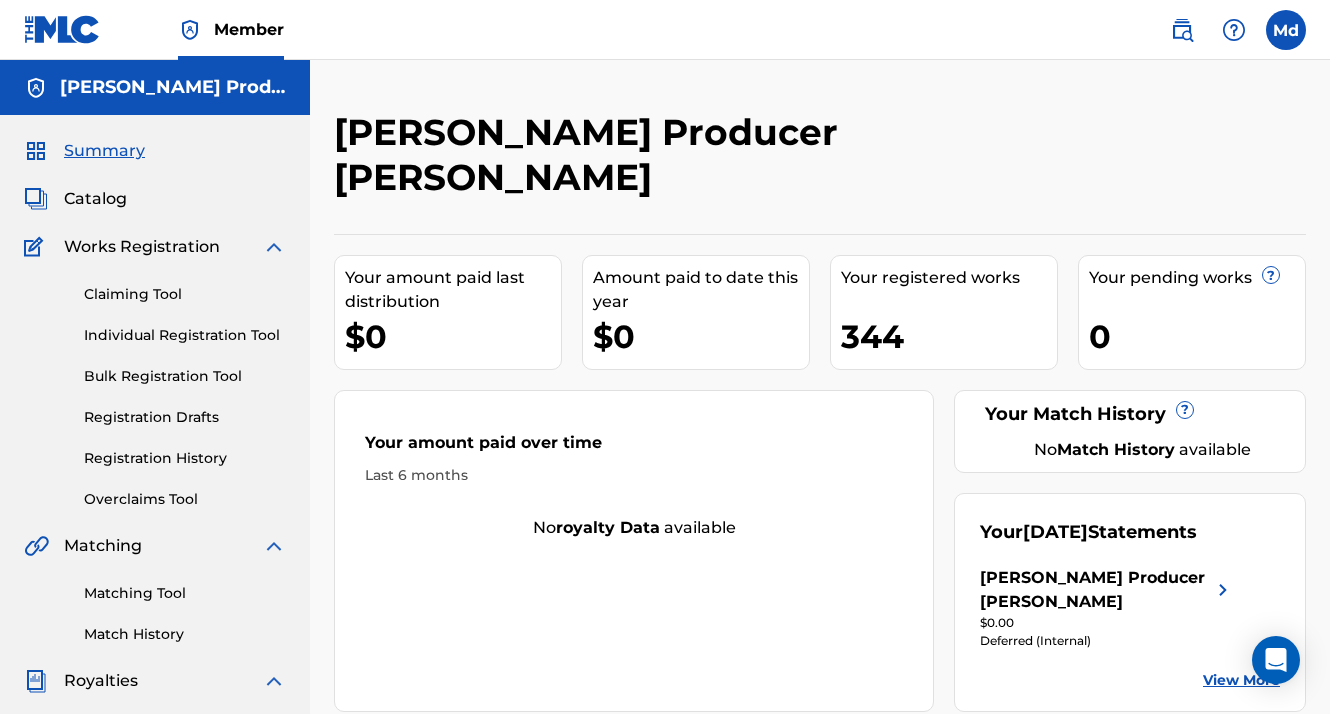 scroll, scrollTop: 0, scrollLeft: 0, axis: both 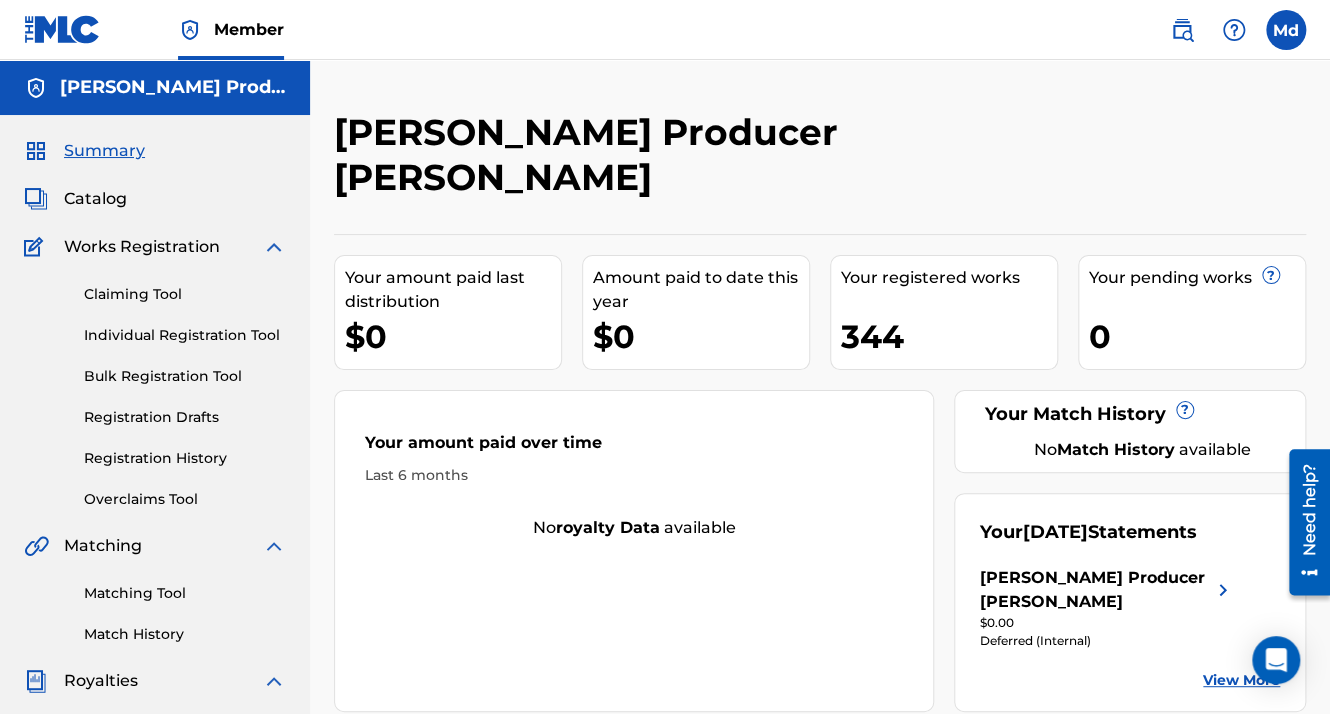 click on "Catalog" at bounding box center [95, 199] 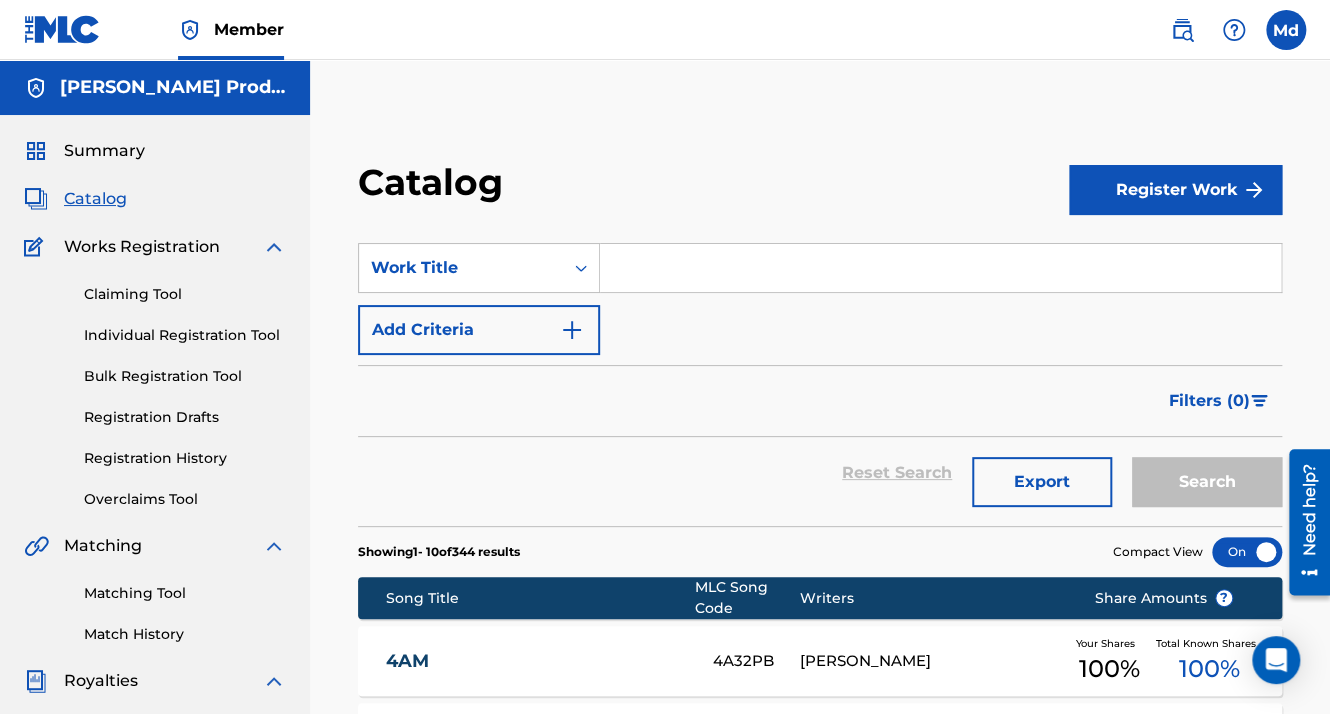 click on "Register Work" at bounding box center [1175, 190] 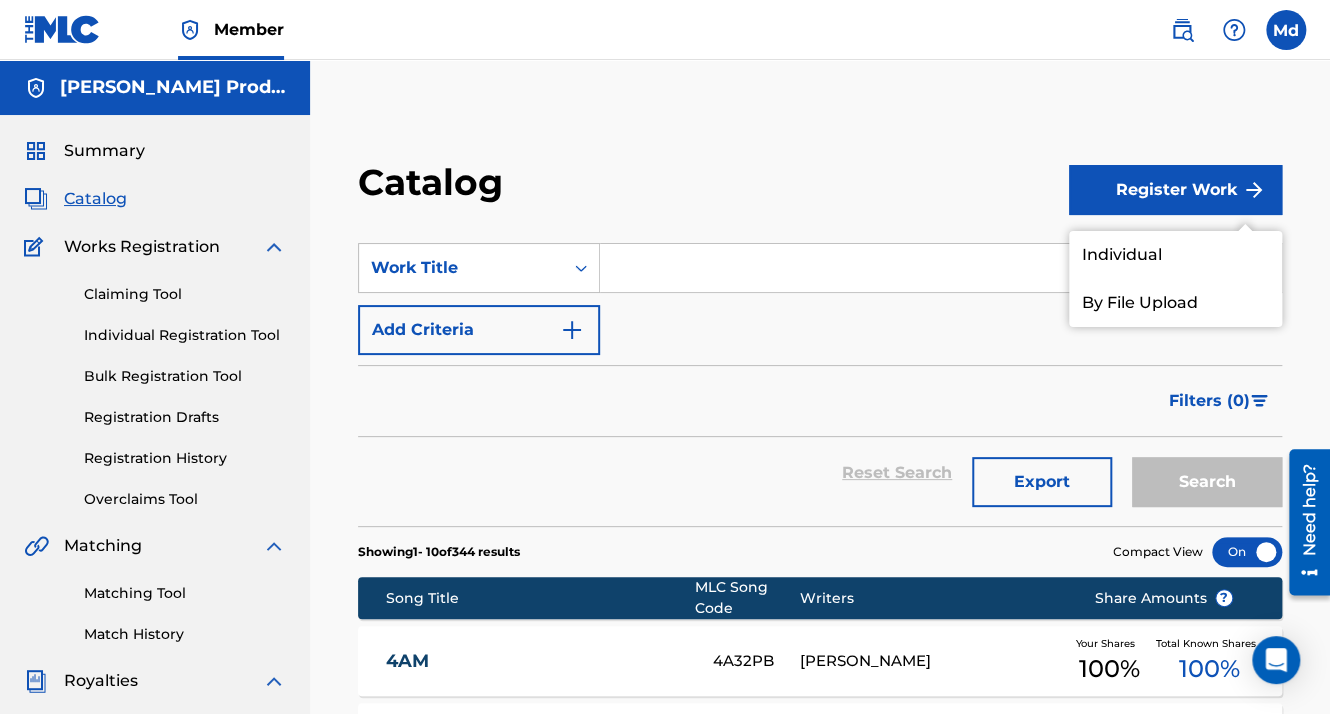 click on "Individual" at bounding box center (1175, 255) 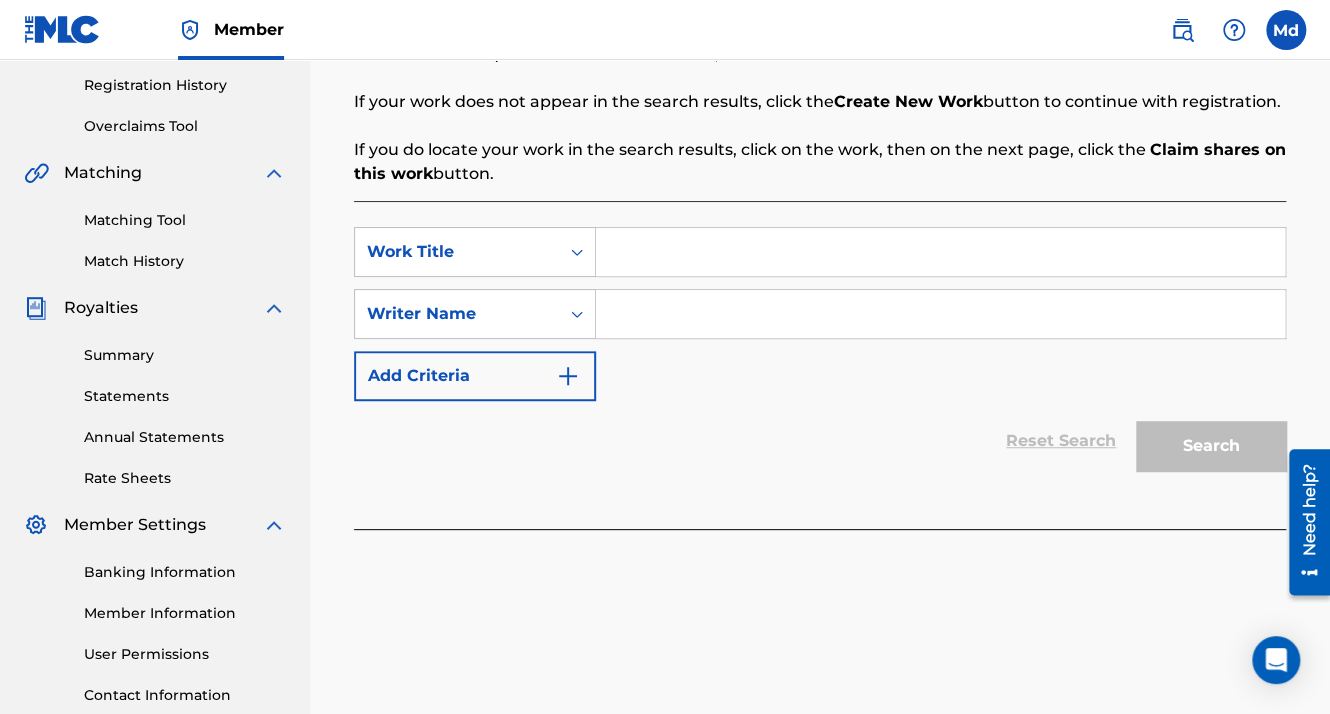scroll, scrollTop: 400, scrollLeft: 0, axis: vertical 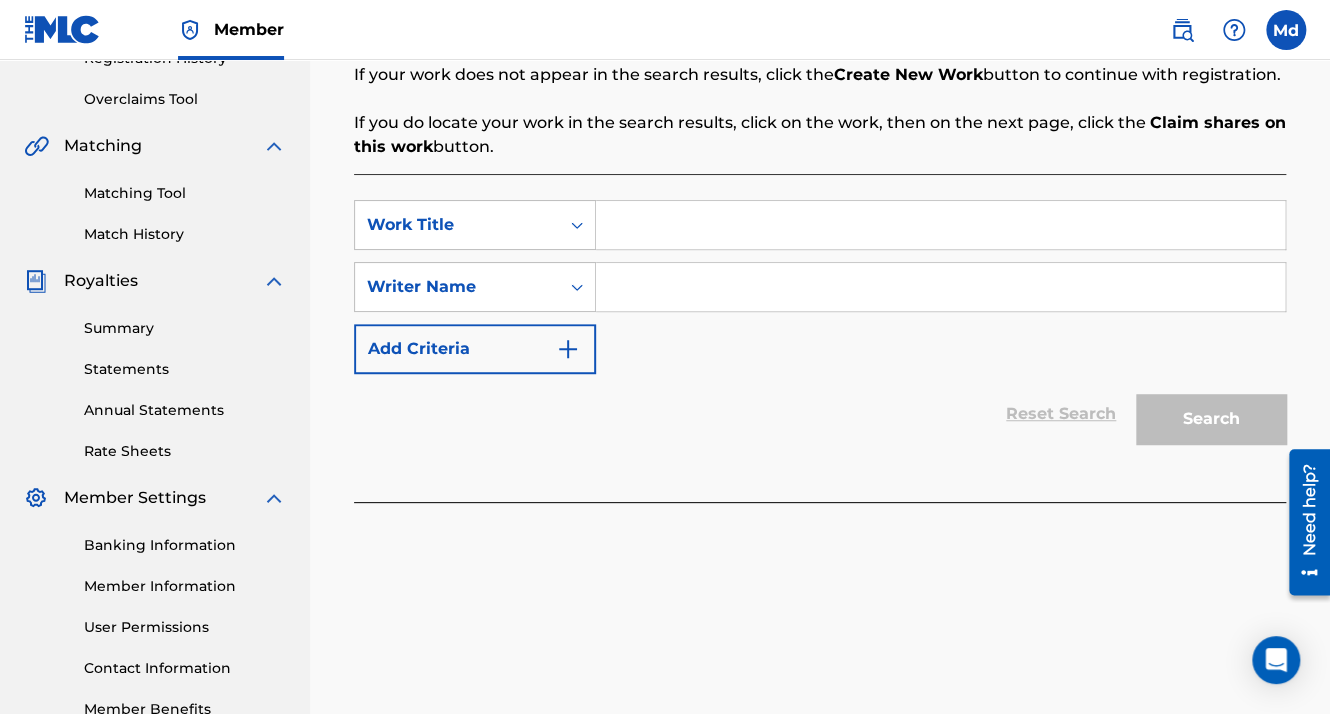 click at bounding box center [940, 225] 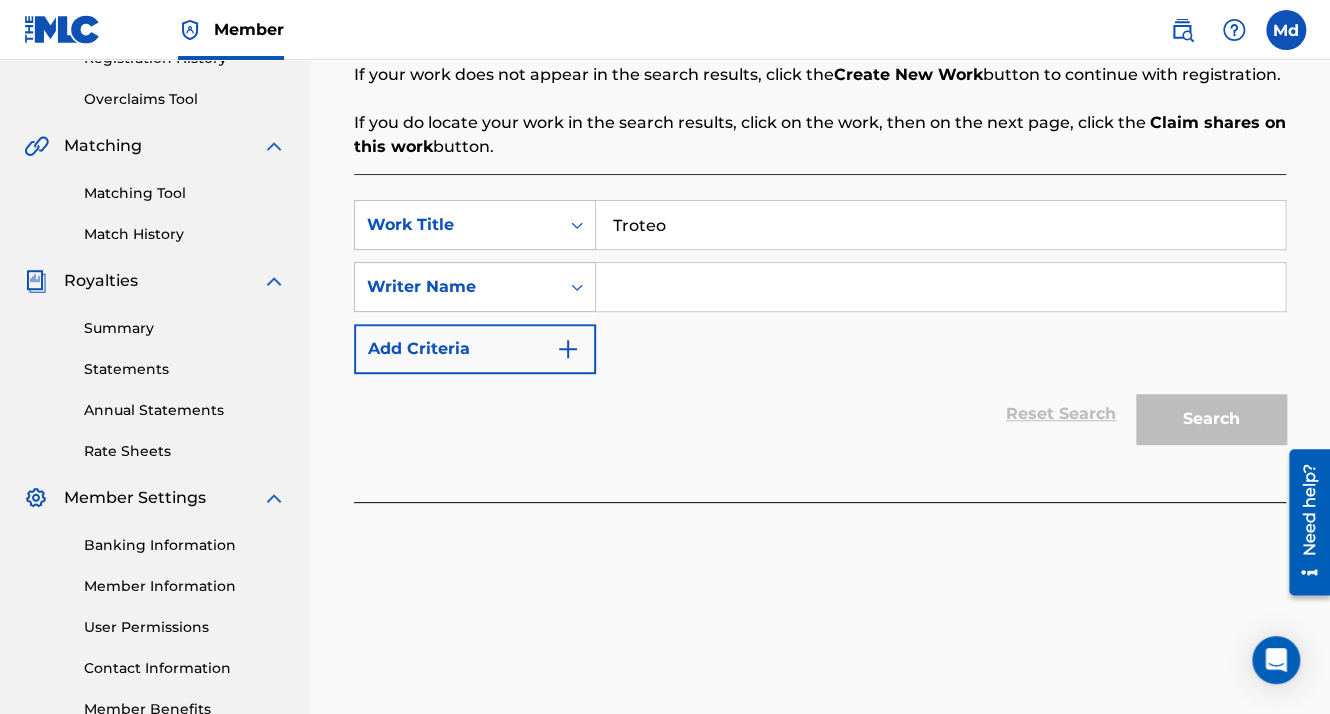 type on "Troteo" 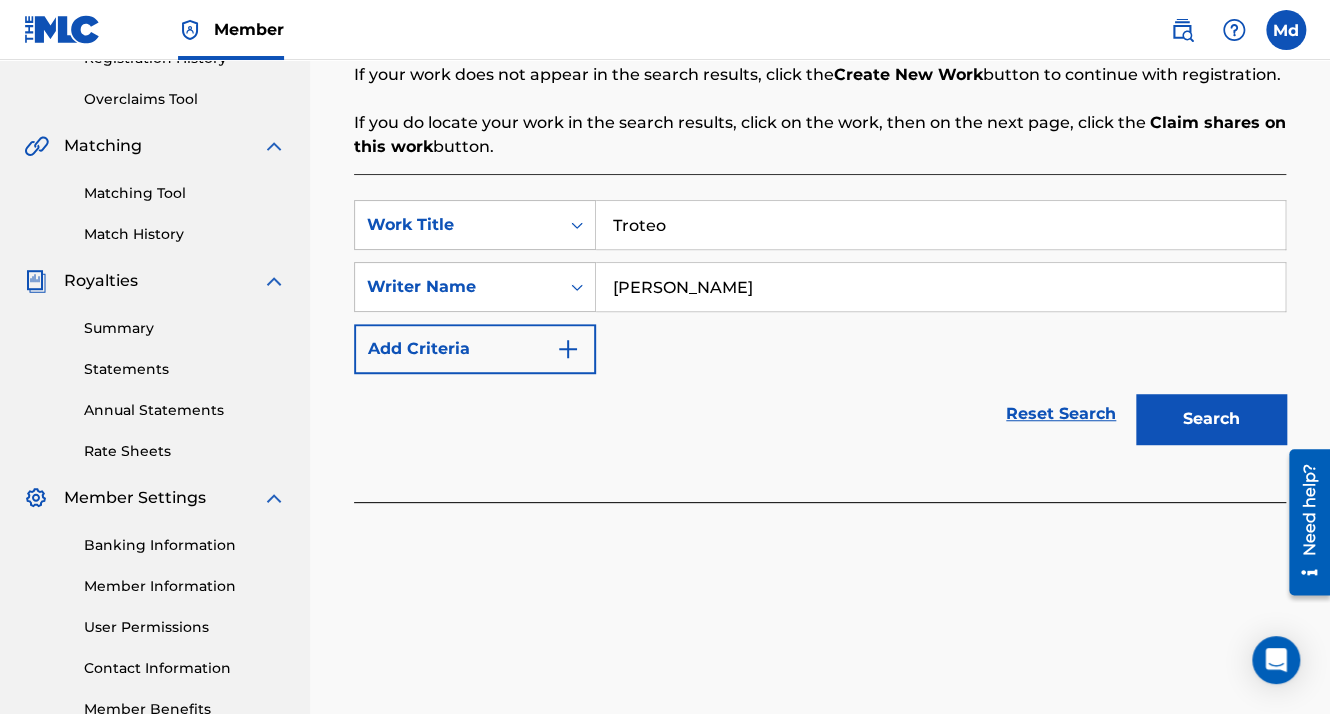 click on "Add Criteria" at bounding box center (475, 349) 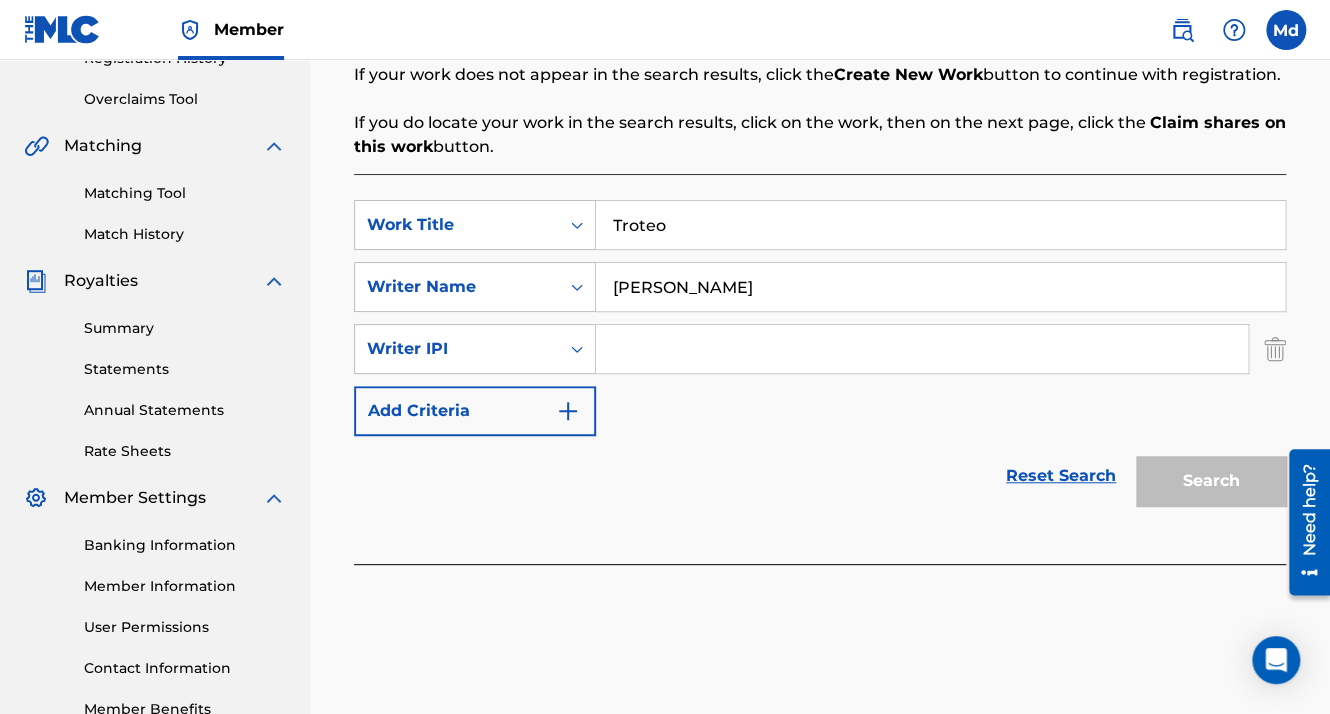 click at bounding box center (922, 349) 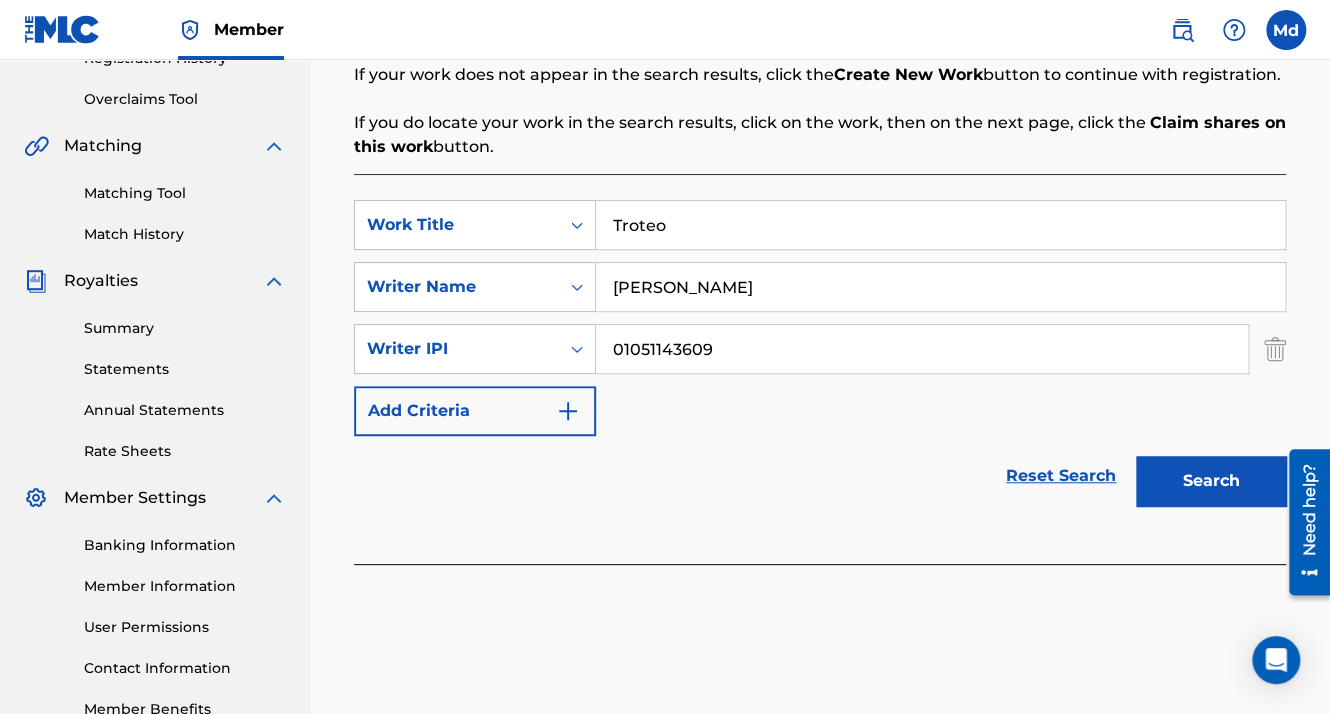 click on "Search" at bounding box center (1211, 481) 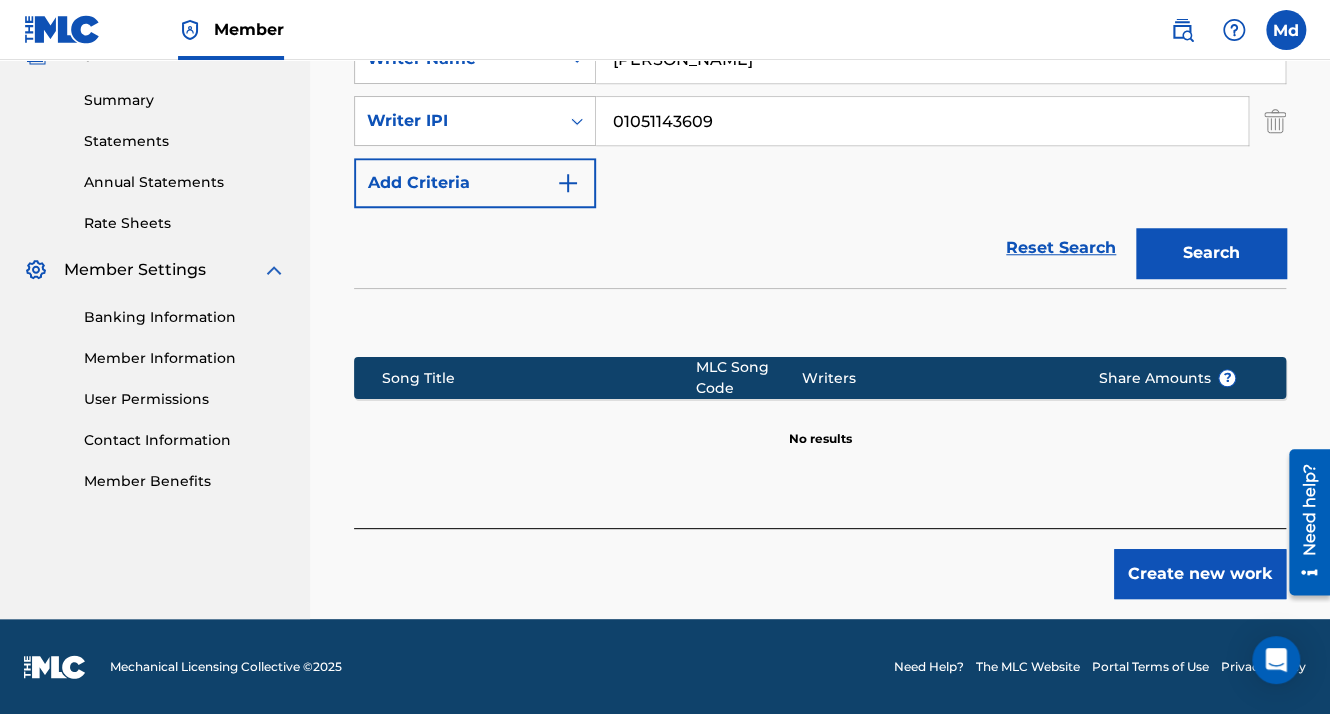 click on "Create new work" at bounding box center (1200, 574) 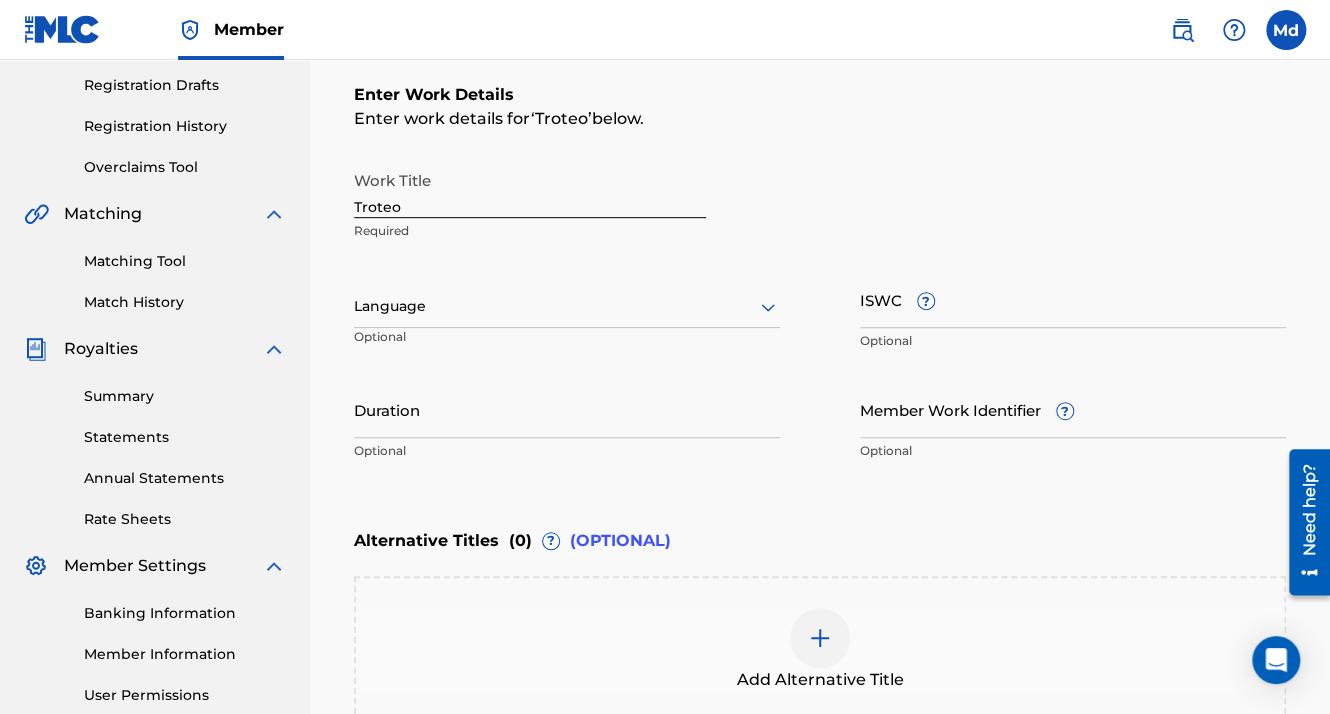 scroll, scrollTop: 376, scrollLeft: 0, axis: vertical 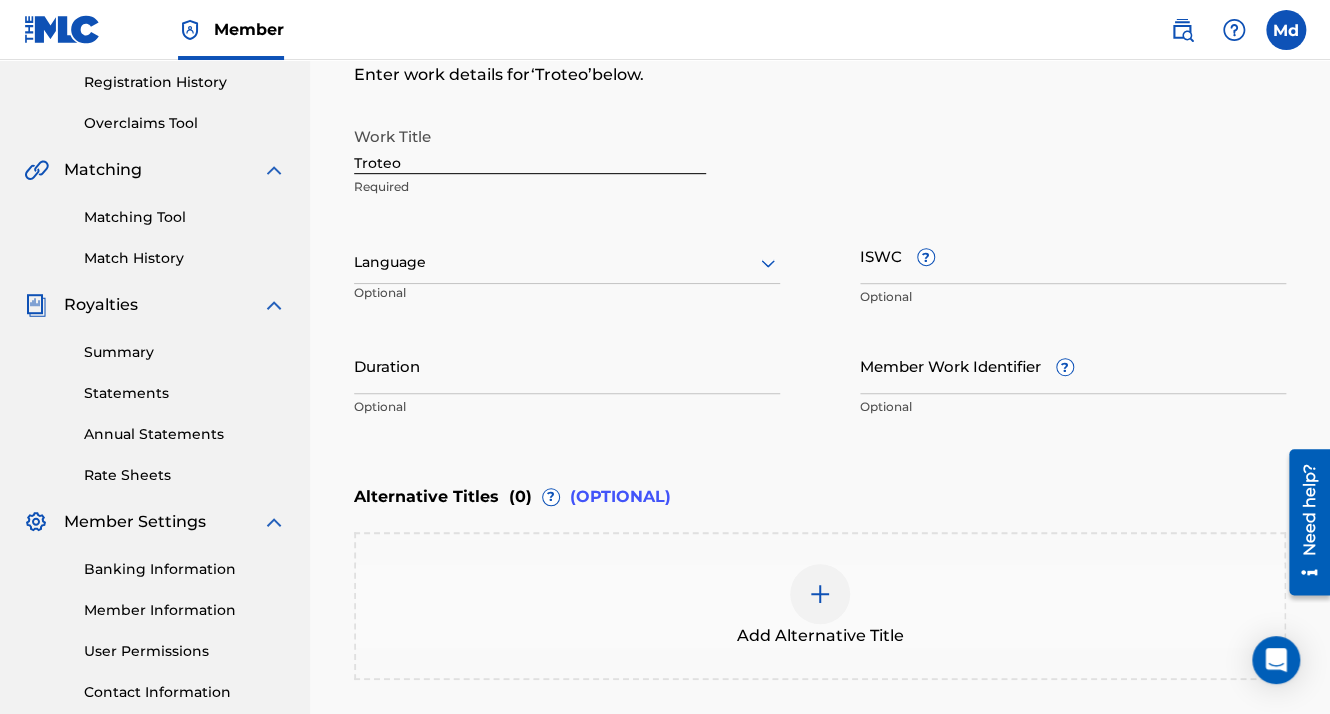 click at bounding box center [567, 262] 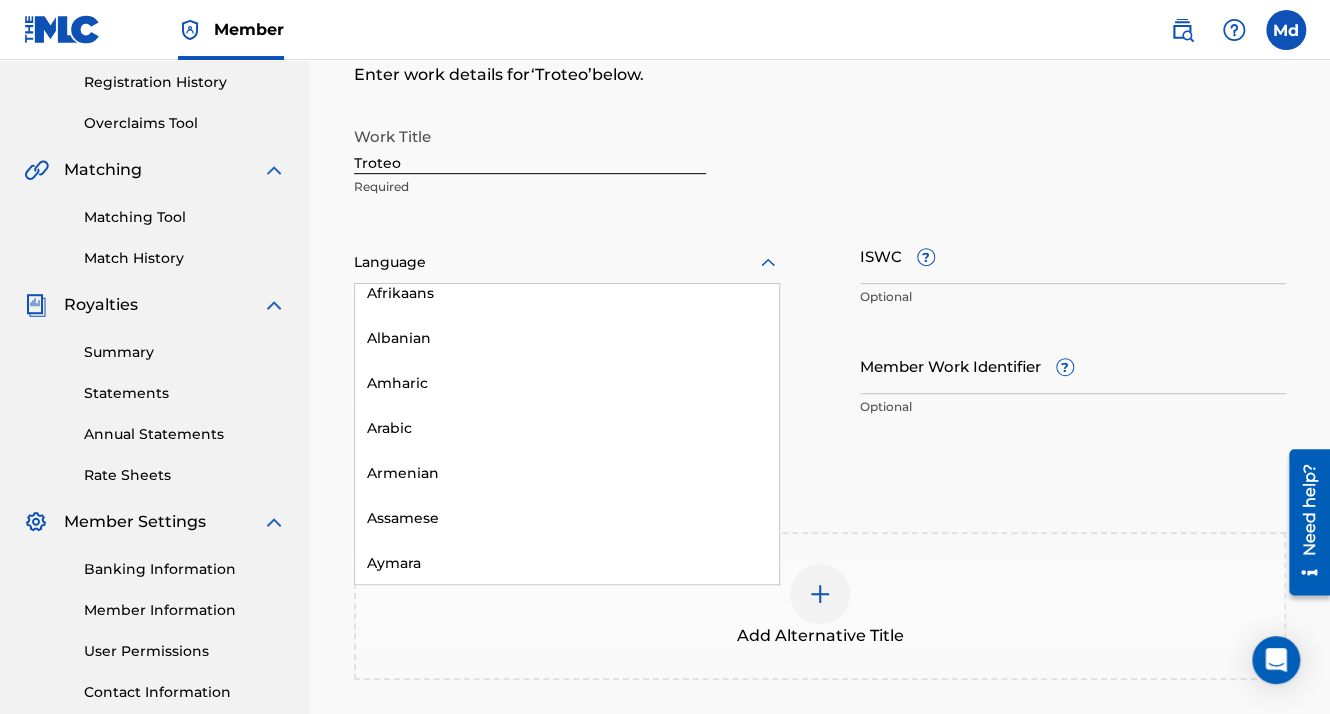 scroll, scrollTop: 0, scrollLeft: 0, axis: both 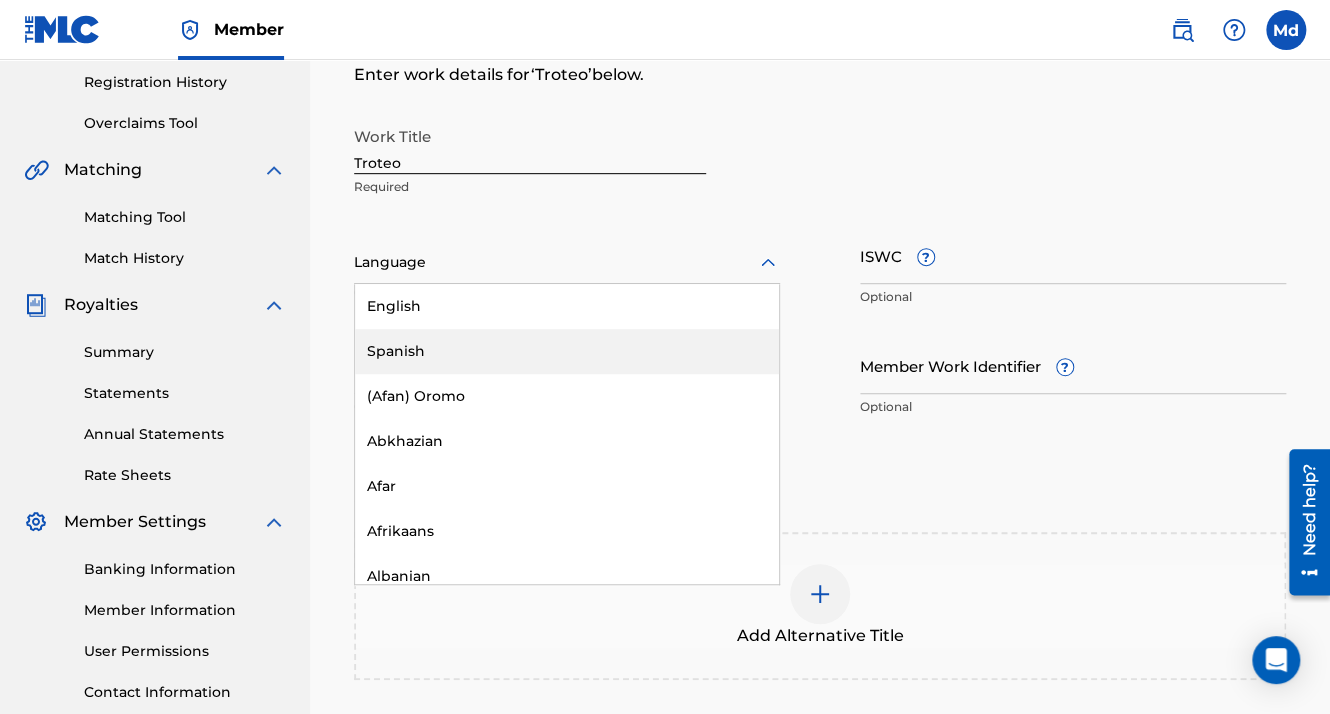 click on "Spanish" at bounding box center [567, 351] 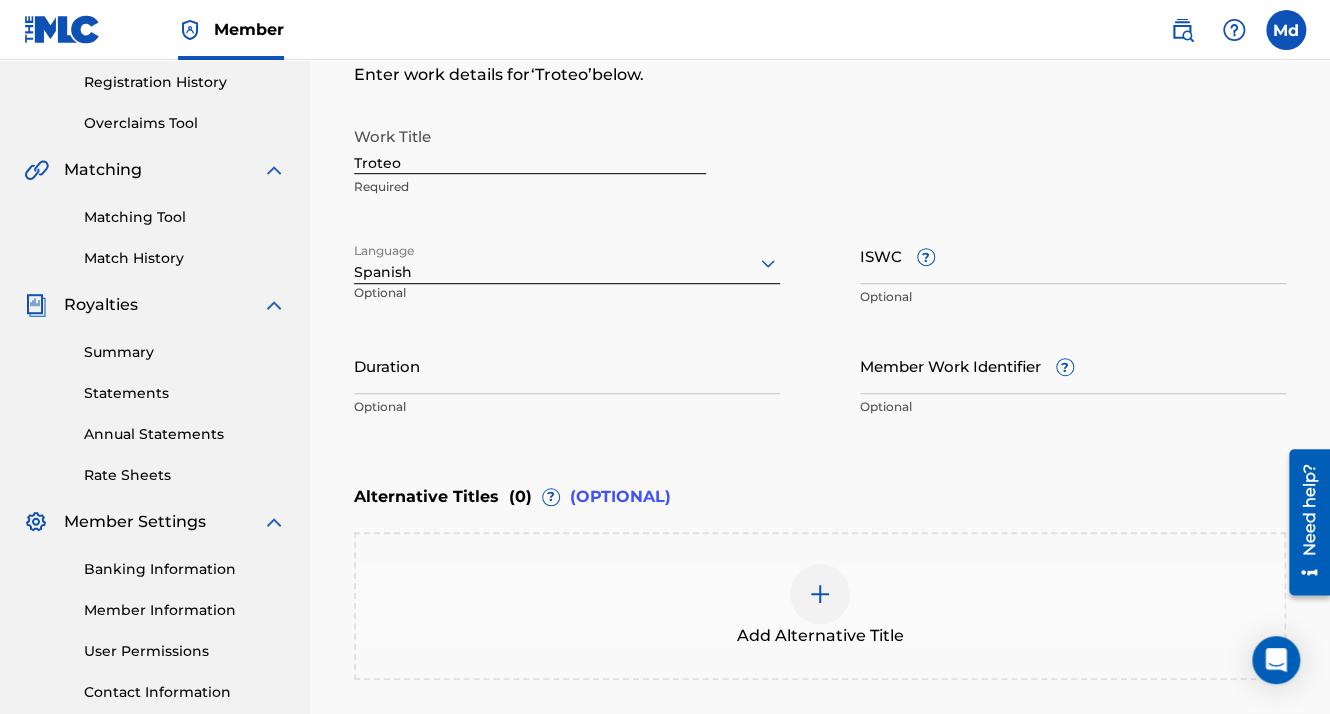 click on "Duration" at bounding box center [567, 365] 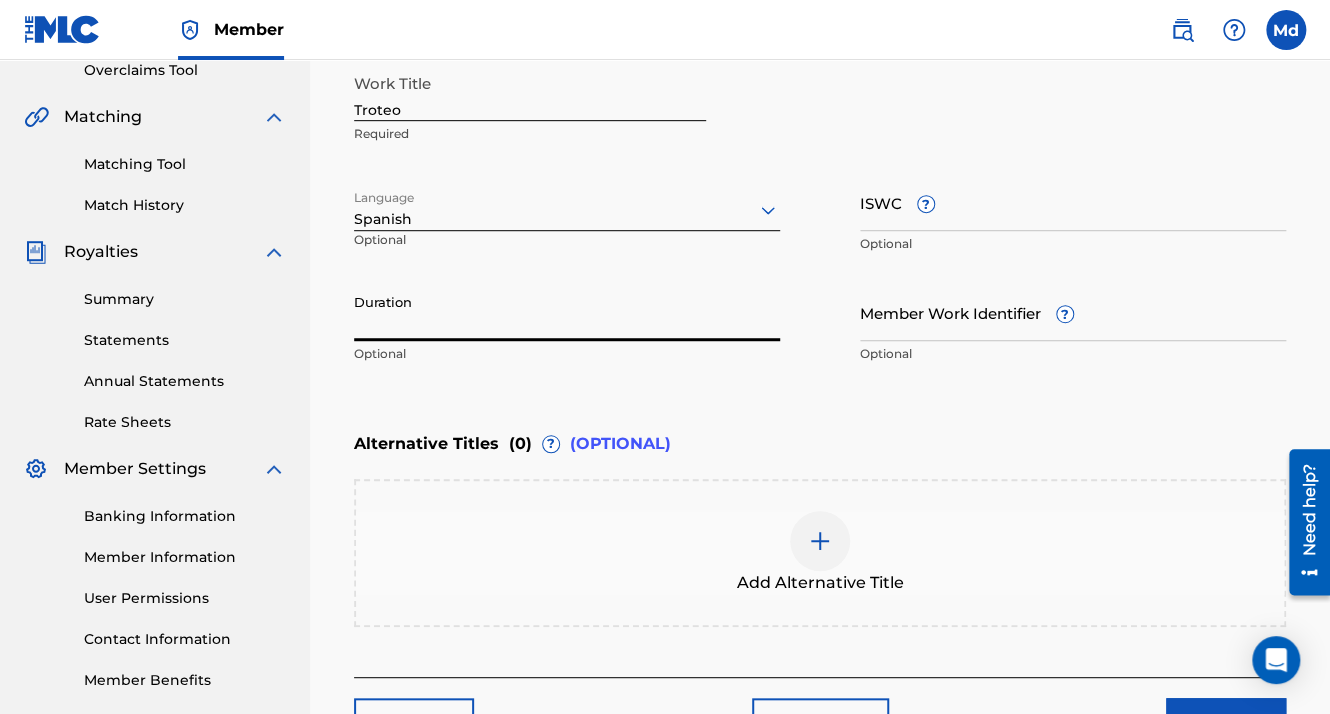 scroll, scrollTop: 476, scrollLeft: 0, axis: vertical 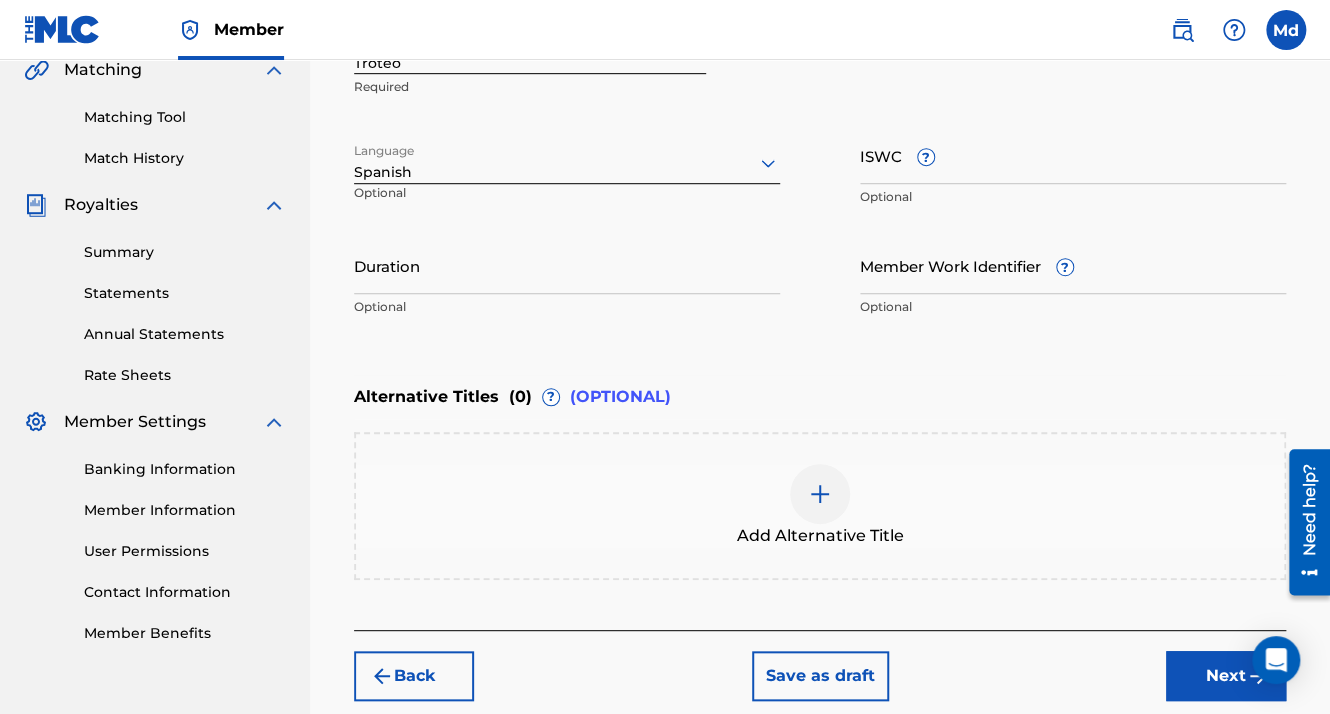 click on "Next" at bounding box center [1226, 676] 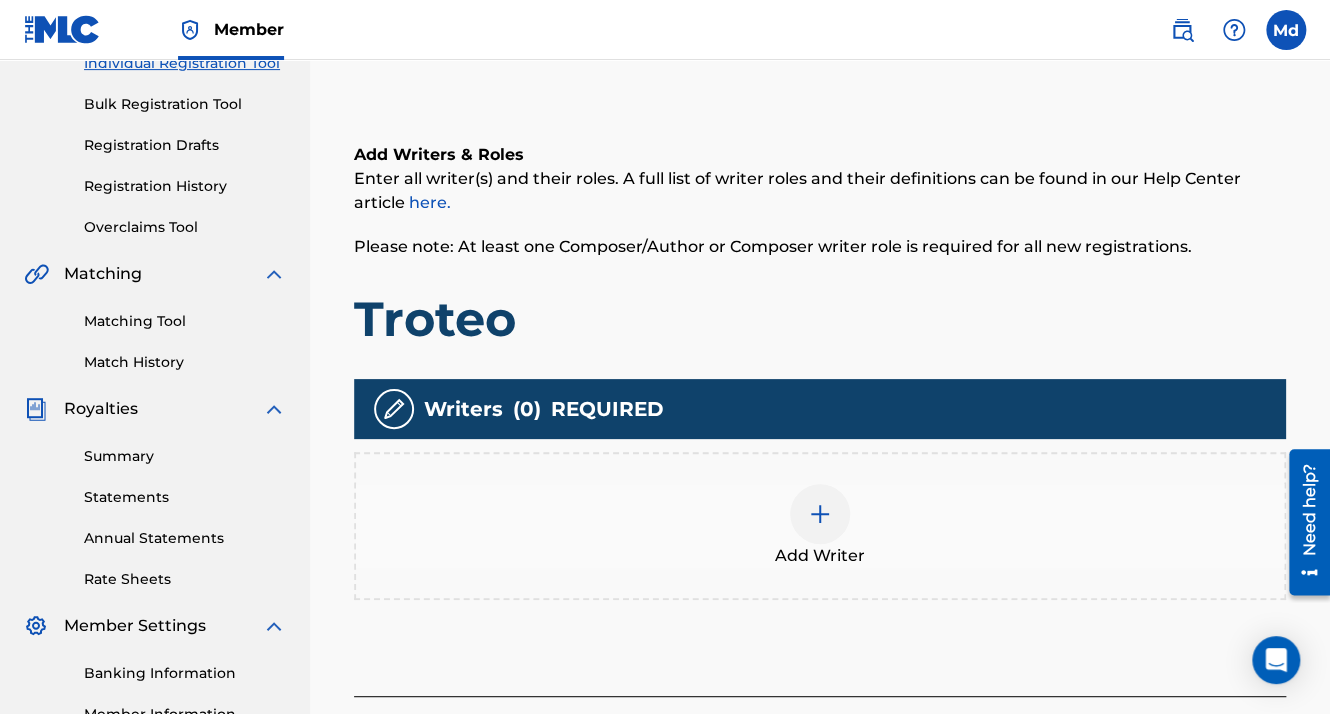 scroll, scrollTop: 490, scrollLeft: 0, axis: vertical 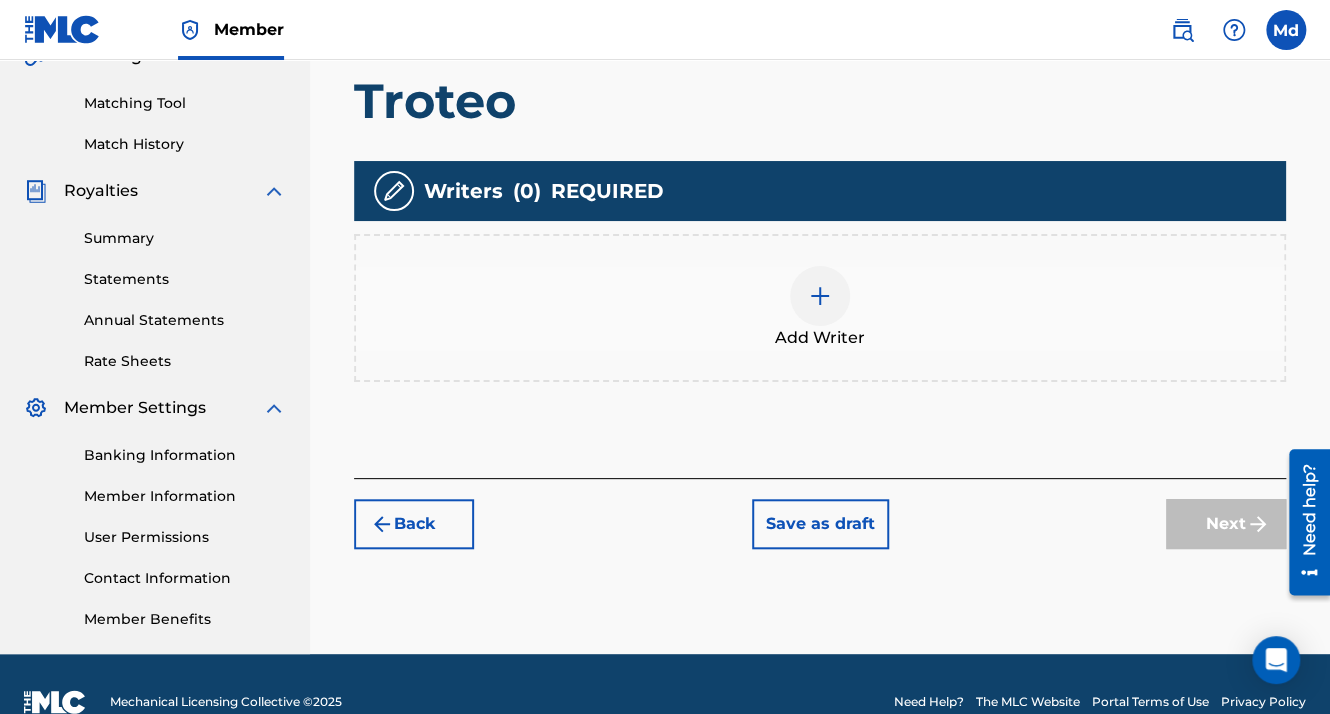click on "Add Writer" at bounding box center (820, 308) 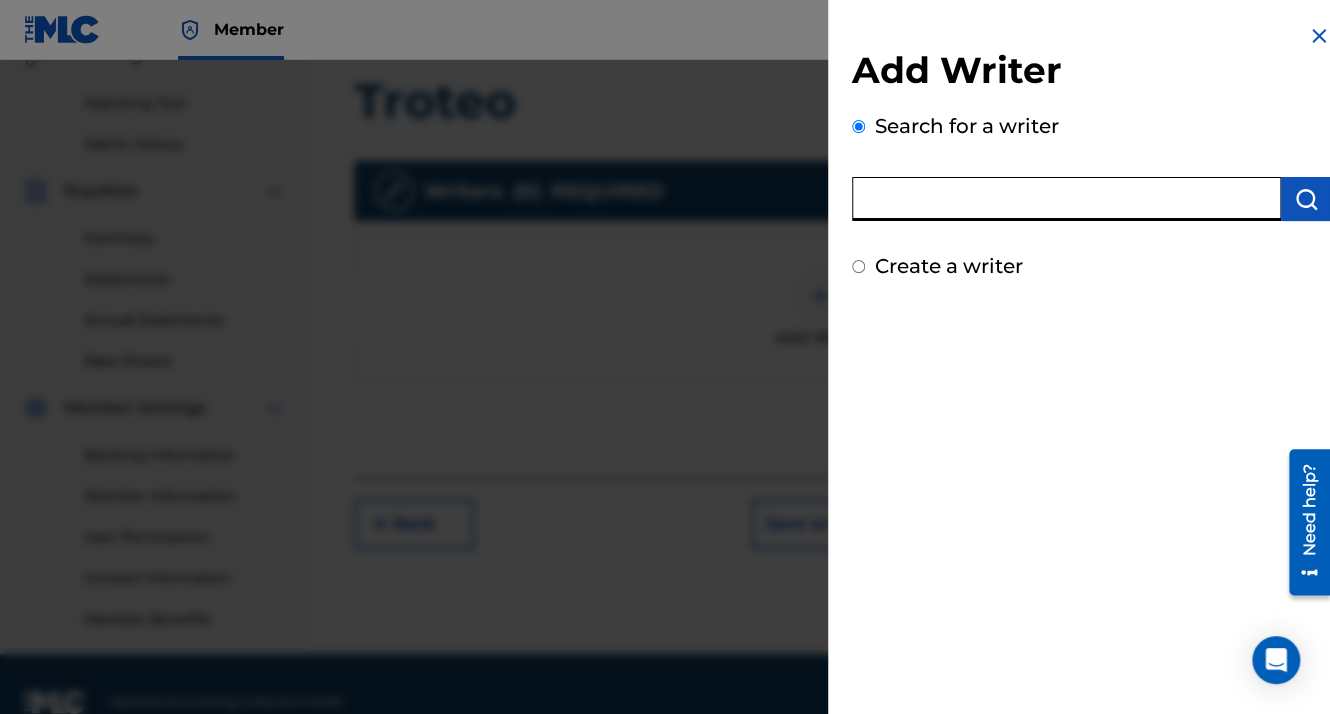click at bounding box center (1066, 199) 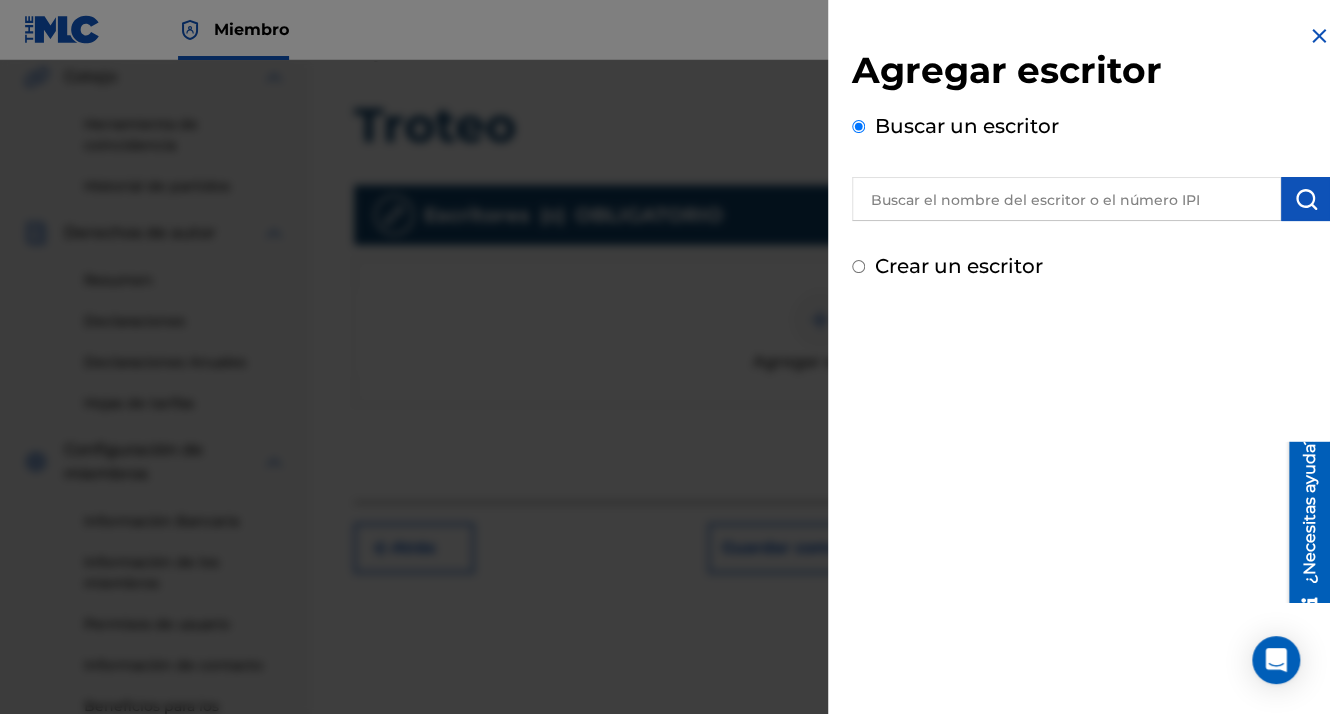 click at bounding box center (1066, 199) 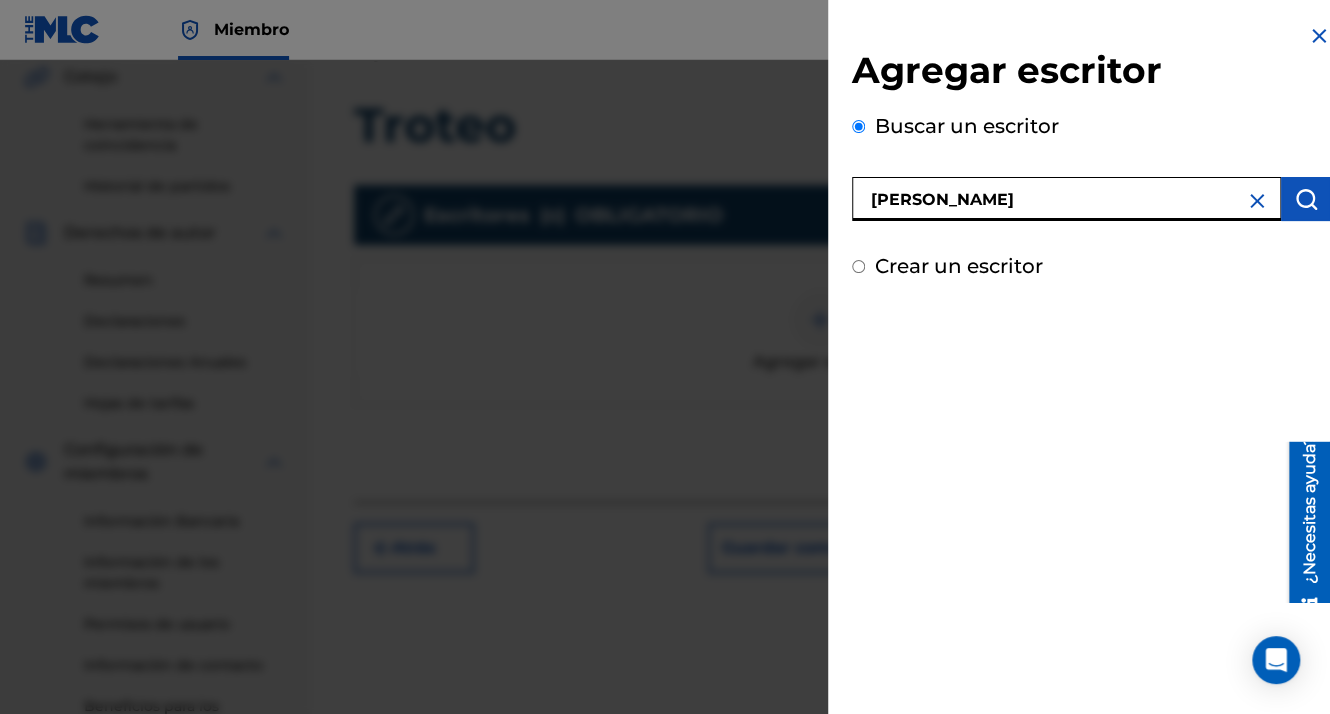 type on "[PERSON_NAME]" 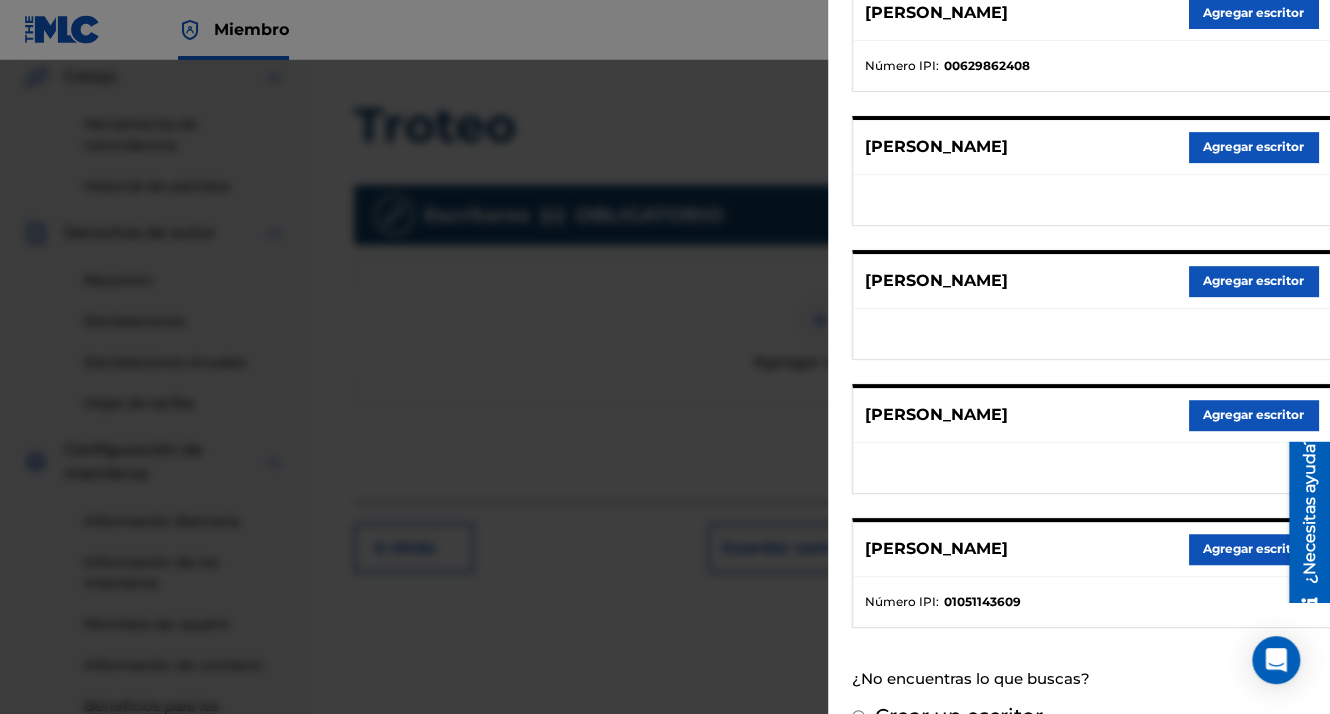 scroll, scrollTop: 344, scrollLeft: 0, axis: vertical 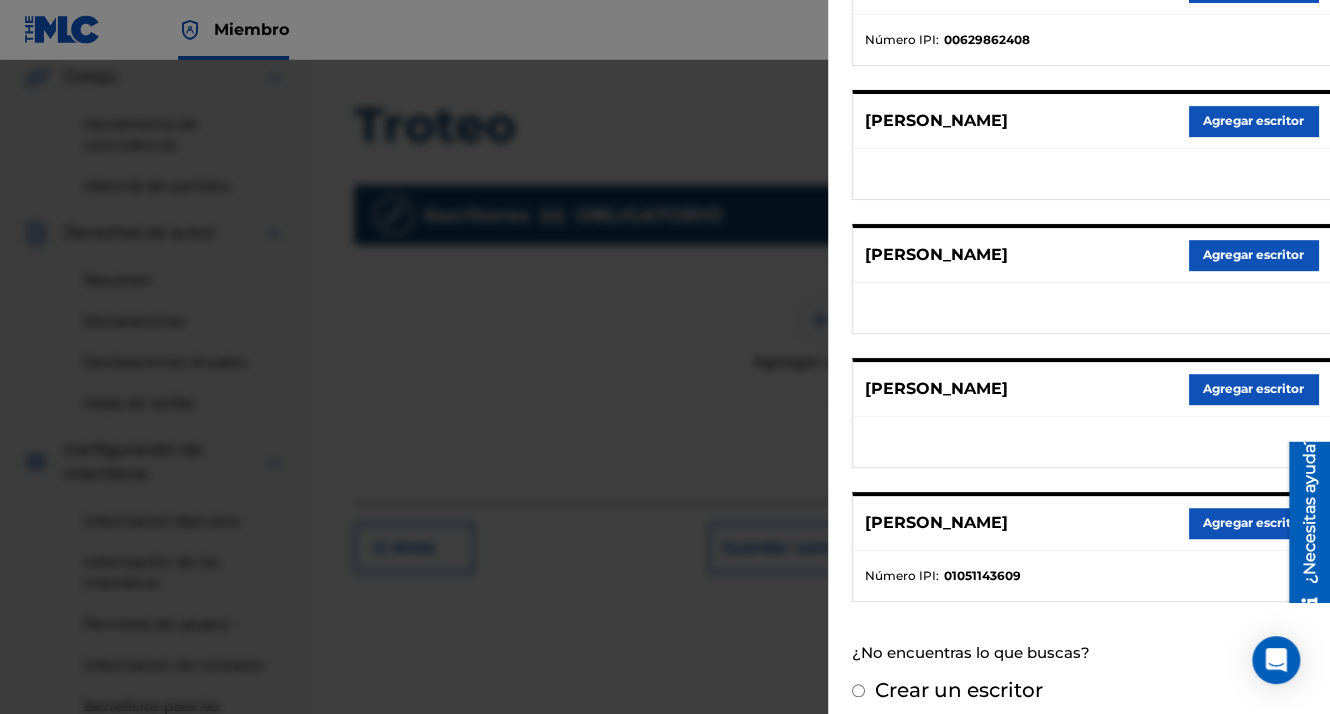 click on "Agregar escritor" at bounding box center (1253, 523) 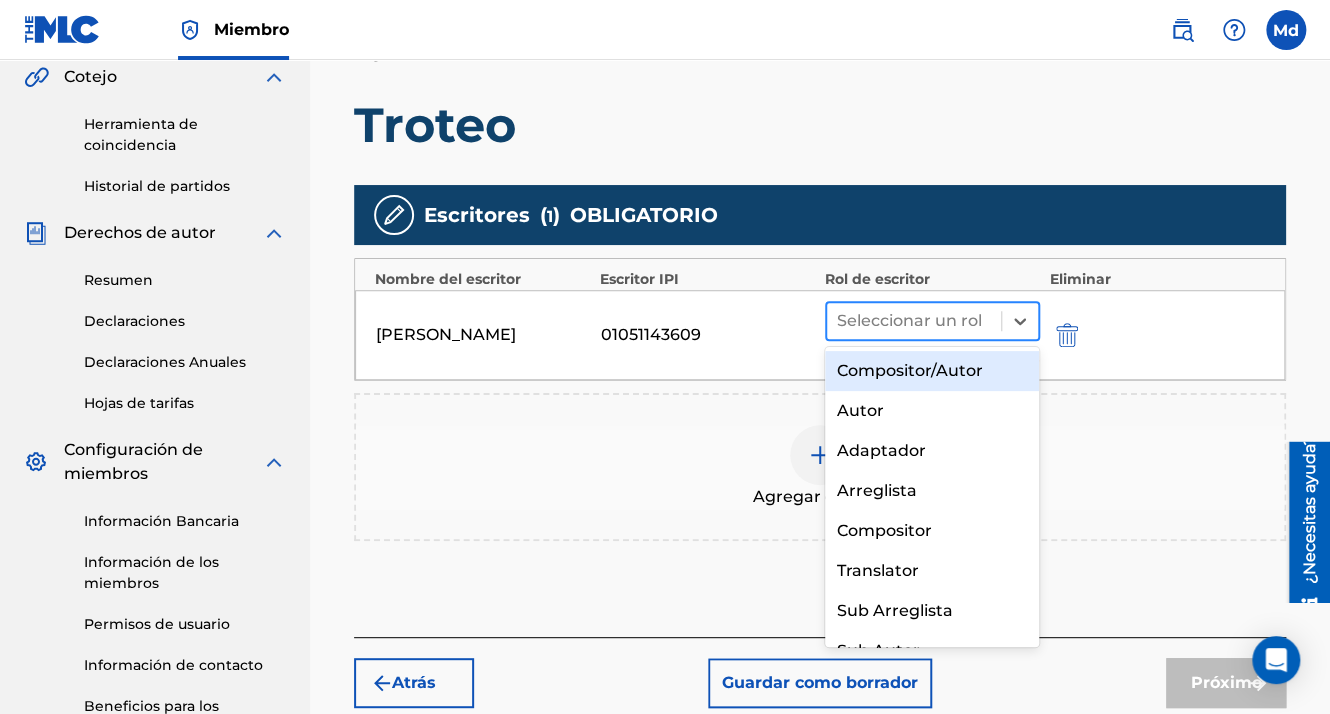 click at bounding box center [914, 321] 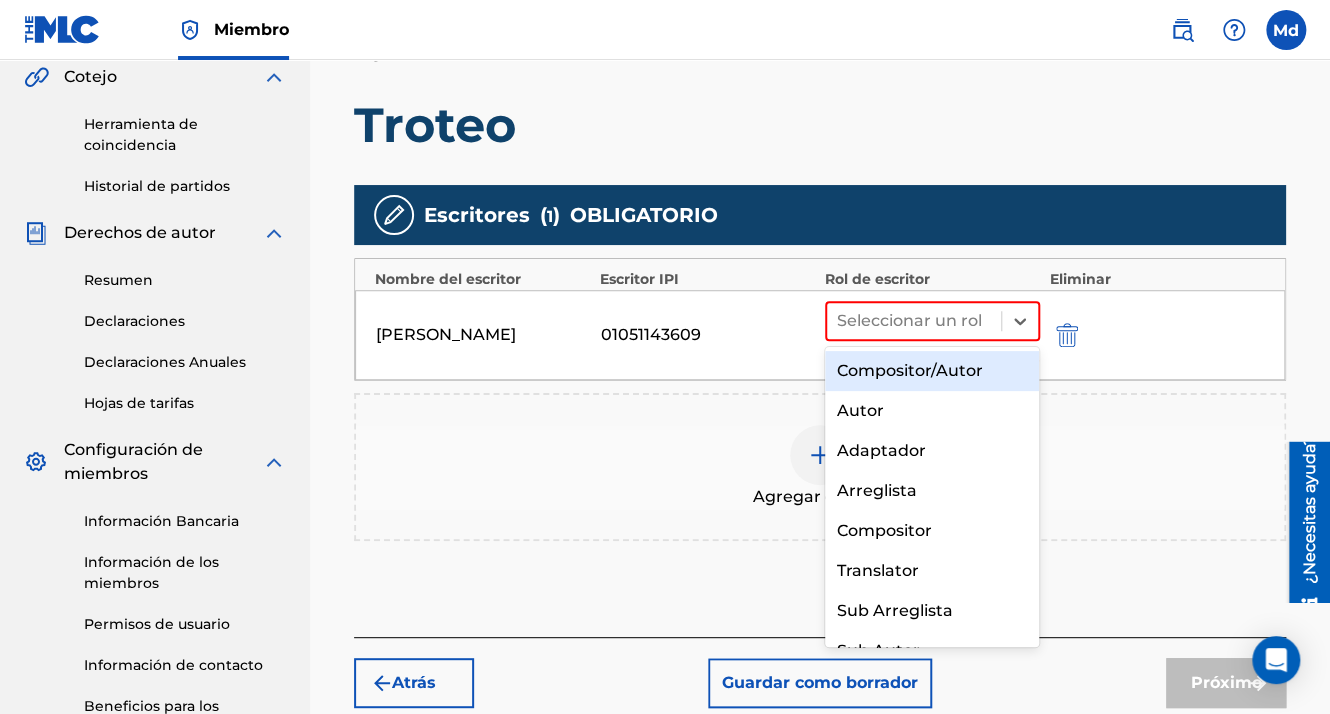 click on "Compositor/Autor" at bounding box center (932, 371) 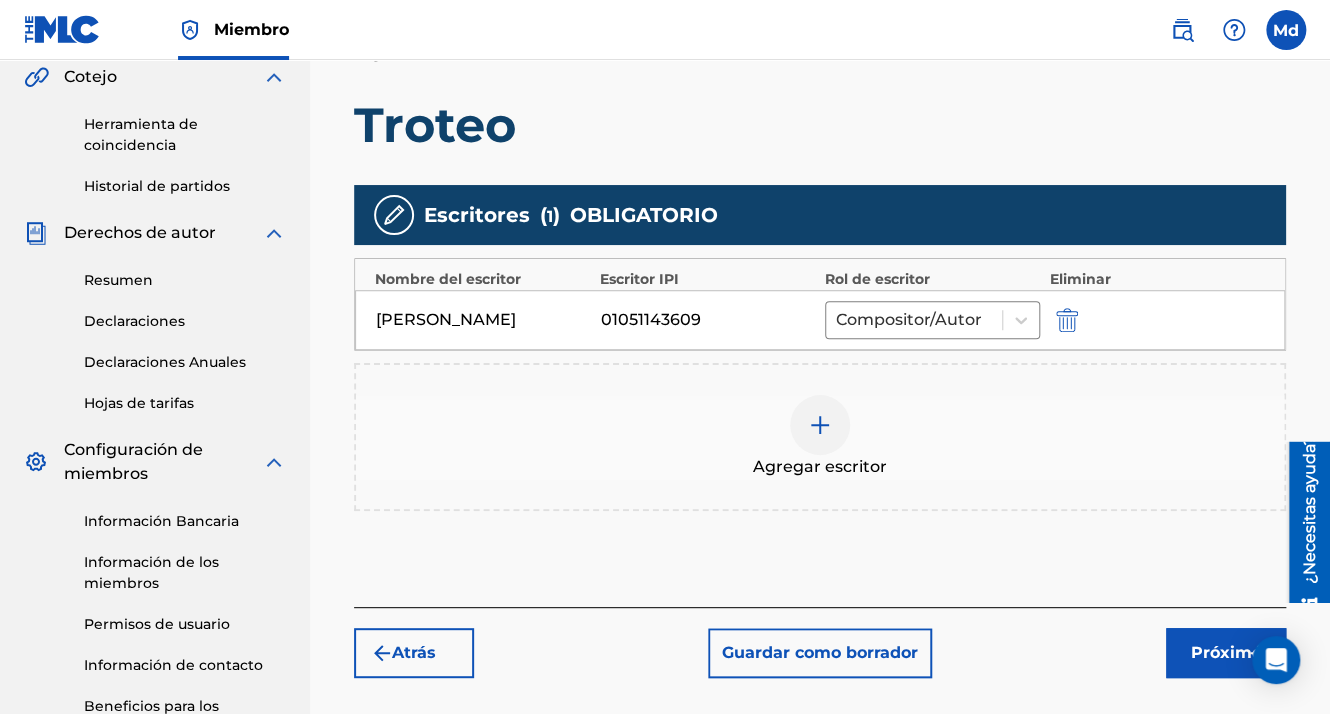click on "Próximo" at bounding box center (1226, 653) 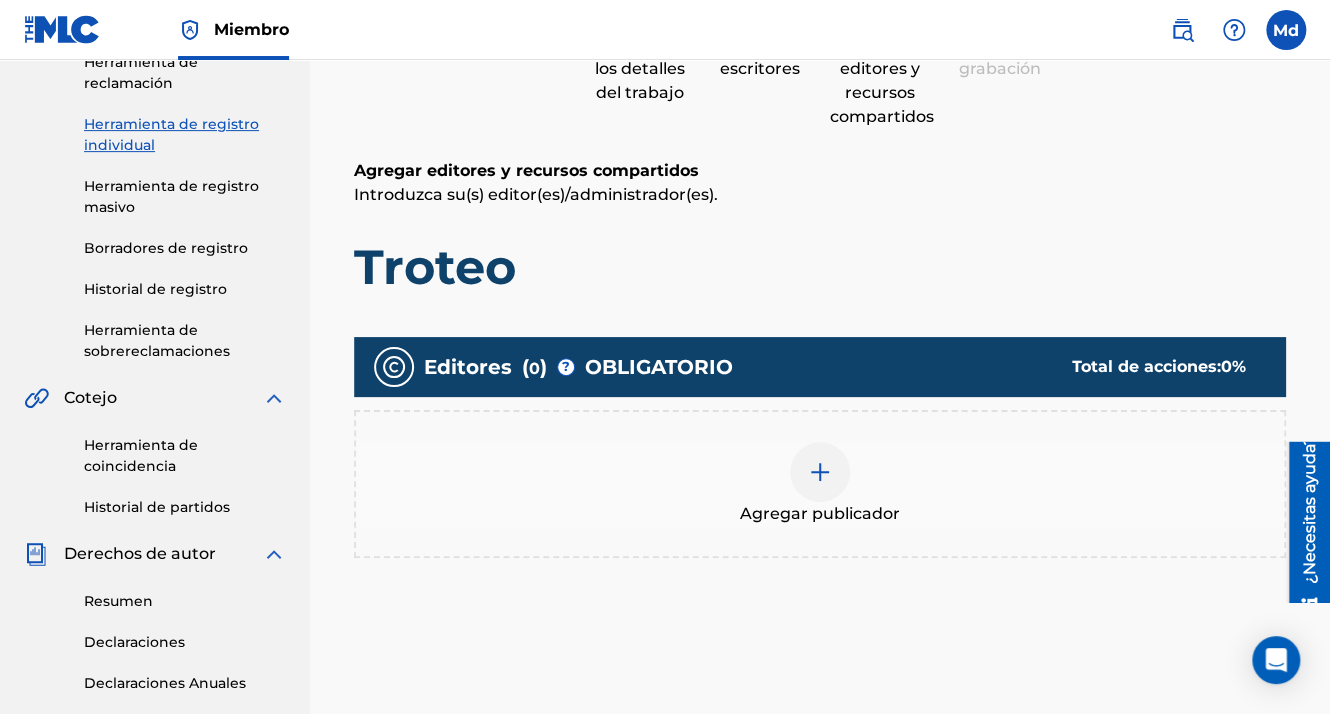 scroll, scrollTop: 290, scrollLeft: 0, axis: vertical 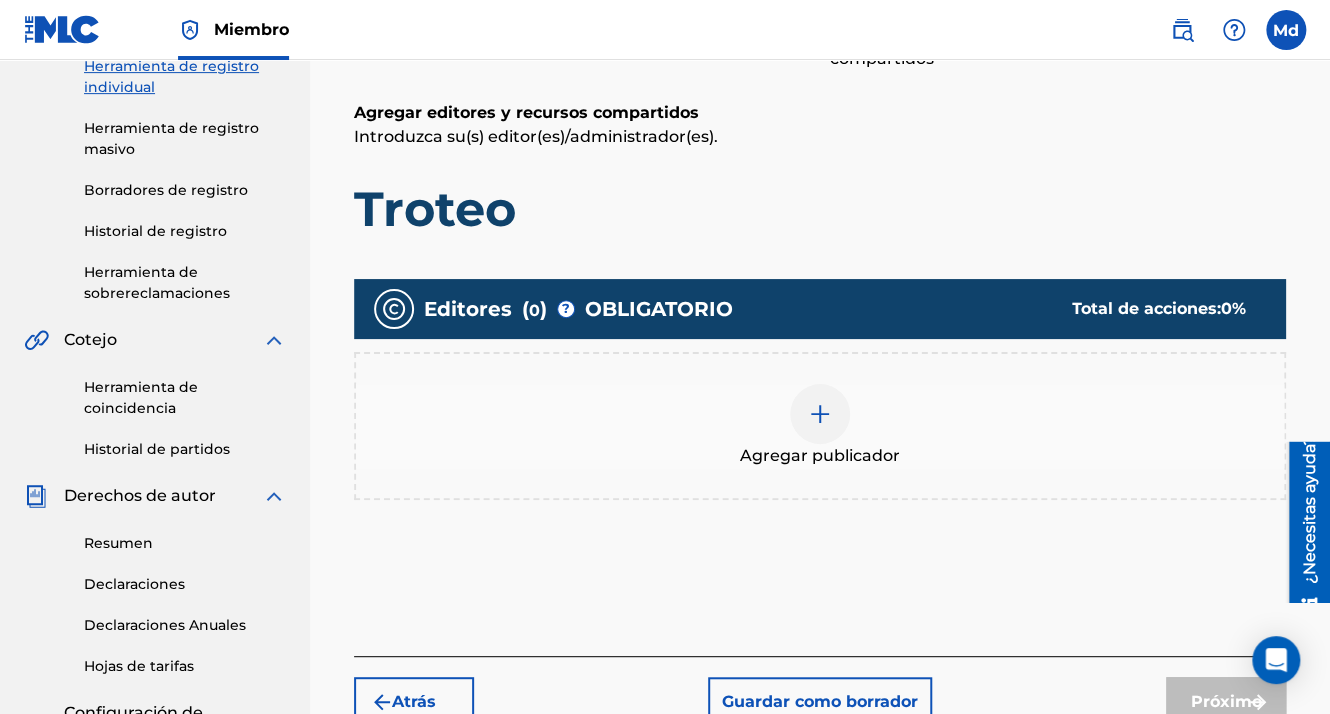 click at bounding box center [820, 414] 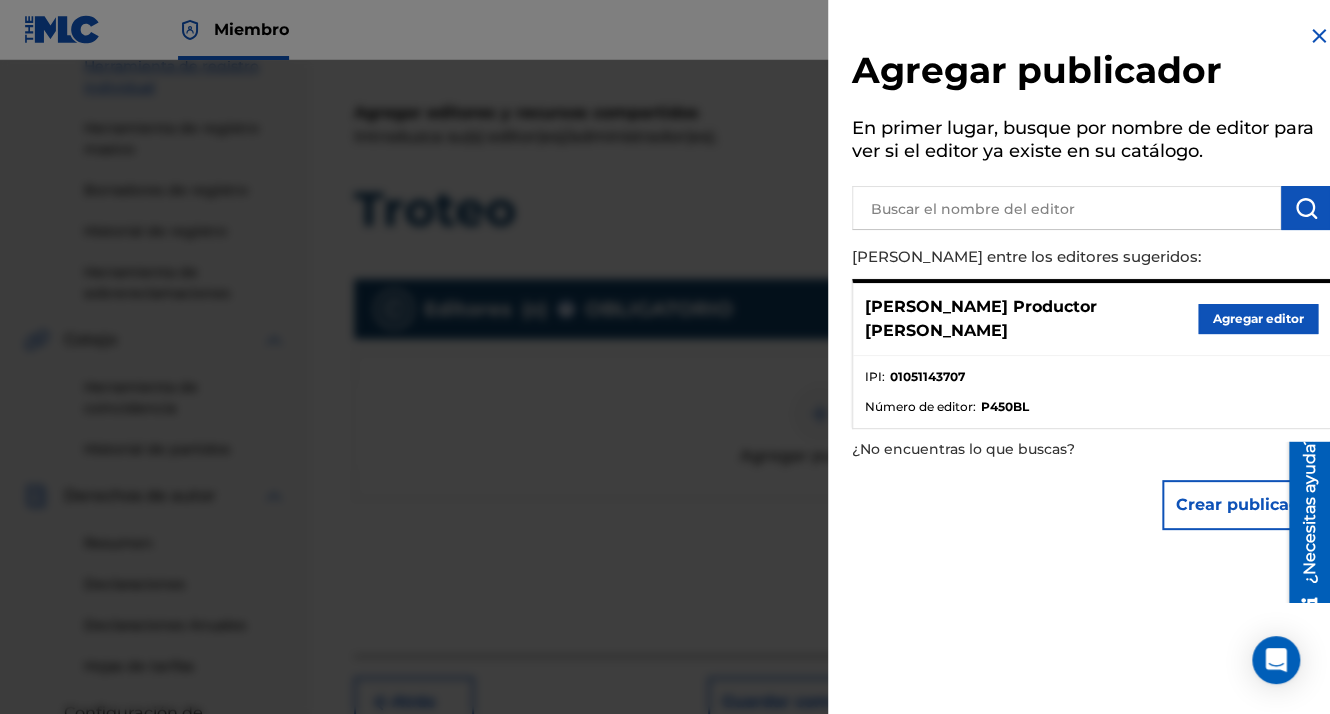 click on "Agregar editor" at bounding box center (1258, 319) 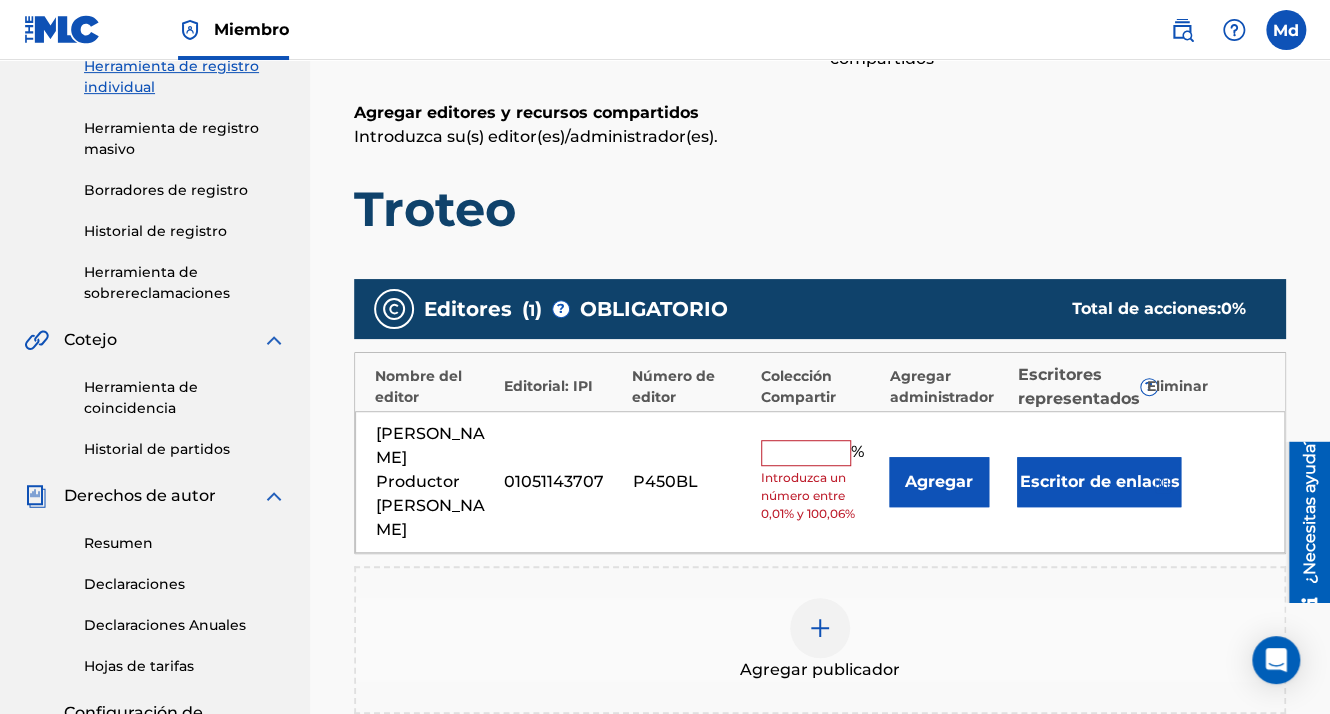 click at bounding box center [806, 453] 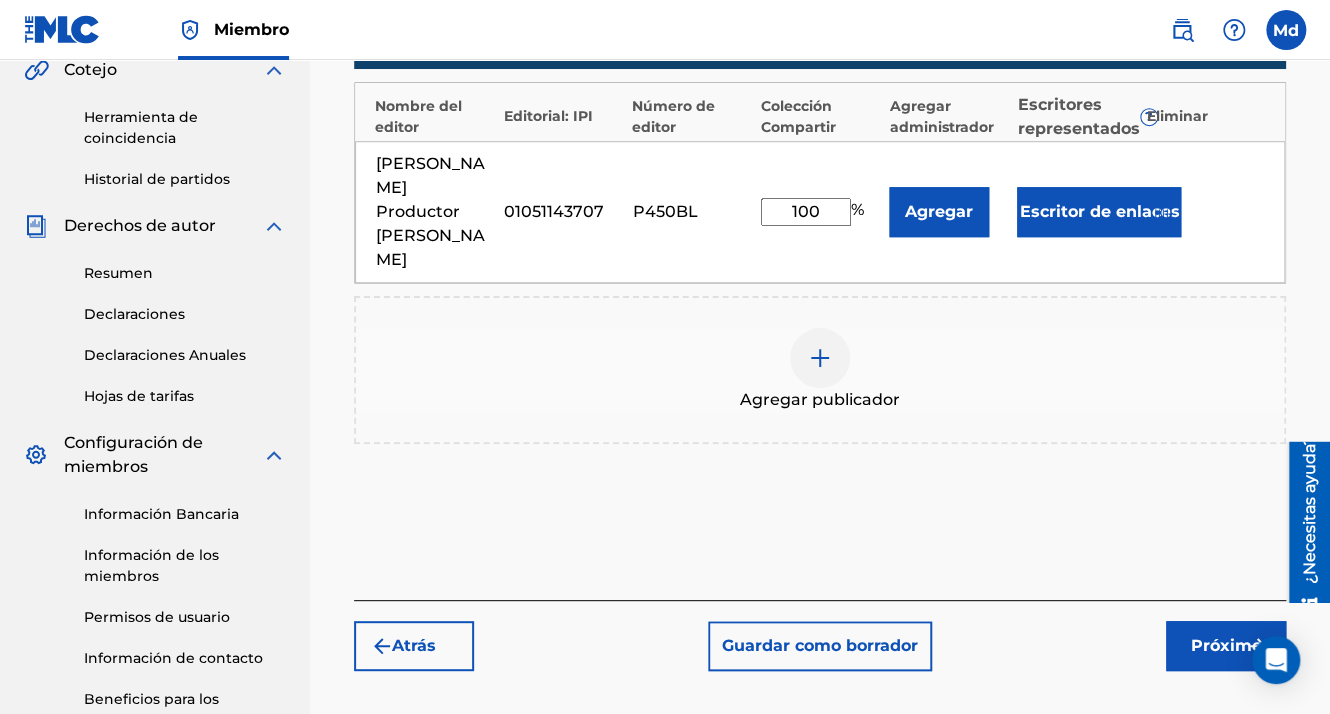 scroll, scrollTop: 696, scrollLeft: 0, axis: vertical 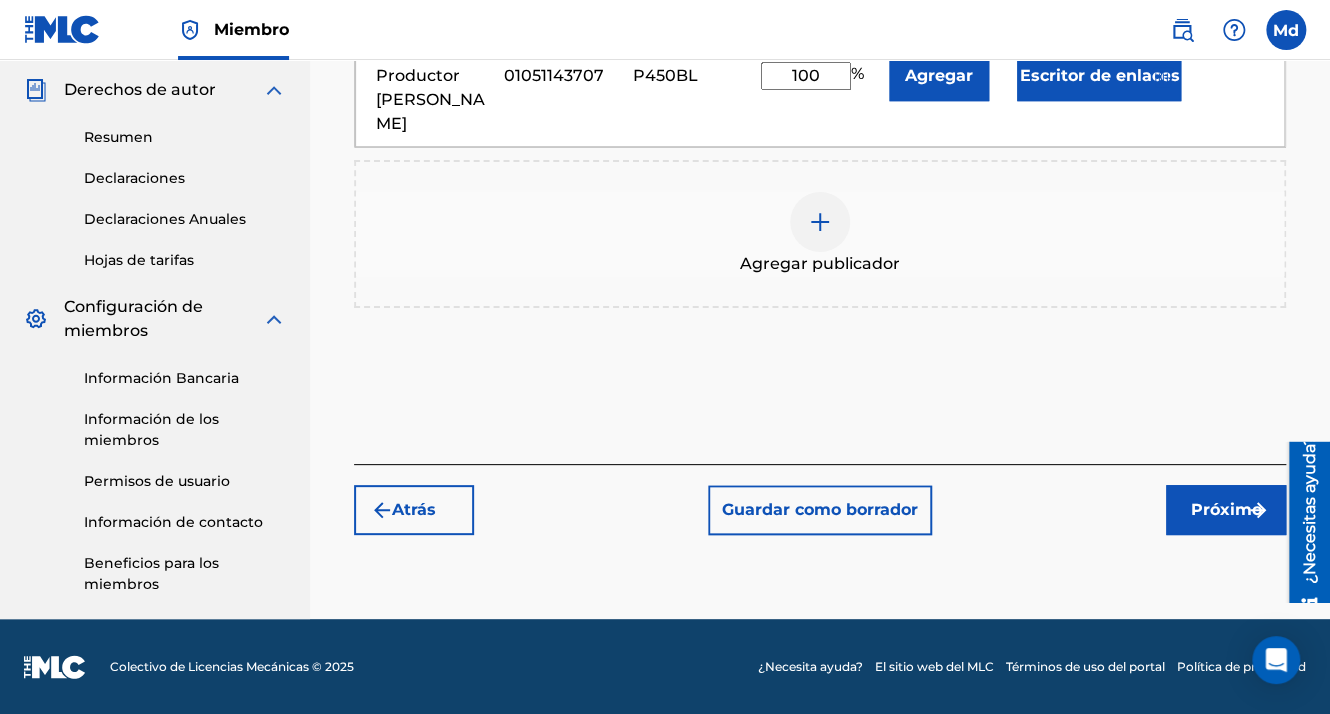 click on "Próximo" at bounding box center (1226, 510) 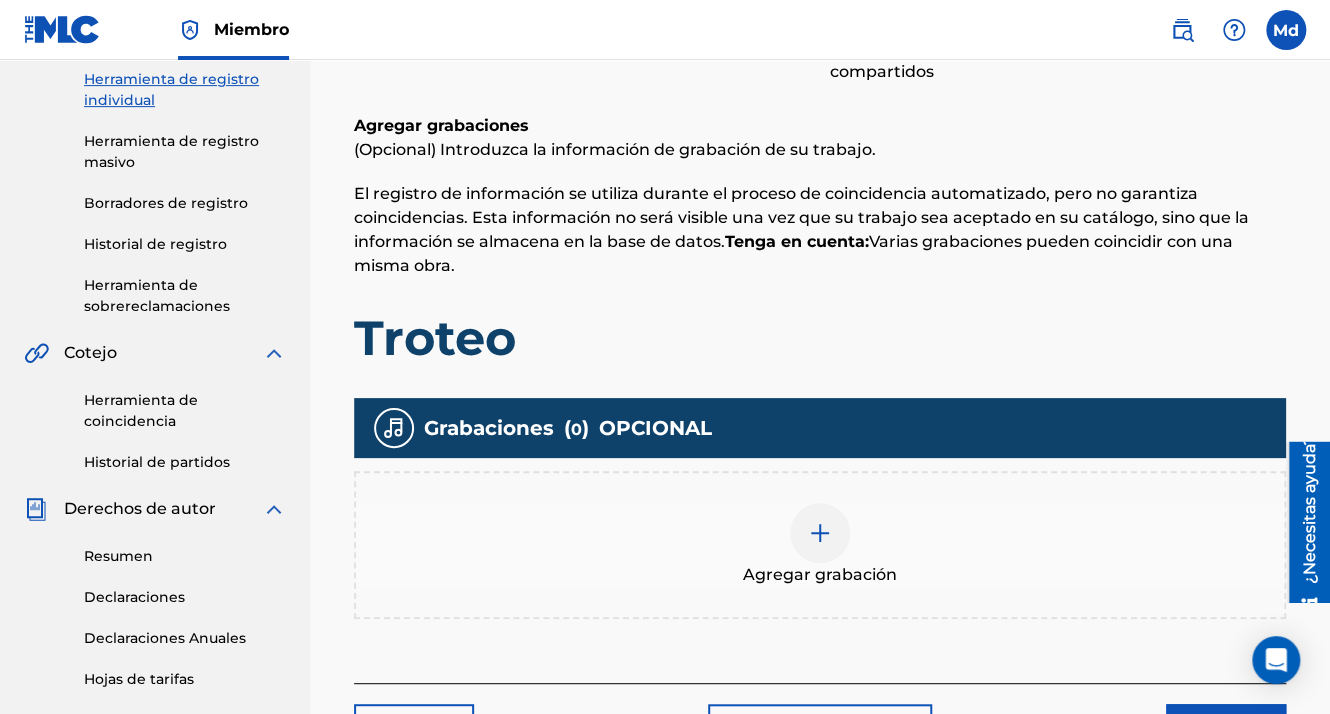 scroll, scrollTop: 490, scrollLeft: 0, axis: vertical 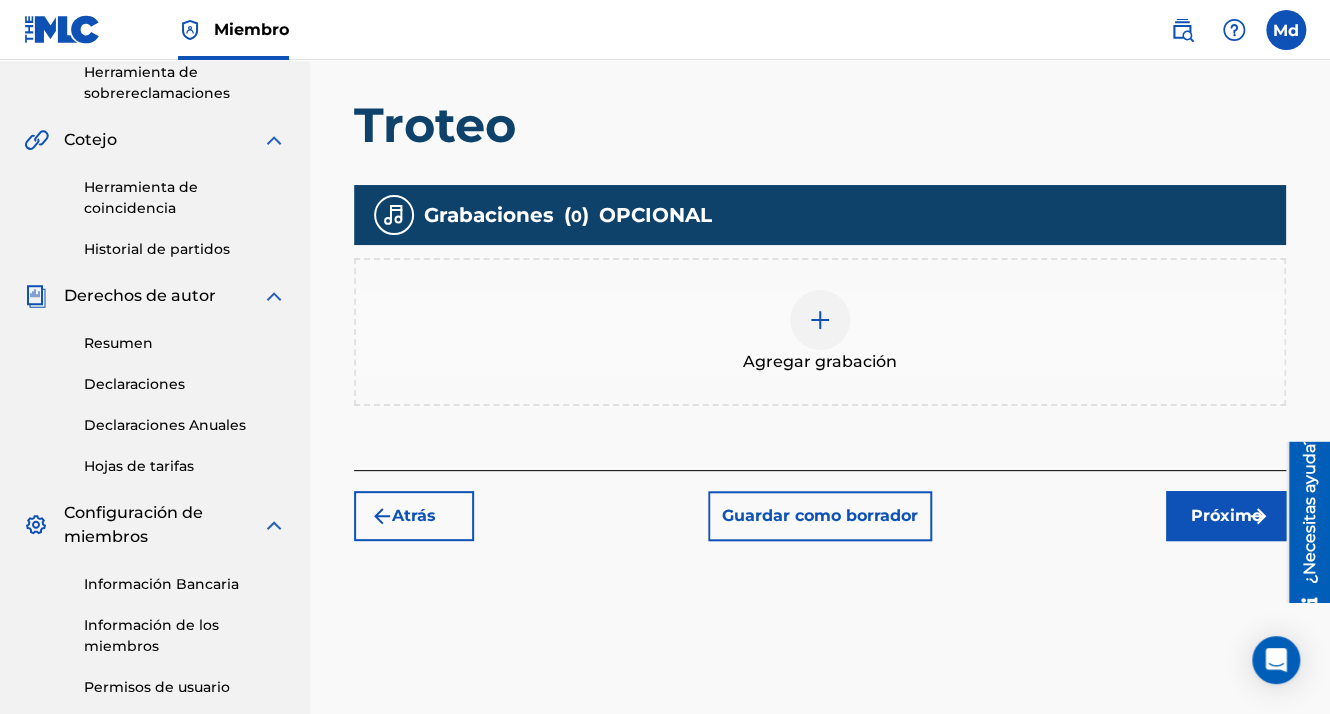 click at bounding box center (820, 320) 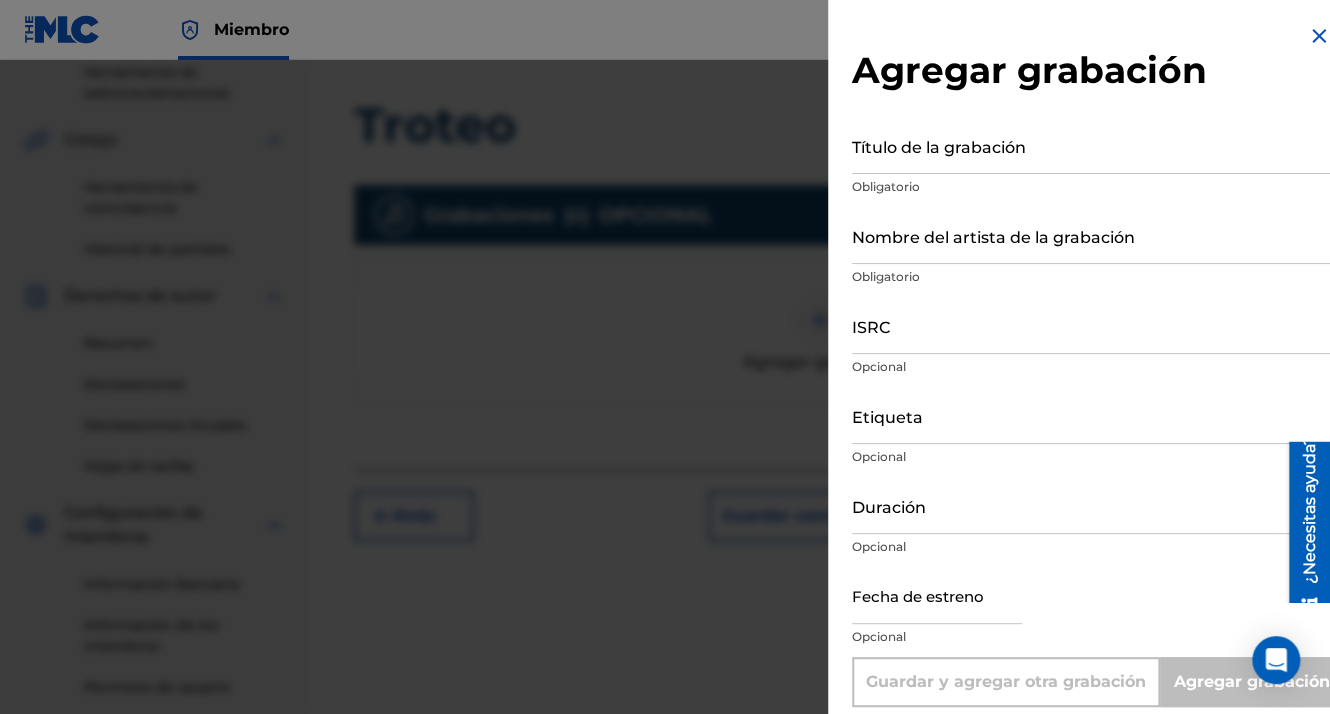 click on "Título de la grabación" at bounding box center (1091, 145) 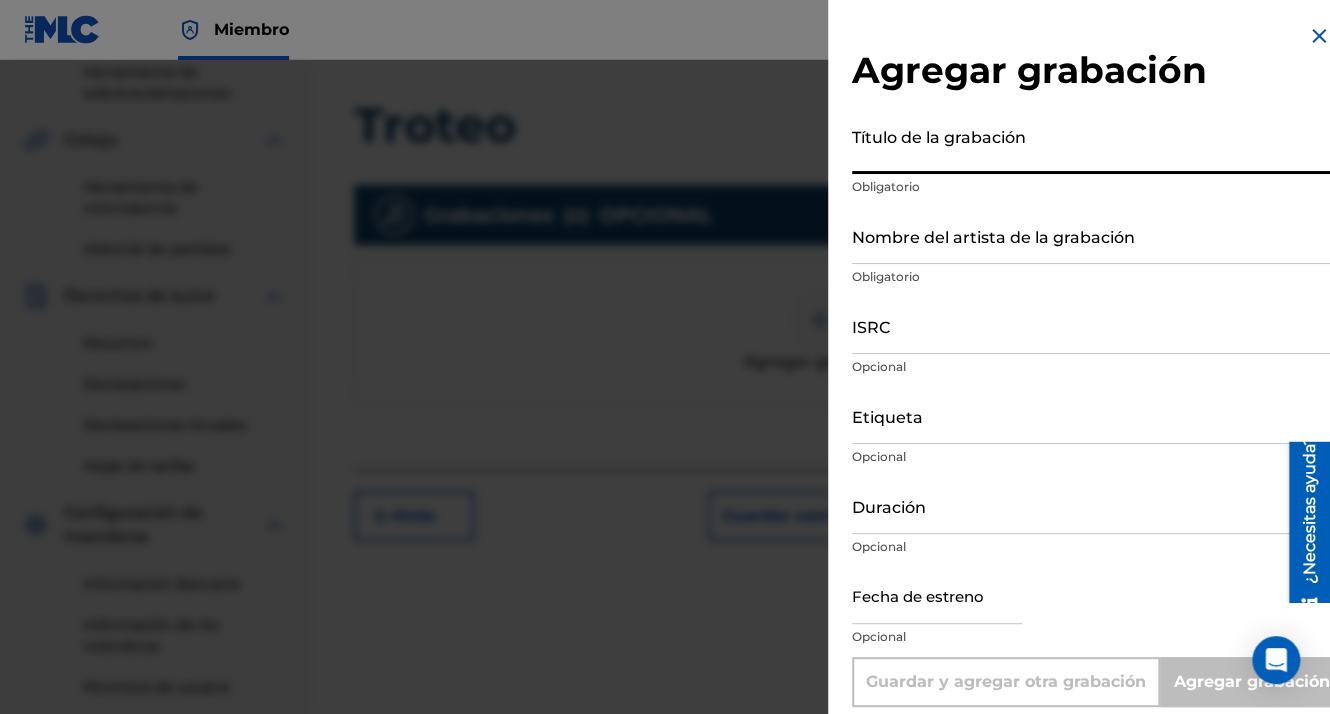 paste on "Troteo" 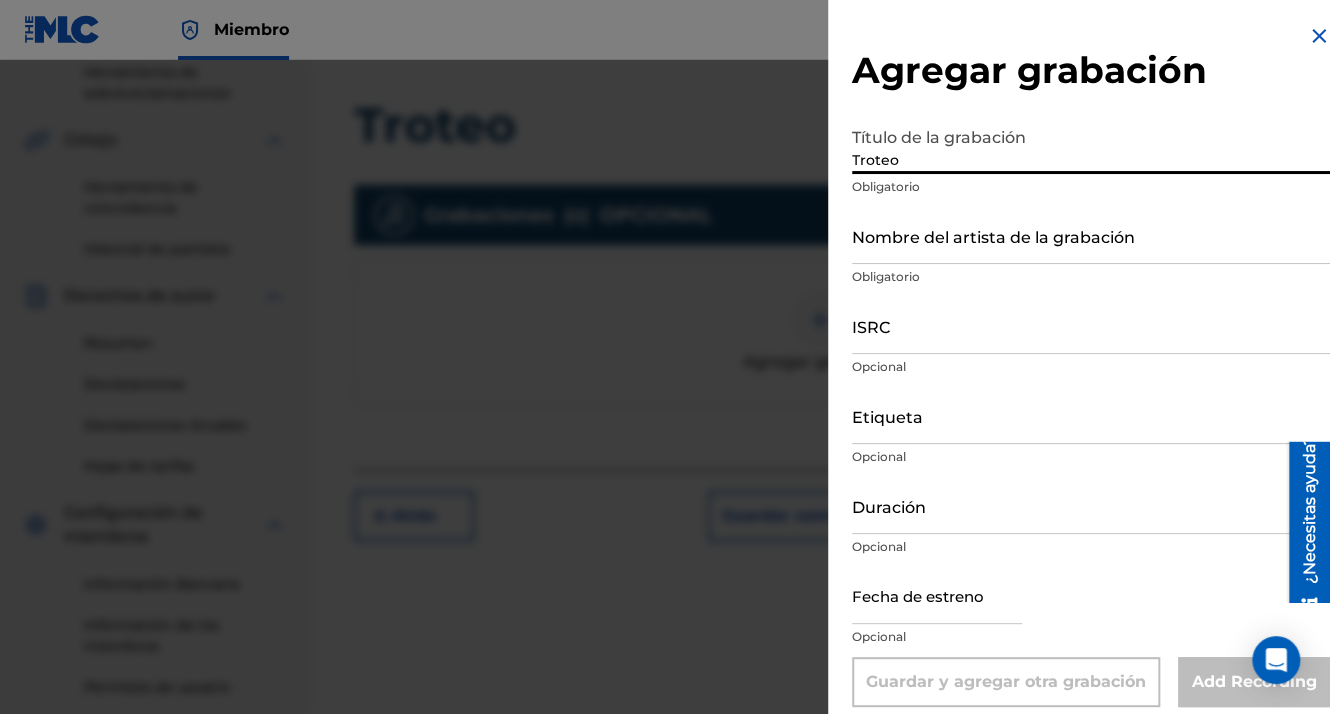 type on "Troteo" 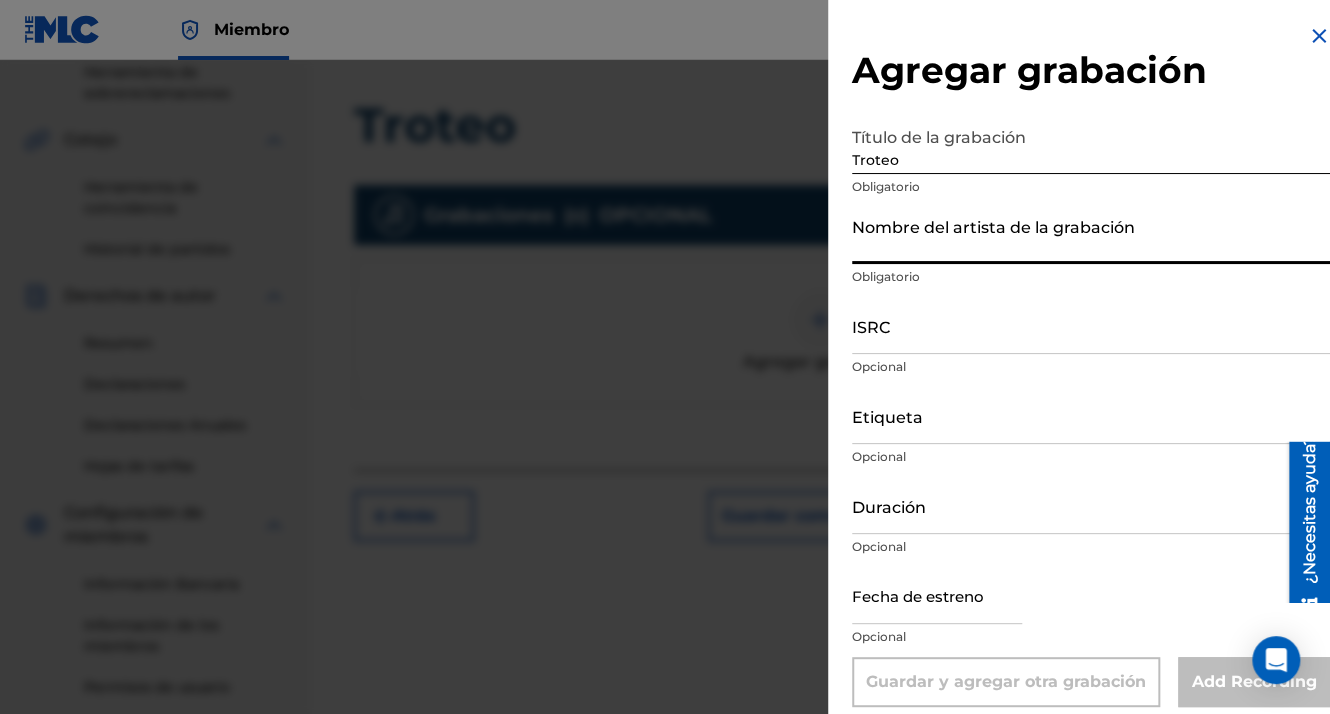 click on "Nombre del artista de la grabación" at bounding box center [1091, 235] 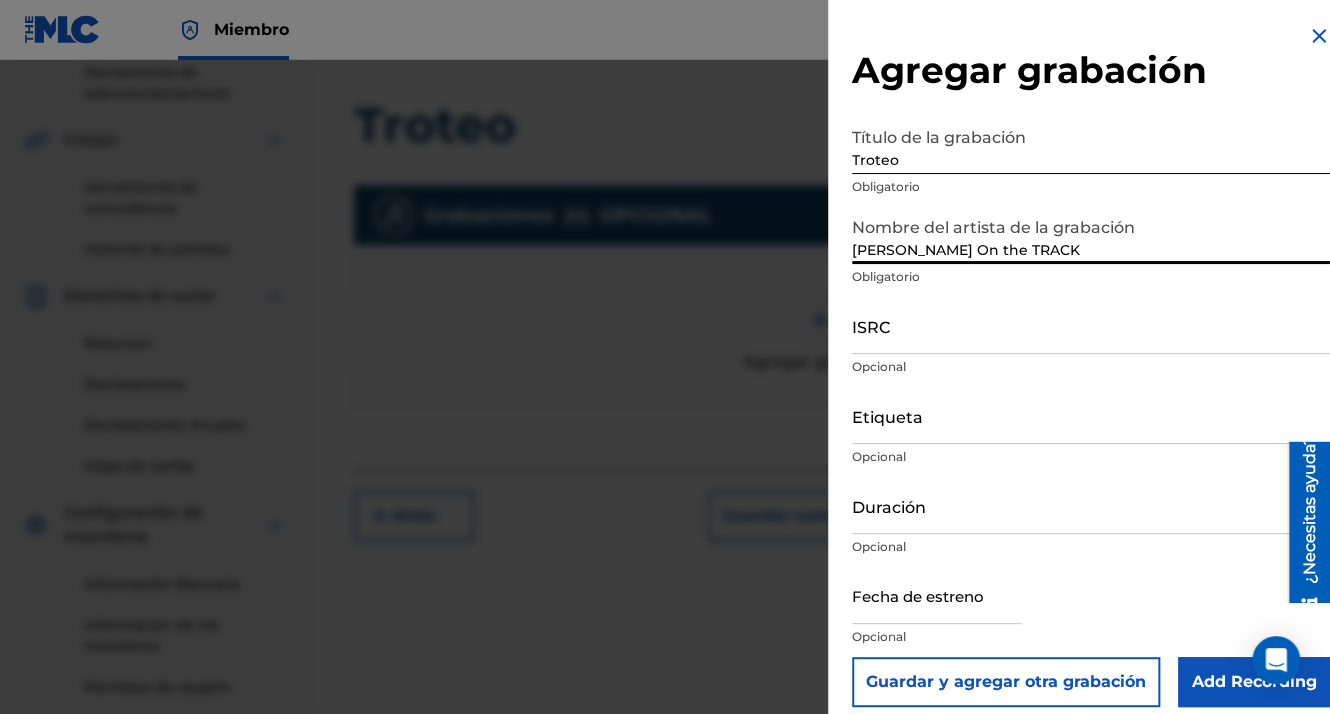 type on "[PERSON_NAME] On the TRACK" 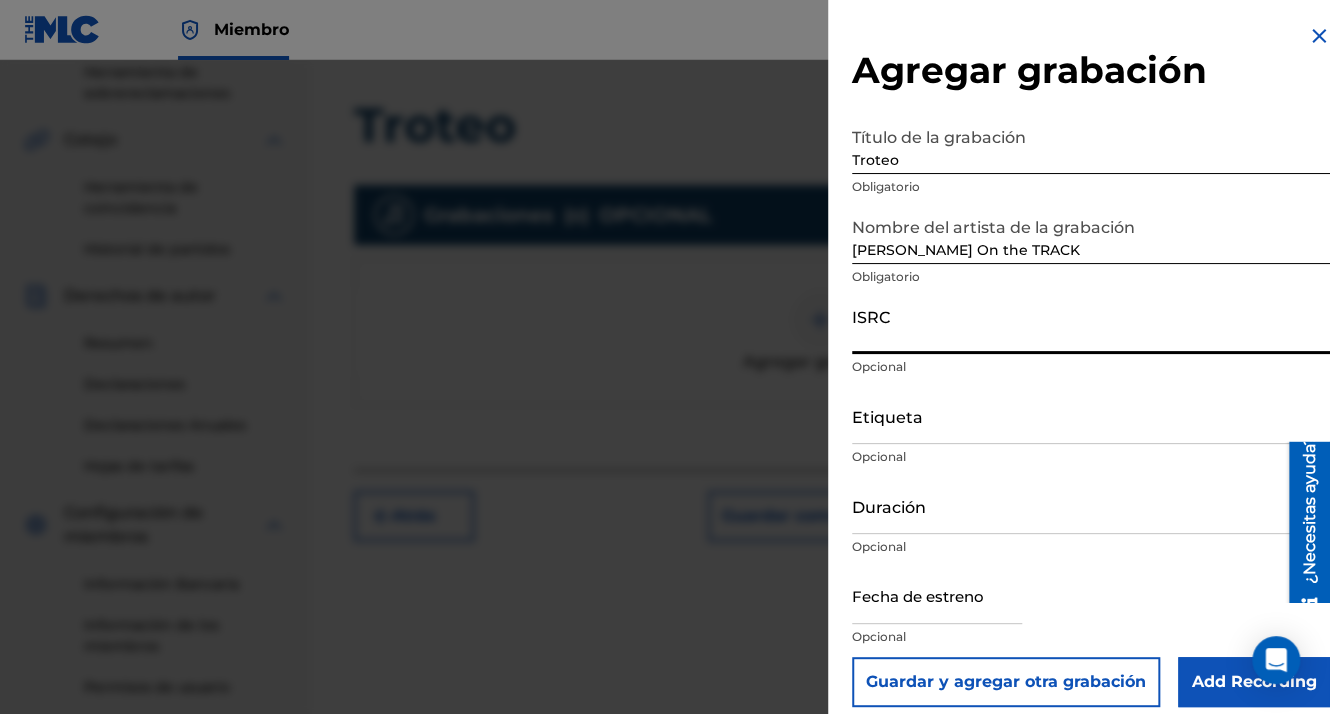 paste on "QZWFF2548795" 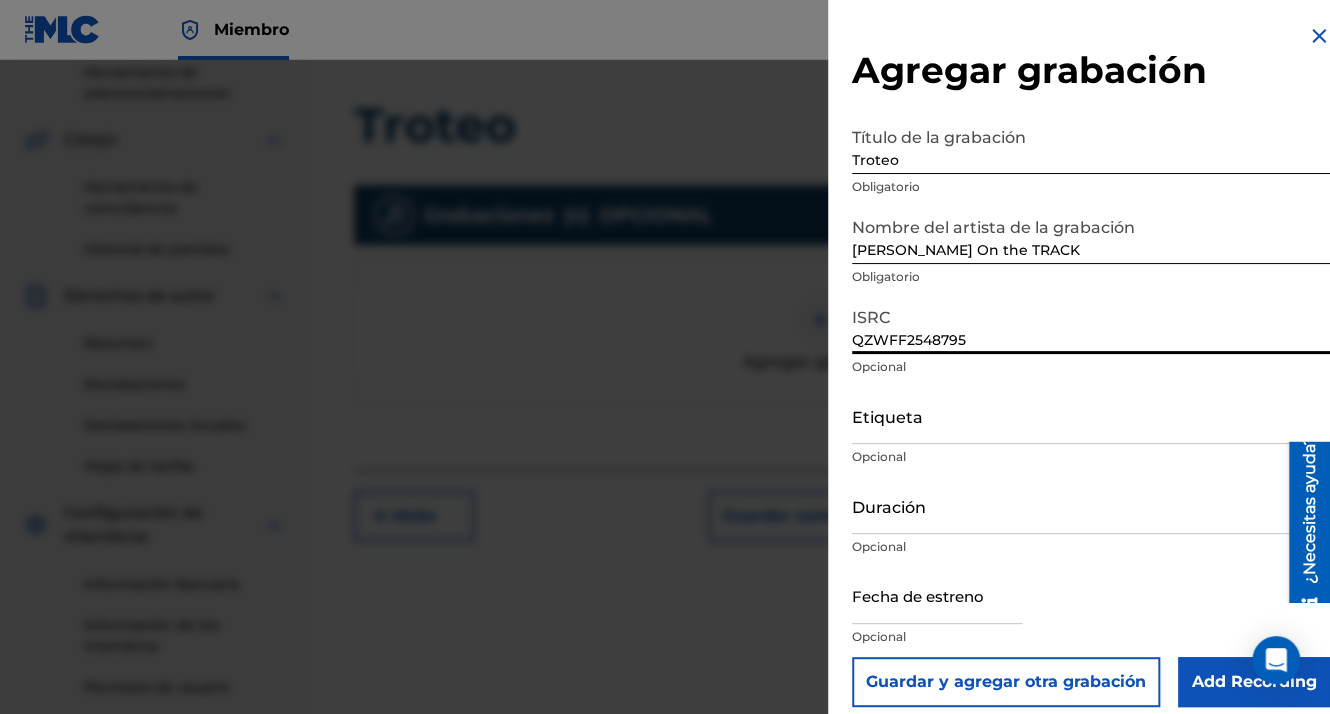 type on "QZWFF2548795" 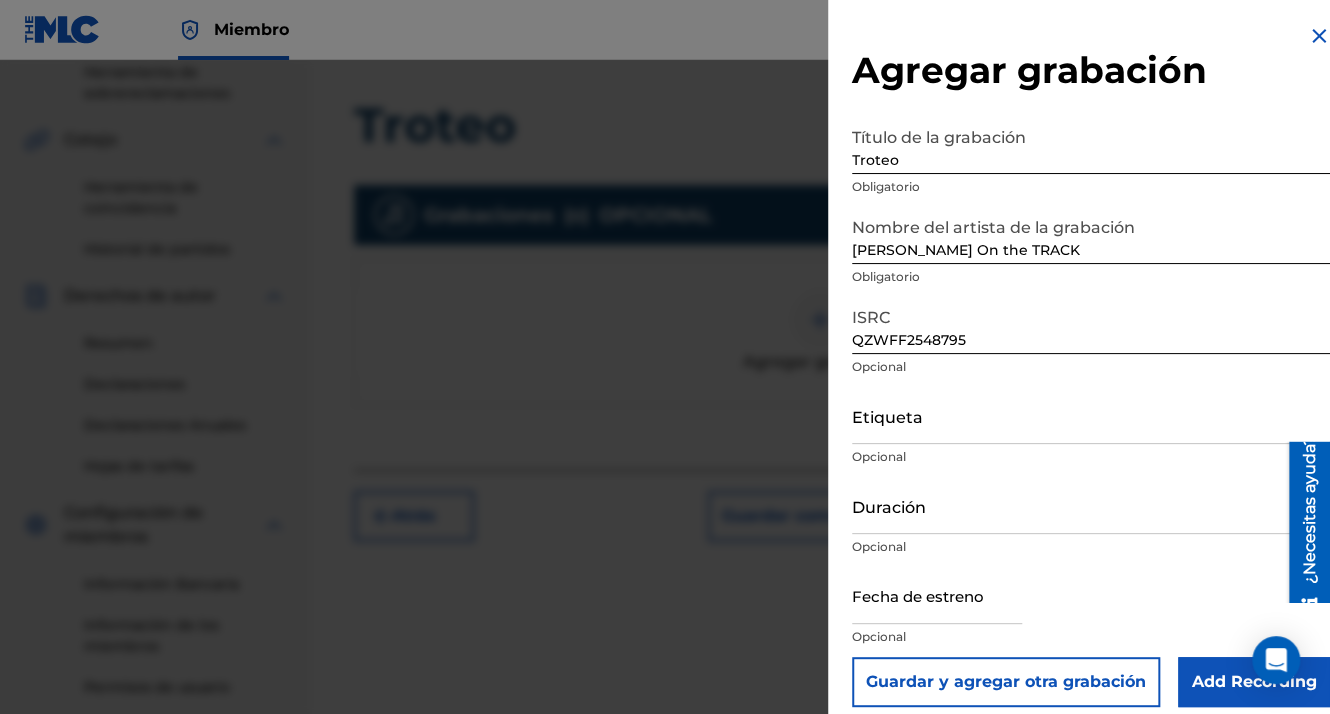 click at bounding box center (937, 595) 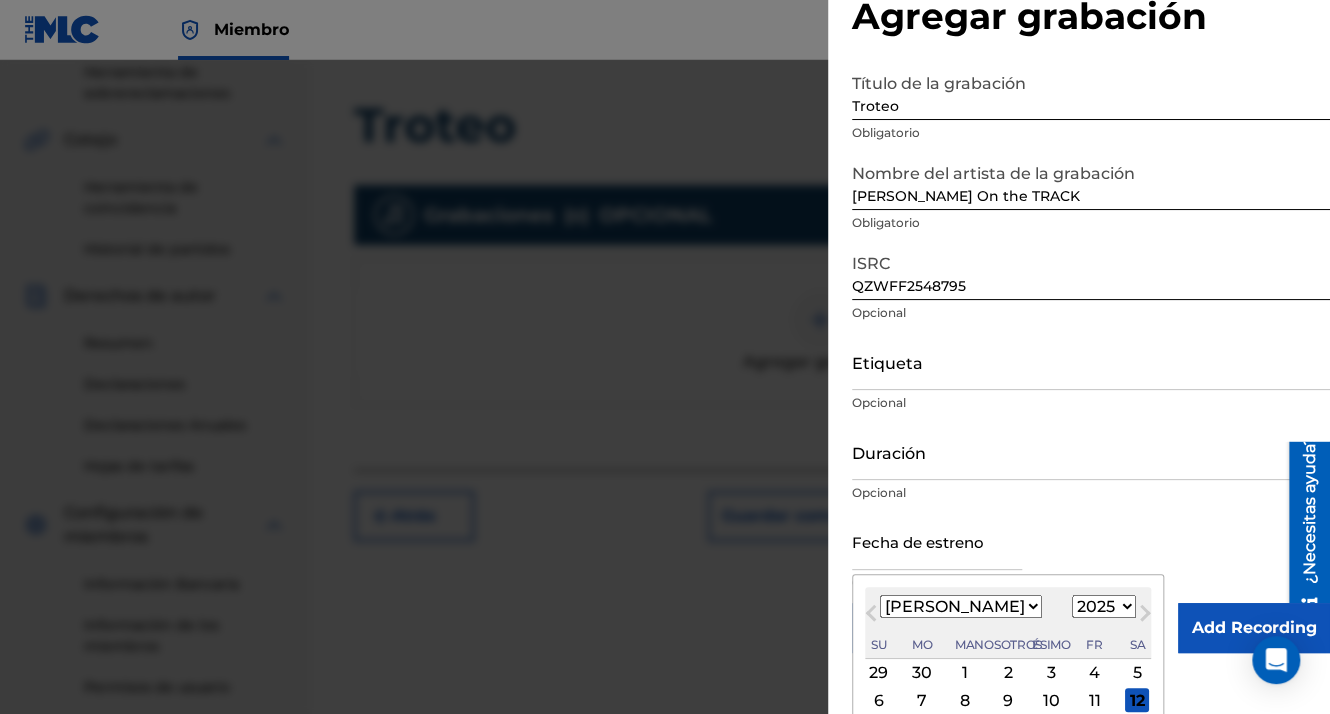 scroll, scrollTop: 100, scrollLeft: 0, axis: vertical 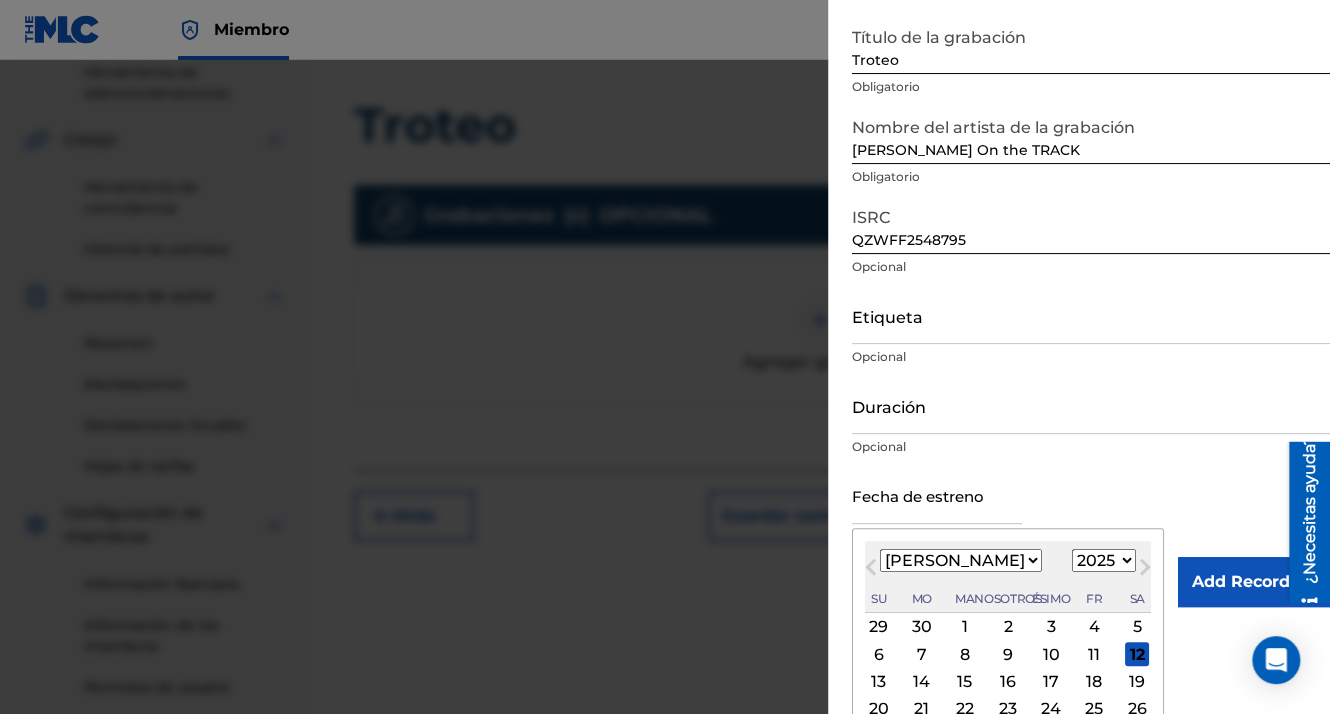 click on "12" at bounding box center [1137, 654] 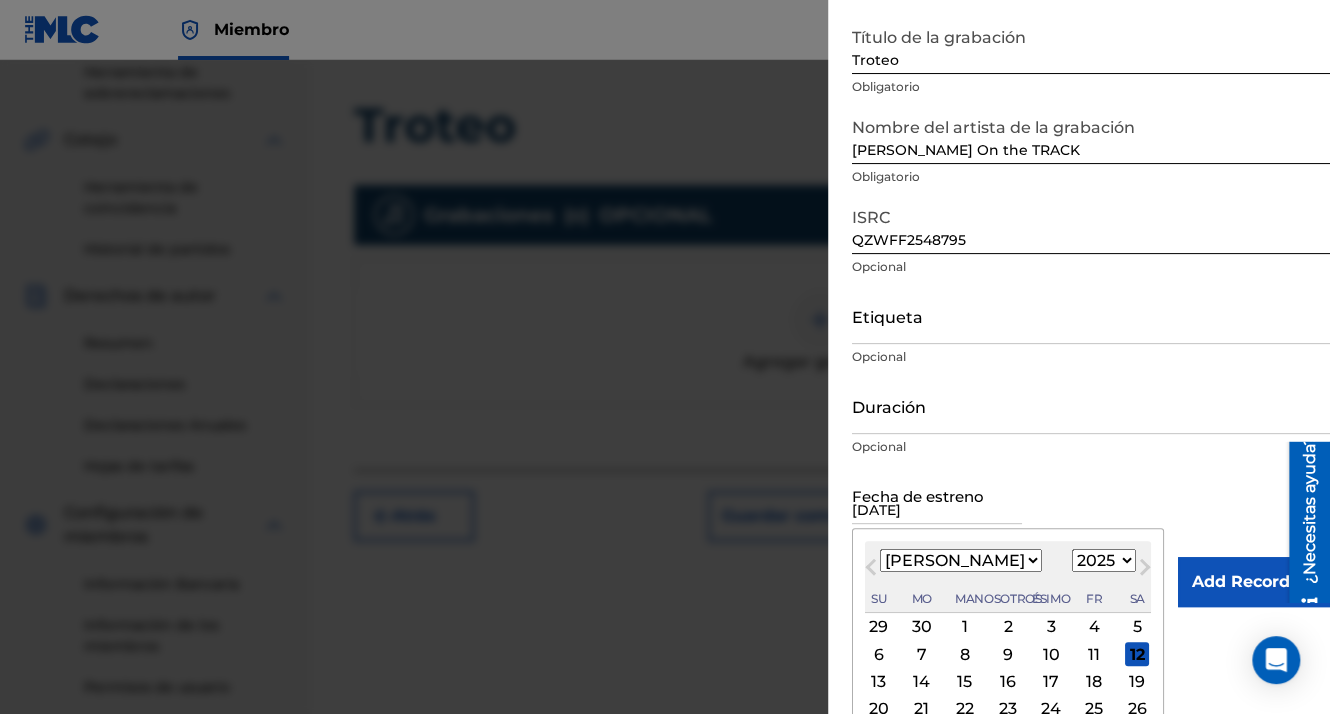 scroll, scrollTop: 16, scrollLeft: 0, axis: vertical 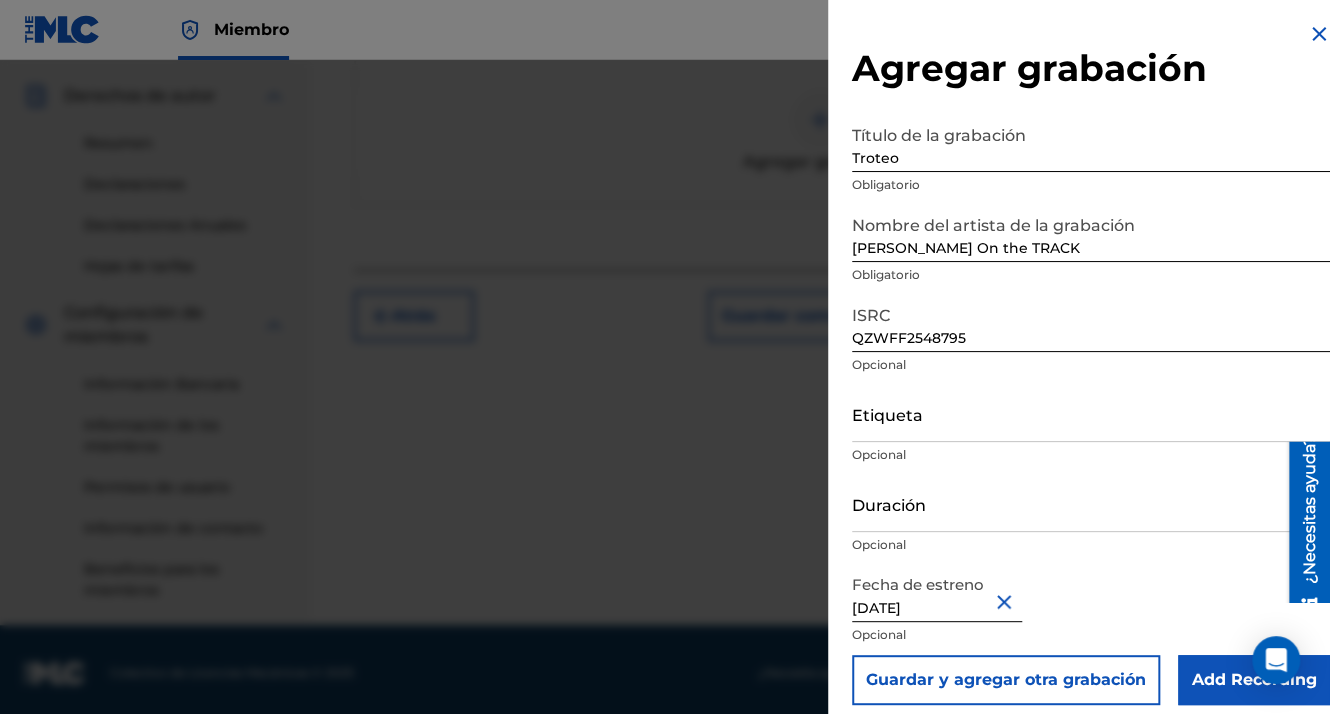 click on "Add Recording" at bounding box center [1254, 680] 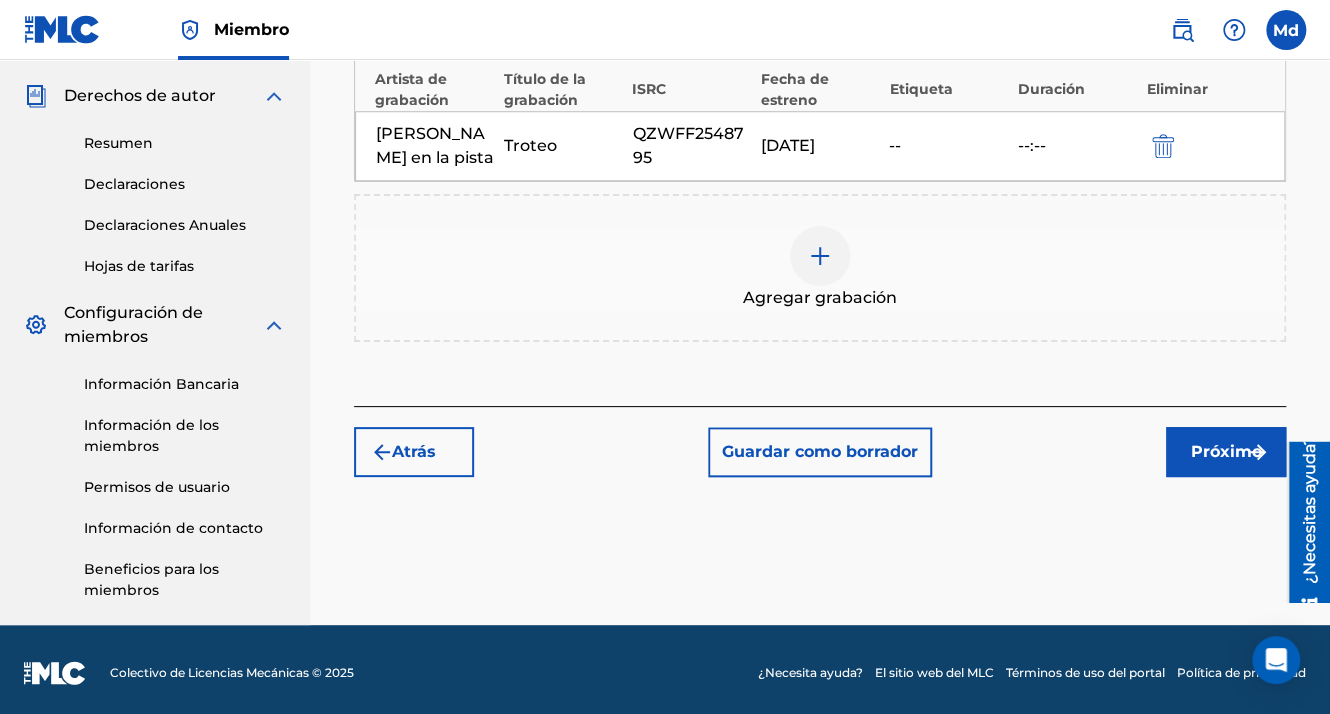 click on "Próximo" at bounding box center [1226, 452] 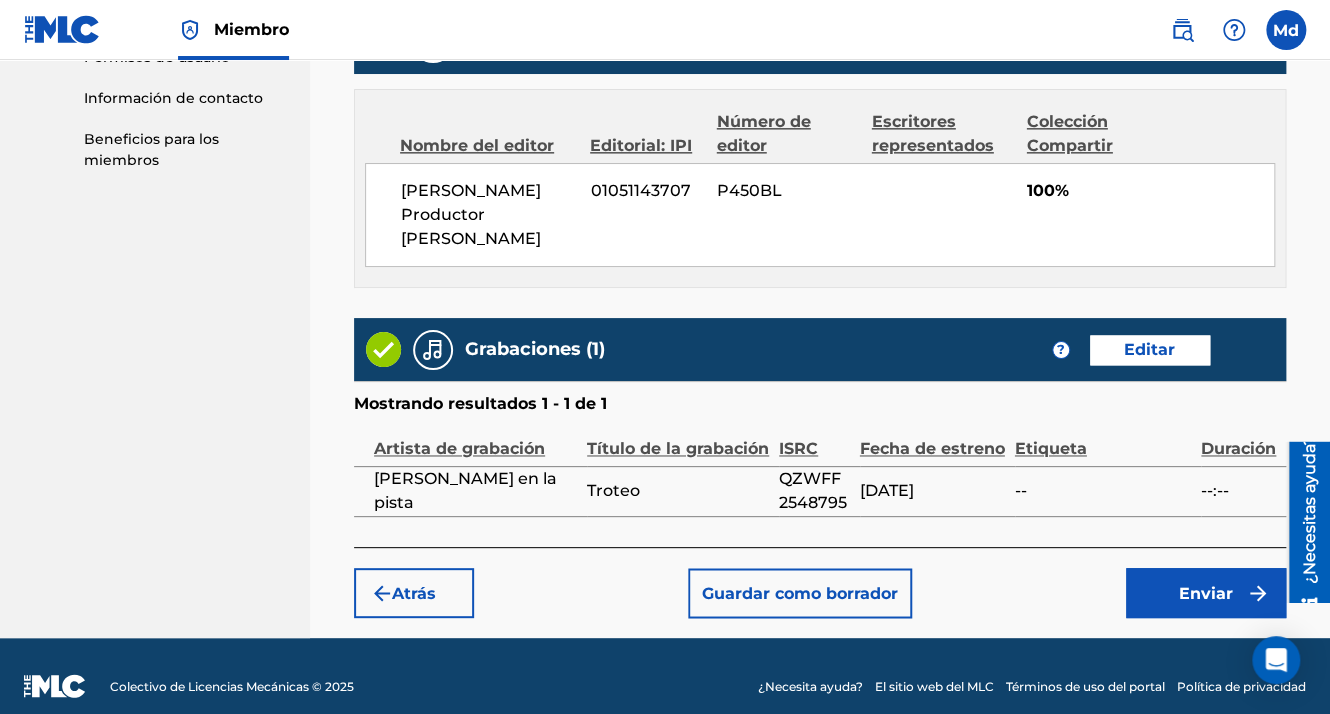scroll, scrollTop: 1123, scrollLeft: 0, axis: vertical 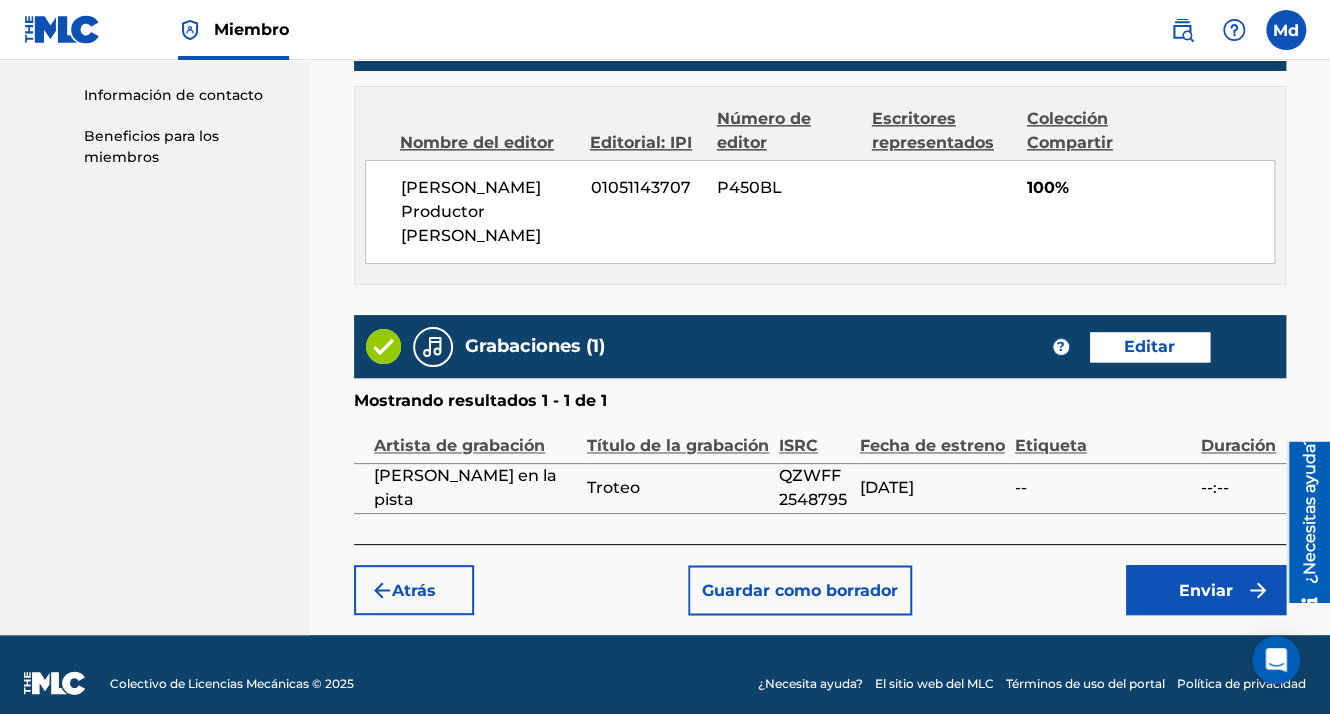 click on "Enviar" at bounding box center (1206, 590) 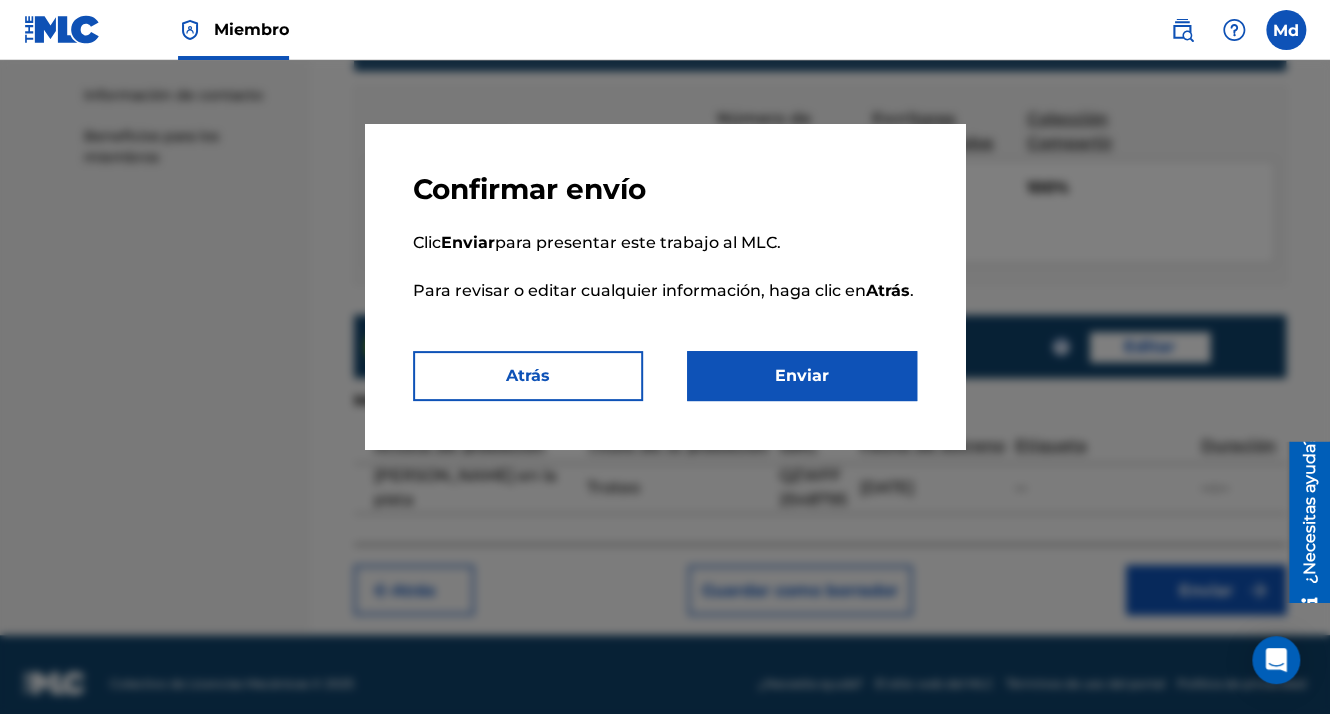 click on "Enviar" at bounding box center (802, 376) 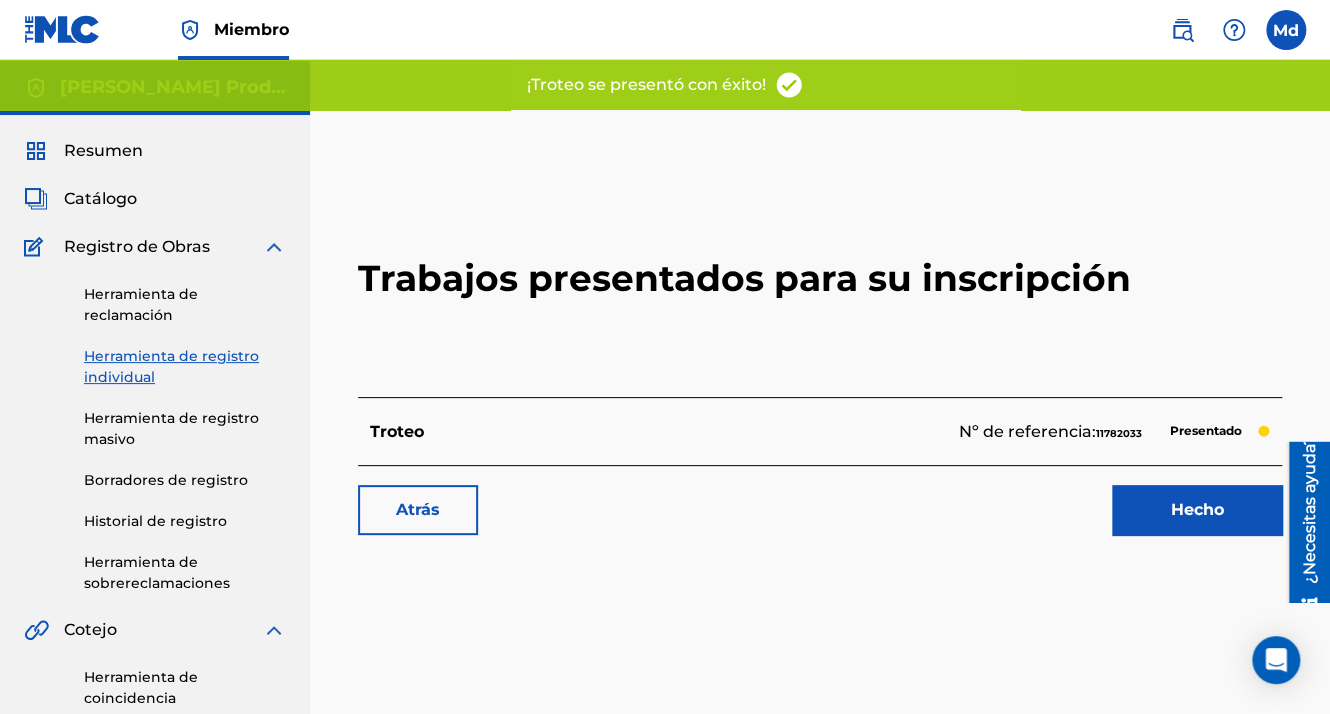 click on "Hecho" at bounding box center [1197, 510] 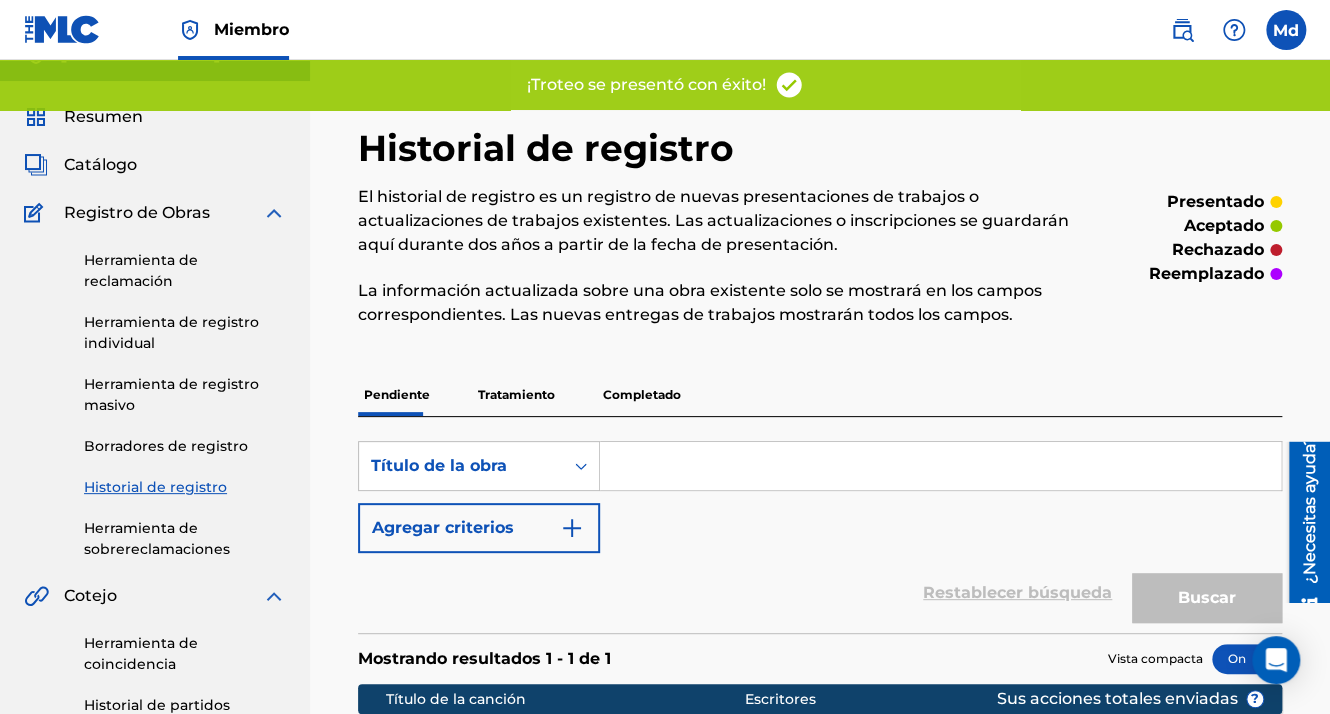 scroll, scrollTop: 0, scrollLeft: 0, axis: both 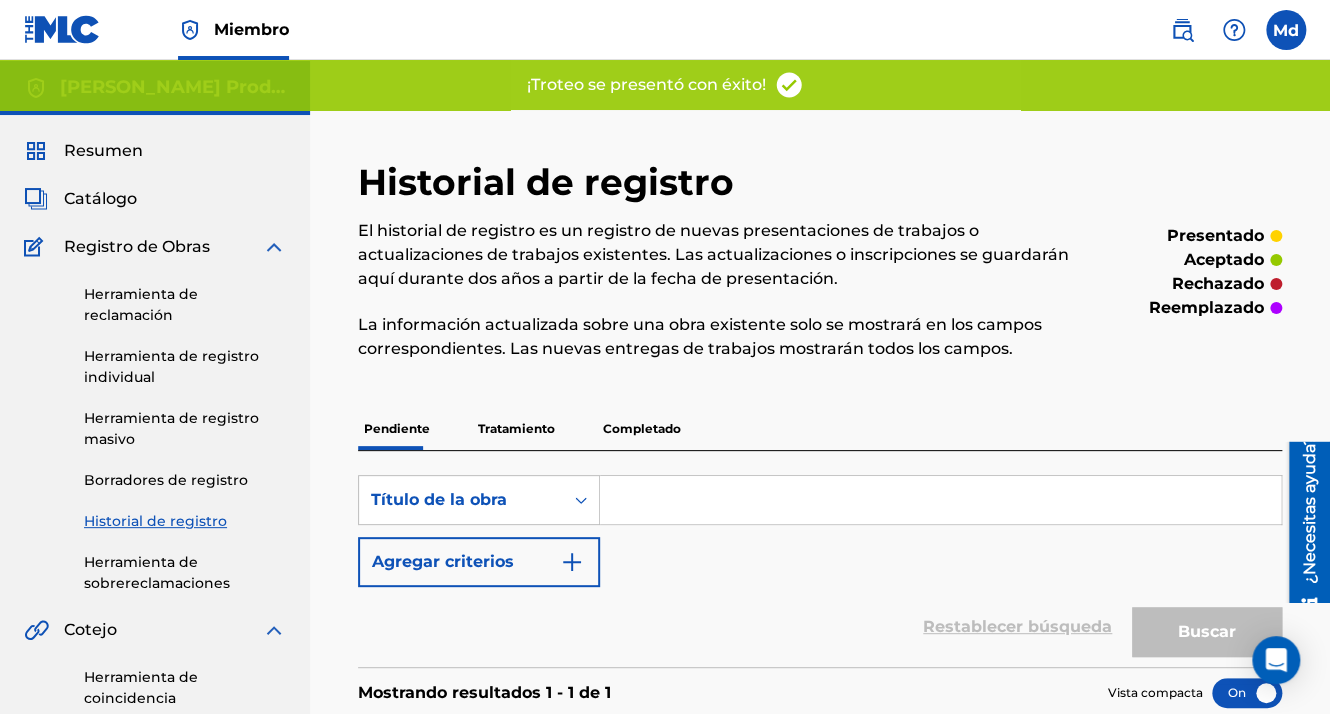 click on "Catálogo" at bounding box center [100, 199] 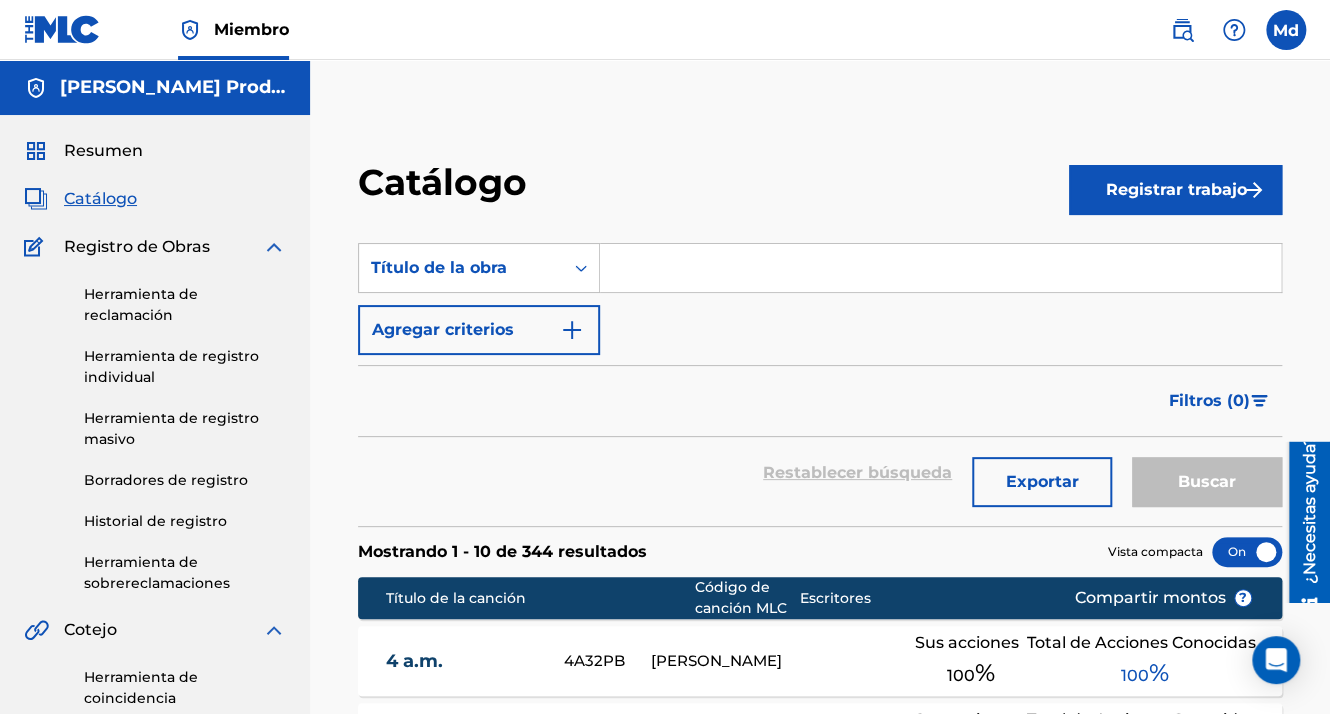 click on "Registrar trabajo" at bounding box center [1175, 190] 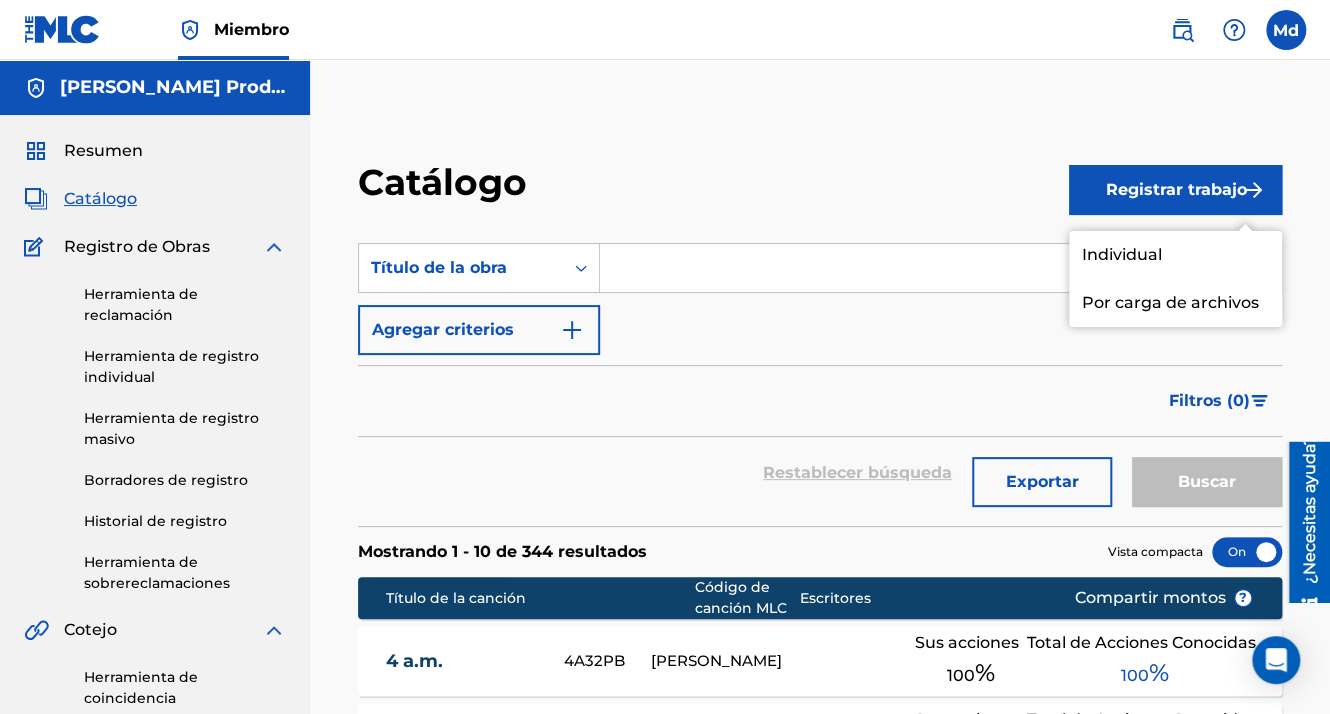 click on "Individual" at bounding box center [1175, 255] 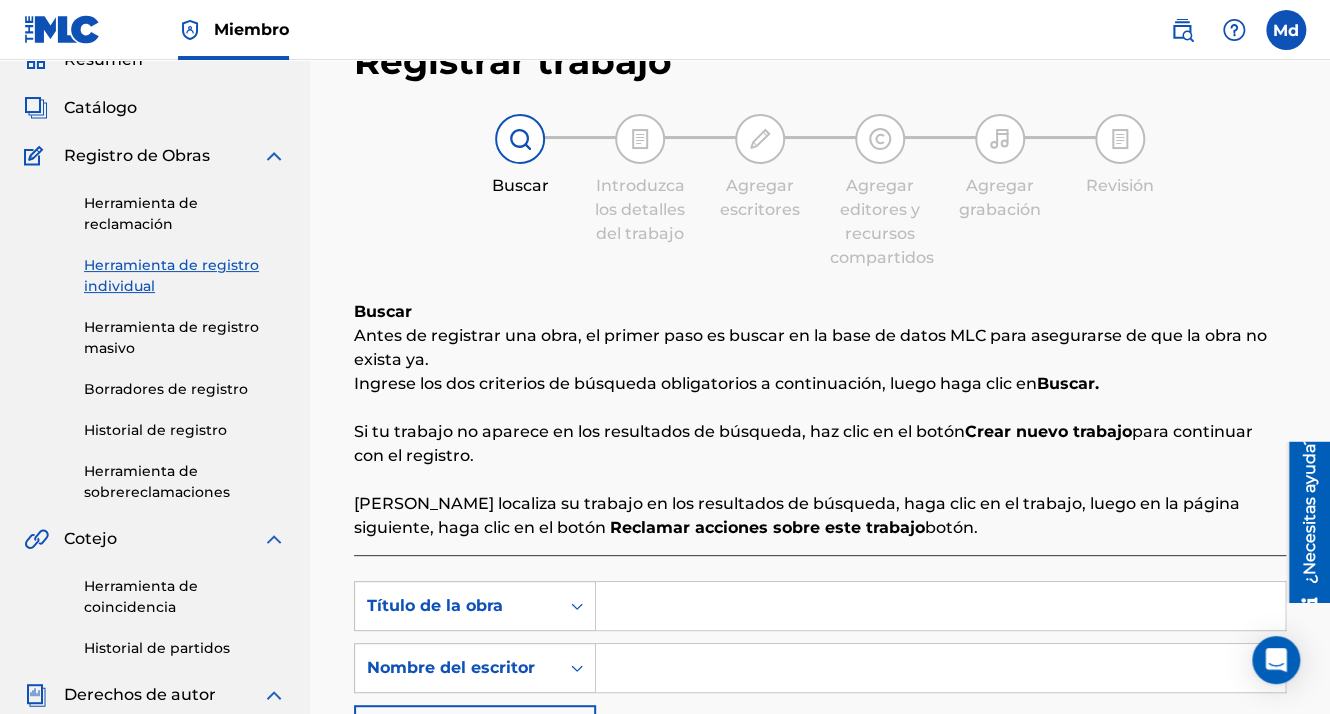 scroll, scrollTop: 400, scrollLeft: 0, axis: vertical 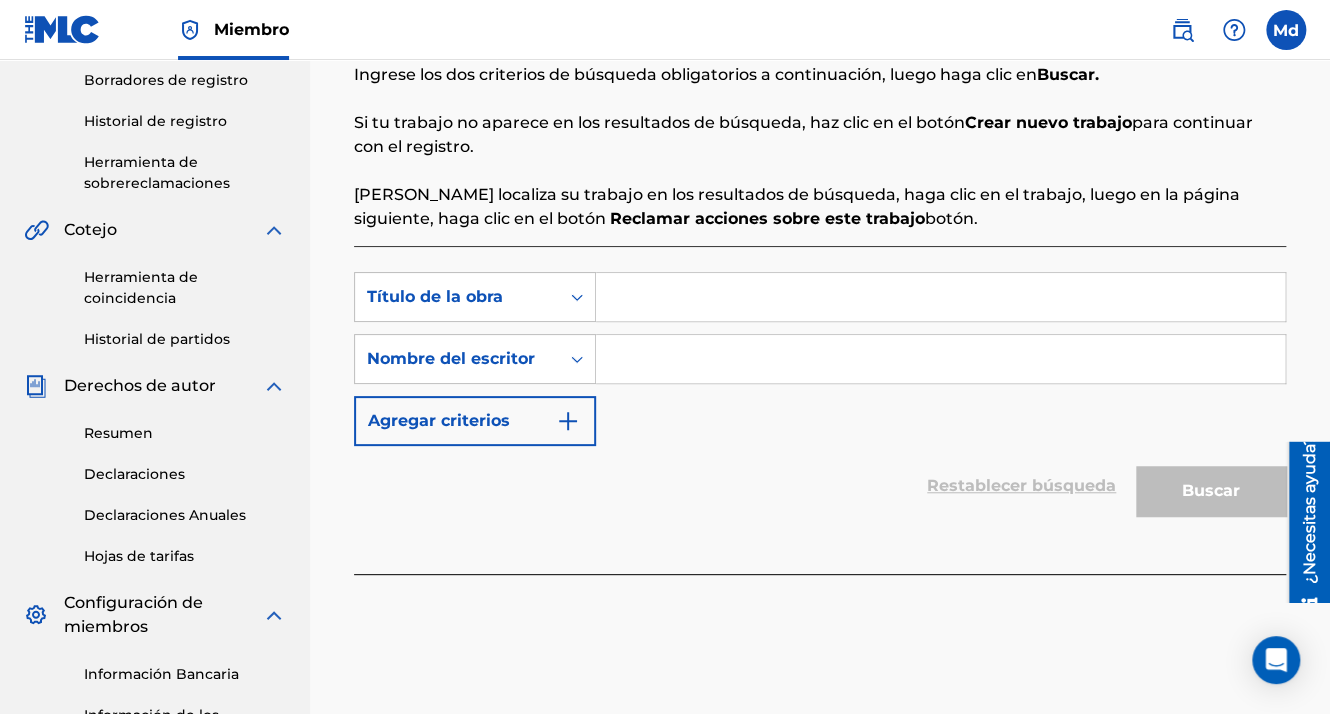 click at bounding box center [940, 297] 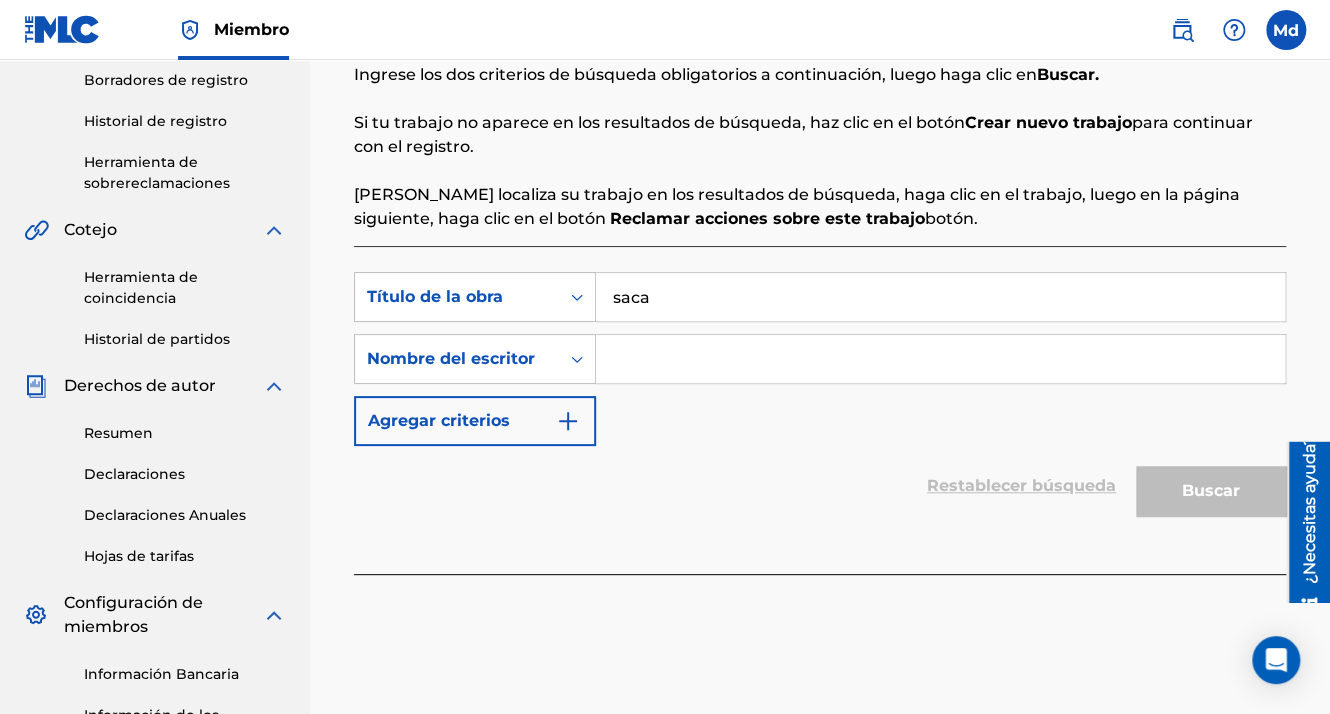 type on "saca" 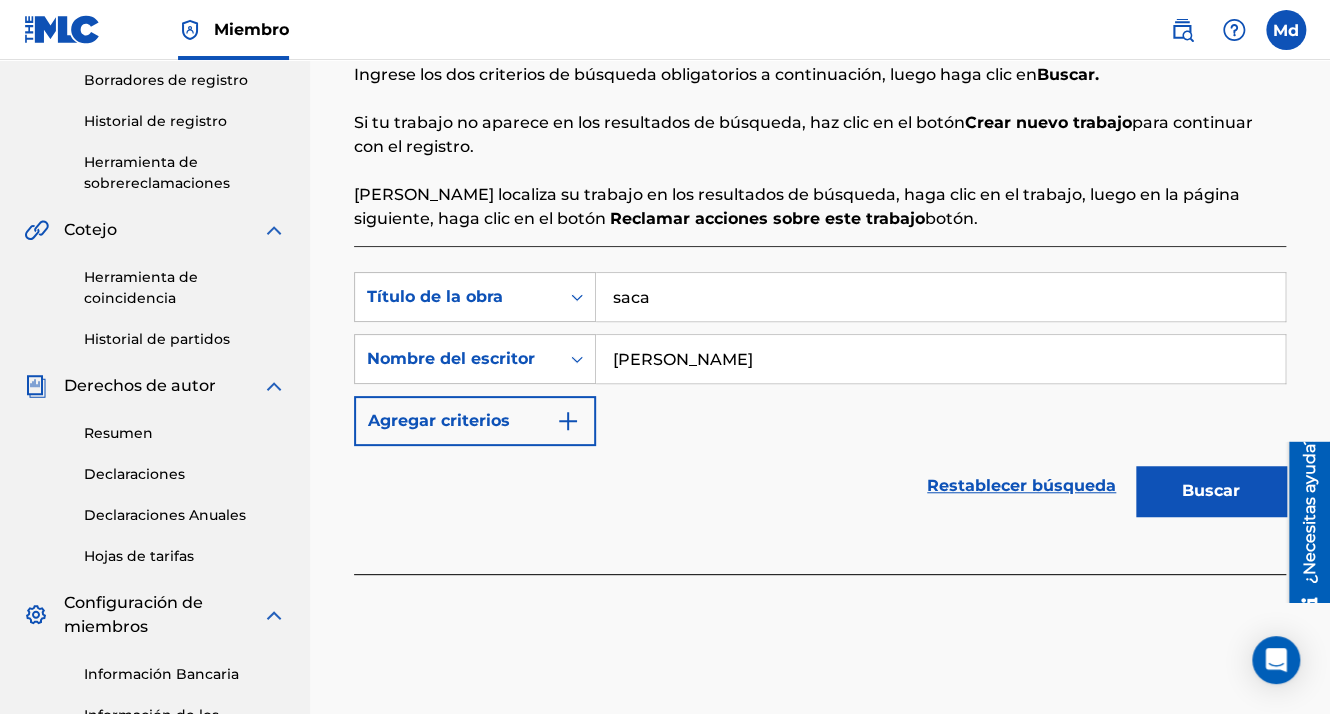 click on "Agregar criterios" at bounding box center (475, 421) 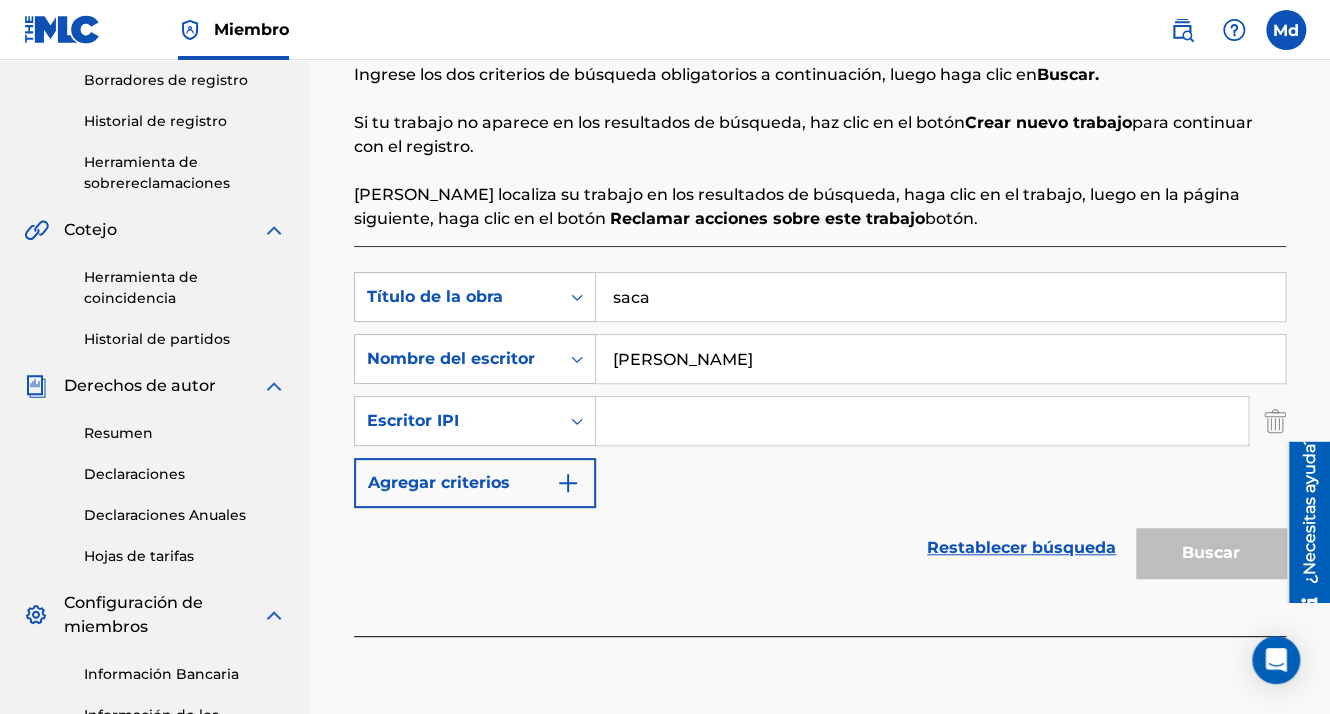 click at bounding box center (922, 421) 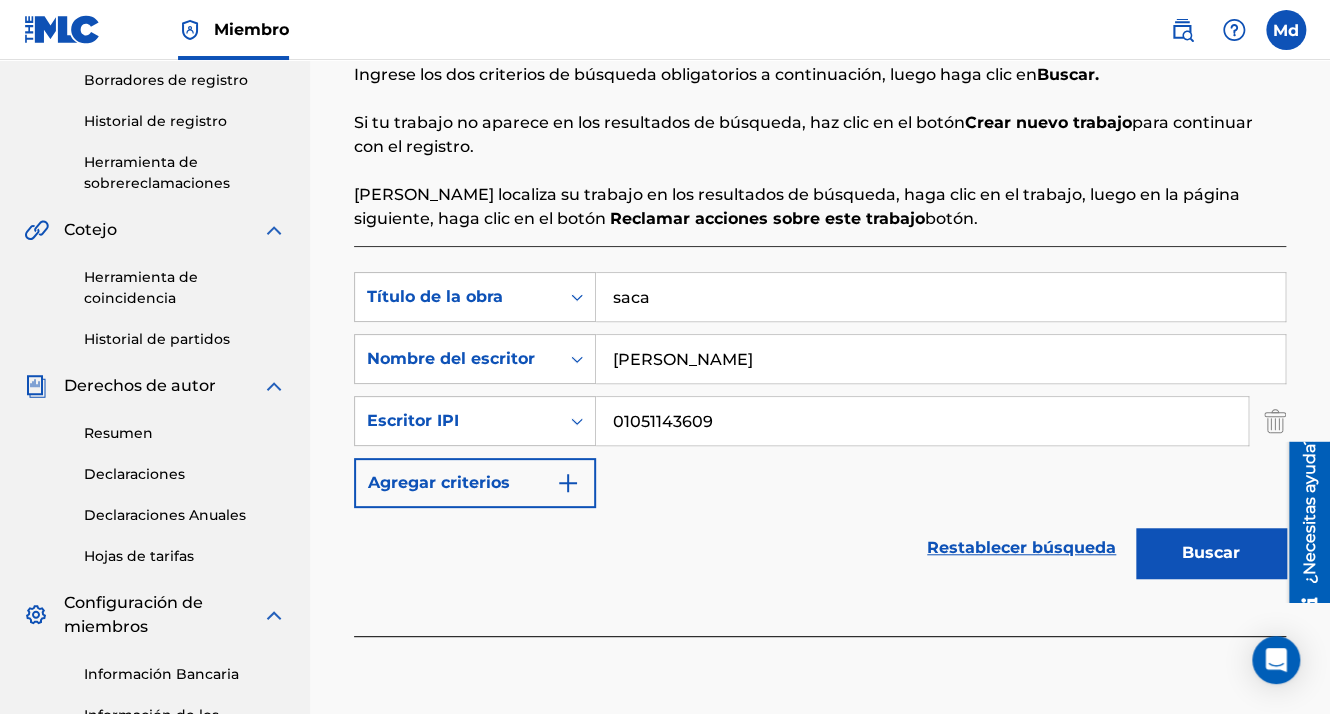 click on "Buscar" at bounding box center [1211, 553] 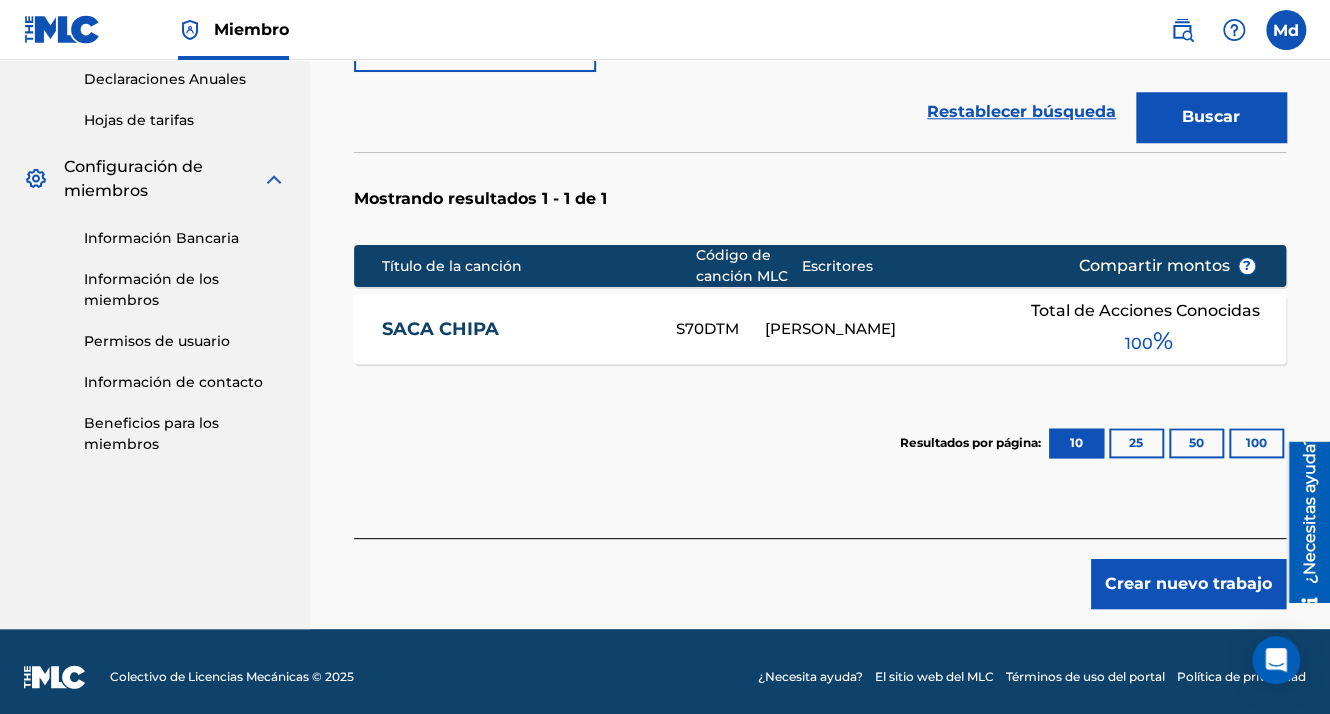 scroll, scrollTop: 846, scrollLeft: 0, axis: vertical 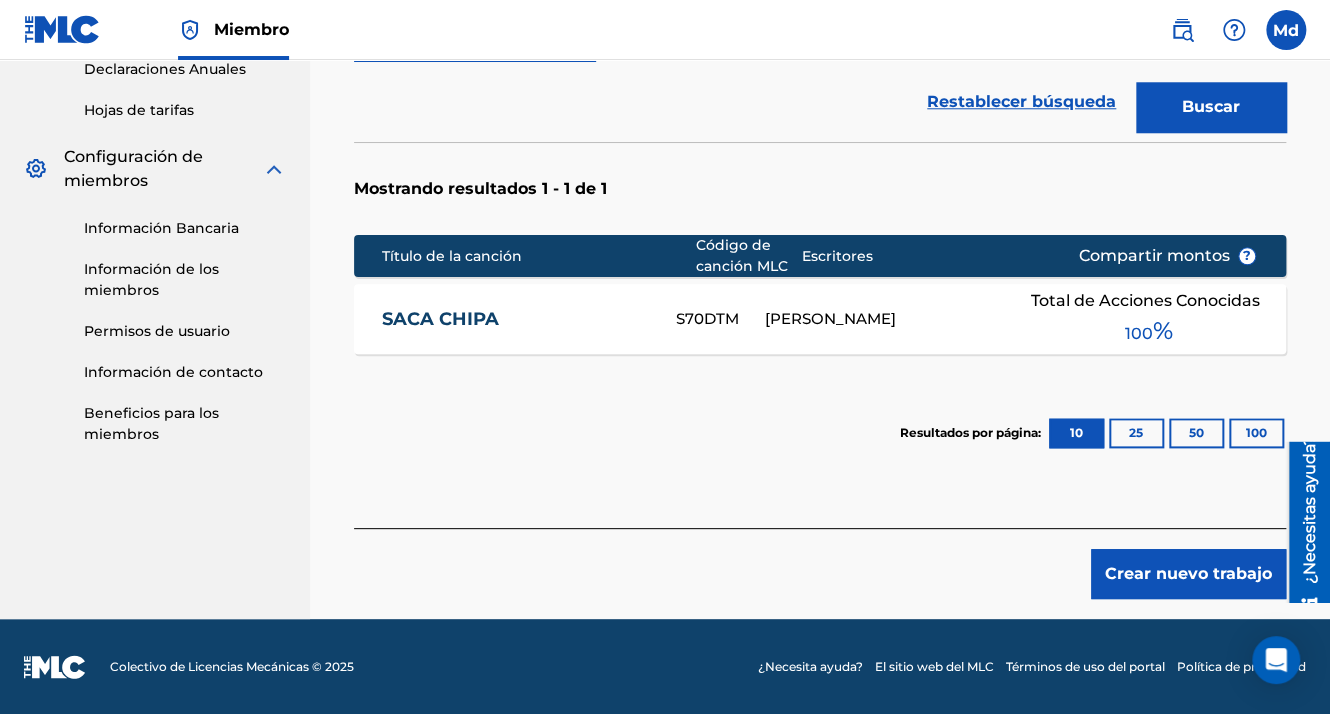 click on "Crear nuevo trabajo" at bounding box center [1188, 574] 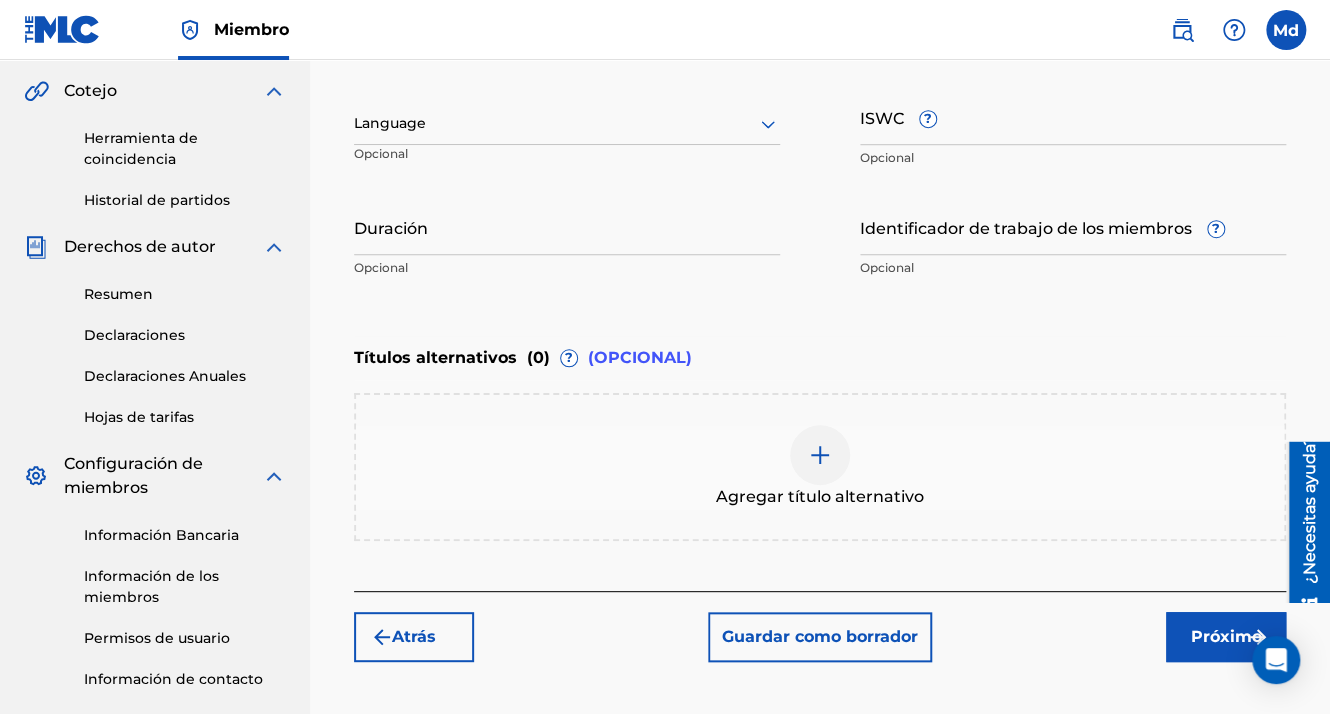 scroll, scrollTop: 396, scrollLeft: 0, axis: vertical 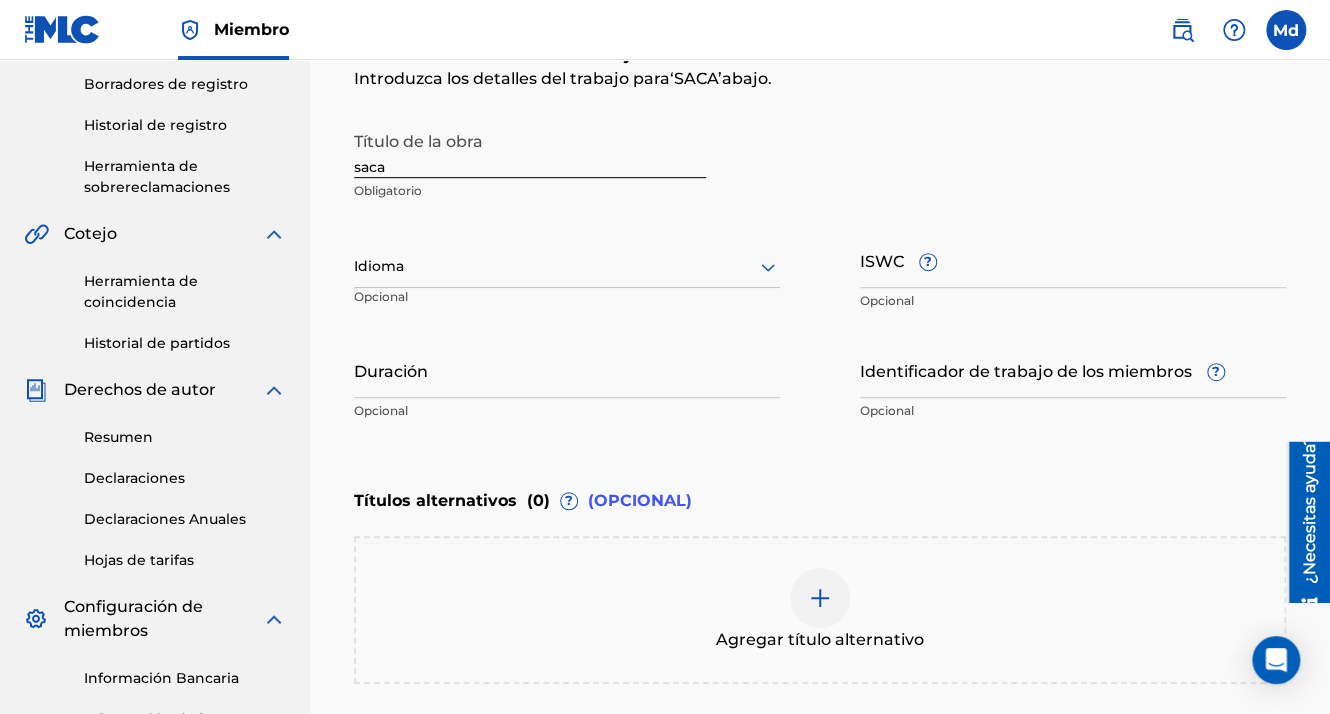 click at bounding box center (567, 266) 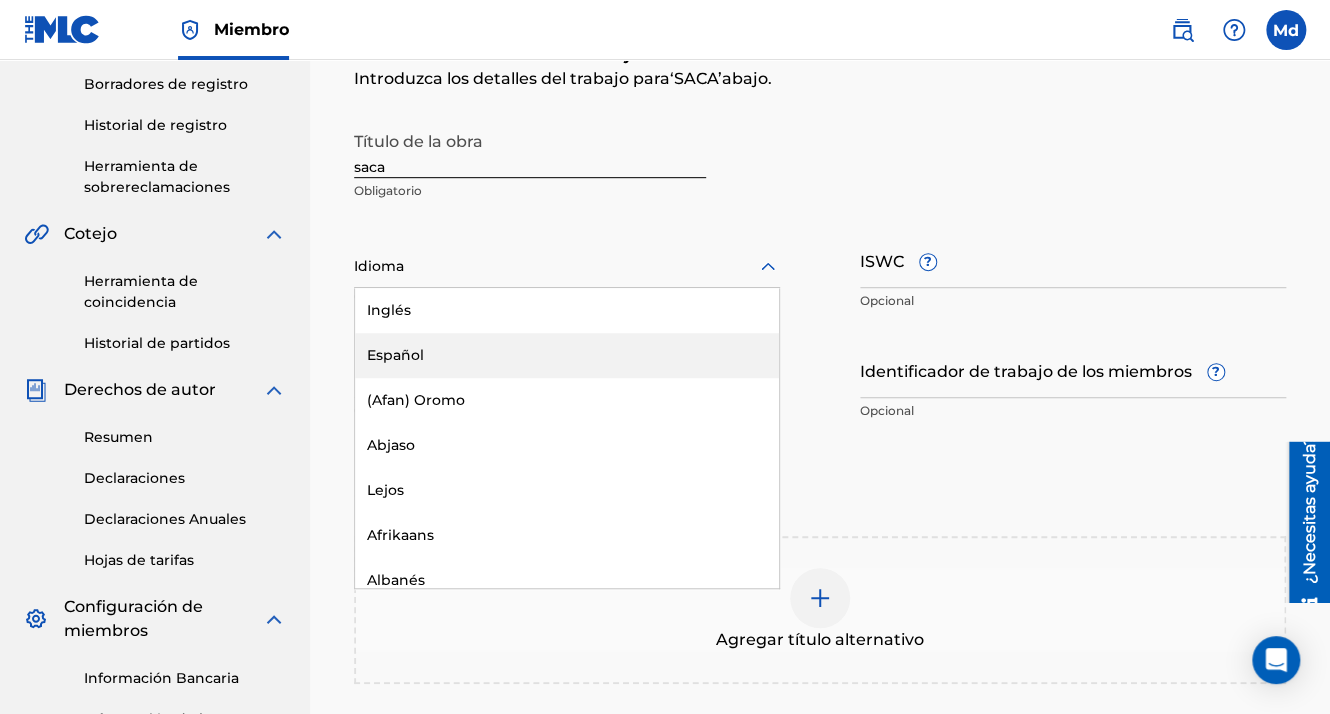 click on "Español" at bounding box center [567, 355] 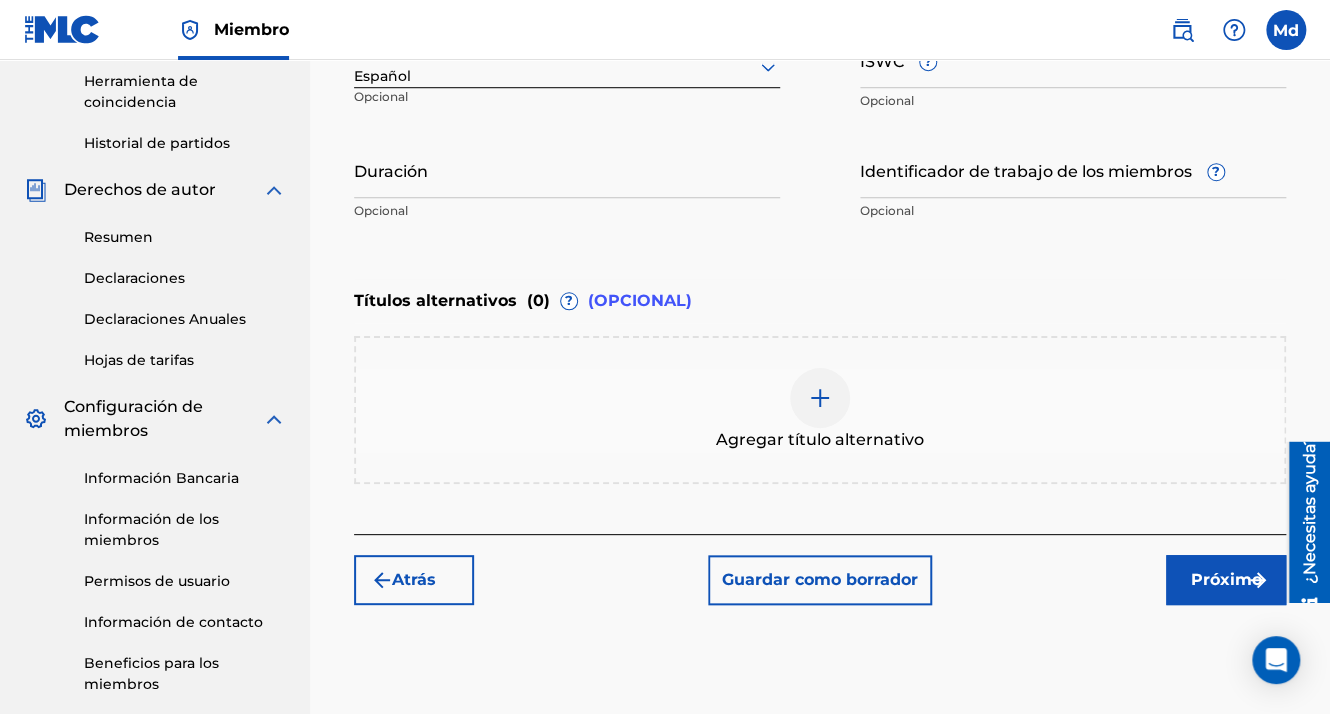 click on "Próximo" at bounding box center (1226, 580) 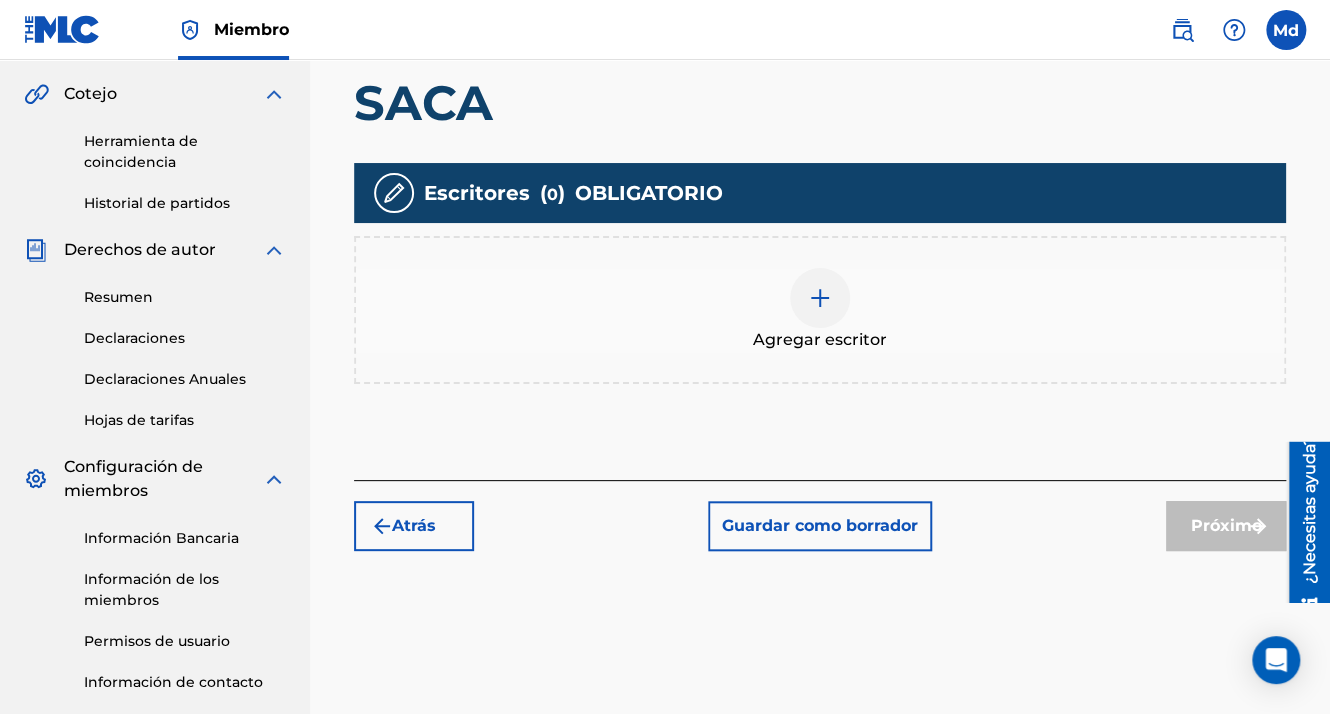 scroll, scrollTop: 590, scrollLeft: 0, axis: vertical 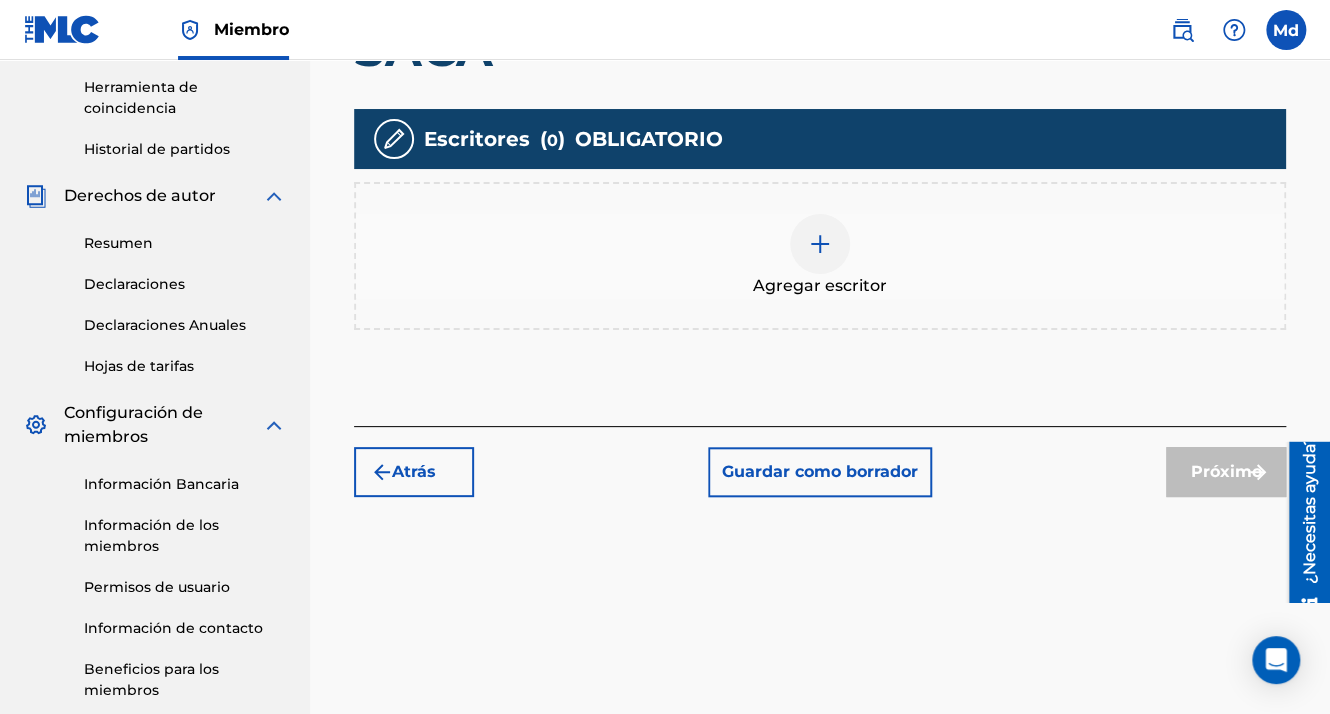 click at bounding box center [820, 244] 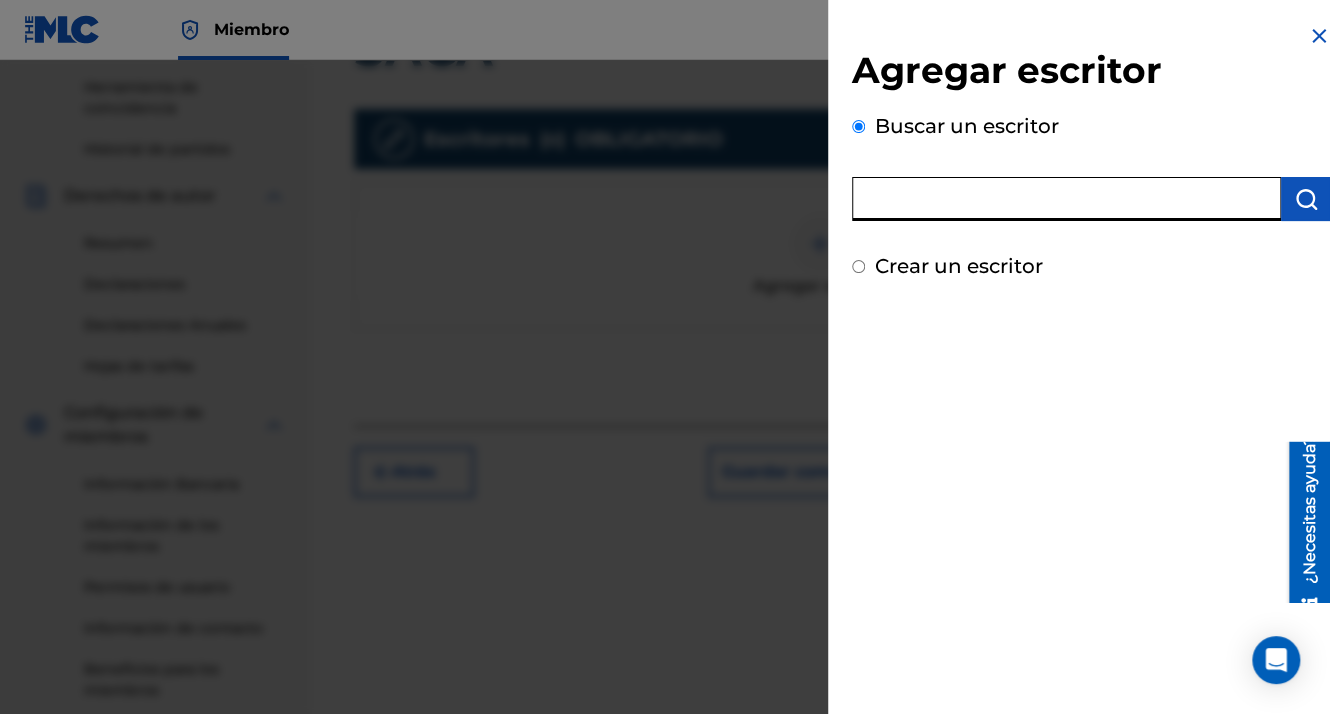 click at bounding box center [1066, 199] 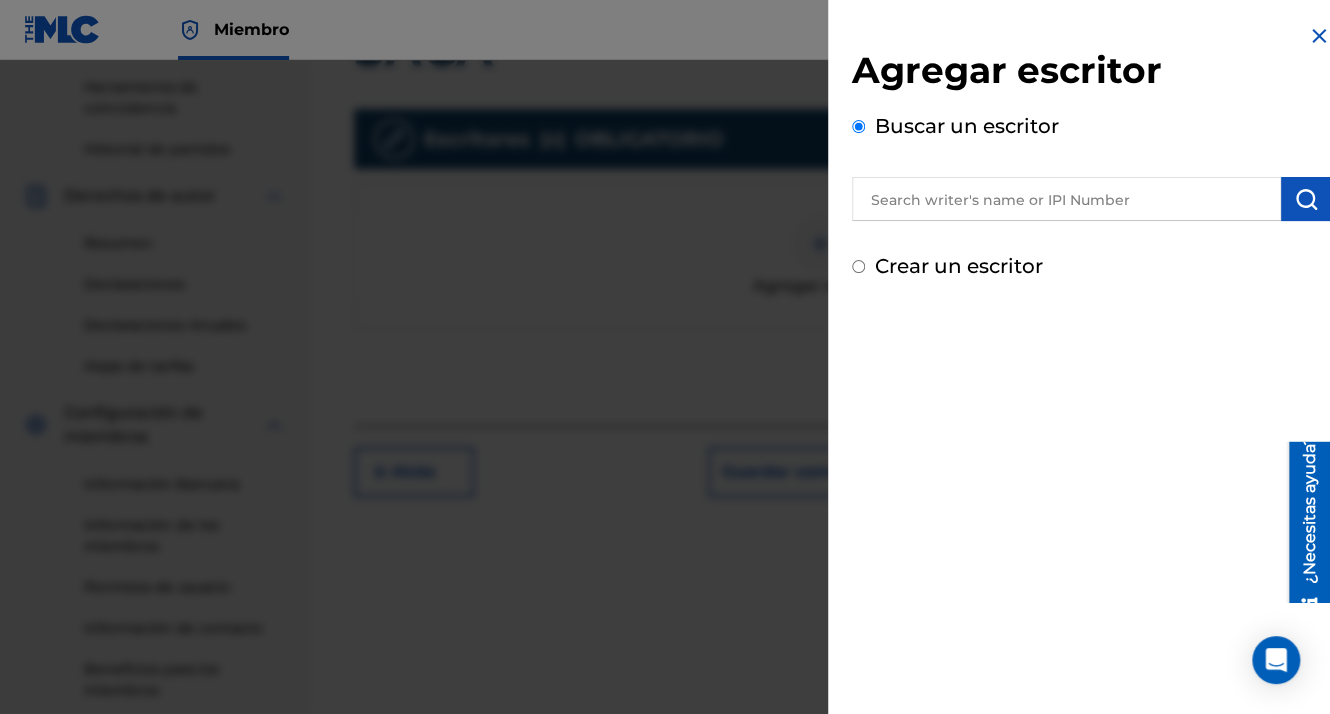 click at bounding box center [1306, 199] 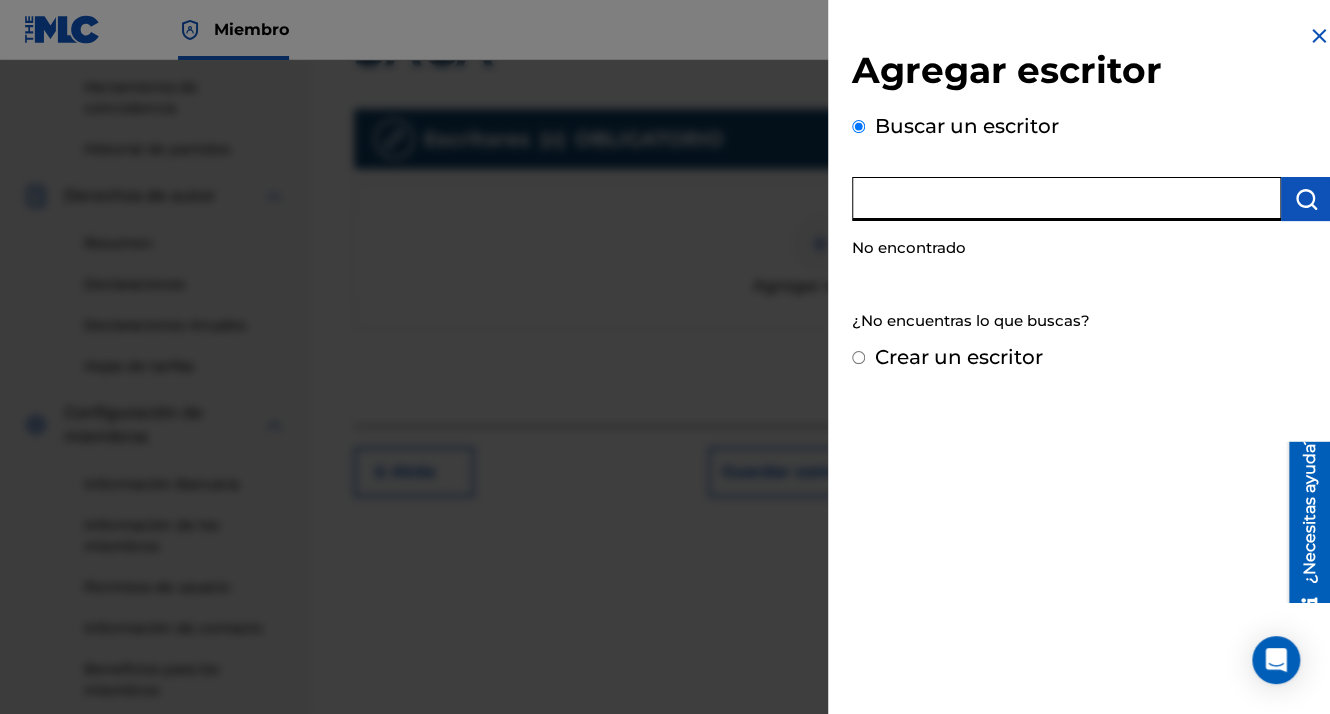 click at bounding box center (1066, 199) 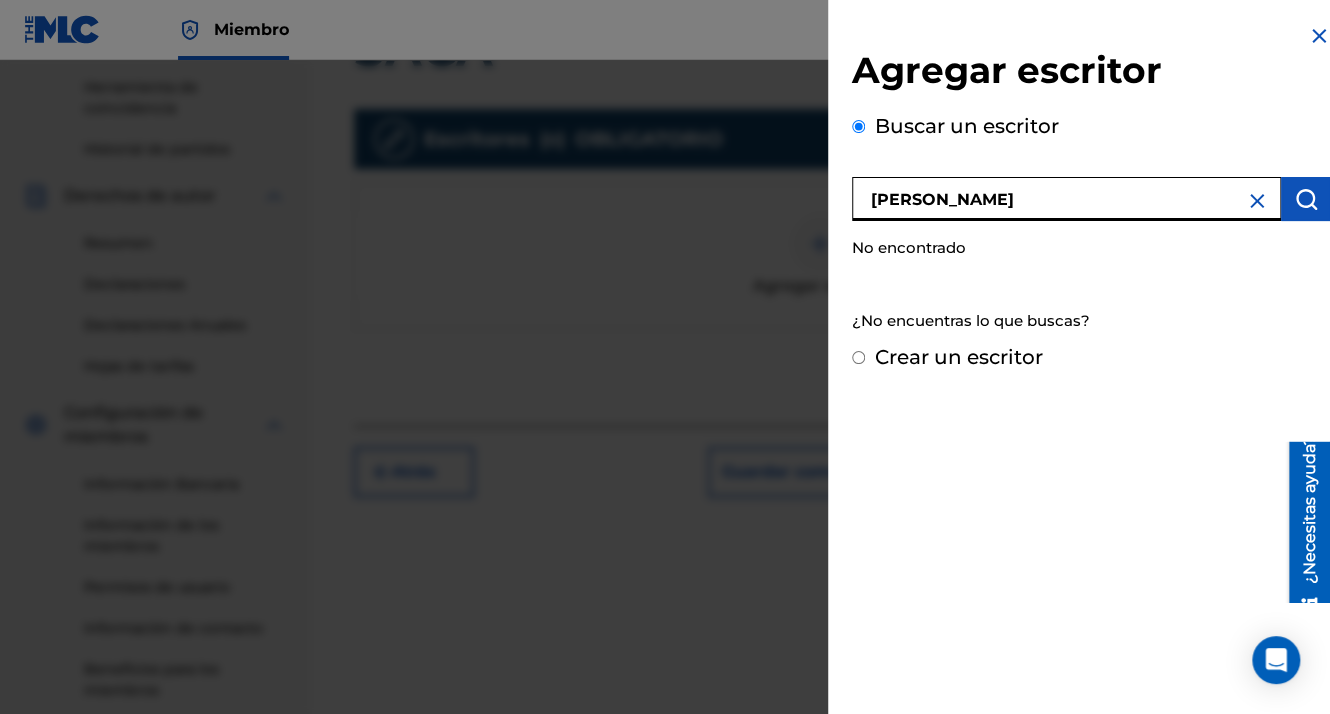 type on "[PERSON_NAME]" 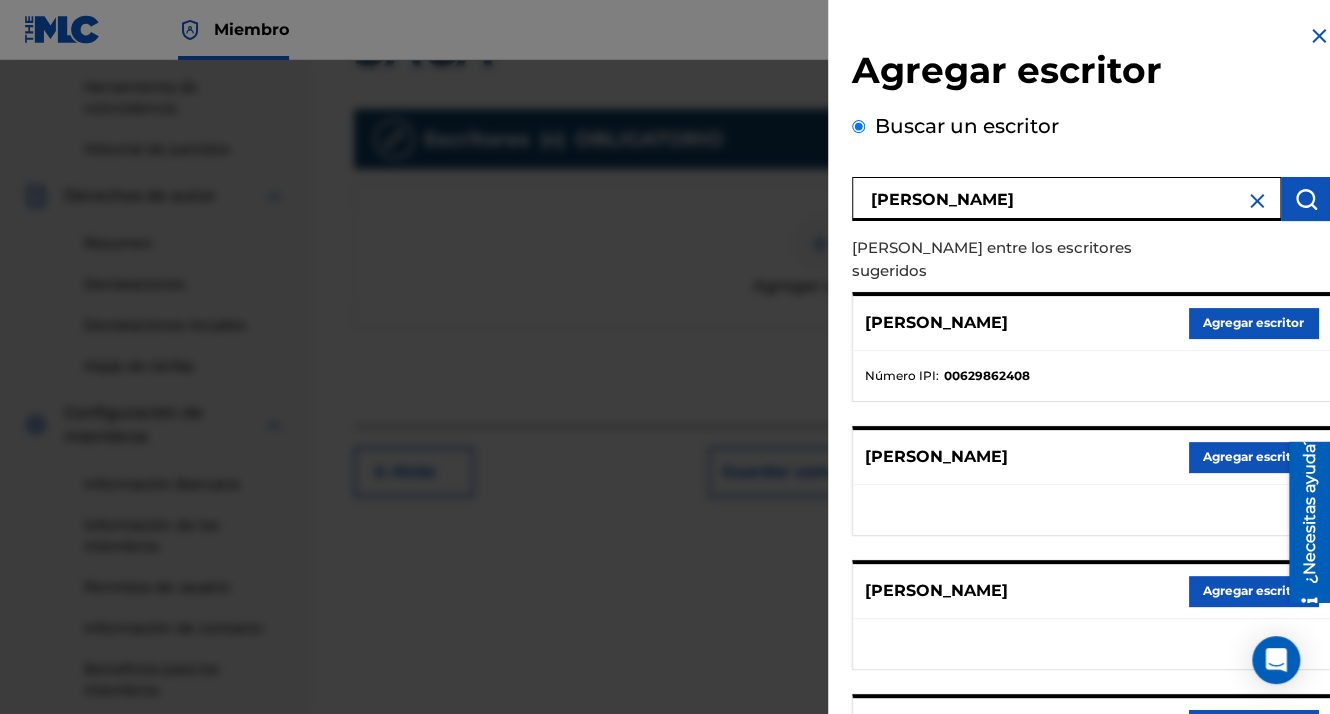 scroll, scrollTop: 344, scrollLeft: 0, axis: vertical 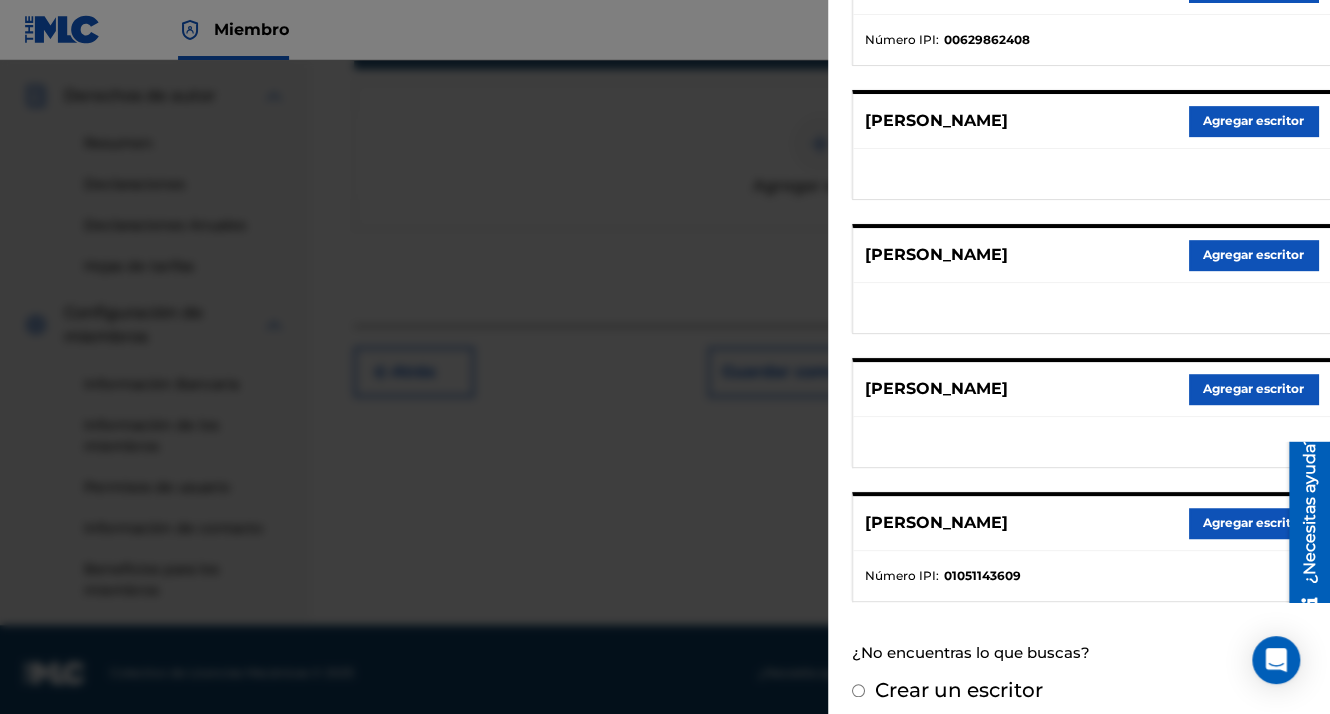click on "Agregar escritor" at bounding box center (1253, 523) 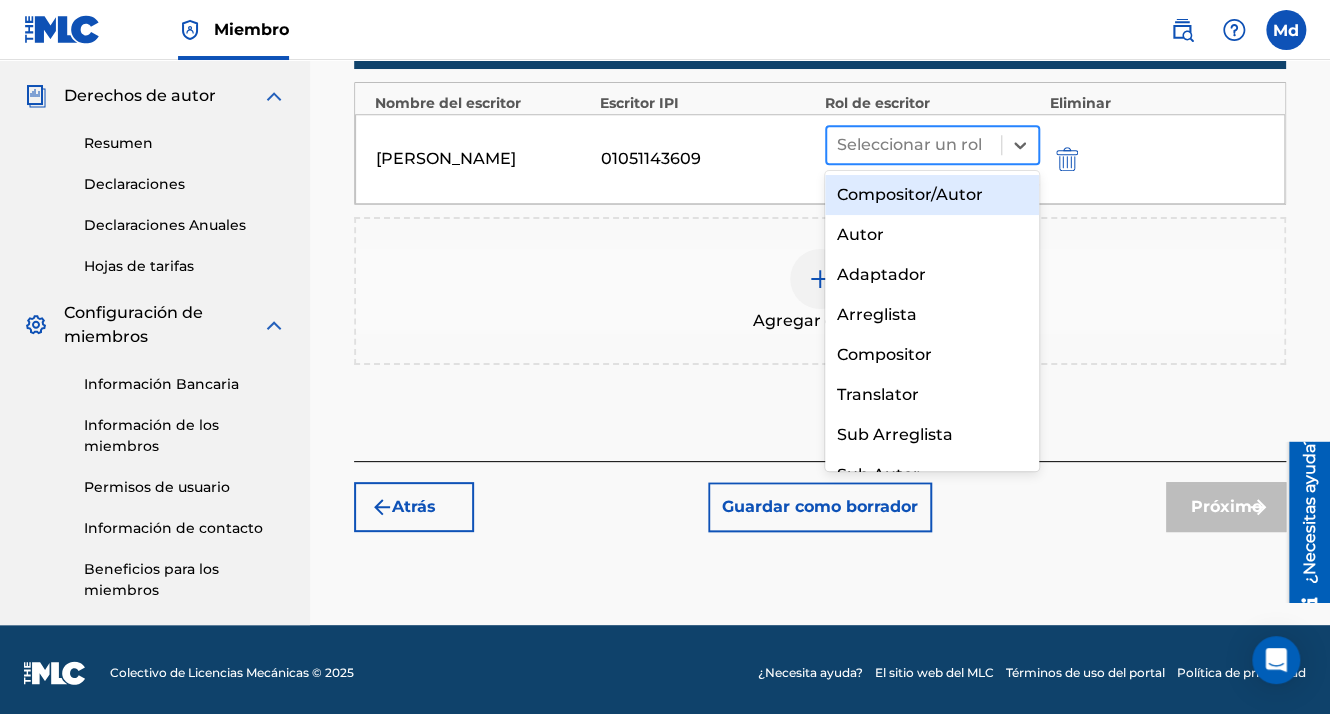 click at bounding box center (914, 145) 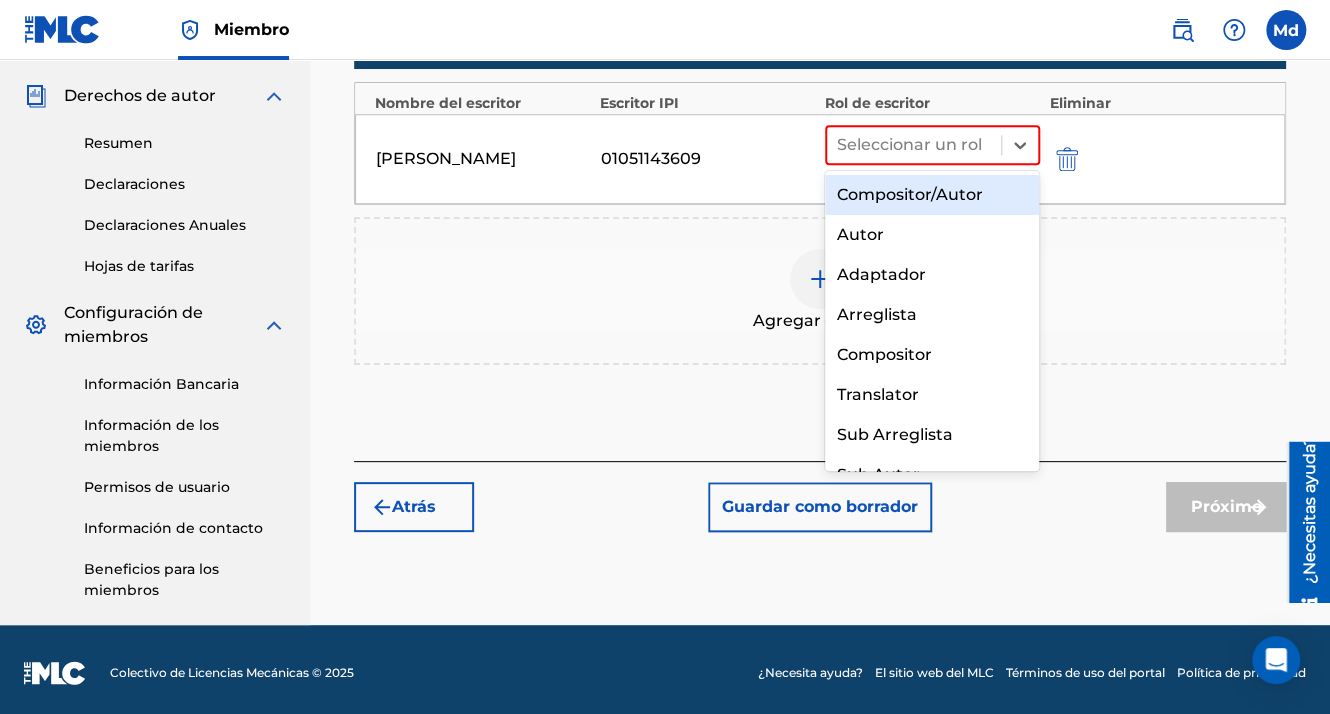click on "Compositor/Autor" at bounding box center (932, 195) 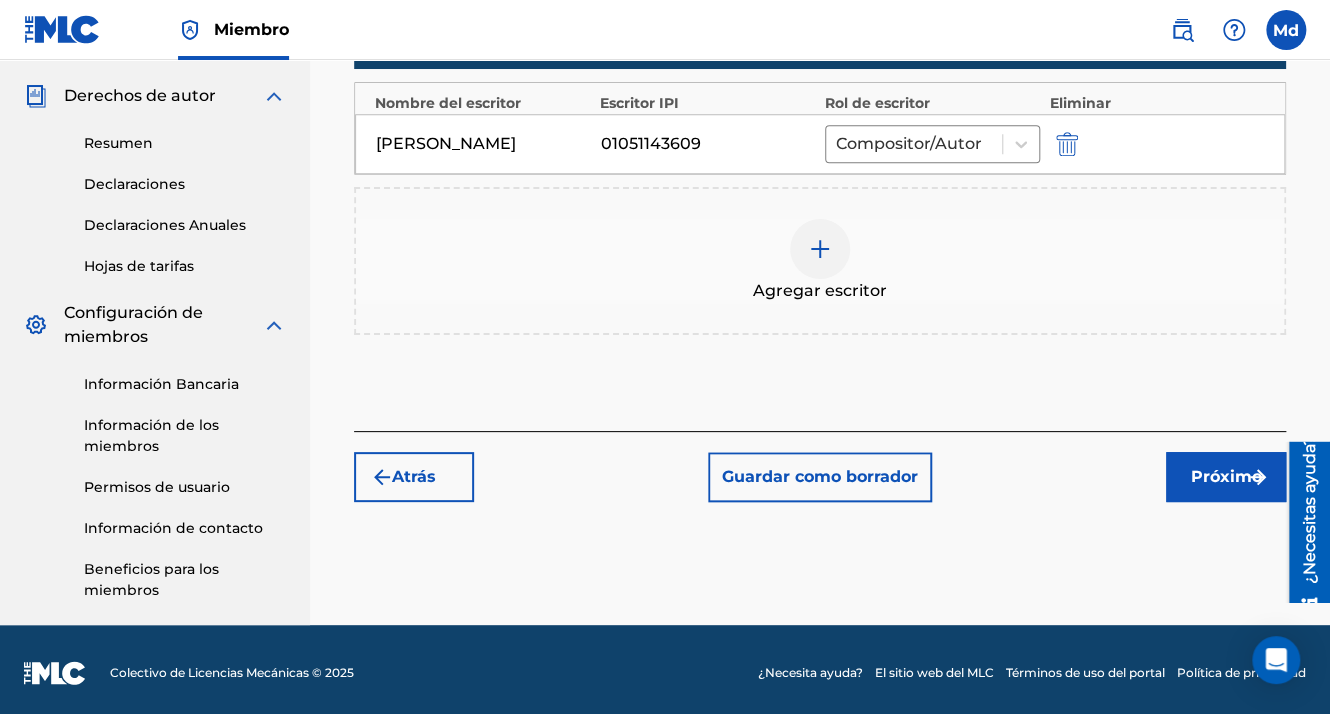 click on "Próximo" at bounding box center (1226, 477) 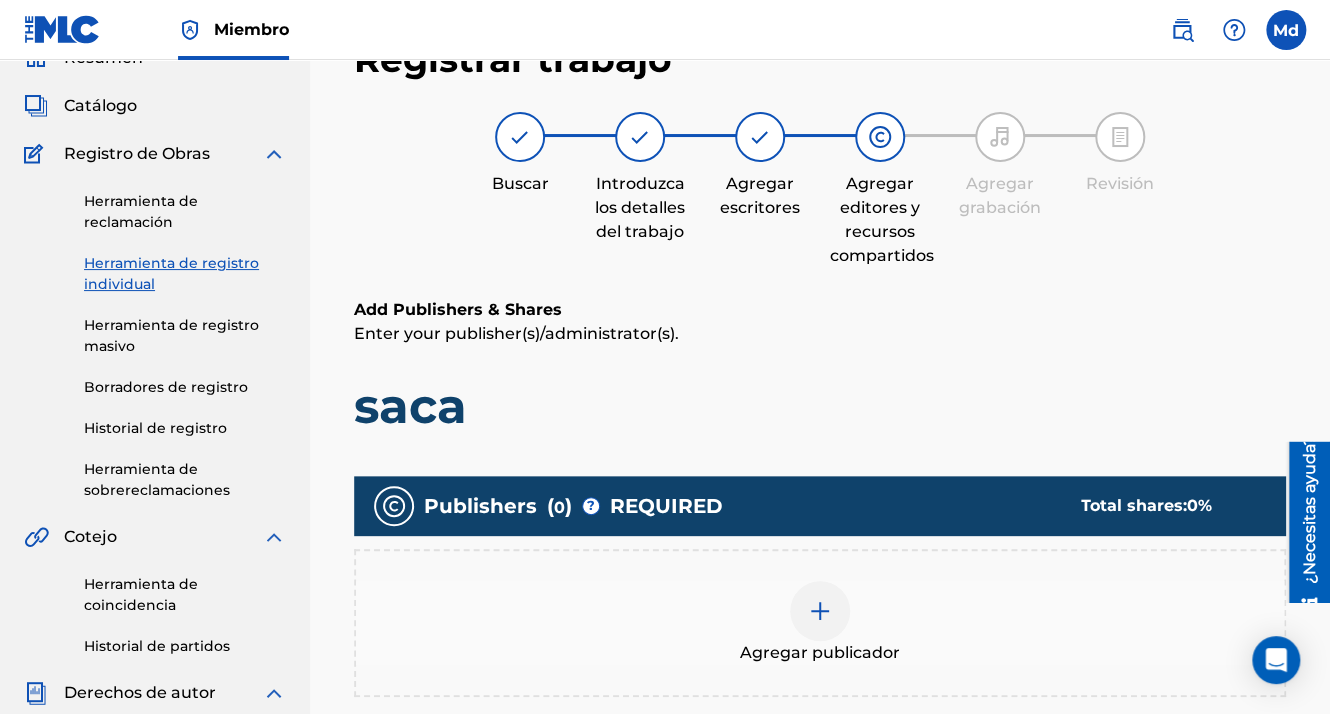 scroll, scrollTop: 90, scrollLeft: 0, axis: vertical 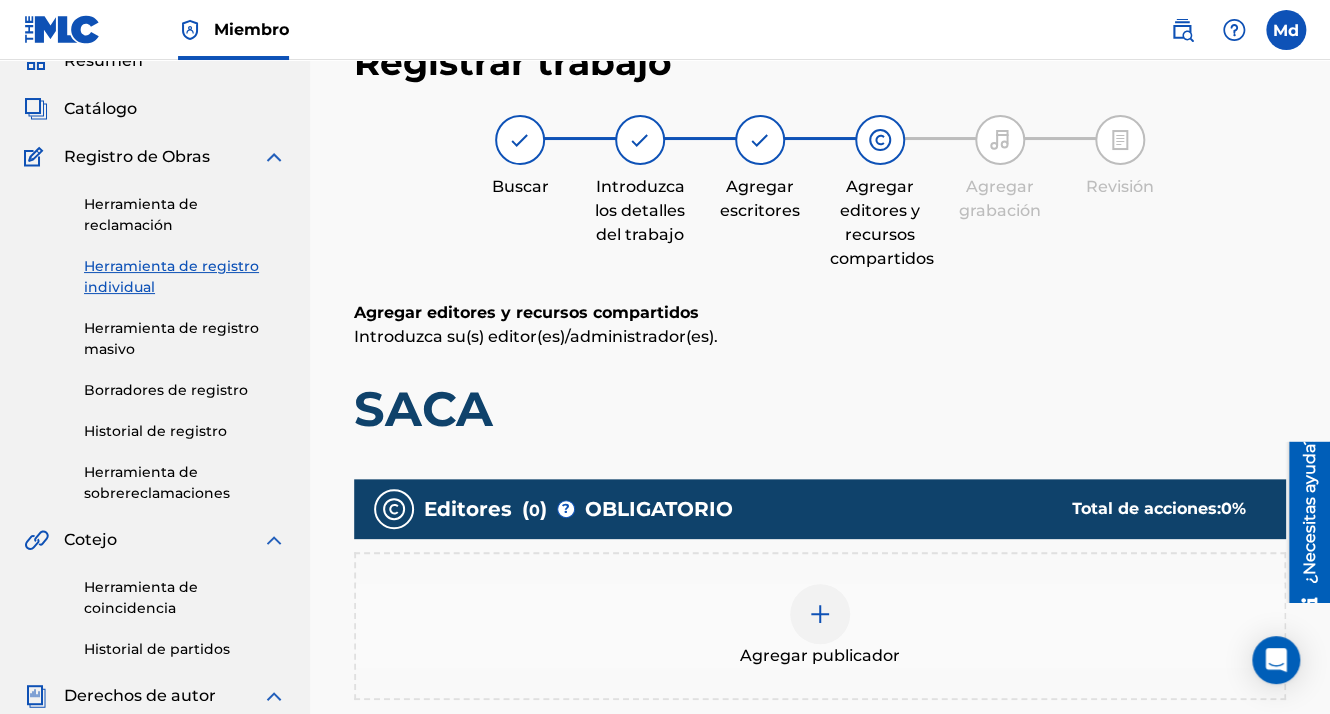 click at bounding box center [820, 614] 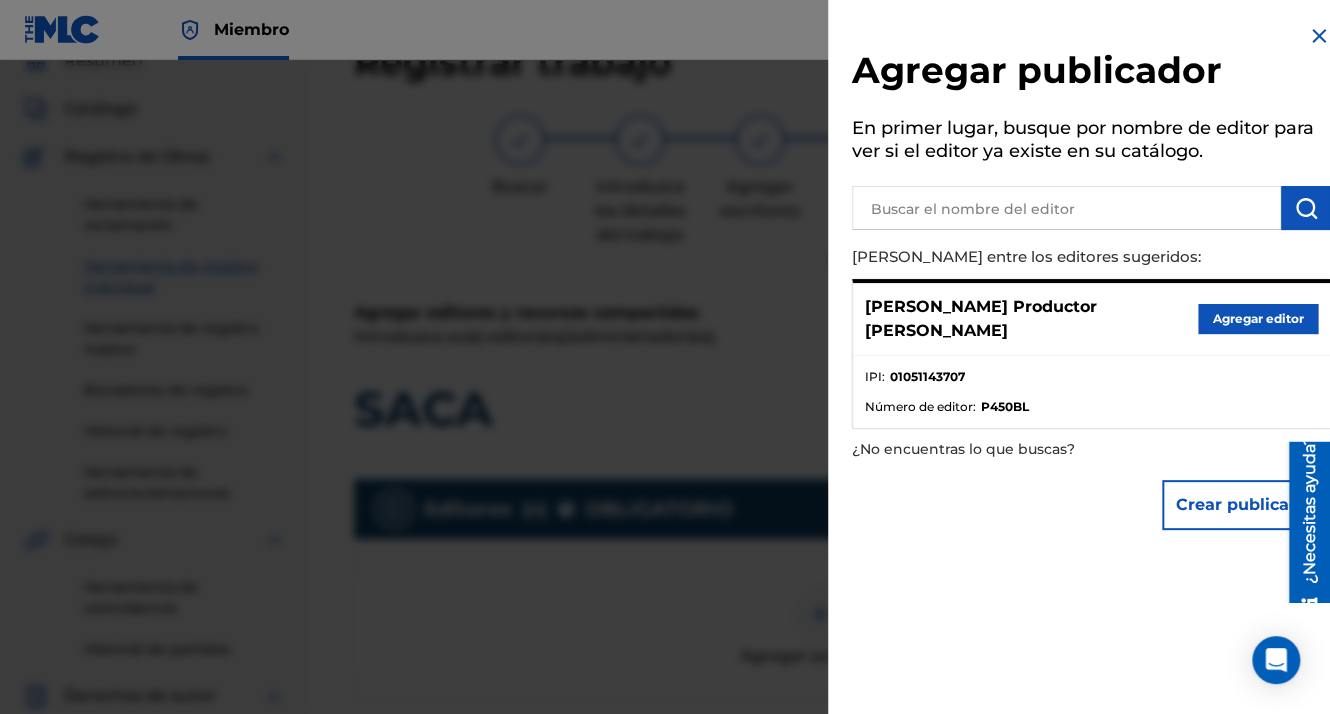 click on "Agregar editor" at bounding box center [1258, 319] 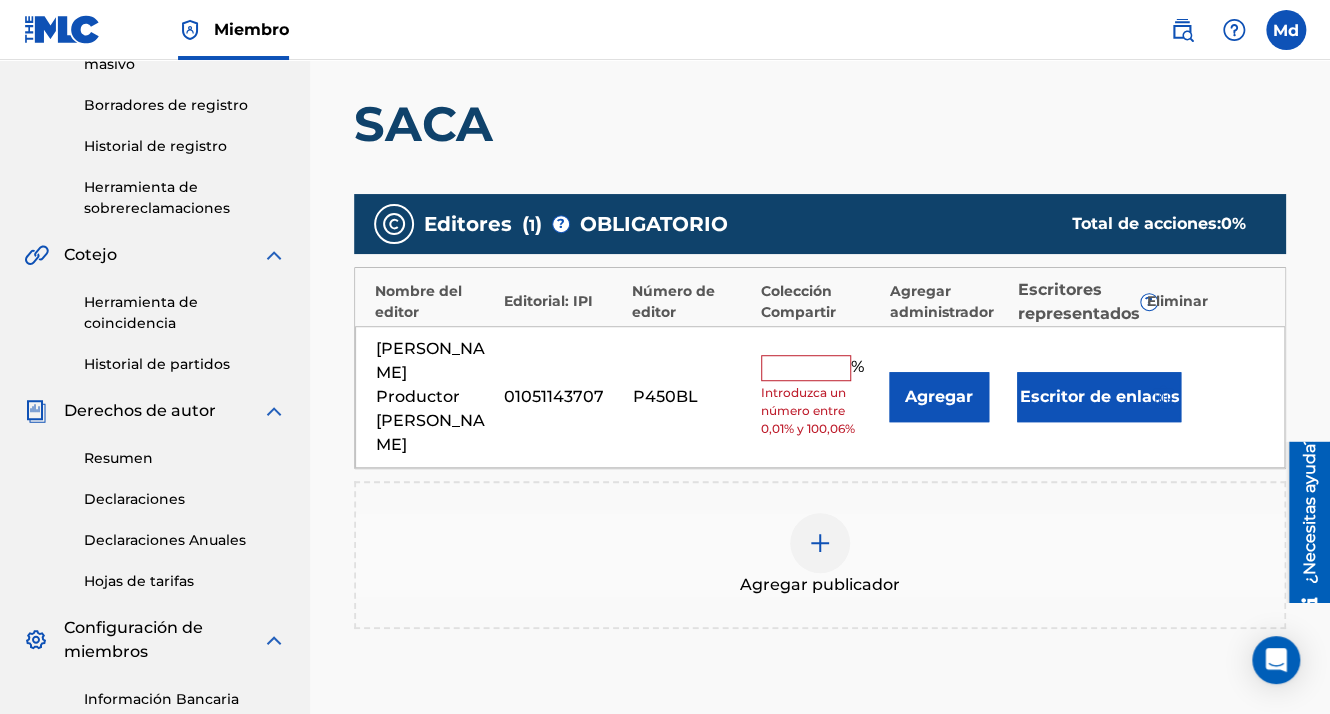 scroll, scrollTop: 490, scrollLeft: 0, axis: vertical 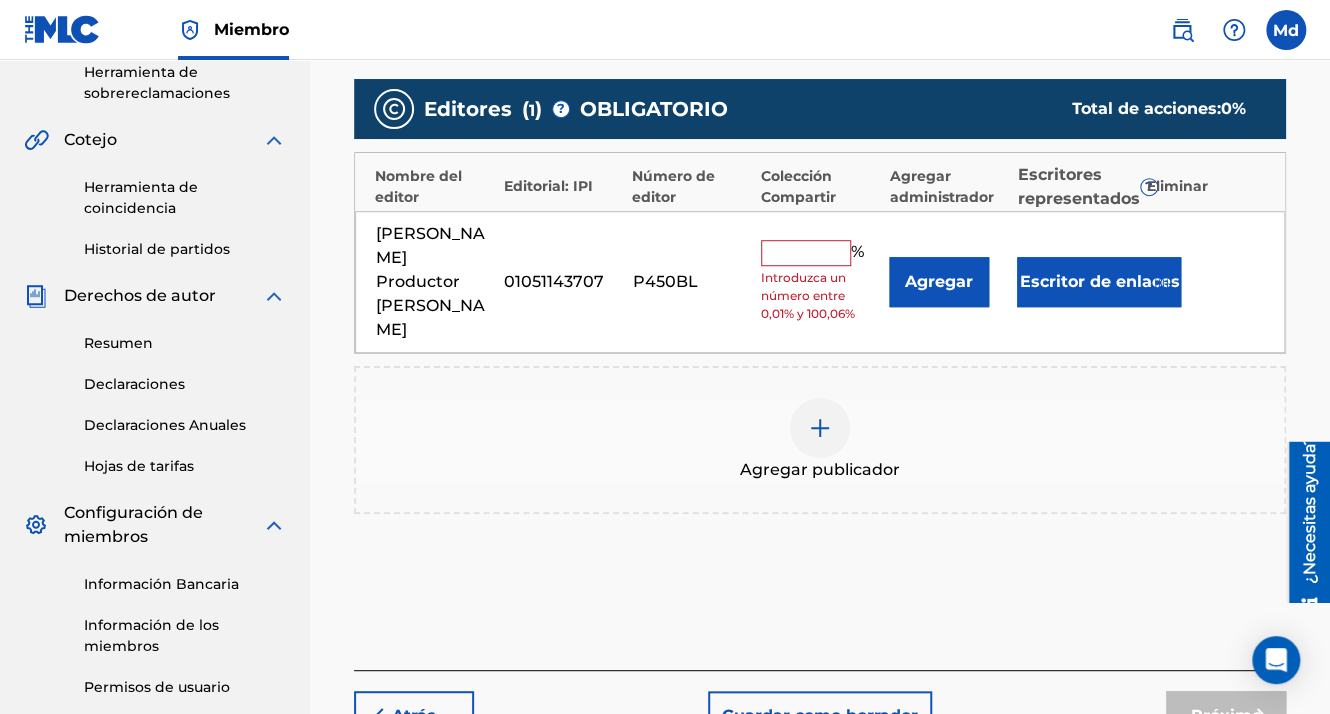 click on "Introduzca un número entre 0,01% y 100,06%" at bounding box center (820, 296) 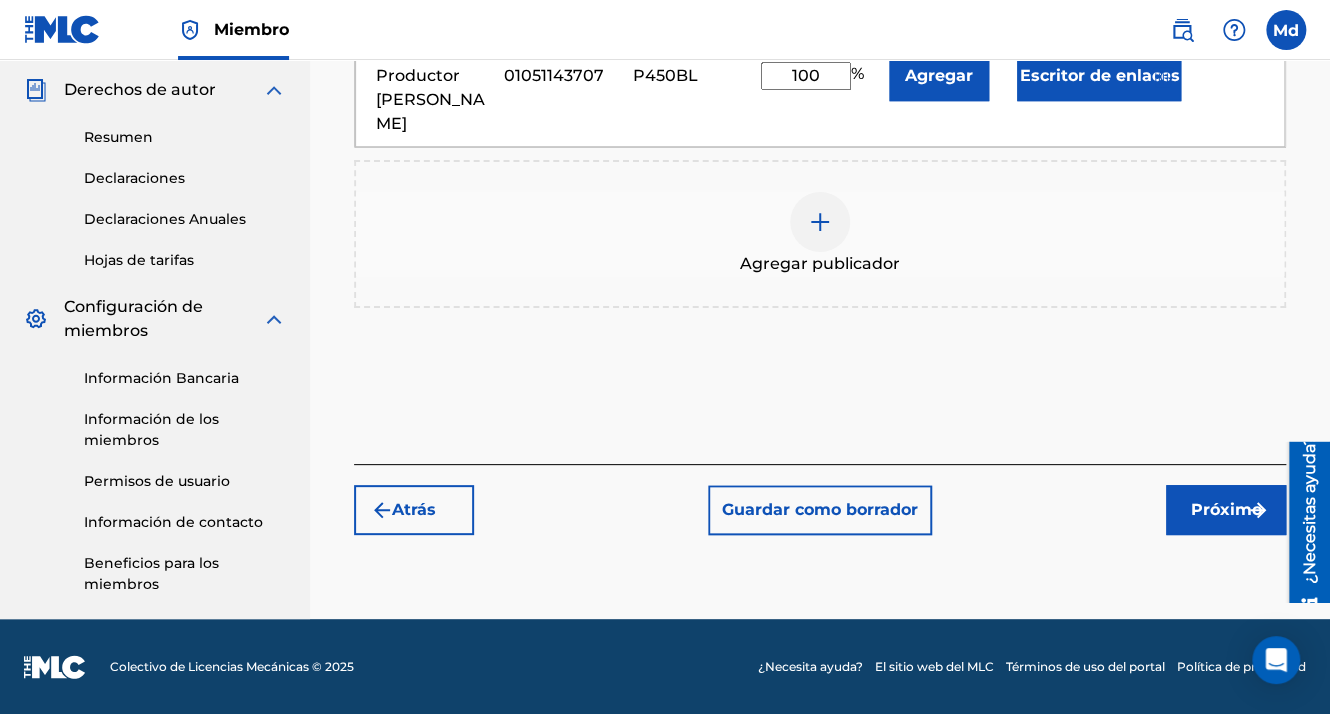 click on "Próximo" at bounding box center [1226, 510] 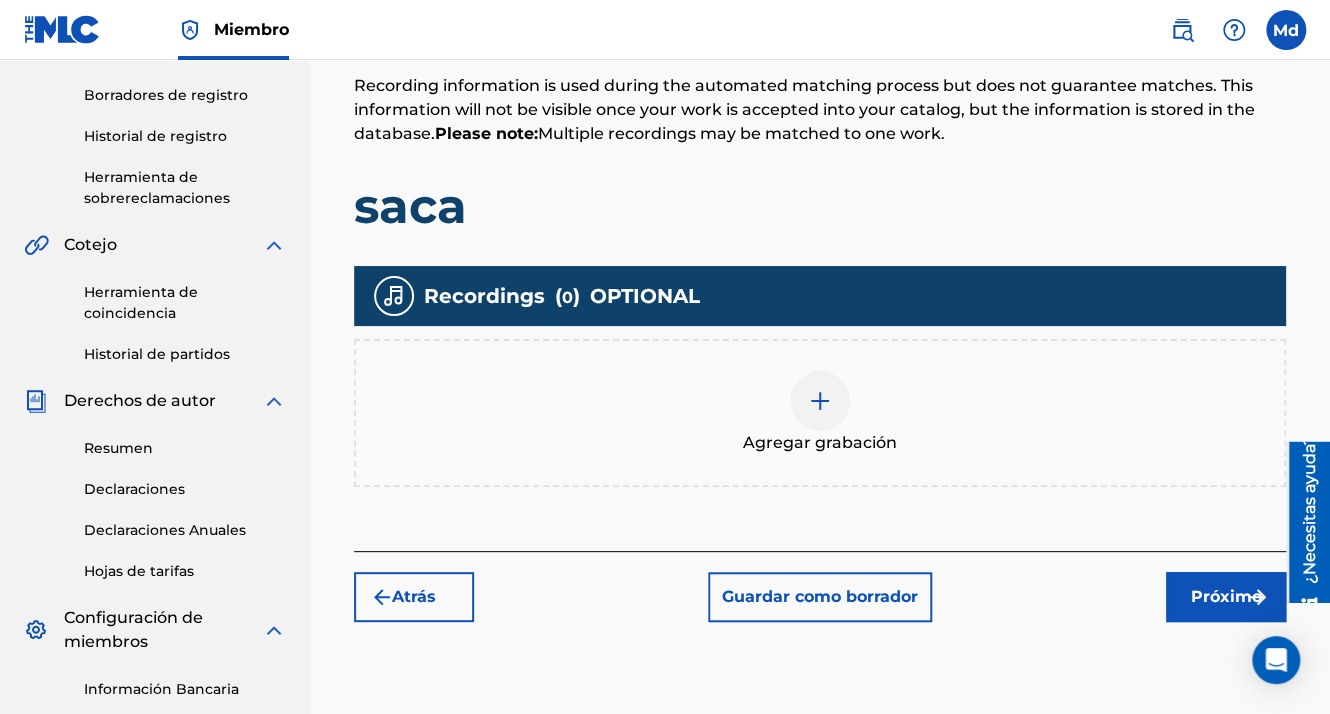 scroll, scrollTop: 390, scrollLeft: 0, axis: vertical 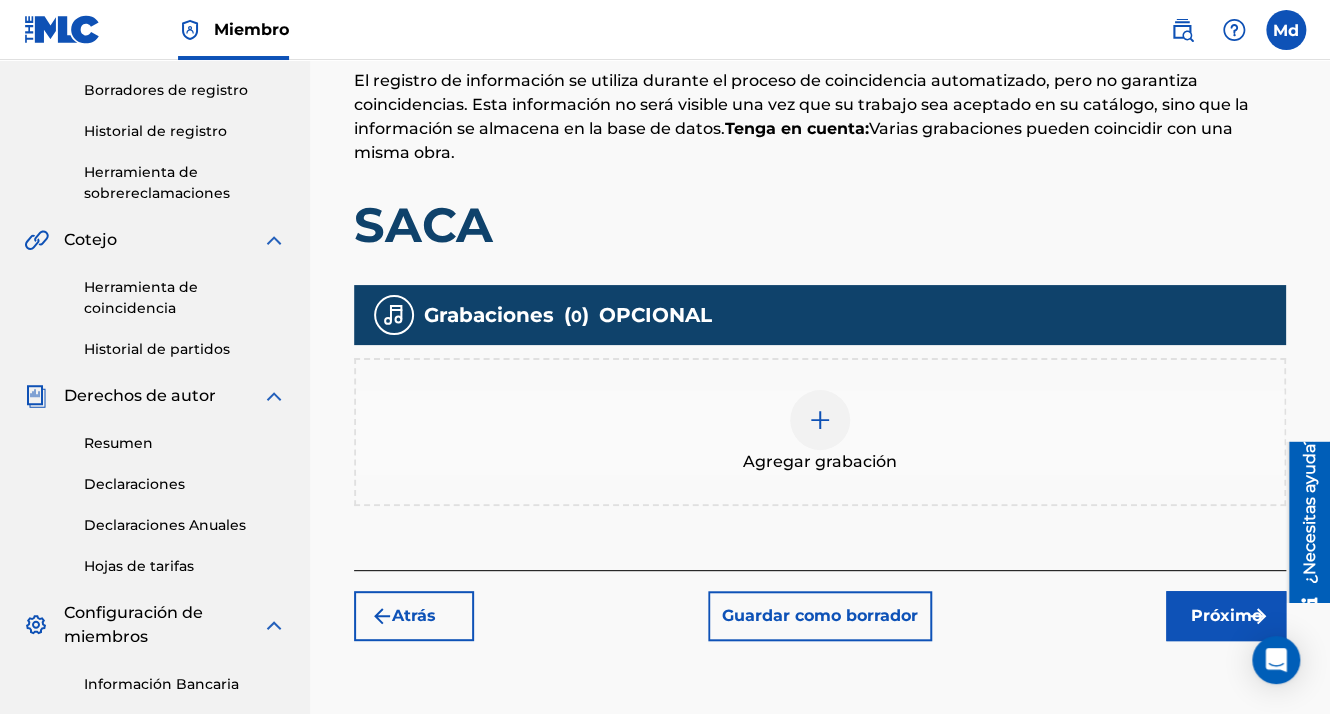click on "Agregar grabación" at bounding box center (820, 432) 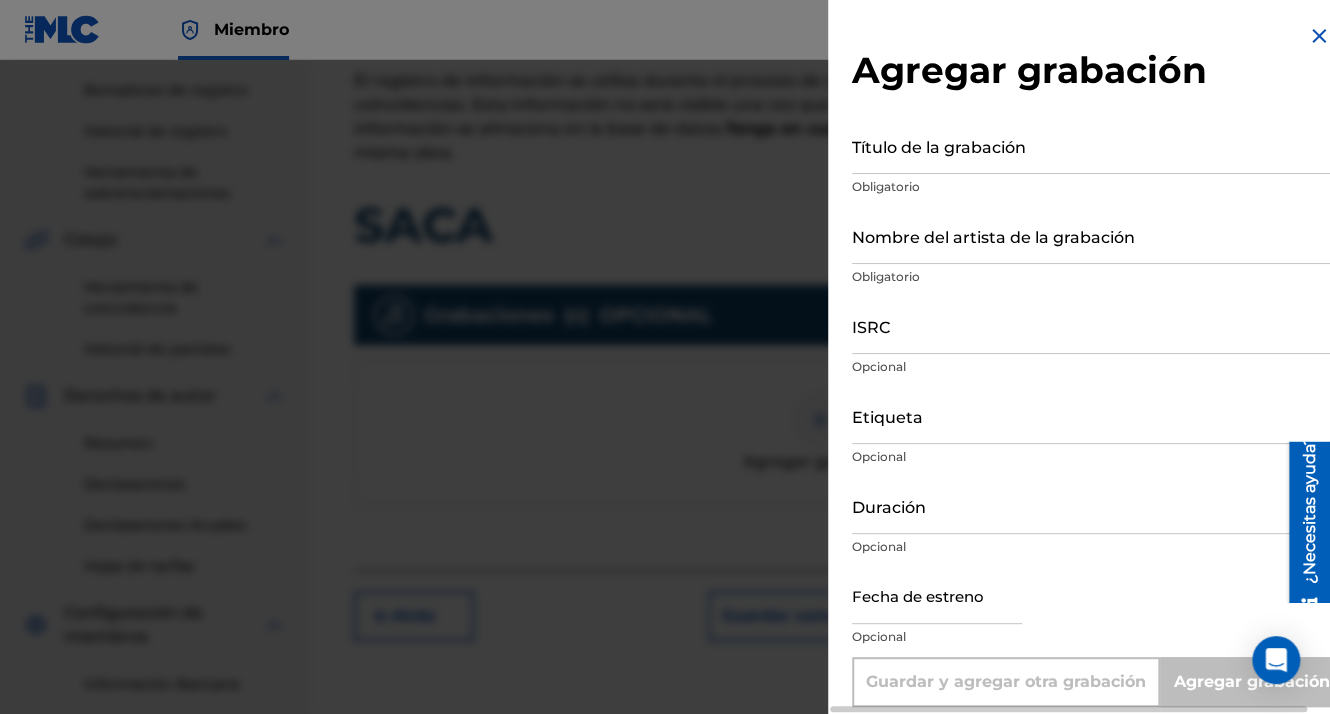 click on "Título de la grabación" at bounding box center (1091, 145) 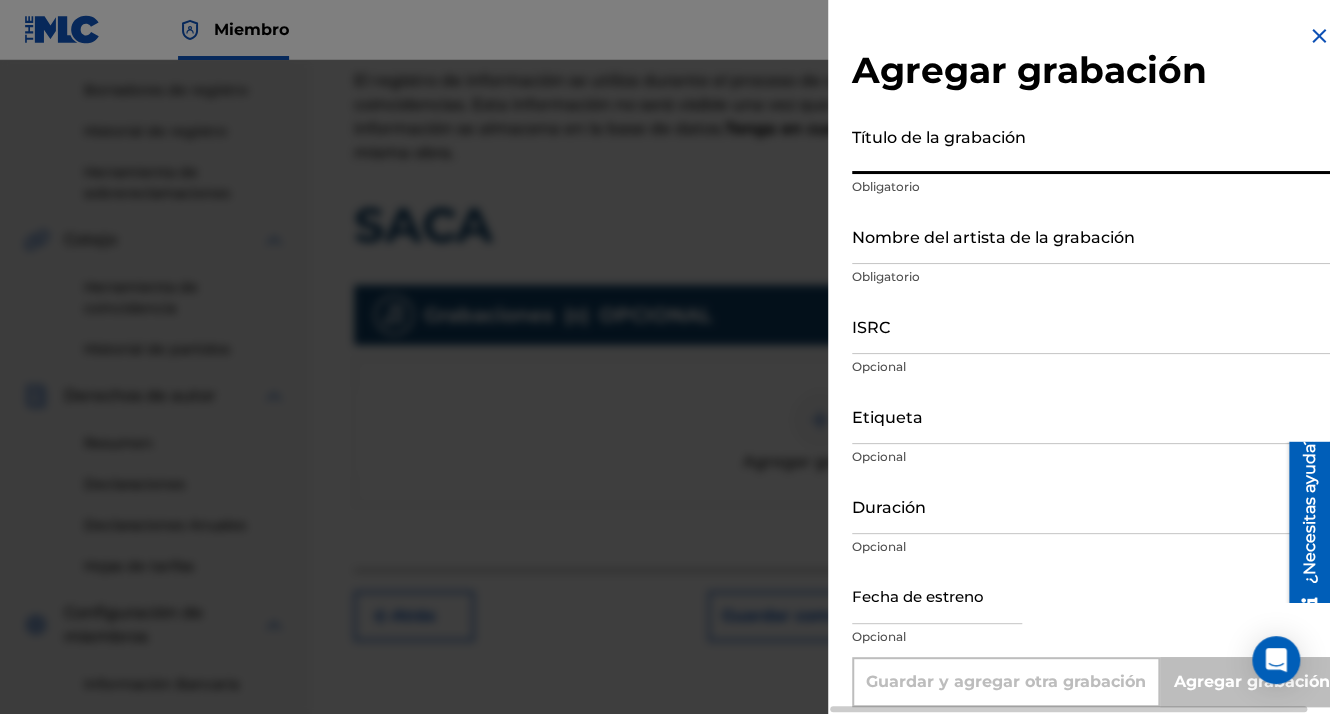 paste on "saca" 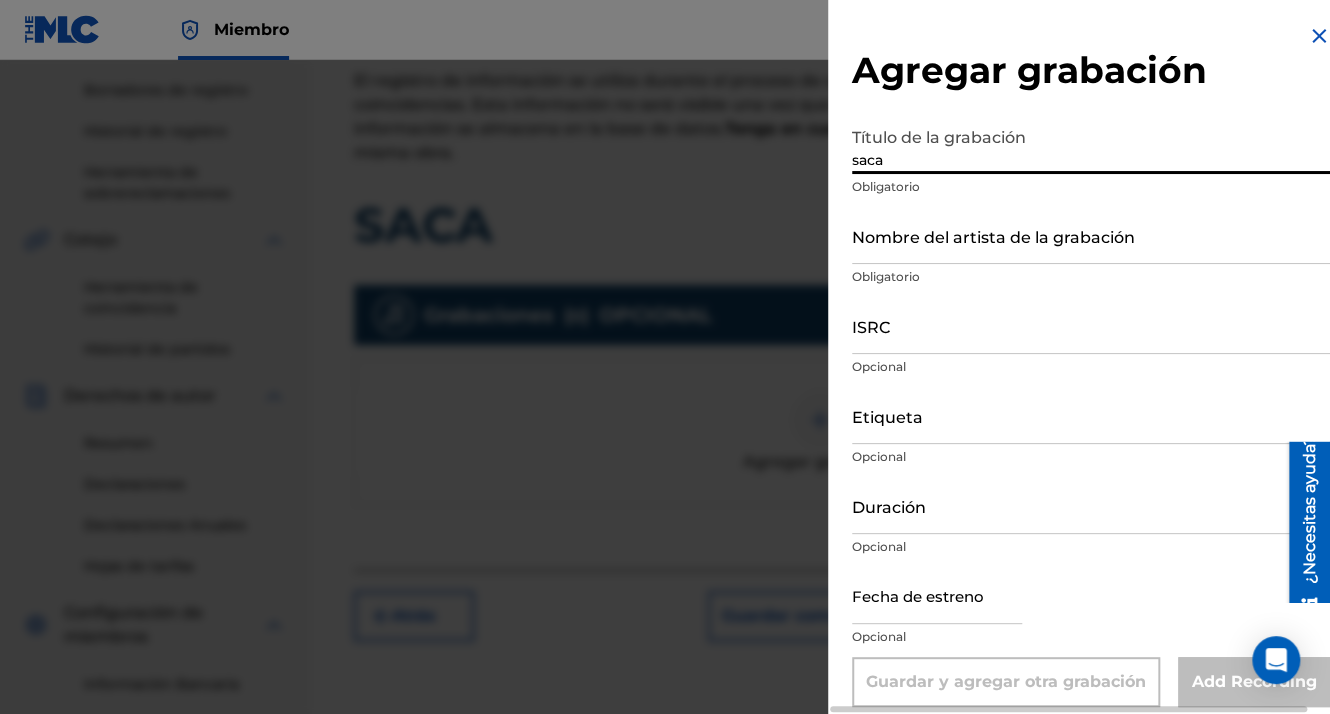 type on "saca" 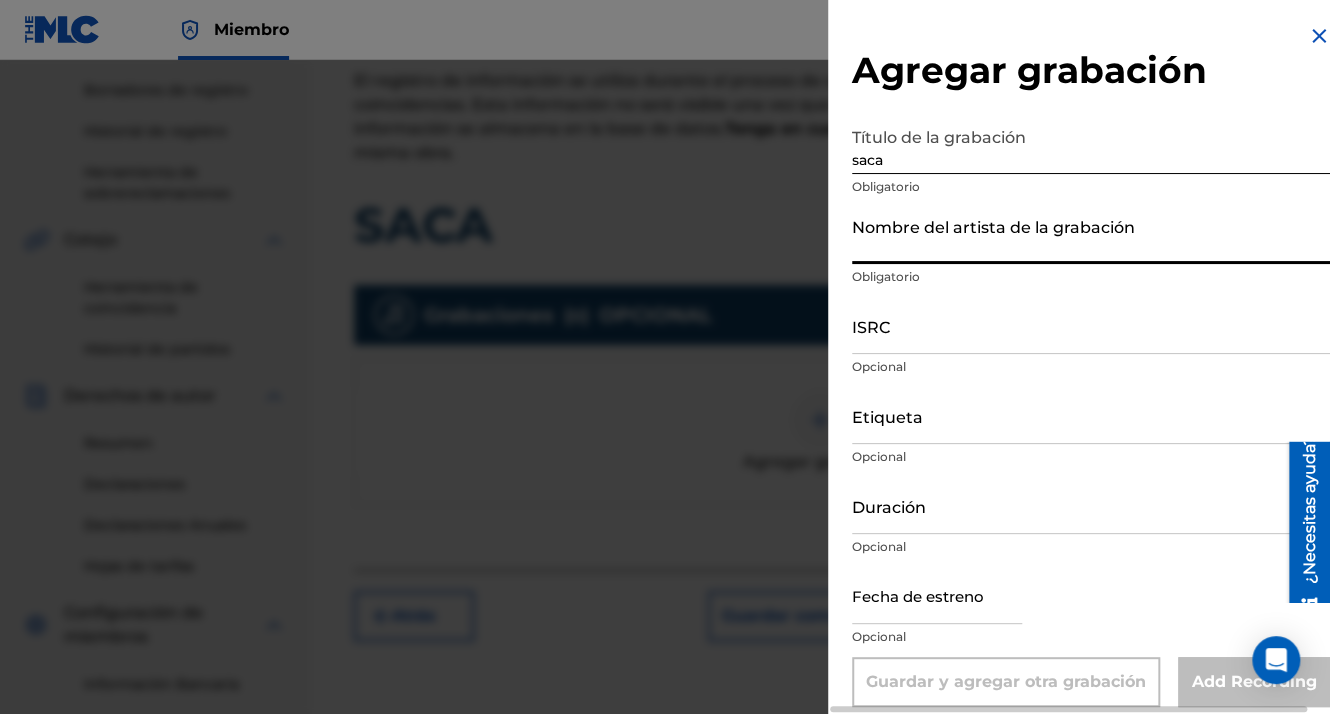 click on "Nombre del artista de la grabación" at bounding box center [1091, 235] 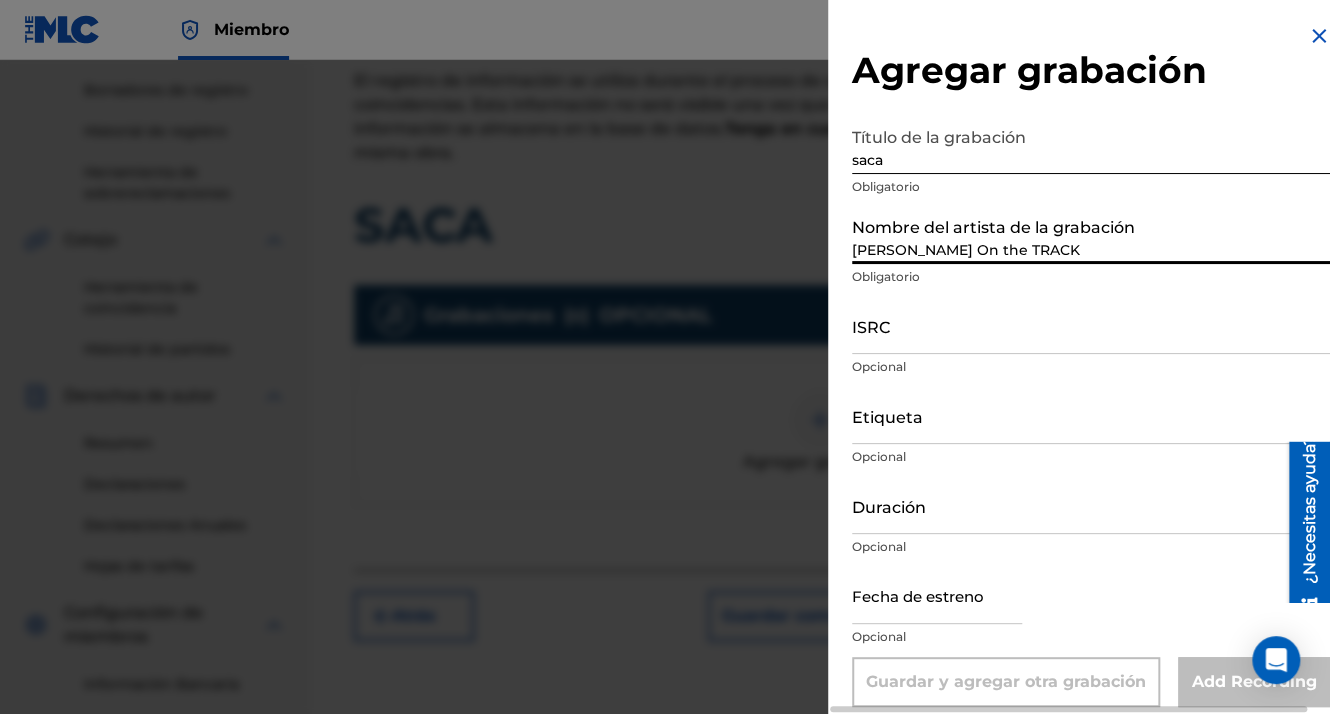 type on "[DATE]" 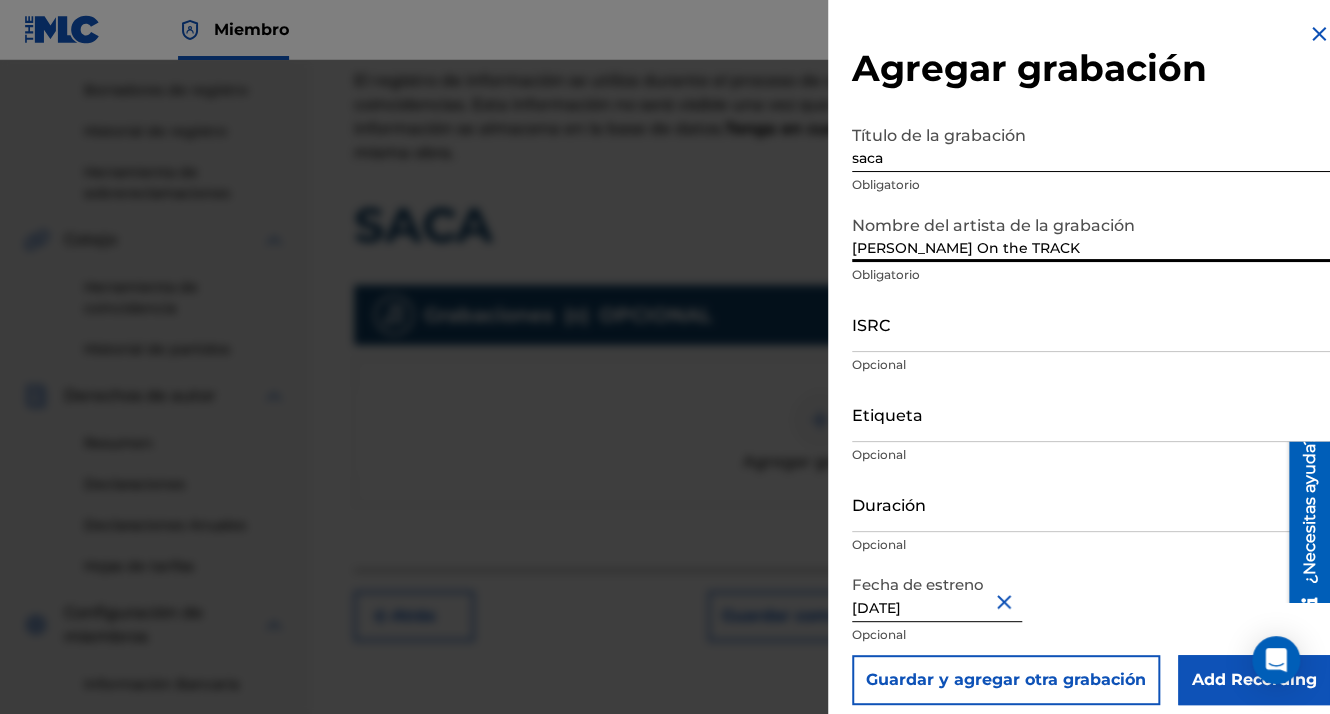 scroll, scrollTop: 16, scrollLeft: 0, axis: vertical 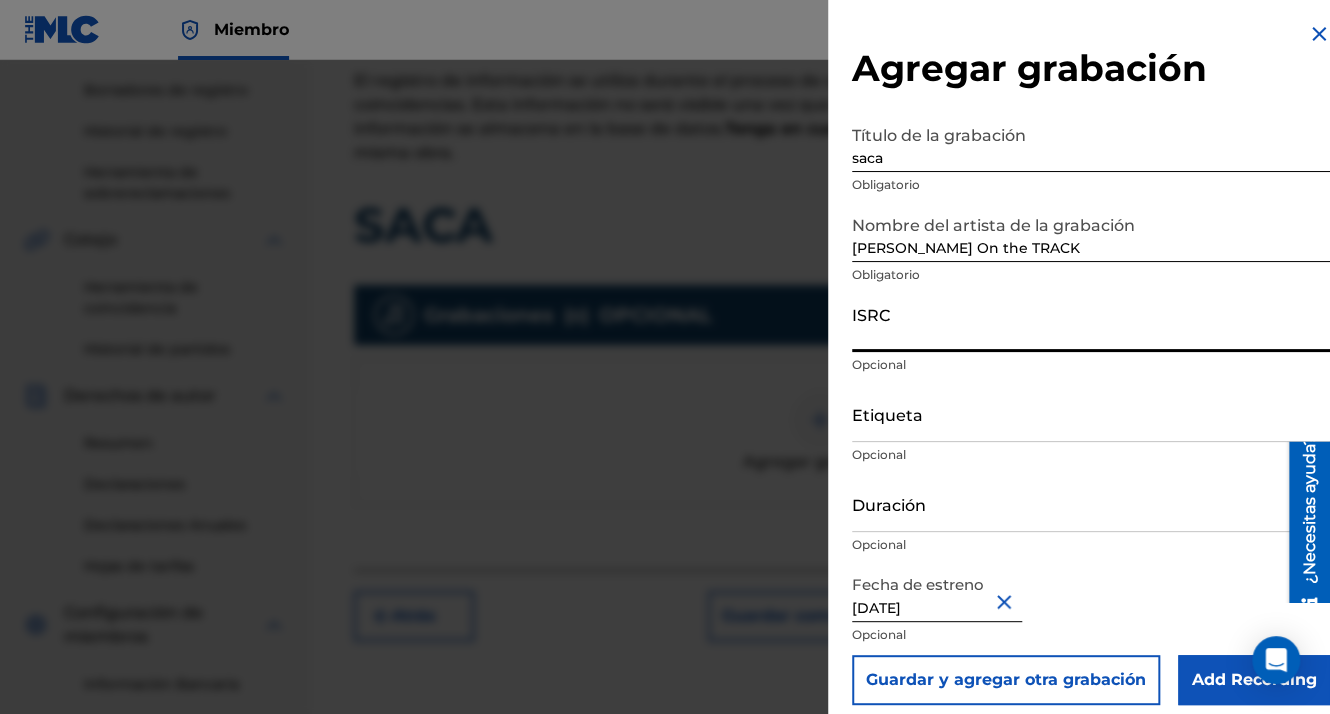 paste on "QZWFF2548793" 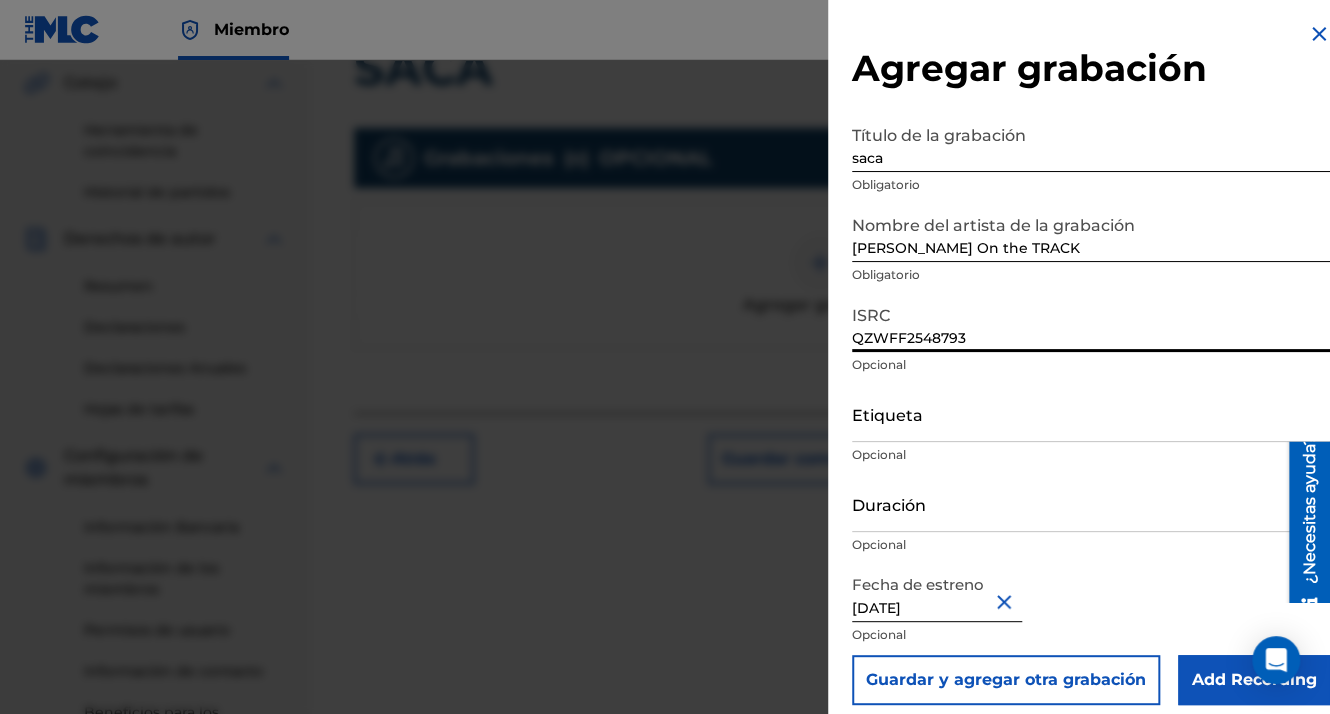 scroll, scrollTop: 590, scrollLeft: 0, axis: vertical 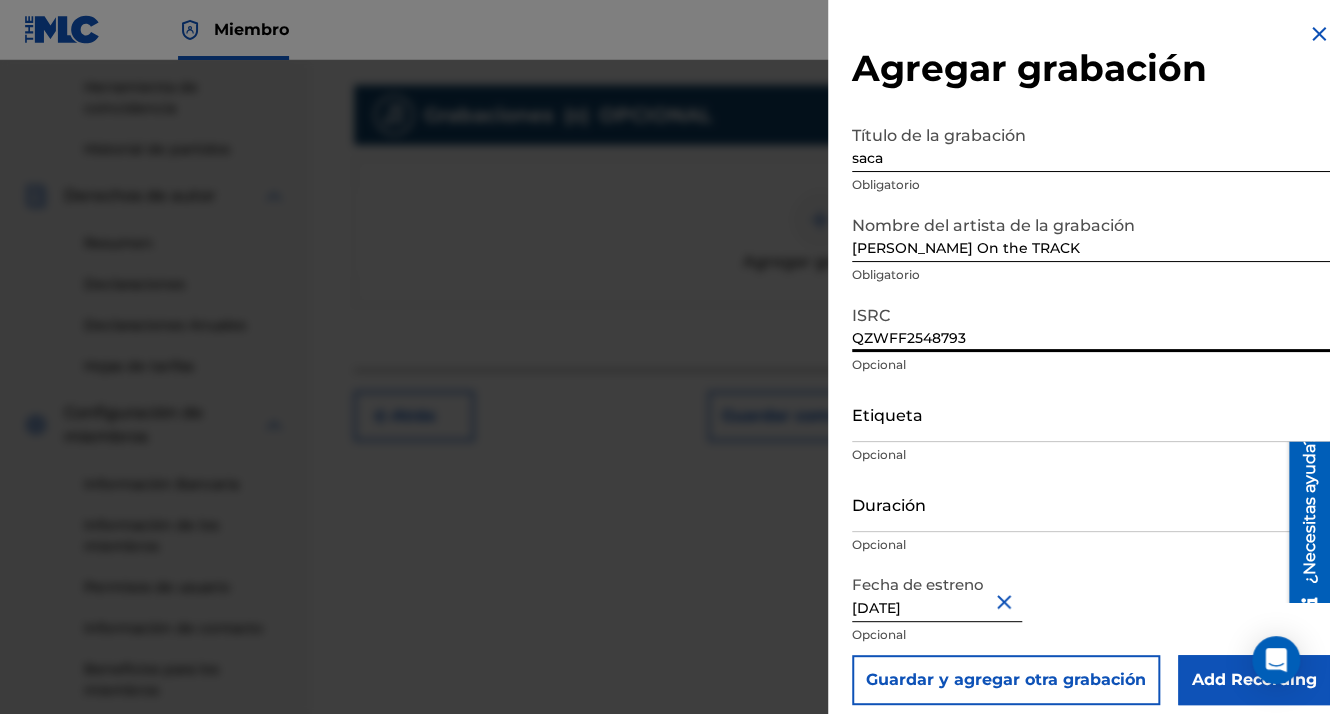type on "QZWFF2548793" 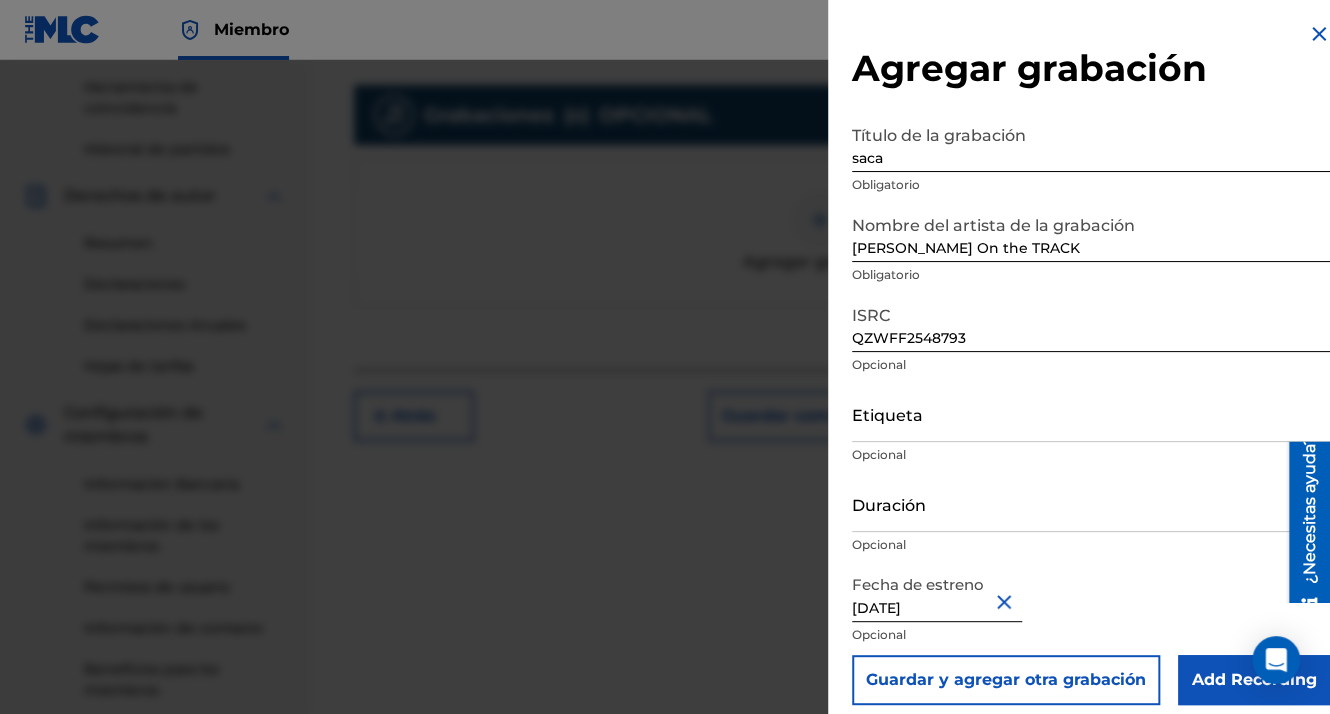 click on "Add Recording" at bounding box center [1254, 680] 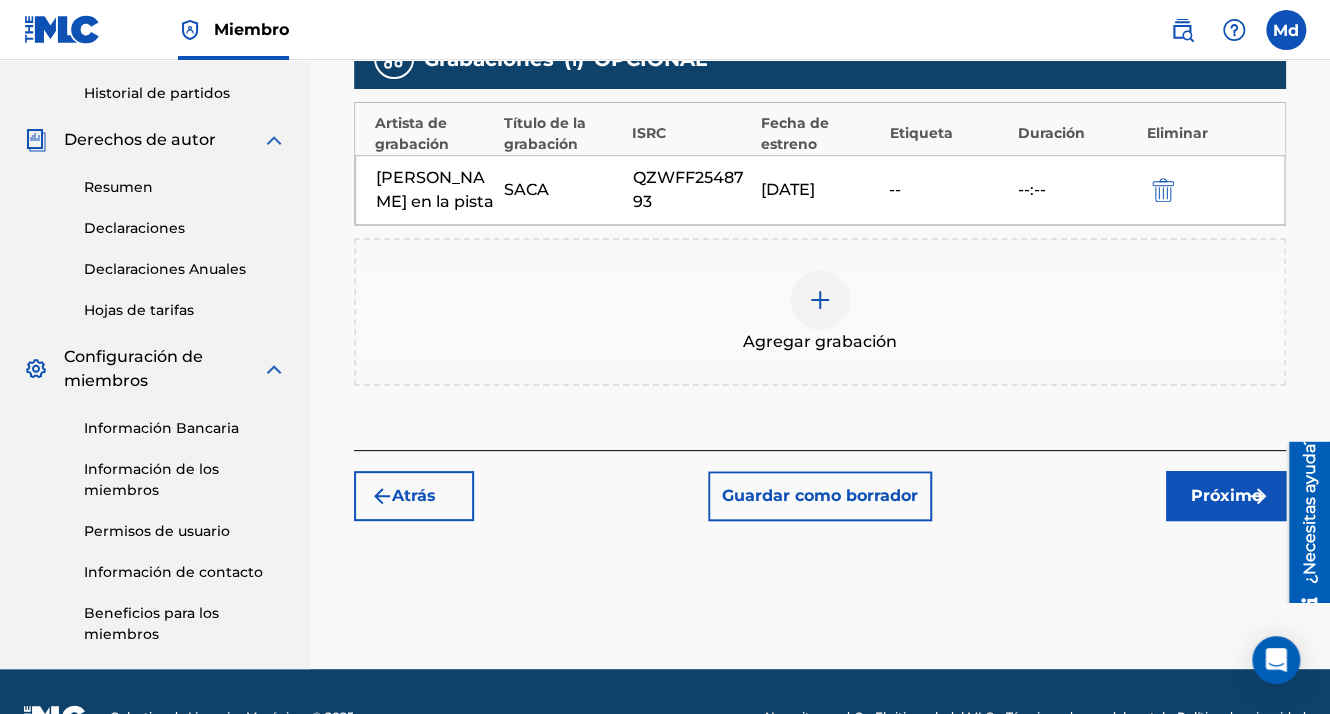 scroll, scrollTop: 696, scrollLeft: 0, axis: vertical 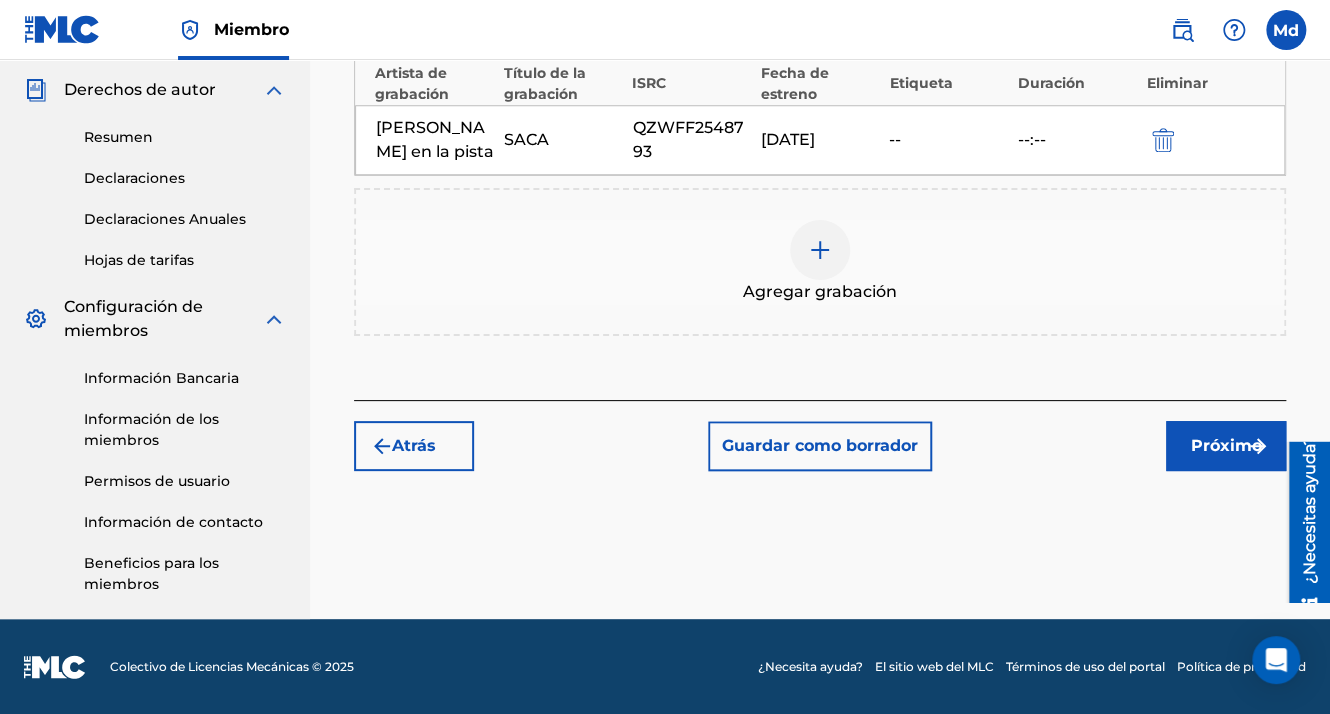 click on "Próximo" at bounding box center (1226, 446) 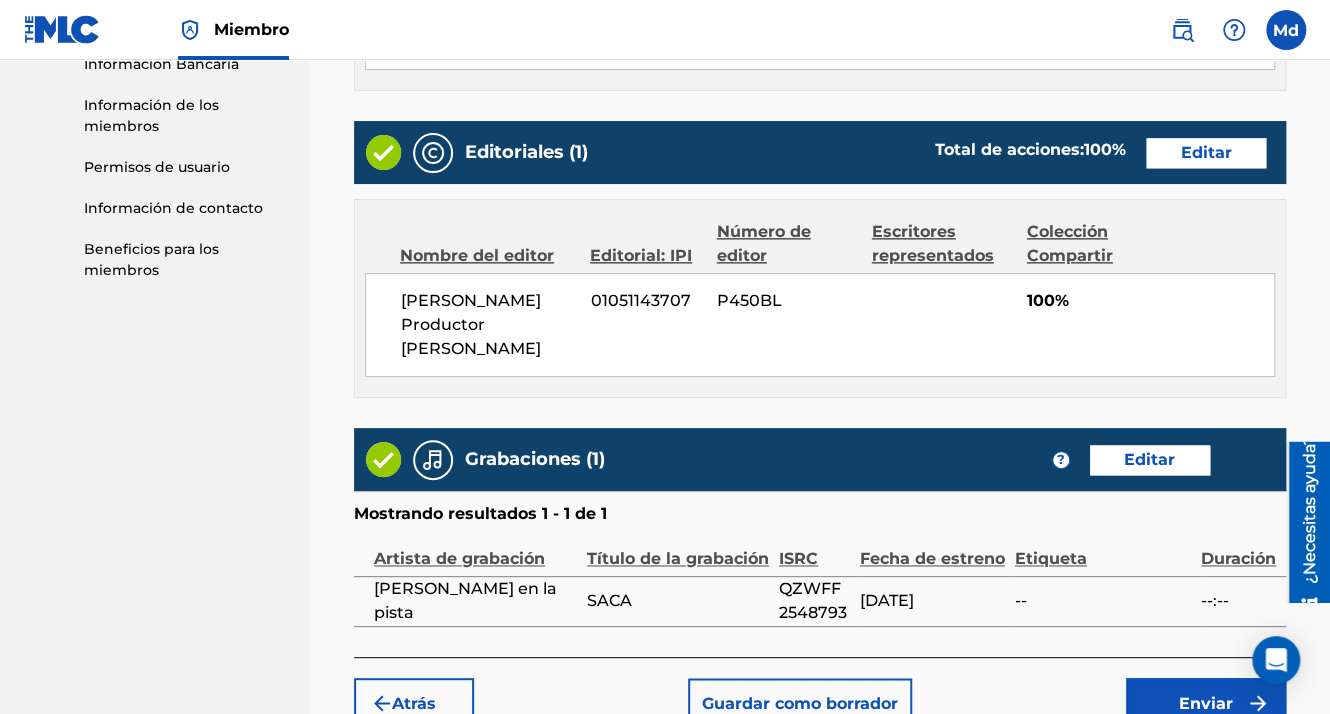 scroll, scrollTop: 1123, scrollLeft: 0, axis: vertical 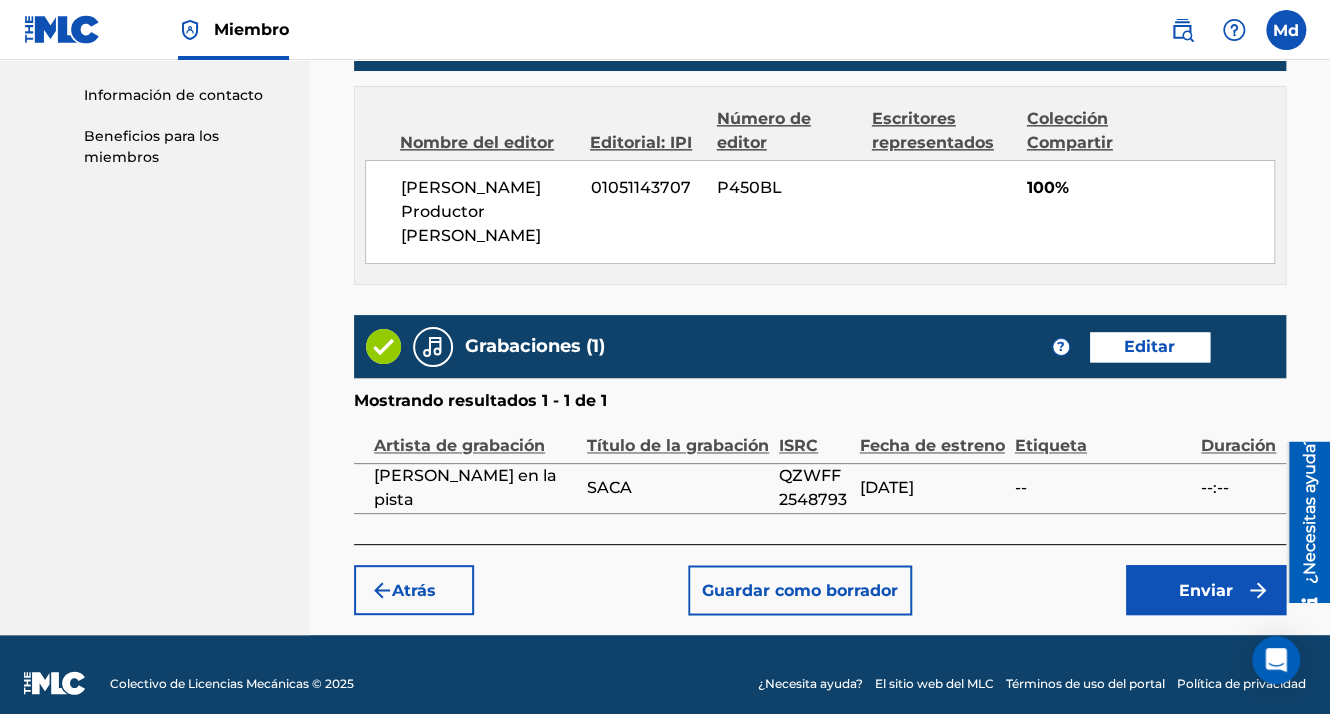 click on "Enviar" at bounding box center (1206, 590) 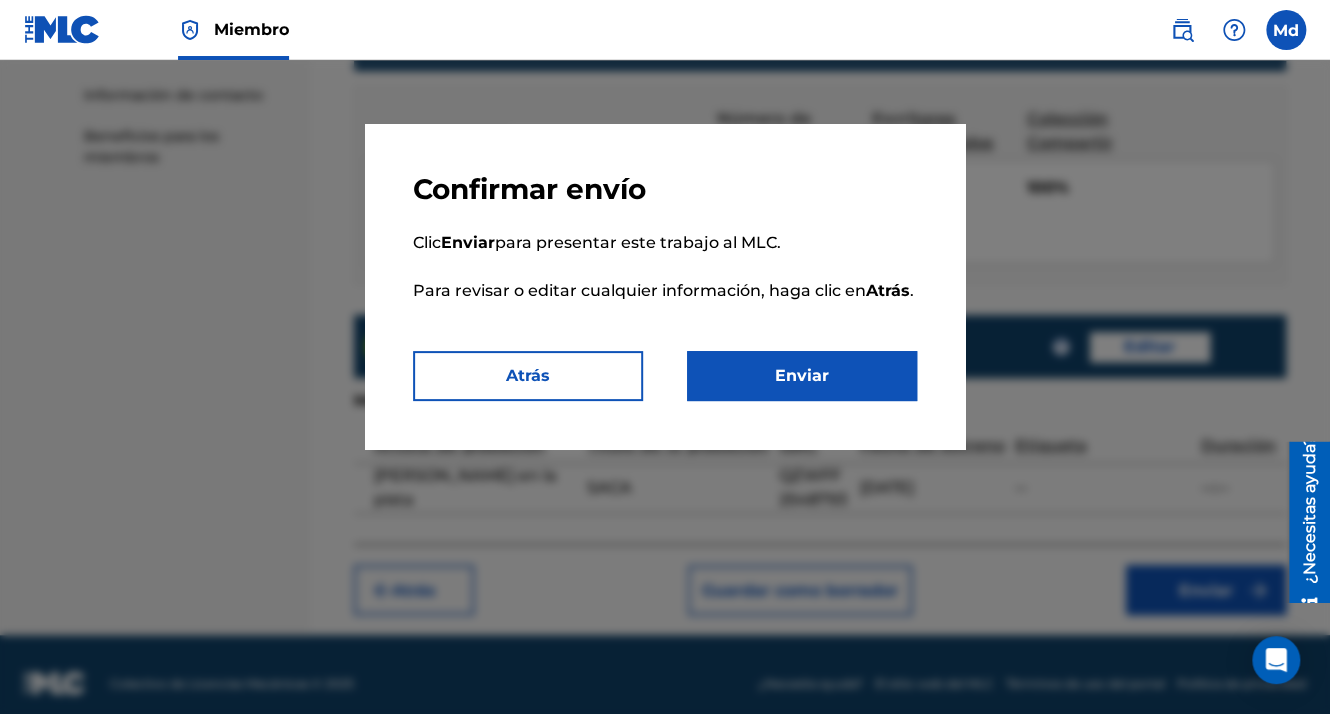 click on "Enviar" at bounding box center (802, 376) 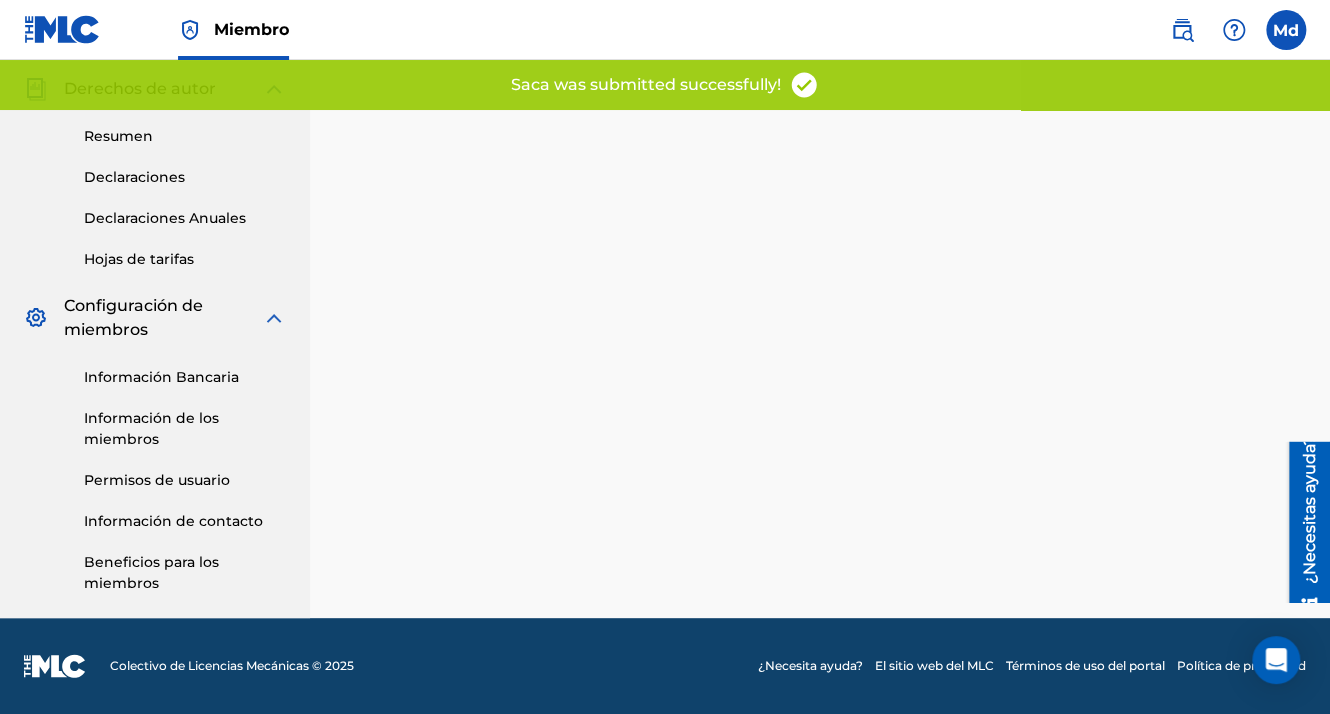 scroll, scrollTop: 0, scrollLeft: 0, axis: both 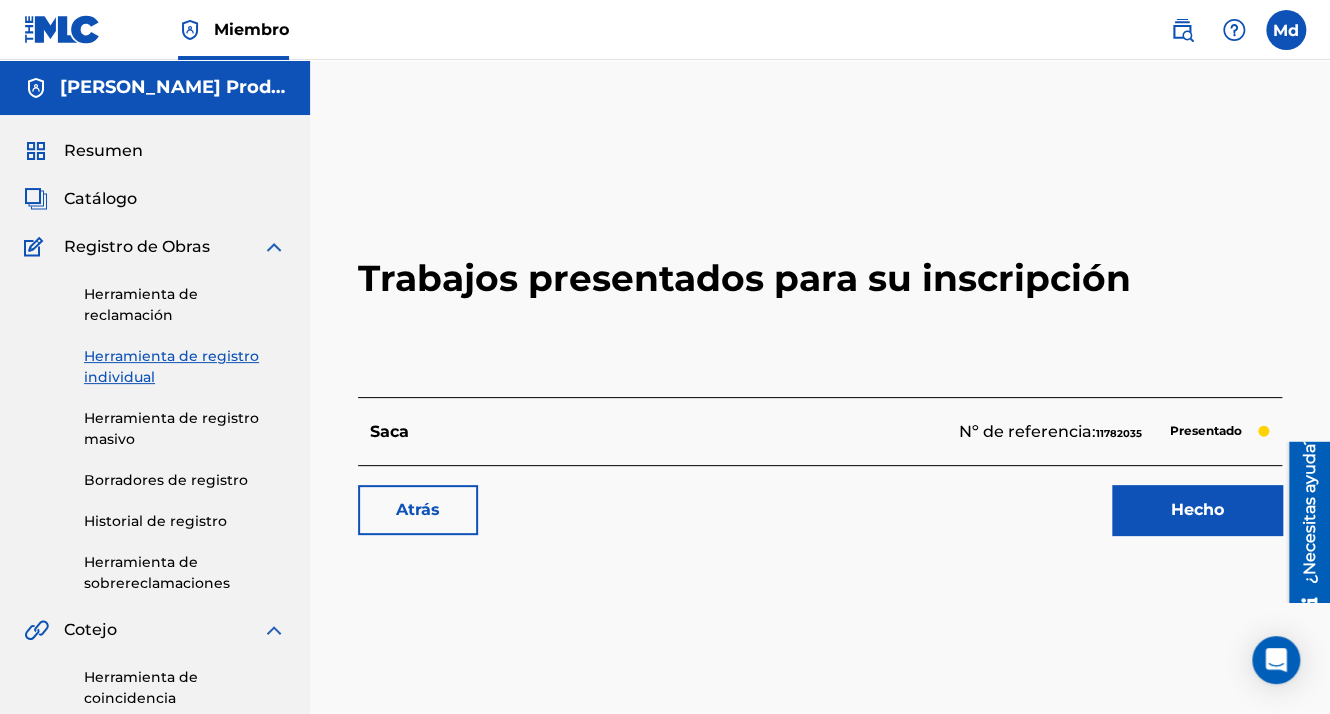 click on "Hecho" at bounding box center [1197, 510] 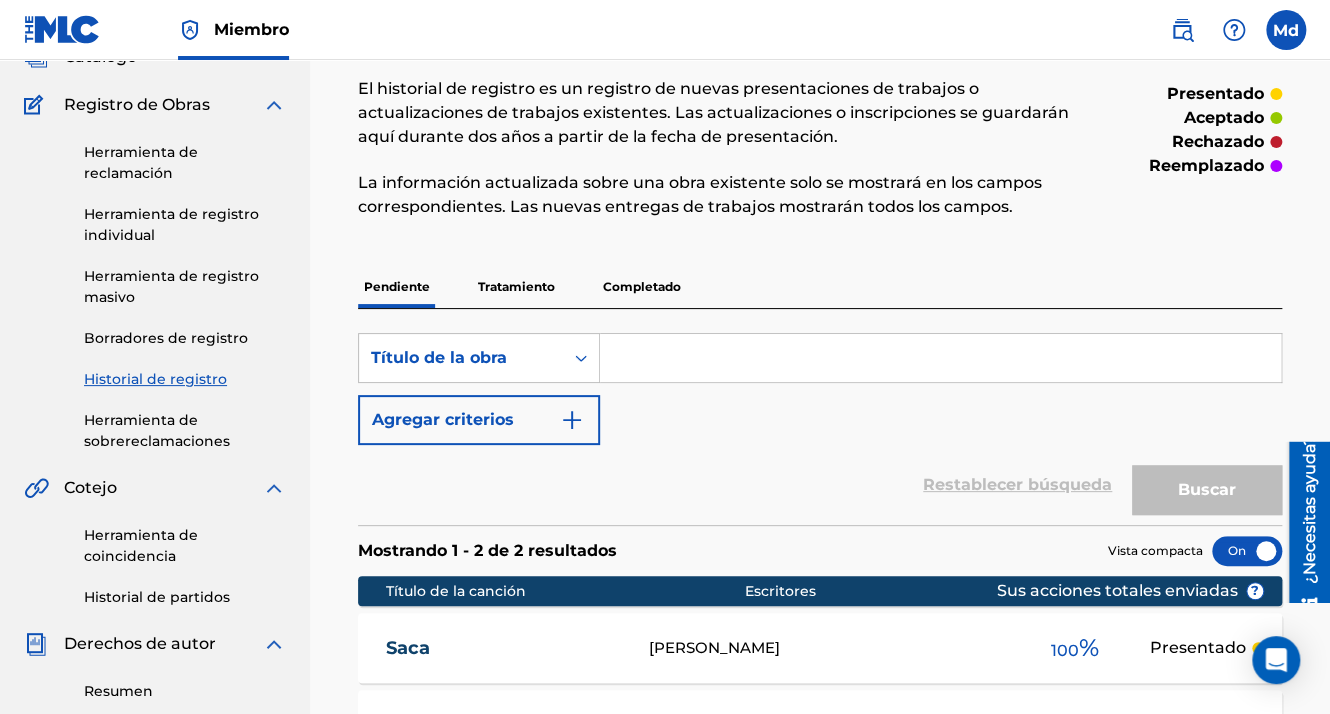 scroll, scrollTop: 0, scrollLeft: 0, axis: both 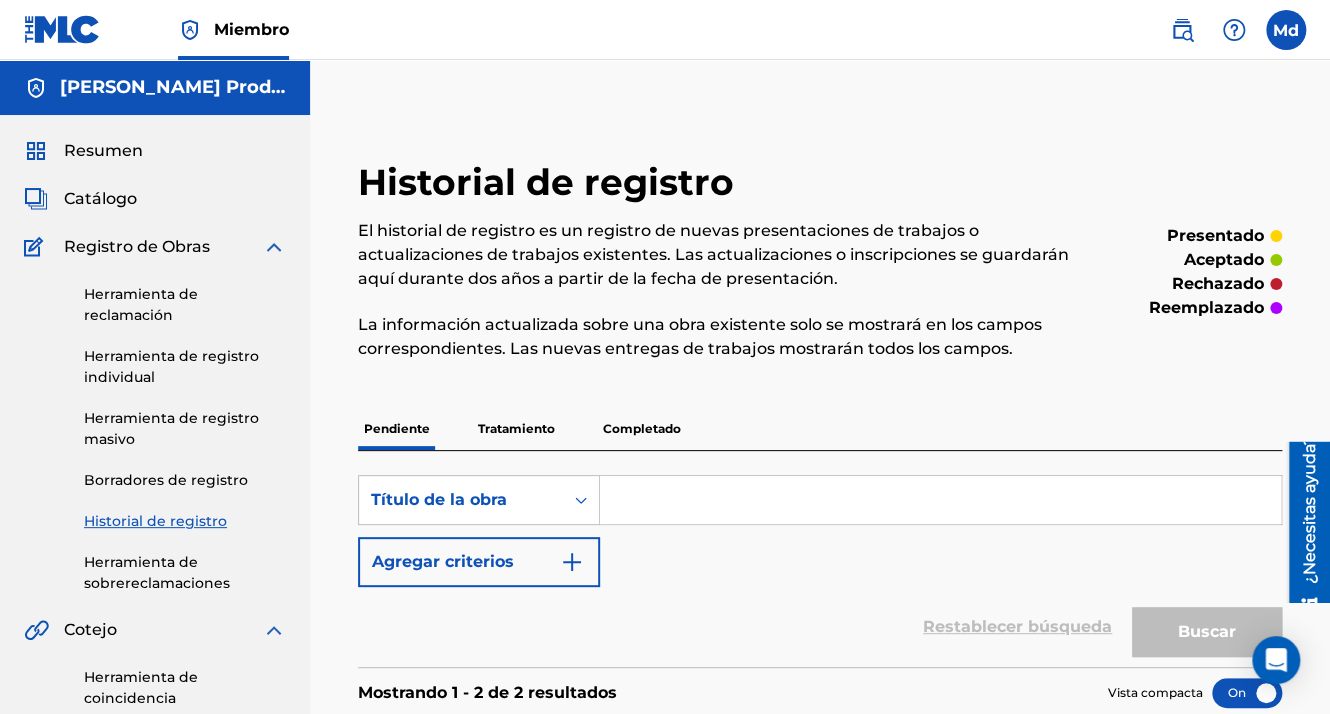 click on "Catálogo" at bounding box center [100, 199] 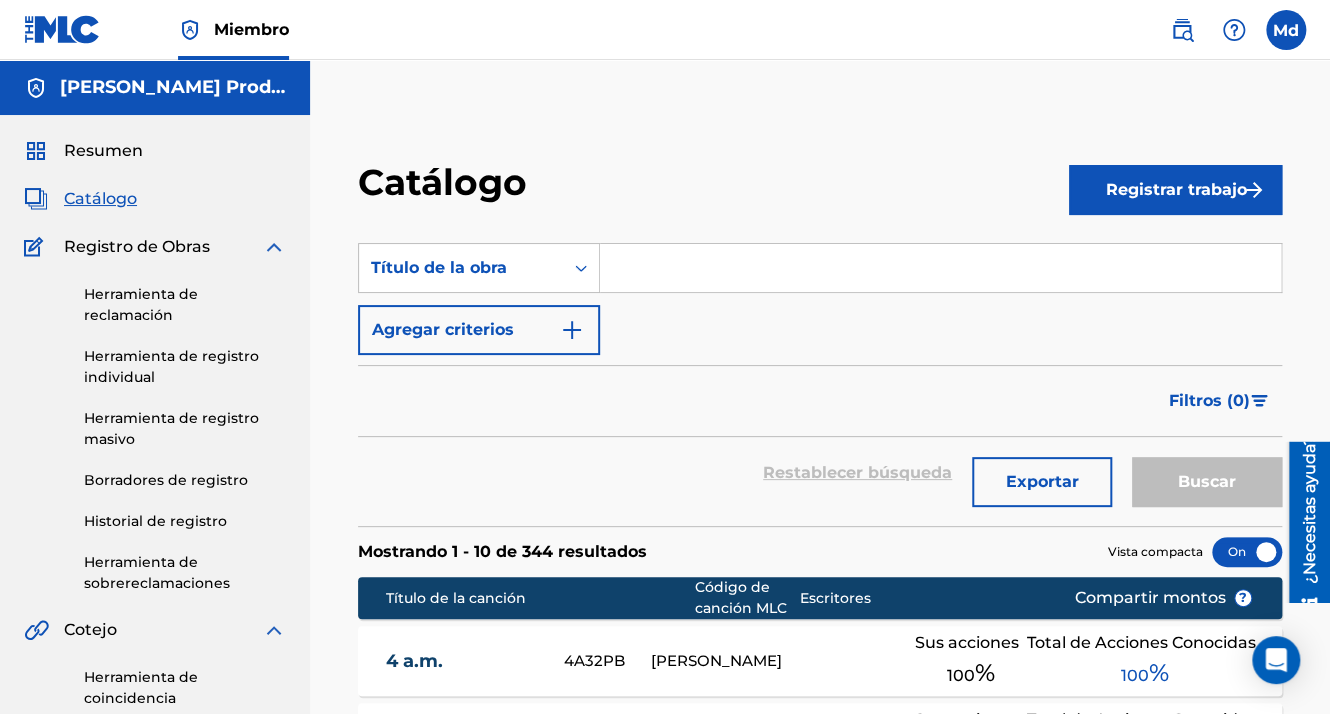 click on "Registrar trabajo" at bounding box center [1175, 190] 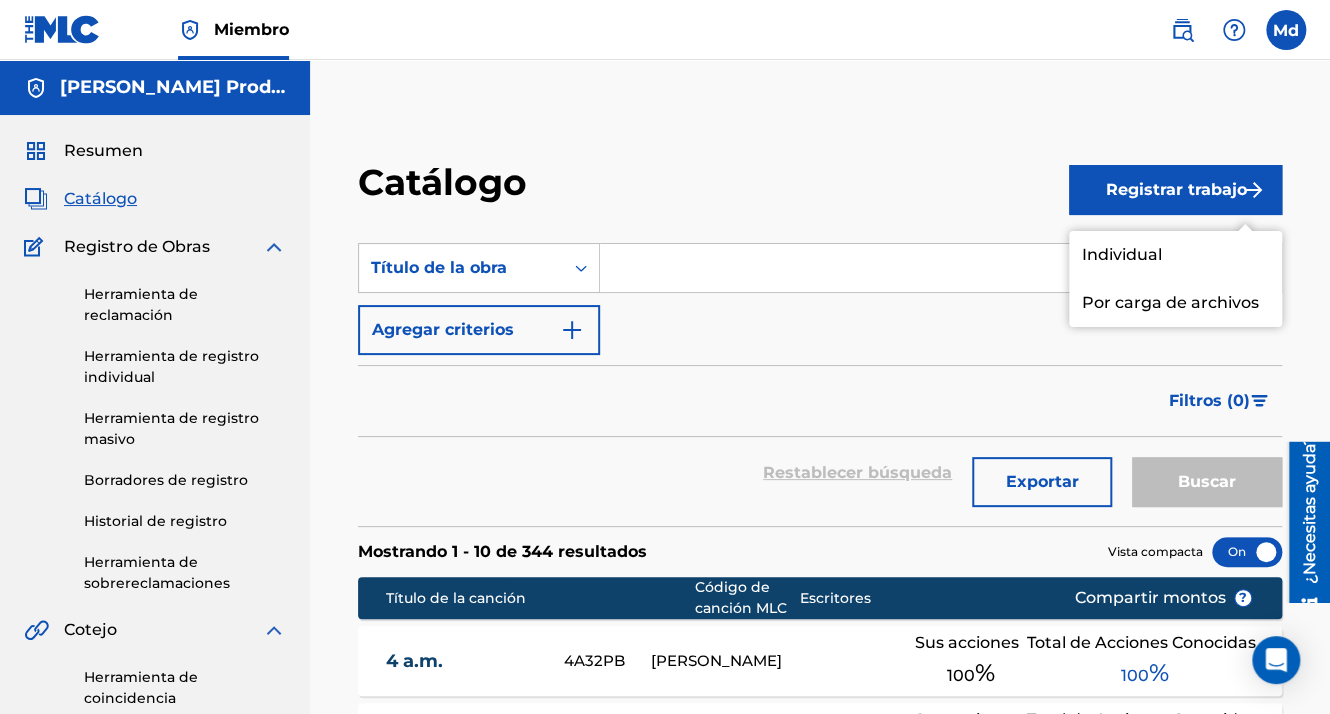 click on "Individual" at bounding box center [1175, 255] 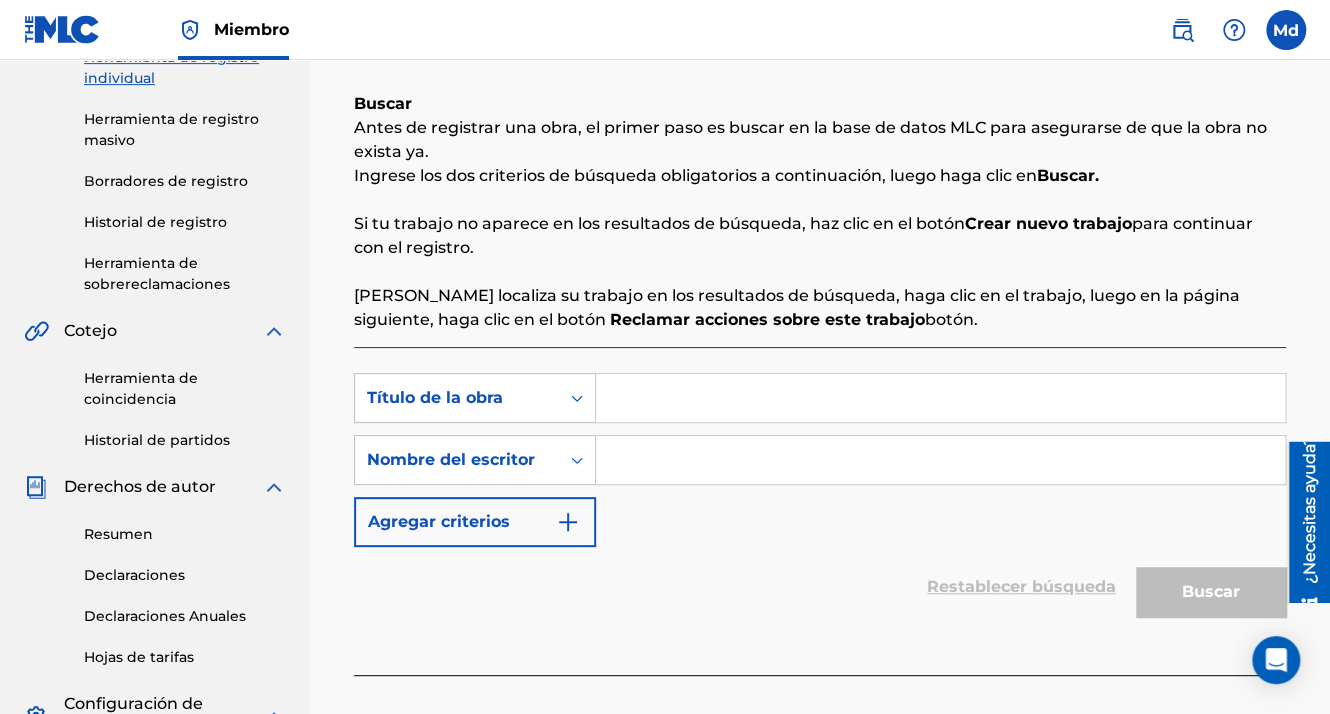 scroll, scrollTop: 300, scrollLeft: 0, axis: vertical 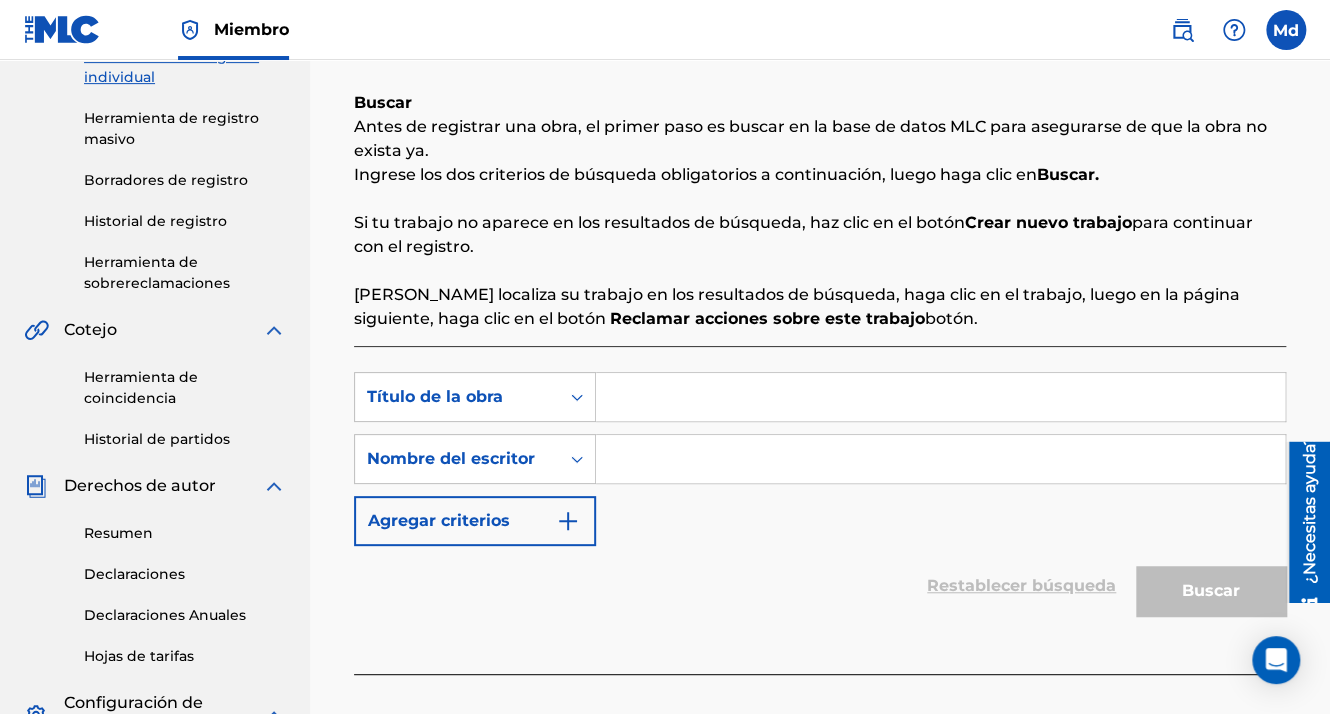 click at bounding box center [940, 397] 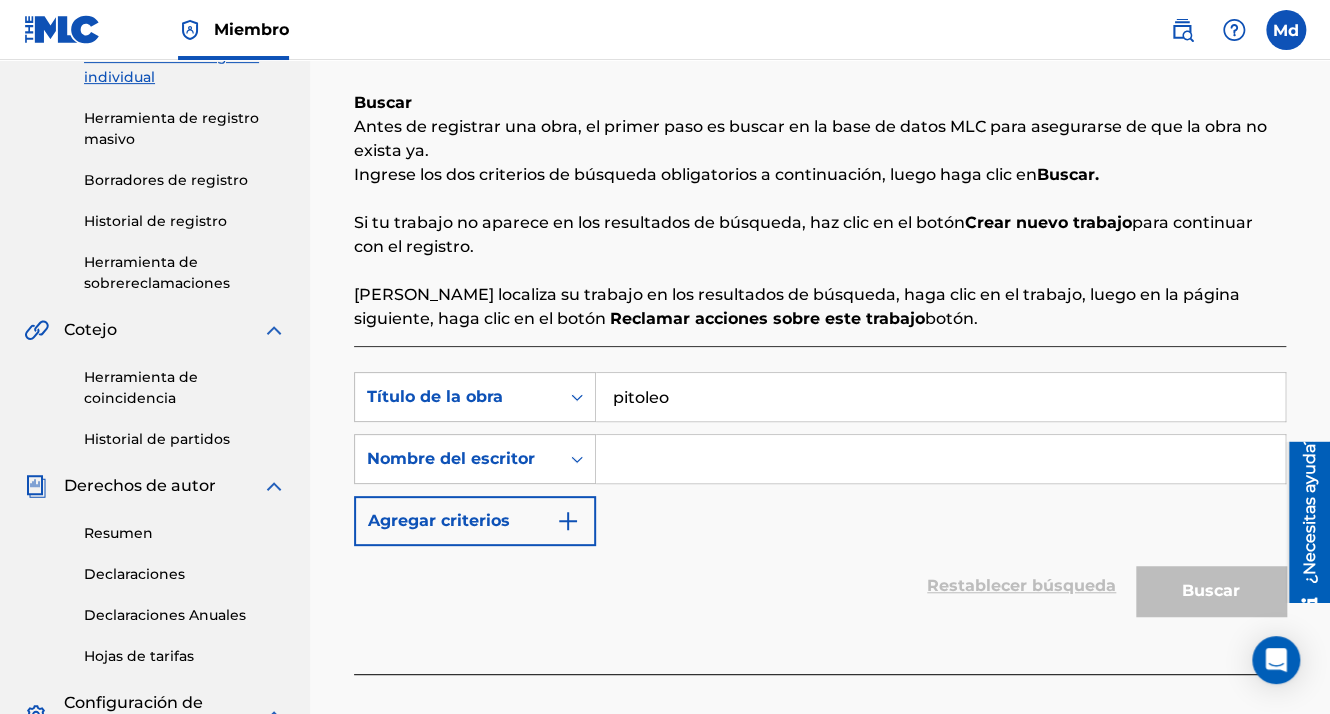 type on "pitoleo" 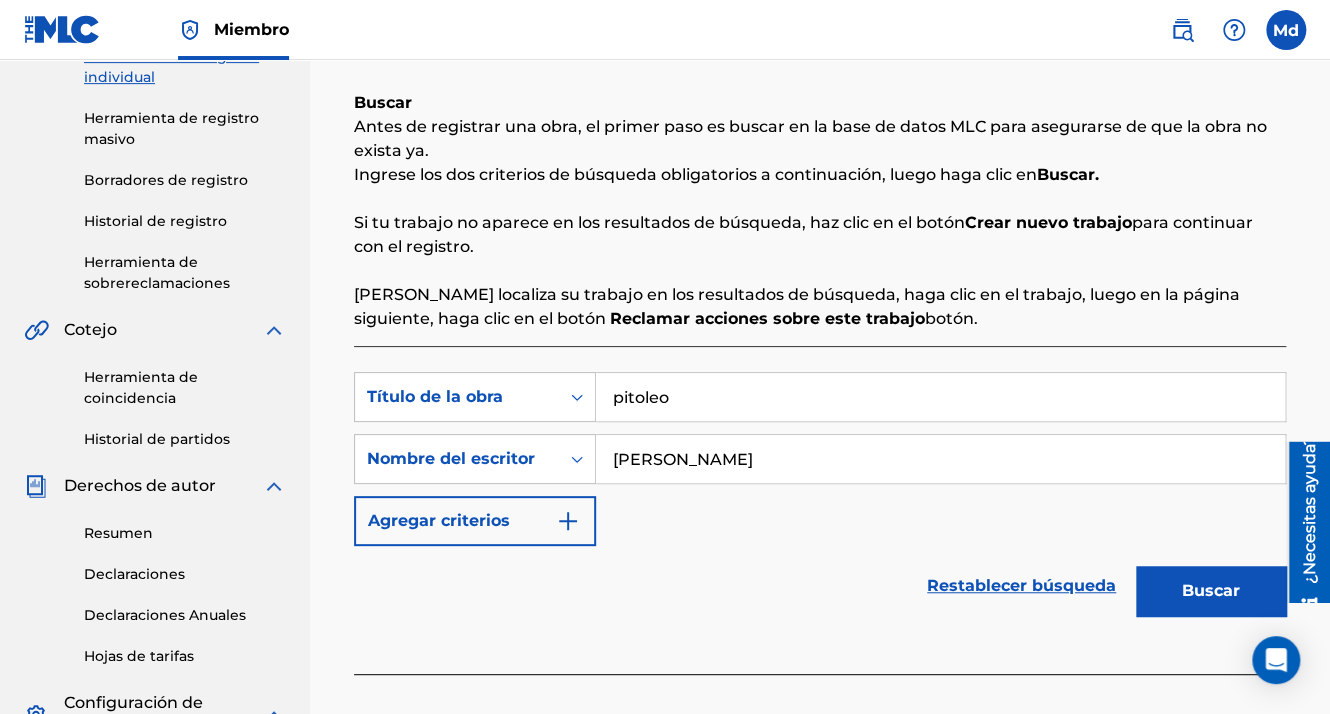 click at bounding box center (568, 521) 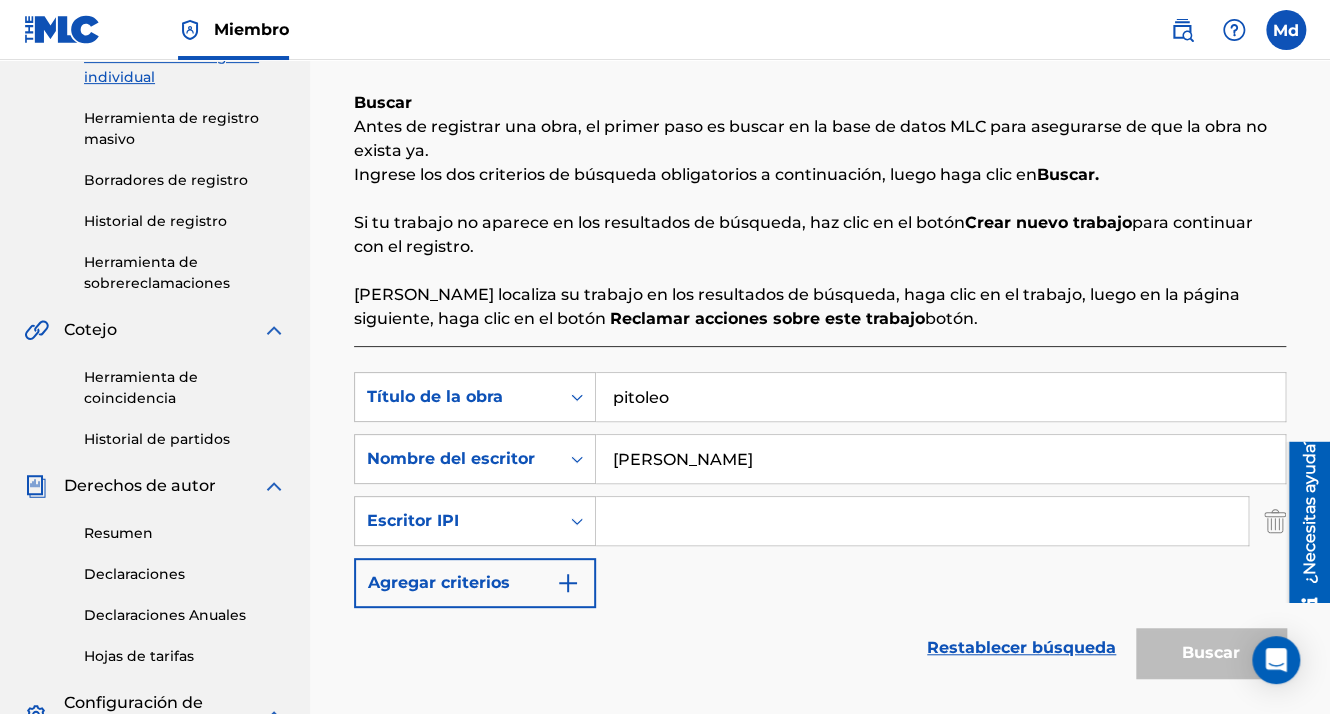 click at bounding box center [922, 521] 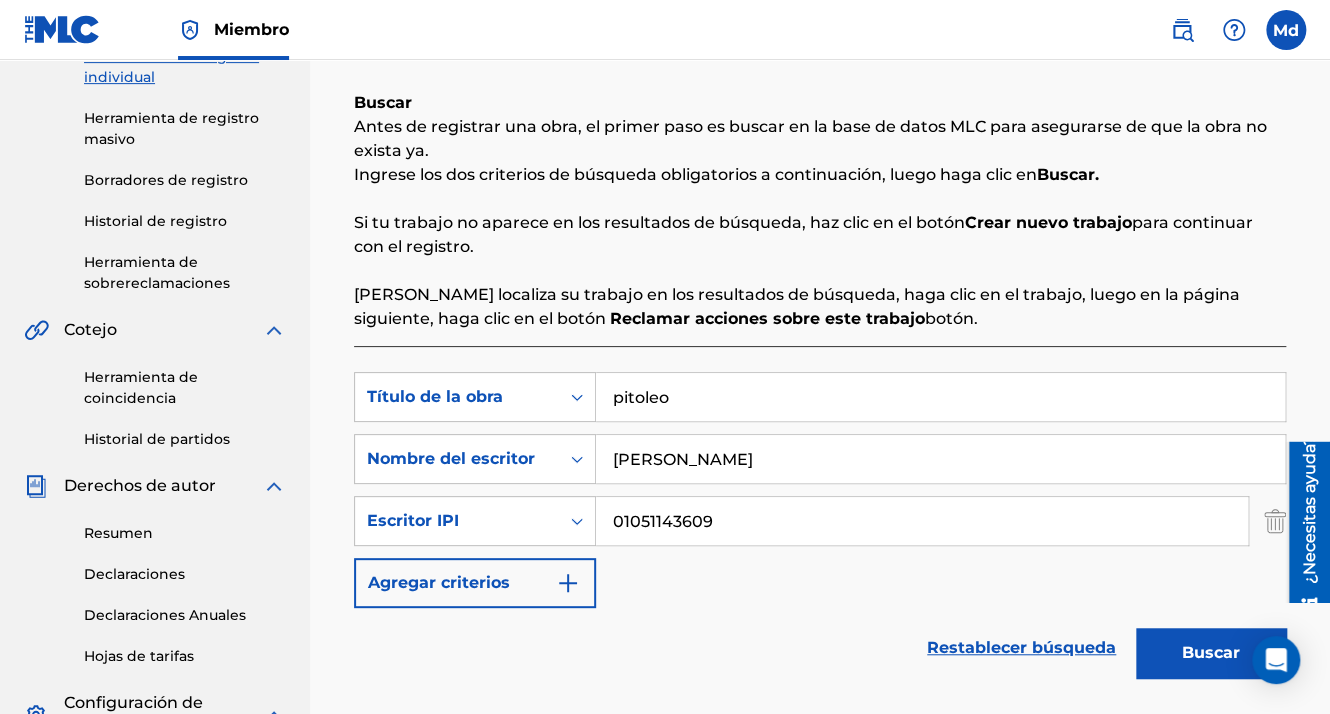 click on "Buscar" at bounding box center [1211, 653] 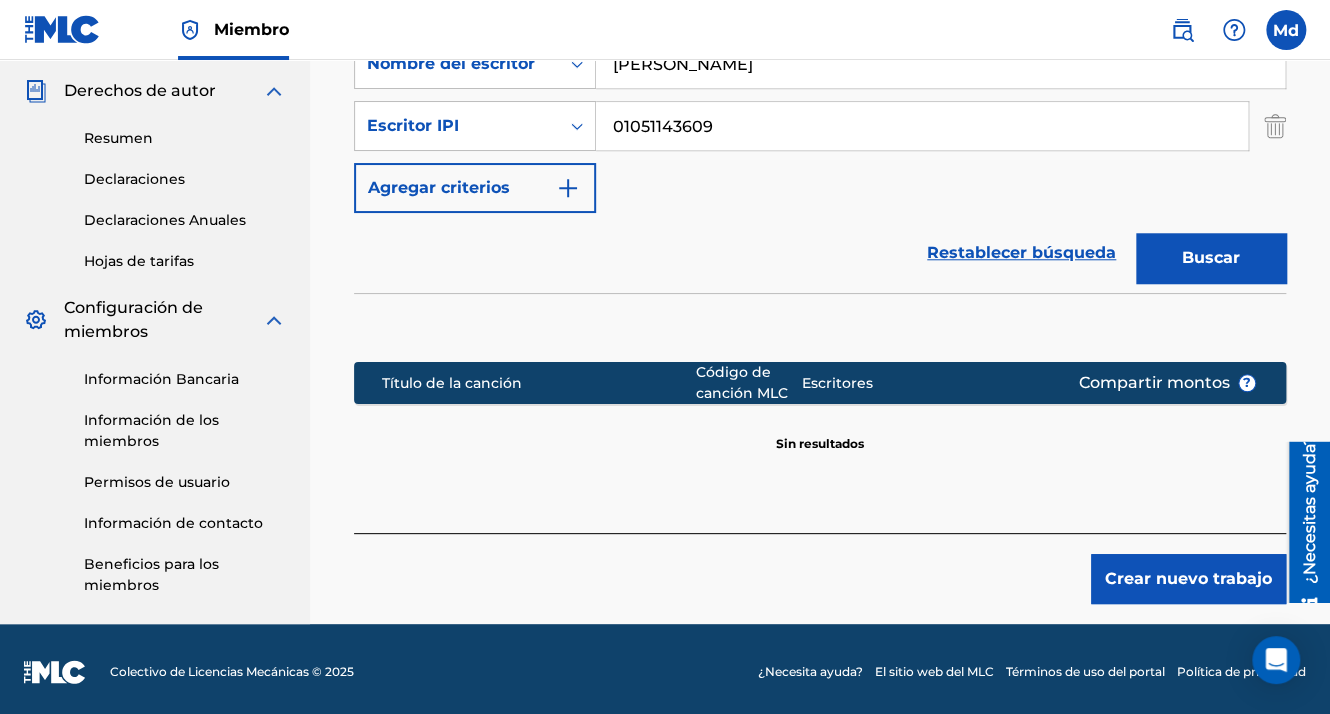 scroll, scrollTop: 700, scrollLeft: 0, axis: vertical 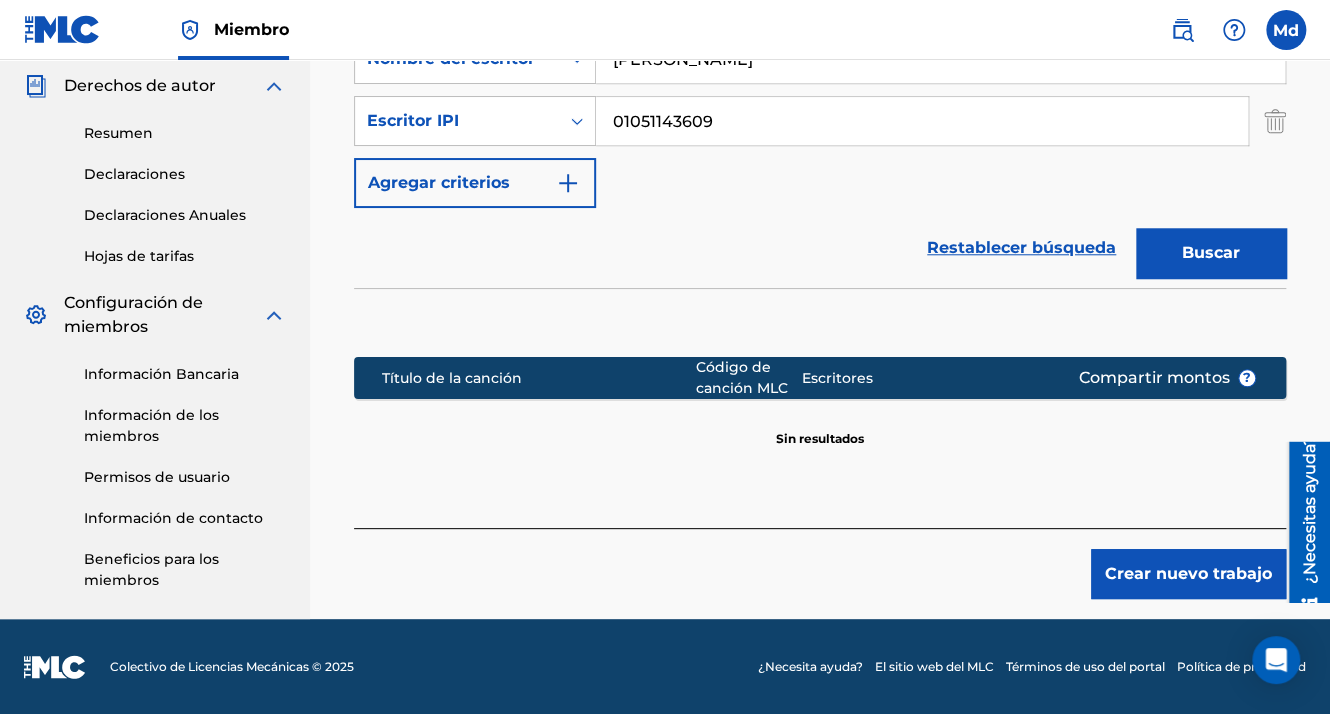 click on "Crear nuevo trabajo" at bounding box center (1188, 574) 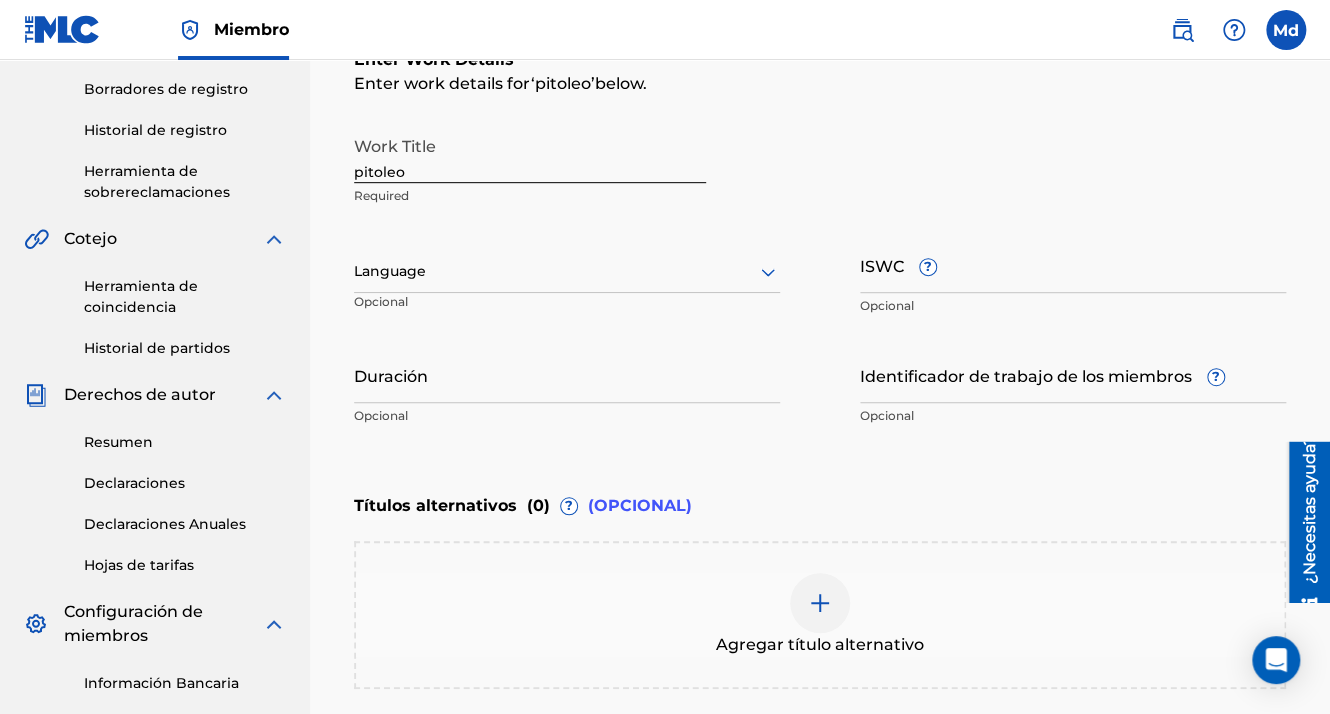 scroll, scrollTop: 296, scrollLeft: 0, axis: vertical 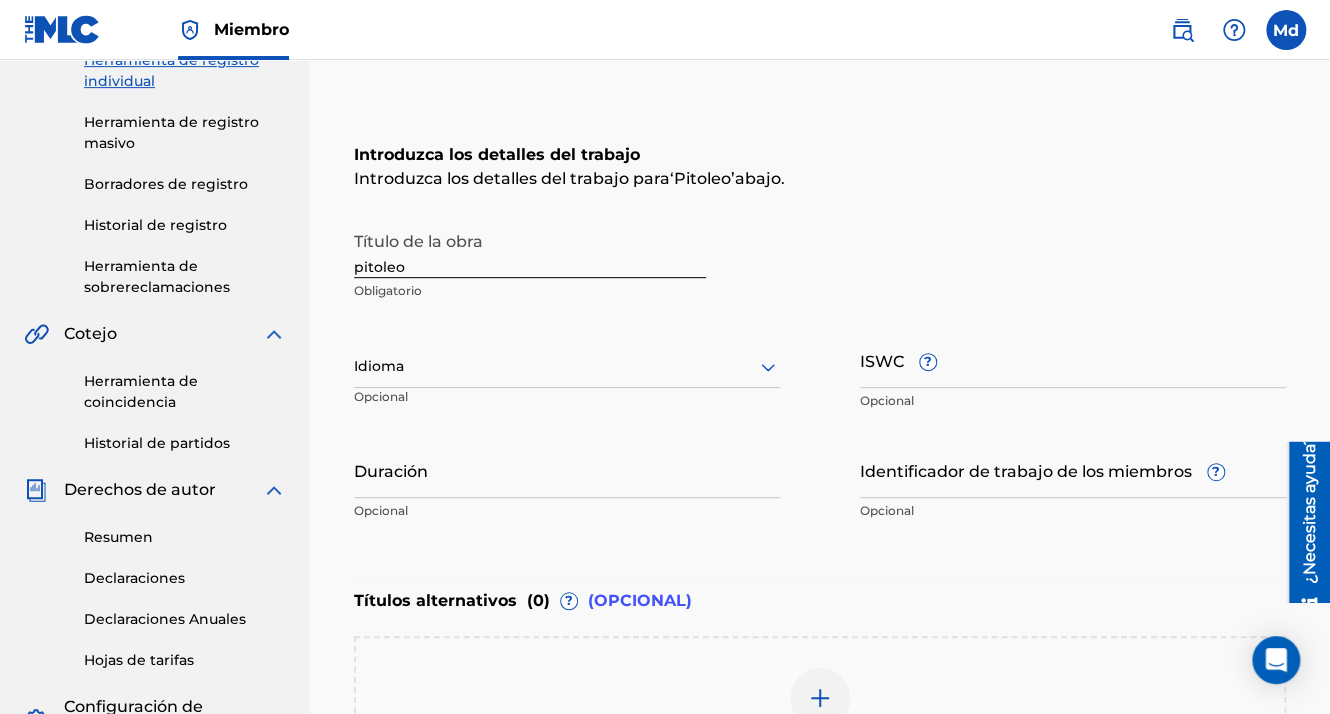 click at bounding box center (567, 366) 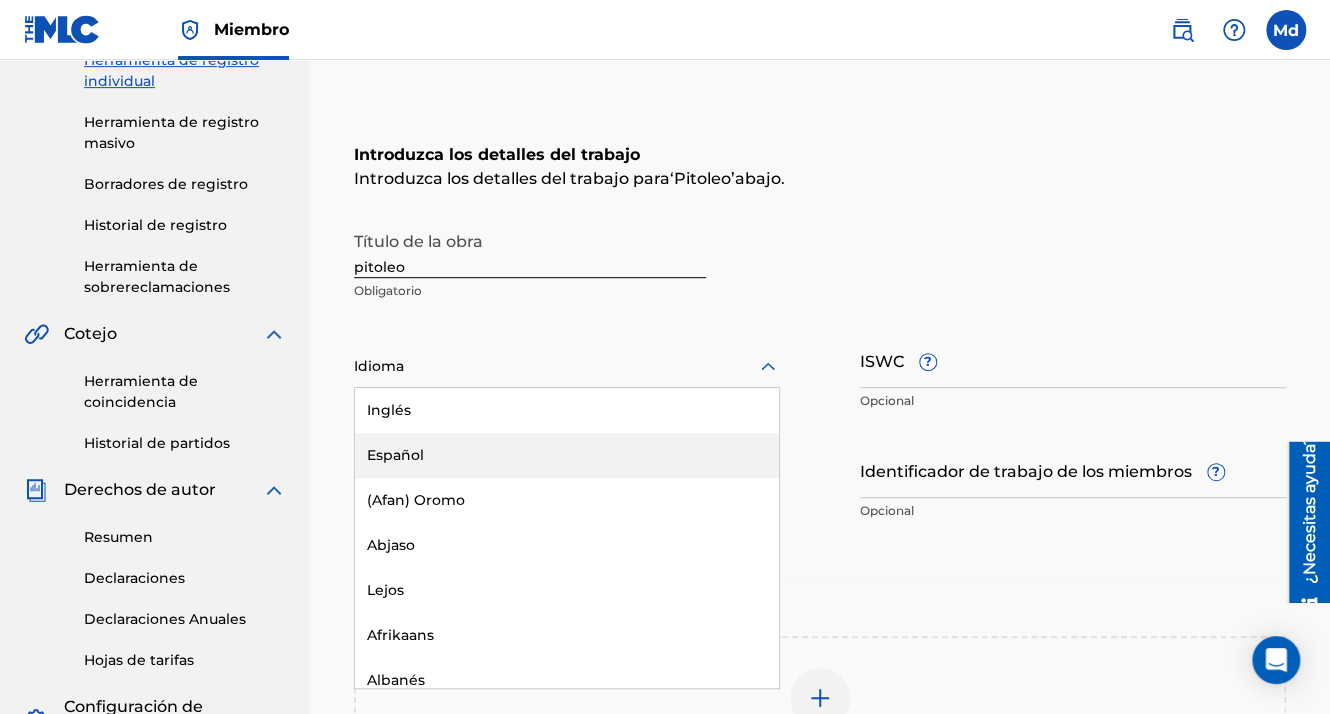 click on "Español" at bounding box center [567, 455] 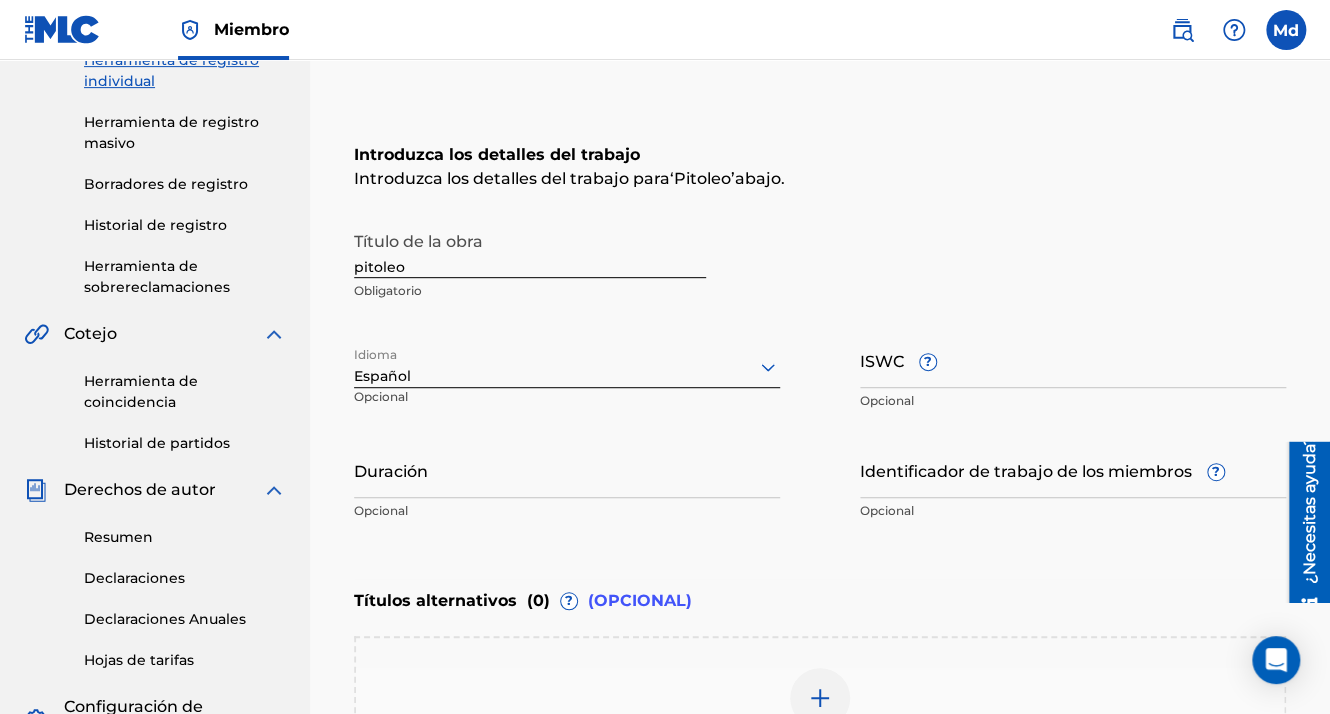 click on "Duración" at bounding box center [567, 469] 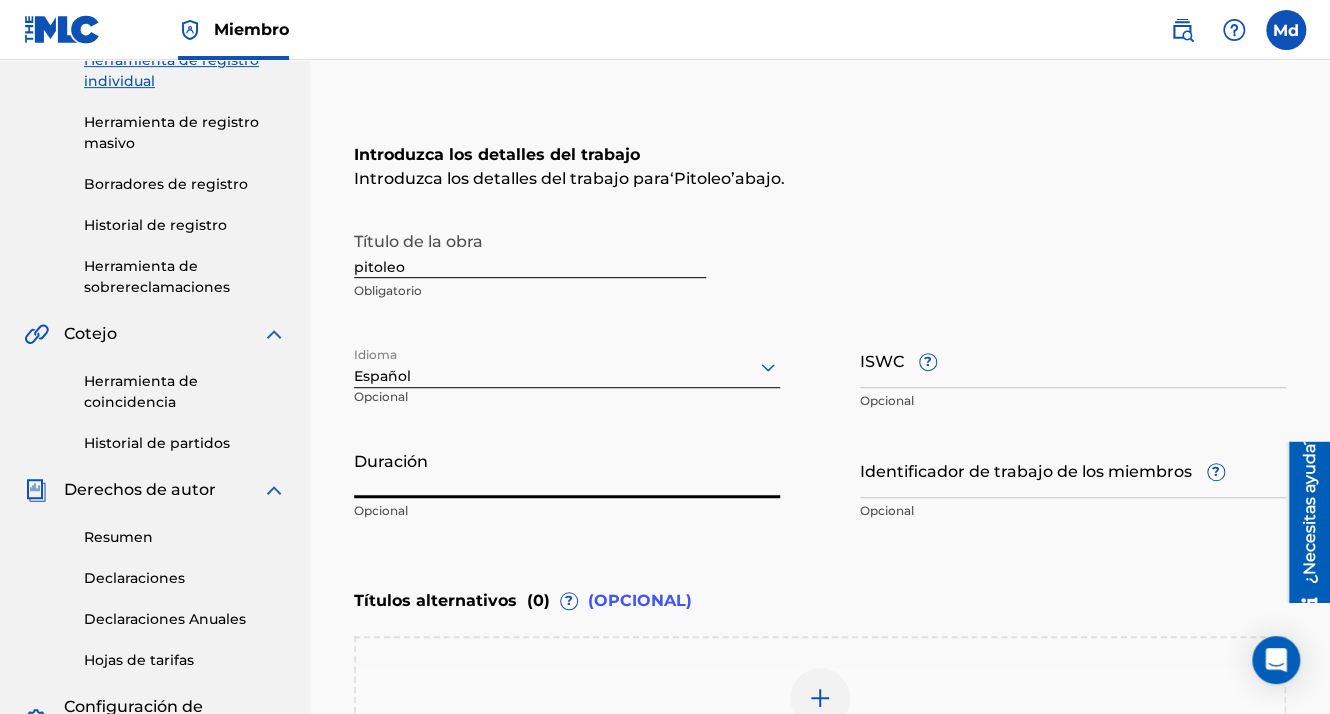 scroll, scrollTop: 596, scrollLeft: 0, axis: vertical 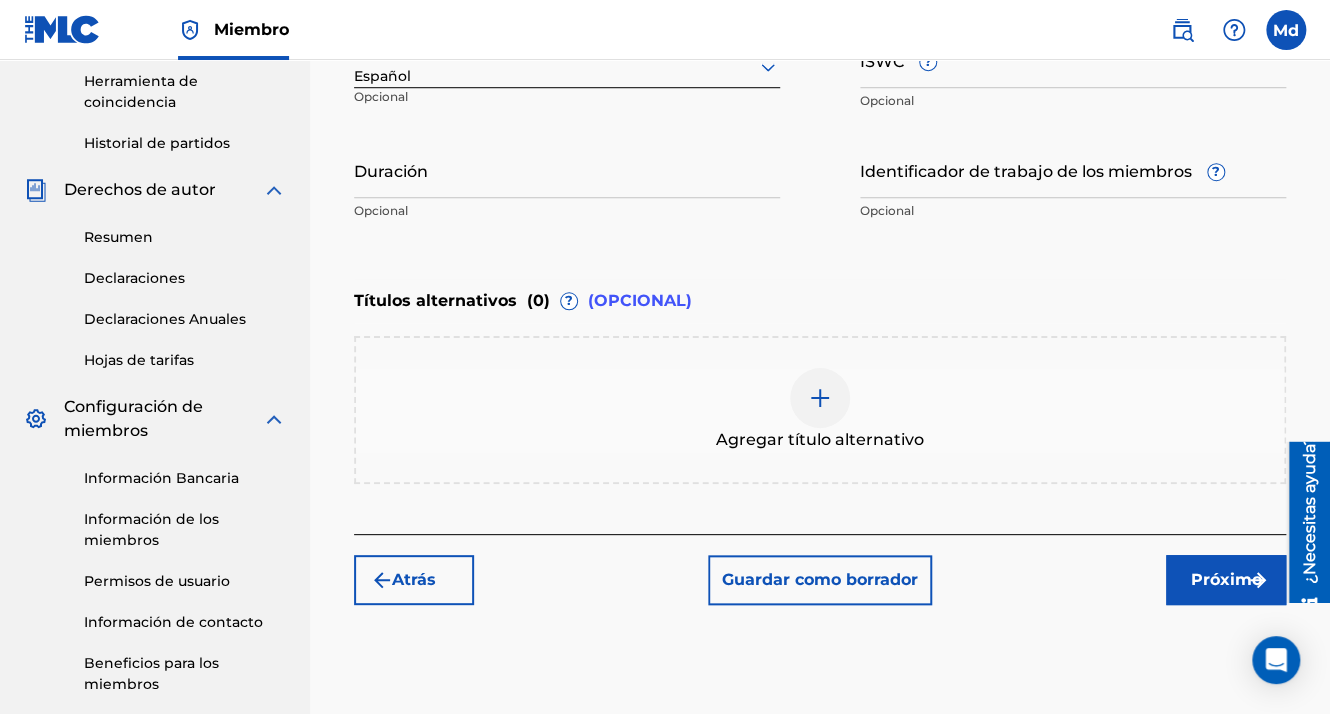 click on "Próximo" at bounding box center [1226, 580] 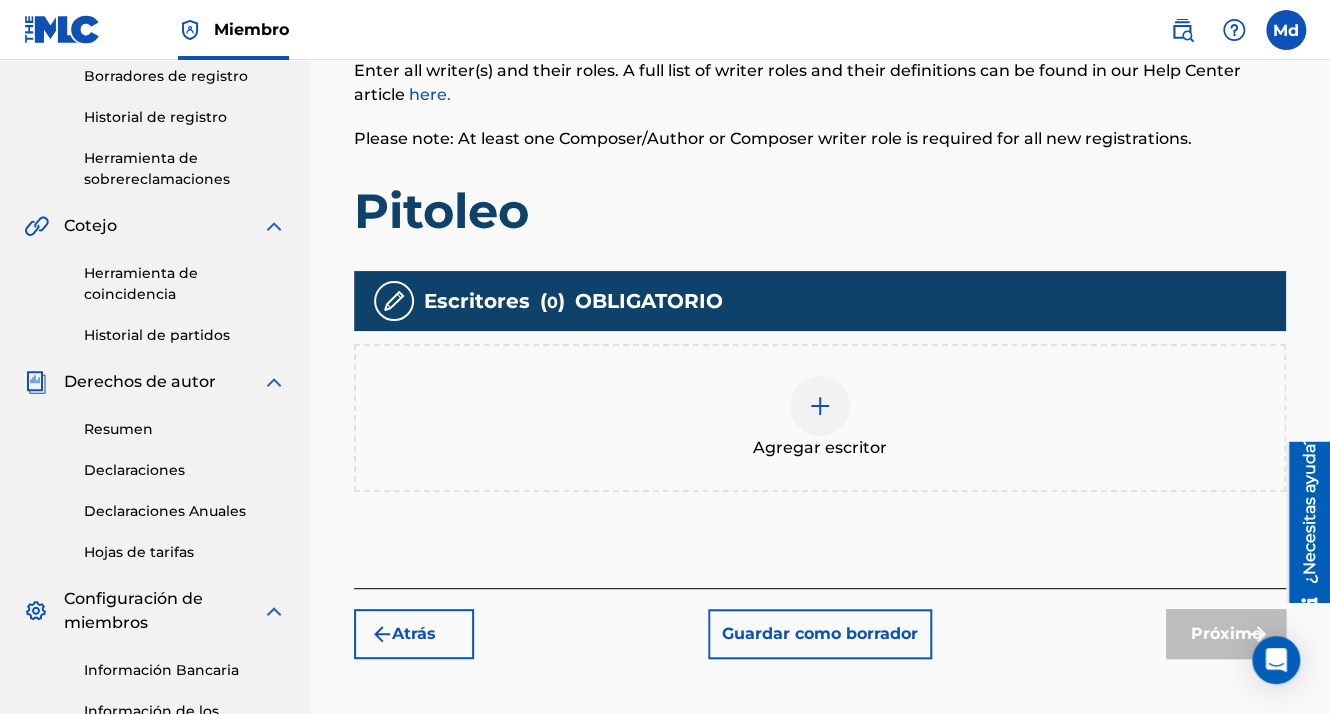 scroll, scrollTop: 490, scrollLeft: 0, axis: vertical 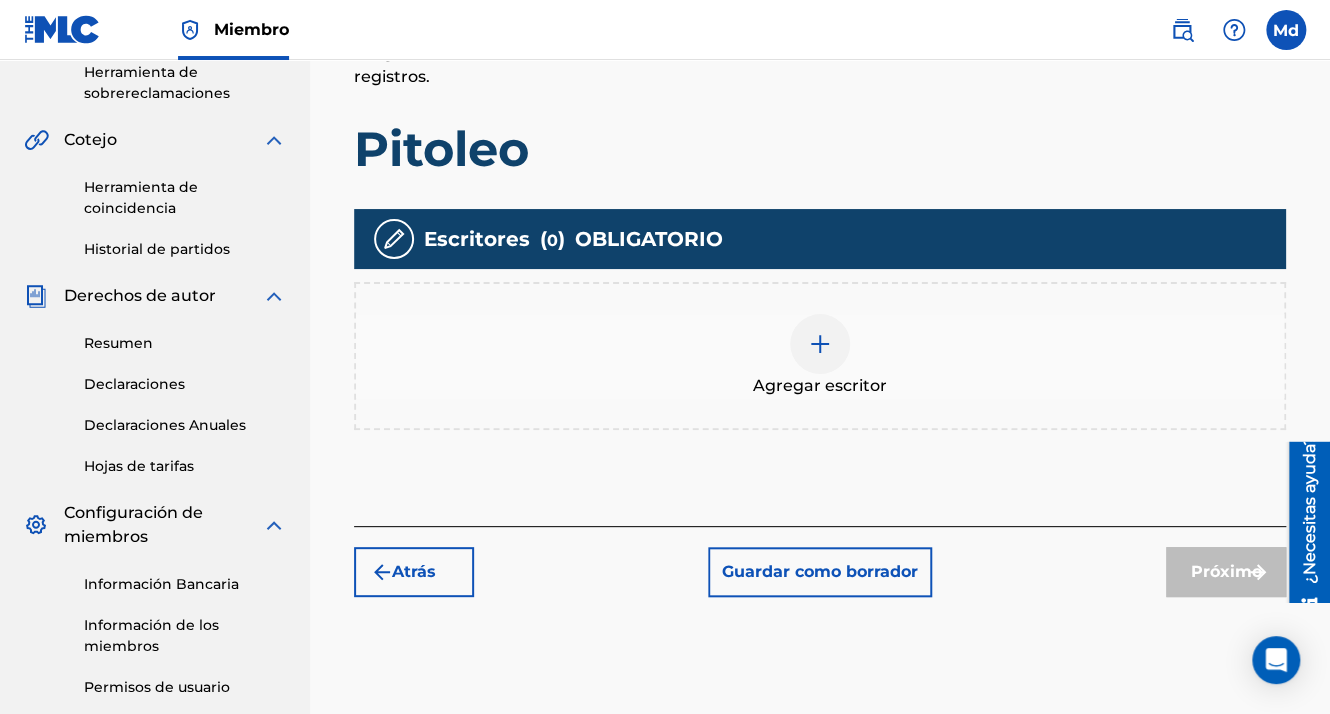 click at bounding box center (820, 344) 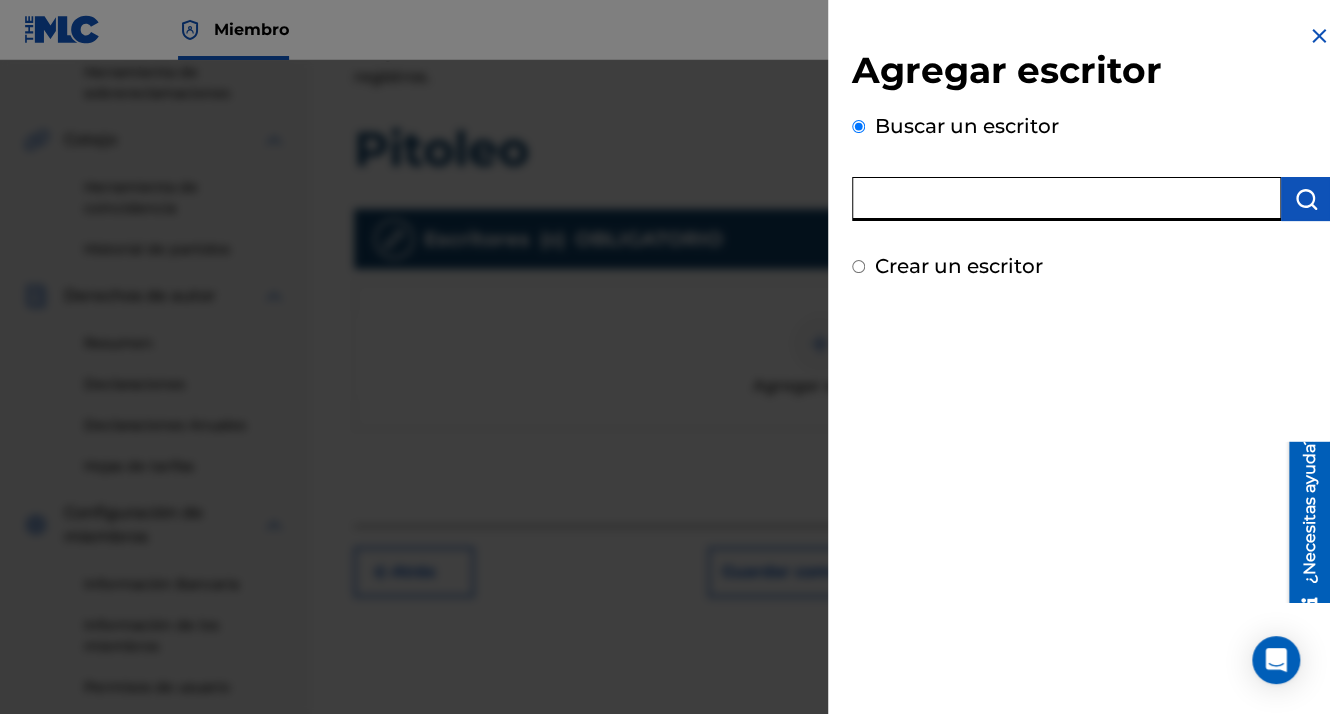 click at bounding box center (1066, 199) 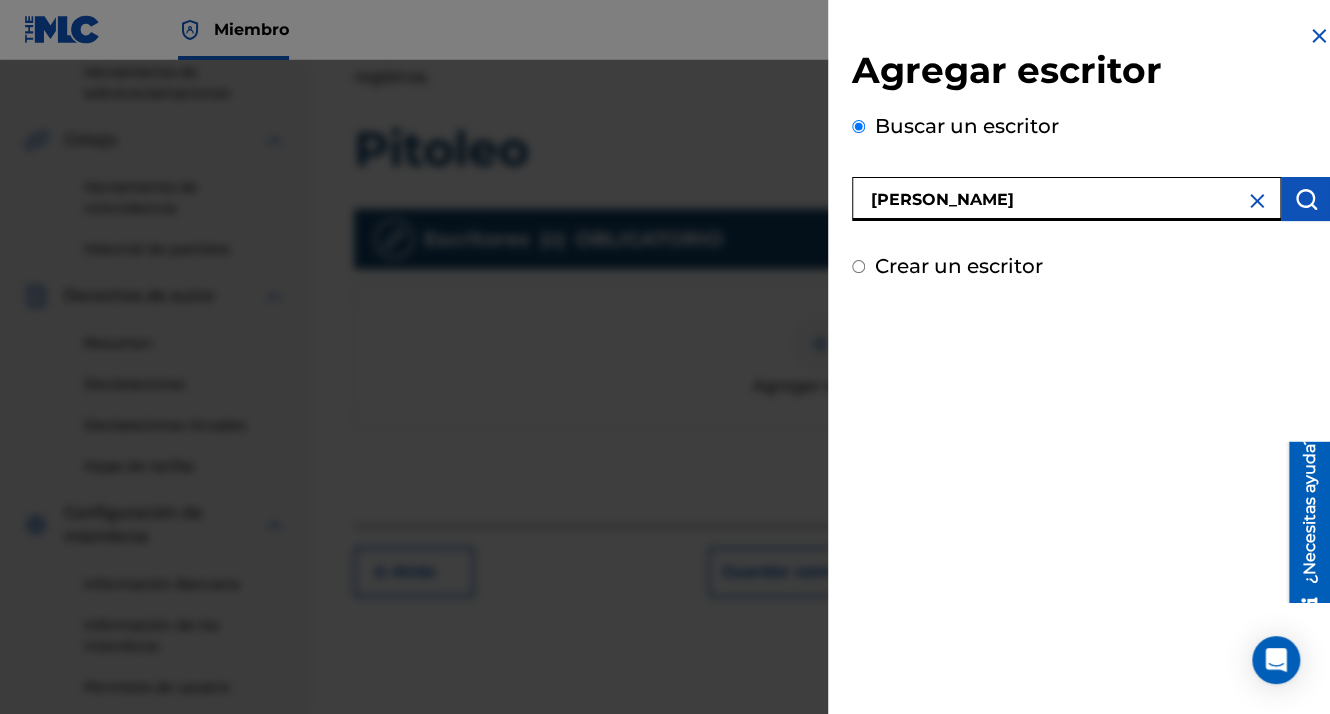 type on "[PERSON_NAME]" 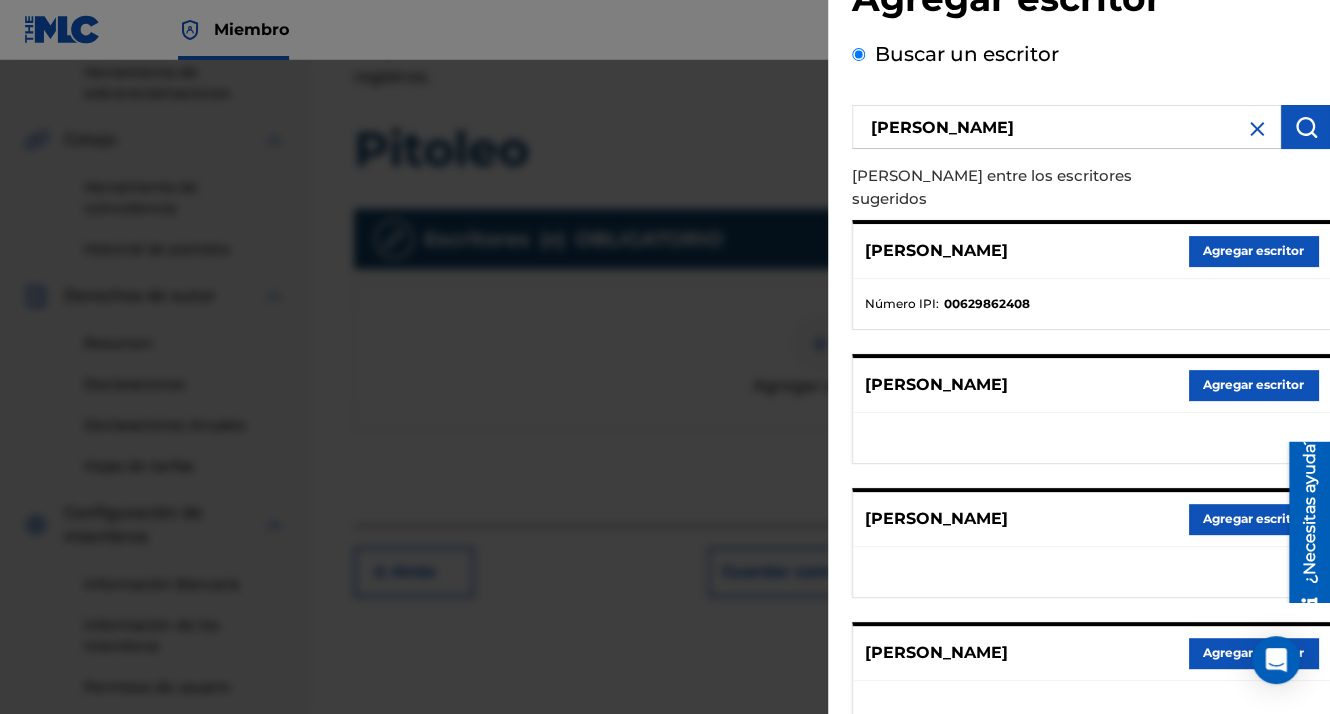 scroll, scrollTop: 344, scrollLeft: 0, axis: vertical 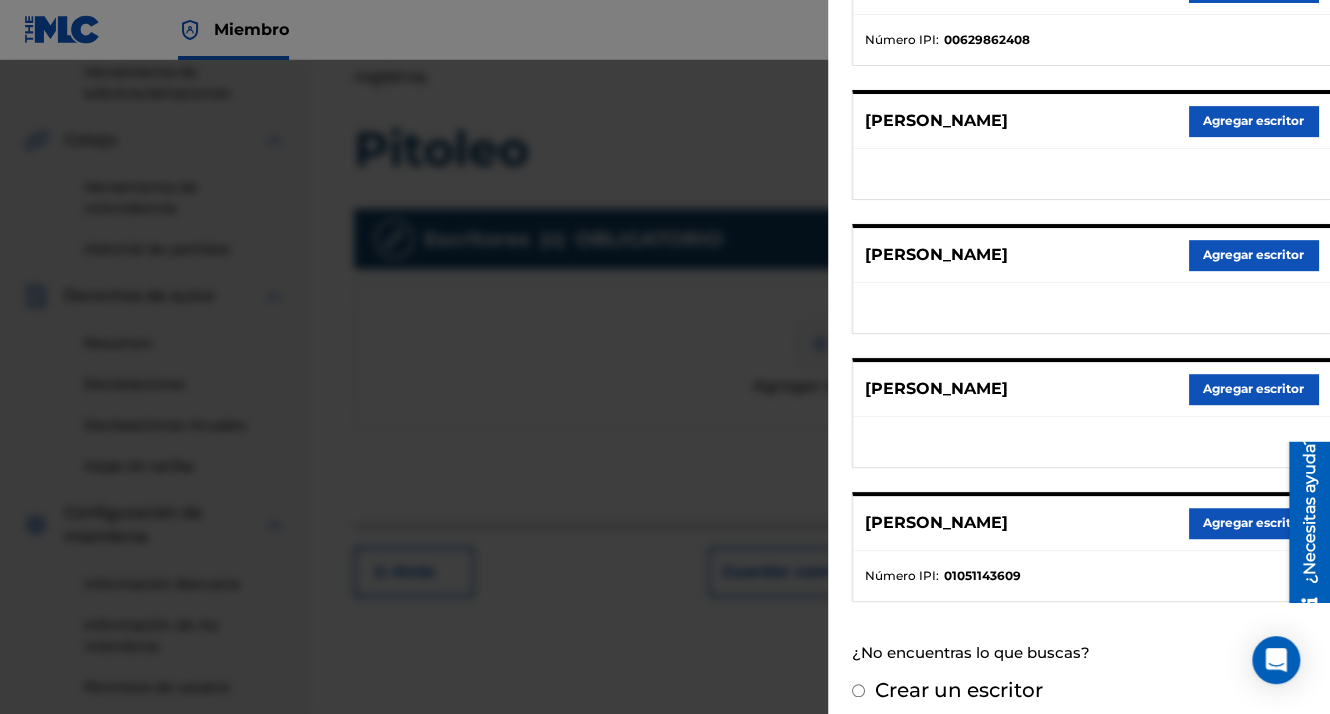 click on "Agregar escritor" at bounding box center (1253, 523) 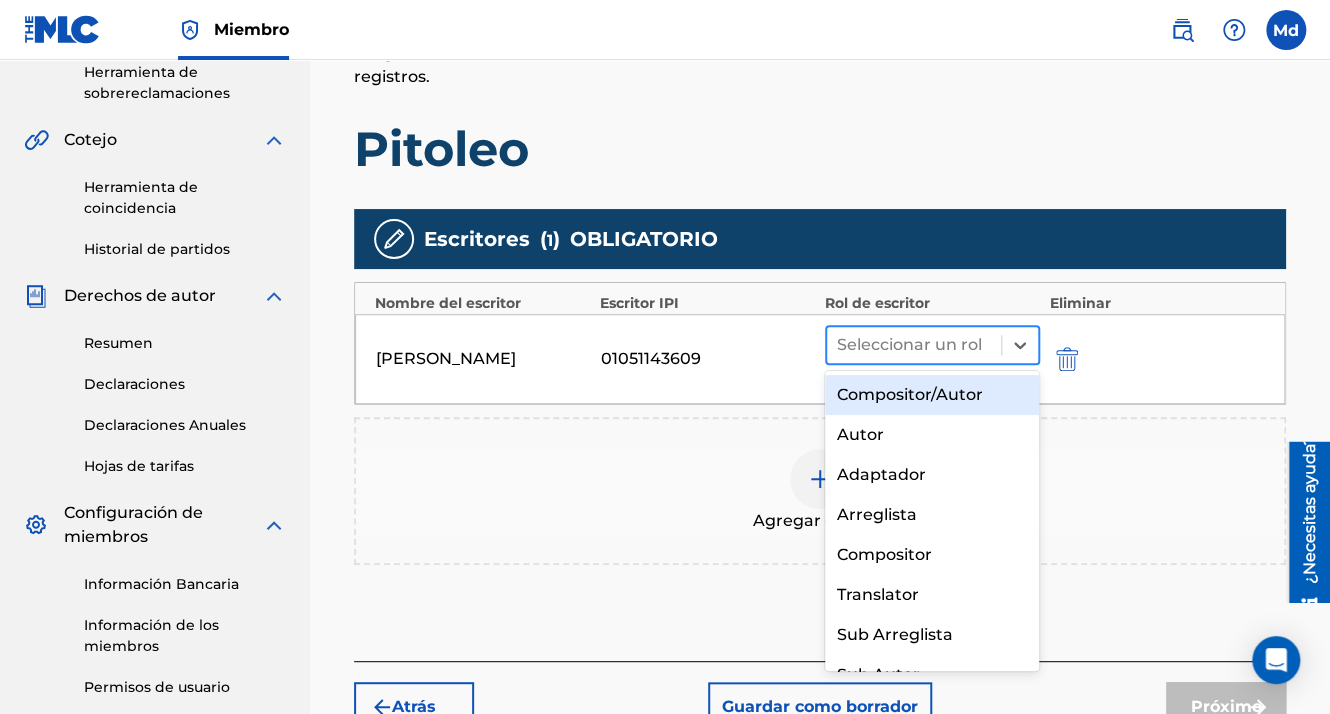 click at bounding box center (914, 345) 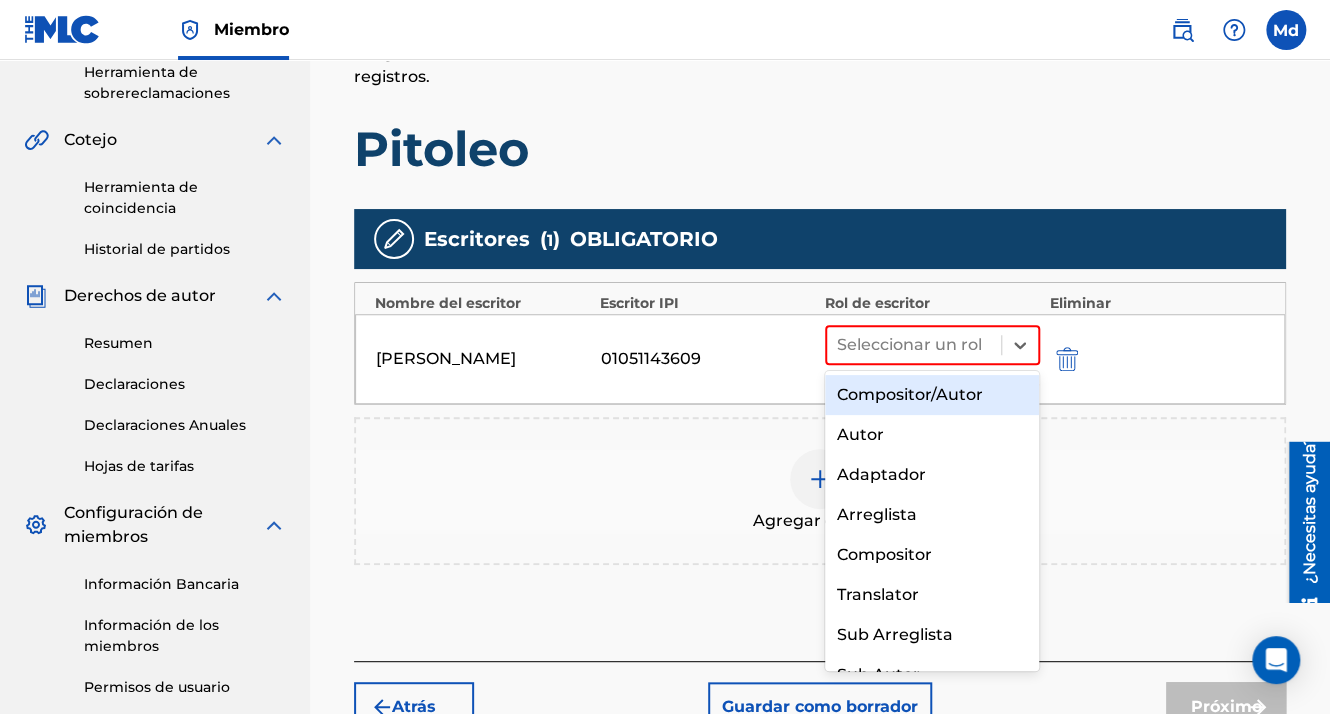 click on "Compositor/Autor" at bounding box center [932, 395] 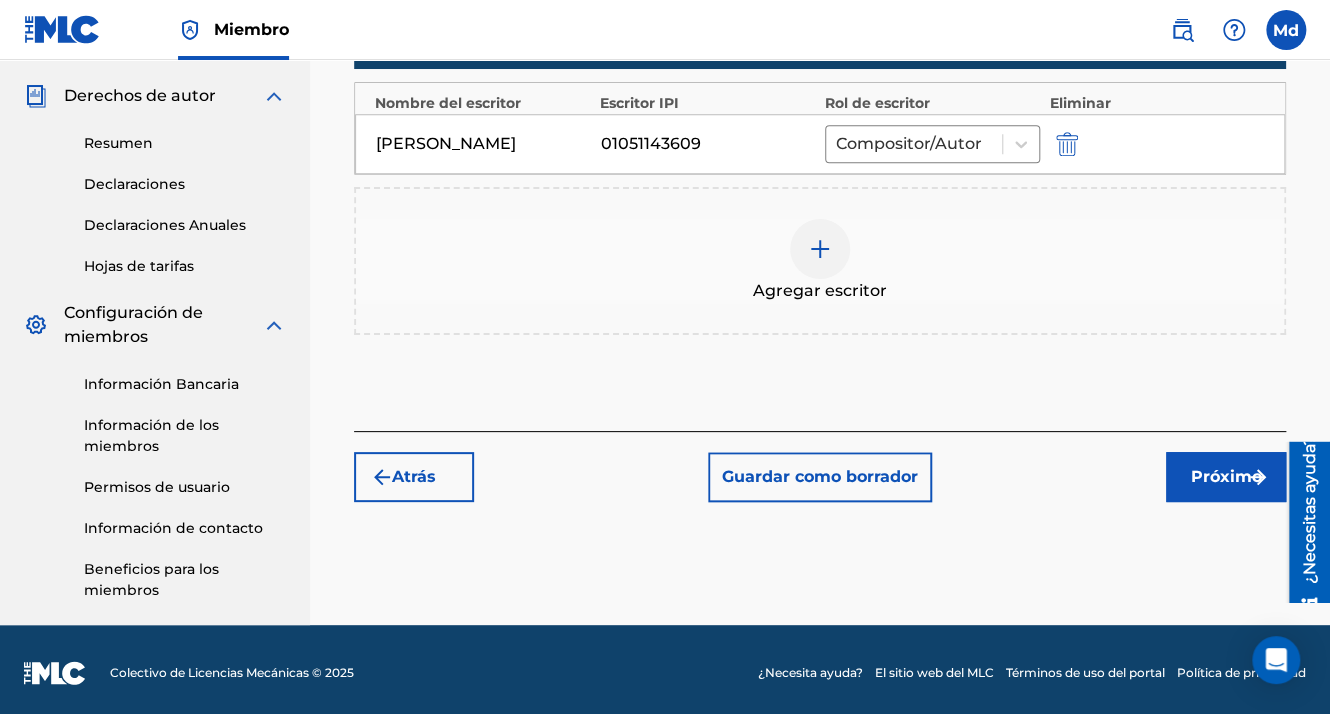 click on "Próximo" at bounding box center [1226, 477] 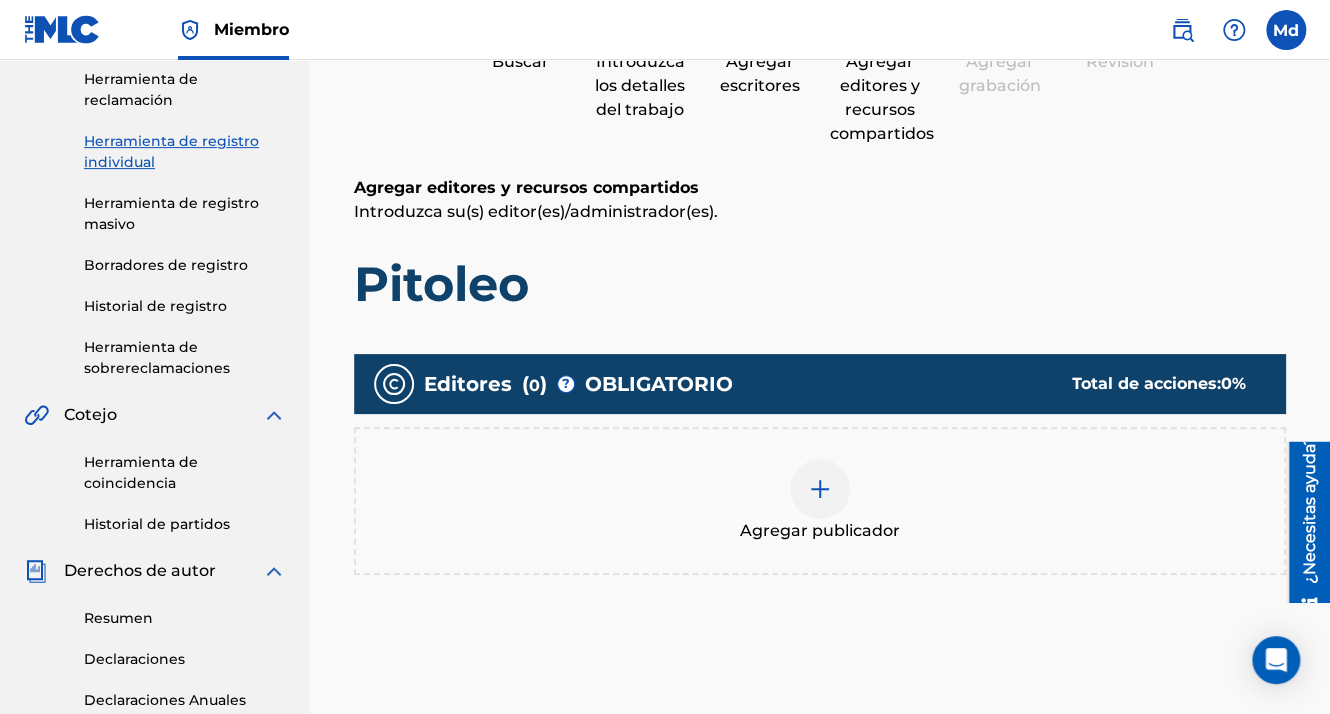 scroll, scrollTop: 390, scrollLeft: 0, axis: vertical 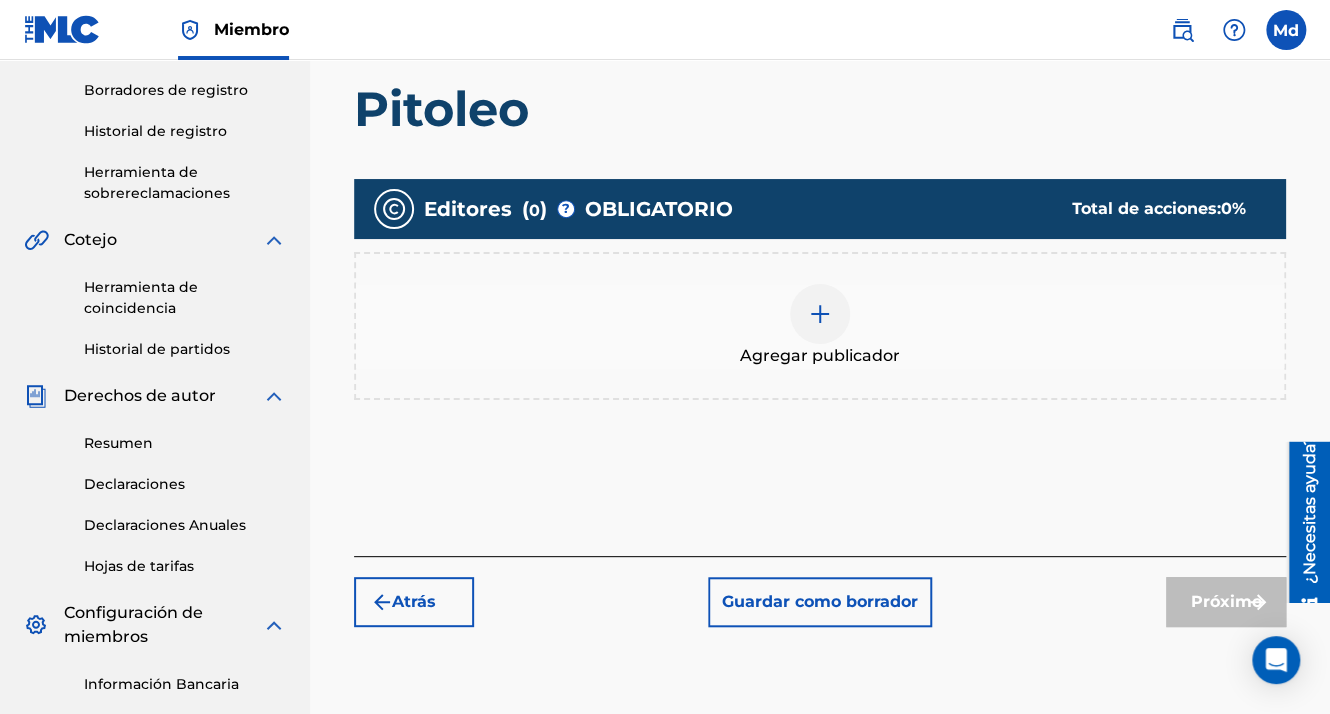 click at bounding box center [820, 314] 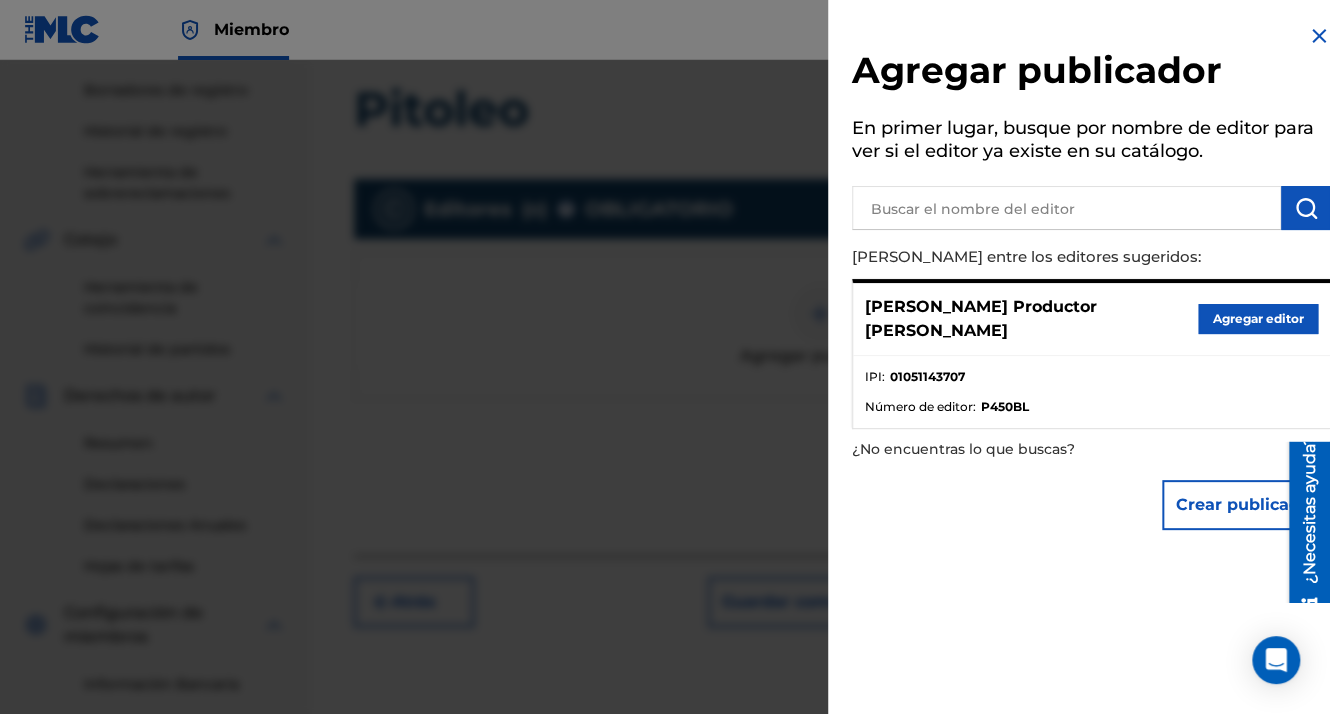 click on "Agregar editor" at bounding box center [1258, 319] 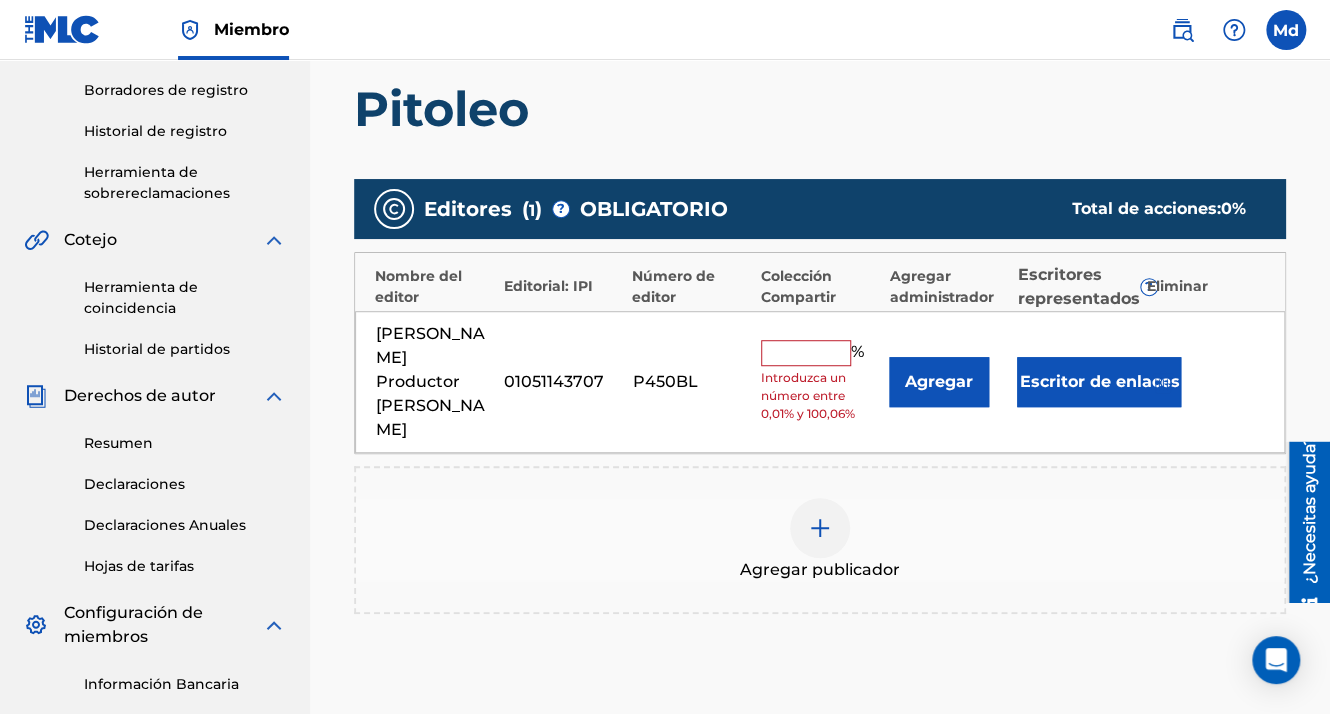 click at bounding box center (806, 353) 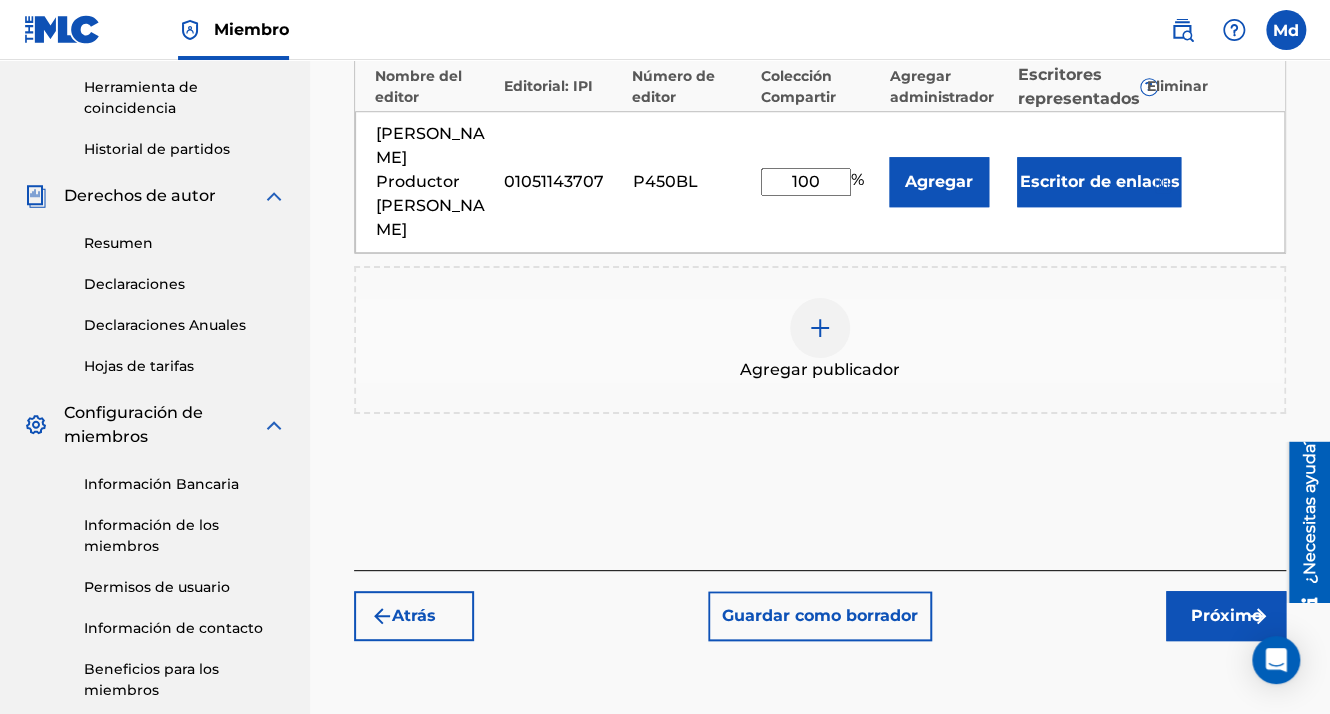 scroll, scrollTop: 490, scrollLeft: 0, axis: vertical 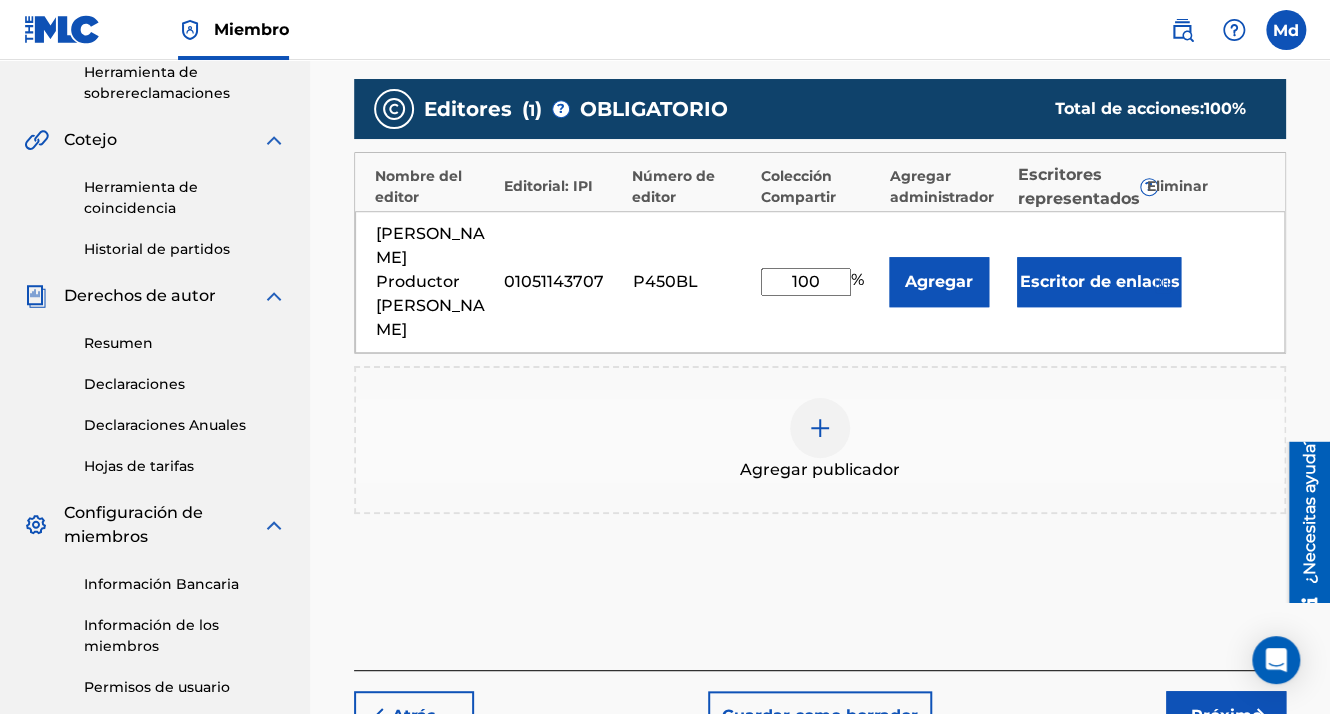 click on "Agregar editores y recursos compartidos Introduzca su(s) editor(es)/administrador(es). Pitoleo Editores ( 1 ) ? OBLIGATORIO Total de acciones:  100 % Nombre del editor Editorial: IPI Número de editor Colección Compartir Agregar administrador Escritores representados ? Eliminar [PERSON_NAME] Productor [PERSON_NAME] 01051143707 P450BL 100 % Agregar Escritor de enlaces Agregar publicador" at bounding box center (820, 285) 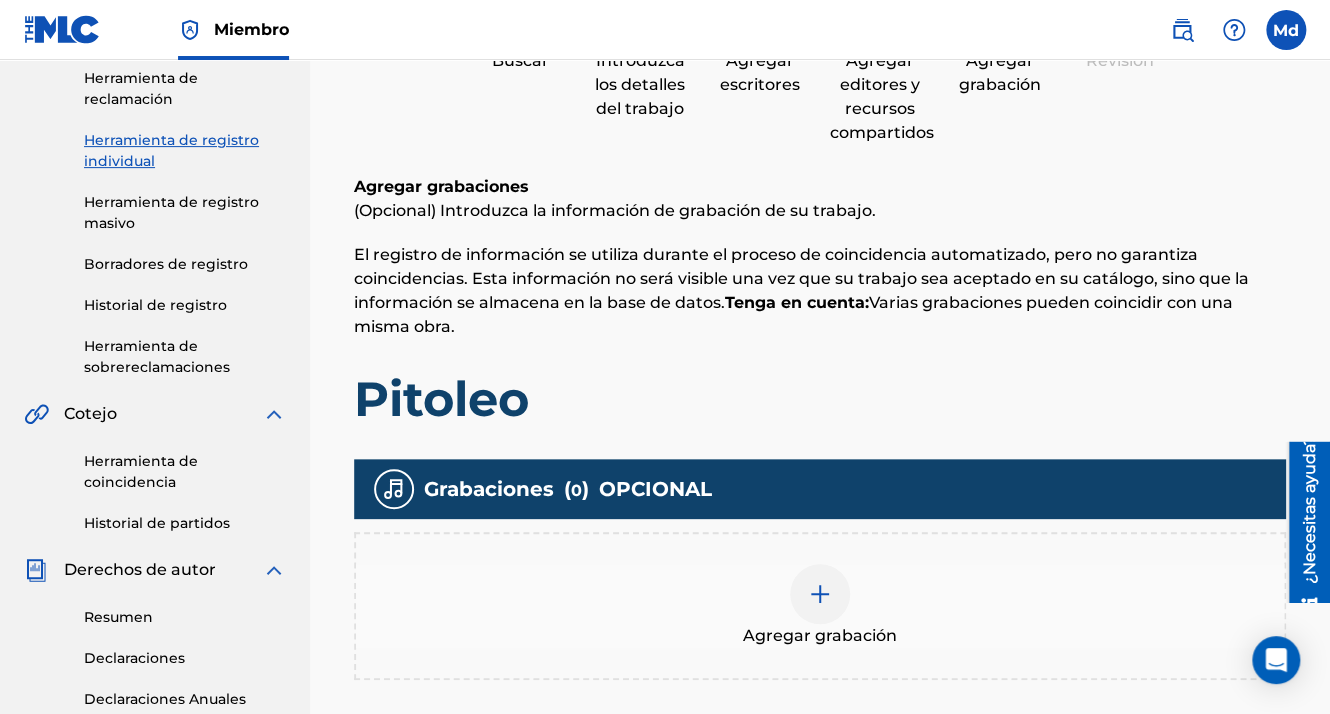 scroll, scrollTop: 390, scrollLeft: 0, axis: vertical 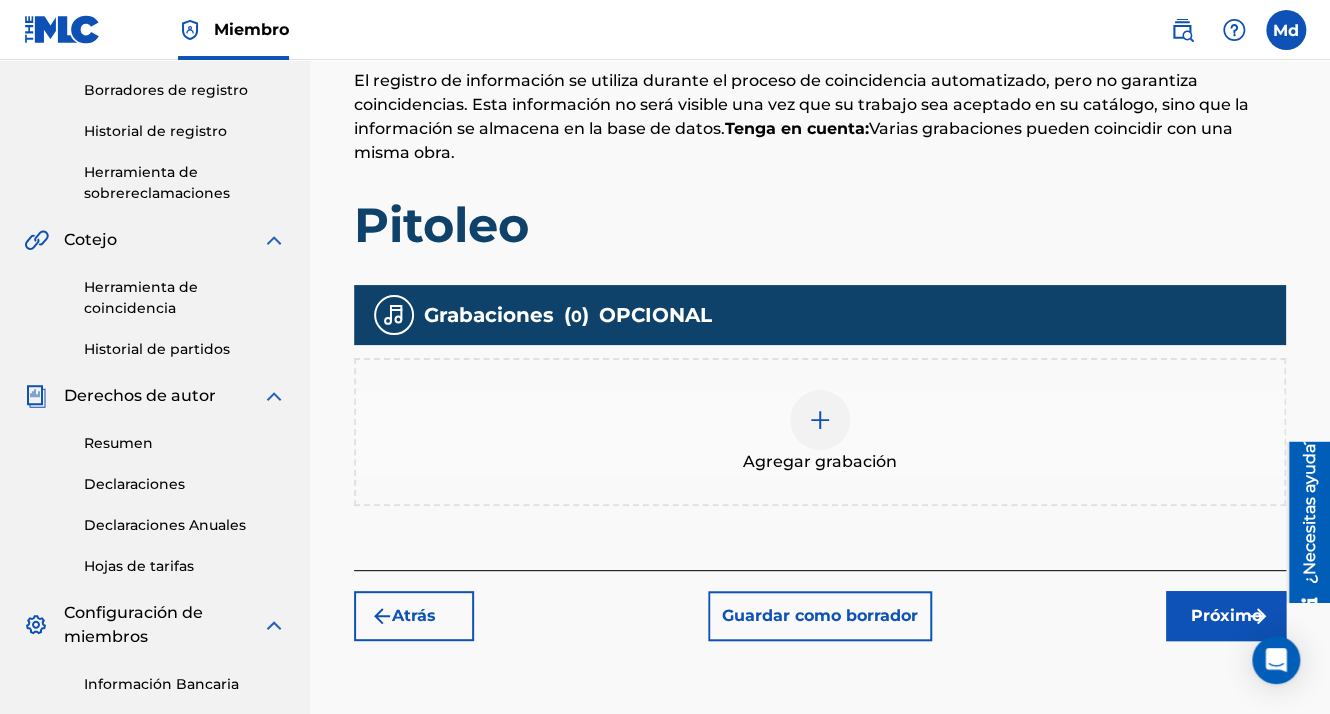 click at bounding box center [820, 420] 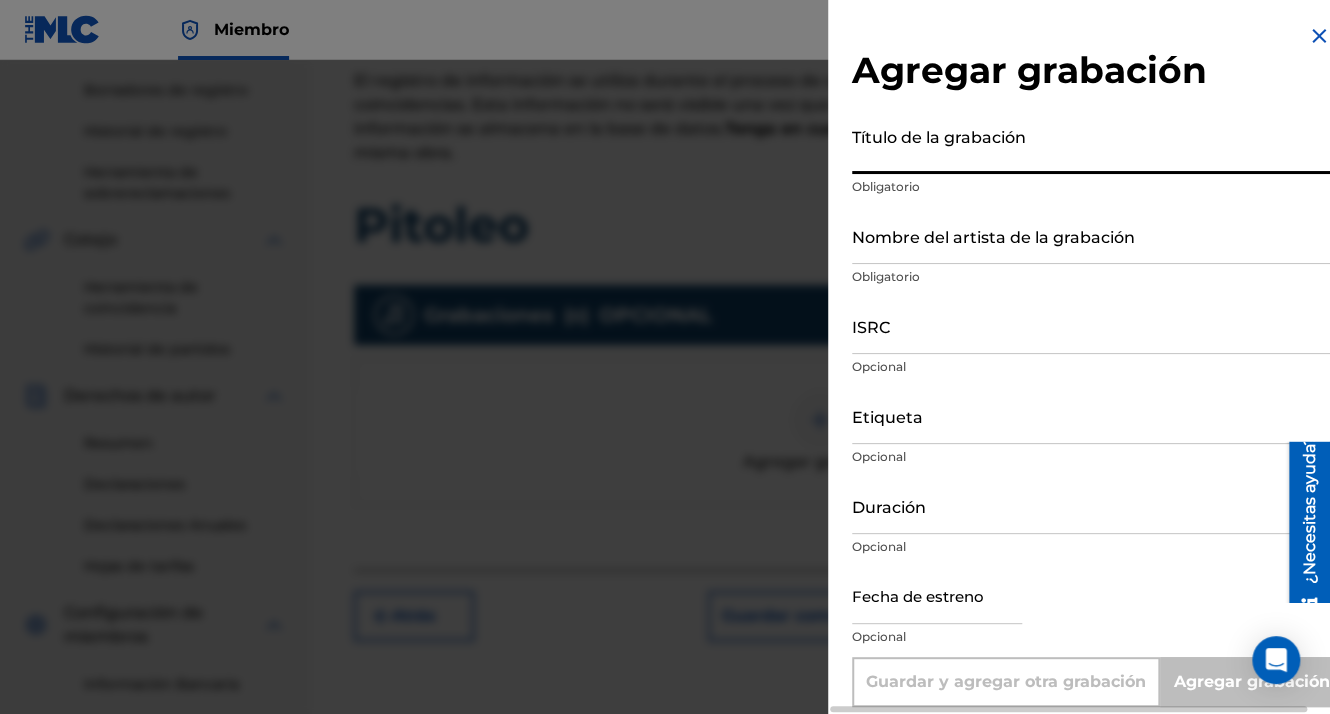 click on "Título de la grabación" at bounding box center [1091, 145] 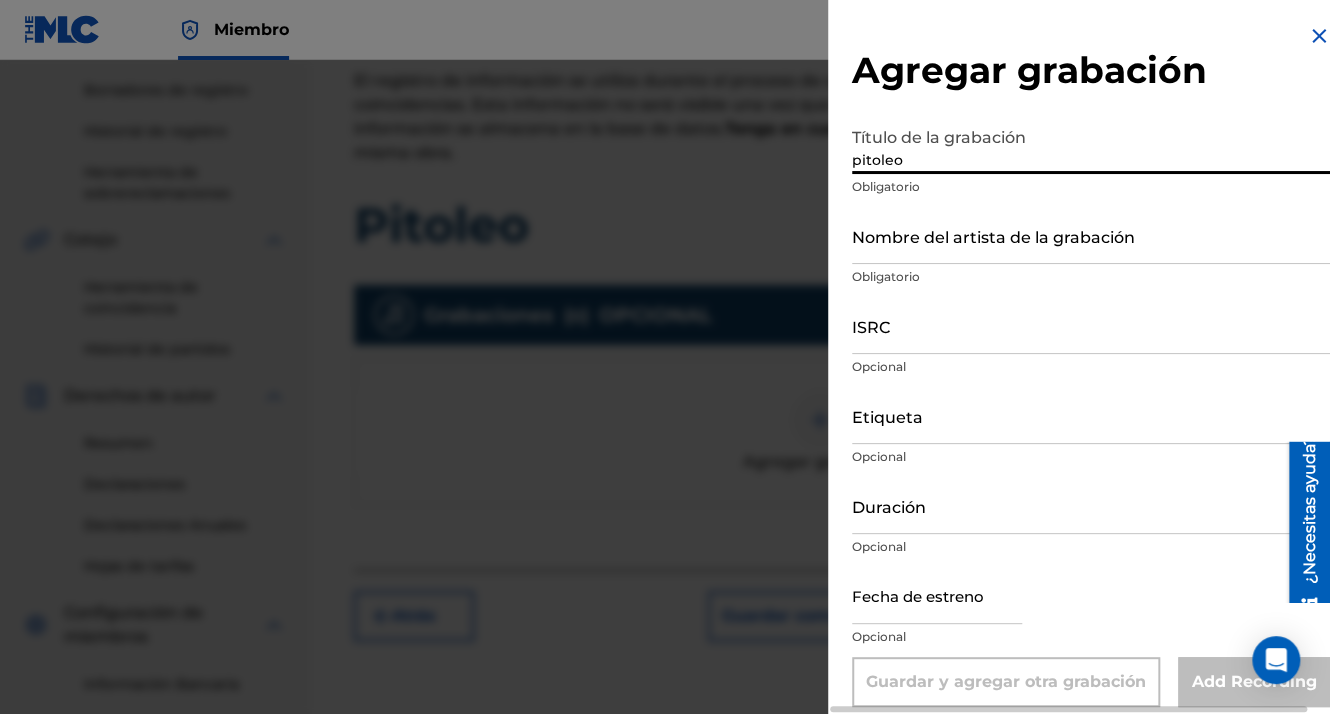 type on "pitoleo" 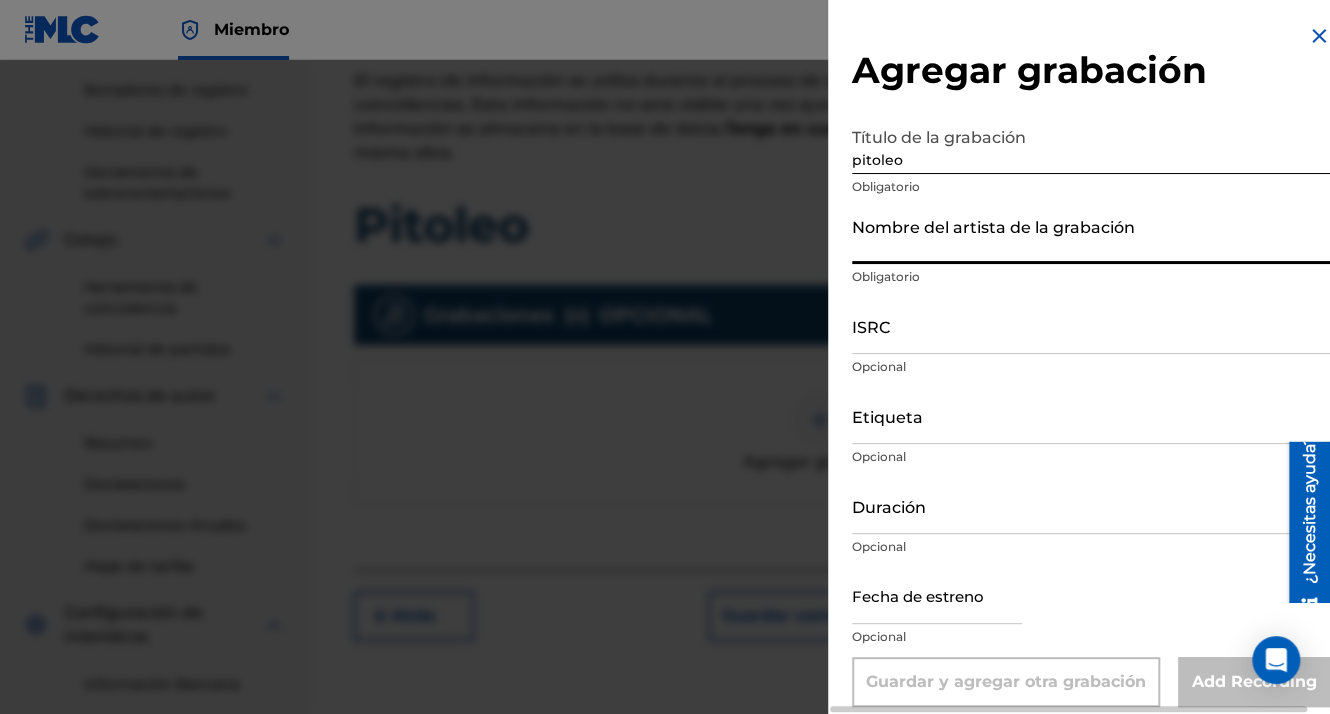 type on "[PERSON_NAME] On the TRACK" 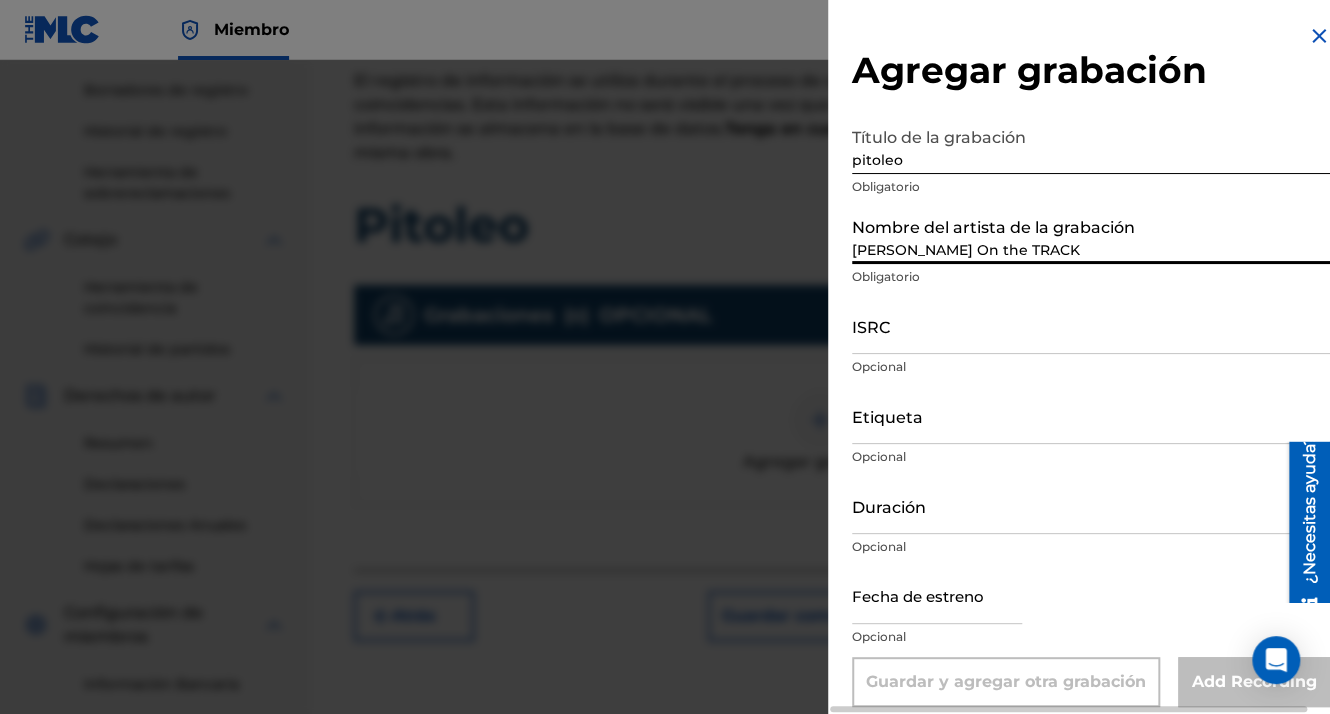type on "[DATE]" 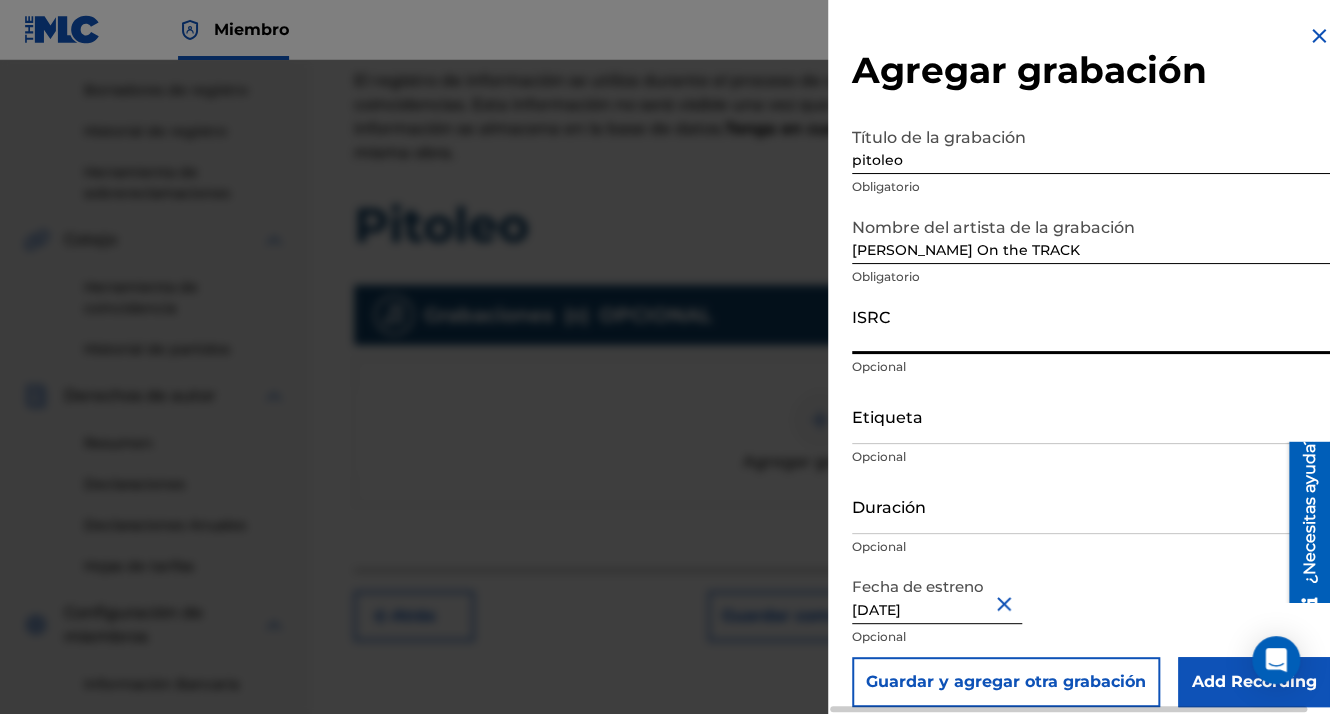 click on "ISRC" at bounding box center (1091, 325) 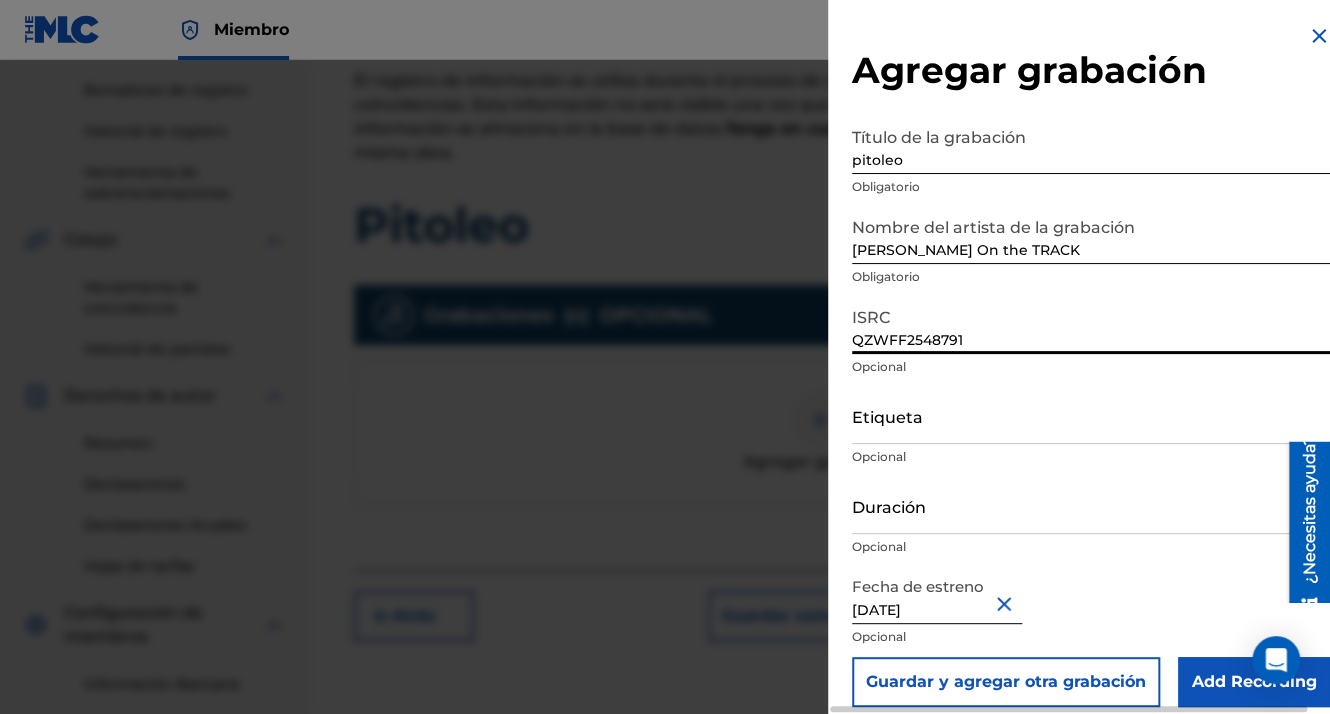 type on "QZWFF2548791" 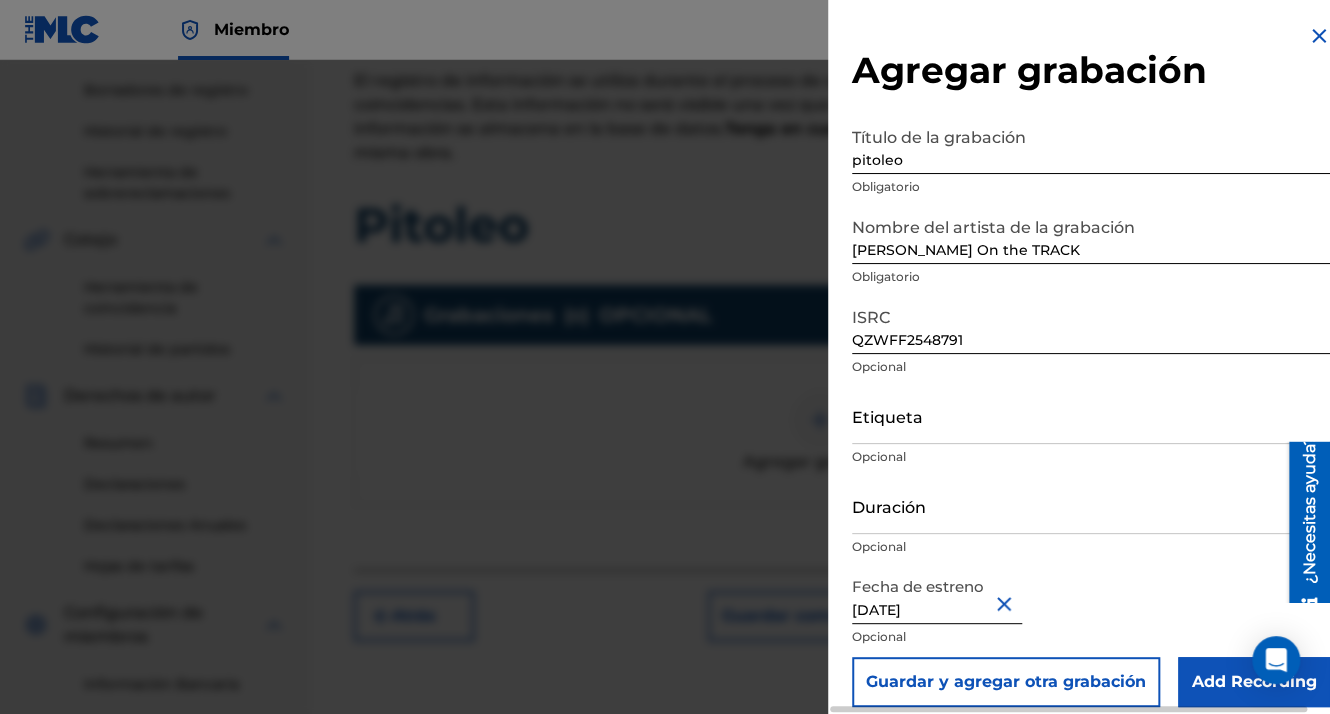 click on "Add Recording" at bounding box center [1254, 682] 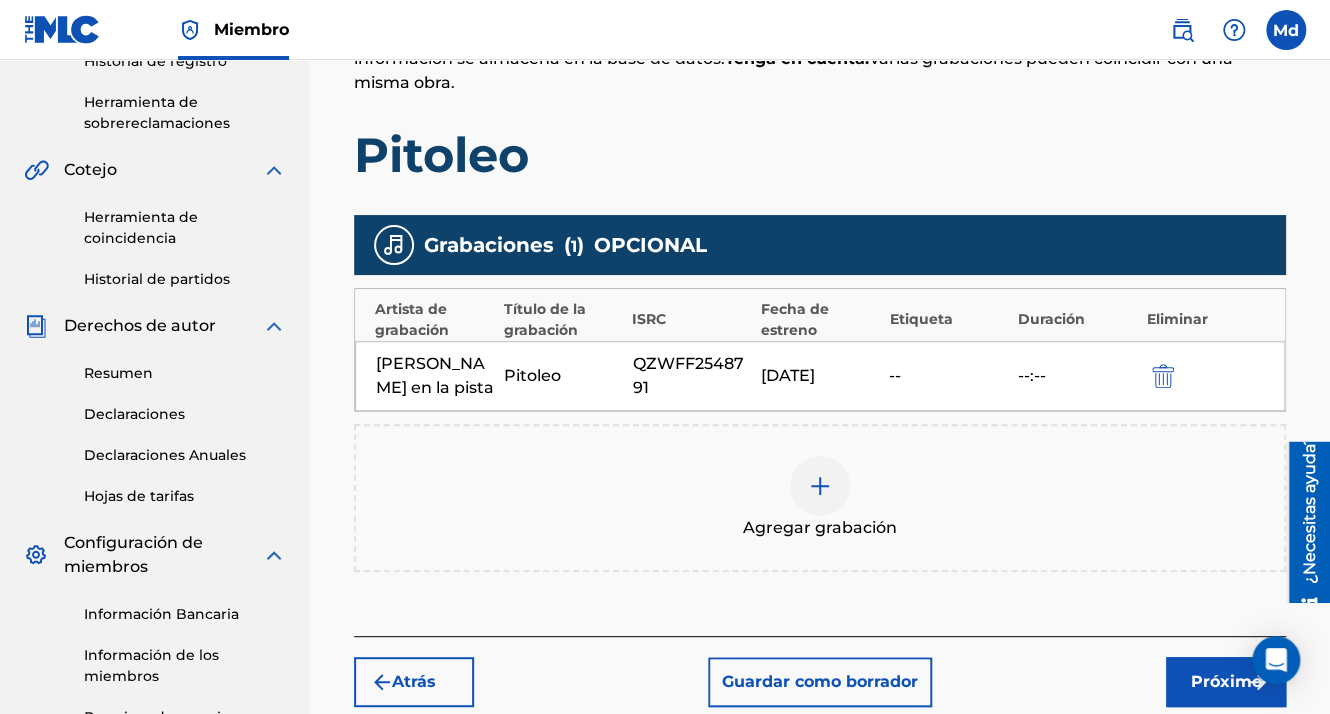 scroll, scrollTop: 690, scrollLeft: 0, axis: vertical 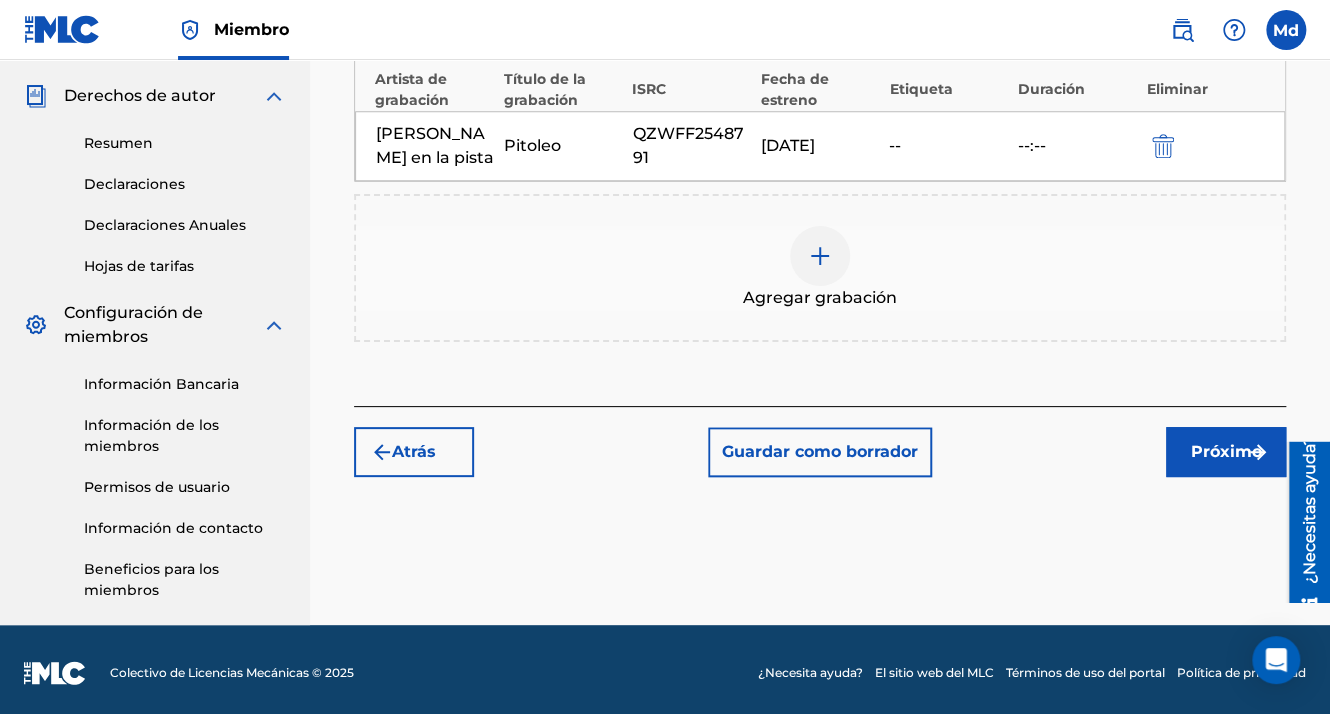 click on "Próximo" at bounding box center [1226, 452] 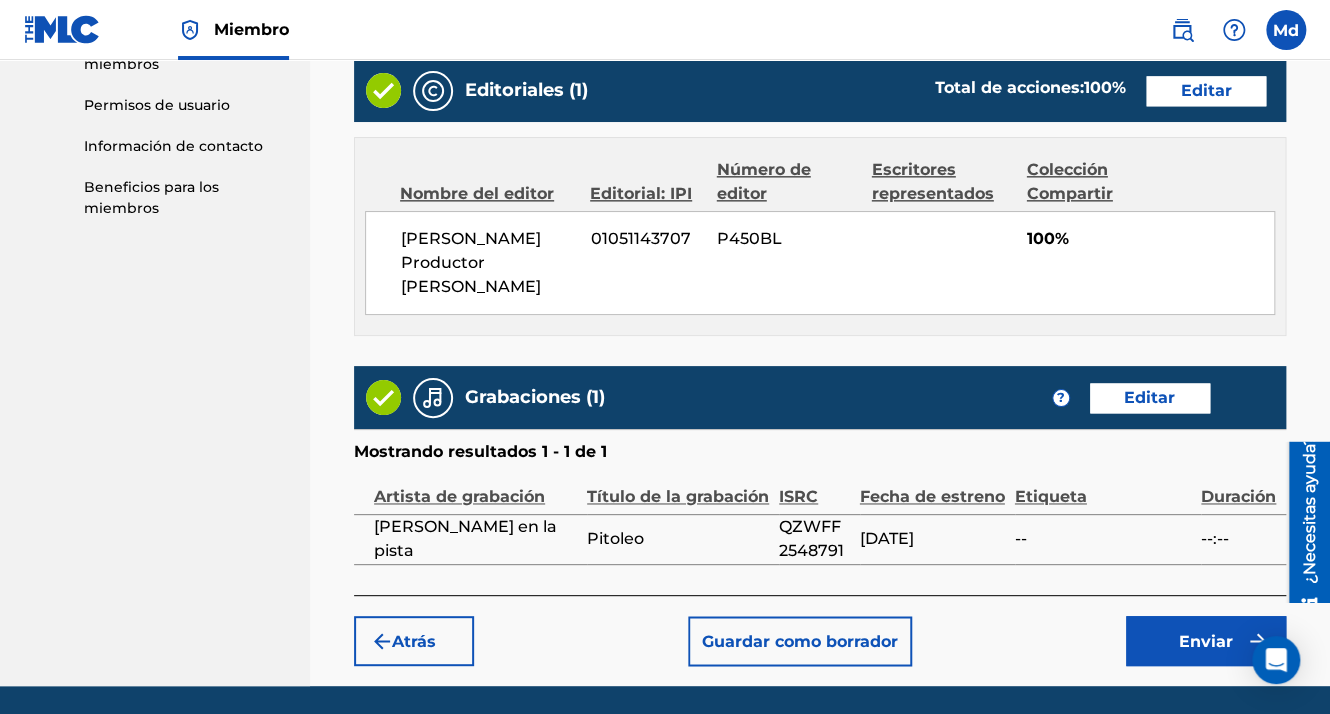 scroll, scrollTop: 1123, scrollLeft: 0, axis: vertical 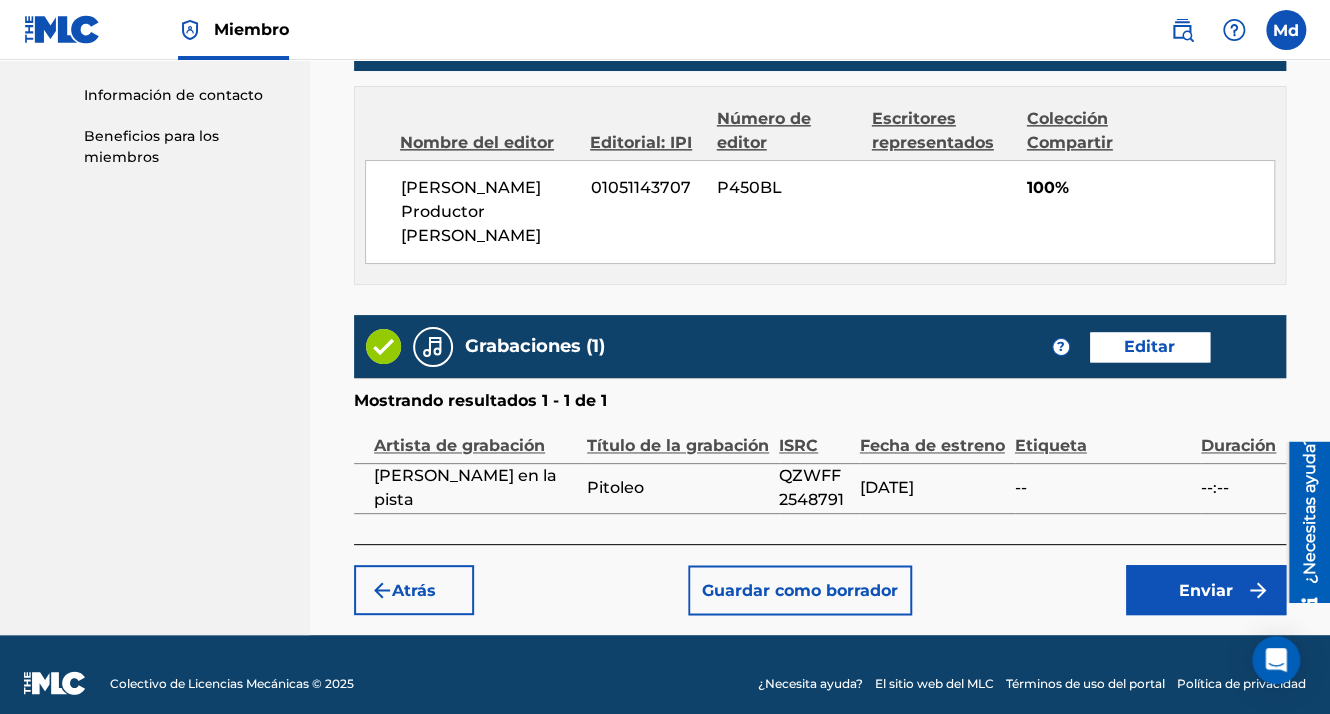 click on "Enviar" at bounding box center [1206, 590] 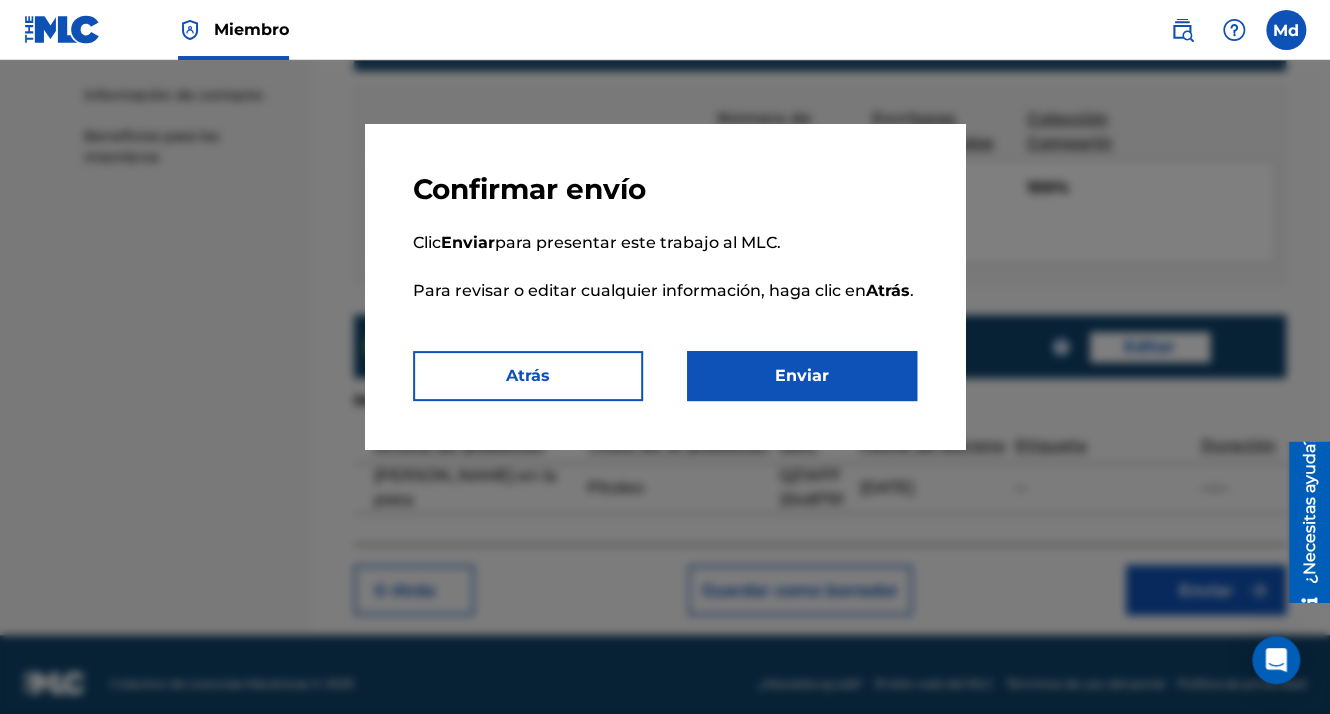 click on "Enviar" at bounding box center (802, 376) 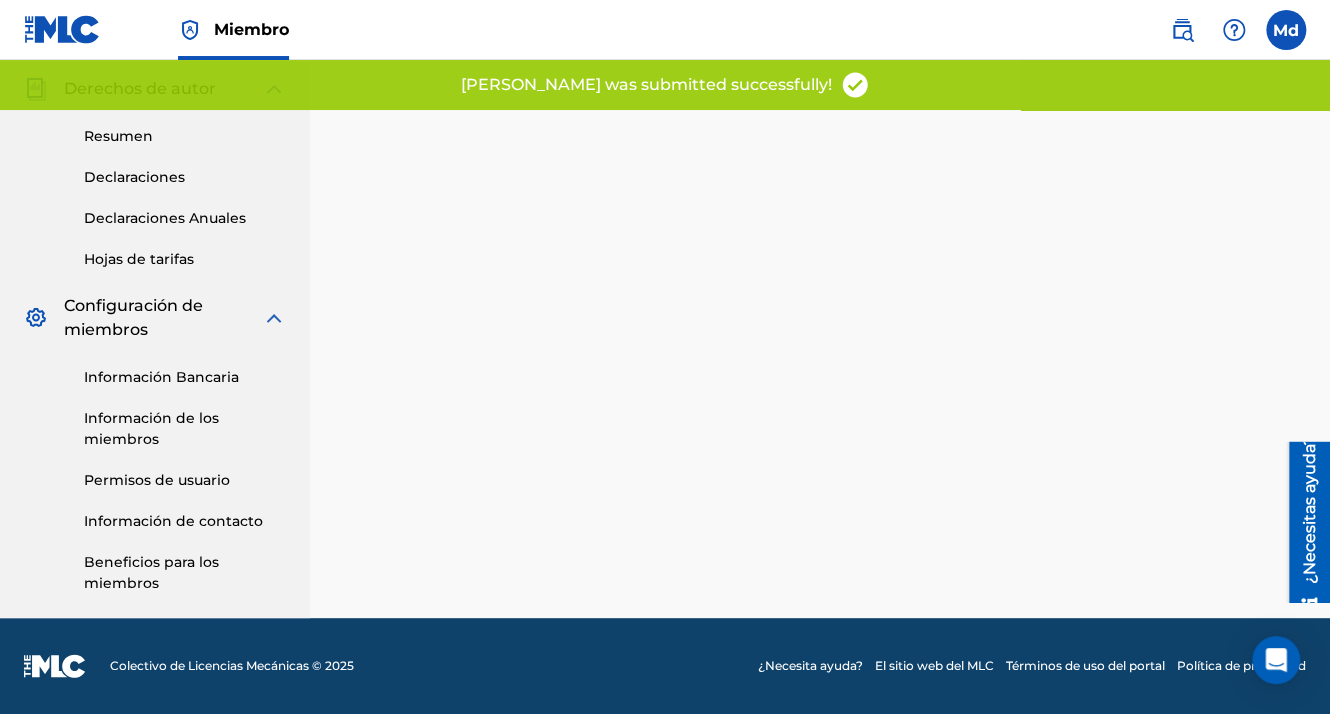scroll, scrollTop: 0, scrollLeft: 0, axis: both 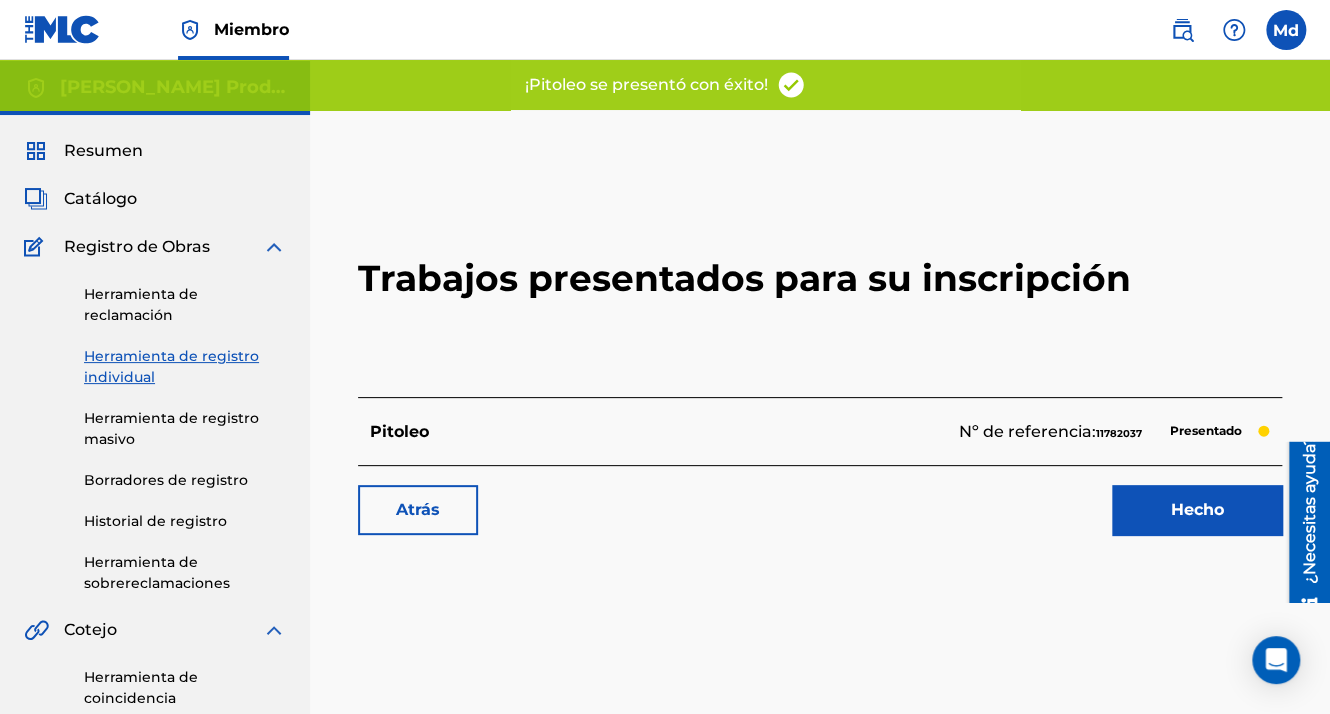 click on "Hecho" at bounding box center [1197, 510] 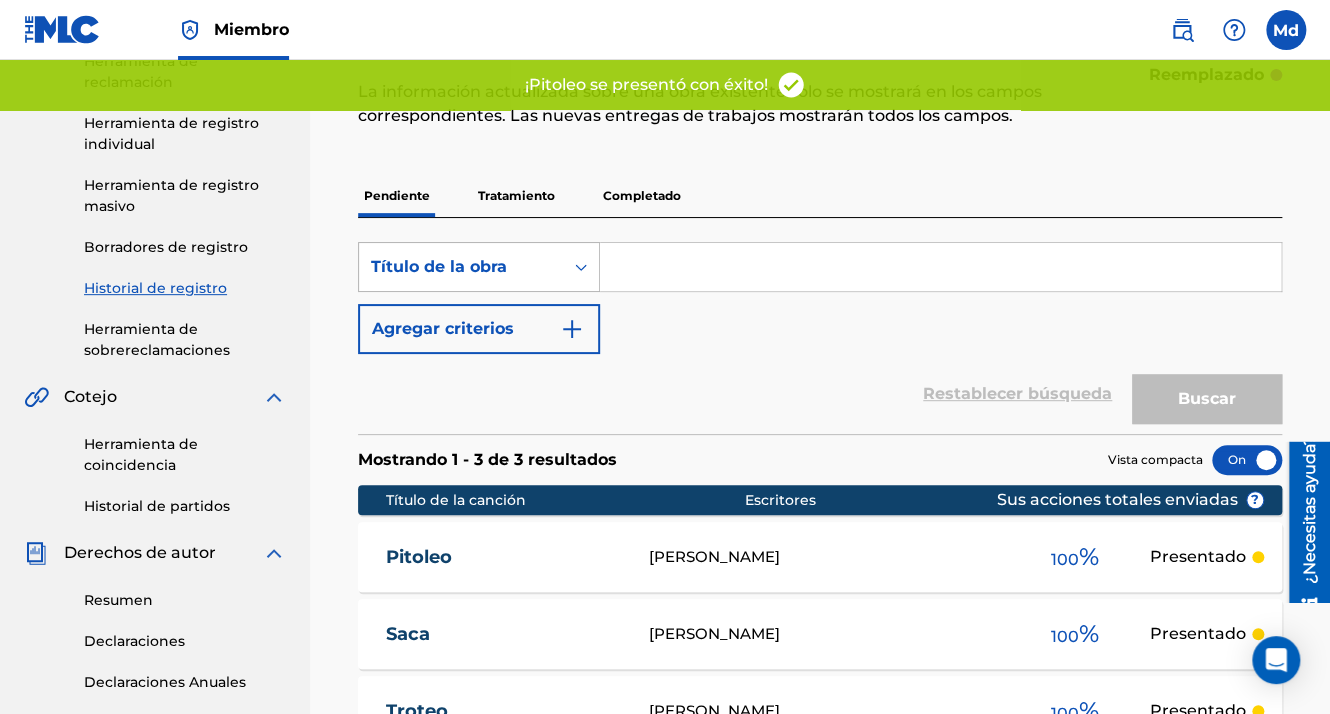 scroll, scrollTop: 0, scrollLeft: 0, axis: both 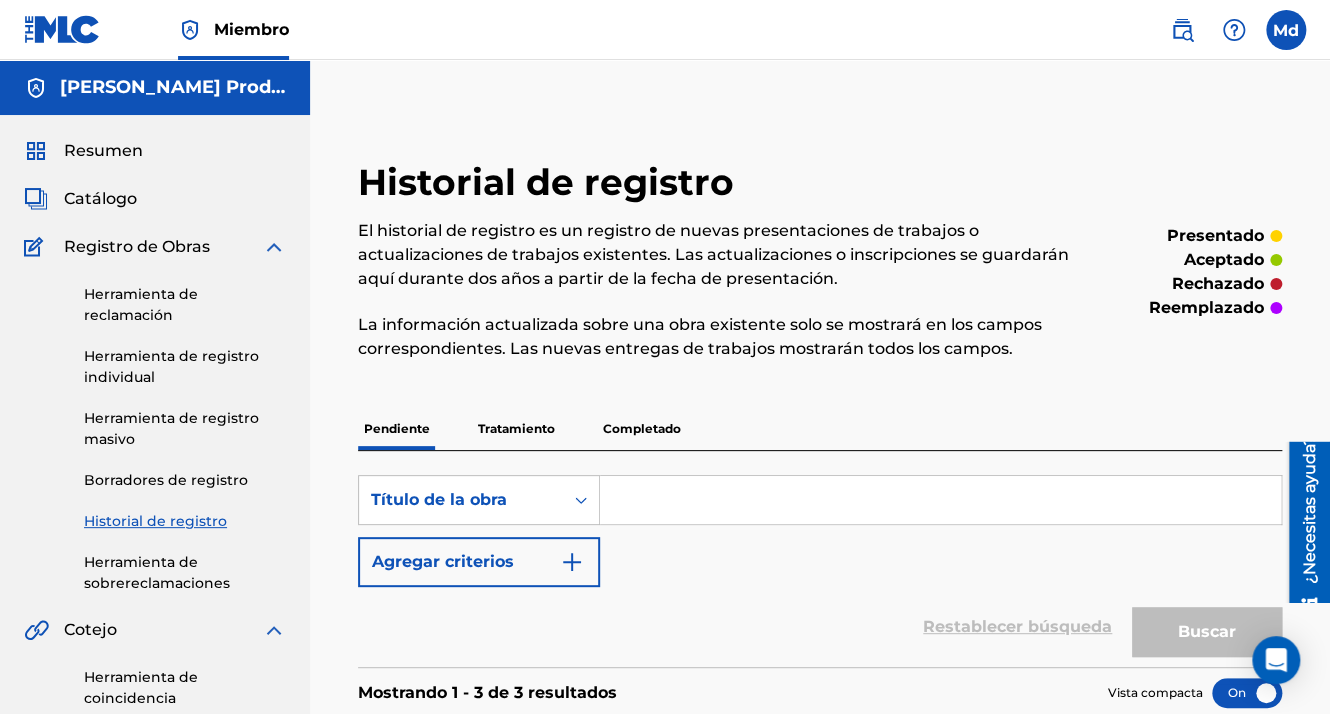 click on "Catálogo" at bounding box center [100, 199] 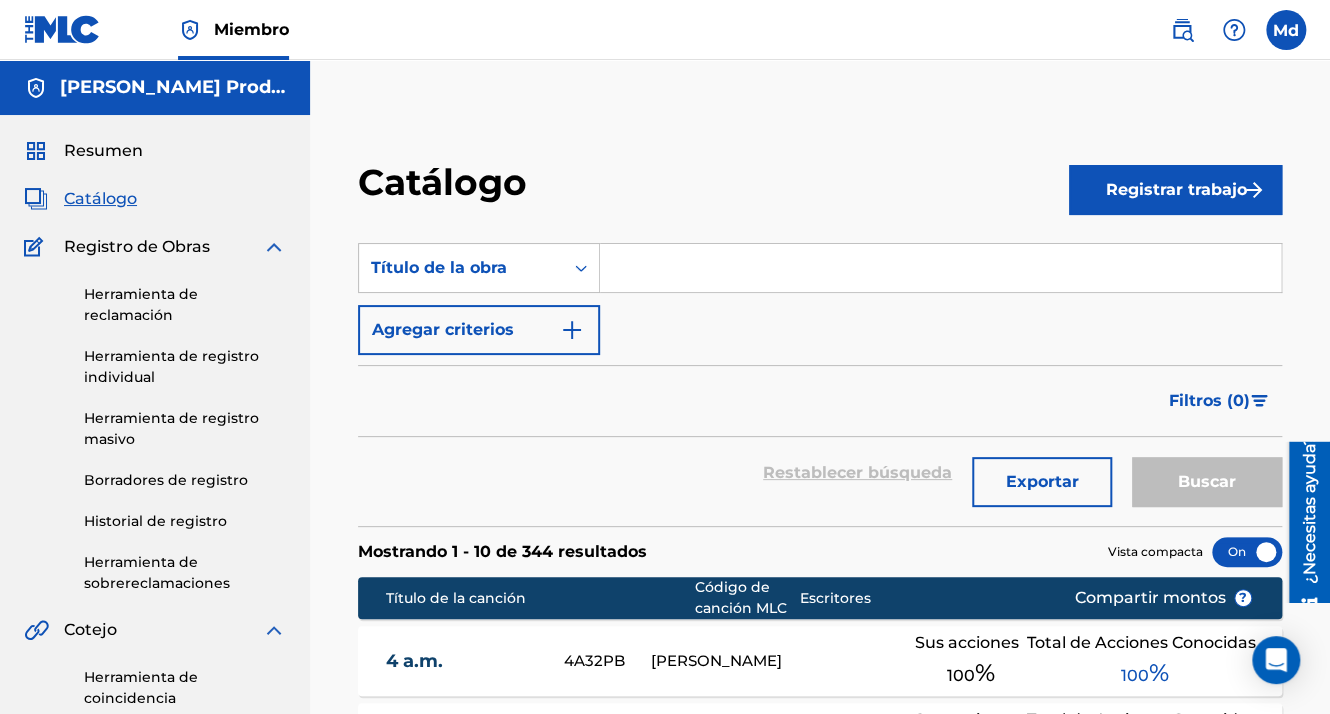 click on "Registrar trabajo" at bounding box center [1175, 190] 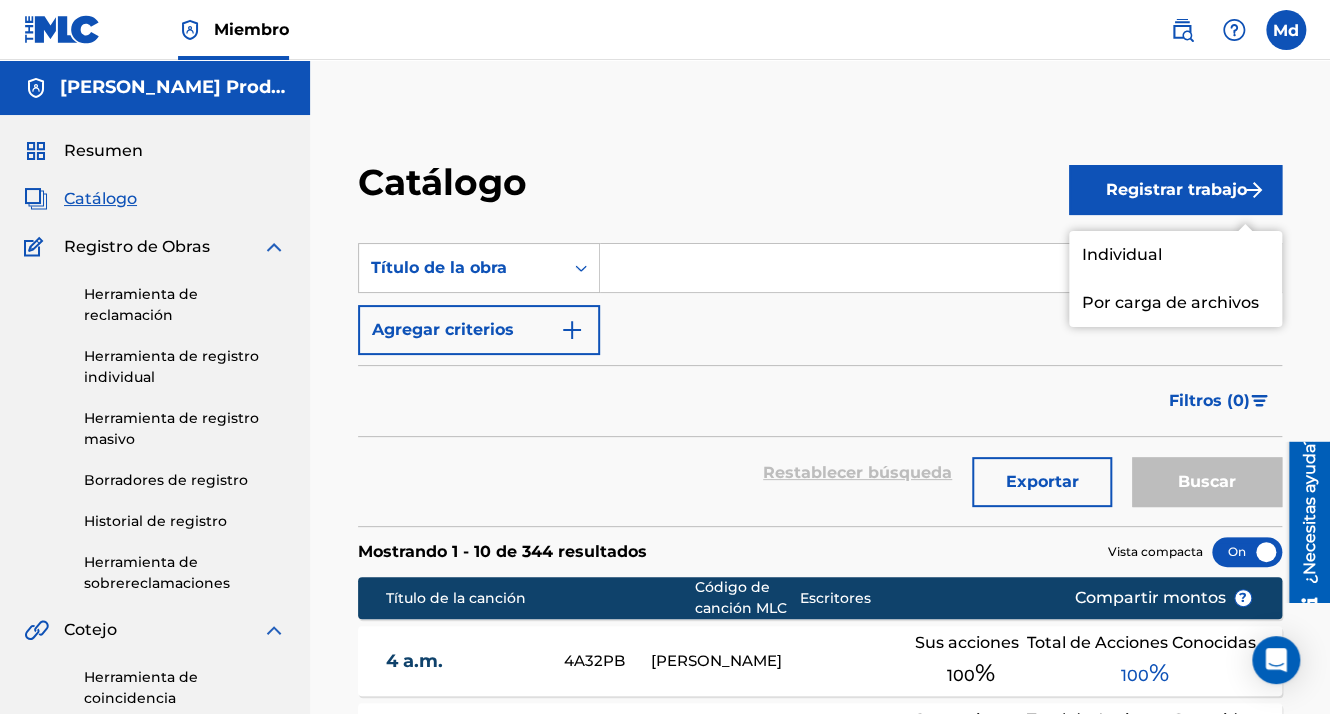 click on "Individual" at bounding box center [1175, 255] 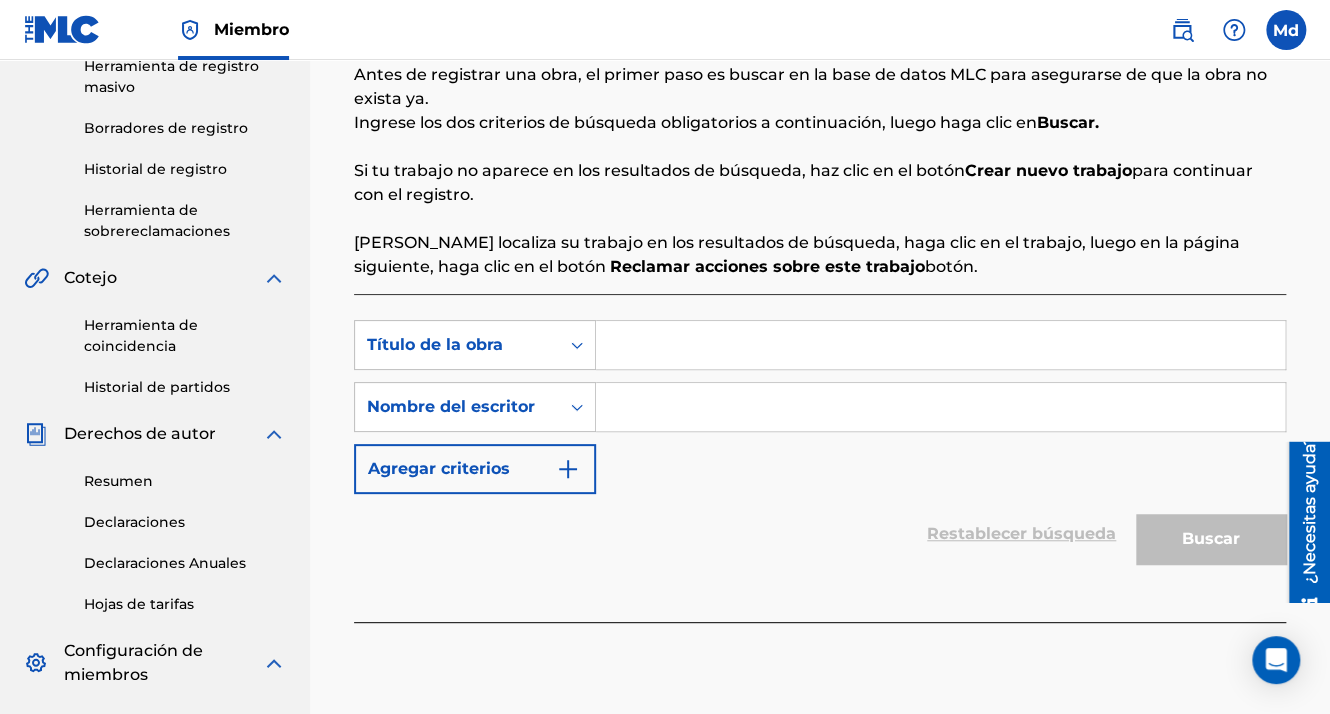 scroll, scrollTop: 400, scrollLeft: 0, axis: vertical 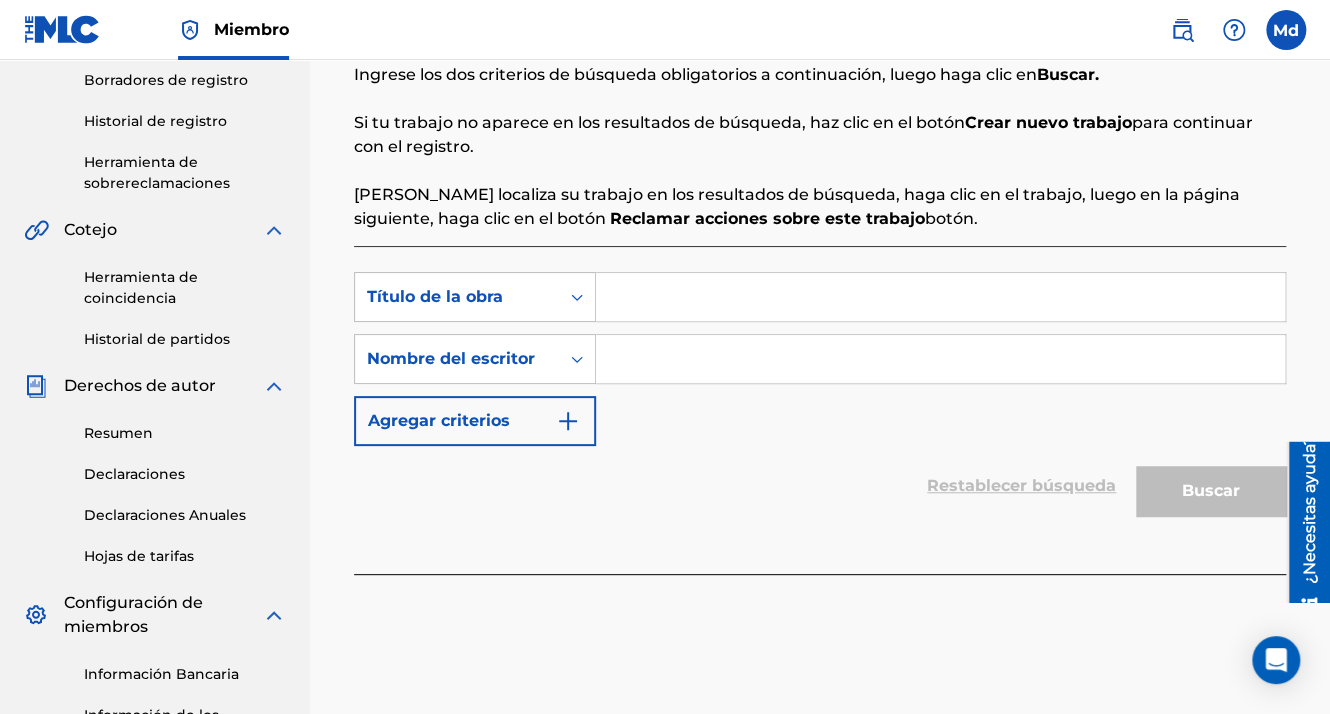 click at bounding box center [940, 297] 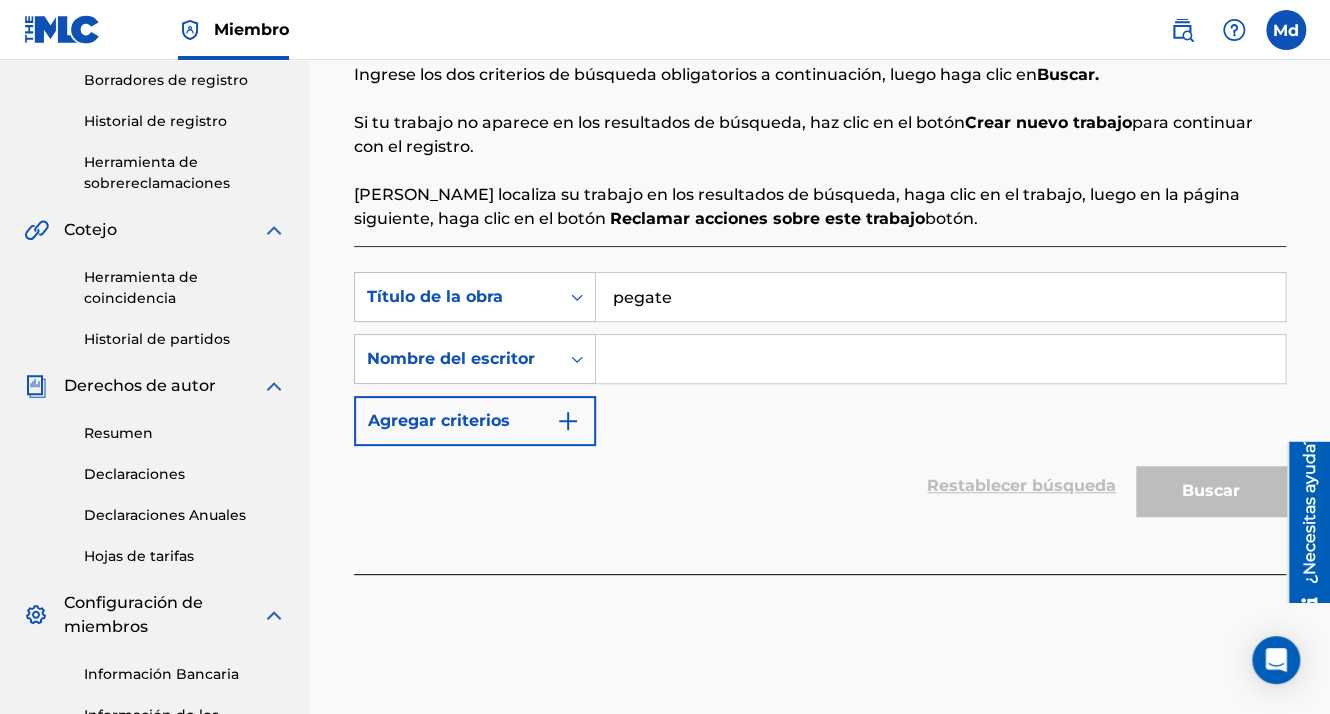 type on "pegate" 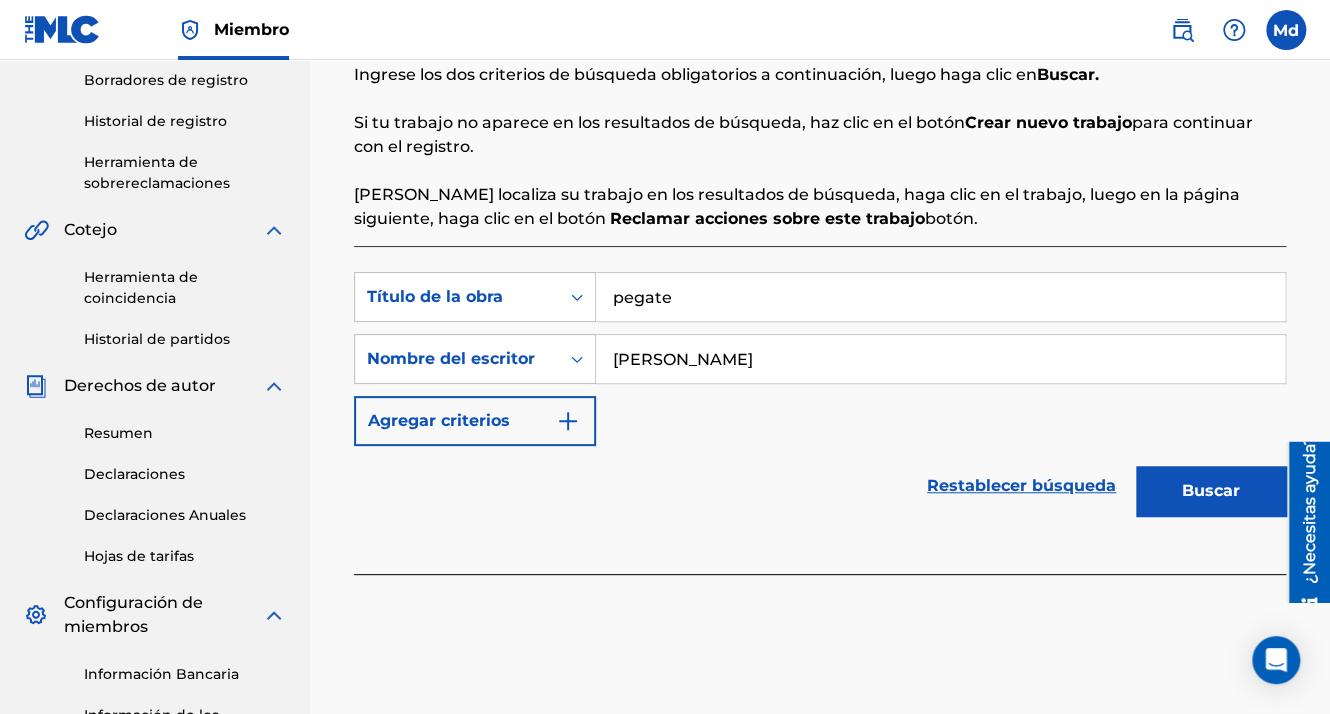 click at bounding box center (568, 421) 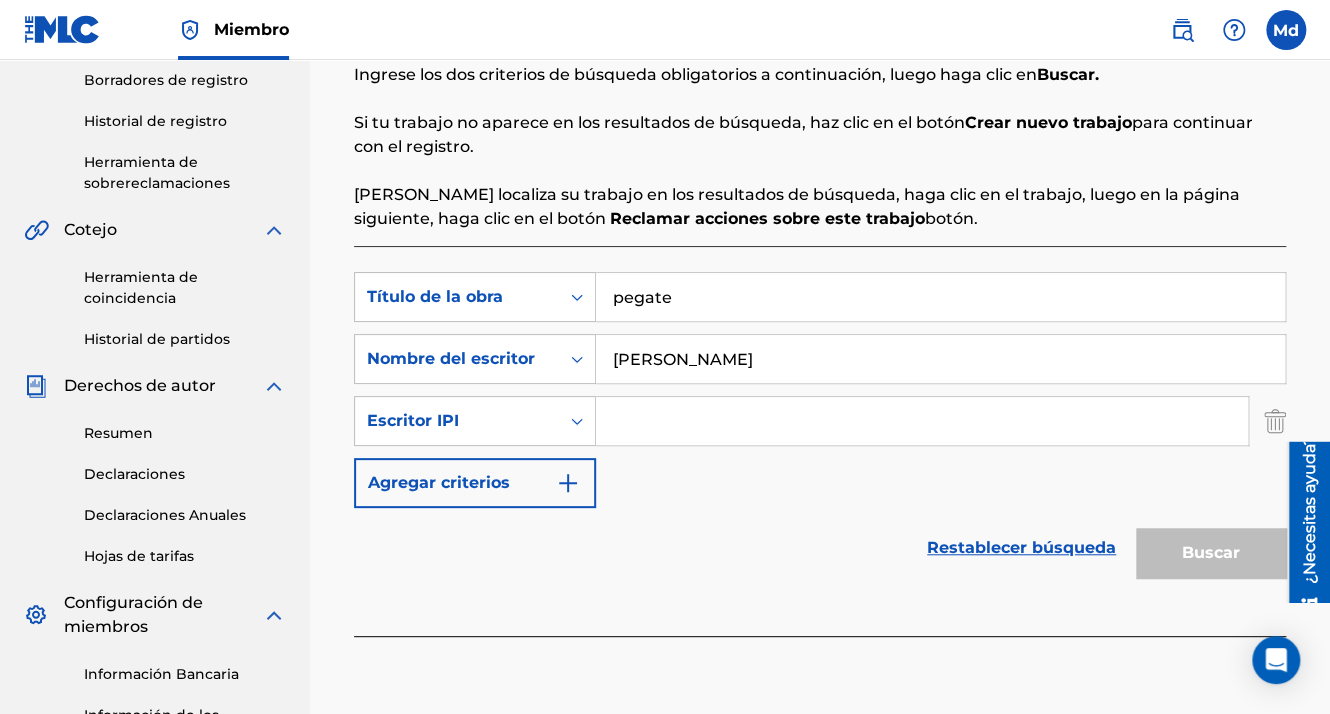 click at bounding box center (922, 421) 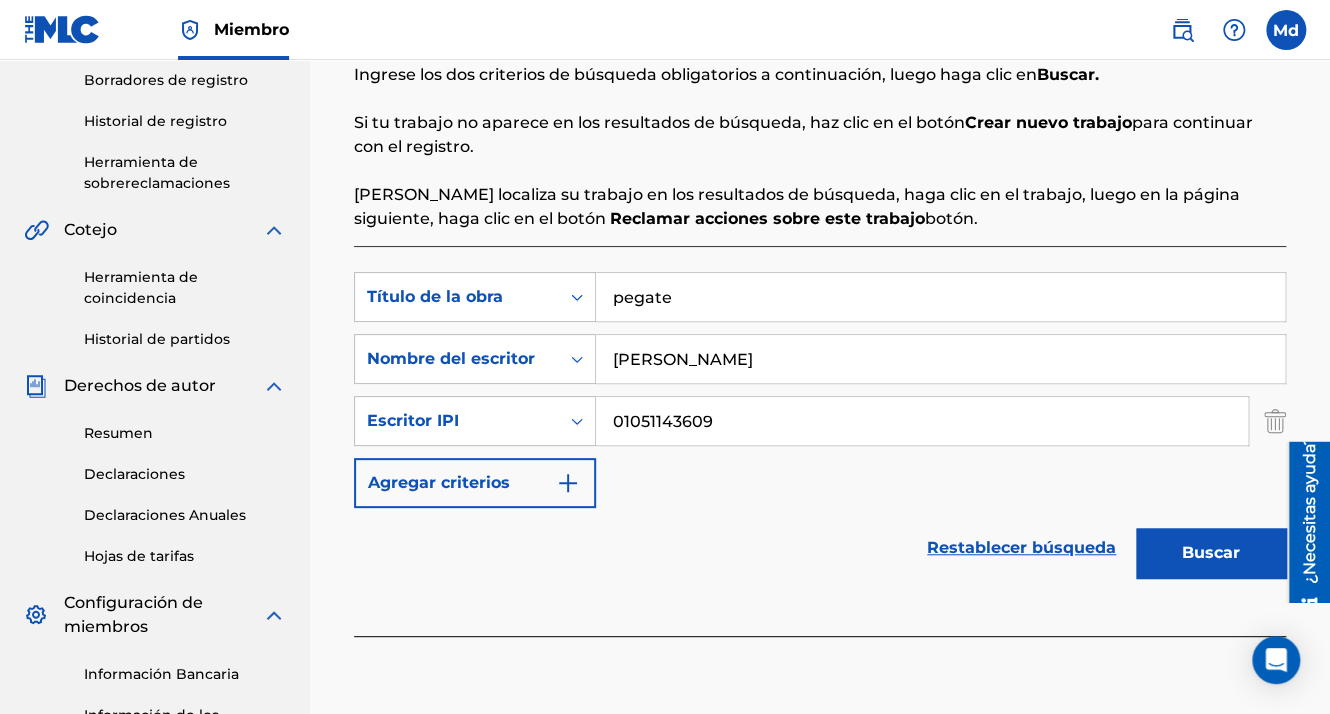 click on "Buscar" at bounding box center (1211, 553) 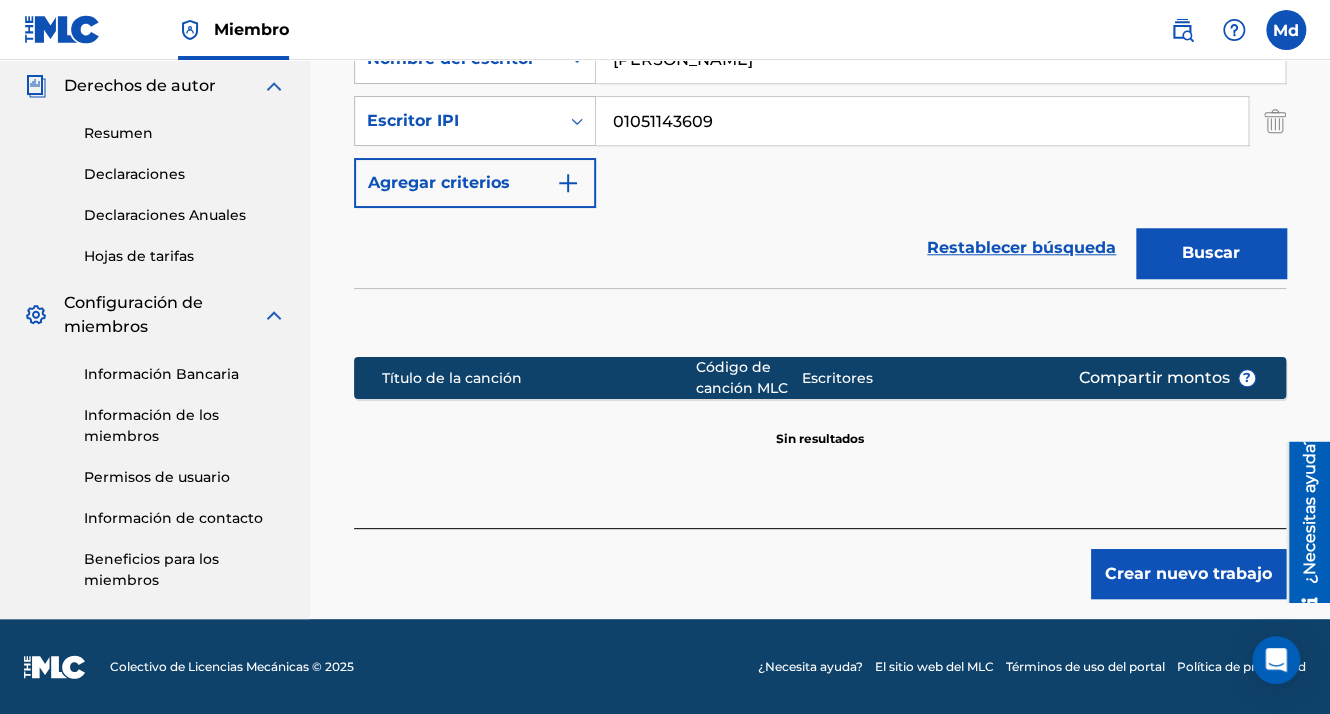 click on "Crear nuevo trabajo" at bounding box center [1188, 574] 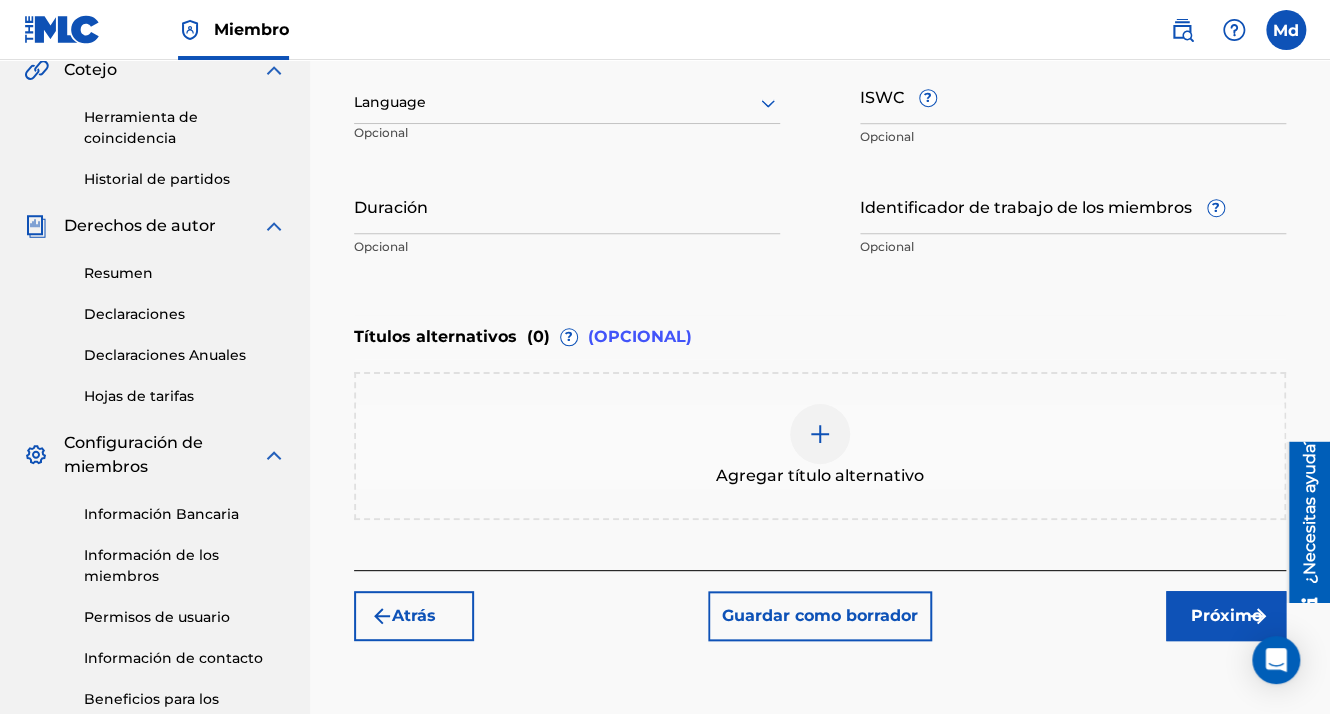 scroll, scrollTop: 496, scrollLeft: 0, axis: vertical 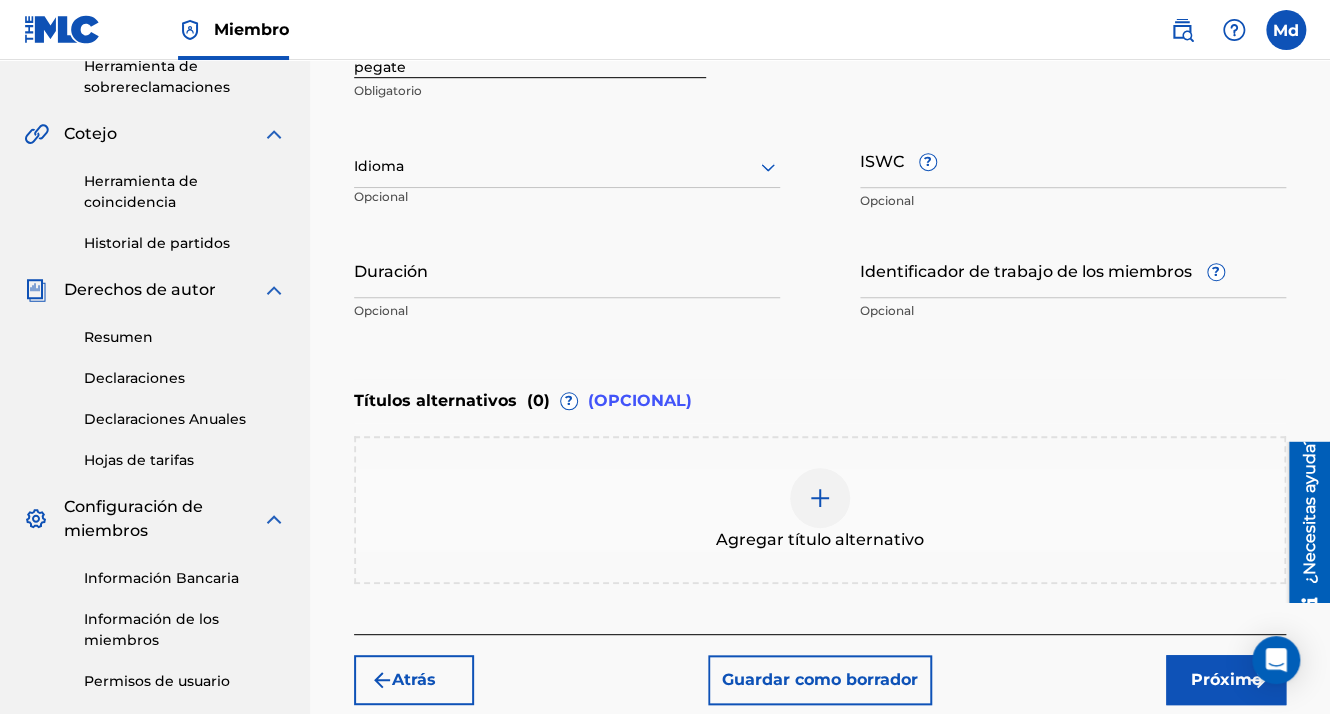 click at bounding box center (567, 166) 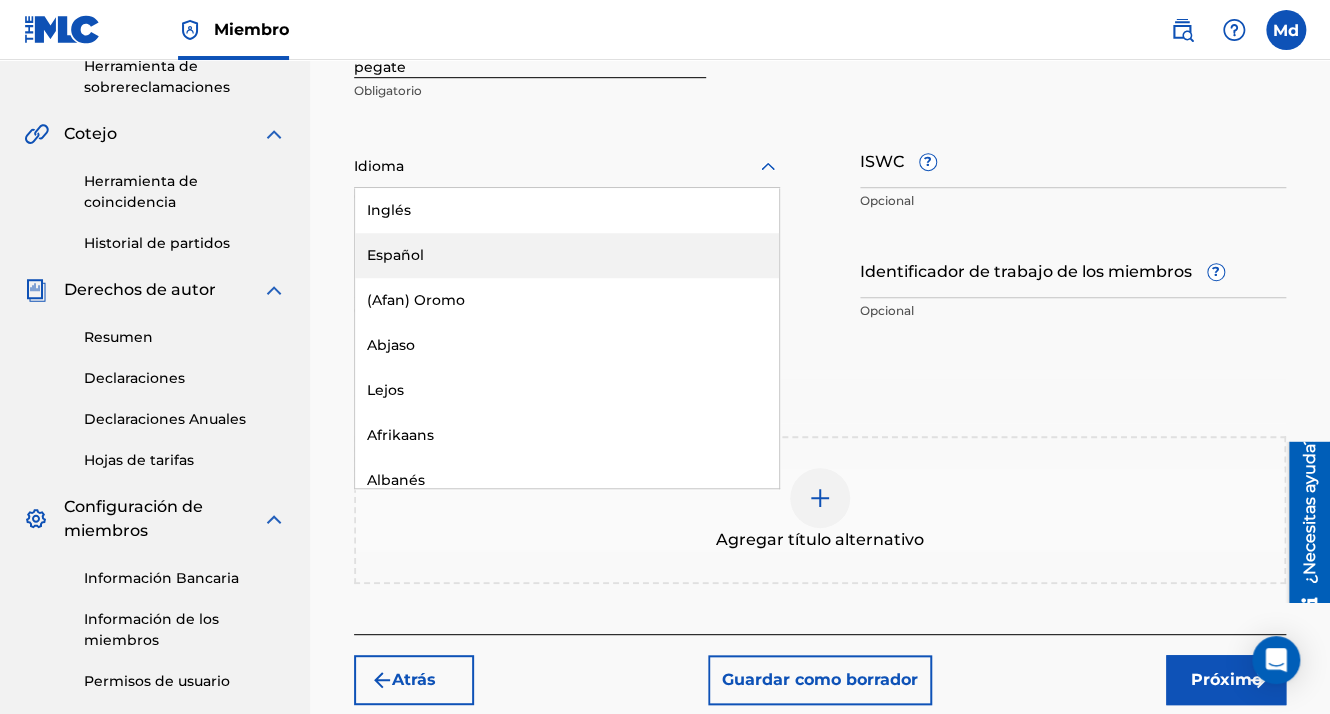 click on "Español" at bounding box center [567, 255] 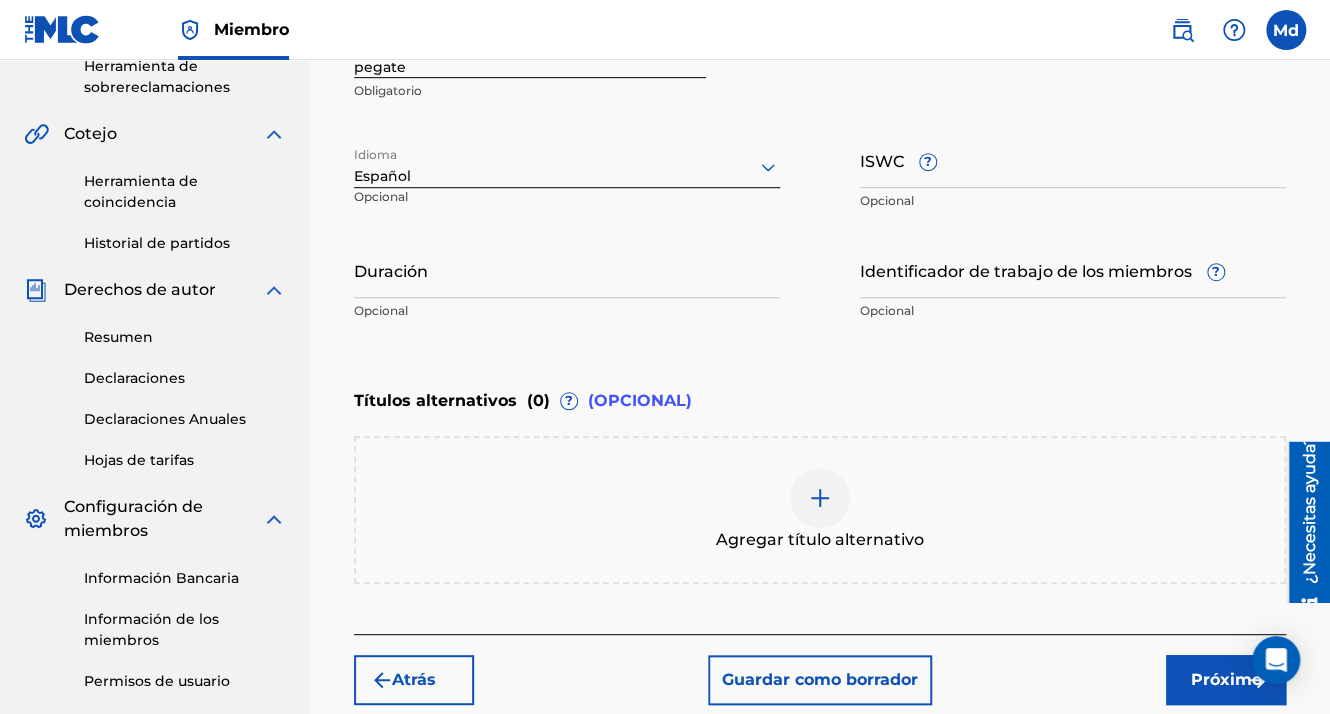 click on "Próximo" at bounding box center (1226, 680) 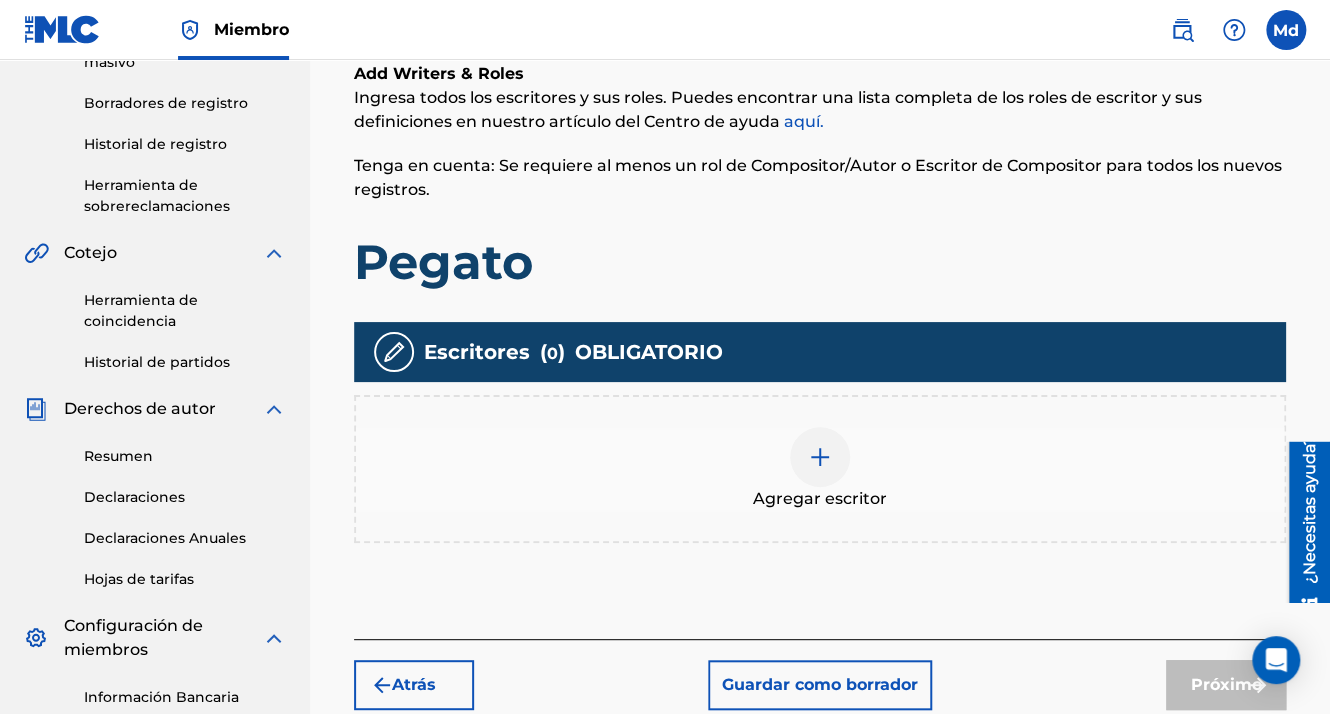 scroll, scrollTop: 390, scrollLeft: 0, axis: vertical 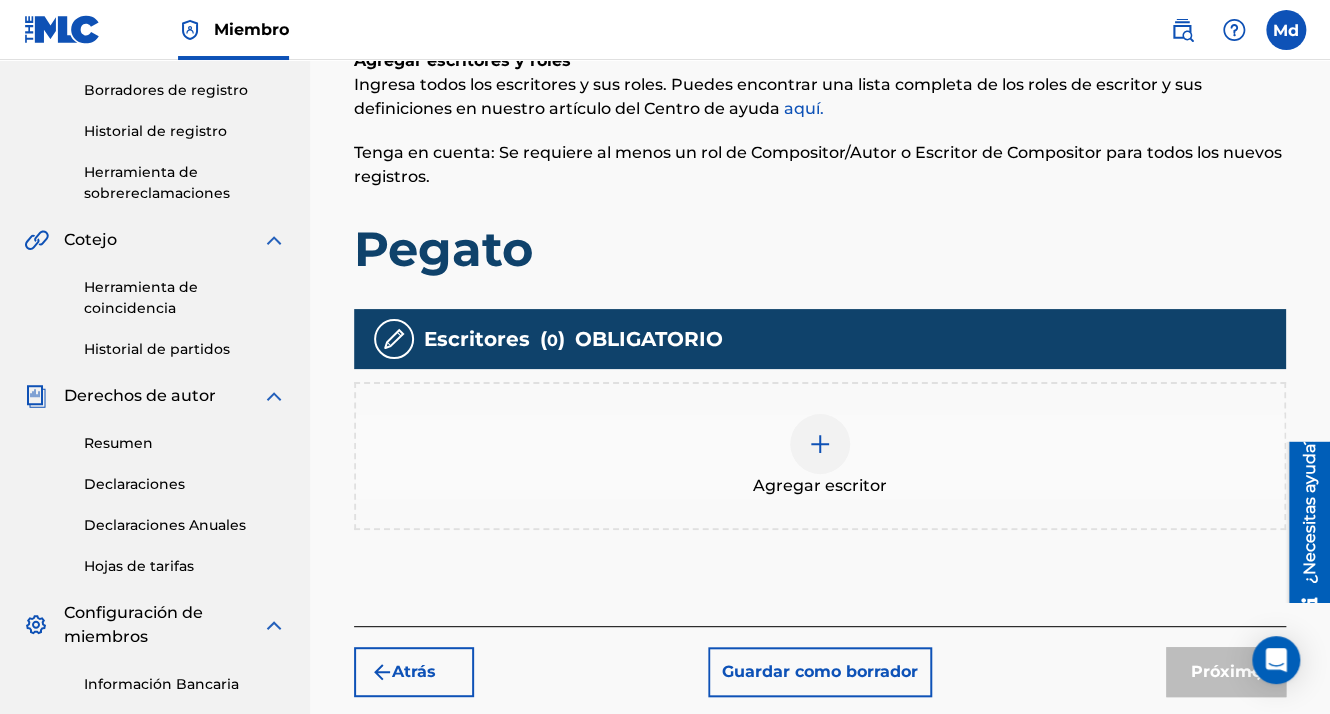 click on "Agregar escritor" at bounding box center (820, 486) 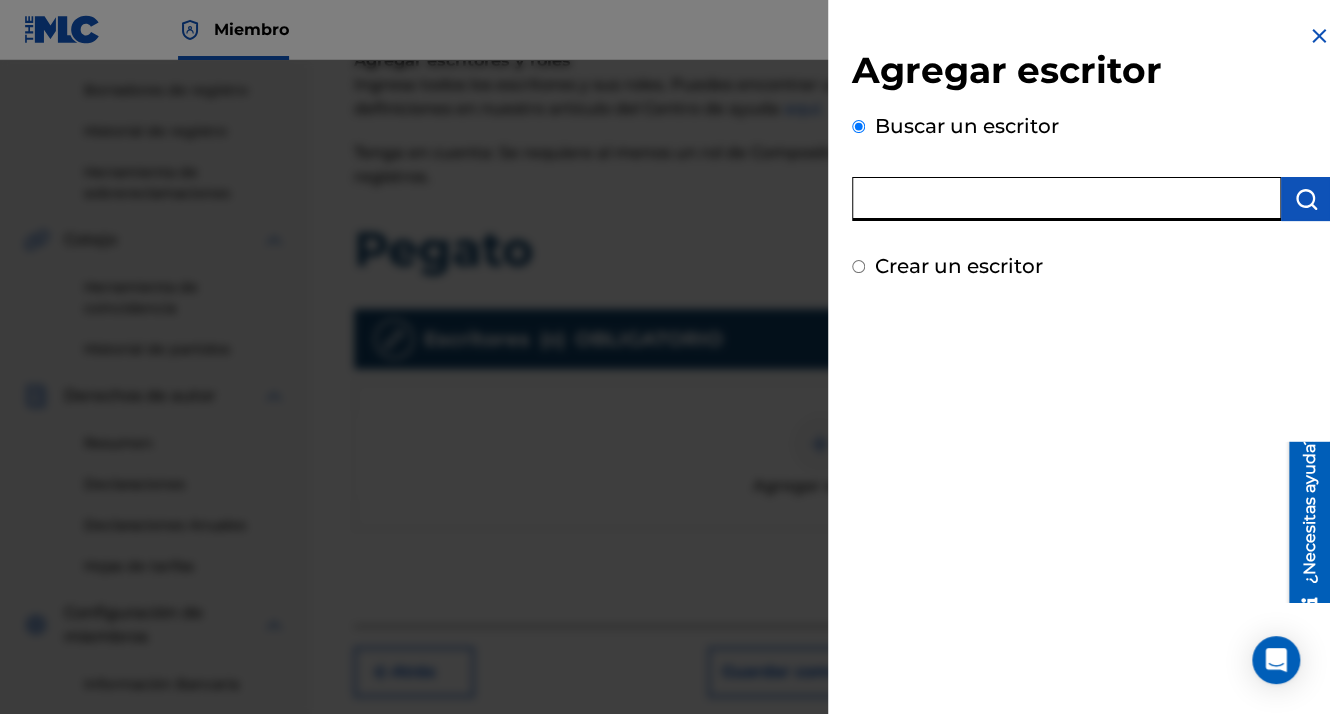 click at bounding box center [1066, 199] 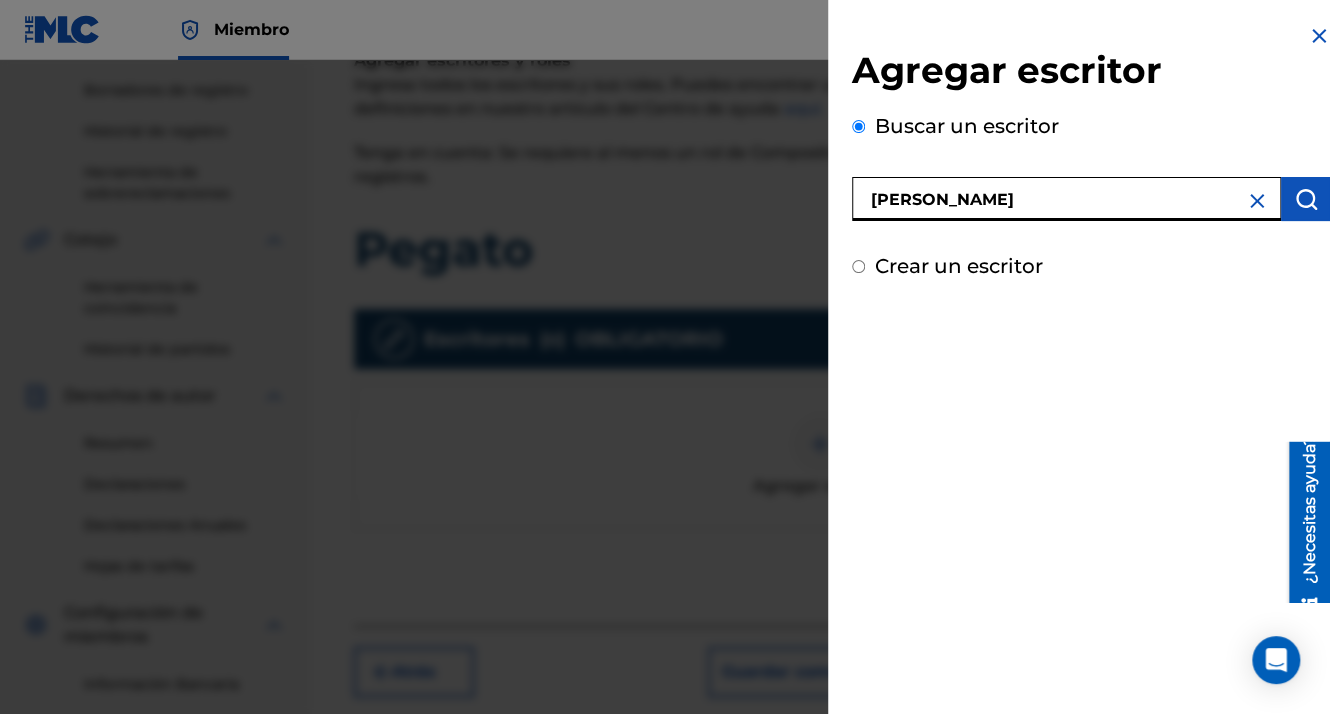 type on "[PERSON_NAME]" 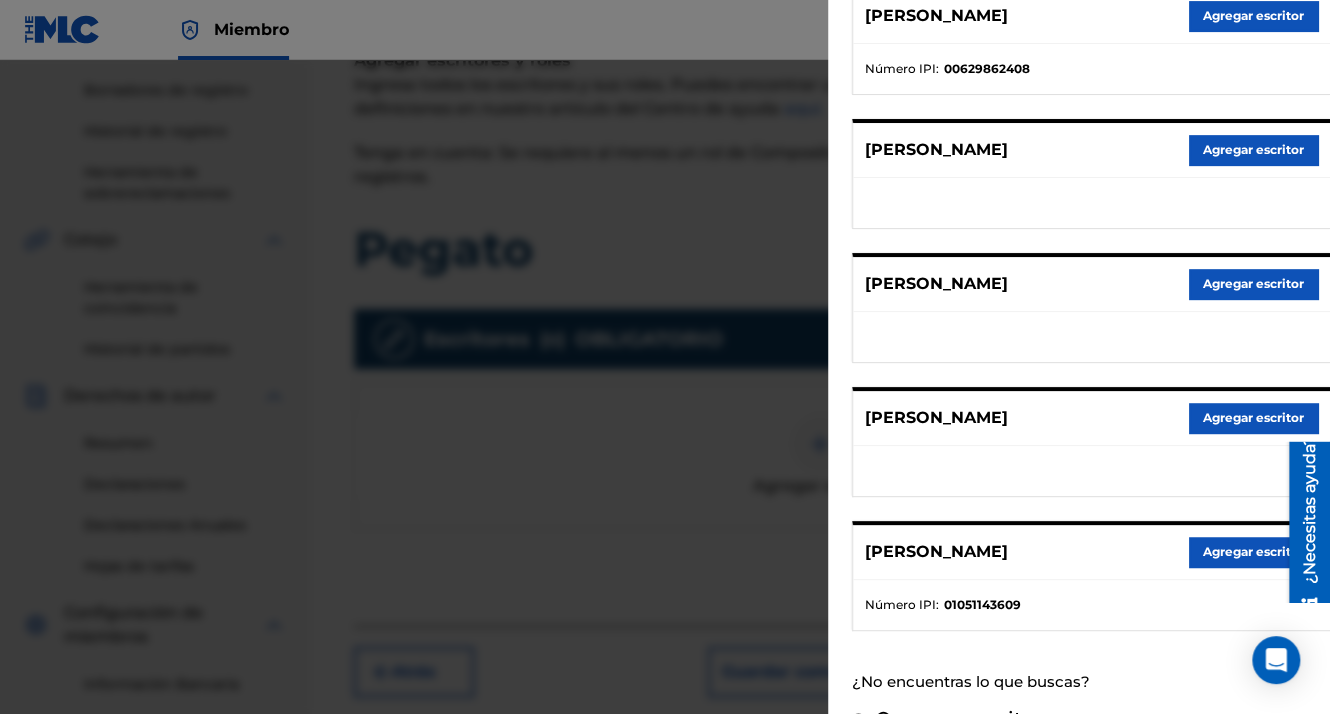 scroll, scrollTop: 344, scrollLeft: 0, axis: vertical 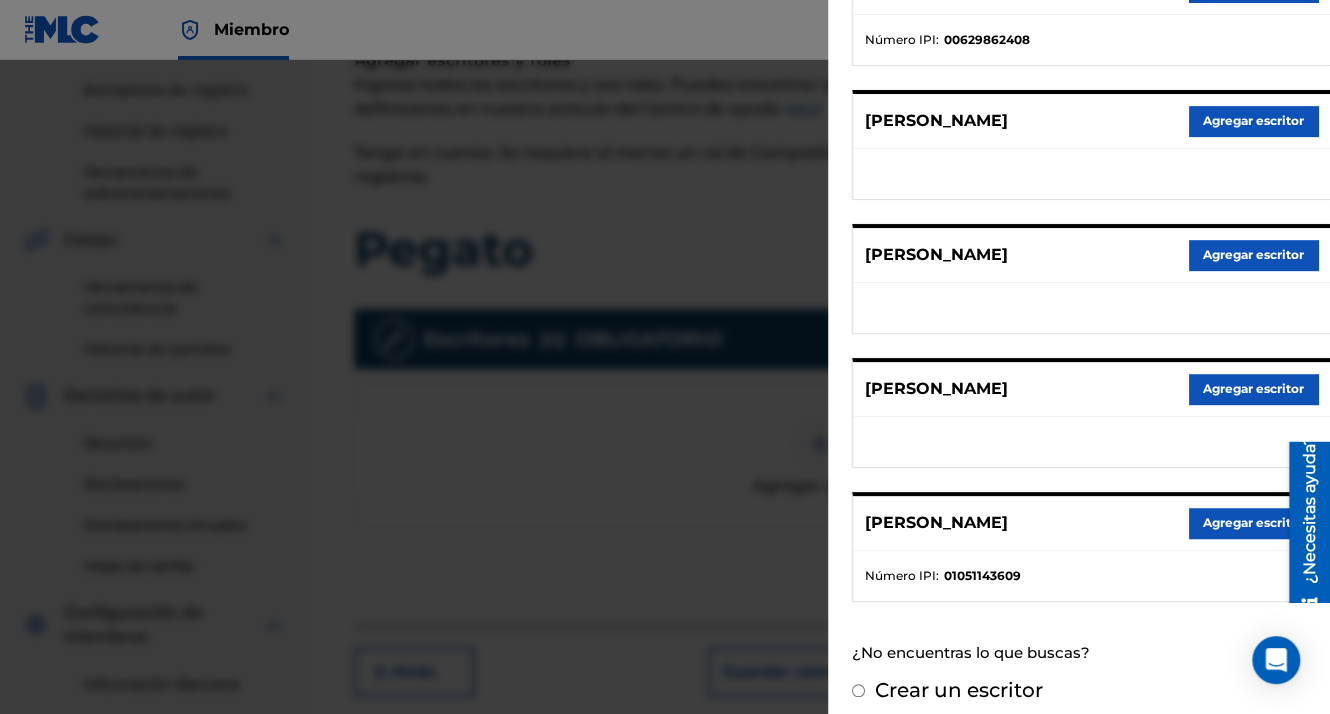 click on "Agregar escritor" at bounding box center (1253, 523) 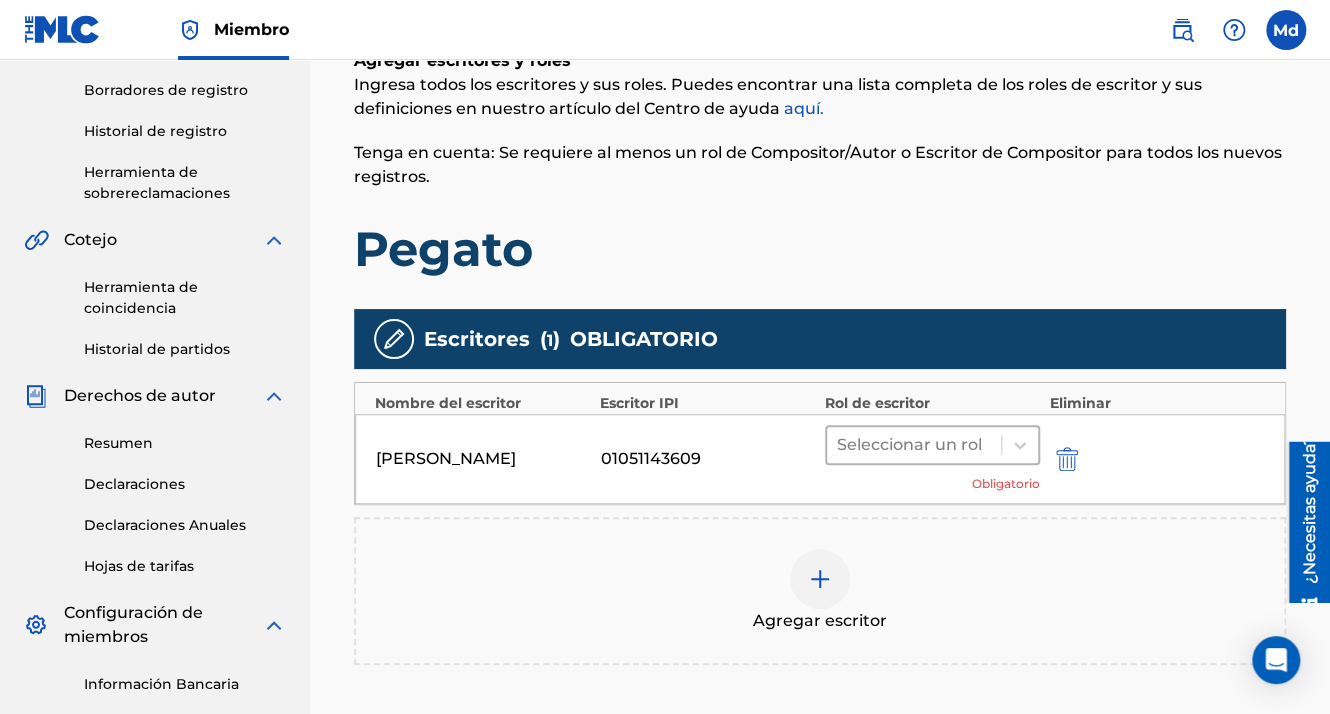 click at bounding box center [914, 445] 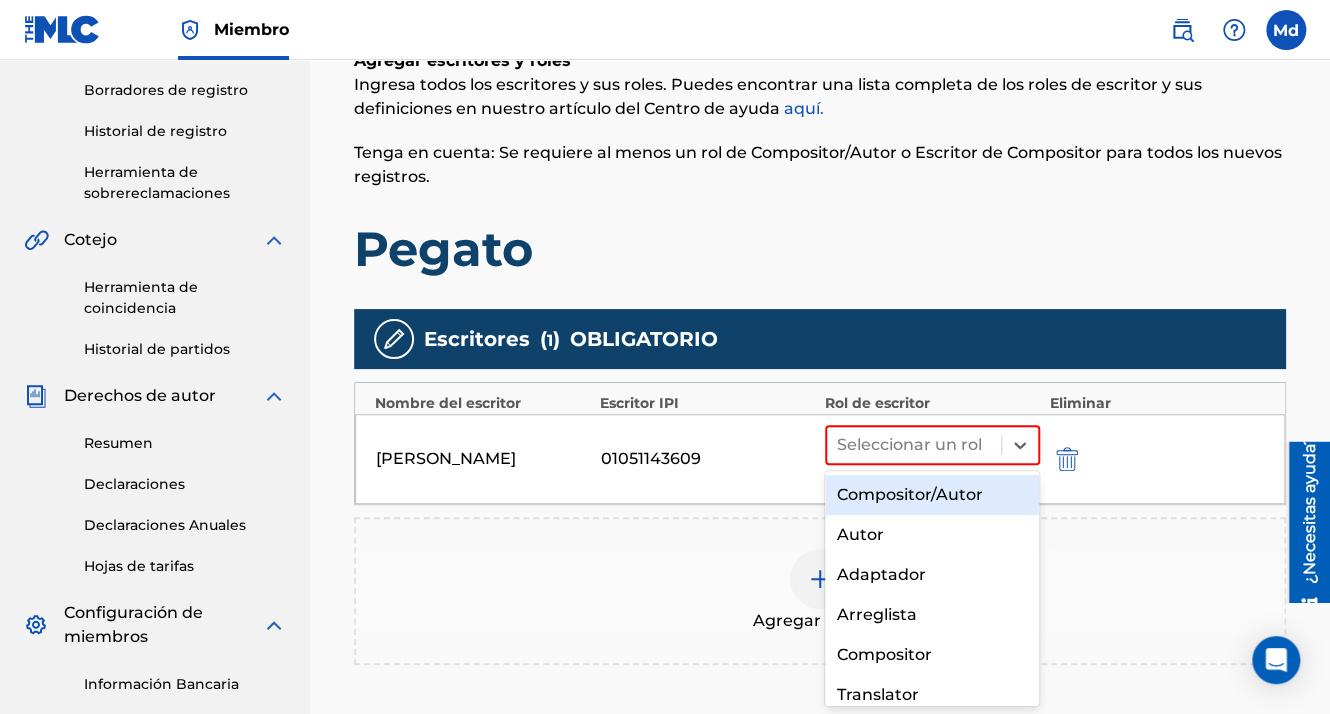 click on "Compositor/Autor" at bounding box center [932, 495] 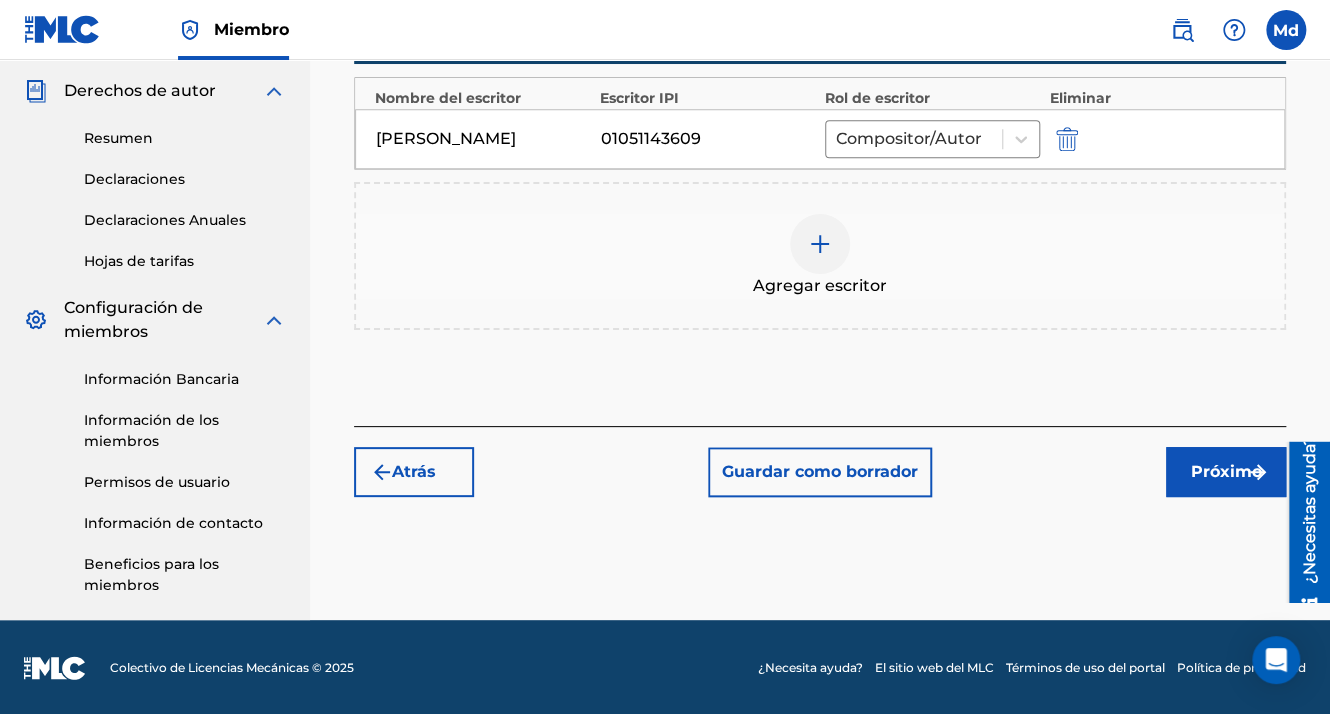 scroll, scrollTop: 696, scrollLeft: 0, axis: vertical 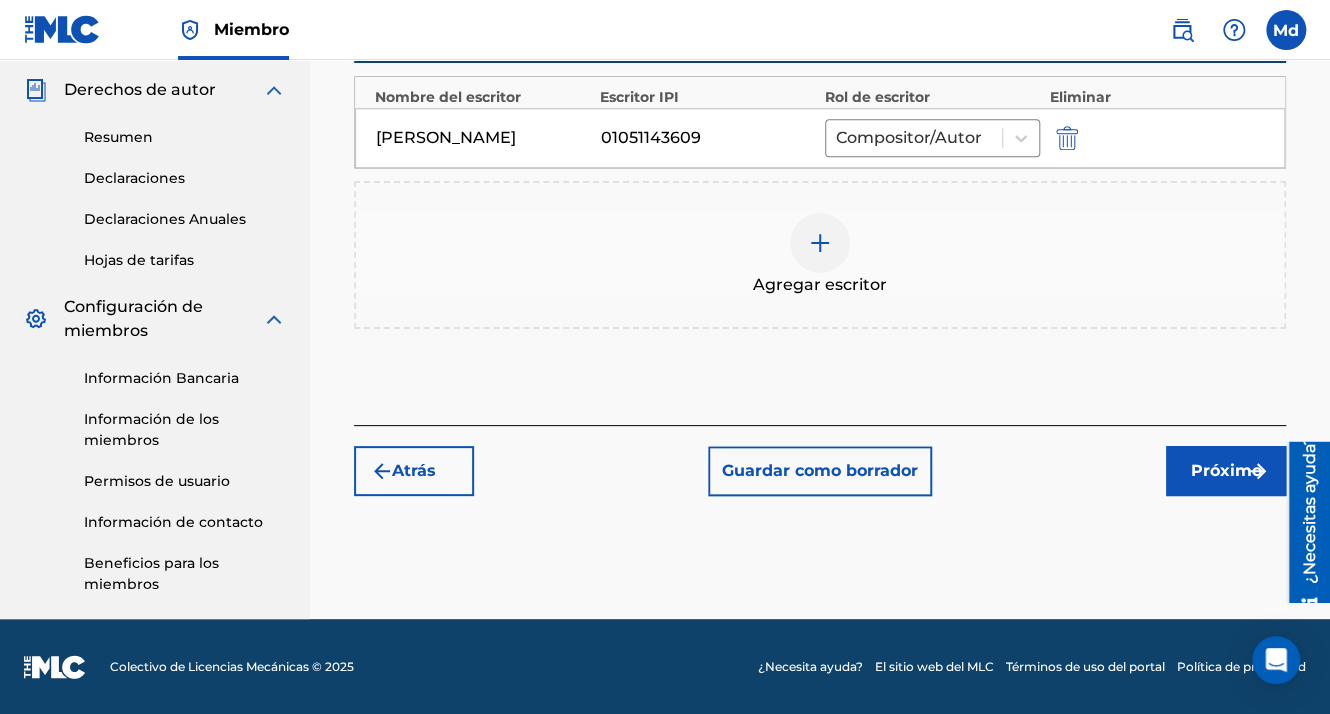click on "Próximo" at bounding box center [1226, 471] 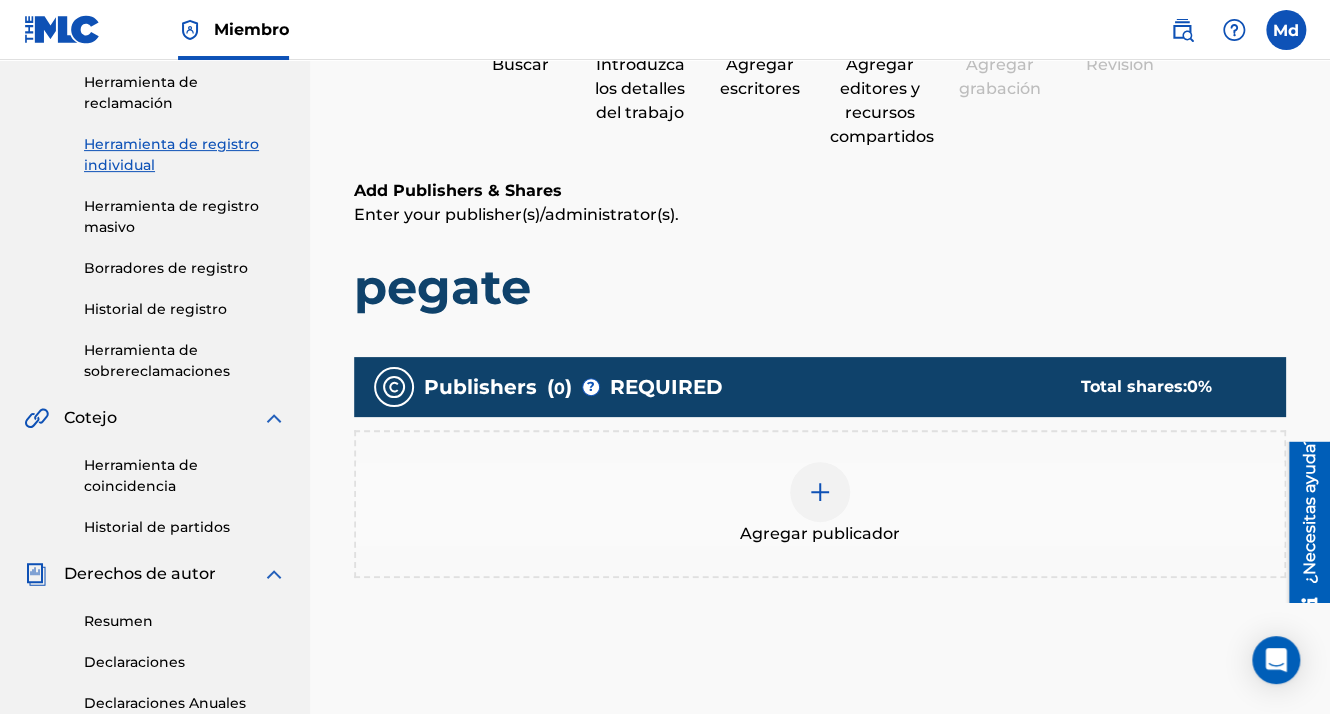 scroll, scrollTop: 290, scrollLeft: 0, axis: vertical 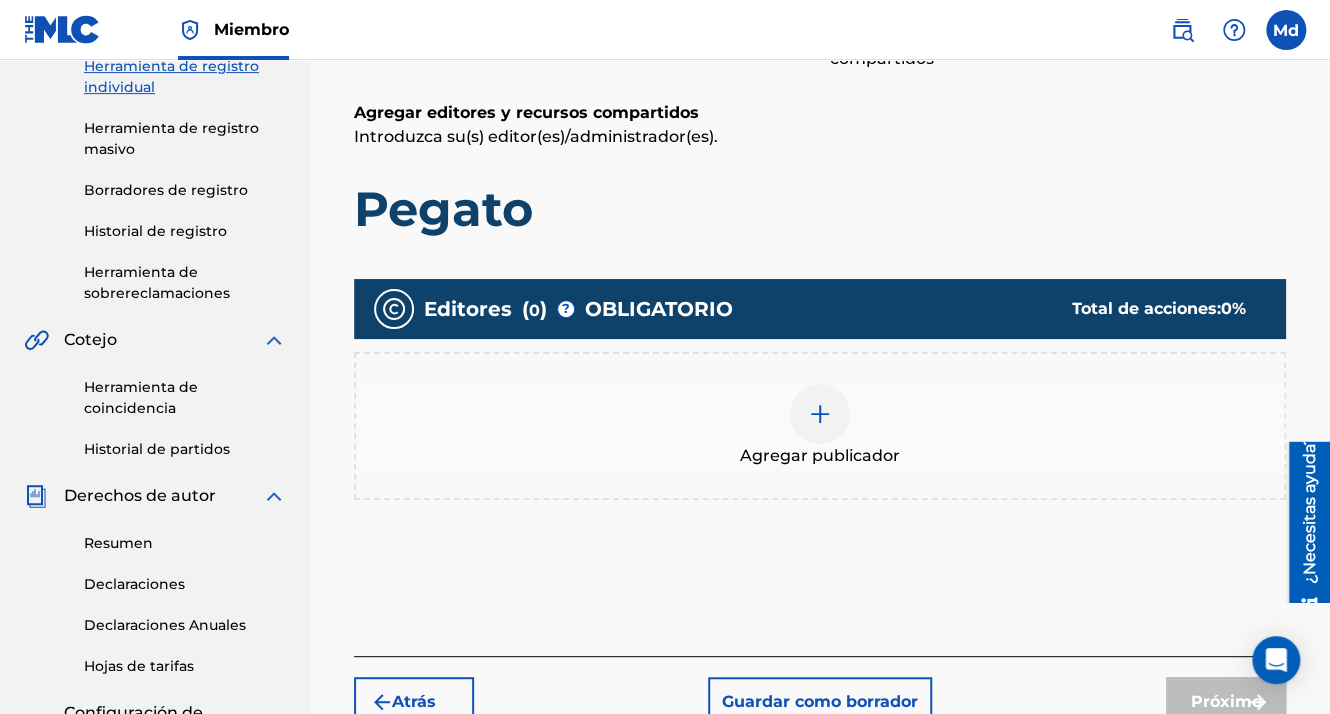 click at bounding box center (820, 414) 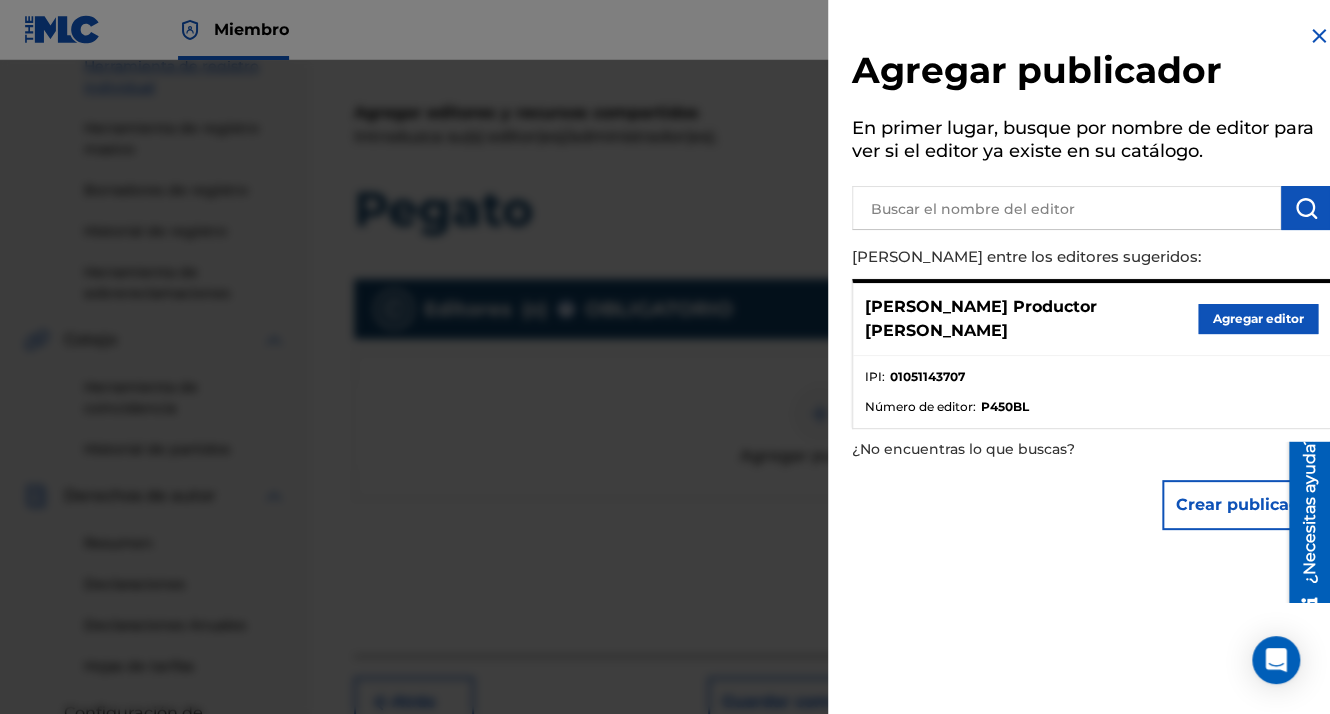click on "[PERSON_NAME] Productor [PERSON_NAME] editor" at bounding box center [1091, 319] 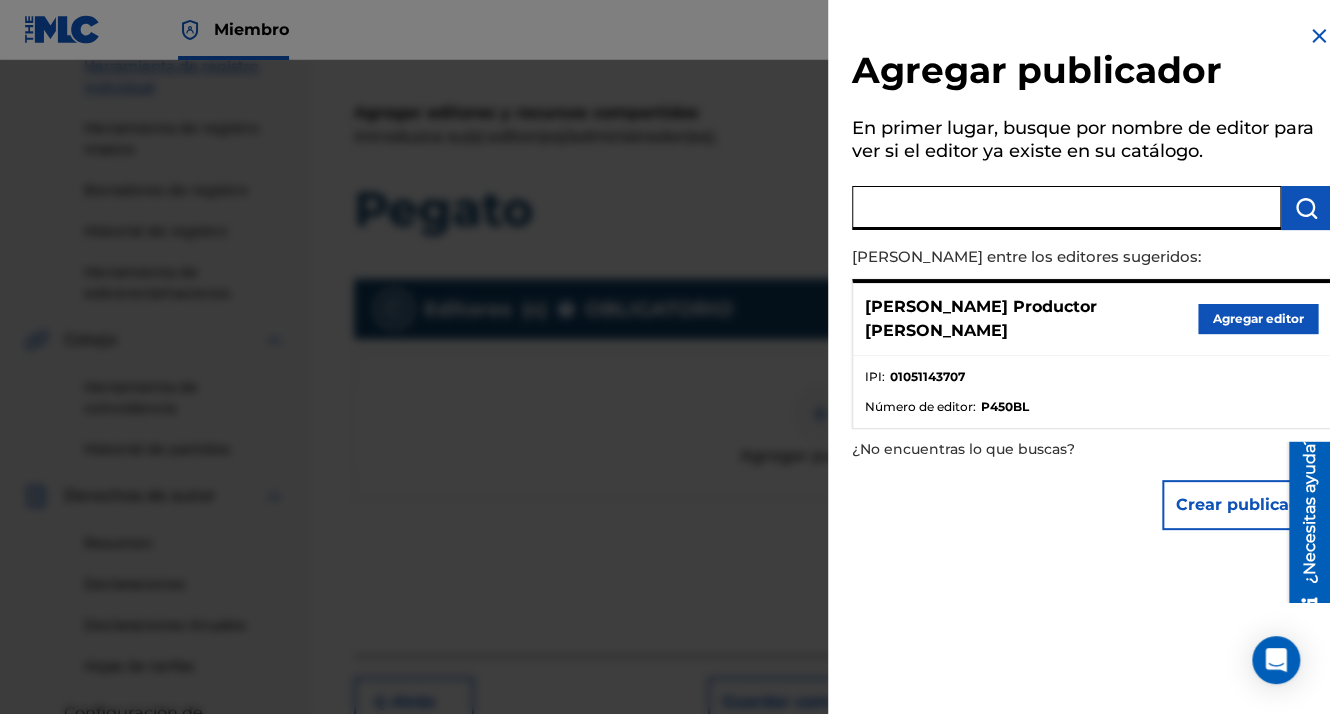 click at bounding box center (1066, 208) 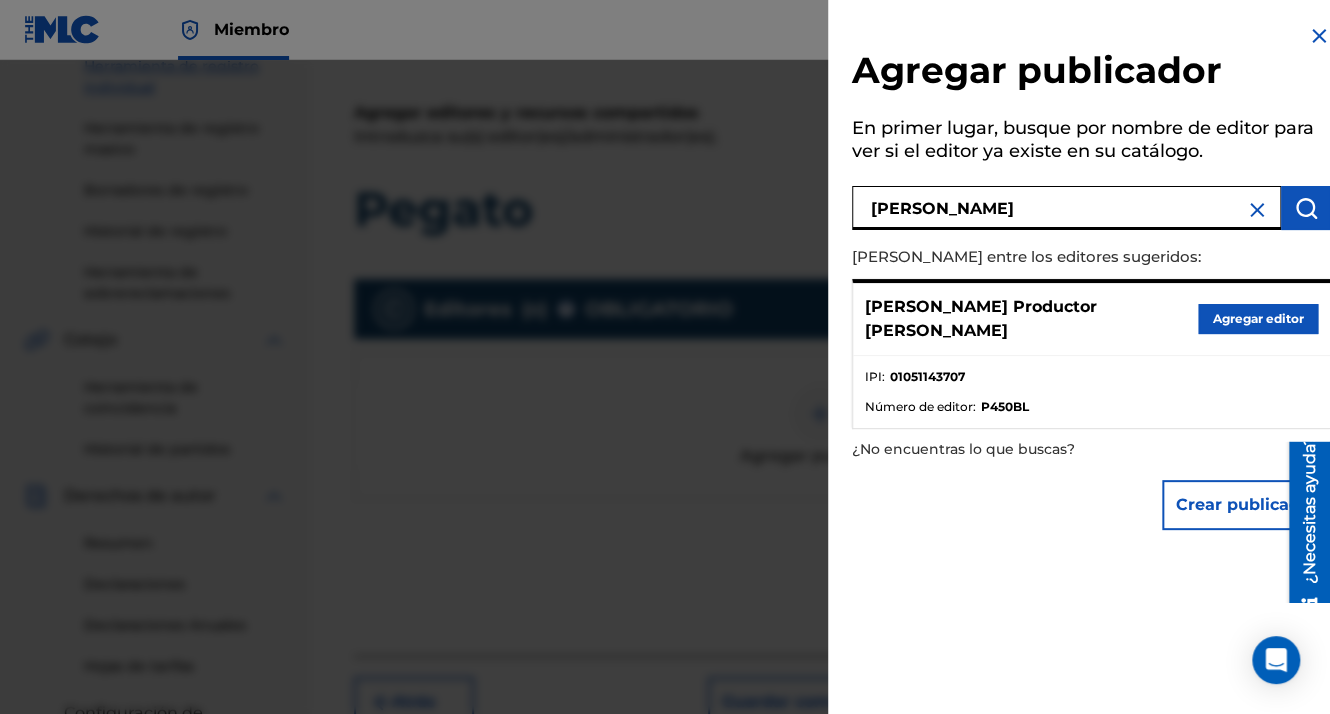 type on "[PERSON_NAME]" 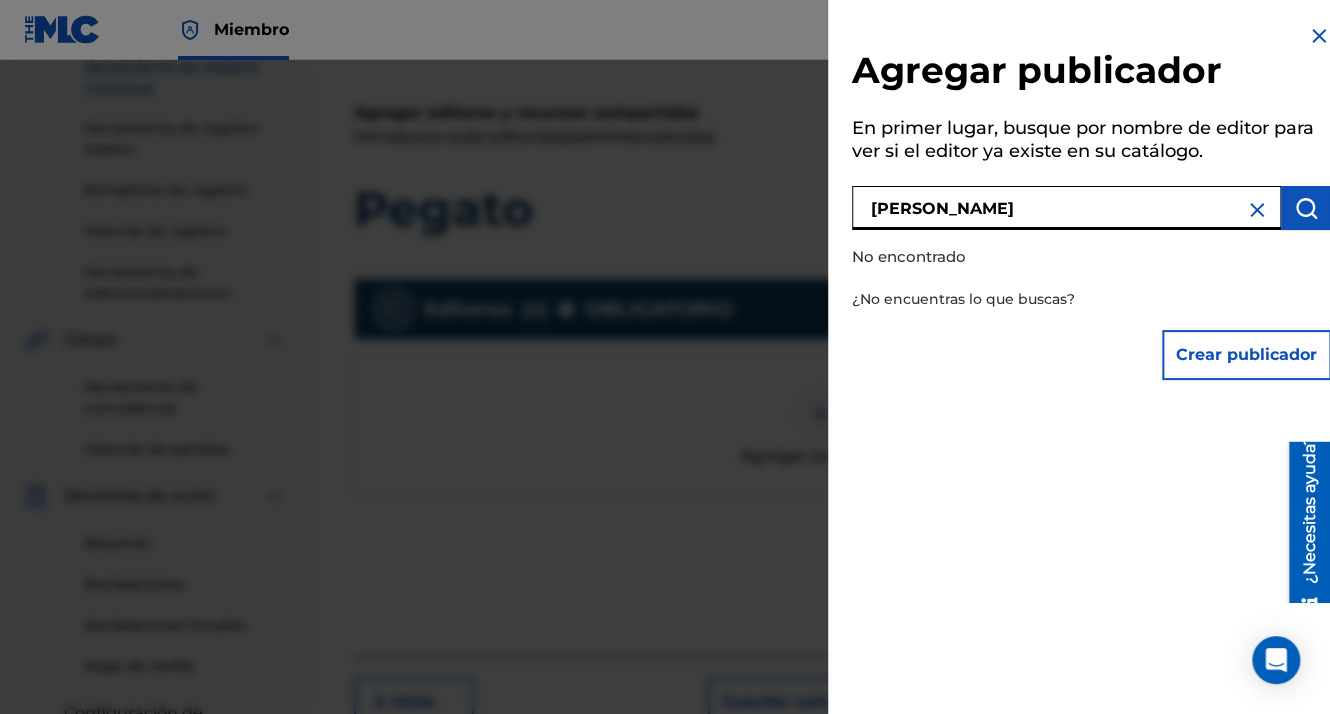 click on "Crear publicador" at bounding box center [1246, 355] 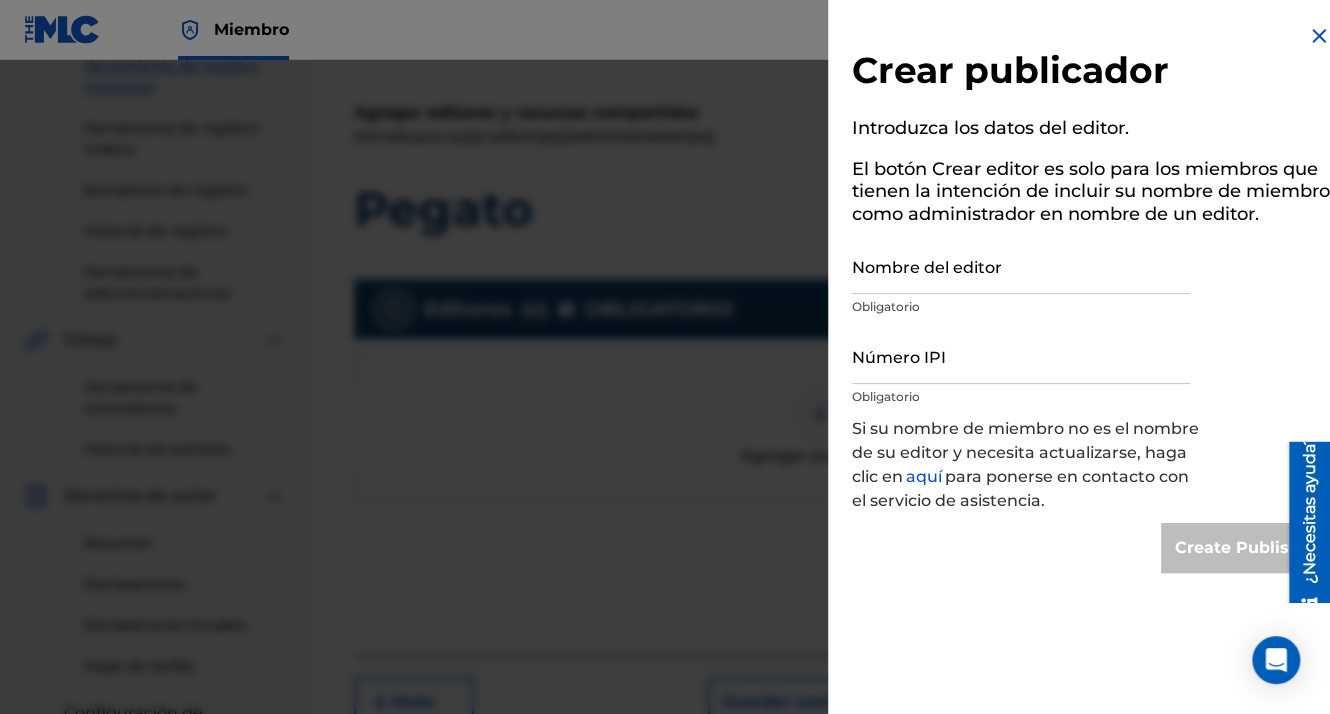 click at bounding box center (1319, 36) 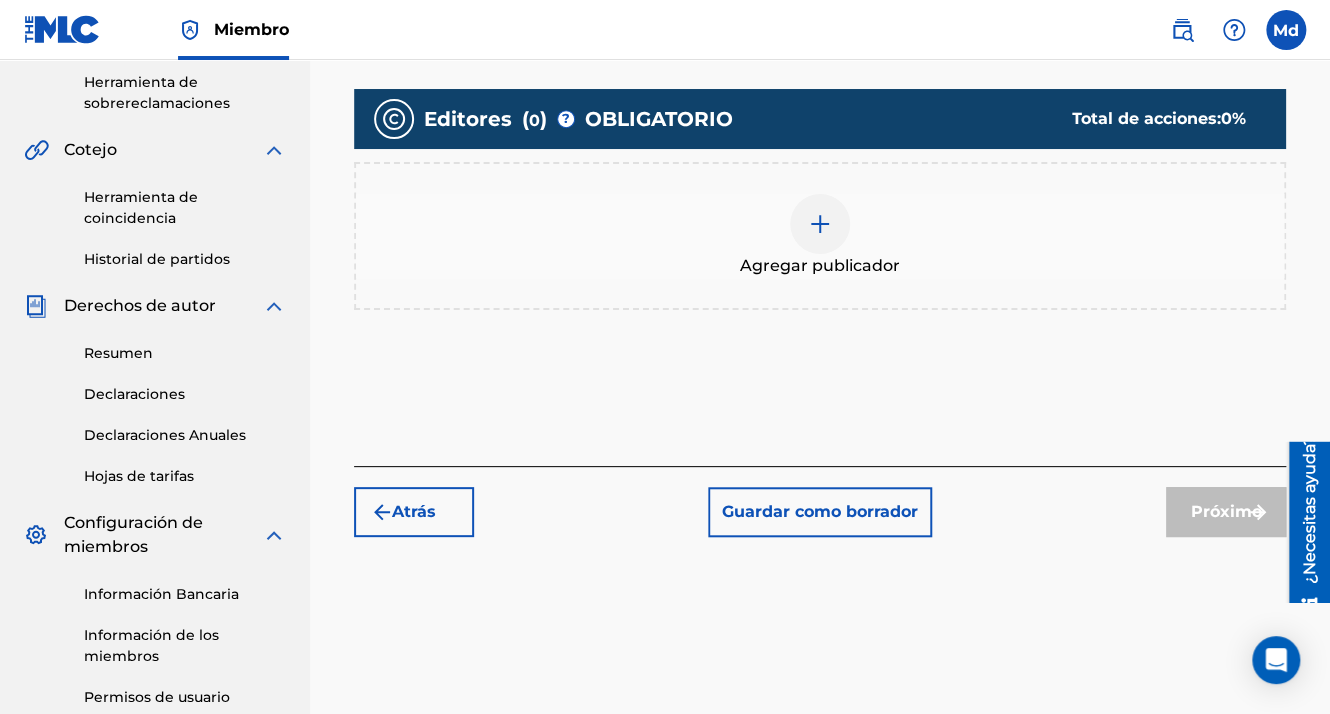scroll, scrollTop: 590, scrollLeft: 0, axis: vertical 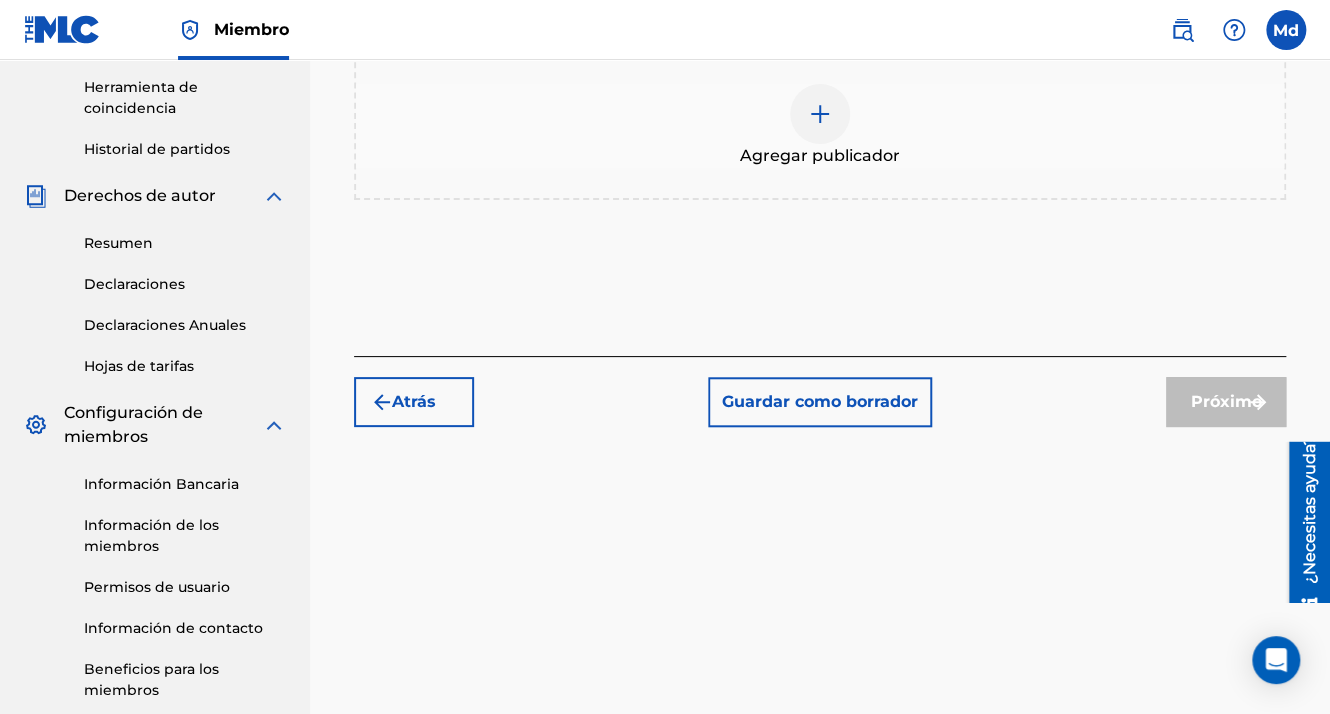 click on "Atrás" at bounding box center [414, 402] 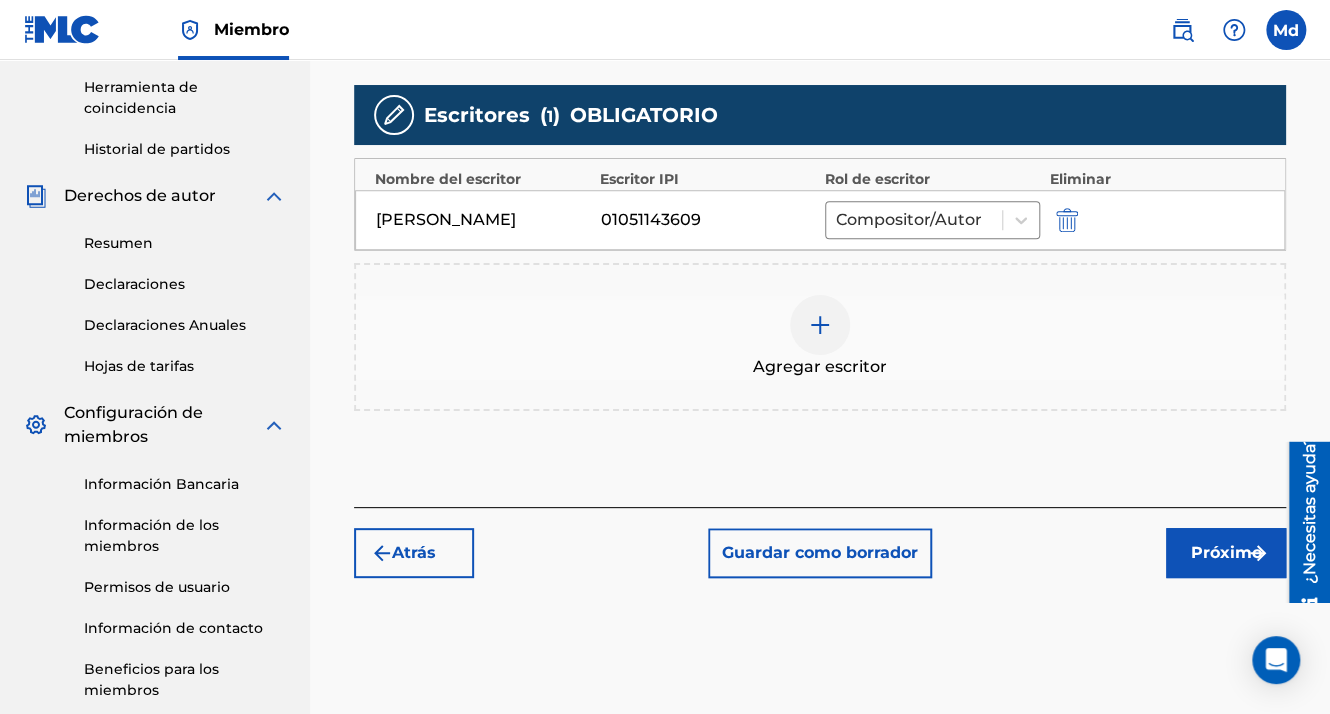 click on "Atrás" at bounding box center [414, 553] 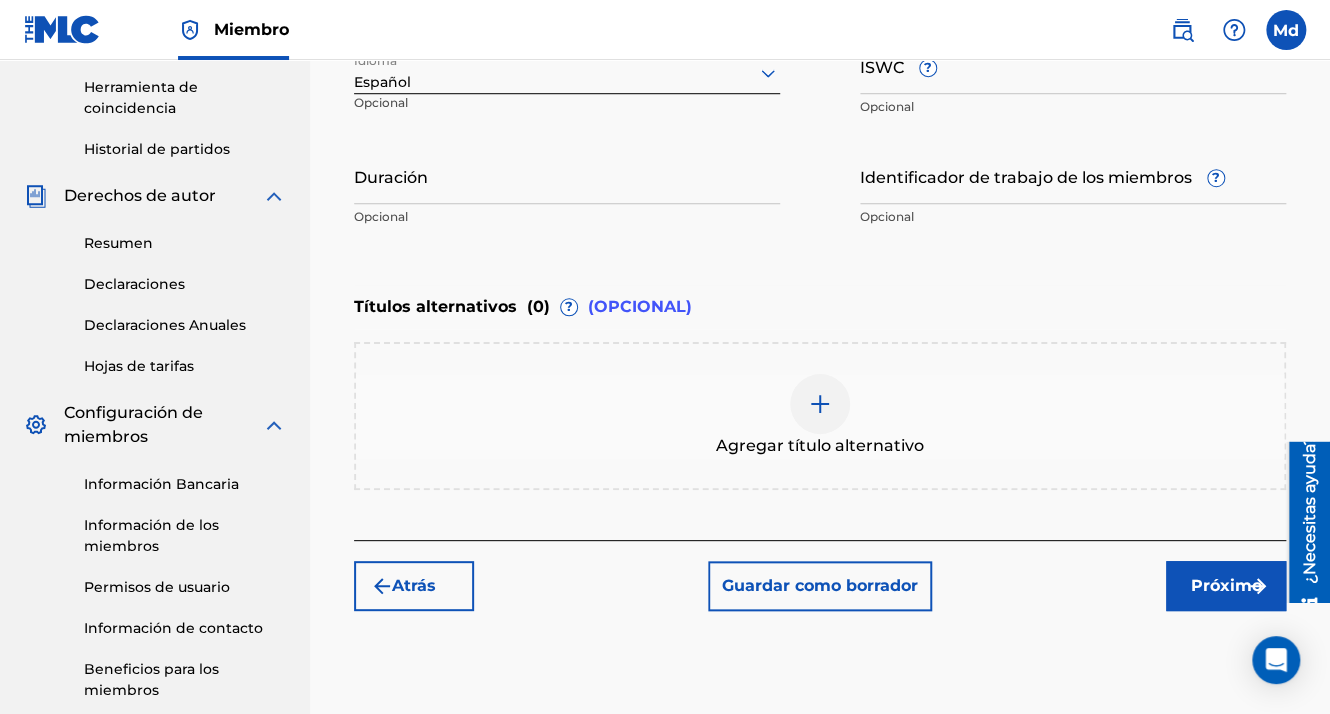 click on "Próximo" at bounding box center (1226, 586) 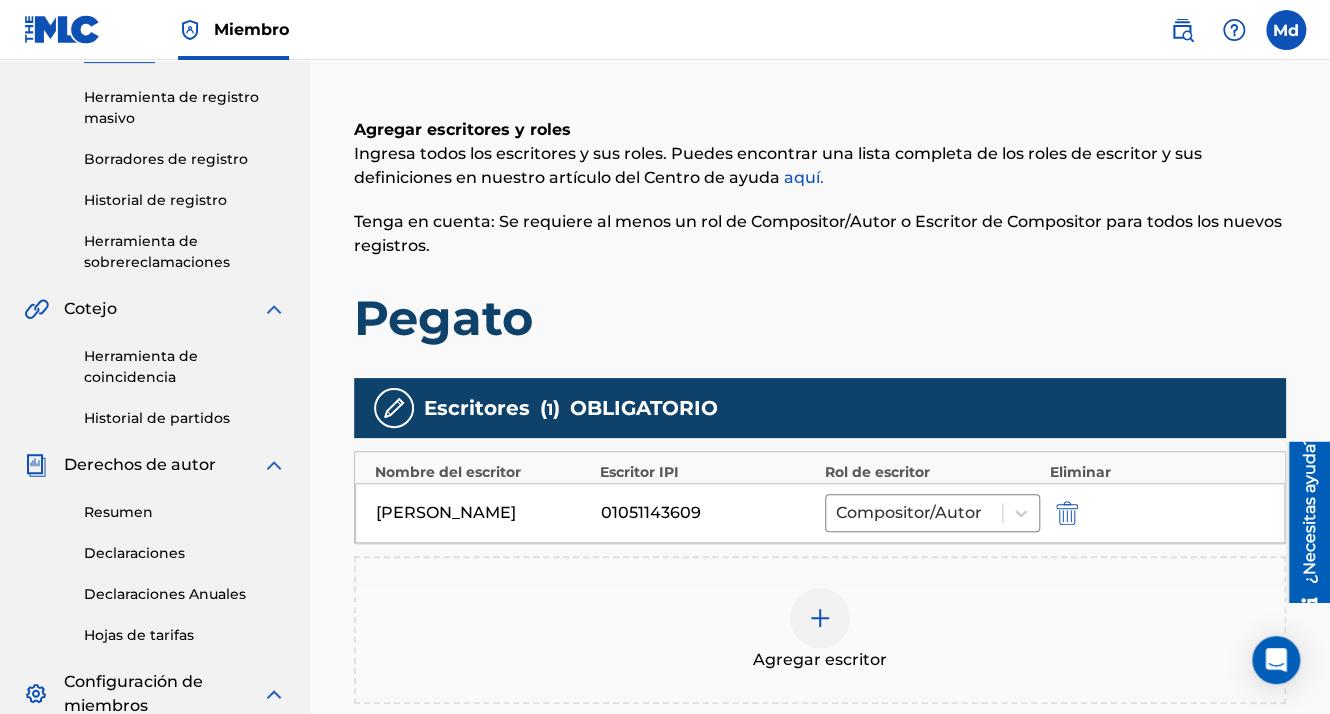 scroll, scrollTop: 390, scrollLeft: 0, axis: vertical 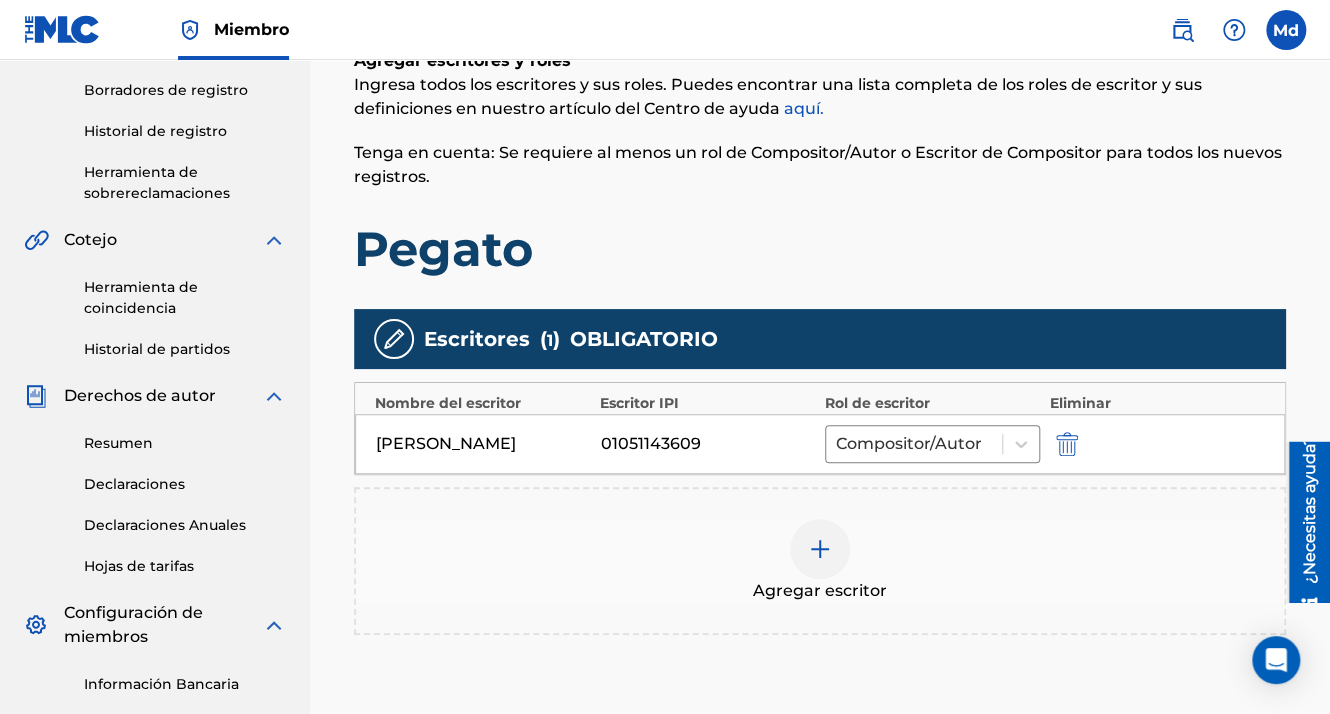 click at bounding box center (1067, 444) 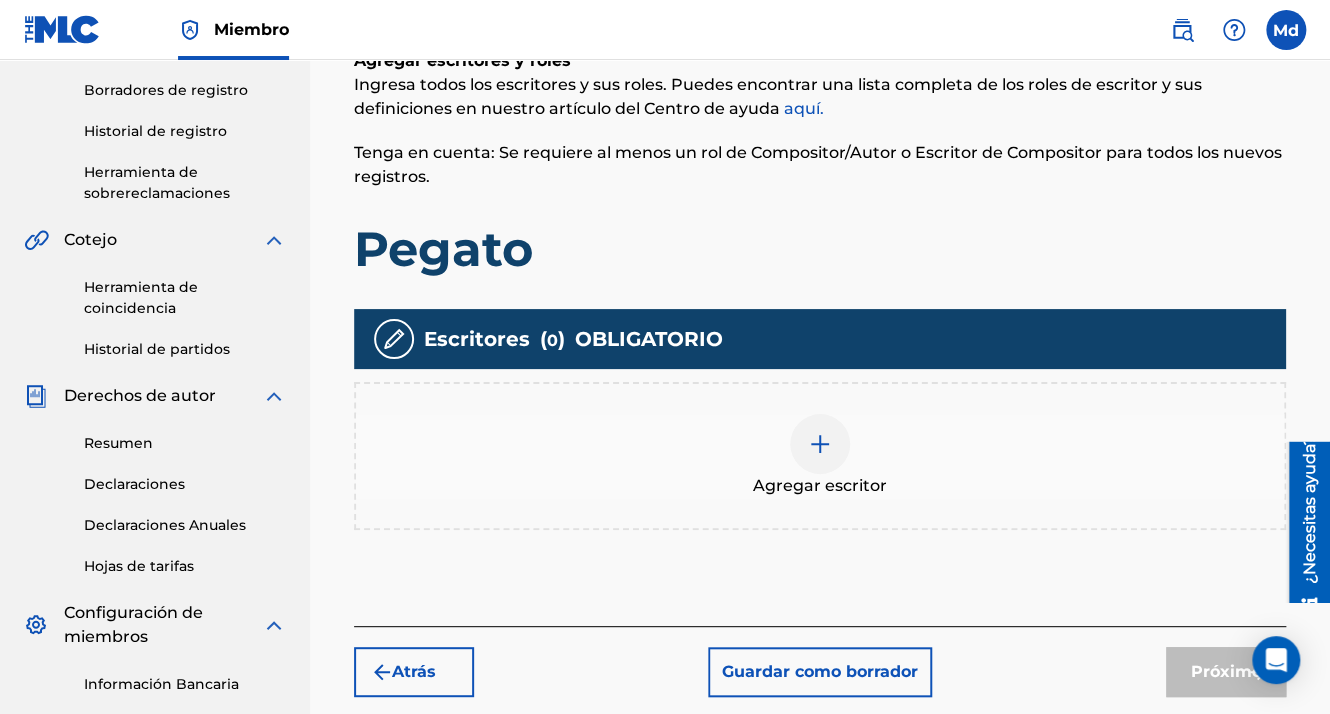 click at bounding box center [820, 444] 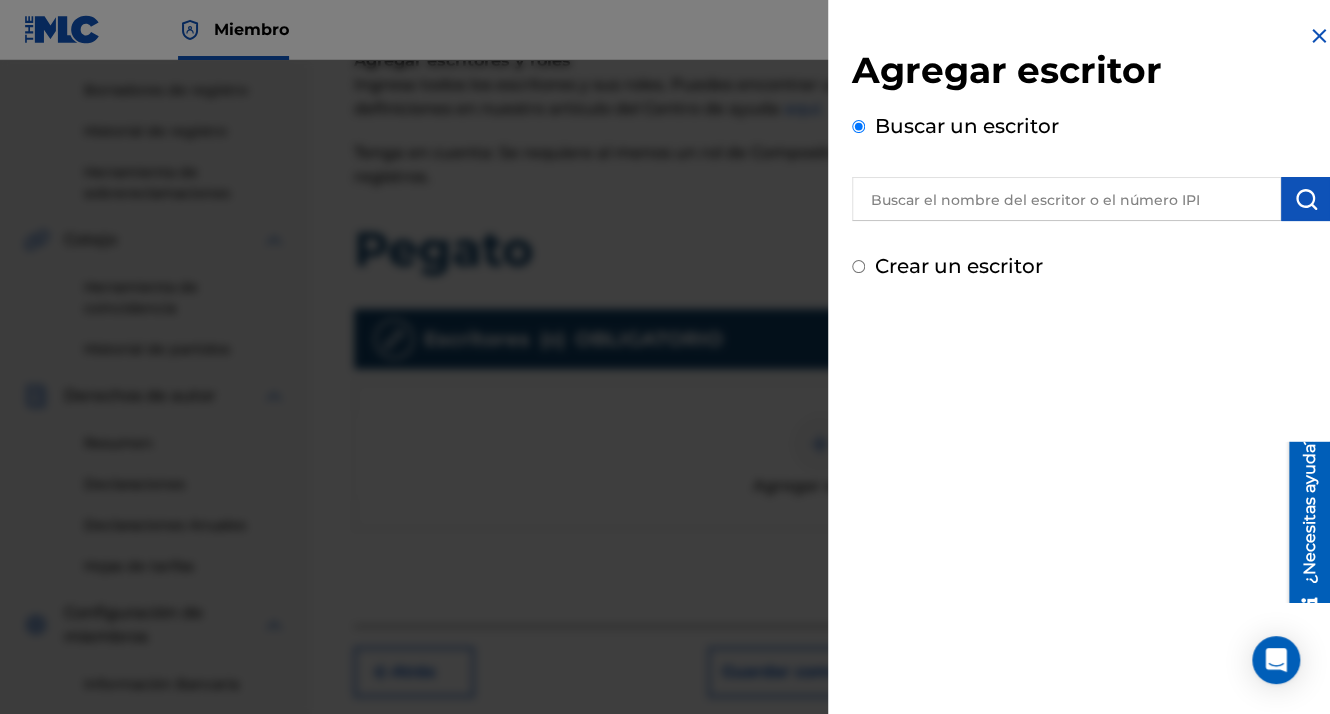 click at bounding box center (1066, 199) 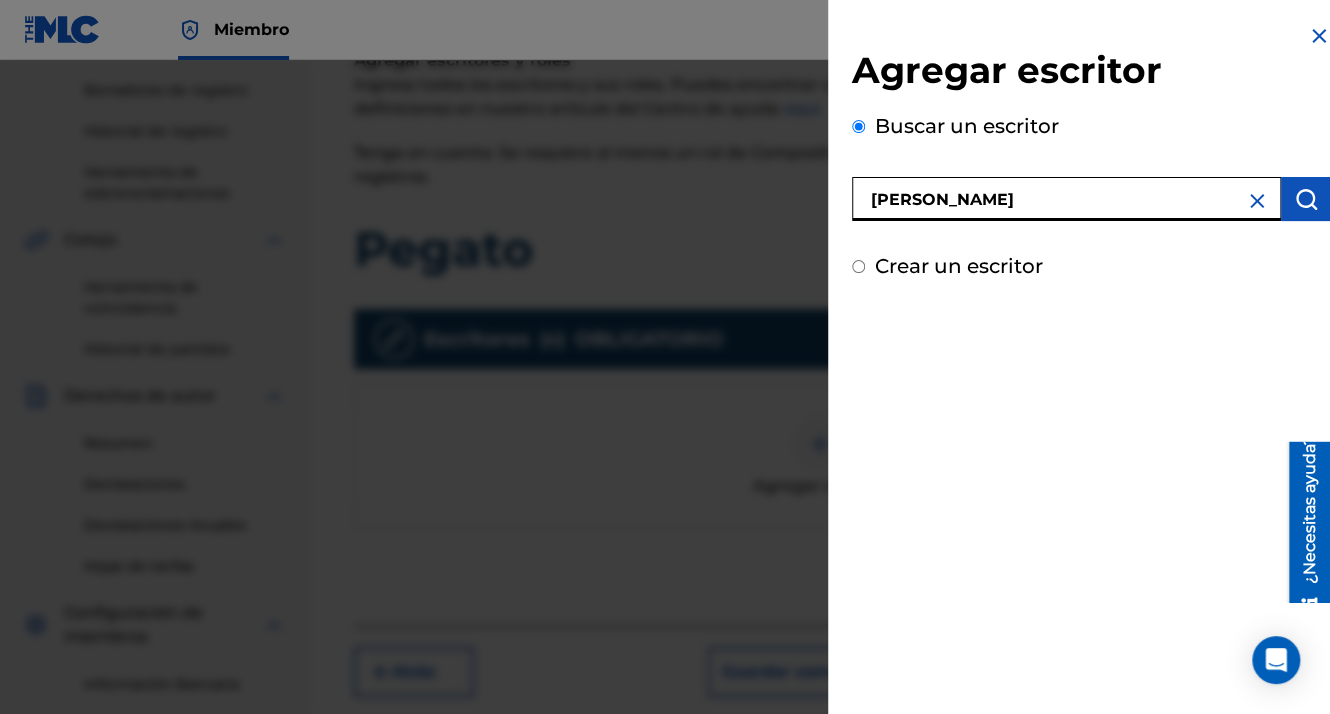 type on "[PERSON_NAME]" 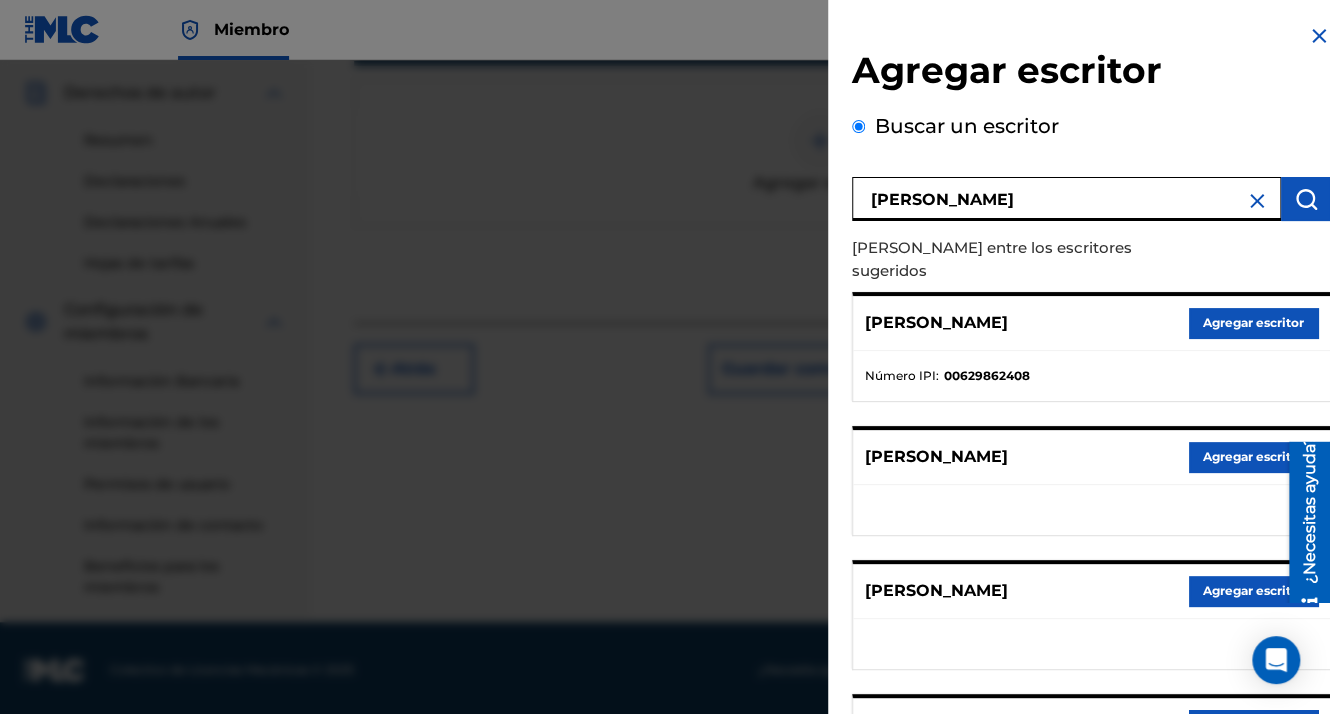 scroll, scrollTop: 696, scrollLeft: 0, axis: vertical 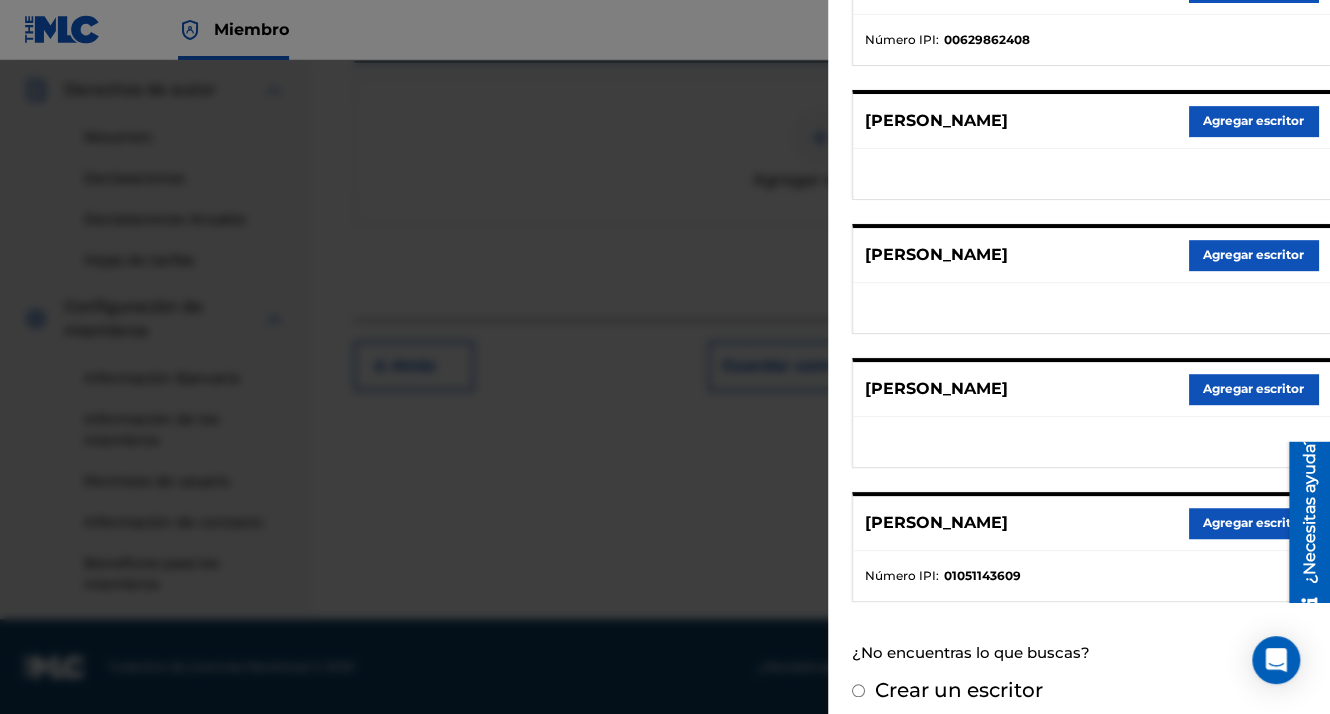 click on "[PERSON_NAME] escritor" at bounding box center (1091, 523) 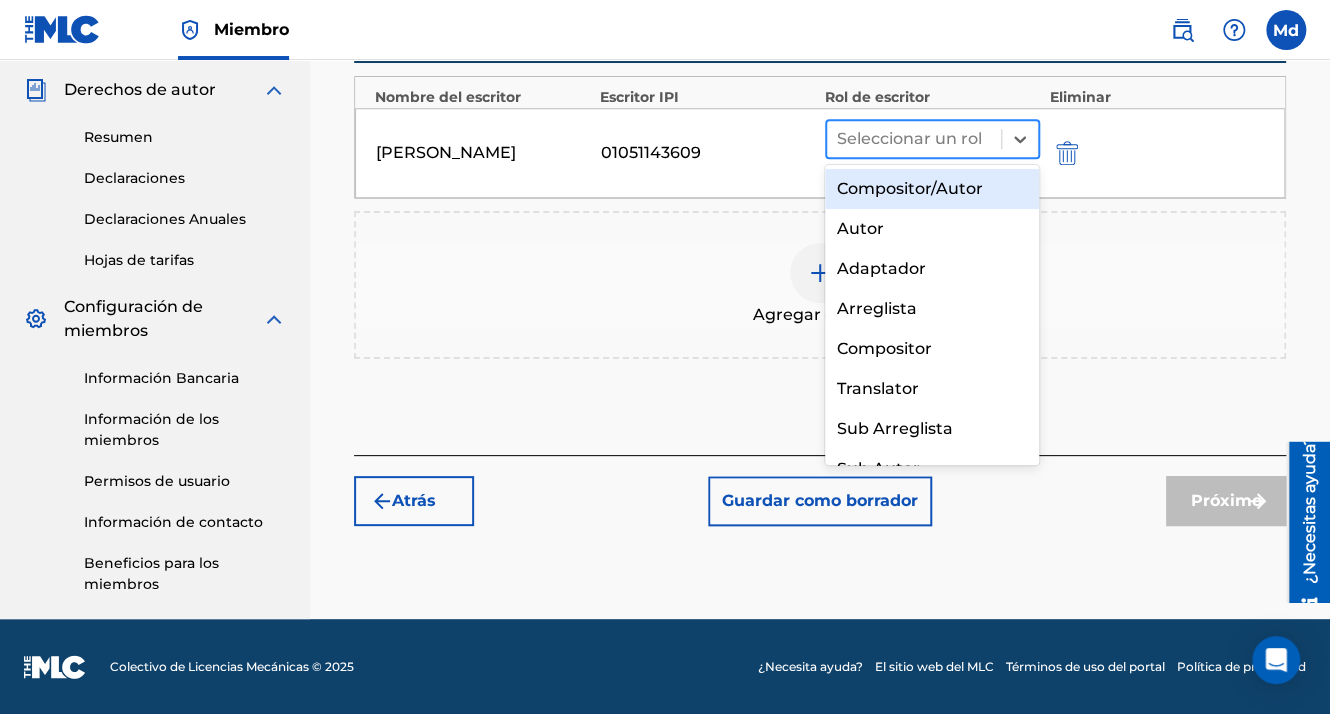 click at bounding box center (914, 139) 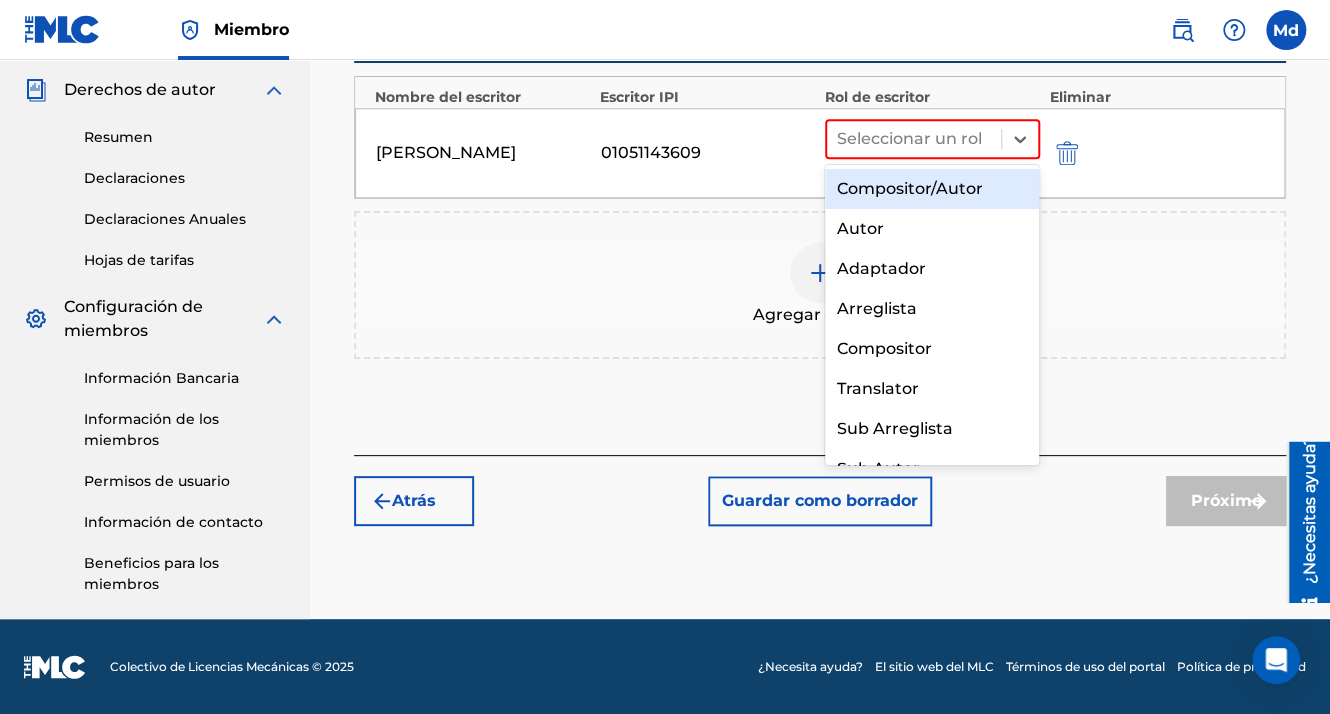 click on "Compositor/Autor" at bounding box center (932, 189) 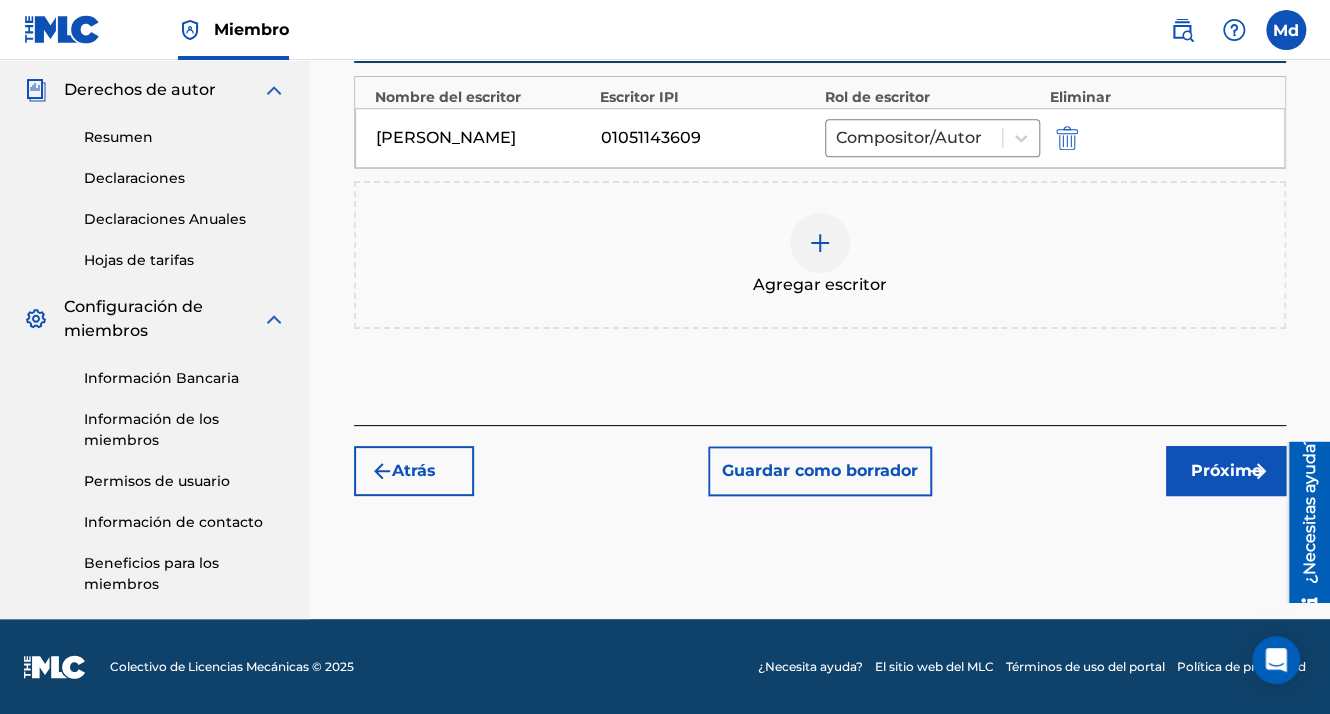 click on "Próximo" at bounding box center (1226, 471) 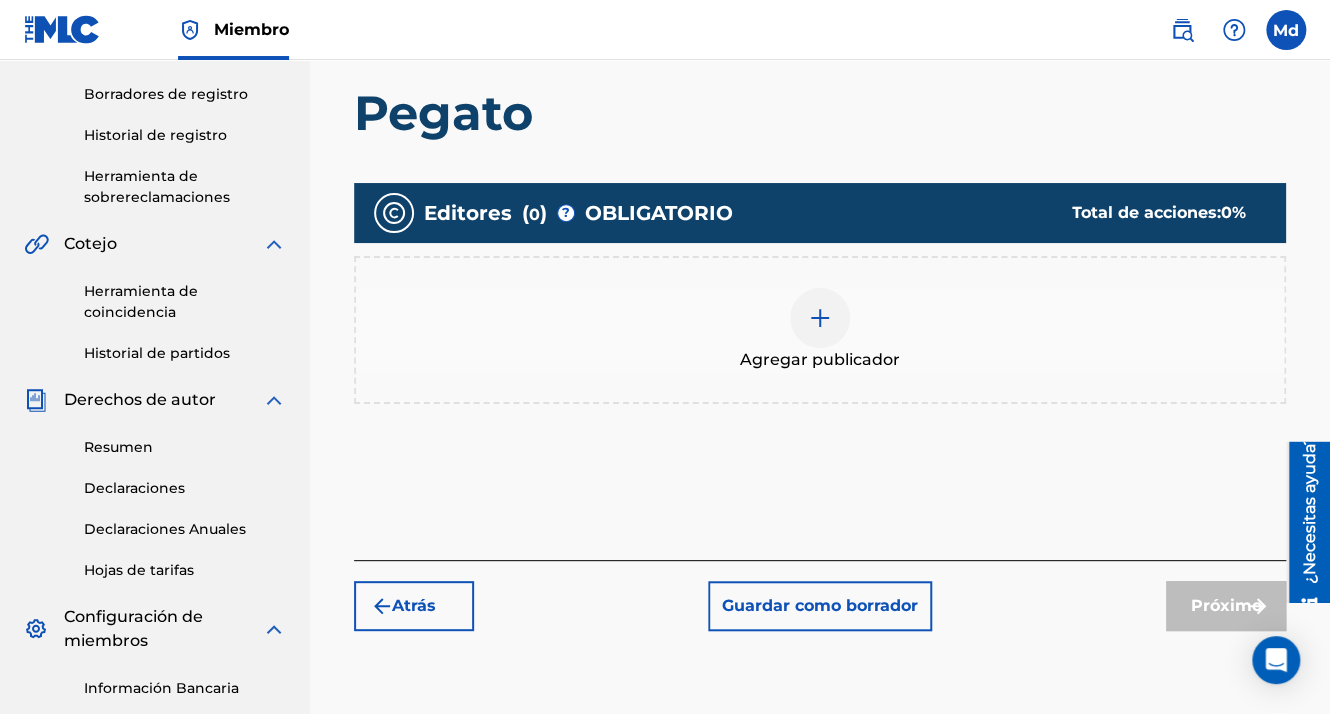 scroll, scrollTop: 390, scrollLeft: 0, axis: vertical 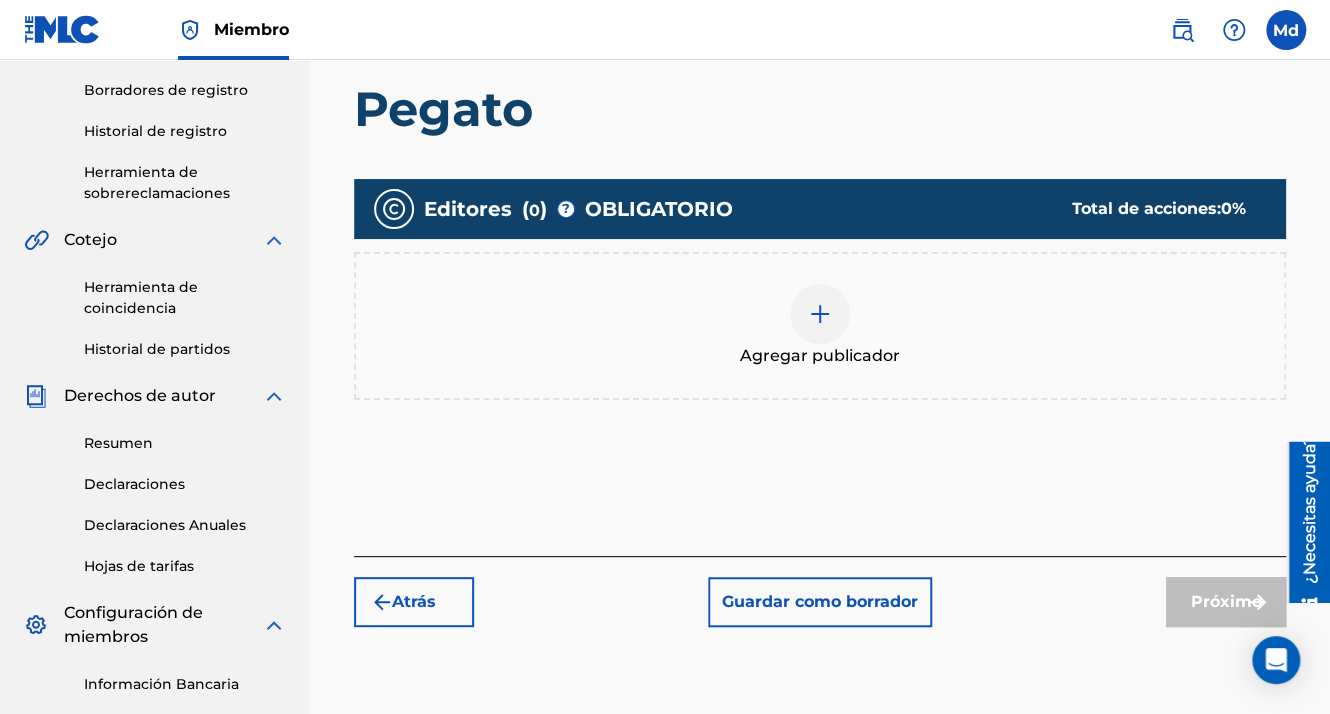 click at bounding box center (820, 314) 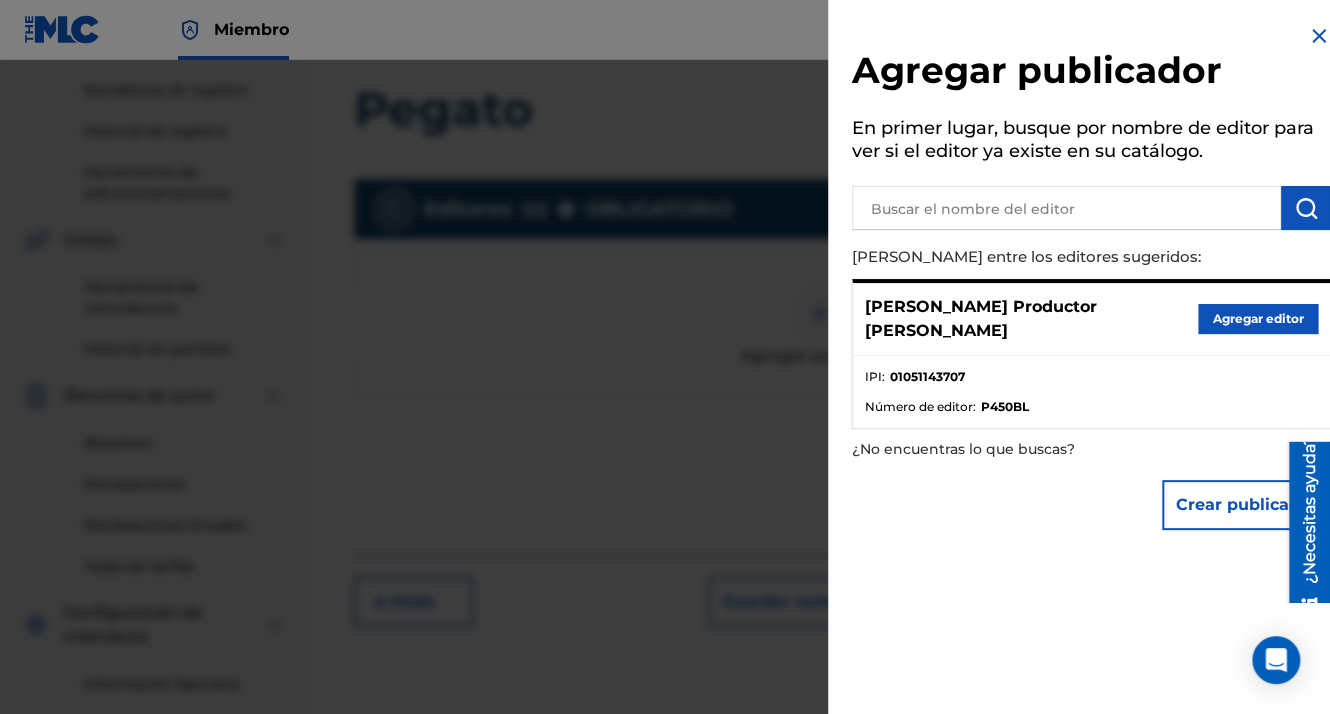 click at bounding box center [1066, 208] 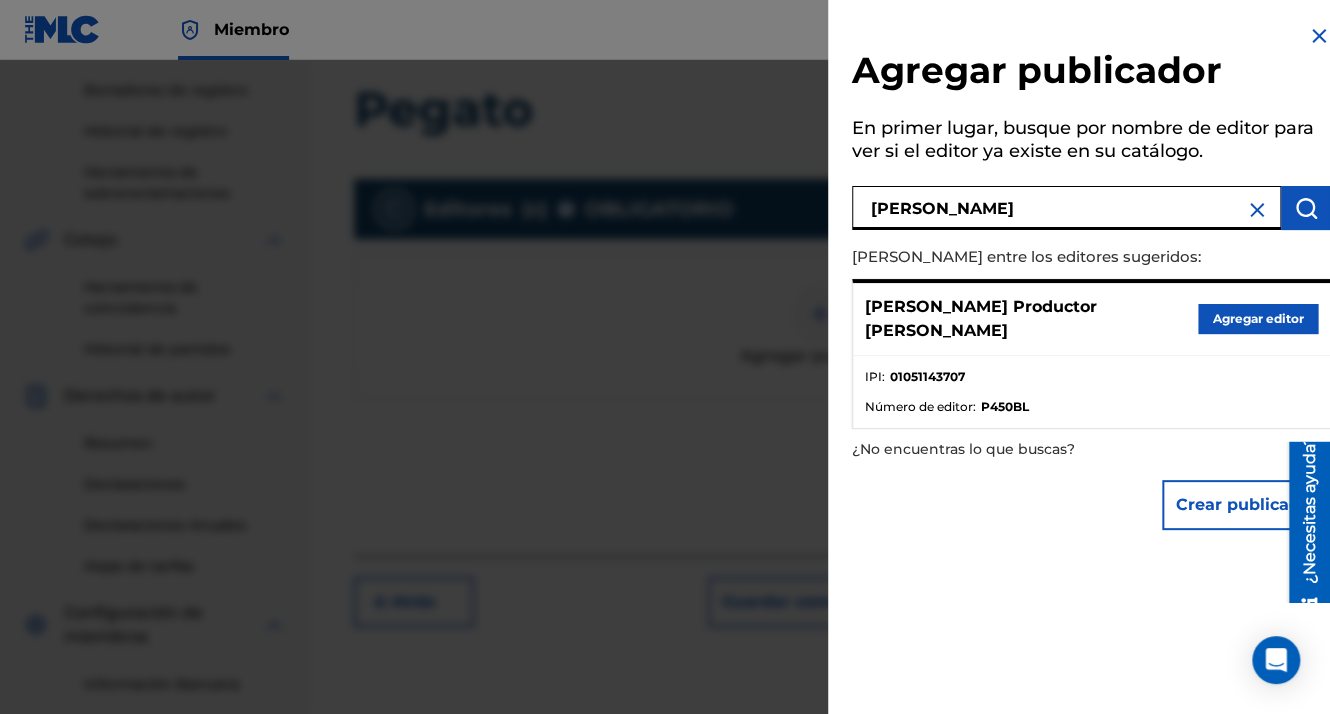 type on "[PERSON_NAME]" 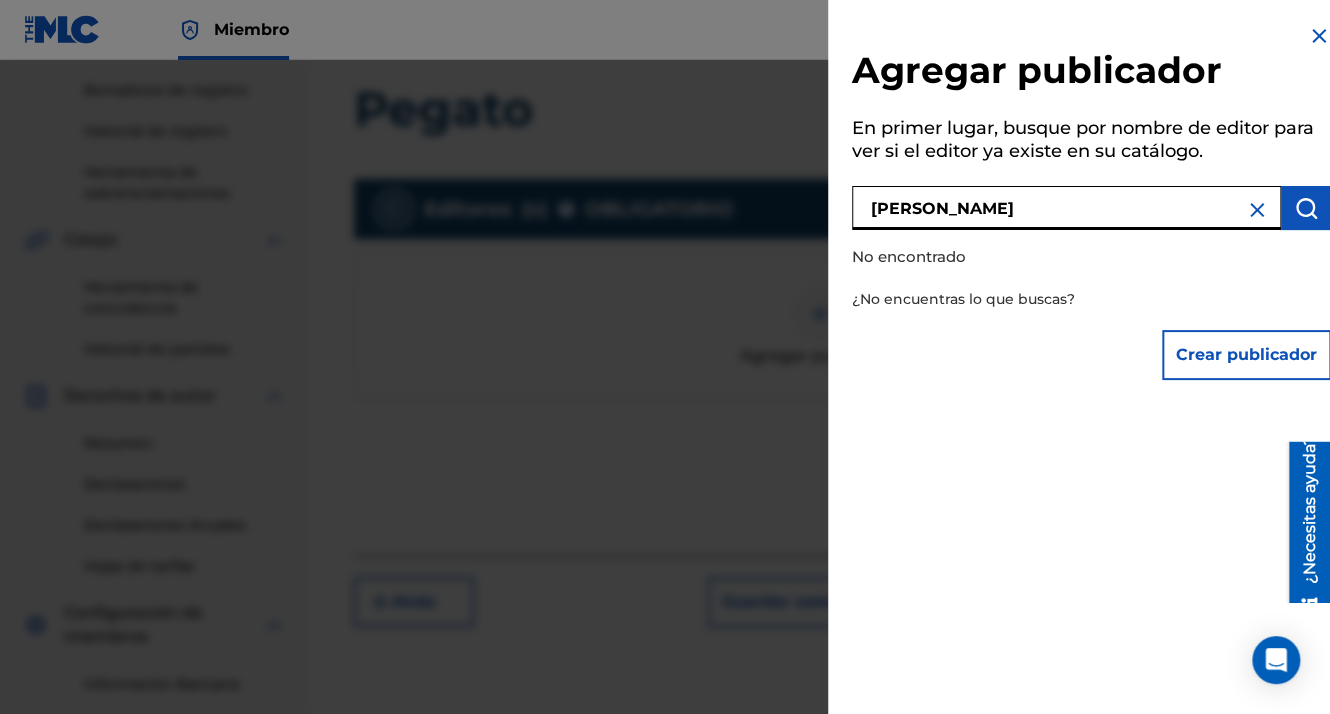 click on "Crear publicador" at bounding box center (1246, 355) 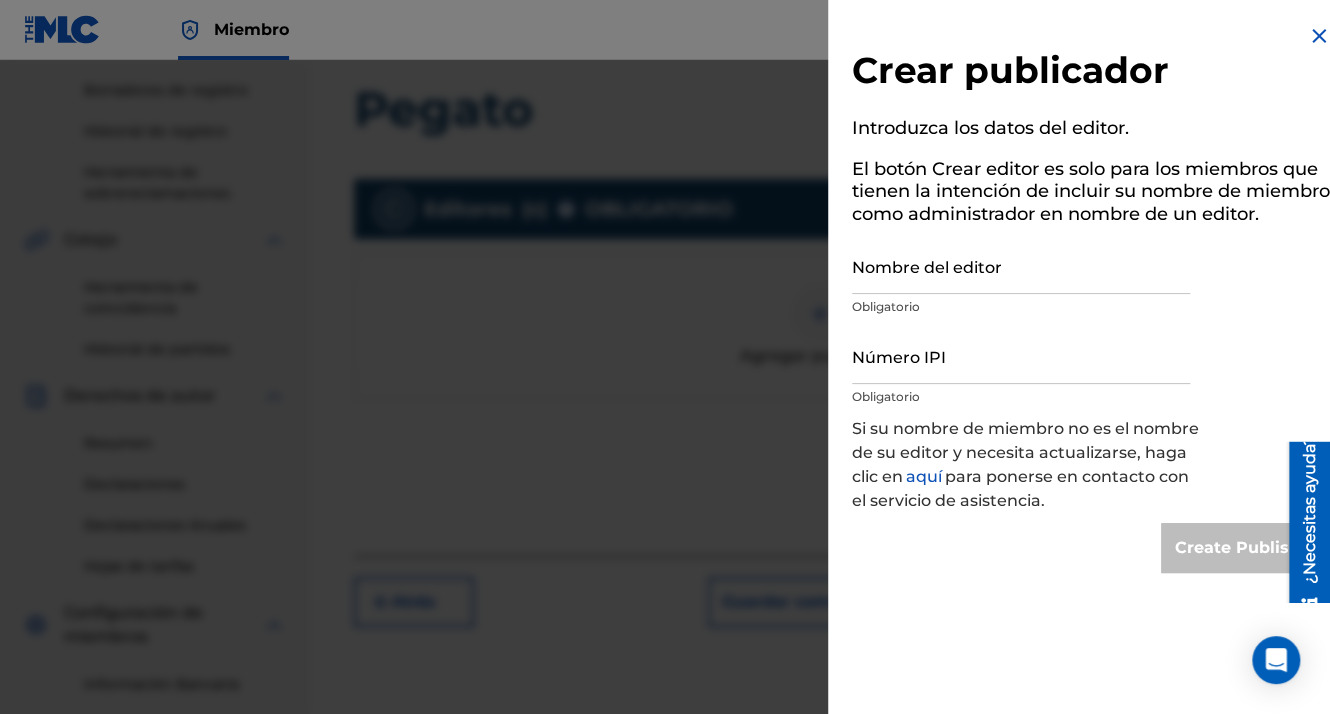 click on "Nombre del editor" at bounding box center [1021, 265] 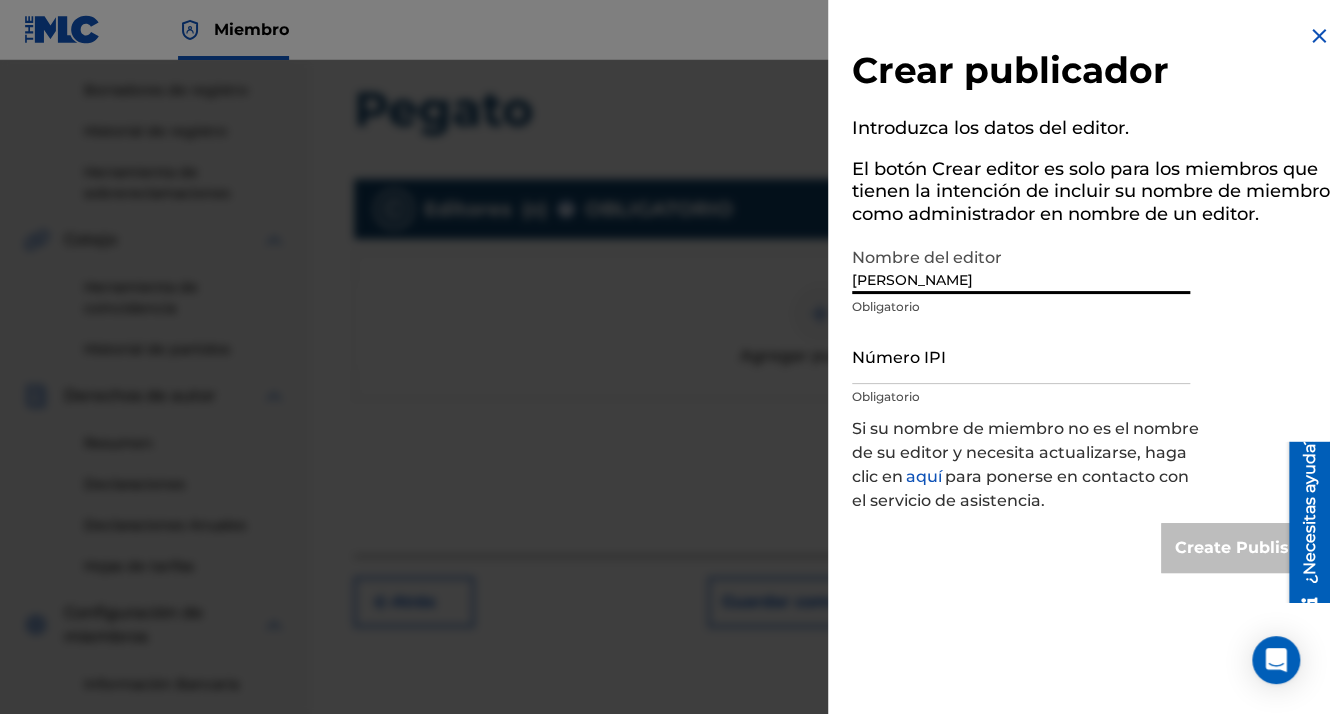 type on "[PERSON_NAME]" 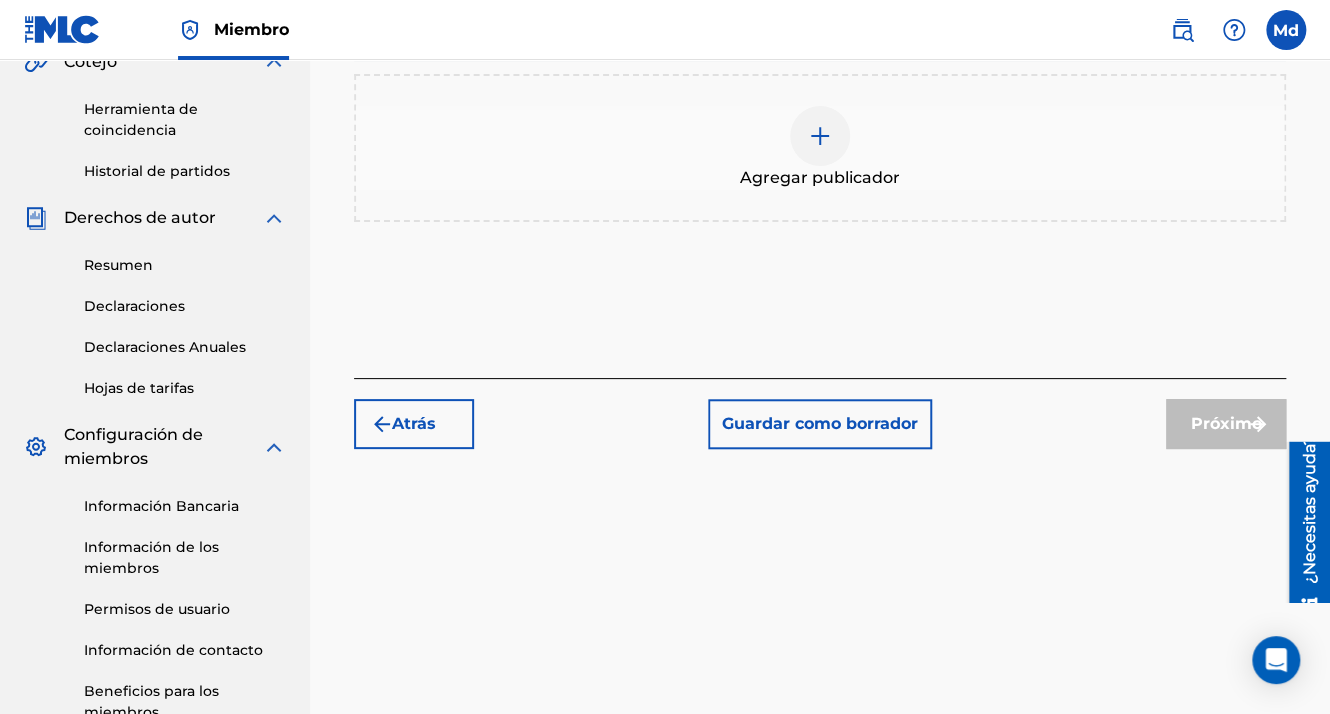 scroll, scrollTop: 590, scrollLeft: 0, axis: vertical 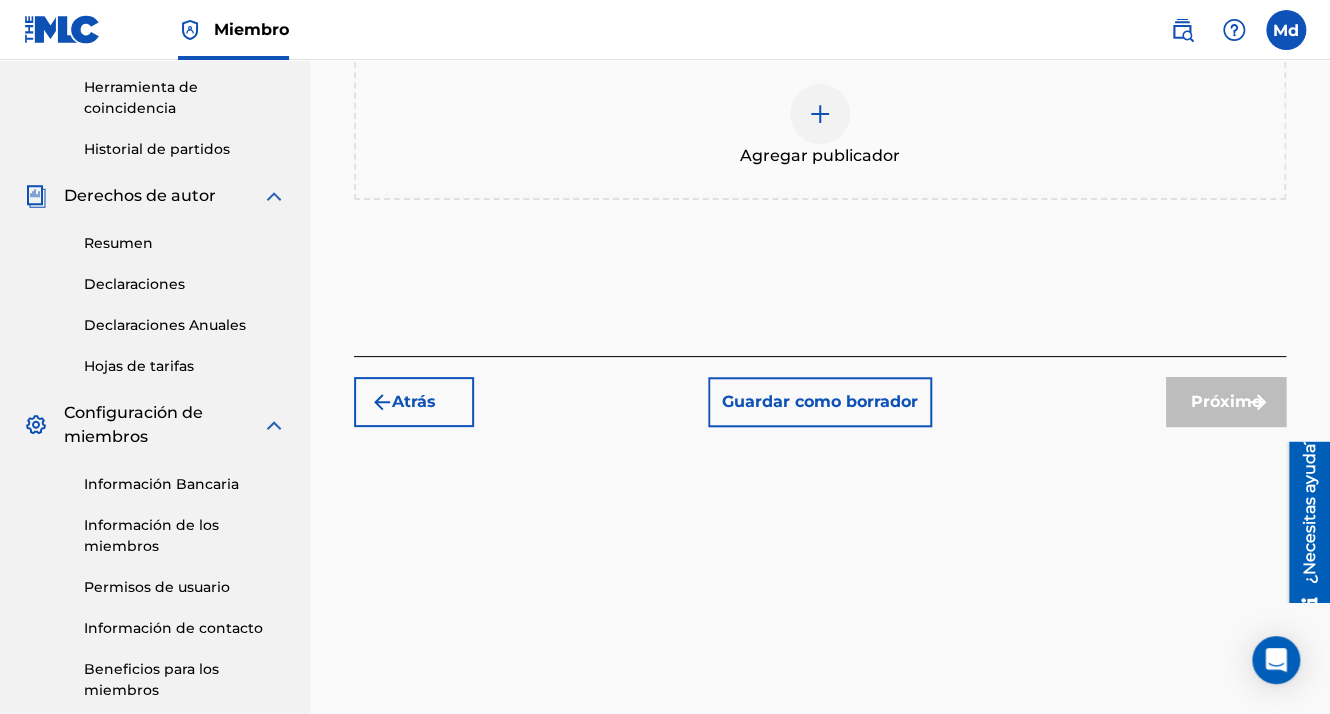 click on "Atrás" at bounding box center (414, 402) 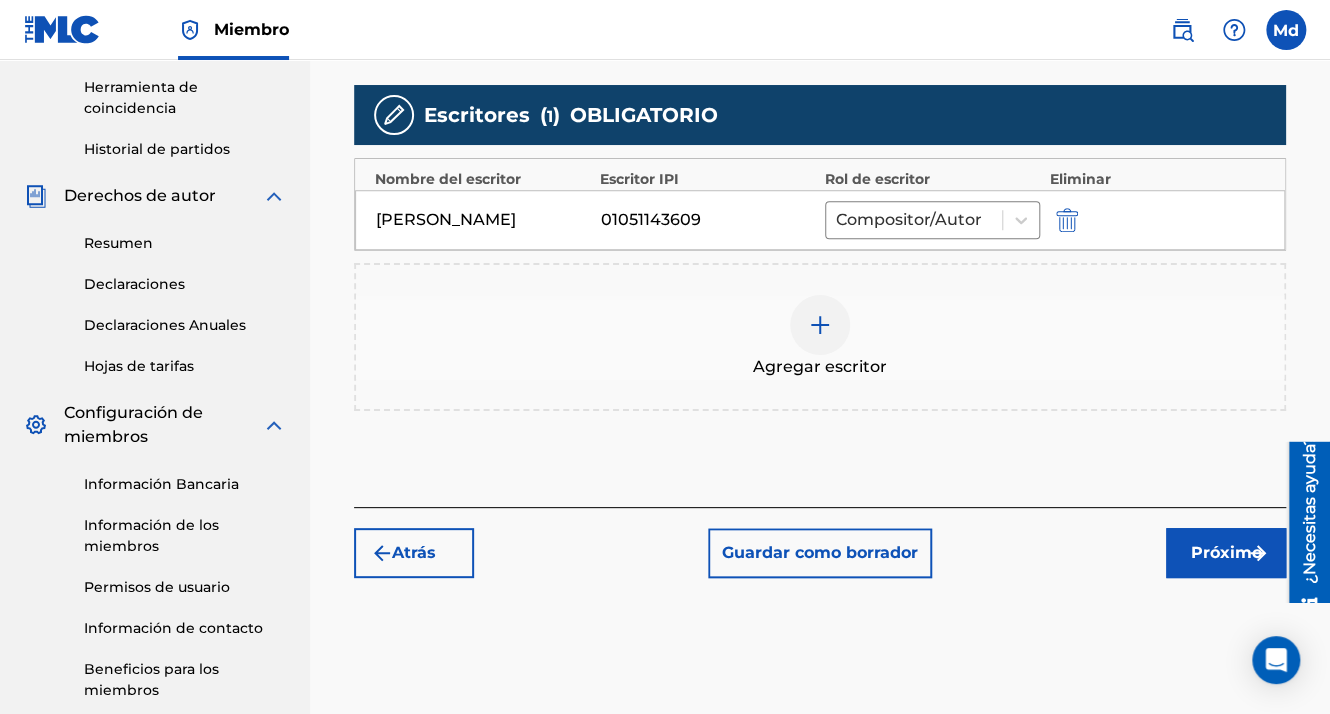click on "Agregar escritor" at bounding box center [820, 337] 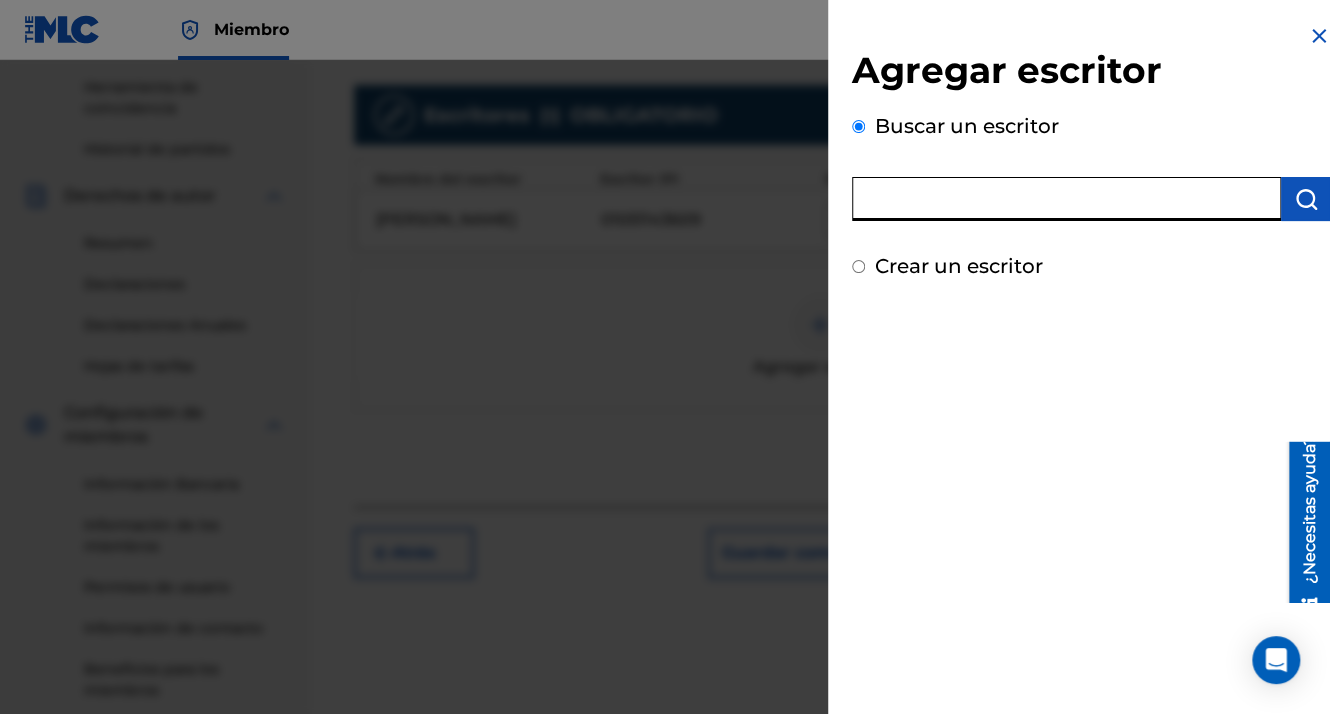 click at bounding box center (1066, 199) 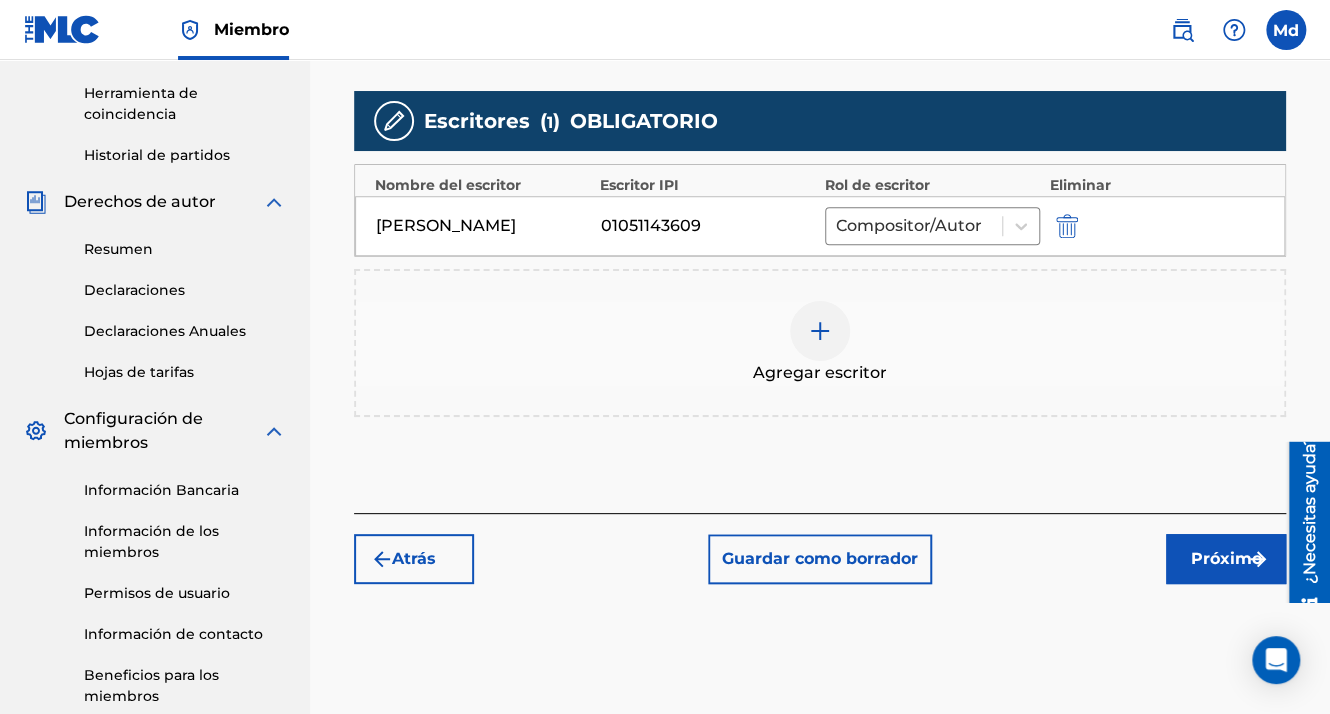 scroll, scrollTop: 490, scrollLeft: 0, axis: vertical 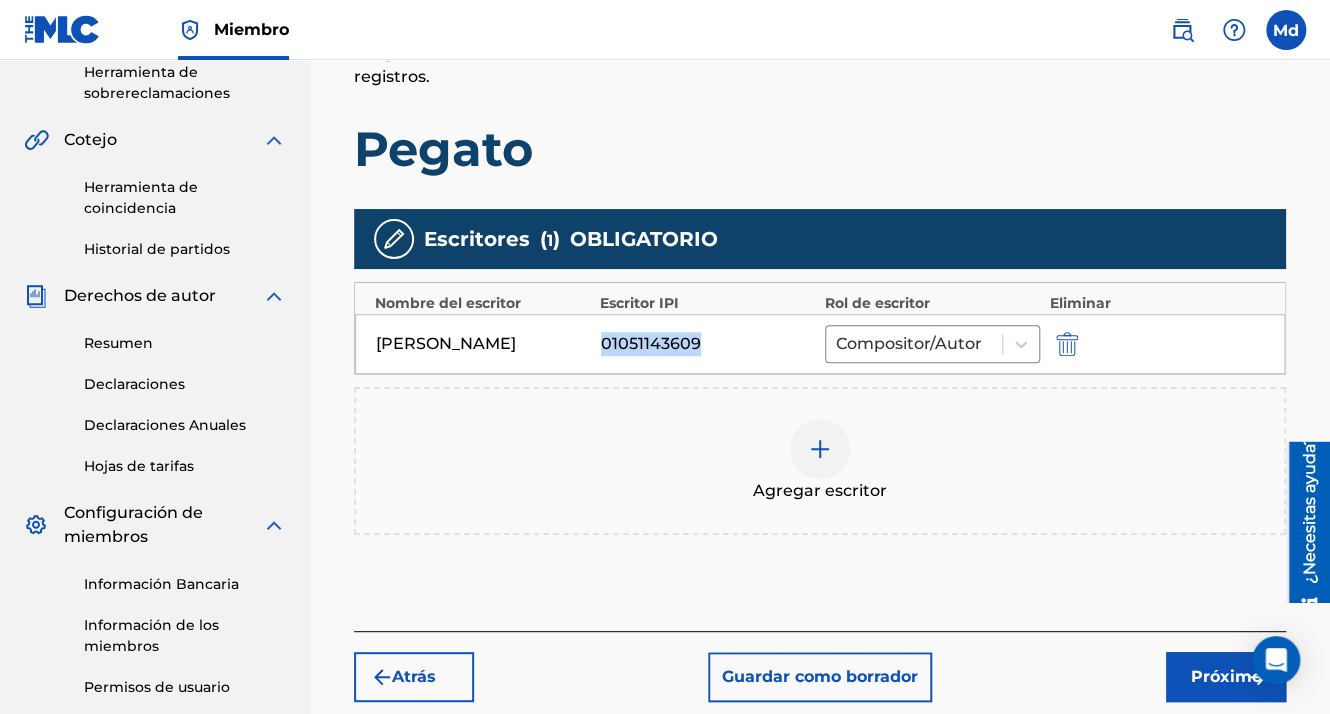 drag, startPoint x: 599, startPoint y: 342, endPoint x: 700, endPoint y: 347, distance: 101.12369 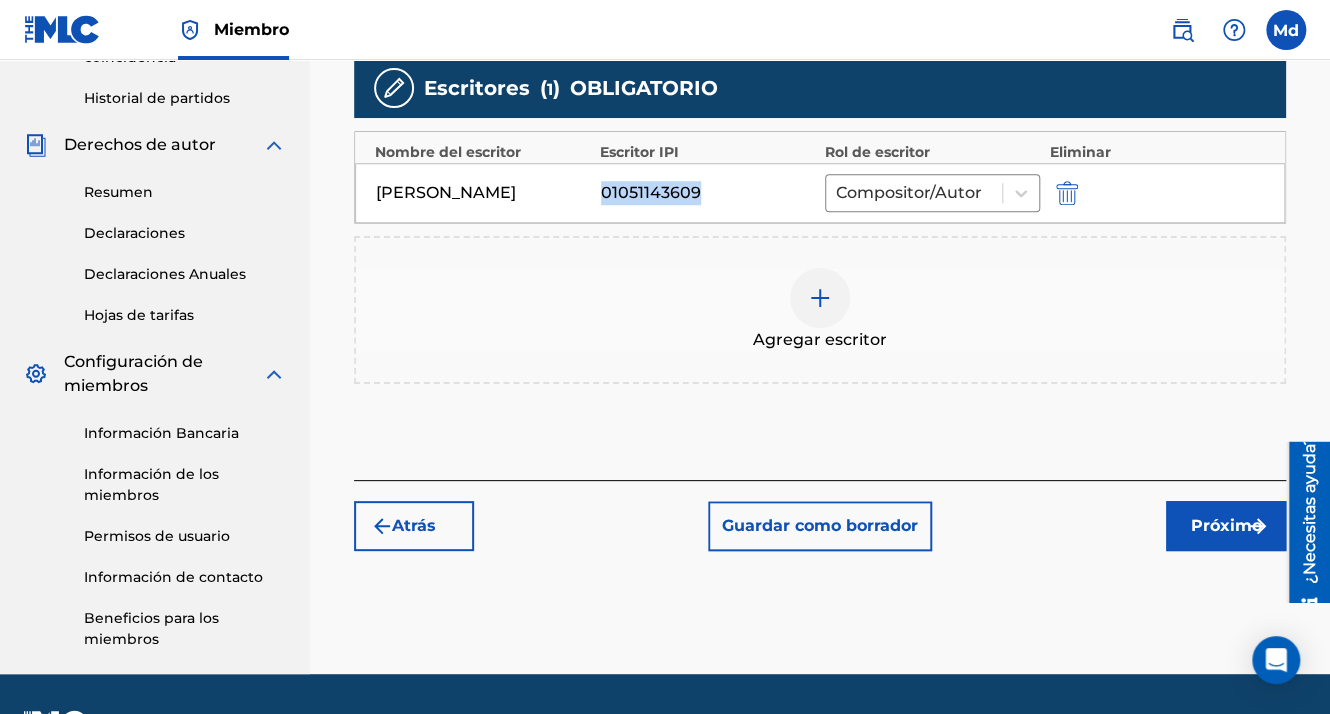 scroll, scrollTop: 690, scrollLeft: 0, axis: vertical 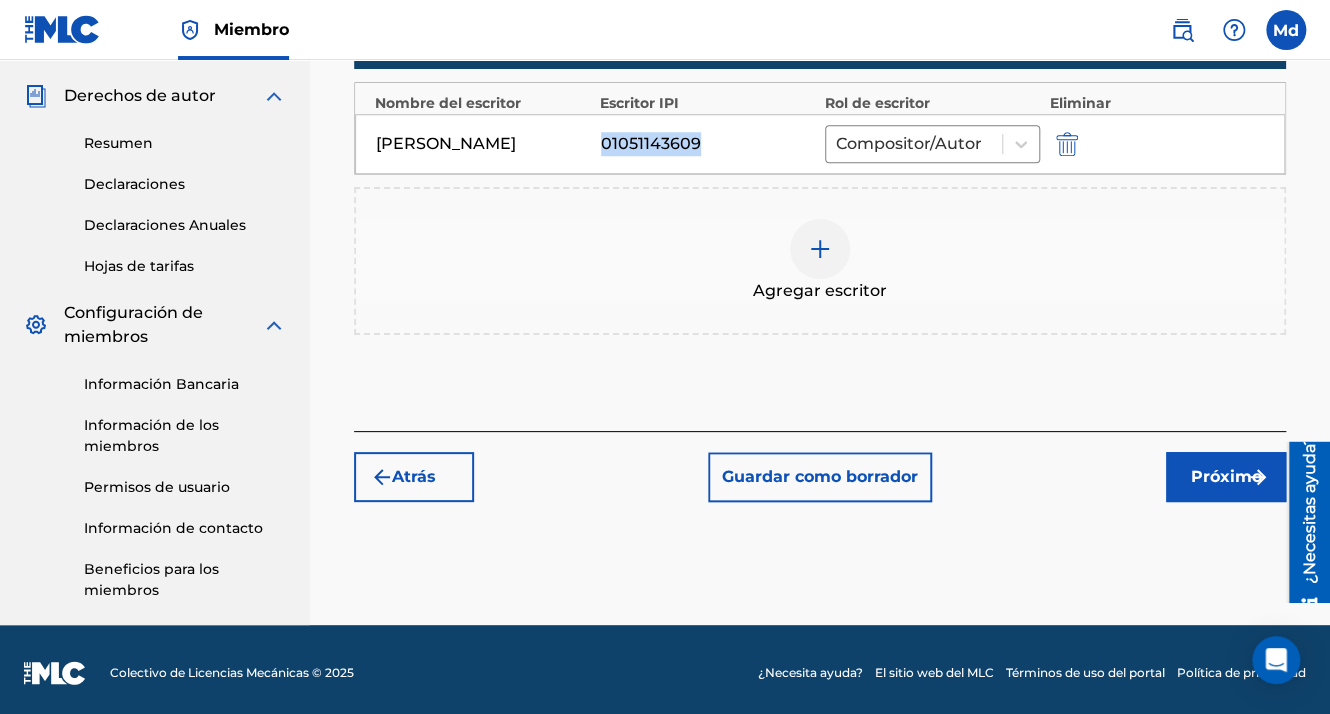 click on "Próximo" at bounding box center (1226, 477) 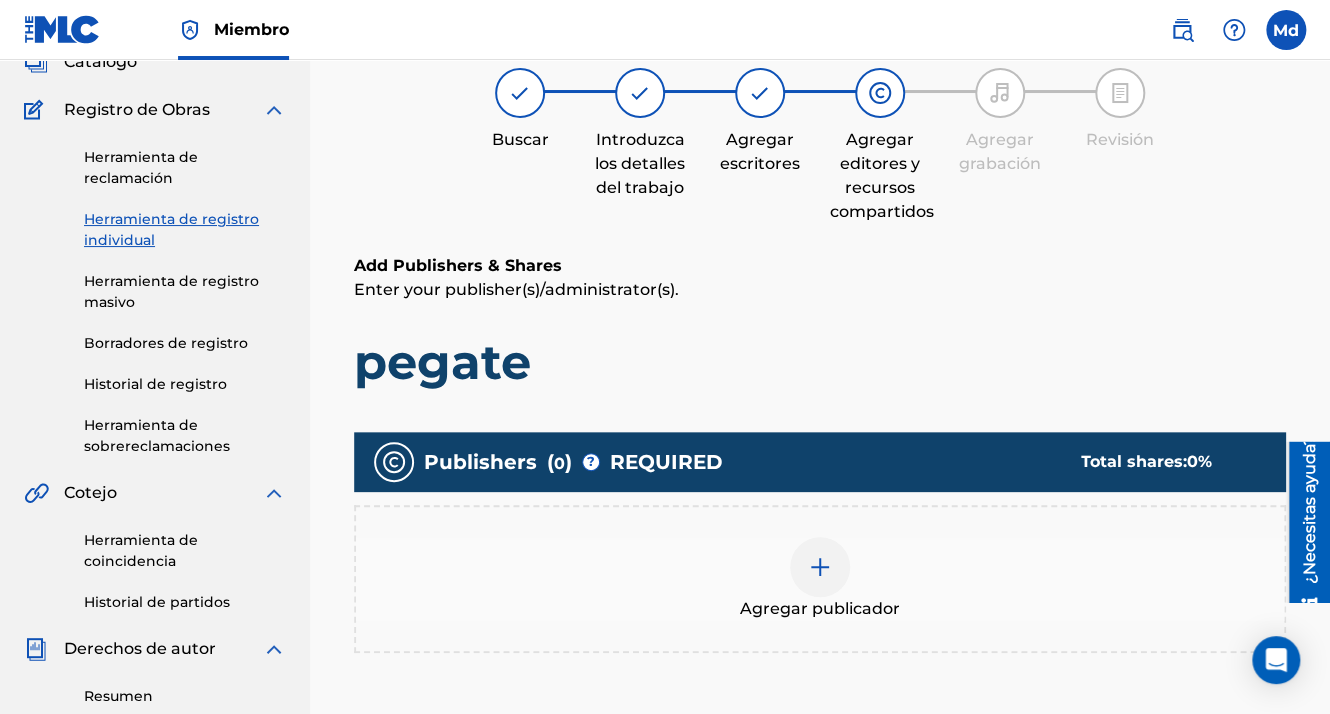 scroll, scrollTop: 90, scrollLeft: 0, axis: vertical 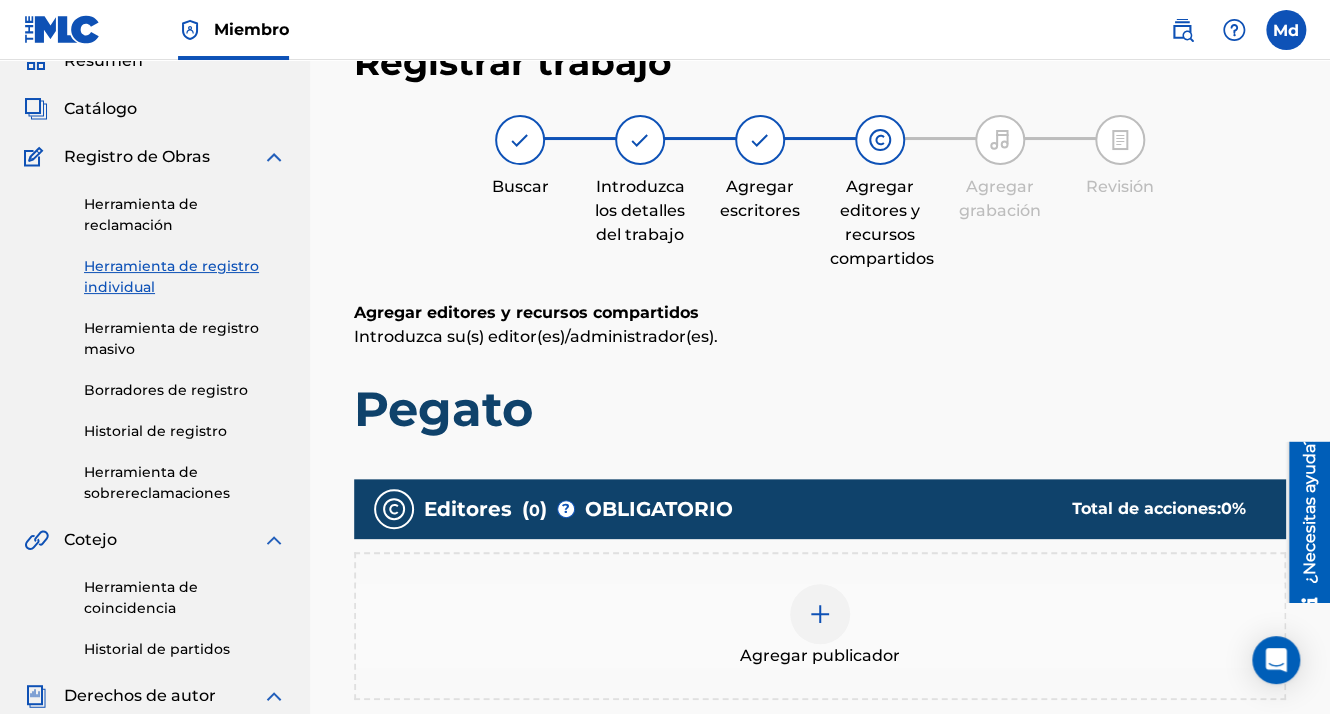 click at bounding box center [820, 614] 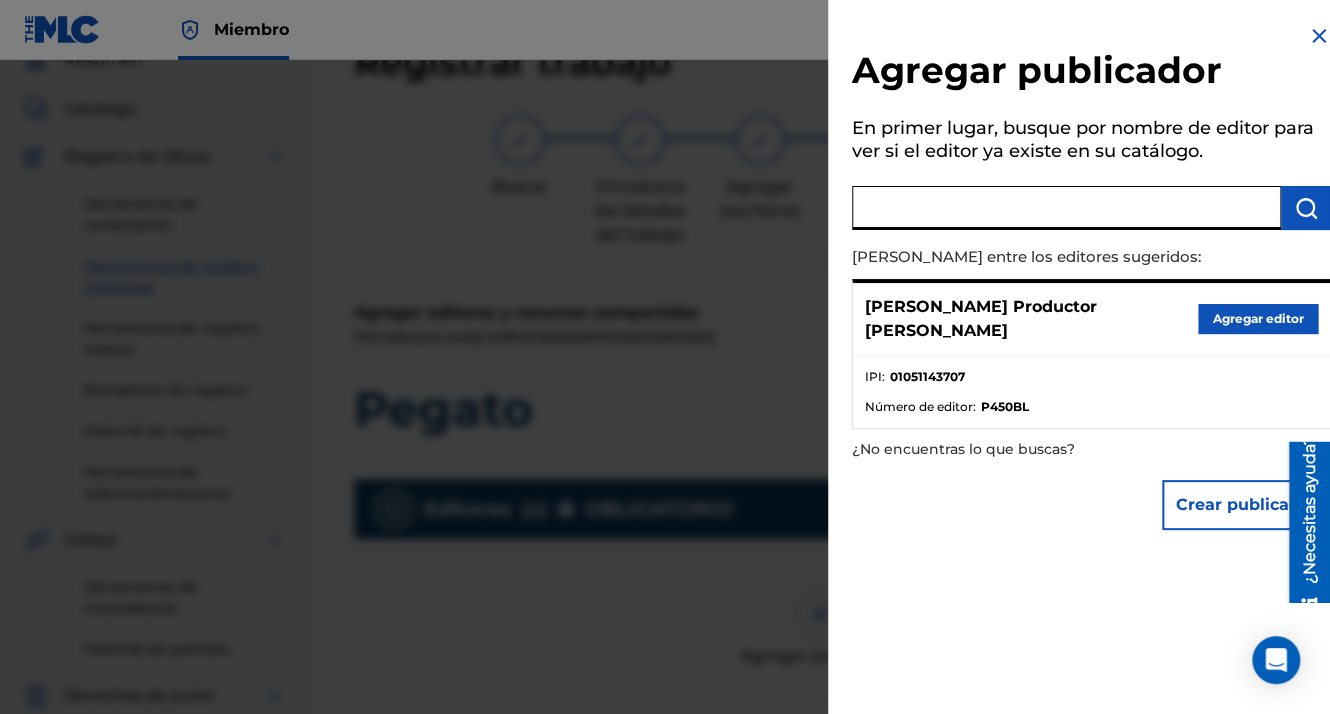 drag, startPoint x: 938, startPoint y: 209, endPoint x: 888, endPoint y: 198, distance: 51.1957 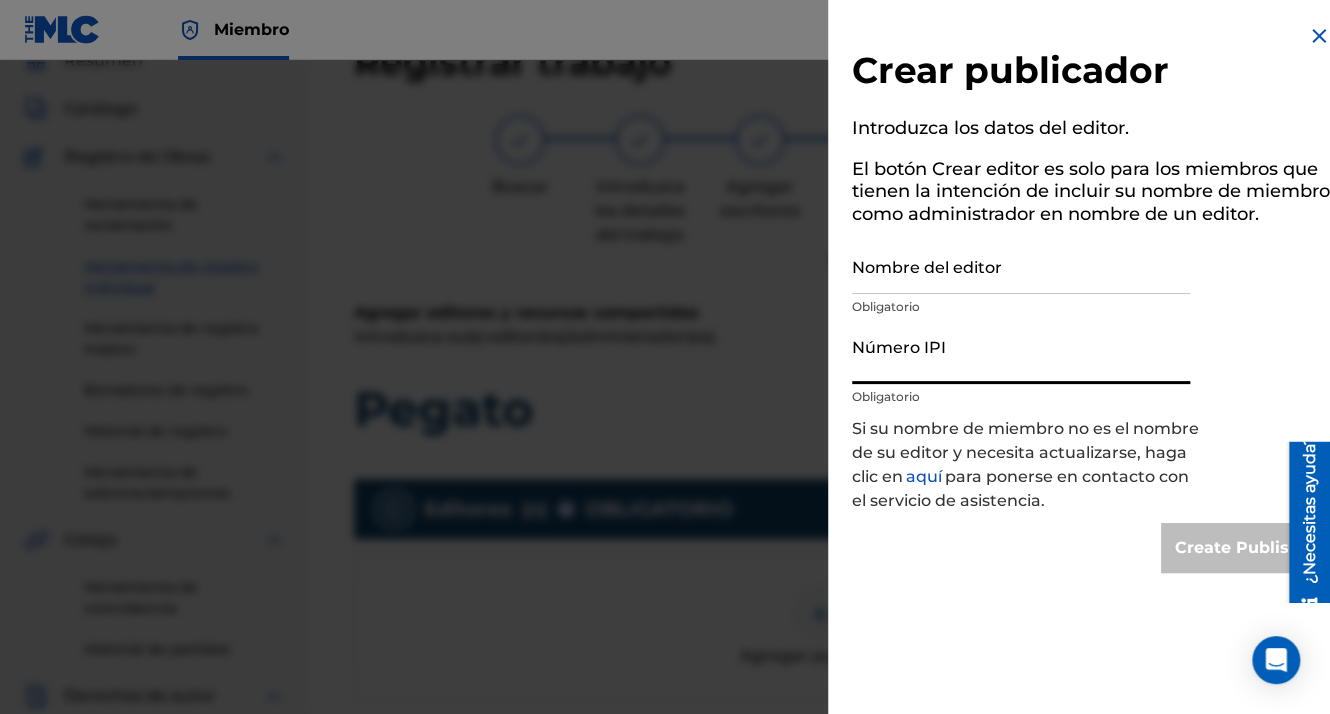 paste on "01051143609" 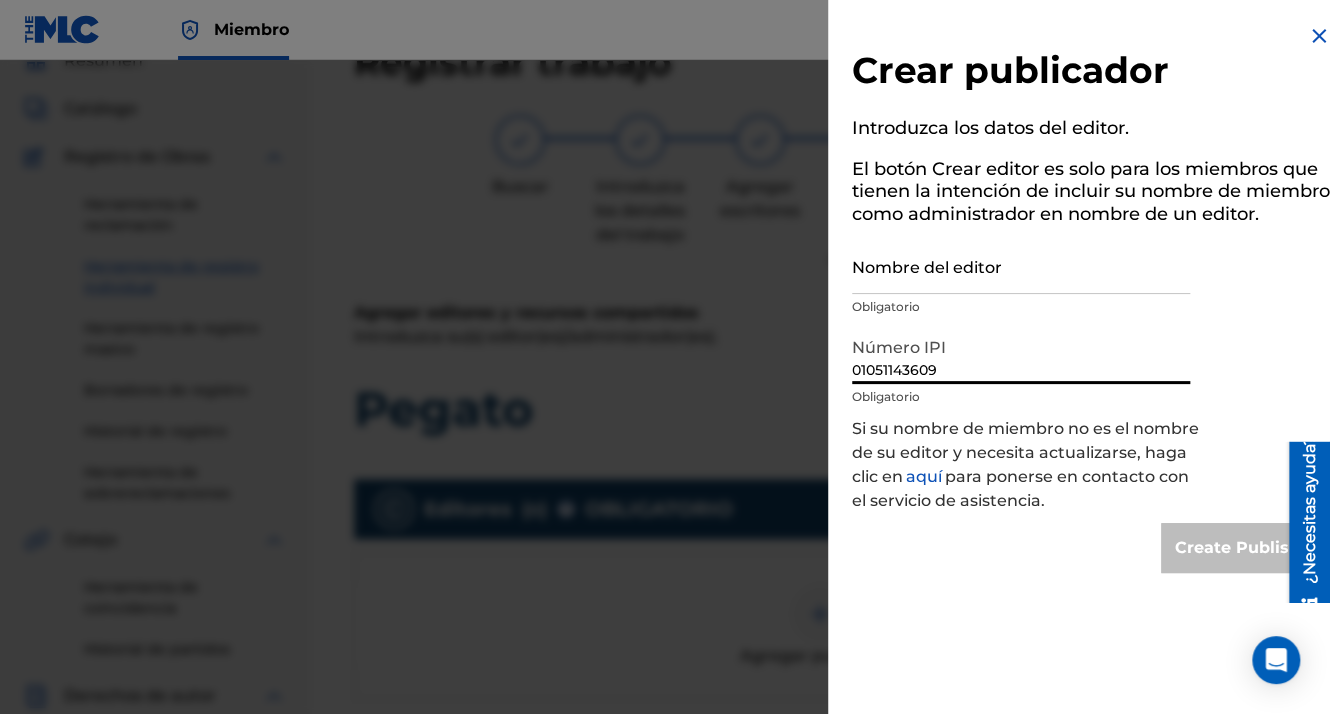 type on "01051143609" 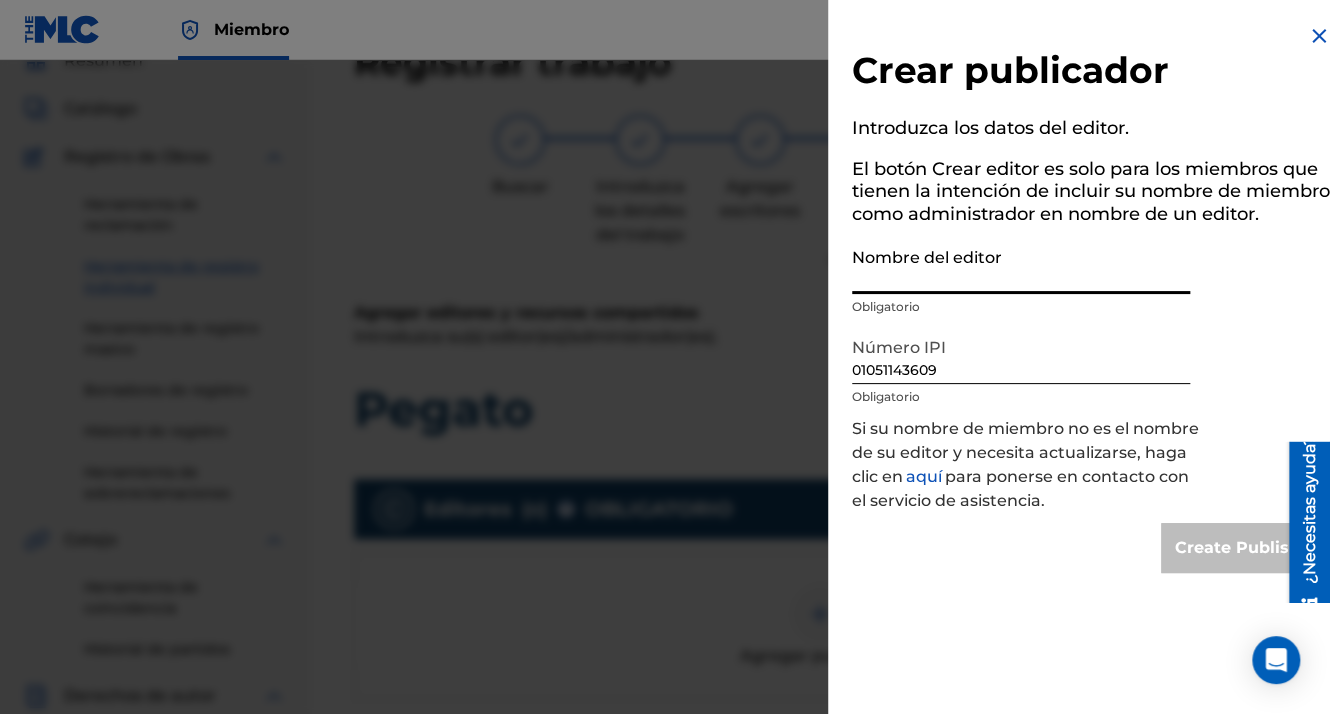 click on "Nombre del editor" at bounding box center [1021, 265] 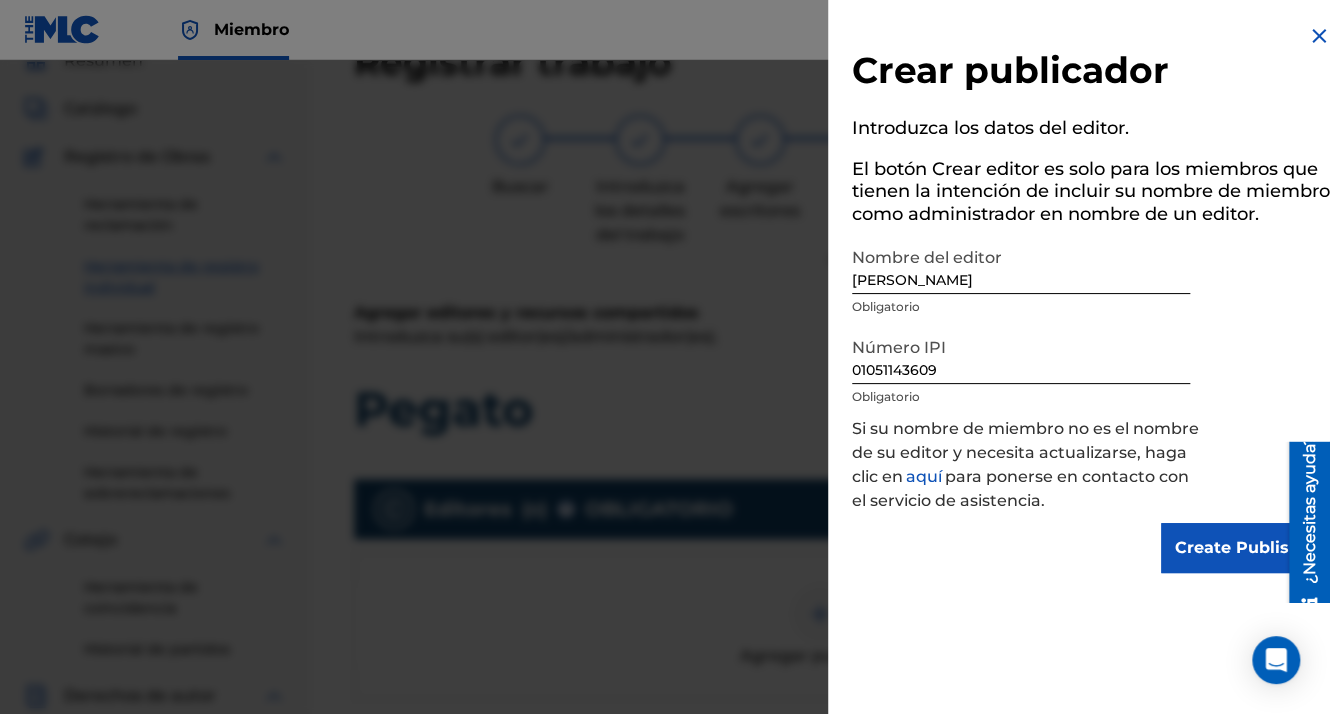 drag, startPoint x: 1288, startPoint y: 569, endPoint x: 1267, endPoint y: 571, distance: 21.095022 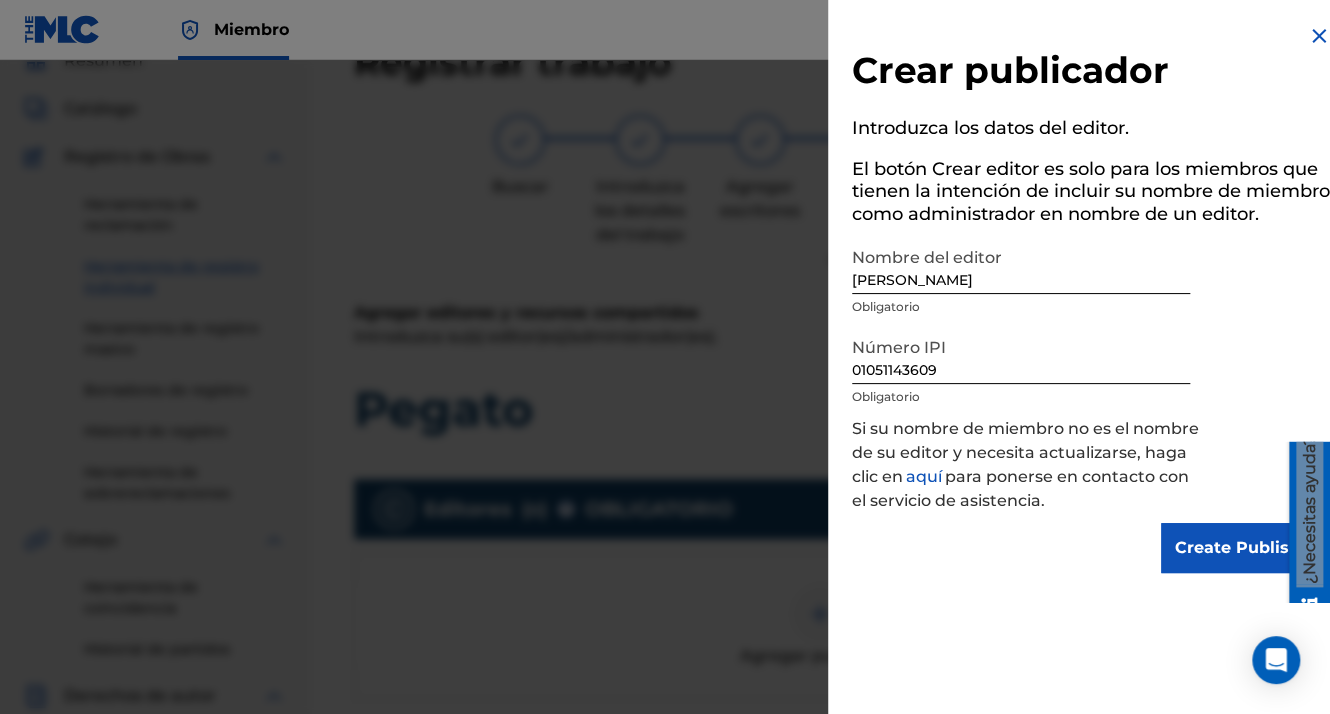 drag, startPoint x: -7, startPoint y: 129, endPoint x: 1244, endPoint y: 570, distance: 1326.4547 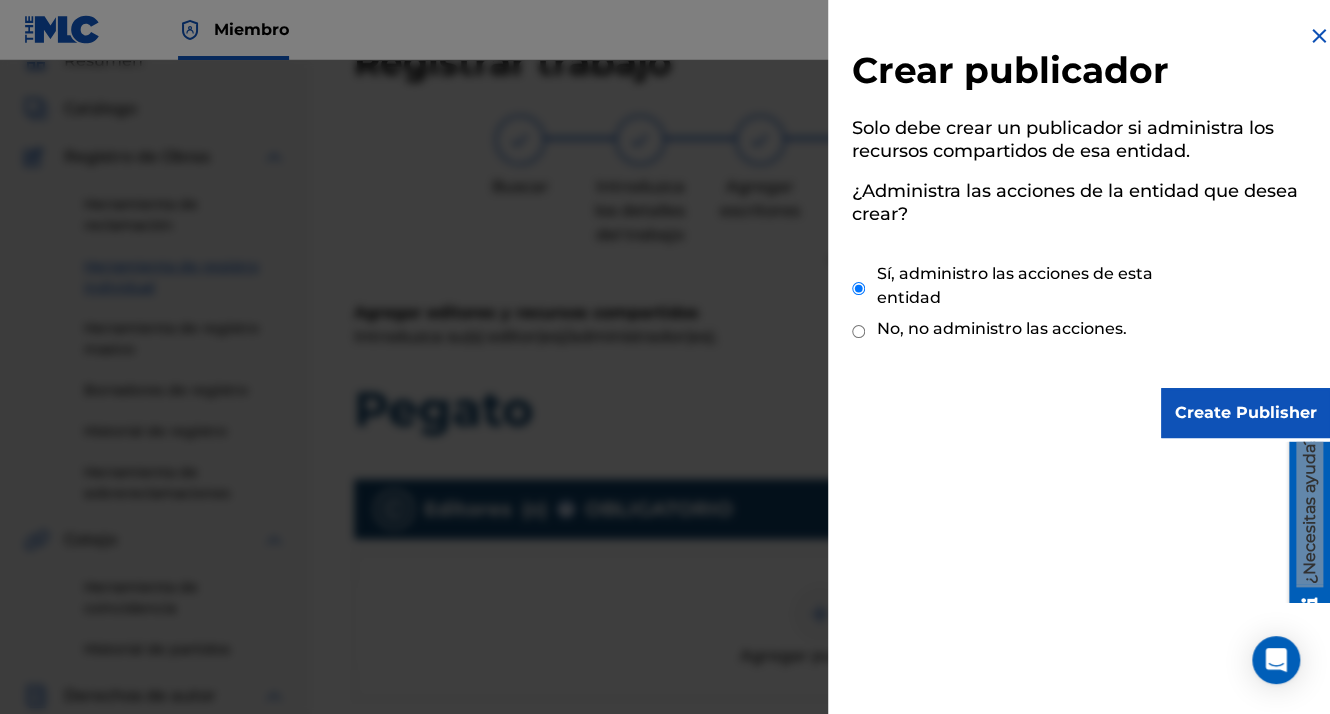 click on "Create Publisher" at bounding box center (1246, 413) 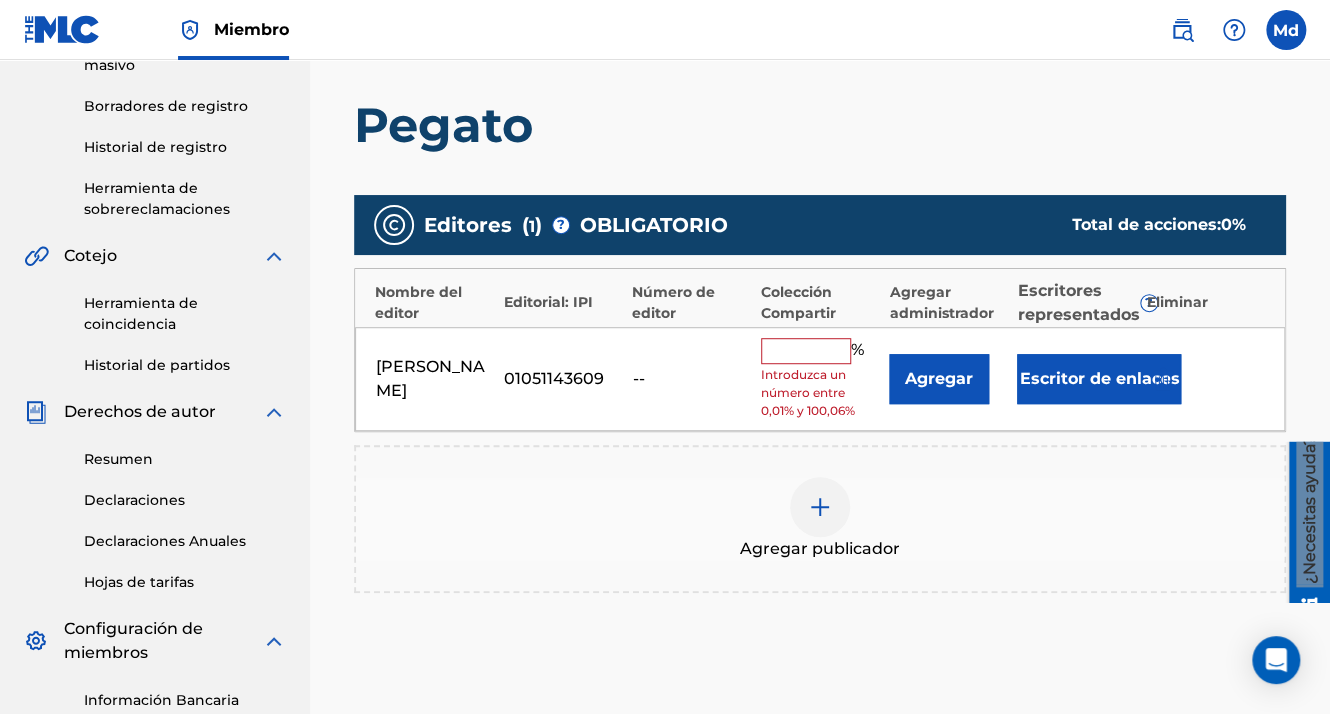 scroll, scrollTop: 390, scrollLeft: 0, axis: vertical 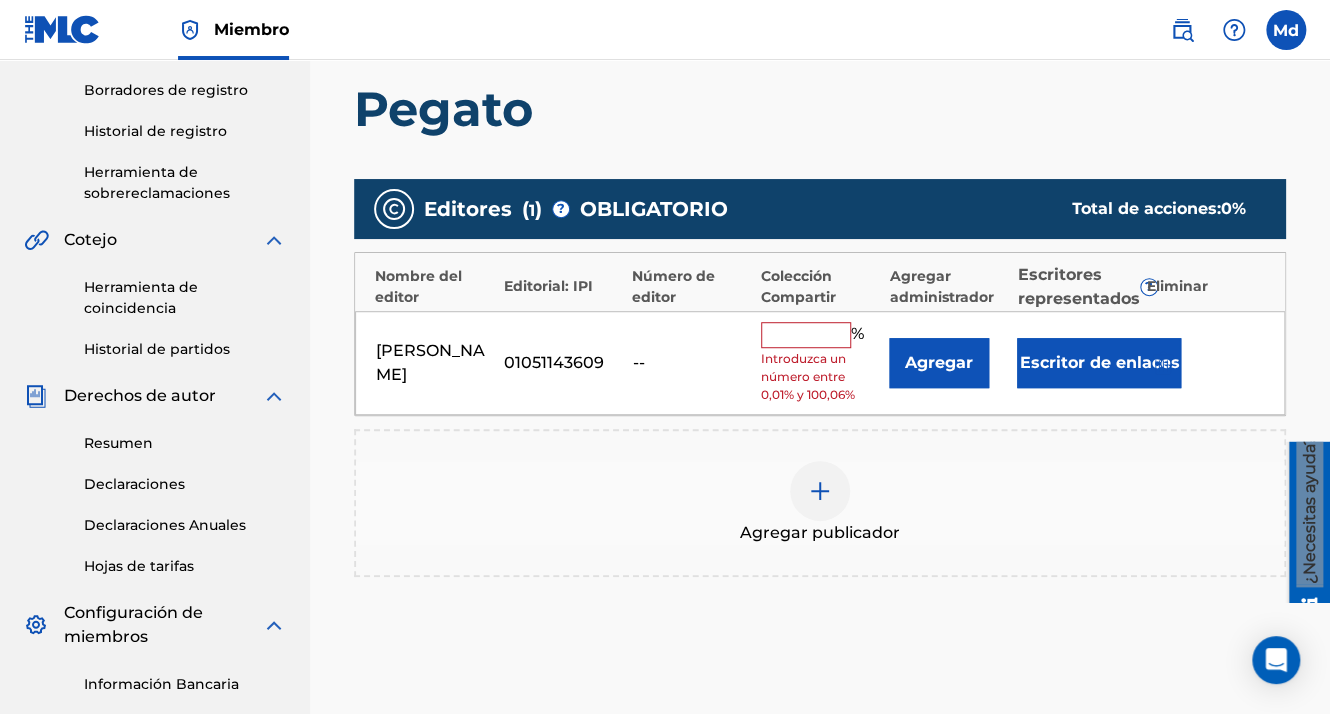 click at bounding box center [806, 335] 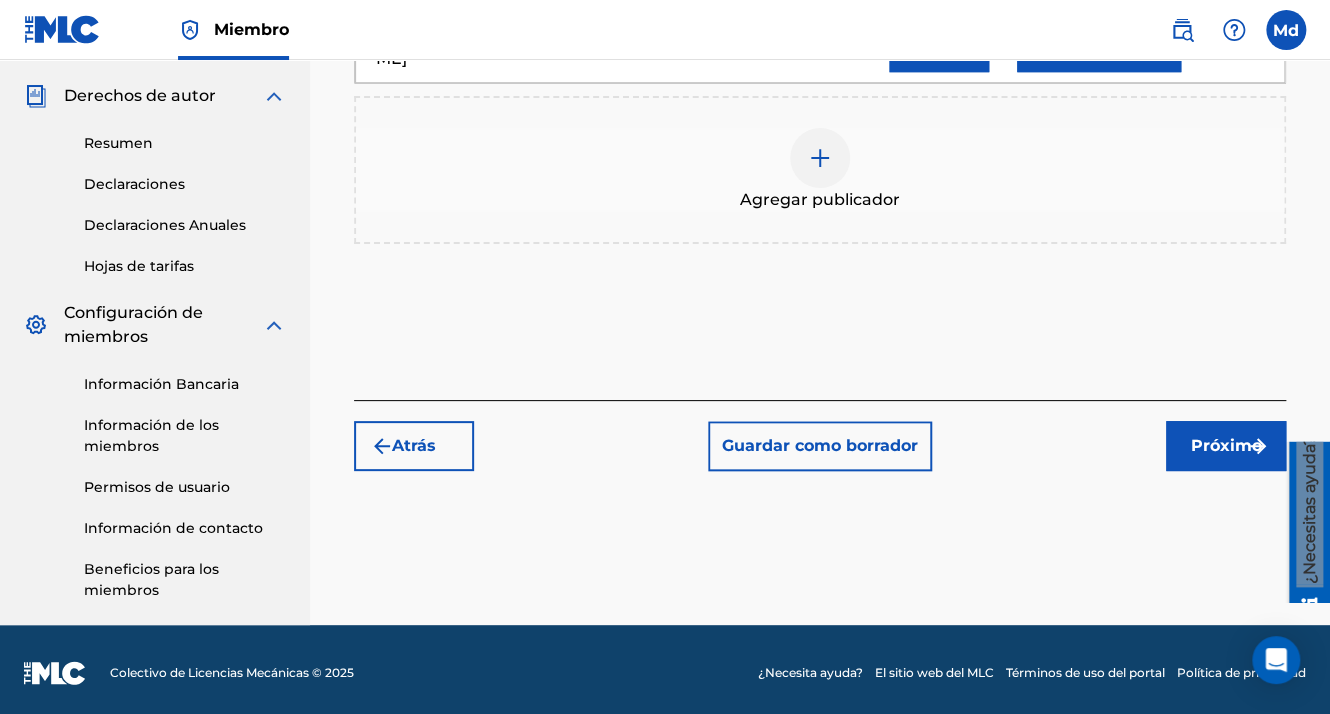 click on "Próximo" at bounding box center [1226, 446] 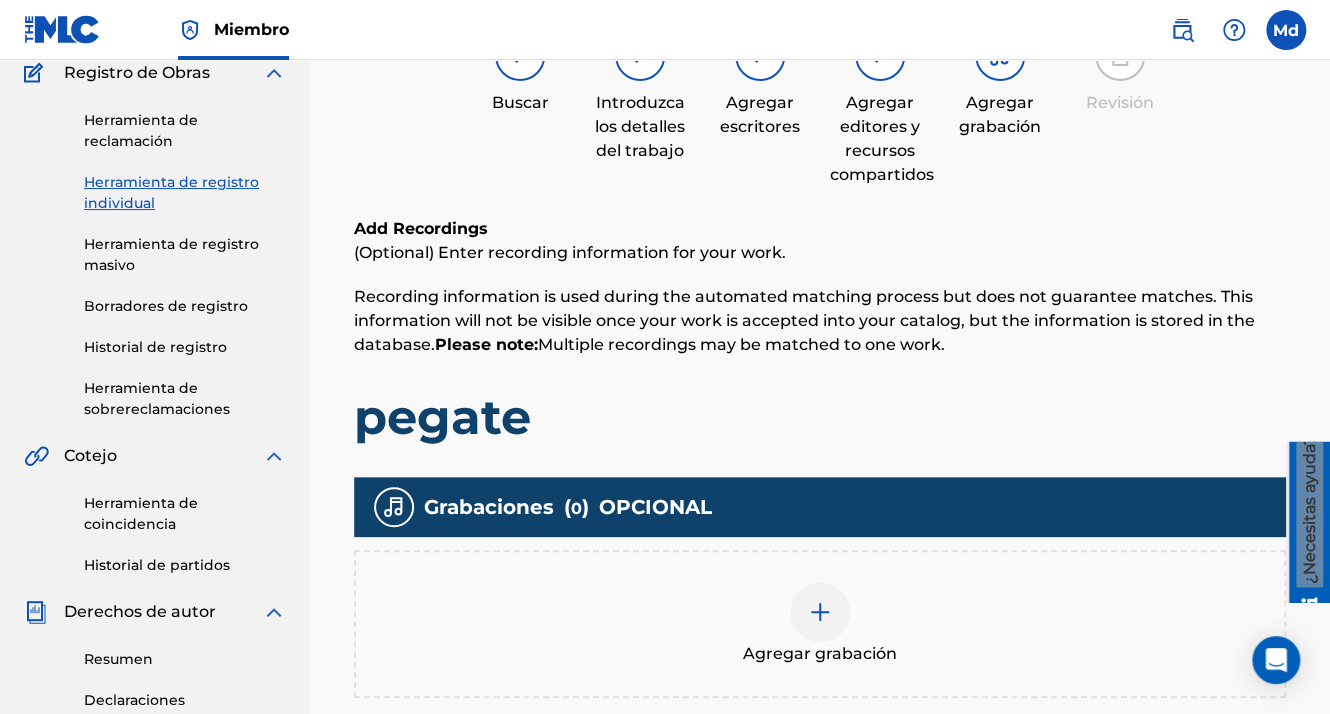 scroll, scrollTop: 290, scrollLeft: 0, axis: vertical 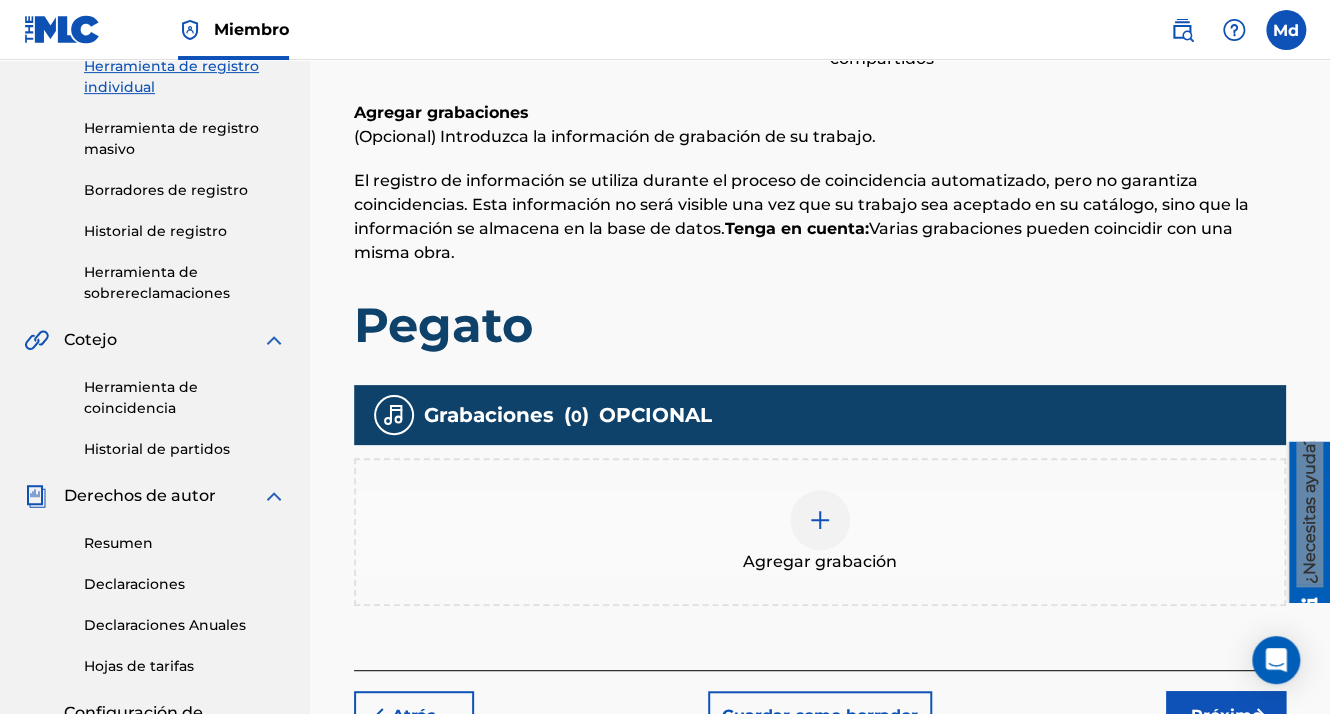click at bounding box center [820, 520] 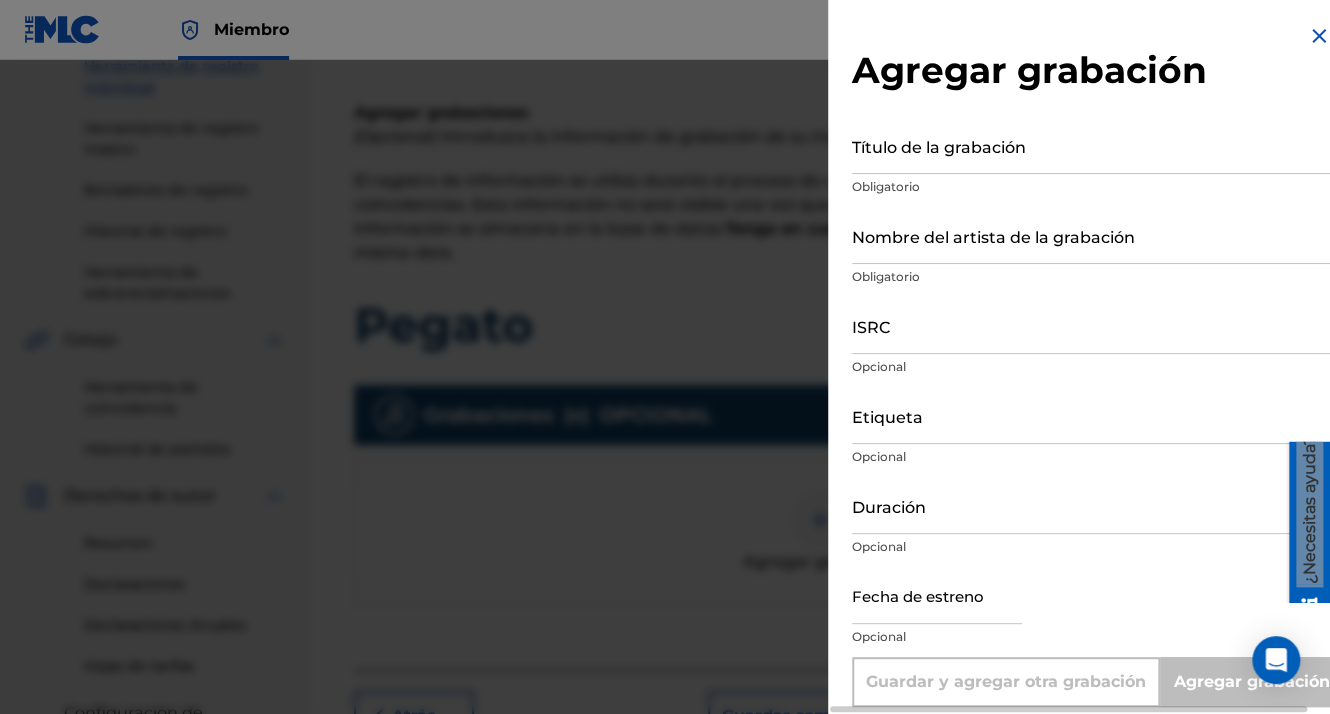 click on "Título de la grabación" at bounding box center (1091, 145) 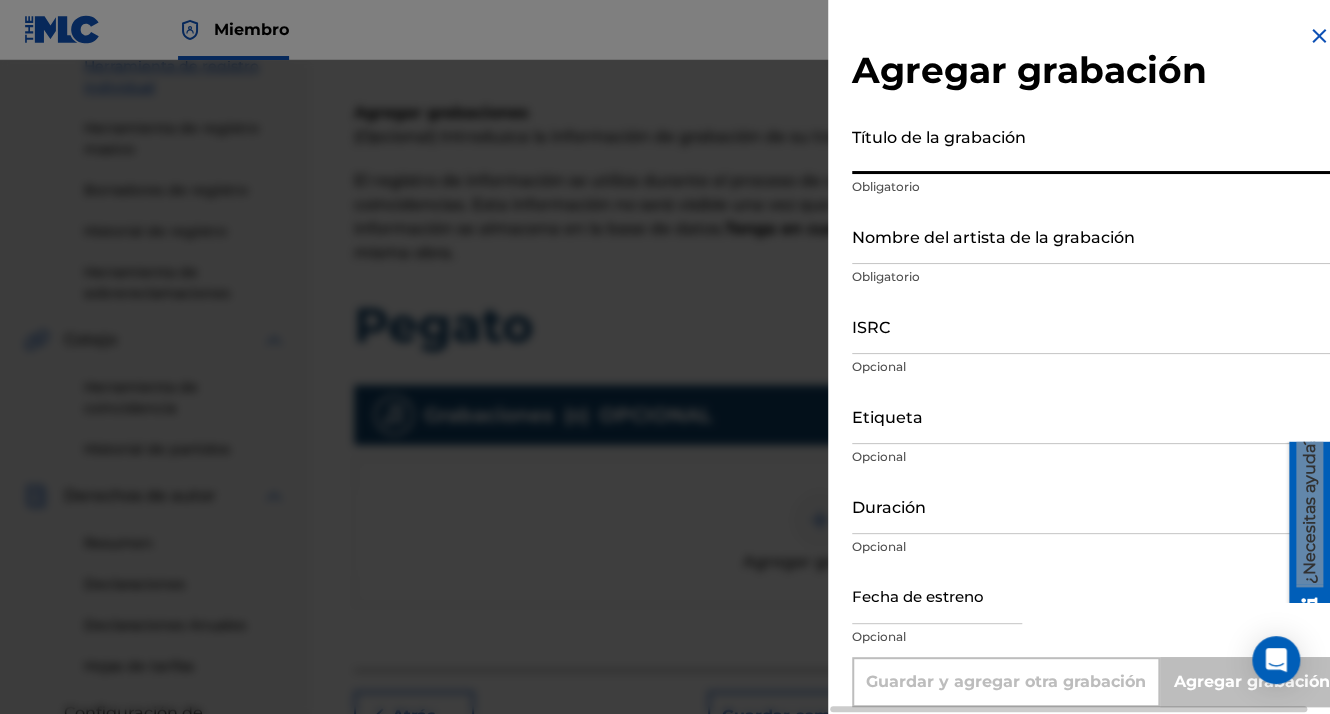 paste on "pegate" 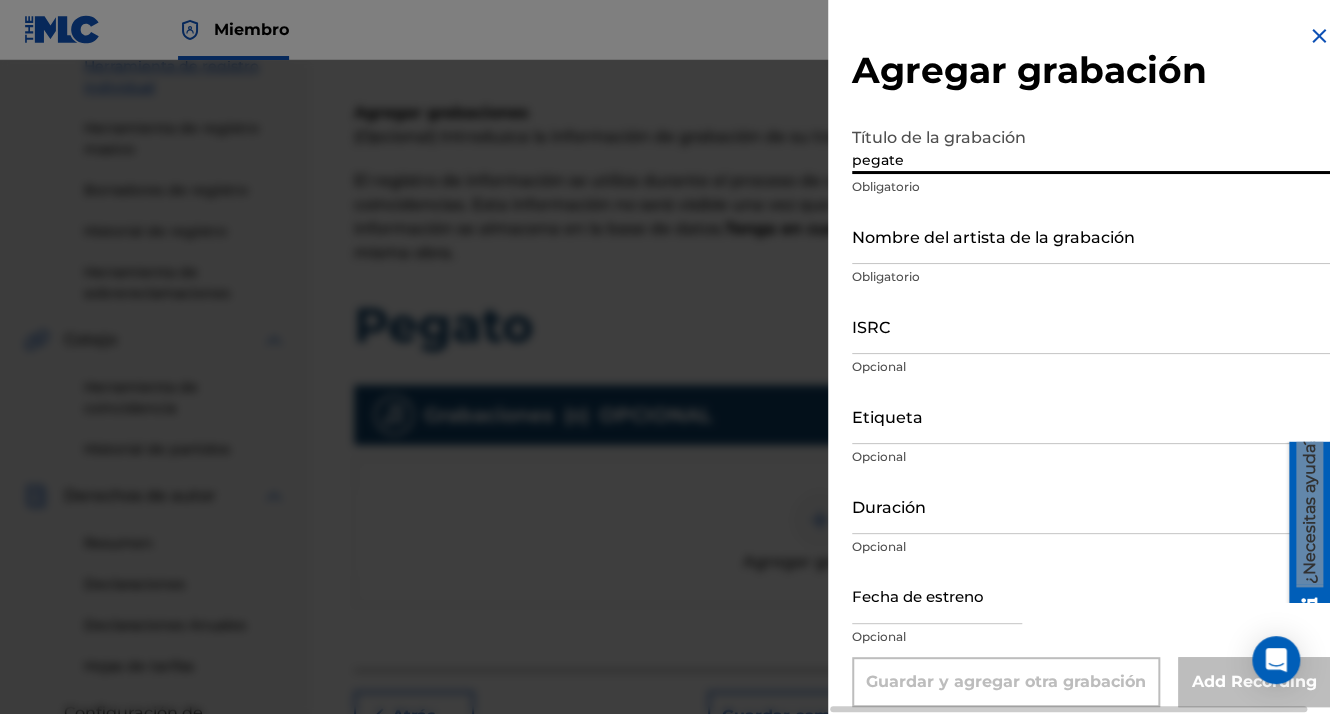 type on "pegate" 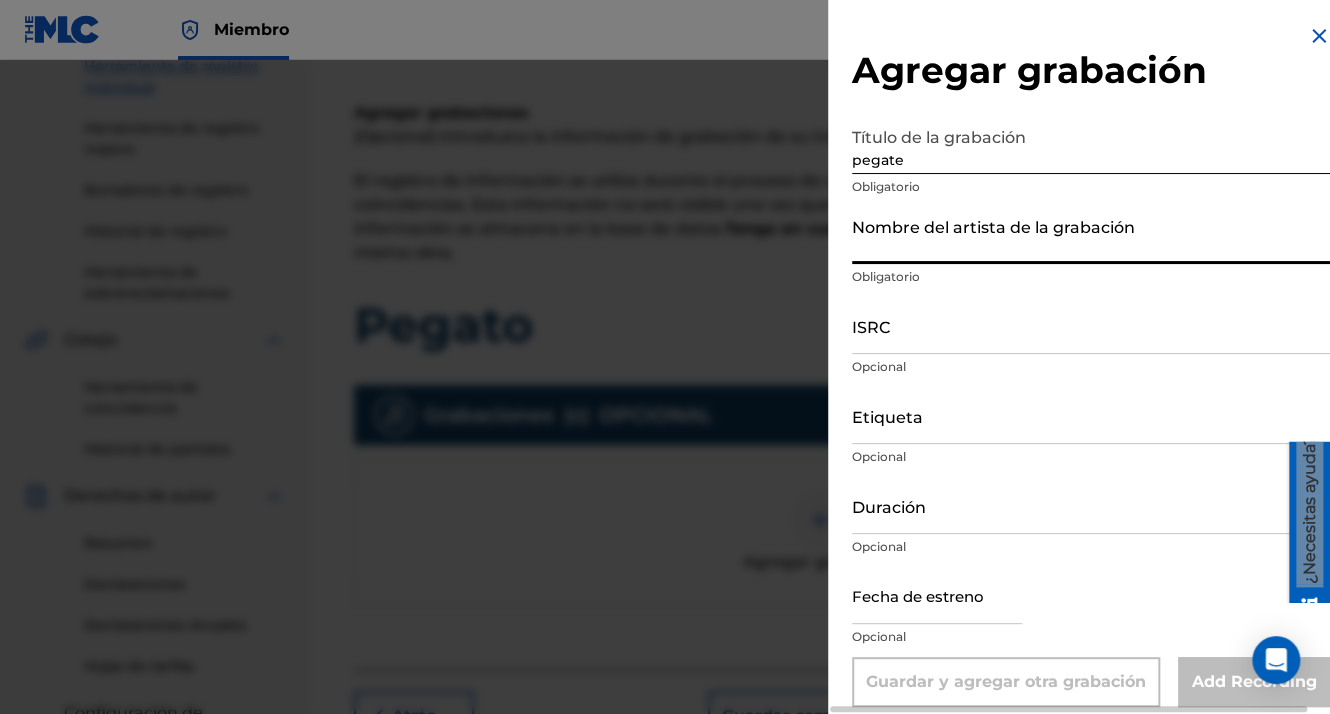 click on "Nombre del artista de la grabación" at bounding box center [1091, 235] 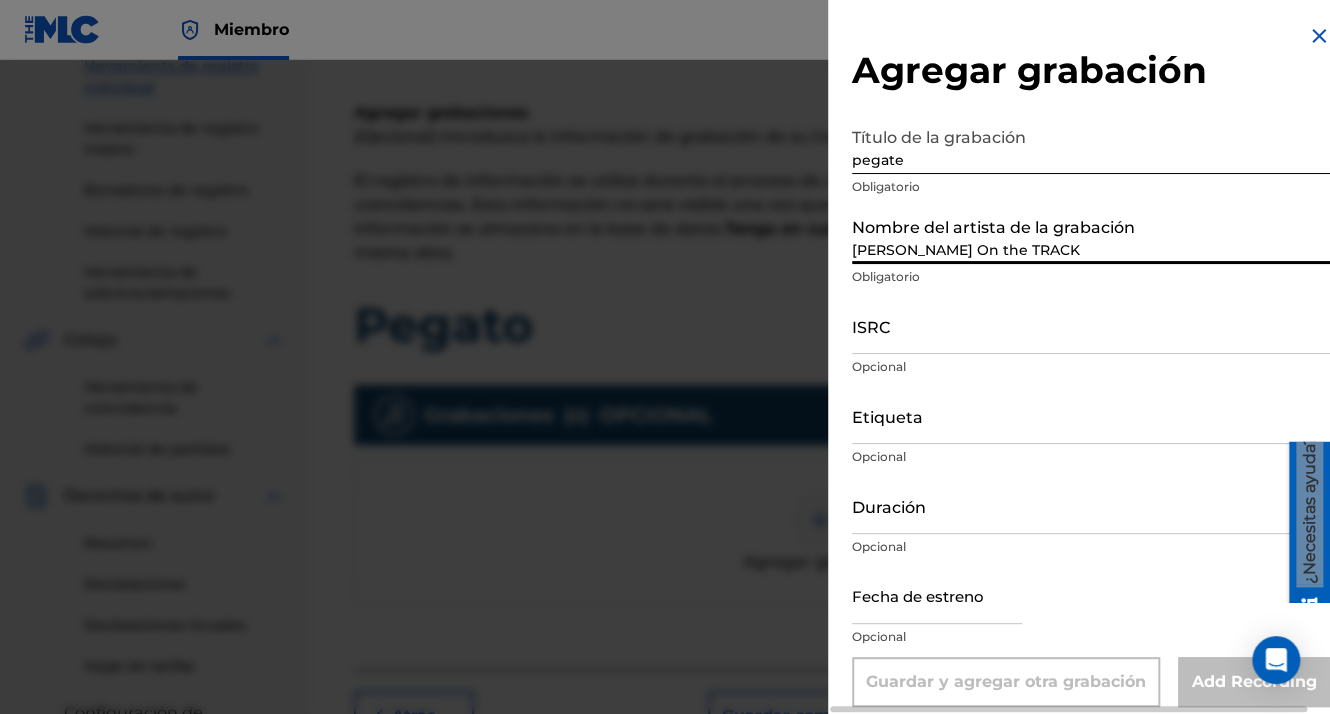 type on "[DATE]" 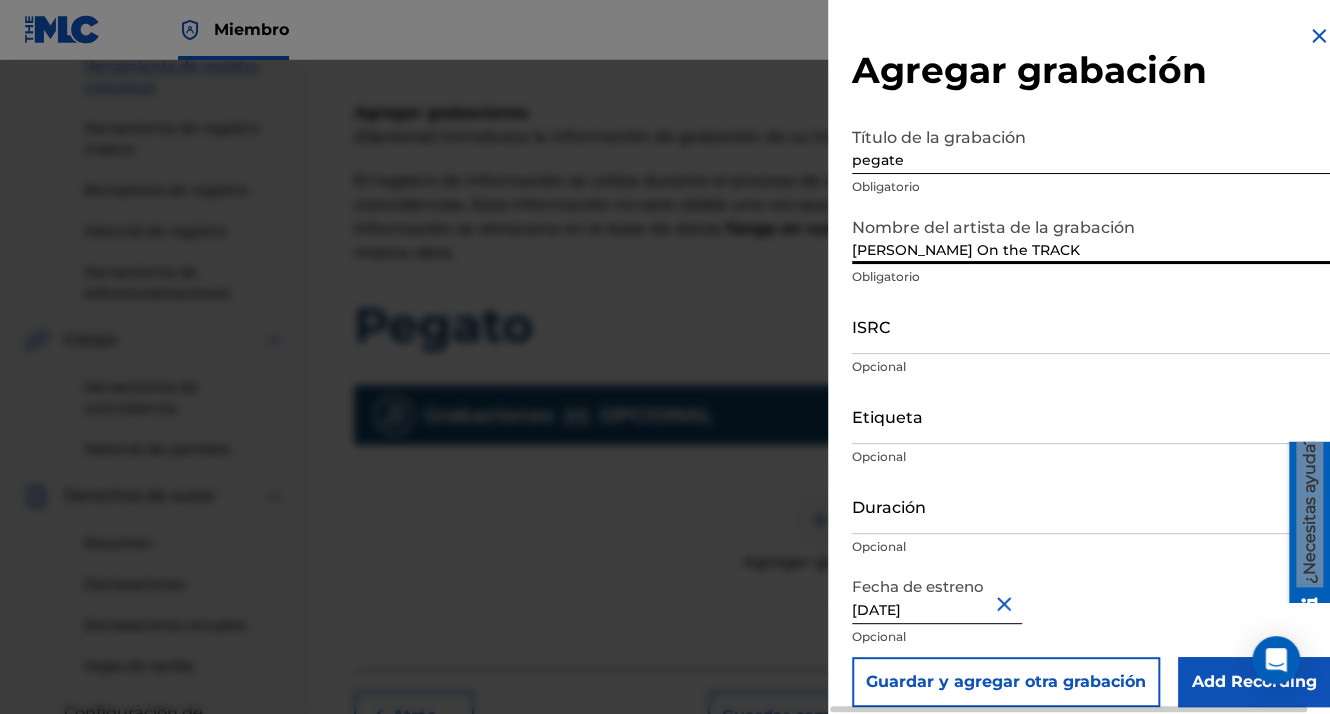 click on "ISRC" at bounding box center [1091, 325] 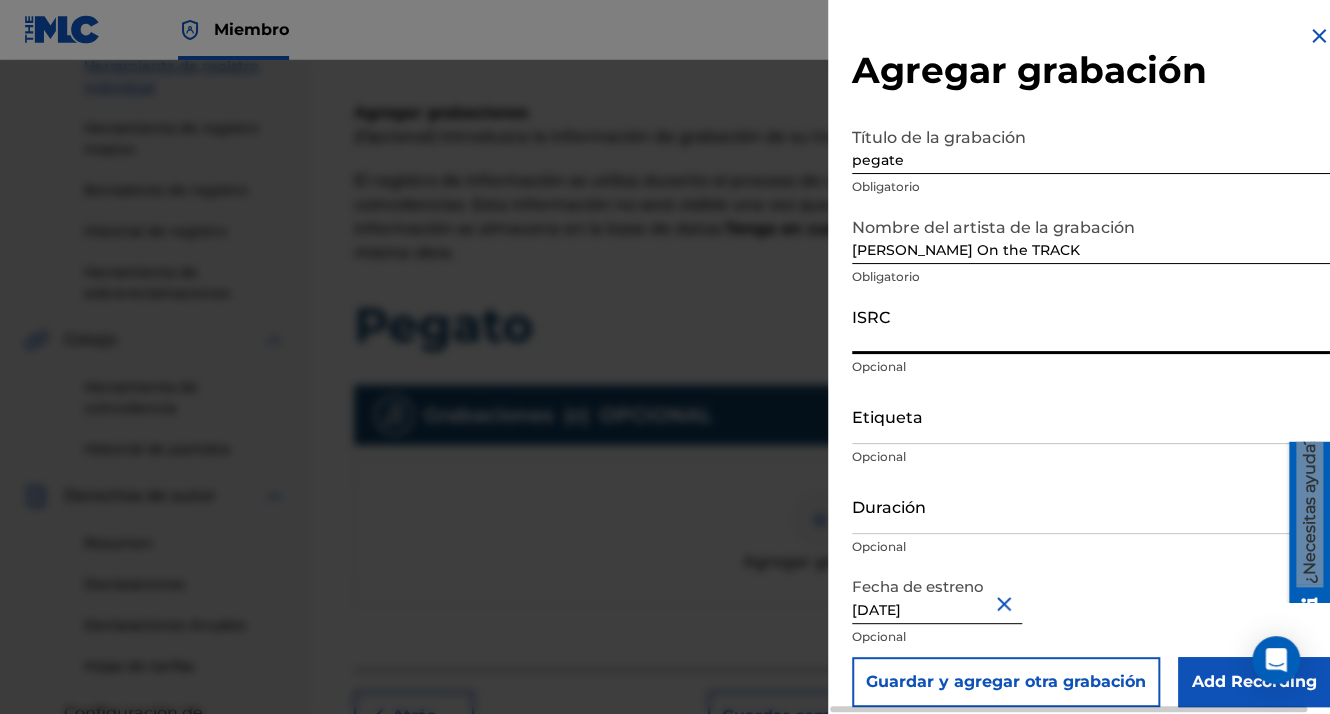 paste on "QZWFF2548790" 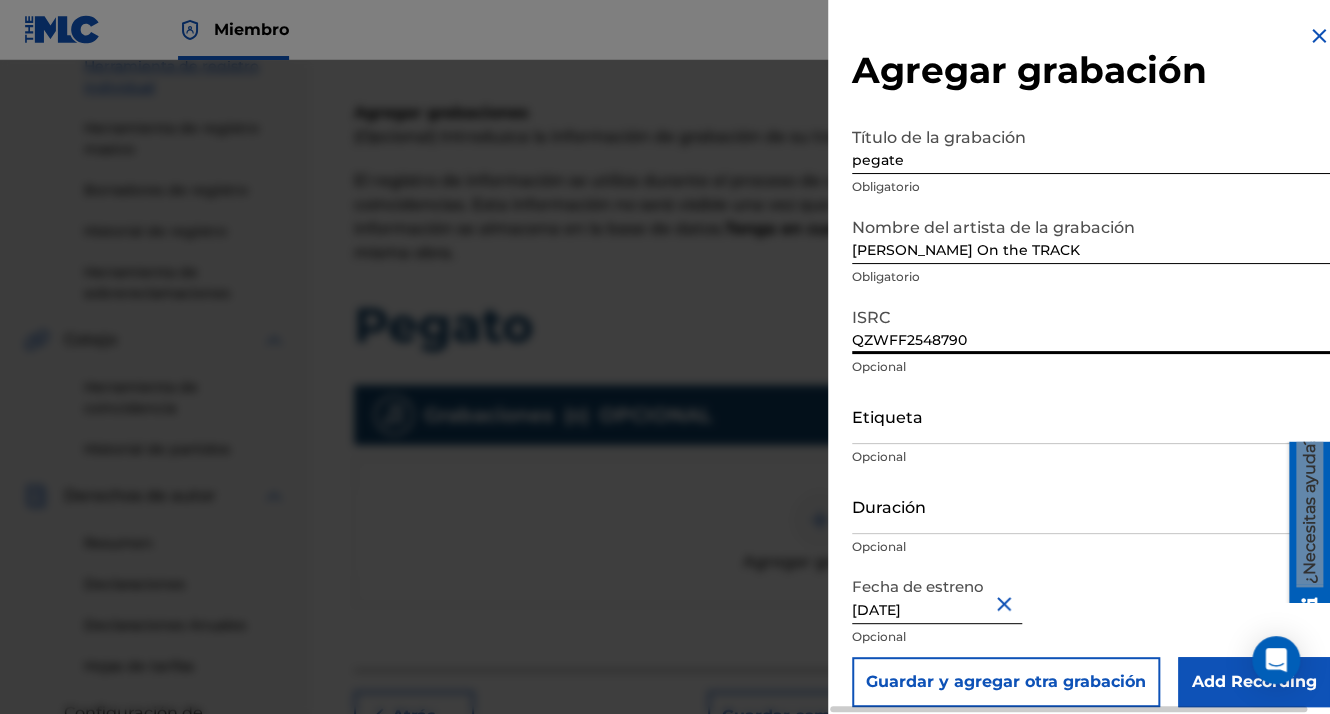 type on "QZWFF2548790" 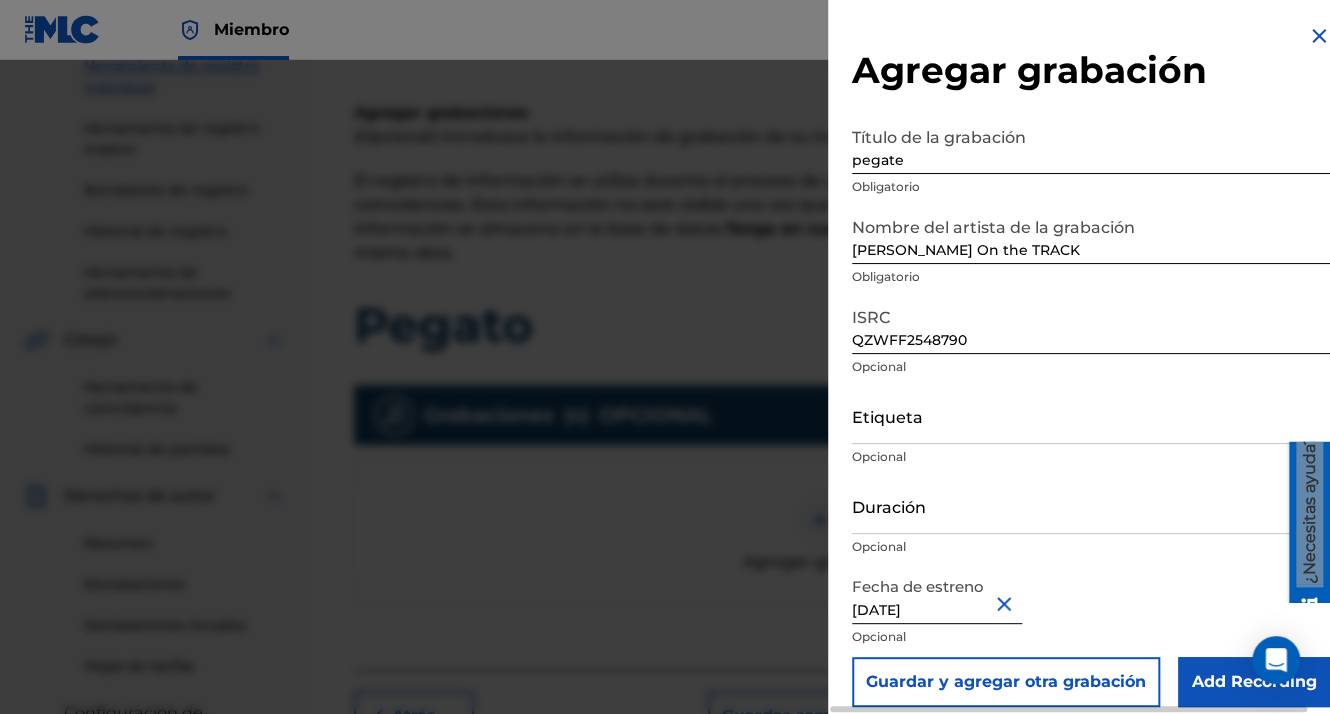 click on "Add Recording" at bounding box center (1254, 682) 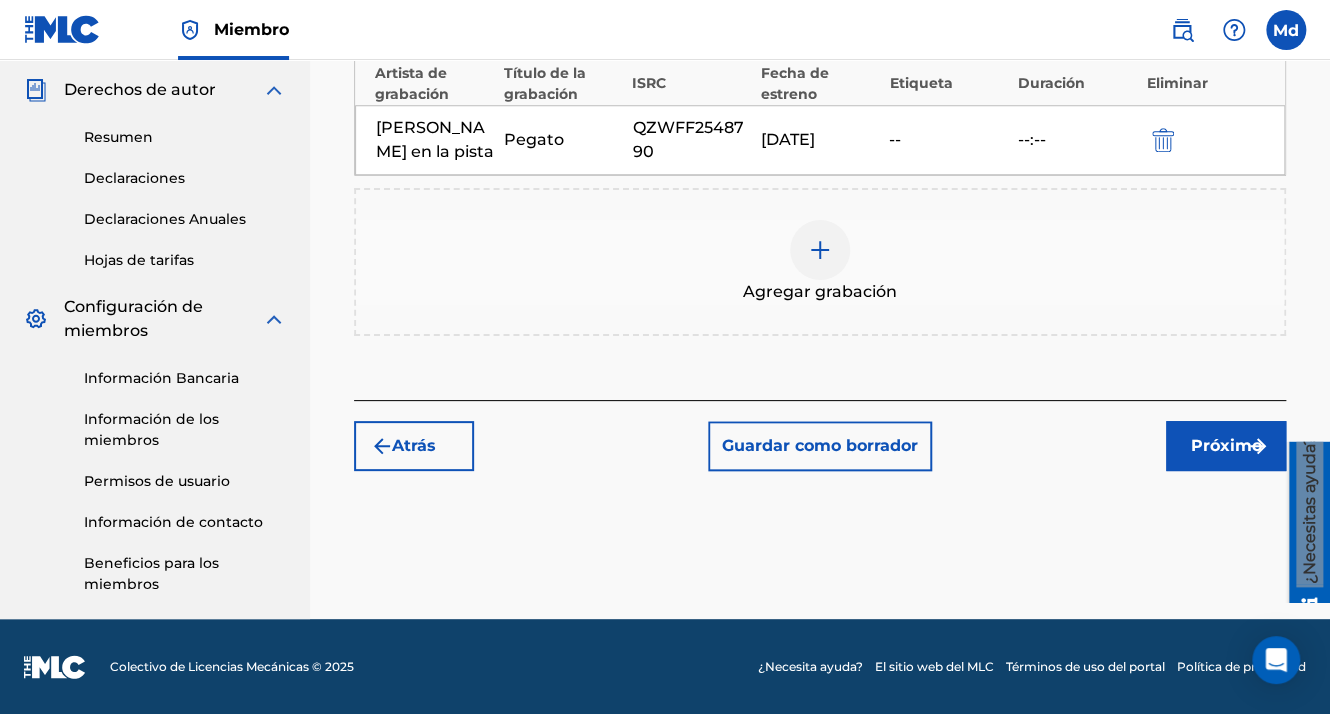 click on "Próximo" at bounding box center [1226, 446] 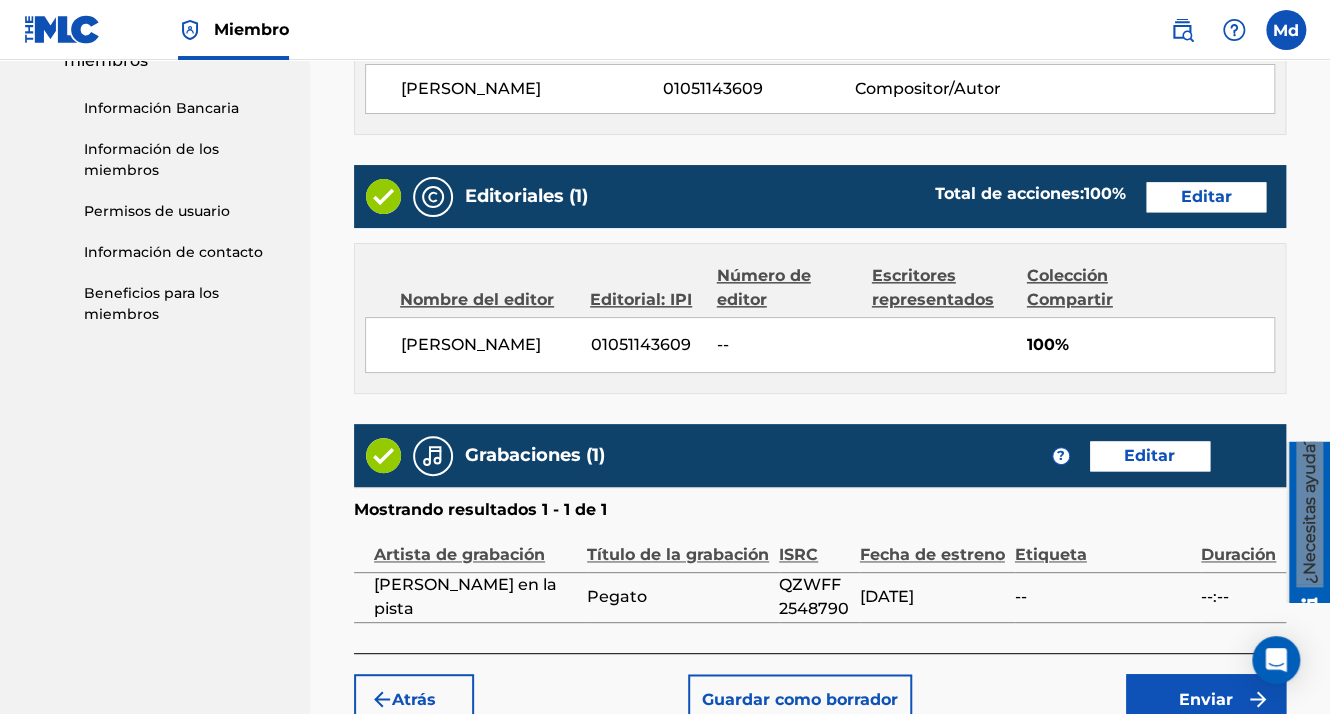 scroll, scrollTop: 1123, scrollLeft: 0, axis: vertical 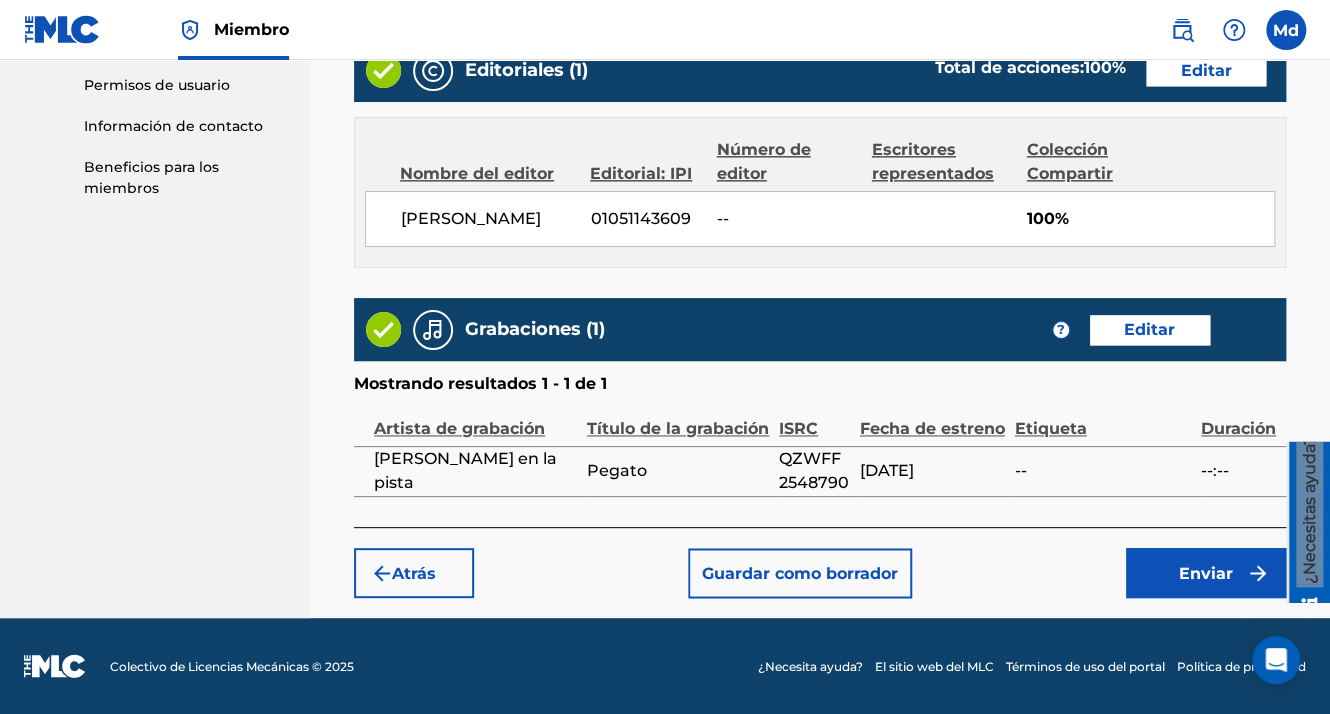 click on "Enviar" at bounding box center (1206, 573) 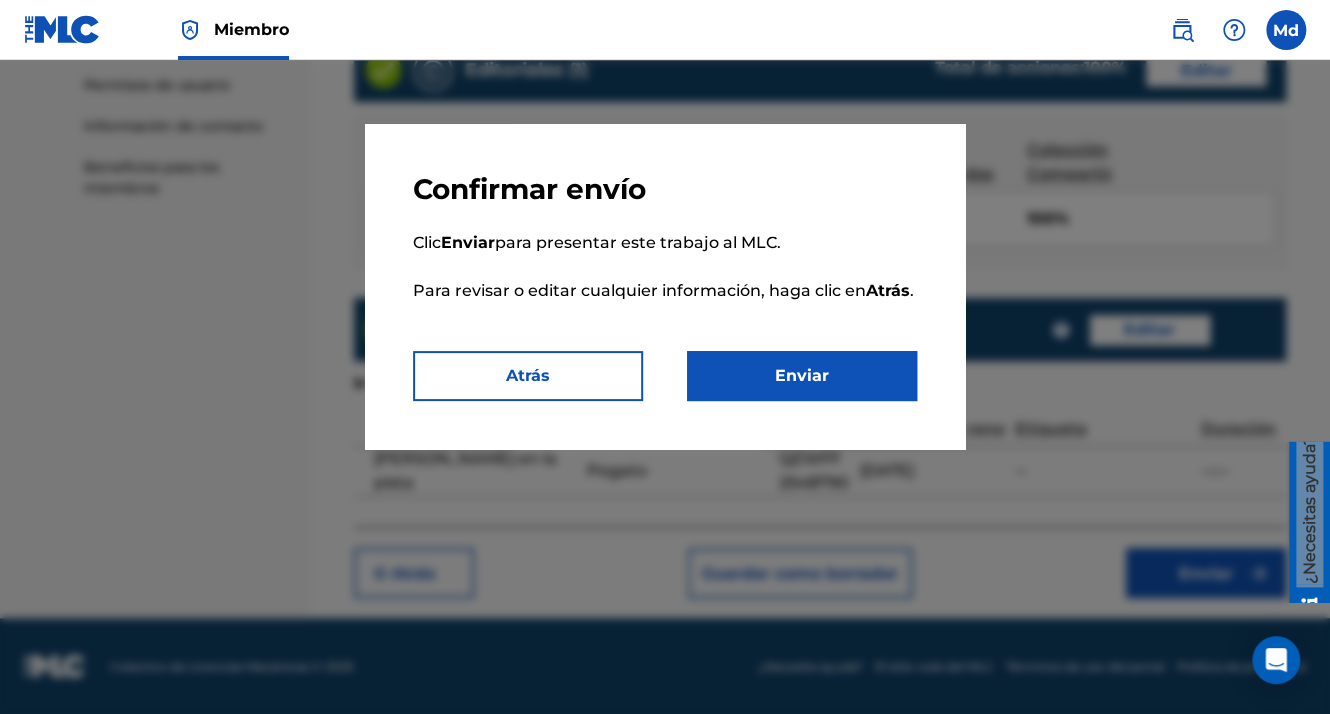 click on "Enviar" at bounding box center [802, 376] 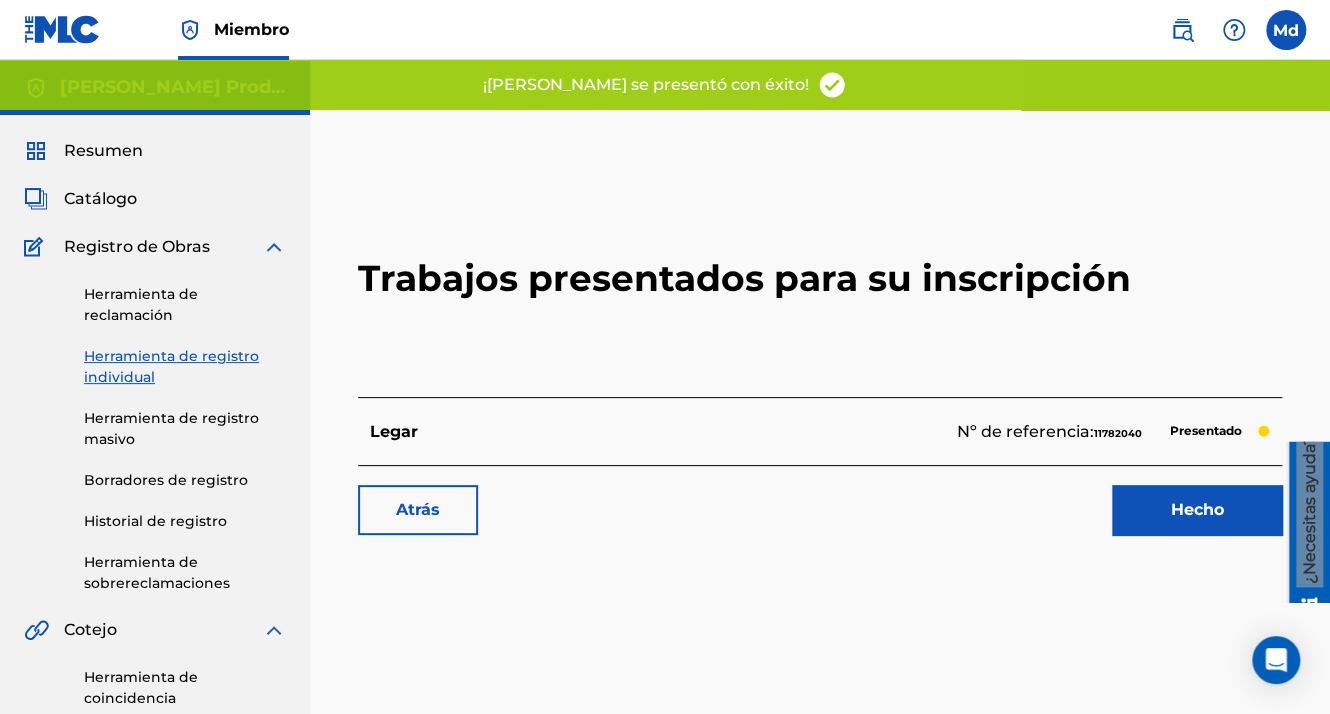 click on "Trabajos presentados para su inscripción Legar Nº de referencia:  11782040 Presentado Atrás Hecho" at bounding box center (820, 357) 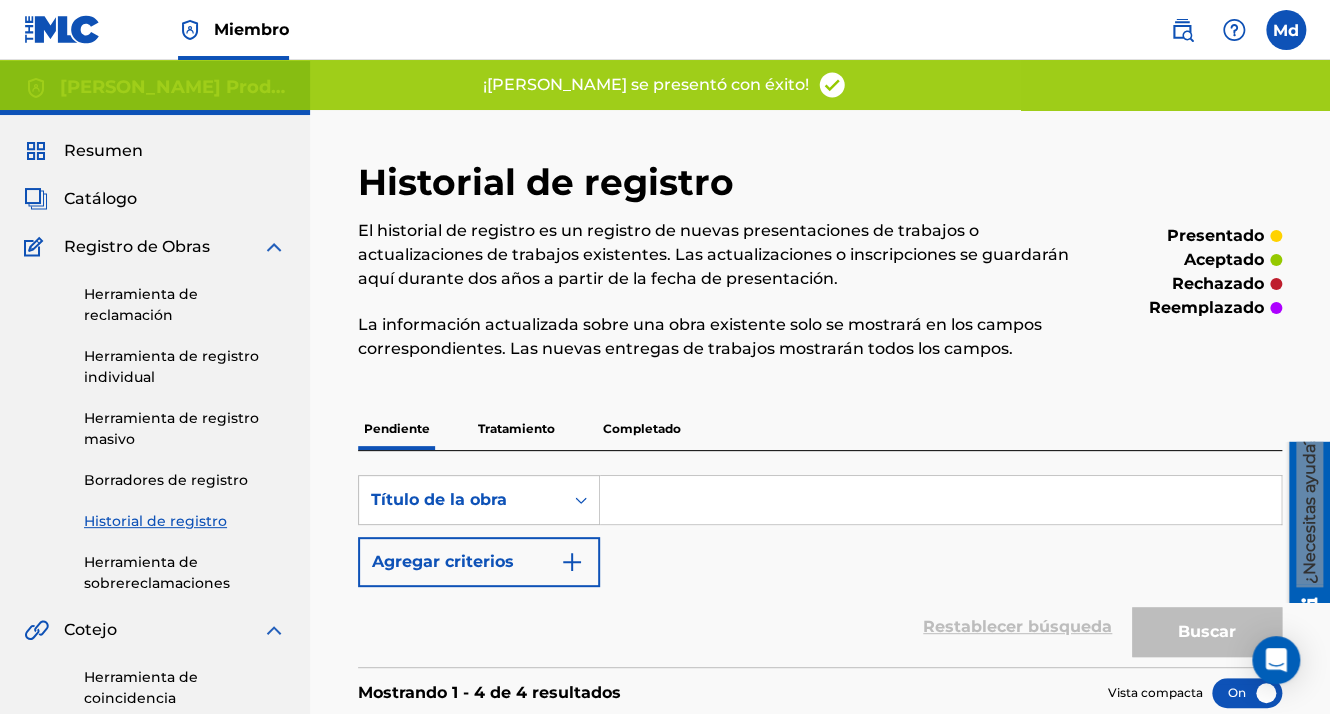 click on "Catálogo" at bounding box center (100, 199) 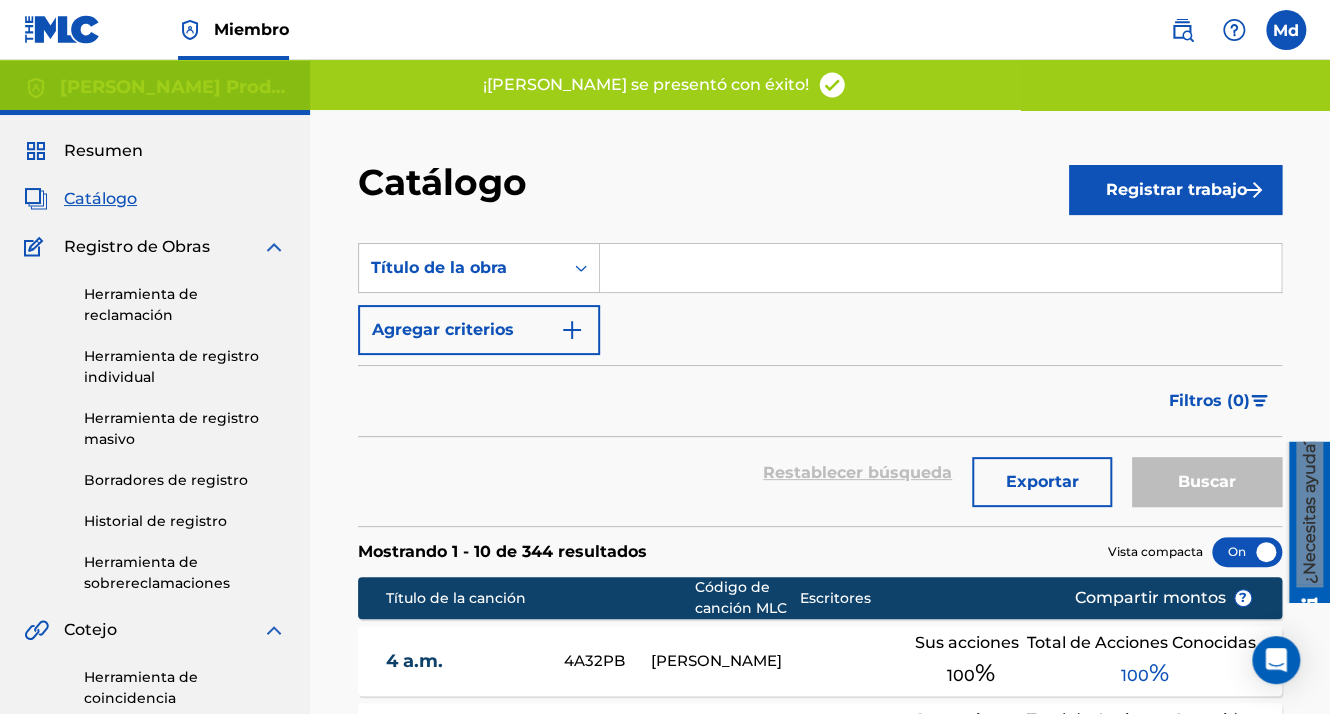 click on "Registrar trabajo" at bounding box center [1175, 190] 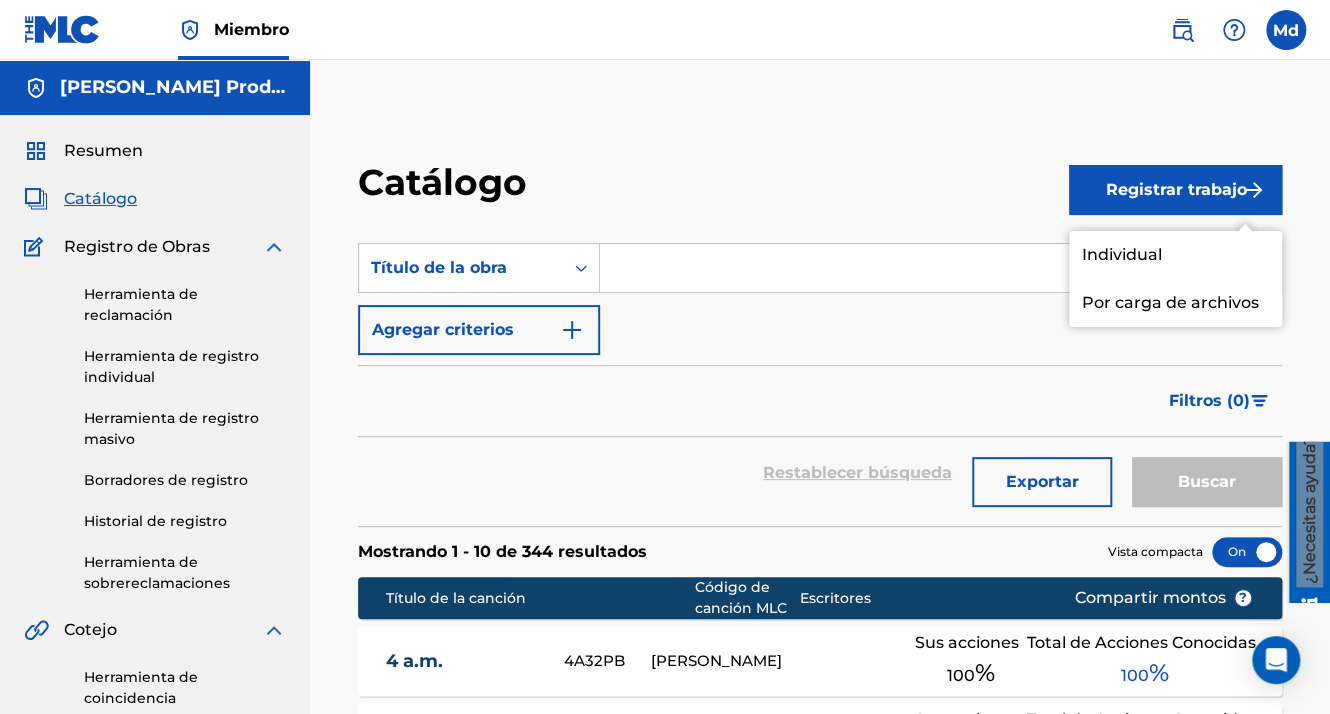 click on "Individual" at bounding box center [1175, 255] 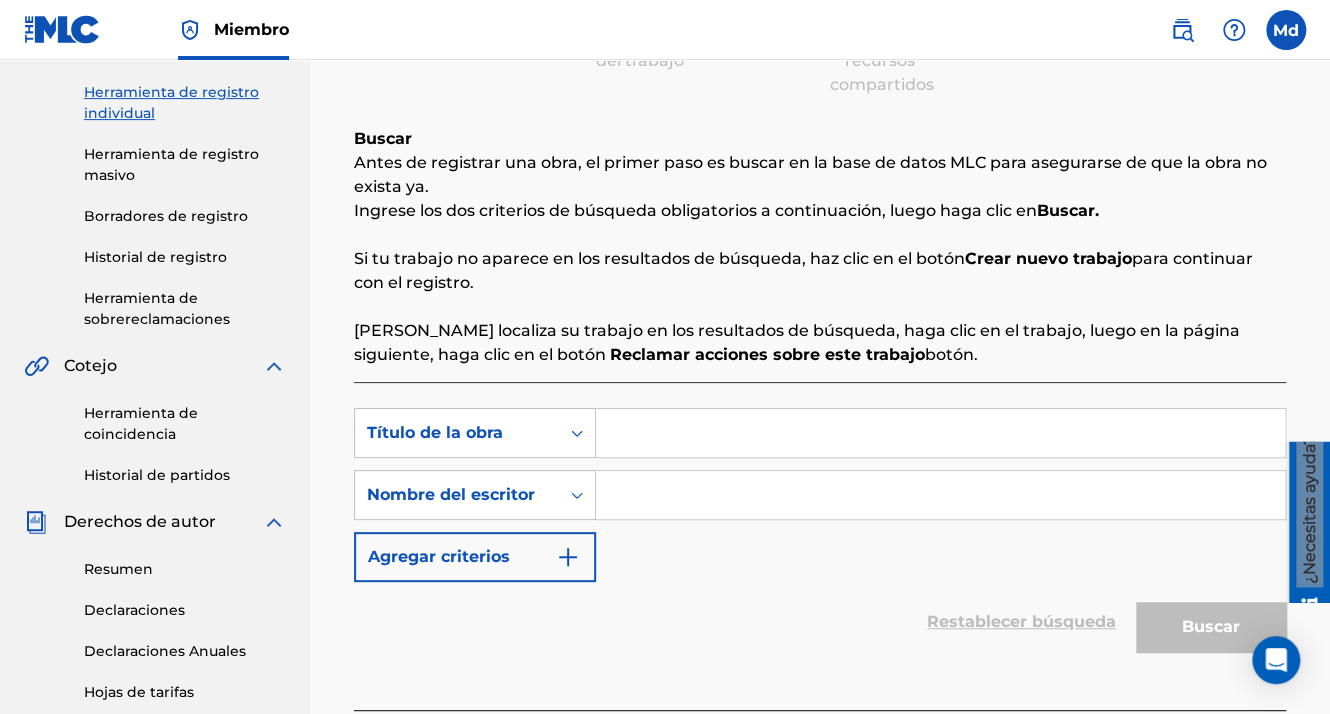 scroll, scrollTop: 500, scrollLeft: 0, axis: vertical 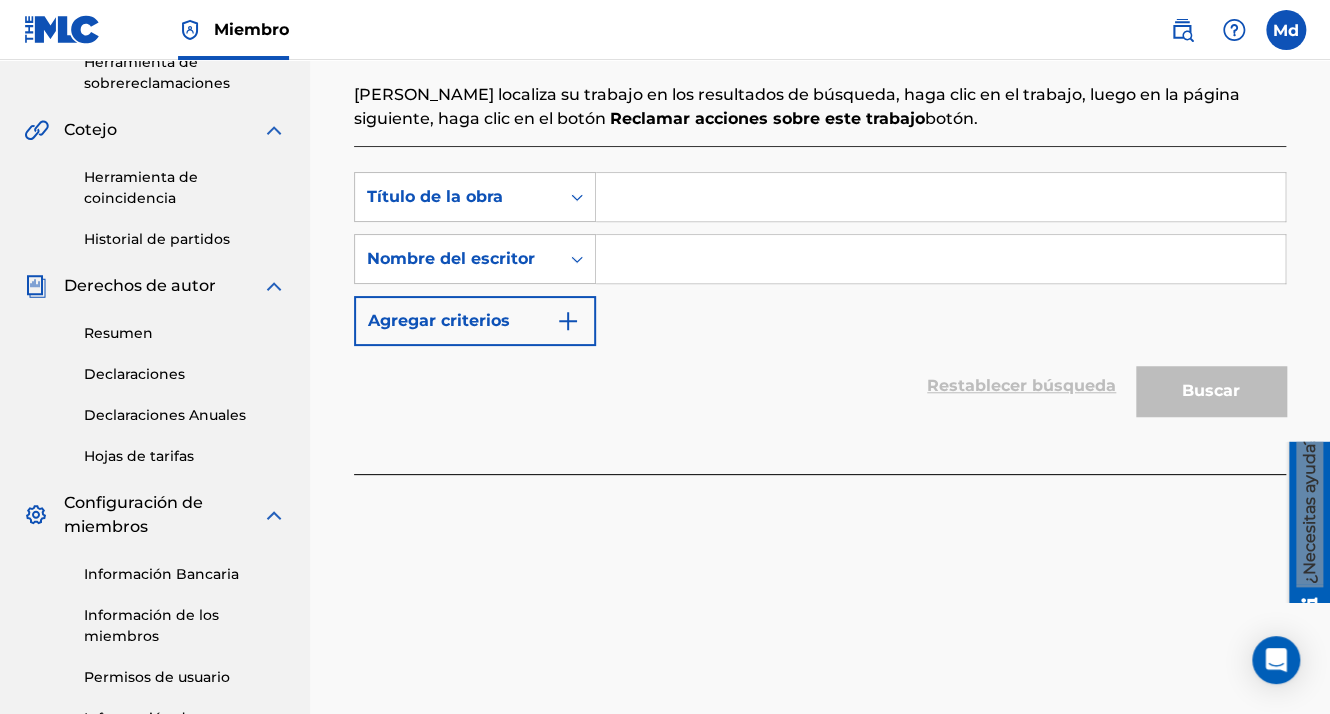 click at bounding box center [940, 197] 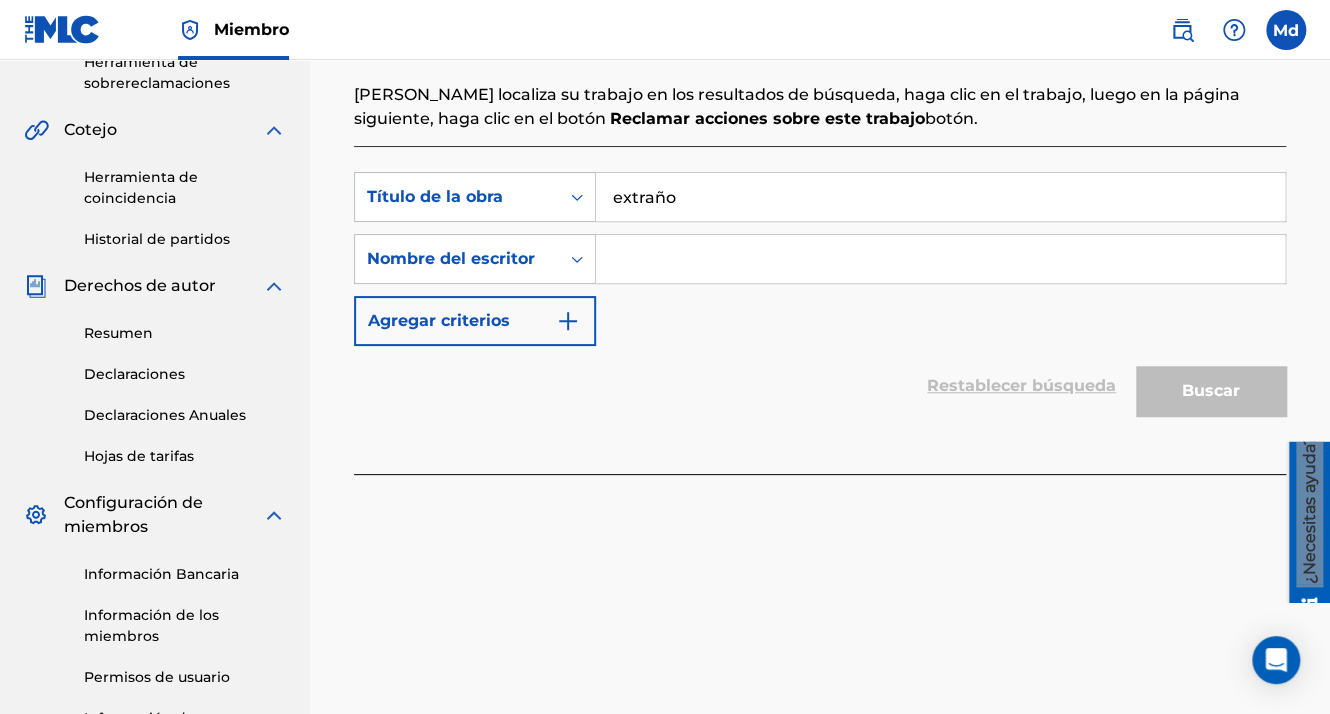 type on "extraño" 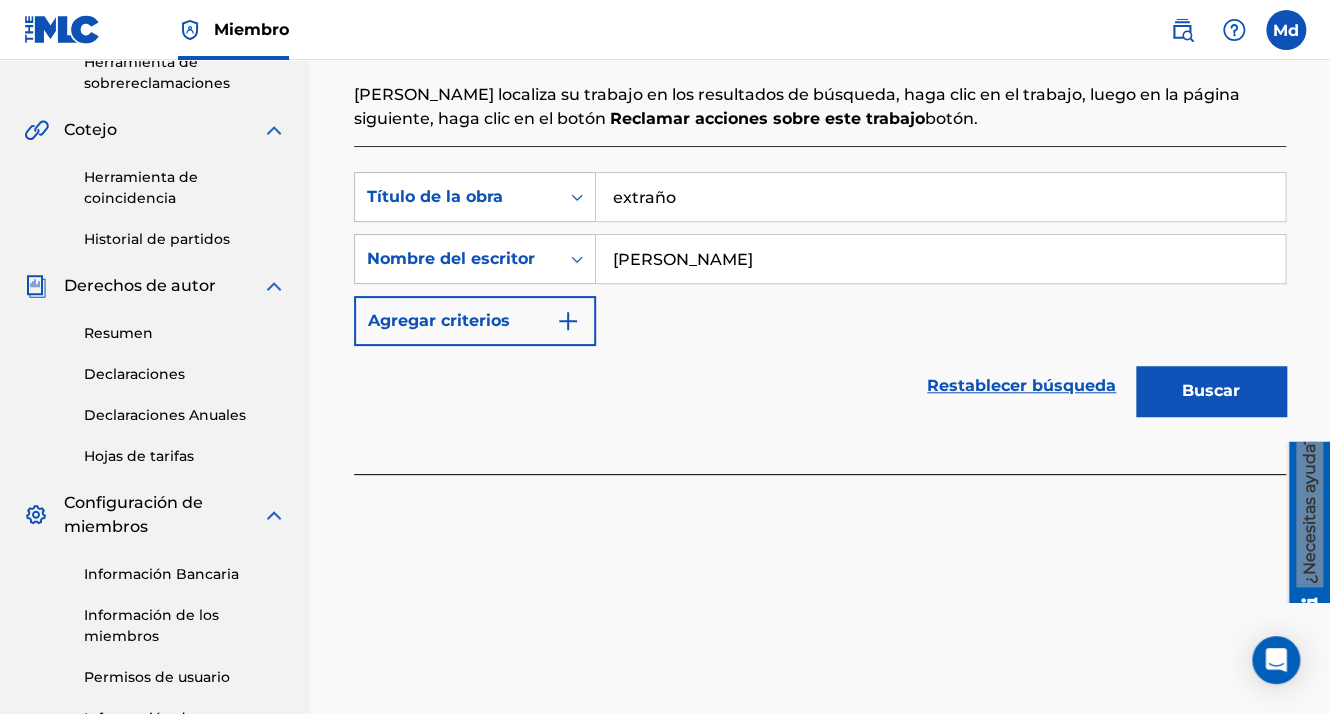 click at bounding box center (568, 321) 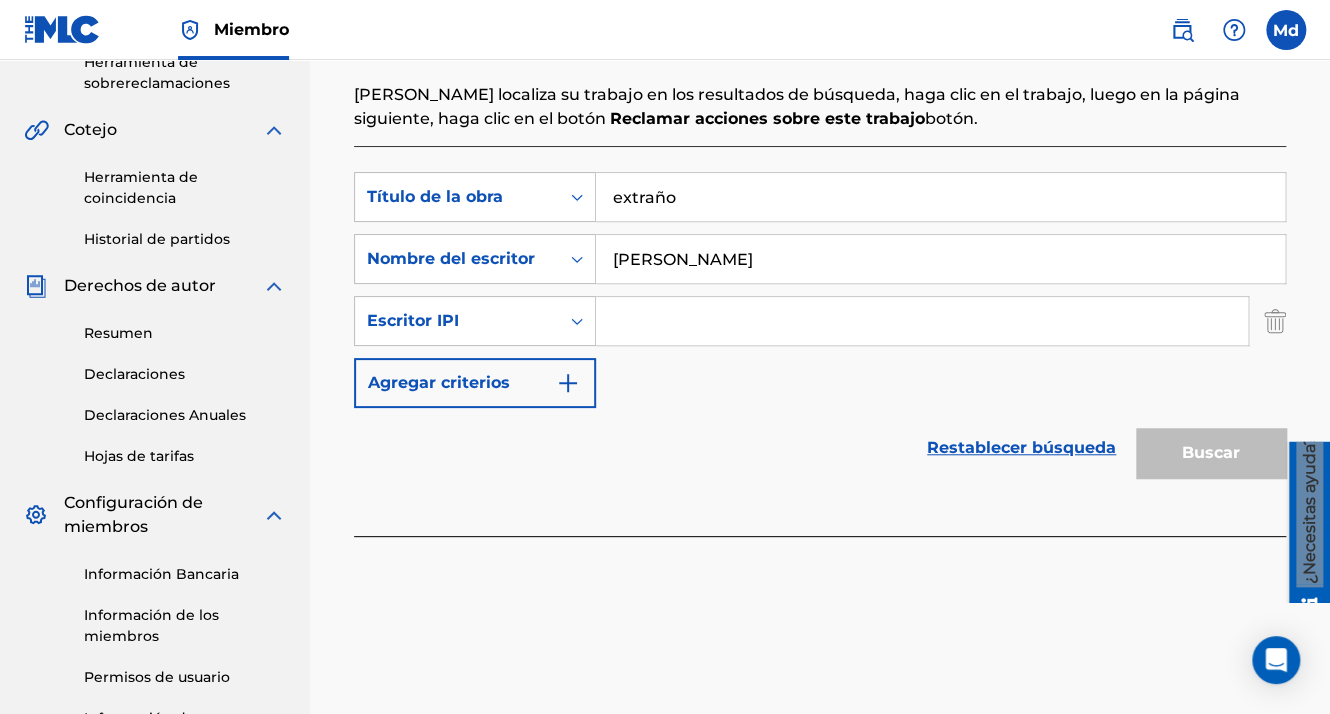 click at bounding box center (922, 321) 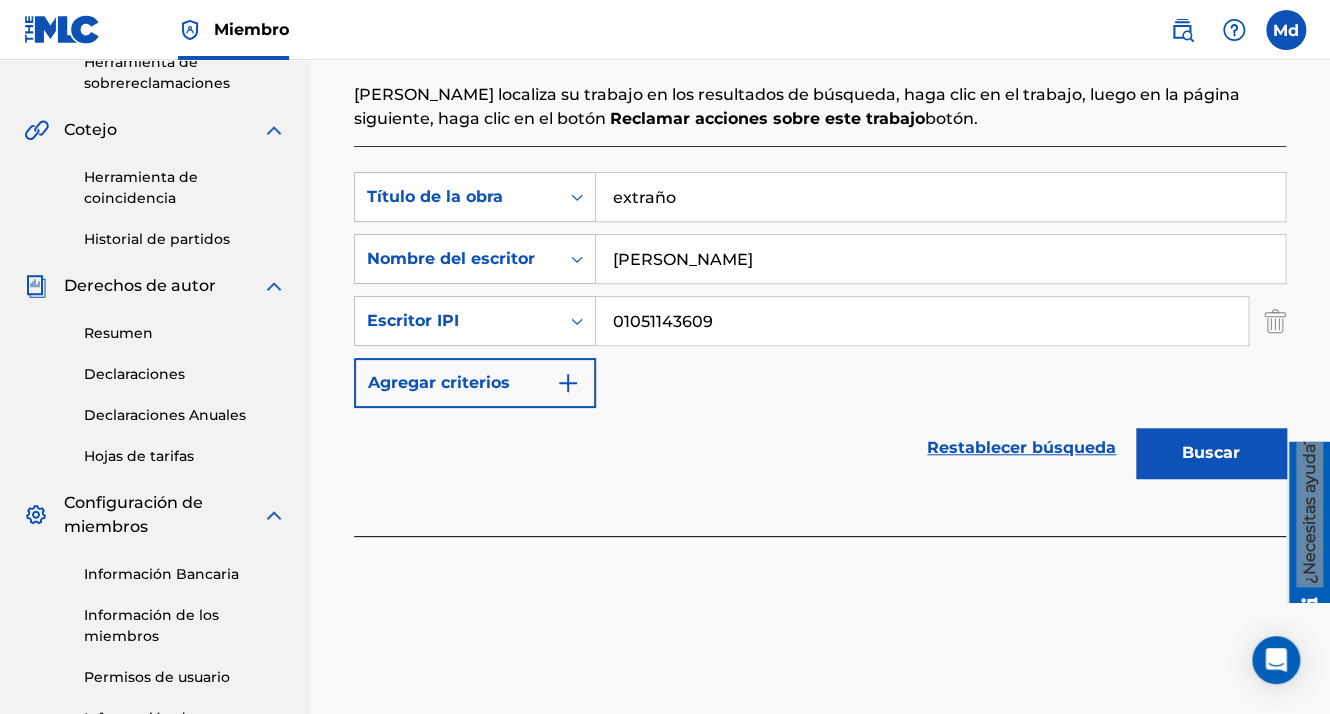 click on "Buscar" at bounding box center [1211, 453] 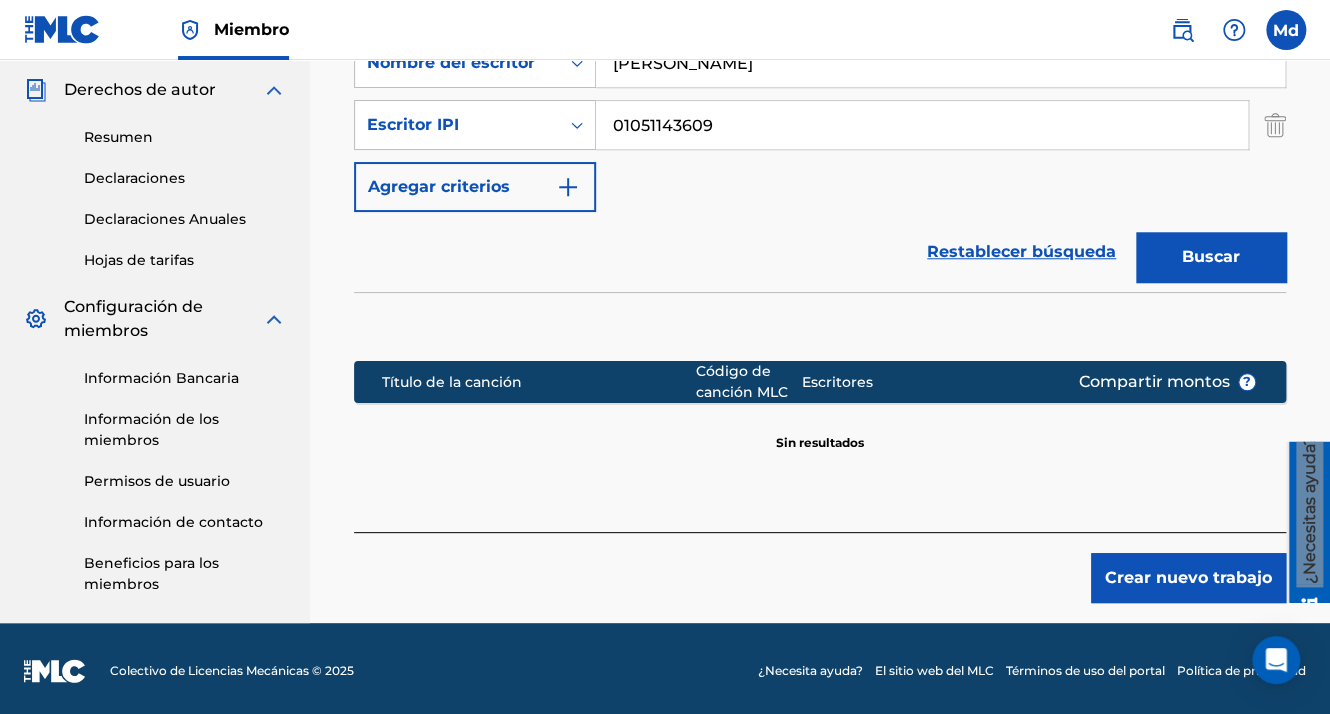 scroll, scrollTop: 700, scrollLeft: 0, axis: vertical 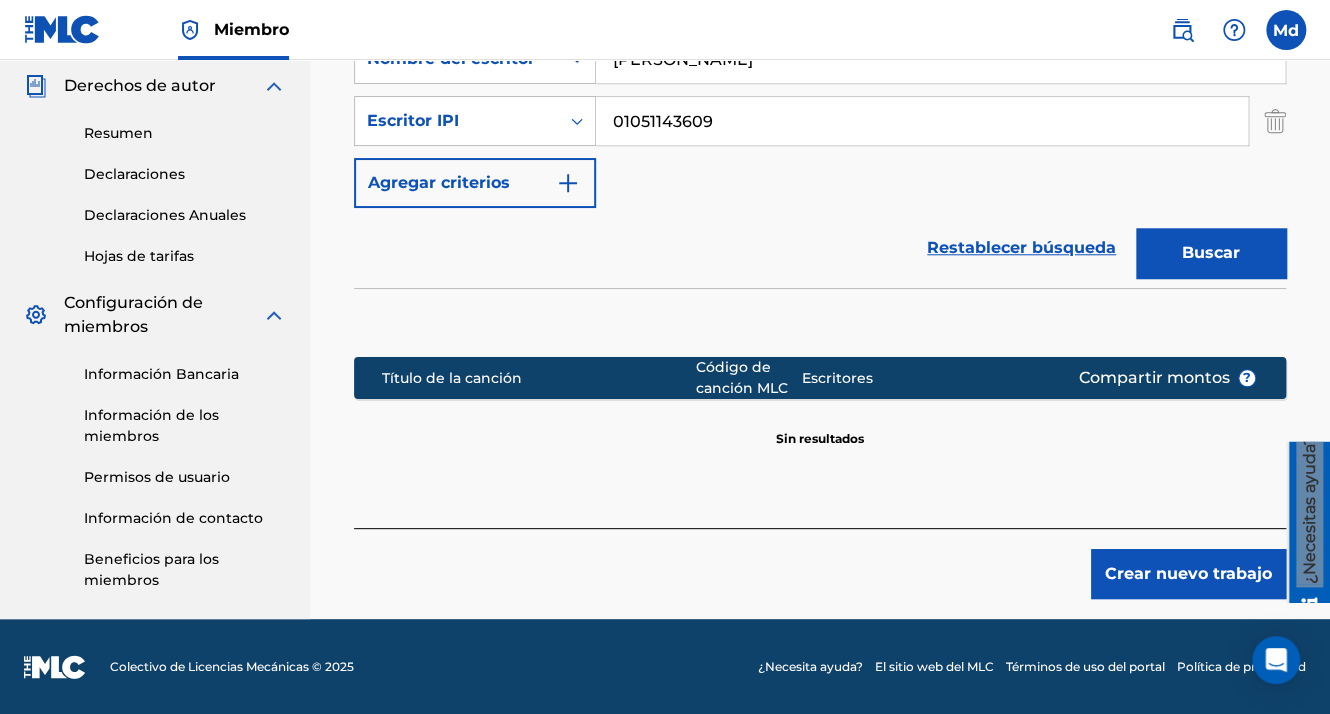 click on "Crear nuevo trabajo" at bounding box center (1188, 574) 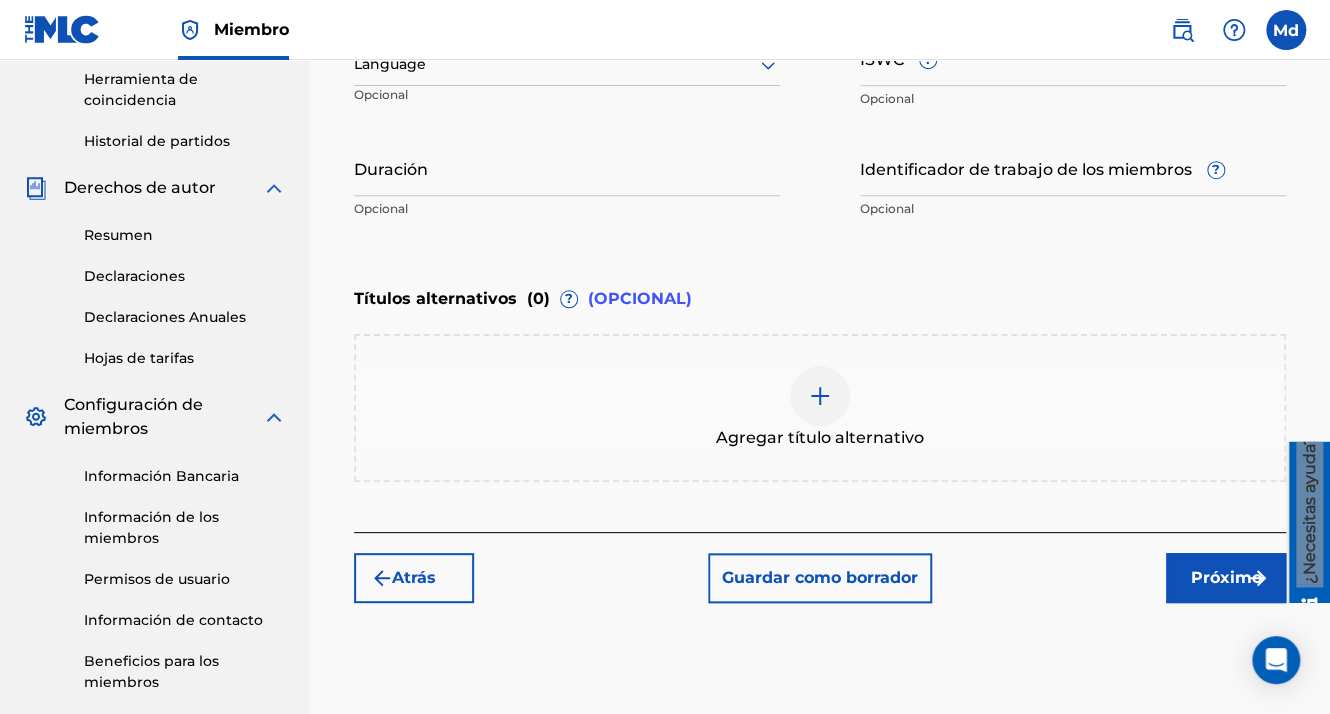 scroll, scrollTop: 496, scrollLeft: 0, axis: vertical 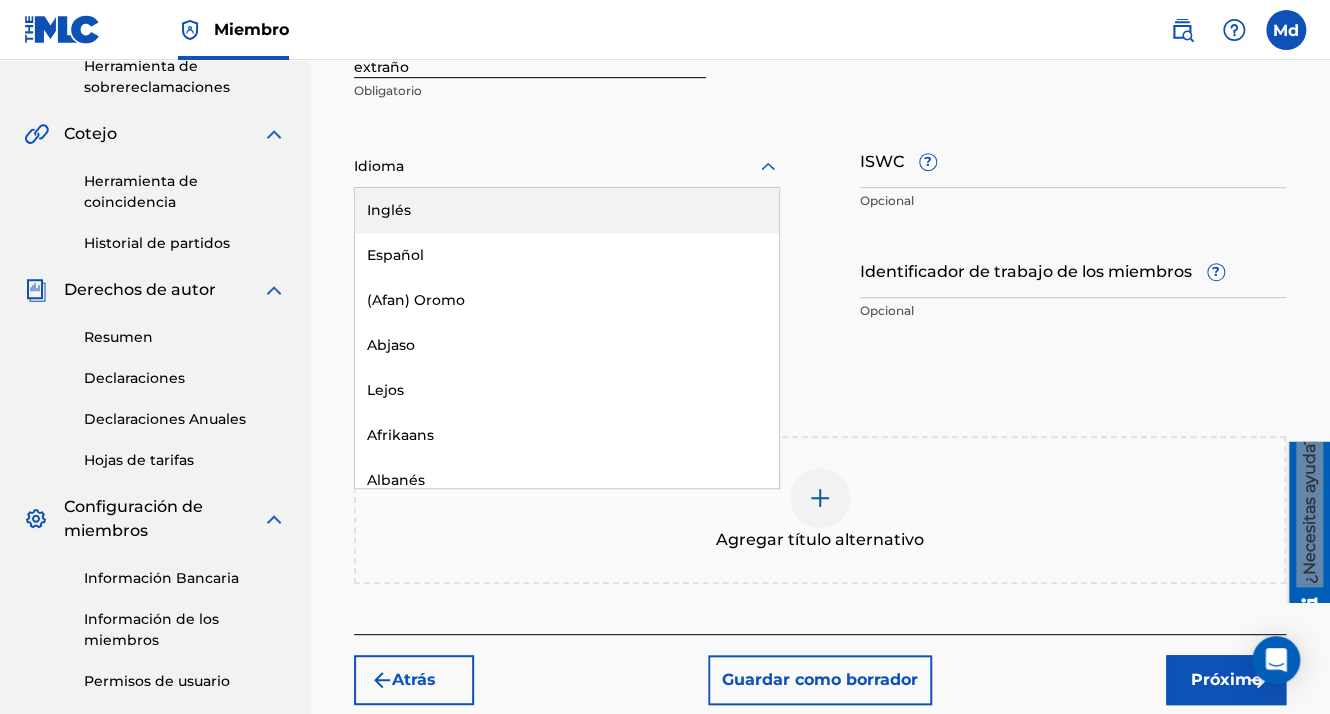 click at bounding box center [567, 166] 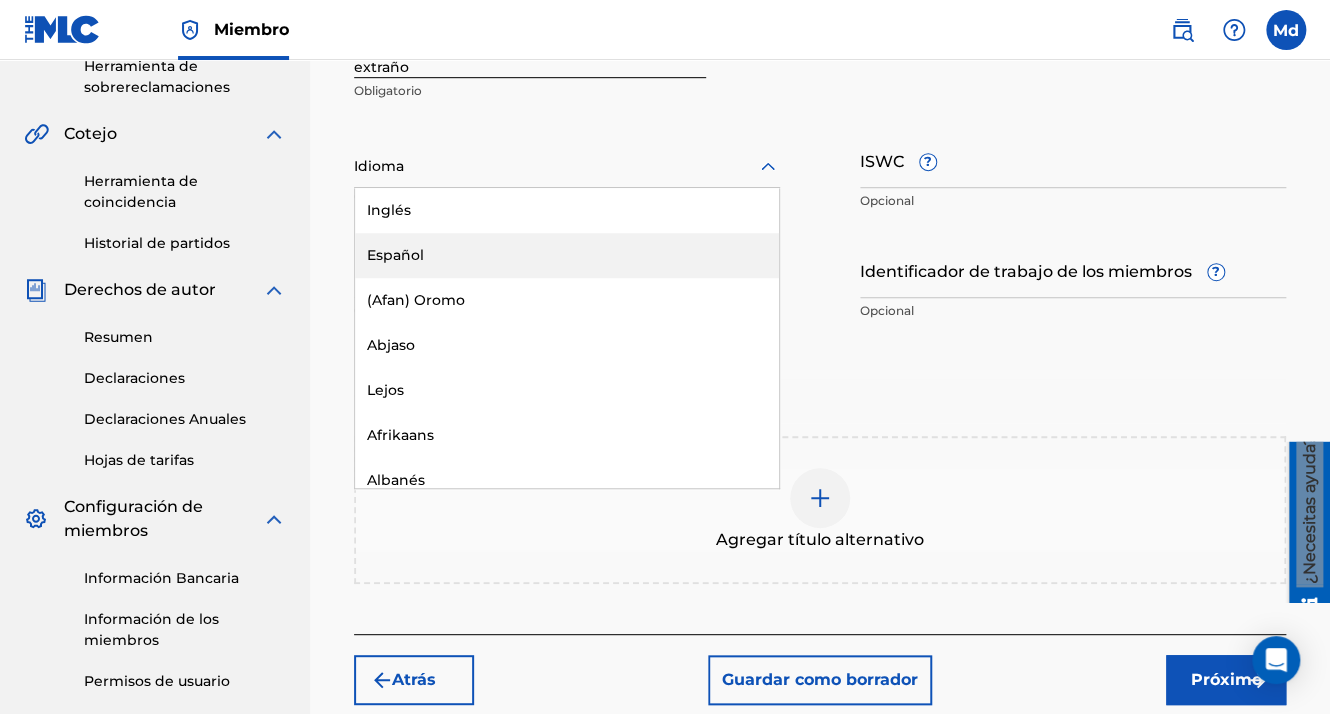 click on "Español" at bounding box center (567, 255) 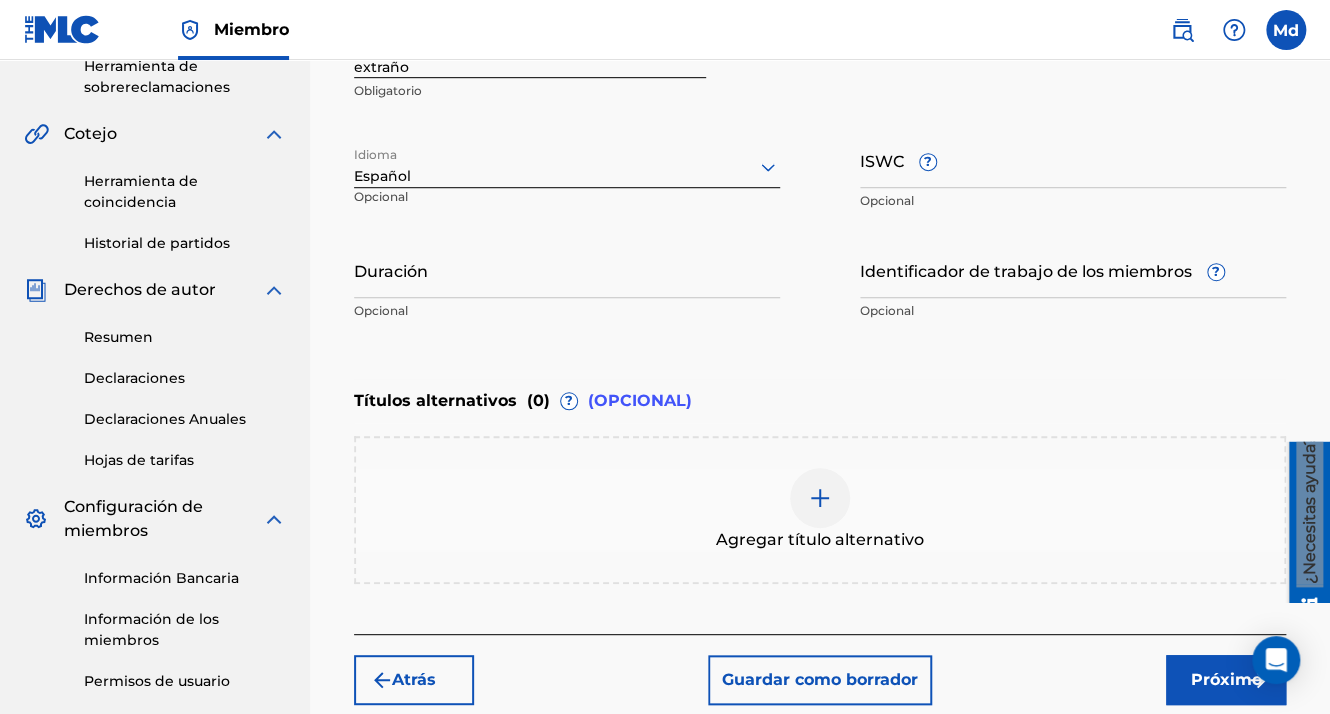 click on "Próximo" at bounding box center [1226, 680] 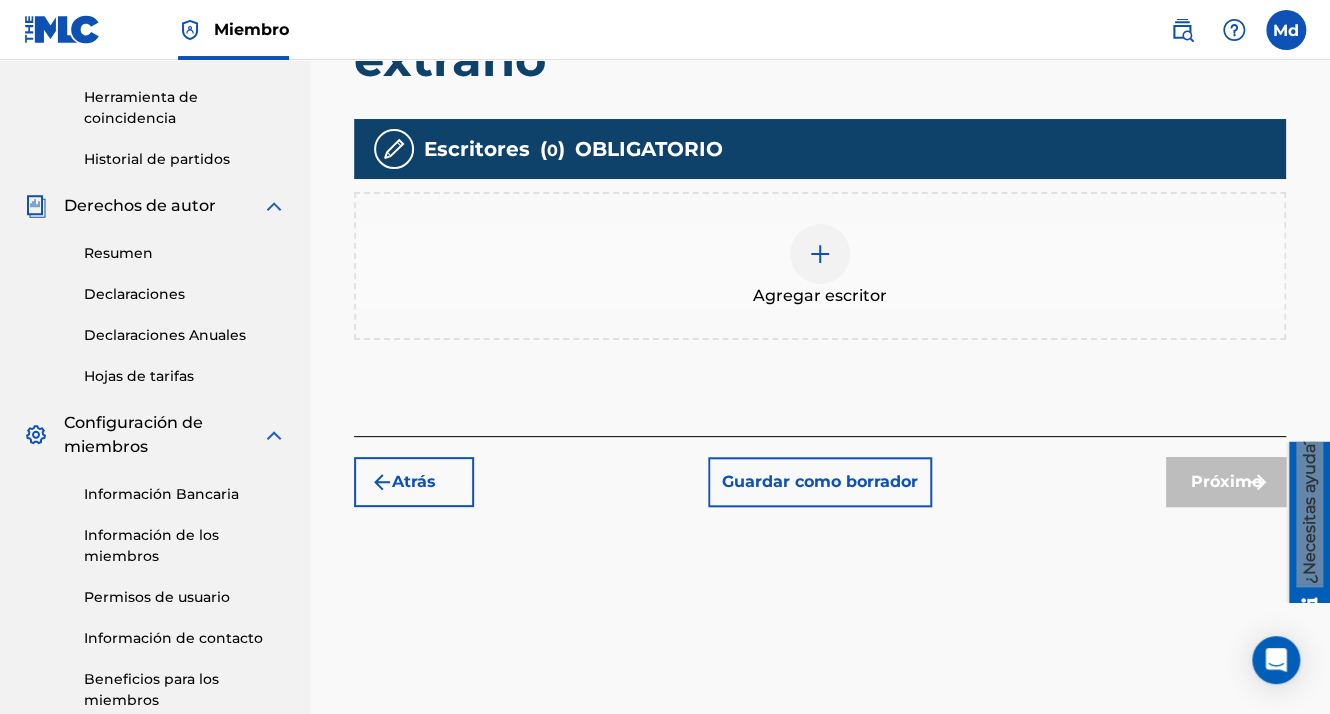 scroll, scrollTop: 590, scrollLeft: 0, axis: vertical 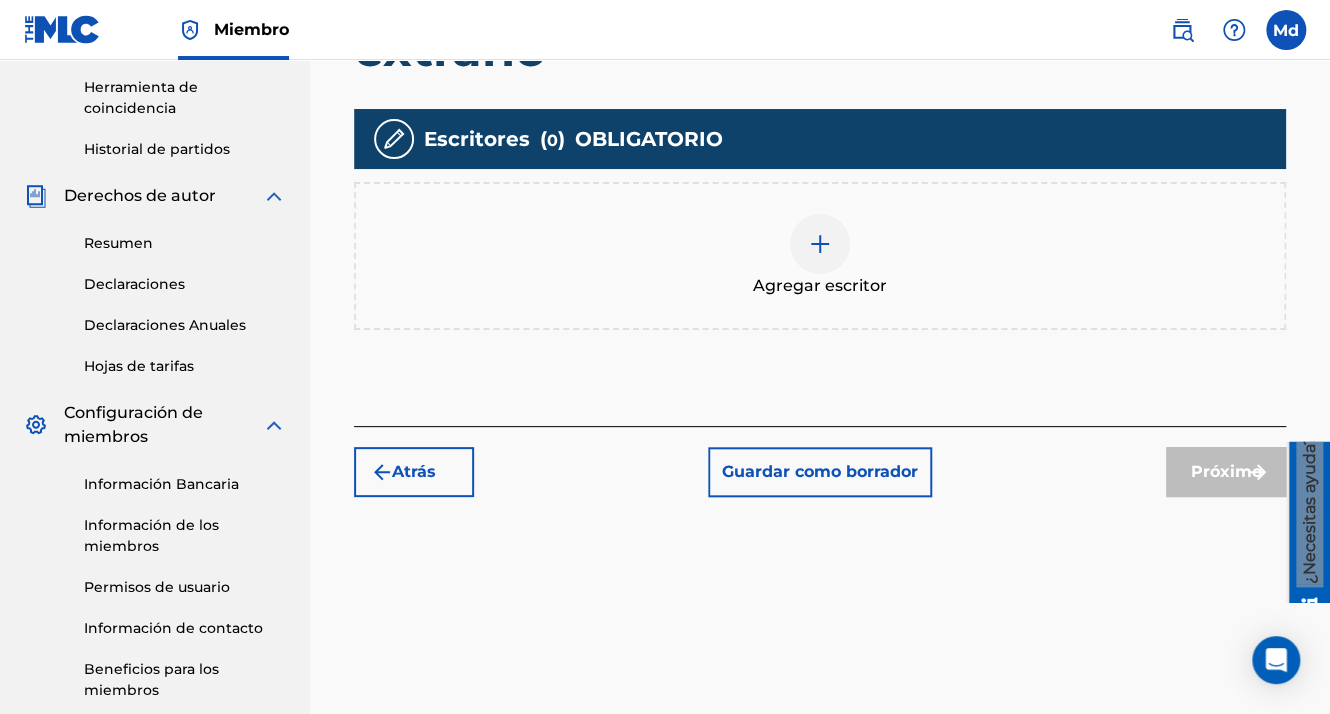 click at bounding box center (820, 244) 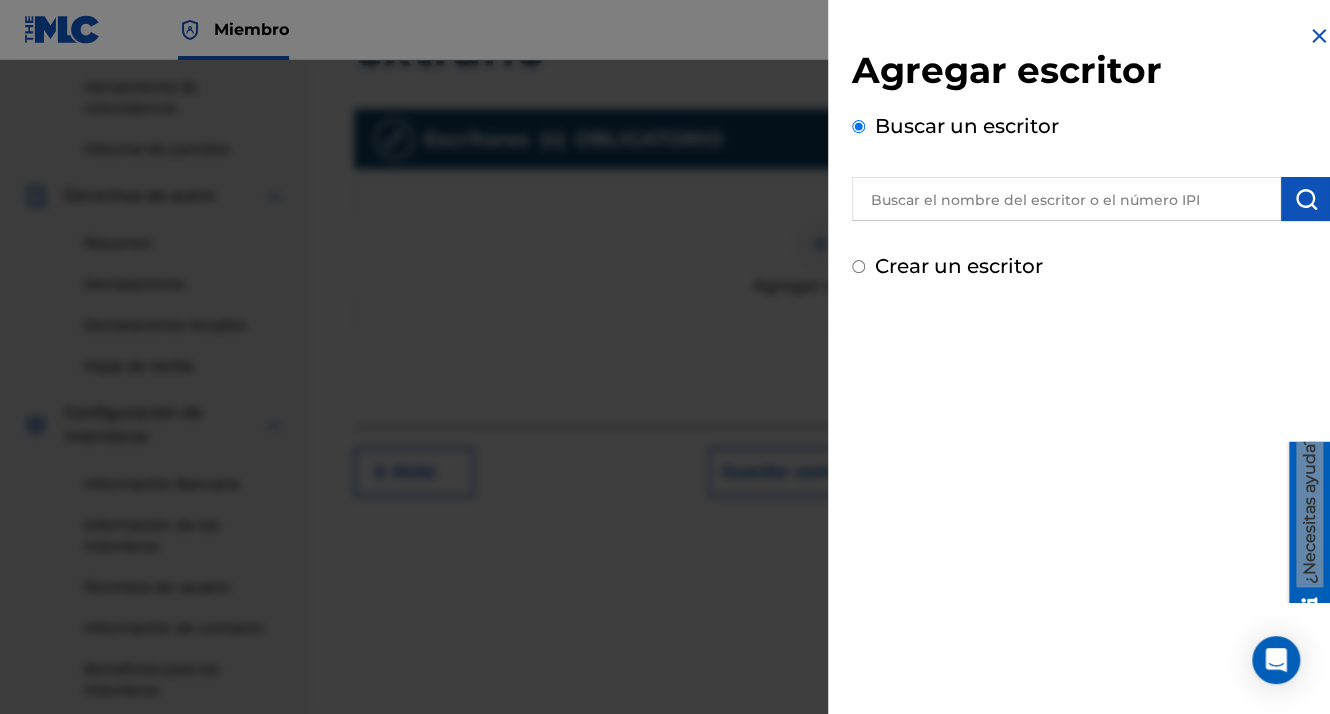 click at bounding box center [1066, 199] 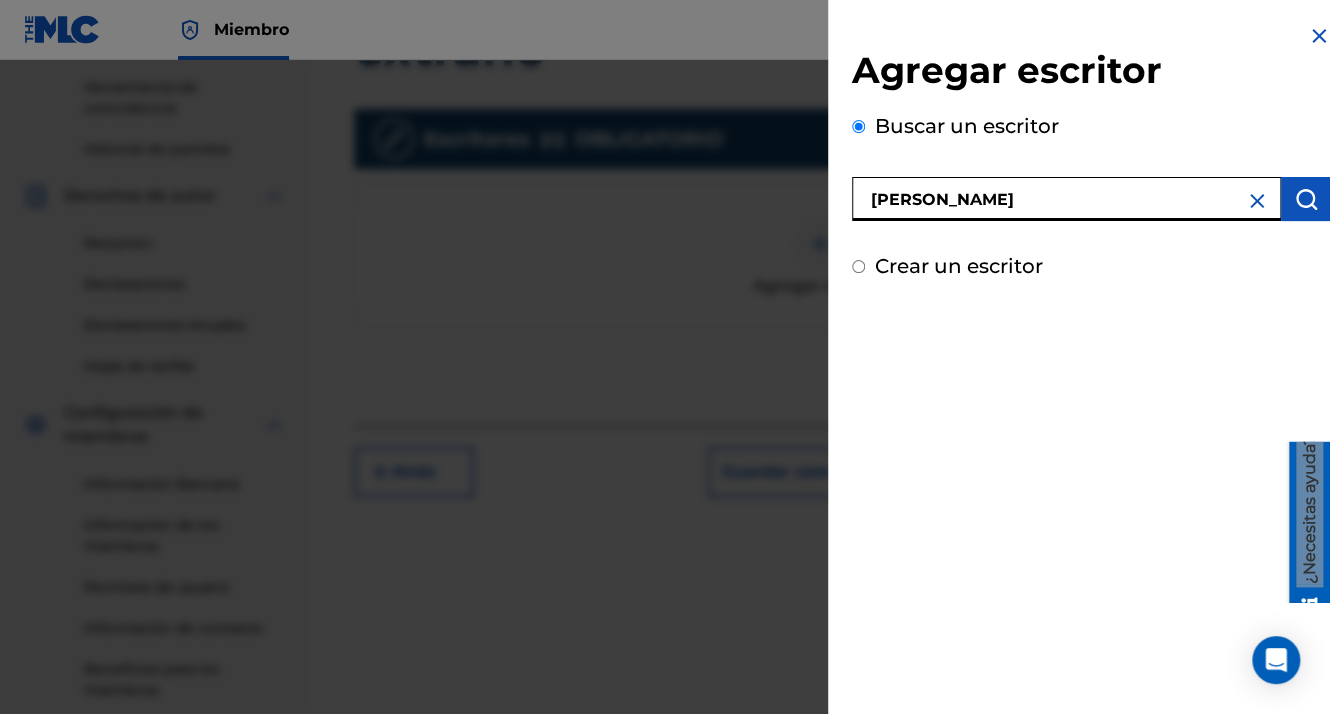 type on "[PERSON_NAME]" 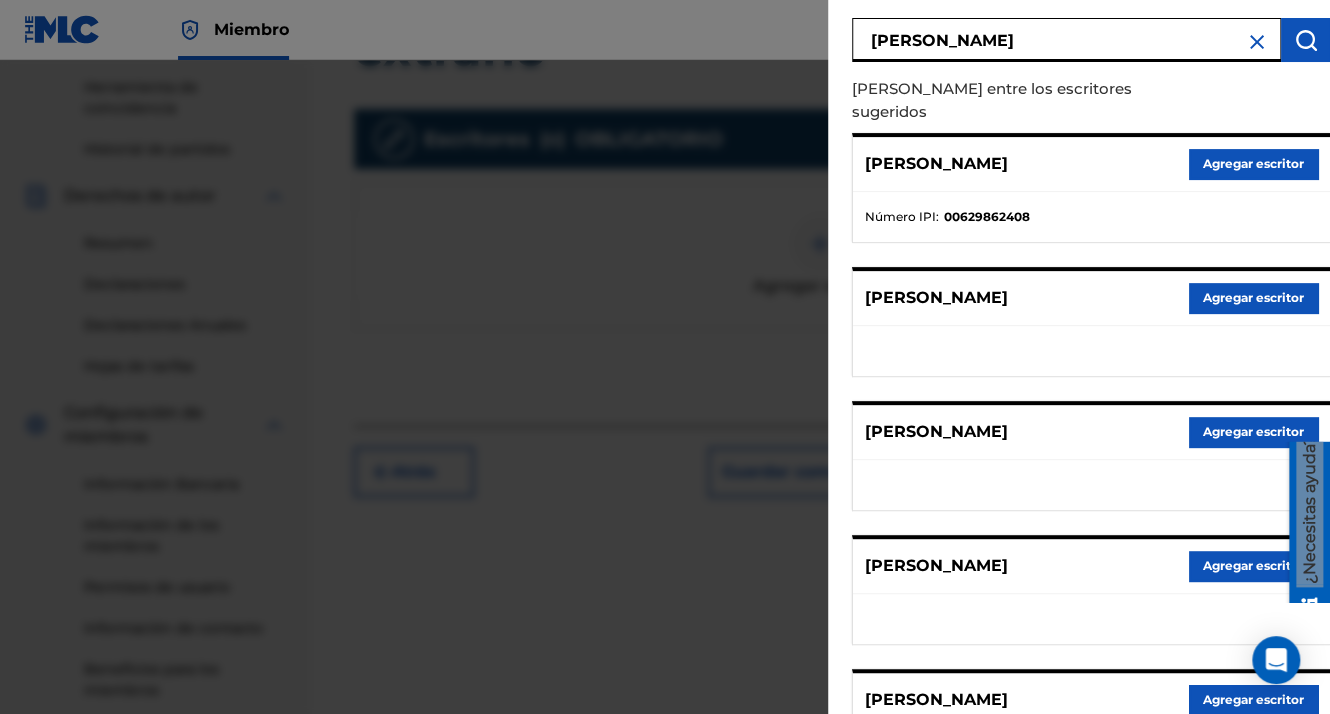scroll, scrollTop: 344, scrollLeft: 0, axis: vertical 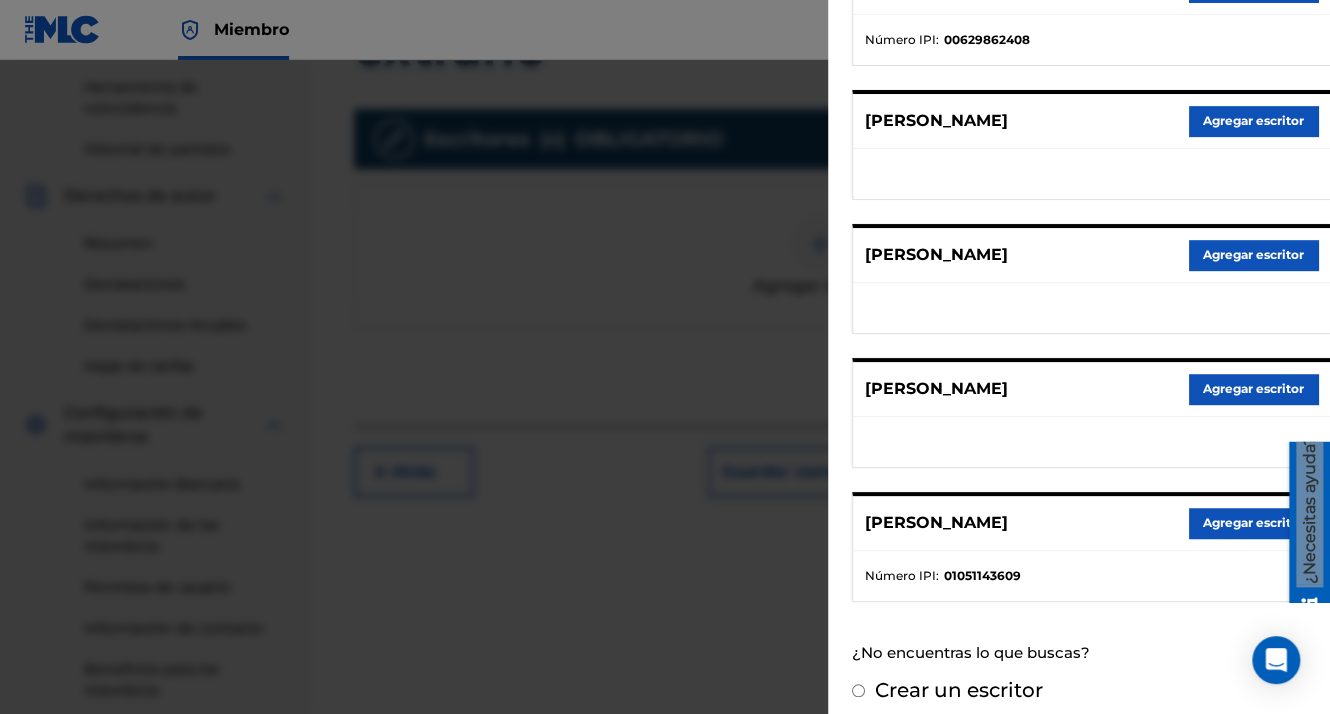click on "Agregar escritor" at bounding box center (1253, 523) 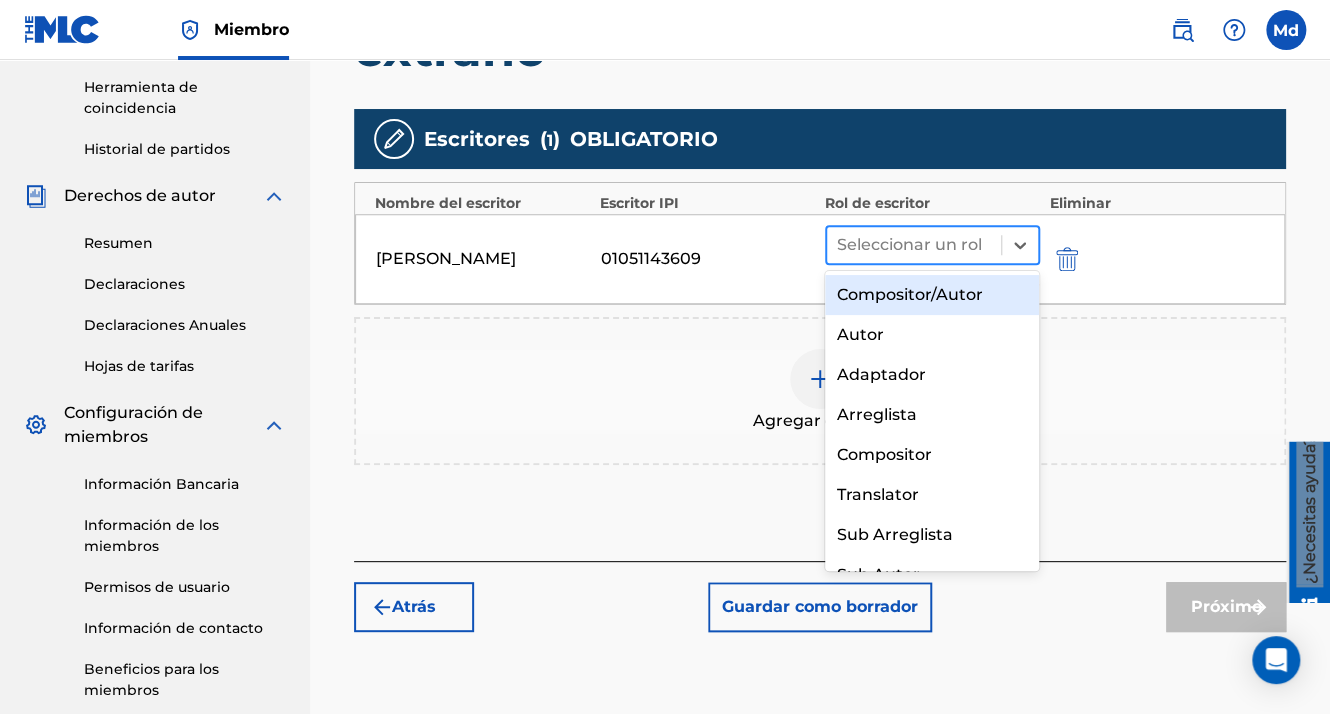 click at bounding box center [914, 245] 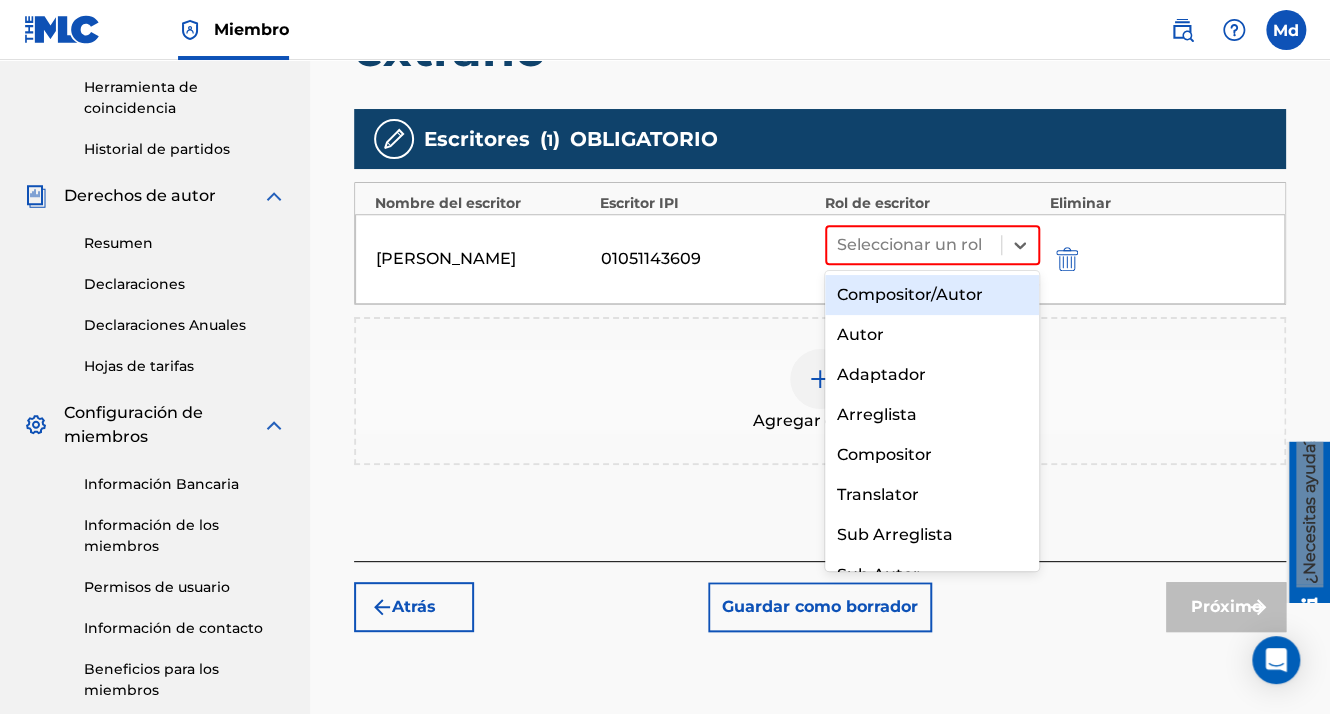 click on "Compositor/Autor" at bounding box center (932, 295) 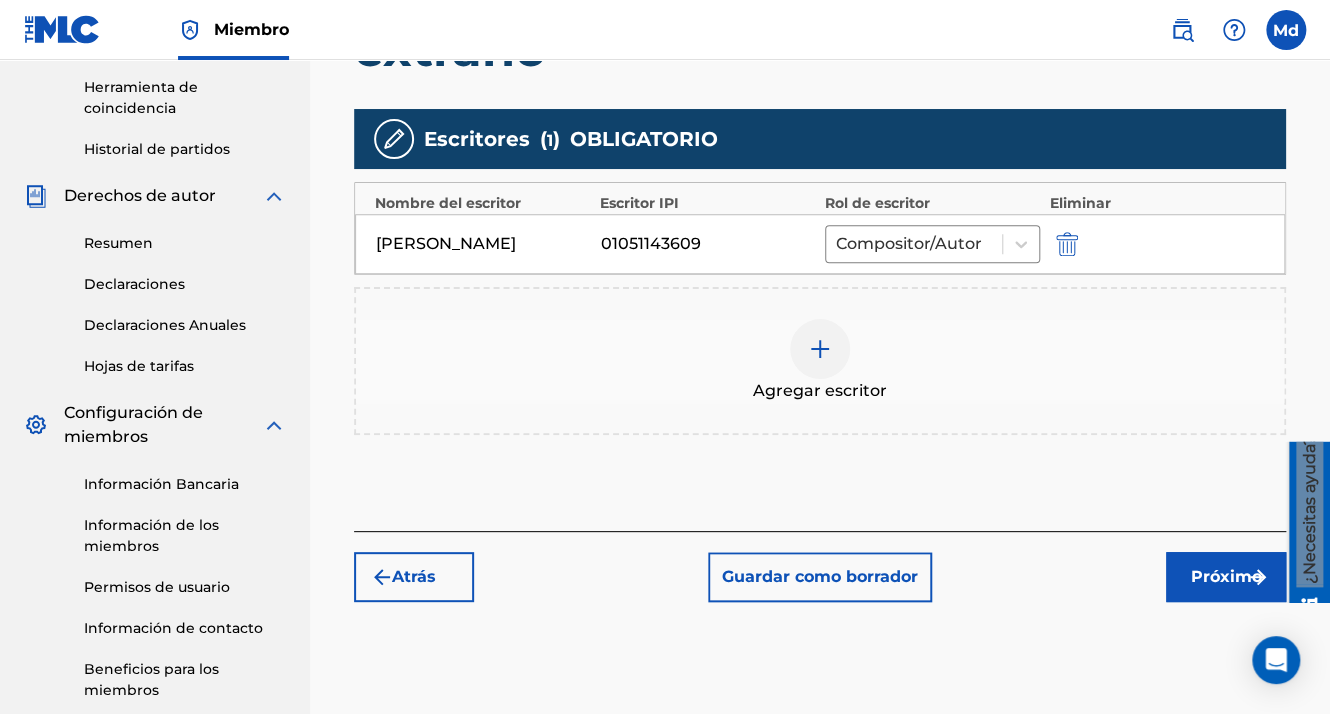 click on "Próximo" at bounding box center (1226, 577) 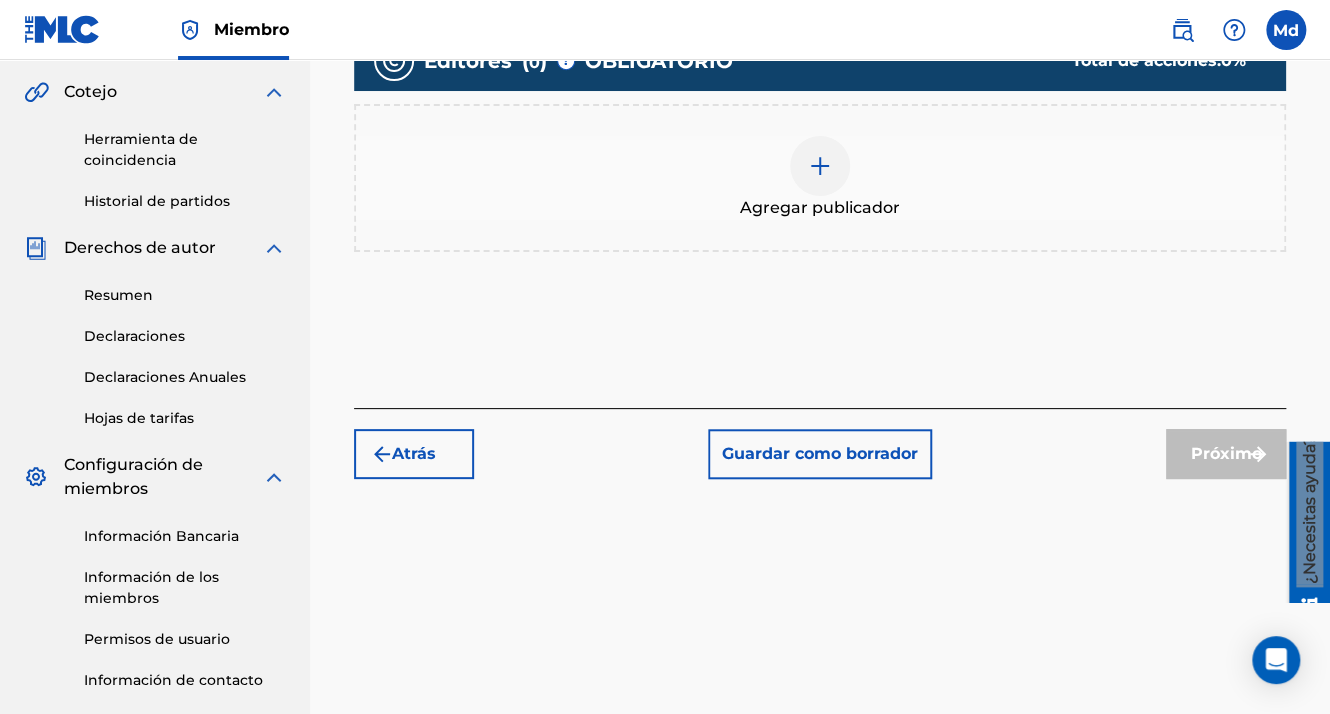 scroll, scrollTop: 490, scrollLeft: 0, axis: vertical 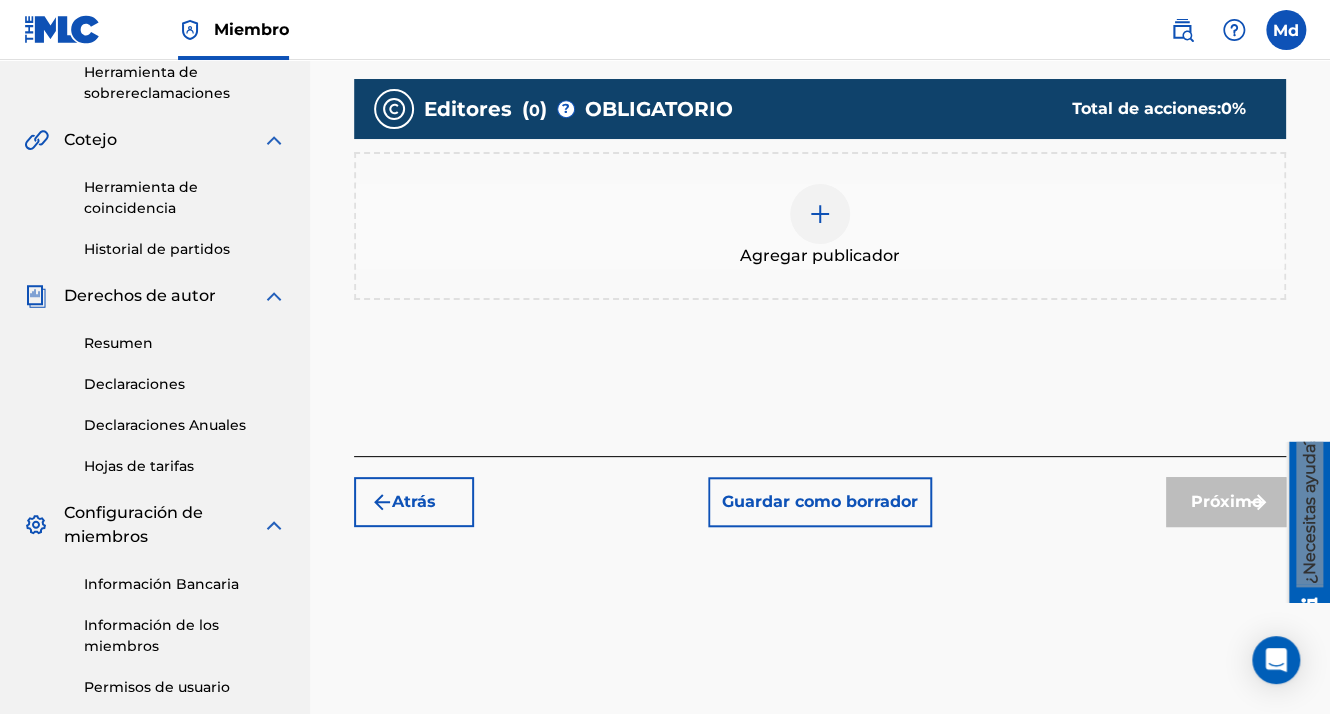 click at bounding box center [820, 214] 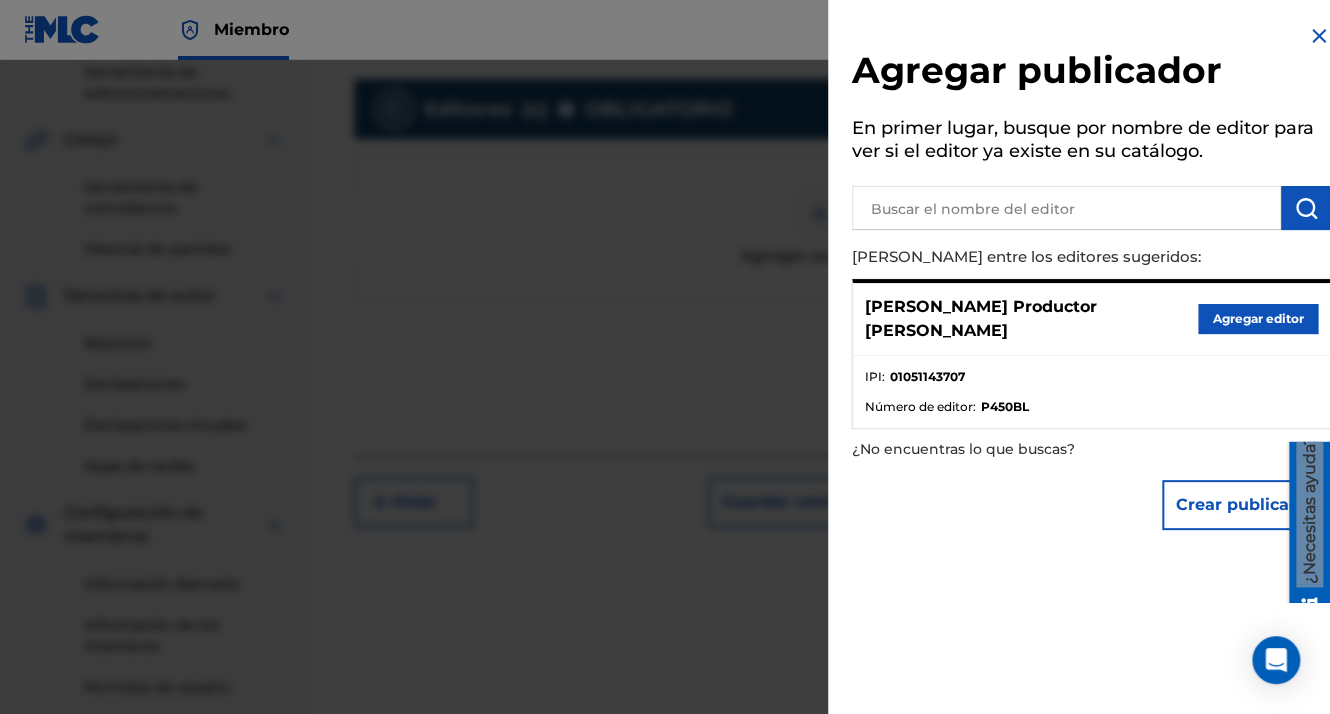 click at bounding box center [1066, 208] 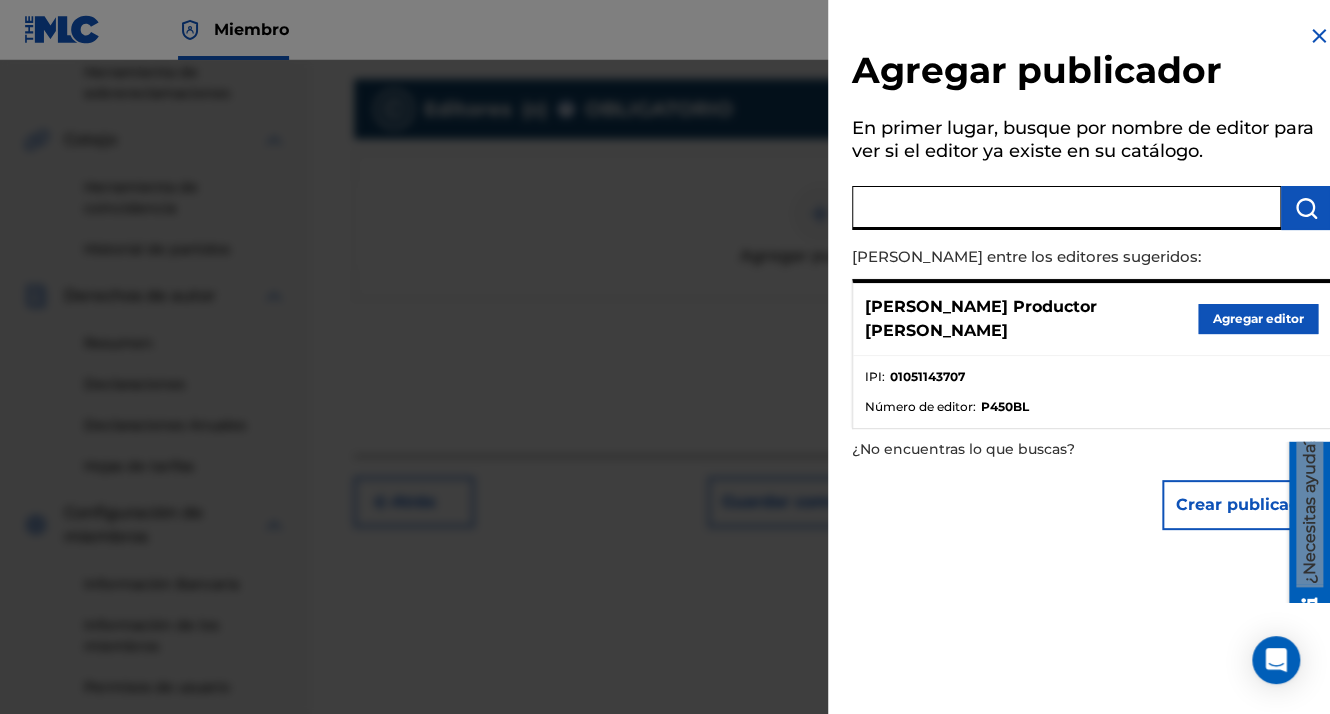 click at bounding box center (1066, 208) 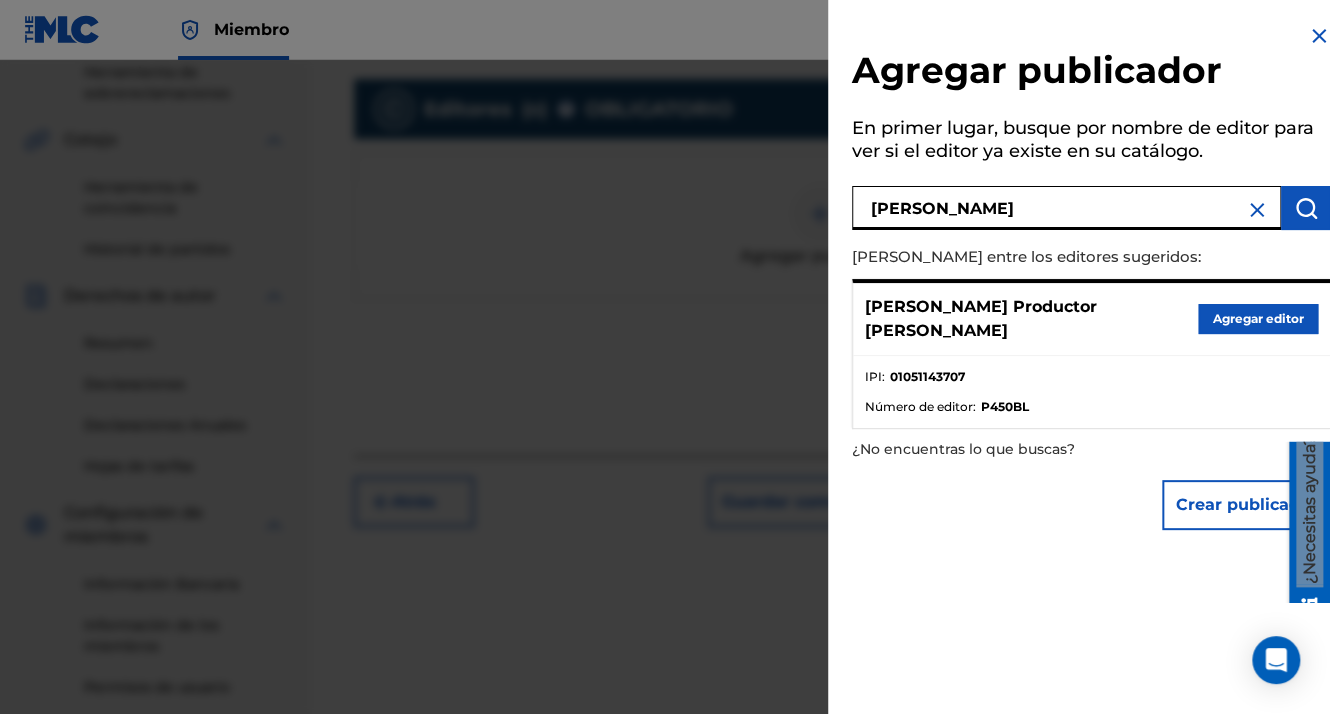 type on "[PERSON_NAME]" 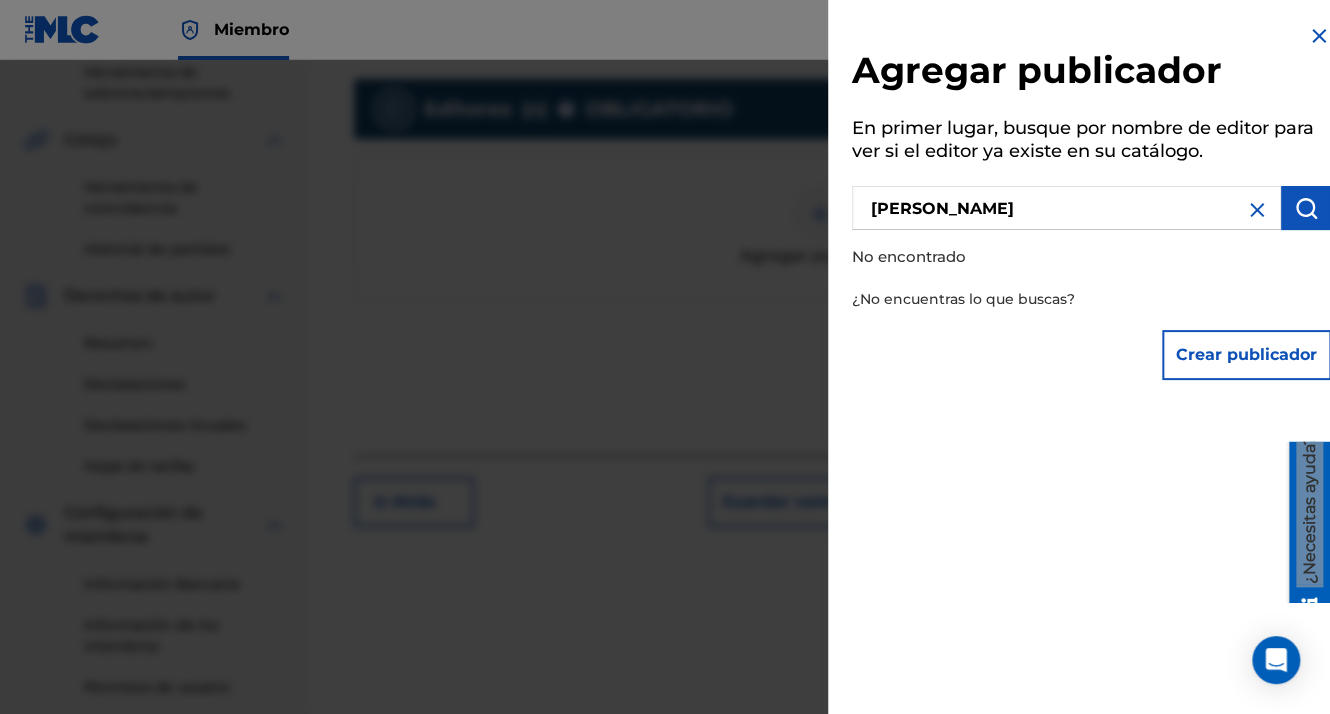 click at bounding box center (1257, 210) 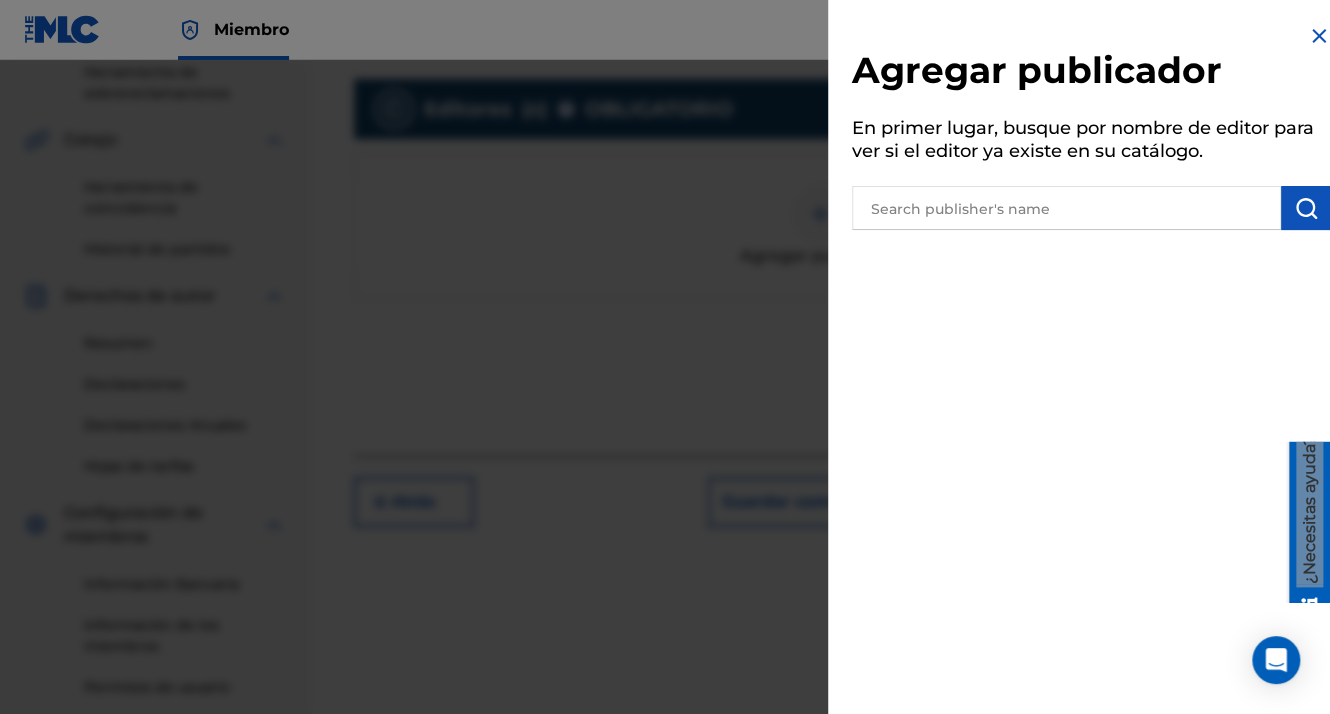 click at bounding box center [1066, 208] 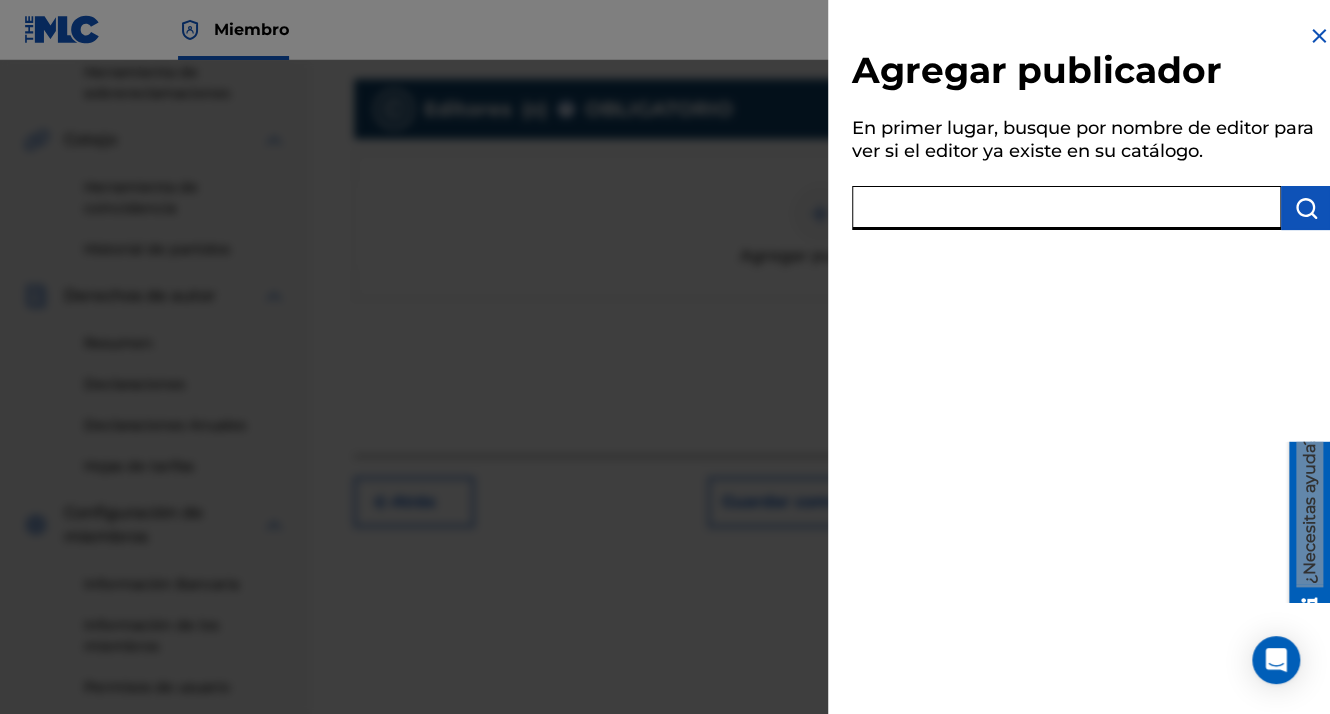 click at bounding box center [1319, 36] 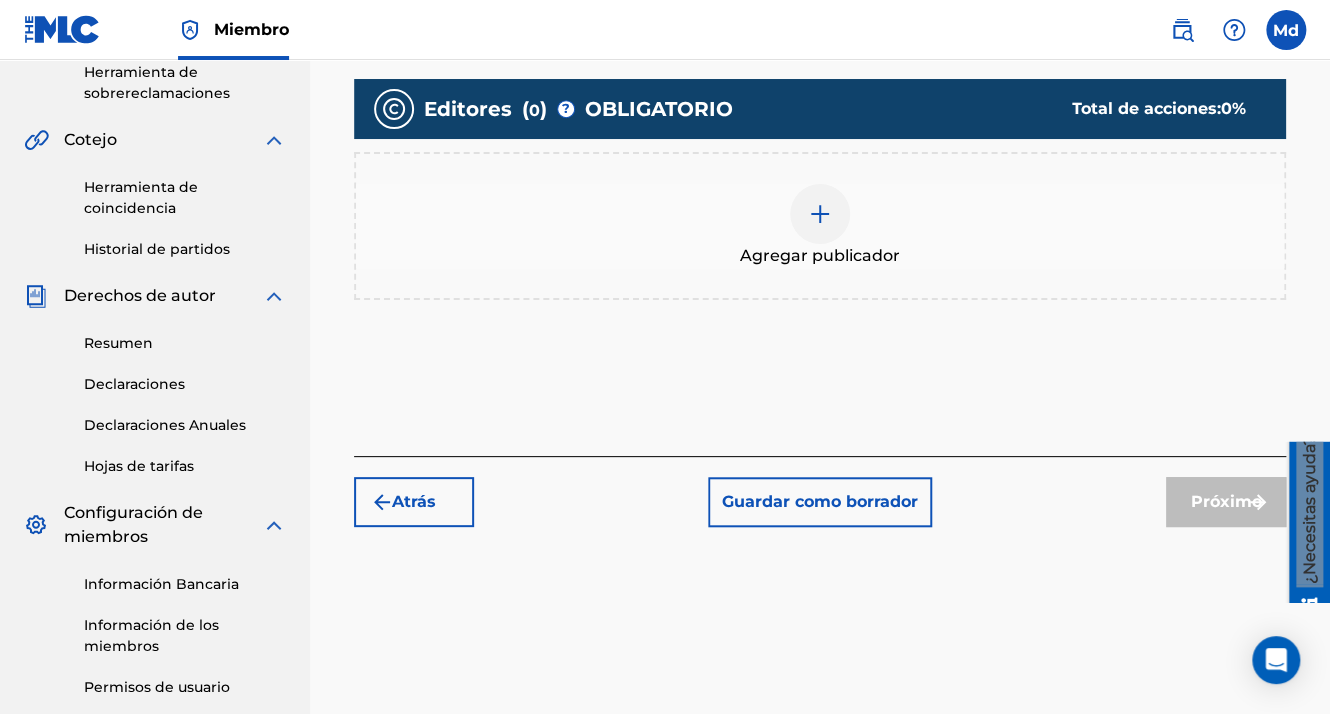 click at bounding box center (820, 214) 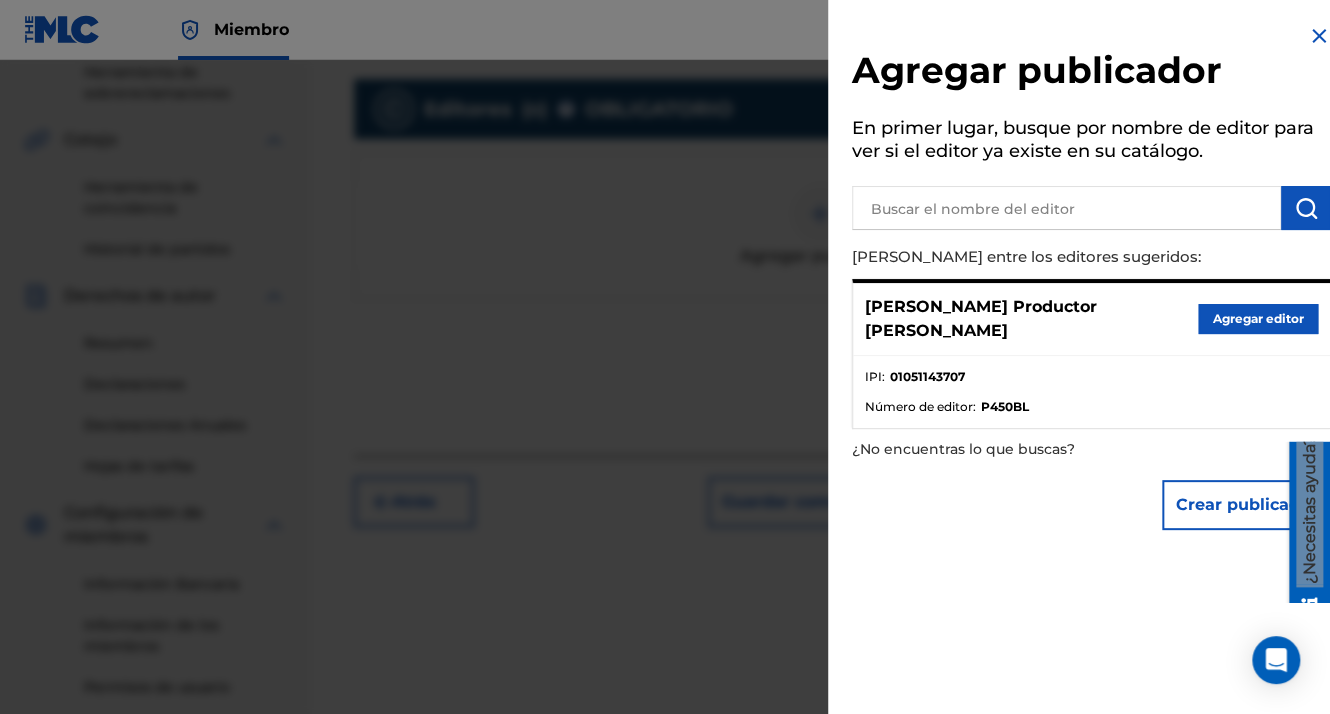 click on "Agregar editor" at bounding box center (1258, 319) 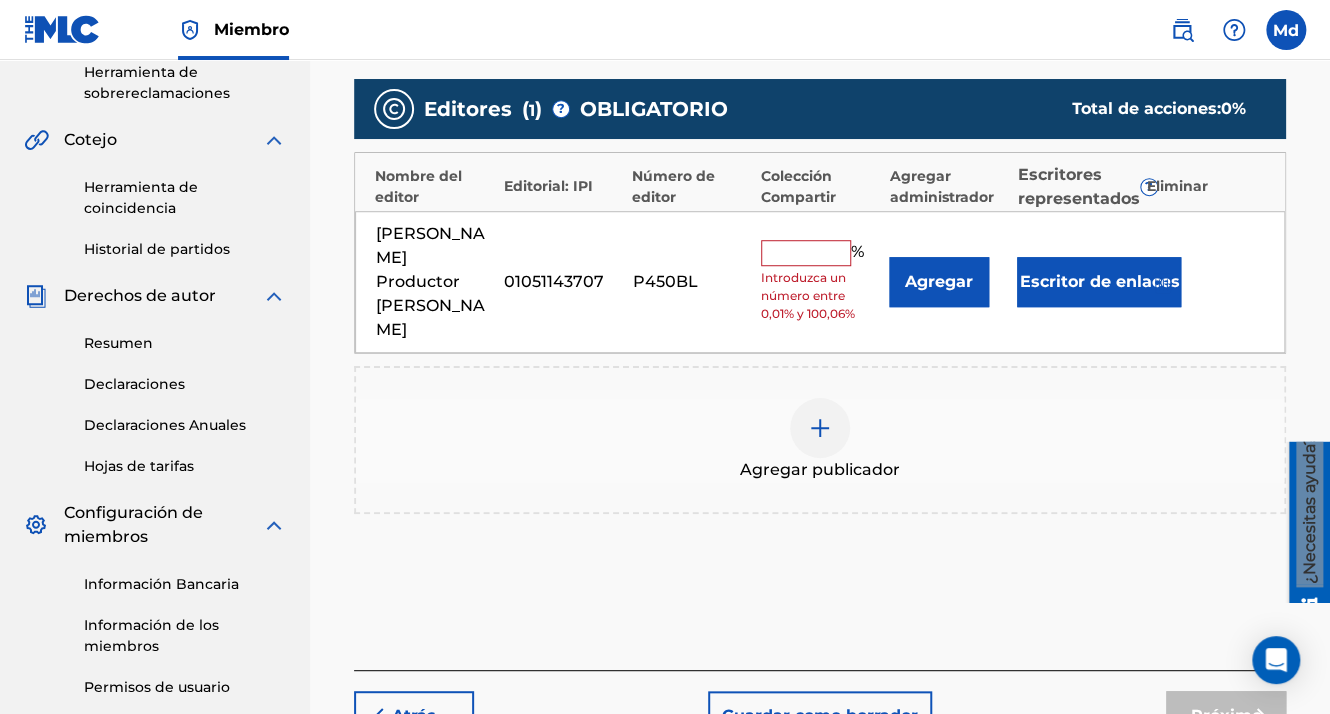 click at bounding box center [806, 253] 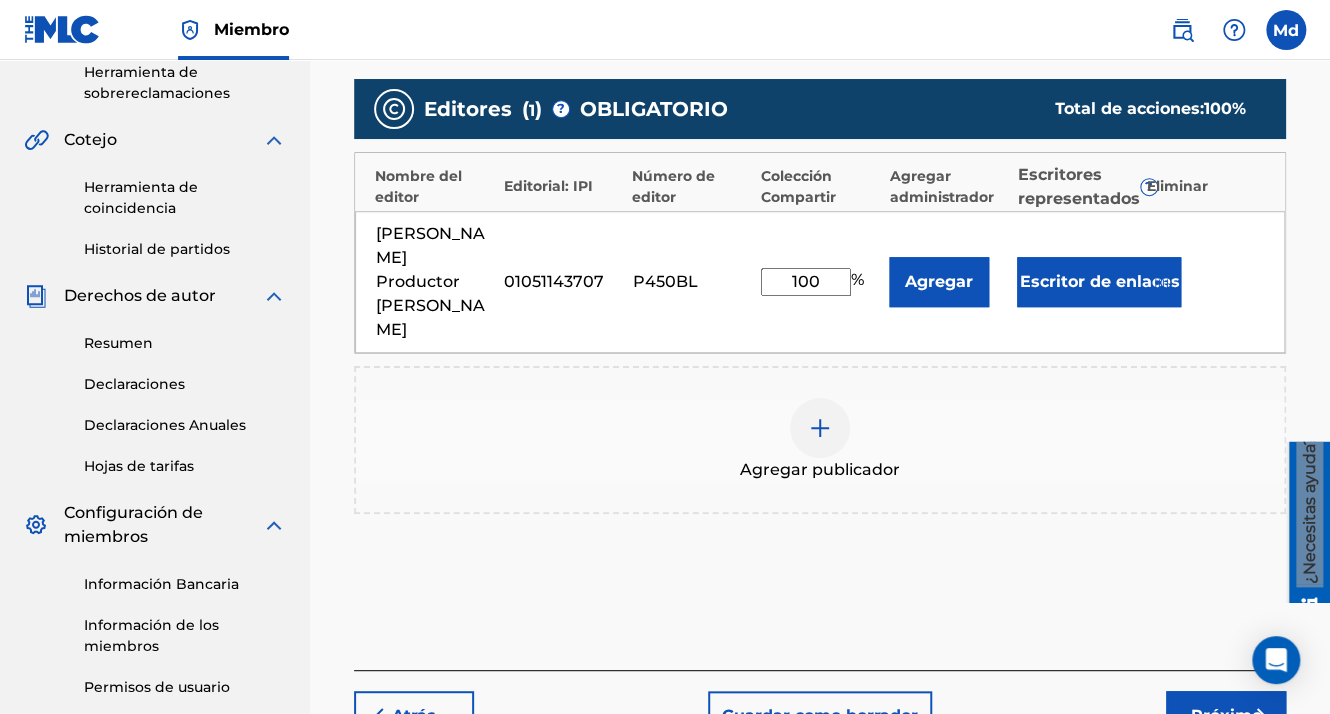 click on "Próximo" at bounding box center [1226, 716] 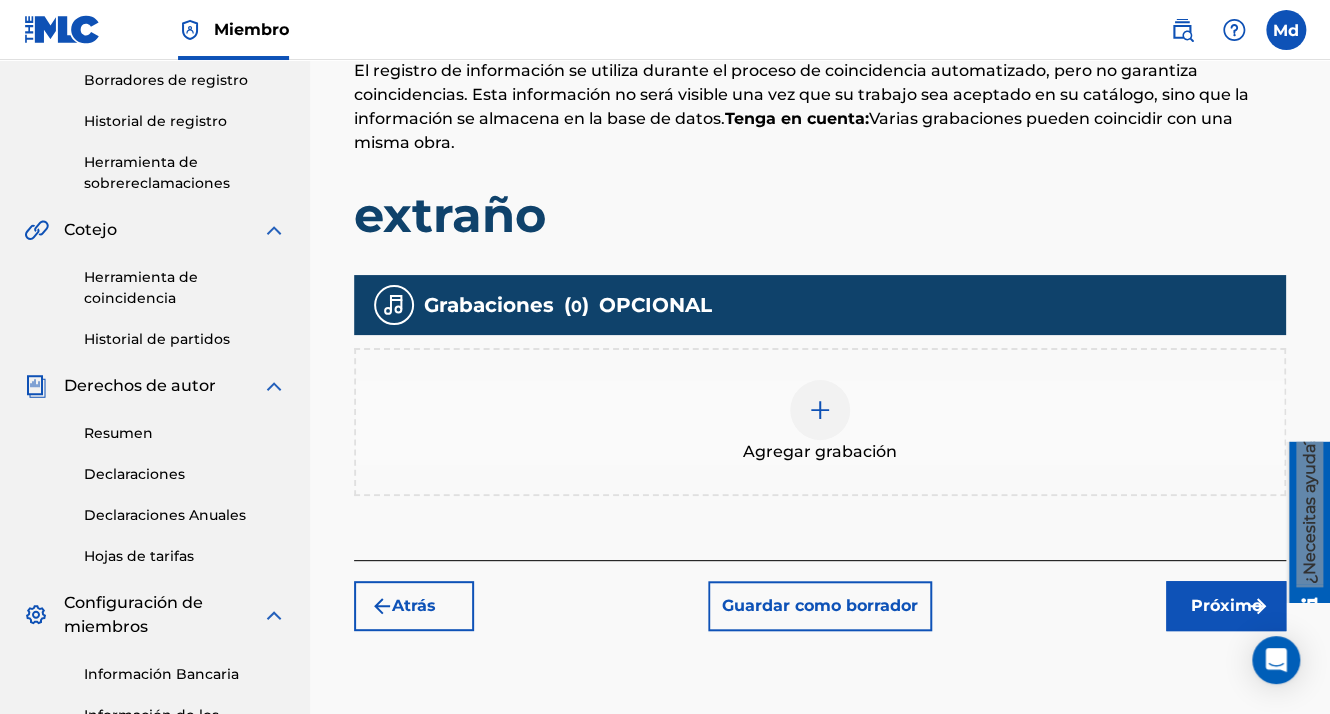scroll, scrollTop: 690, scrollLeft: 0, axis: vertical 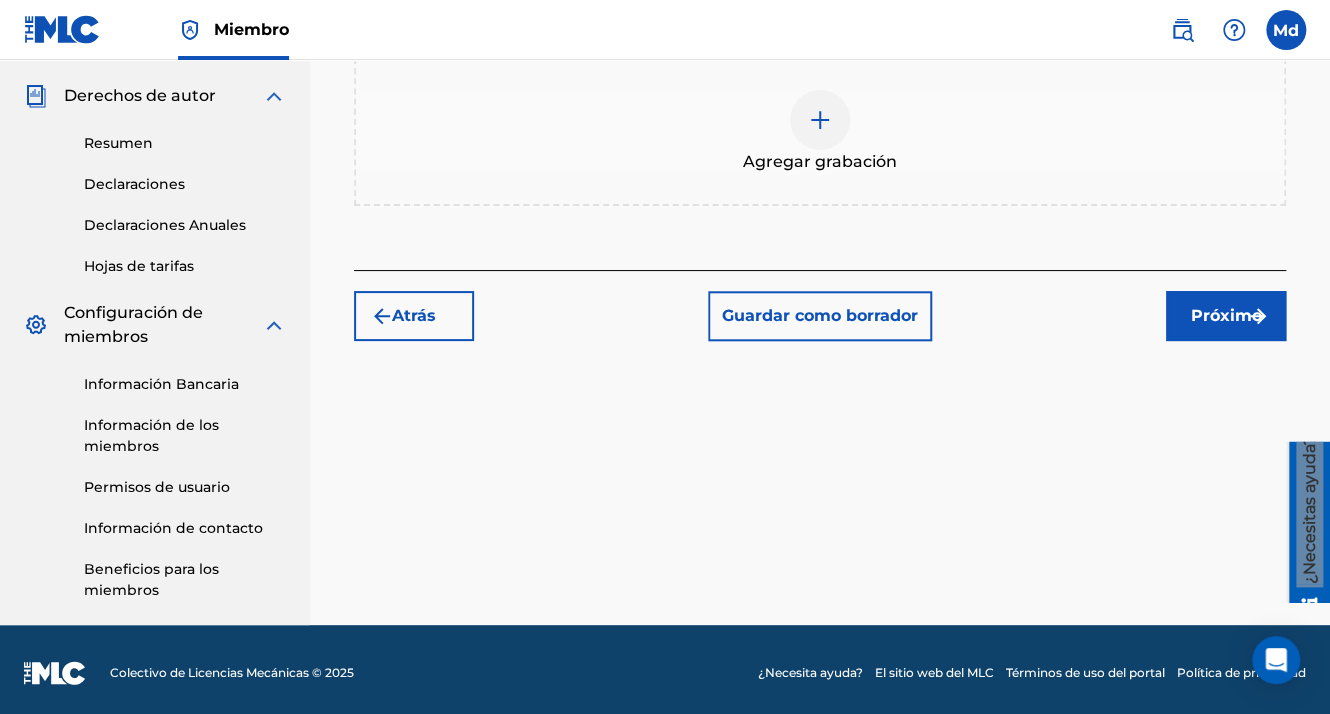 click at bounding box center [820, 120] 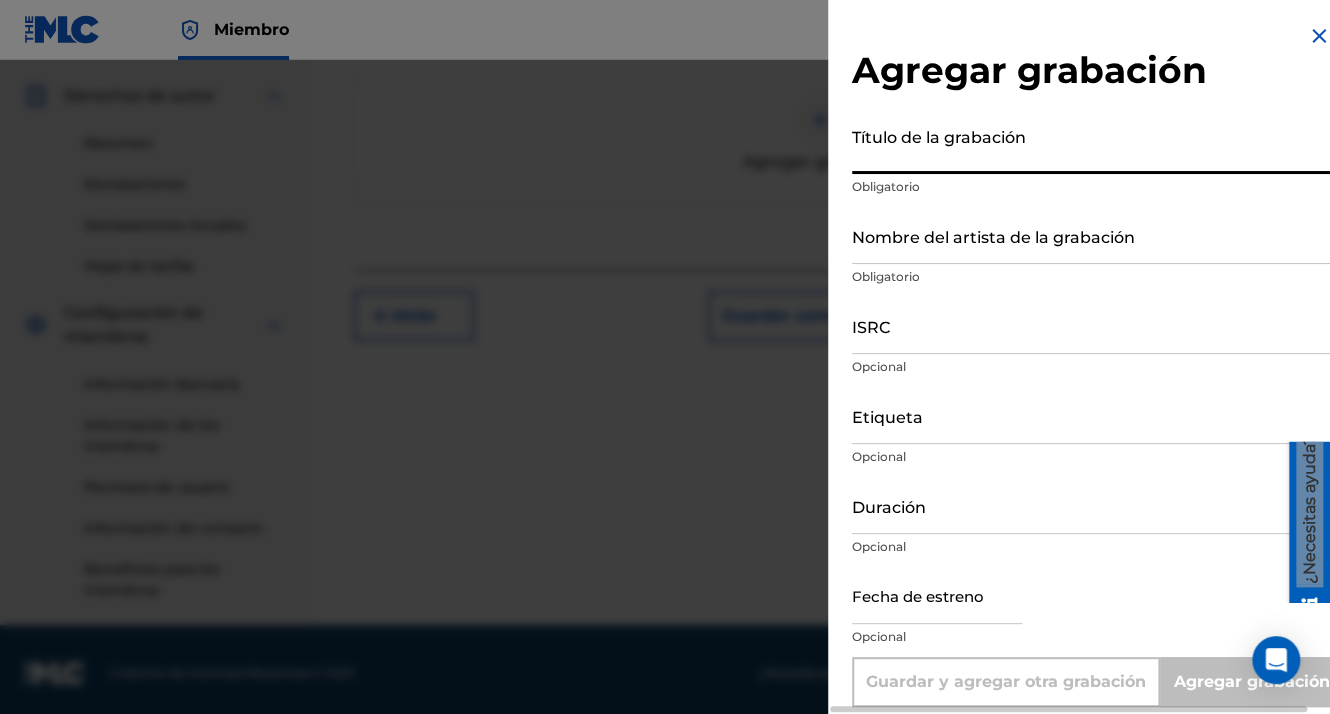 click on "Título de la grabación" at bounding box center [1091, 145] 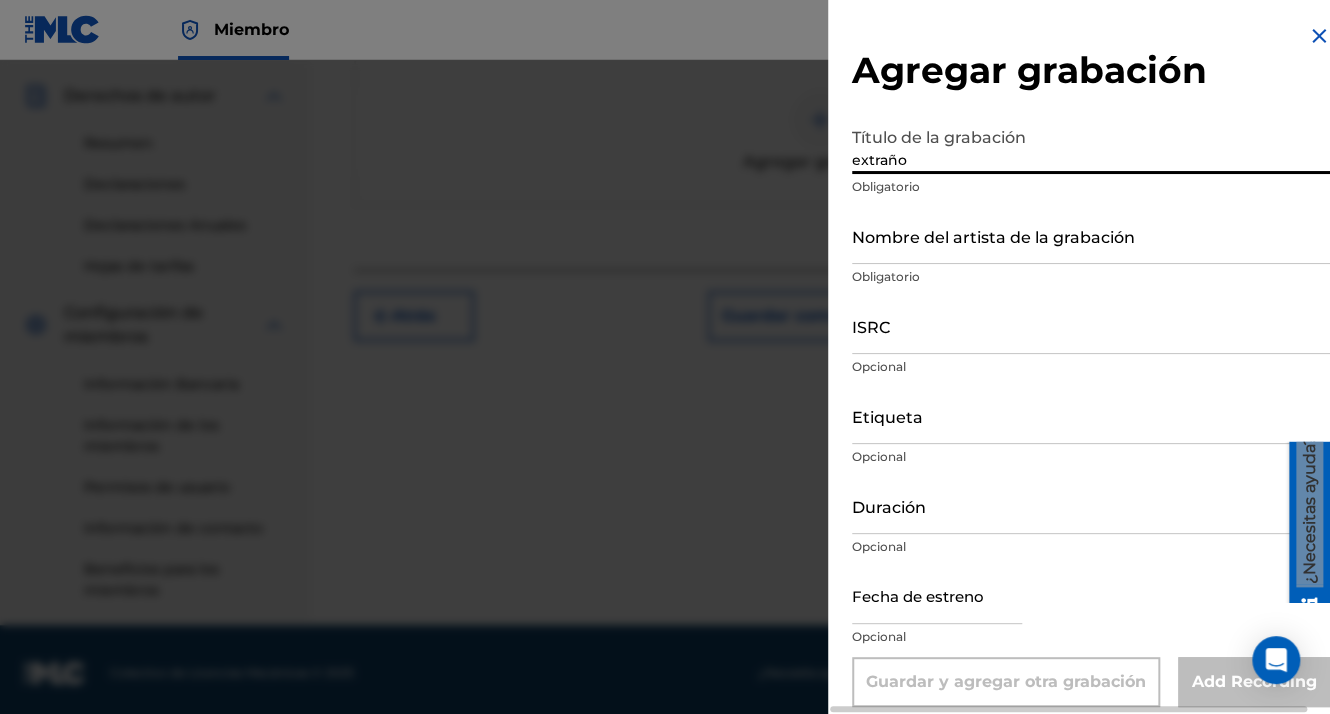 type on "extraño" 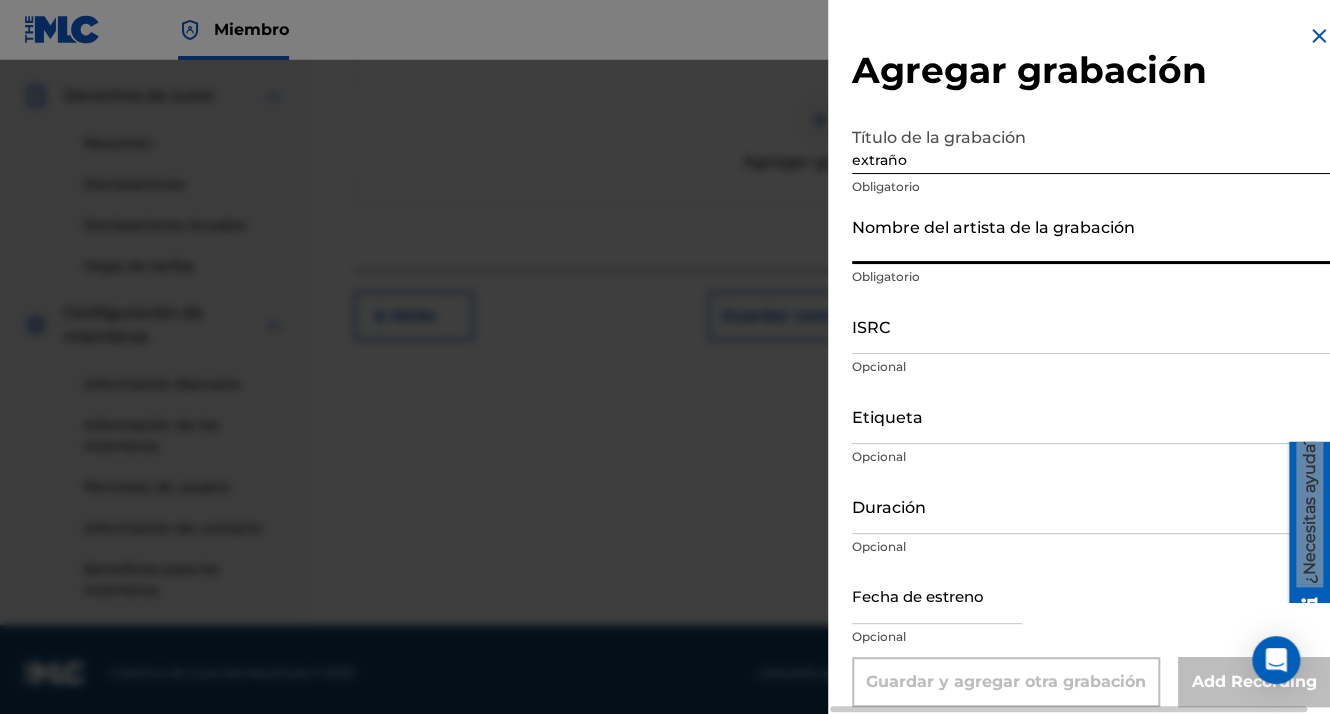 type on "[PERSON_NAME] On the TRACK" 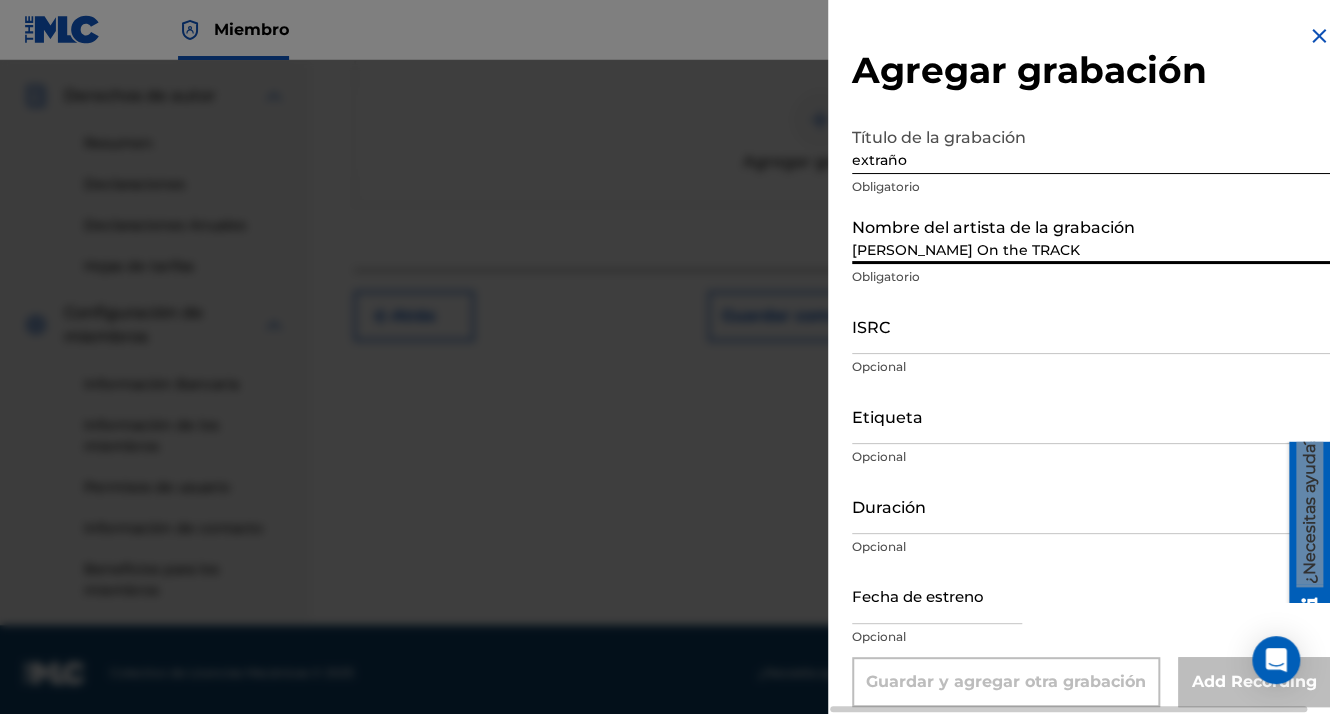 type on "[DATE]" 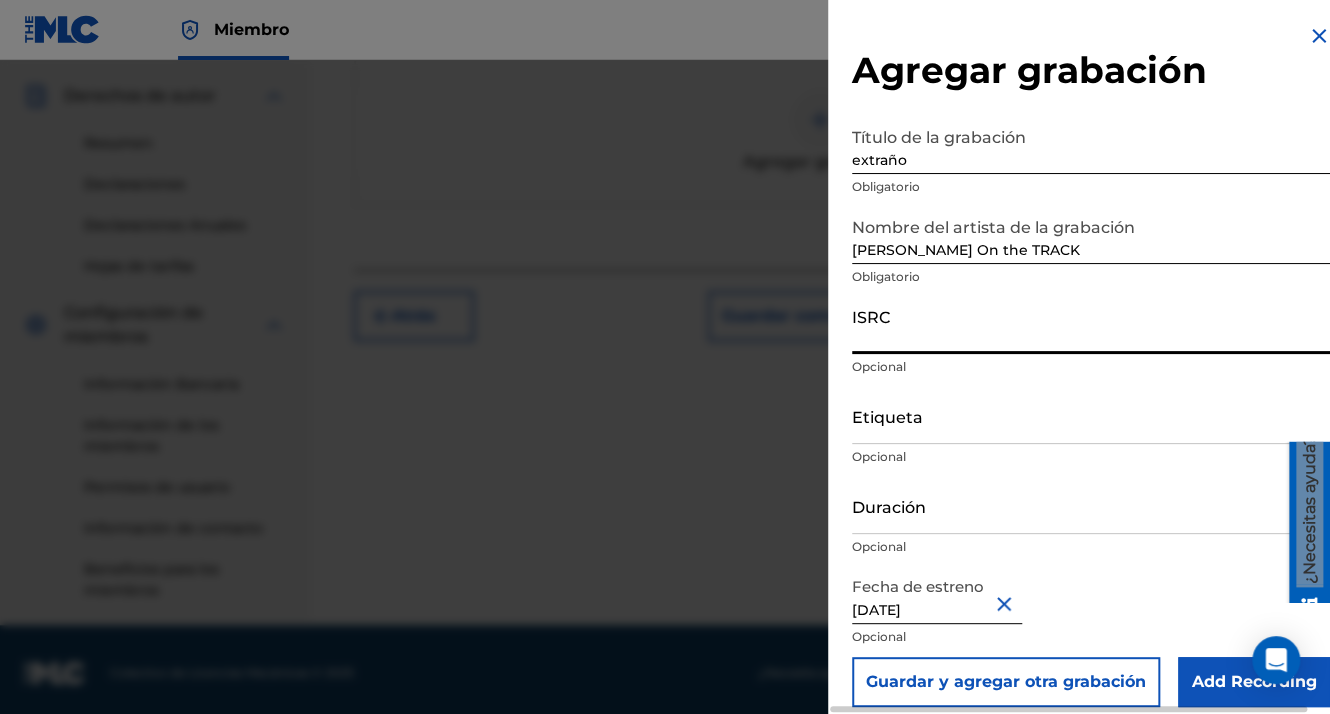 paste on "QZWFF2547216" 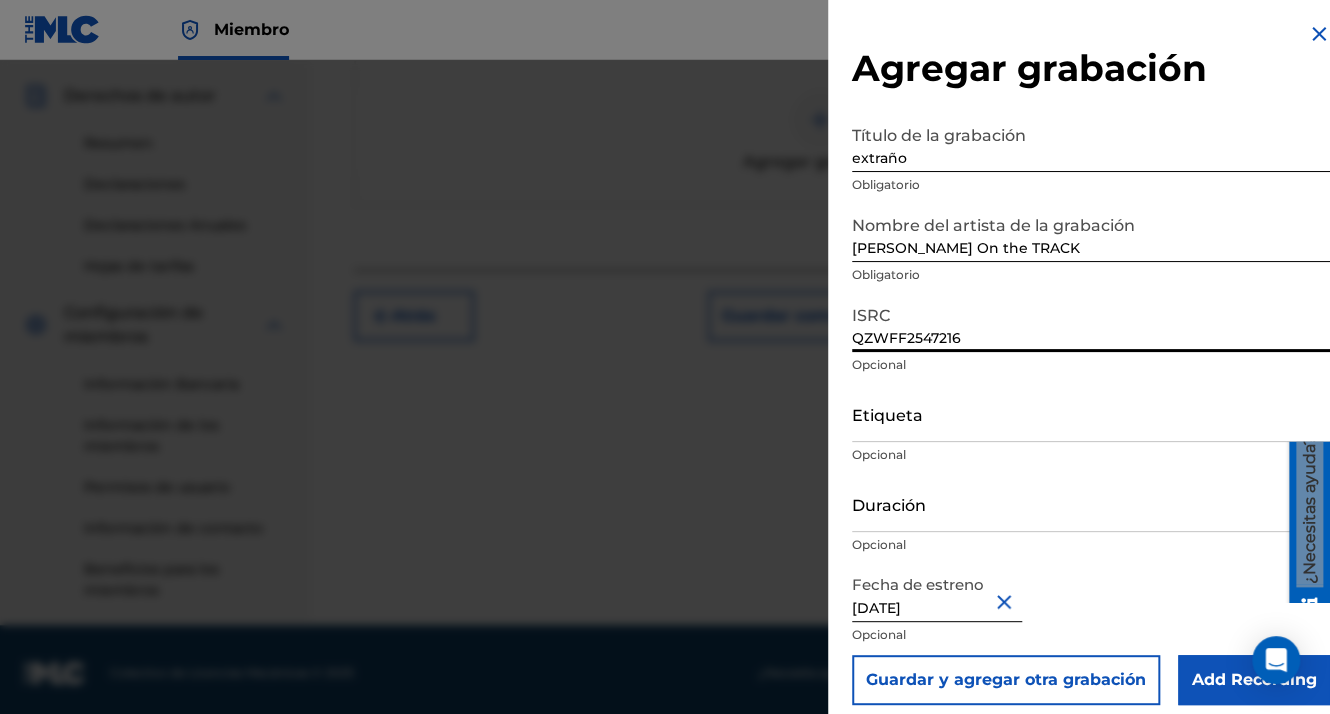 scroll, scrollTop: 16, scrollLeft: 0, axis: vertical 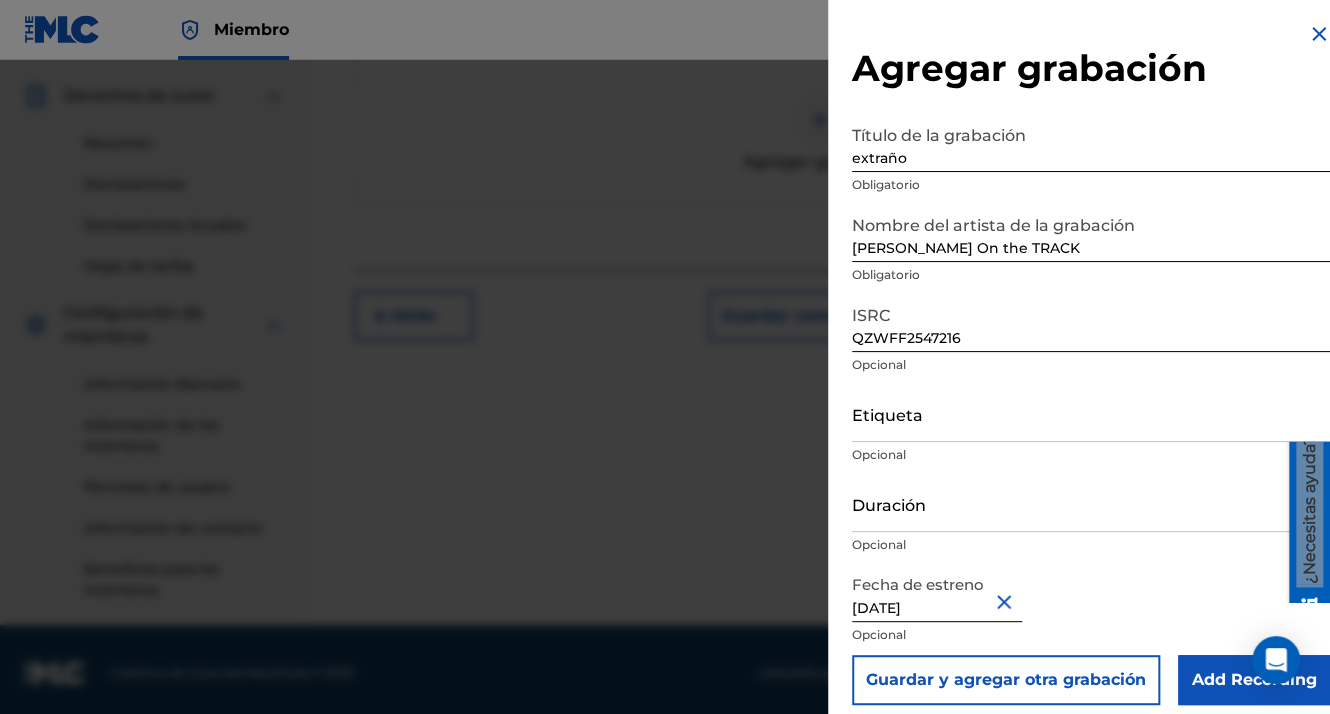 click on "Add Recording" at bounding box center (1254, 680) 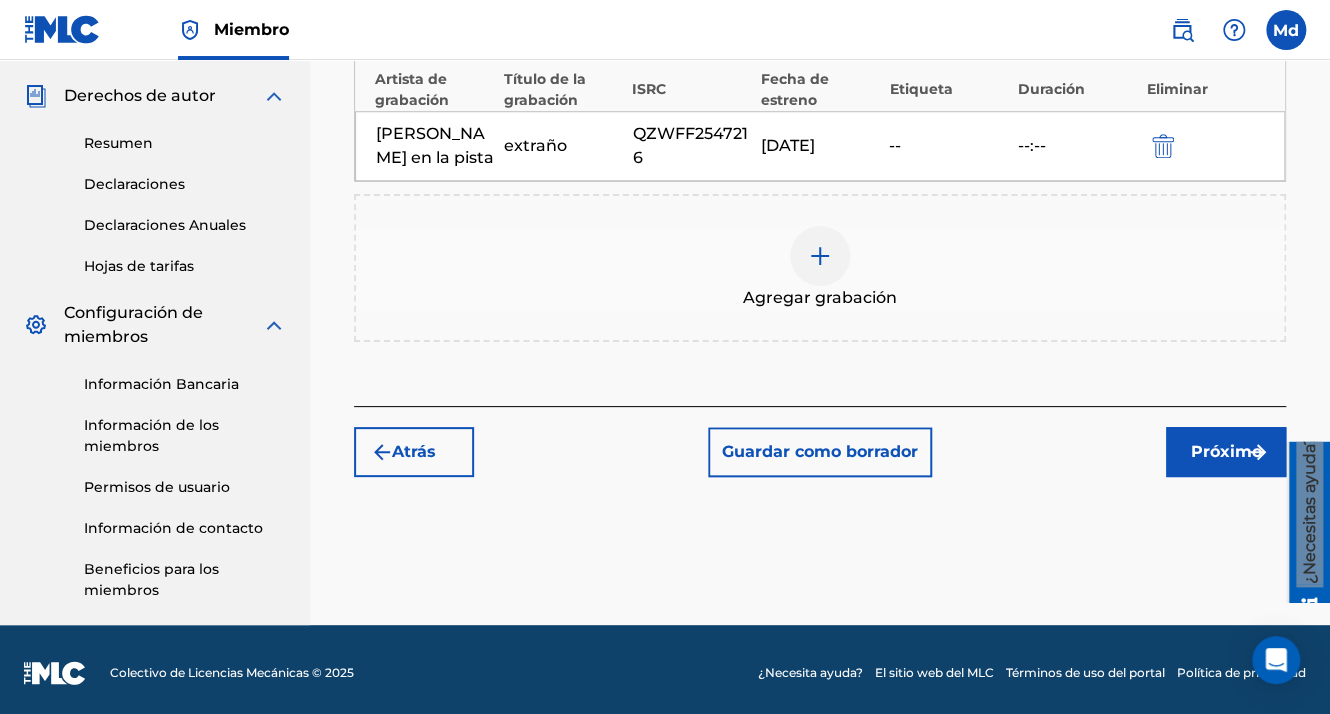 click on "Próximo" at bounding box center [1226, 452] 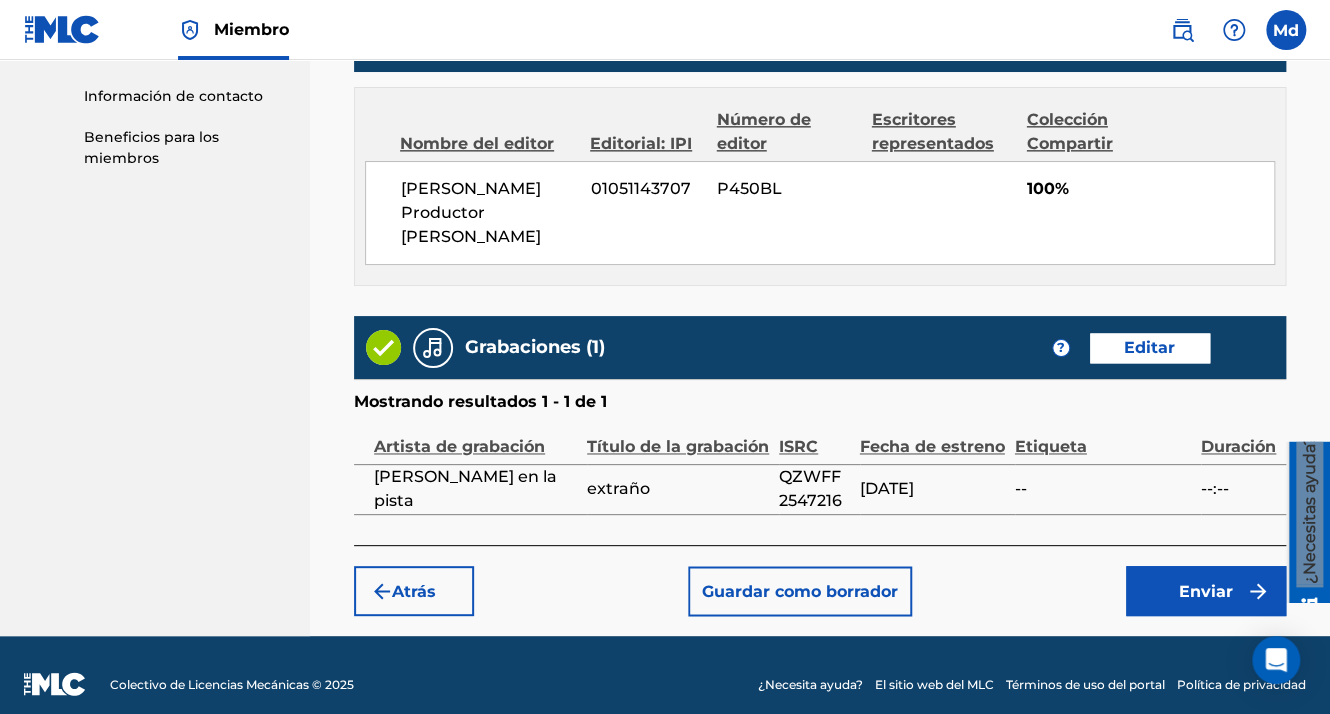 scroll, scrollTop: 1123, scrollLeft: 0, axis: vertical 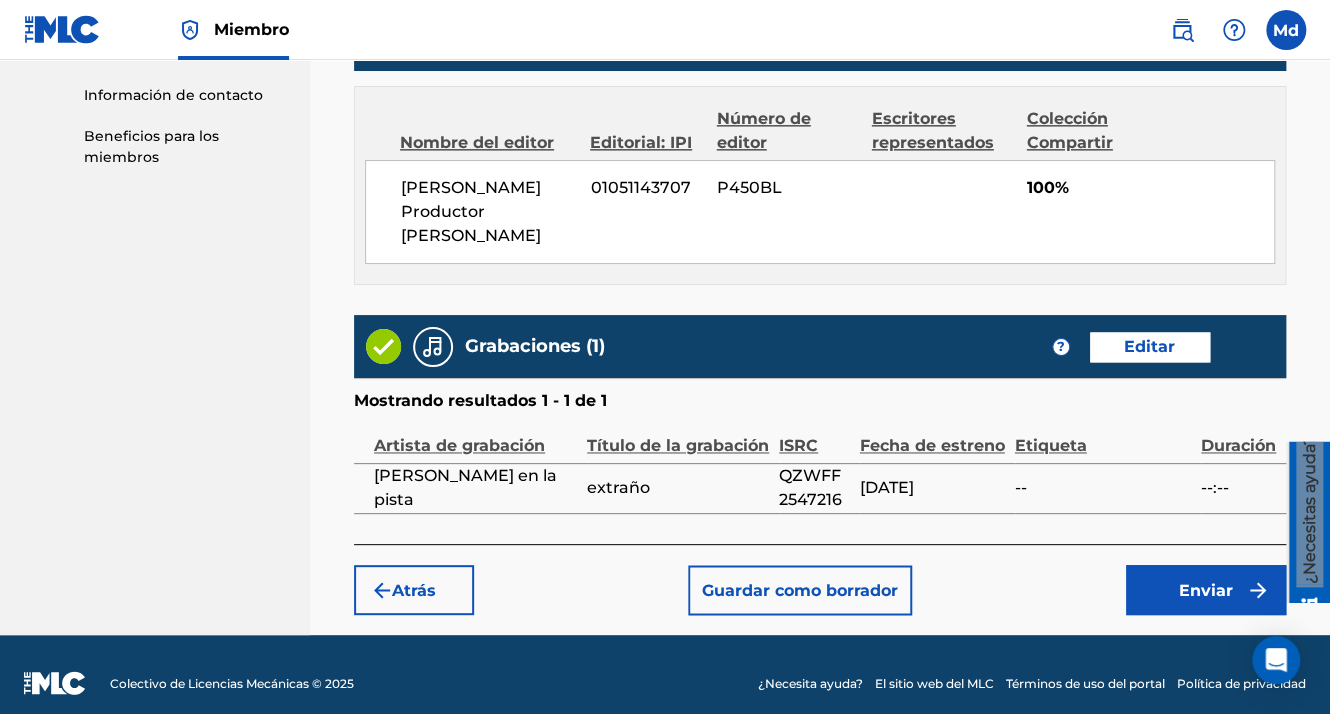 click on "Enviar" at bounding box center (1206, 590) 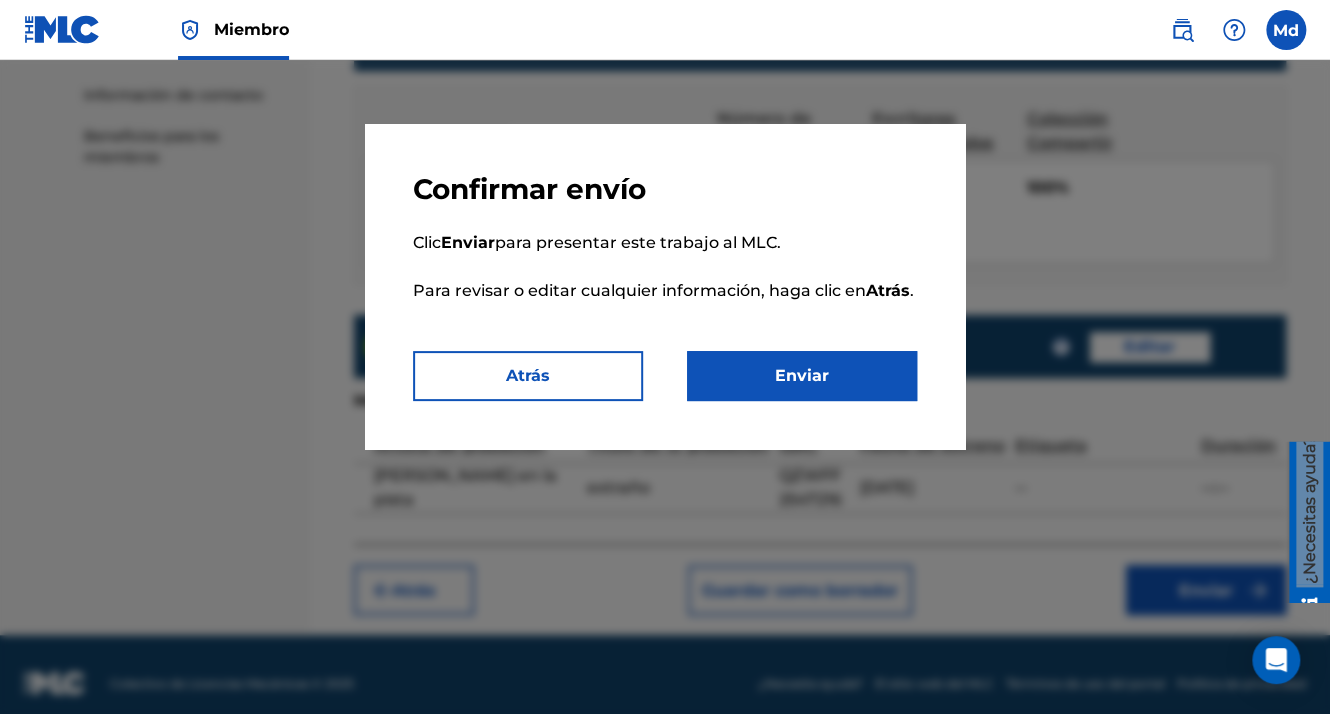 click on "Enviar" at bounding box center [802, 376] 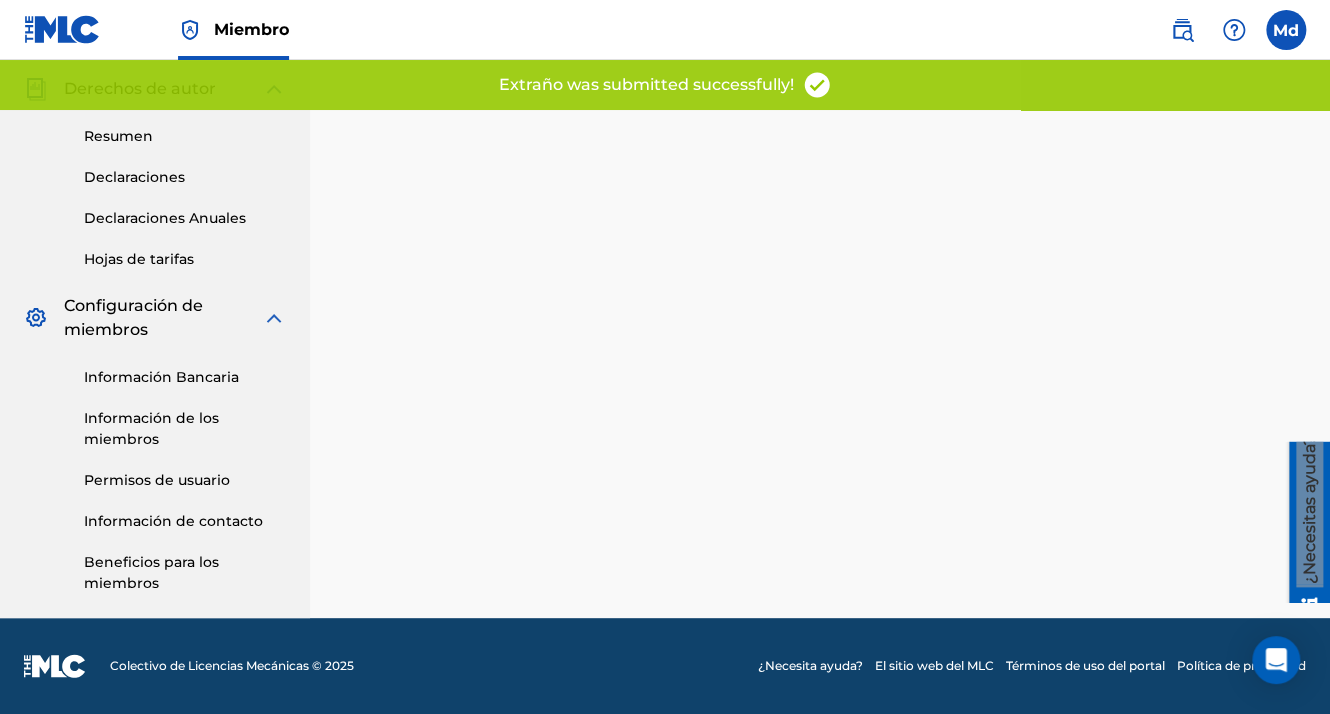 scroll, scrollTop: 0, scrollLeft: 0, axis: both 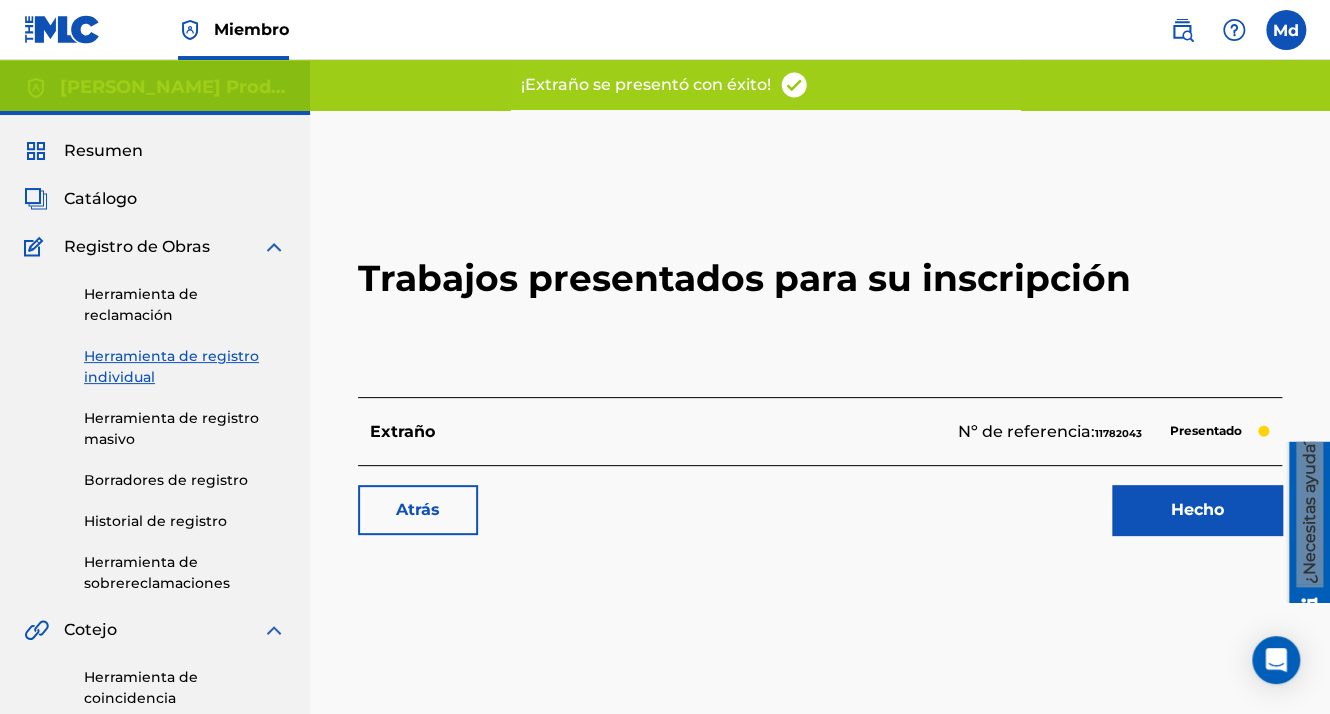 click on "Hecho" at bounding box center (1197, 510) 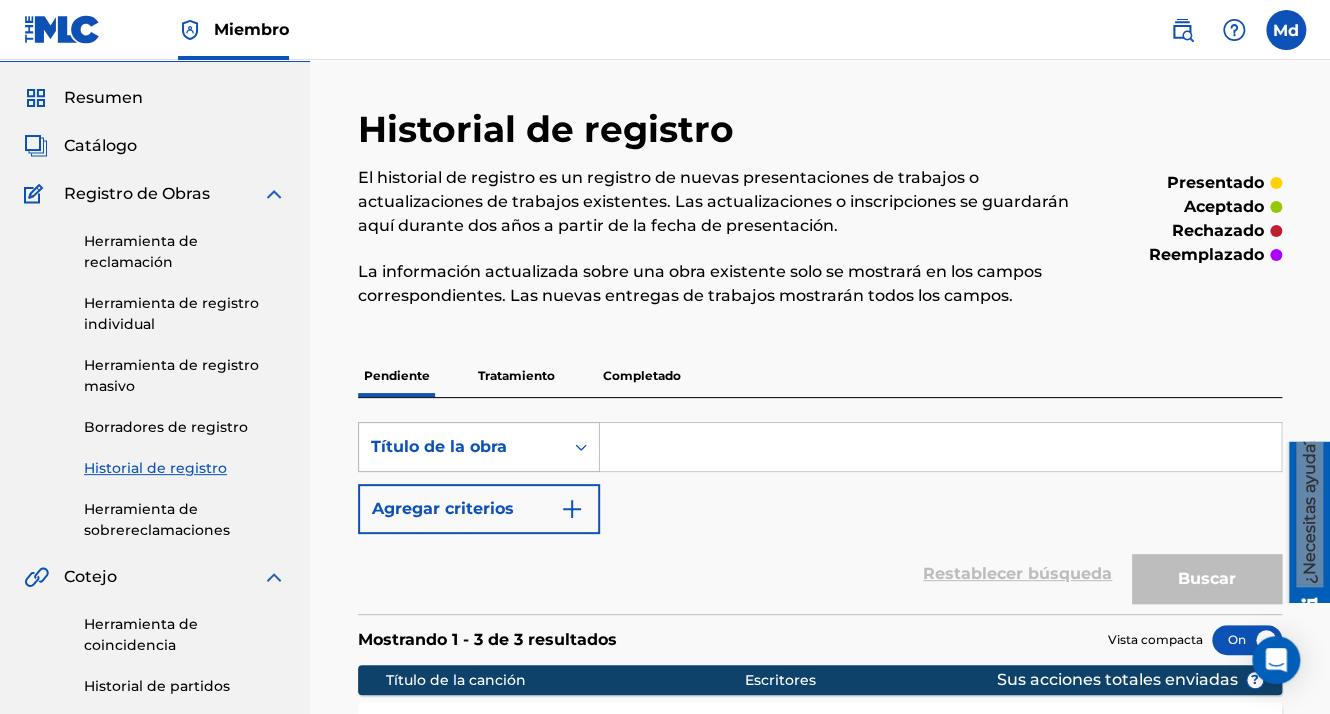 scroll, scrollTop: 100, scrollLeft: 0, axis: vertical 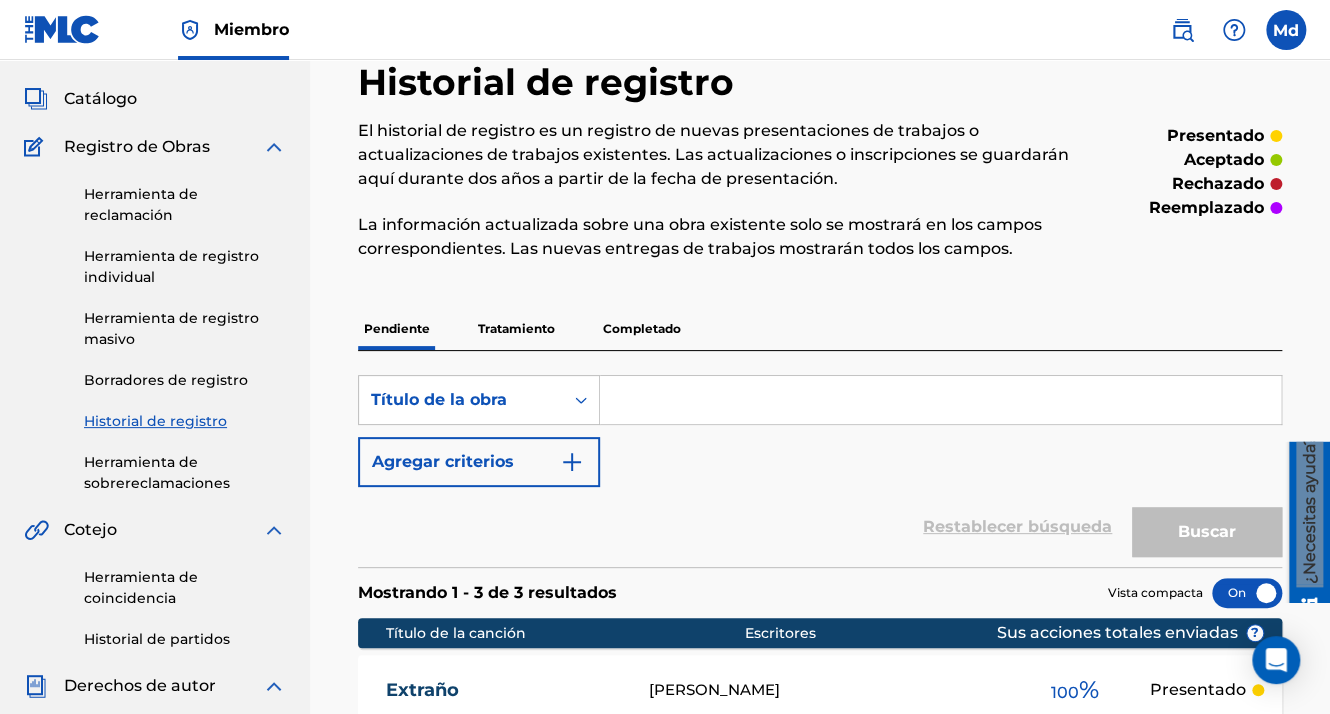 click at bounding box center (940, 400) 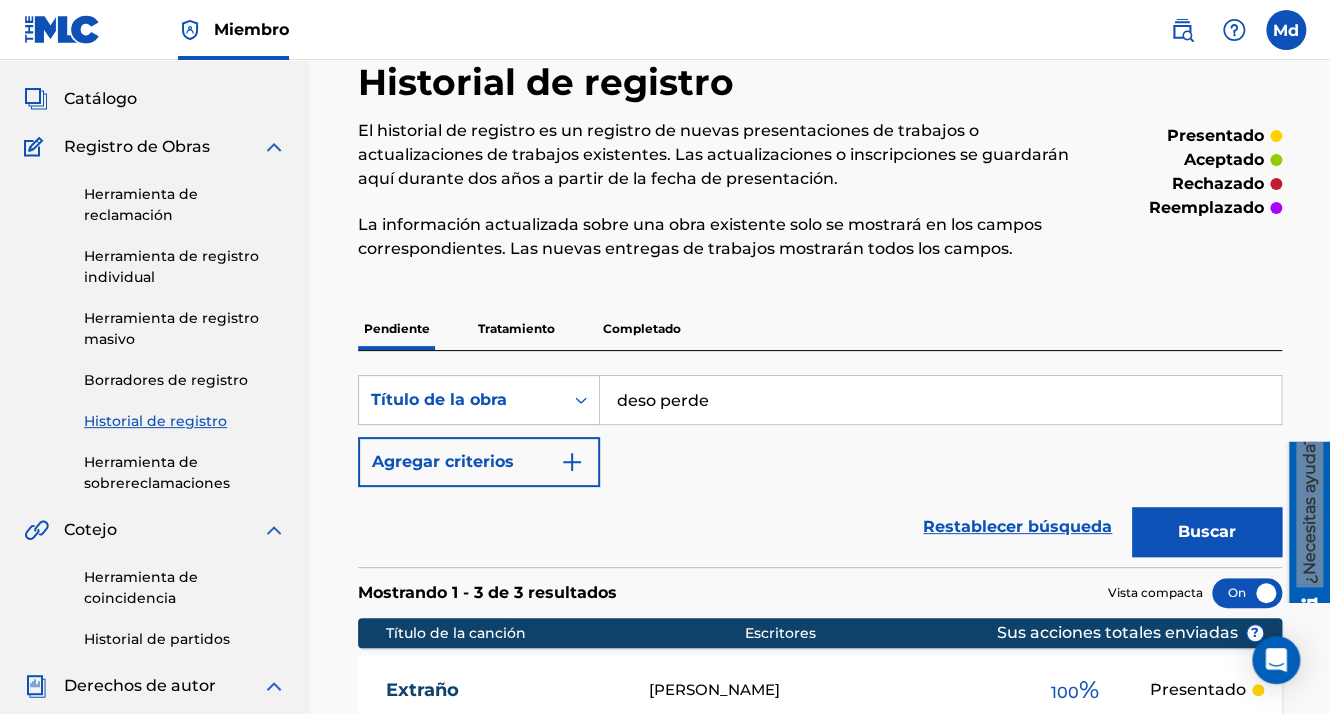 type on "deso perde" 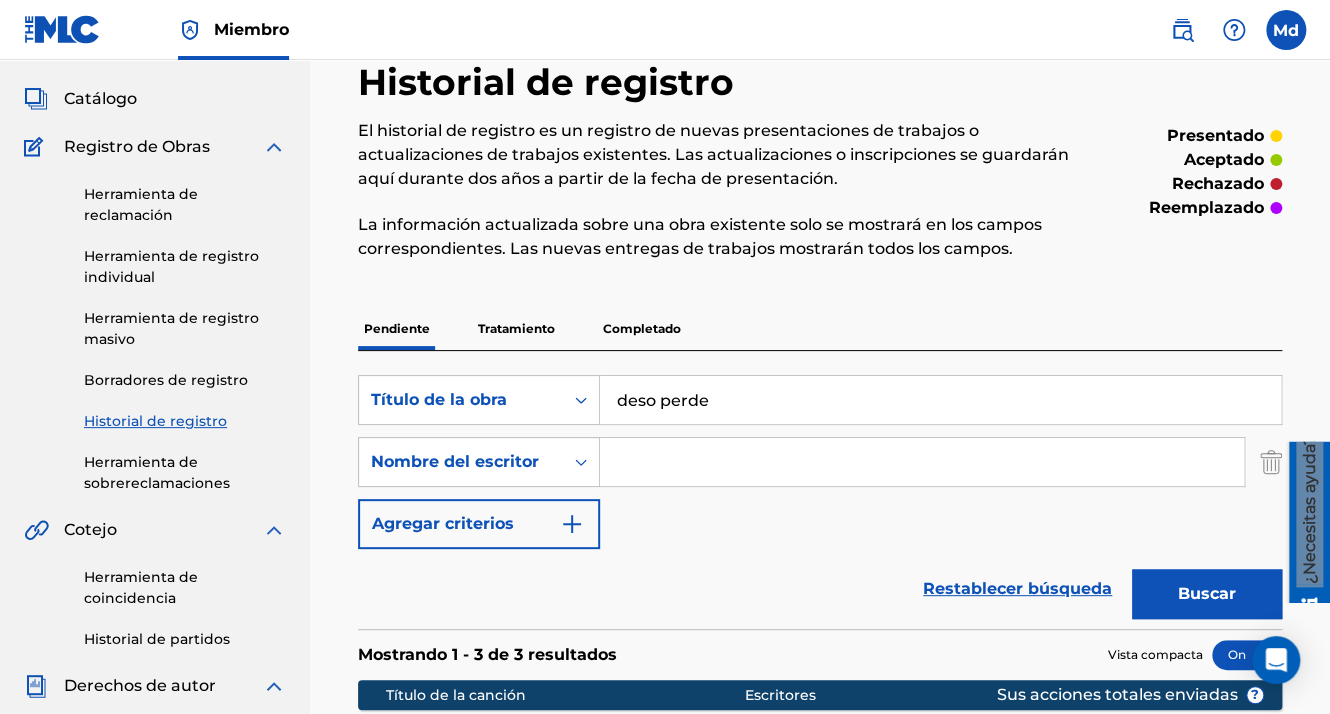 click at bounding box center (922, 462) 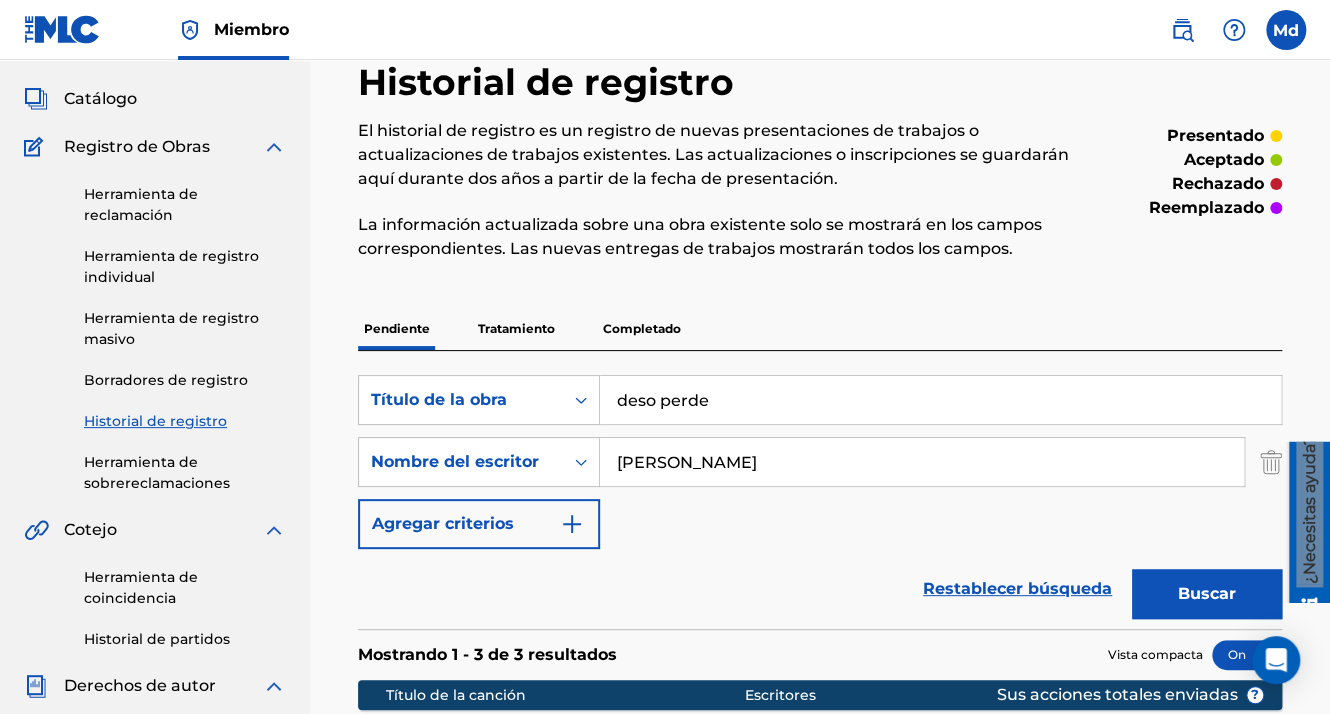 click at bounding box center (572, 524) 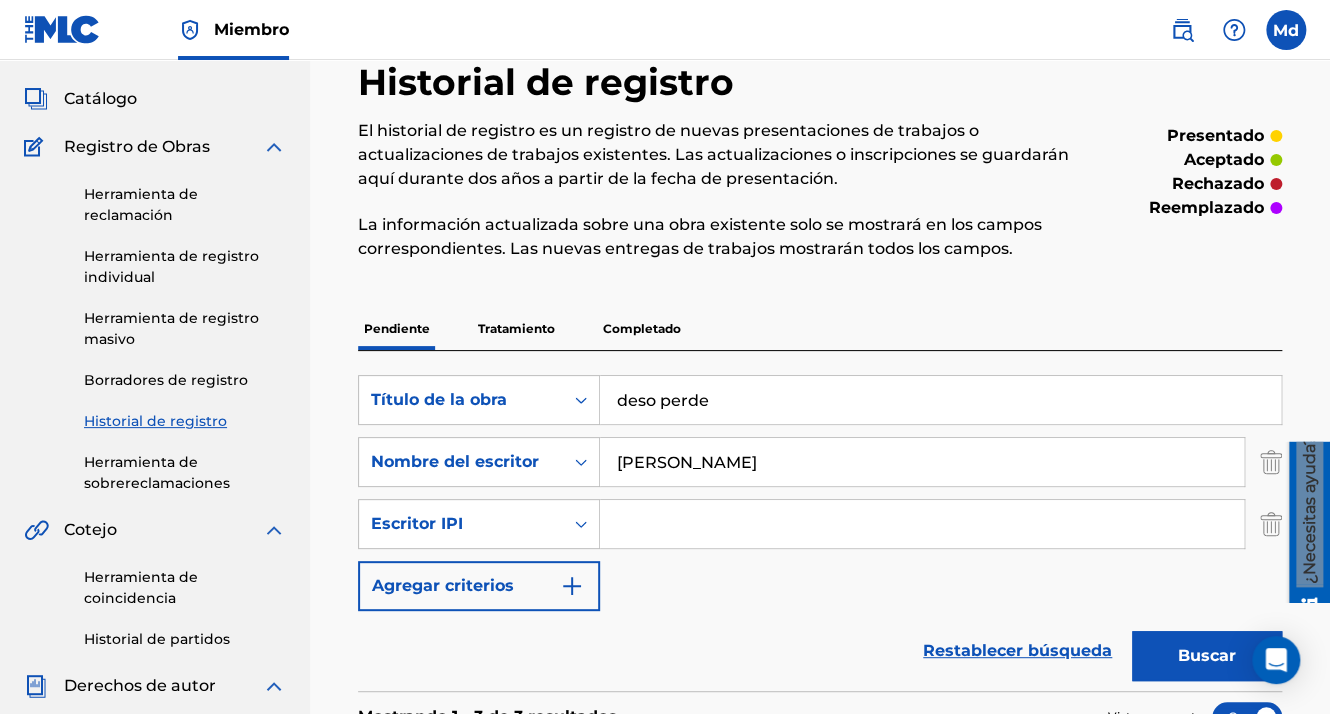 click at bounding box center [922, 524] 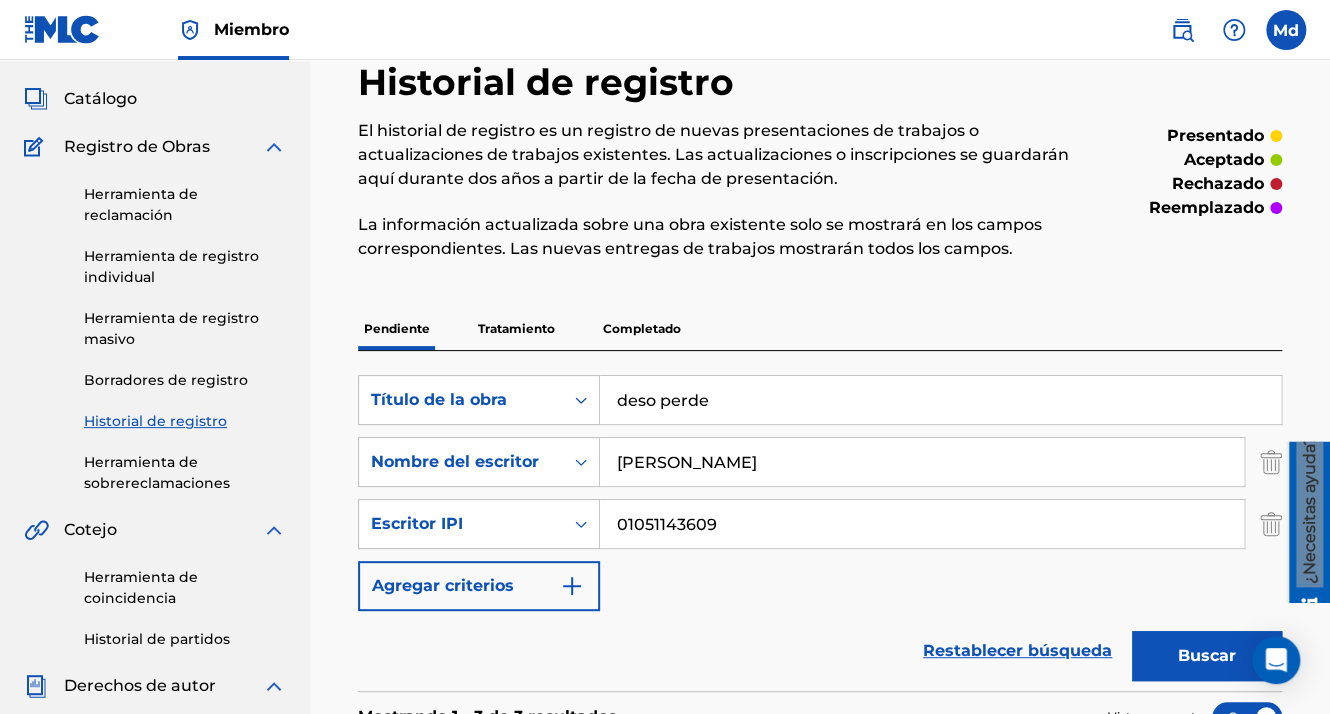 click on "Buscar" at bounding box center [1207, 656] 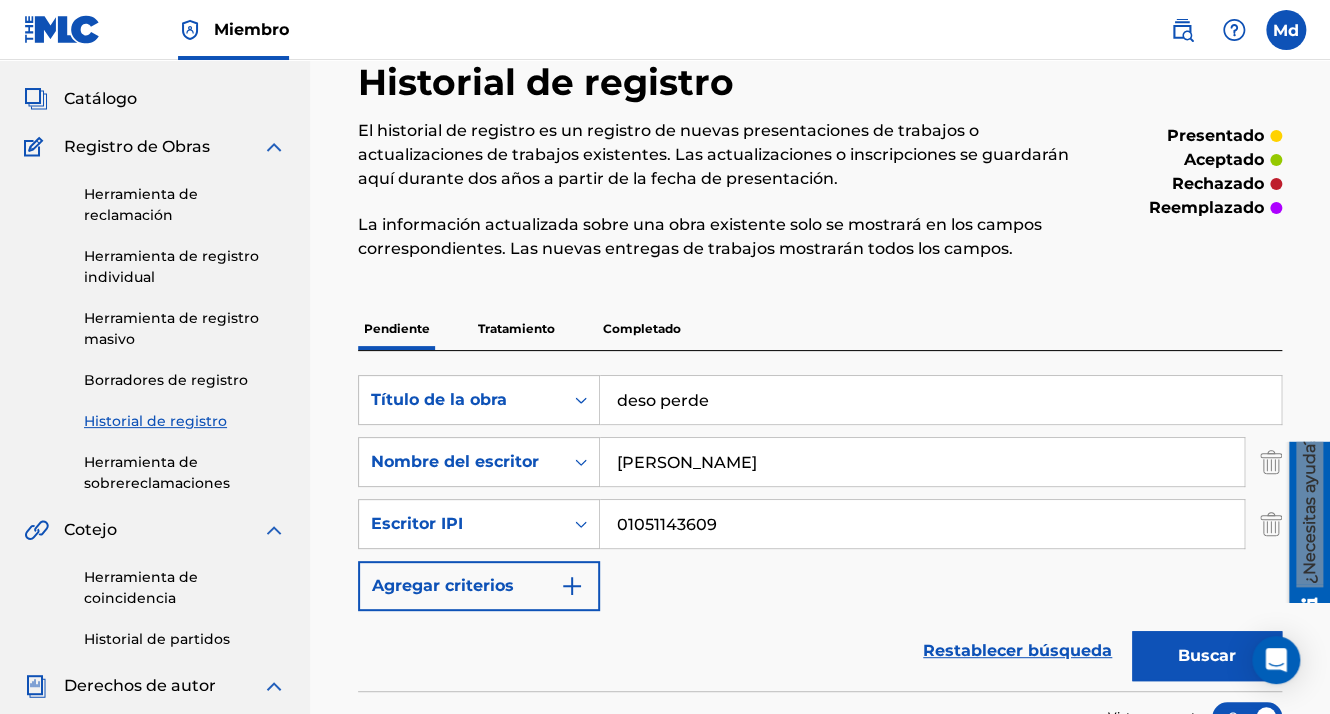 click on "Buscar" at bounding box center [1207, 656] 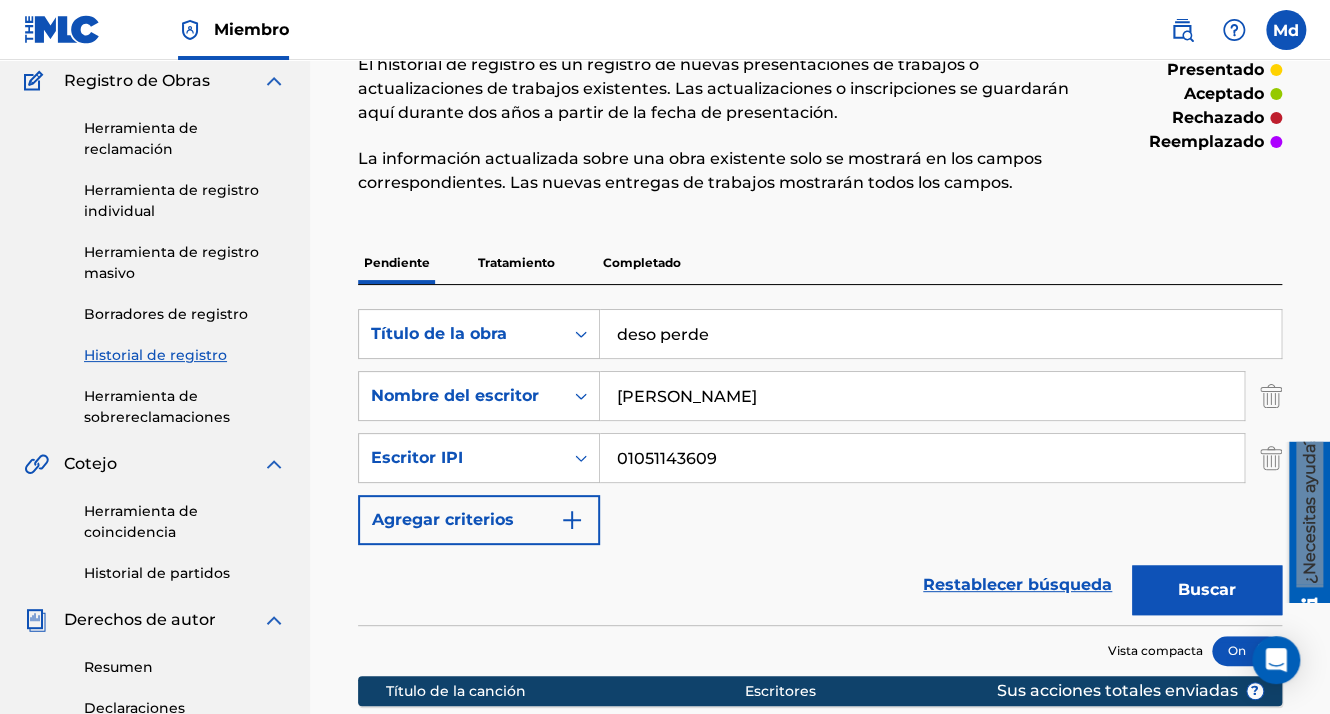 scroll, scrollTop: 300, scrollLeft: 0, axis: vertical 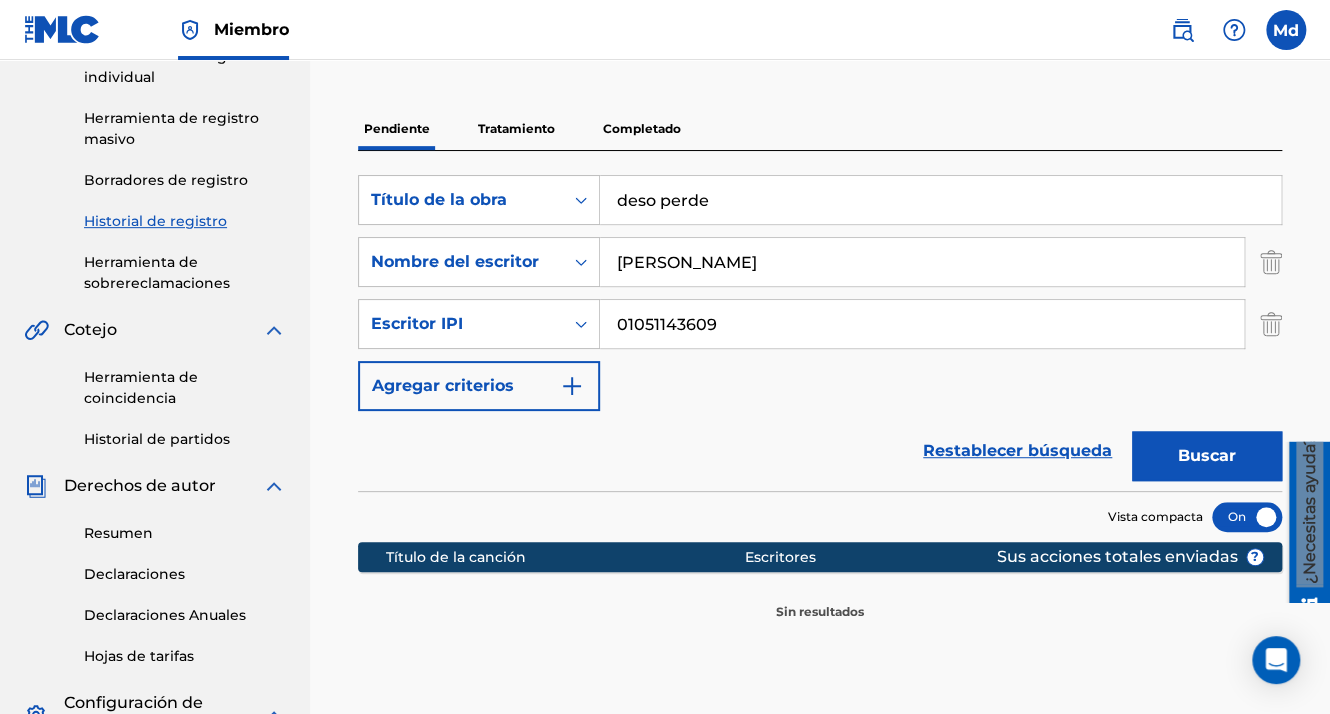click on "Buscar" at bounding box center (1207, 456) 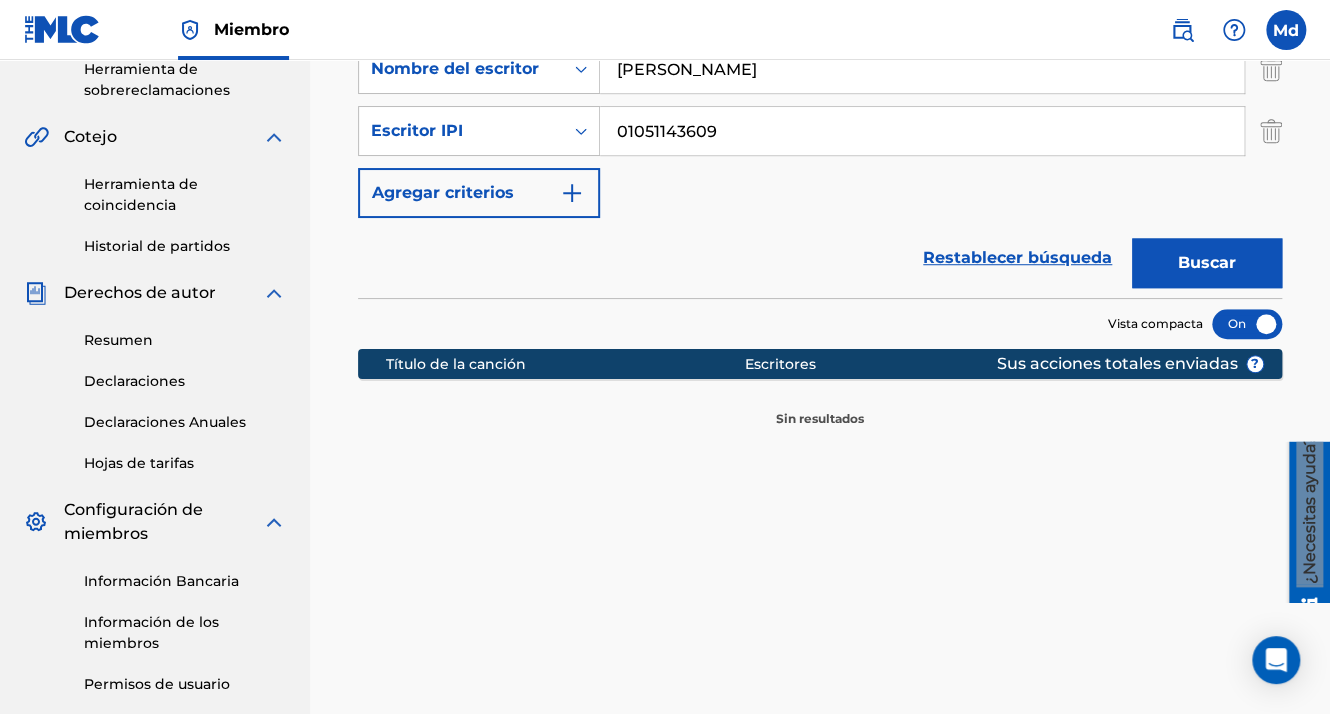 scroll, scrollTop: 500, scrollLeft: 0, axis: vertical 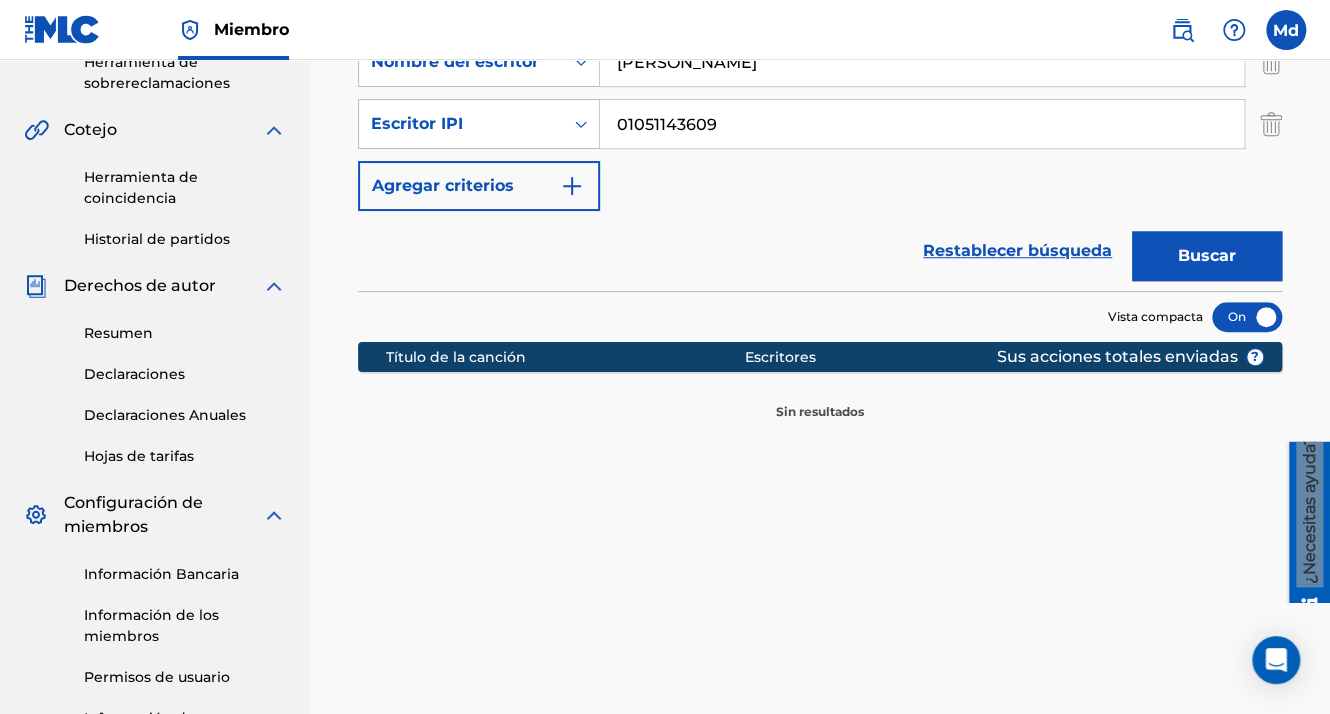 click on "Buscar" at bounding box center [1207, 256] 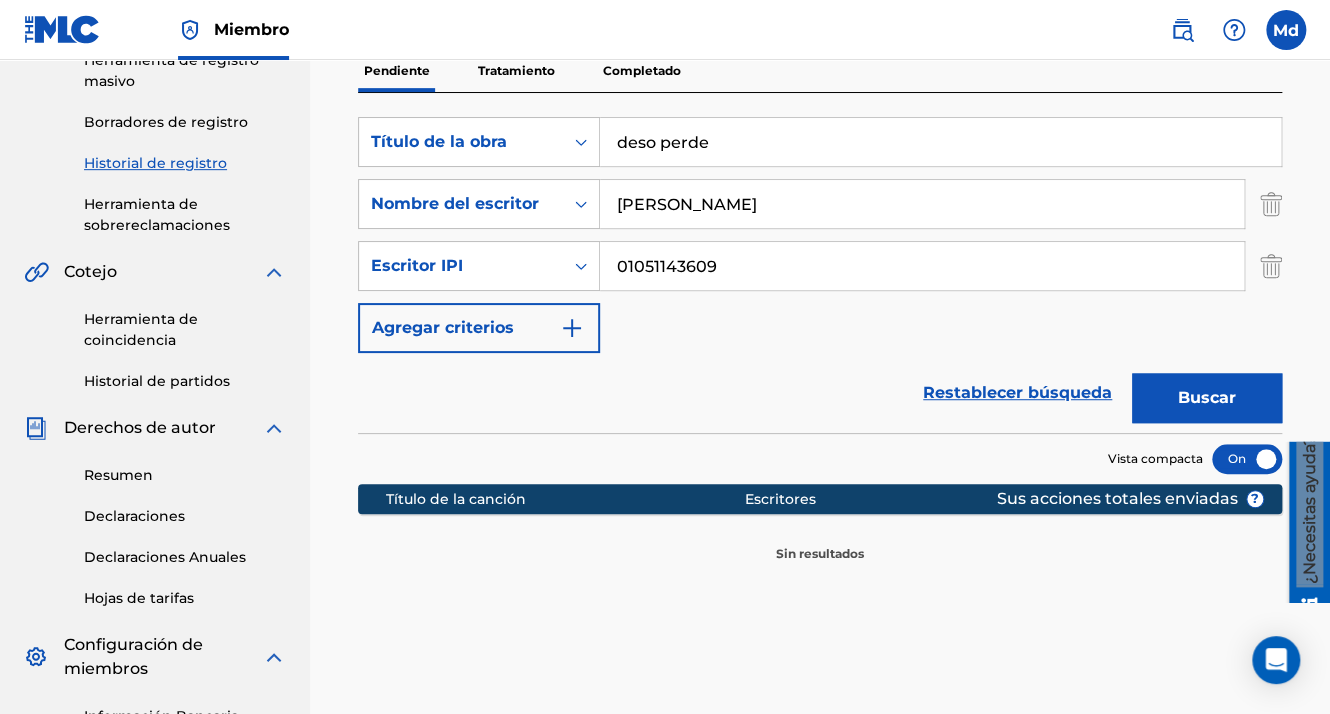 scroll, scrollTop: 296, scrollLeft: 0, axis: vertical 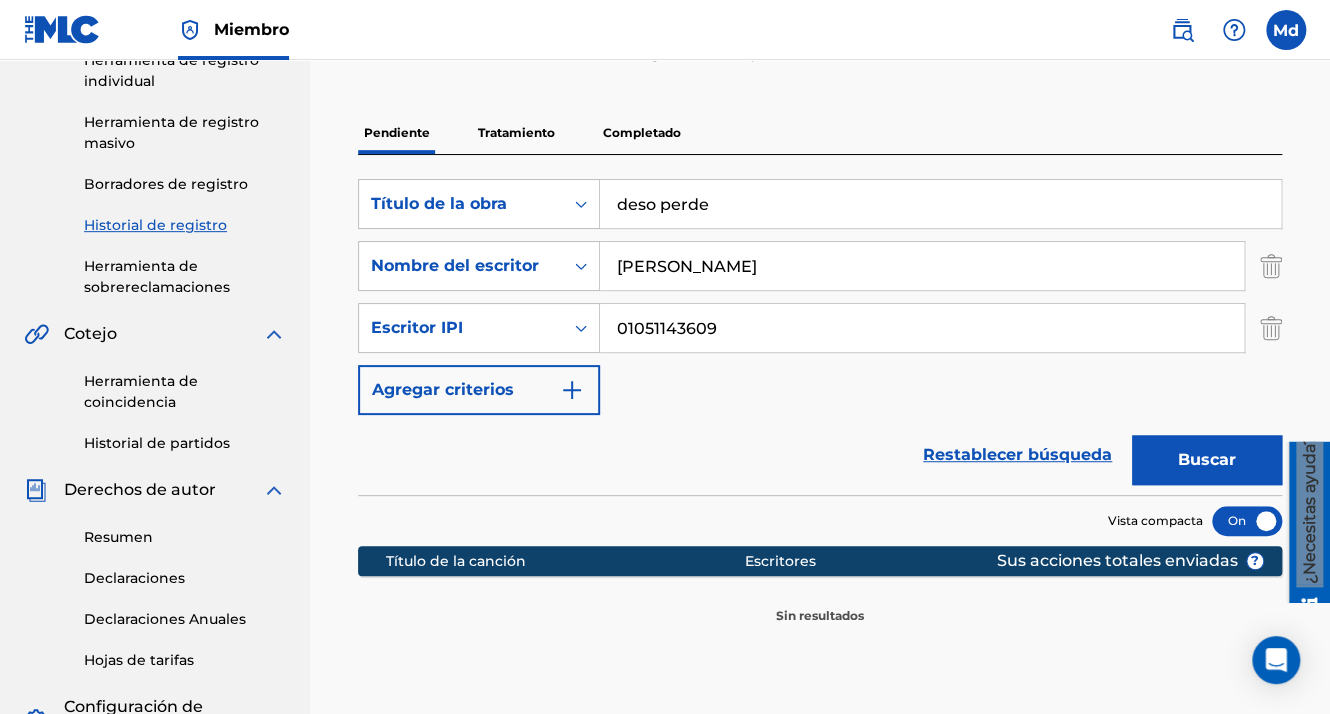 click on "Buscar" at bounding box center [1207, 460] 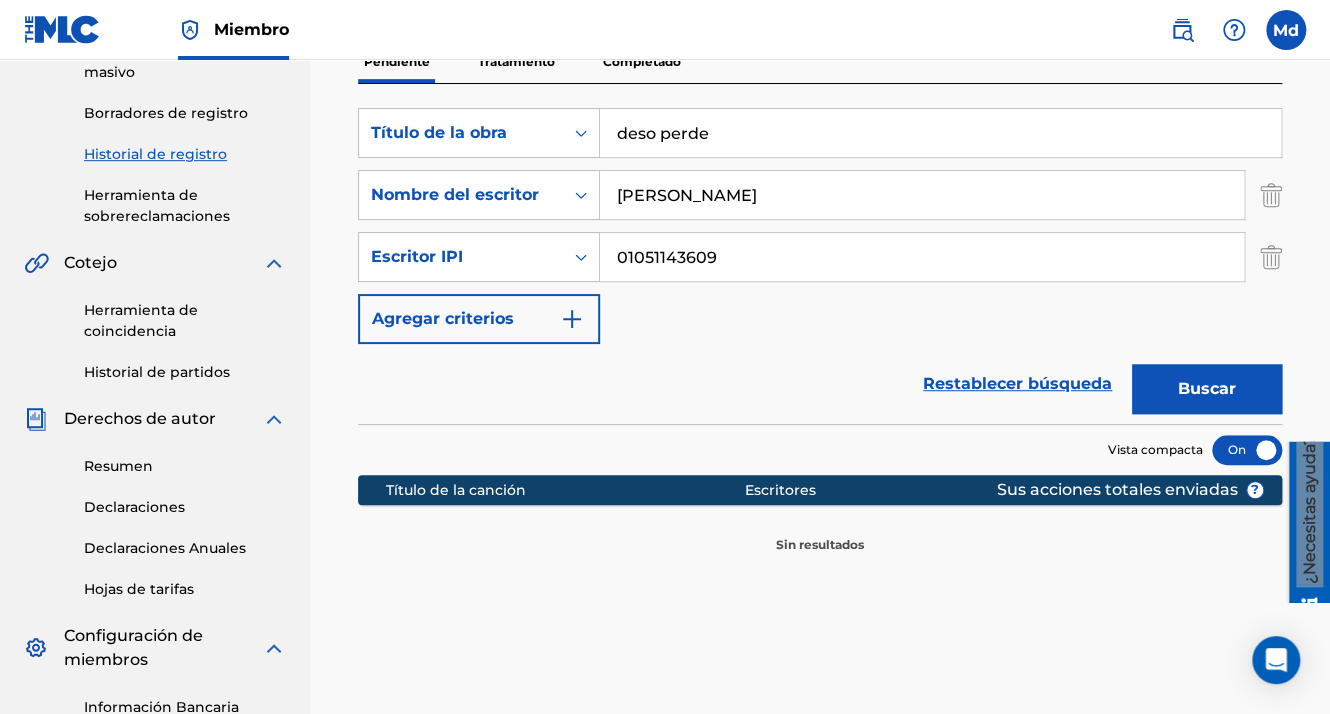 scroll, scrollTop: 500, scrollLeft: 0, axis: vertical 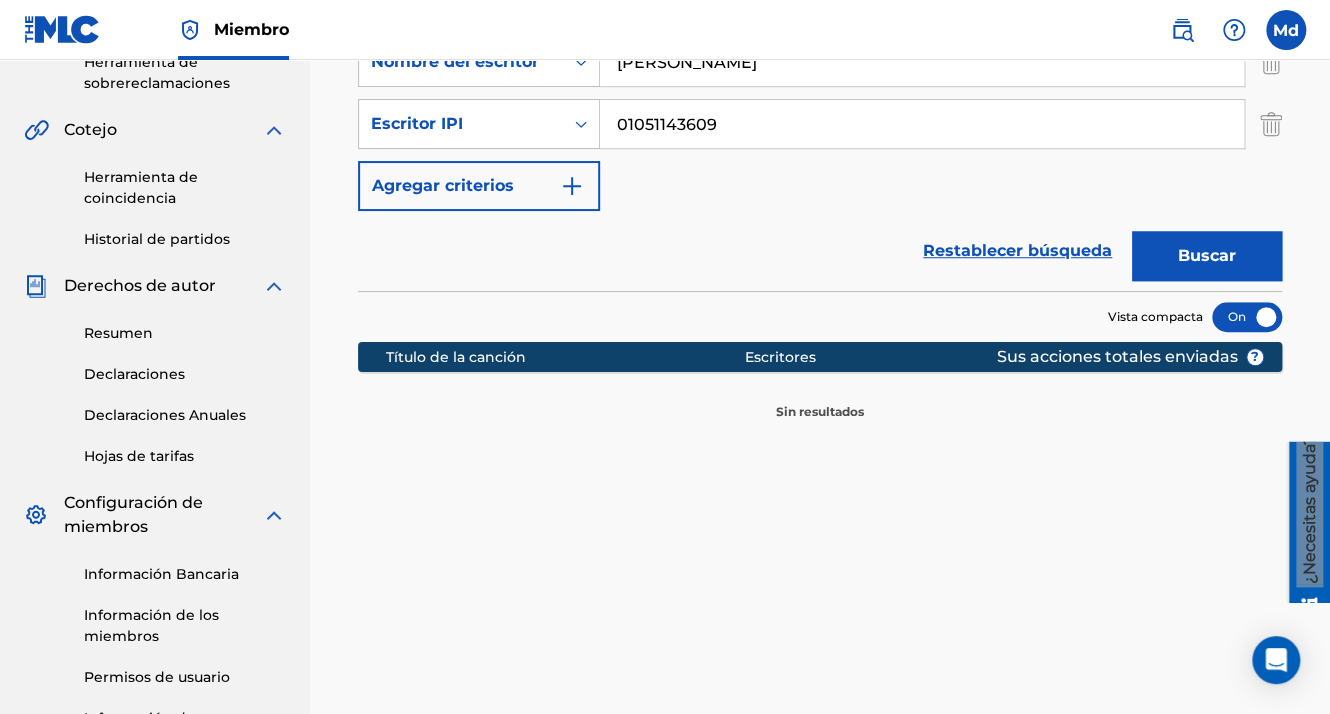 click on "Buscar" at bounding box center (1207, 256) 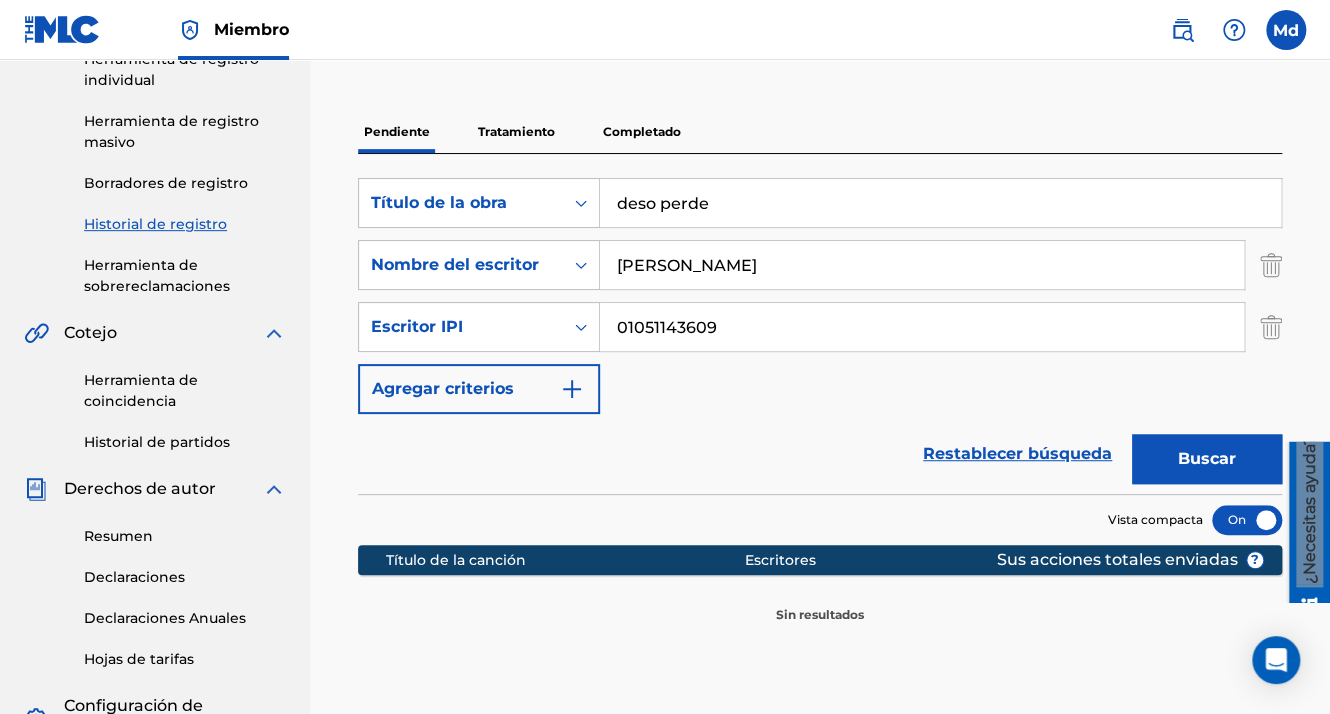 scroll, scrollTop: 0, scrollLeft: 0, axis: both 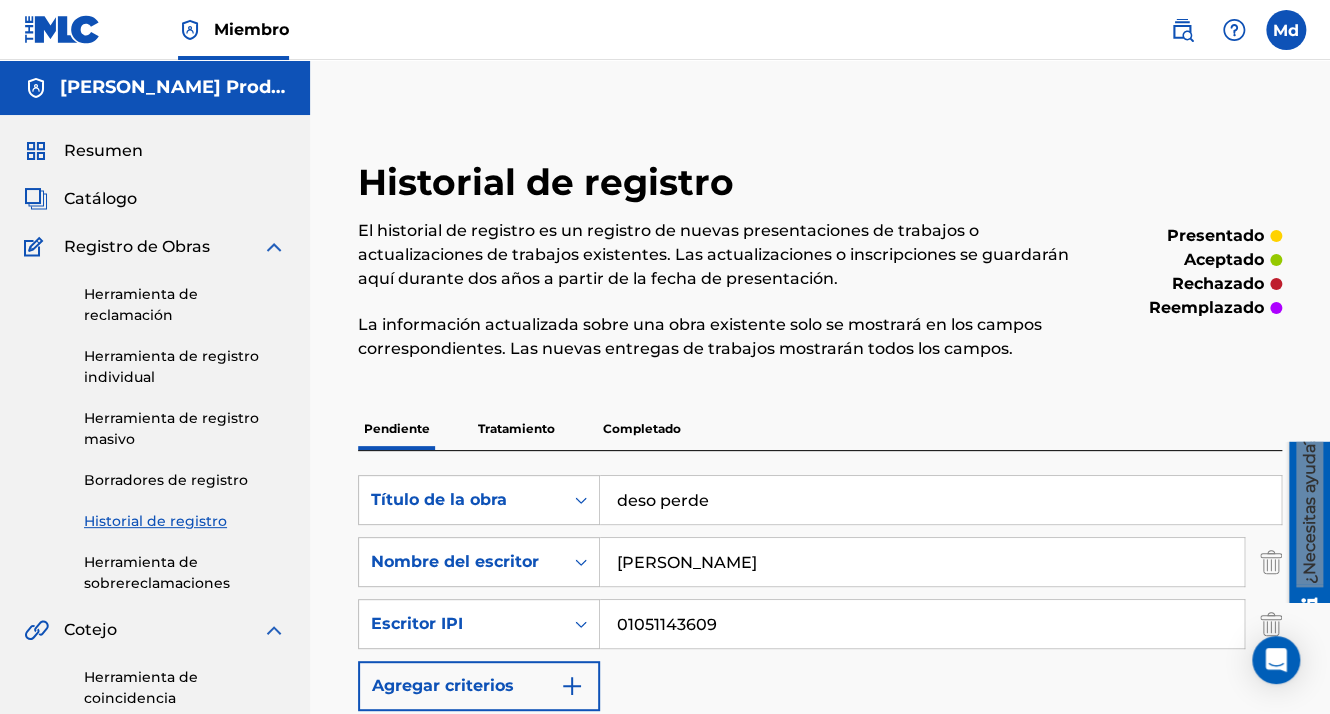 click on "Catálogo" at bounding box center (100, 199) 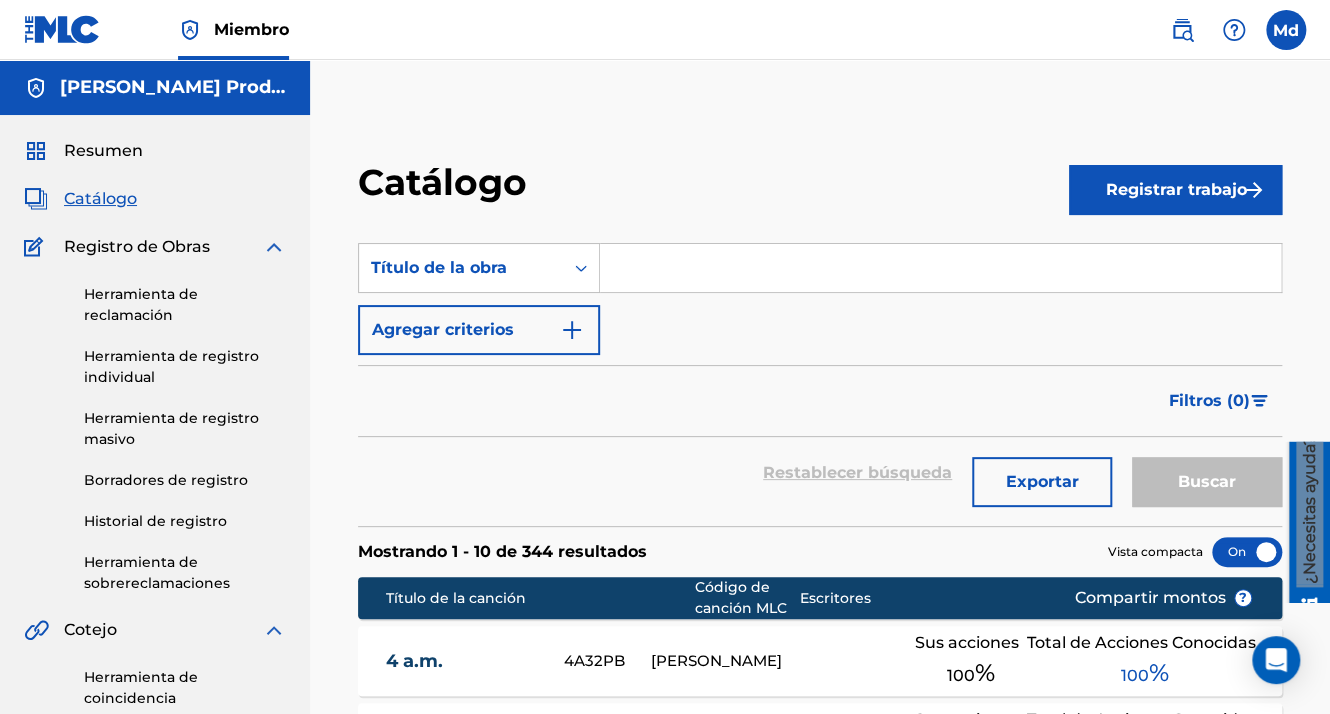 click on "Registrar trabajo" at bounding box center (1175, 190) 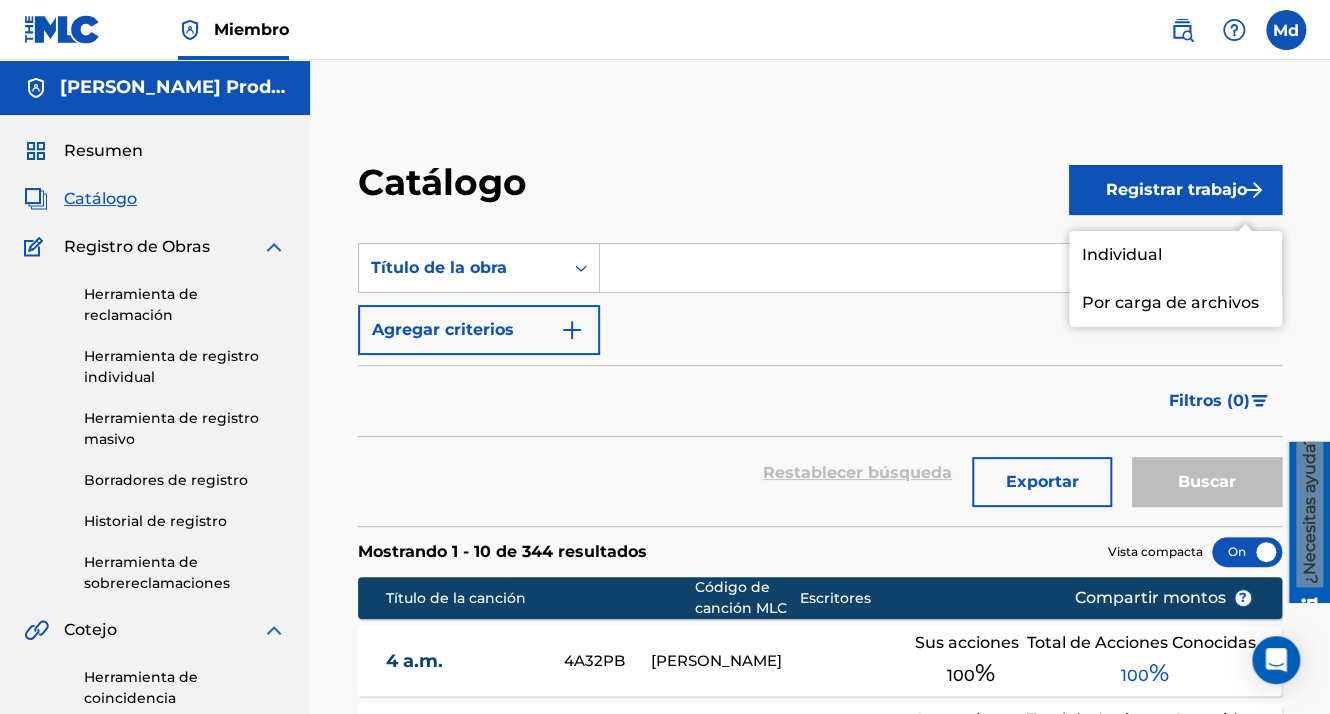 click on "Individual" at bounding box center [1175, 255] 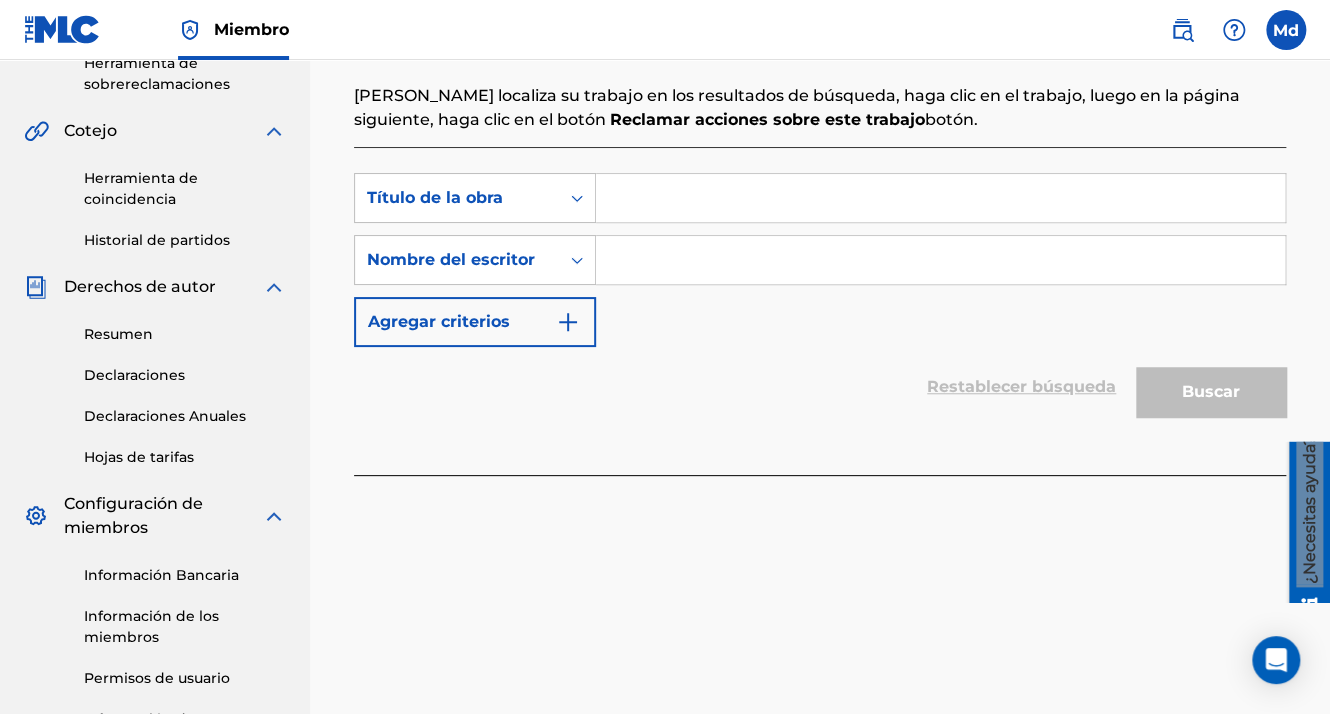 scroll, scrollTop: 500, scrollLeft: 0, axis: vertical 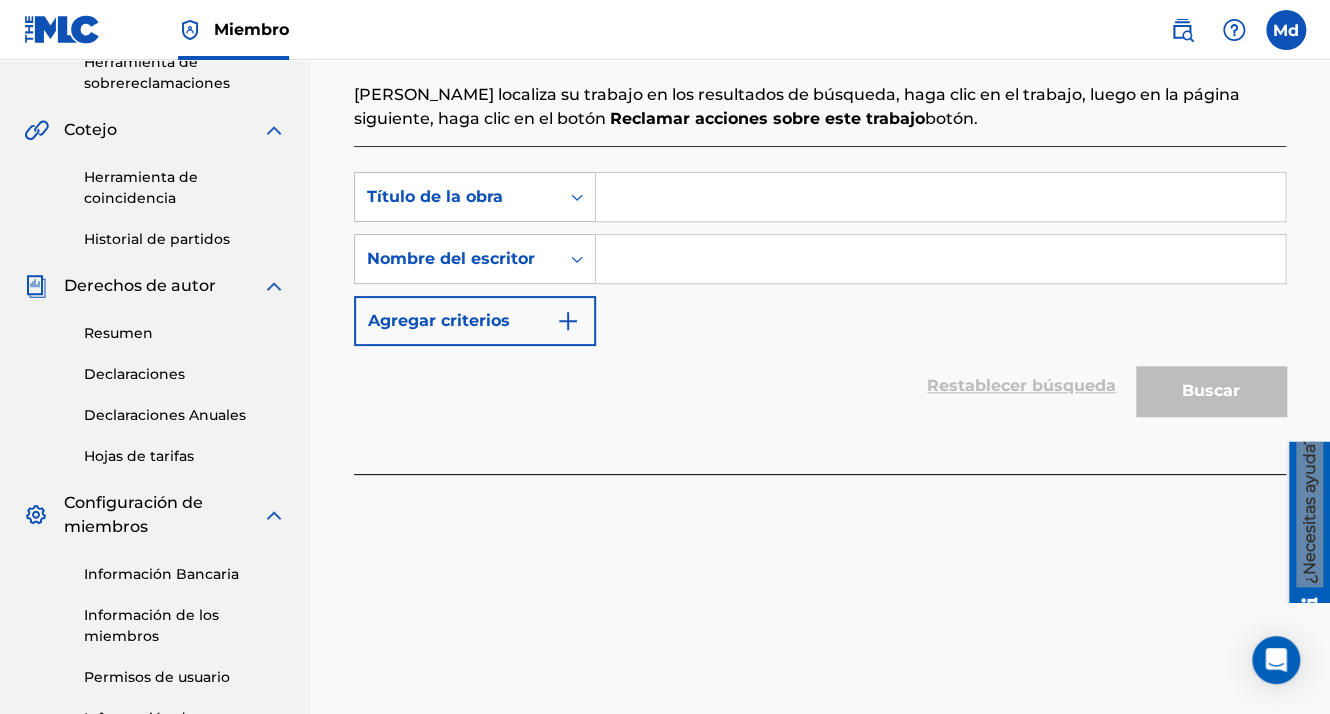click at bounding box center [940, 197] 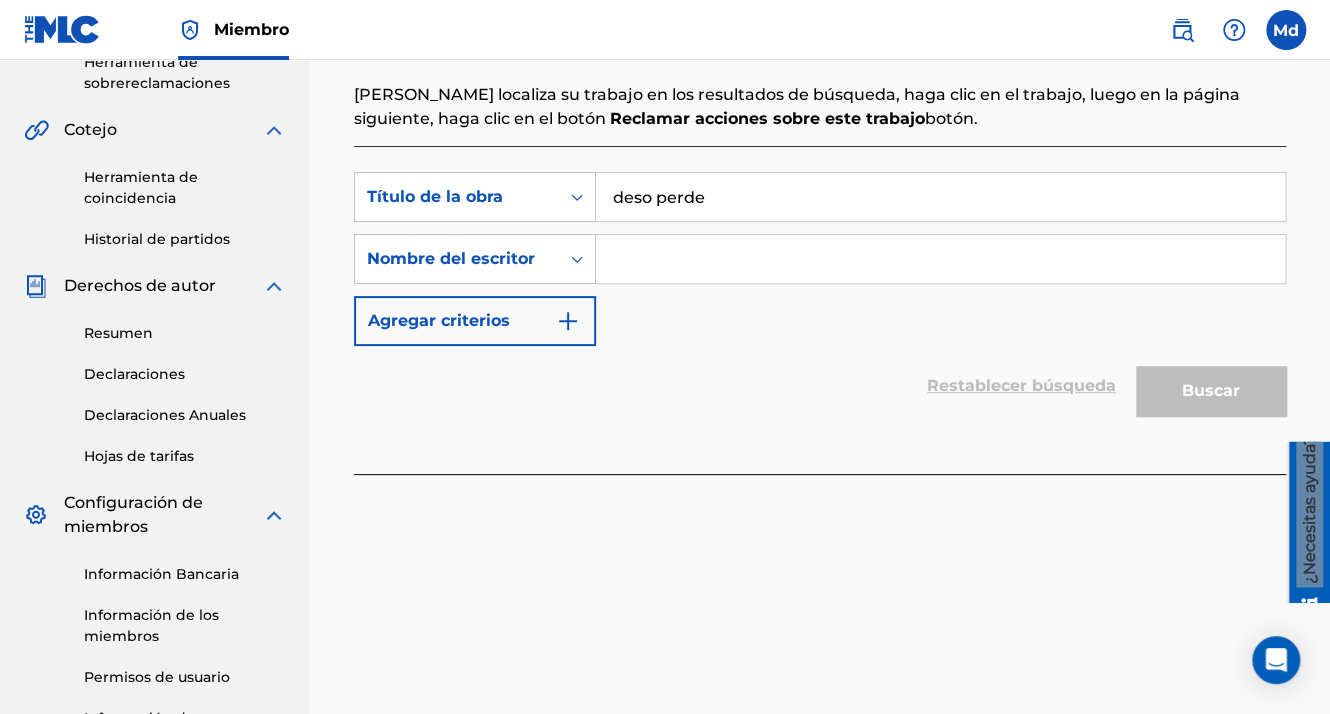 type on "deso perde" 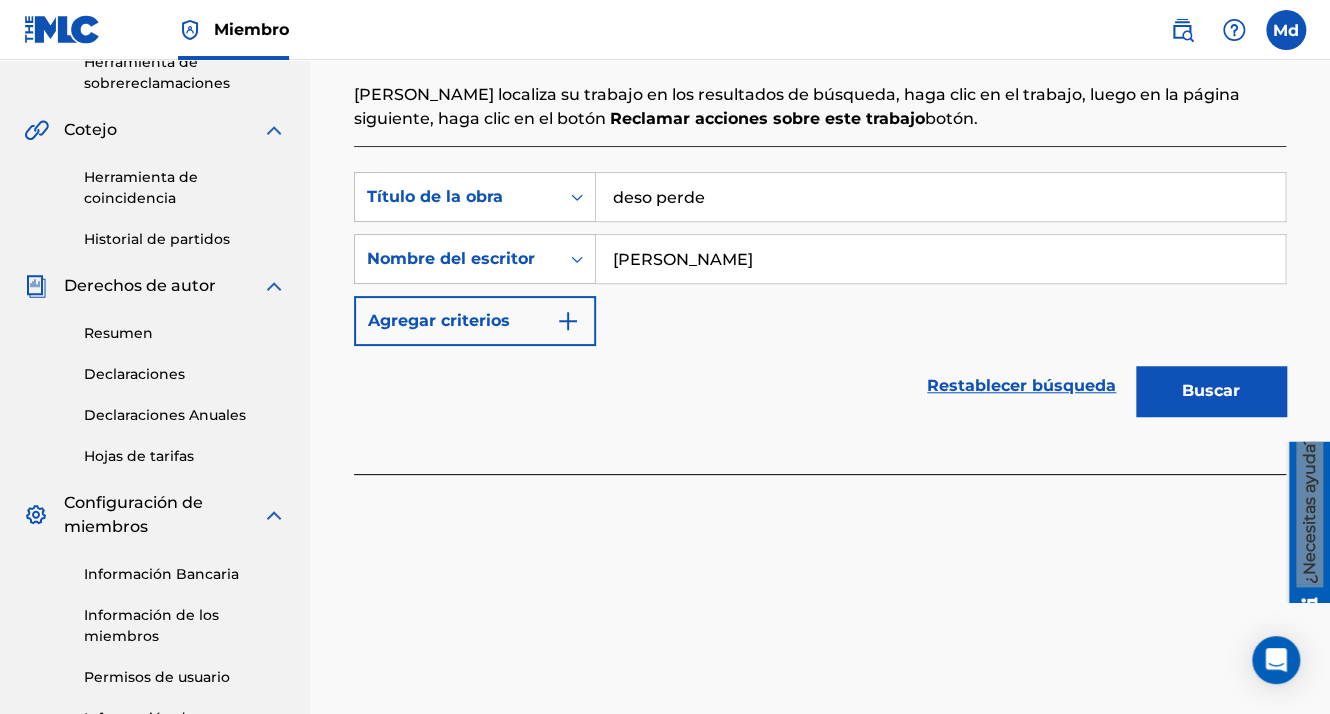 click at bounding box center [568, 321] 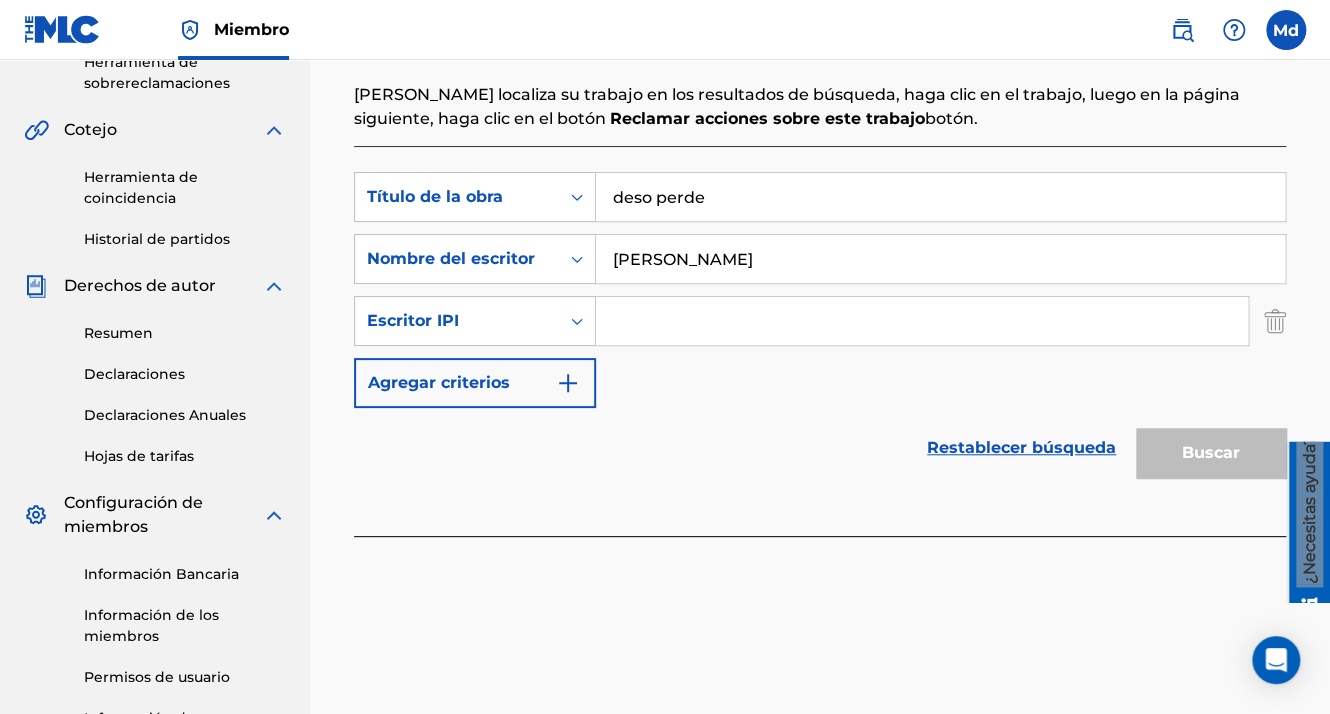 click at bounding box center (922, 321) 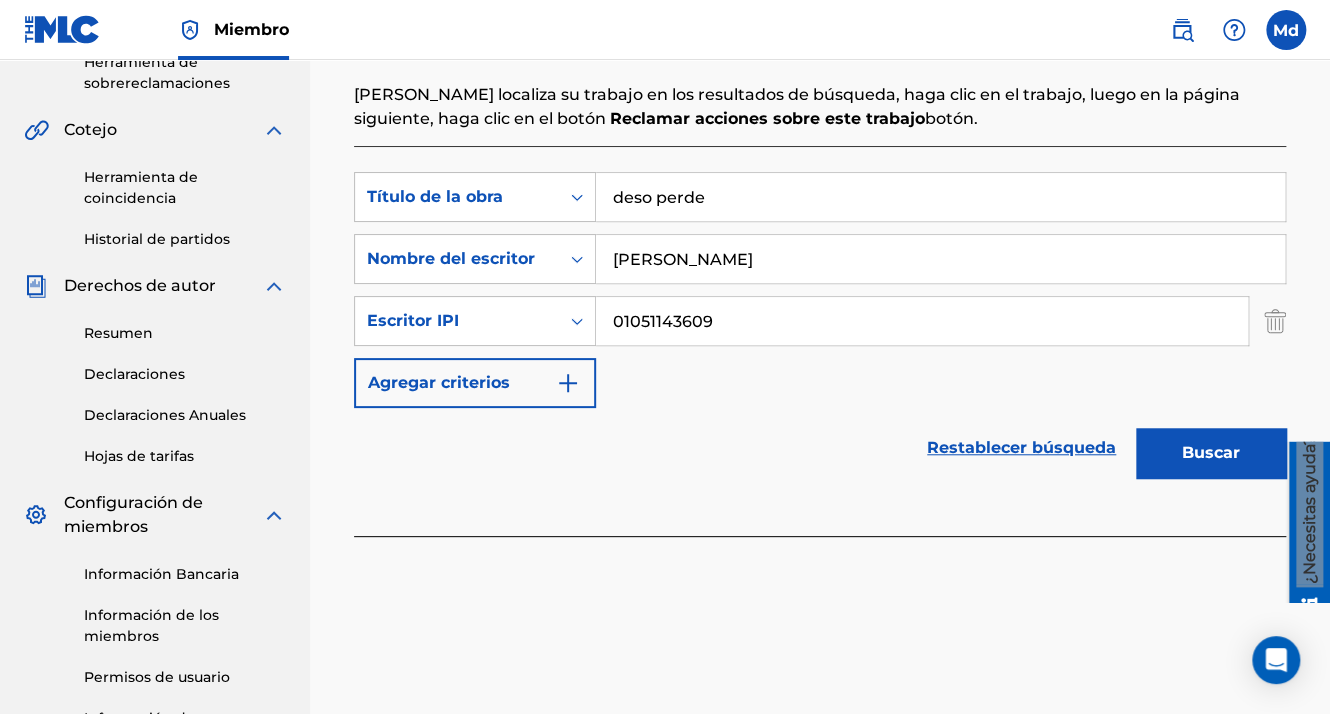 click on "Buscar" at bounding box center [1211, 453] 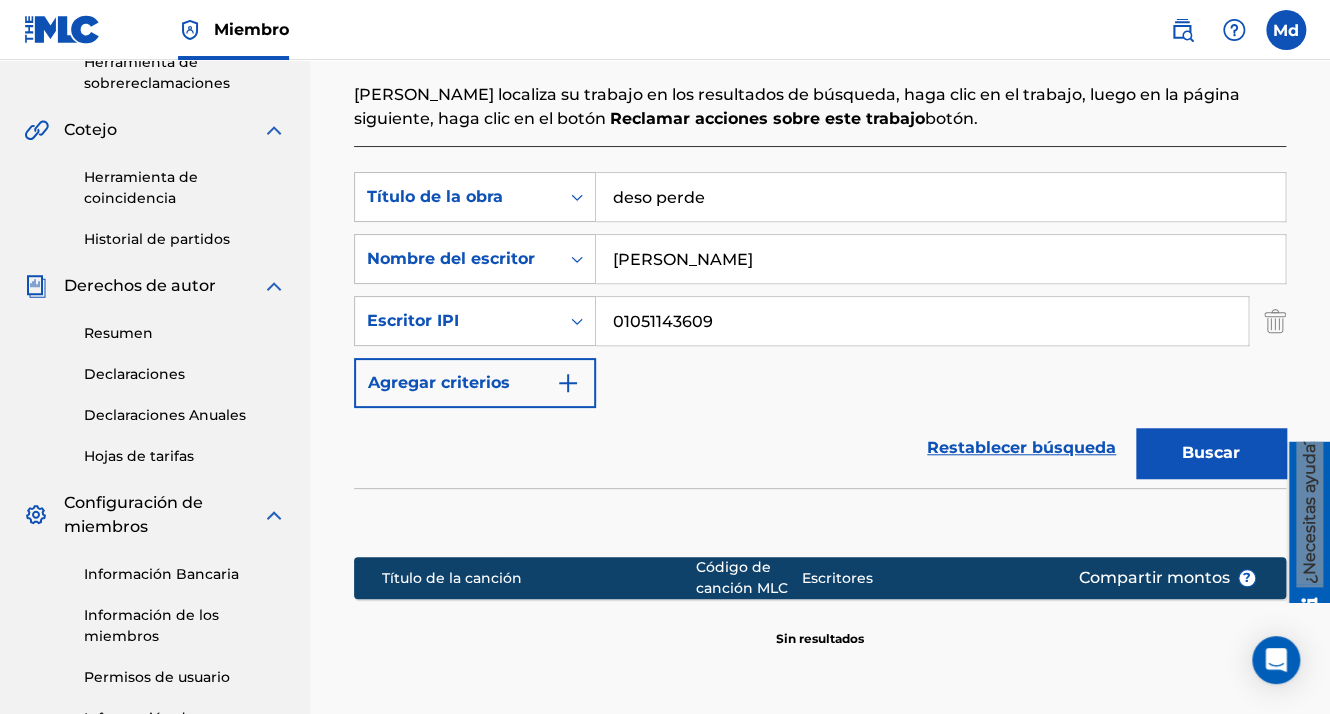 scroll, scrollTop: 700, scrollLeft: 0, axis: vertical 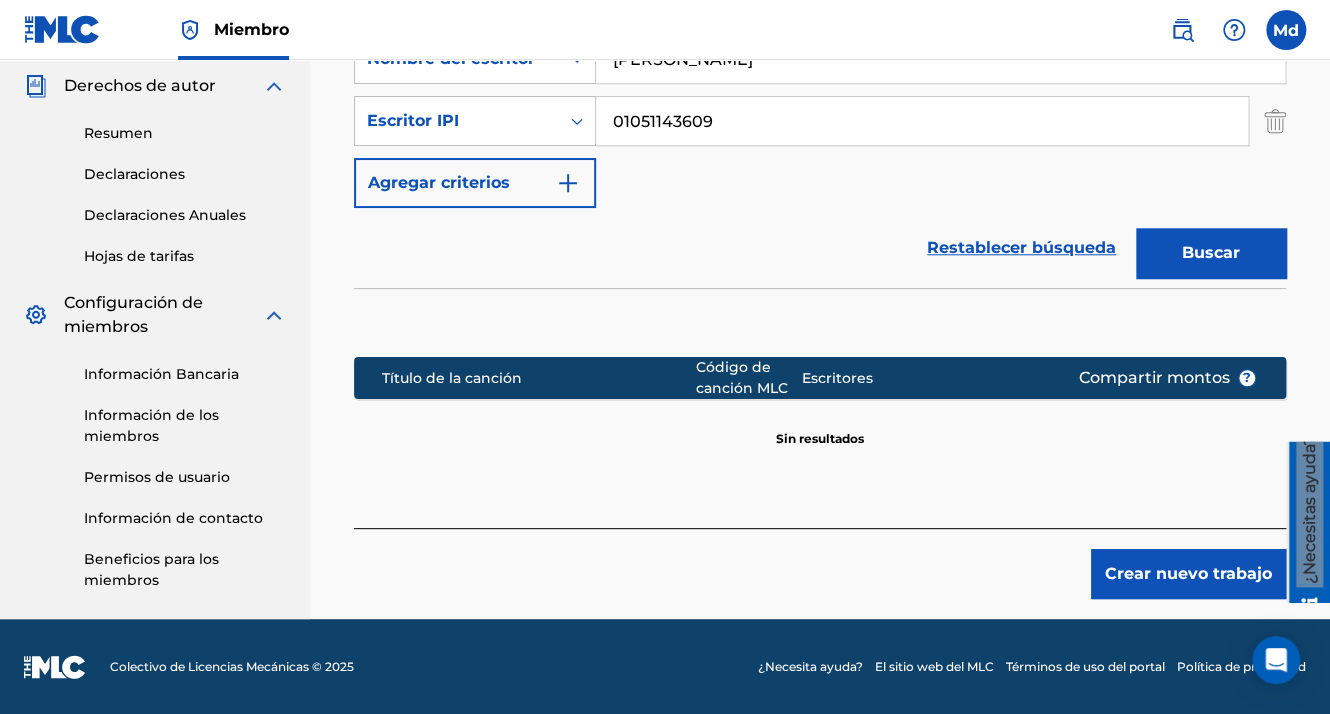 click on "Crear nuevo trabajo" at bounding box center [1188, 574] 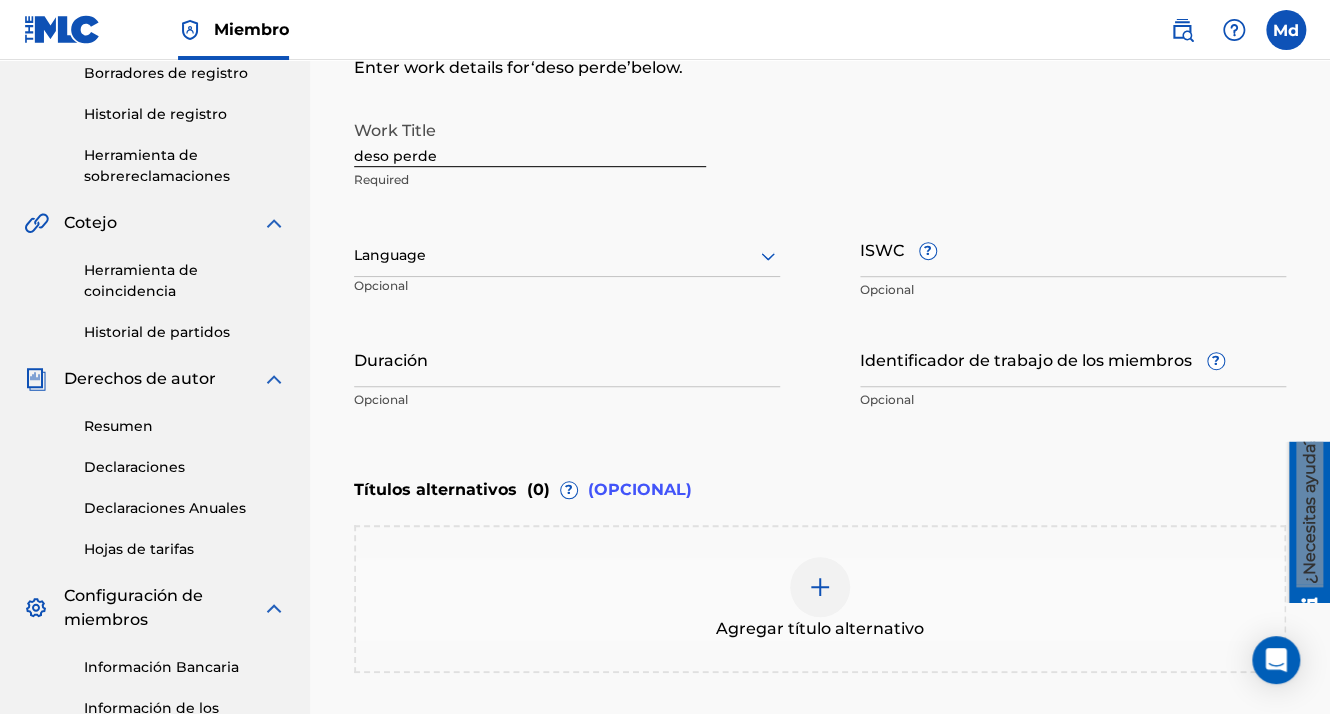 scroll, scrollTop: 396, scrollLeft: 0, axis: vertical 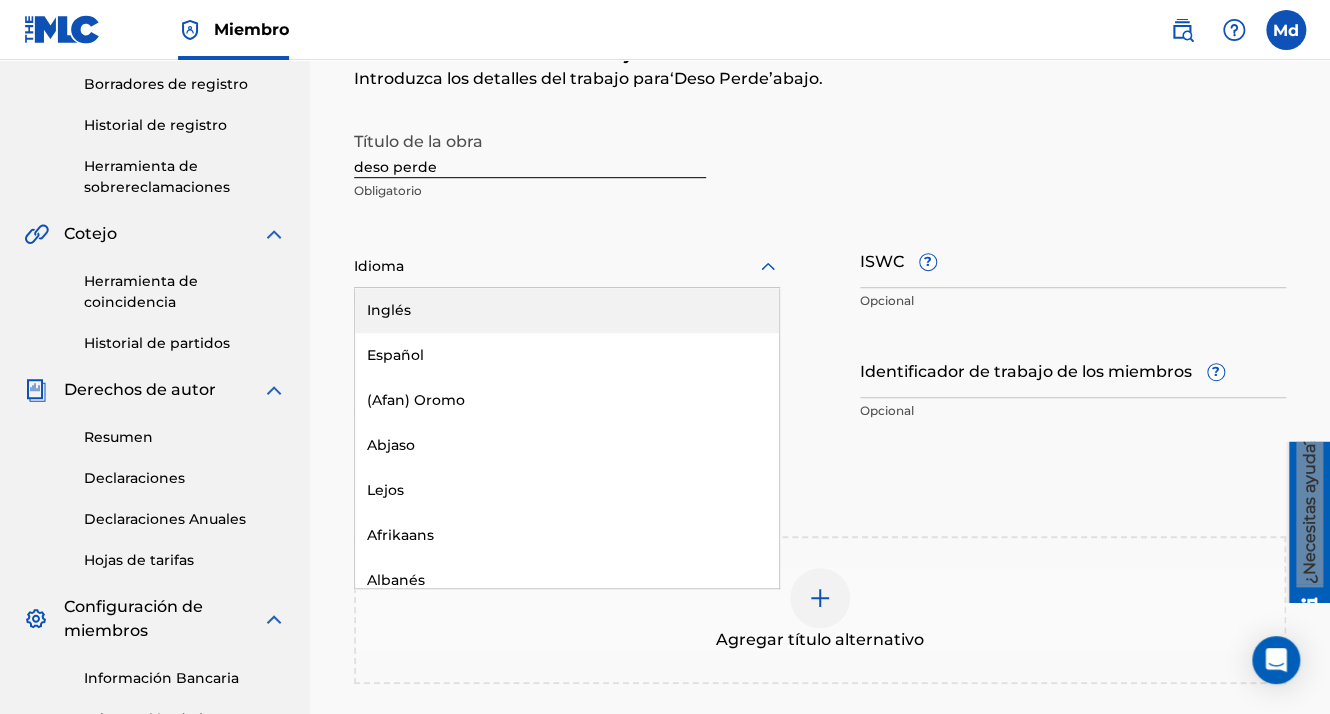 click at bounding box center (567, 266) 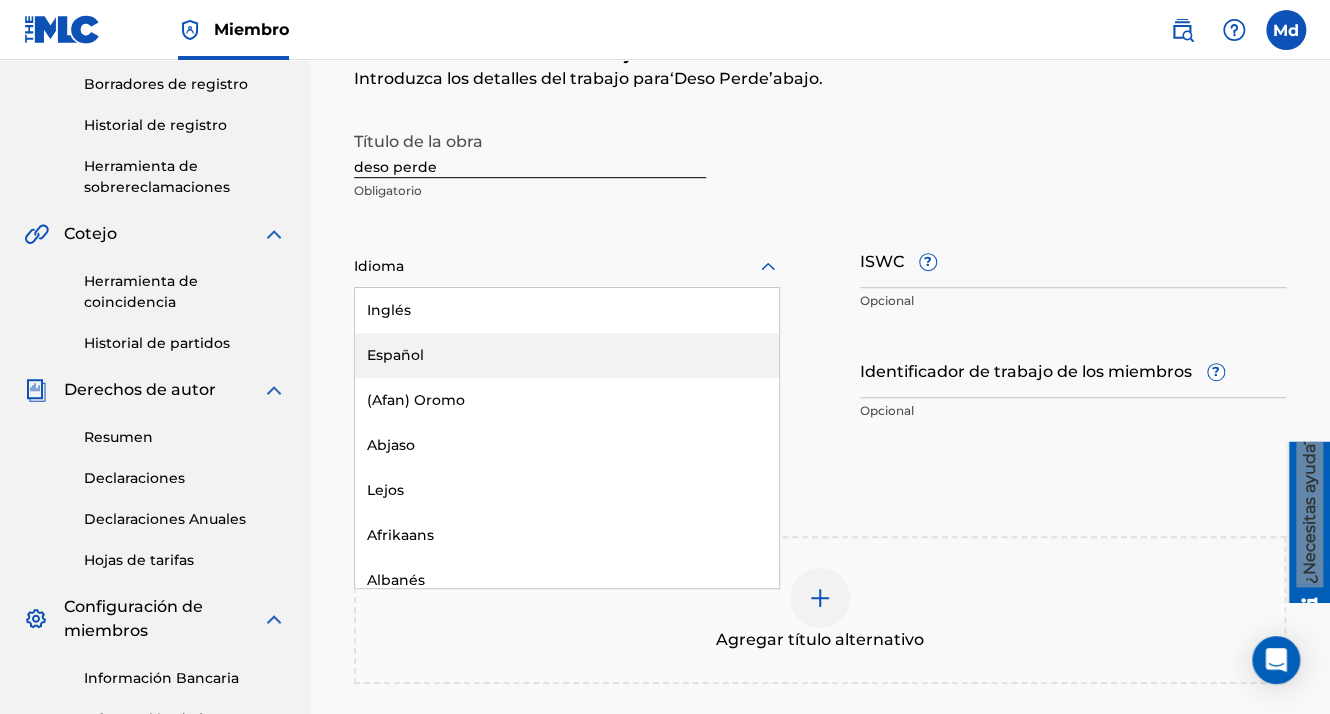 click on "Español" at bounding box center (567, 355) 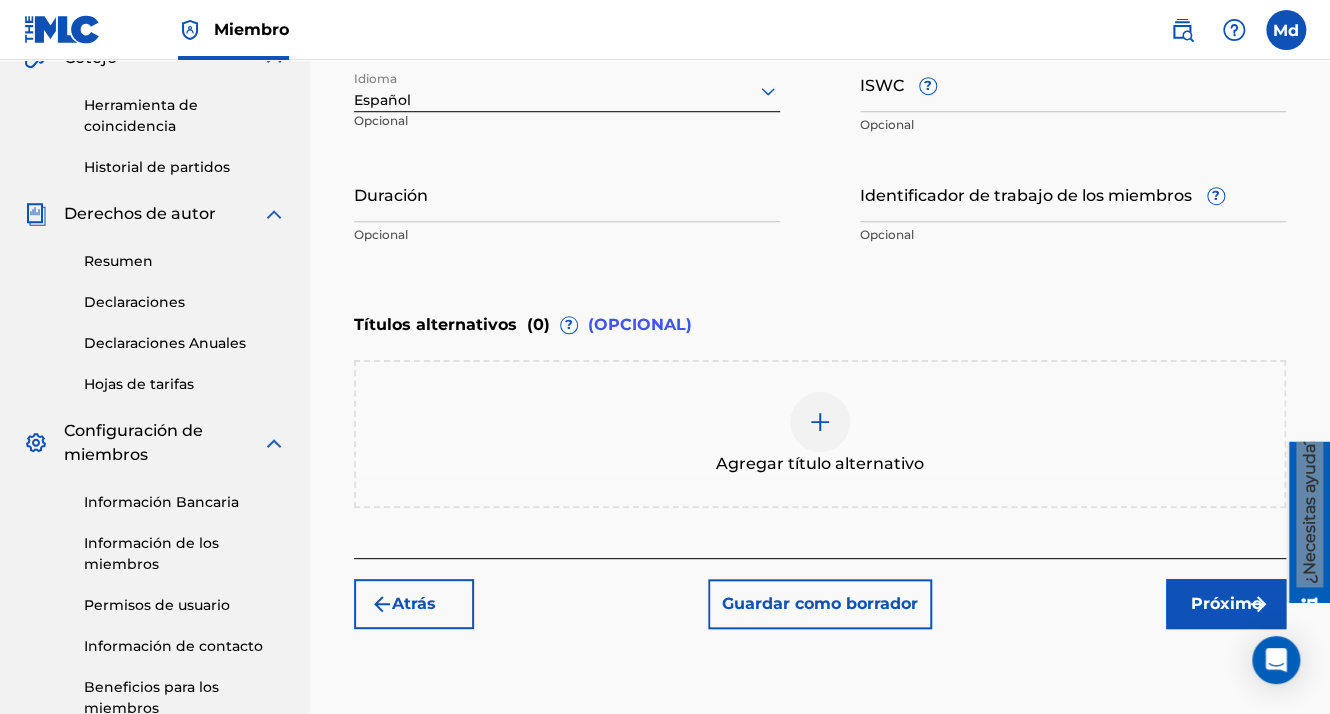 scroll, scrollTop: 596, scrollLeft: 0, axis: vertical 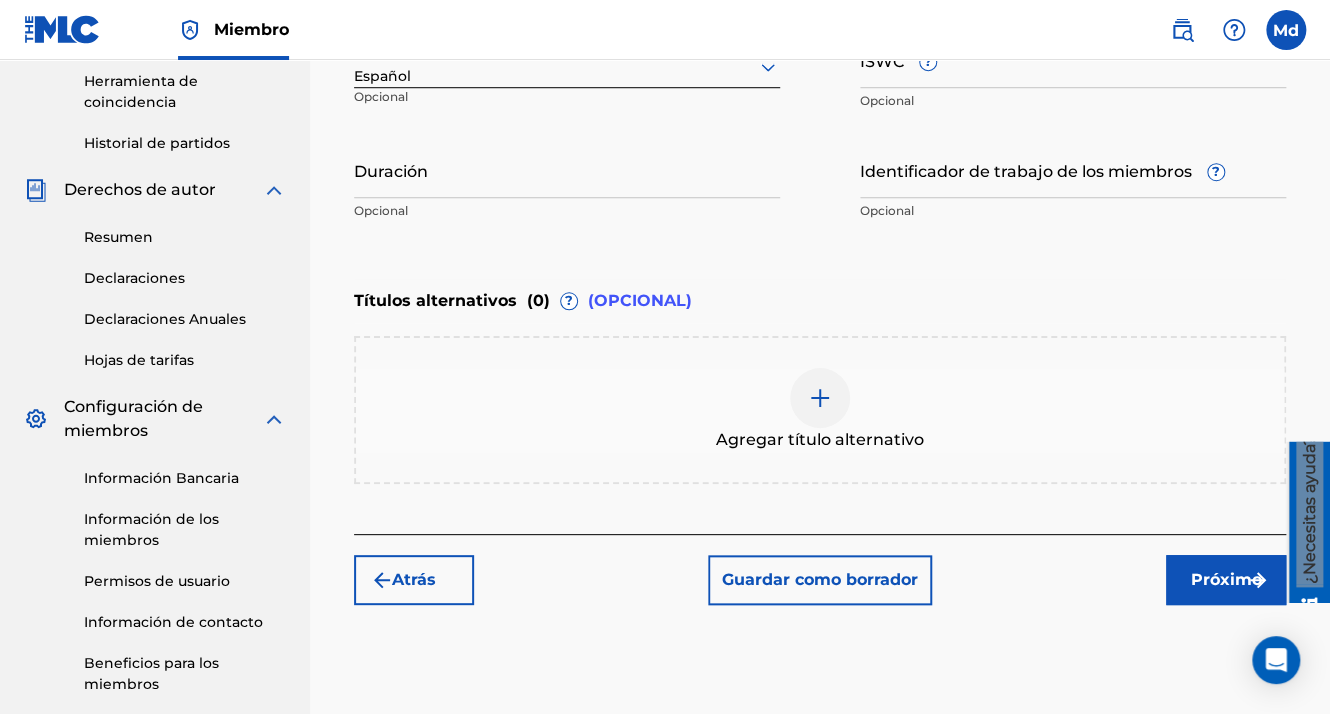click on "Próximo" at bounding box center [1226, 580] 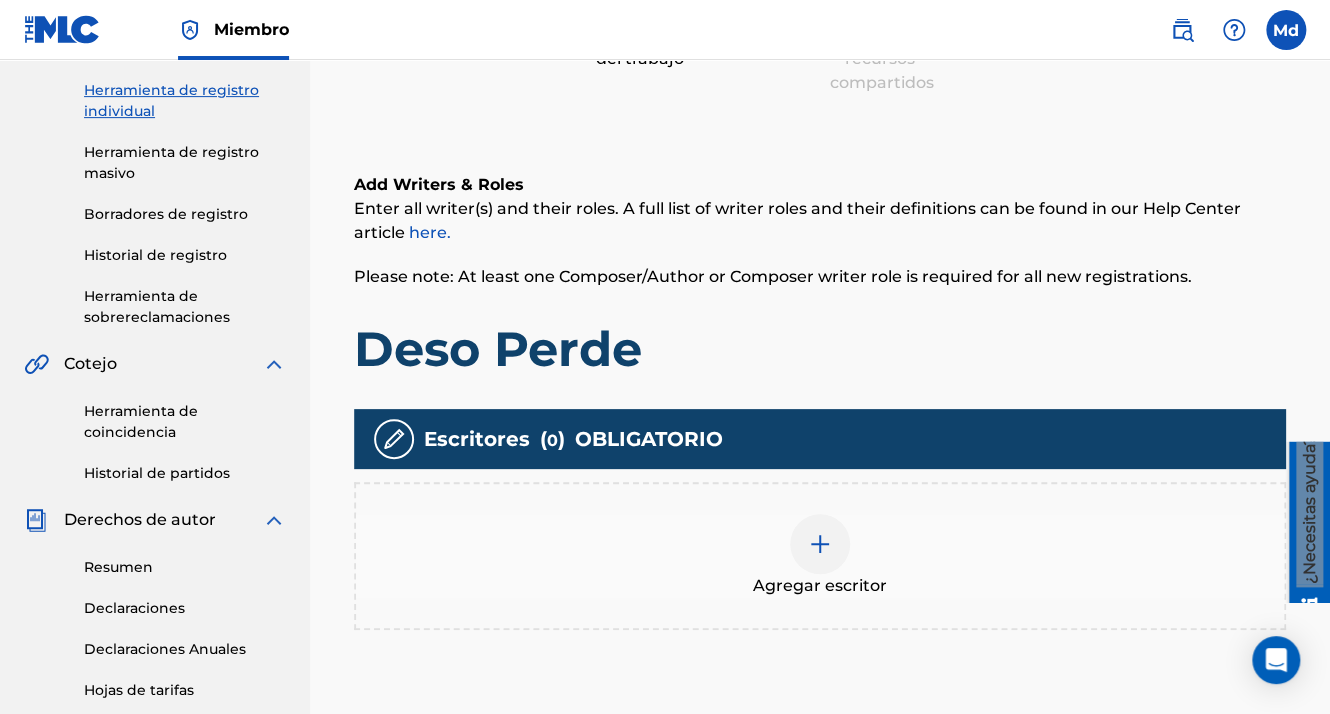scroll, scrollTop: 390, scrollLeft: 0, axis: vertical 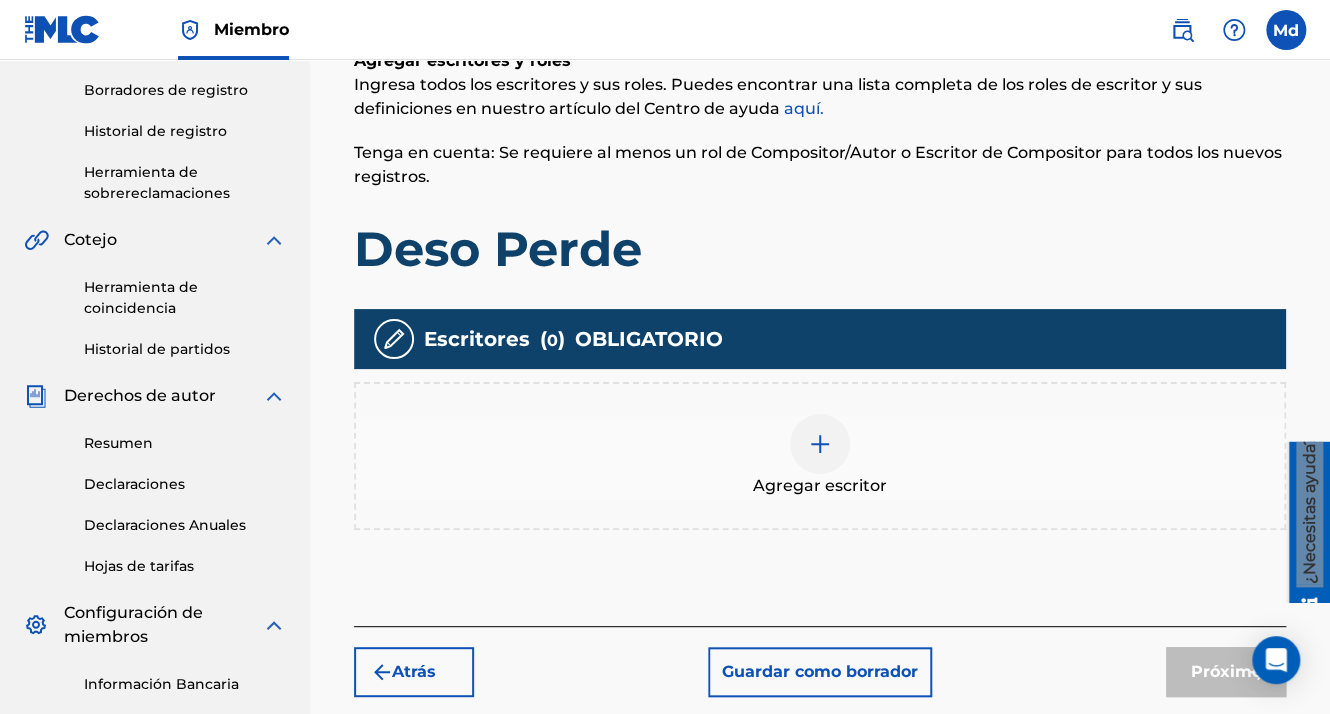 click at bounding box center [820, 444] 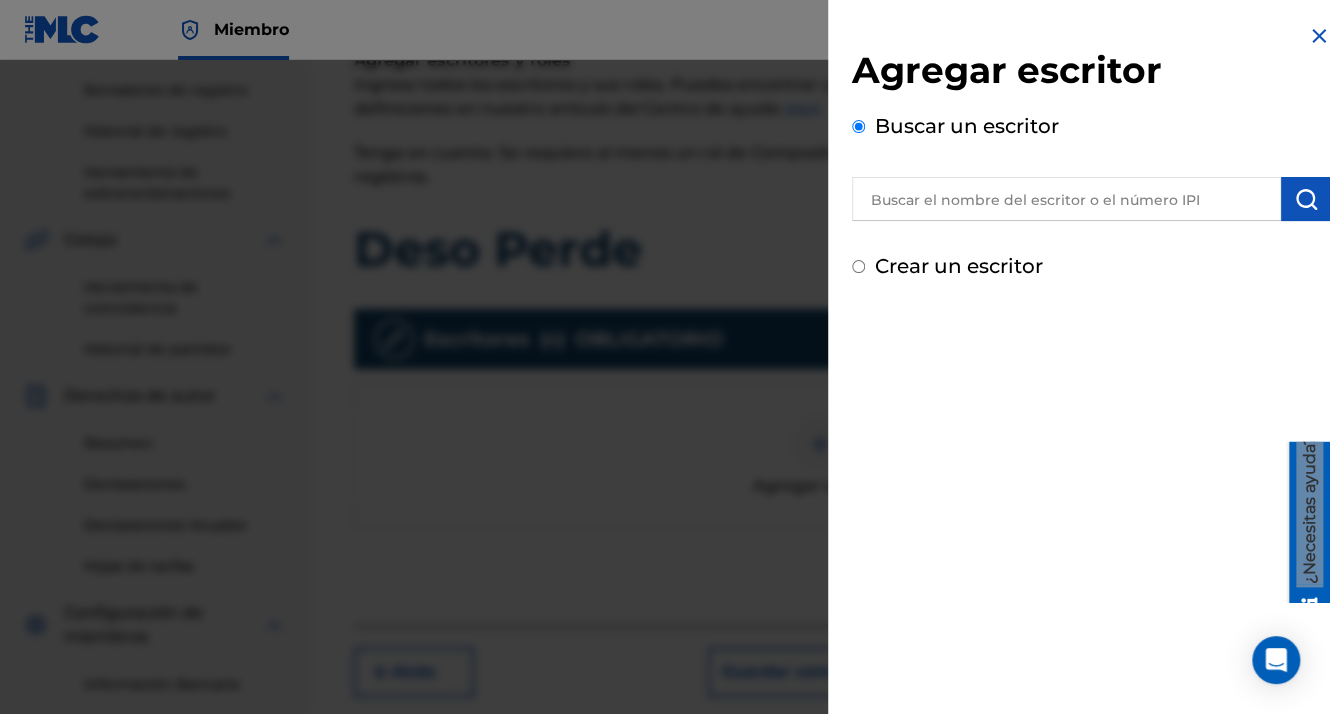 click at bounding box center [1066, 199] 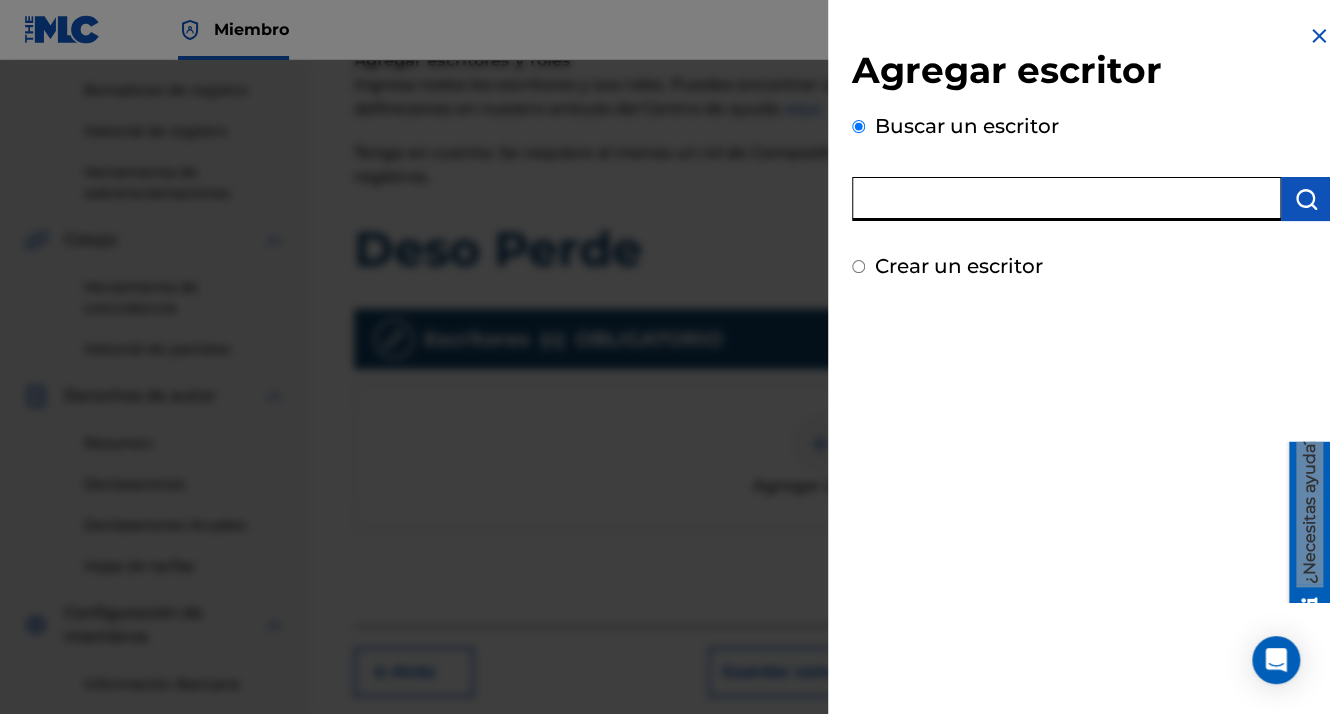 click at bounding box center [1066, 199] 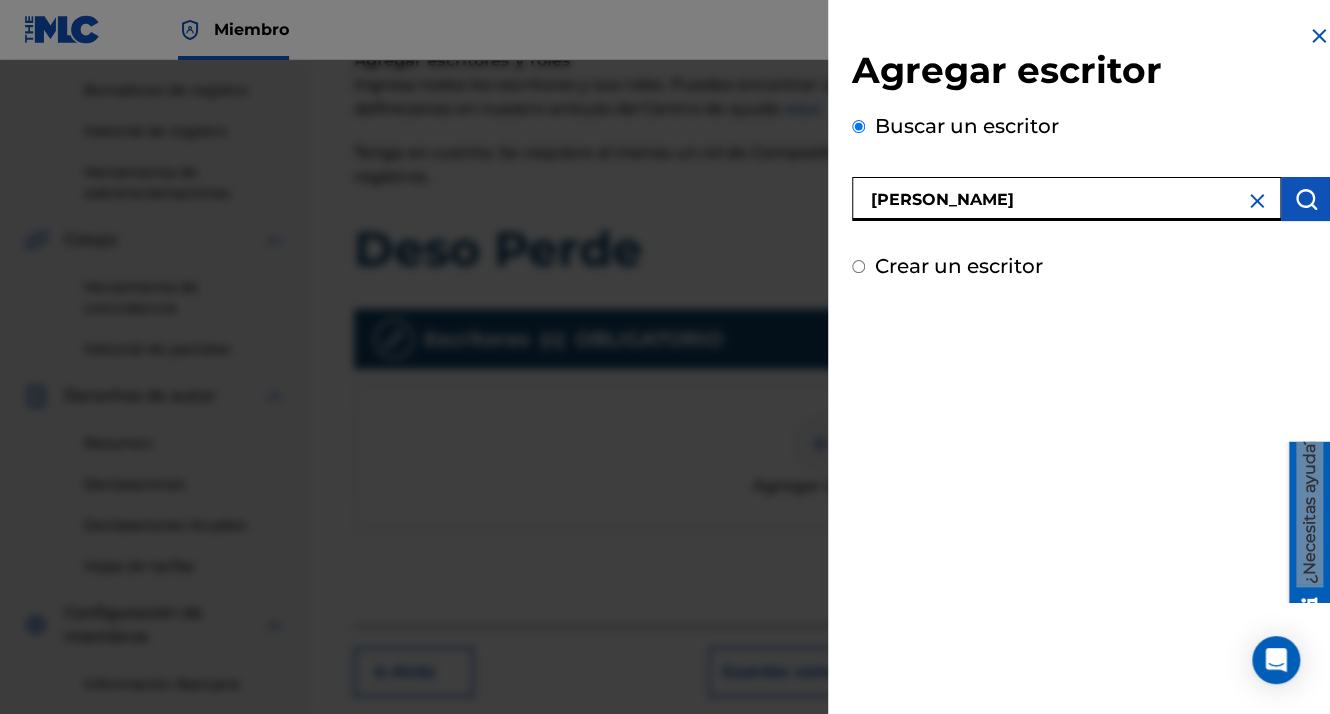 type on "[PERSON_NAME]" 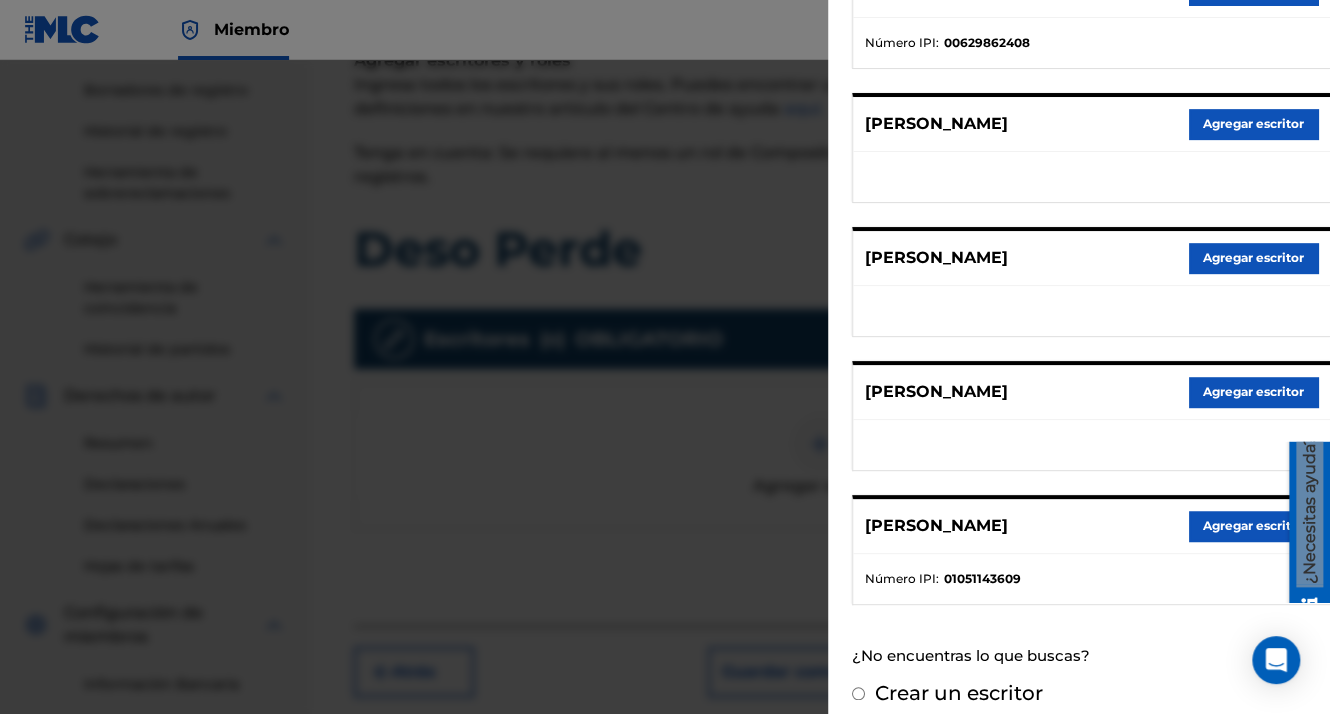 scroll, scrollTop: 344, scrollLeft: 0, axis: vertical 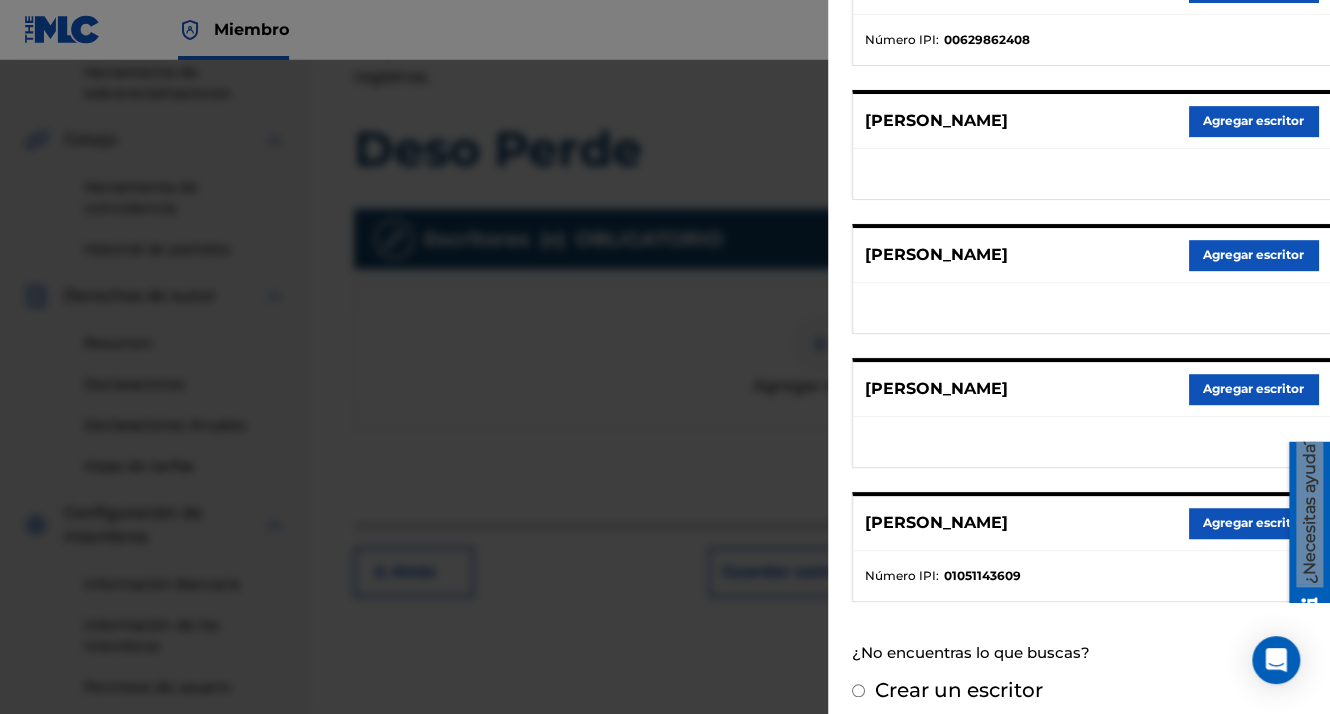 click on "Agregar escritor" at bounding box center (1253, 523) 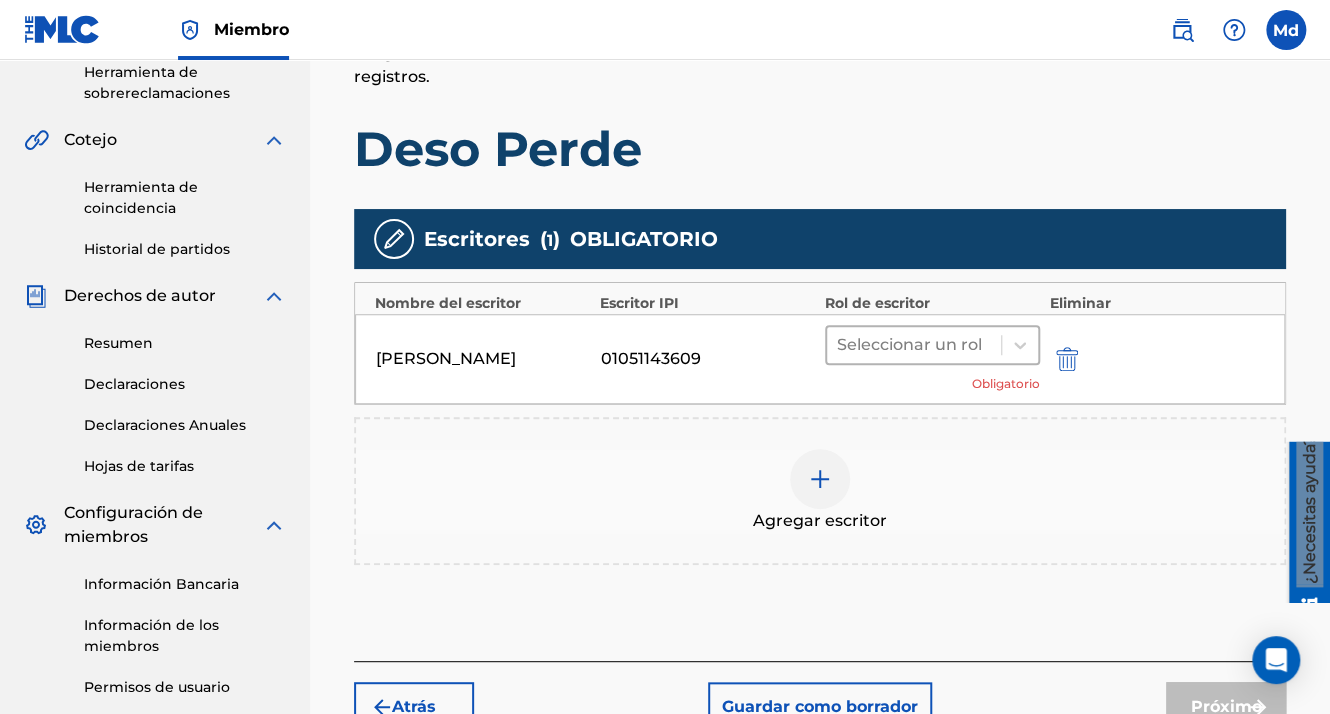 click at bounding box center [914, 345] 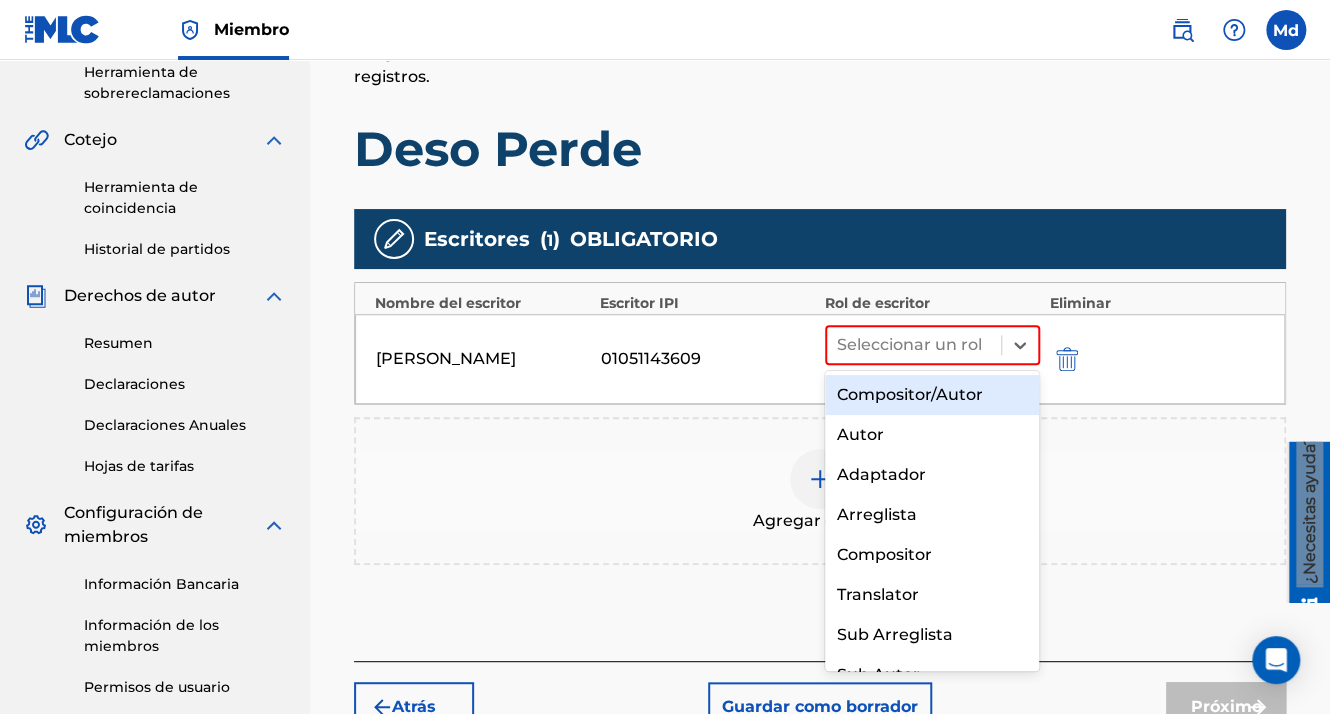 click on "Compositor/Autor" at bounding box center (932, 395) 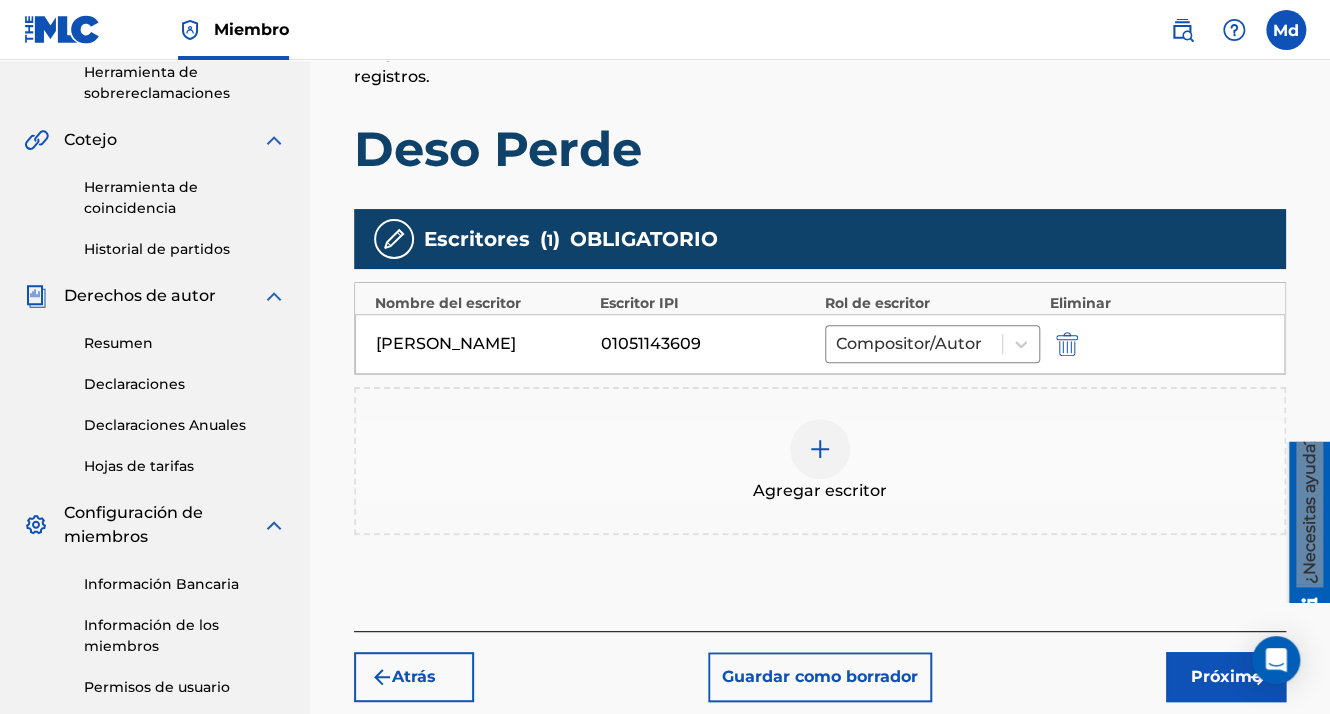 click on "Próximo" at bounding box center [1226, 677] 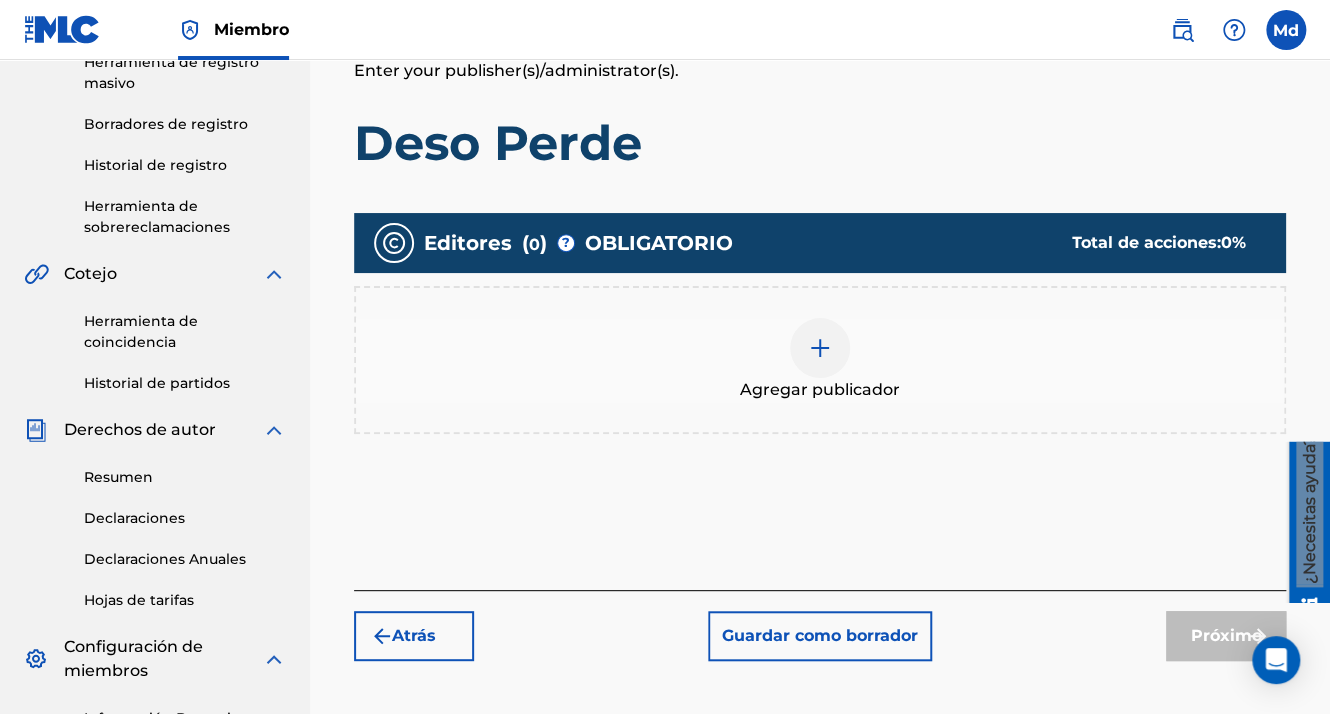 scroll, scrollTop: 390, scrollLeft: 0, axis: vertical 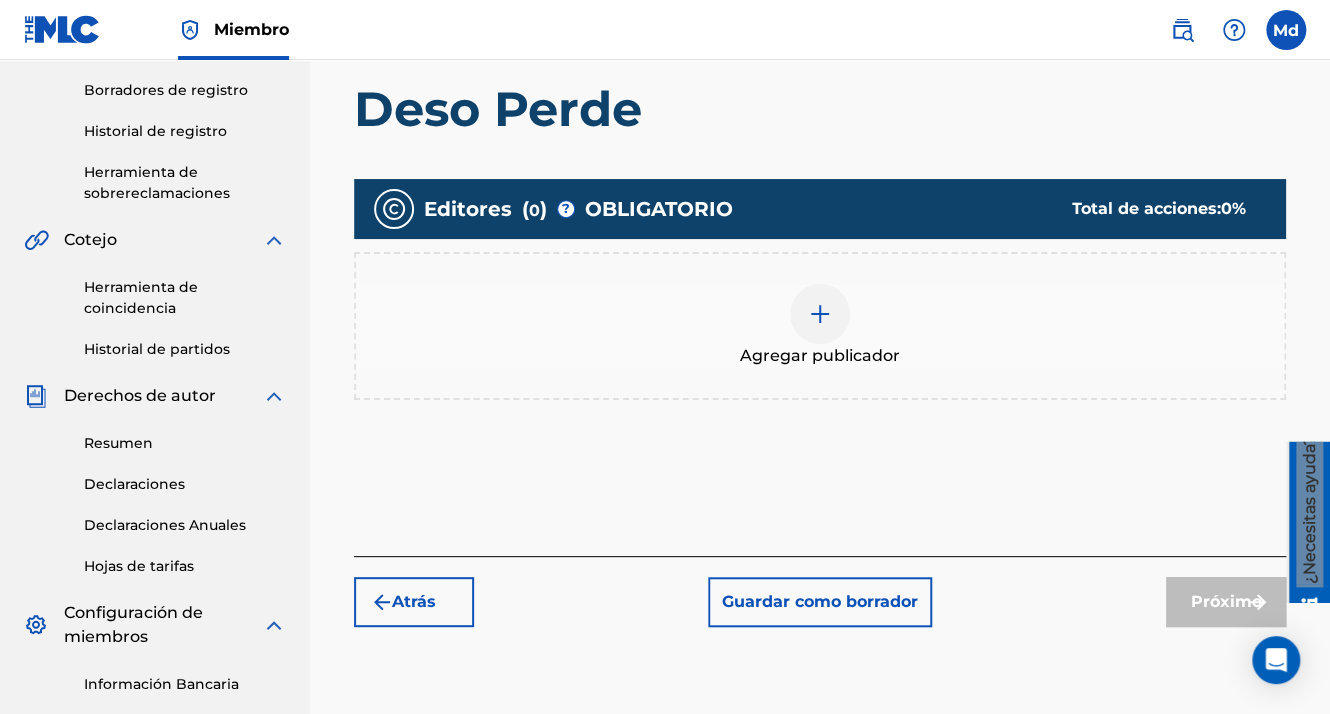 click at bounding box center (820, 314) 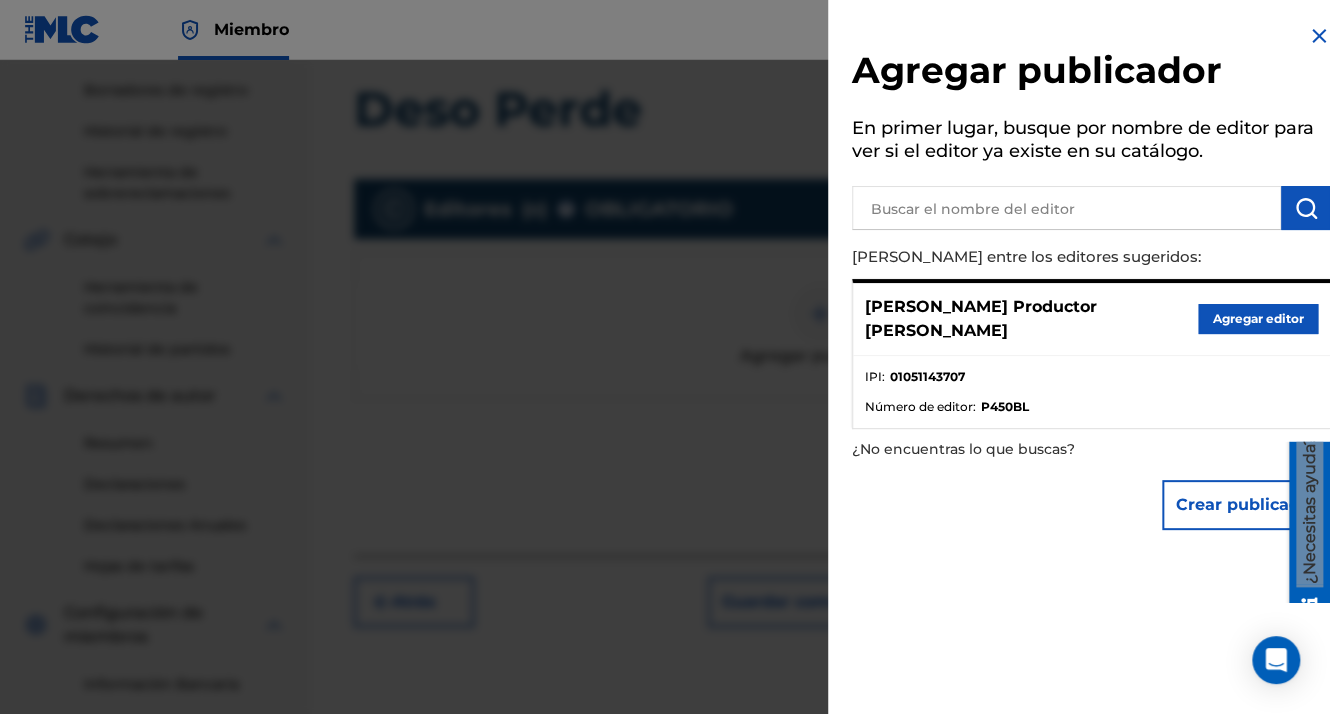 click on "Agregar editor" at bounding box center (1258, 319) 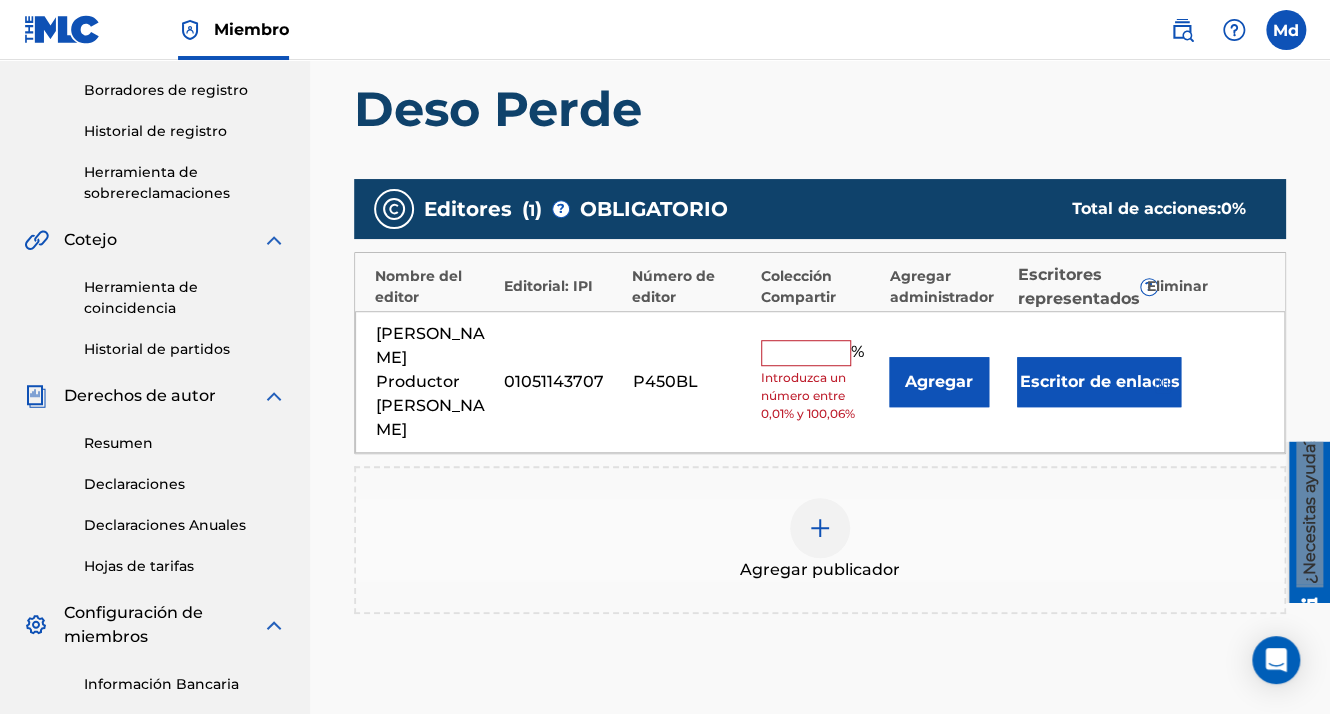 click at bounding box center (806, 353) 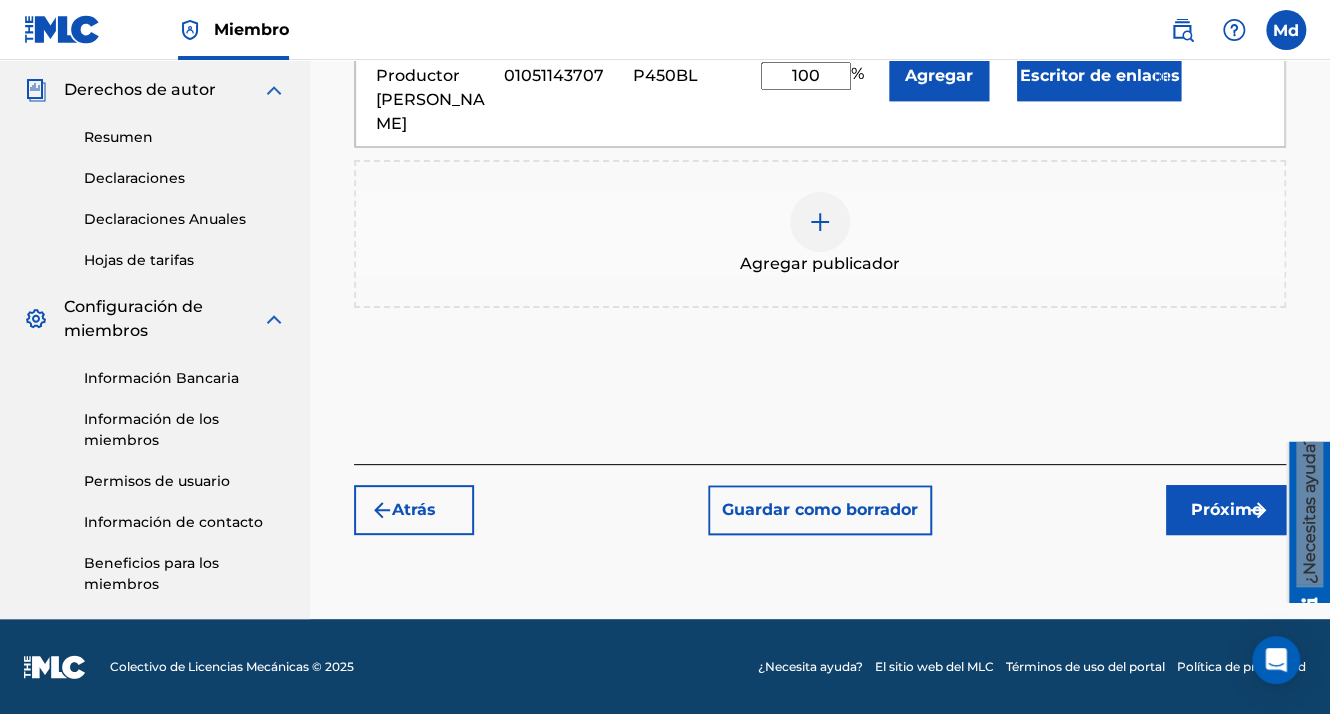 click on "Próximo" at bounding box center (1226, 510) 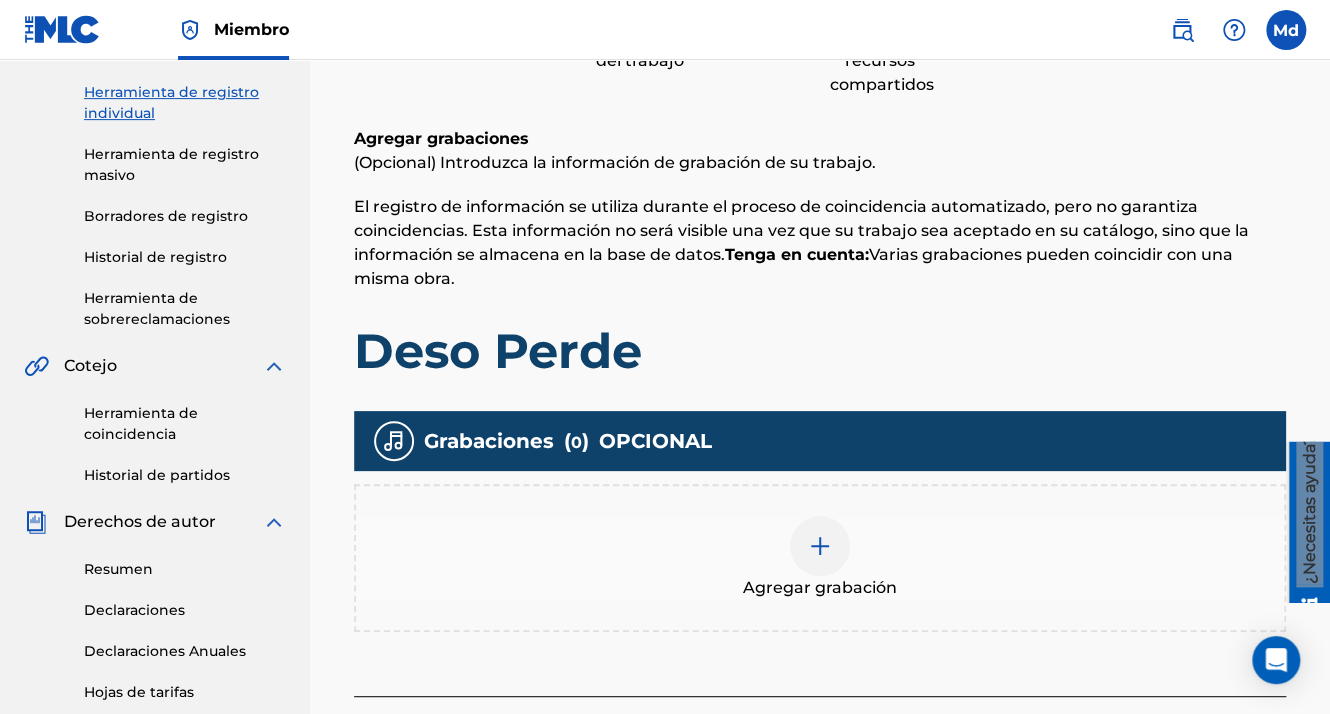 scroll, scrollTop: 390, scrollLeft: 0, axis: vertical 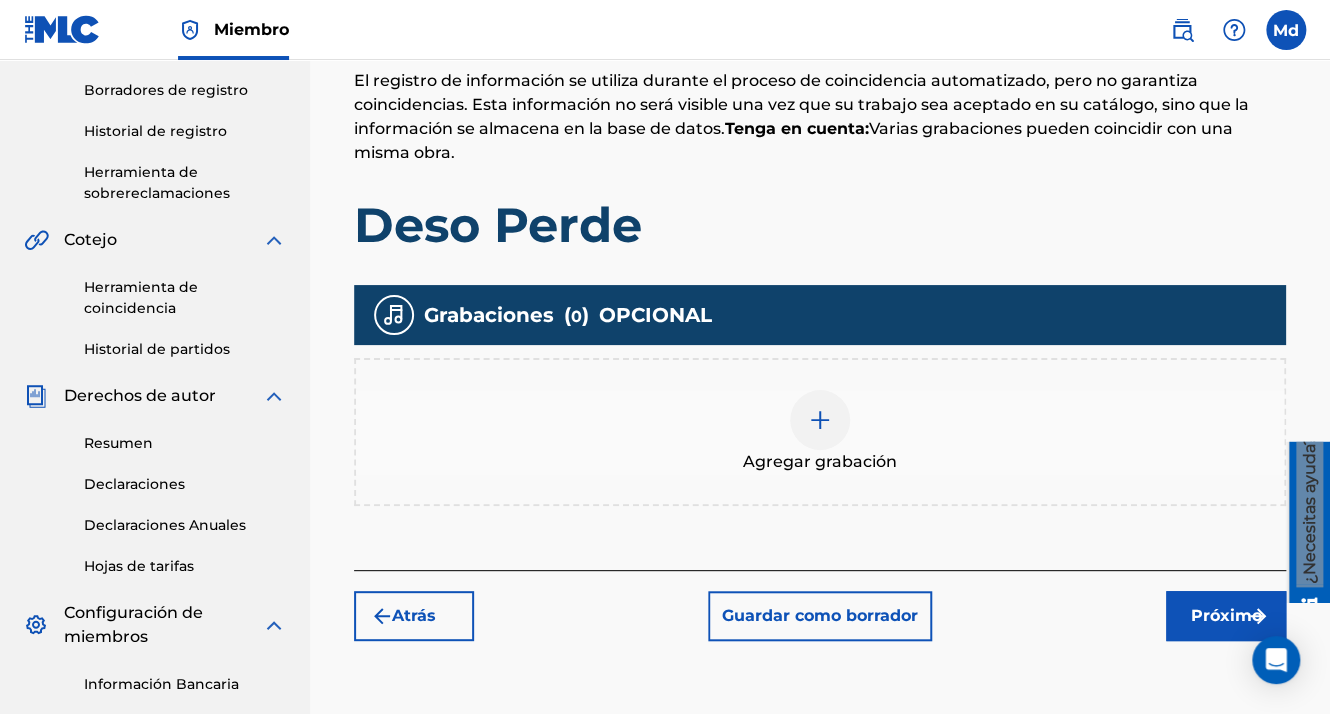 click at bounding box center [820, 420] 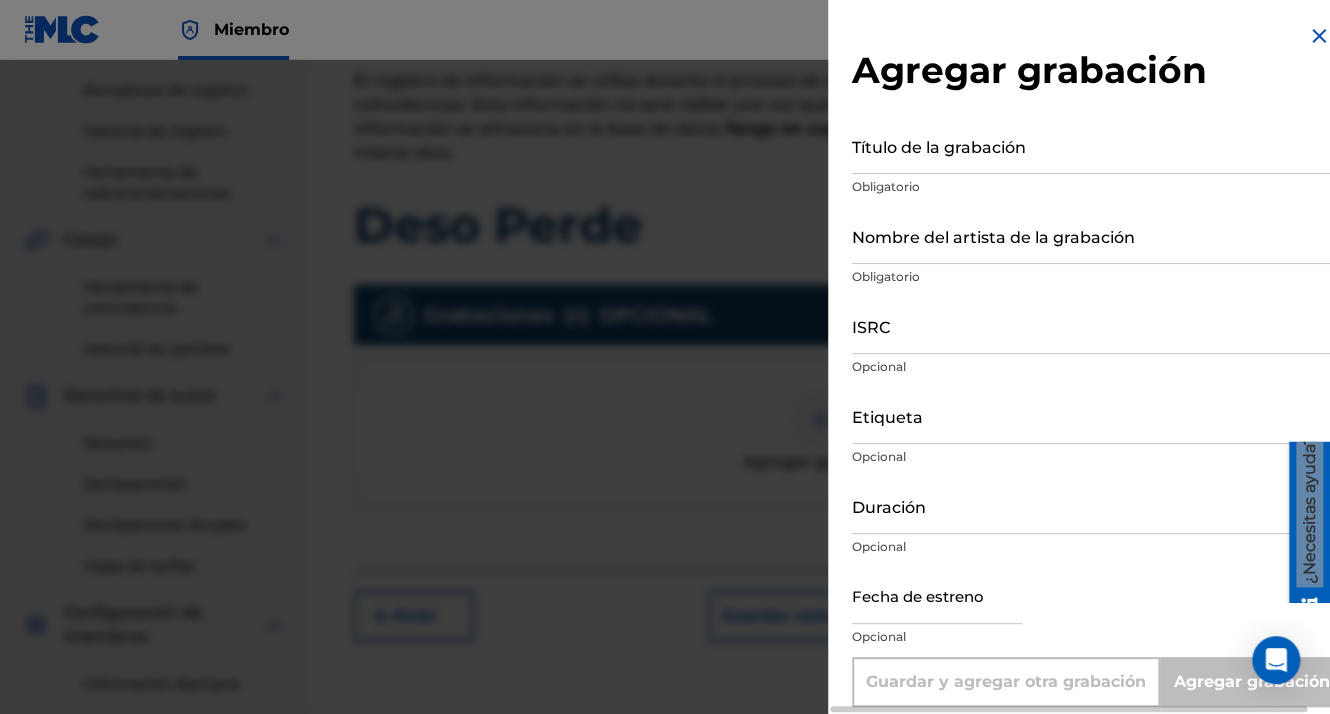 click on "Título de la grabación" at bounding box center (1091, 145) 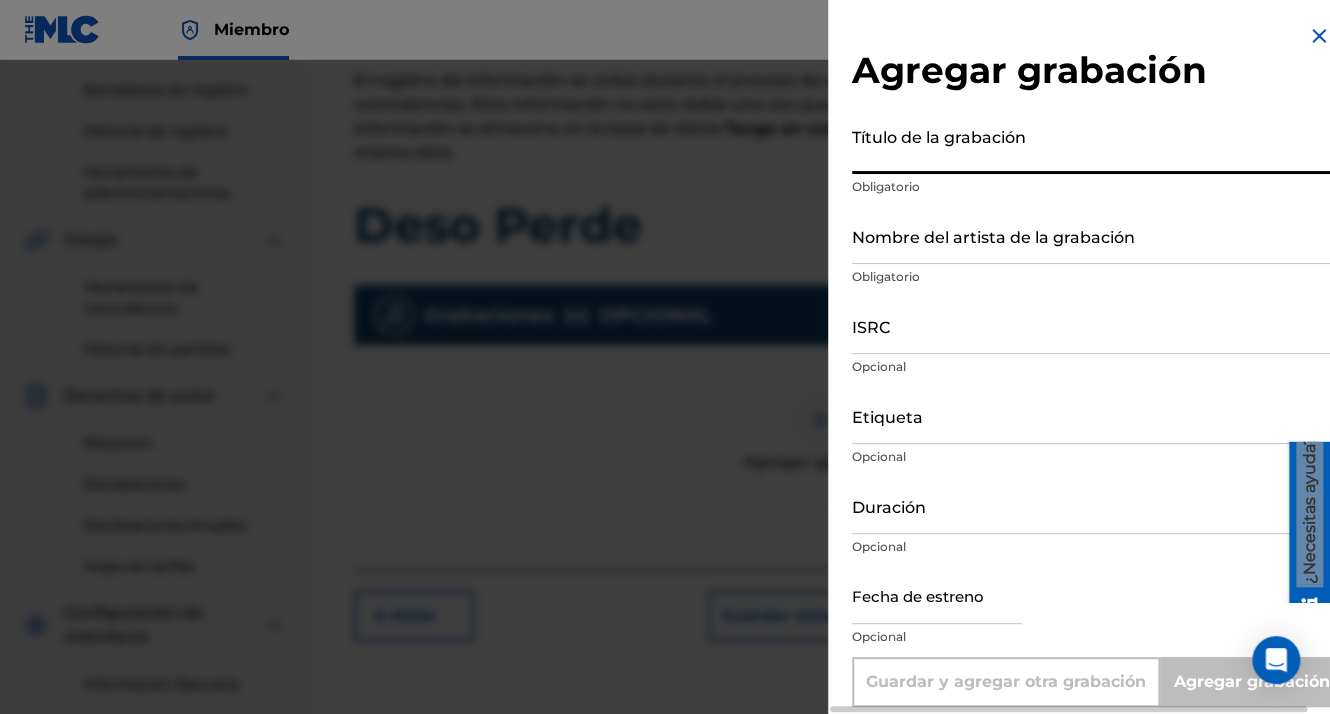 paste on "QZWFF2550464" 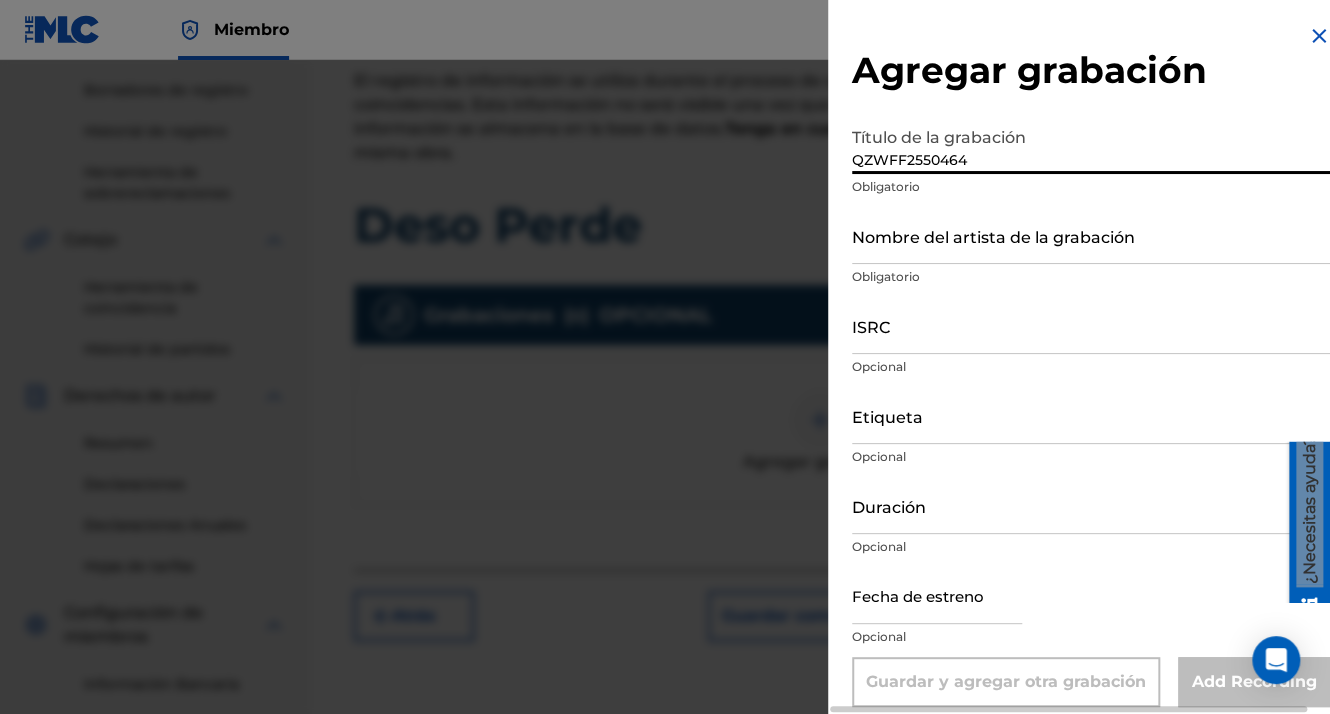 drag, startPoint x: 886, startPoint y: 164, endPoint x: 759, endPoint y: 164, distance: 127 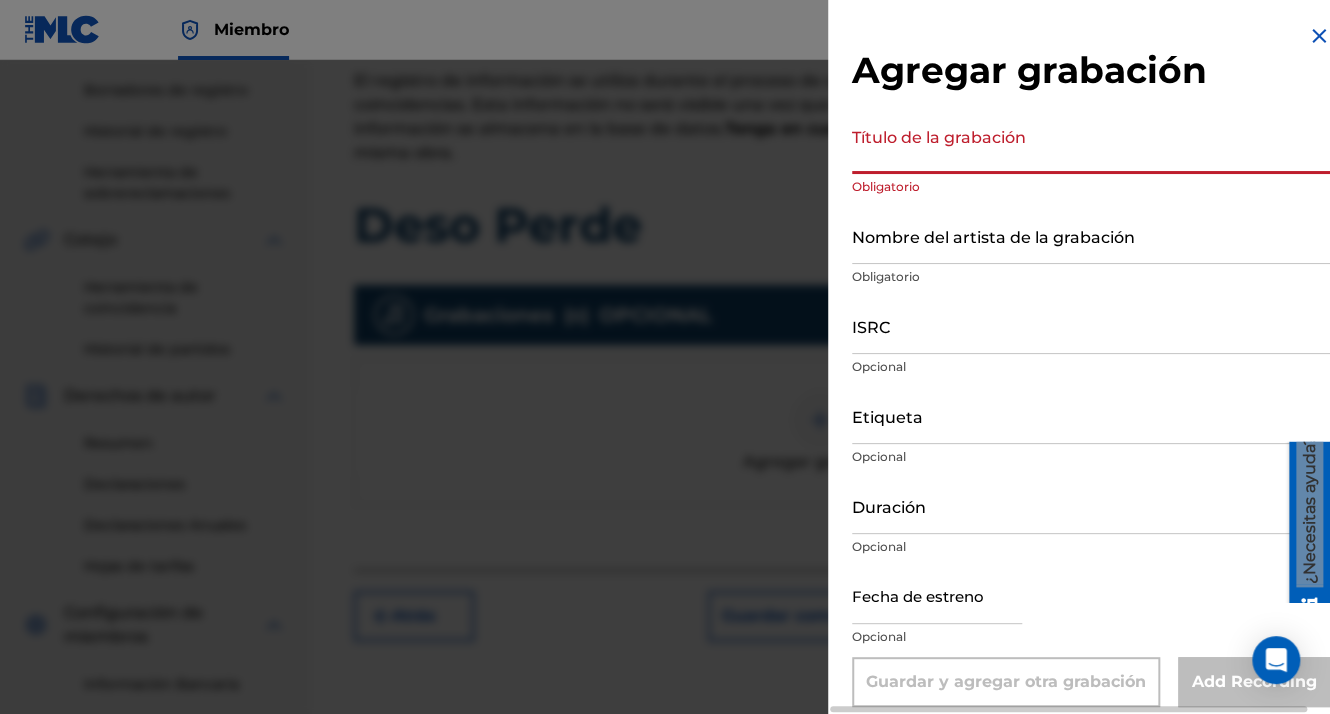 drag, startPoint x: 919, startPoint y: 232, endPoint x: 867, endPoint y: 150, distance: 97.097885 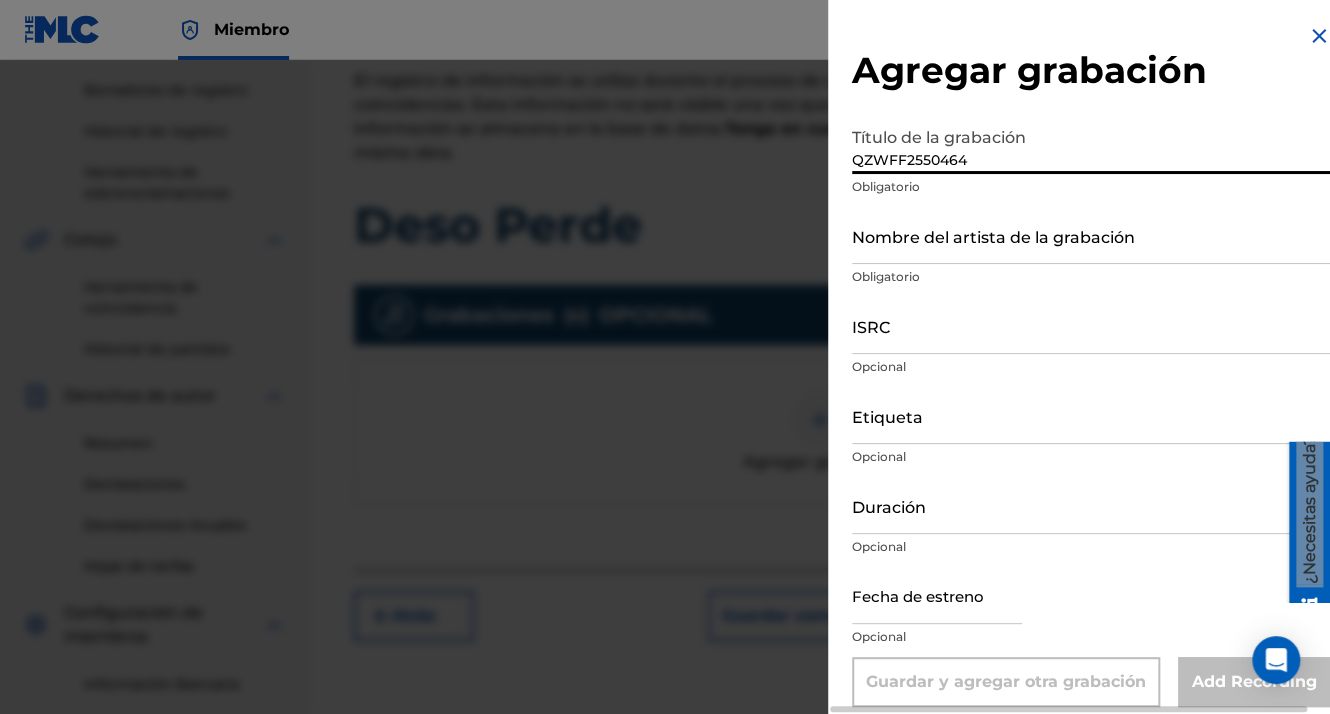 drag, startPoint x: 971, startPoint y: 162, endPoint x: 780, endPoint y: 163, distance: 191.00262 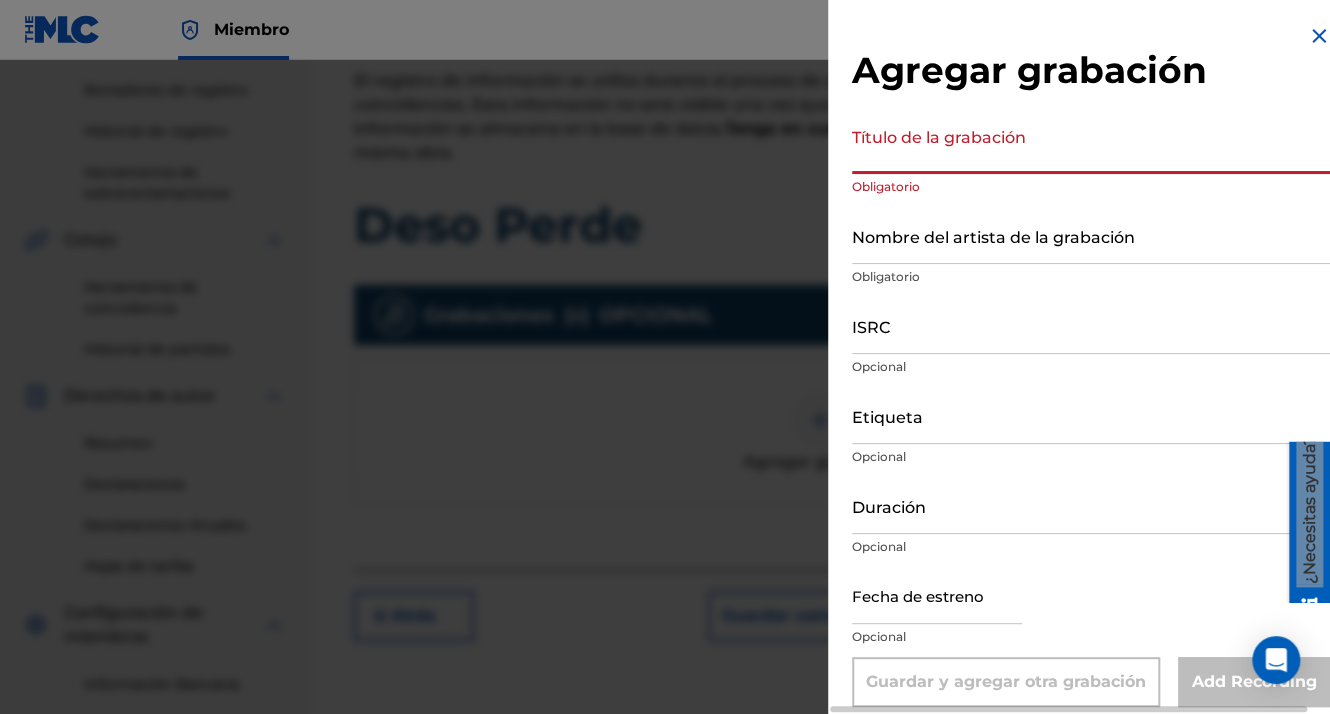 paste on "deso perde" 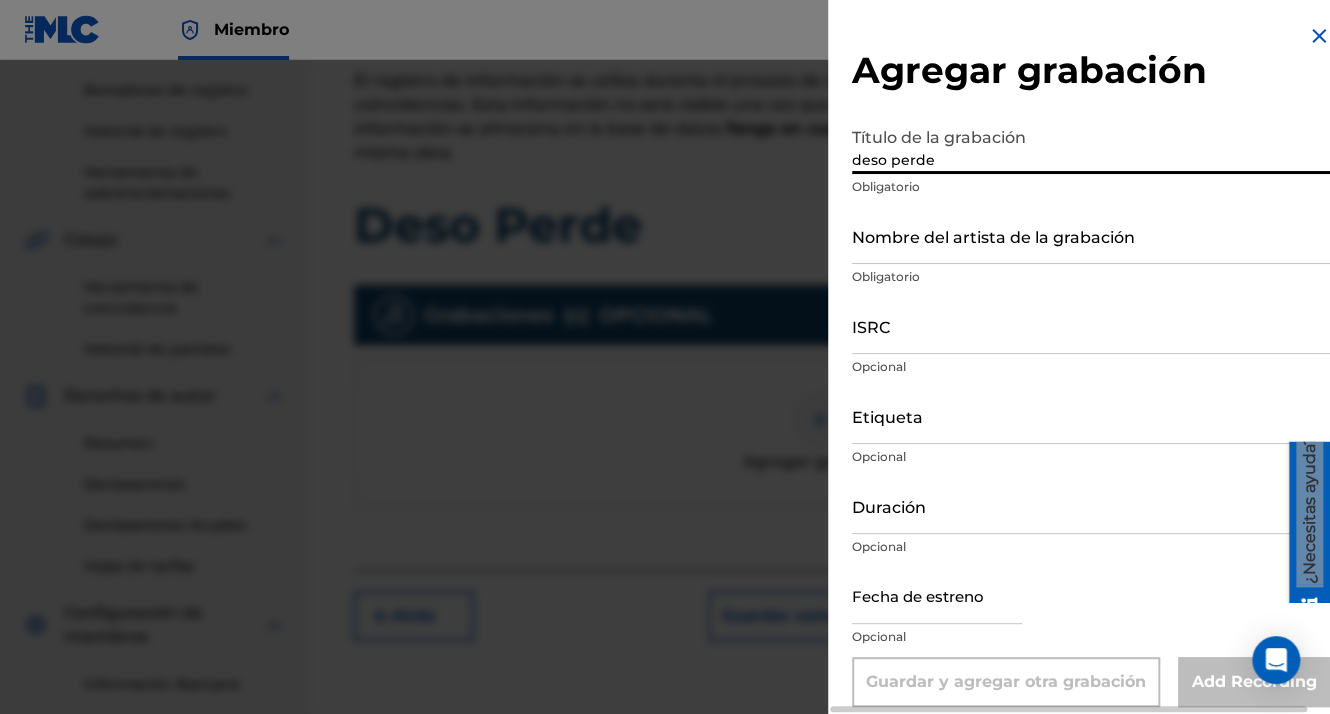 type on "deso perde" 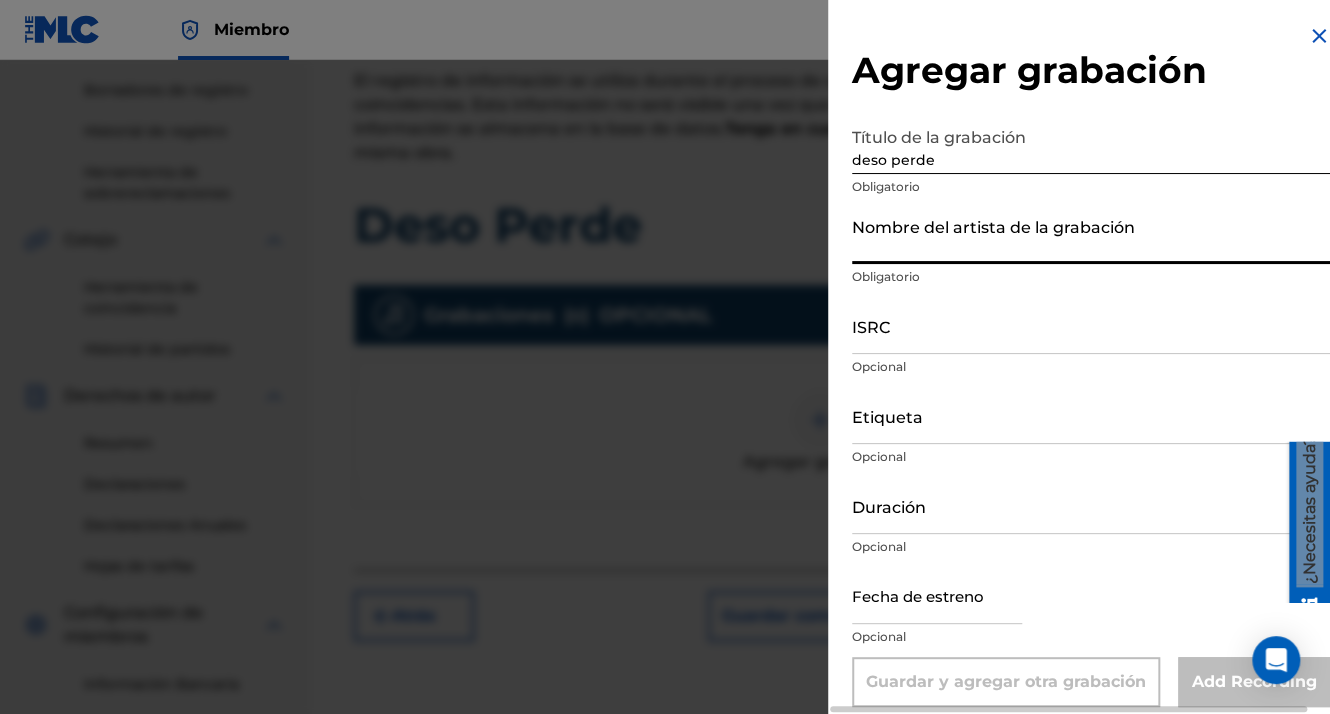 click on "Nombre del artista de la grabación" at bounding box center (1091, 235) 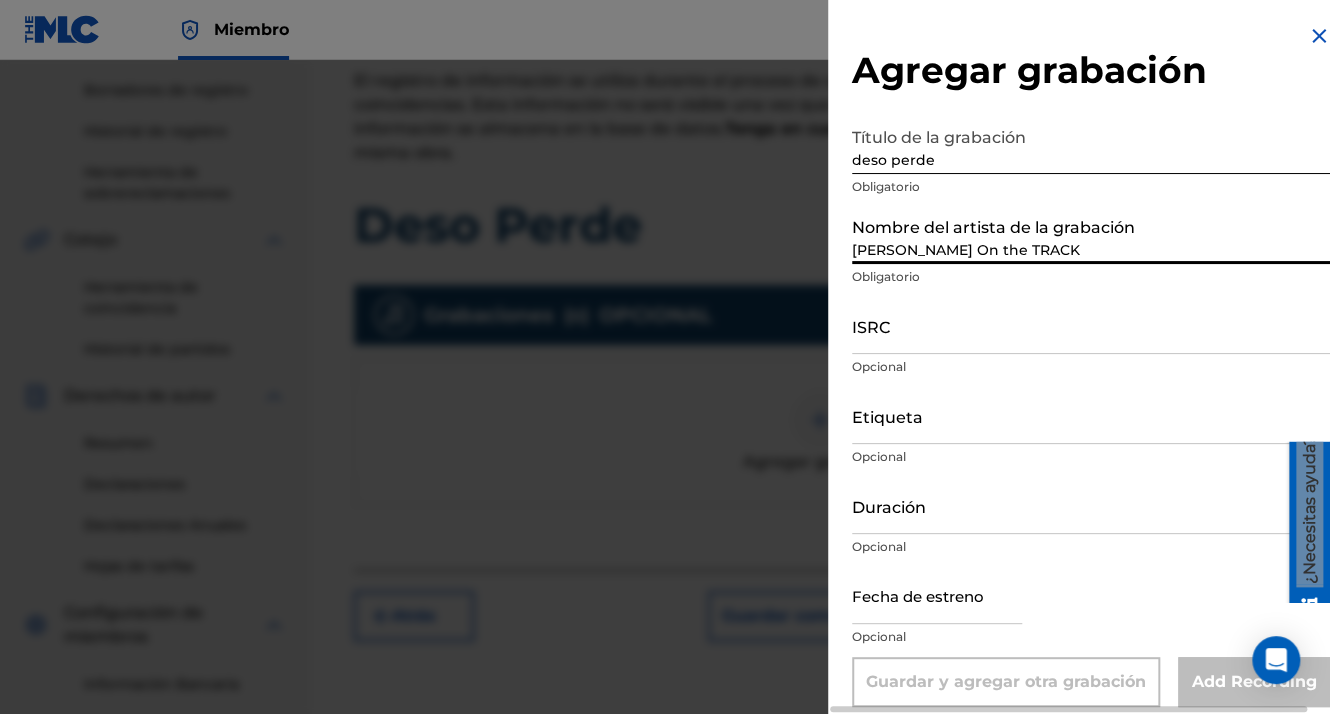 type on "[DATE]" 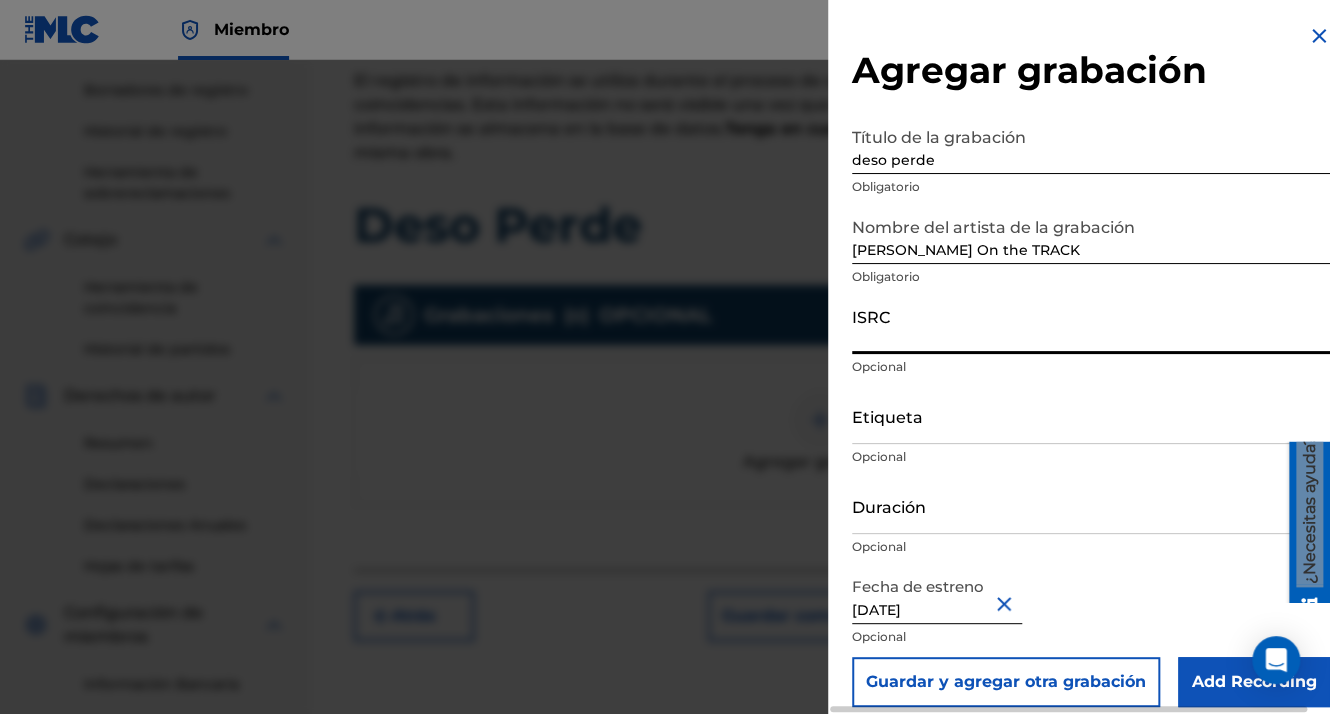 paste on "QZWFF2550464" 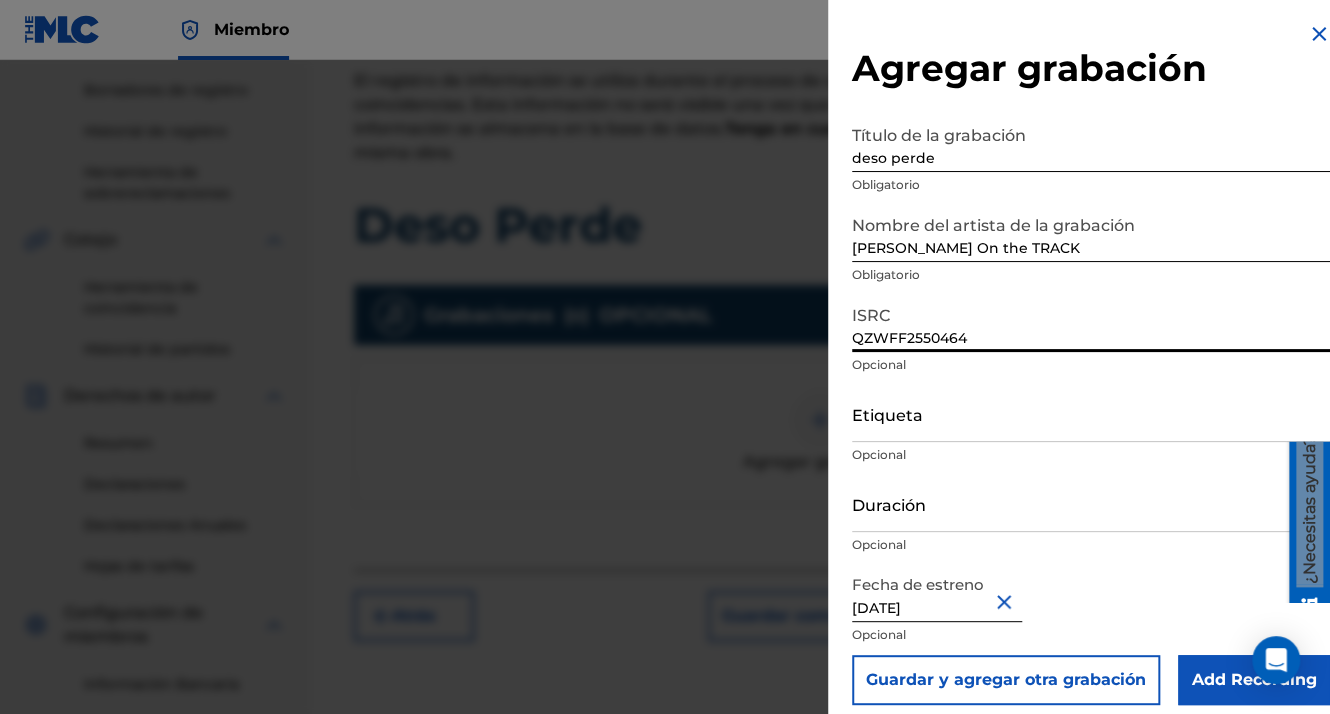 scroll, scrollTop: 16, scrollLeft: 0, axis: vertical 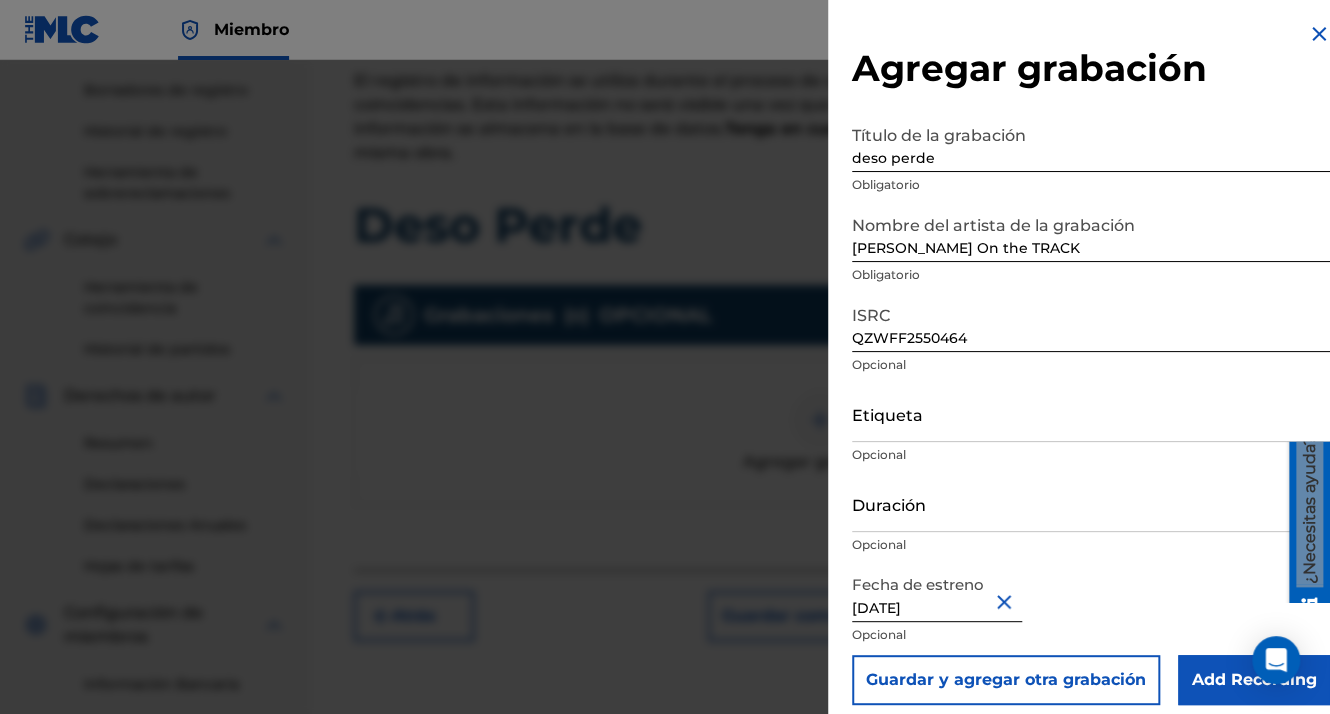 click on "Add Recording" at bounding box center (1254, 680) 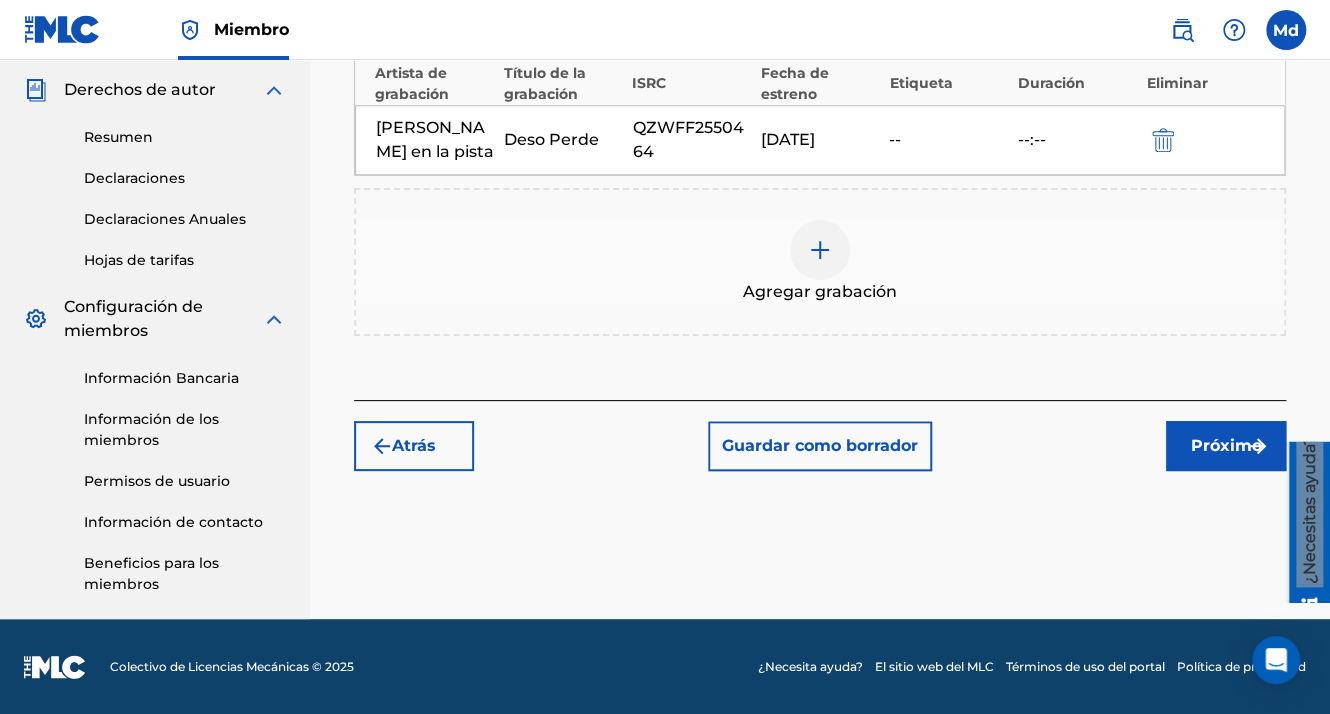 click on "Próximo" at bounding box center [1226, 446] 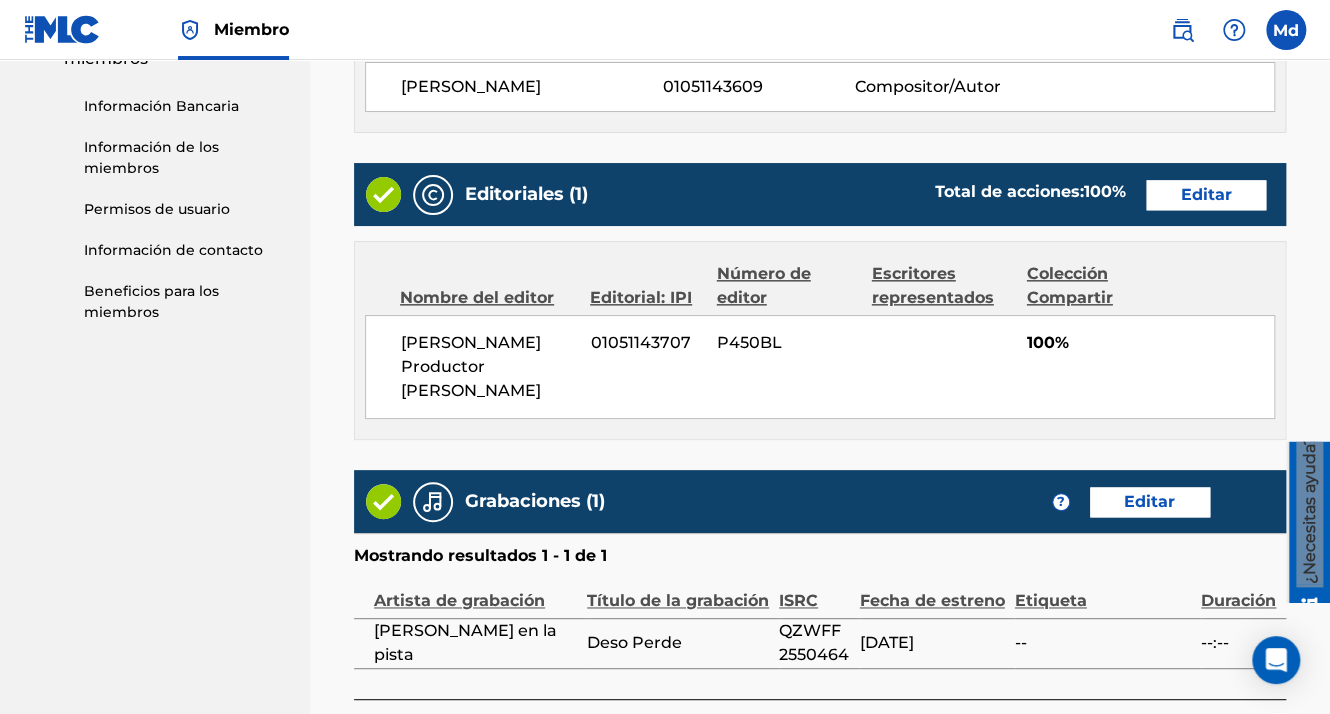 scroll, scrollTop: 1123, scrollLeft: 0, axis: vertical 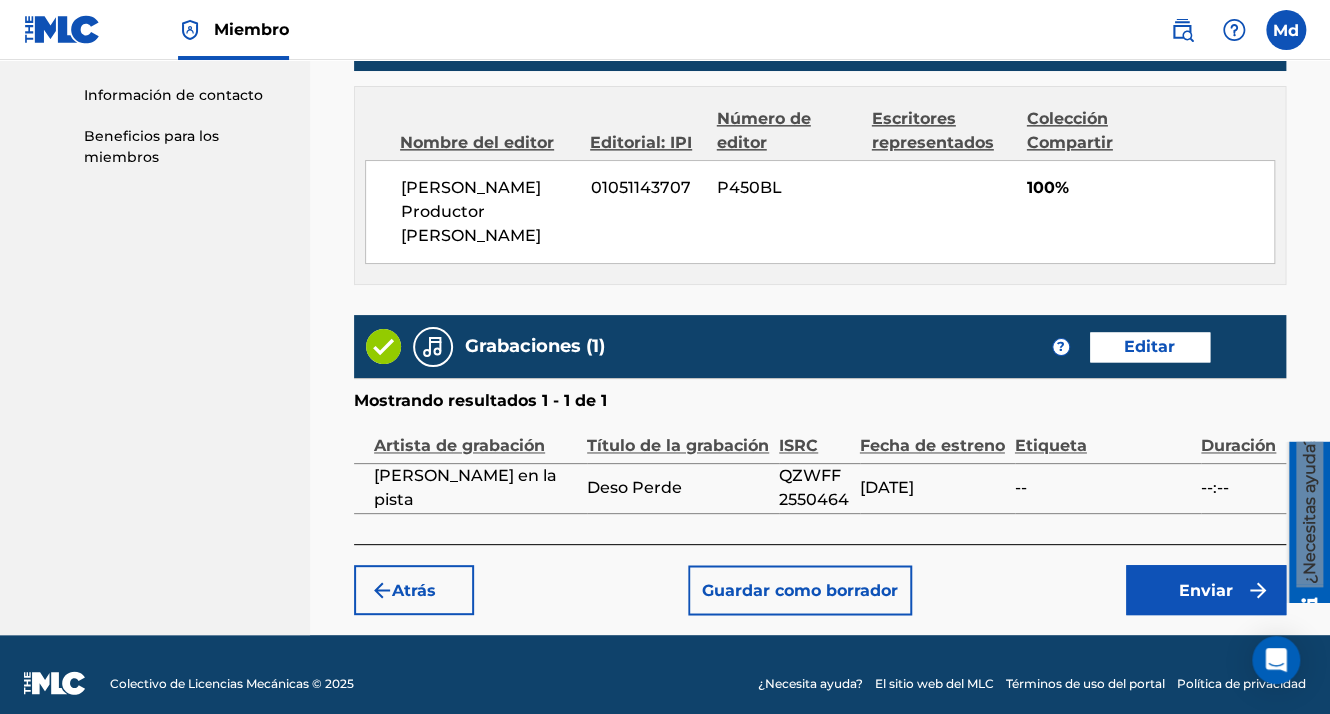 click on "Enviar" at bounding box center [1206, 590] 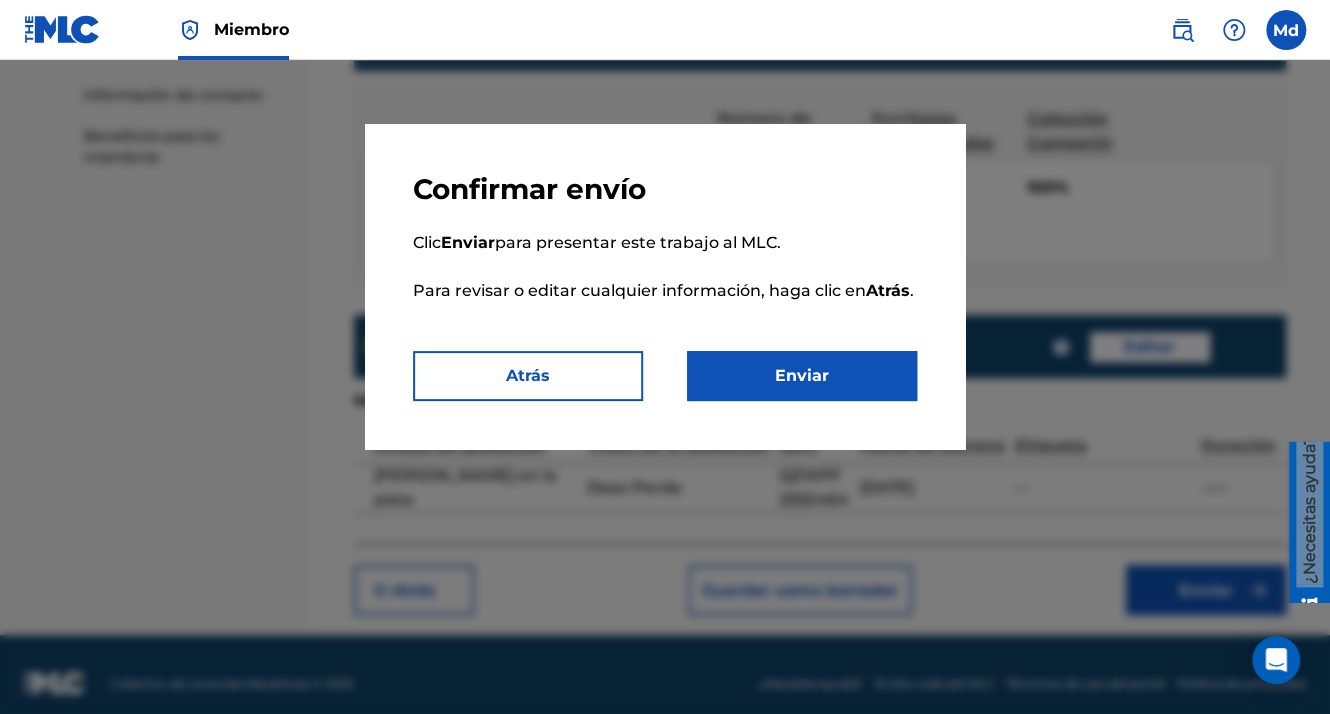 click on "Enviar" at bounding box center [802, 376] 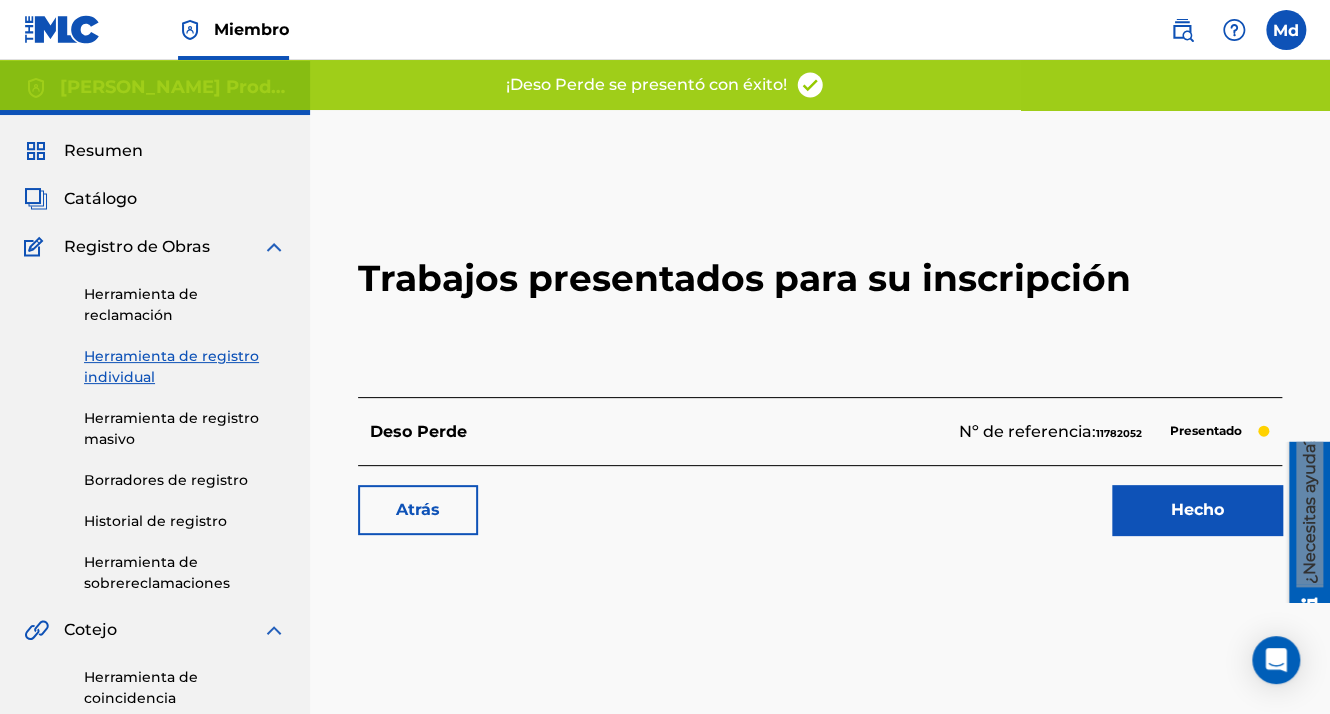 click on "Hecho" at bounding box center [1197, 510] 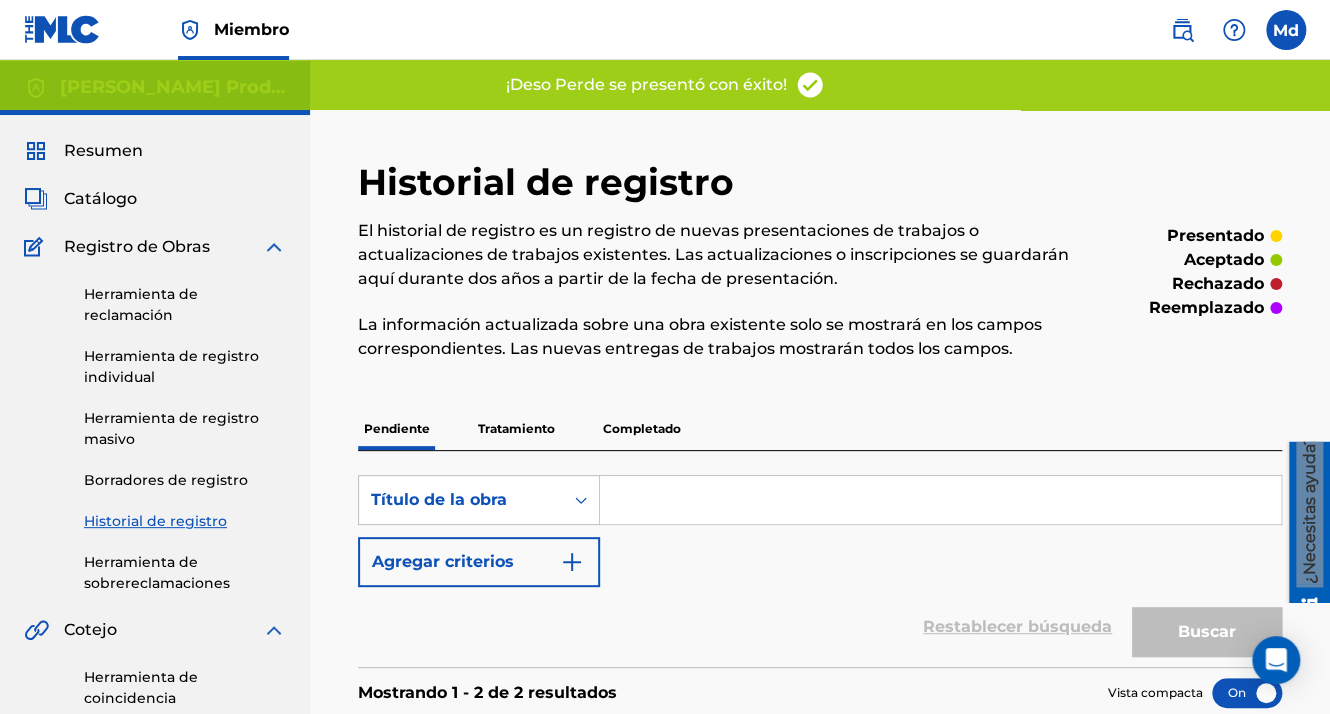 click at bounding box center [940, 500] 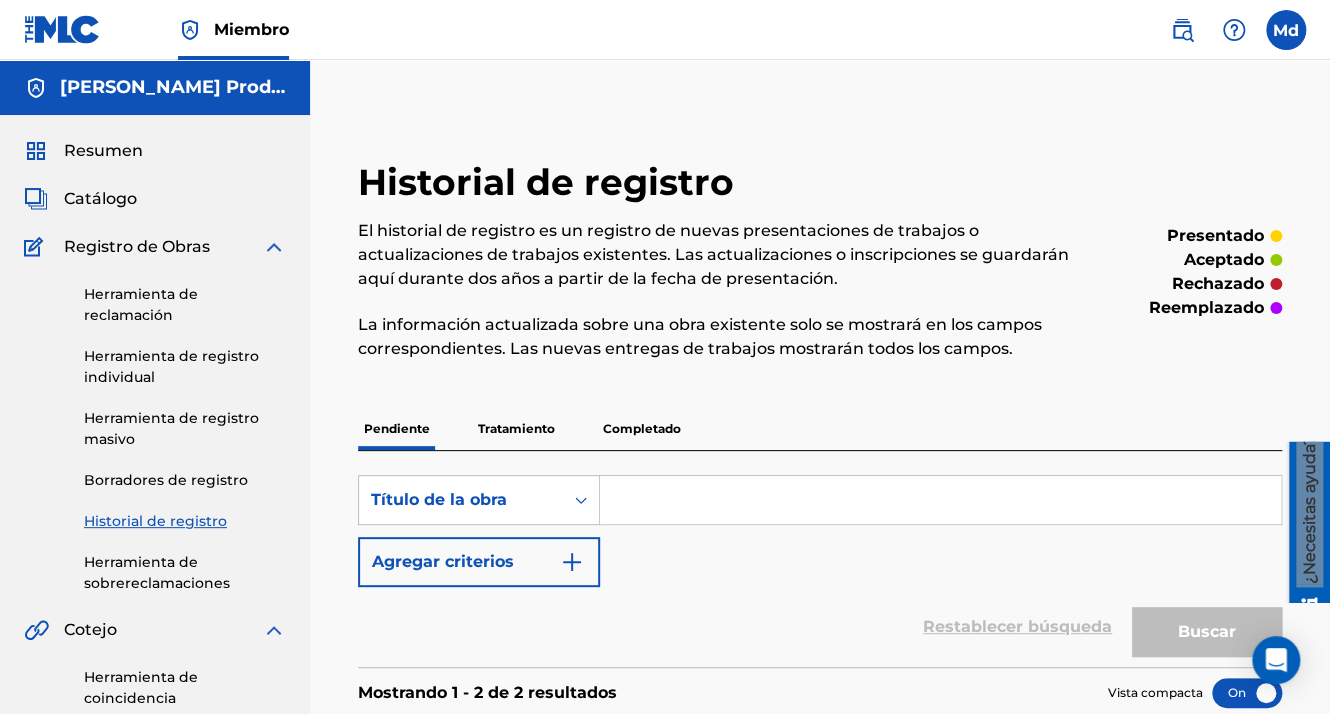 paste on "dimelo" 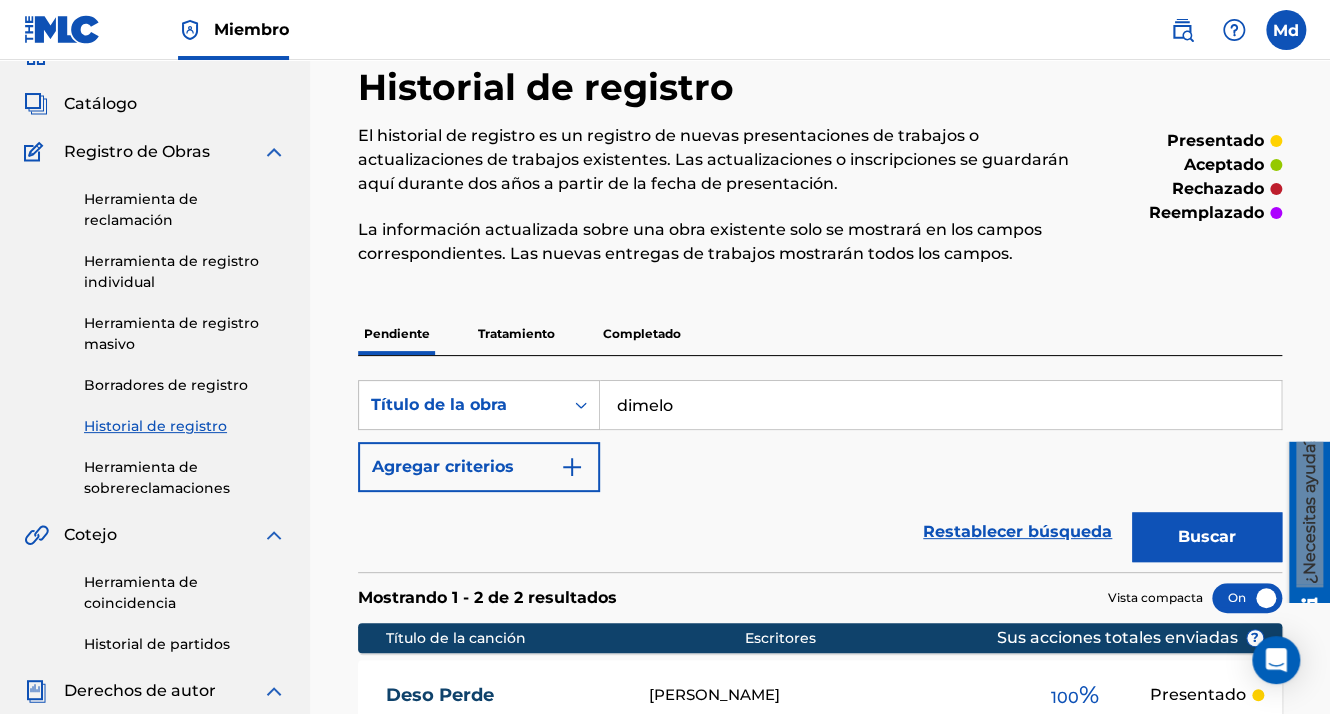 scroll, scrollTop: 200, scrollLeft: 0, axis: vertical 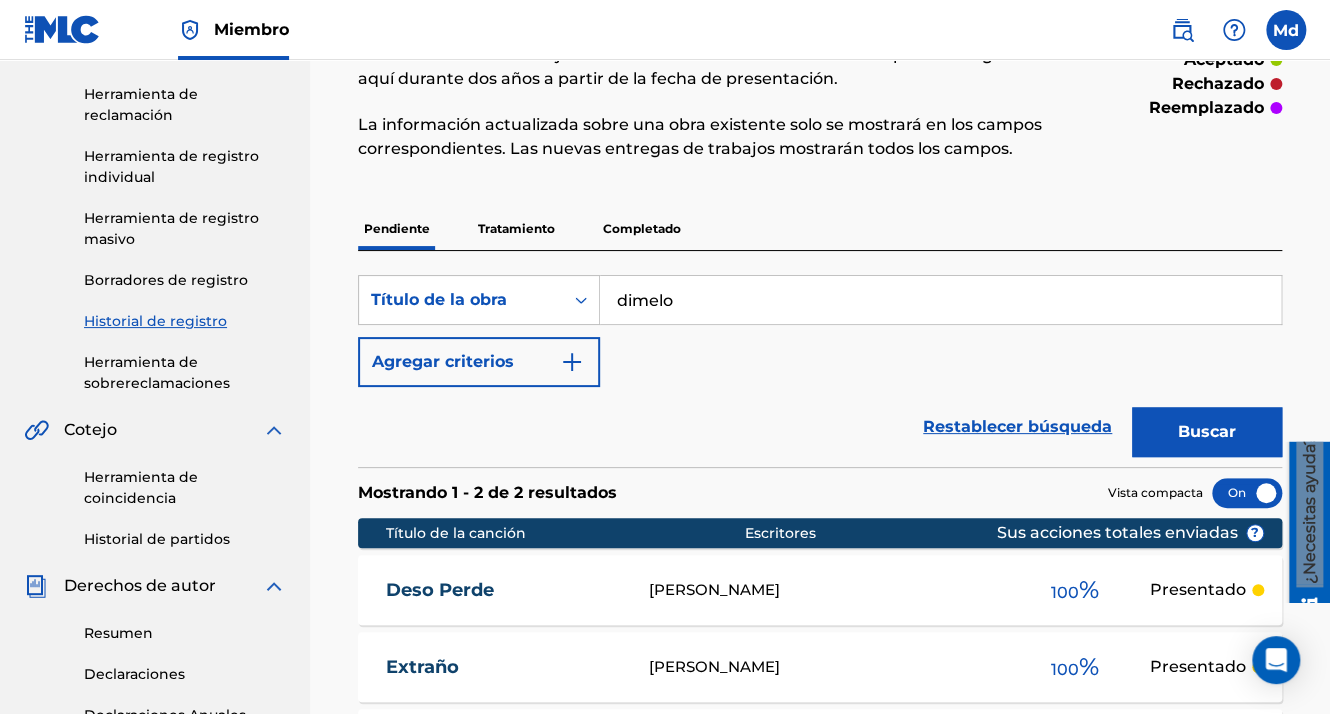type on "dimelo" 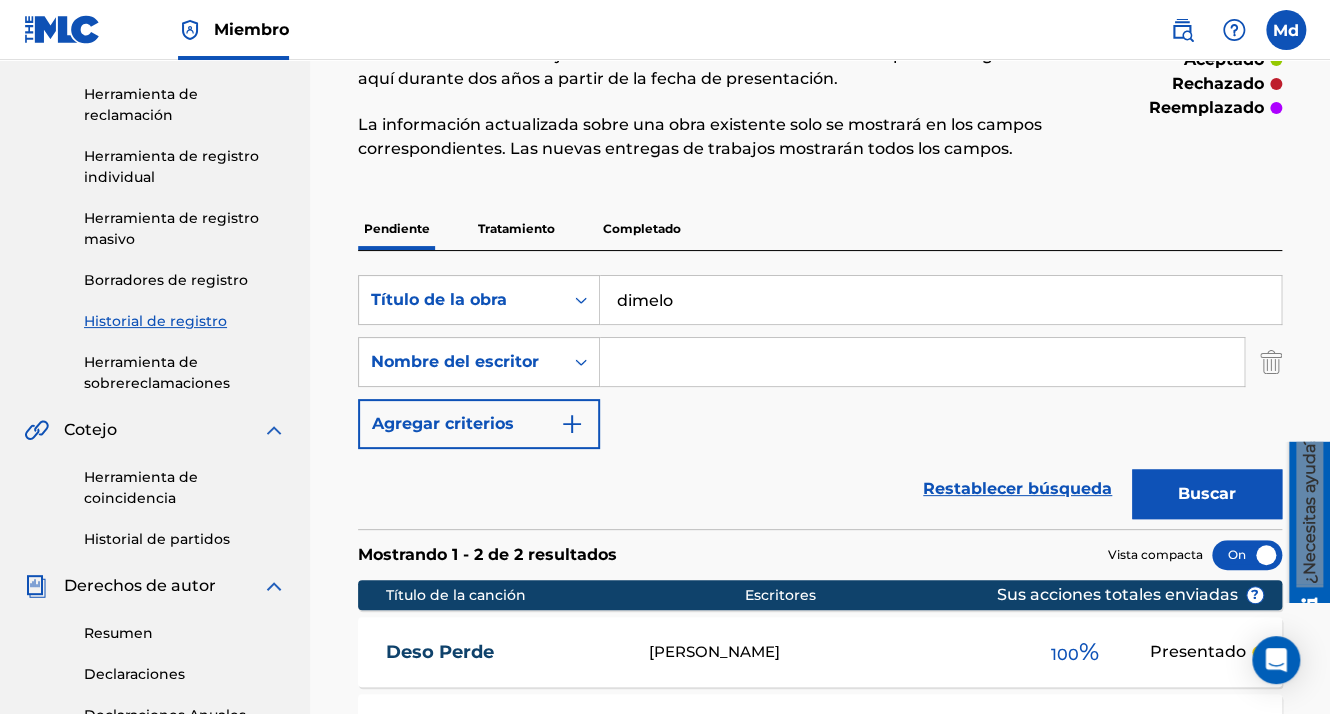 click at bounding box center [922, 362] 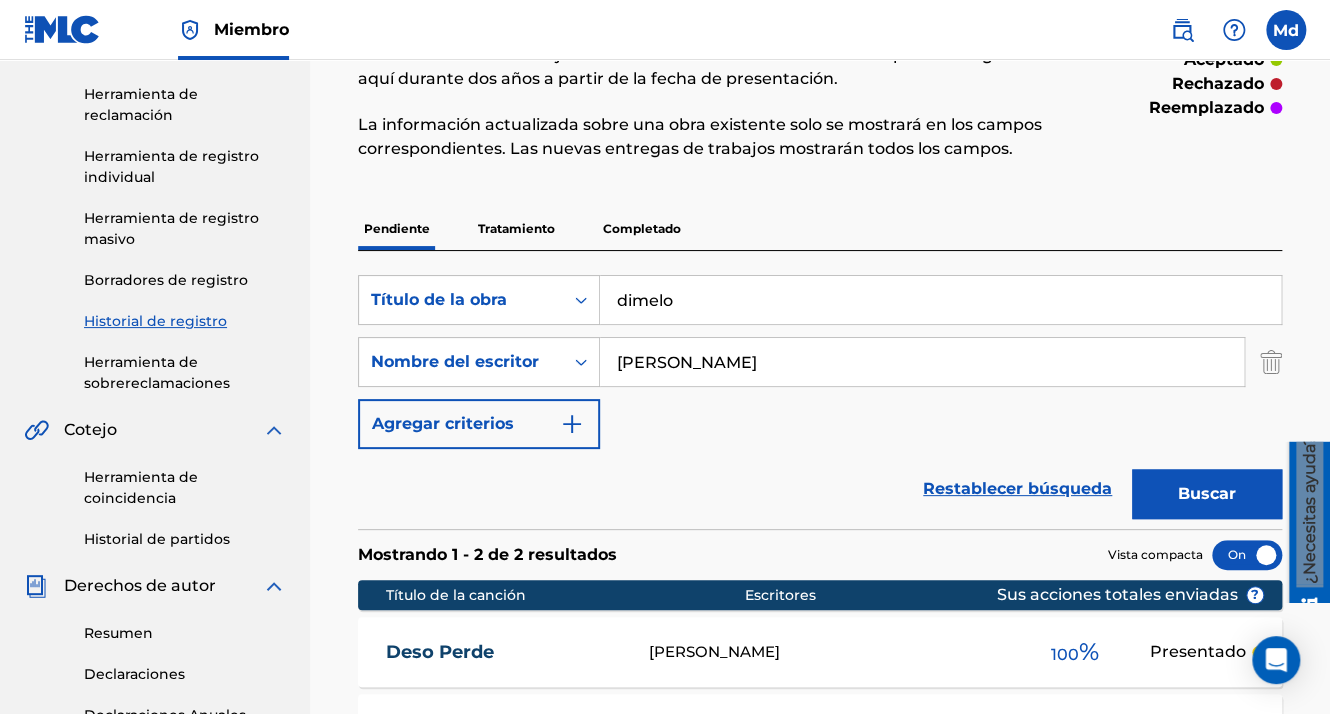 click on "Agregar criterios" at bounding box center (479, 424) 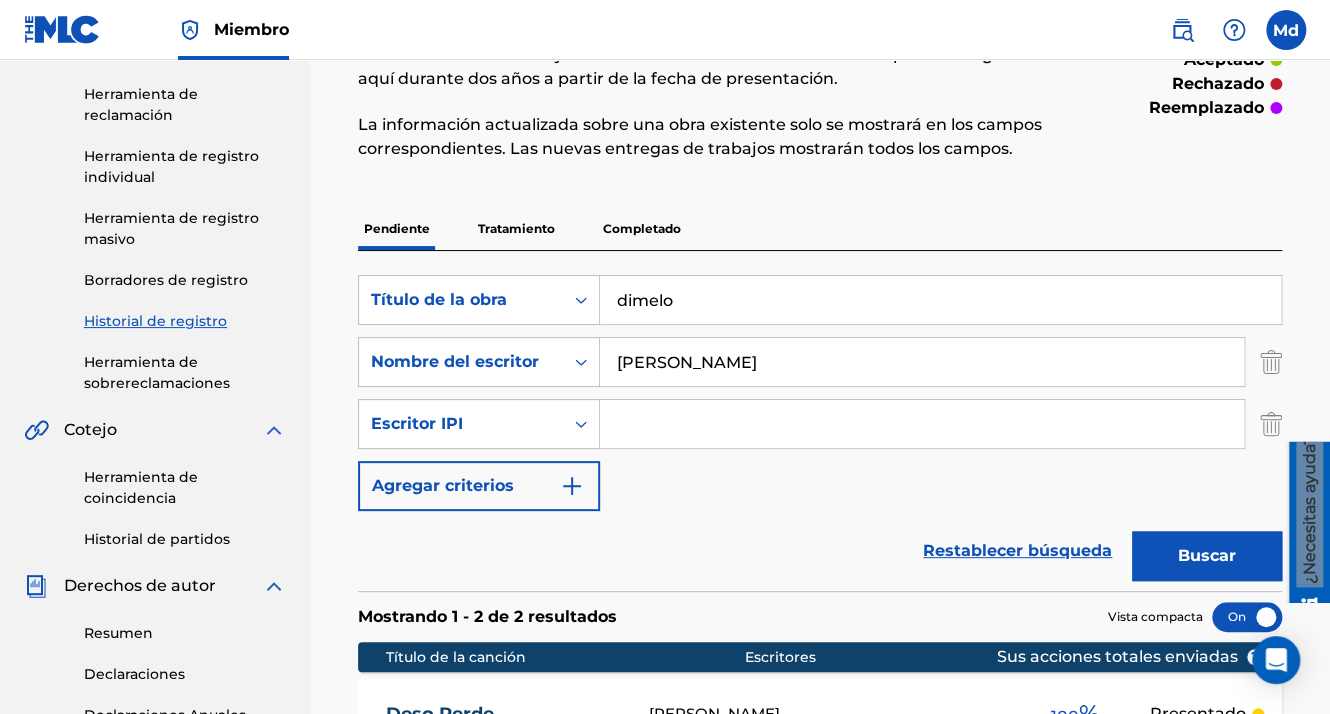 click at bounding box center (922, 424) 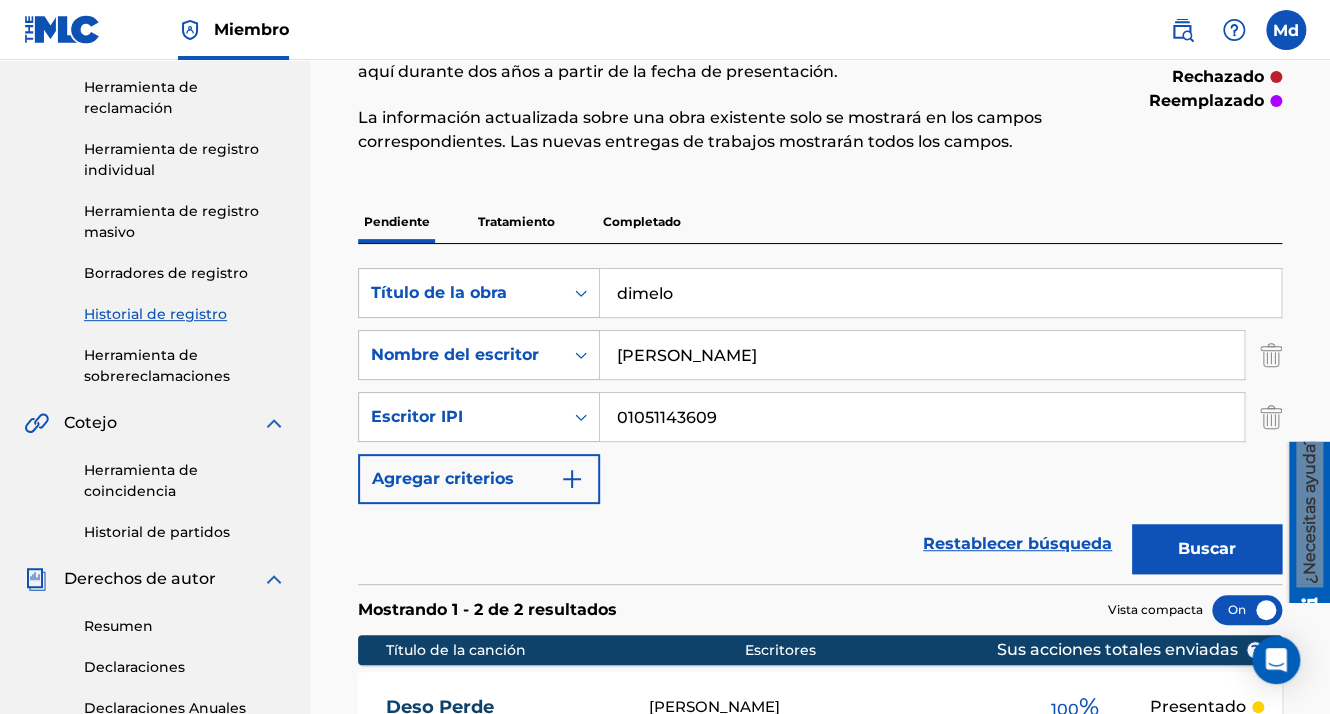 scroll, scrollTop: 200, scrollLeft: 0, axis: vertical 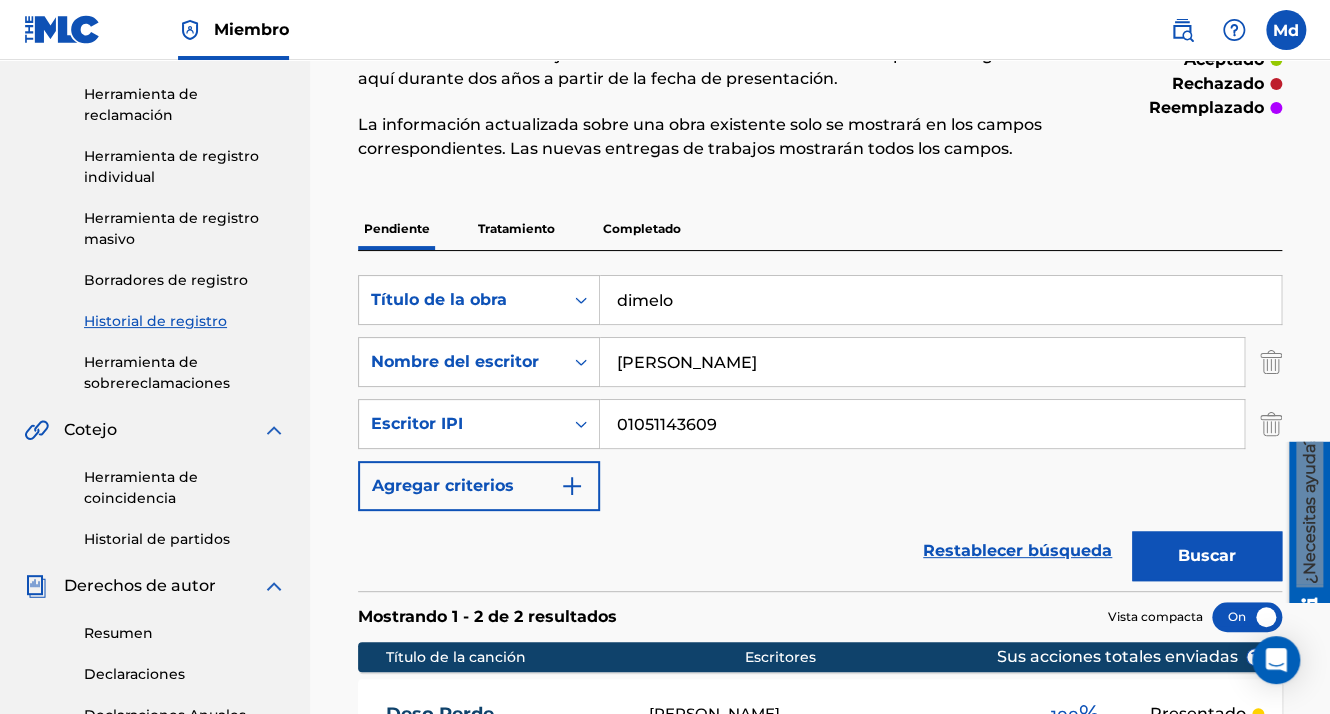 click on "Buscar" at bounding box center [1207, 556] 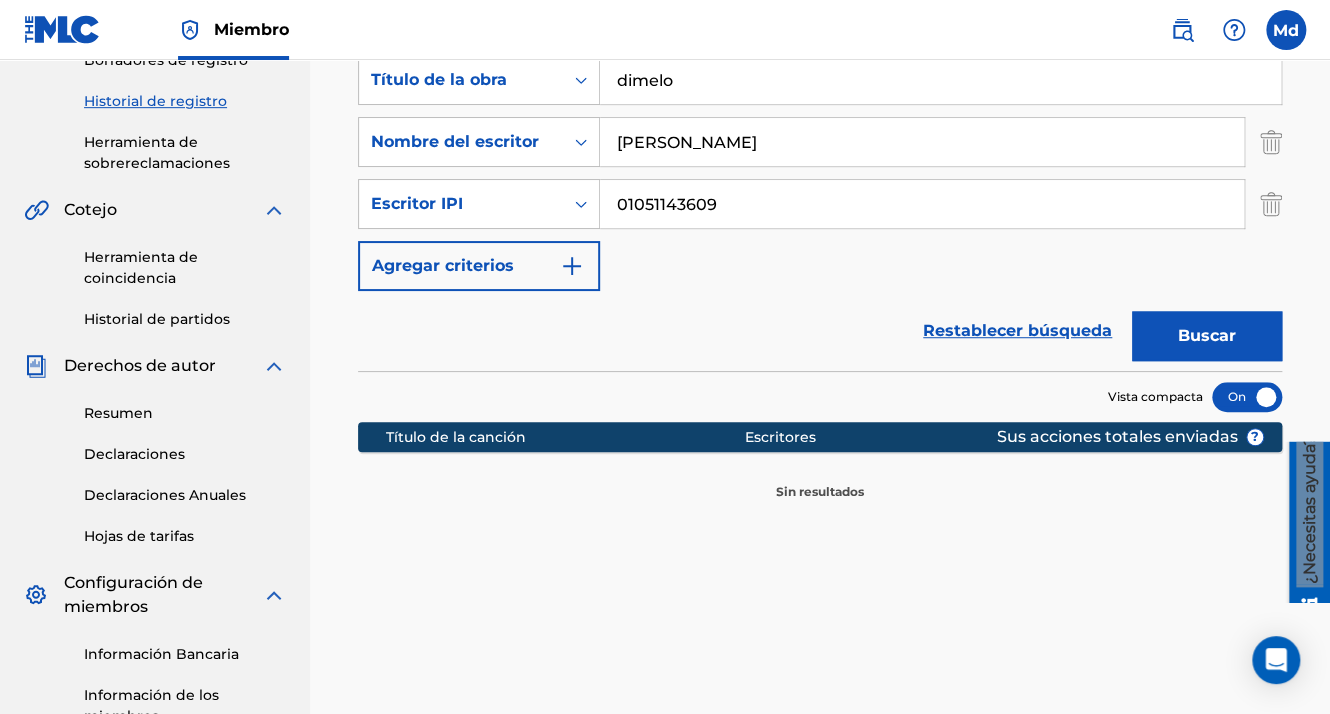 scroll, scrollTop: 396, scrollLeft: 0, axis: vertical 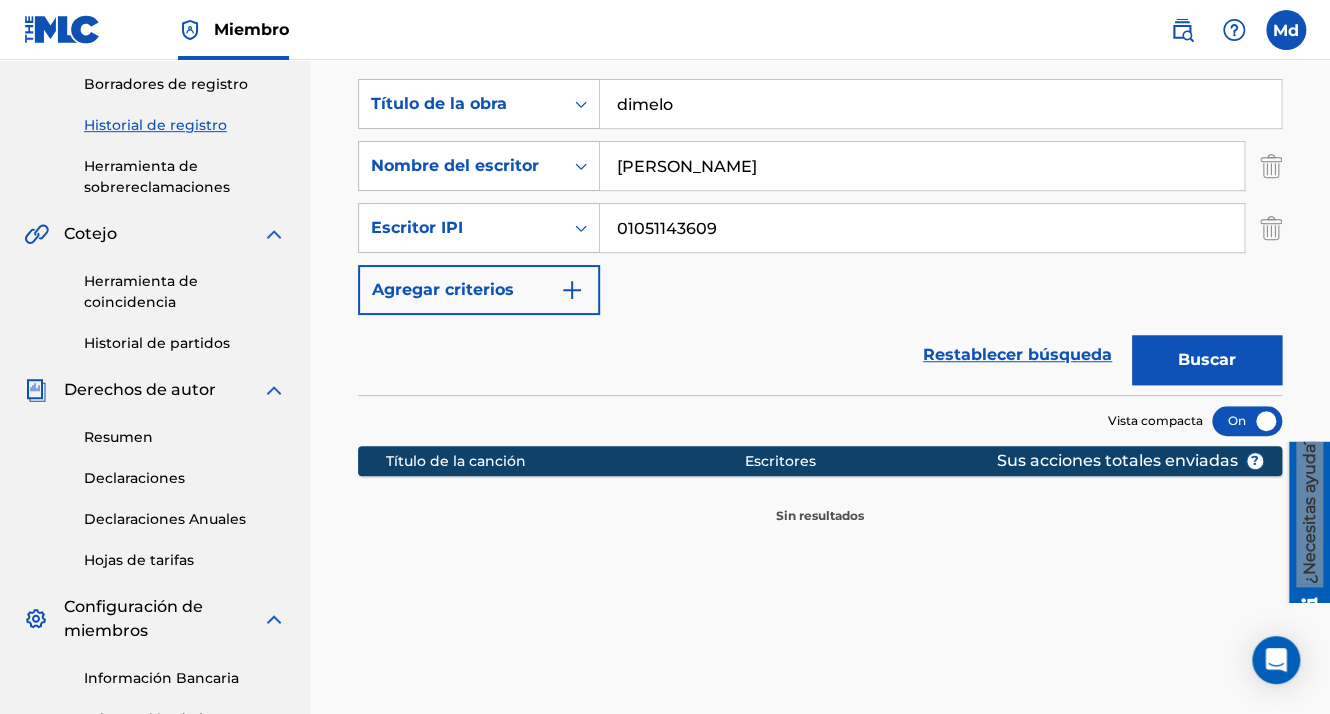 click on "Buscar" at bounding box center (1207, 360) 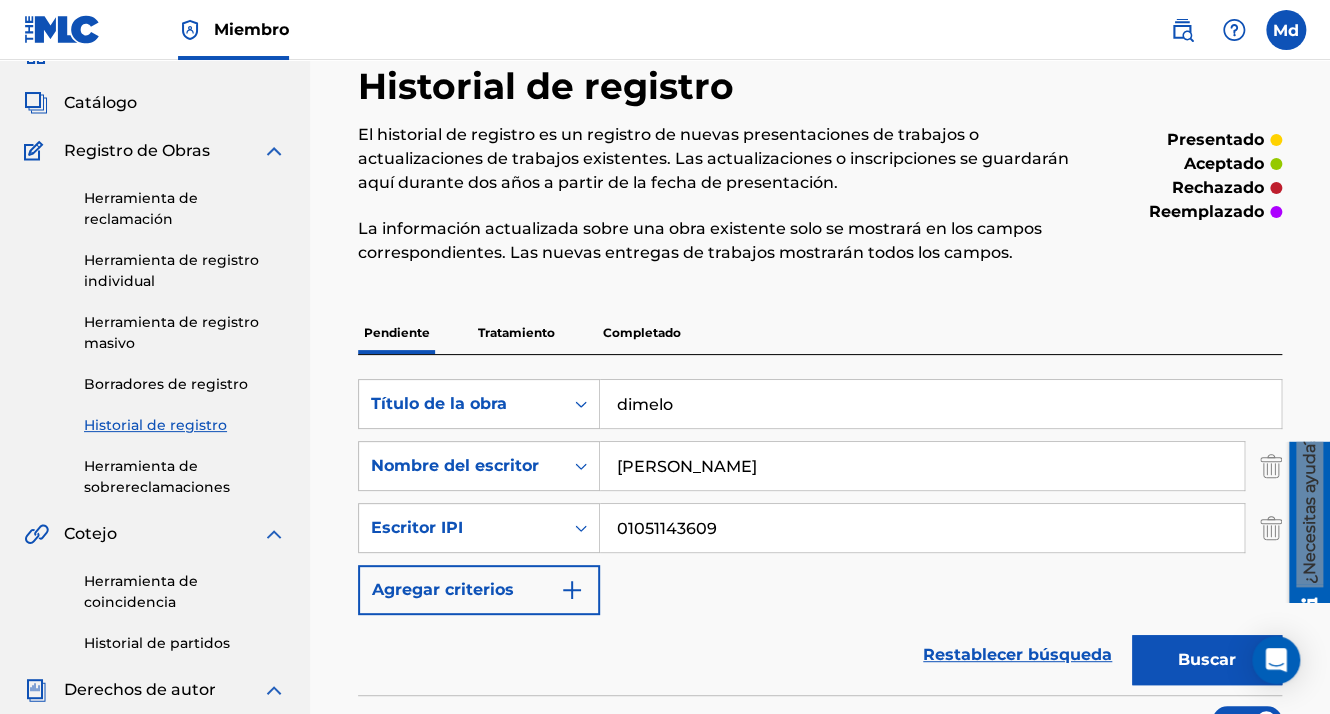 scroll, scrollTop: 0, scrollLeft: 0, axis: both 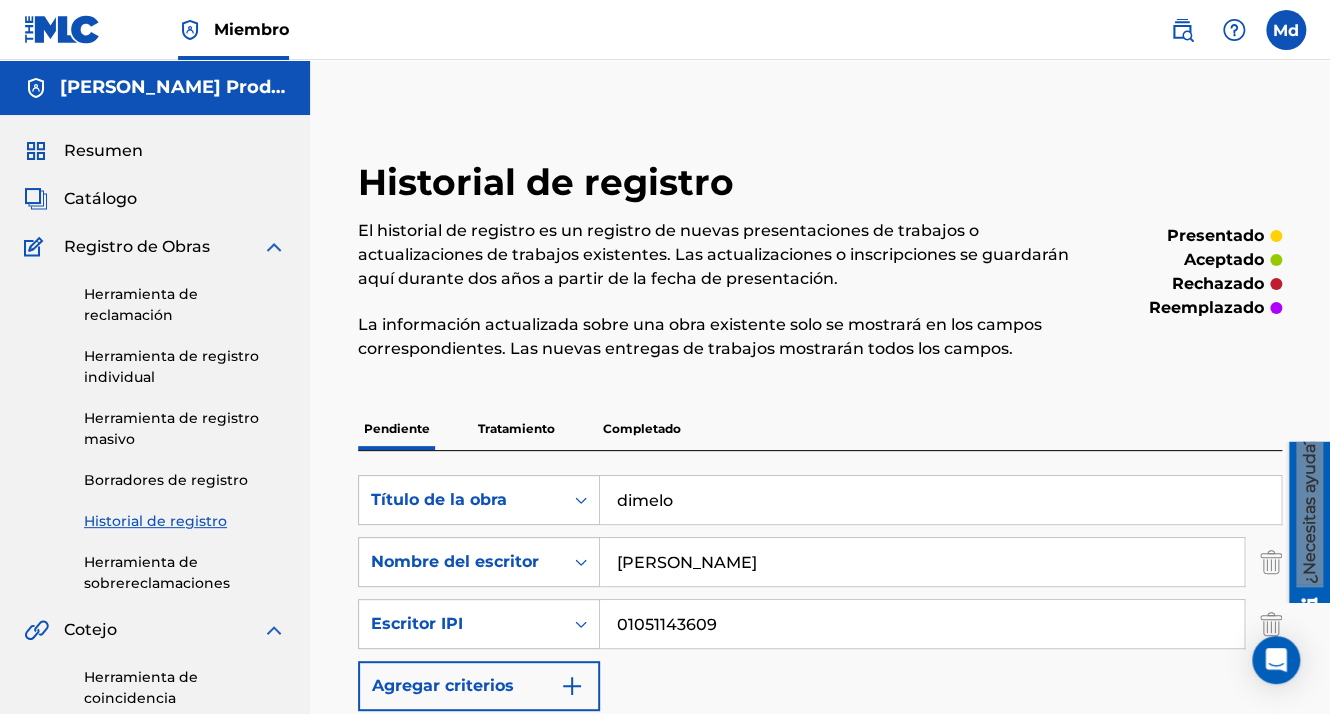 click on "Catálogo" at bounding box center [100, 199] 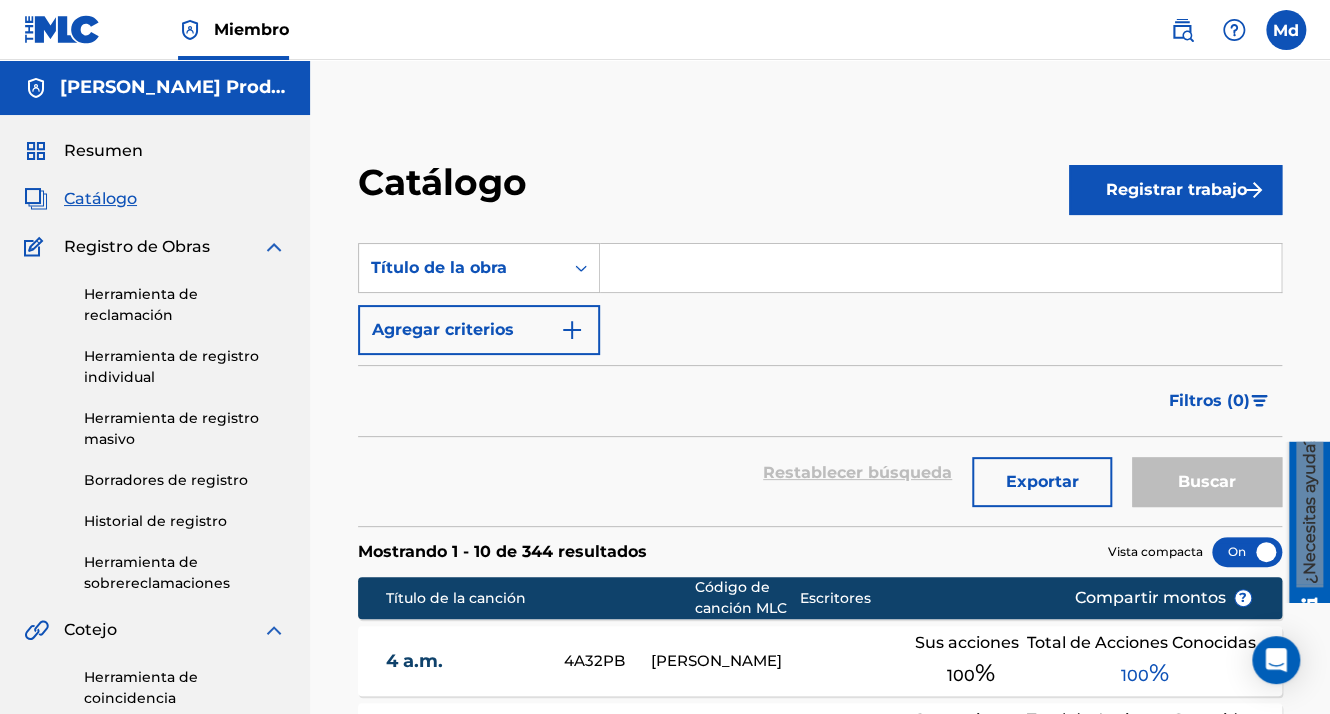 click on "Registrar trabajo" at bounding box center [1175, 190] 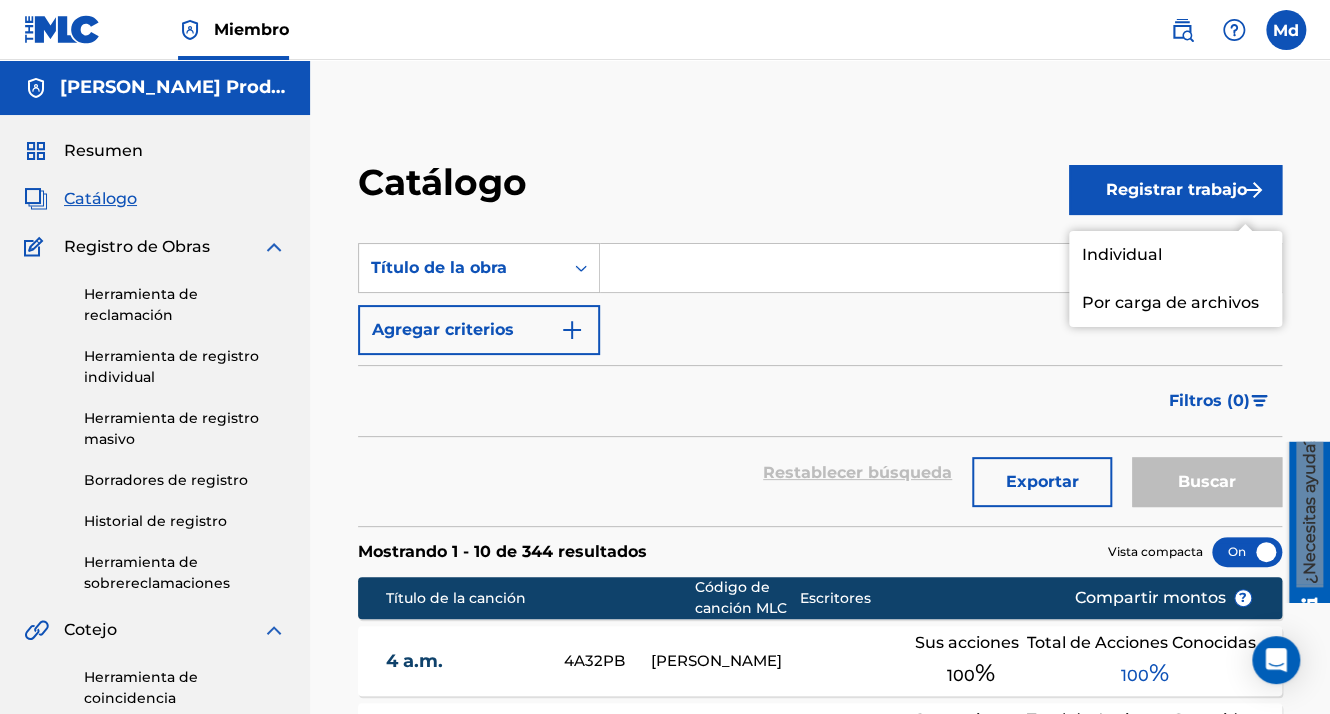 click on "Individual" at bounding box center [1175, 255] 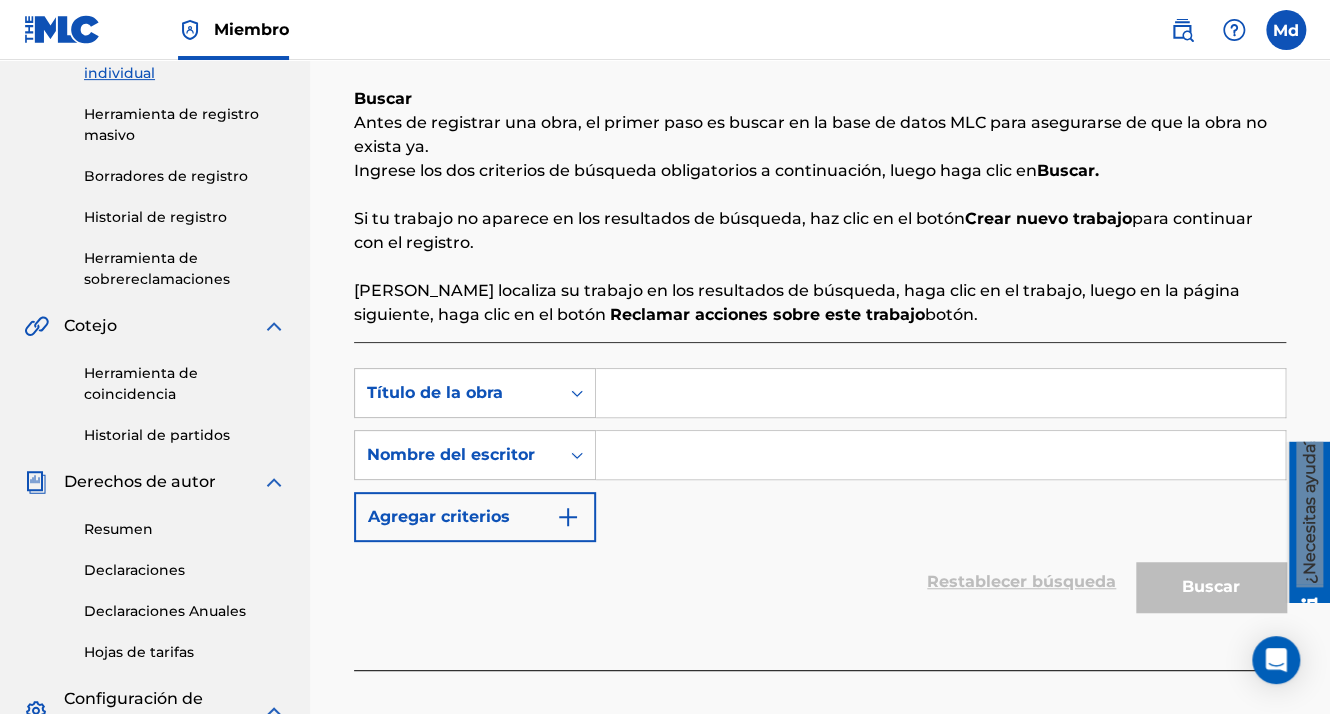 scroll, scrollTop: 300, scrollLeft: 0, axis: vertical 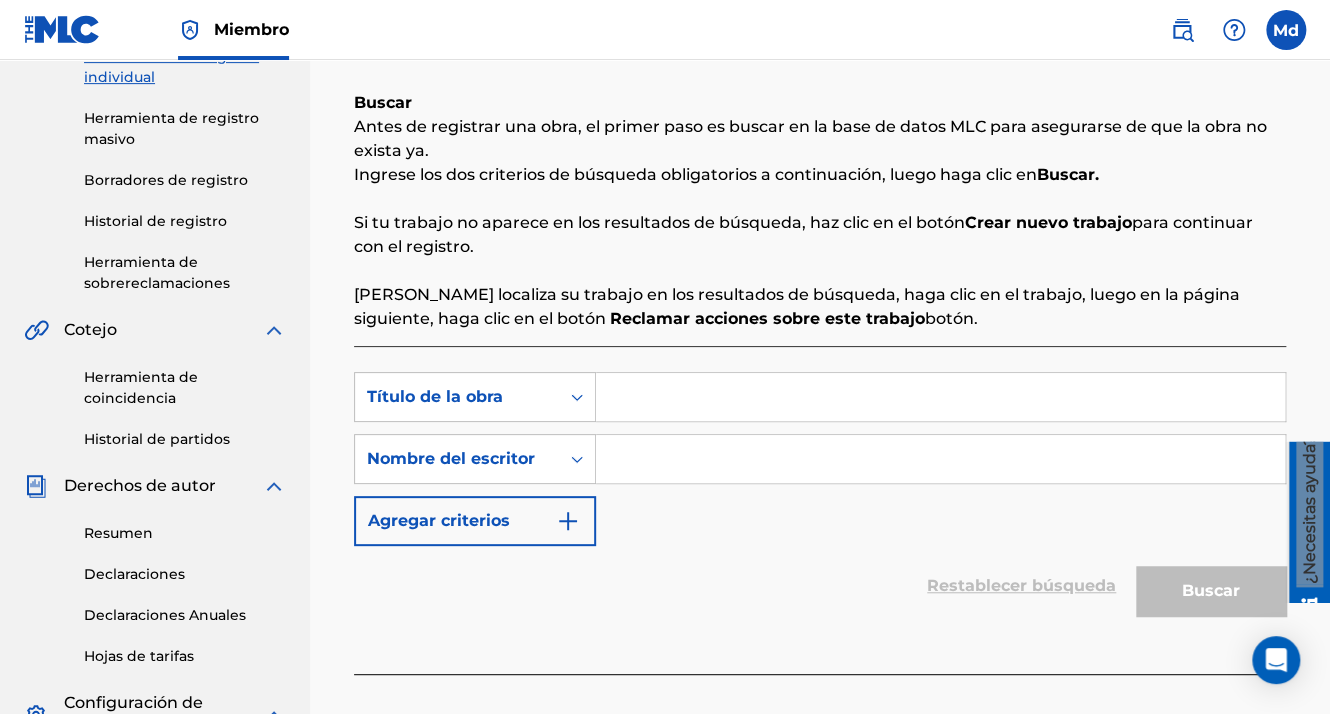 paste on "dimelo" 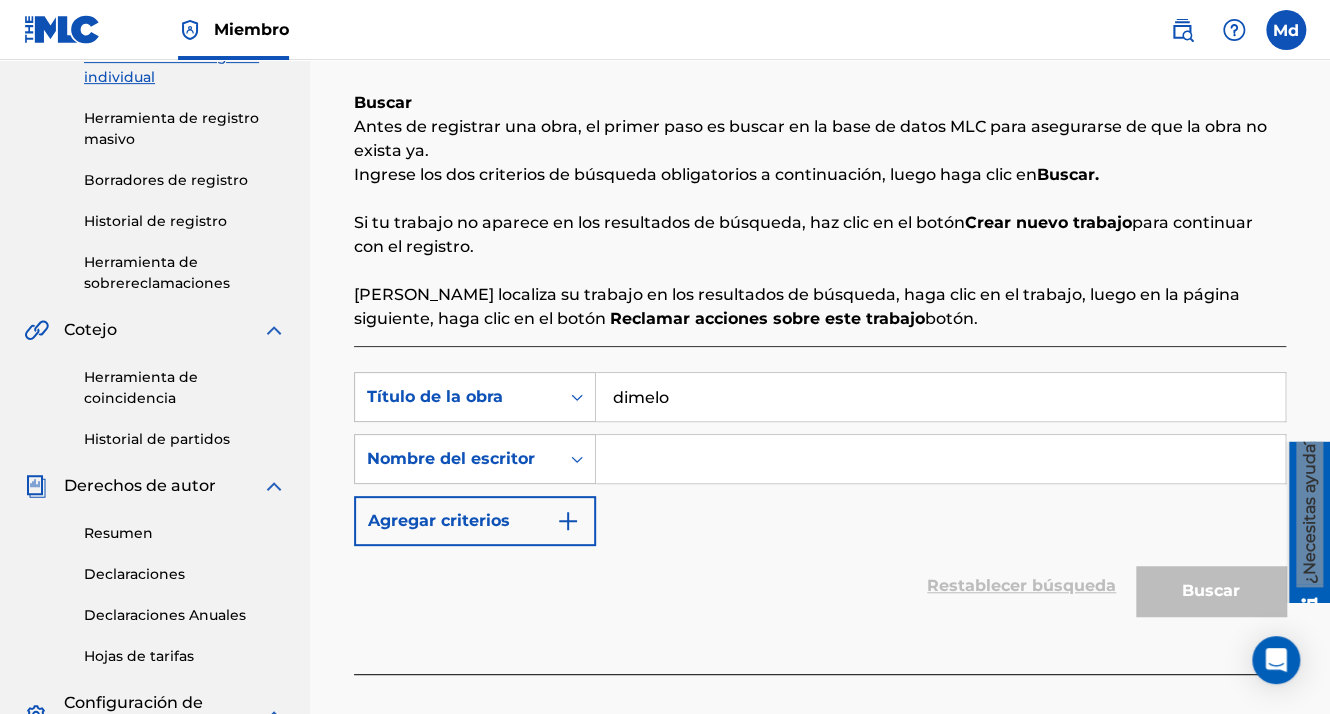 type on "dimelo" 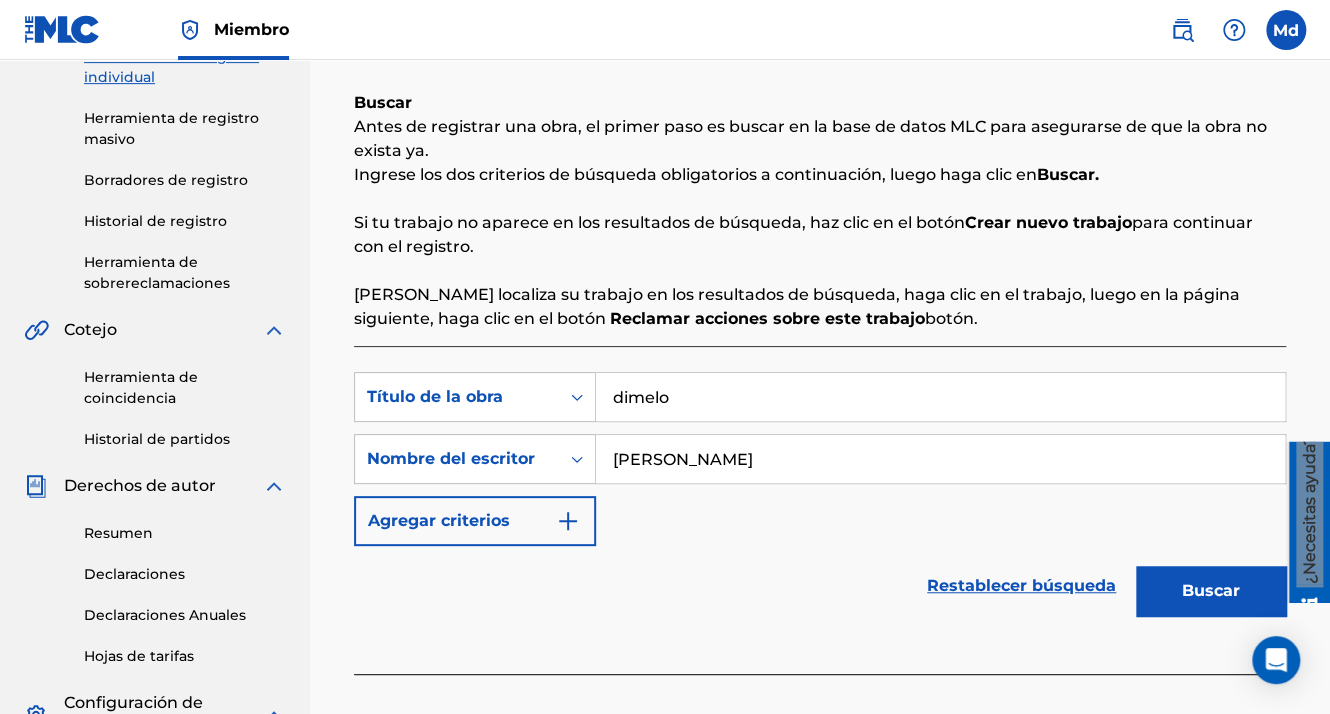 drag, startPoint x: 566, startPoint y: 516, endPoint x: 664, endPoint y: 493, distance: 100.6628 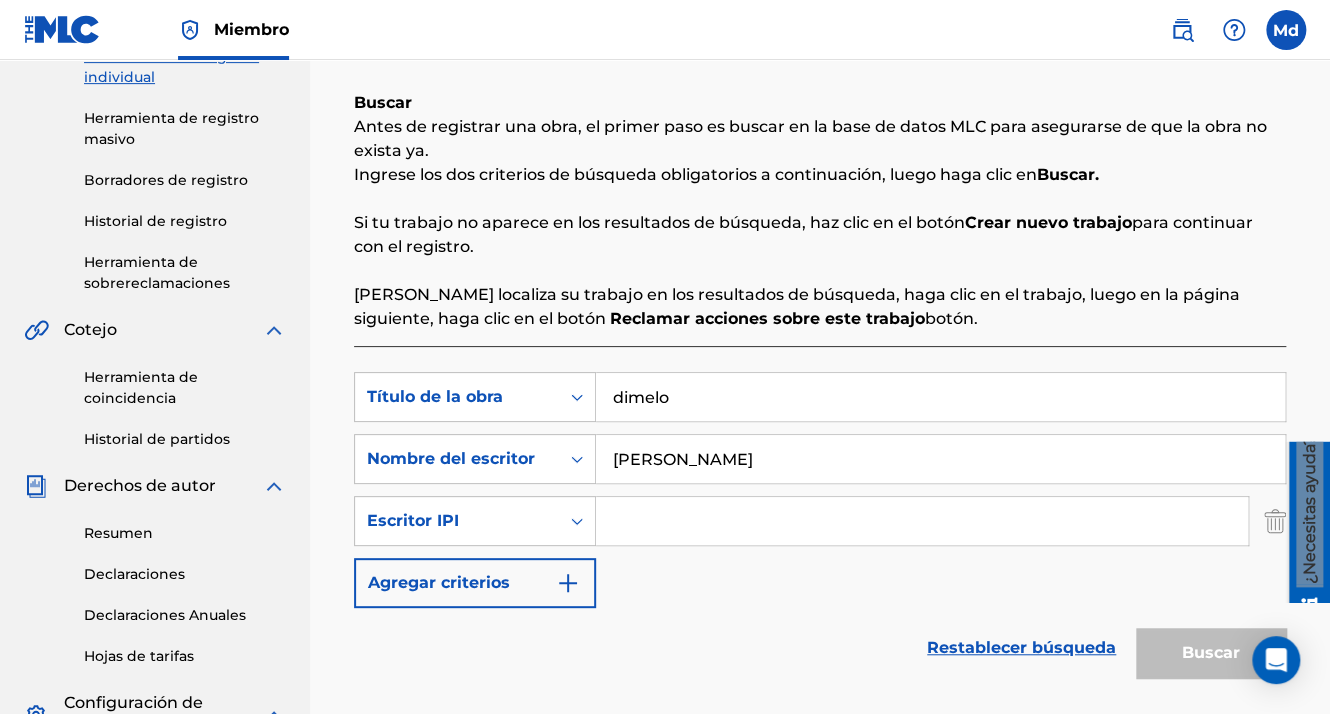 drag, startPoint x: 695, startPoint y: 489, endPoint x: 699, endPoint y: 516, distance: 27.294687 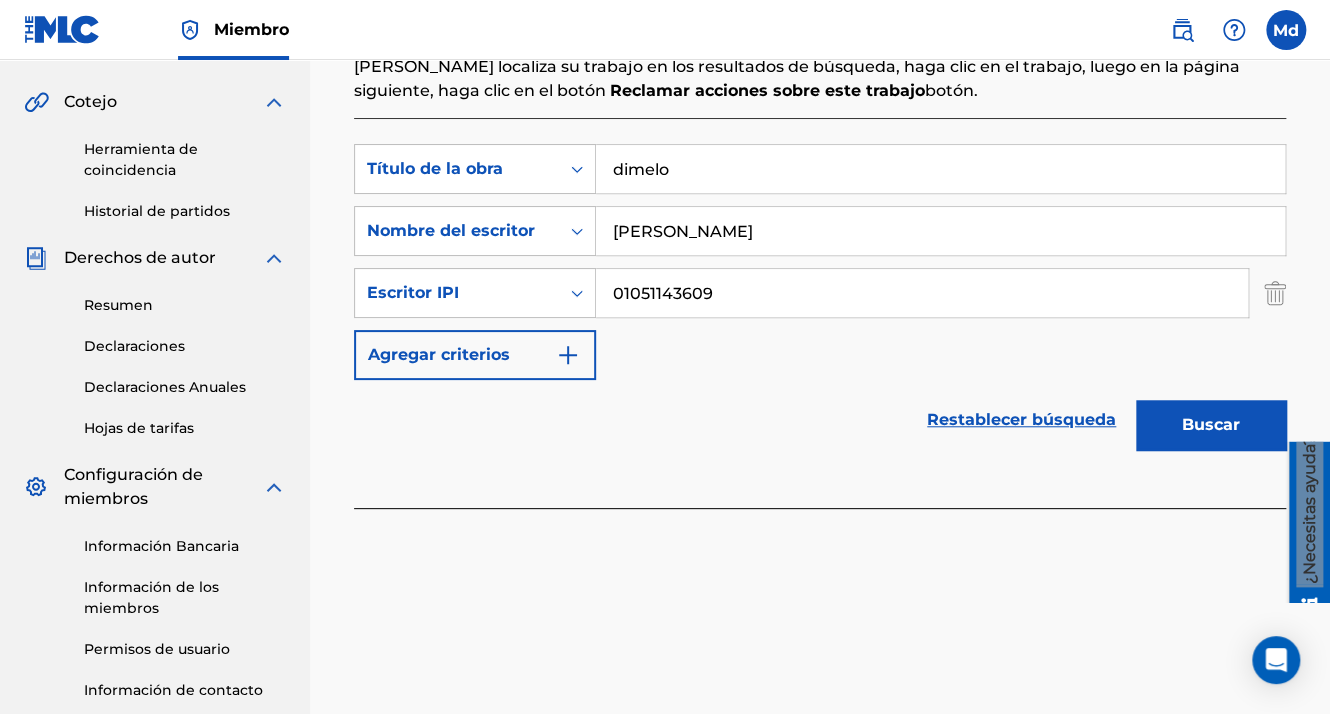 scroll, scrollTop: 696, scrollLeft: 0, axis: vertical 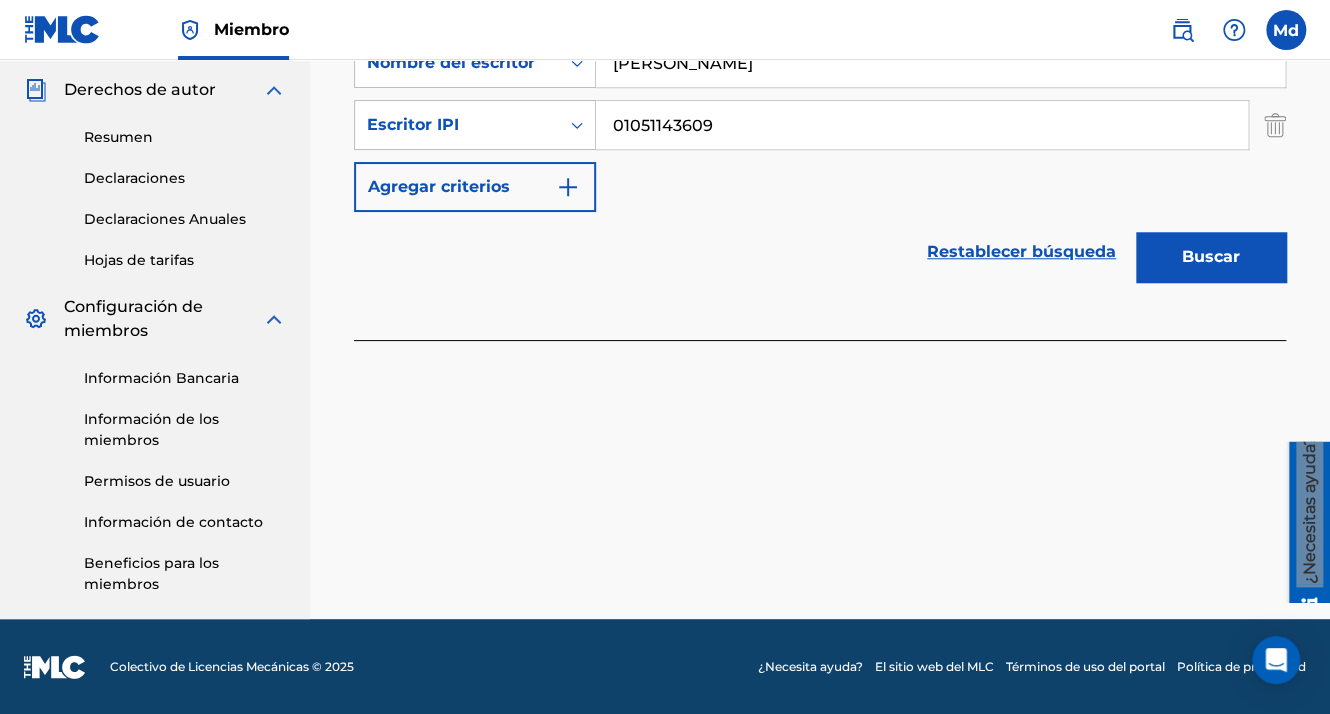 click on "Buscar" at bounding box center (1211, 257) 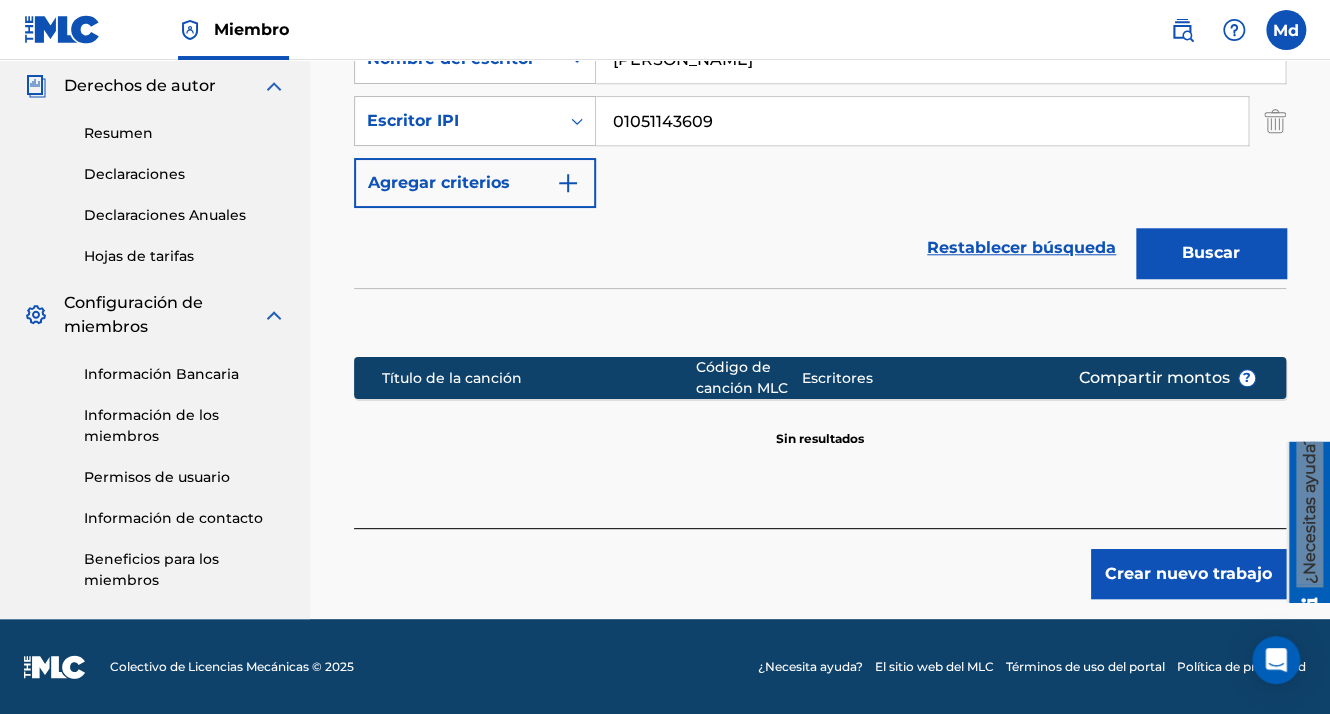 click on "Crear nuevo trabajo" at bounding box center [1188, 574] 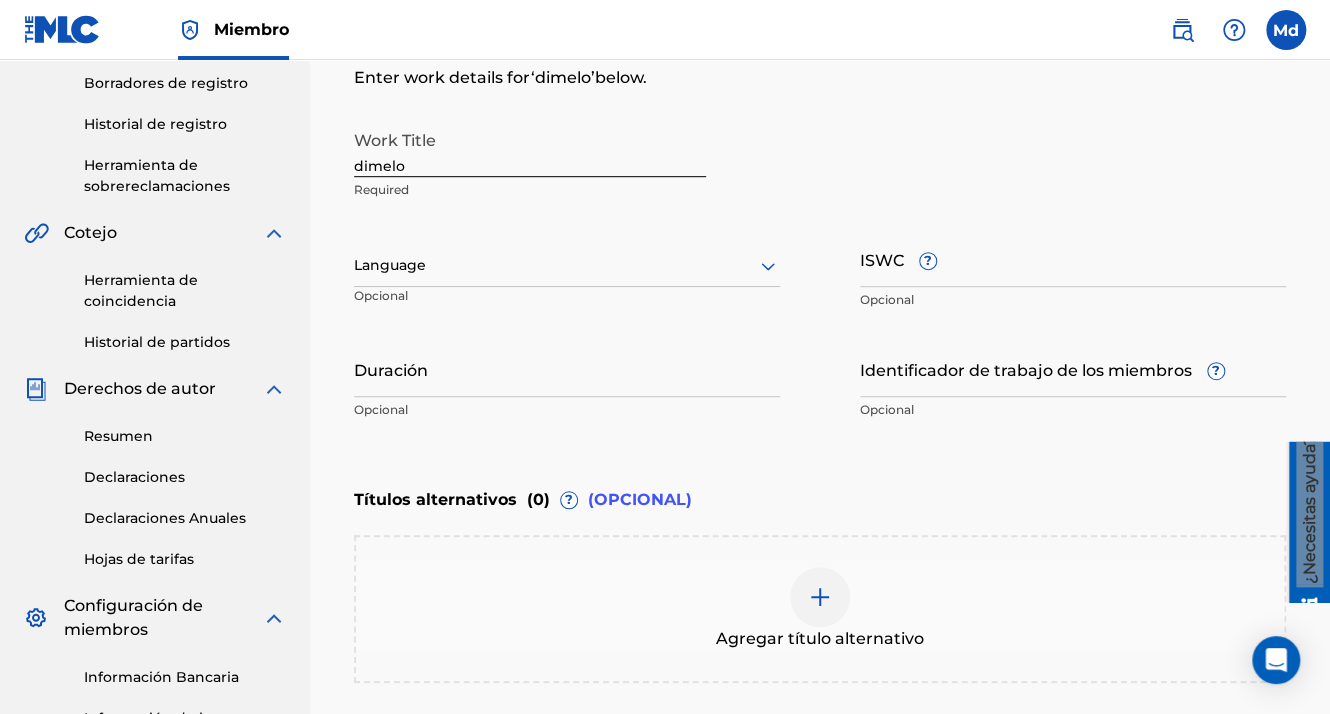scroll, scrollTop: 396, scrollLeft: 0, axis: vertical 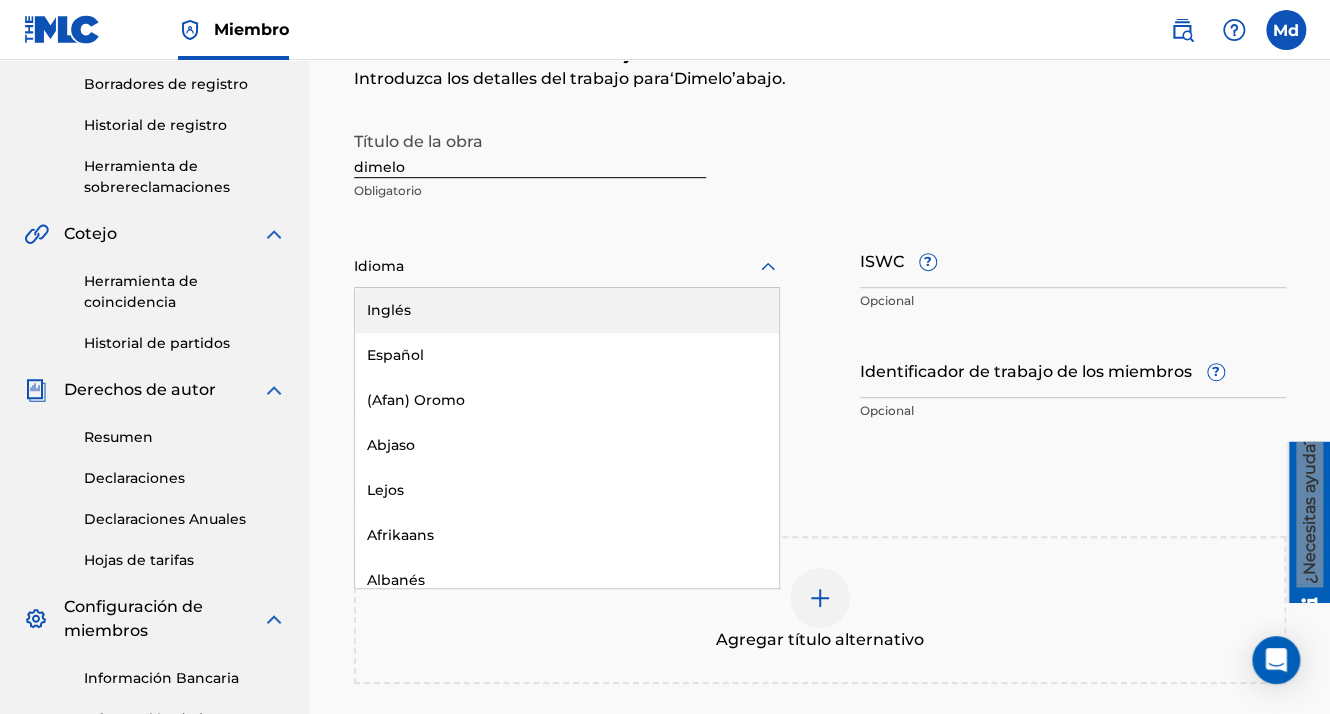 click at bounding box center [567, 266] 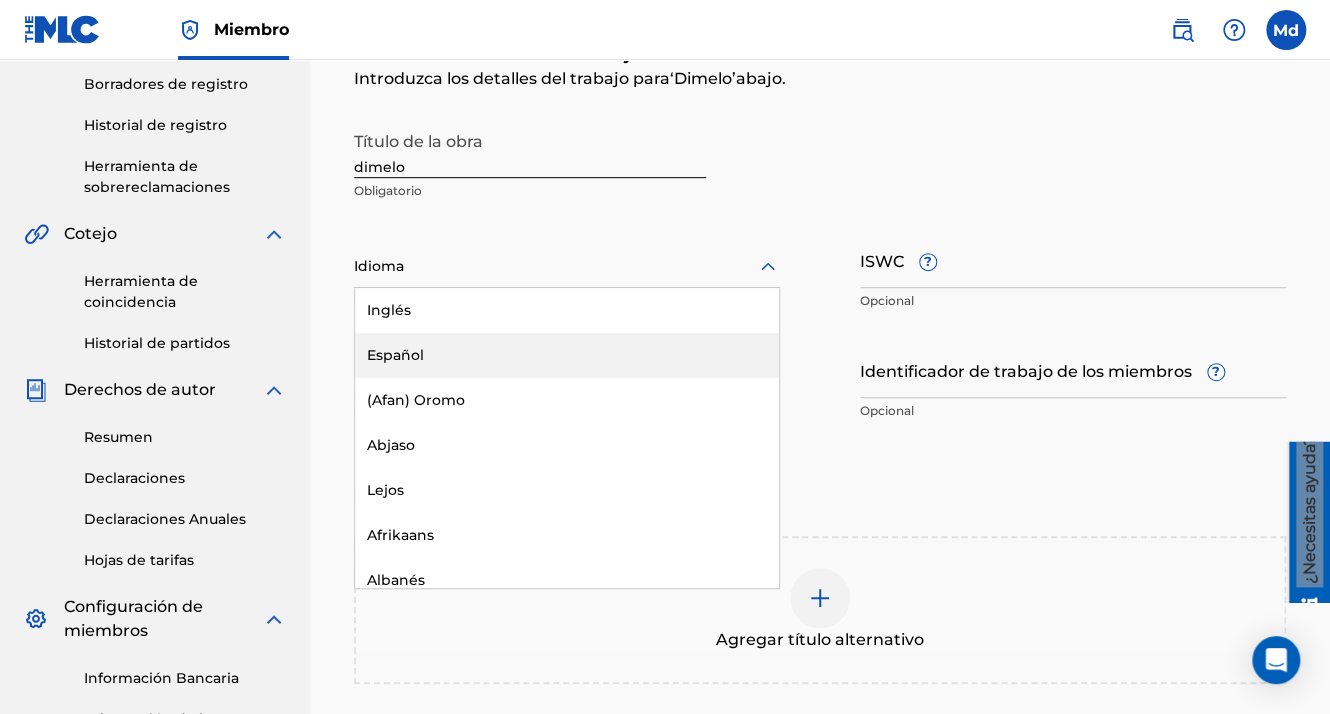 click on "Español" at bounding box center (567, 355) 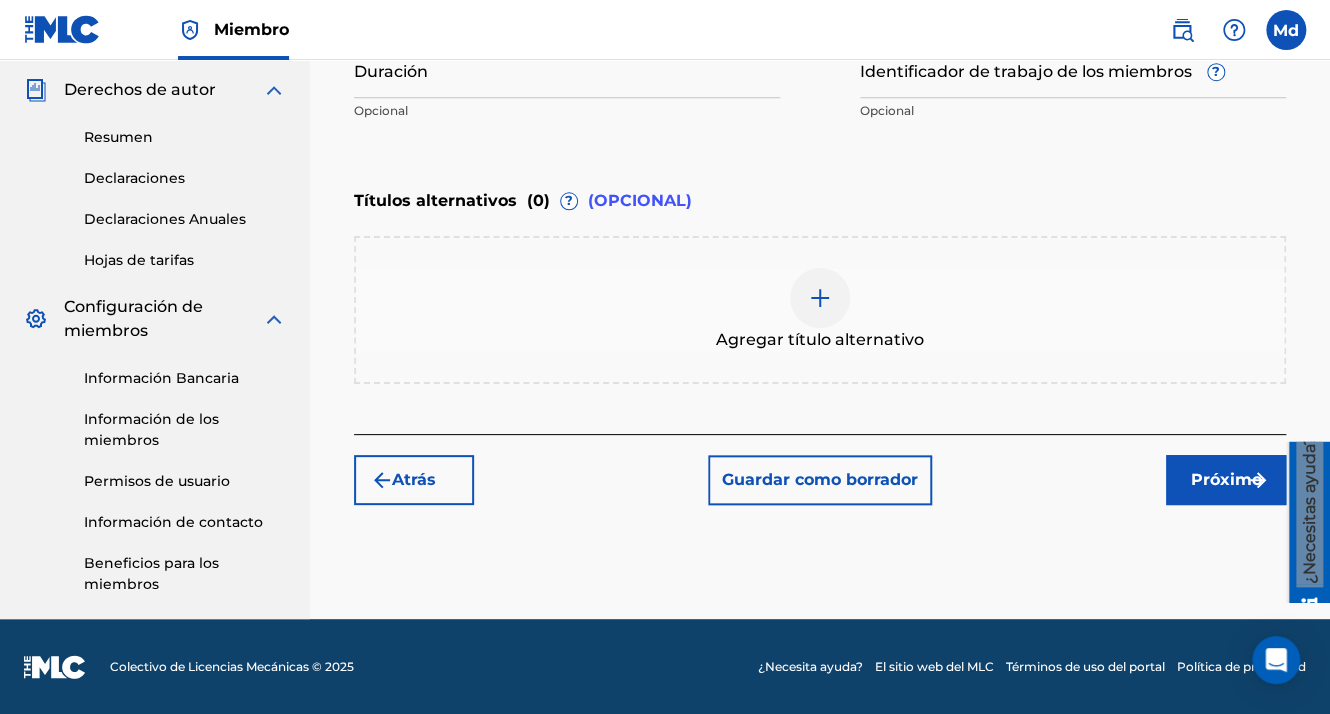 click on "Próximo" at bounding box center [1226, 480] 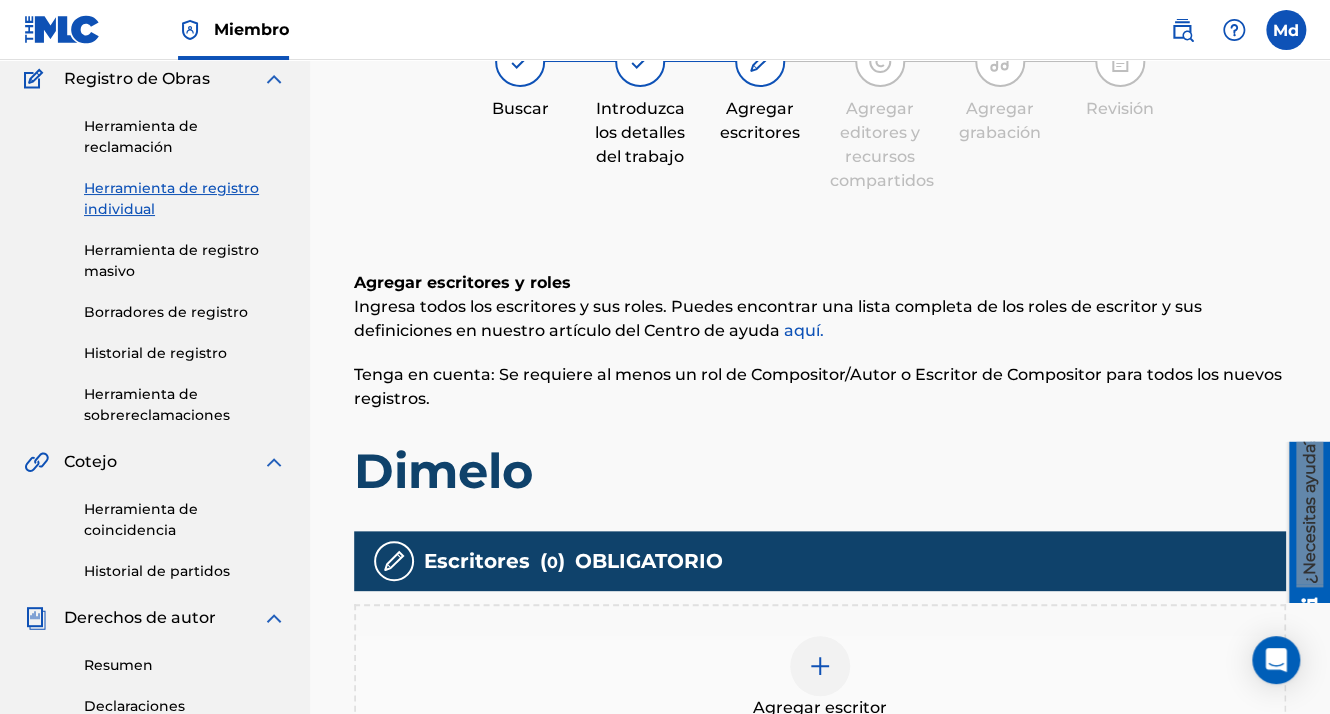scroll, scrollTop: 290, scrollLeft: 0, axis: vertical 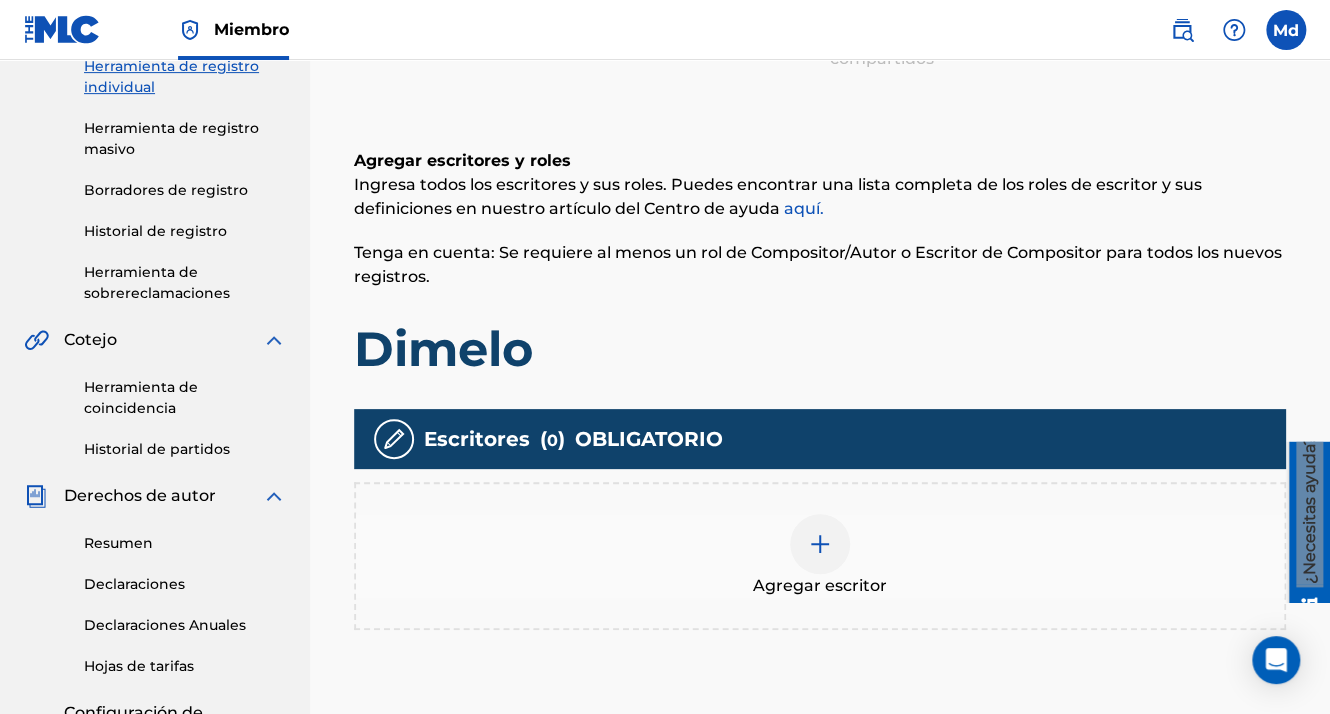 click at bounding box center [820, 544] 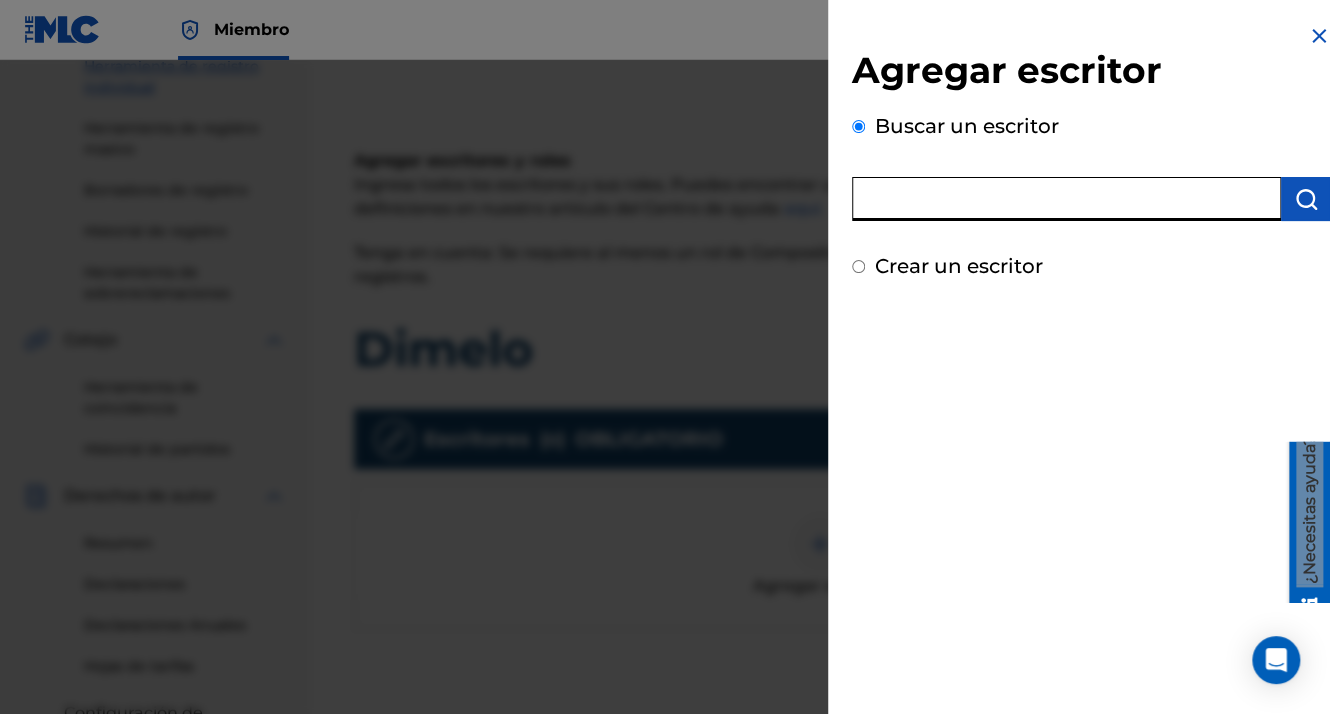 click at bounding box center (1066, 199) 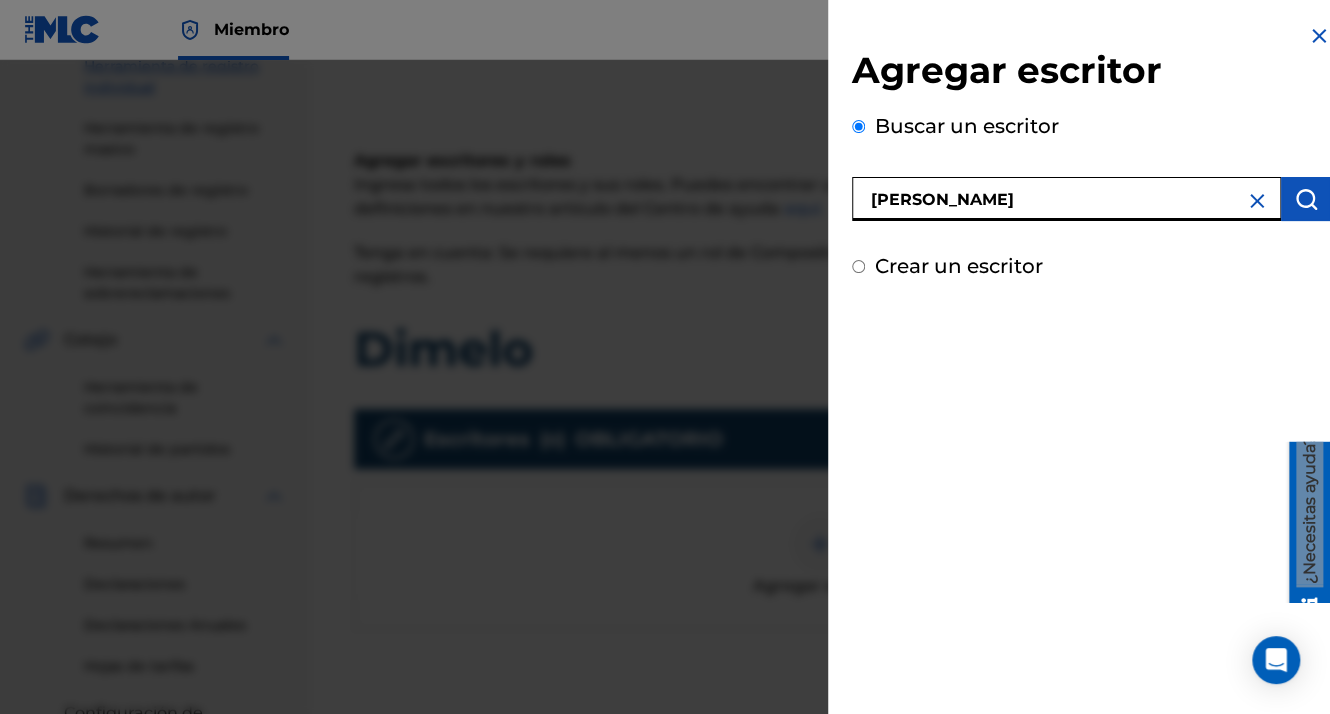 type on "[PERSON_NAME]" 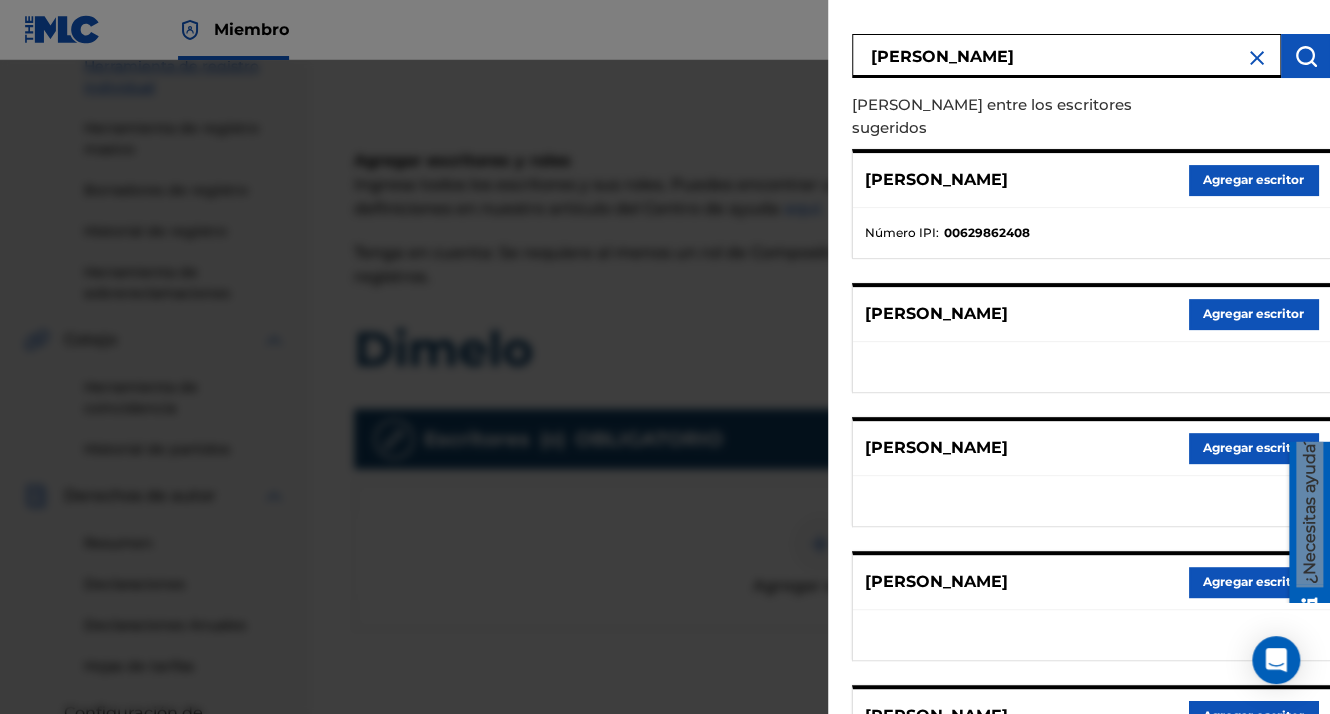 scroll, scrollTop: 344, scrollLeft: 0, axis: vertical 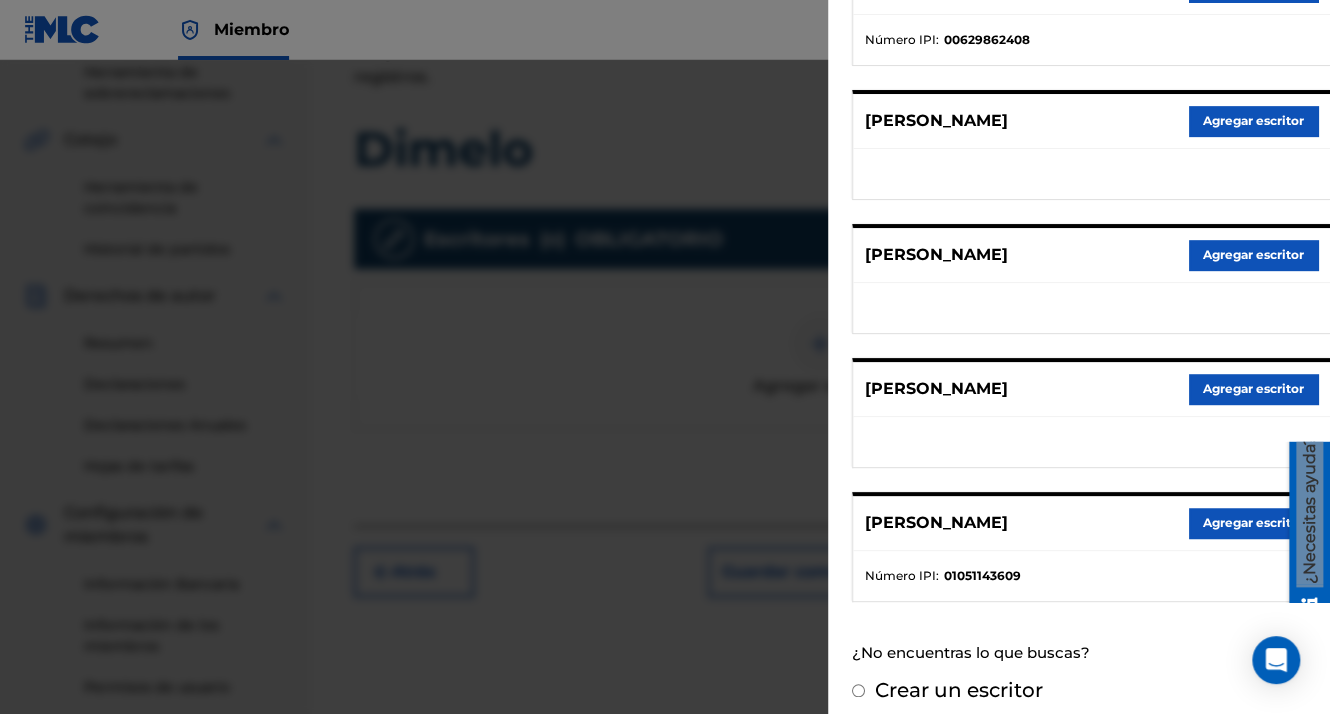 click on "Agregar escritor" at bounding box center [1253, 523] 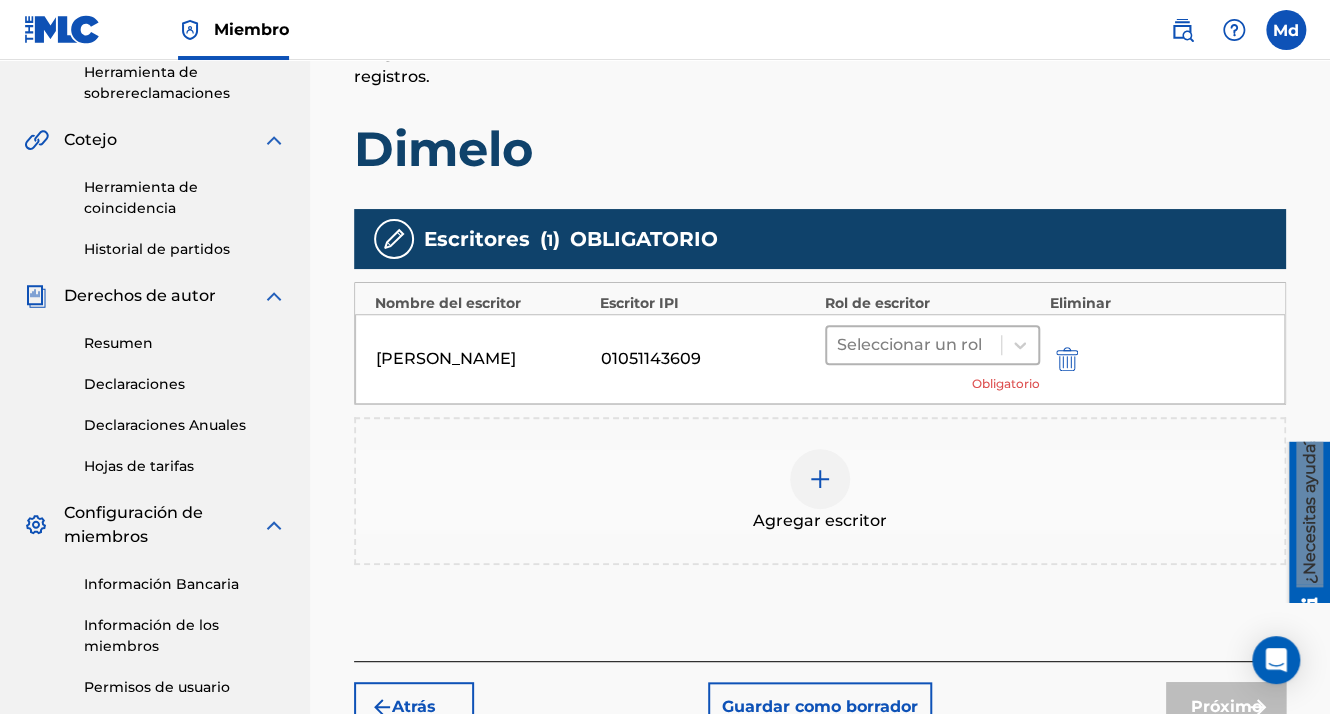 click at bounding box center (914, 345) 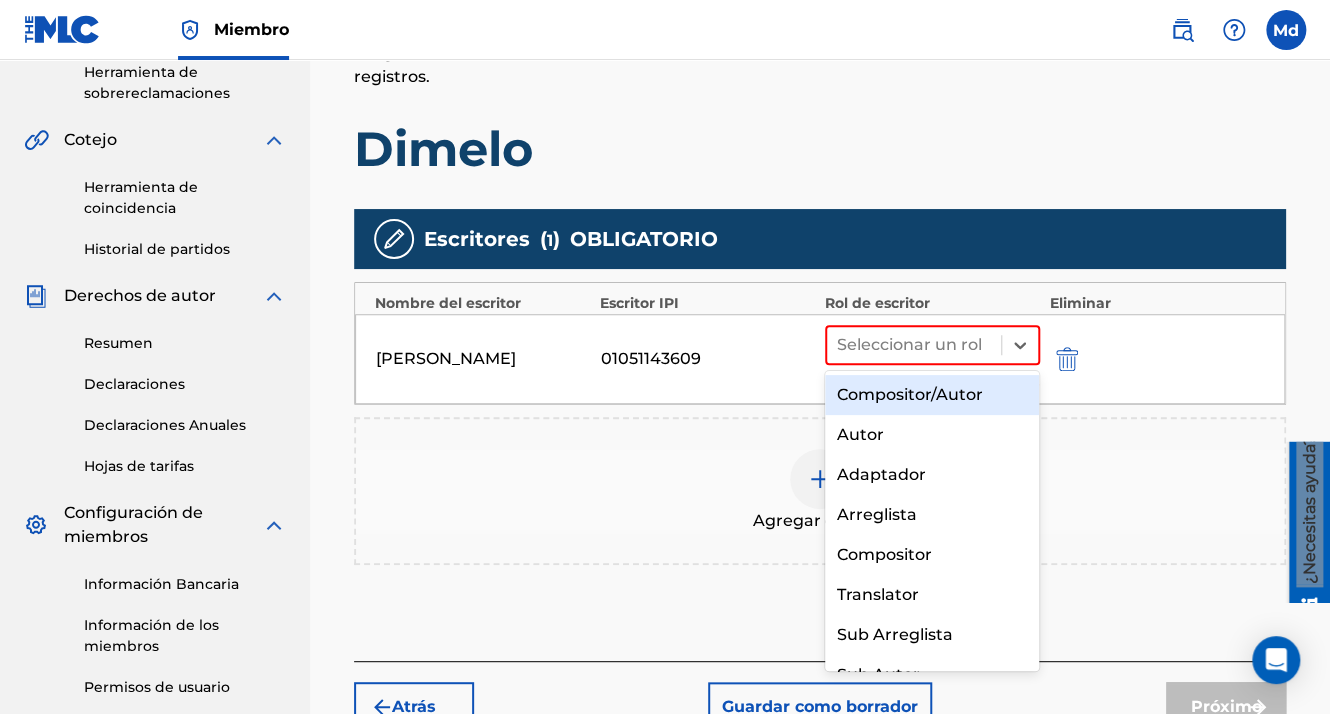 click on "Compositor/Autor" at bounding box center (932, 395) 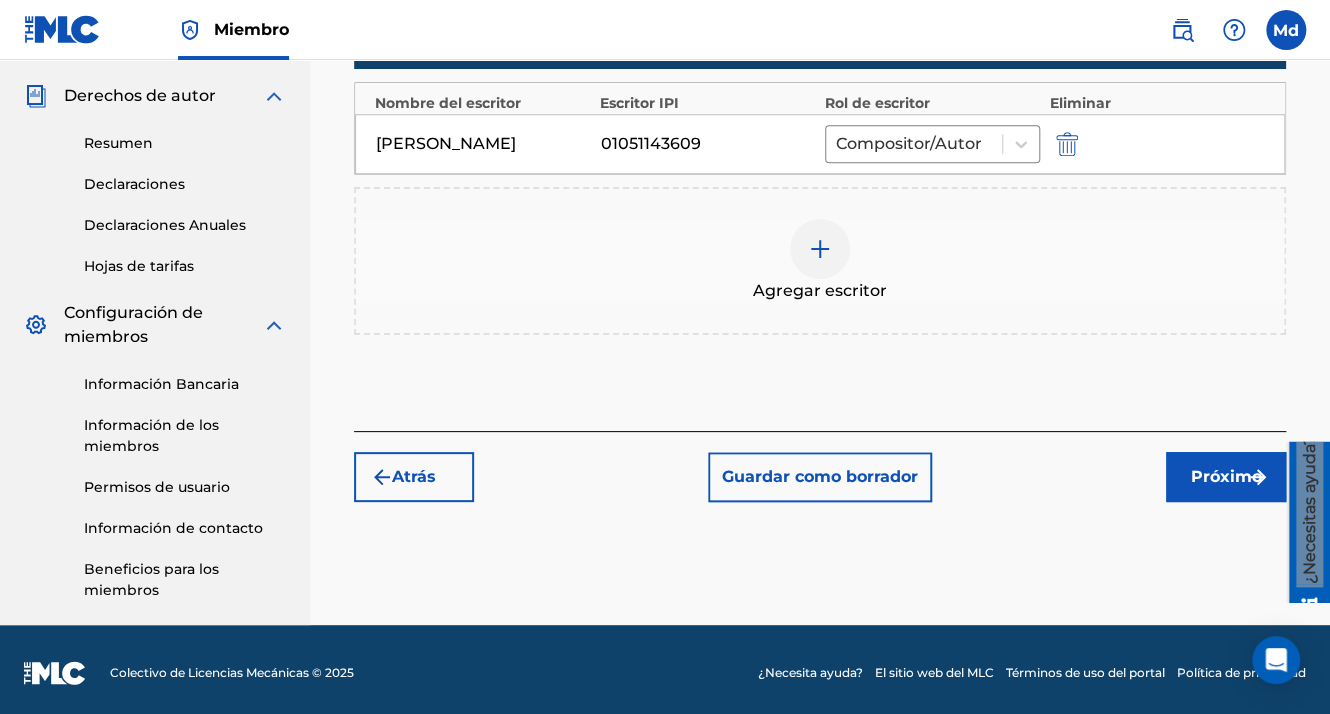 click on "Próximo" at bounding box center [1226, 477] 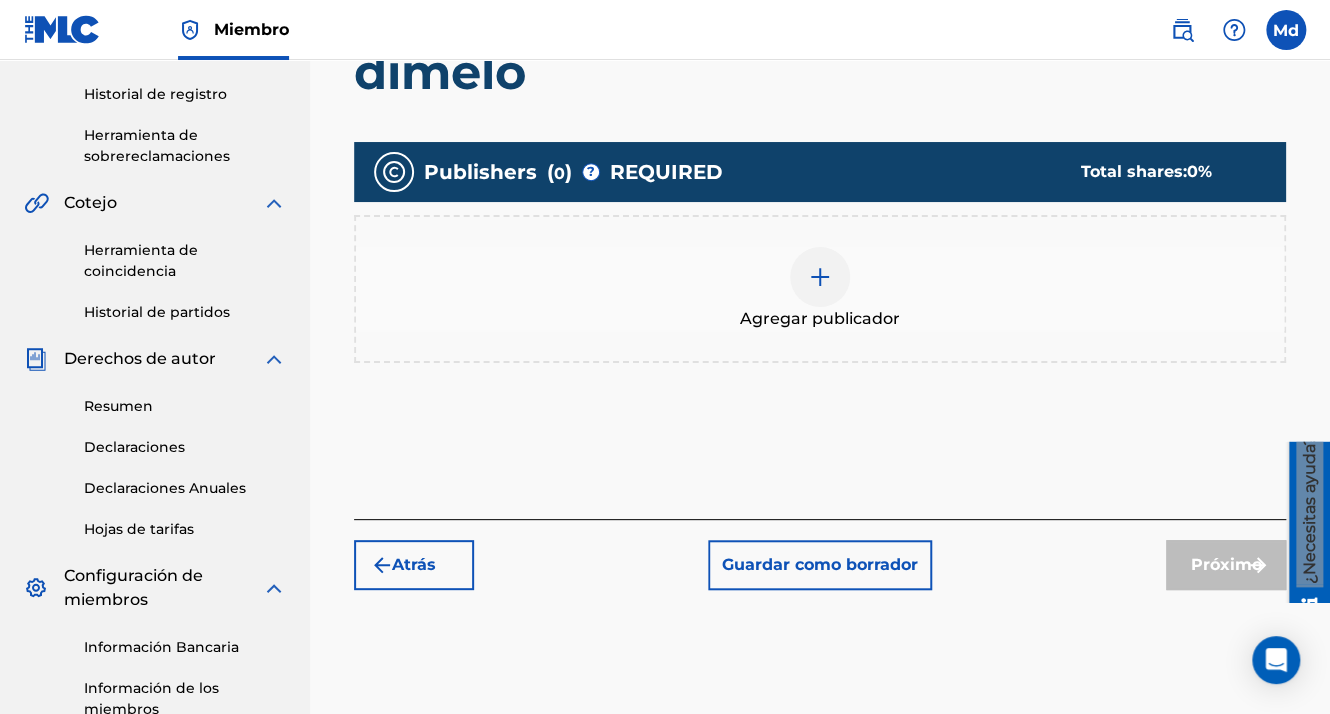 scroll, scrollTop: 437, scrollLeft: 0, axis: vertical 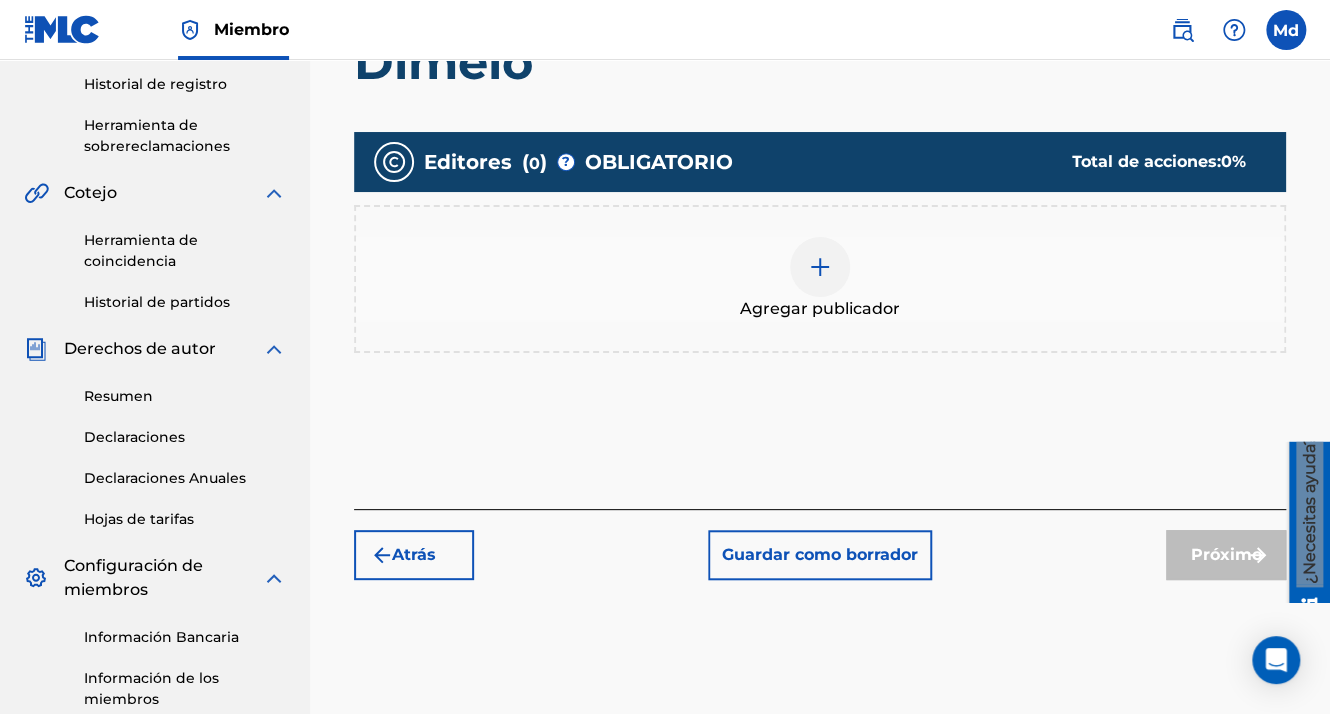 click at bounding box center [820, 267] 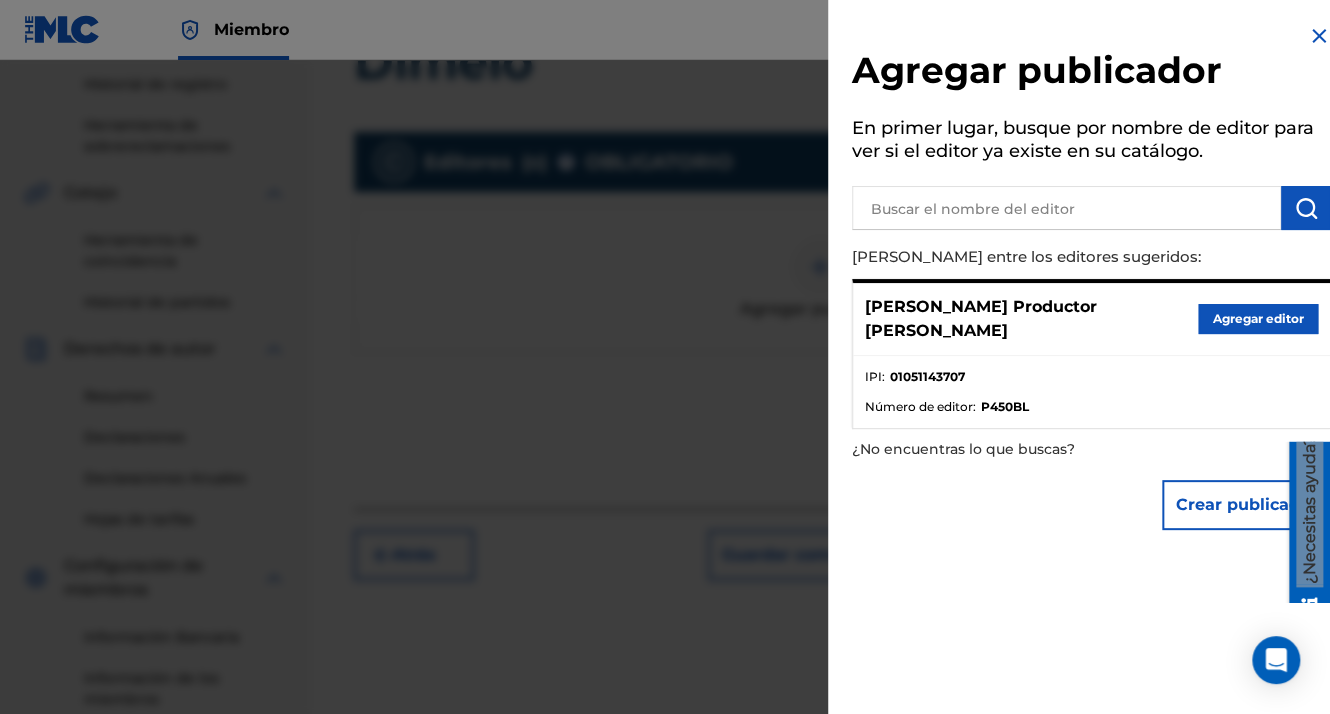 click on "Agregar editor" at bounding box center (1258, 319) 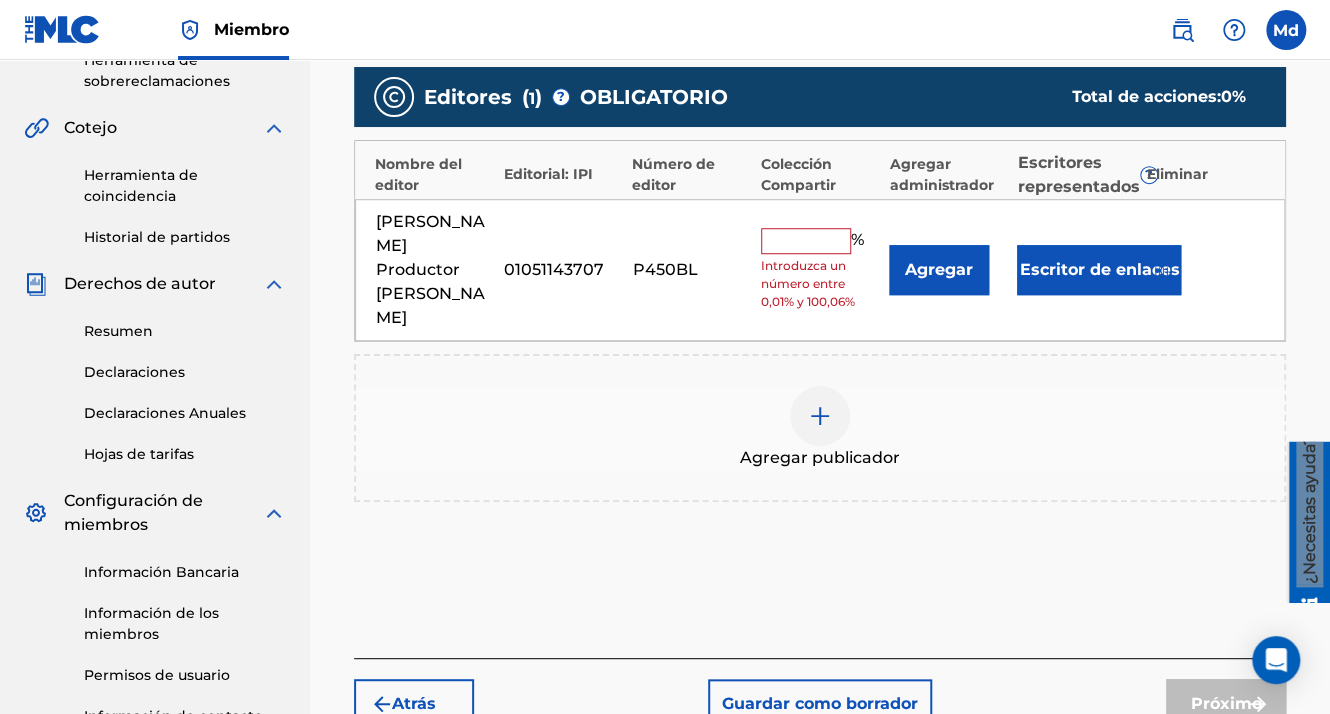 scroll, scrollTop: 537, scrollLeft: 0, axis: vertical 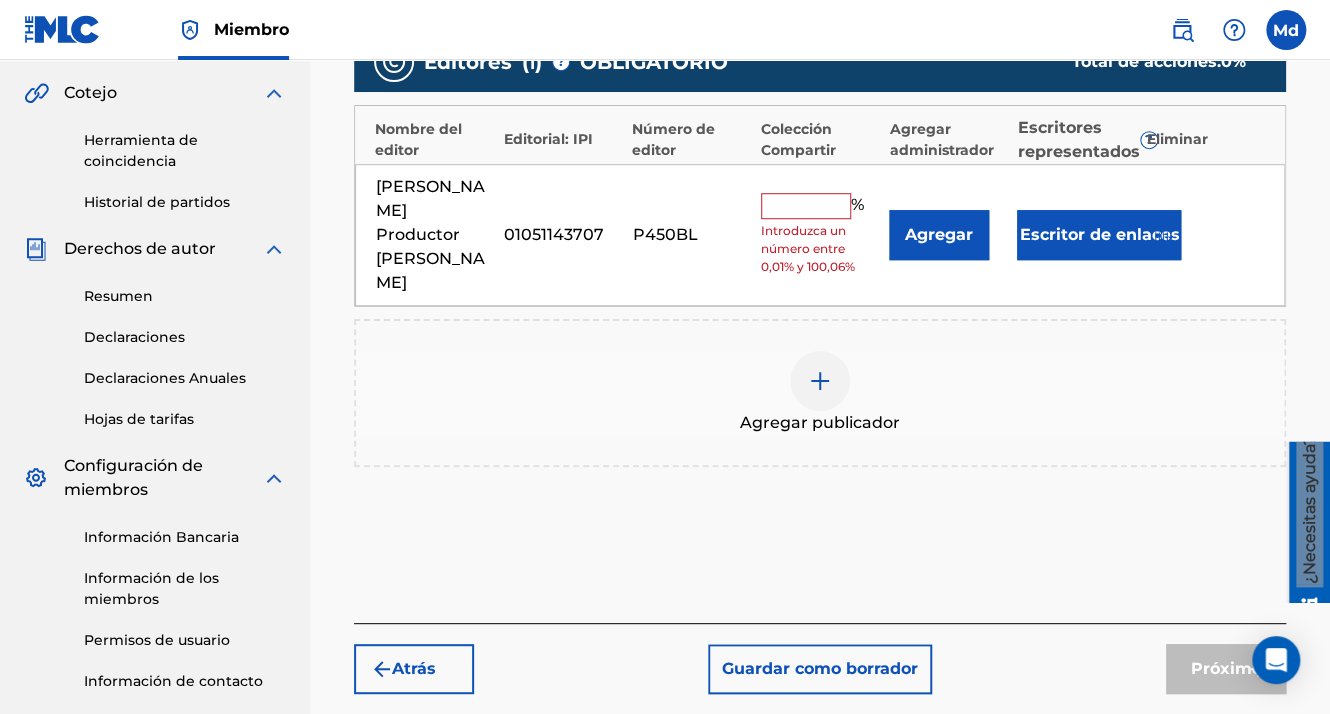 click at bounding box center [806, 206] 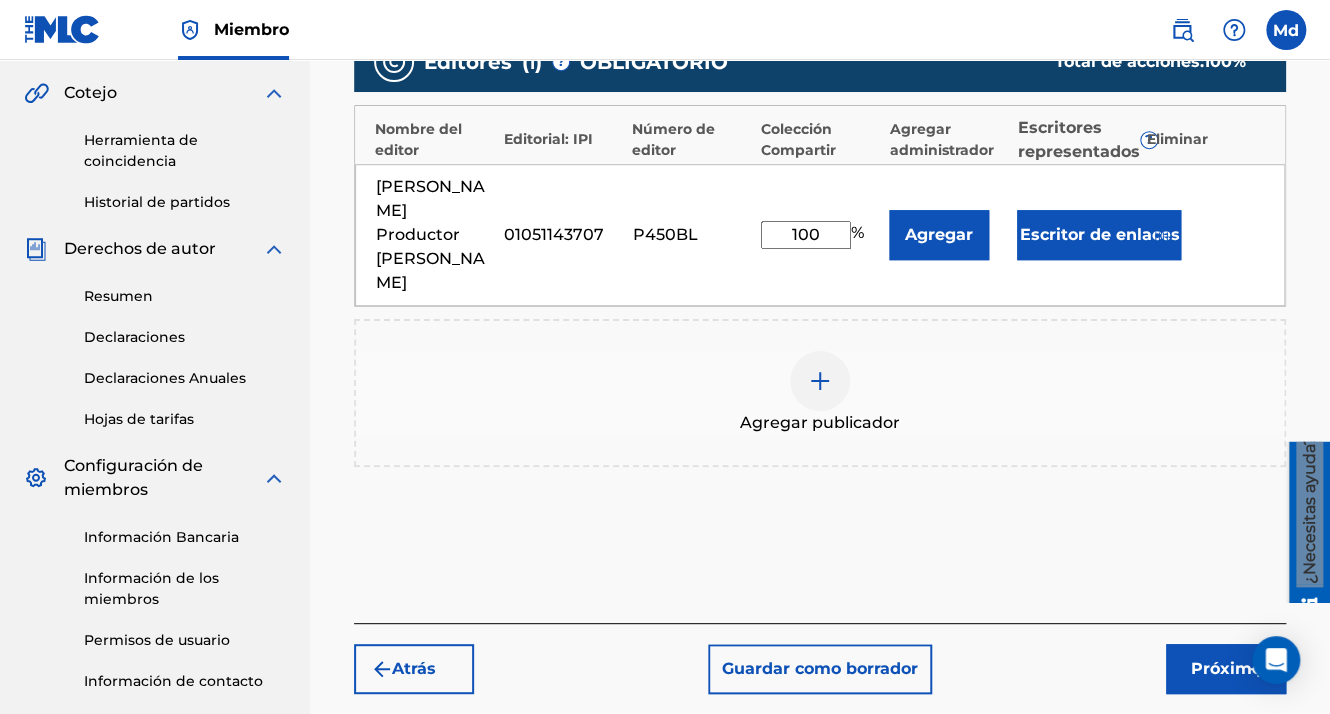 click on "Próximo" at bounding box center [1226, 669] 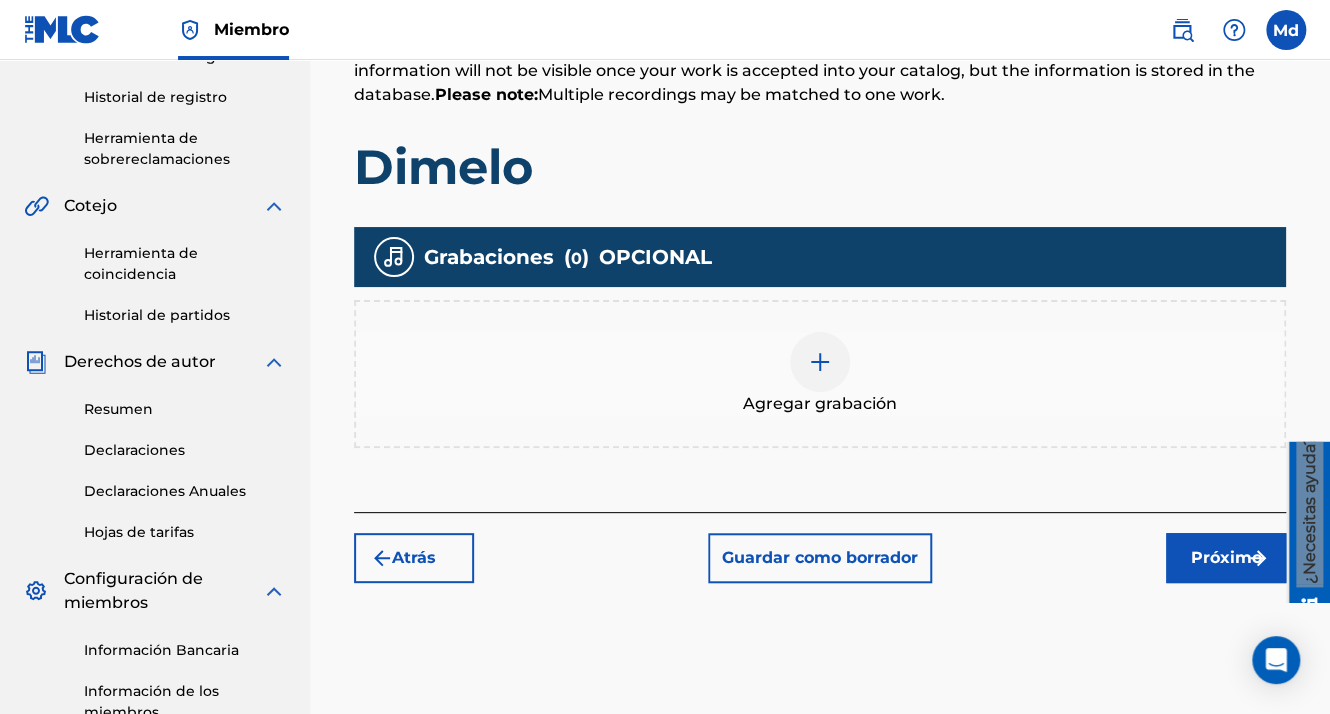scroll, scrollTop: 425, scrollLeft: 0, axis: vertical 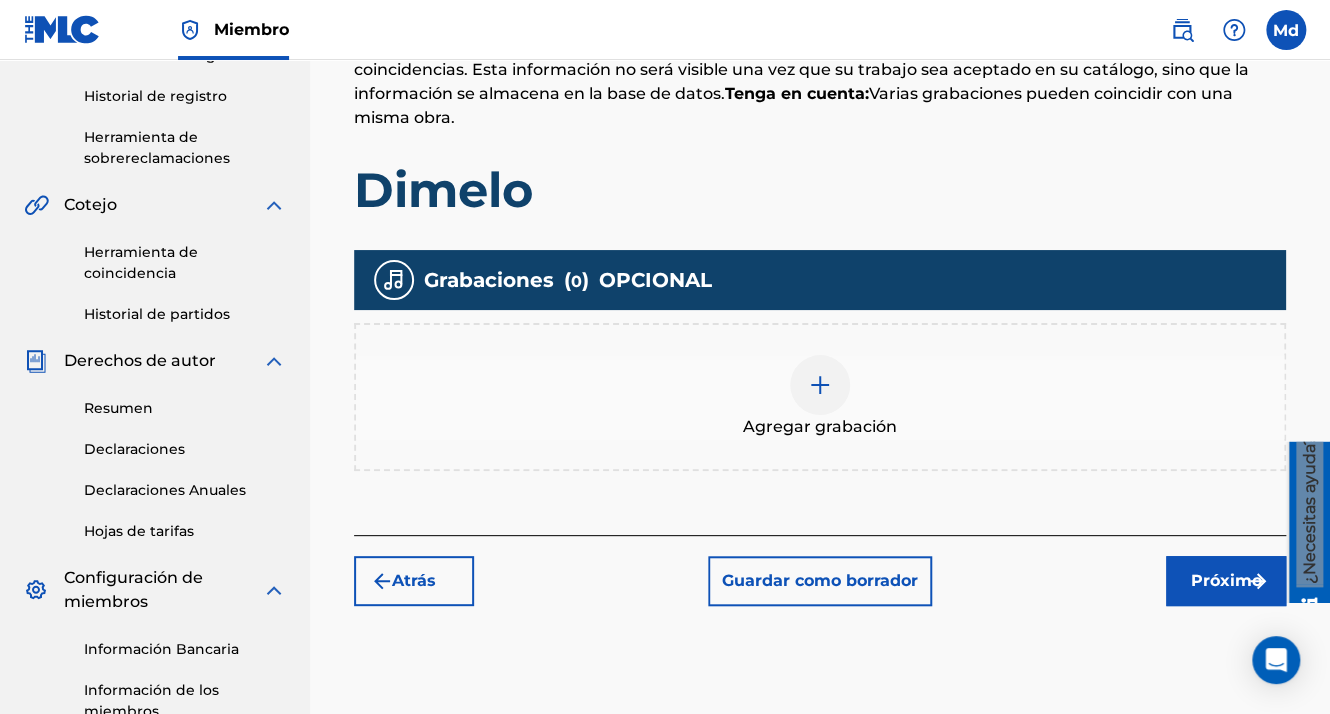 click at bounding box center [820, 385] 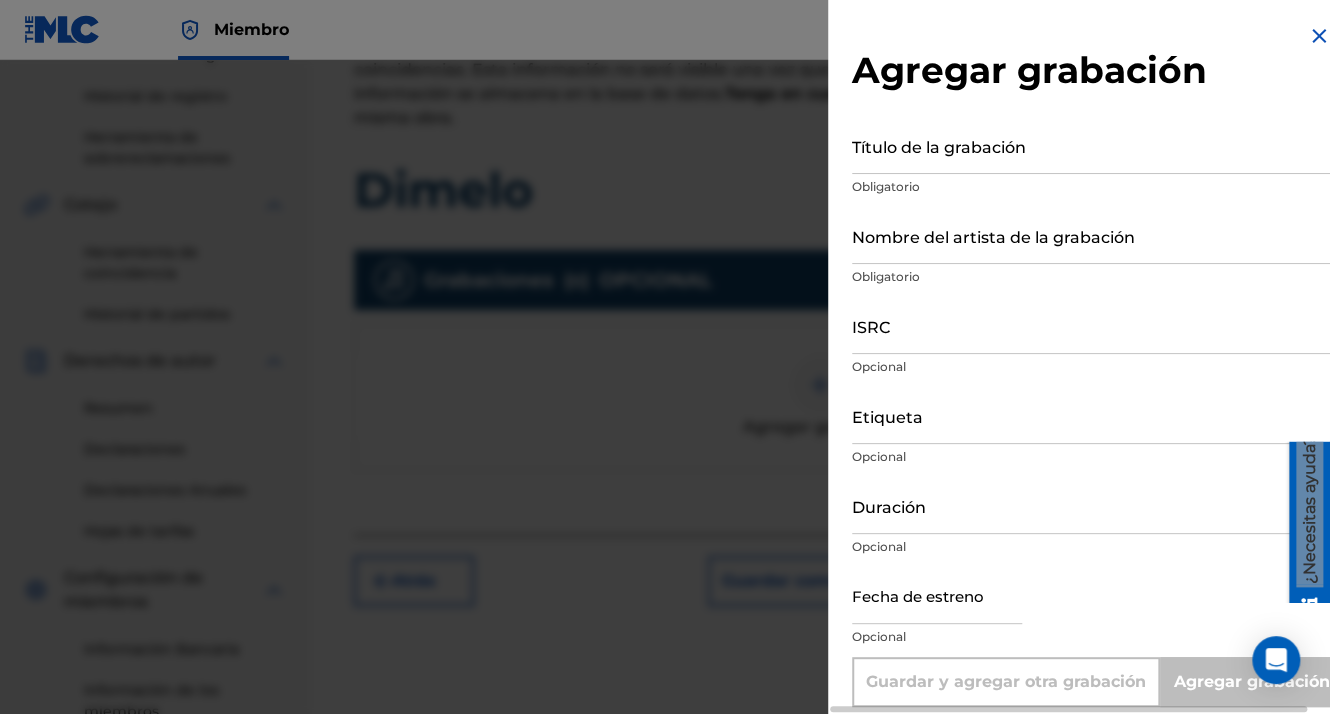 click on "Título de la grabación" at bounding box center [1091, 145] 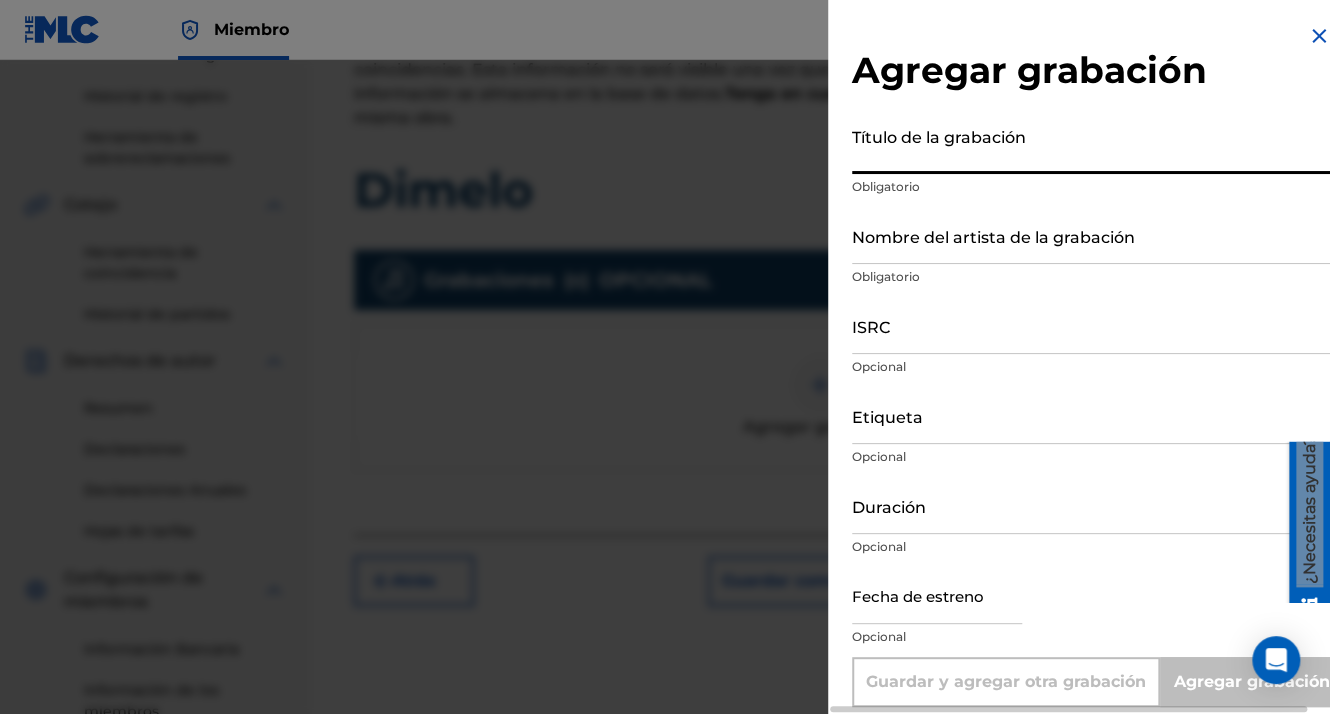paste on "dimelo" 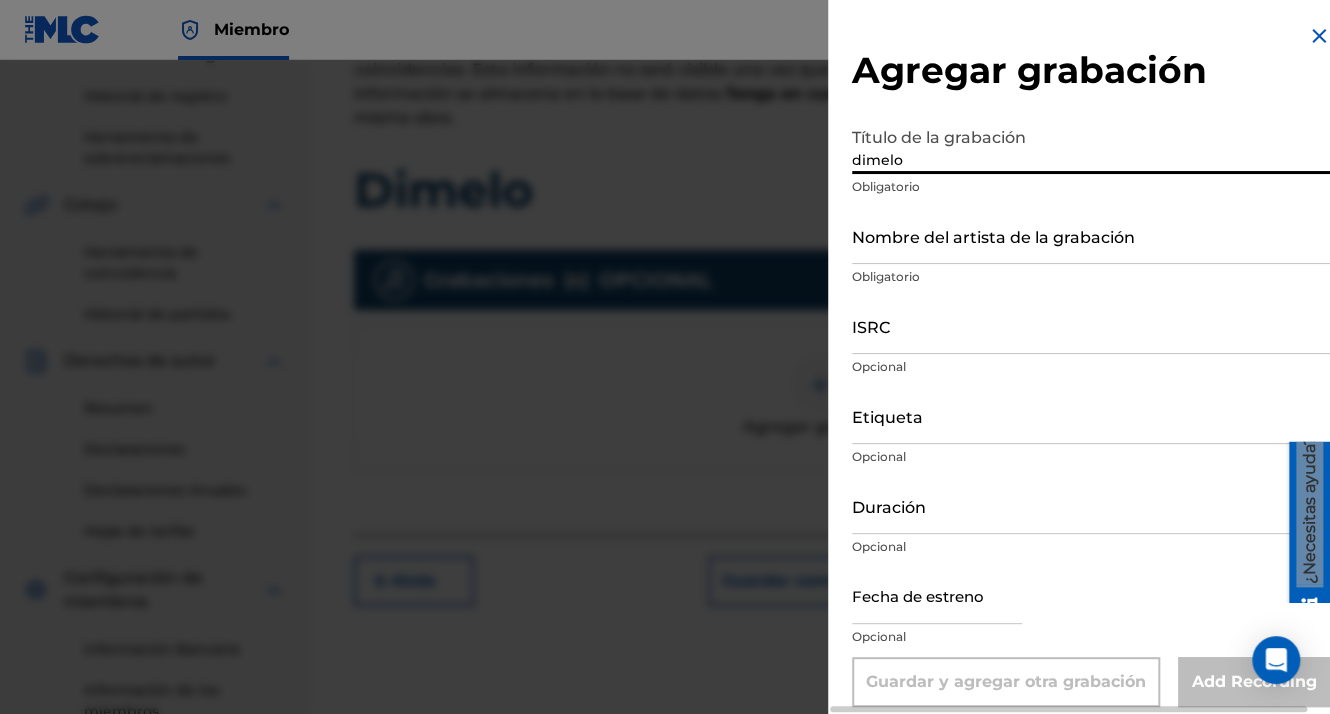 type on "dimelo" 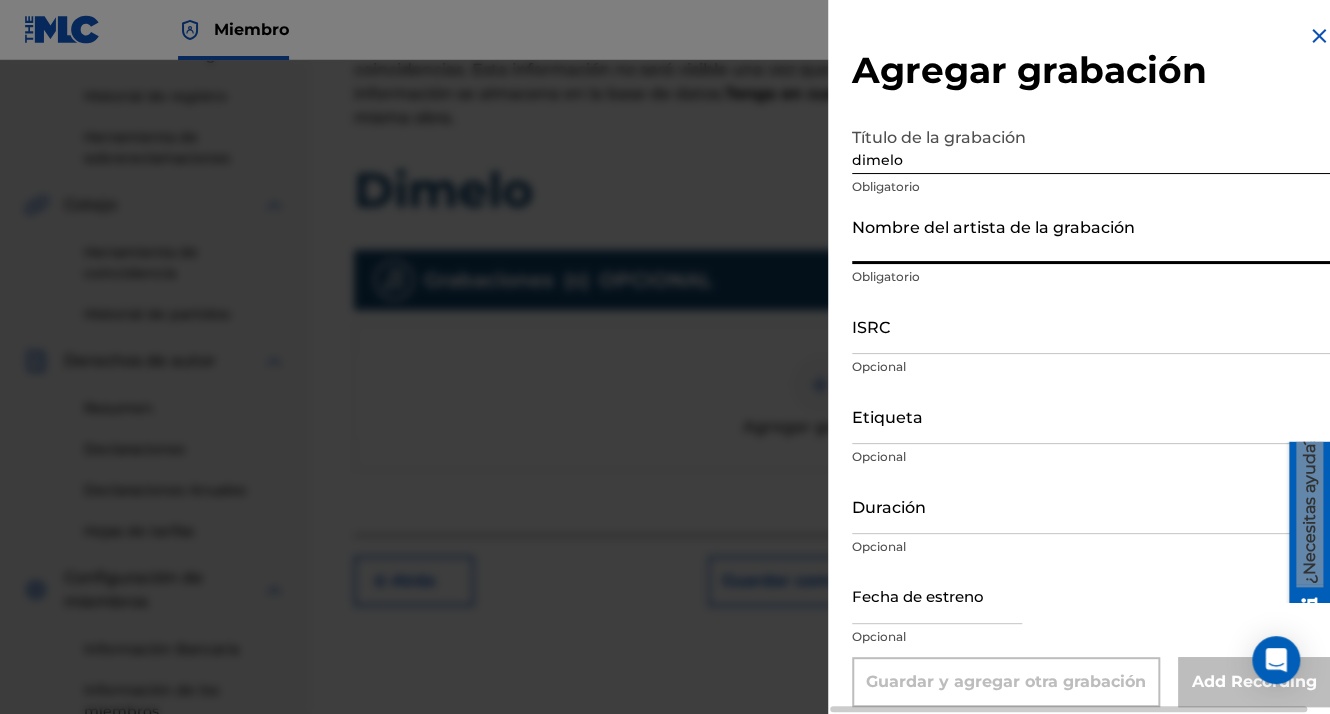 type on "[PERSON_NAME] On the TRACK" 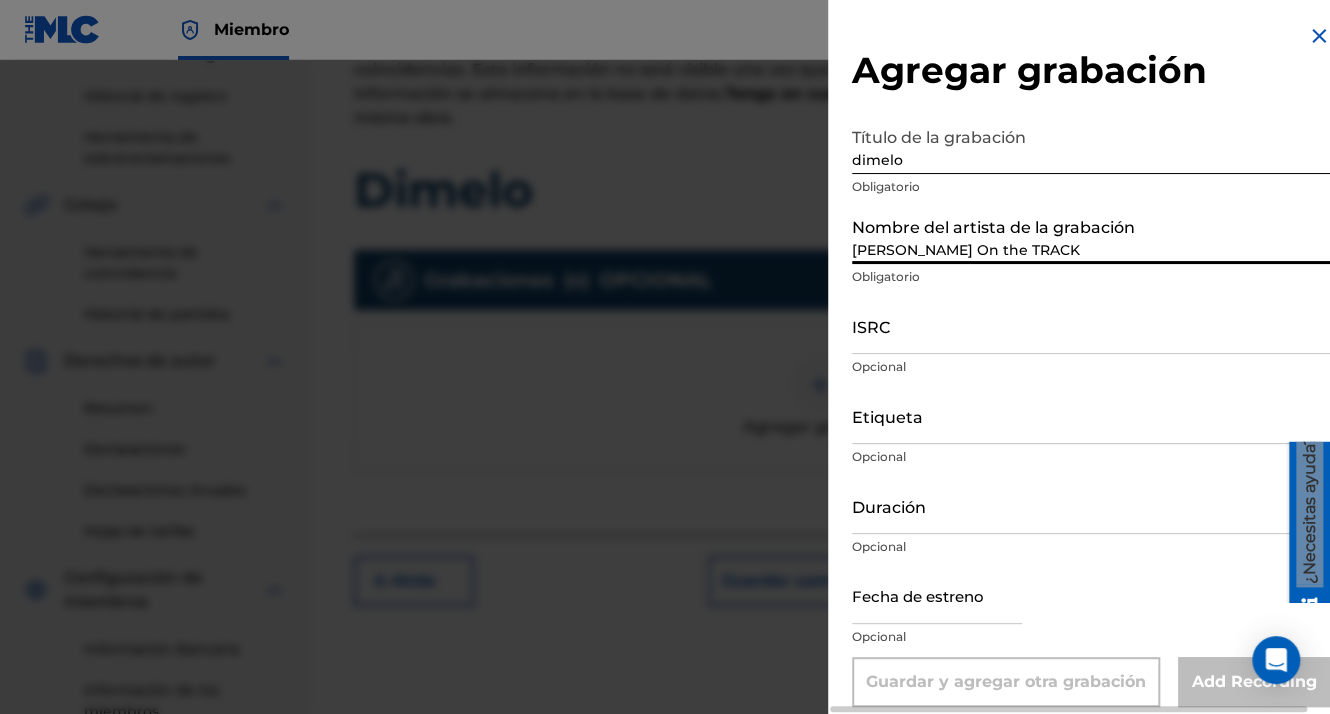 type on "[DATE]" 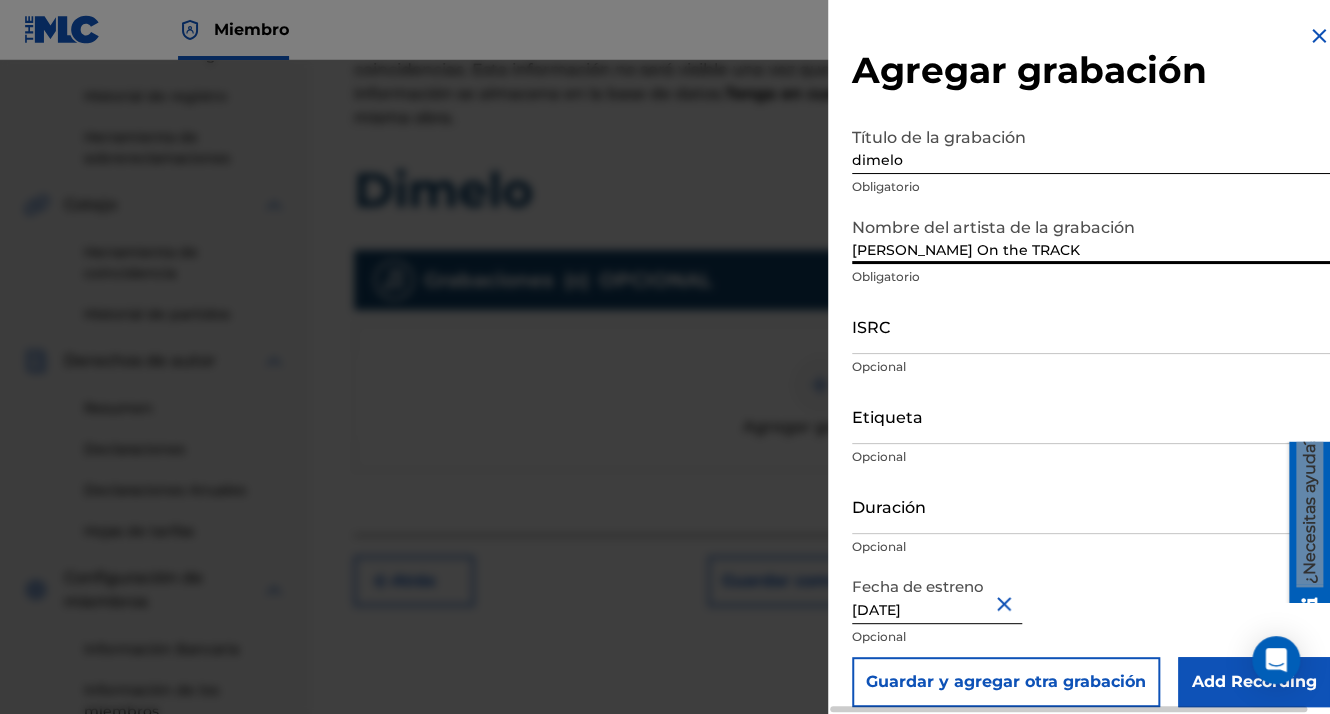 click on "ISRC" at bounding box center [1091, 325] 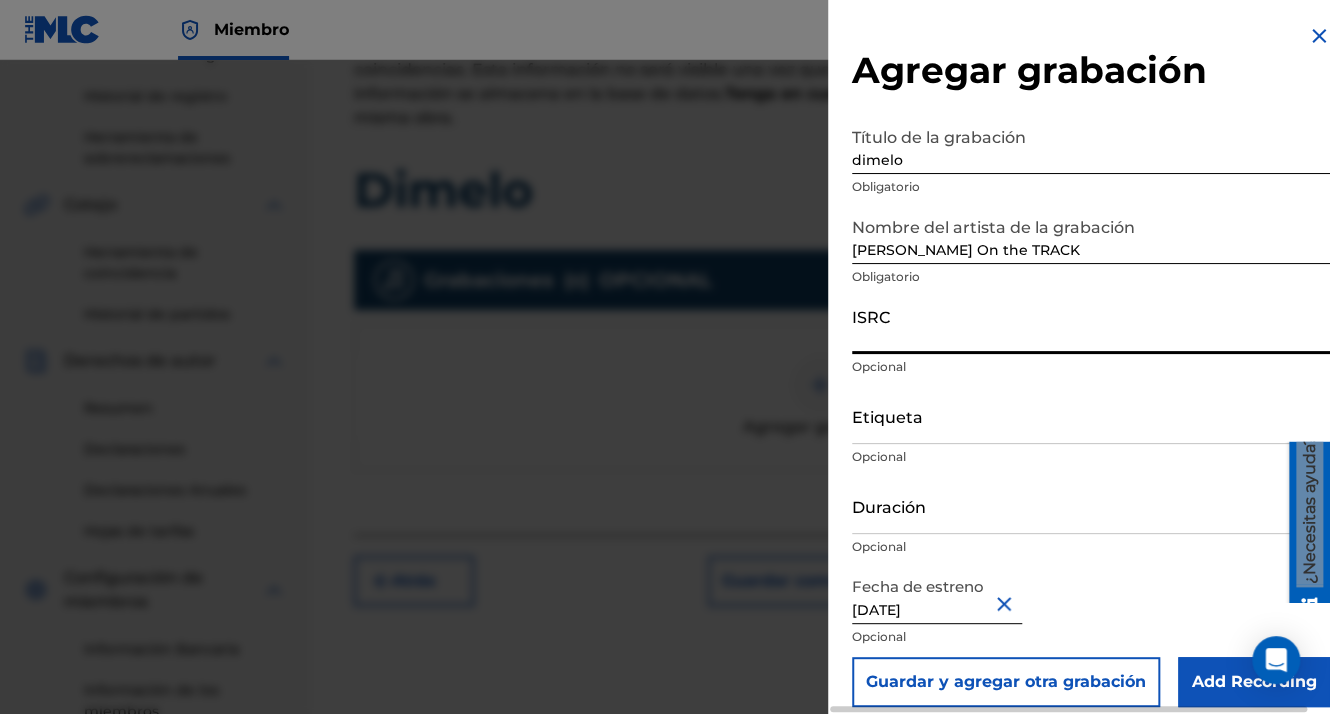paste on "QZWFF2552033" 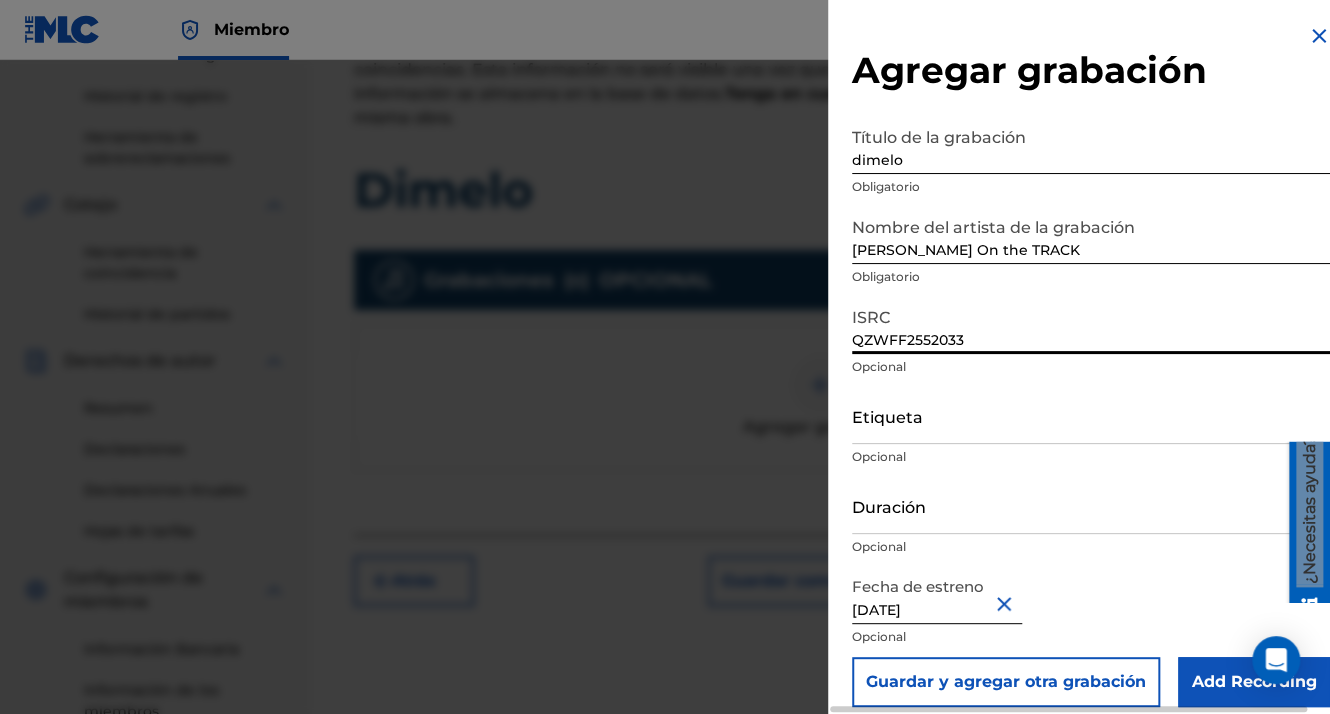 type on "QZWFF2552033" 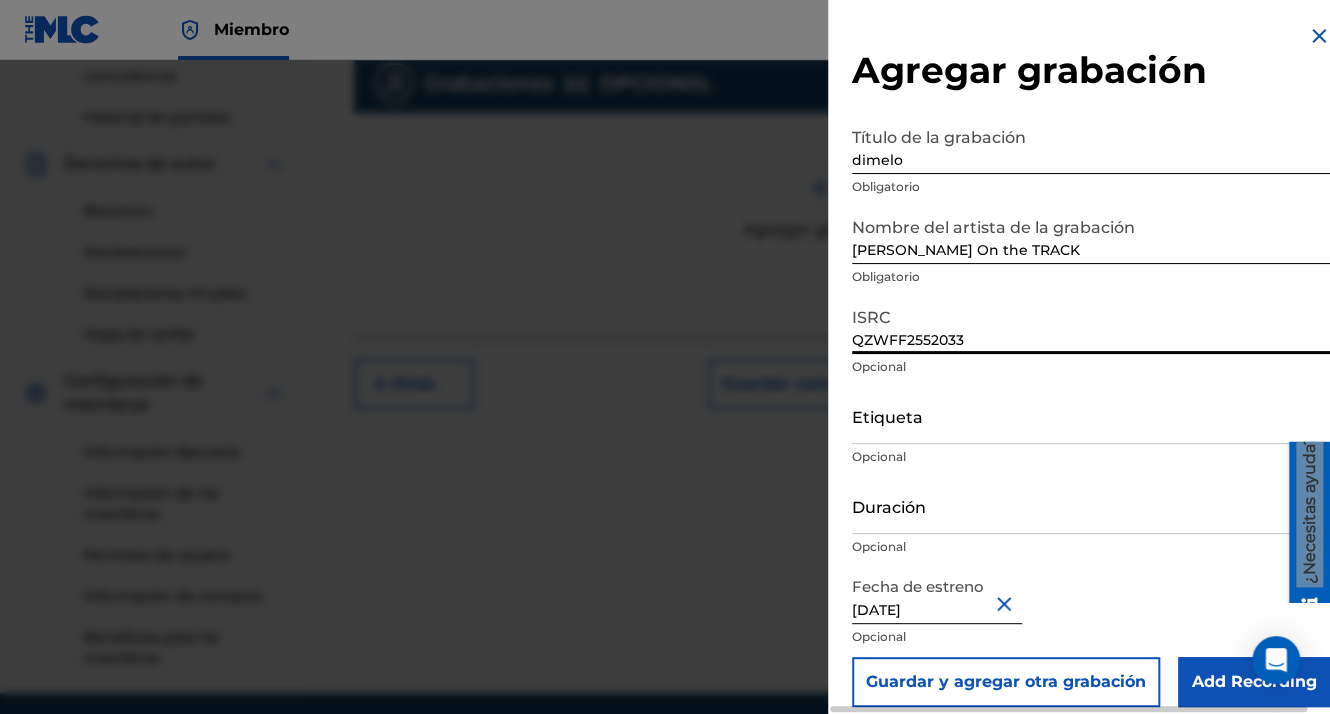 scroll, scrollTop: 625, scrollLeft: 0, axis: vertical 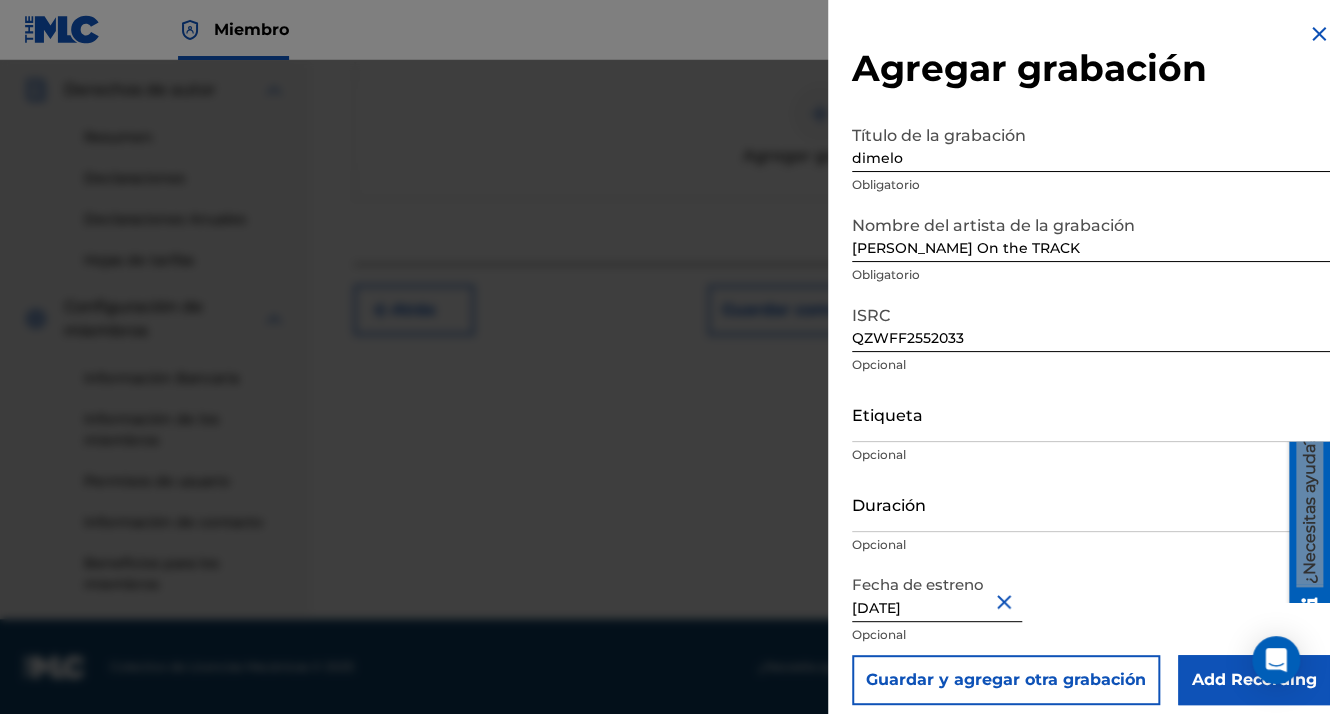 click on "Add Recording" at bounding box center [1254, 680] 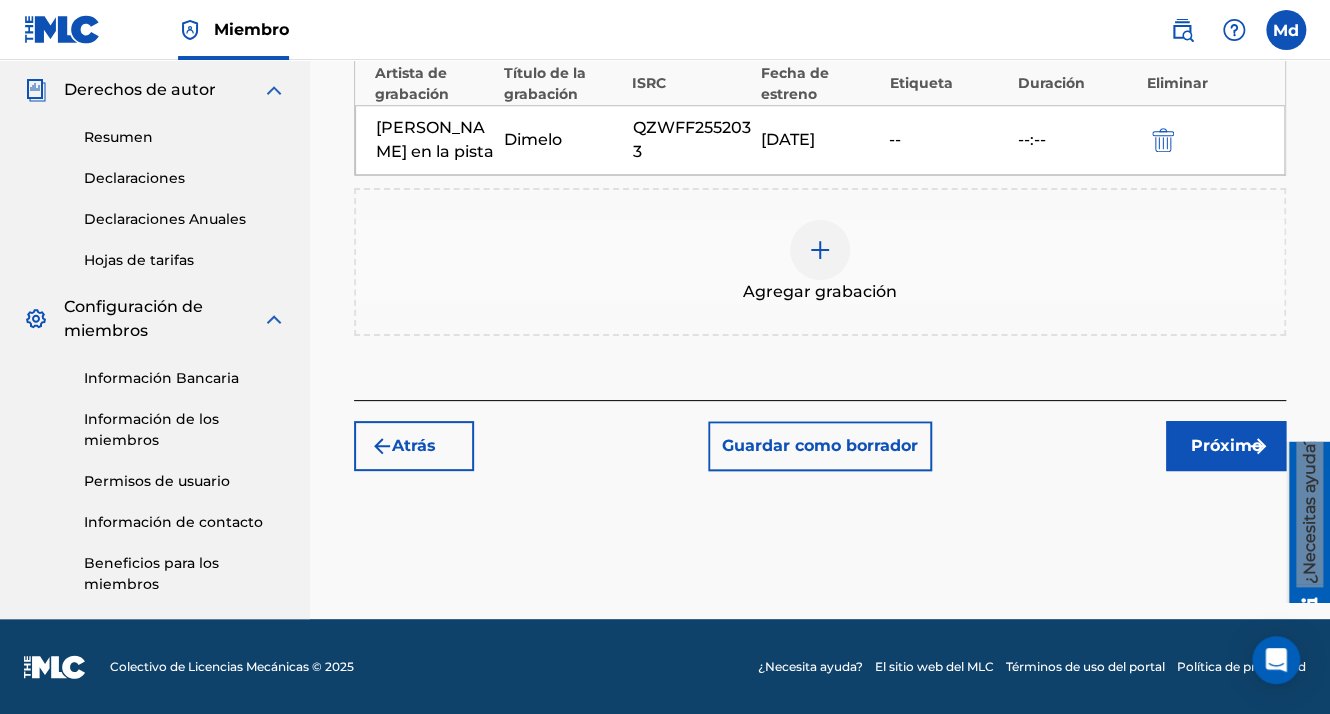 click on "Próximo" at bounding box center [1226, 446] 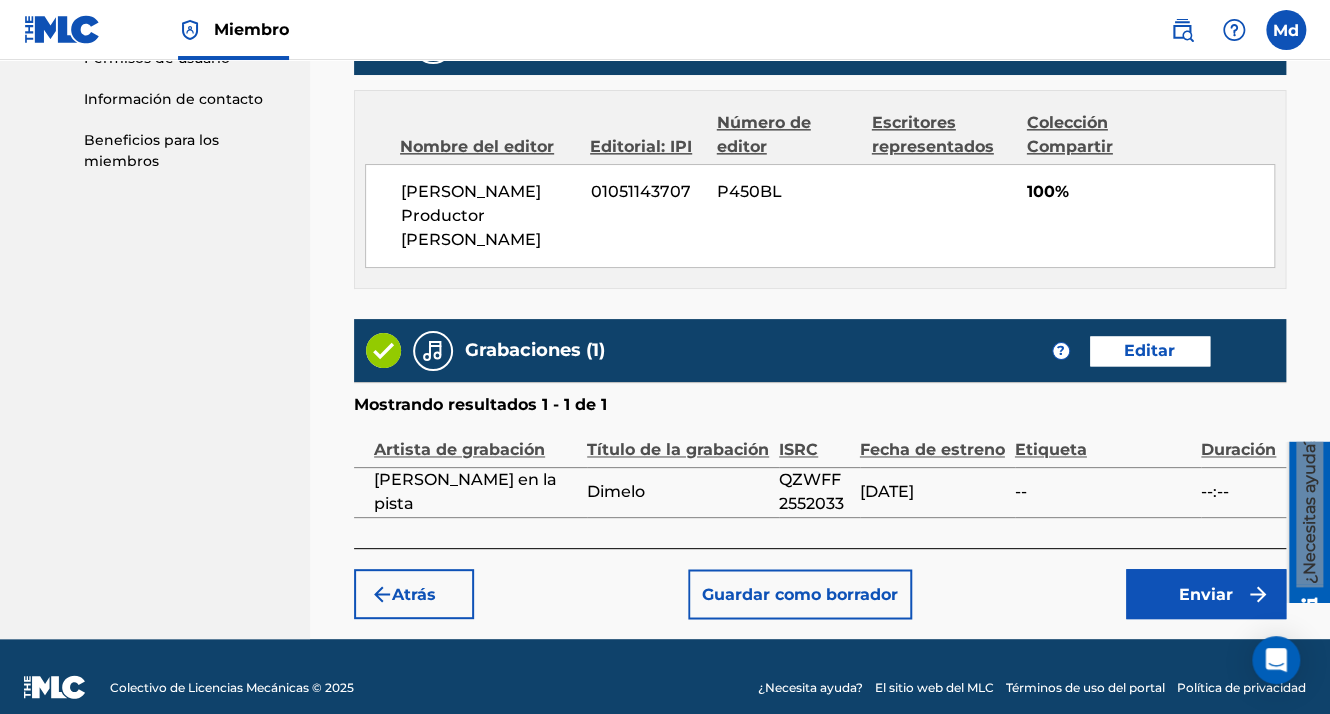 scroll, scrollTop: 1123, scrollLeft: 0, axis: vertical 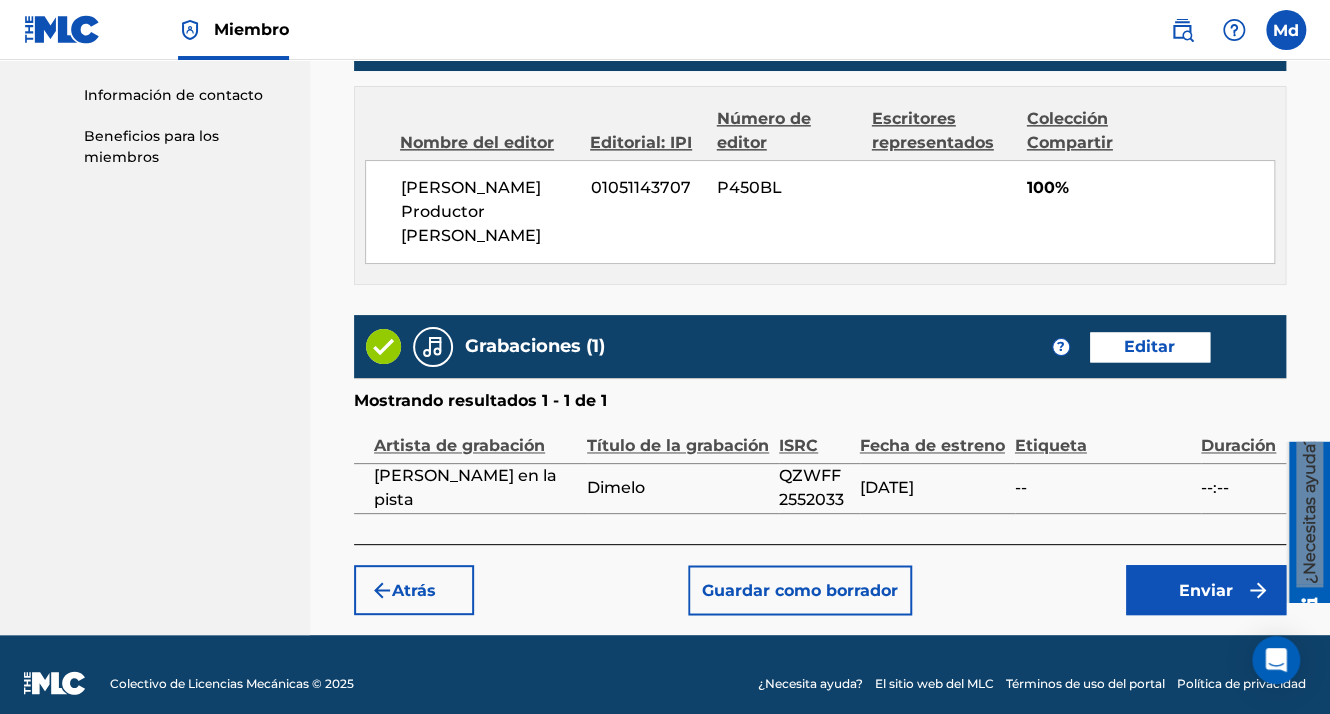 click on "Enviar" at bounding box center (1206, 590) 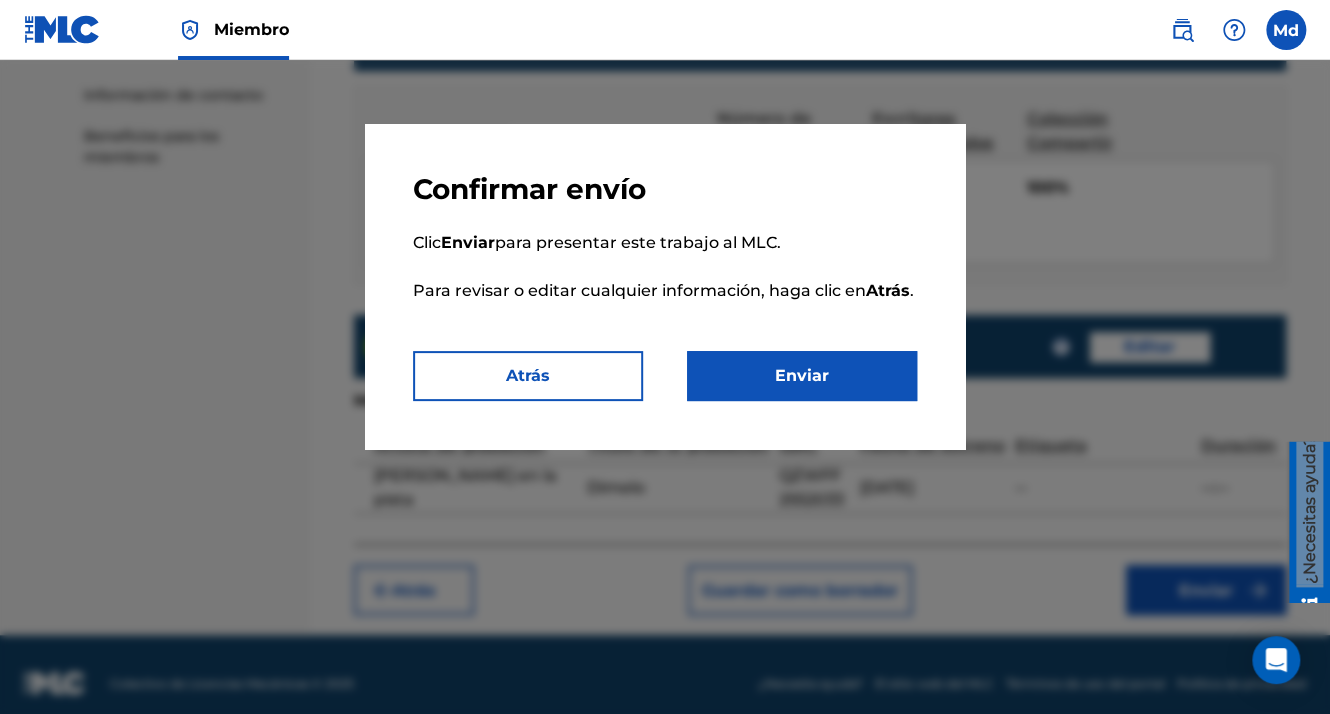 click on "Enviar" at bounding box center [802, 376] 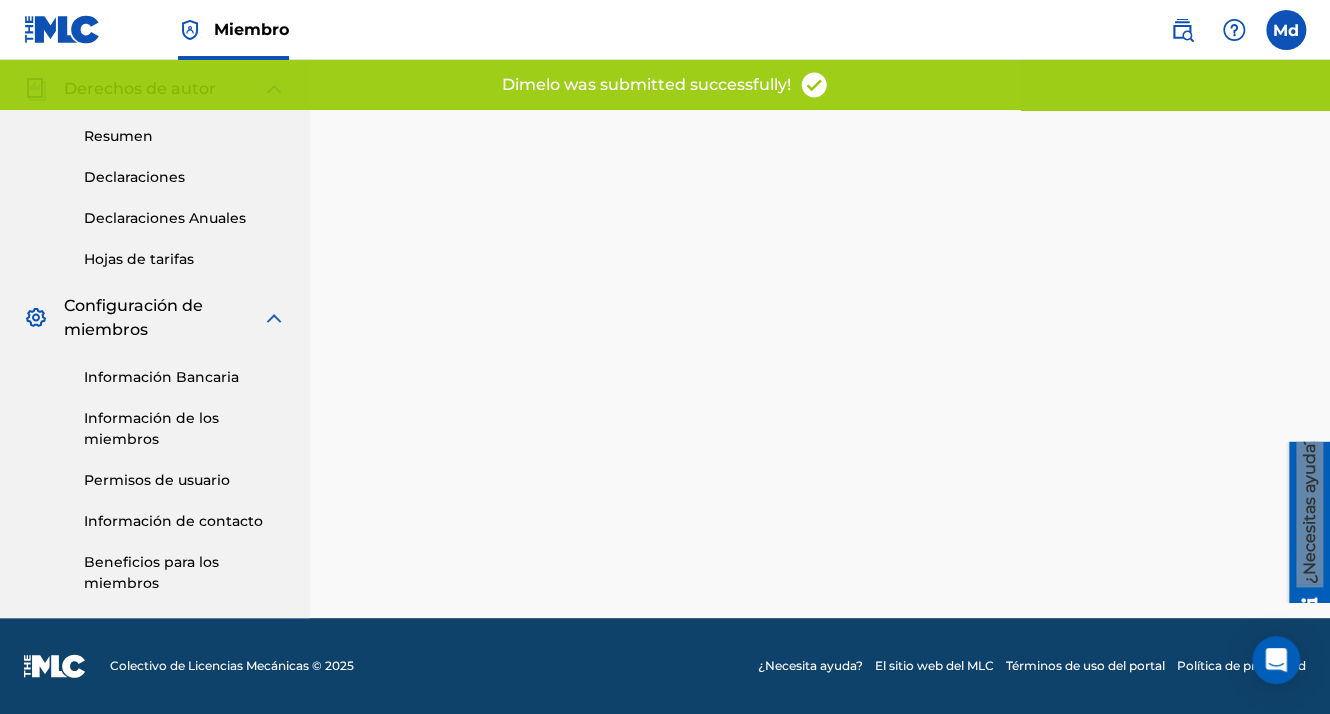scroll, scrollTop: 0, scrollLeft: 0, axis: both 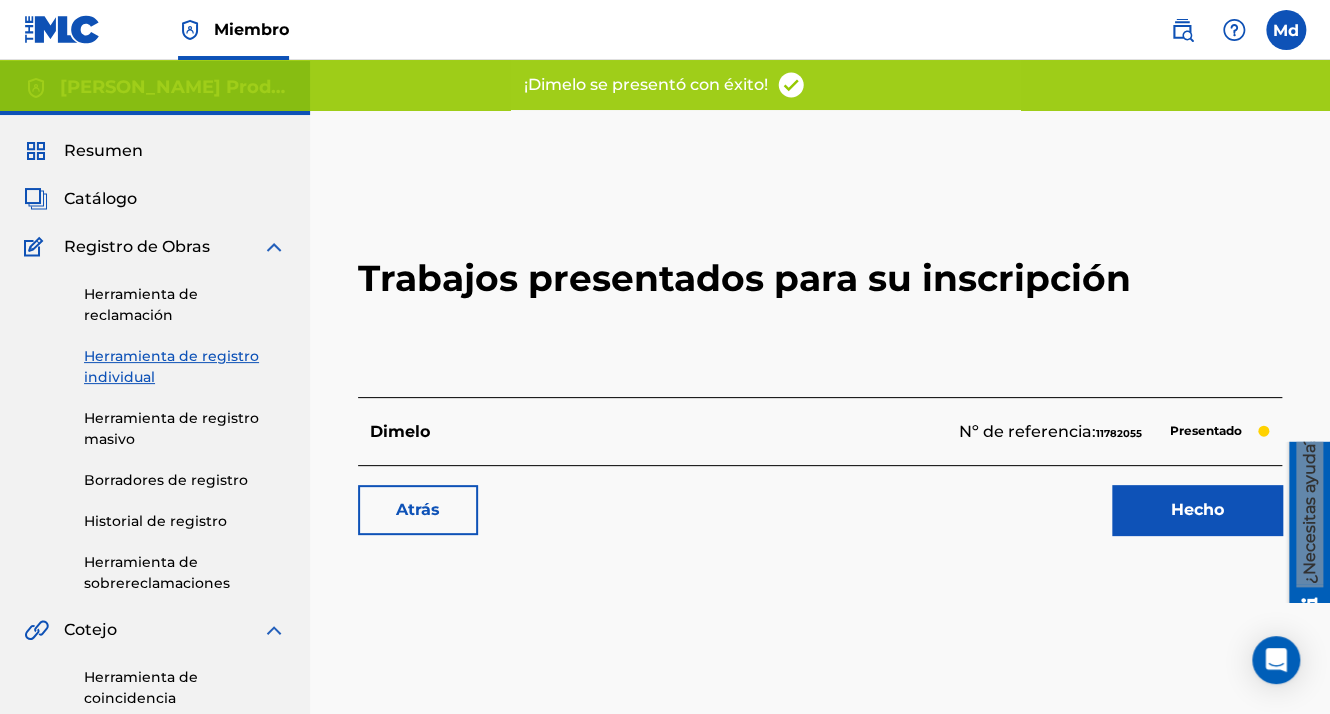 click on "Hecho" at bounding box center [1197, 510] 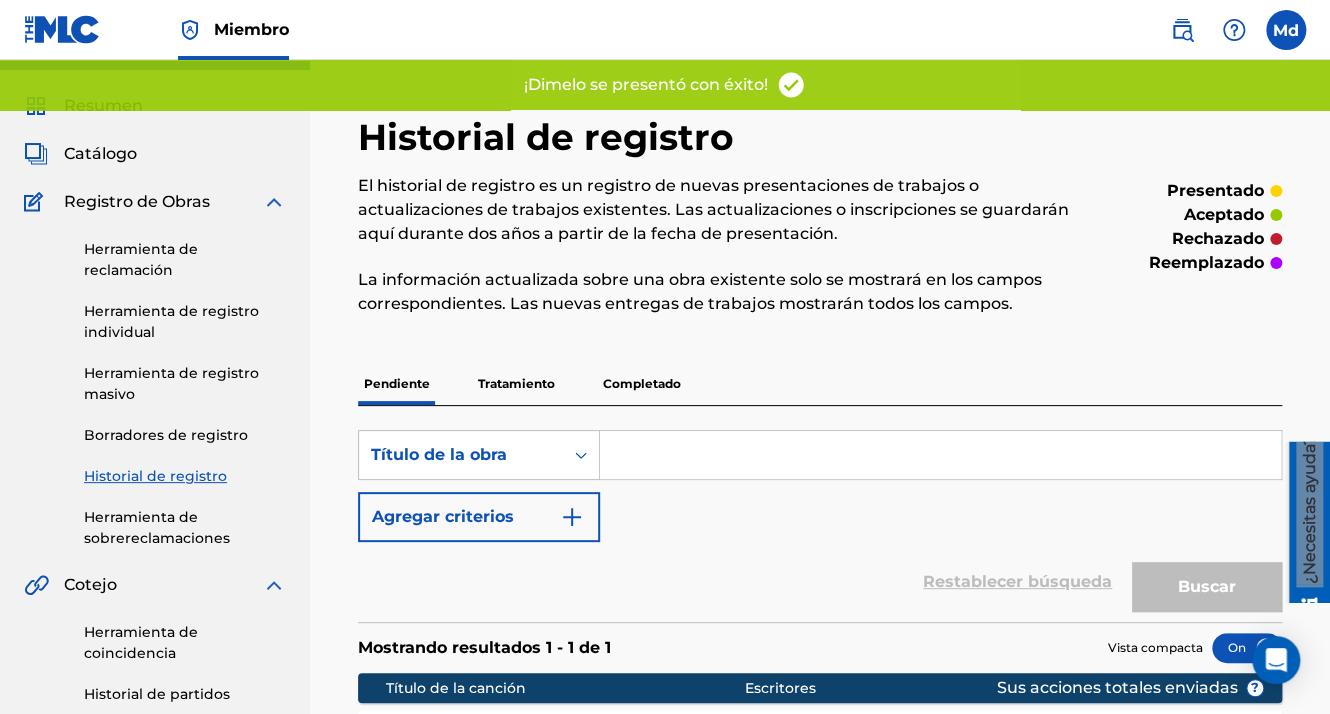 scroll, scrollTop: 0, scrollLeft: 0, axis: both 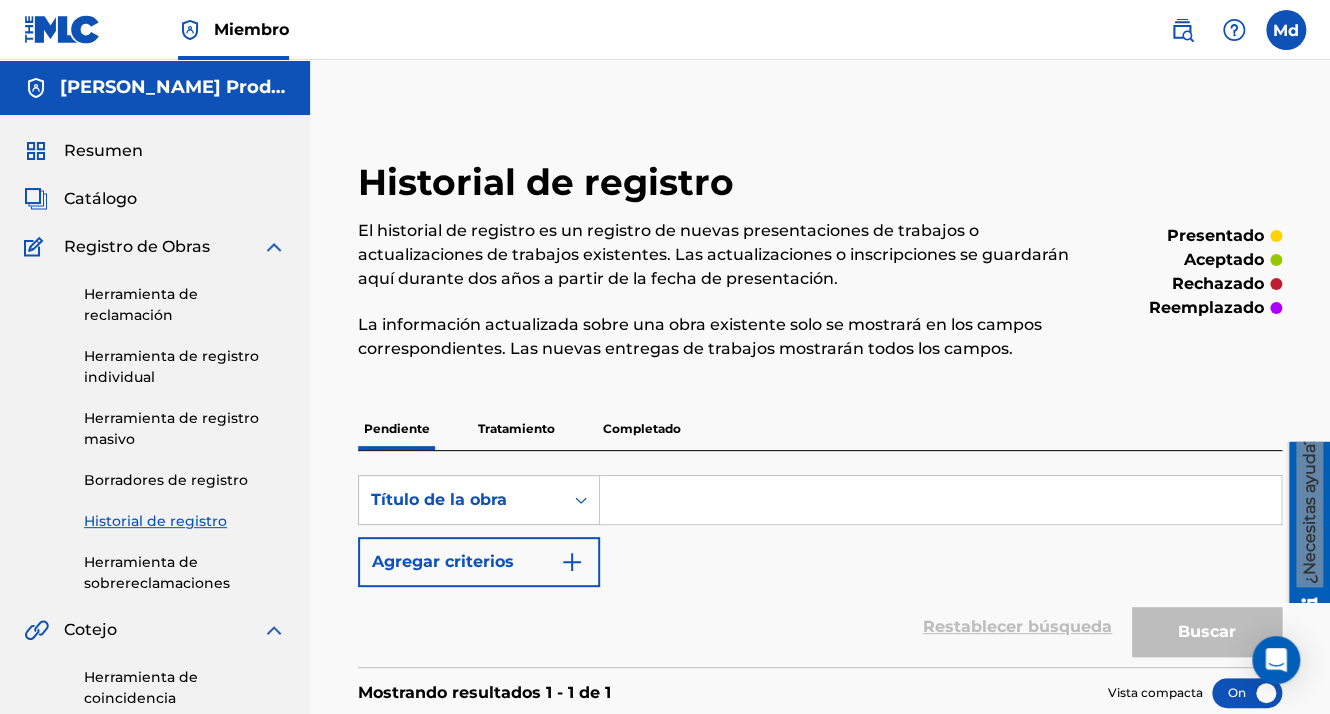 click at bounding box center [62, 29] 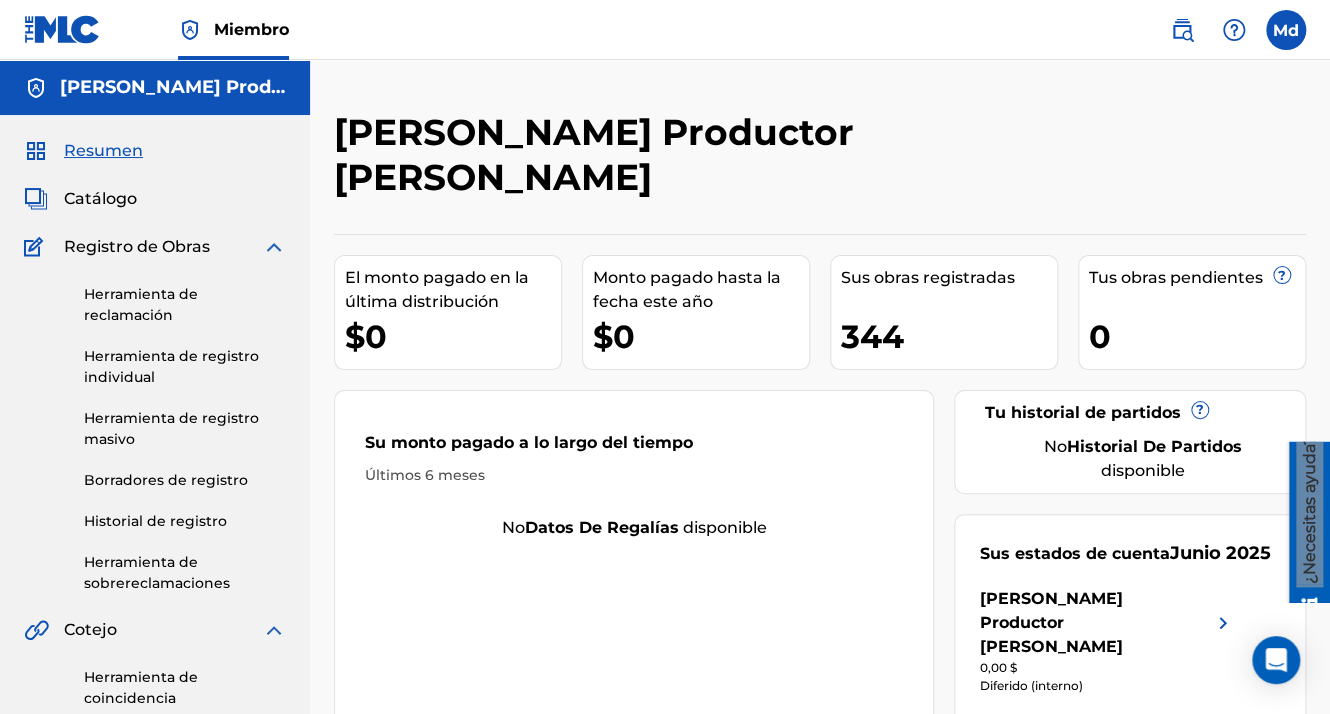 click on "Catálogo" at bounding box center (100, 199) 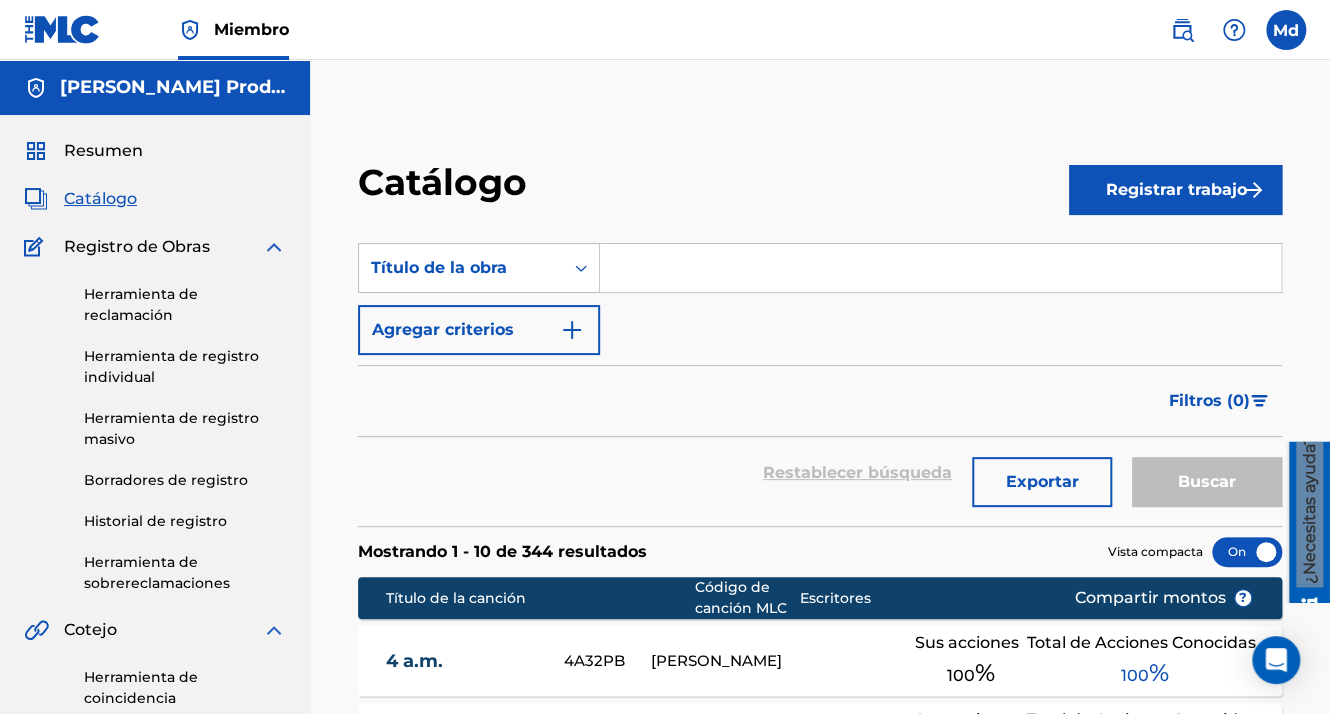 click on "Registrar trabajo" at bounding box center (1175, 190) 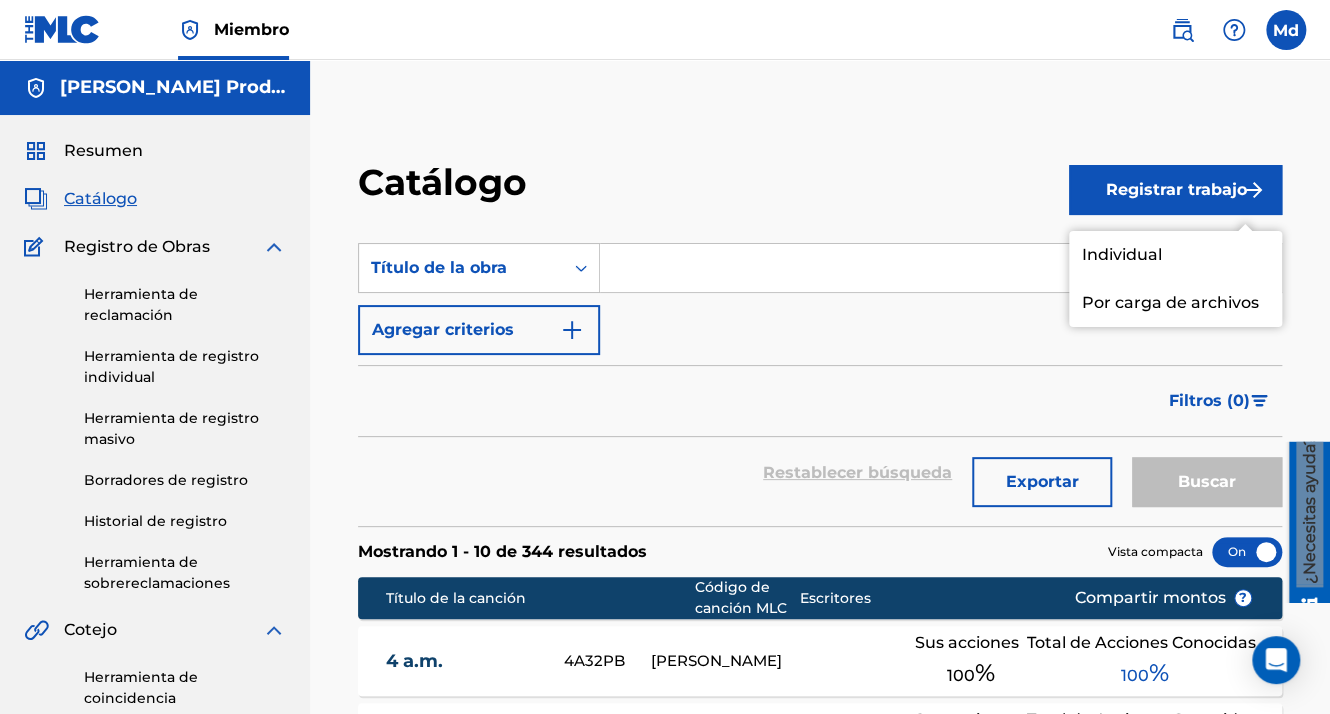 click on "Individual" at bounding box center (1175, 255) 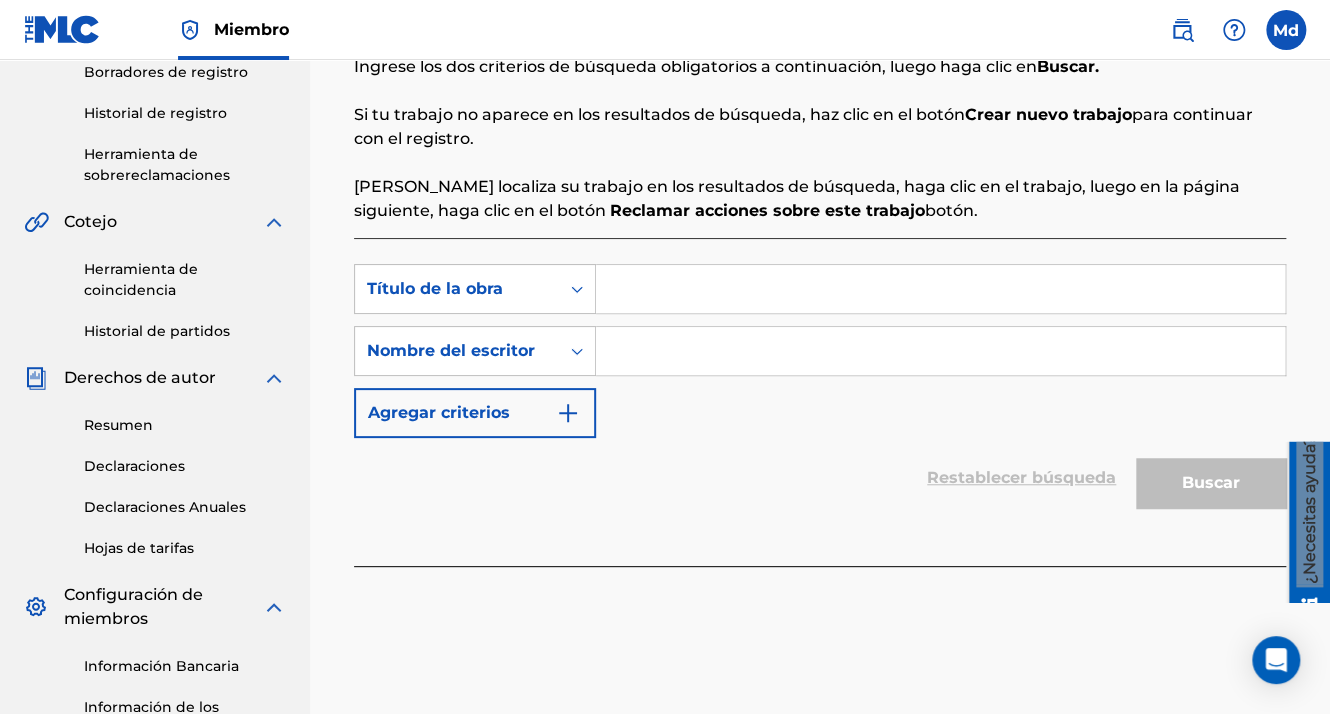 scroll, scrollTop: 500, scrollLeft: 0, axis: vertical 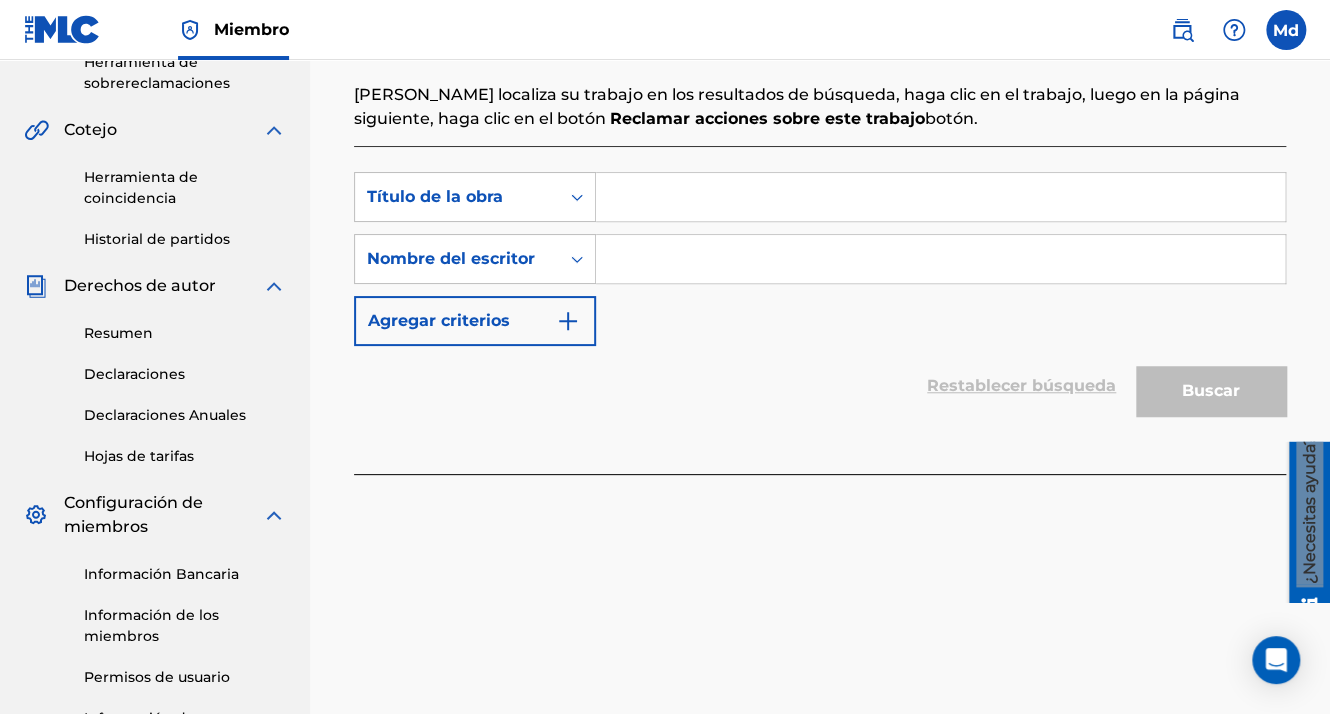 click at bounding box center [940, 197] 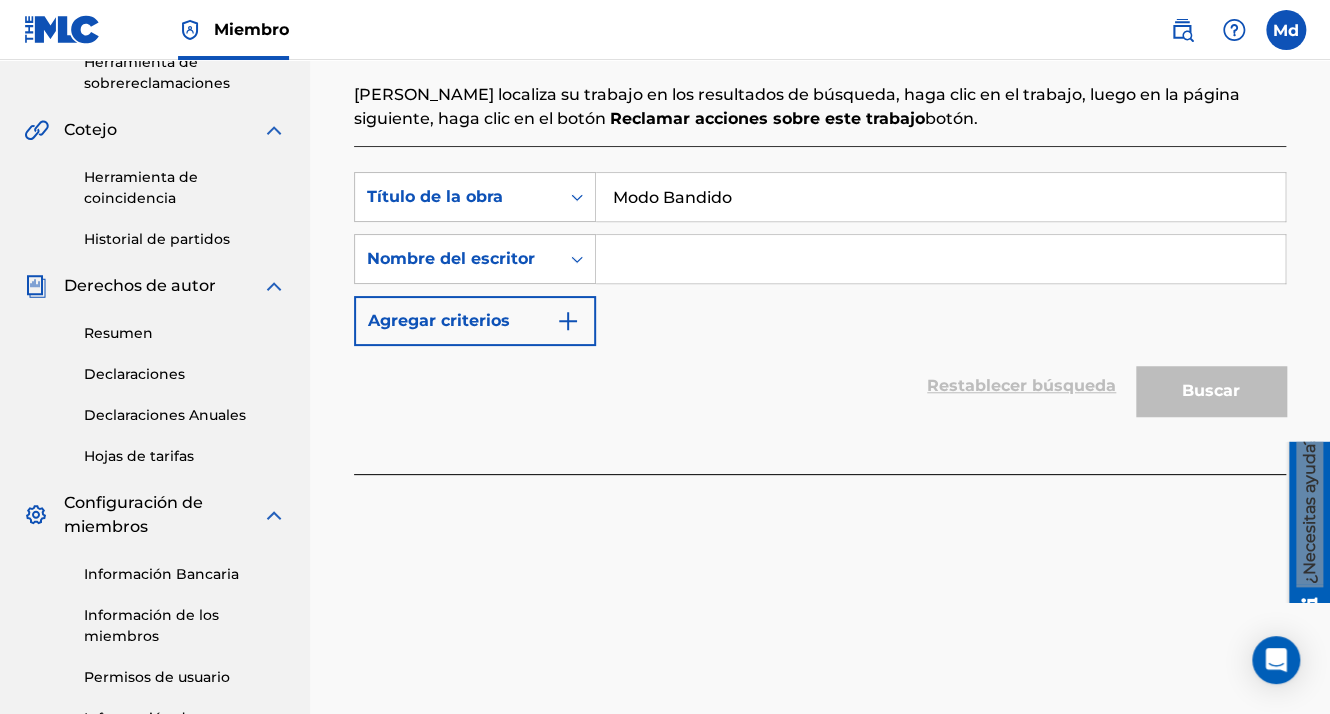 type on "Modo Bandido" 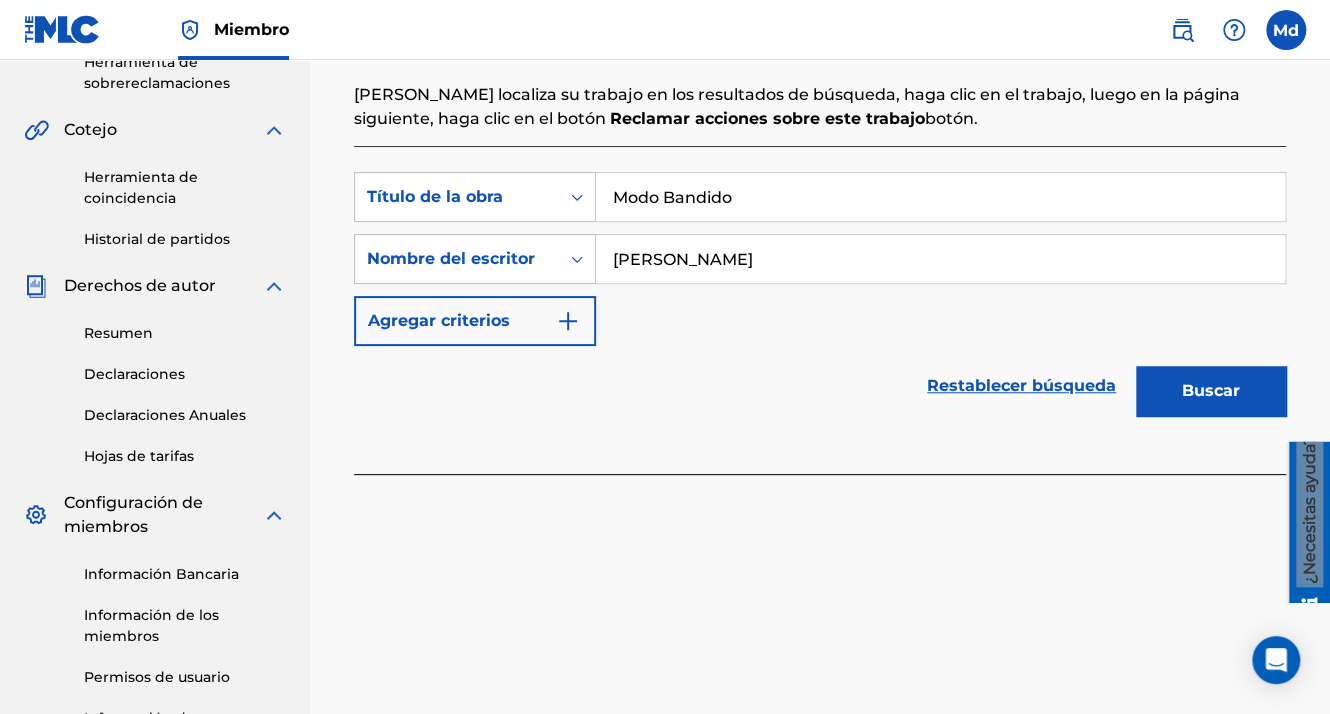 click on "Agregar criterios" at bounding box center [475, 321] 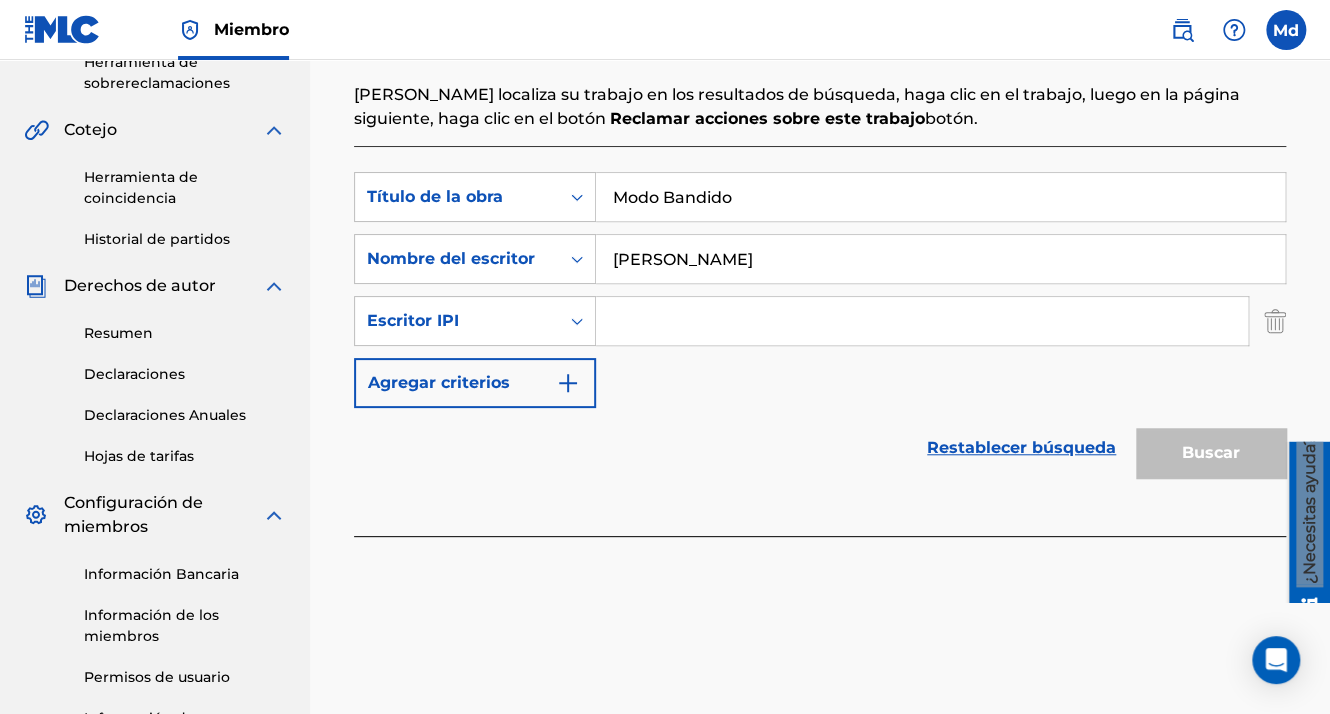 click at bounding box center (922, 321) 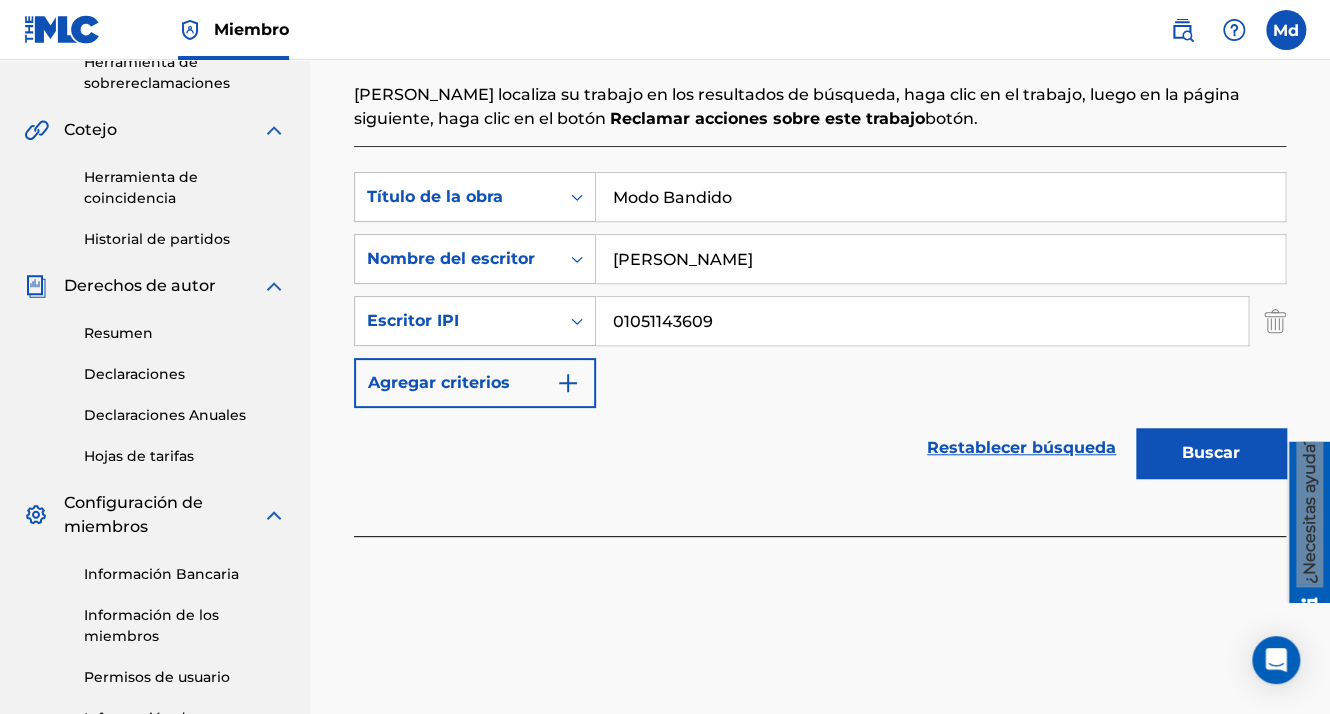 click on "Buscar" at bounding box center (1211, 453) 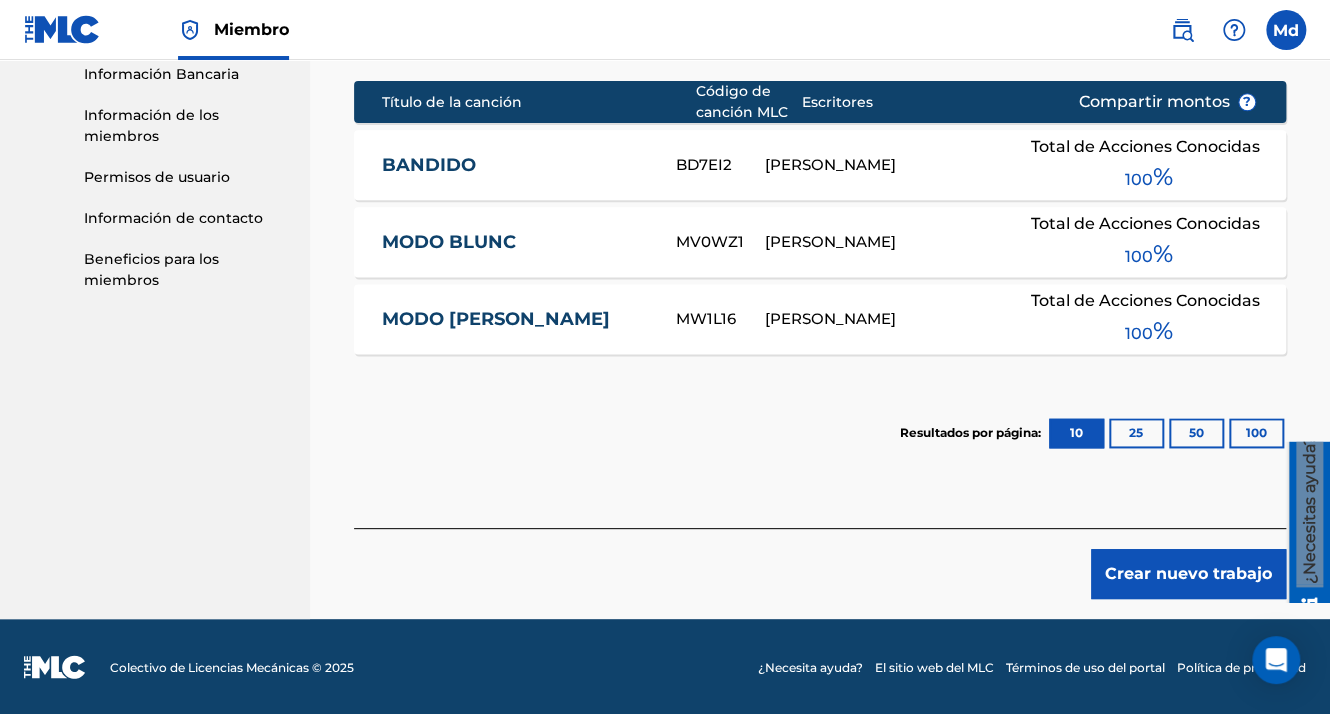 click on "Crear nuevo trabajo" at bounding box center [1188, 574] 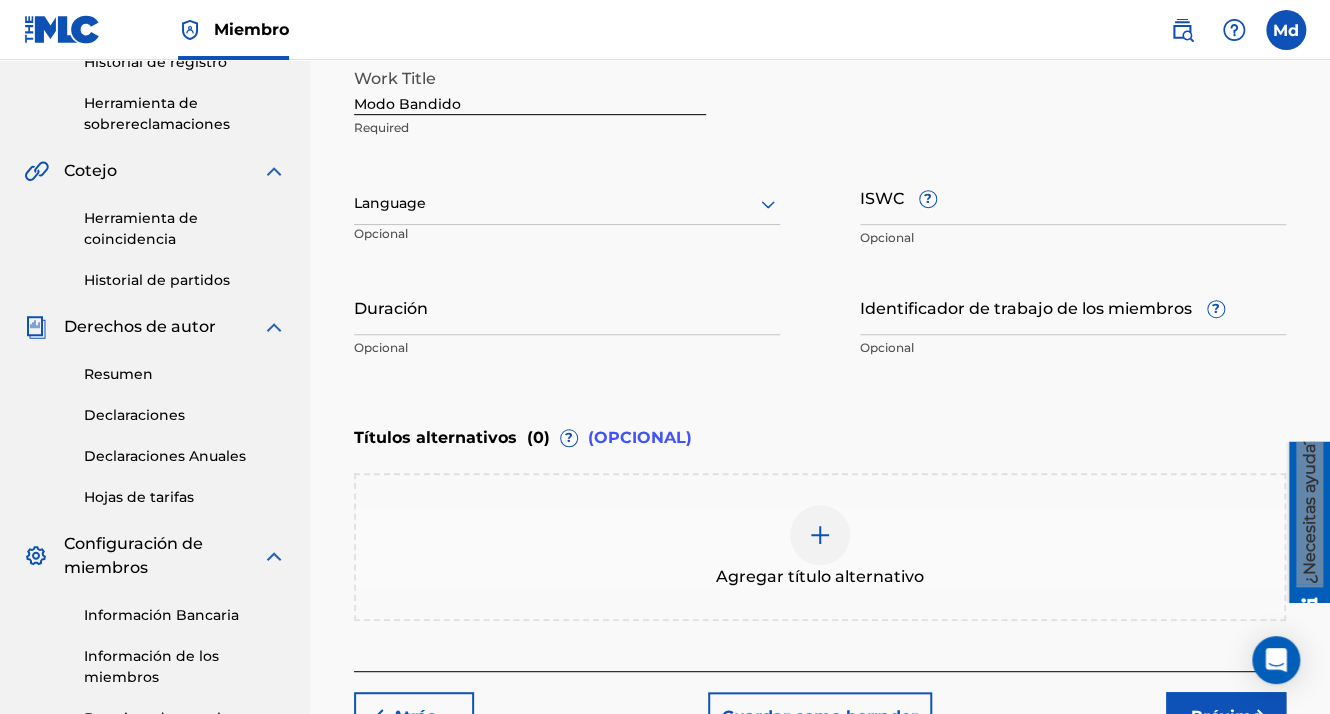 scroll, scrollTop: 196, scrollLeft: 0, axis: vertical 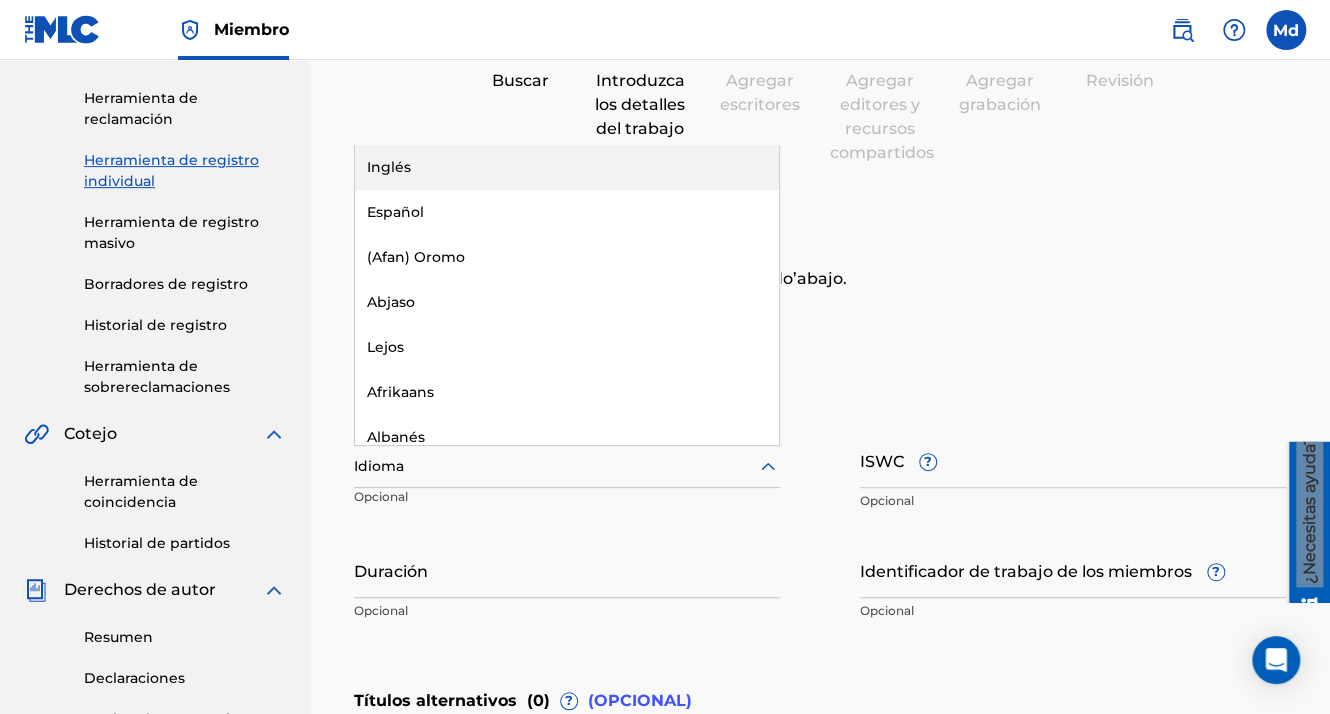 click on "Idioma" at bounding box center (567, 467) 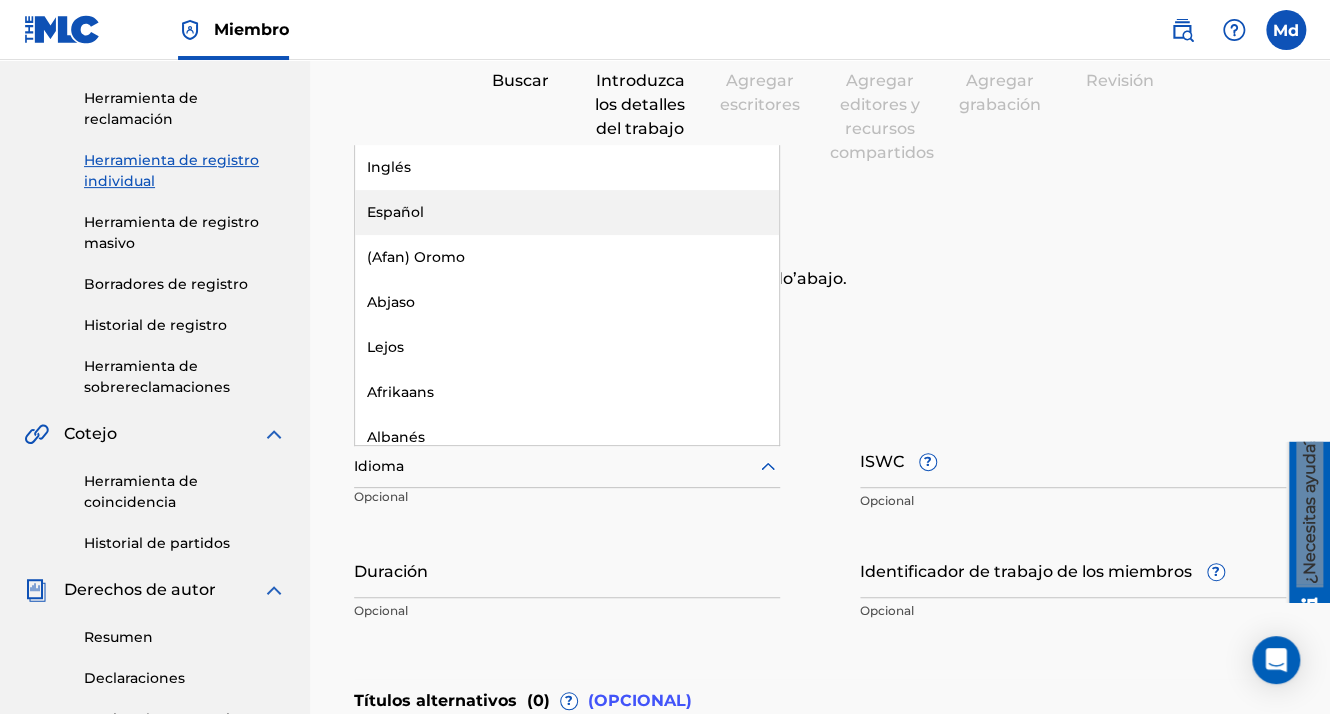 click on "Español" at bounding box center [567, 212] 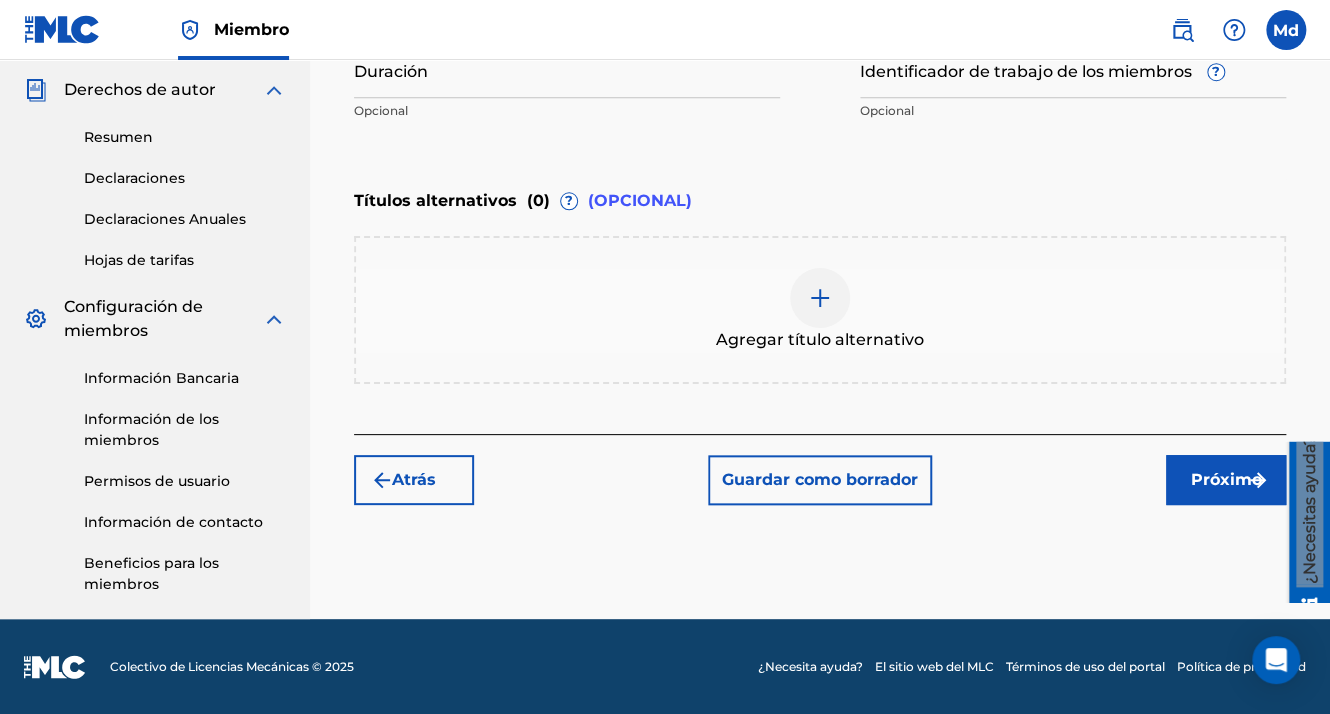 click on "Próximo" at bounding box center (1226, 480) 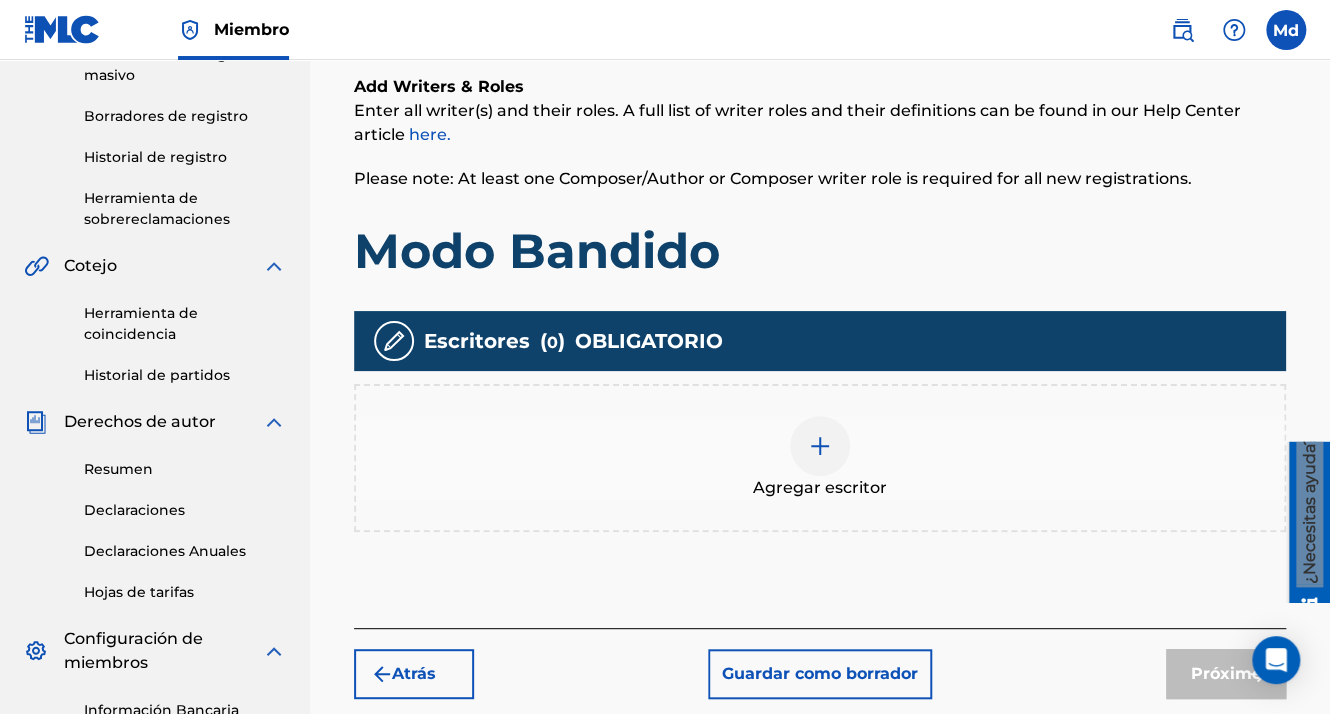 scroll, scrollTop: 390, scrollLeft: 0, axis: vertical 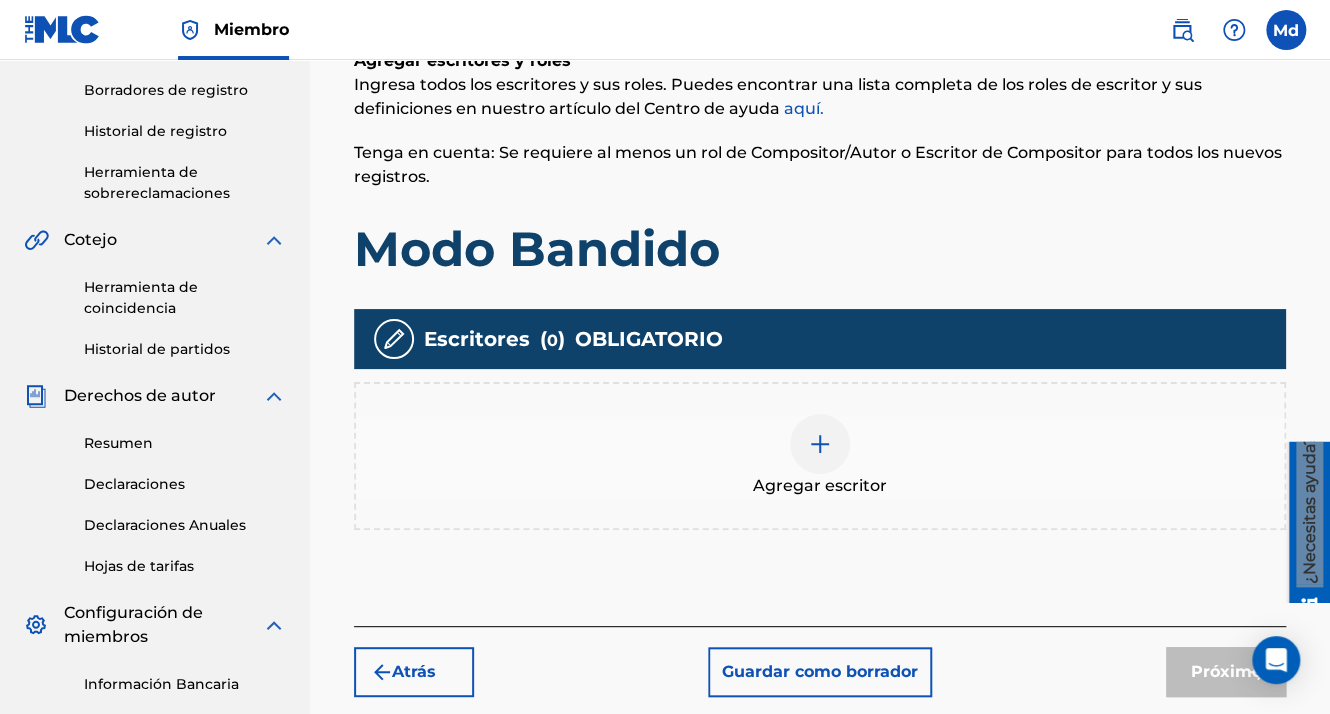 click at bounding box center [820, 444] 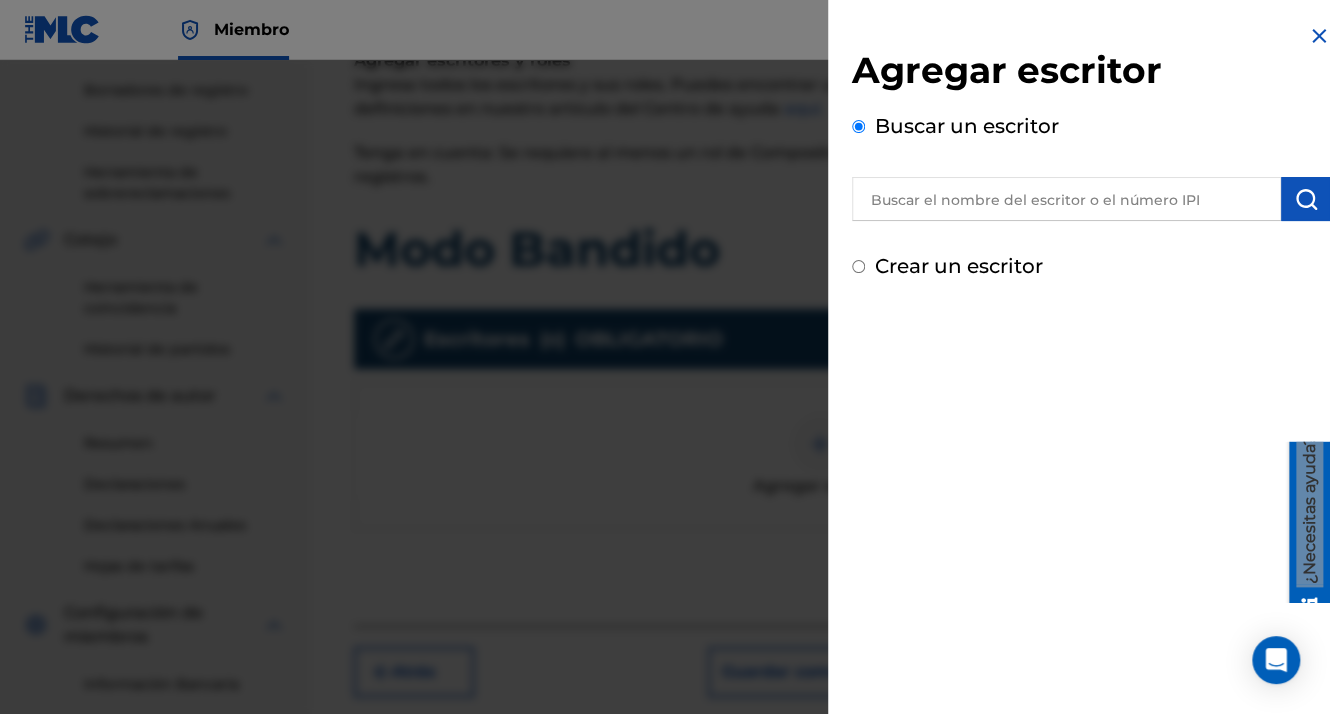 click at bounding box center [1066, 199] 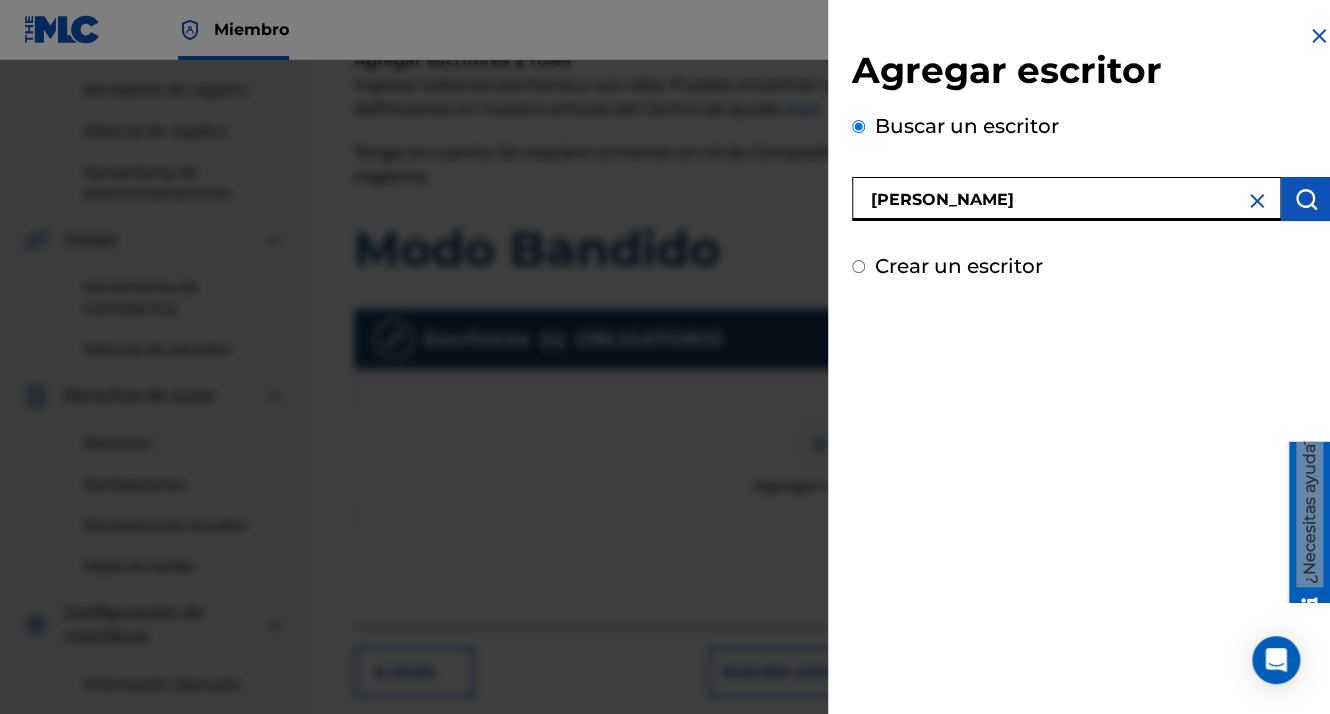 type on "[PERSON_NAME]" 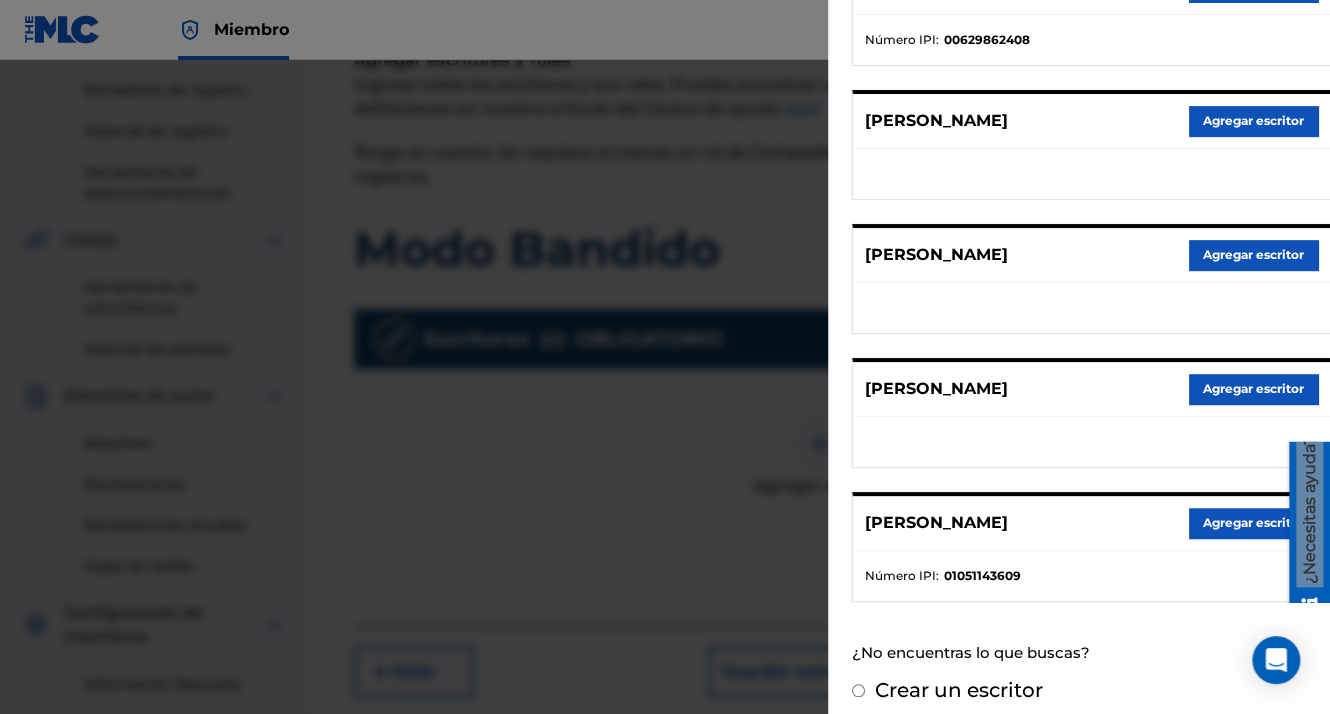 scroll, scrollTop: 344, scrollLeft: 0, axis: vertical 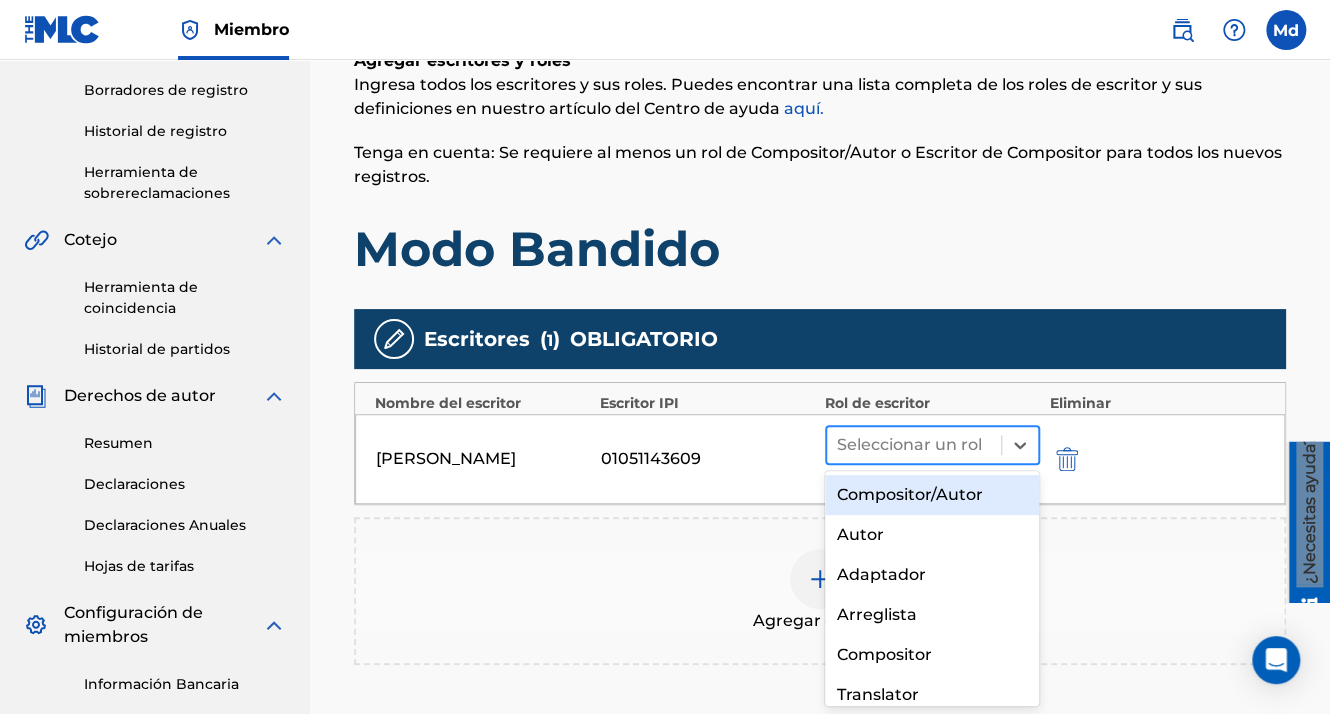 click at bounding box center (914, 445) 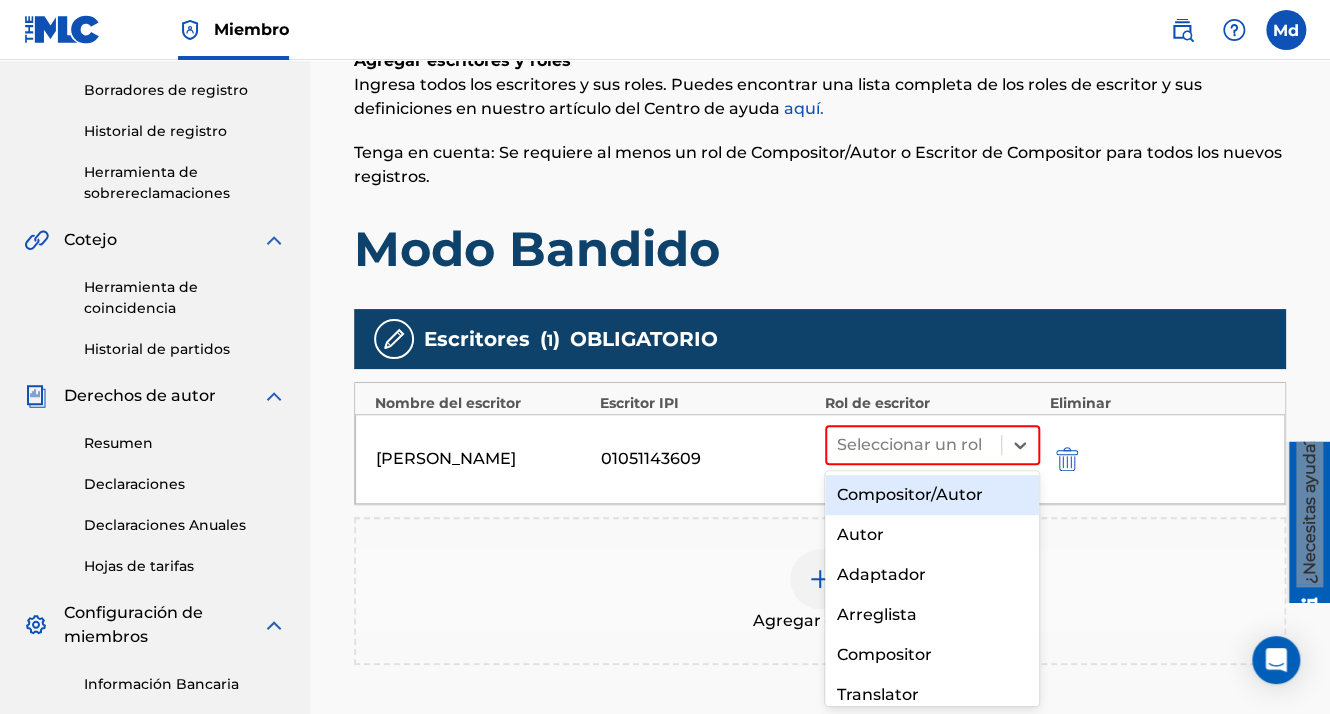 click on "Compositor/Autor" at bounding box center [932, 495] 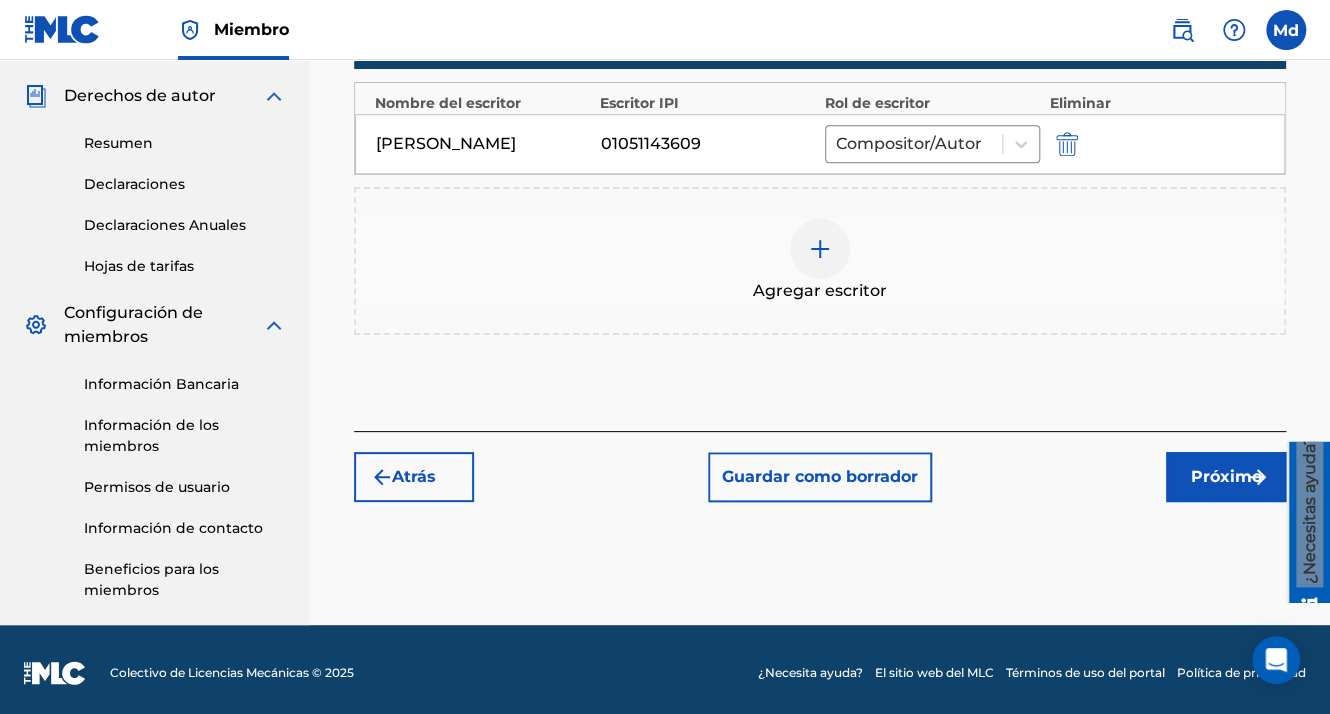 click on "Próximo" at bounding box center [1226, 477] 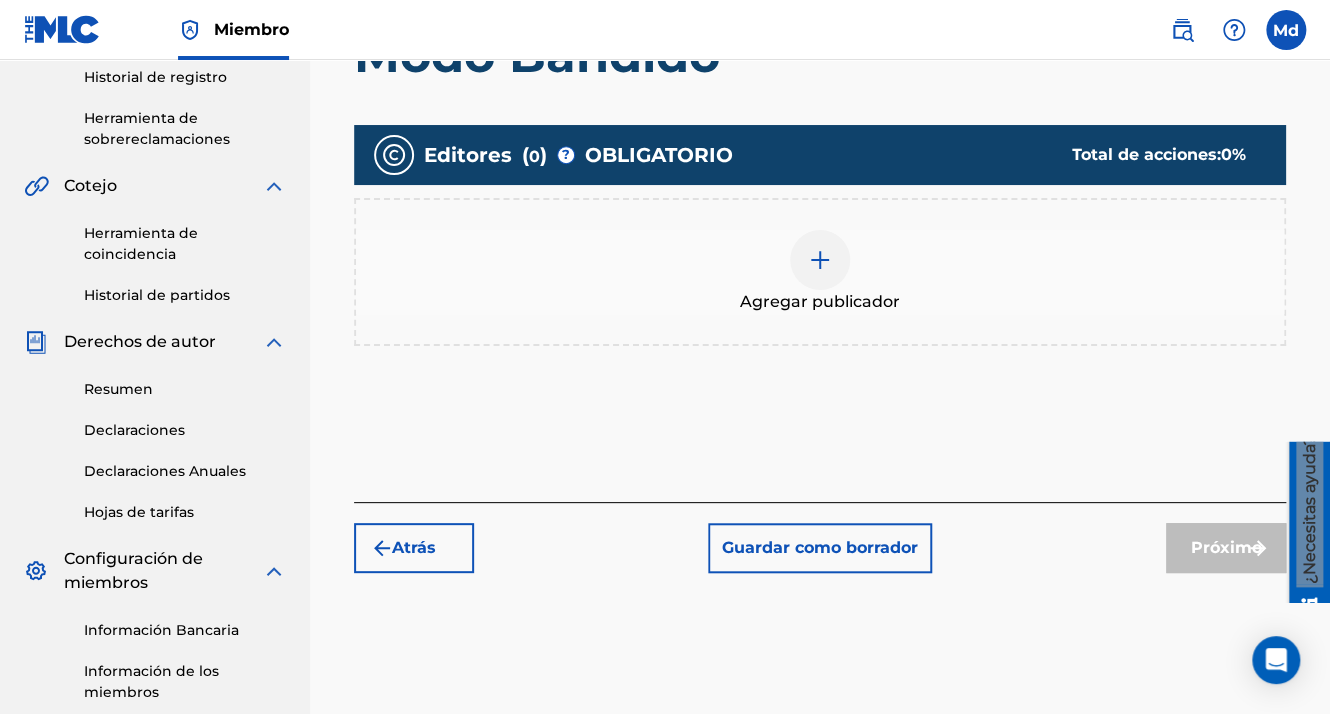 scroll, scrollTop: 480, scrollLeft: 0, axis: vertical 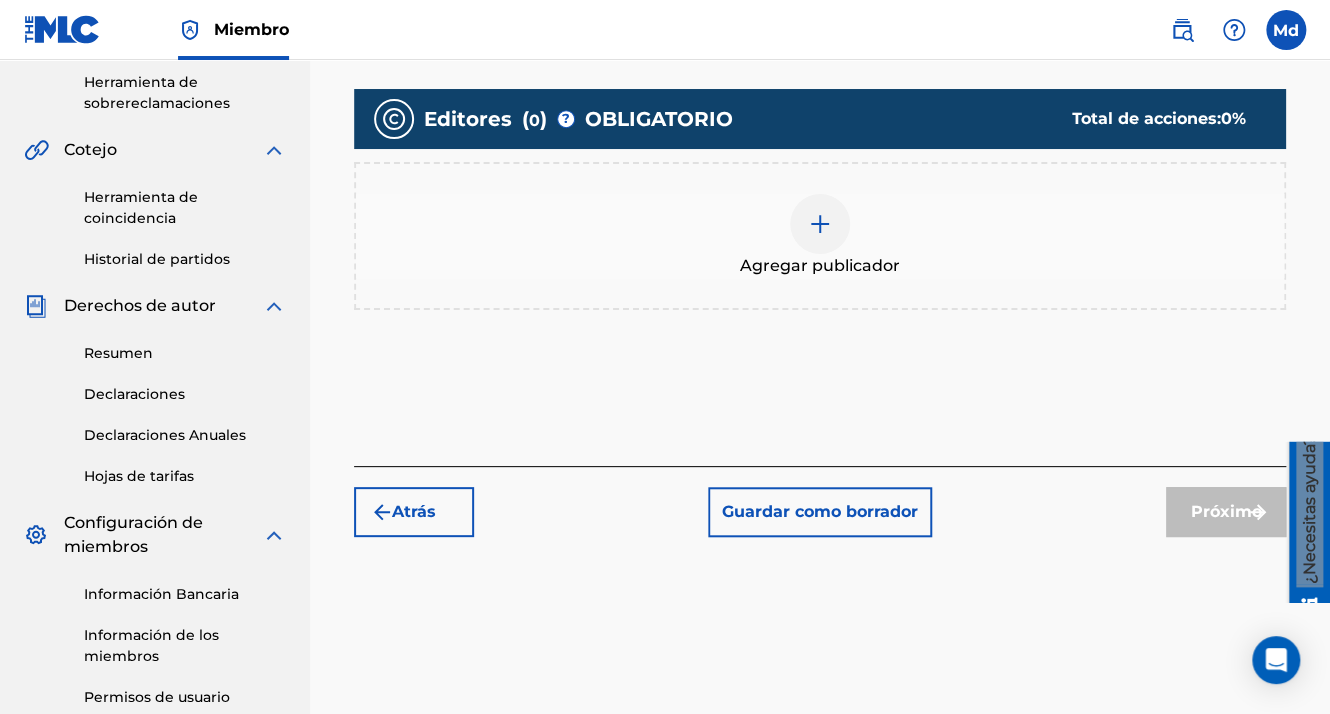 click on "Agregar publicador" at bounding box center [820, 236] 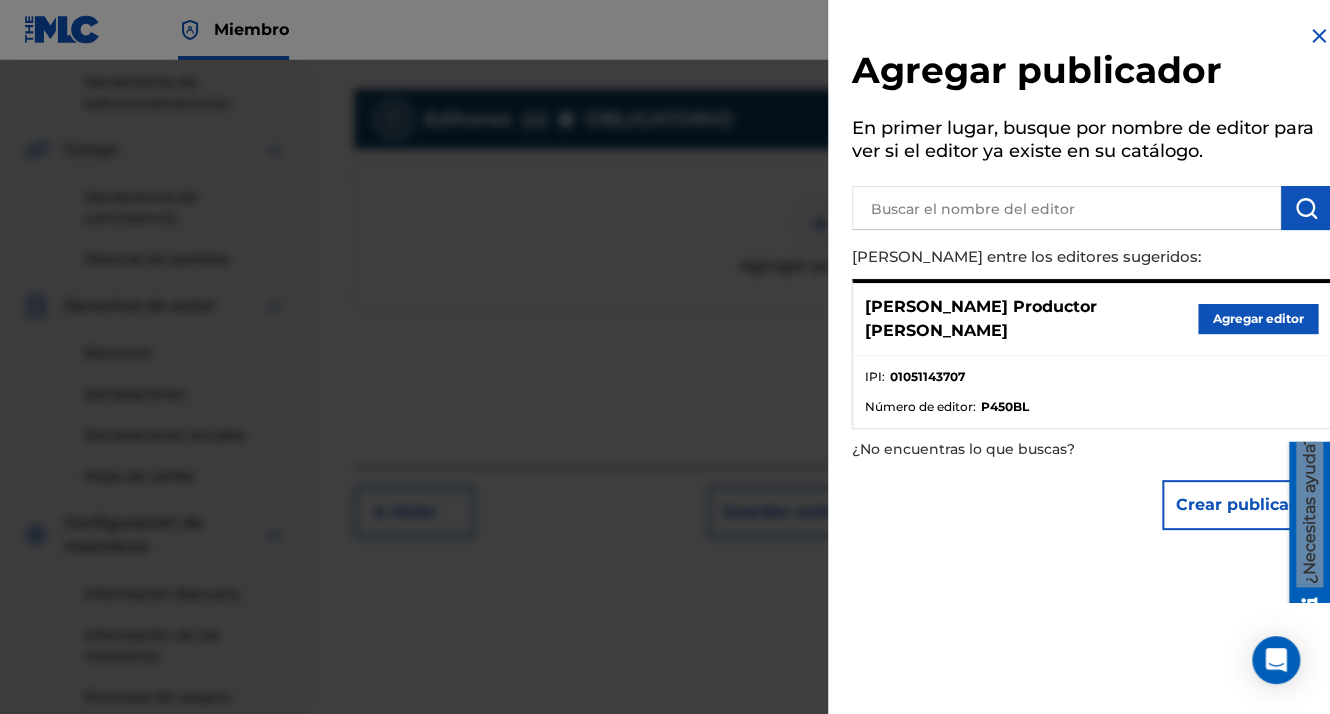click on "Agregar editor" at bounding box center [1258, 319] 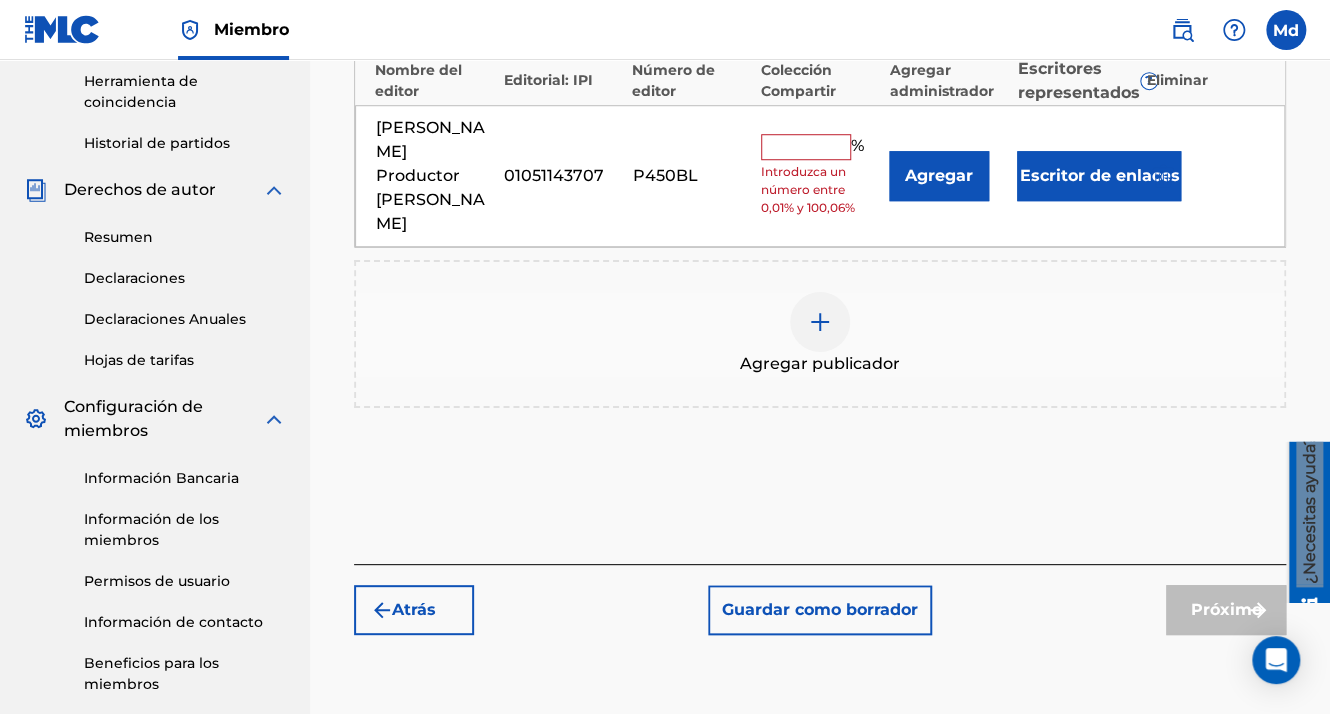 scroll, scrollTop: 480, scrollLeft: 0, axis: vertical 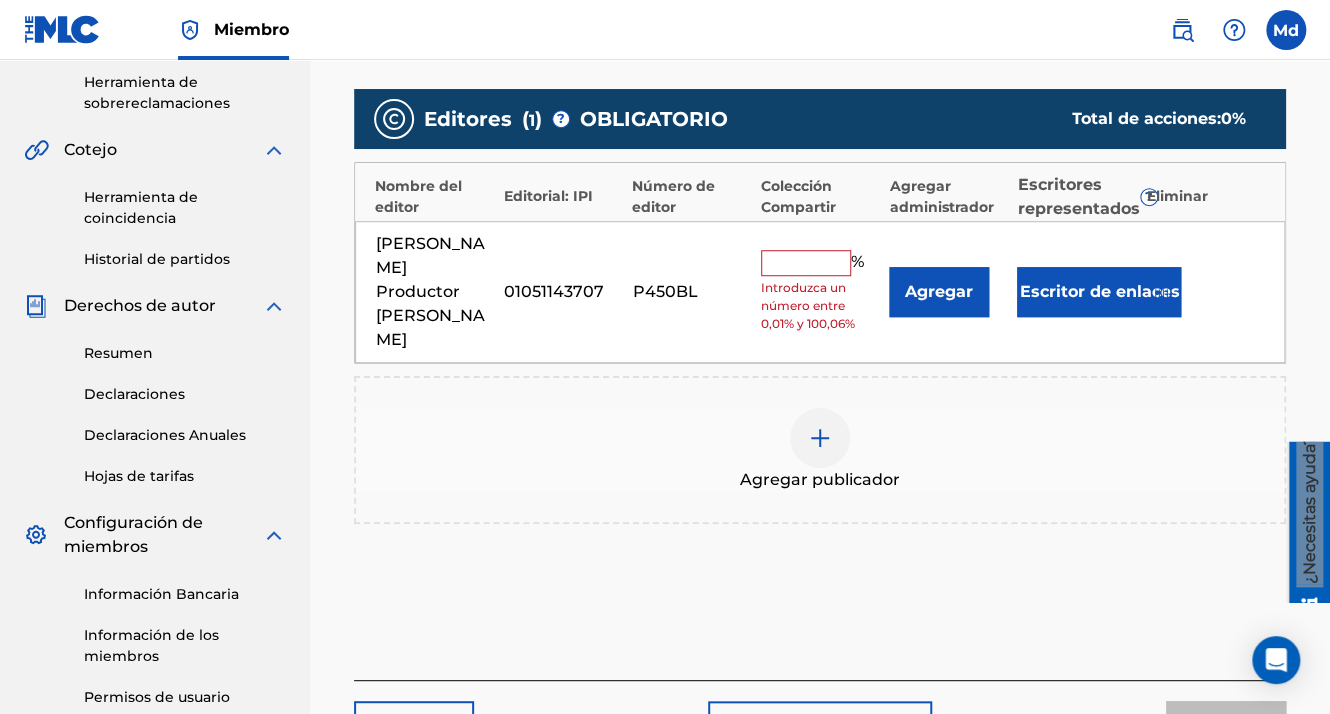 click at bounding box center [806, 263] 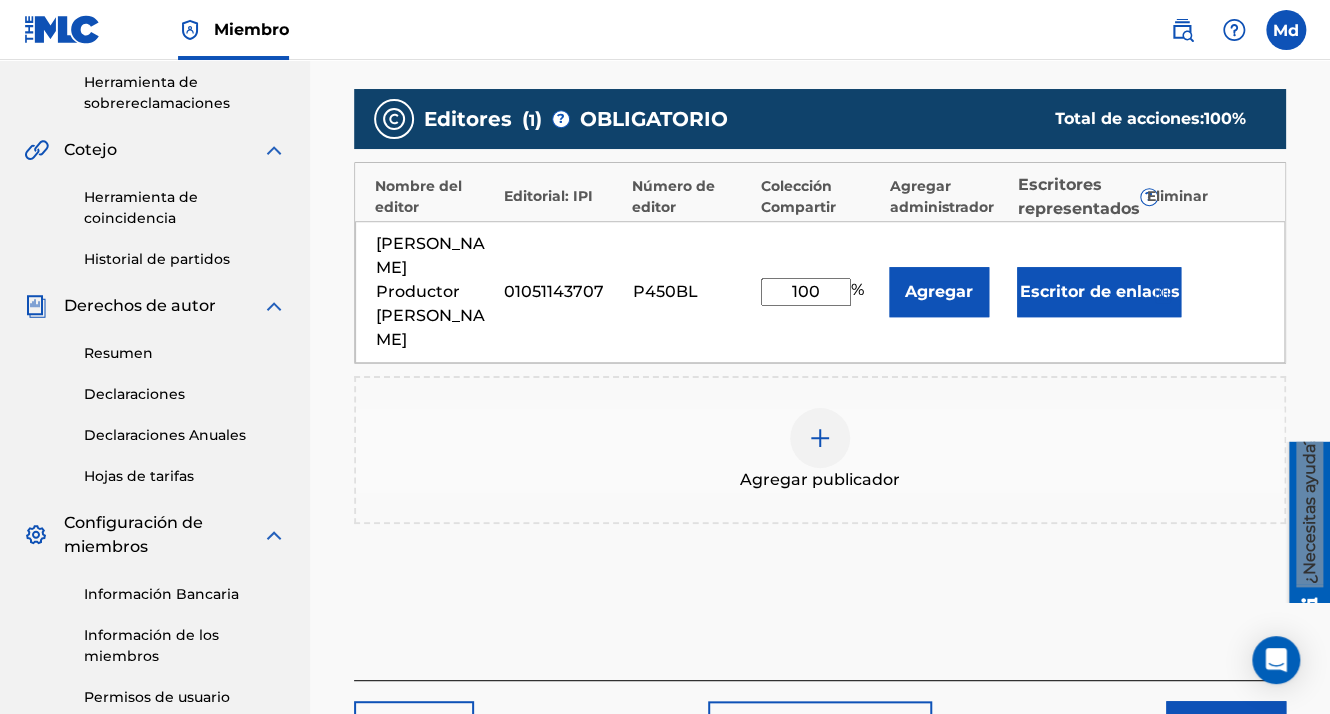 click on "Próximo" at bounding box center [1226, 726] 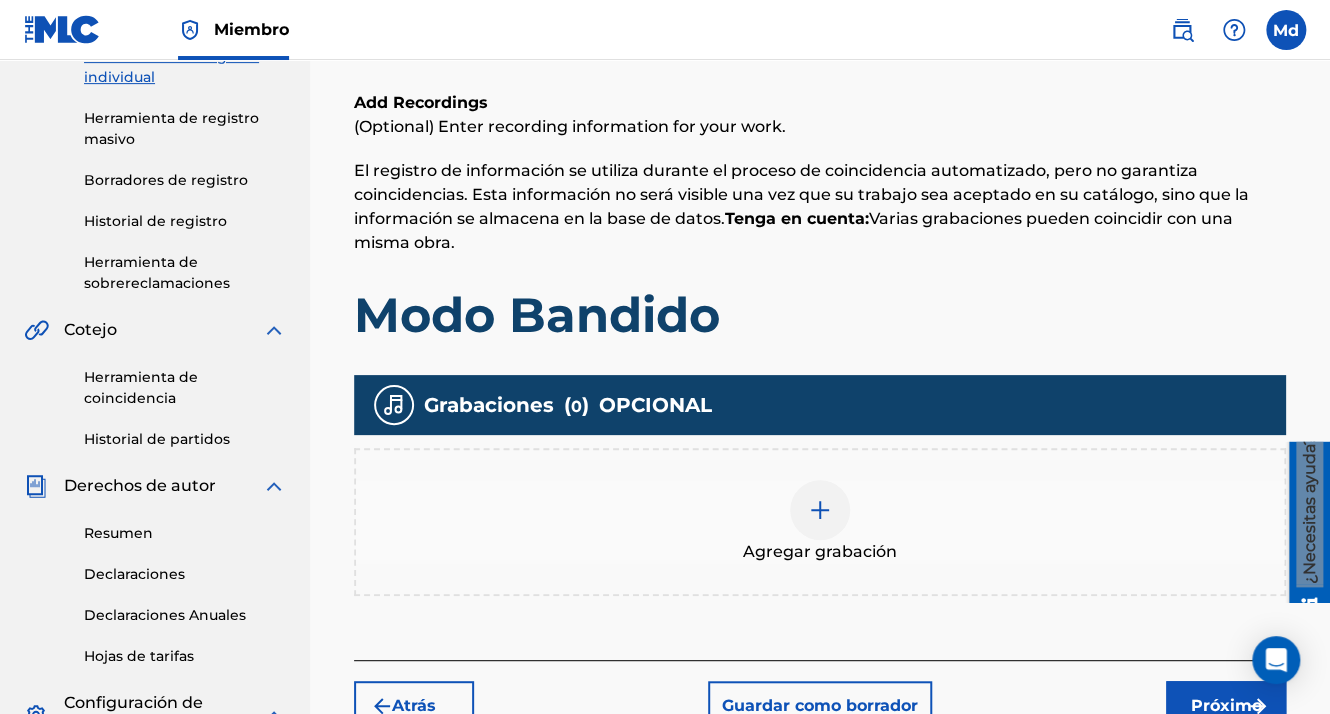 scroll, scrollTop: 390, scrollLeft: 0, axis: vertical 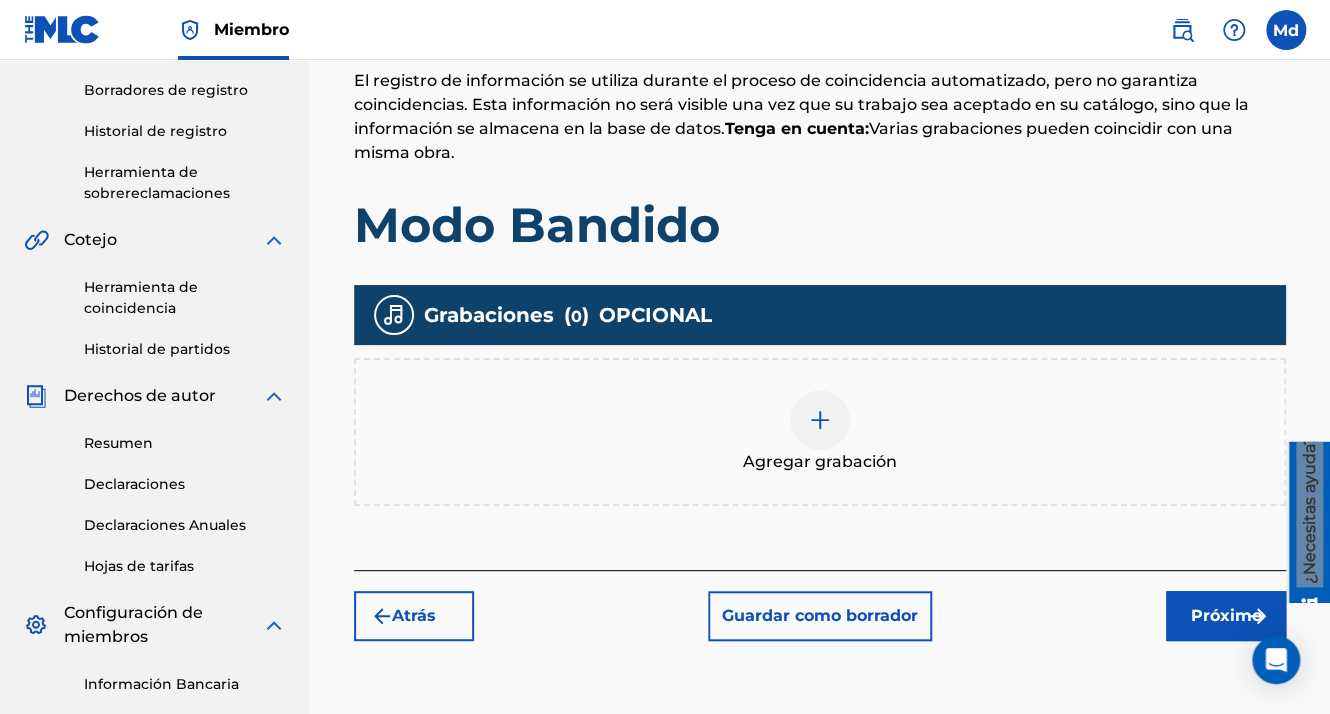 click at bounding box center [820, 420] 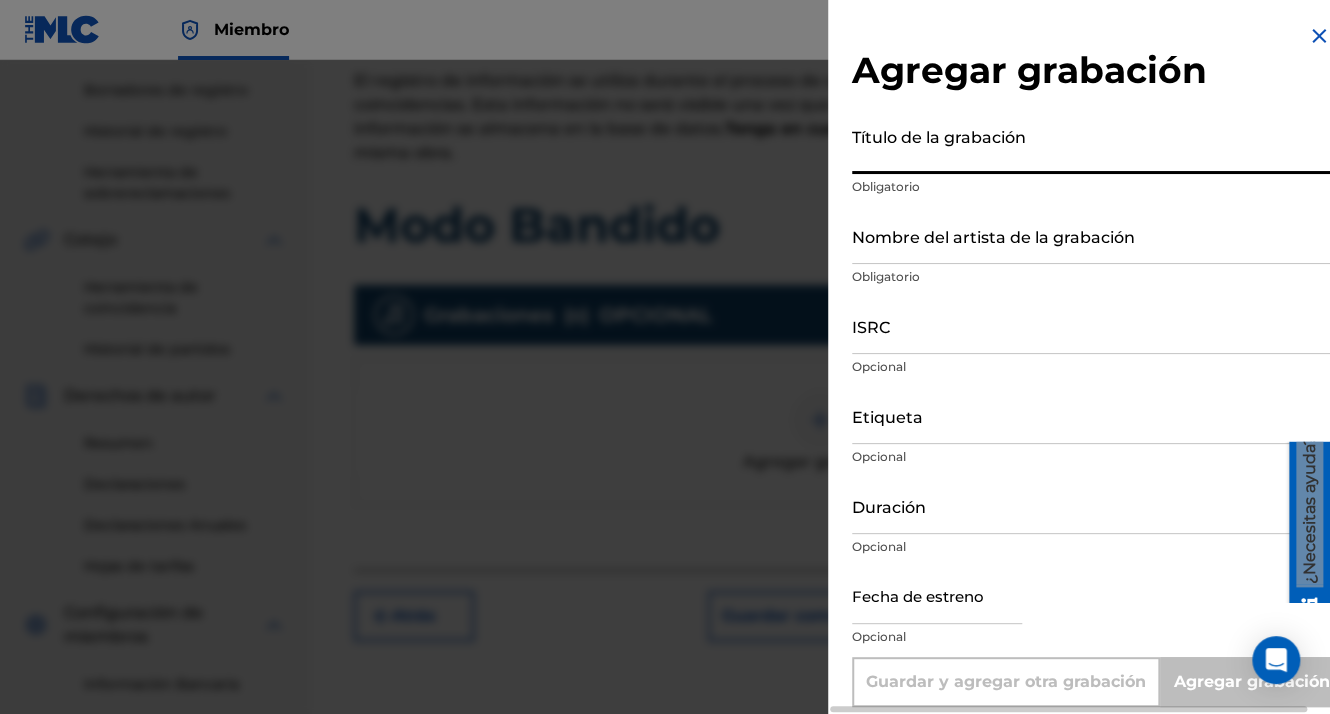 click on "Título de la grabación" at bounding box center (1091, 145) 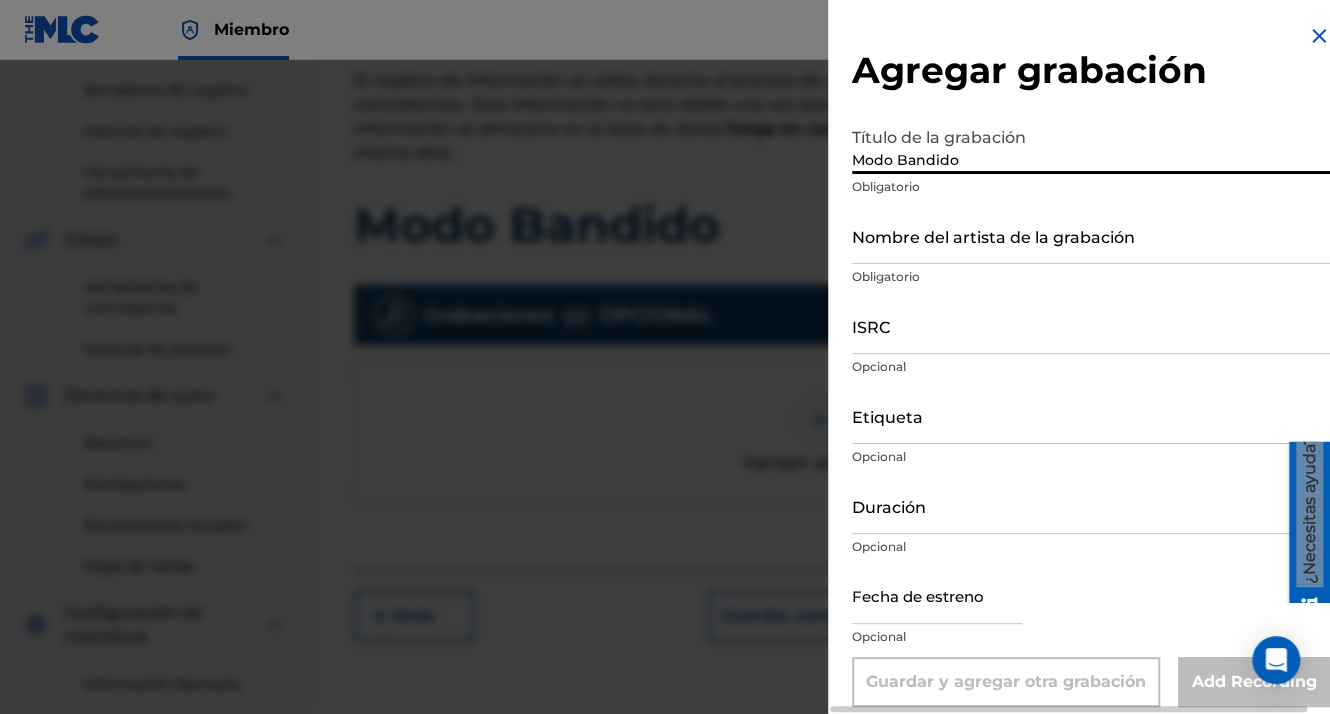 type on "Modo Bandido" 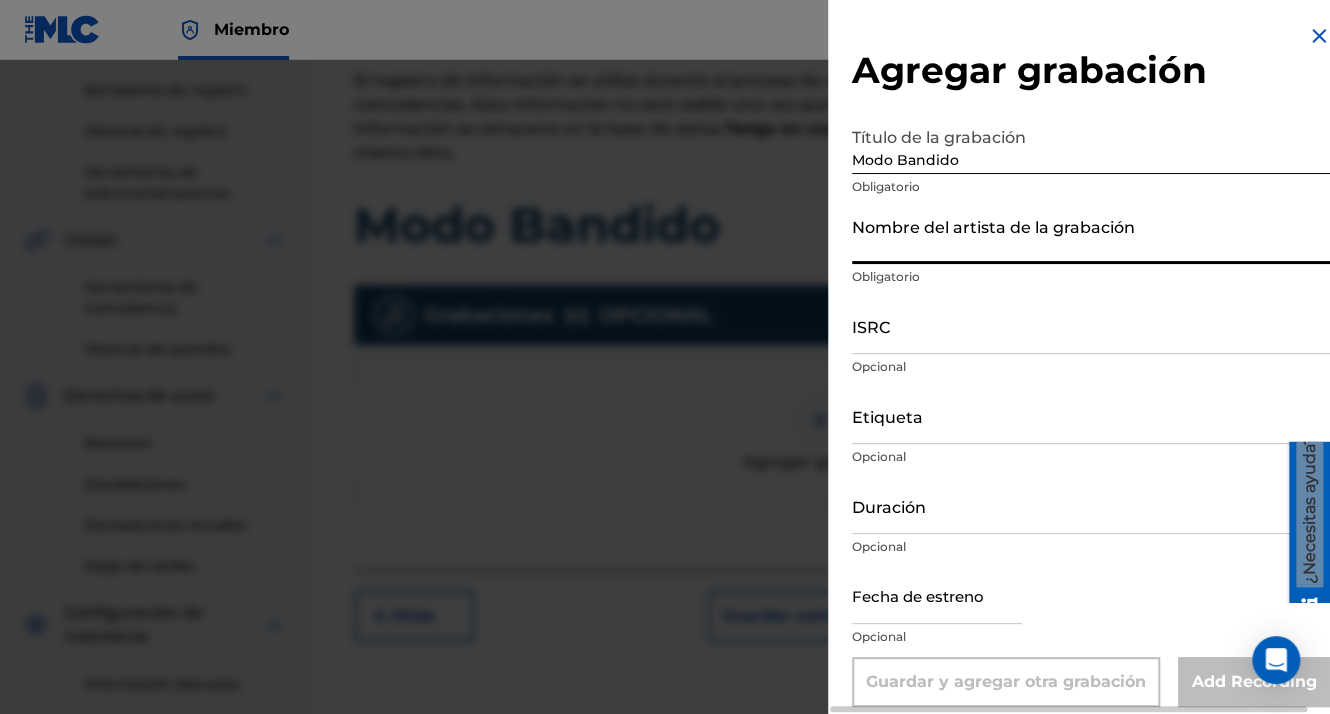 click on "Nombre del artista de la grabación" at bounding box center [1091, 235] 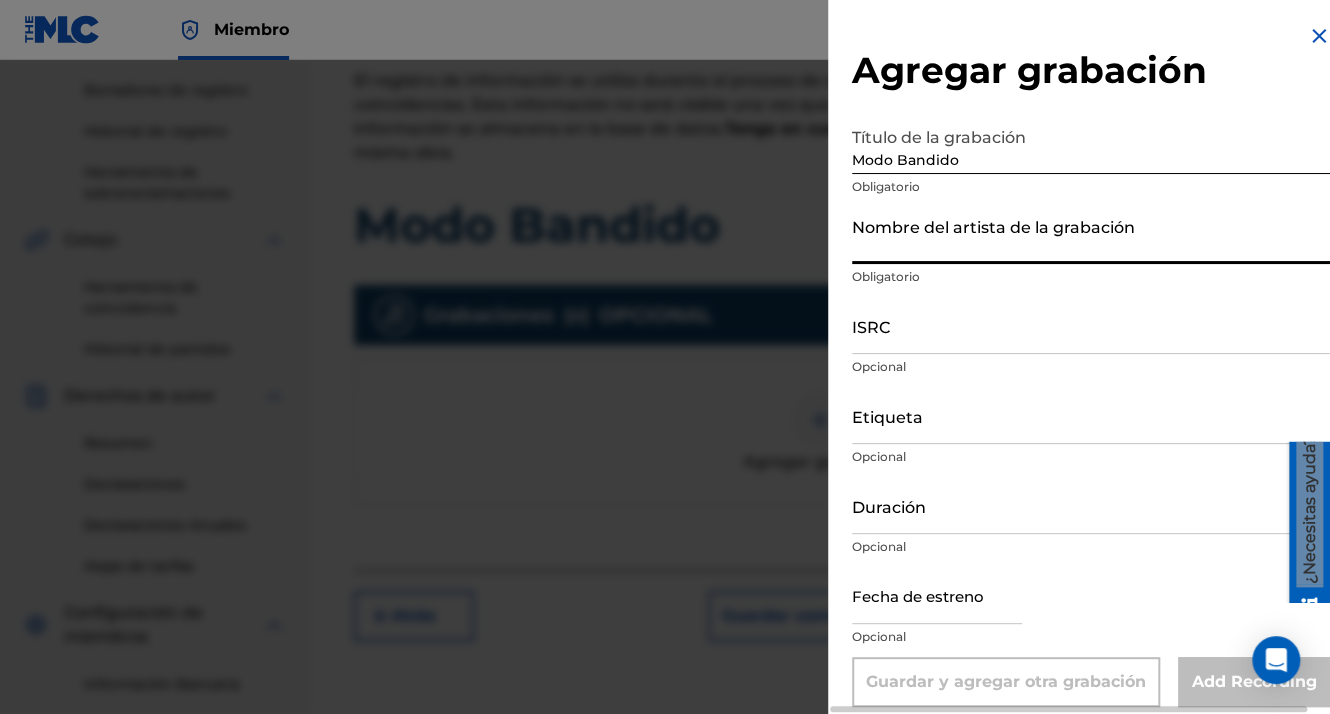 type on "[PERSON_NAME] On the TRACK" 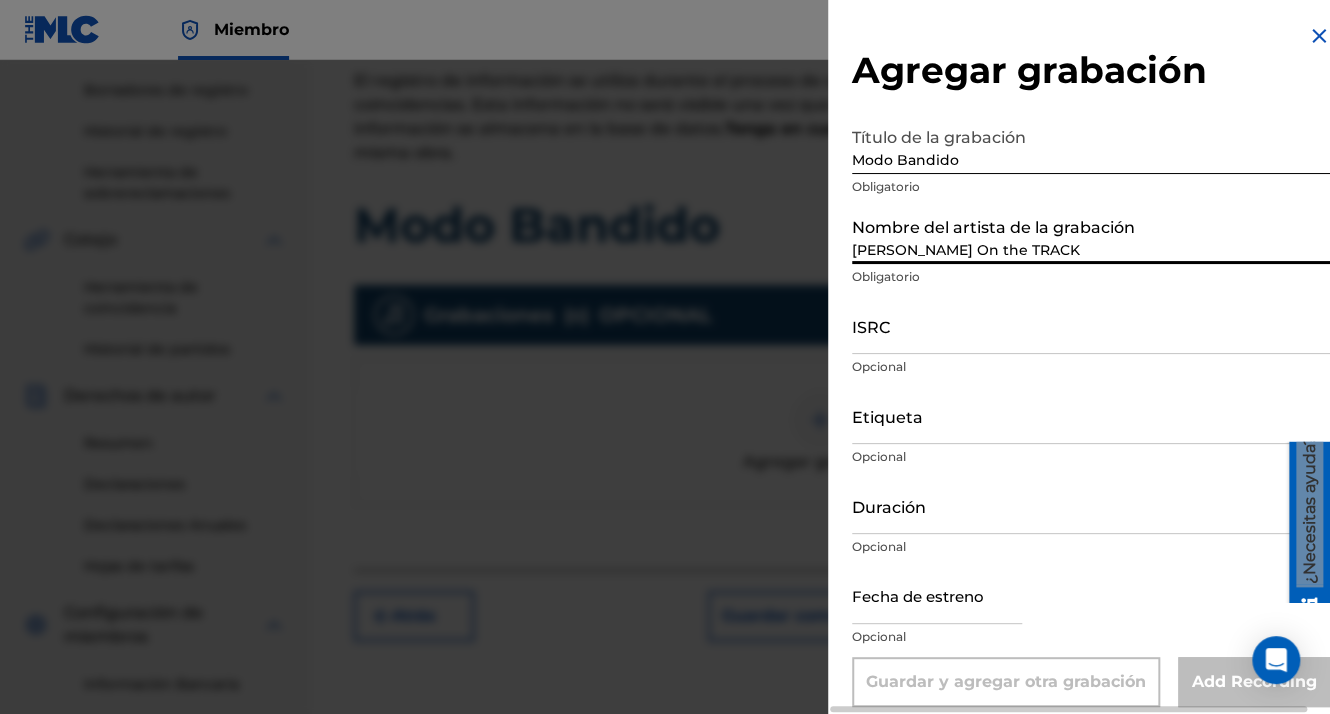 type on "[DATE]" 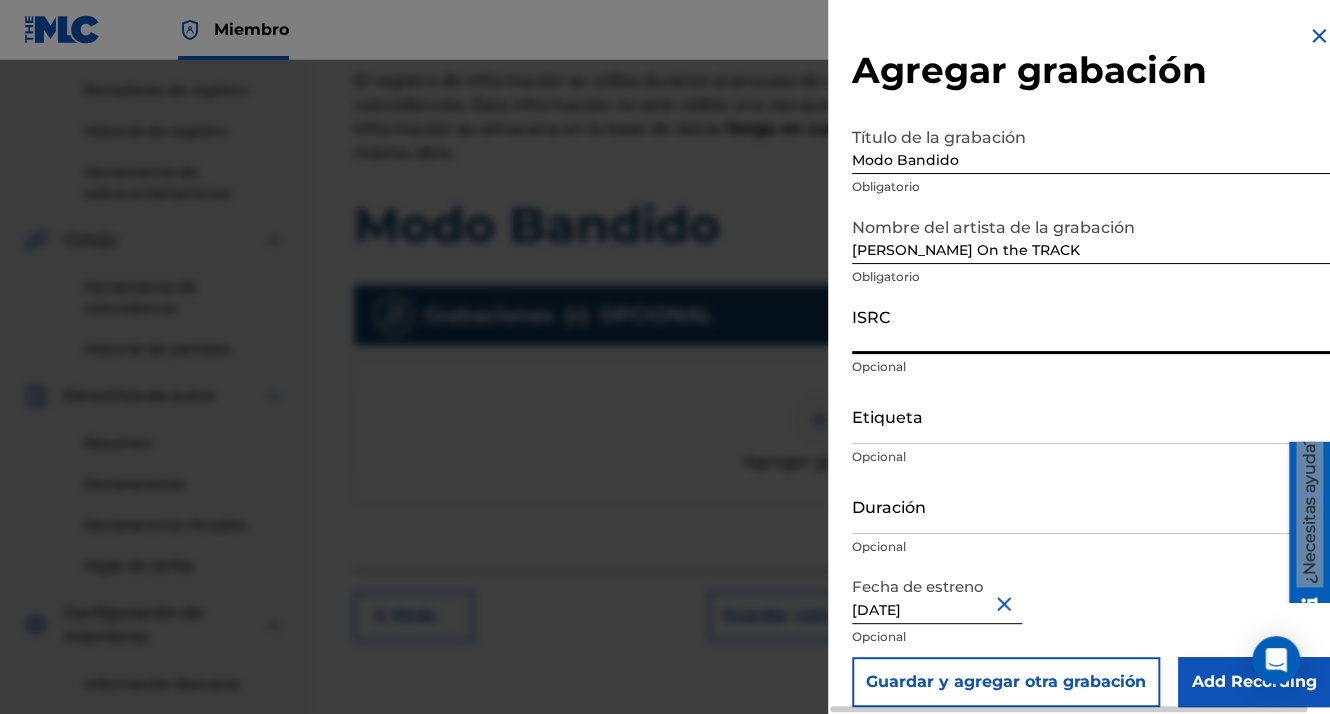 paste on "QZWFF2548786" 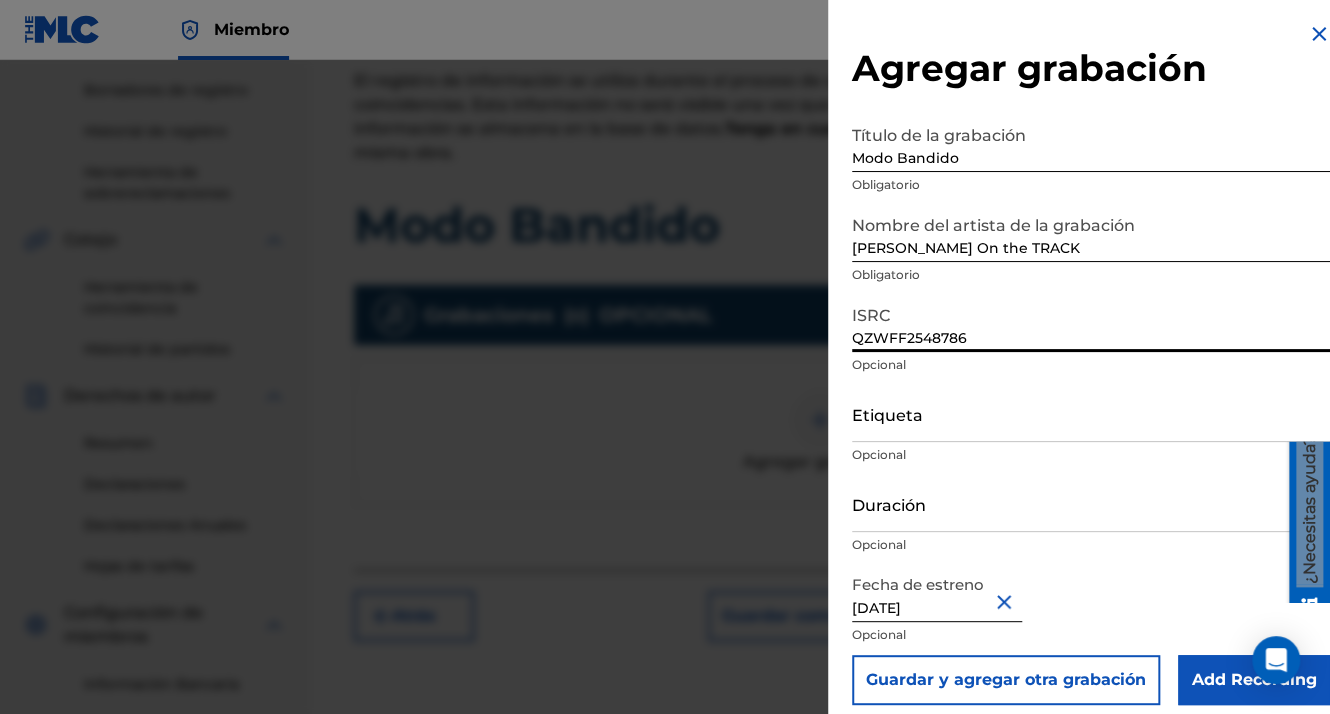 scroll, scrollTop: 16, scrollLeft: 0, axis: vertical 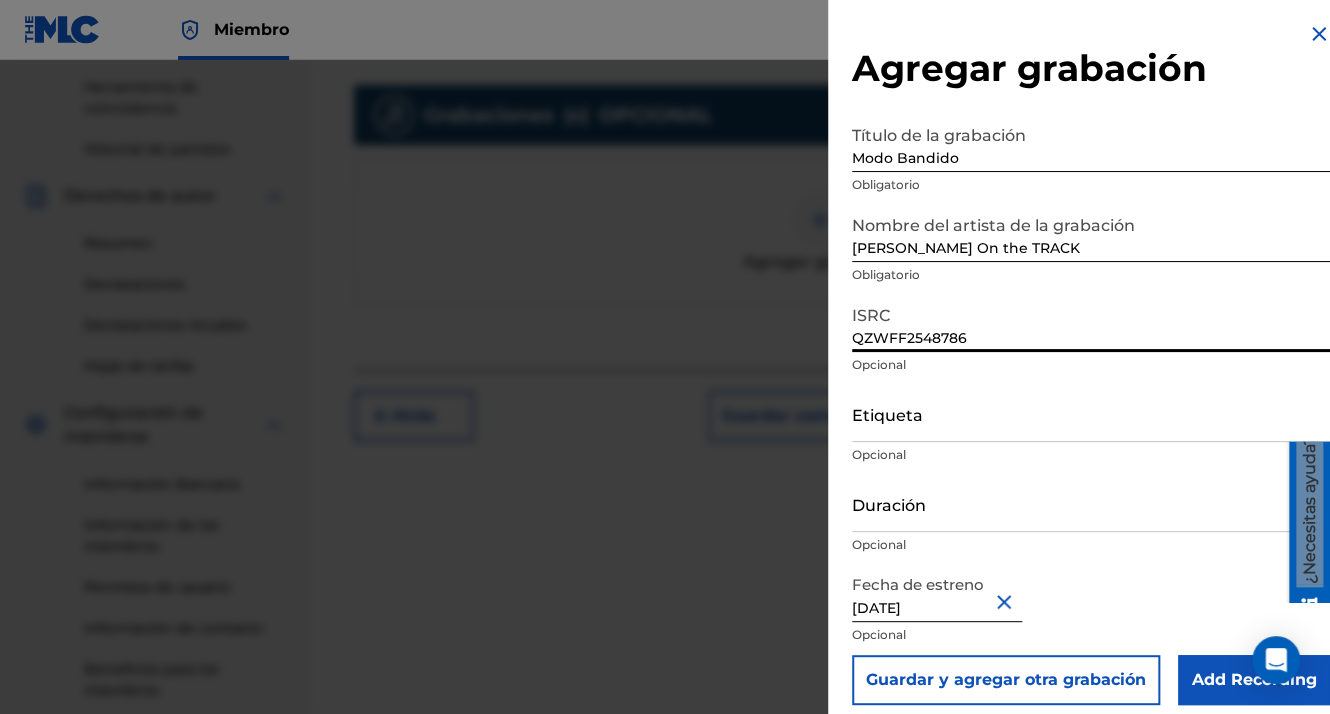 type on "QZWFF2548786" 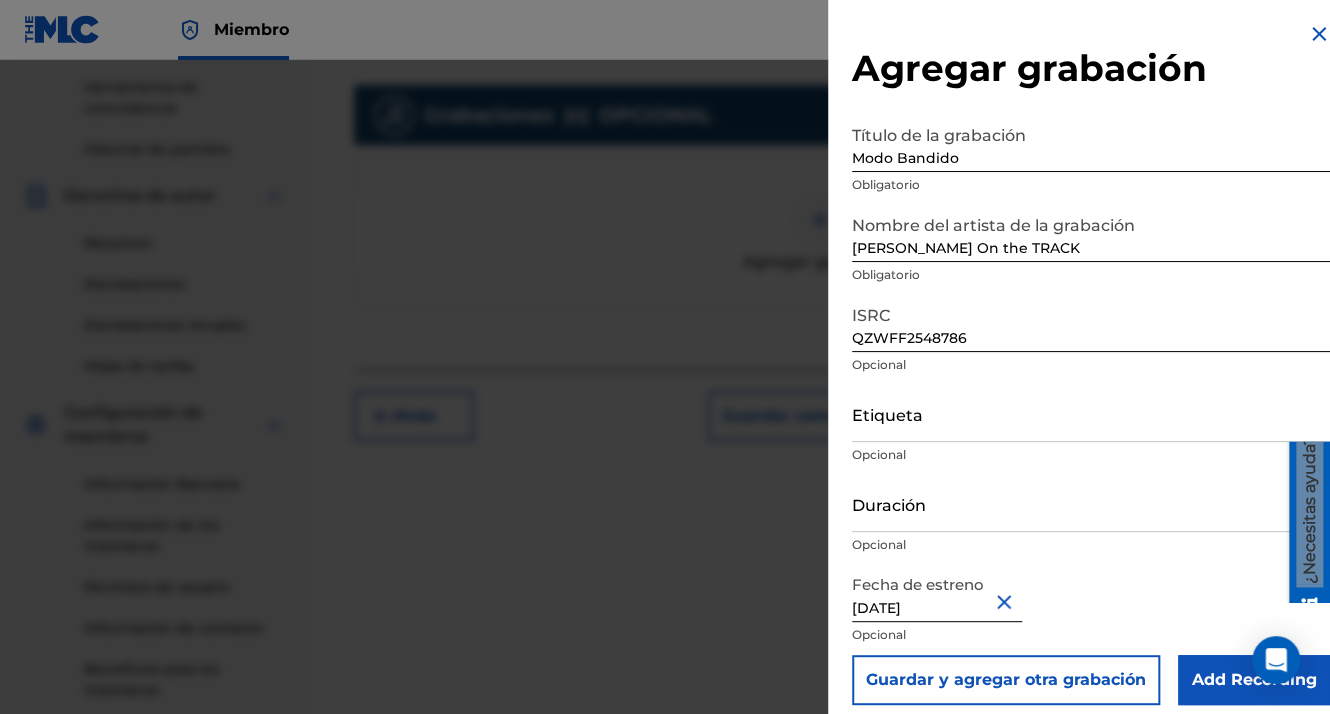click on "Add Recording" at bounding box center [1254, 680] 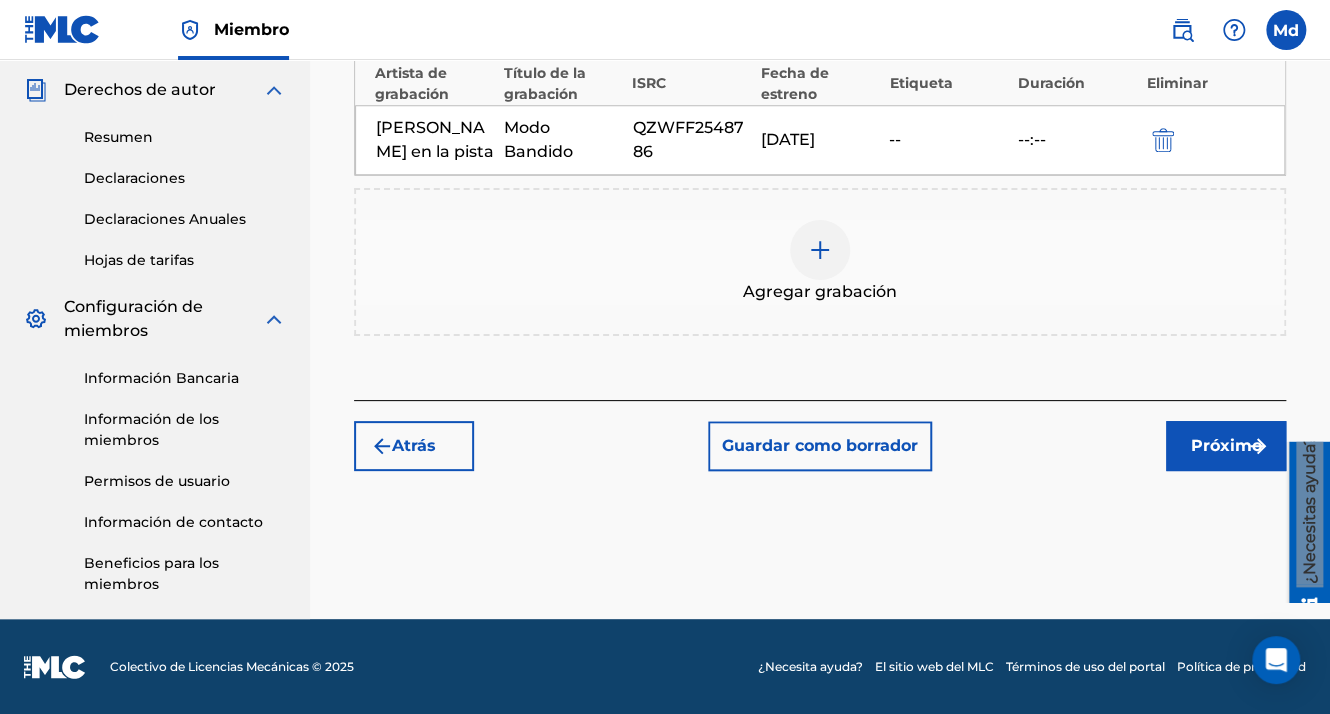 scroll, scrollTop: 696, scrollLeft: 0, axis: vertical 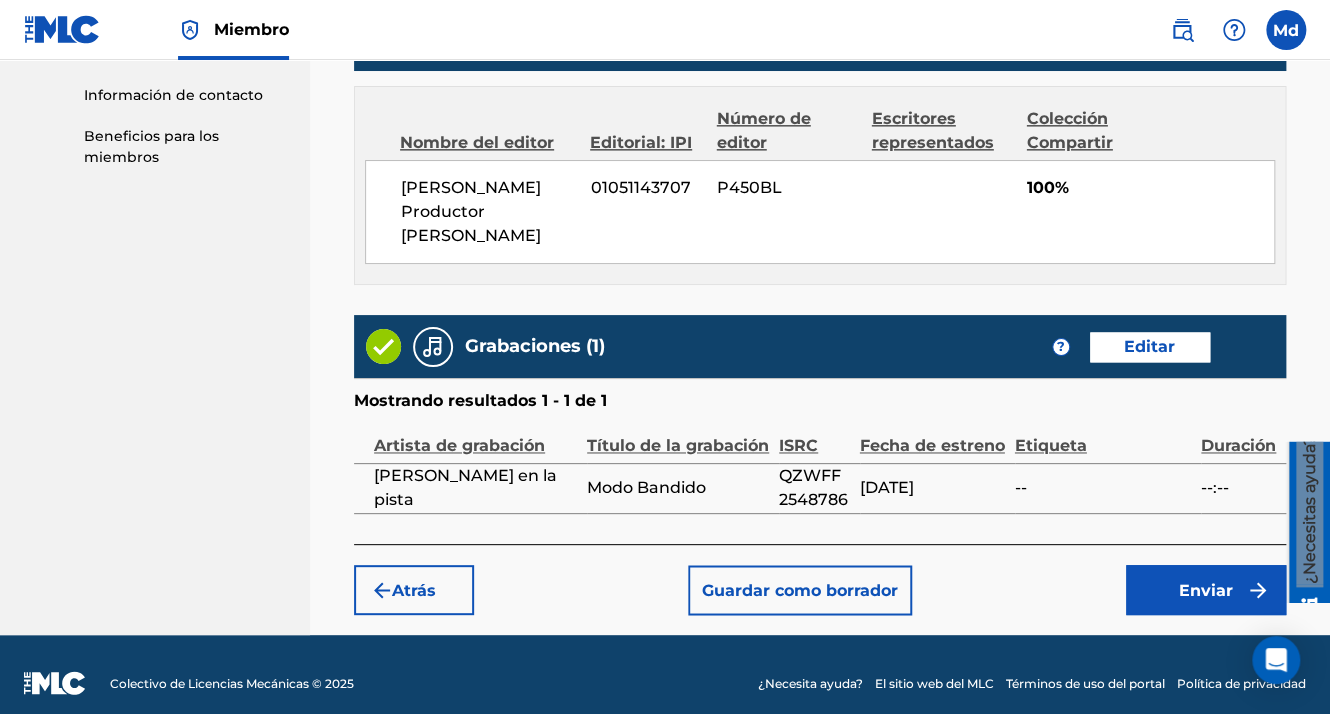 click on "Enviar" at bounding box center [1206, 590] 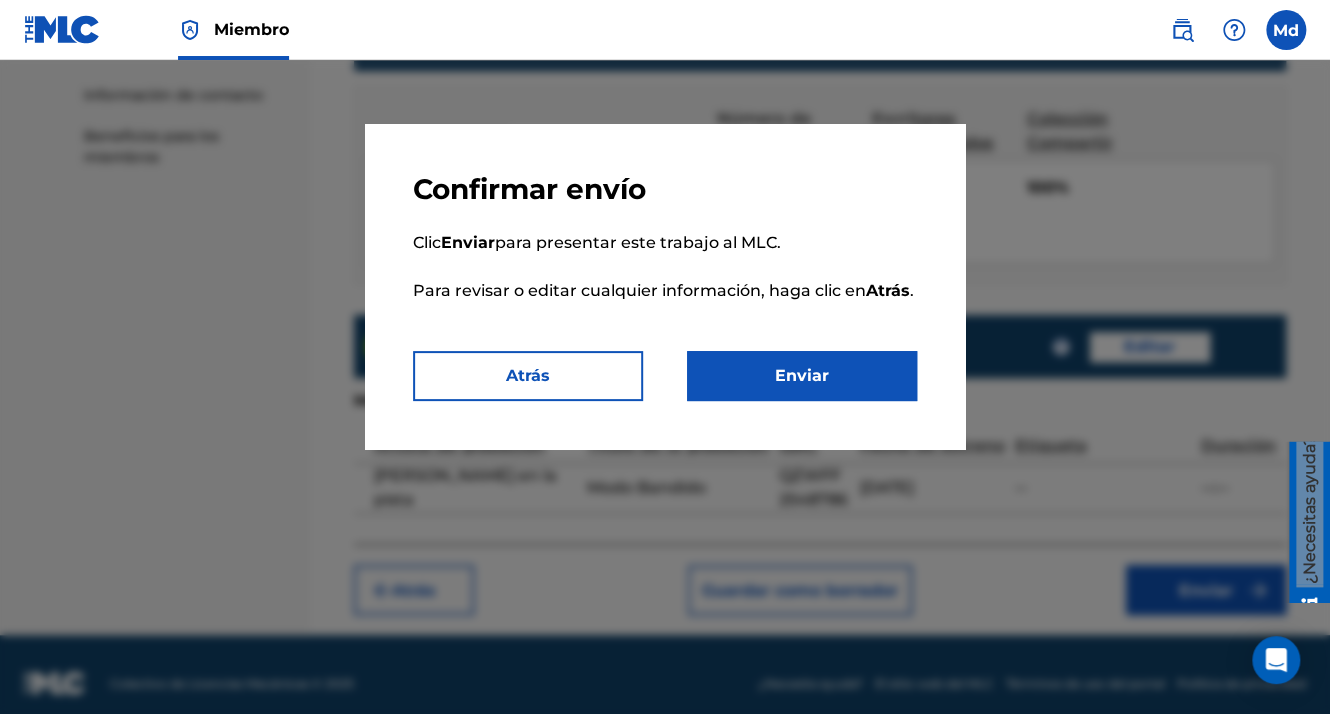 click on "Enviar" at bounding box center [802, 376] 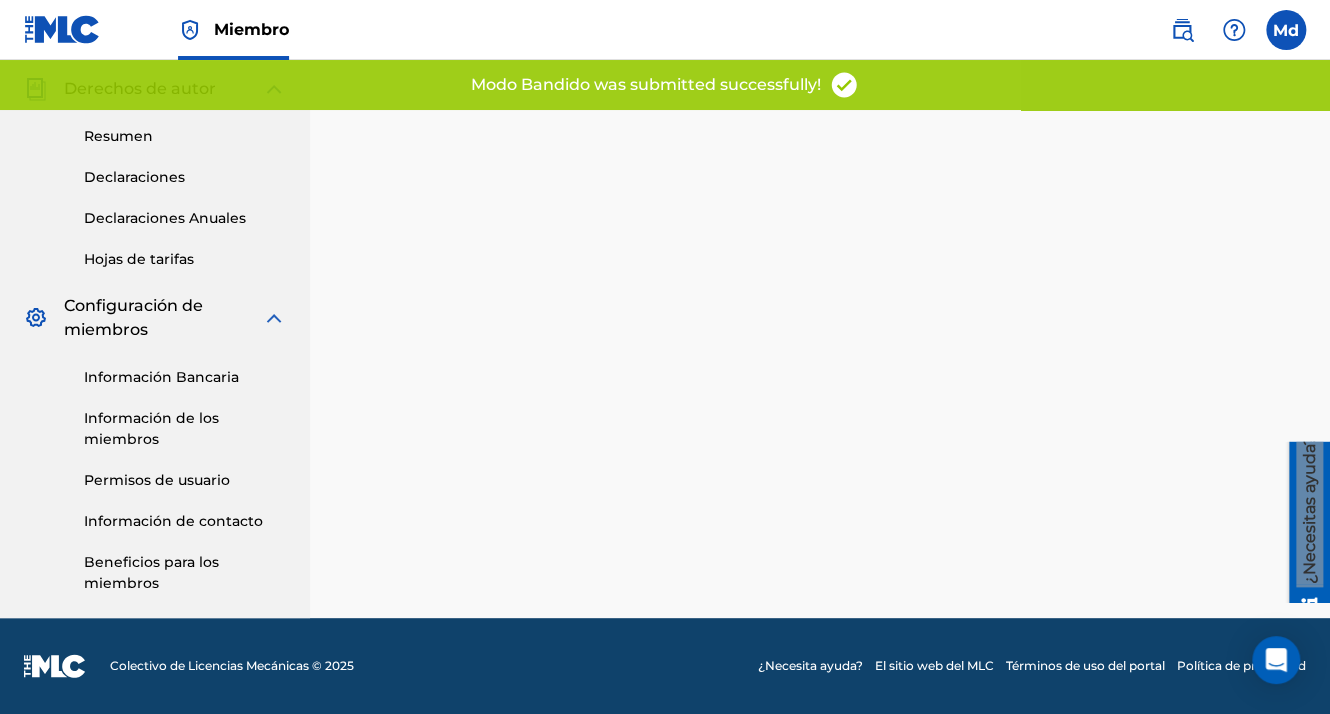 scroll, scrollTop: 0, scrollLeft: 0, axis: both 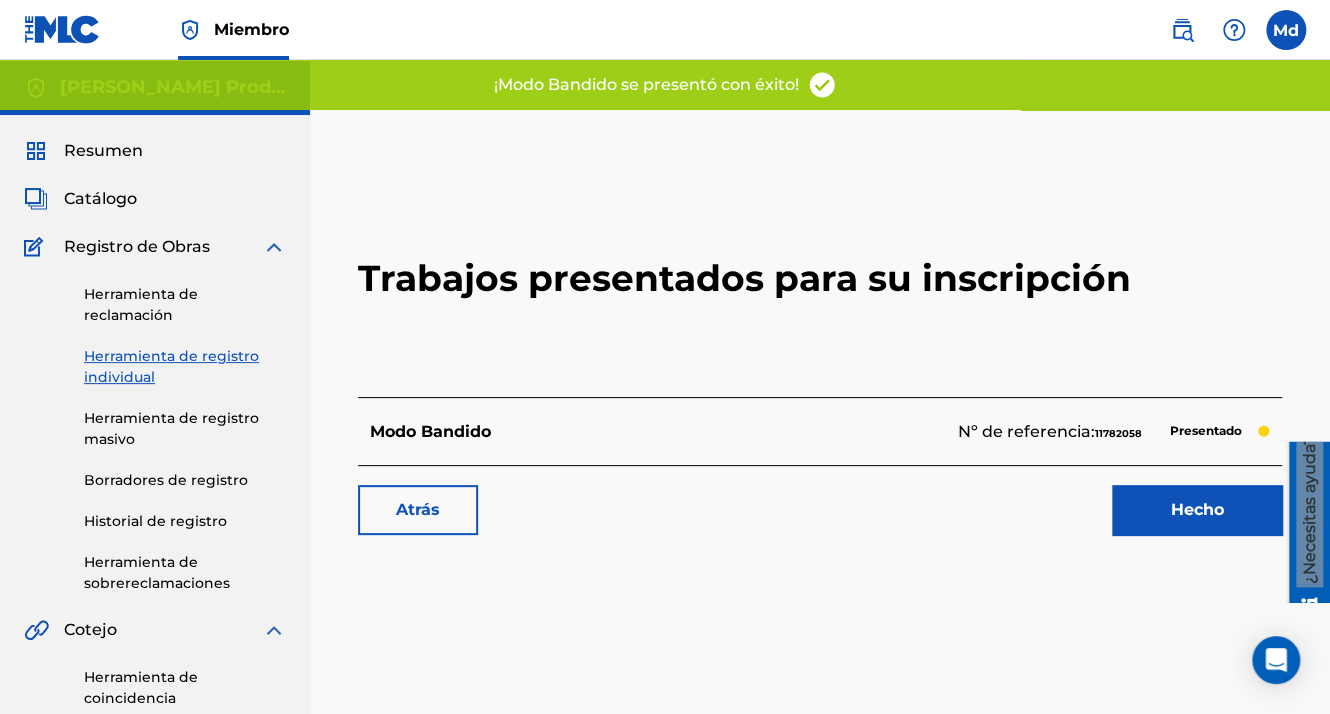 click on "Hecho" at bounding box center [1197, 510] 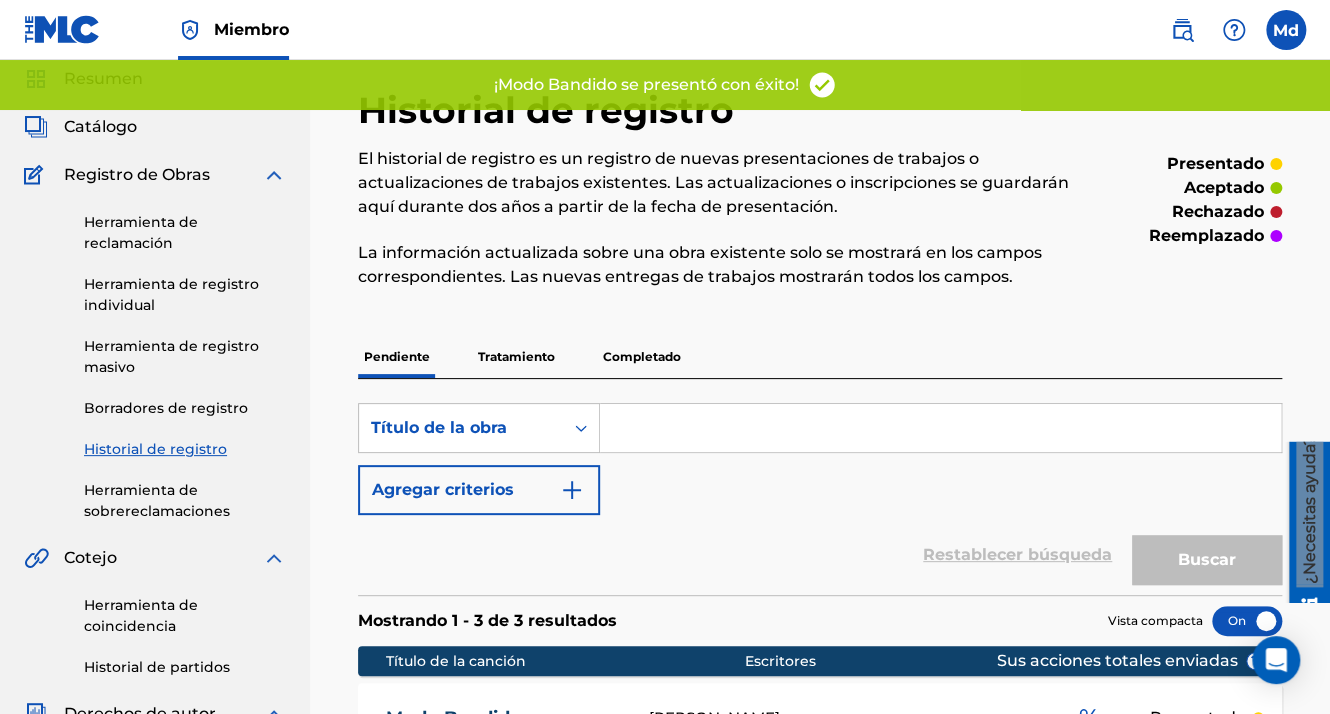 scroll, scrollTop: 0, scrollLeft: 0, axis: both 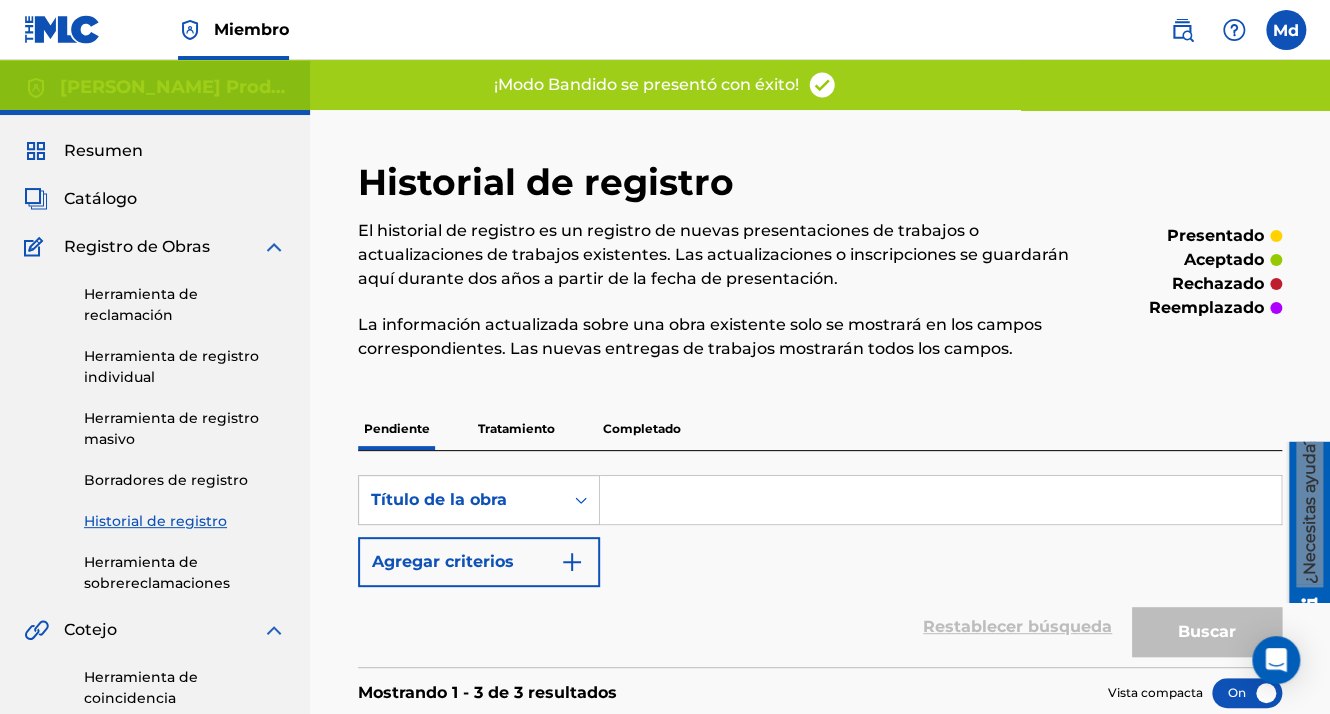 click on "Catálogo" at bounding box center [100, 199] 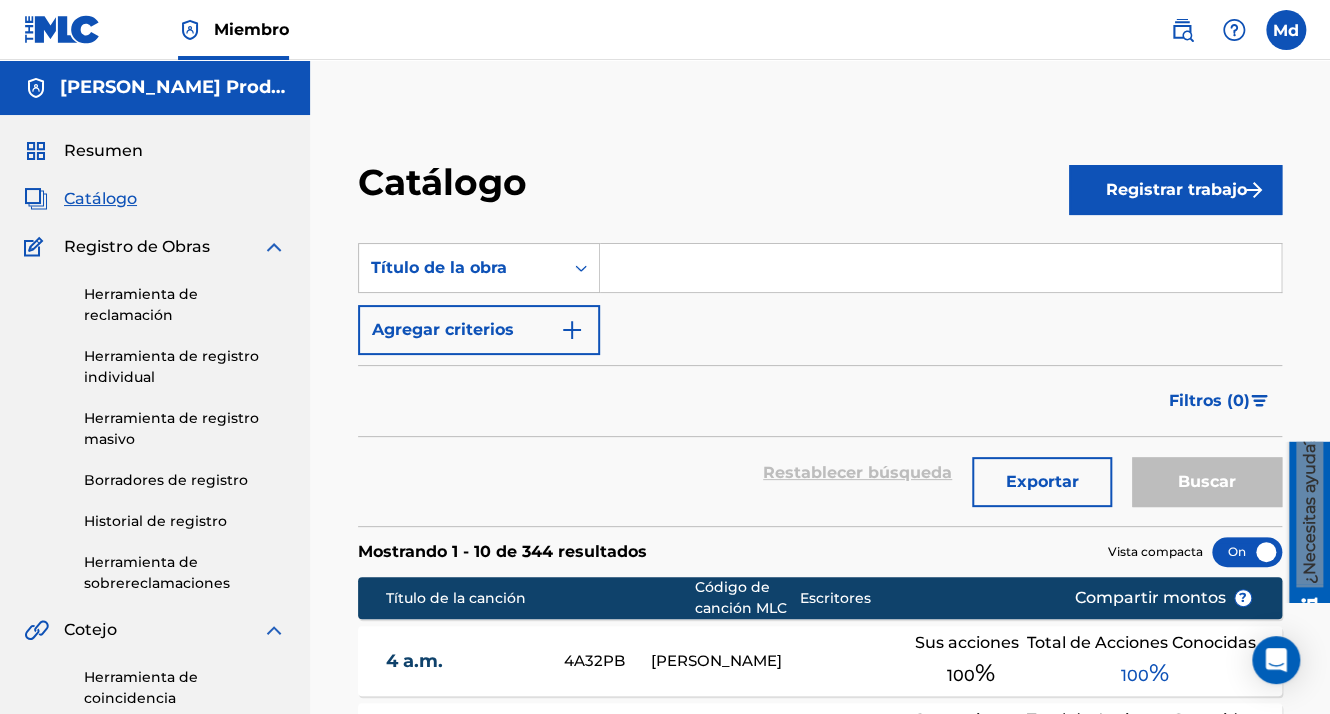 click on "Registrar trabajo" at bounding box center (1175, 190) 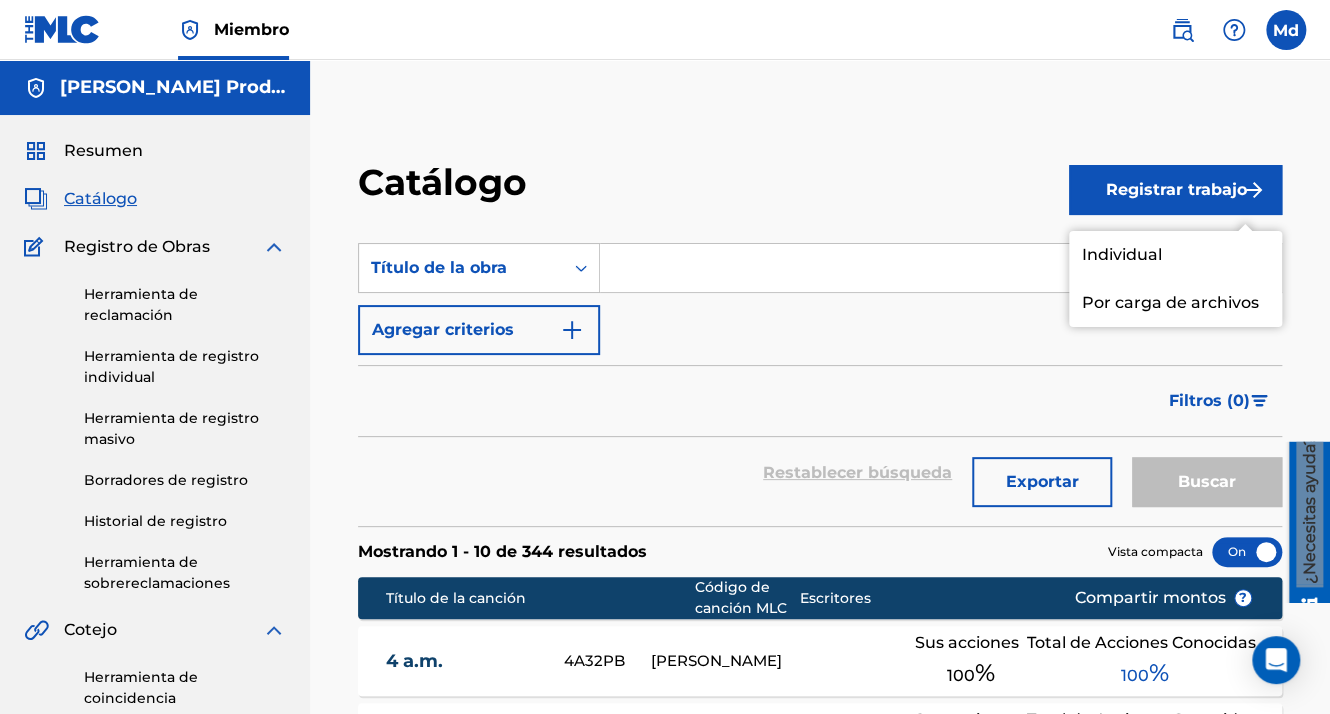 click on "Individual" at bounding box center (1175, 255) 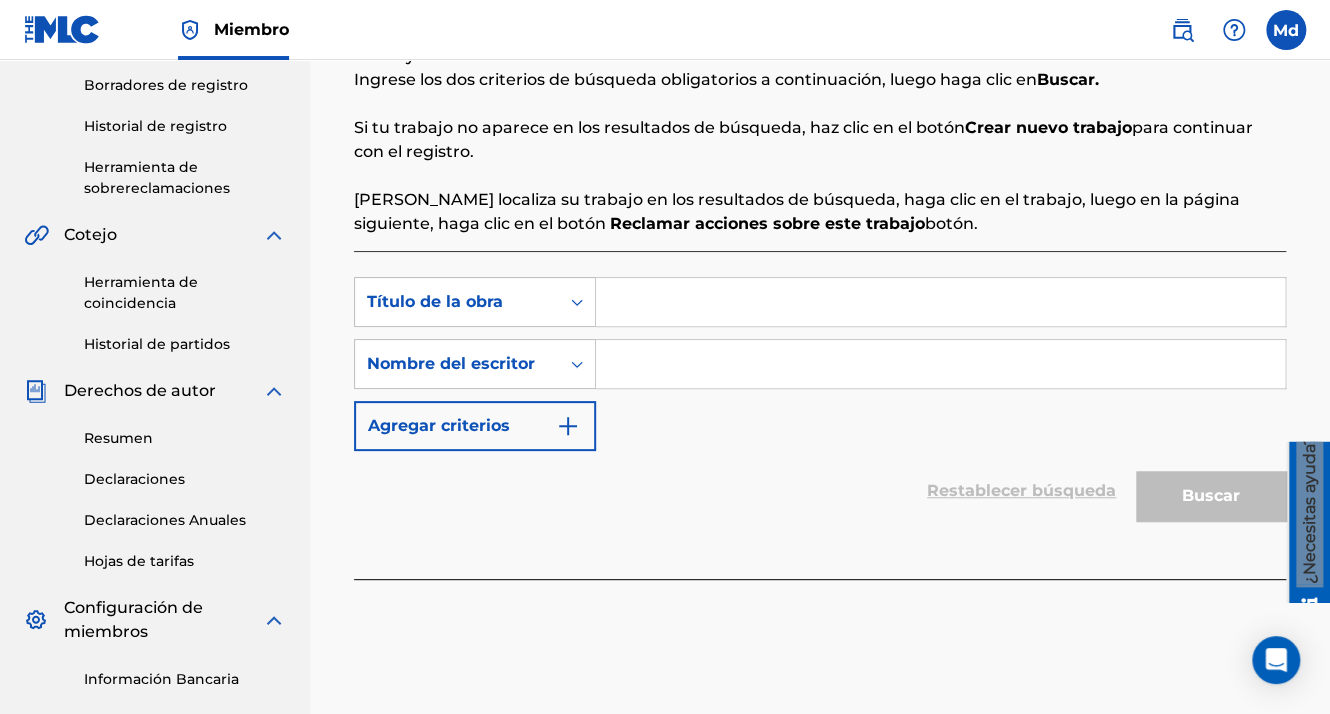 scroll, scrollTop: 400, scrollLeft: 0, axis: vertical 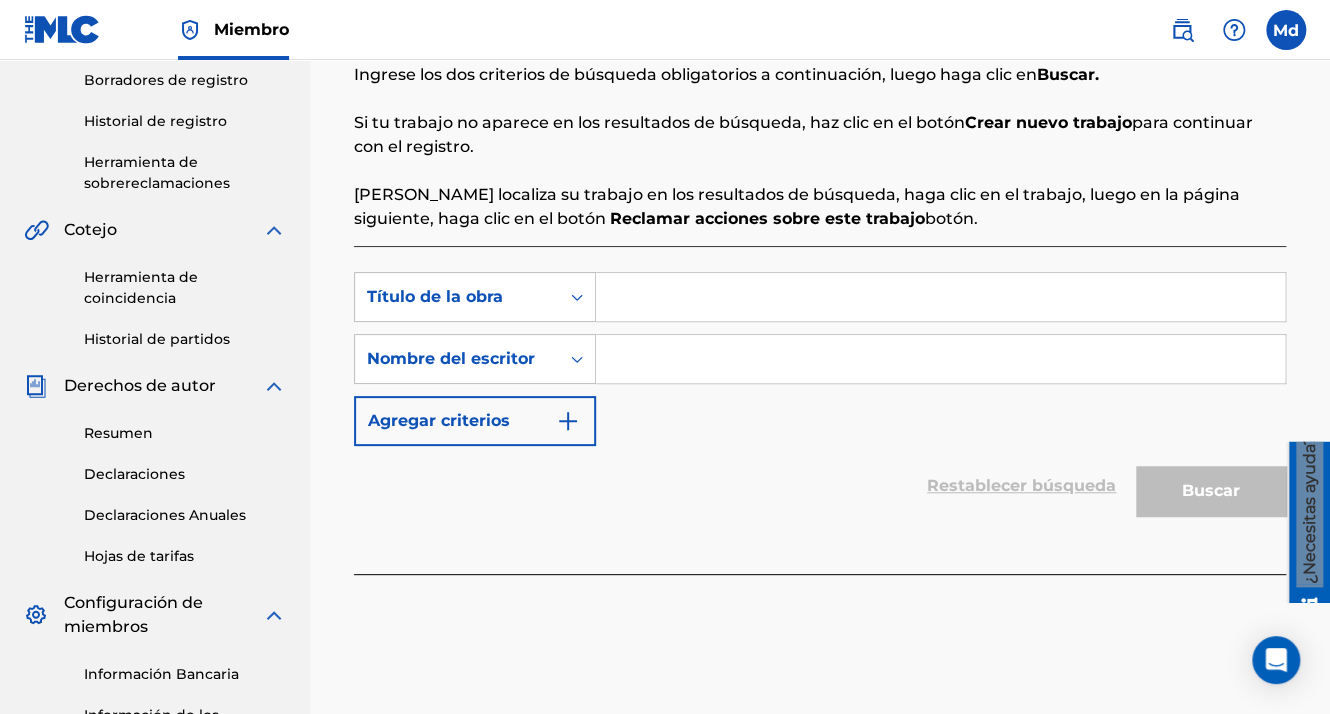 click at bounding box center [940, 297] 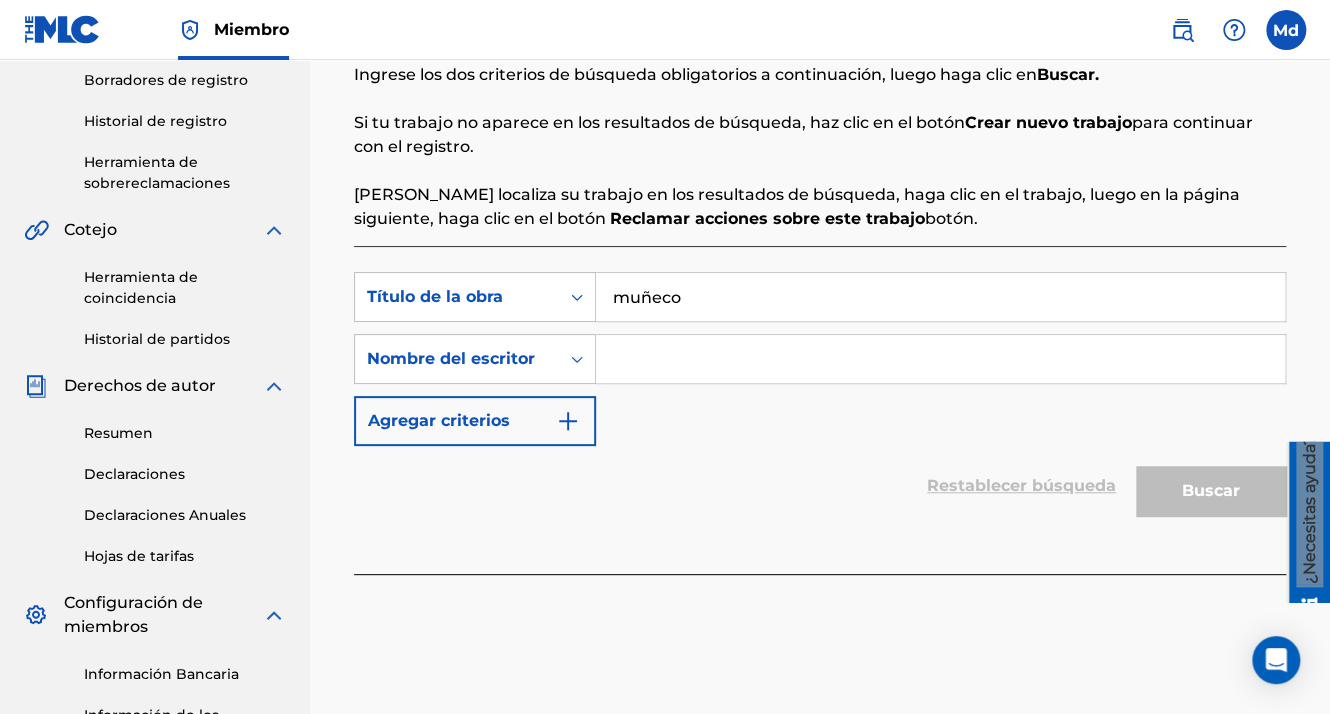type on "muñeco" 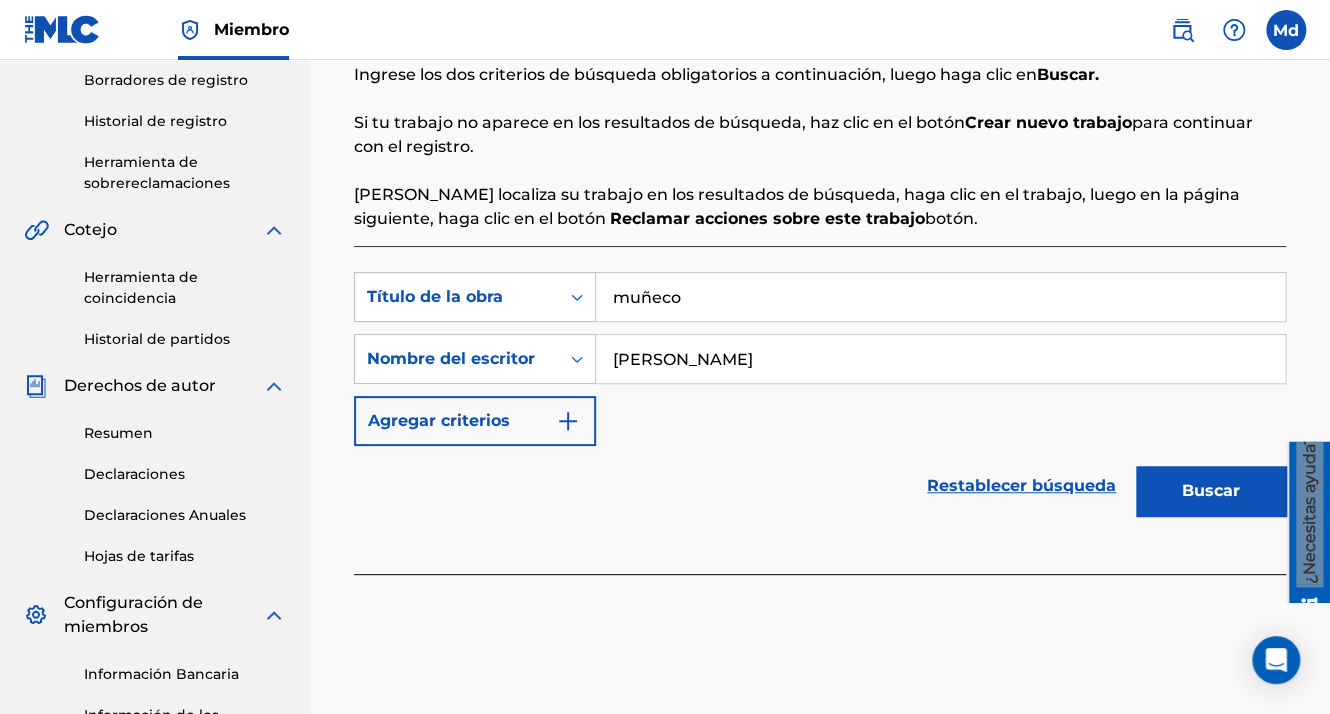 click at bounding box center (568, 421) 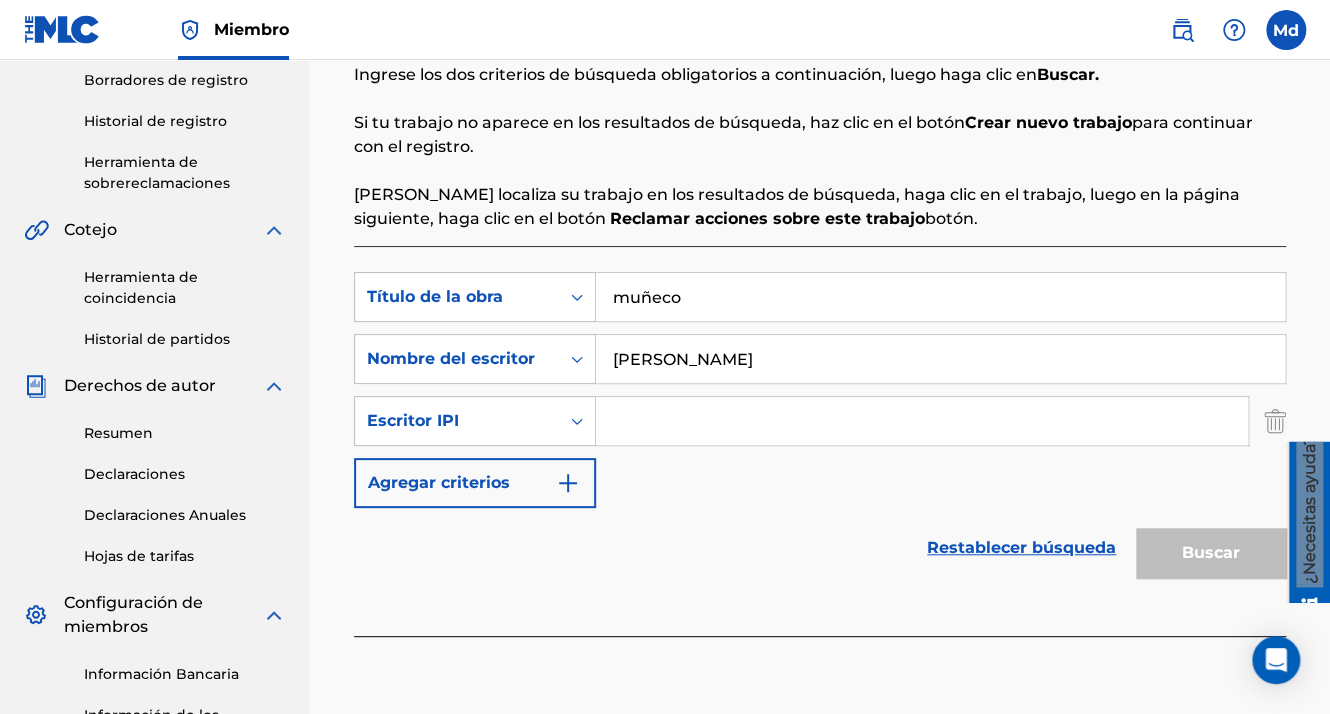 click at bounding box center (922, 421) 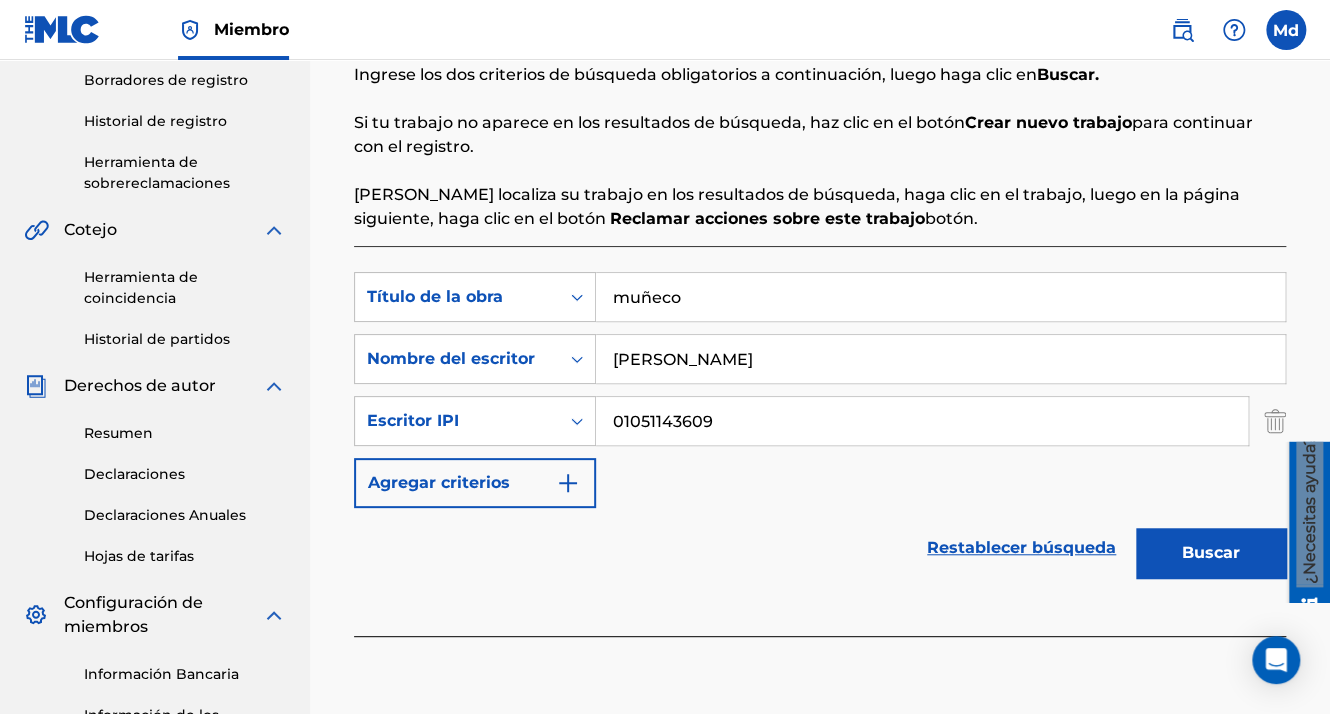 scroll, scrollTop: 600, scrollLeft: 0, axis: vertical 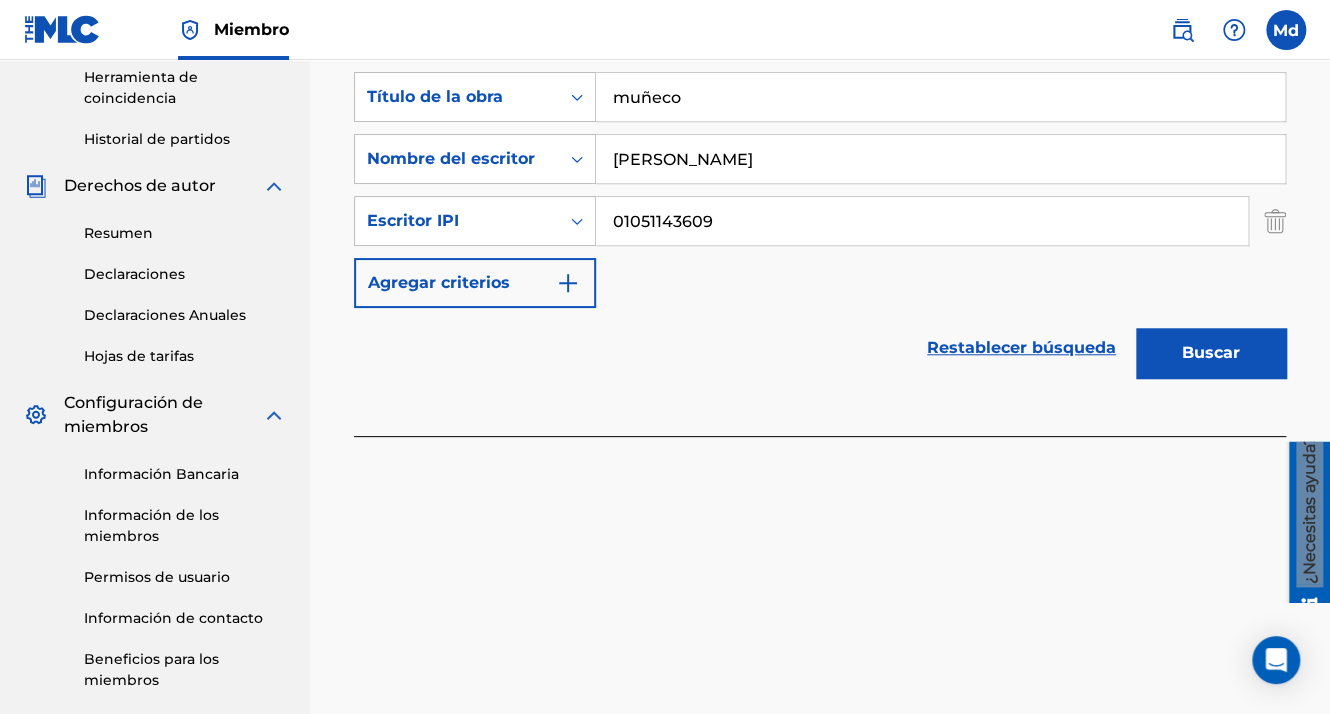 click on "Buscar" at bounding box center [1211, 353] 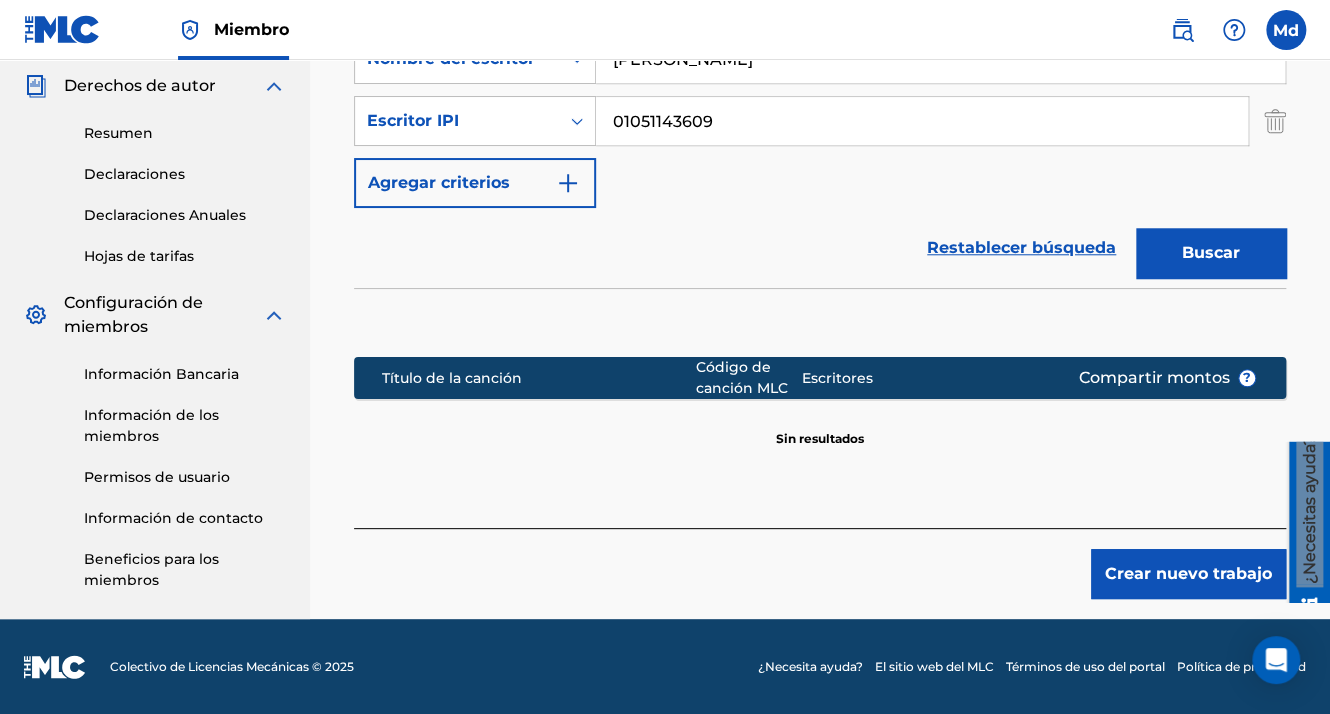 click on "Crear nuevo trabajo" at bounding box center [1188, 574] 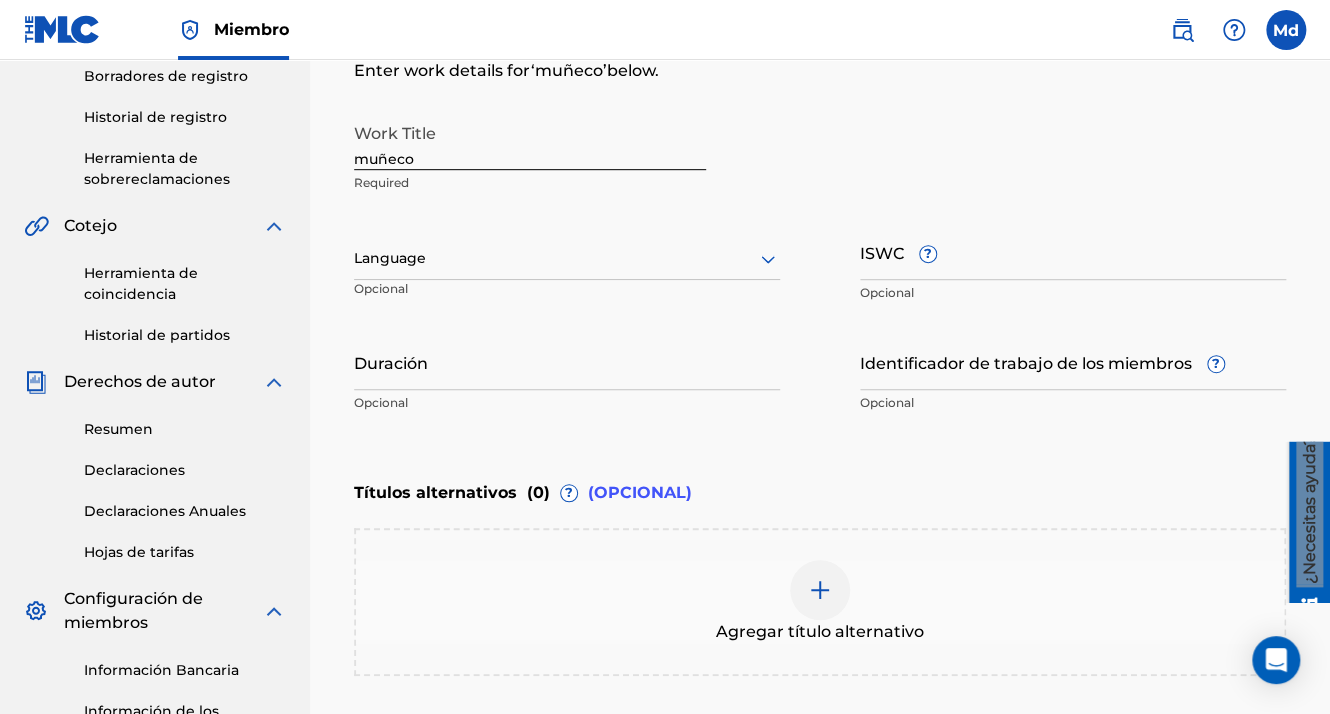 scroll, scrollTop: 396, scrollLeft: 0, axis: vertical 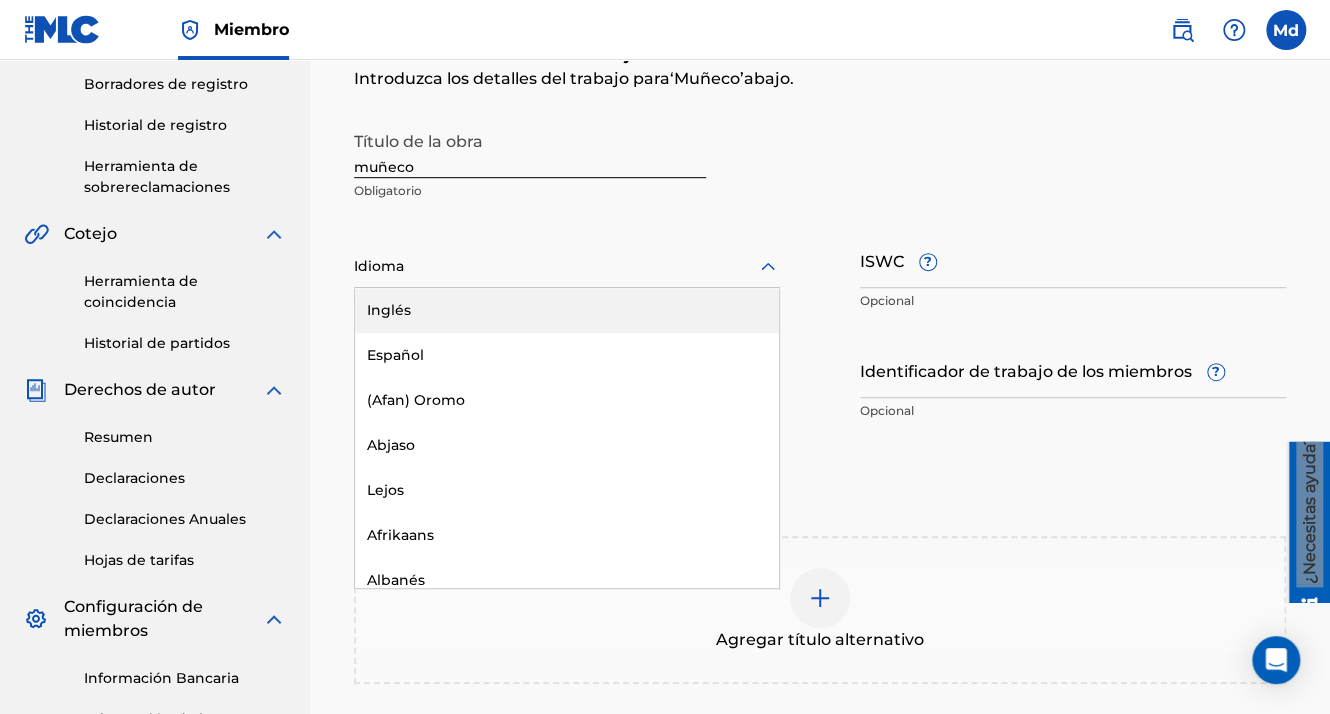 click at bounding box center (567, 266) 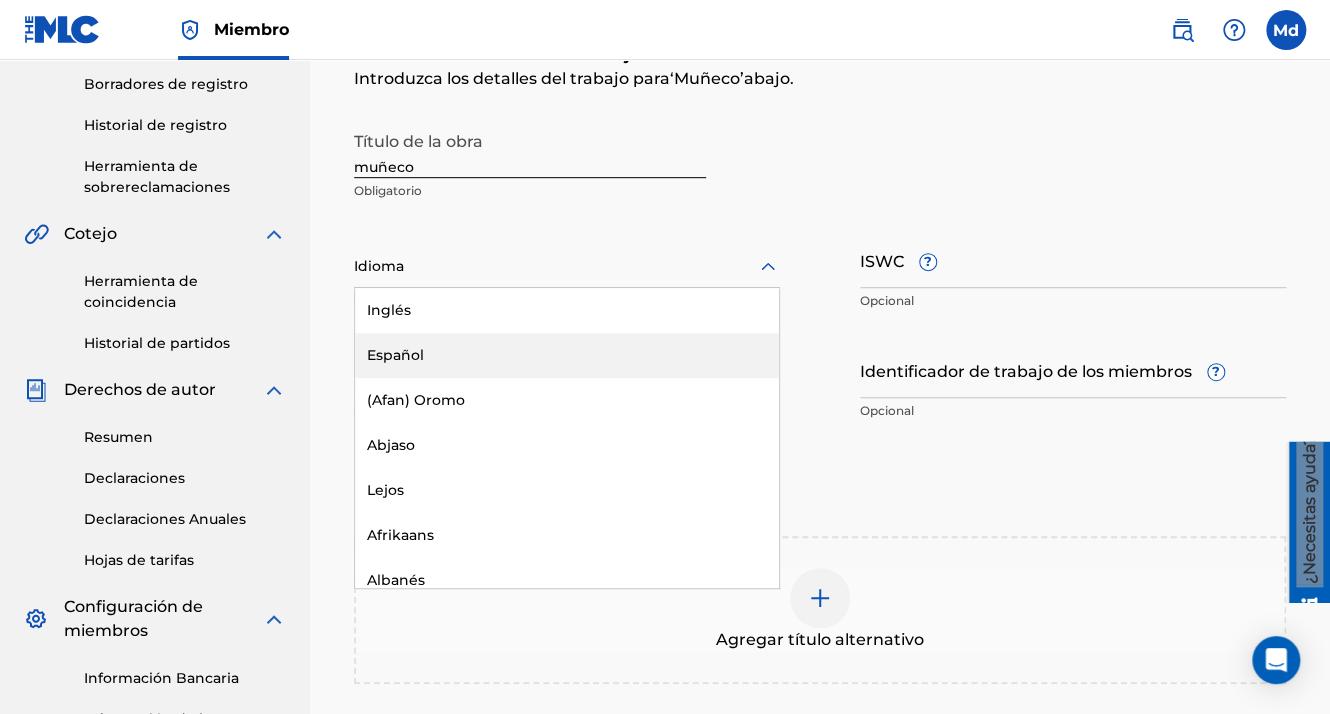 click on "Español" at bounding box center [567, 355] 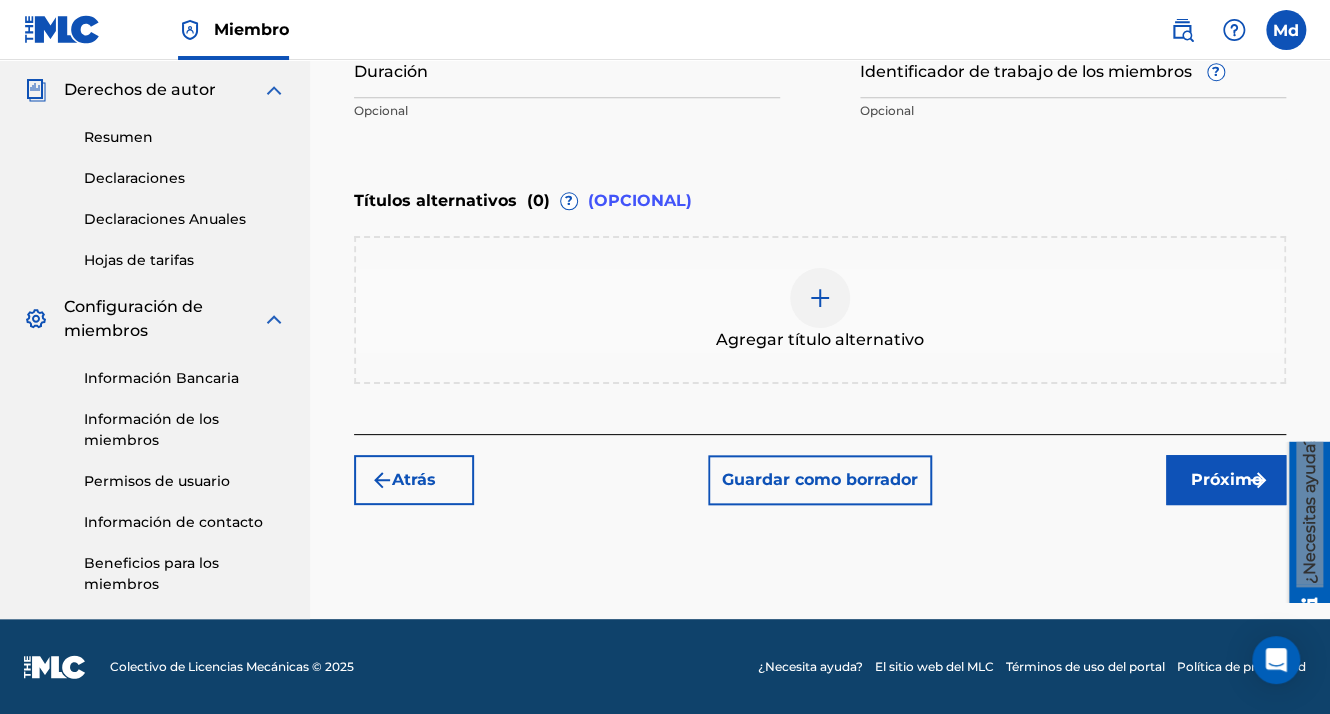 click on "Próximo" at bounding box center (1226, 480) 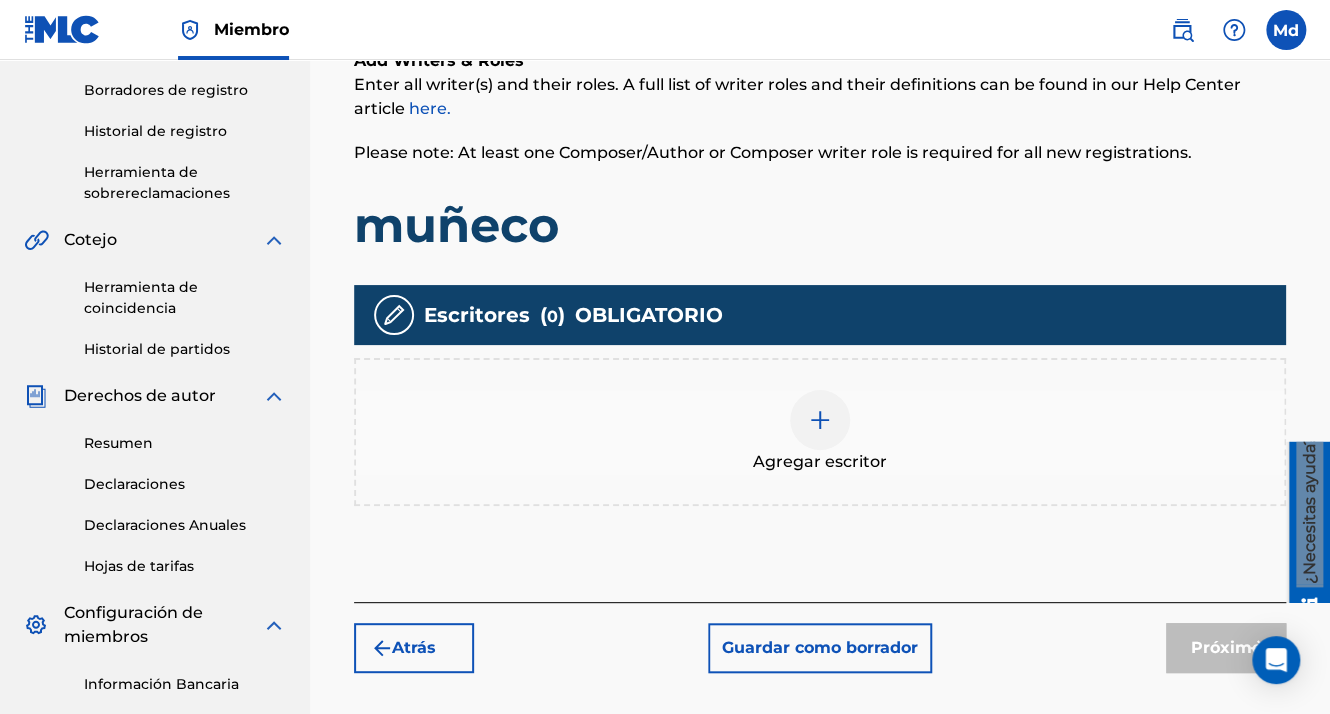 scroll, scrollTop: 423, scrollLeft: 0, axis: vertical 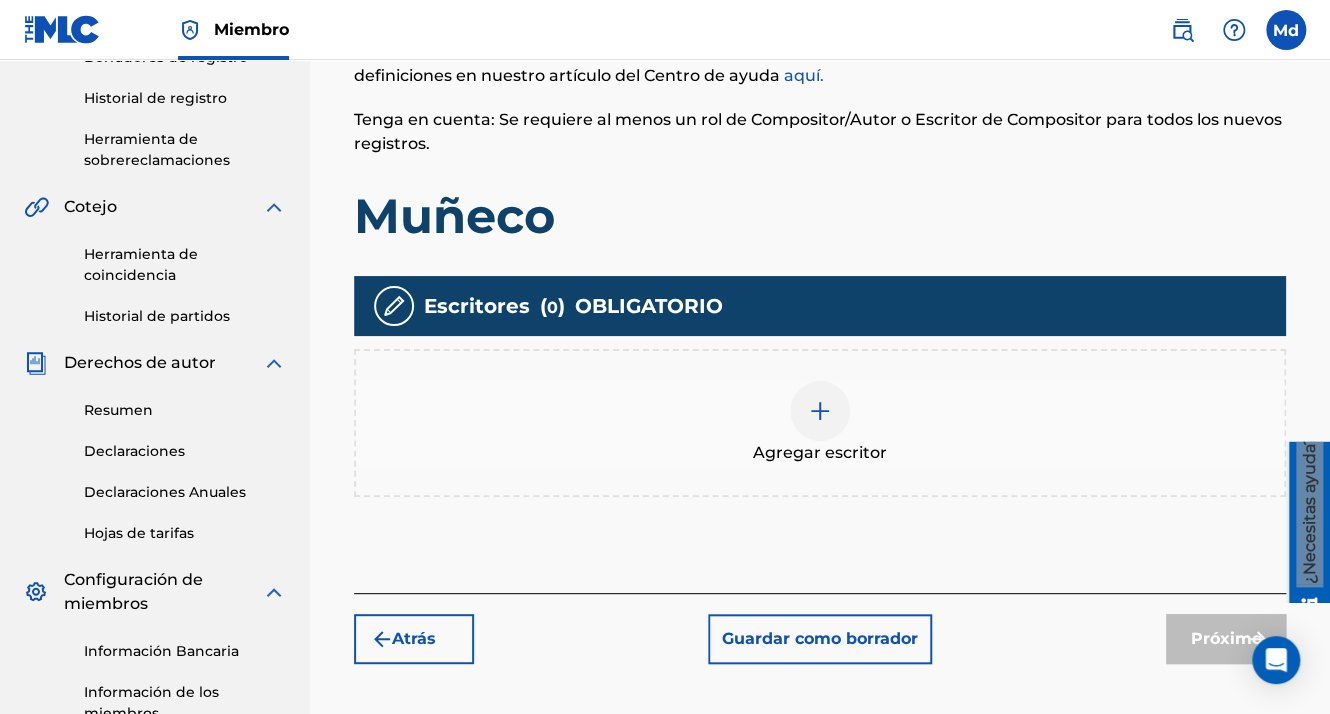click at bounding box center (820, 411) 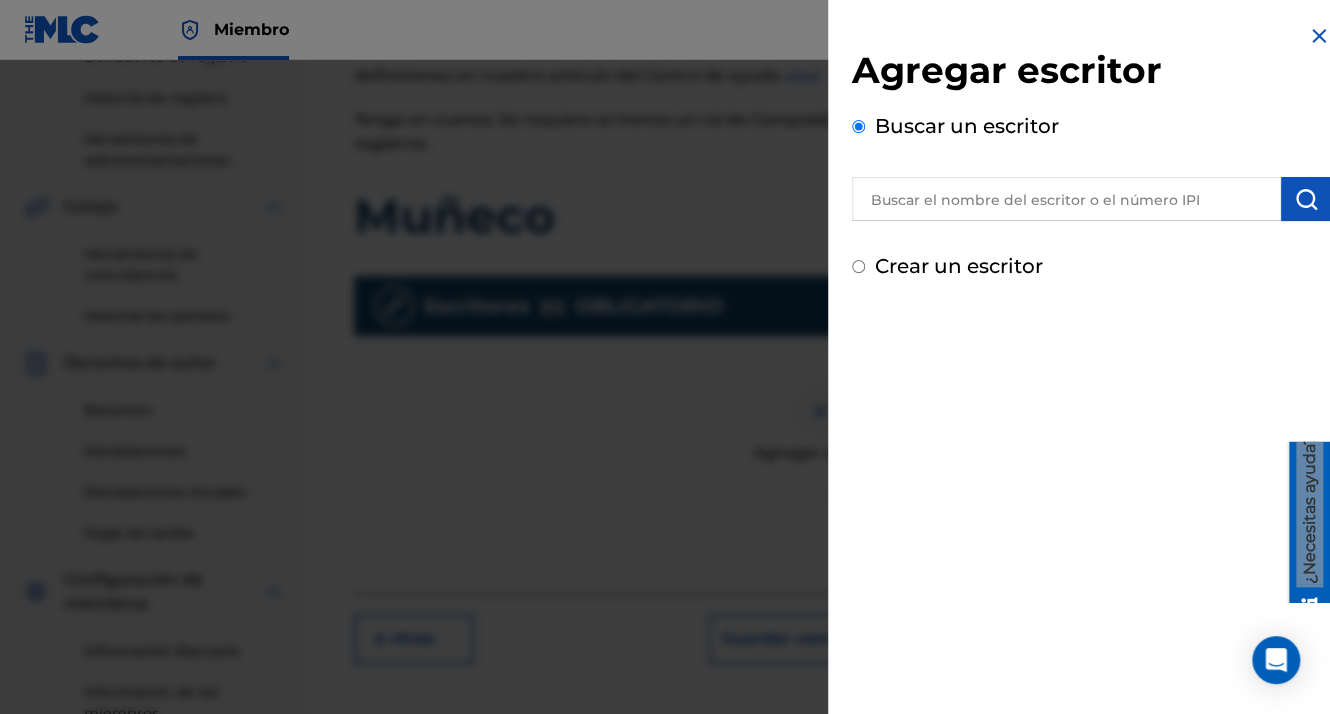 click at bounding box center [1066, 199] 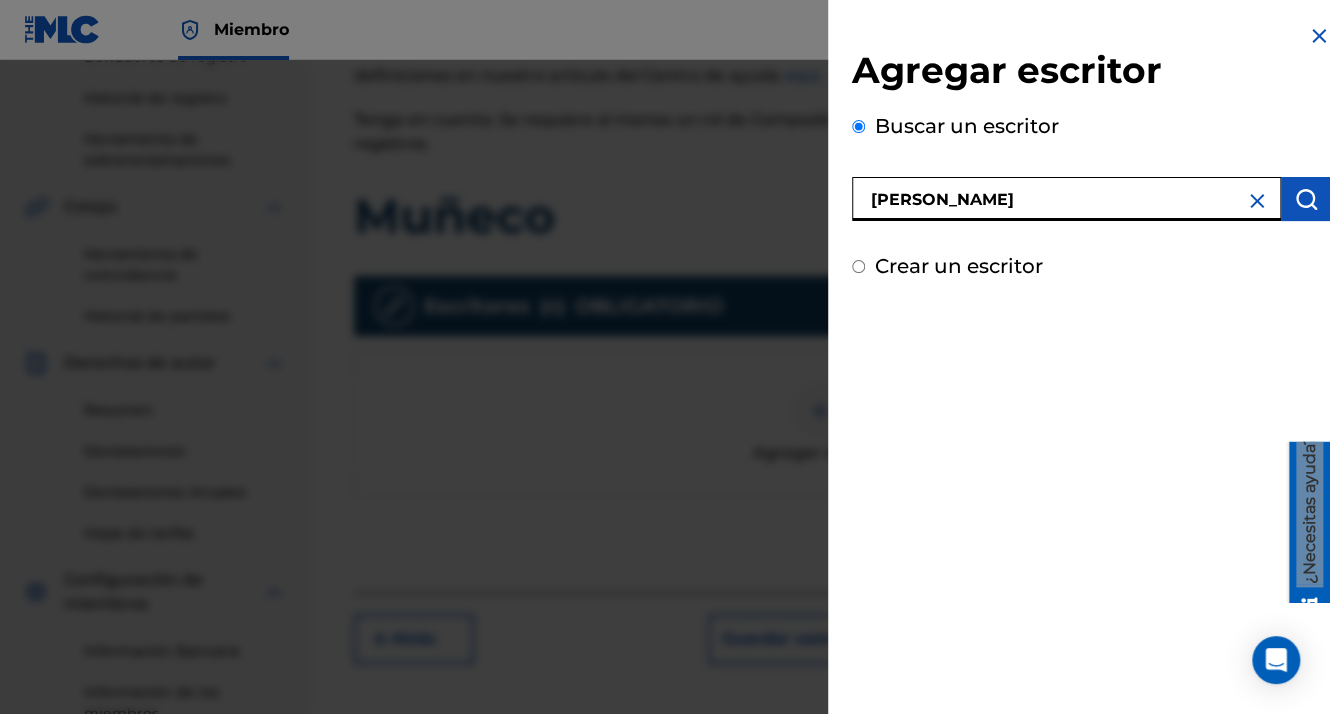 type on "[PERSON_NAME]" 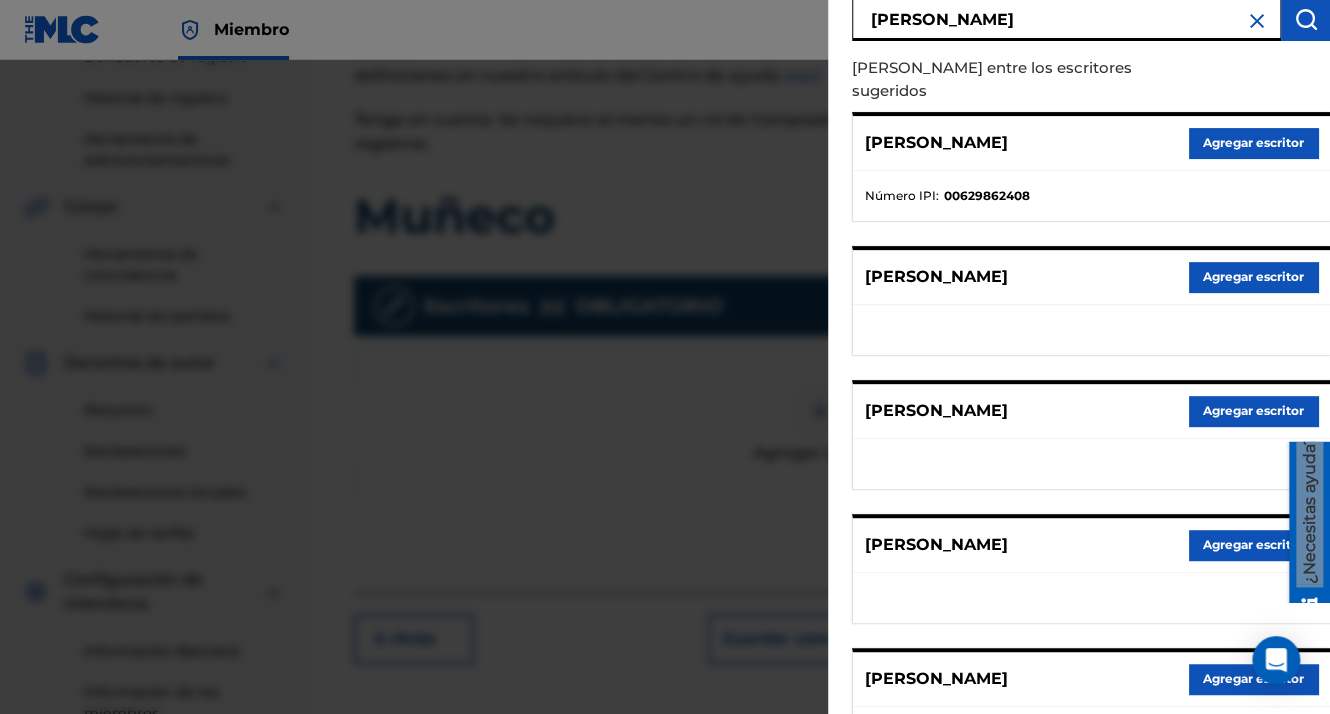 scroll, scrollTop: 344, scrollLeft: 0, axis: vertical 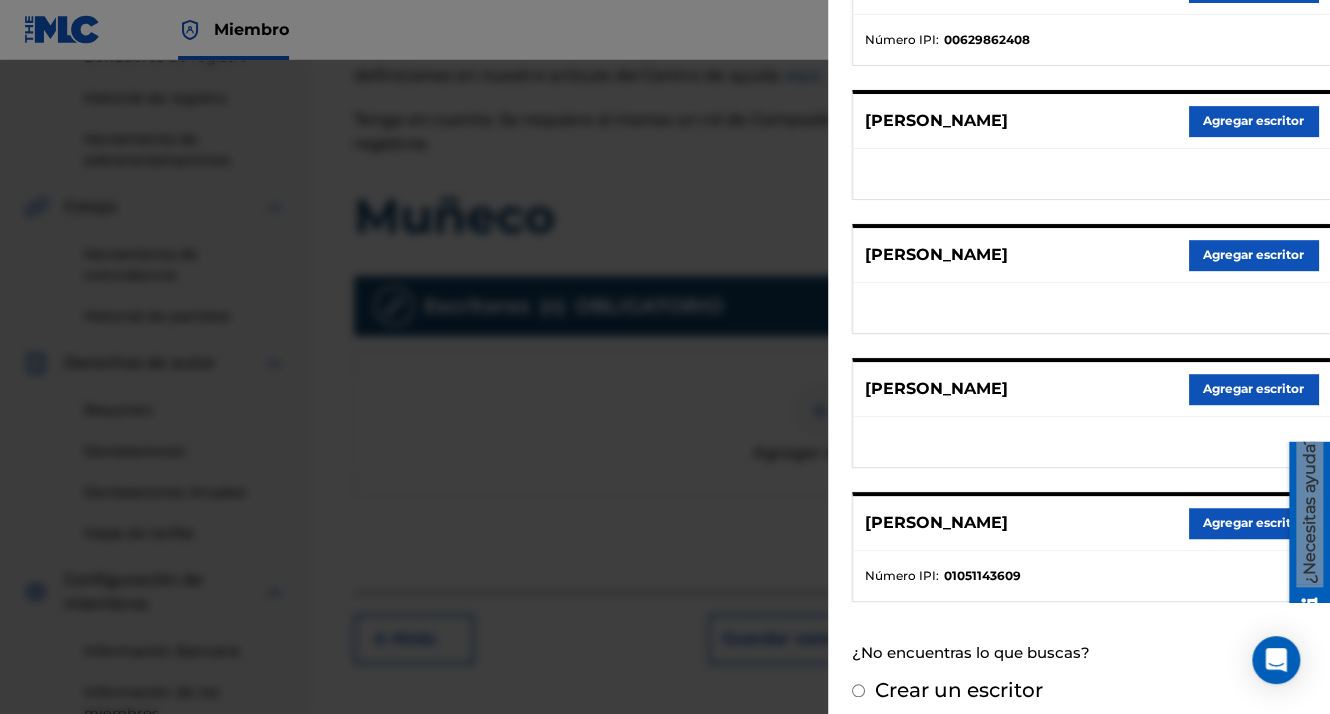 click on "Agregar escritor" at bounding box center (1253, 523) 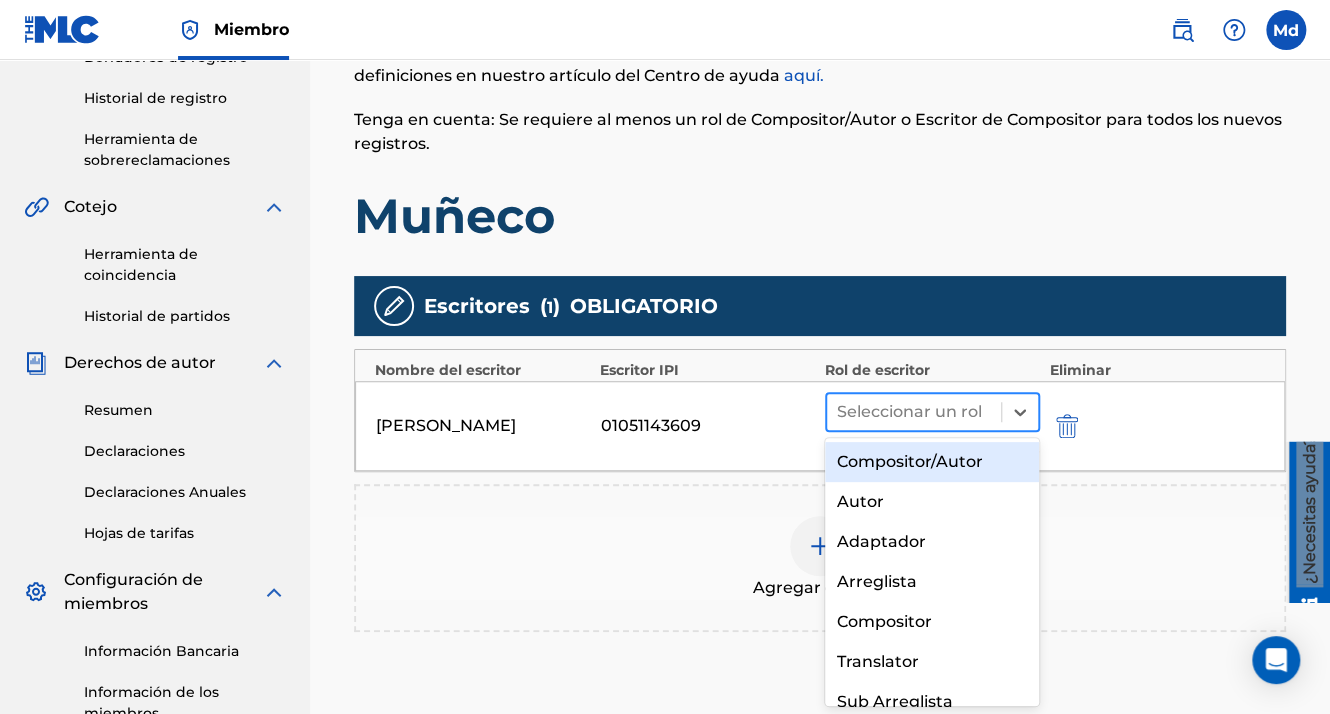 click at bounding box center (914, 412) 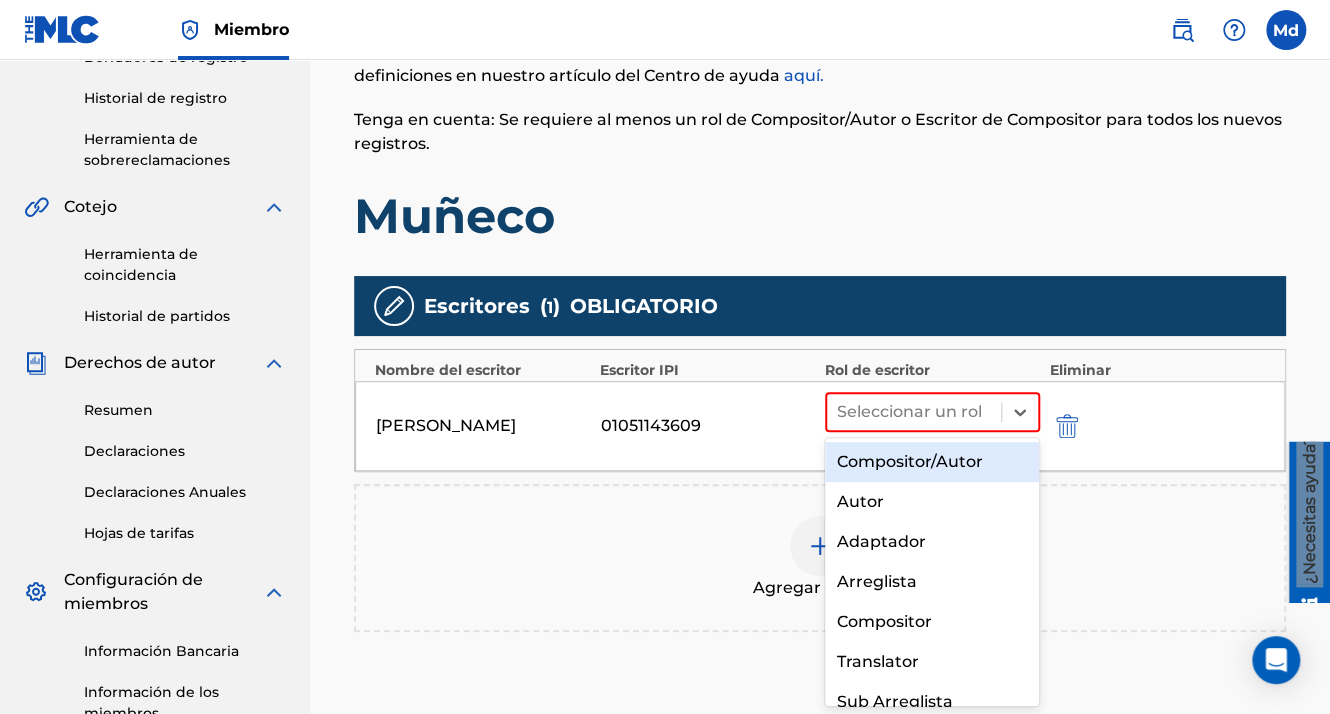 click on "Compositor/Autor" at bounding box center [932, 462] 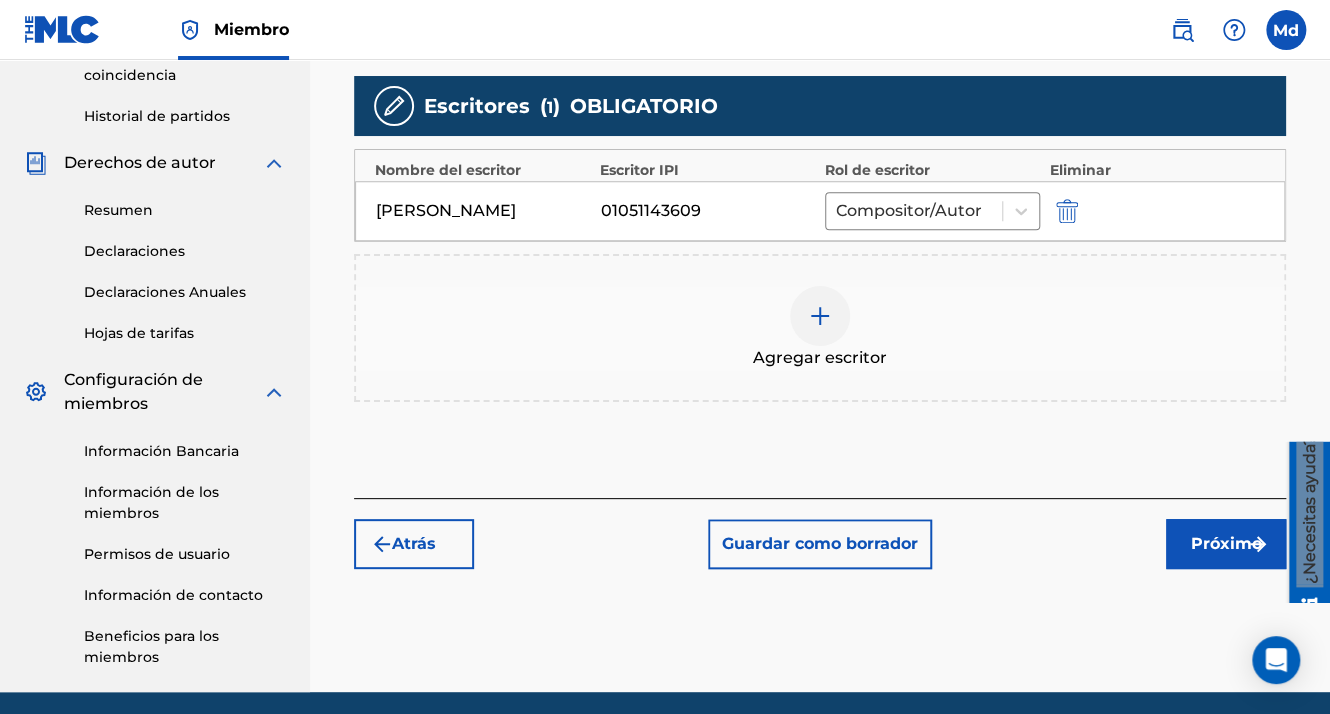 click on "Próximo" at bounding box center (1226, 544) 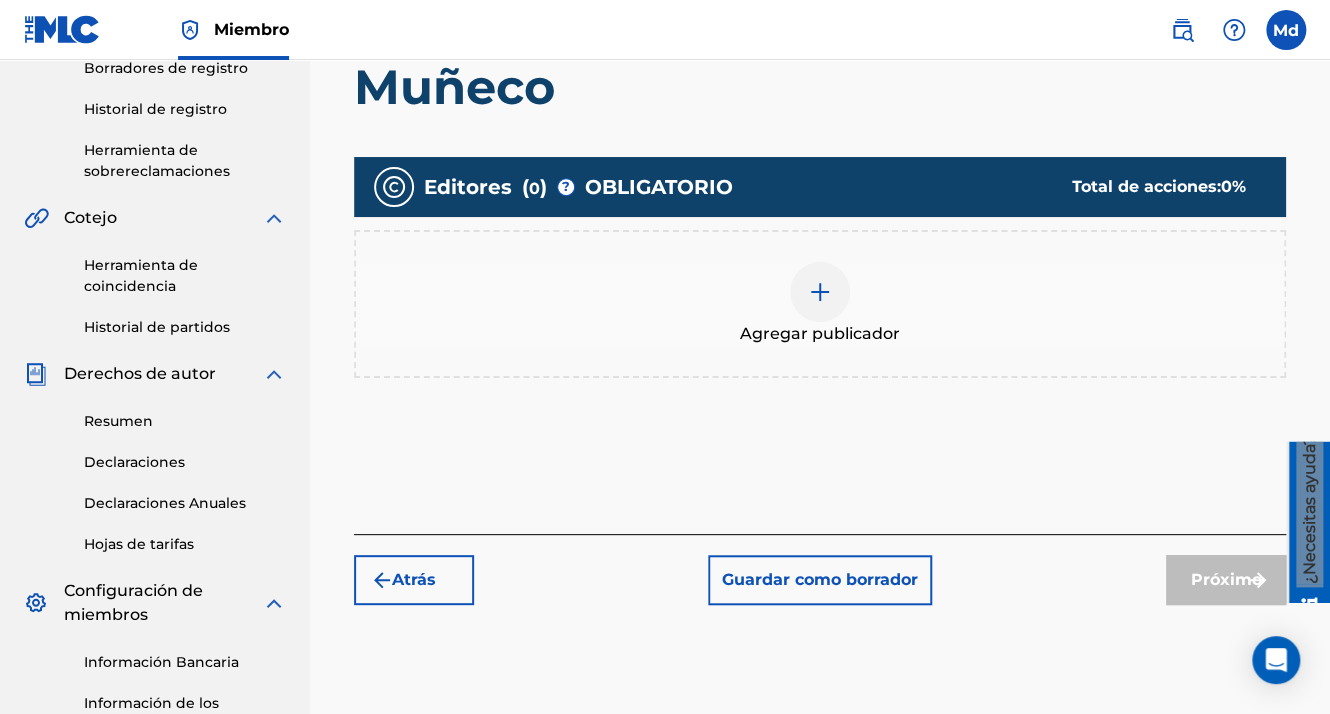 scroll, scrollTop: 413, scrollLeft: 0, axis: vertical 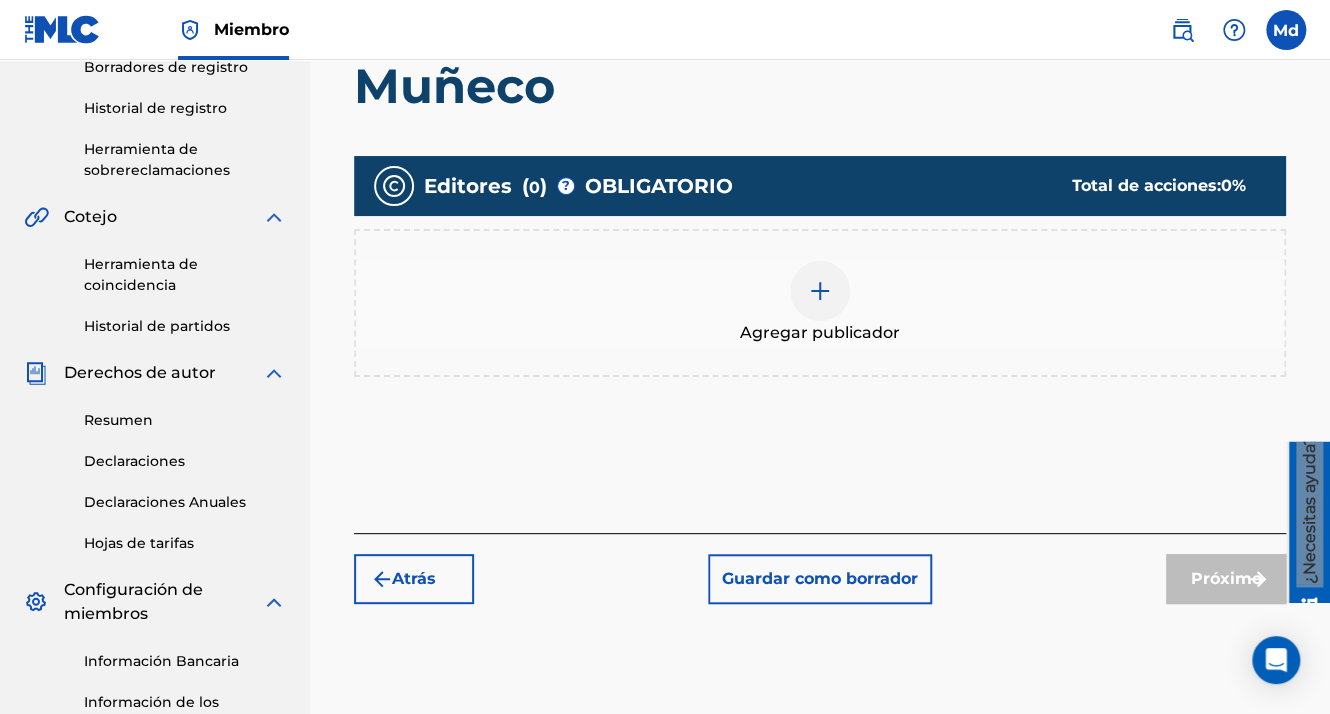 click at bounding box center (820, 291) 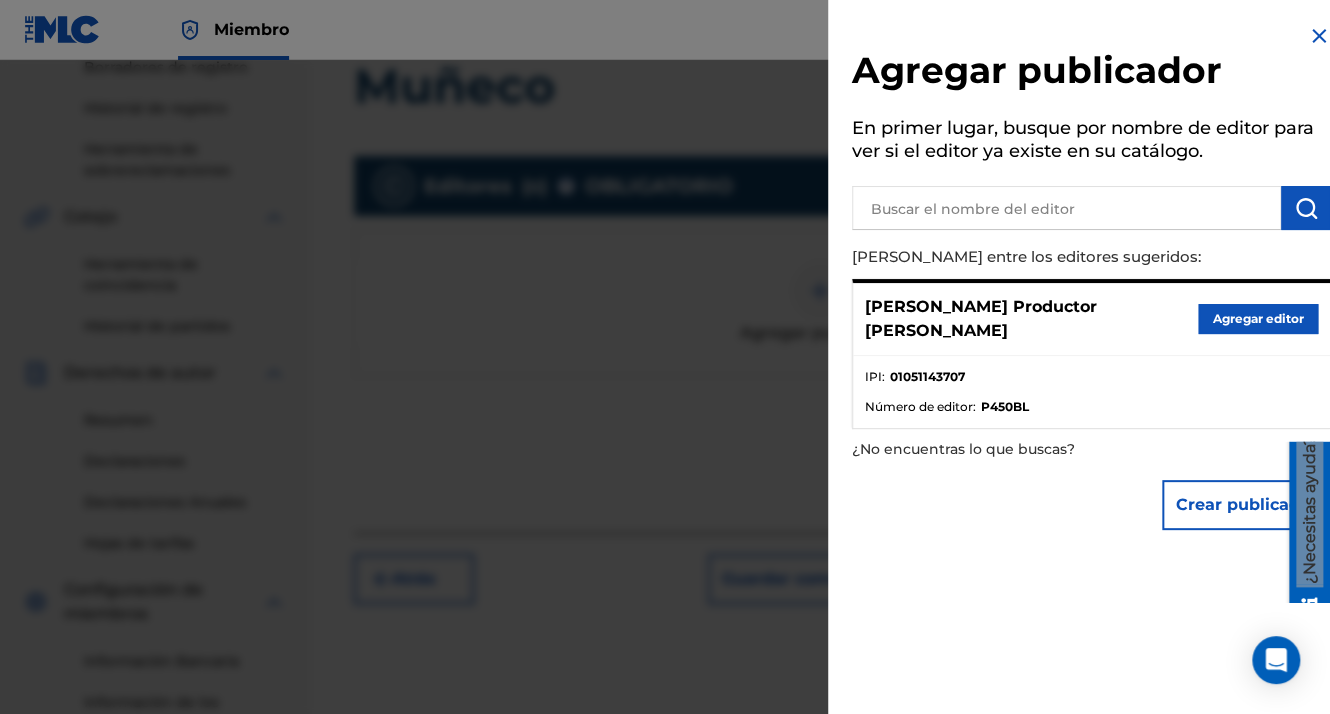 click on "Agregar editor" at bounding box center [1258, 319] 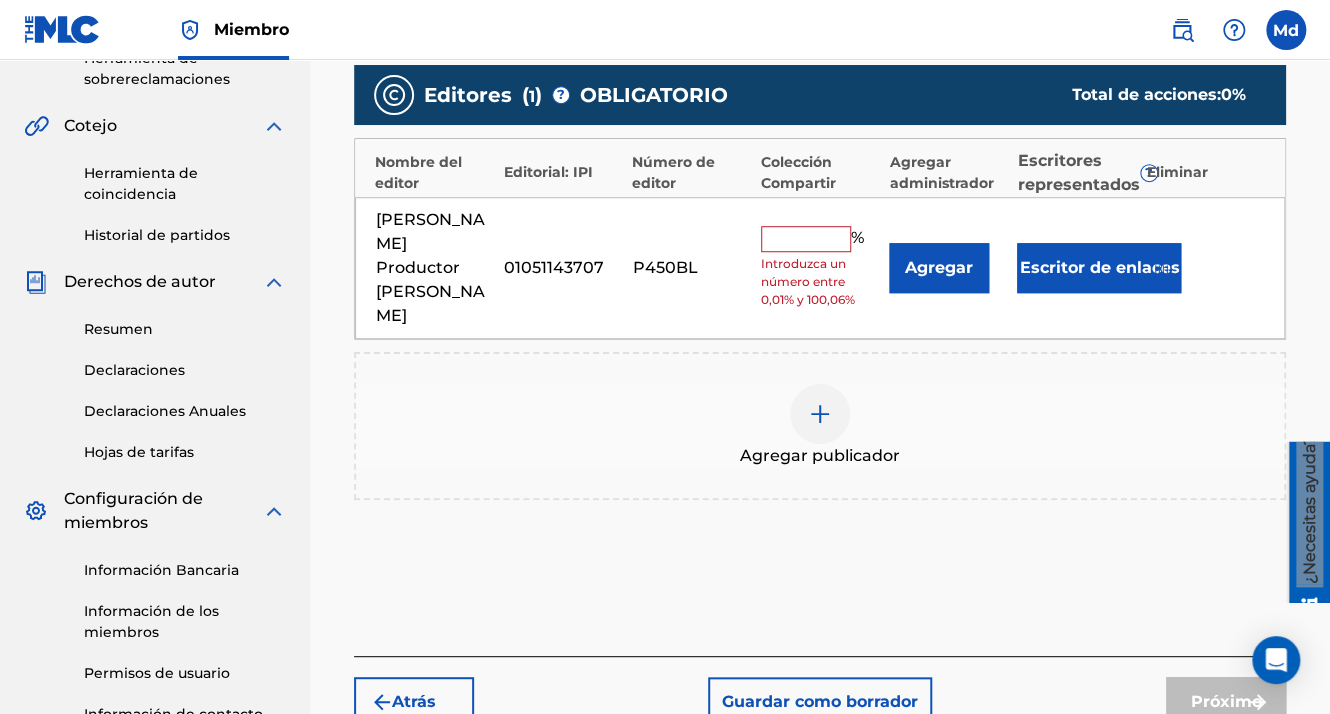 scroll, scrollTop: 513, scrollLeft: 0, axis: vertical 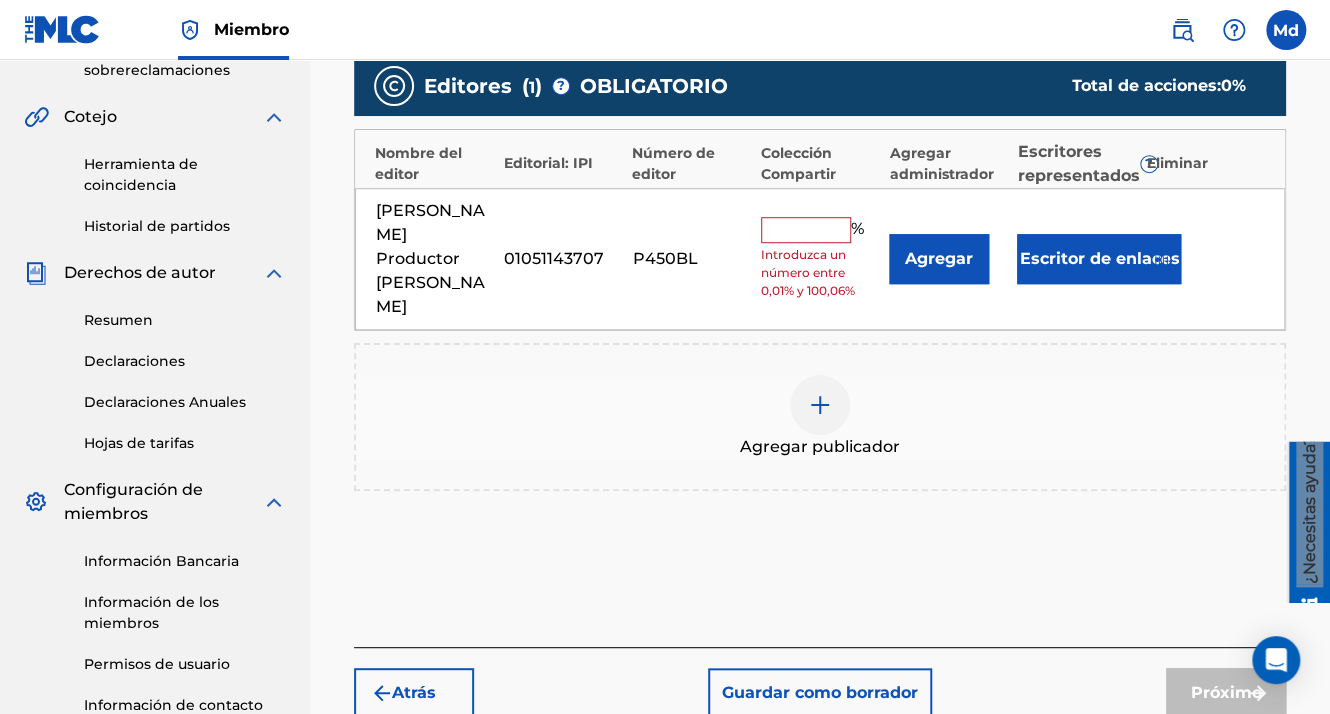 click at bounding box center (806, 230) 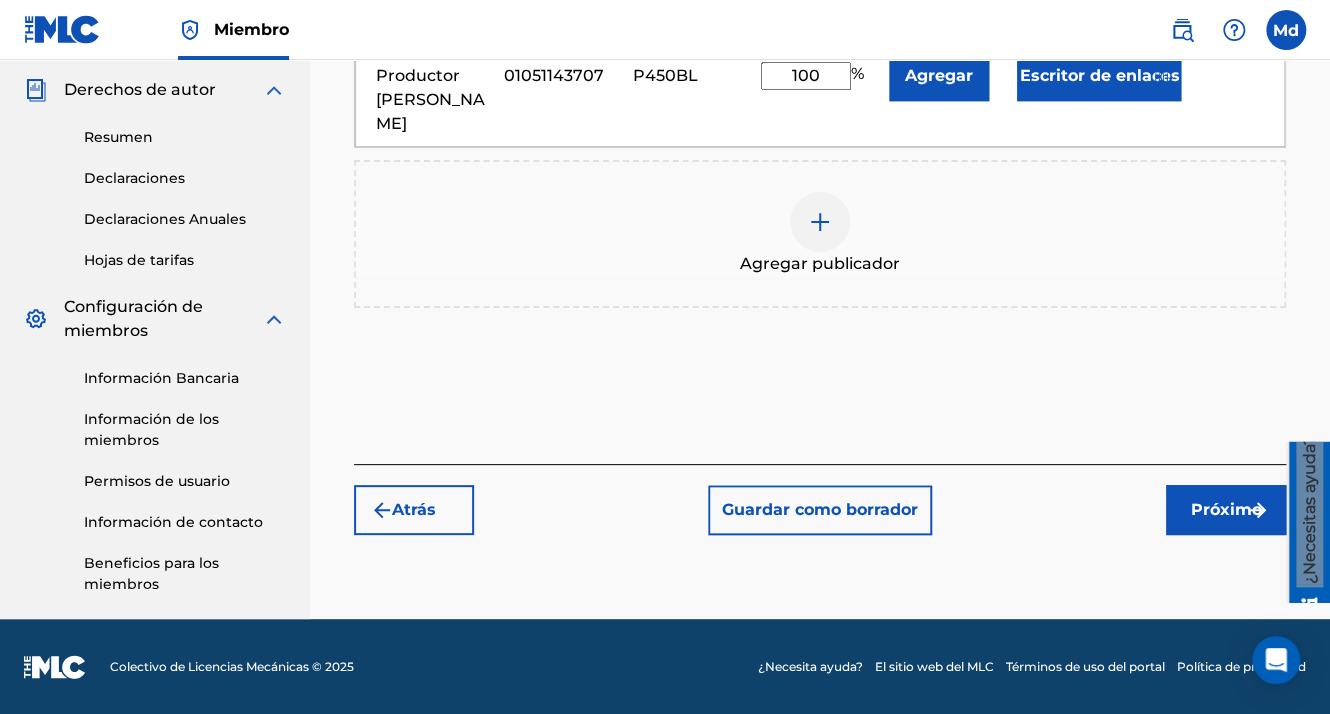 click on "Próximo" at bounding box center [1226, 510] 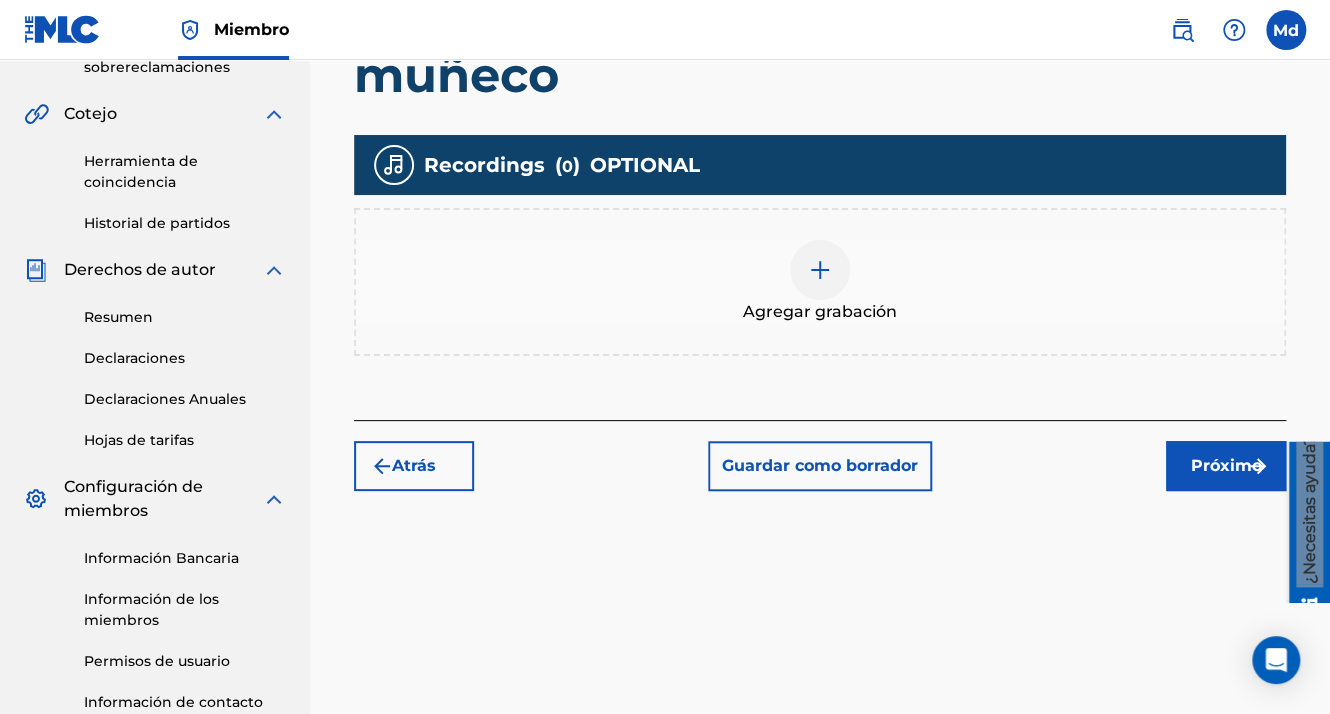 scroll, scrollTop: 540, scrollLeft: 0, axis: vertical 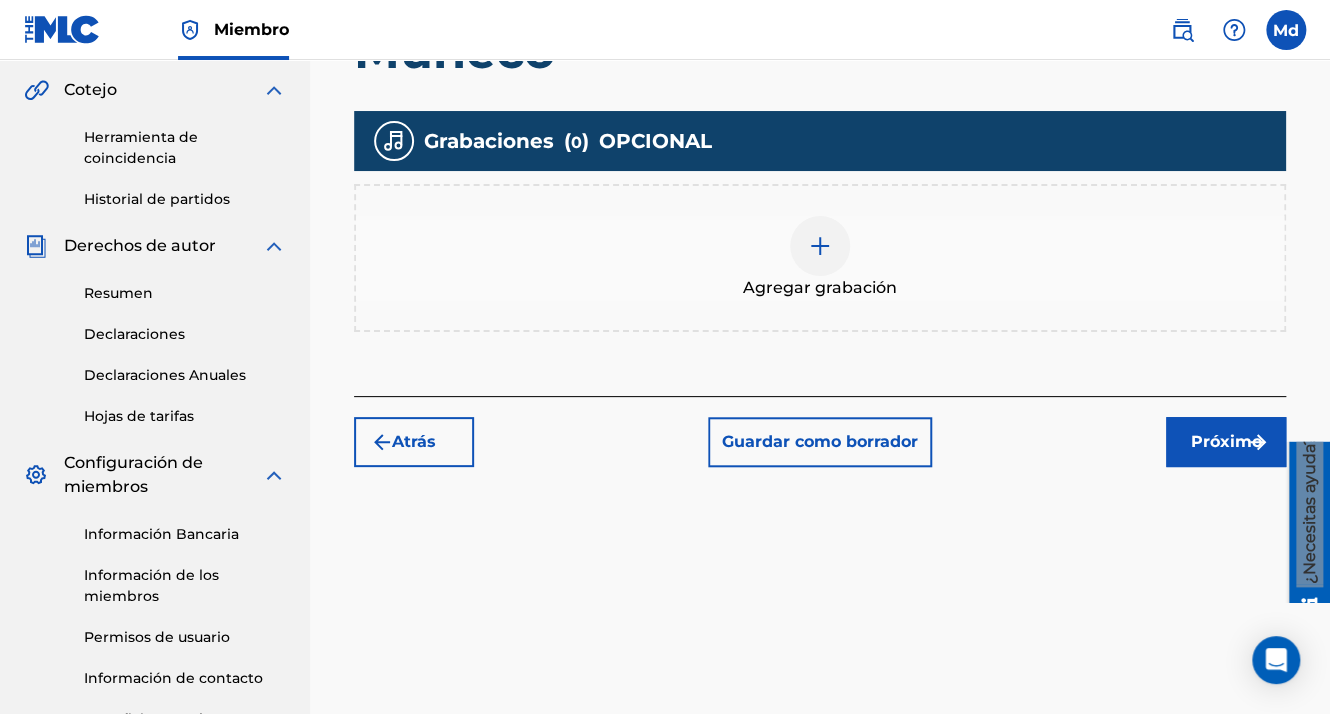 click at bounding box center (820, 246) 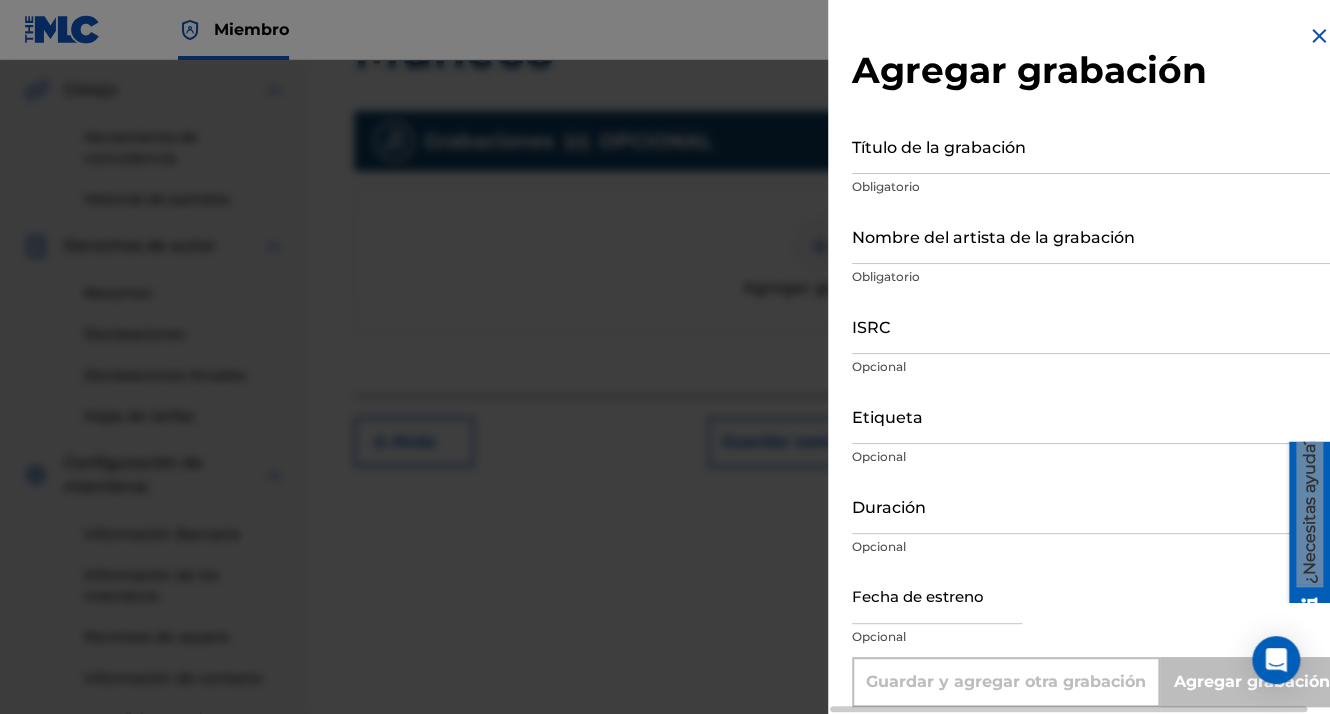 click on "Título de la grabación" at bounding box center (1091, 145) 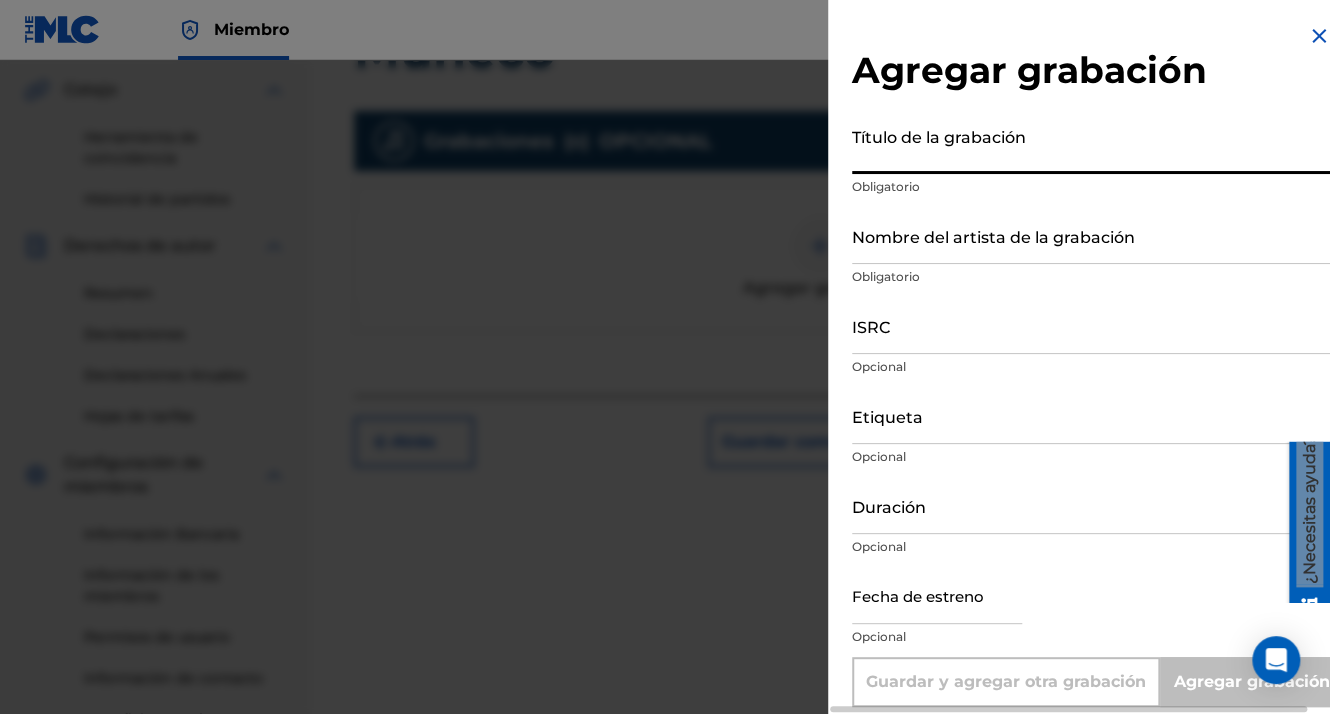 paste on "muñeco" 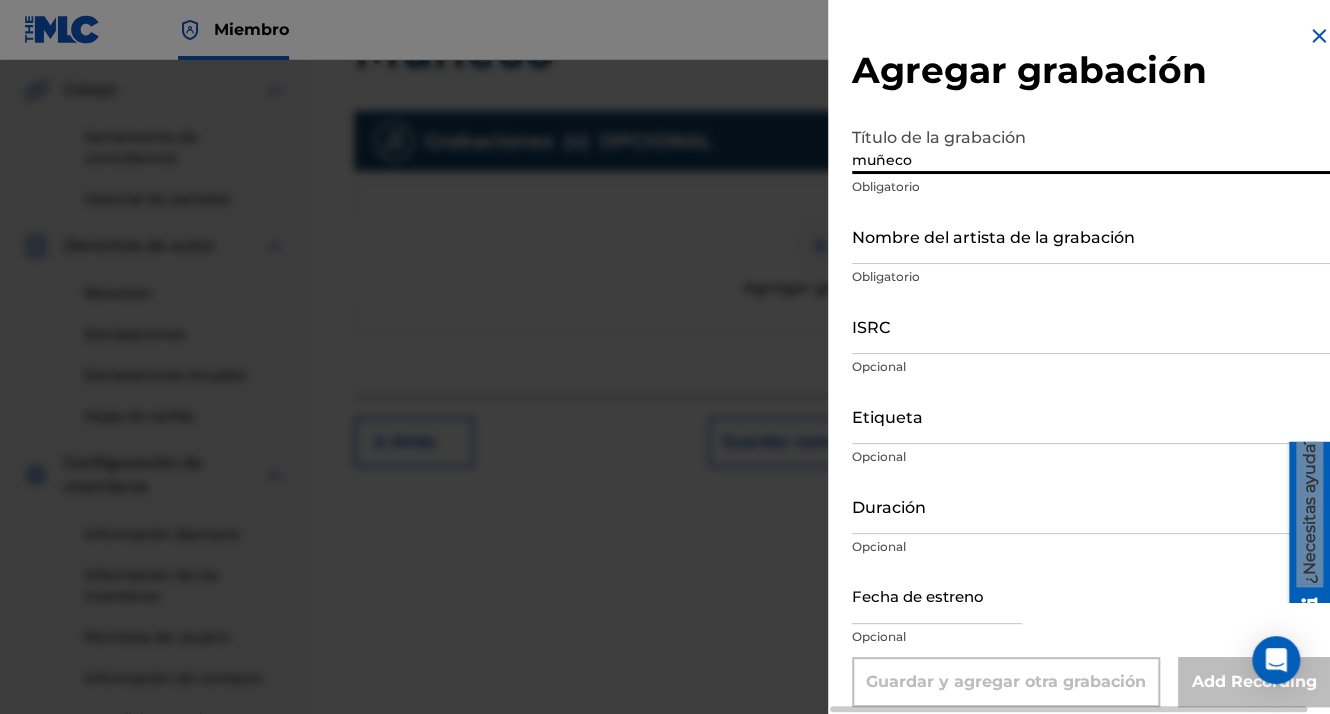 type on "muñeco" 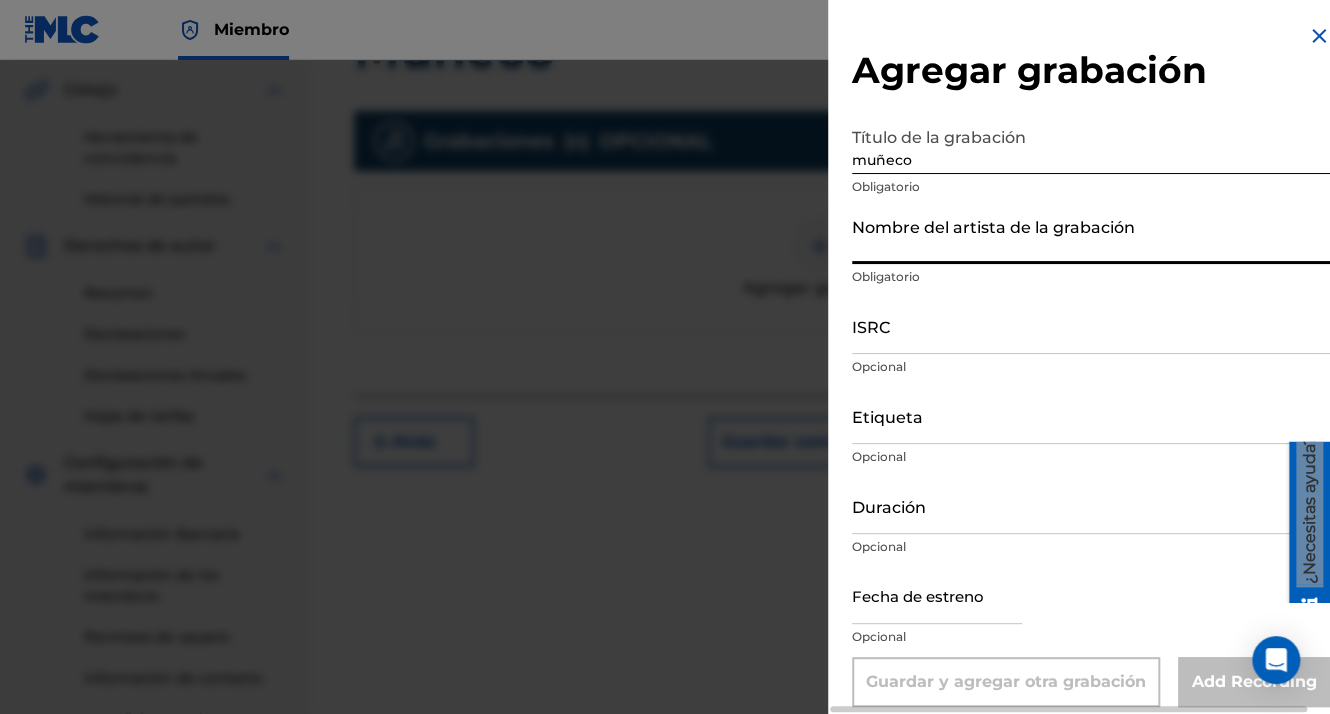 type on "[PERSON_NAME] On the TRACK" 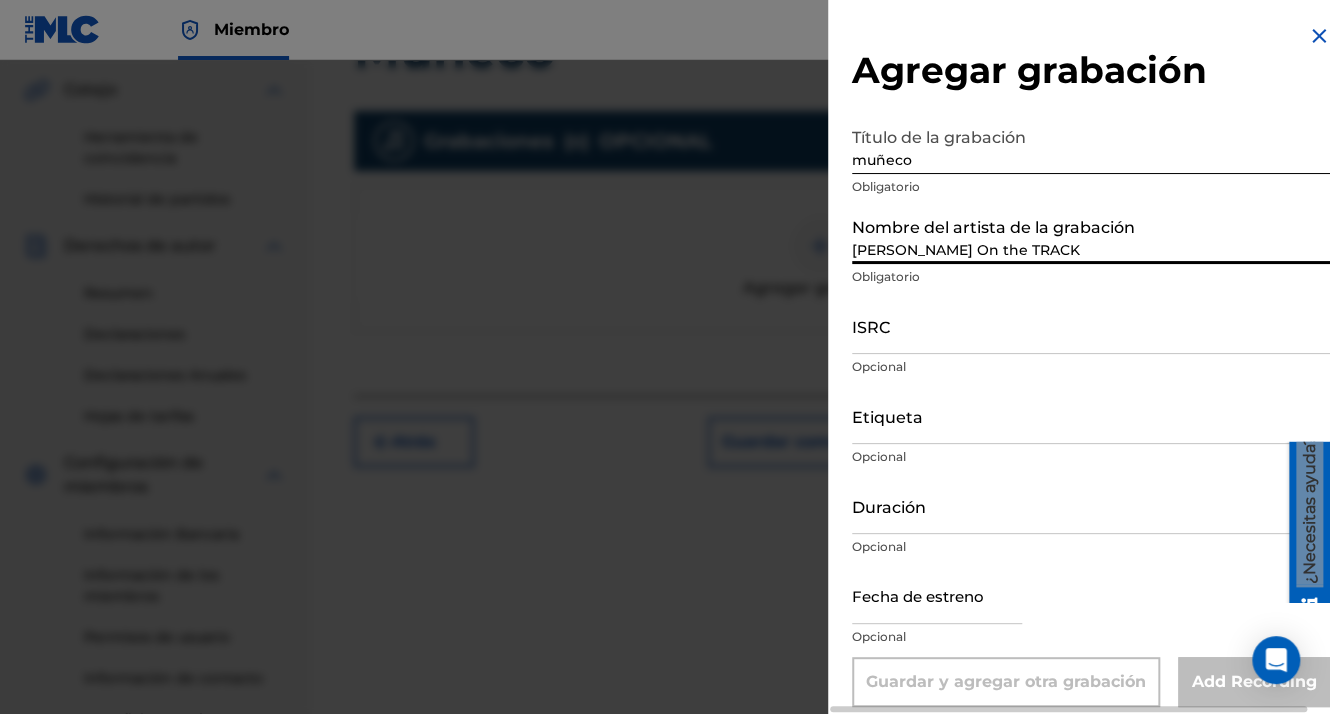 type on "[DATE]" 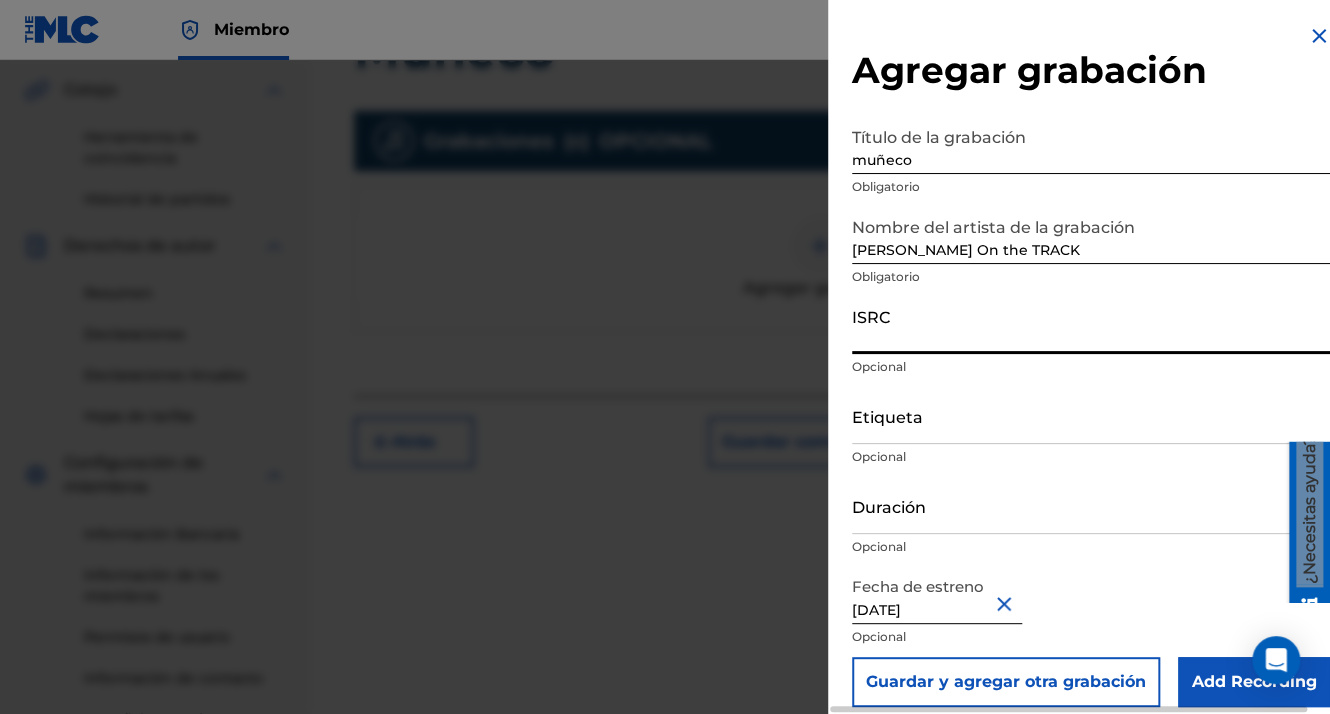 paste on "QZWFF2548785" 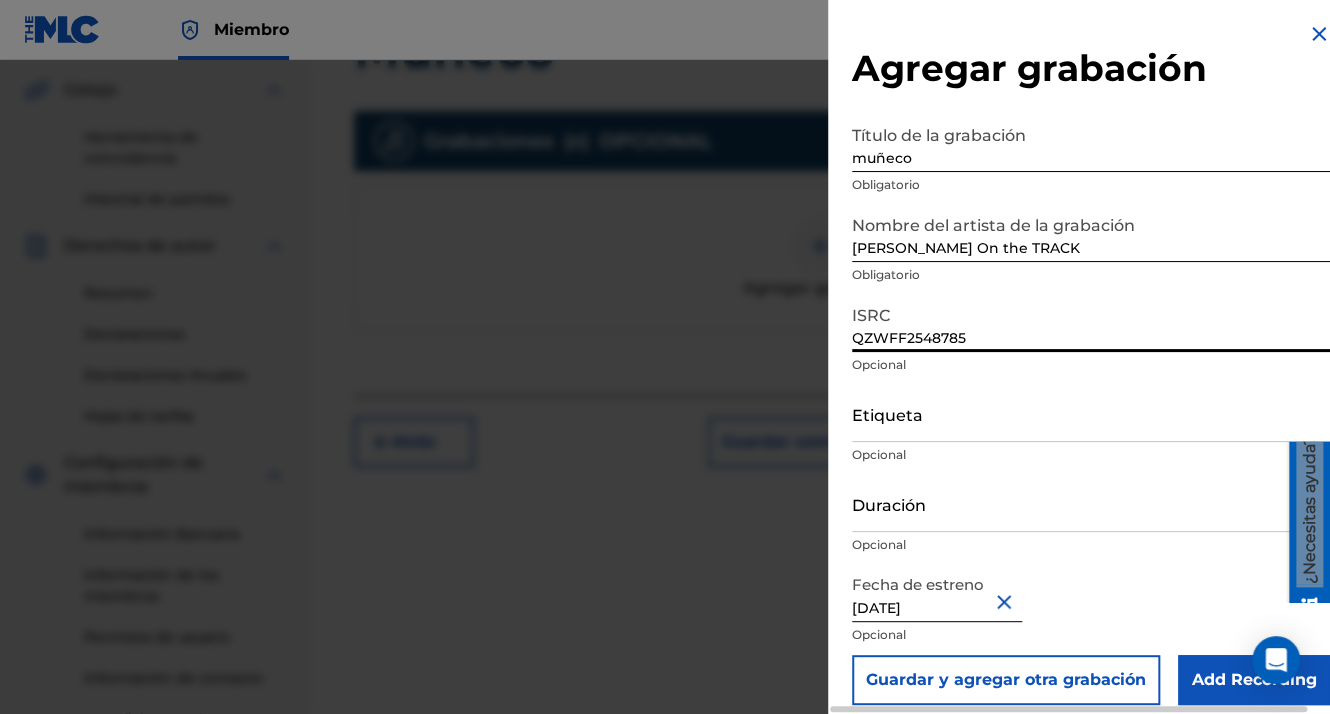 scroll, scrollTop: 16, scrollLeft: 0, axis: vertical 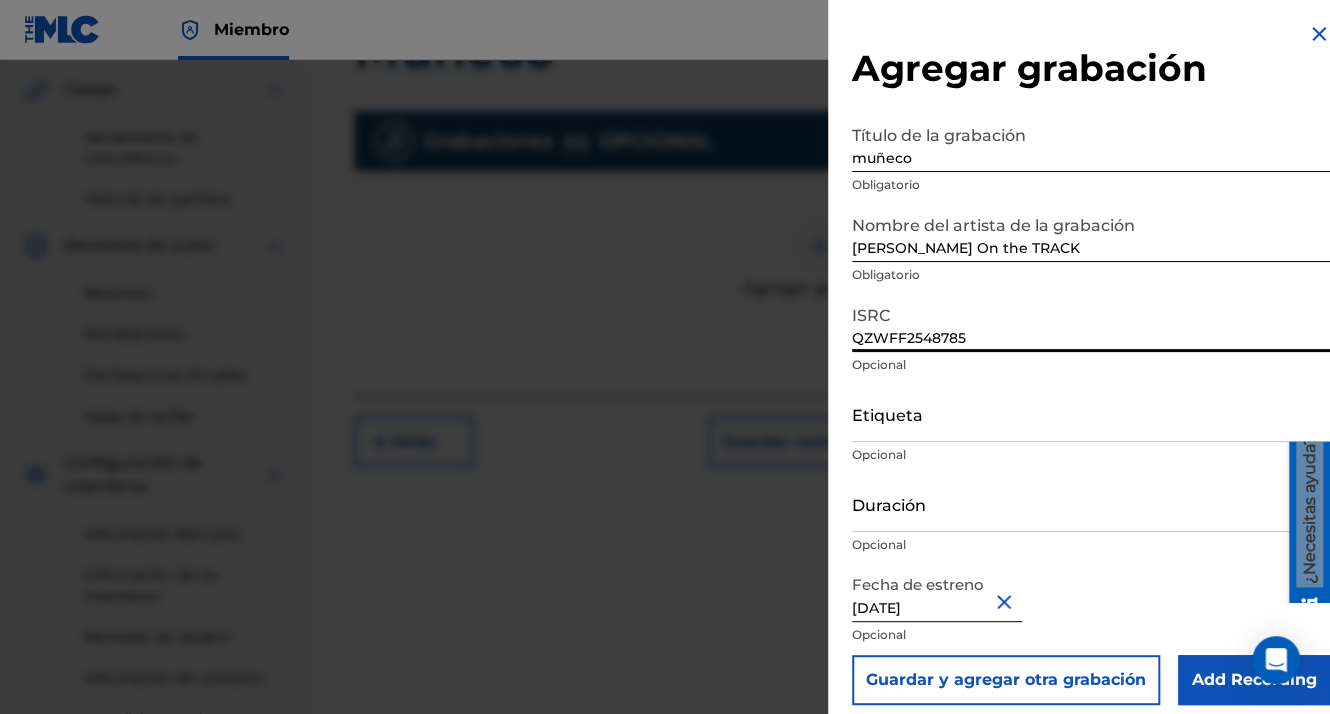 type on "QZWFF2548785" 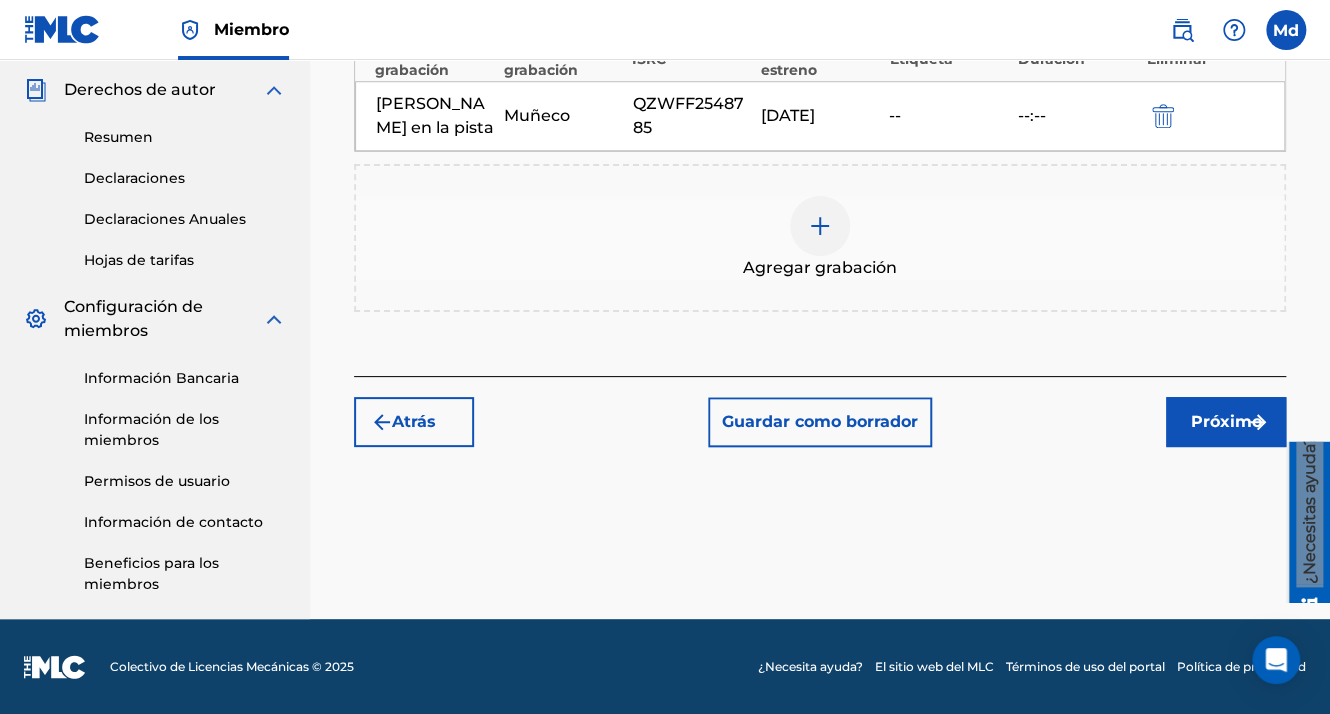 click on "Próximo" at bounding box center (1226, 422) 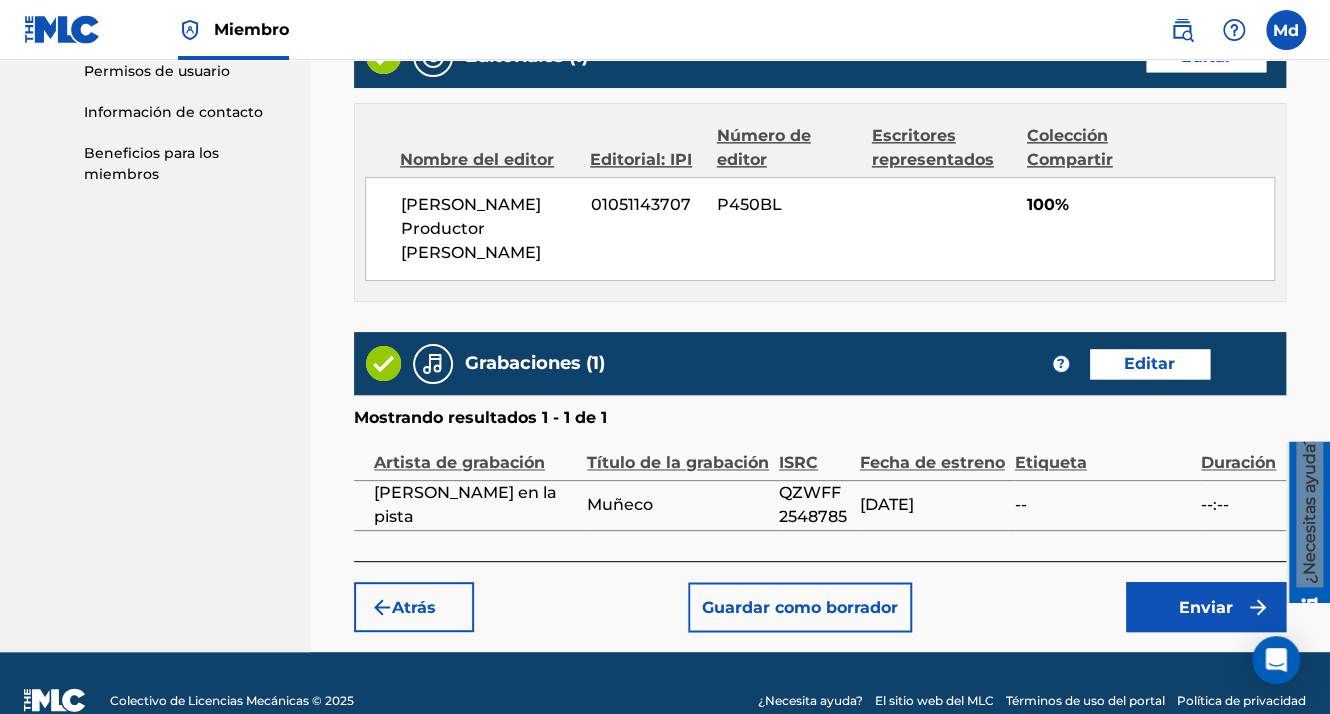 scroll, scrollTop: 1123, scrollLeft: 0, axis: vertical 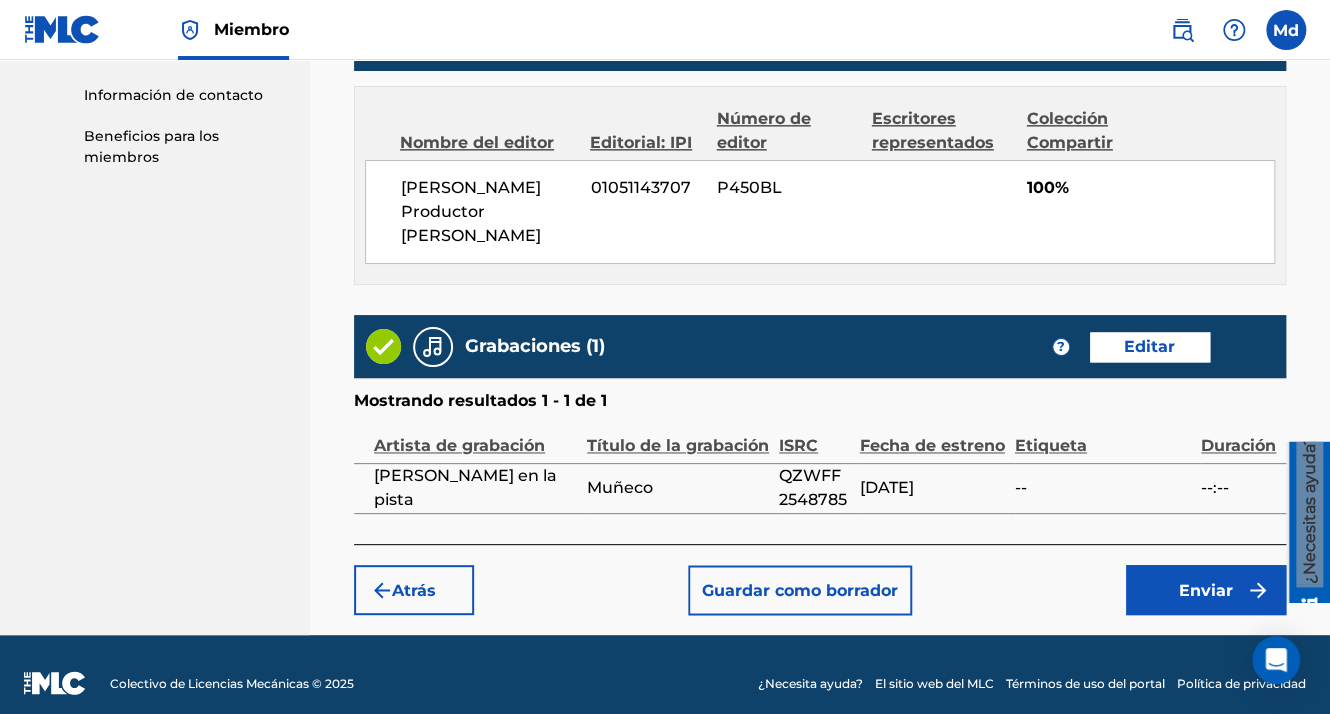 click on "Enviar" at bounding box center [1206, 590] 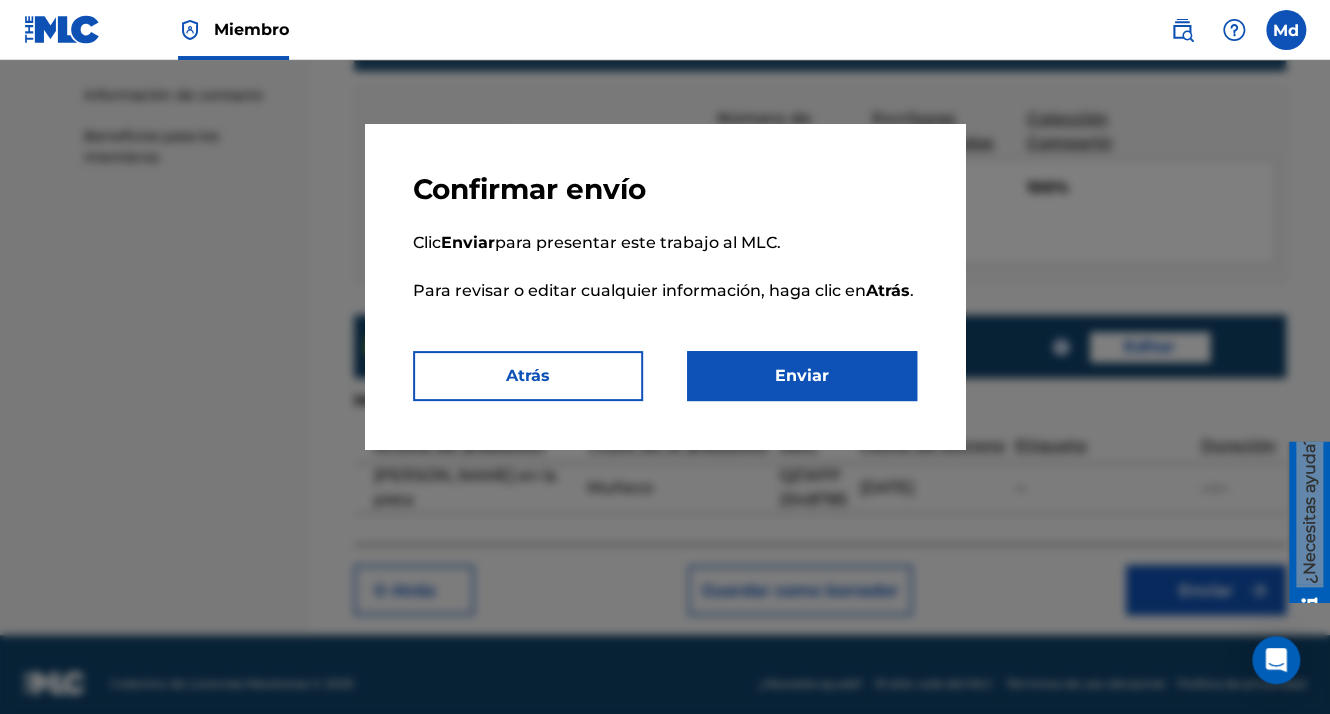 click on "Enviar" at bounding box center (802, 376) 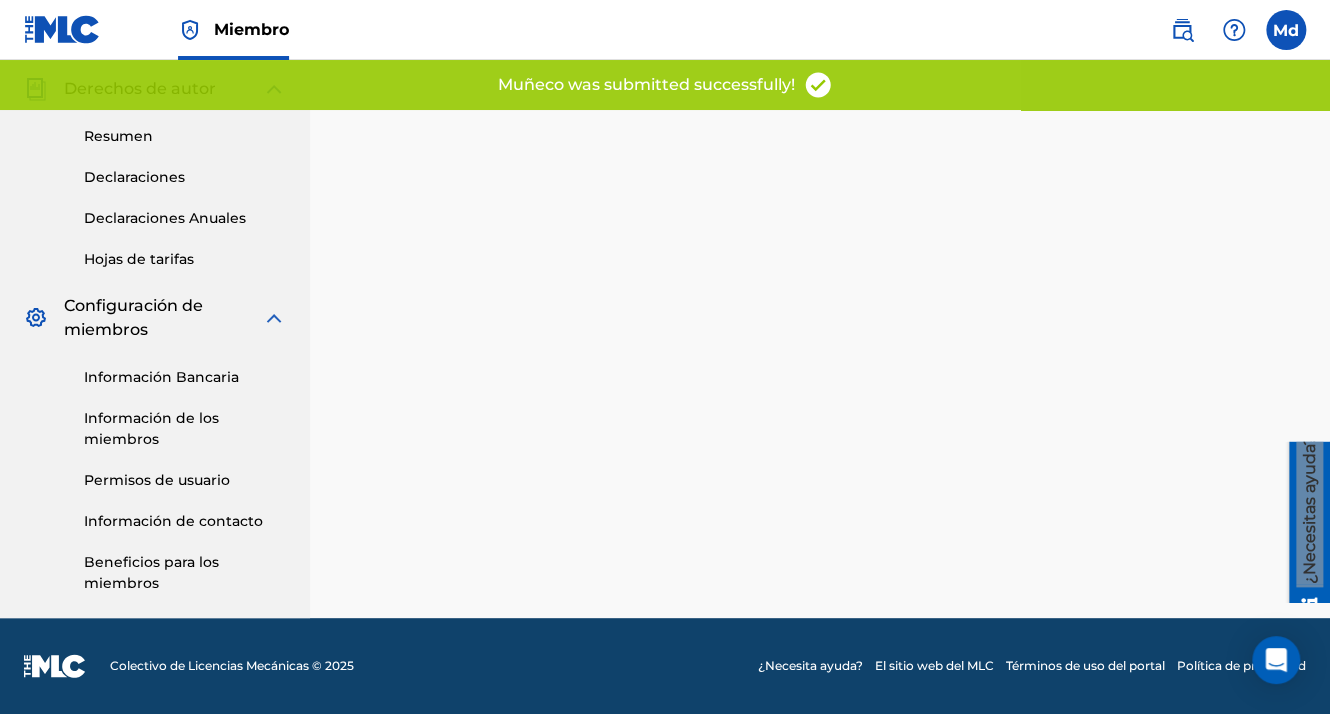 scroll, scrollTop: 0, scrollLeft: 0, axis: both 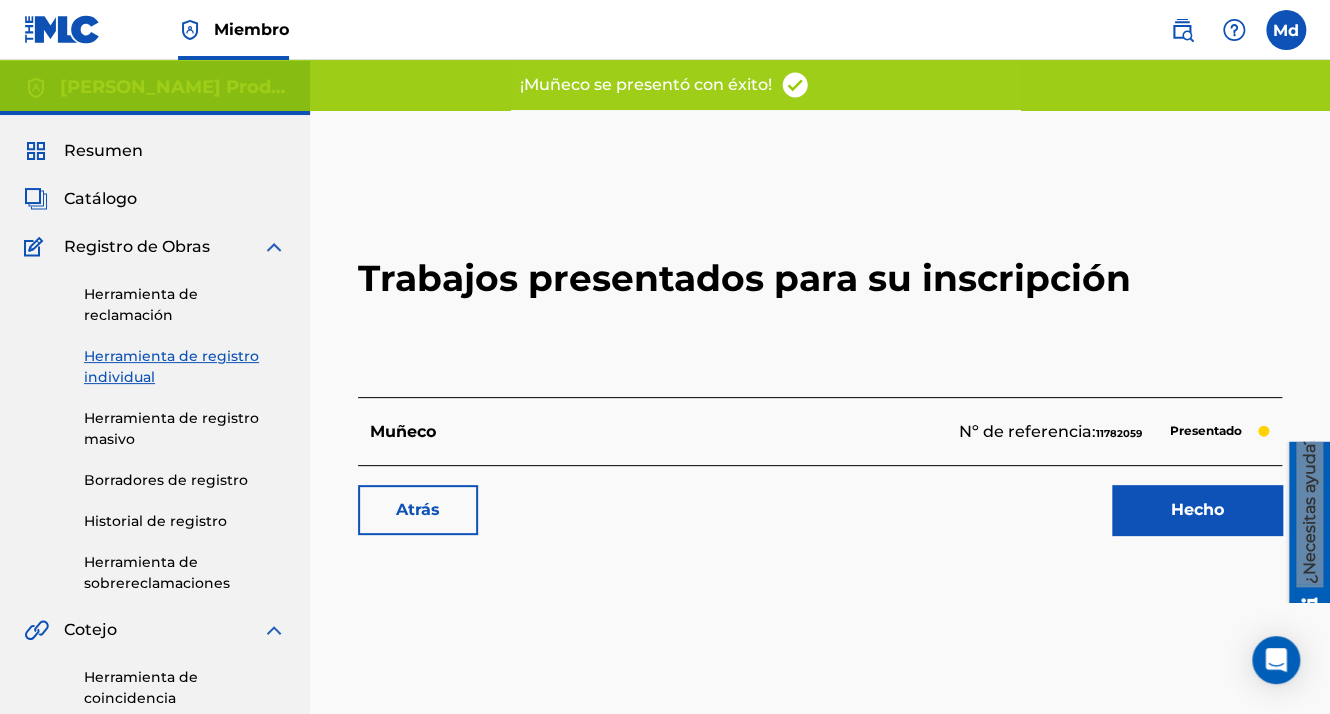 click on "Hecho" at bounding box center [1197, 510] 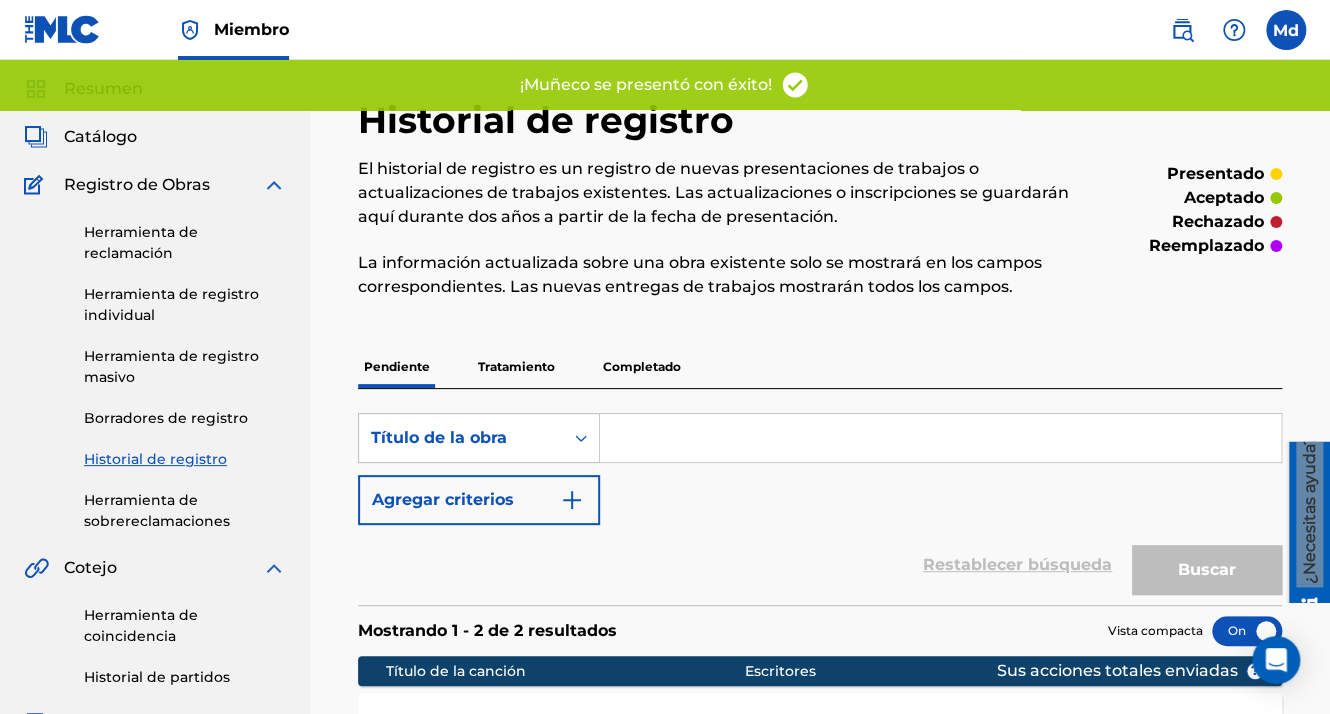 scroll, scrollTop: 0, scrollLeft: 0, axis: both 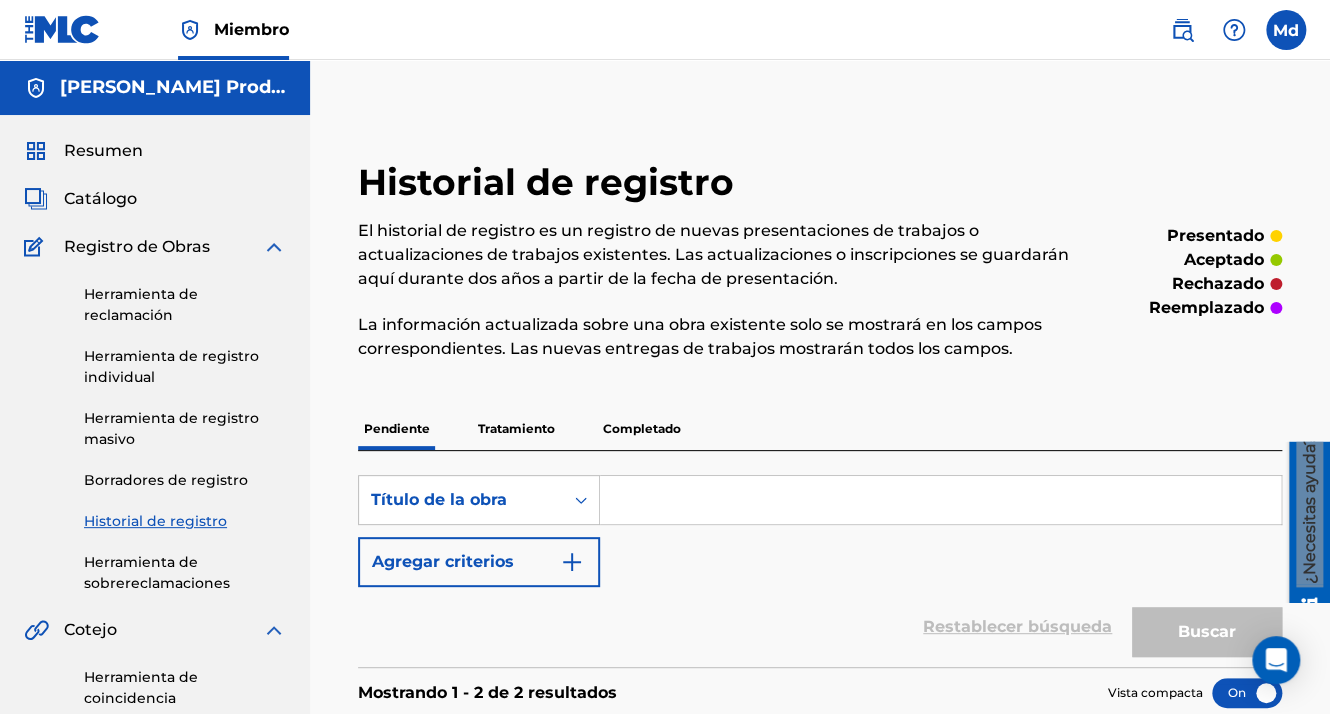 click on "Catálogo" at bounding box center [100, 199] 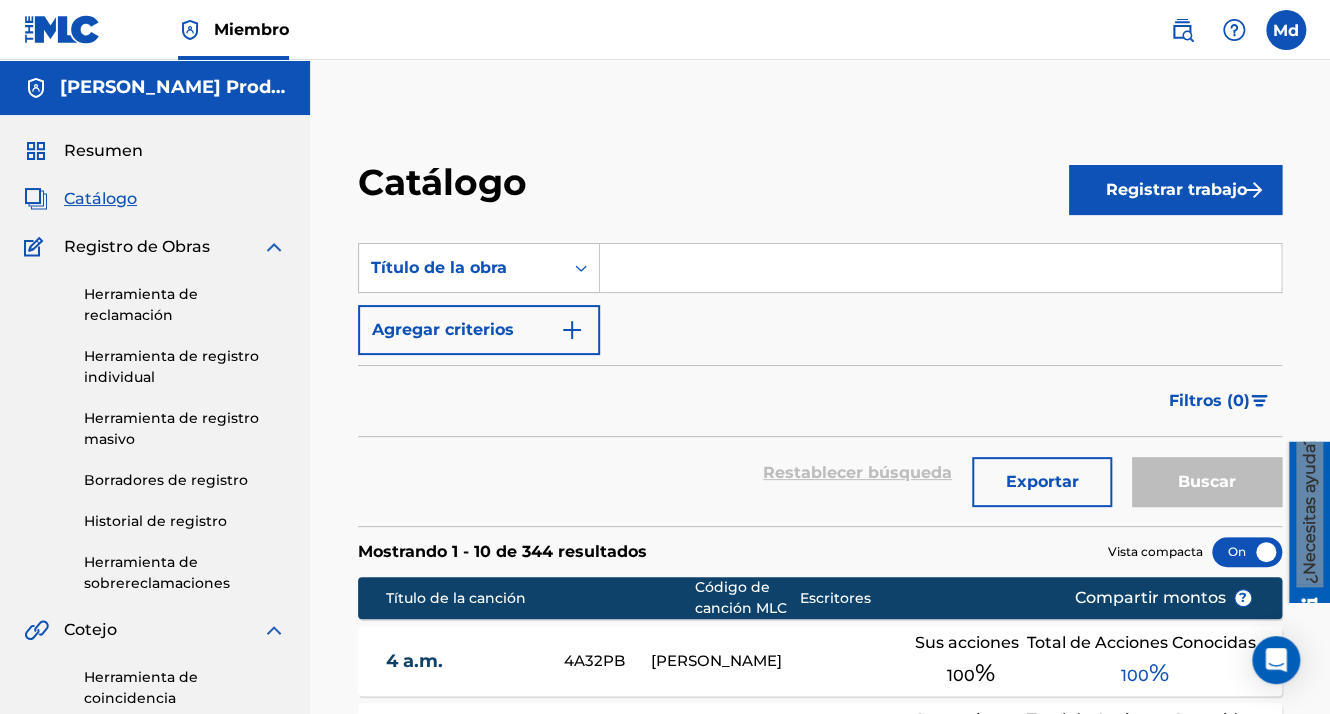 click on "Registrar trabajo" at bounding box center (1175, 190) 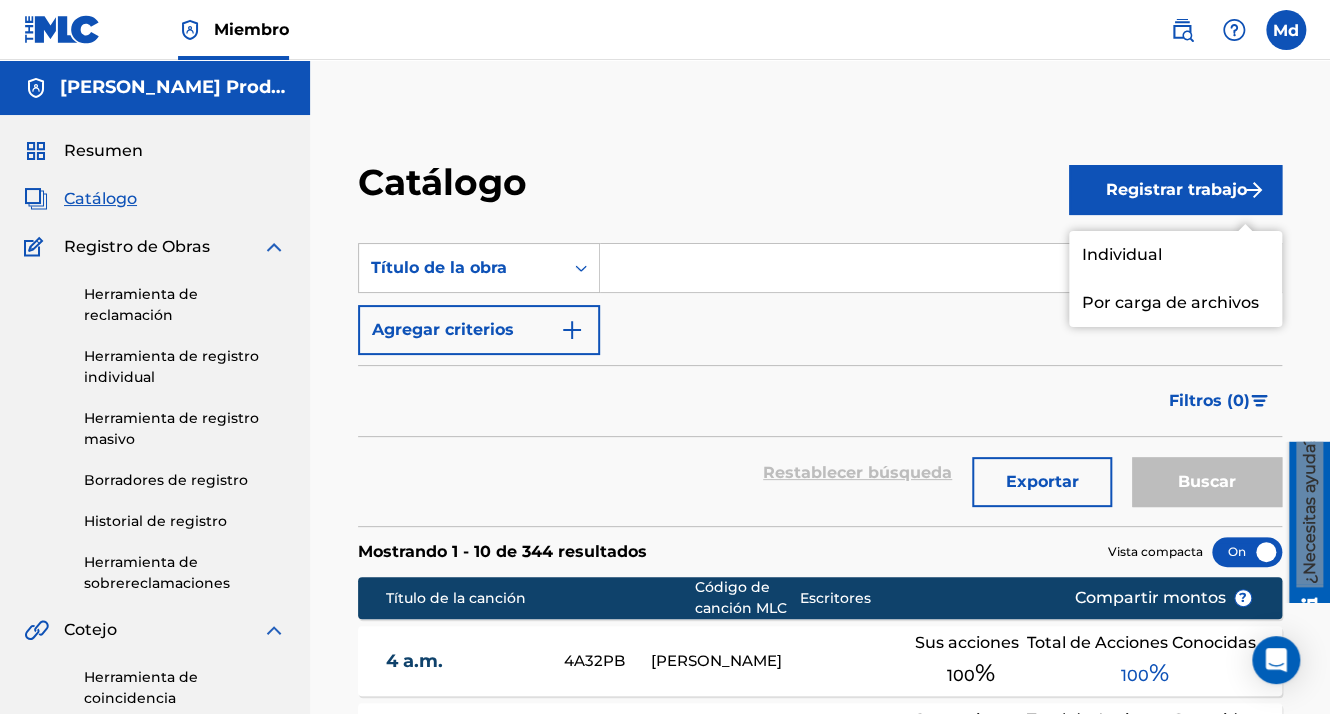 click on "Individual" at bounding box center (1175, 255) 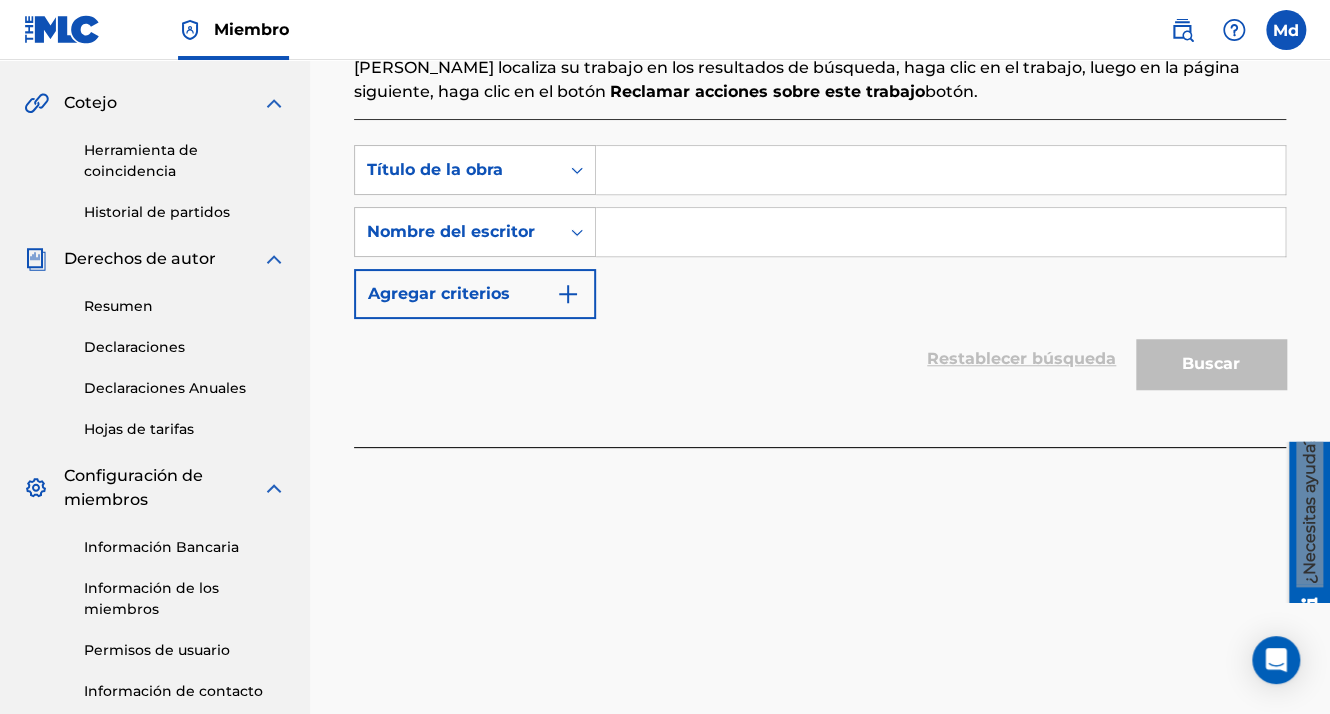 scroll, scrollTop: 400, scrollLeft: 0, axis: vertical 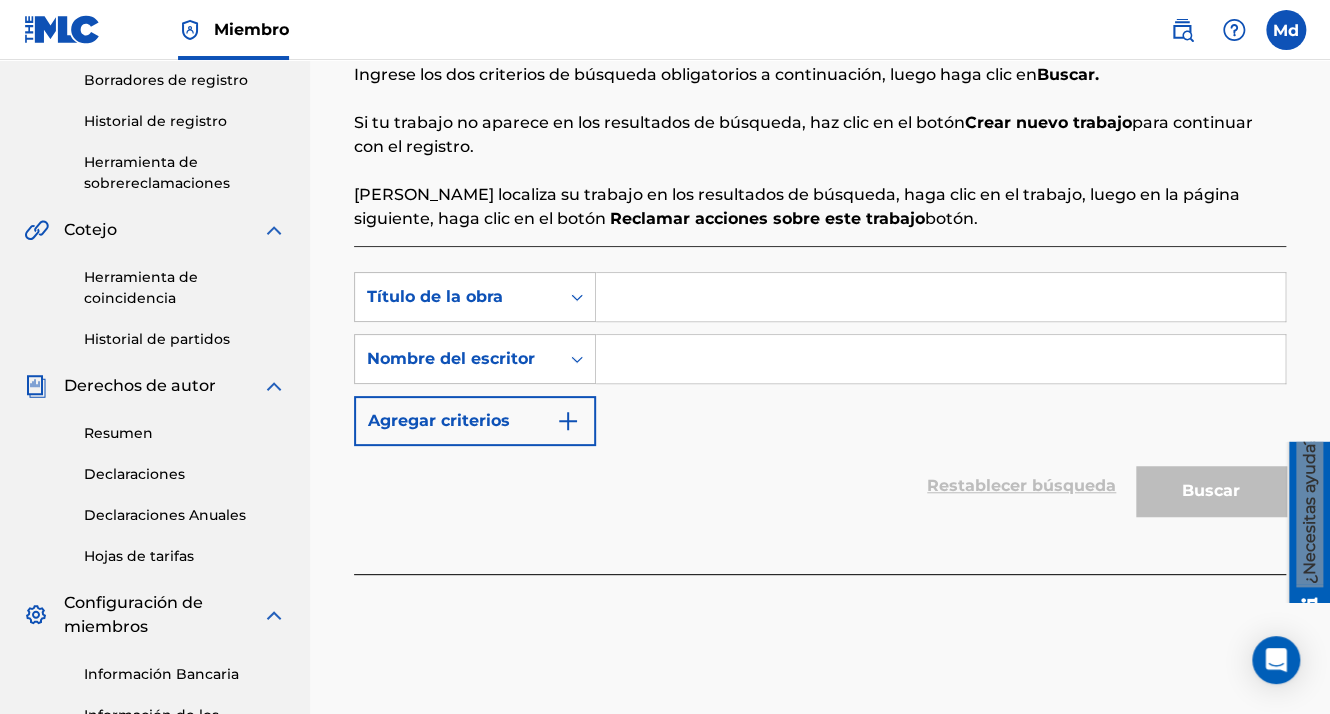 click at bounding box center (940, 297) 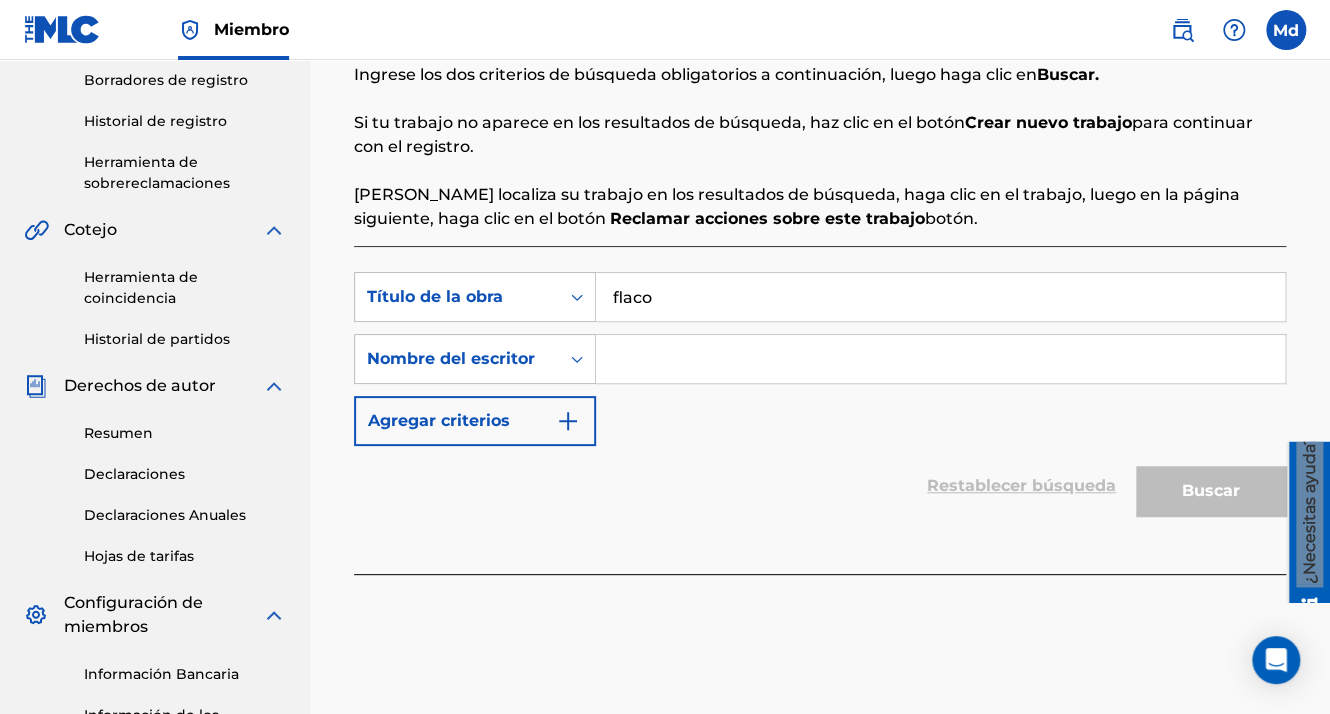 type on "flaco" 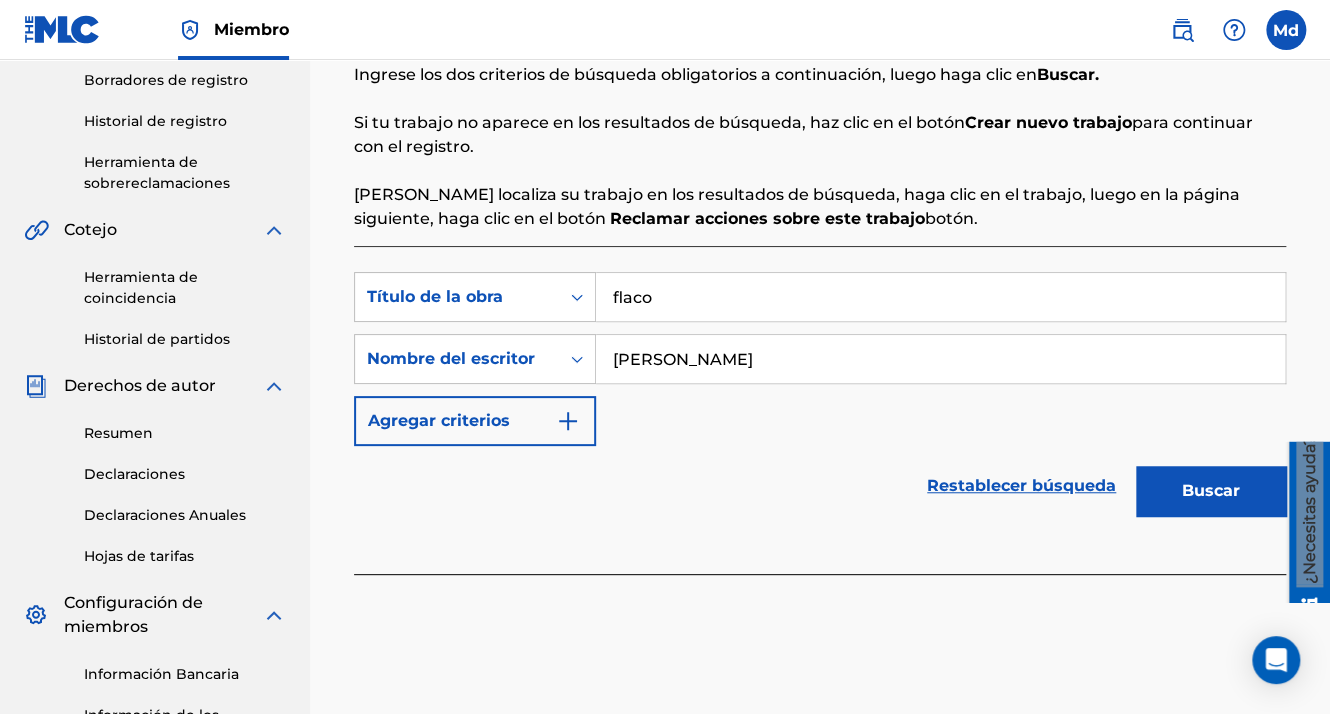 click at bounding box center (568, 421) 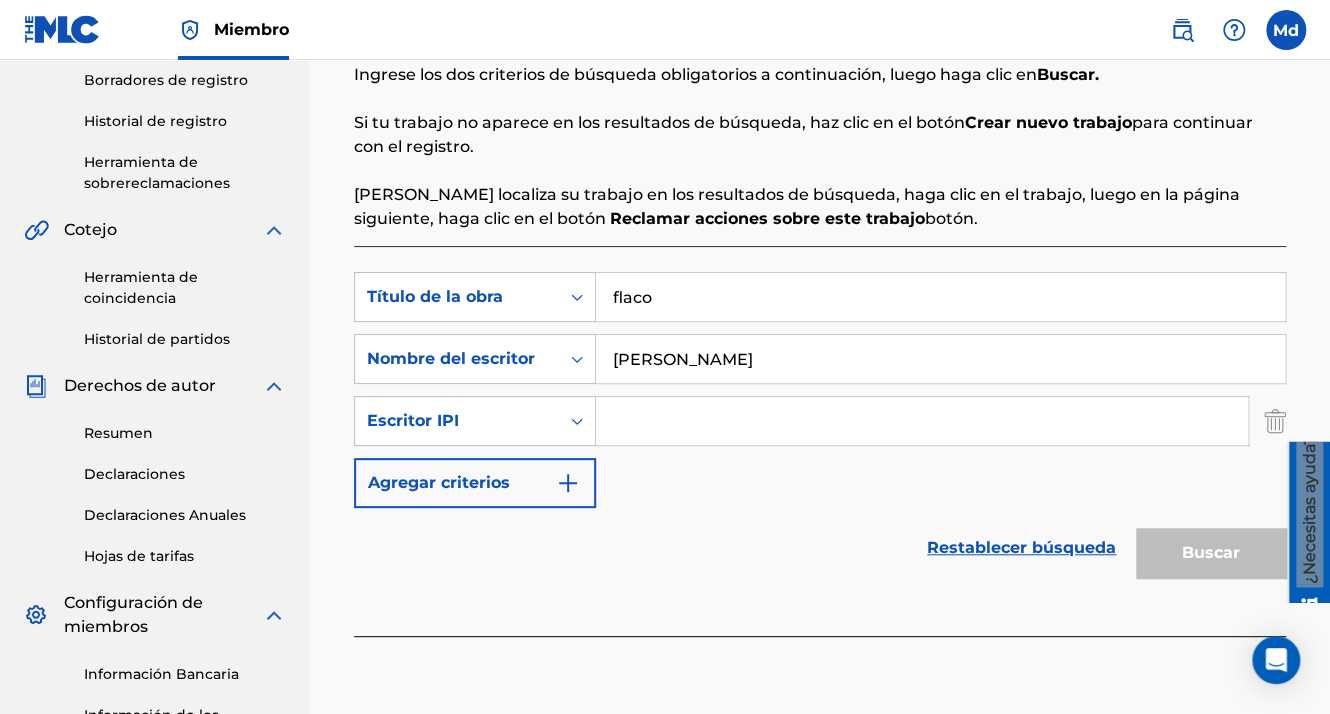 drag, startPoint x: 580, startPoint y: 426, endPoint x: 642, endPoint y: 422, distance: 62.1289 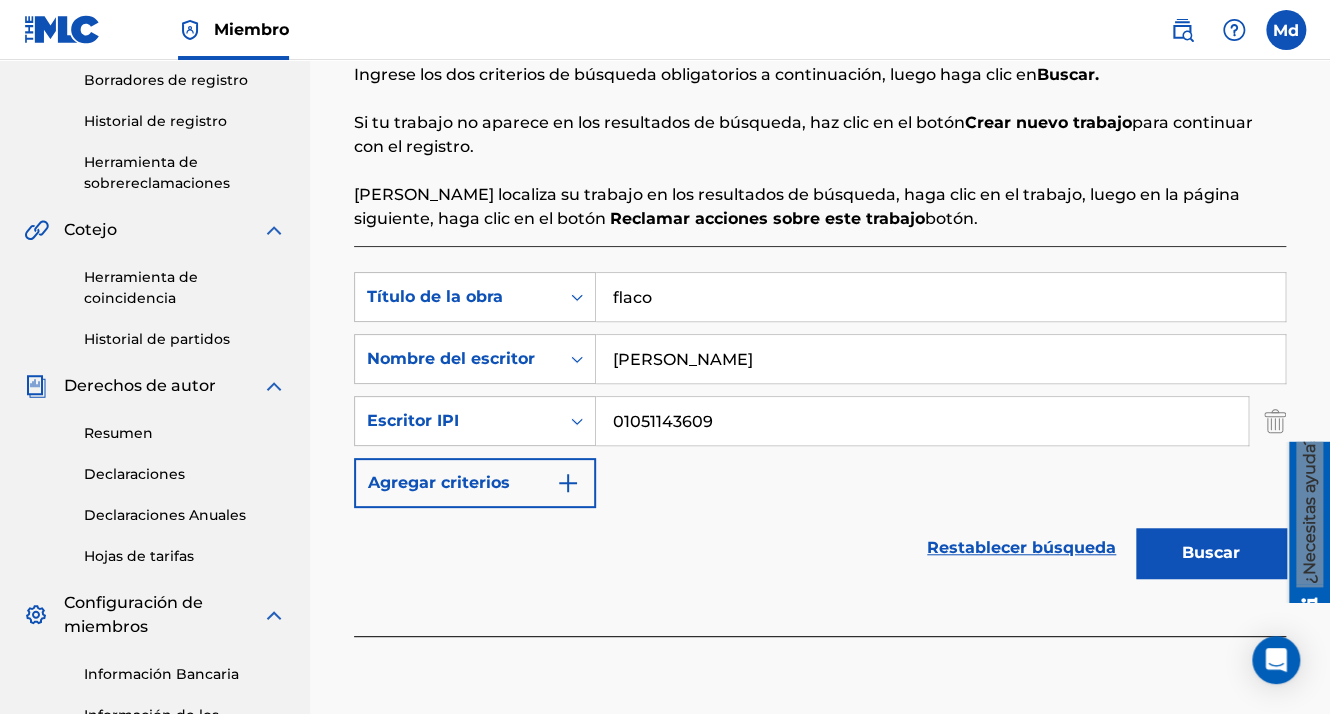 click on "Buscar" at bounding box center (1211, 553) 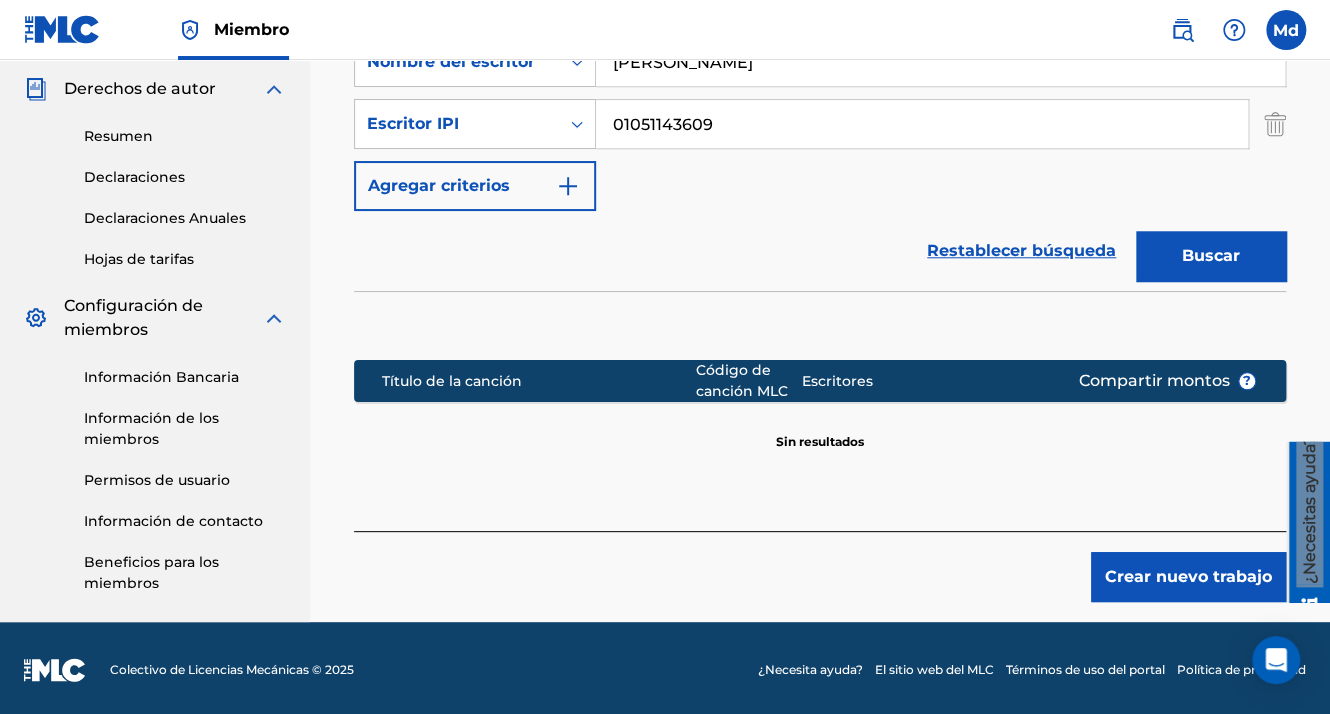 scroll, scrollTop: 700, scrollLeft: 0, axis: vertical 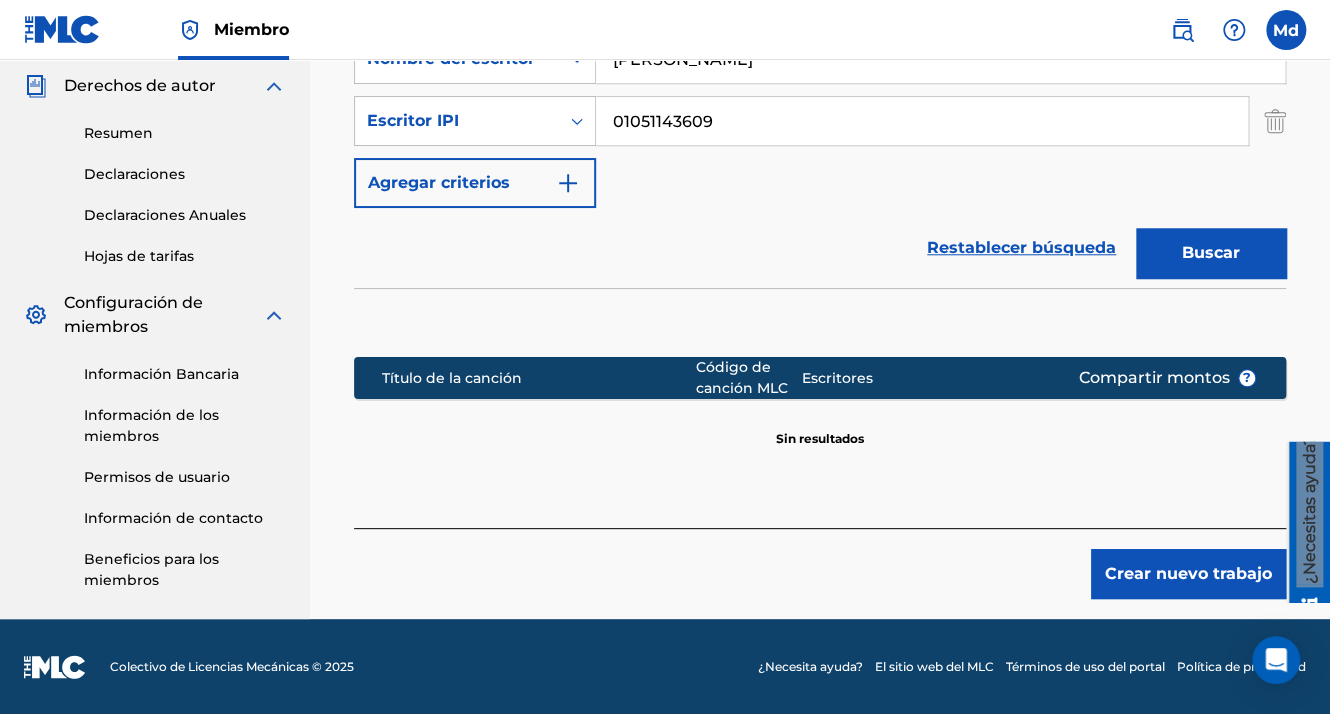 click on "Crear nuevo trabajo" at bounding box center [1188, 574] 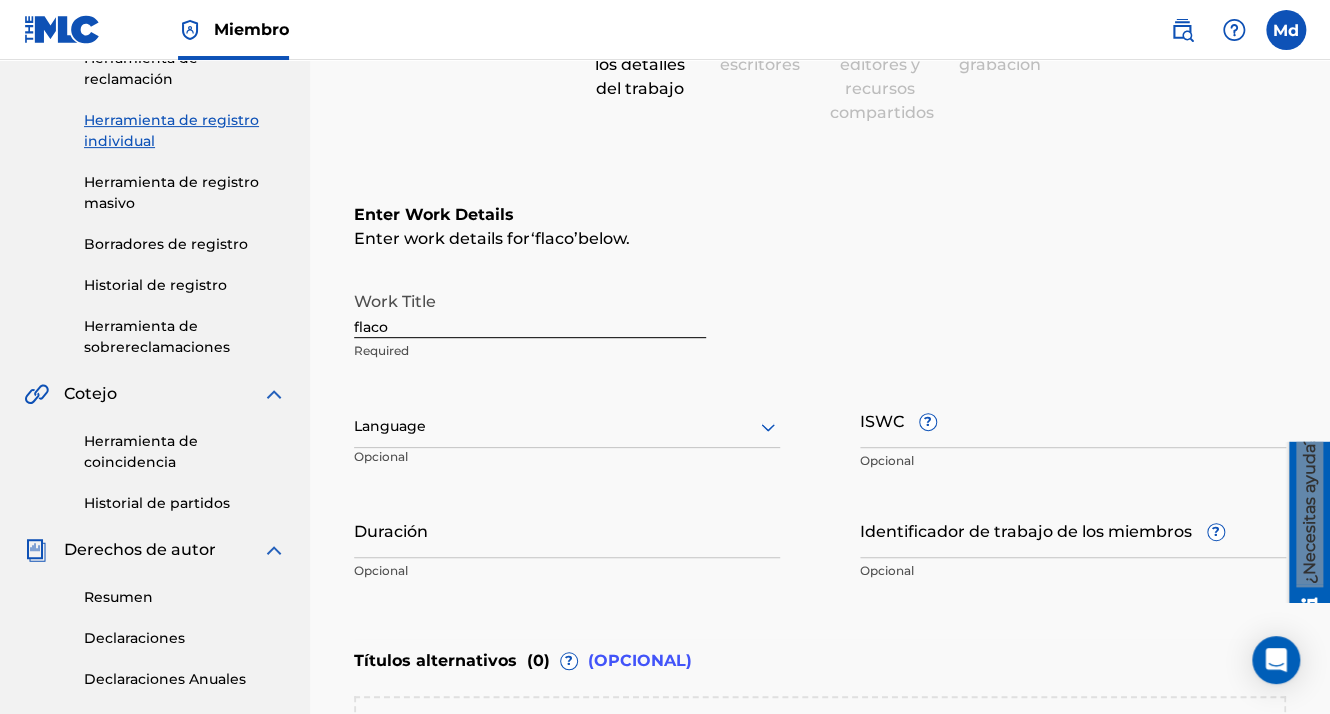 scroll, scrollTop: 196, scrollLeft: 0, axis: vertical 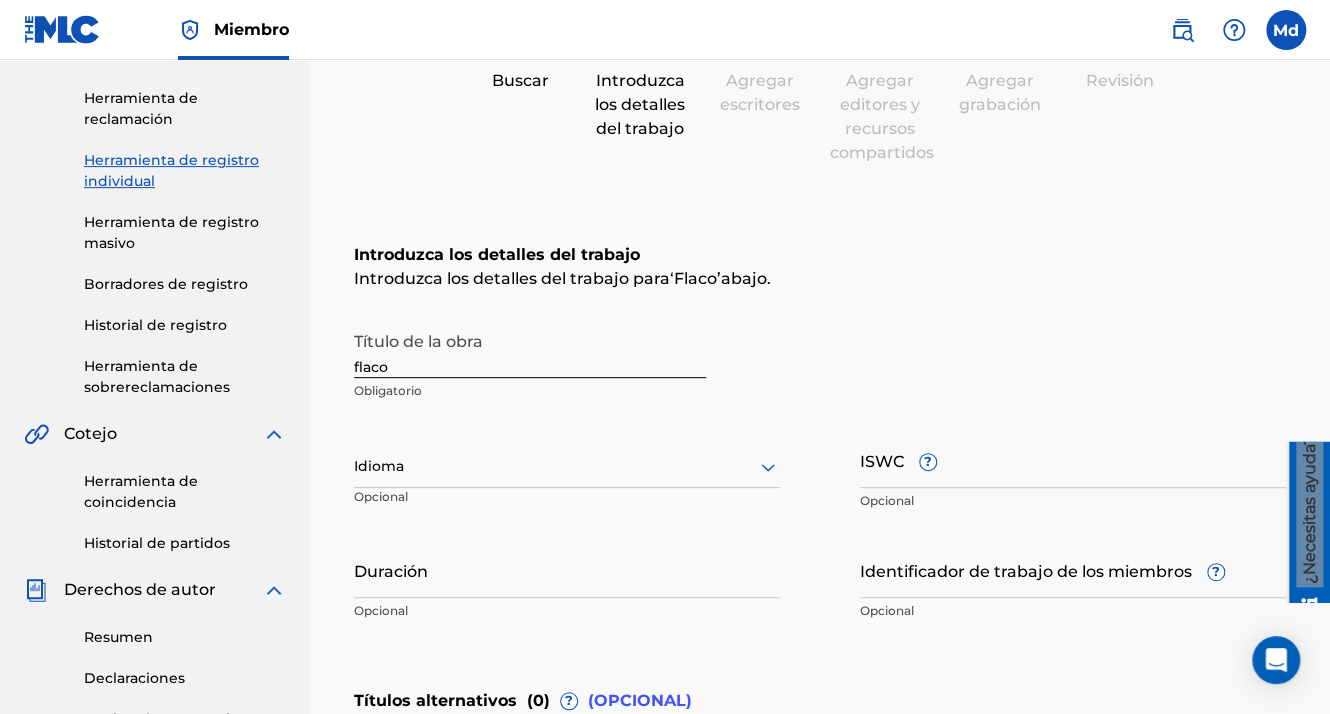 click on "Idioma Opcional" at bounding box center [567, 476] 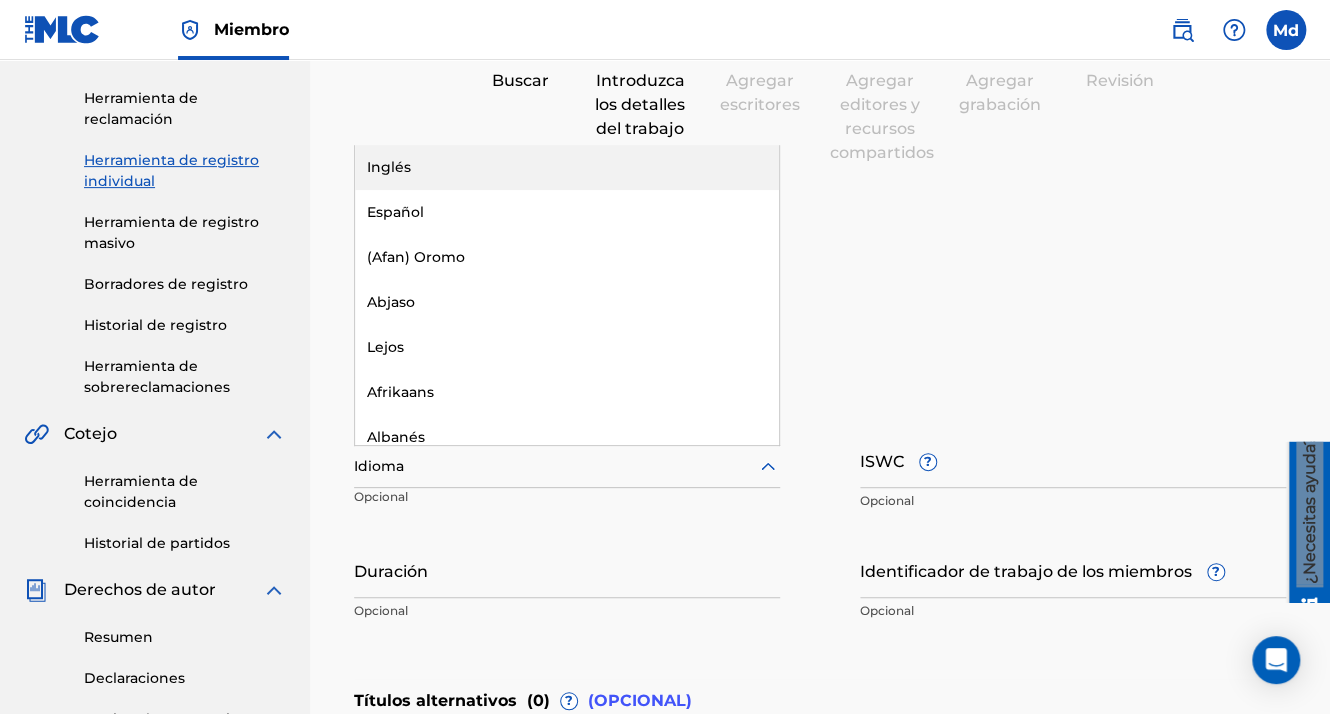 click at bounding box center [567, 466] 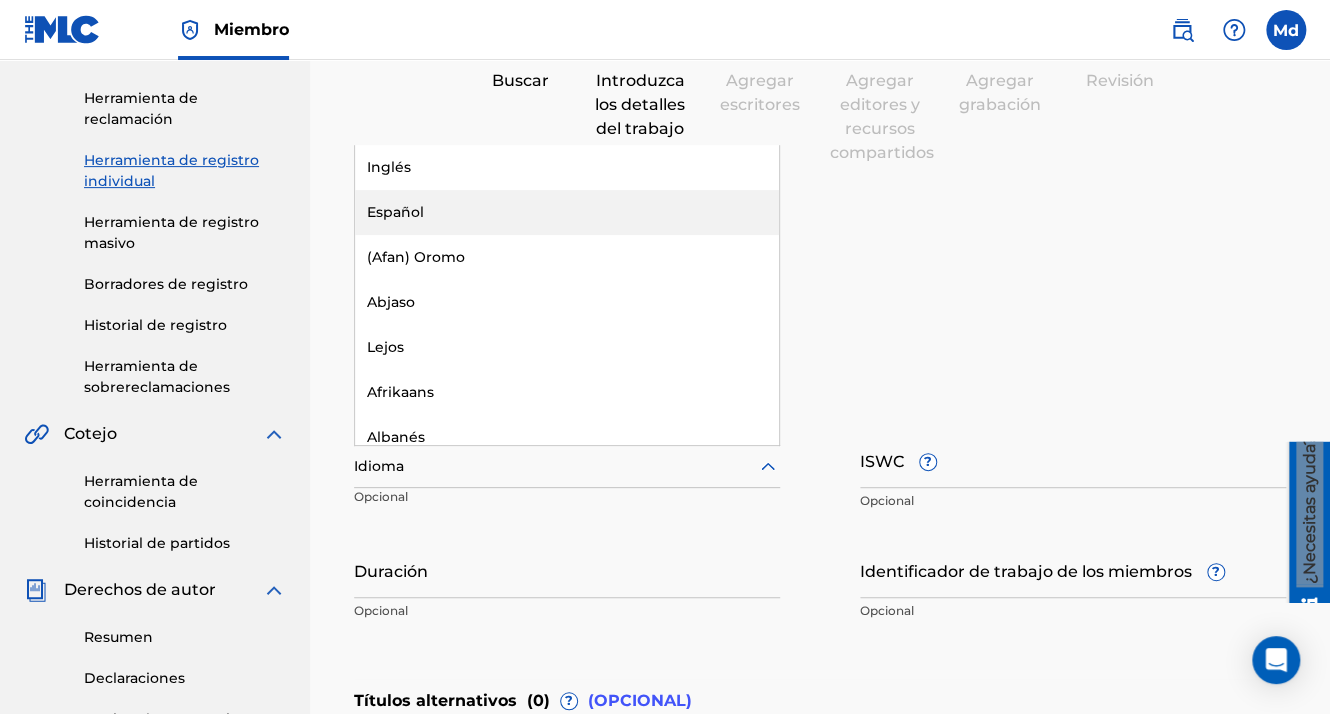 click on "Español" at bounding box center [567, 212] 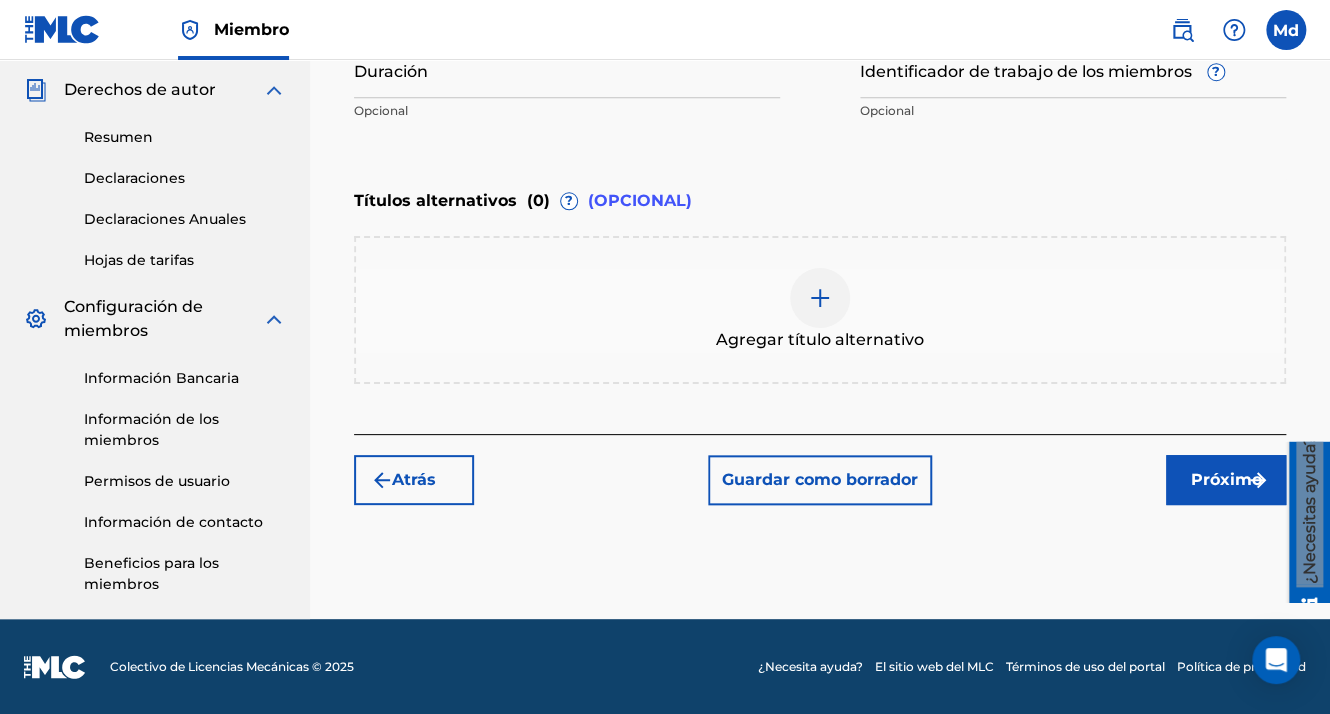 click on "Próximo" at bounding box center [1226, 480] 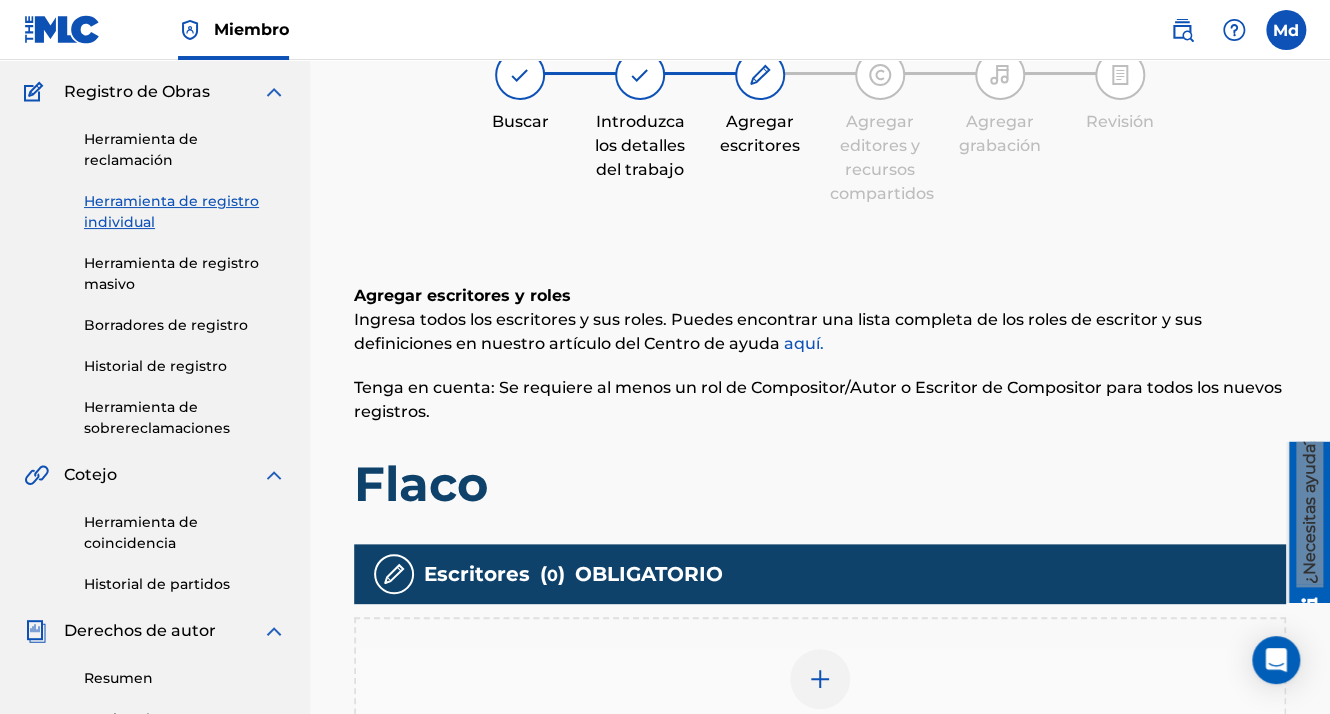 scroll, scrollTop: 290, scrollLeft: 0, axis: vertical 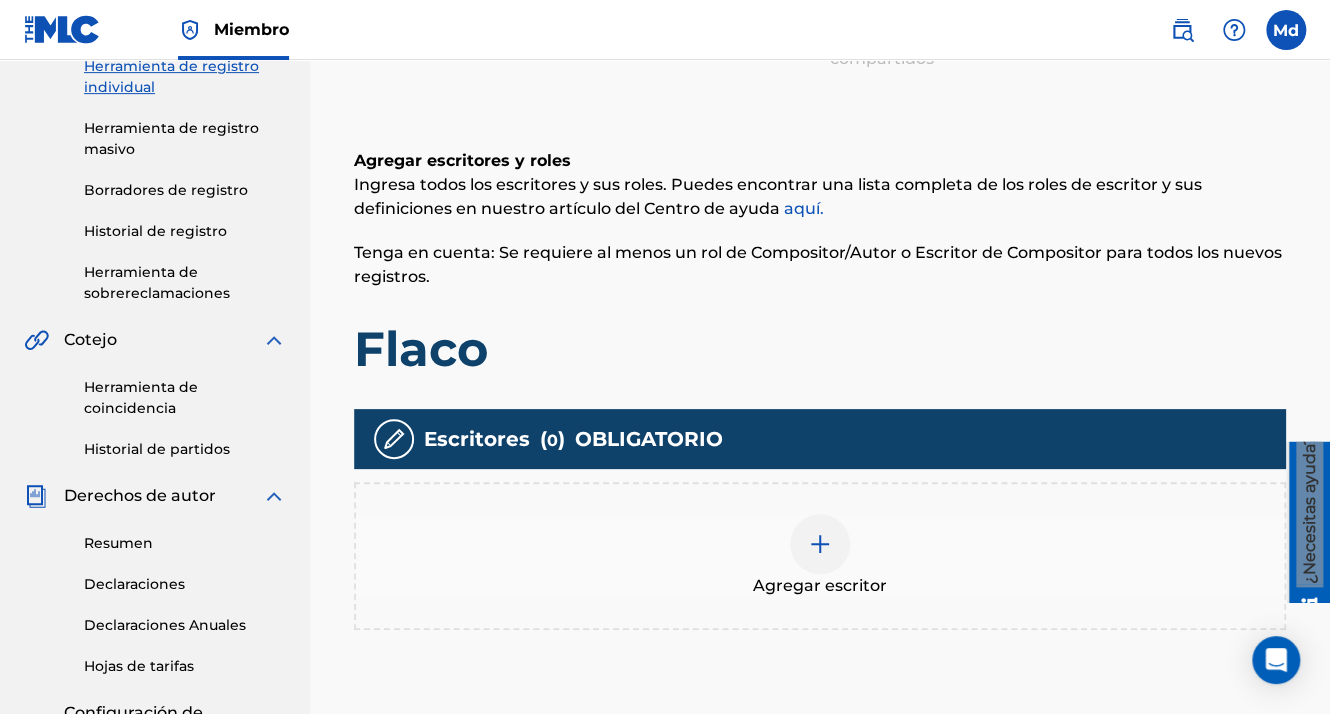 click at bounding box center (820, 544) 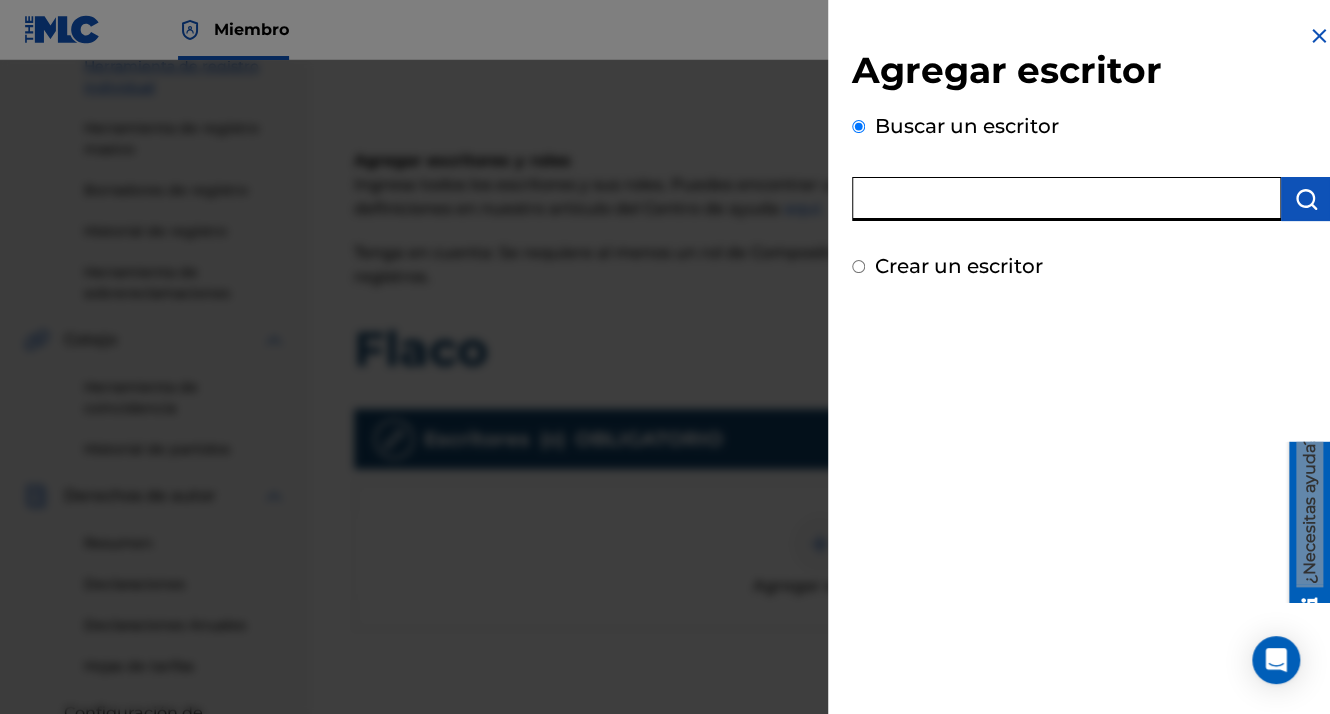 click at bounding box center [1066, 199] 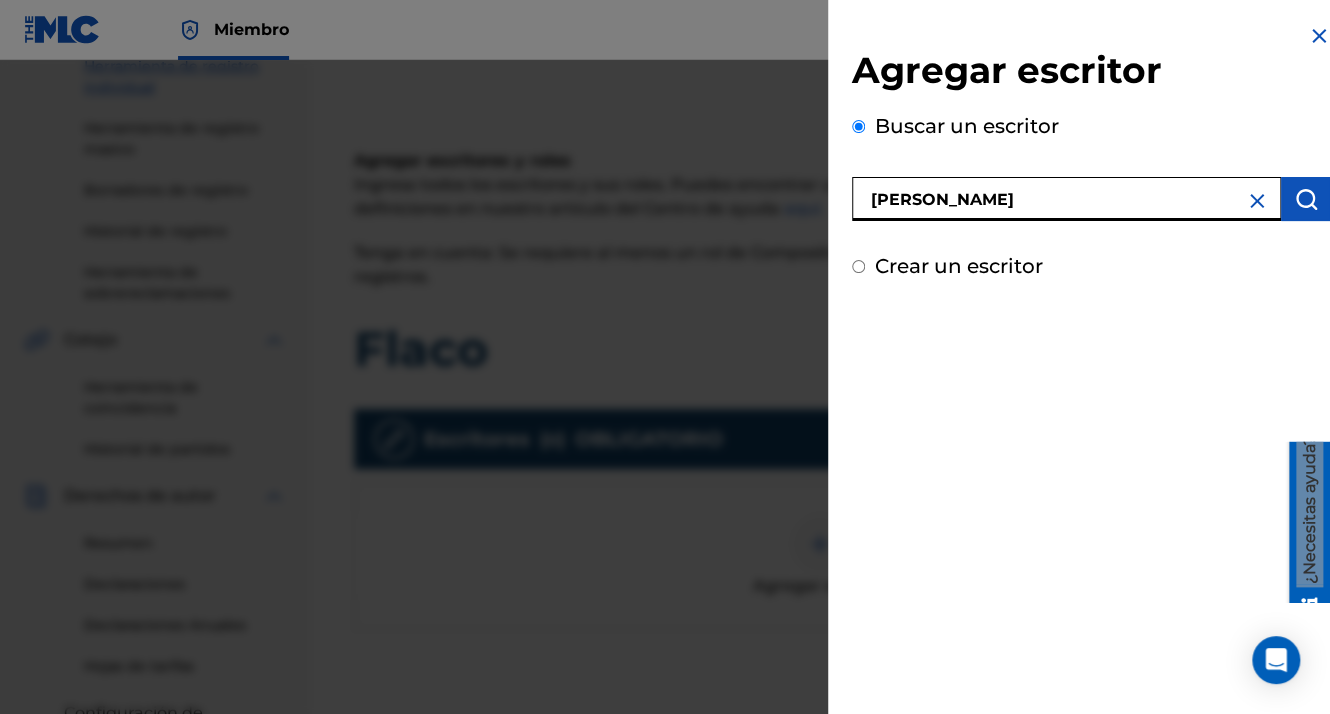 type on "[PERSON_NAME]" 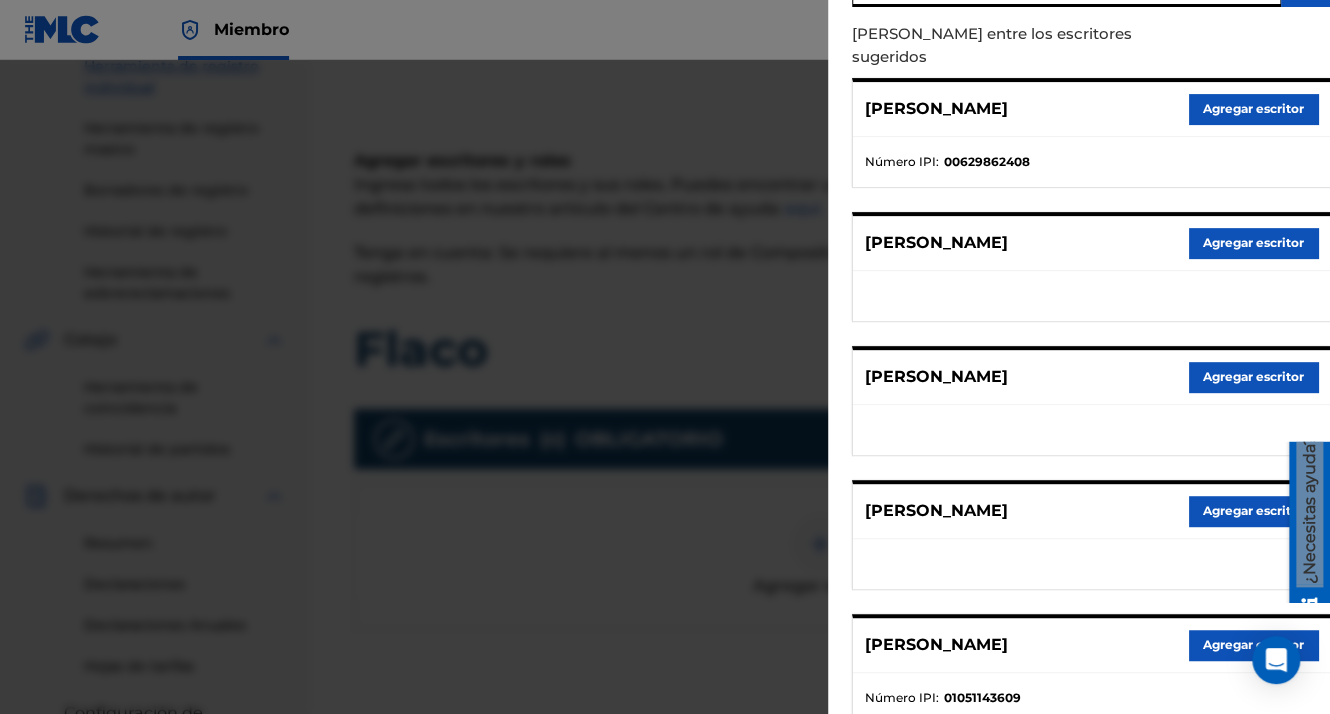 scroll, scrollTop: 344, scrollLeft: 0, axis: vertical 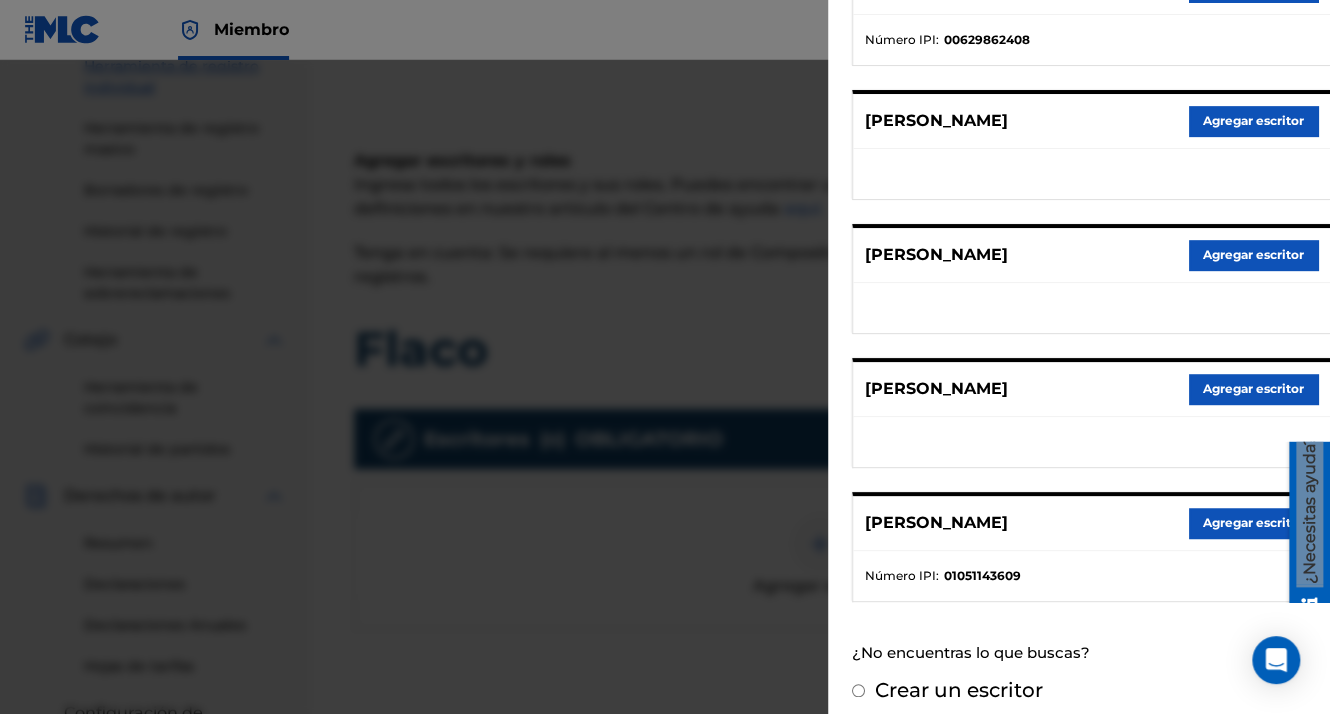 click on "Agregar escritor" at bounding box center (1253, 523) 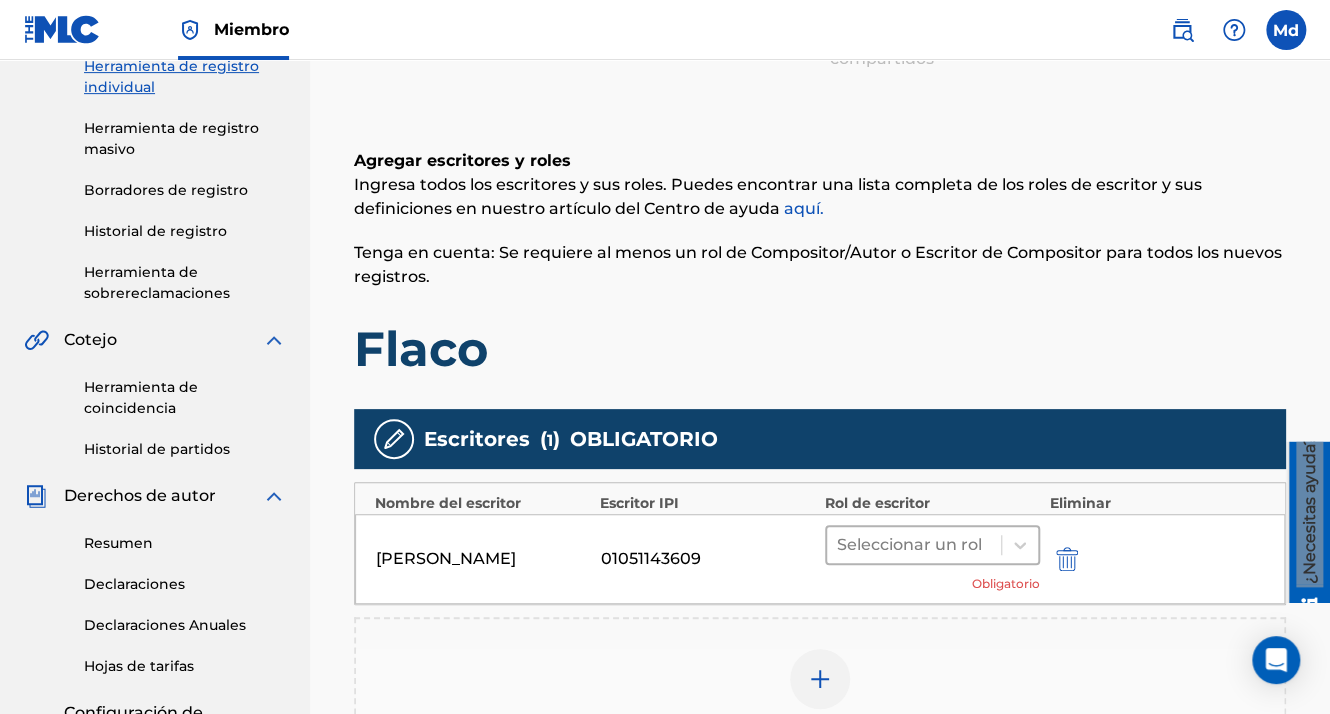 click at bounding box center (914, 545) 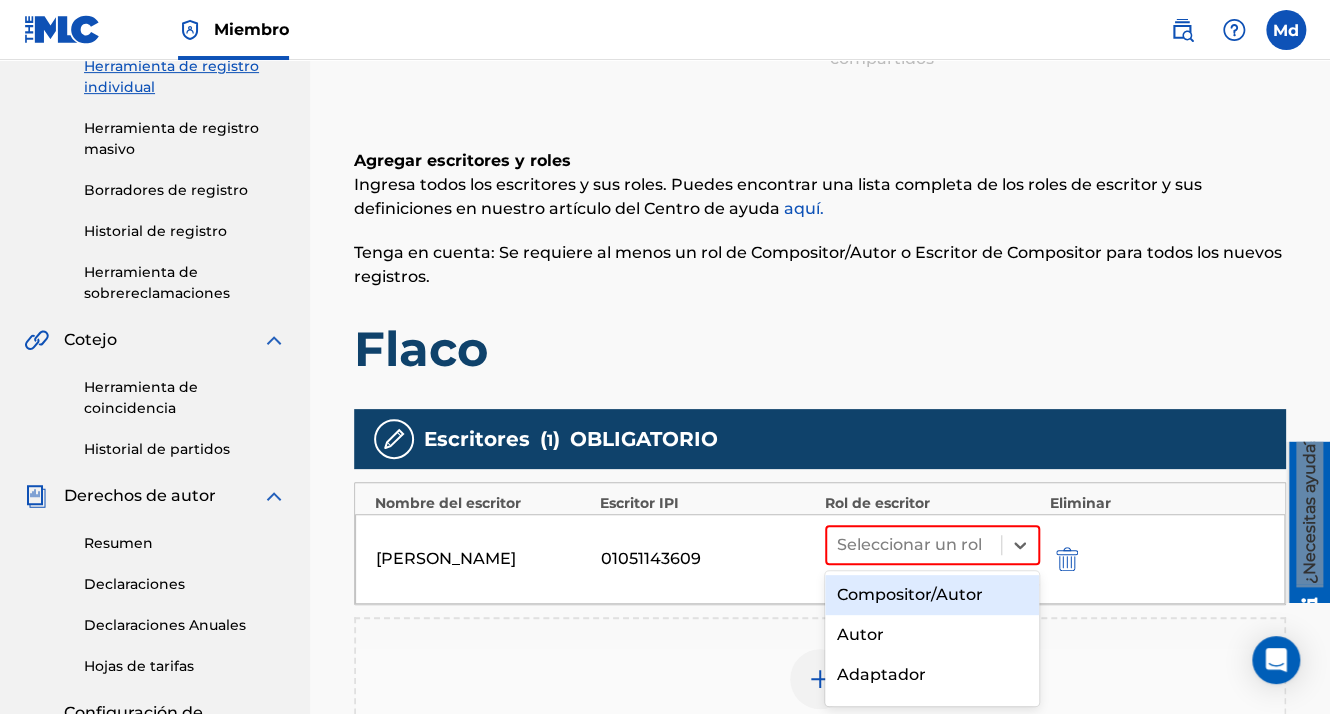 click on "Compositor/Autor" at bounding box center (932, 595) 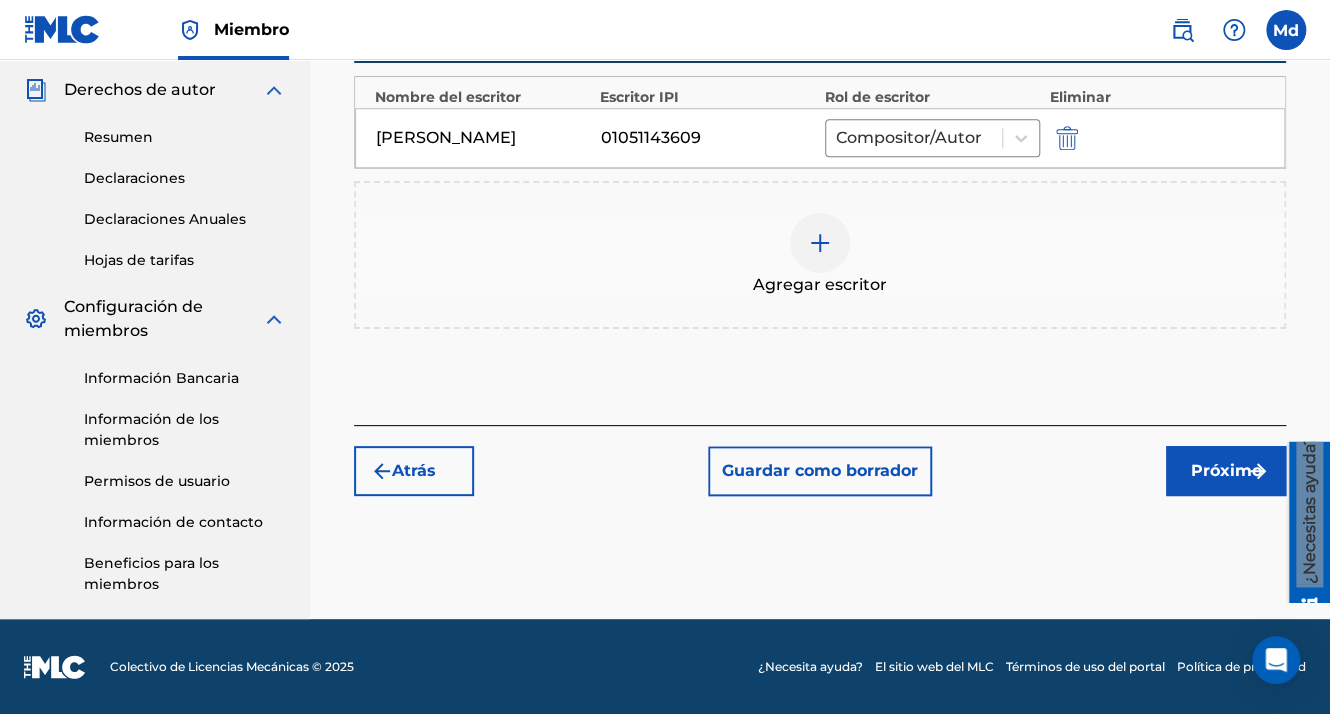 click on "Próximo" at bounding box center (1226, 471) 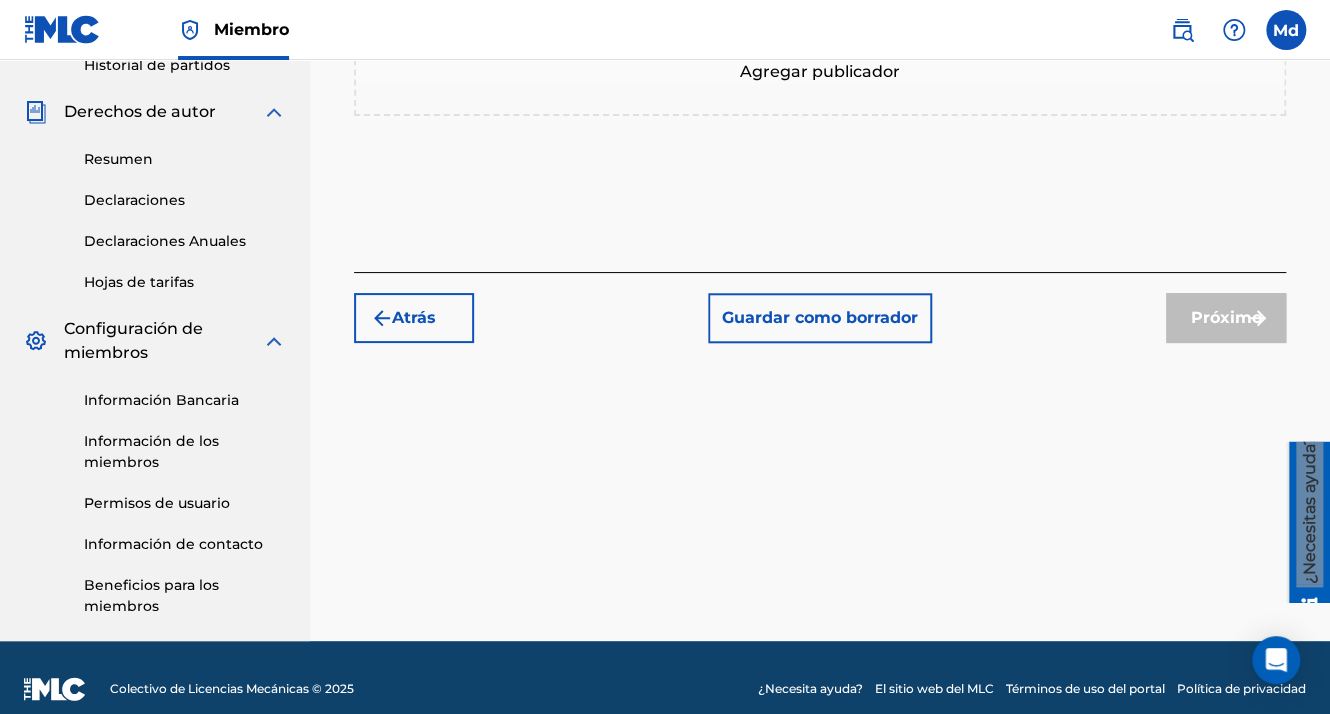 scroll, scrollTop: 374, scrollLeft: 0, axis: vertical 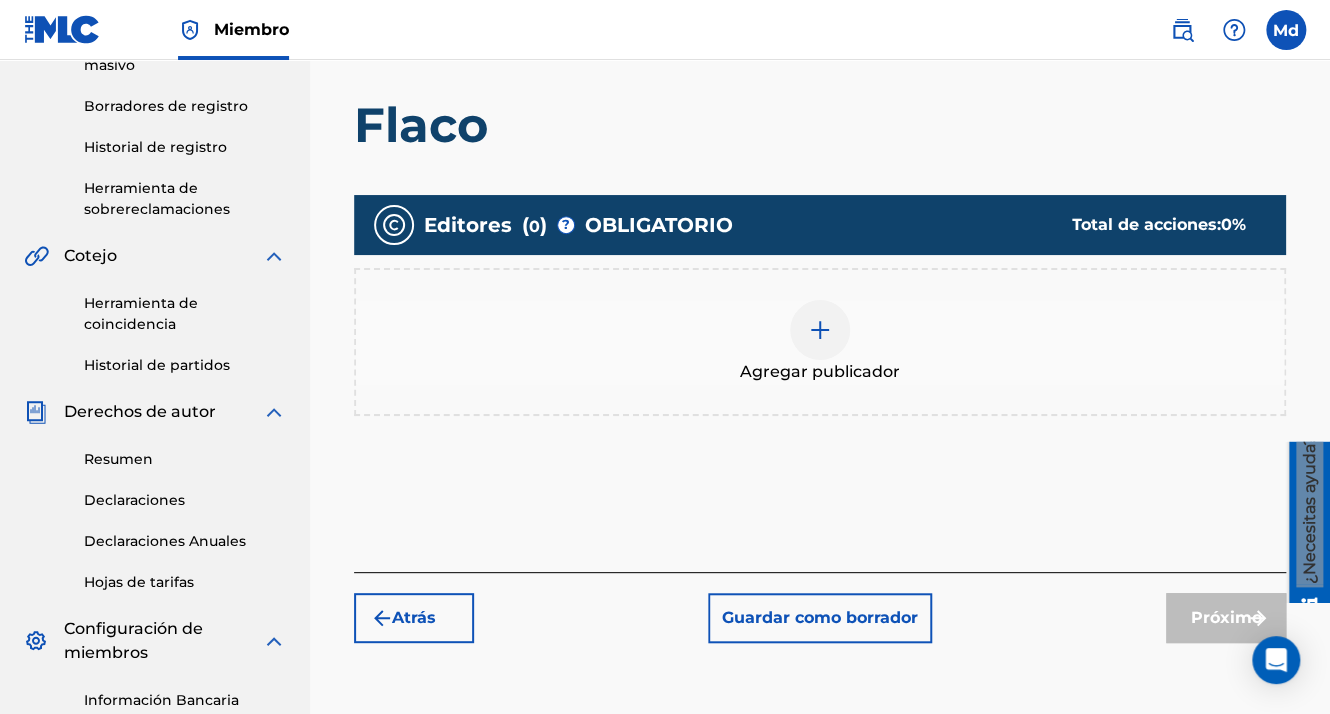 click at bounding box center (820, 330) 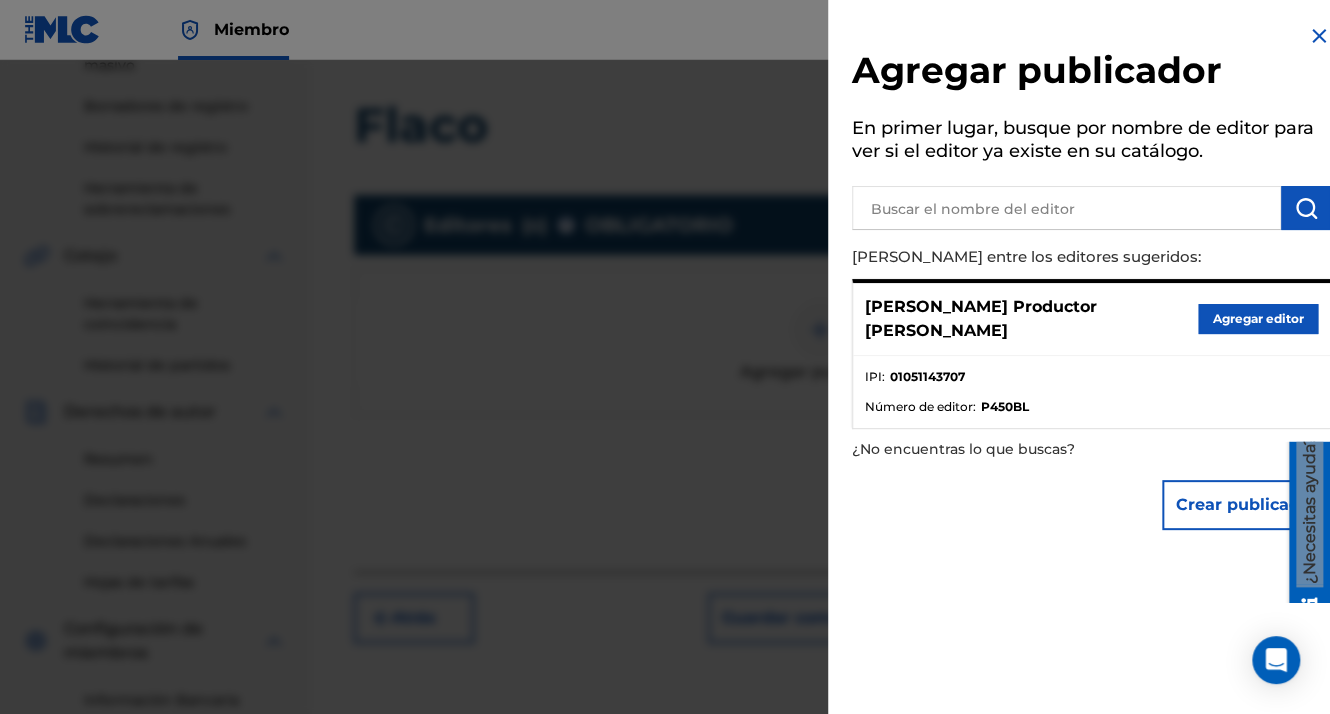 click on "Agregar editor" at bounding box center (1258, 319) 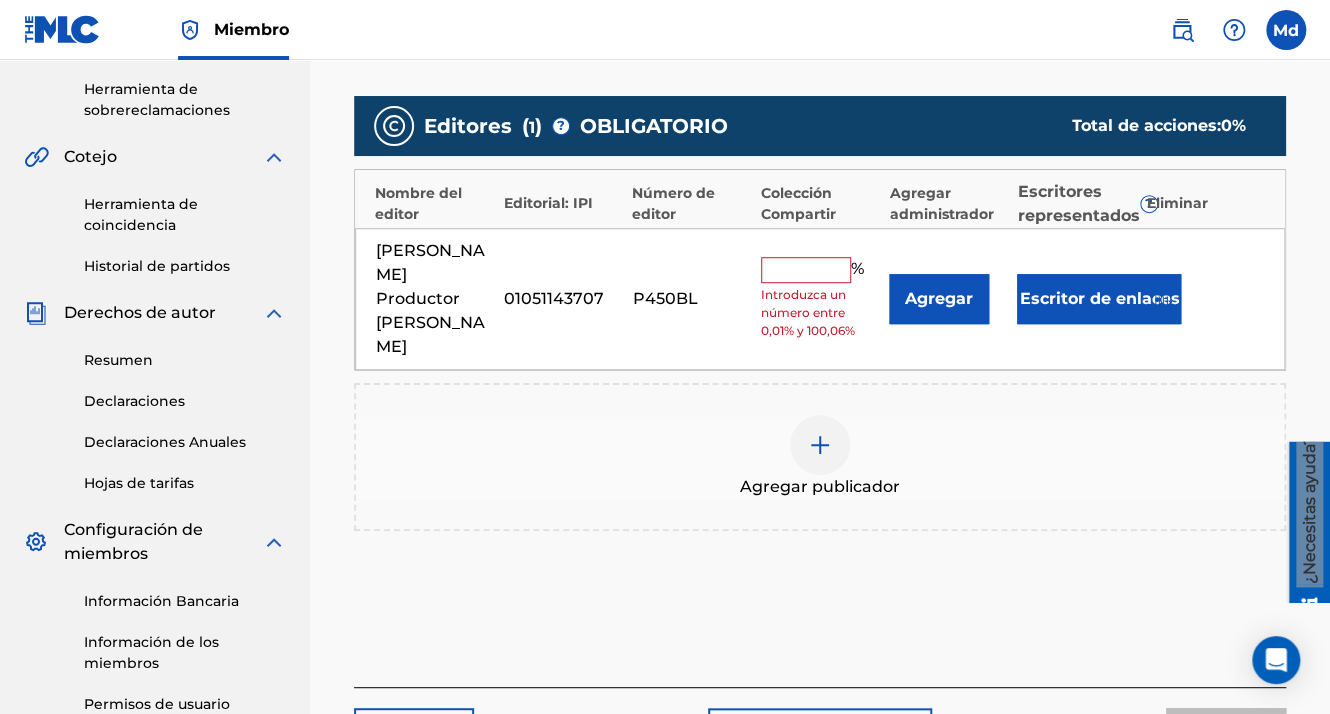 scroll, scrollTop: 474, scrollLeft: 0, axis: vertical 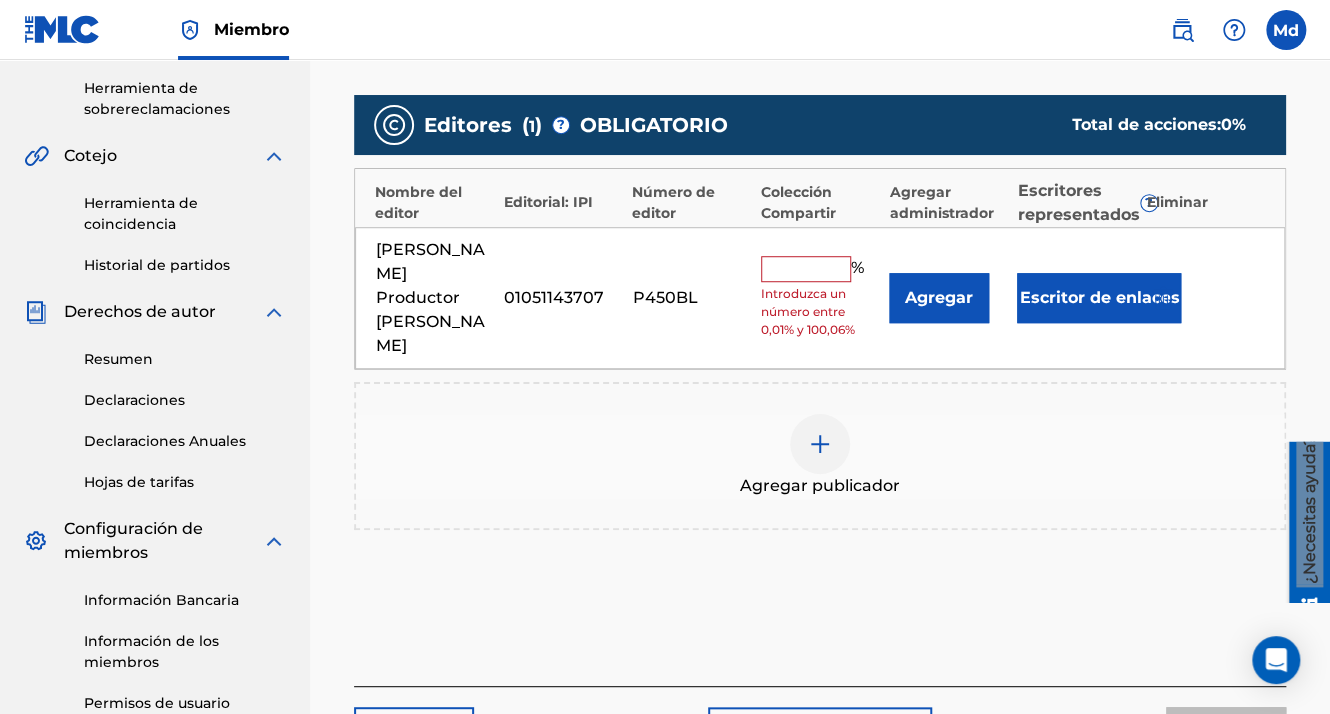 click at bounding box center (806, 269) 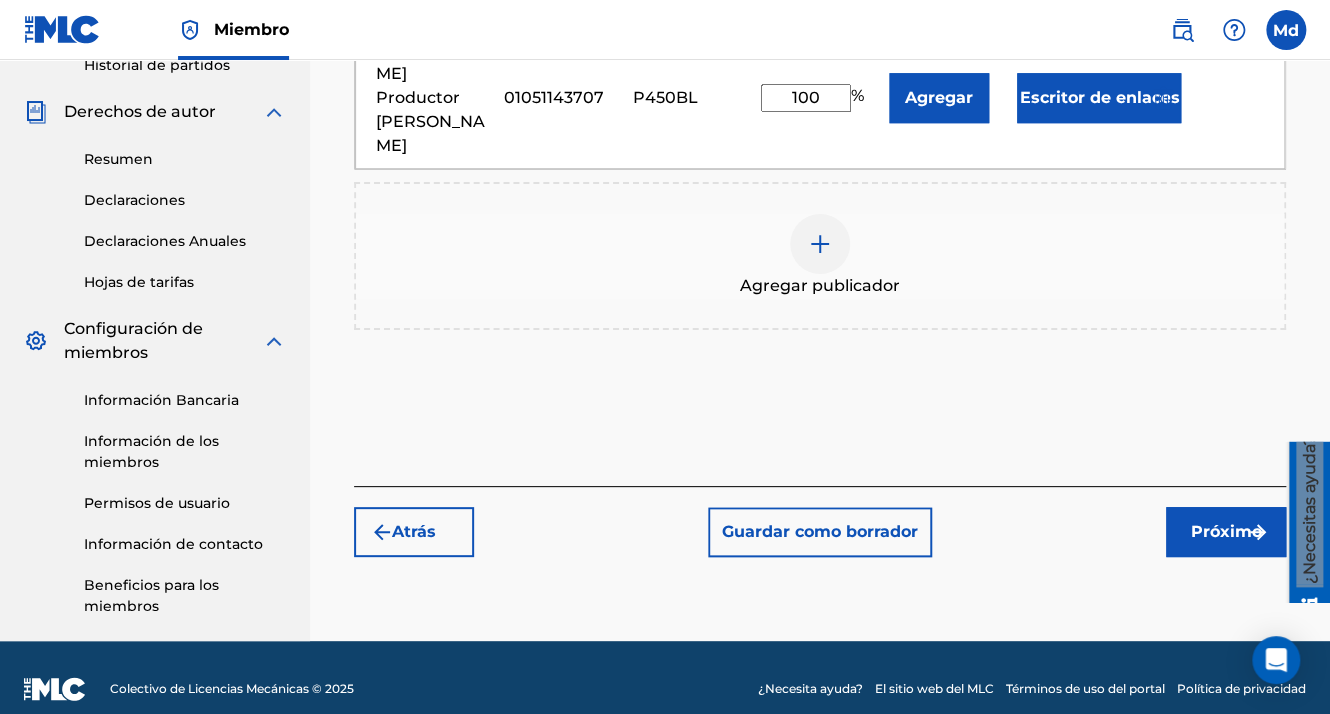 click on "Próximo" at bounding box center [1226, 532] 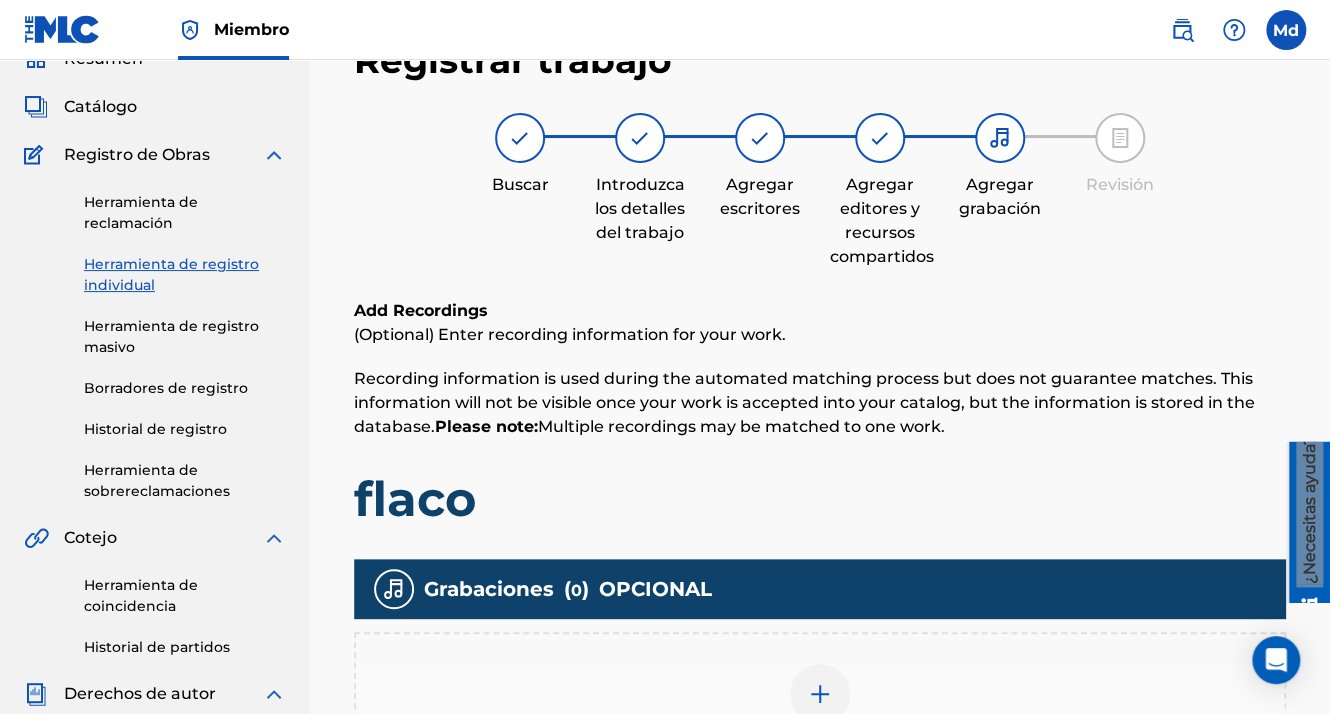 scroll, scrollTop: 456, scrollLeft: 0, axis: vertical 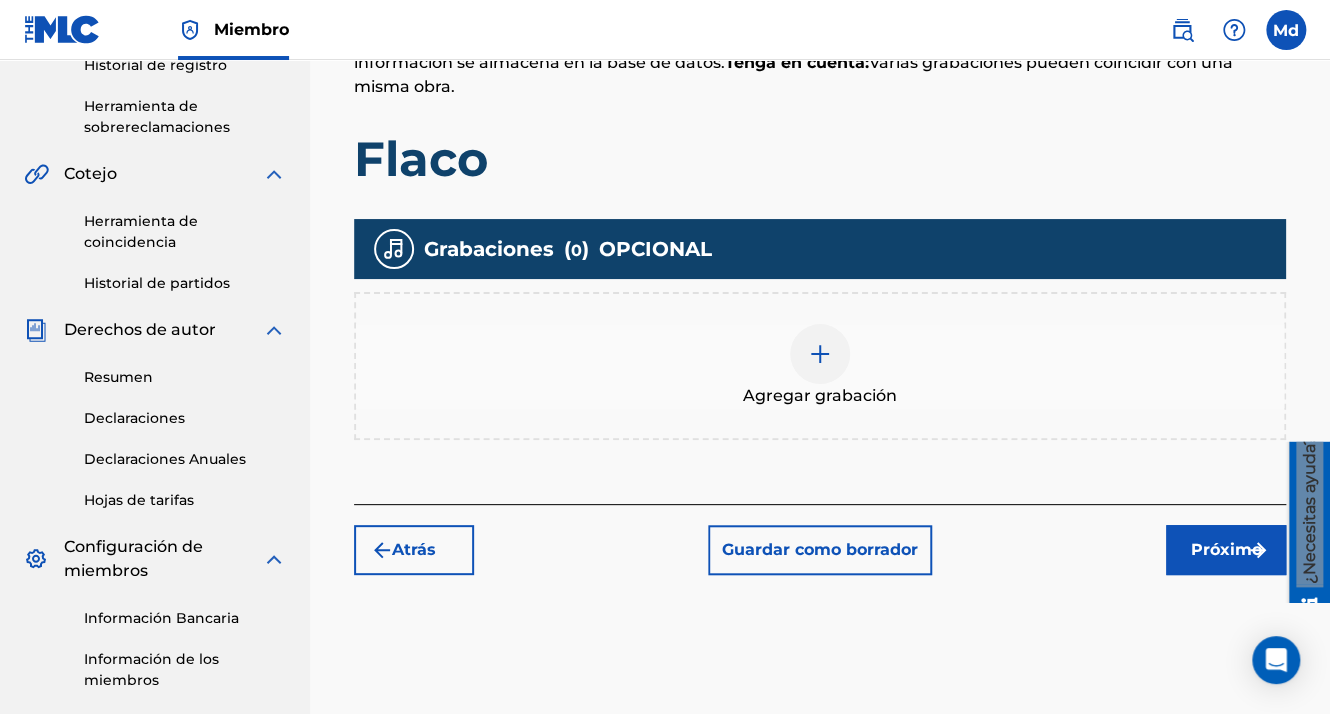click on "Agregar grabación" at bounding box center (820, 366) 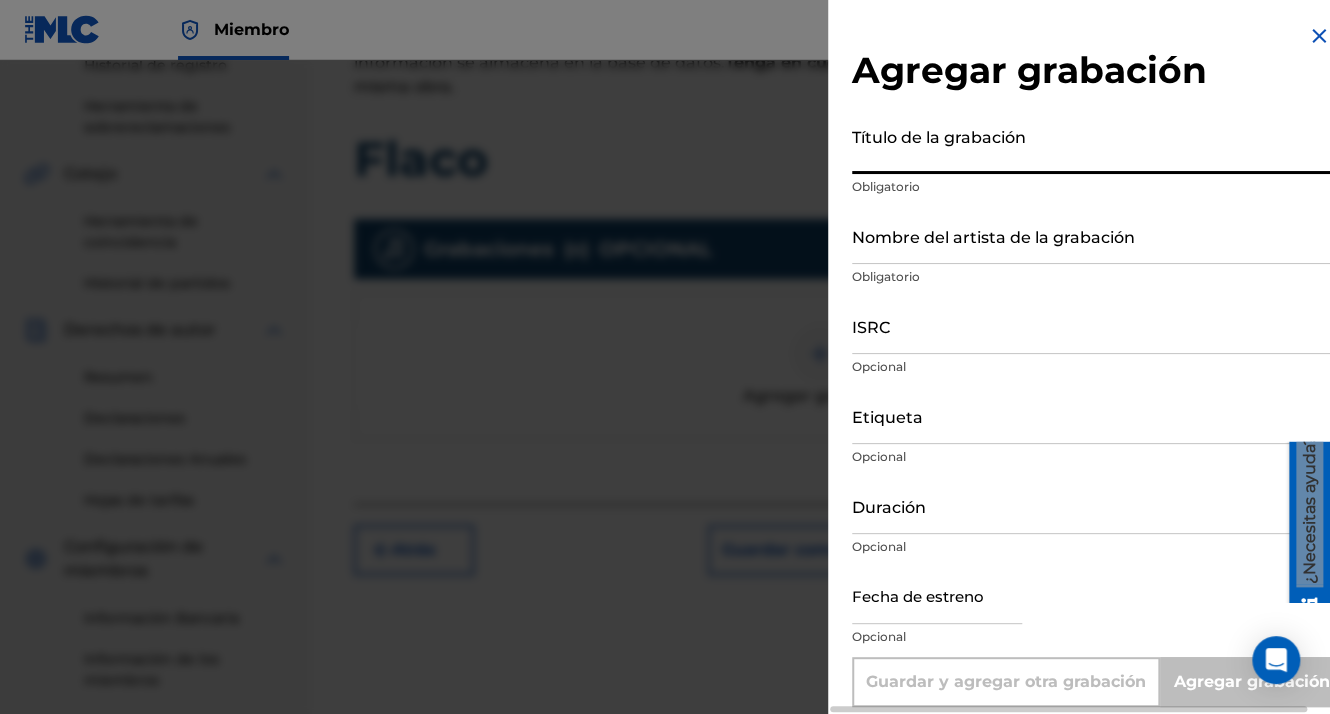 click on "Título de la grabación" at bounding box center (1091, 145) 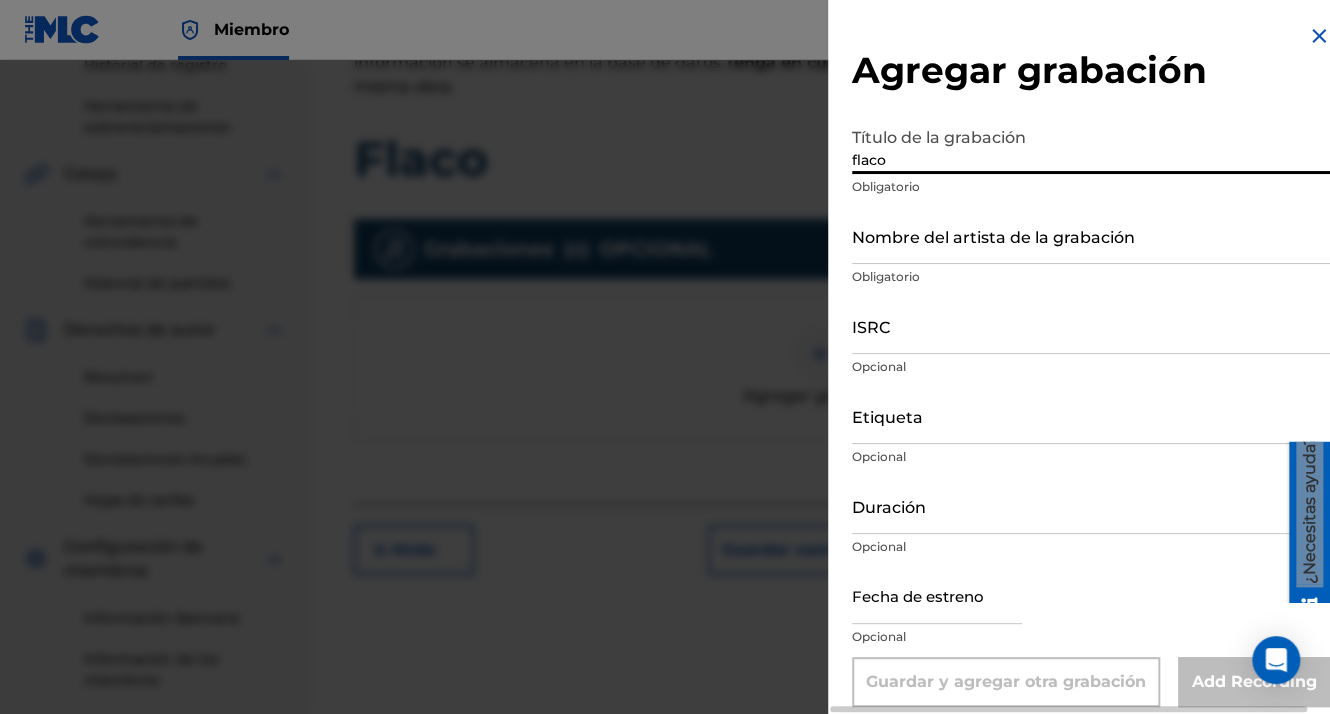 type on "flaco" 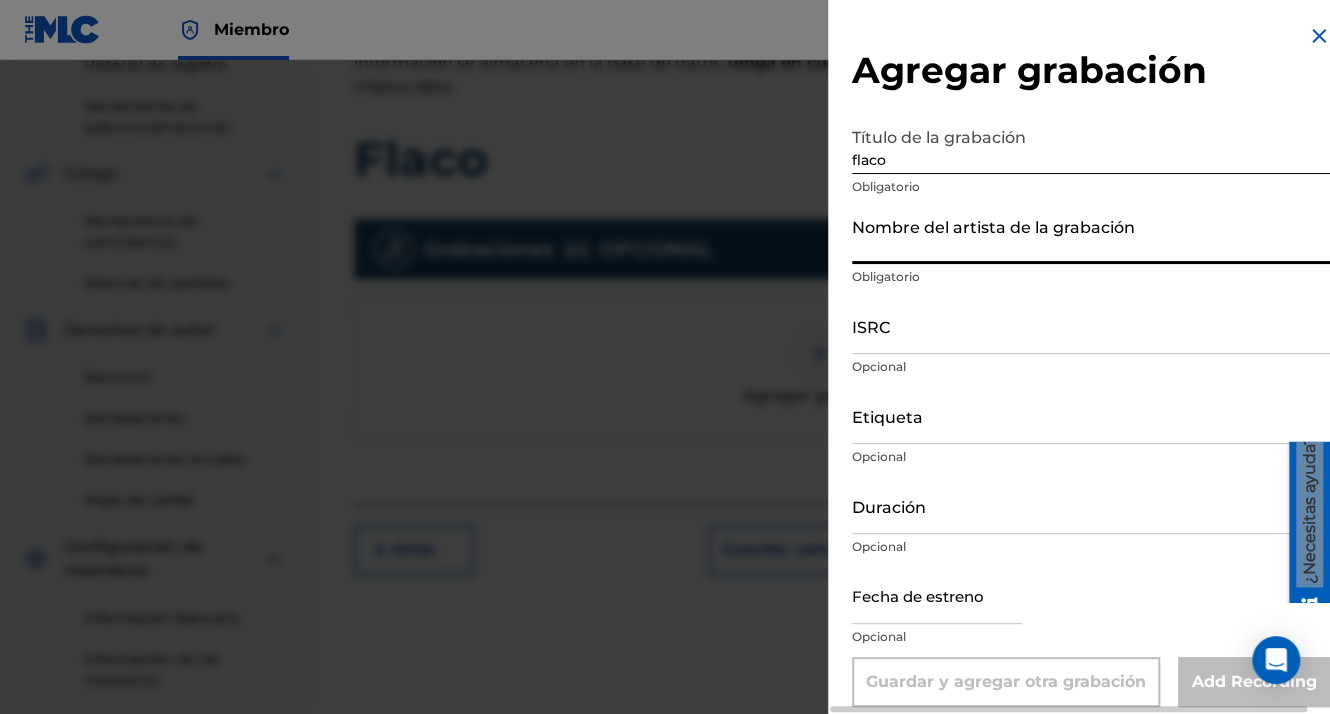 click on "Nombre del artista de la grabación" at bounding box center [1091, 235] 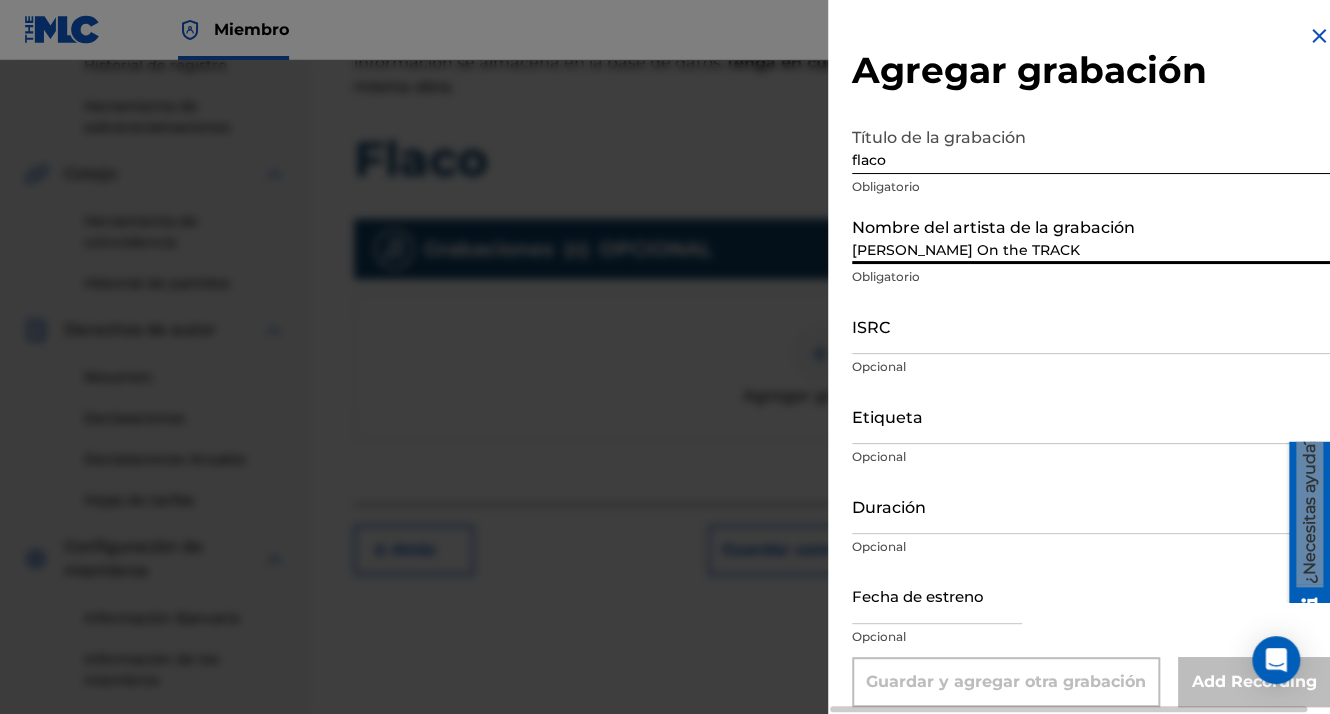 type on "[DATE]" 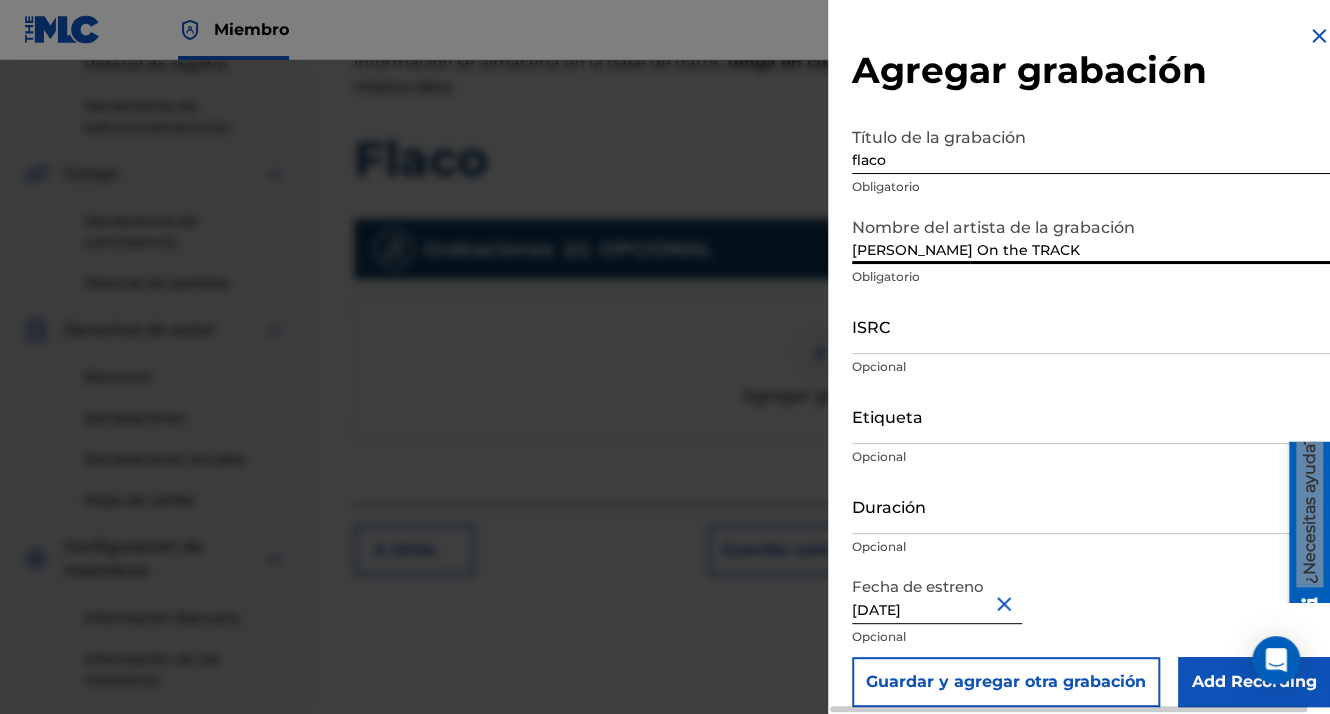click on "ISRC" at bounding box center (1091, 325) 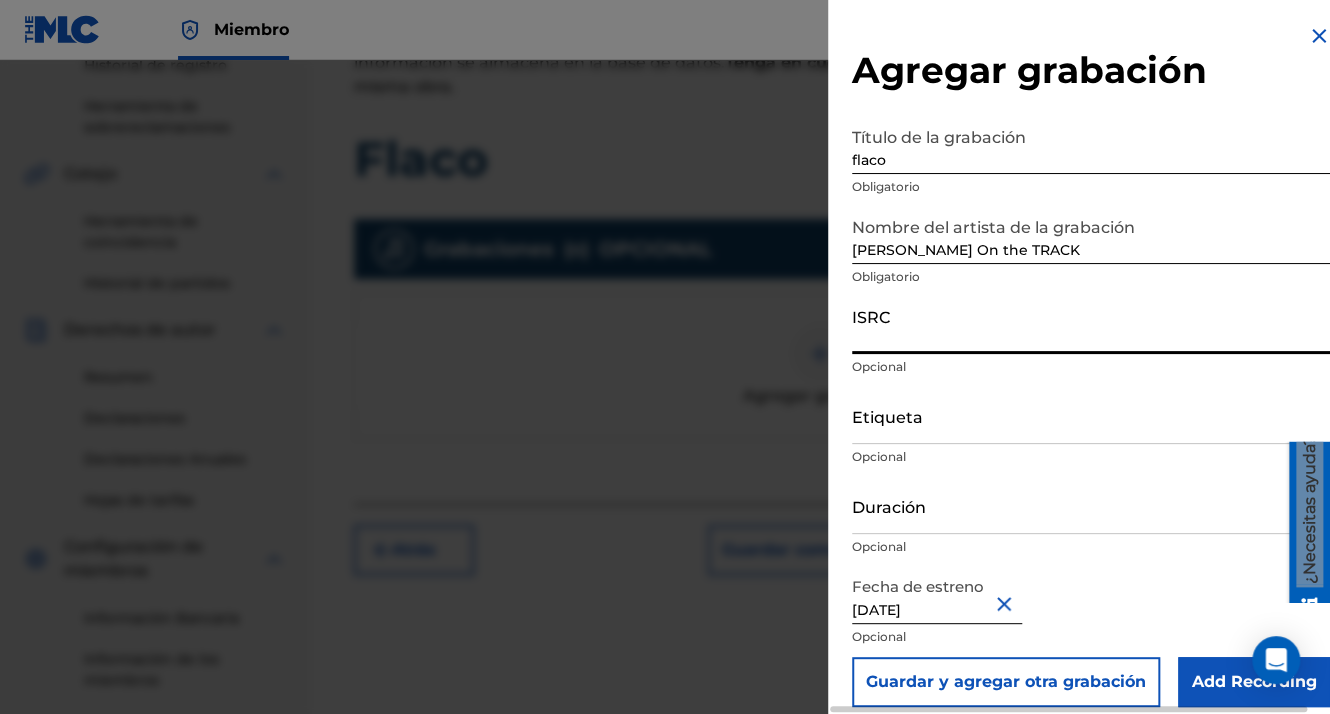 paste on "QZWFF2548784" 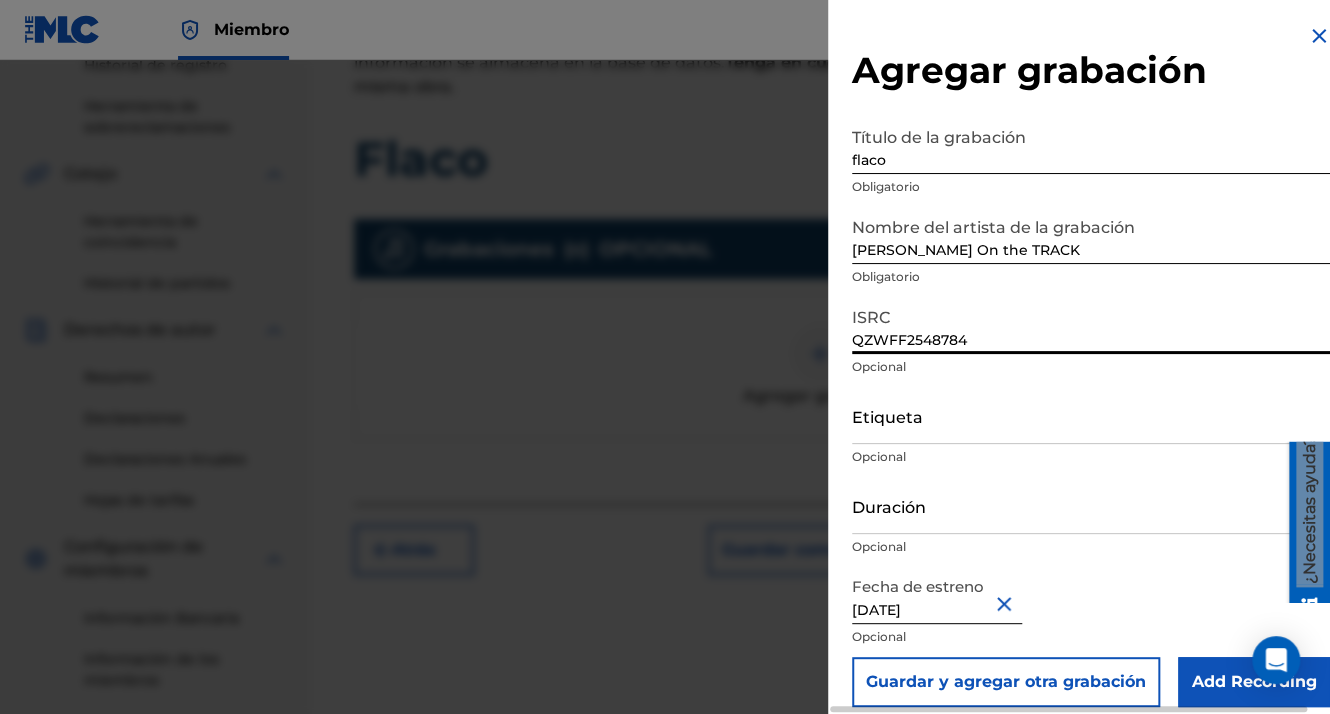 type on "QZWFF2548784" 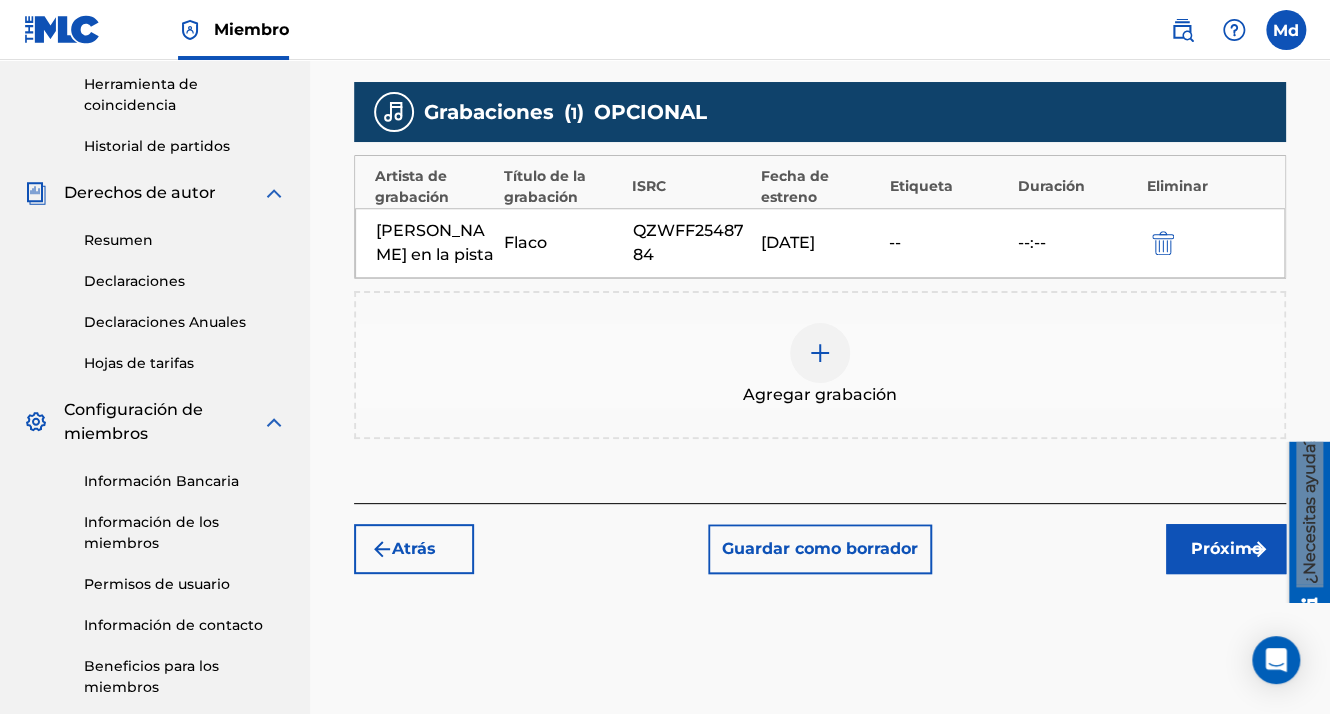 scroll, scrollTop: 696, scrollLeft: 0, axis: vertical 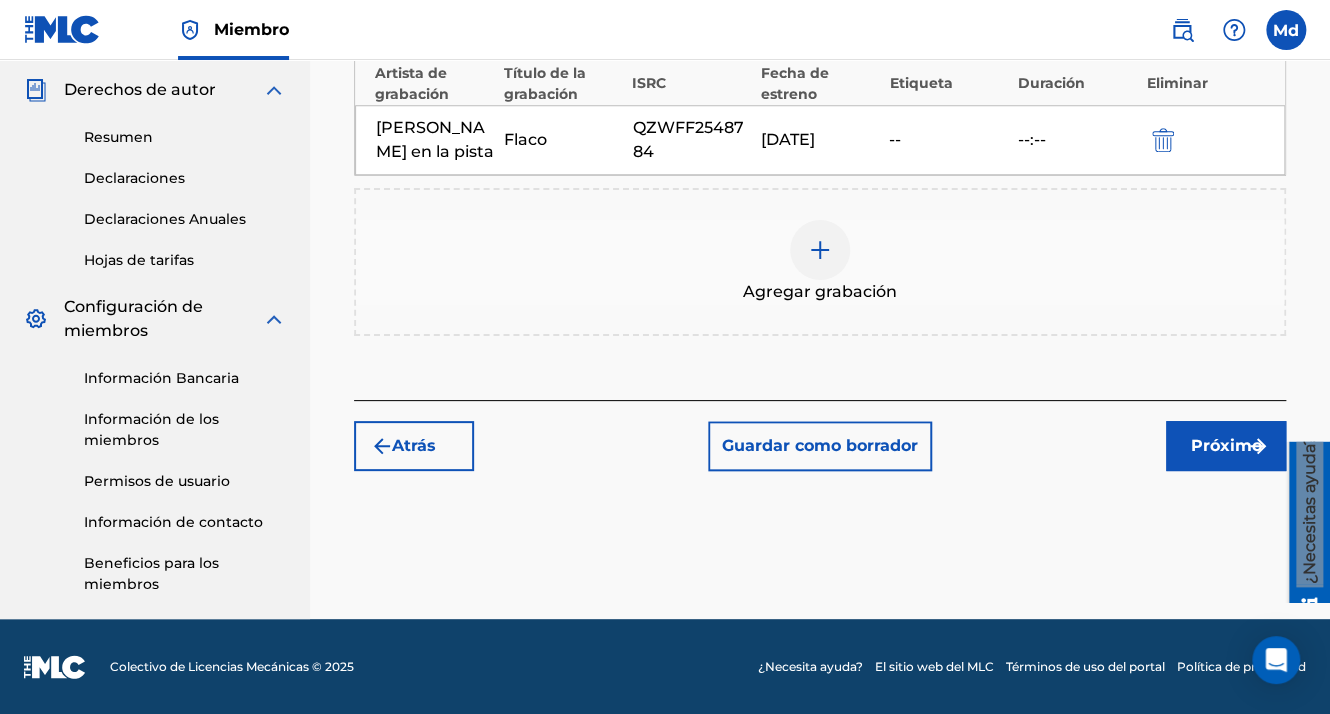 click on "Próximo" at bounding box center [1226, 446] 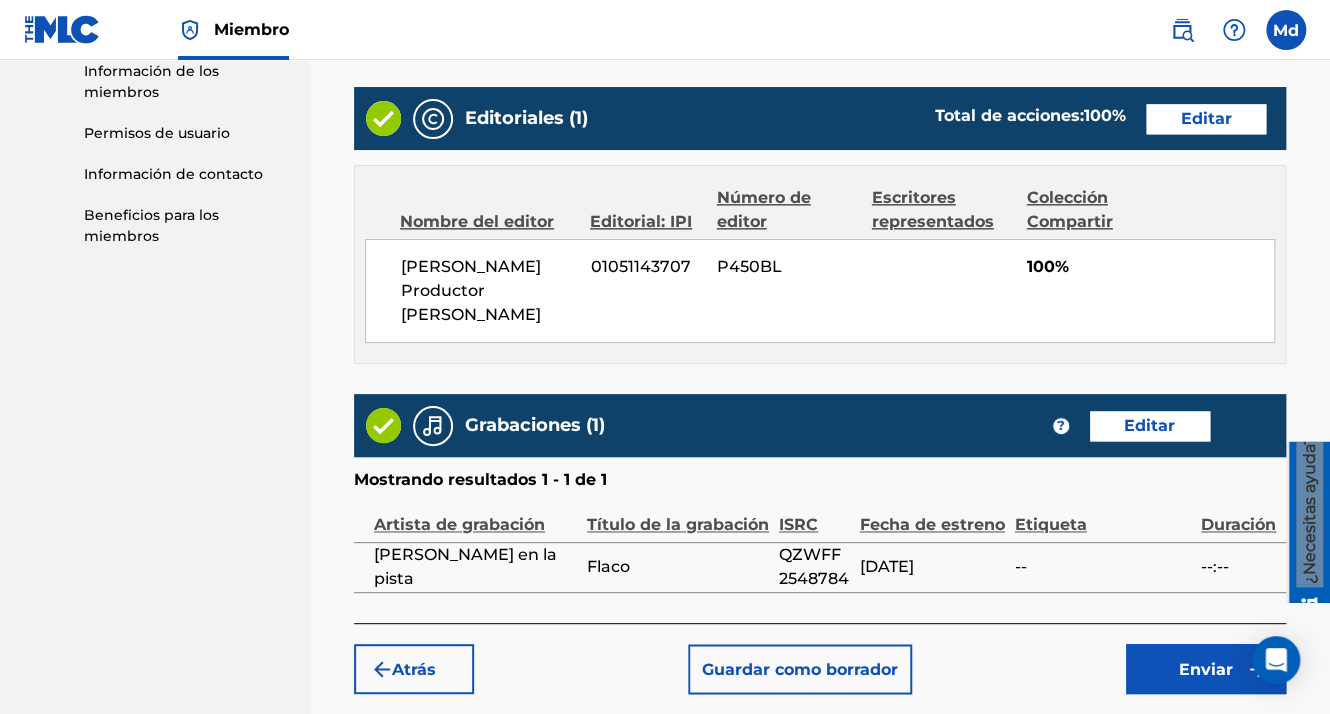 scroll, scrollTop: 1123, scrollLeft: 0, axis: vertical 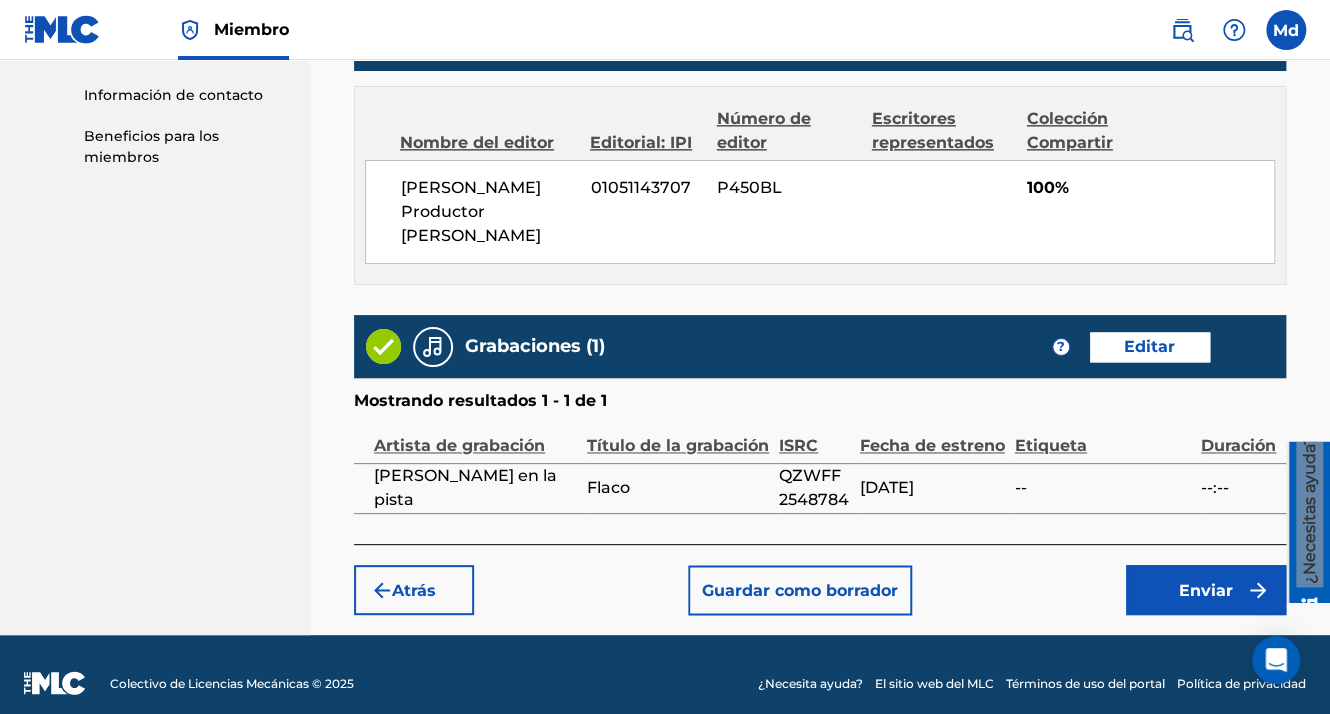 click on "Enviar" at bounding box center [1206, 590] 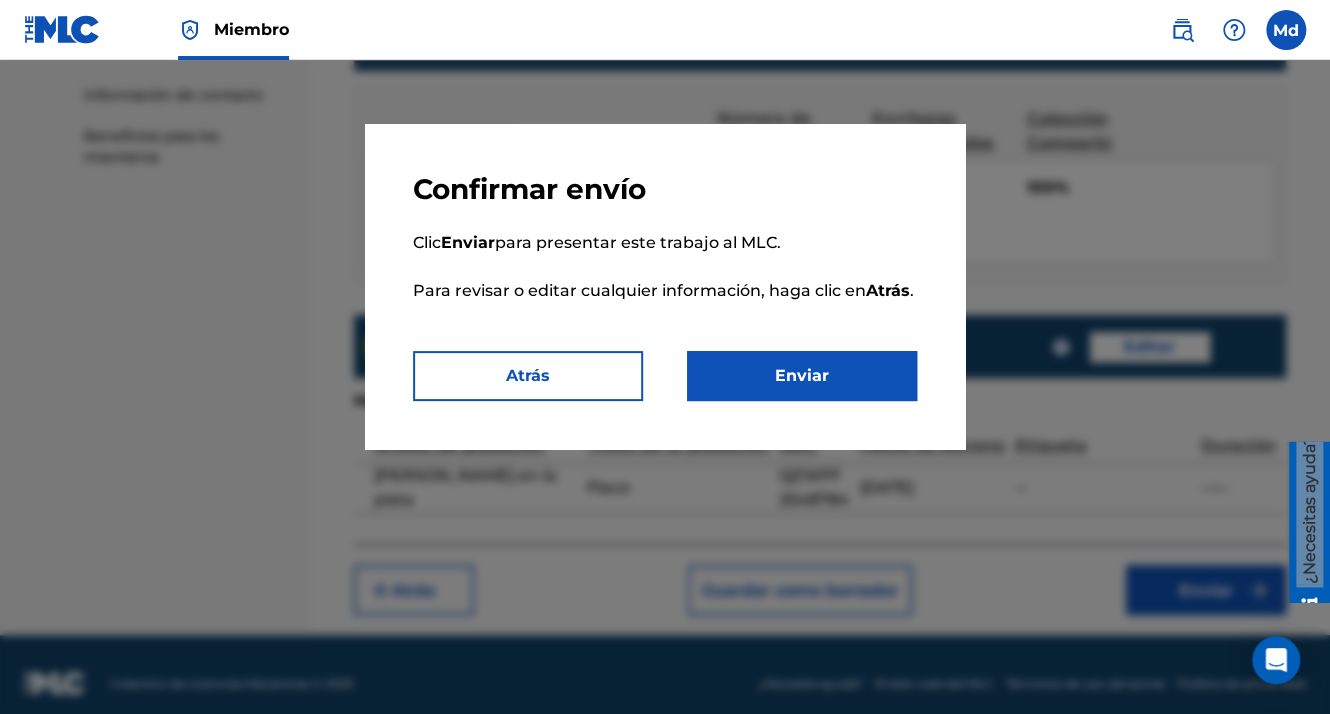 click on "Enviar" at bounding box center (802, 376) 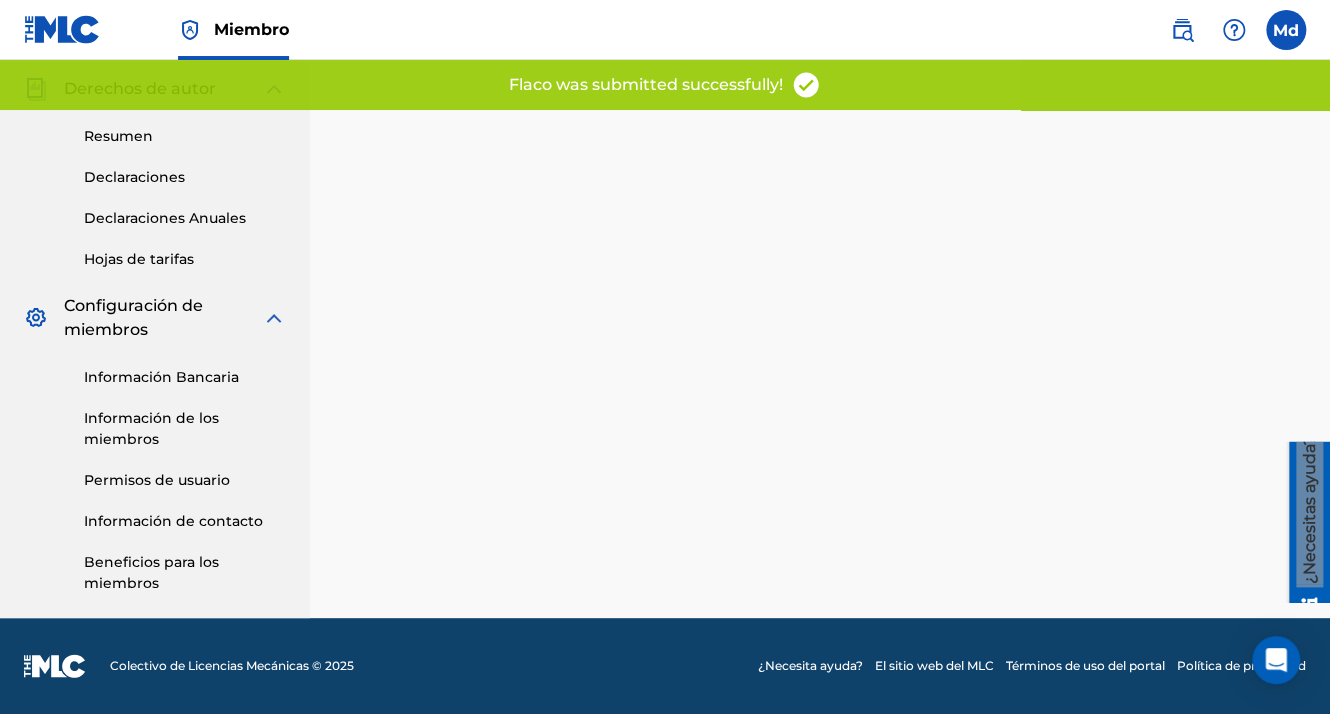scroll, scrollTop: 0, scrollLeft: 0, axis: both 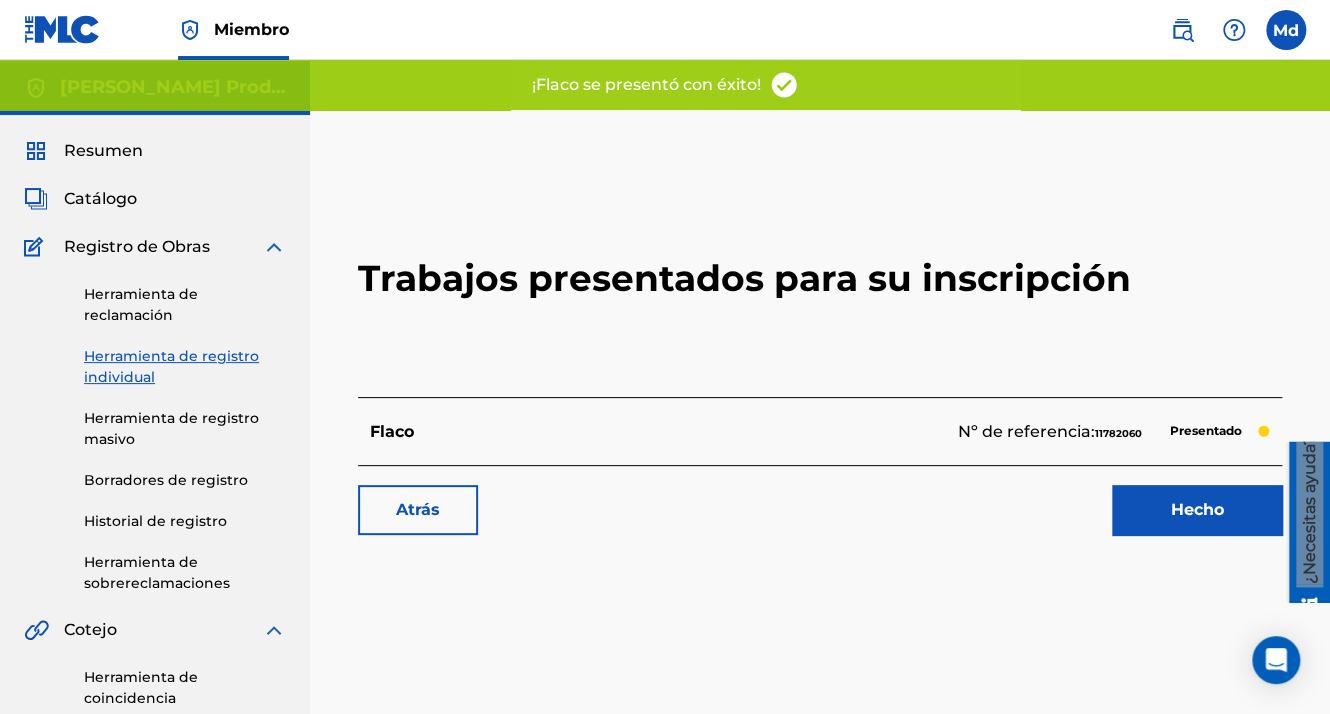 click on "Hecho" at bounding box center (1197, 510) 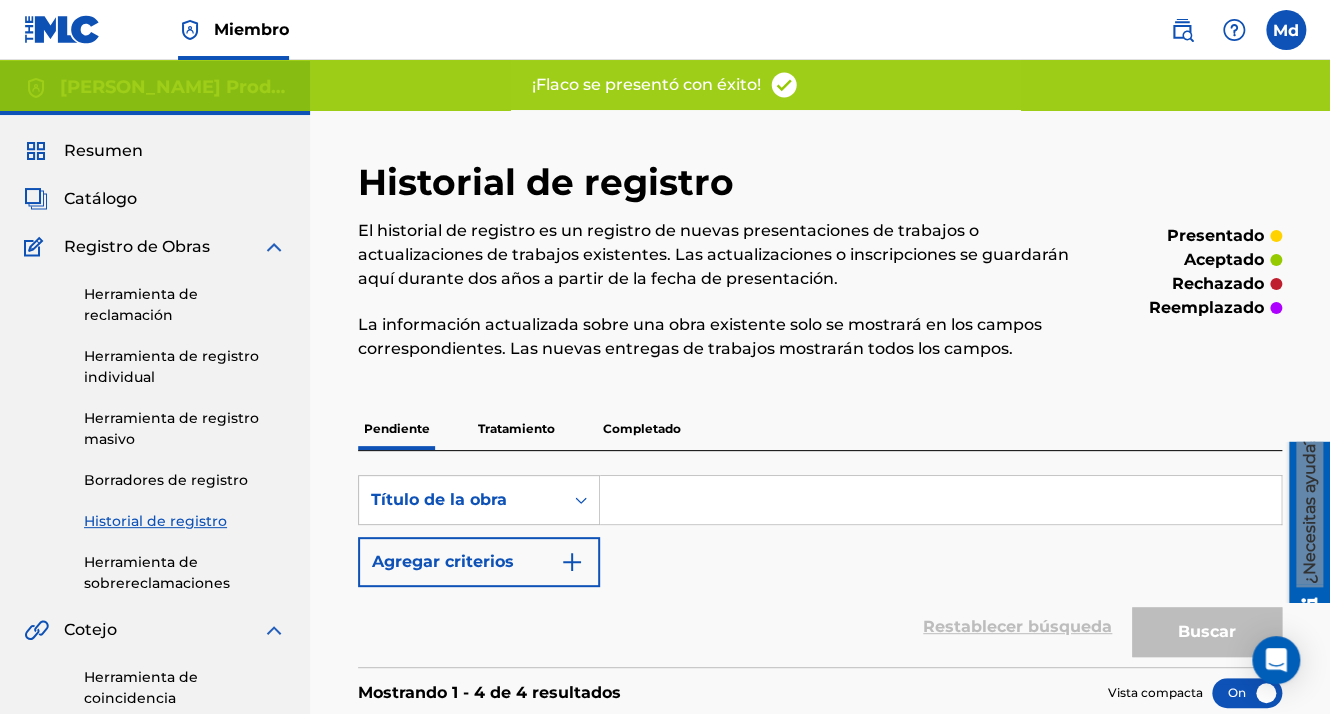 click on "Catálogo" at bounding box center [100, 199] 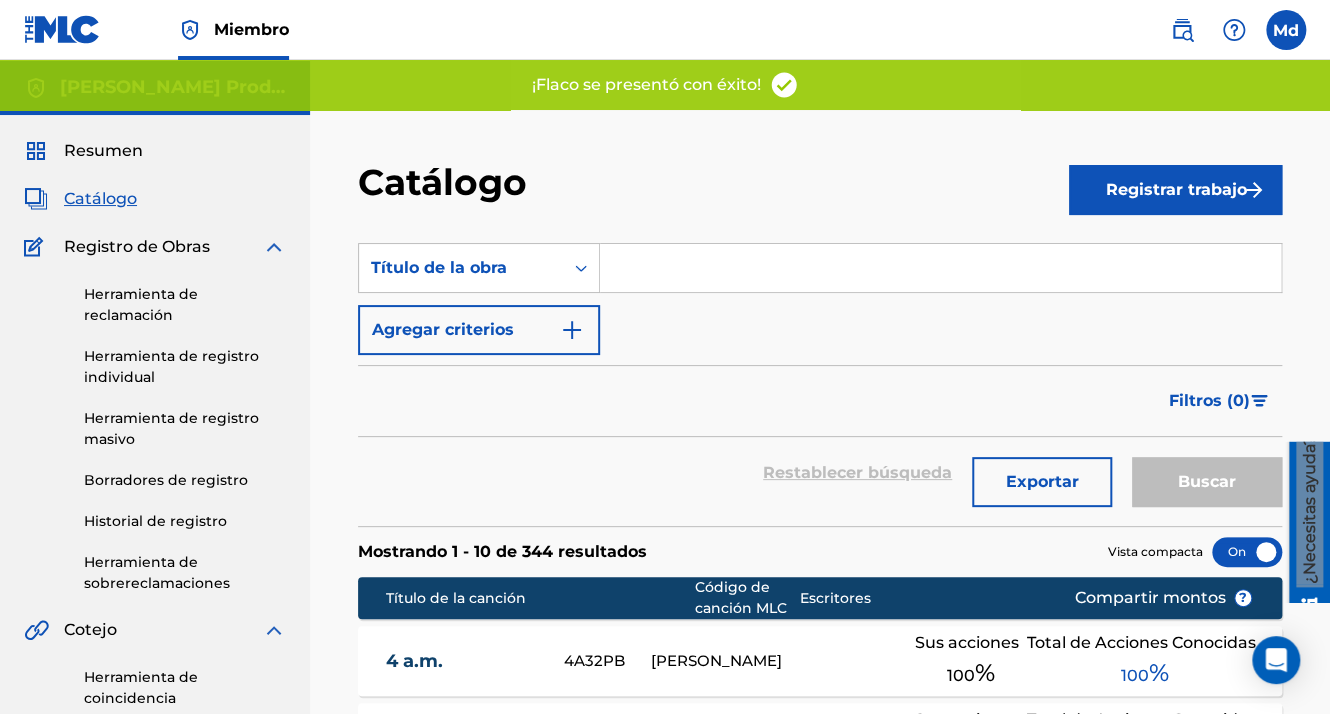 click on "Registrar trabajo" at bounding box center [1175, 190] 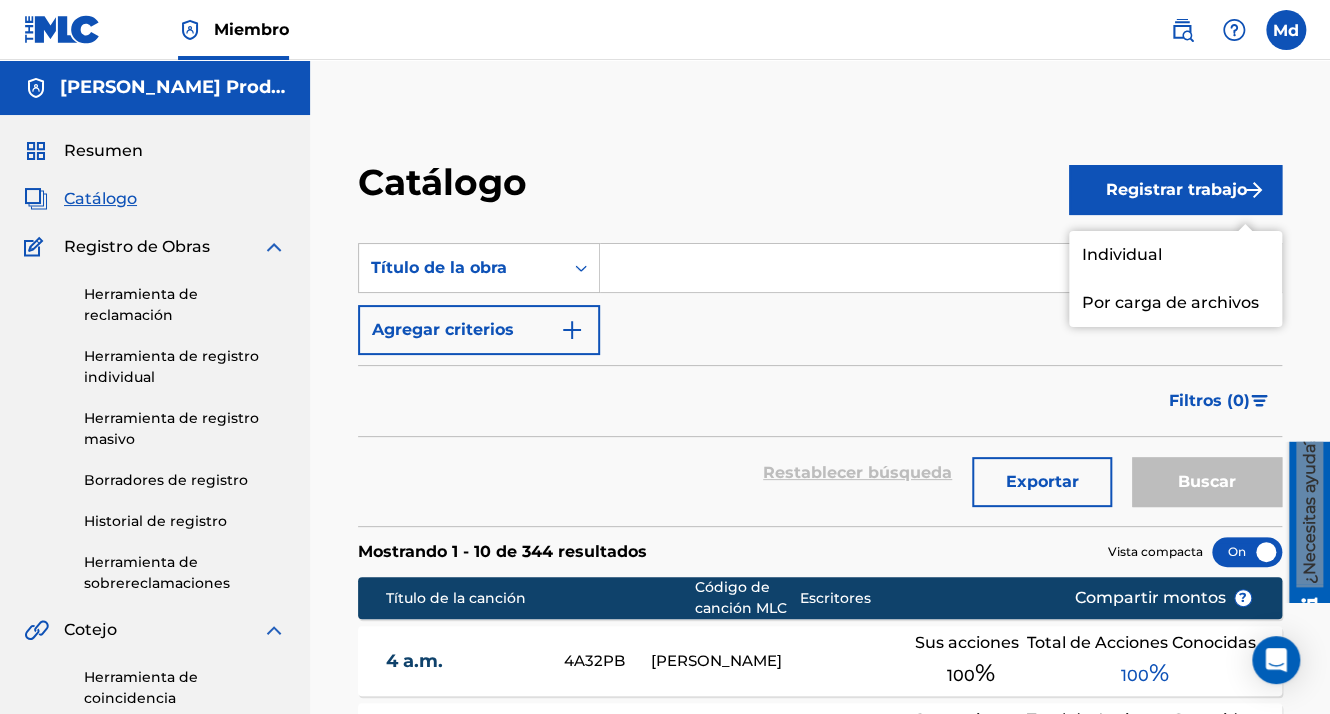 click on "Individual" at bounding box center (1175, 255) 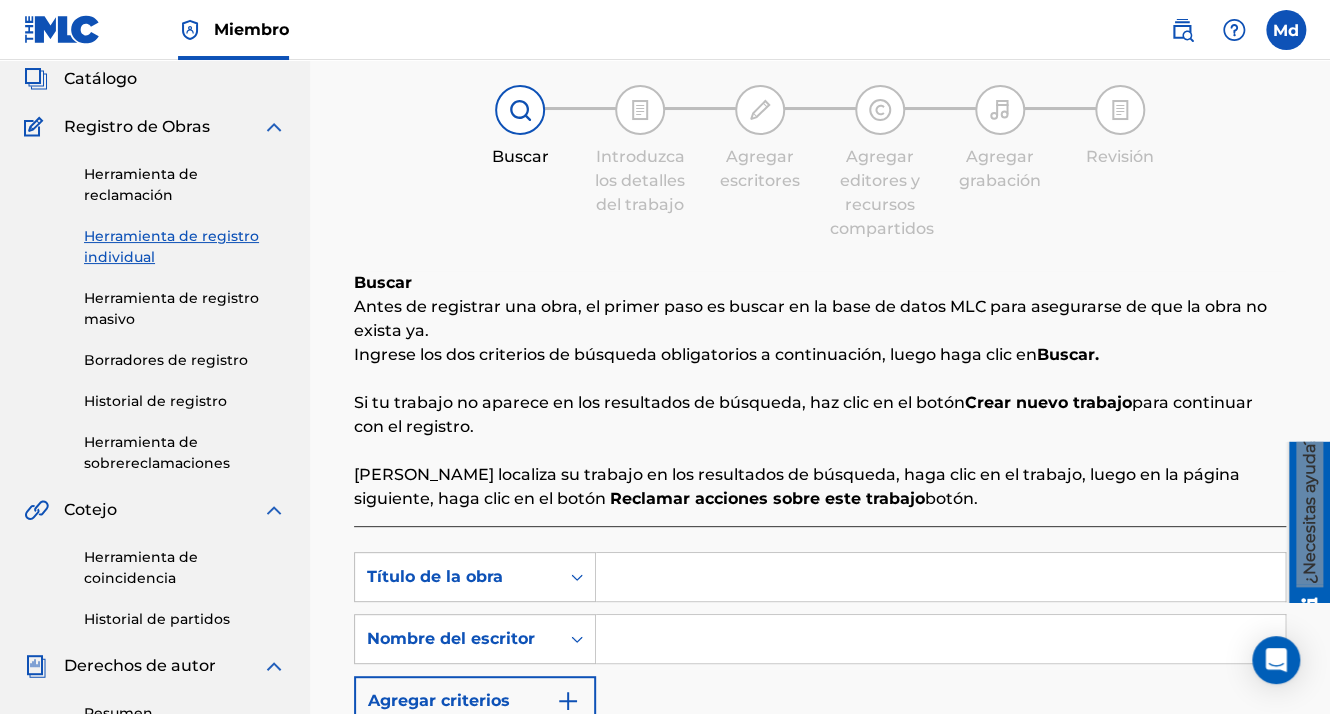 scroll, scrollTop: 400, scrollLeft: 0, axis: vertical 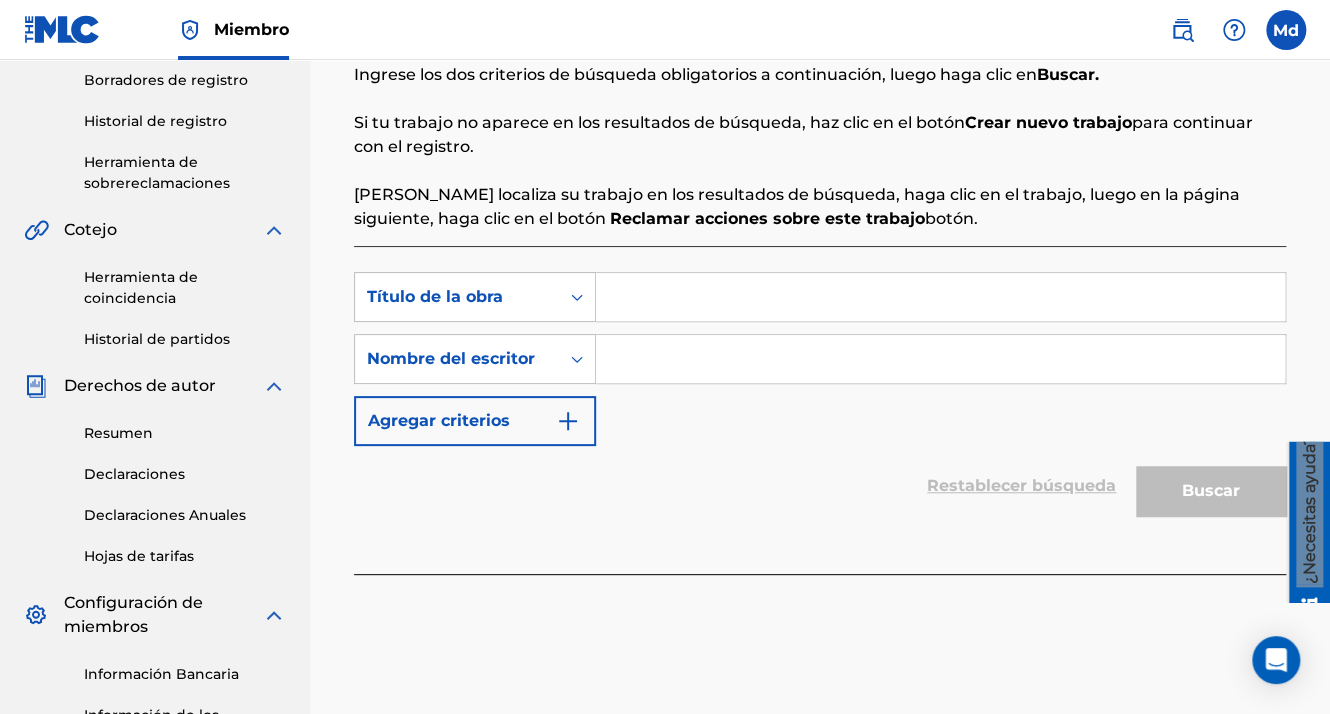 paste on "TU LO MUEVE" 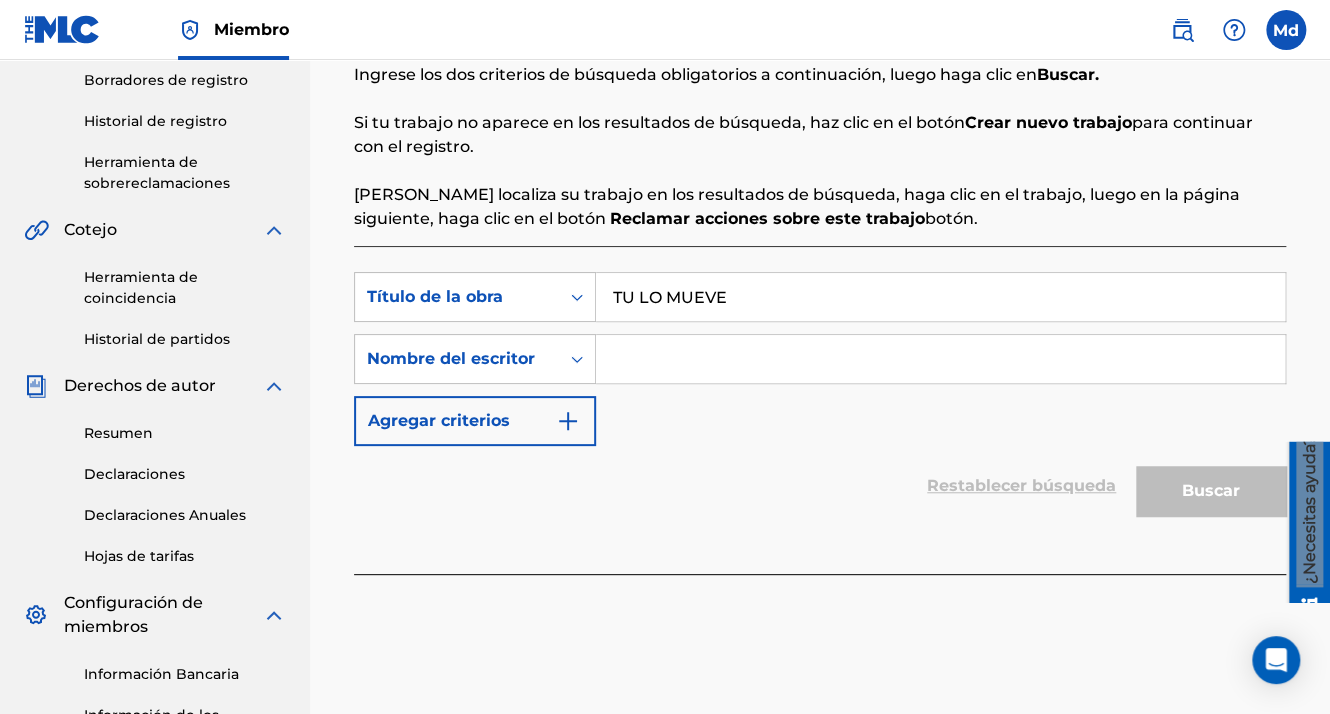 type on "TU LO MUEVE" 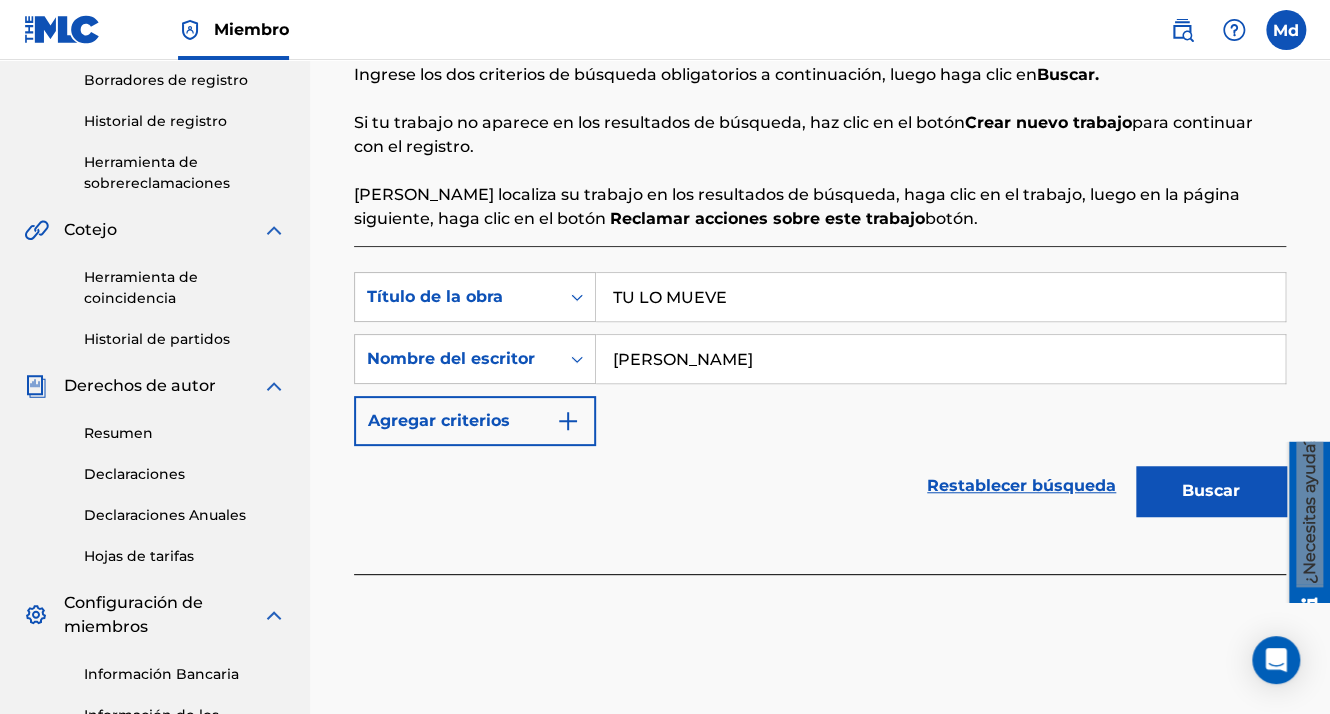 click at bounding box center [568, 421] 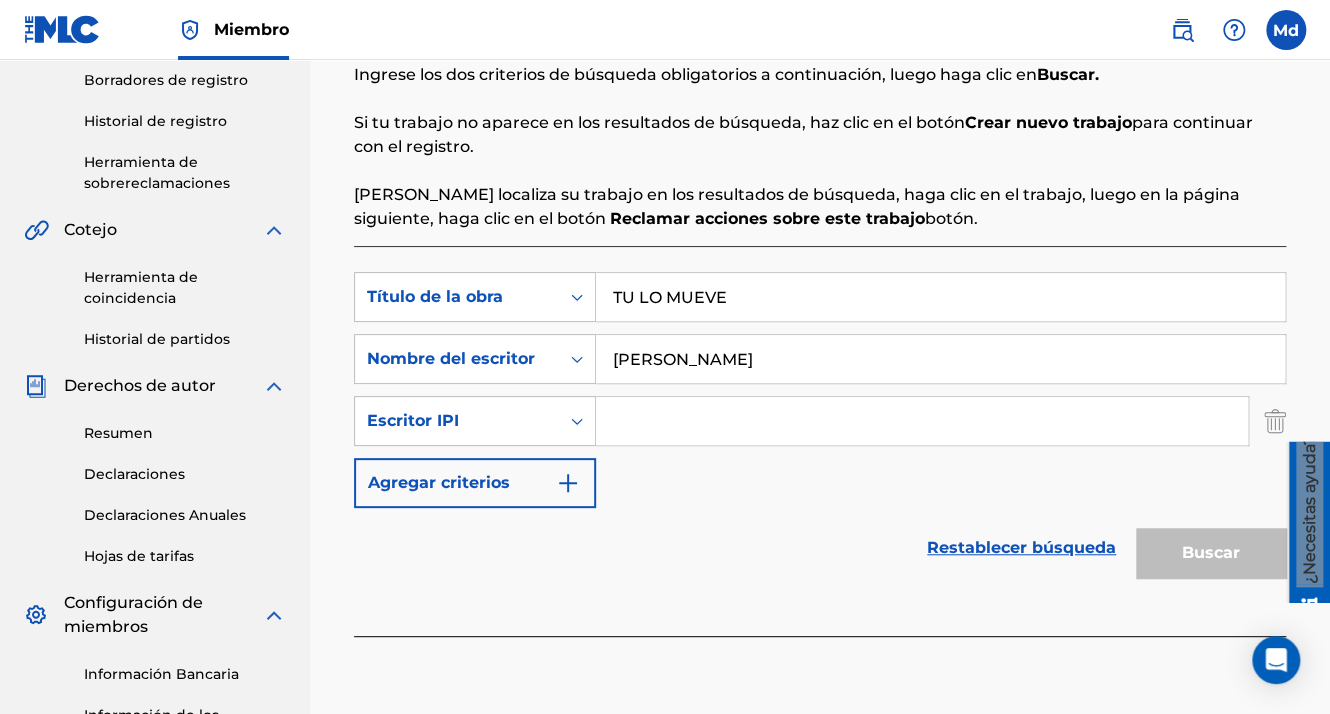 click at bounding box center [922, 421] 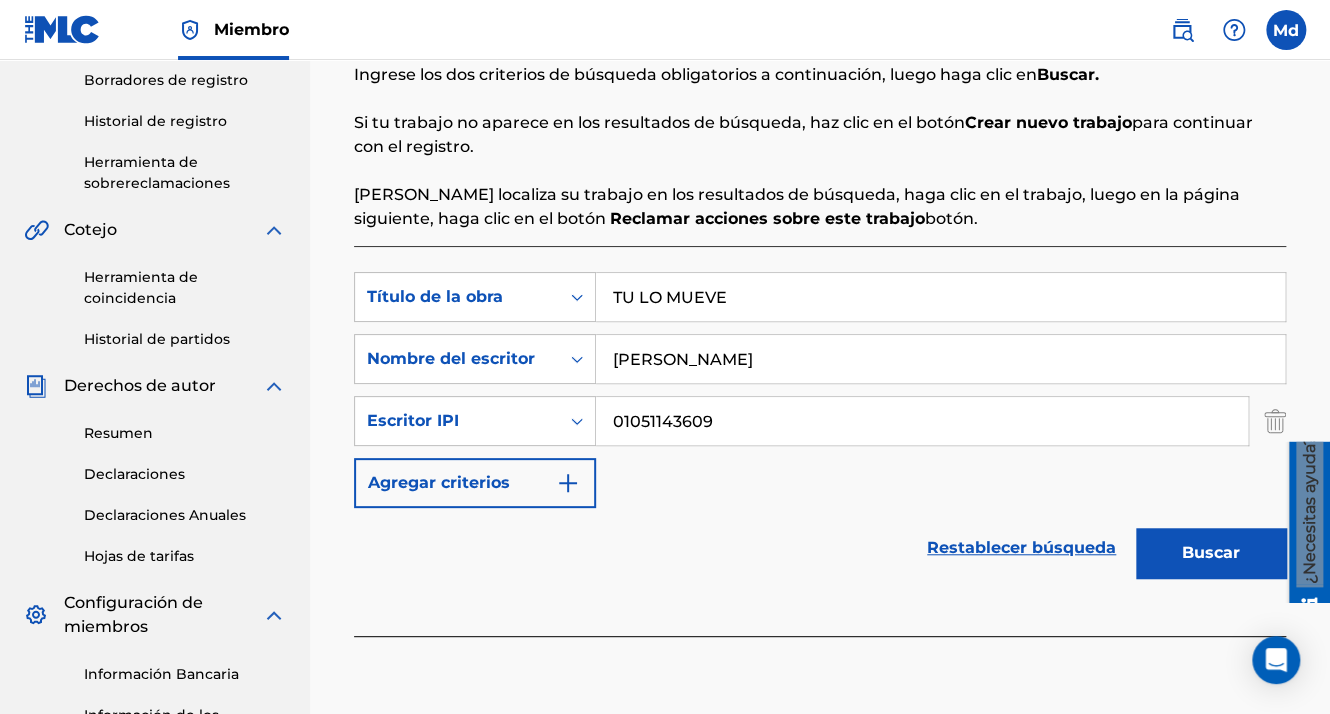 click on "Buscar" at bounding box center [1211, 553] 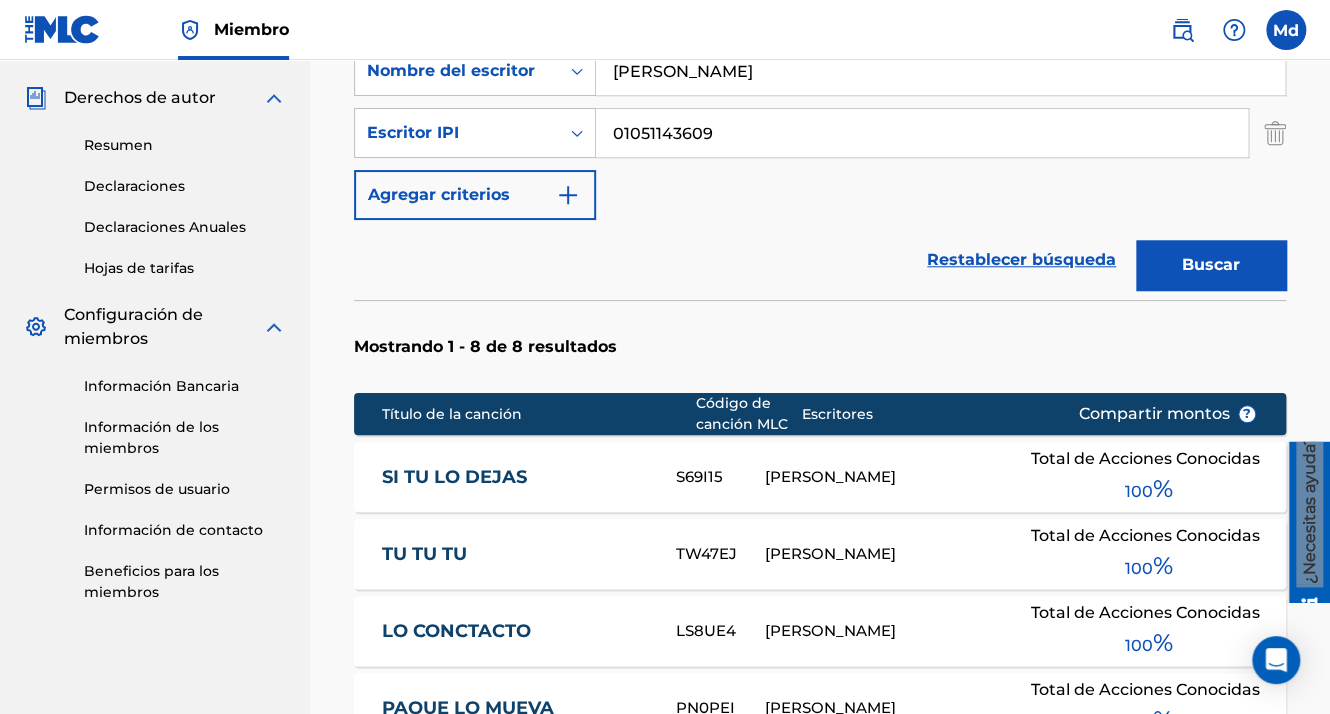 scroll, scrollTop: 700, scrollLeft: 0, axis: vertical 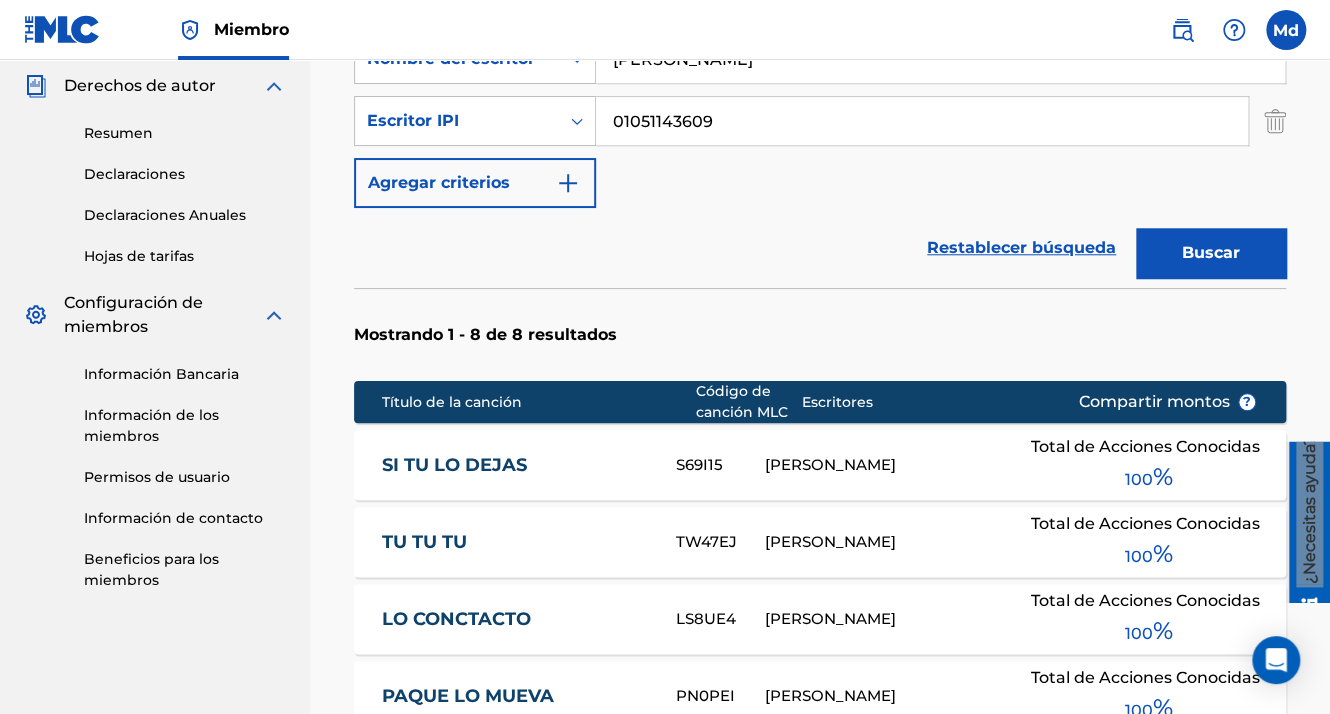 click on "Buscar" at bounding box center [1211, 253] 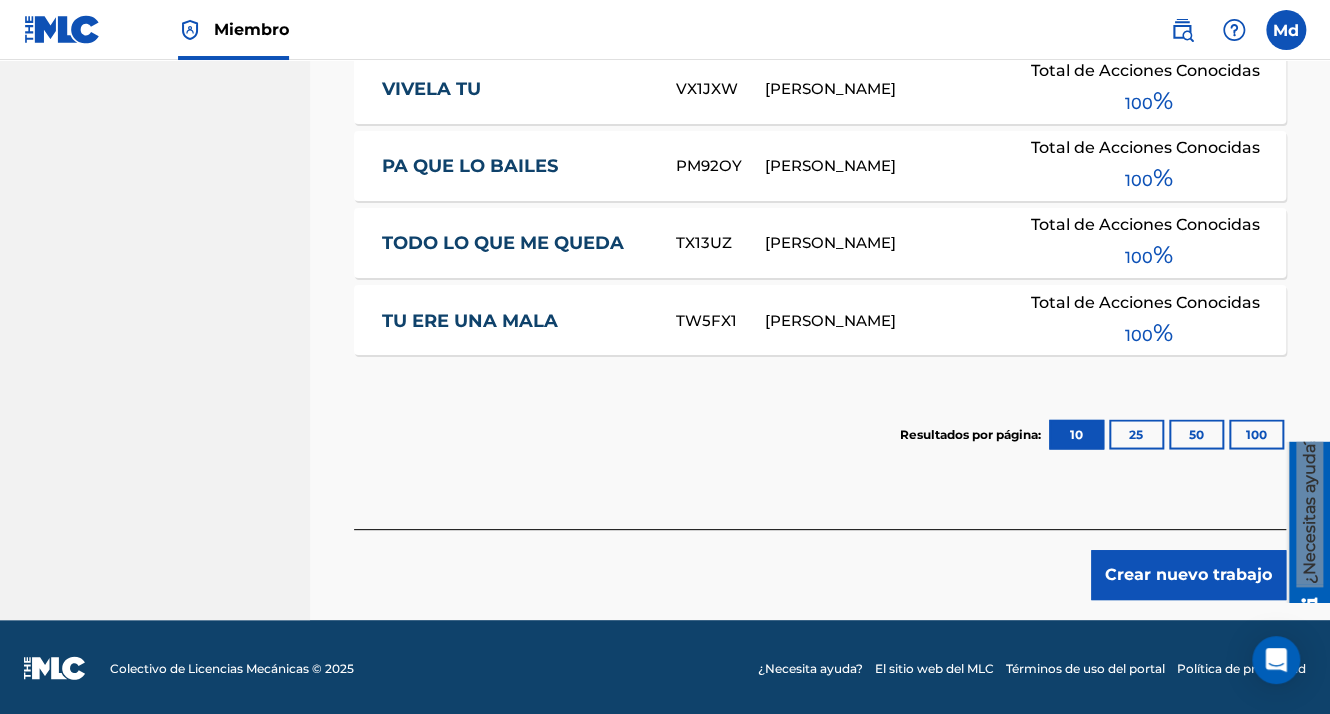 click on "Crear nuevo trabajo" at bounding box center (1188, 575) 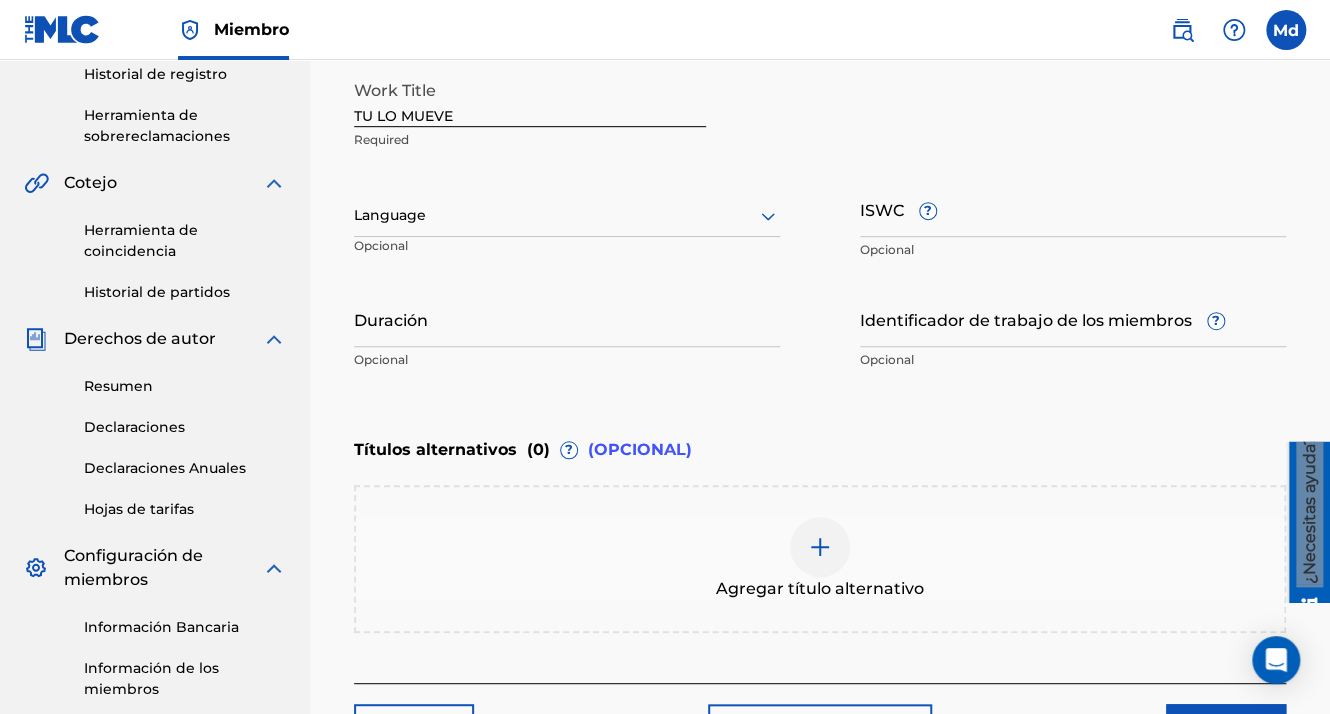 scroll, scrollTop: 196, scrollLeft: 0, axis: vertical 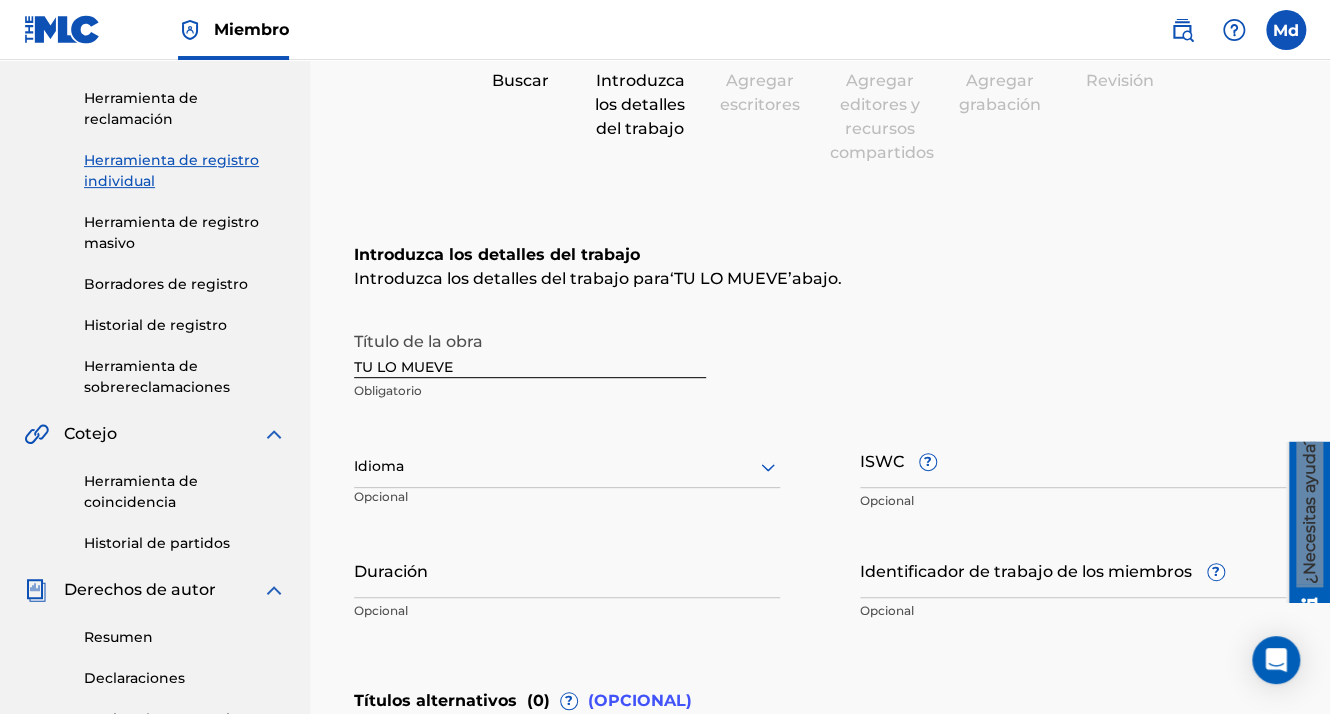 click at bounding box center (567, 466) 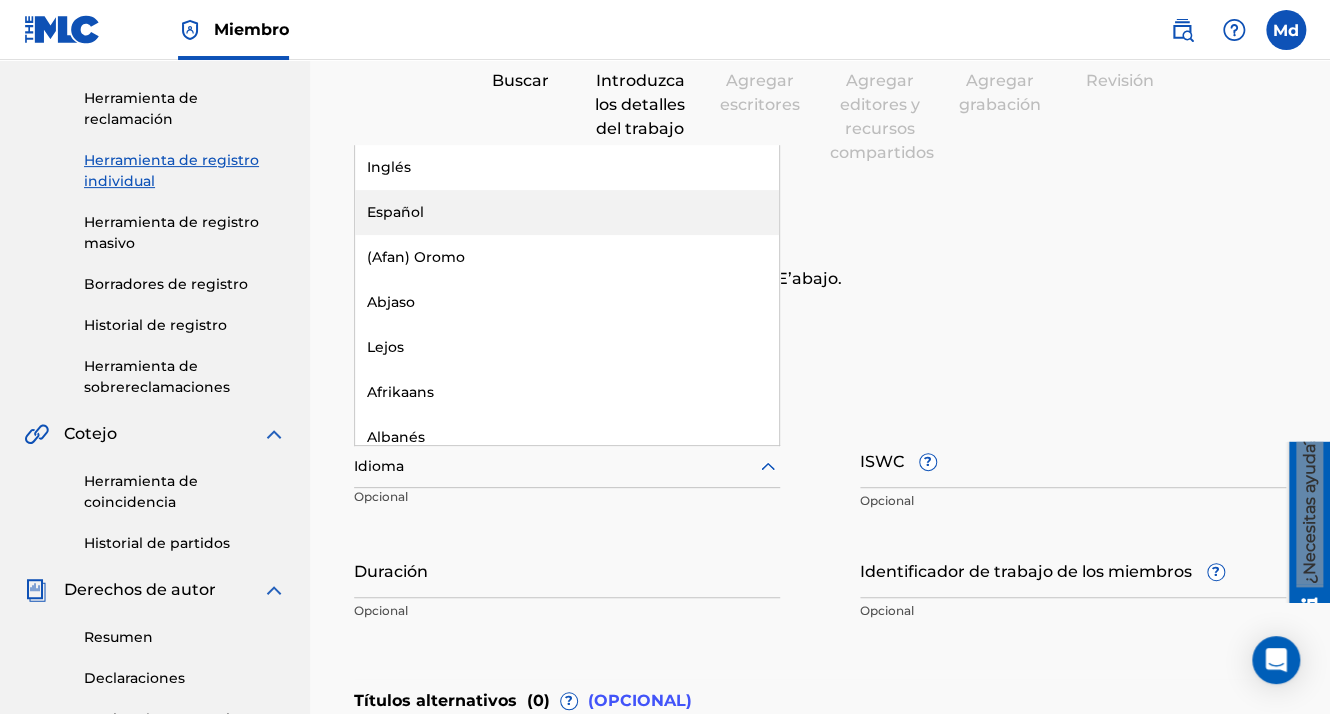 click on "Español" at bounding box center (567, 212) 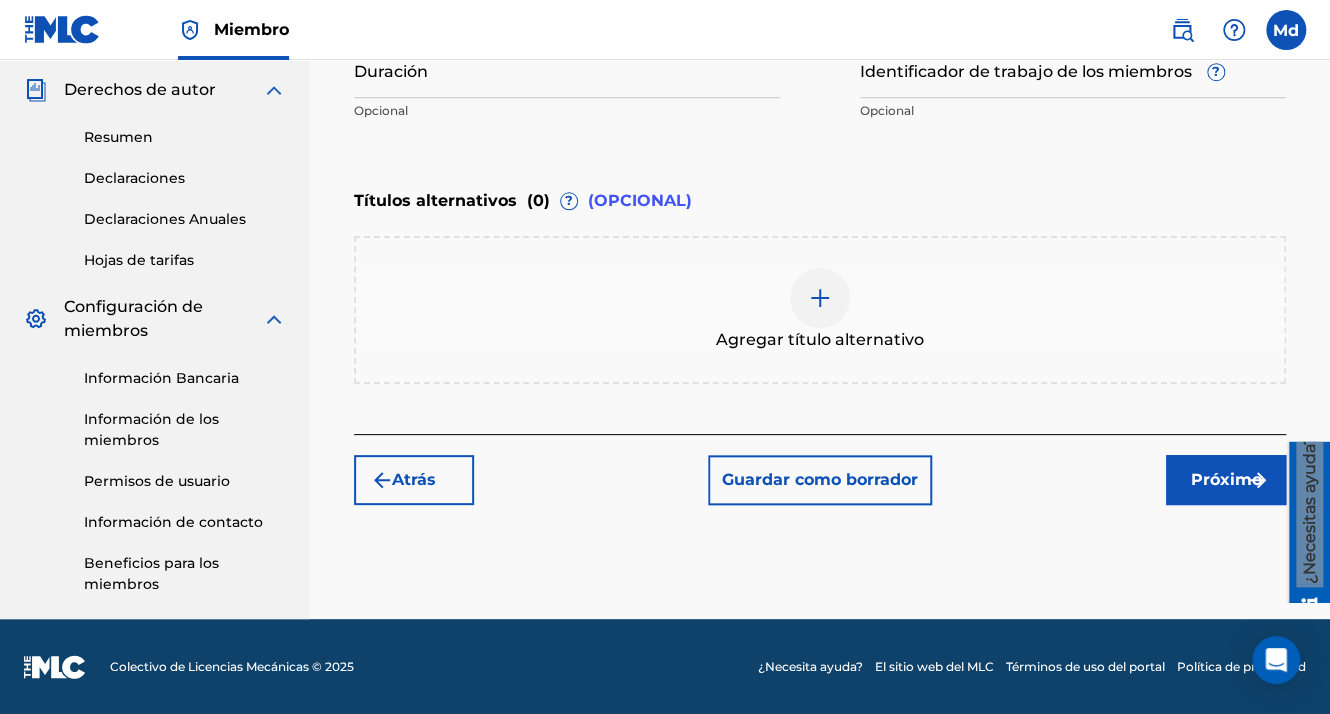 click on "Próximo" at bounding box center (1226, 480) 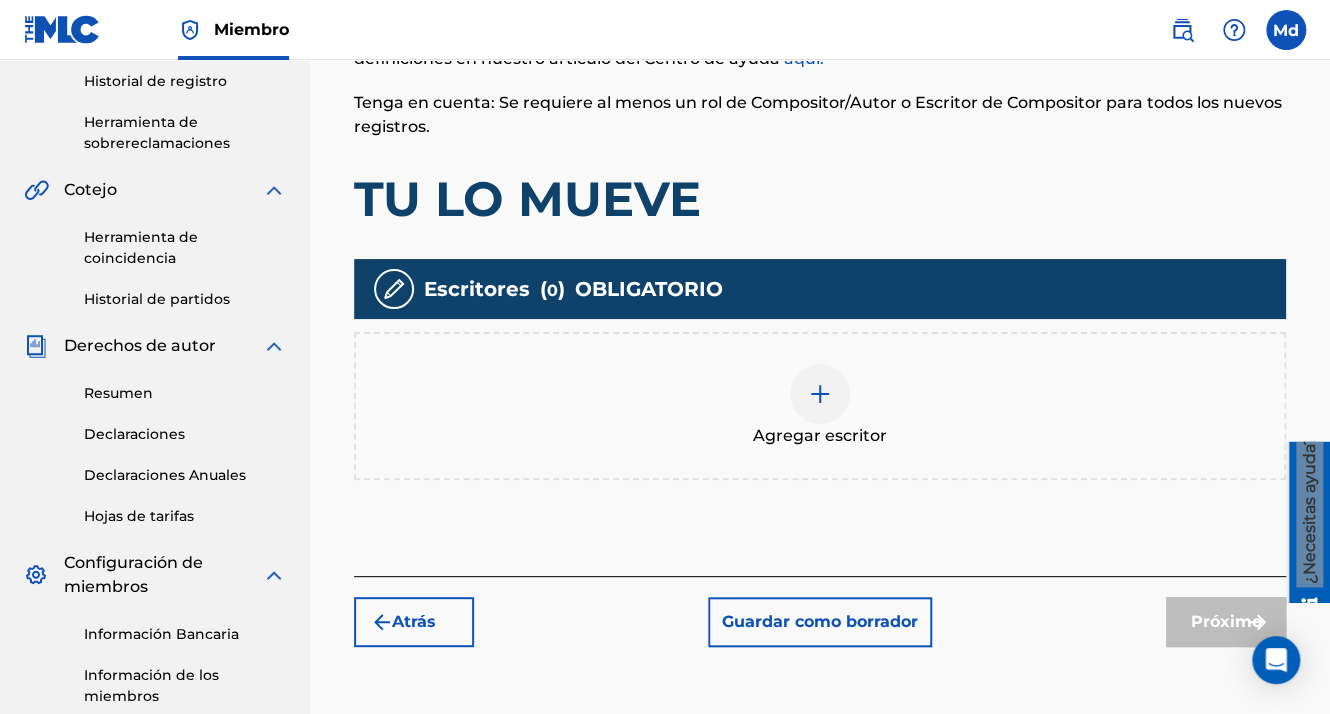 scroll, scrollTop: 490, scrollLeft: 0, axis: vertical 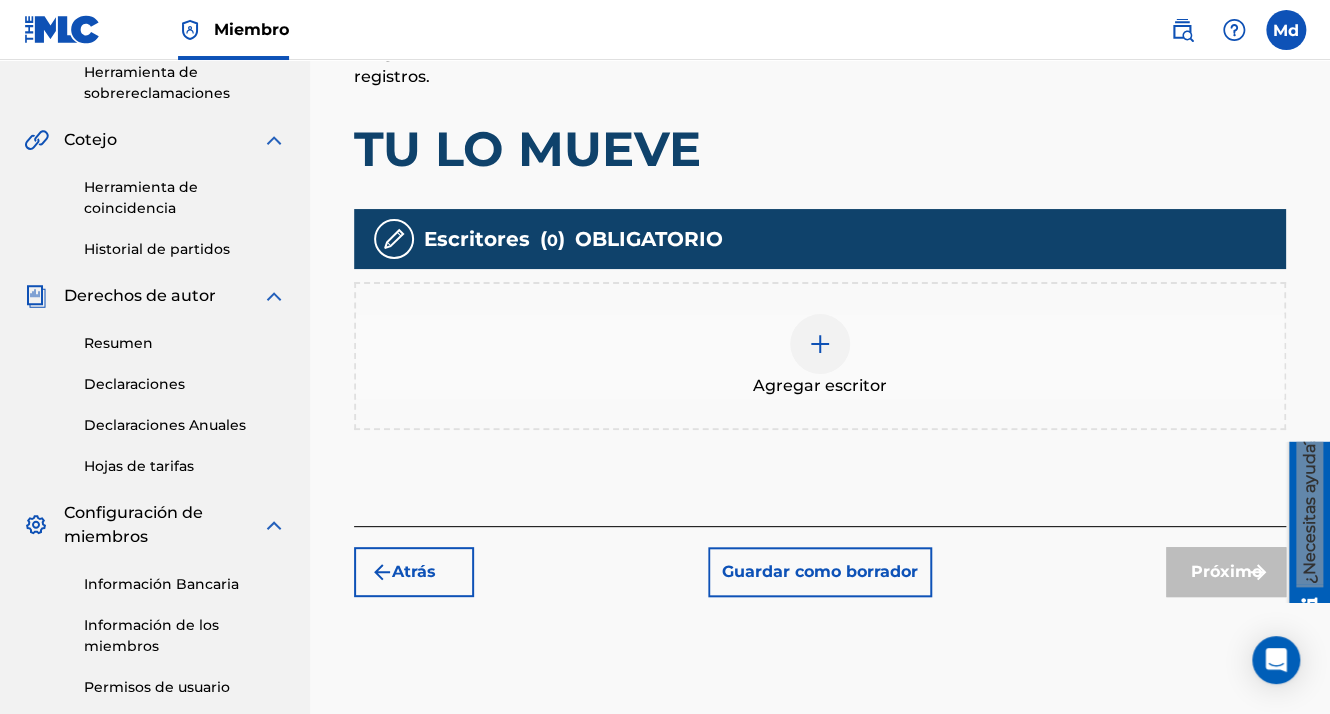 click at bounding box center [820, 344] 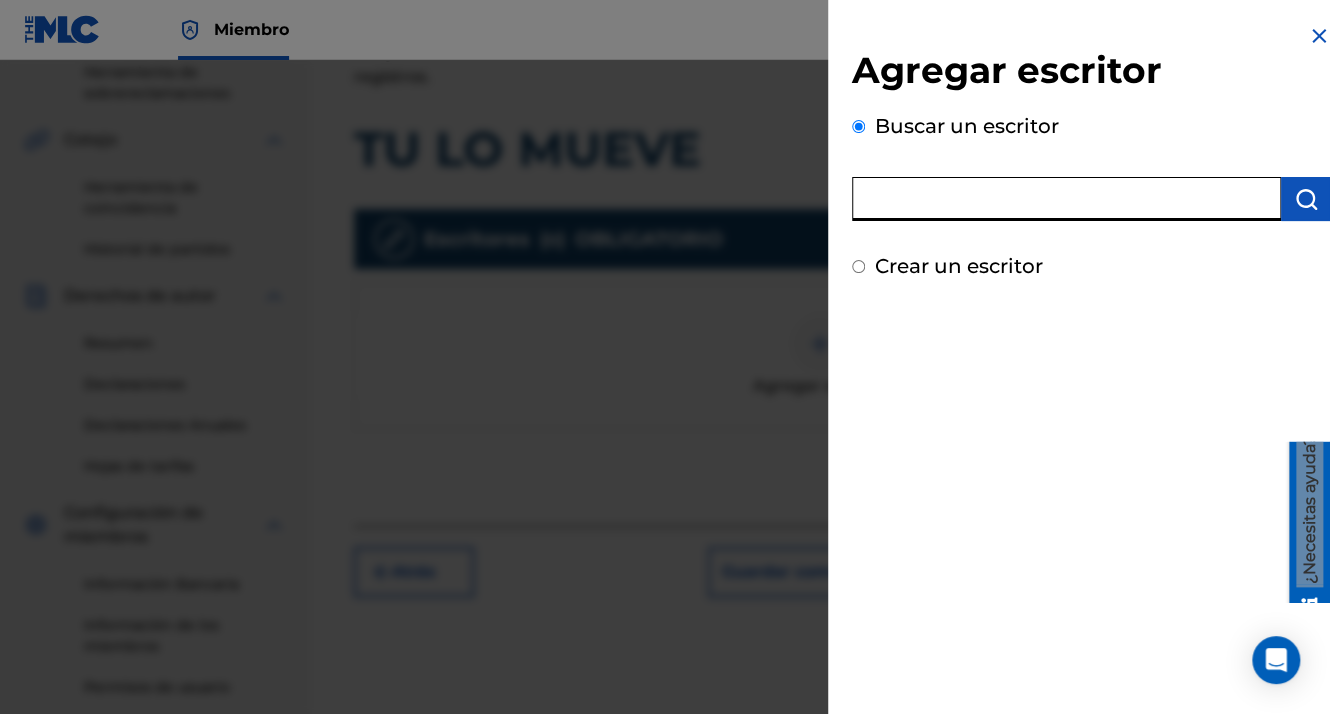 click at bounding box center (1066, 199) 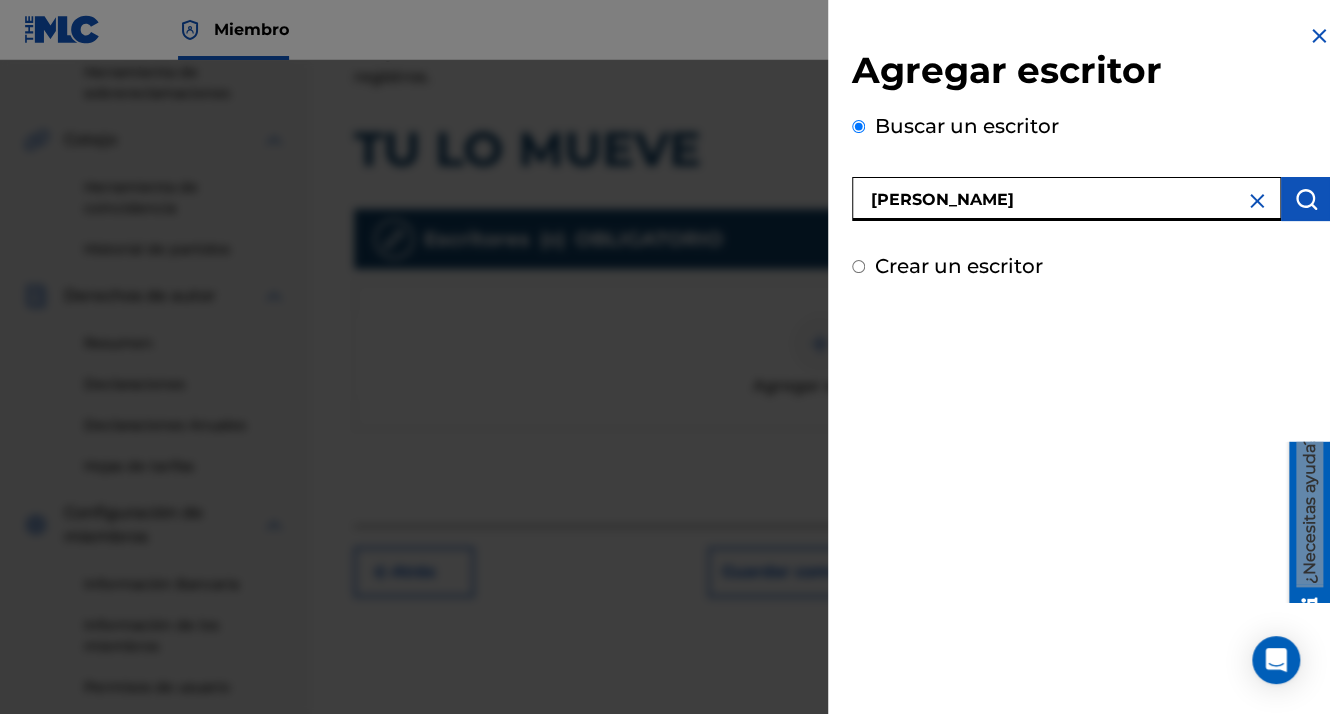 type on "[PERSON_NAME]" 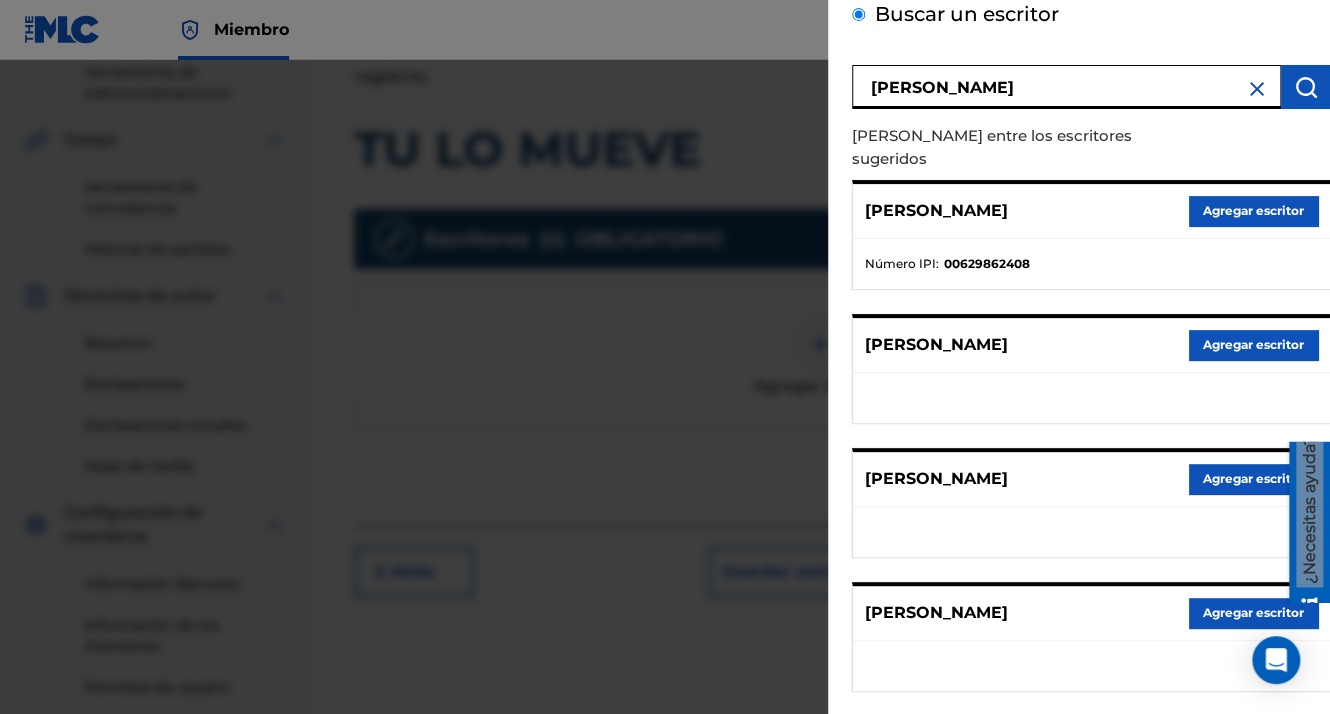 scroll, scrollTop: 344, scrollLeft: 0, axis: vertical 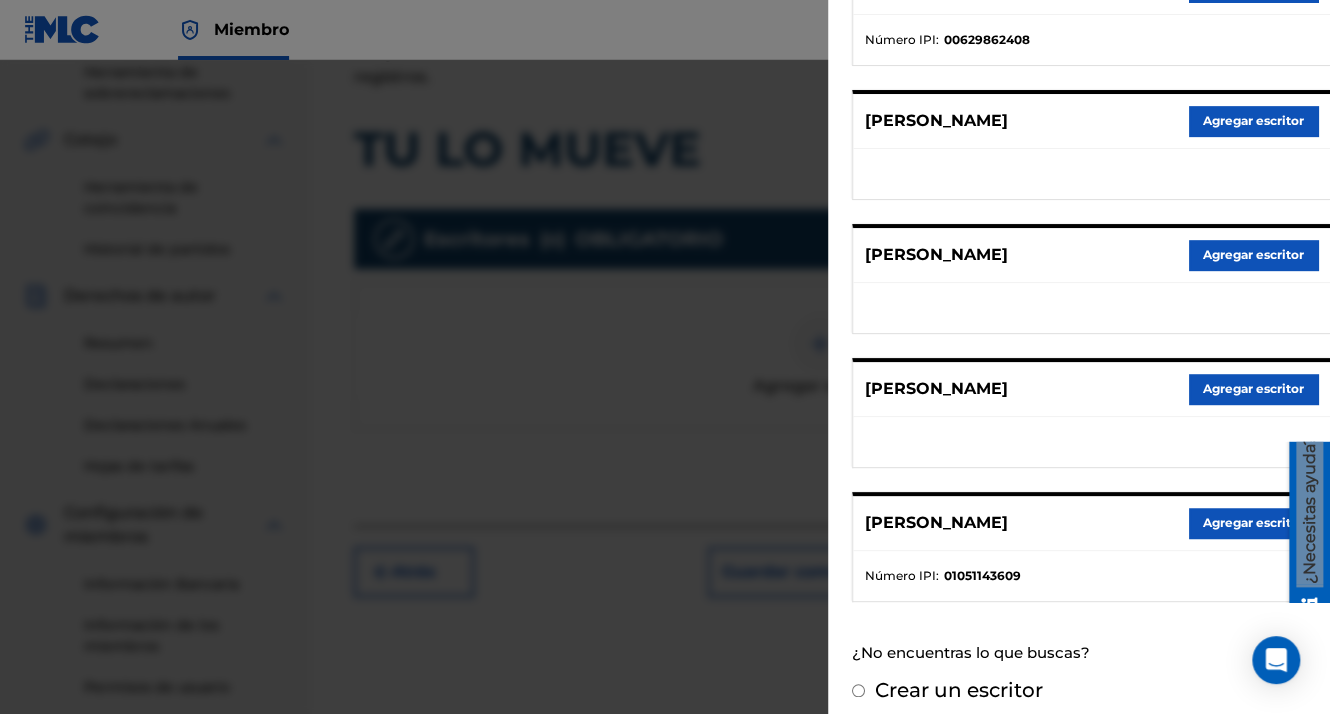 click on "Agregar escritor" at bounding box center [1253, 523] 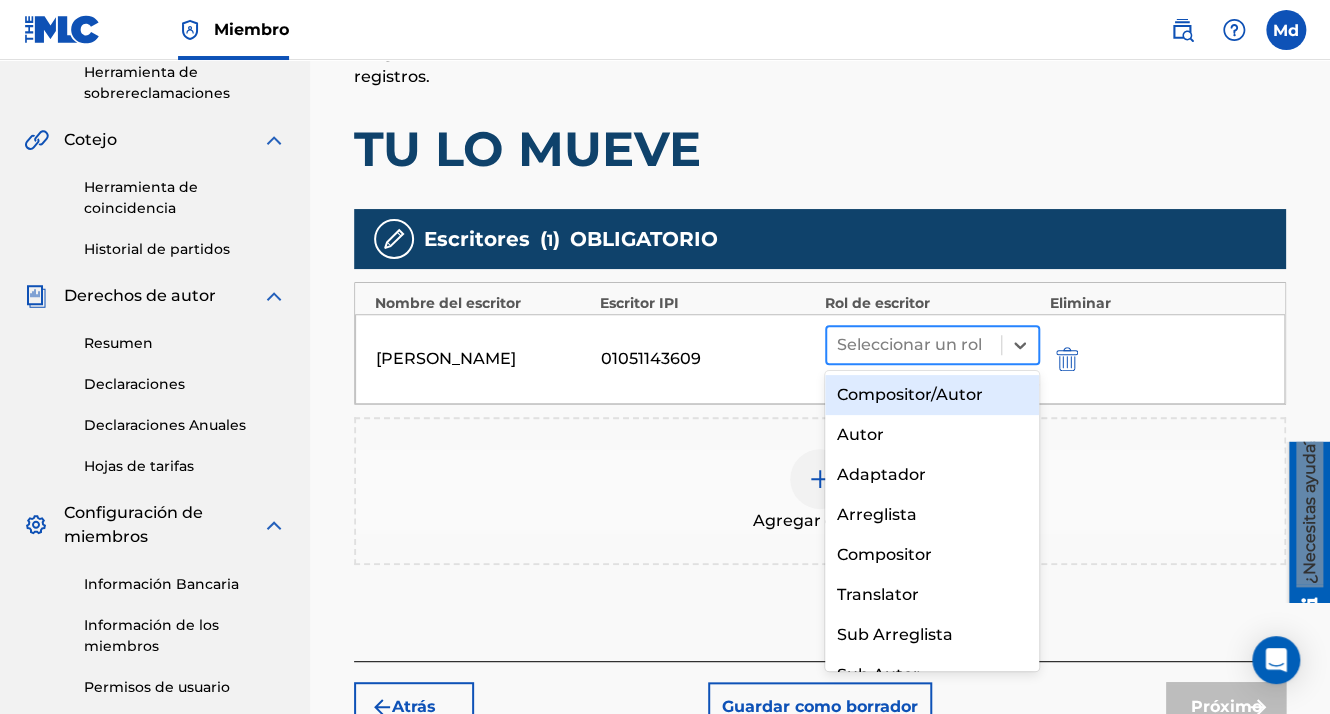 click at bounding box center [914, 345] 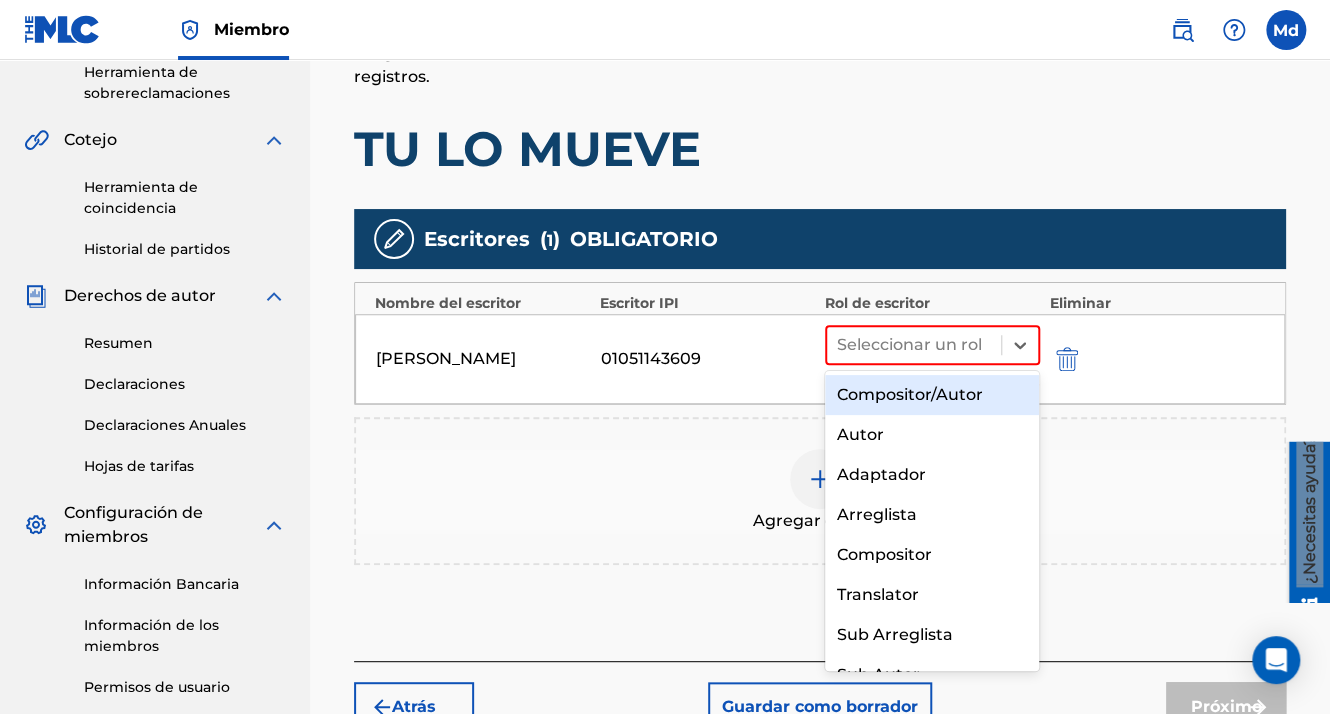 click on "Compositor/Autor" at bounding box center (932, 395) 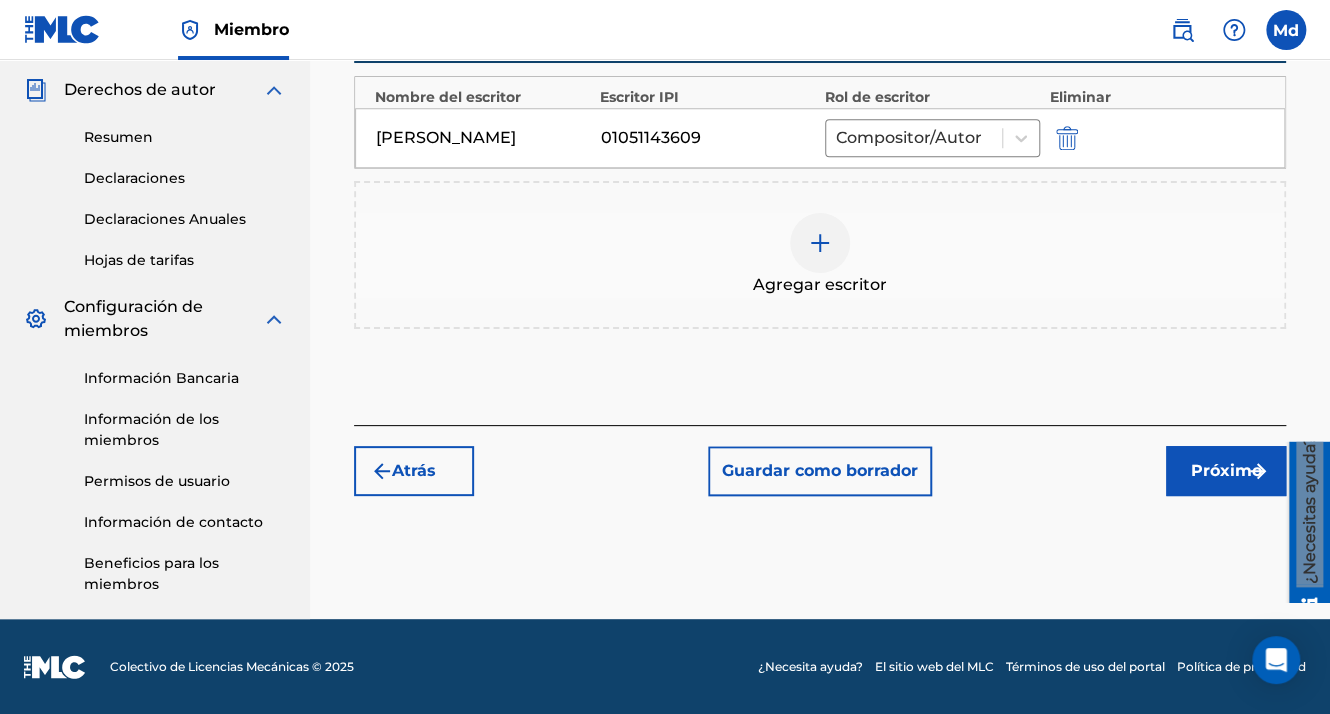 click on "Próximo" at bounding box center [1226, 471] 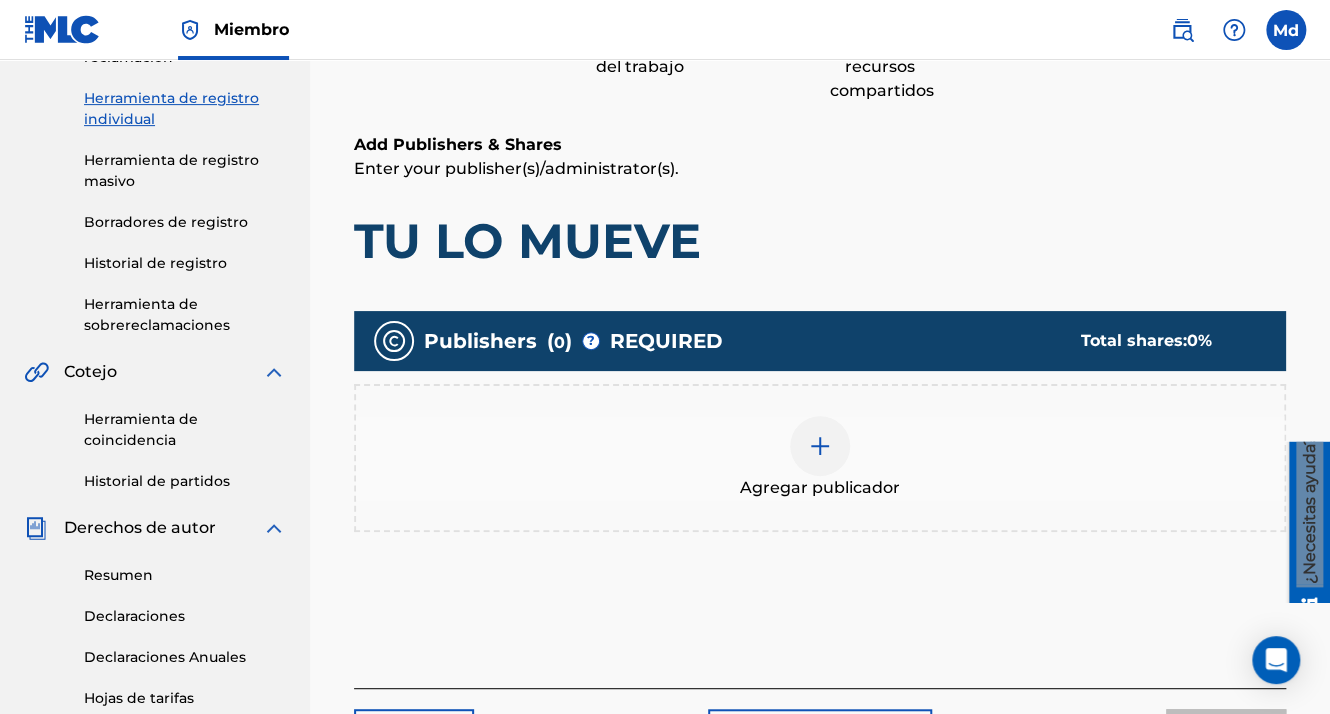 scroll, scrollTop: 323, scrollLeft: 0, axis: vertical 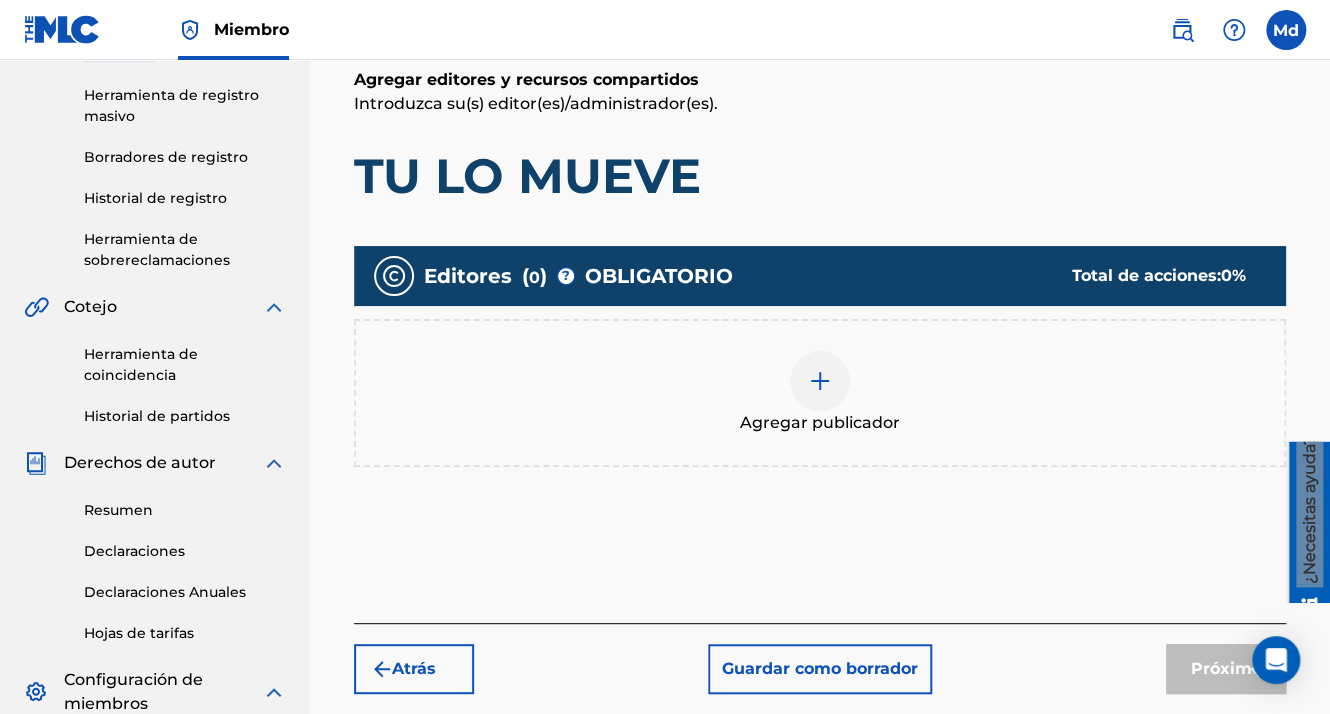 click at bounding box center (820, 381) 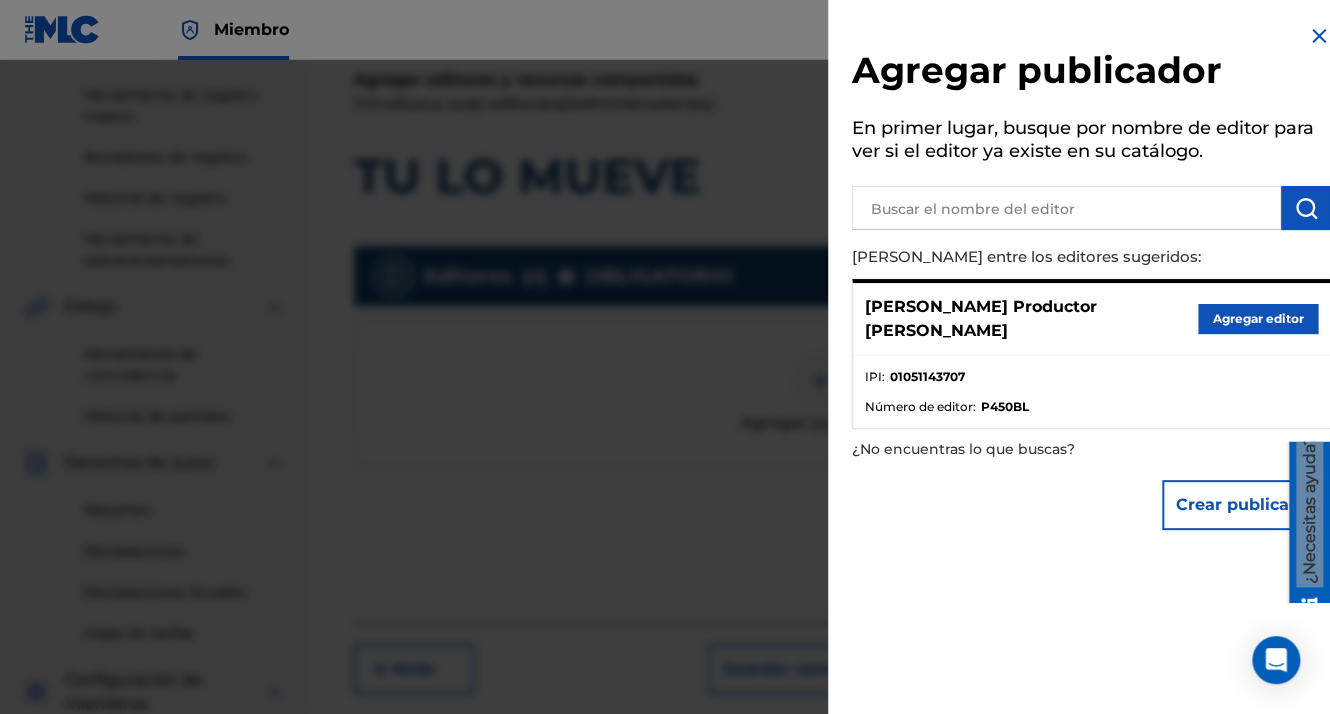 drag, startPoint x: 1222, startPoint y: 292, endPoint x: 1222, endPoint y: 311, distance: 19 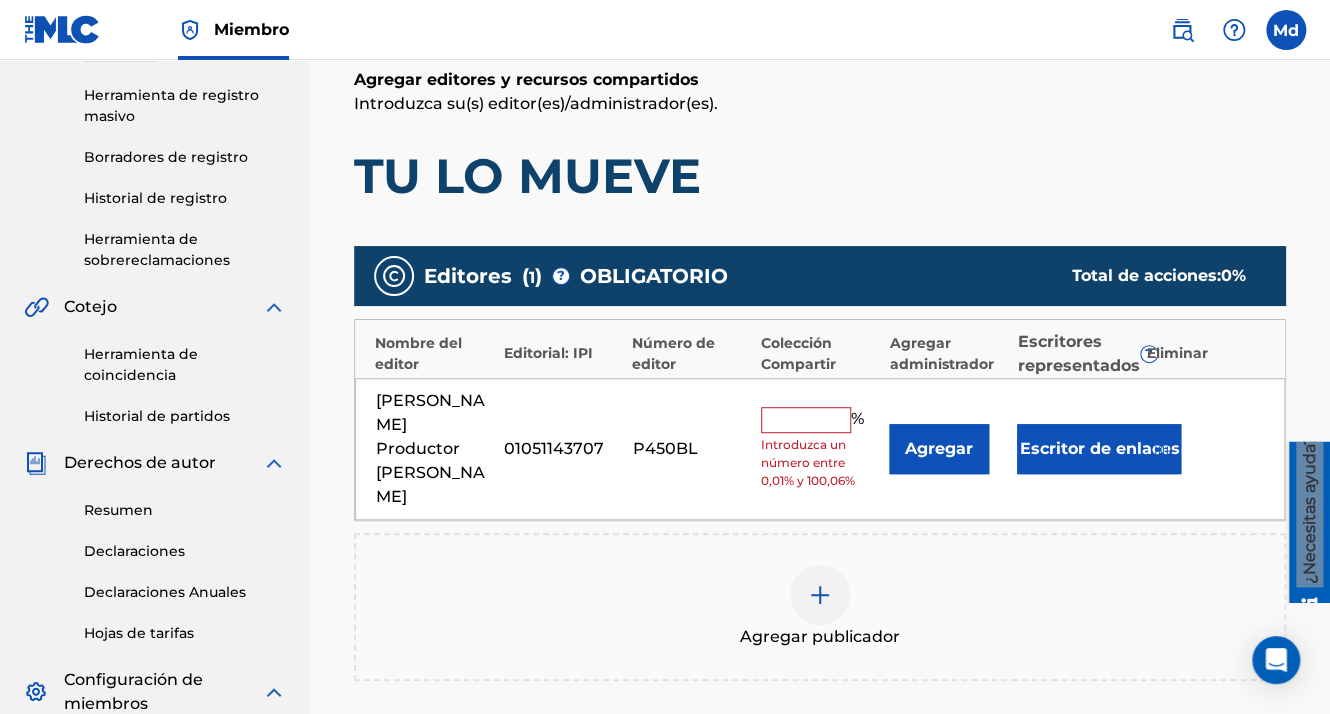 click at bounding box center [806, 420] 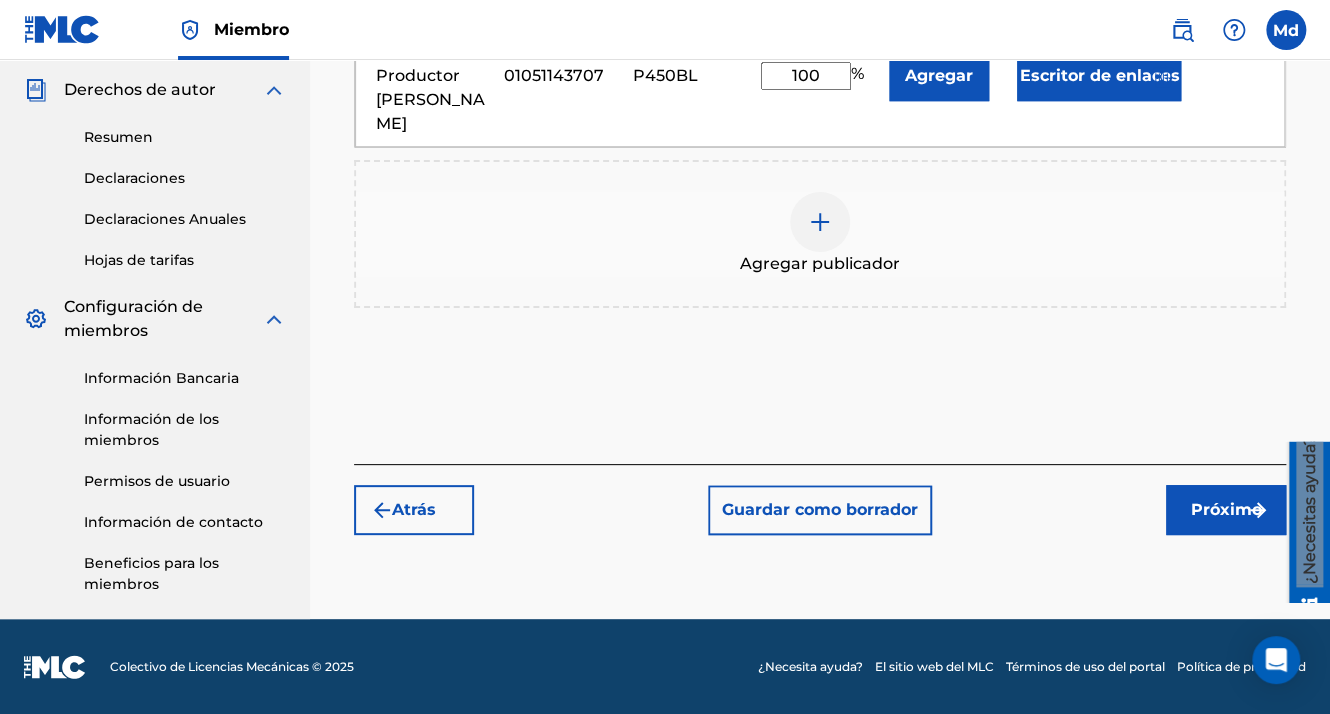 click on "Próximo" at bounding box center (1226, 510) 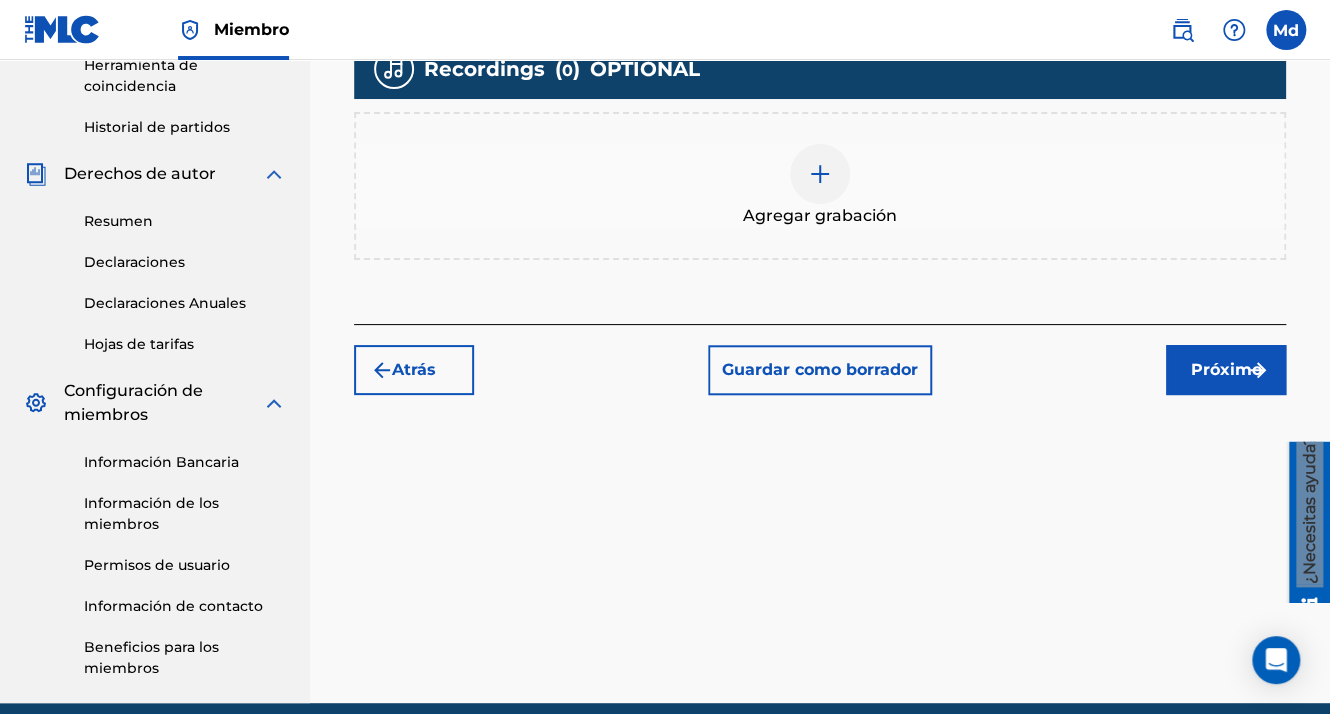 scroll, scrollTop: 646, scrollLeft: 0, axis: vertical 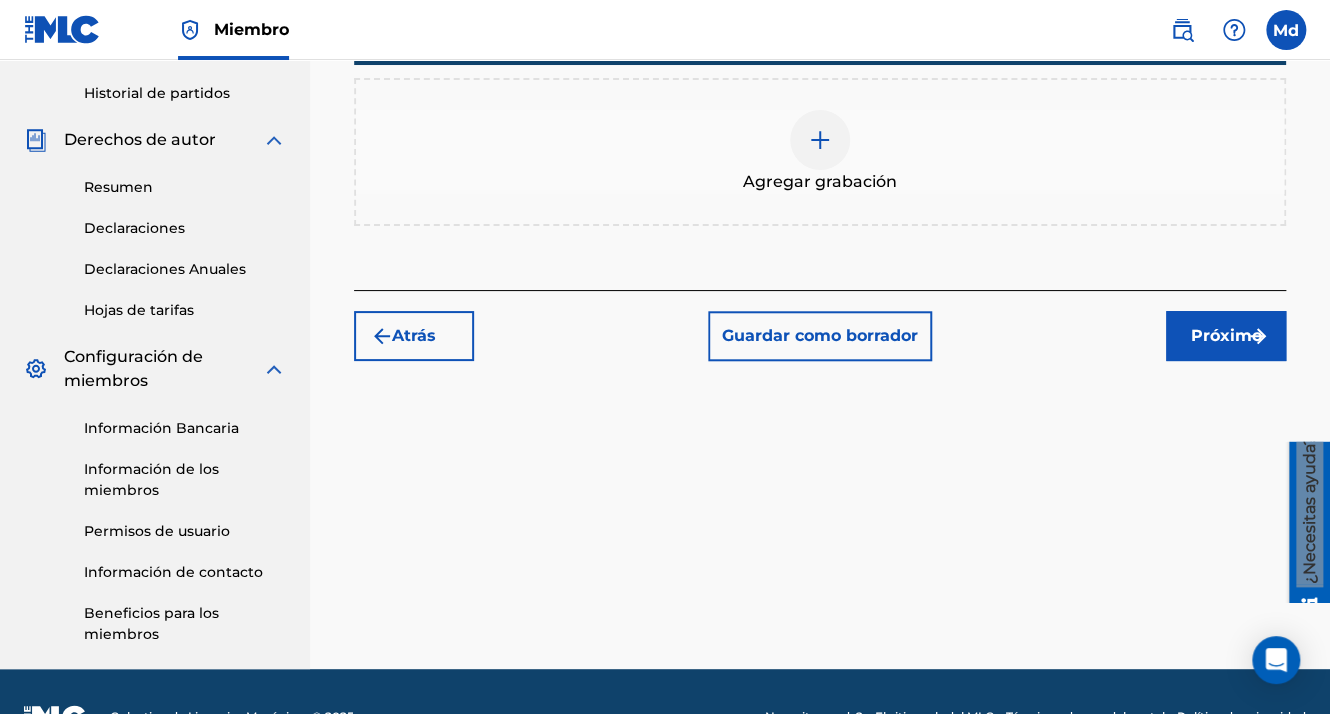 click at bounding box center [820, 140] 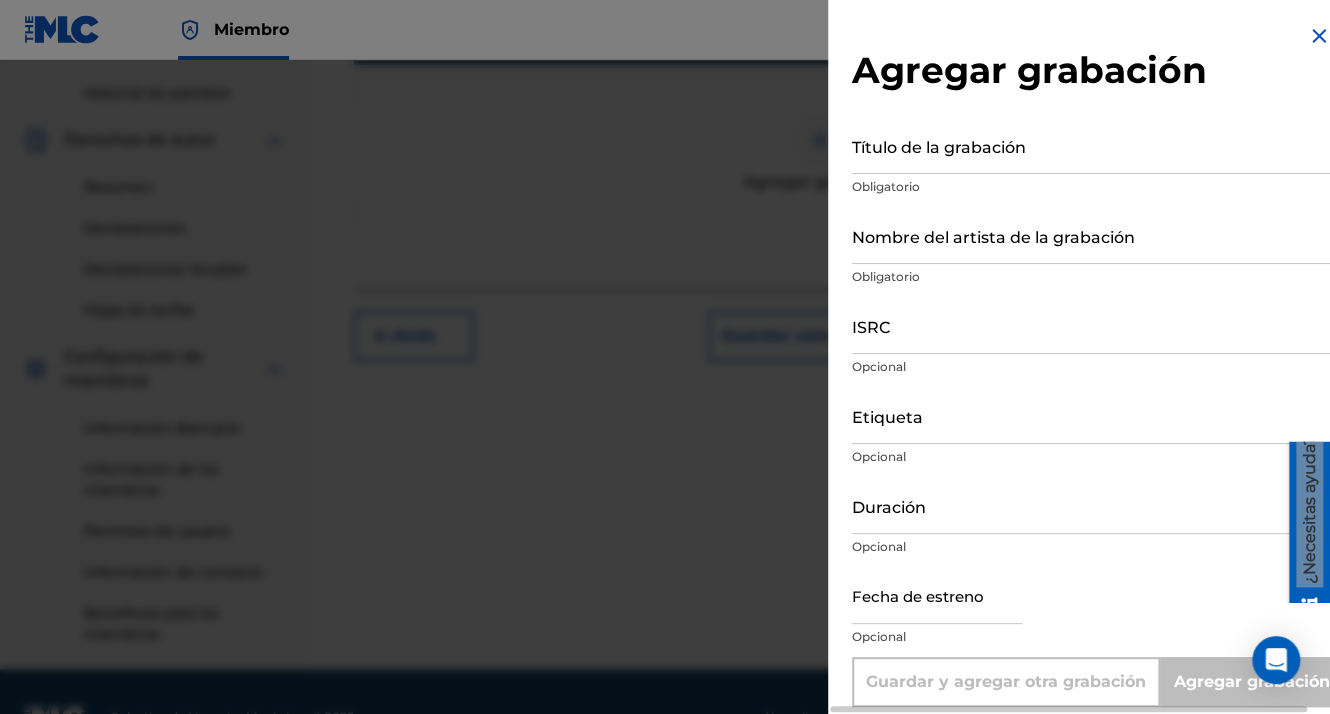 click on "Título de la grabación" at bounding box center [1091, 145] 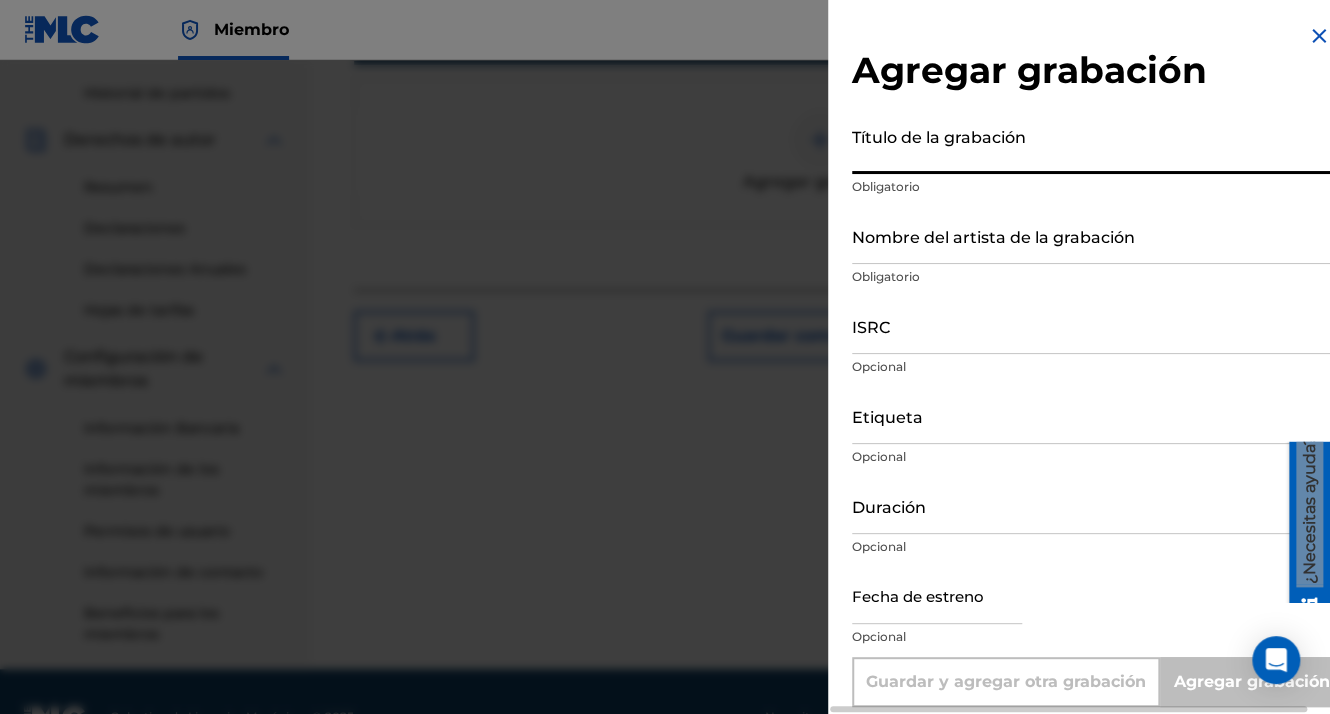 paste on "TU LO MUEVE" 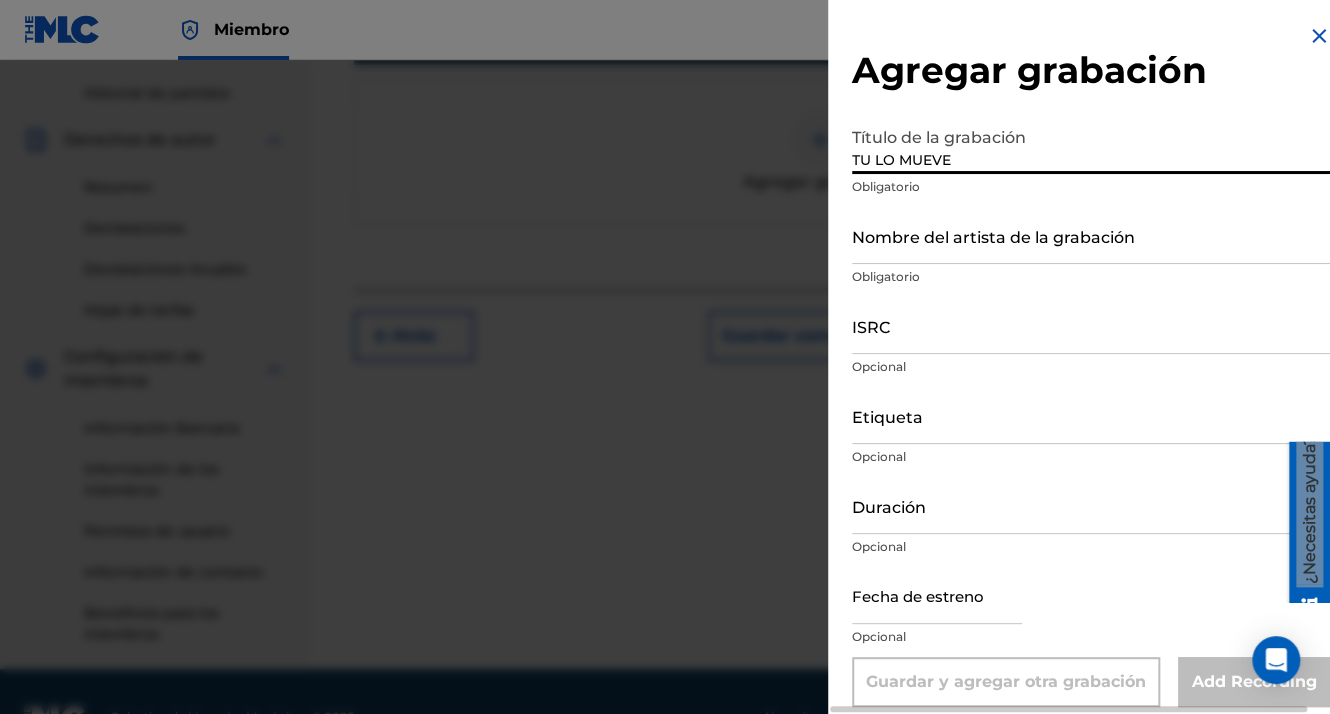 type on "TU LO MUEVE" 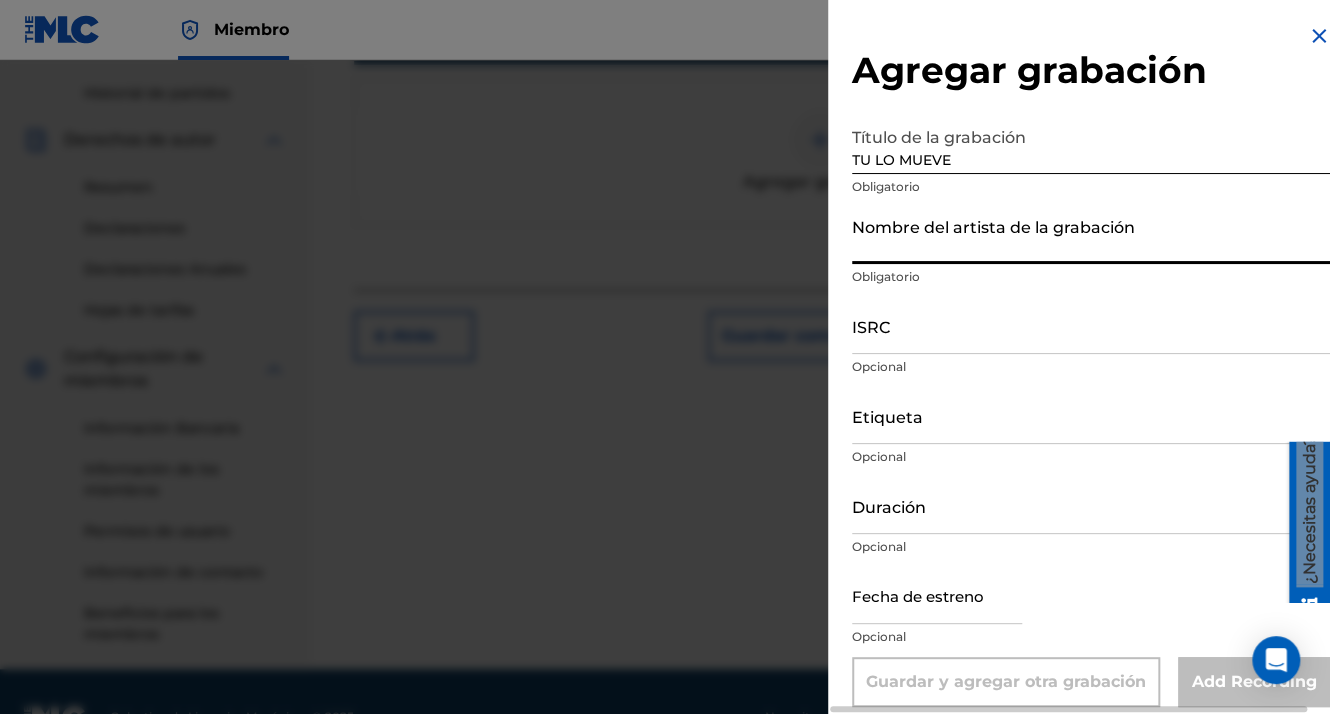 click on "Nombre del artista de la grabación" at bounding box center (1091, 235) 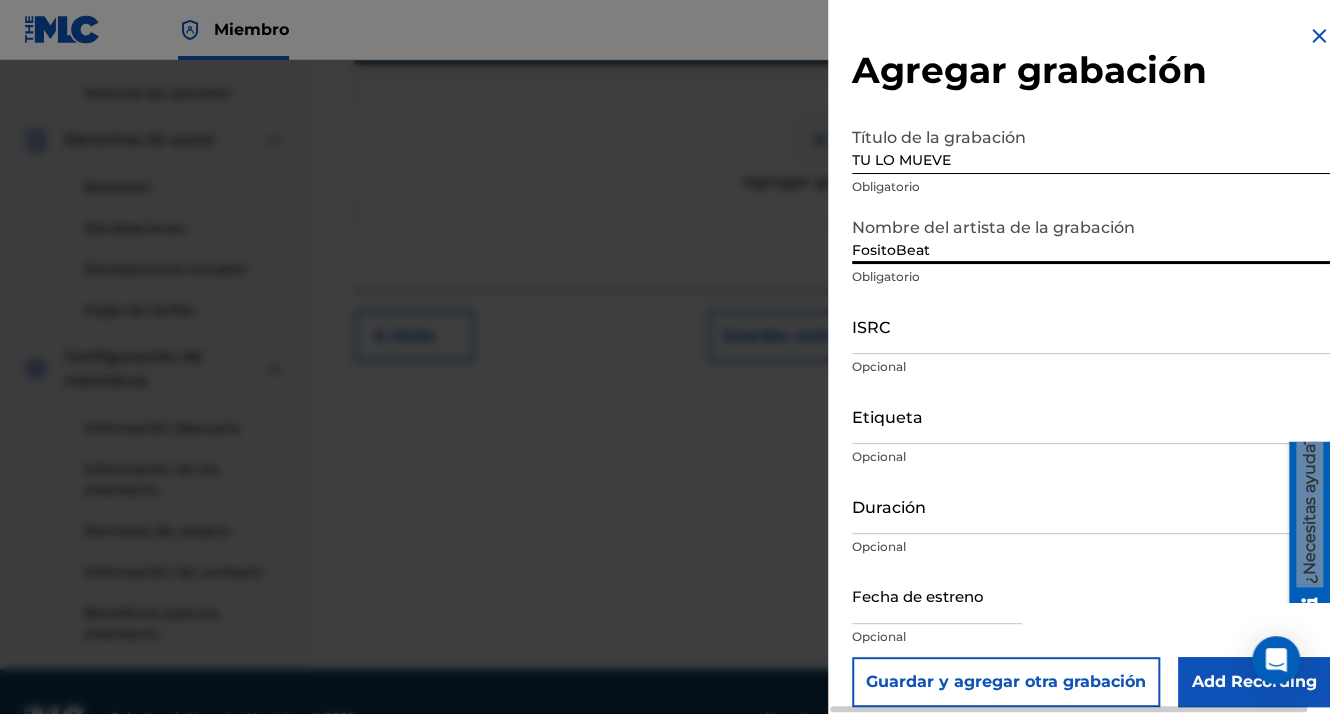 type on "FositoBeat" 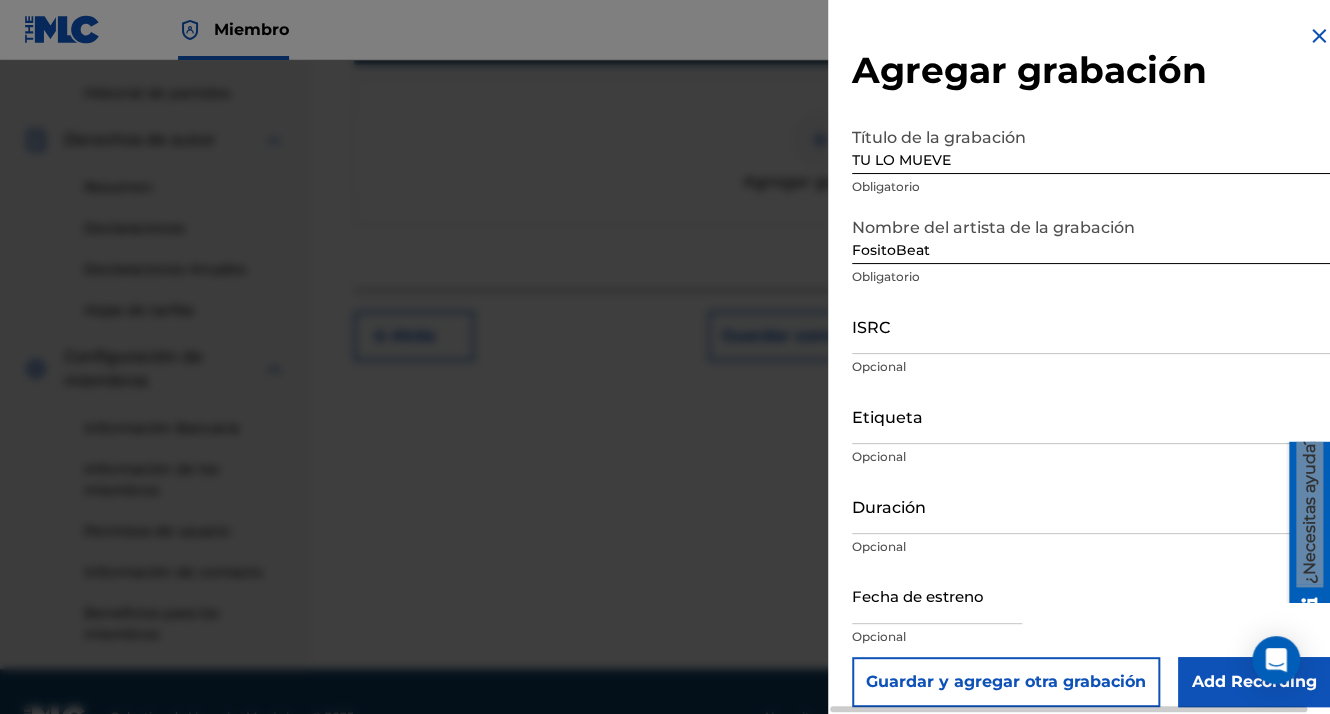 click at bounding box center [937, 595] 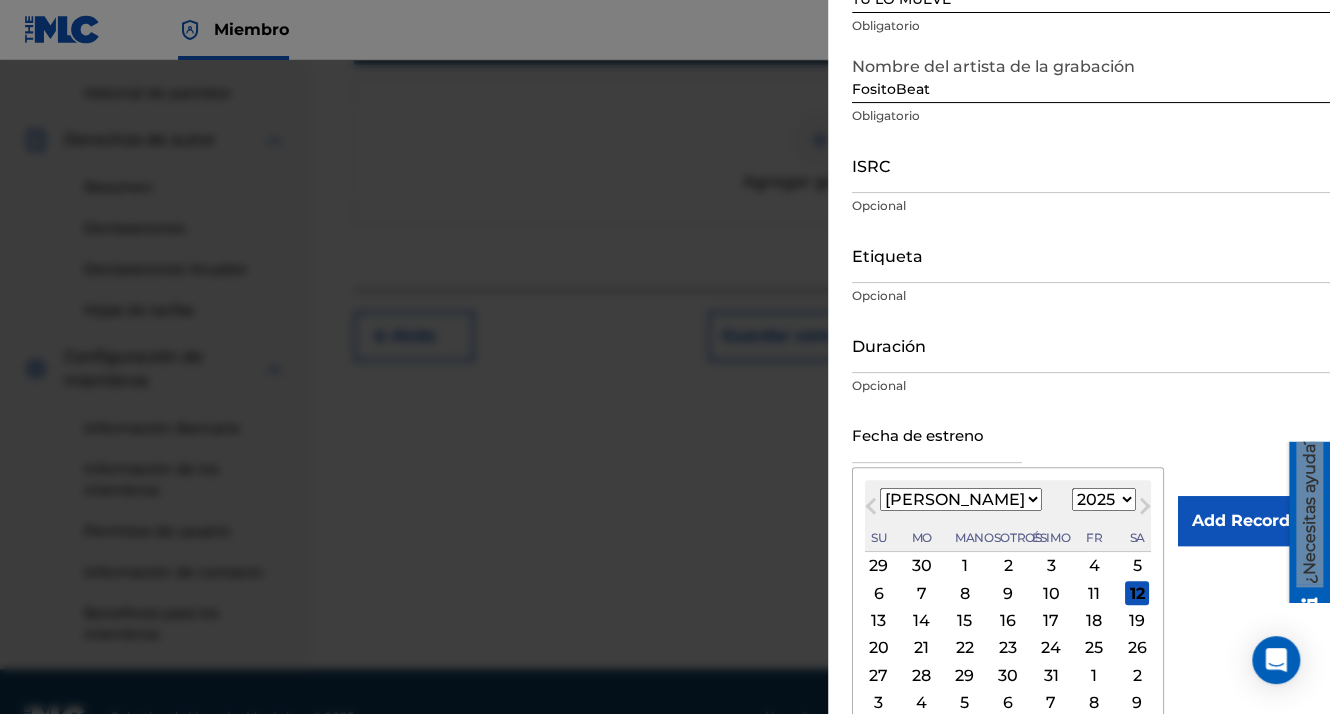 scroll, scrollTop: 175, scrollLeft: 0, axis: vertical 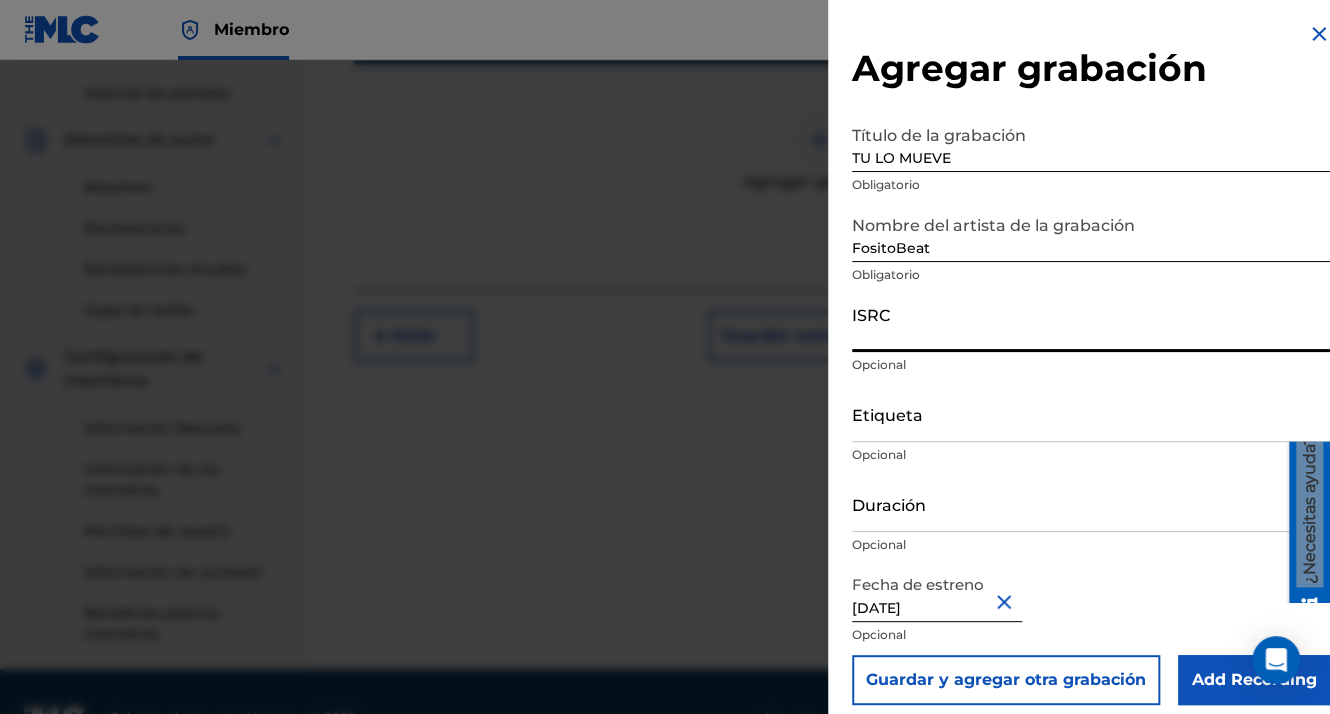 paste on "QZWFF2536470" 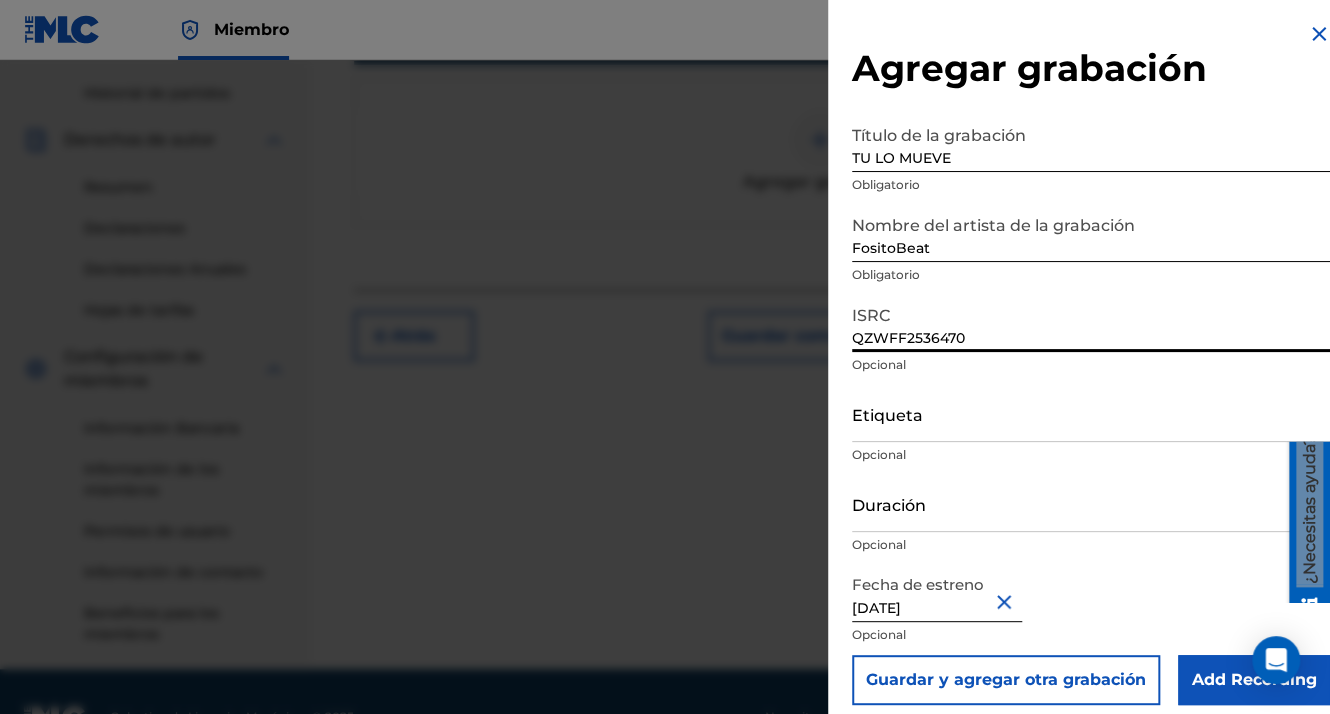 type on "QZWFF2536470" 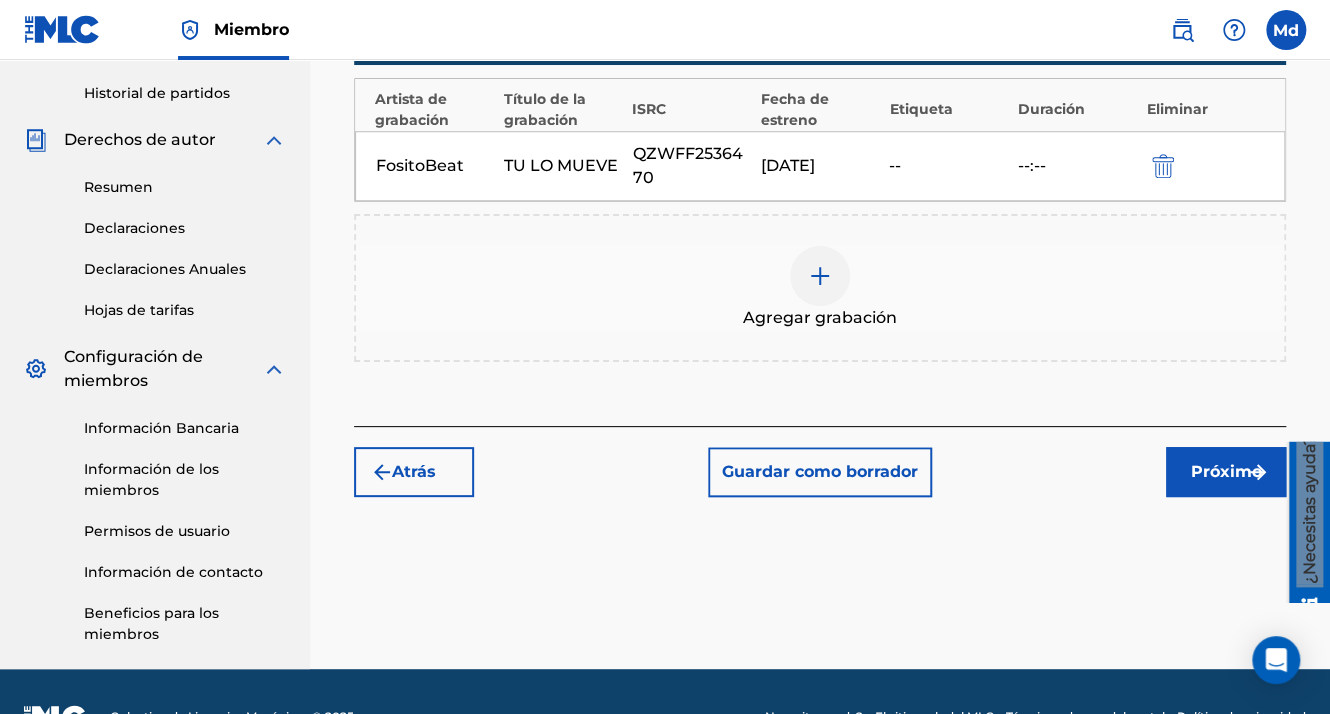 click on "Próximo" at bounding box center (1226, 472) 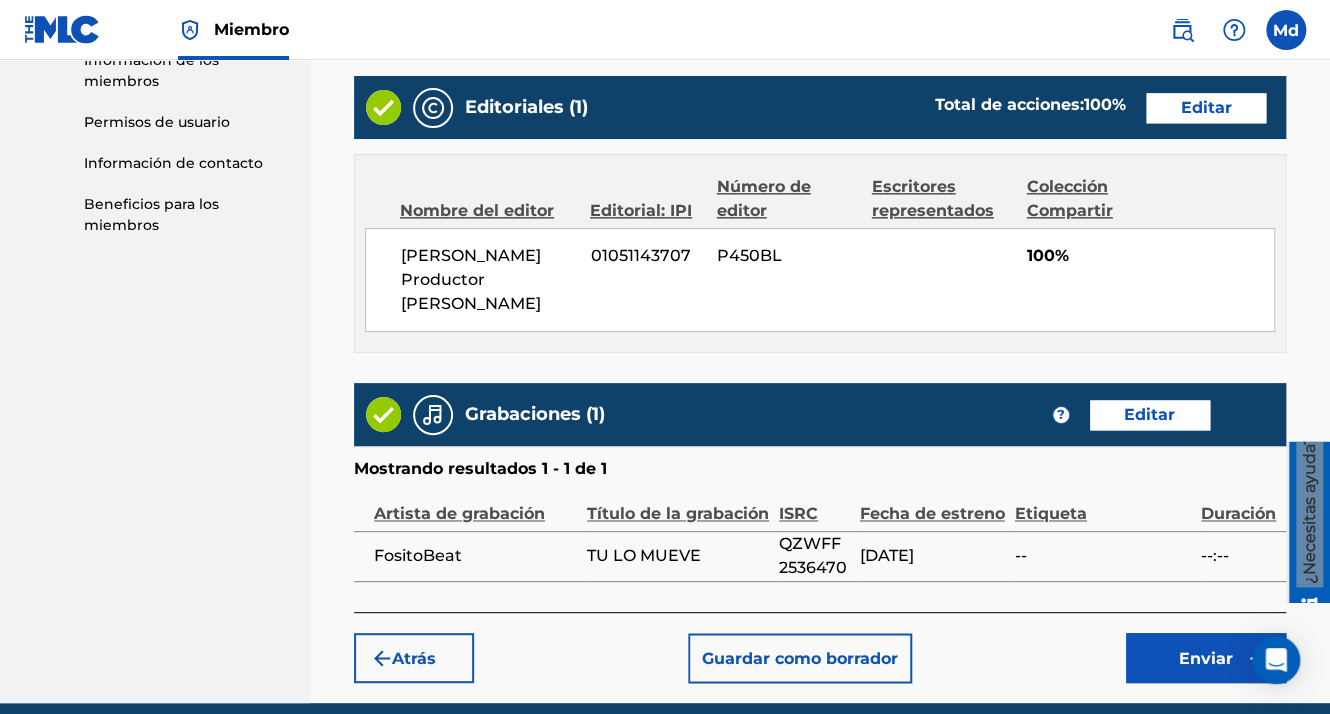 scroll, scrollTop: 1123, scrollLeft: 0, axis: vertical 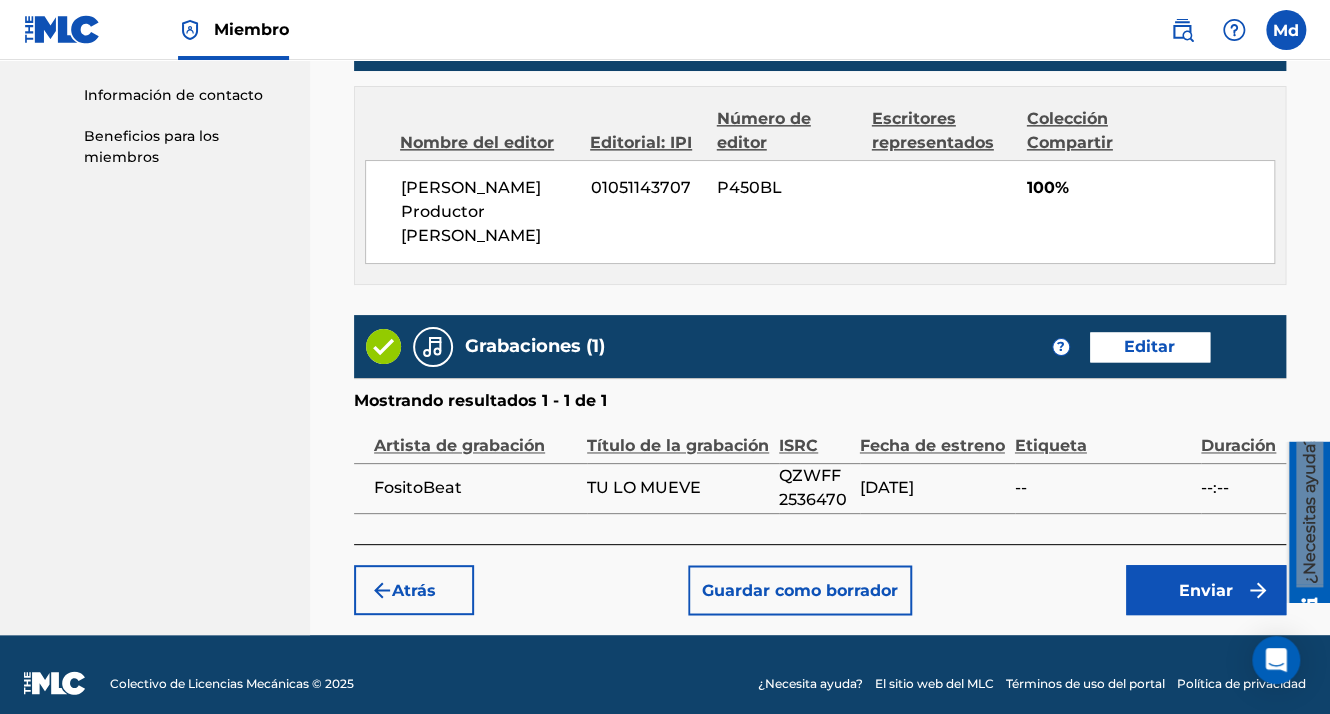 click on "Enviar" at bounding box center (1206, 590) 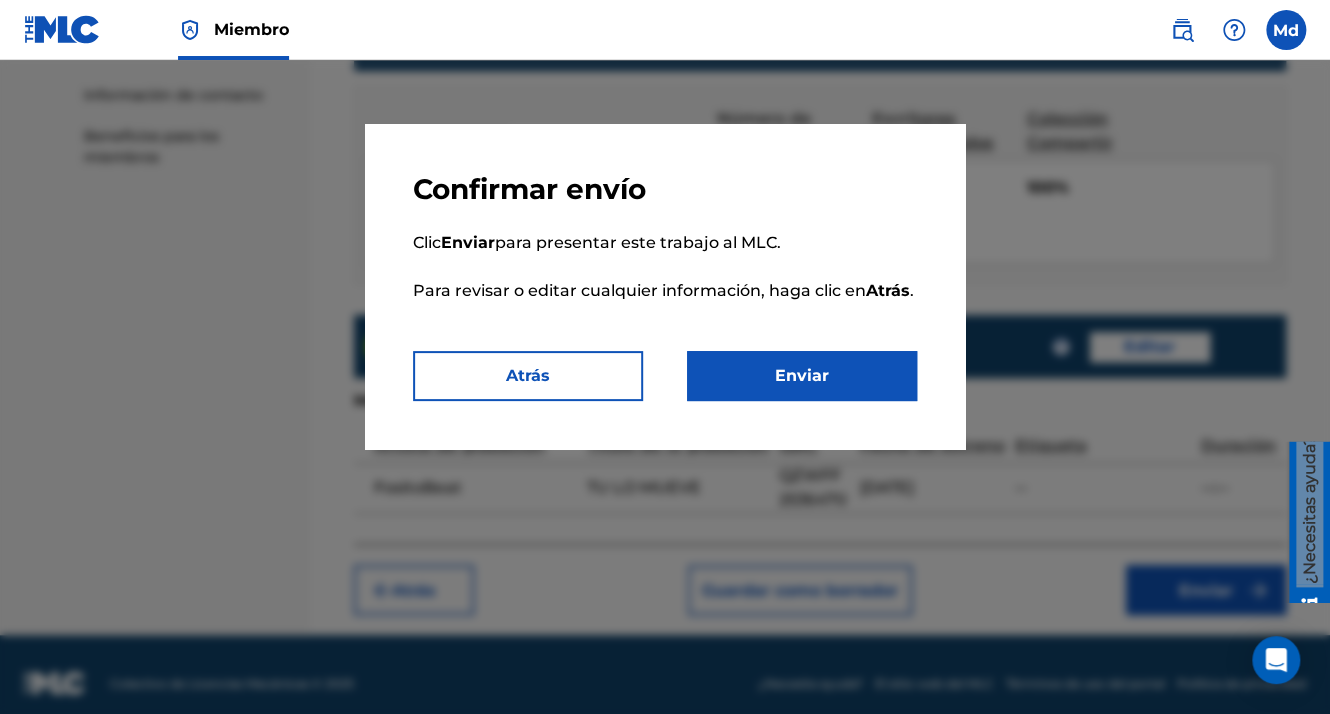 click on "Enviar" at bounding box center [802, 376] 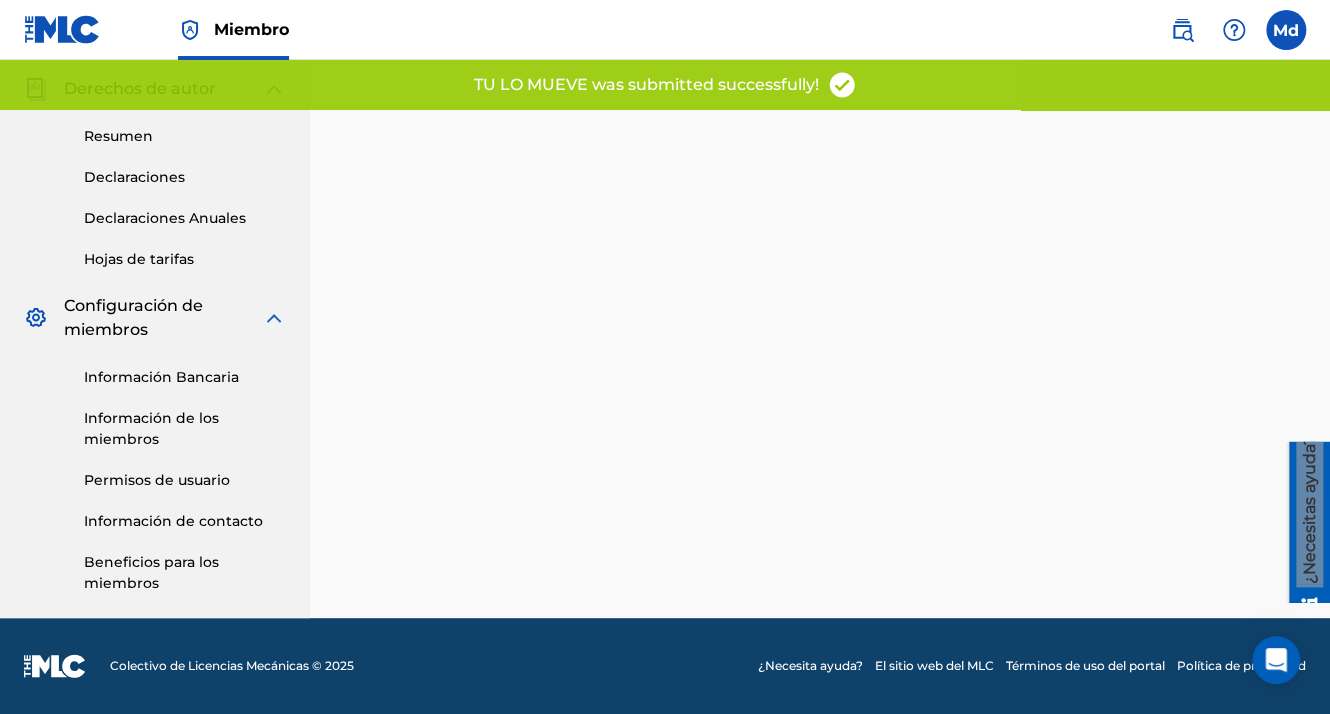 scroll, scrollTop: 0, scrollLeft: 0, axis: both 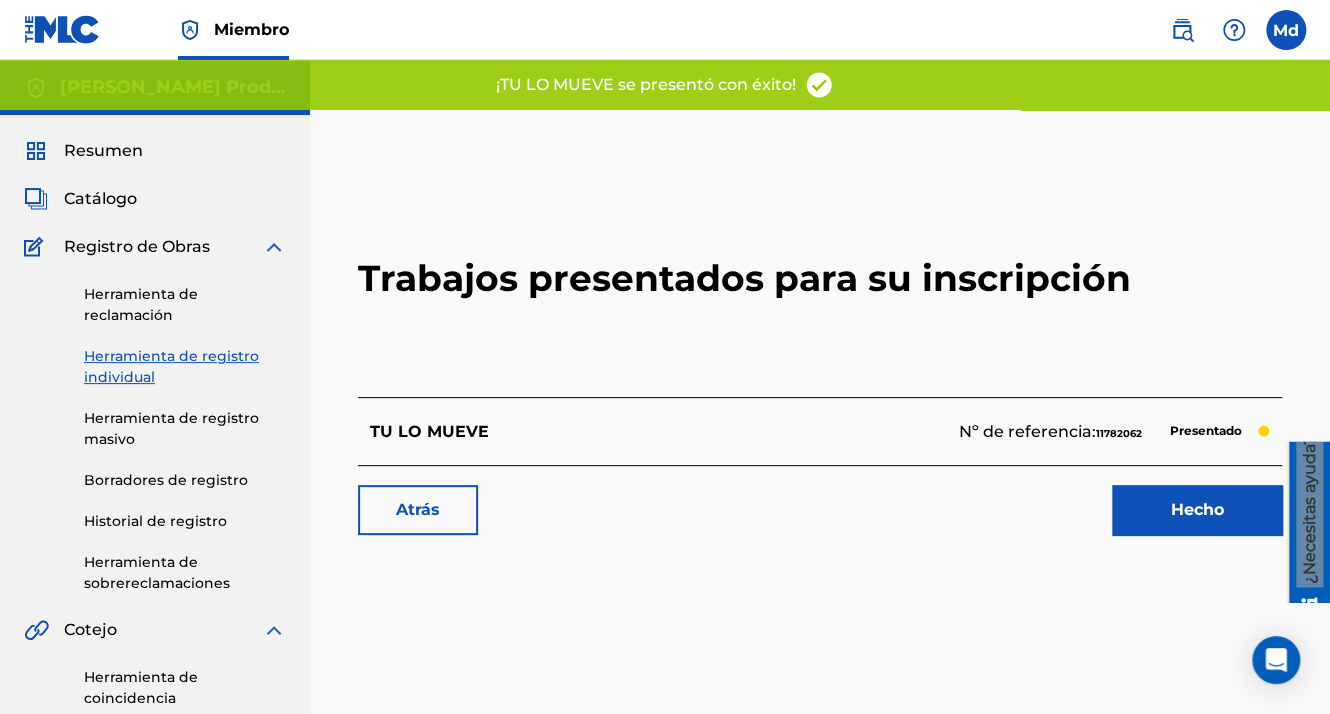 click on "Hecho" at bounding box center (1197, 510) 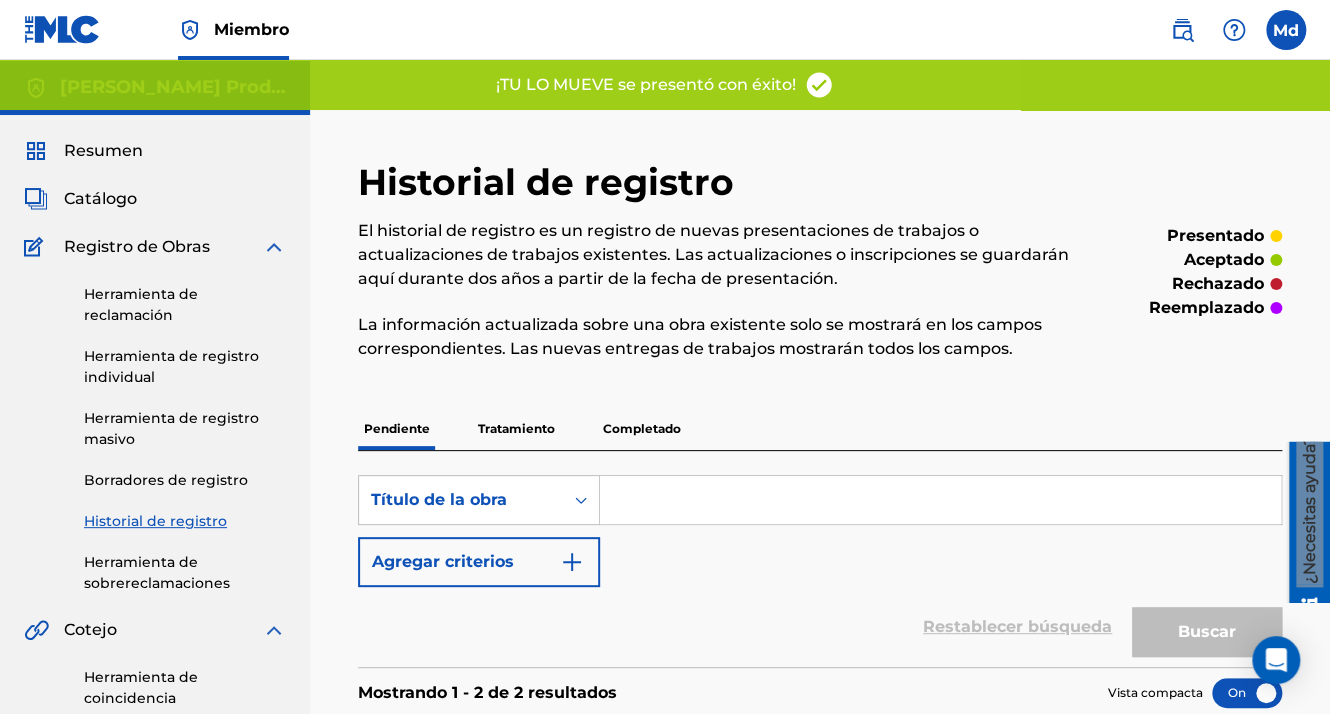 click on "Catálogo" at bounding box center (155, 199) 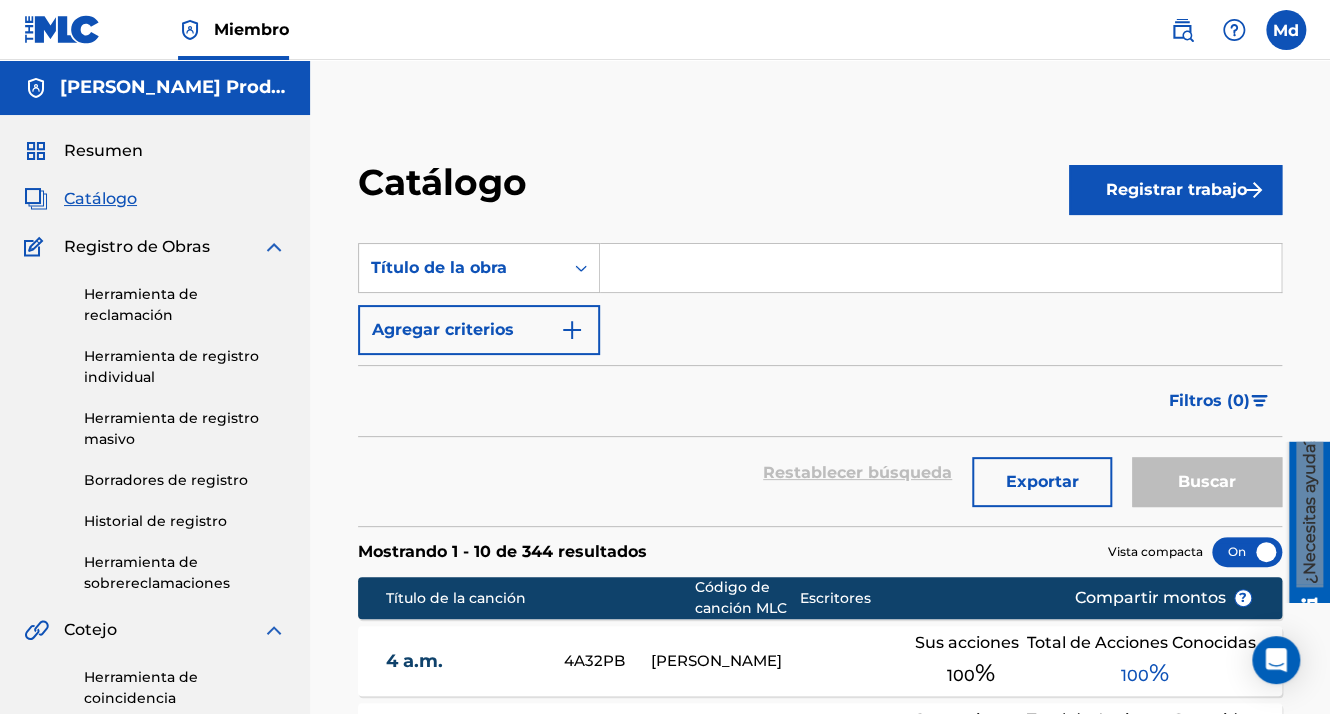 click on "Registrar trabajo" at bounding box center [1175, 190] 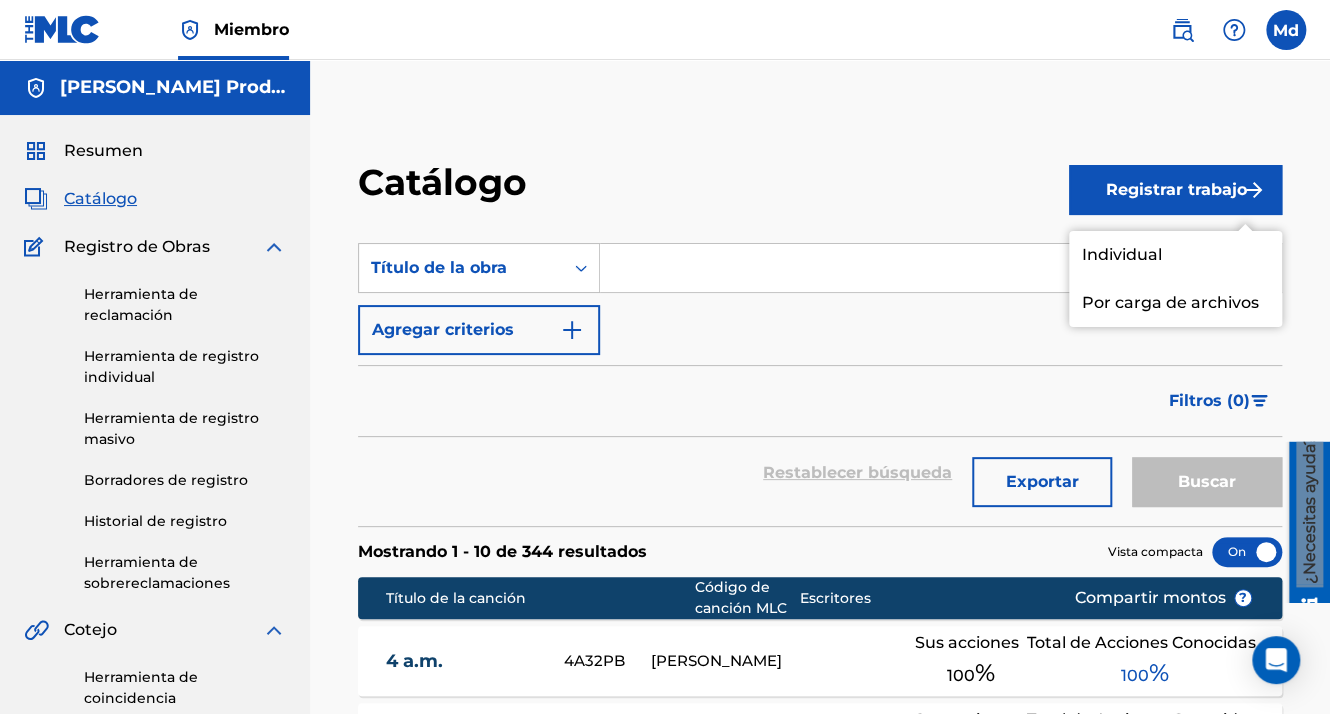 click on "Individual" at bounding box center (1175, 255) 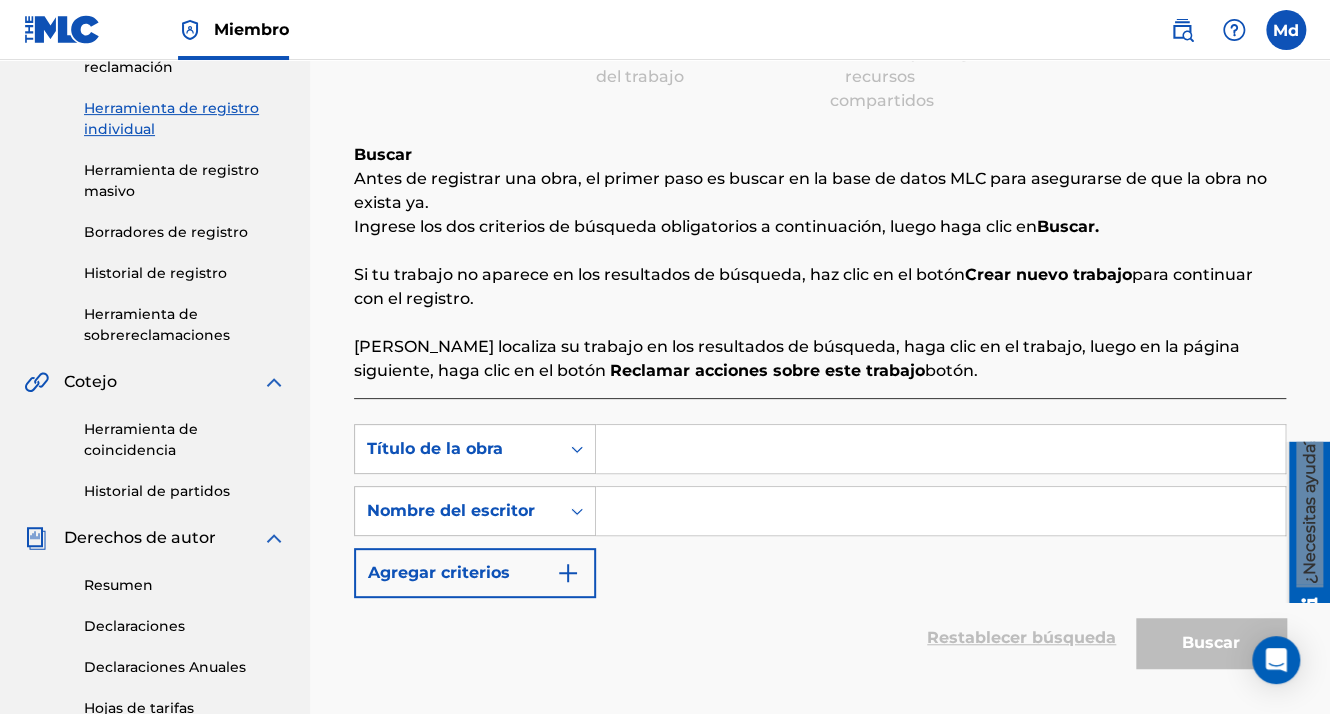 scroll, scrollTop: 300, scrollLeft: 0, axis: vertical 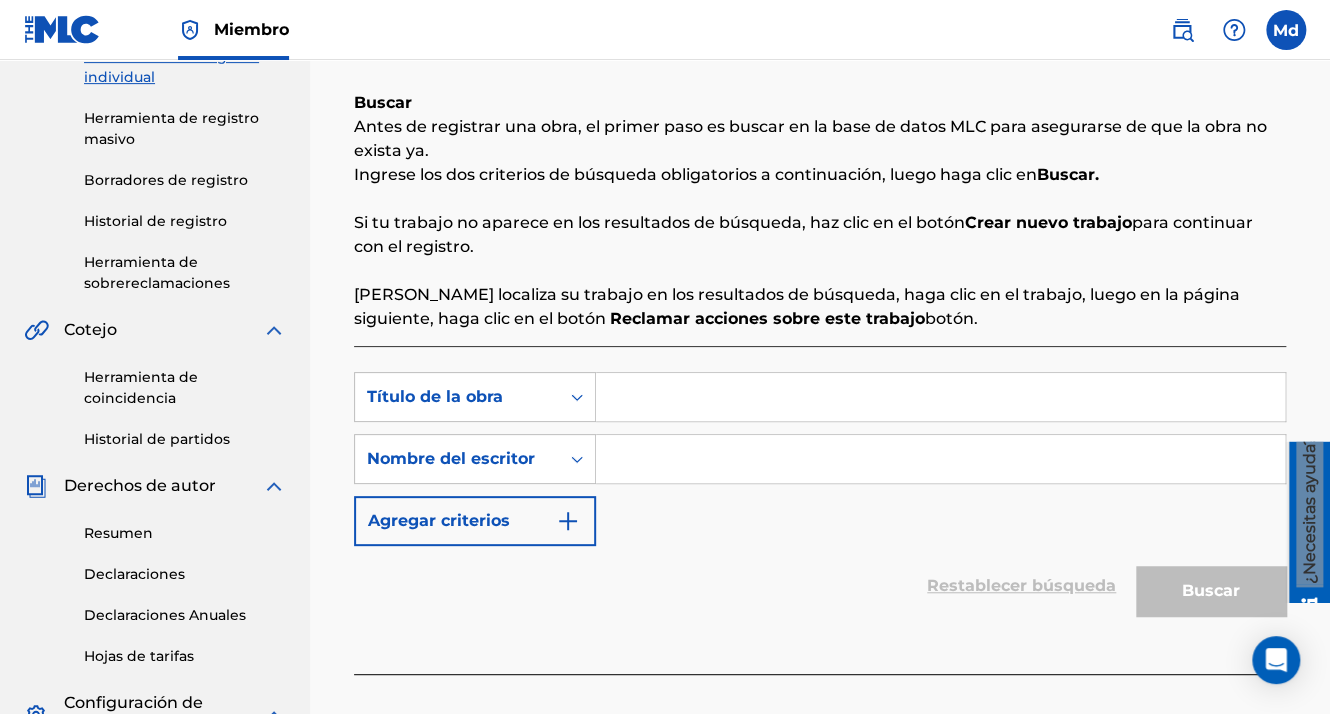 click at bounding box center [940, 397] 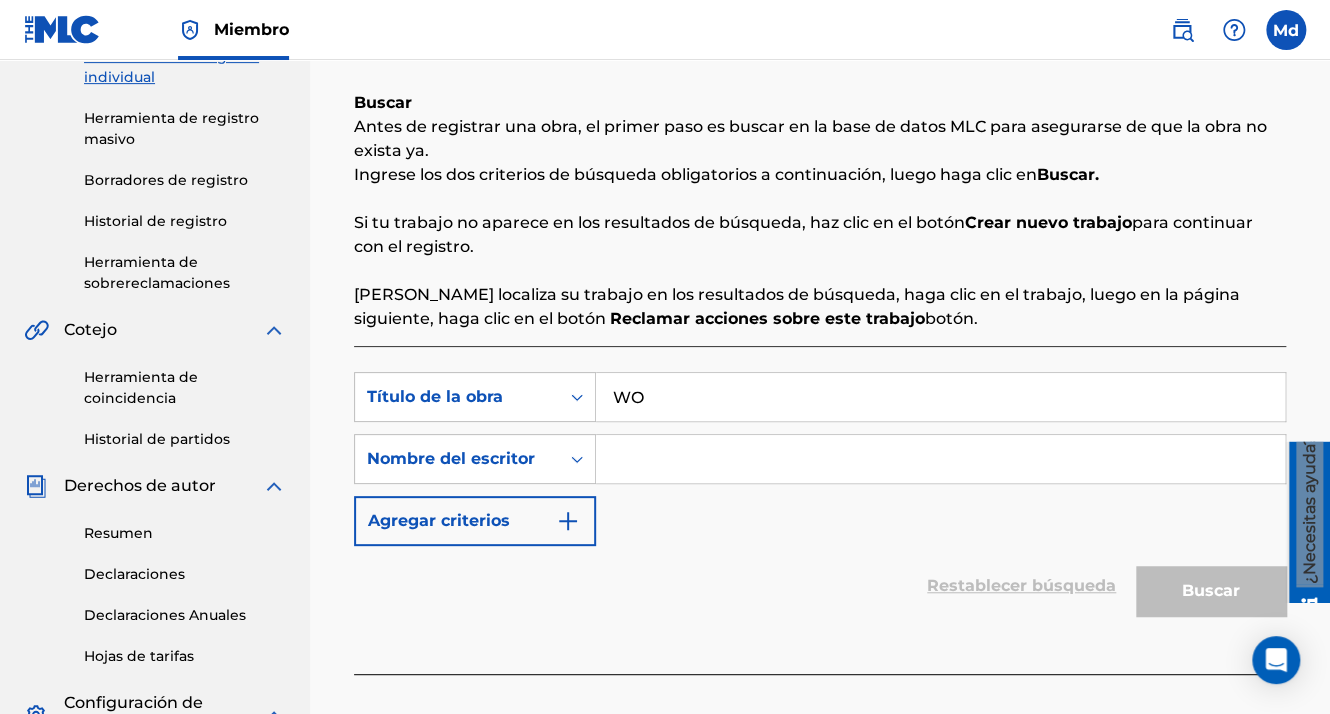 type on "WO" 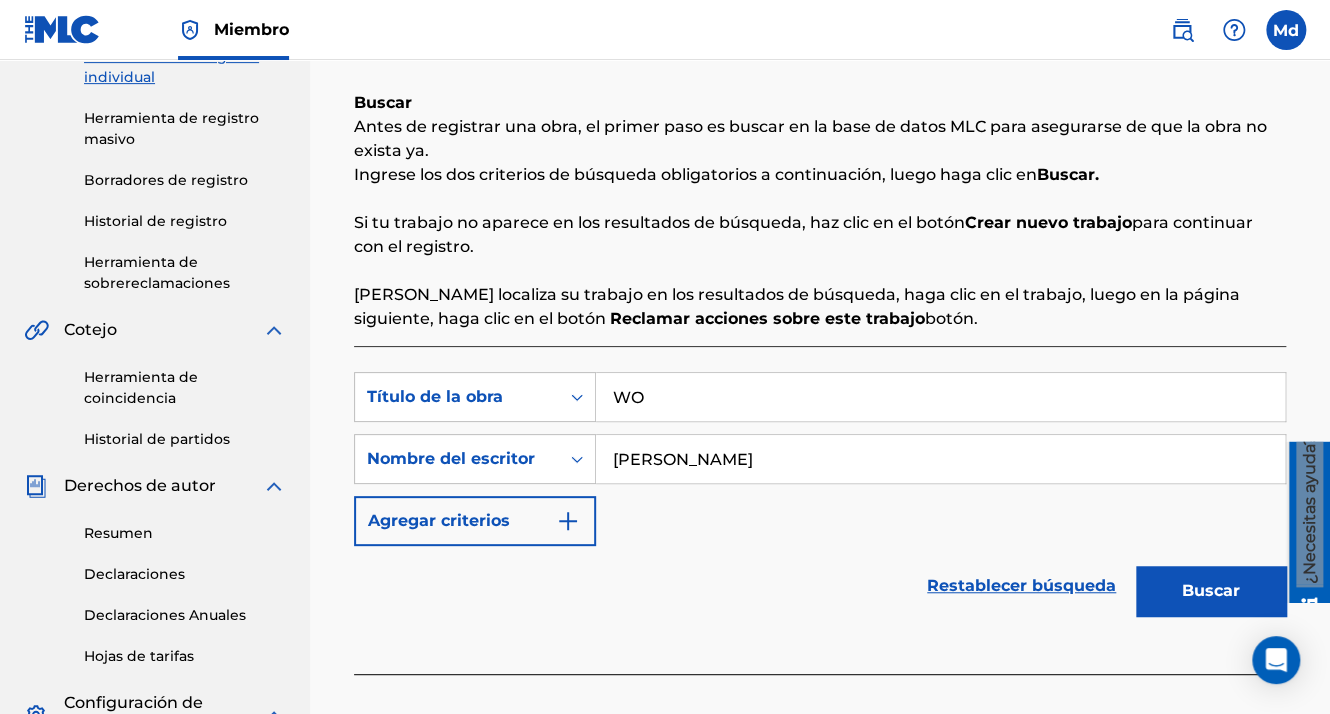 click on "Agregar criterios" at bounding box center (475, 521) 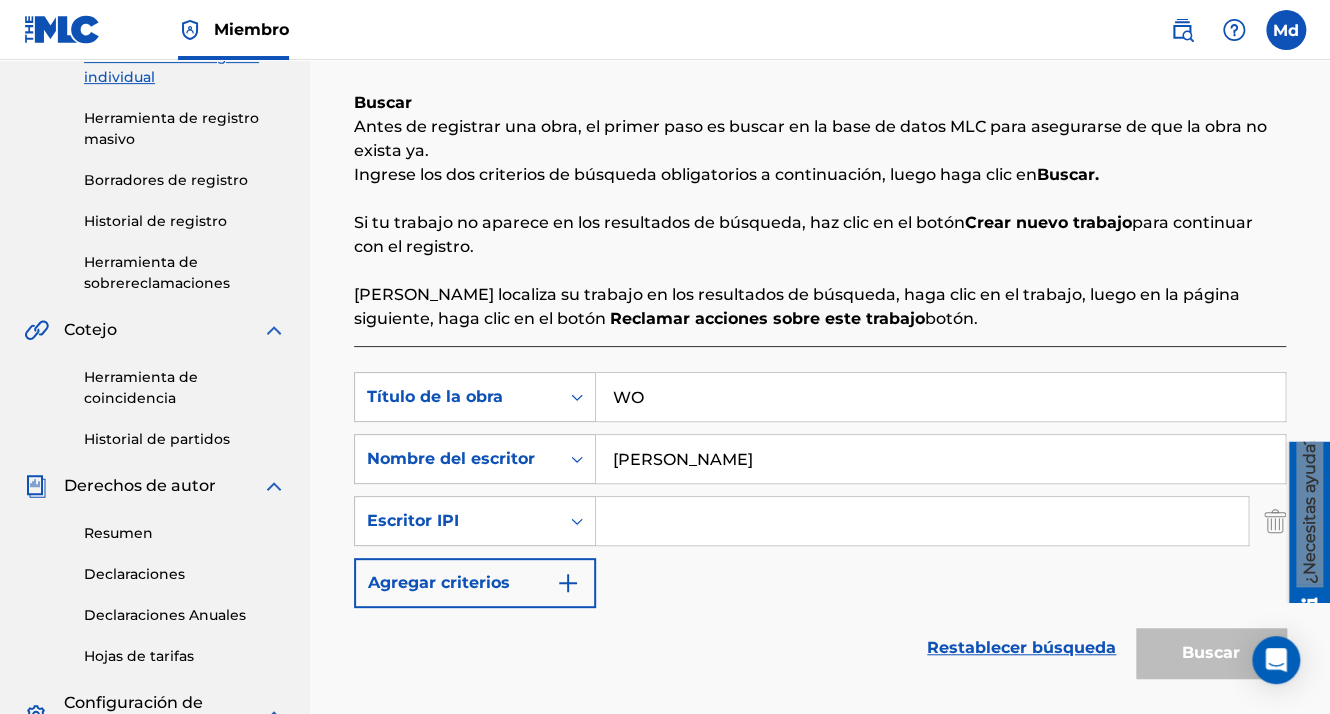 drag, startPoint x: 582, startPoint y: 524, endPoint x: 688, endPoint y: 514, distance: 106.47065 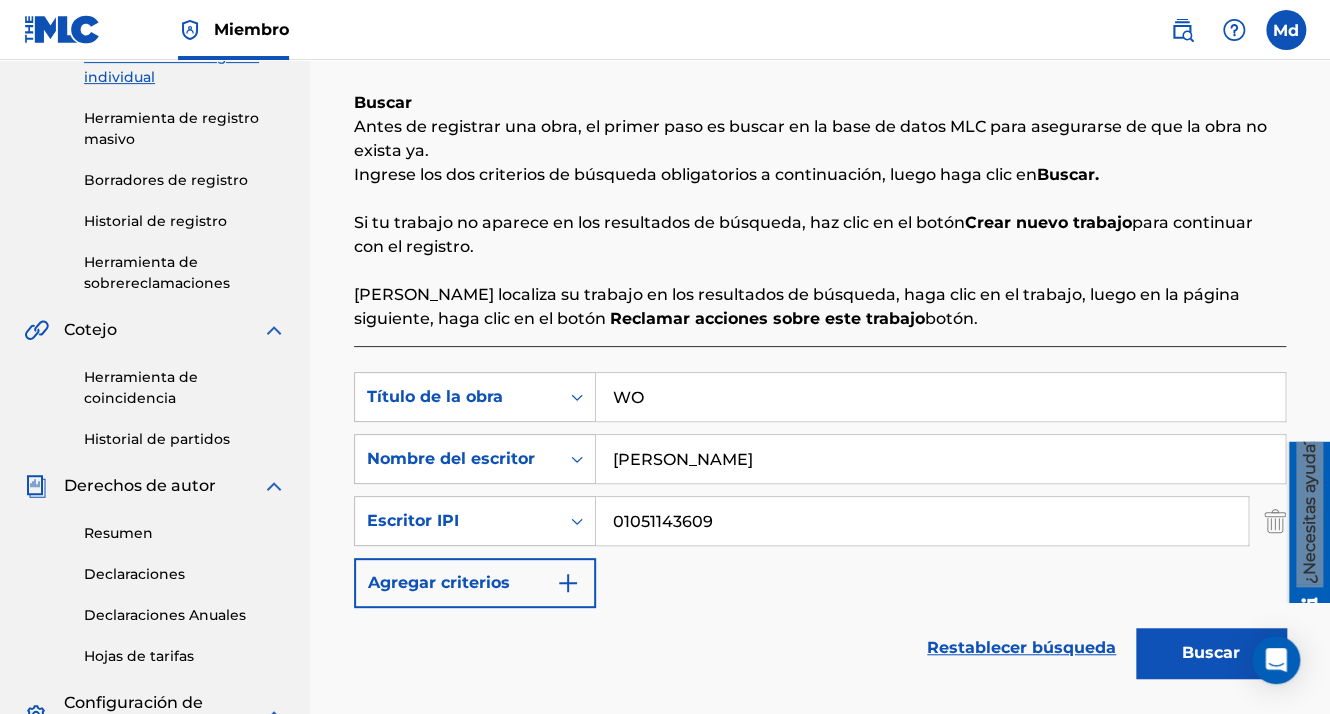 click on "Buscar" at bounding box center [1211, 653] 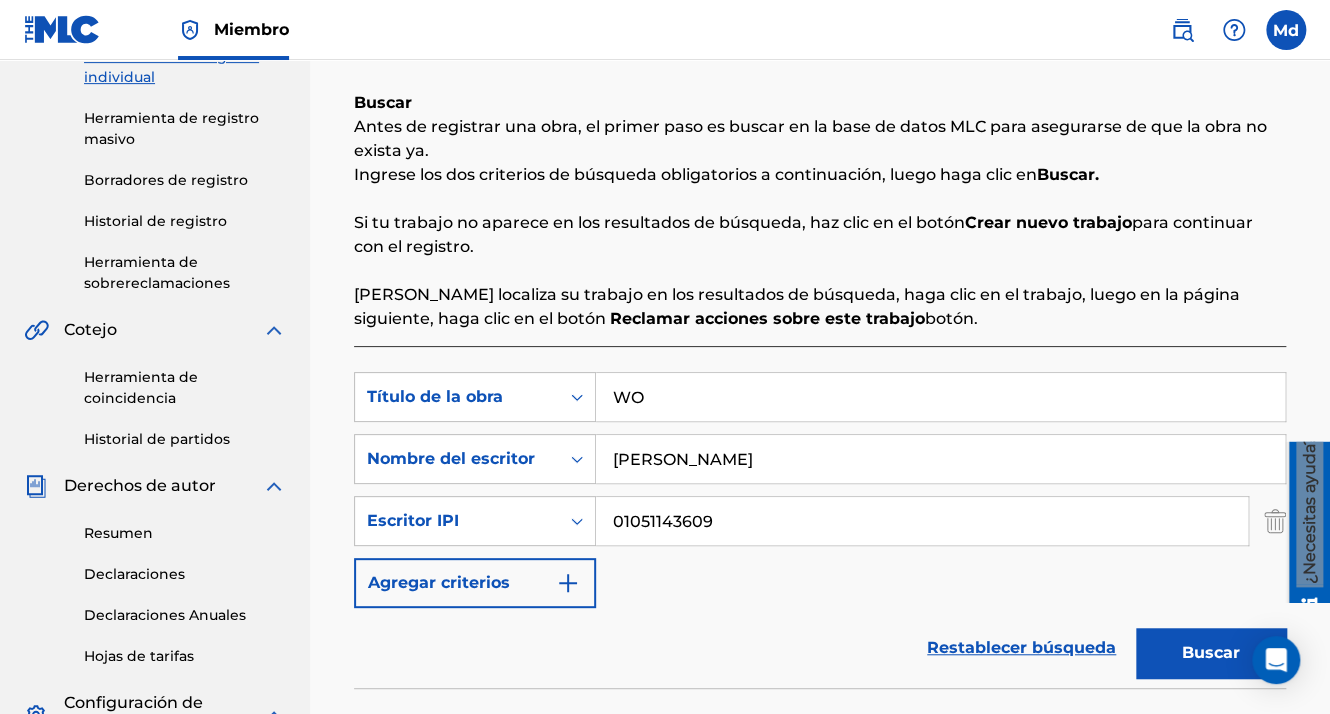 scroll, scrollTop: 700, scrollLeft: 0, axis: vertical 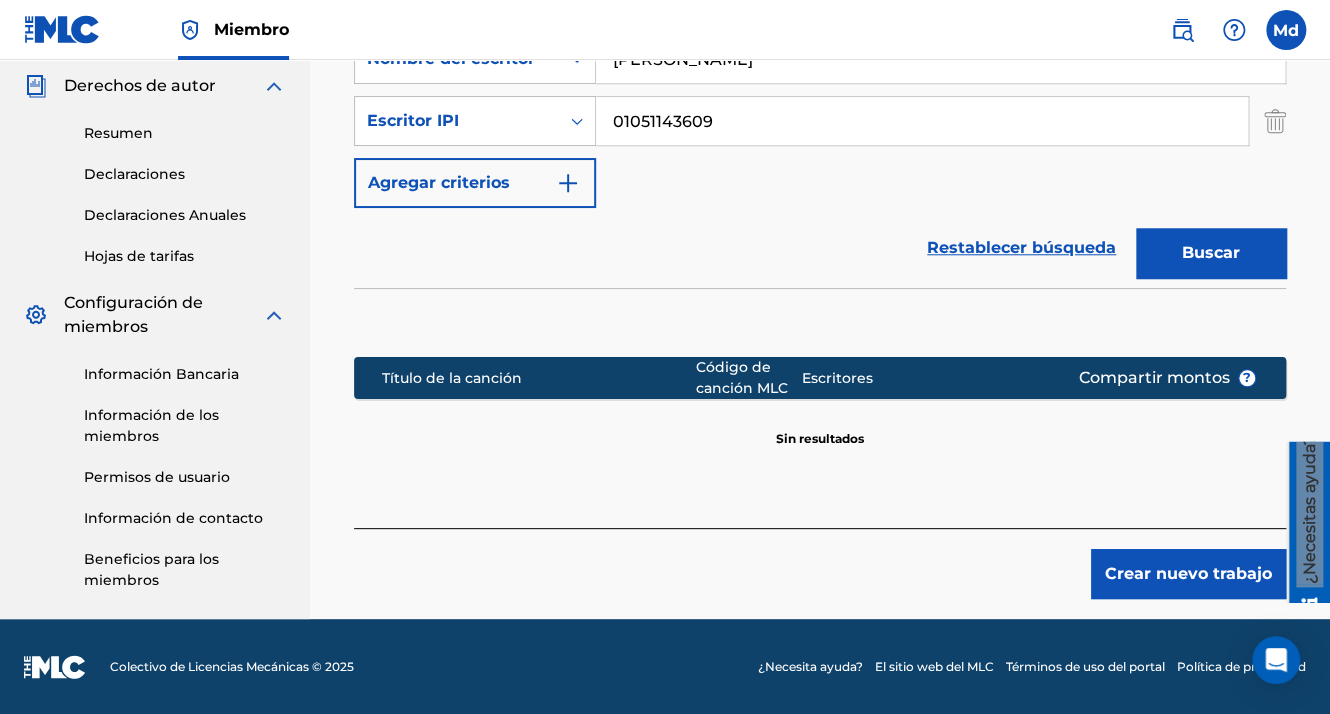click on "Crear nuevo trabajo" at bounding box center [1188, 574] 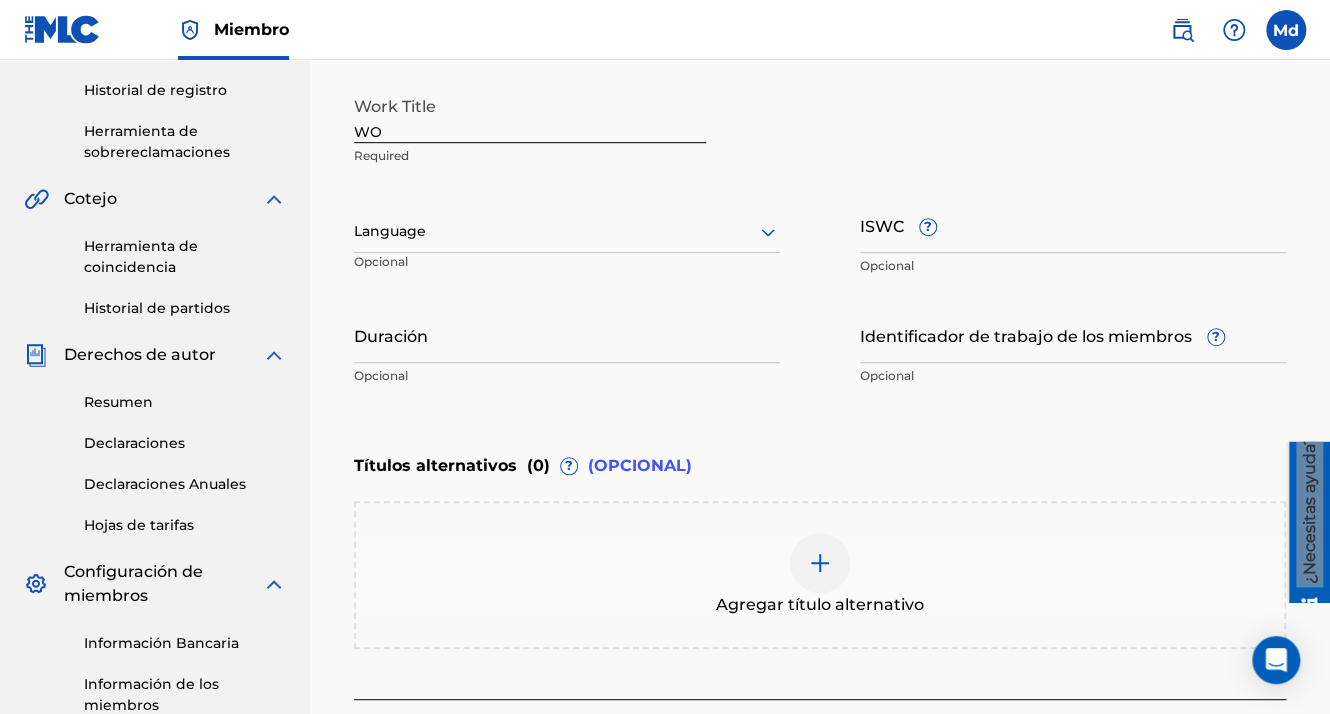 scroll, scrollTop: 396, scrollLeft: 0, axis: vertical 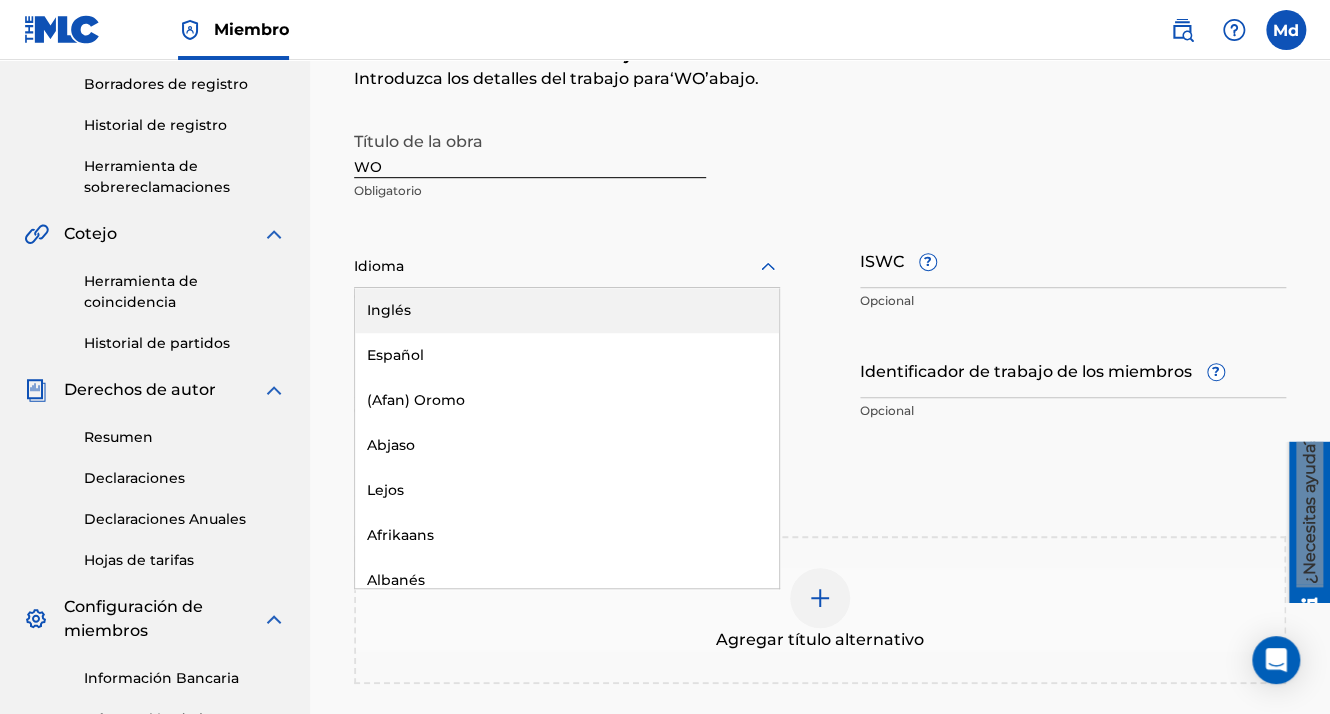 click at bounding box center [567, 266] 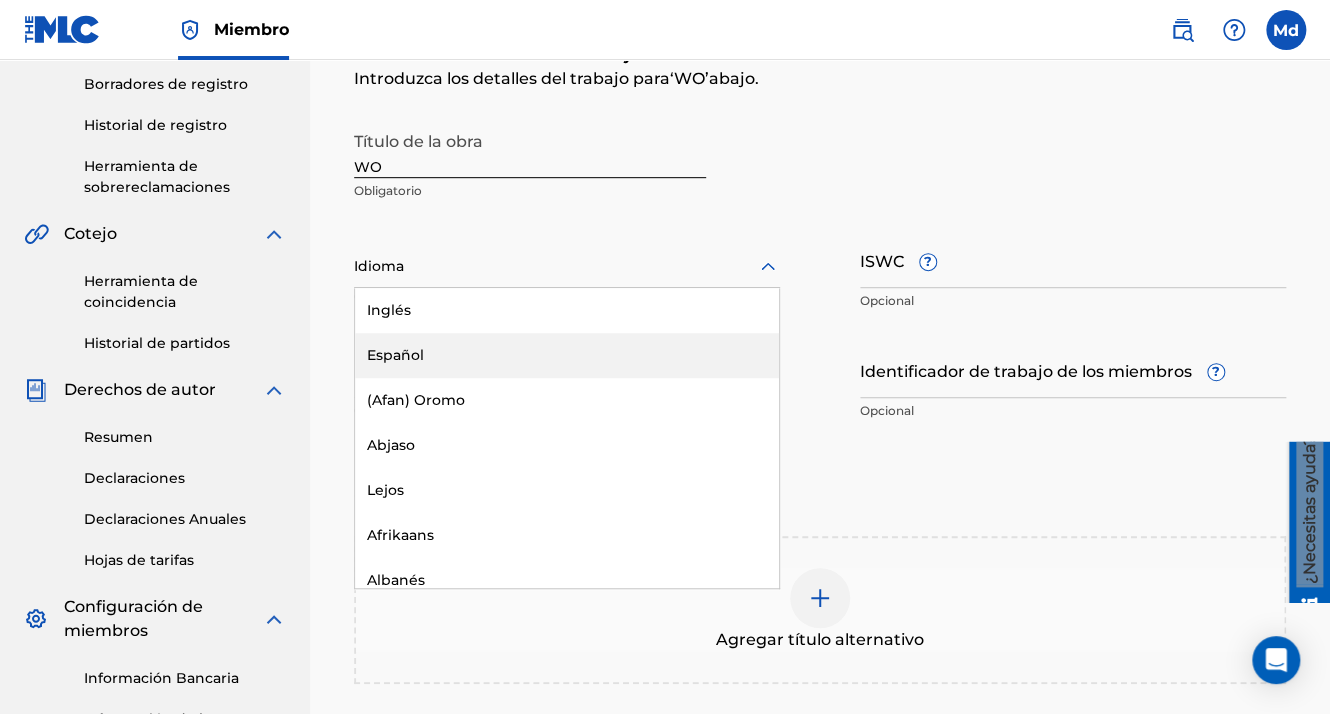 click on "Español" at bounding box center (567, 355) 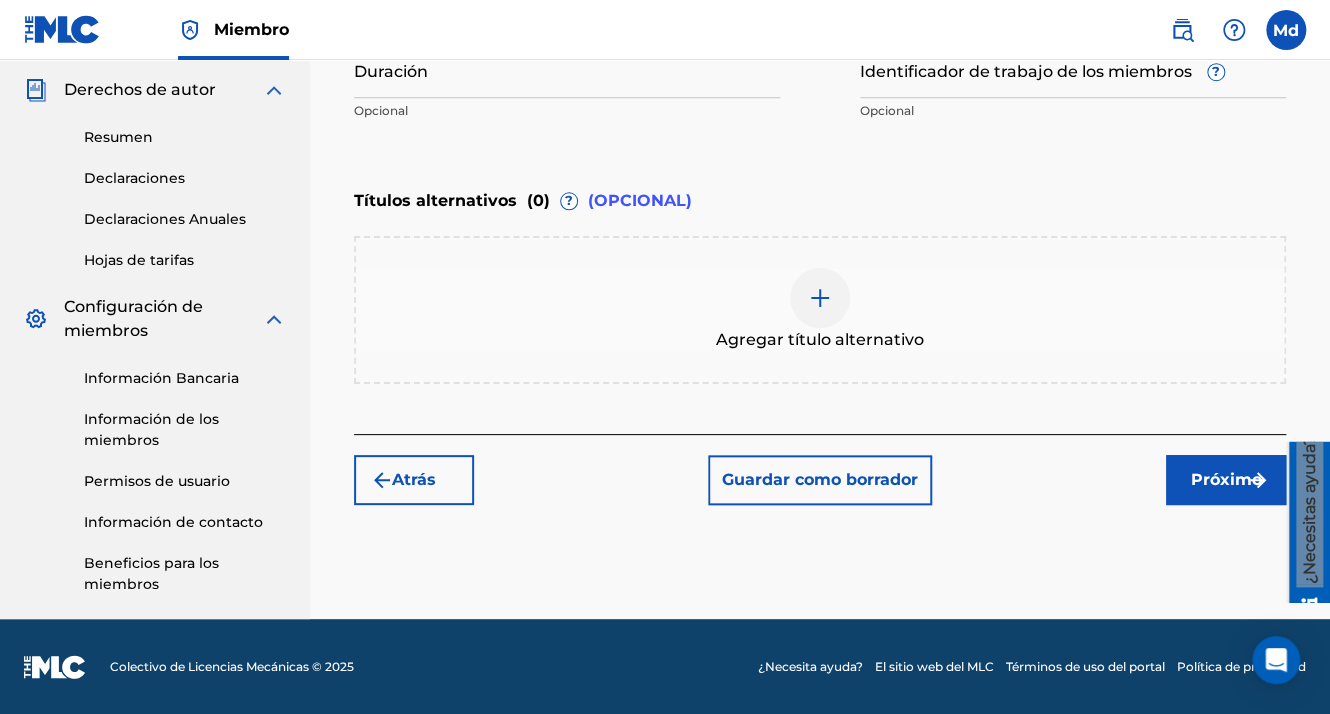 click on "Próximo" at bounding box center [1226, 480] 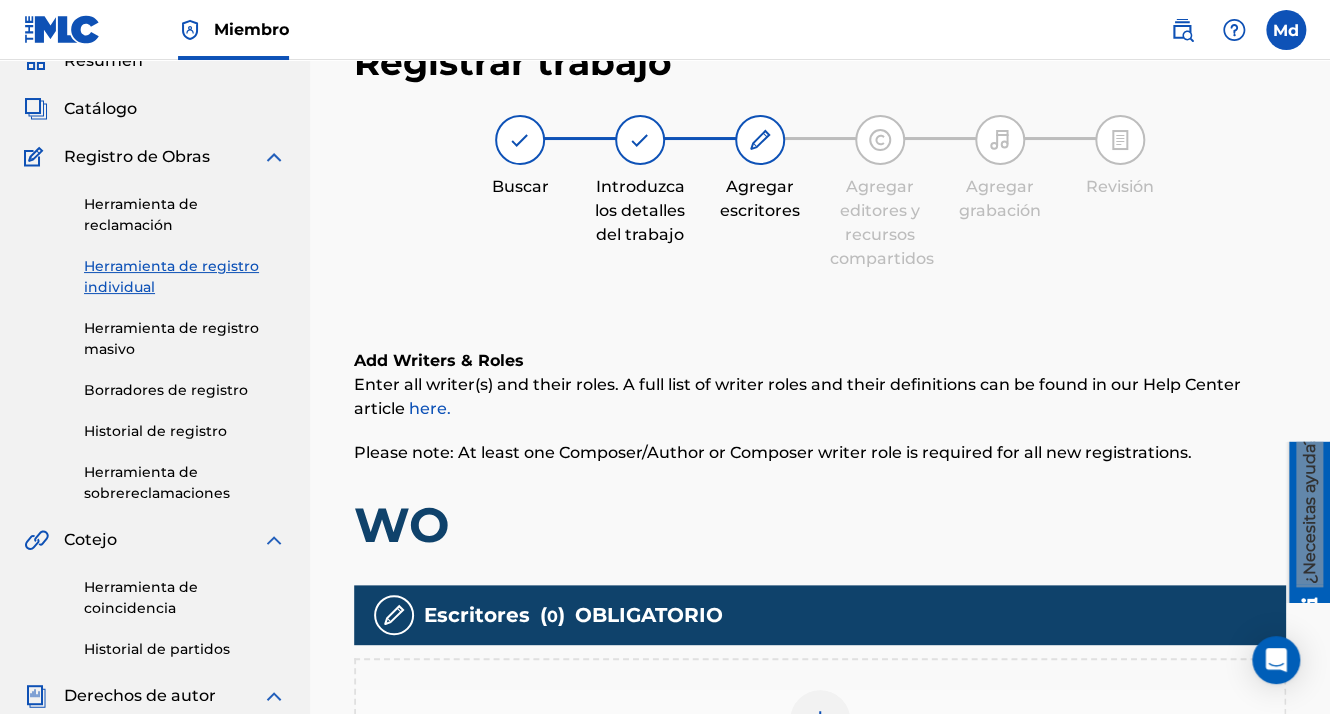 scroll, scrollTop: 511, scrollLeft: 0, axis: vertical 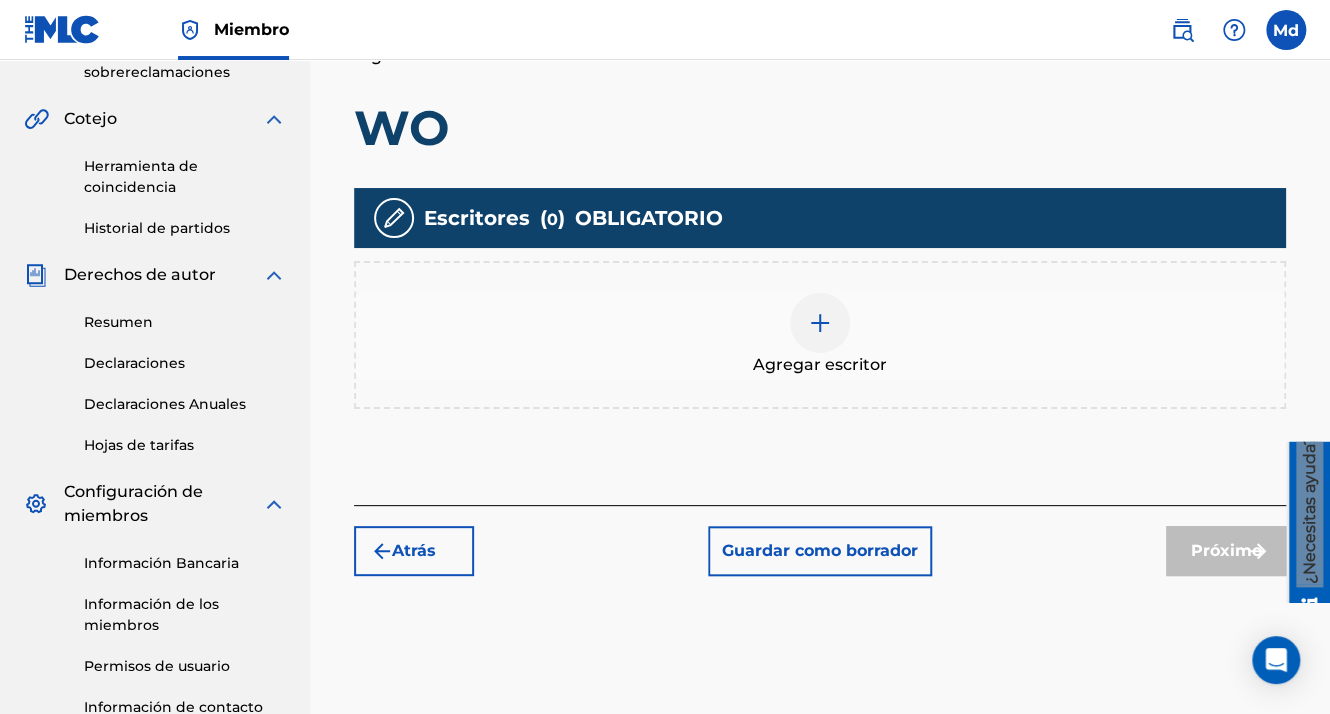 click on "Agregar escritor" at bounding box center (820, 365) 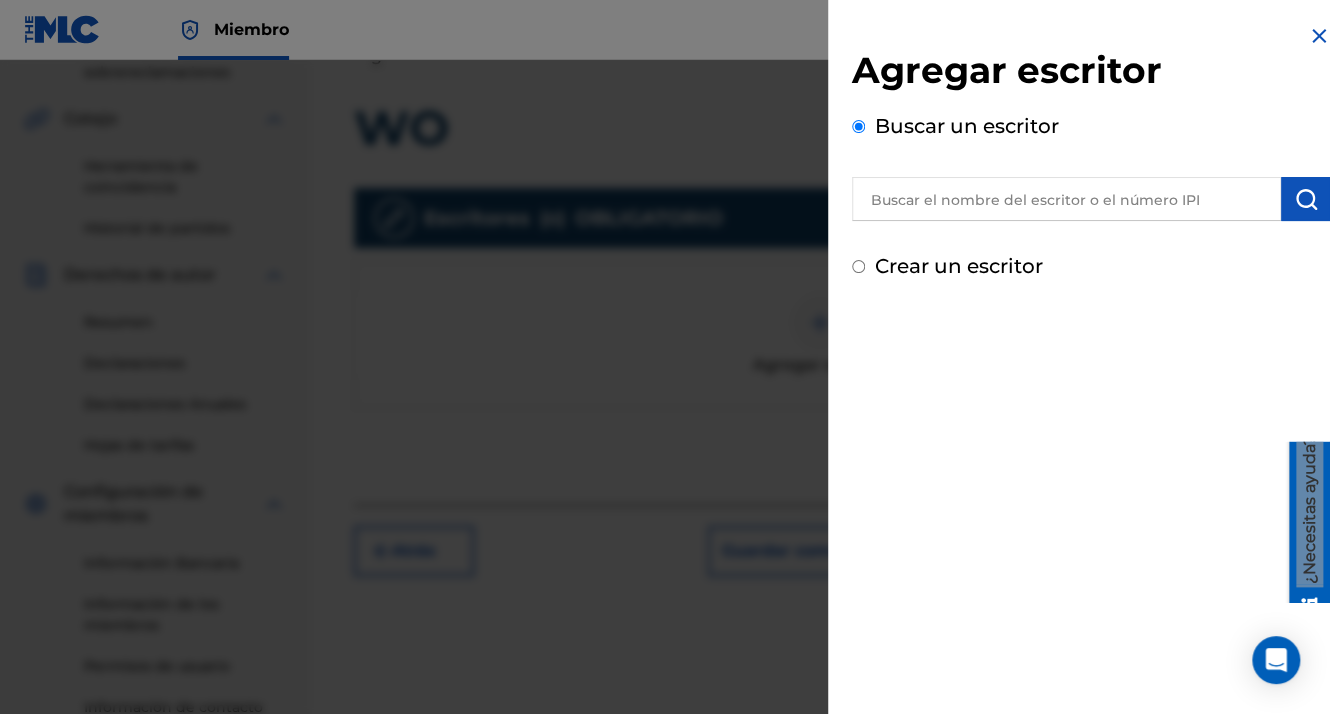 click at bounding box center (1066, 199) 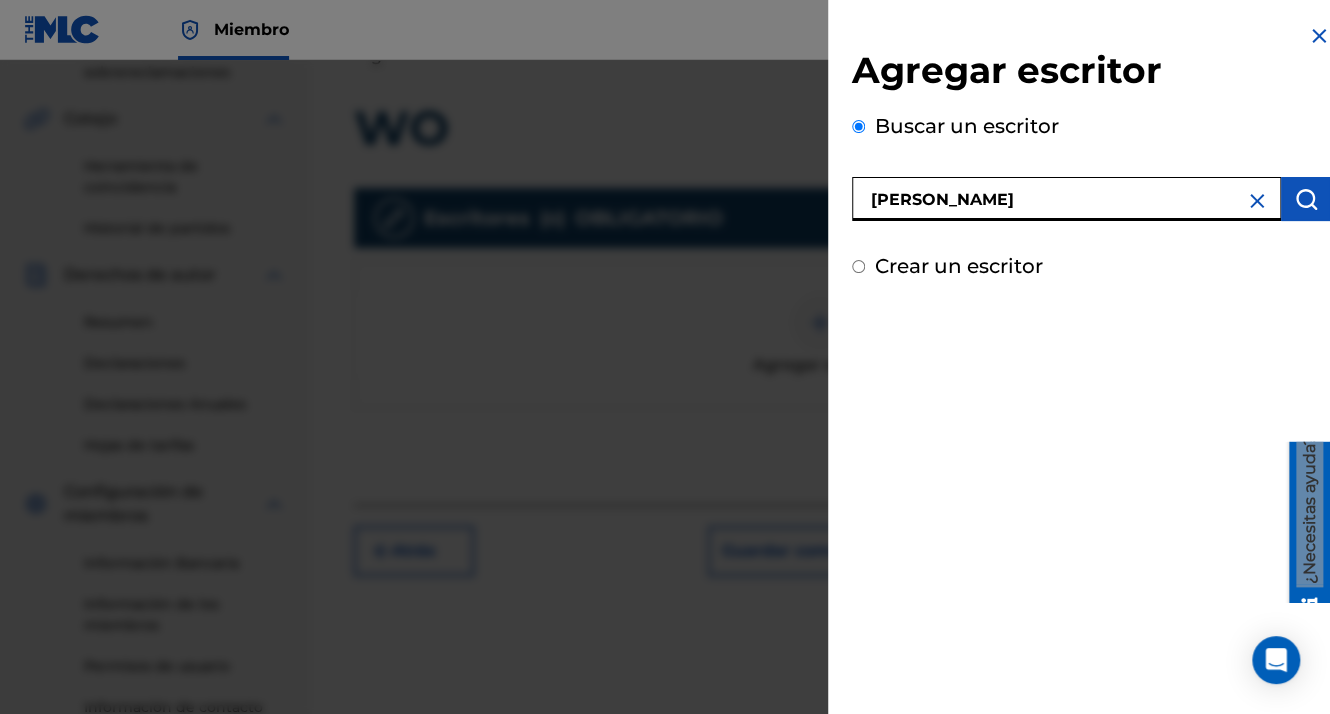 type on "[PERSON_NAME]" 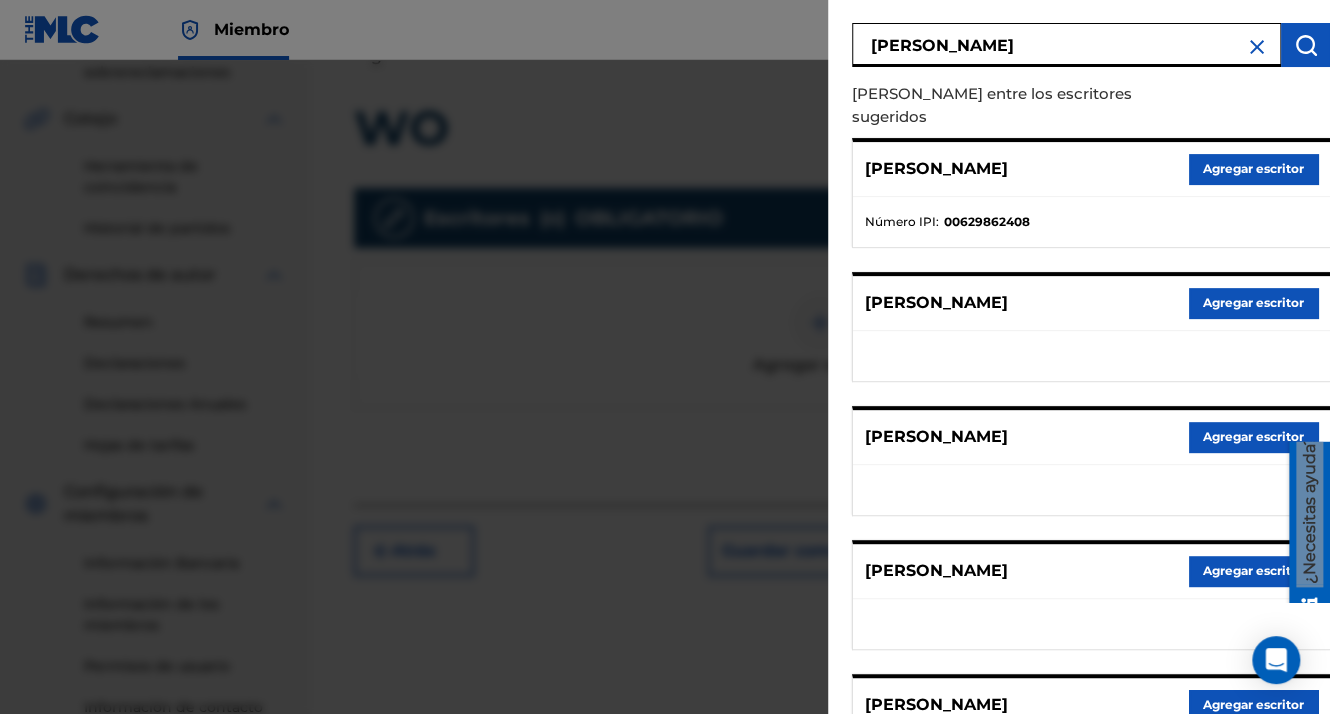 scroll, scrollTop: 344, scrollLeft: 0, axis: vertical 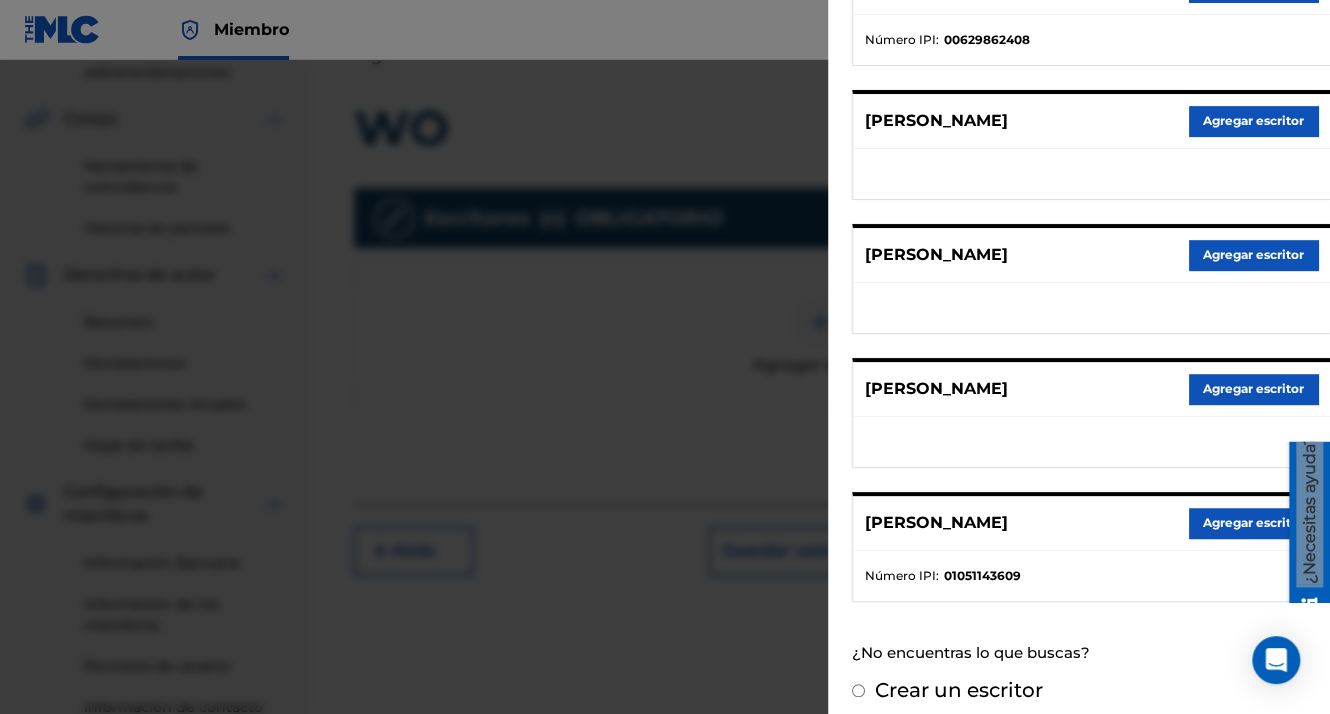 click on "Agregar escritor" at bounding box center [1253, 523] 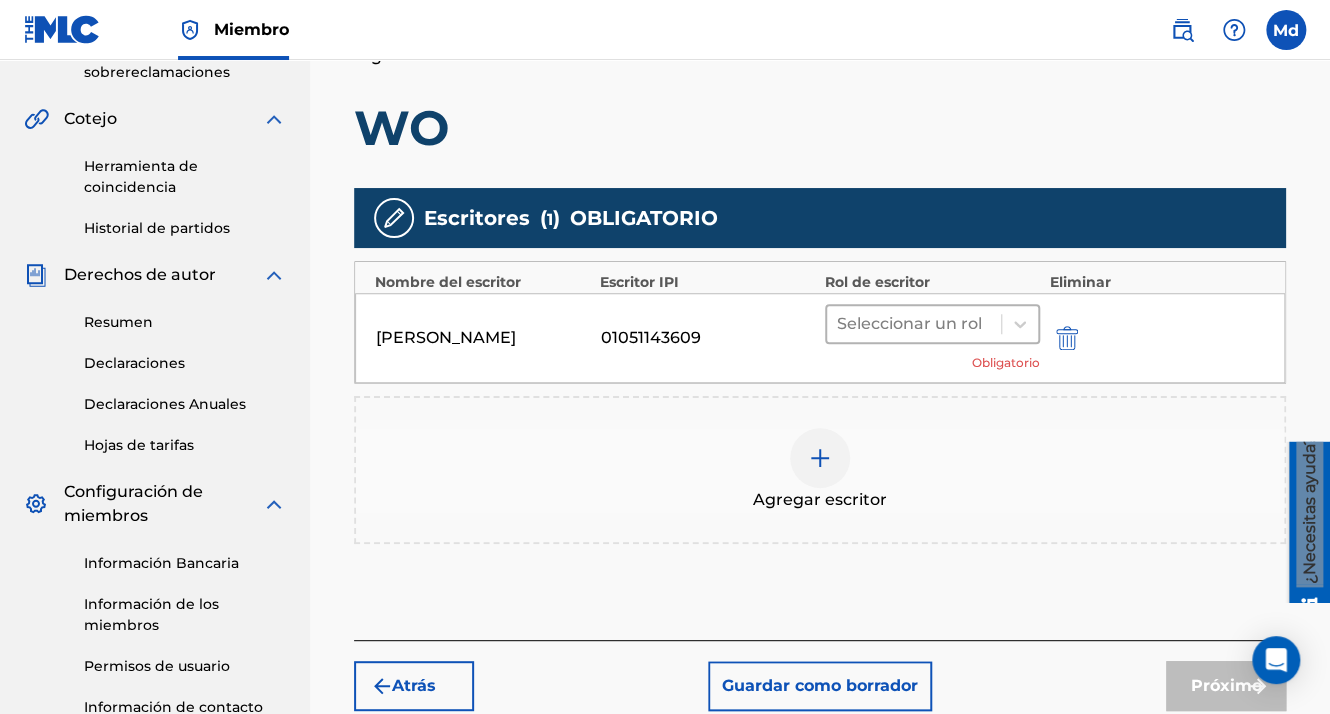 click at bounding box center [914, 324] 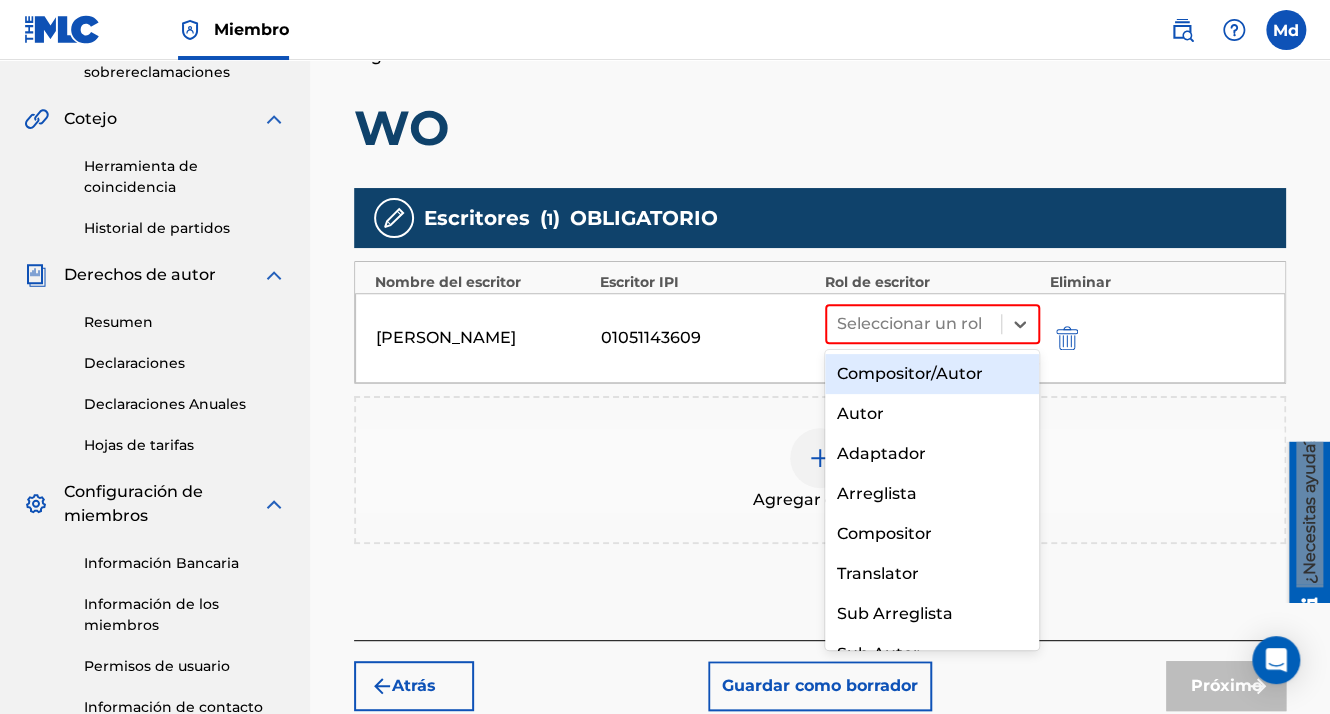 click on "Compositor/Autor" at bounding box center (932, 374) 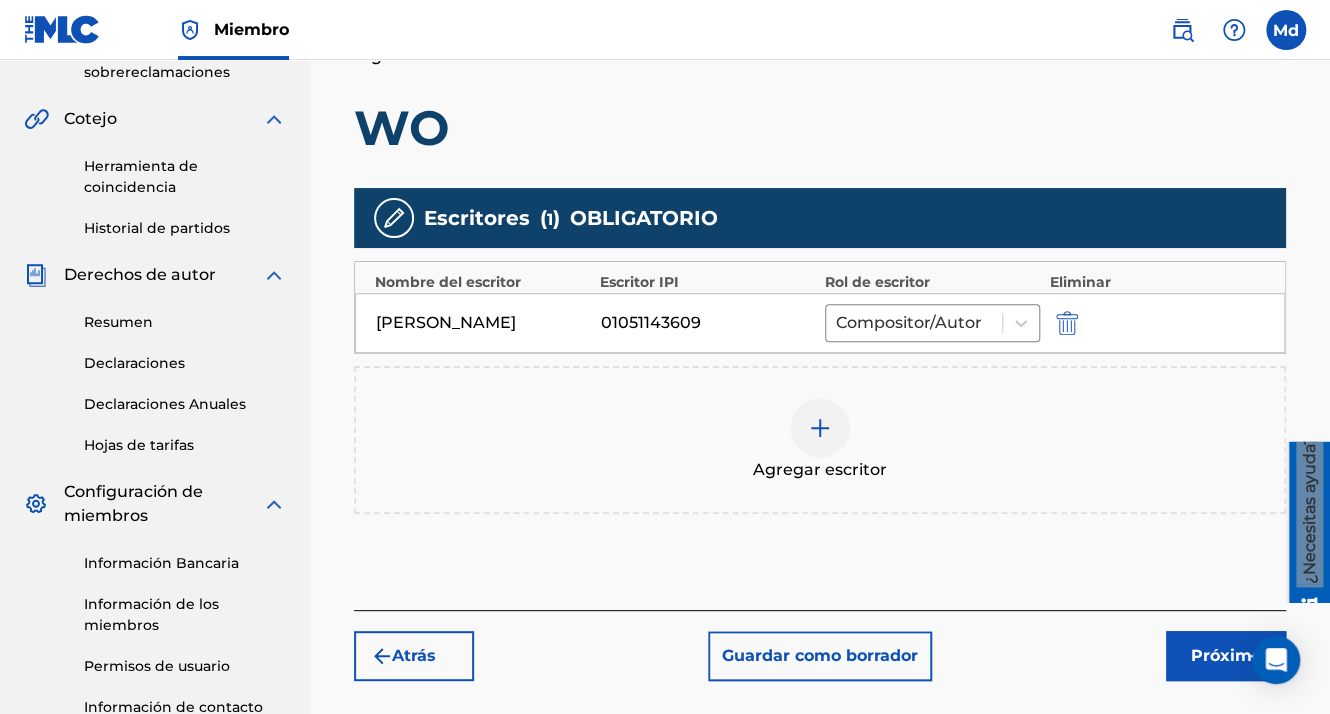 click on "Próximo" at bounding box center [1226, 656] 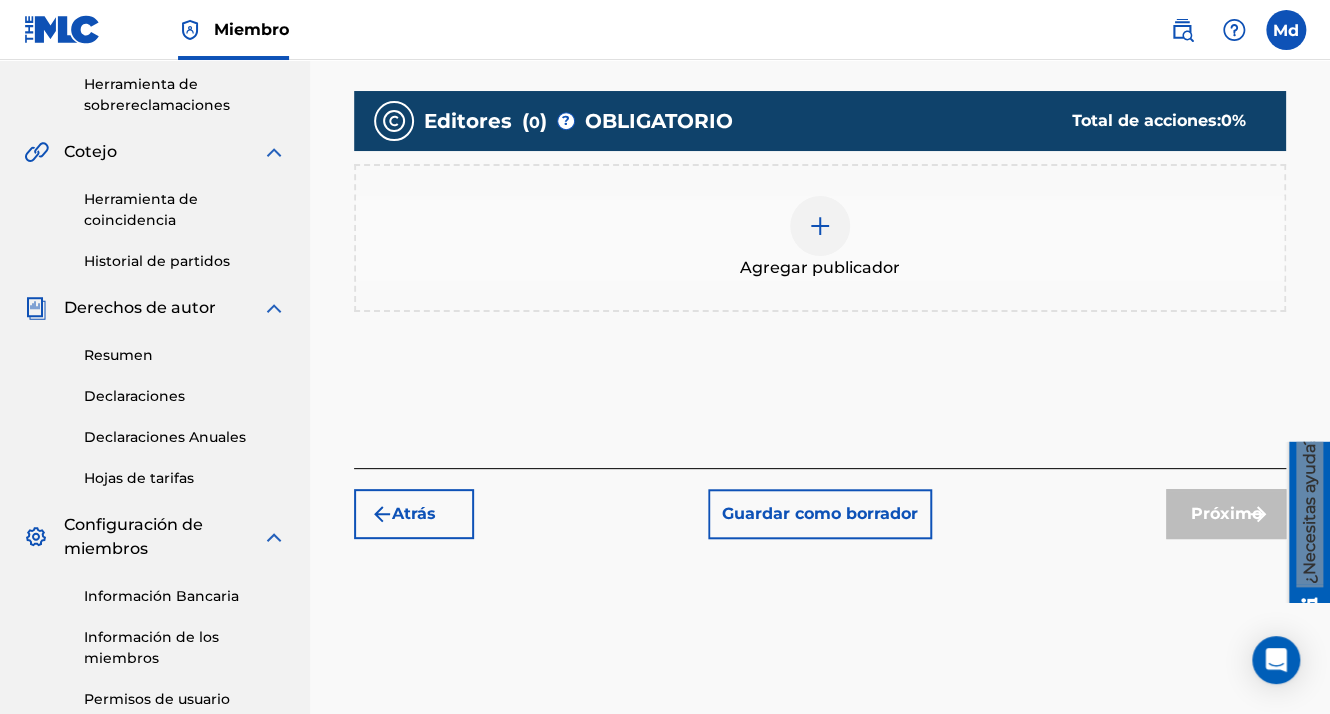 scroll, scrollTop: 596, scrollLeft: 0, axis: vertical 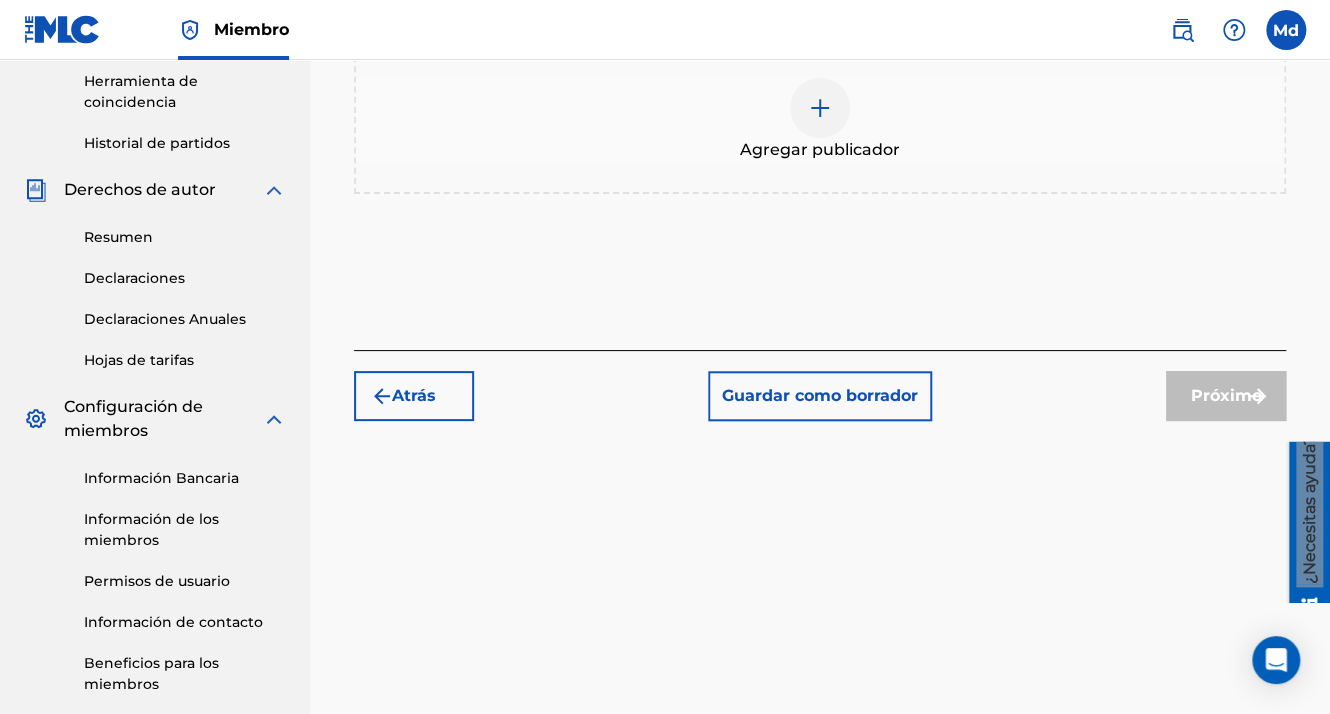 click at bounding box center (820, 108) 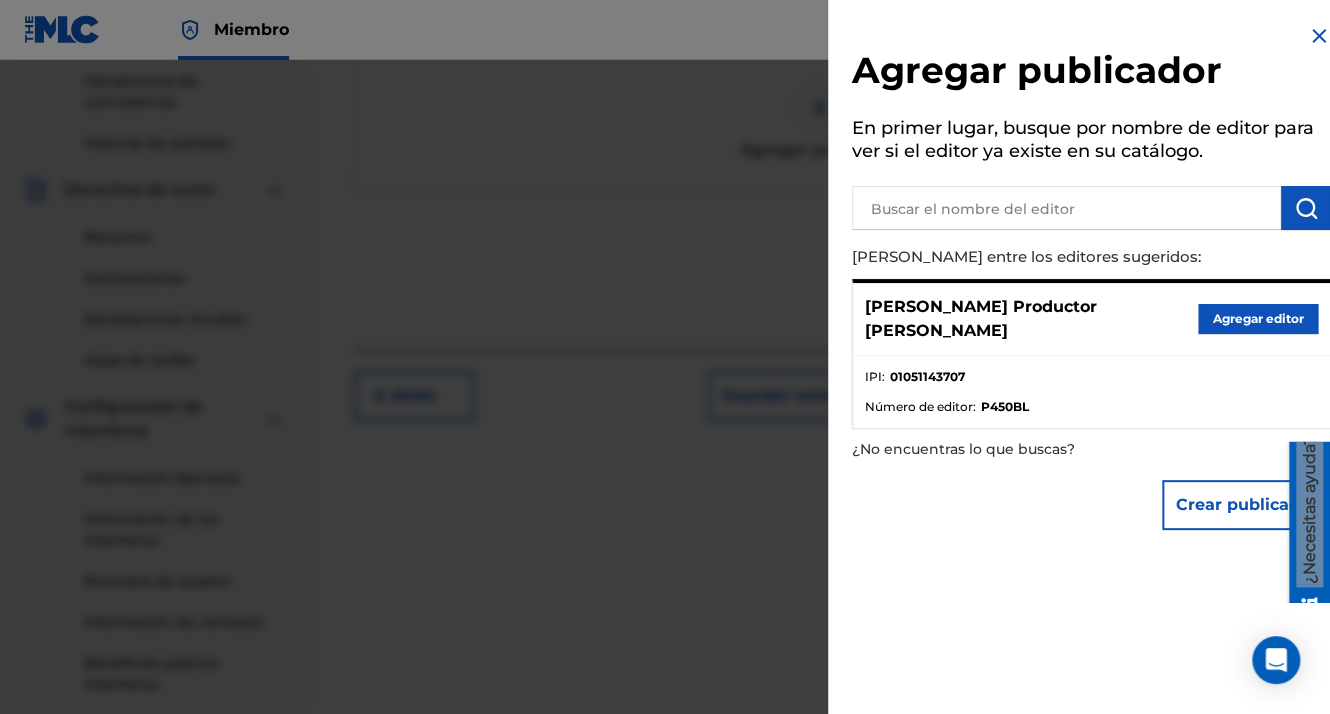 click on "Agregar editor" at bounding box center (1258, 319) 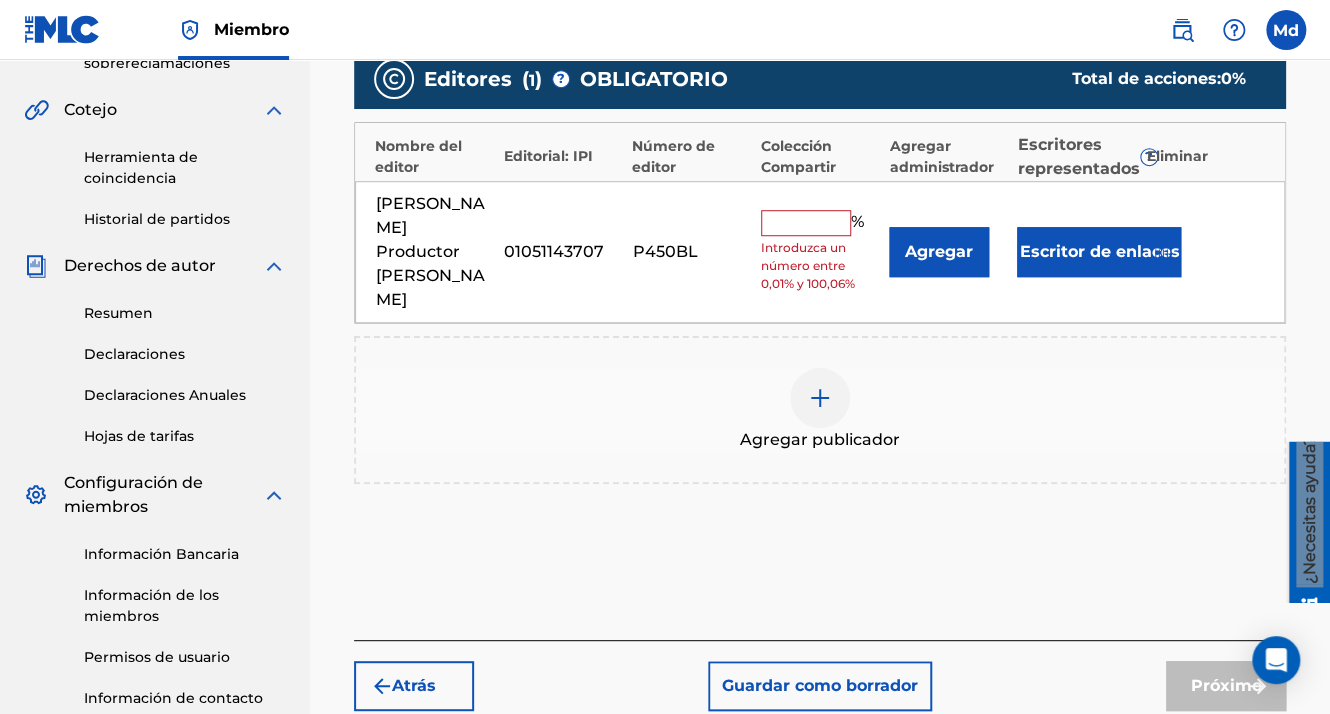 scroll, scrollTop: 496, scrollLeft: 0, axis: vertical 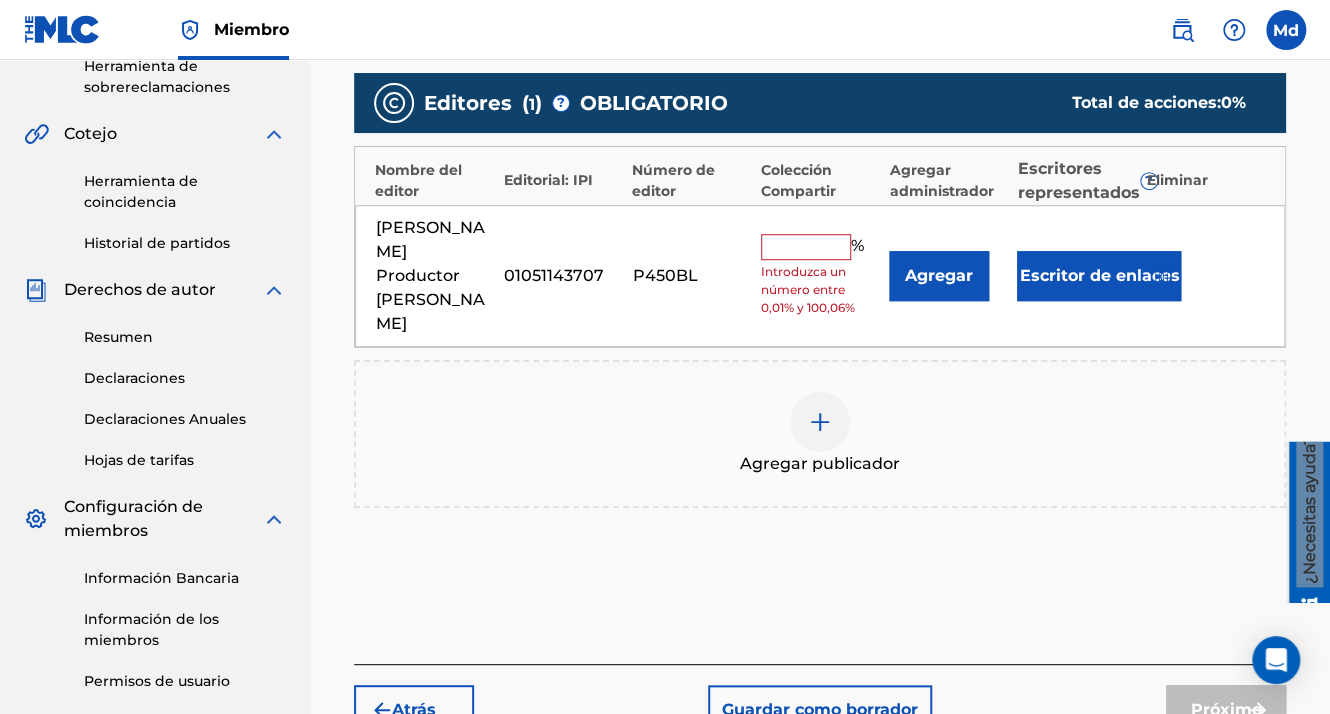 click on "Introduzca un número entre 0,01% y 100,06%" at bounding box center [820, 290] 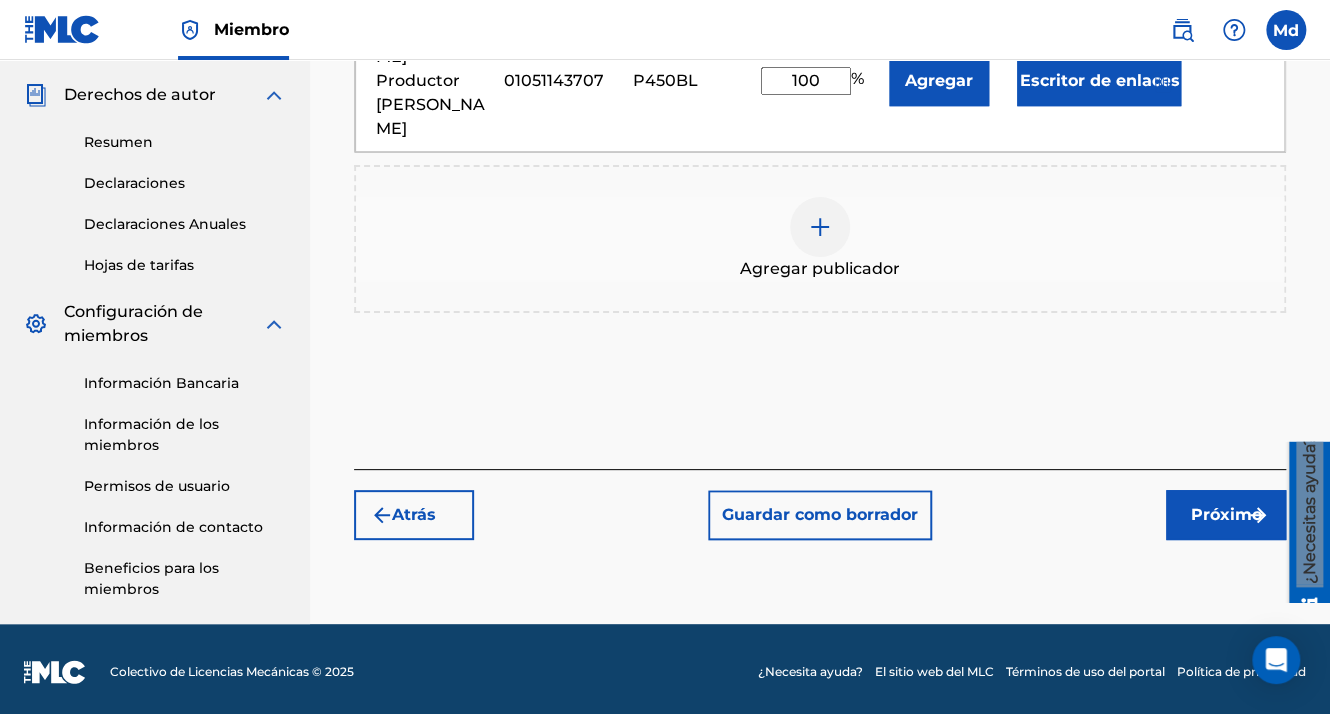 scroll, scrollTop: 696, scrollLeft: 0, axis: vertical 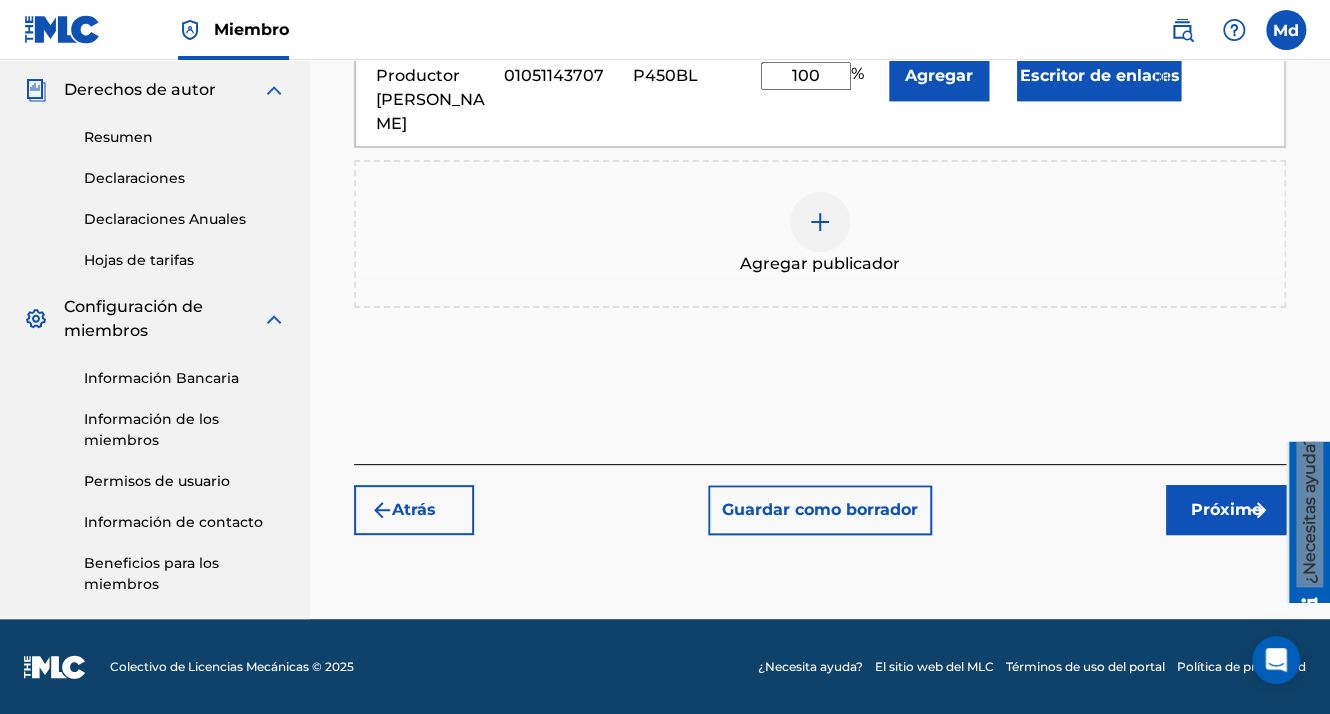 click on "Registrar trabajo Buscar Introduzca los detalles del trabajo Agregar escritores Agregar editores y recursos compartidos Agregar grabación Revisión Add Publishers & Shares Enter your publisher(s)/administrator(s). WO Editores ( 1 ) ? OBLIGATORIO Total de acciones:  100 % Nombre del editor Editorial: IPI Número de editor Colección Compartir Agregar administrador Escritores representados ? Eliminar [PERSON_NAME] Productor [PERSON_NAME] 01051143707 P450BL 100 % Agregar Escritor de enlaces Agregar publicador Atrás Guardar como borrador Próximo" at bounding box center [820, -16] 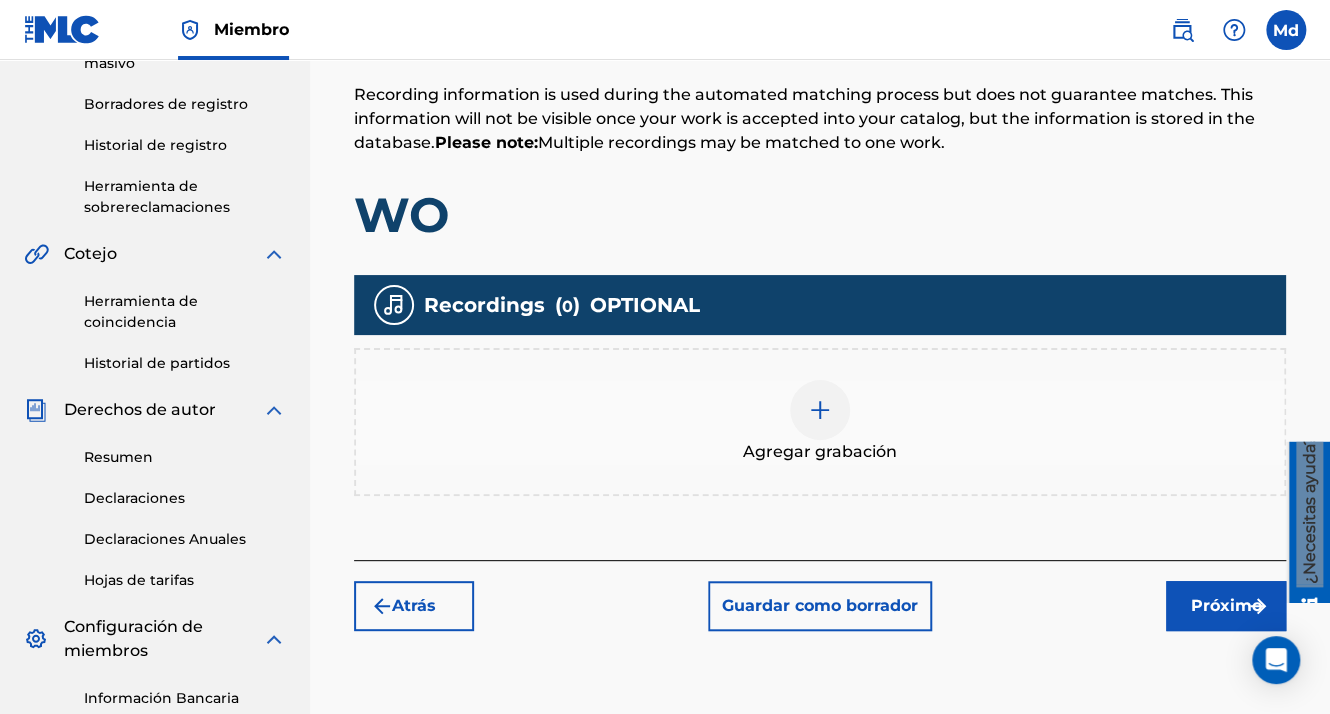 scroll, scrollTop: 390, scrollLeft: 0, axis: vertical 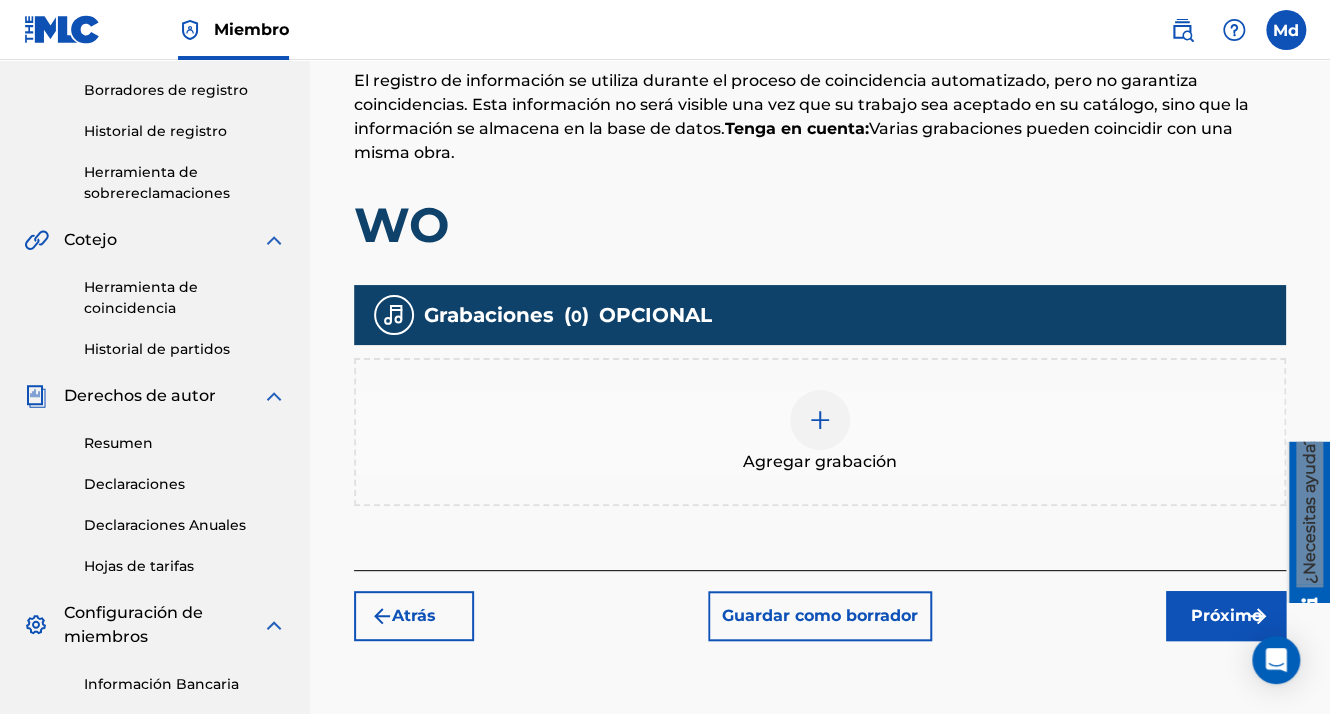 click at bounding box center [820, 420] 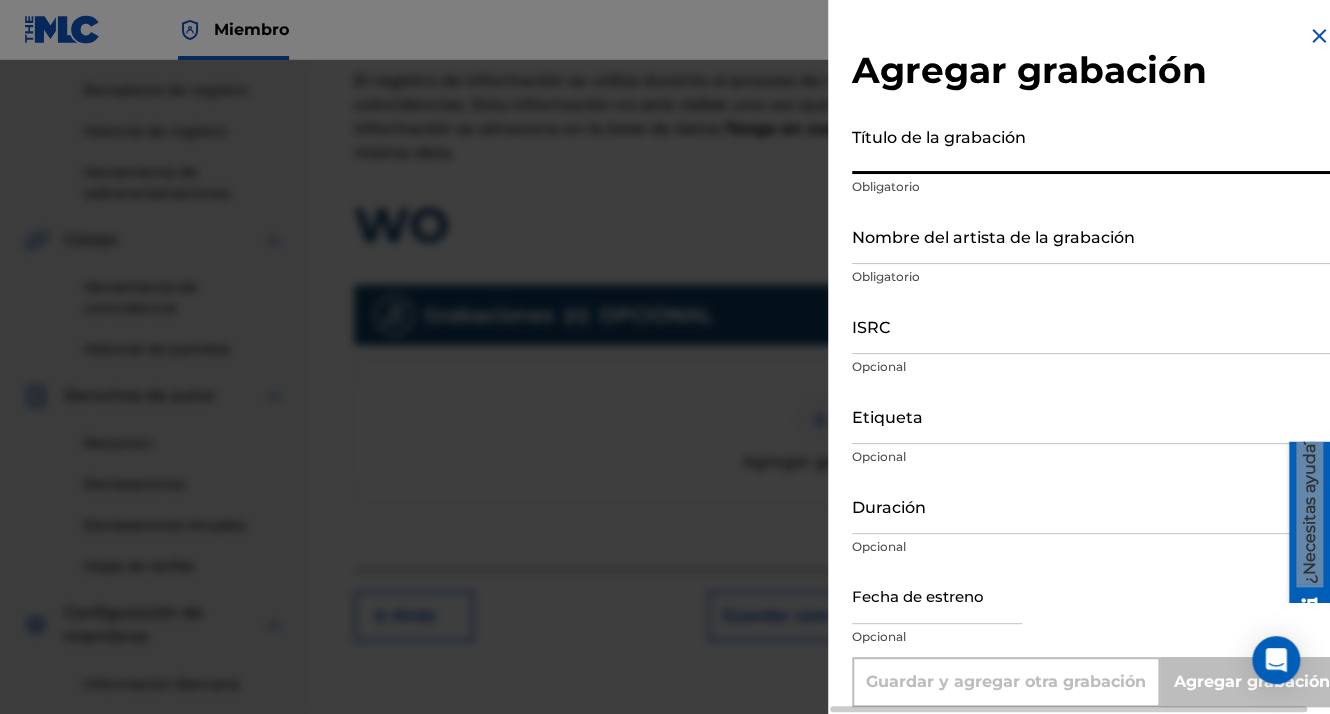 click on "Título de la grabación" at bounding box center (1091, 145) 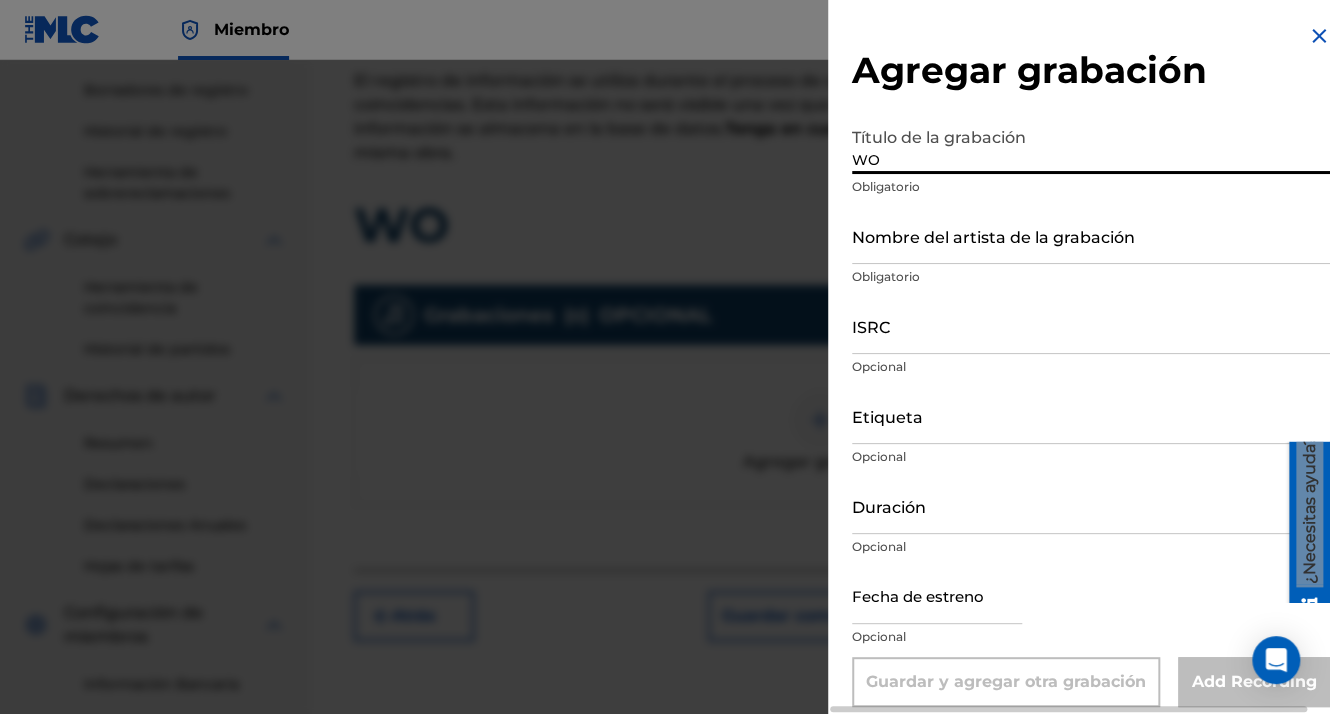 type on "WO" 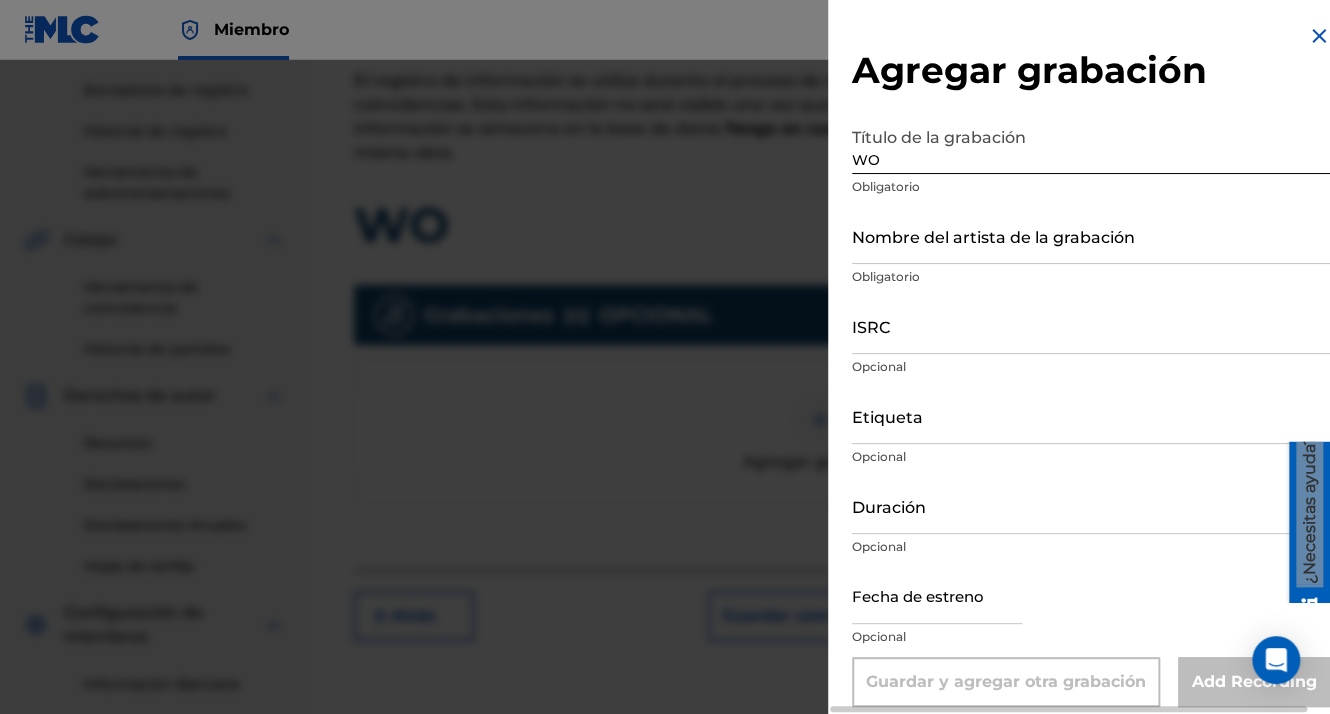 click on "Obligatorio" at bounding box center [1091, 277] 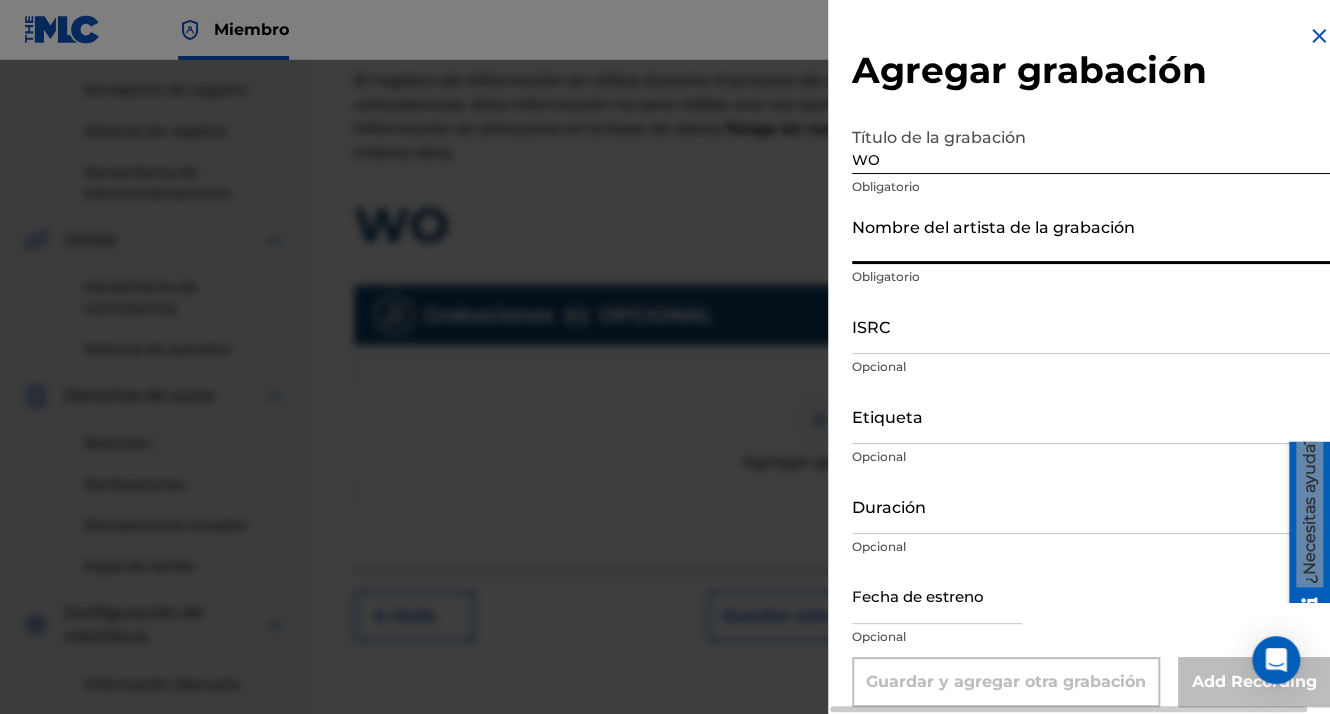 click on "Nombre del artista de la grabación" at bounding box center [1091, 235] 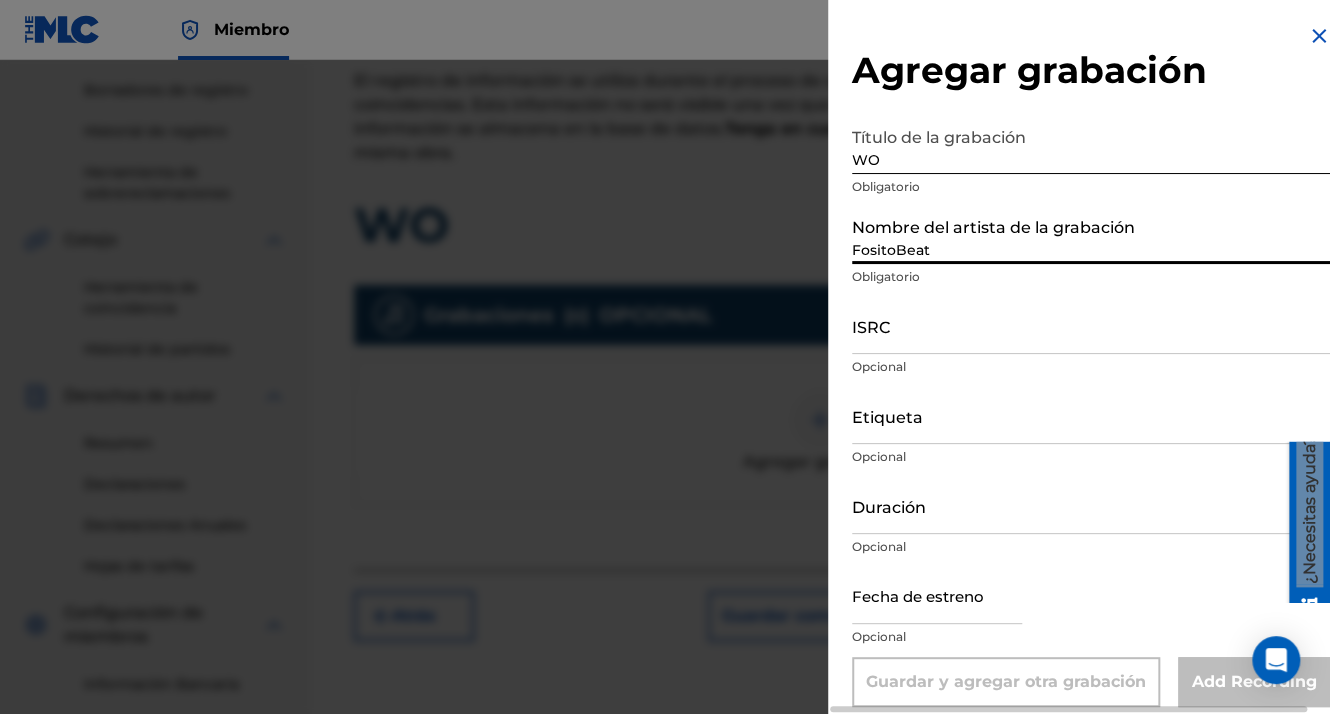 type on "[DATE]" 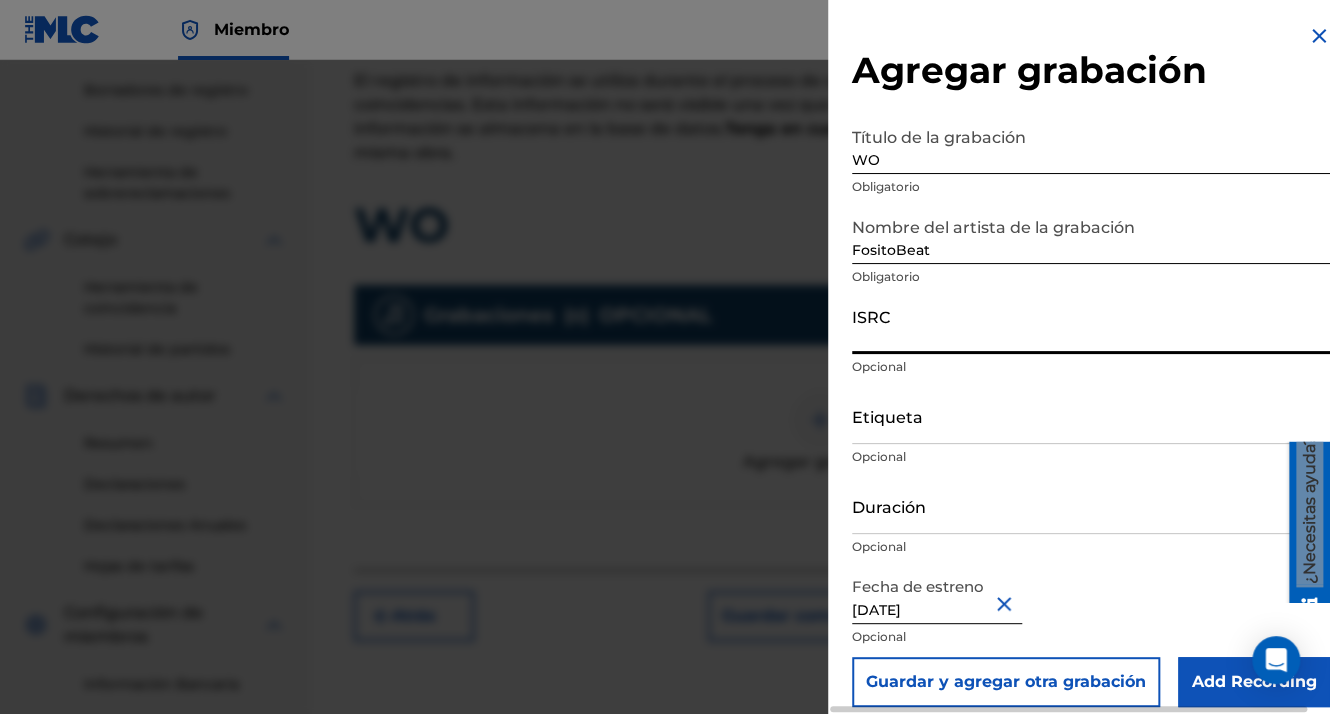 click on "ISRC" at bounding box center [1091, 325] 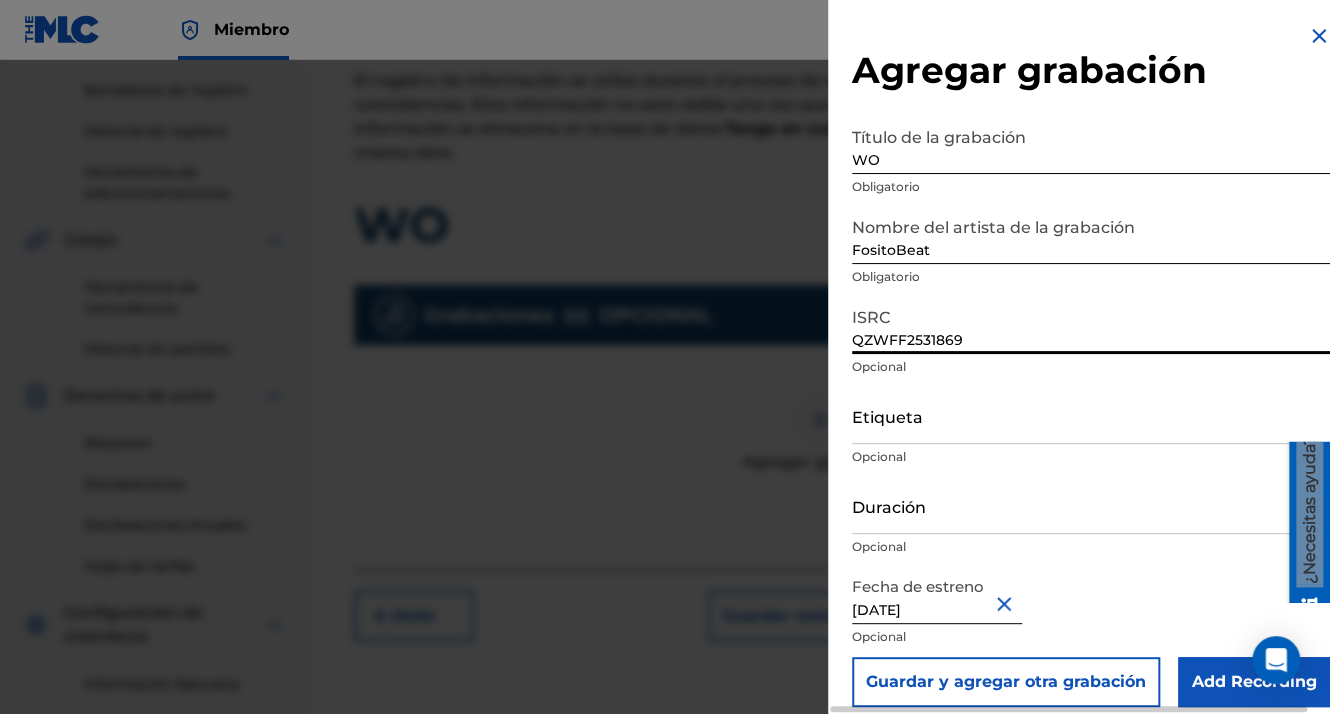 type on "QZWFF2531869" 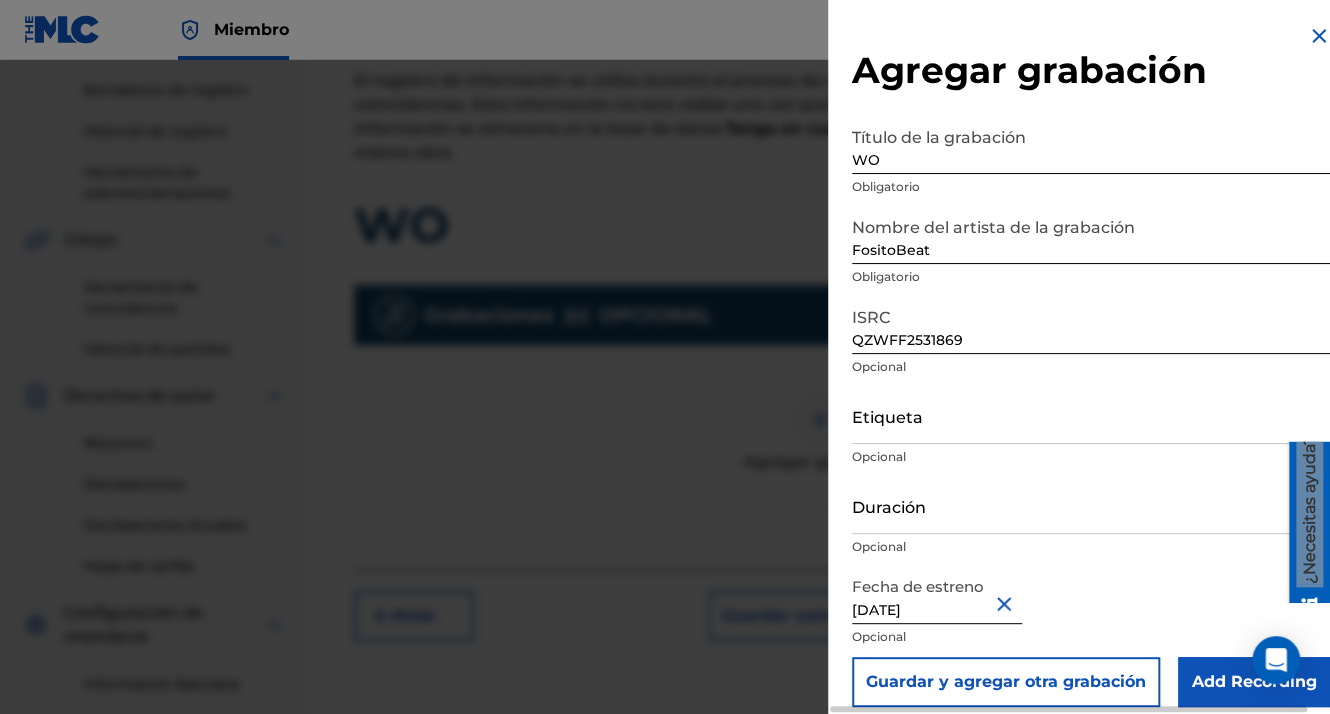 click on "Add Recording" at bounding box center [1254, 682] 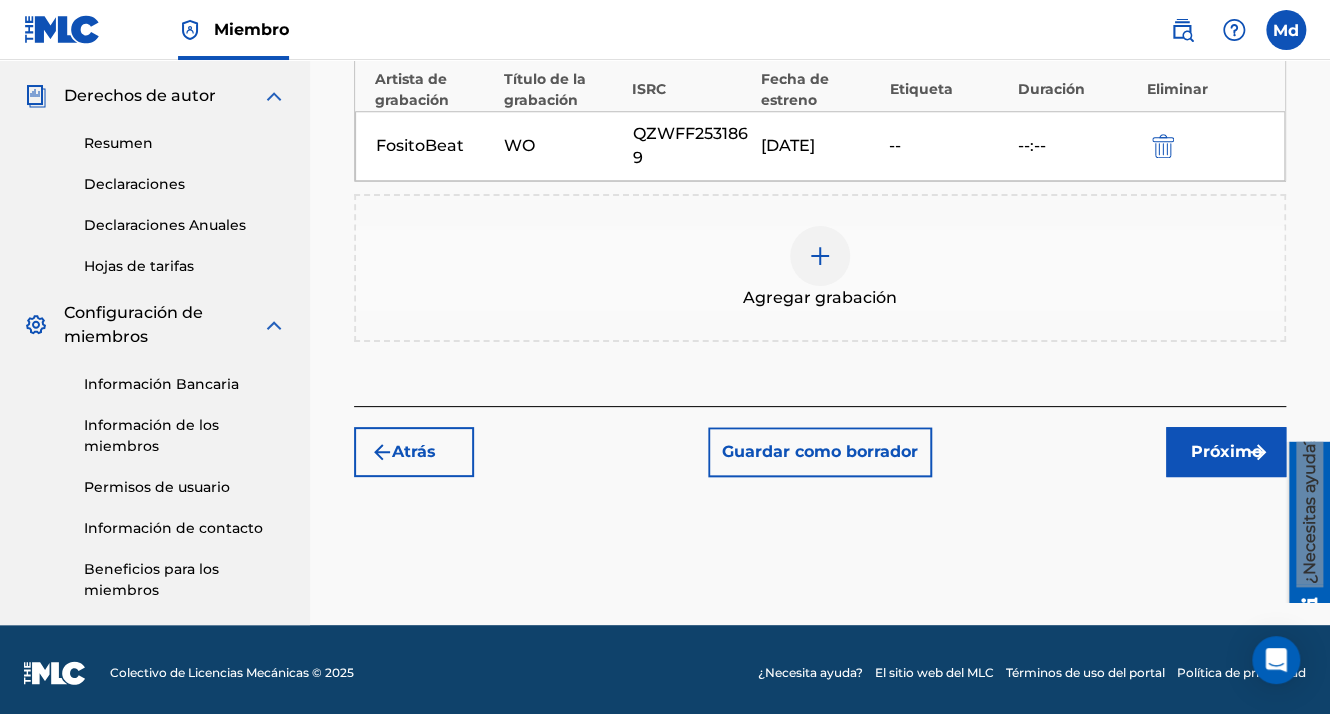click on "Próximo" at bounding box center [1226, 452] 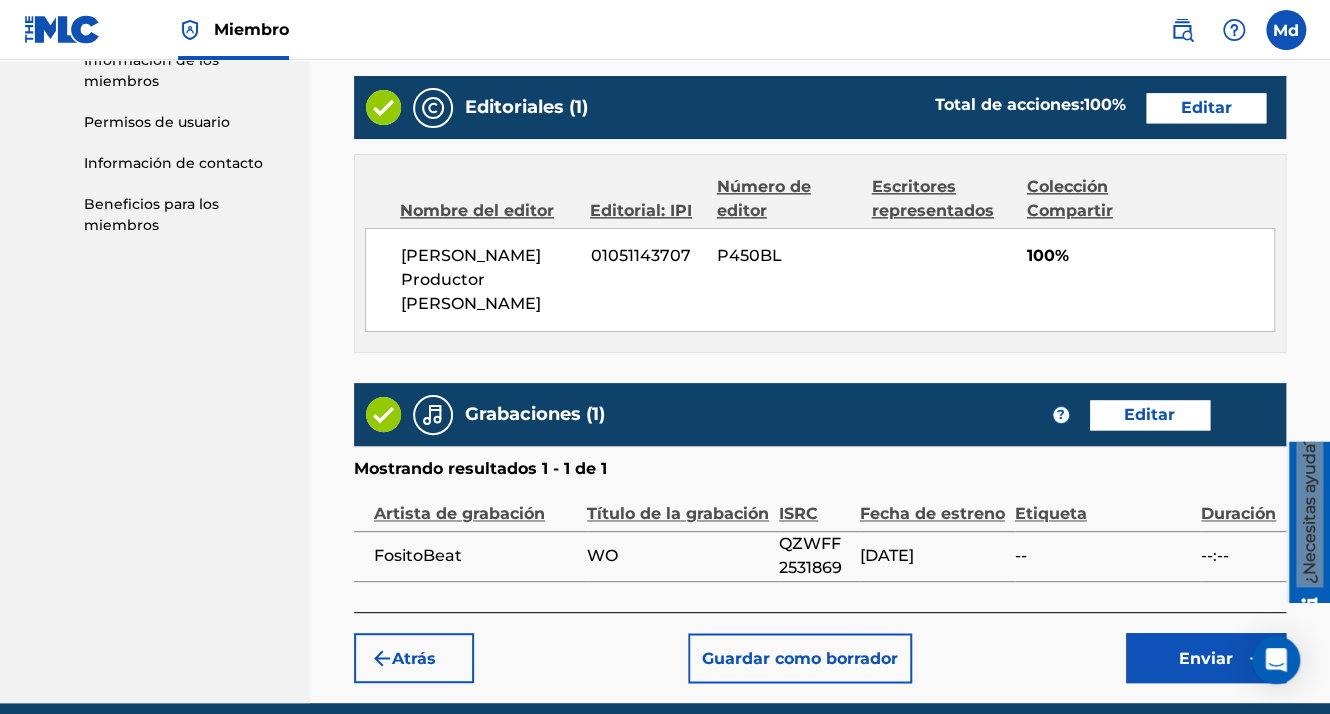 scroll, scrollTop: 1123, scrollLeft: 0, axis: vertical 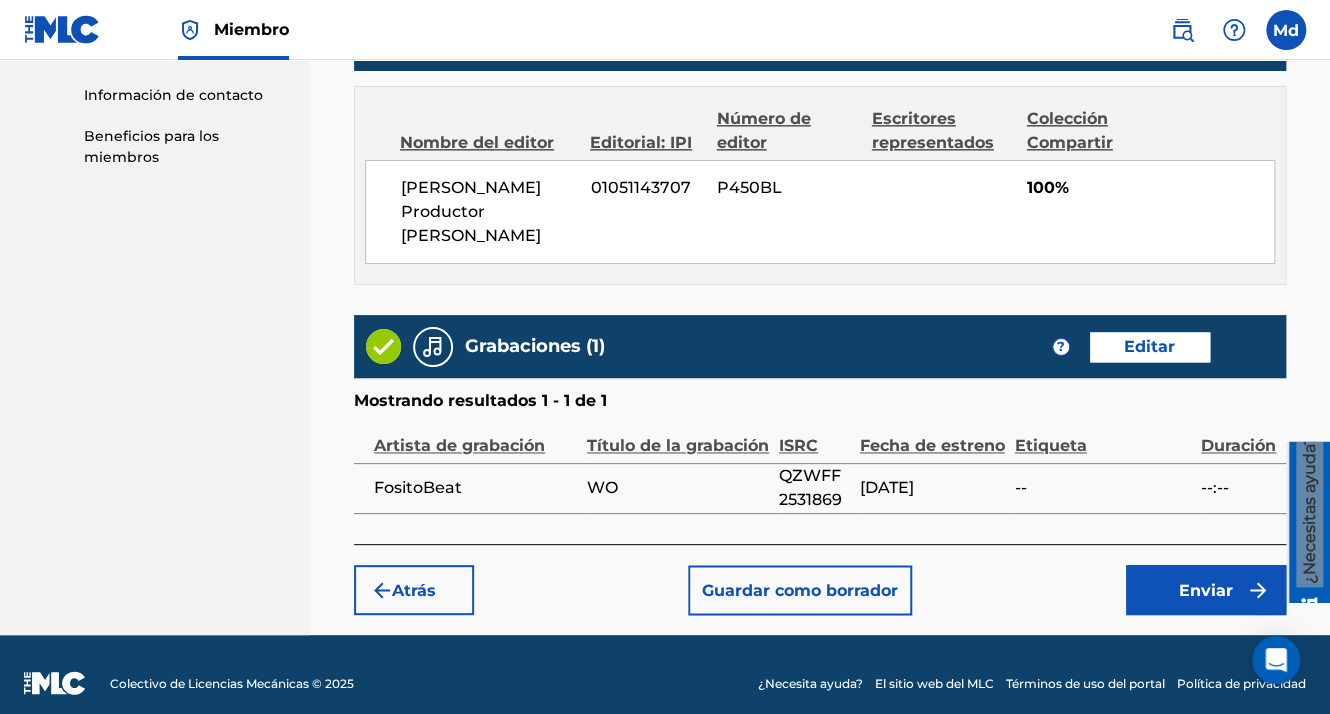 click on "Enviar" at bounding box center (1206, 590) 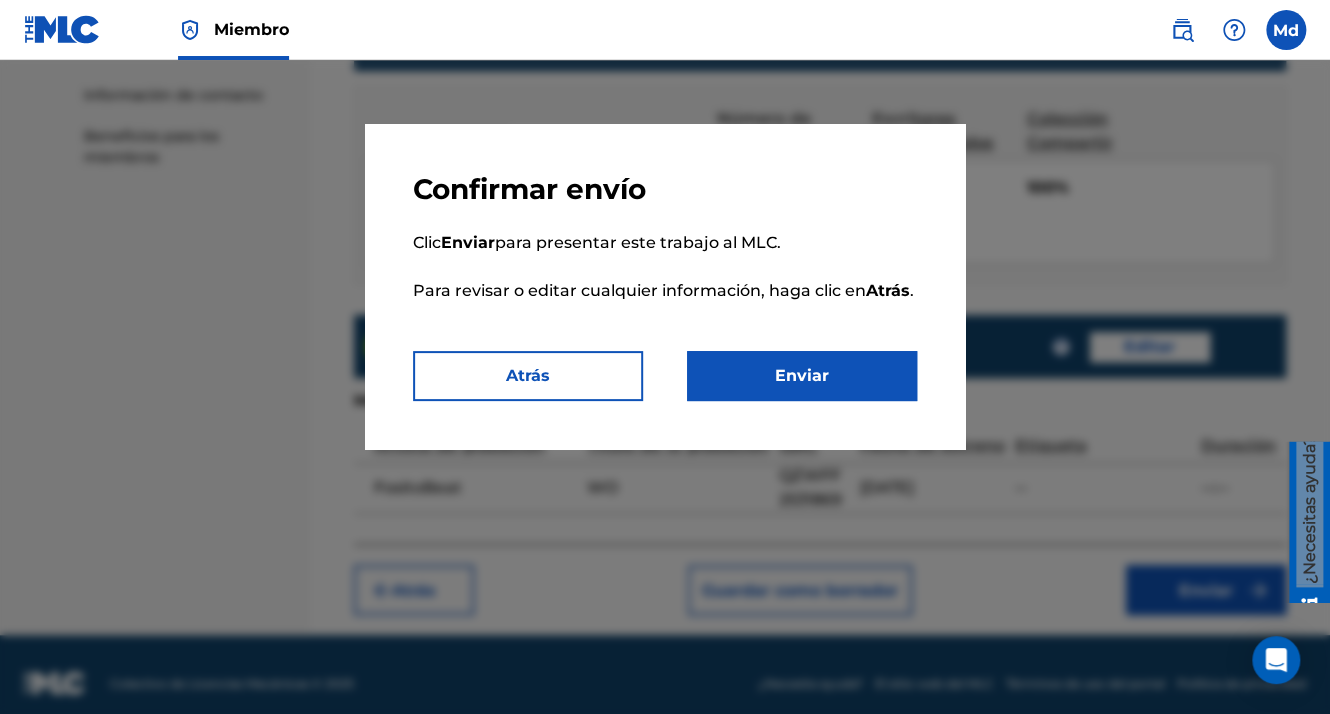 click on "Enviar" at bounding box center [802, 376] 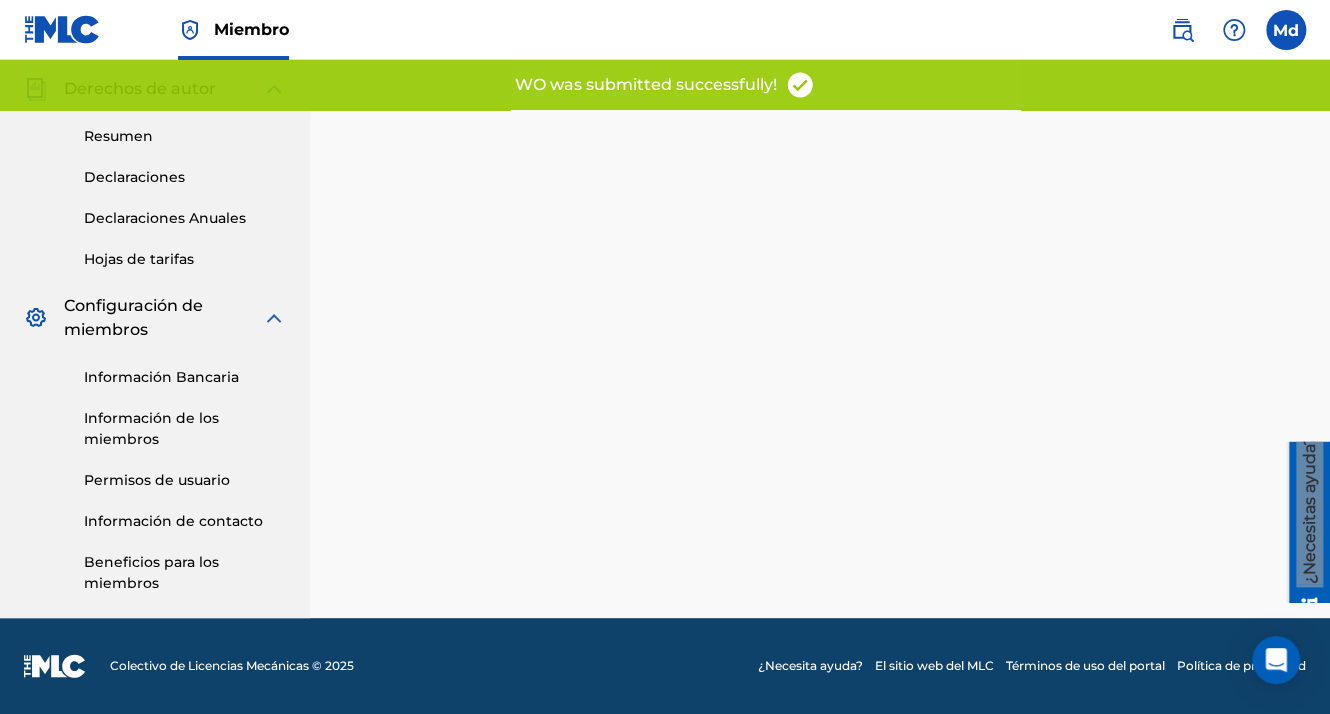 scroll, scrollTop: 0, scrollLeft: 0, axis: both 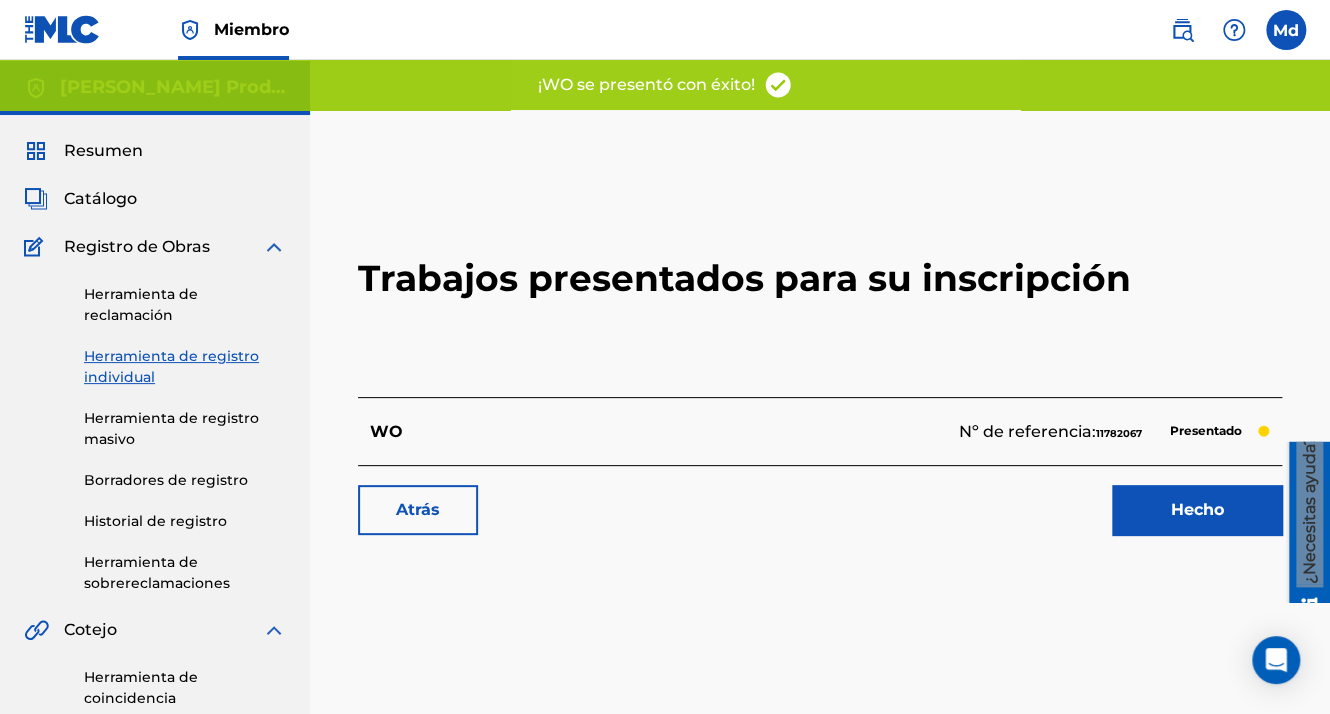click on "Hecho" at bounding box center [1197, 510] 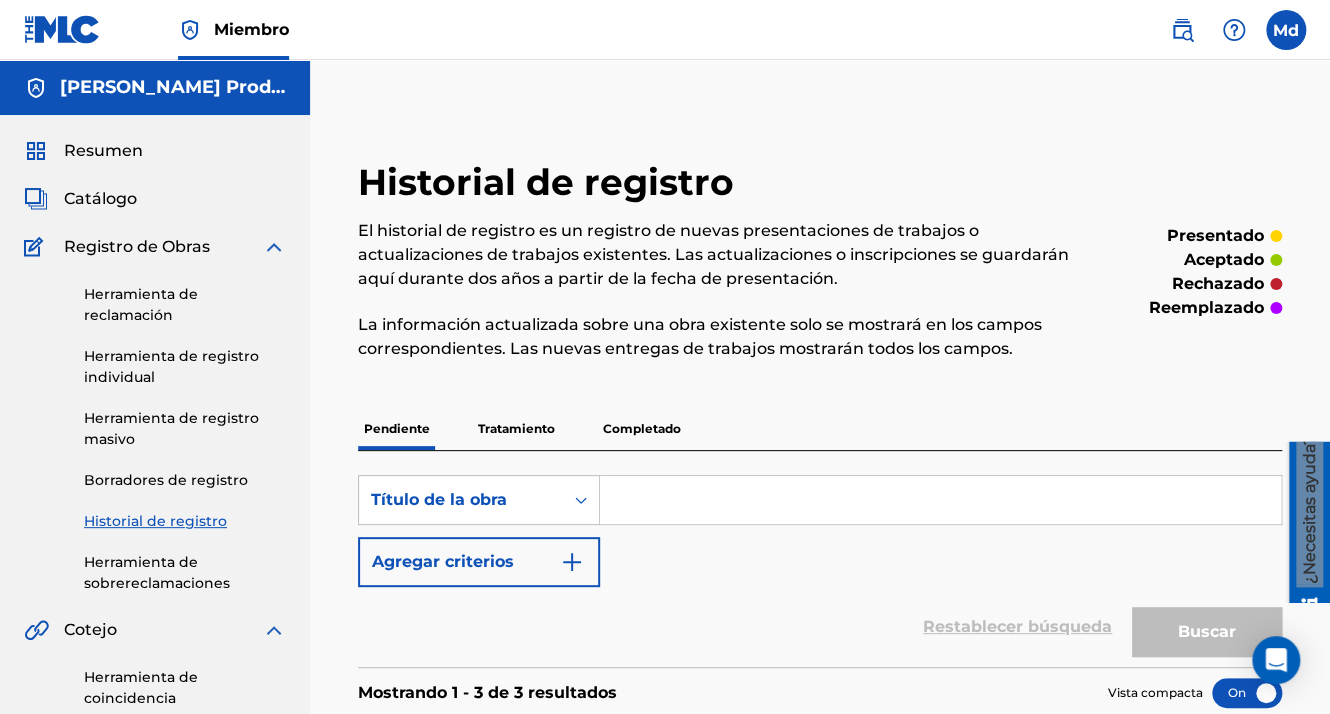 click on "Resumen" at bounding box center [103, 151] 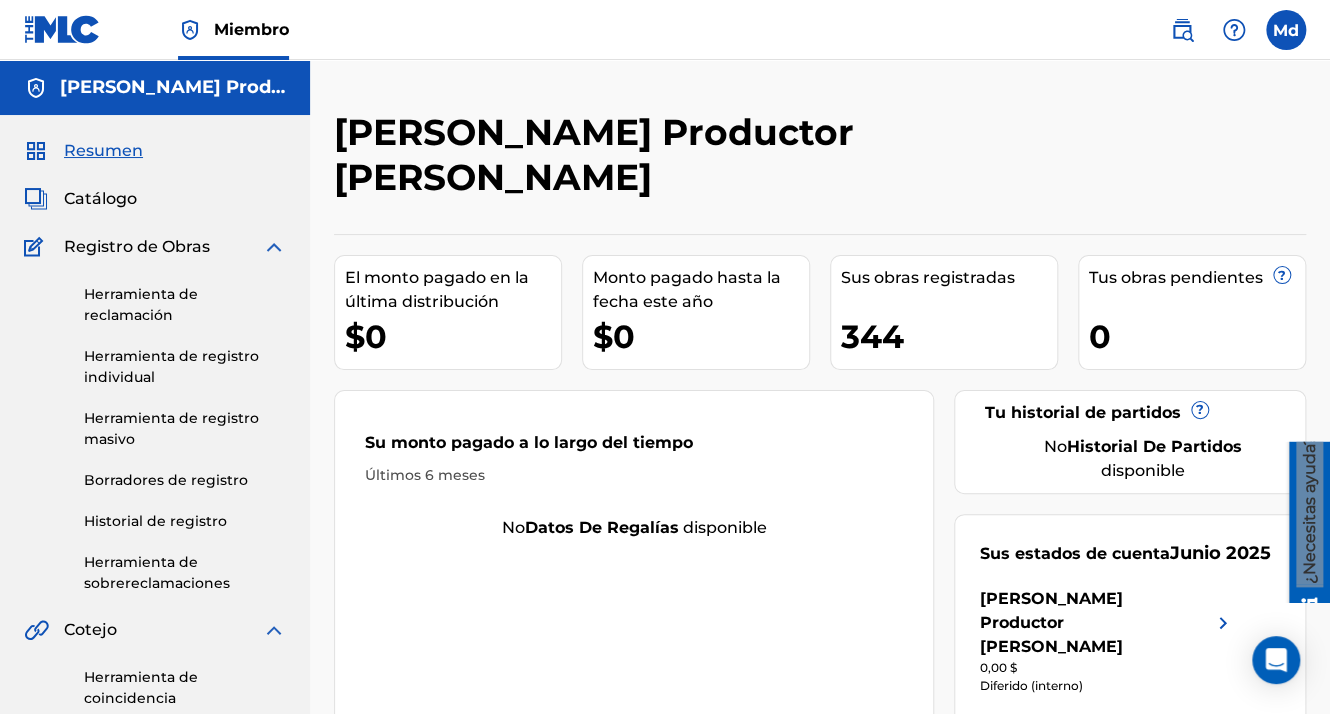 click on "Catálogo" at bounding box center [100, 199] 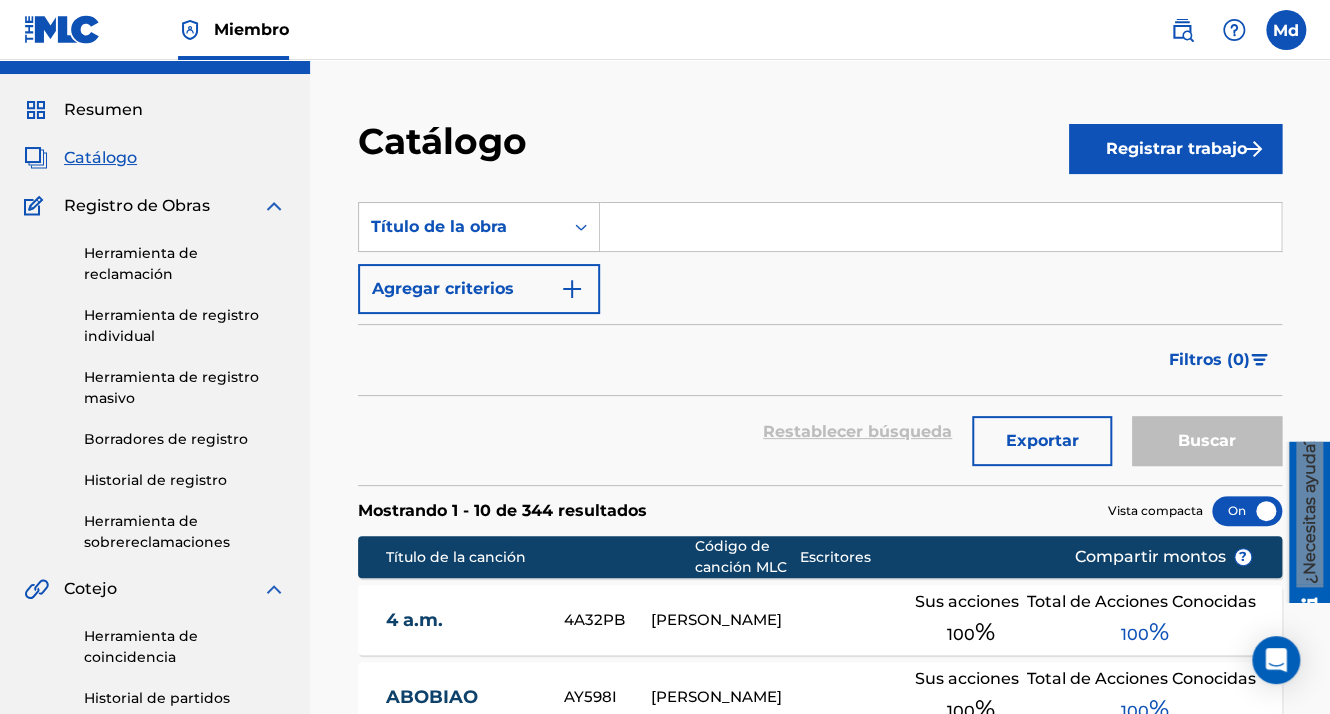 scroll, scrollTop: 0, scrollLeft: 0, axis: both 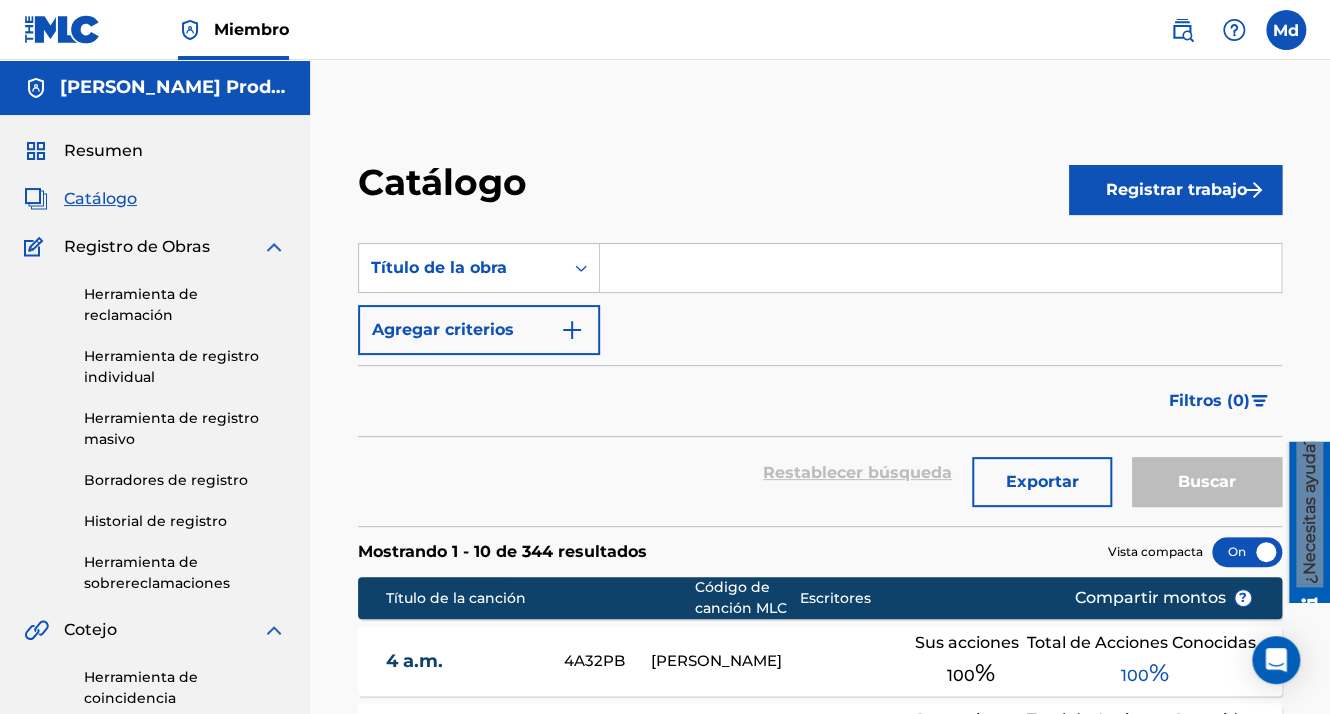 click on "Registrar trabajo" at bounding box center [1175, 190] 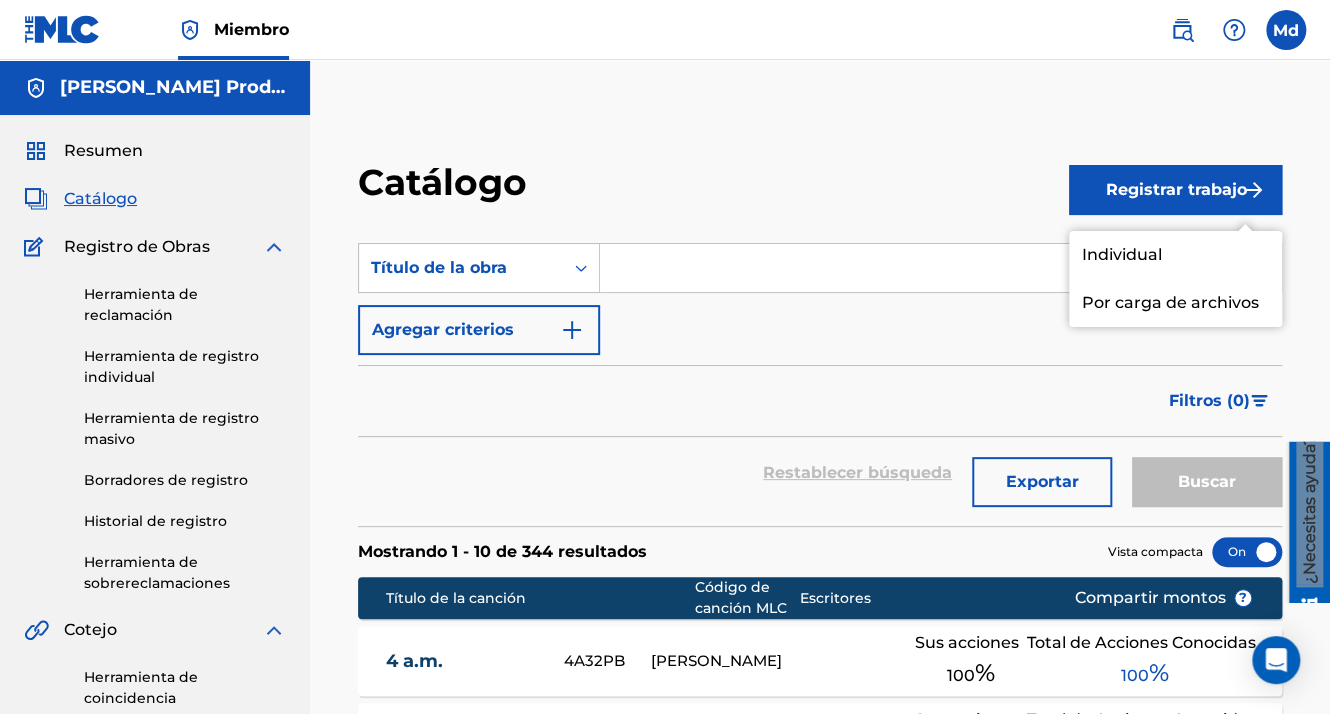 click on "Individual" at bounding box center (1175, 255) 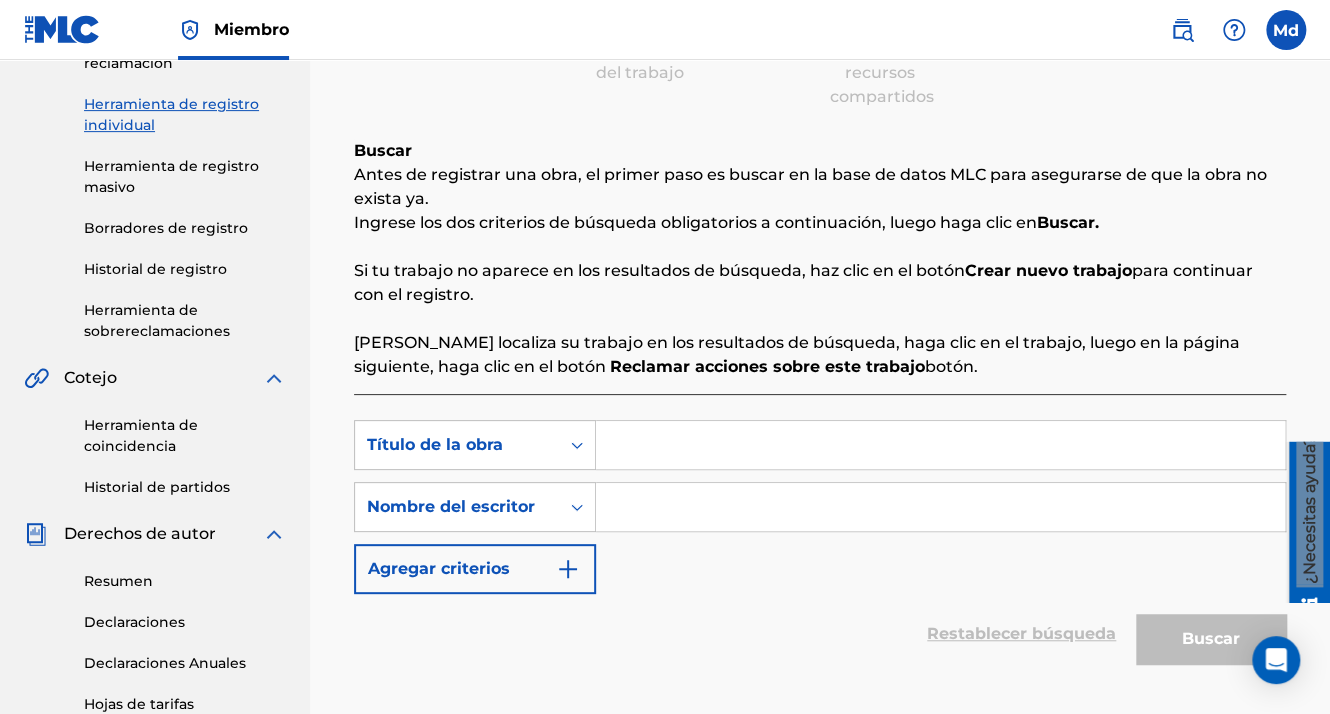 scroll, scrollTop: 300, scrollLeft: 0, axis: vertical 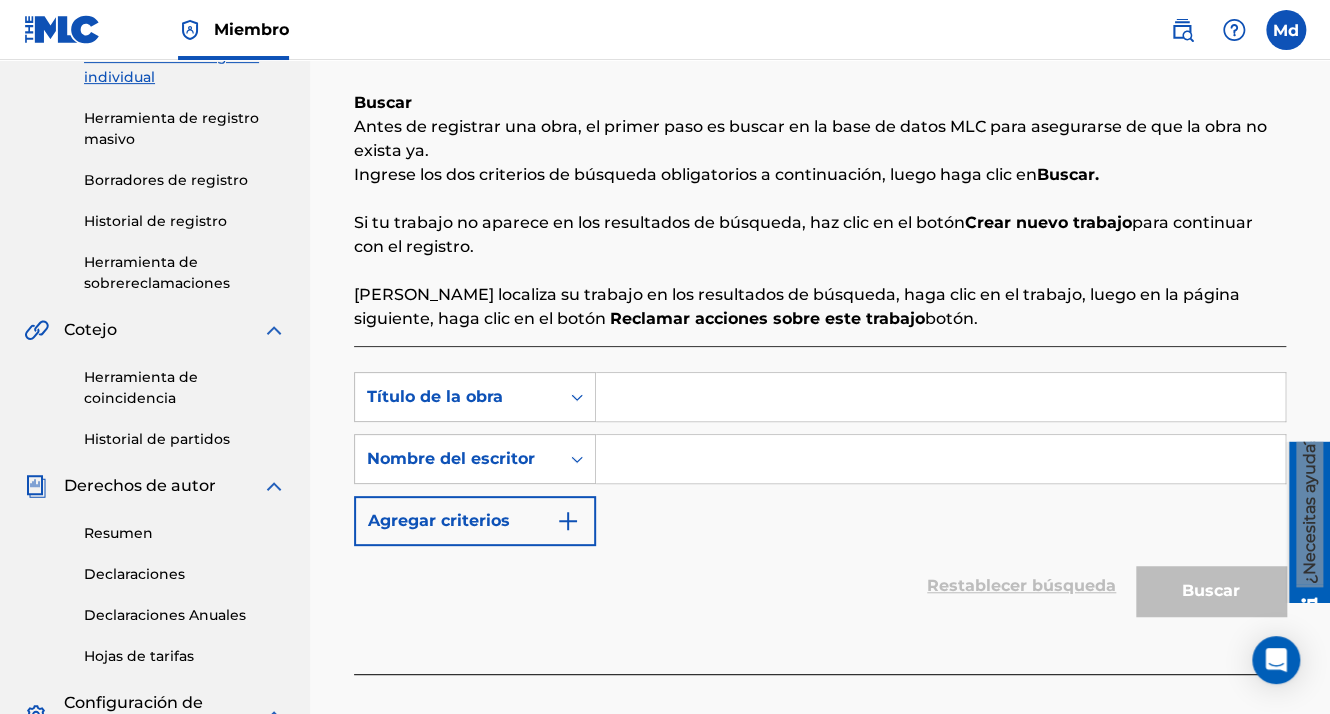click at bounding box center [940, 397] 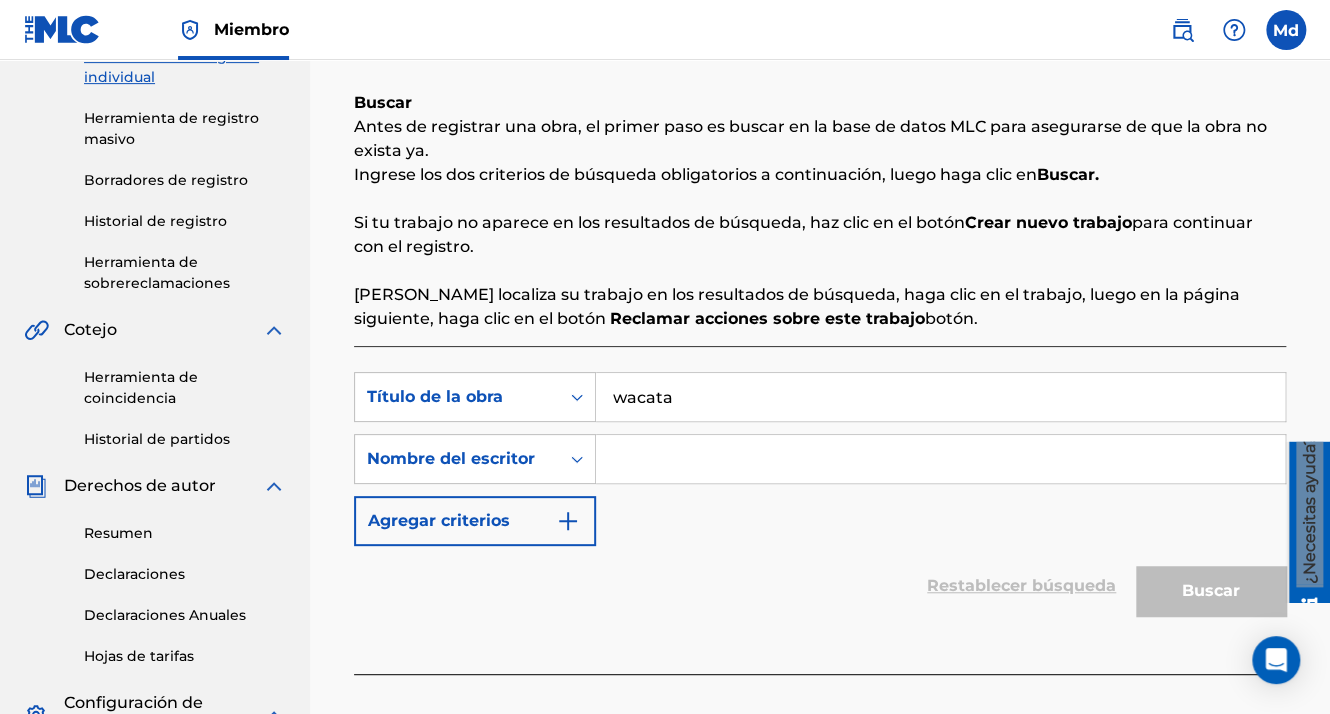 type on "wacata" 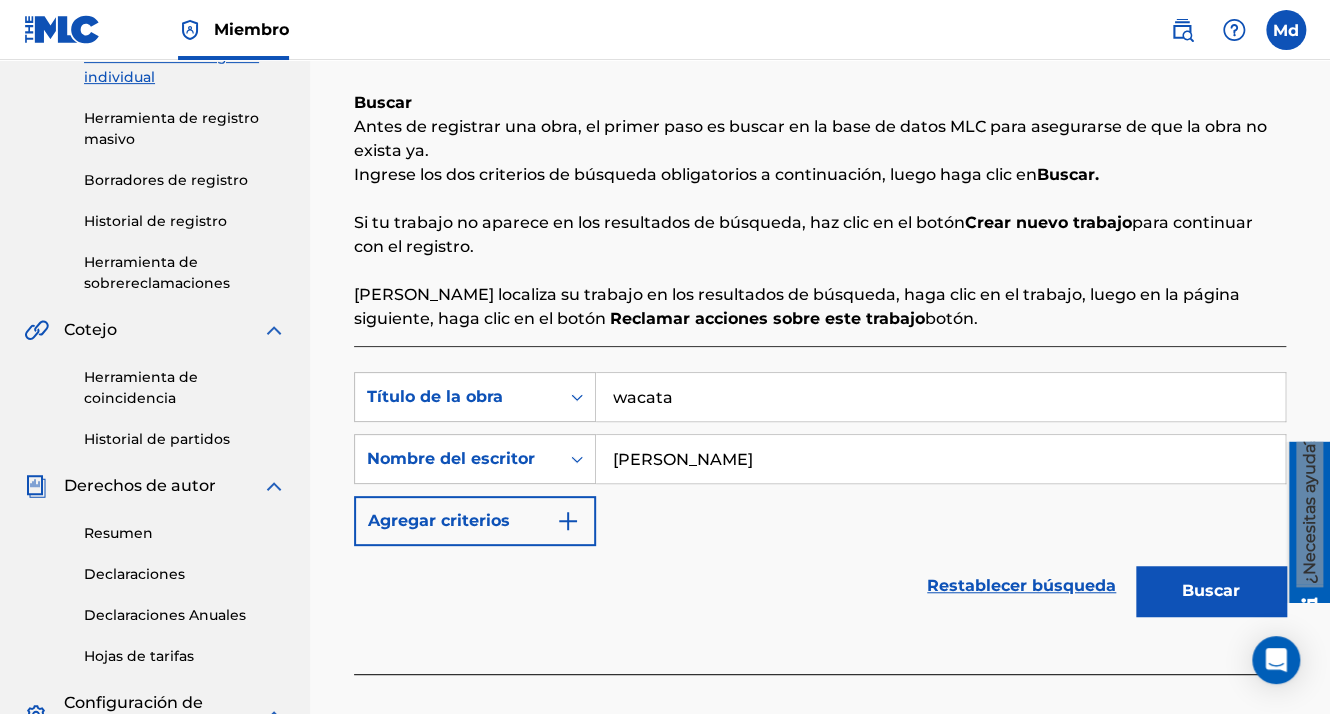 click on "Agregar criterios" at bounding box center [475, 521] 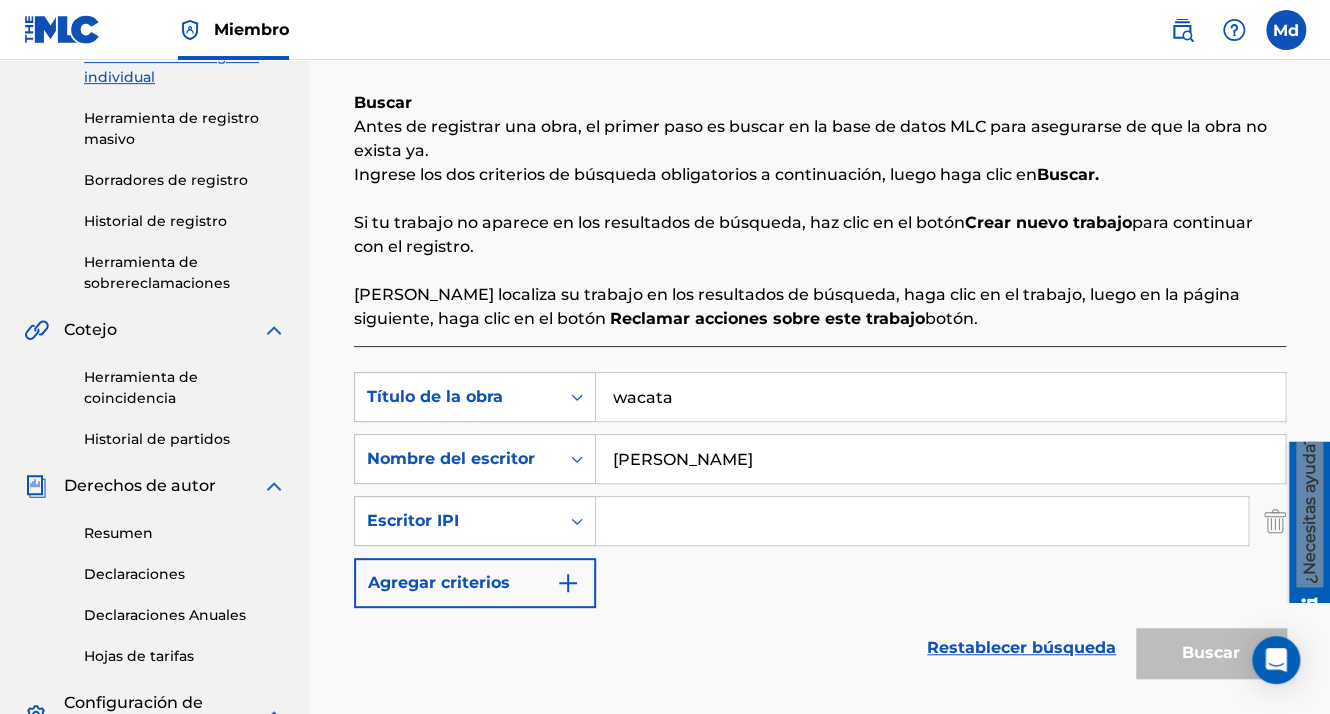 click at bounding box center [922, 521] 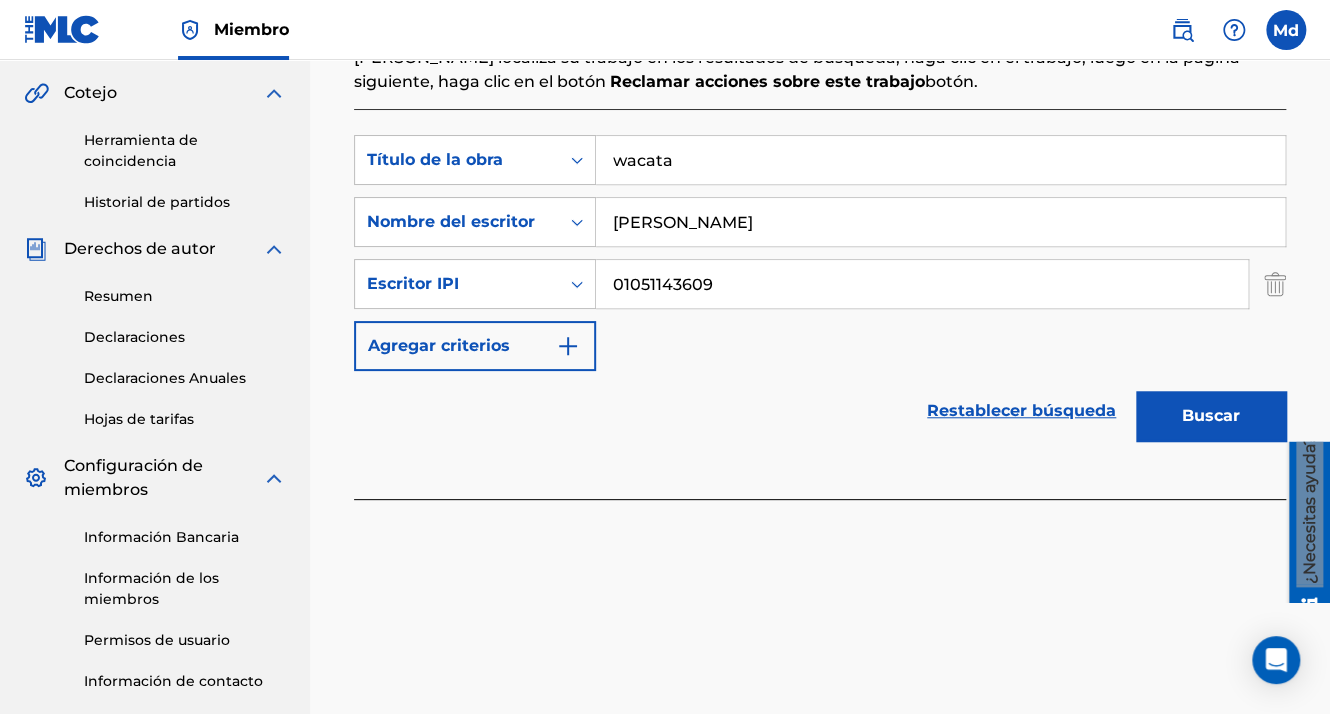 scroll, scrollTop: 600, scrollLeft: 0, axis: vertical 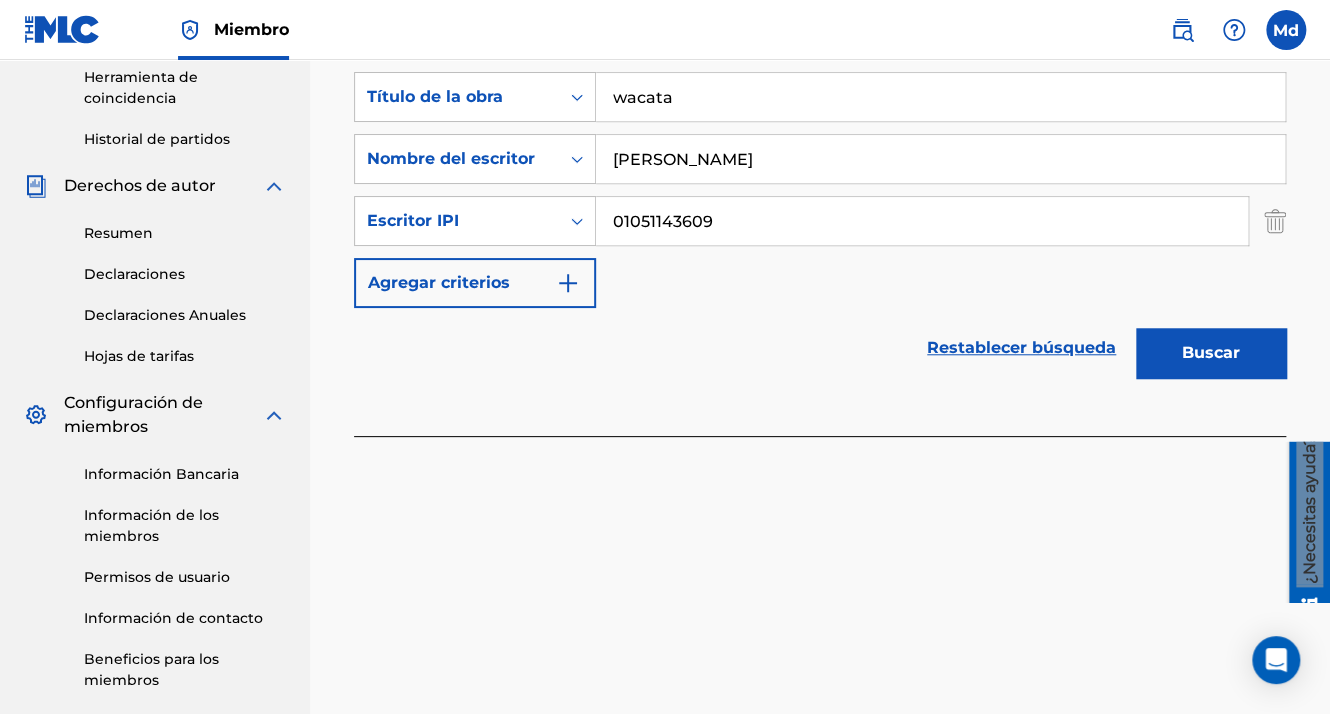 click on "Buscar" at bounding box center (1211, 353) 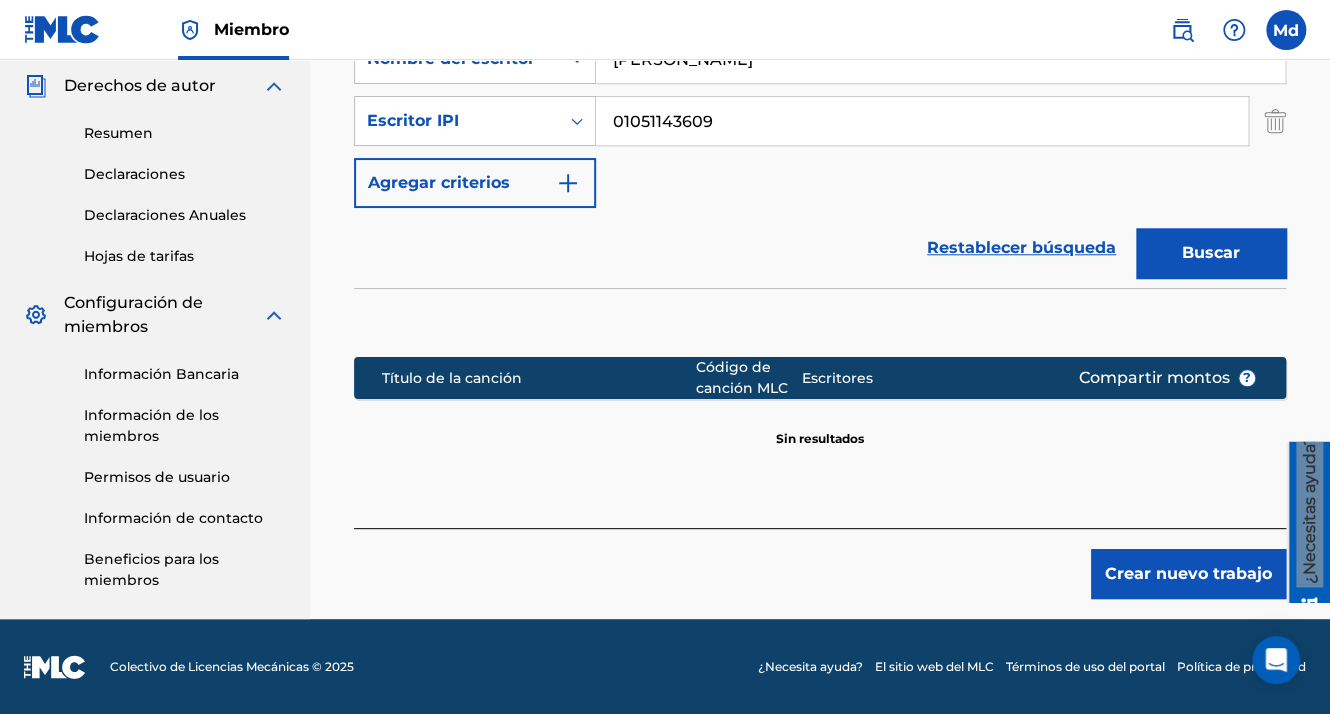 click on "Crear nuevo trabajo" at bounding box center (1188, 574) 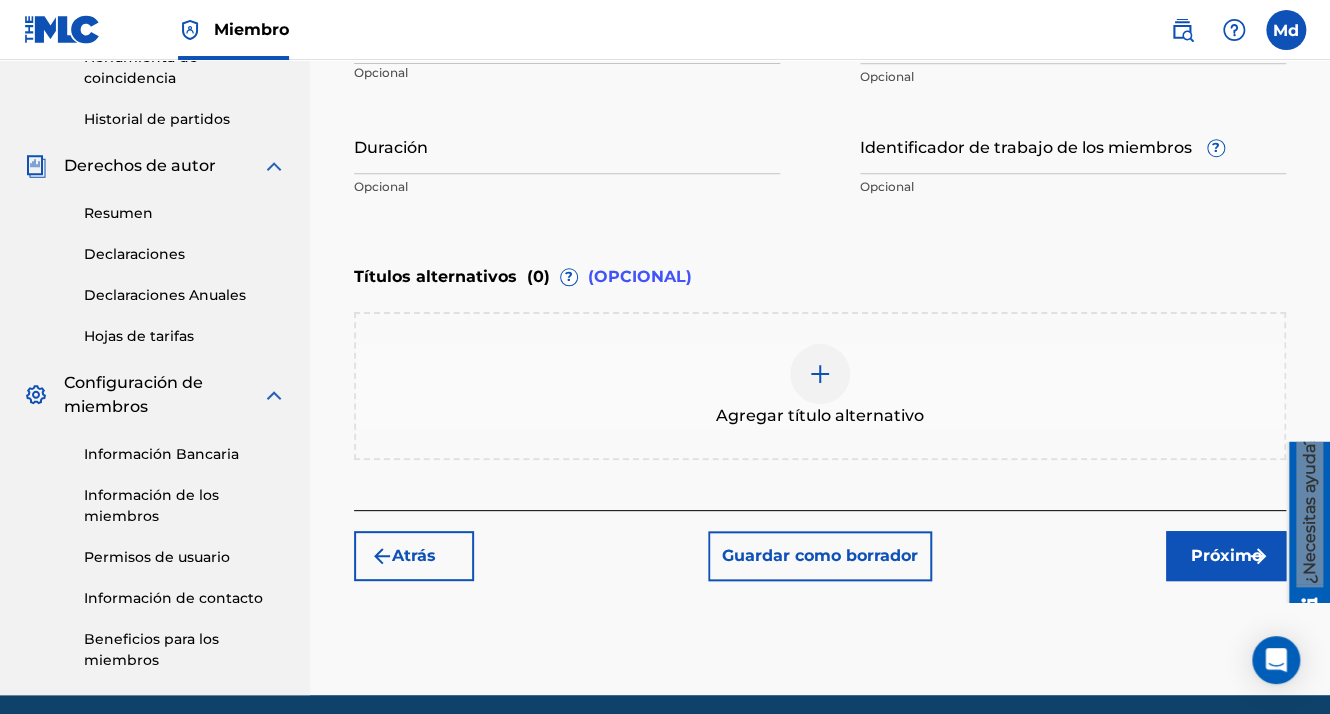 scroll, scrollTop: 396, scrollLeft: 0, axis: vertical 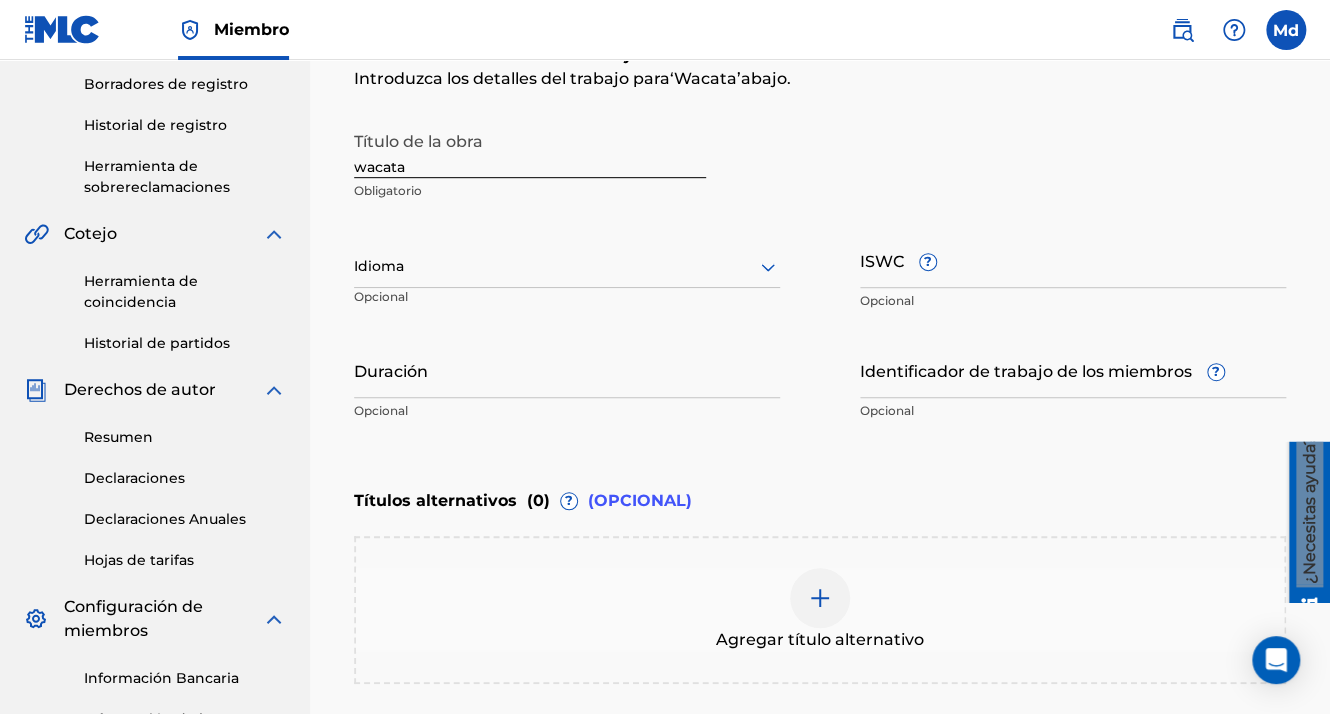 click on "Idioma" at bounding box center (567, 267) 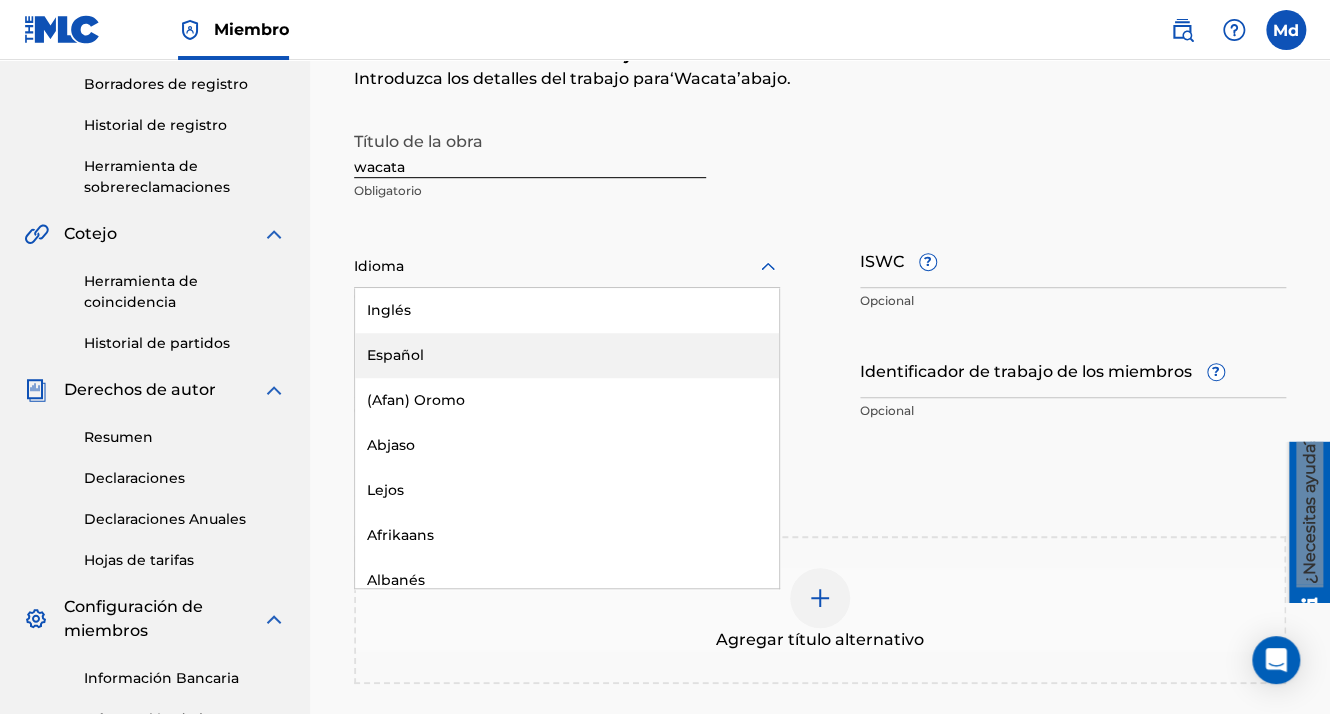 click on "Español" at bounding box center (567, 355) 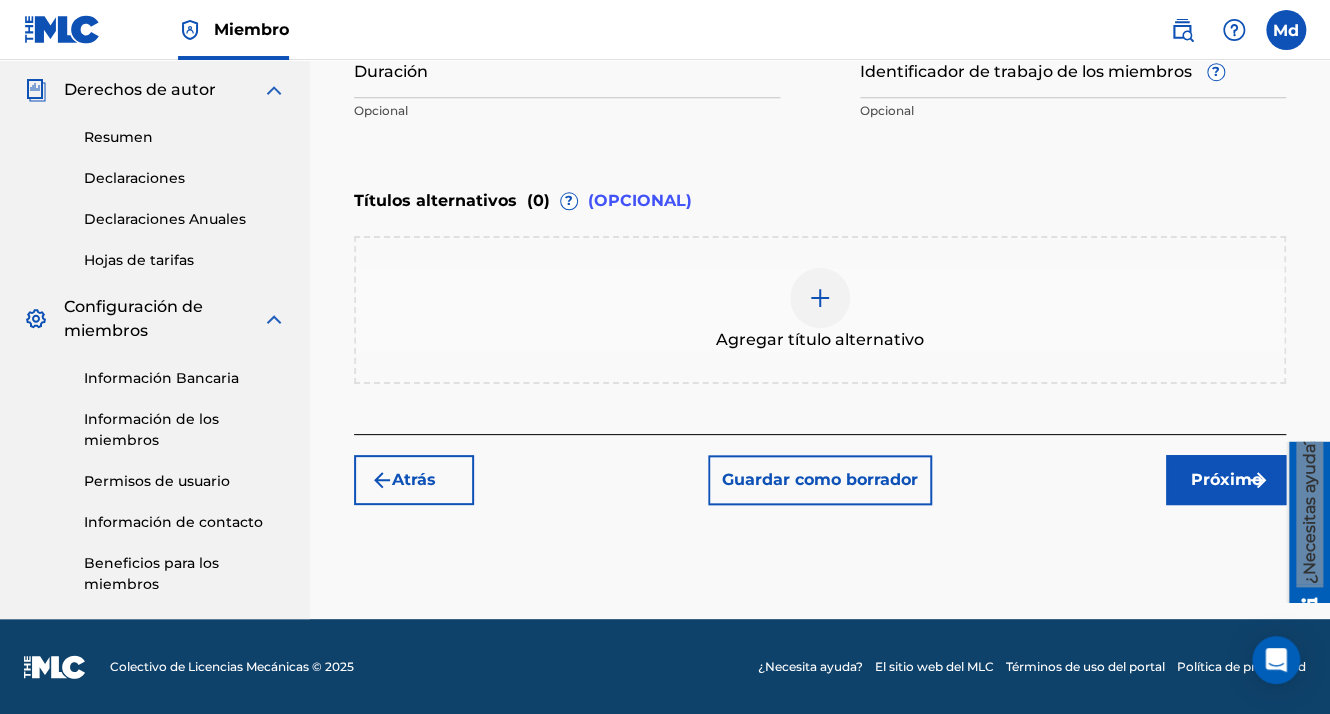 click on "Próximo" at bounding box center [1226, 480] 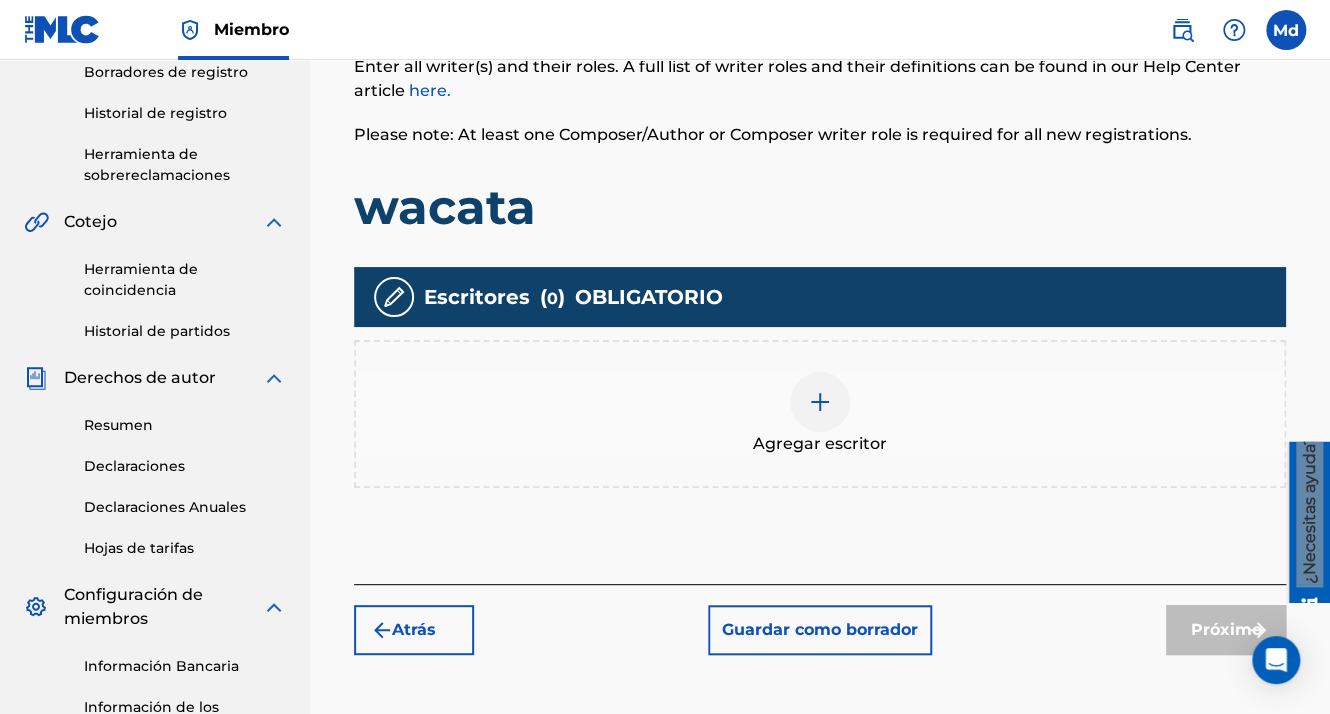 scroll, scrollTop: 490, scrollLeft: 0, axis: vertical 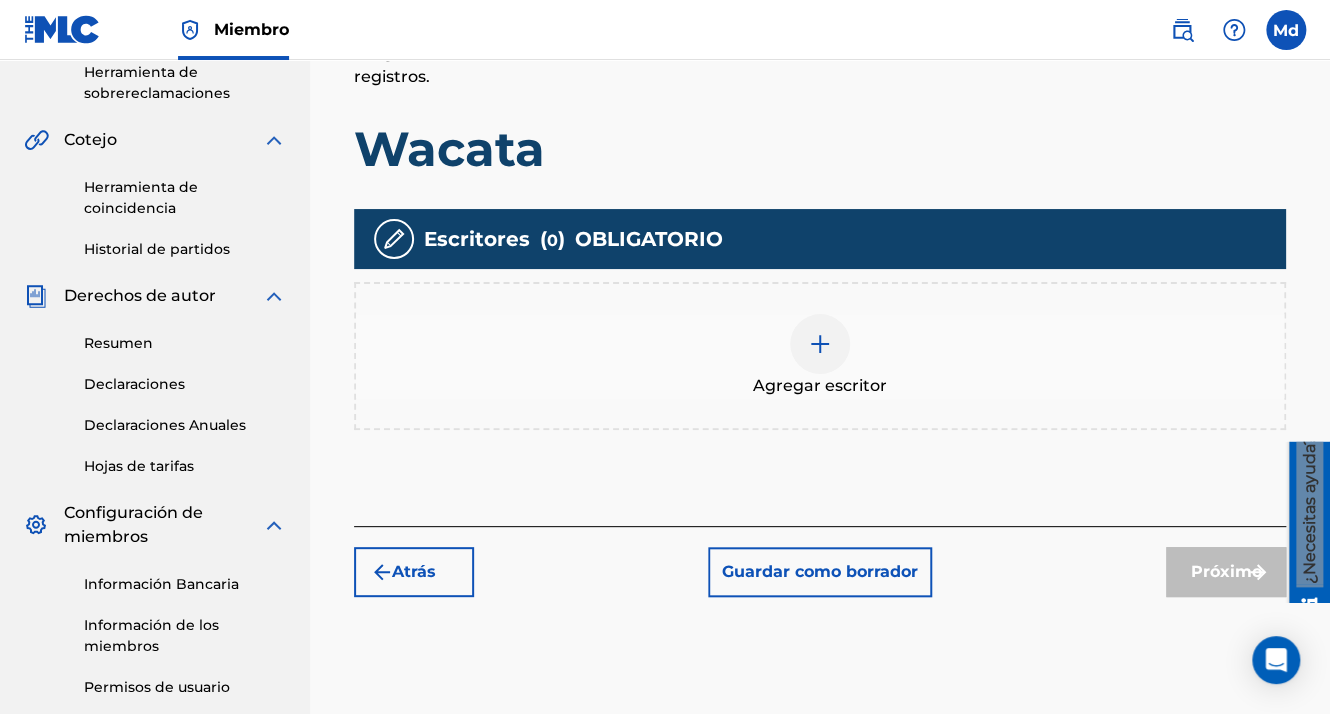 click at bounding box center (820, 344) 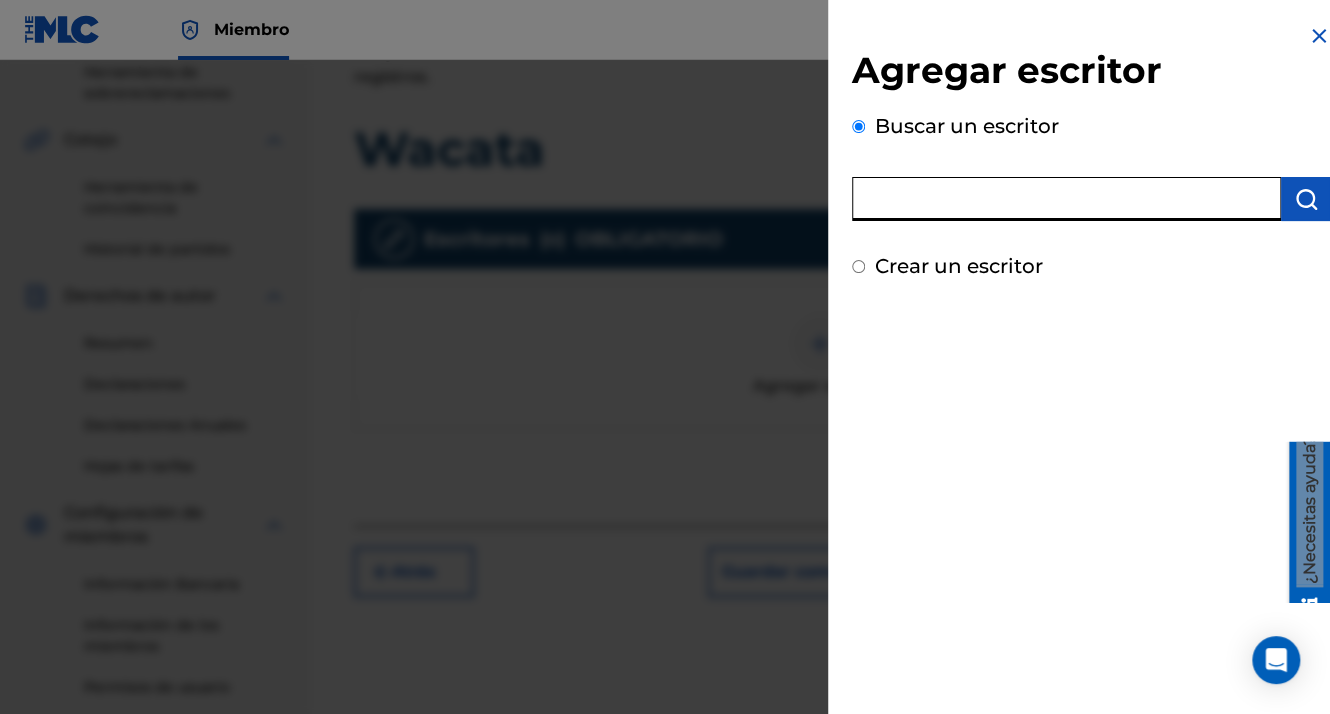 click at bounding box center (1066, 199) 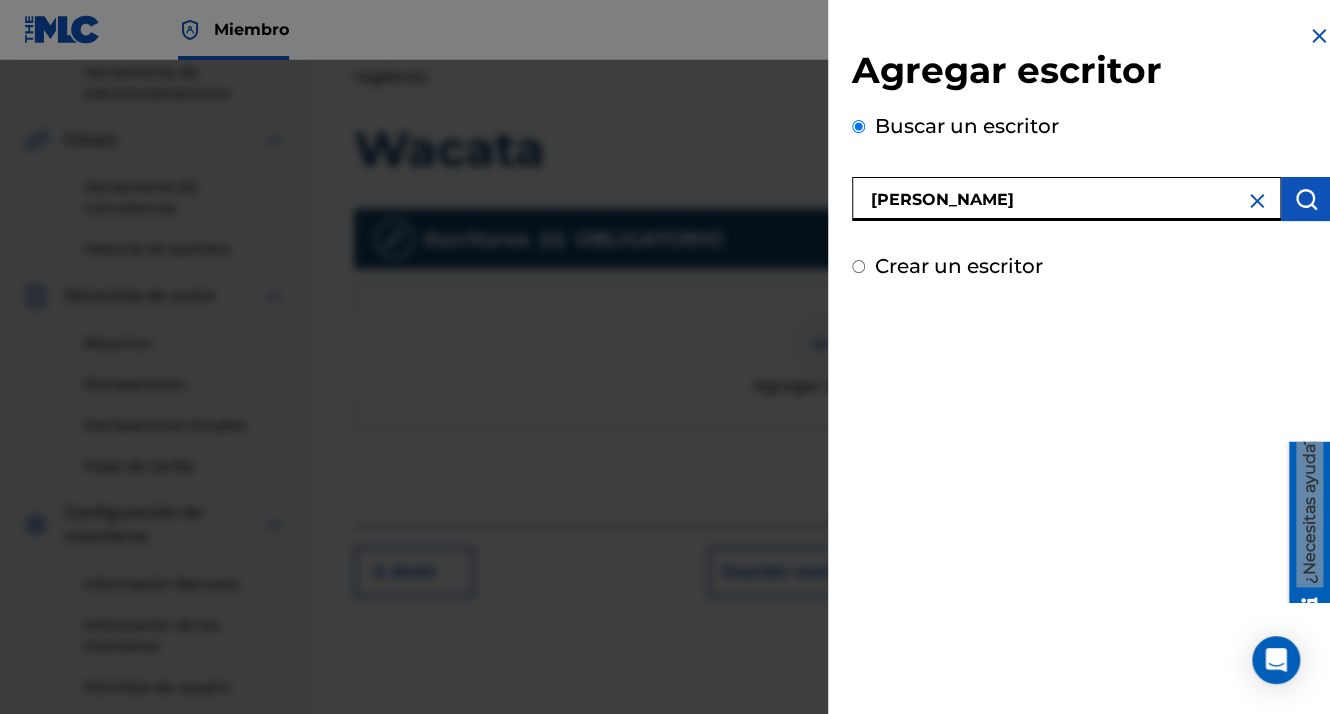 type on "[PERSON_NAME]" 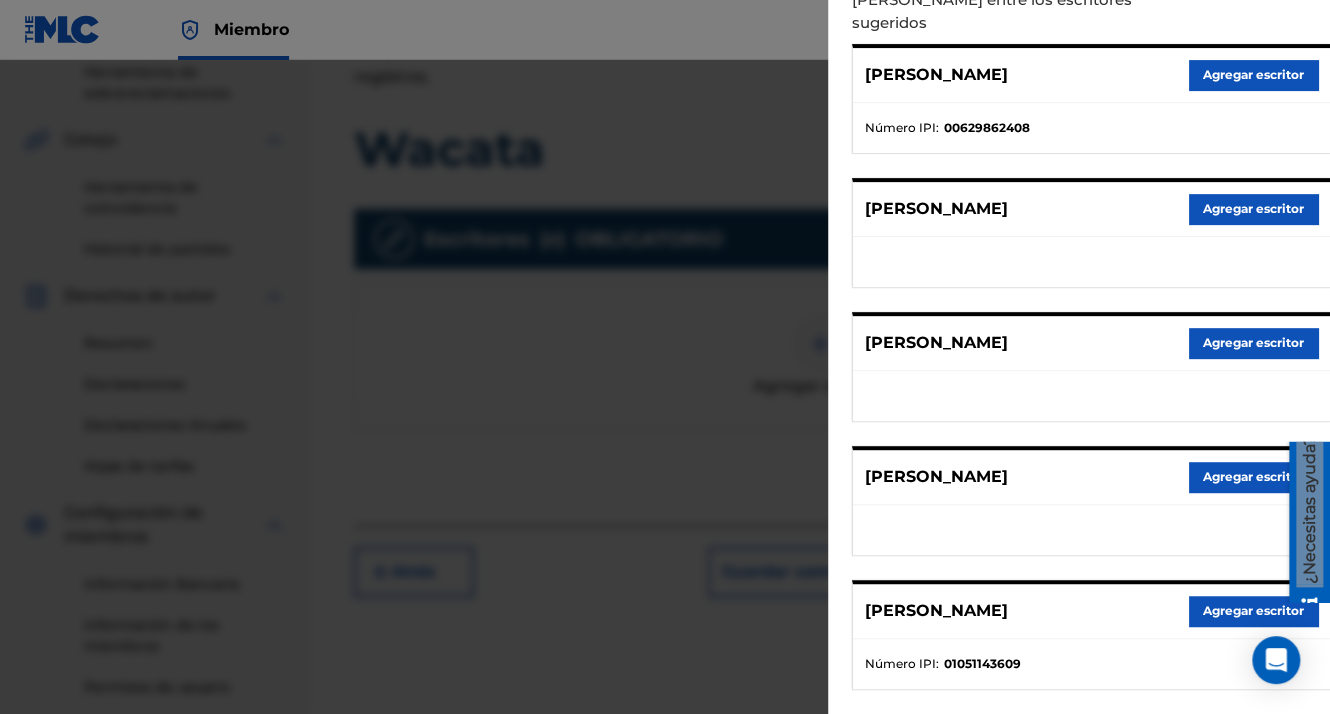 scroll, scrollTop: 344, scrollLeft: 0, axis: vertical 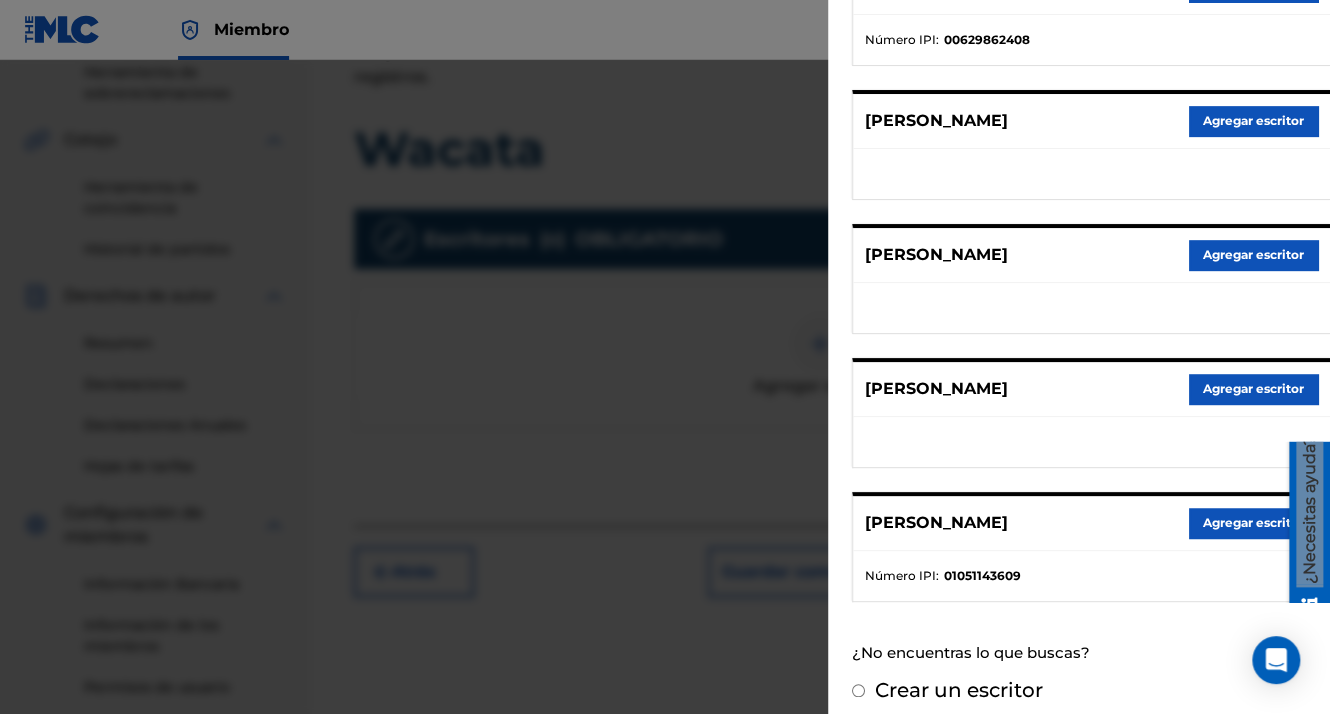 click on "Agregar escritor" at bounding box center [1253, 523] 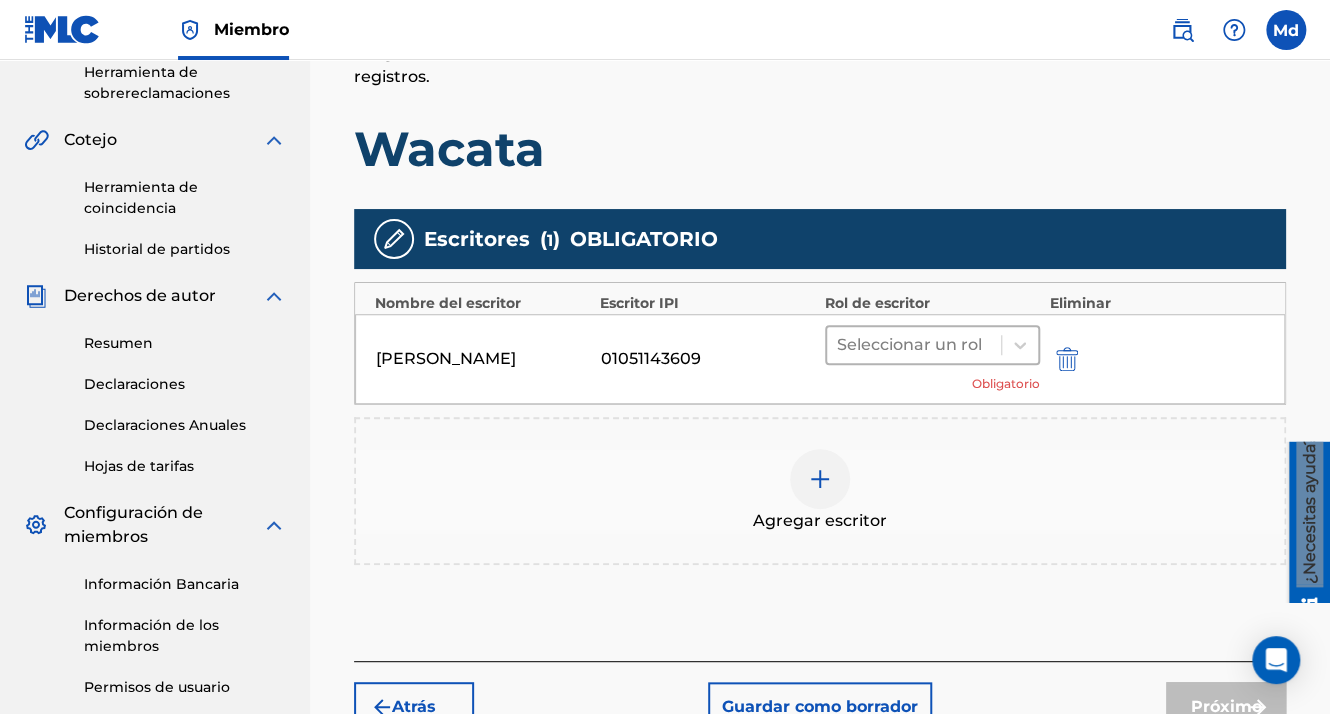 click at bounding box center (914, 345) 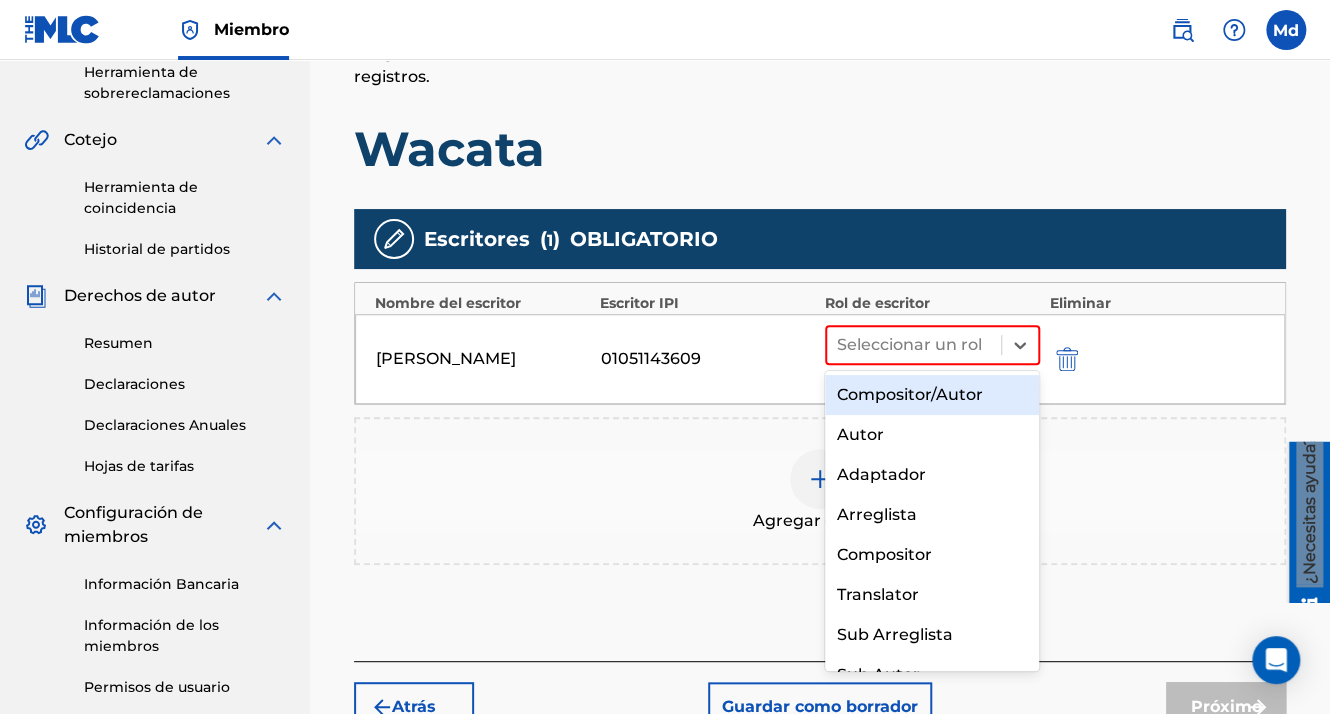 click on "Compositor/Autor" at bounding box center (932, 395) 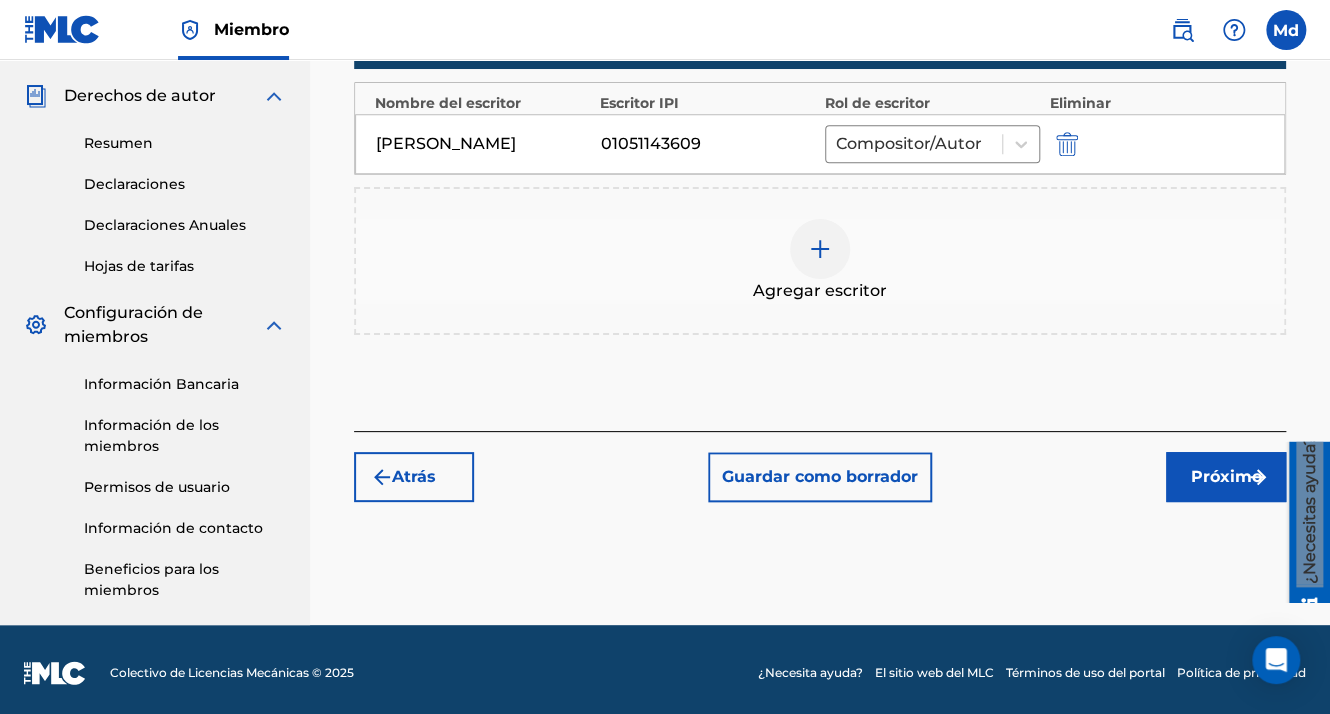click on "Próximo" at bounding box center (1226, 477) 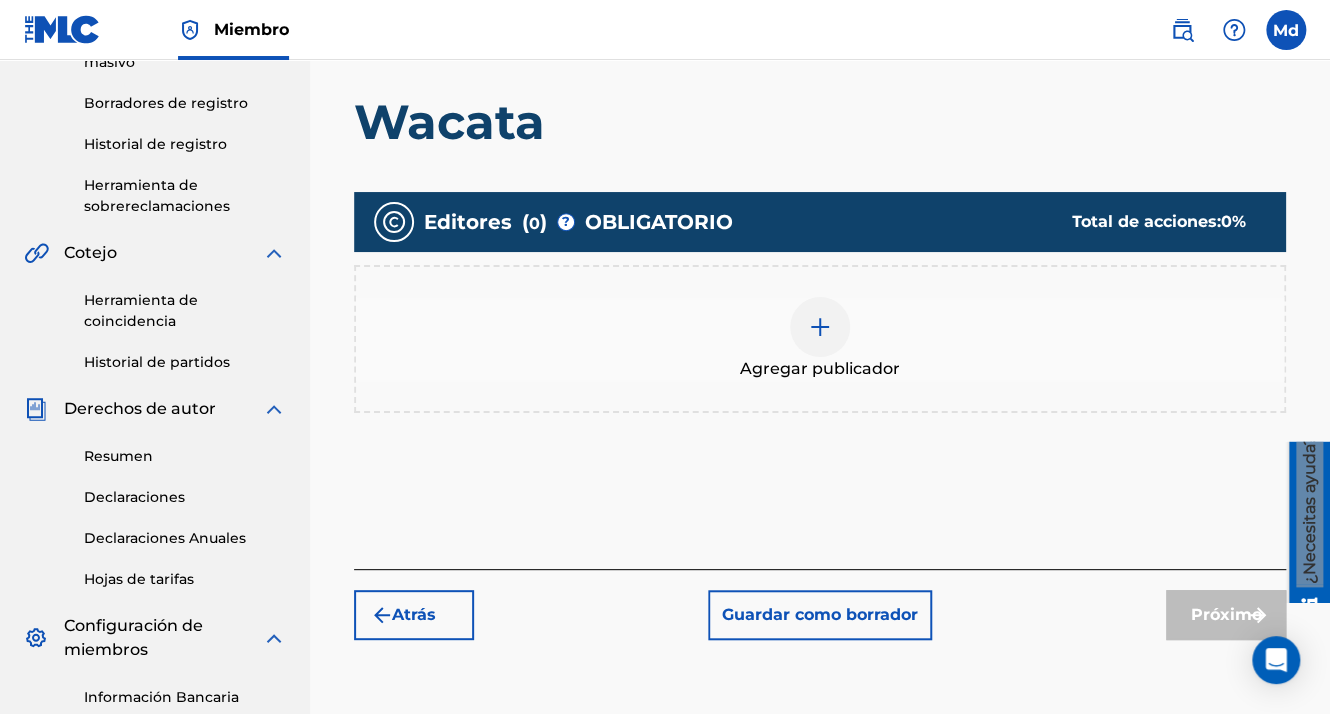 scroll, scrollTop: 390, scrollLeft: 0, axis: vertical 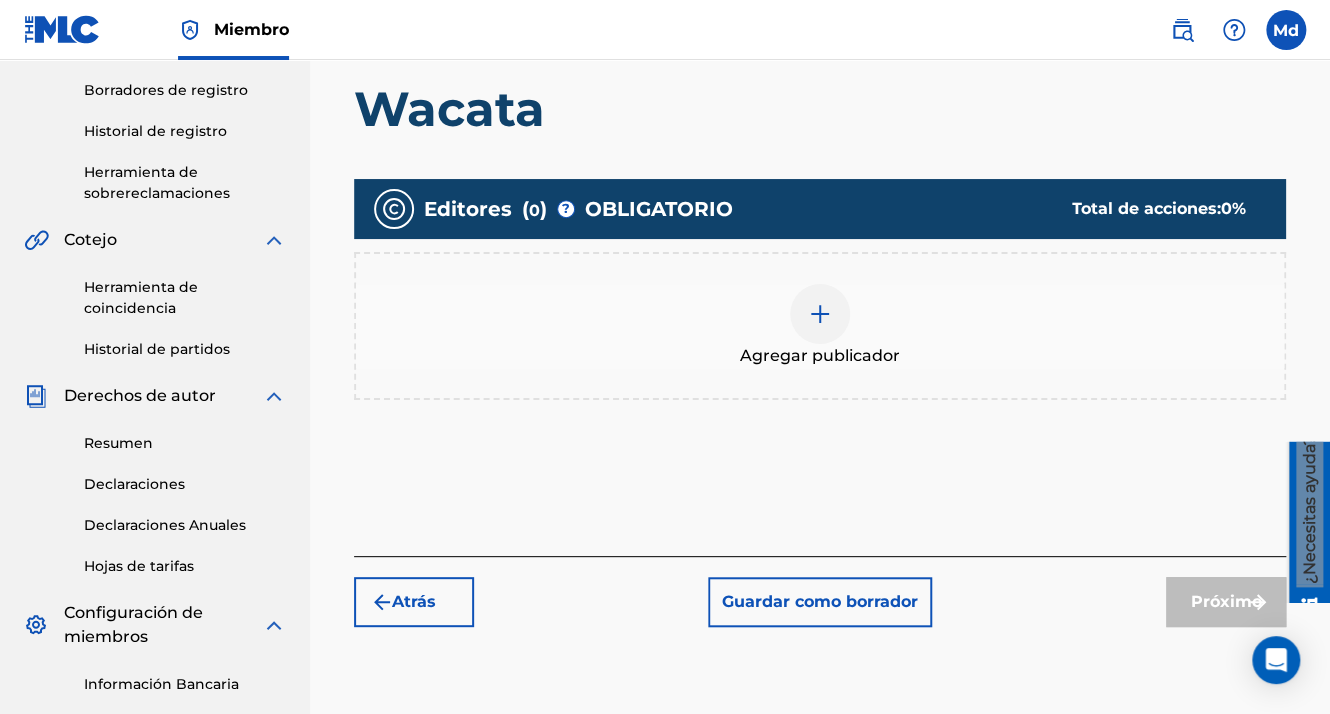 click at bounding box center (820, 314) 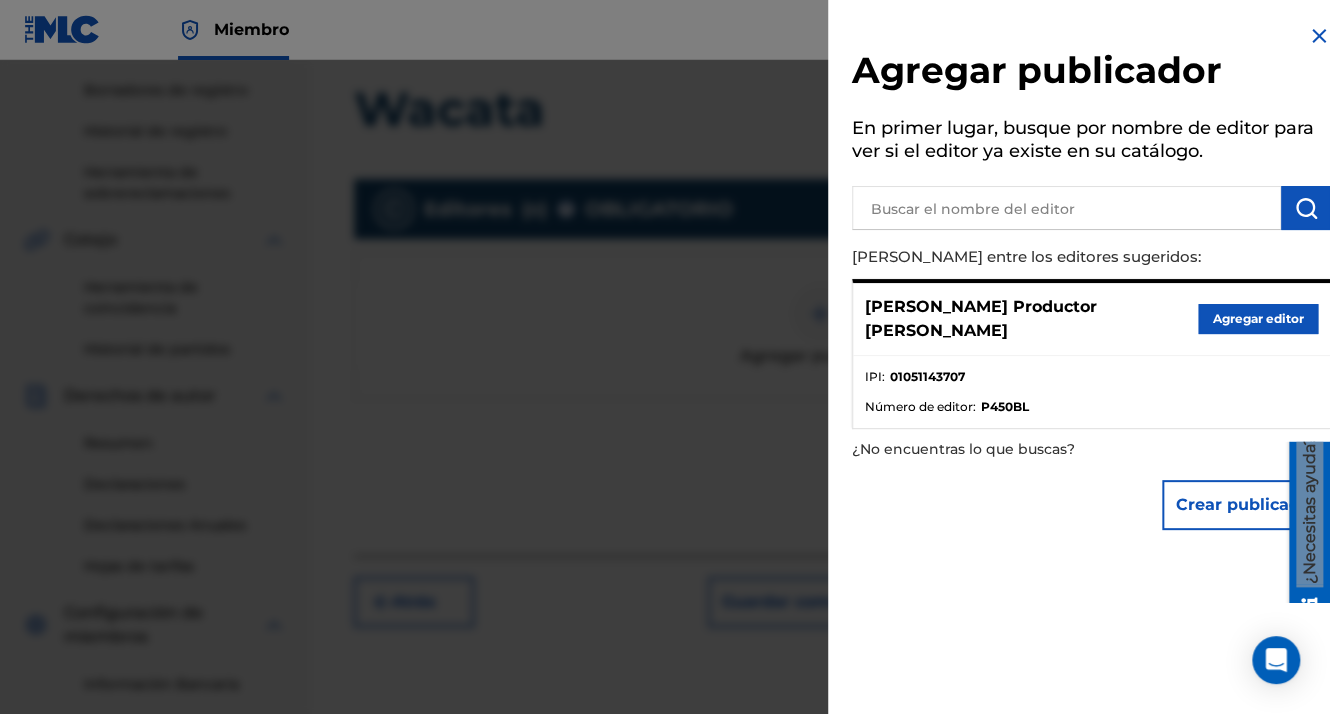 click on "Agregar editor" at bounding box center (1258, 319) 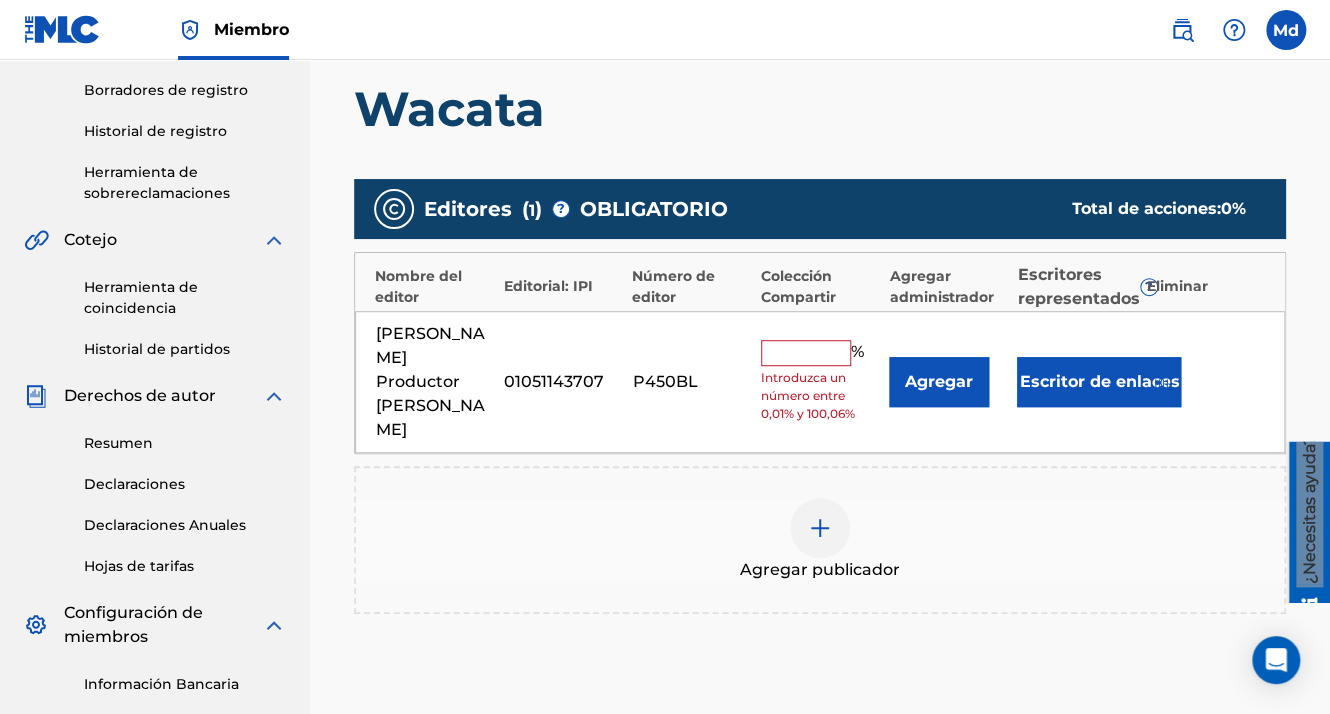 click at bounding box center [806, 353] 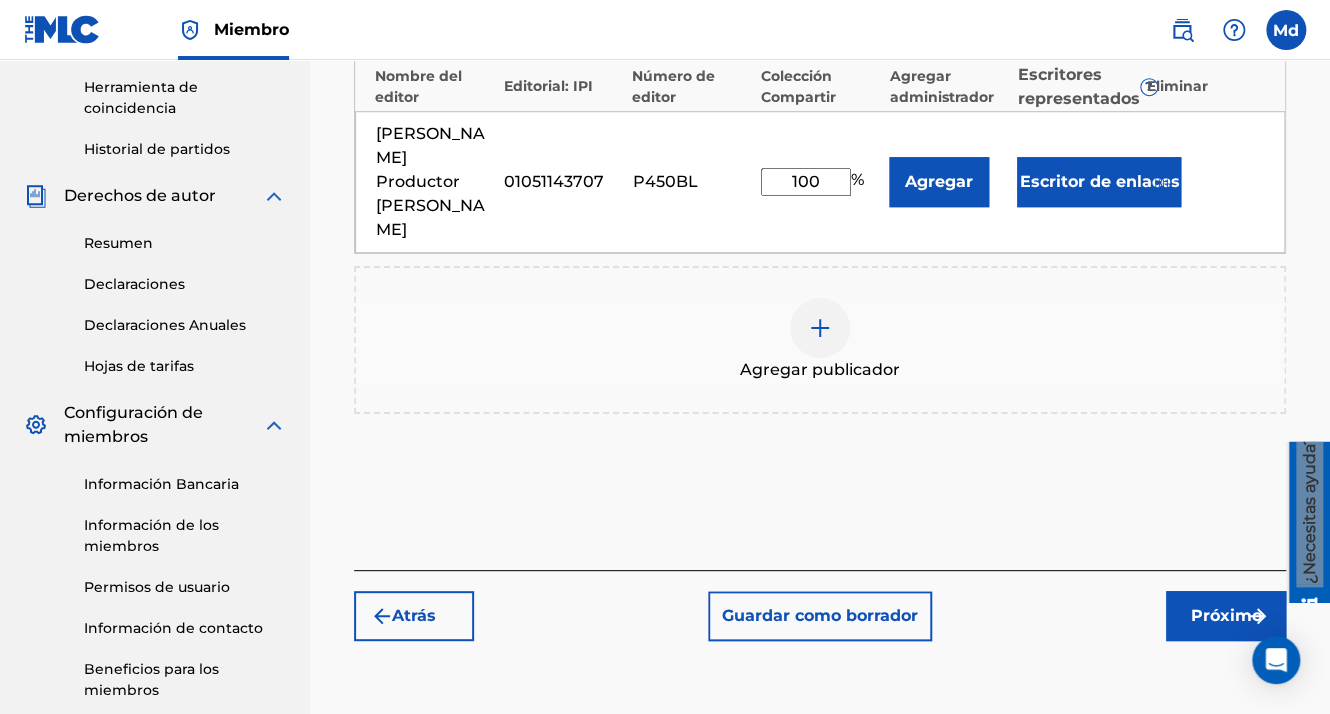 click on "Próximo" at bounding box center (1226, 616) 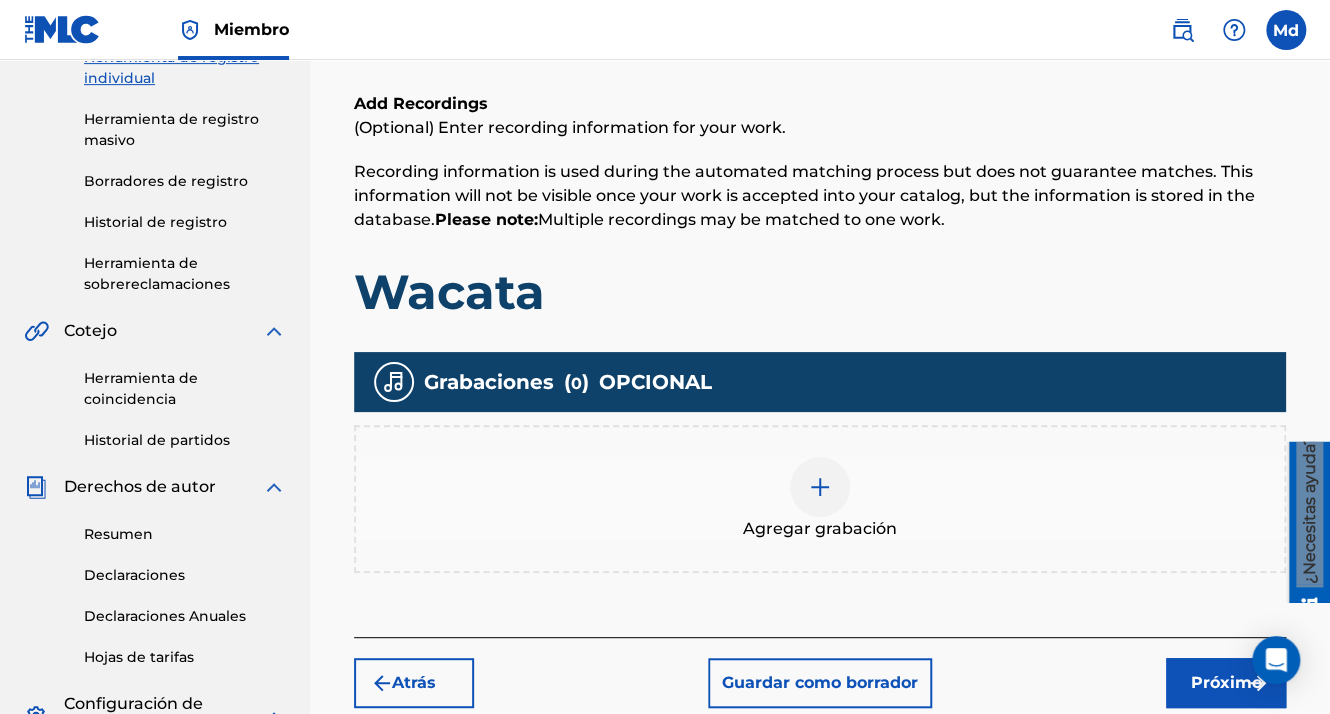 scroll, scrollTop: 516, scrollLeft: 0, axis: vertical 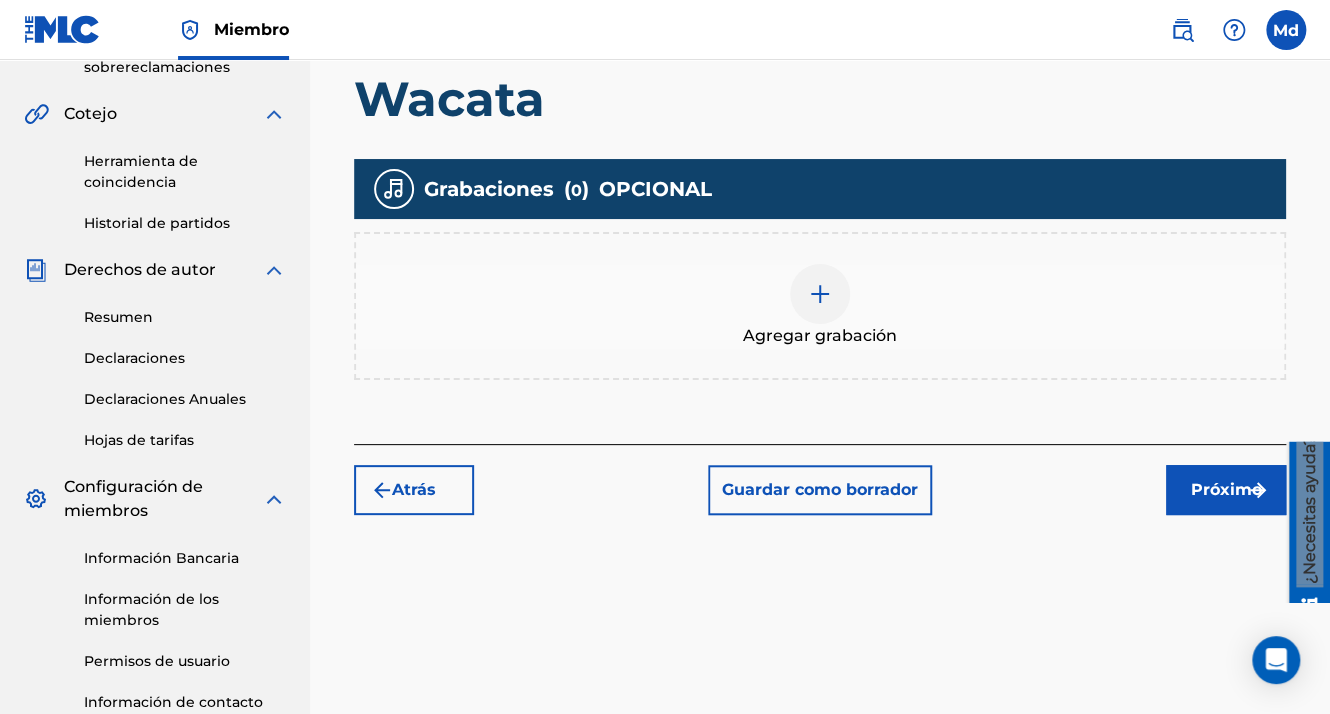 click at bounding box center (820, 294) 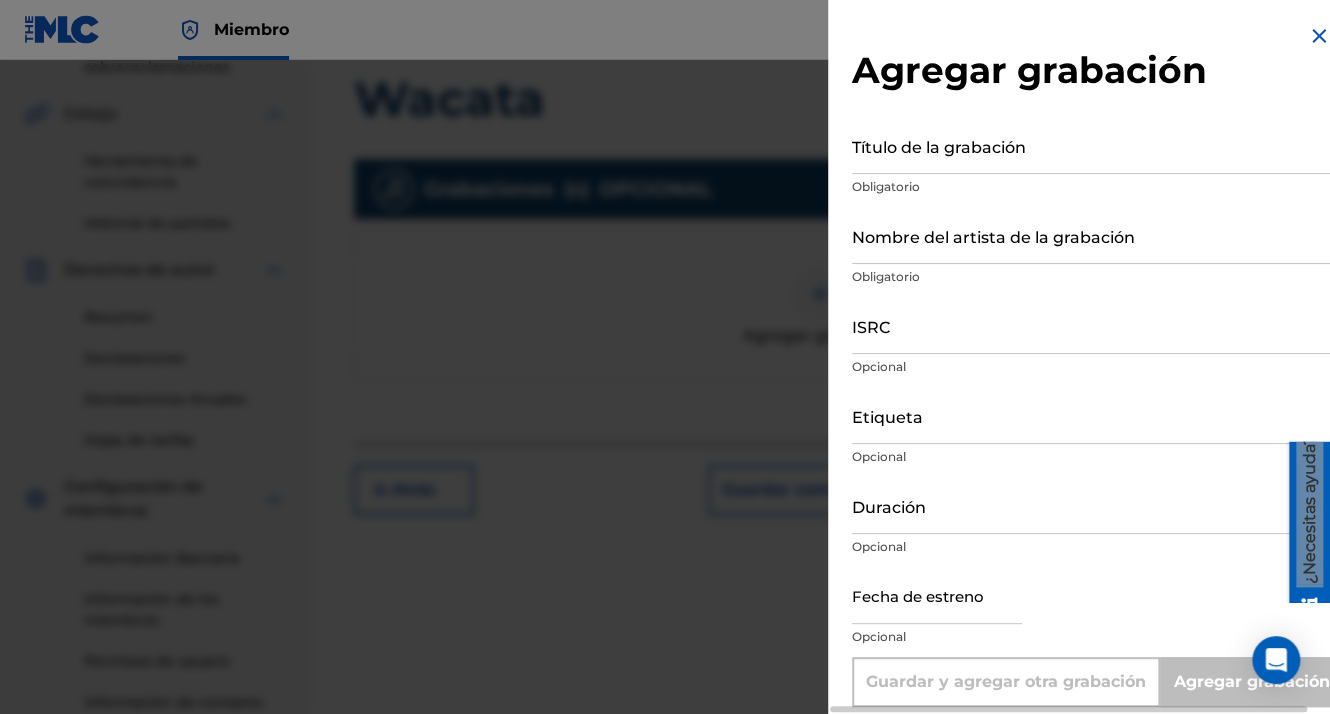 click on "Título de la grabación" at bounding box center (1091, 145) 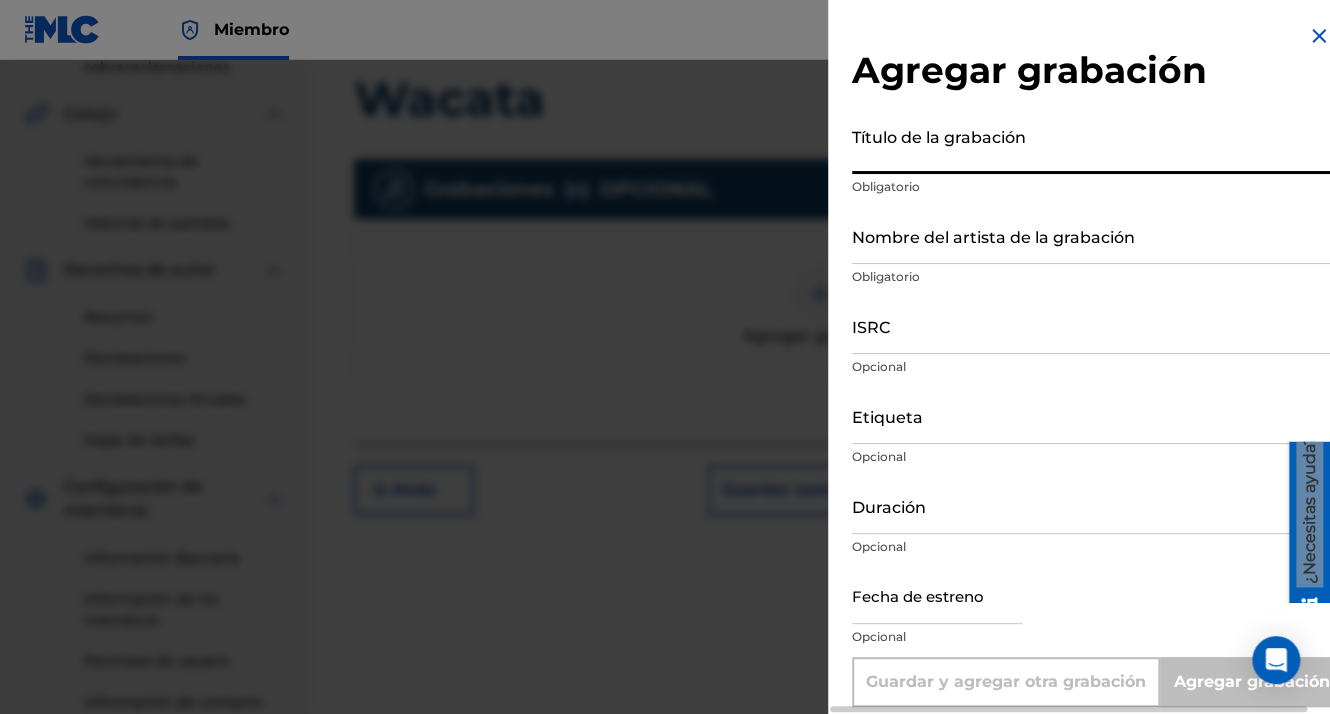 paste on "wacata" 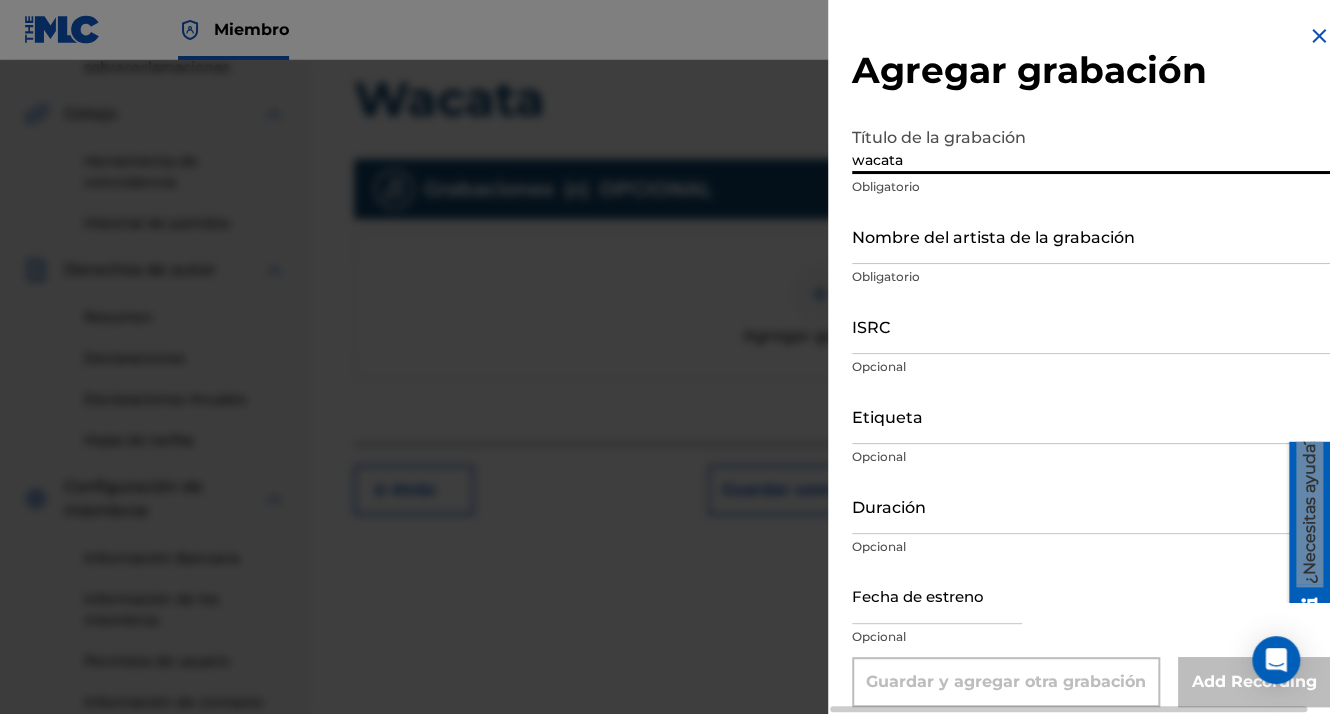 type on "wacata" 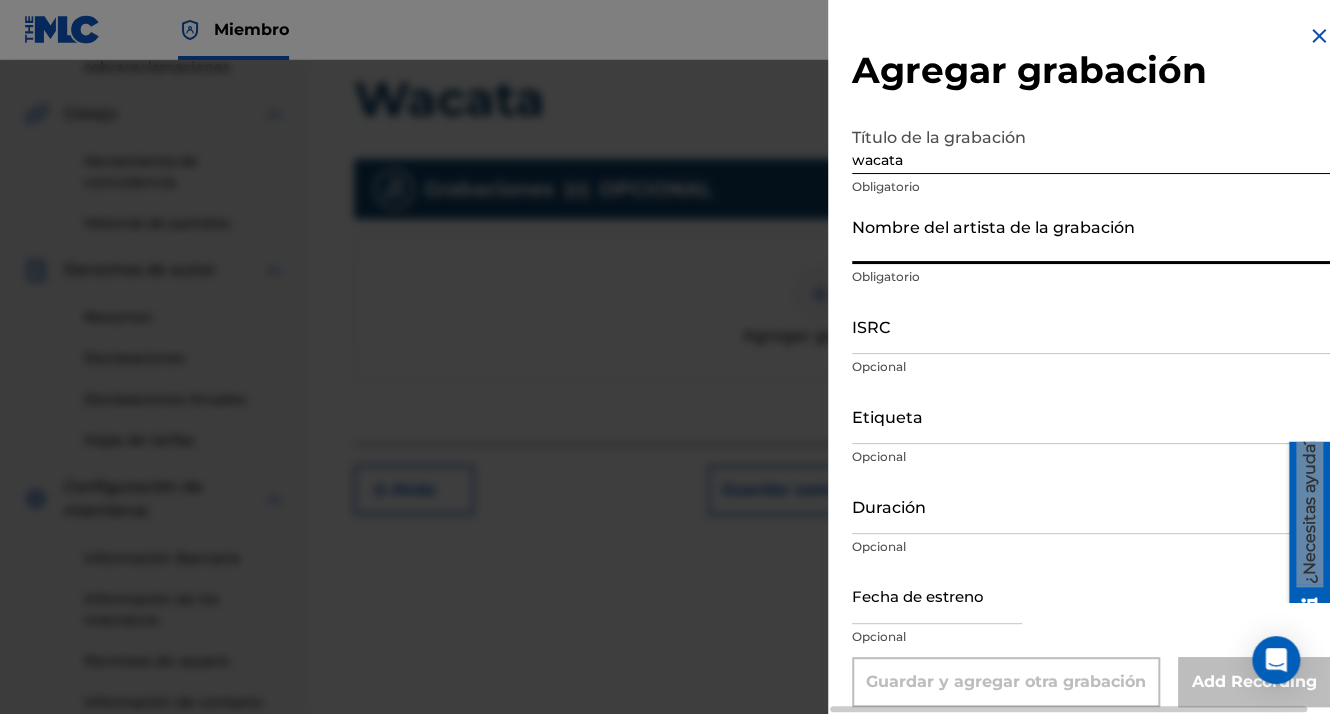 click on "Nombre del artista de la grabación" at bounding box center (1091, 235) 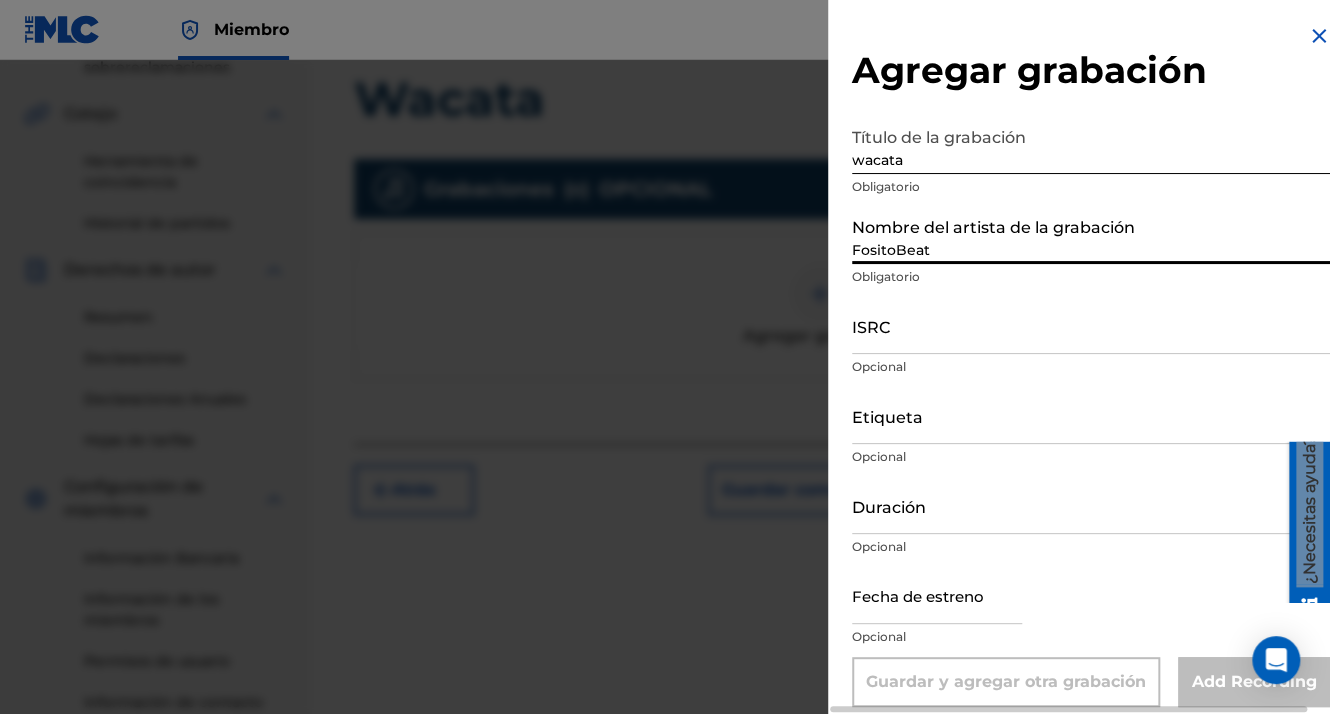 type on "[DATE]" 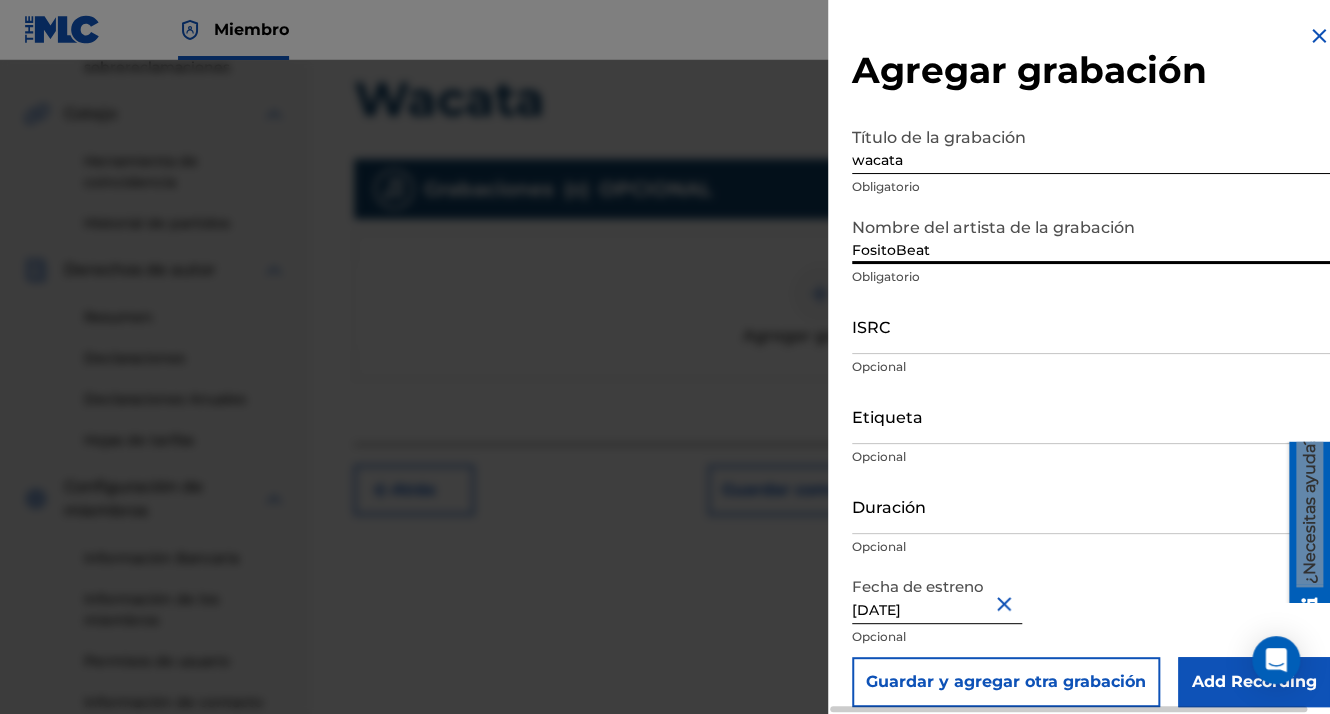 click on "ISRC" at bounding box center (1091, 325) 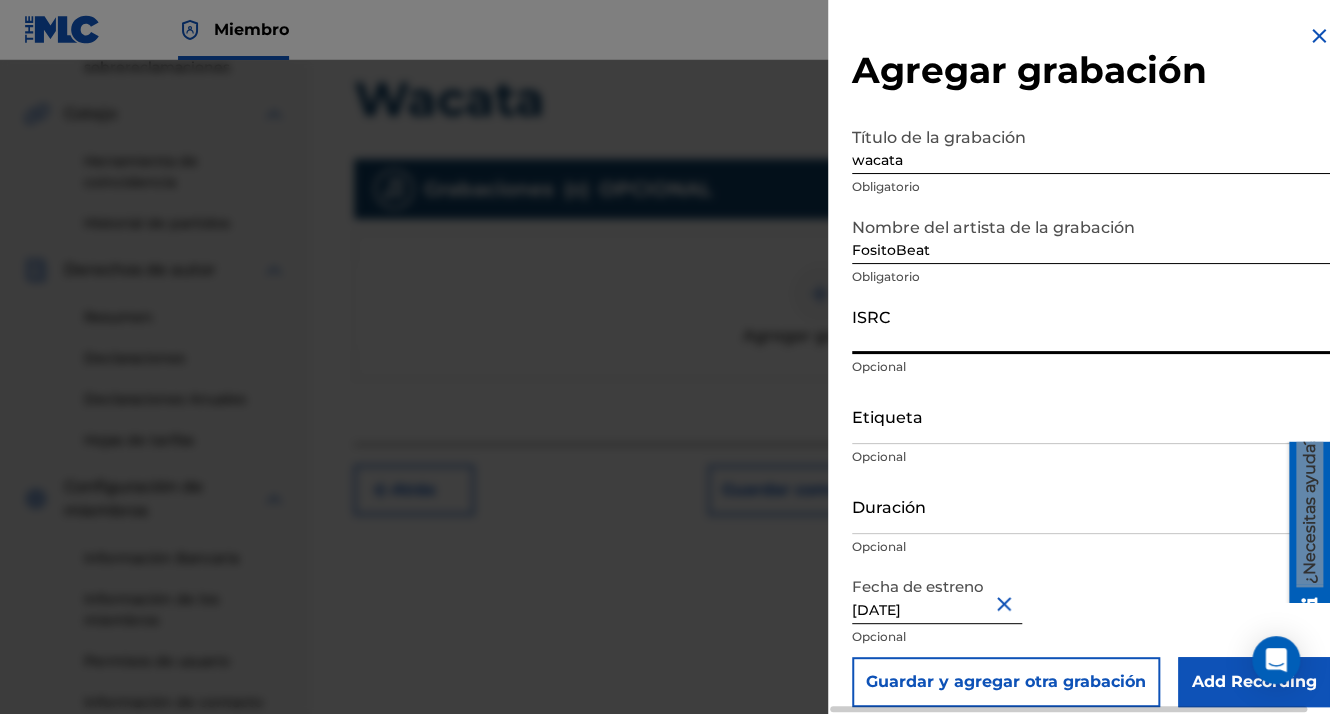paste on "QZWFF2534229" 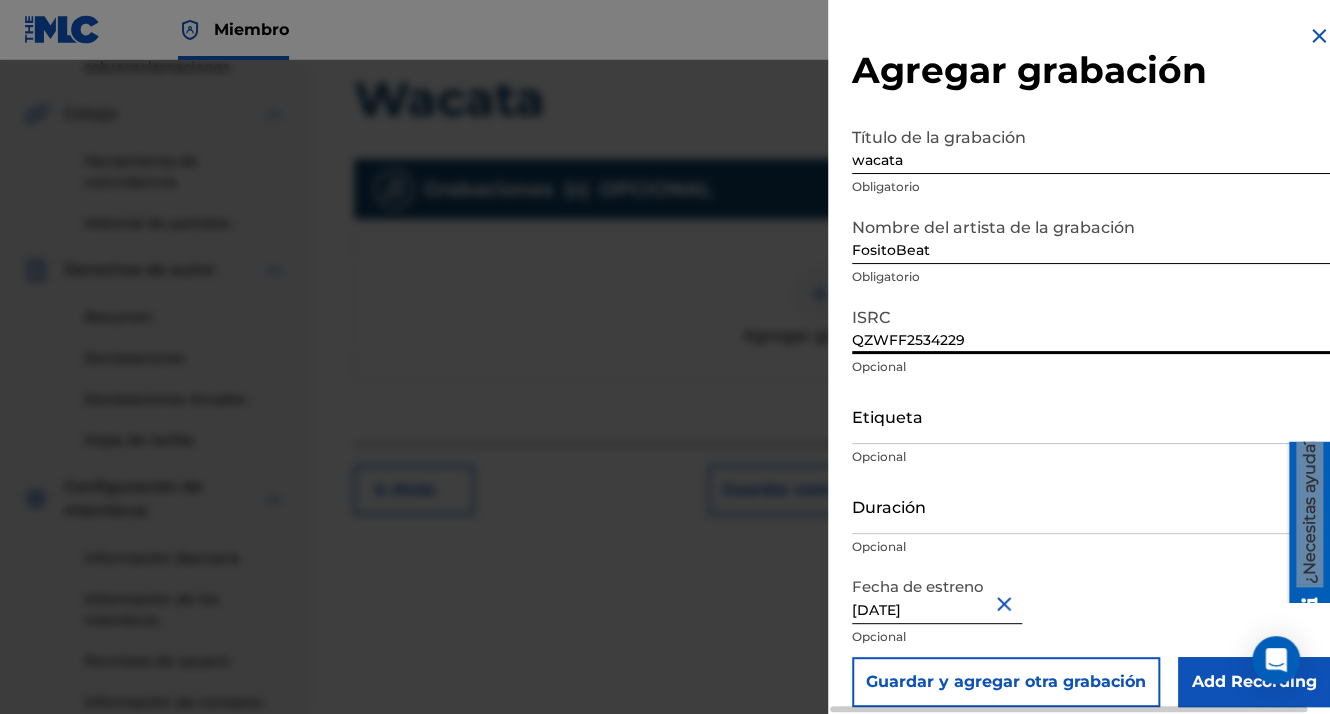 type on "QZWFF2534229" 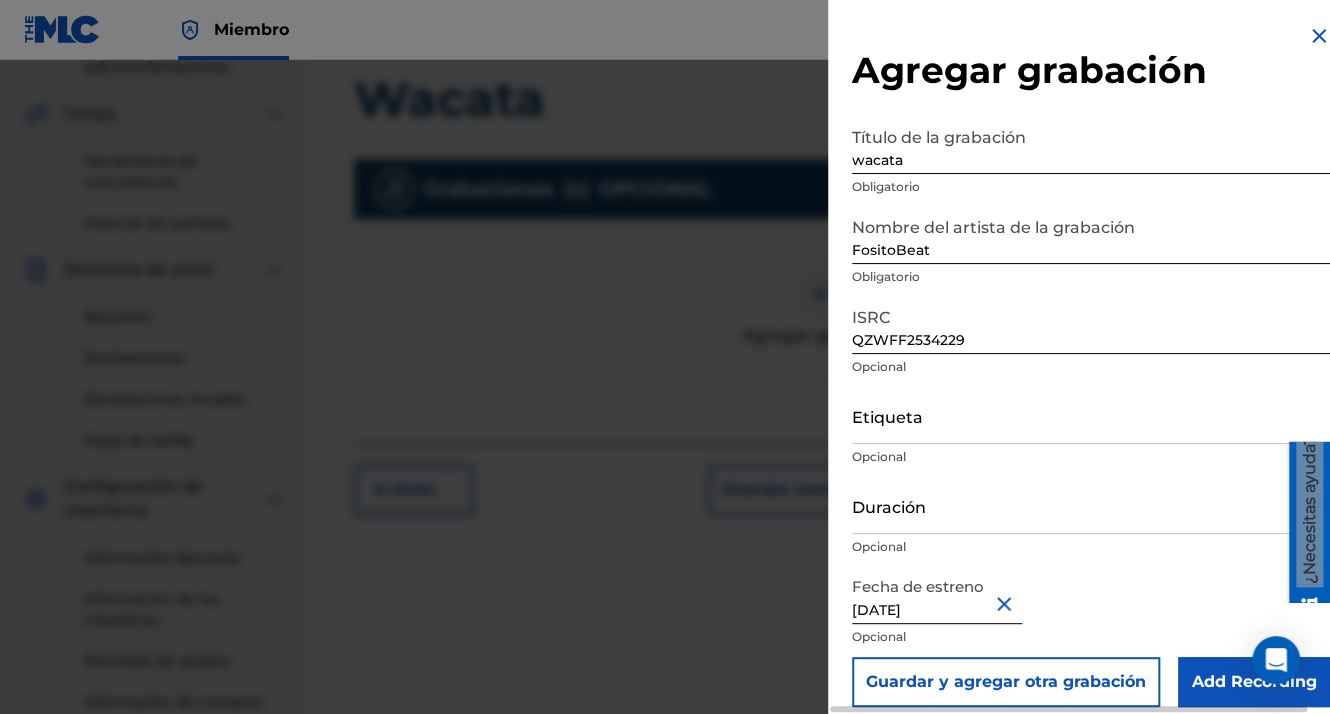 click on "Add Recording" at bounding box center [1254, 682] 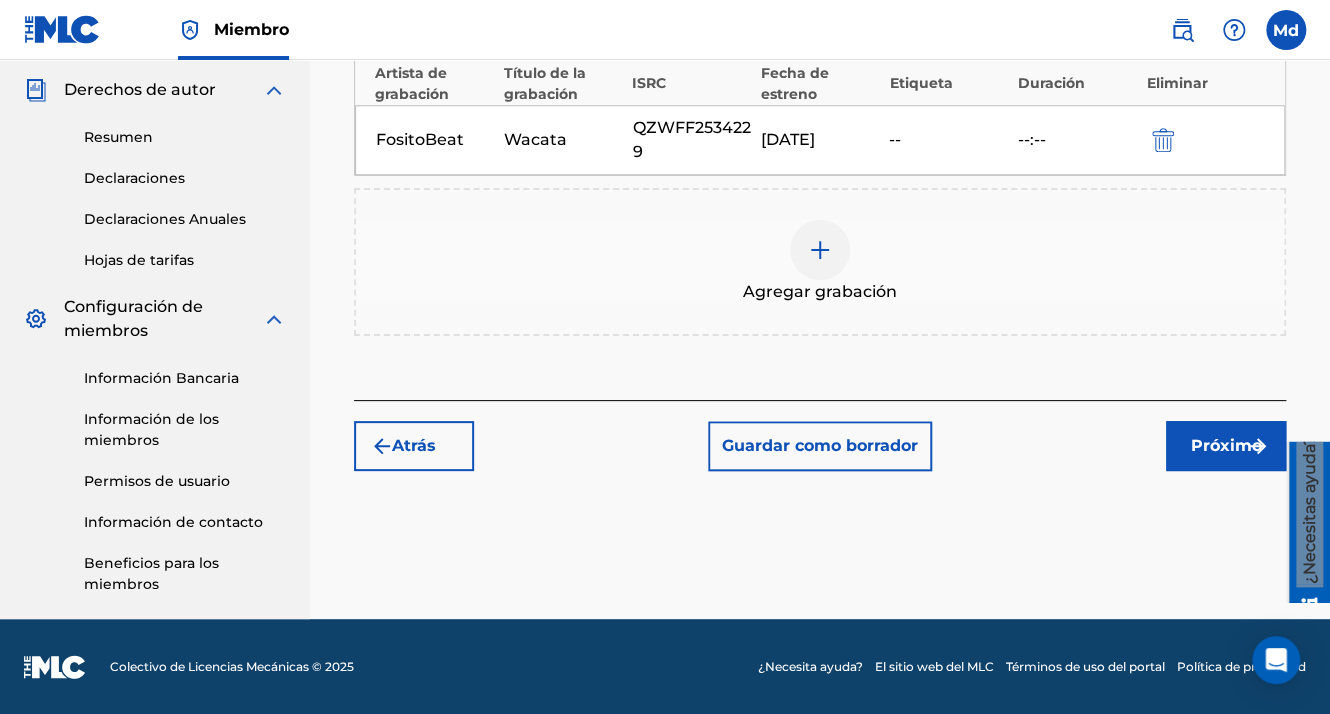 click on "Próximo" at bounding box center [1226, 446] 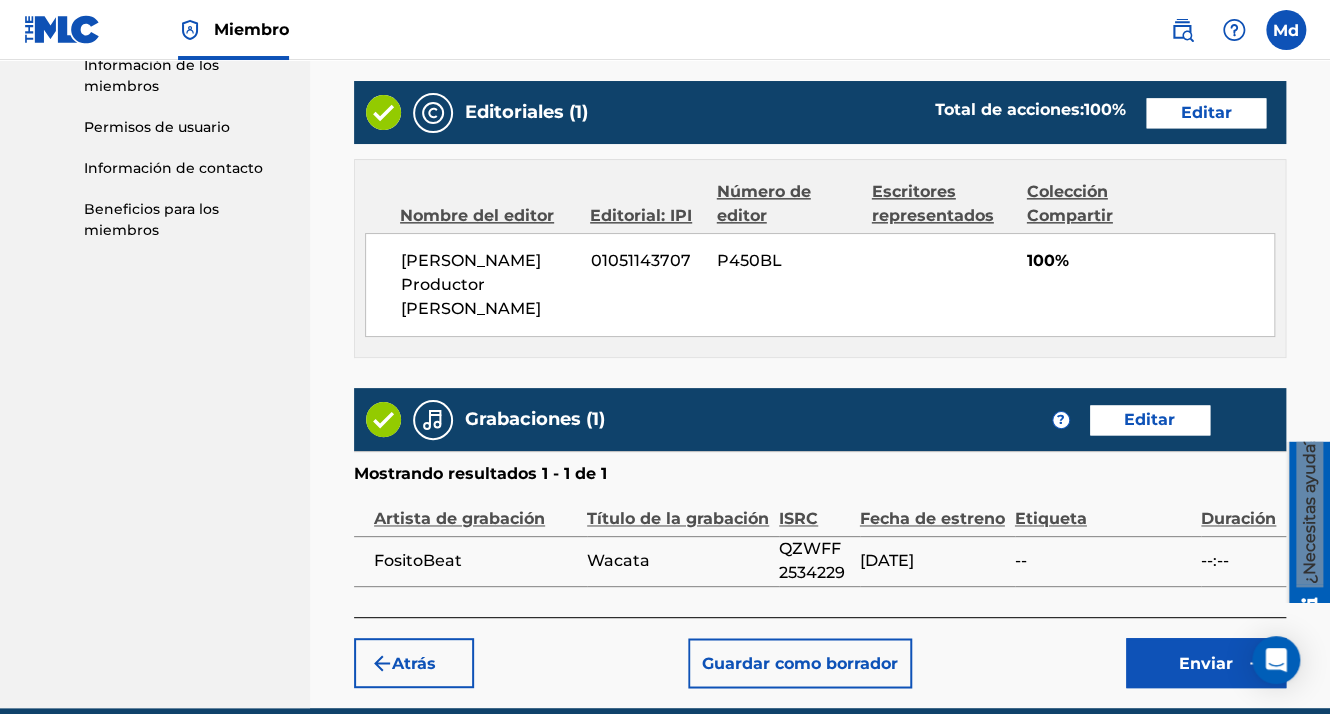 scroll, scrollTop: 1123, scrollLeft: 0, axis: vertical 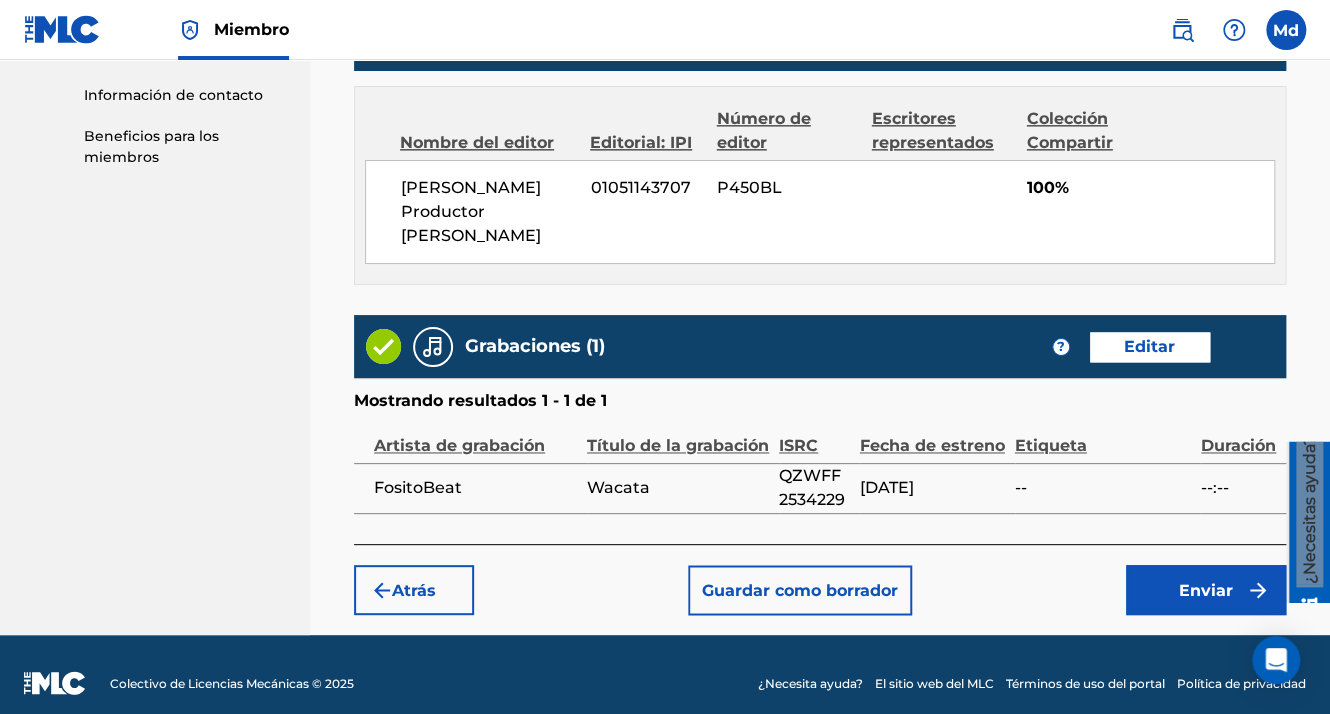 click on "Enviar" at bounding box center [1206, 590] 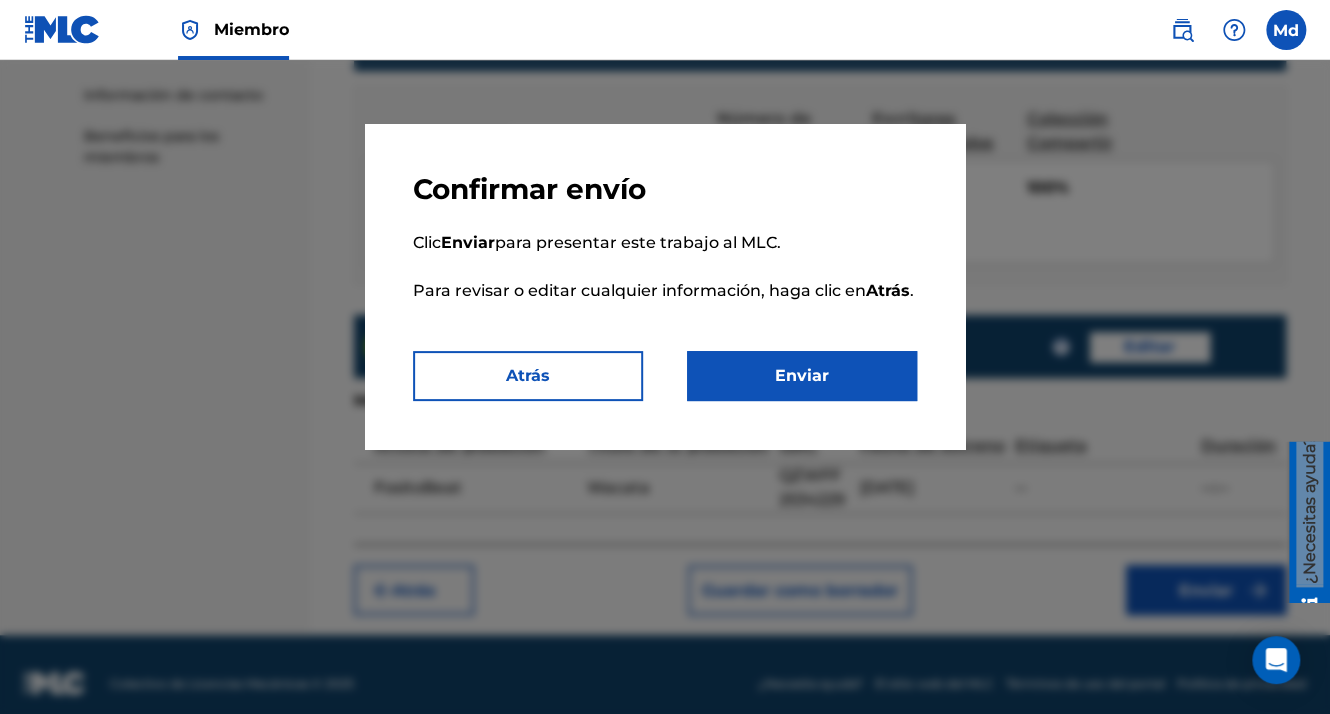 click on "Enviar" at bounding box center [802, 376] 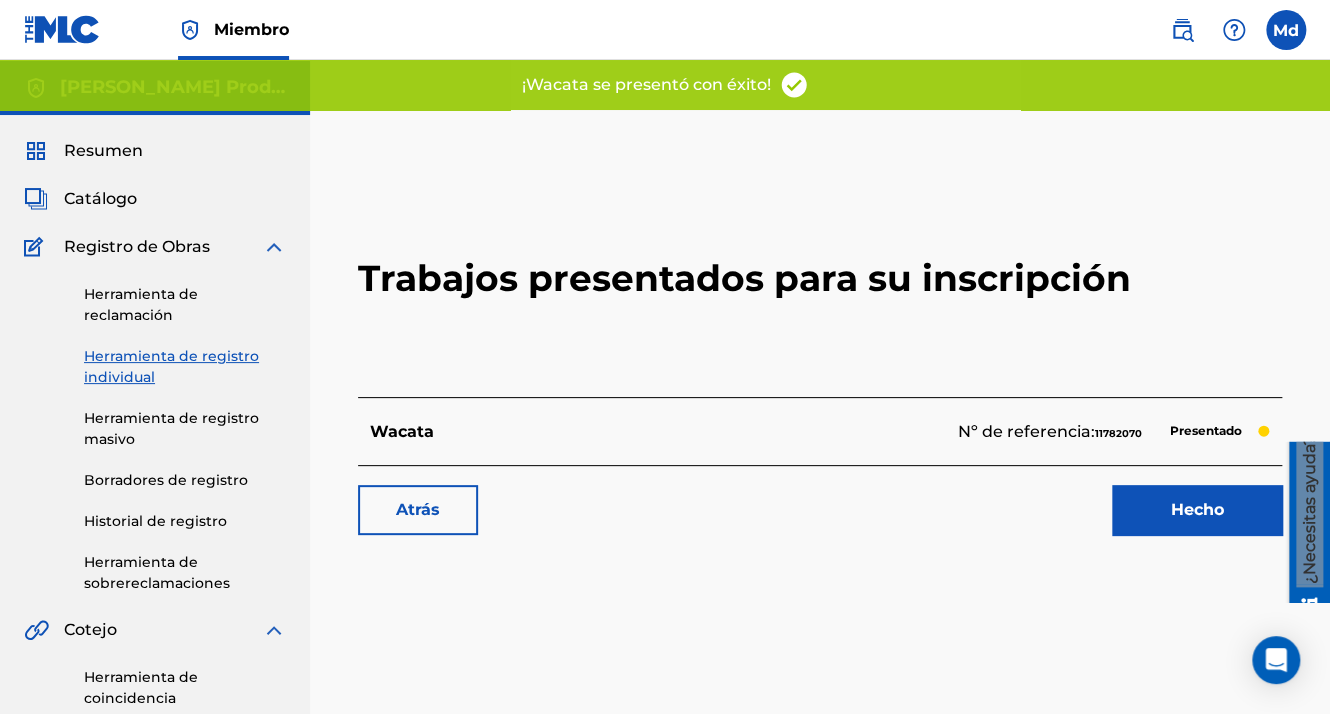 click on "Hecho" at bounding box center [1197, 510] 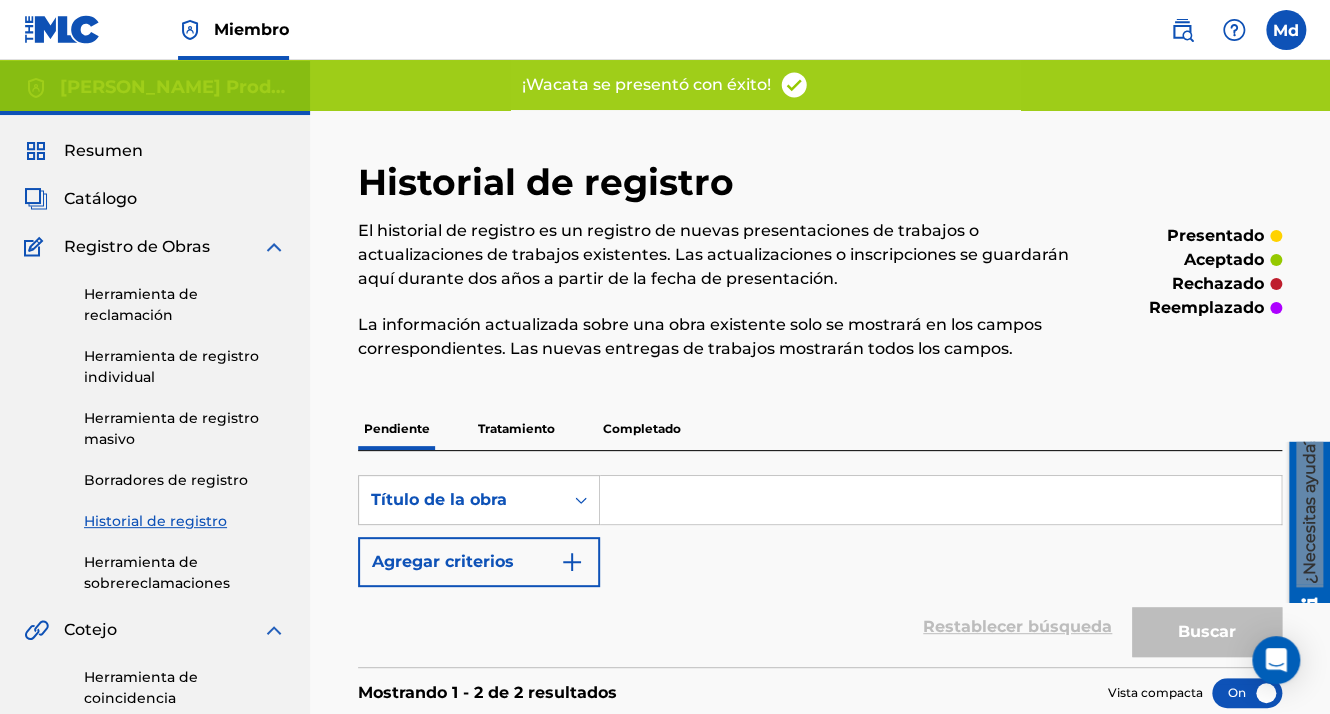 click on "Catálogo" at bounding box center [100, 199] 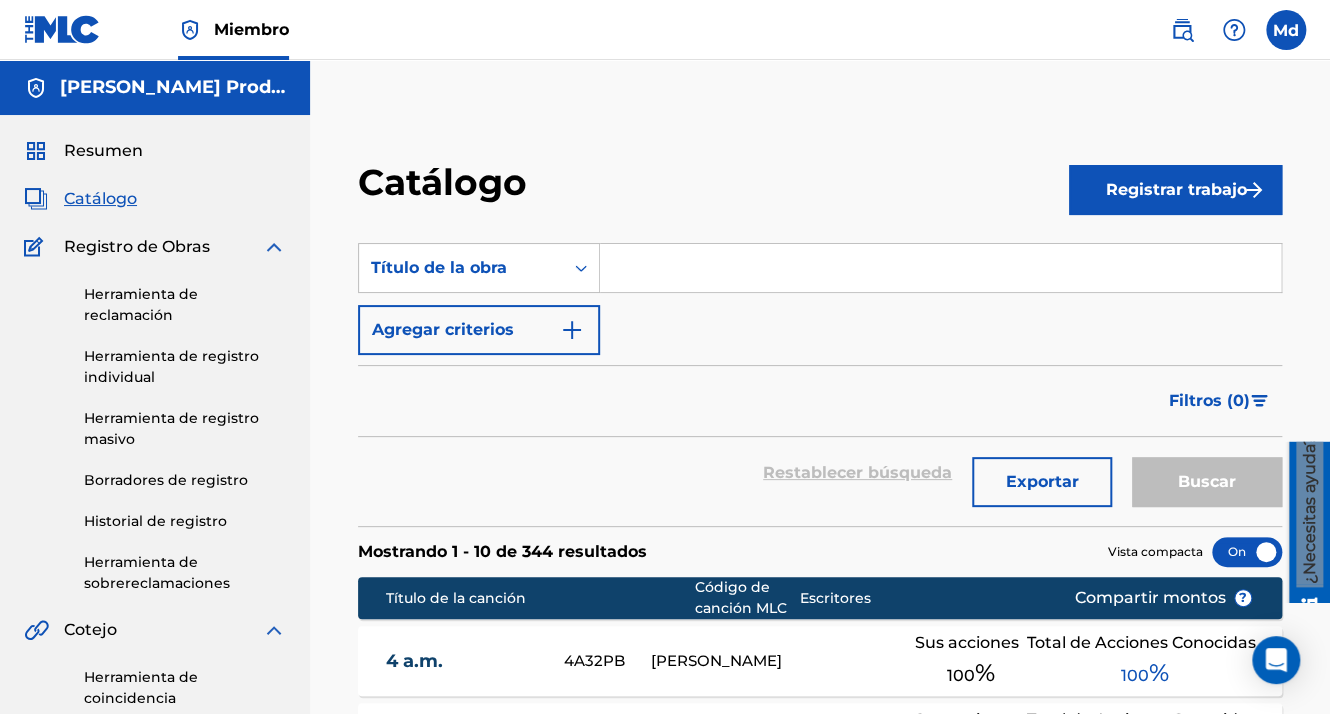 click on "Registrar trabajo" at bounding box center [1175, 190] 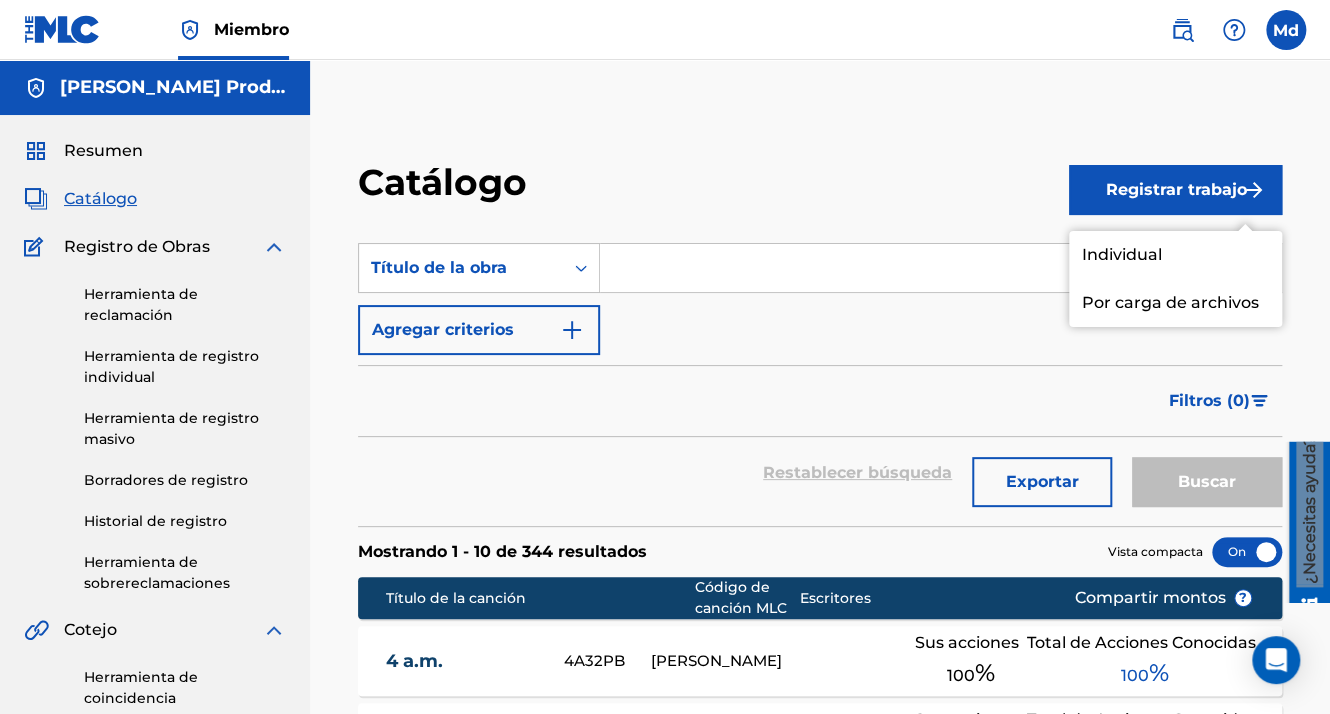 click on "Individual" at bounding box center (1175, 255) 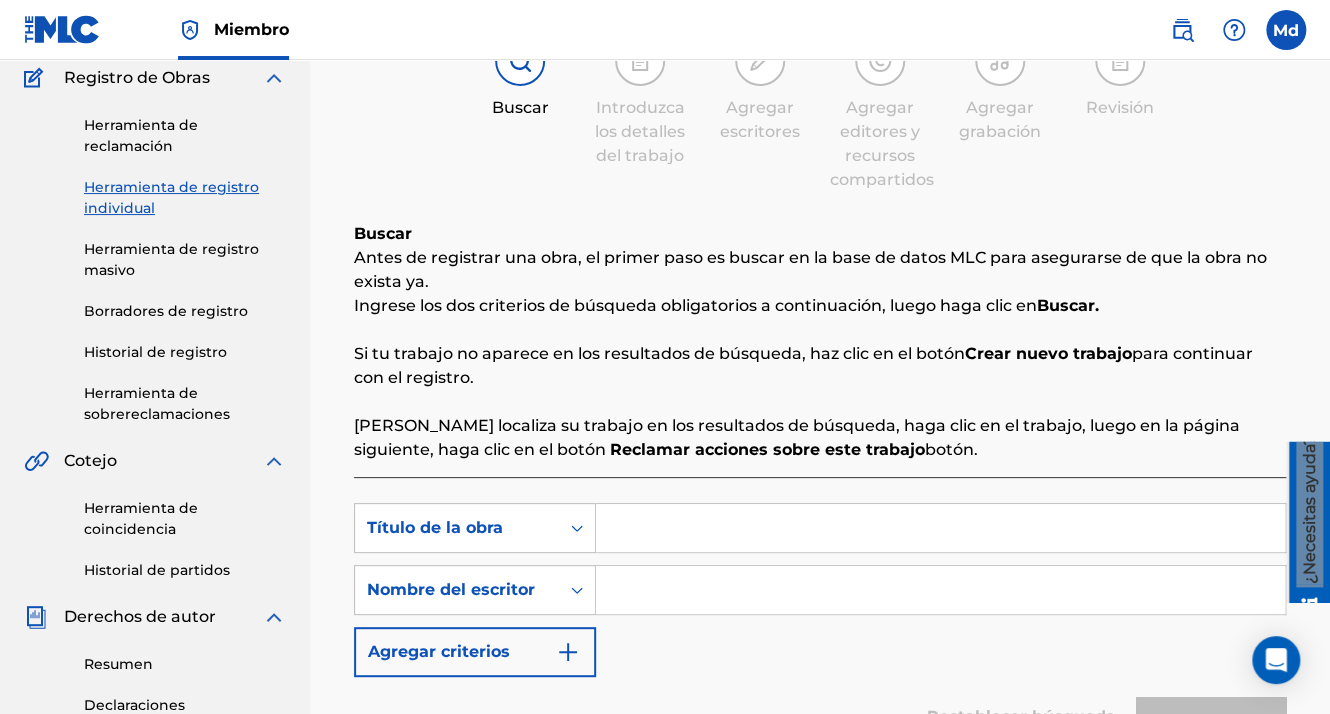 scroll, scrollTop: 400, scrollLeft: 0, axis: vertical 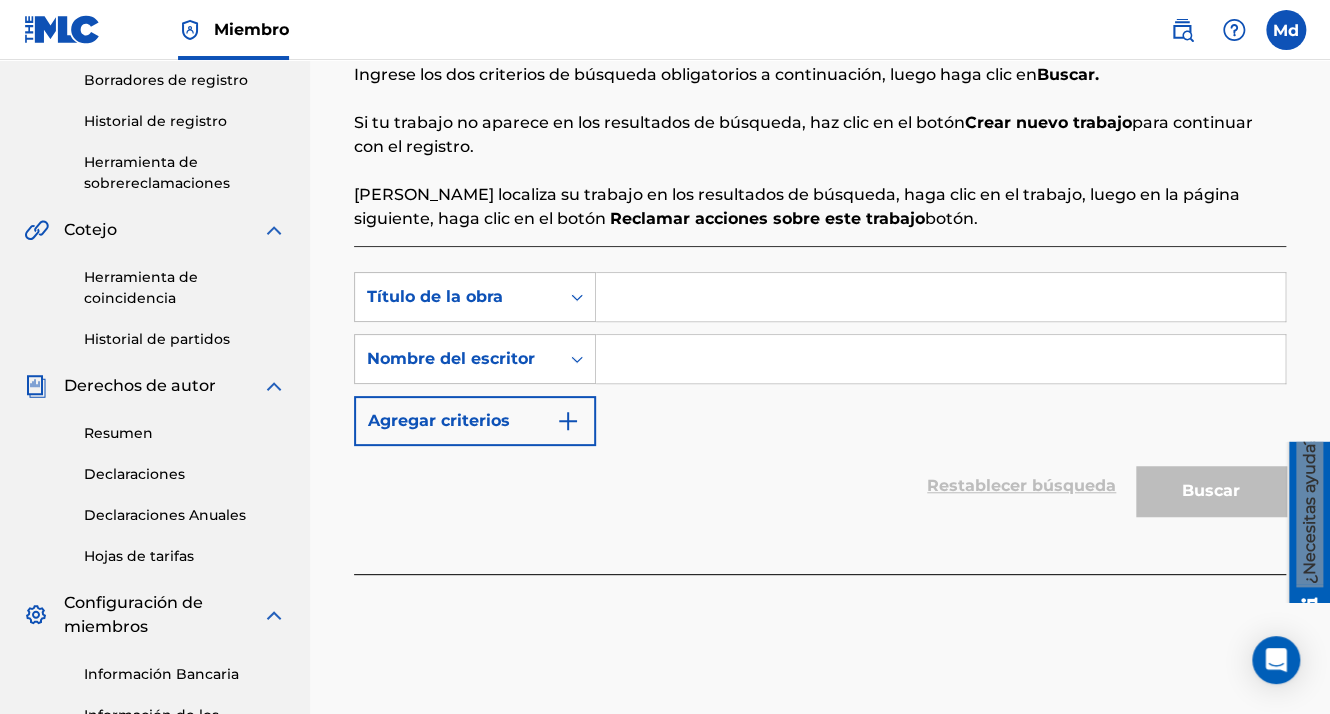 click at bounding box center (940, 297) 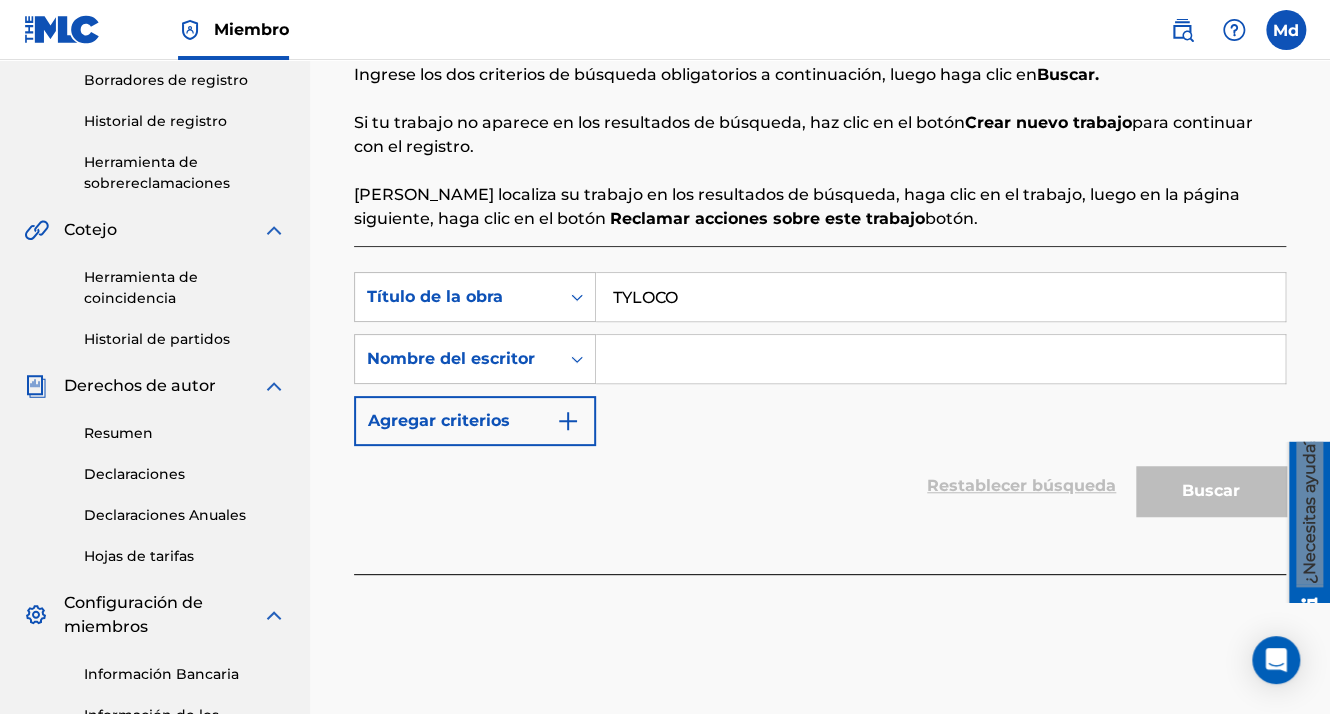 type on "TYLOCO" 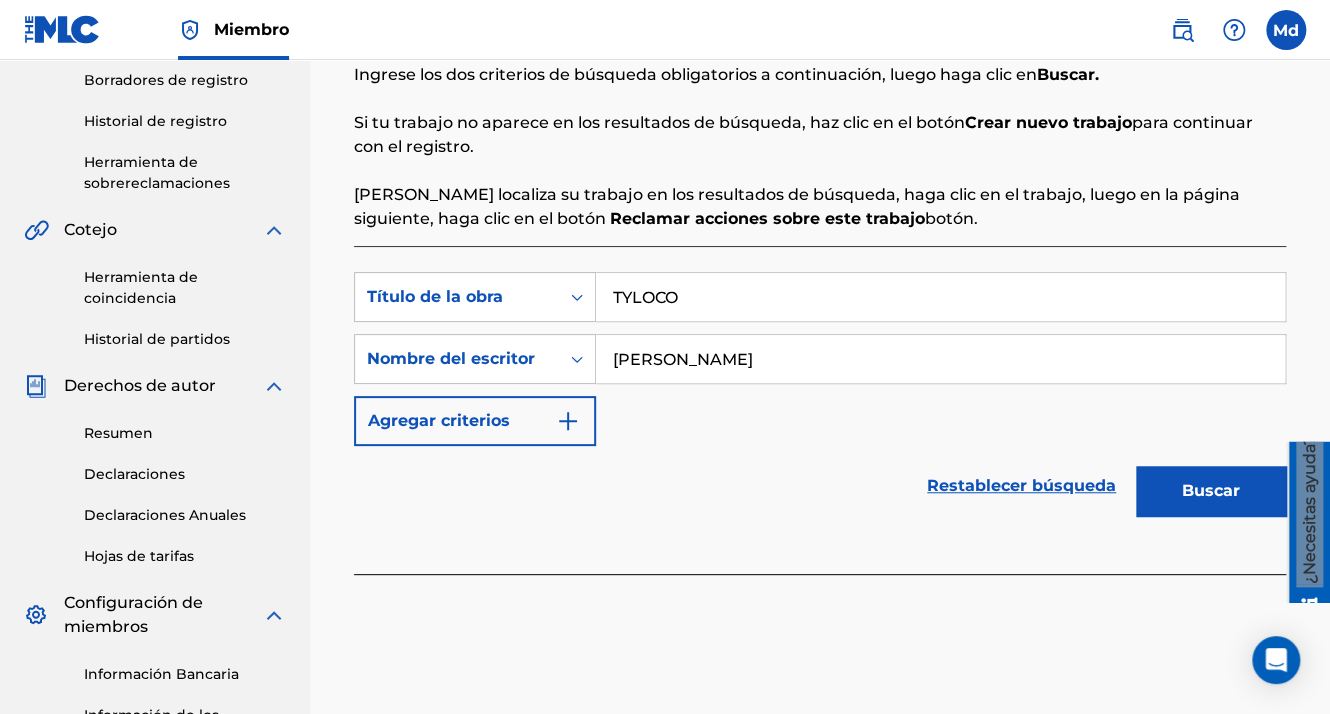 click at bounding box center (568, 421) 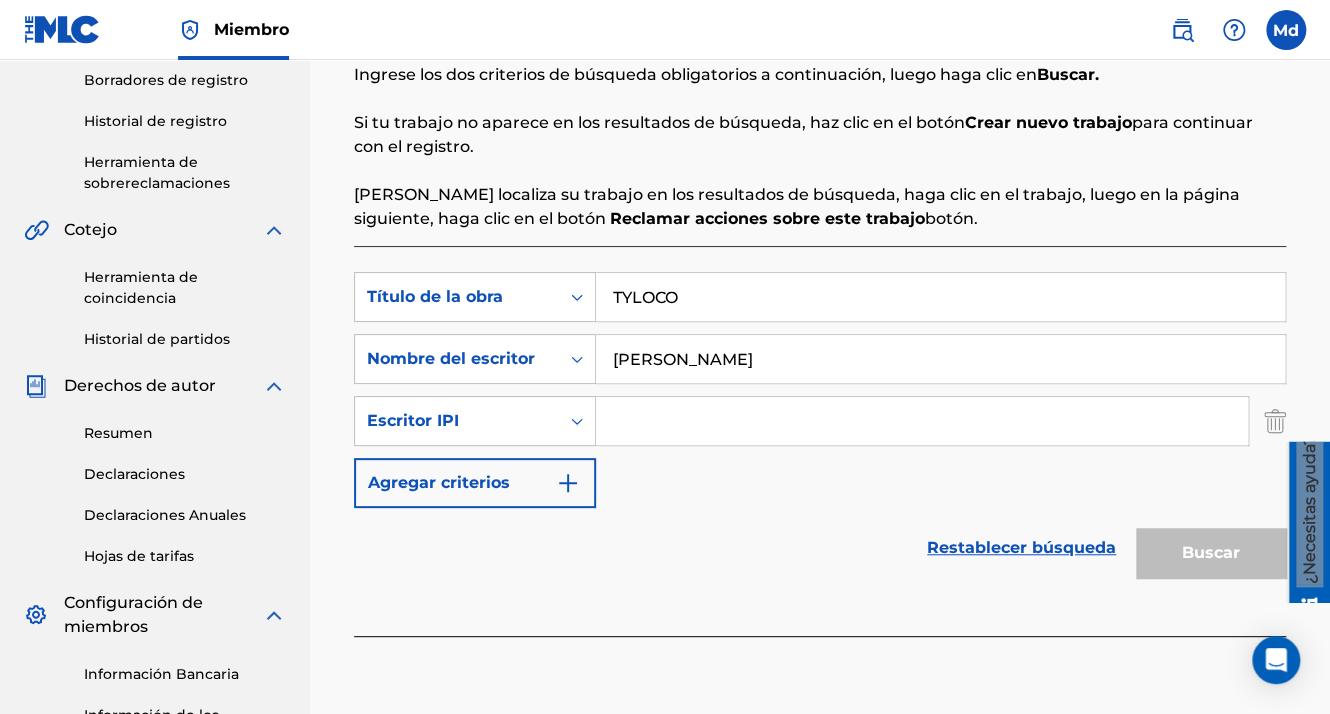 click at bounding box center (922, 421) 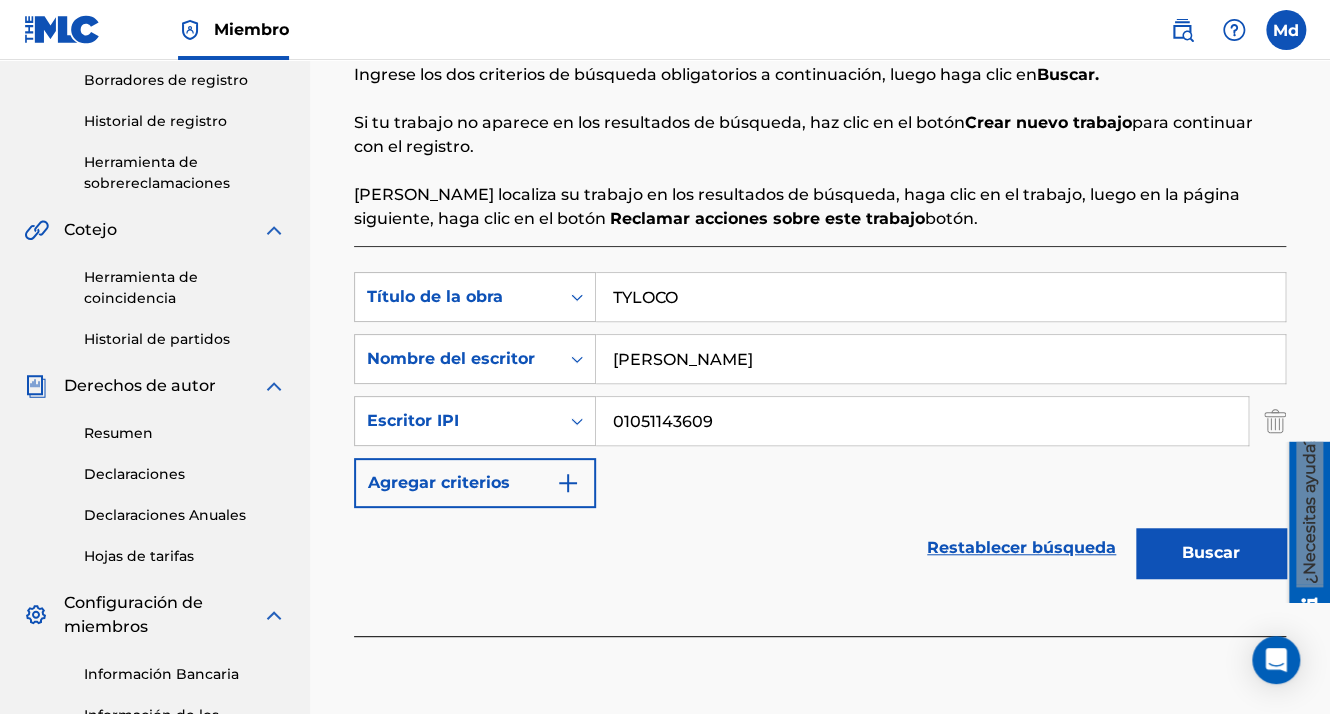 click on "Buscar" at bounding box center (1211, 553) 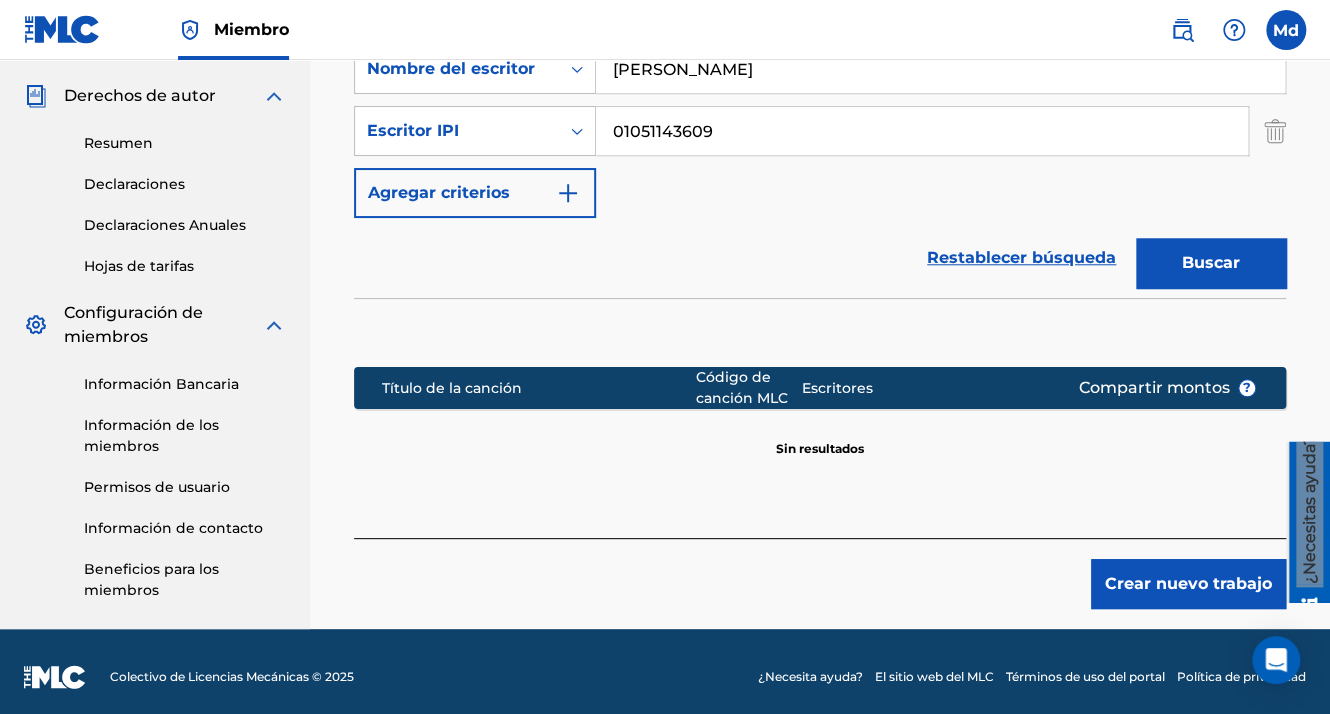 scroll, scrollTop: 696, scrollLeft: 0, axis: vertical 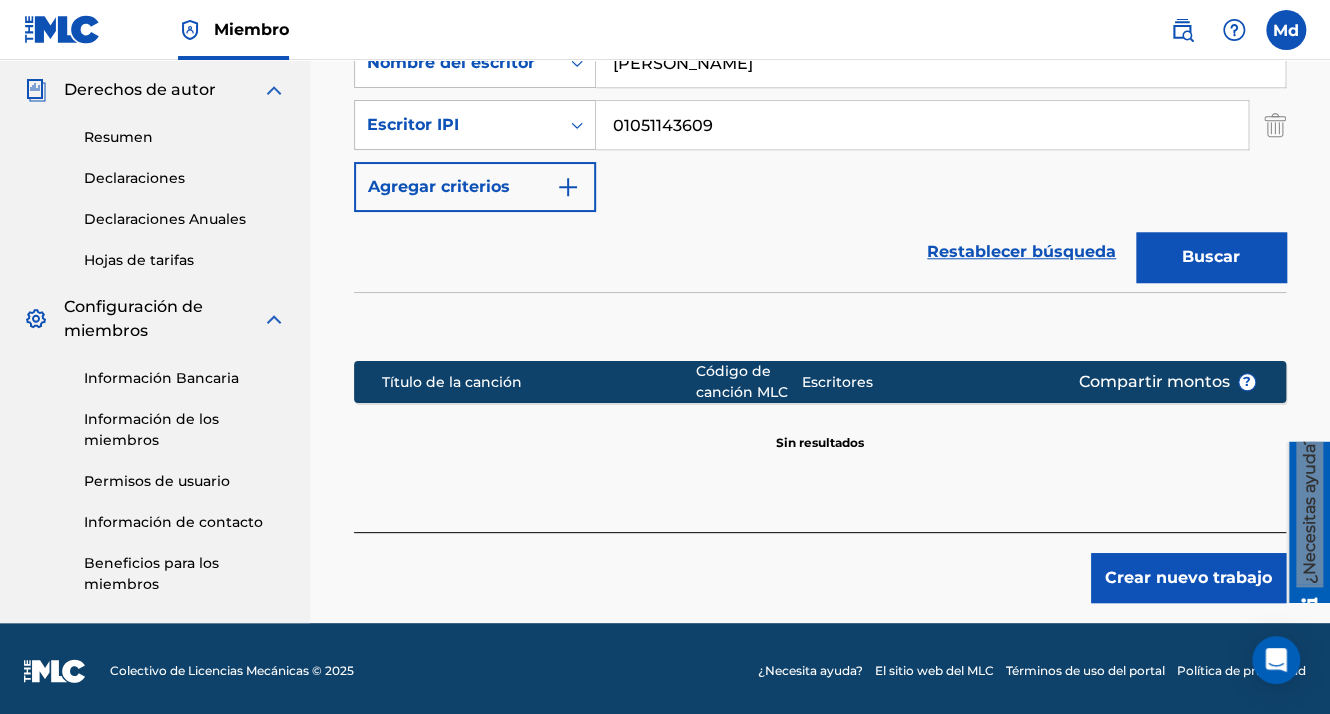 click on "Crear nuevo trabajo" at bounding box center (1188, 578) 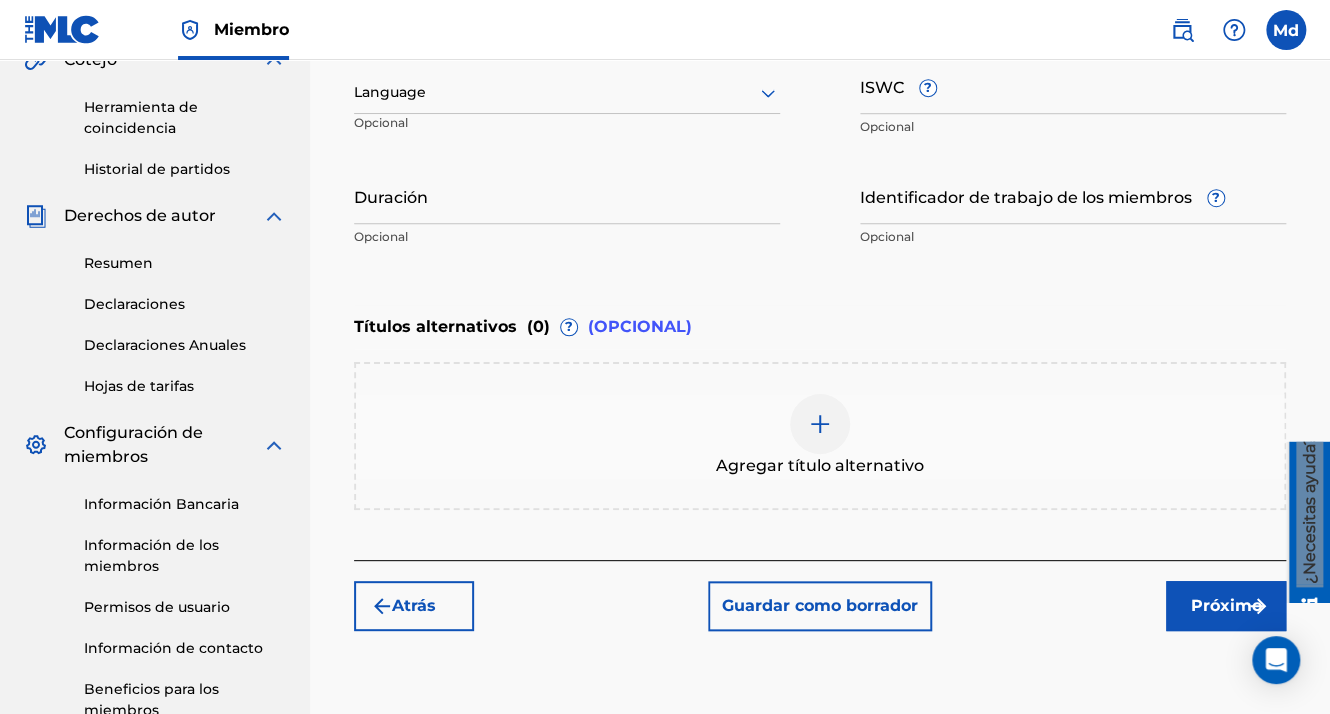 scroll, scrollTop: 396, scrollLeft: 0, axis: vertical 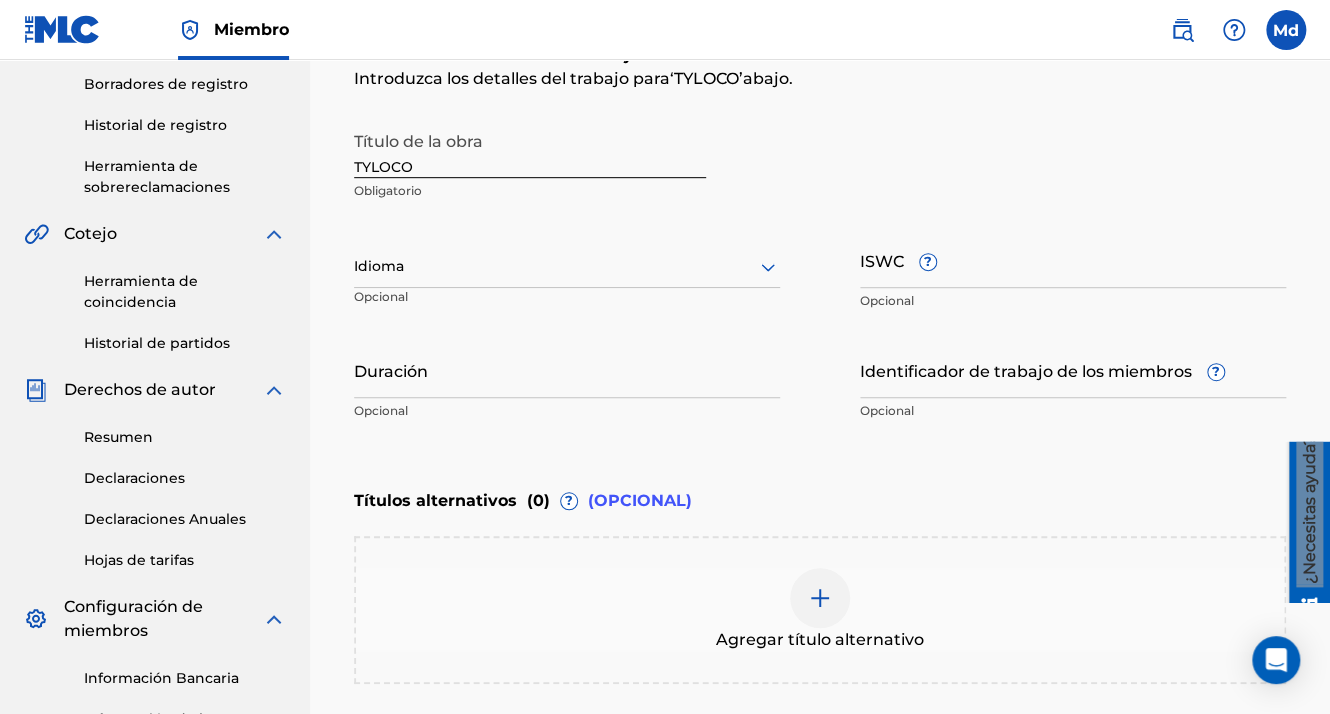click at bounding box center (567, 266) 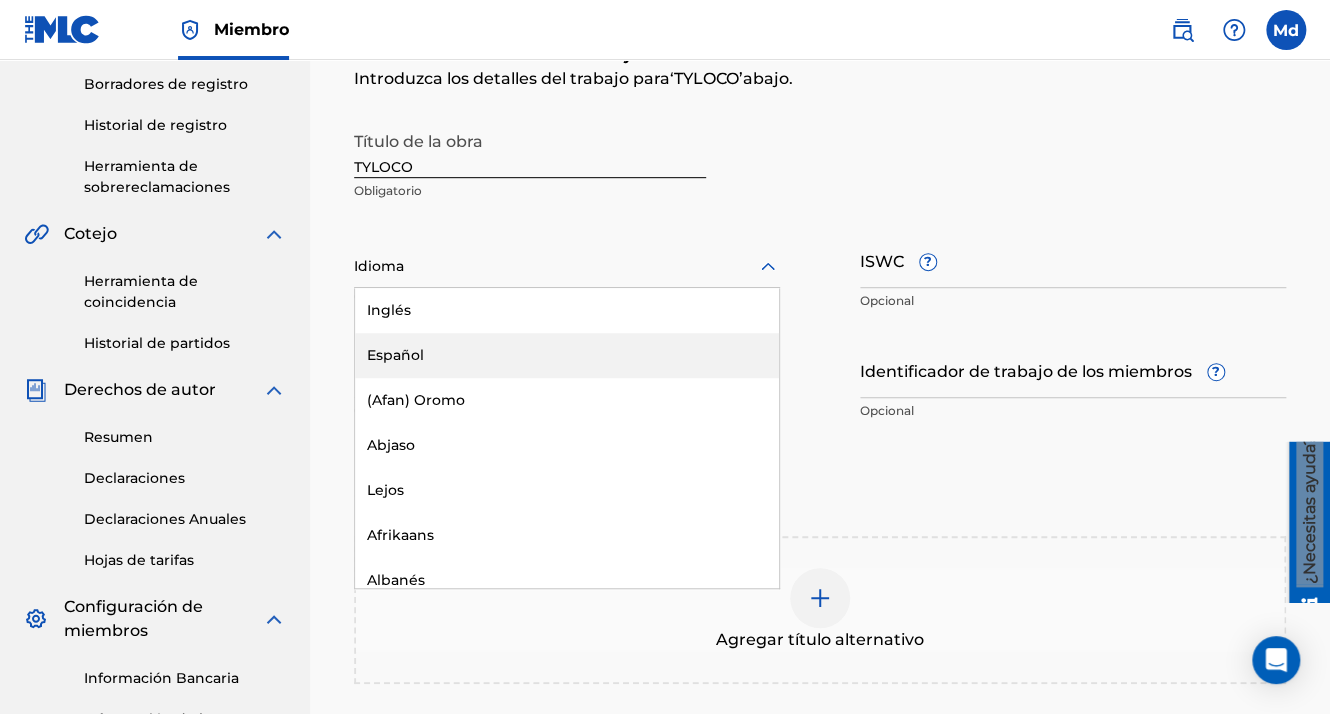 click on "Español" at bounding box center (567, 355) 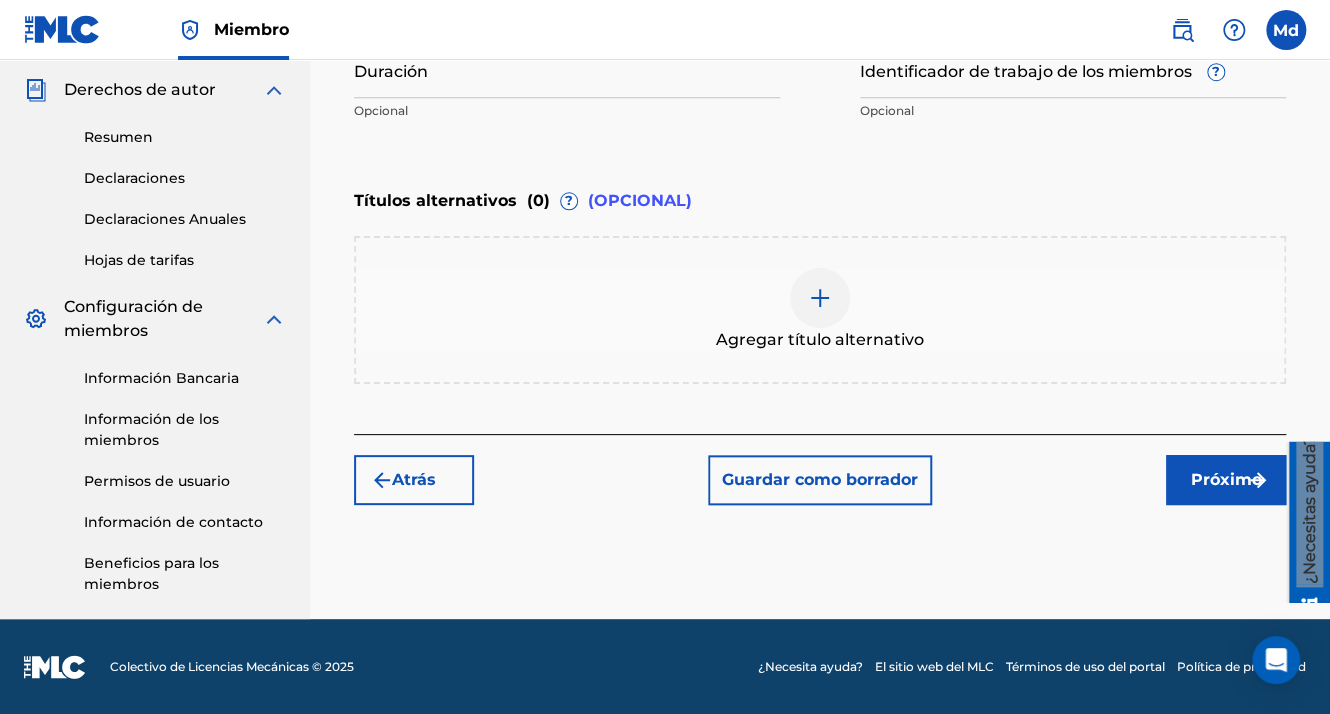 click on "Próximo" at bounding box center [1226, 480] 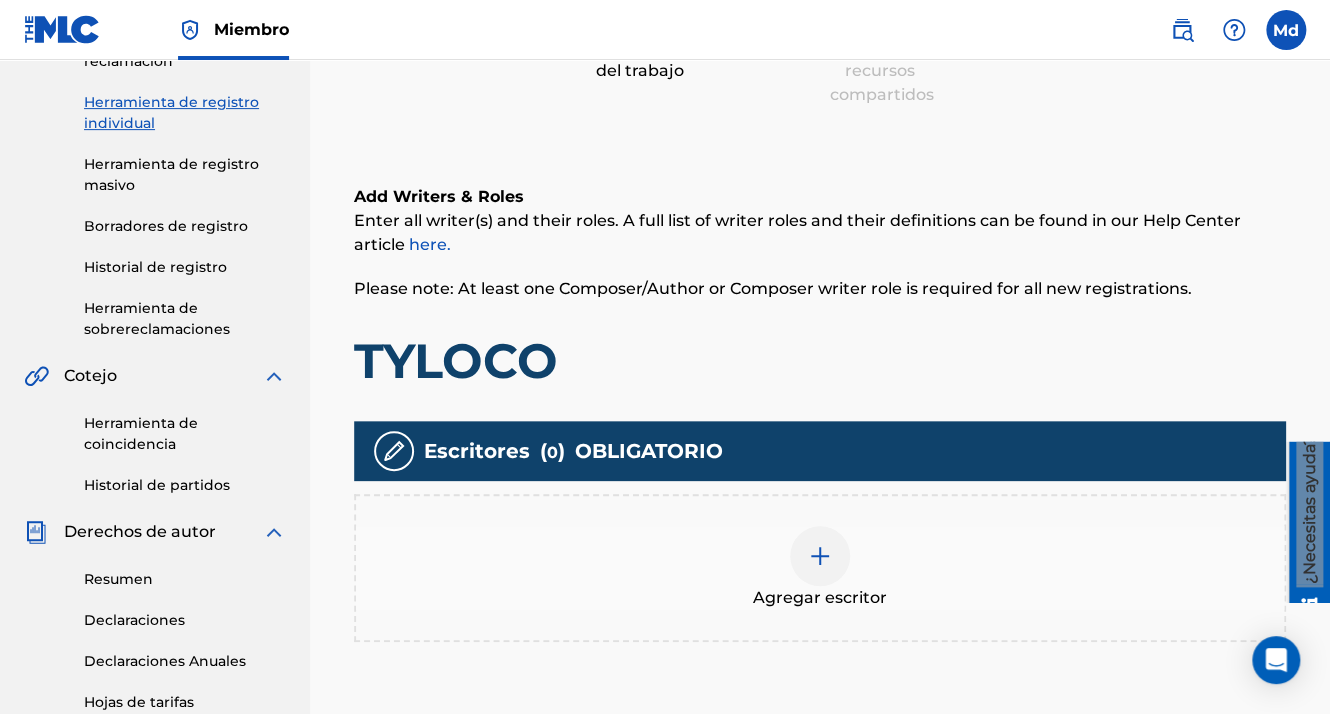 scroll, scrollTop: 323, scrollLeft: 0, axis: vertical 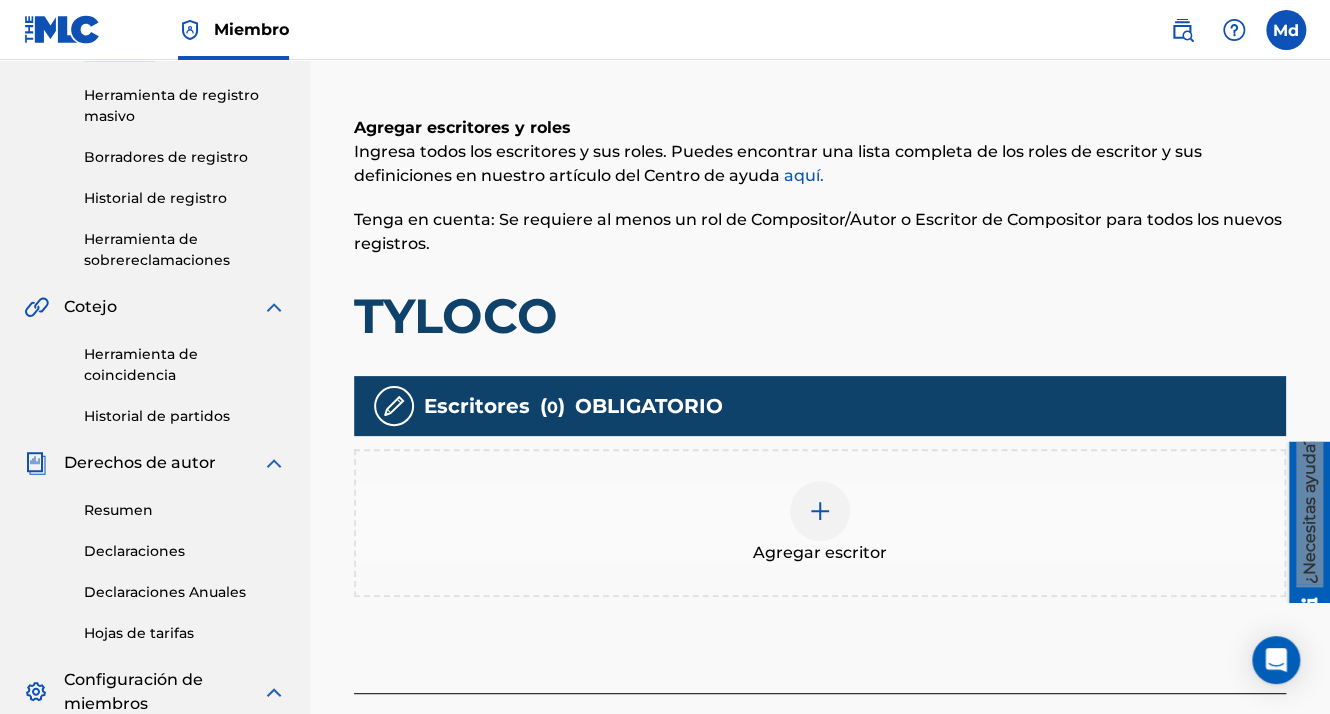 click on "Agregar escritor" at bounding box center [820, 523] 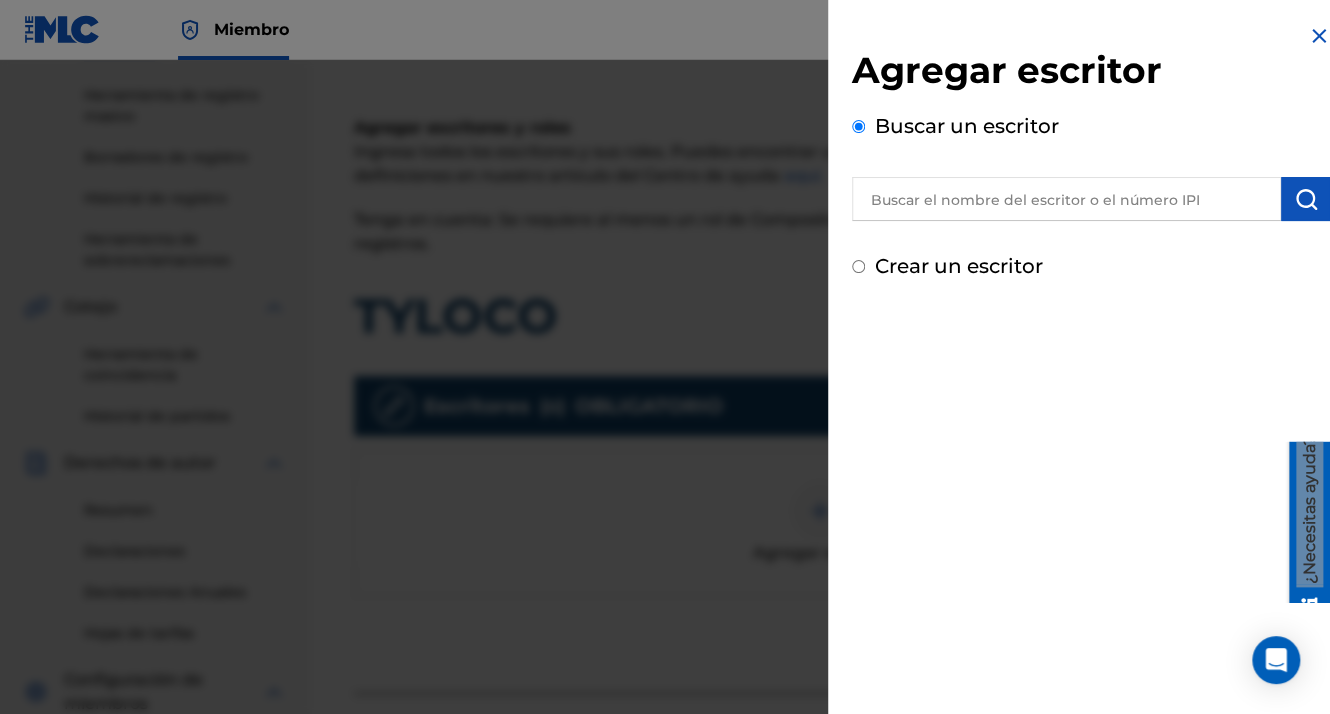 click at bounding box center [1066, 199] 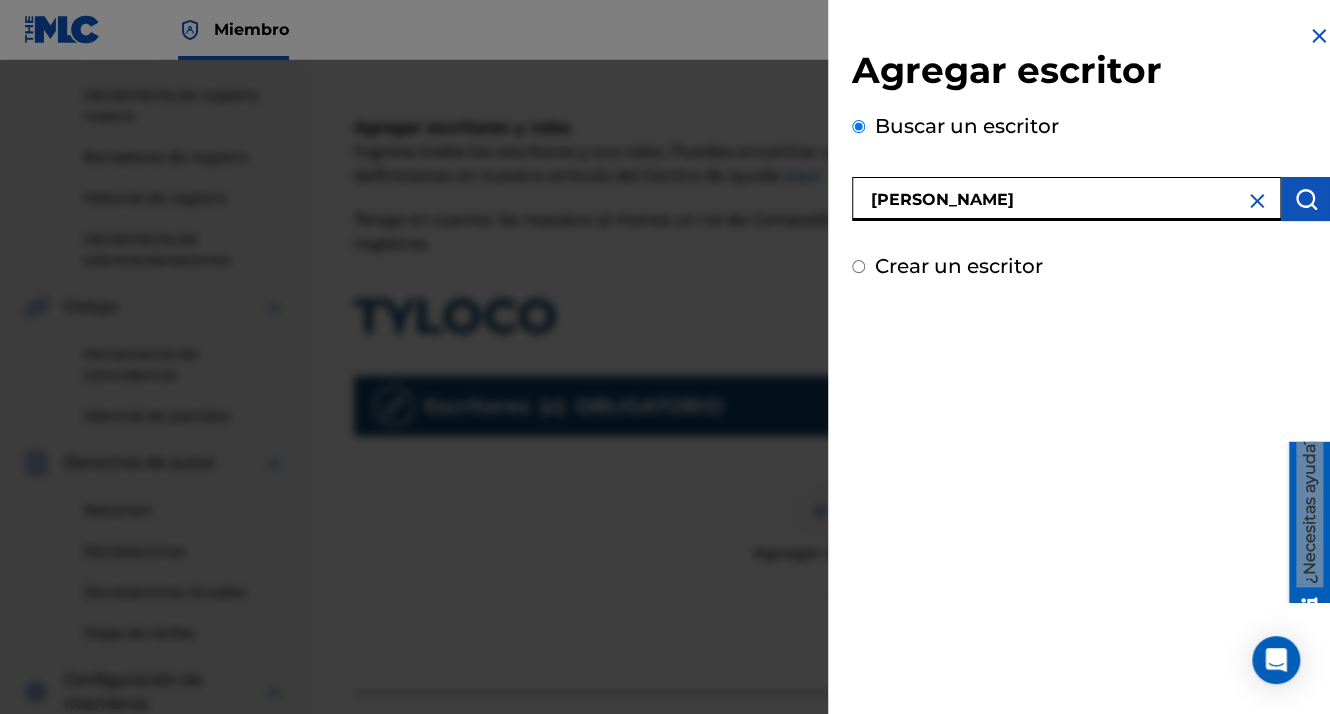 type on "[PERSON_NAME]" 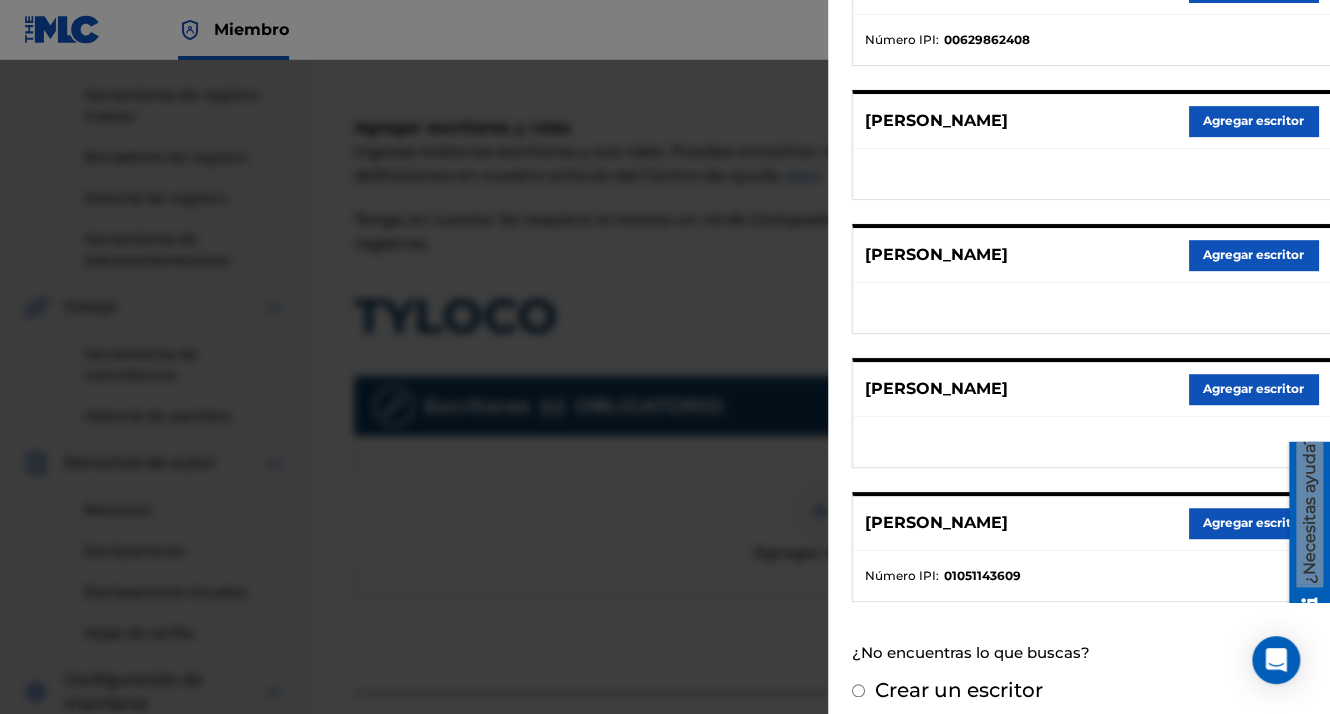scroll, scrollTop: 344, scrollLeft: 0, axis: vertical 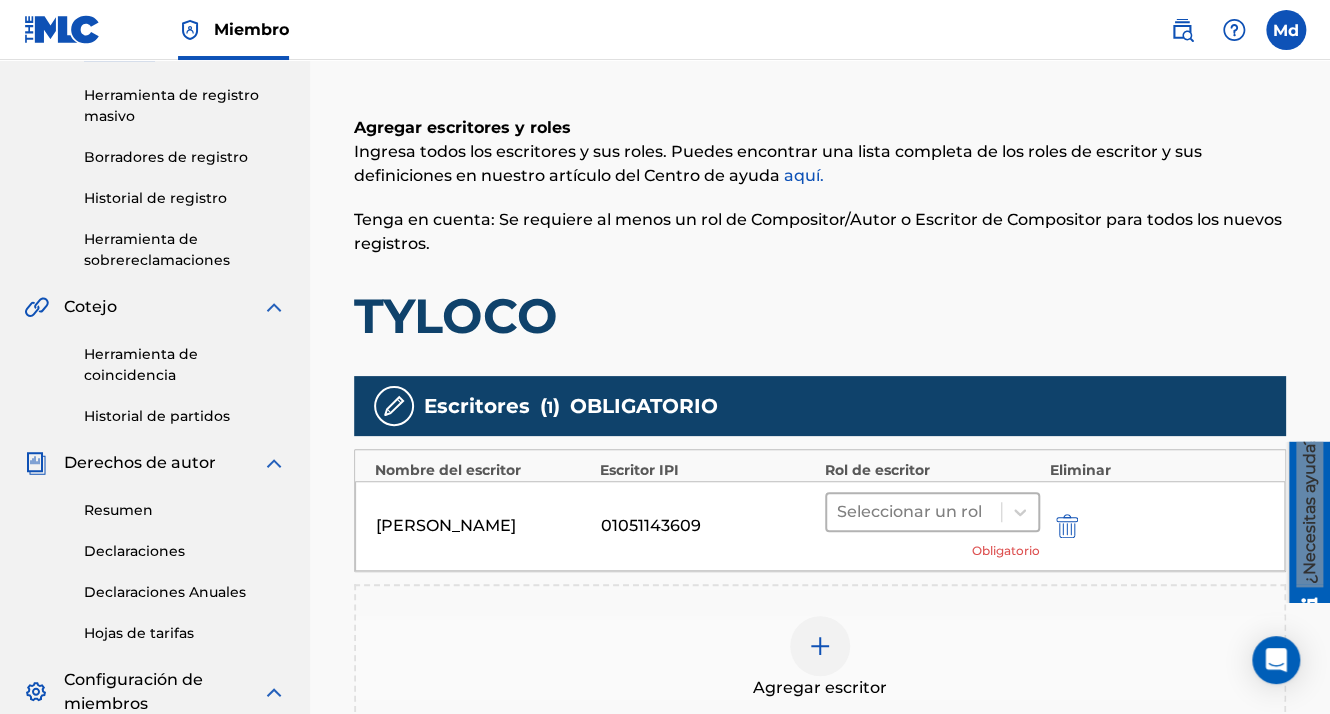 click at bounding box center [914, 512] 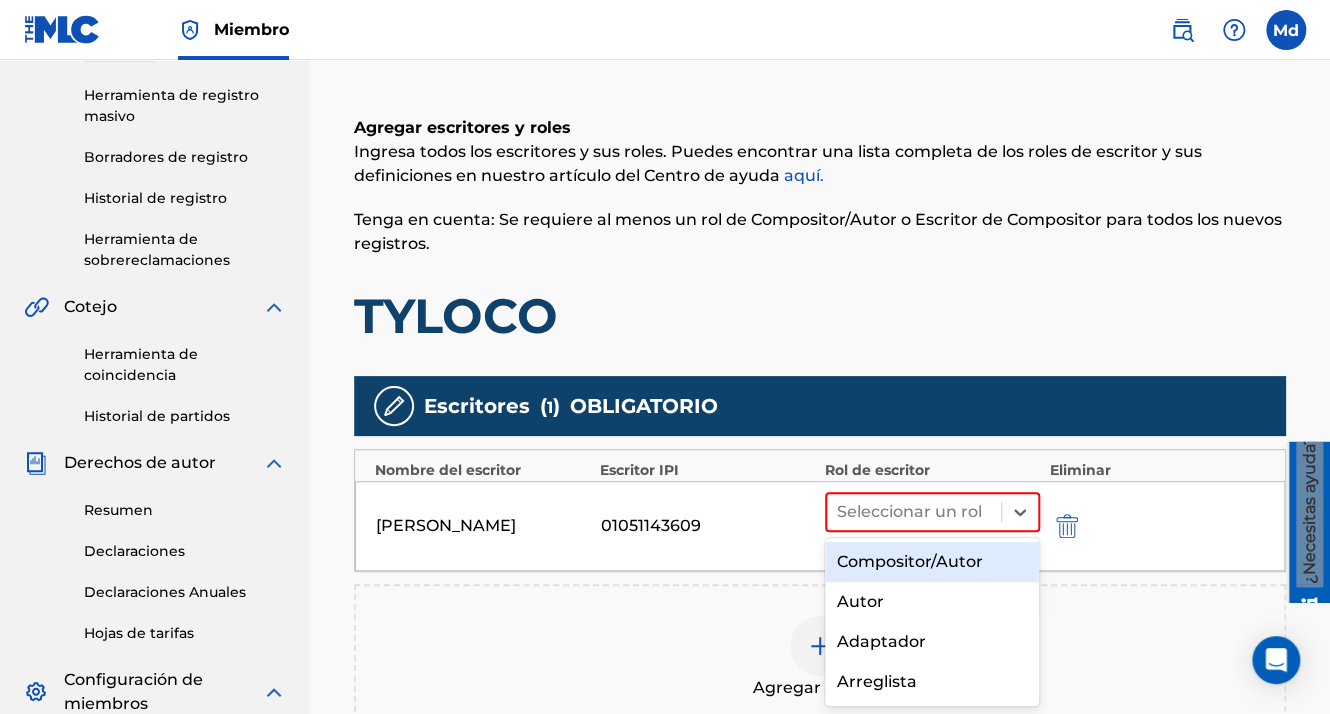 click on "Compositor/Autor" at bounding box center (932, 562) 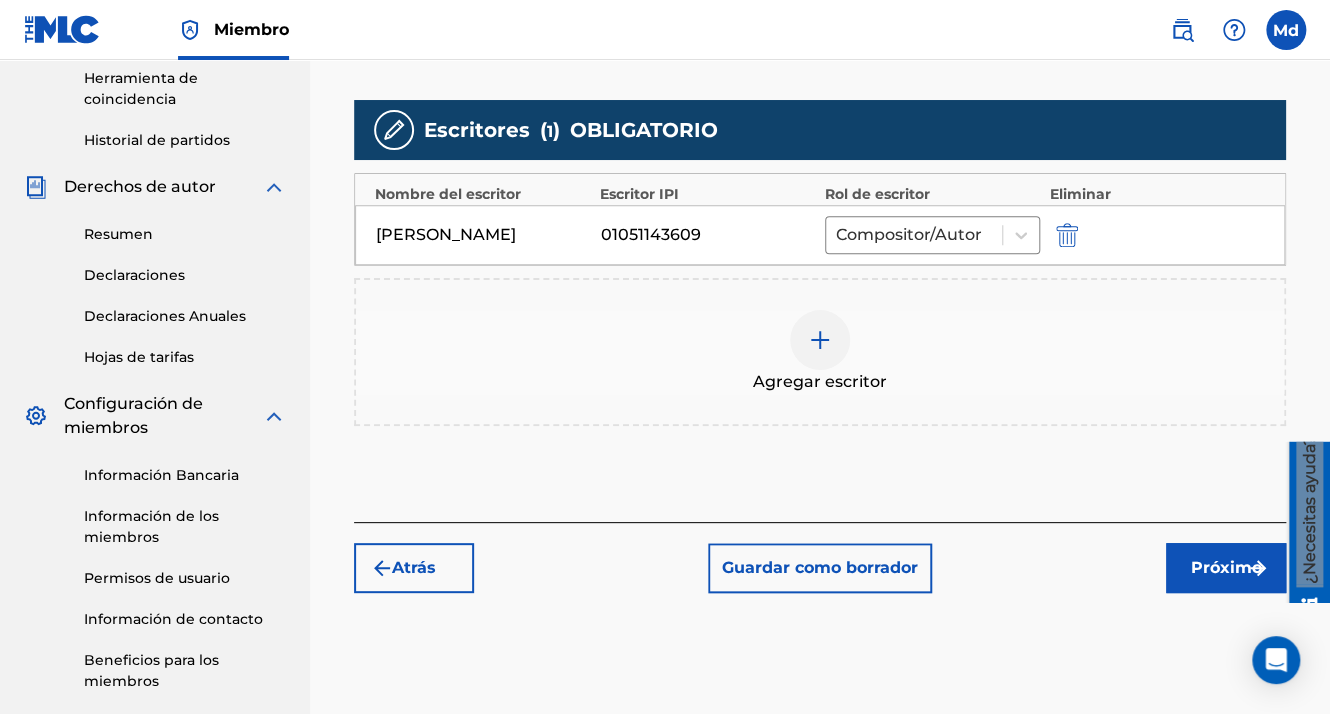scroll, scrollTop: 696, scrollLeft: 0, axis: vertical 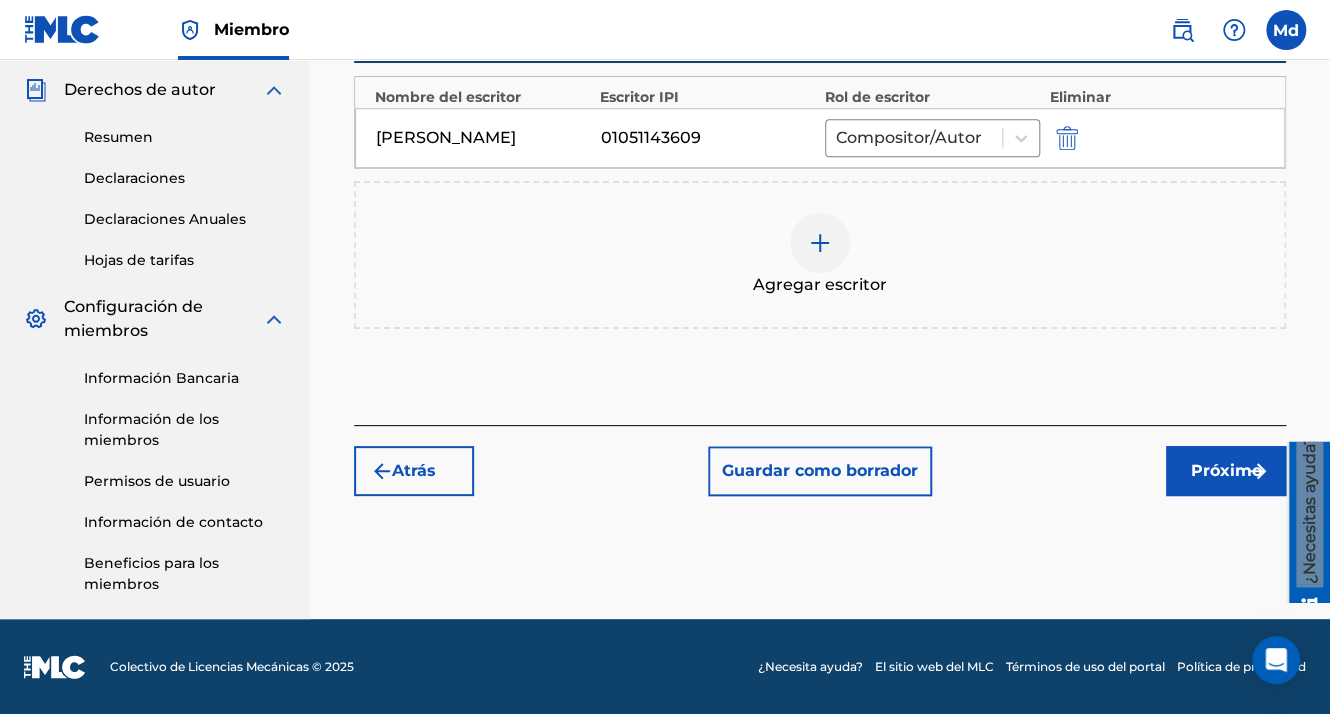 click on "Próximo" at bounding box center [1226, 471] 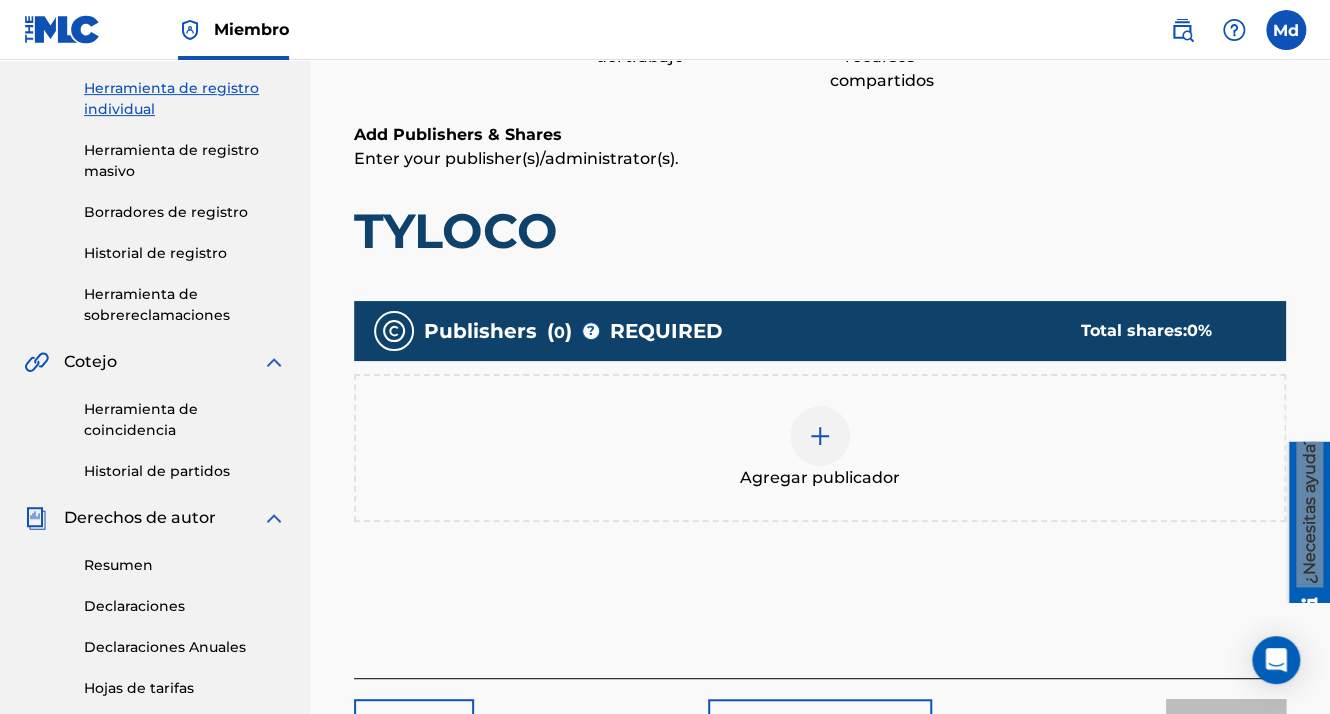 scroll, scrollTop: 340, scrollLeft: 0, axis: vertical 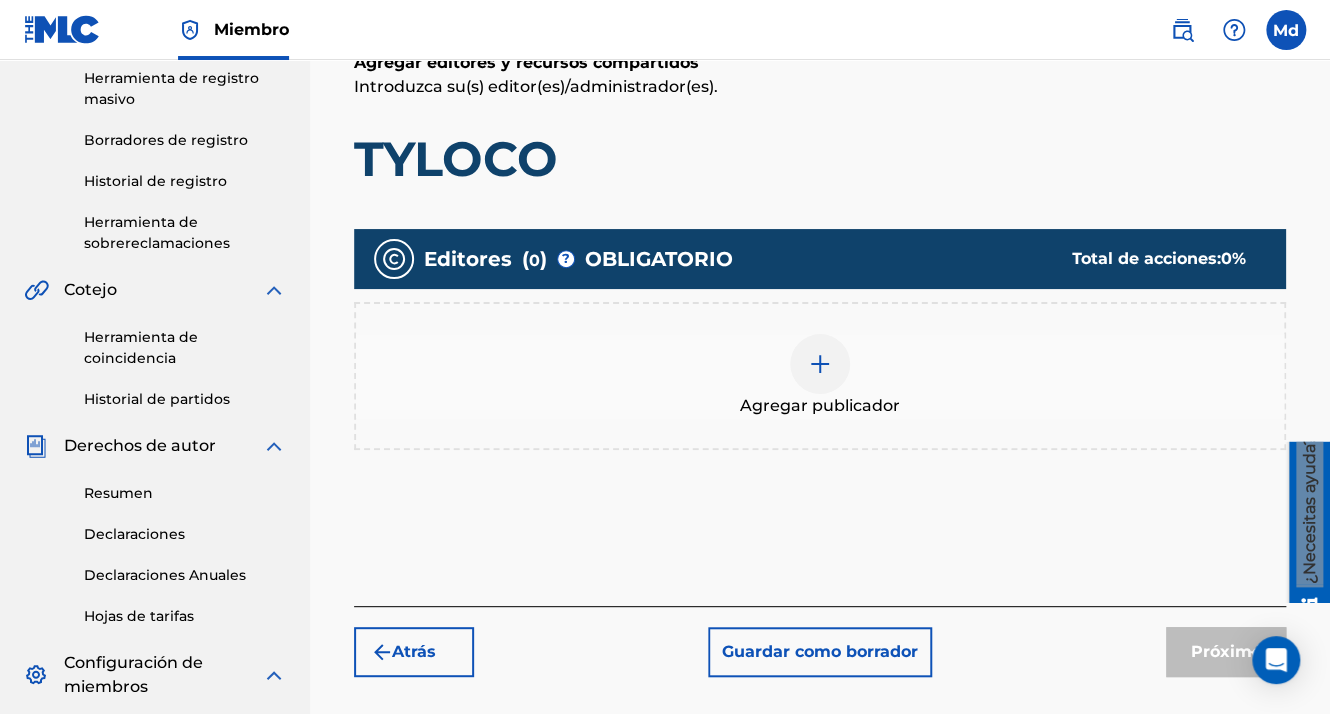 click on "Agregar publicador" at bounding box center (820, 406) 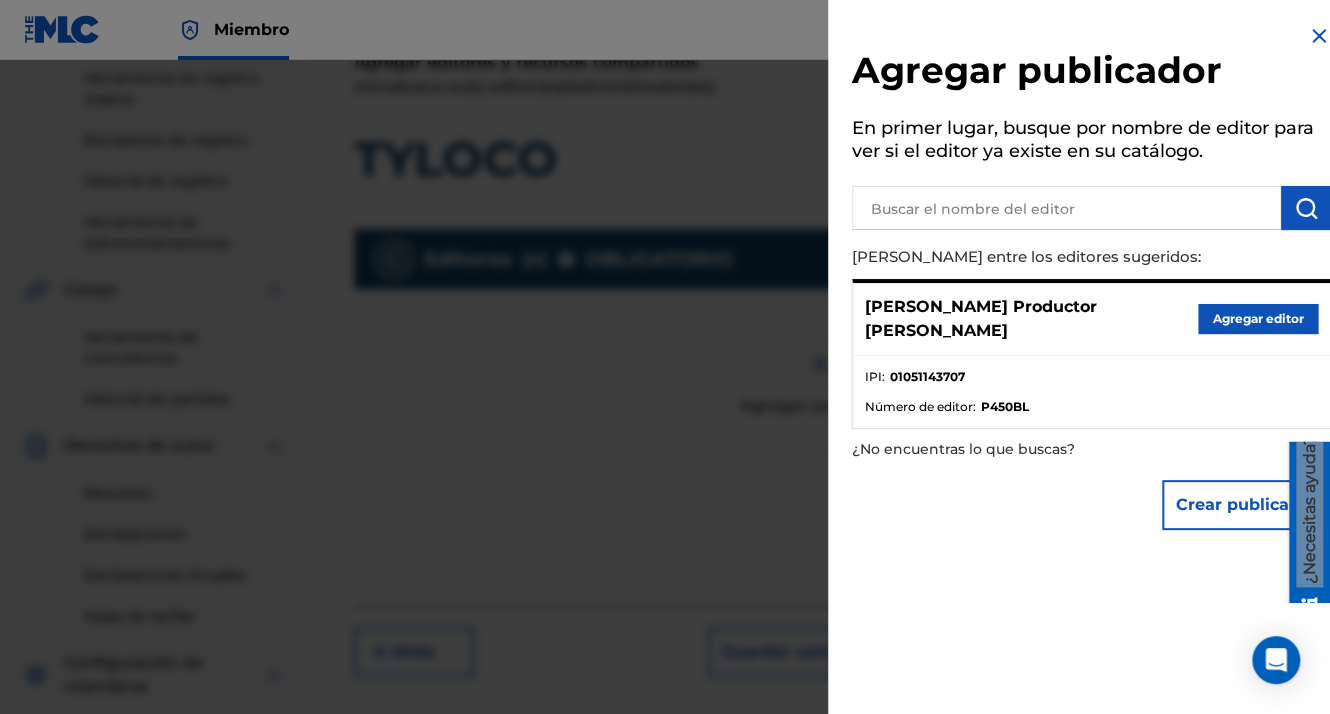click on "Agregar editor" at bounding box center (1258, 319) 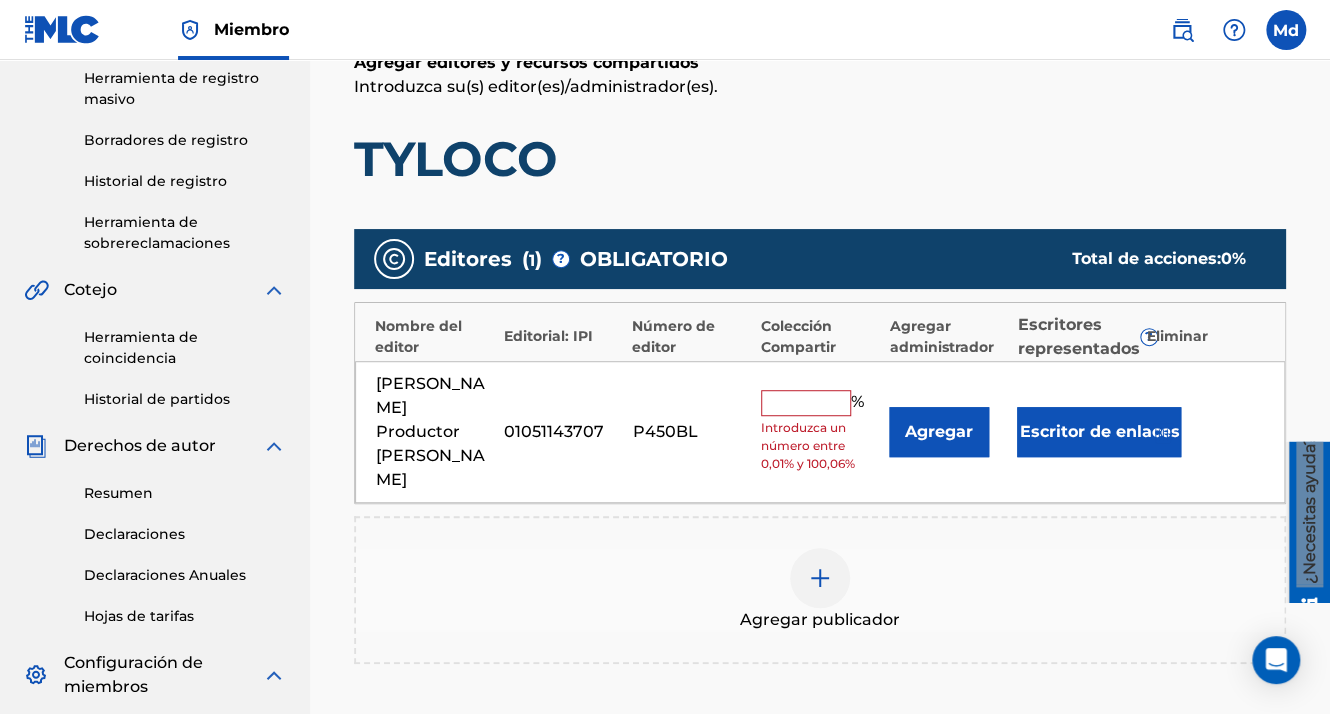 click at bounding box center (806, 403) 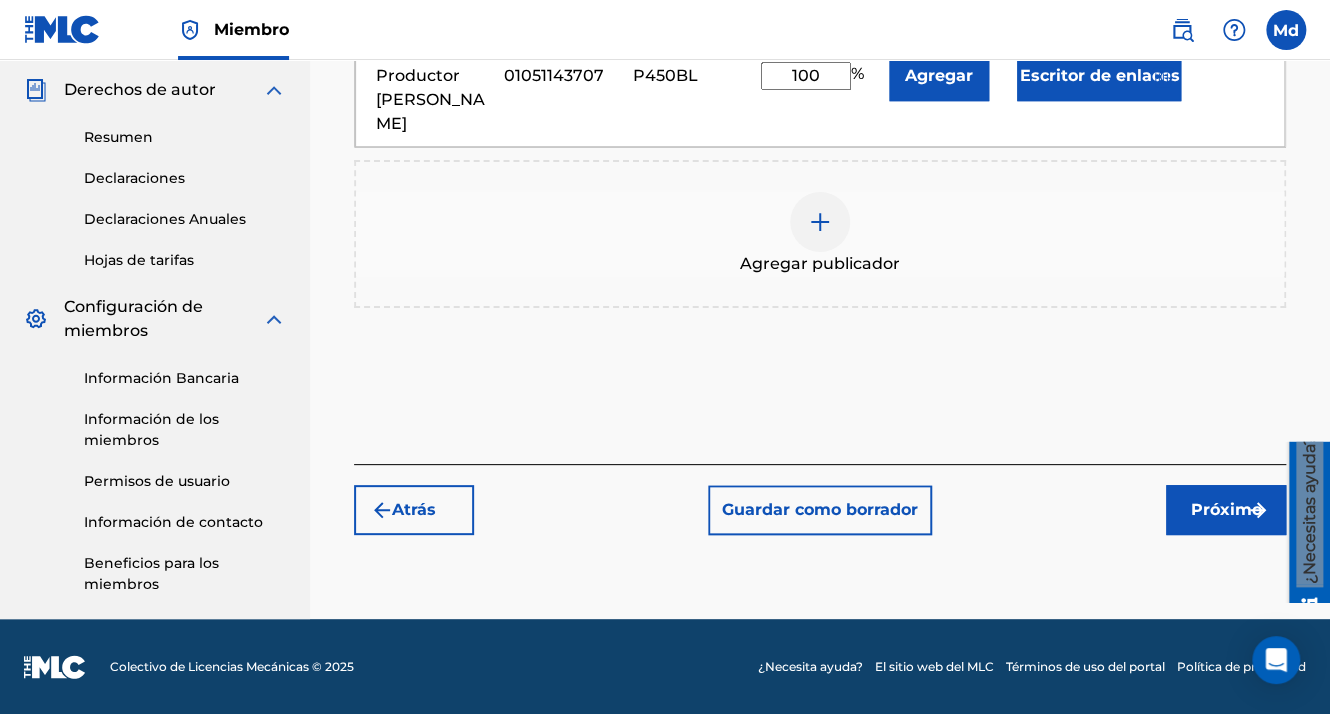 drag, startPoint x: 1196, startPoint y: 483, endPoint x: 1204, endPoint y: 473, distance: 12.806249 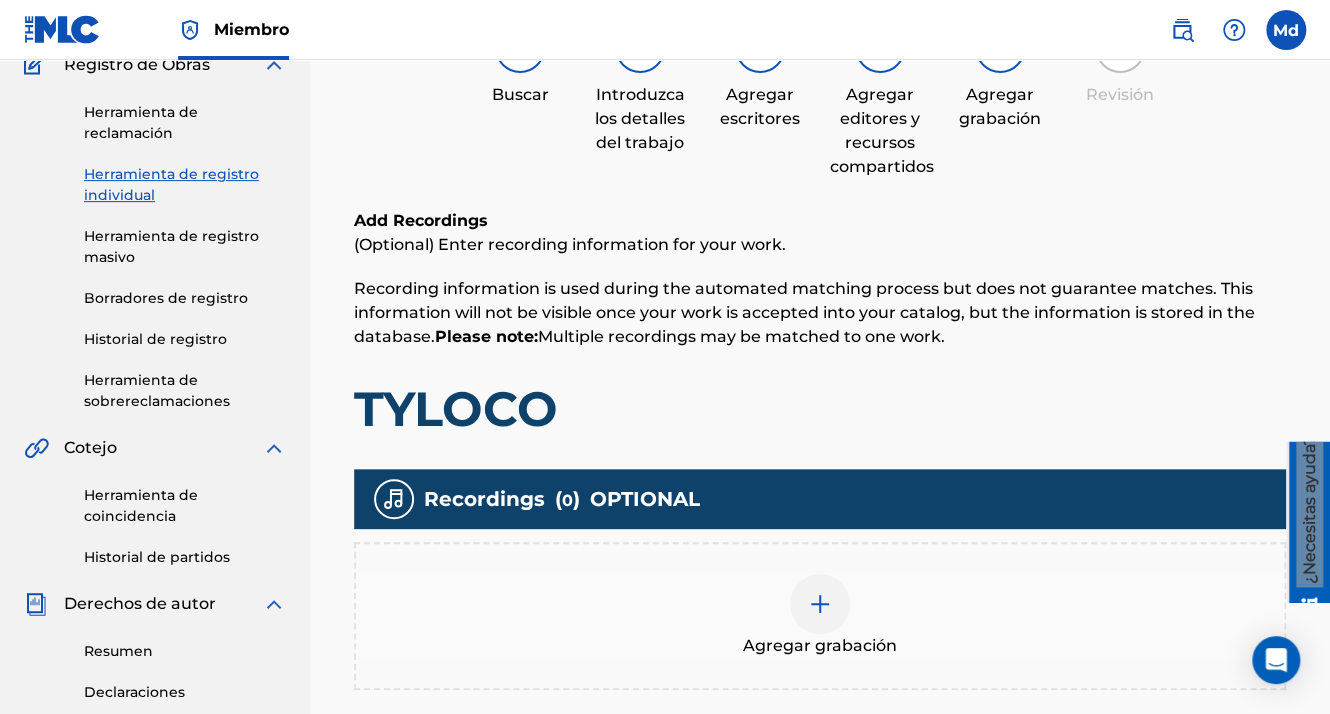 scroll, scrollTop: 290, scrollLeft: 0, axis: vertical 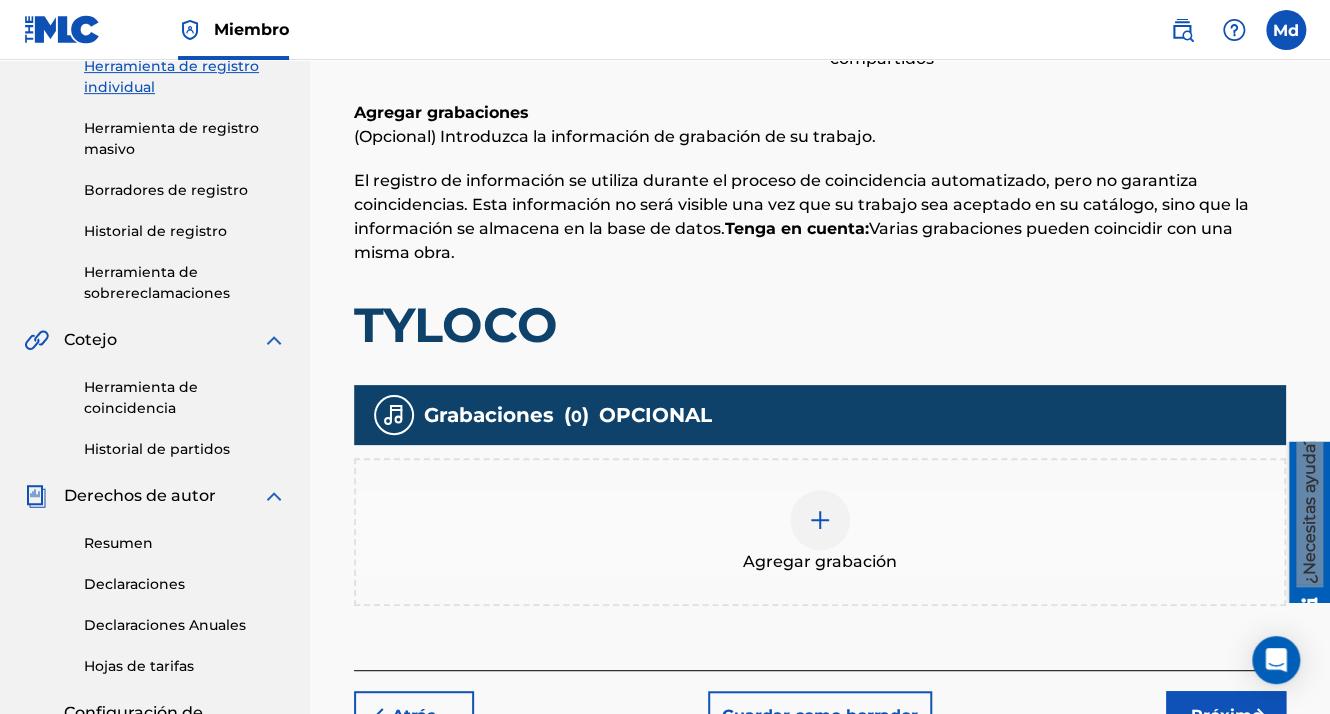 click at bounding box center (820, 520) 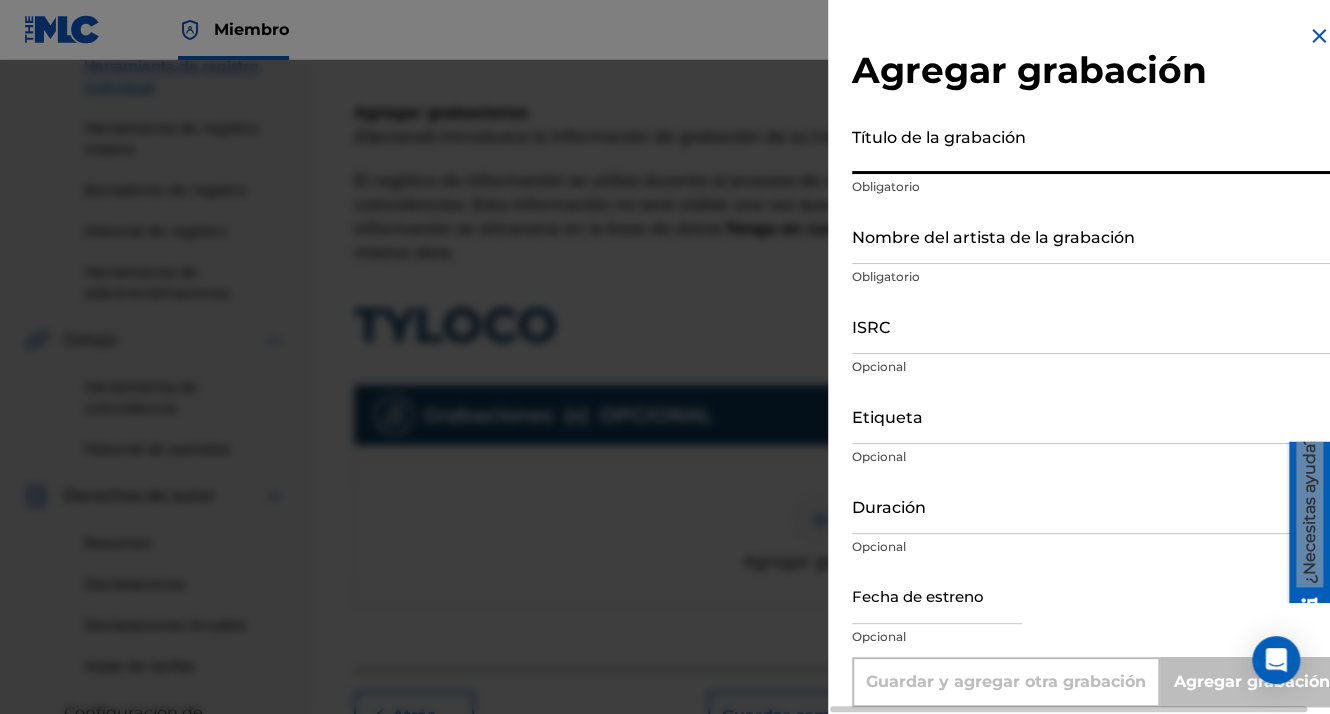 click on "Título de la grabación" at bounding box center (1091, 145) 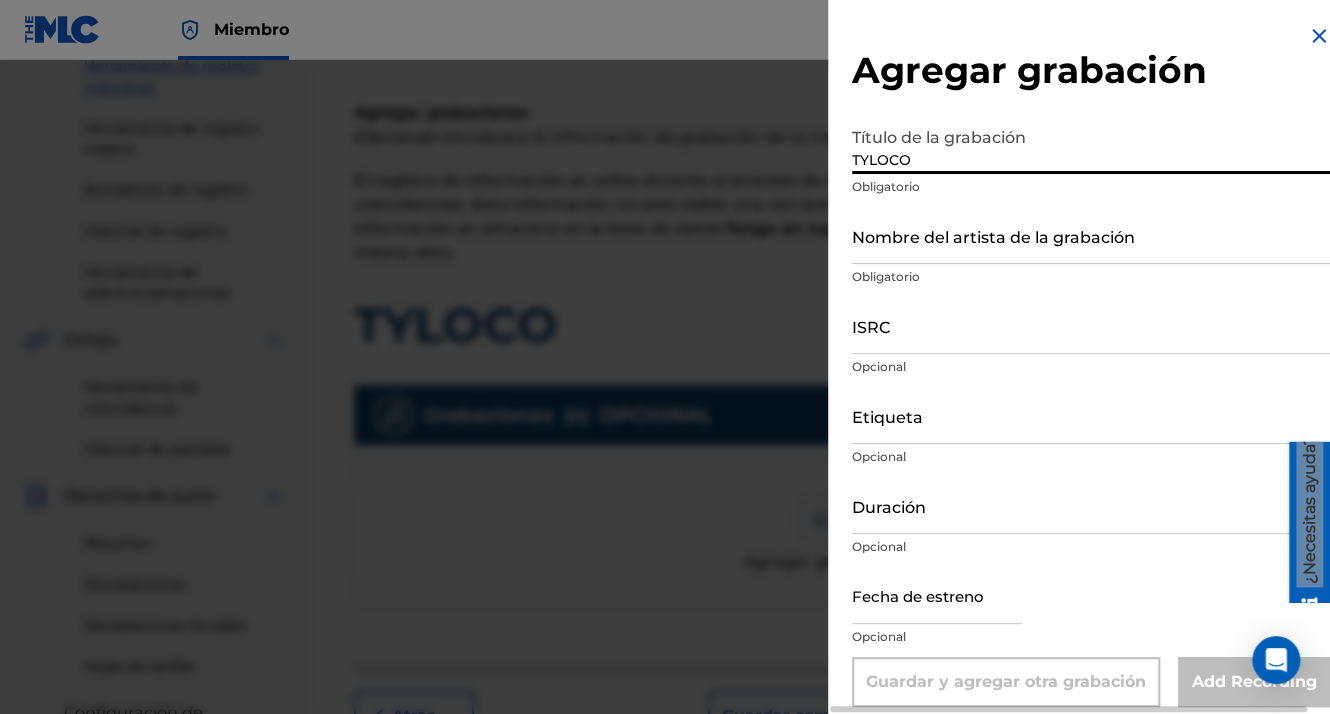 type on "TYLOCO" 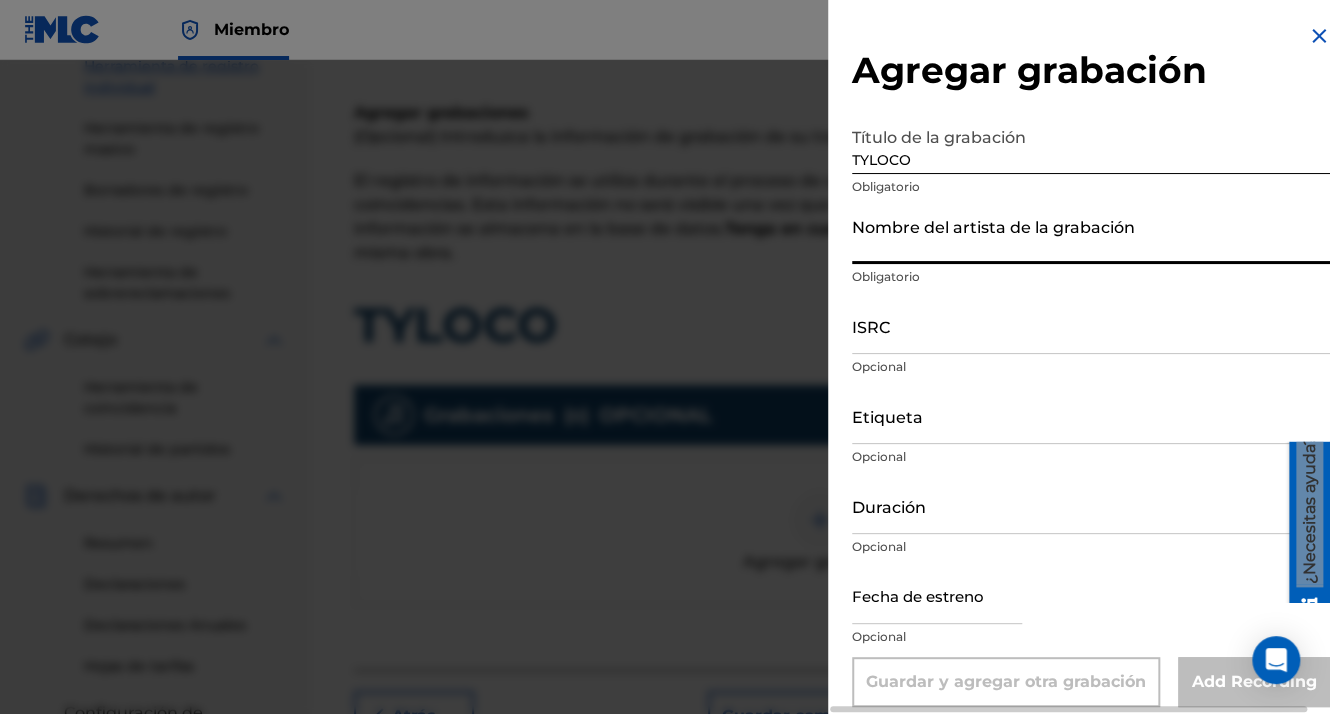 click on "Nombre del artista de la grabación" at bounding box center (1091, 235) 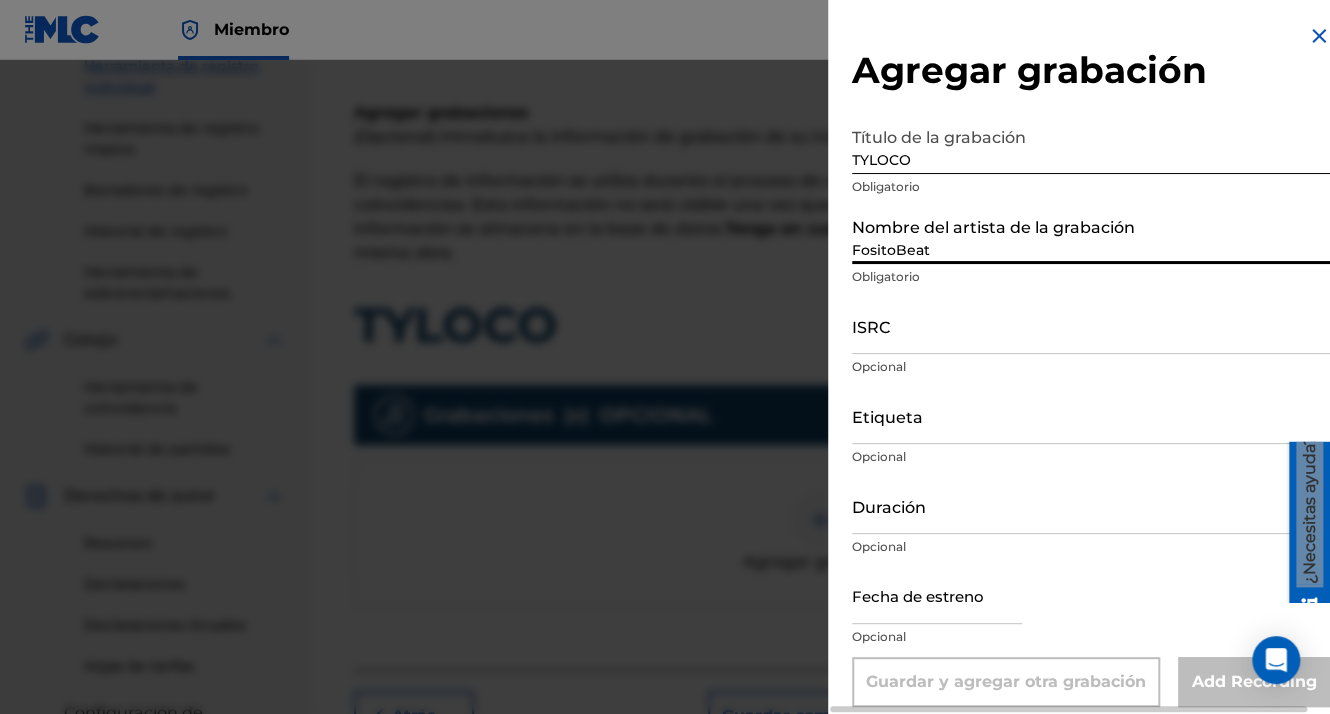type on "[DATE]" 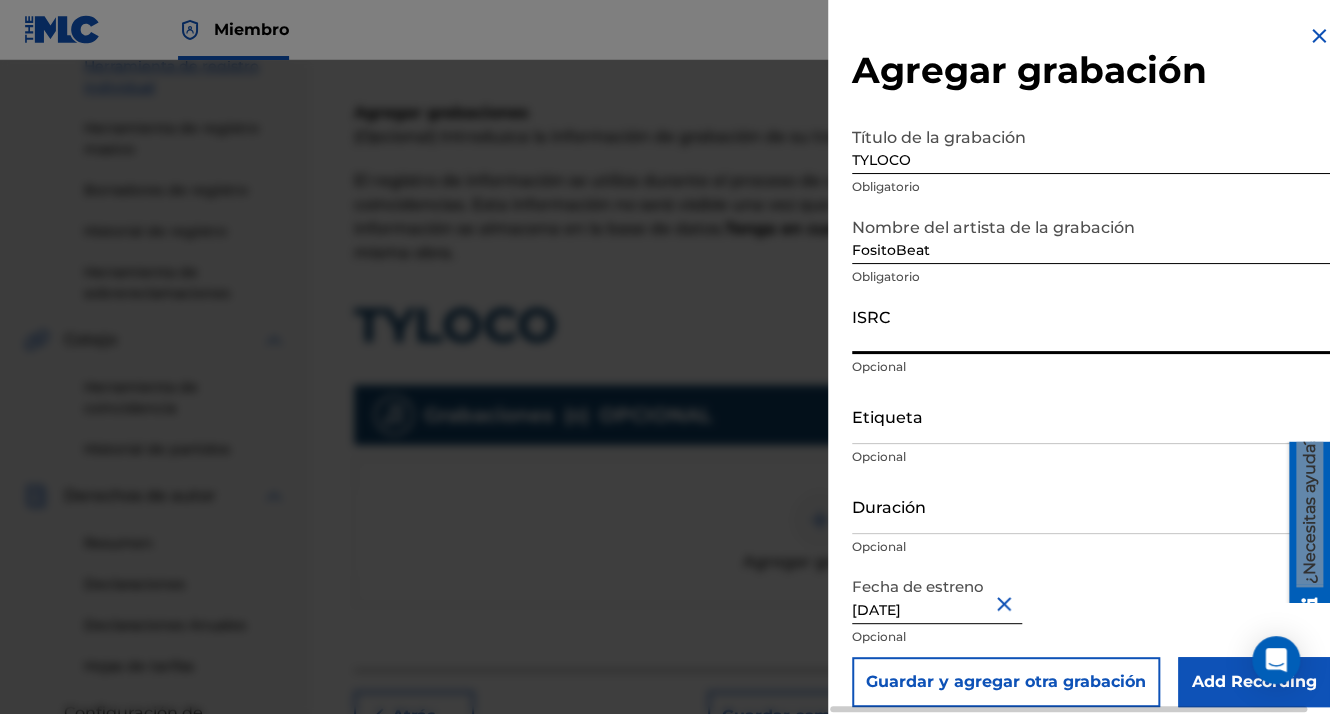 click on "ISRC" at bounding box center (1091, 325) 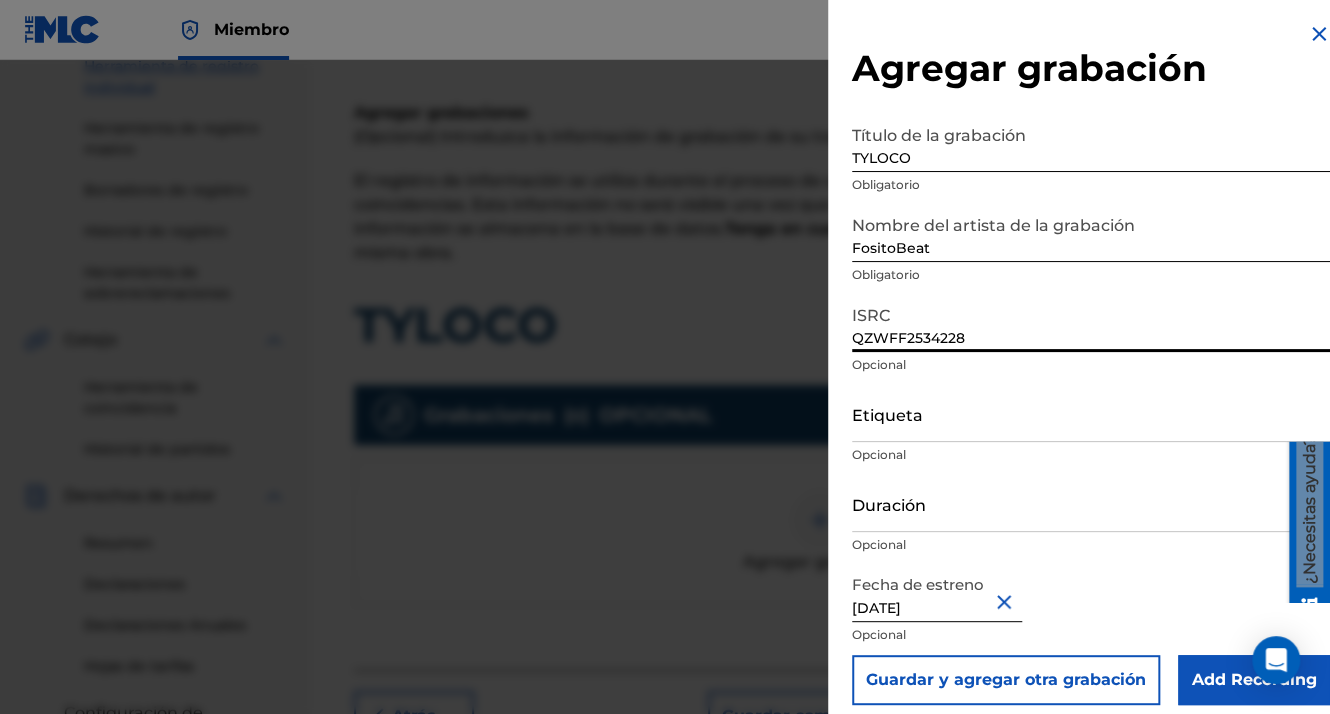 scroll, scrollTop: 16, scrollLeft: 0, axis: vertical 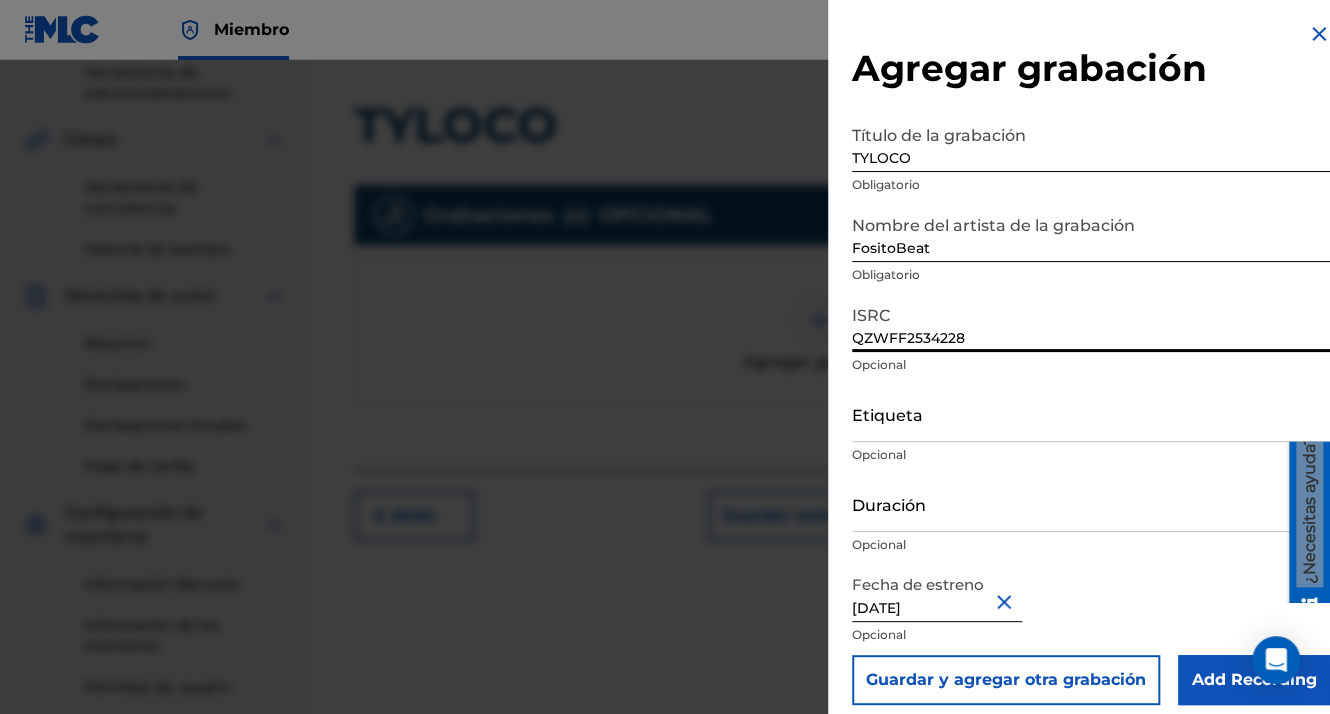 type on "QZWFF2534228" 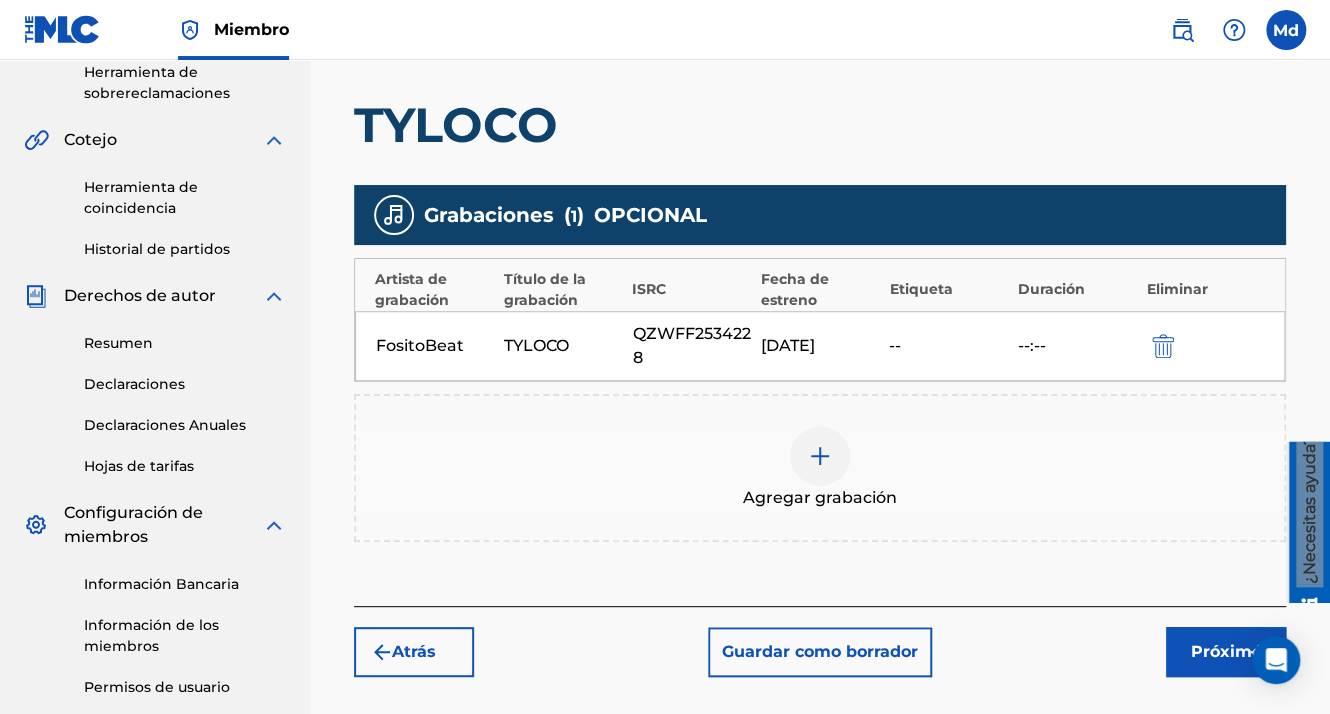 click on "Próximo" at bounding box center [1226, 652] 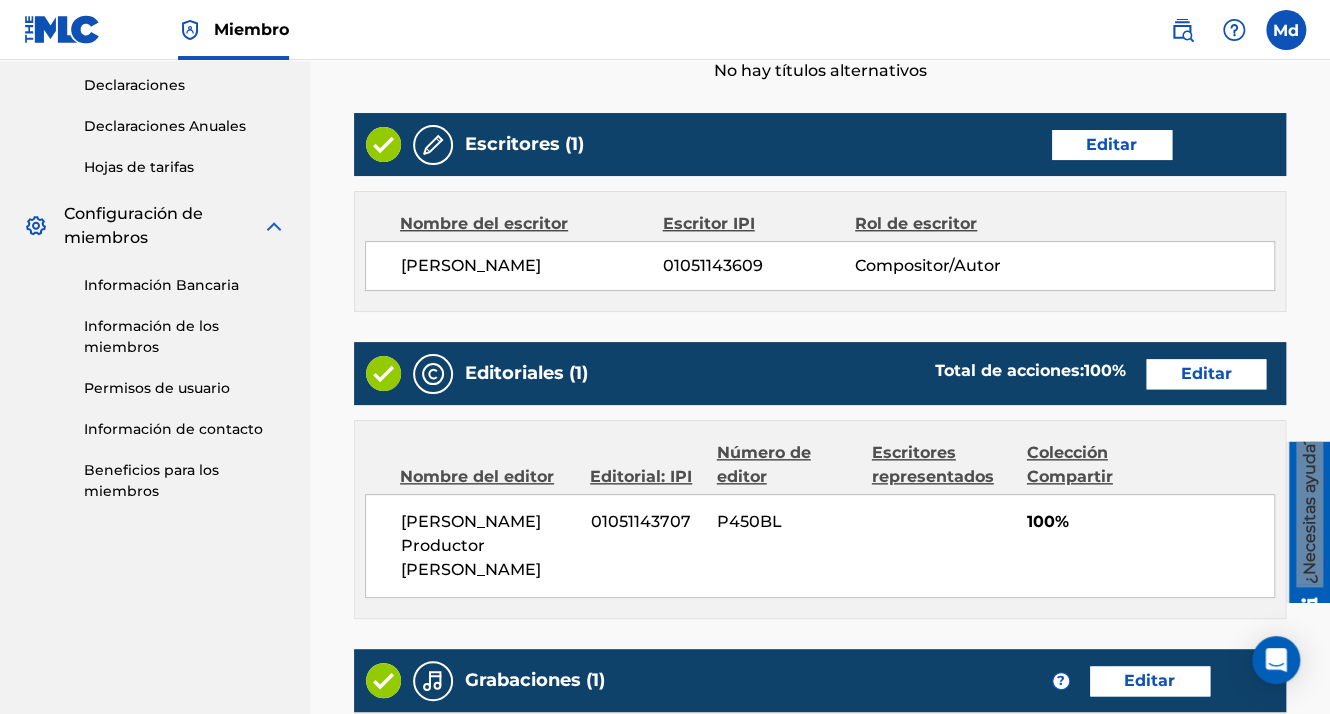 scroll, scrollTop: 1123, scrollLeft: 0, axis: vertical 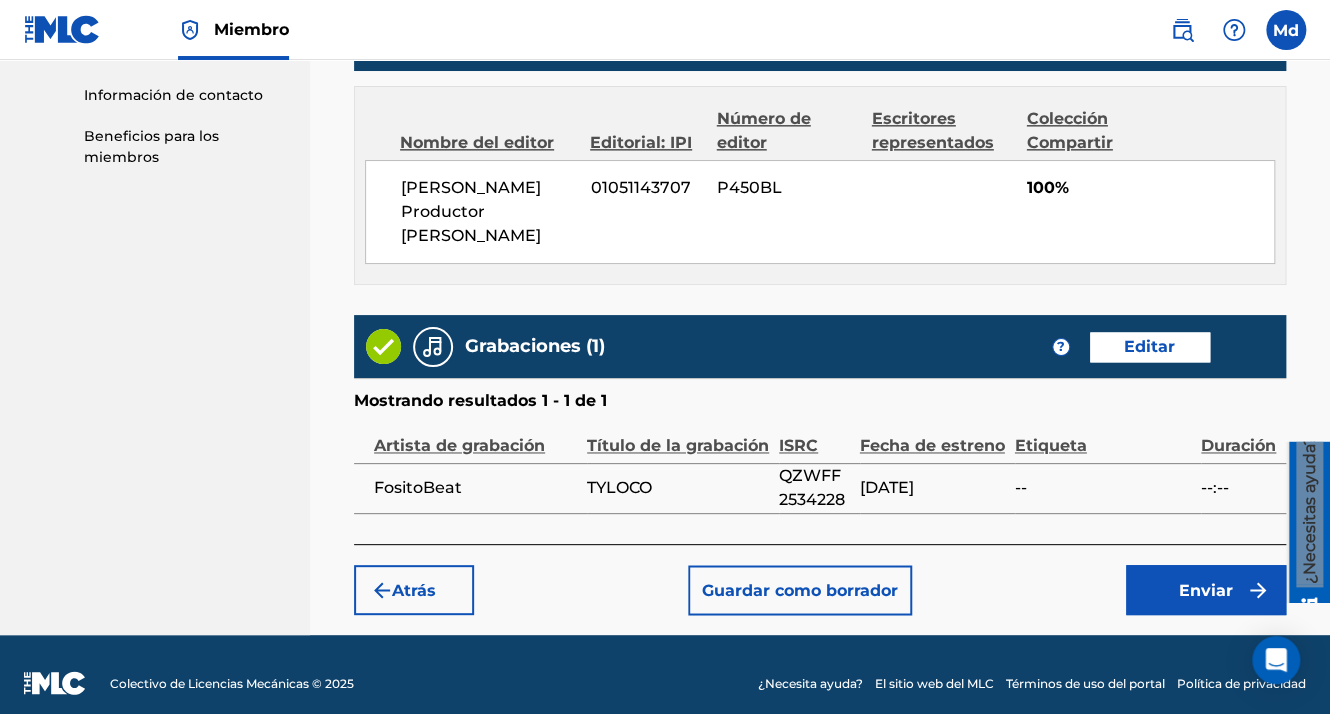 click on "Enviar" at bounding box center [1206, 590] 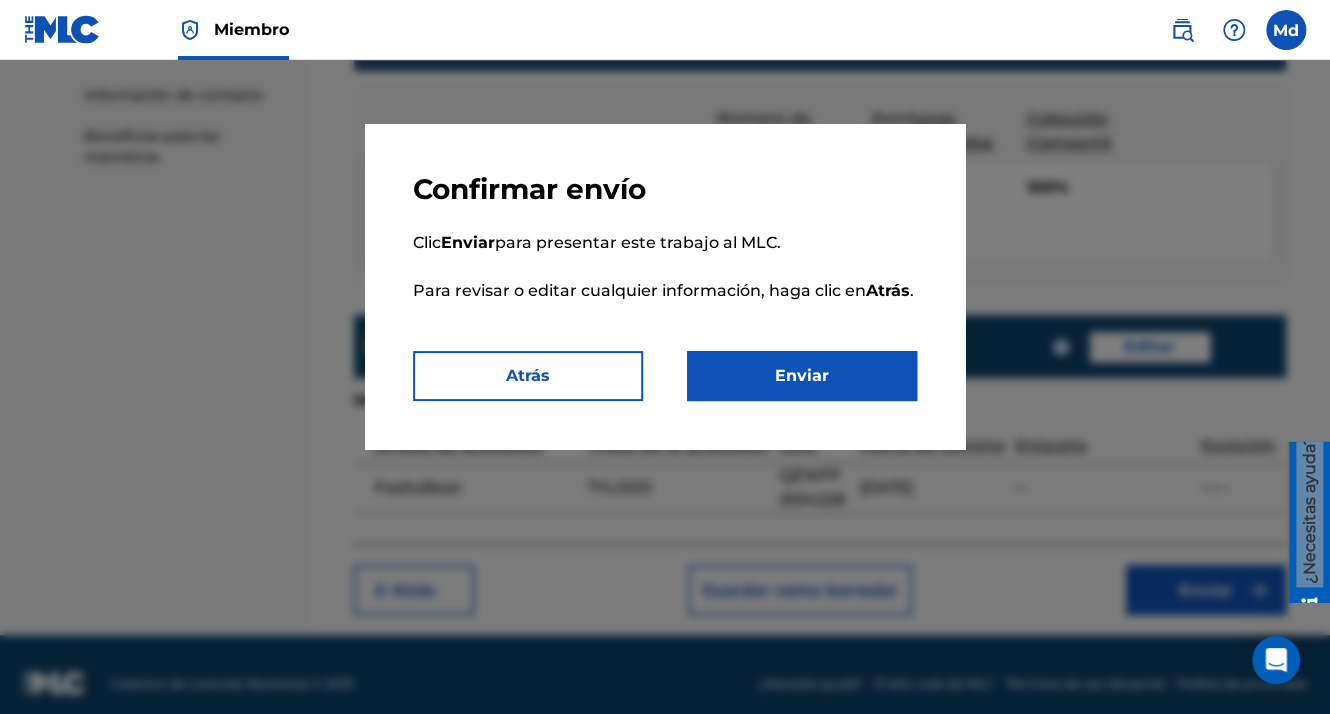 click on "Enviar" at bounding box center [802, 376] 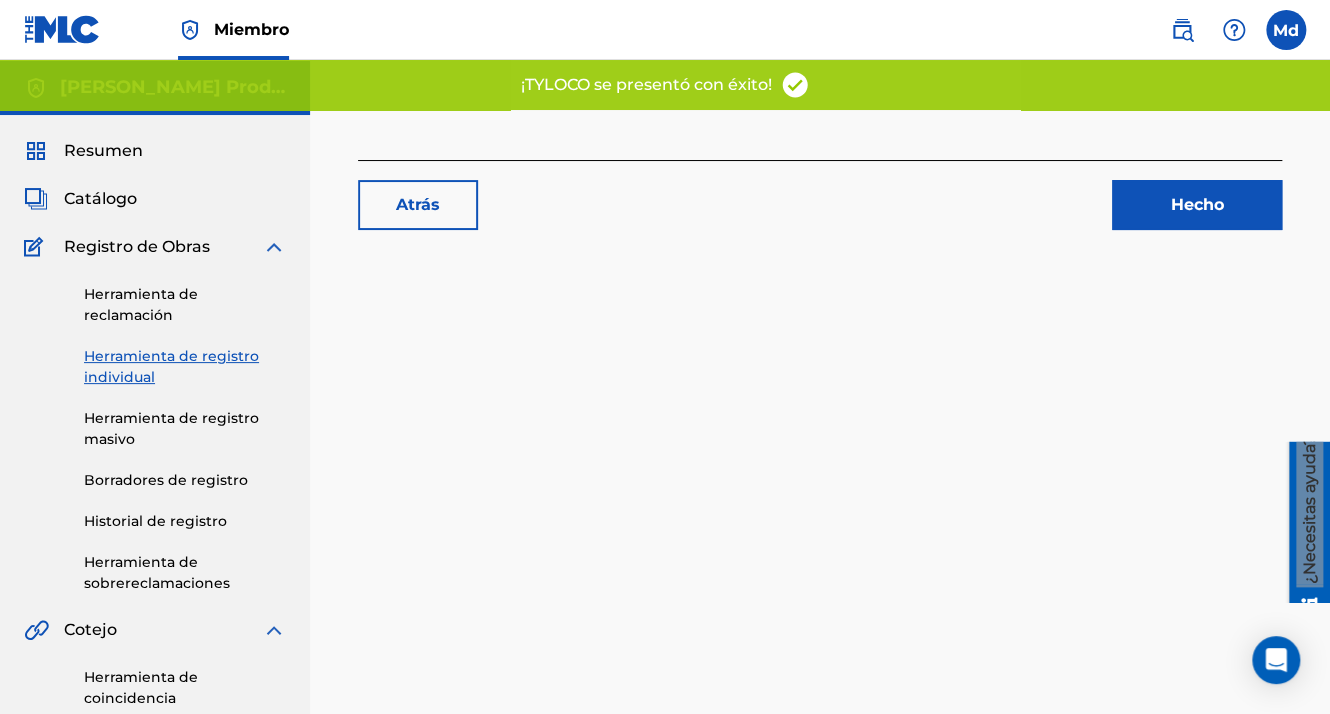 click on "Atrás Hecho" at bounding box center (820, 712) 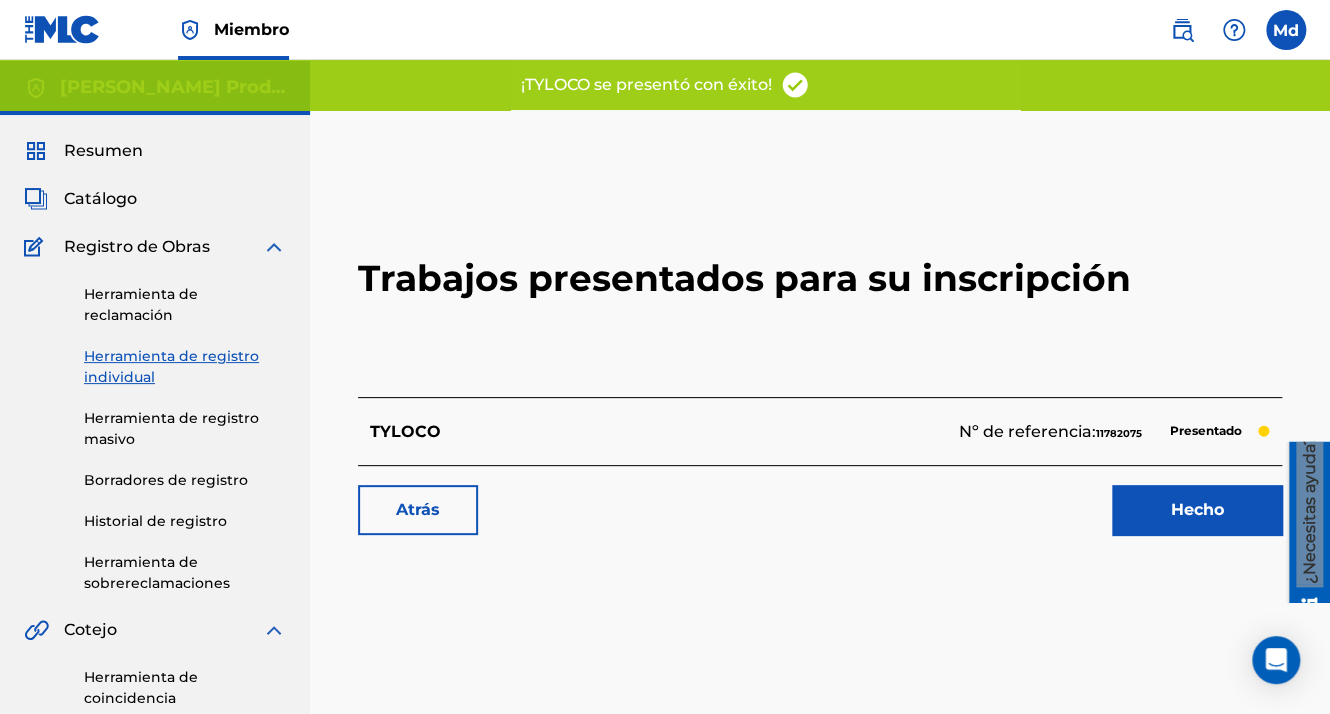 click on "Hecho" at bounding box center [1197, 510] 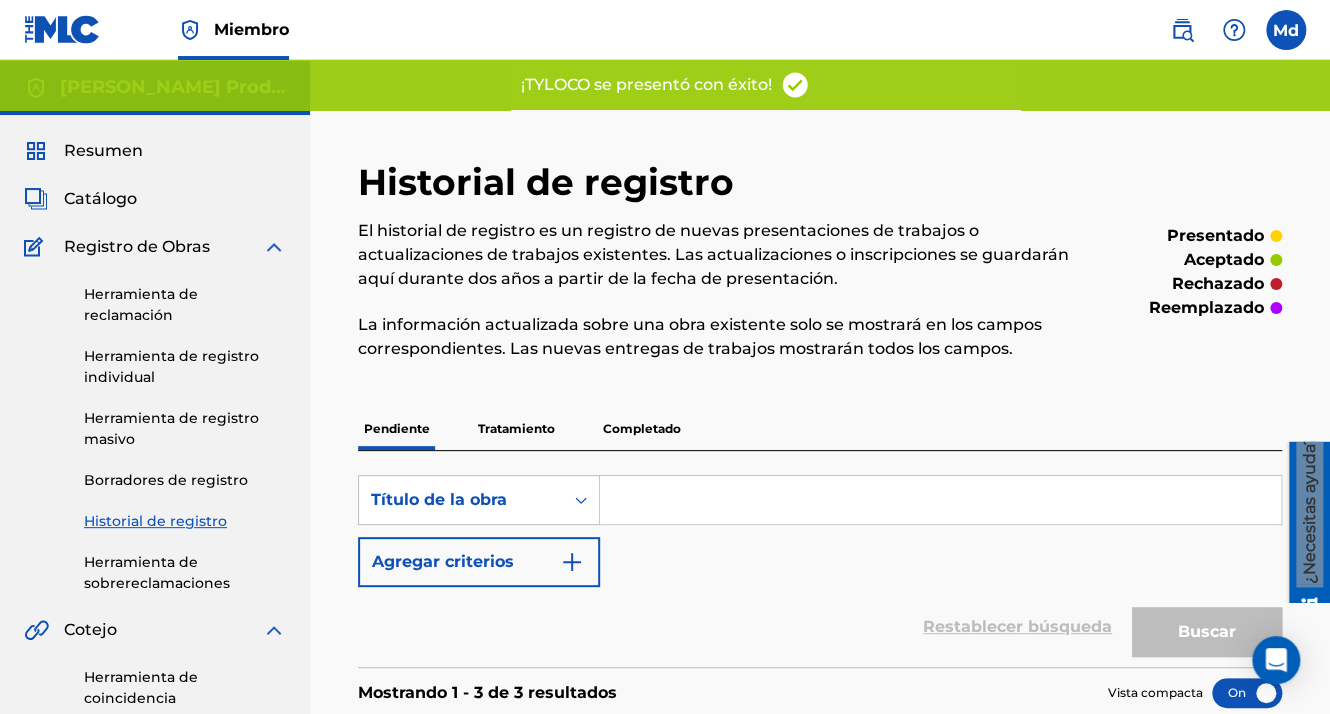 click on "Catálogo" at bounding box center (100, 199) 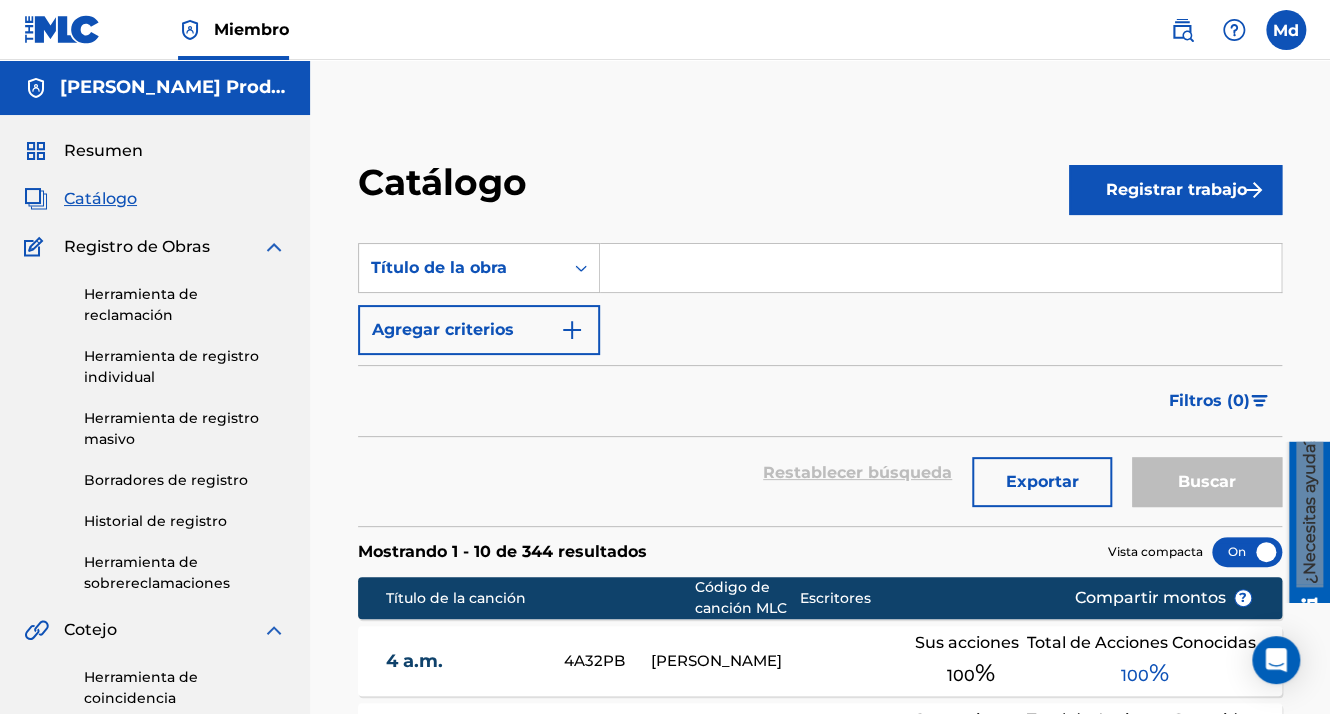 click at bounding box center [940, 268] 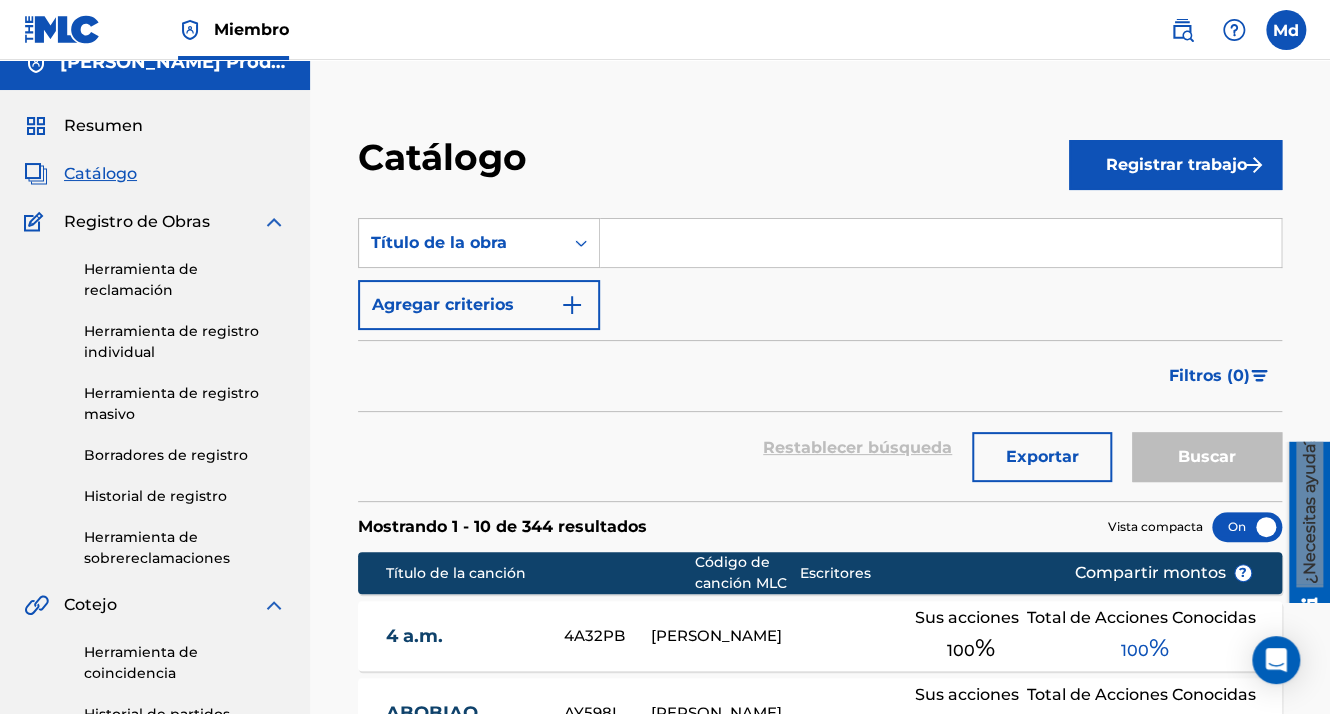 scroll, scrollTop: 0, scrollLeft: 0, axis: both 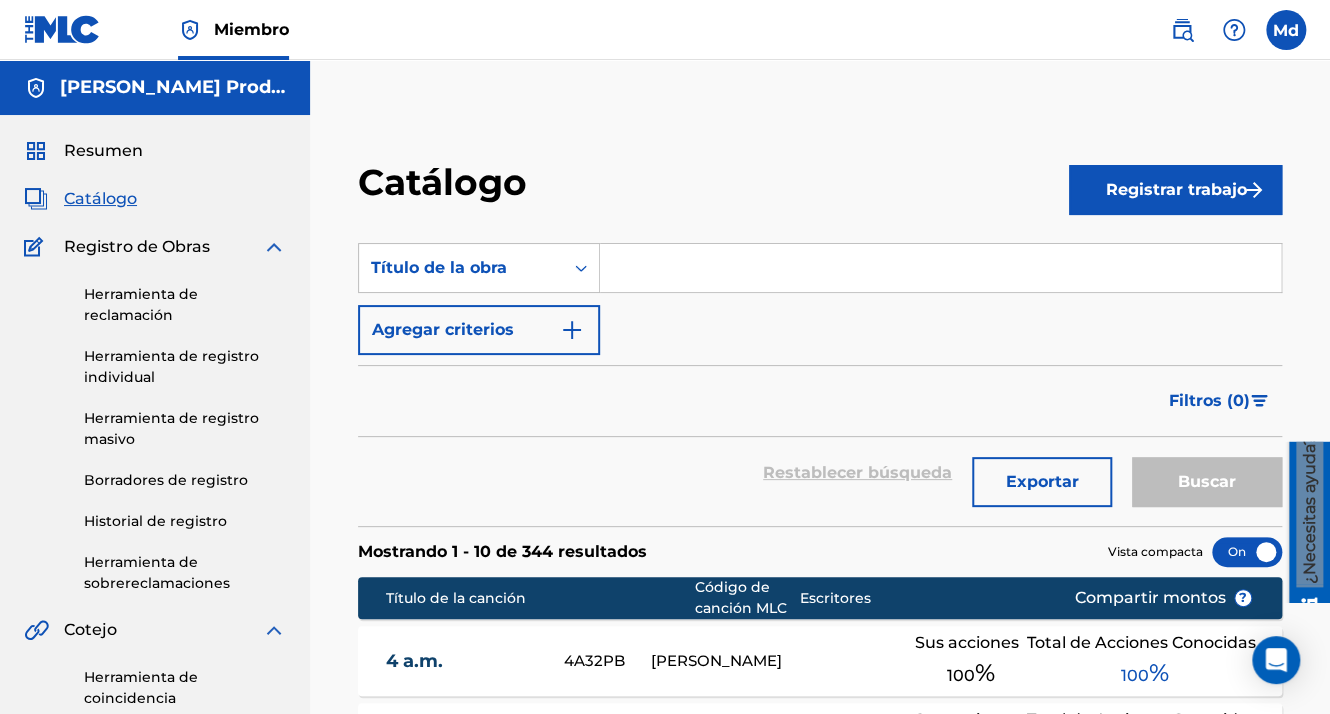 click at bounding box center (940, 268) 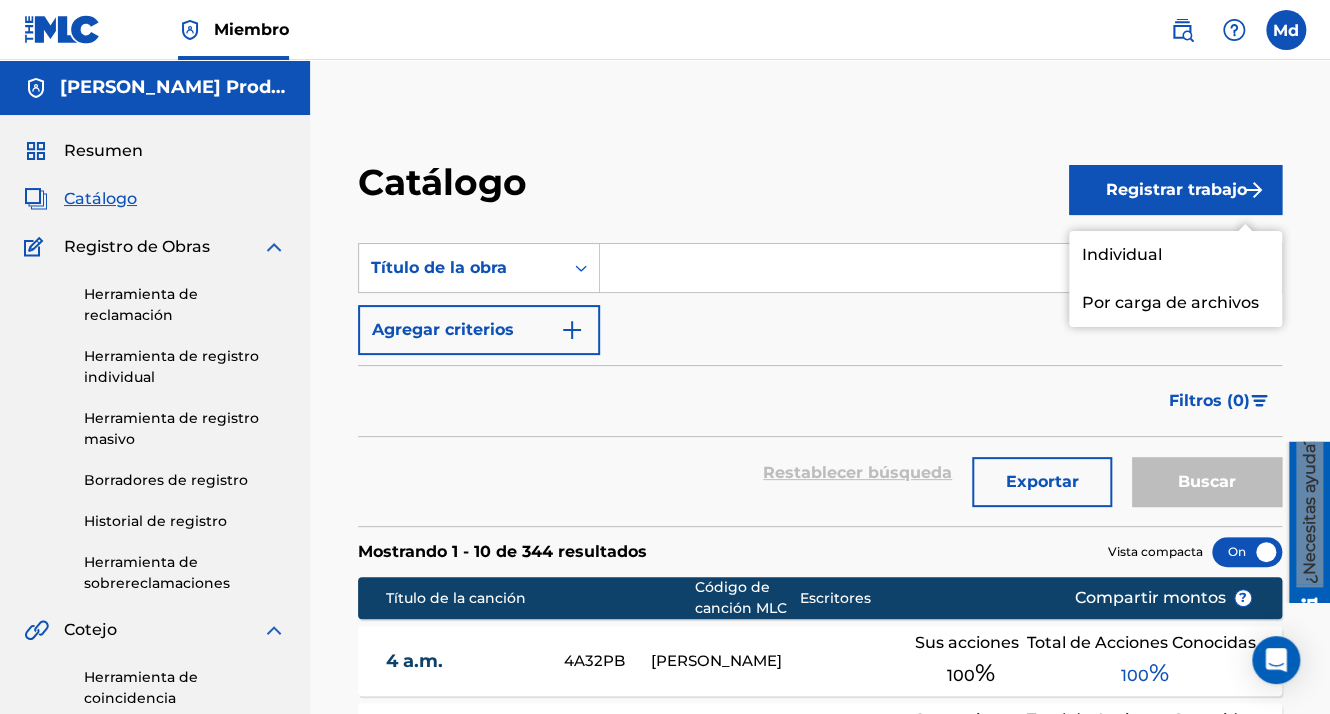 click on "Resumen" at bounding box center (103, 151) 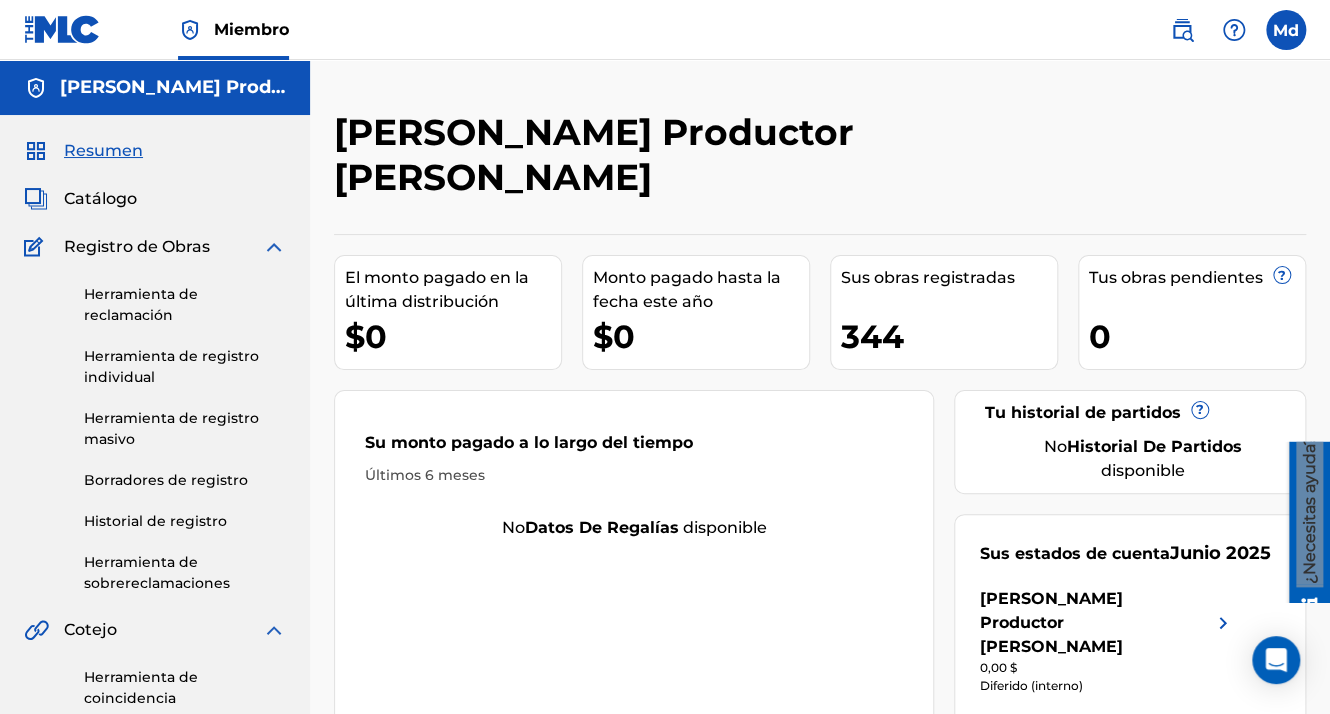 click on "Catálogo" at bounding box center (100, 199) 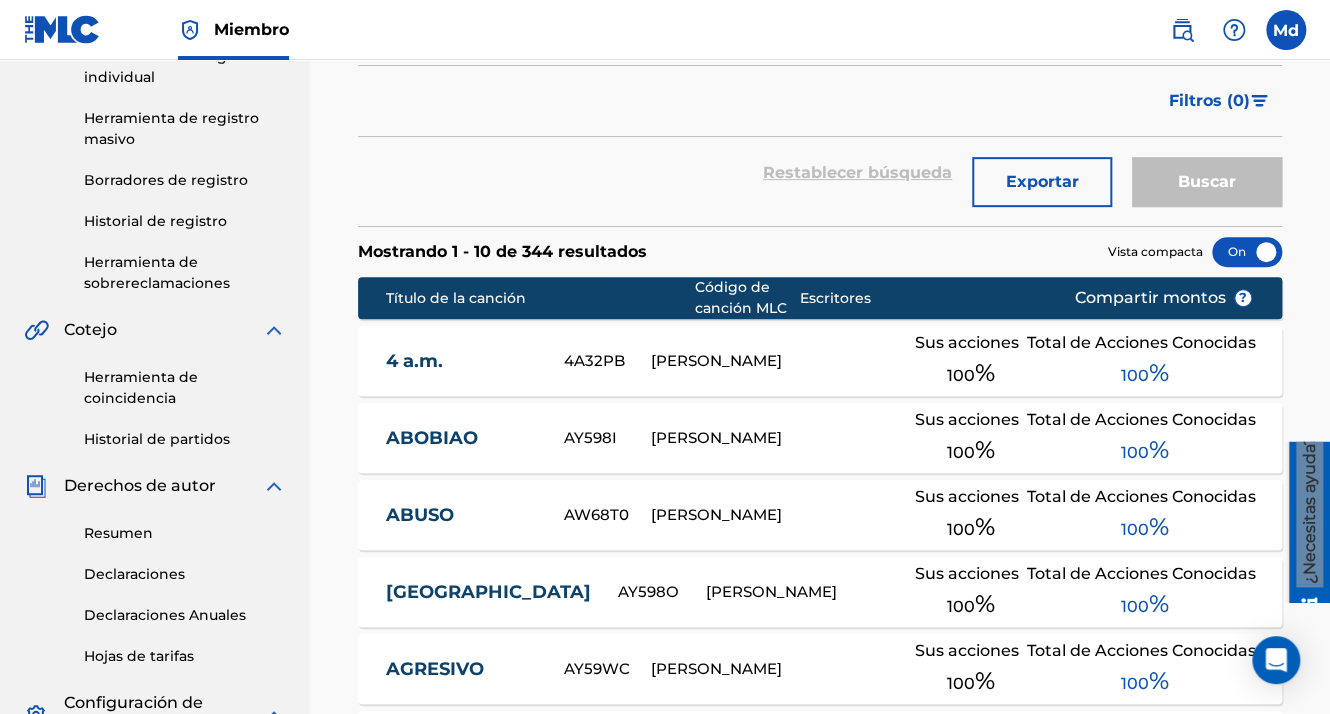 scroll, scrollTop: 0, scrollLeft: 0, axis: both 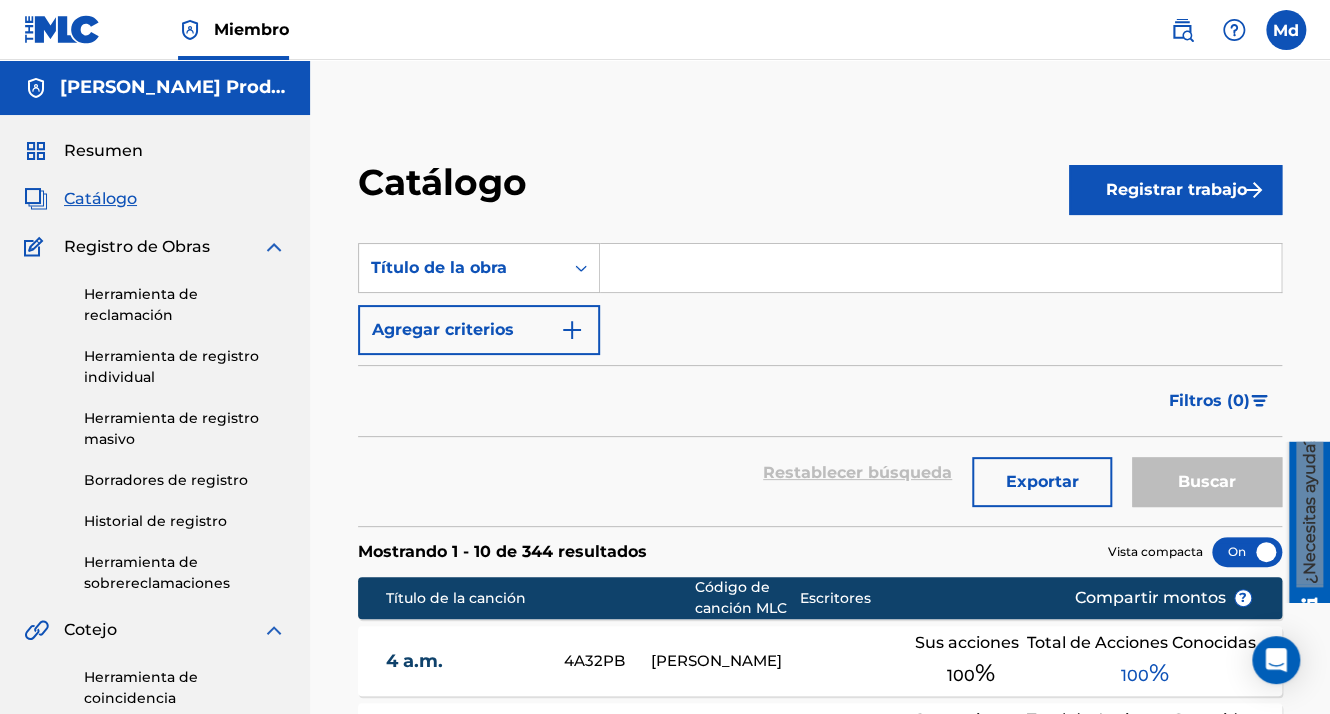 click on "Herramienta de reclamación" at bounding box center (185, 305) 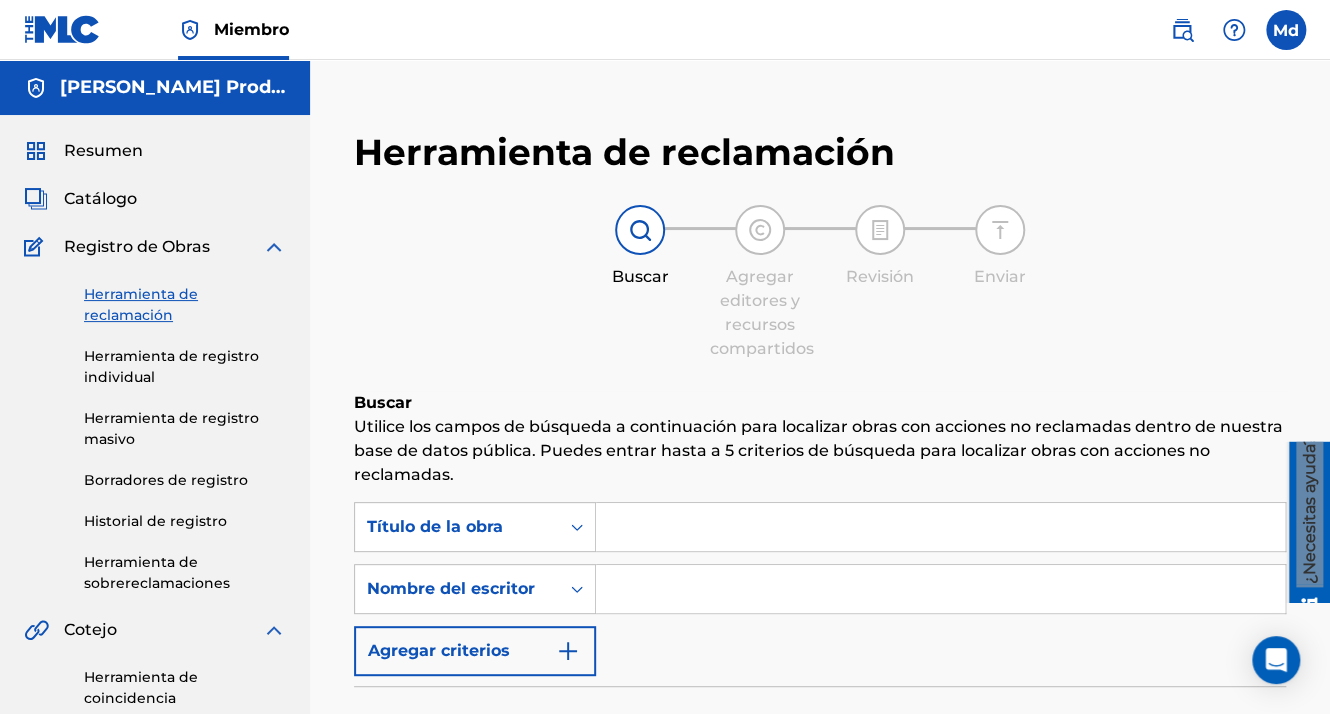 click on "Registro de Obras" at bounding box center [137, 247] 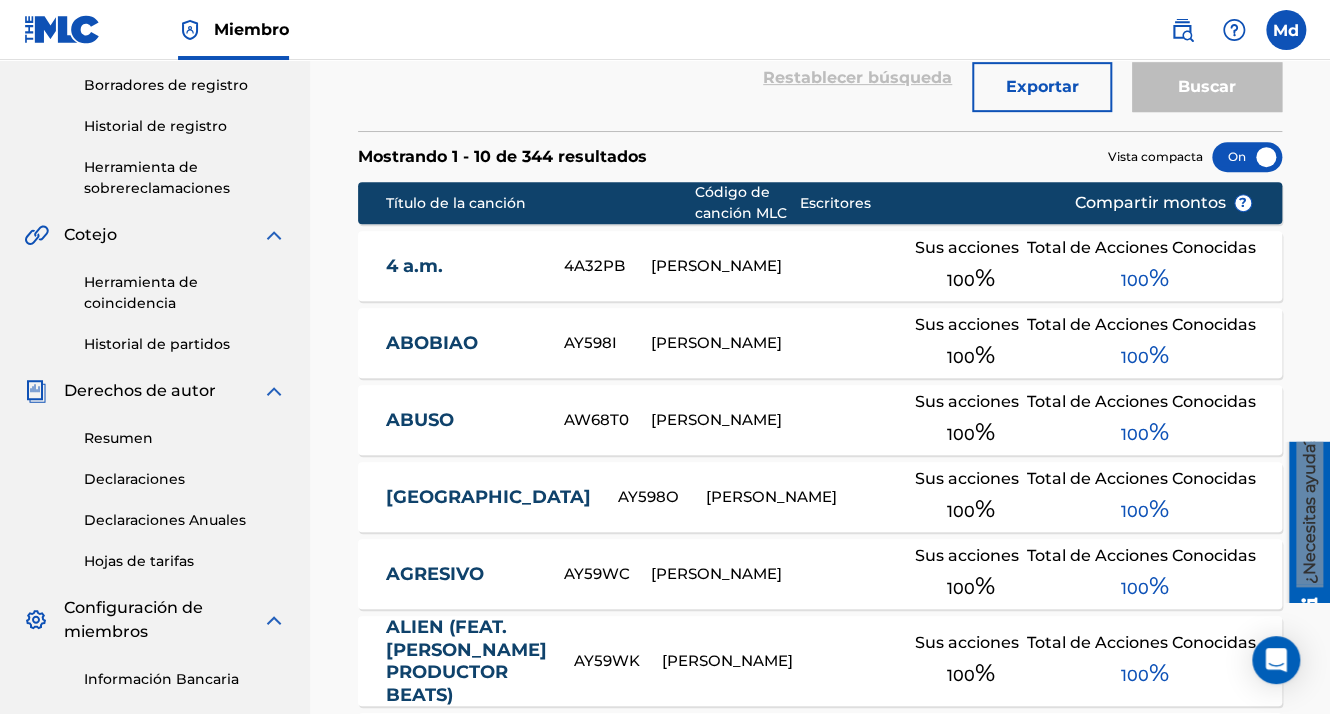 scroll, scrollTop: 400, scrollLeft: 0, axis: vertical 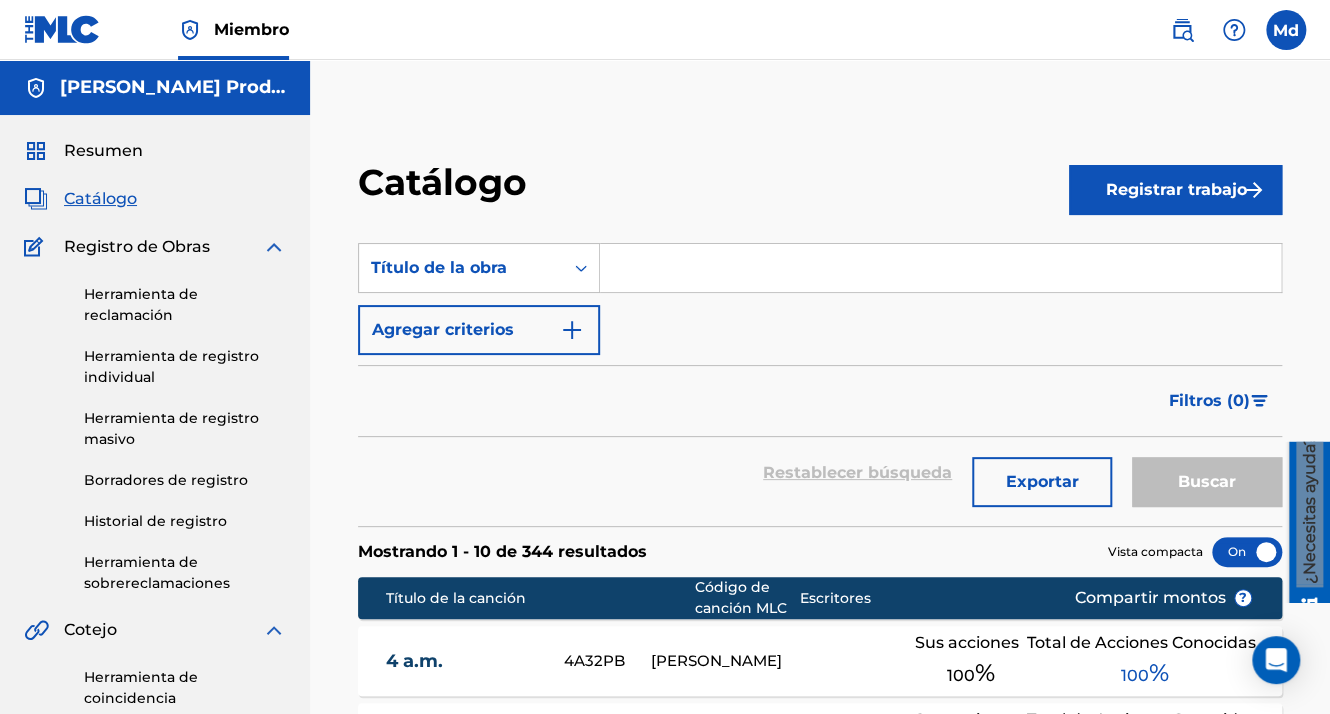 click on "Resumen" at bounding box center [103, 151] 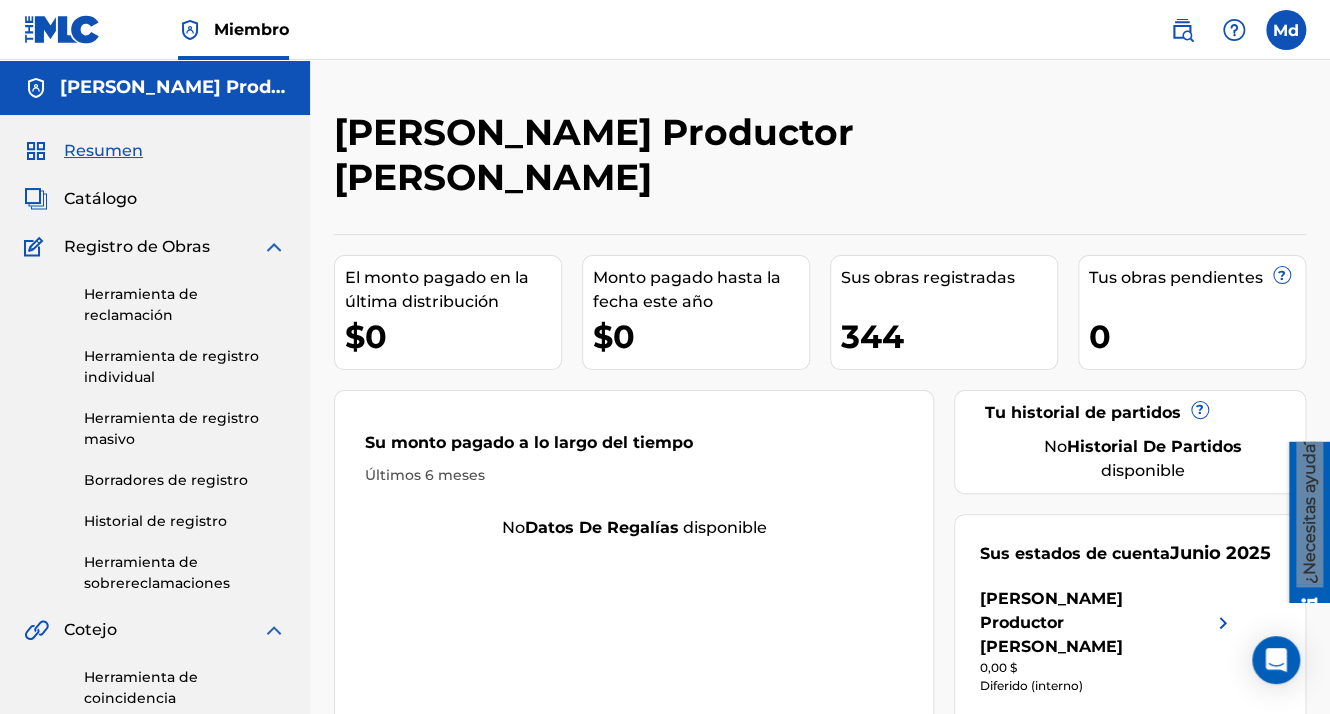 click on "Resumen Catálogo Registro de Obras Herramienta de reclamación Herramienta de registro individual Herramienta de registro masivo Borradores de registro Historial de registro Herramienta de sobrereclamaciones Cotejo Herramienta de coincidencia Historial de partidos Derechos de autor Resumen Declaraciones Declaraciones Anuales Hojas de tarifas Configuración de miembros Información Bancaria Información de los miembros Permisos de usuario Información de contacto Beneficios para los miembros" at bounding box center (155, 715) 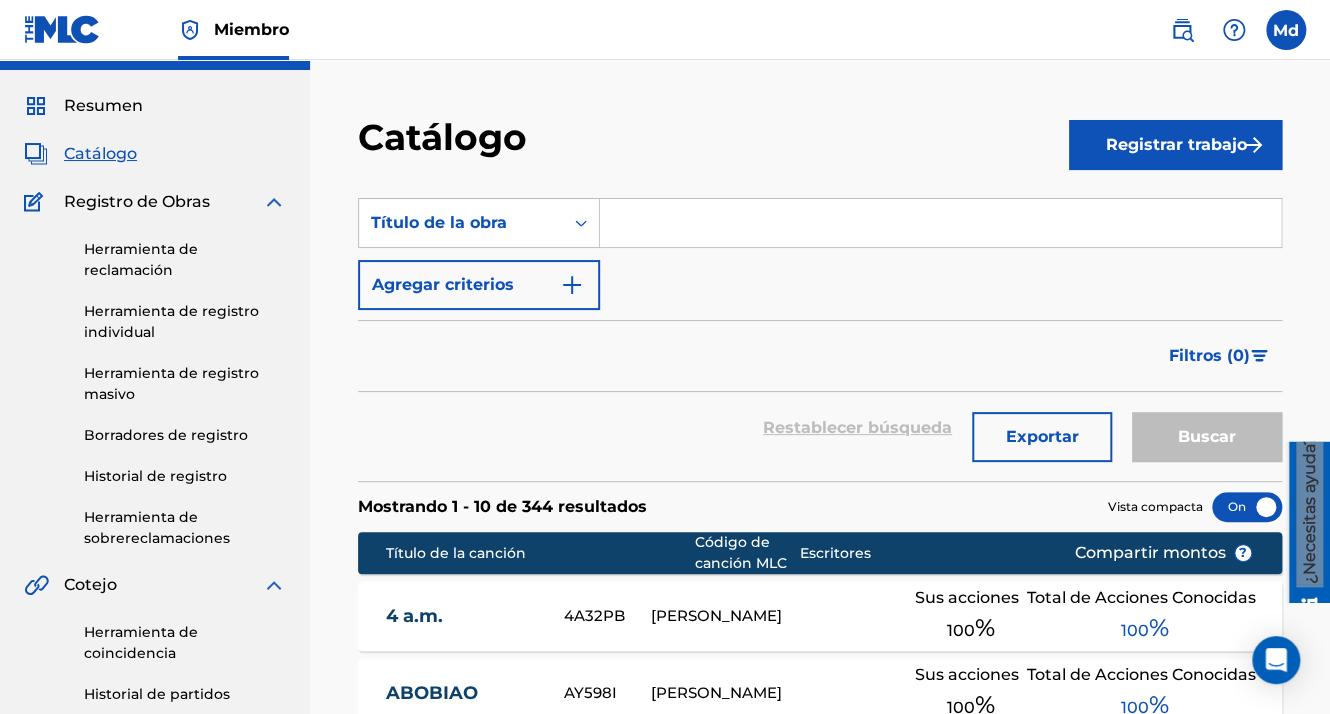 scroll, scrollTop: 0, scrollLeft: 0, axis: both 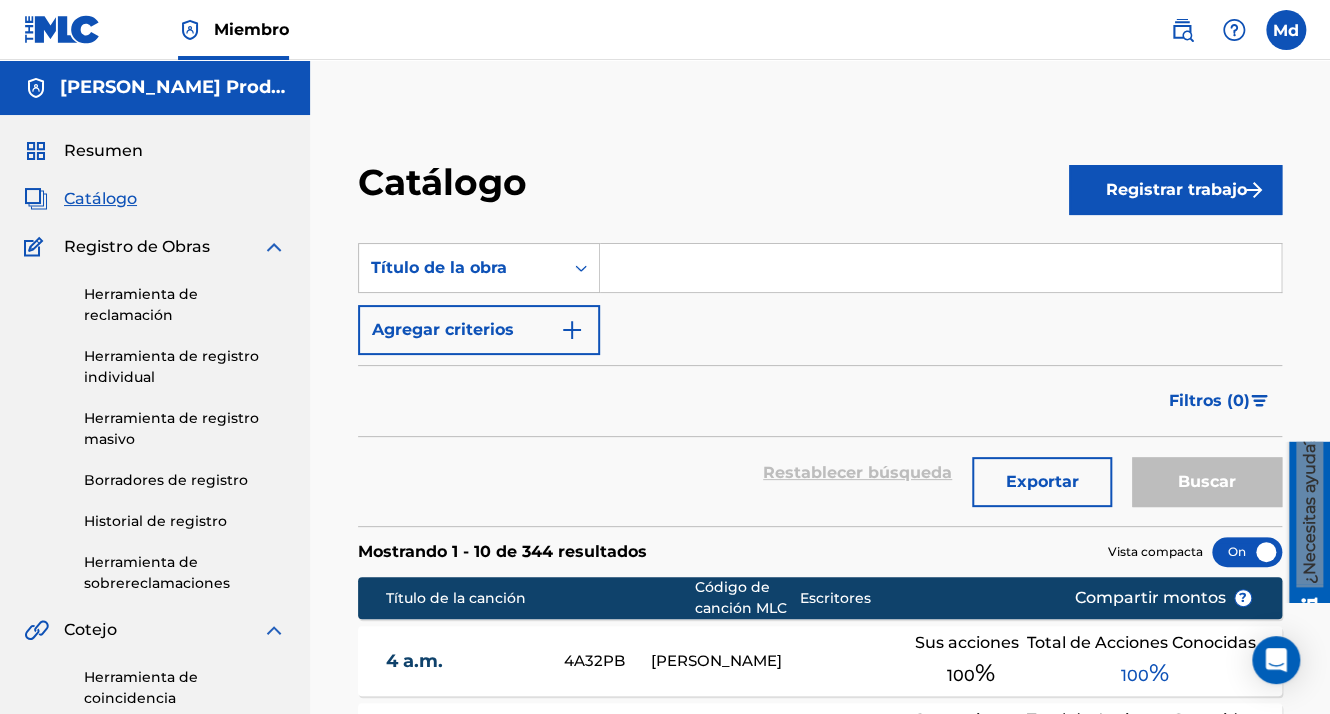 click on "Registrar trabajo" at bounding box center [1175, 190] 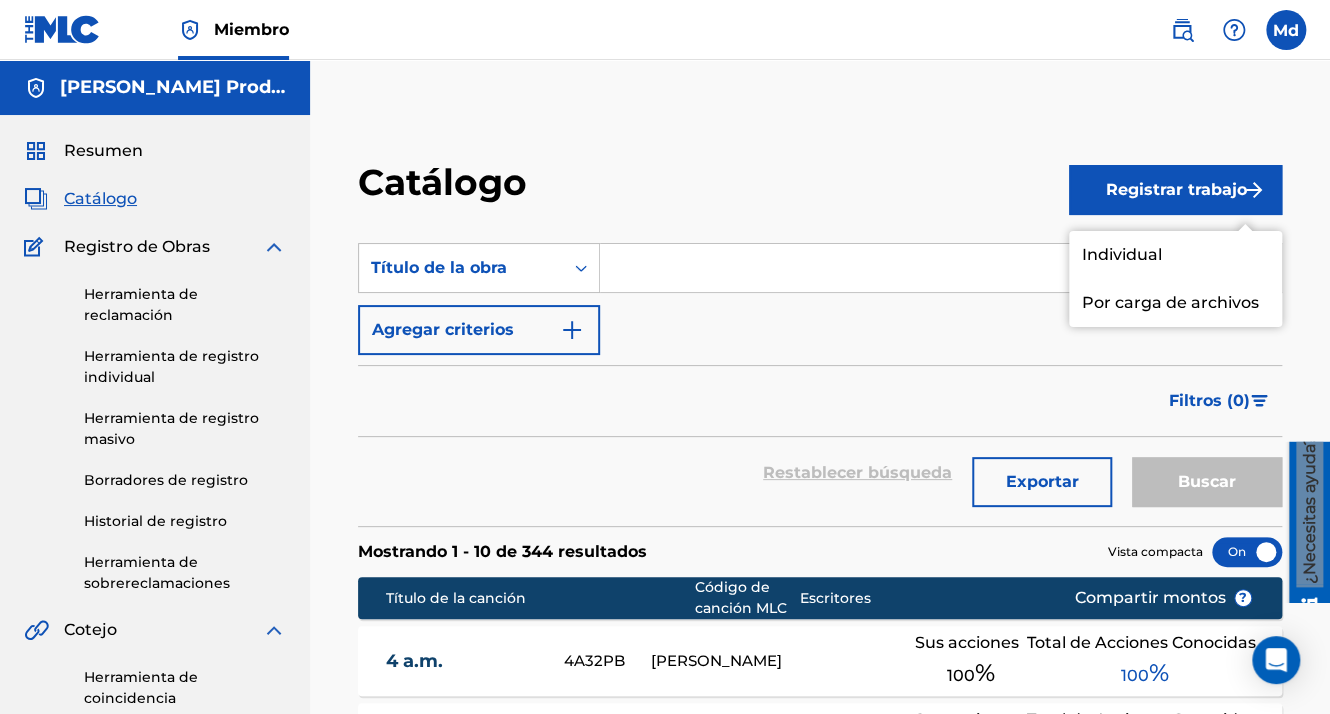 click on "Individual" at bounding box center [1175, 255] 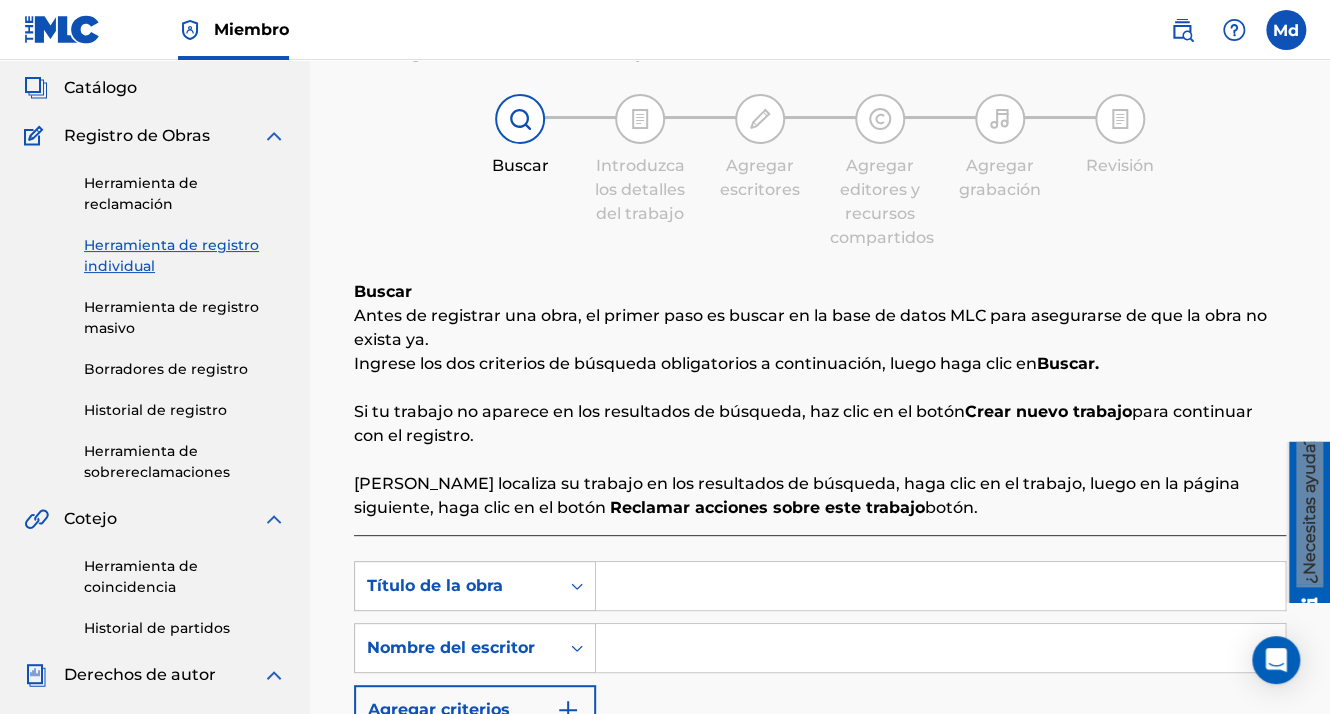 scroll, scrollTop: 300, scrollLeft: 0, axis: vertical 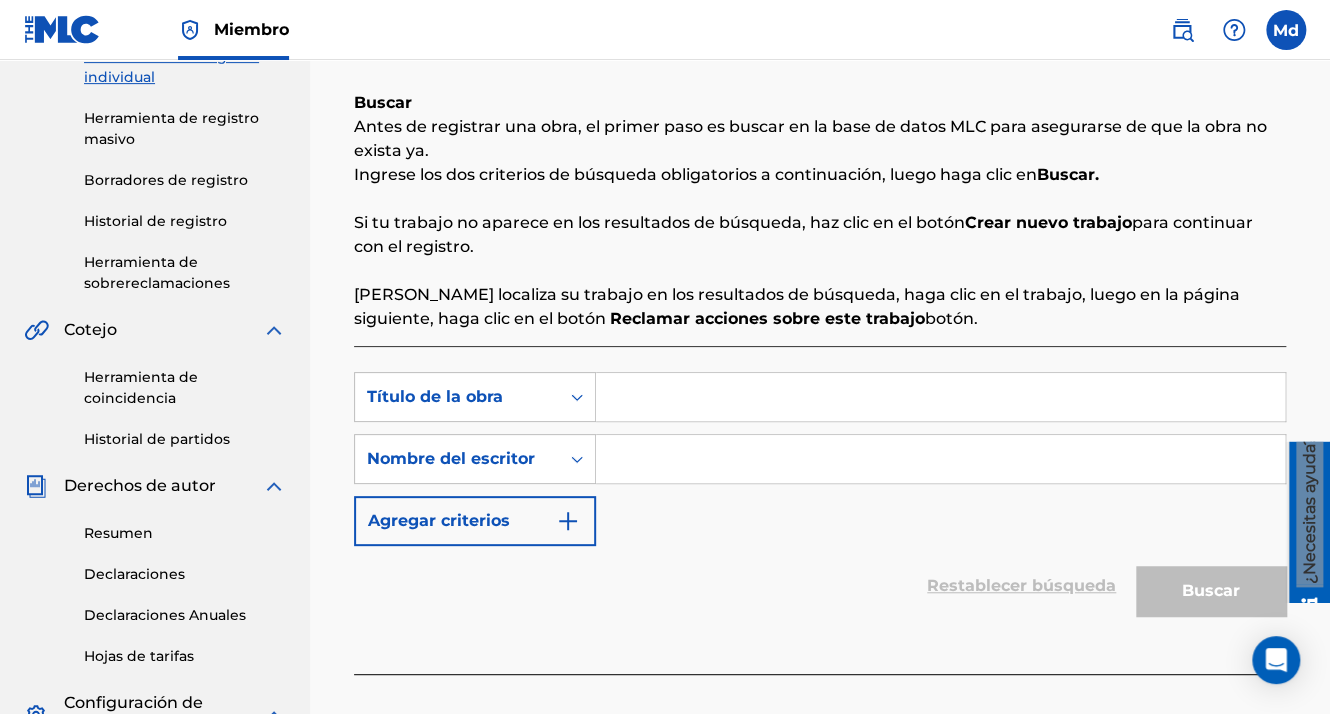 click at bounding box center (940, 397) 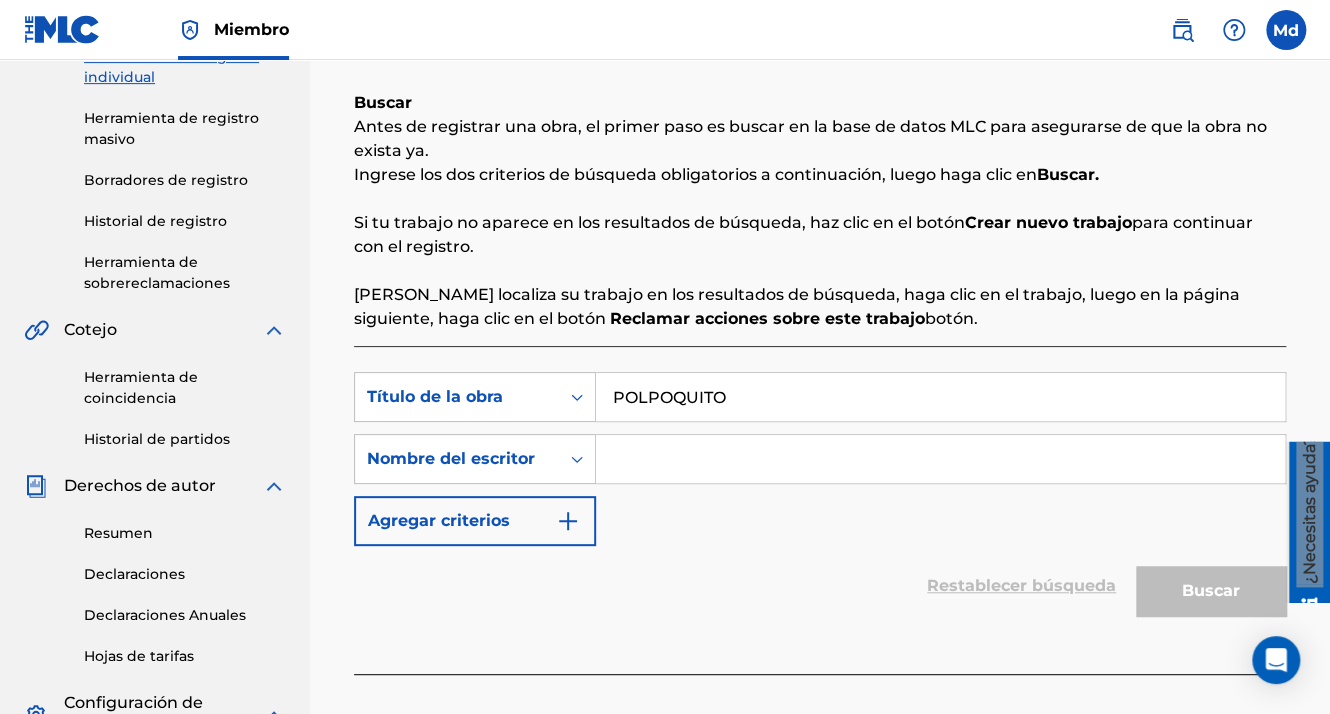 type on "POLPOQUITO" 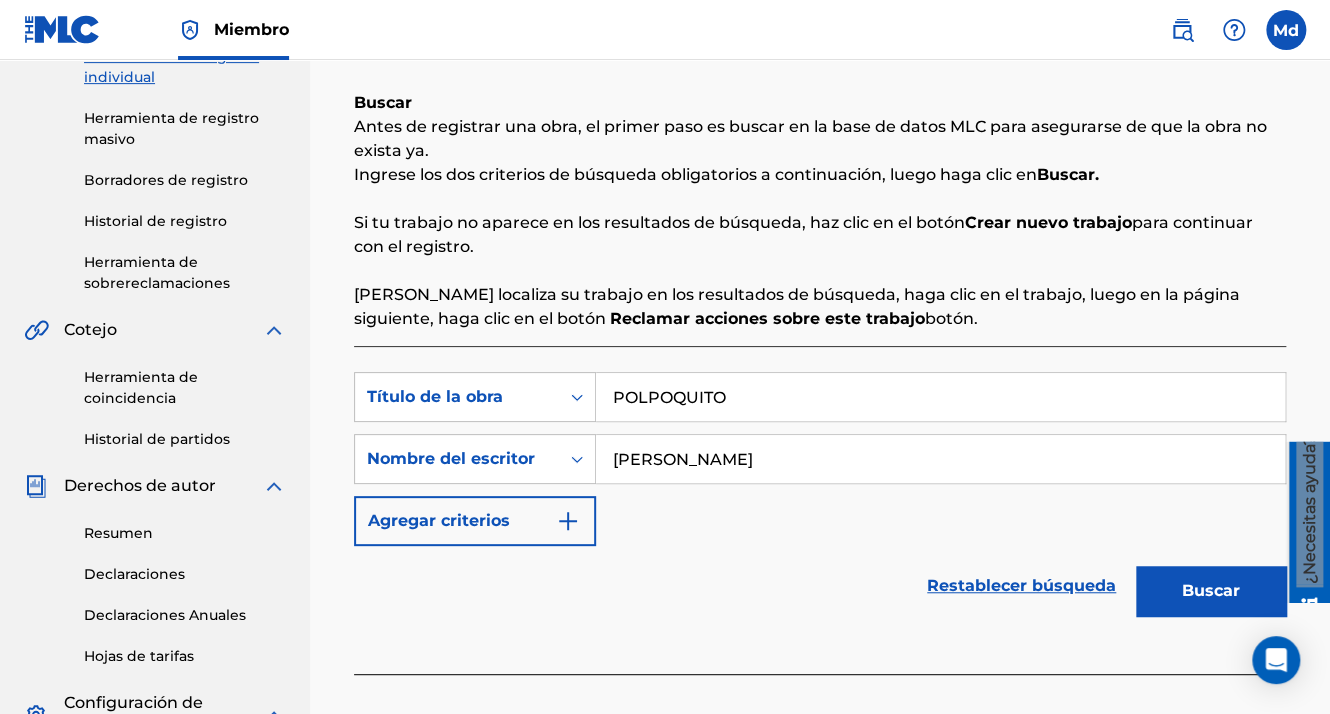 click on "Agregar criterios" at bounding box center [475, 521] 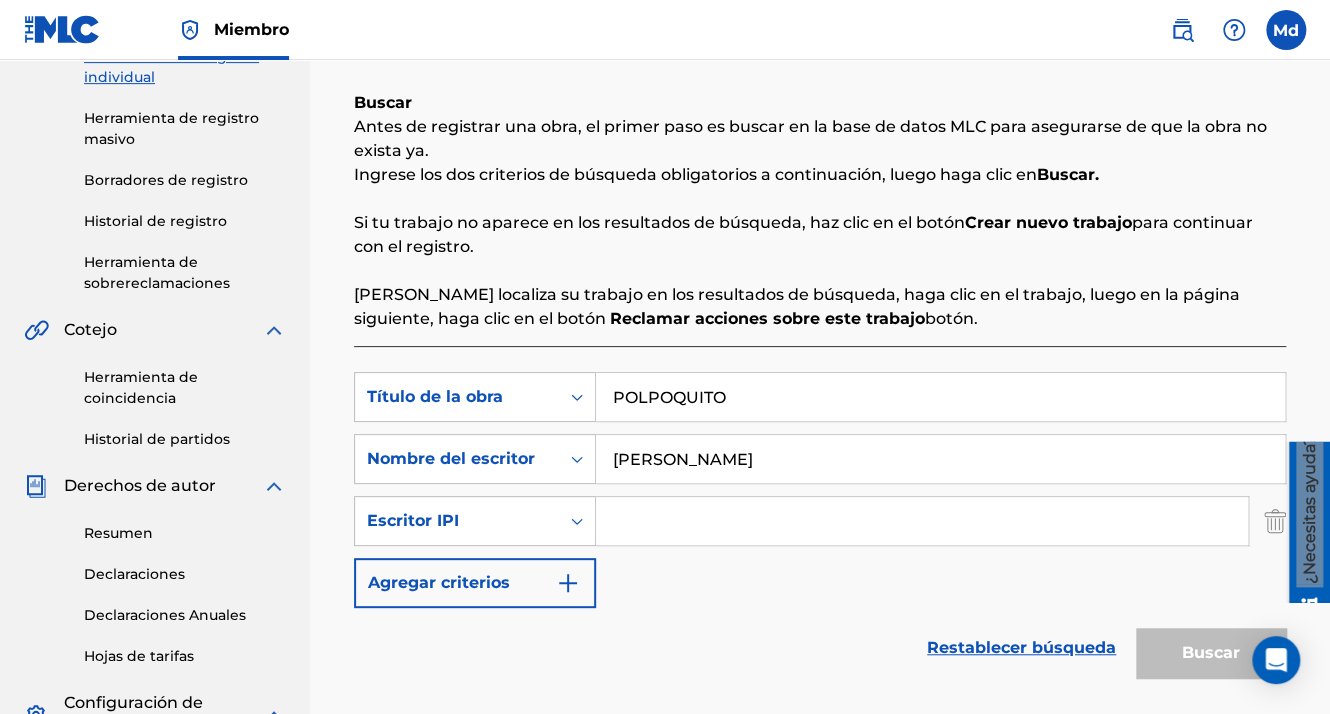 click at bounding box center (922, 521) 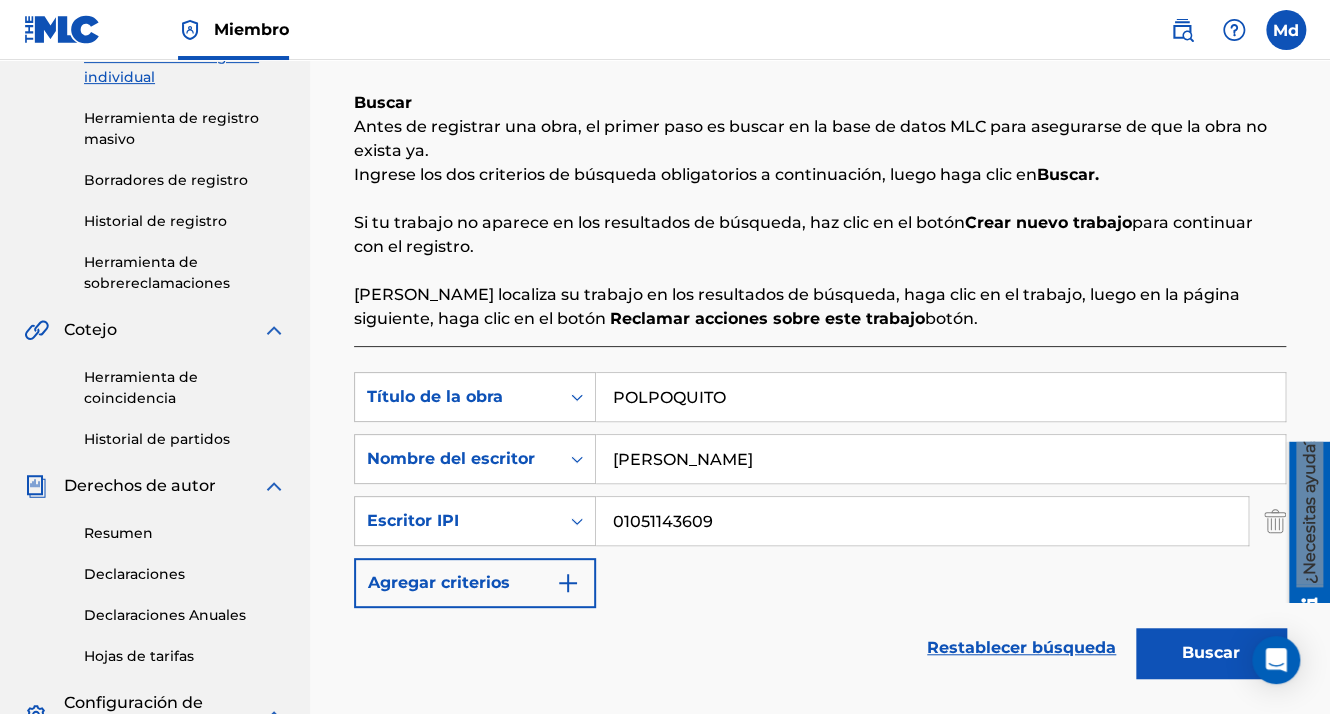click on "Buscar" at bounding box center [1211, 653] 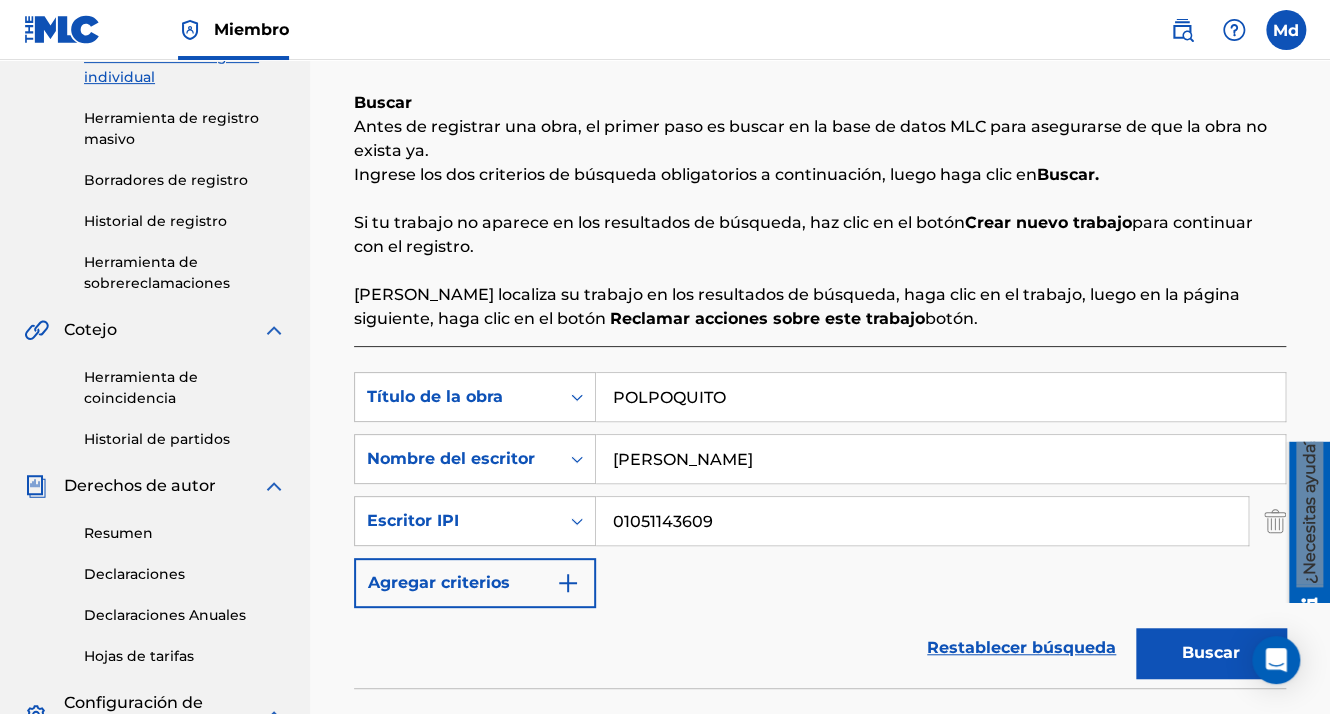 click on "Buscar" at bounding box center (1211, 653) 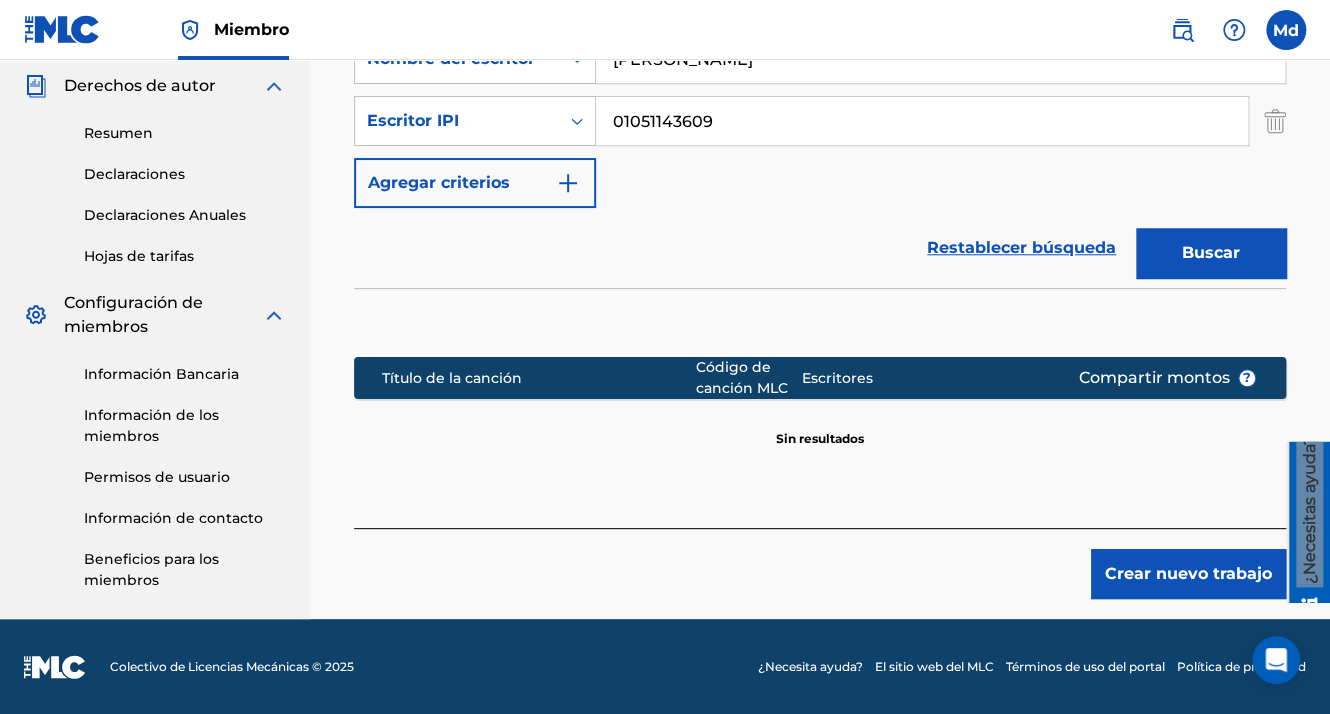 click on "Crear nuevo trabajo" at bounding box center [1188, 574] 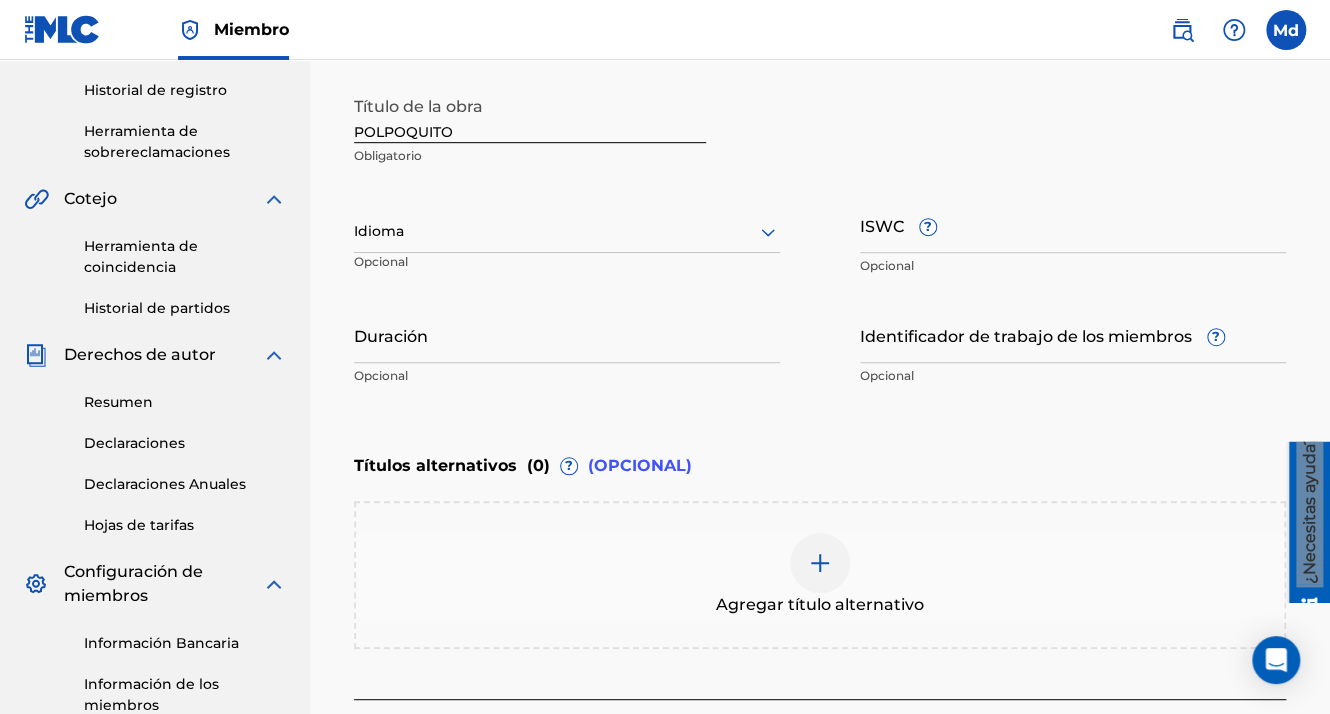 scroll, scrollTop: 296, scrollLeft: 0, axis: vertical 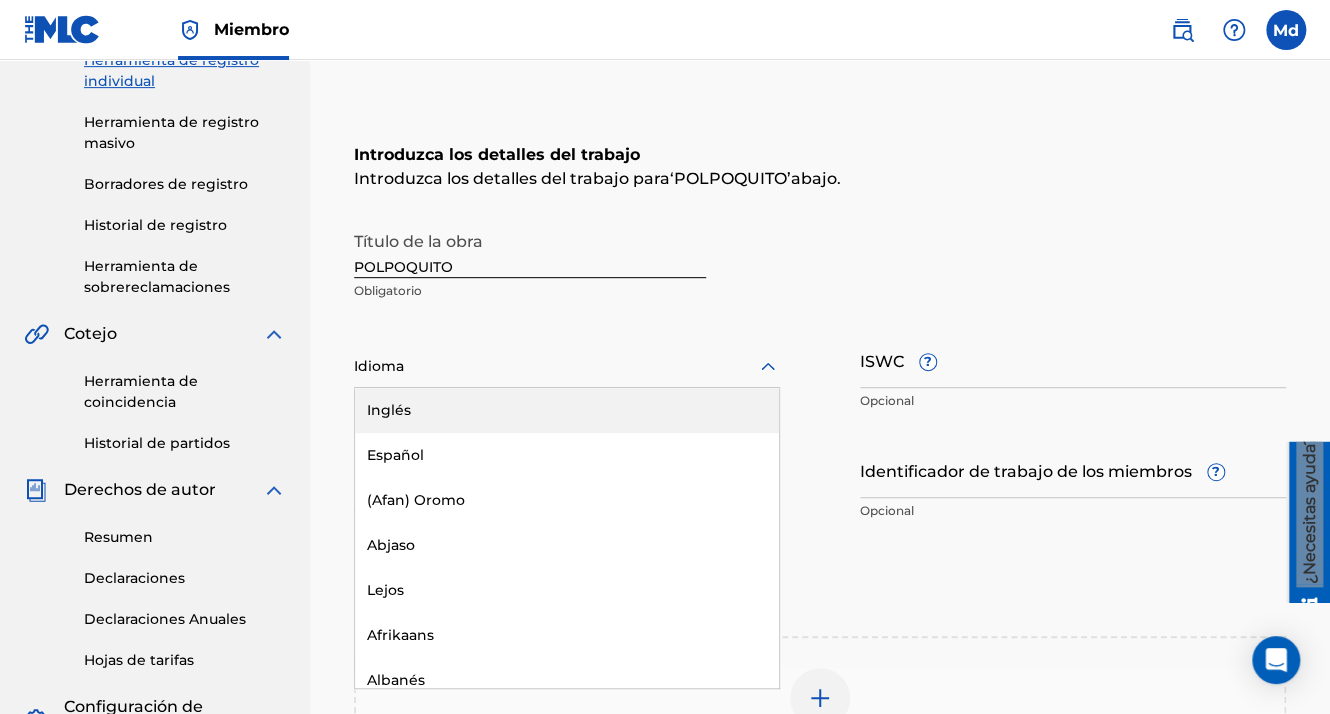 click at bounding box center (567, 366) 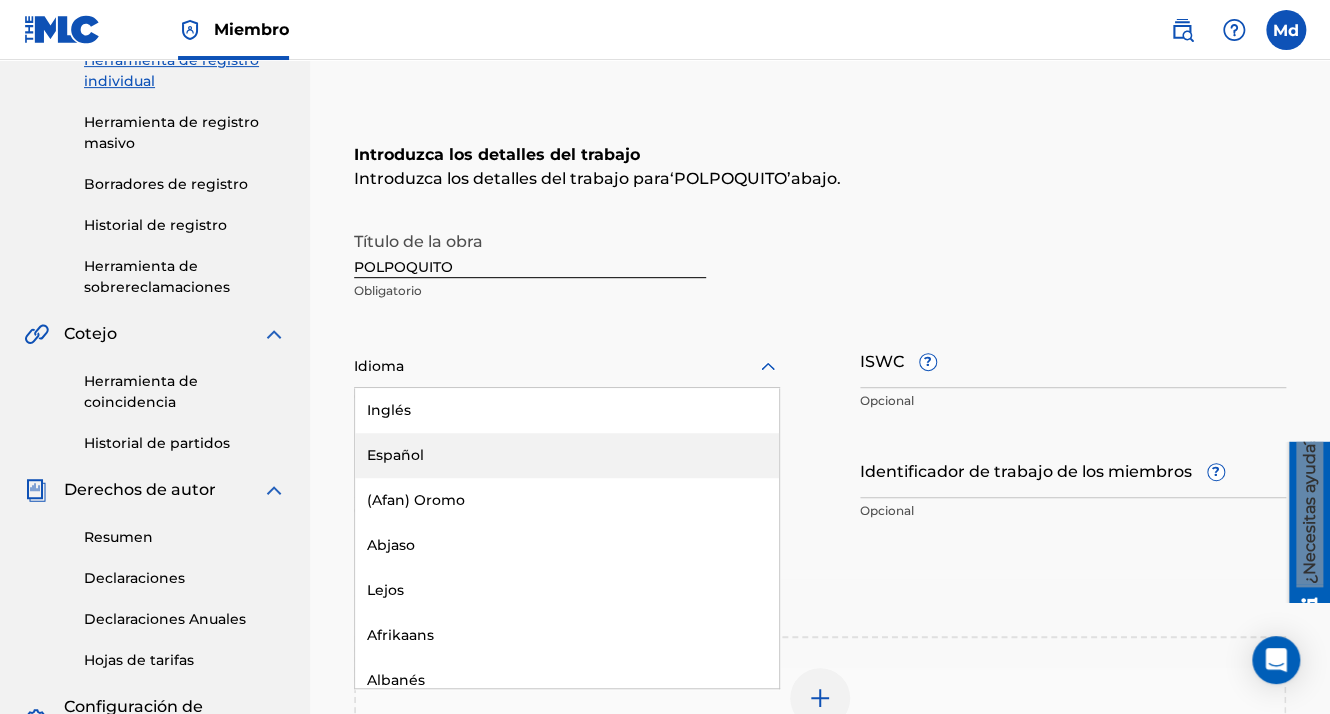 click on "Español" at bounding box center [567, 455] 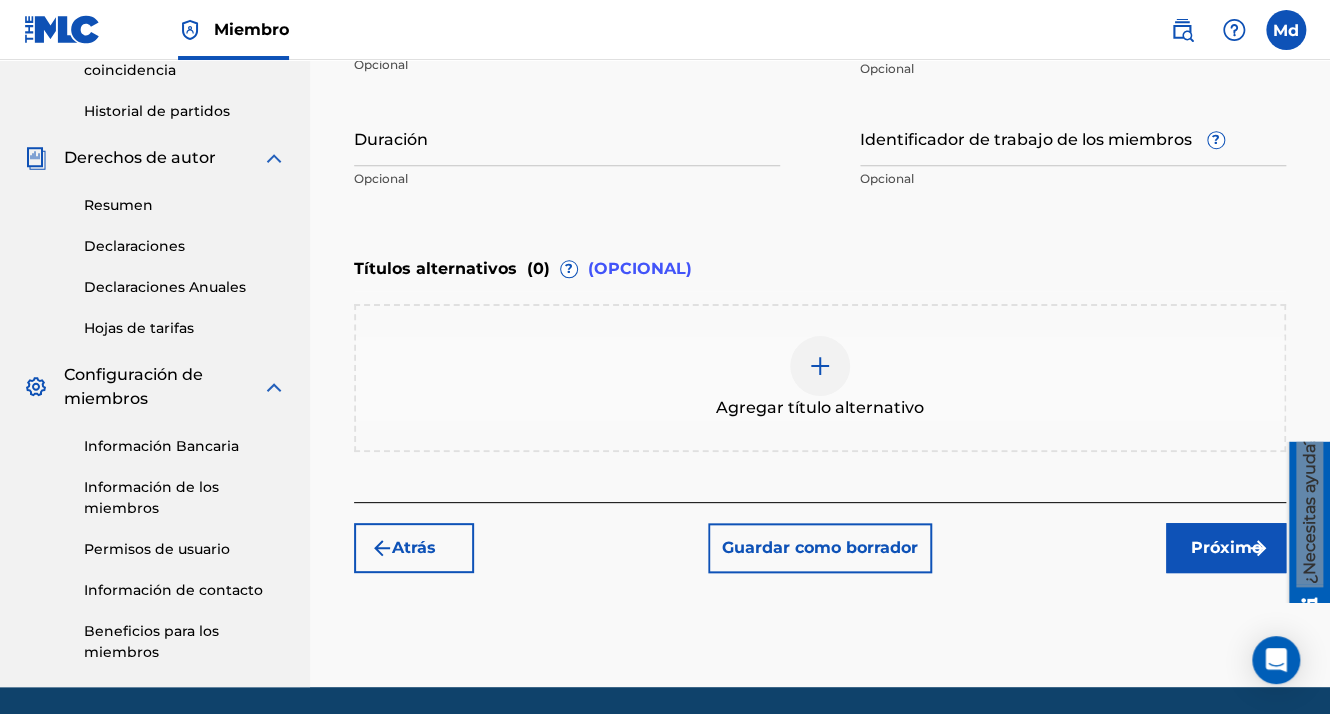 scroll, scrollTop: 696, scrollLeft: 0, axis: vertical 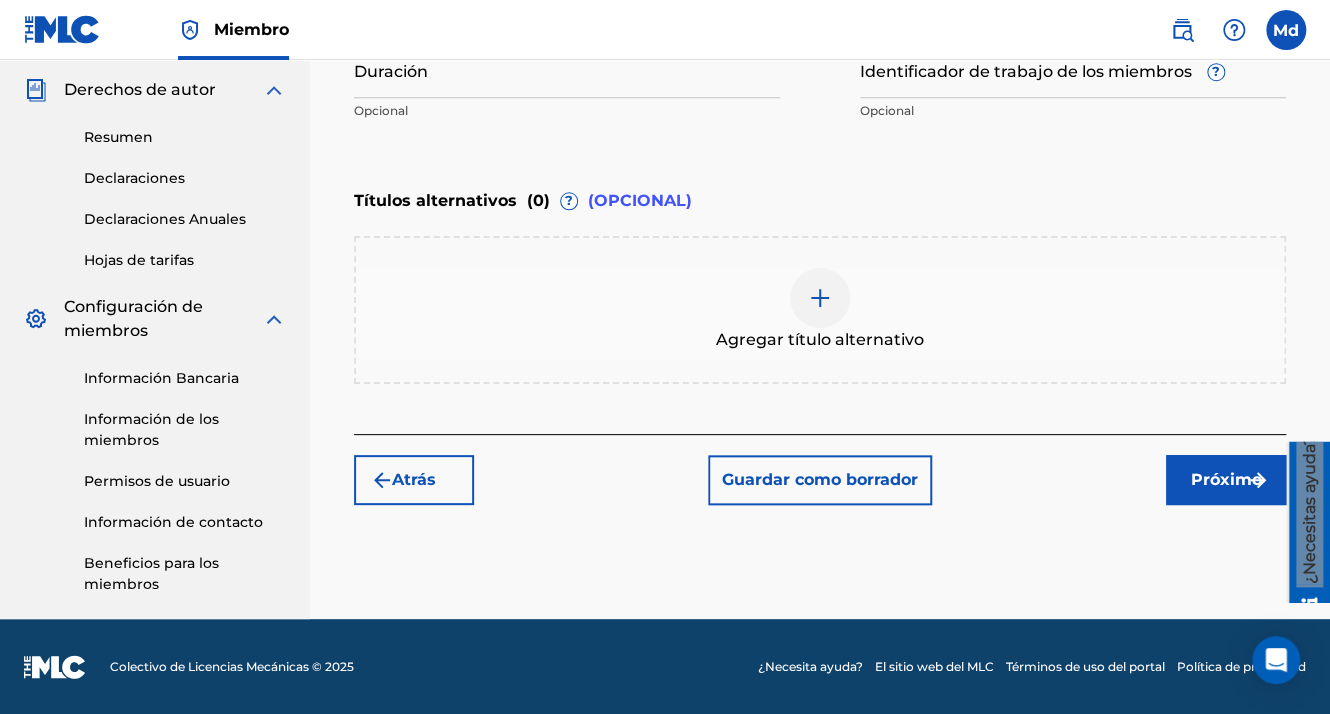 click on "Próximo" at bounding box center (1226, 480) 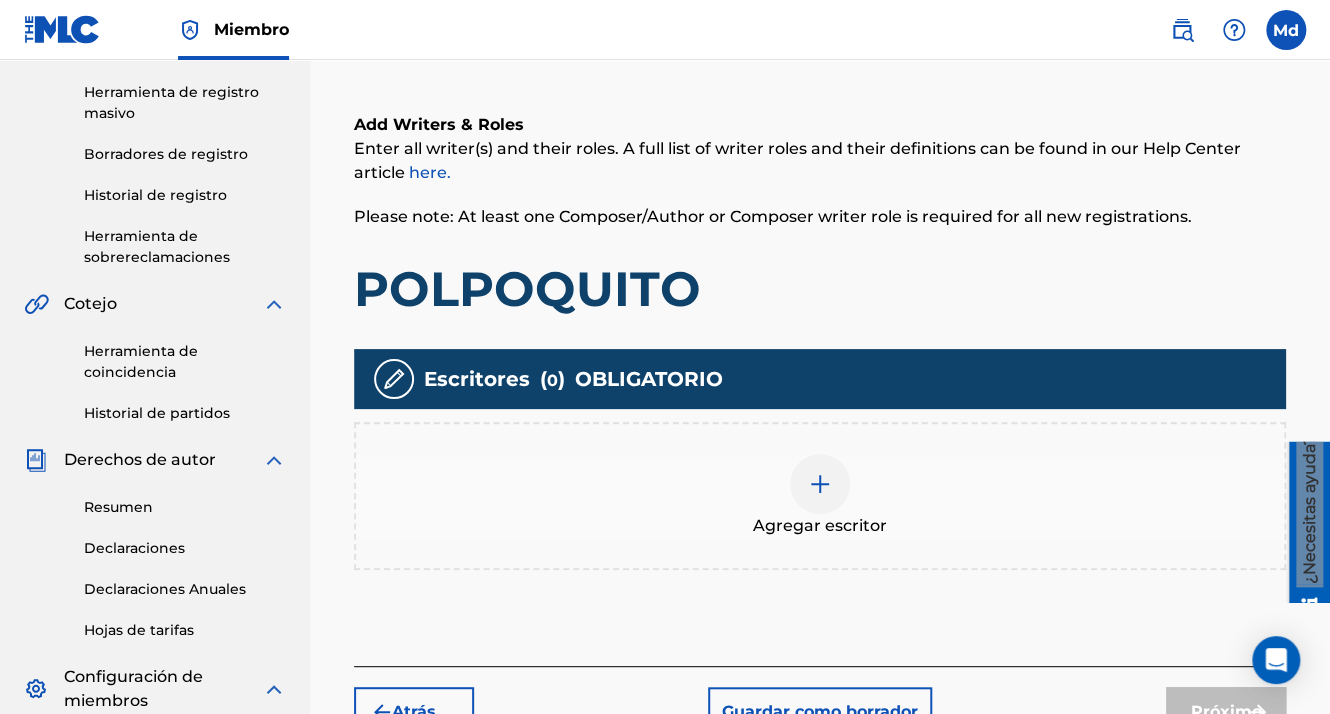scroll, scrollTop: 390, scrollLeft: 0, axis: vertical 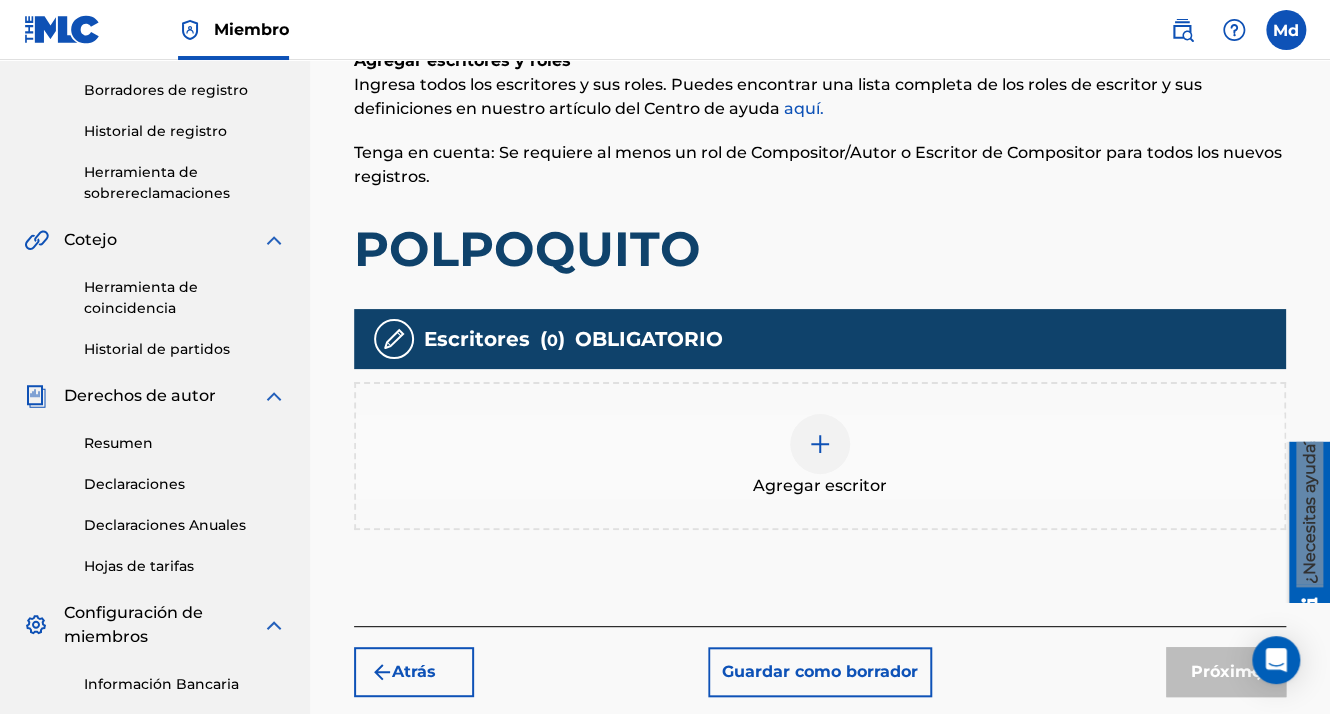 click on "Agregar escritor" at bounding box center [820, 456] 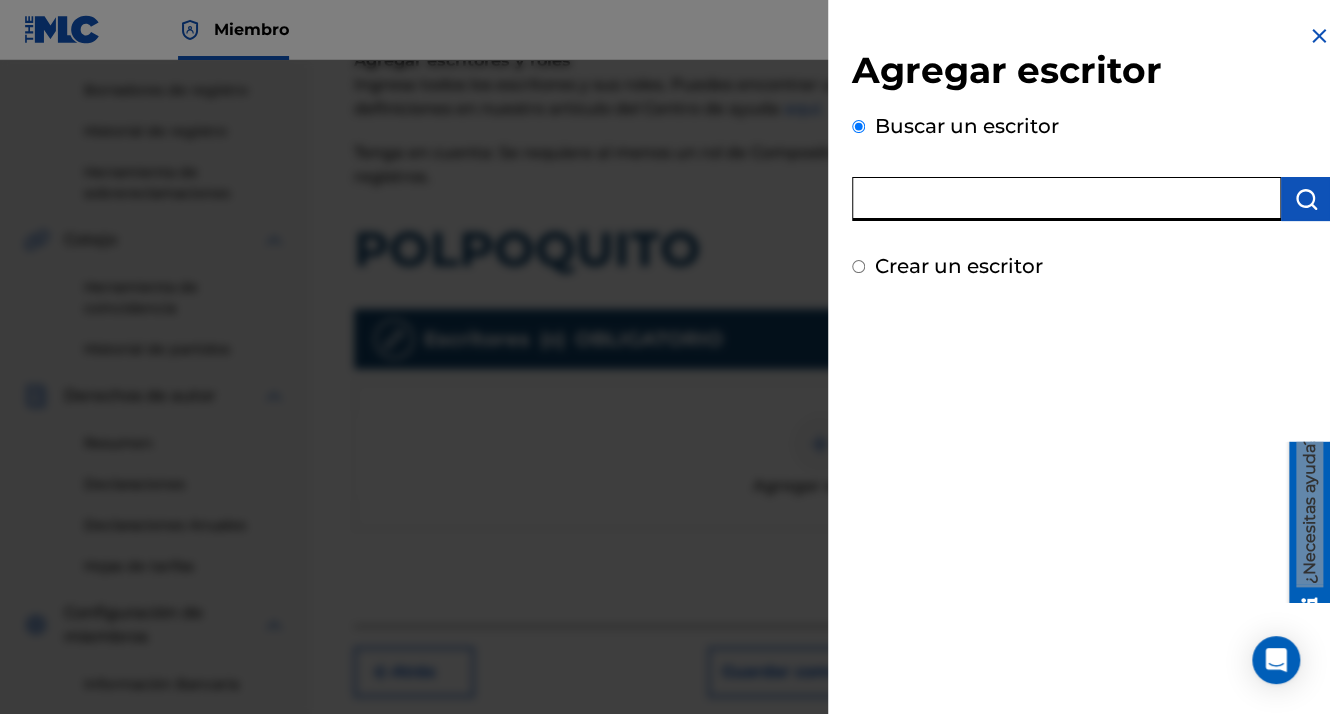 click at bounding box center [1066, 199] 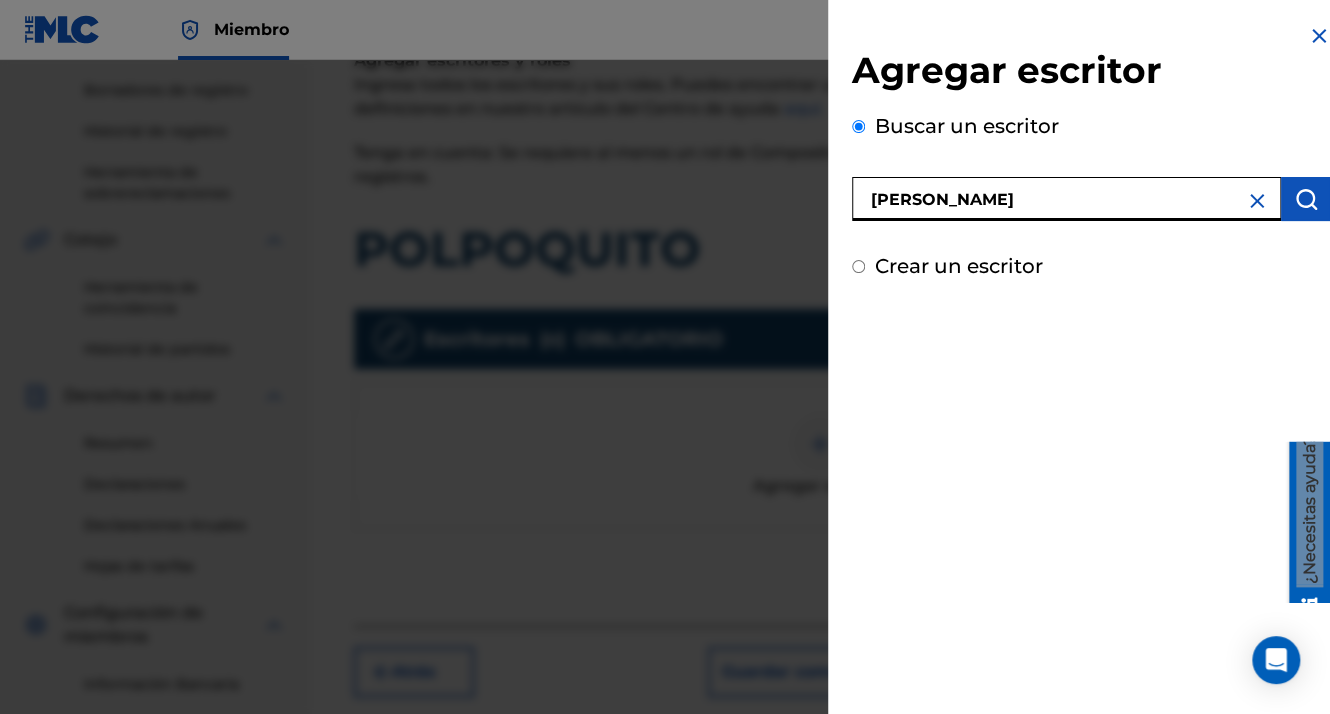 type on "[PERSON_NAME]" 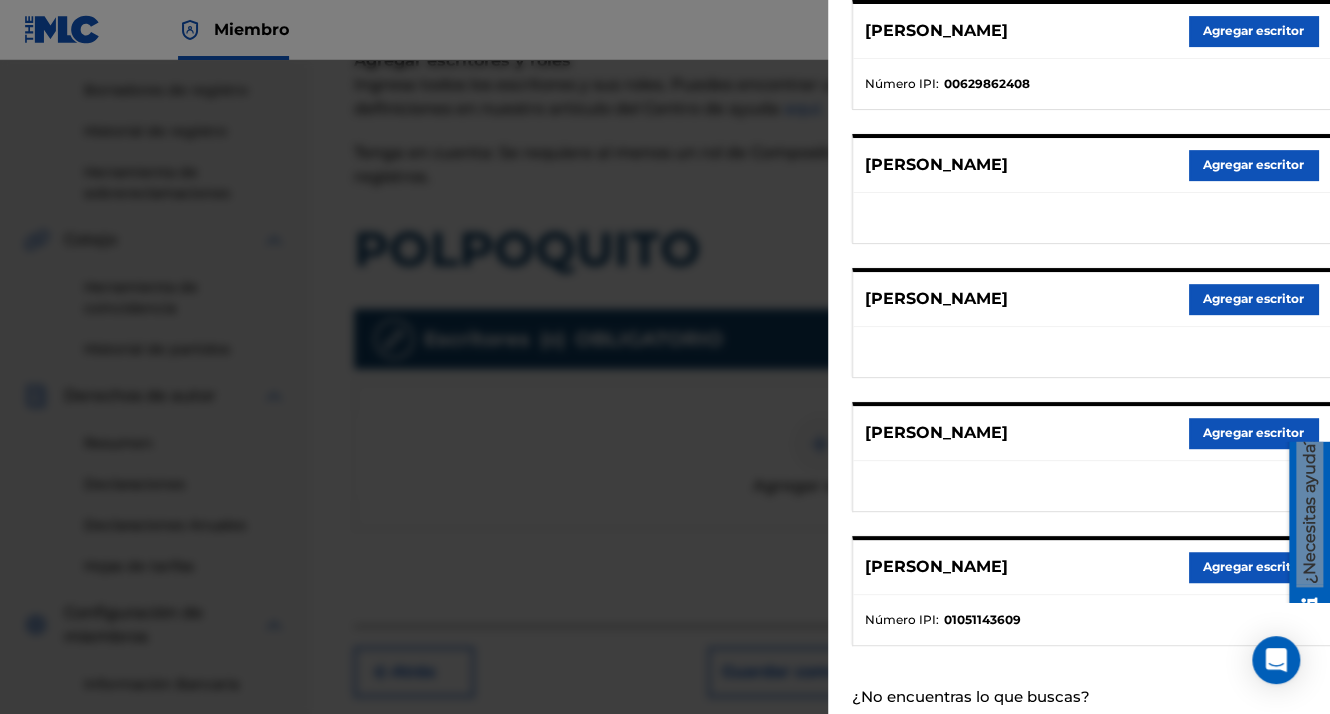 scroll, scrollTop: 344, scrollLeft: 0, axis: vertical 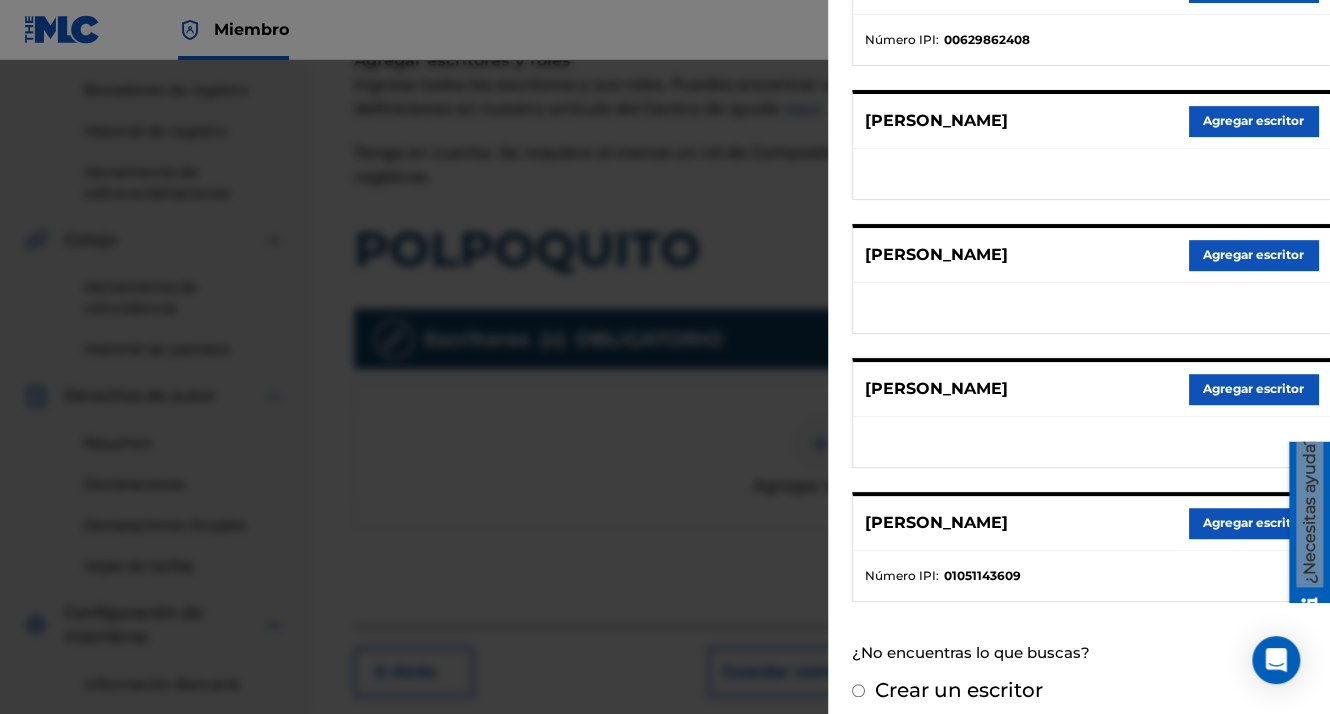 click on "Agregar escritor" at bounding box center (1253, 523) 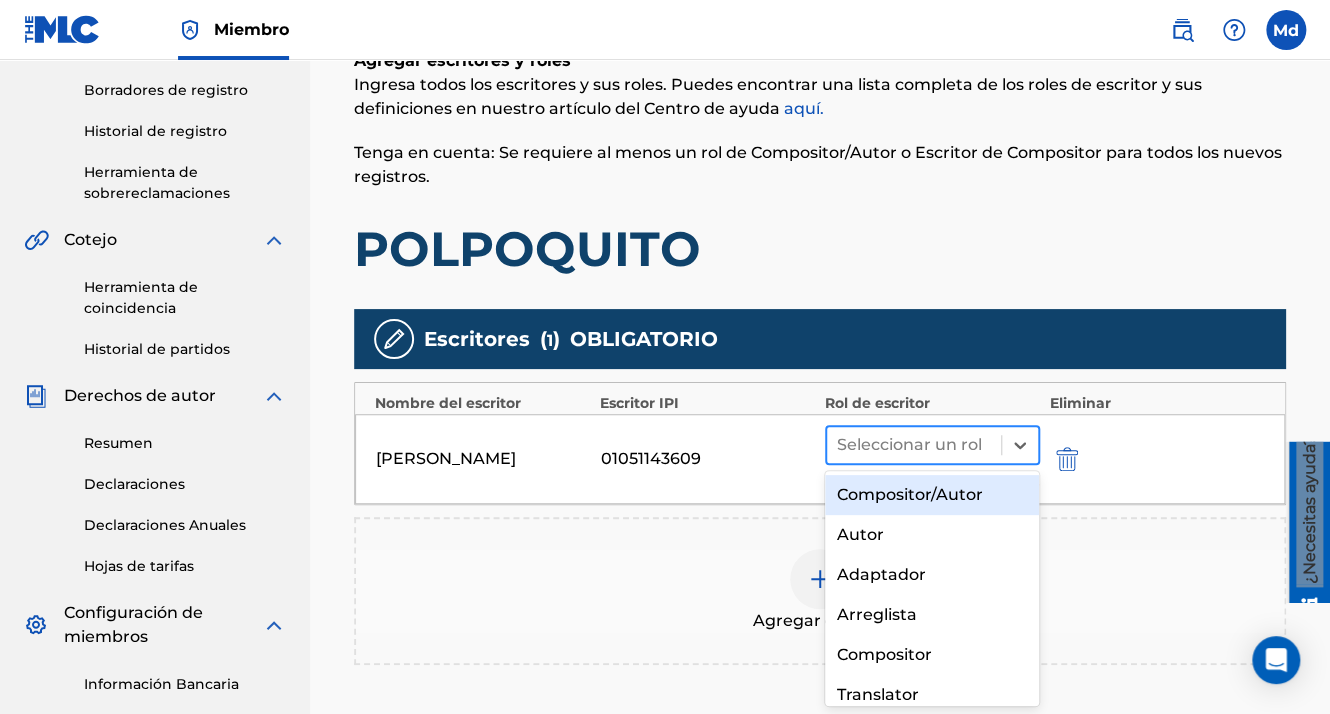 click at bounding box center (914, 445) 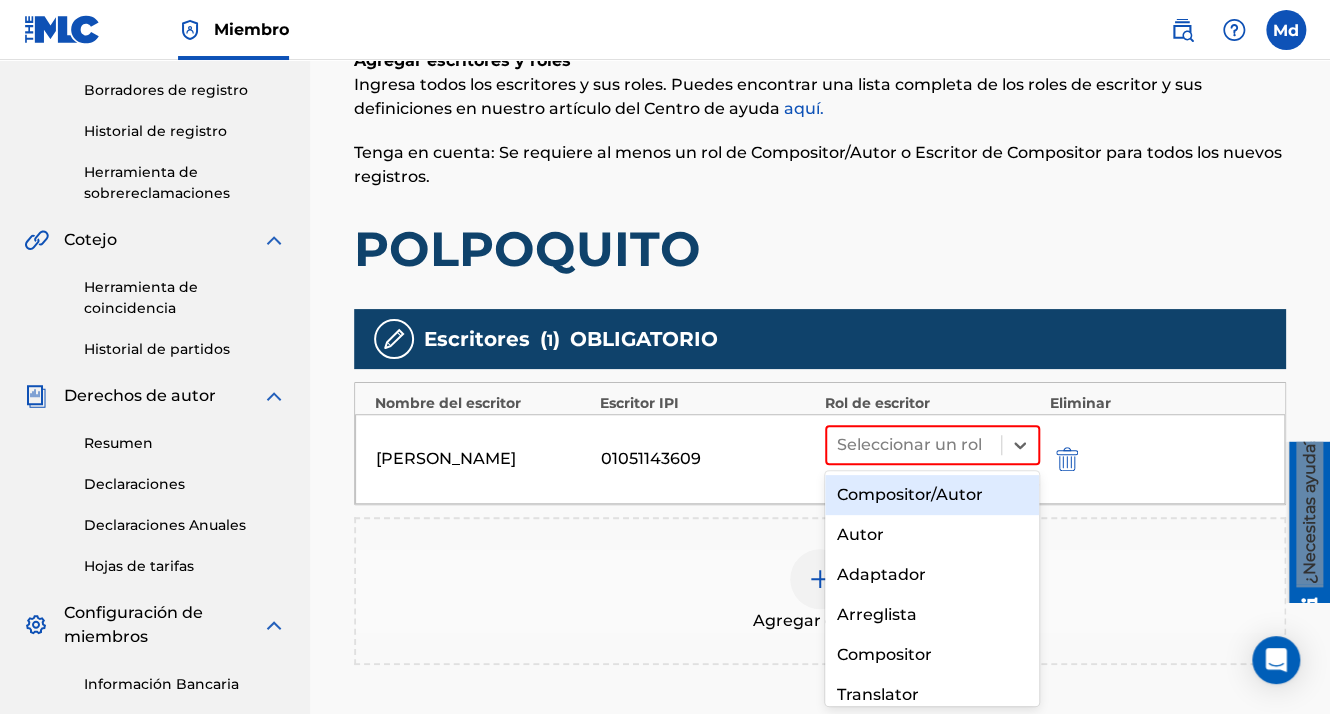 click on "Compositor/Autor" at bounding box center (932, 495) 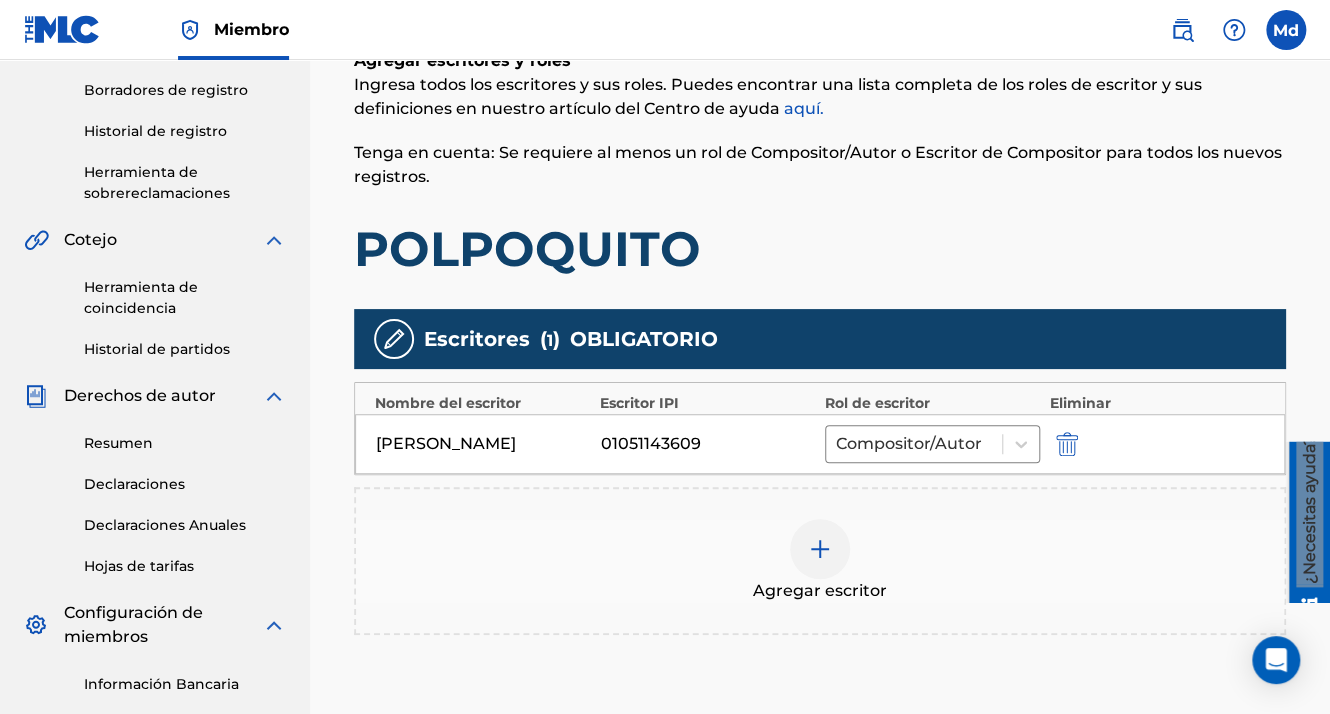 scroll, scrollTop: 690, scrollLeft: 0, axis: vertical 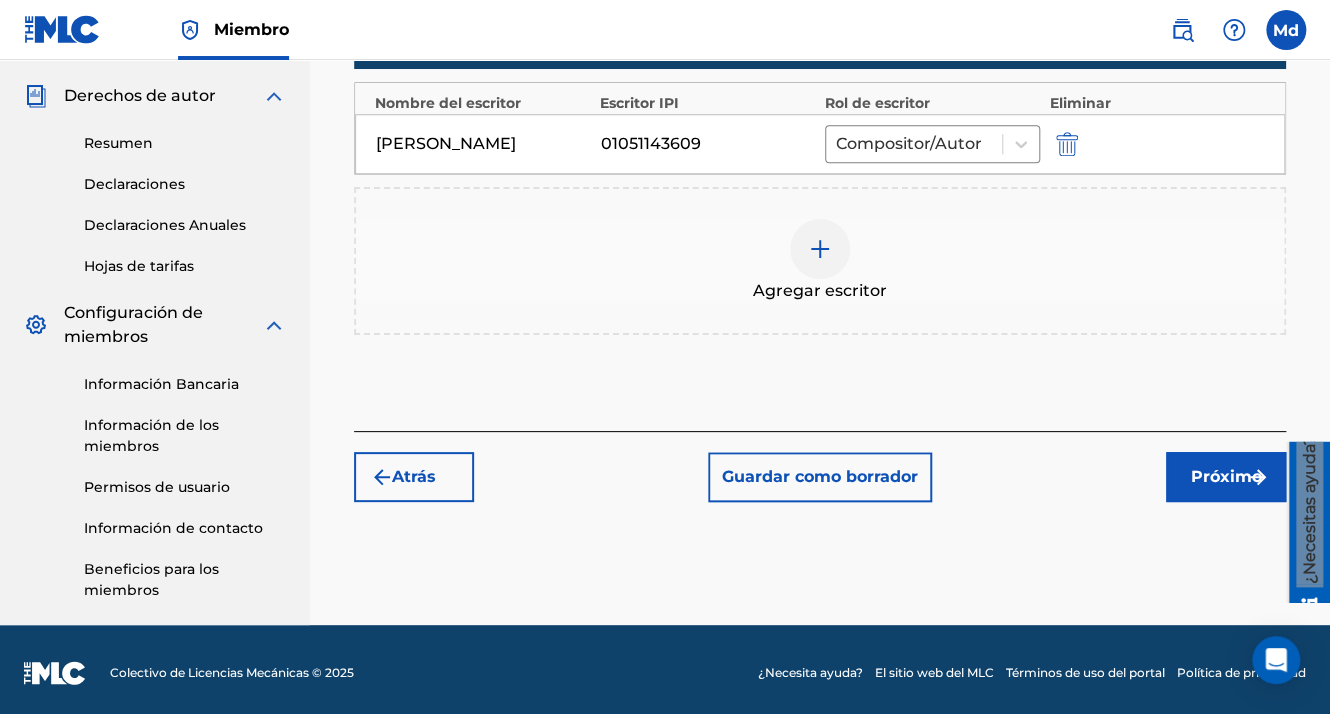 click on "Próximo" at bounding box center (1226, 477) 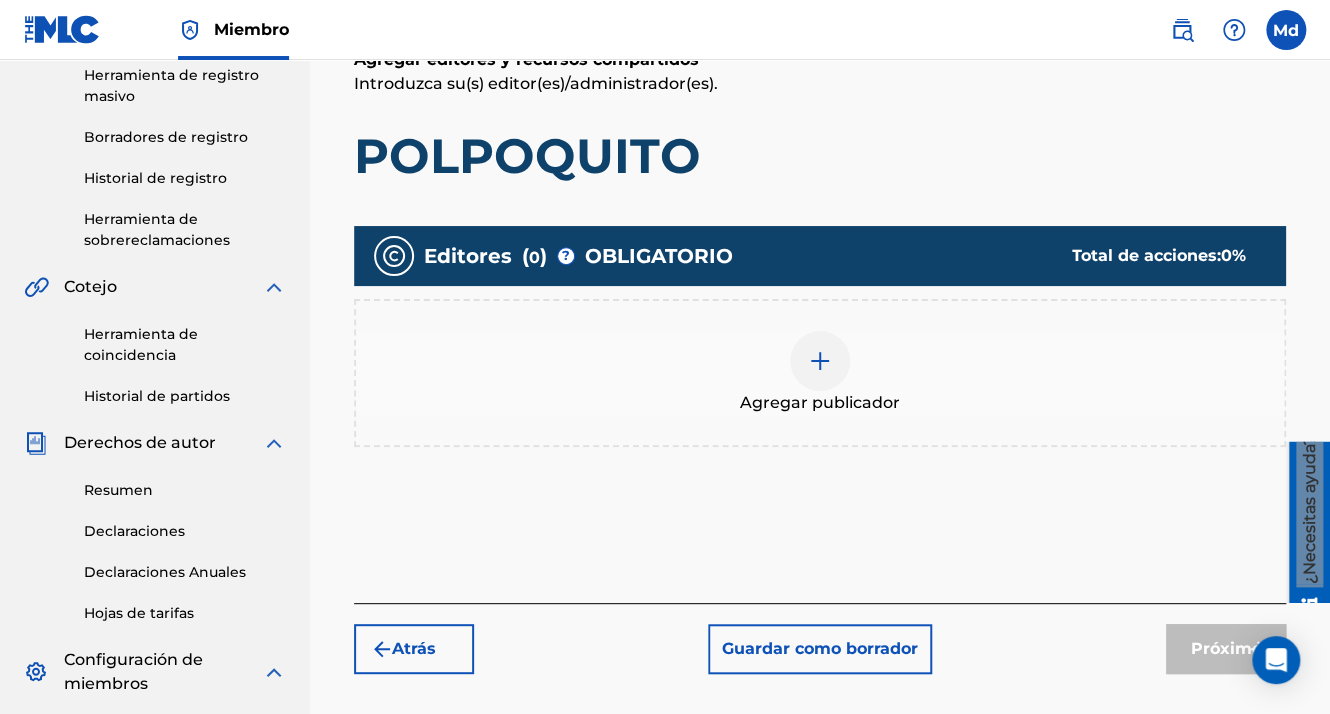 scroll, scrollTop: 490, scrollLeft: 0, axis: vertical 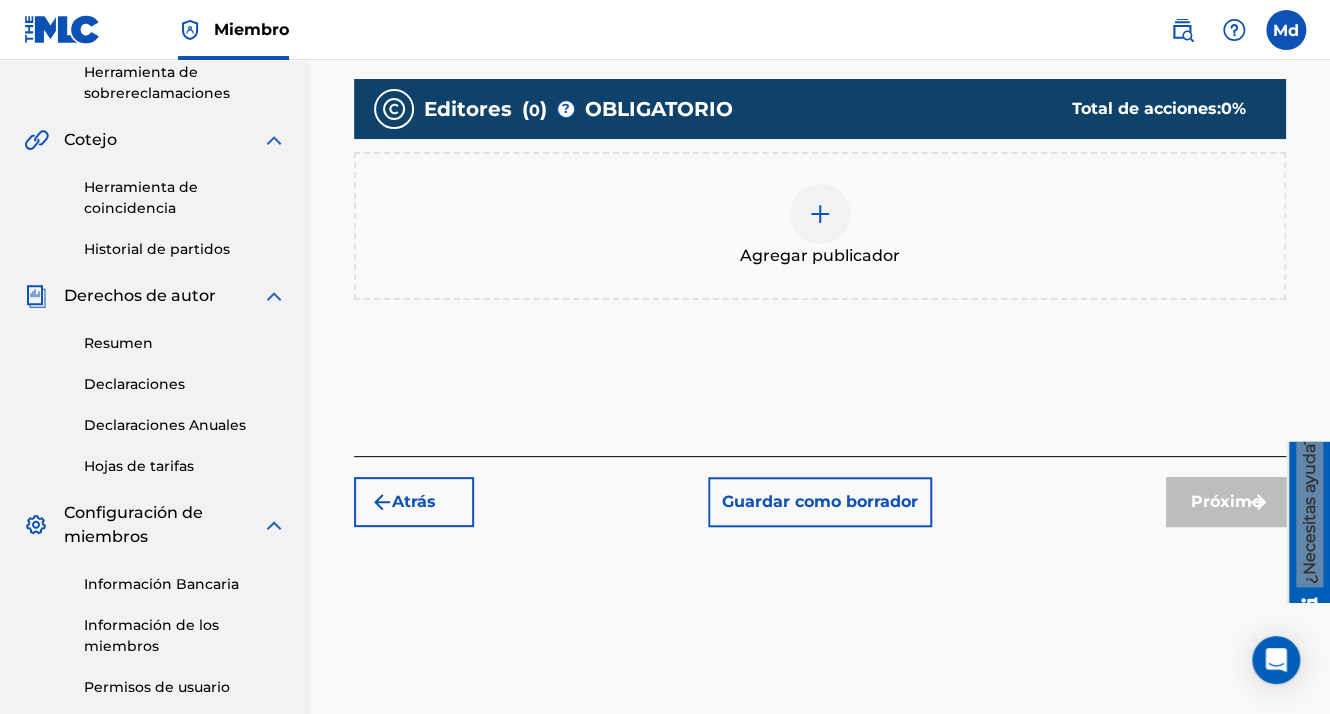 click at bounding box center [820, 214] 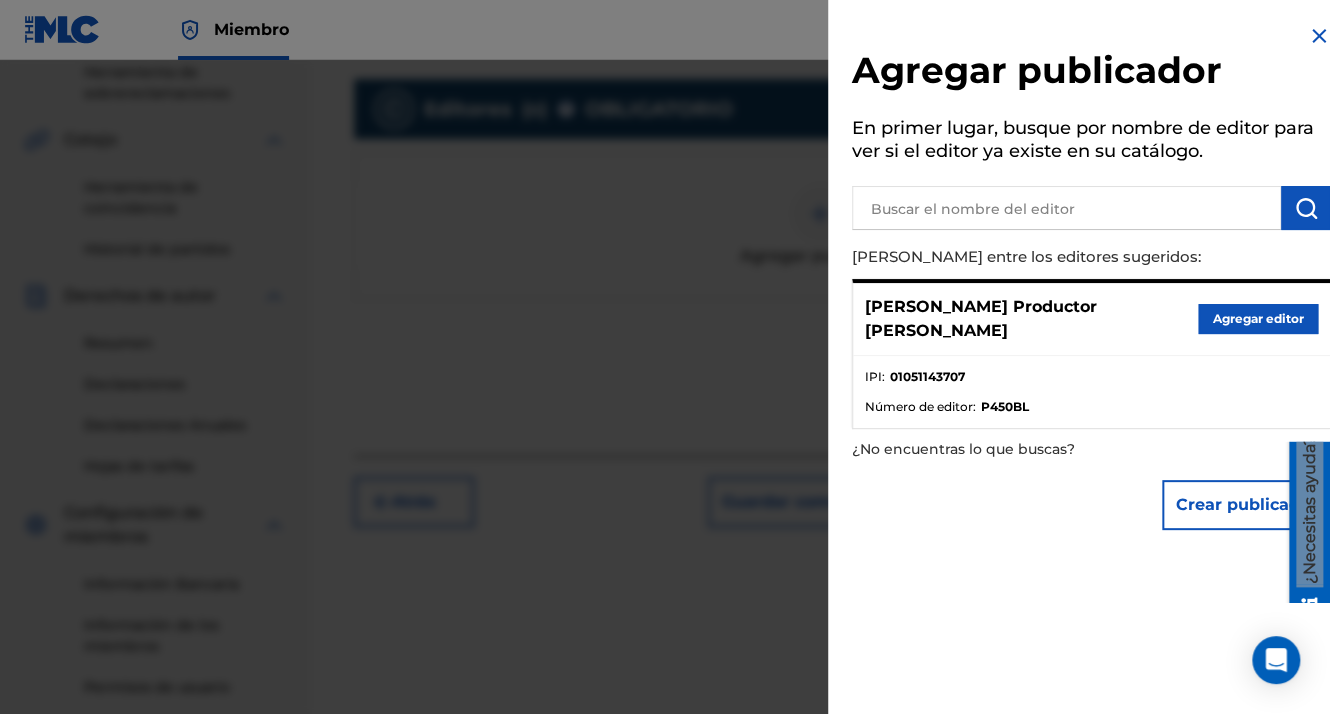 click on "Agregar editor" at bounding box center (1258, 319) 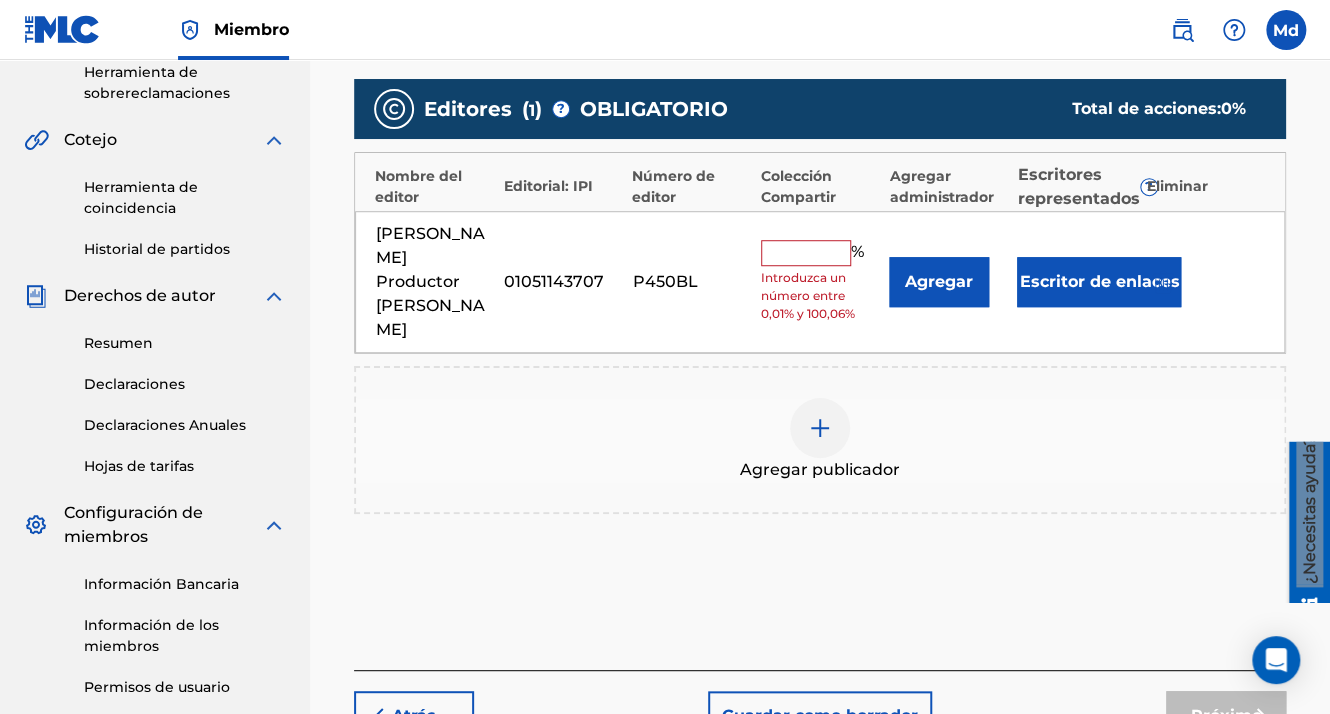click at bounding box center [806, 253] 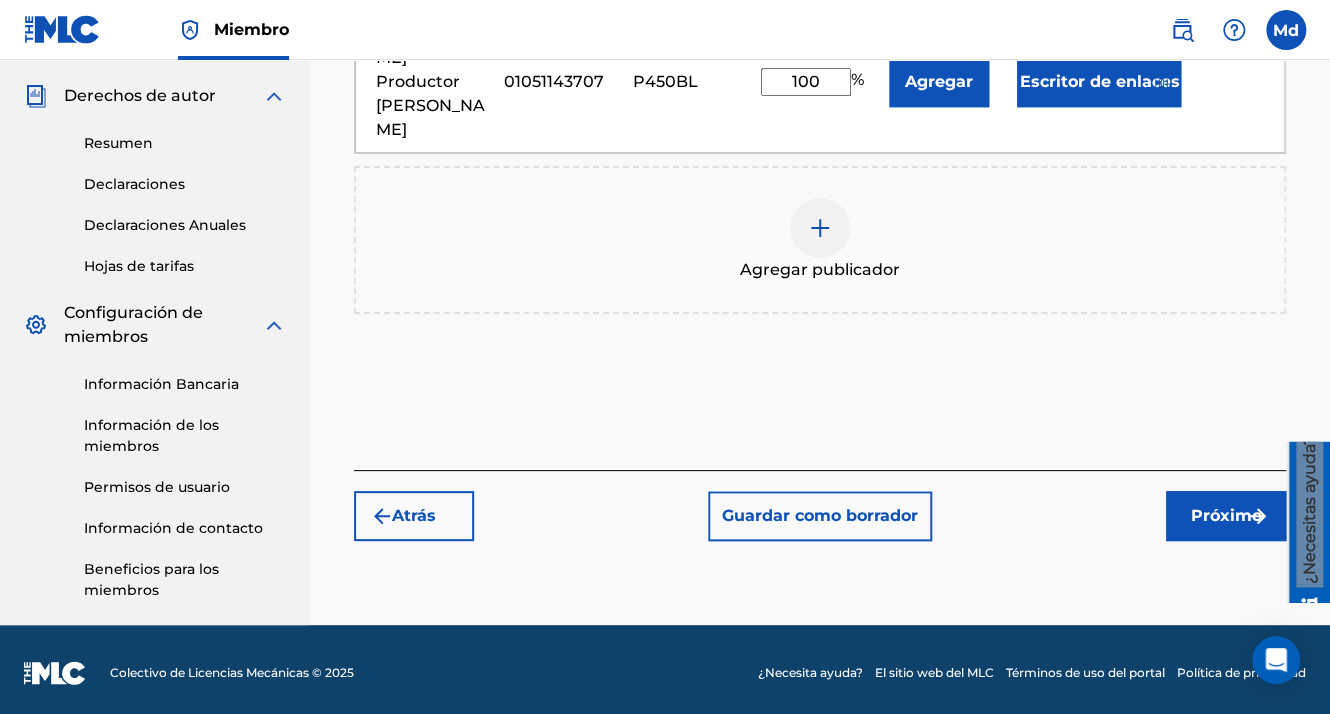 click on "Próximo" at bounding box center [1226, 516] 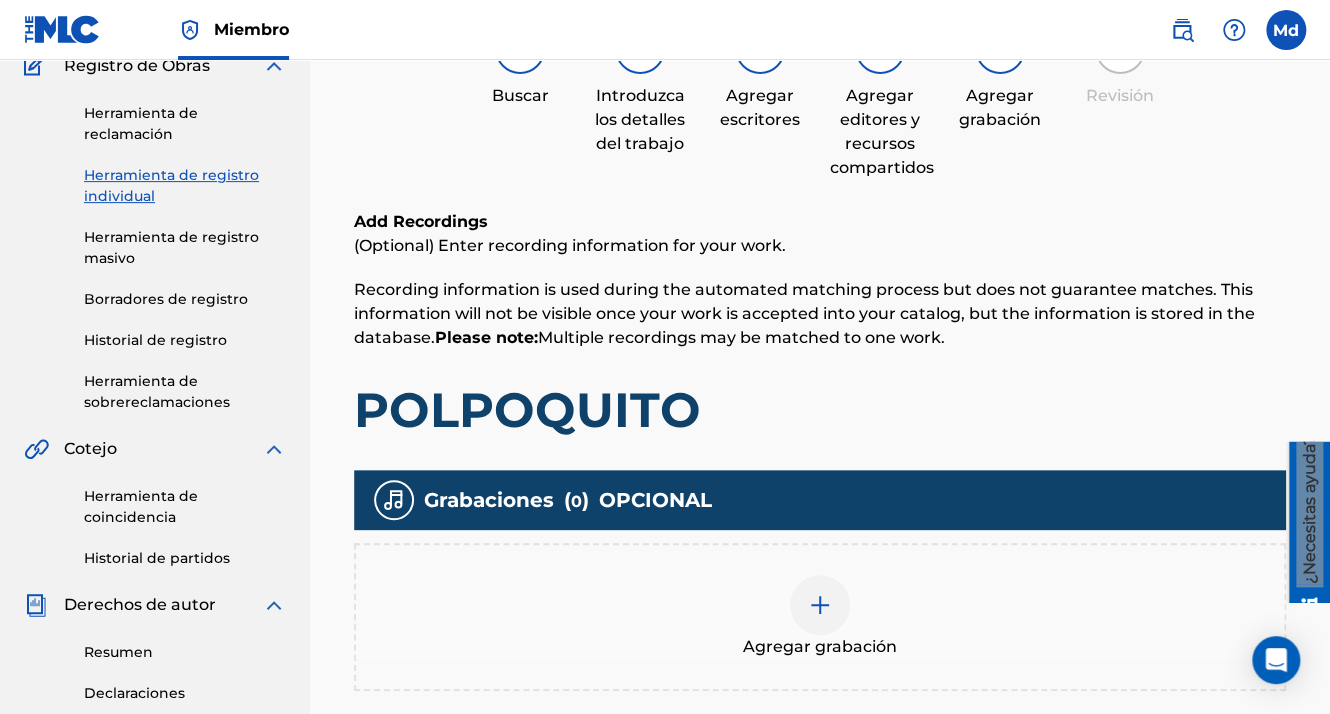 scroll, scrollTop: 390, scrollLeft: 0, axis: vertical 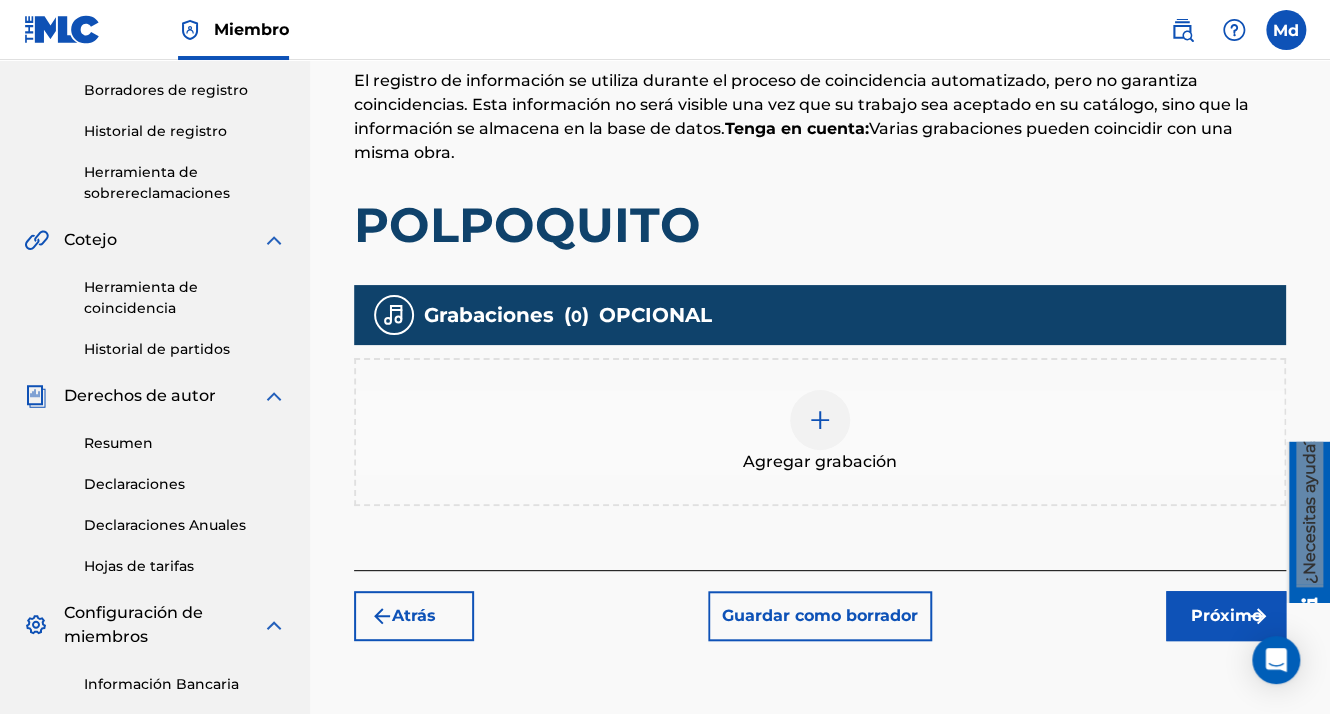 click on "Agregar grabación" at bounding box center [820, 432] 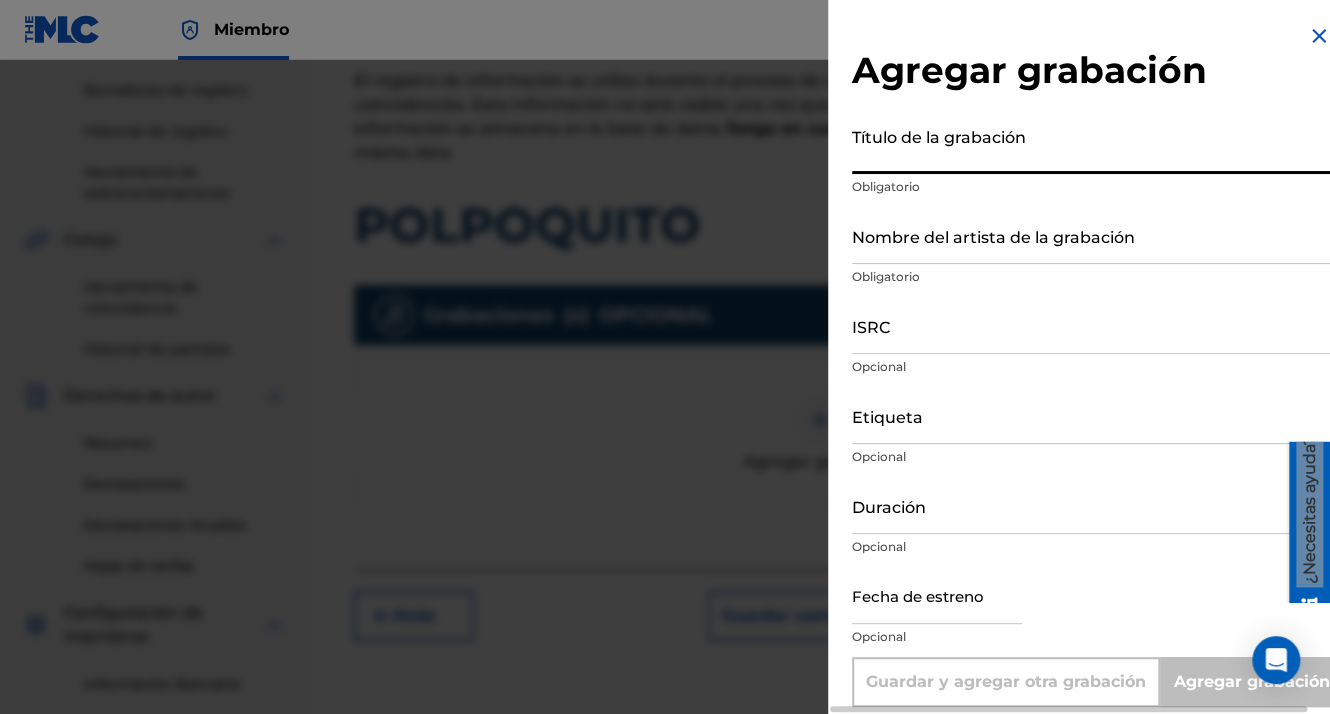 click on "Título de la grabación" at bounding box center (1091, 145) 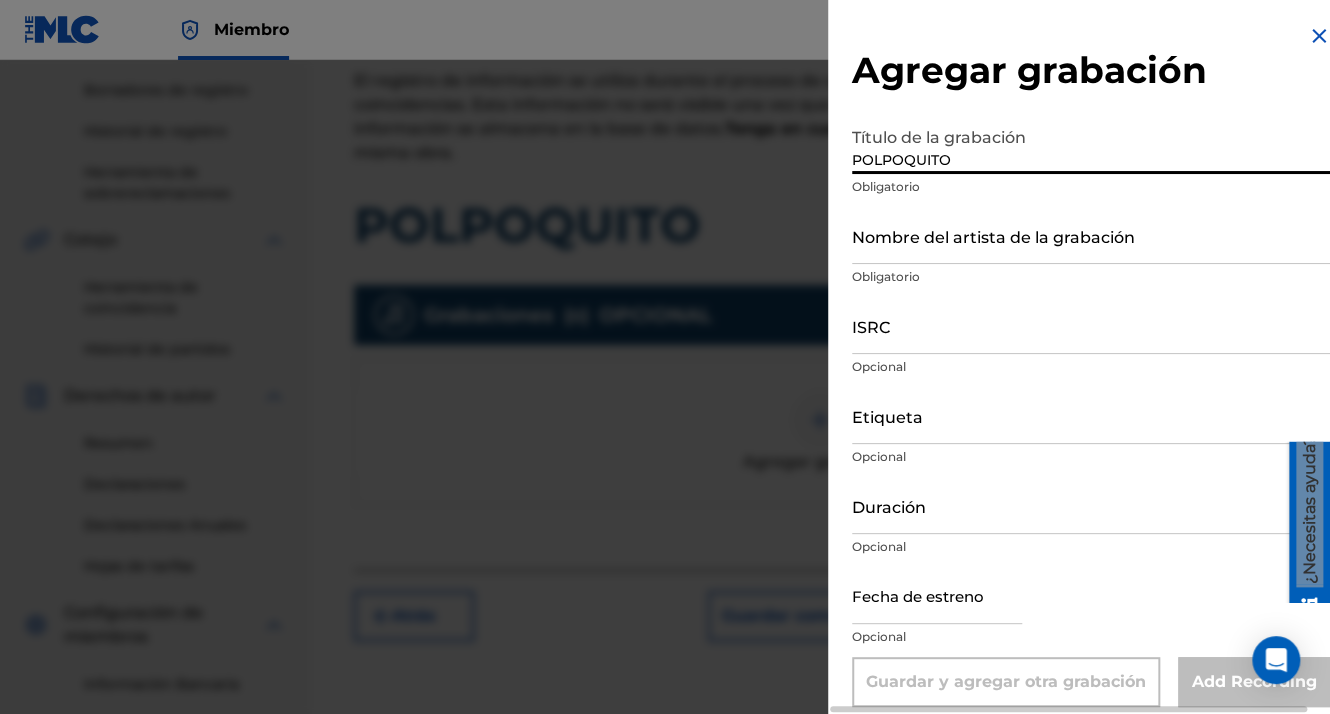 type on "POLPOQUITO" 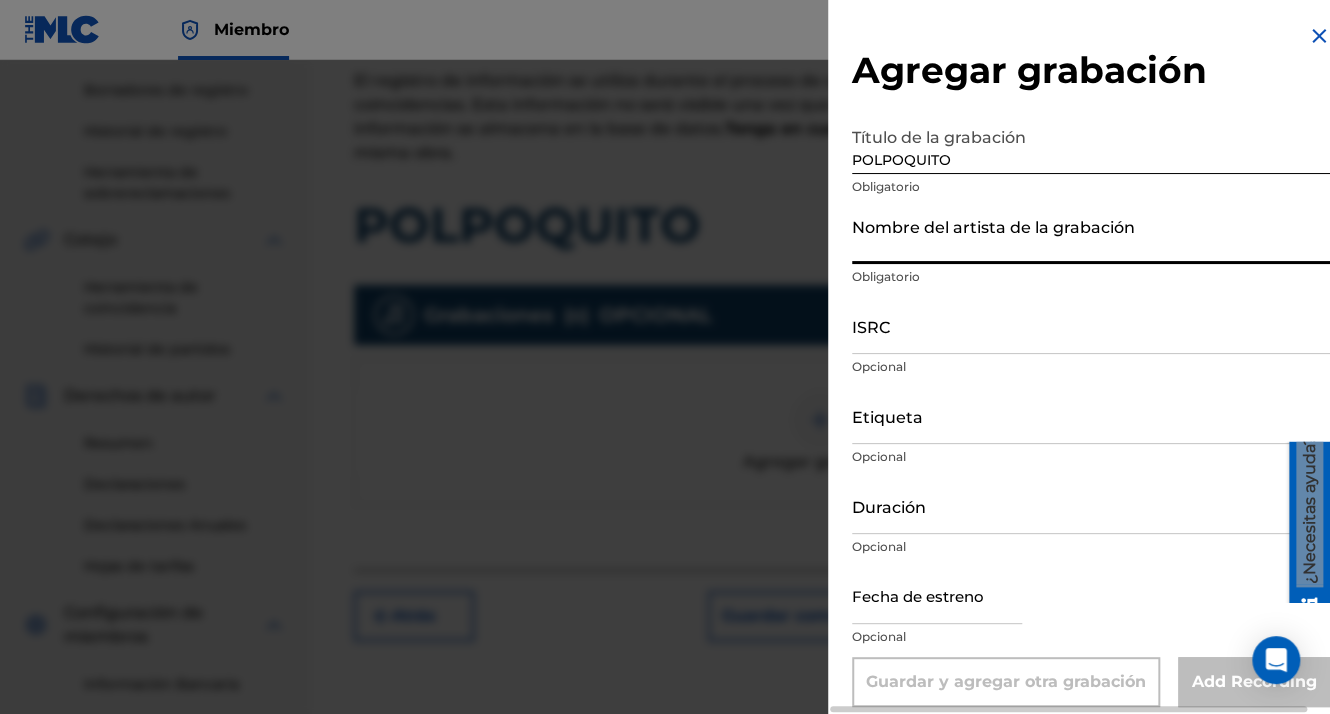 type on "FositoBeat" 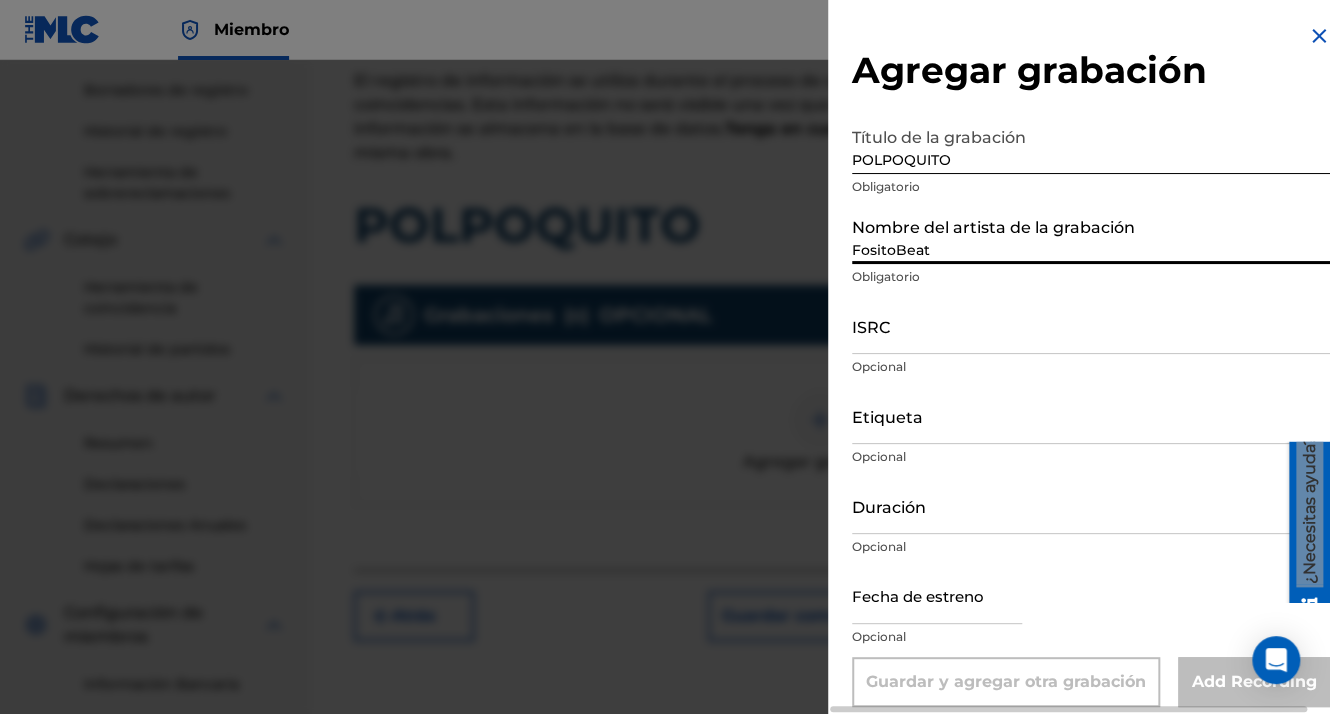 type on "[DATE]" 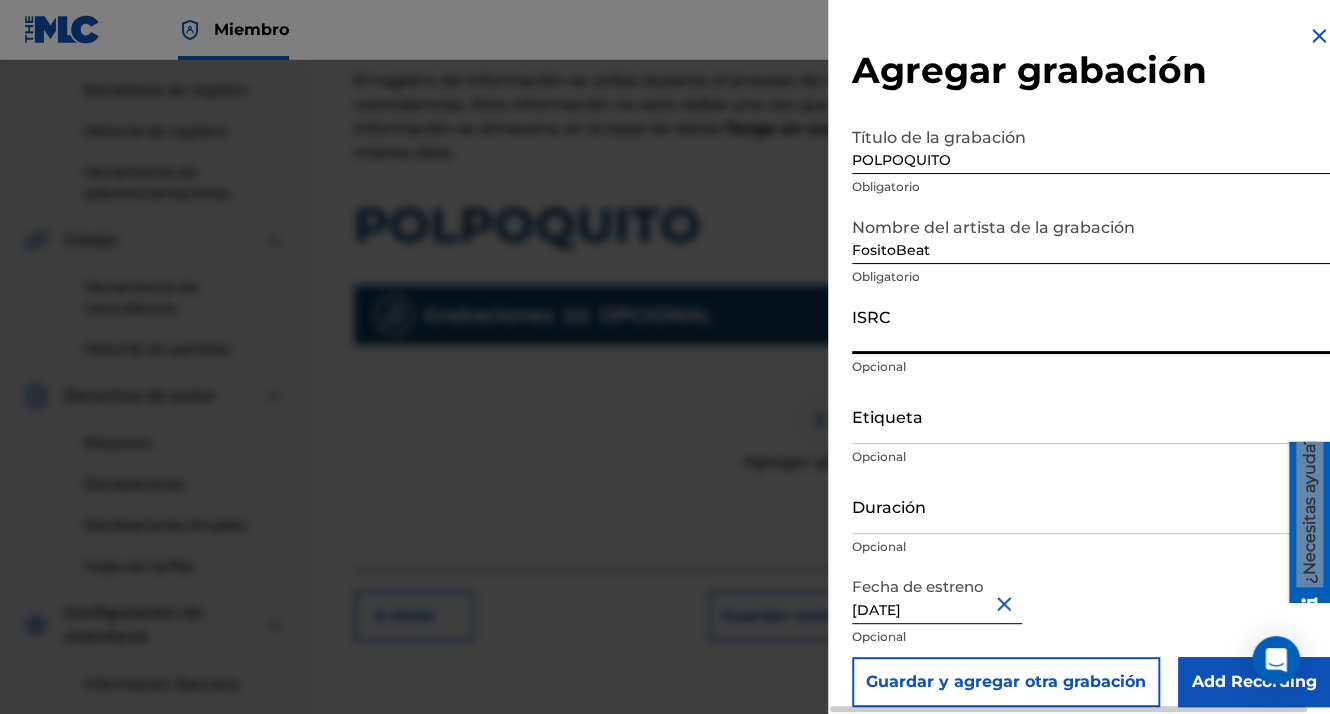click on "ISRC" at bounding box center [1091, 325] 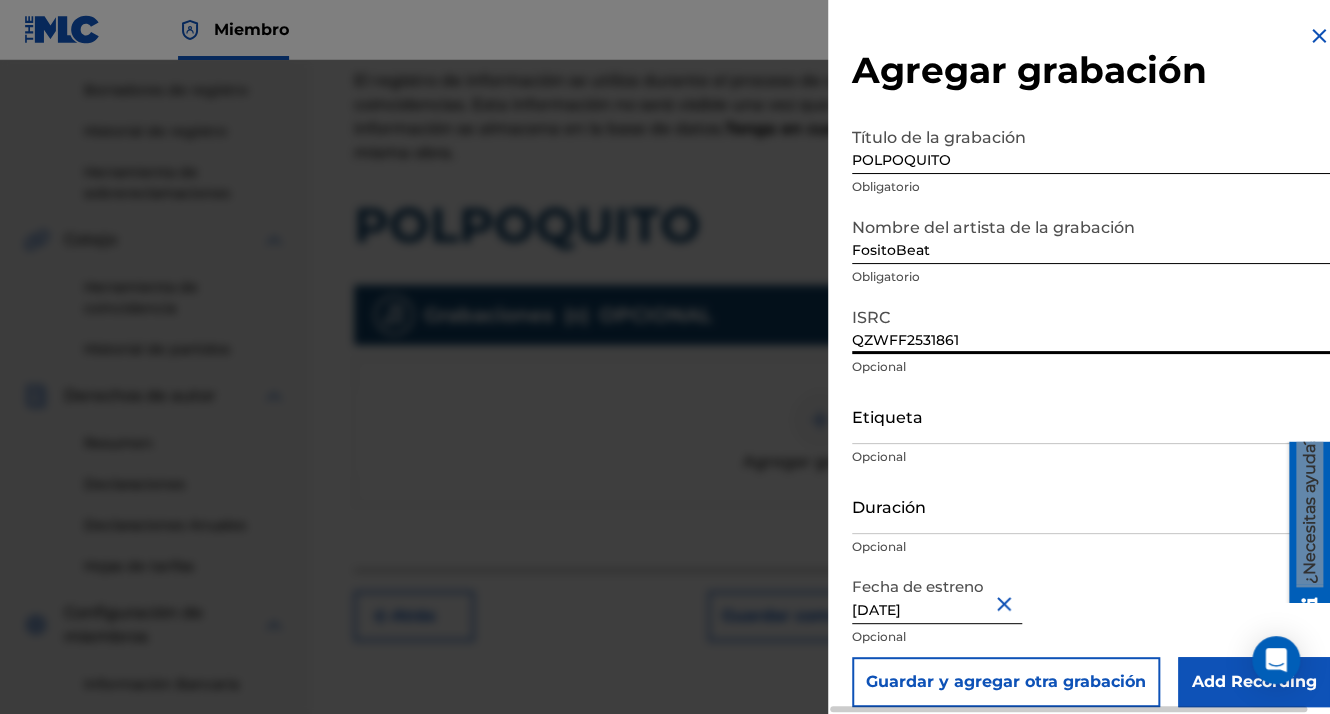 type on "QZWFF2531861" 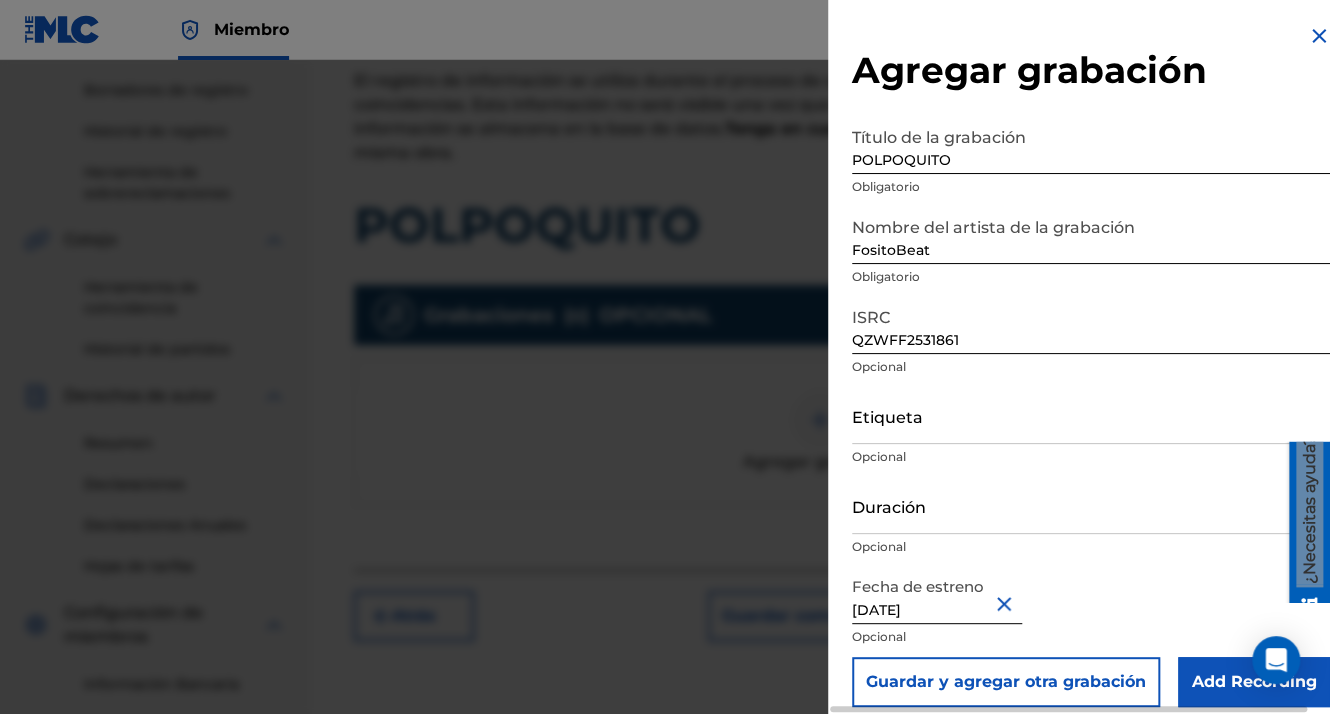 click on "Add Recording" at bounding box center (1254, 682) 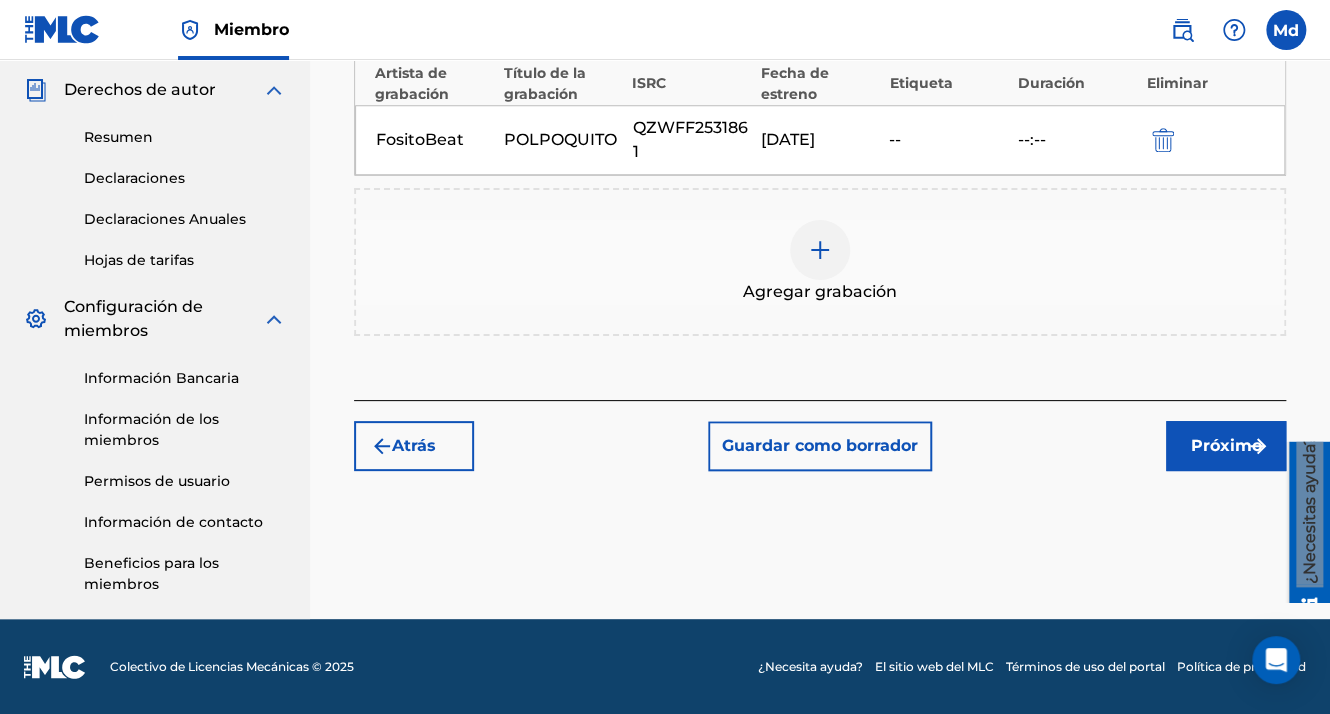click on "Próximo" at bounding box center [1226, 446] 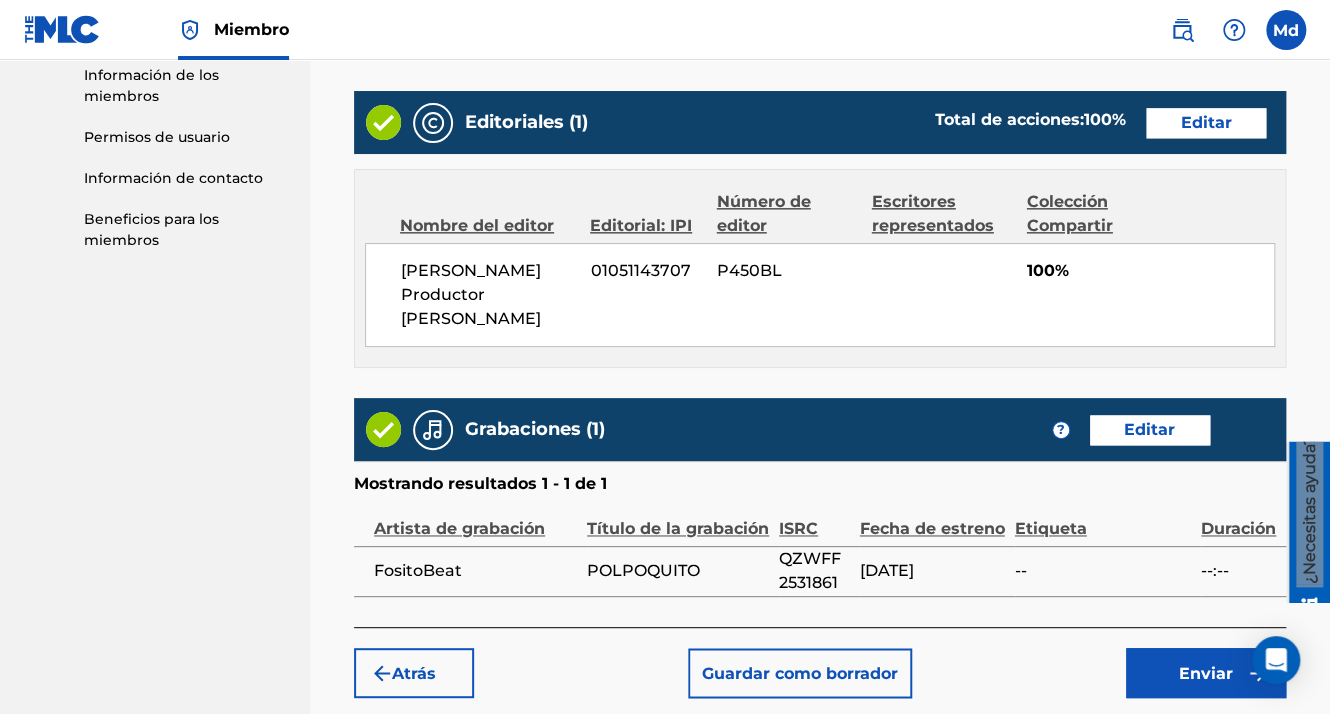 scroll, scrollTop: 1123, scrollLeft: 0, axis: vertical 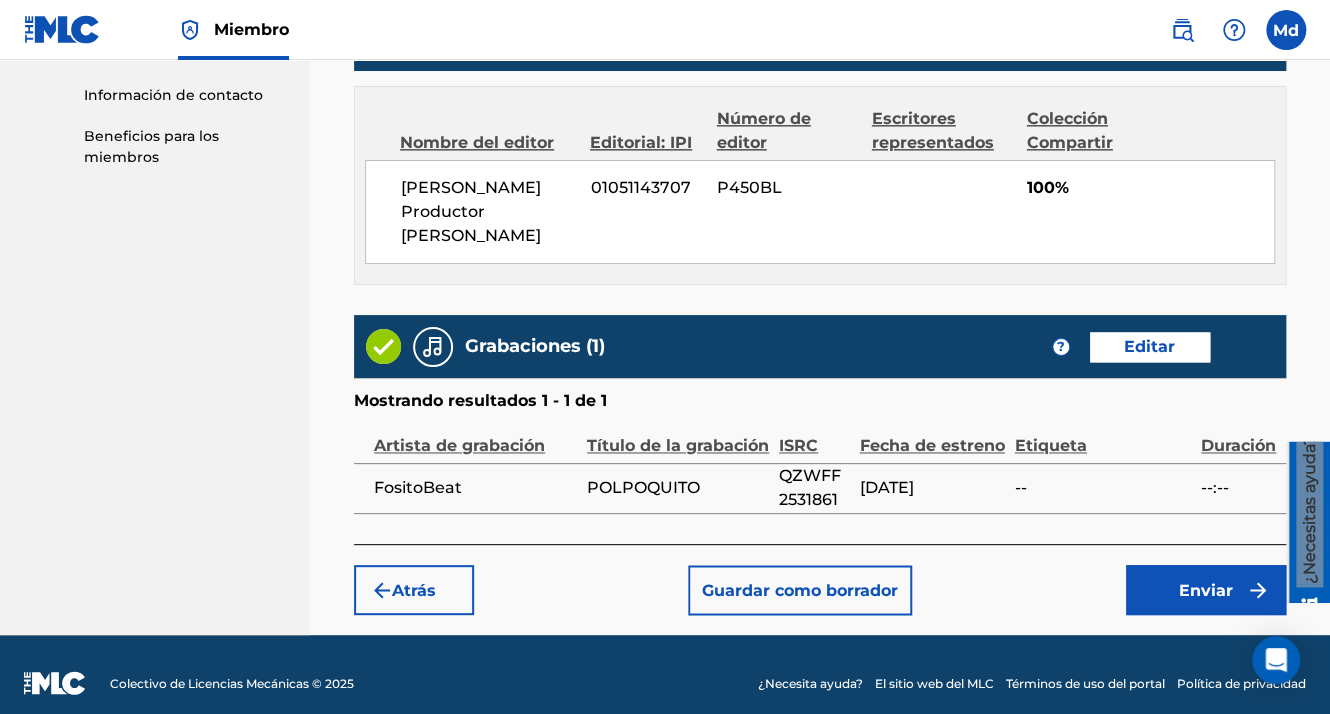 click on "Enviar" at bounding box center [1206, 590] 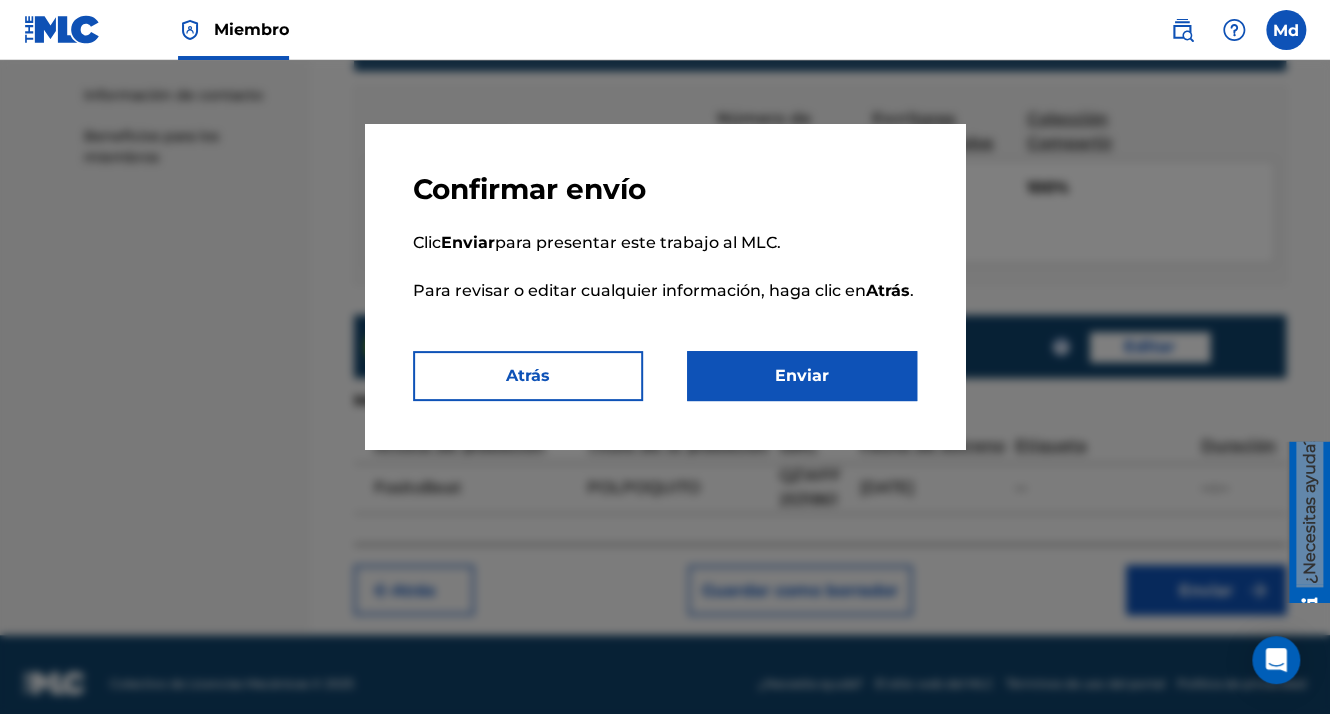 click on "Enviar" at bounding box center [802, 376] 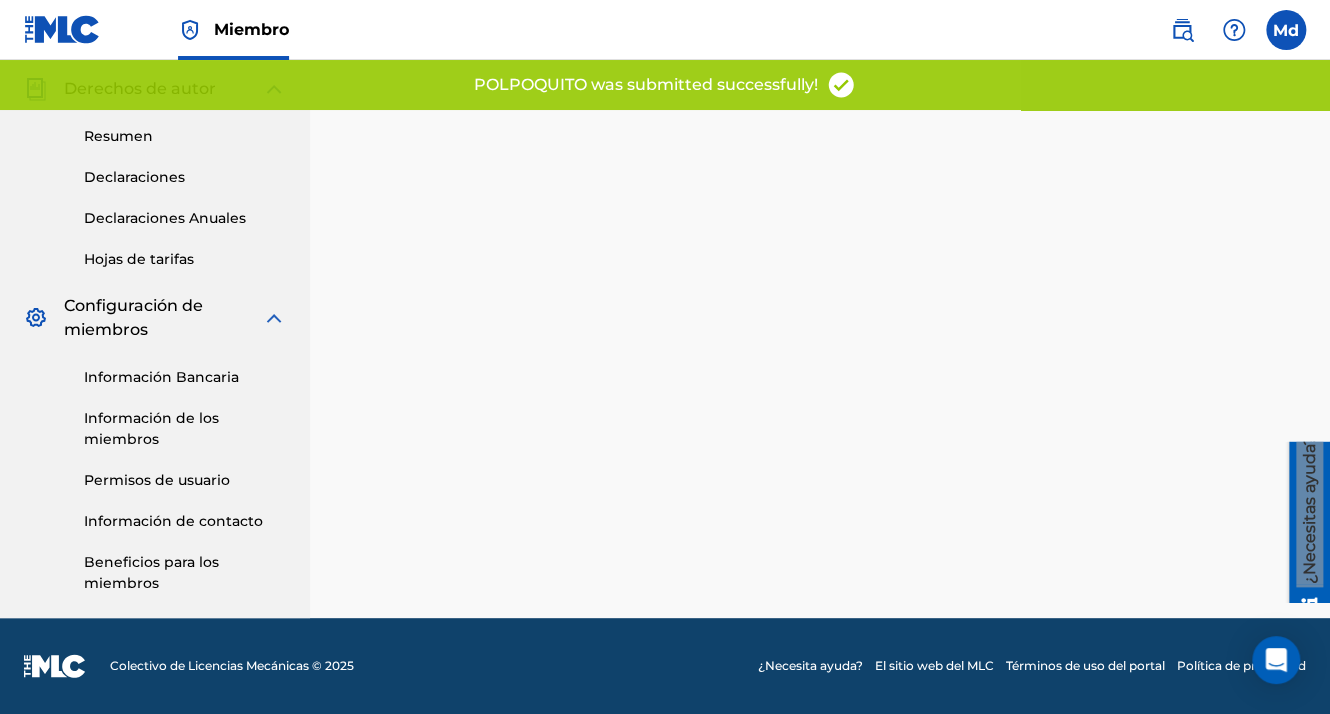 scroll, scrollTop: 0, scrollLeft: 0, axis: both 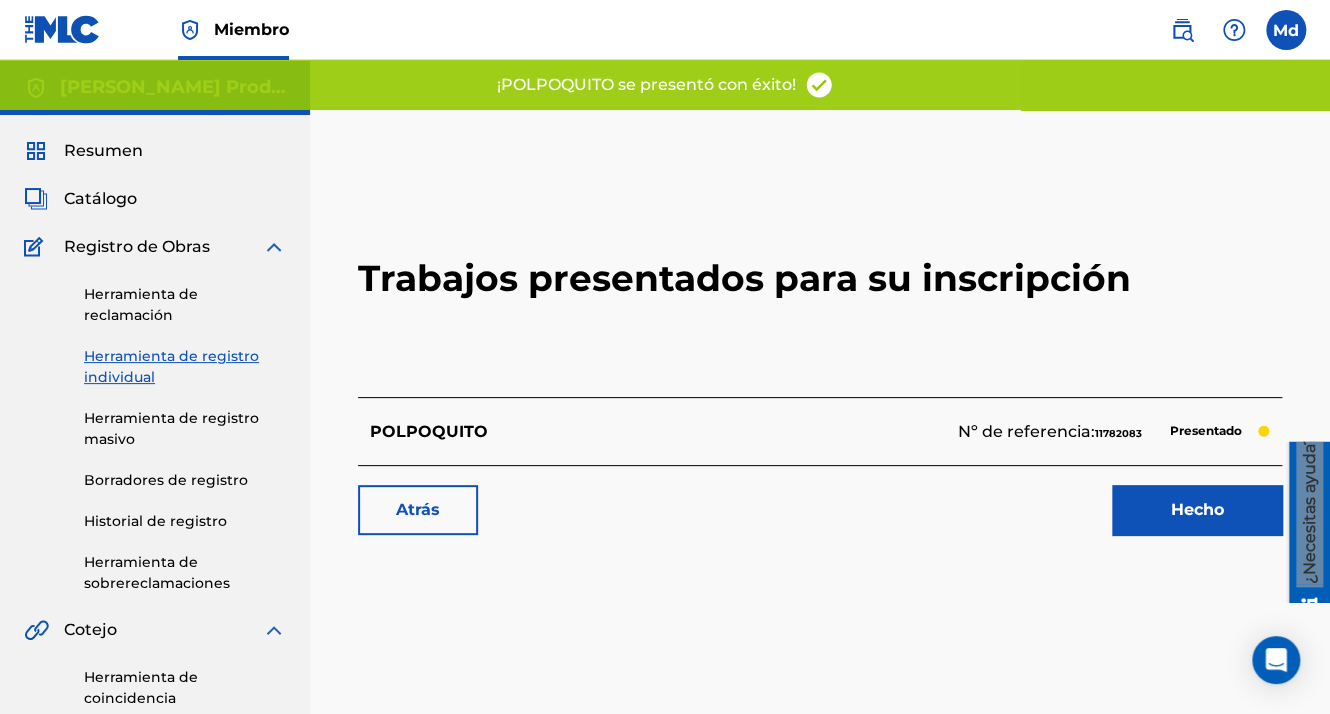 click on "Hecho" at bounding box center [1197, 510] 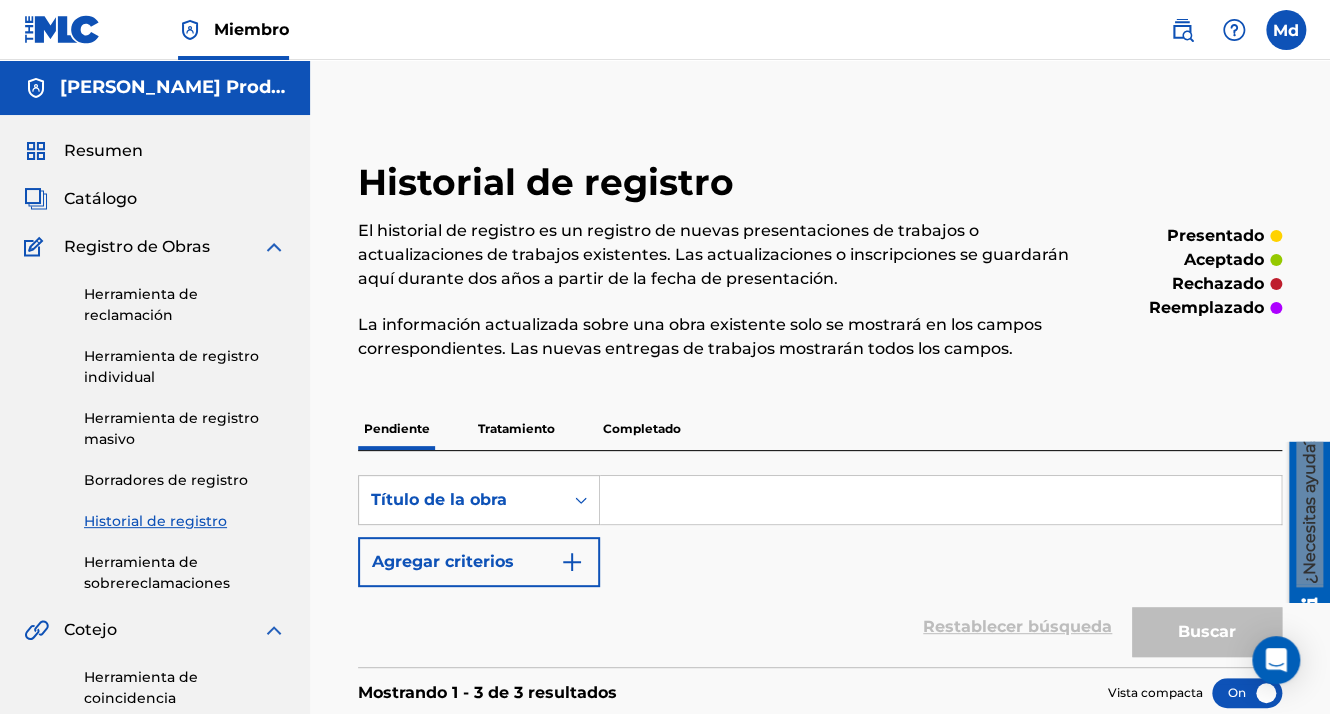 click at bounding box center (940, 500) 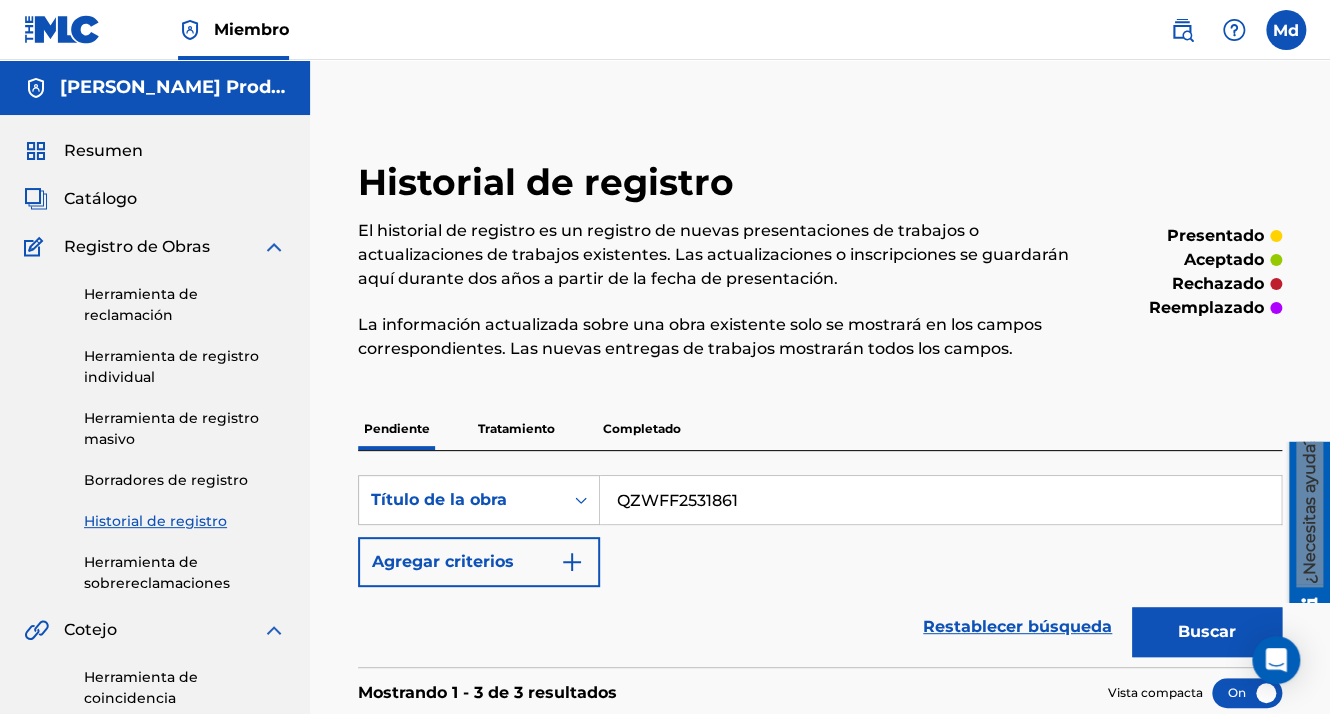 drag, startPoint x: 788, startPoint y: 510, endPoint x: 509, endPoint y: 472, distance: 281.57593 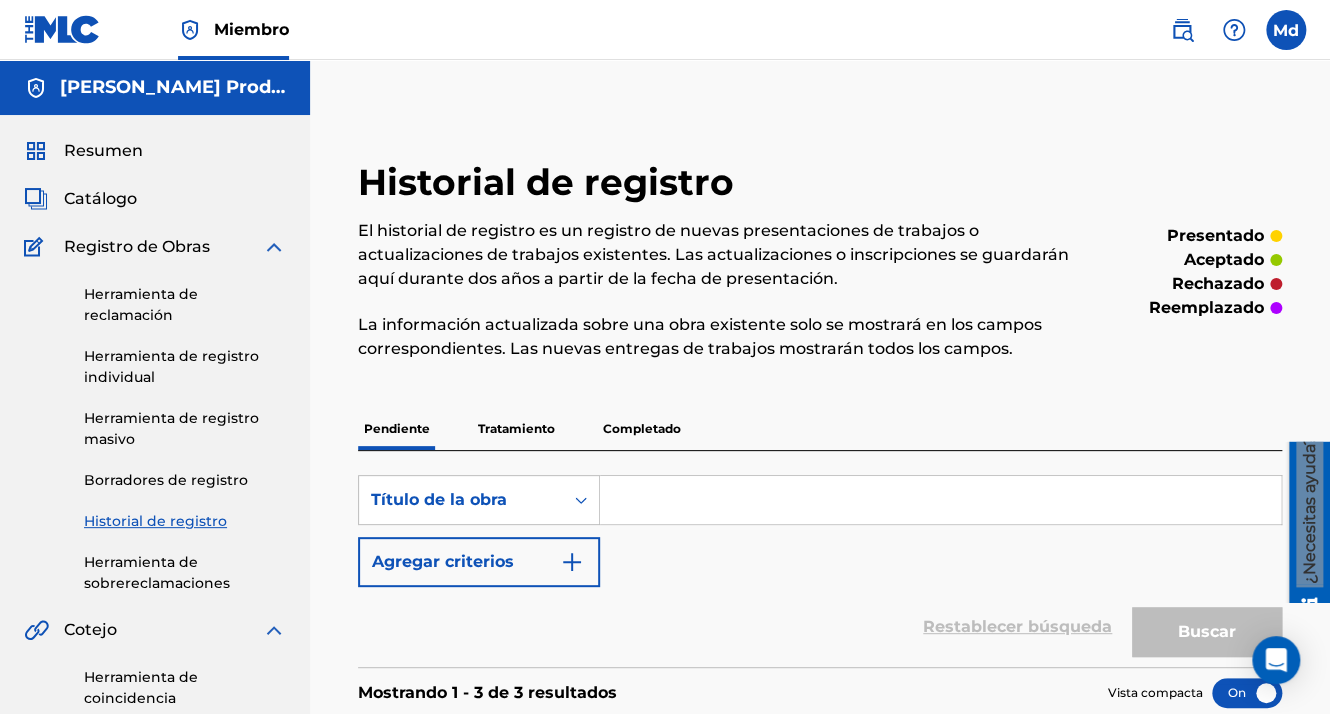 paste on "sobelove" 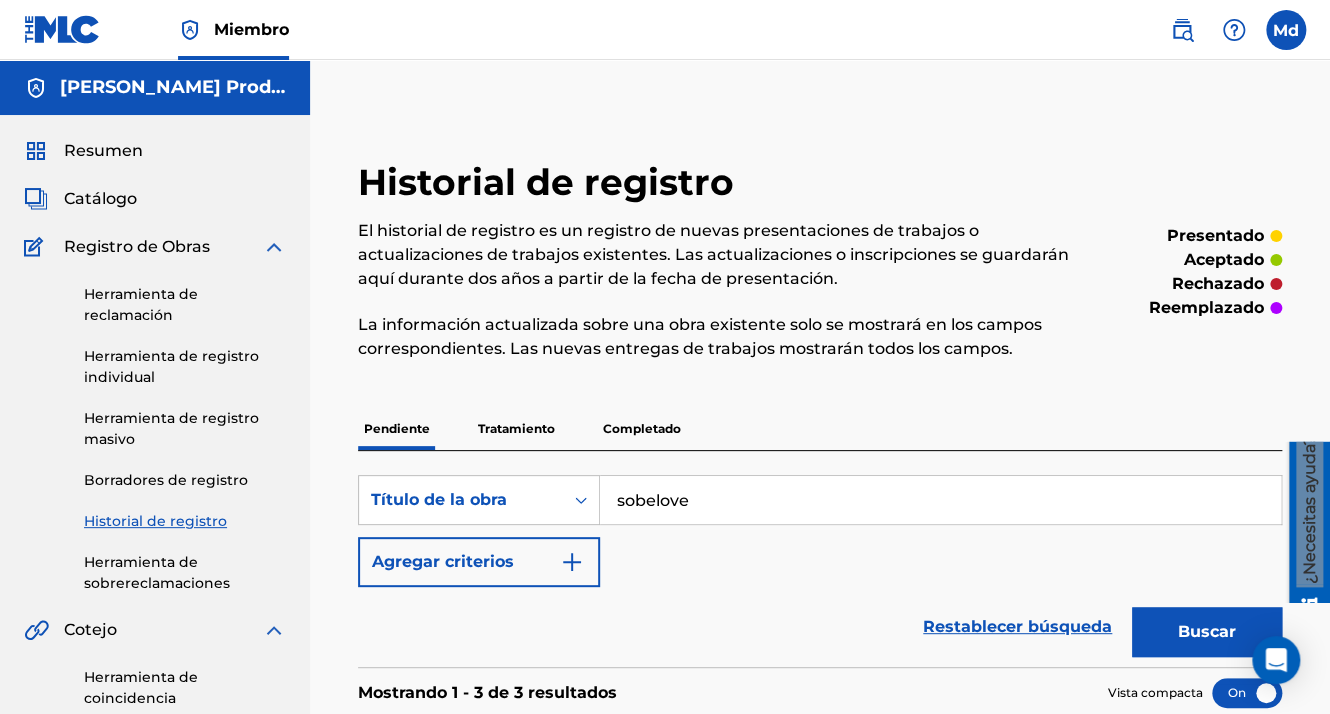 type on "sobelove" 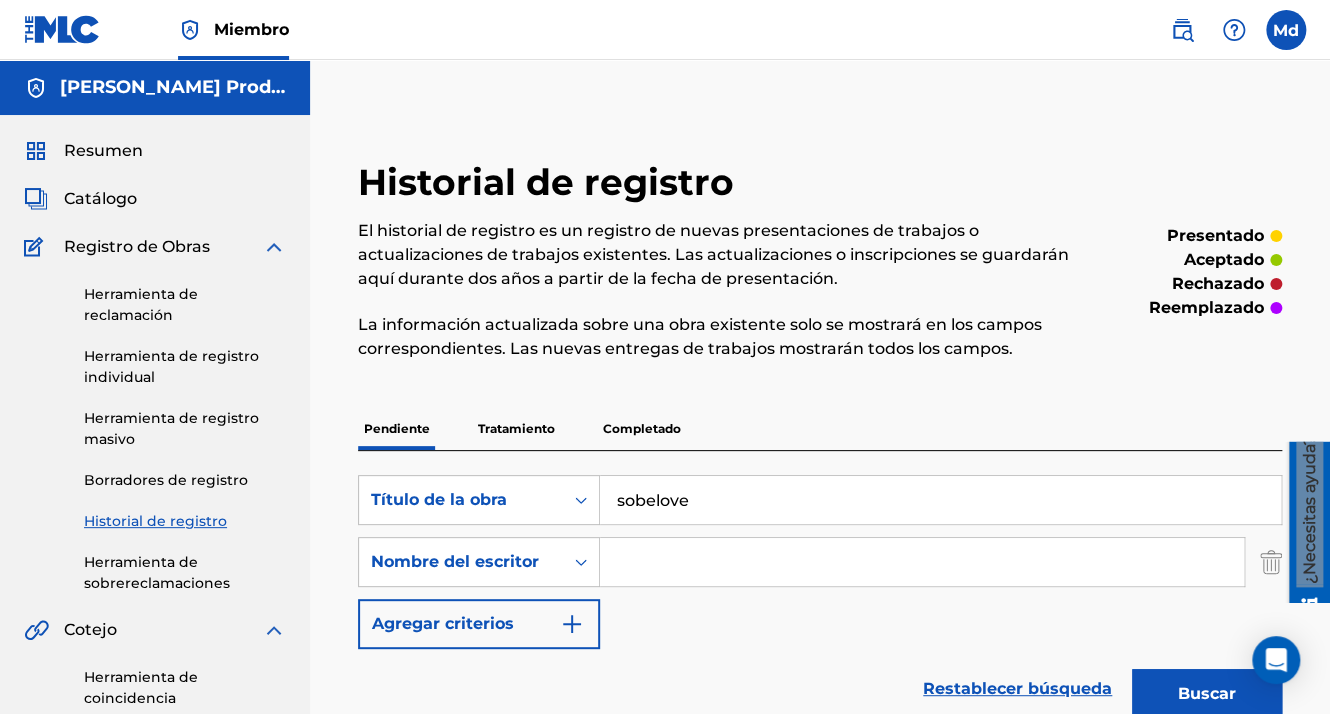 click at bounding box center (922, 562) 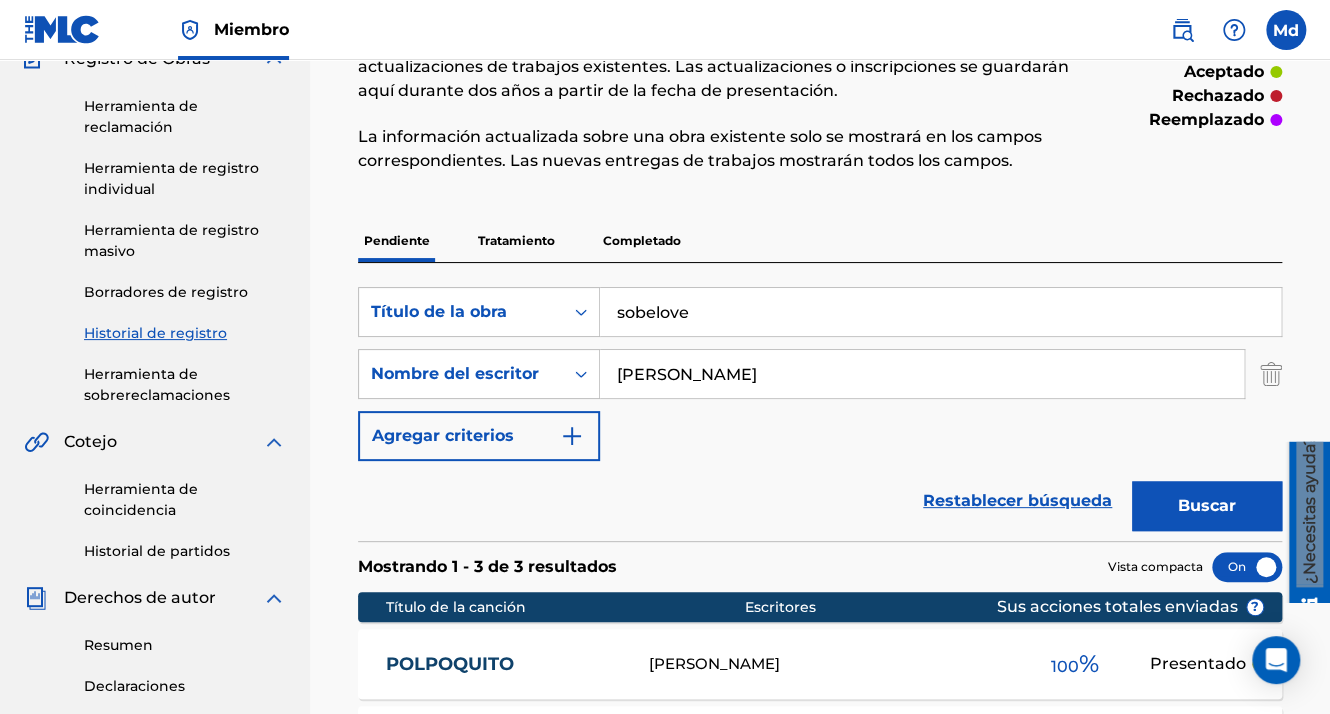 scroll, scrollTop: 200, scrollLeft: 0, axis: vertical 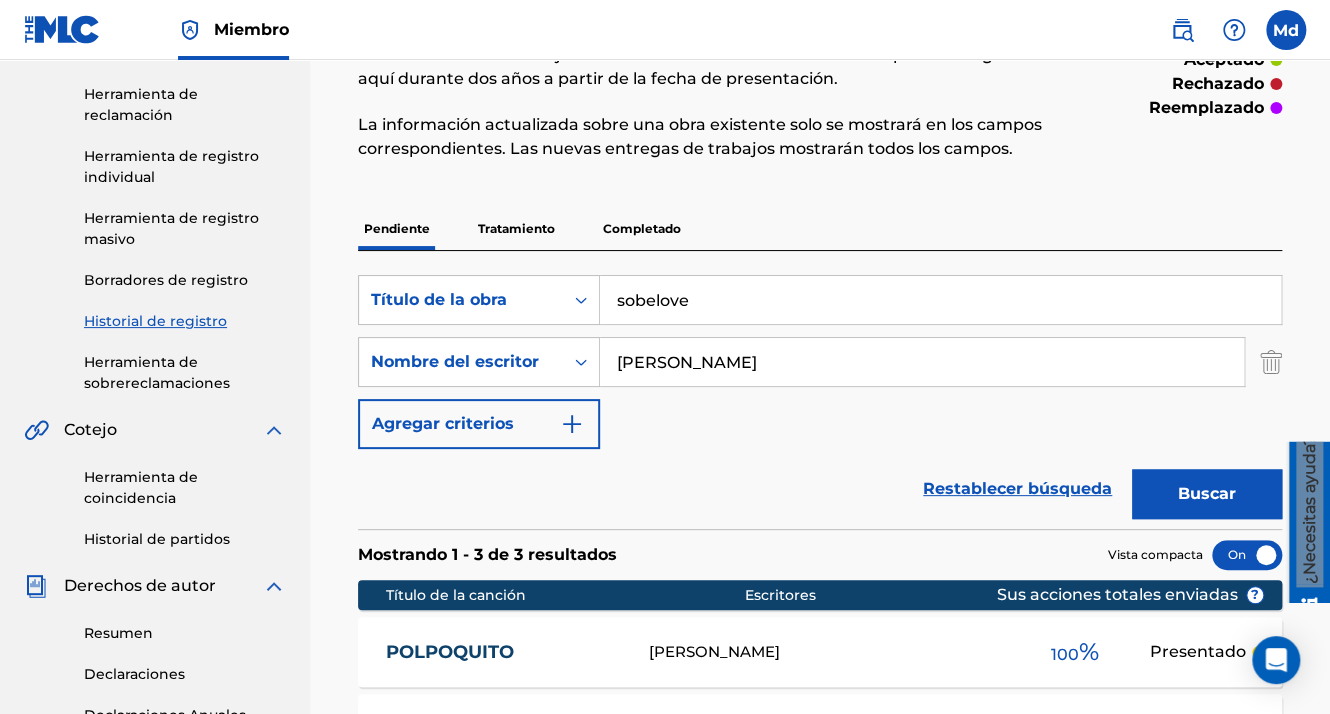 click at bounding box center [572, 424] 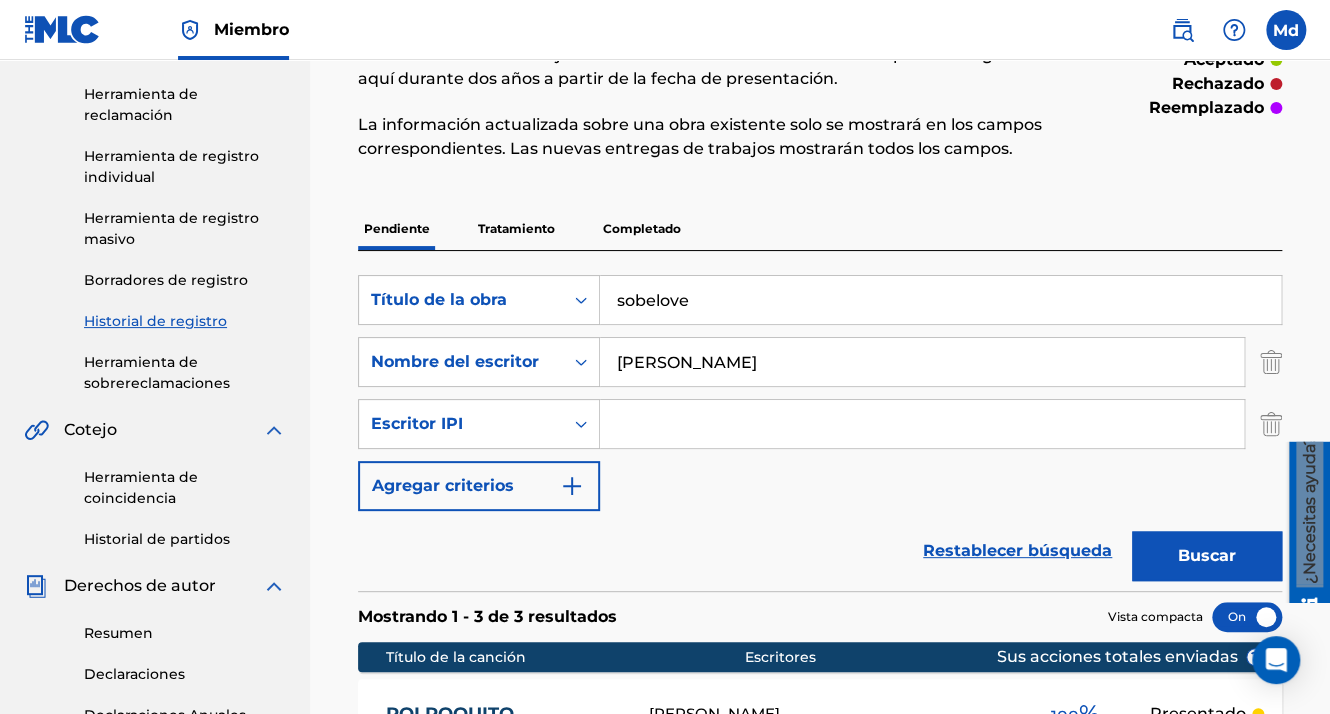 click at bounding box center [922, 424] 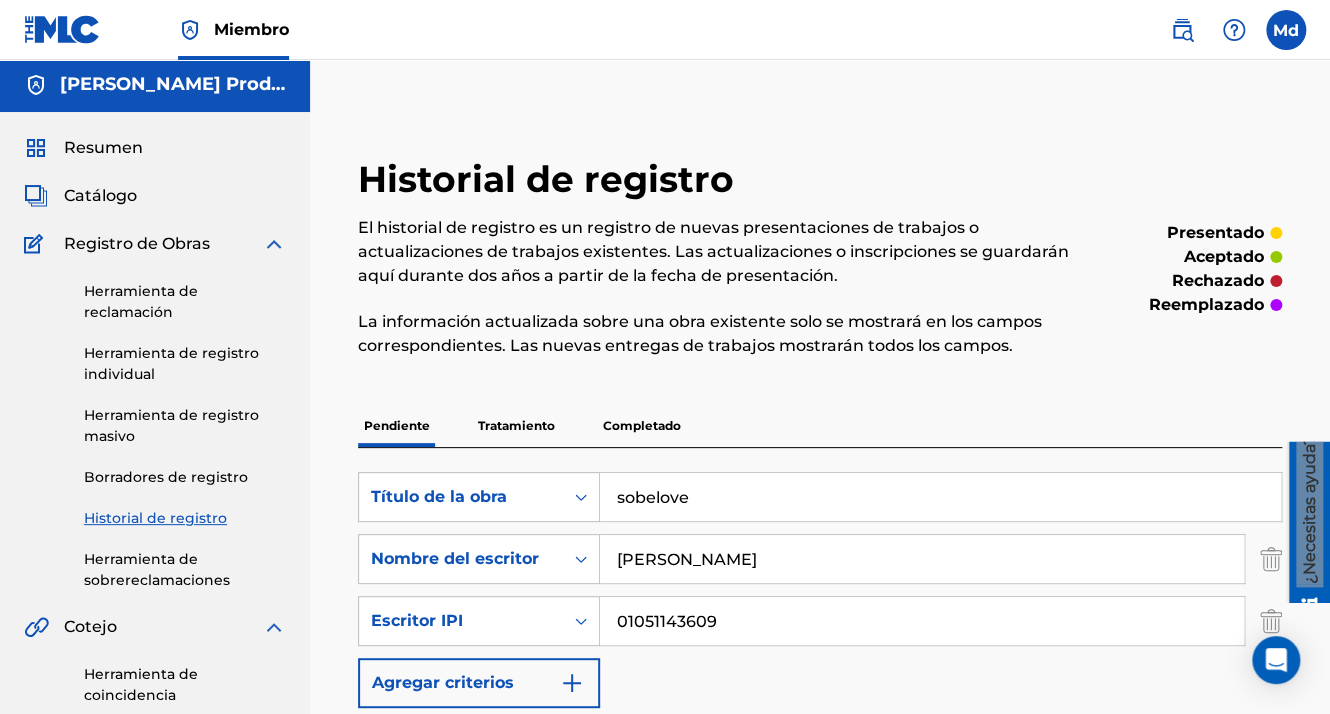 scroll, scrollTop: 0, scrollLeft: 0, axis: both 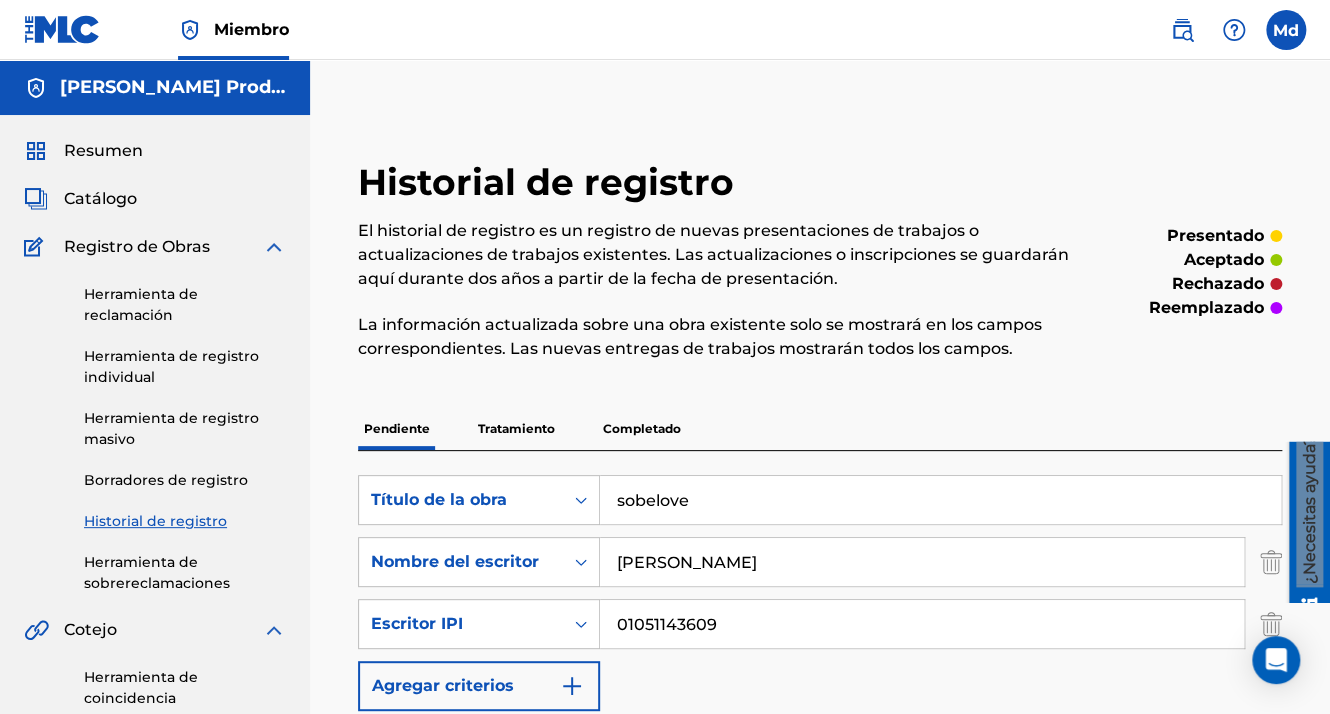 click on "Catálogo" at bounding box center (100, 199) 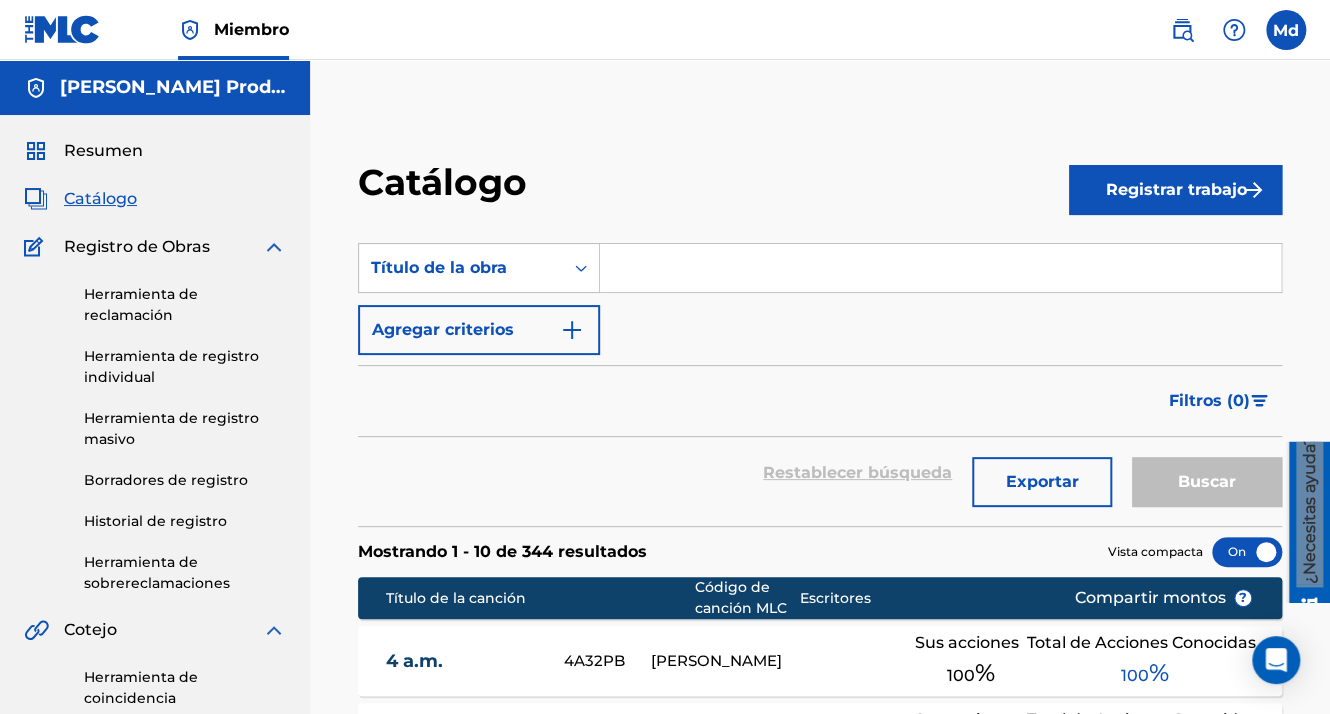 click on "Registrar trabajo" at bounding box center (1175, 190) 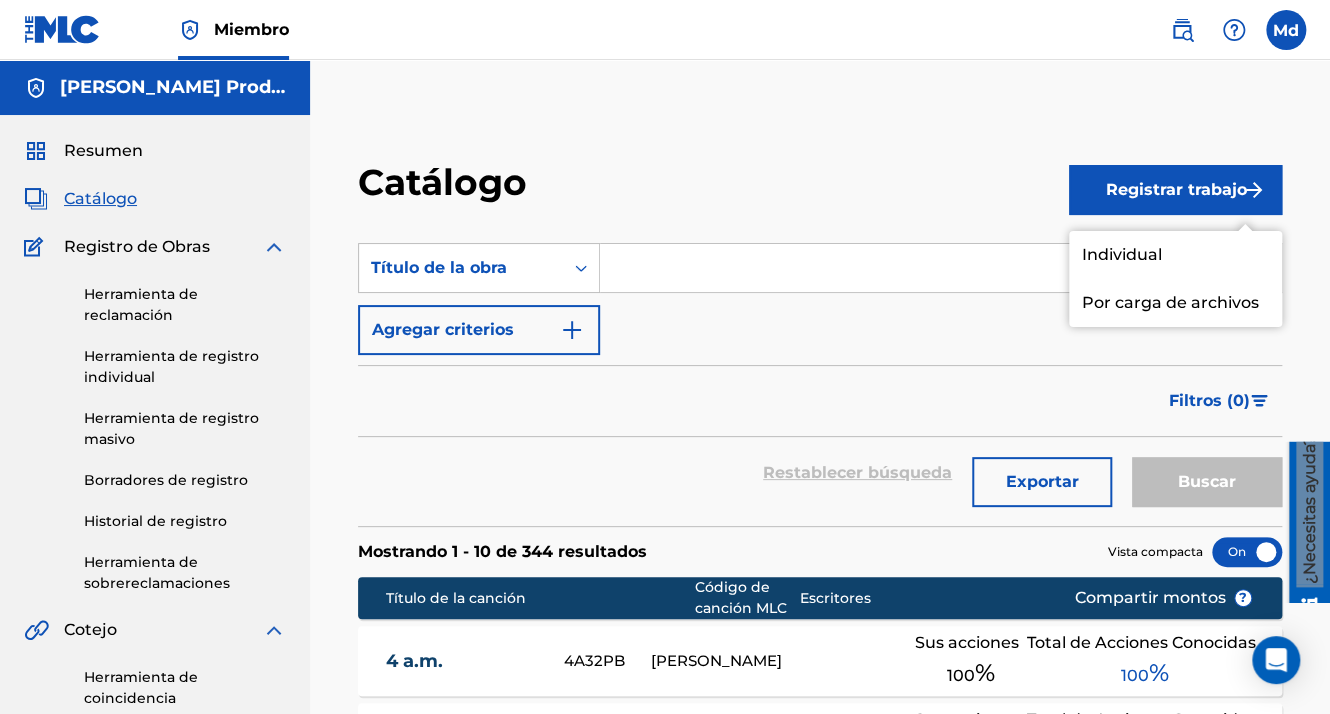 click on "Individual" at bounding box center [1175, 255] 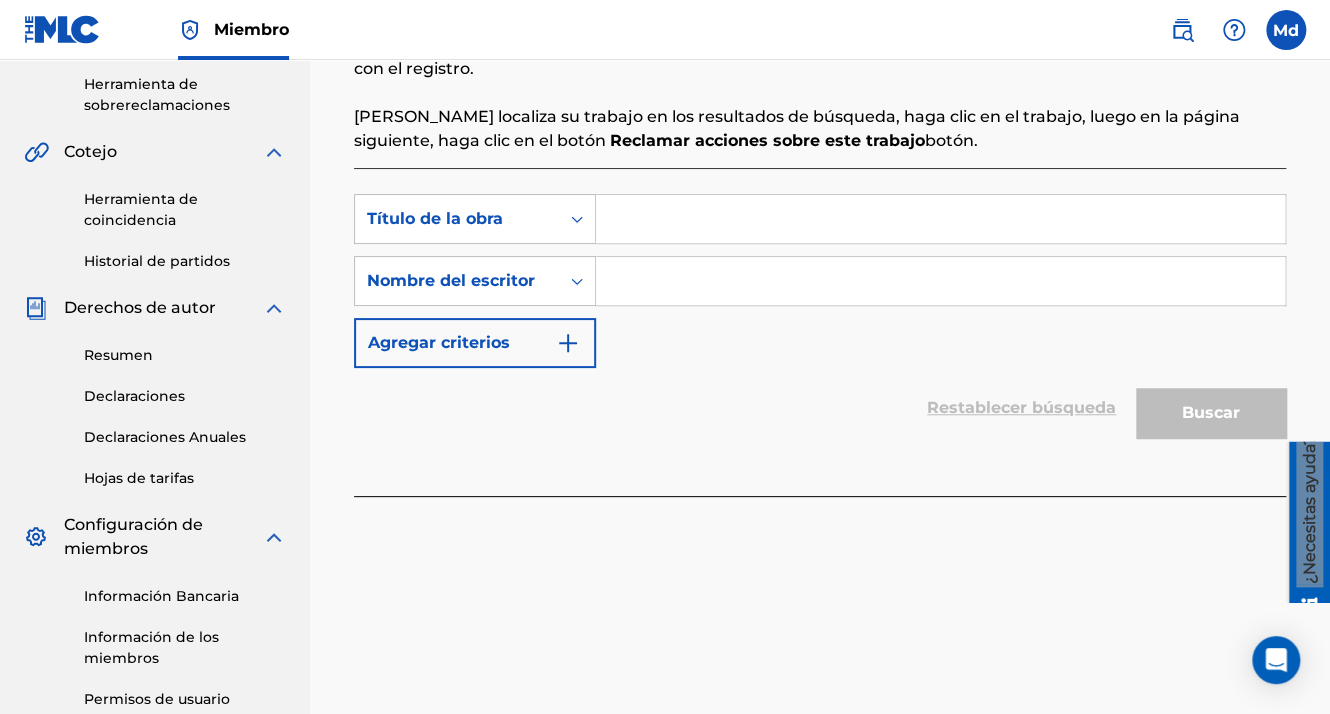 scroll, scrollTop: 500, scrollLeft: 0, axis: vertical 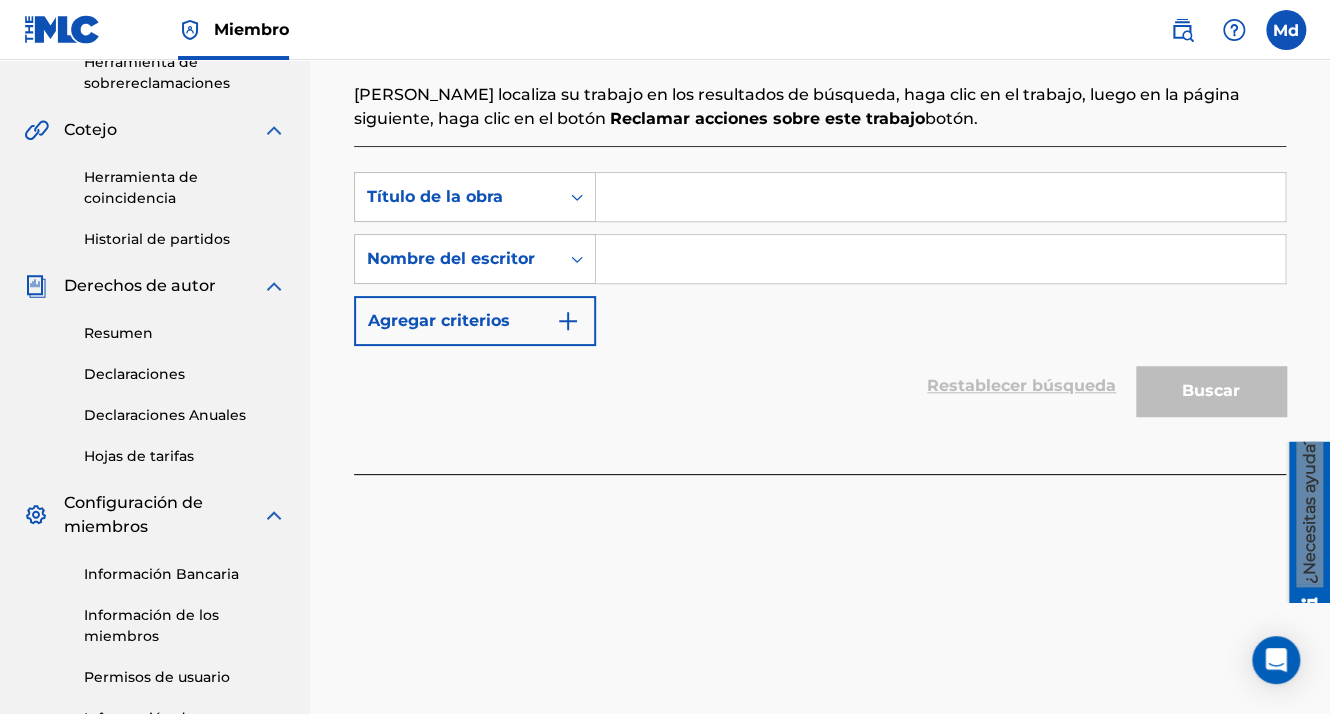 click at bounding box center (940, 197) 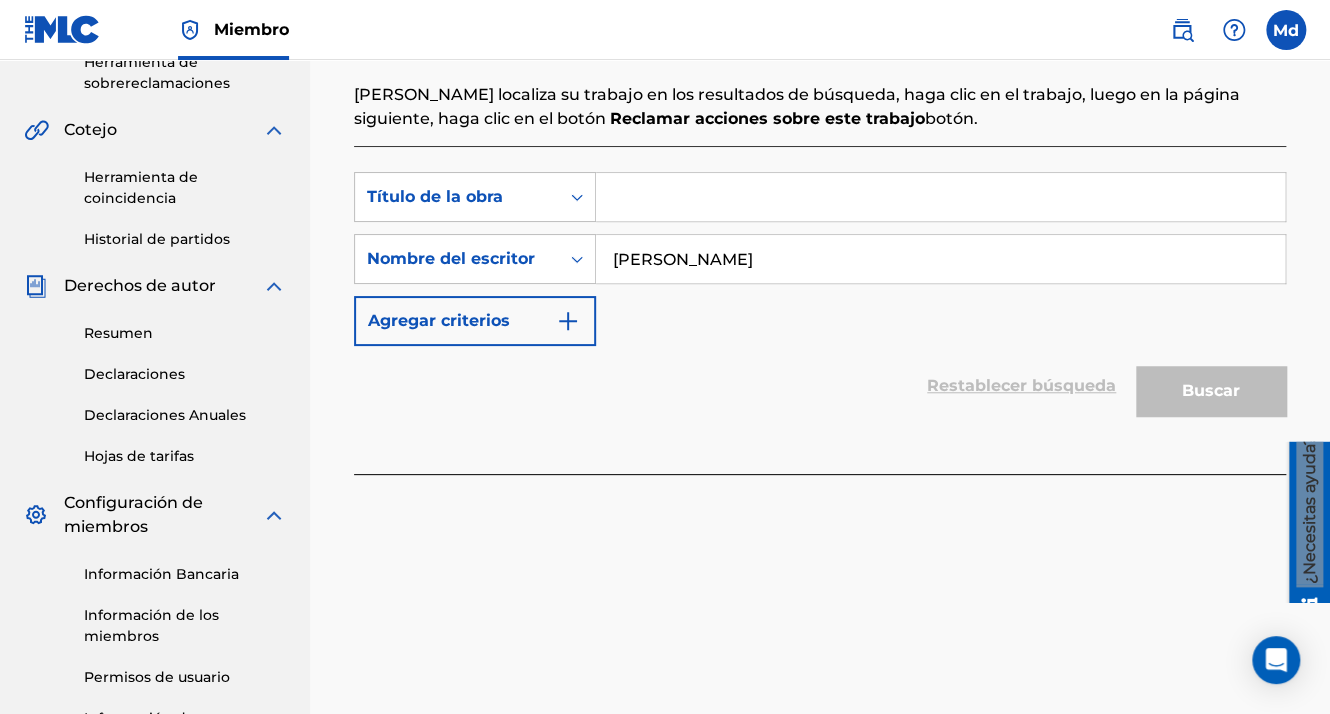 click on "Agregar criterios" at bounding box center (475, 321) 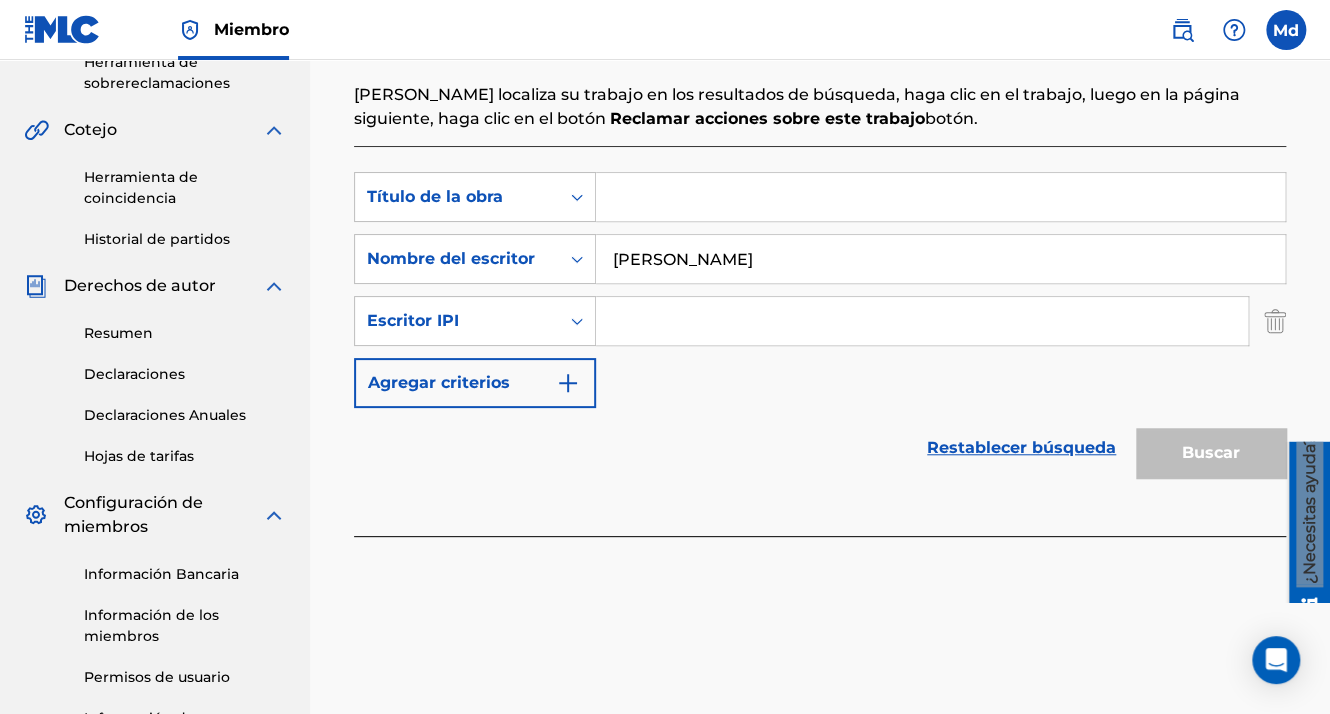 click at bounding box center (922, 321) 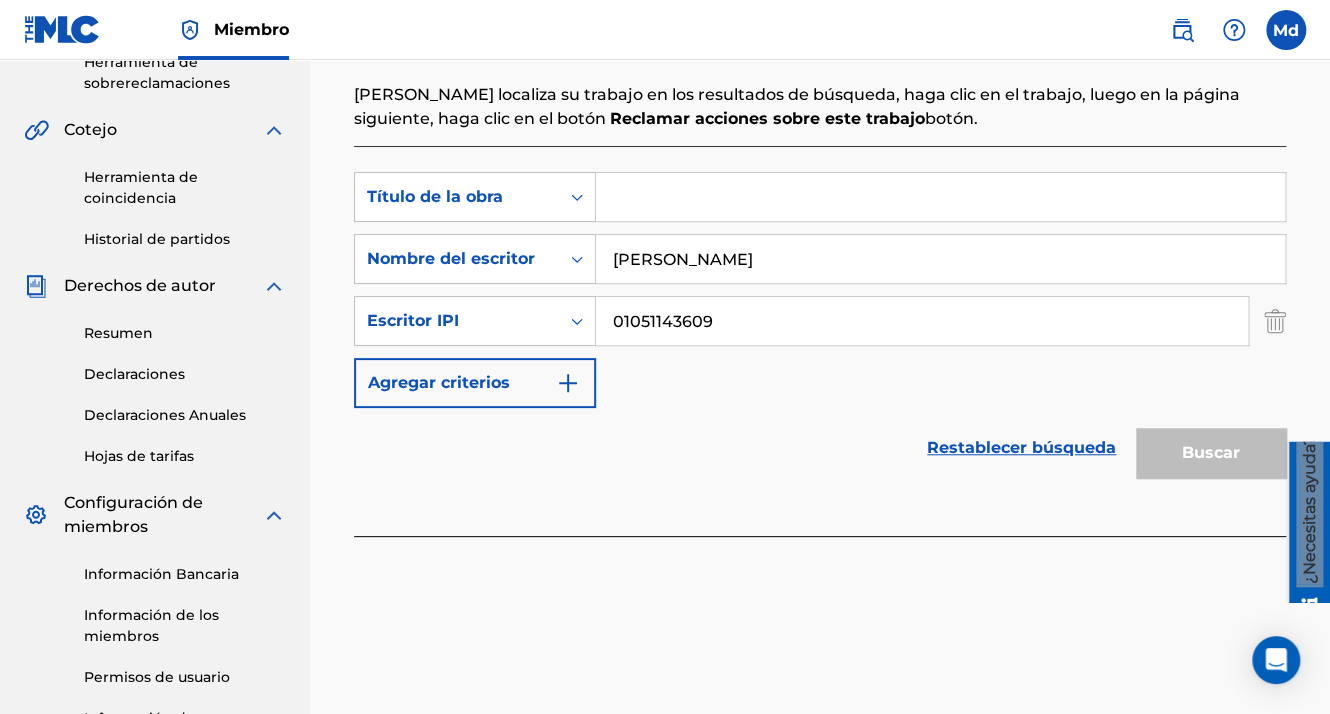paste on "sobelove" 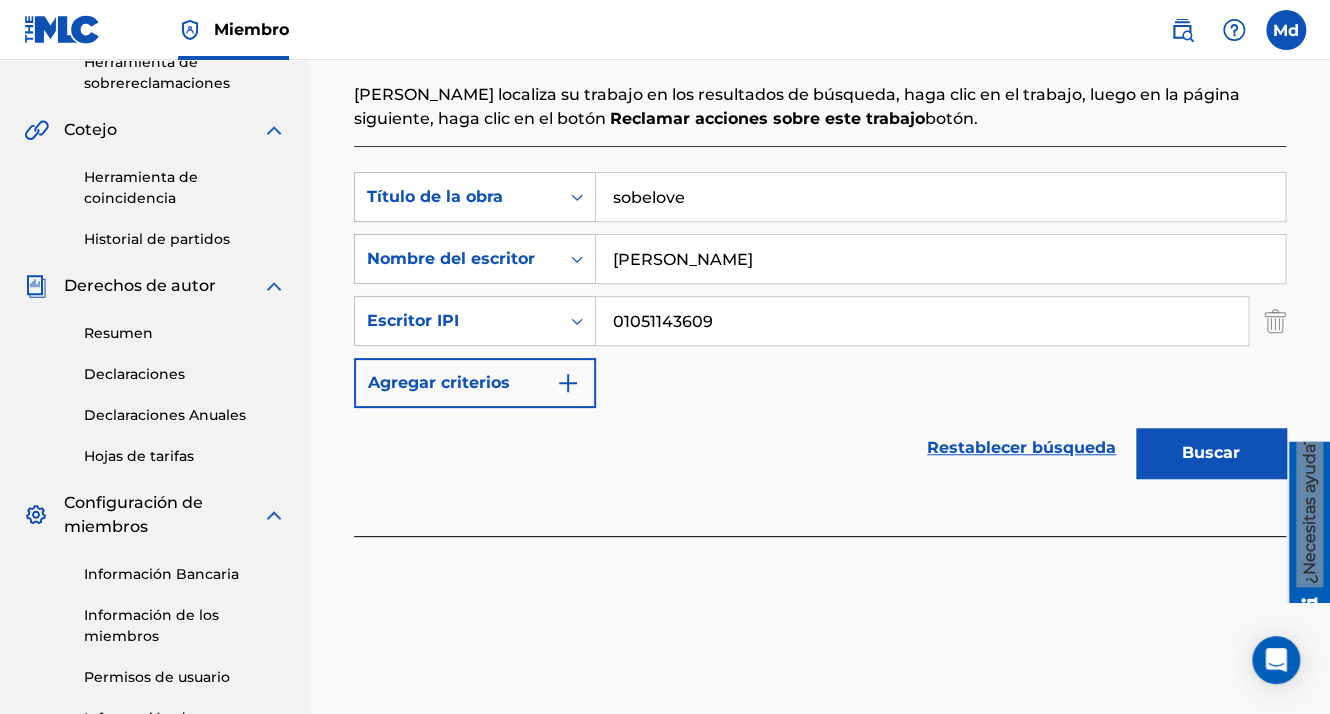 type on "sobelove" 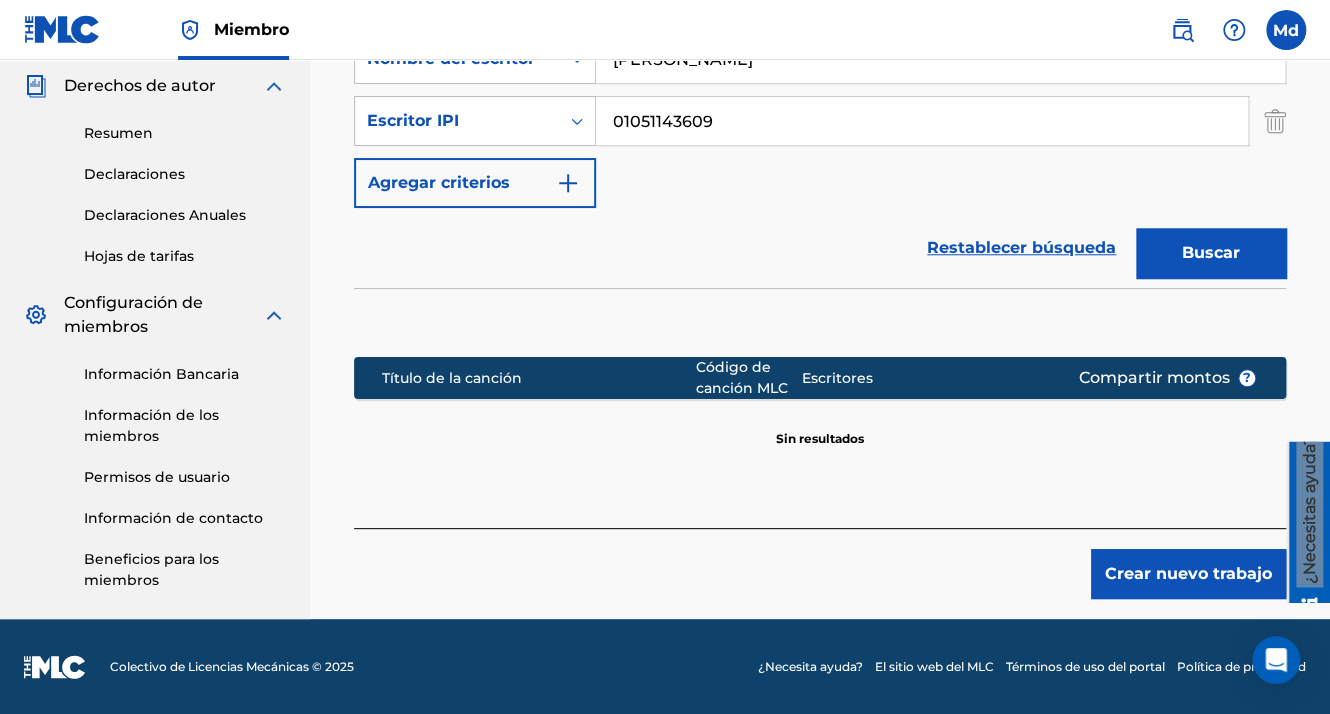 click on "Crear nuevo trabajo" at bounding box center (1188, 574) 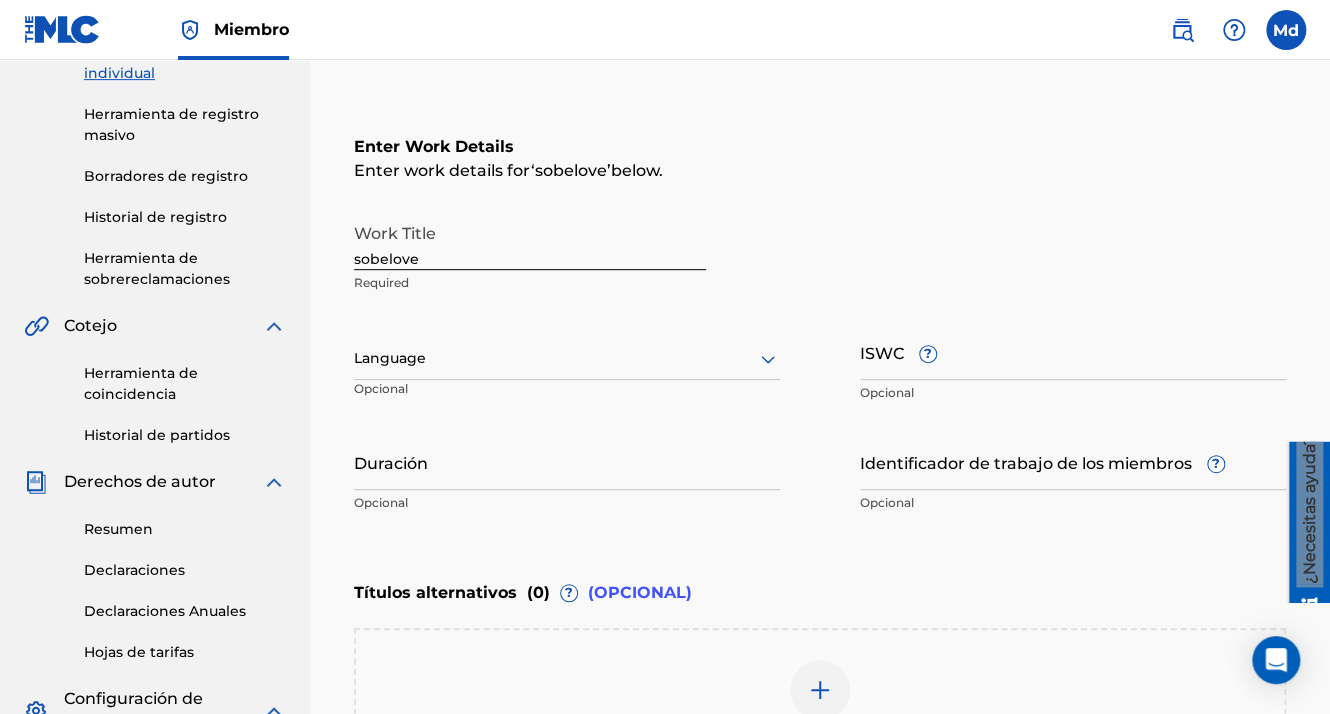 scroll, scrollTop: 296, scrollLeft: 0, axis: vertical 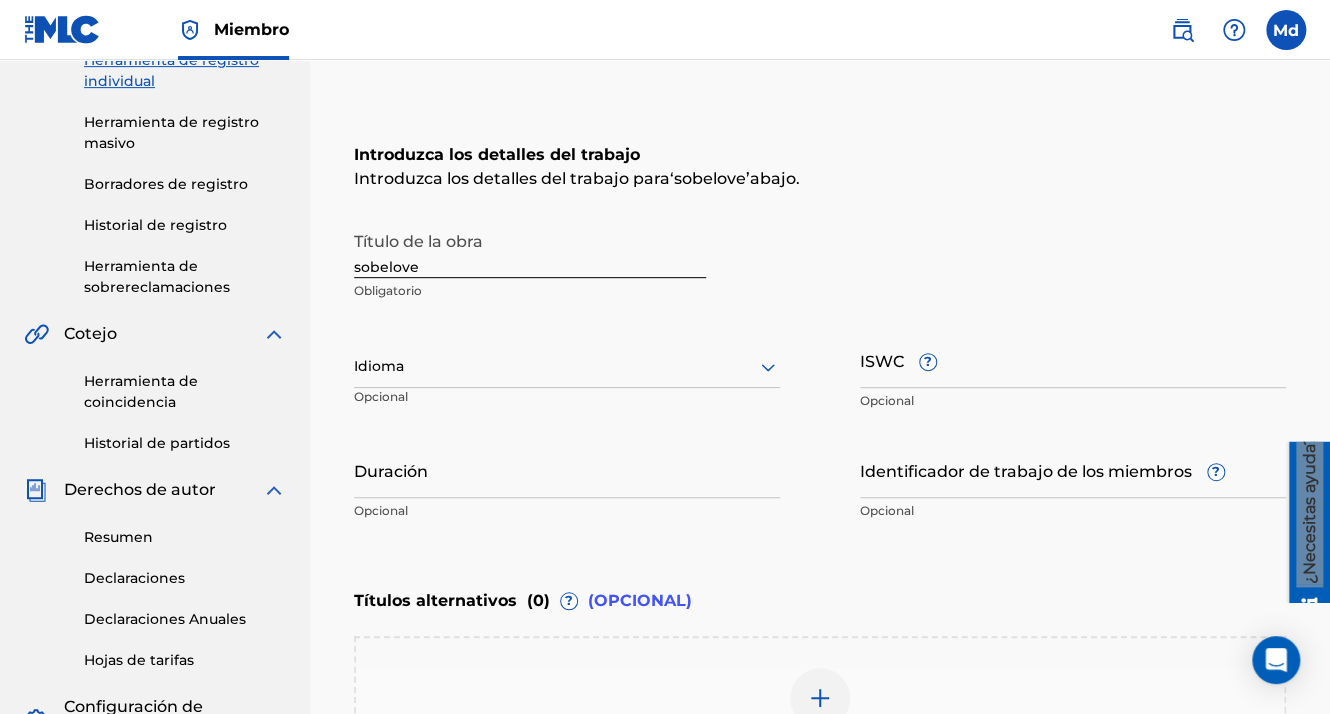 click on "Idioma" at bounding box center [567, 367] 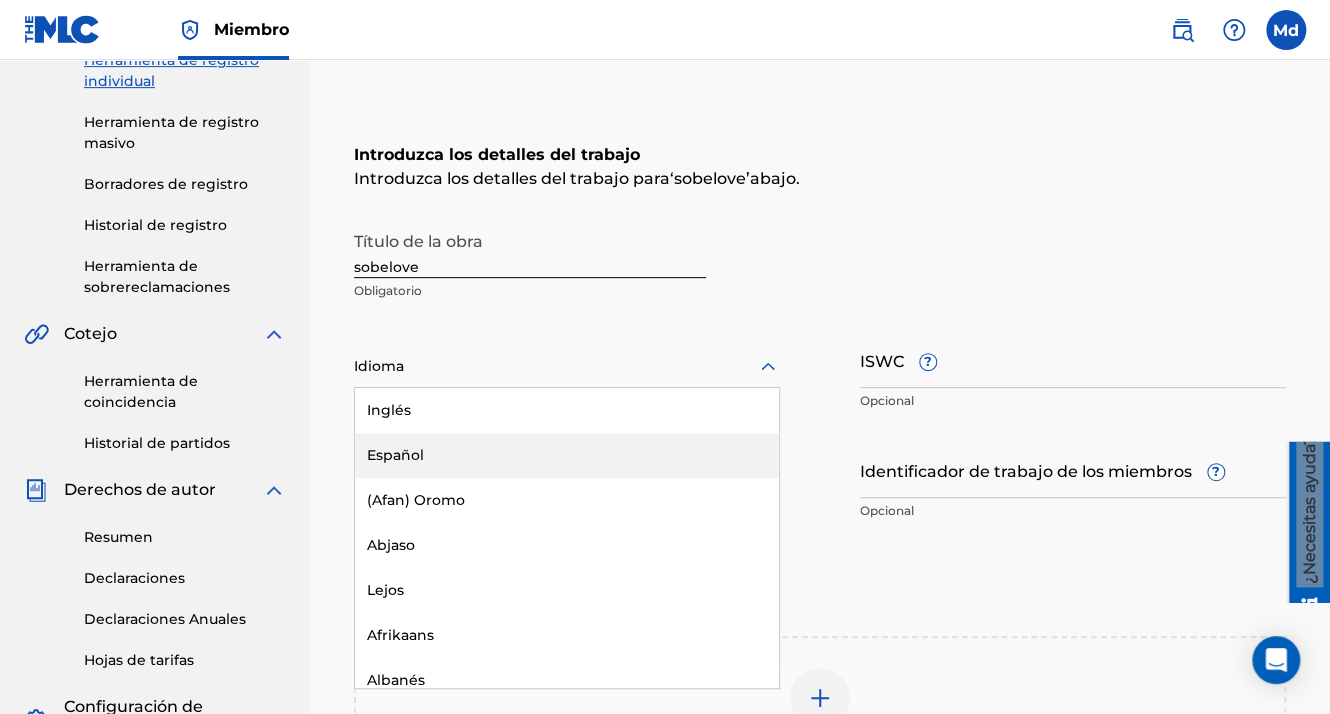 click on "Español" at bounding box center [567, 455] 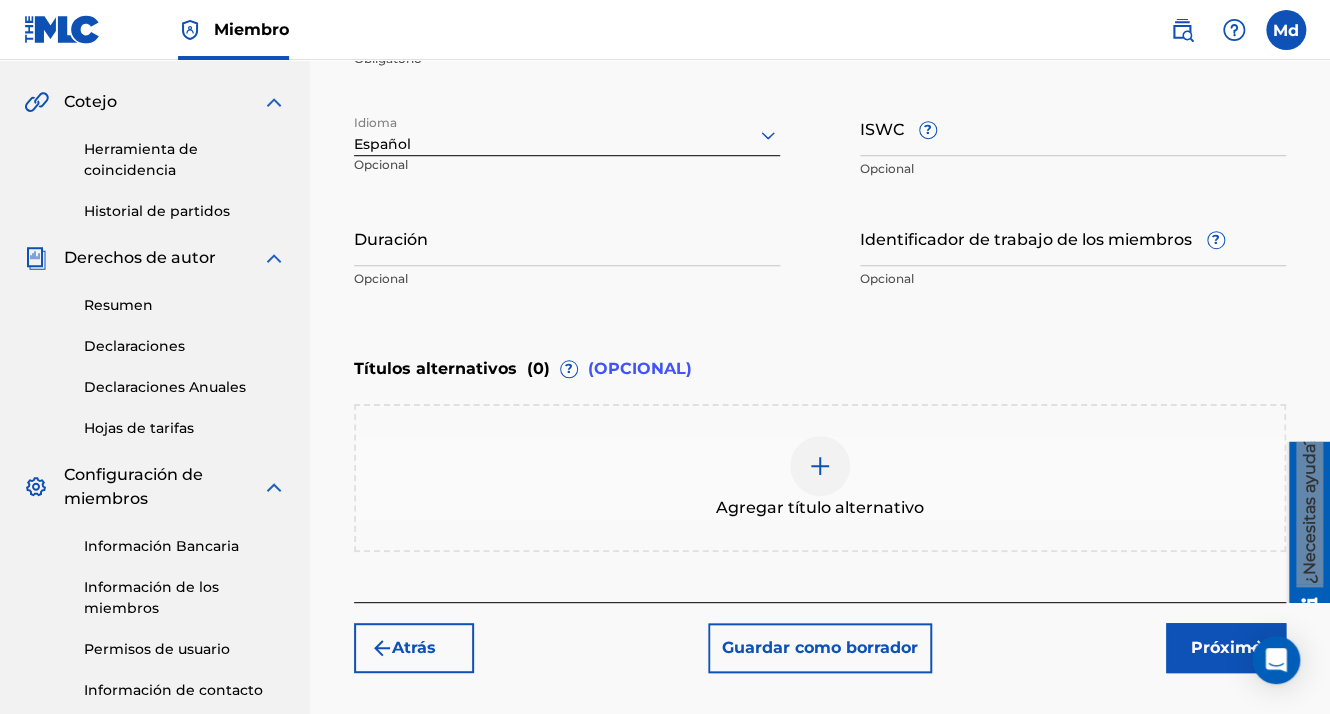 scroll, scrollTop: 696, scrollLeft: 0, axis: vertical 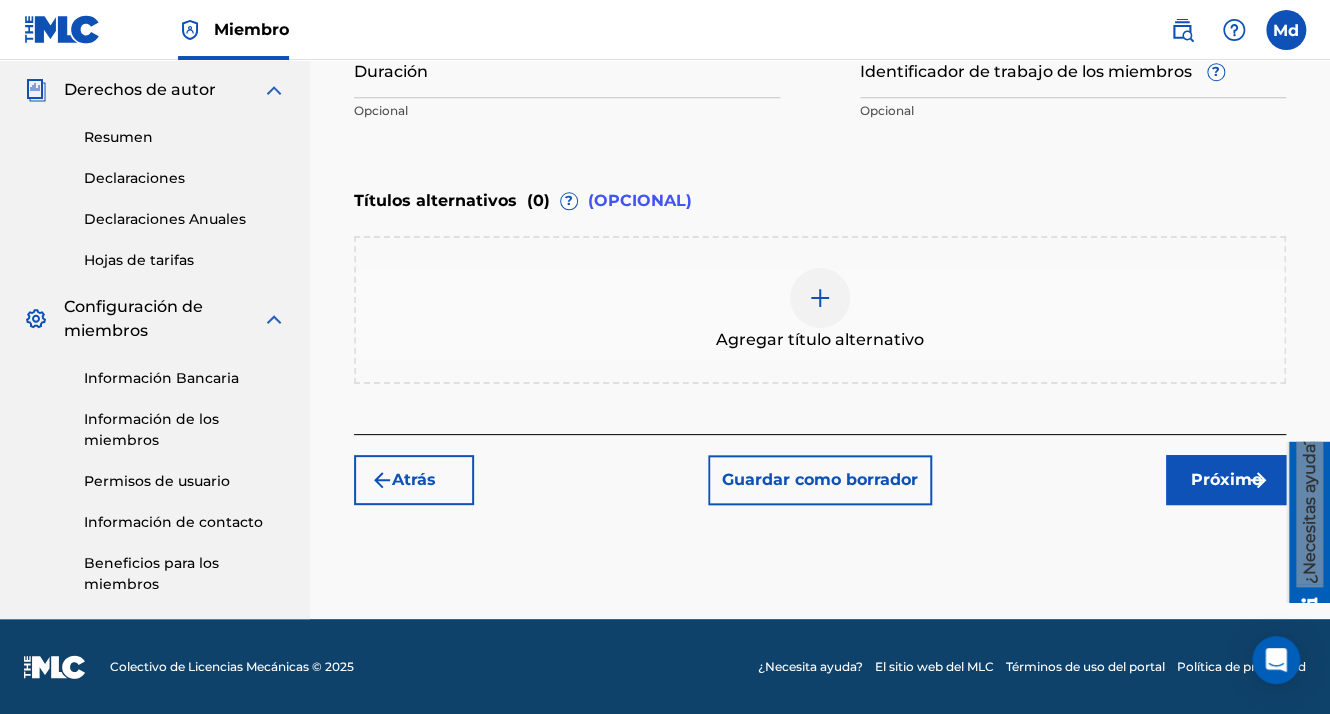 click on "Próximo" at bounding box center (1226, 480) 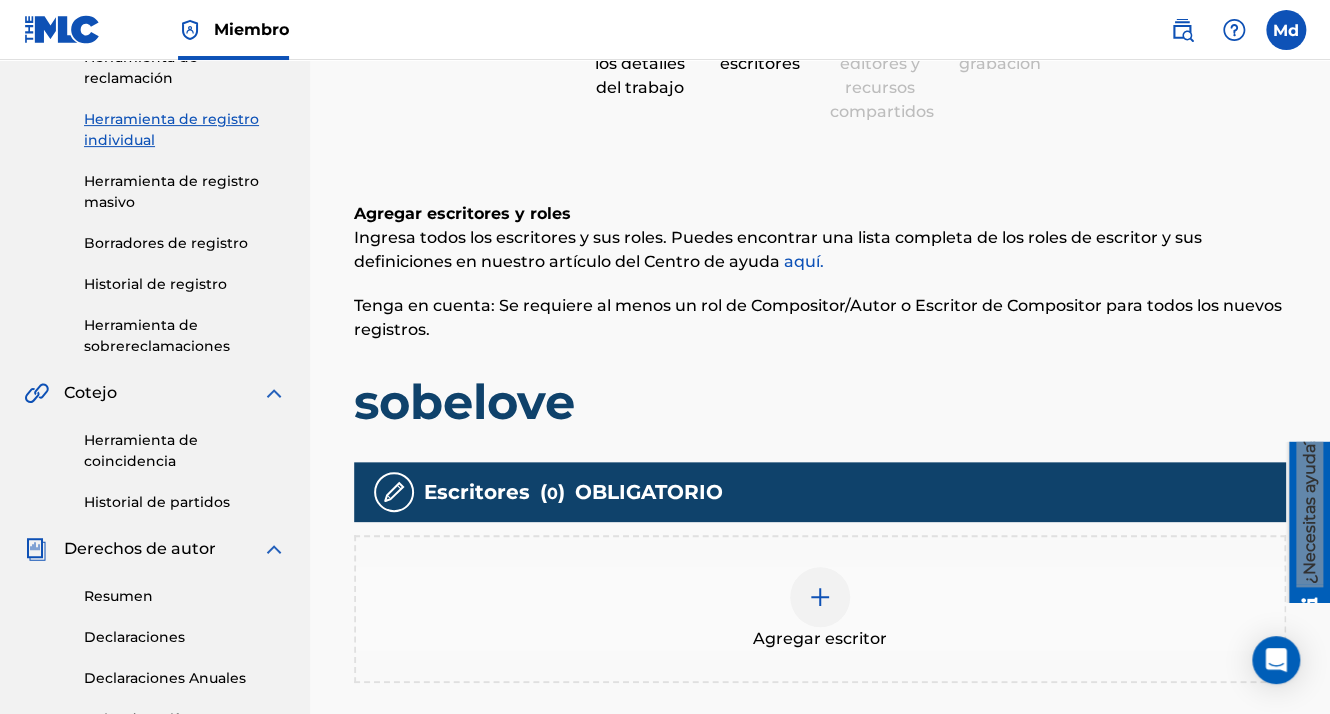 scroll, scrollTop: 490, scrollLeft: 0, axis: vertical 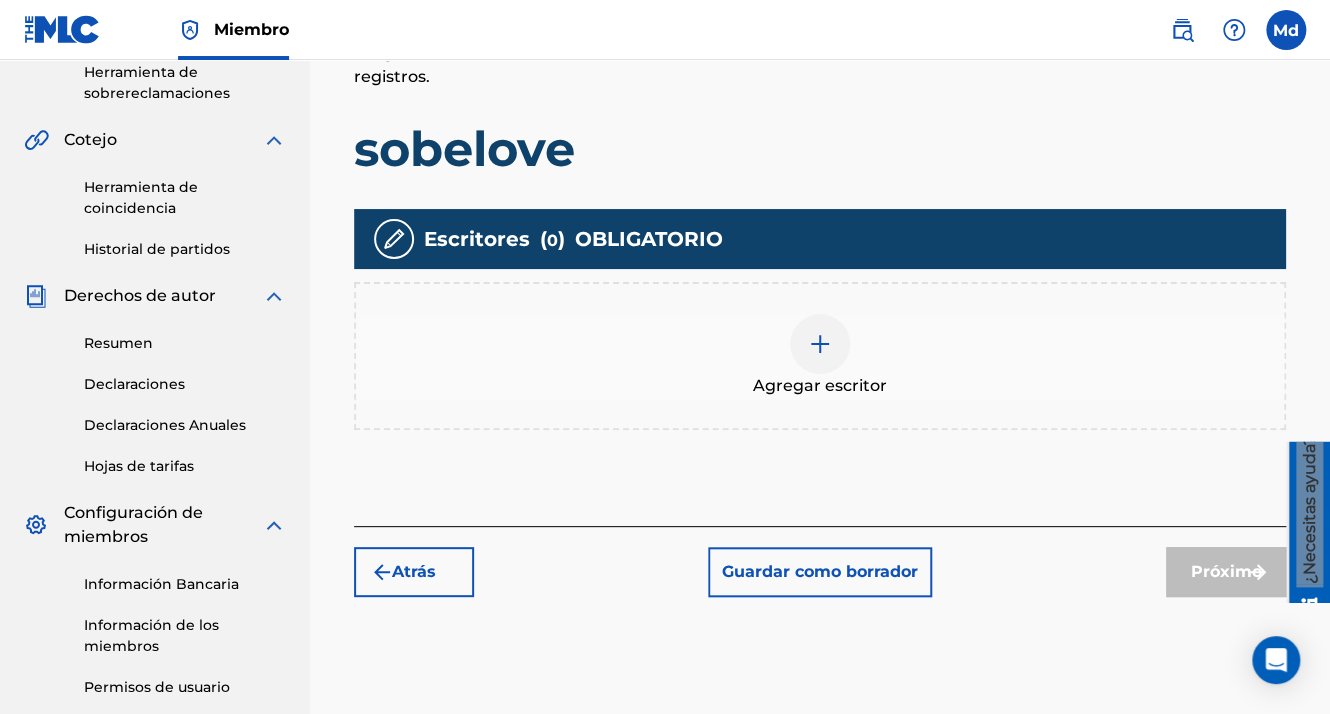 click at bounding box center [820, 344] 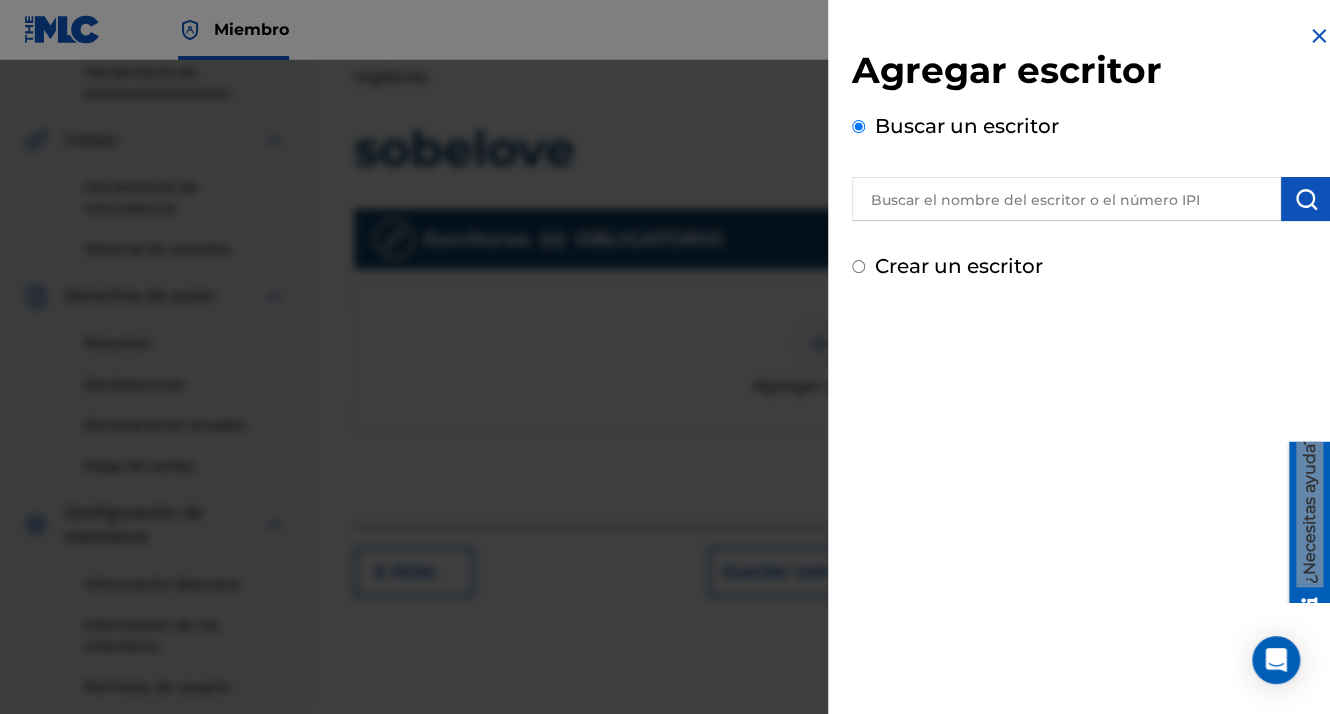 click at bounding box center [1066, 199] 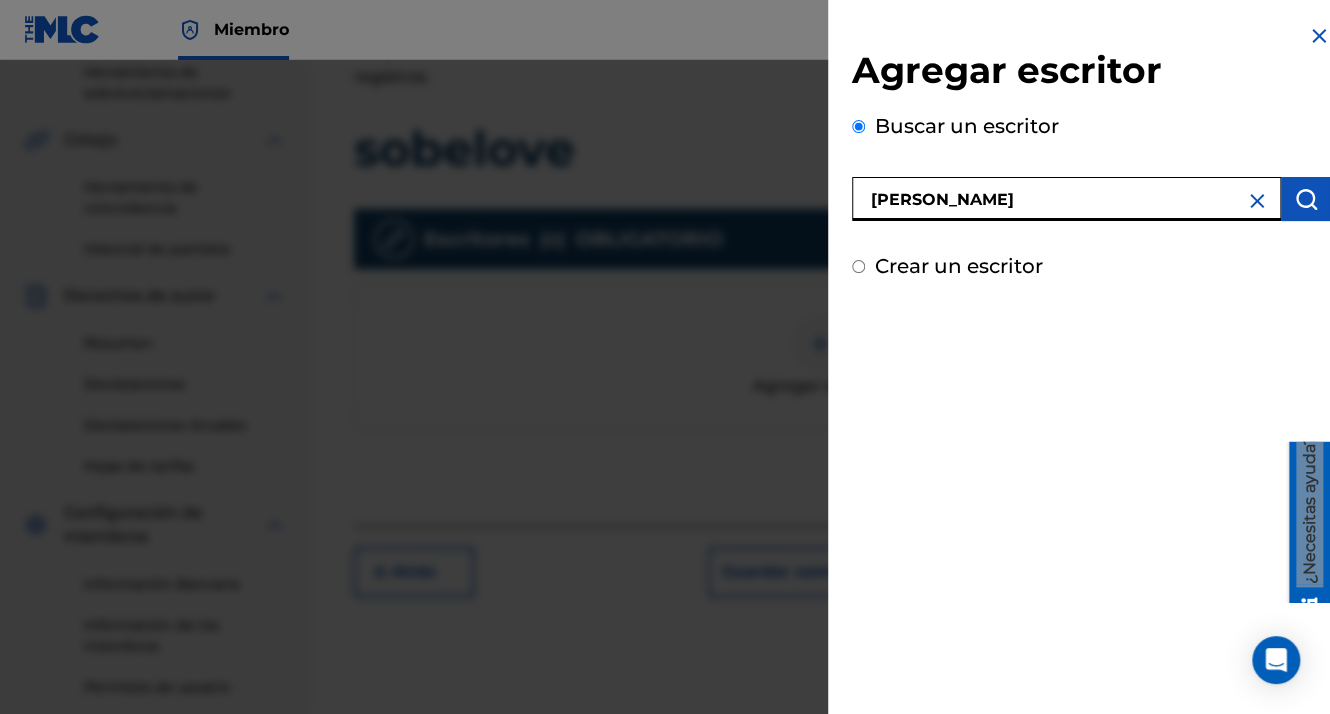 type on "[PERSON_NAME]" 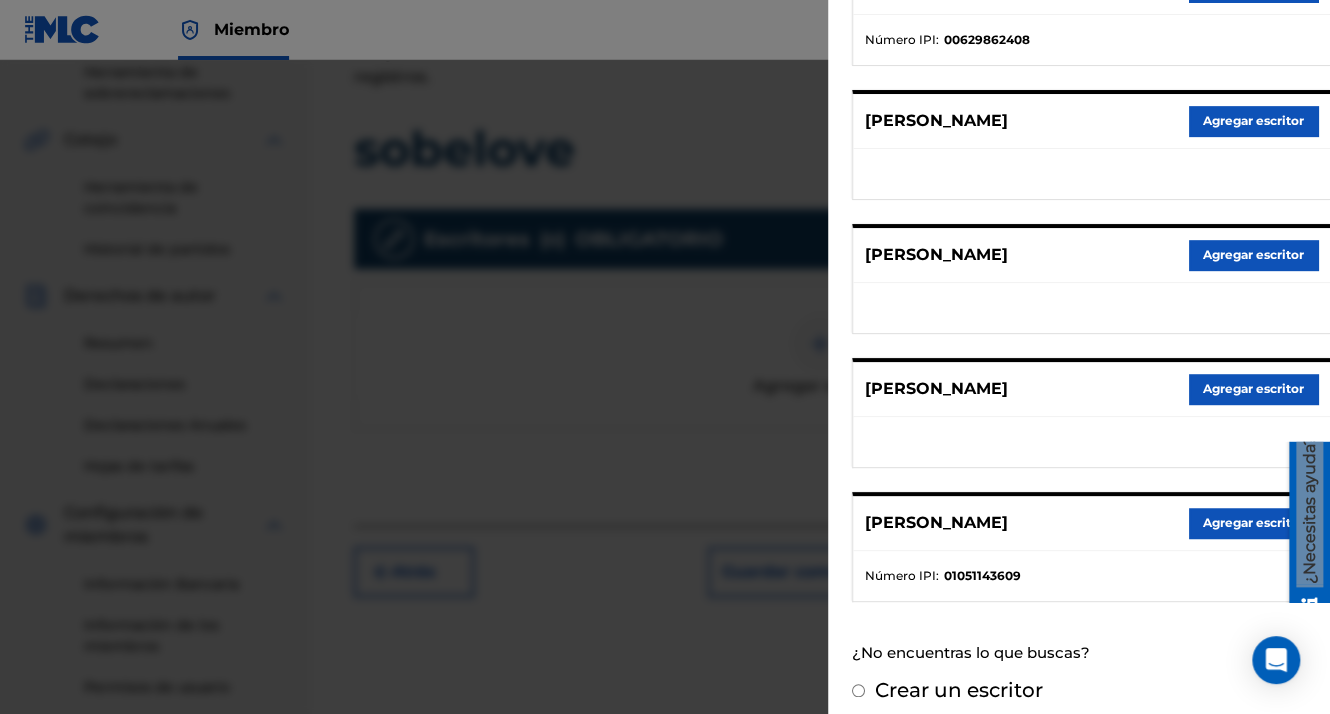 scroll, scrollTop: 344, scrollLeft: 0, axis: vertical 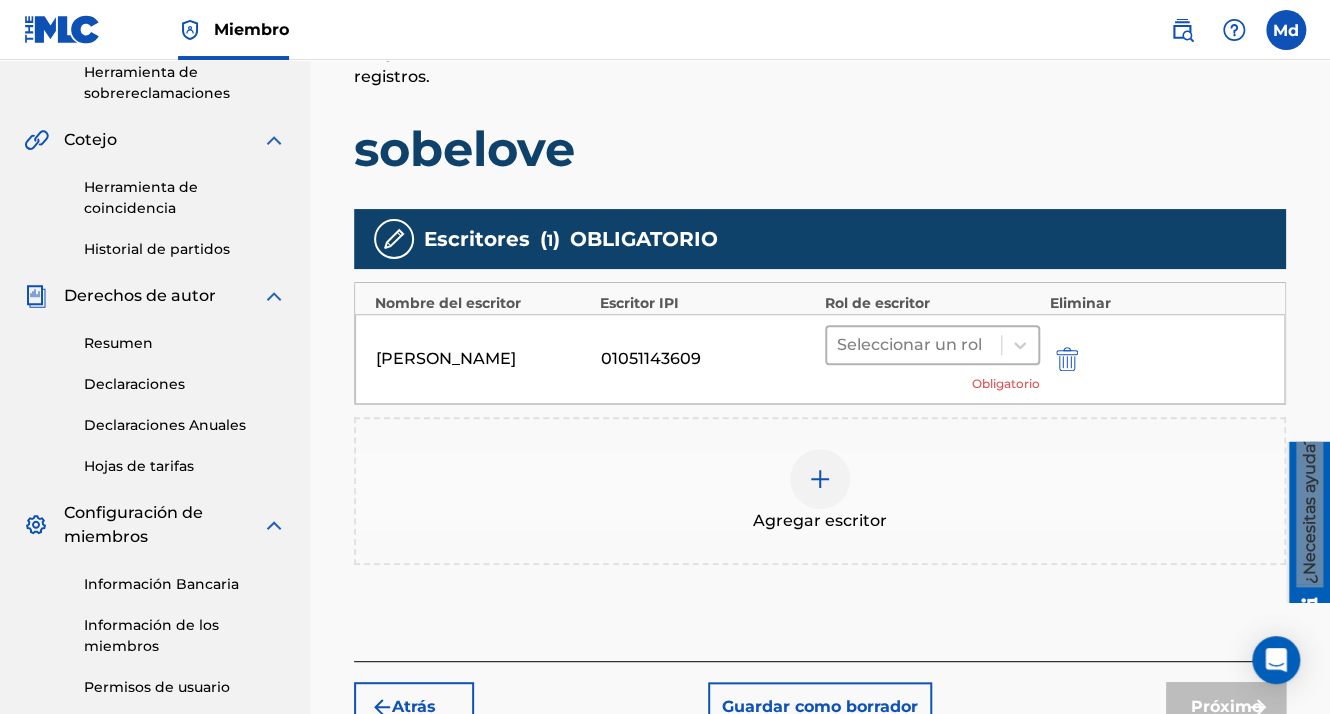 click at bounding box center [914, 345] 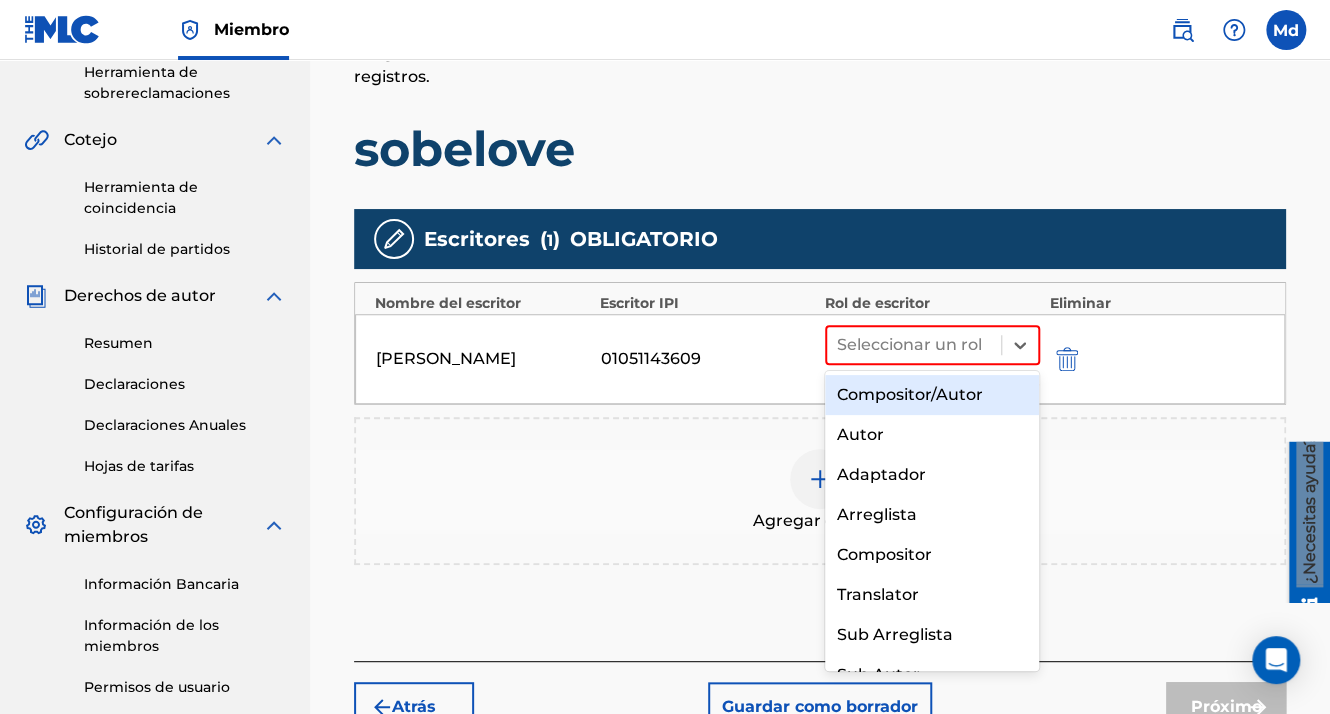 click on "Compositor/Autor" at bounding box center (932, 395) 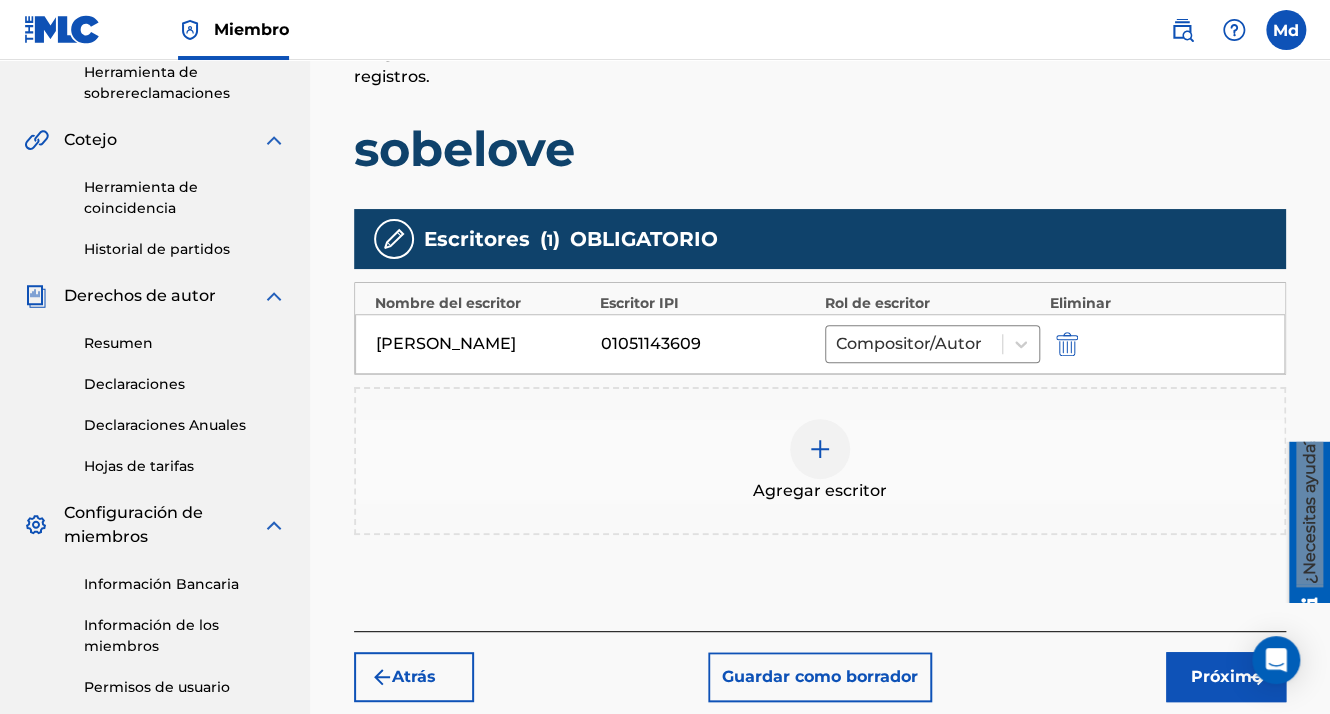 drag, startPoint x: 1188, startPoint y: 687, endPoint x: 1192, endPoint y: 671, distance: 16.492422 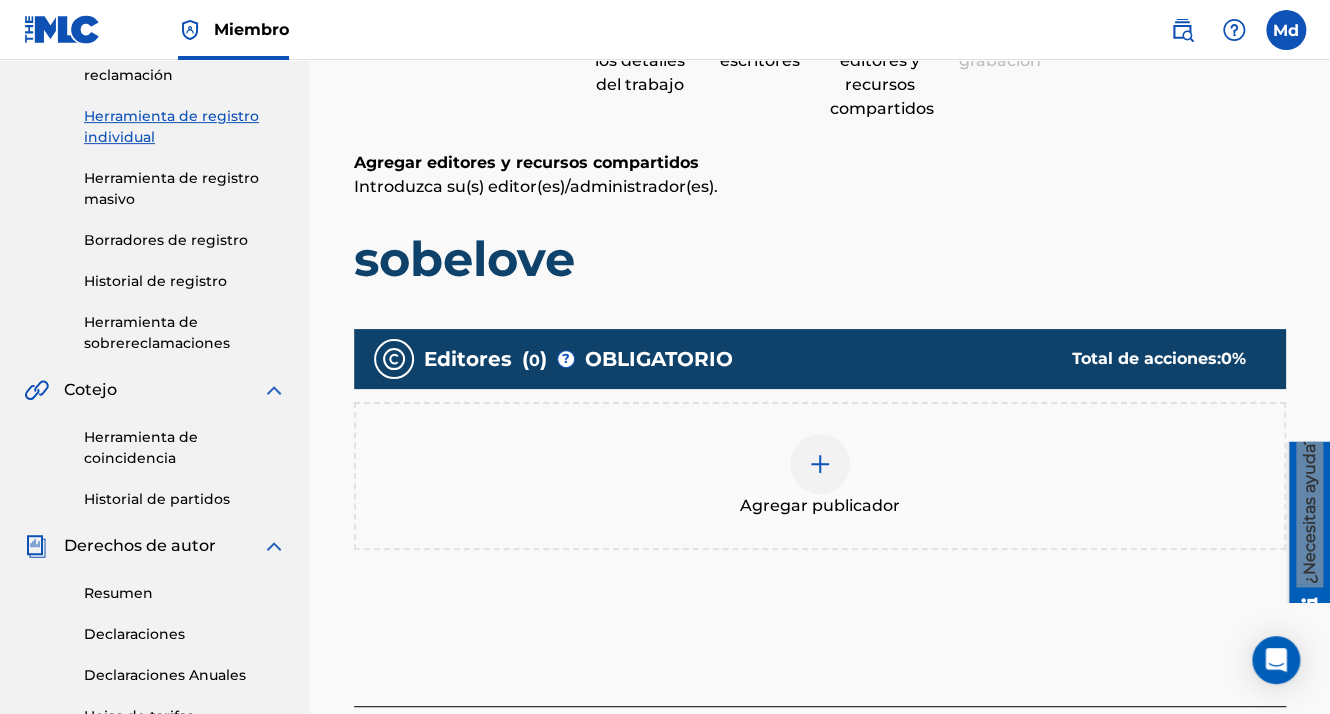 scroll, scrollTop: 490, scrollLeft: 0, axis: vertical 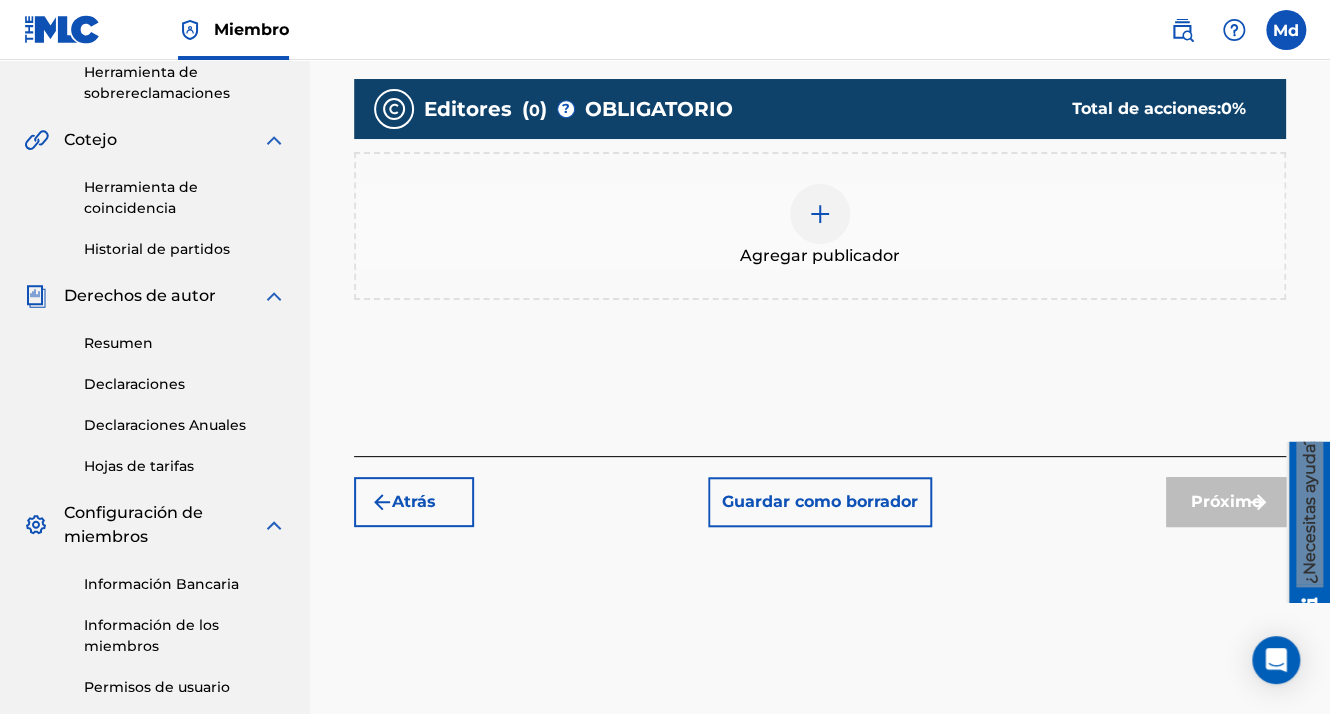 click at bounding box center (820, 214) 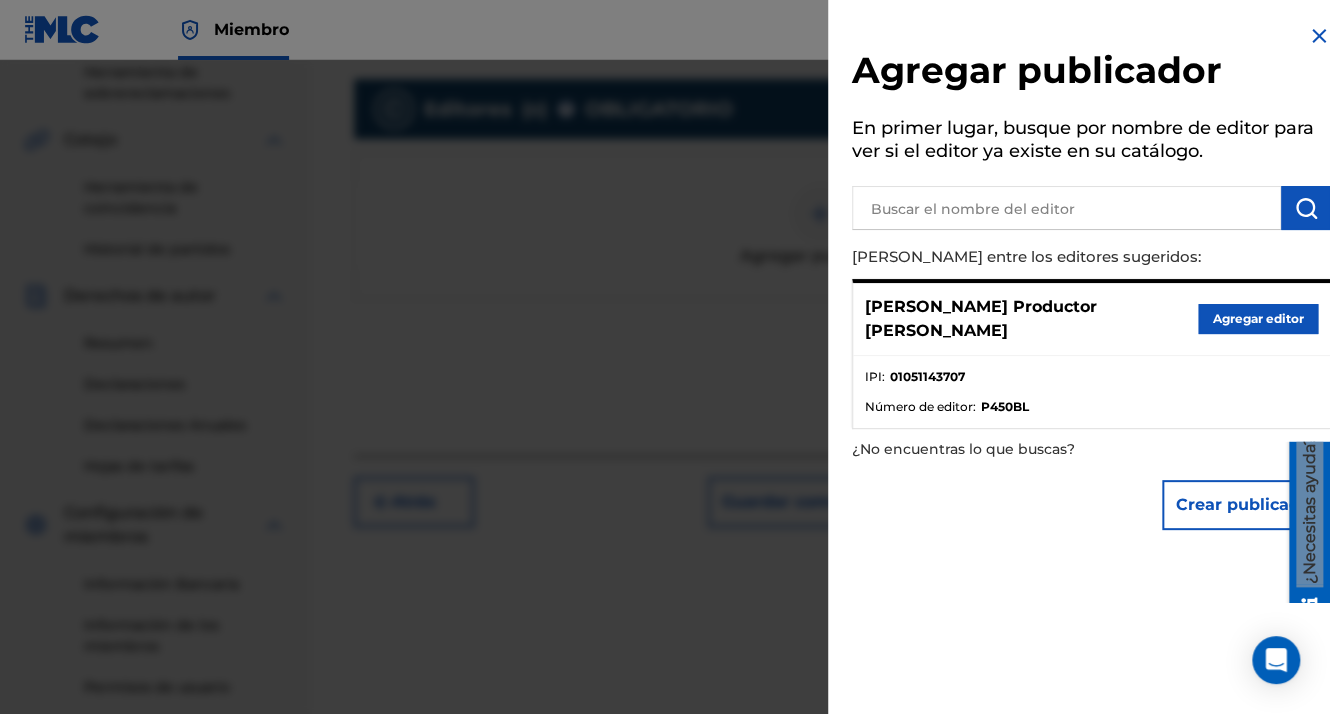click on "Agregar editor" at bounding box center (1258, 319) 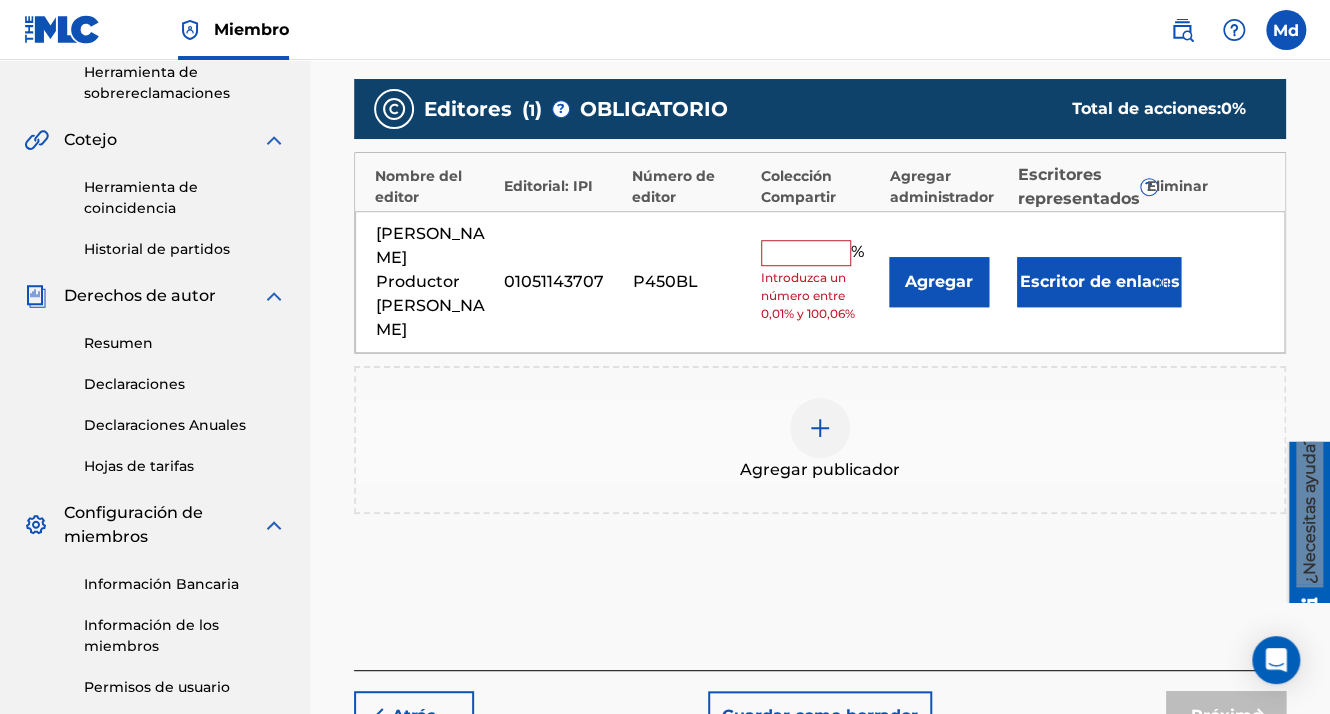 click at bounding box center [806, 253] 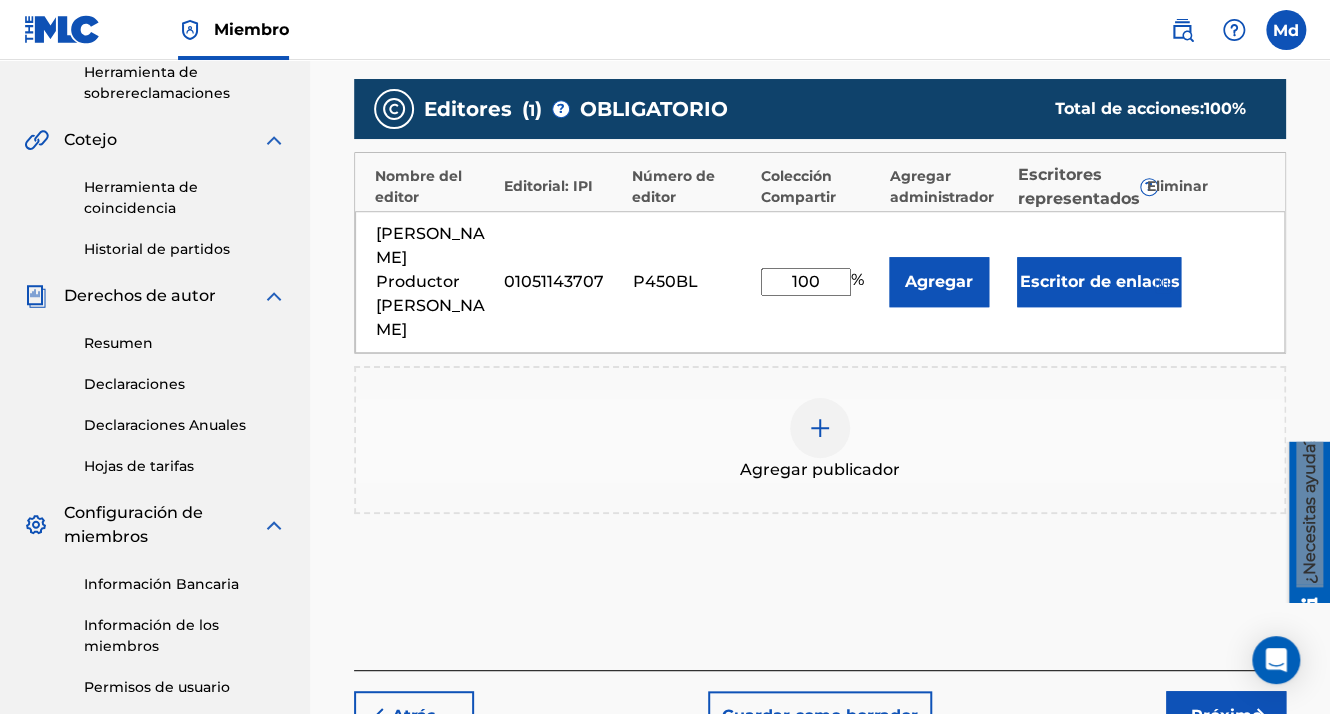 click on "Próximo" at bounding box center (1226, 716) 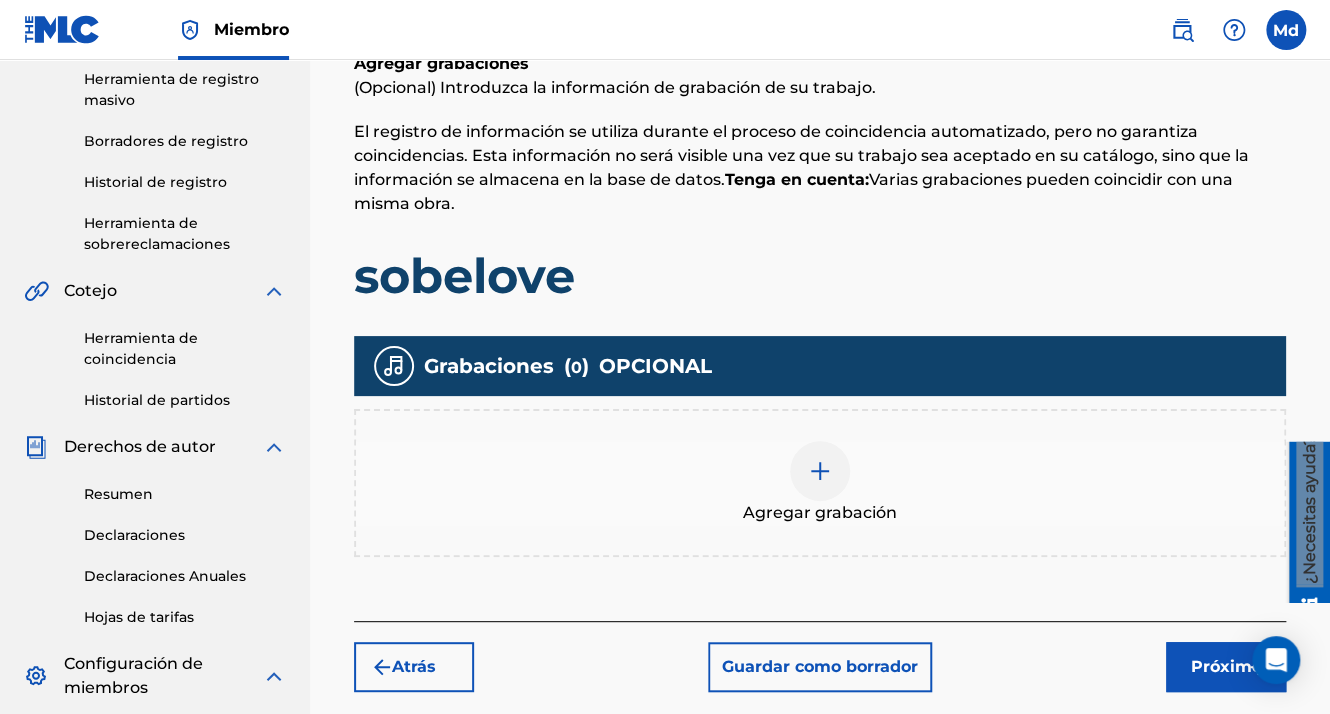 scroll, scrollTop: 290, scrollLeft: 0, axis: vertical 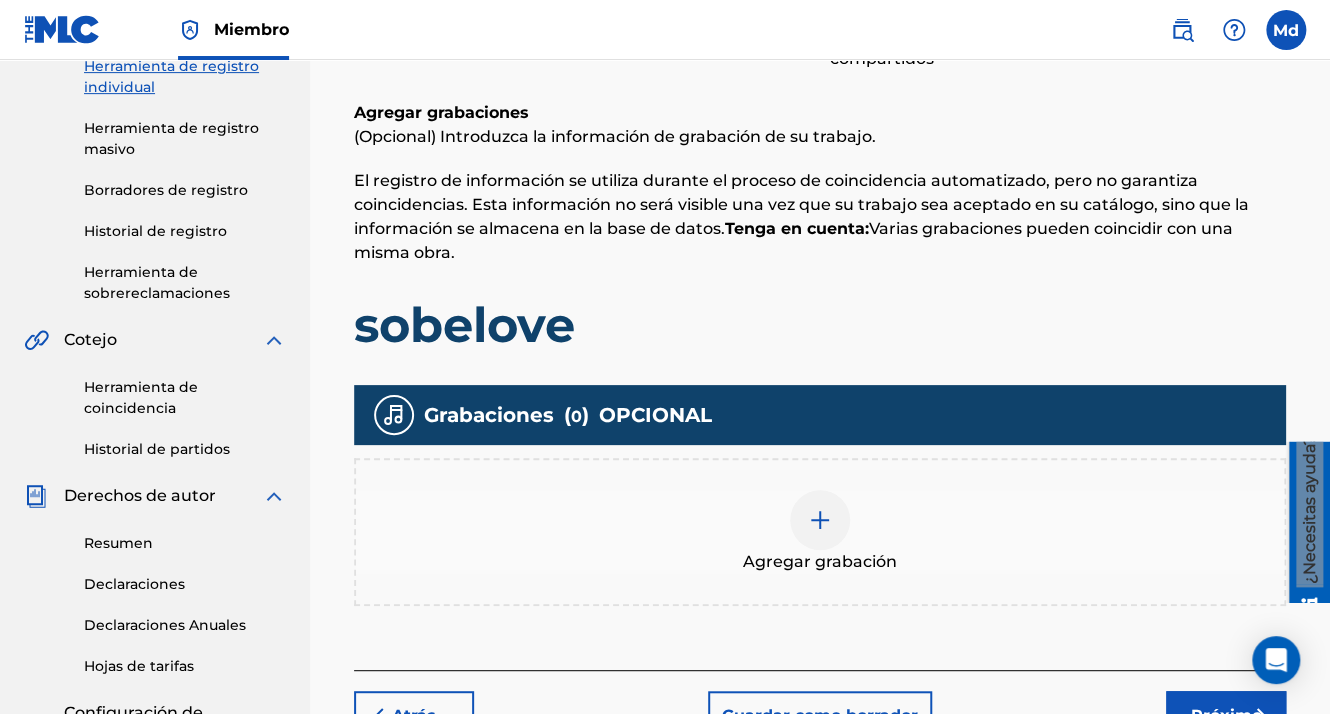 click at bounding box center (820, 520) 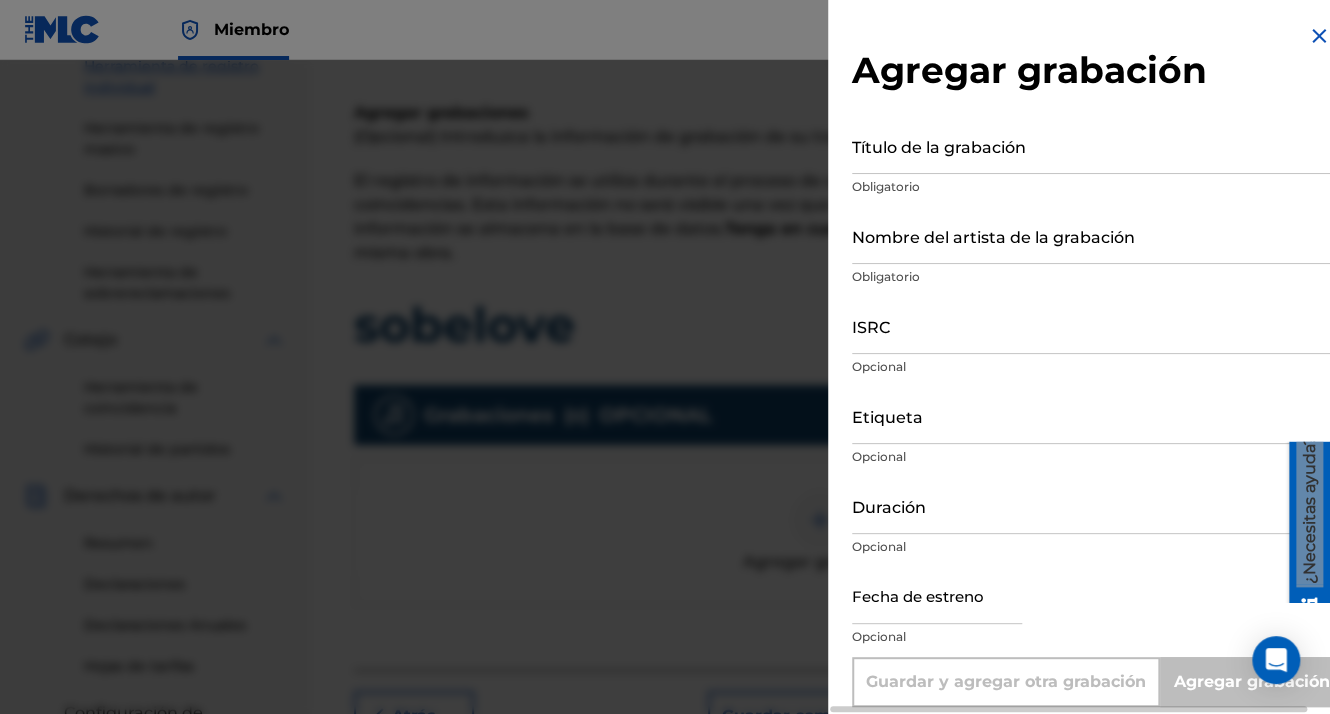 click on "Obligatorio" at bounding box center (1091, 187) 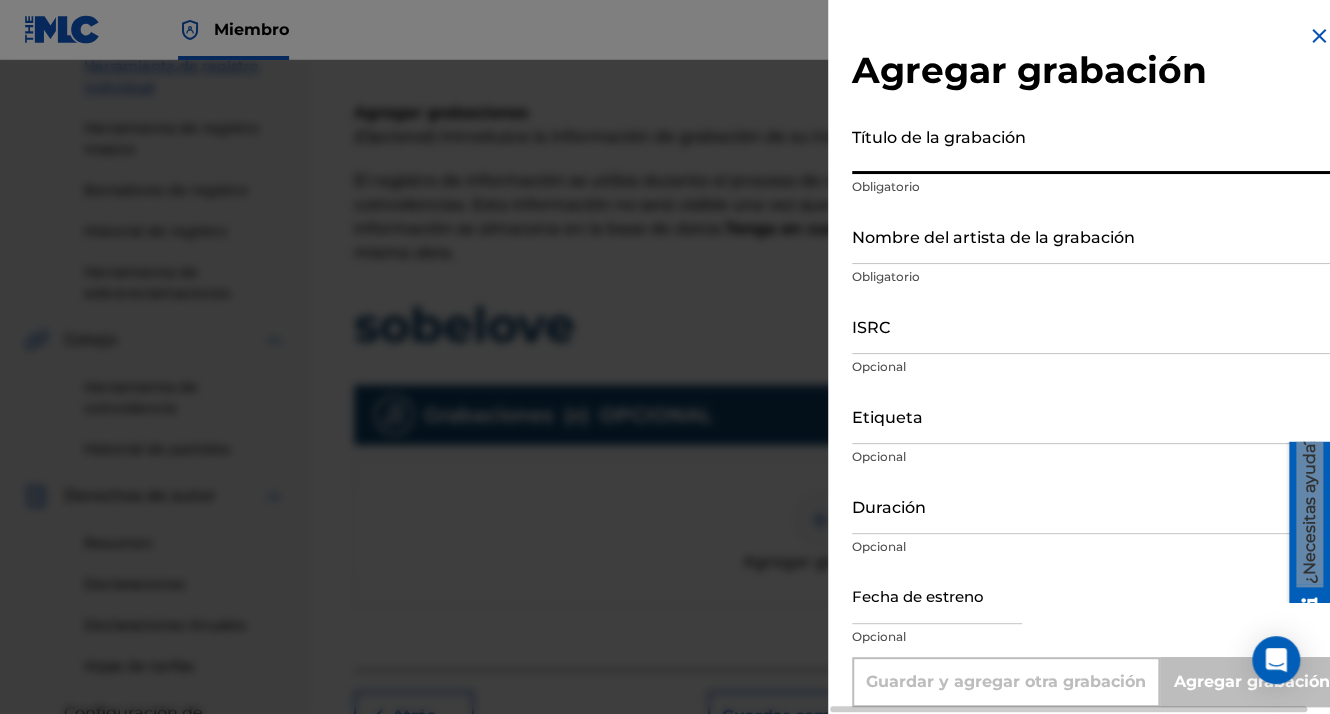 paste on "sobelove" 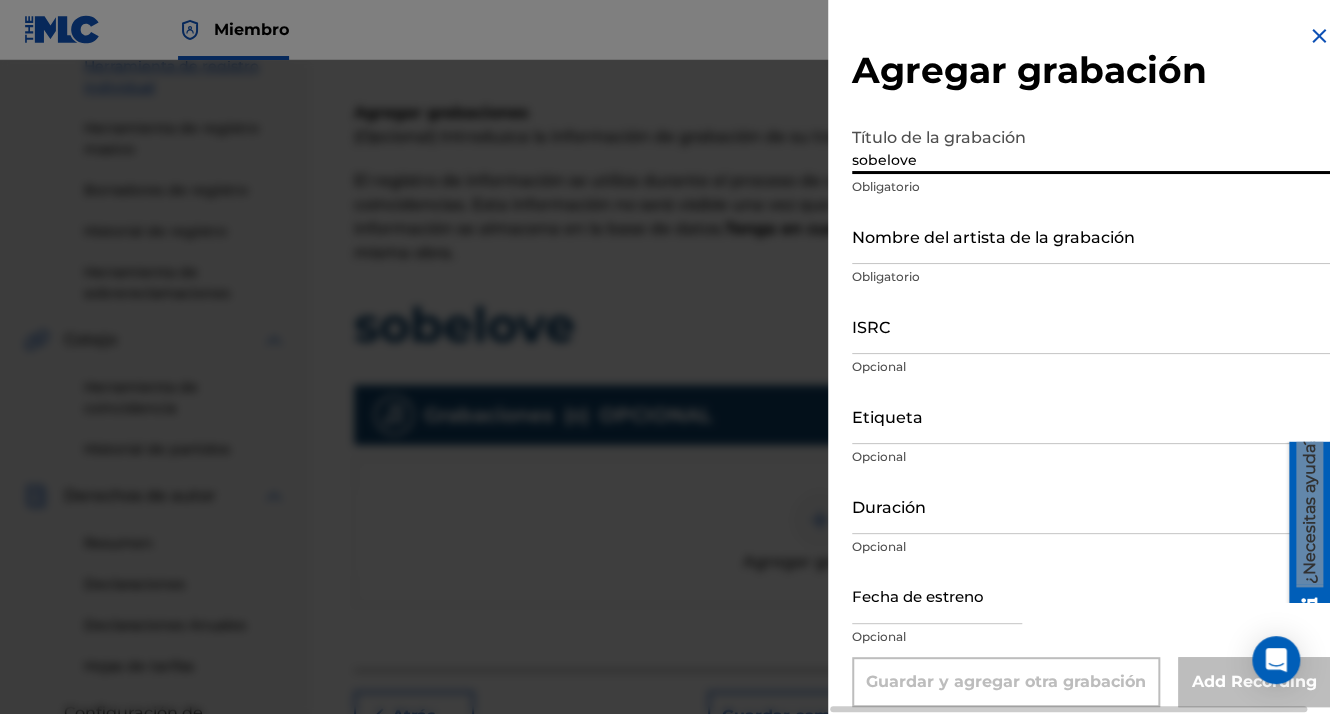 type on "sobelove" 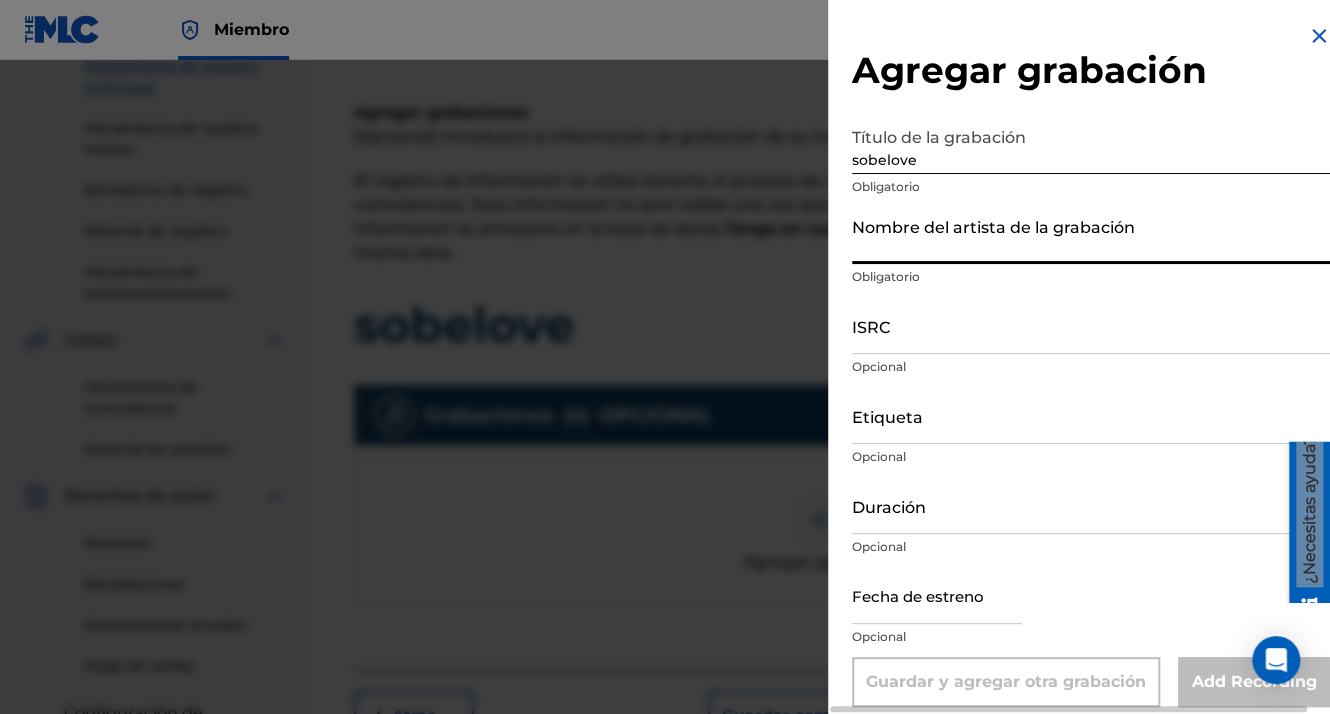 click on "Nombre del artista de la grabación" at bounding box center [1091, 235] 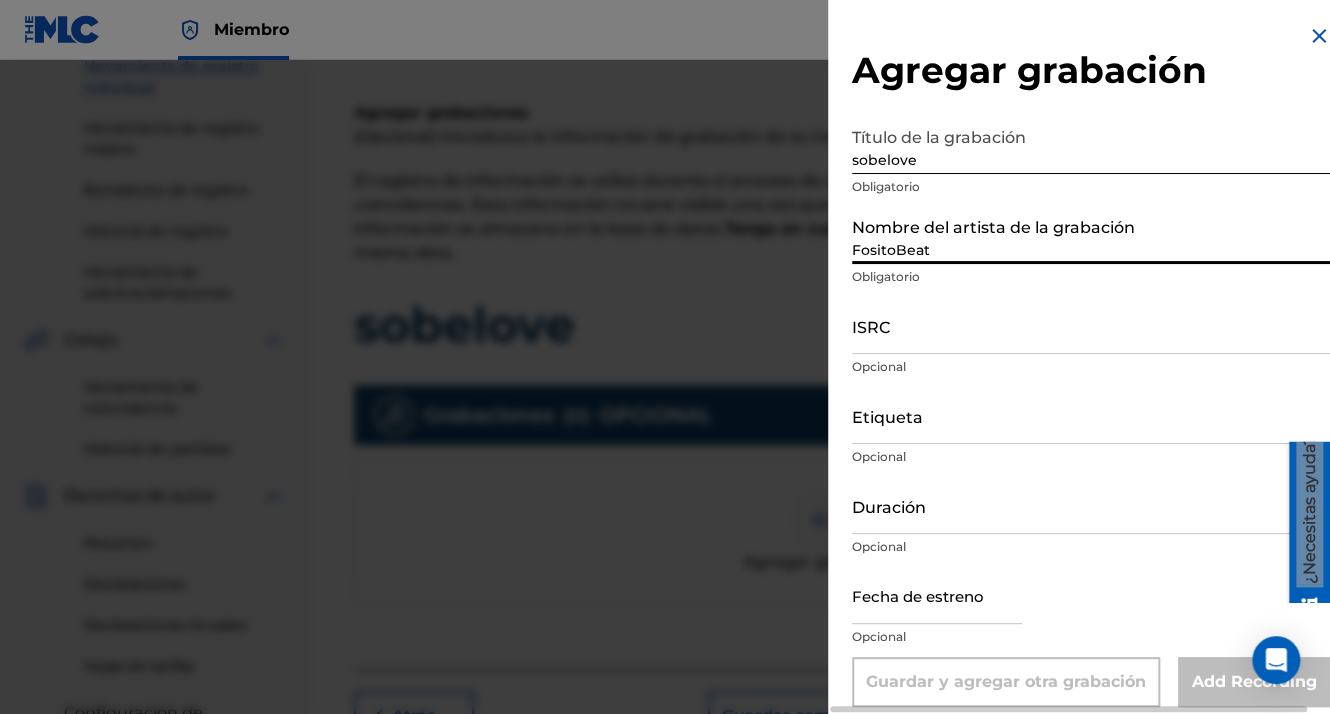 type on "[DATE]" 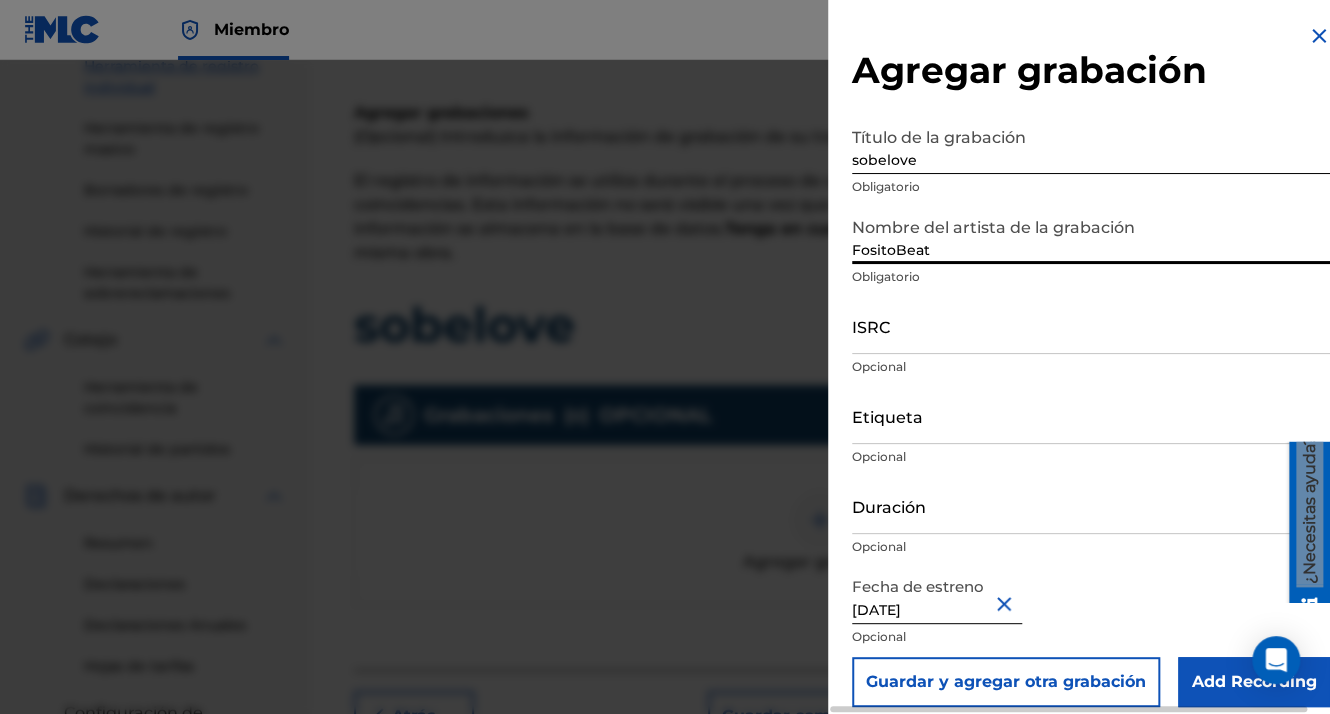 click on "ISRC" at bounding box center (1091, 325) 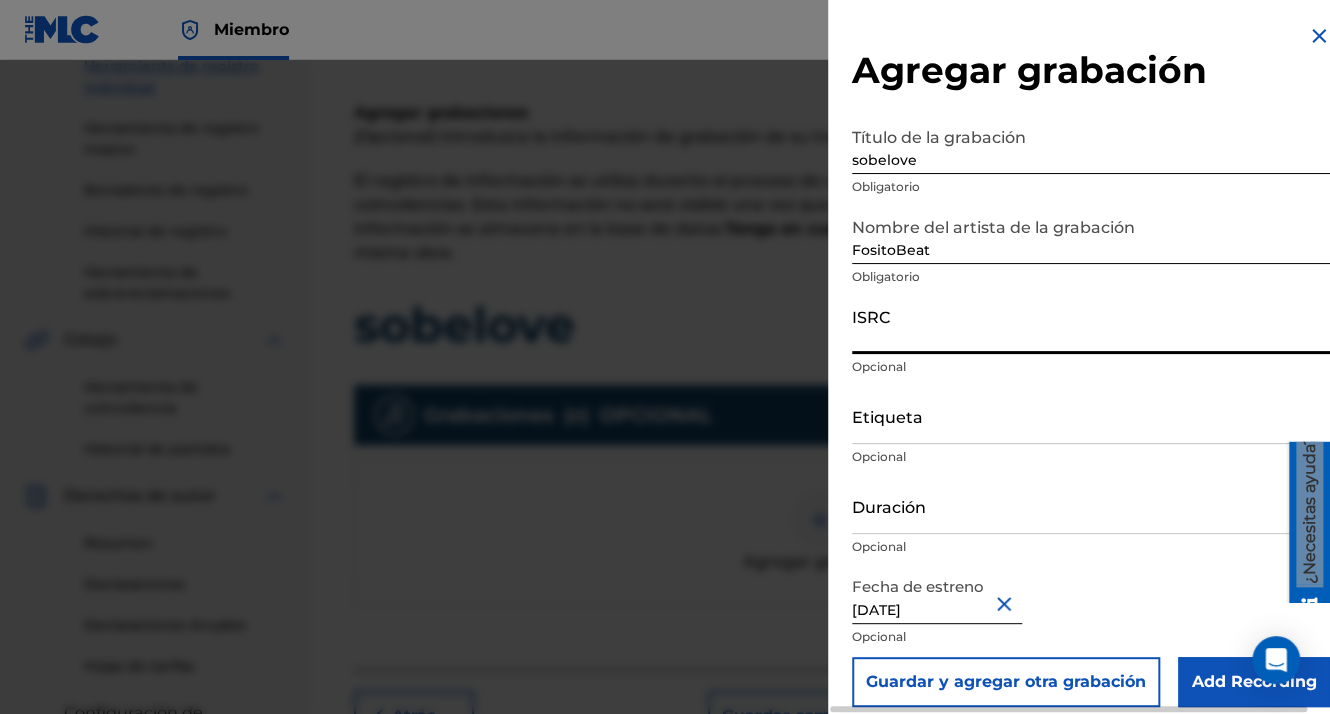 paste on "QZWFF2531857" 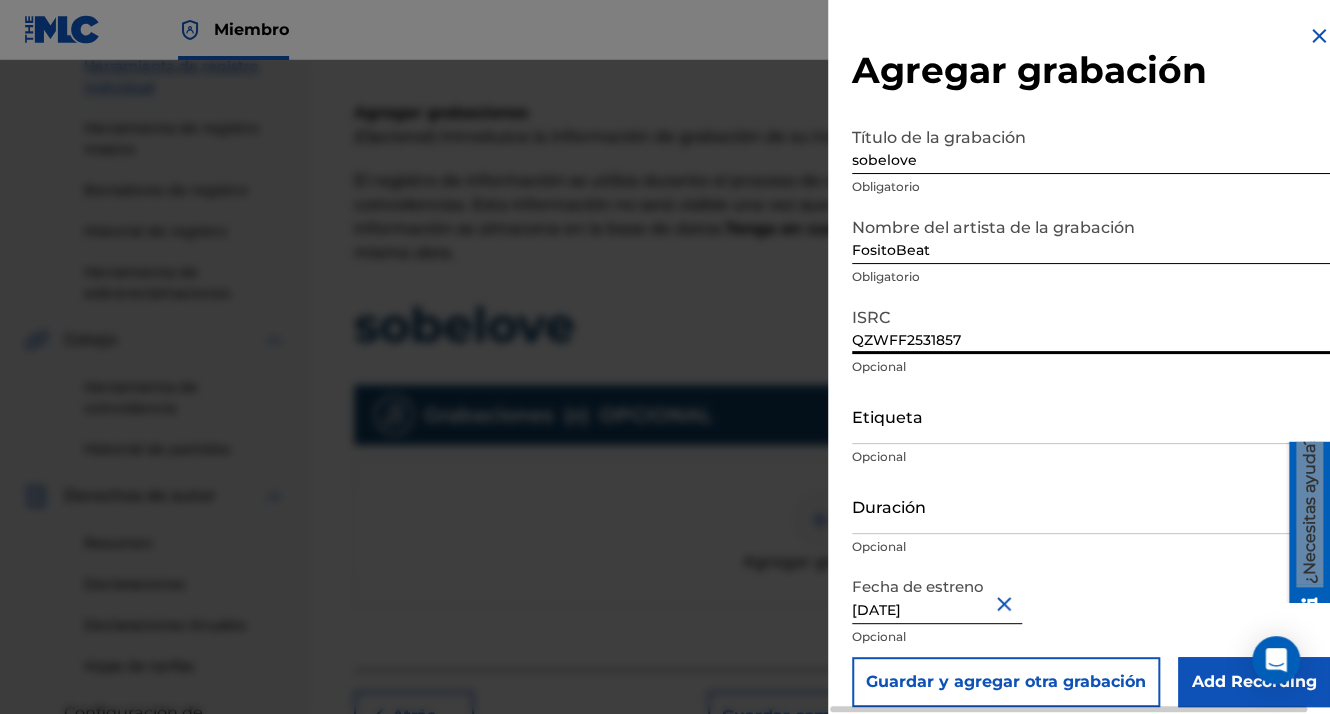 type on "QZWFF2531857" 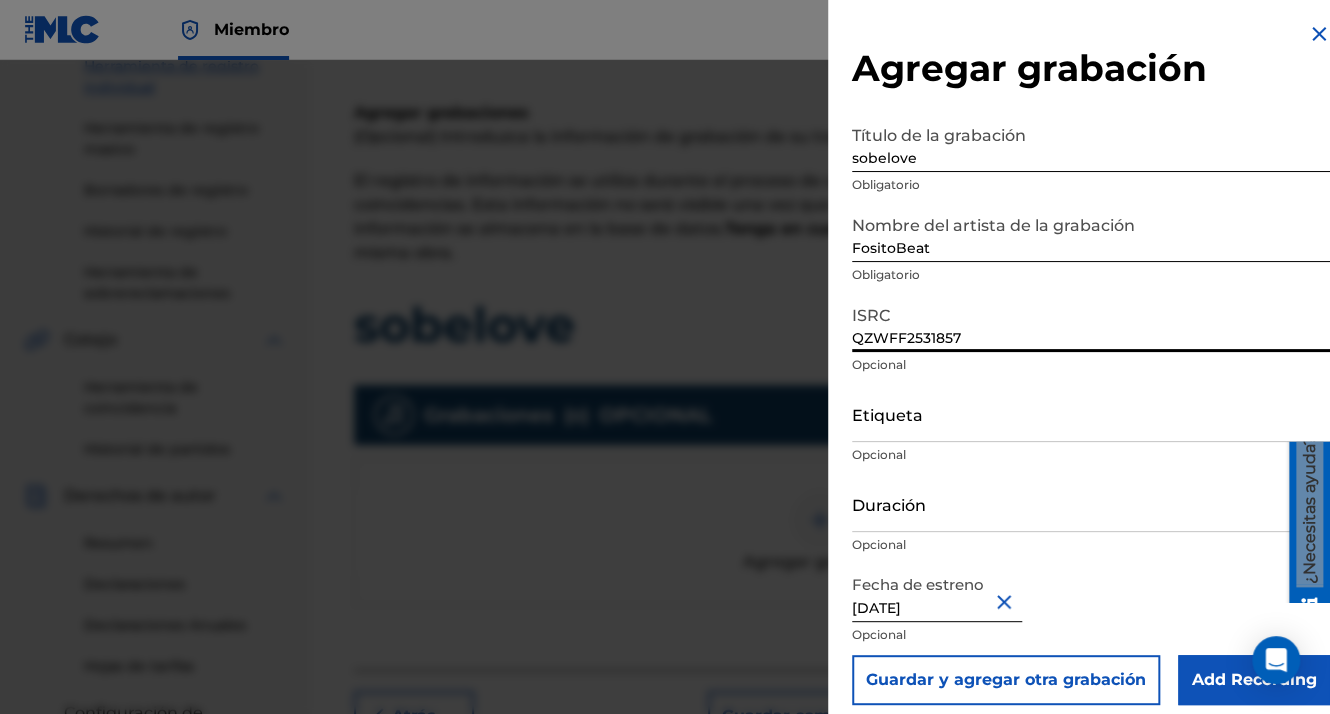 scroll, scrollTop: 16, scrollLeft: 0, axis: vertical 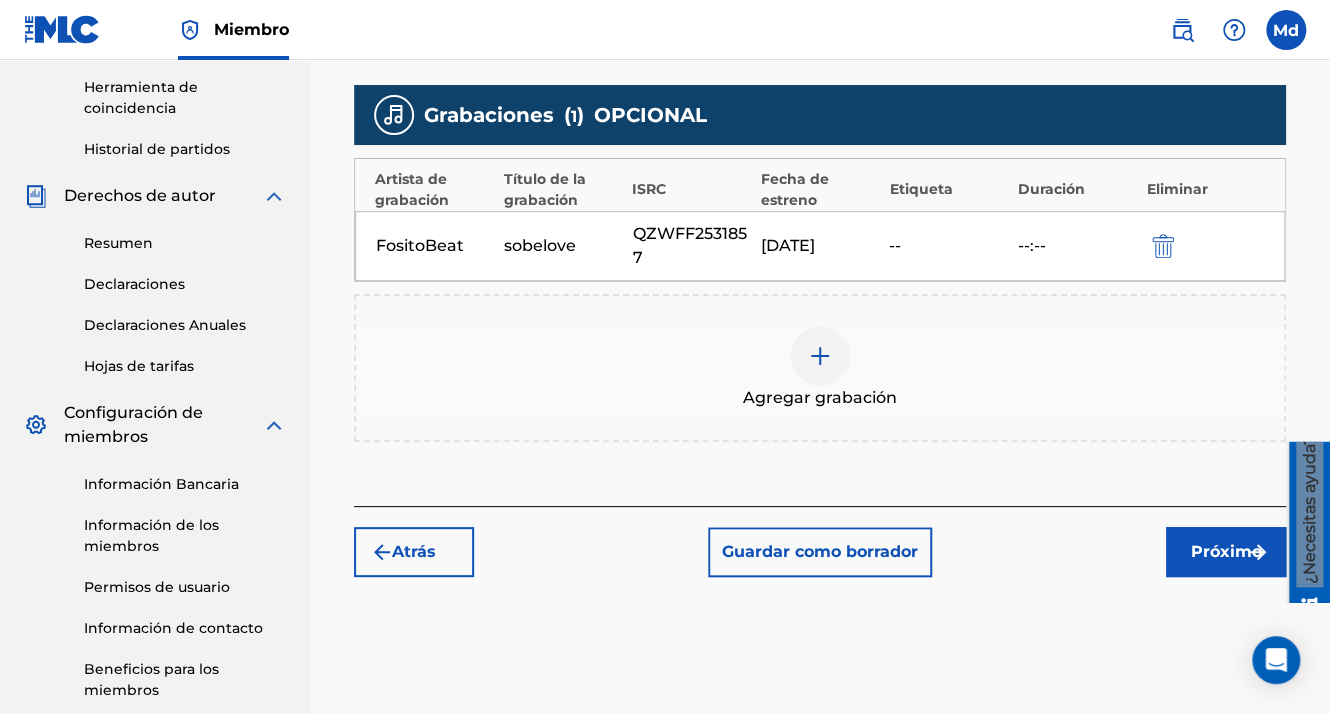 click on "Próximo" at bounding box center [1226, 552] 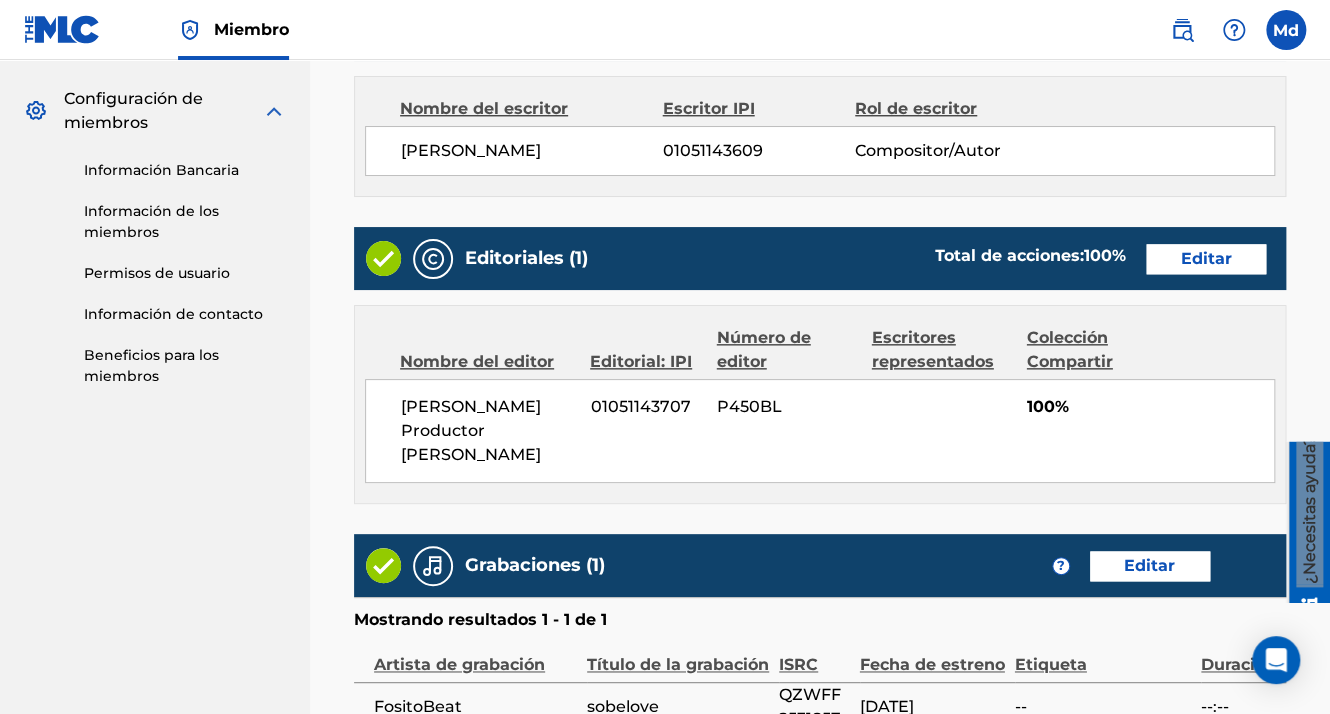 scroll, scrollTop: 1123, scrollLeft: 0, axis: vertical 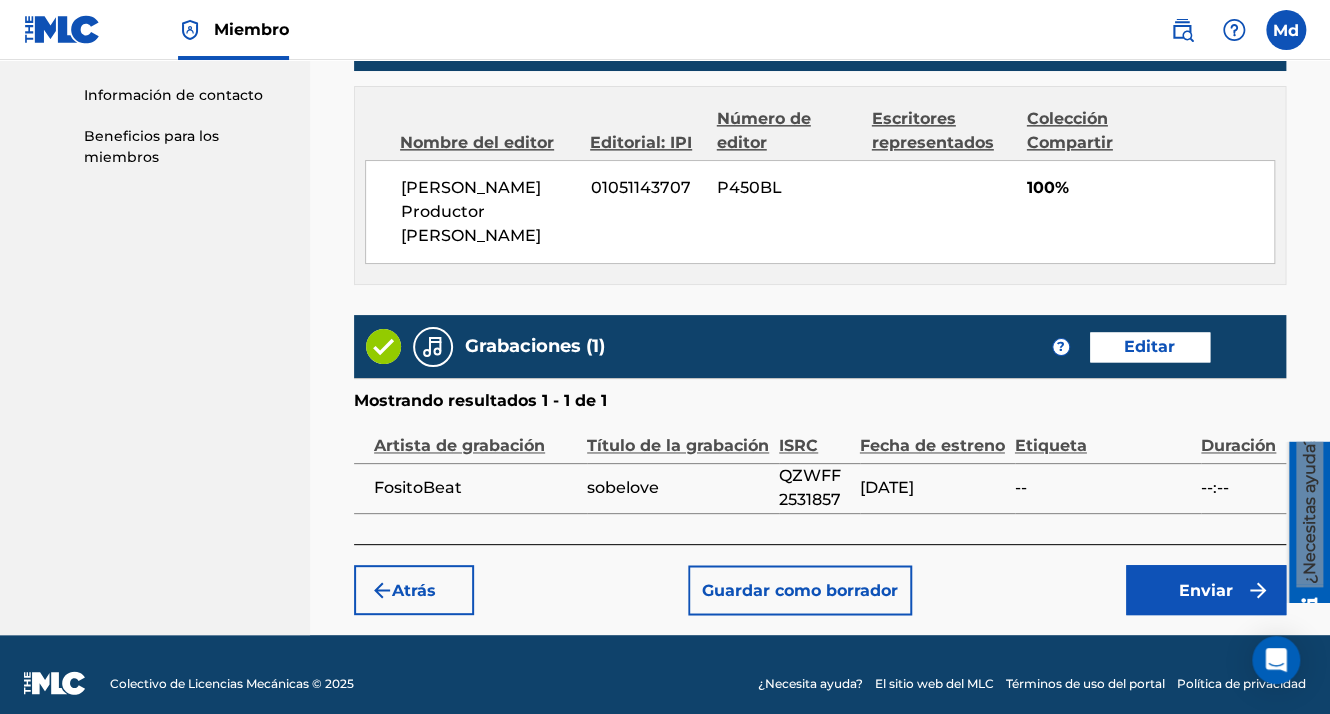 click on "Enviar" at bounding box center [1206, 590] 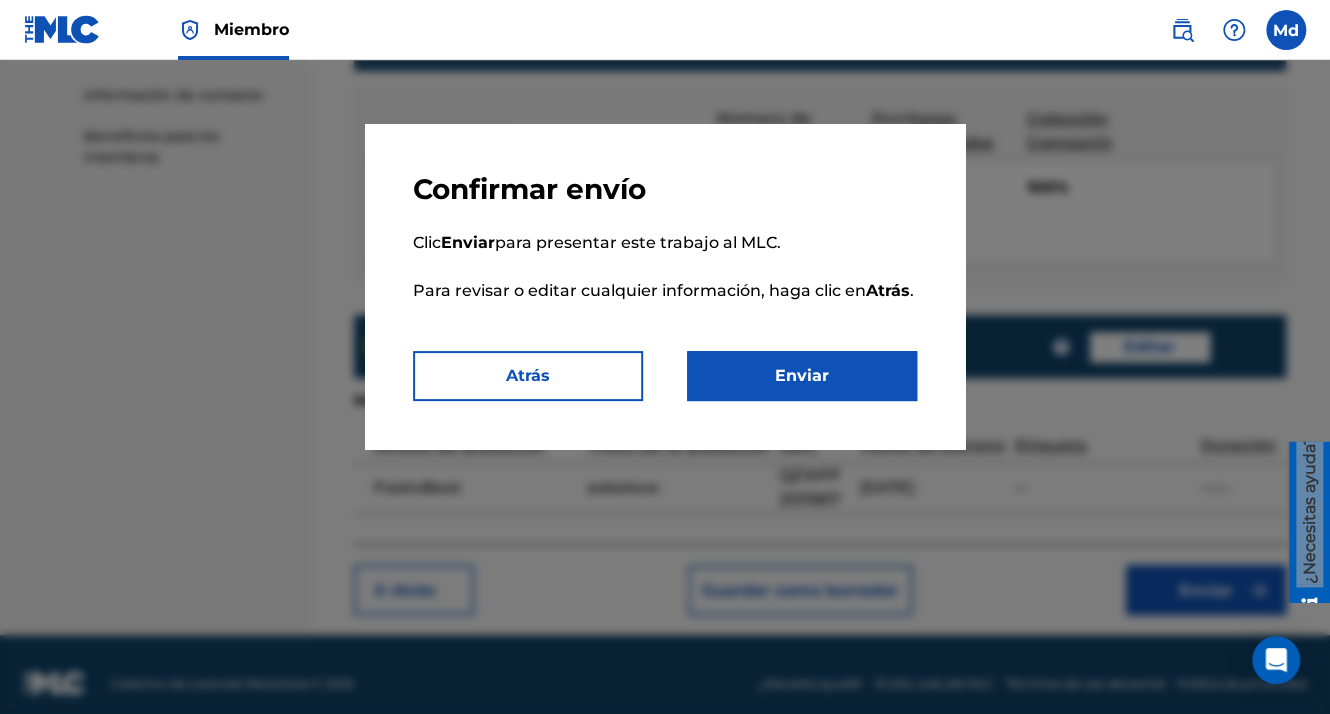 click on "Enviar" at bounding box center [802, 376] 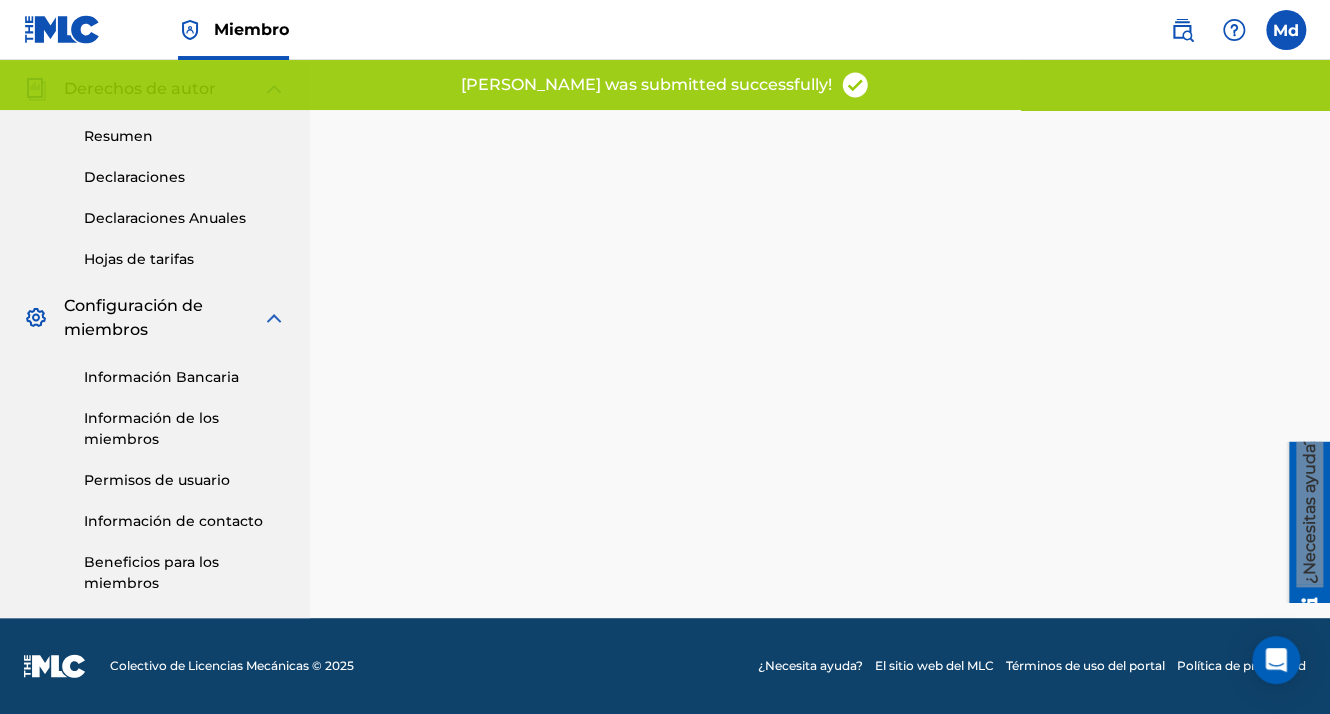 scroll, scrollTop: 0, scrollLeft: 0, axis: both 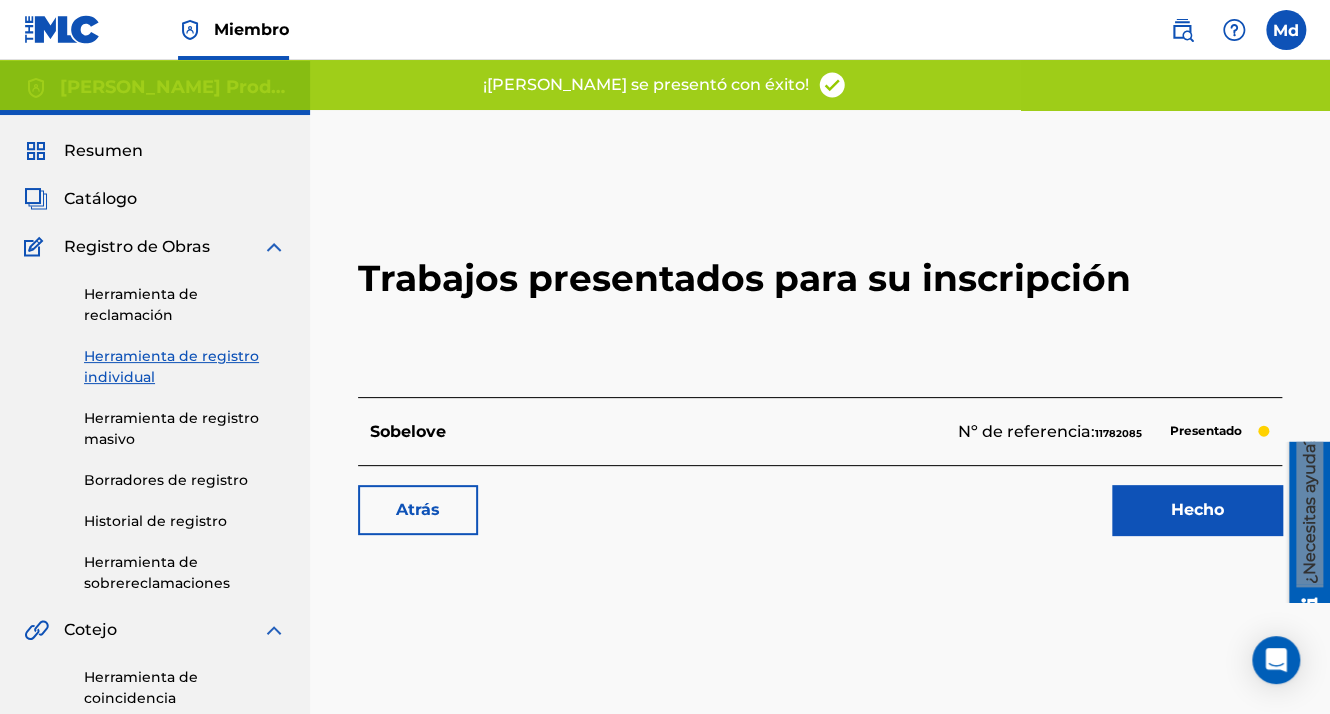 click on "Hecho" at bounding box center (1197, 510) 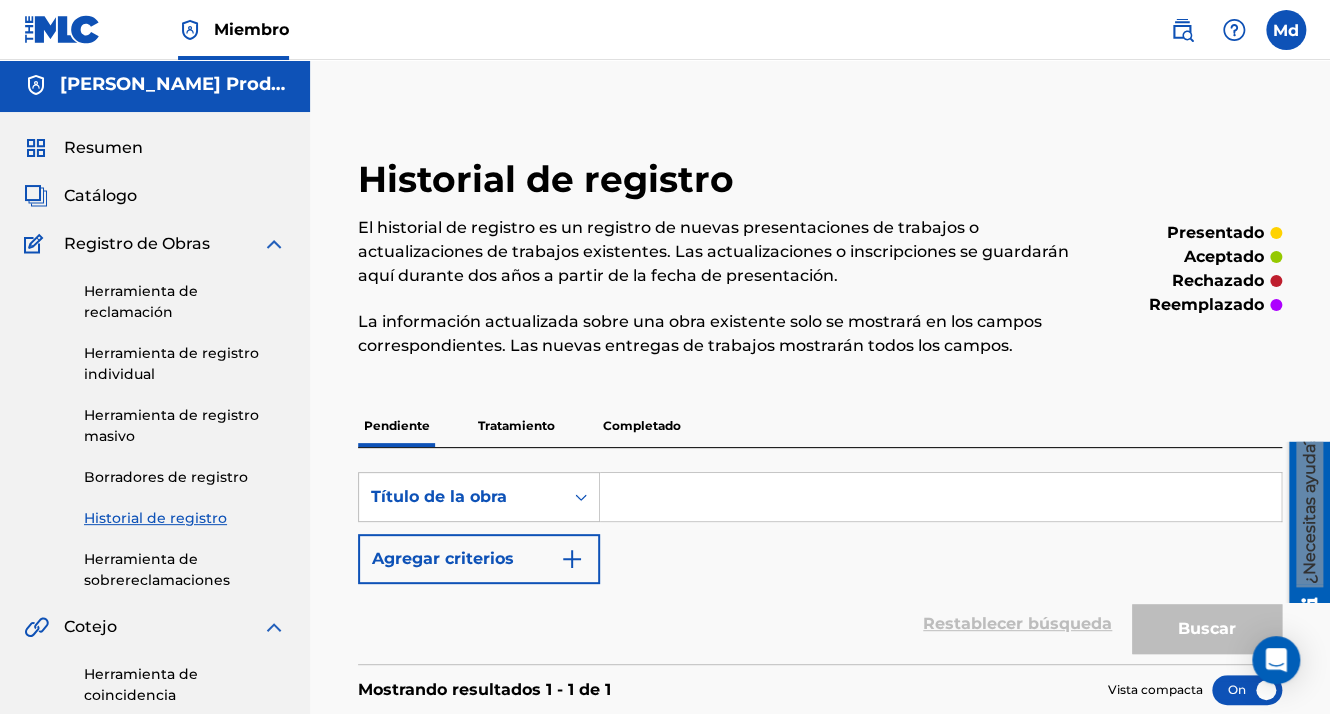 scroll, scrollTop: 0, scrollLeft: 0, axis: both 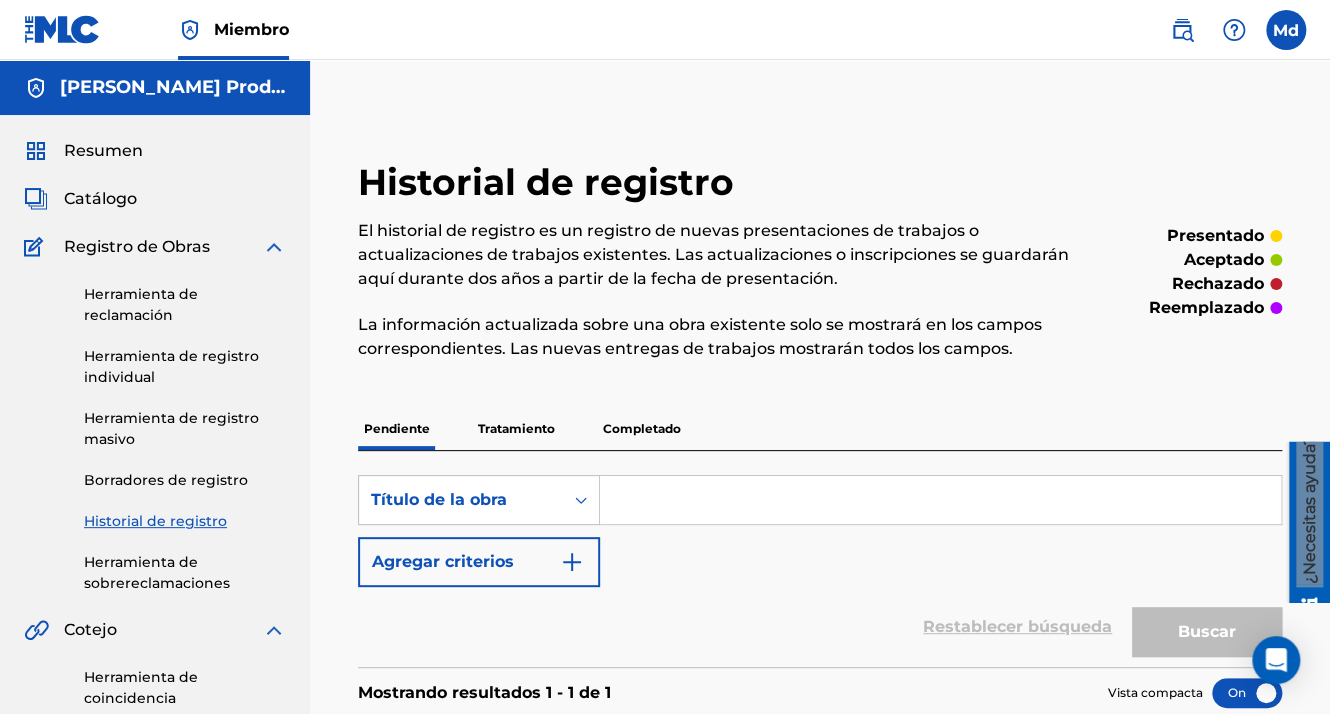 click on "Catálogo" at bounding box center [100, 199] 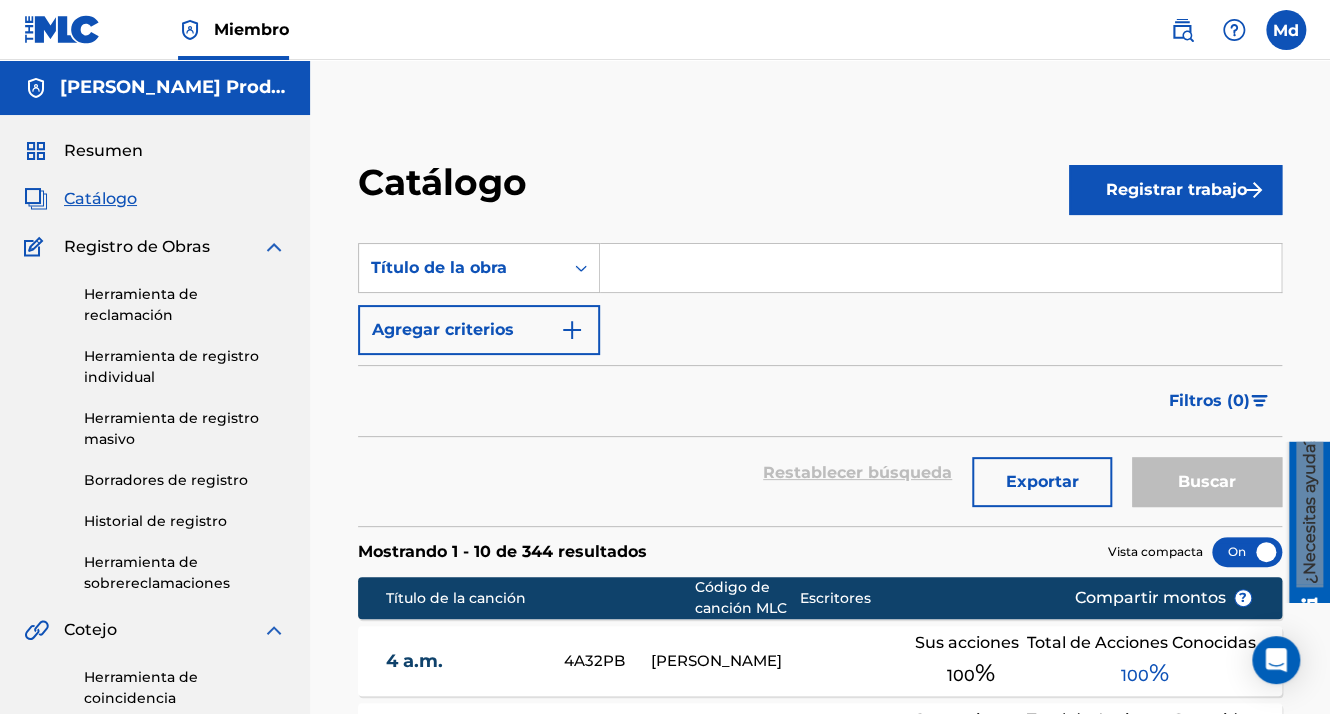 click on "Registrar trabajo" at bounding box center (1175, 190) 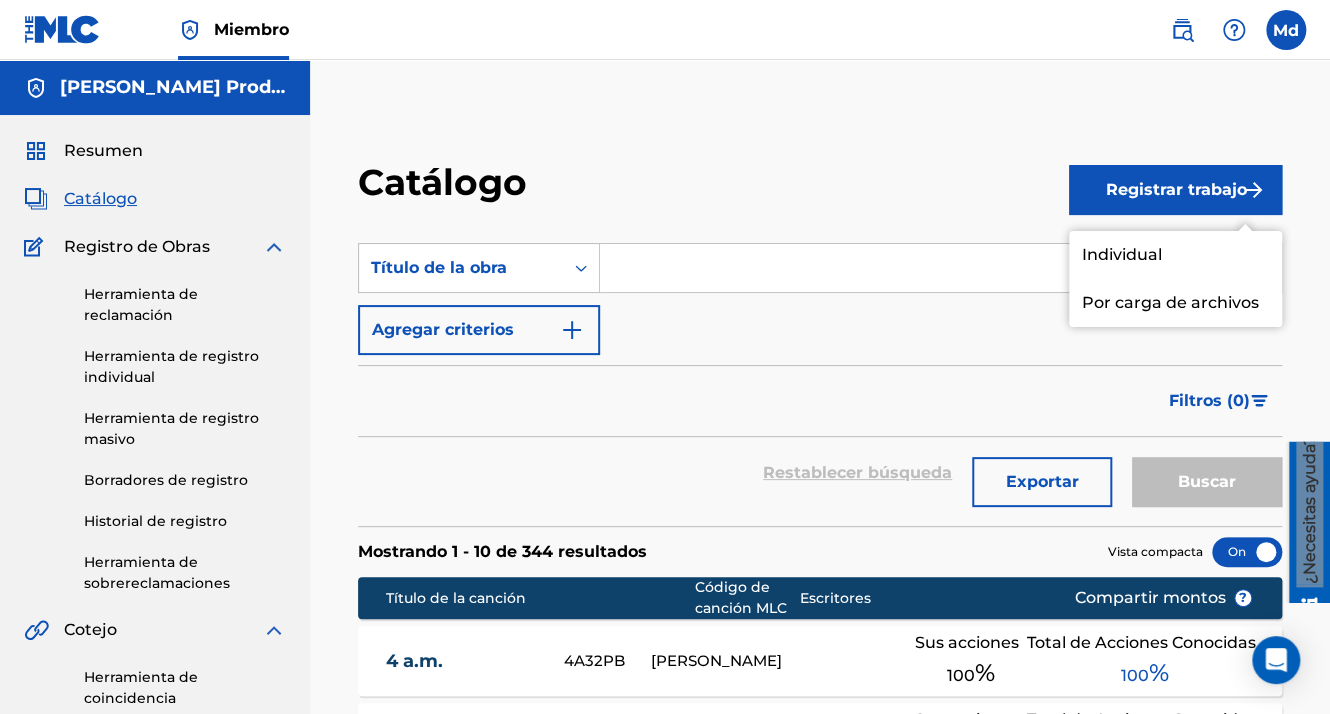 click on "Individual" at bounding box center (1175, 255) 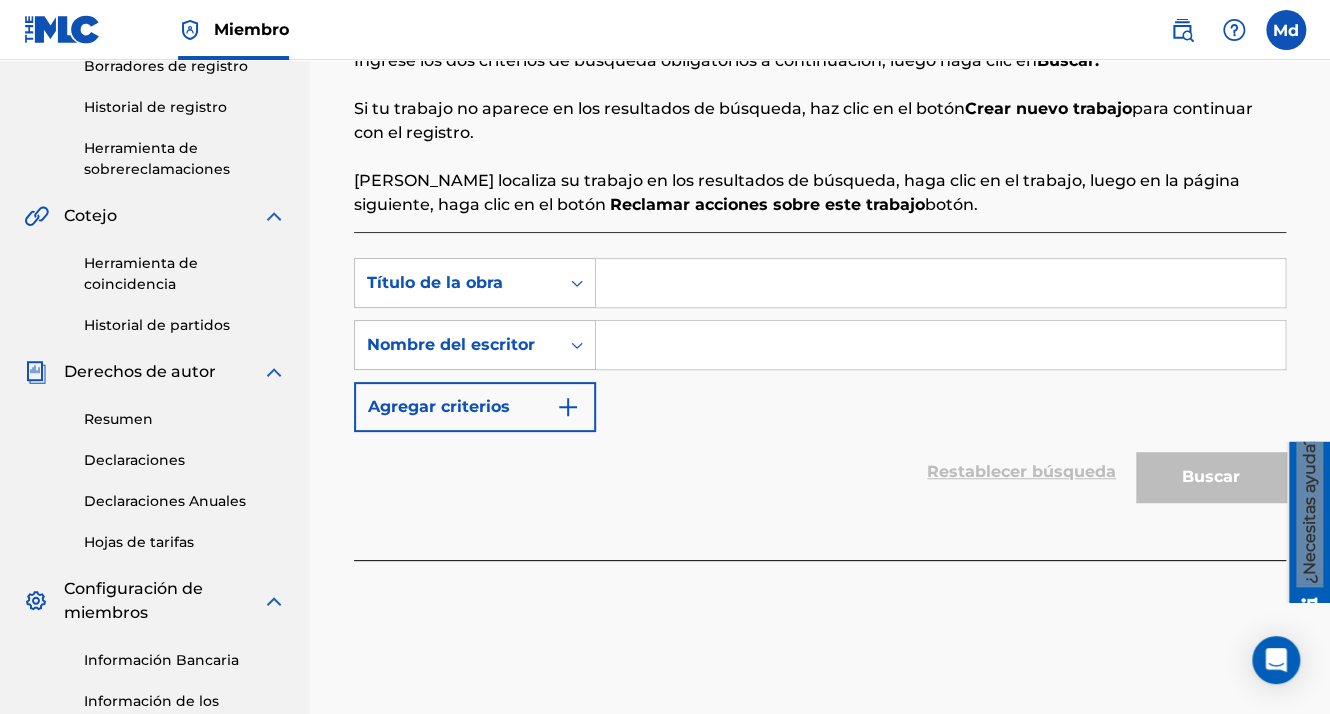 scroll, scrollTop: 500, scrollLeft: 0, axis: vertical 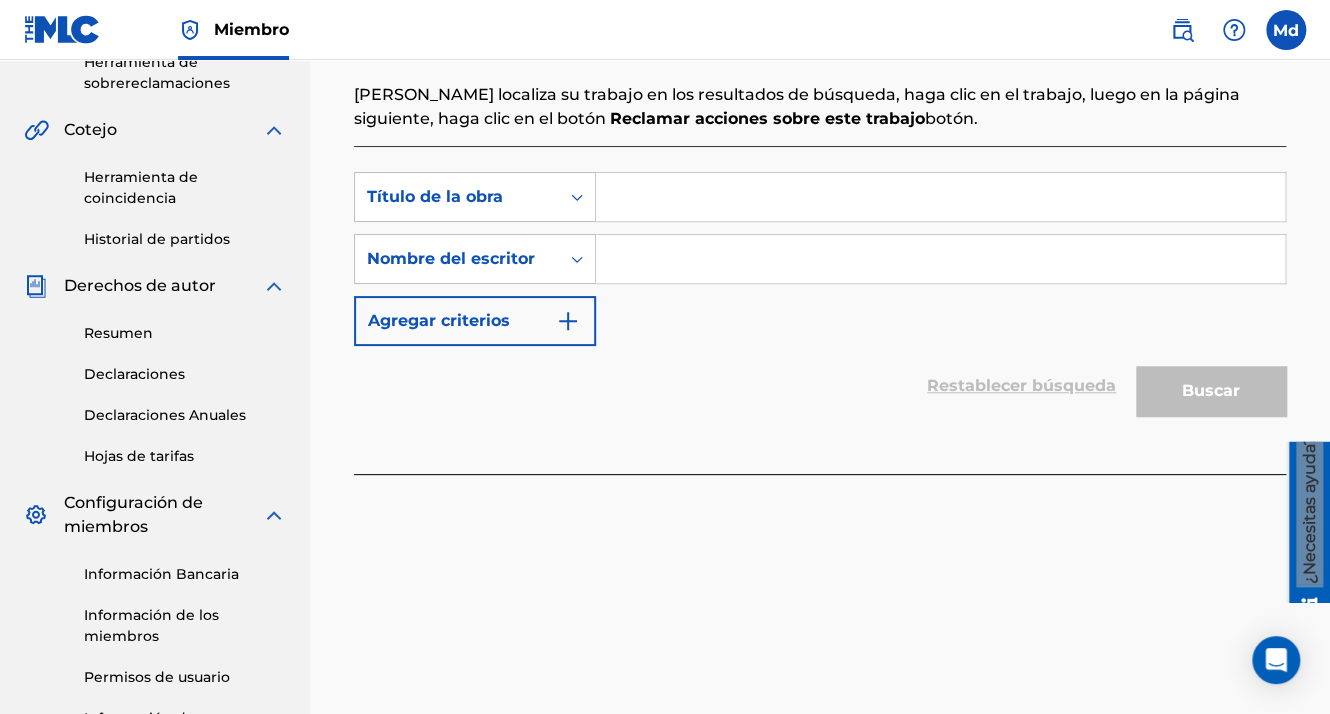 click at bounding box center (940, 197) 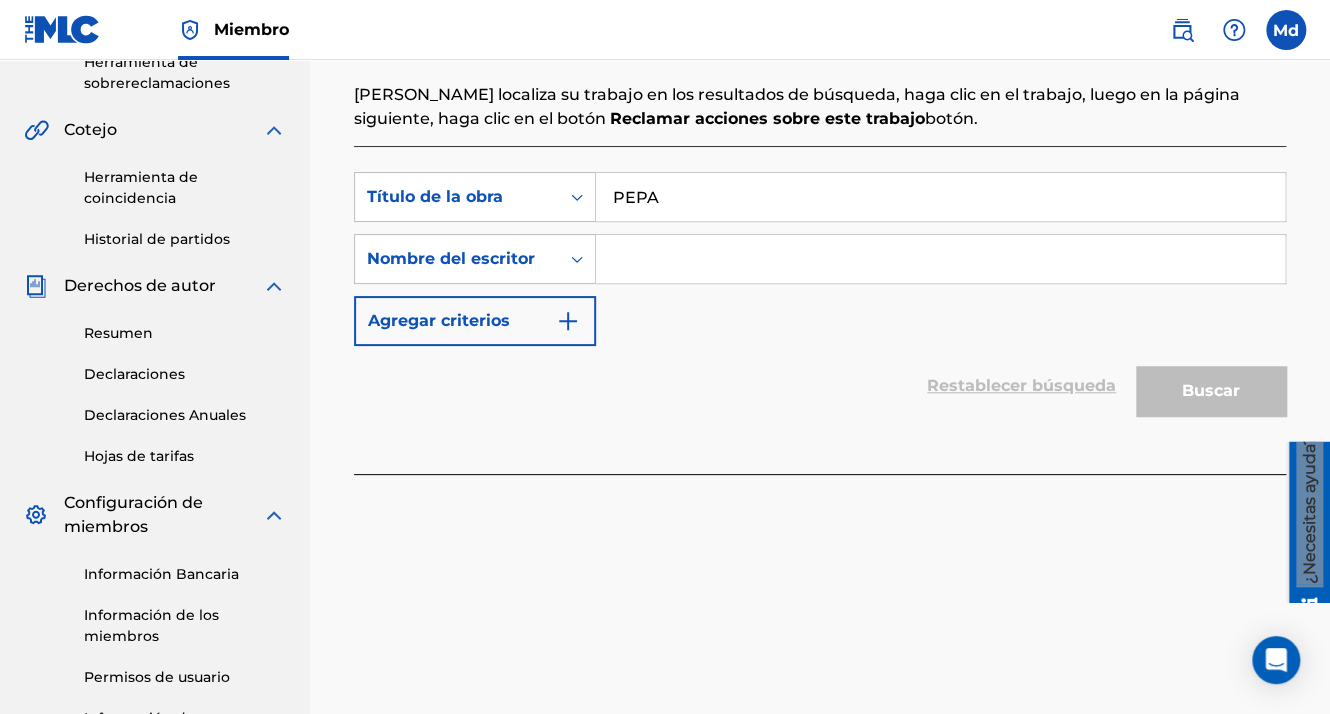 type on "PEPA" 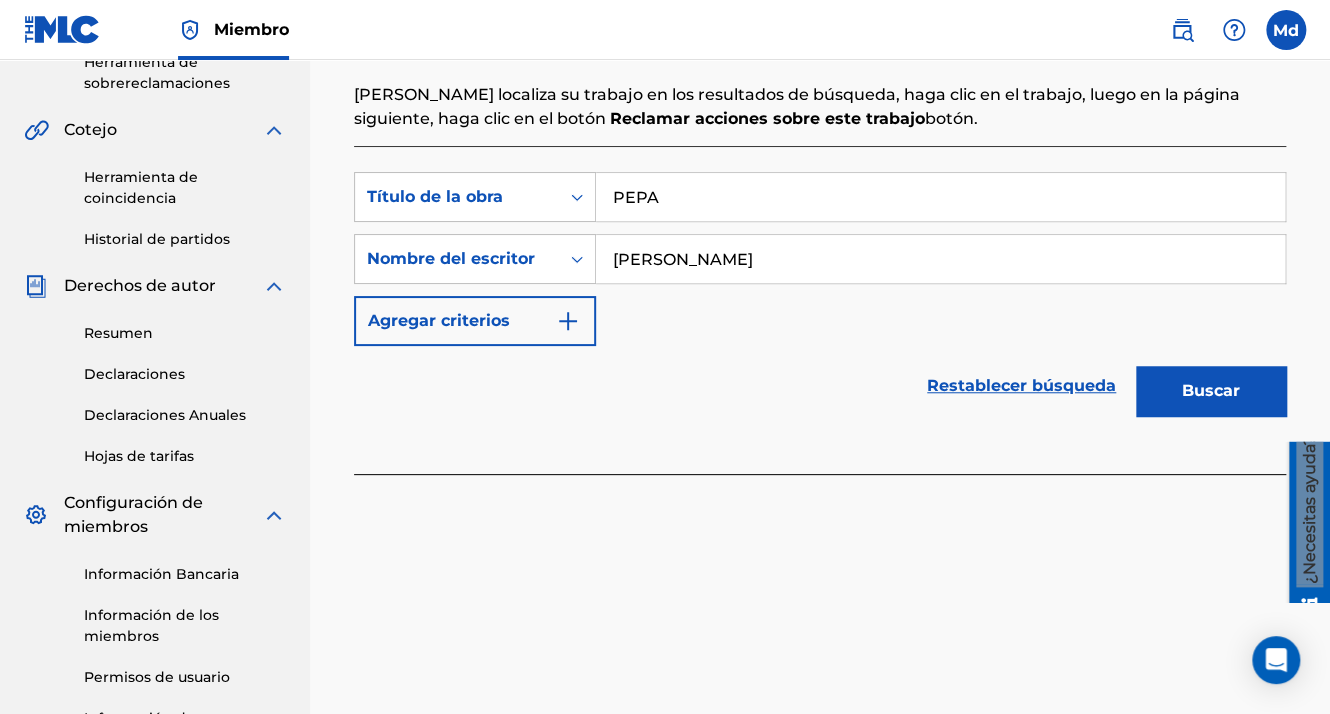 click on "Agregar criterios" at bounding box center [475, 321] 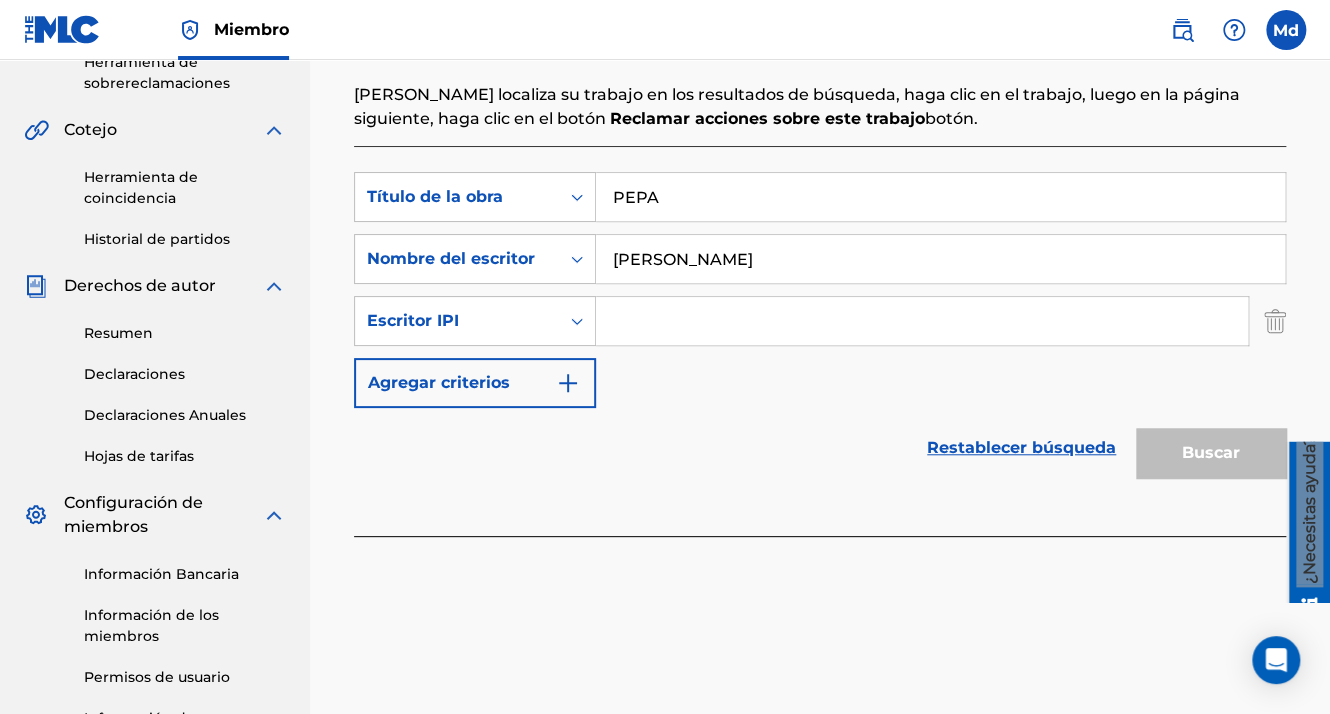 click at bounding box center [922, 321] 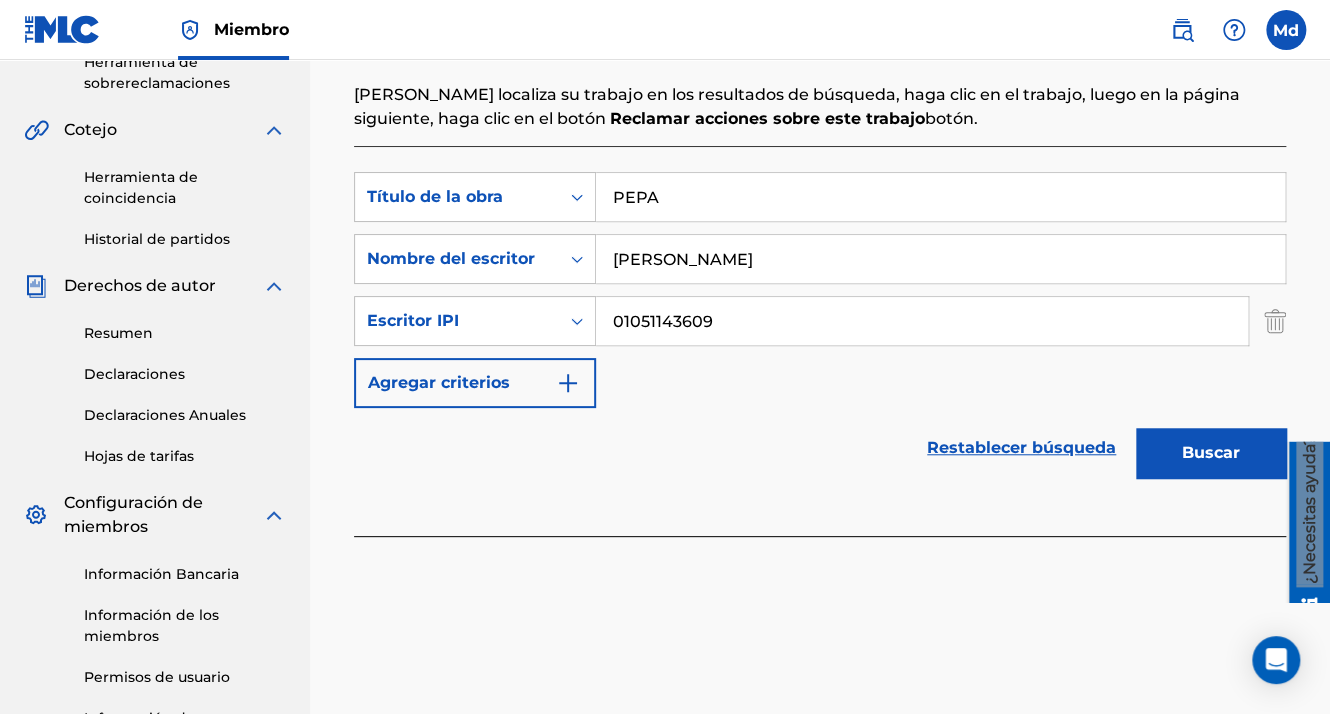 click on "Buscar" at bounding box center [1211, 453] 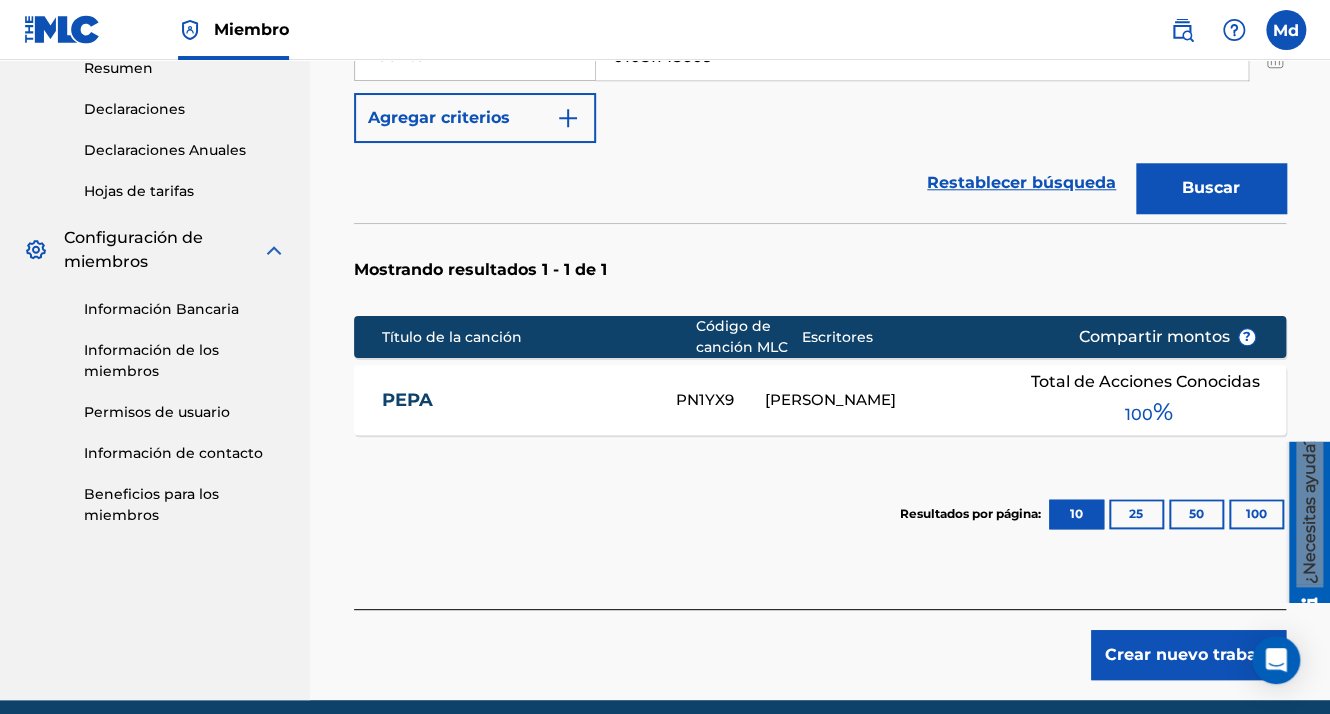 scroll, scrollTop: 846, scrollLeft: 0, axis: vertical 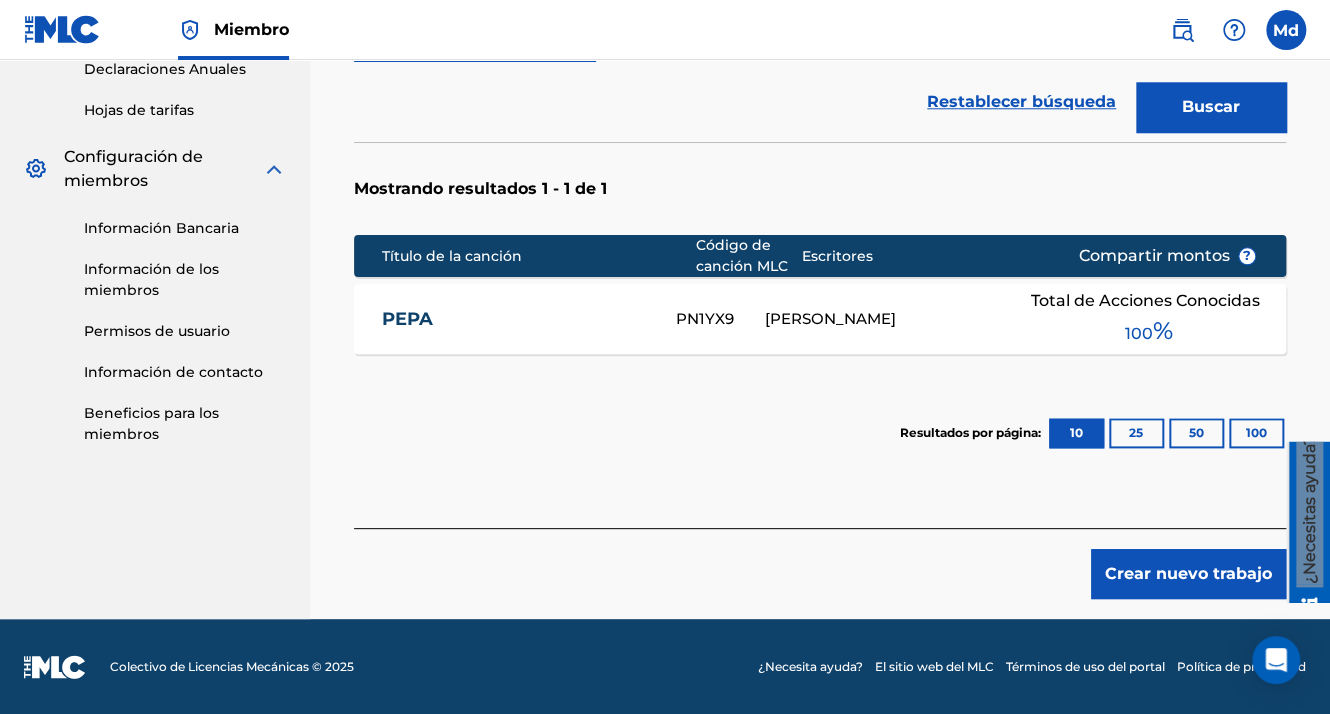 click on "Registrar trabajo Buscar Introduzca los detalles del trabajo Agregar escritores Agregar editores y recursos compartidos Agregar grabación Revisión Buscar Antes de registrar una obra, el primer paso es buscar en la base de datos MLC para asegurarse de que la obra no exista ya. Ingrese los dos criterios de búsqueda obligatorios a continuación, luego haga clic en   Buscar.  Si tu trabajo no aparece en los resultados de búsqueda, haz clic en el botón  Crear nuevo trabajo   para continuar con el registro. Si localiza su trabajo en los resultados de búsqueda, haga clic en el trabajo, luego en la página siguiente, haga clic en el botón   Reclamar acciones sobre este trabajo  botón. SearchWithCriteriaa49d54d2-1779-47d5-b62d-3e5b6481eeee Título de la obra PEPA SearchWithCriteriac488f33e-f444-4171-b383-48b361756d5f Nombre del escritor [PERSON_NAME] SearchWithCriteria47c314da-f50e-4d81-aa3f-72afb28584e9 Escritor IPI 01051143609 Agregar criterios Restablecer búsqueda Buscar   Escritores ?" at bounding box center [820, -59] 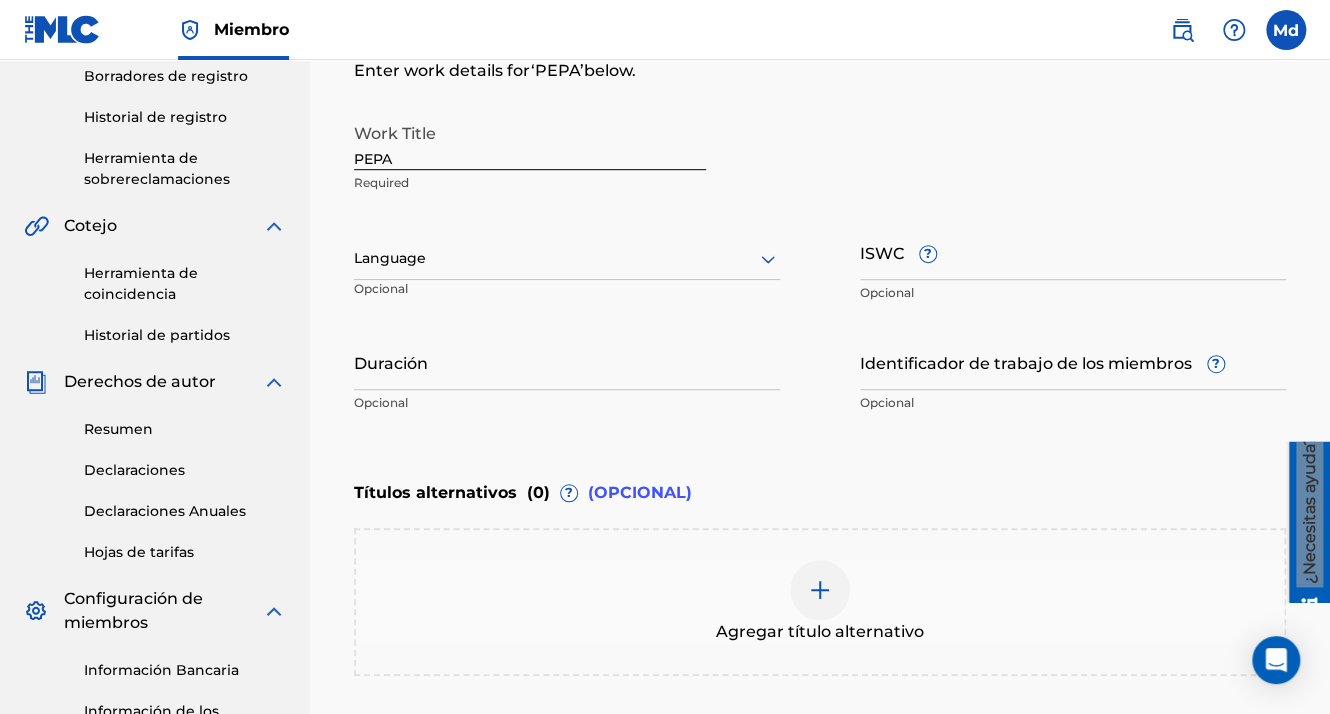 scroll, scrollTop: 396, scrollLeft: 0, axis: vertical 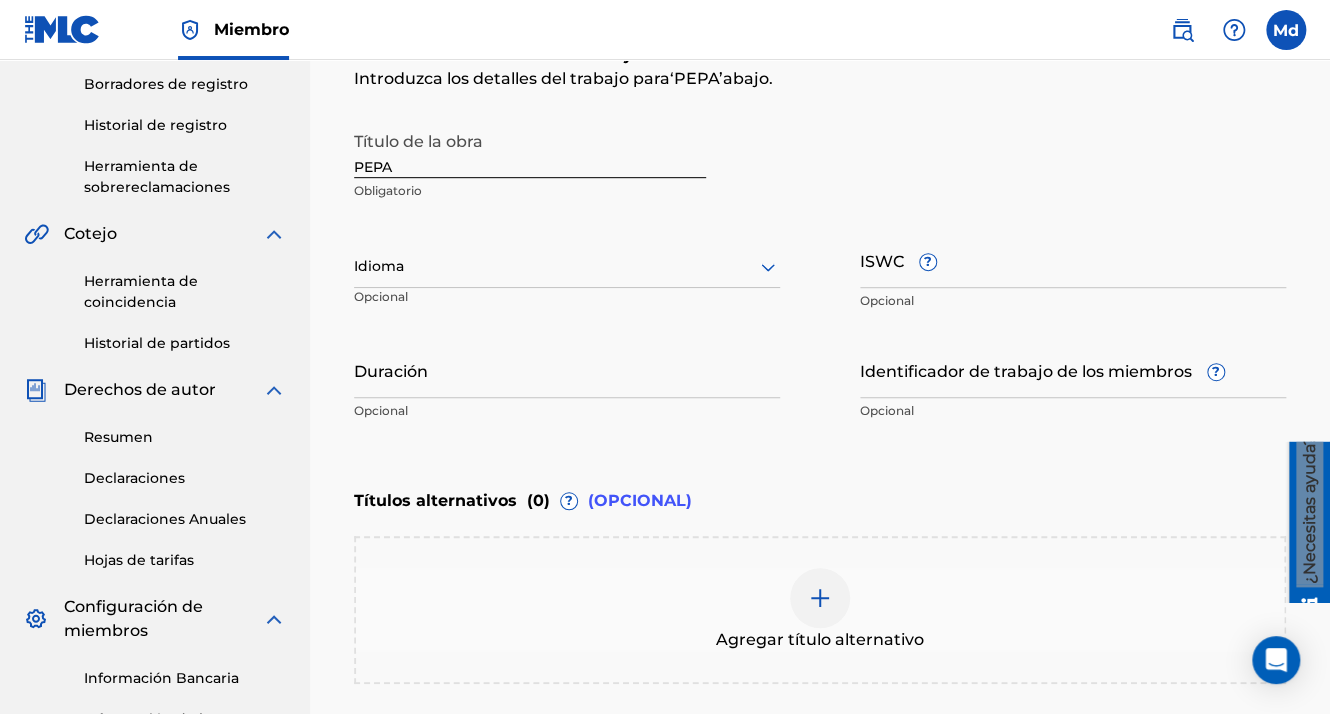 click on "Idioma" at bounding box center (567, 267) 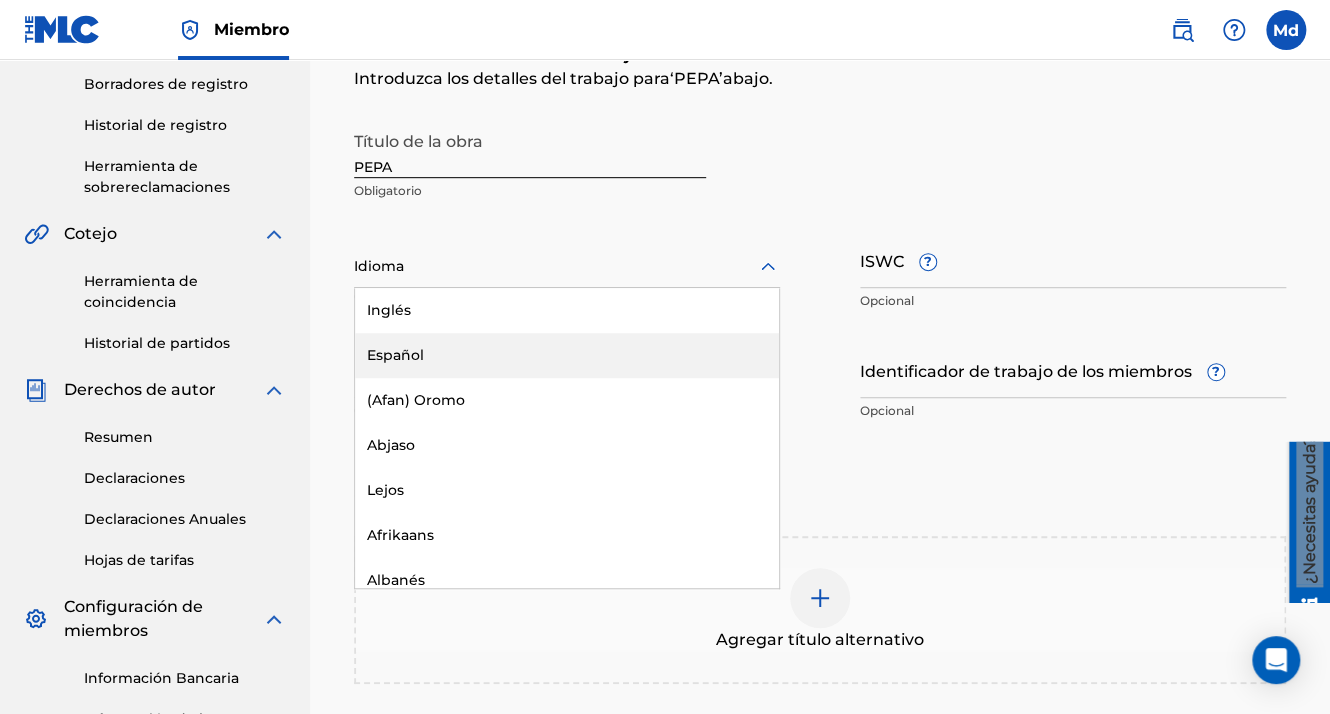 click on "Español" at bounding box center [567, 355] 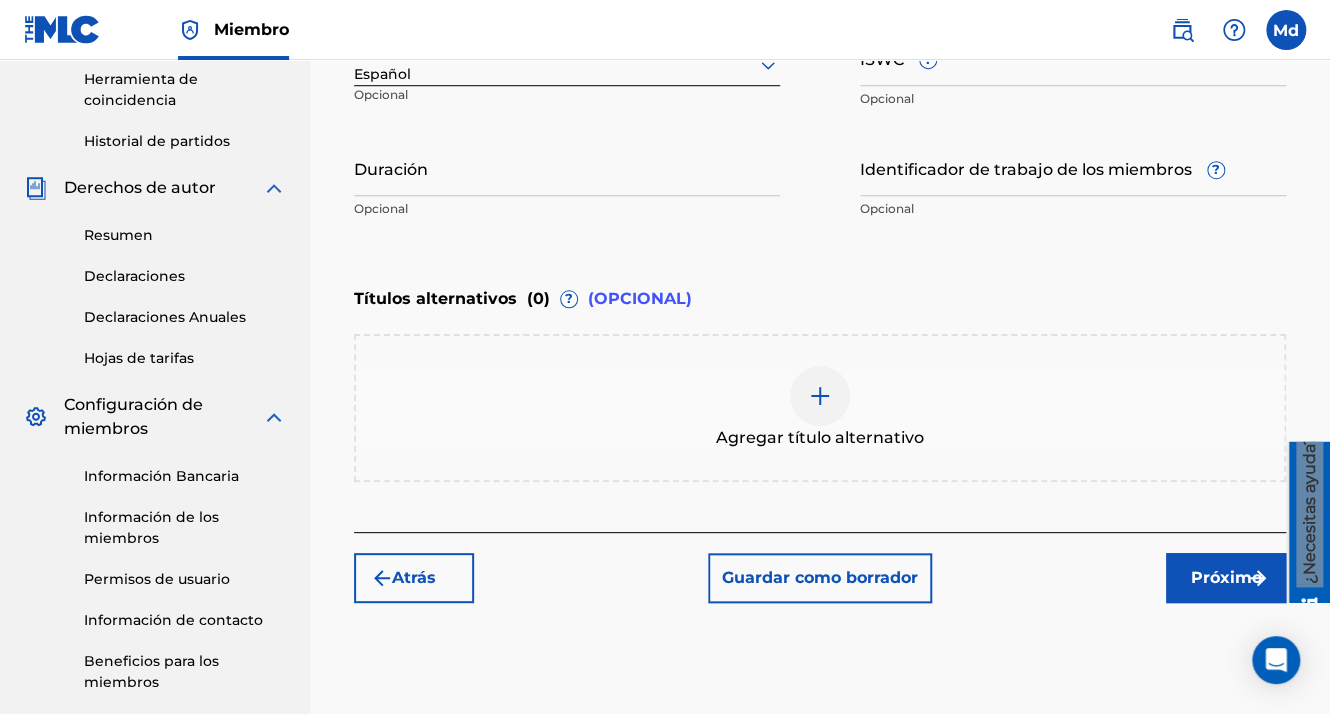 scroll, scrollTop: 696, scrollLeft: 0, axis: vertical 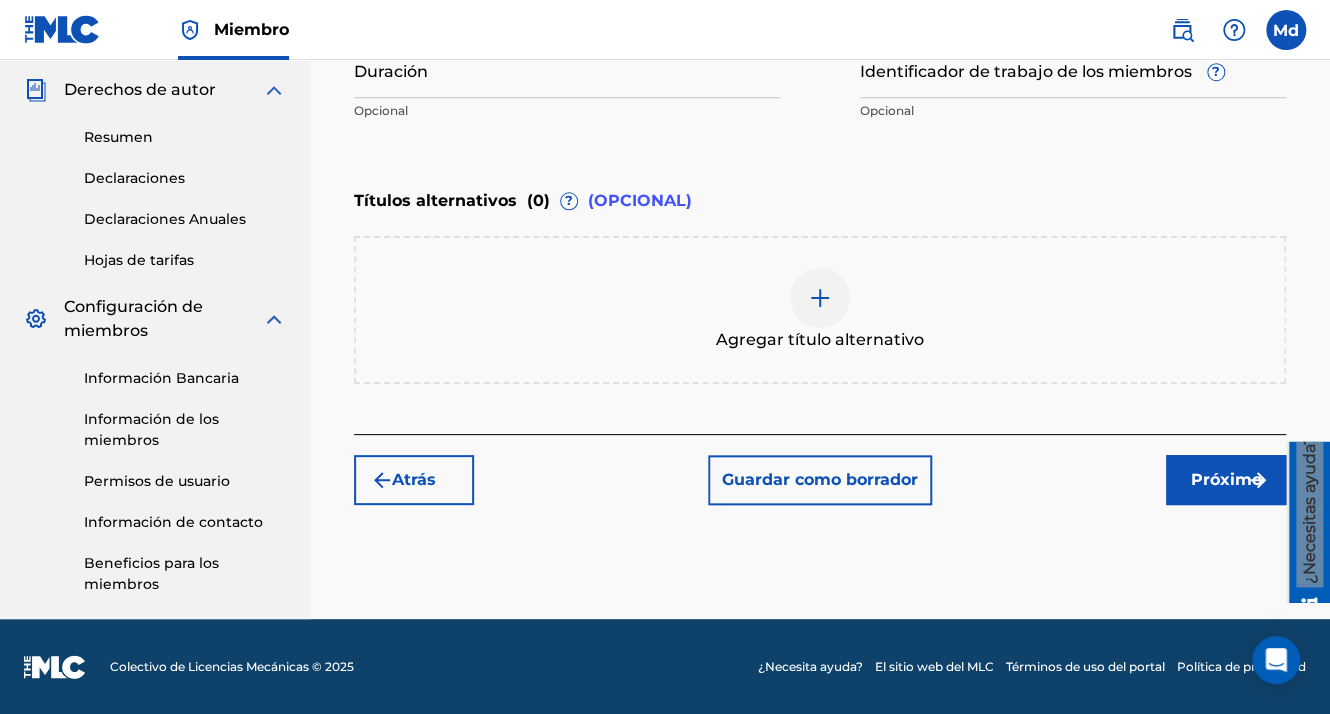 click on "Próximo" at bounding box center (1226, 480) 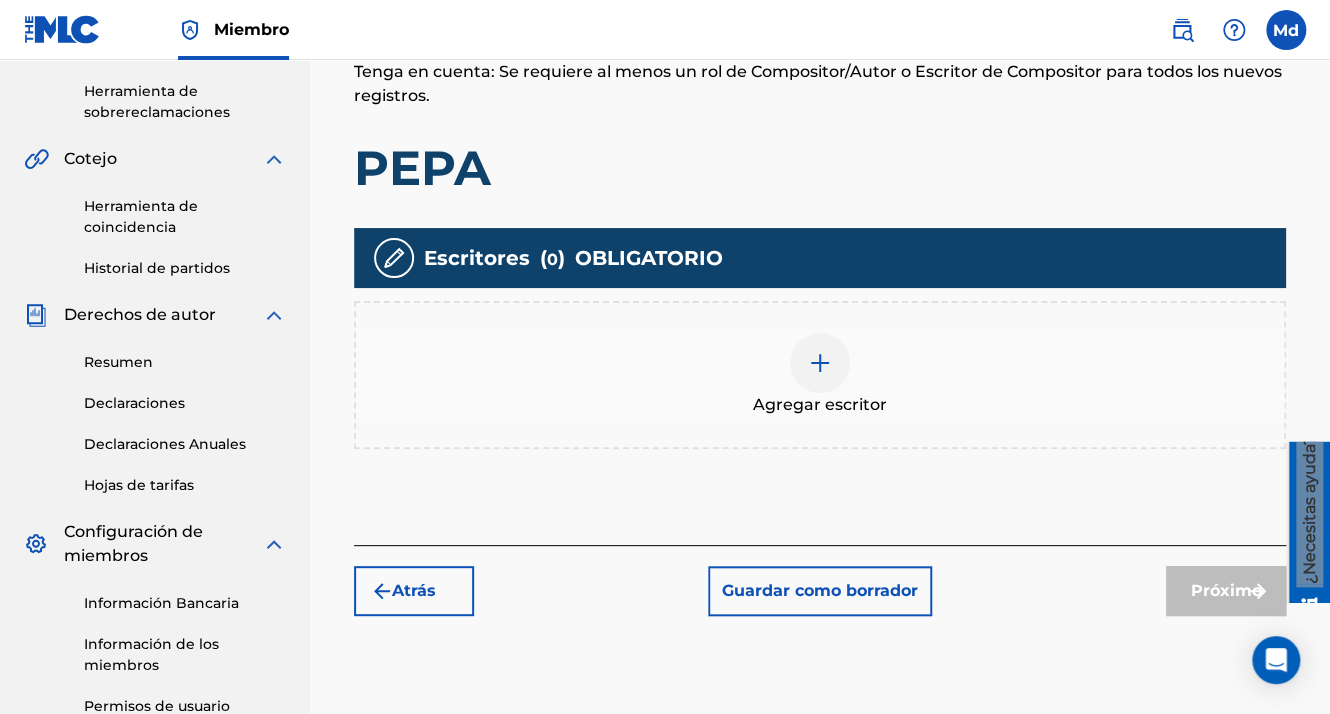 scroll, scrollTop: 590, scrollLeft: 0, axis: vertical 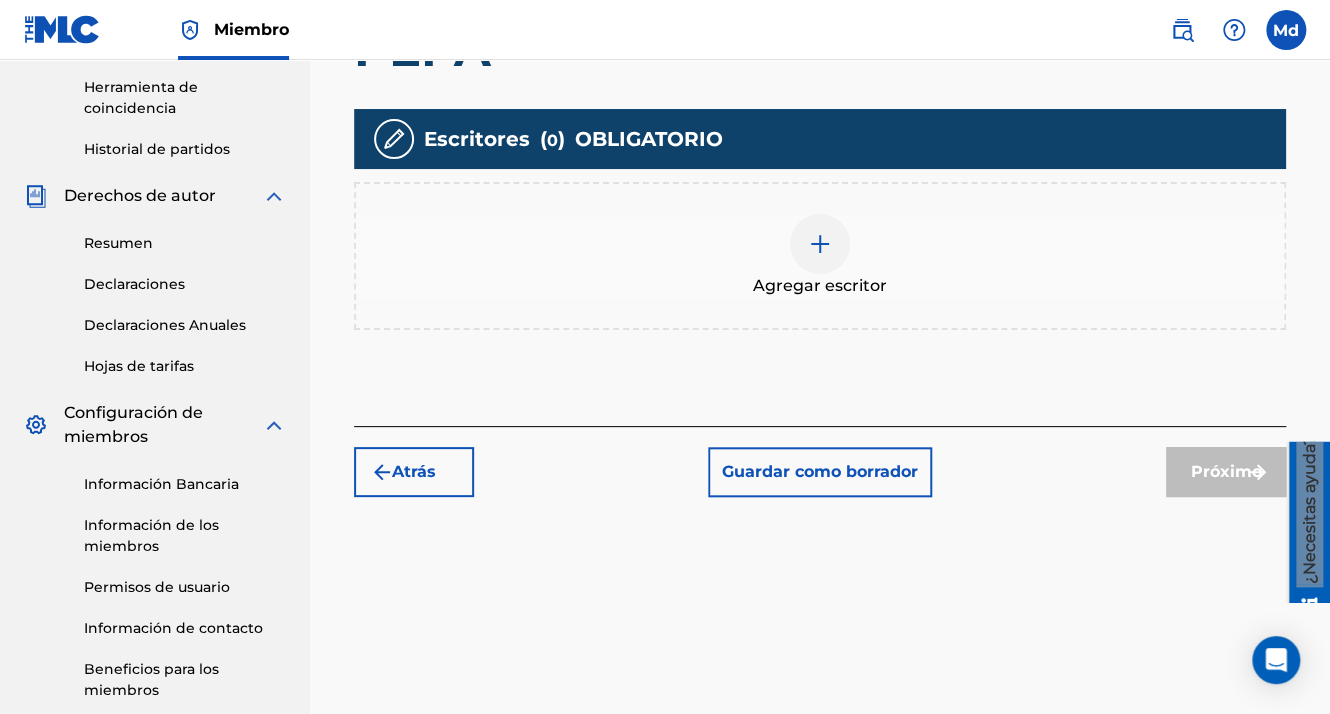click at bounding box center (820, 244) 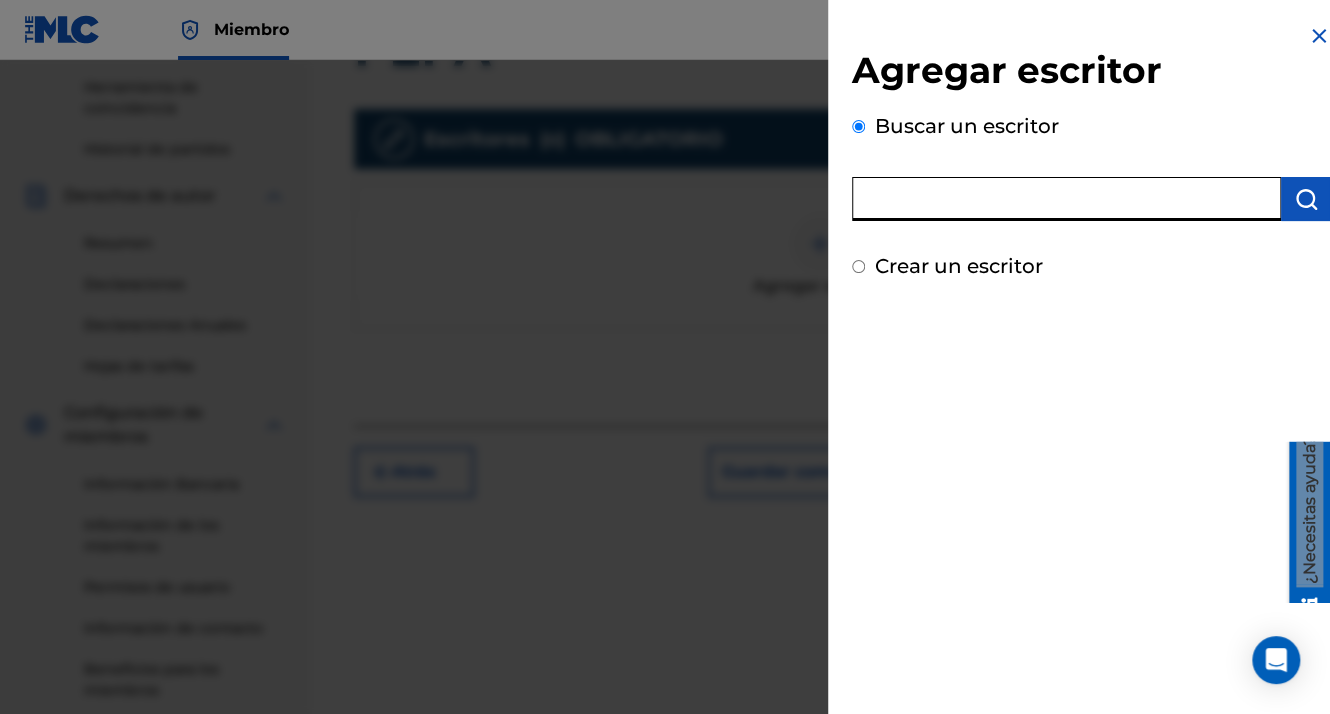click at bounding box center [1066, 199] 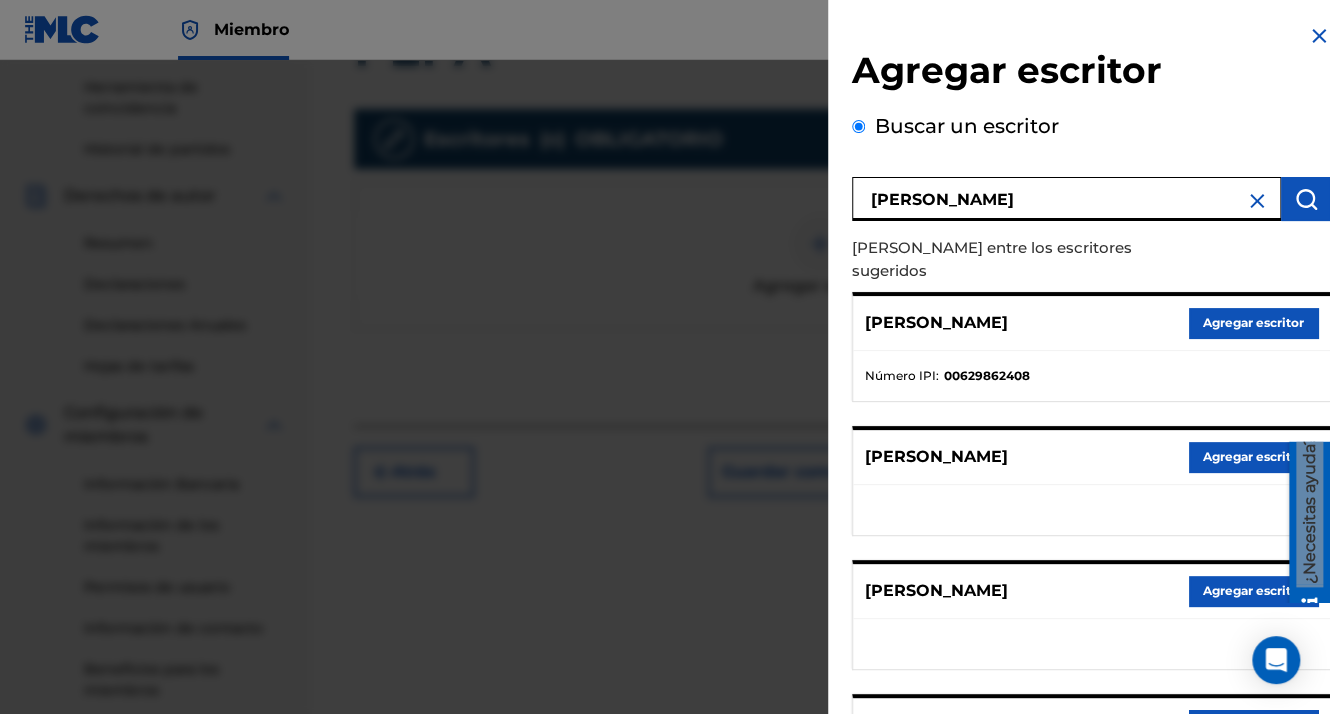 scroll, scrollTop: 344, scrollLeft: 0, axis: vertical 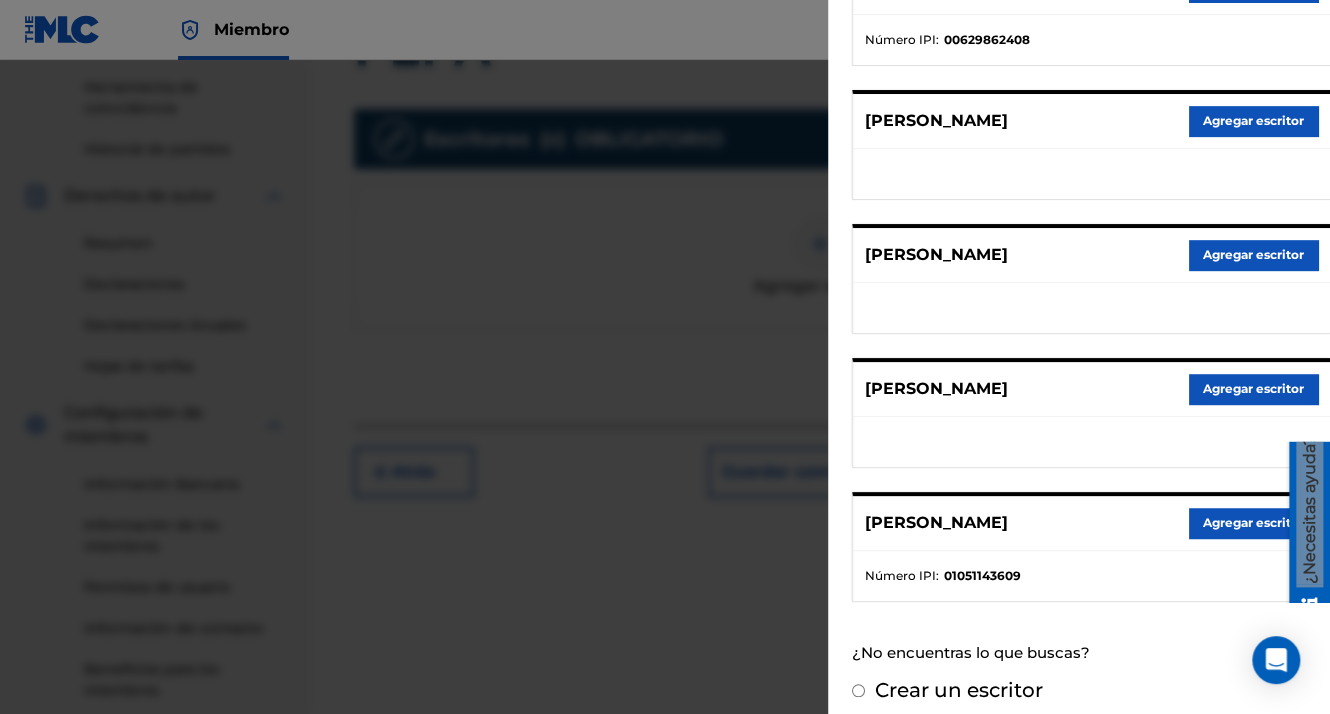 click on "Agregar escritor" at bounding box center (1253, 523) 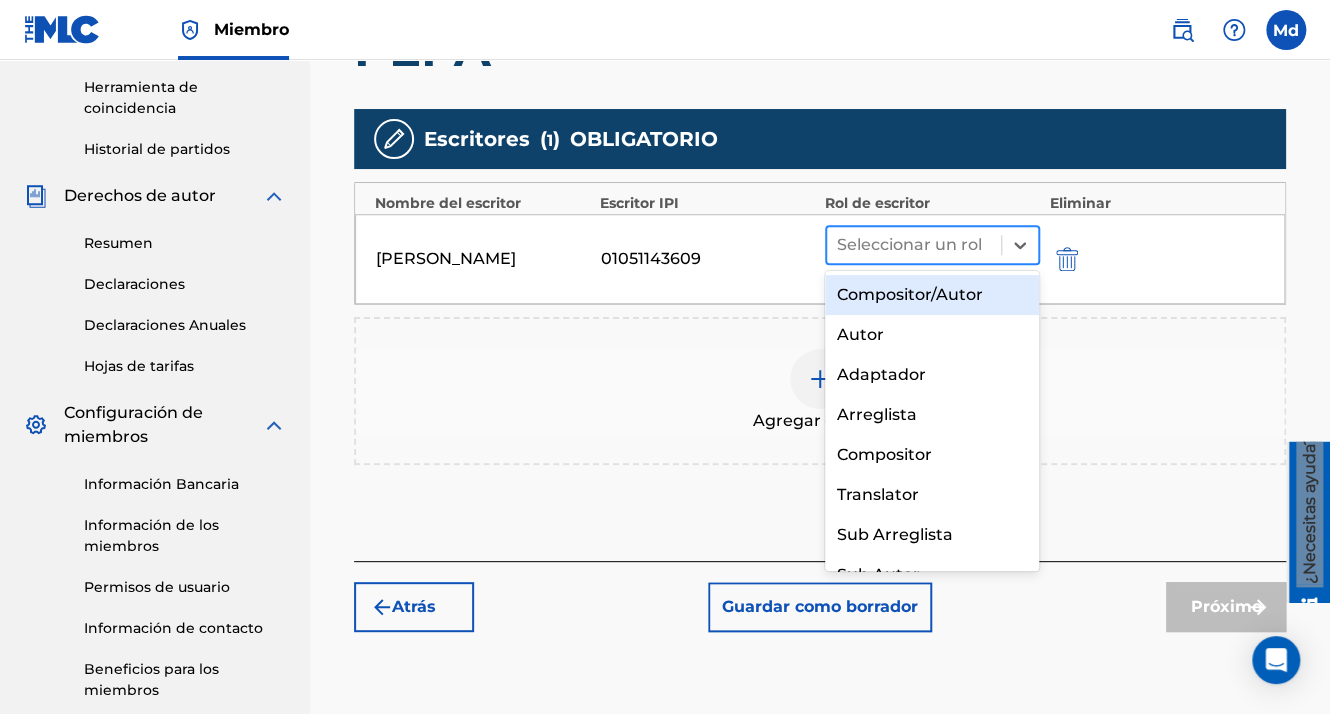click at bounding box center (914, 245) 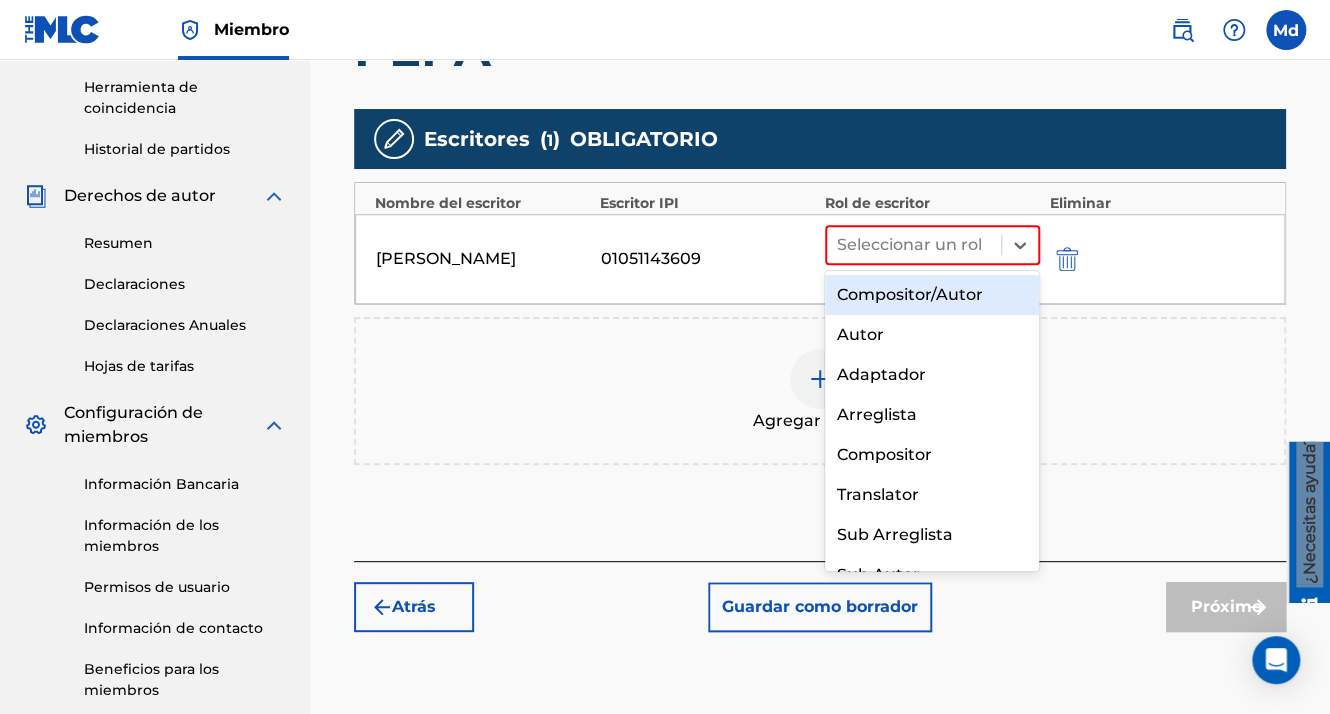click on "Compositor/Autor" at bounding box center (932, 295) 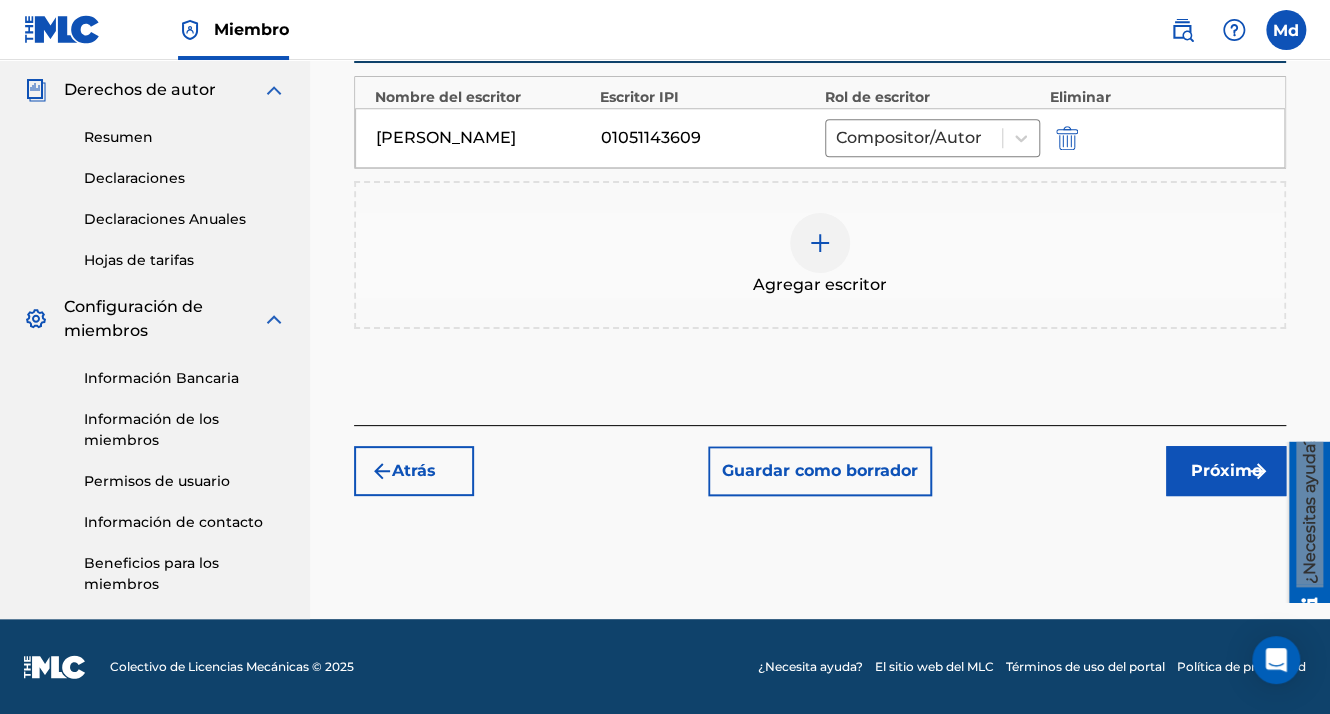 click on "Próximo" at bounding box center [1226, 471] 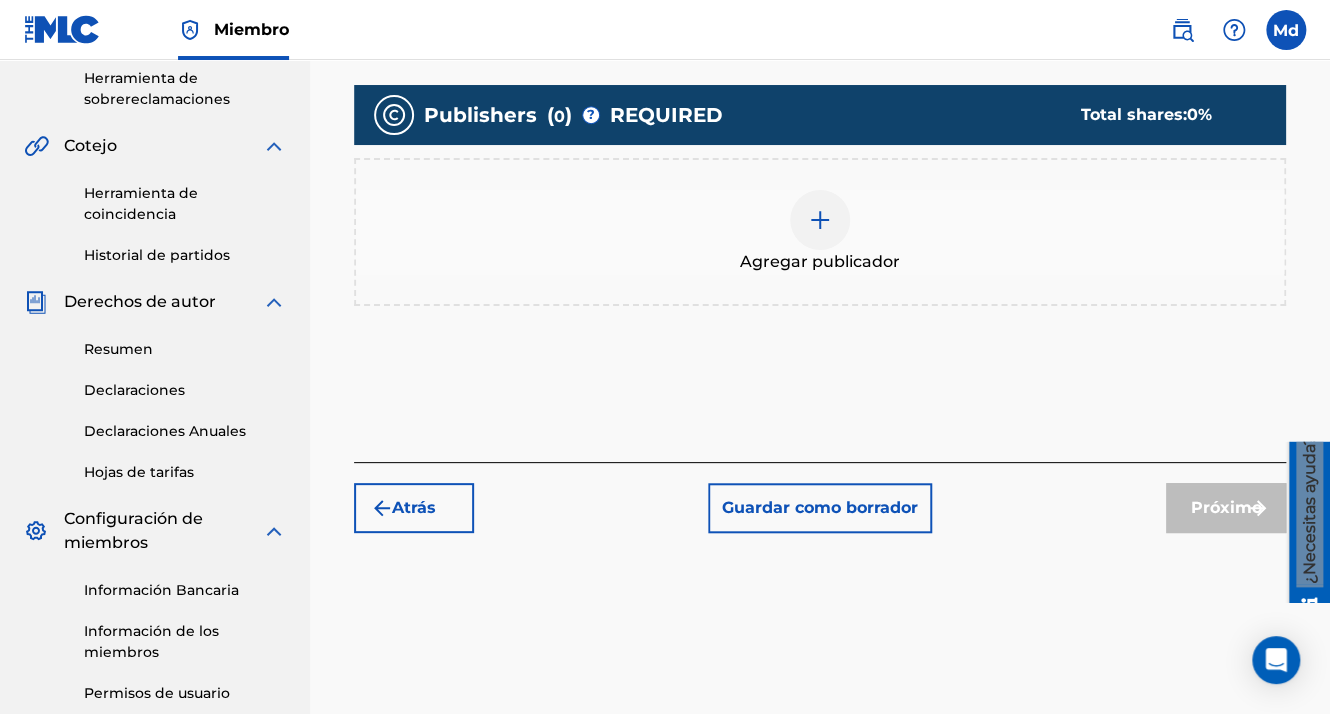 scroll, scrollTop: 490, scrollLeft: 0, axis: vertical 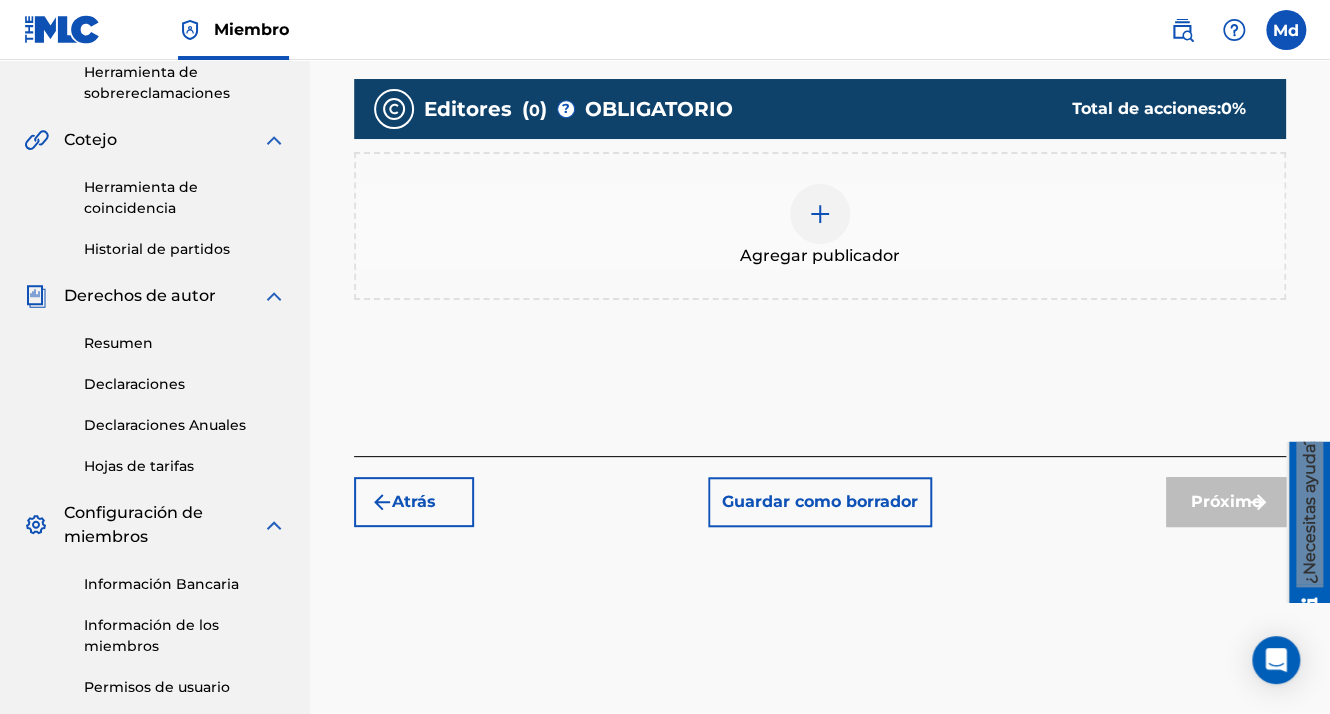 click on "Agregar publicador" at bounding box center [820, 256] 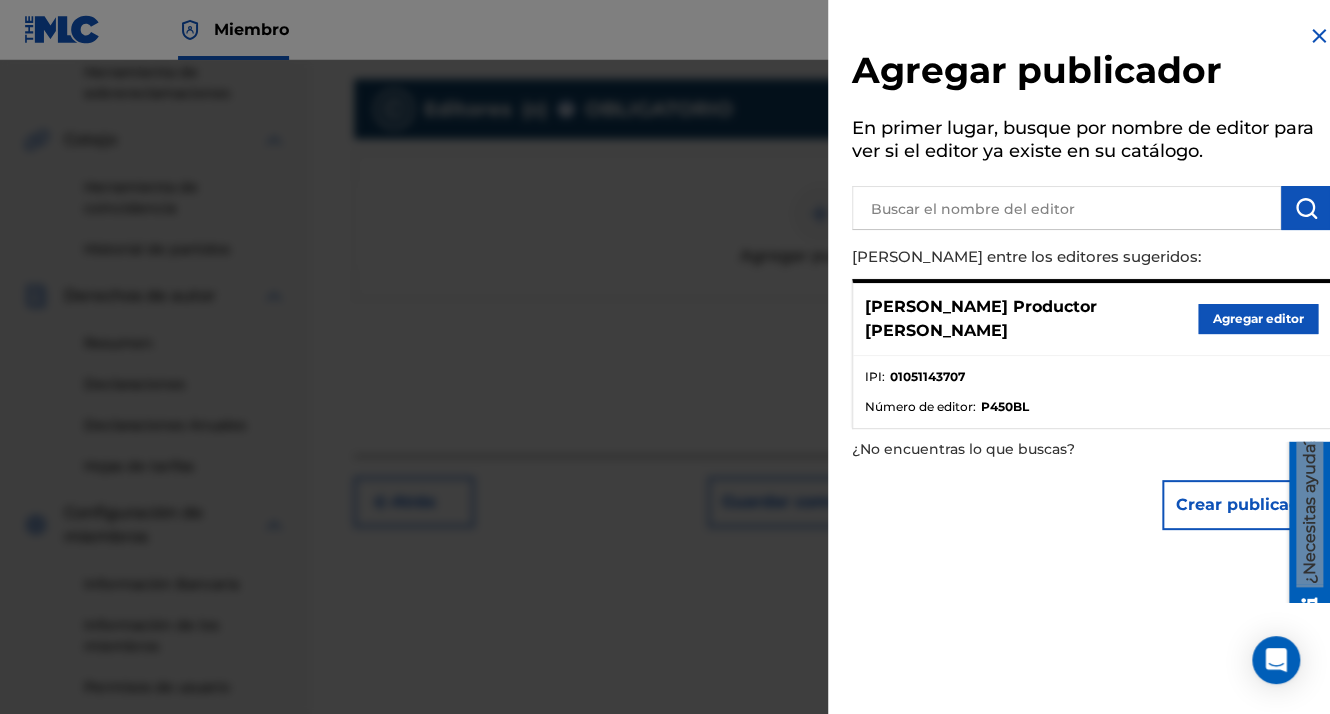 click at bounding box center [1066, 208] 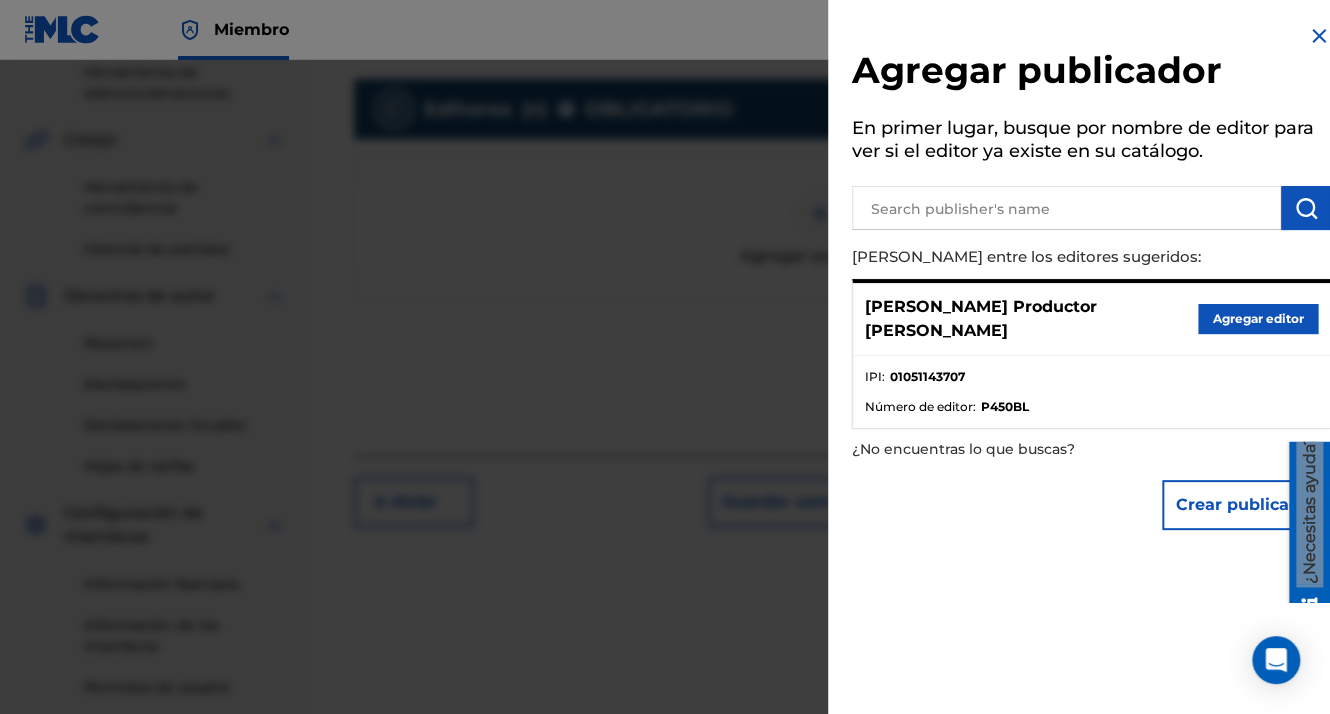 click on "Agregar editor" at bounding box center (1258, 319) 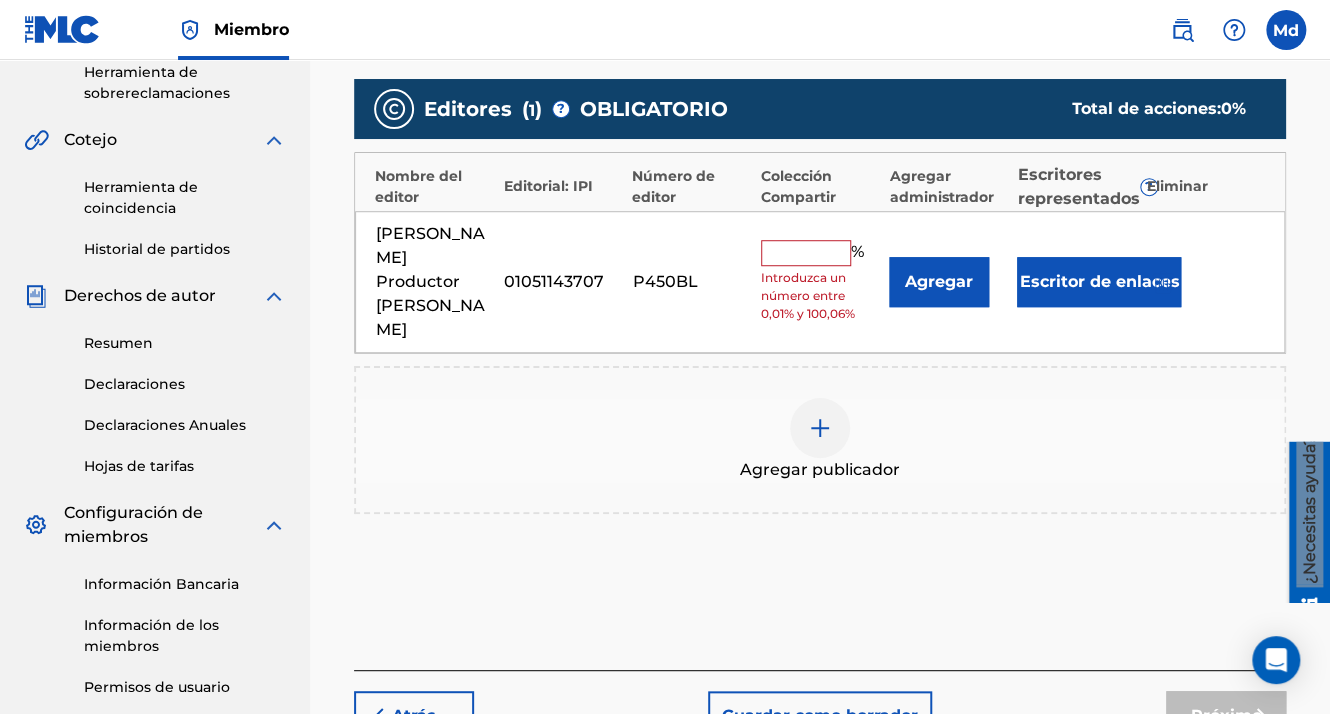 click at bounding box center [806, 253] 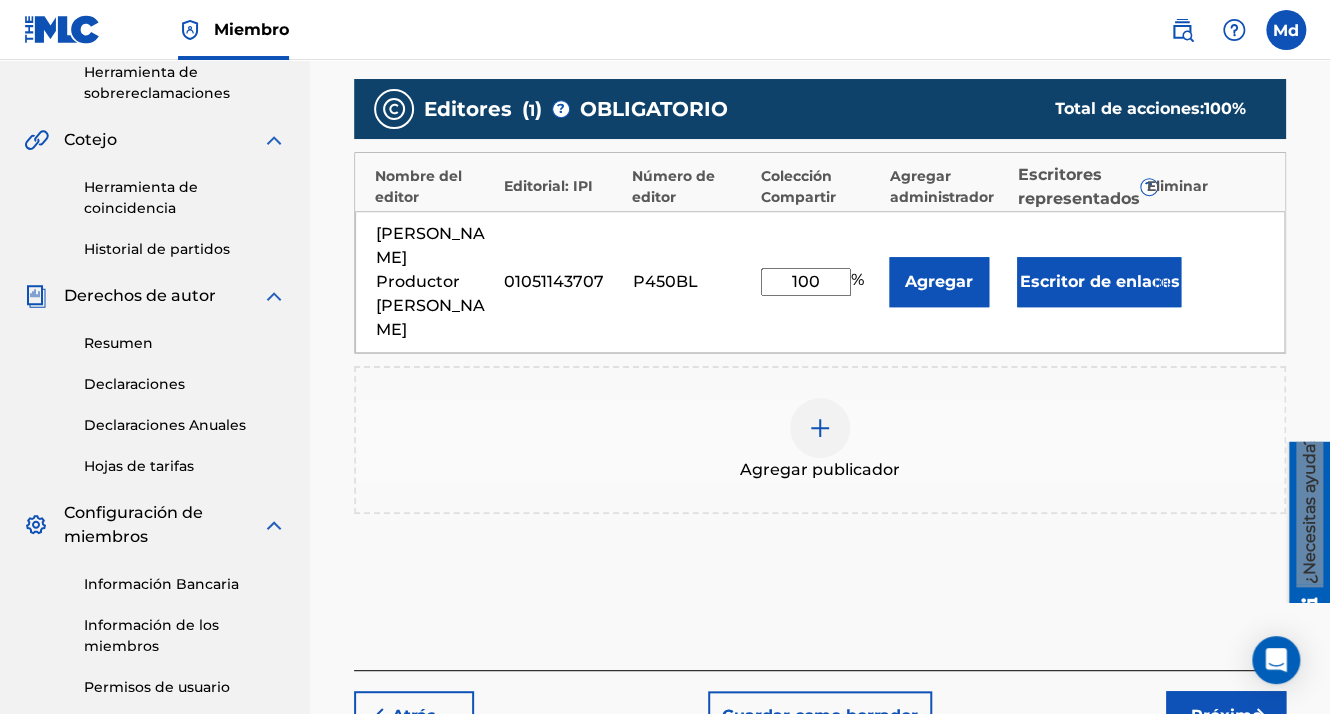 click on "Próximo" at bounding box center [1226, 716] 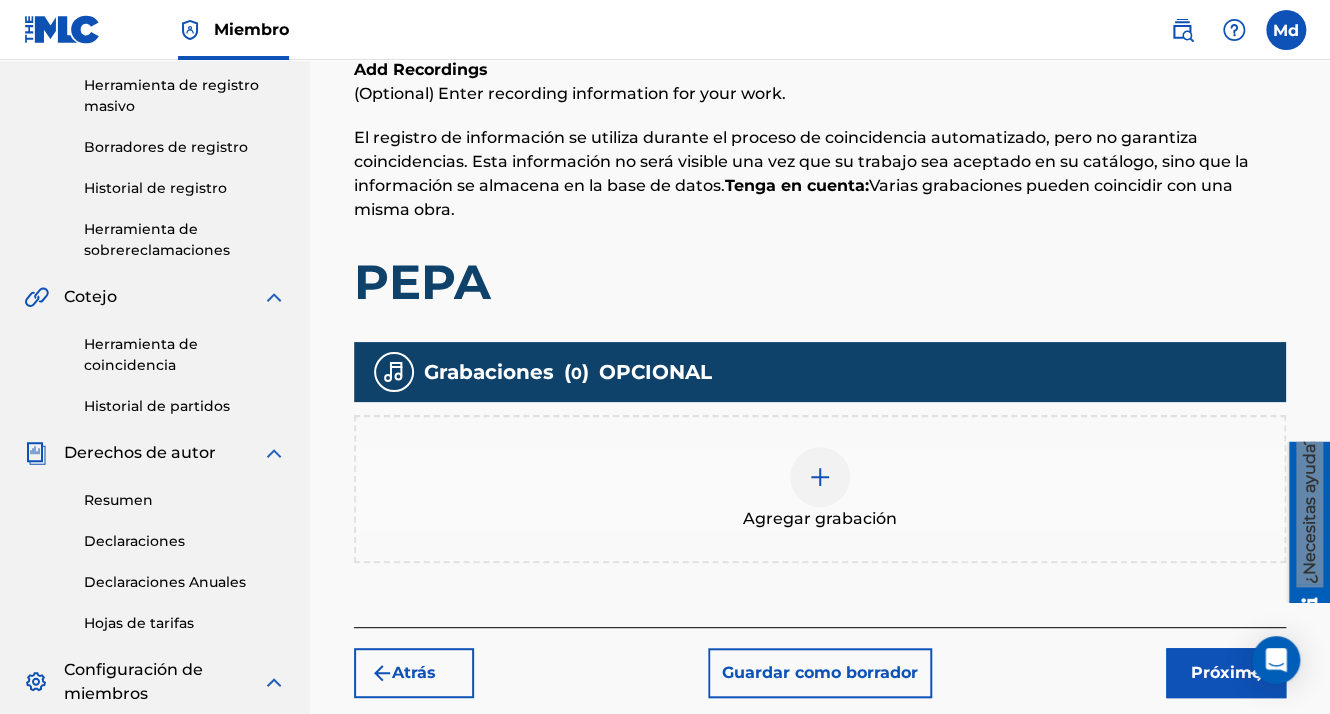 scroll, scrollTop: 590, scrollLeft: 0, axis: vertical 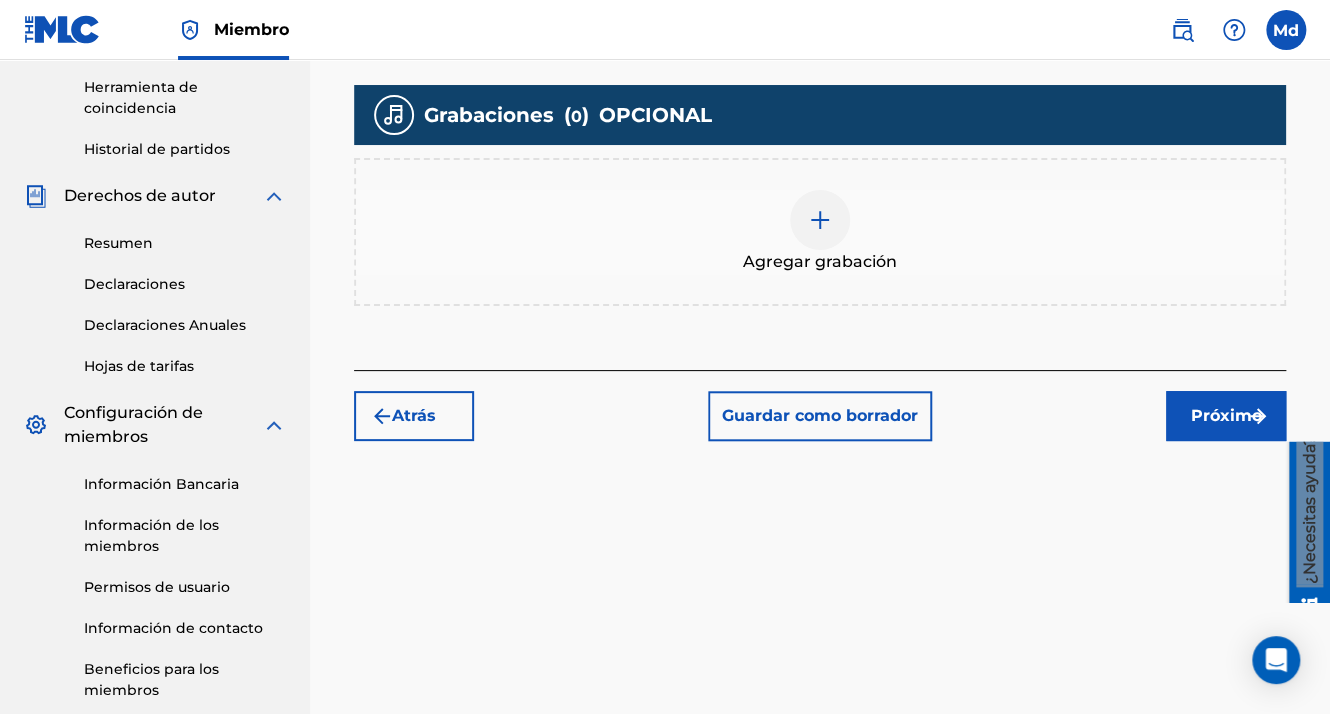click on "Agregar grabación" at bounding box center [820, 232] 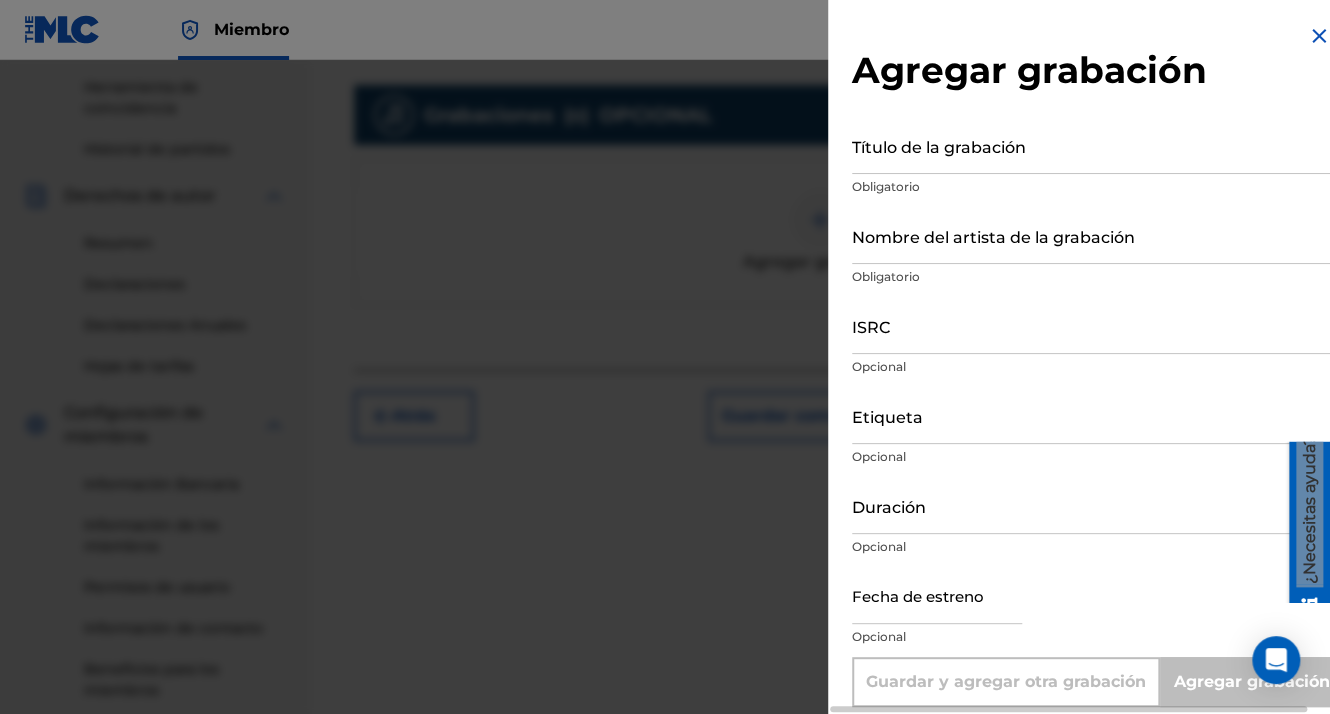 click on "Título de la grabación" at bounding box center (1091, 145) 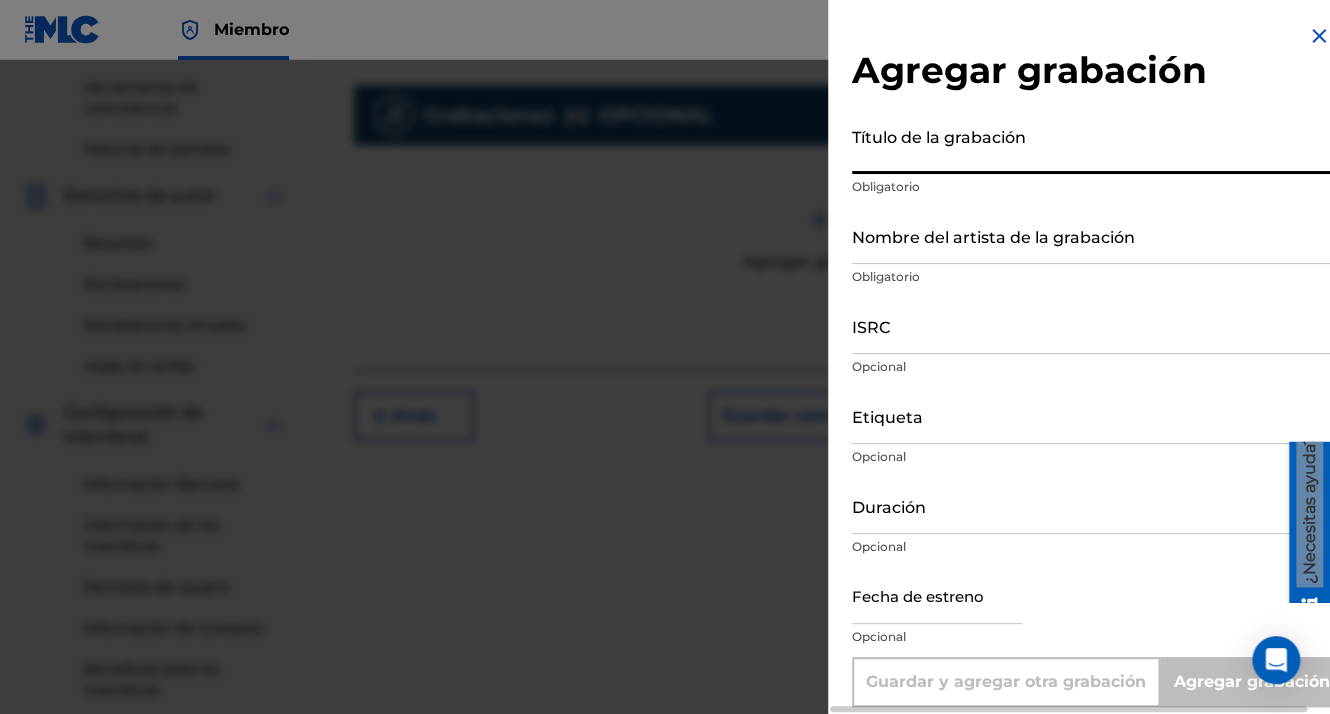 paste on "QZWFF2534226" 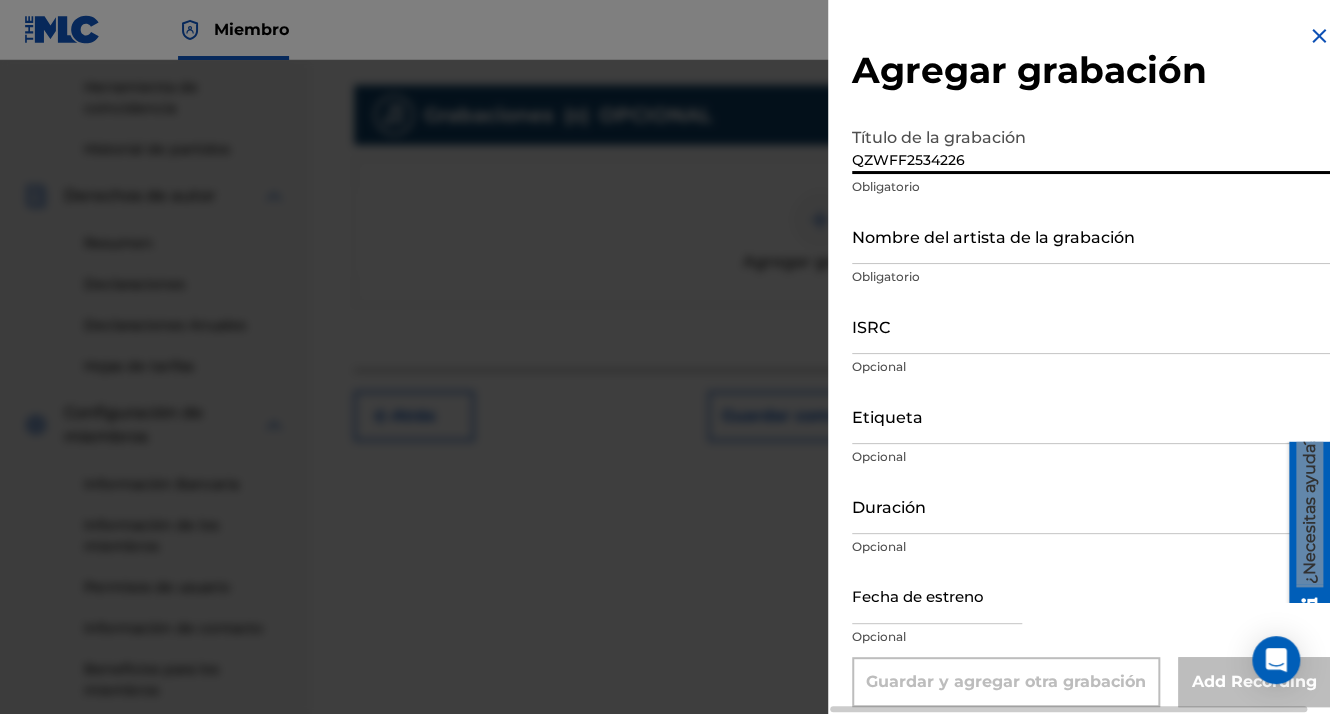 drag, startPoint x: 968, startPoint y: 156, endPoint x: 706, endPoint y: 156, distance: 262 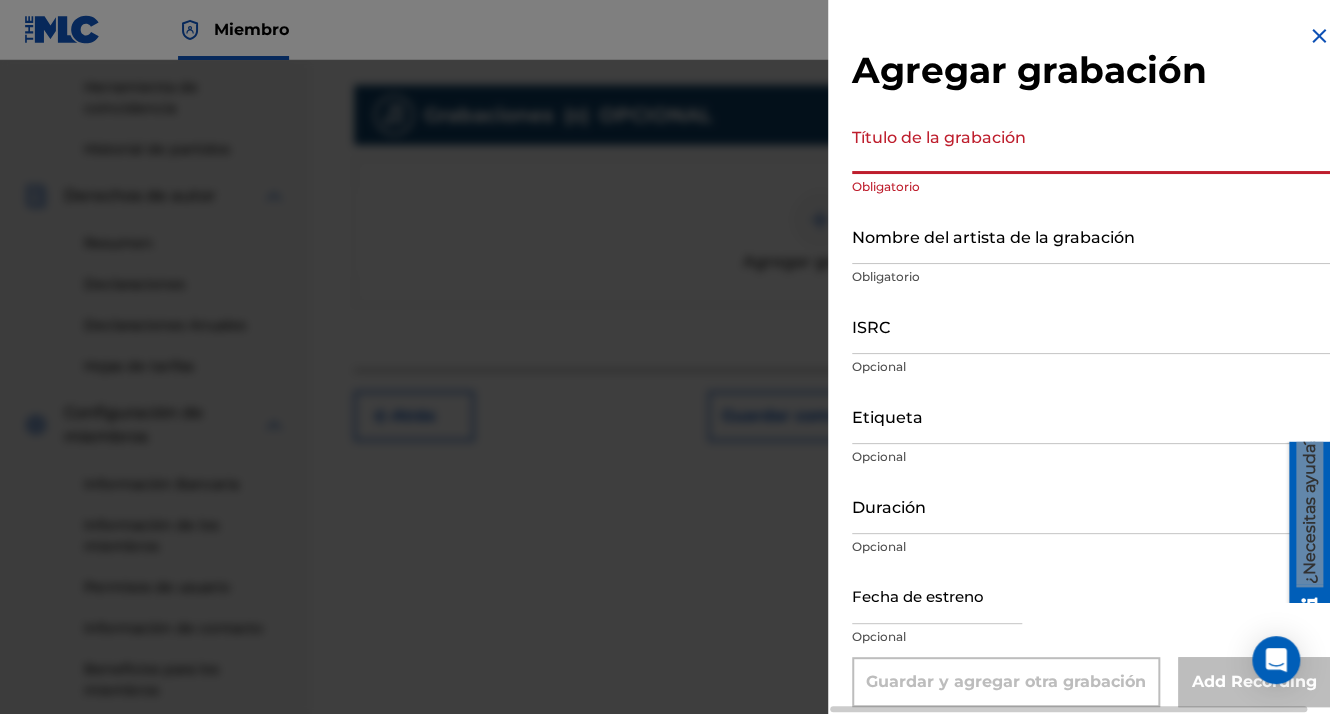 paste on "PEPA" 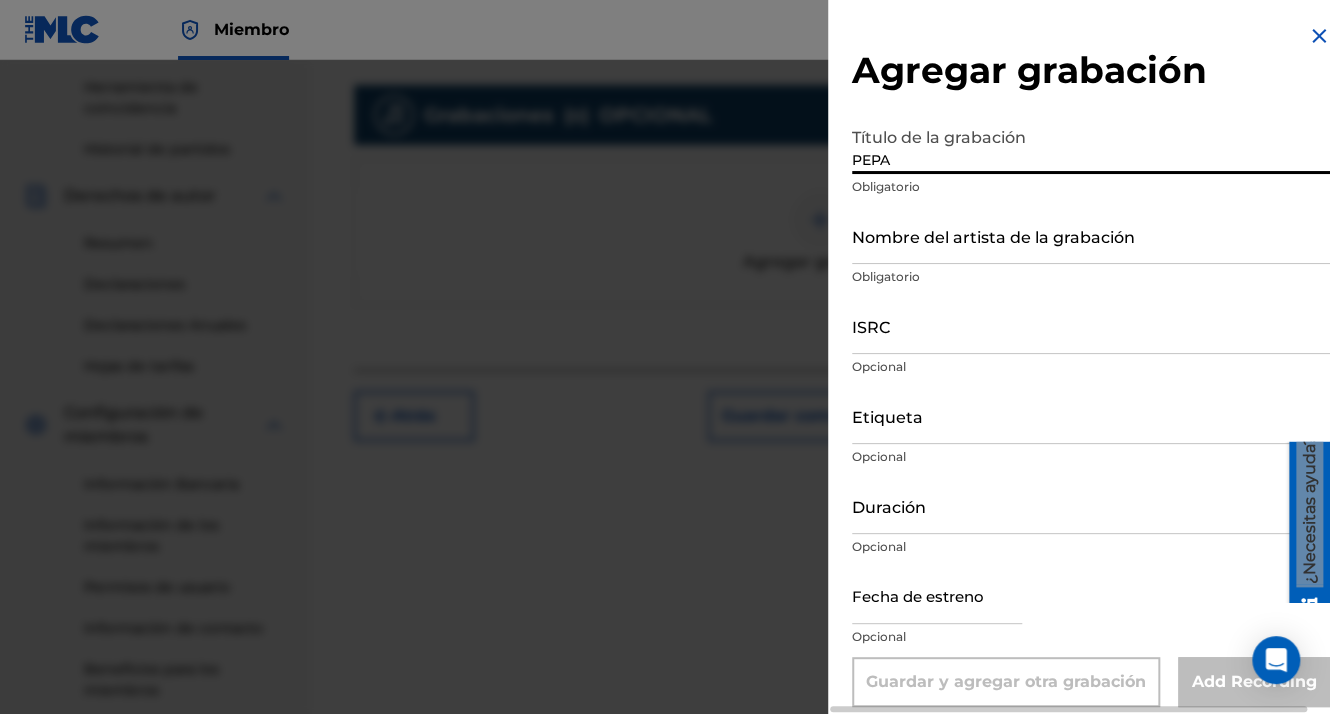 click on "Nombre del artista de la grabación" at bounding box center [1091, 235] 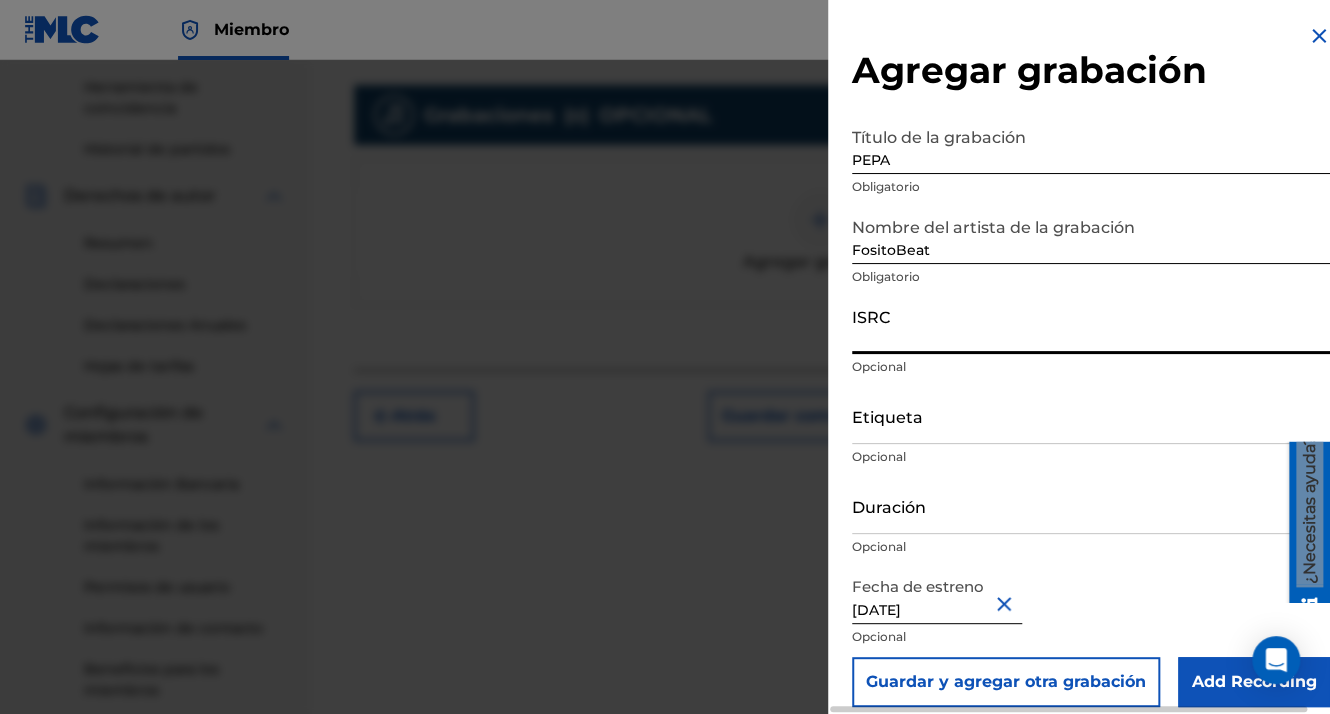 click on "ISRC" at bounding box center (1091, 325) 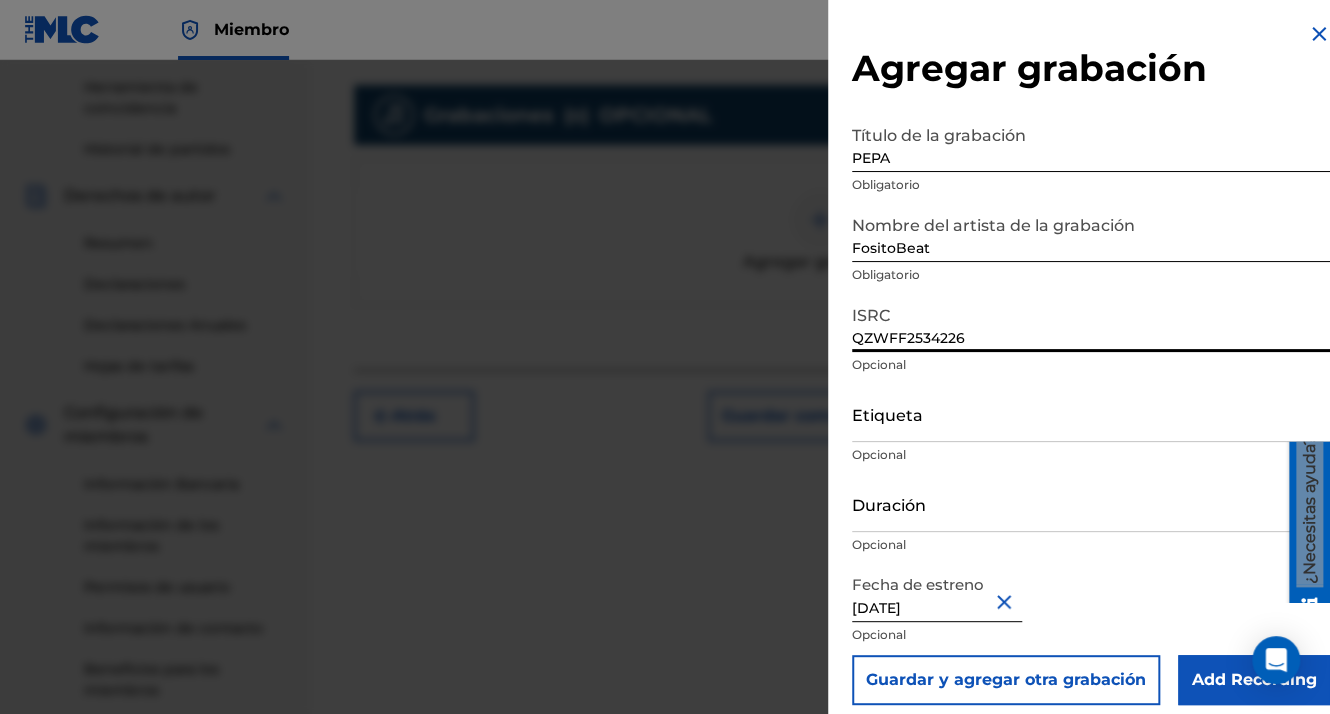 scroll, scrollTop: 16, scrollLeft: 0, axis: vertical 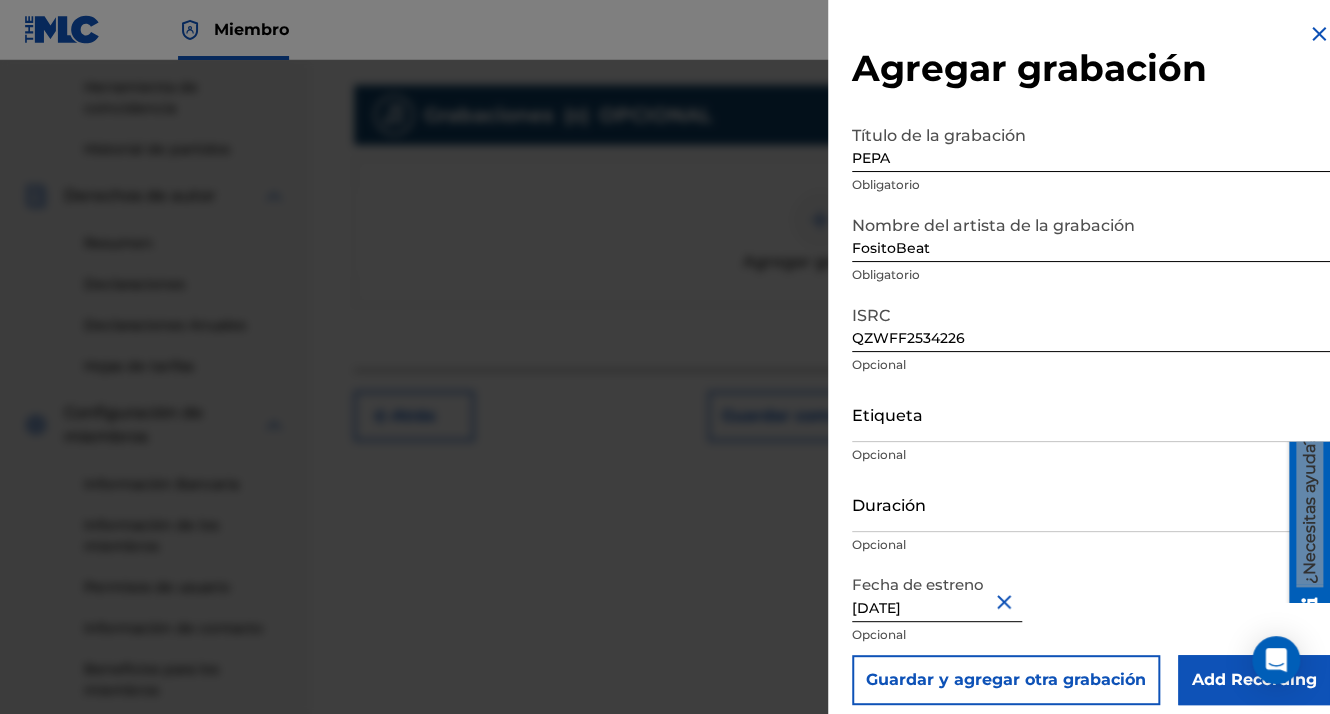 click on "Add Recording" at bounding box center (1254, 680) 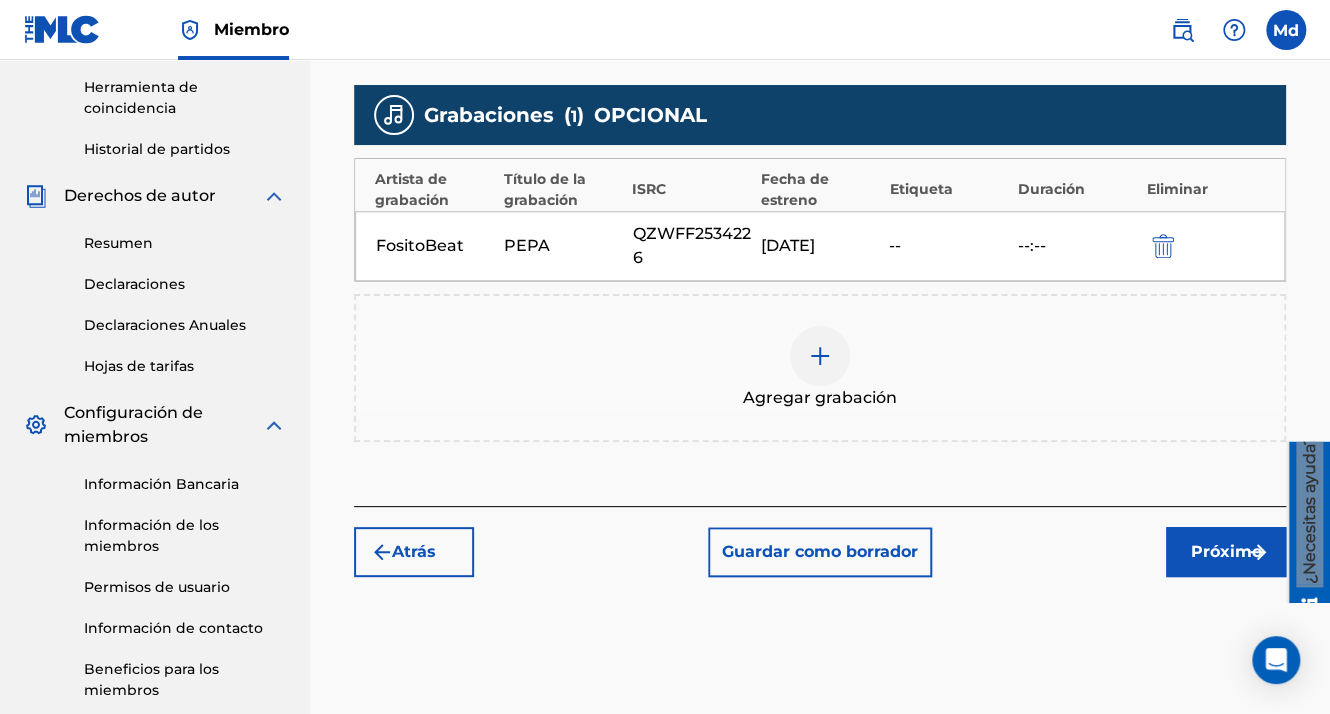 click on "Próximo" at bounding box center [1226, 552] 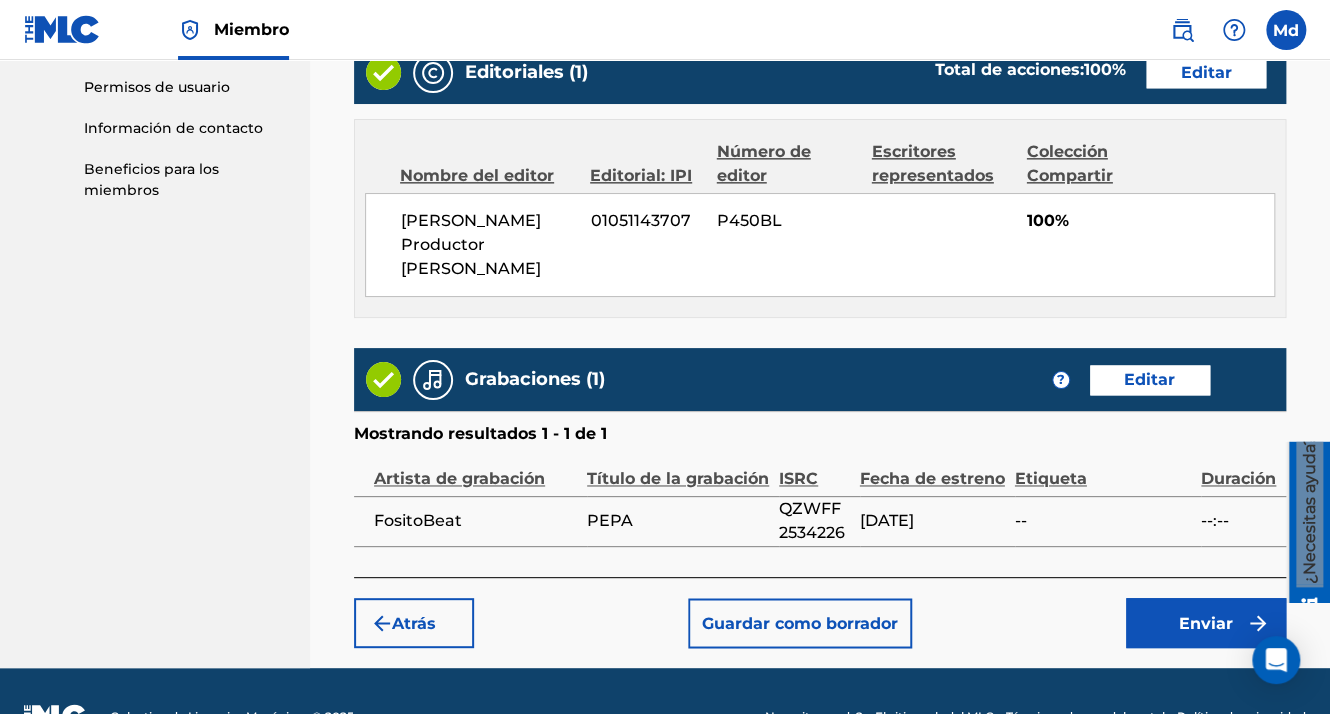 scroll, scrollTop: 1123, scrollLeft: 0, axis: vertical 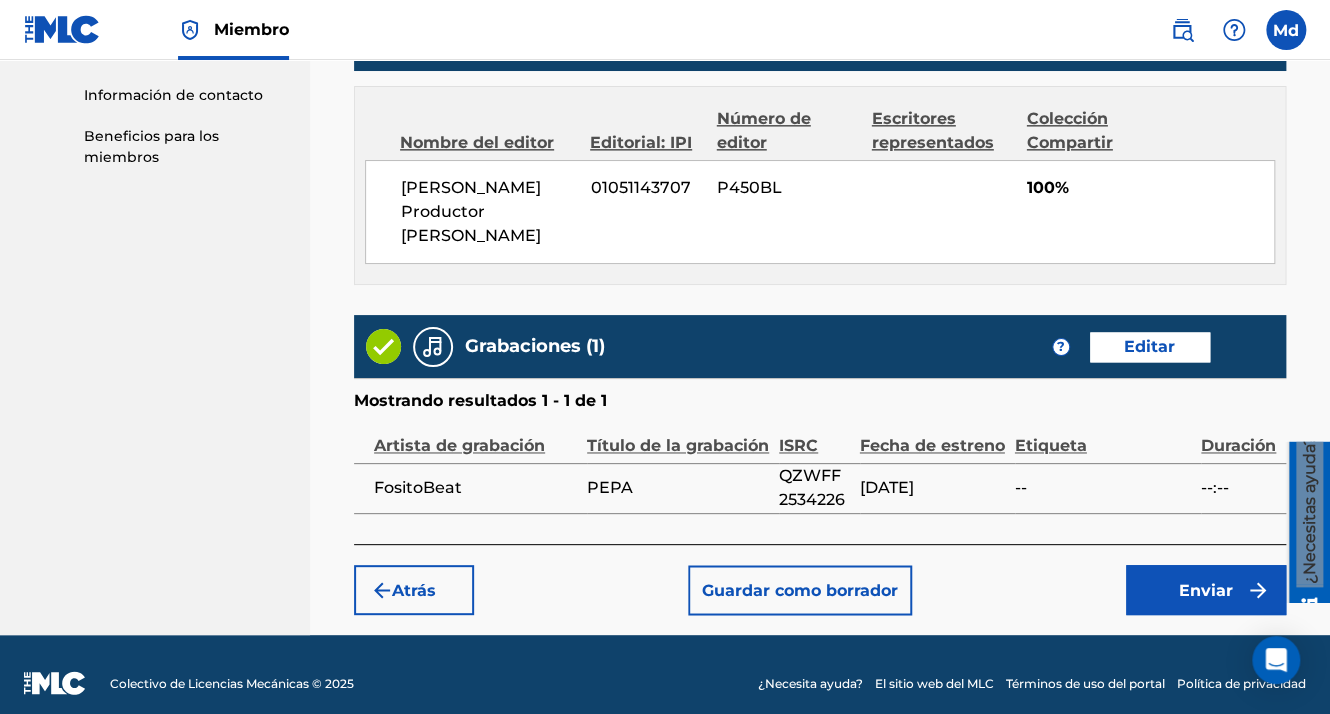 click on "Enviar" at bounding box center [1206, 590] 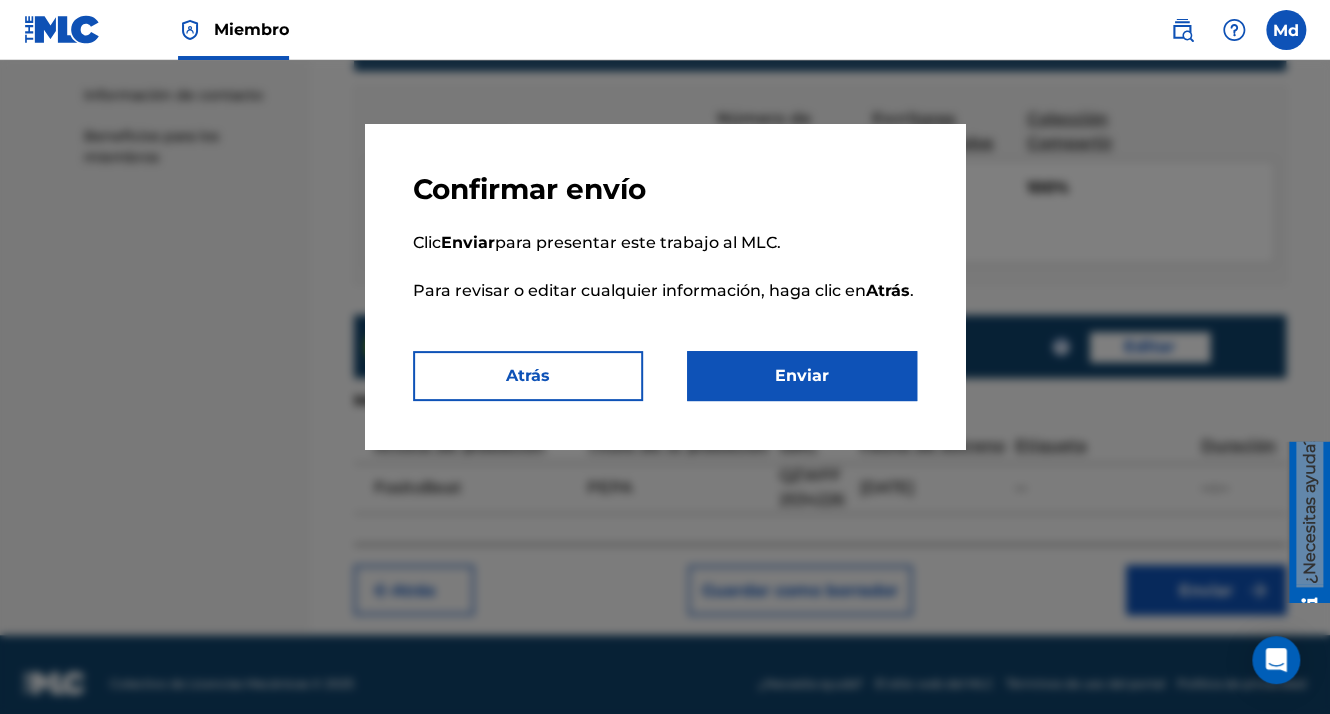 click on "Enviar" at bounding box center [802, 376] 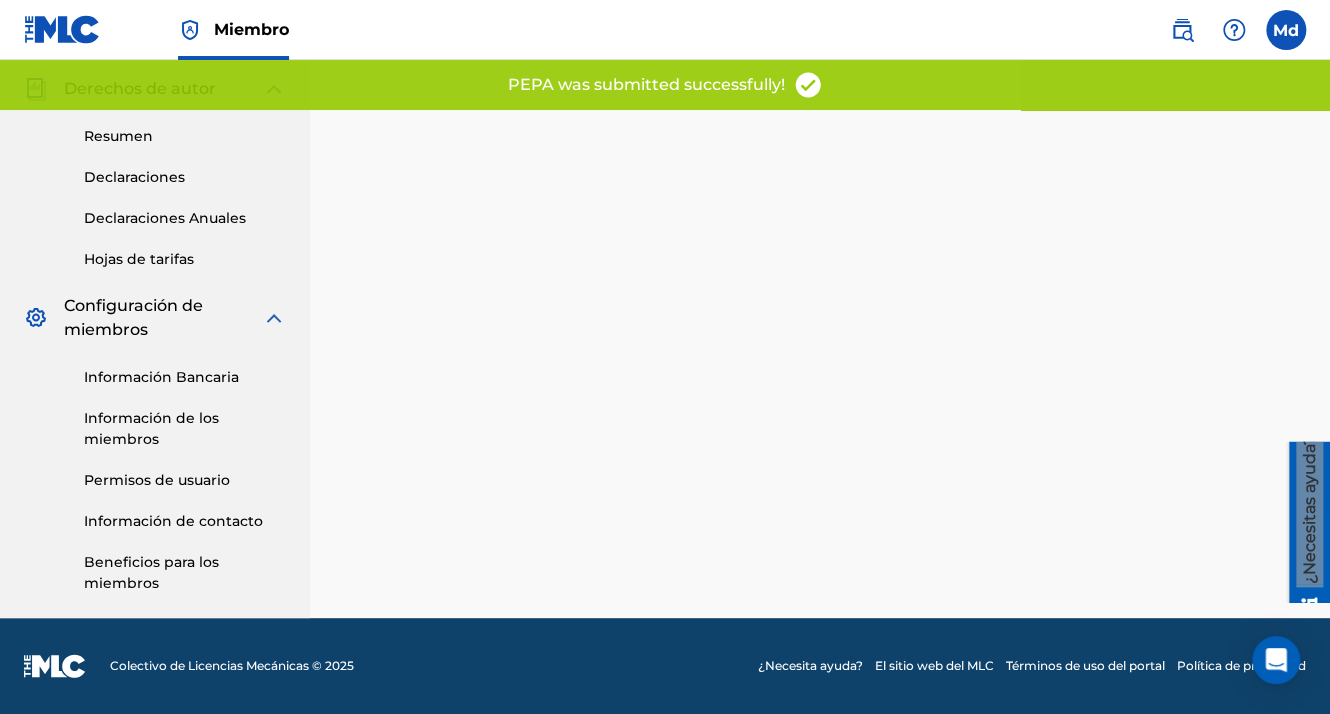 scroll, scrollTop: 0, scrollLeft: 0, axis: both 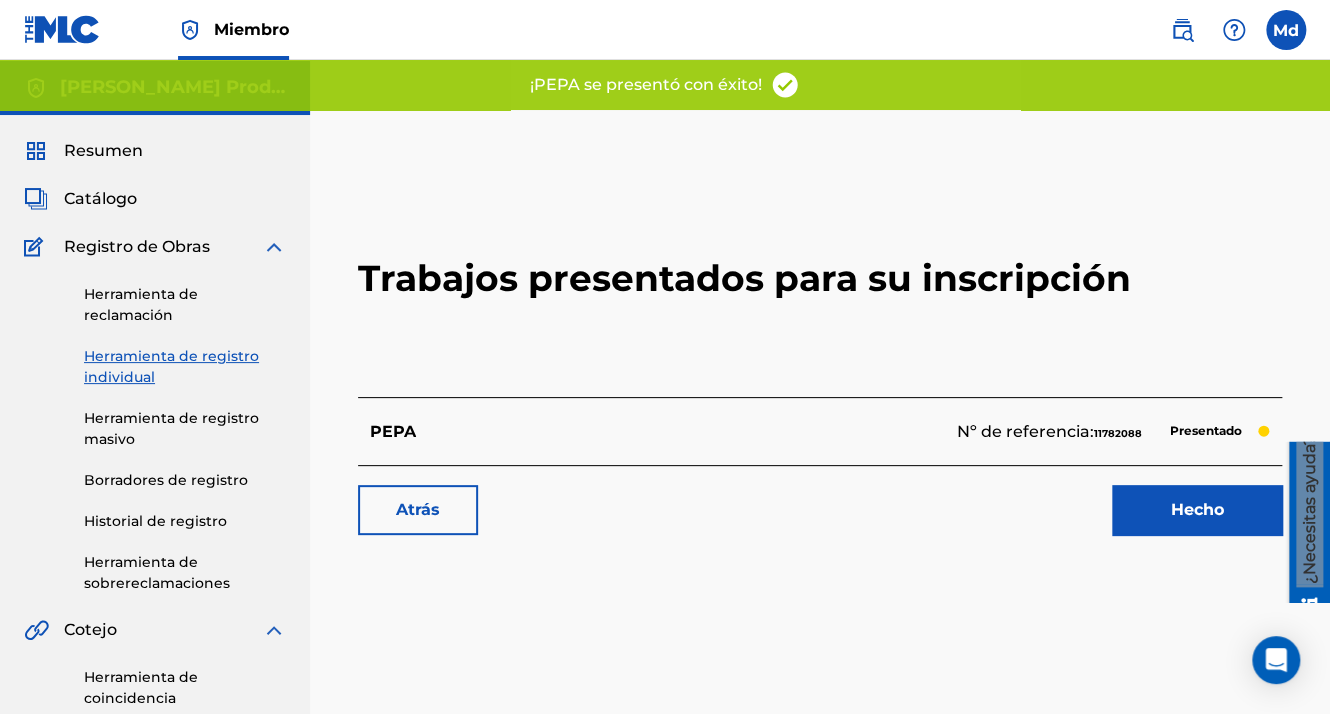 click on "Hecho" at bounding box center [1197, 510] 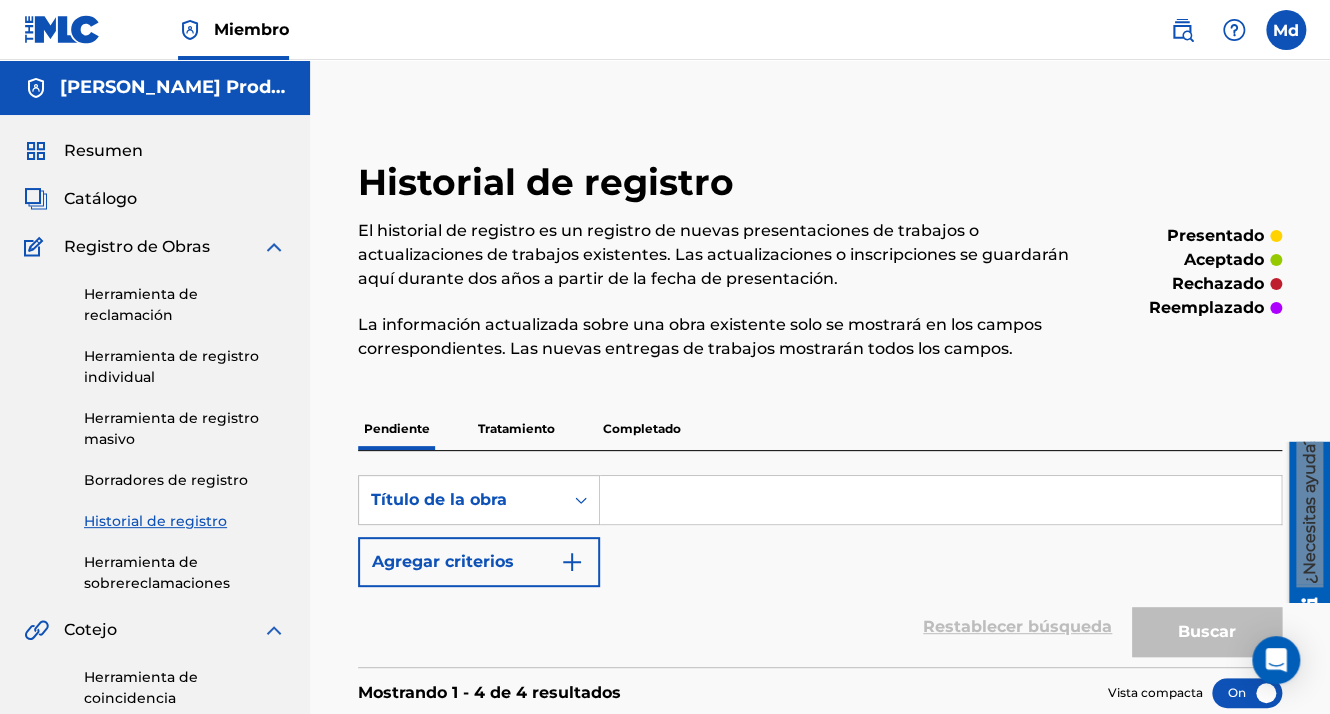 click on "Catálogo" at bounding box center [100, 199] 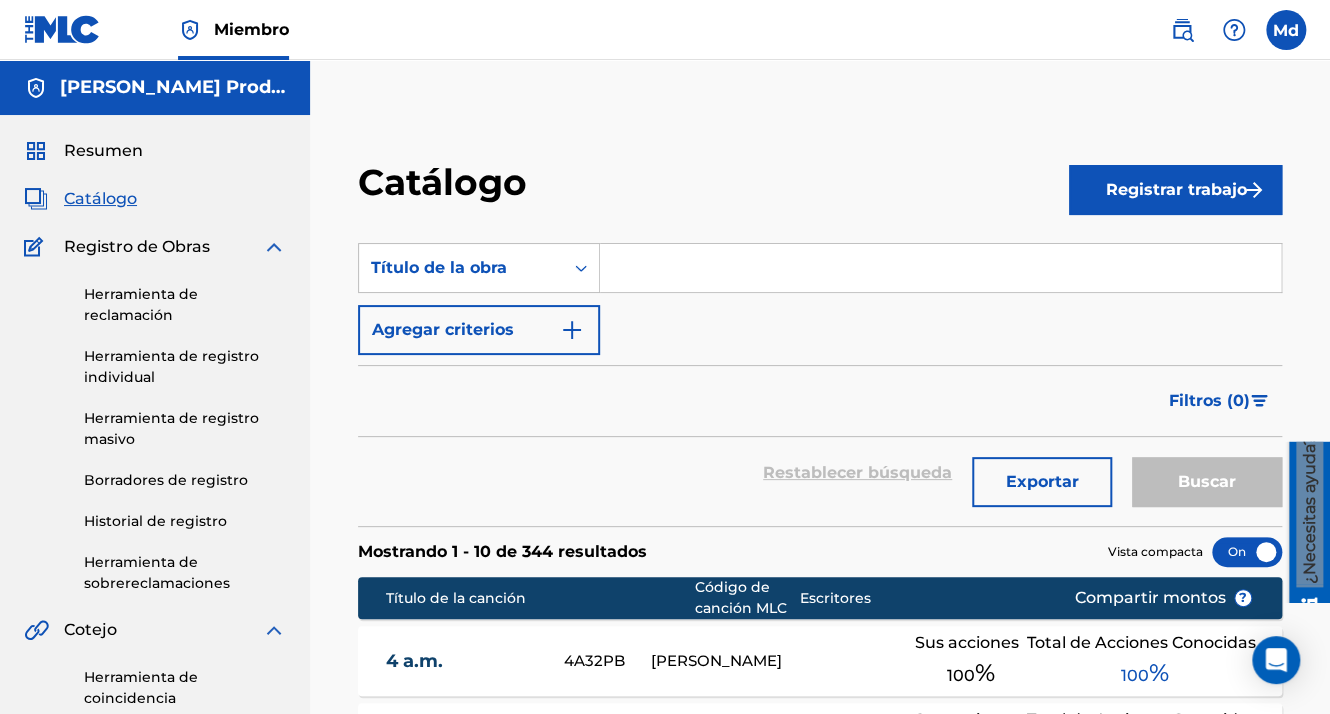 click on "Registrar trabajo" at bounding box center [1175, 190] 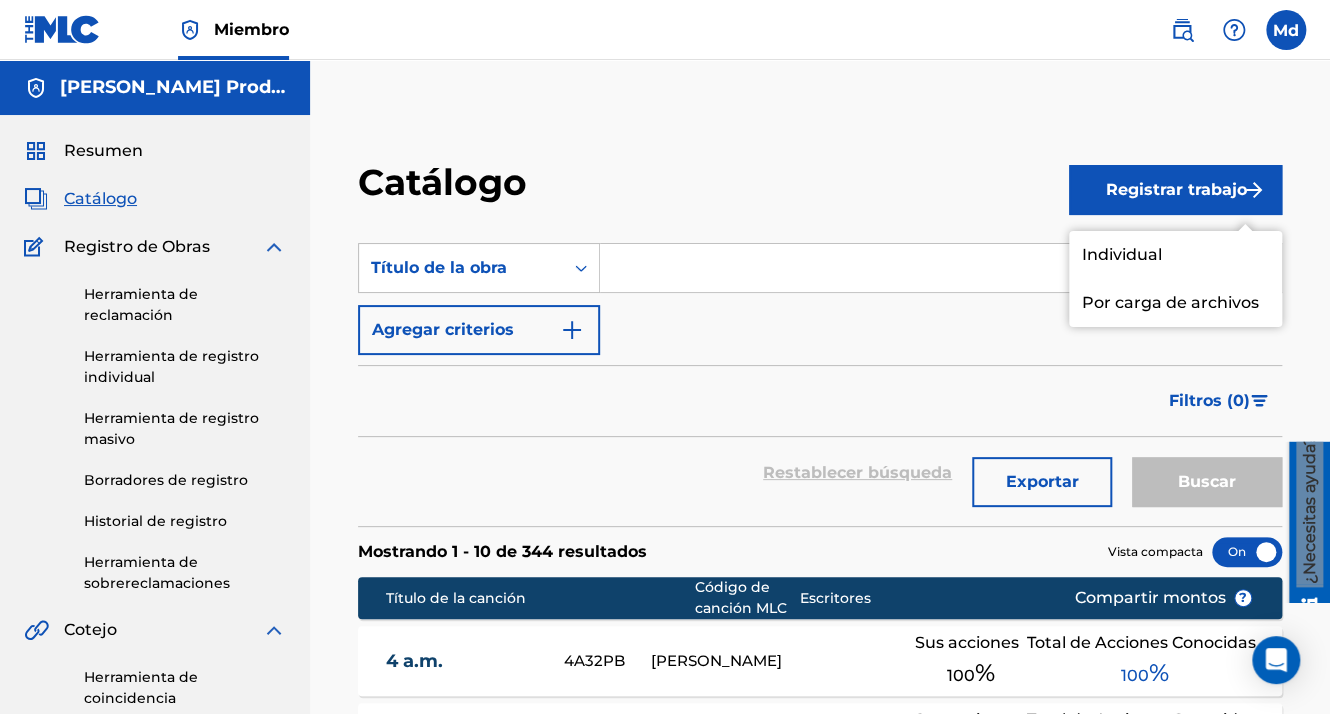 click on "Individual" at bounding box center (1175, 255) 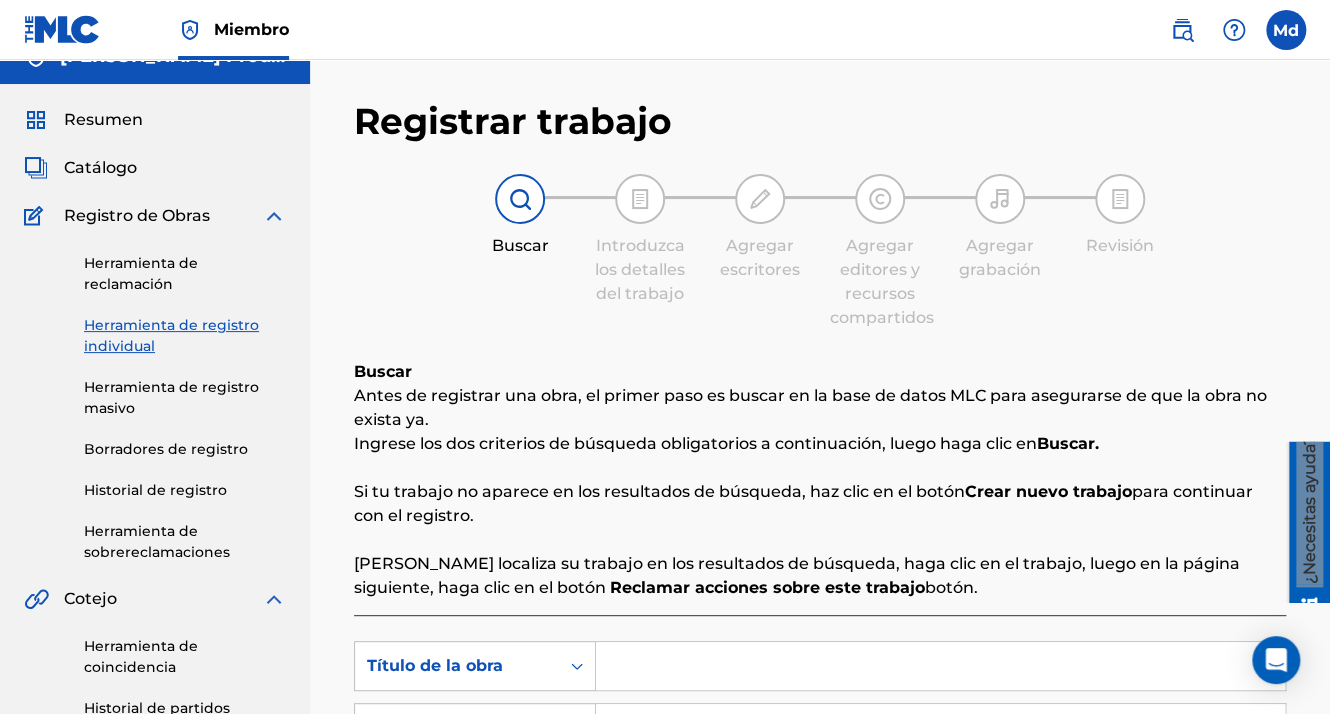 scroll, scrollTop: 400, scrollLeft: 0, axis: vertical 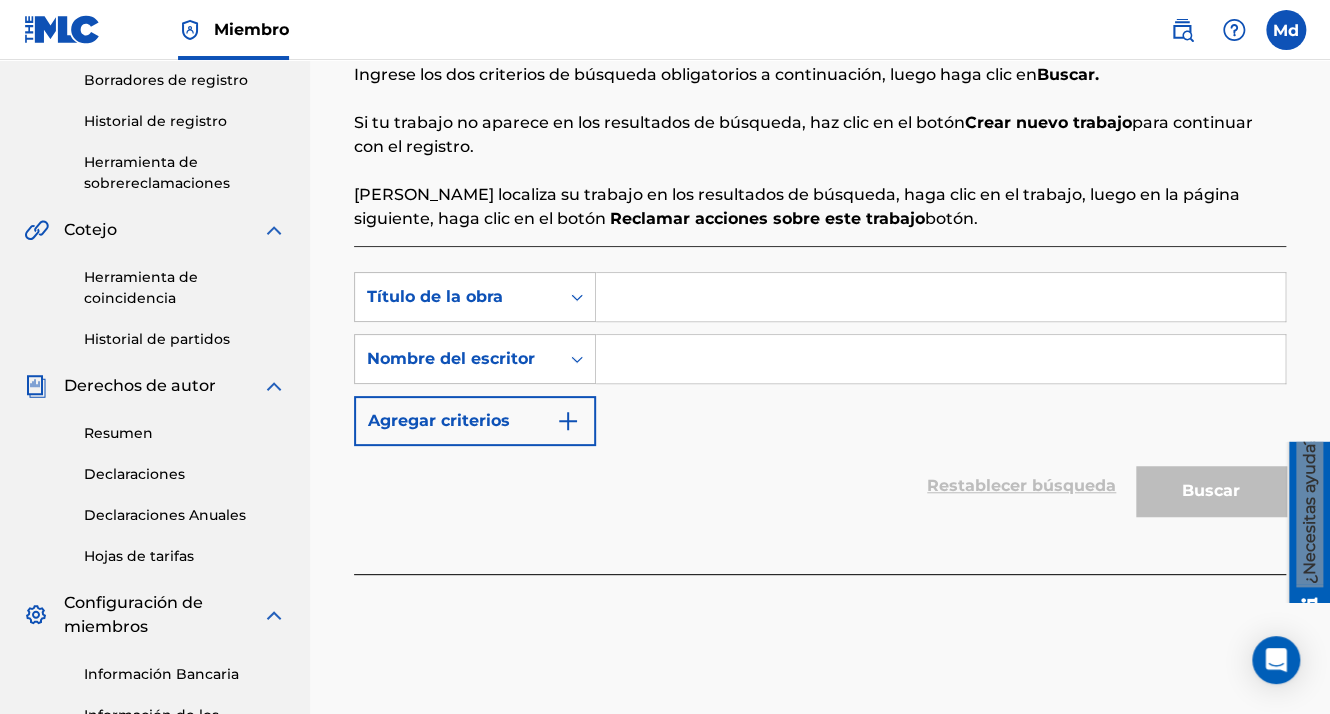 click at bounding box center (940, 297) 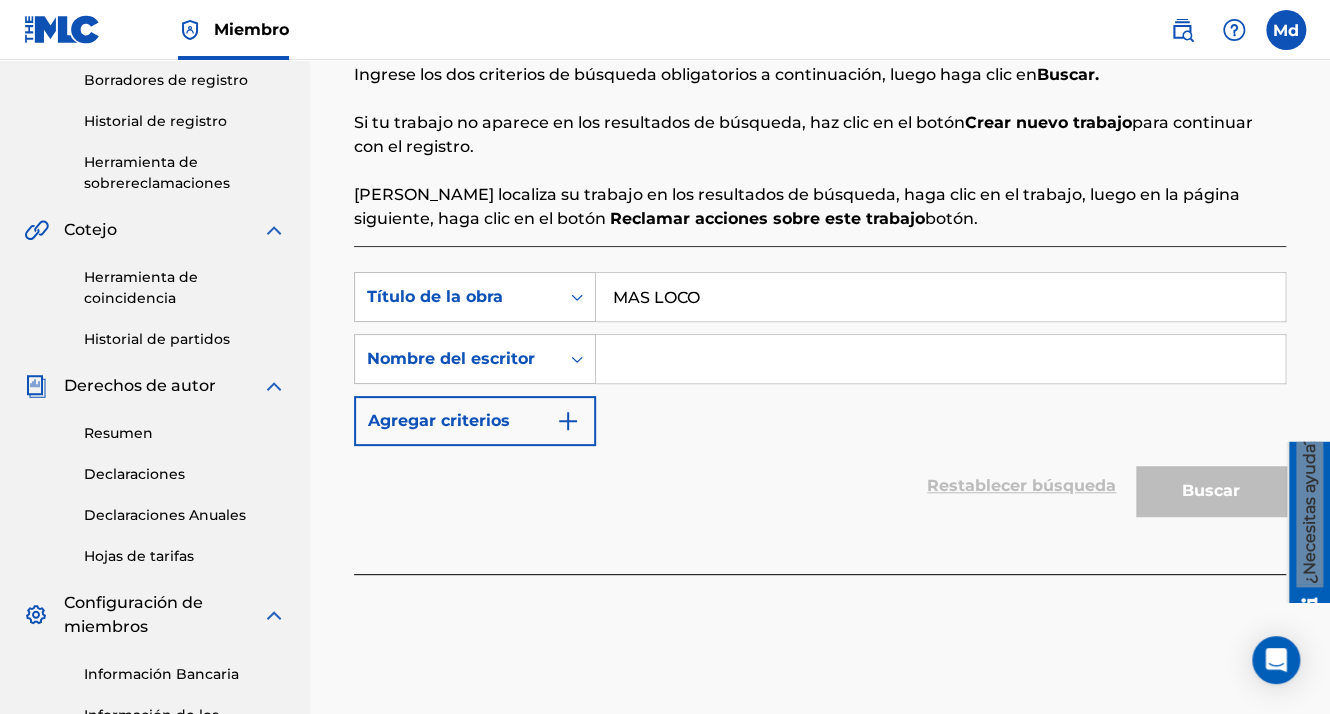 click at bounding box center [940, 359] 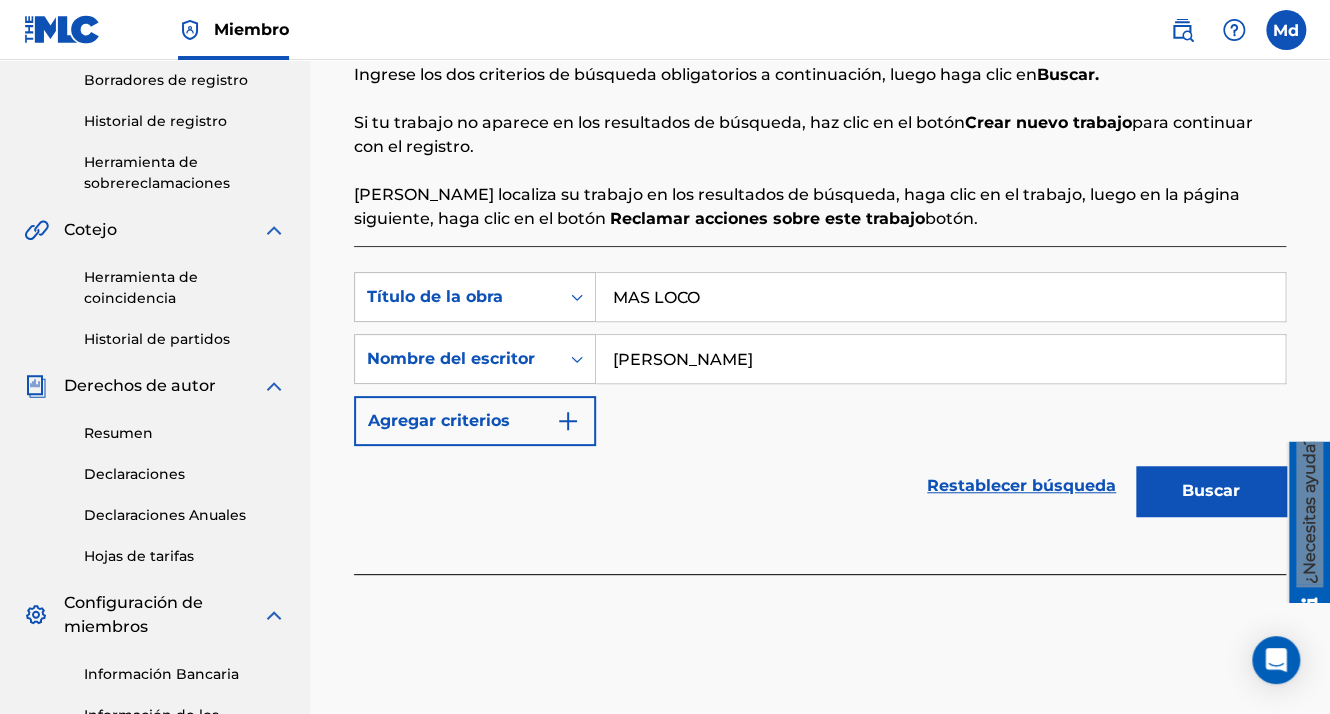 click on "Agregar criterios" at bounding box center [475, 421] 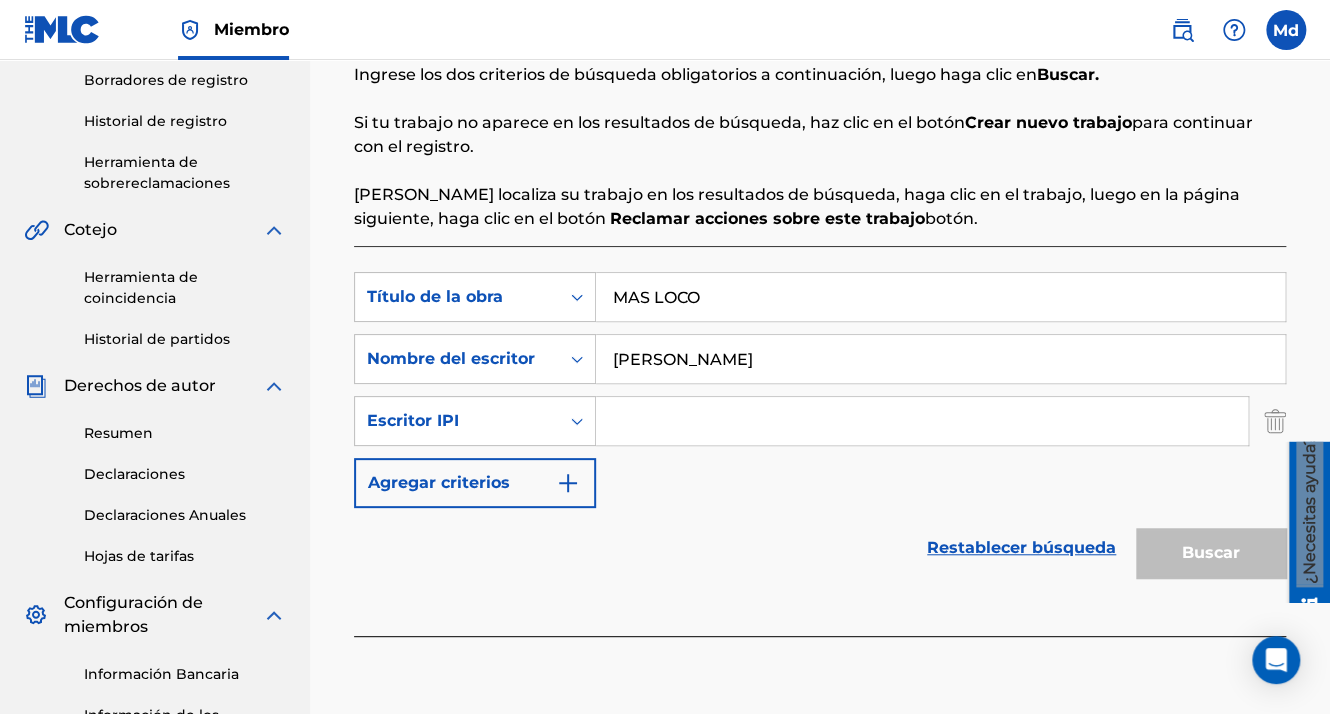 click at bounding box center [922, 421] 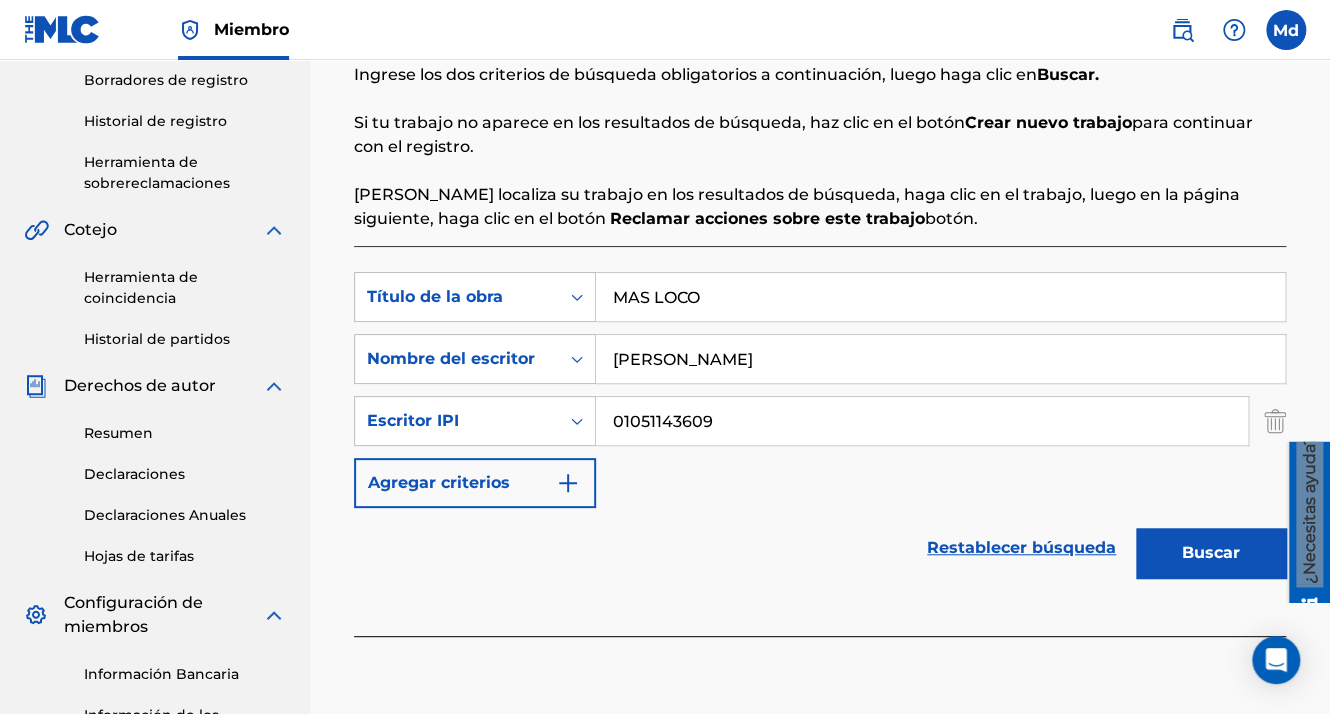 click on "Buscar" at bounding box center [1211, 553] 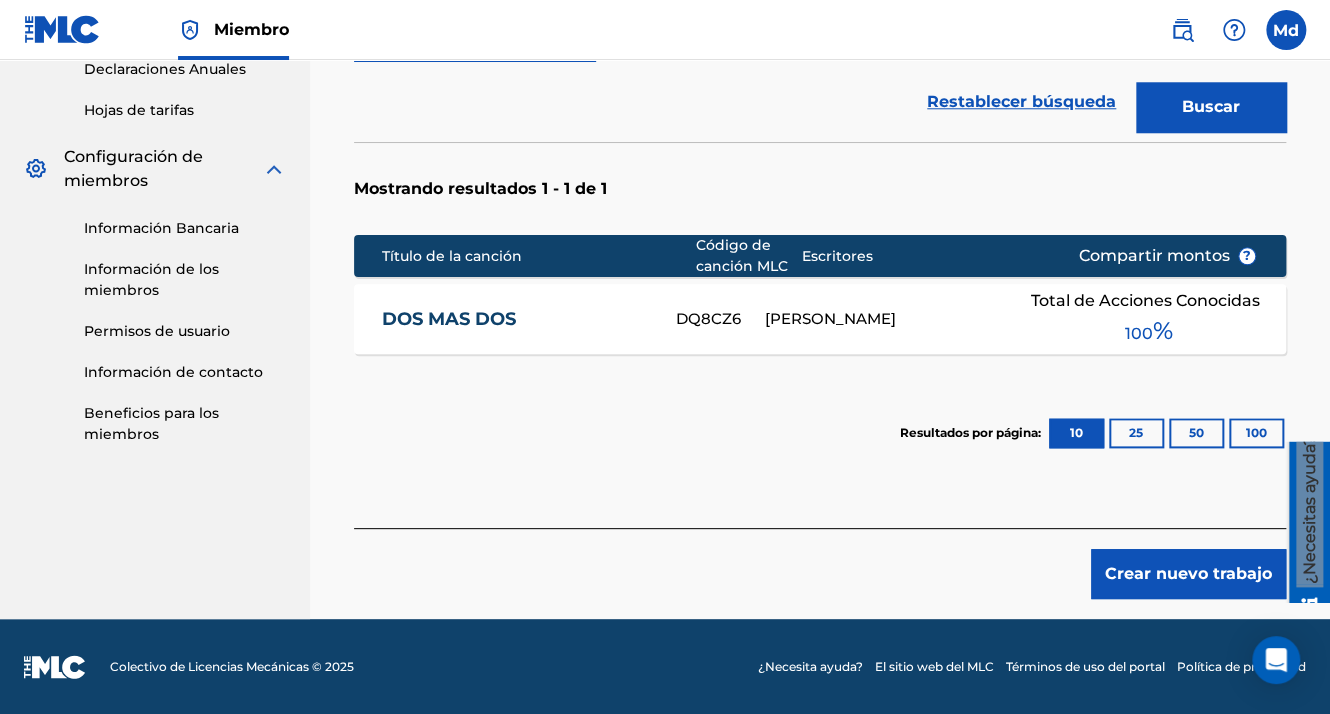 click on "Crear nuevo trabajo" at bounding box center [1188, 574] 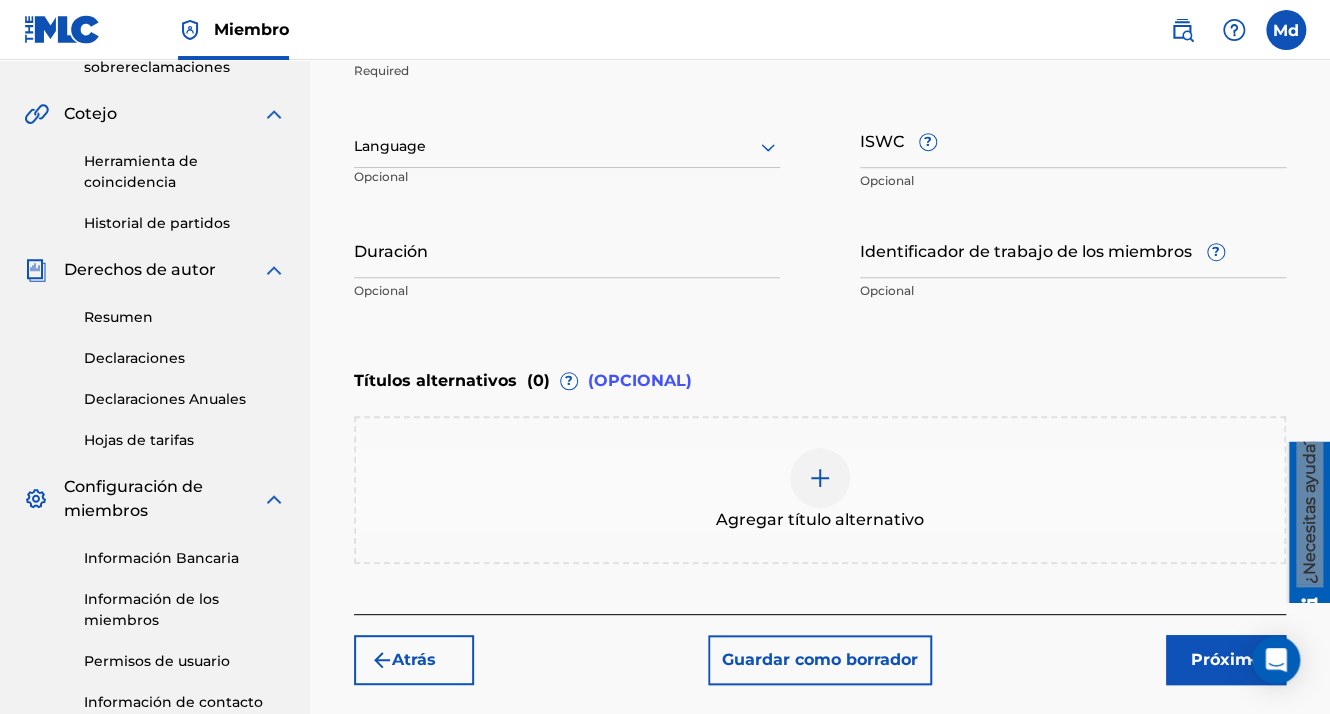 scroll, scrollTop: 496, scrollLeft: 0, axis: vertical 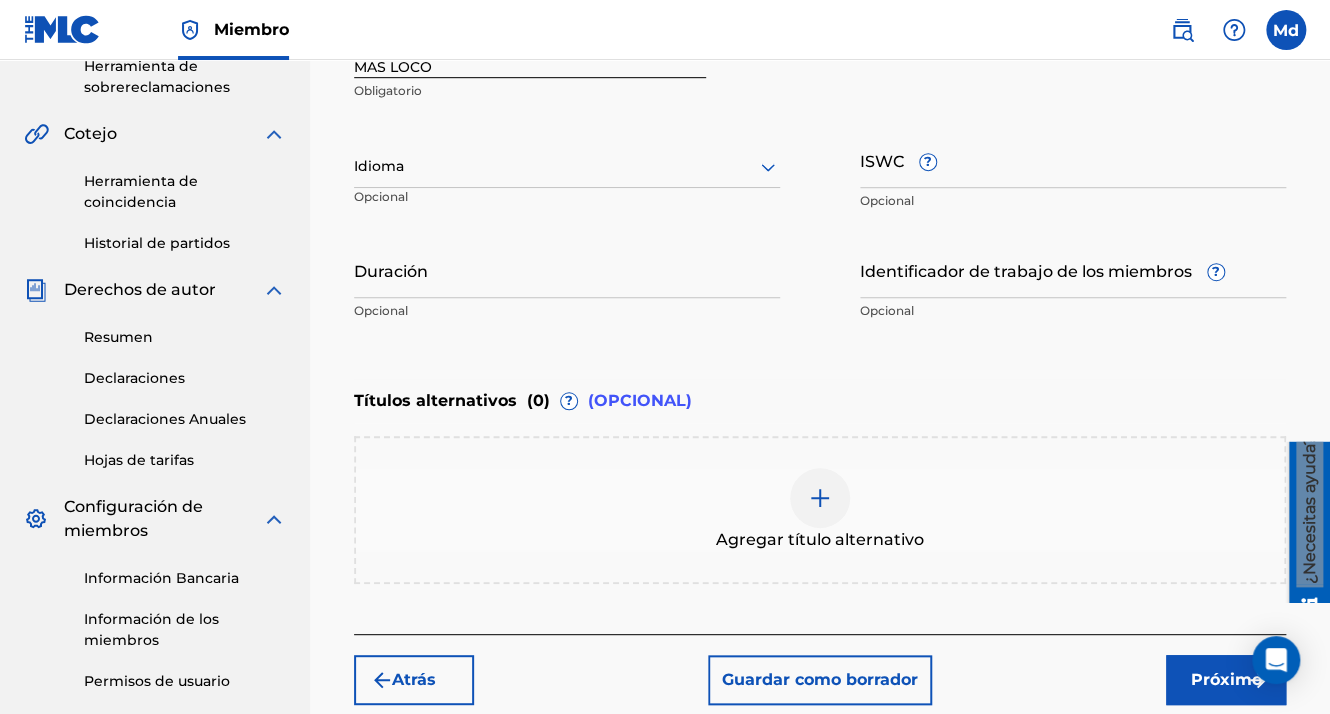 click on "Idioma" at bounding box center [567, 167] 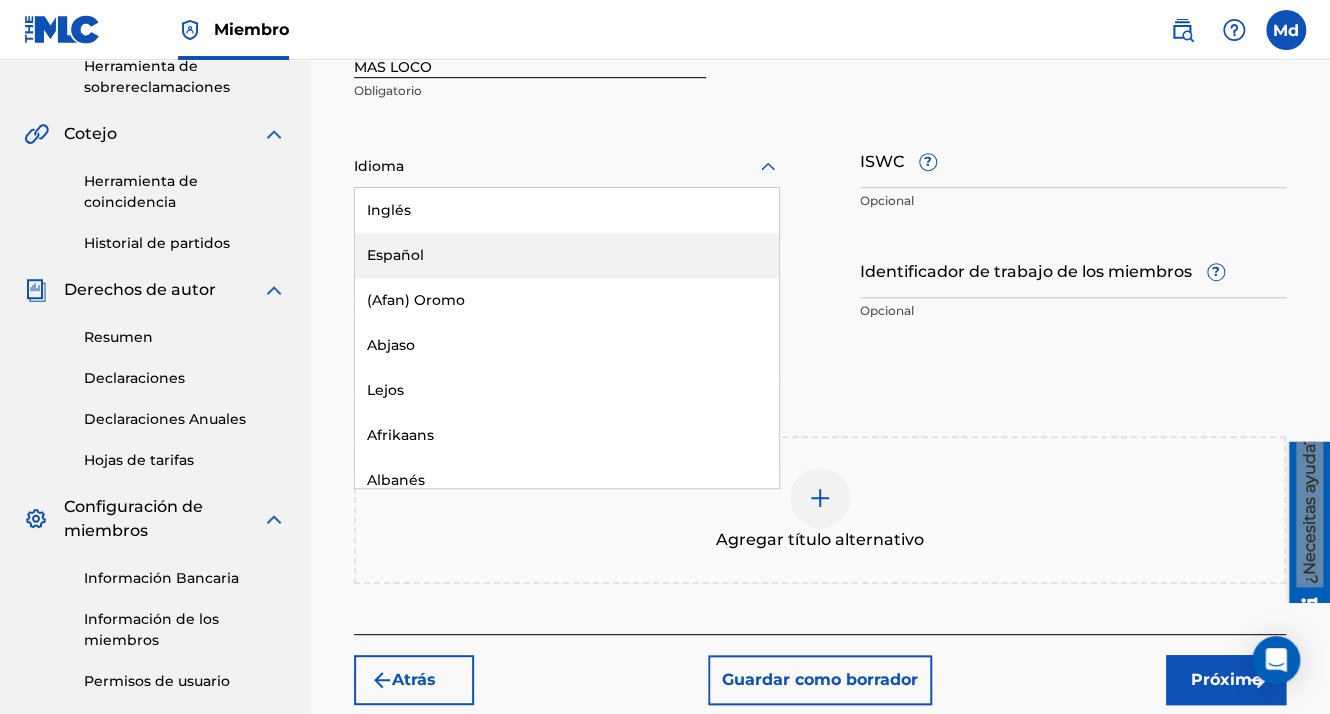 click on "Español" at bounding box center (567, 255) 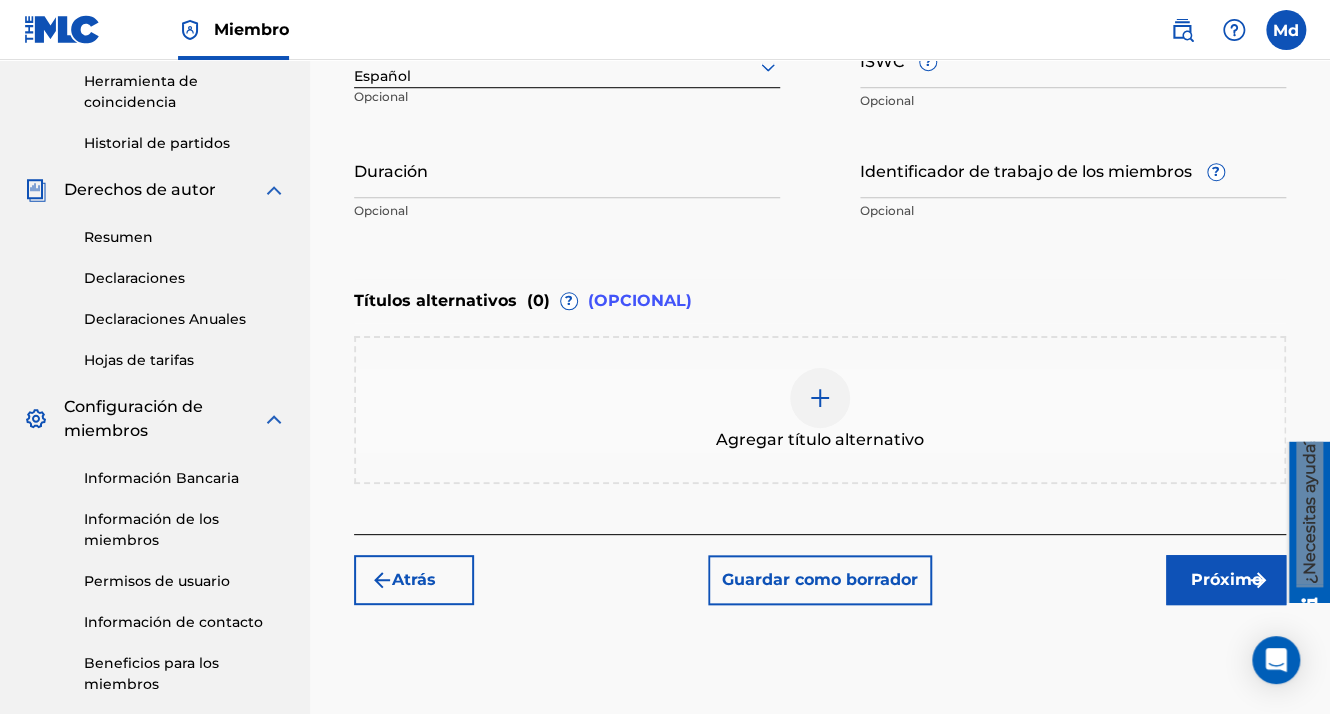click on "Próximo" at bounding box center [1226, 580] 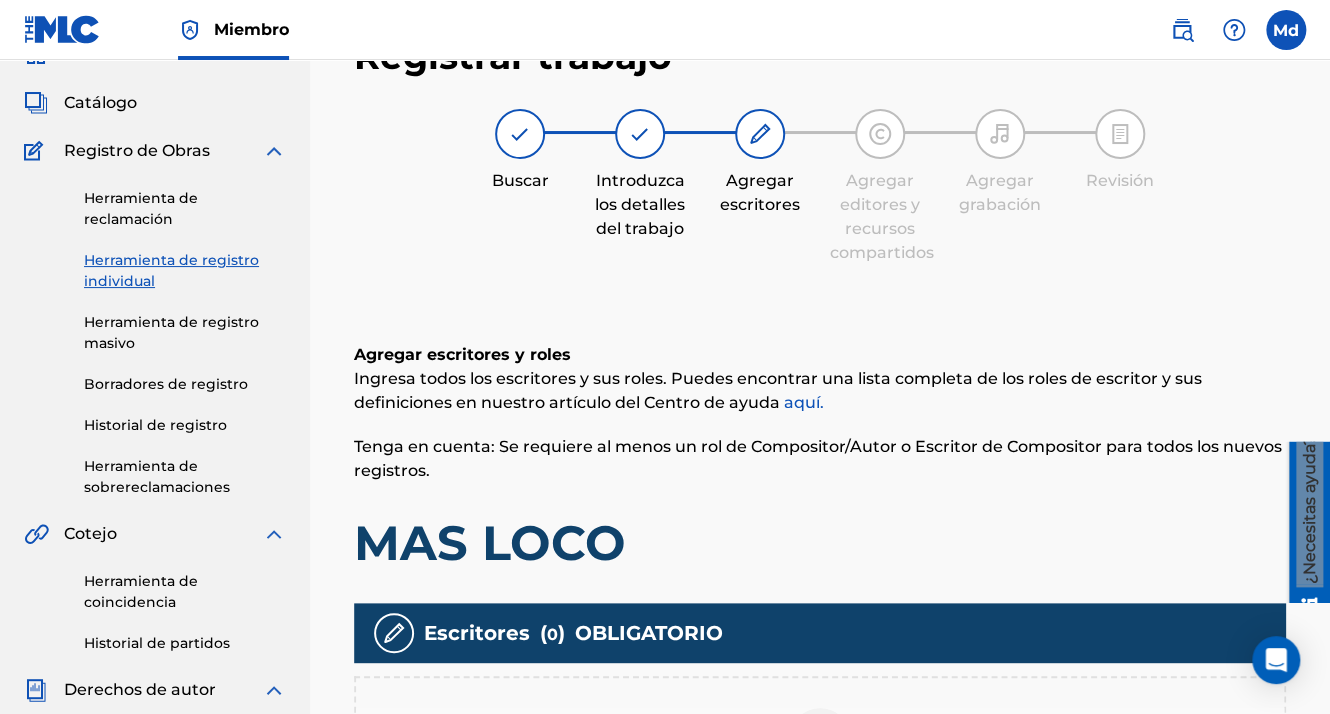 scroll, scrollTop: 390, scrollLeft: 0, axis: vertical 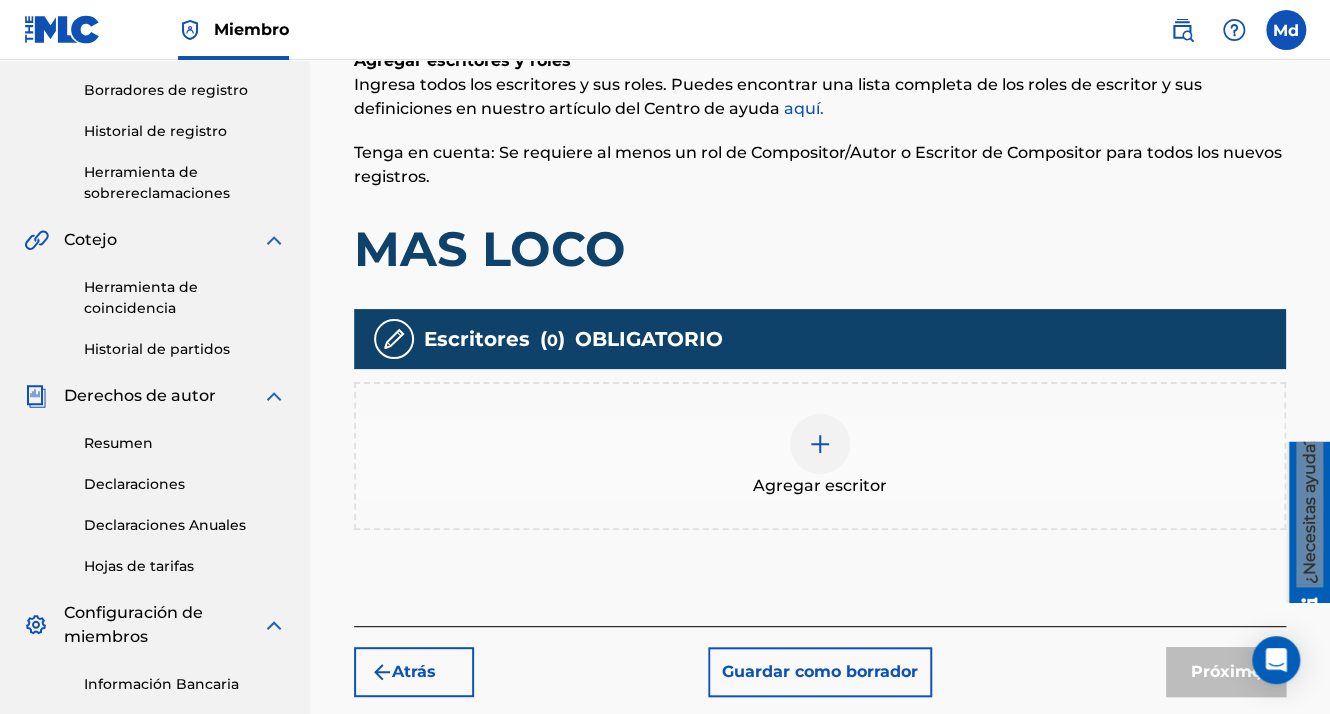 click at bounding box center (820, 444) 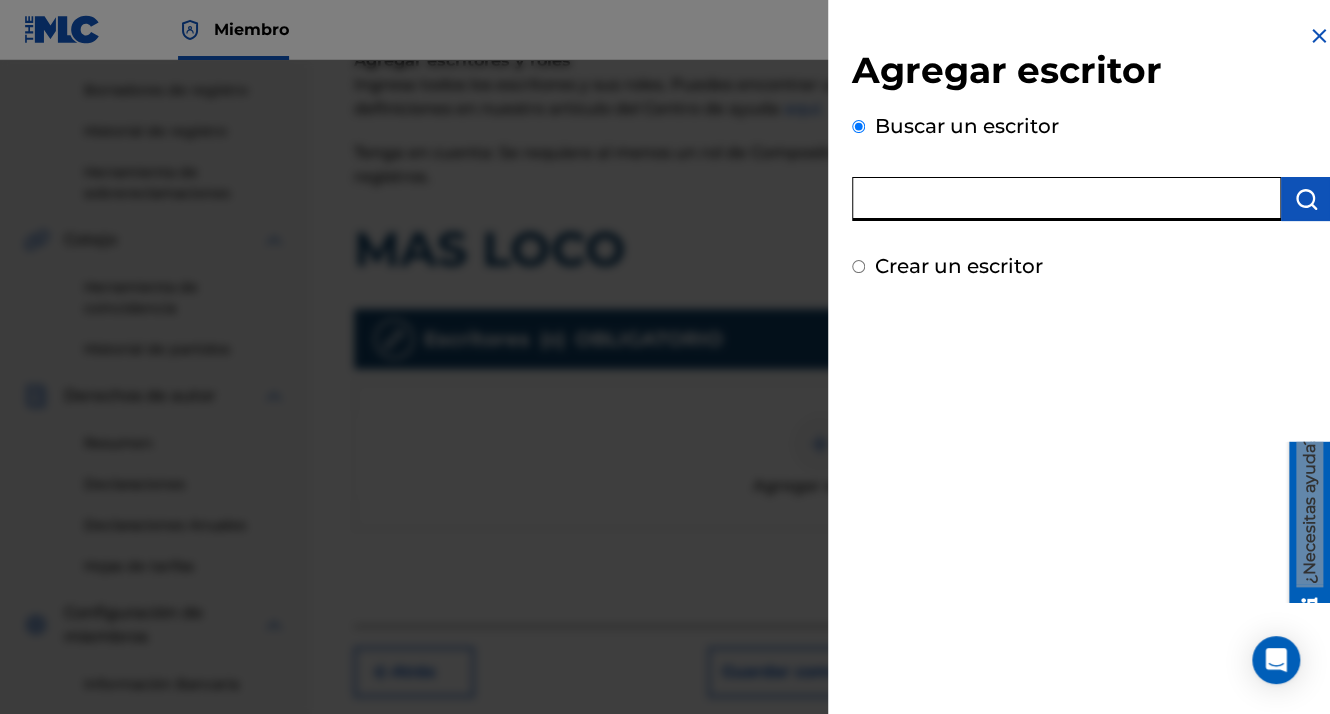 click at bounding box center (1066, 199) 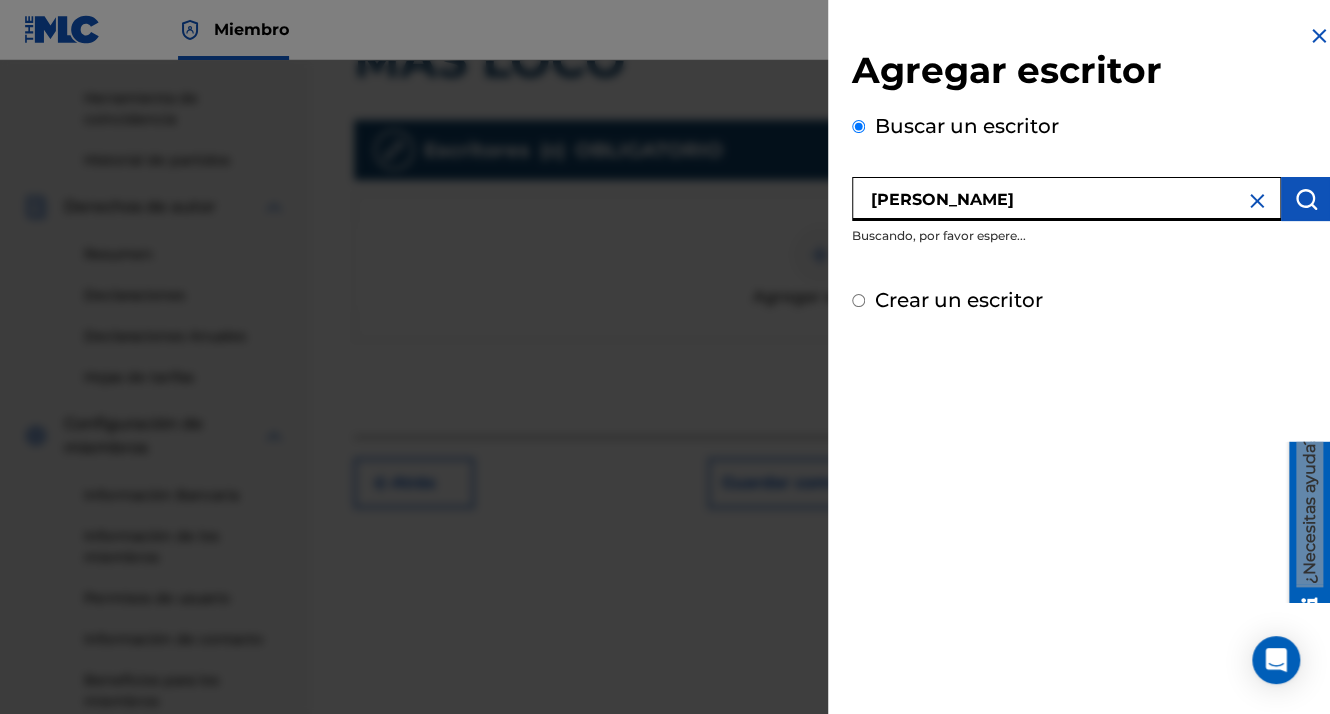 scroll, scrollTop: 590, scrollLeft: 0, axis: vertical 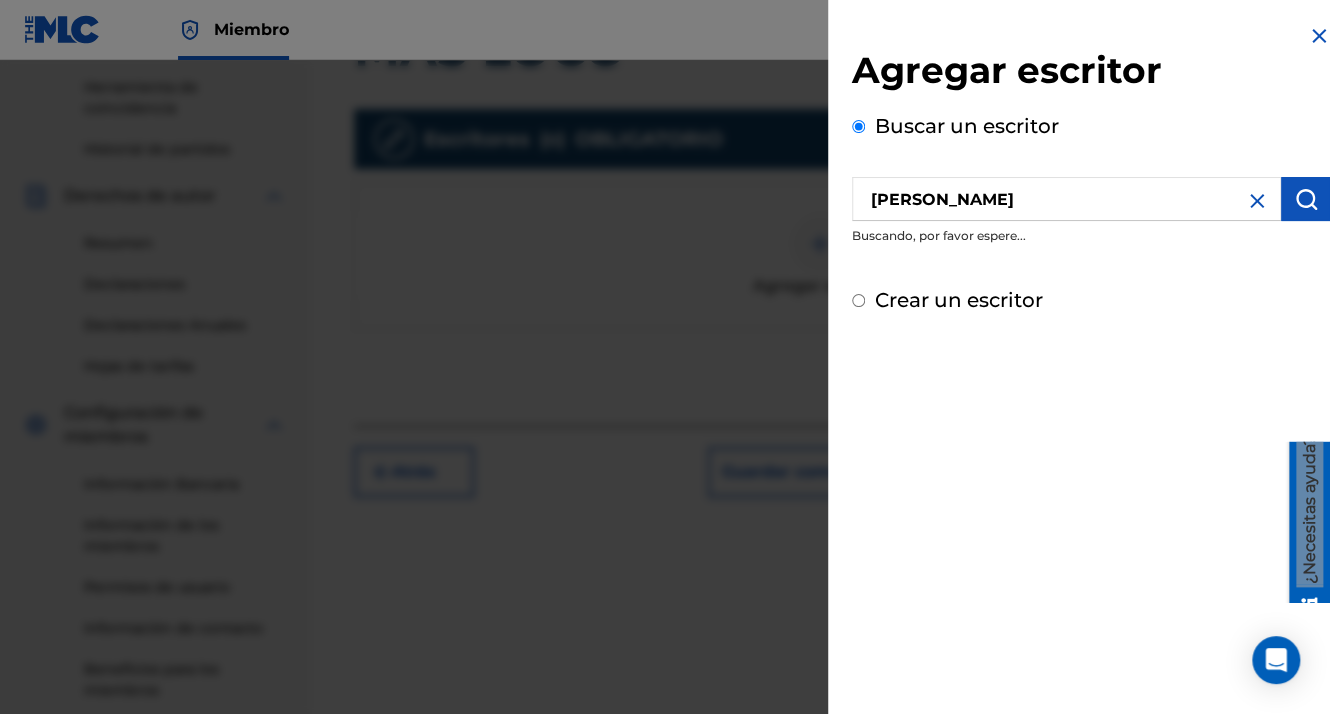 click at bounding box center [1306, 199] 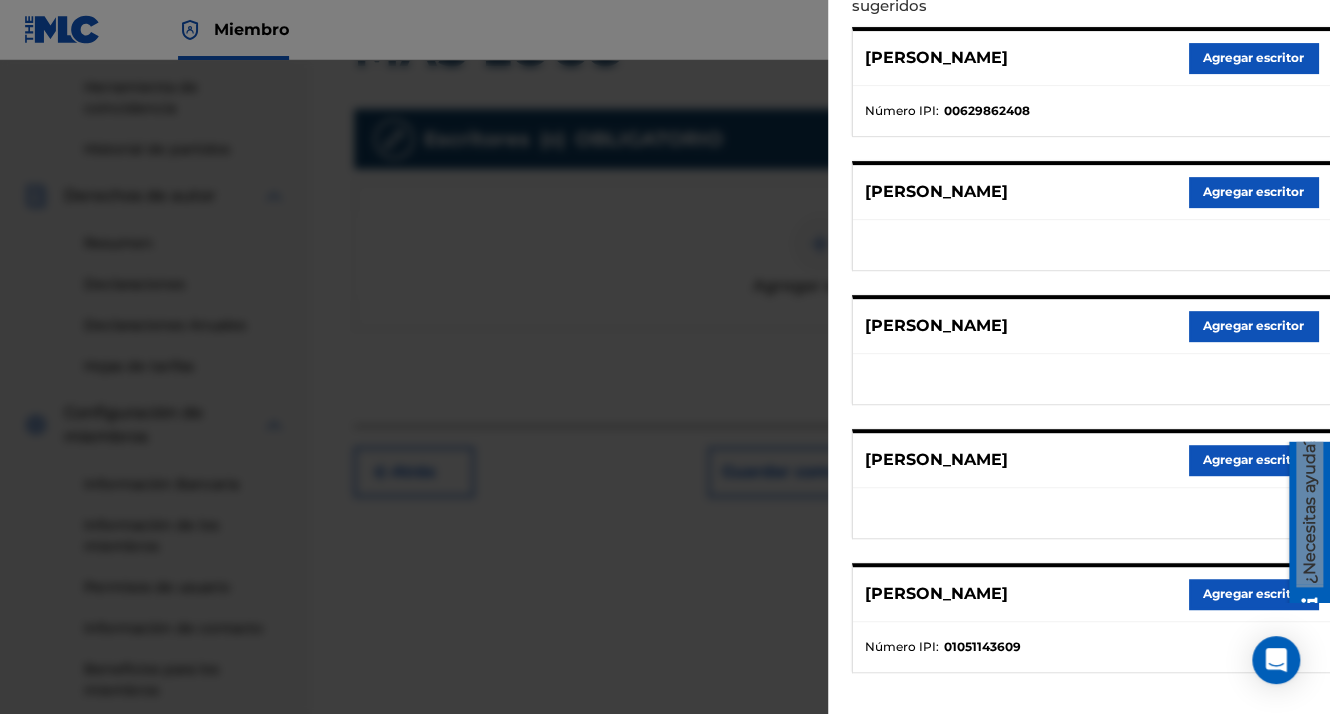 scroll, scrollTop: 300, scrollLeft: 0, axis: vertical 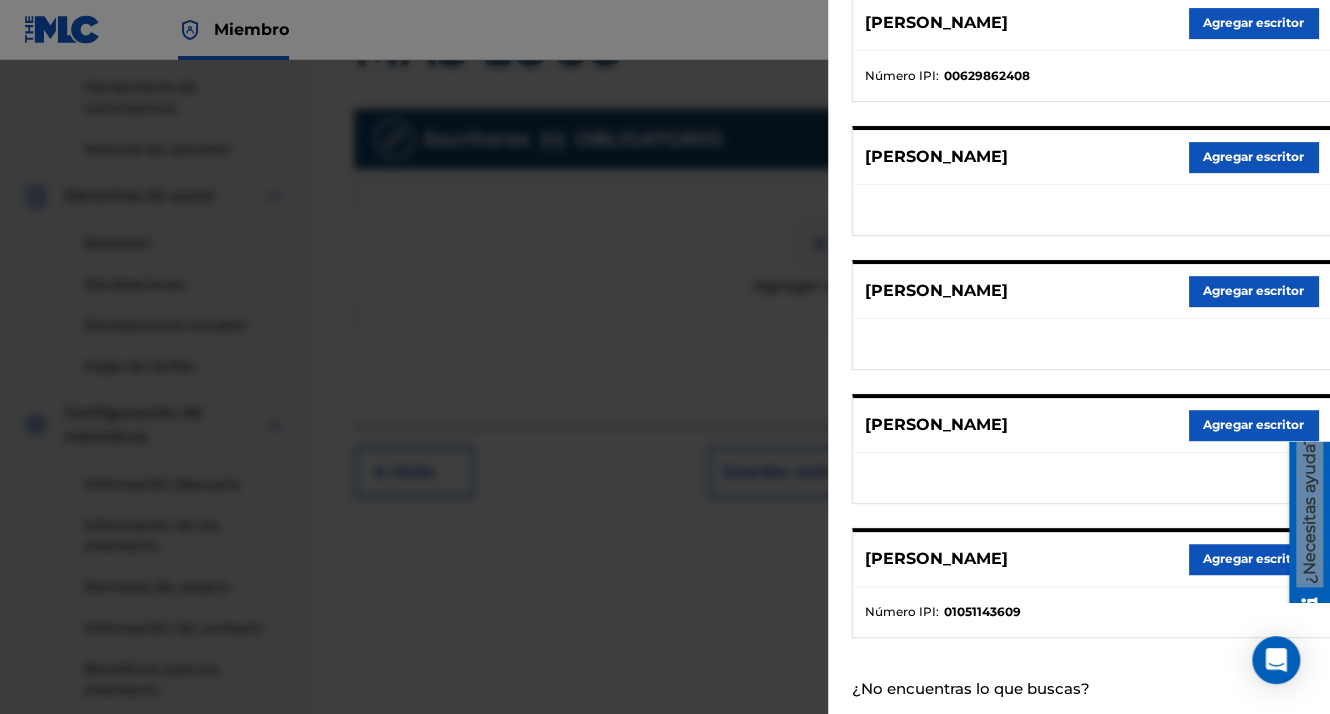 click on "Agregar escritor" at bounding box center [1253, 559] 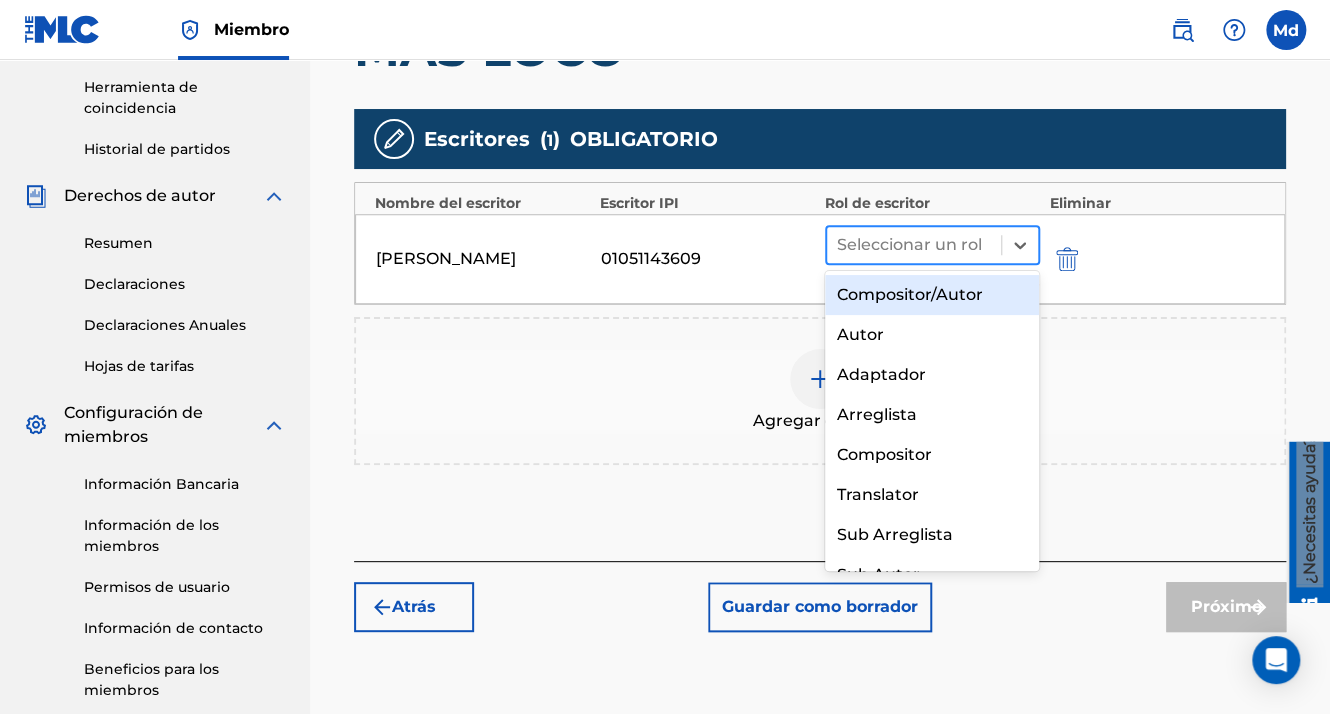 click at bounding box center (914, 245) 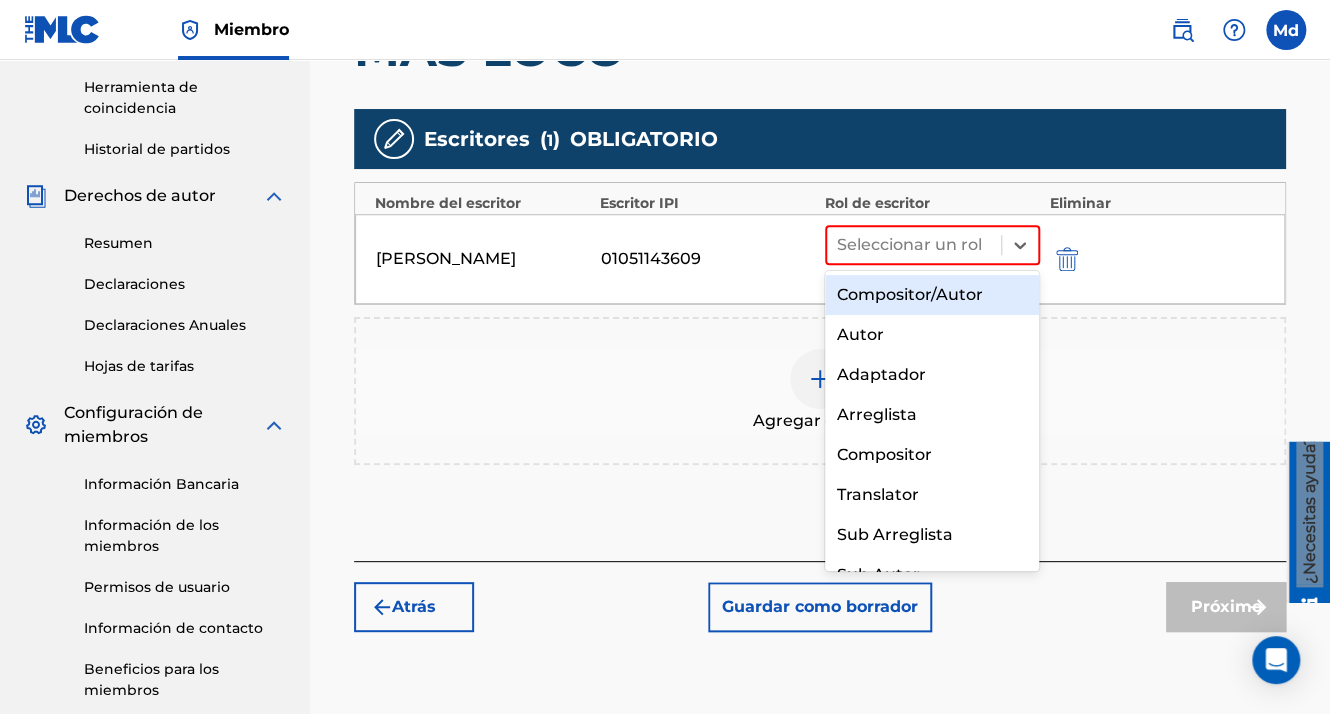 click on "Compositor/Autor" at bounding box center [932, 295] 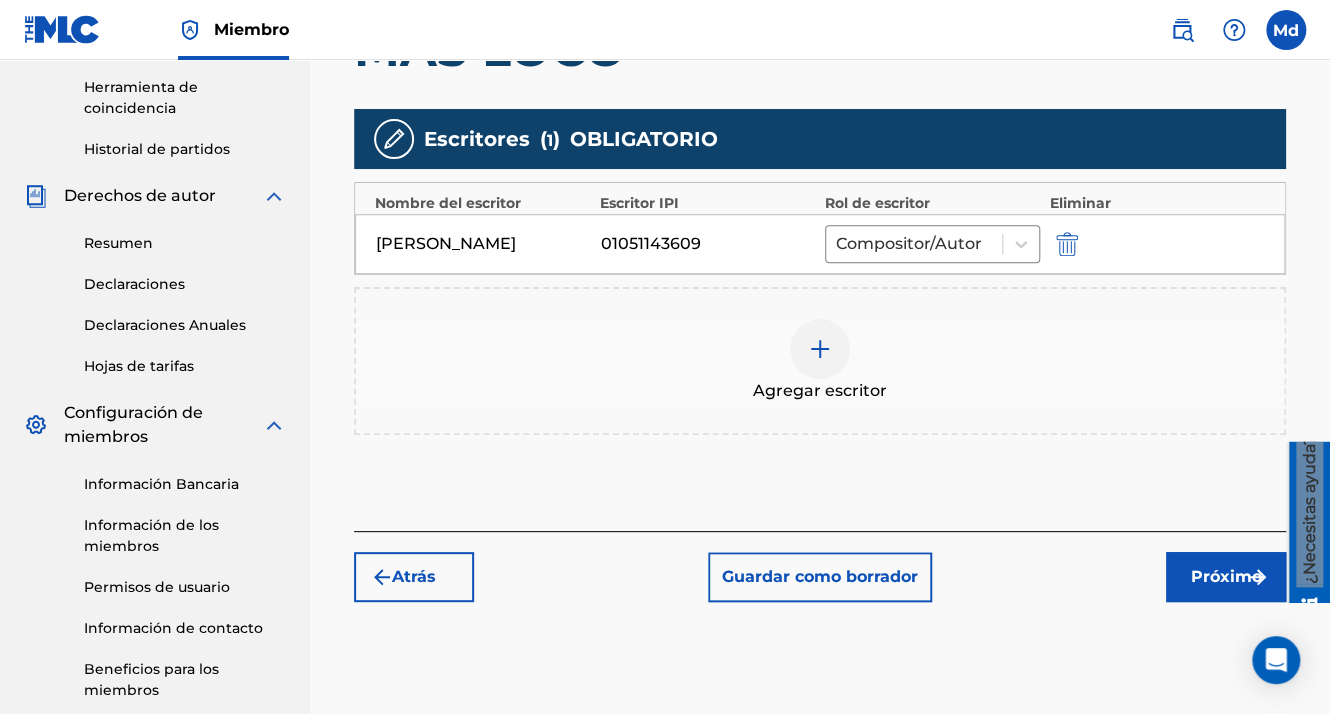 click on "Próximo" at bounding box center (1226, 577) 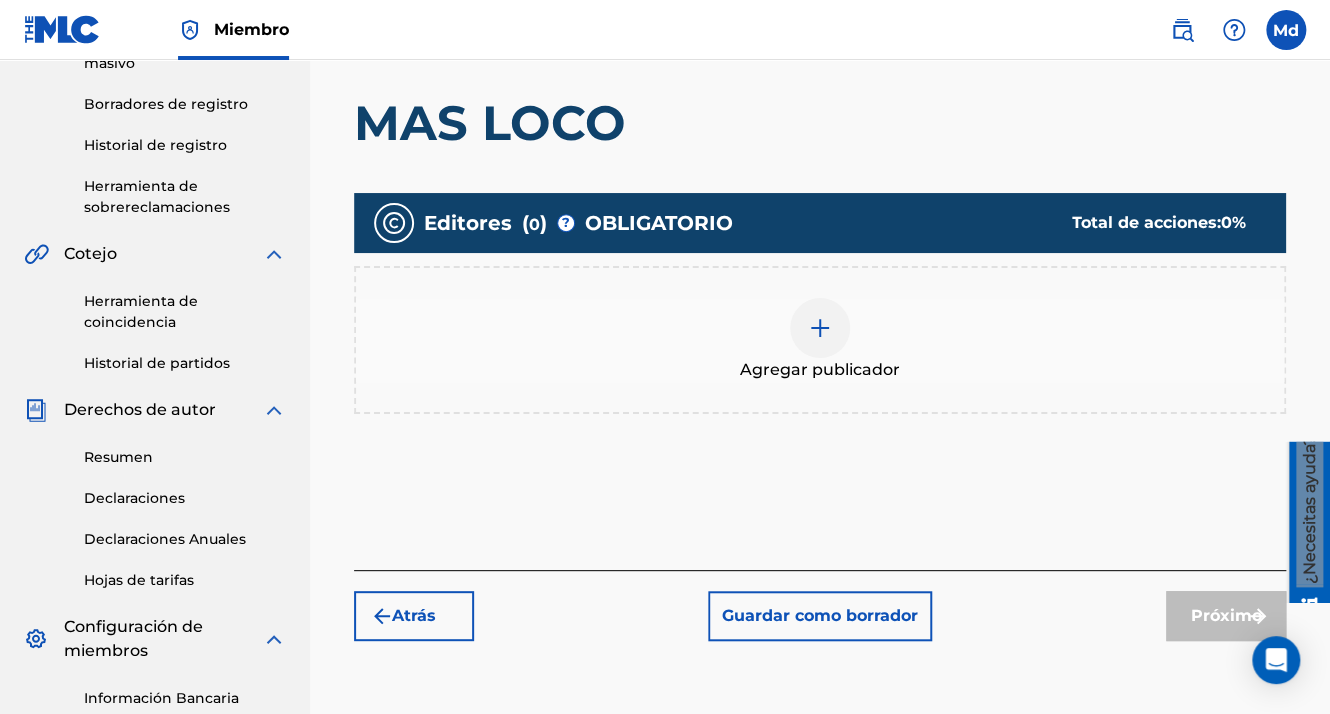 scroll, scrollTop: 390, scrollLeft: 0, axis: vertical 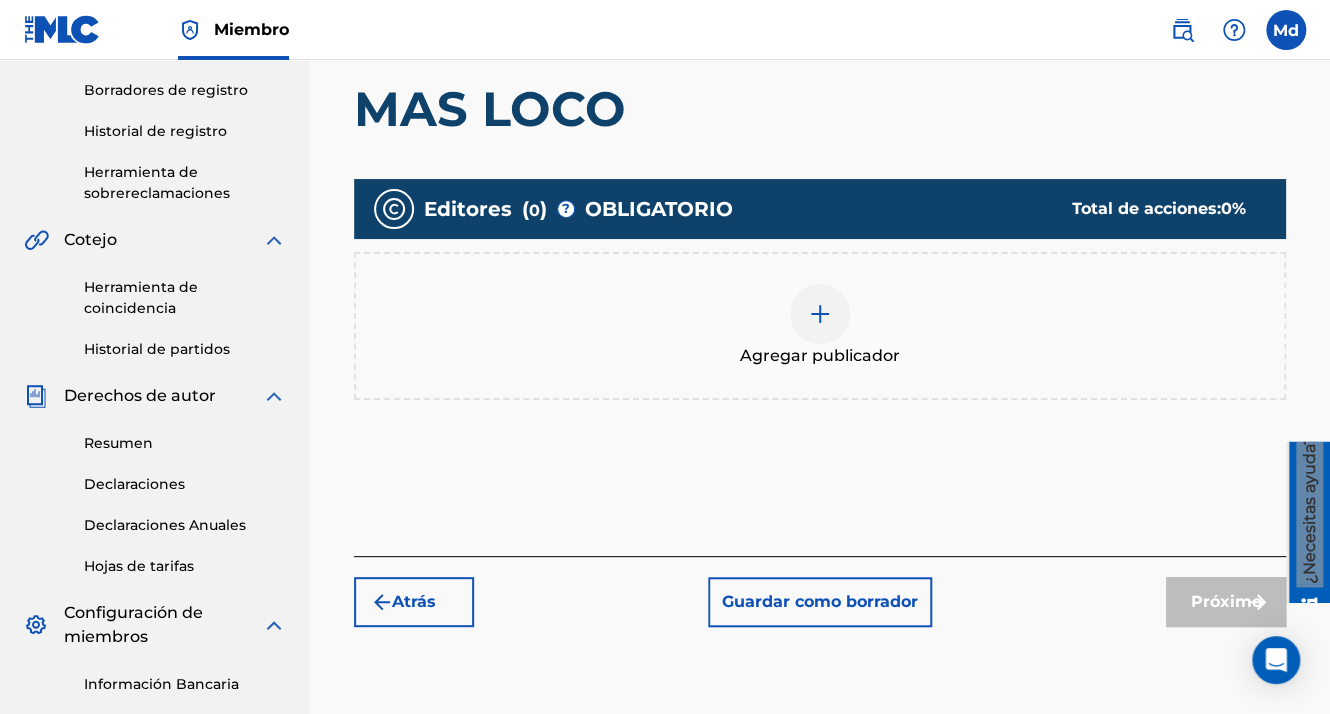 click at bounding box center (820, 314) 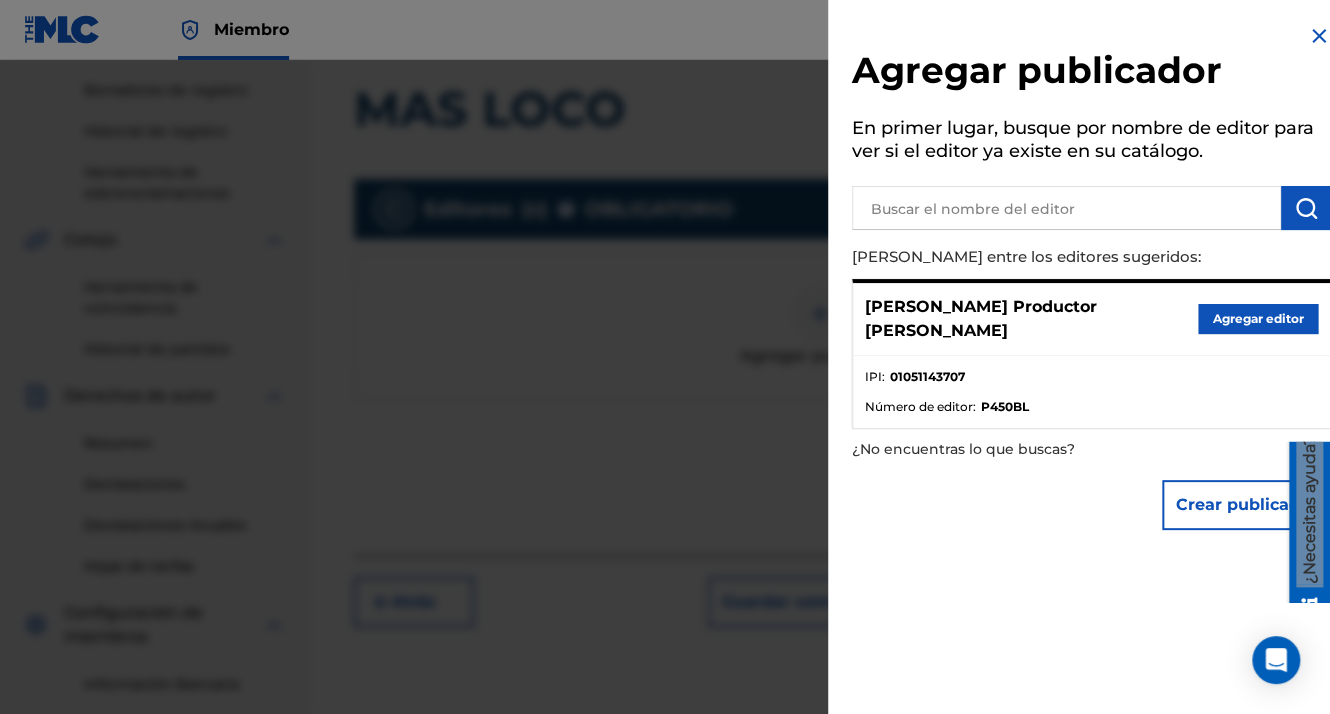 click on "Agregar editor" at bounding box center [1258, 319] 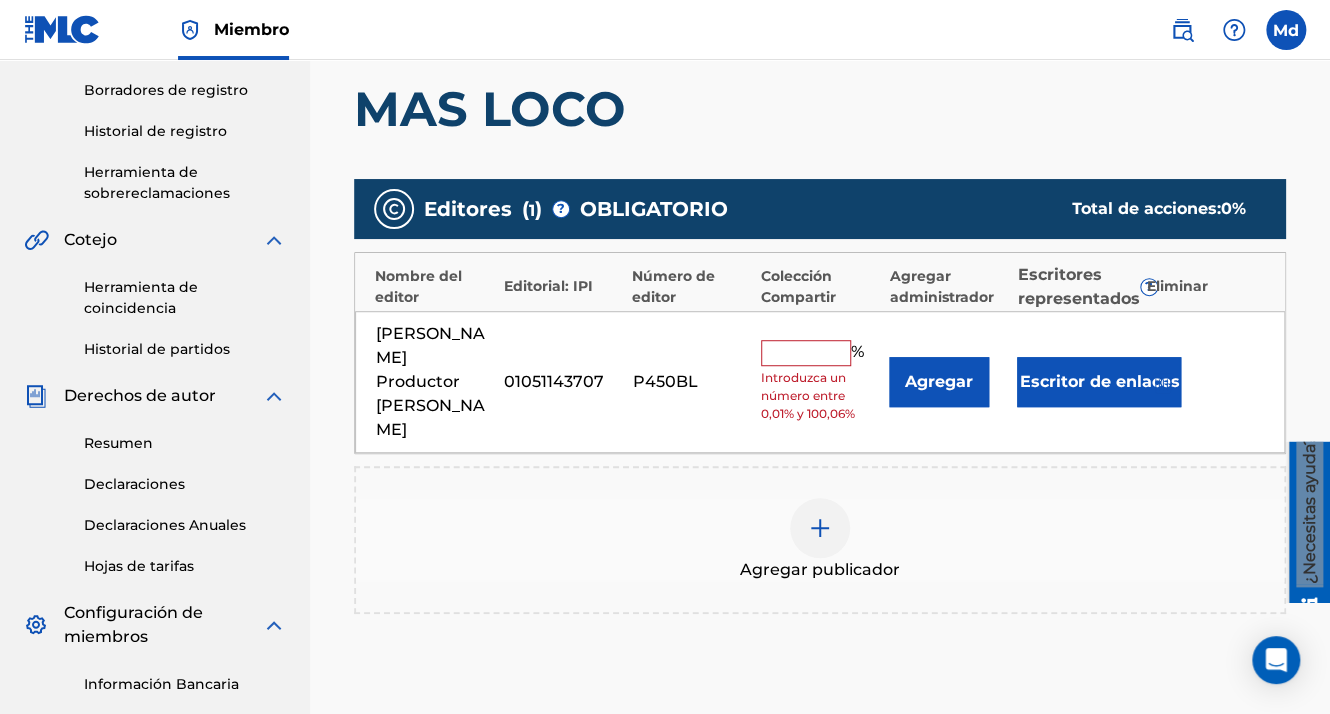 click at bounding box center (806, 353) 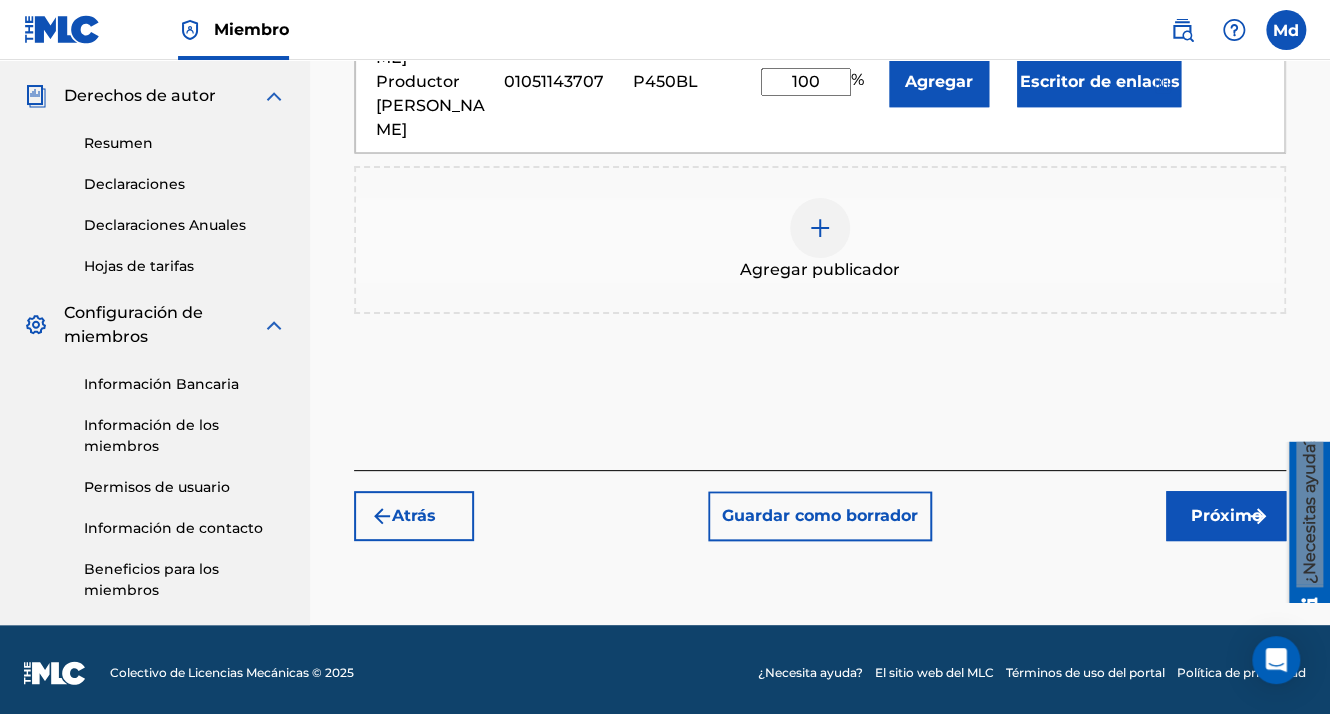 click on "Próximo" at bounding box center [1226, 516] 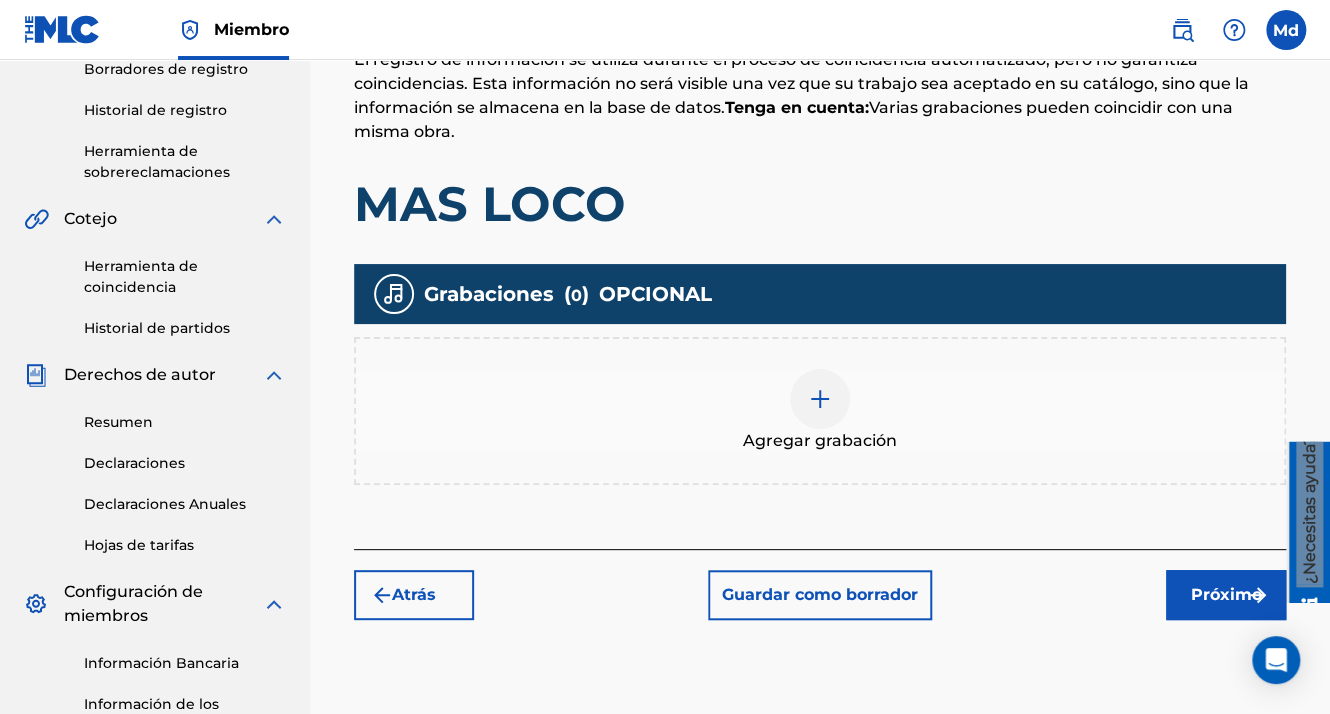 scroll, scrollTop: 490, scrollLeft: 0, axis: vertical 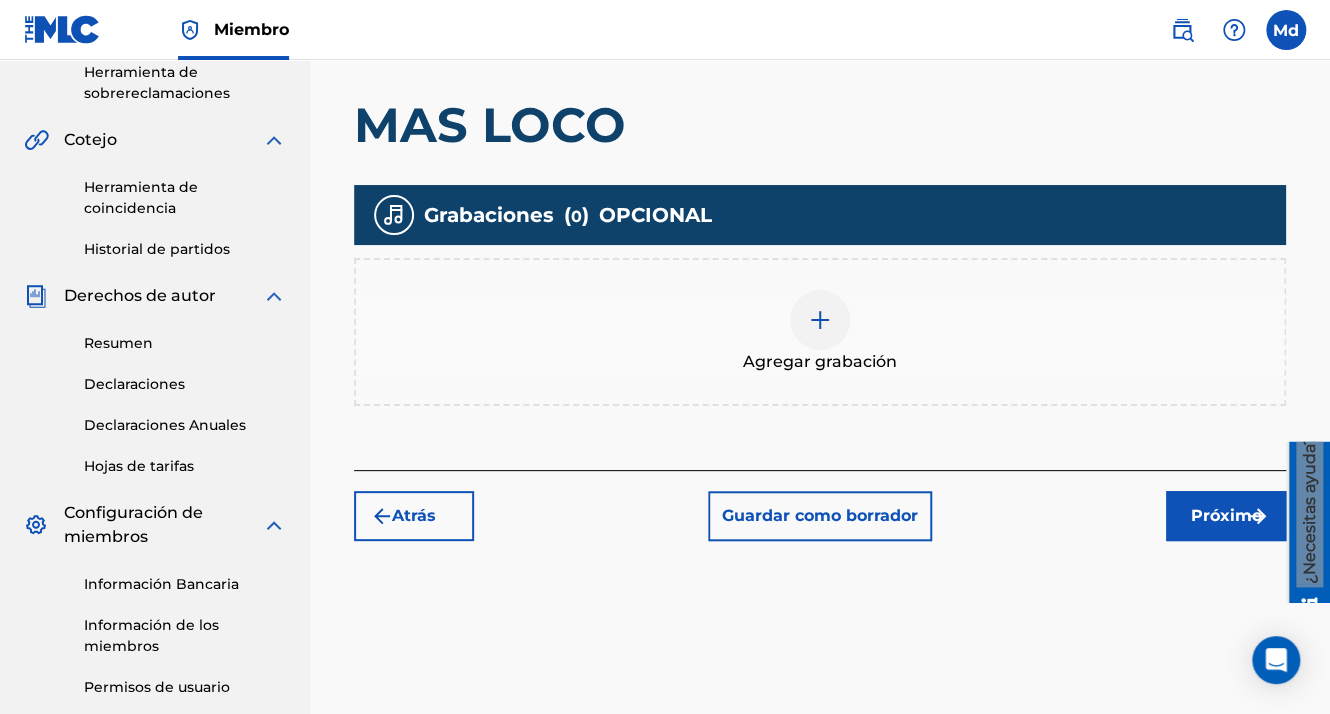 click at bounding box center (820, 320) 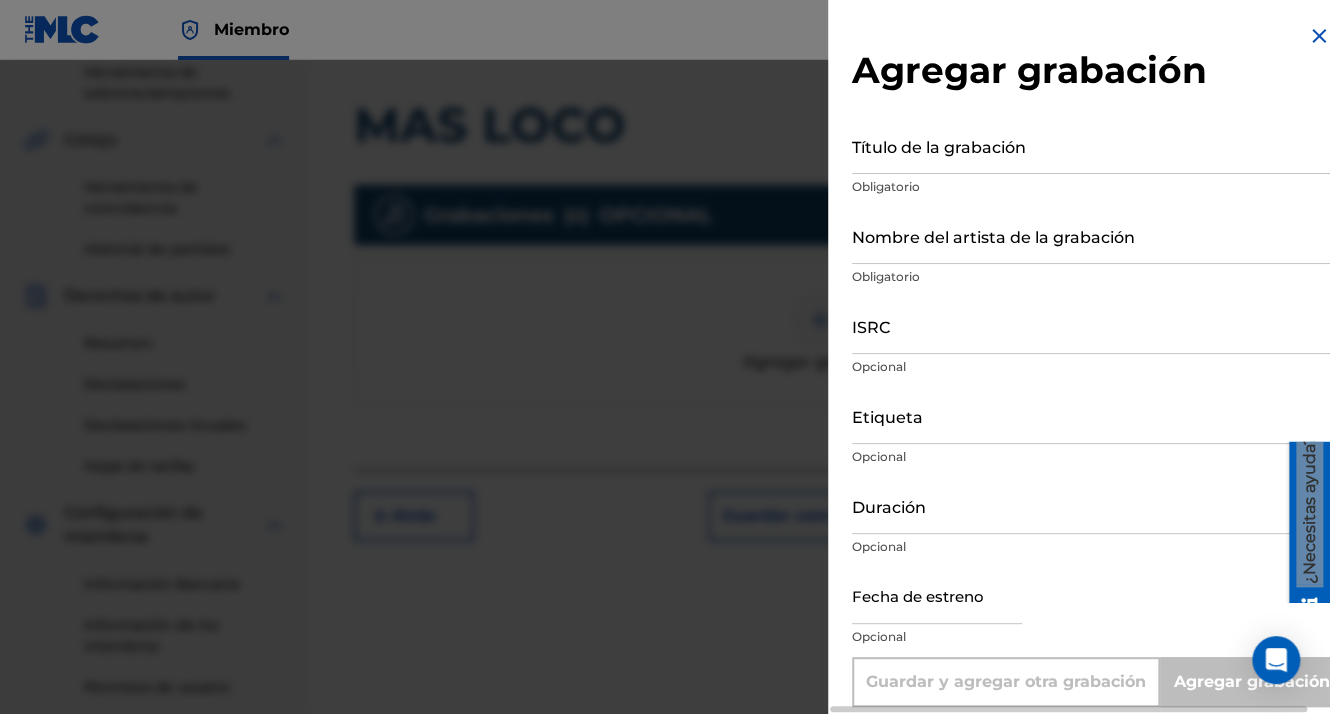click on "Título de la grabación" at bounding box center (1091, 145) 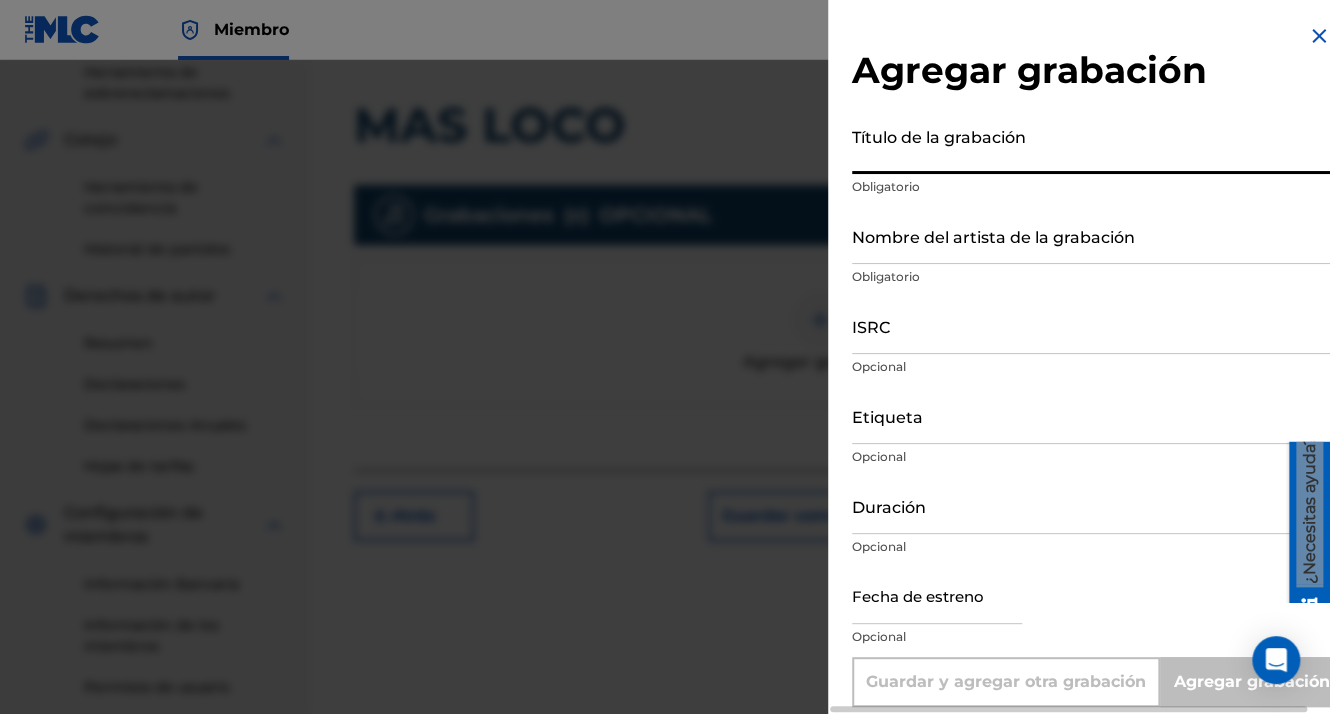 paste on "MAS LOCO" 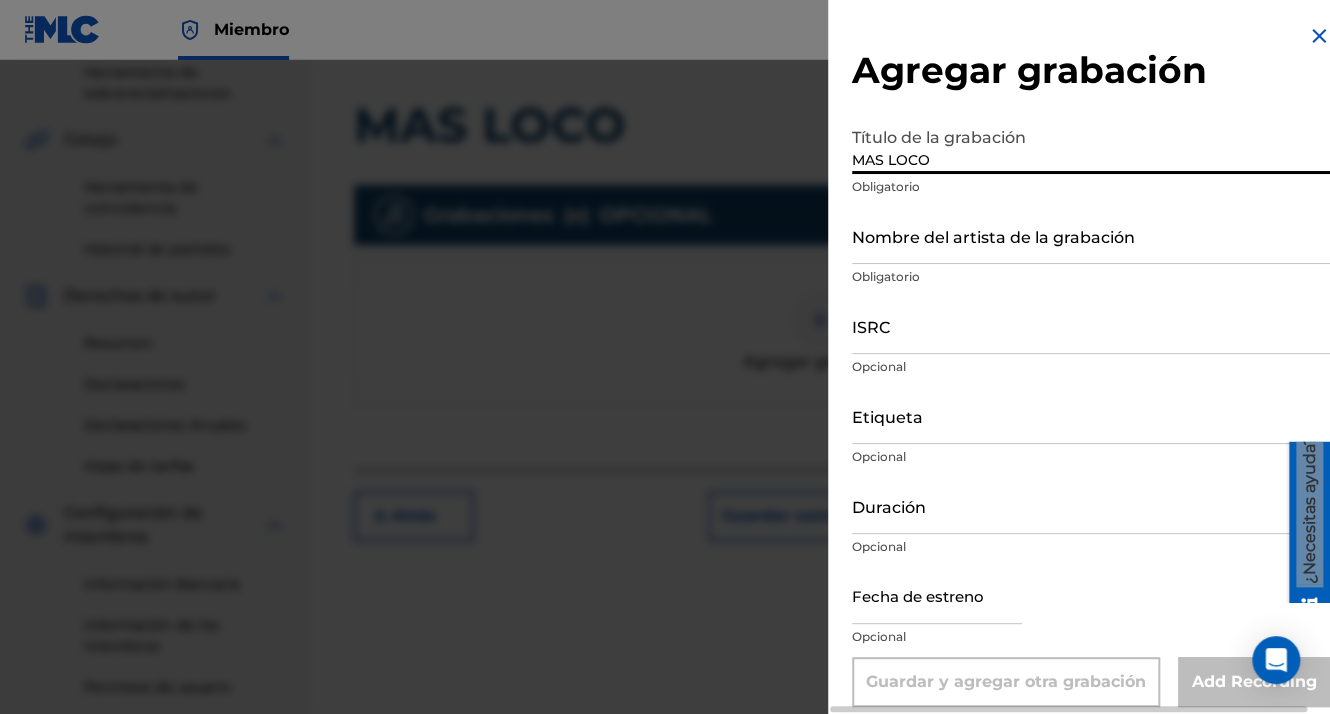click on "Nombre del artista de la grabación" at bounding box center [1091, 235] 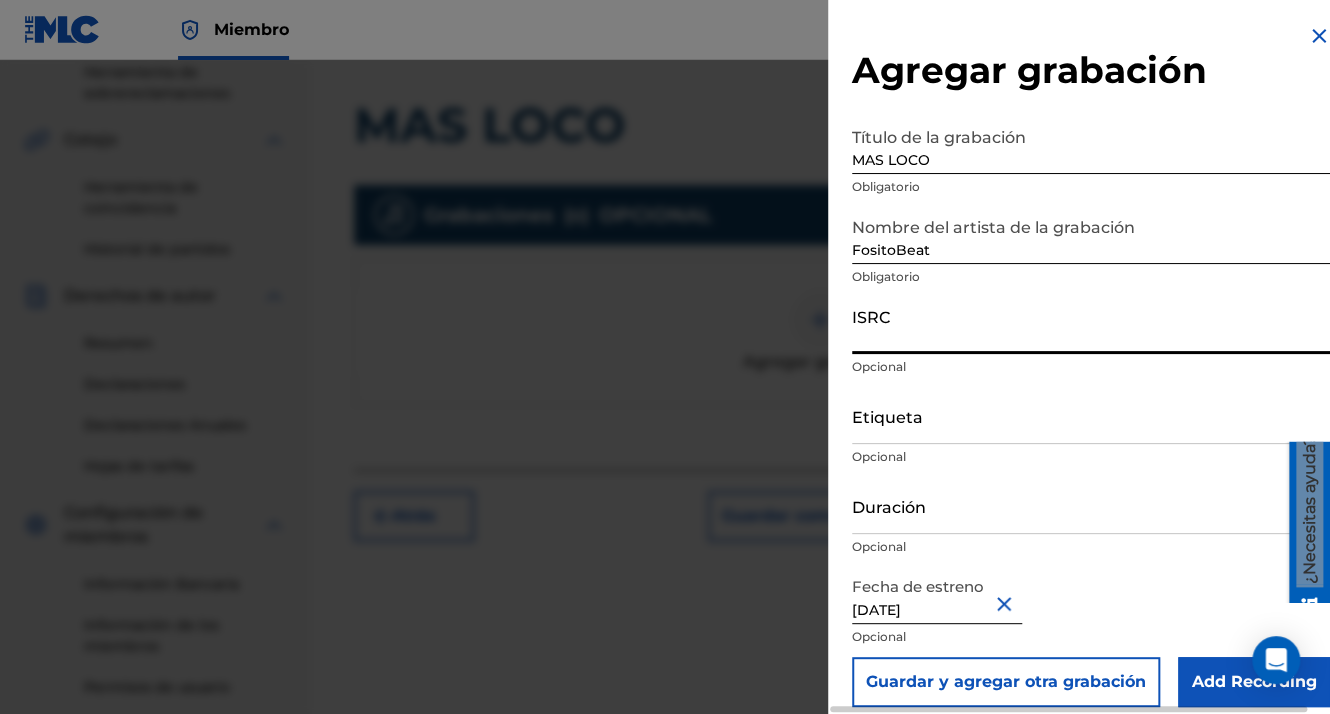 click on "ISRC" at bounding box center [1091, 325] 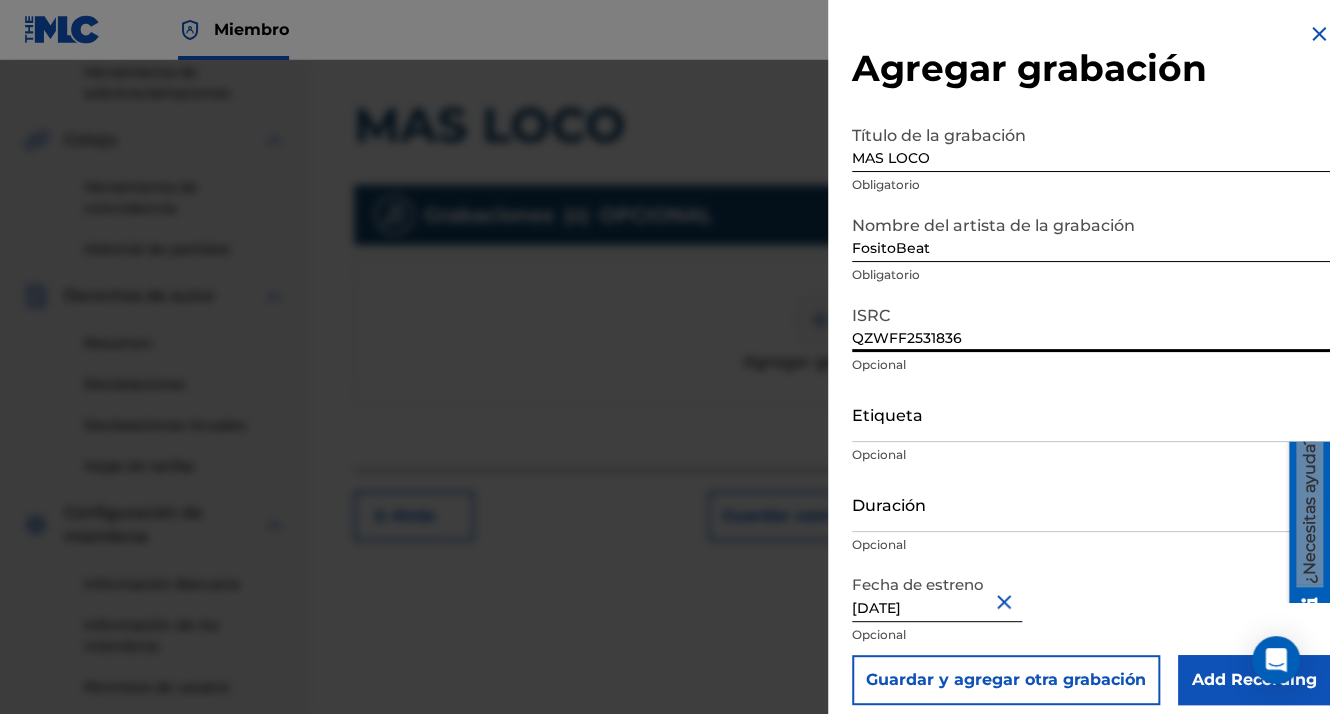 scroll, scrollTop: 16, scrollLeft: 0, axis: vertical 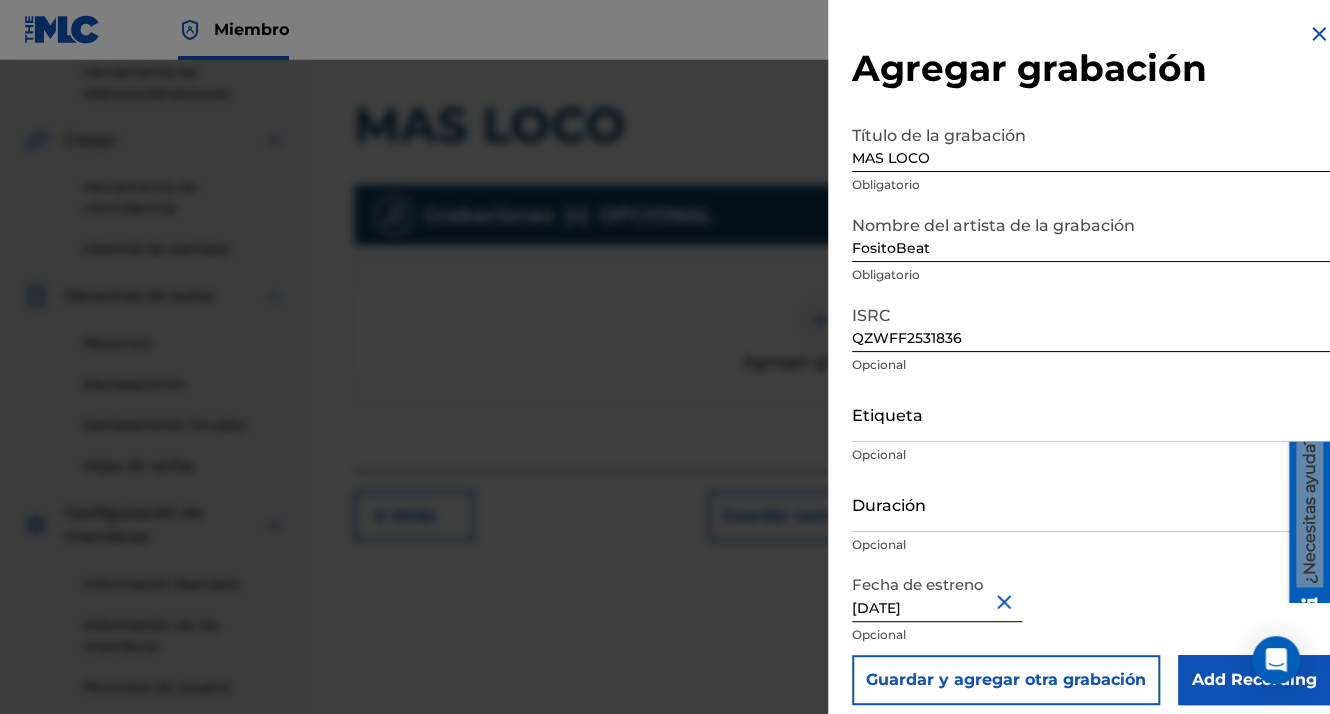 click on "Add Recording" at bounding box center (1254, 680) 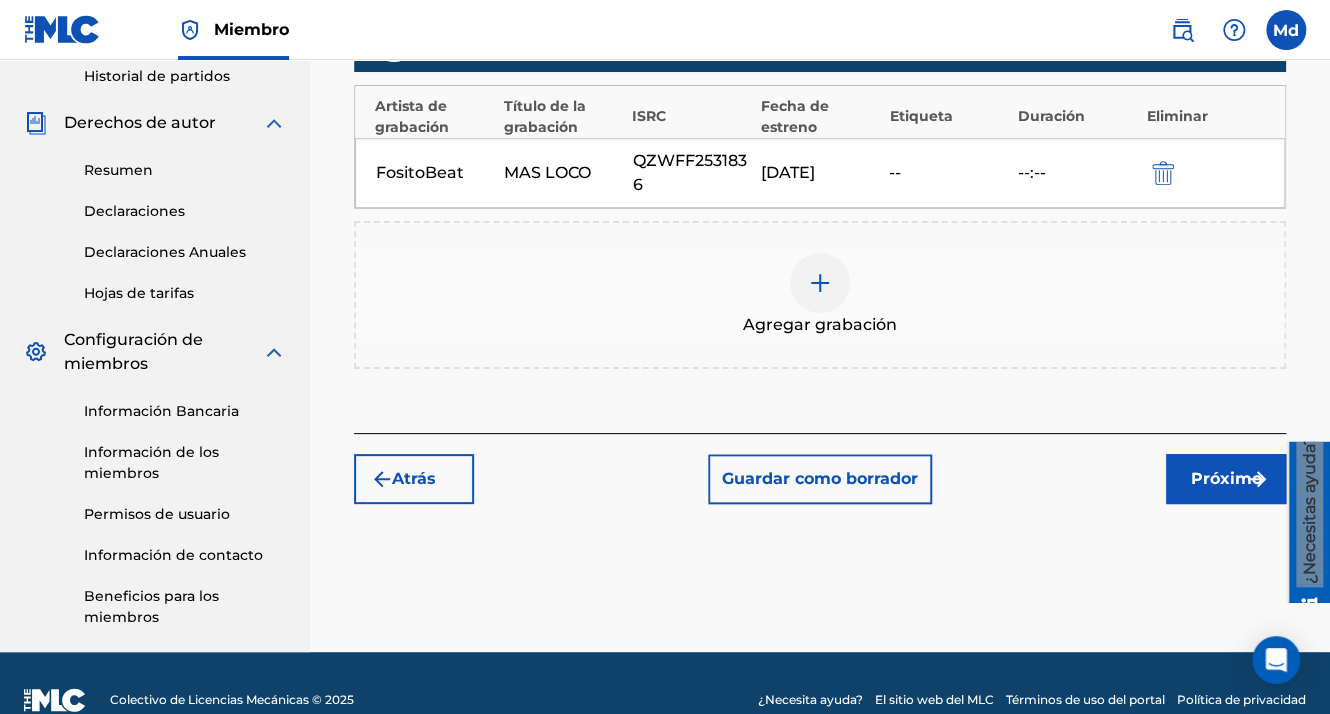 scroll, scrollTop: 696, scrollLeft: 0, axis: vertical 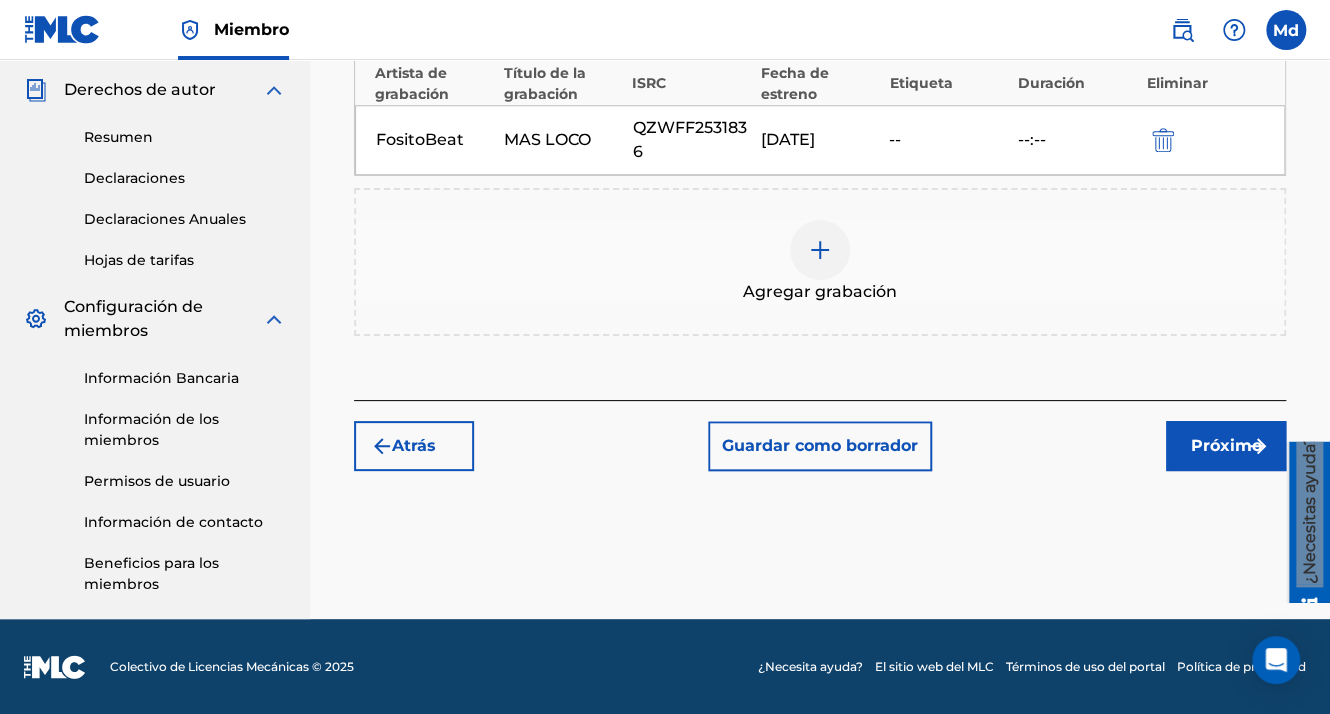 click on "Próximo" at bounding box center [1226, 446] 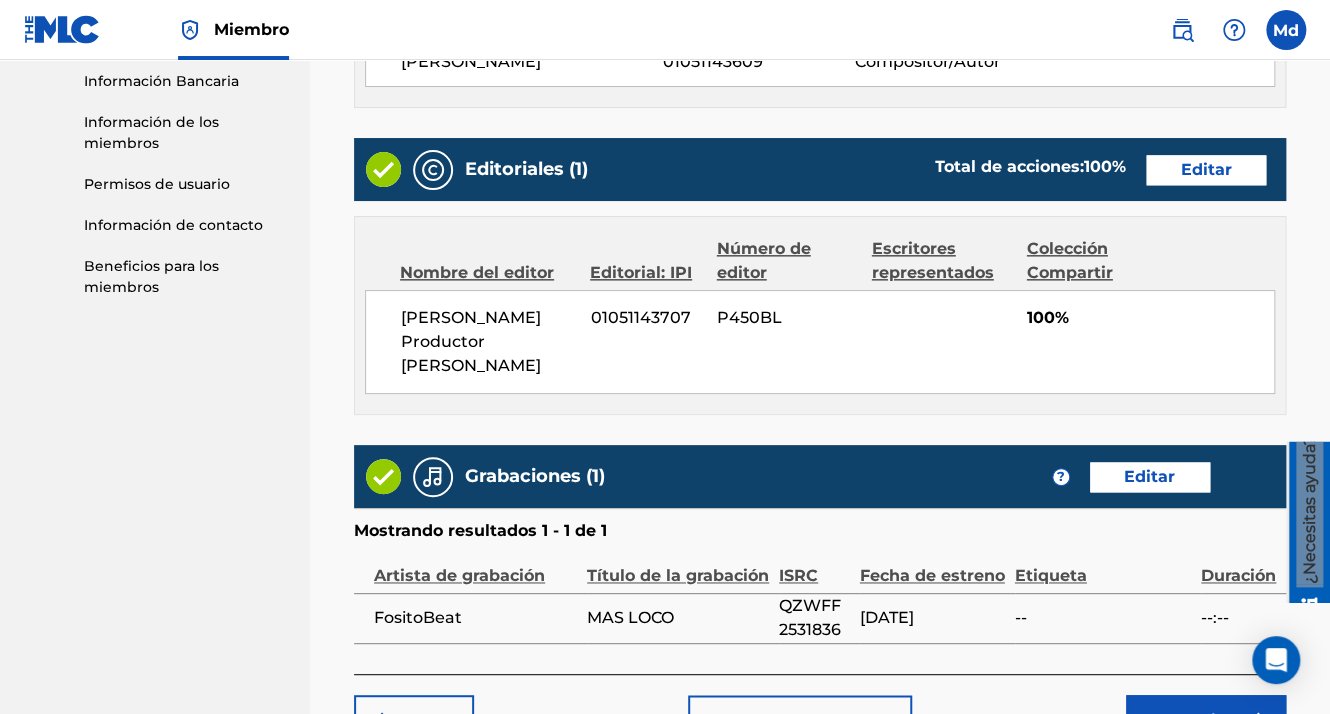 scroll, scrollTop: 1123, scrollLeft: 0, axis: vertical 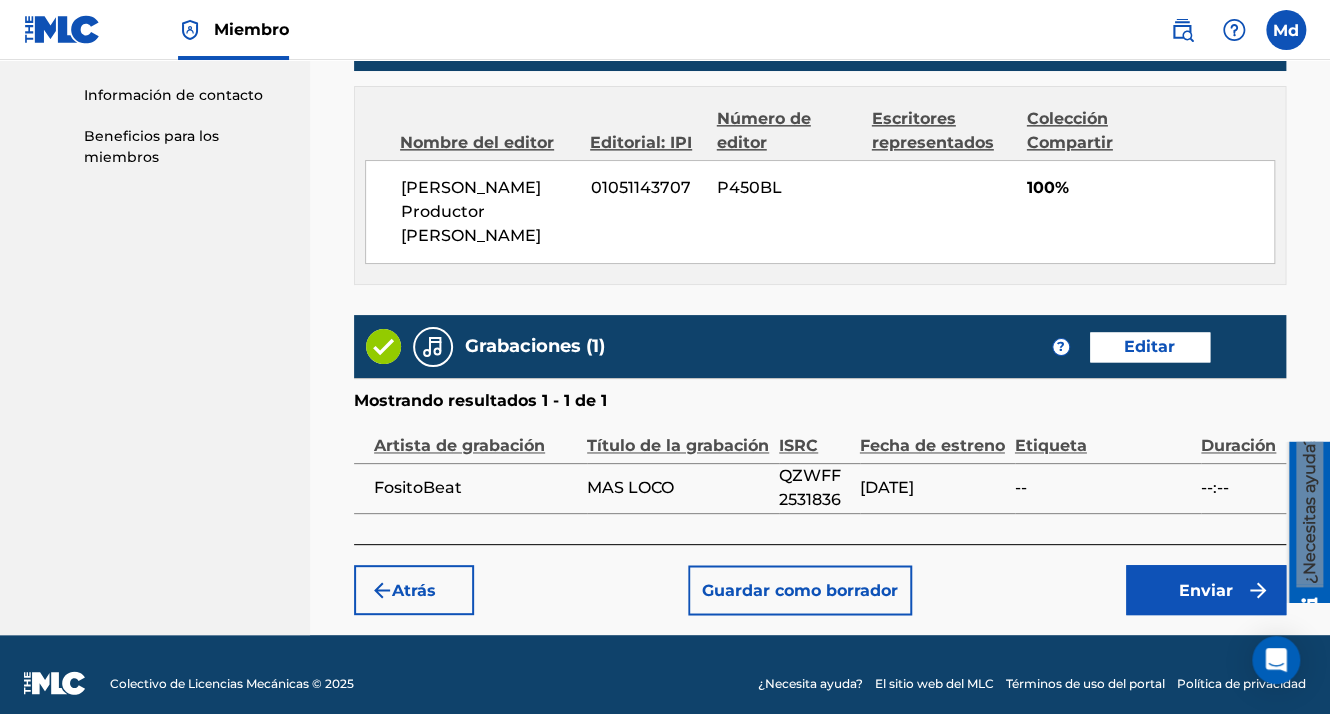 click on "Enviar" at bounding box center [1206, 590] 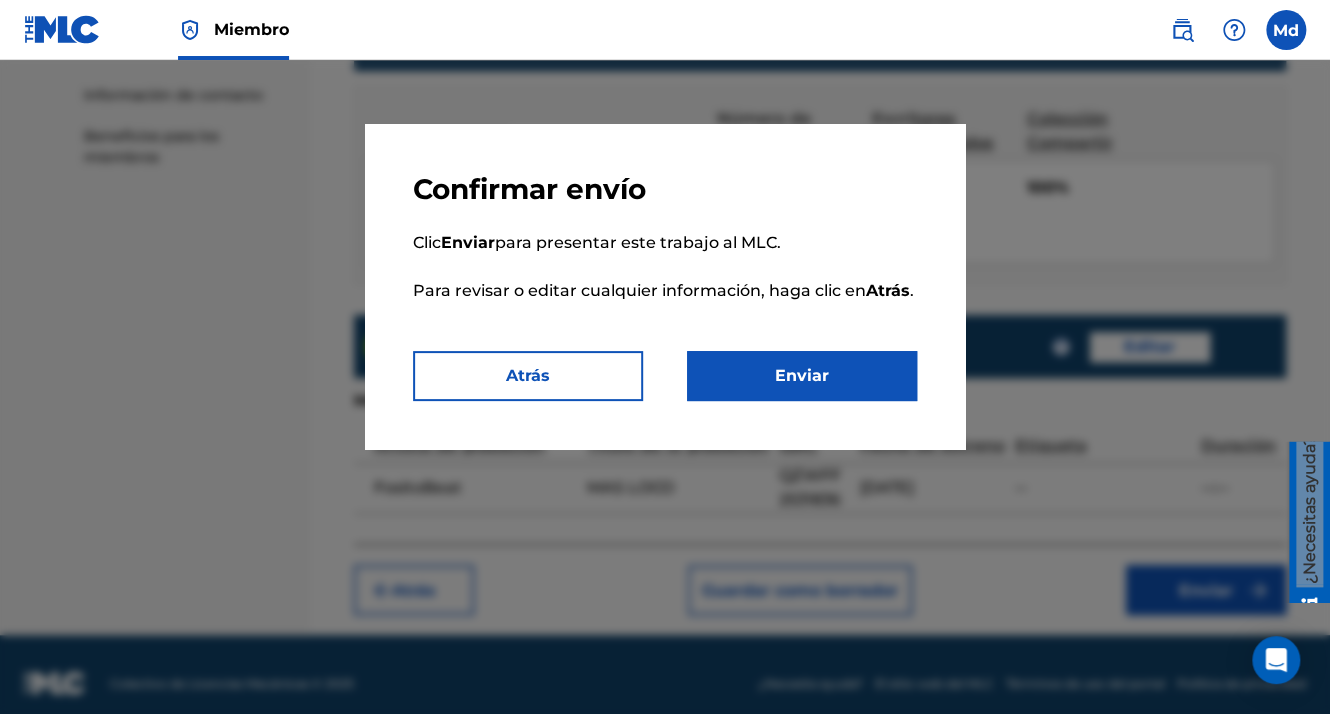 click on "Enviar" at bounding box center [802, 376] 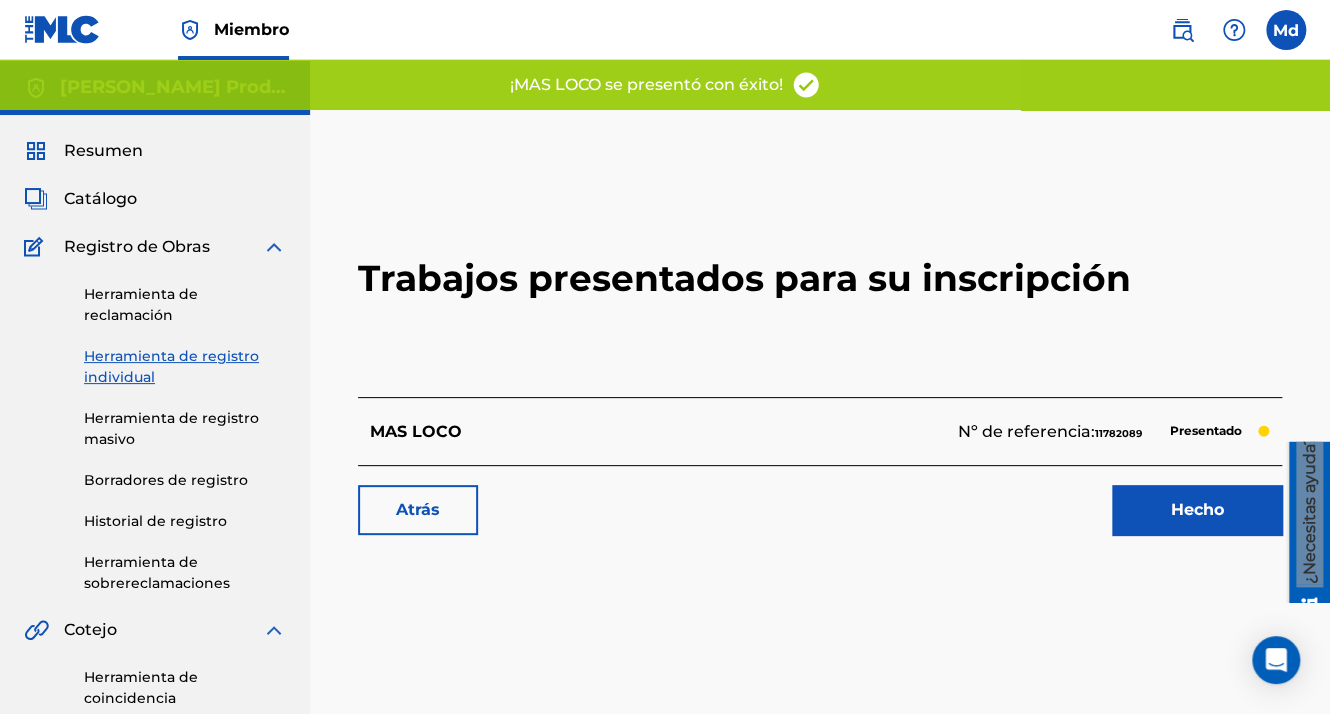 click on "Hecho" at bounding box center (1197, 510) 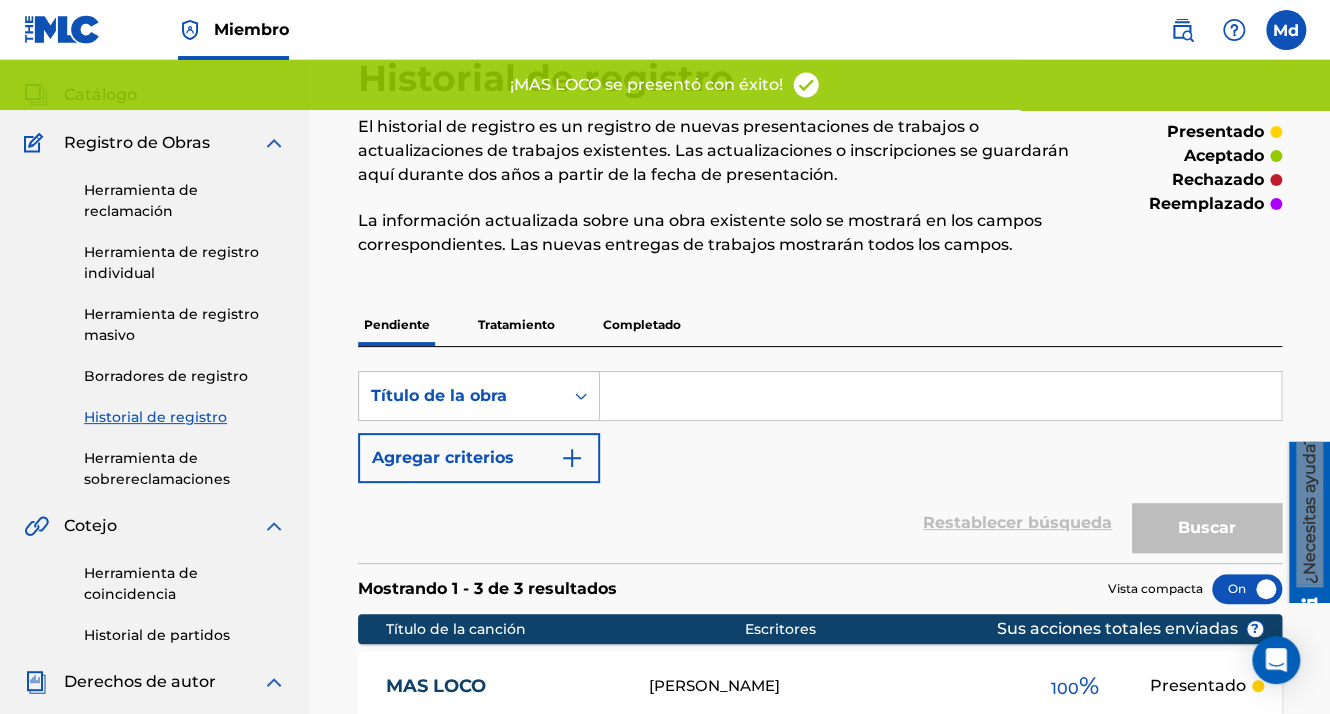 scroll, scrollTop: 0, scrollLeft: 0, axis: both 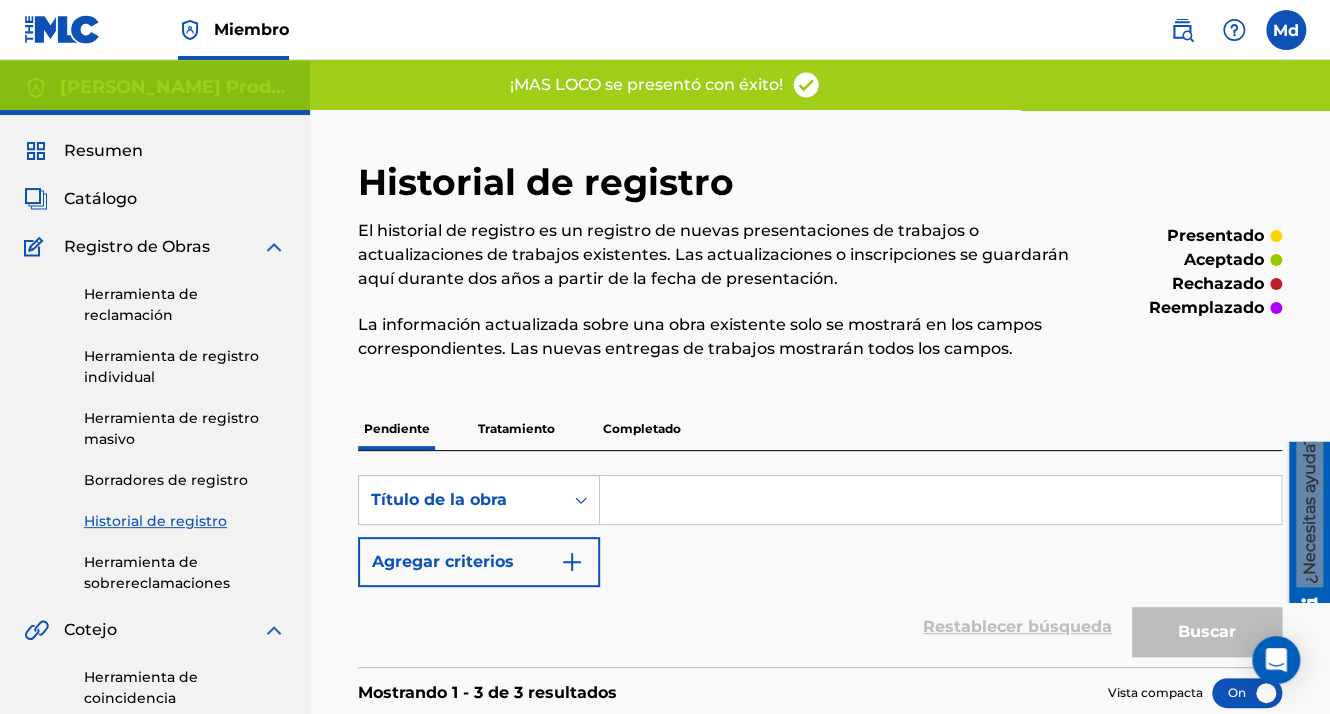 click on "Resumen" at bounding box center [103, 151] 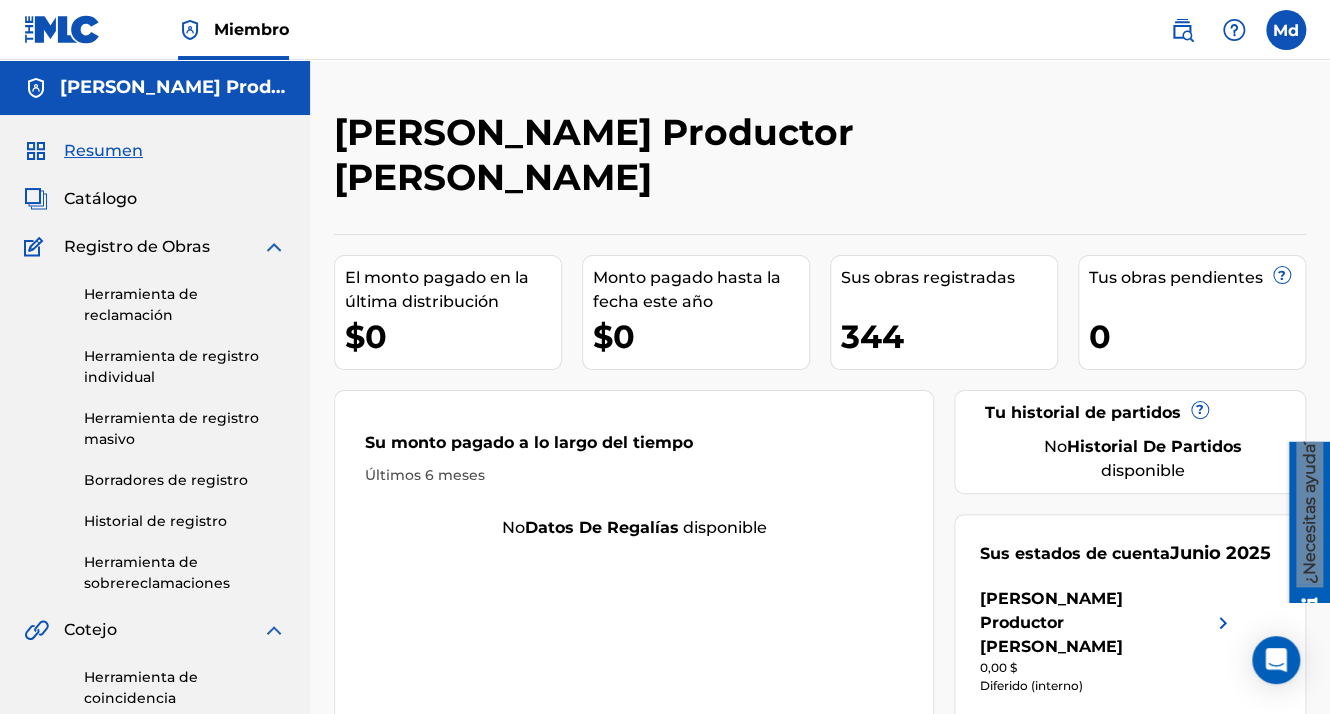 click on "Catálogo" at bounding box center (100, 199) 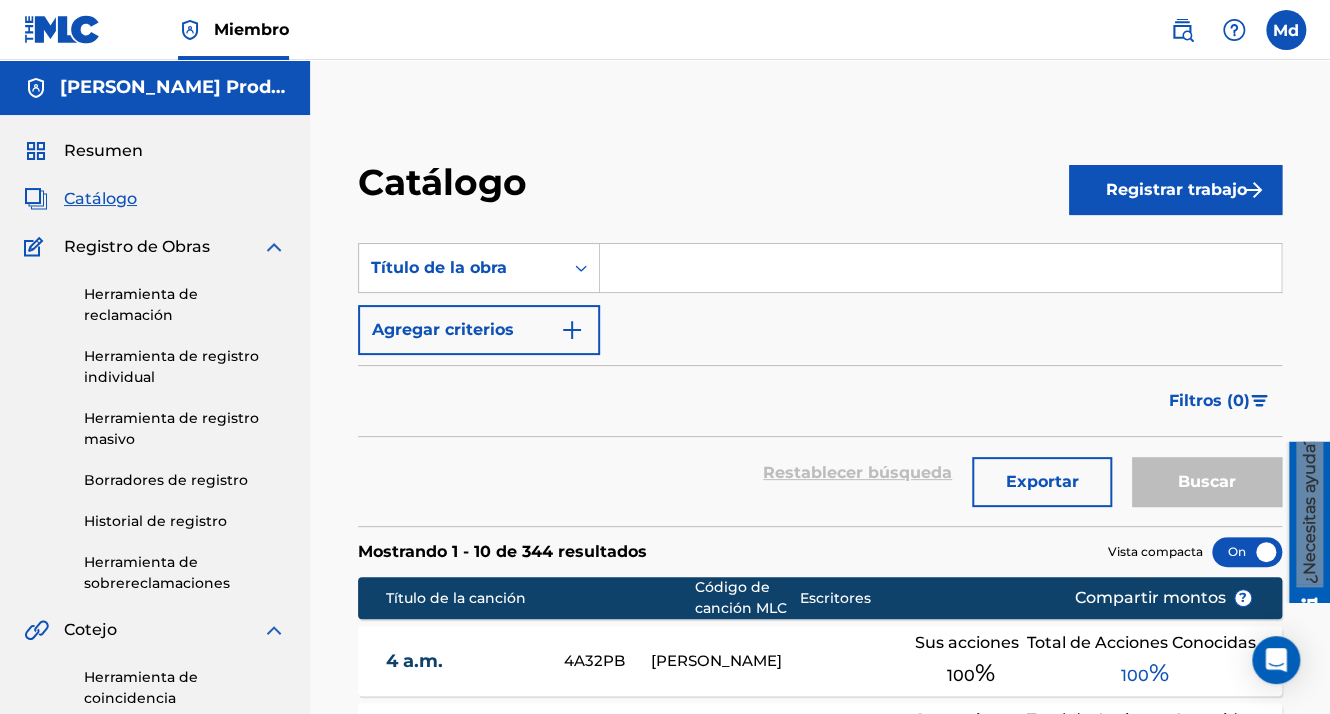 click on "Registrar trabajo" at bounding box center (1175, 190) 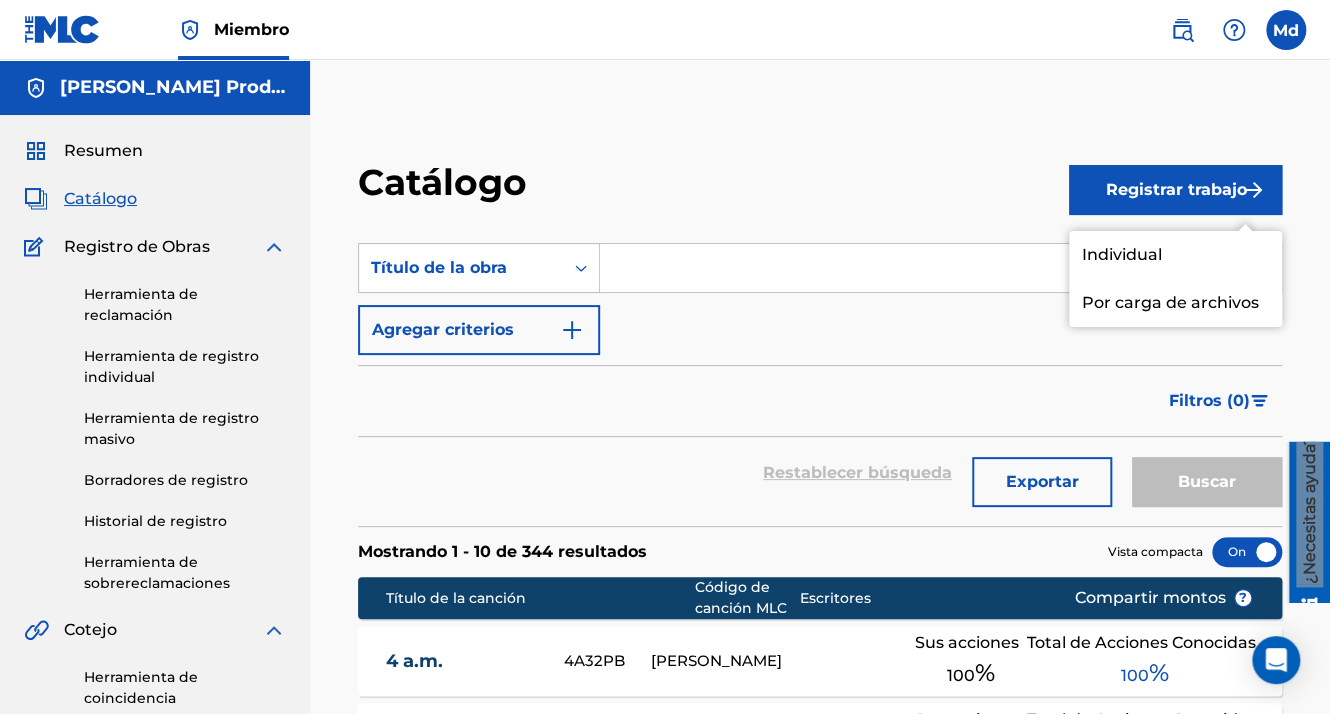click on "Individual" at bounding box center (1175, 255) 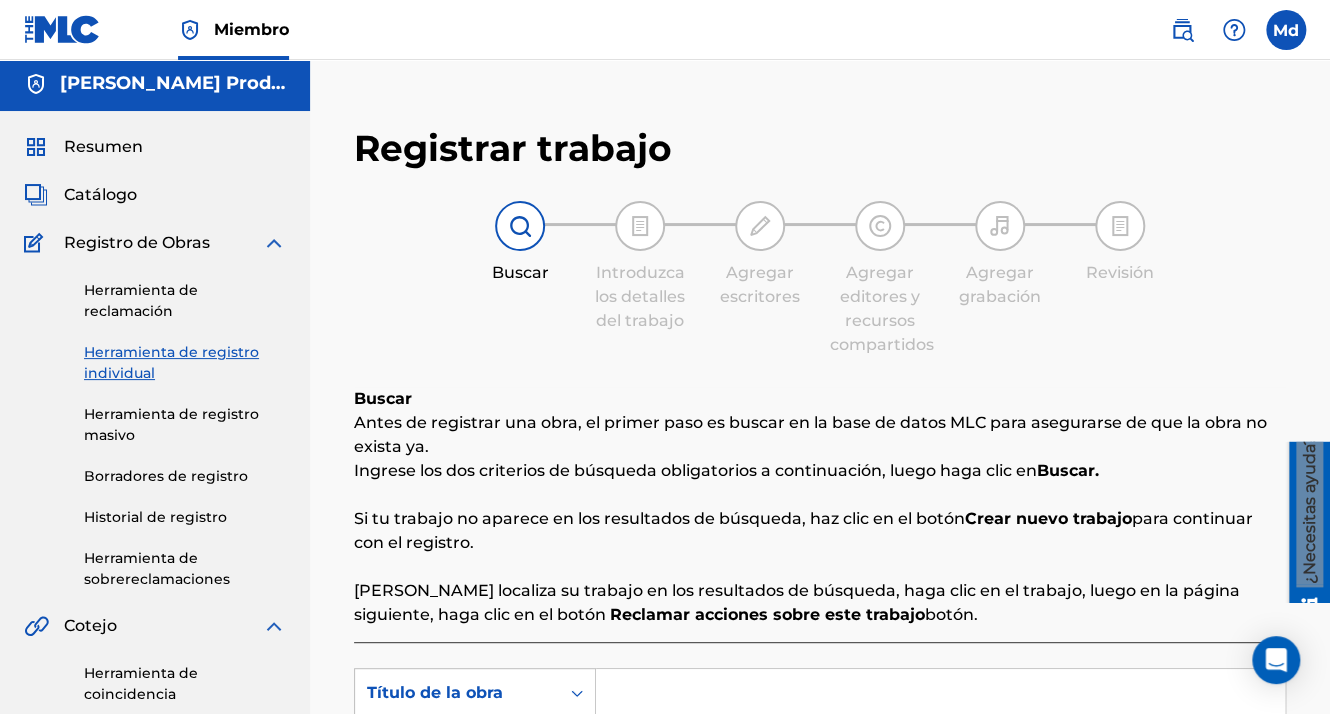 scroll, scrollTop: 0, scrollLeft: 0, axis: both 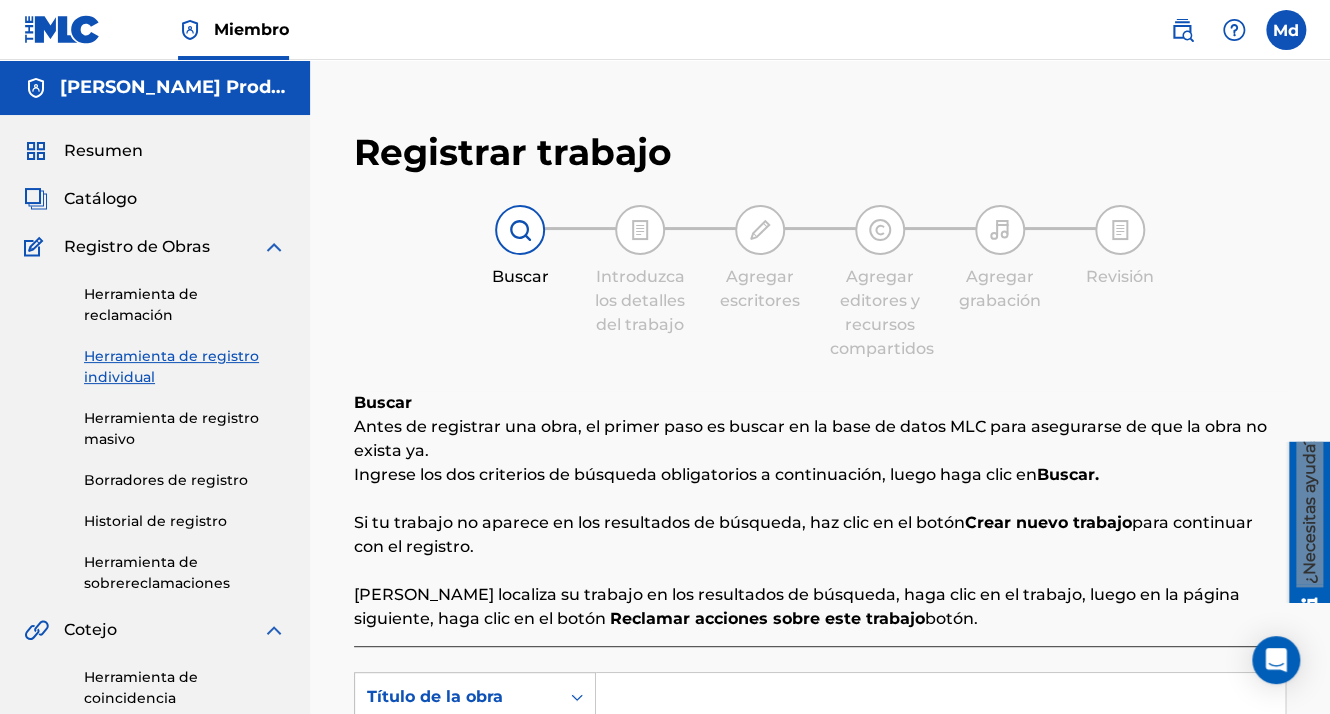 click on "Resumen" at bounding box center (103, 151) 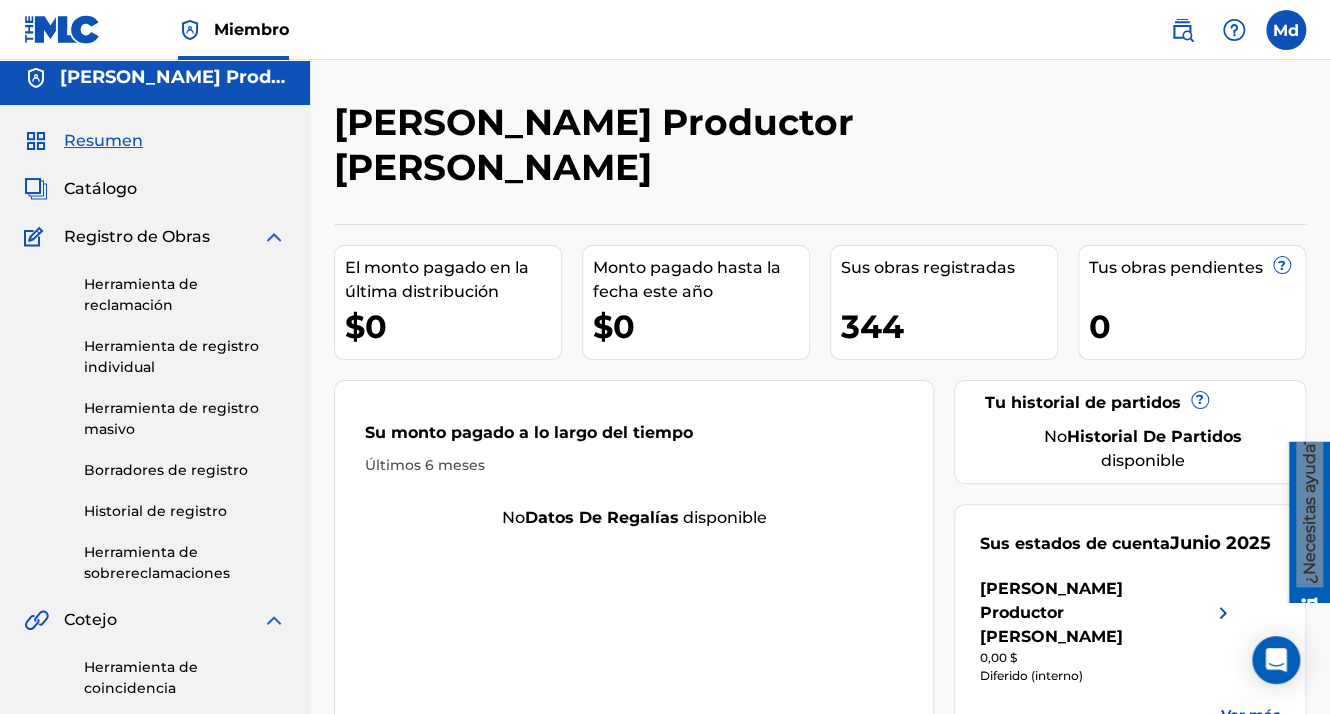 scroll, scrollTop: 0, scrollLeft: 0, axis: both 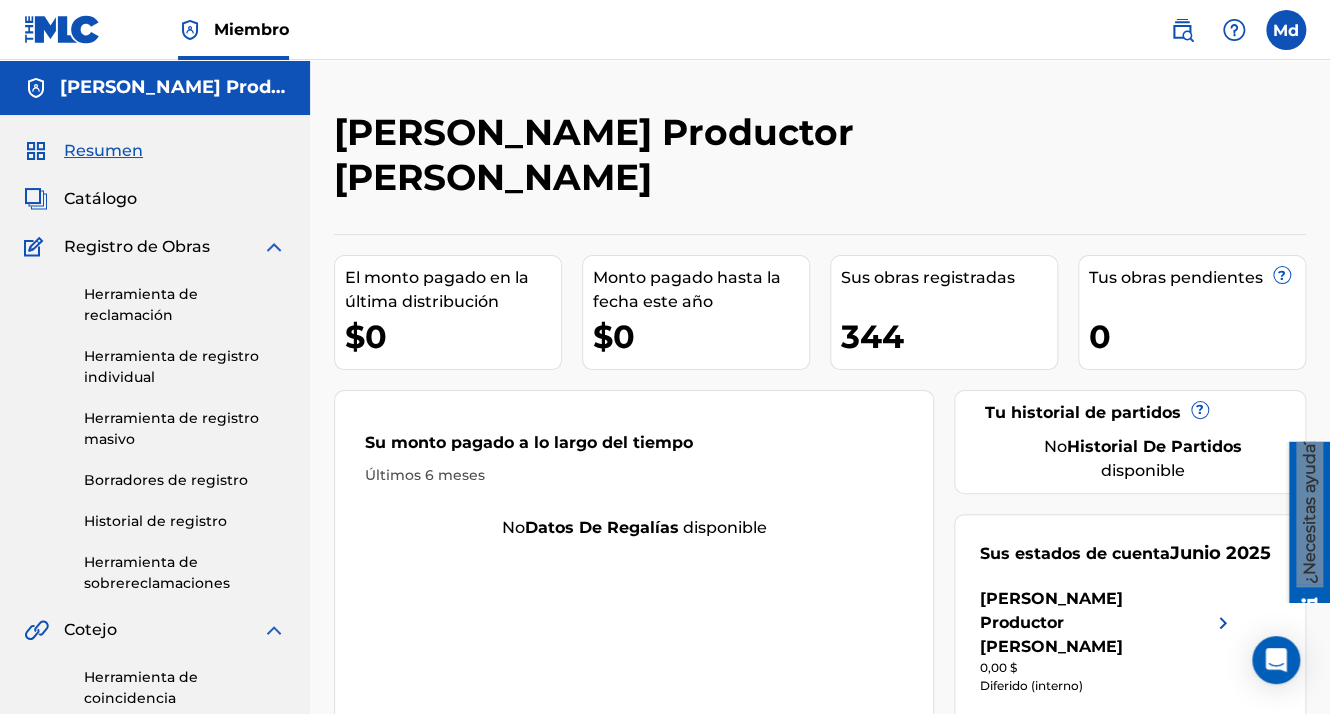 click on "Catálogo" at bounding box center (100, 199) 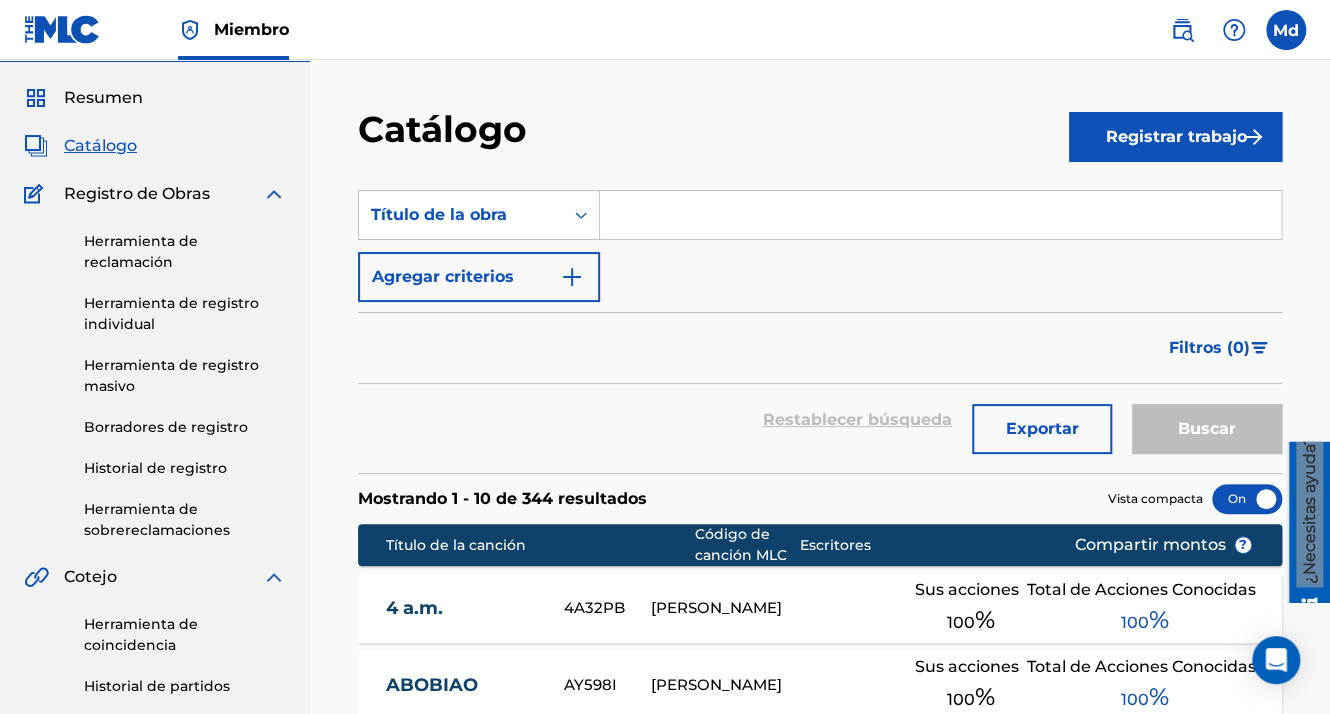 scroll, scrollTop: 100, scrollLeft: 0, axis: vertical 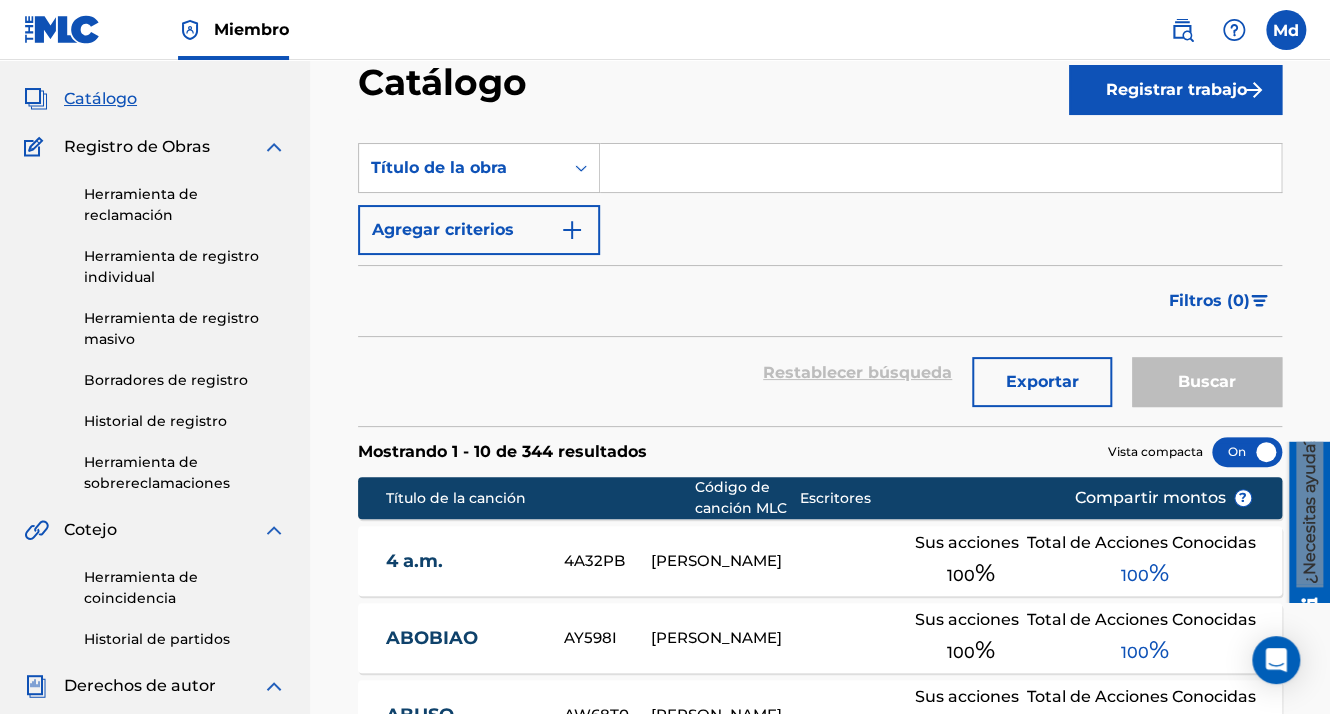 click on "Registrar trabajo" at bounding box center (1175, 90) 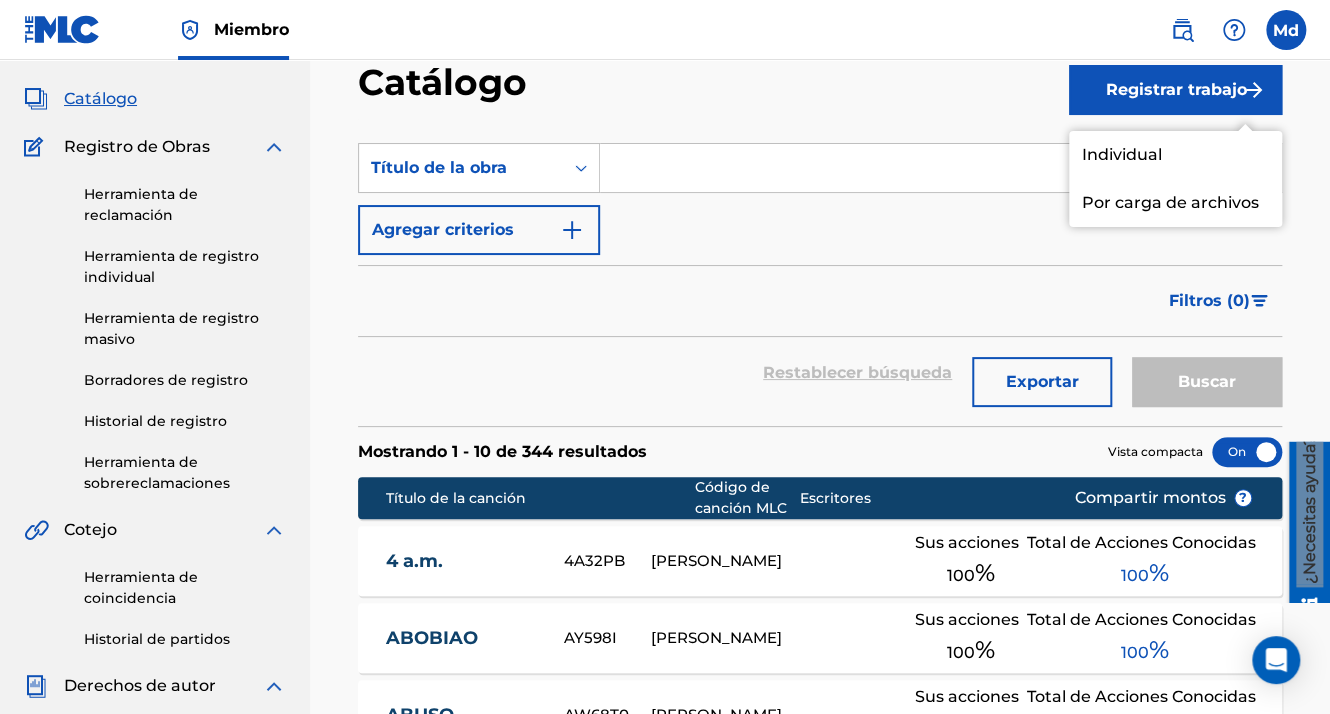 click on "Individual" at bounding box center [1175, 155] 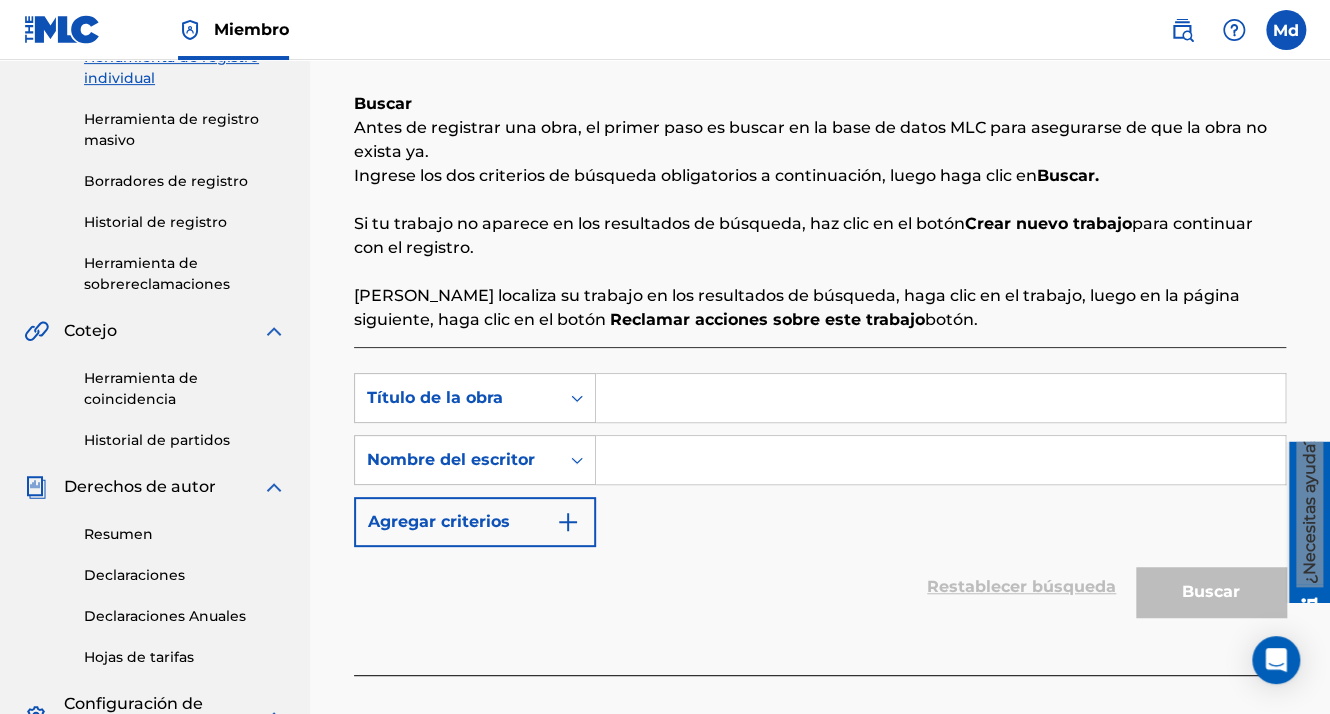 scroll, scrollTop: 300, scrollLeft: 0, axis: vertical 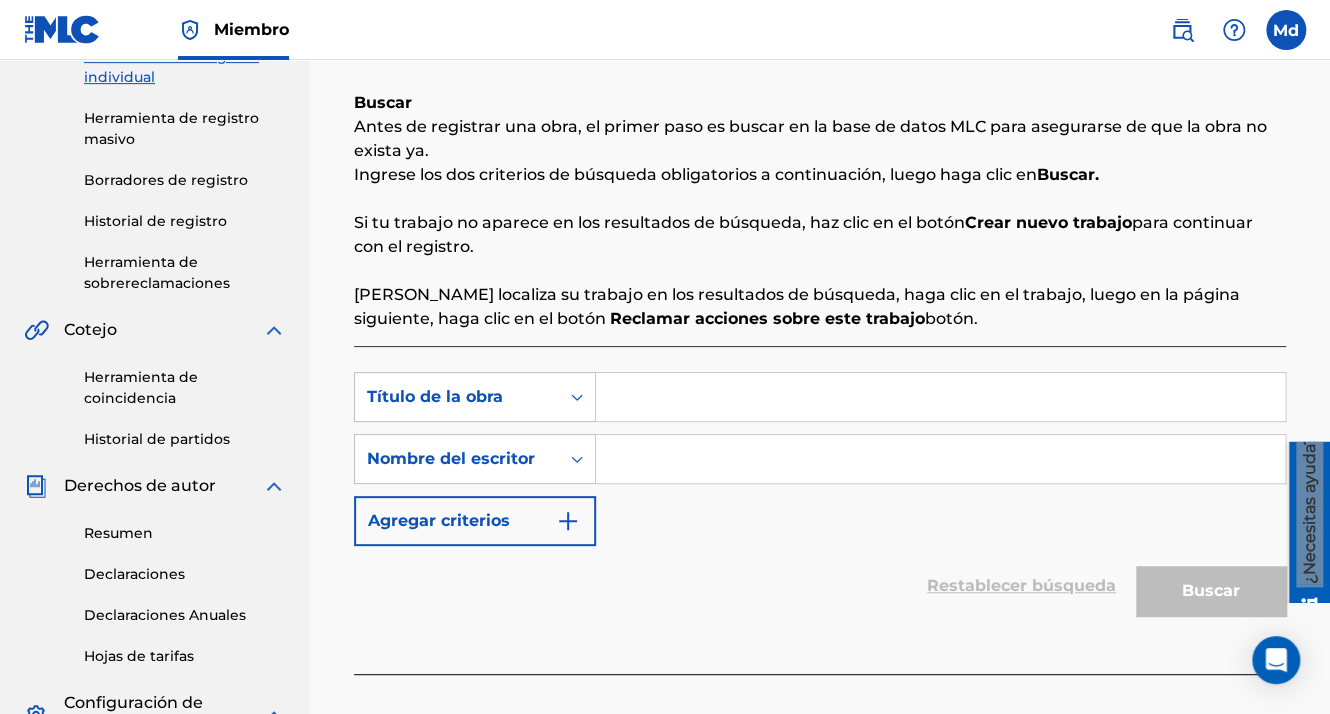 click at bounding box center [940, 397] 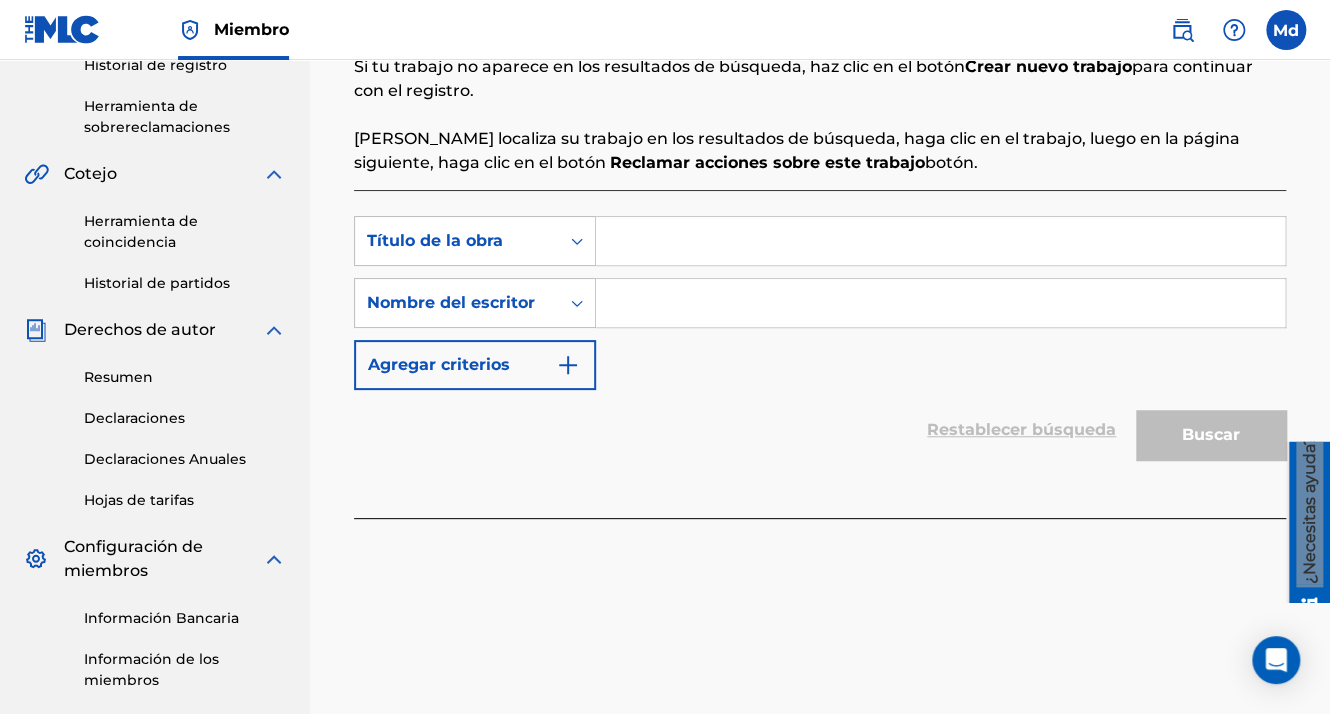 scroll, scrollTop: 500, scrollLeft: 0, axis: vertical 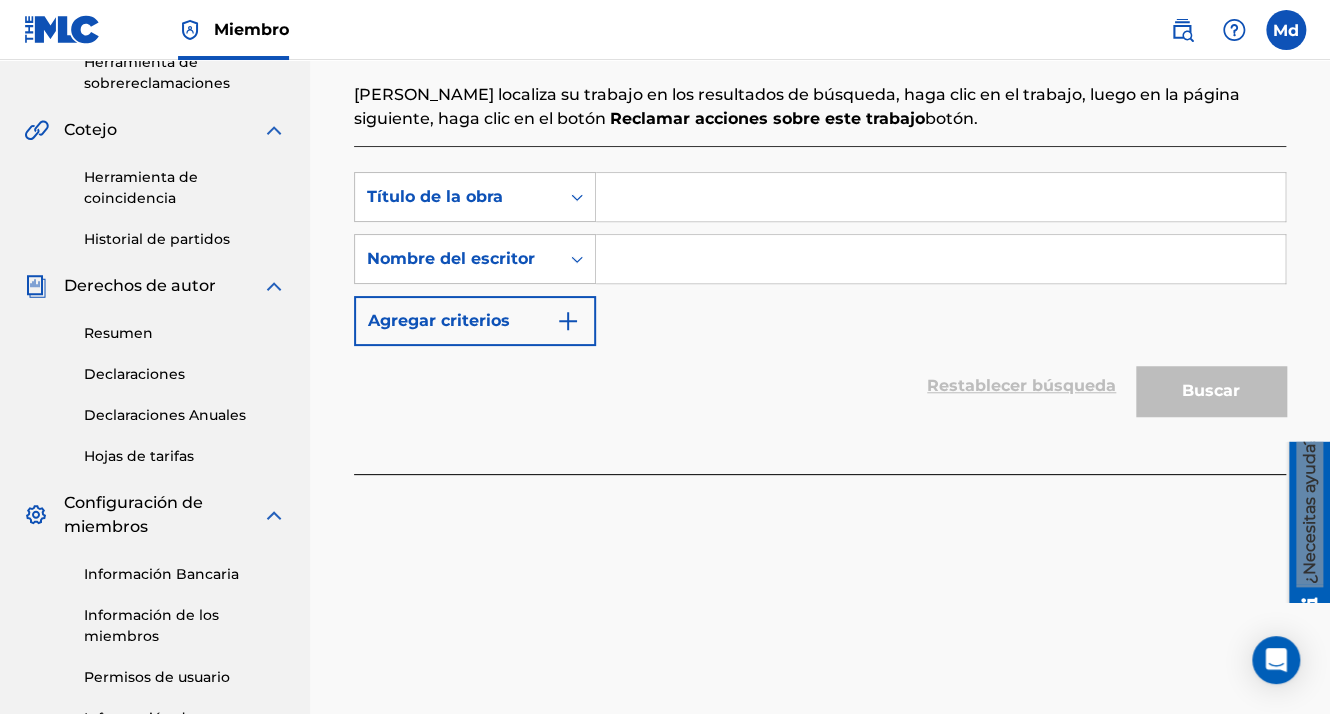 paste on "PASALO PACA" 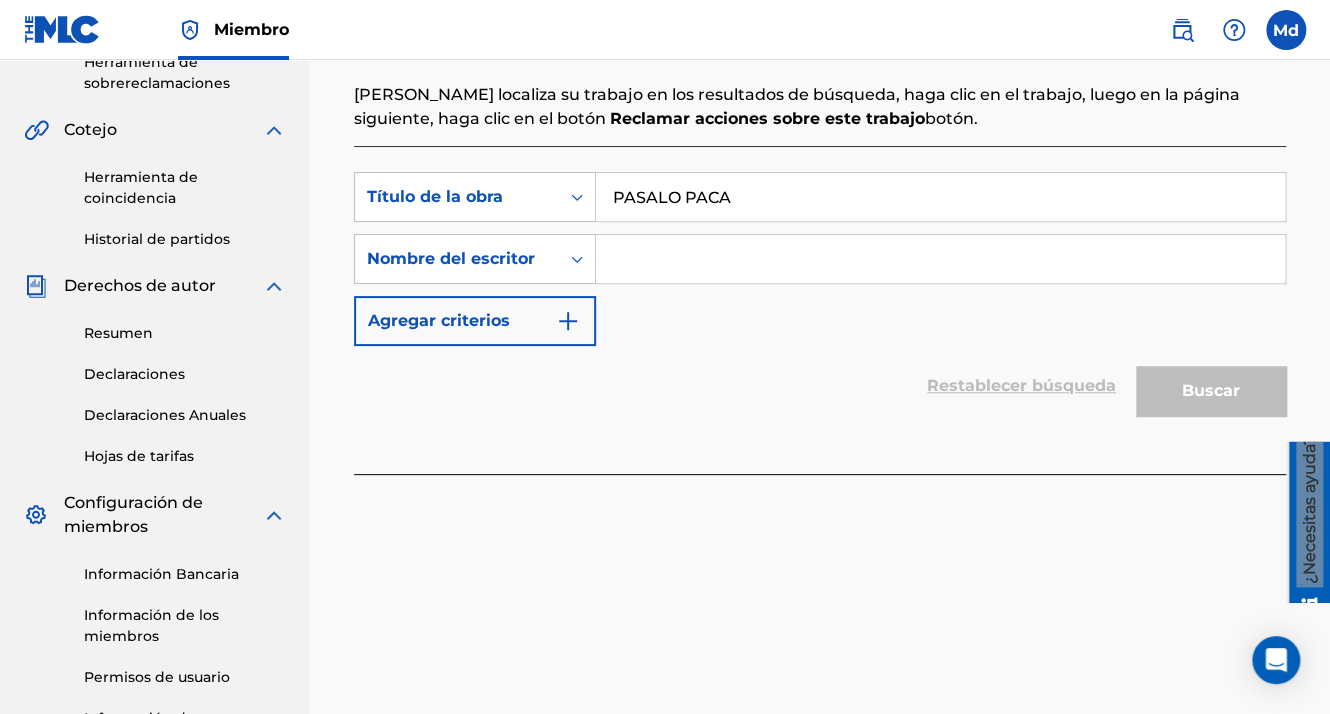 click at bounding box center (940, 259) 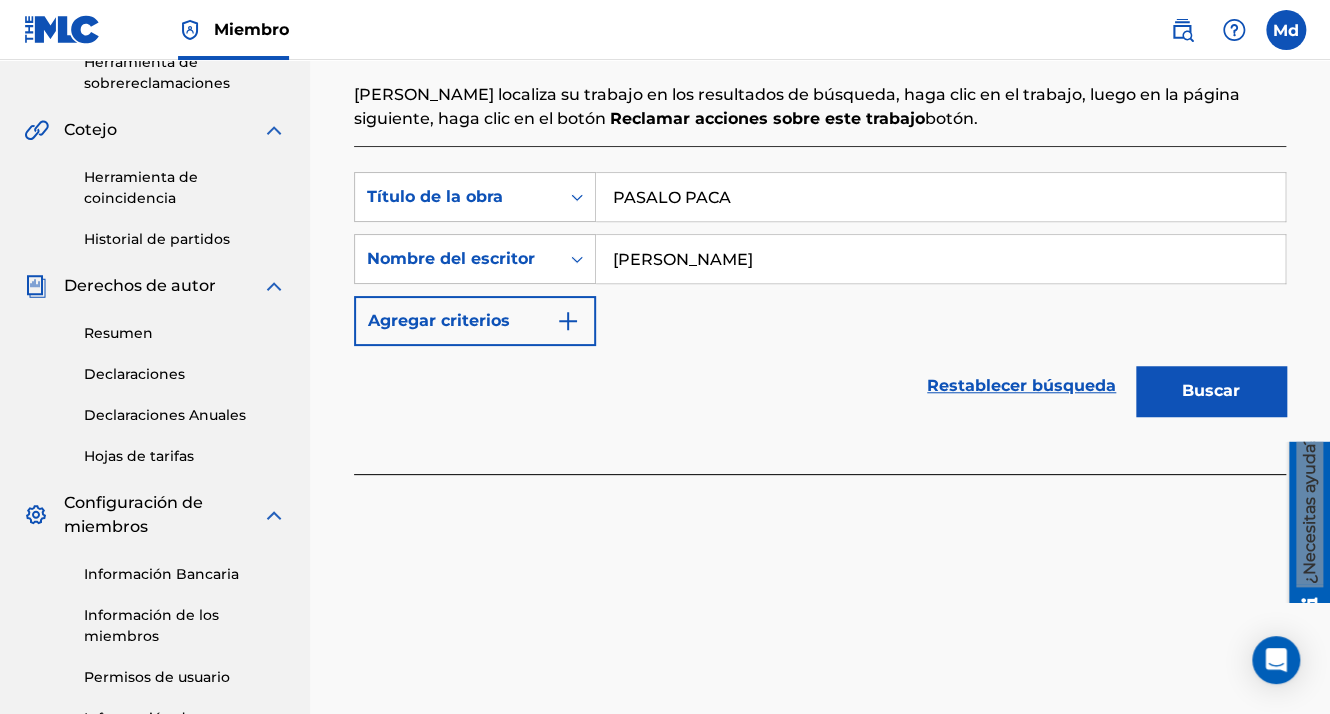 click on "Agregar criterios" at bounding box center (475, 321) 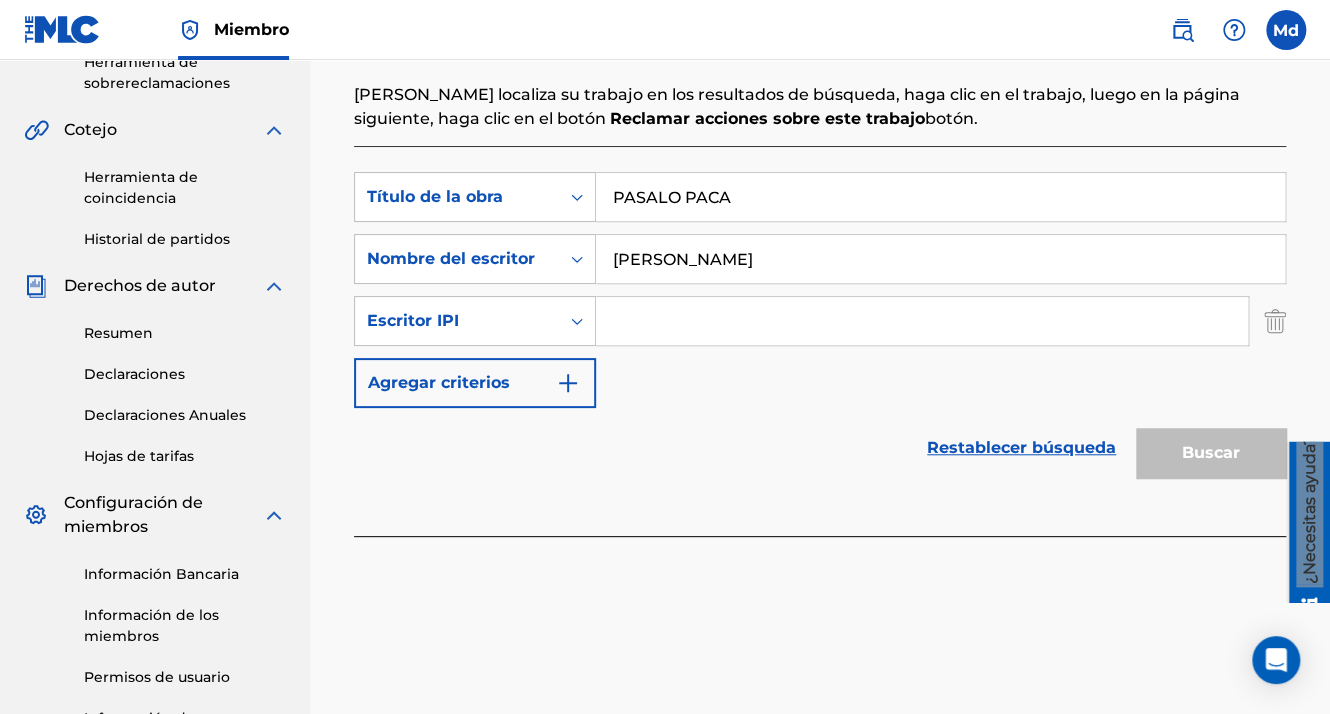 click at bounding box center [922, 321] 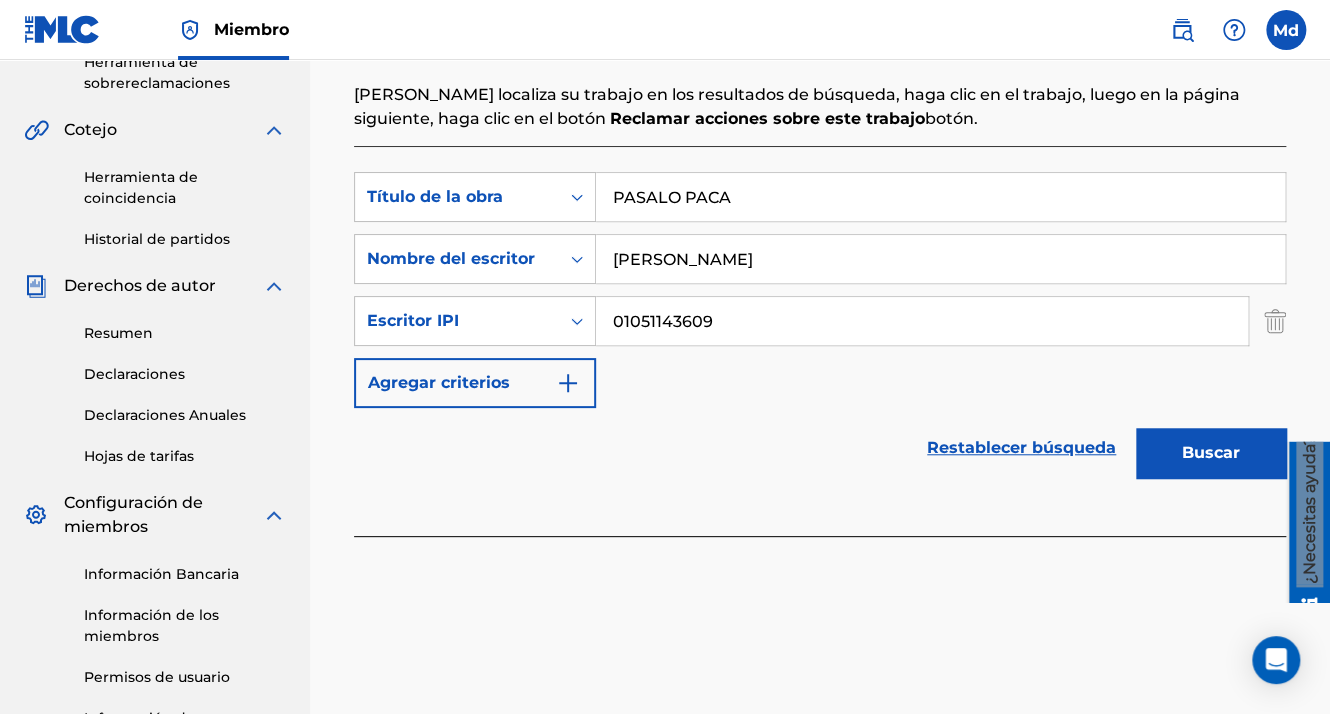 click on "Buscar" at bounding box center [1211, 453] 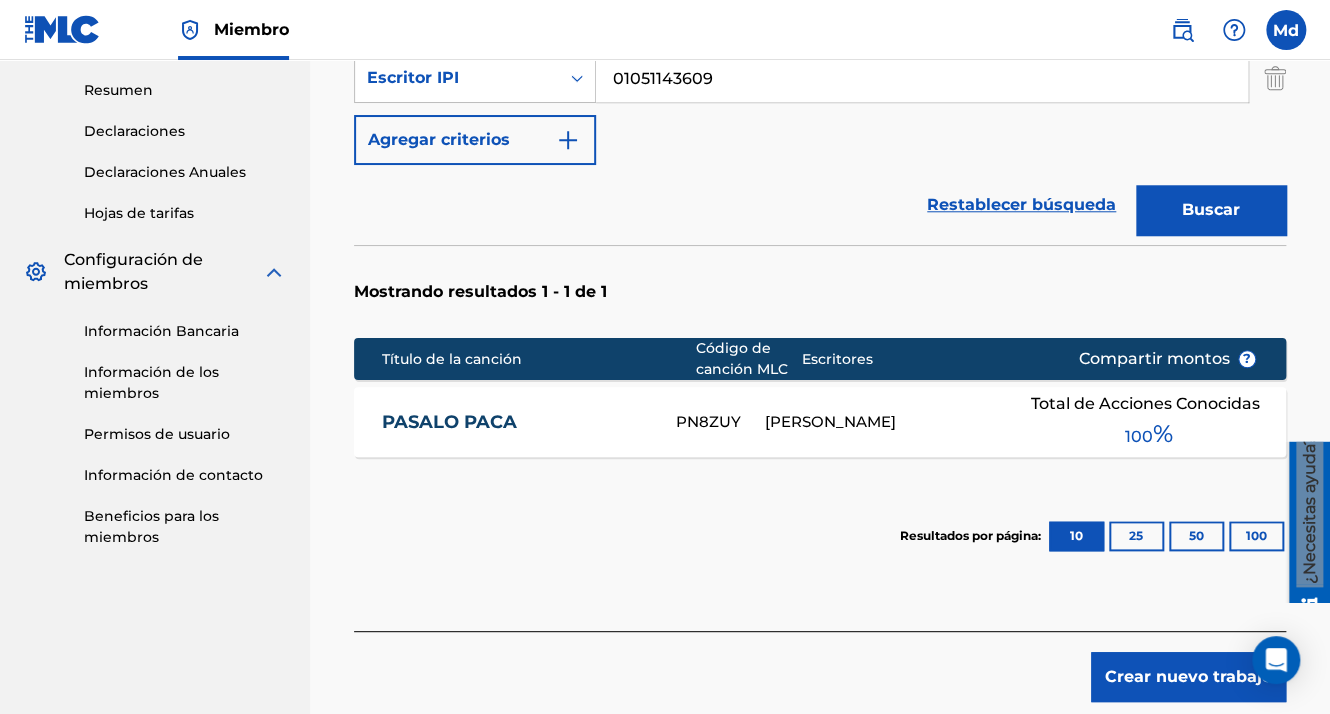 scroll, scrollTop: 846, scrollLeft: 0, axis: vertical 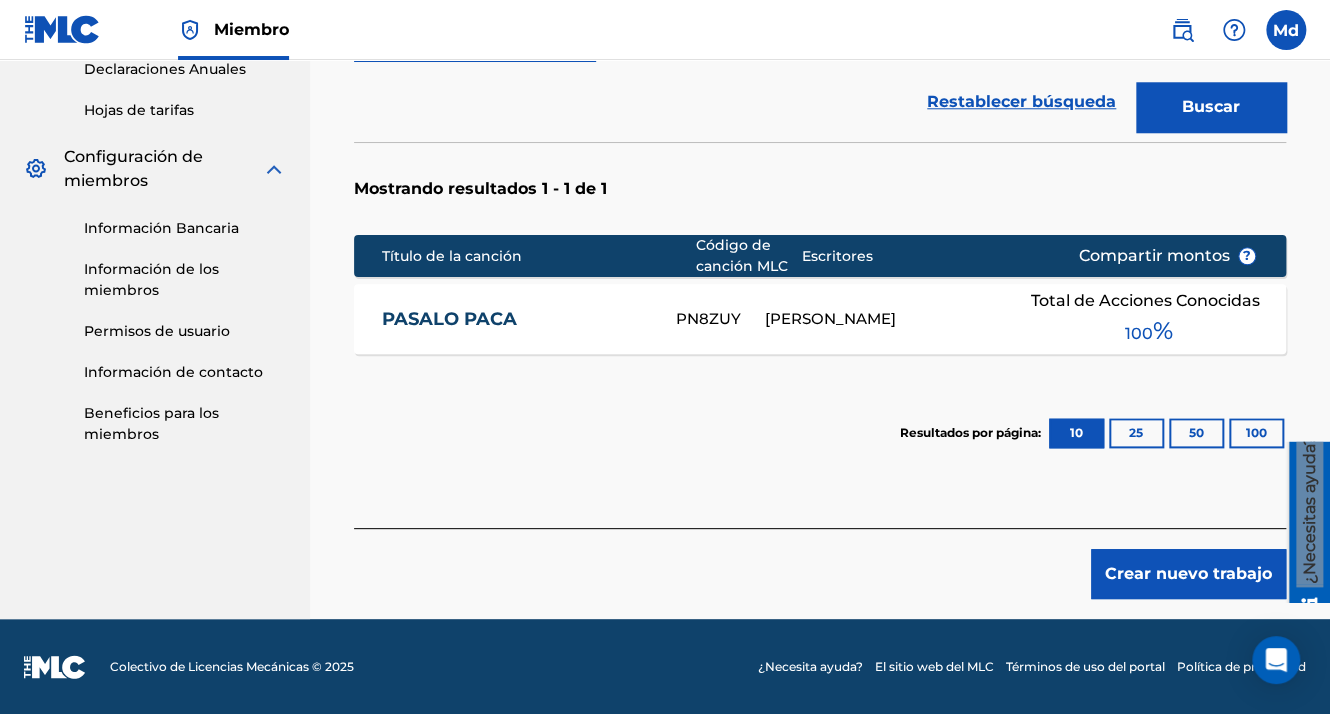 click on "Crear nuevo trabajo" at bounding box center (1188, 574) 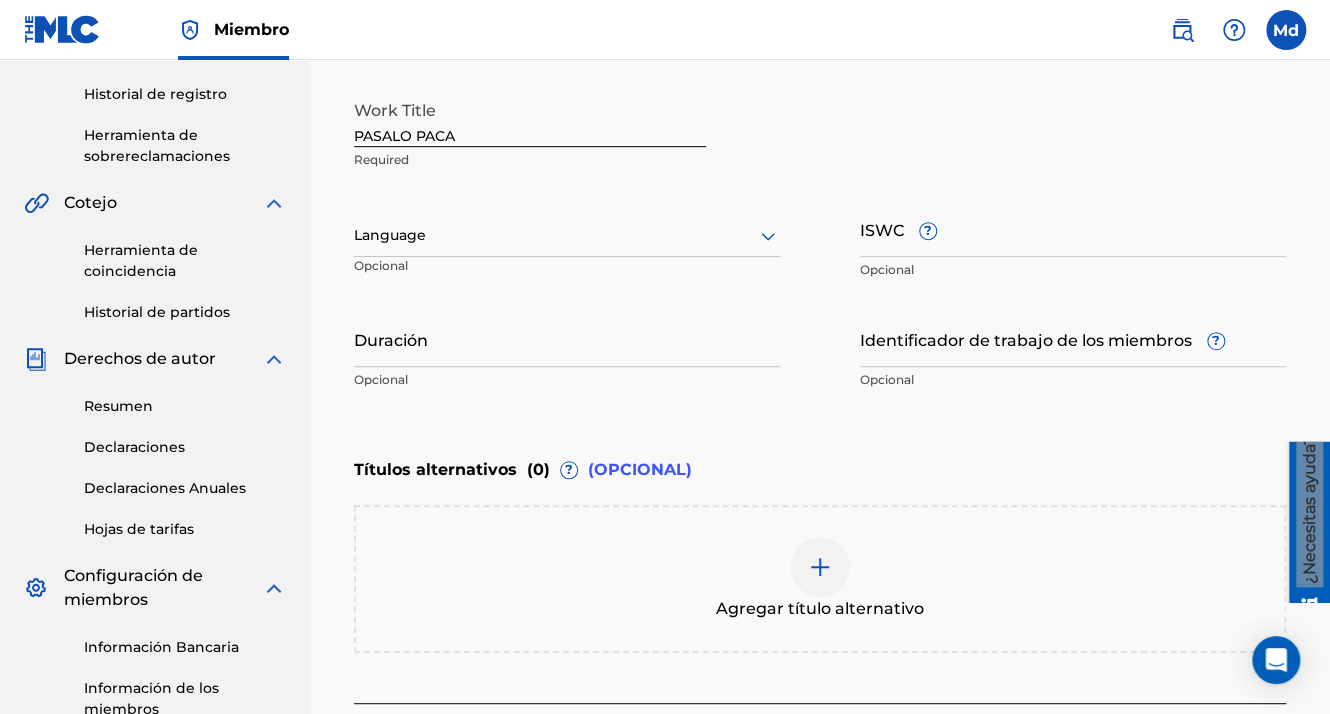 scroll, scrollTop: 396, scrollLeft: 0, axis: vertical 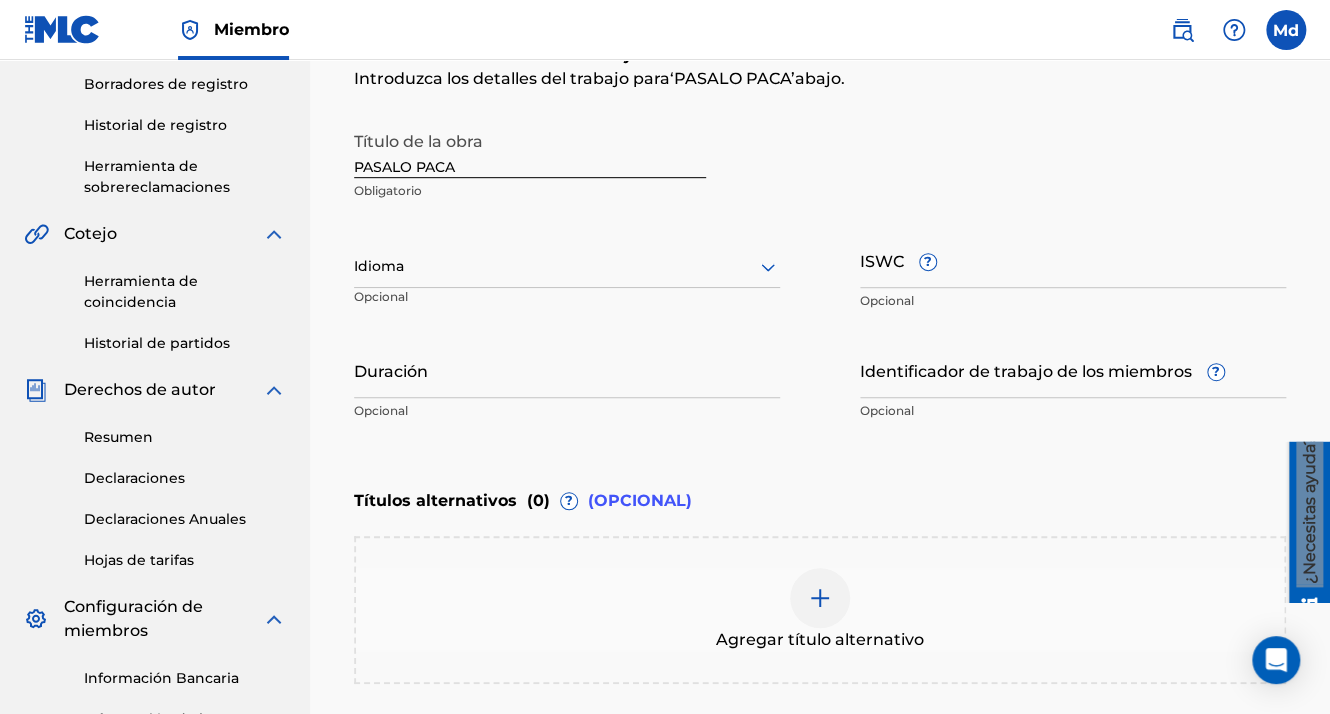 click at bounding box center (567, 266) 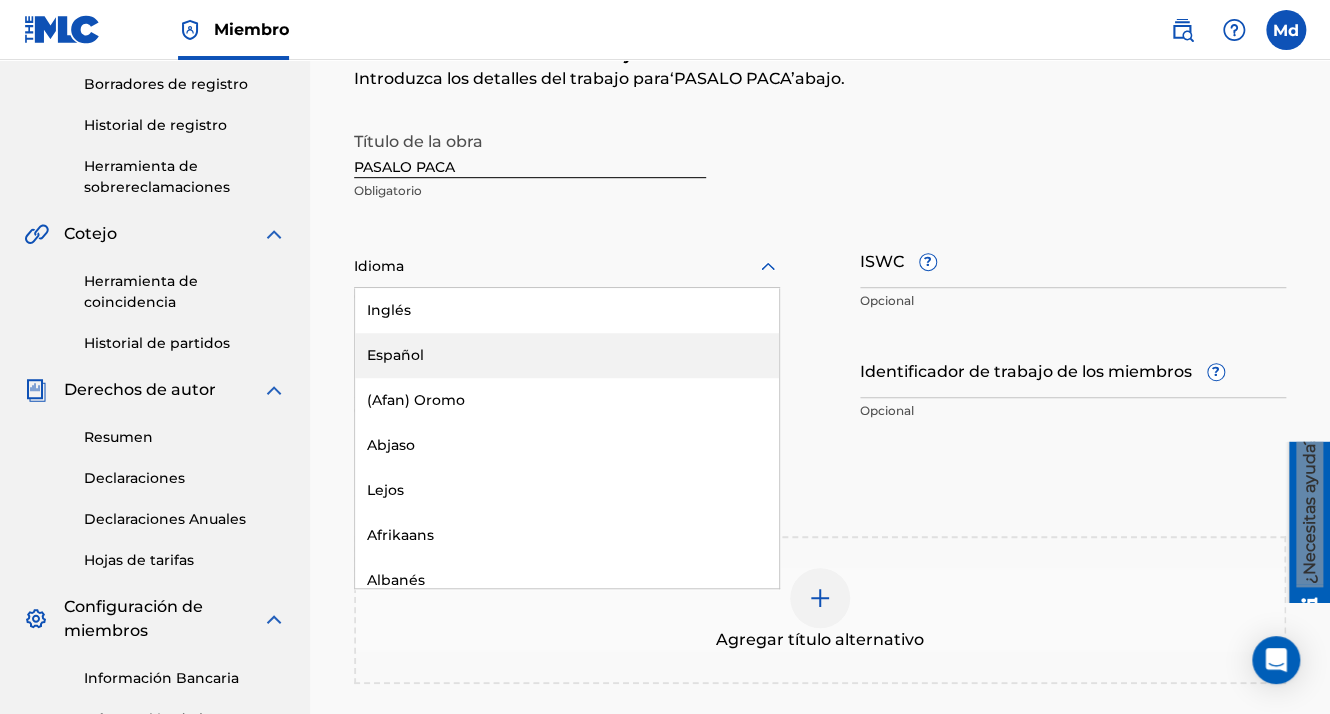 click on "Español" at bounding box center (567, 355) 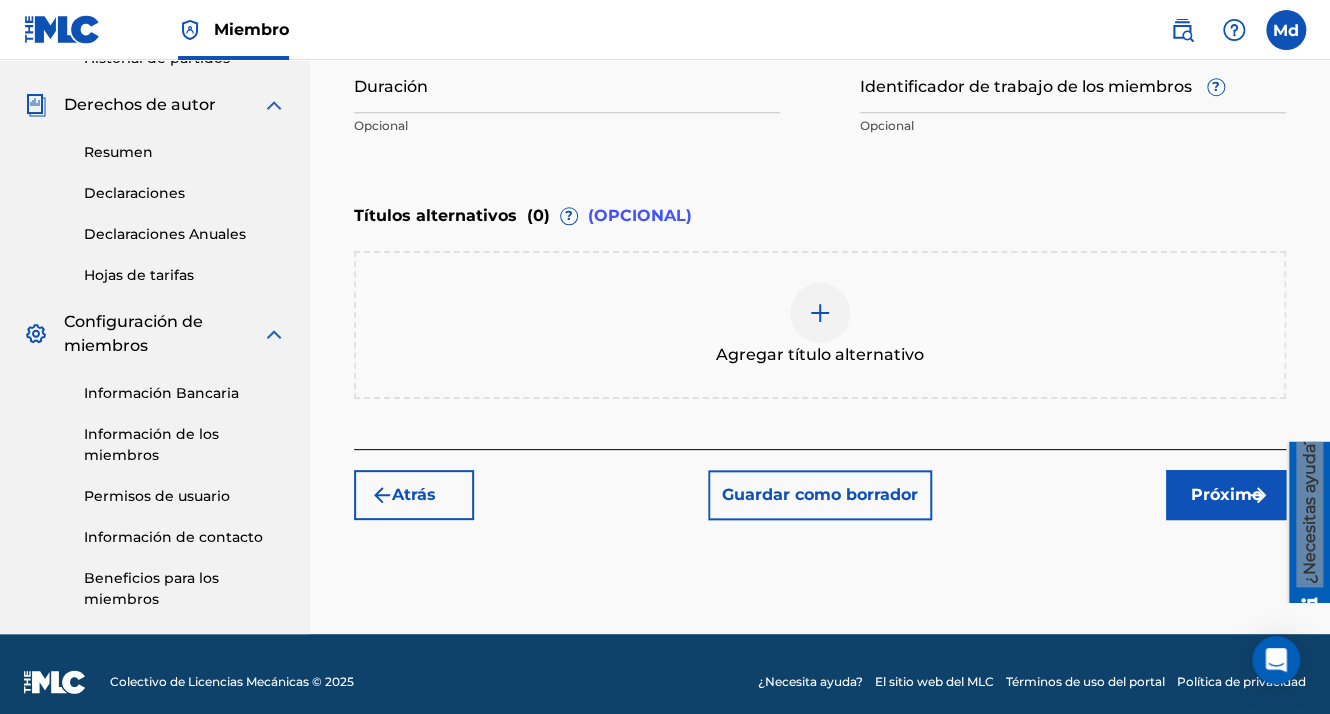 scroll, scrollTop: 696, scrollLeft: 0, axis: vertical 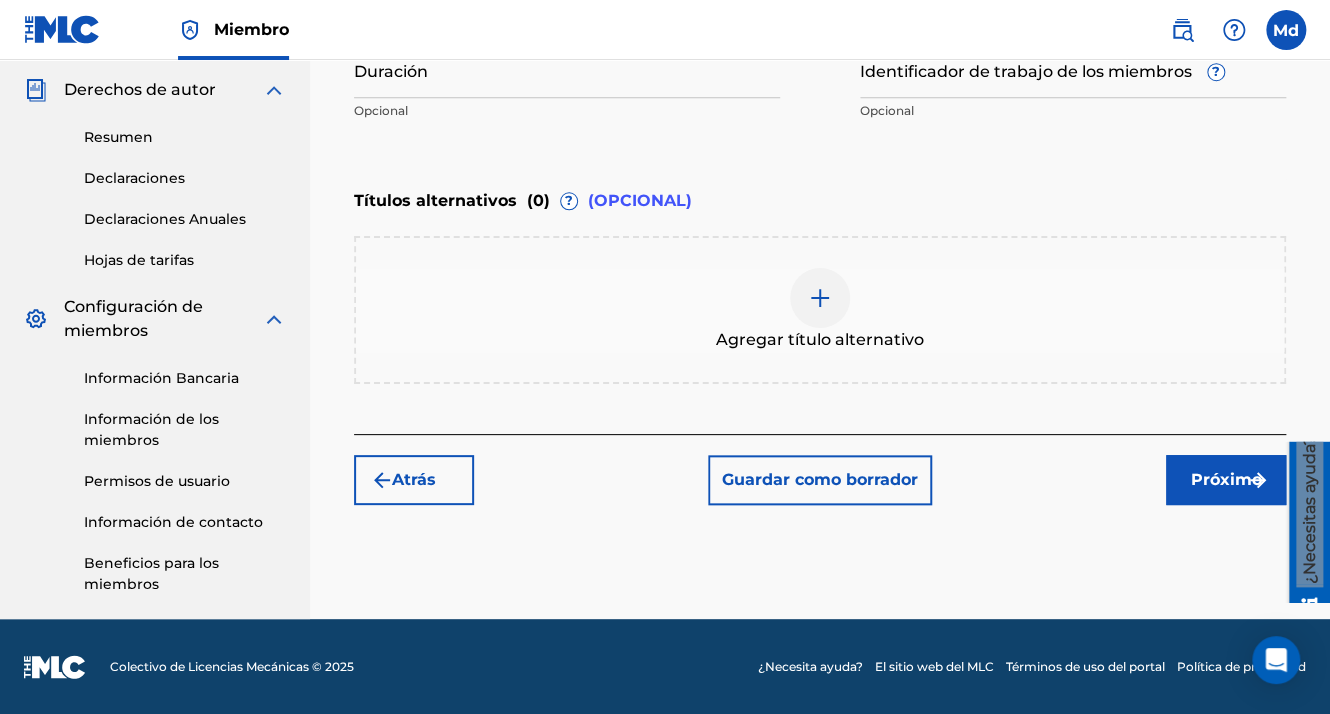 click on "Próximo" at bounding box center (1226, 480) 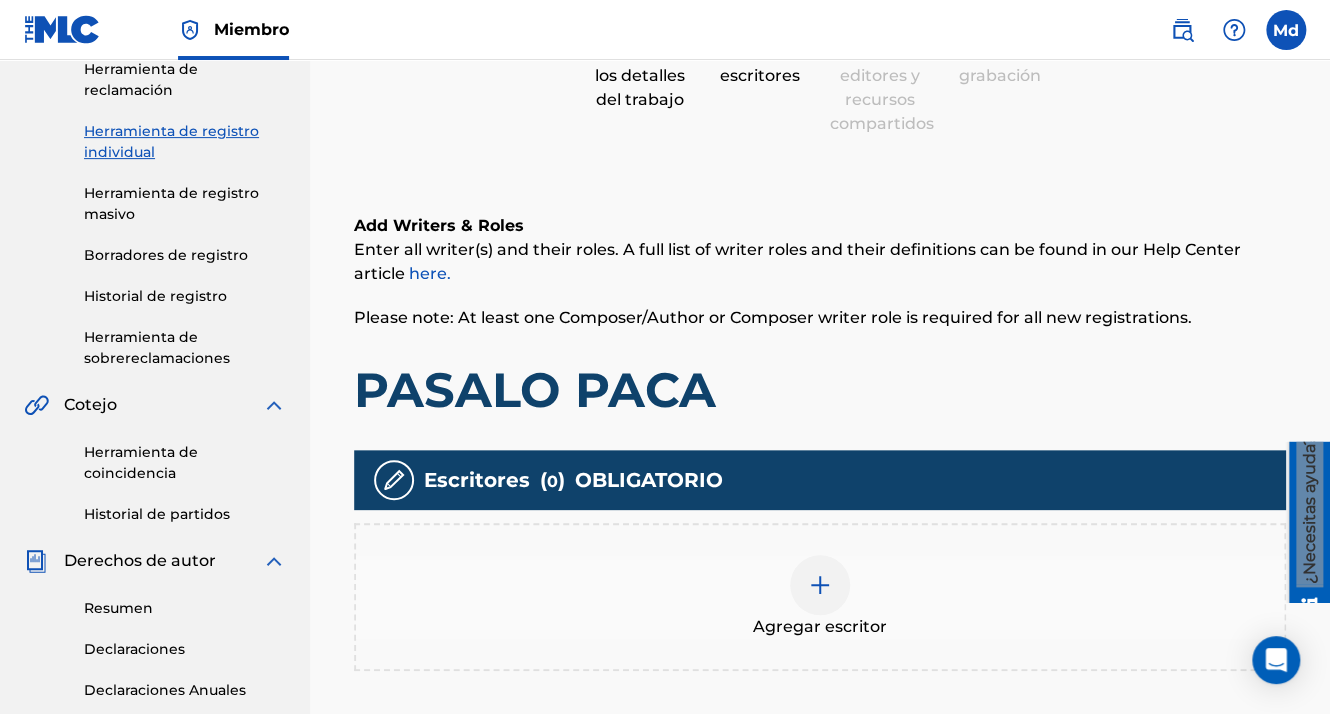 scroll, scrollTop: 390, scrollLeft: 0, axis: vertical 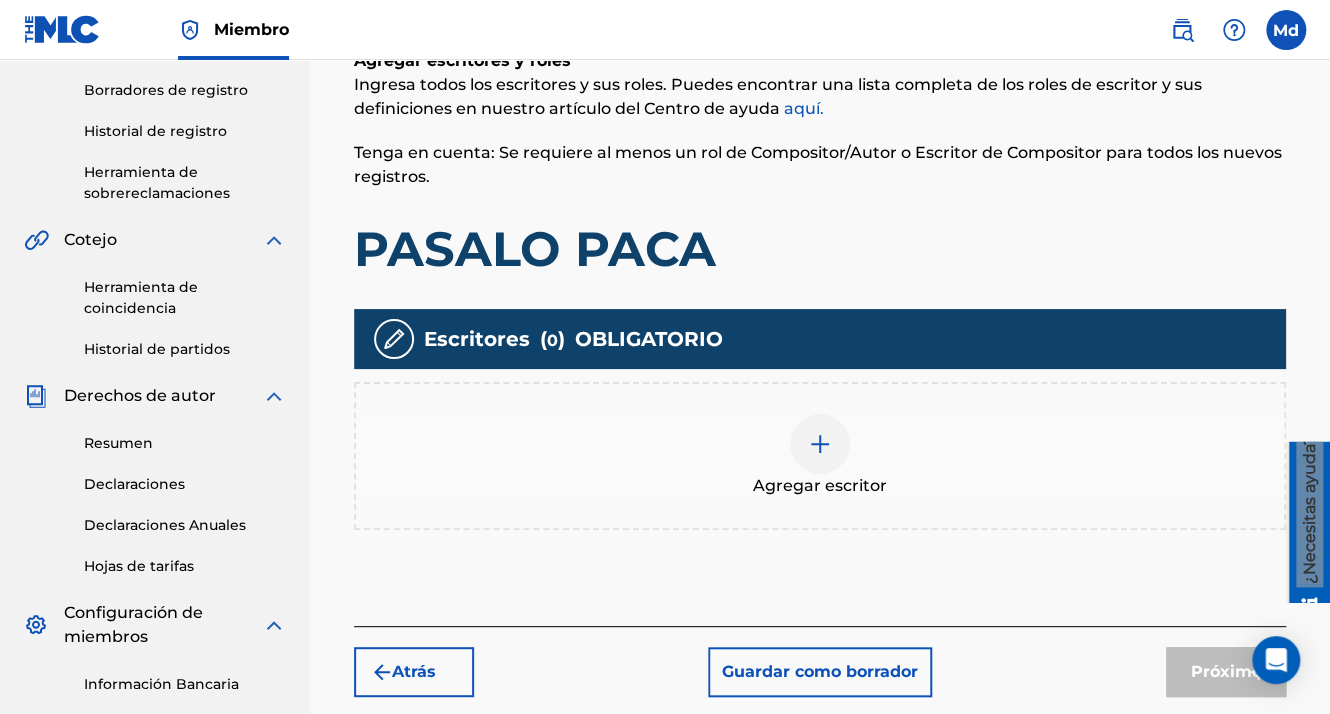 click at bounding box center [820, 444] 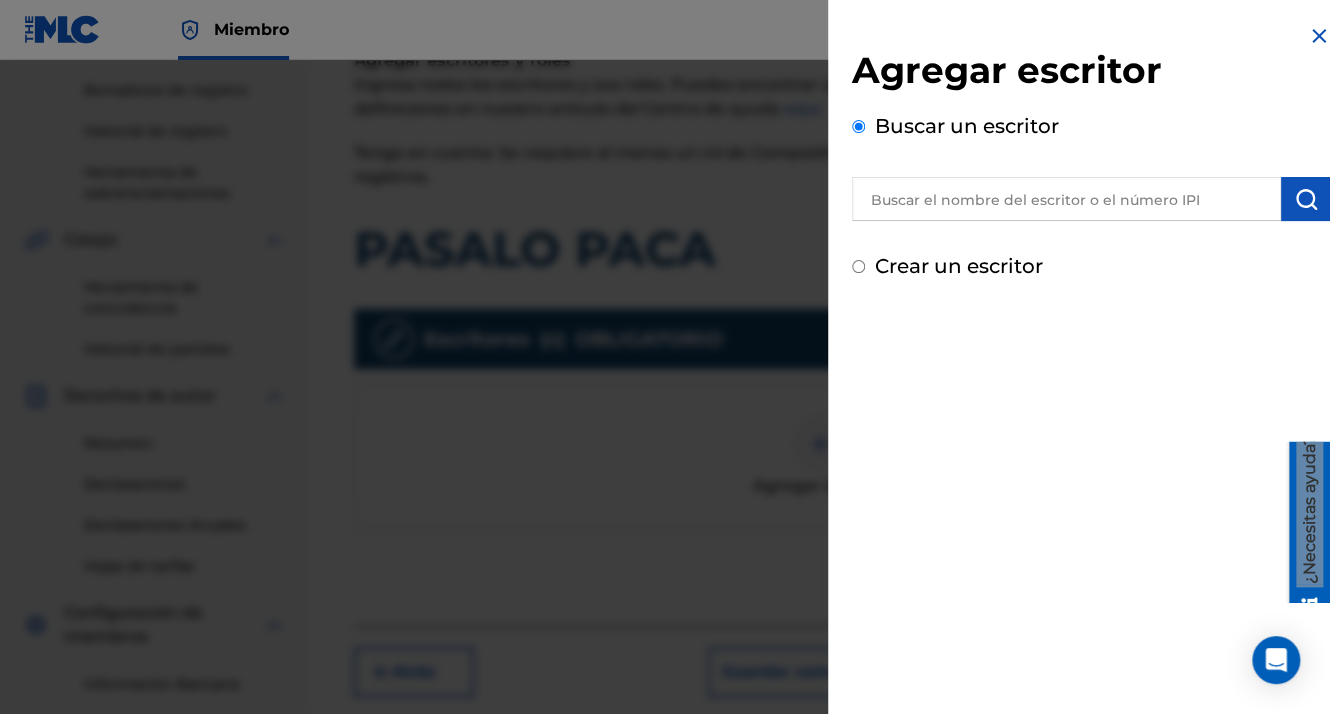 click at bounding box center (1066, 199) 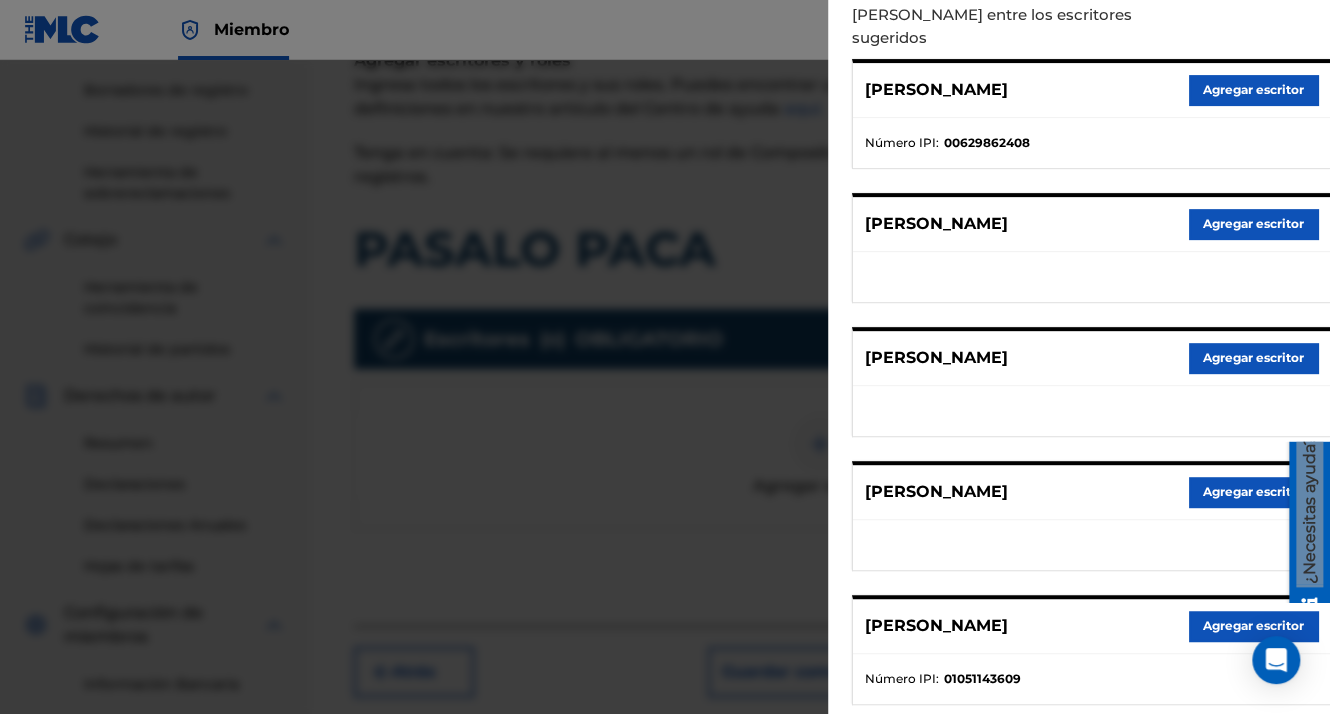 scroll, scrollTop: 300, scrollLeft: 0, axis: vertical 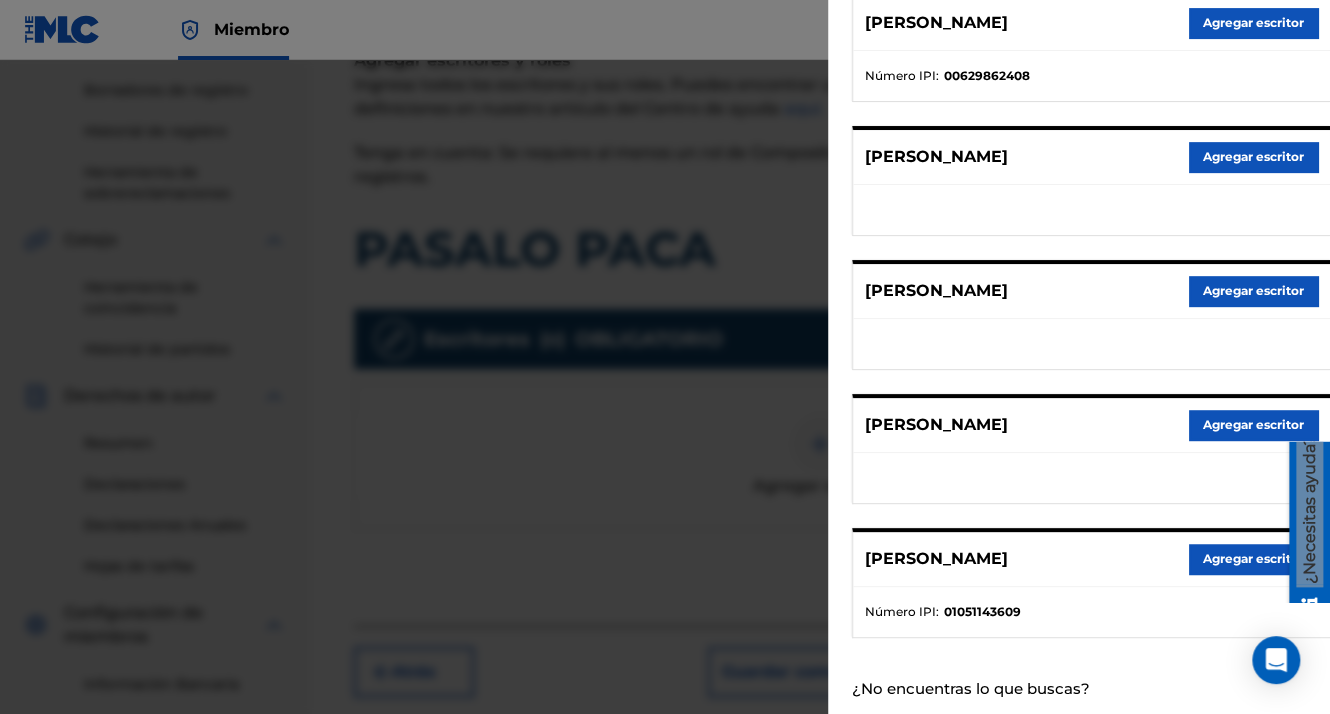 click on "Agregar escritor" at bounding box center [1253, 559] 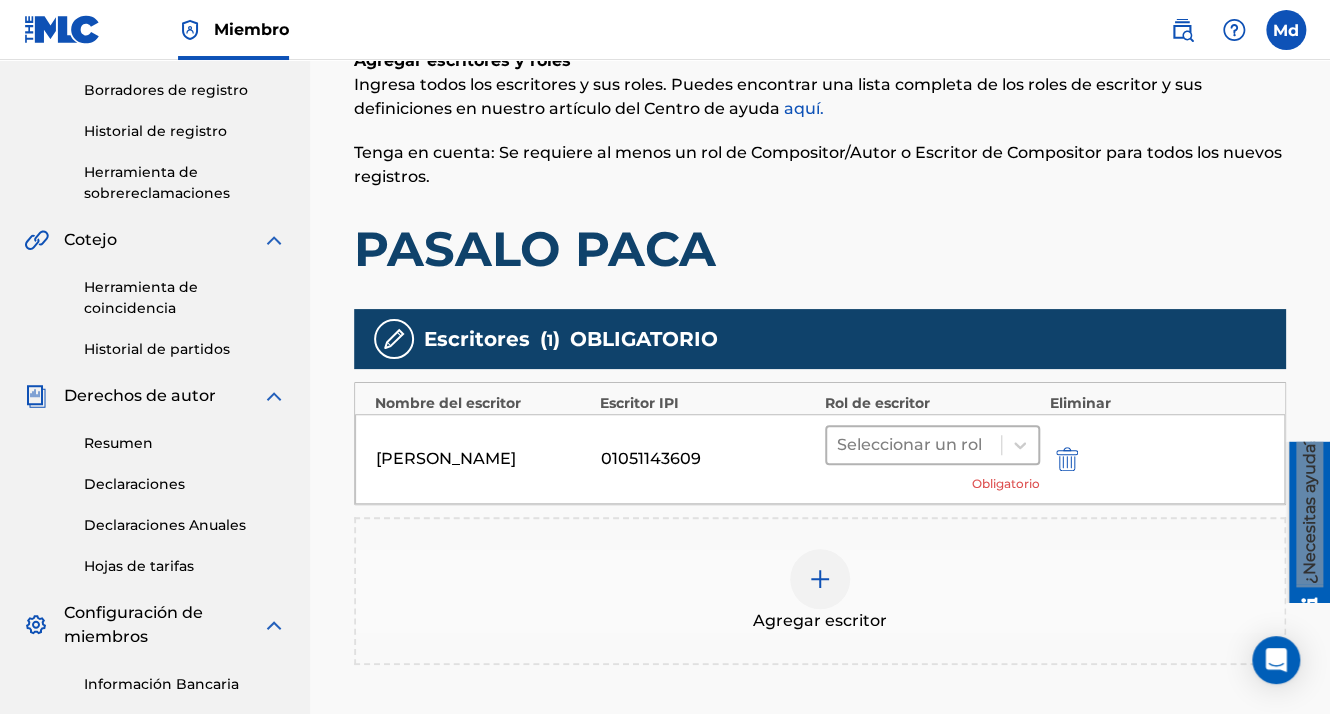 click at bounding box center (914, 445) 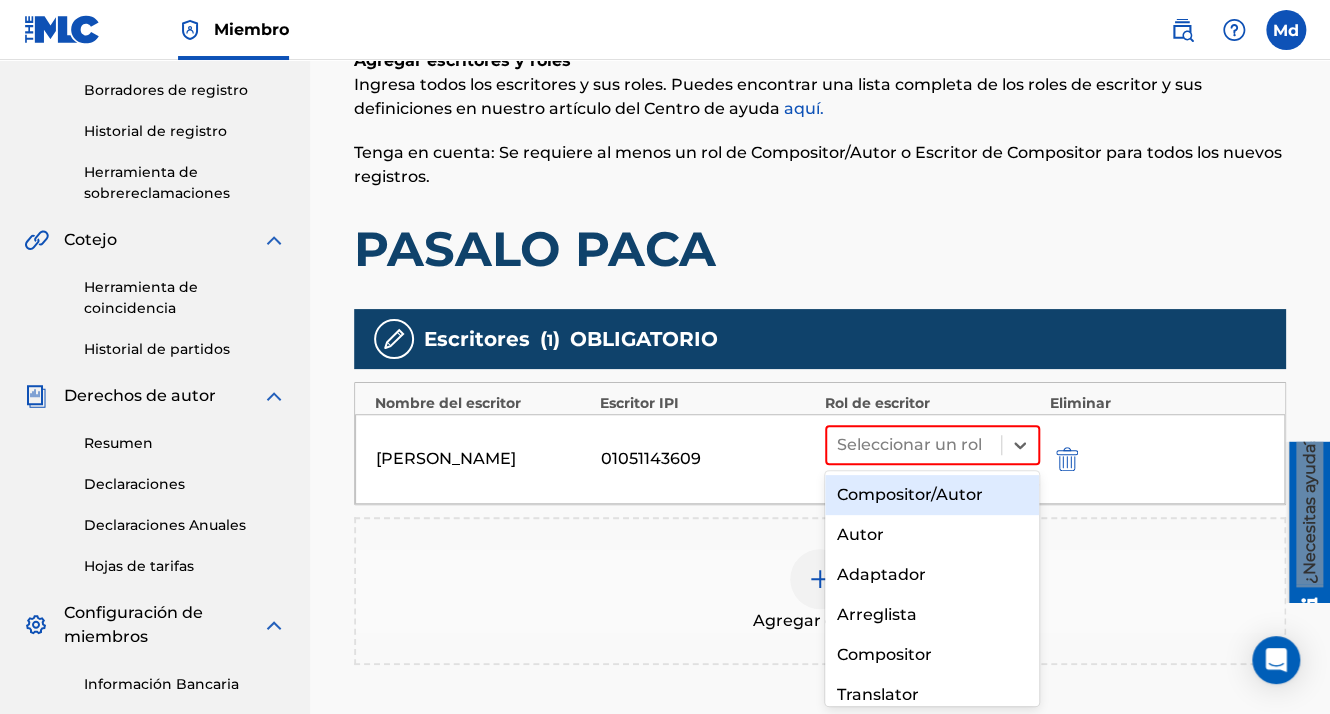 click on "Compositor/Autor" at bounding box center (932, 495) 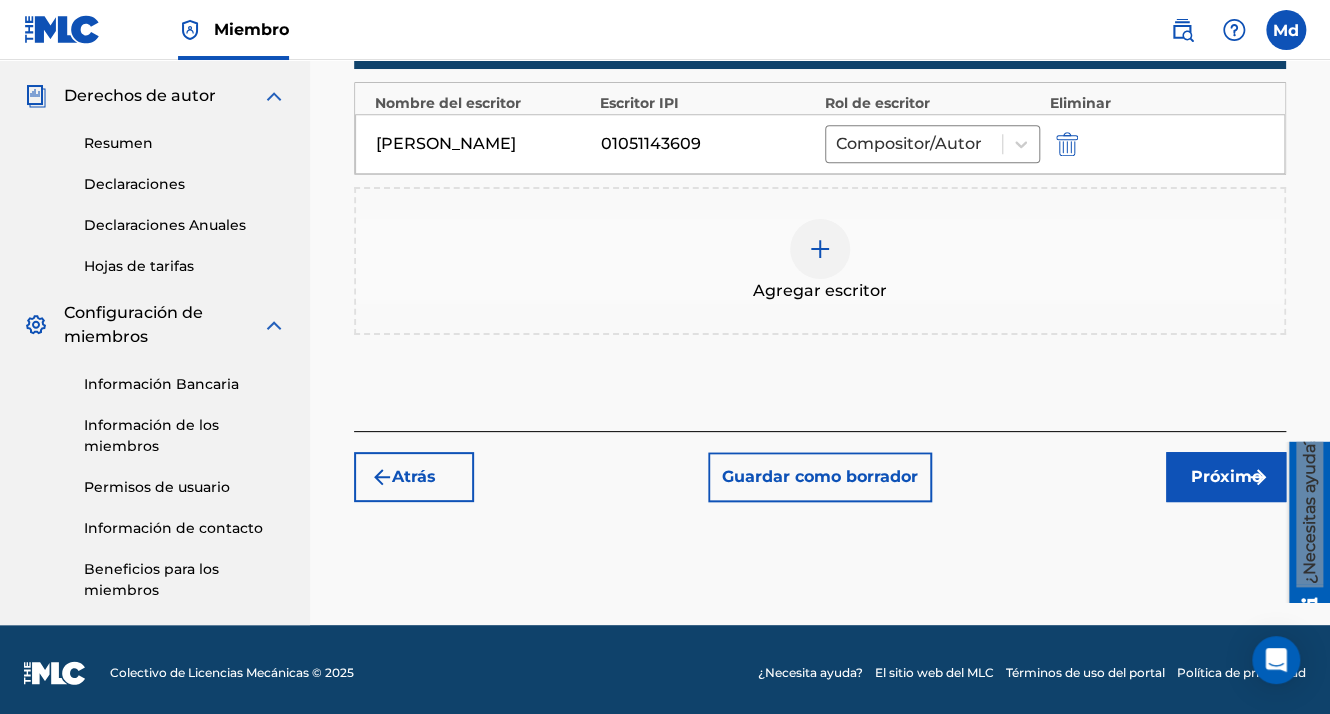 click on "Próximo" at bounding box center [1226, 477] 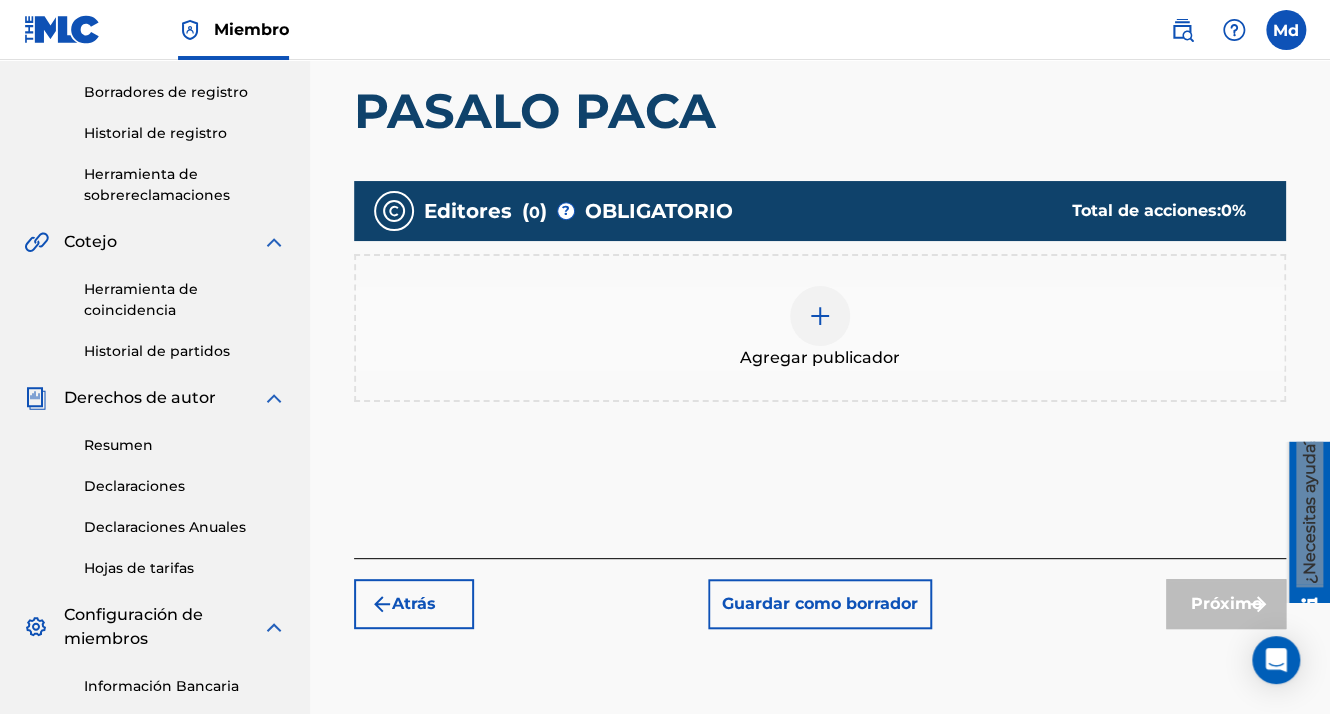scroll, scrollTop: 390, scrollLeft: 0, axis: vertical 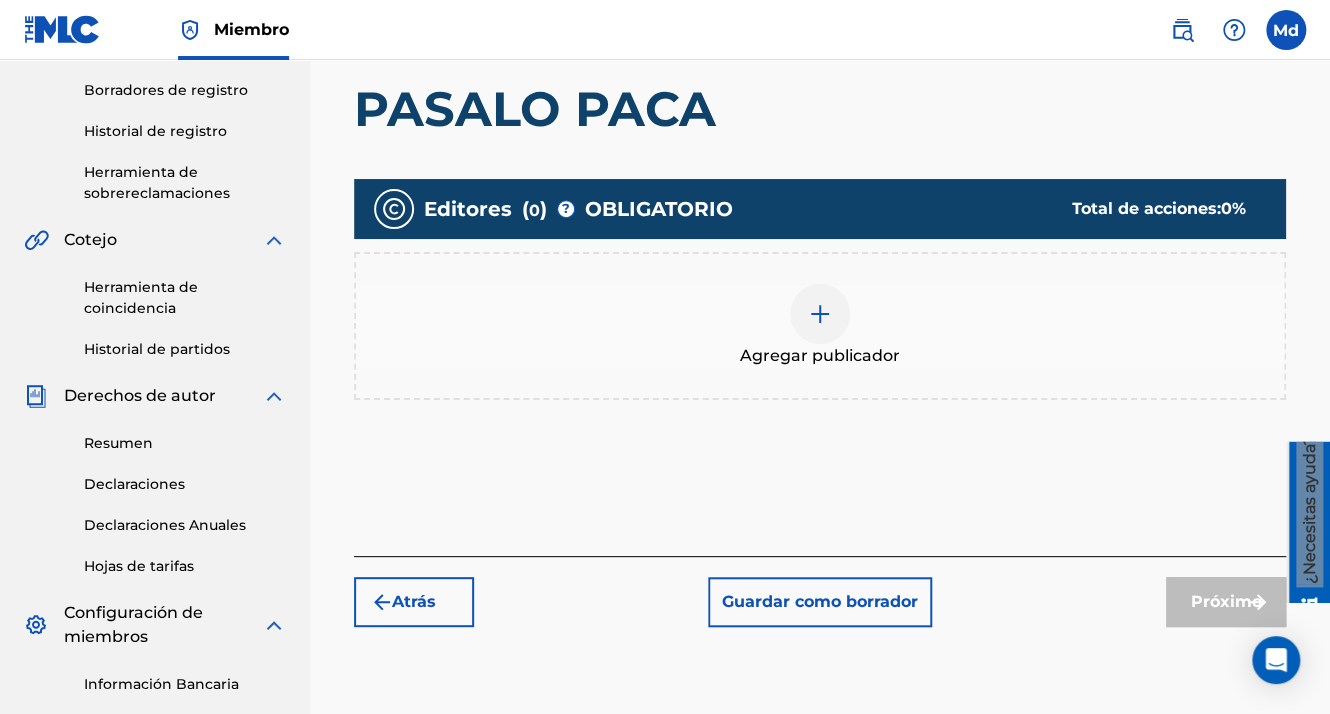 click at bounding box center [820, 314] 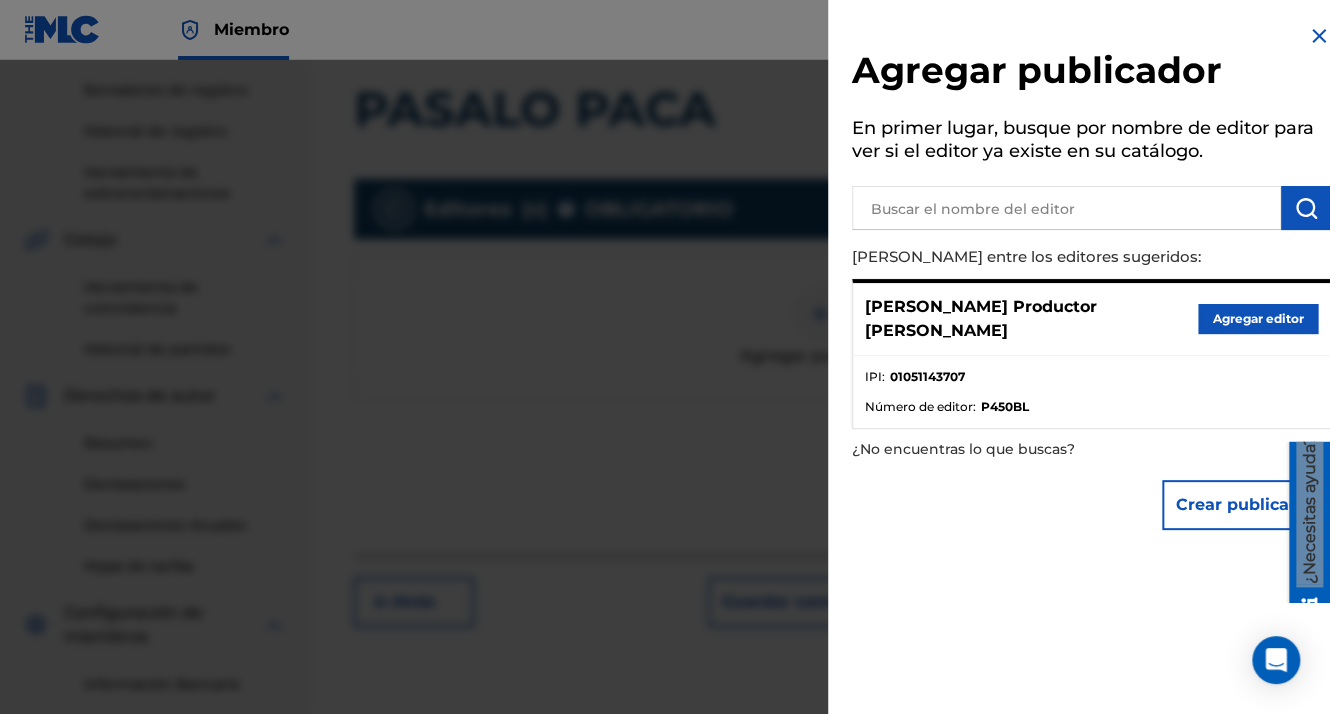 click on "Agregar editor" at bounding box center (1258, 319) 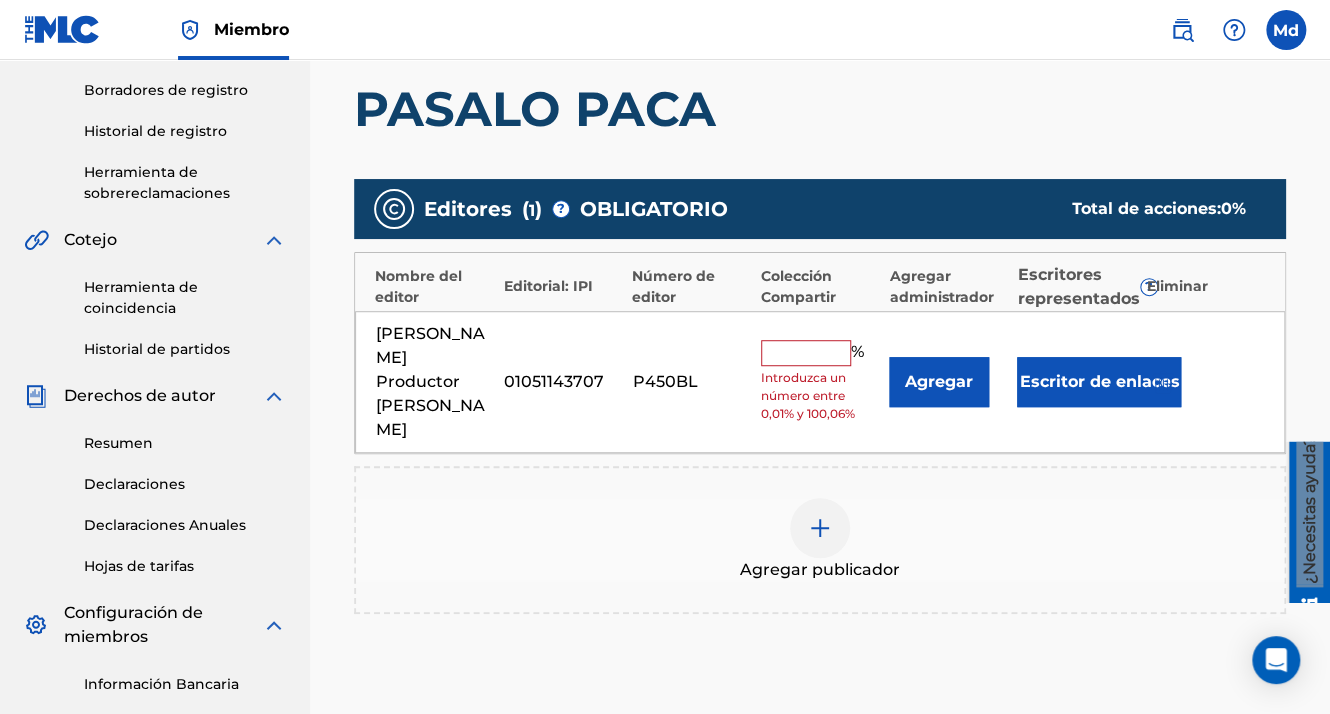 click at bounding box center (806, 353) 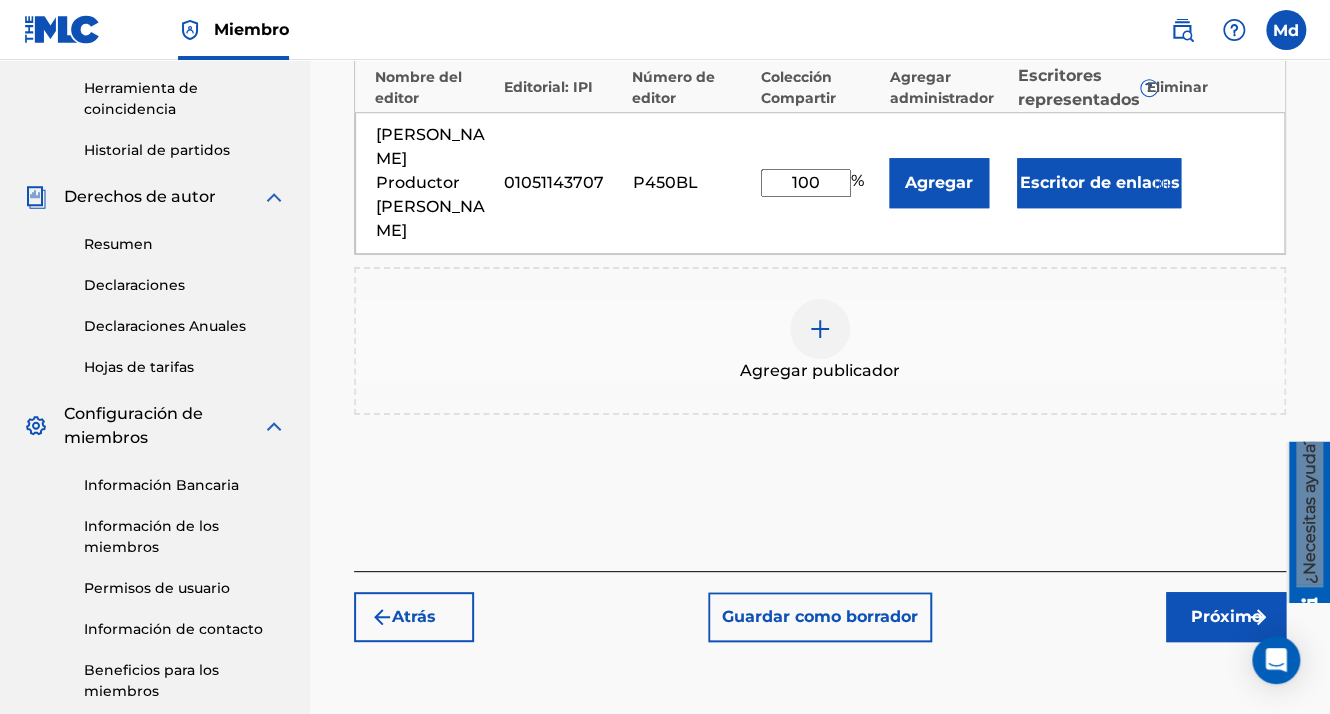 scroll, scrollTop: 590, scrollLeft: 0, axis: vertical 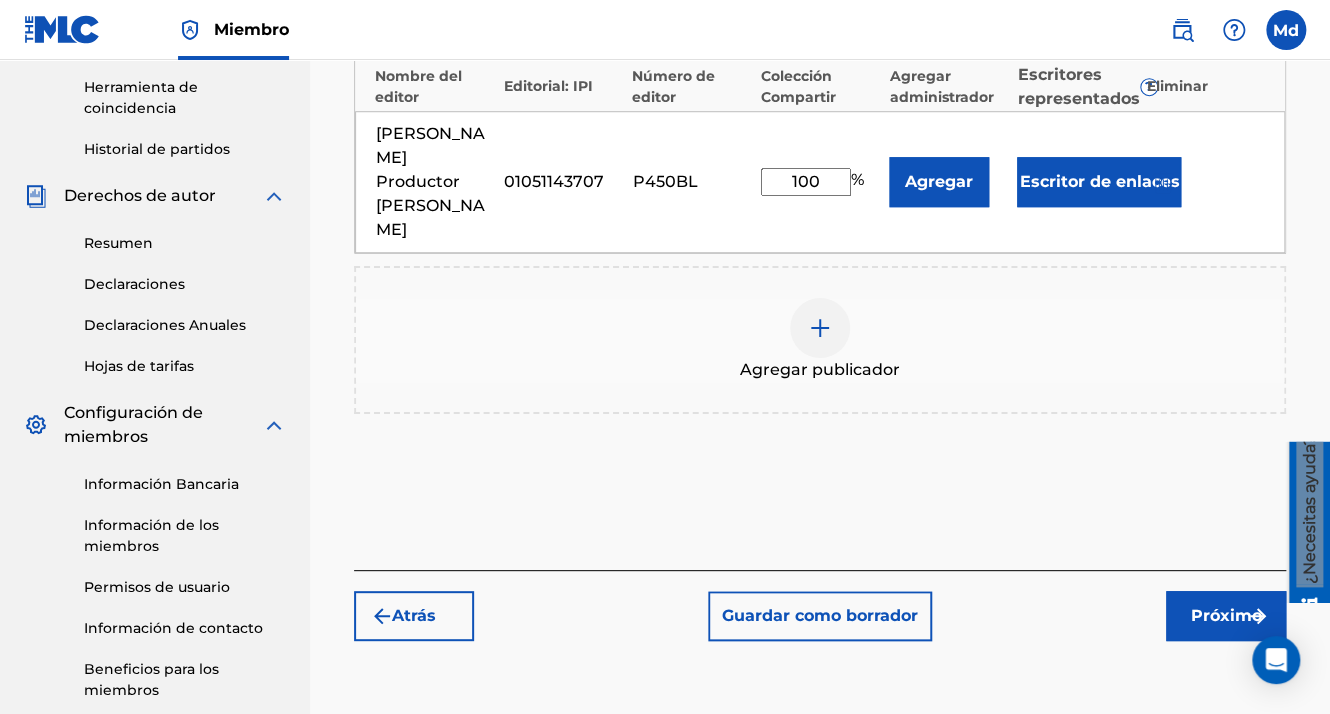 click on "Próximo" at bounding box center [1226, 616] 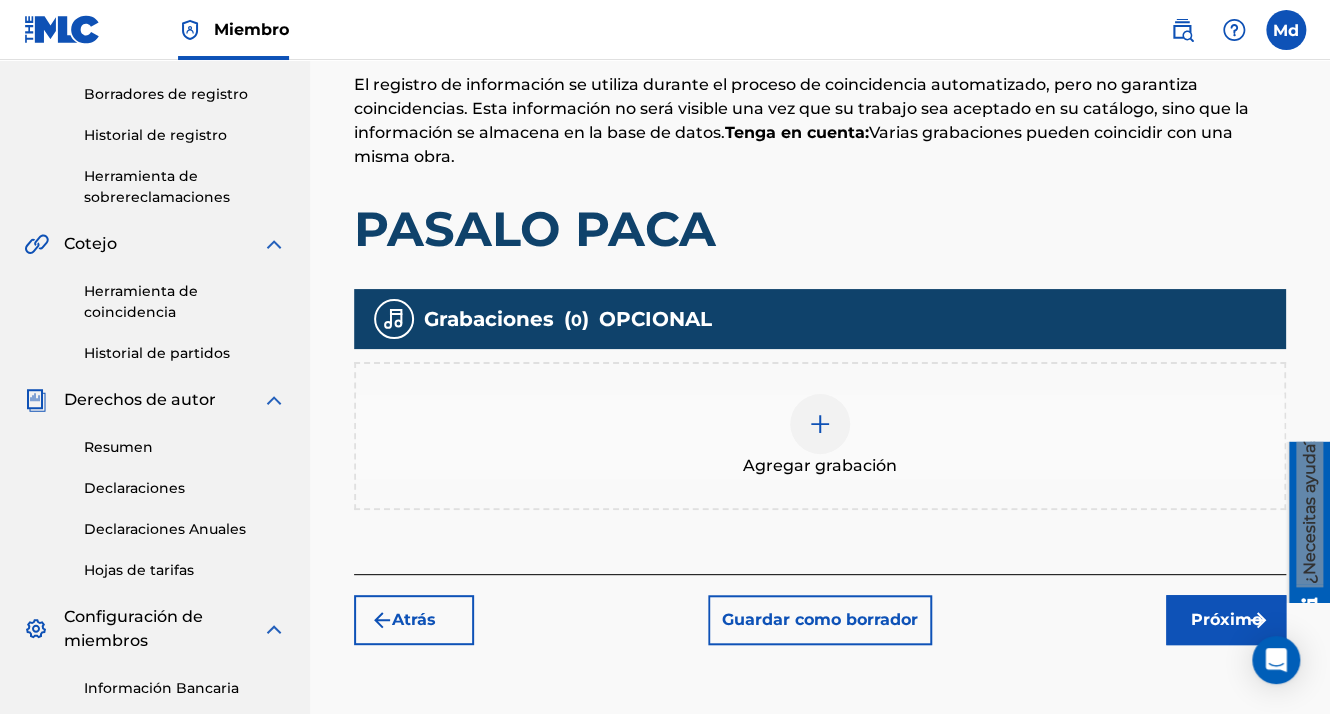 scroll, scrollTop: 390, scrollLeft: 0, axis: vertical 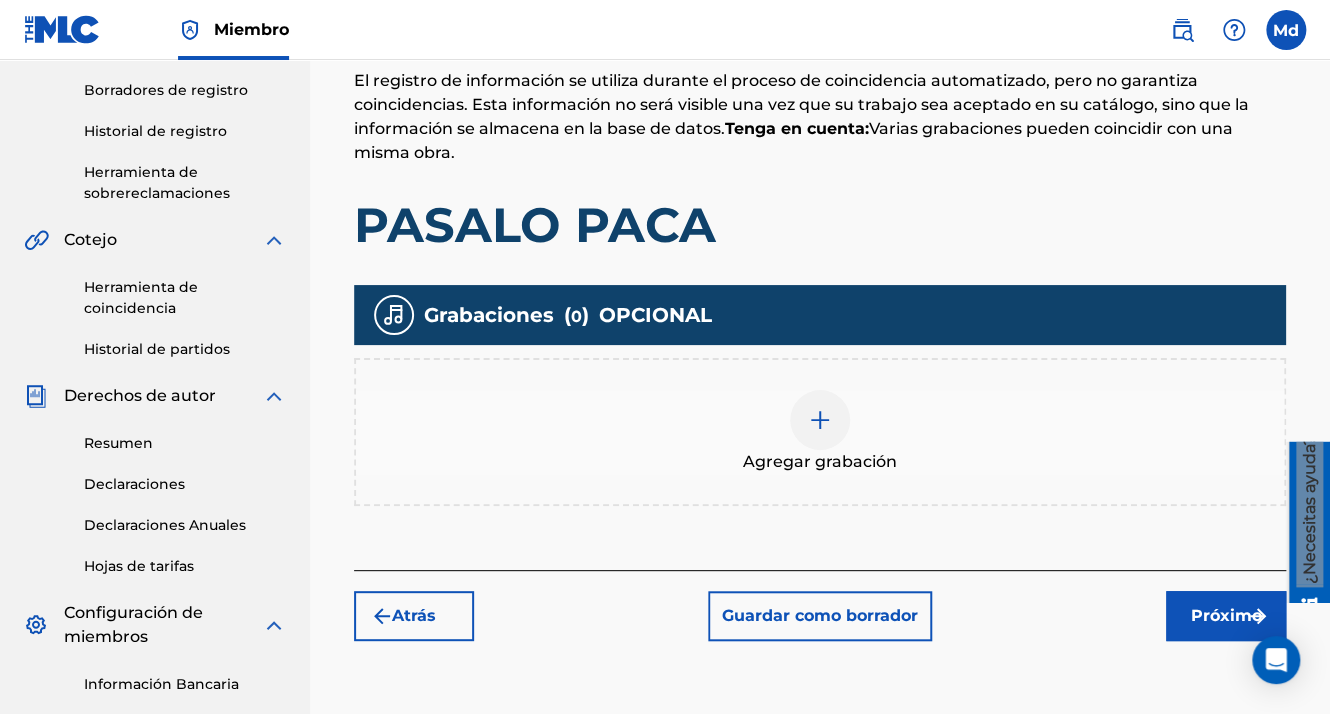 click on "Agregar grabación" at bounding box center (820, 432) 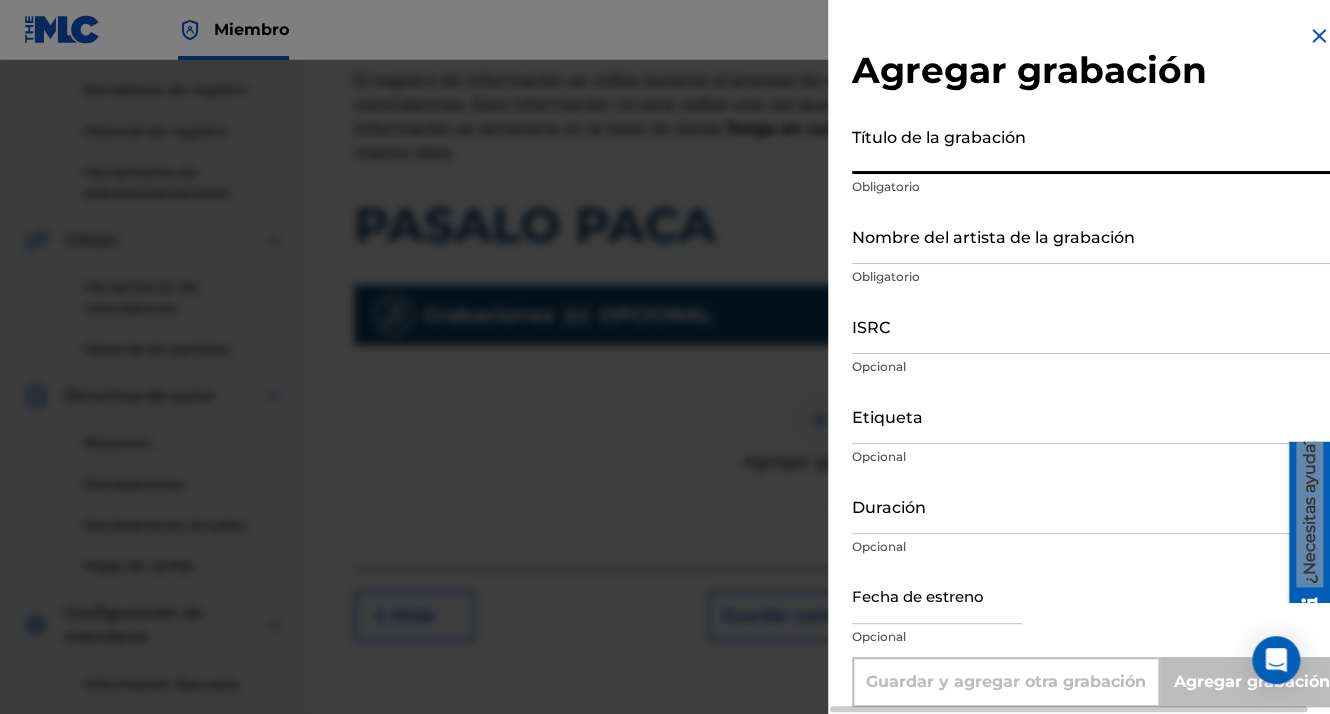 click on "Título de la grabación" at bounding box center (1091, 145) 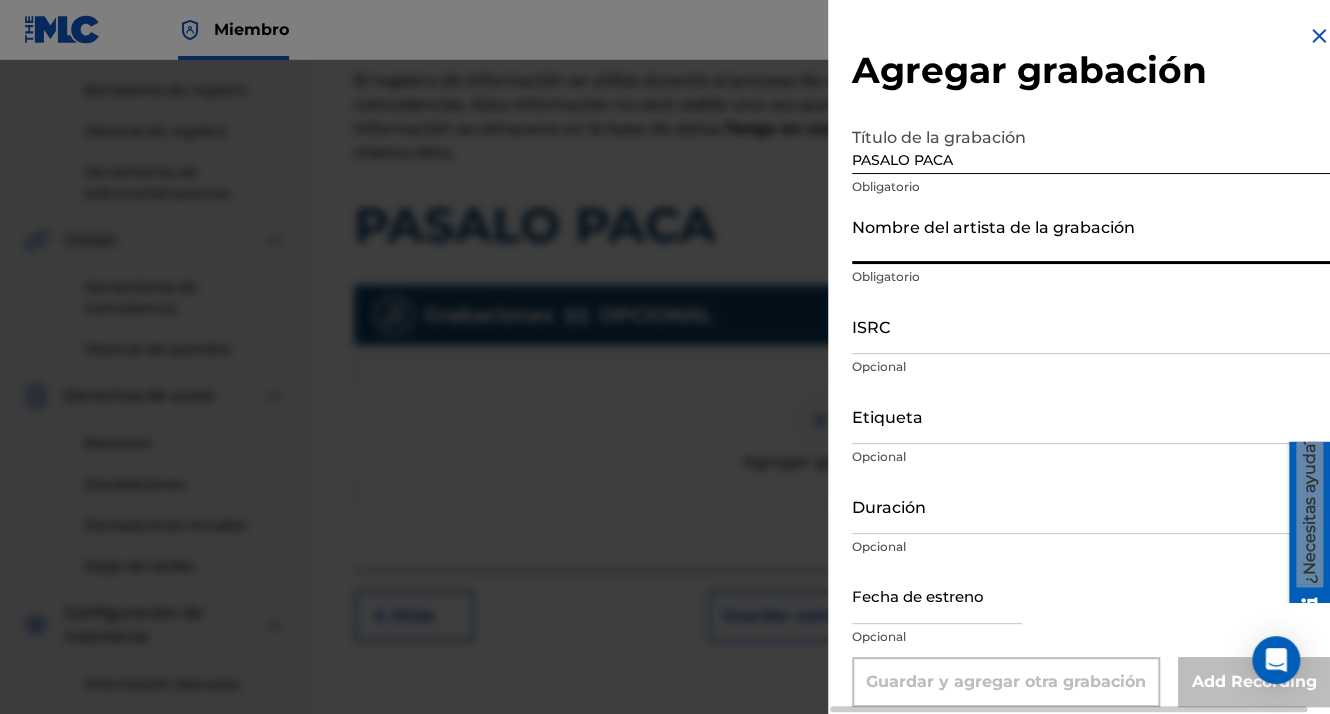 click on "Nombre del artista de la grabación" at bounding box center (1091, 235) 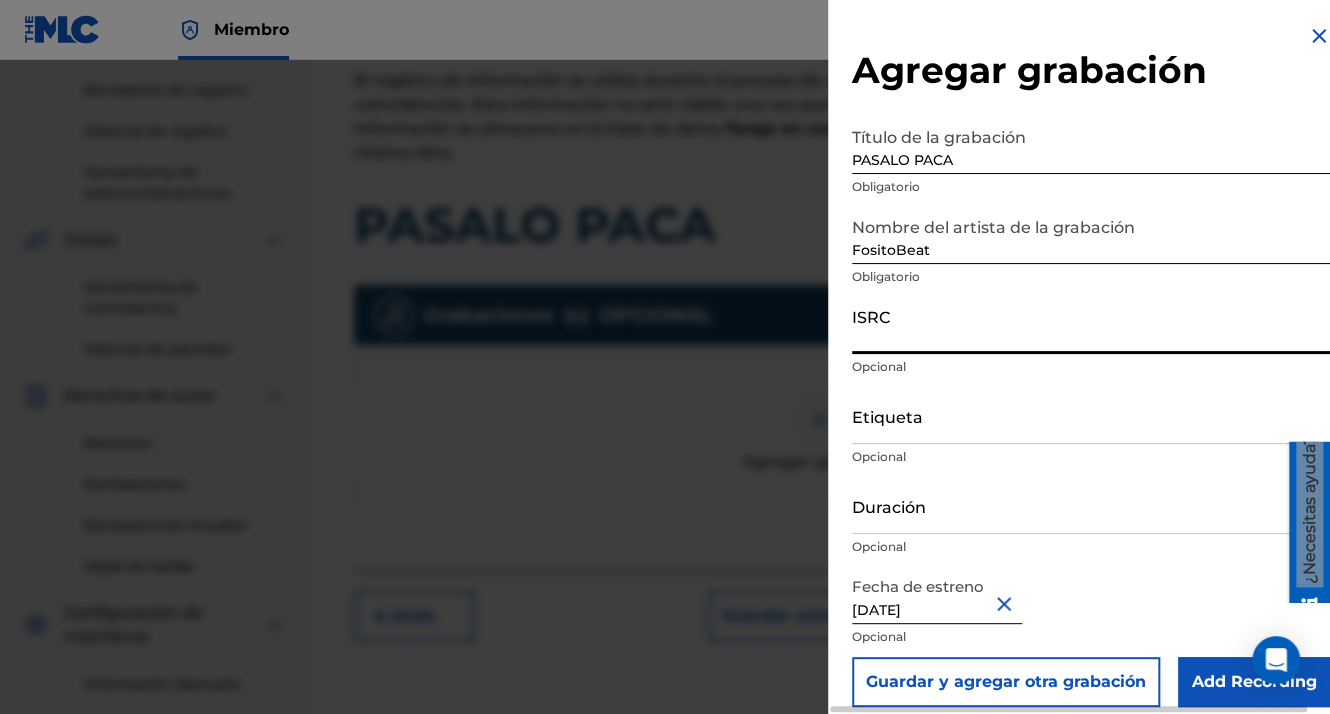paste on "QZWFF2529353" 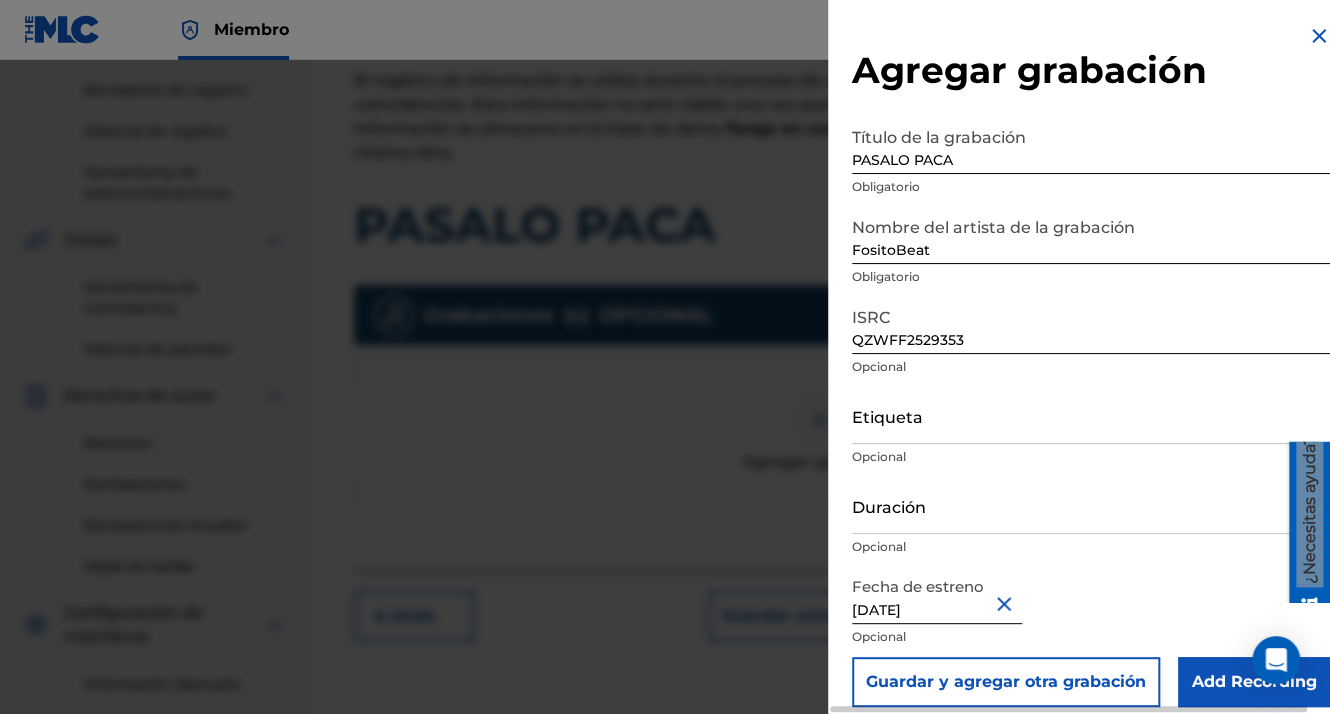 click on "Add Recording" at bounding box center [1254, 682] 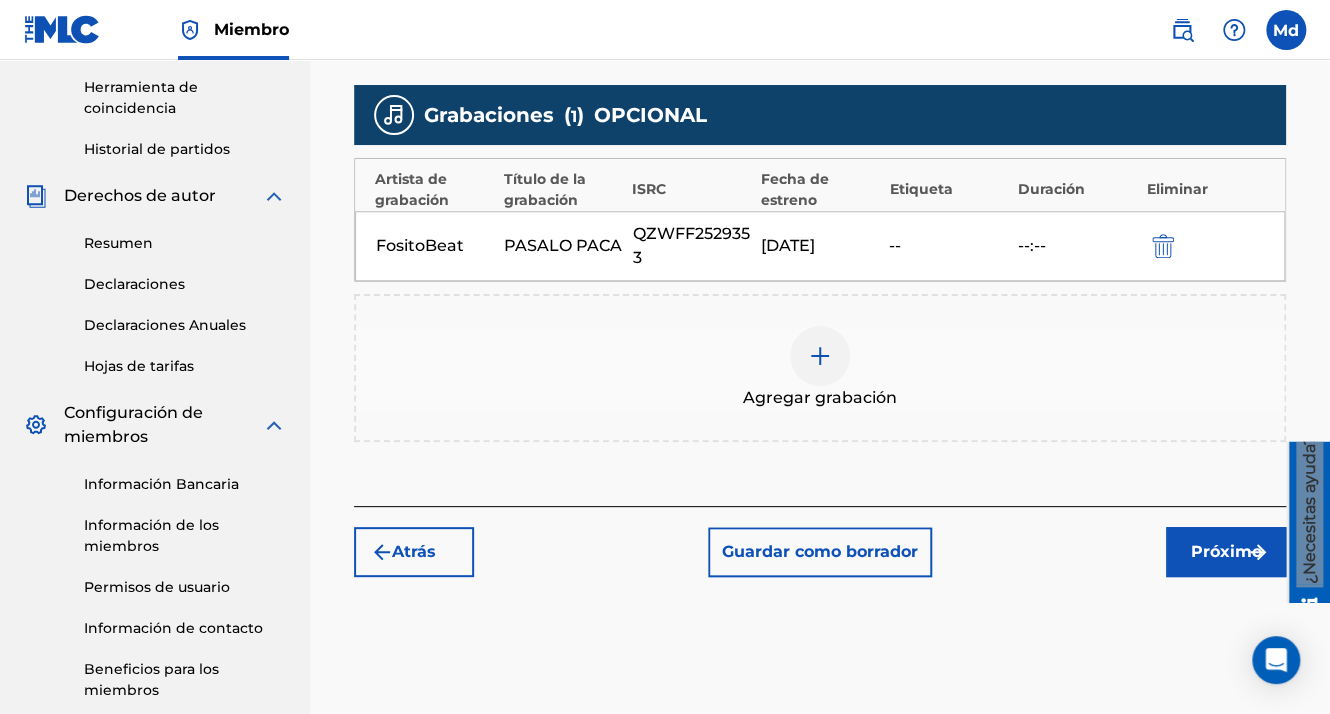 click on "Próximo" at bounding box center (1226, 552) 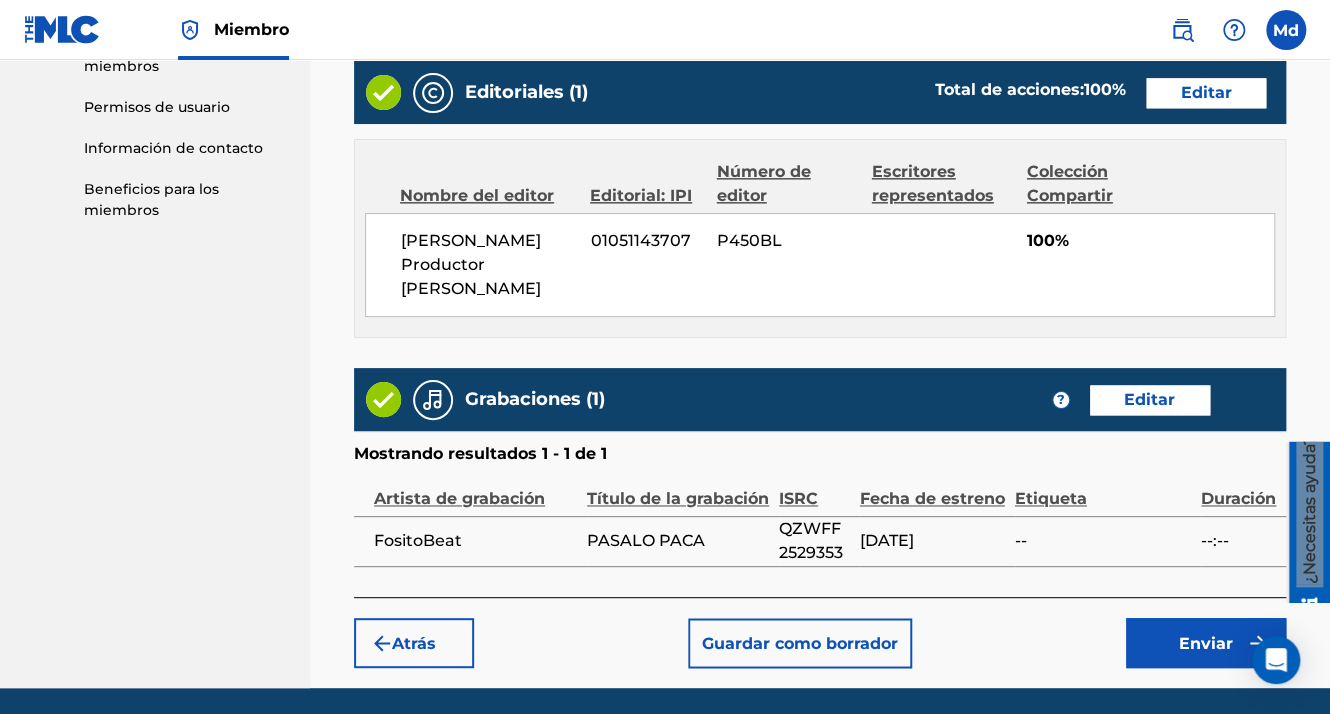 scroll, scrollTop: 1123, scrollLeft: 0, axis: vertical 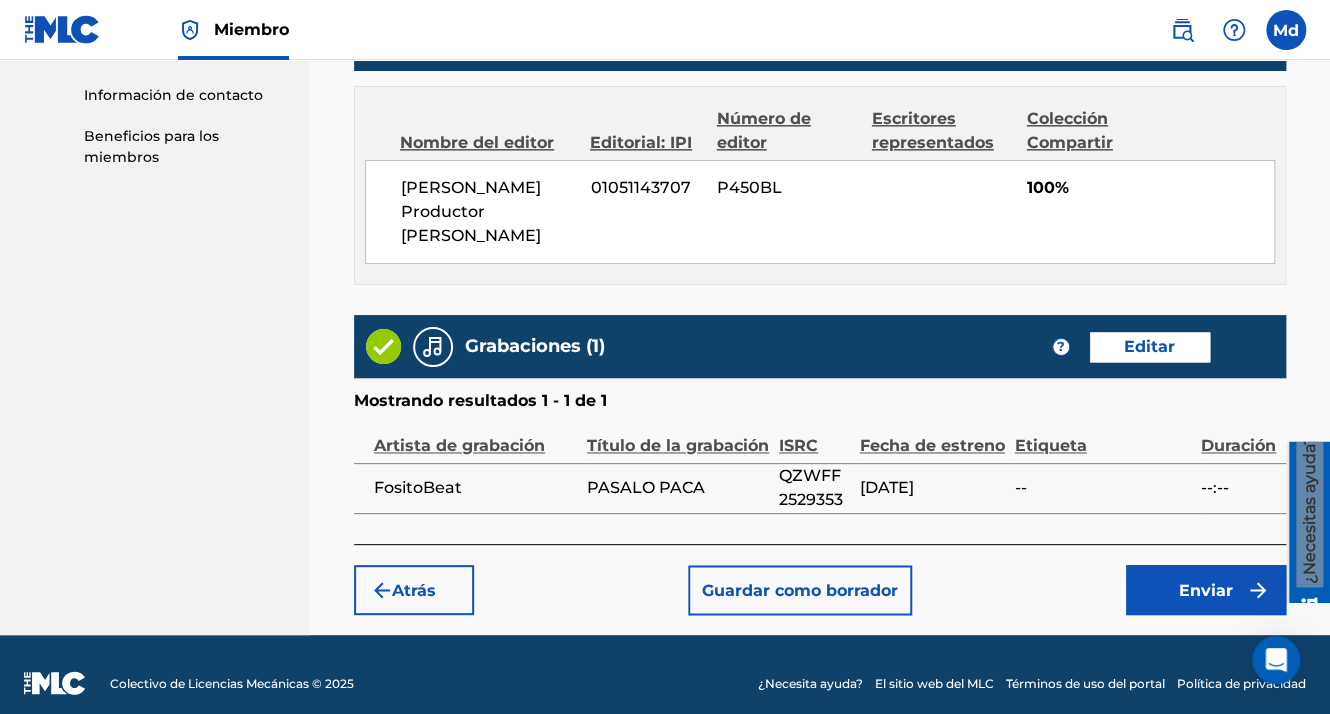 click on "Enviar" at bounding box center (1206, 590) 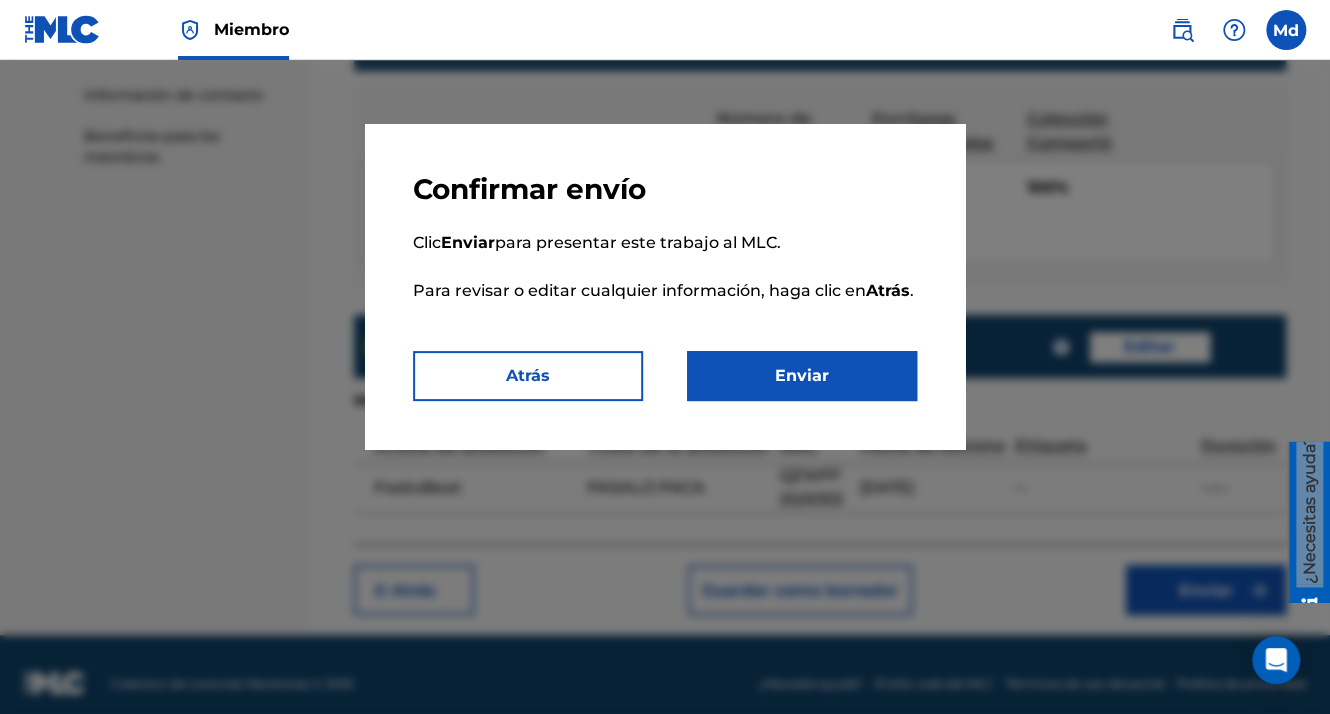 click on "Enviar" at bounding box center [802, 376] 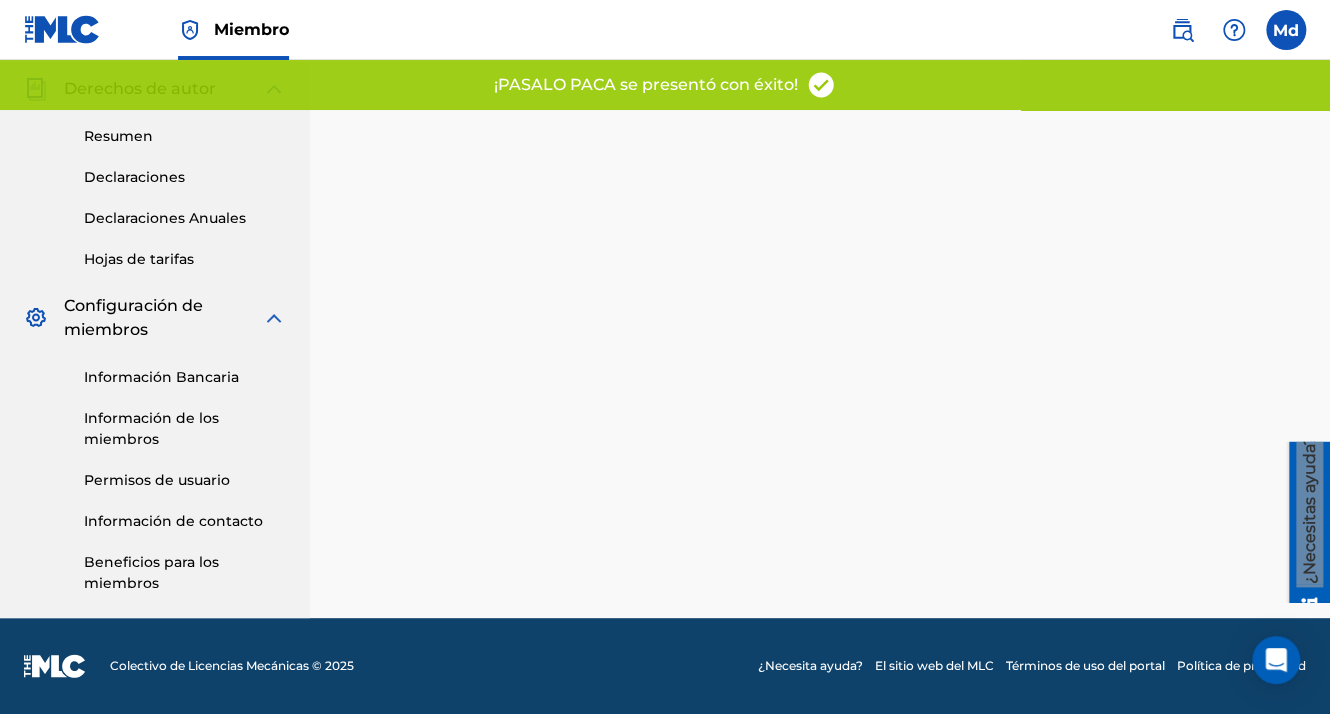 scroll, scrollTop: 0, scrollLeft: 0, axis: both 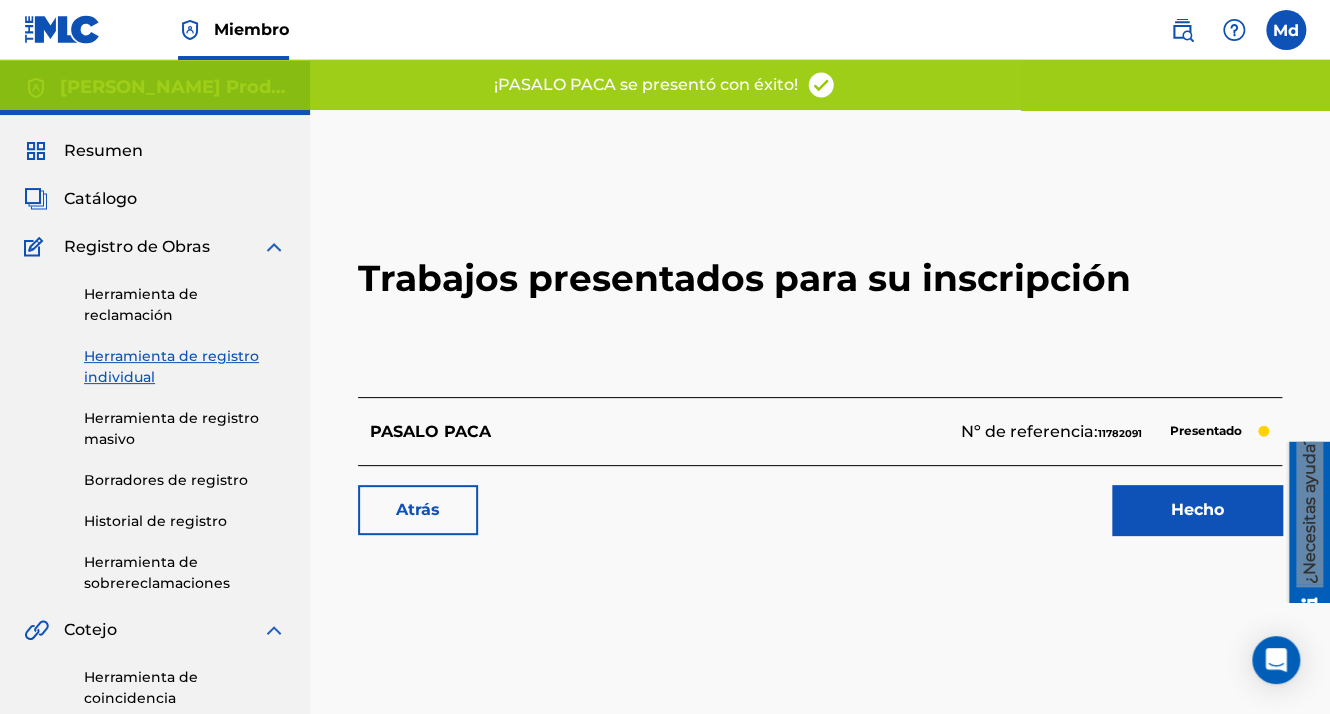 click on "Hecho" at bounding box center [1197, 510] 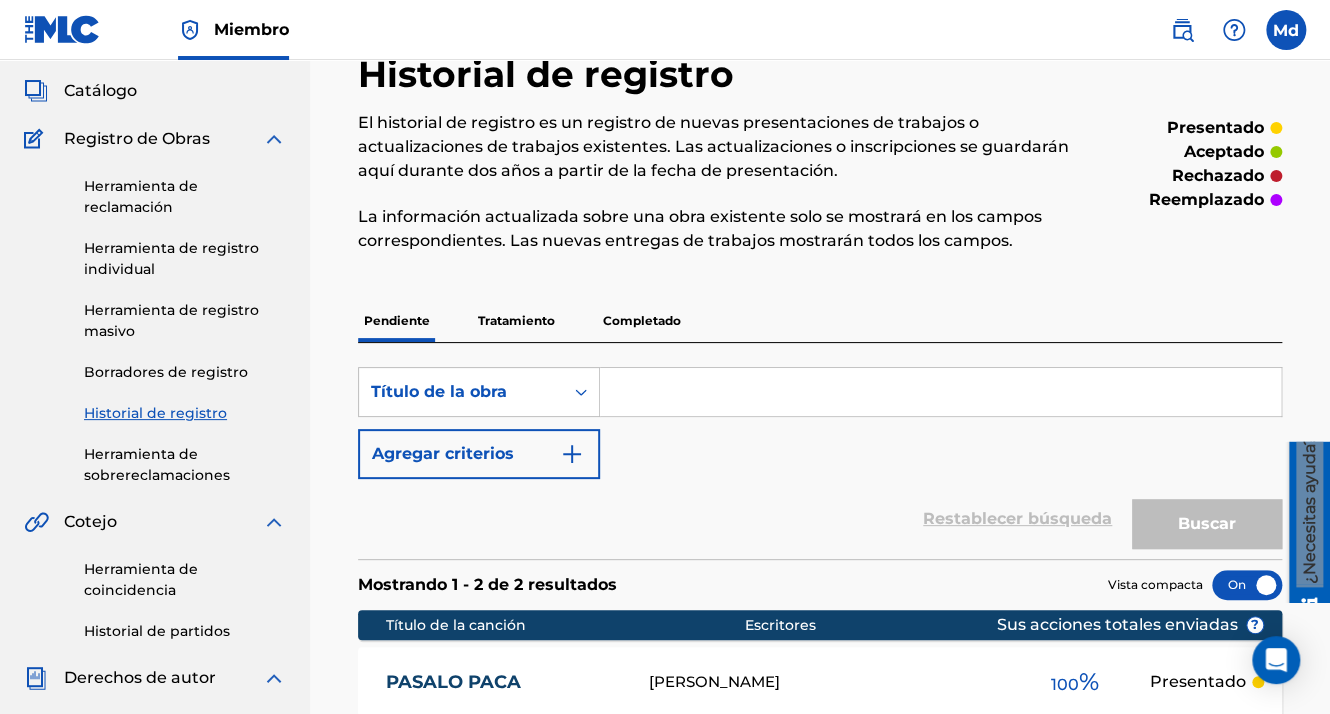 scroll, scrollTop: 0, scrollLeft: 0, axis: both 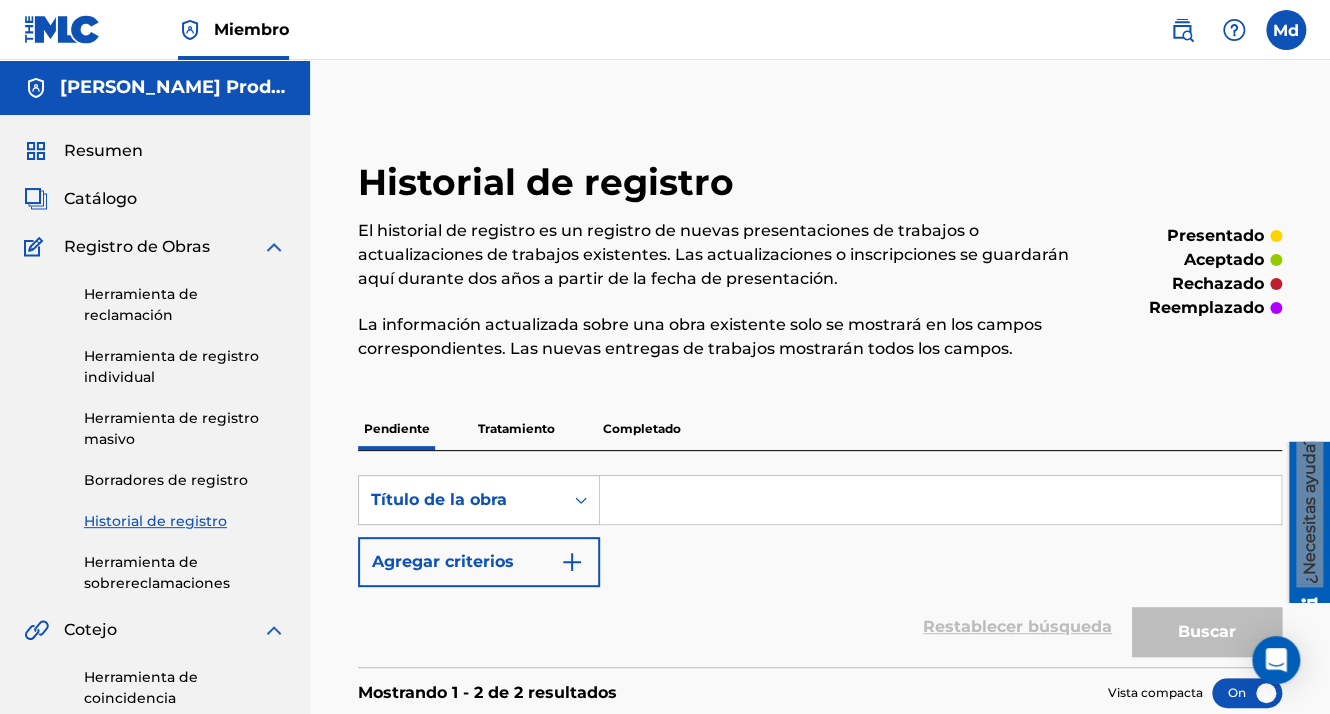 click on "Resumen Catálogo Registro de Obras Herramienta de reclamación Herramienta de registro individual Herramienta de registro masivo Borradores de registro Historial de registro Herramienta de sobrereclamaciones Cotejo Herramienta de coincidencia Historial de partidos Derechos de autor Resumen Declaraciones Declaraciones Anuales Hojas de tarifas Configuración de miembros Información Bancaria Información de los miembros Permisos de usuario Información de contacto Beneficios para los miembros" at bounding box center [155, 715] 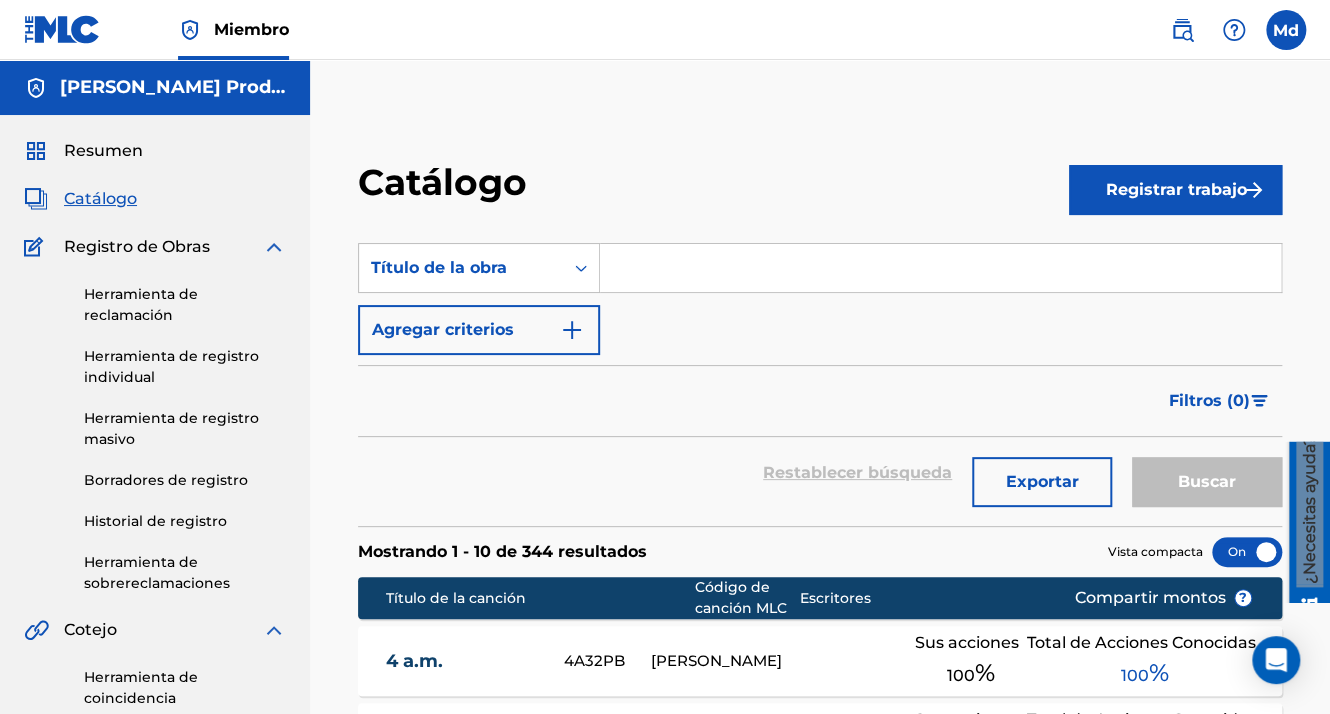 click on "Registrar trabajo" at bounding box center (1175, 190) 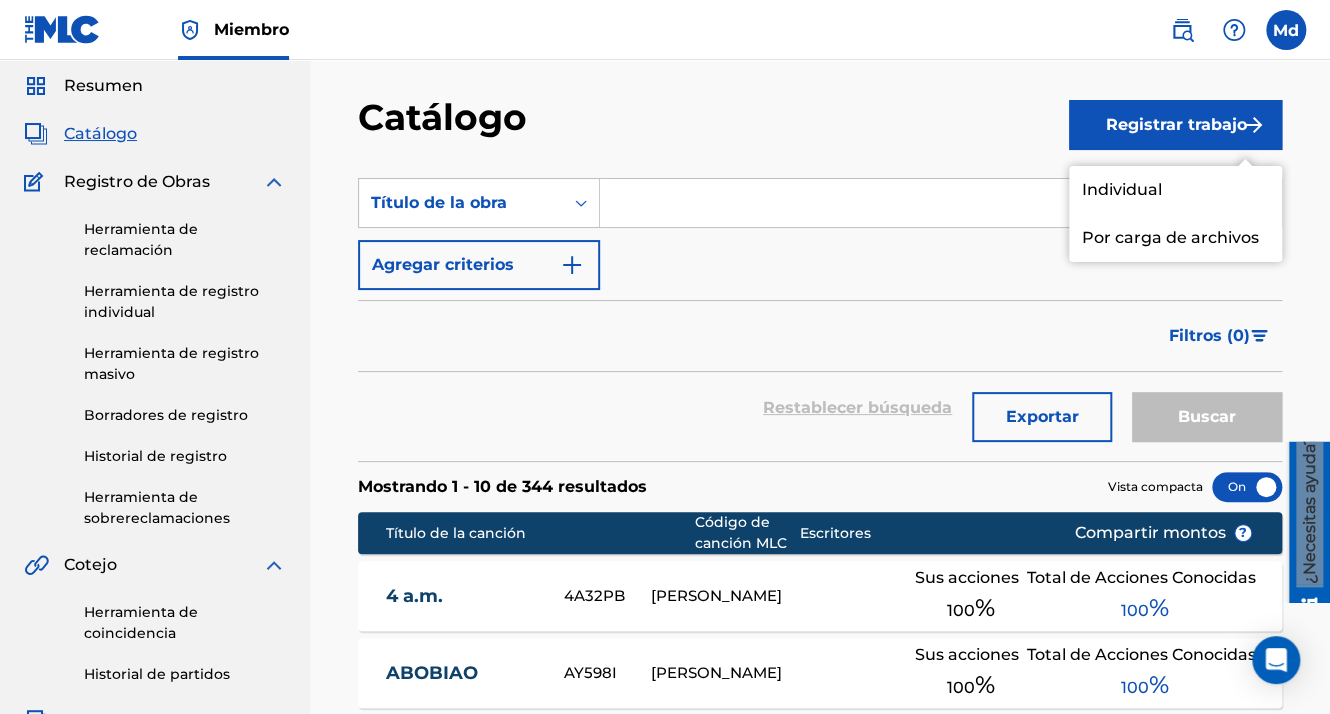 scroll, scrollTop: 100, scrollLeft: 0, axis: vertical 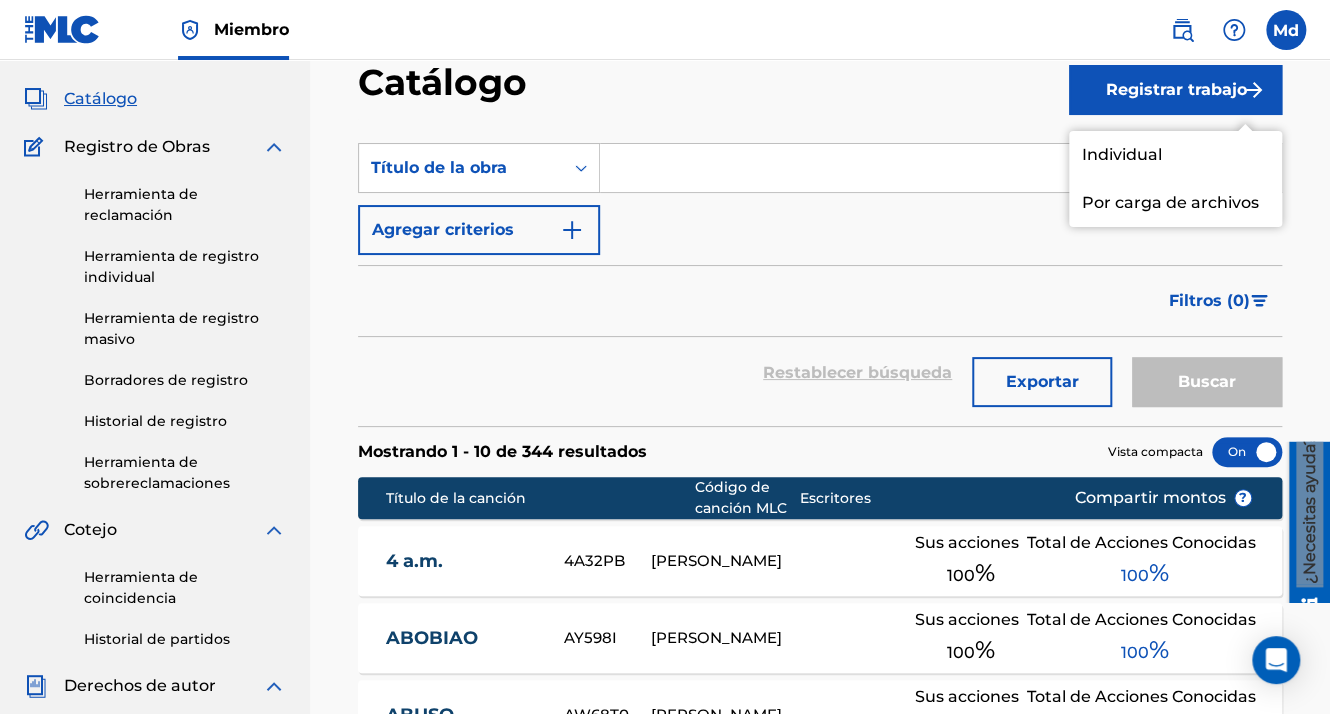 click on "Individual" at bounding box center (1175, 155) 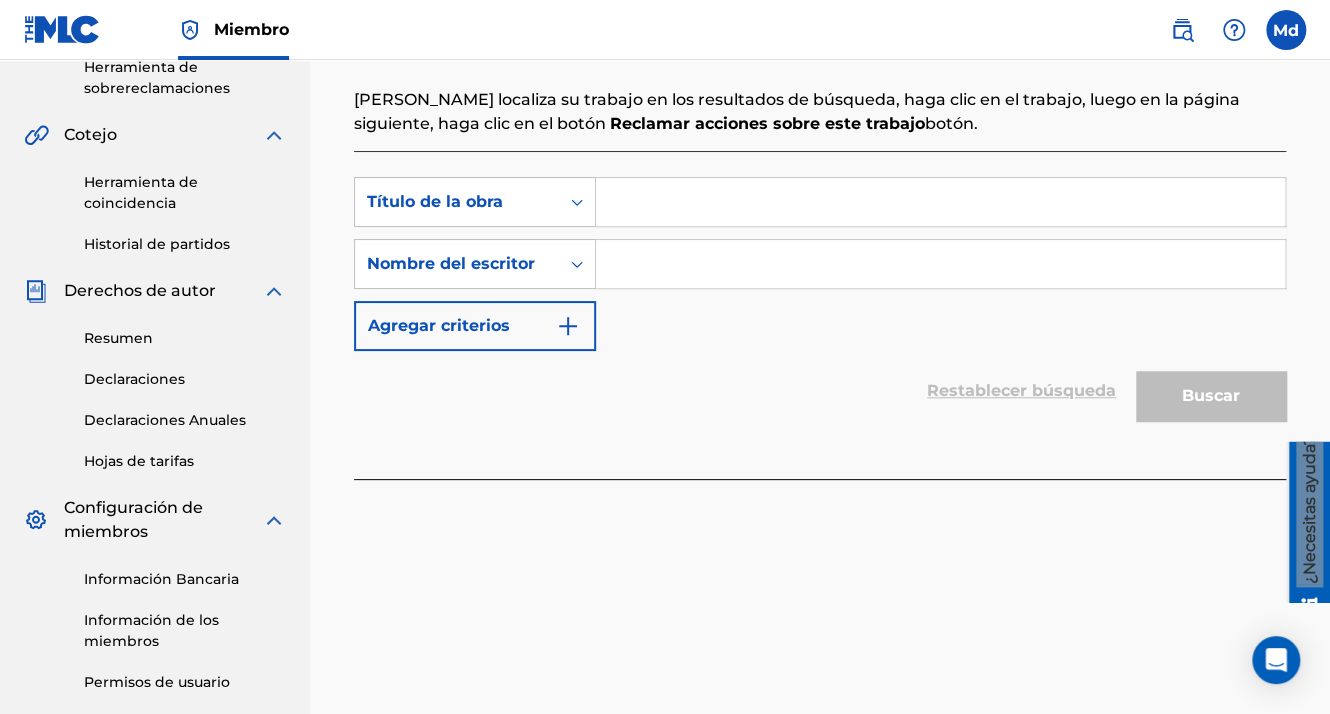 scroll, scrollTop: 500, scrollLeft: 0, axis: vertical 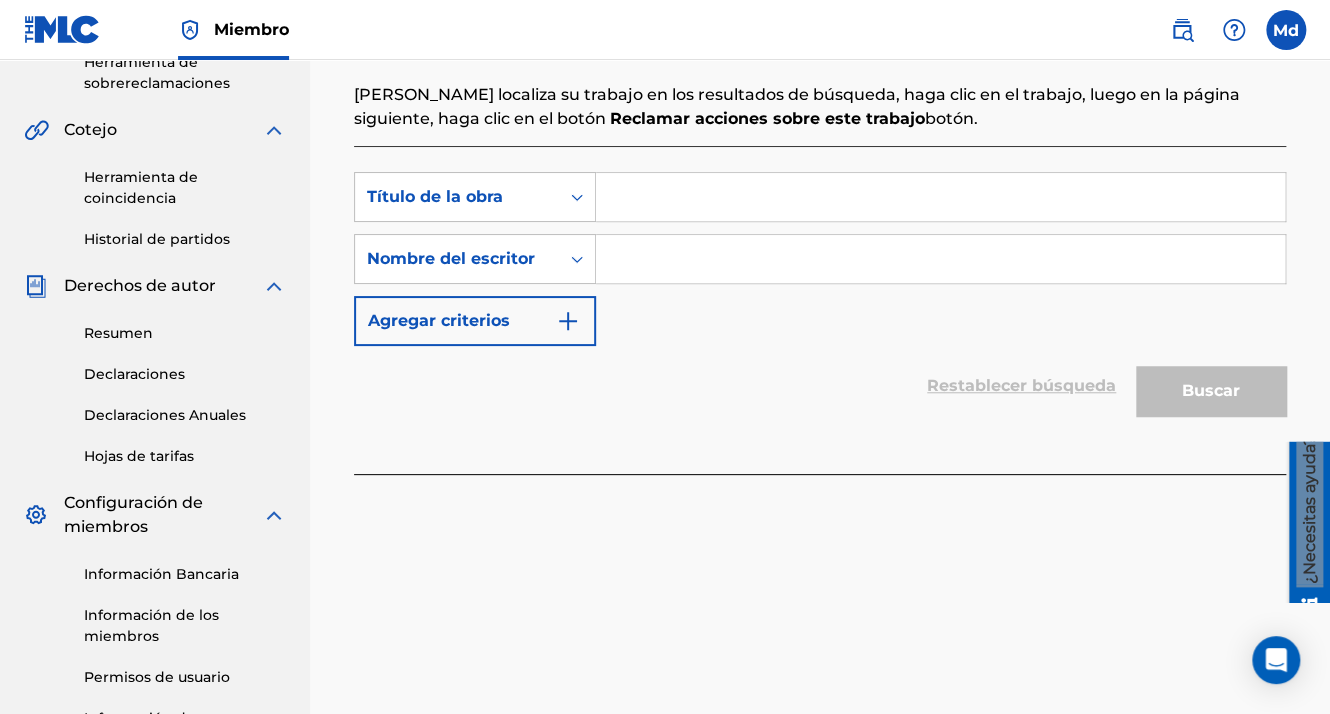 paste on "MAS [PERSON_NAME]" 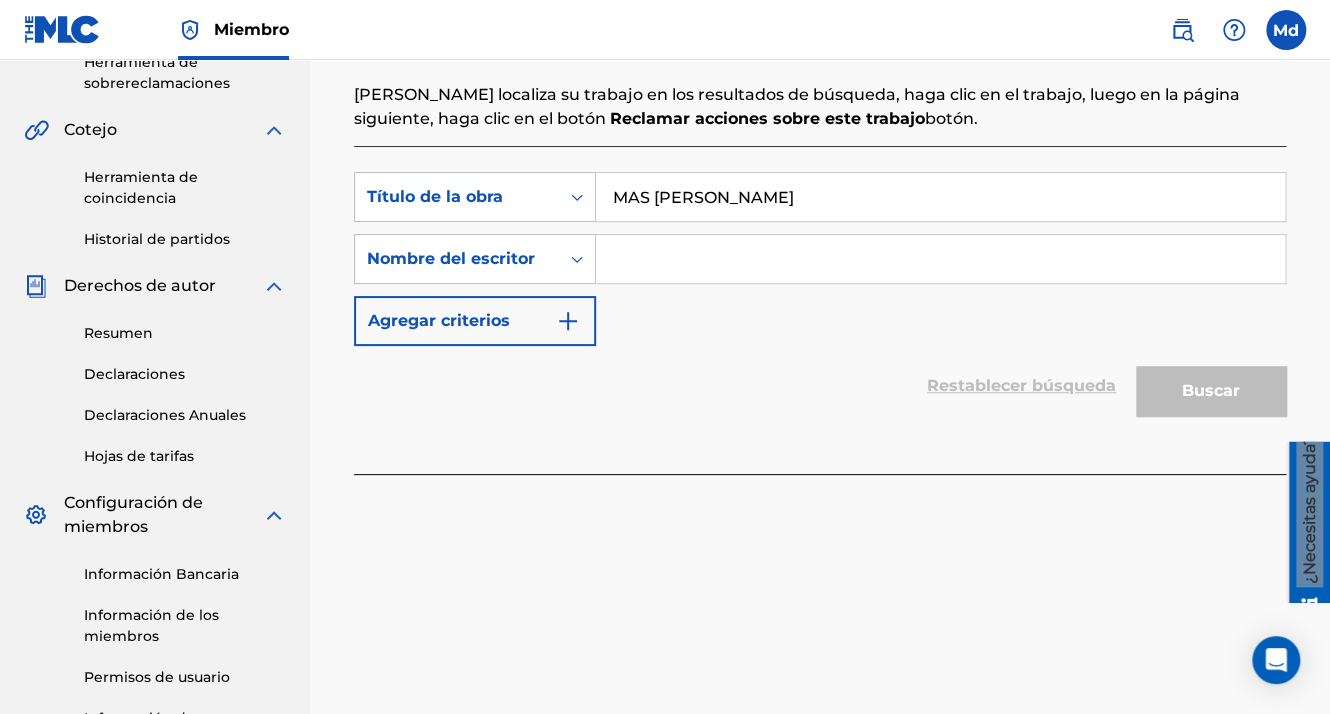 click at bounding box center [940, 259] 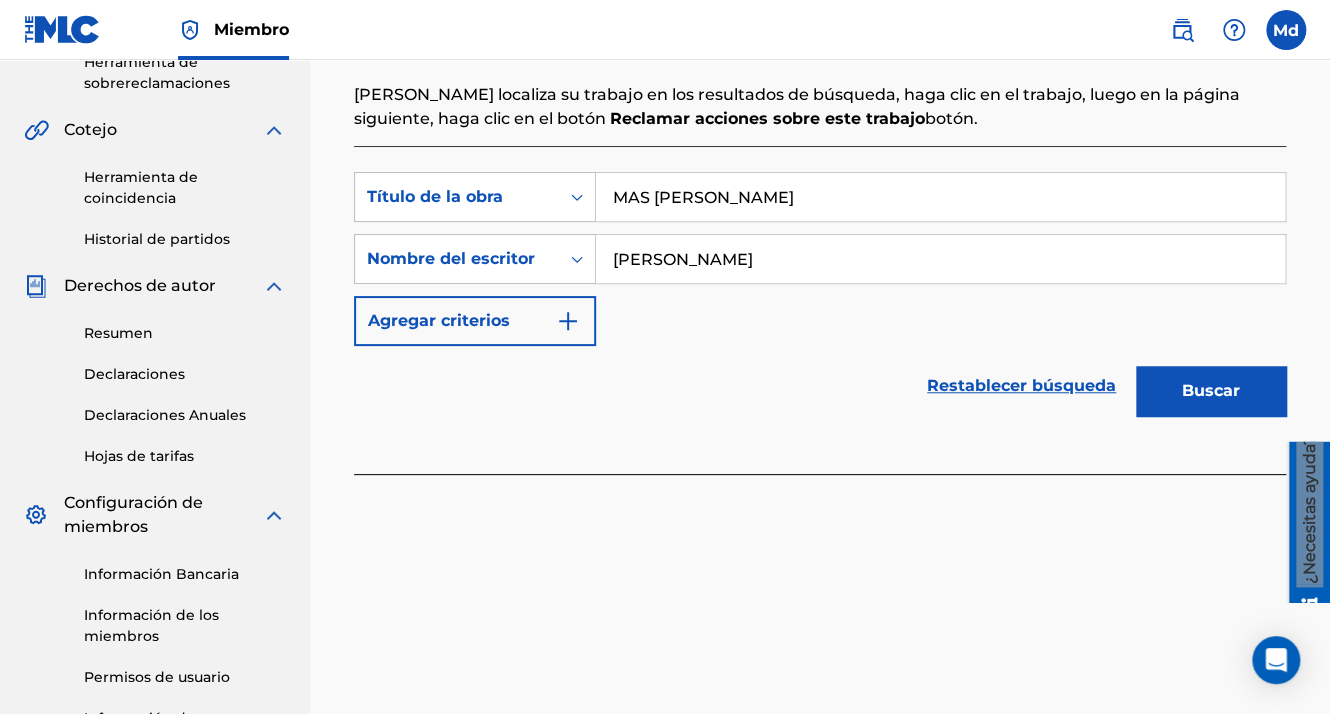 click at bounding box center [568, 321] 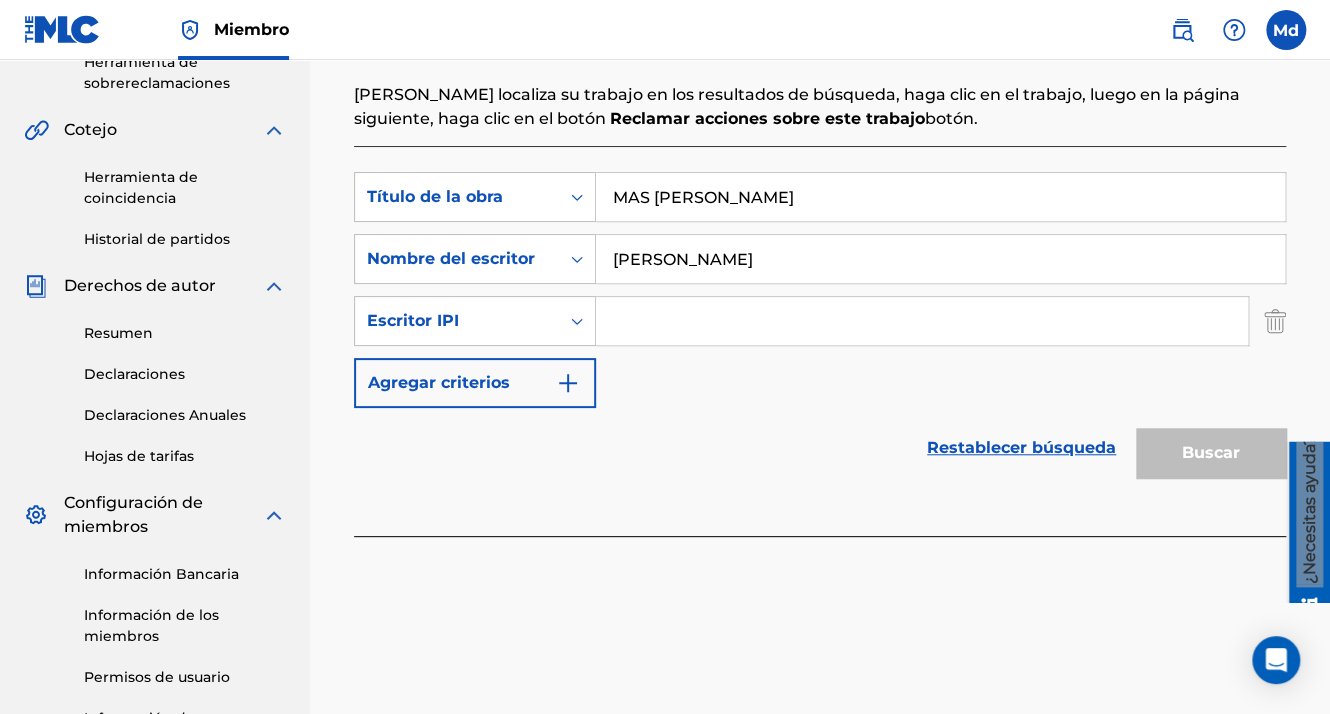 click at bounding box center [922, 321] 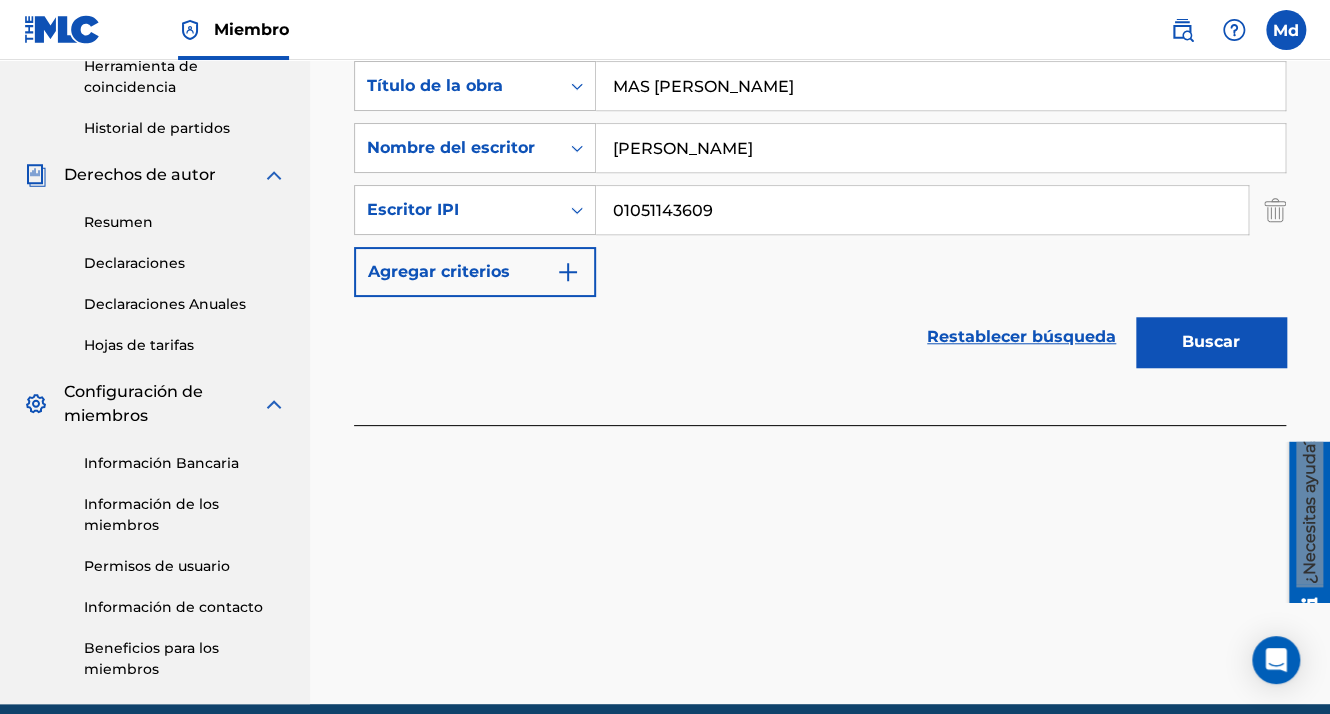 scroll, scrollTop: 696, scrollLeft: 0, axis: vertical 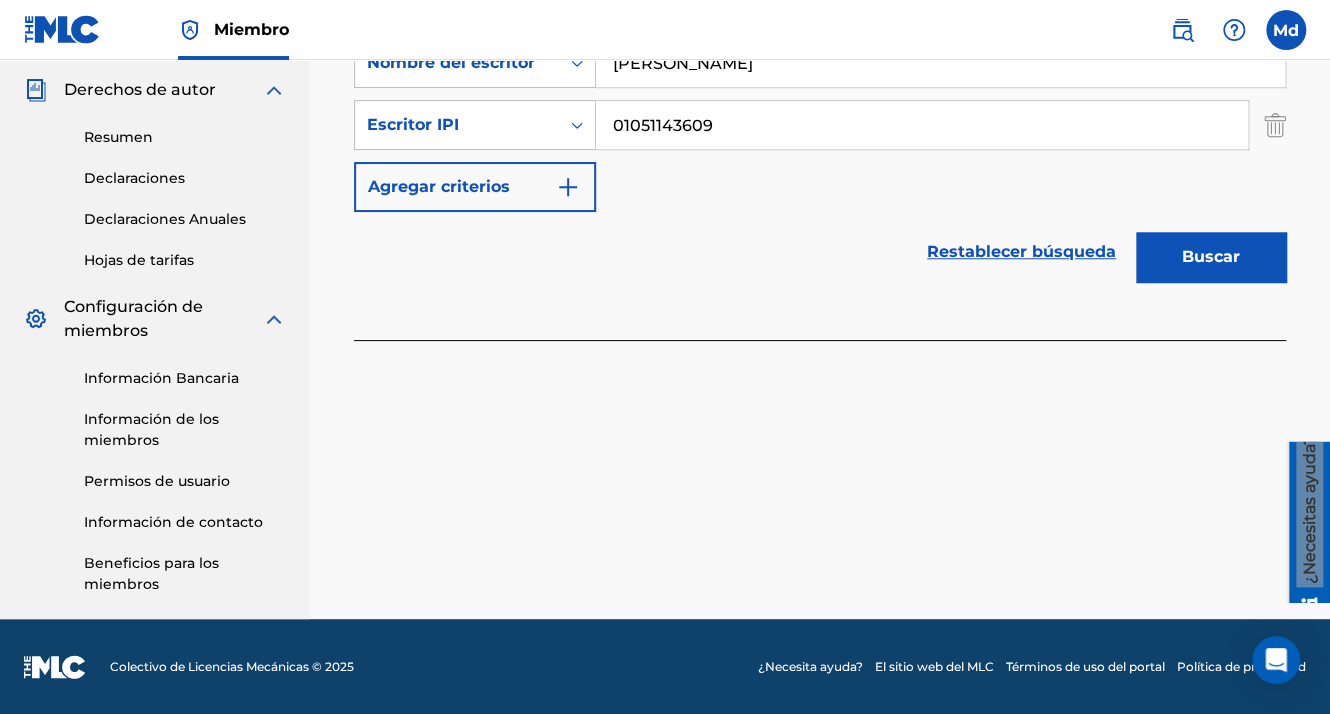 click on "Buscar" at bounding box center [1211, 257] 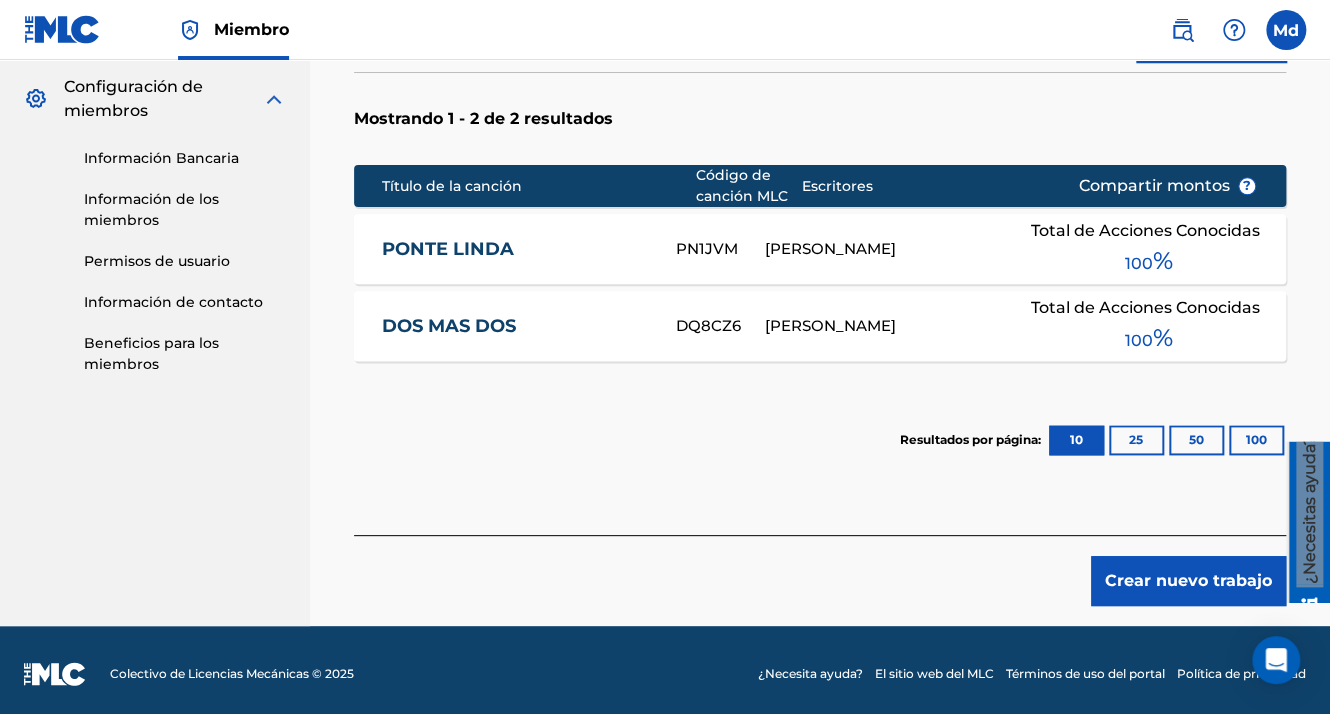scroll, scrollTop: 923, scrollLeft: 0, axis: vertical 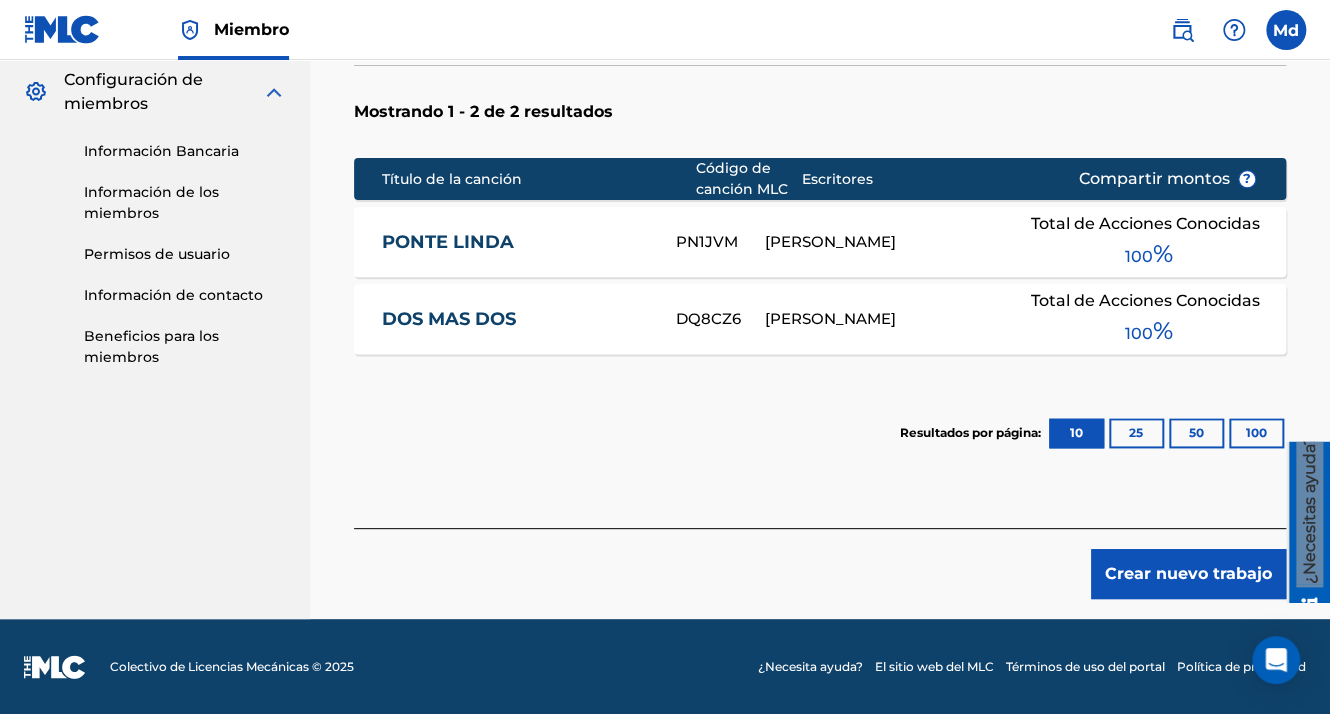 drag, startPoint x: 1128, startPoint y: 566, endPoint x: 1165, endPoint y: 533, distance: 49.57822 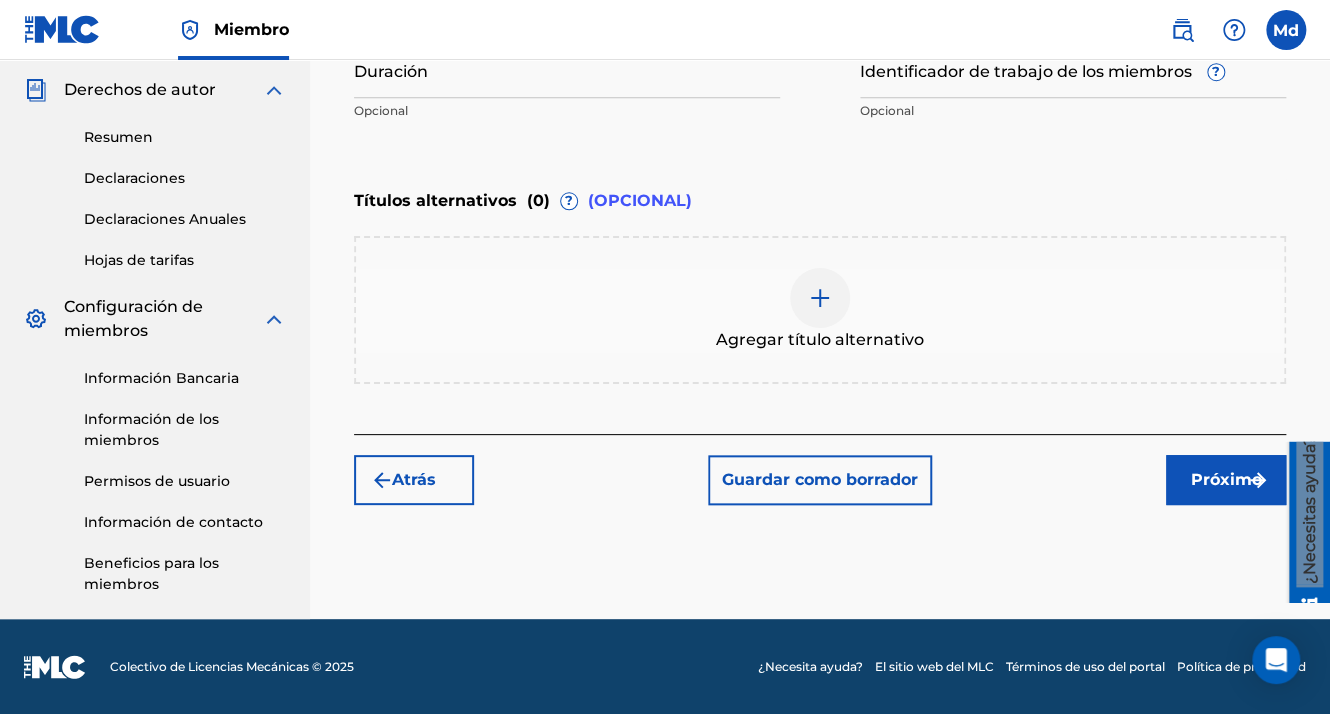 scroll, scrollTop: 196, scrollLeft: 0, axis: vertical 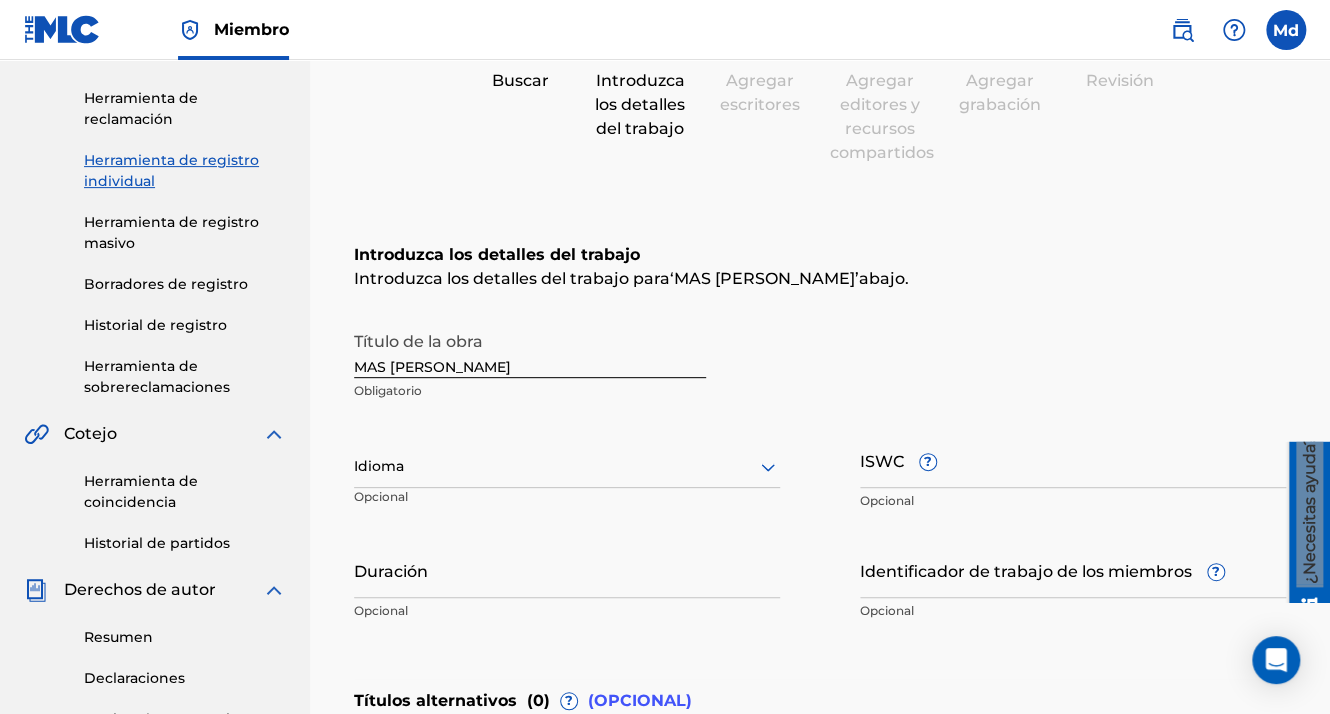 click at bounding box center [567, 466] 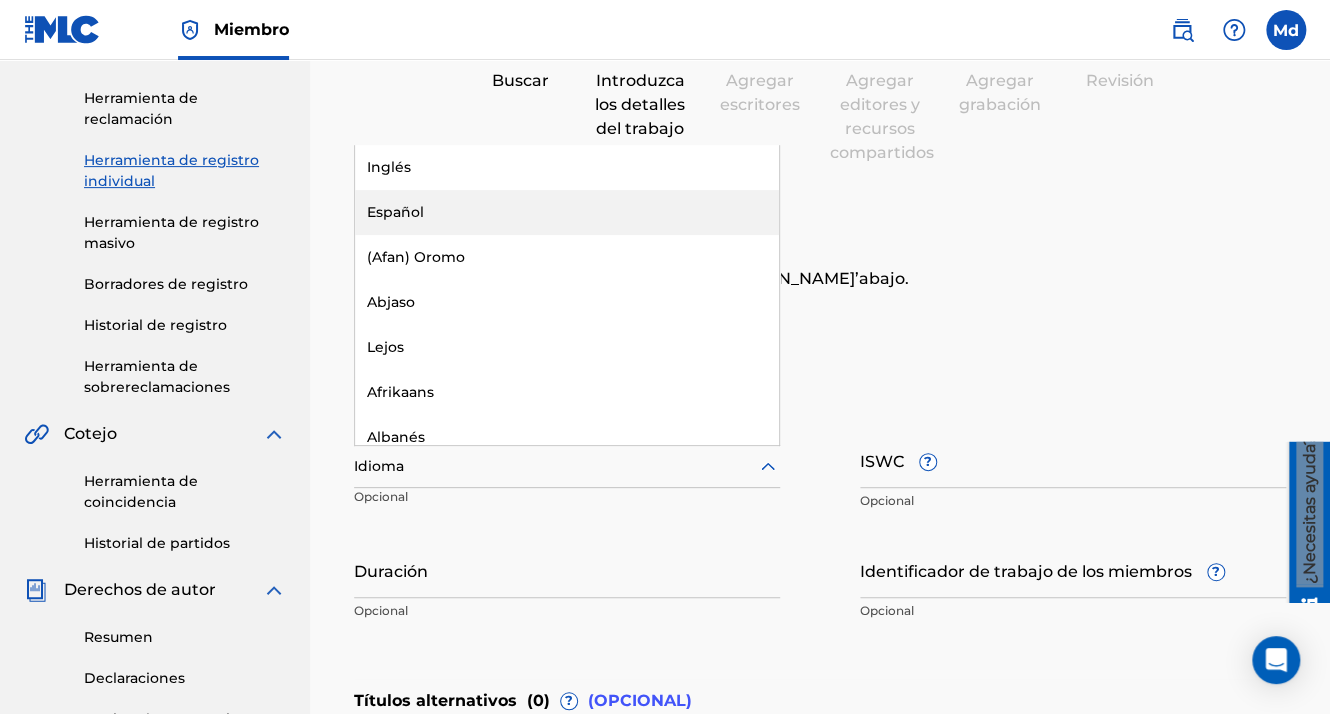 click on "Español" at bounding box center [567, 212] 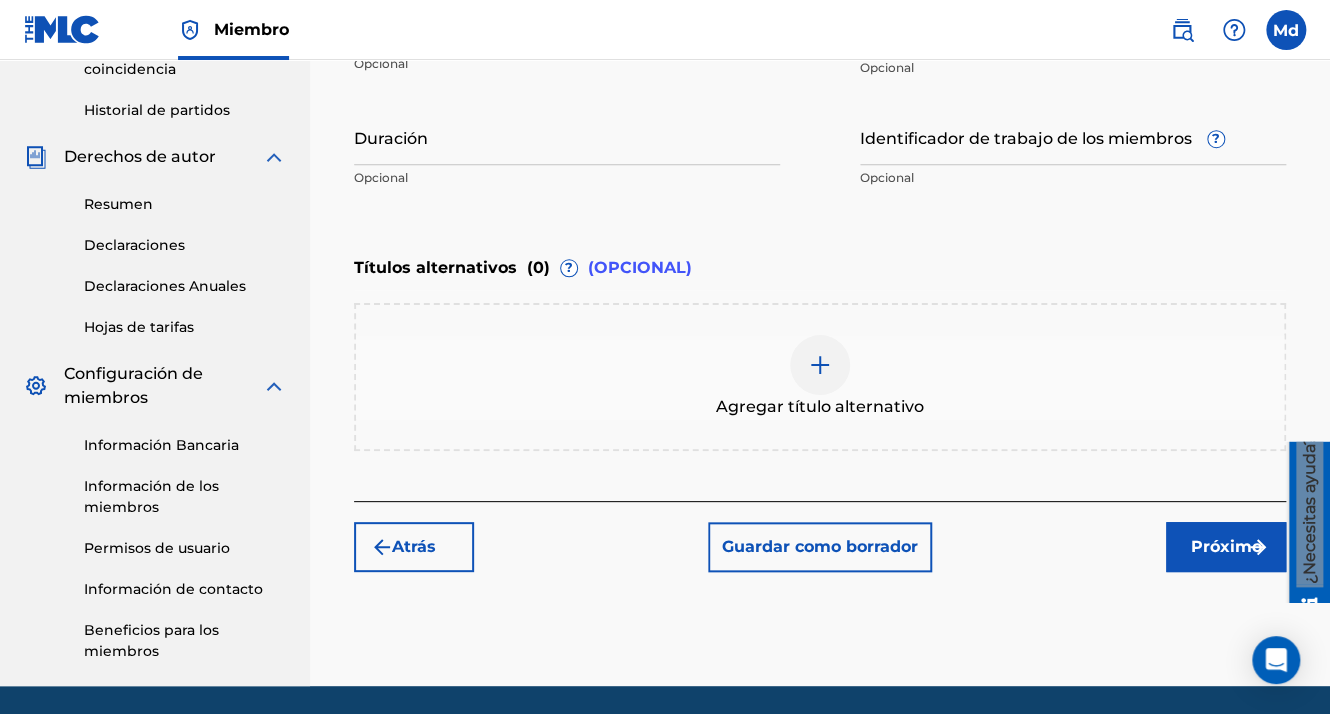 scroll, scrollTop: 496, scrollLeft: 0, axis: vertical 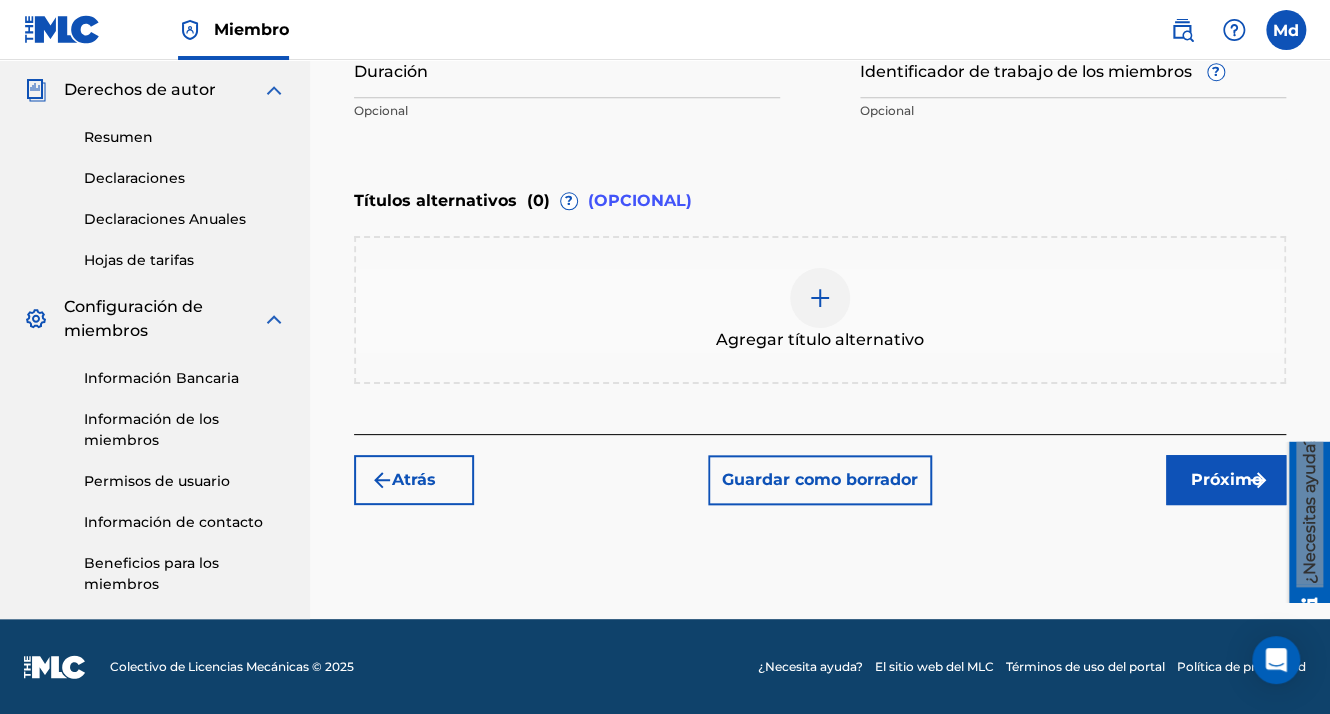 click on "Próximo" at bounding box center [1226, 480] 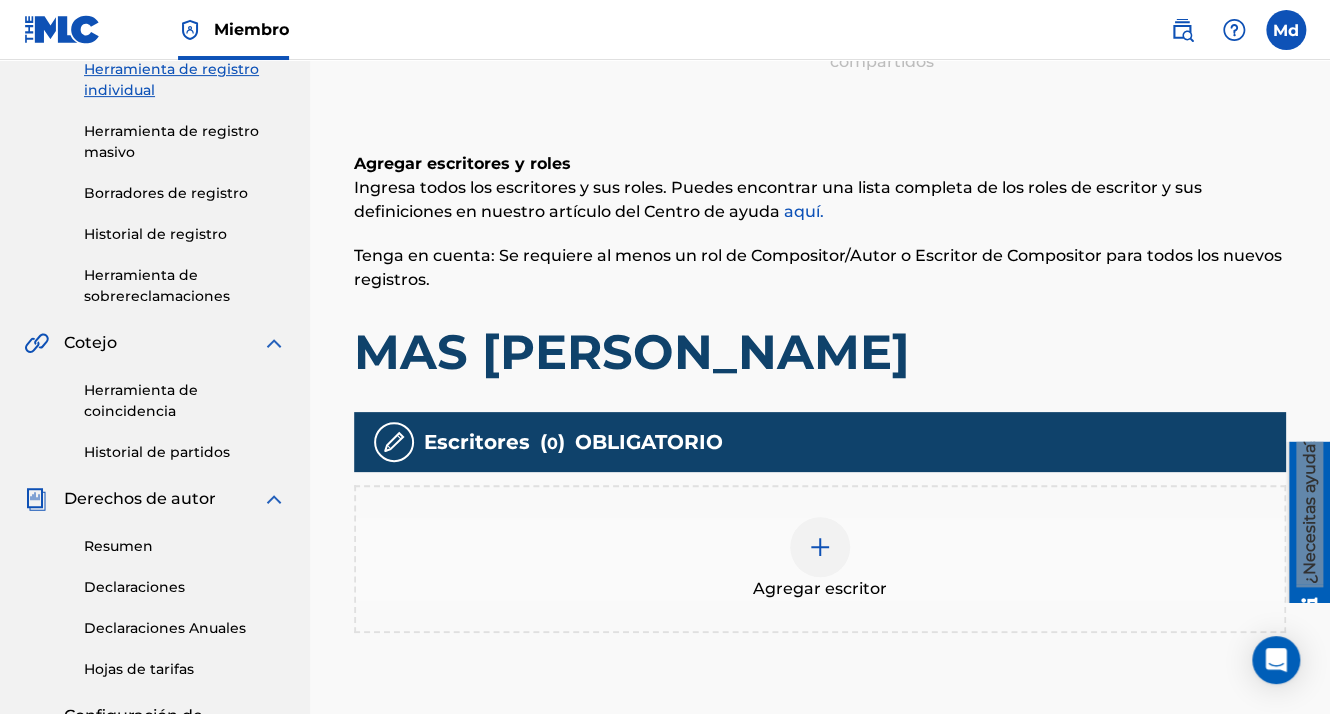 scroll, scrollTop: 290, scrollLeft: 0, axis: vertical 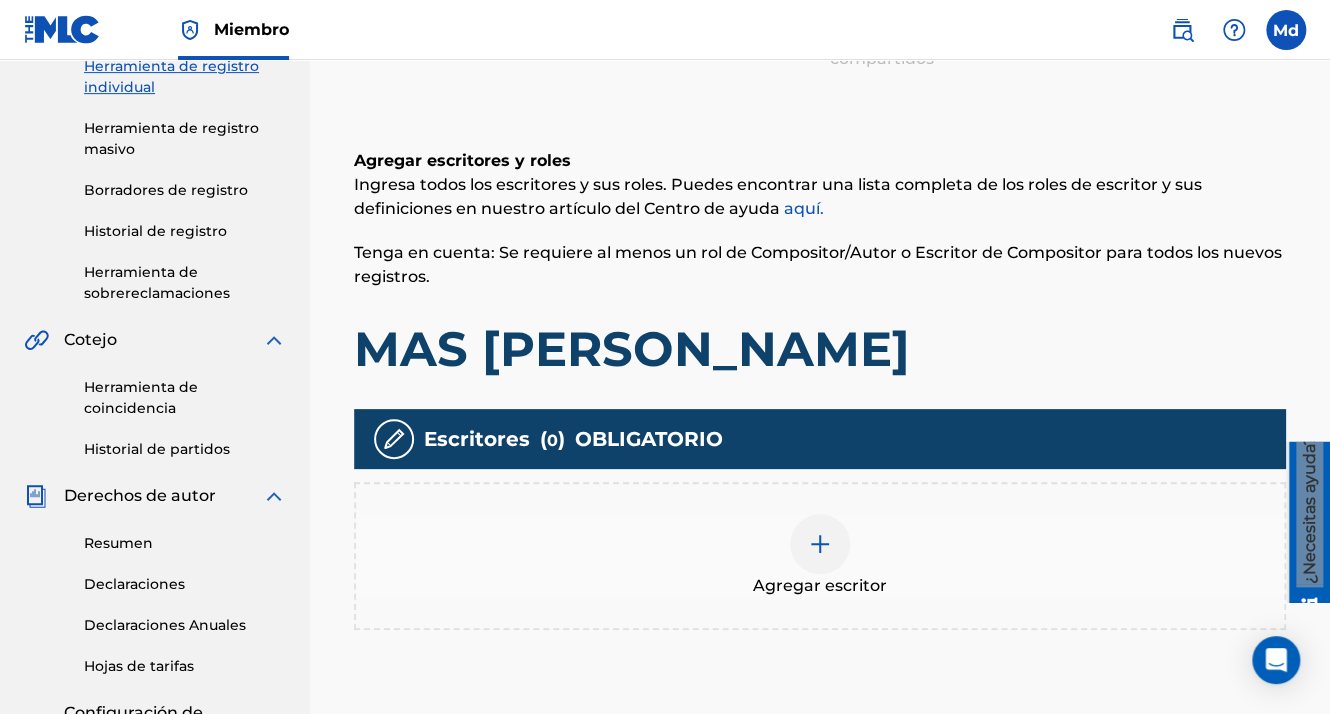 click at bounding box center [820, 544] 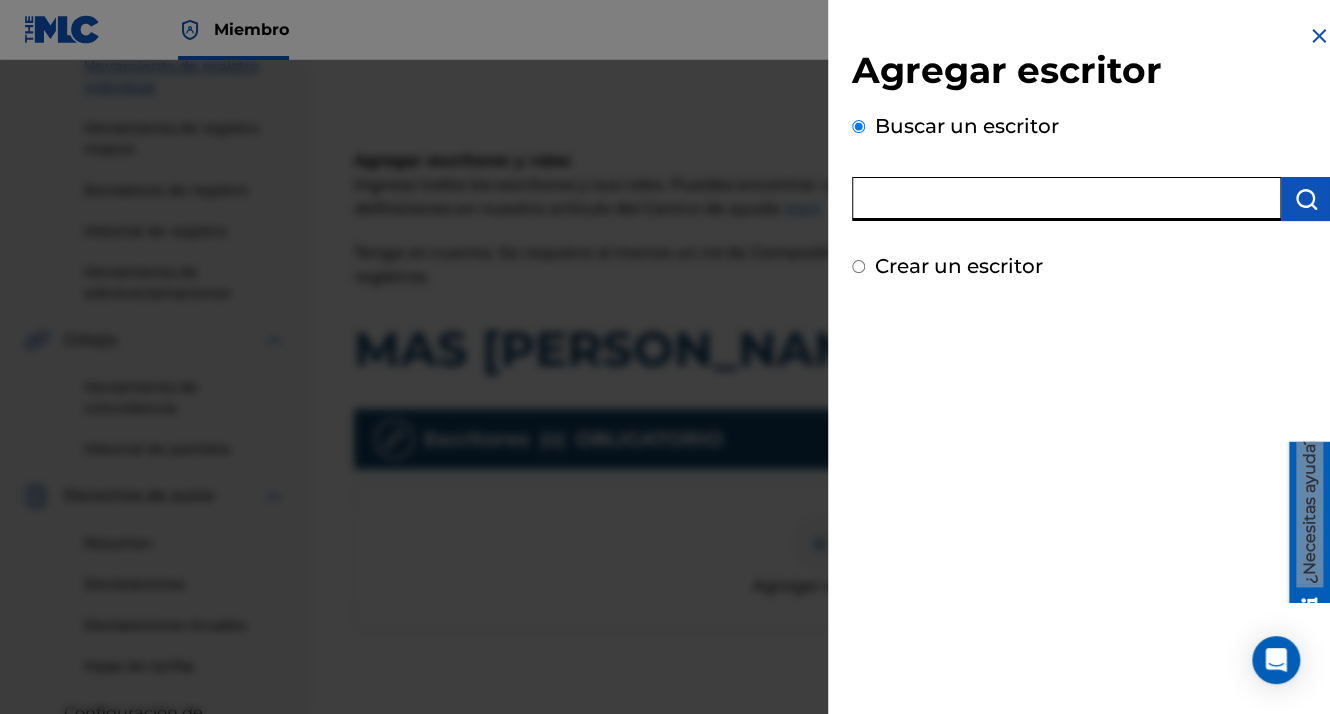 click at bounding box center (1066, 199) 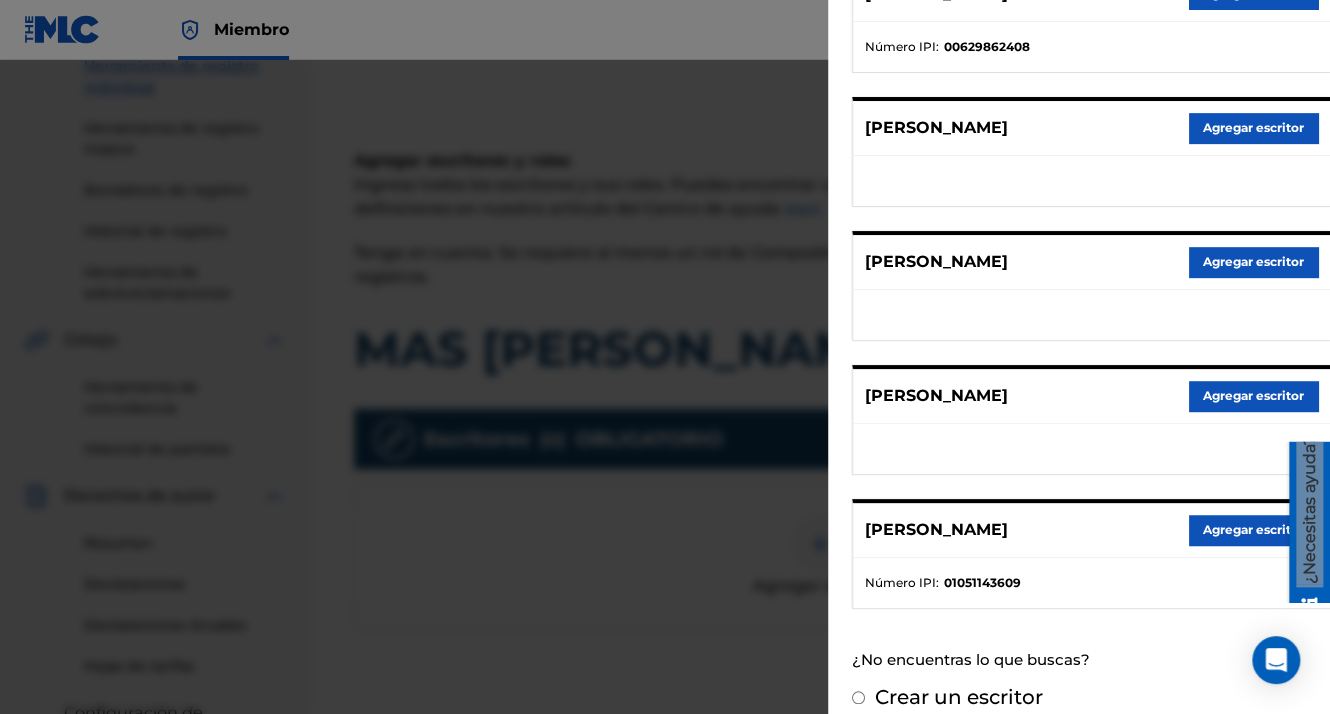 scroll, scrollTop: 344, scrollLeft: 0, axis: vertical 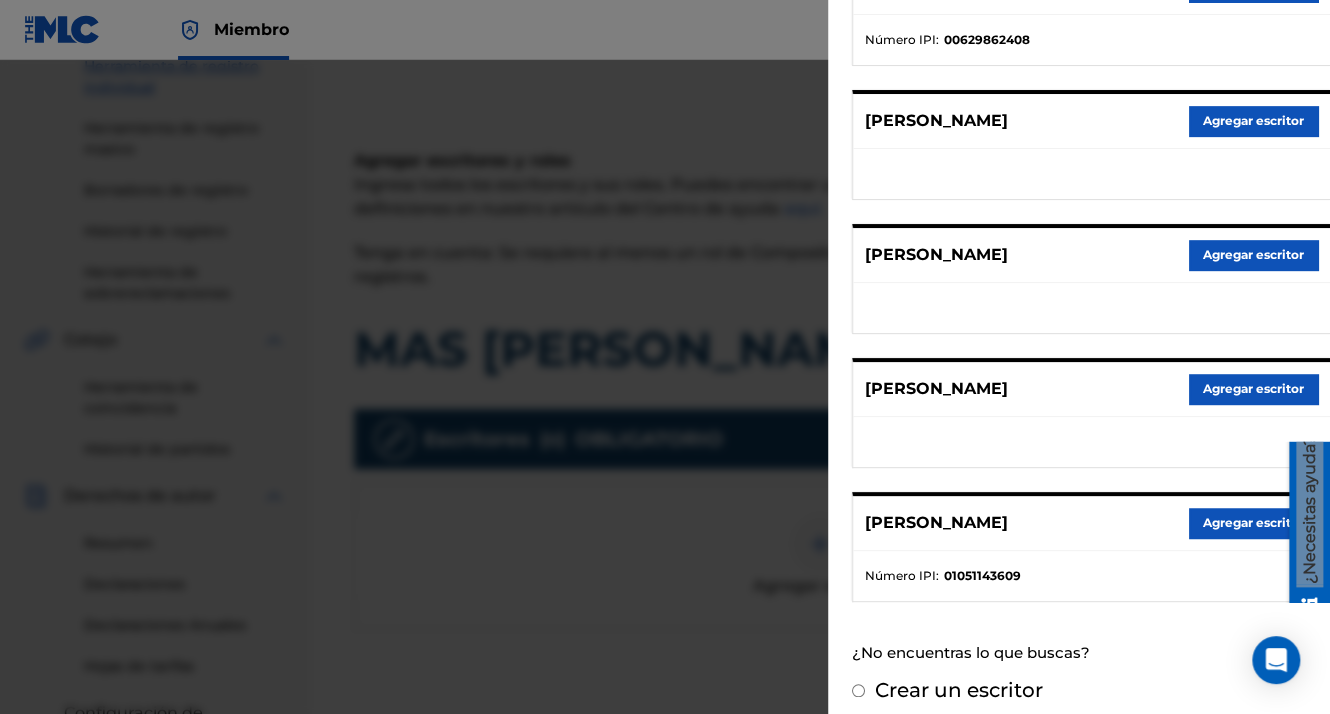 click on "Agregar escritor" at bounding box center (1253, 523) 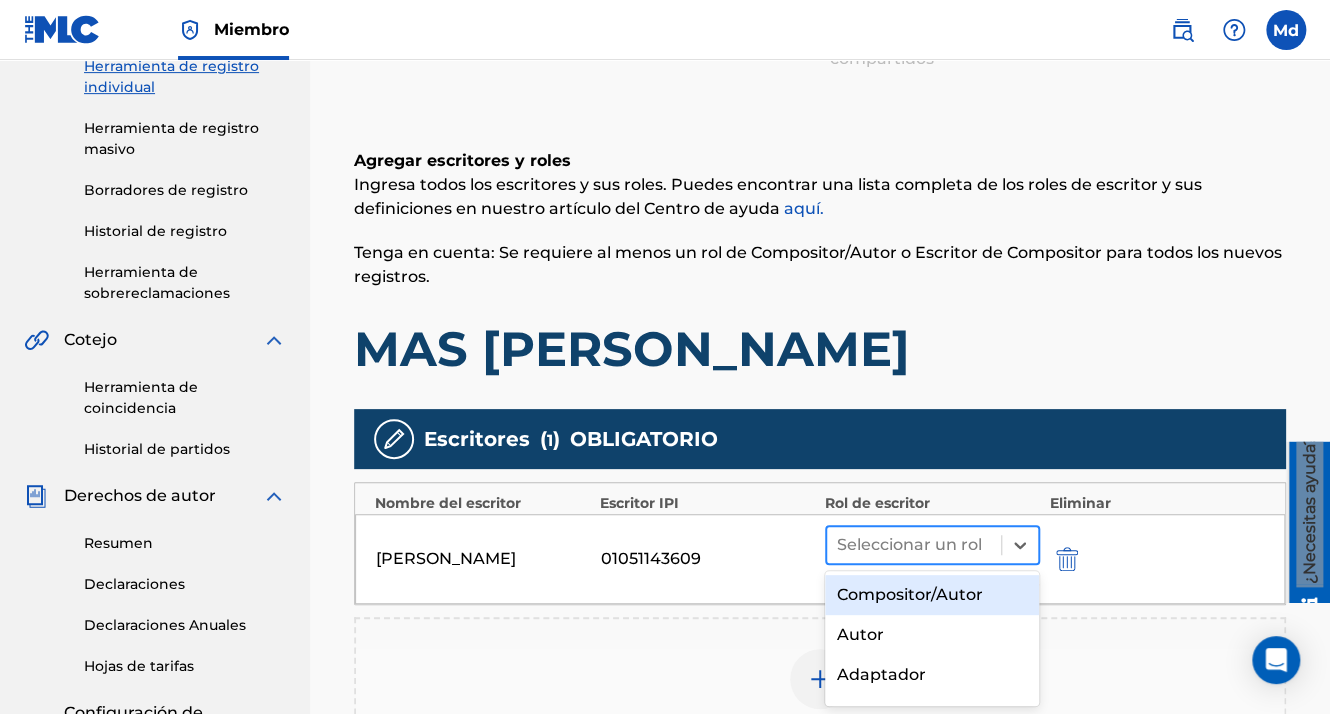 click at bounding box center (914, 545) 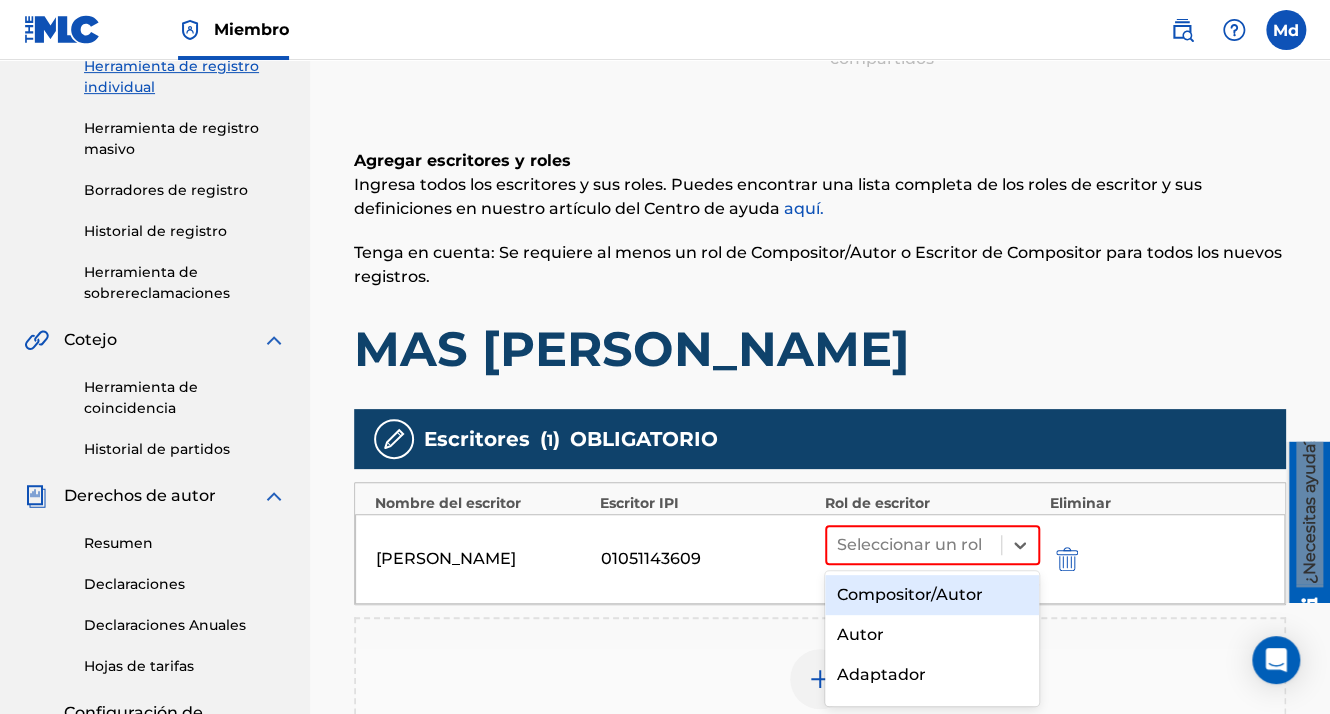 click on "Compositor/Autor" at bounding box center [932, 595] 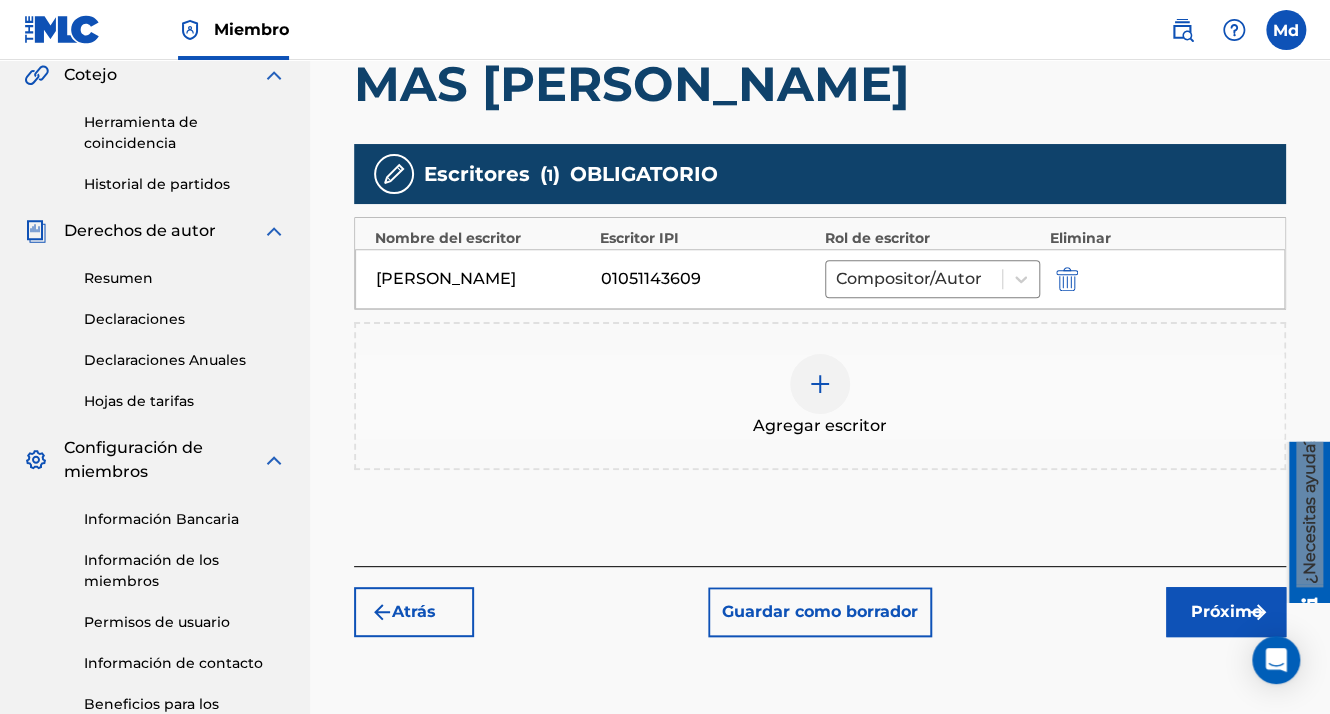scroll, scrollTop: 590, scrollLeft: 0, axis: vertical 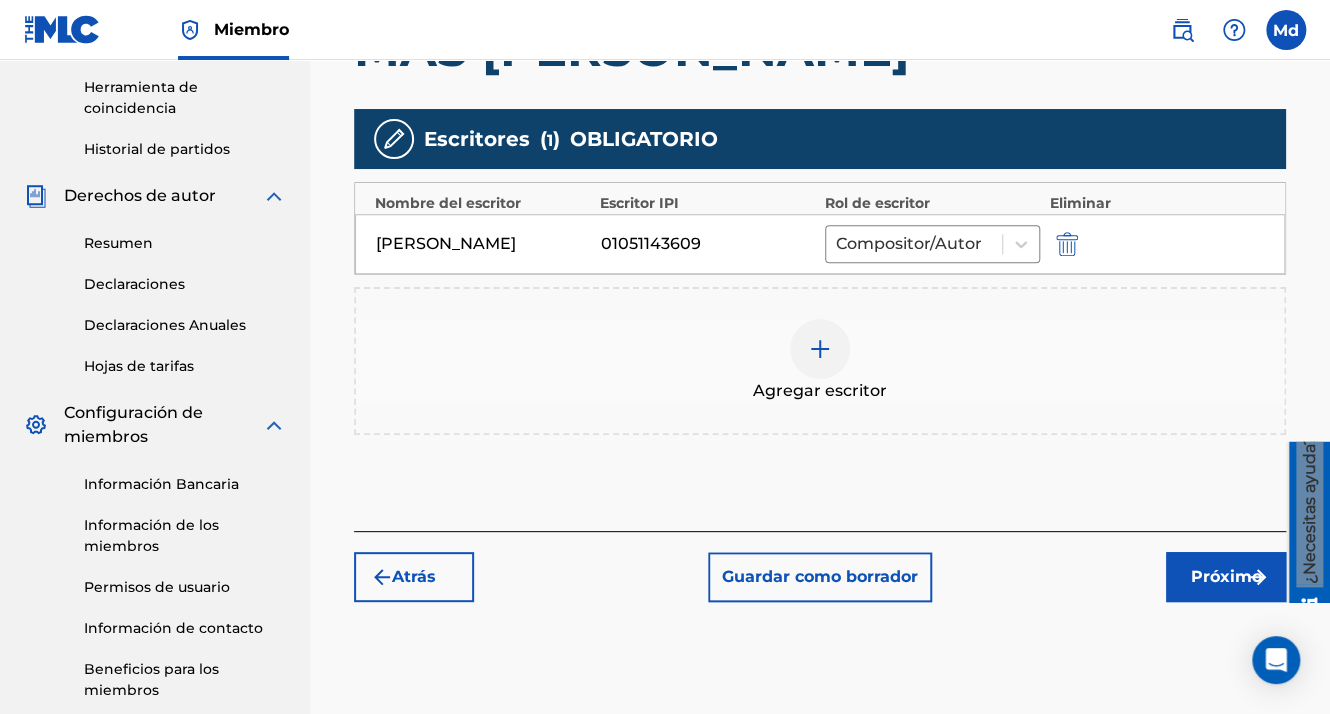 click on "Próximo" at bounding box center [1226, 577] 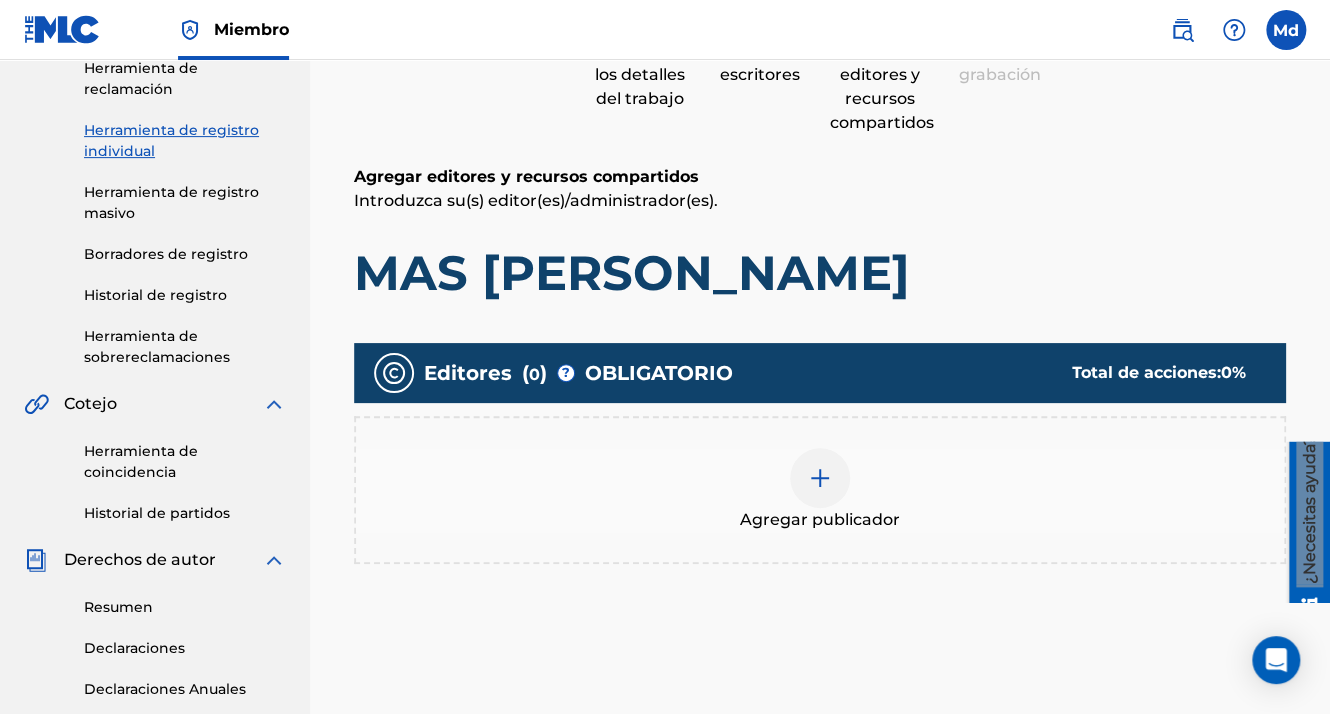 scroll, scrollTop: 390, scrollLeft: 0, axis: vertical 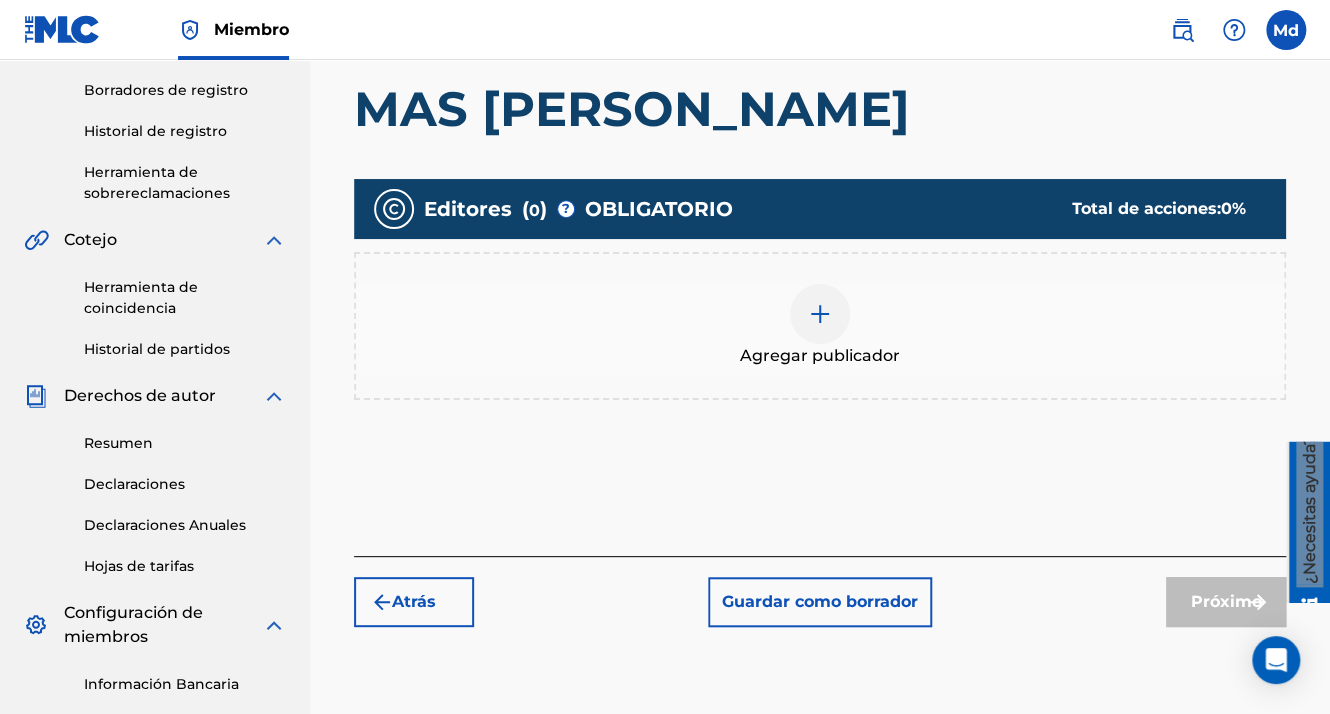click at bounding box center (820, 314) 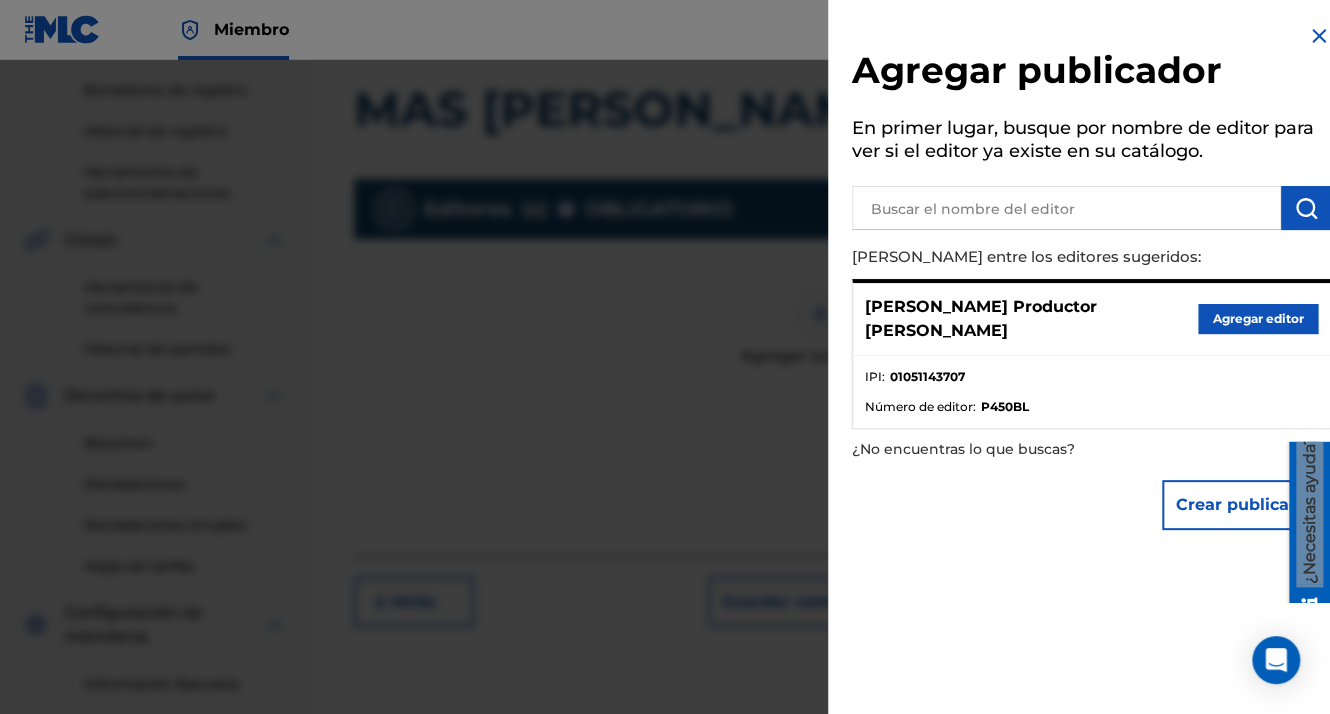 click on "Agregar editor" at bounding box center [1258, 319] 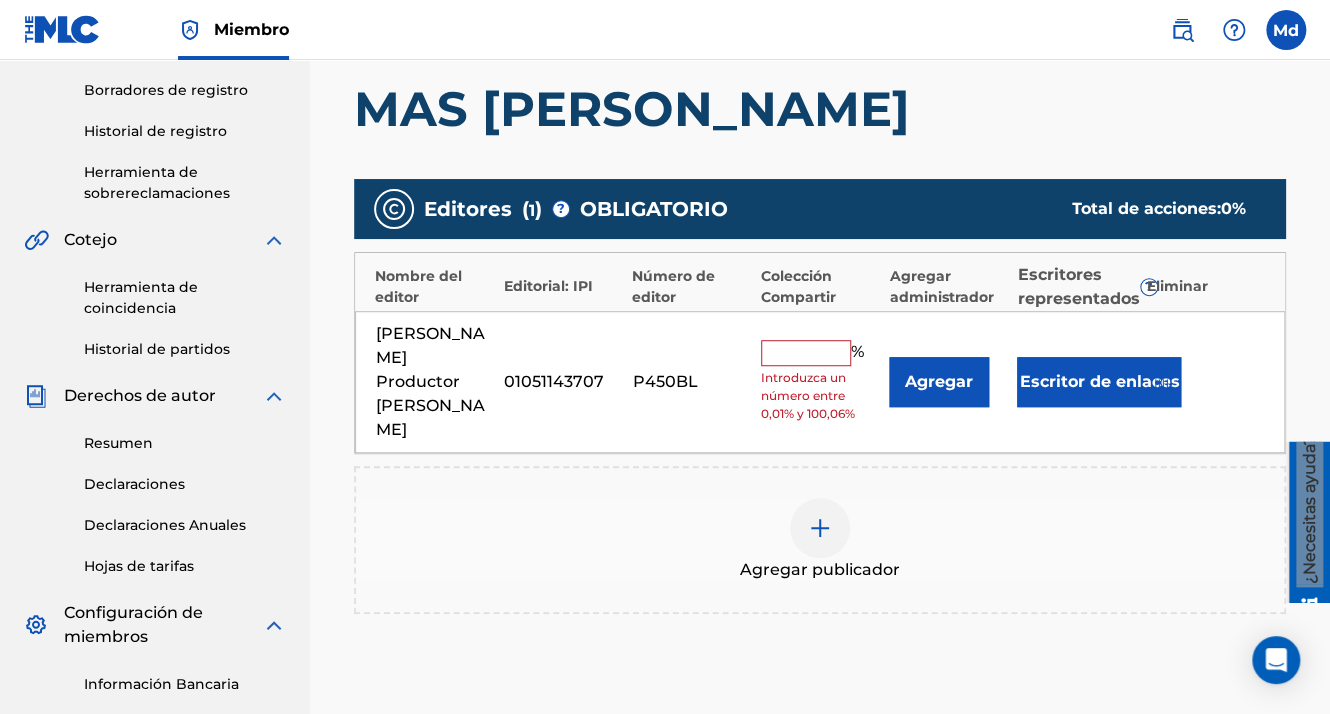 click at bounding box center (806, 353) 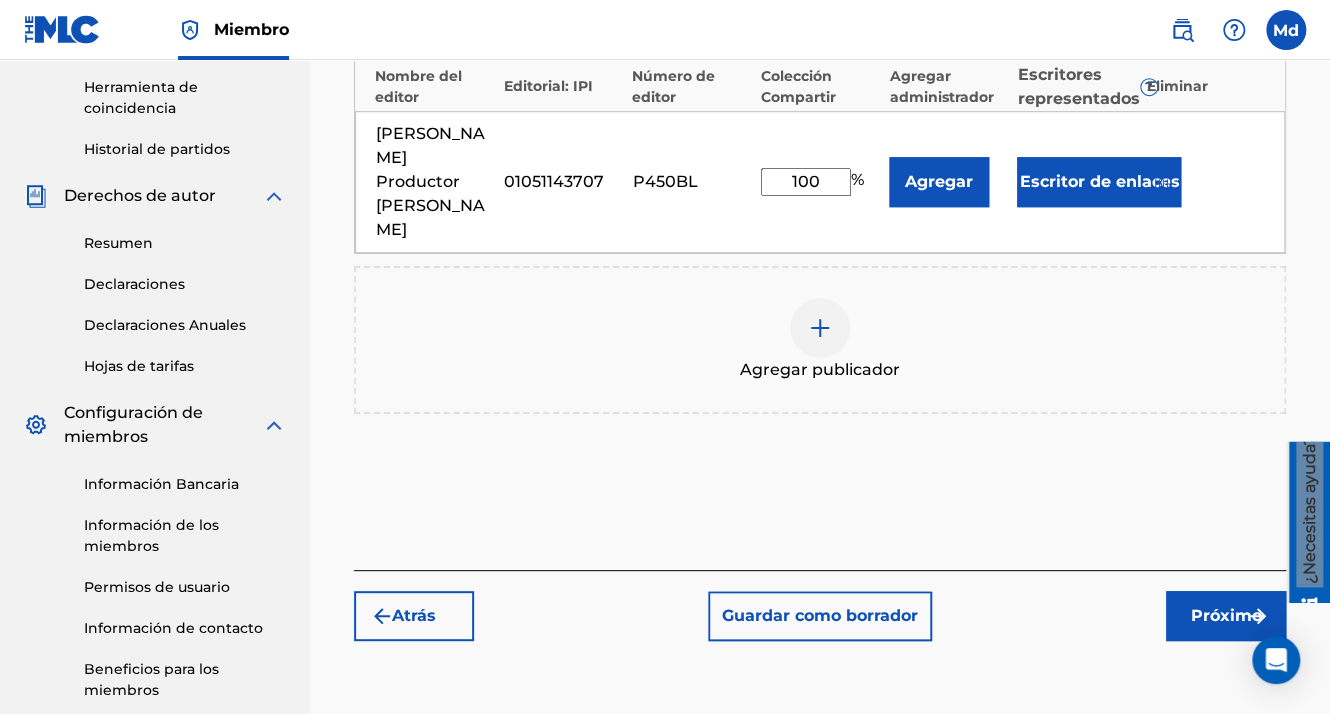 click on "Próximo" at bounding box center [1226, 616] 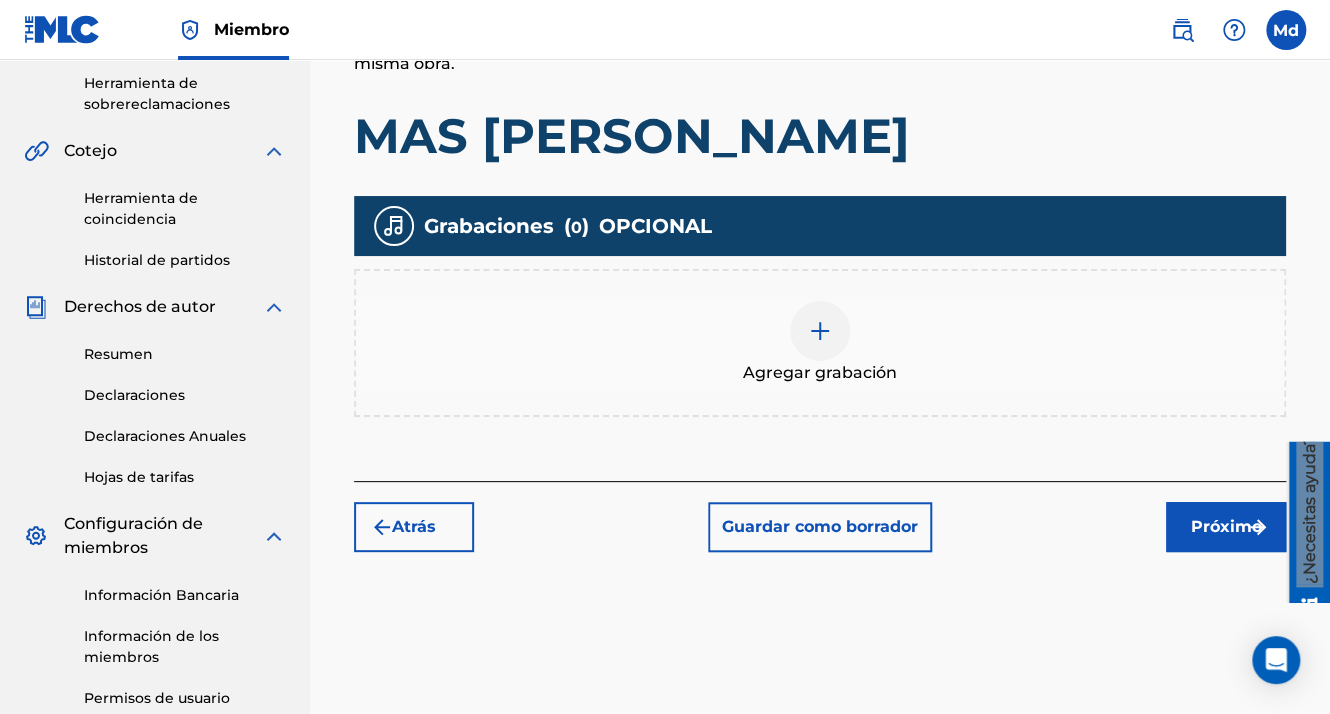scroll, scrollTop: 490, scrollLeft: 0, axis: vertical 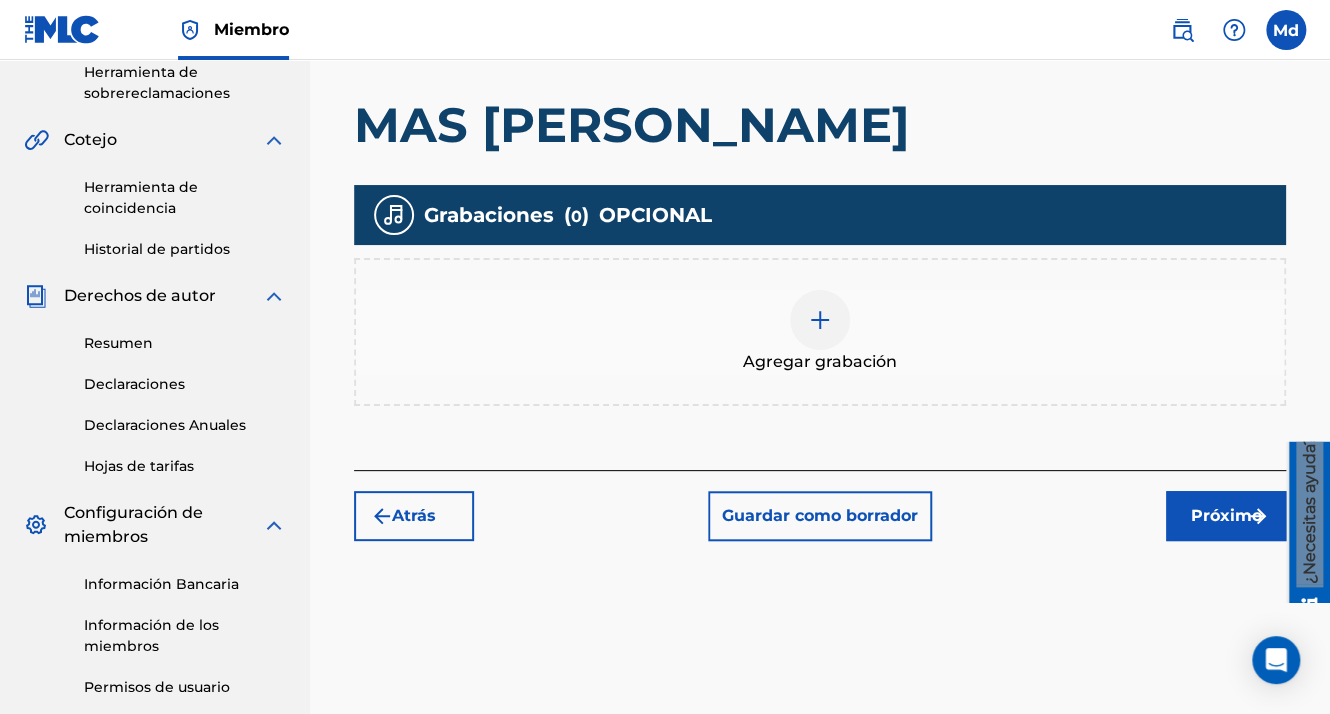 click on "Próximo" at bounding box center (1226, 516) 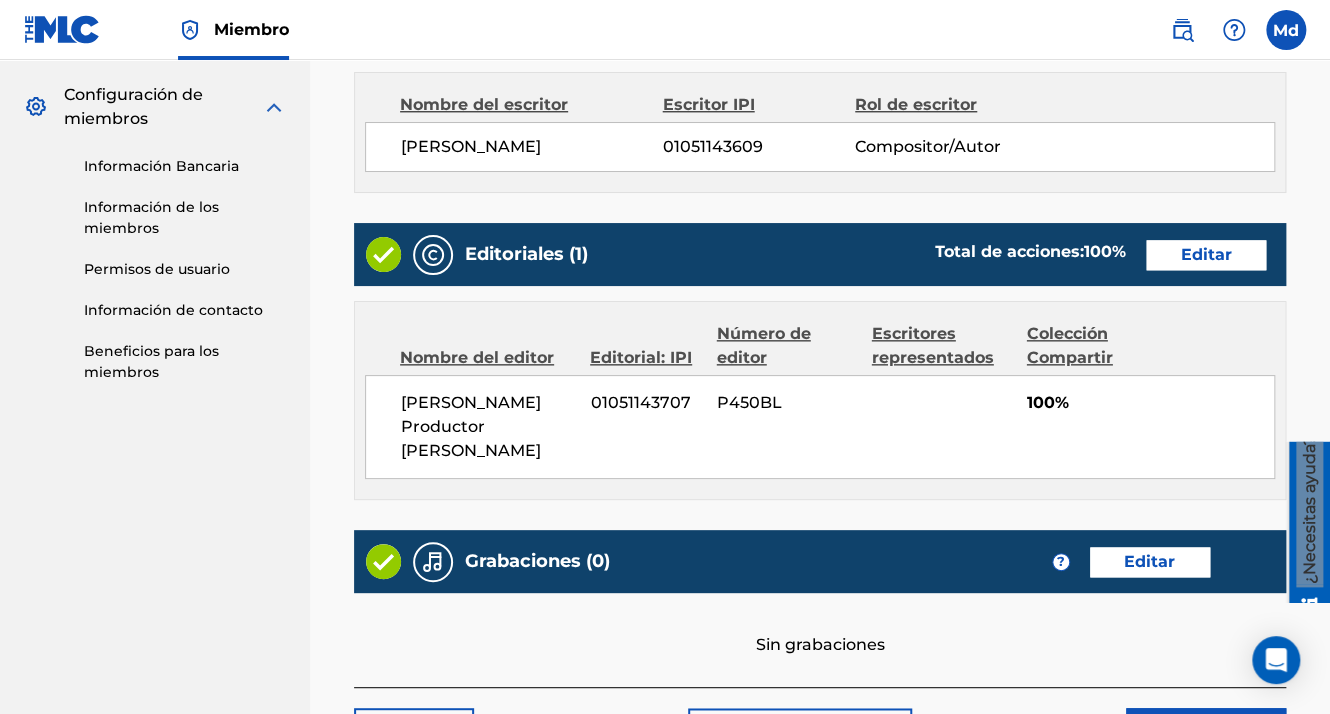 scroll, scrollTop: 1052, scrollLeft: 0, axis: vertical 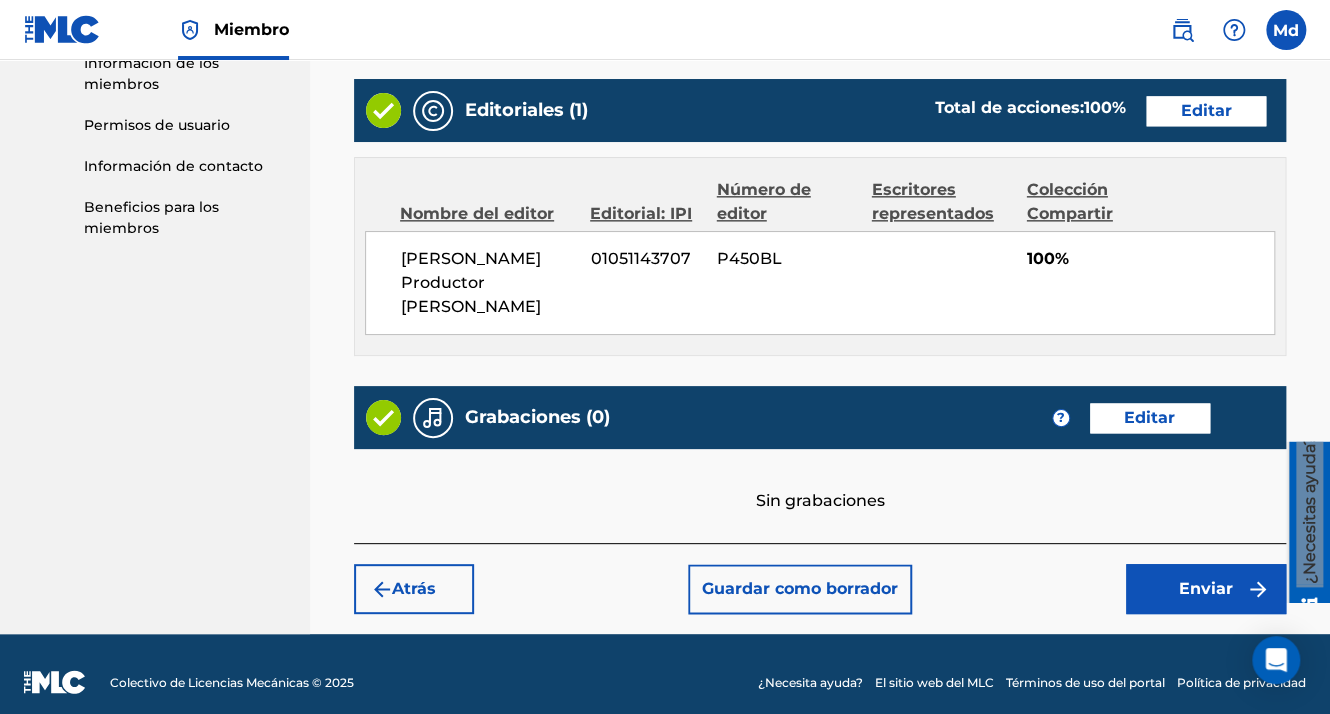 click on "Enviar" at bounding box center [1206, 589] 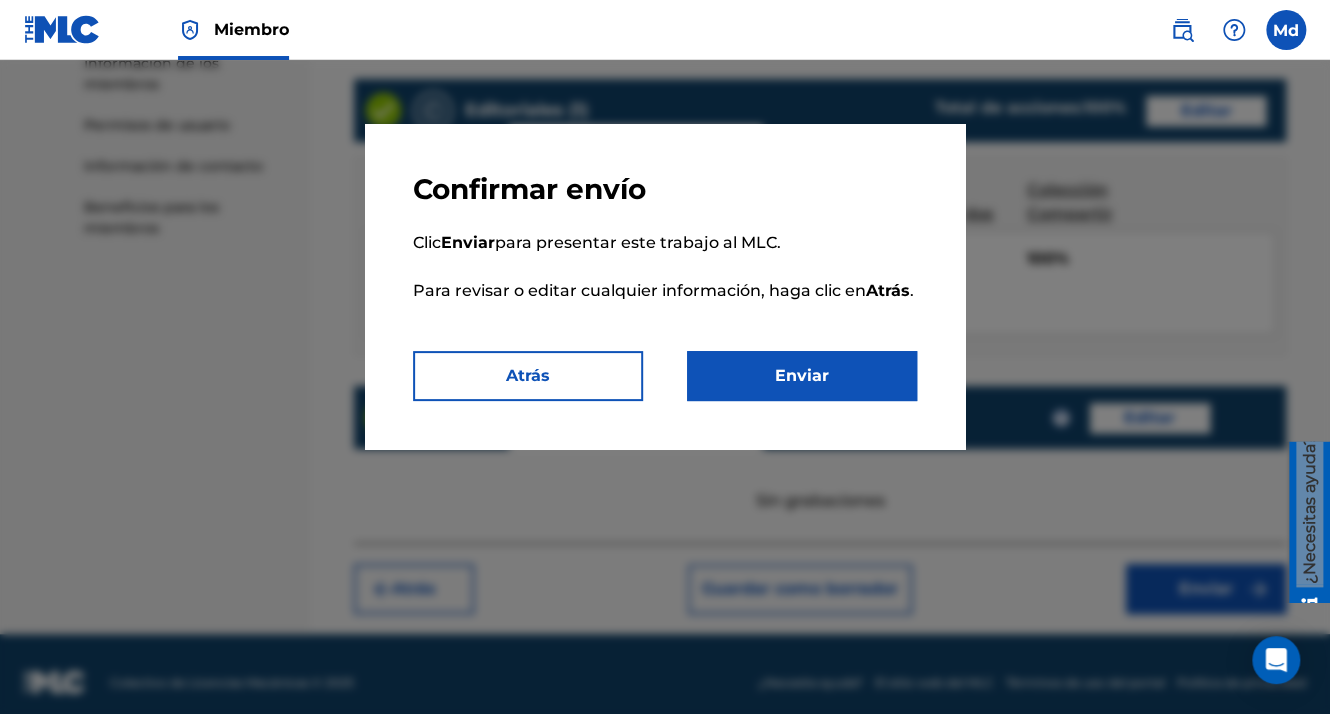 click on "Enviar" at bounding box center [802, 376] 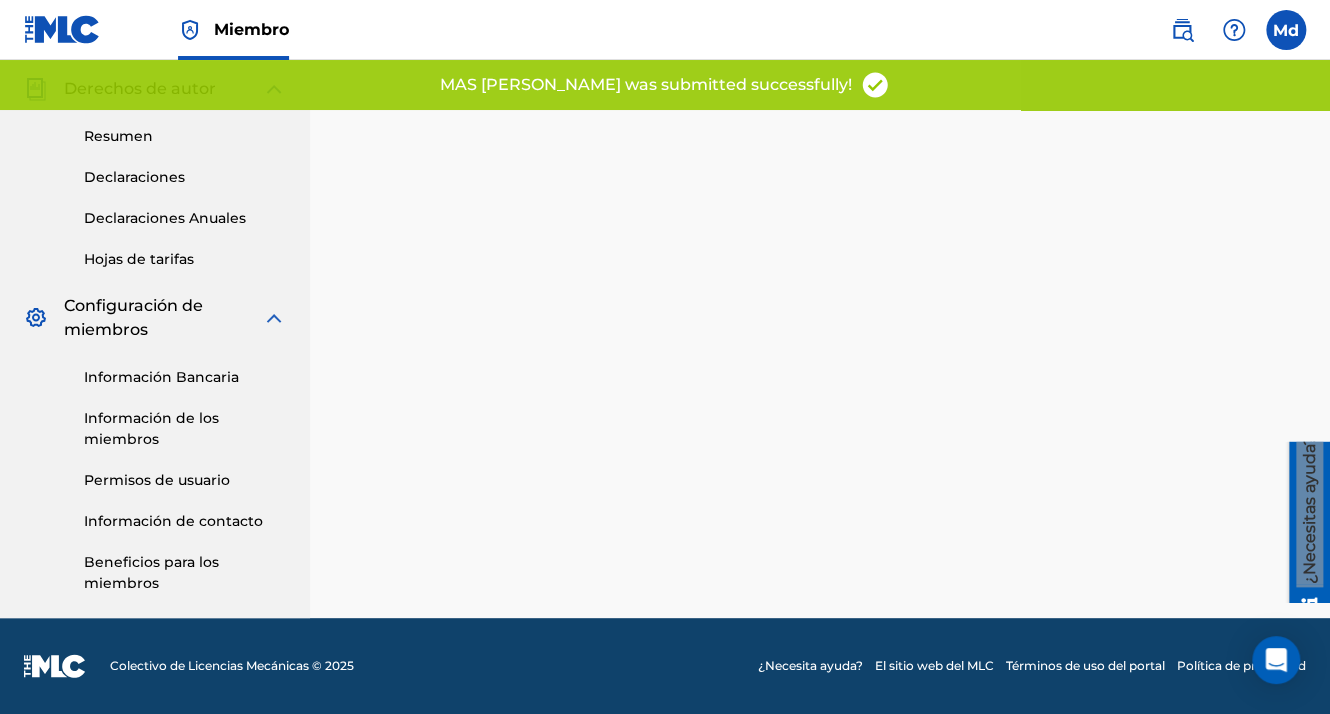 scroll, scrollTop: 0, scrollLeft: 0, axis: both 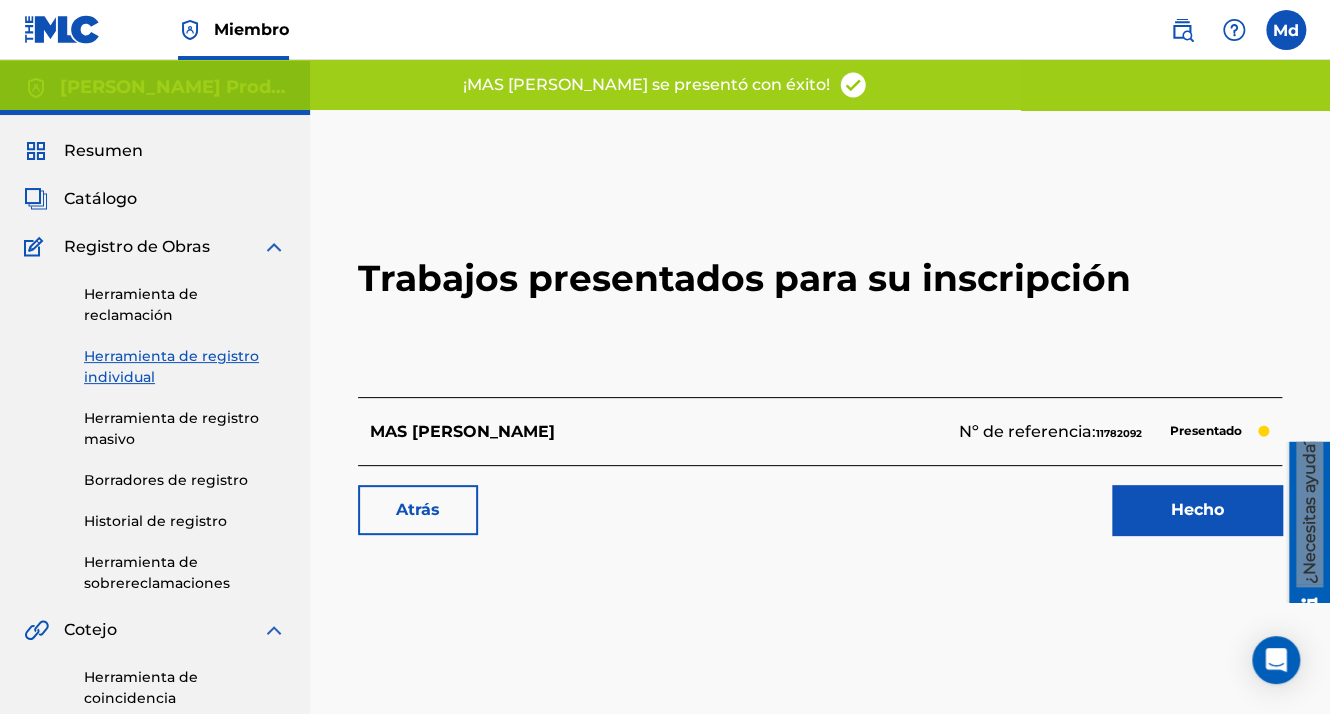 click on "Hecho" at bounding box center [1197, 510] 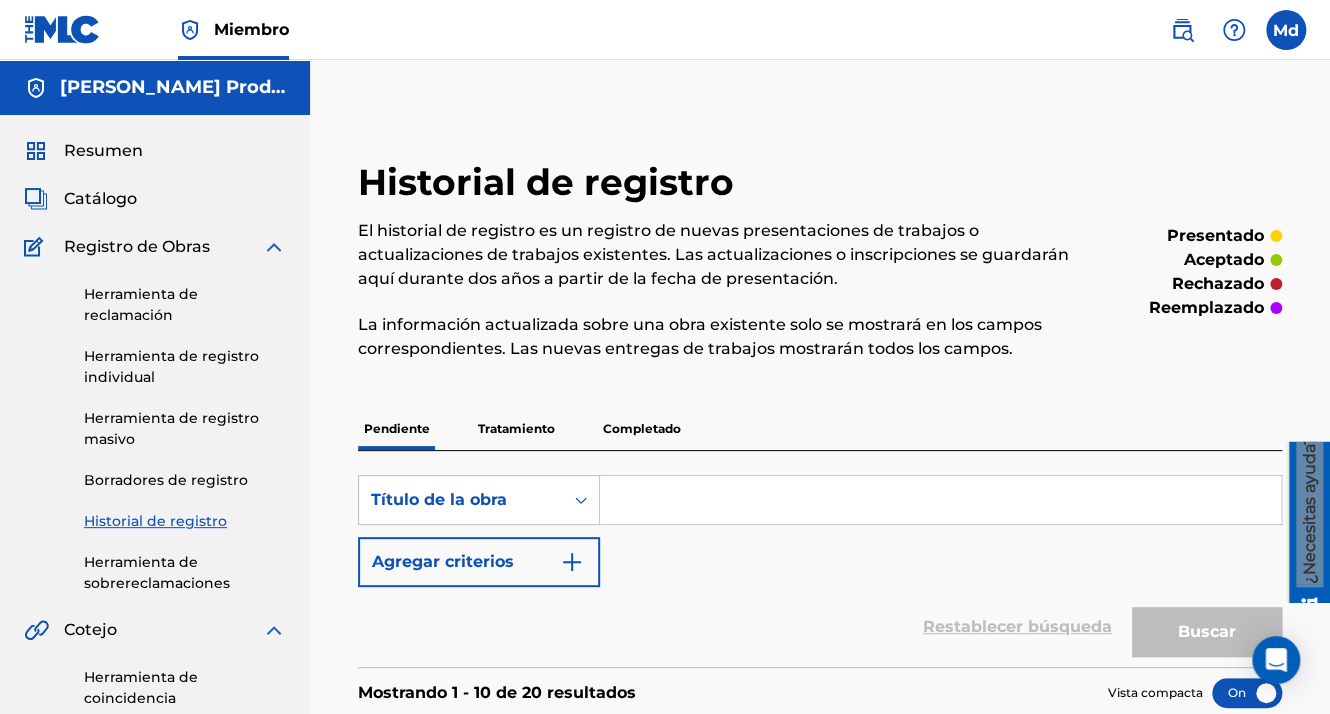 click at bounding box center (940, 500) 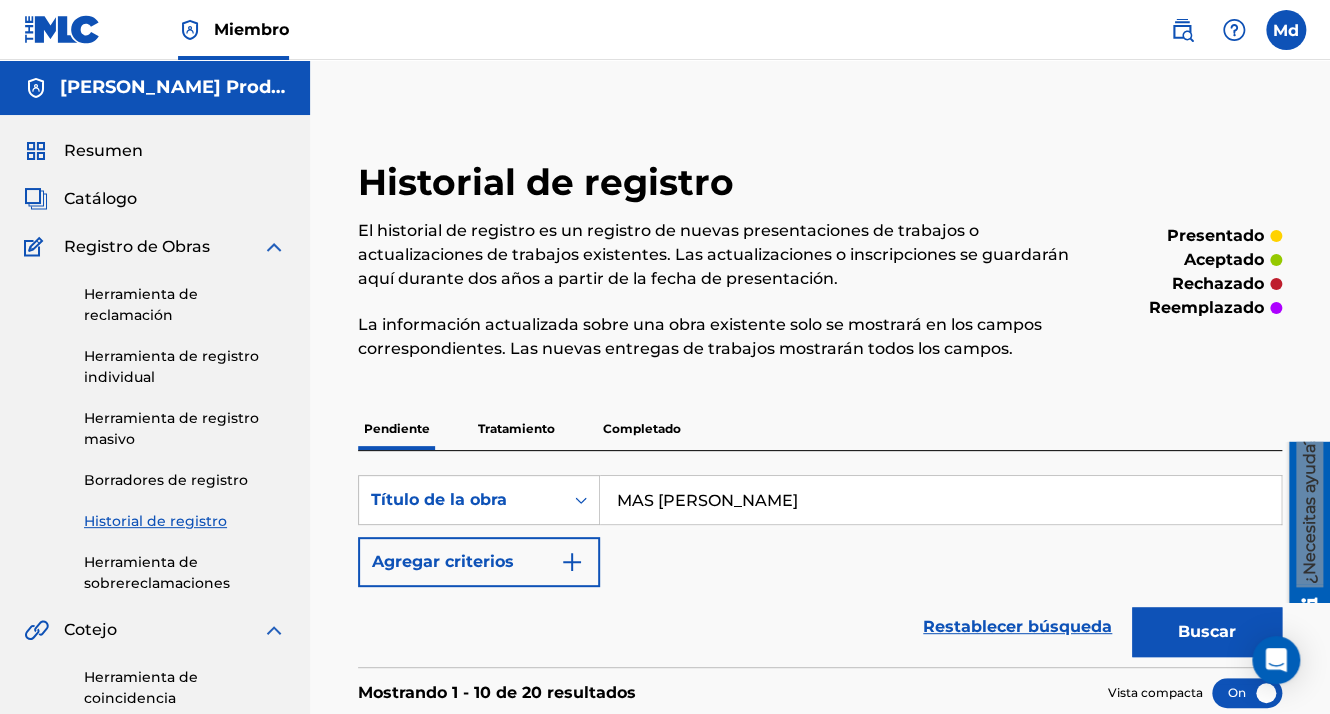 click on "SearchWithCriteria25effba5-c712-4b23-9be2-234c063ab212 Título de la obra MAS [PERSON_NAME] criterios" at bounding box center (820, 531) 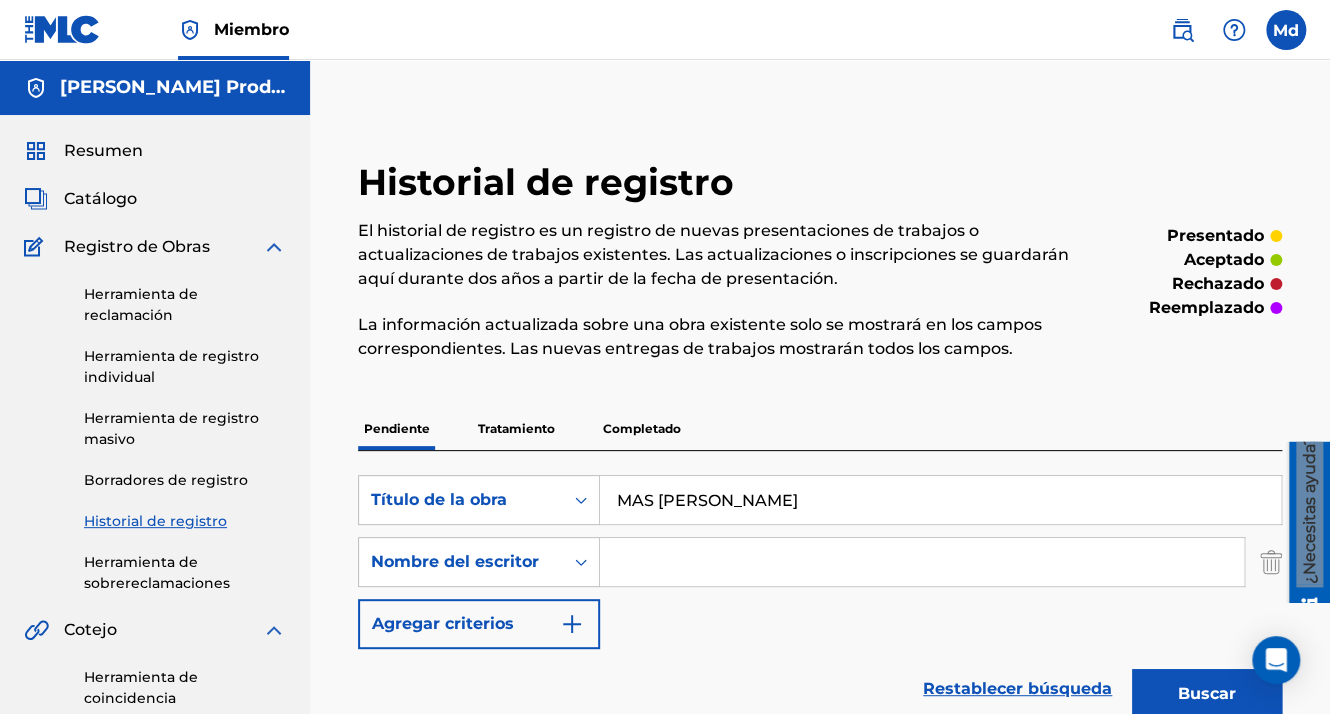click at bounding box center [922, 562] 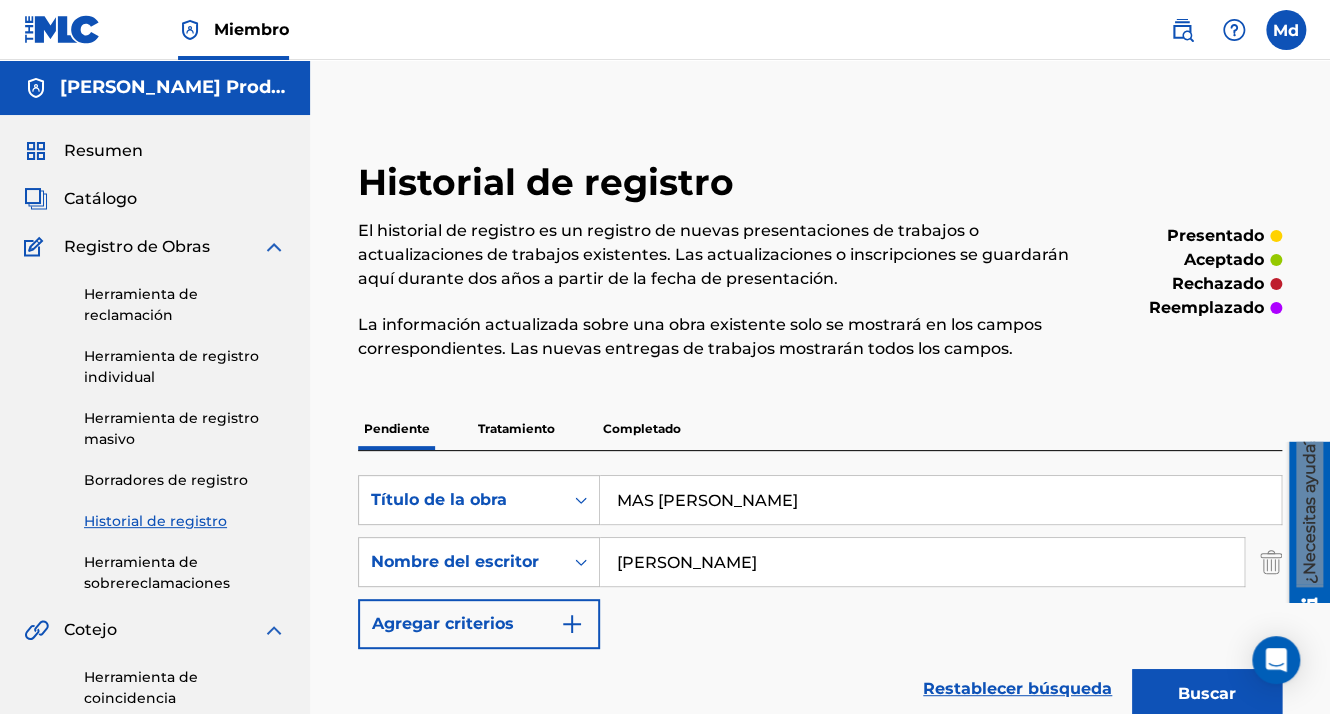click on "Agregar criterios" at bounding box center [479, 624] 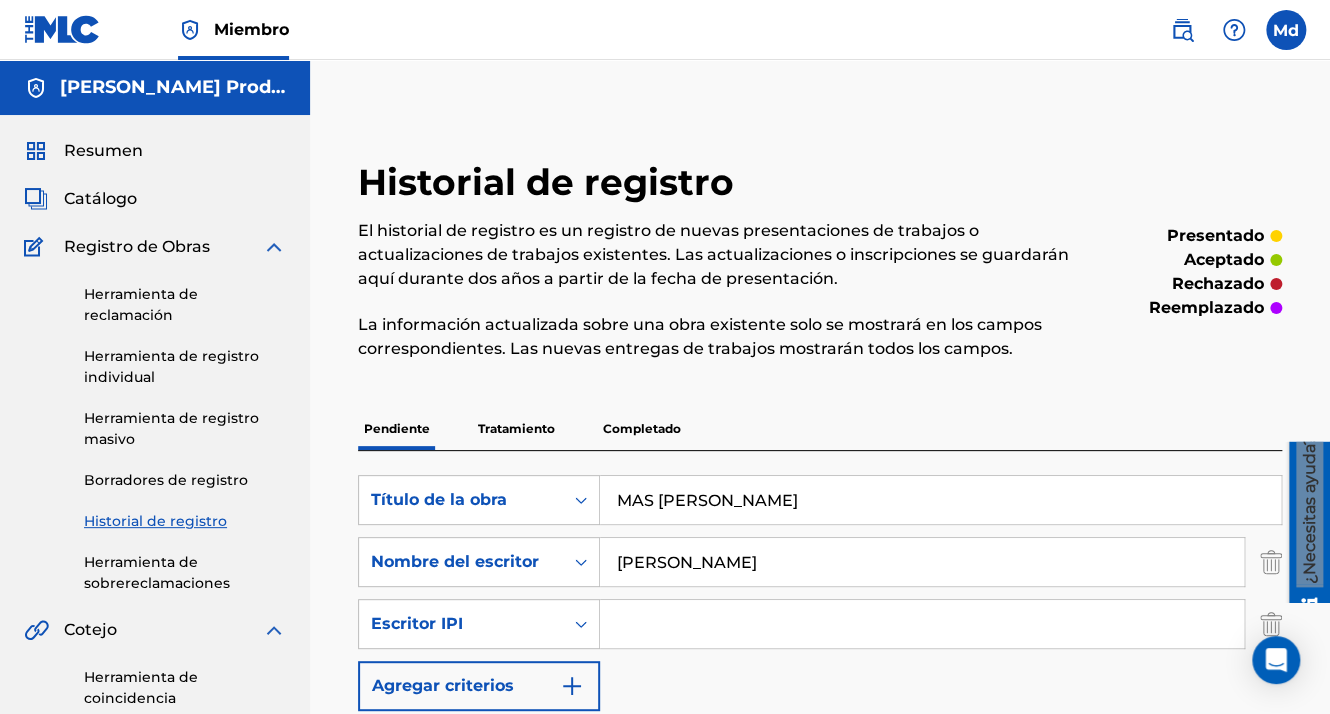 click at bounding box center [922, 624] 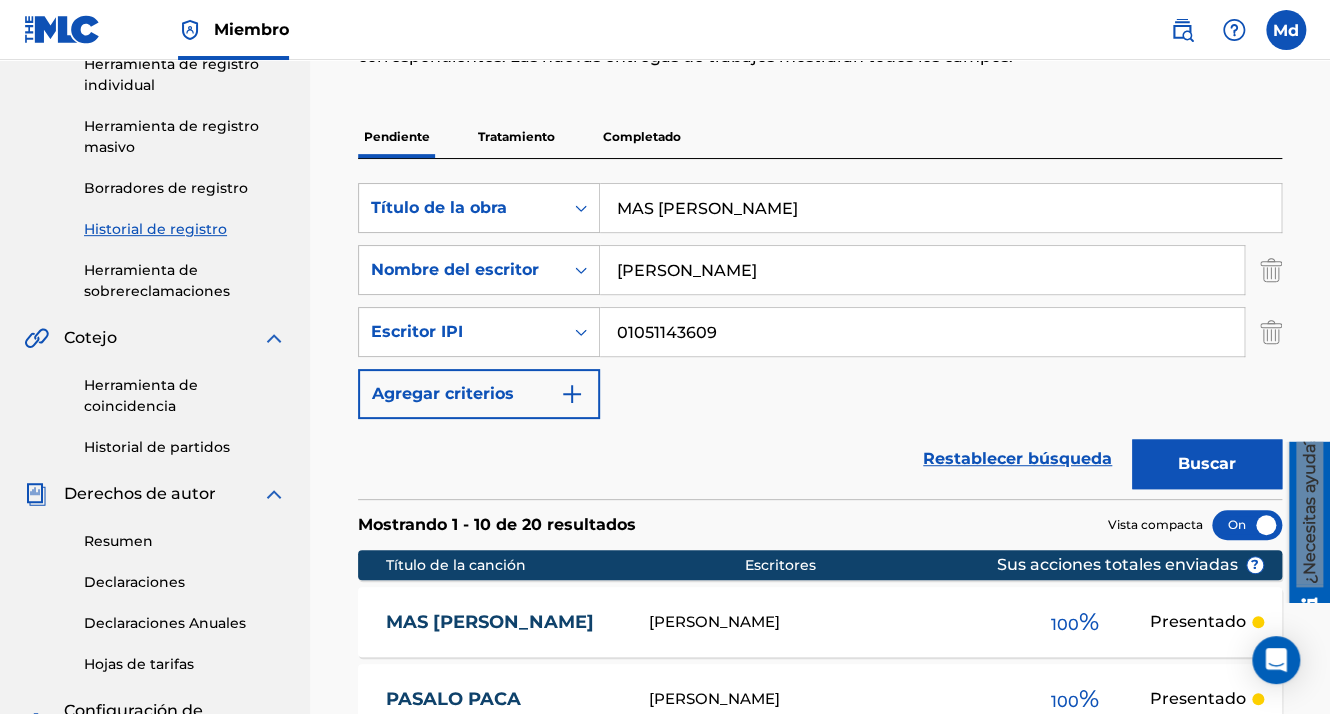 scroll, scrollTop: 300, scrollLeft: 0, axis: vertical 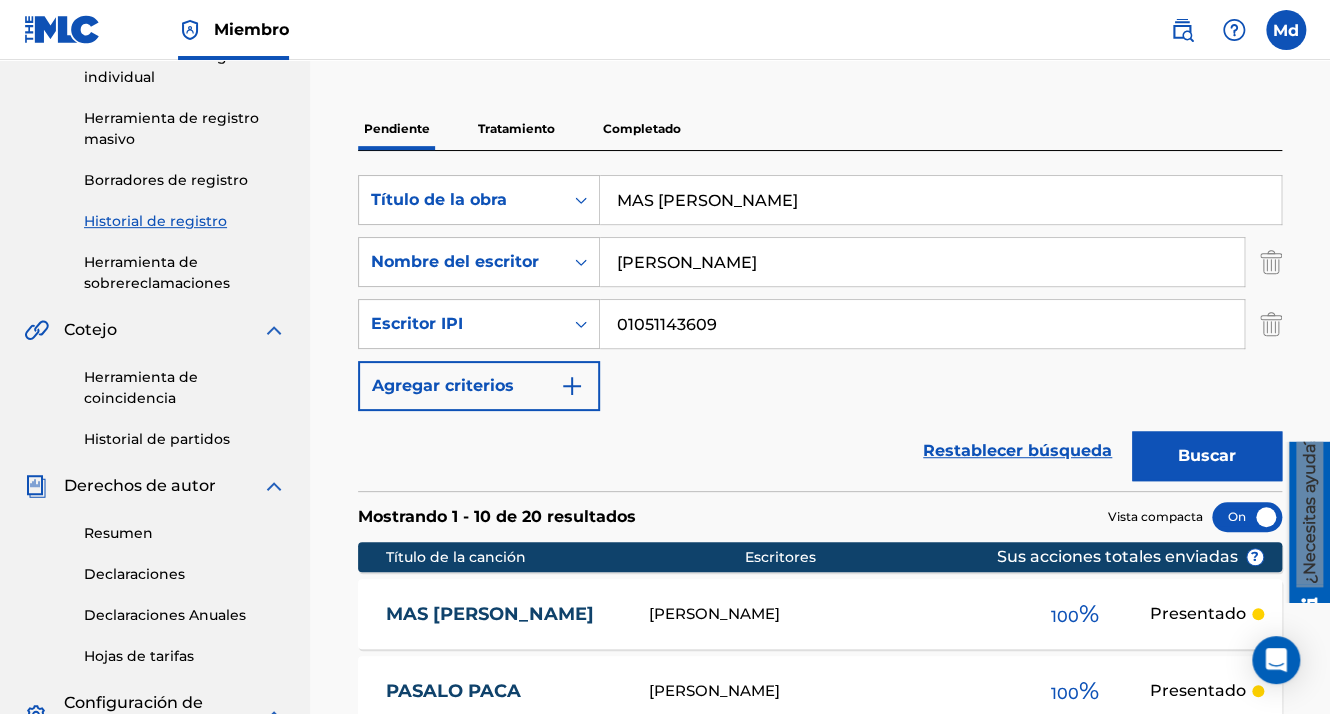 click on "Buscar" at bounding box center [1207, 456] 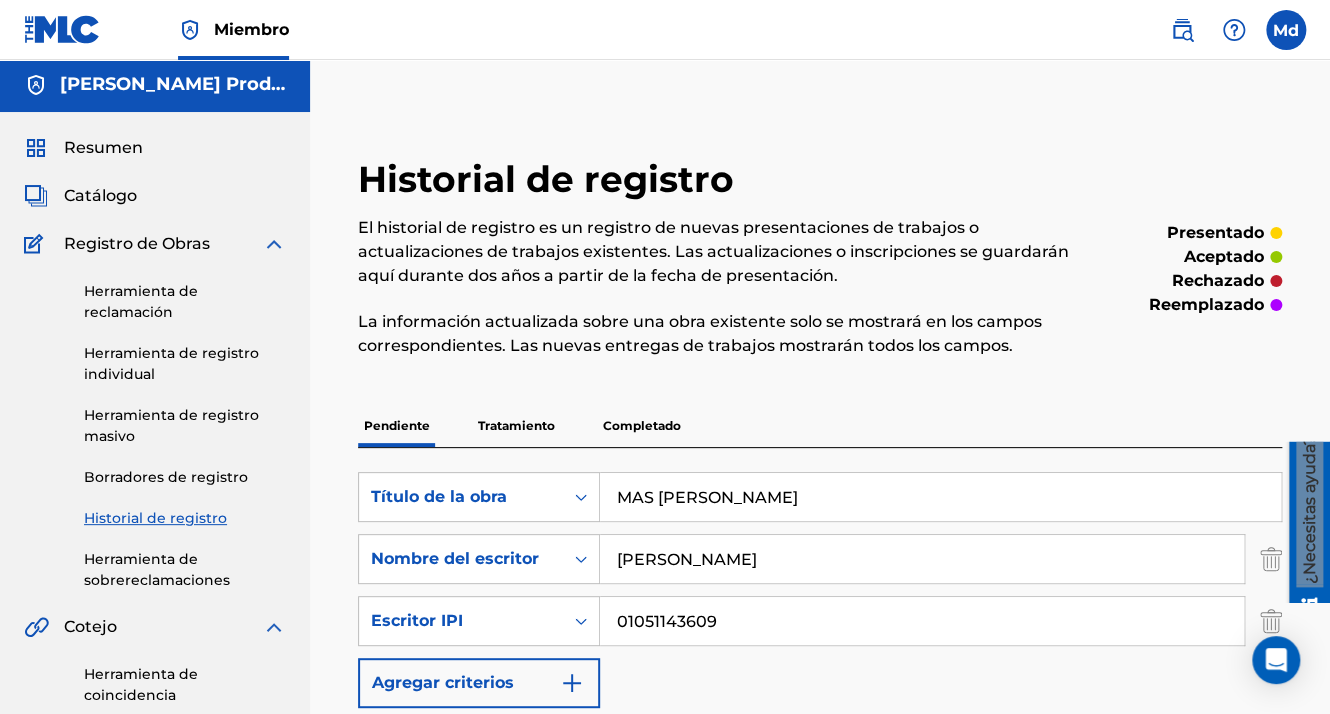 scroll, scrollTop: 0, scrollLeft: 0, axis: both 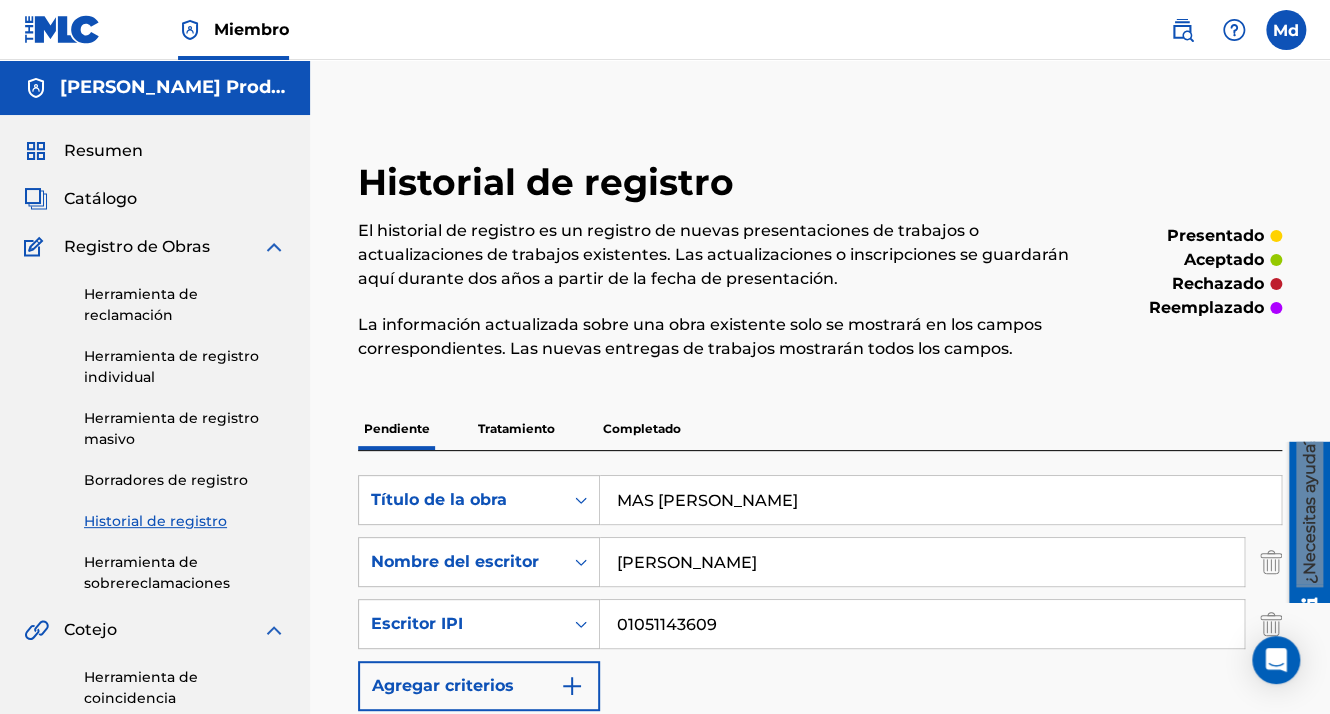 click on "Resumen" at bounding box center (103, 151) 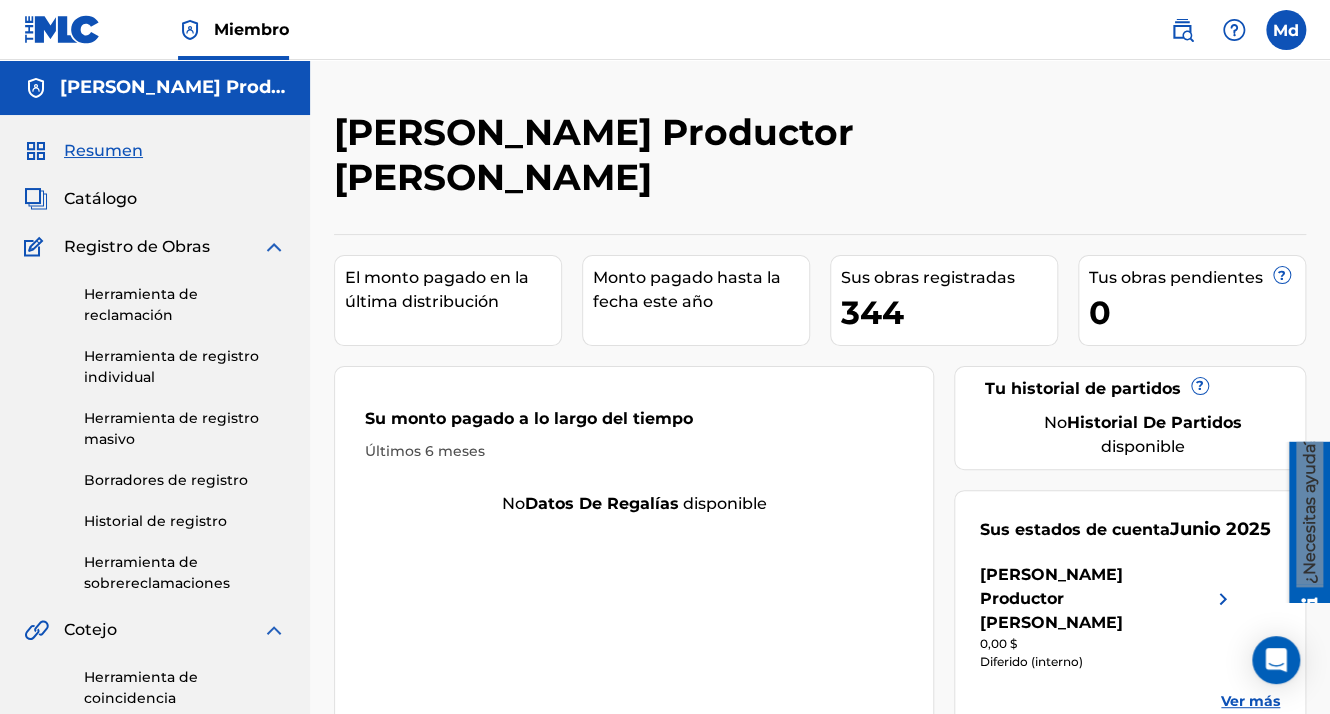 click on "Resumen Catálogo Registro de Obras Herramienta de reclamación Herramienta de registro individual Herramienta de registro masivo Borradores de registro Historial de registro Herramienta de sobrereclamaciones Cotejo Herramienta de coincidencia Historial de partidos Derechos de autor Resumen Declaraciones Declaraciones Anuales Hojas de tarifas Configuración de miembros Información Bancaria Información de los miembros Permisos de usuario Información de contacto Beneficios para los miembros" at bounding box center (155, 715) 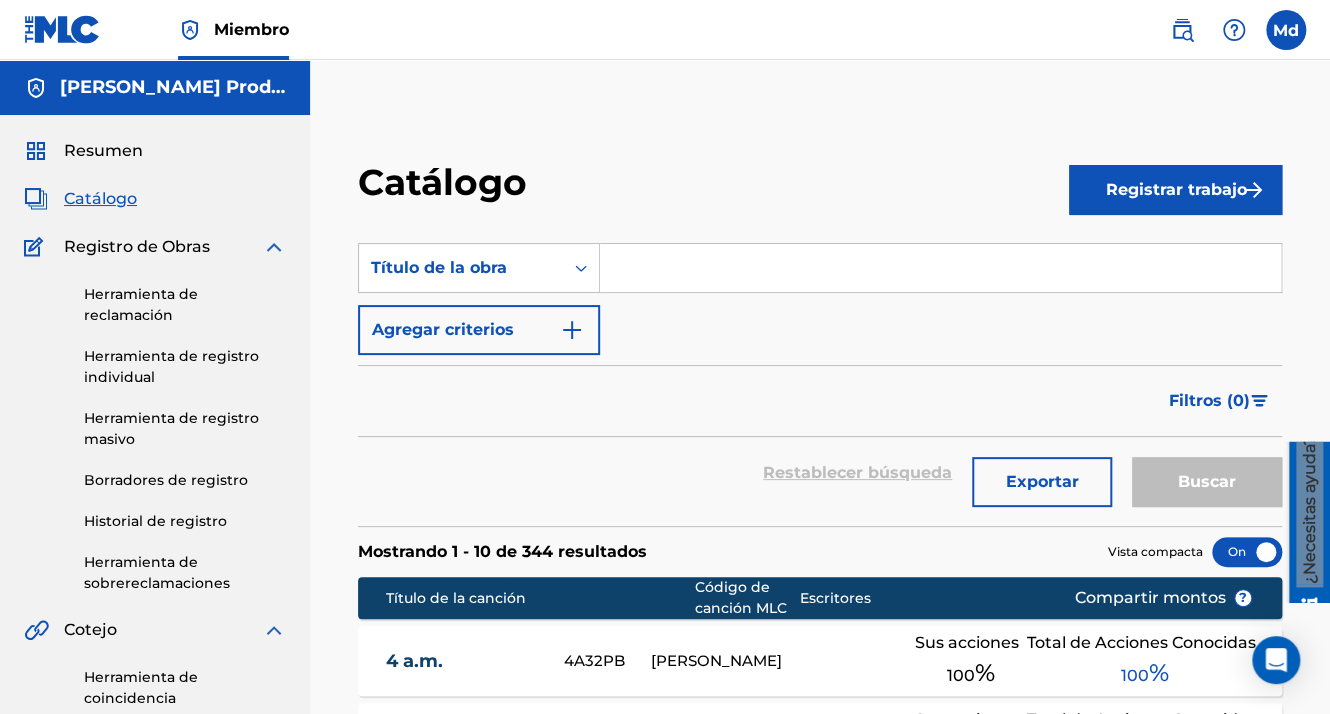 click on "Registrar trabajo" at bounding box center [1175, 190] 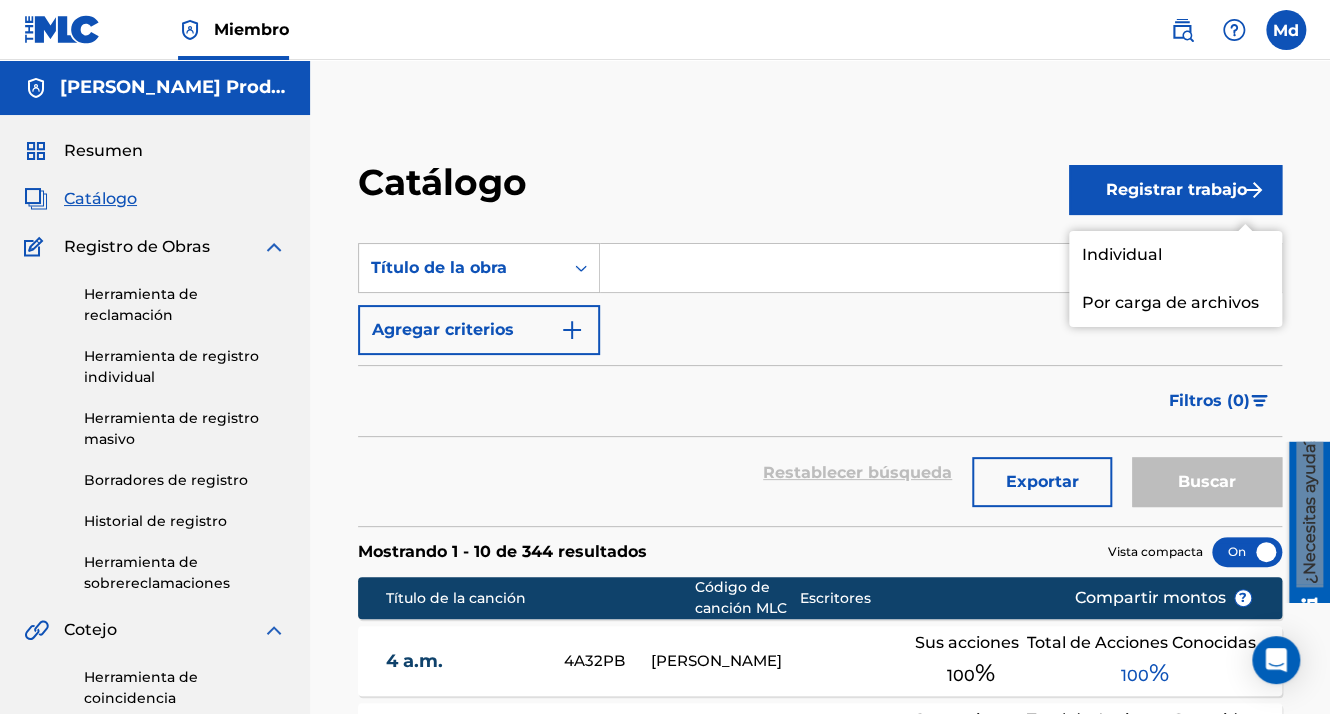 click on "Individual" at bounding box center (1175, 255) 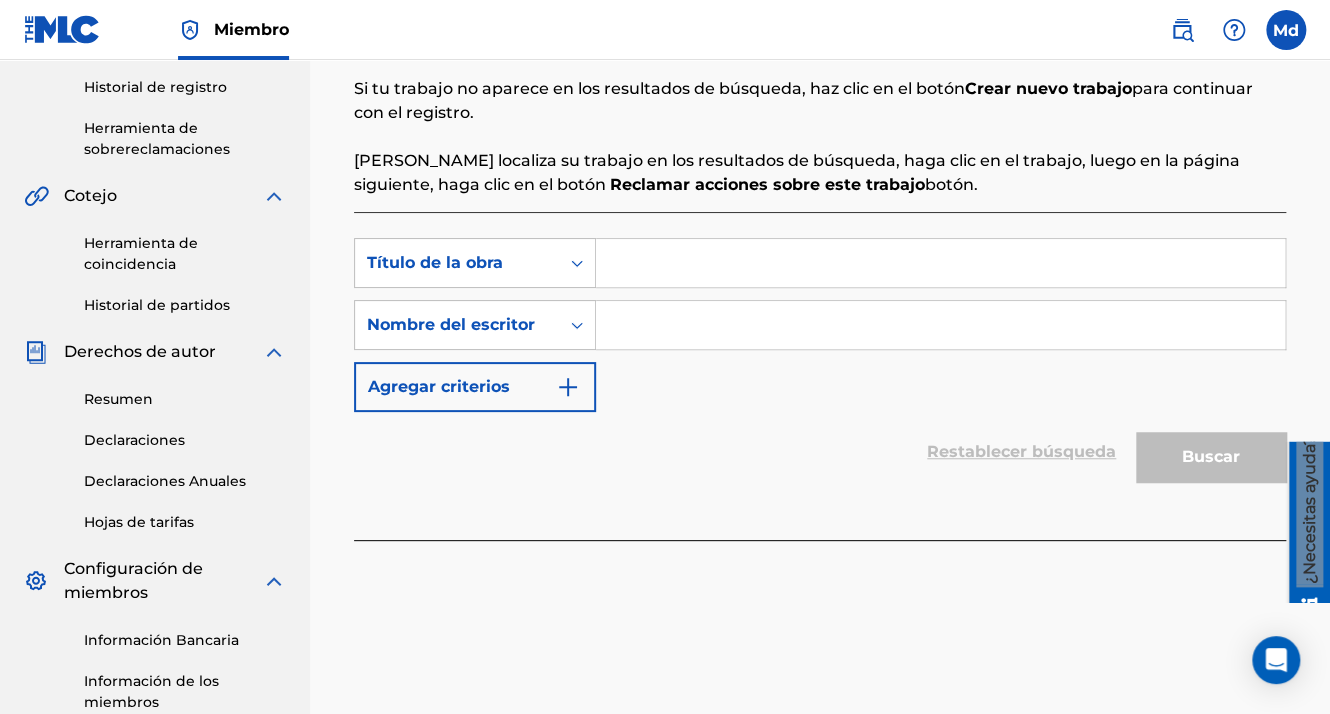 scroll, scrollTop: 400, scrollLeft: 0, axis: vertical 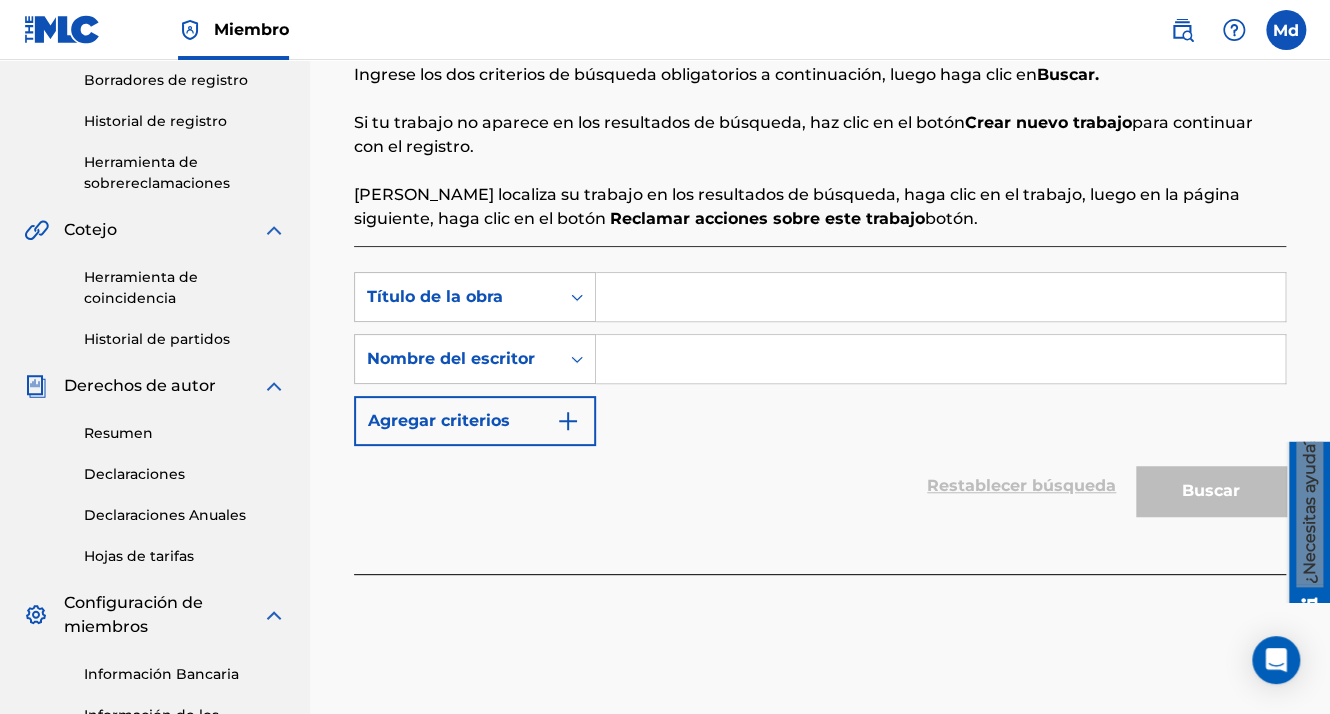 click at bounding box center [940, 297] 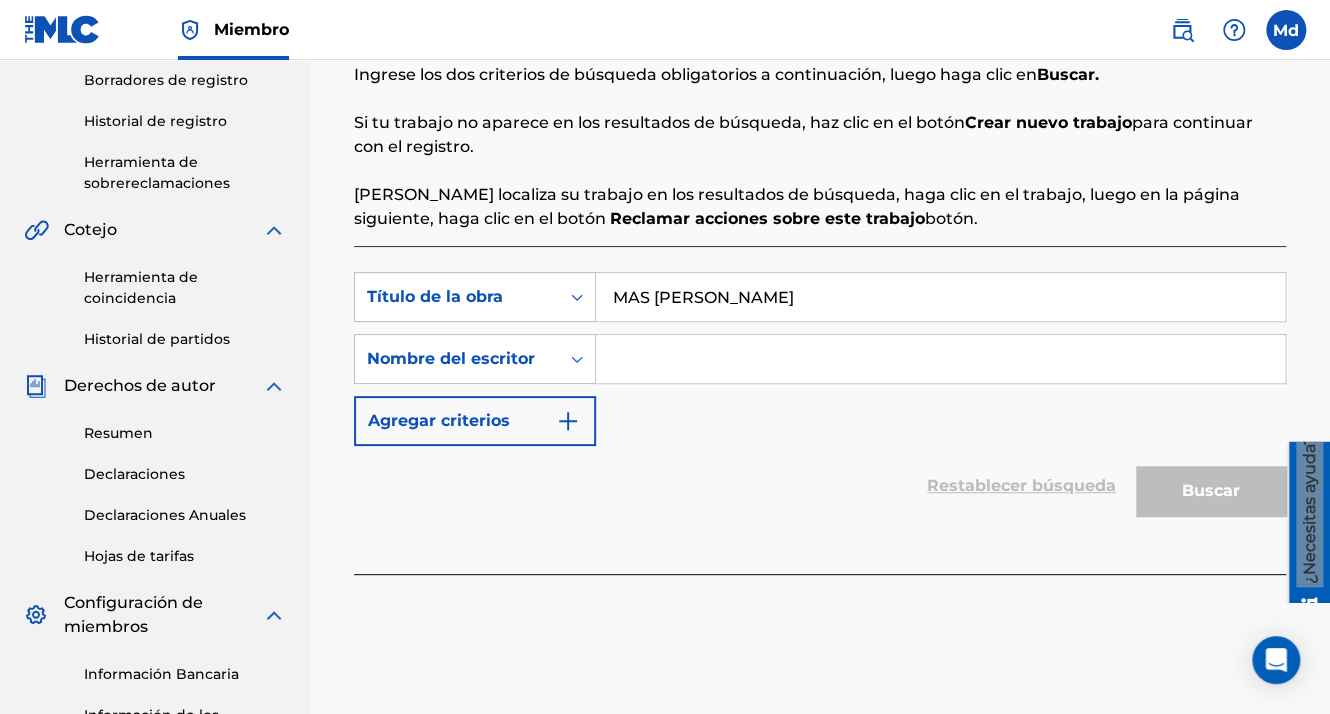 click at bounding box center [940, 359] 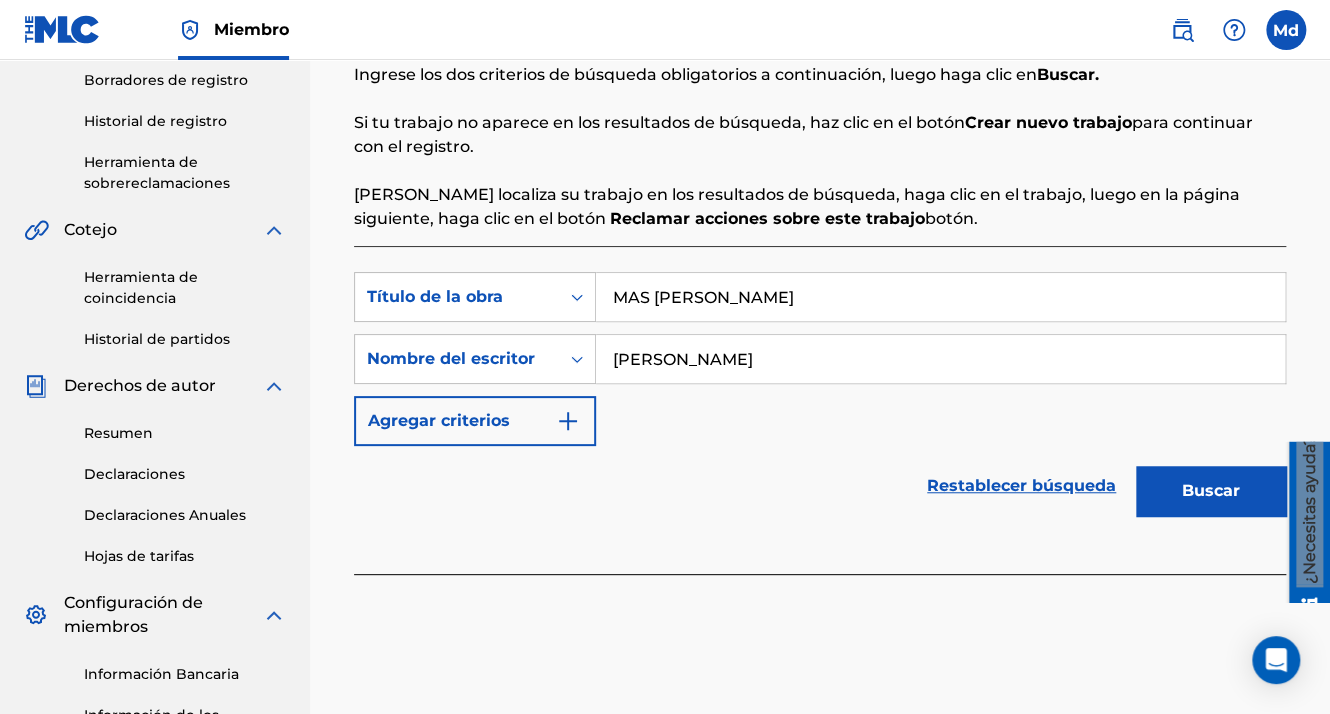 click at bounding box center [568, 421] 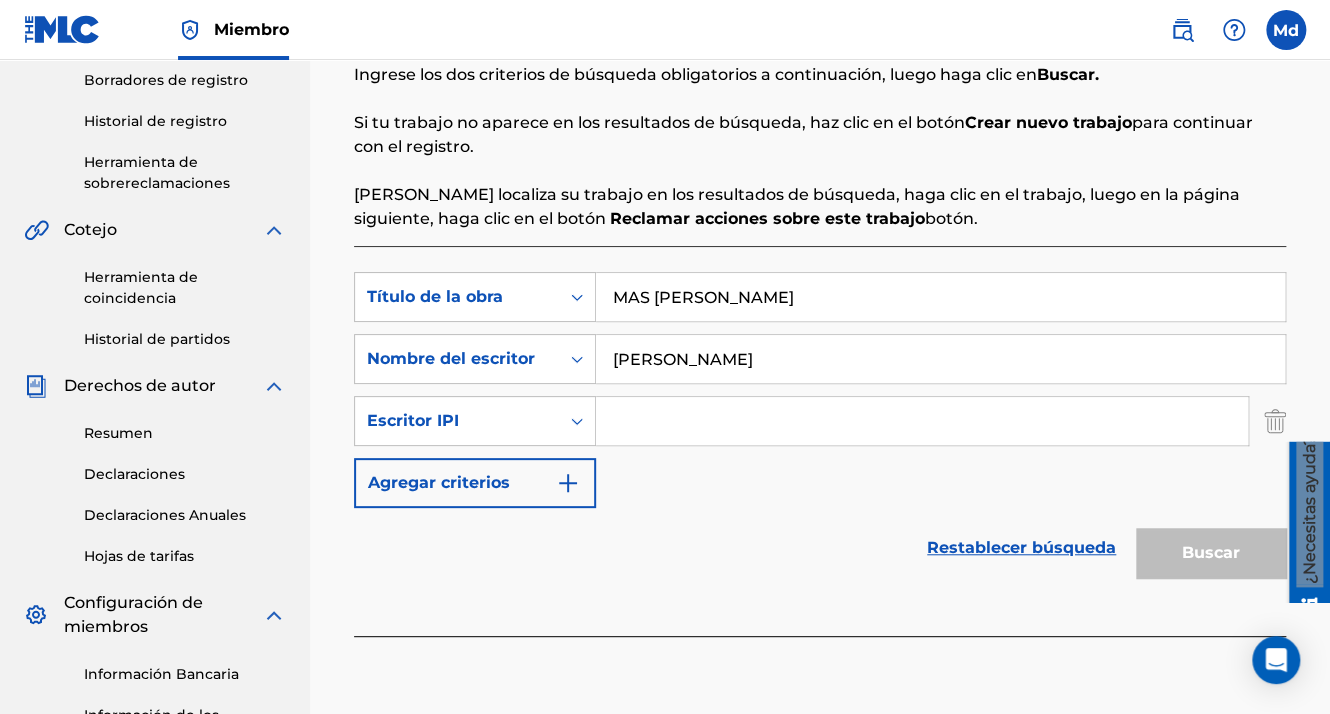 click at bounding box center (922, 421) 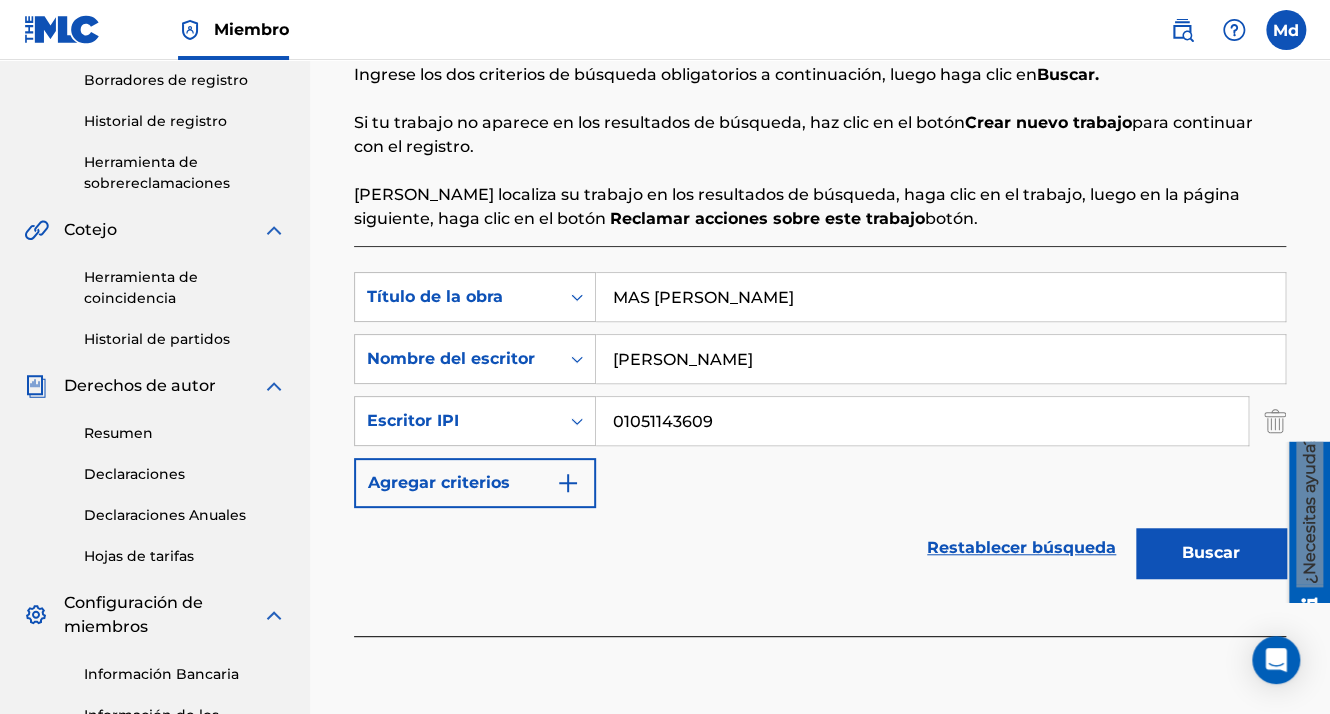 click on "Buscar" at bounding box center (1211, 553) 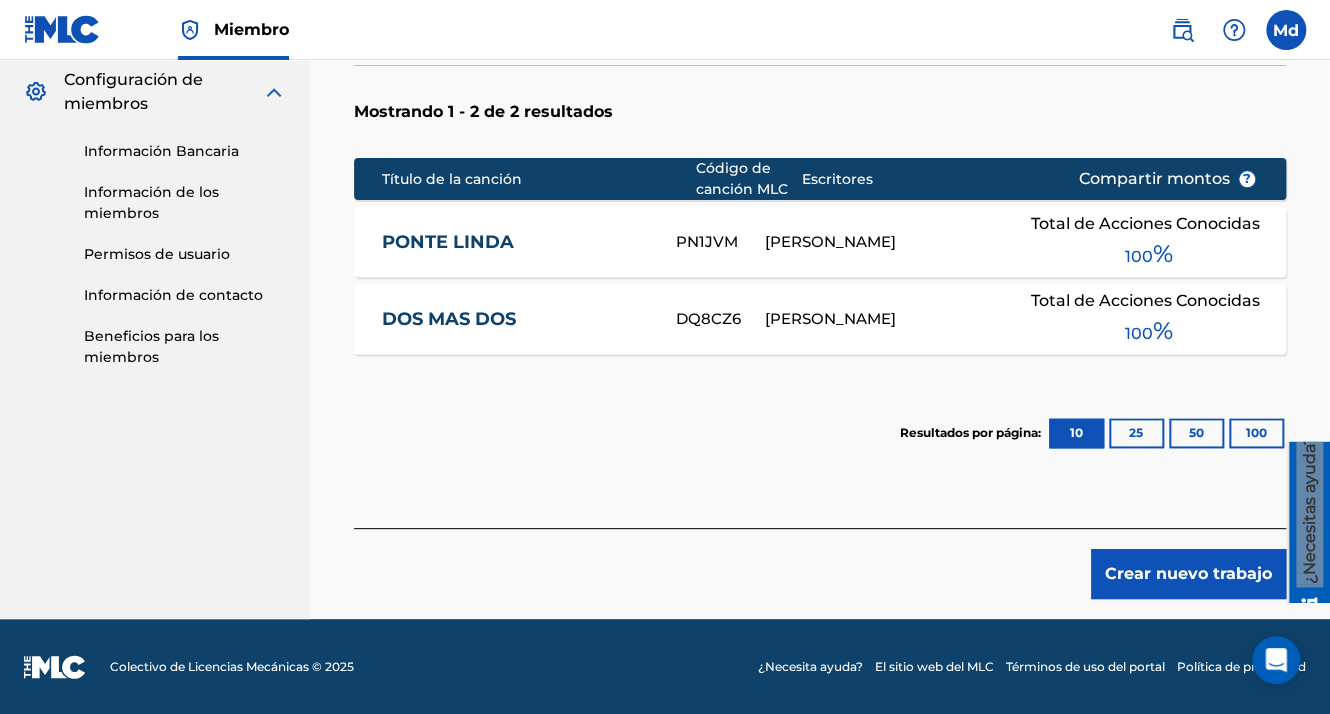 click on "Crear nuevo trabajo" at bounding box center [1188, 574] 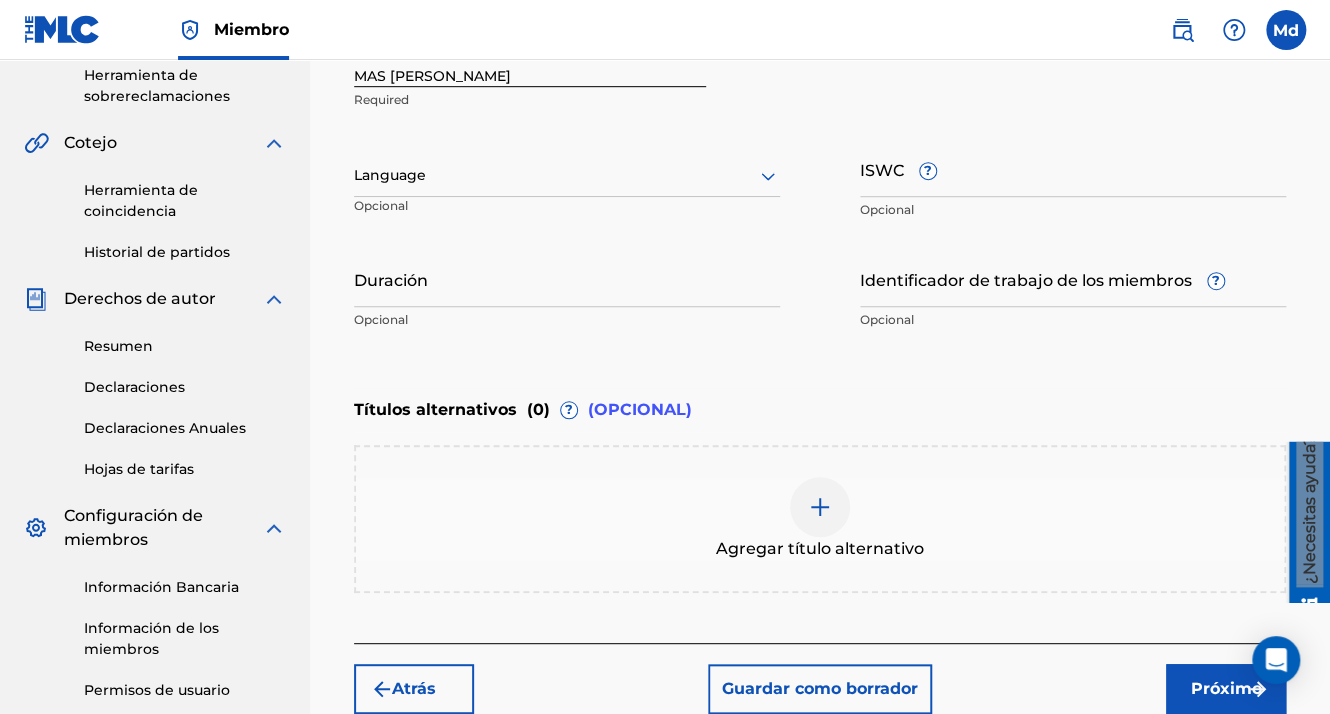 scroll, scrollTop: 296, scrollLeft: 0, axis: vertical 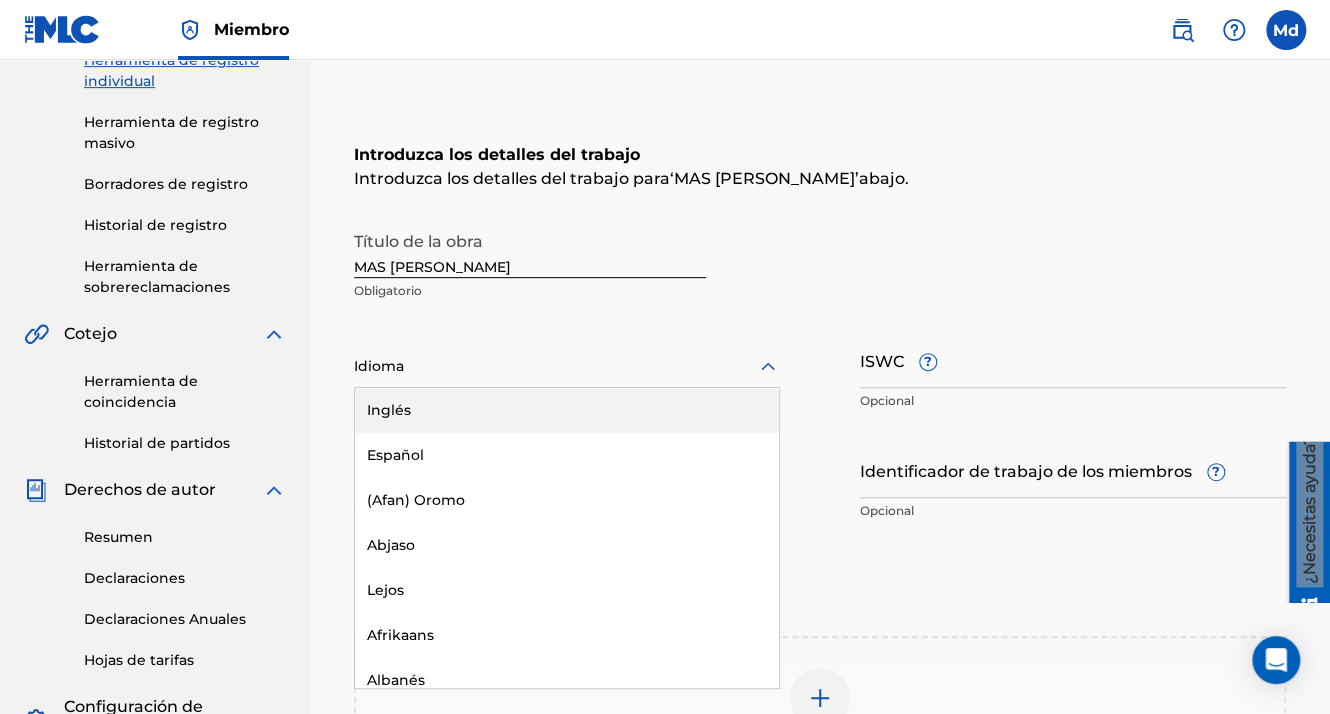 click on "Idioma" at bounding box center [567, 367] 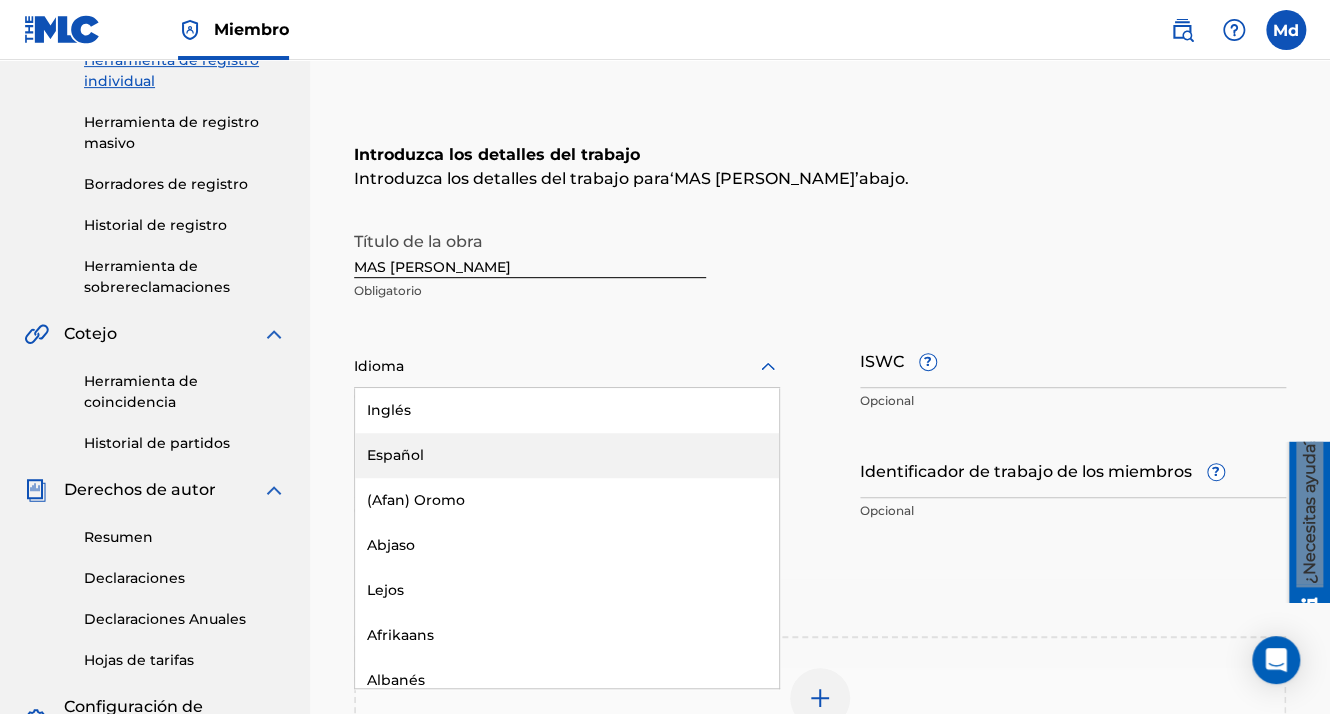 click on "Español" at bounding box center (567, 455) 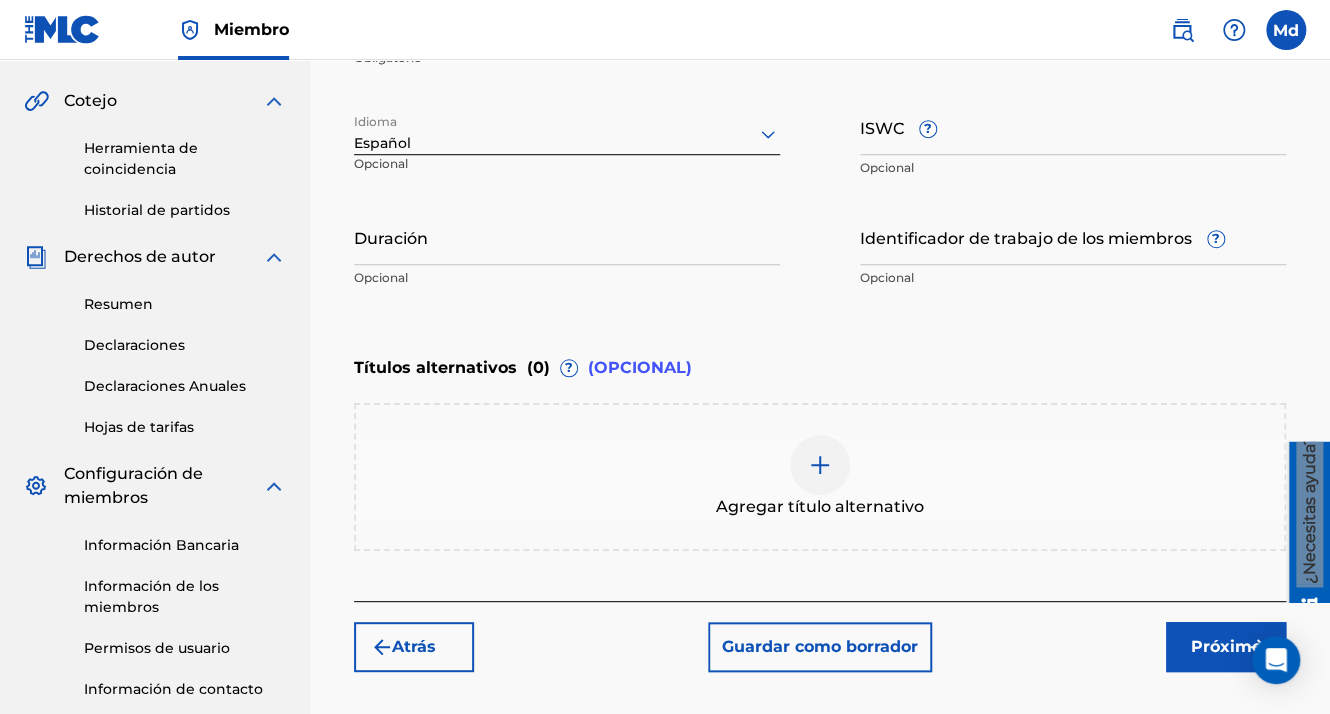 scroll, scrollTop: 696, scrollLeft: 0, axis: vertical 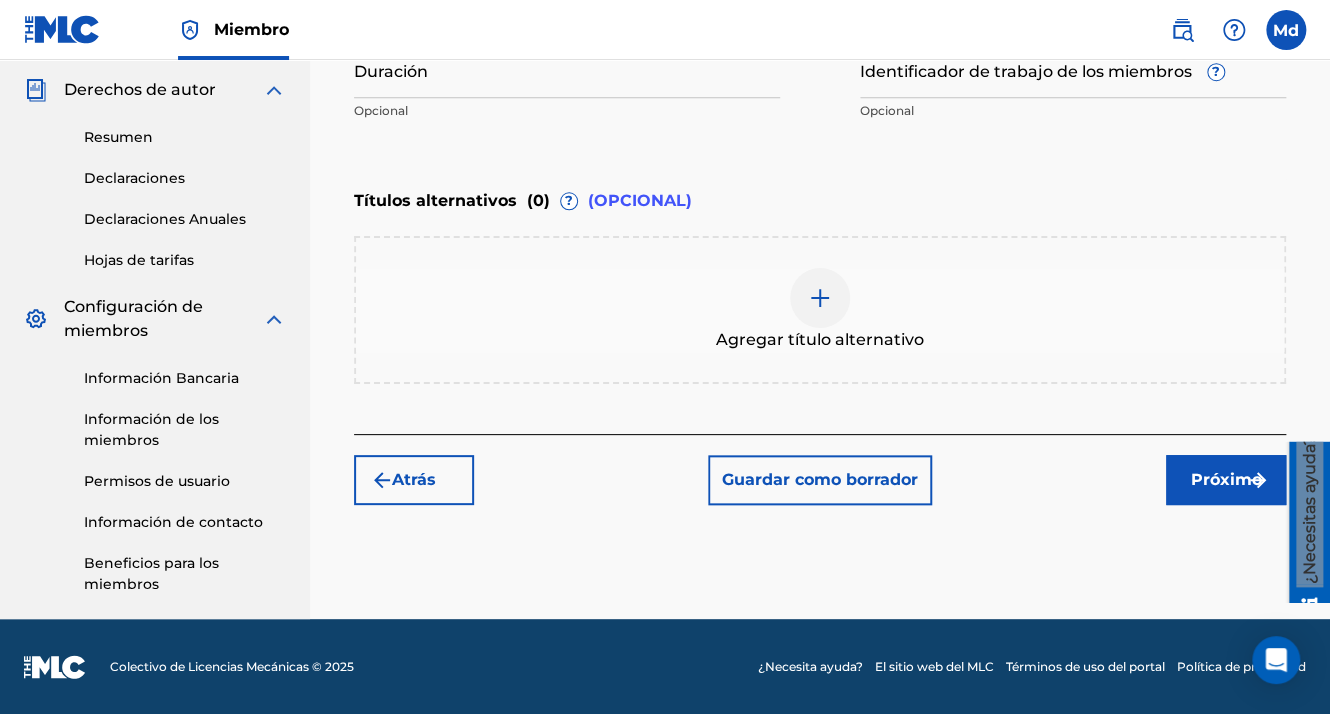 click on "Próximo" at bounding box center [1226, 480] 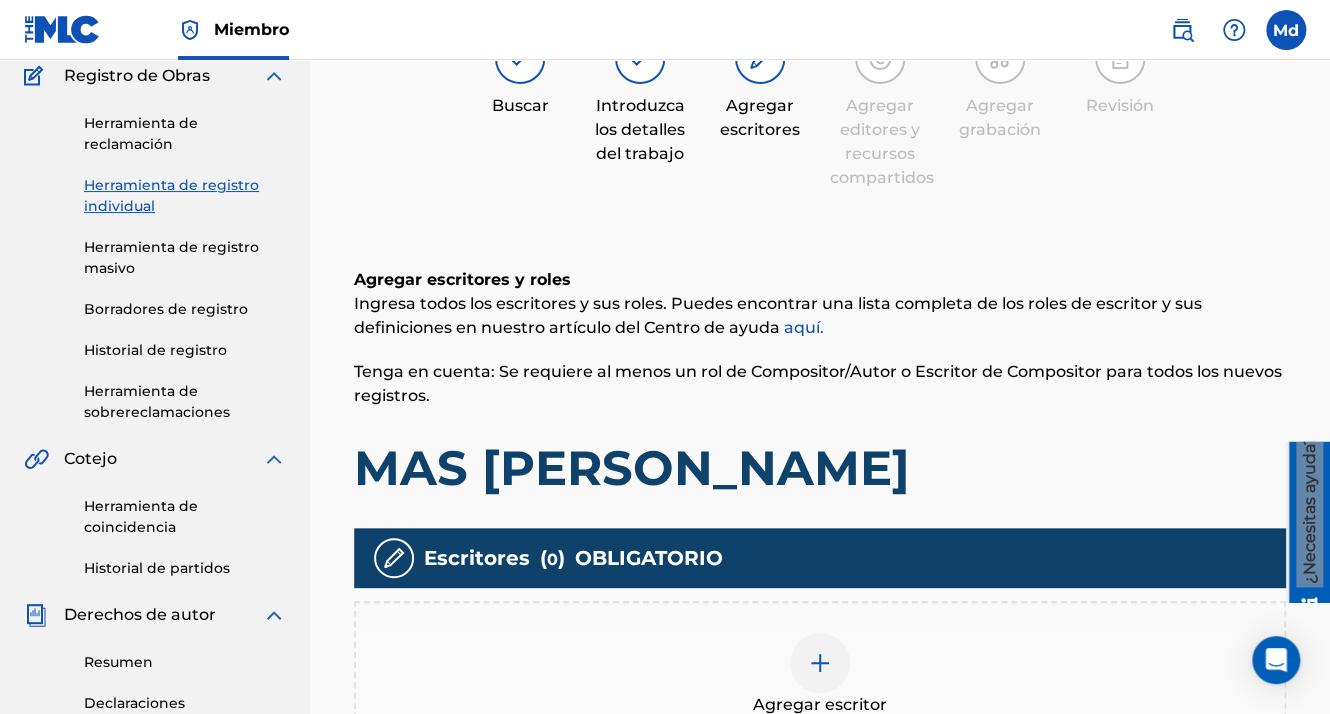 scroll, scrollTop: 490, scrollLeft: 0, axis: vertical 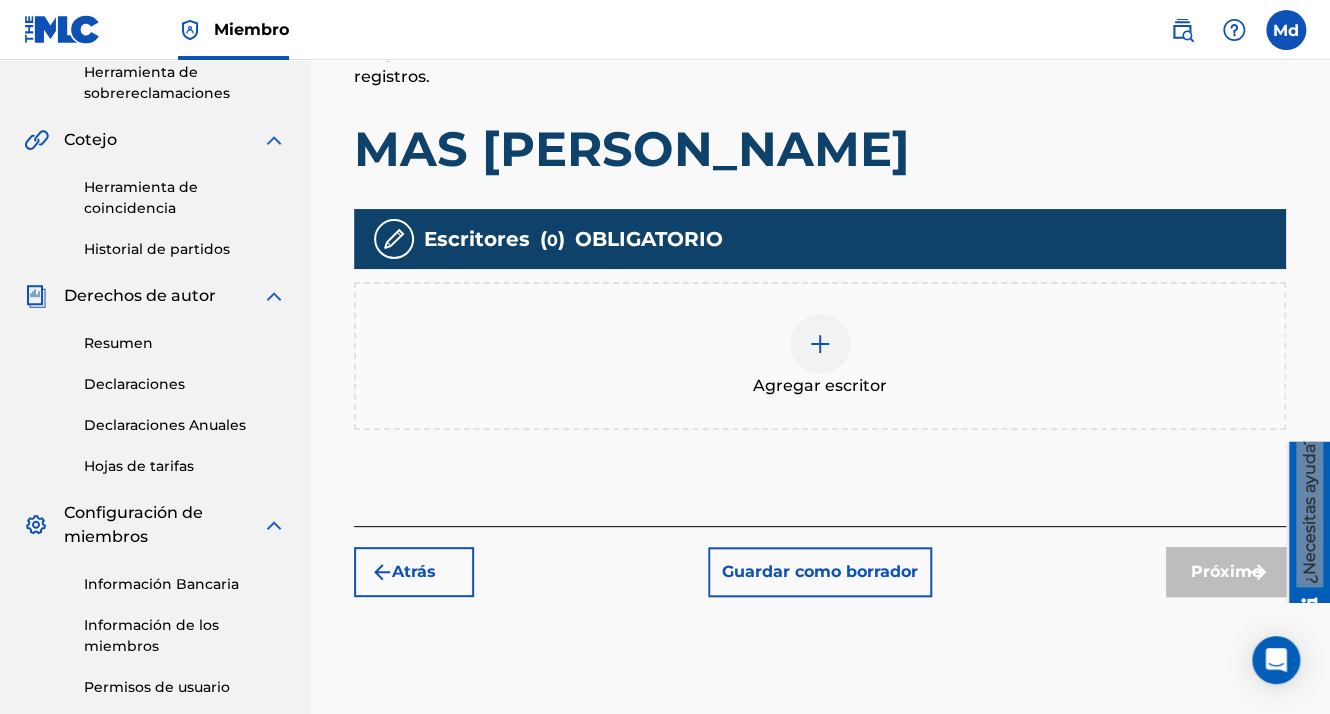click at bounding box center (820, 344) 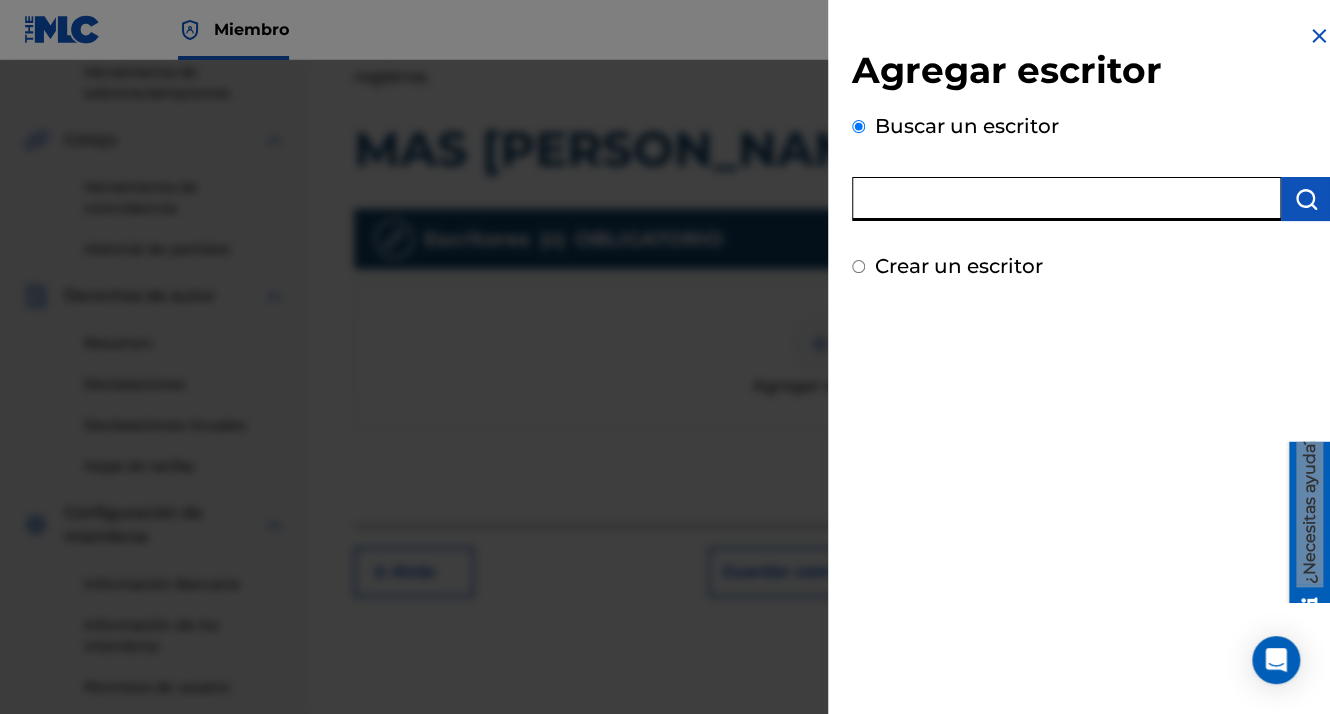 click at bounding box center (1066, 199) 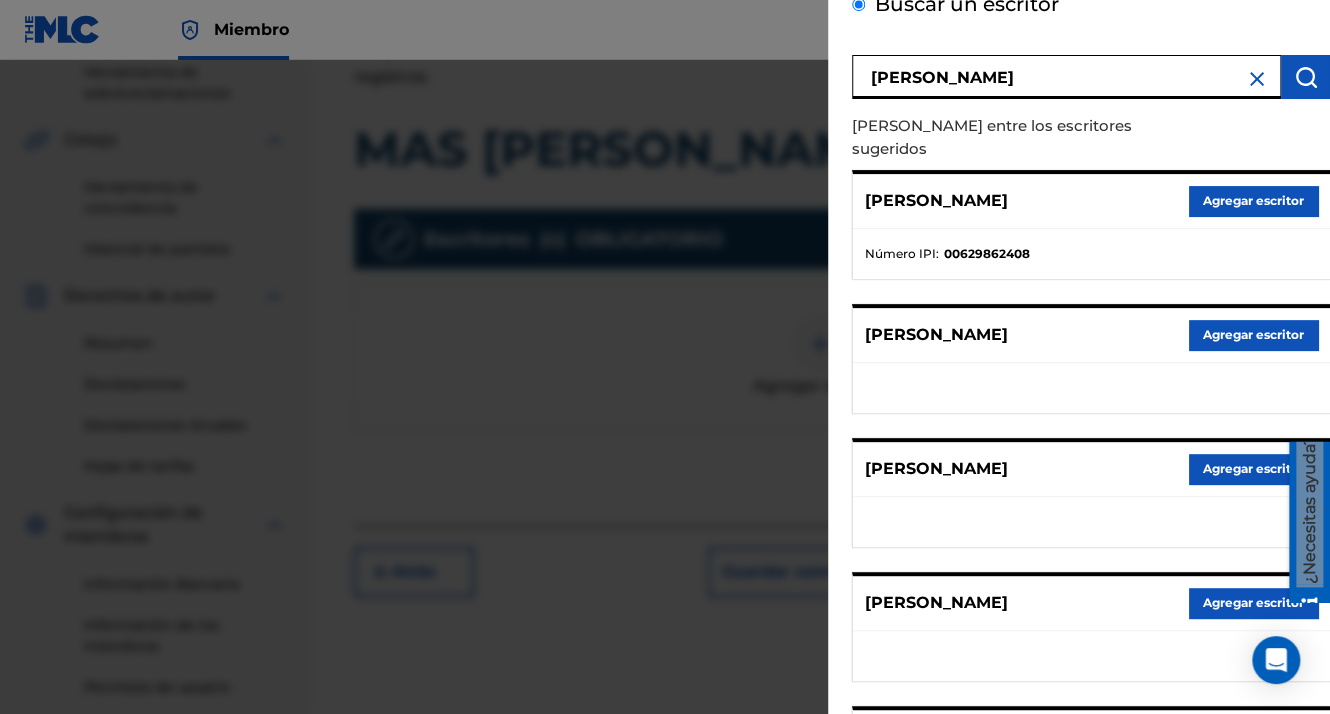 scroll, scrollTop: 344, scrollLeft: 0, axis: vertical 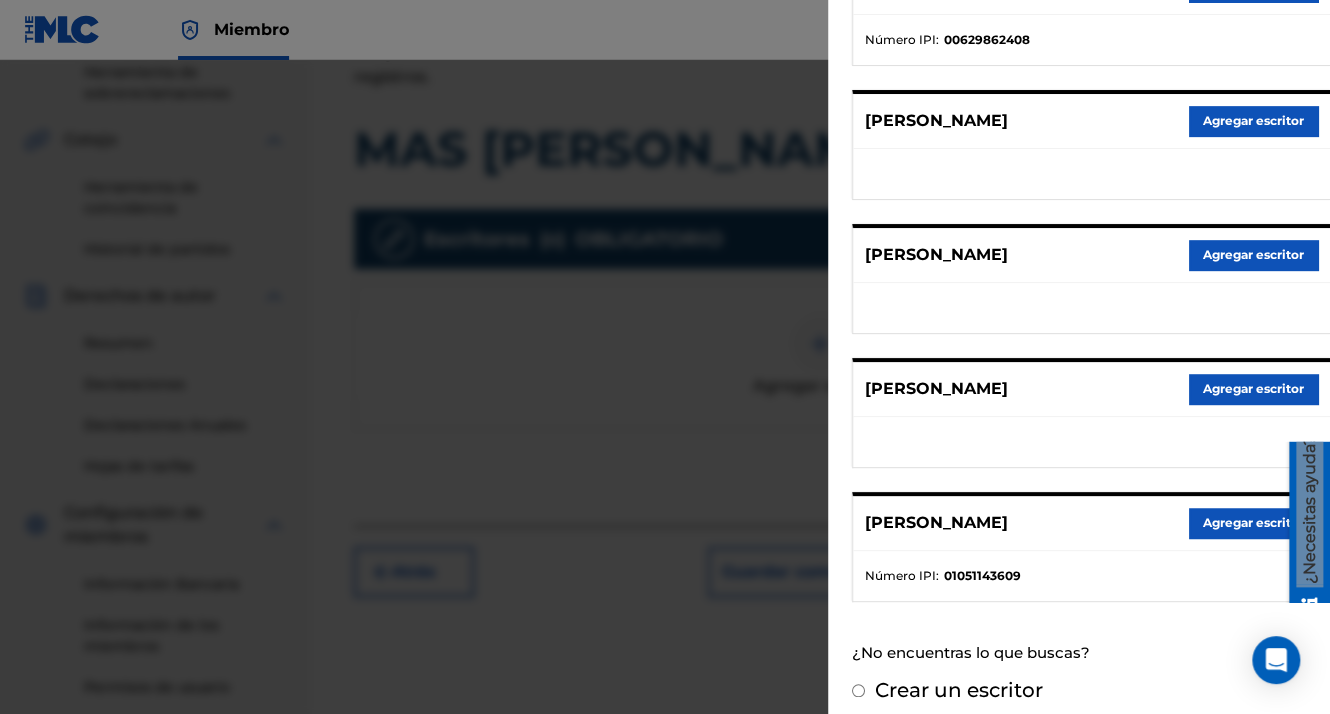 click on "Agregar escritor" at bounding box center [1253, 523] 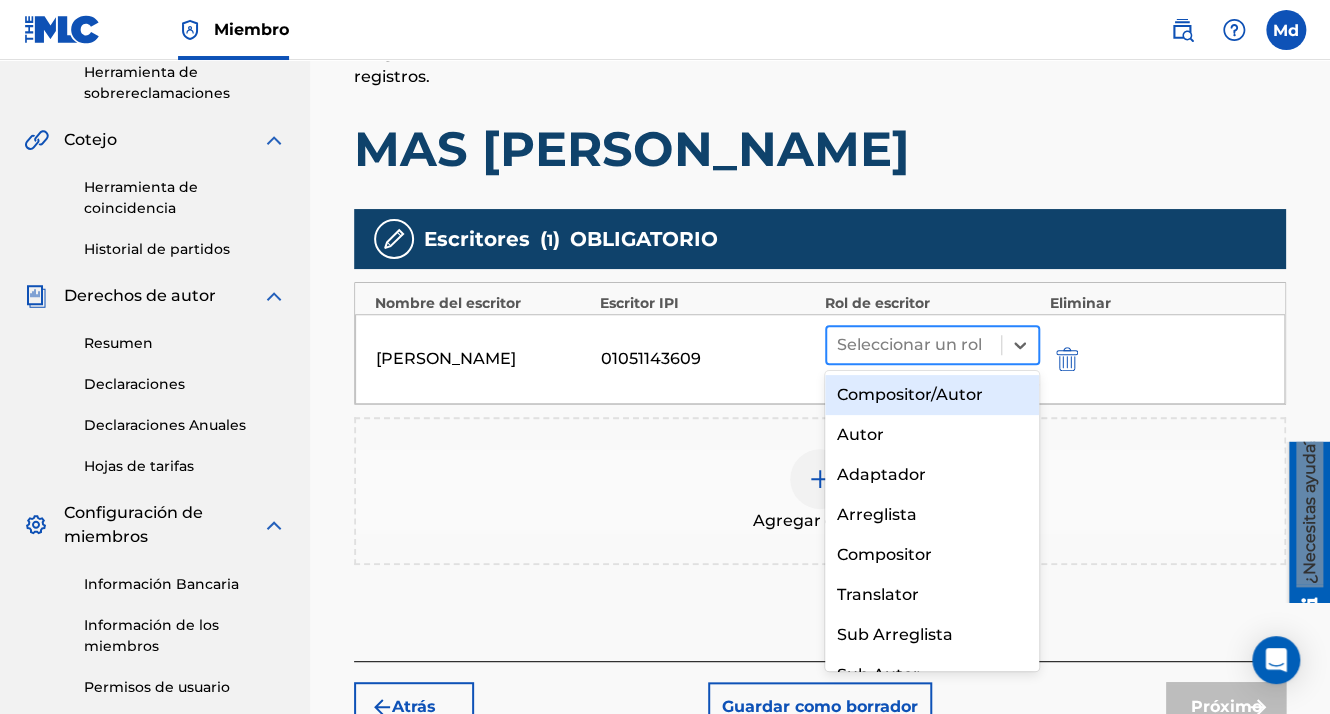 click at bounding box center [914, 345] 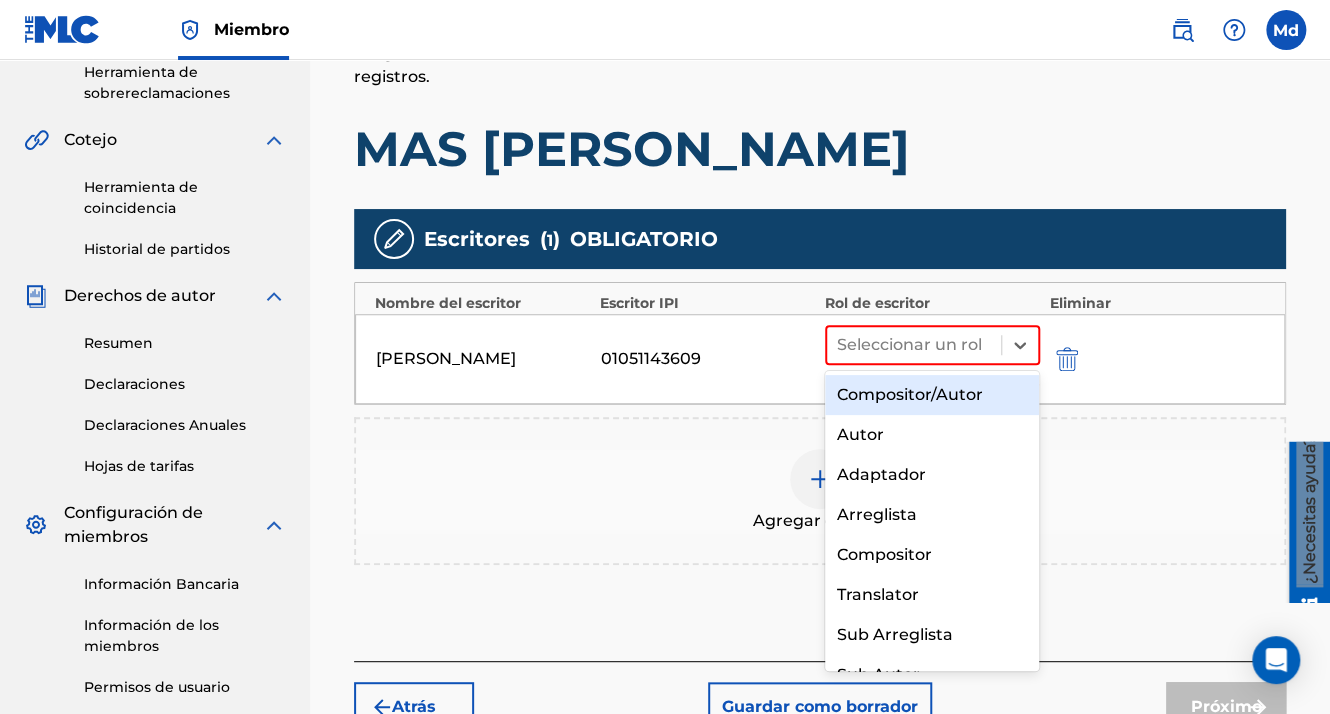 drag, startPoint x: 937, startPoint y: 371, endPoint x: 935, endPoint y: 396, distance: 25.079872 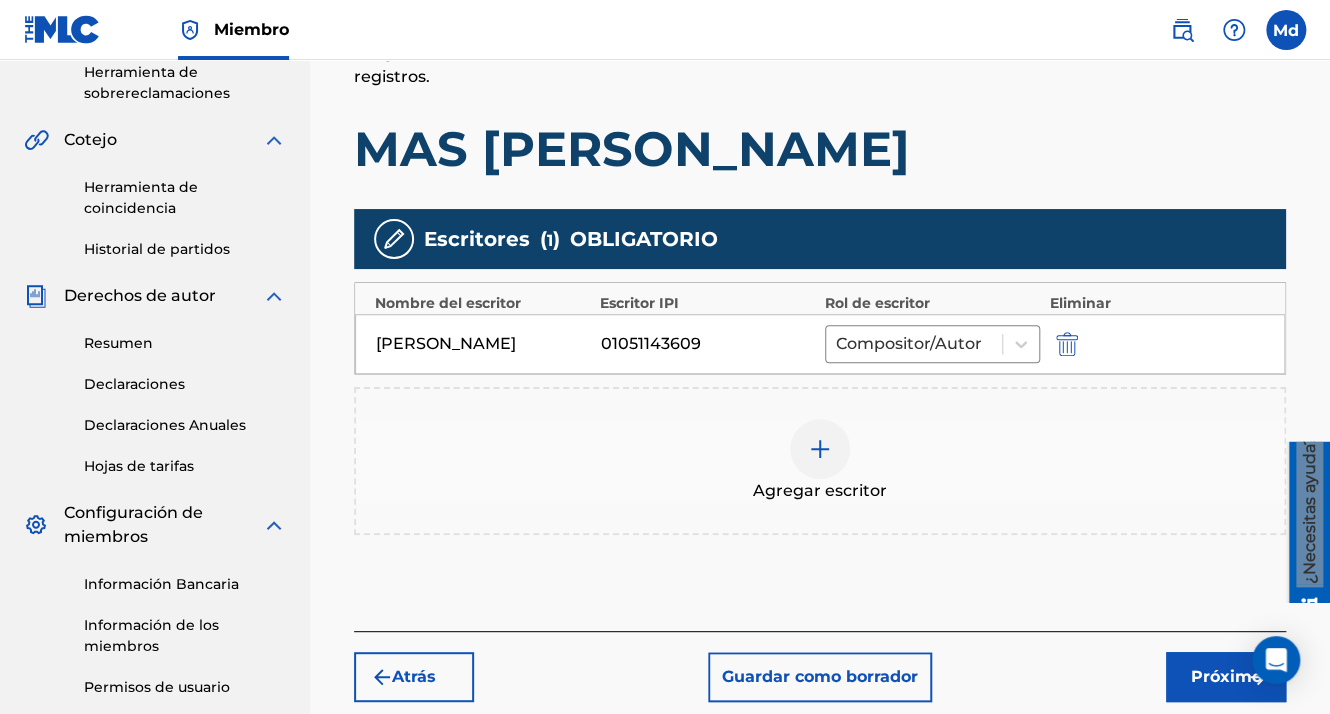 click on "Próximo" at bounding box center (1226, 677) 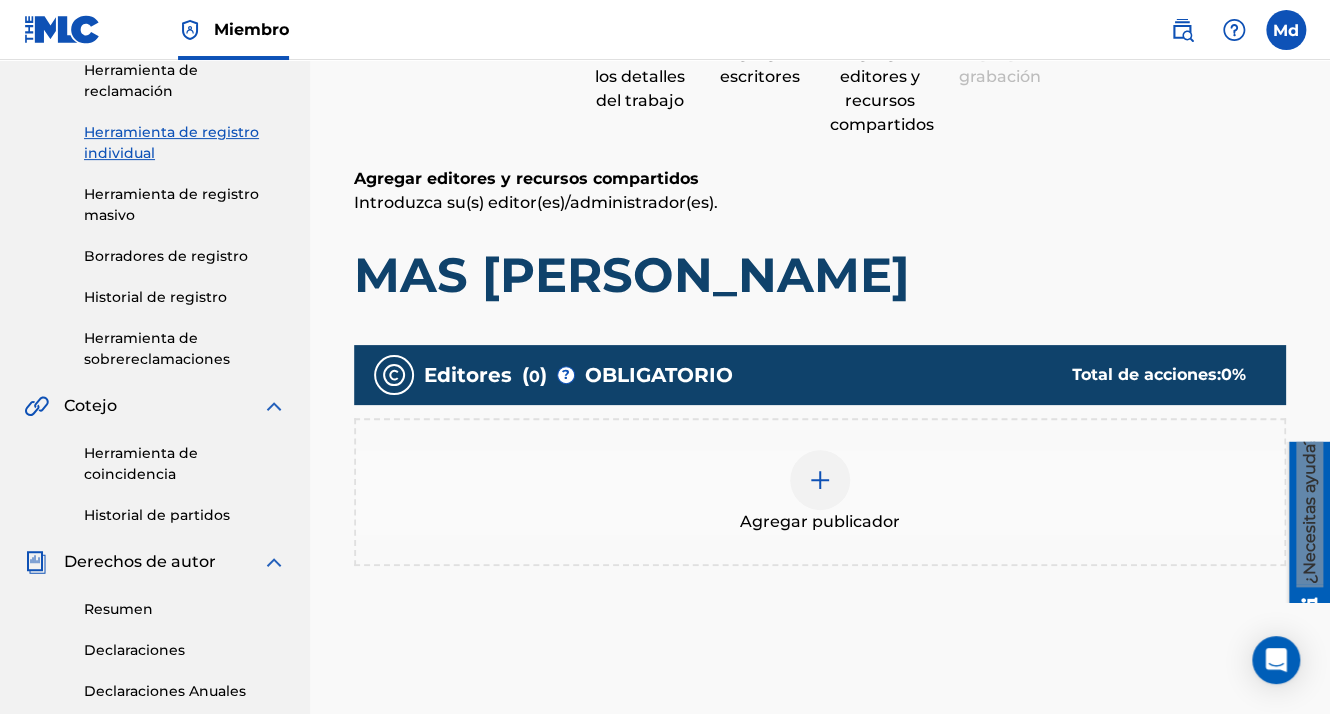 scroll, scrollTop: 490, scrollLeft: 0, axis: vertical 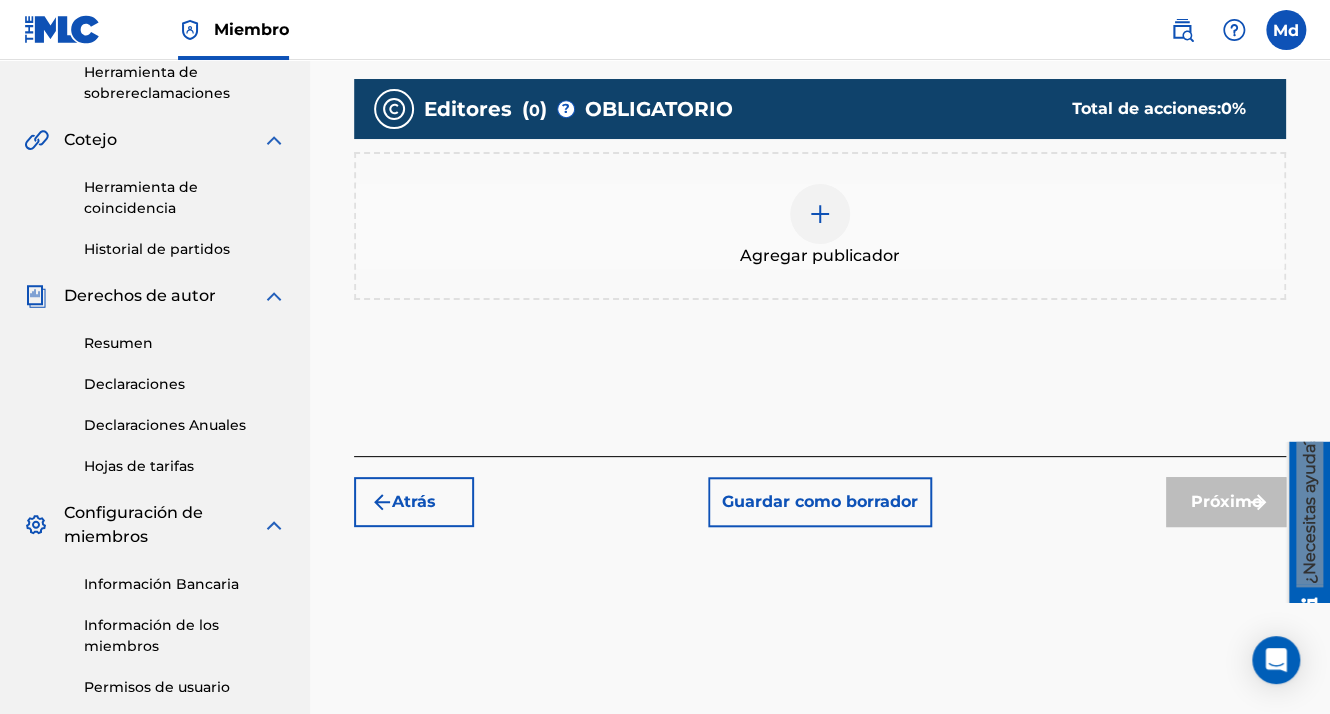 click at bounding box center (820, 214) 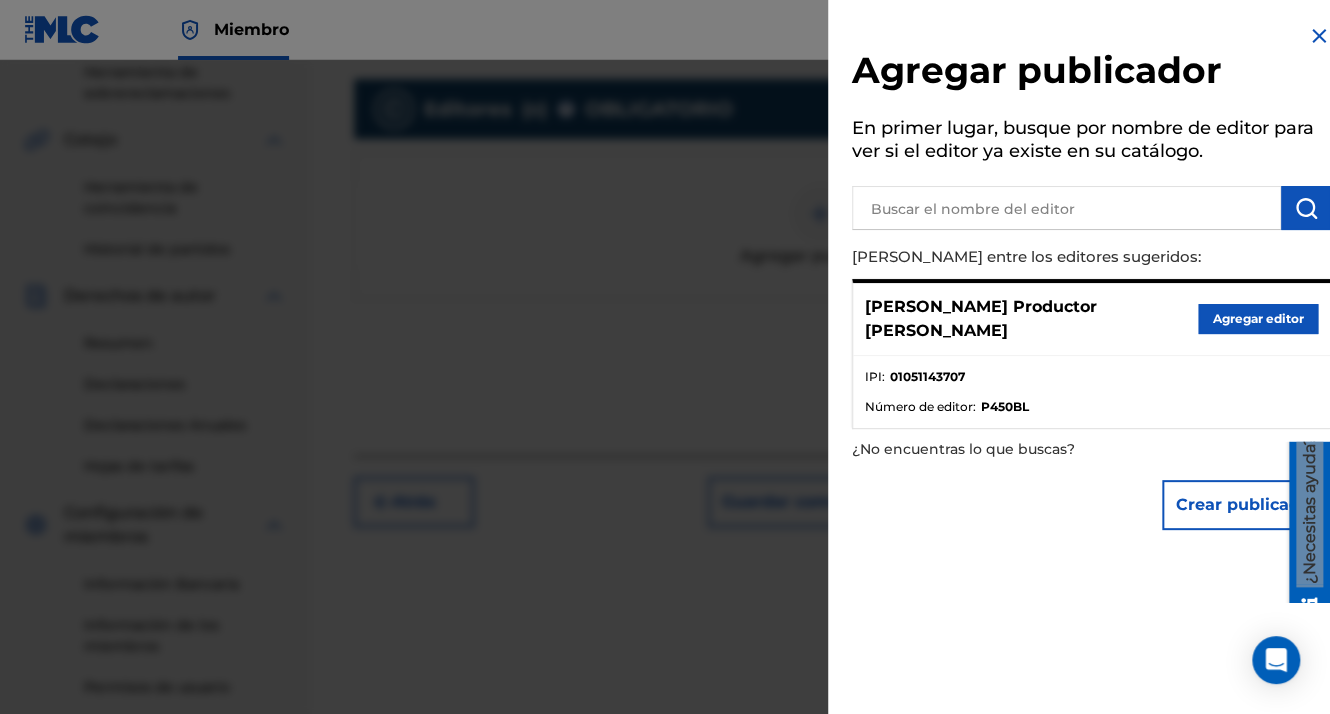 click on "Agregar editor" at bounding box center [1258, 319] 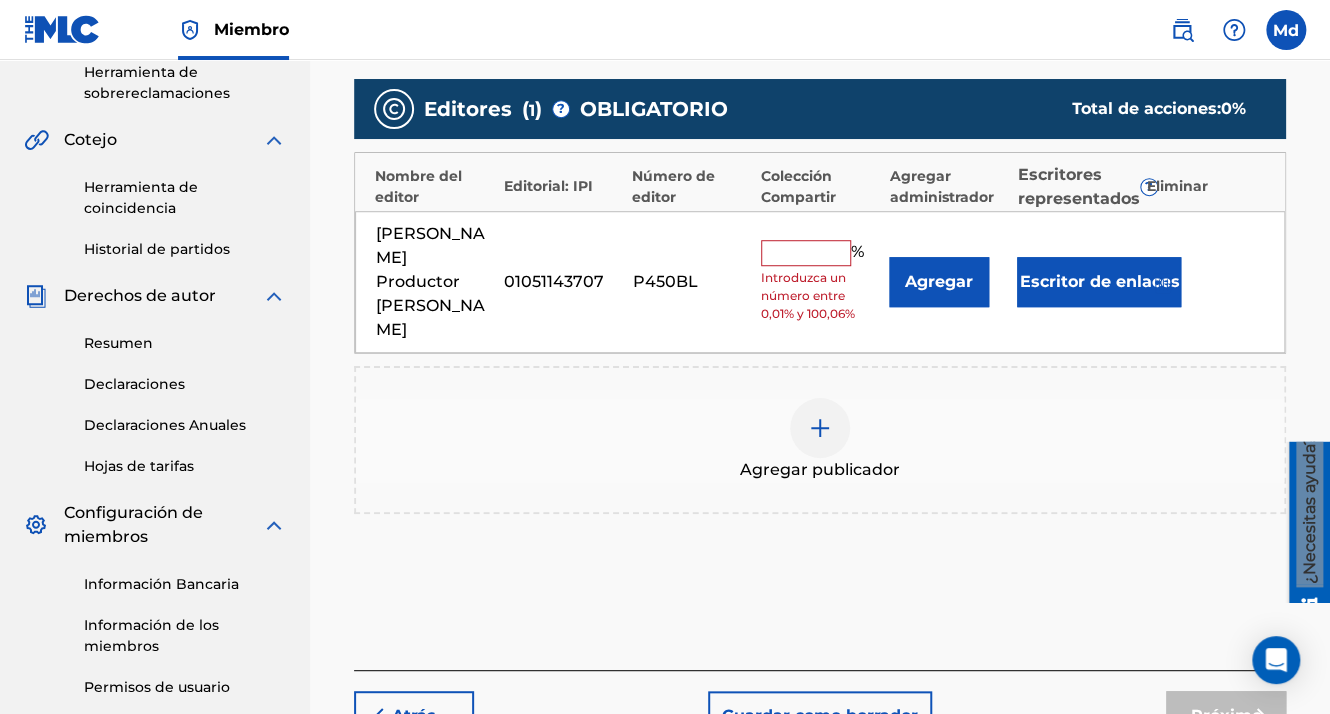 click at bounding box center [806, 253] 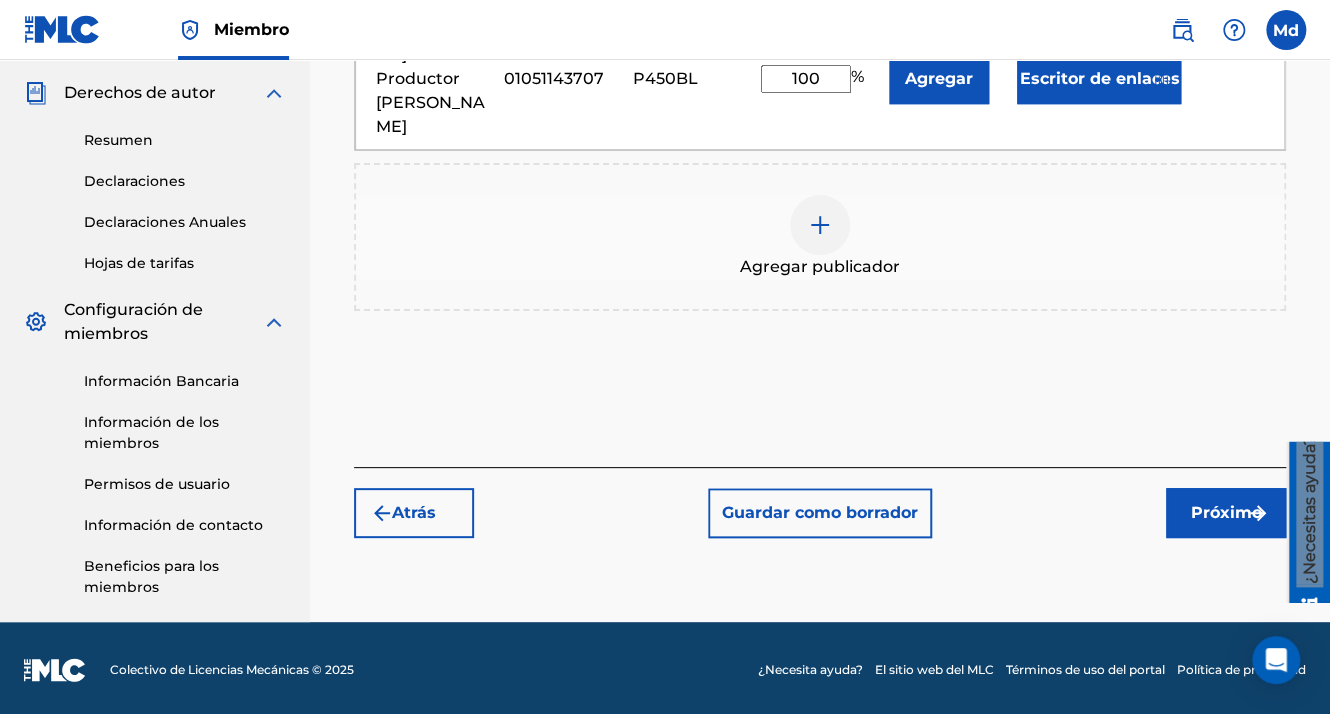 scroll, scrollTop: 696, scrollLeft: 0, axis: vertical 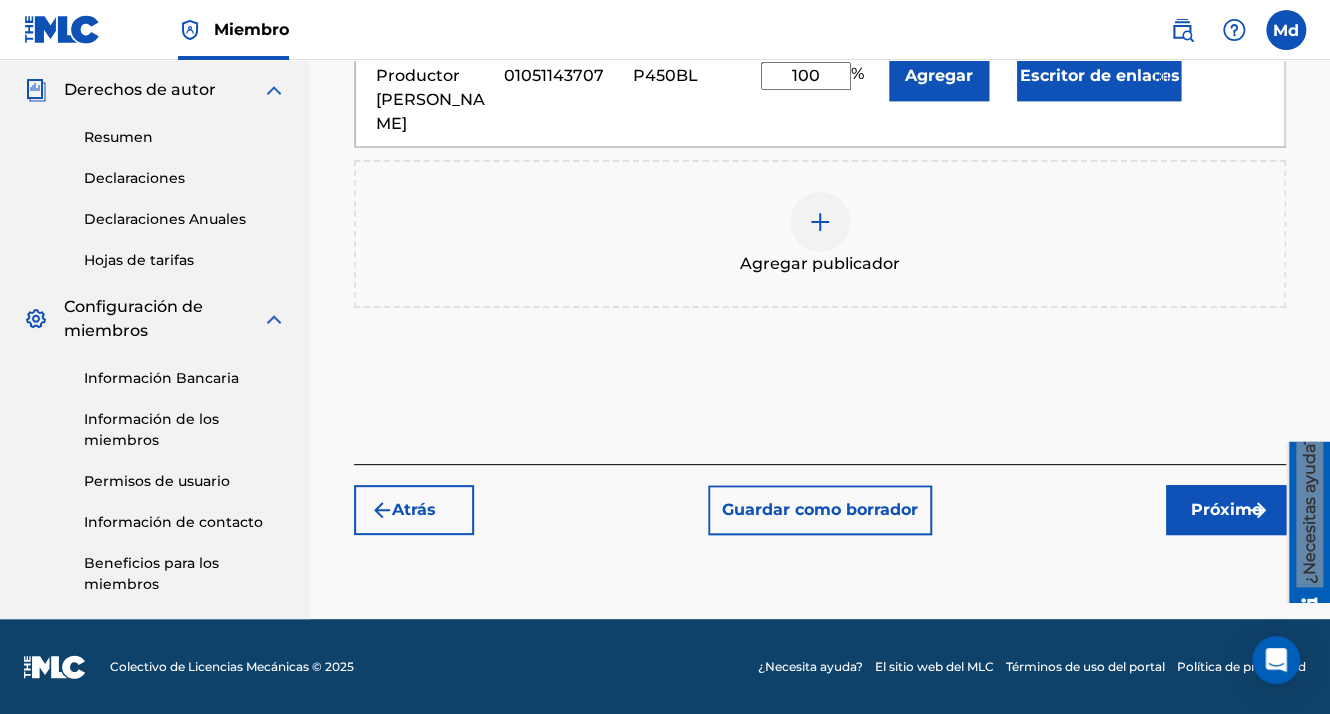 click on "Próximo" at bounding box center [1226, 510] 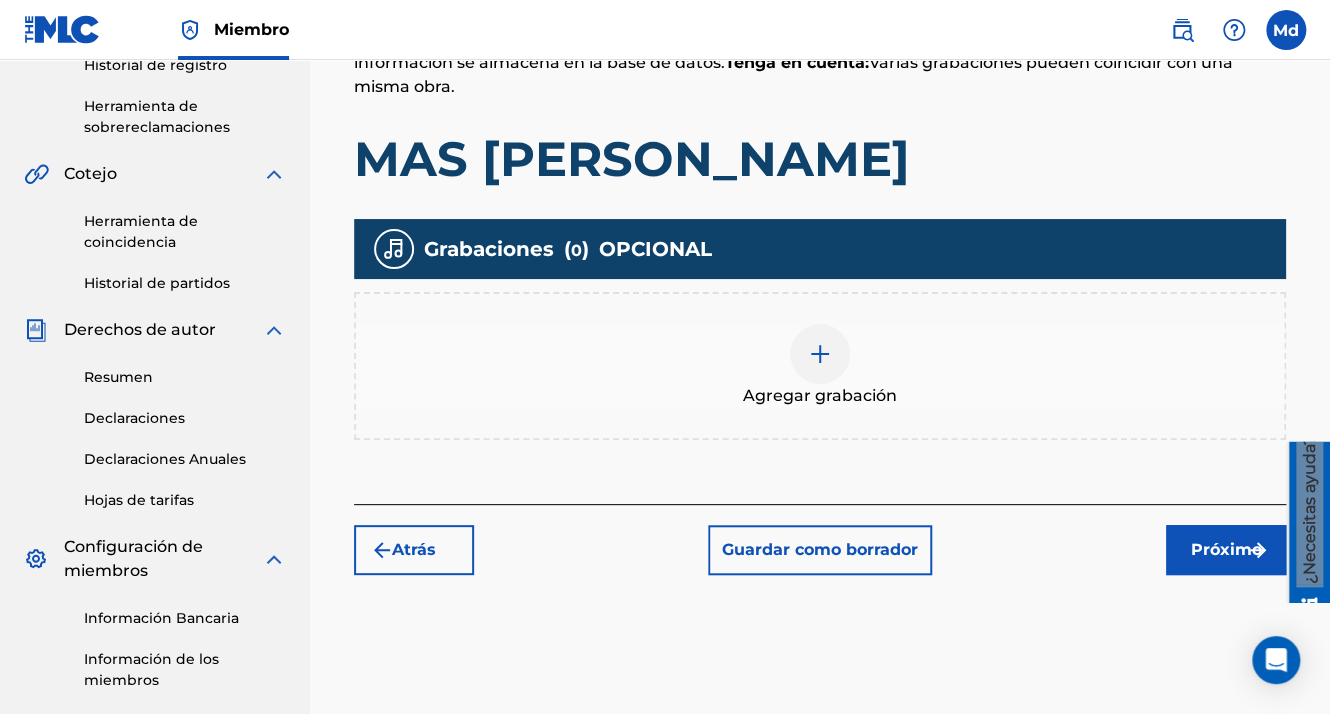 scroll, scrollTop: 490, scrollLeft: 0, axis: vertical 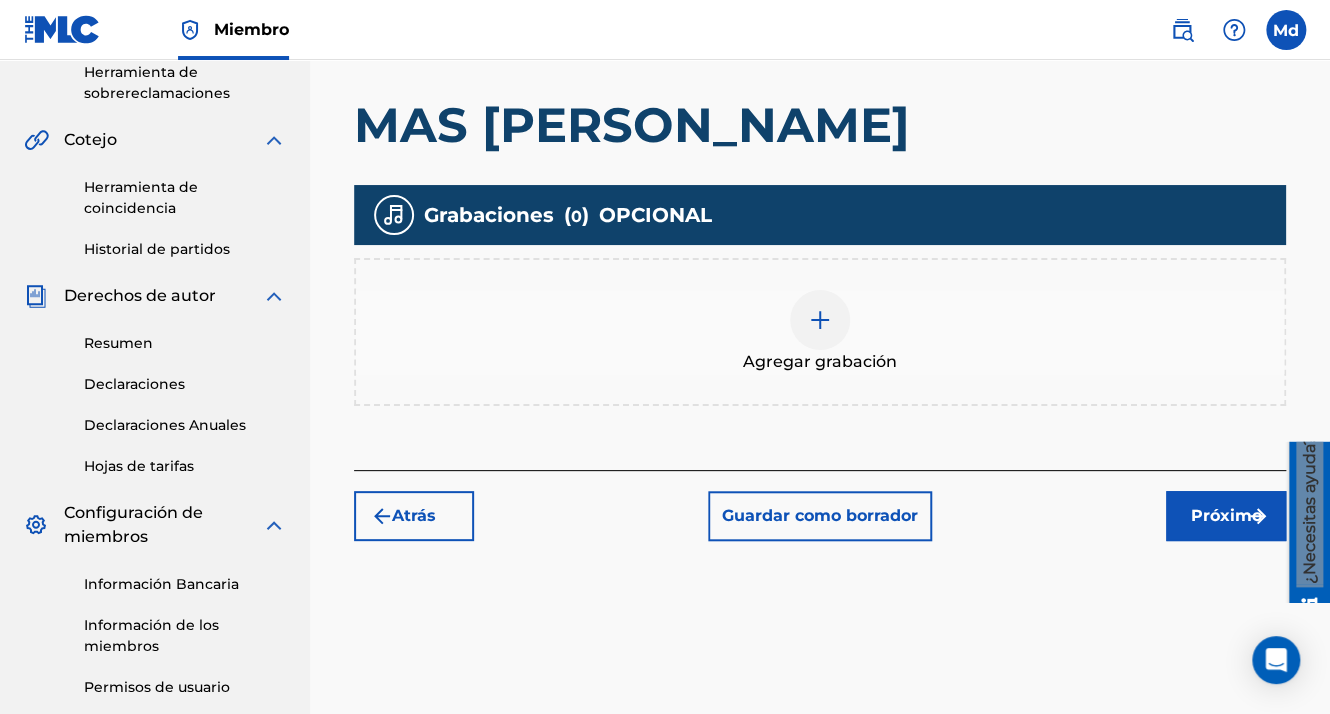 click at bounding box center (820, 320) 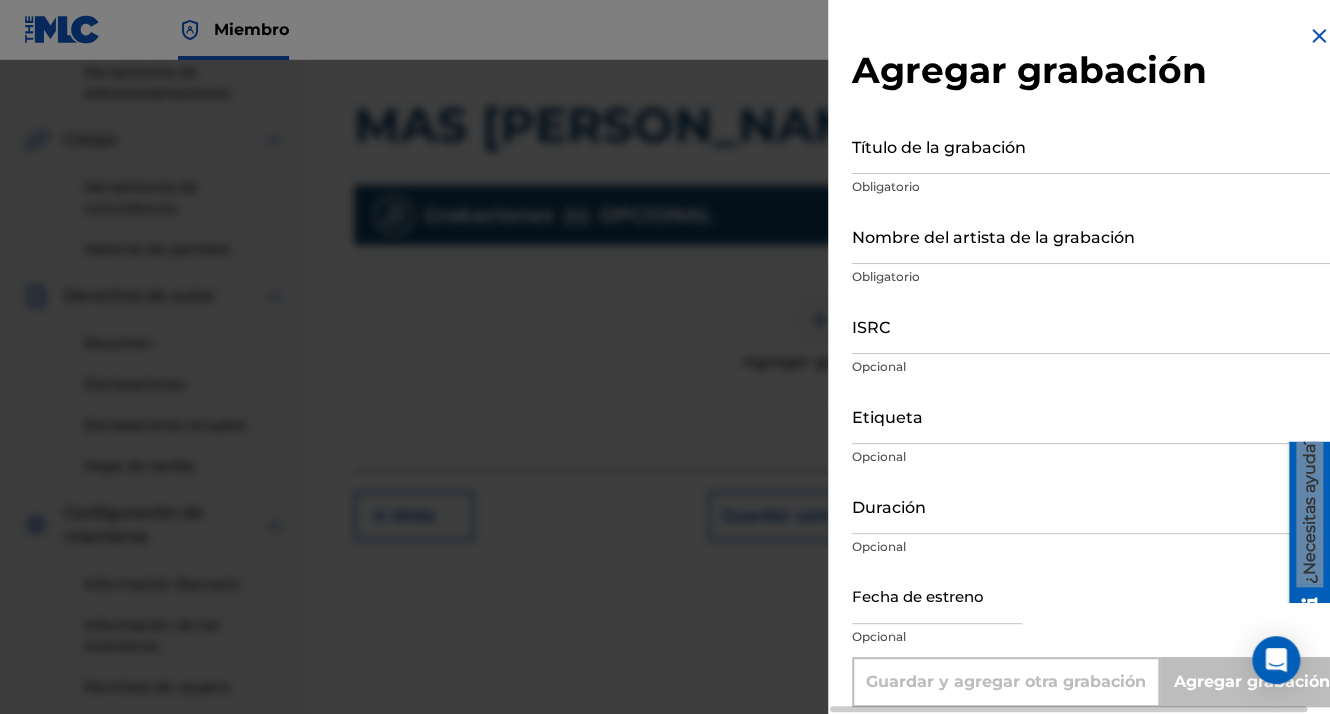 click on "Título de la grabación" at bounding box center [1091, 145] 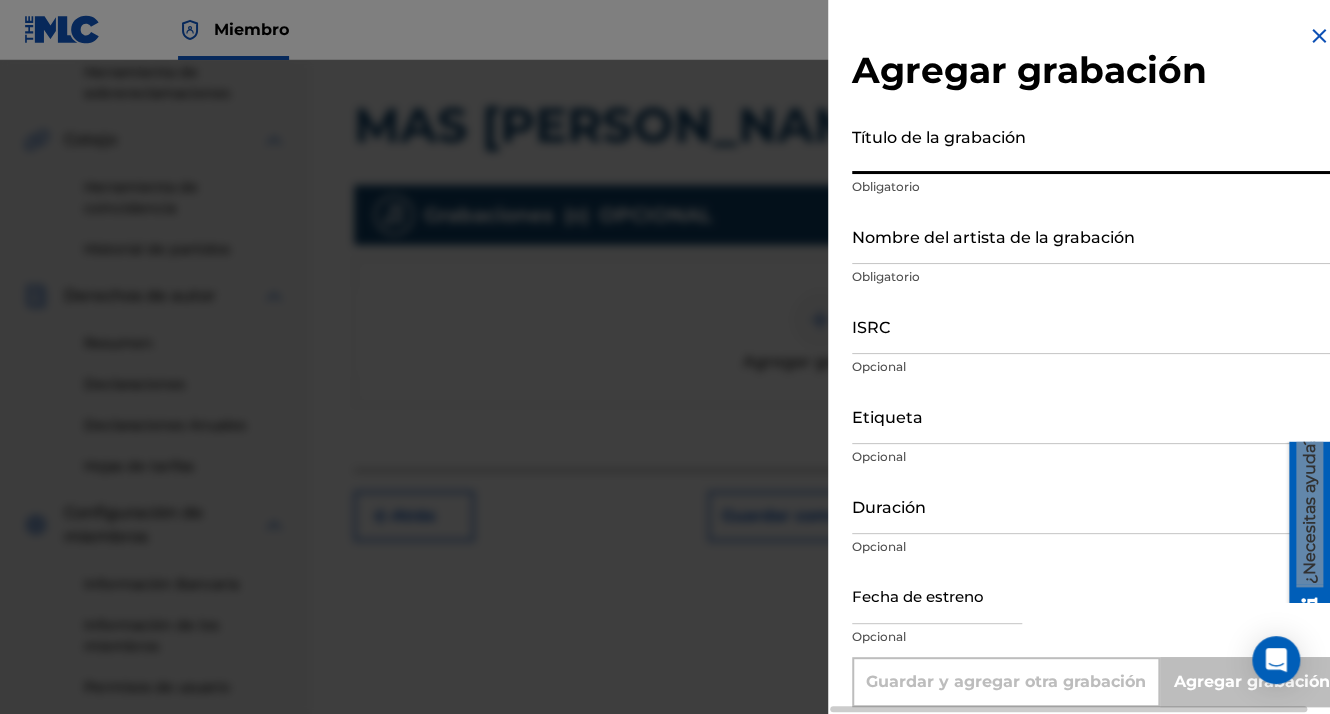 paste on "MAS [PERSON_NAME]" 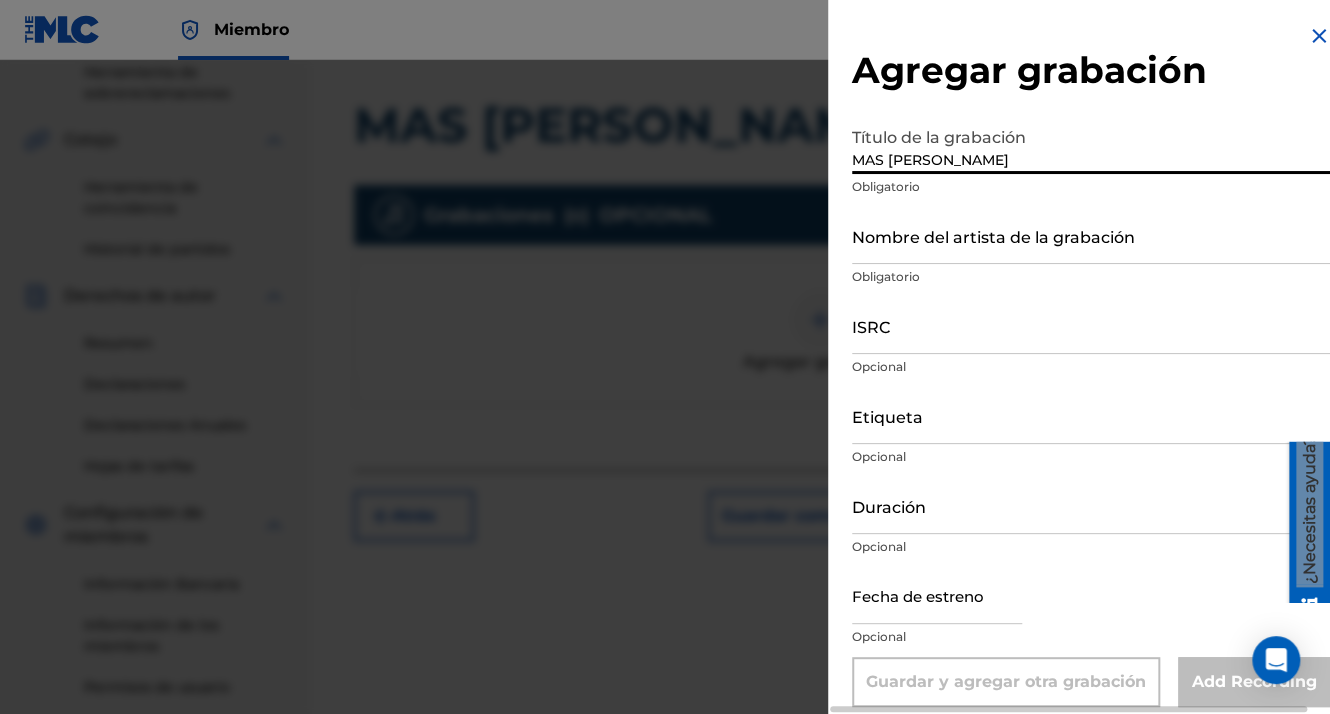 click on "Nombre del artista de la grabación" at bounding box center (1091, 235) 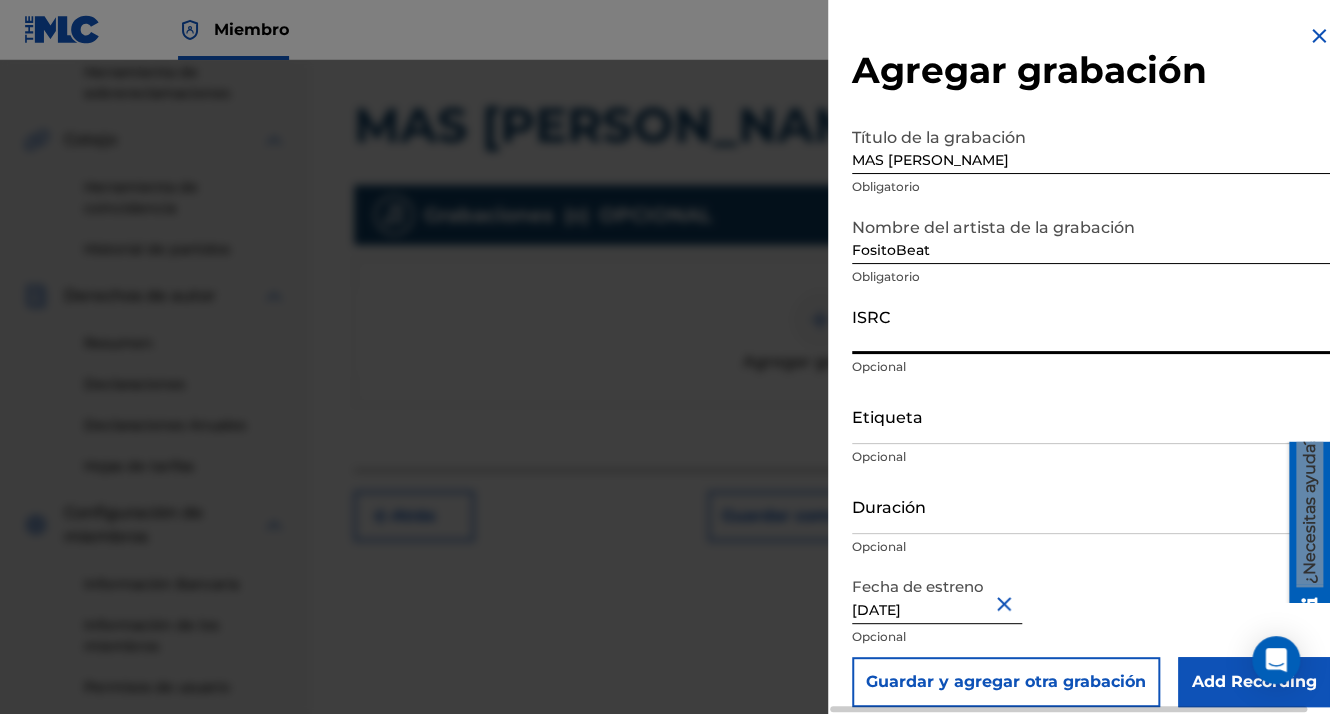 paste on "QZWFF2534225" 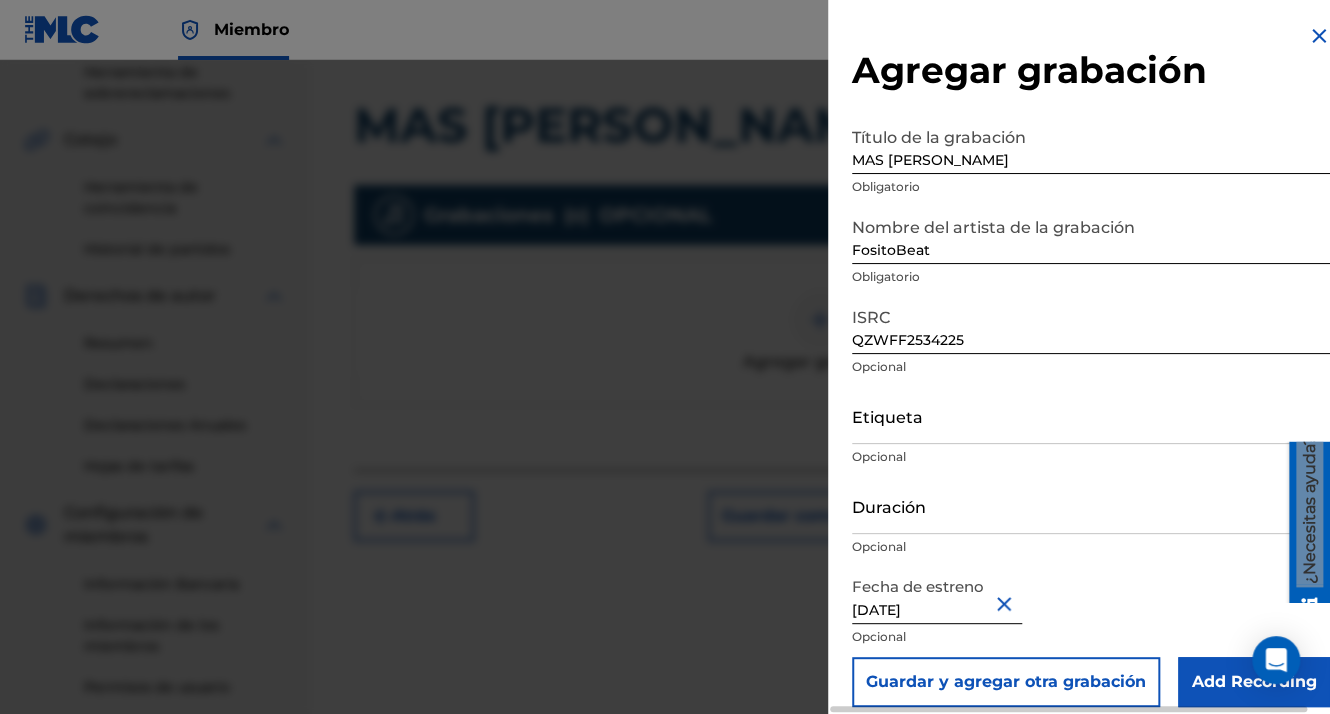 click on "Add Recording" at bounding box center [1254, 682] 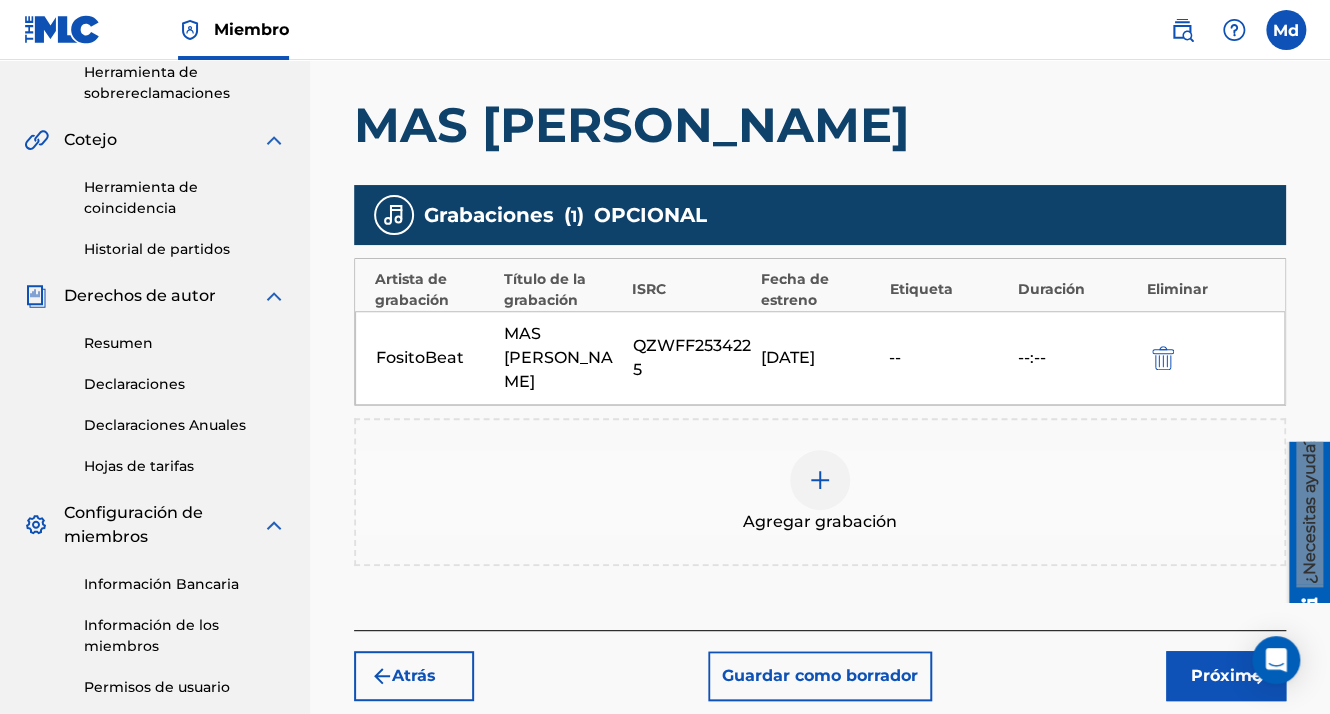 click on "Próximo" at bounding box center (1226, 676) 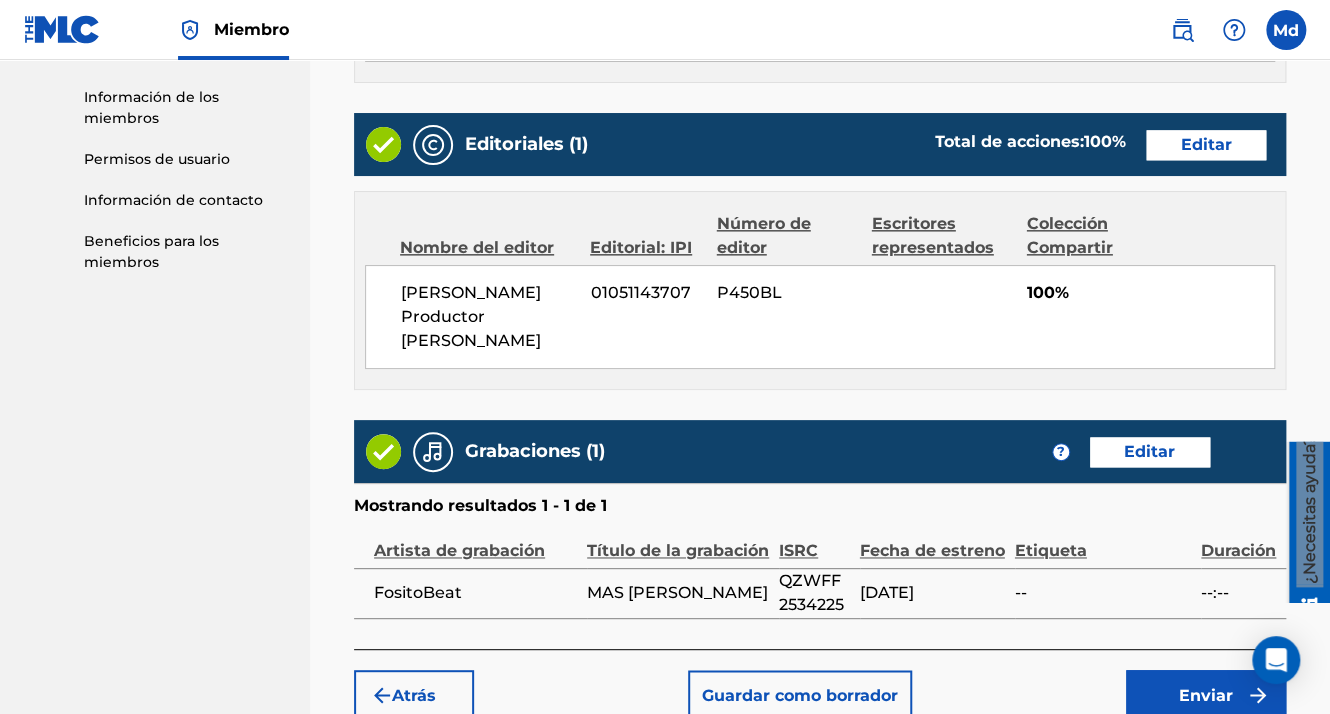 scroll, scrollTop: 1123, scrollLeft: 0, axis: vertical 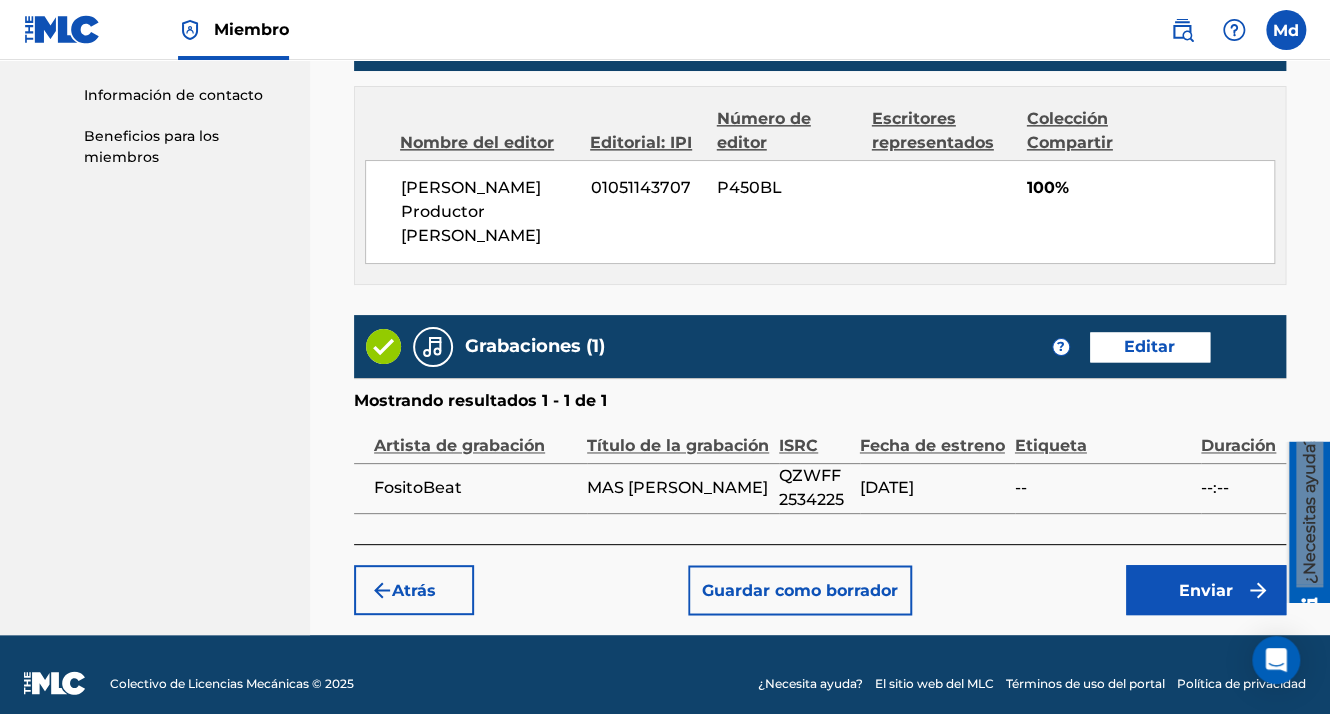 click on "Enviar" at bounding box center [1206, 590] 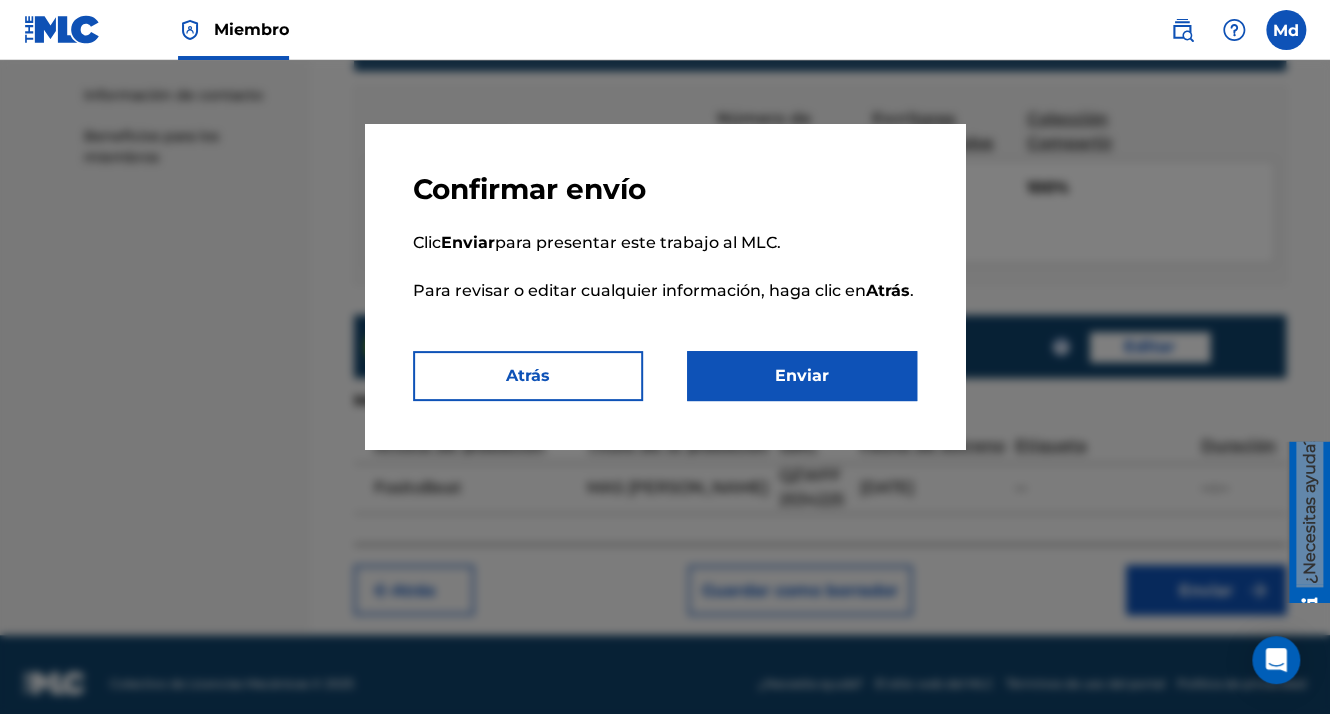 click on "Enviar" at bounding box center (802, 376) 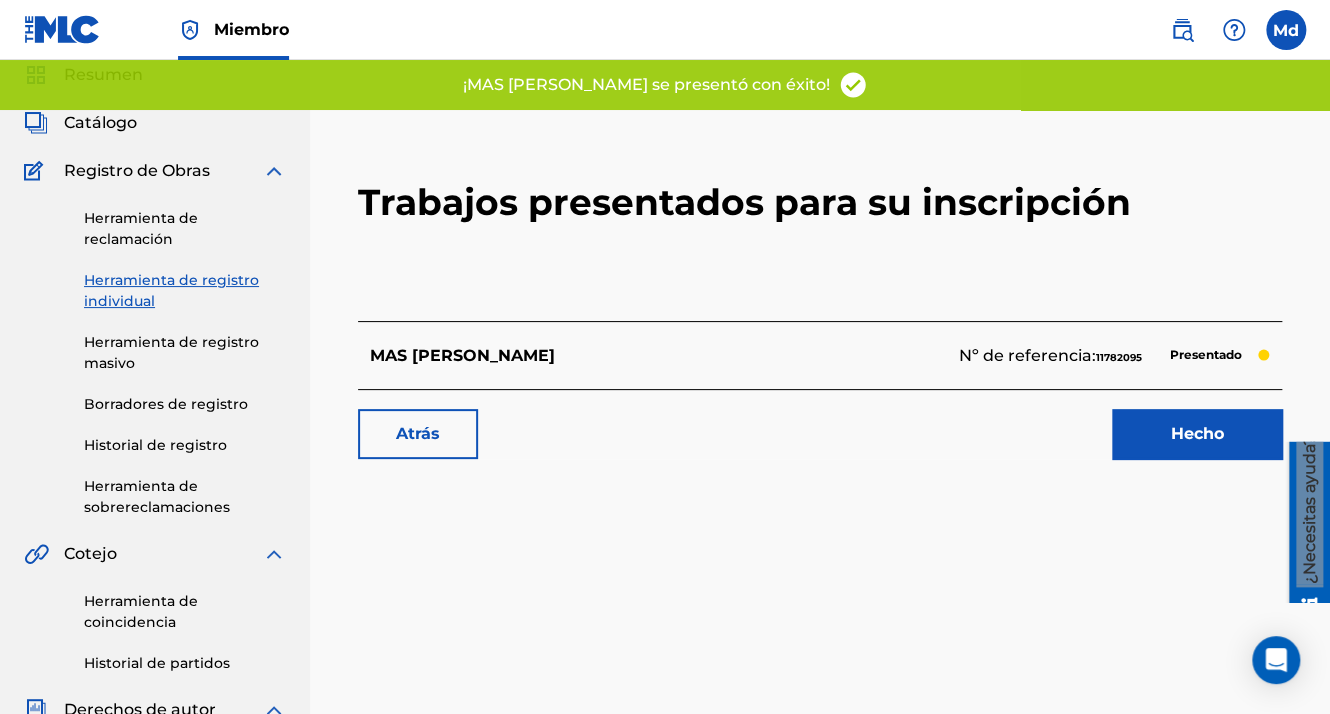 scroll, scrollTop: 300, scrollLeft: 0, axis: vertical 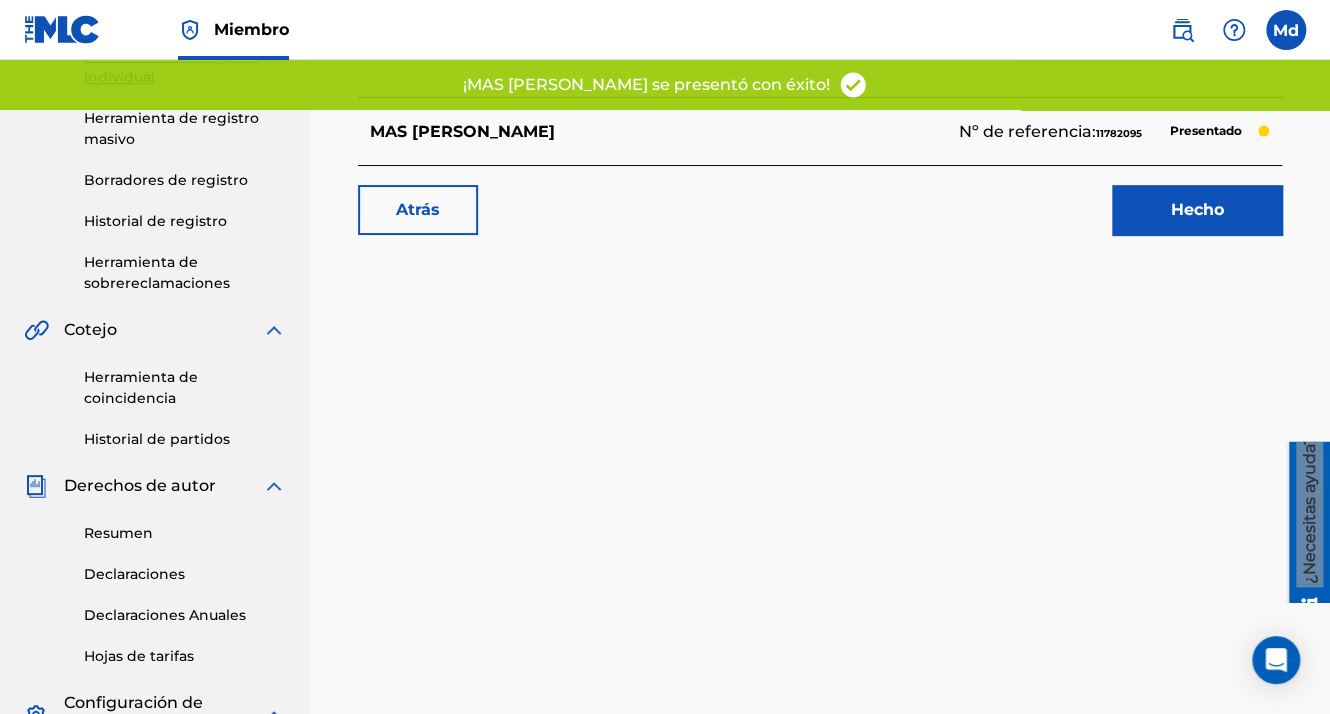 click on "Hecho" at bounding box center (1197, 210) 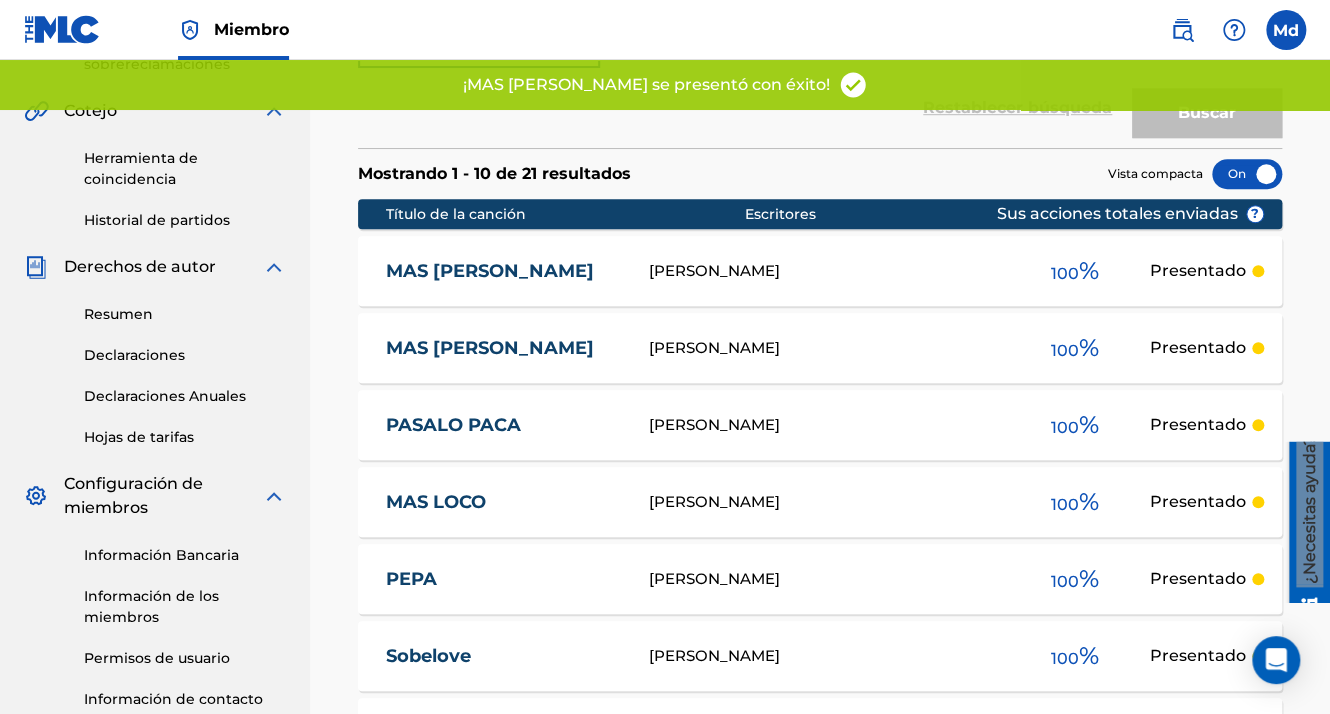 scroll, scrollTop: 600, scrollLeft: 0, axis: vertical 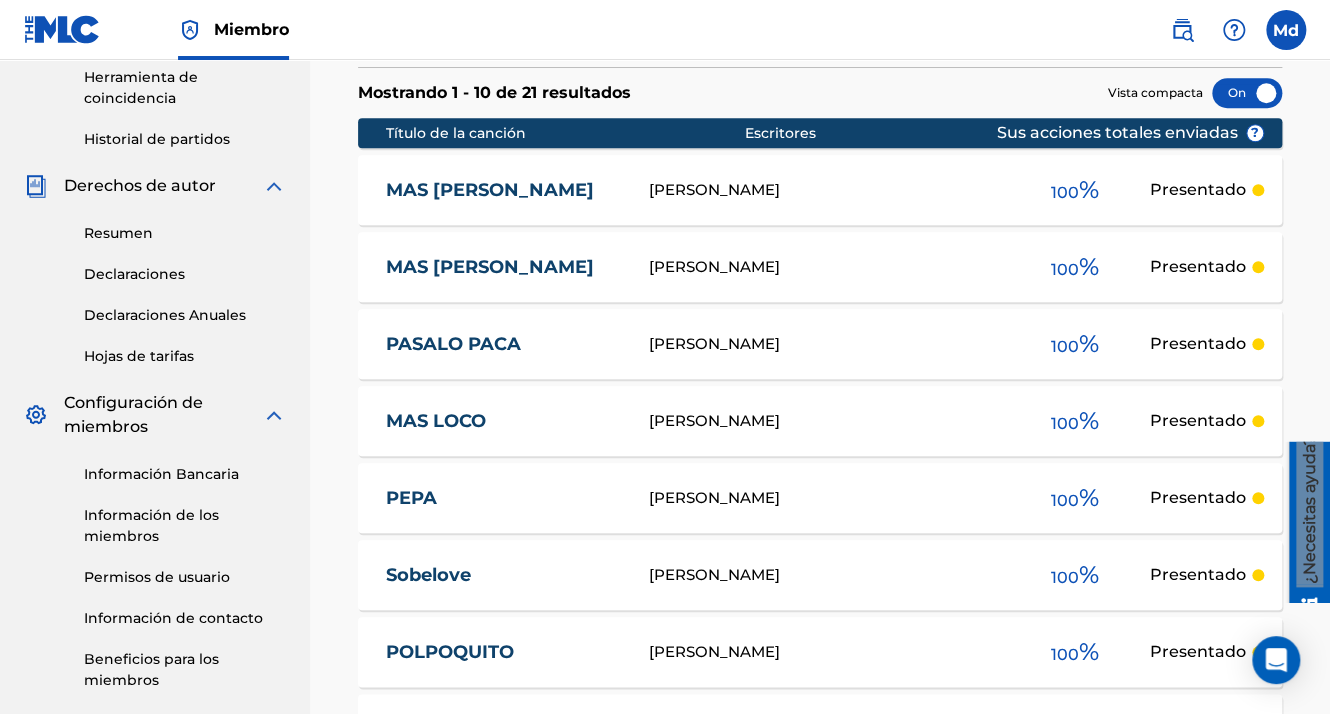 click on "Presentado" at bounding box center (1198, 189) 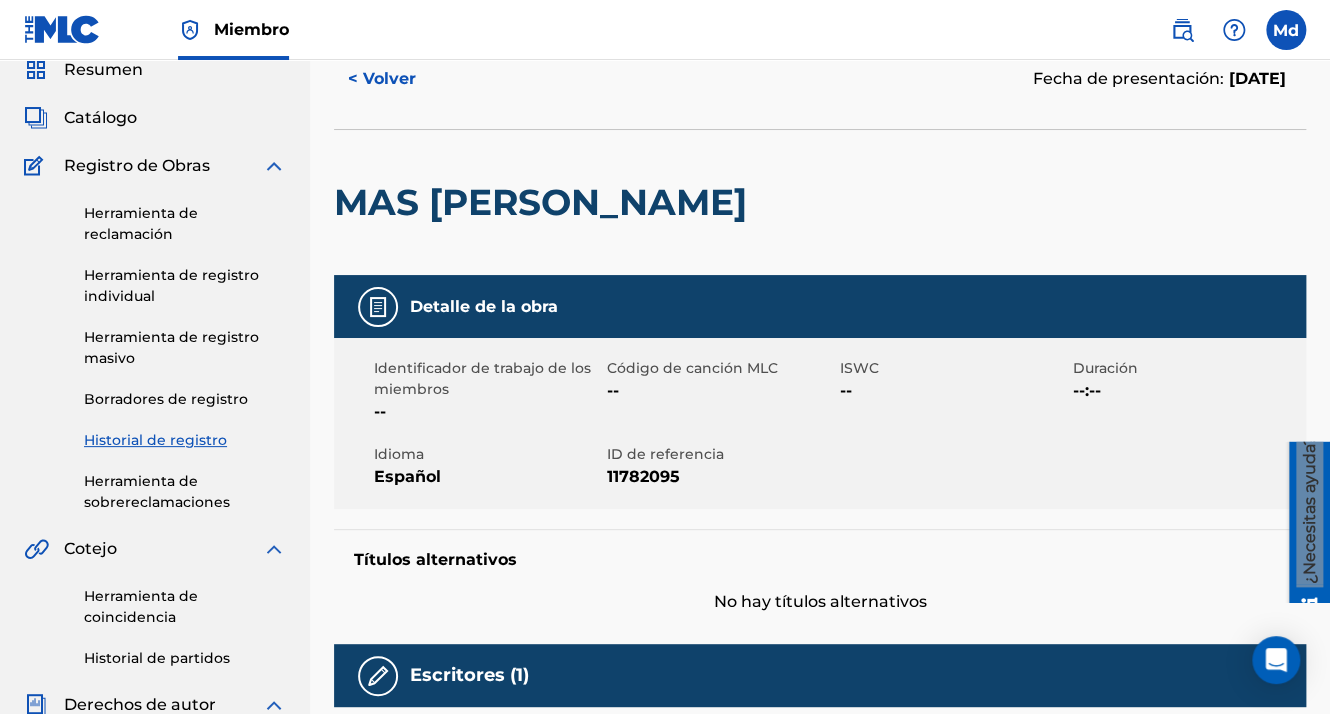 scroll, scrollTop: 200, scrollLeft: 0, axis: vertical 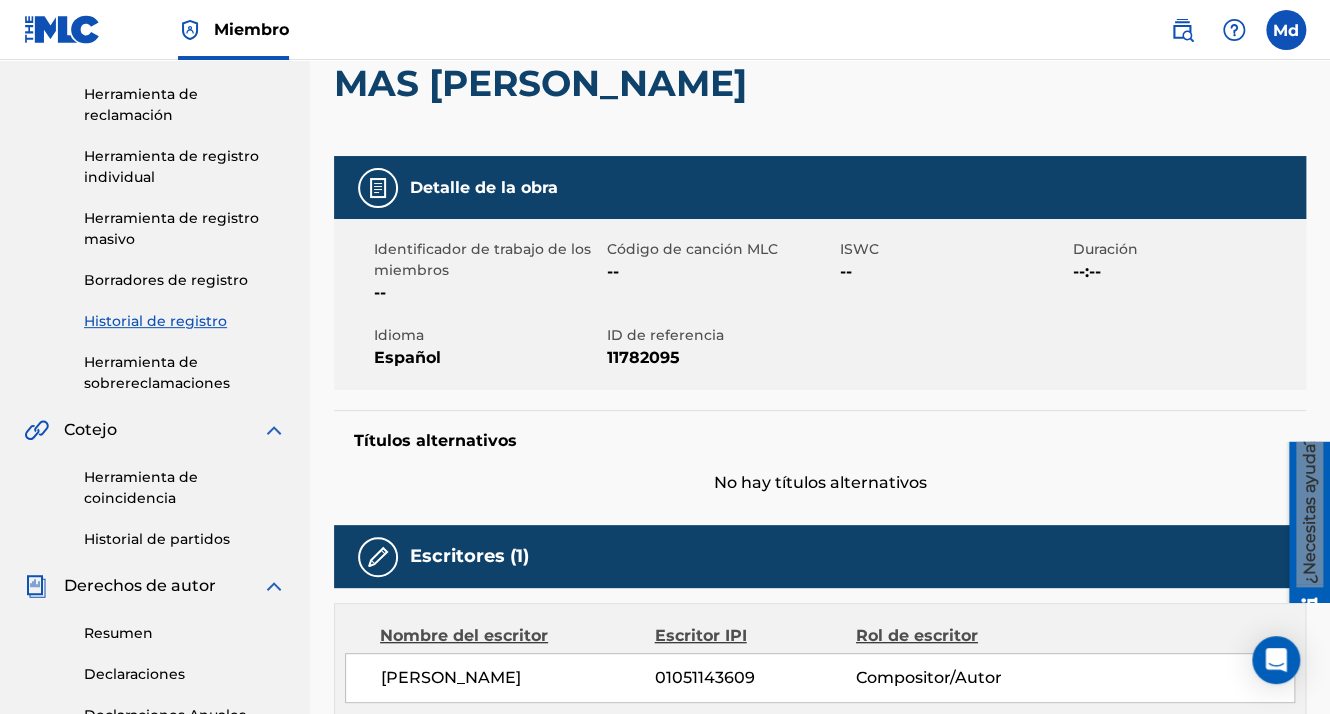 click on "--:--" at bounding box center [1187, 272] 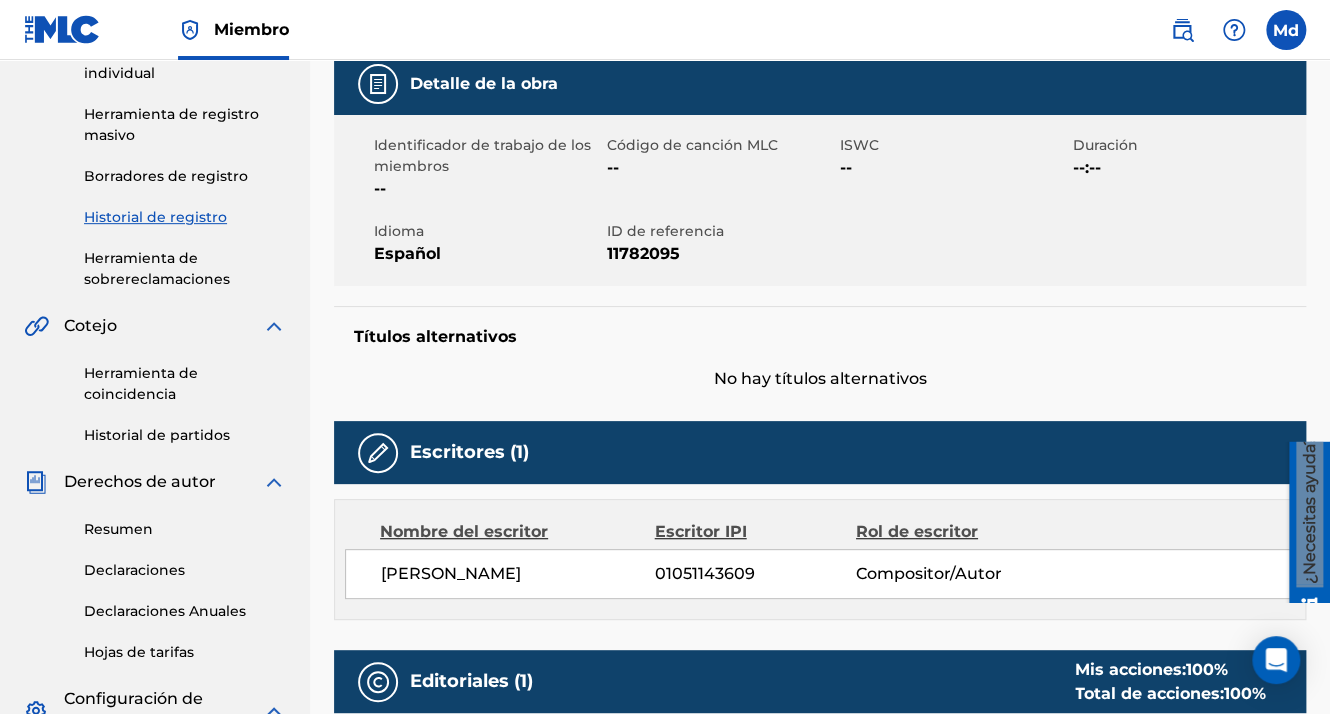 scroll, scrollTop: 404, scrollLeft: 0, axis: vertical 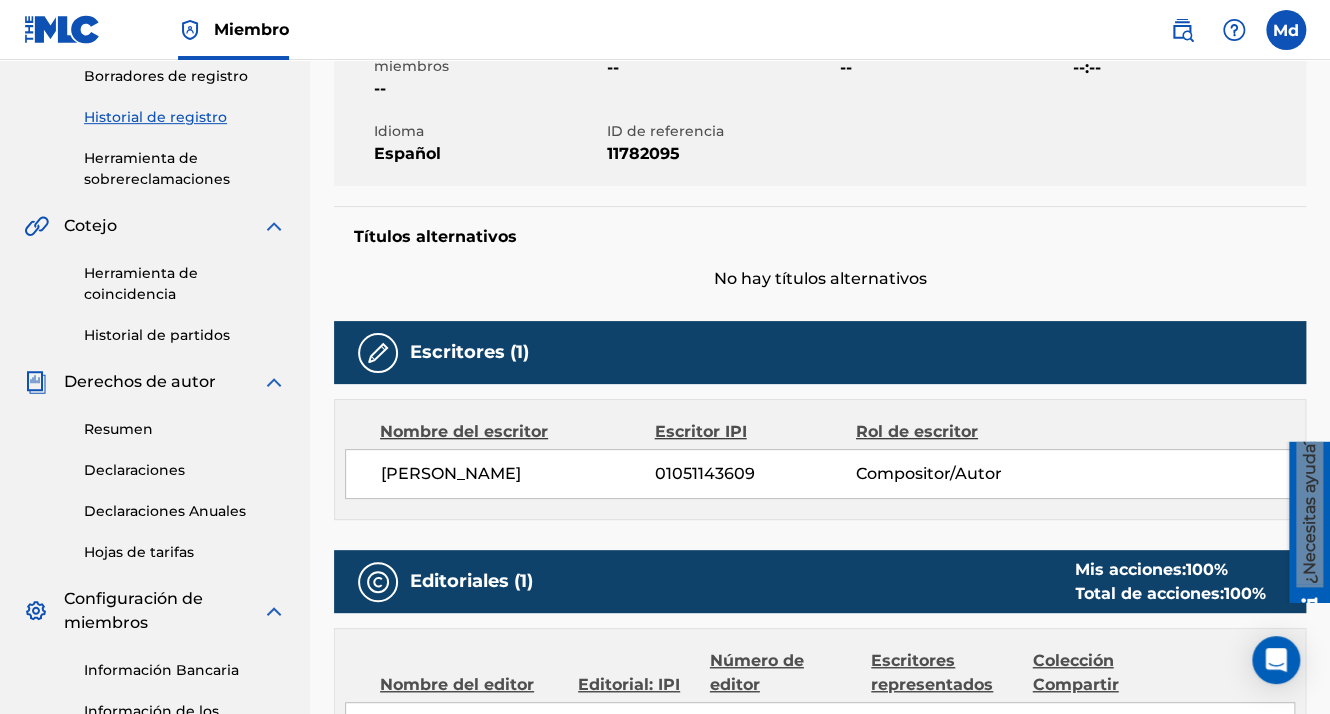 click on "Escritores (1)" at bounding box center (820, 352) 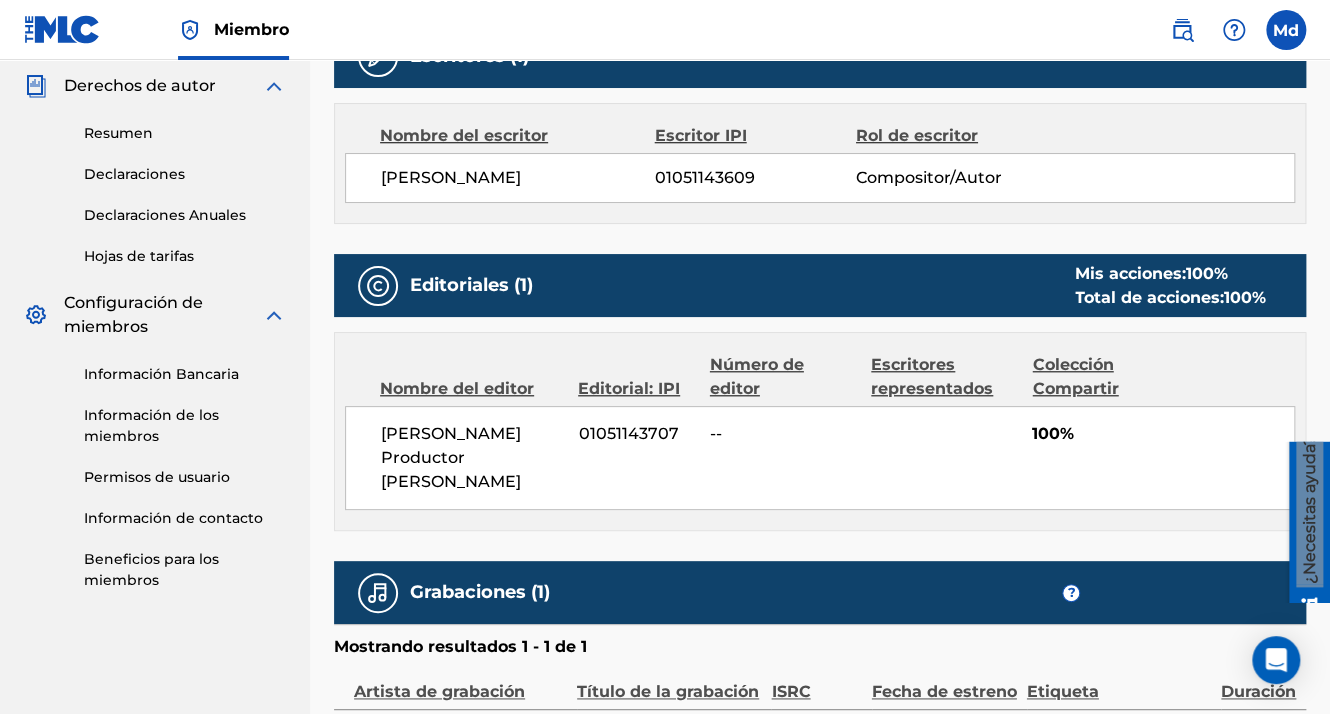 scroll, scrollTop: 904, scrollLeft: 0, axis: vertical 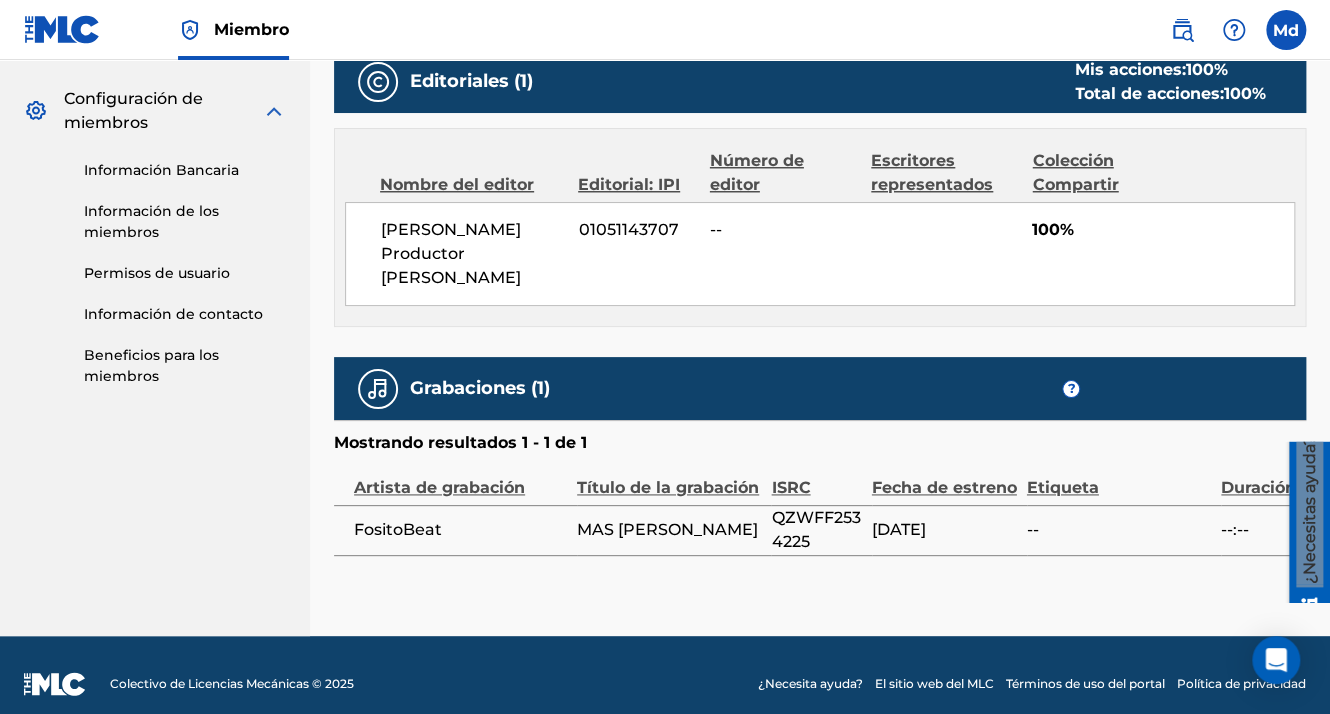 click on "--:--" at bounding box center [1258, 530] 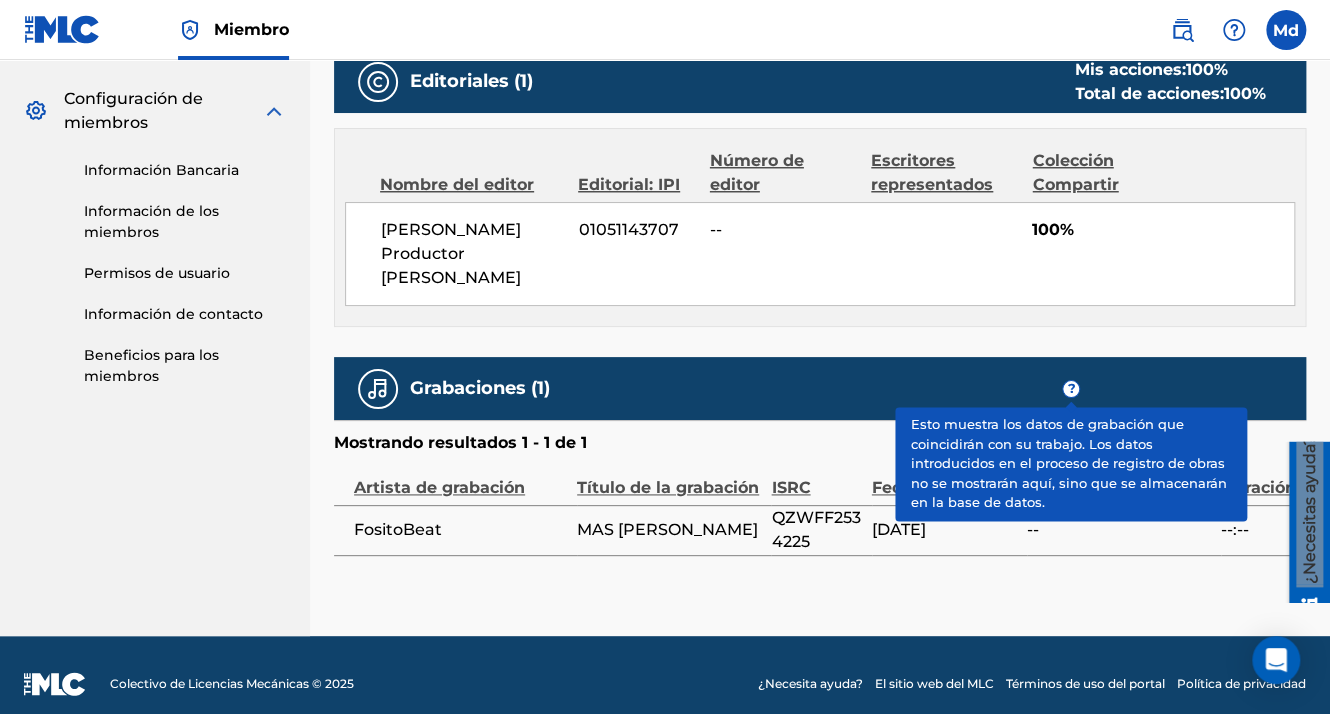 click on "?" at bounding box center [1071, 389] 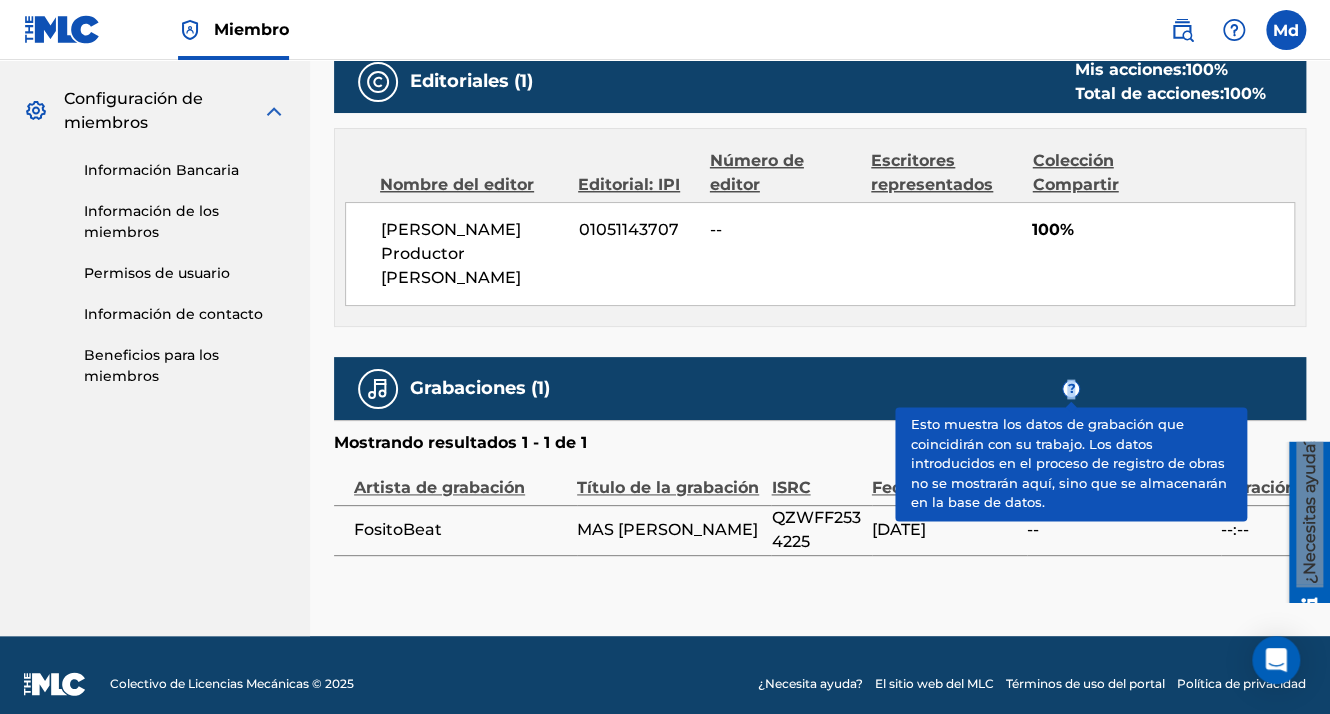 click on "?" at bounding box center [1071, 389] 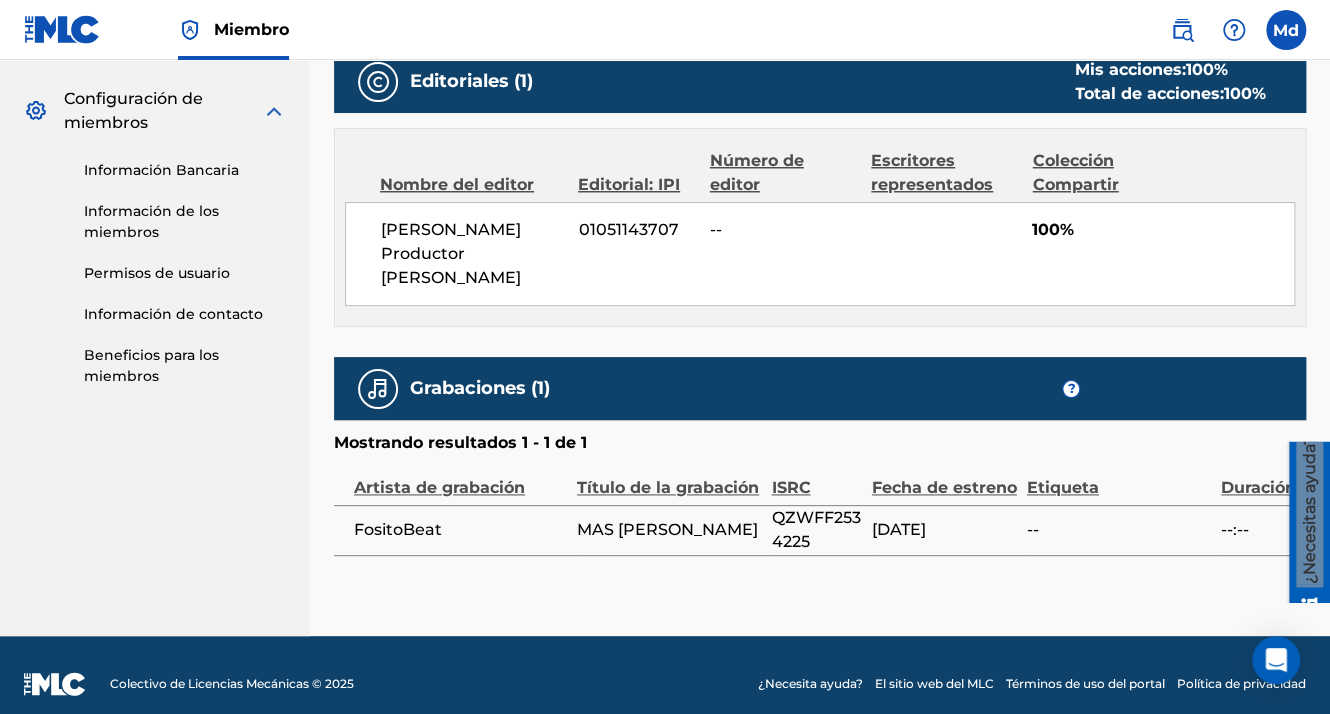click on "Mostrando resultados 1 - 1 de 1" at bounding box center [460, 442] 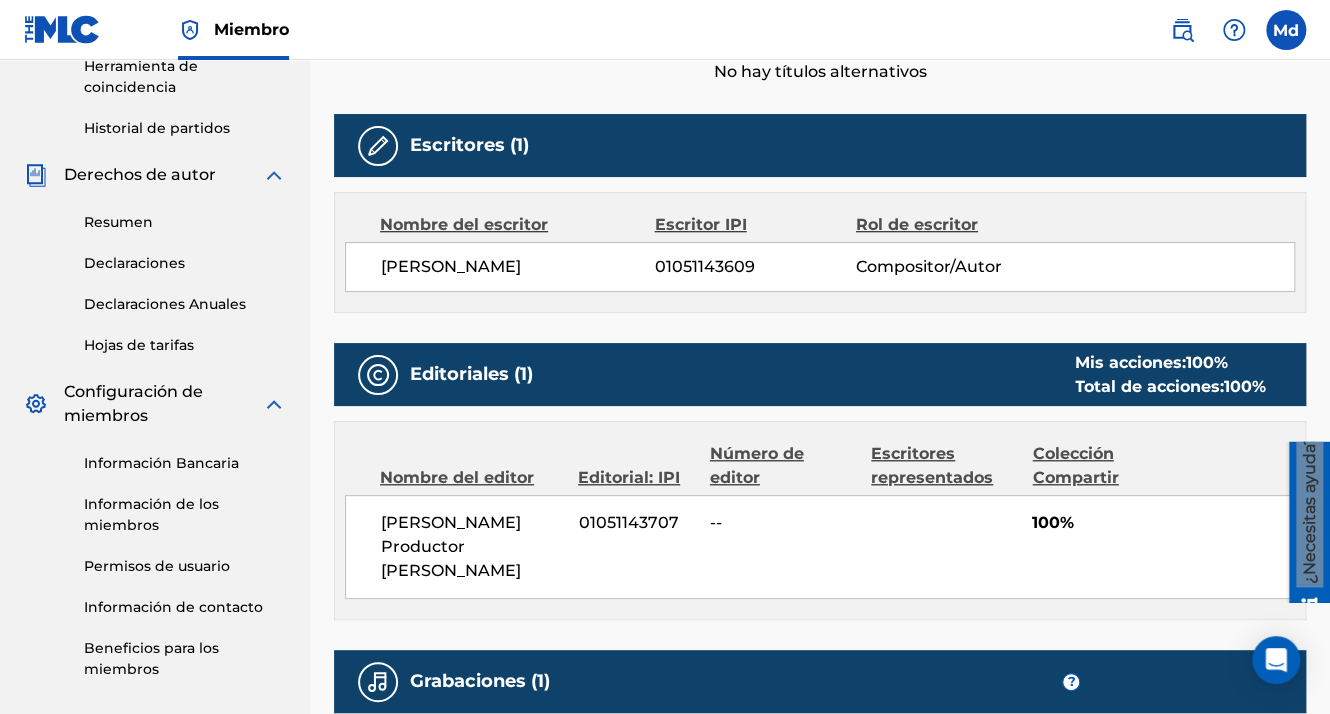 scroll, scrollTop: 604, scrollLeft: 0, axis: vertical 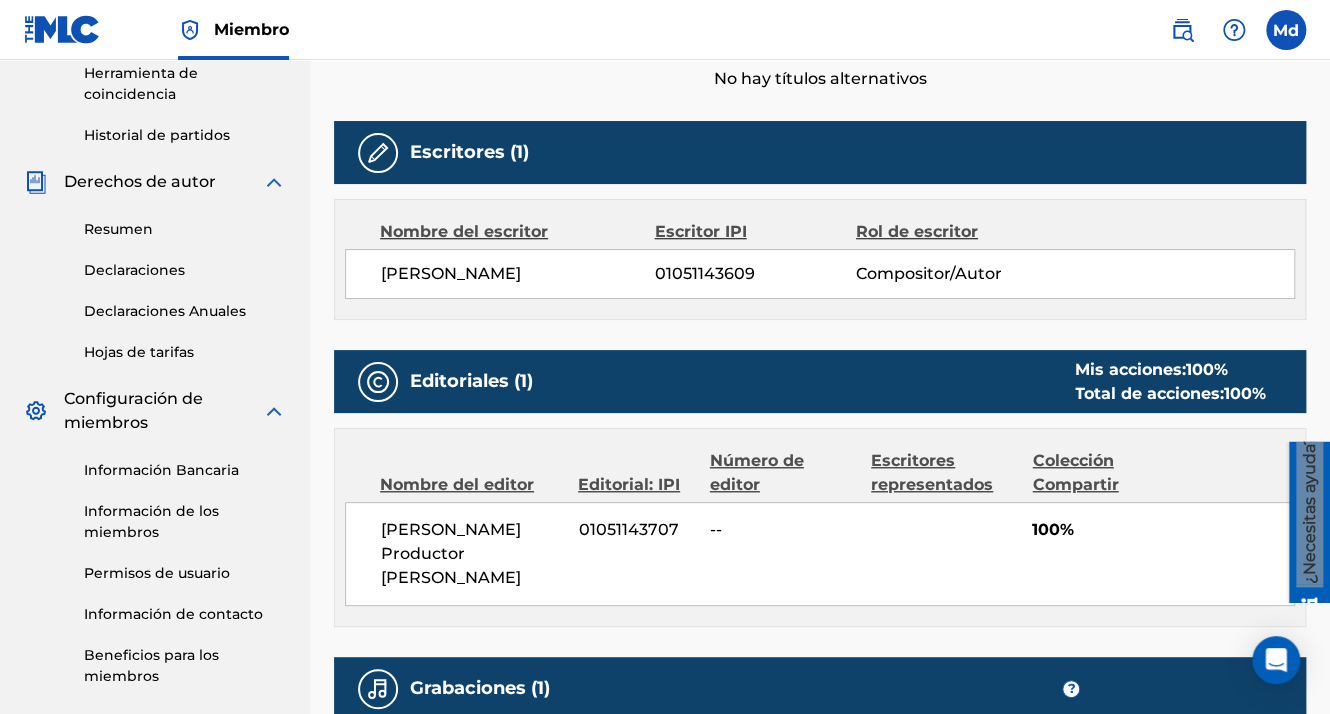 click on "Nombre del editor Editorial: IPI Número de editor Escritores representados Colección Compartir [PERSON_NAME] Productor [PERSON_NAME] 01051143707 -- 100%" at bounding box center [820, 527] 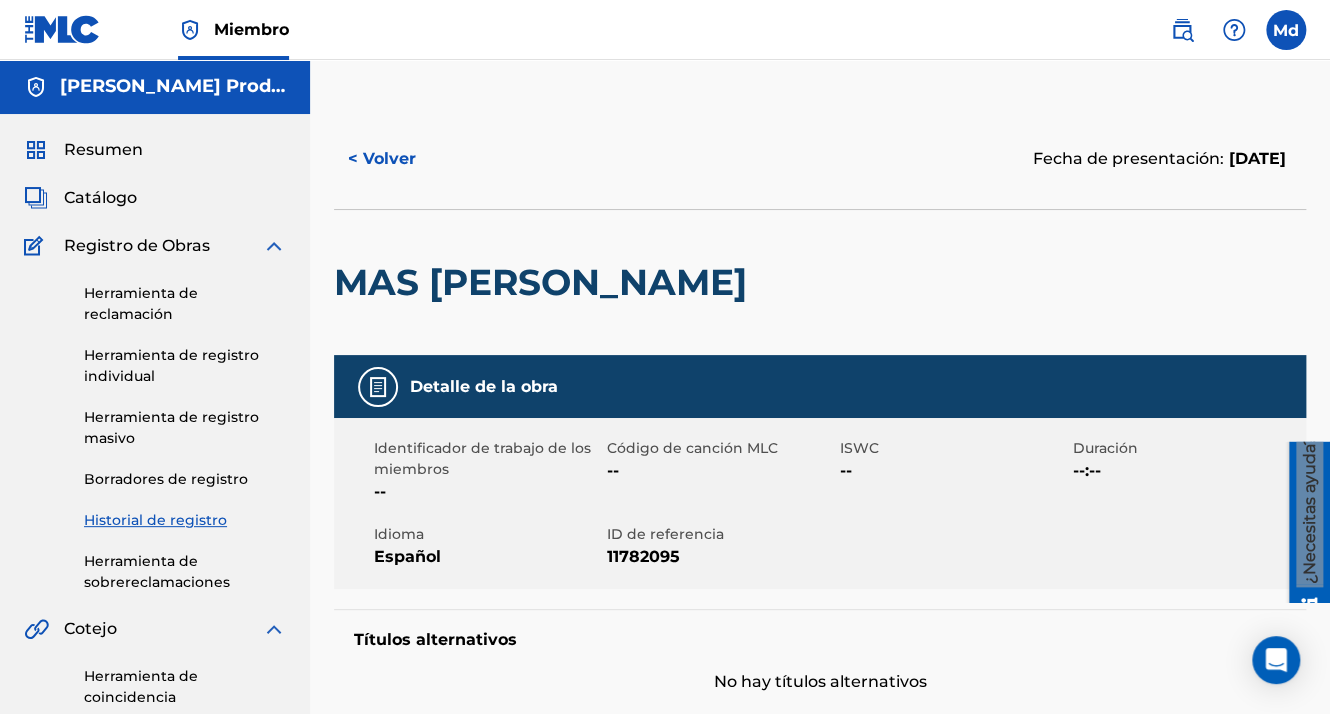 scroll, scrollTop: 0, scrollLeft: 0, axis: both 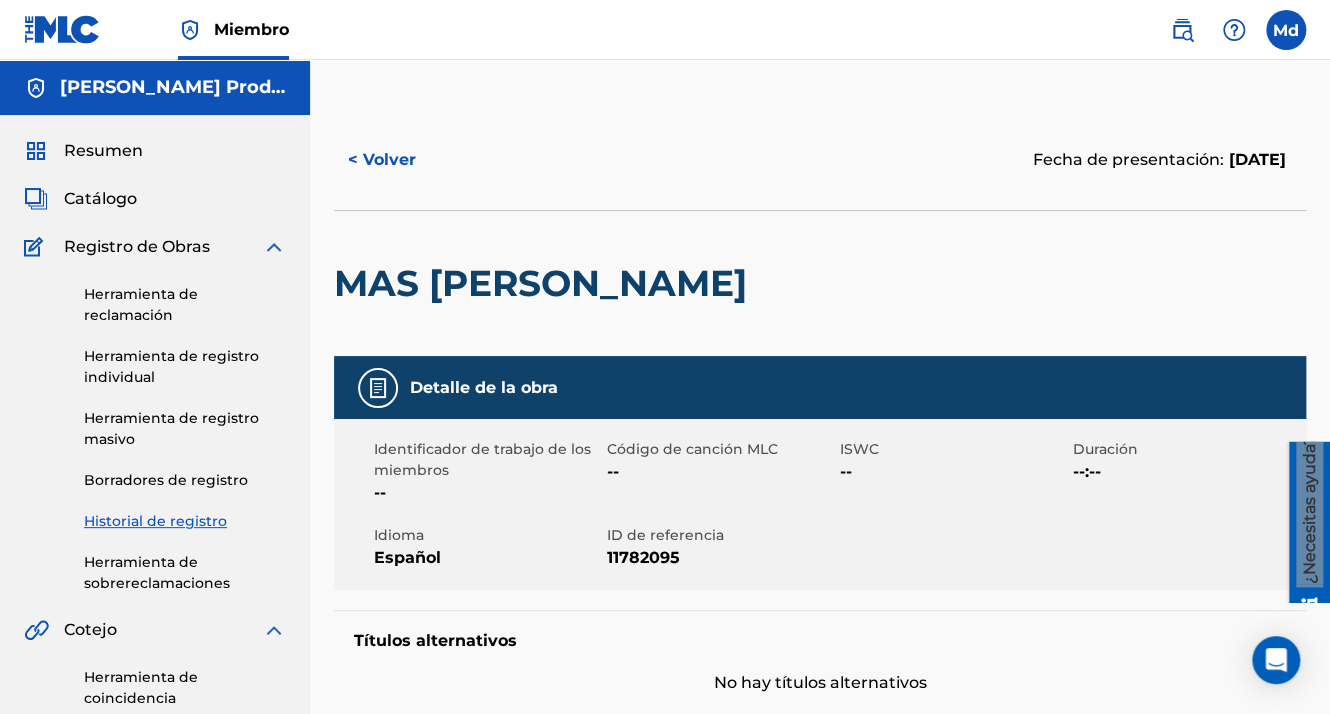 click on "< Volver" at bounding box center [394, 160] 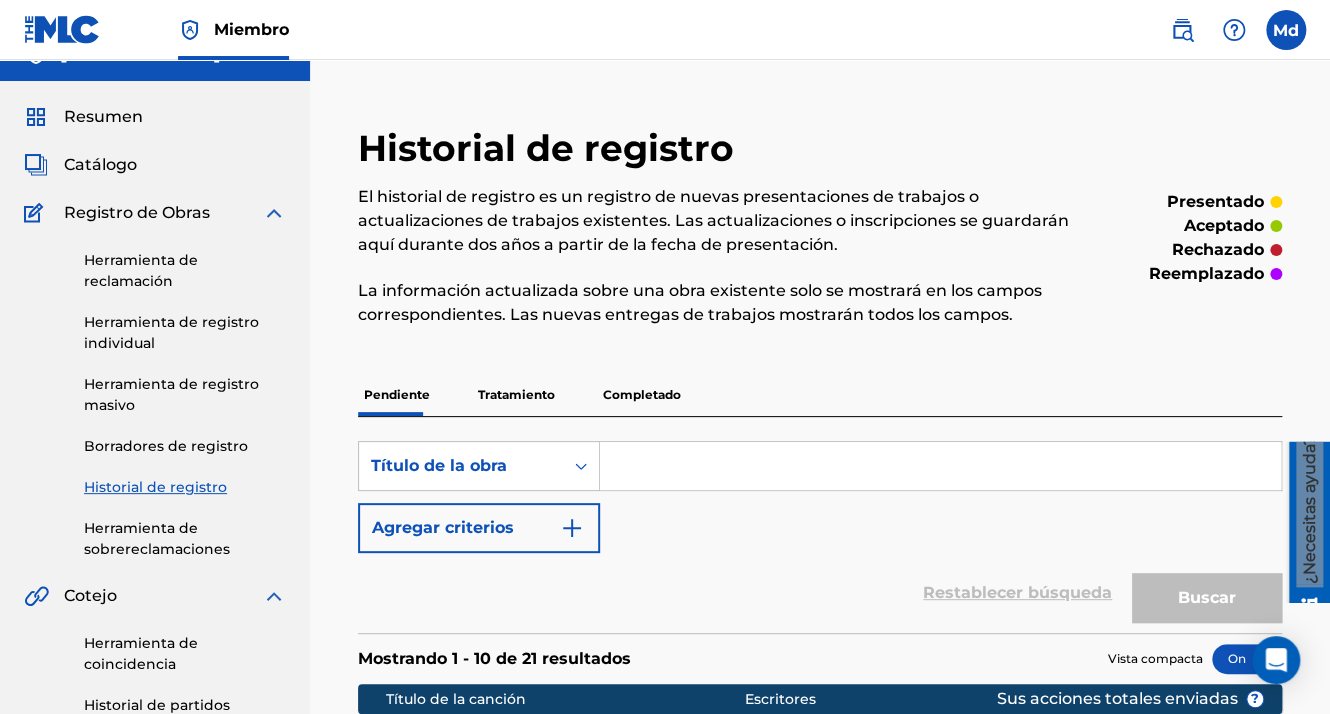 scroll, scrollTop: 0, scrollLeft: 0, axis: both 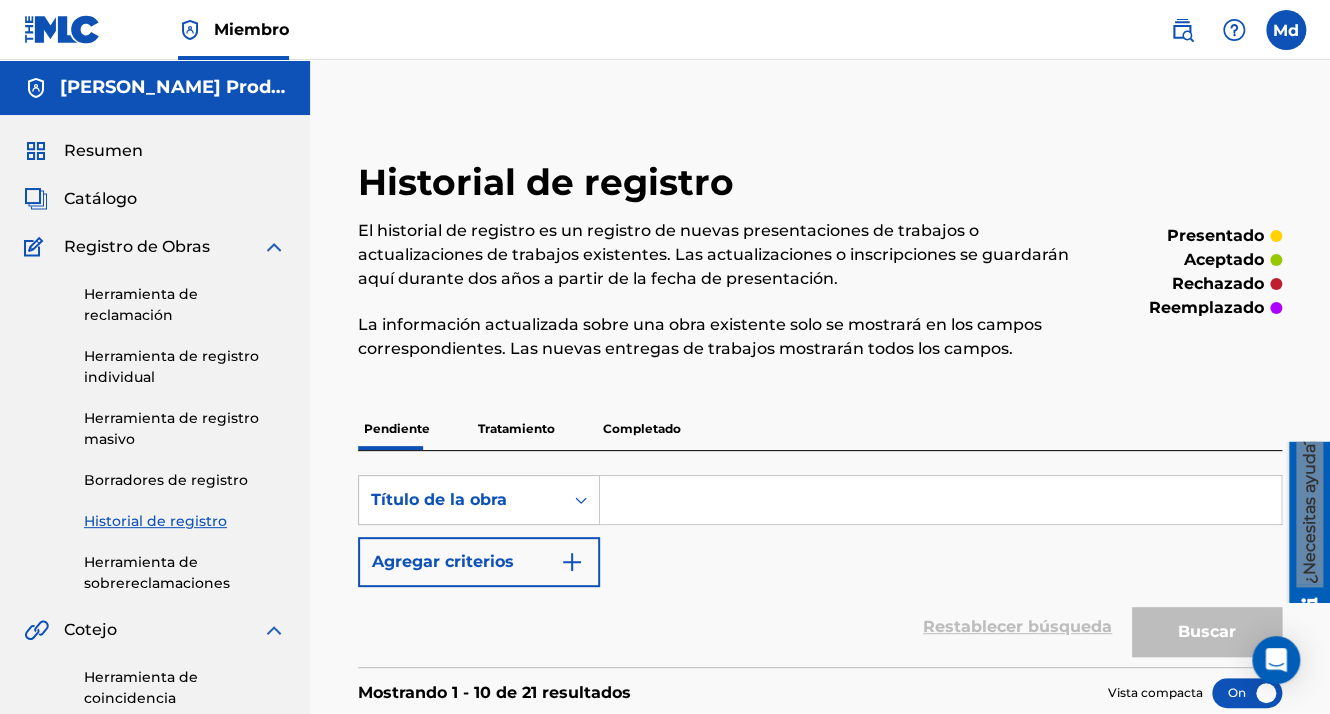 click at bounding box center (940, 500) 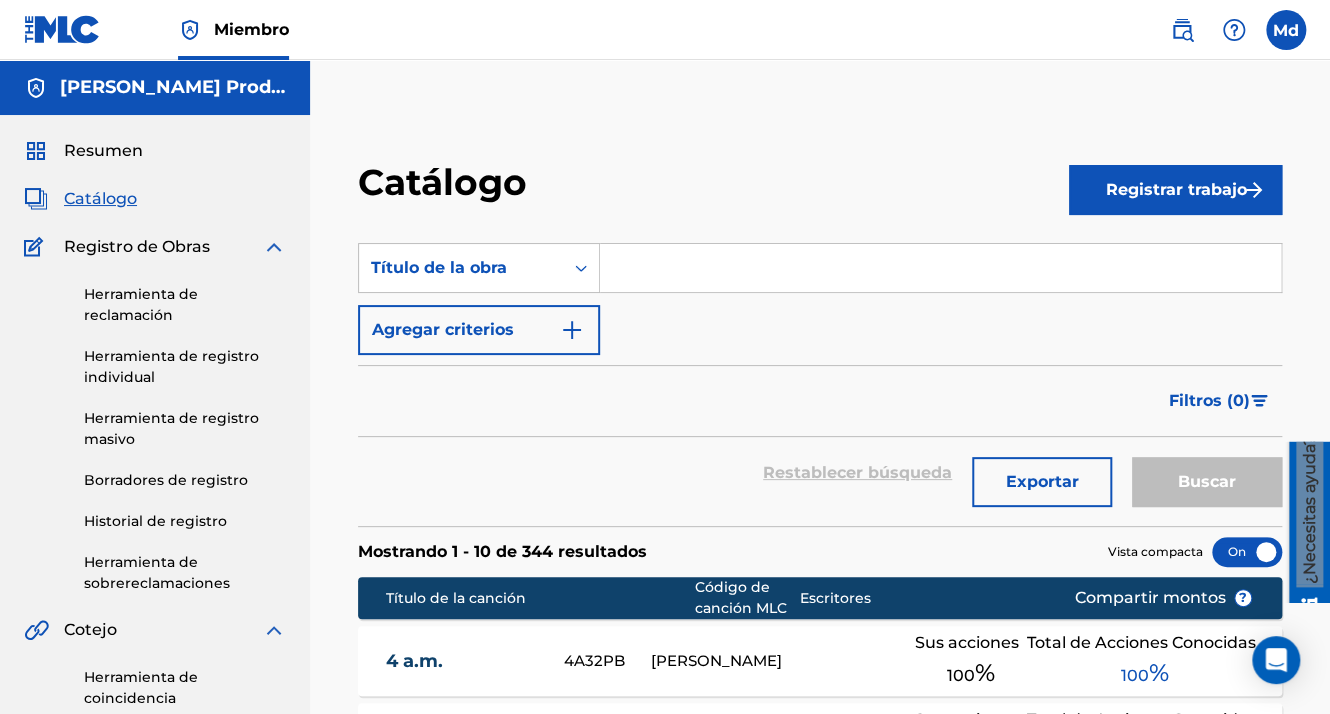 click on "Registrar trabajo" at bounding box center [1175, 190] 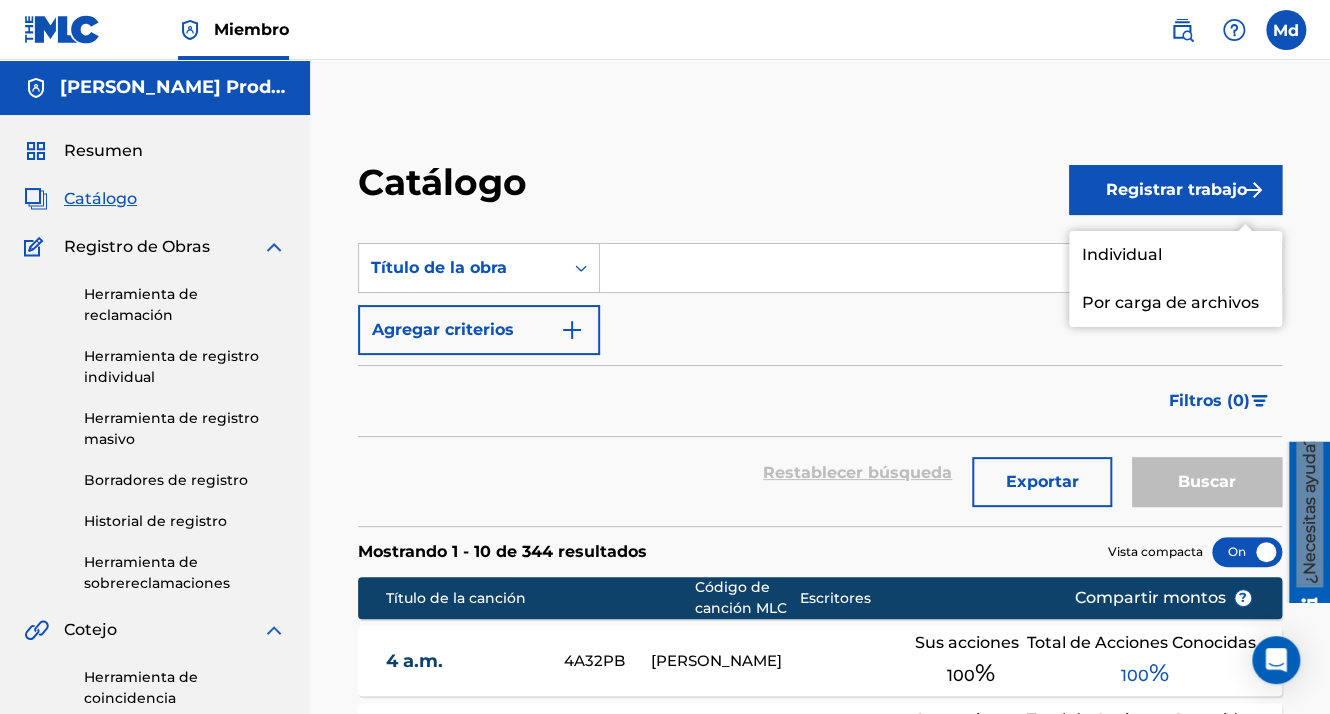 click on "Individual" at bounding box center [1175, 255] 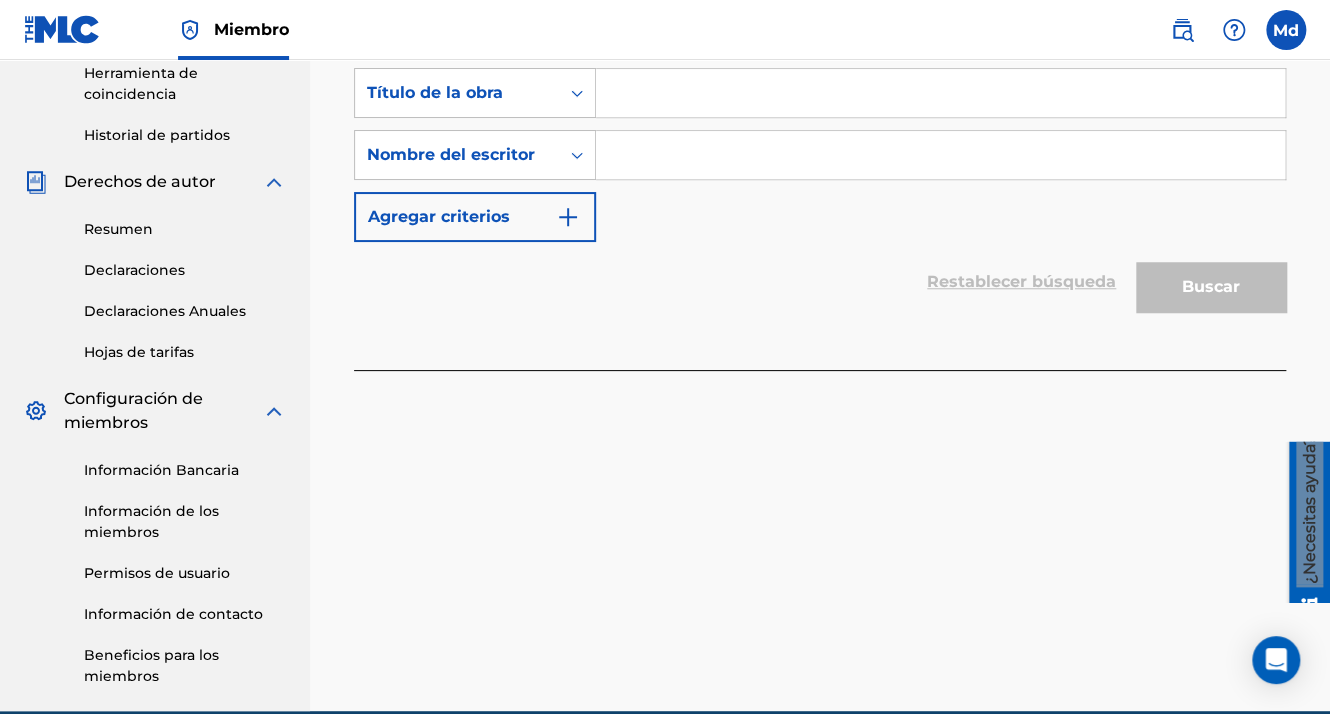 scroll, scrollTop: 496, scrollLeft: 0, axis: vertical 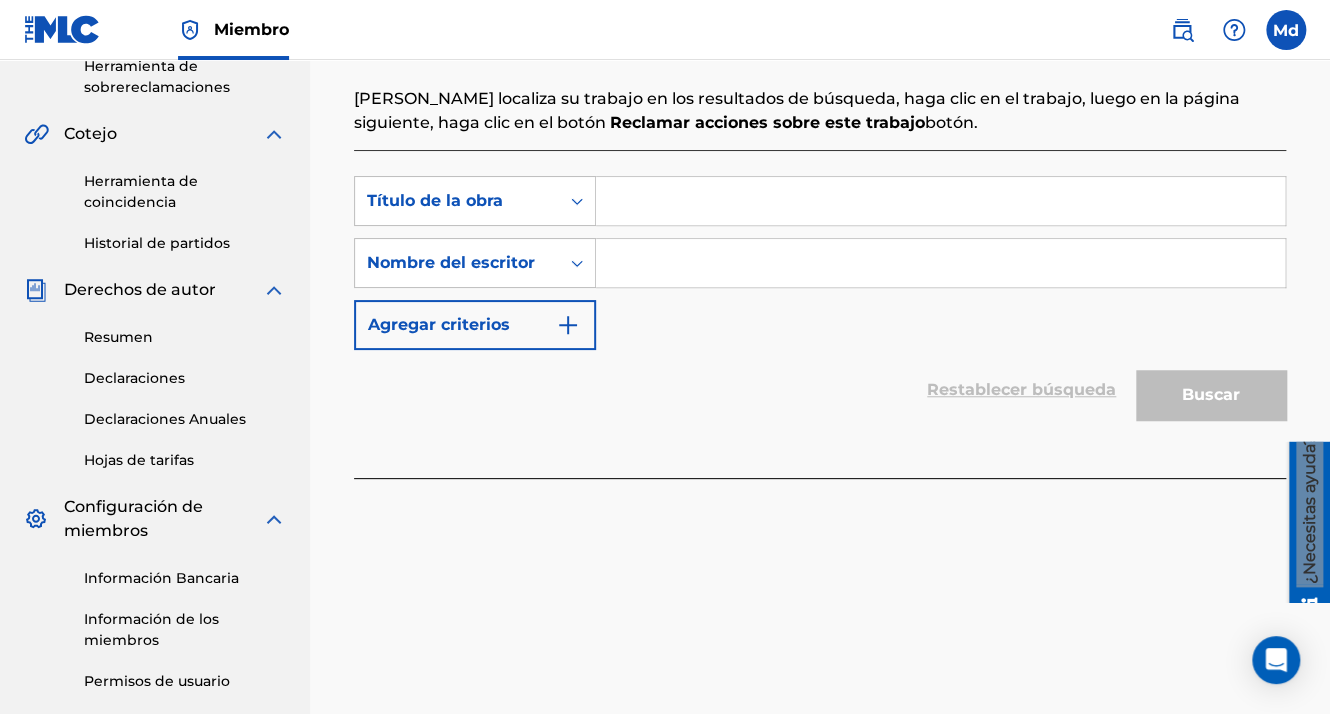 click at bounding box center (940, 201) 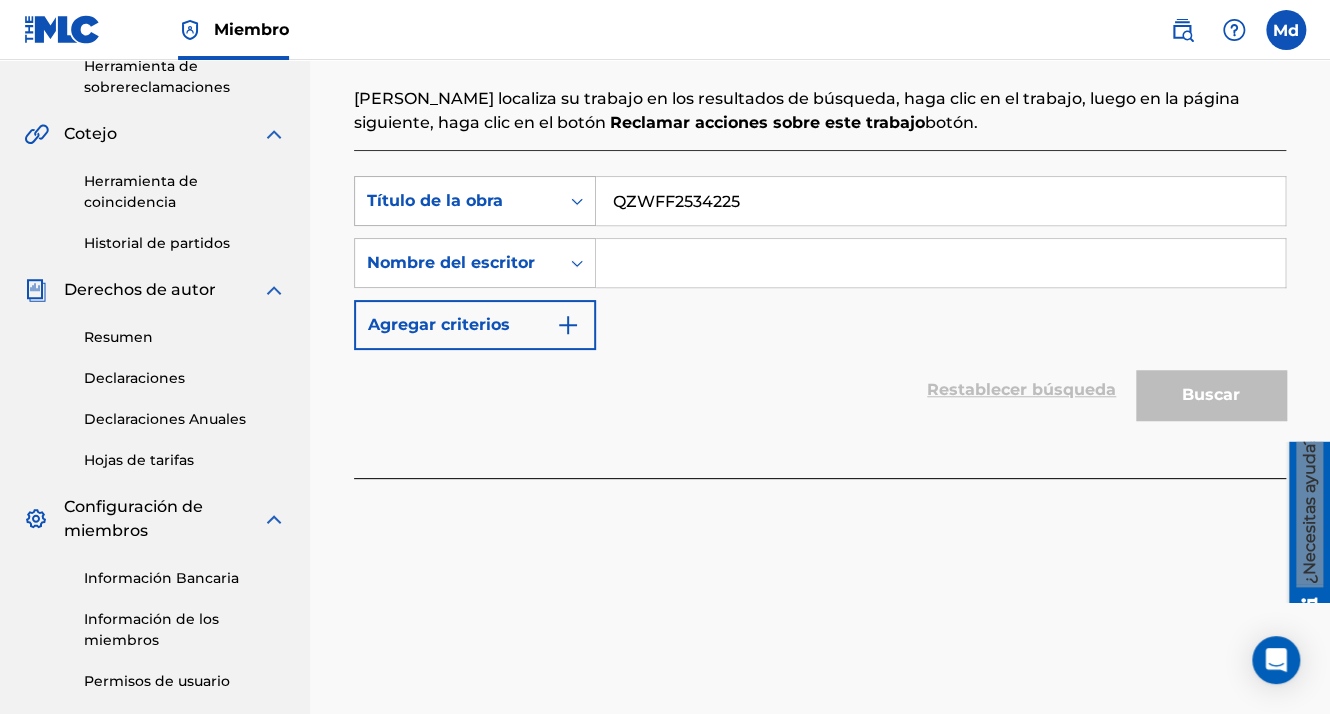 drag, startPoint x: 772, startPoint y: 198, endPoint x: 540, endPoint y: 190, distance: 232.1379 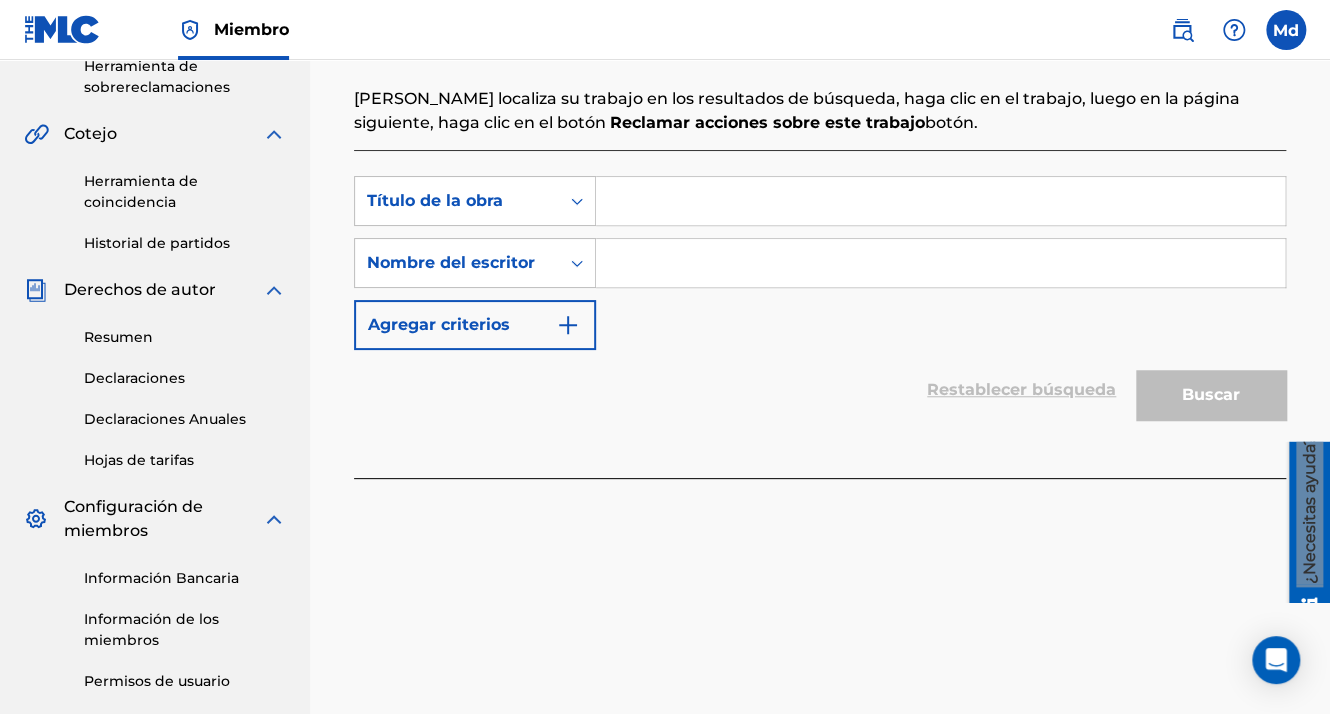 paste on "Lo Que Te Killa" 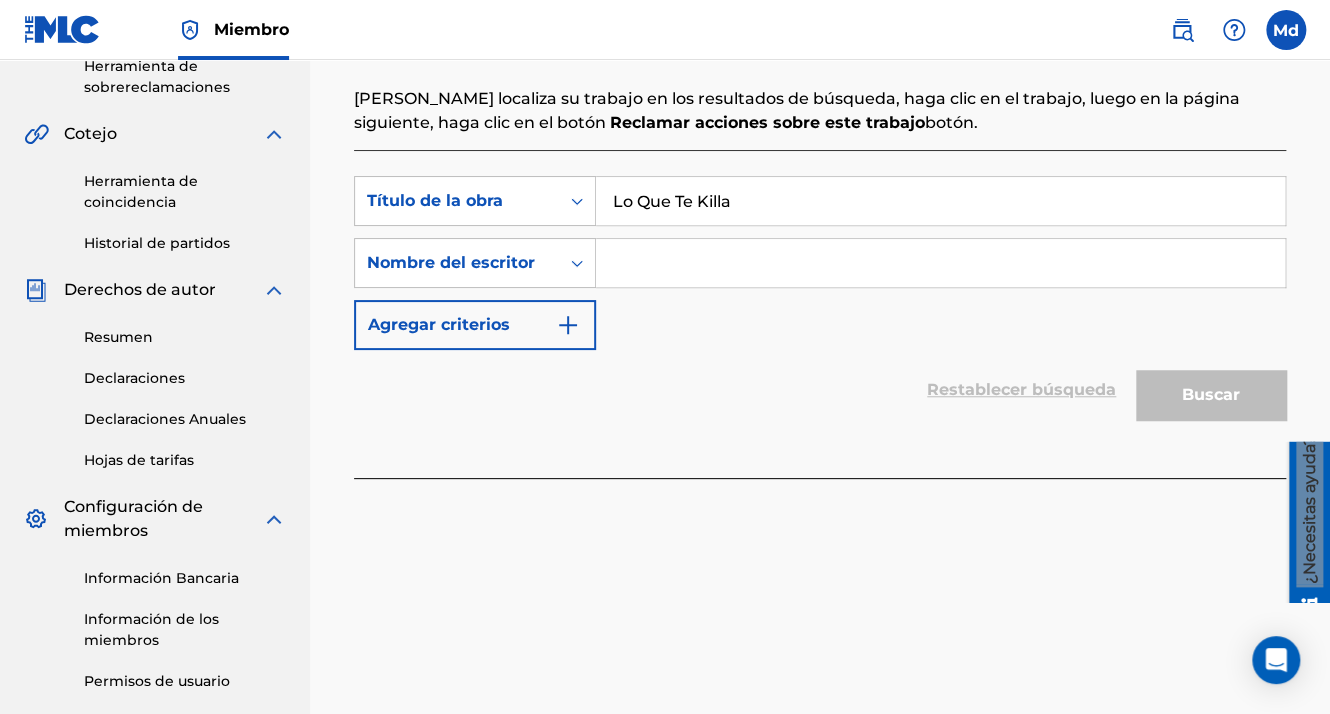 click at bounding box center (940, 263) 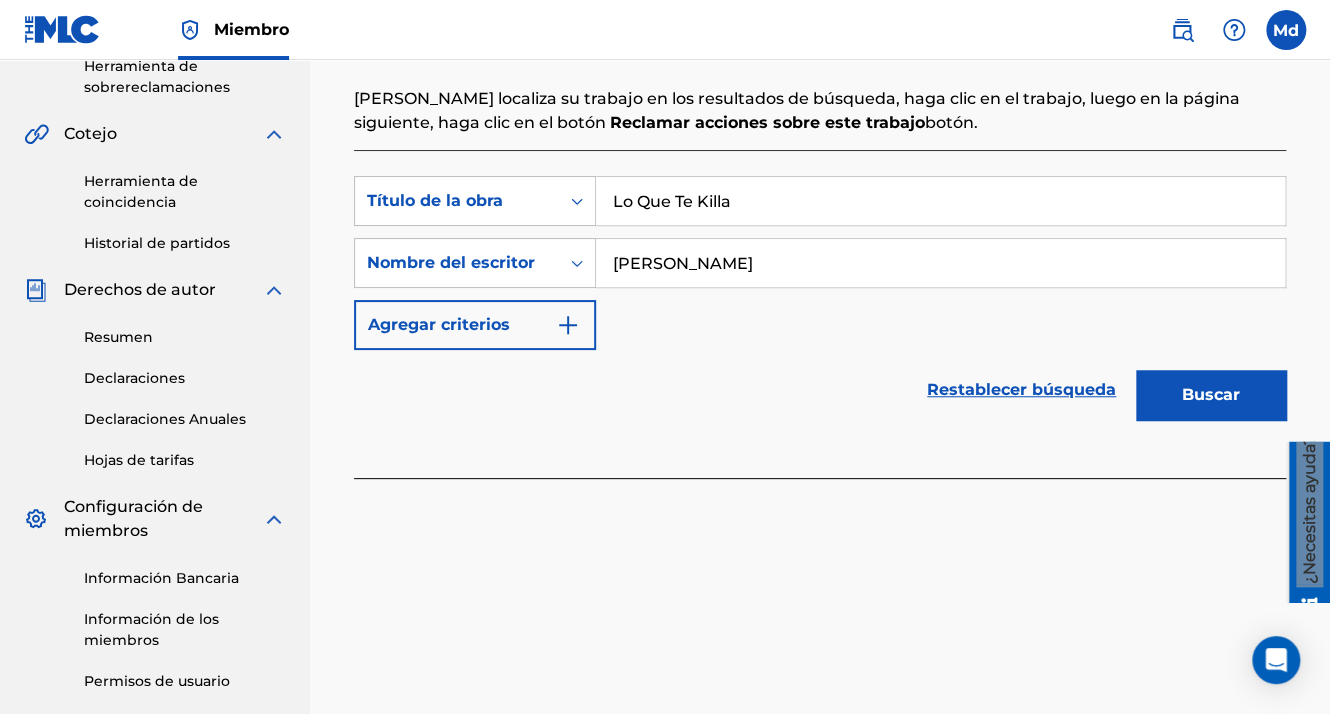 click at bounding box center [568, 325] 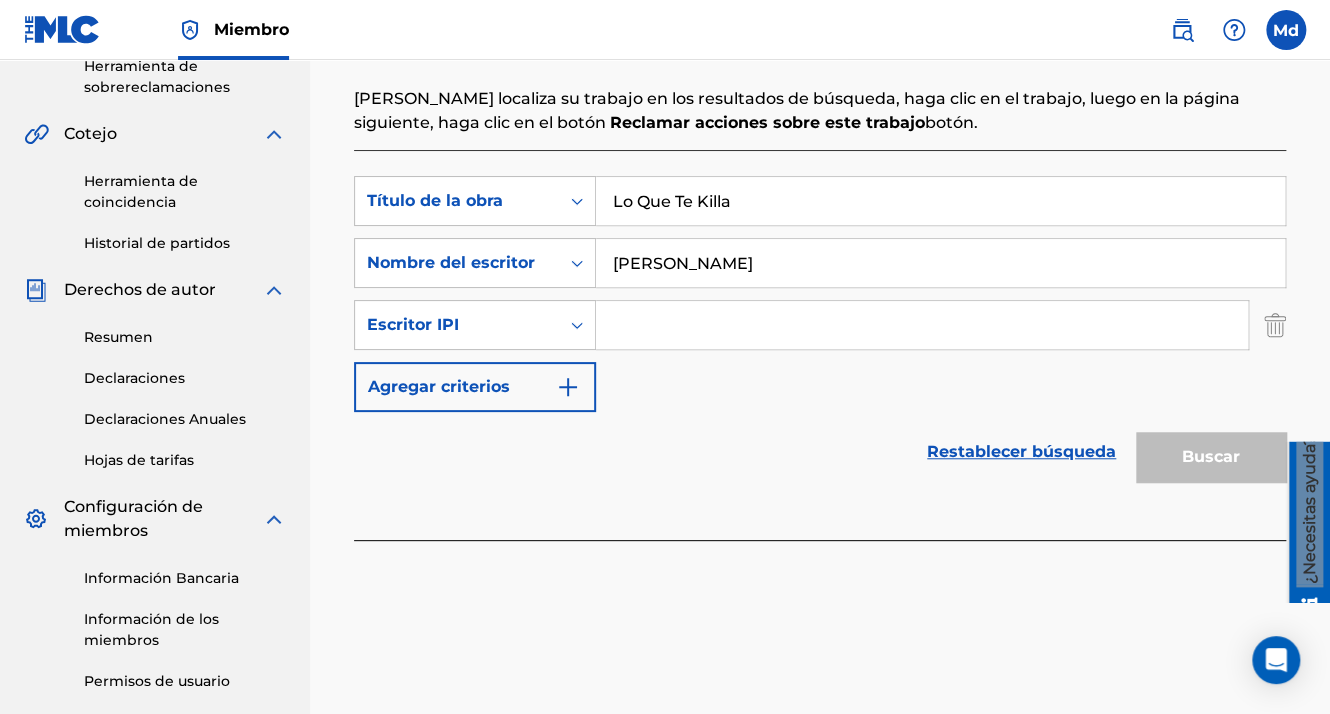 click at bounding box center [922, 325] 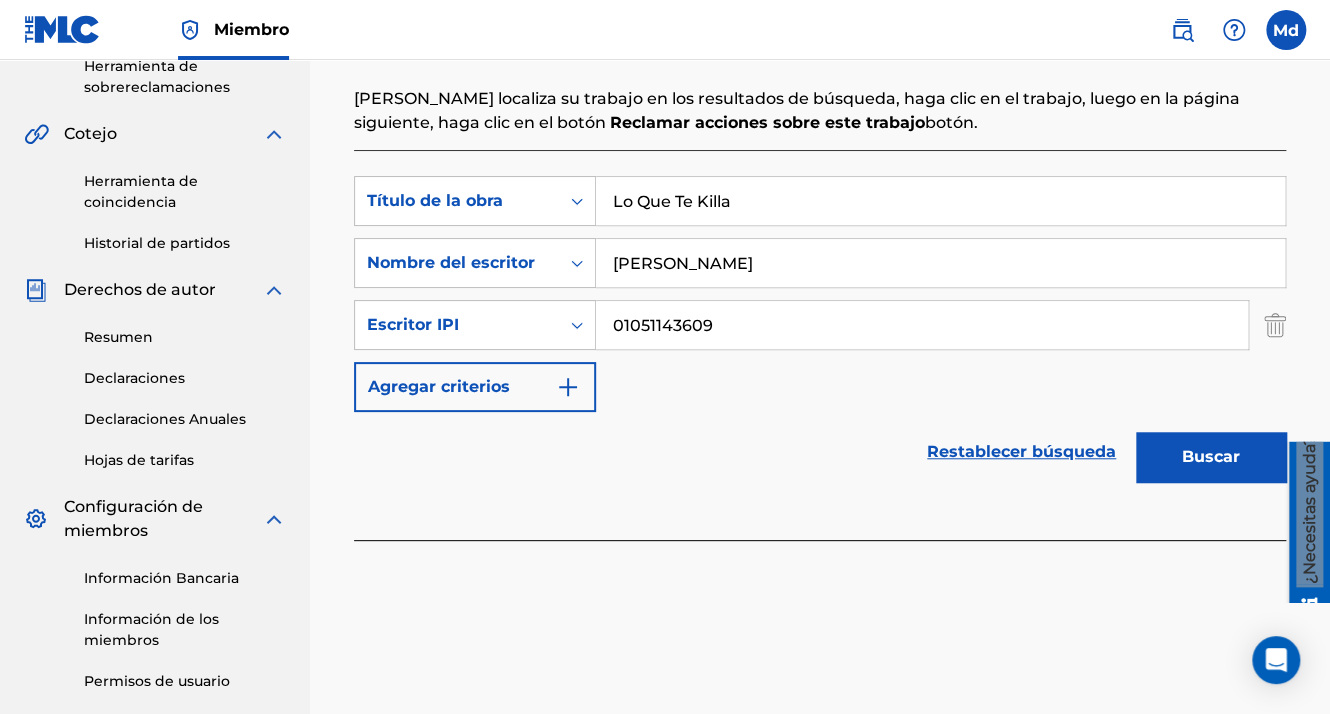 click on "Buscar" at bounding box center [1211, 457] 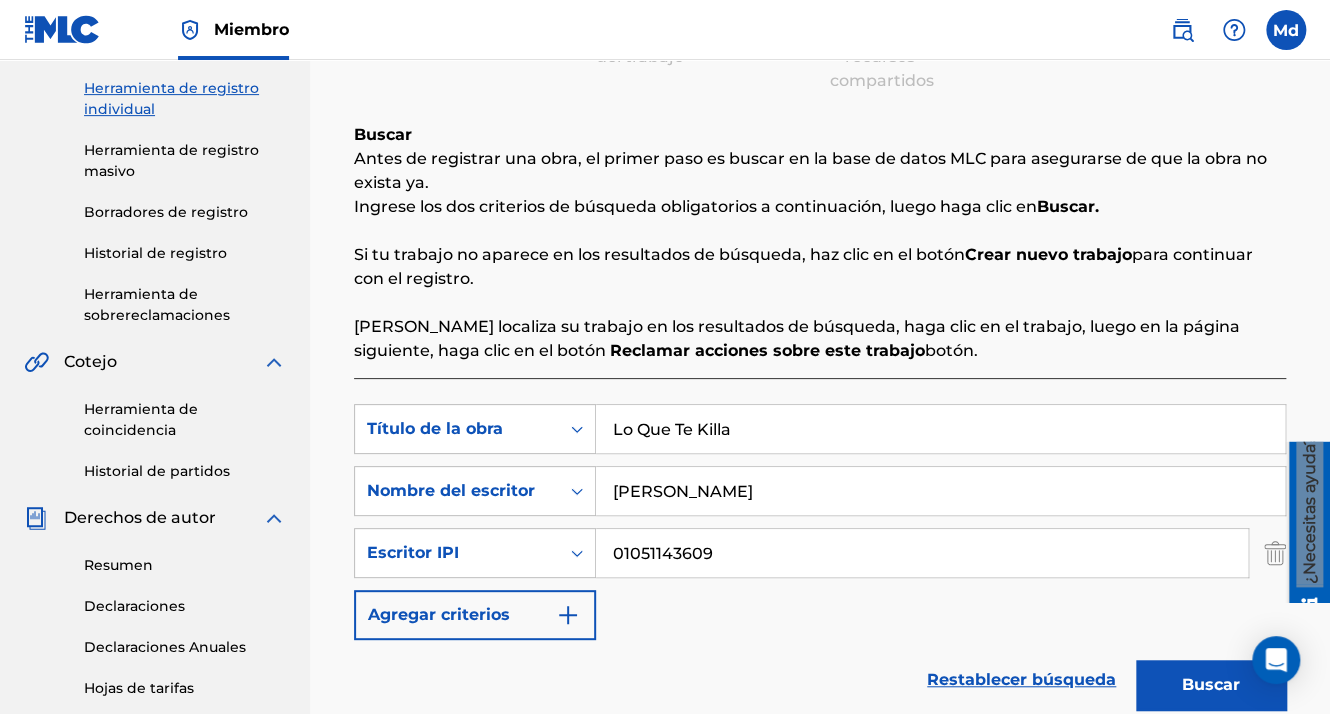 scroll, scrollTop: 0, scrollLeft: 0, axis: both 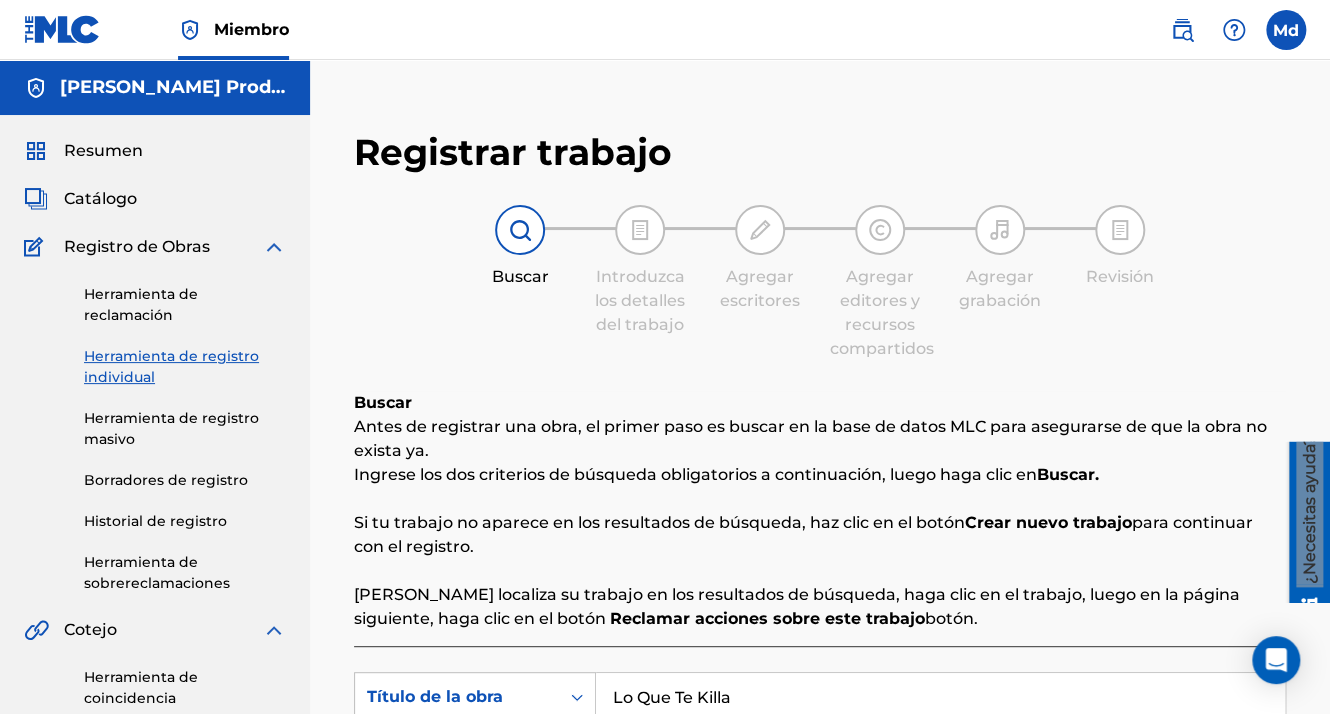 click on "Resumen" at bounding box center [103, 151] 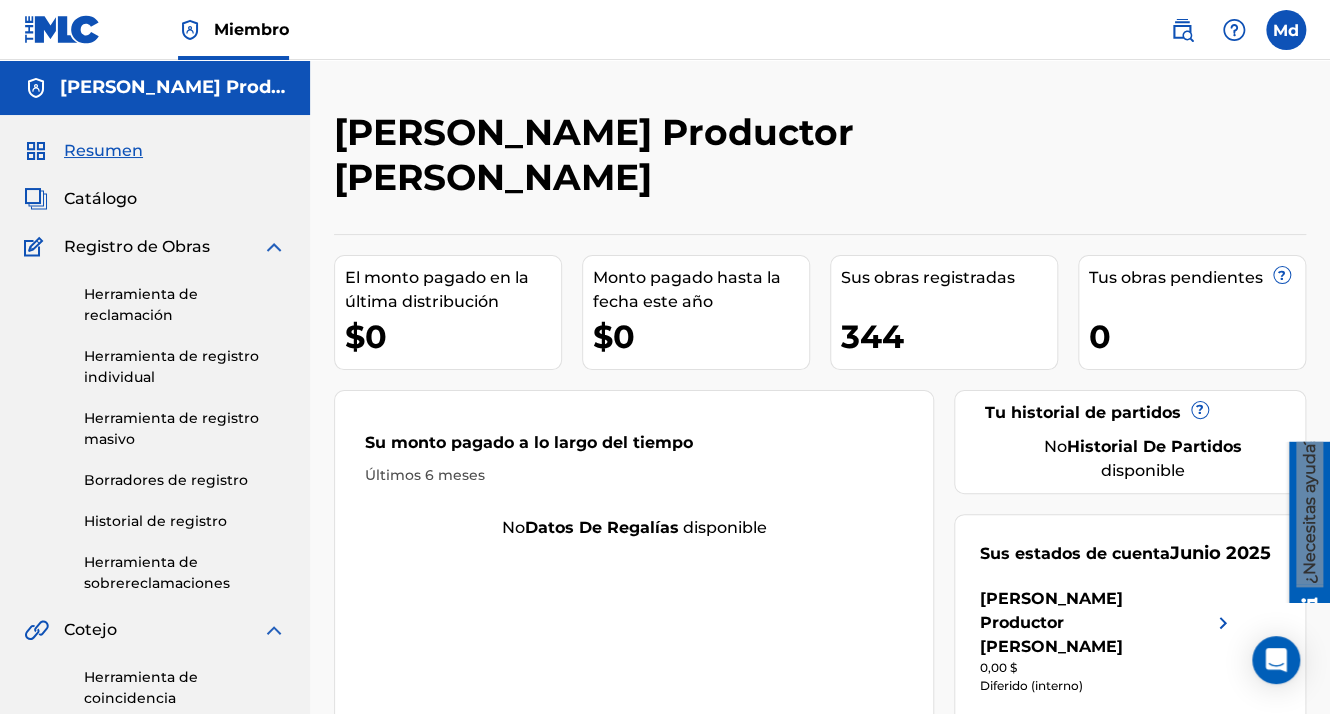 click on "Resumen Catálogo Registro de Obras Herramienta de reclamación Herramienta de registro individual Herramienta de registro masivo Borradores de registro Historial de registro Herramienta de sobrereclamaciones Cotejo Herramienta de coincidencia Historial de partidos Derechos de autor Resumen Declaraciones Declaraciones Anuales Hojas de tarifas Configuración de miembros Información Bancaria Información de los miembros Permisos de usuario Información de contacto Beneficios para los miembros" at bounding box center [155, 715] 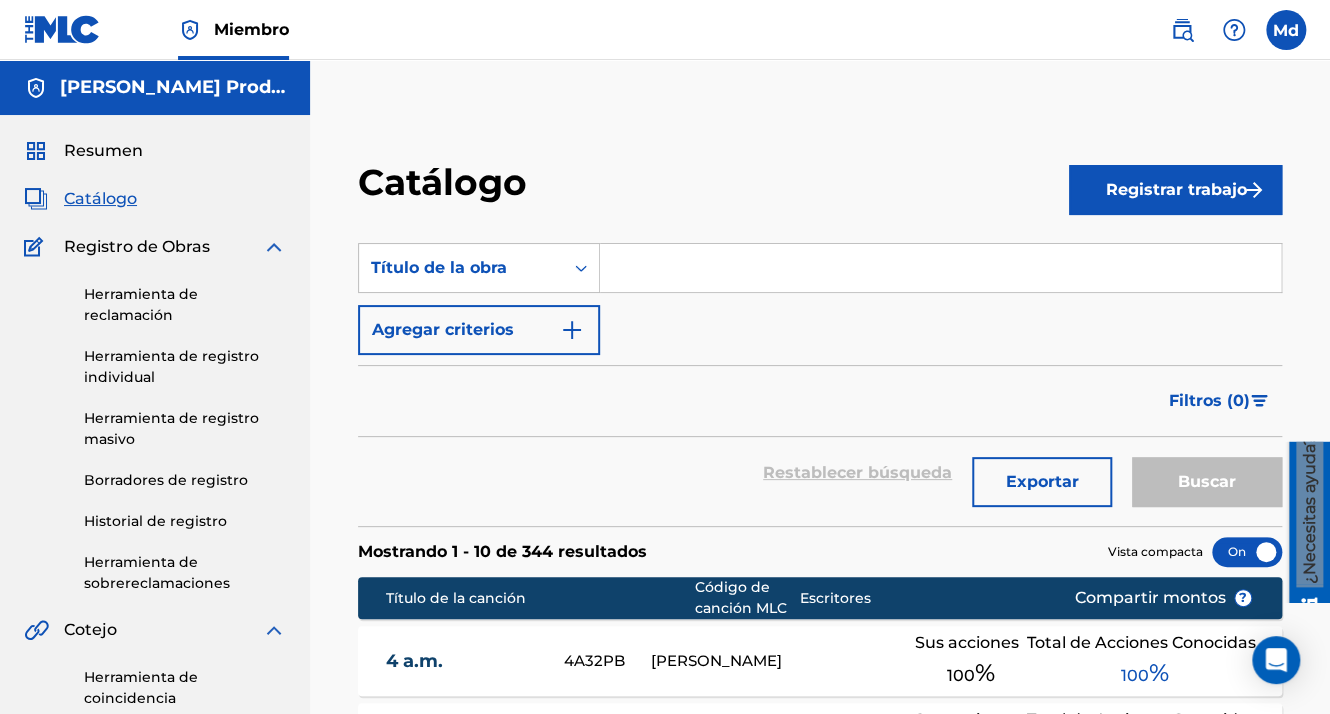 click on "Registrar trabajo" at bounding box center (1175, 190) 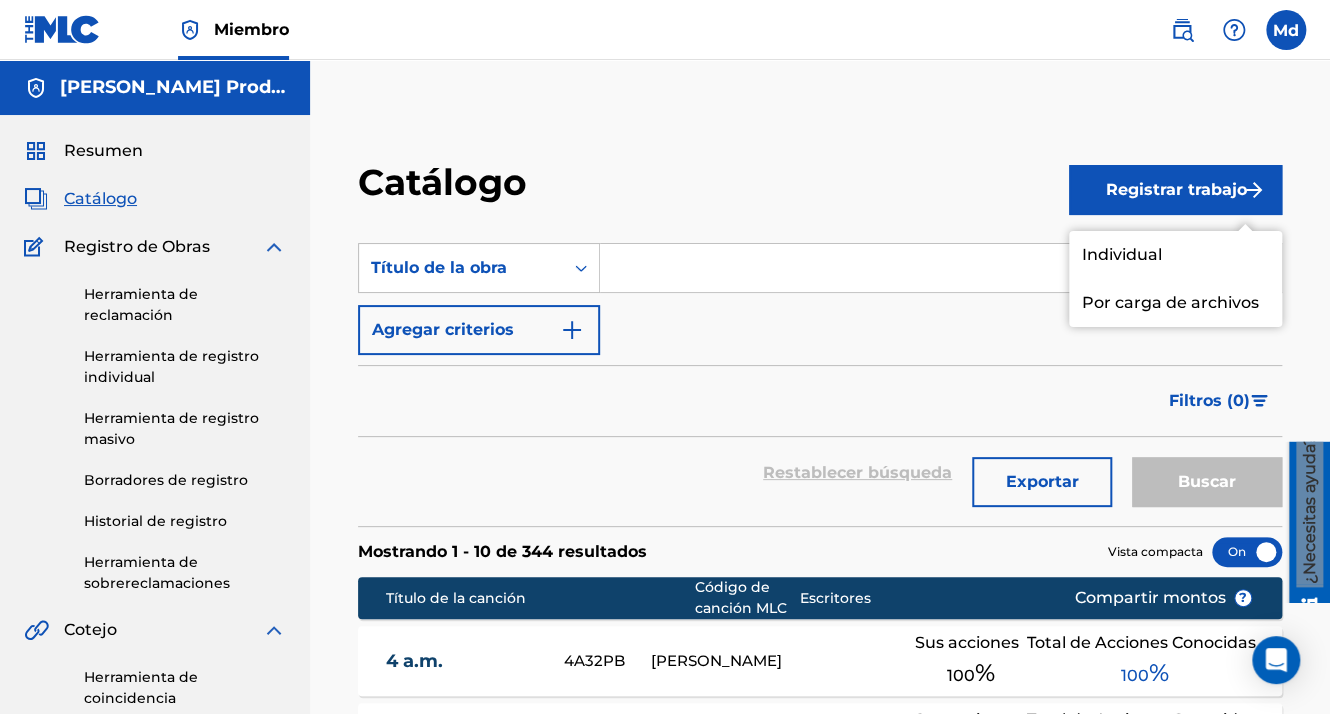 click on "Individual" at bounding box center [1175, 255] 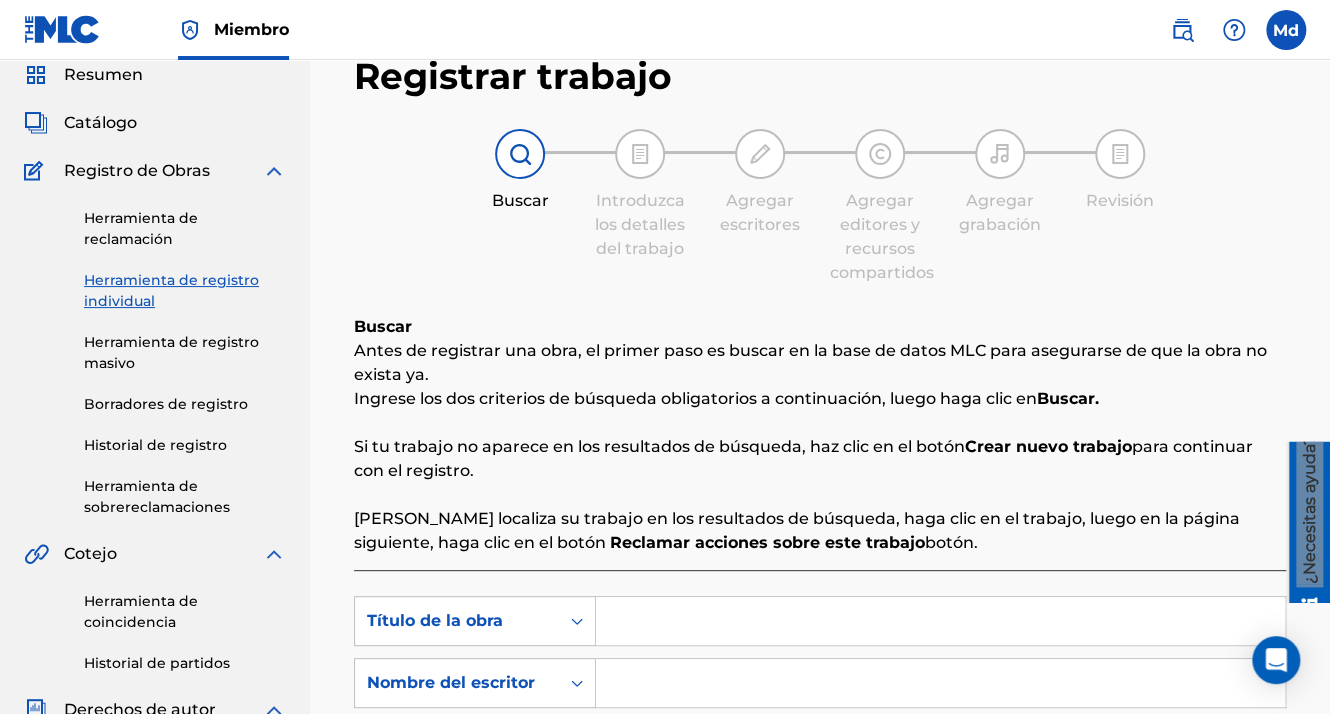 scroll, scrollTop: 500, scrollLeft: 0, axis: vertical 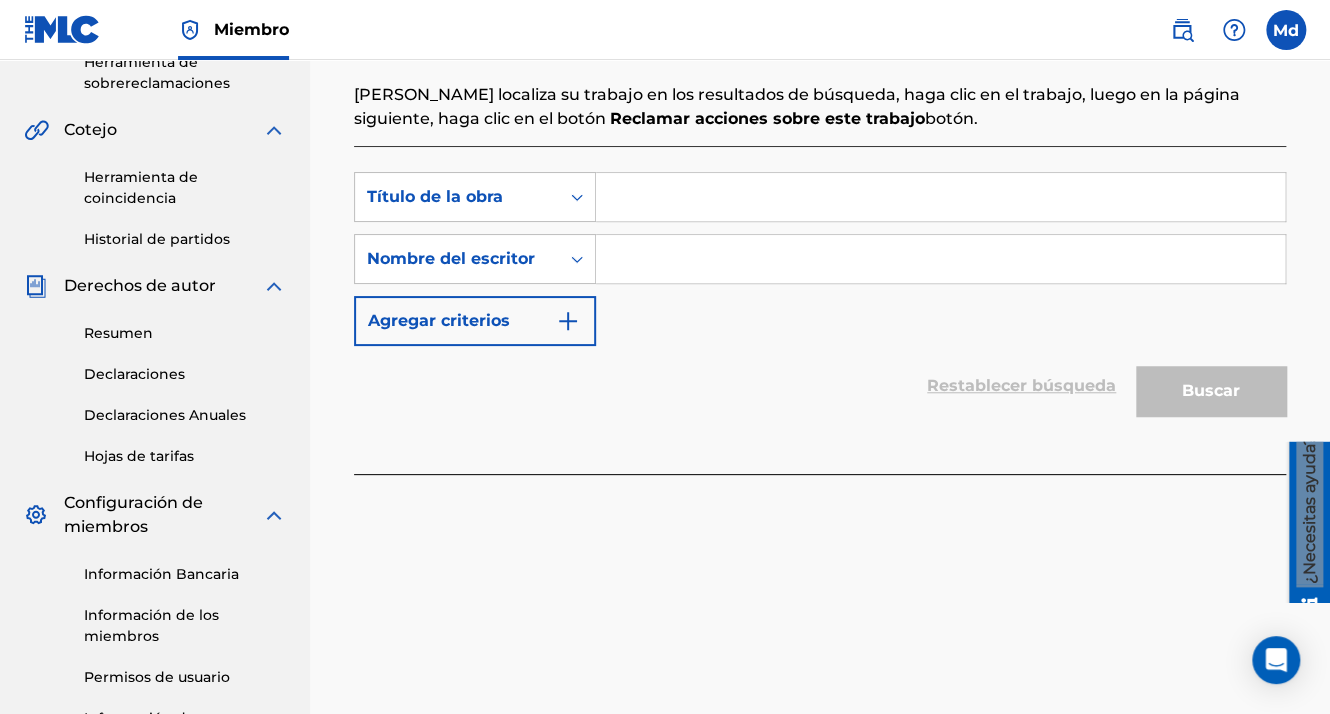 paste on "Lo Que Te Killa" 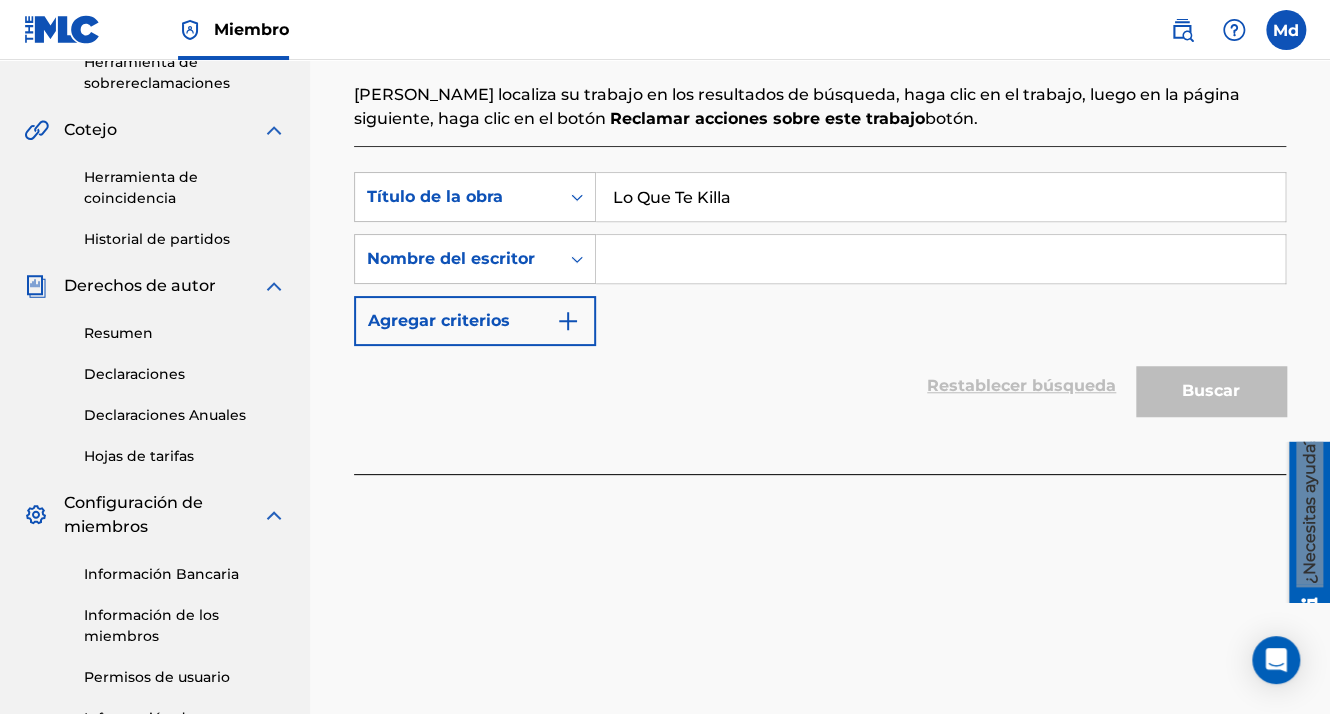 click at bounding box center [940, 259] 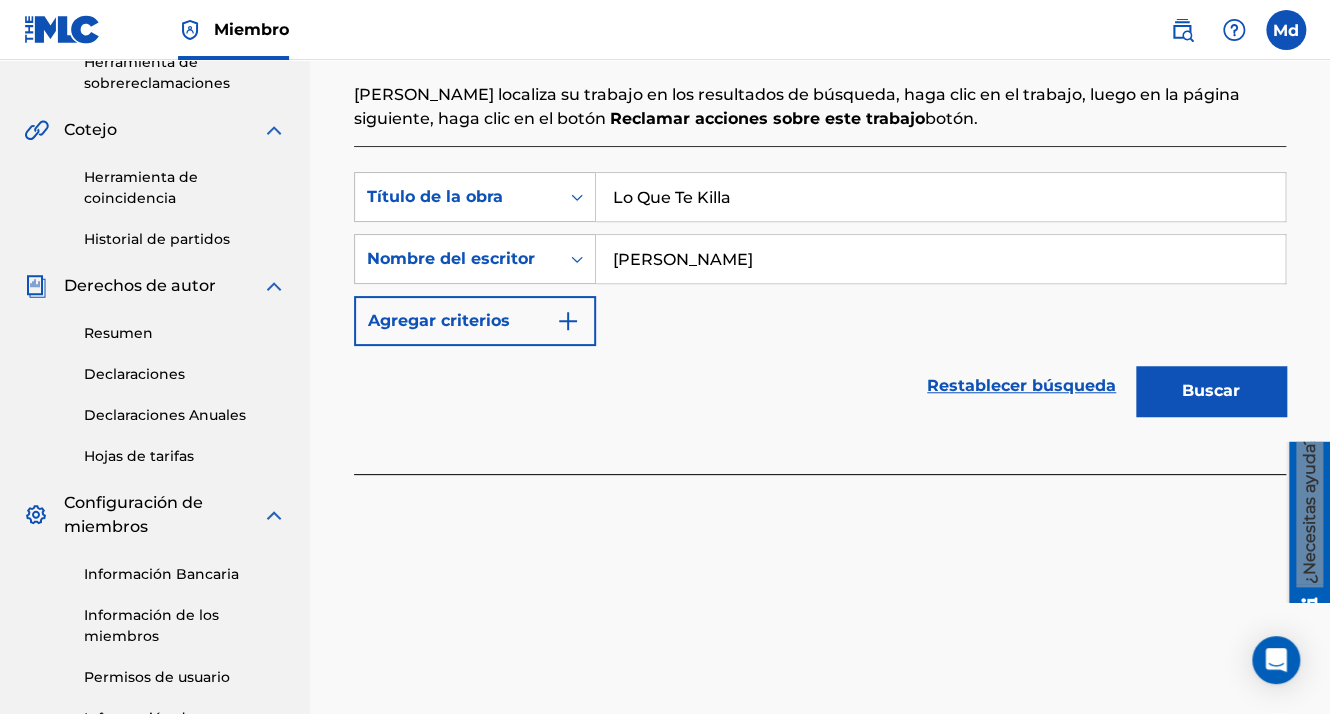click at bounding box center (568, 321) 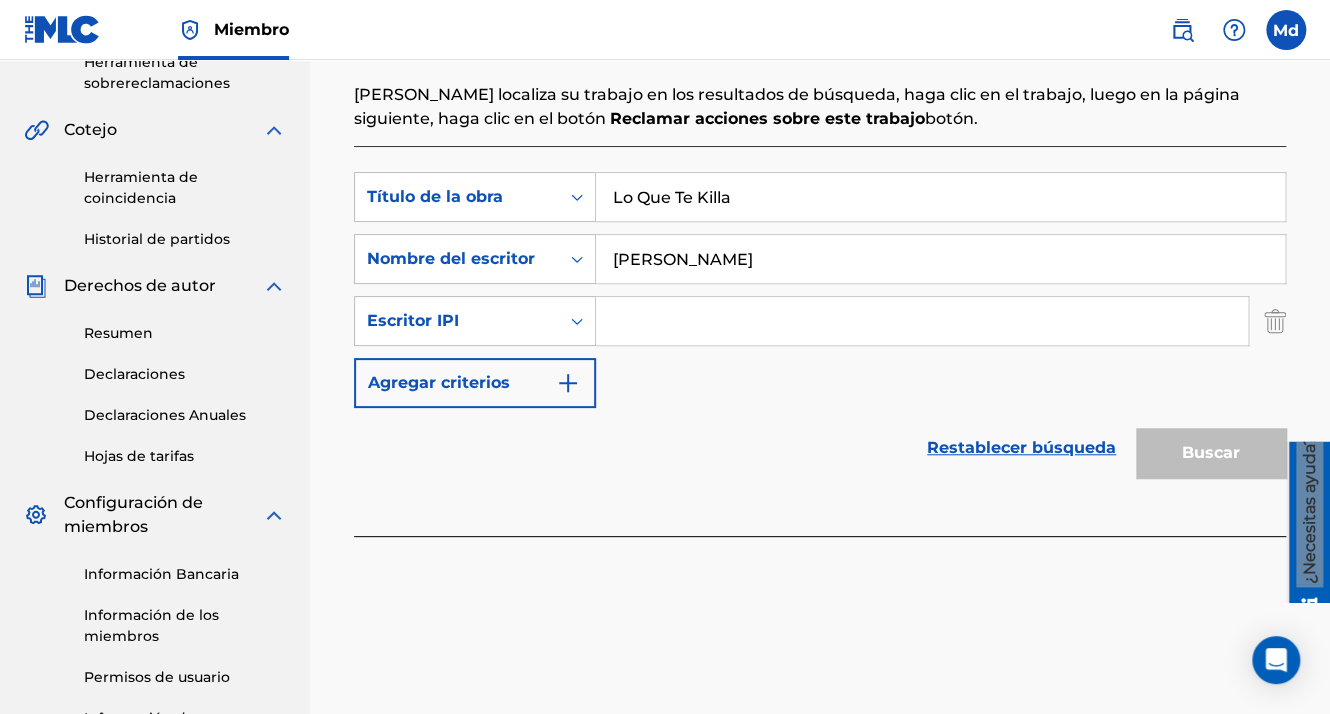 click at bounding box center (922, 321) 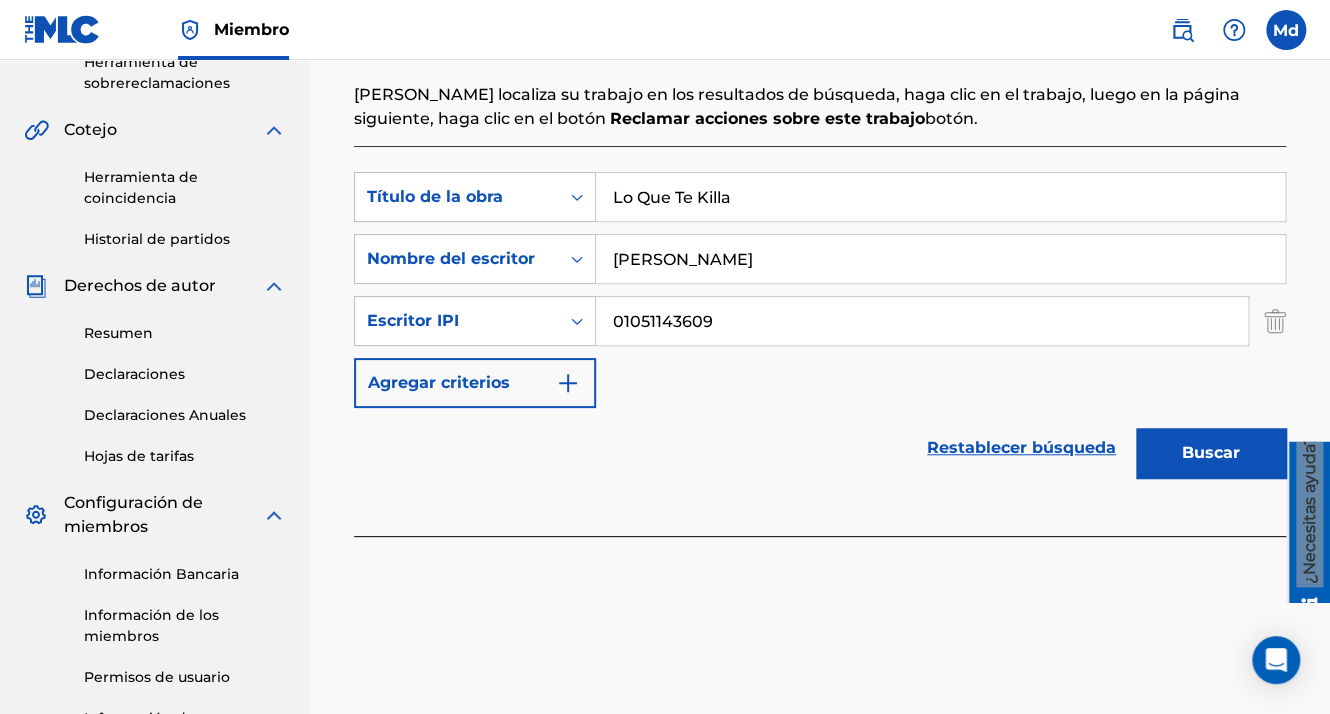click on "Buscar" at bounding box center (1211, 453) 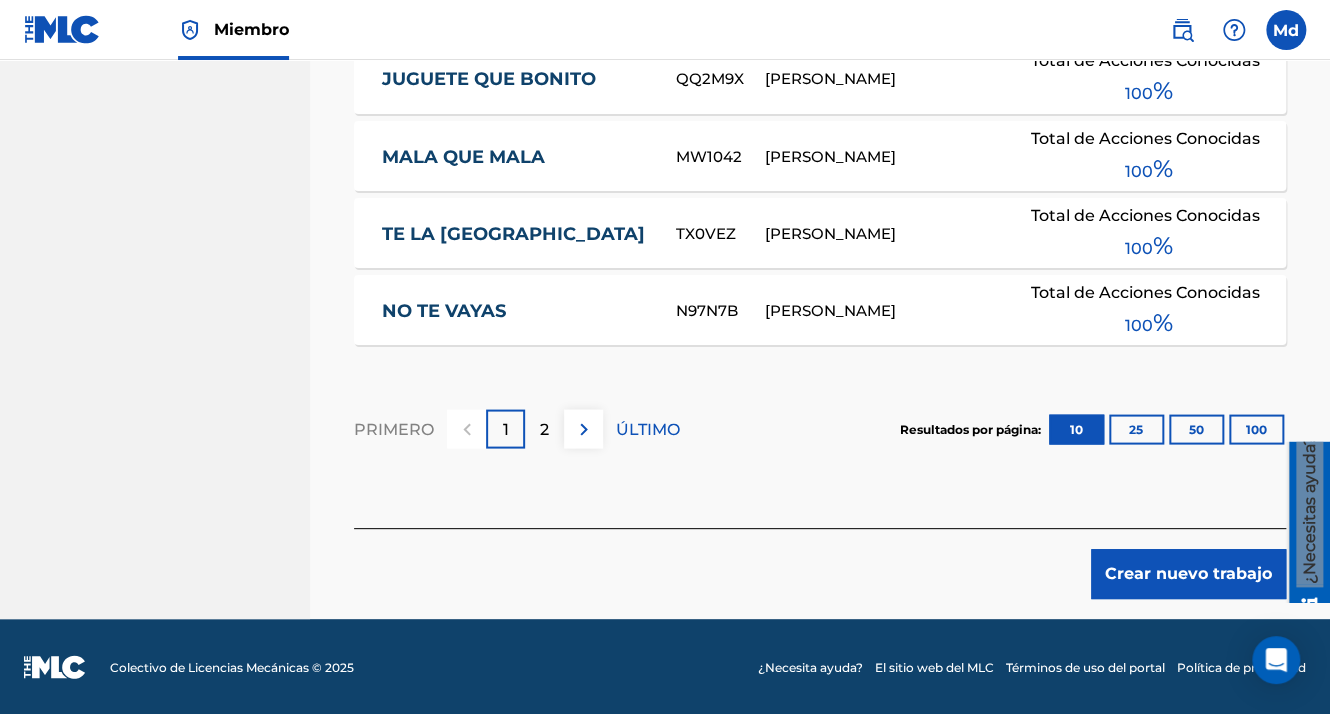 click on "Crear nuevo trabajo" at bounding box center (1188, 574) 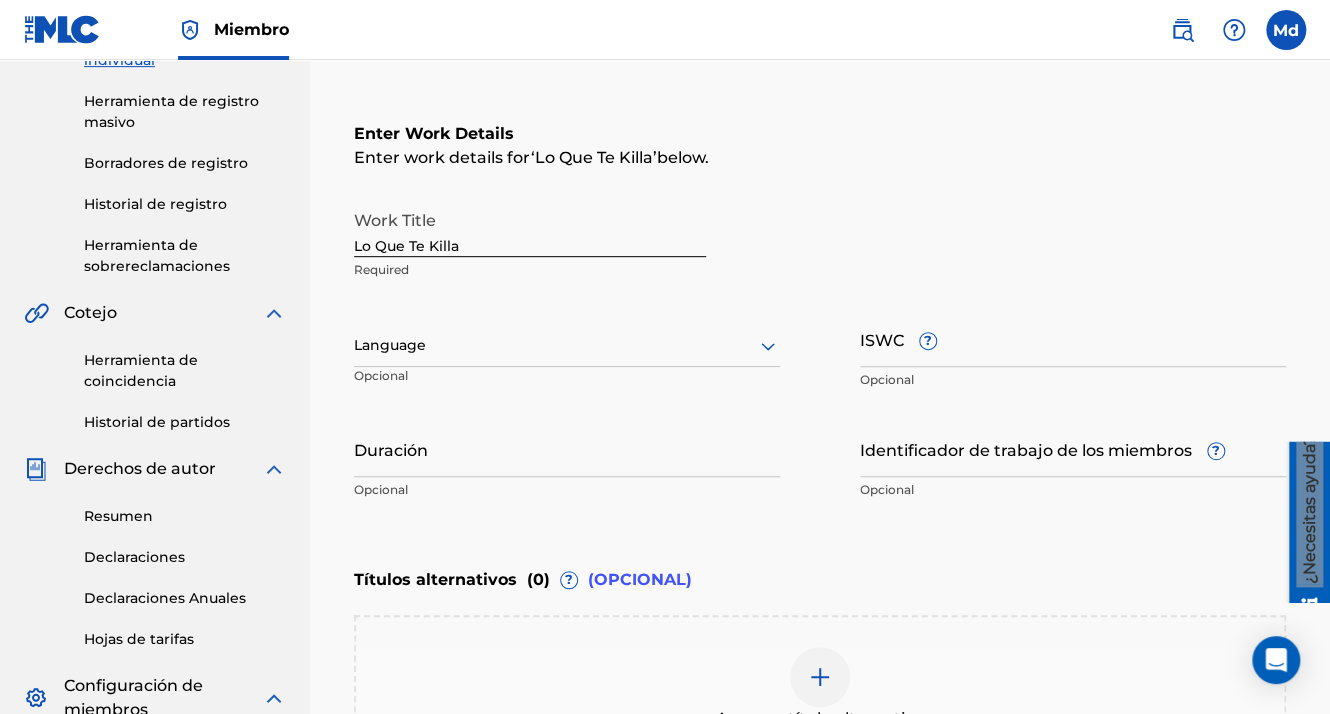 scroll, scrollTop: 196, scrollLeft: 0, axis: vertical 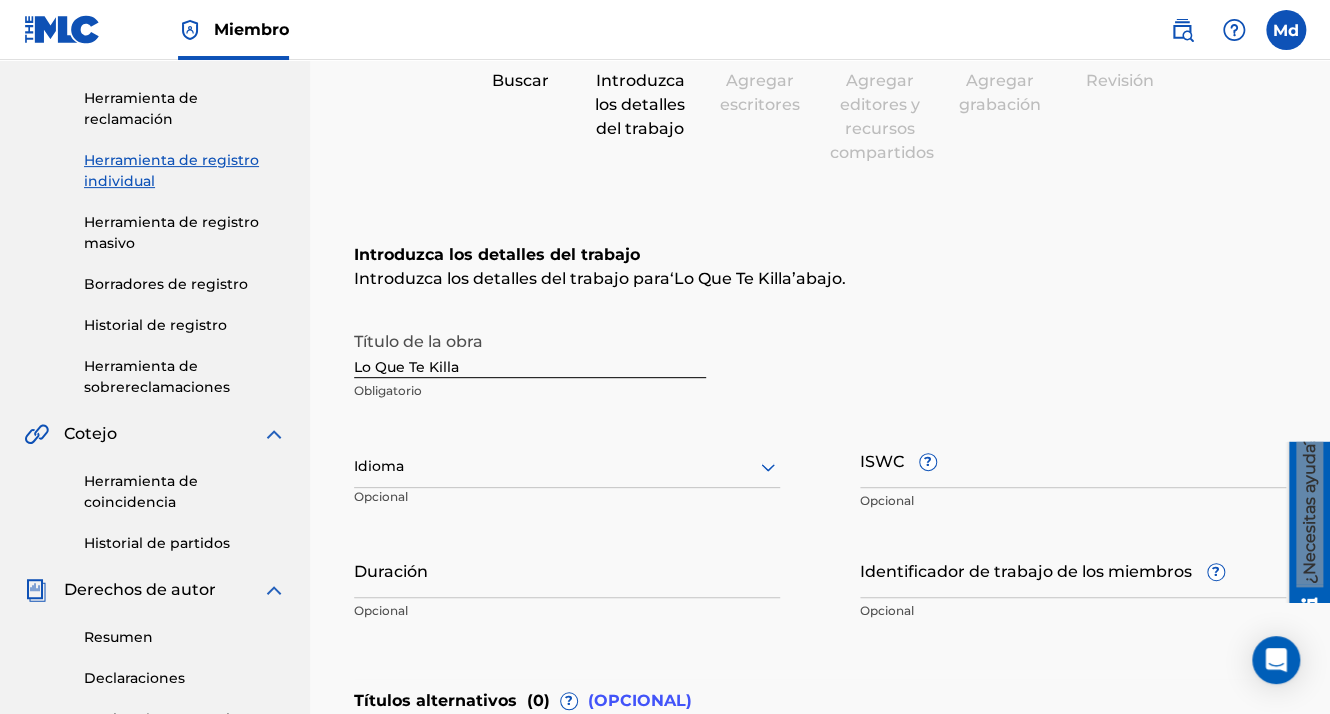 click on "Idioma" at bounding box center [567, 467] 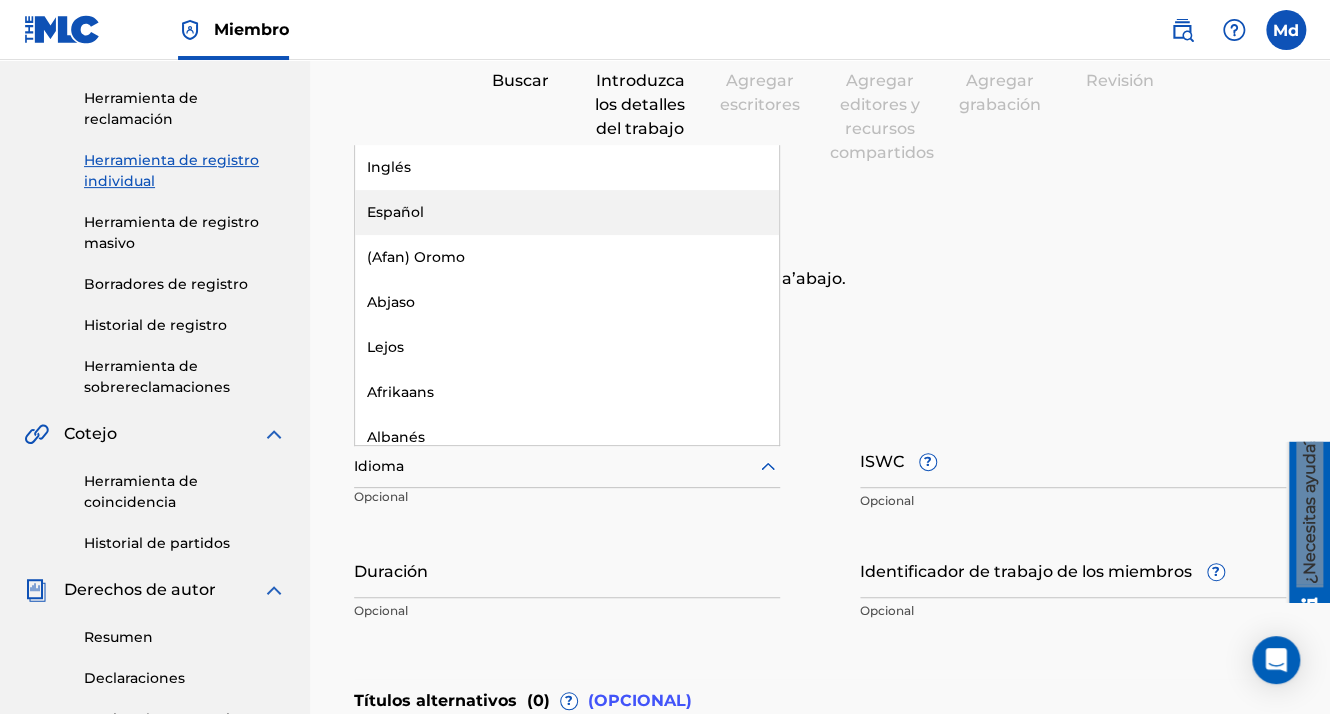 click on "Español" at bounding box center (567, 212) 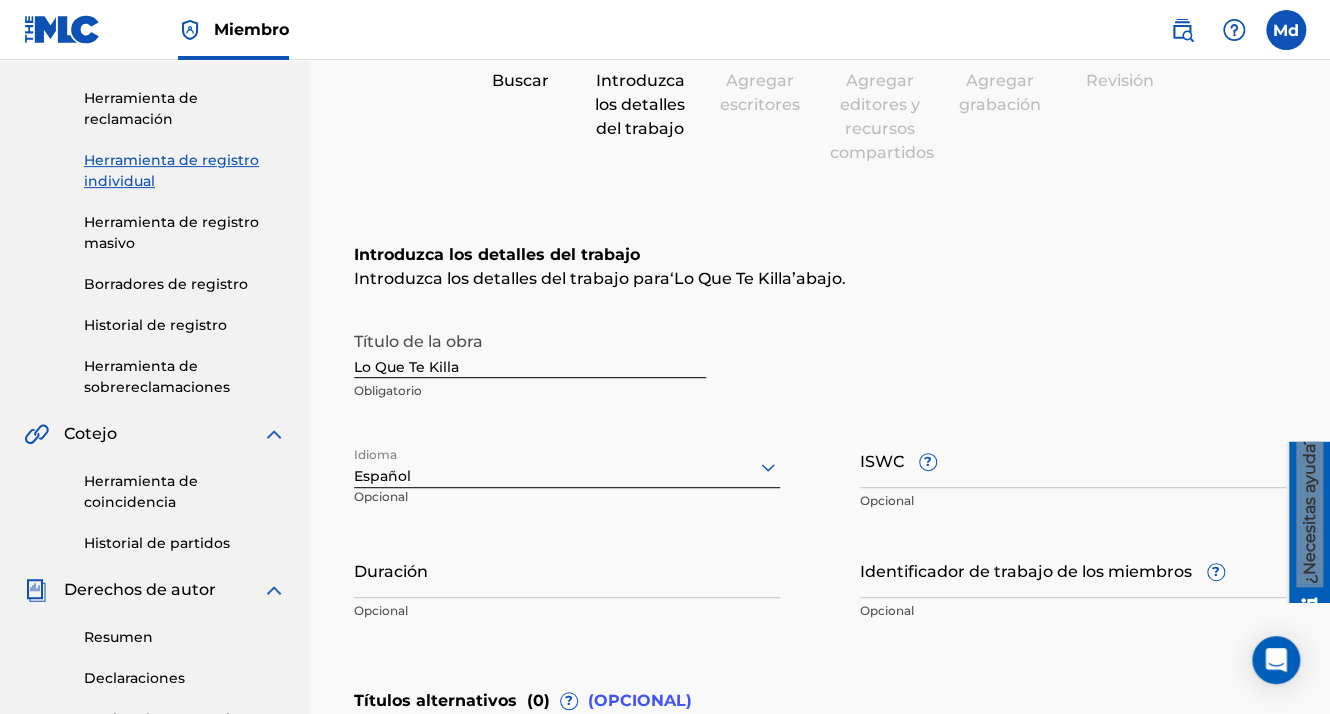 click on "Duración" at bounding box center [567, 569] 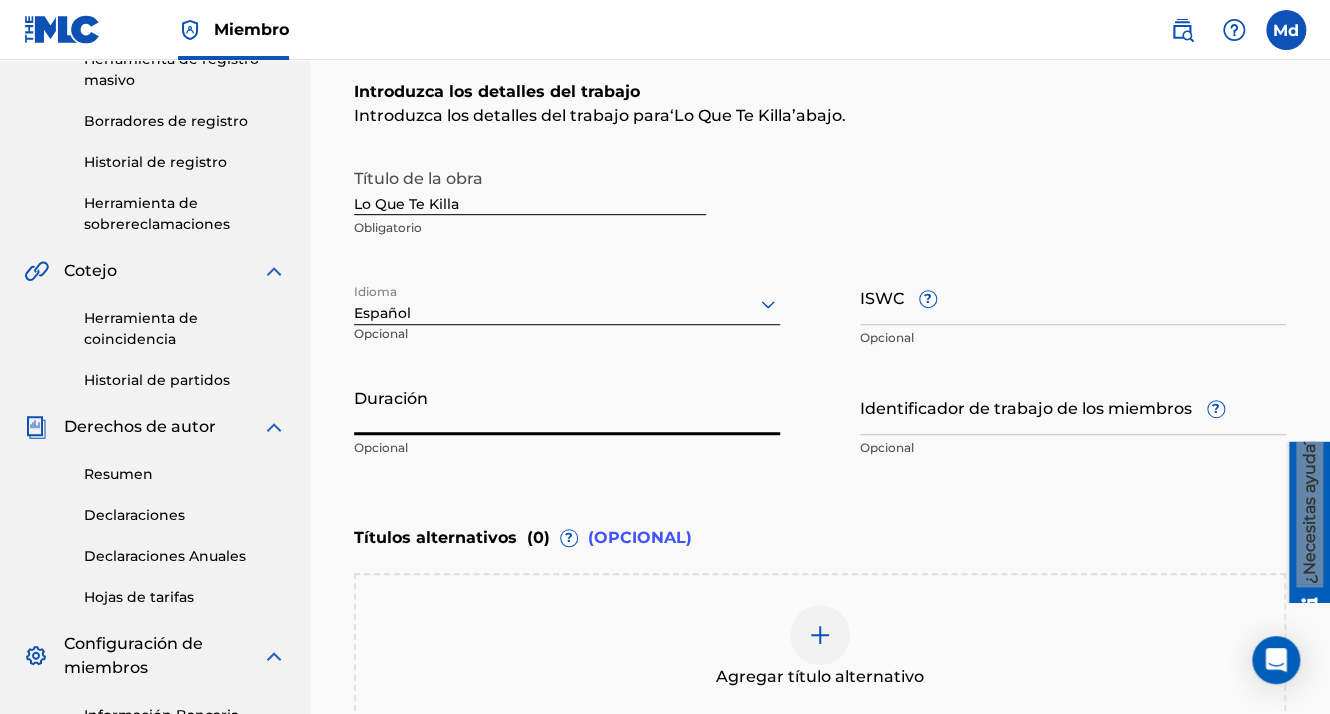 scroll, scrollTop: 600, scrollLeft: 0, axis: vertical 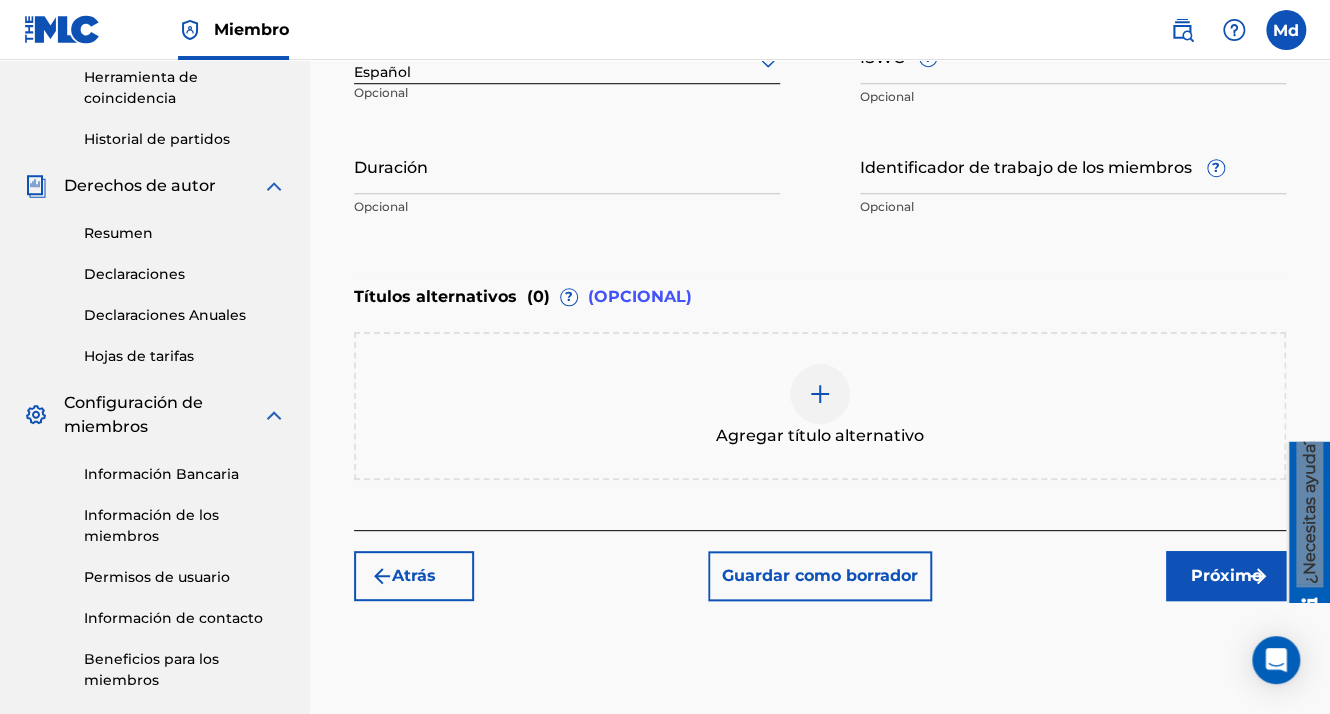 click on "Próximo" at bounding box center [1226, 576] 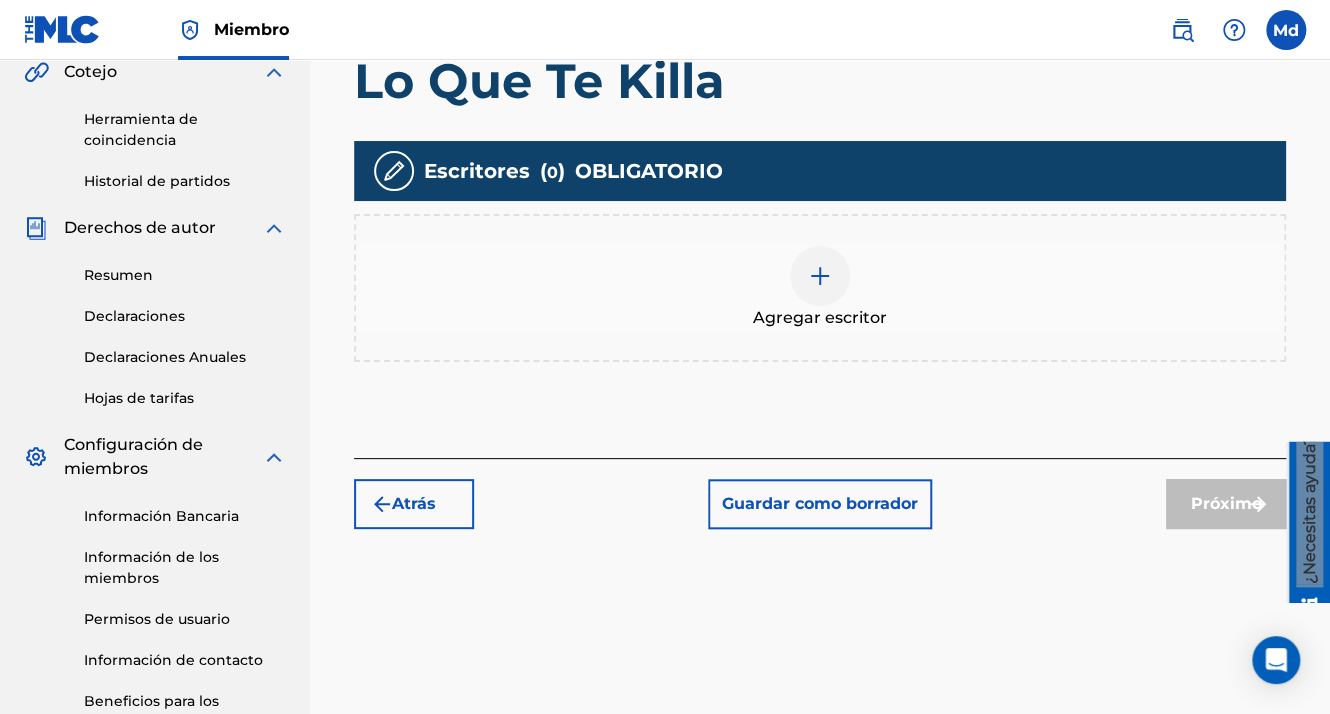 scroll, scrollTop: 590, scrollLeft: 0, axis: vertical 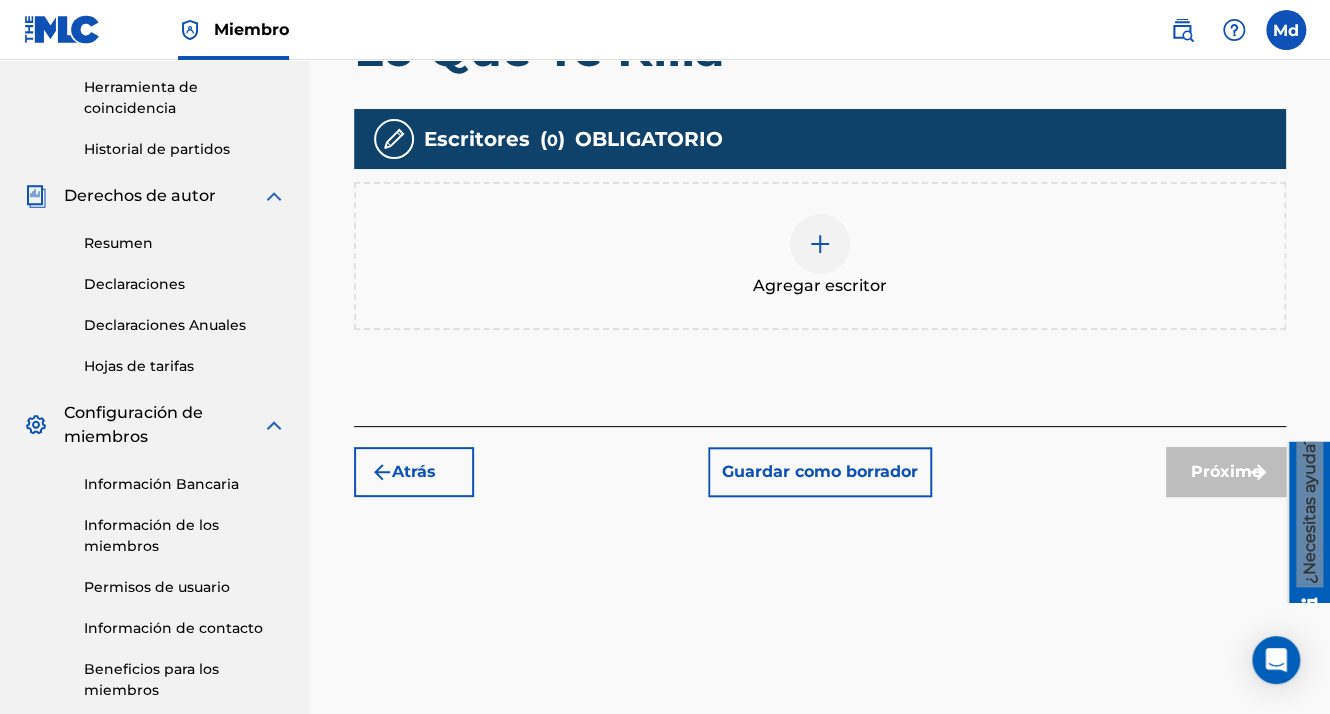 click at bounding box center [820, 244] 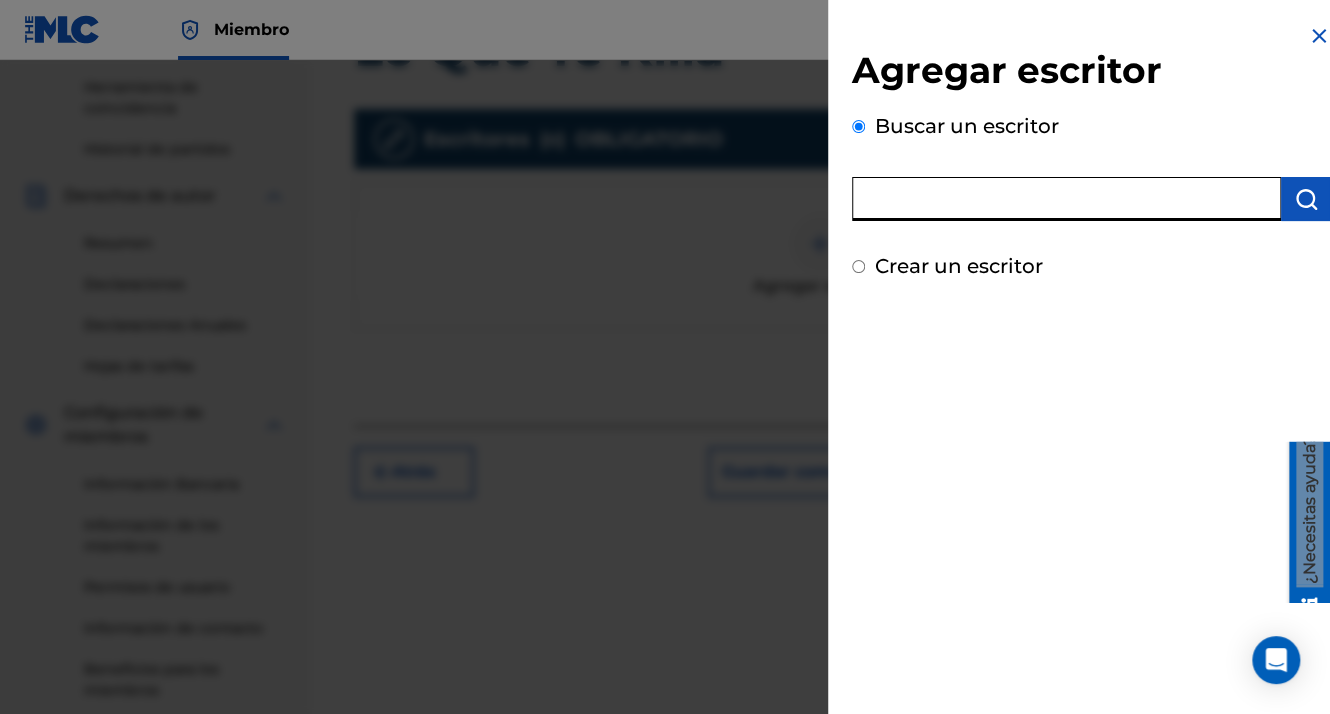 click at bounding box center [1066, 199] 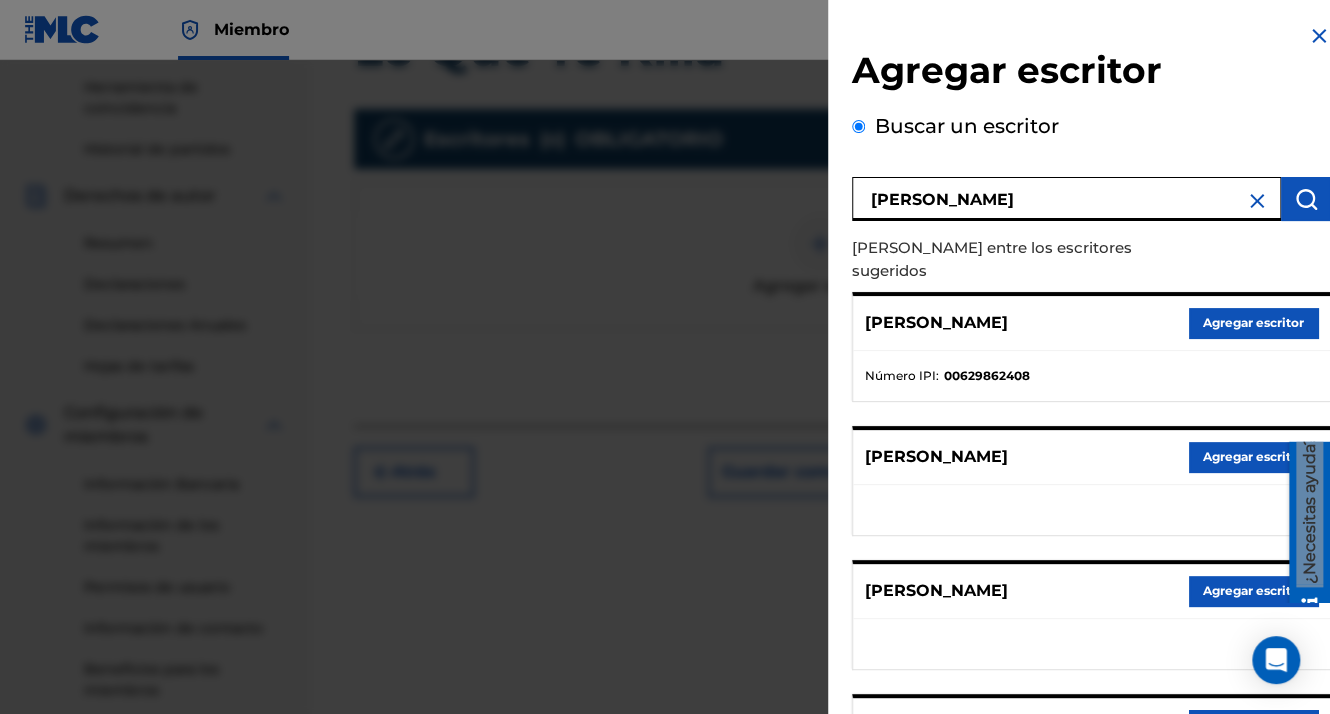 scroll, scrollTop: 344, scrollLeft: 0, axis: vertical 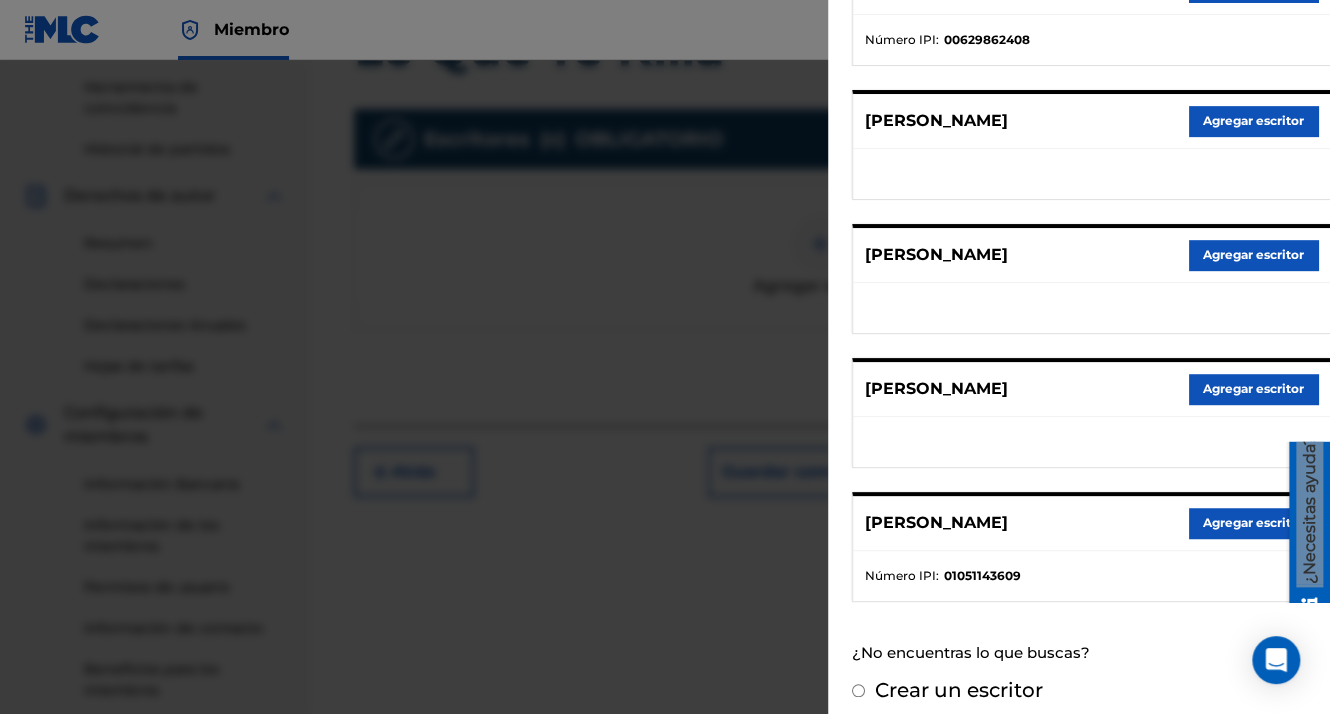 click on "Agregar escritor" at bounding box center (1253, 523) 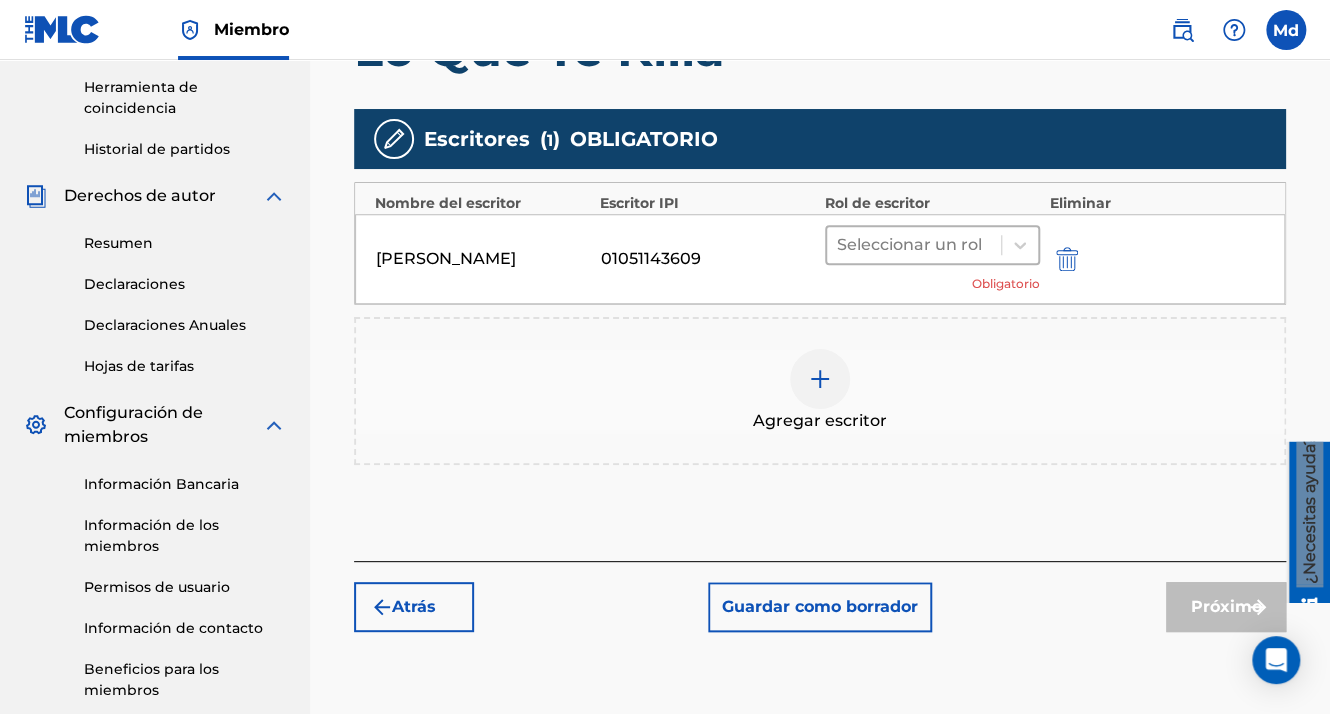 click at bounding box center (914, 245) 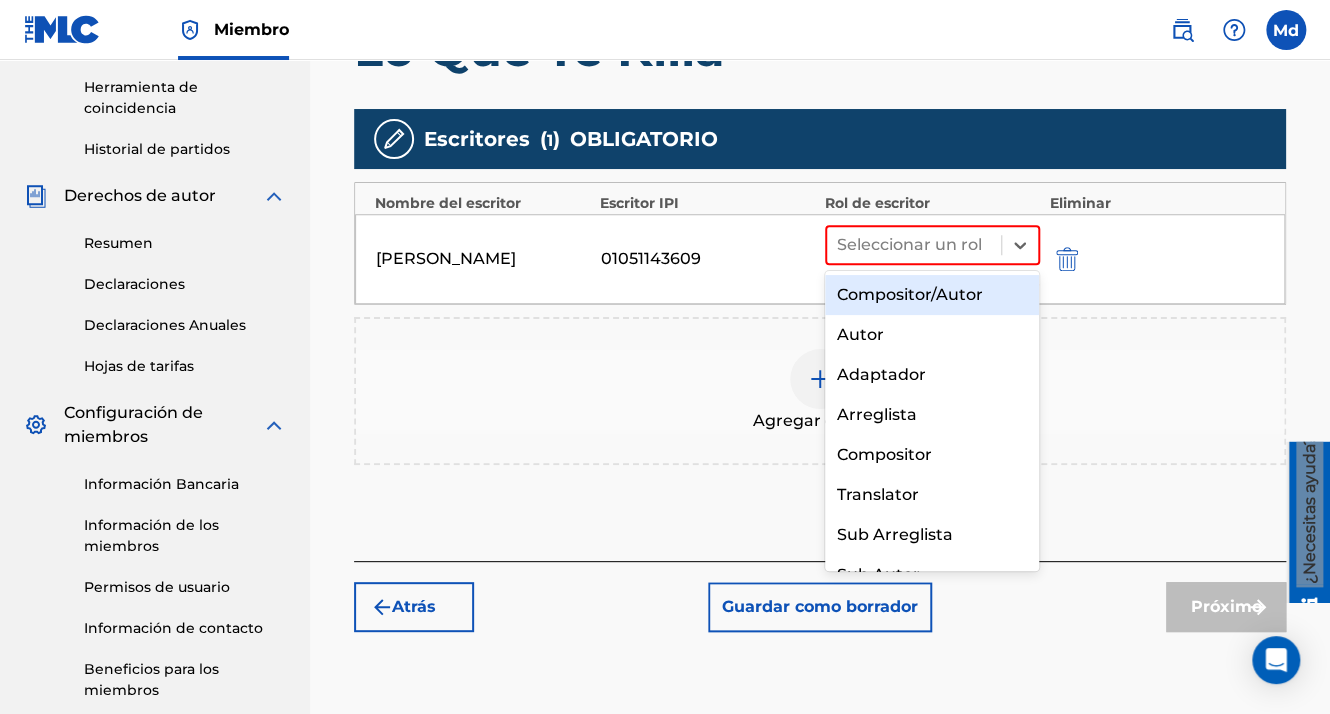 click on "Compositor/Autor" at bounding box center [932, 295] 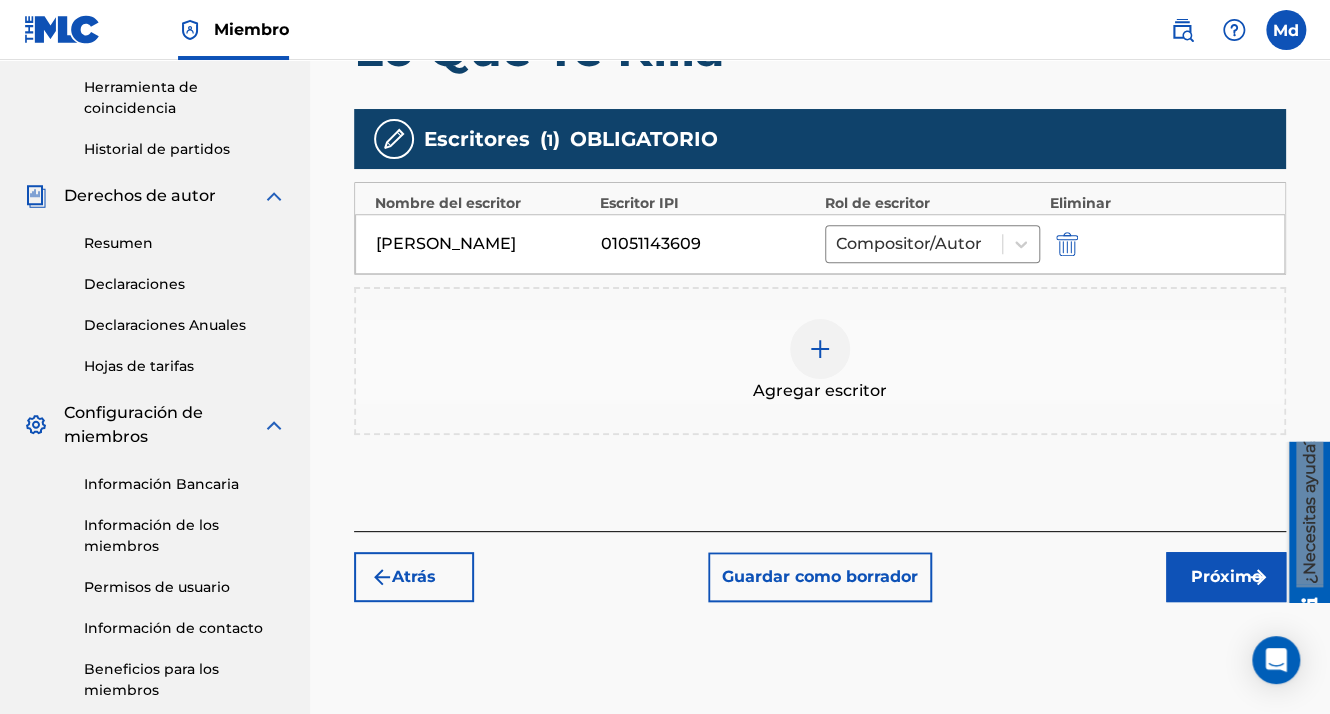 click on "Próximo" at bounding box center (1226, 577) 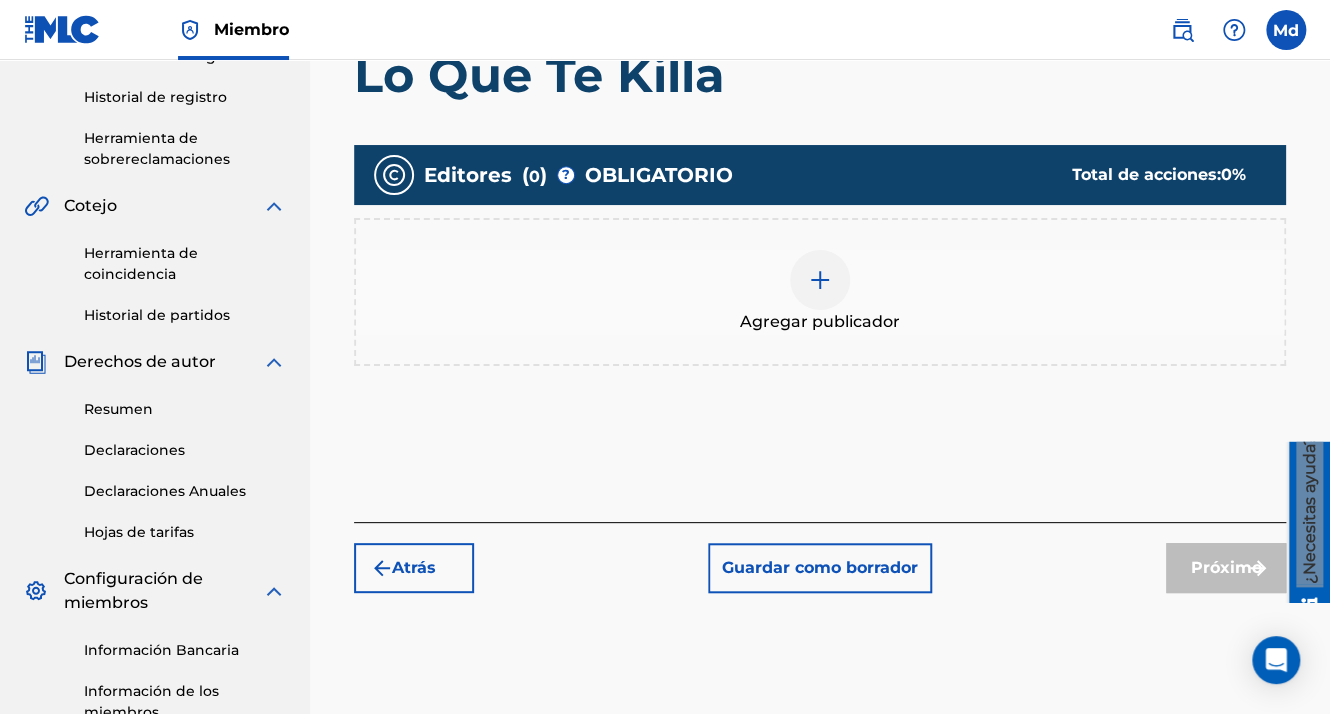 scroll, scrollTop: 290, scrollLeft: 0, axis: vertical 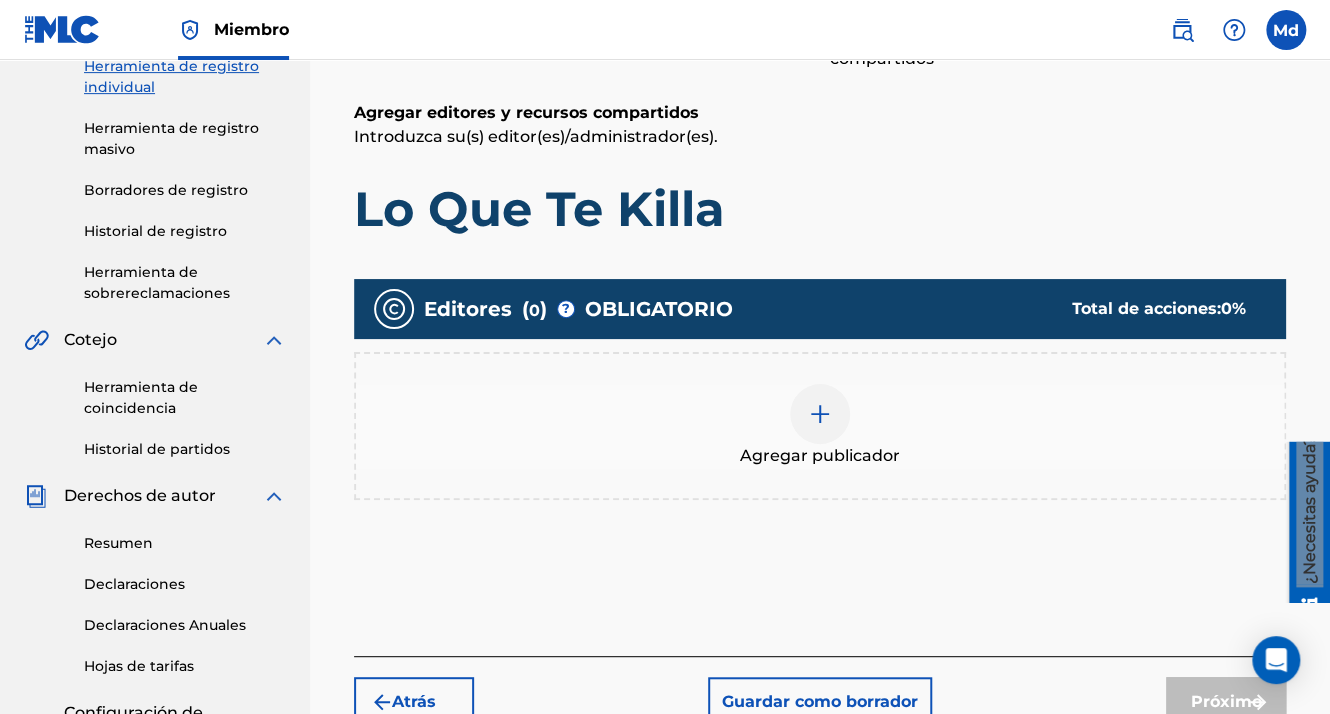 click at bounding box center [820, 414] 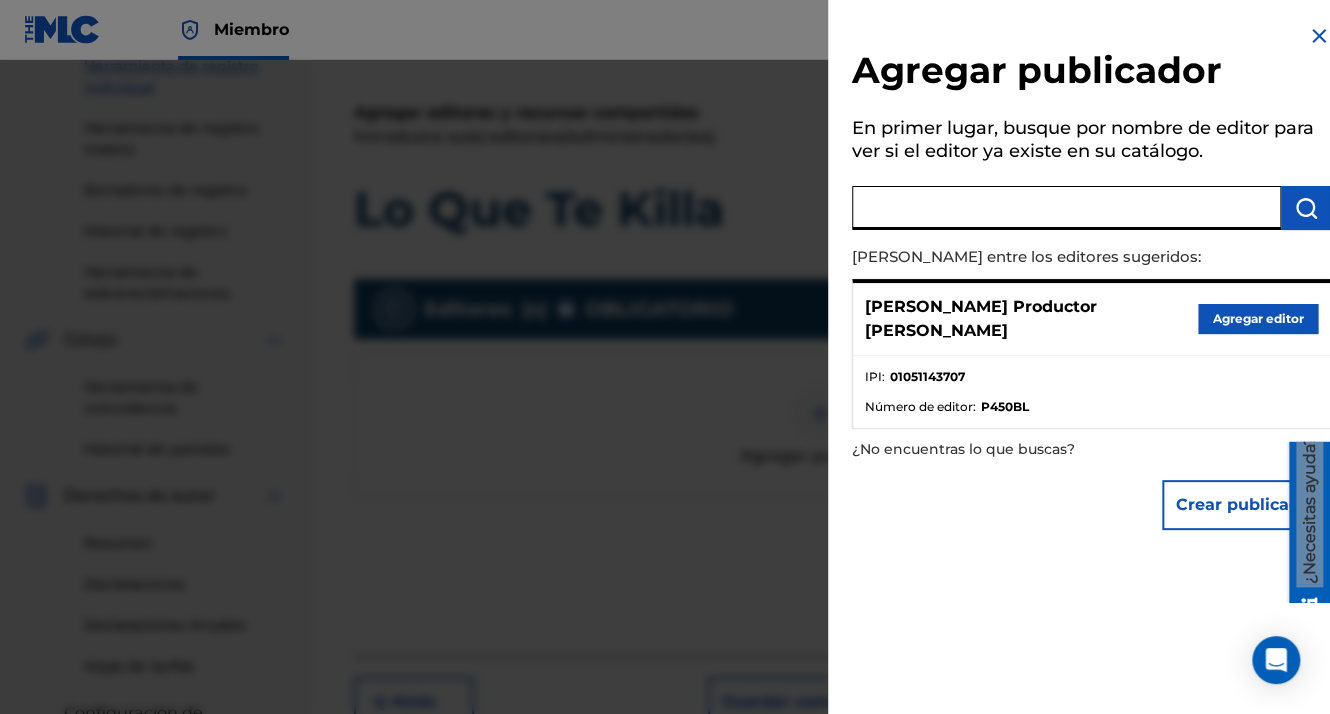 drag, startPoint x: 976, startPoint y: 229, endPoint x: 987, endPoint y: 222, distance: 13.038404 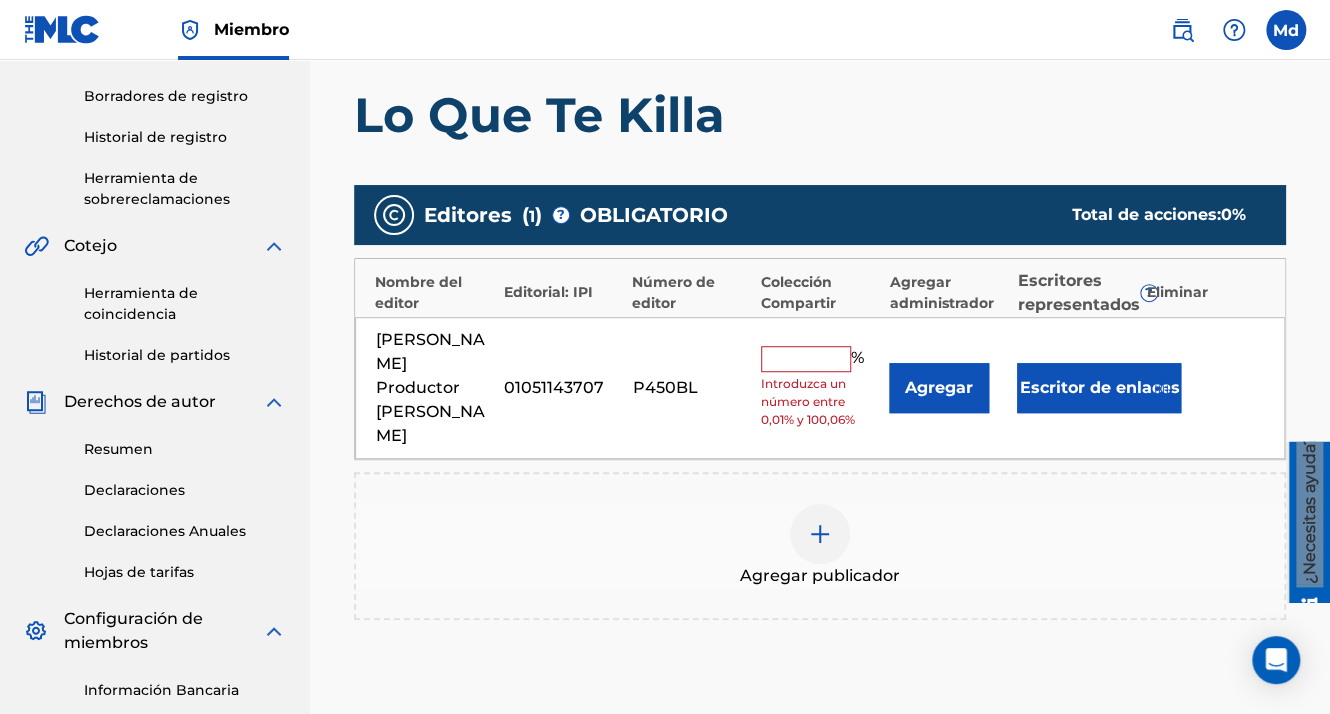 scroll, scrollTop: 490, scrollLeft: 0, axis: vertical 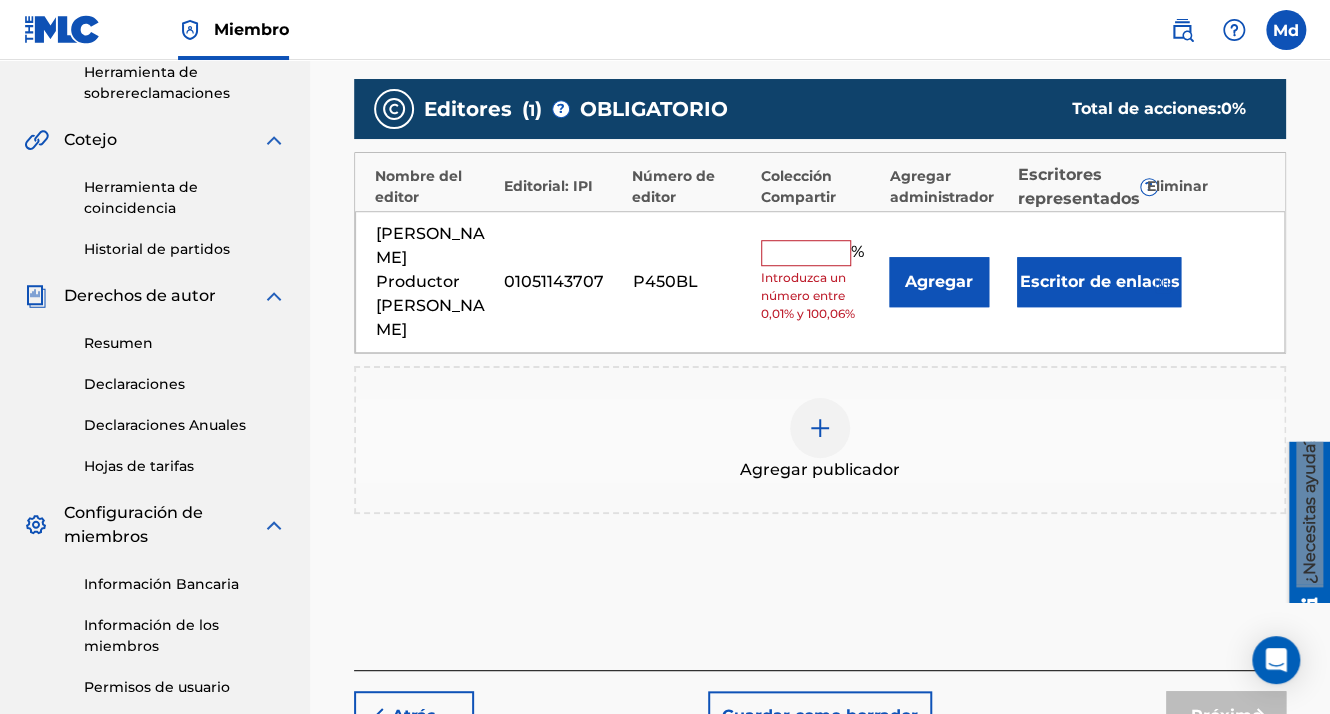 click at bounding box center [806, 253] 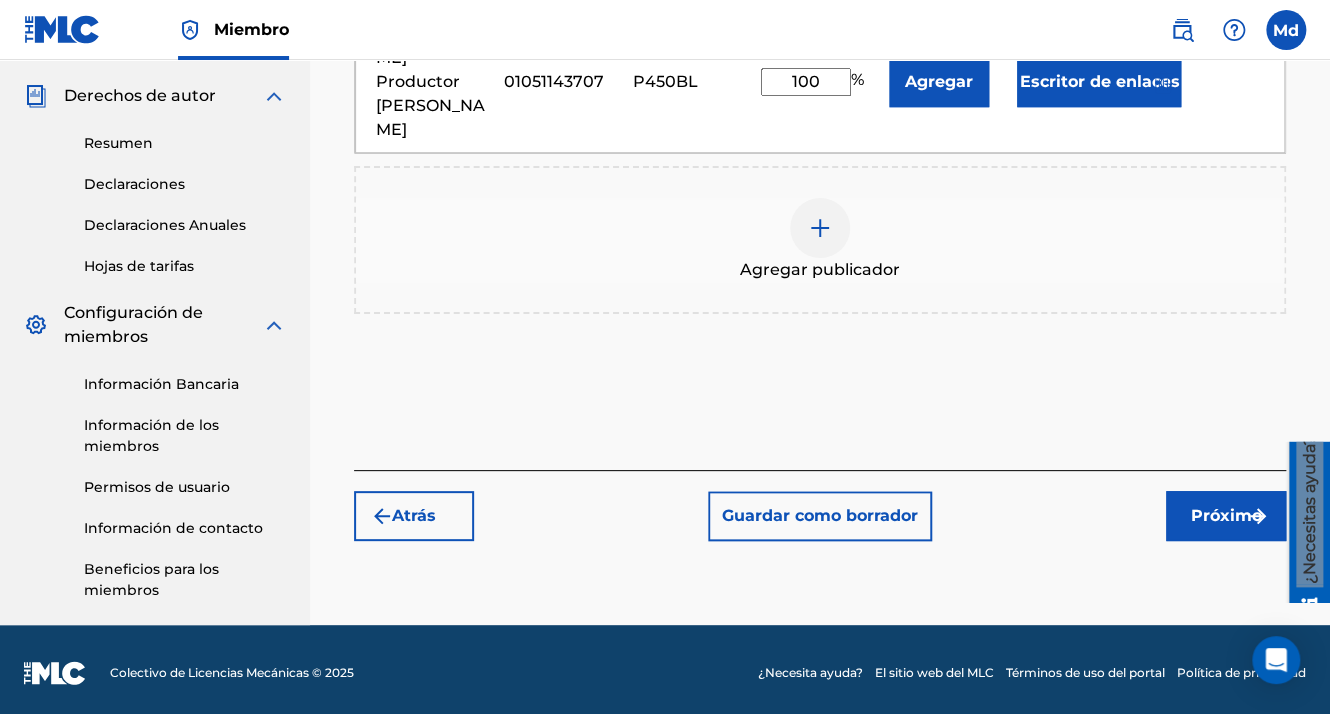 click on "Próximo" at bounding box center [1226, 516] 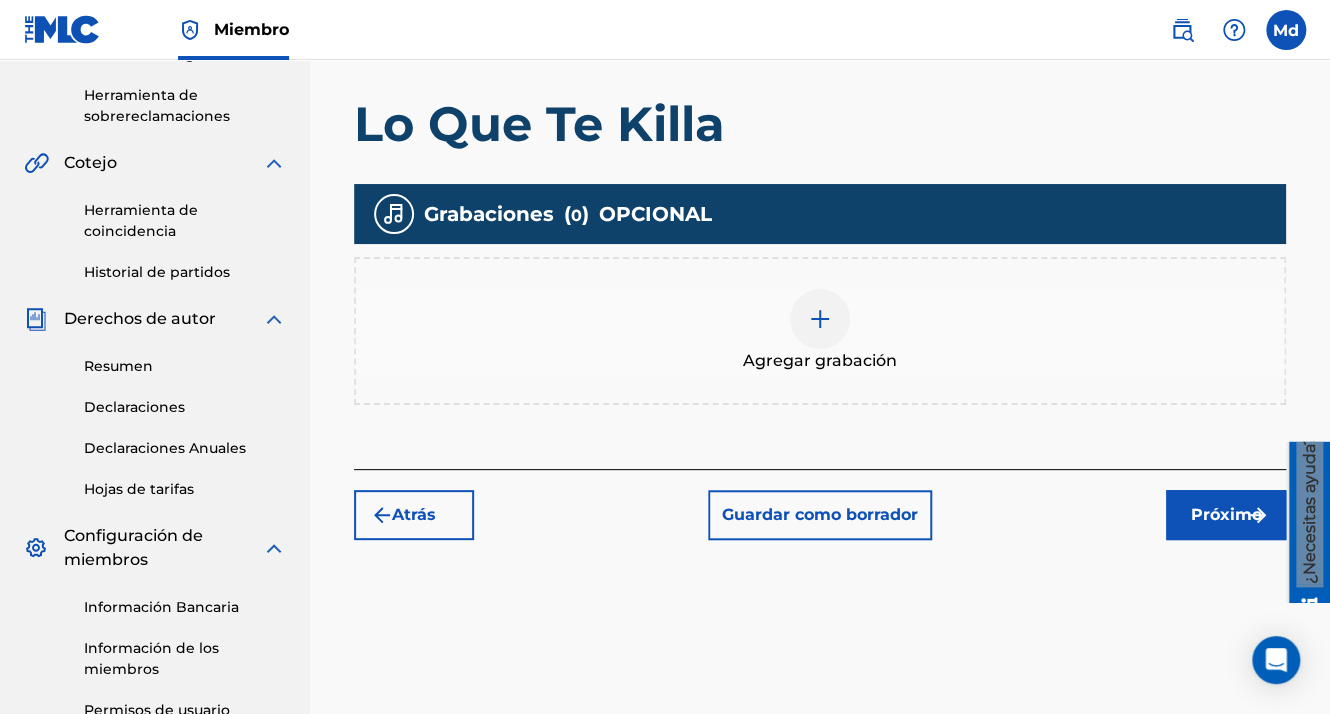 scroll, scrollTop: 508, scrollLeft: 0, axis: vertical 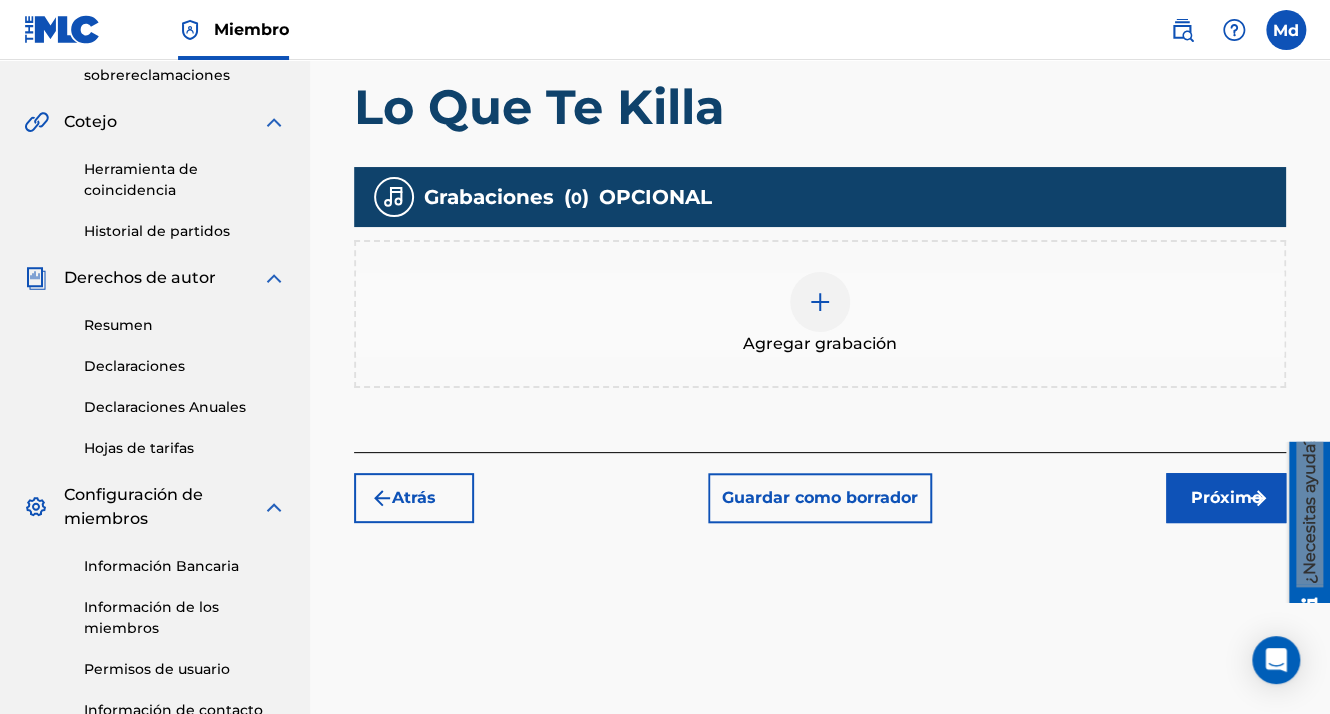 click on "Agregar grabación" at bounding box center [820, 314] 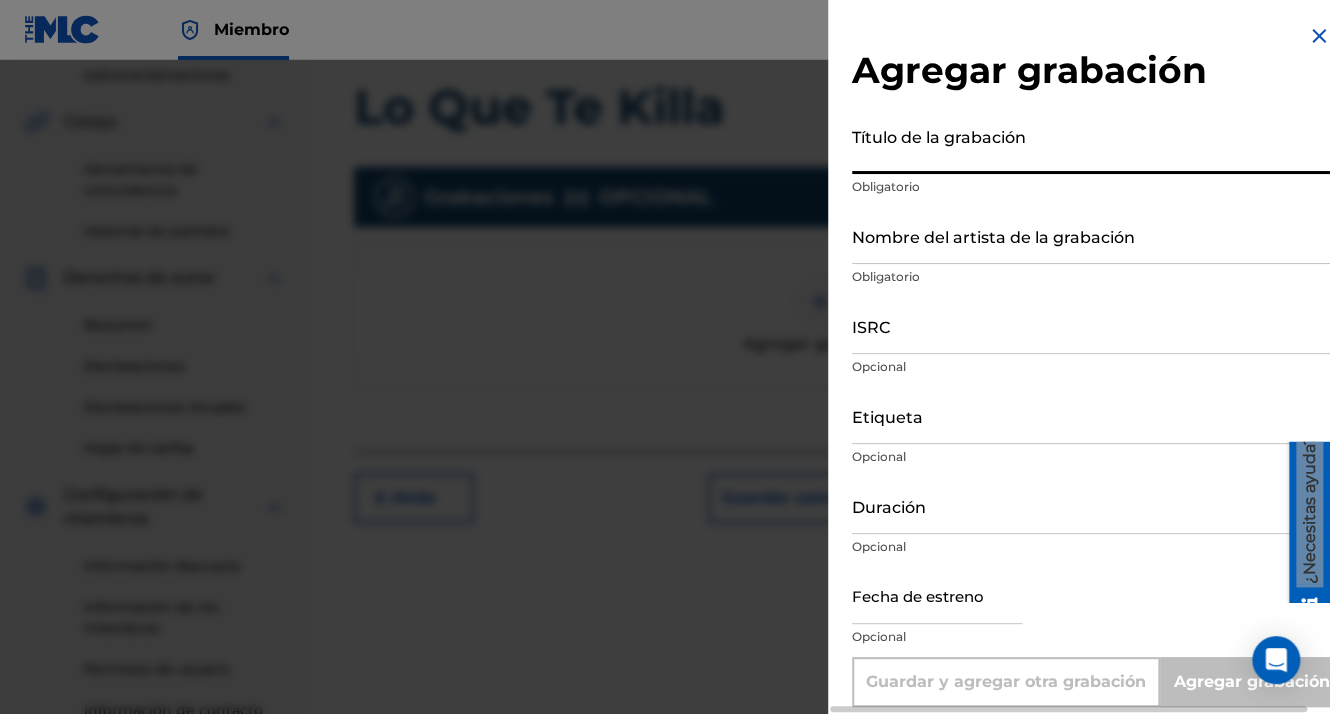 click on "Título de la grabación" at bounding box center [1091, 145] 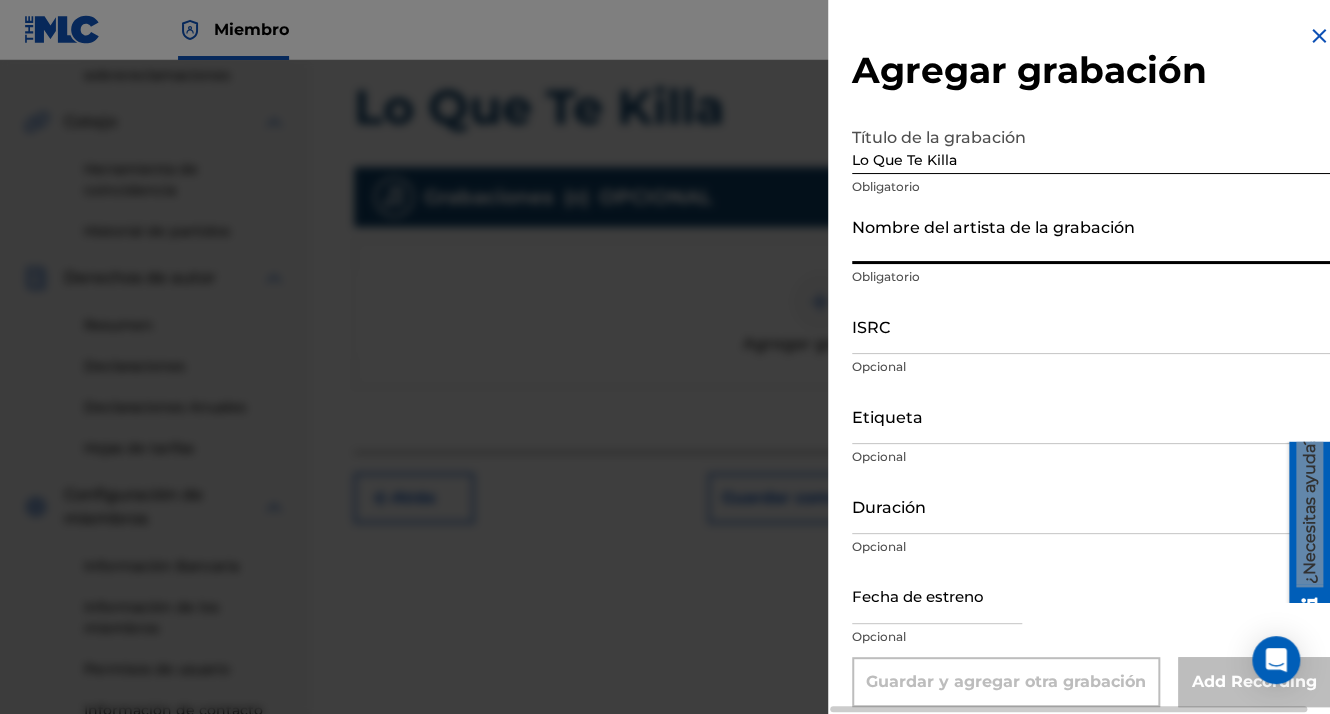 click on "Nombre del artista de la grabación" at bounding box center (1091, 235) 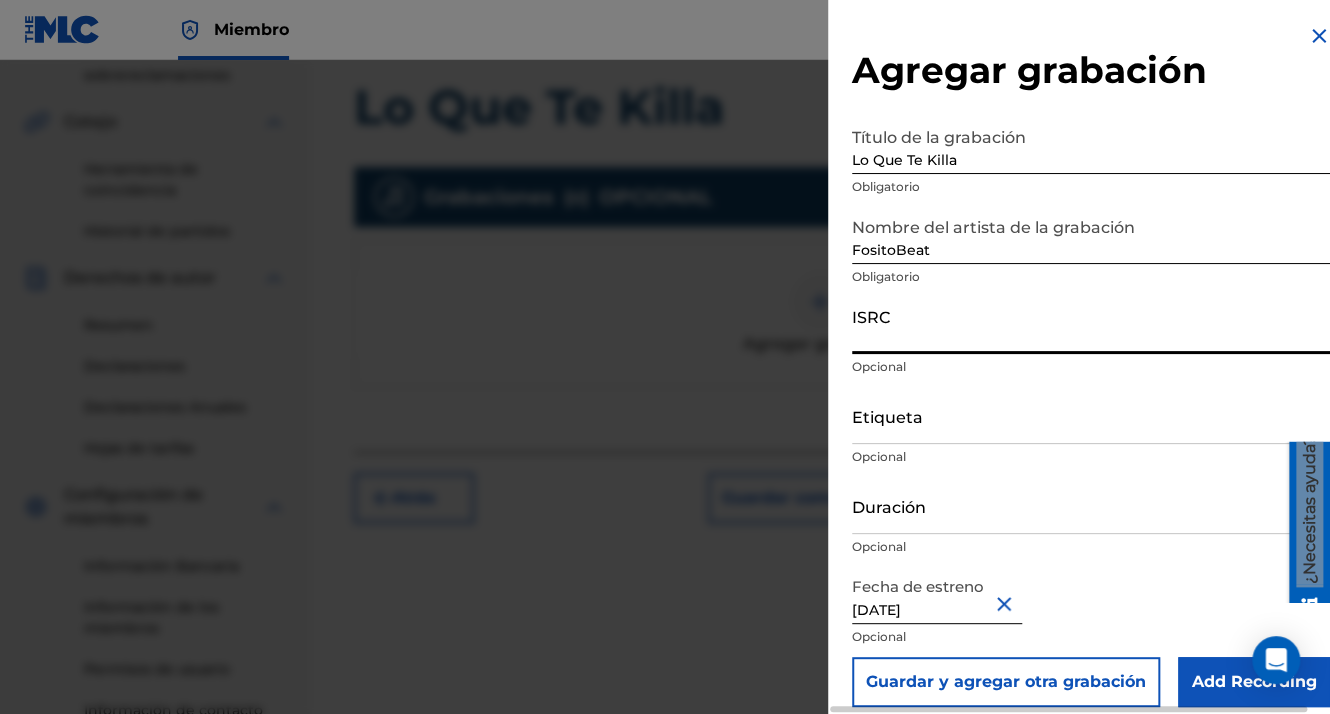 paste on "QZWFF2536461" 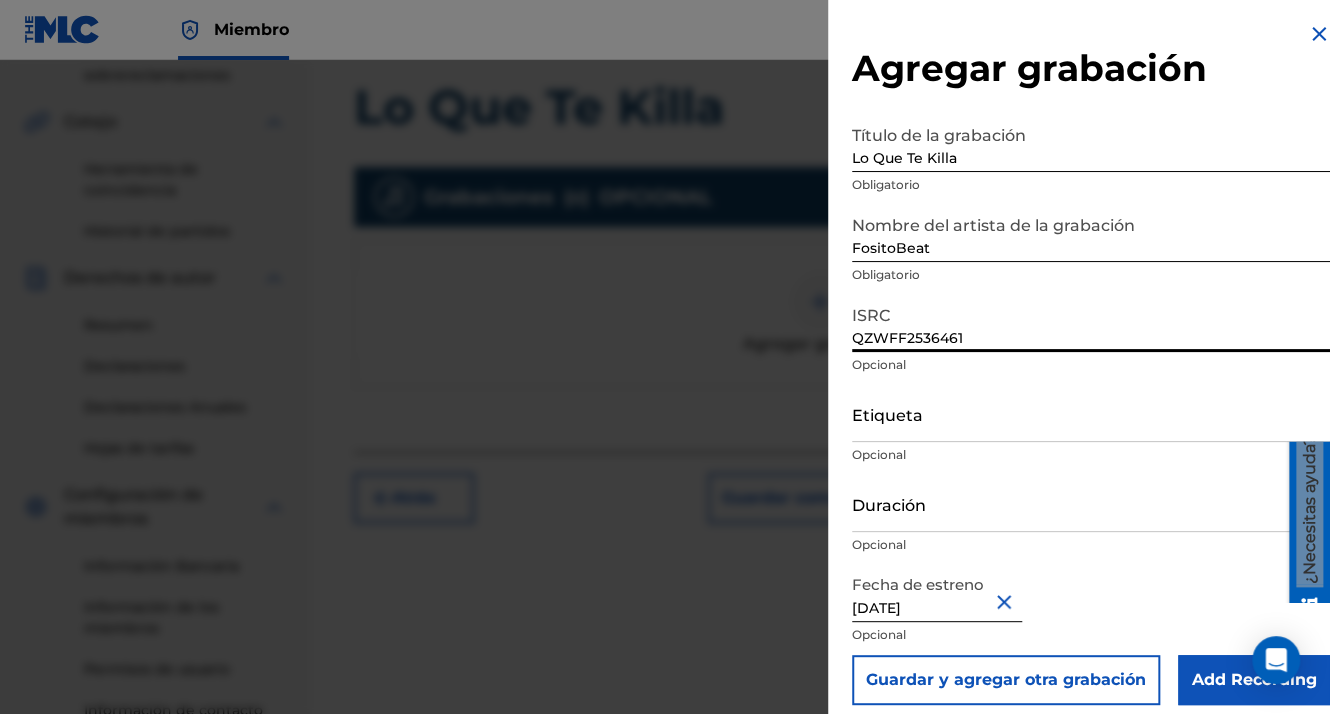 scroll, scrollTop: 16, scrollLeft: 0, axis: vertical 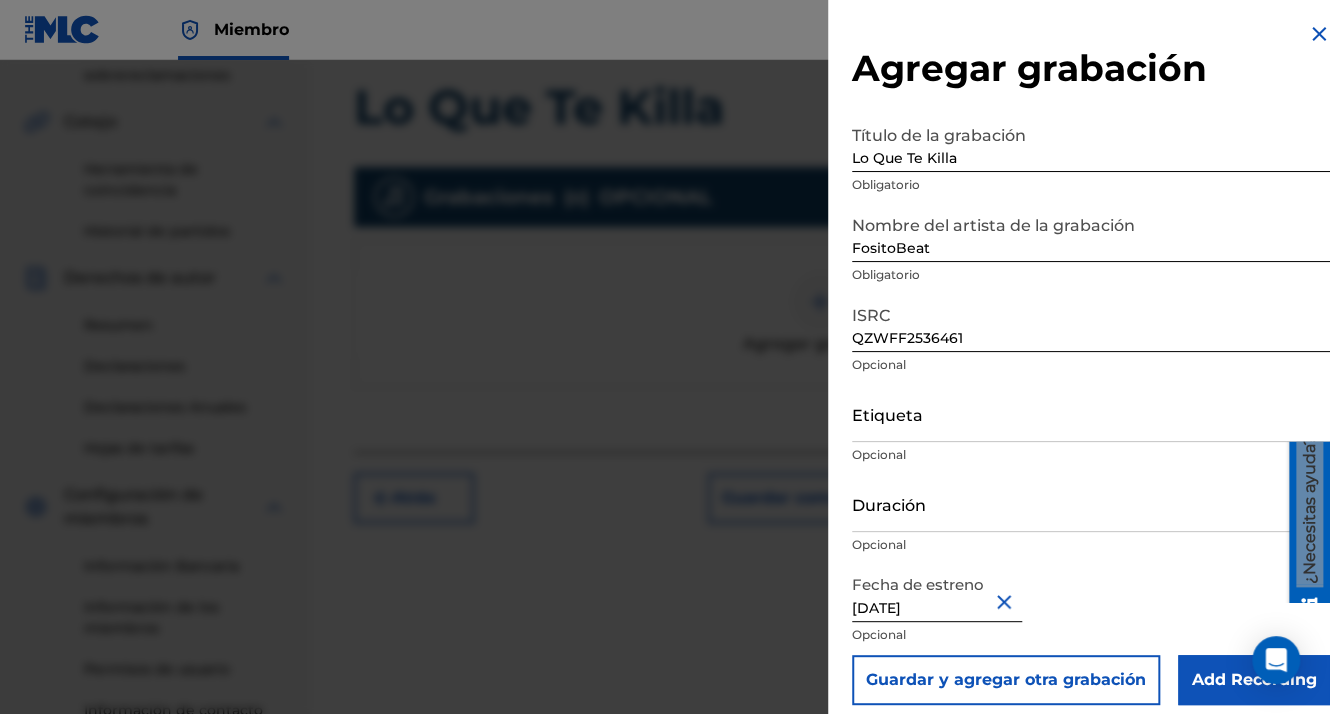 click on "Add Recording" at bounding box center (1254, 680) 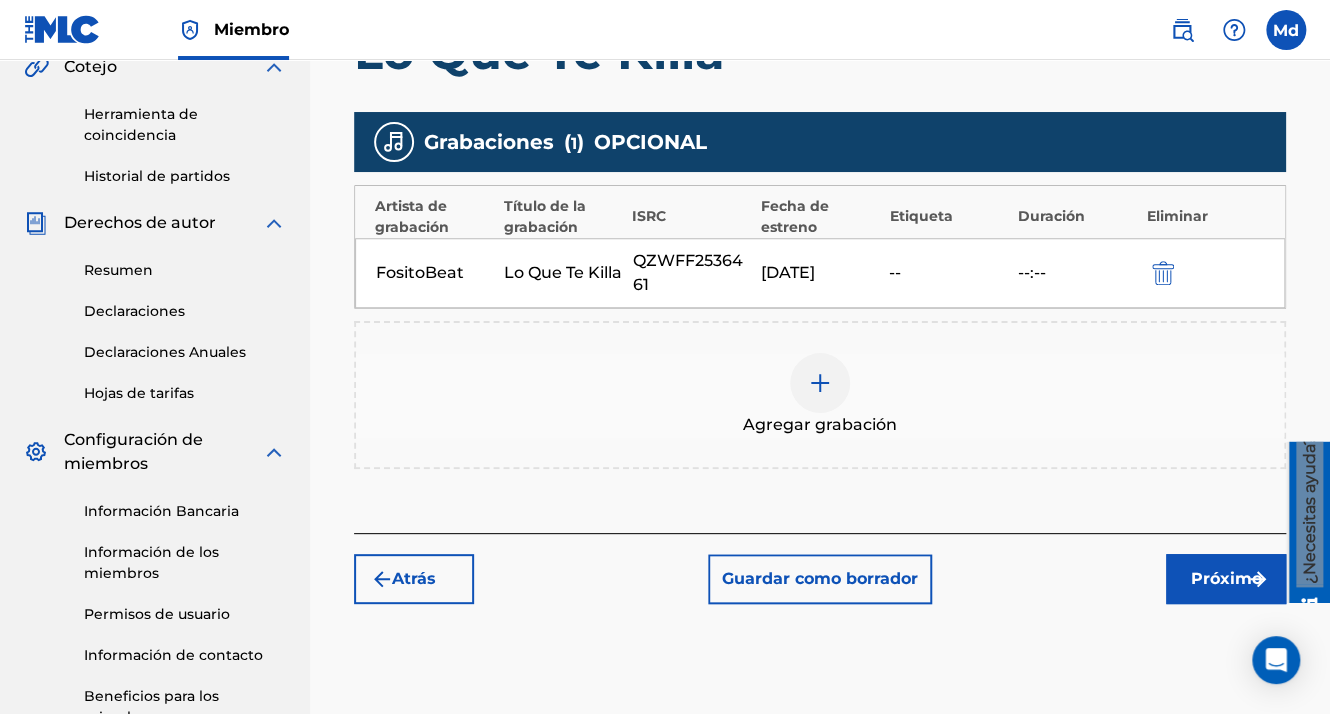 scroll, scrollTop: 608, scrollLeft: 0, axis: vertical 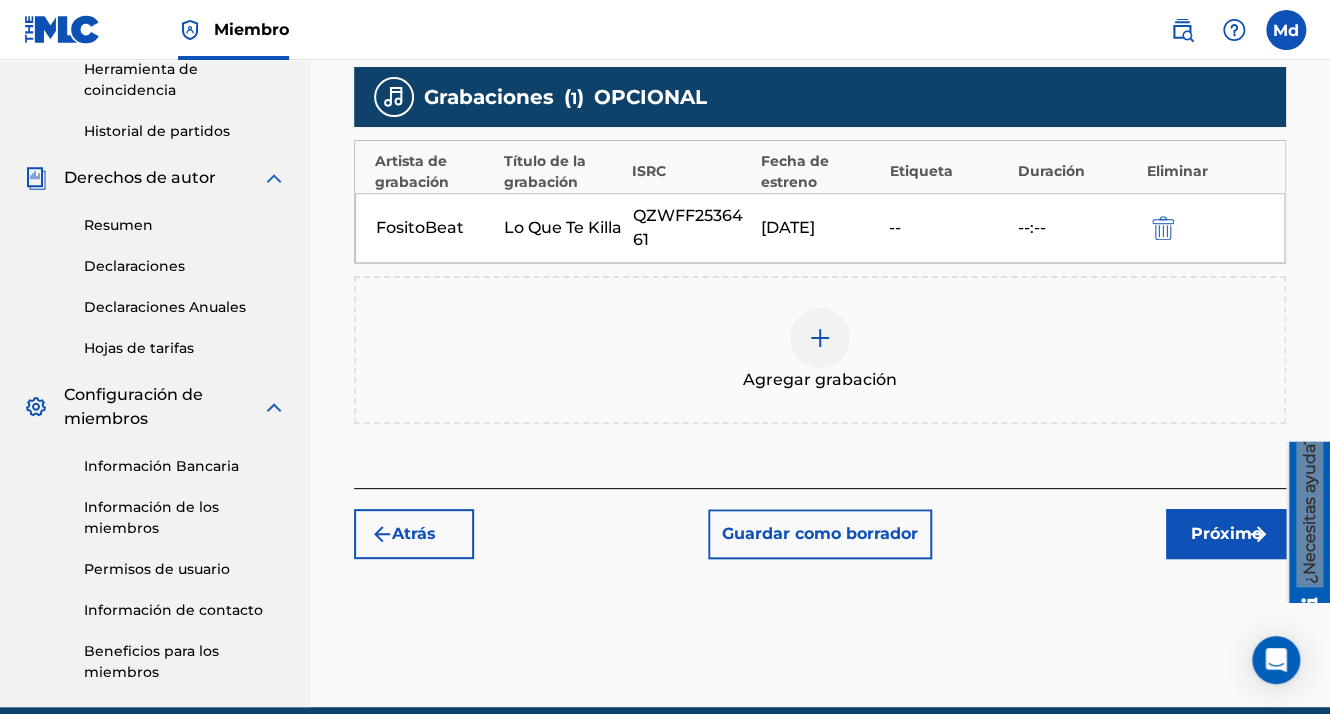 click on "Próximo" at bounding box center (1226, 534) 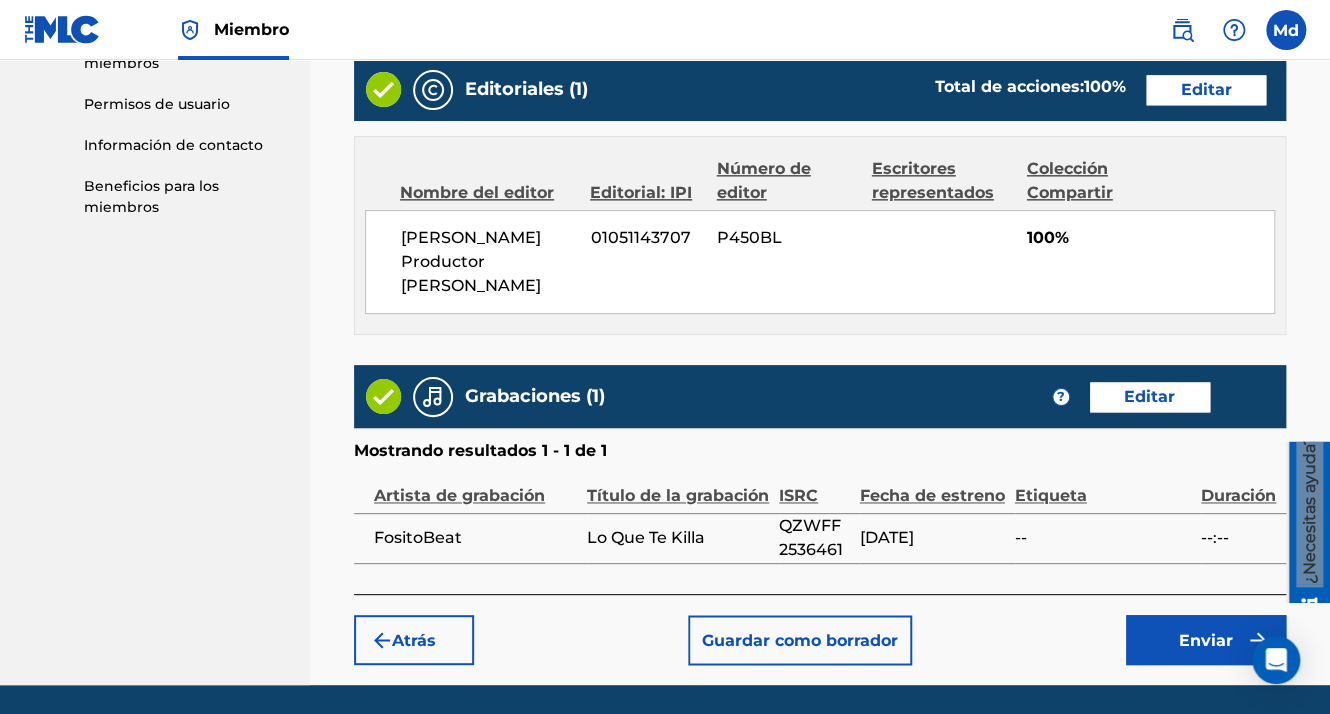 scroll, scrollTop: 1123, scrollLeft: 0, axis: vertical 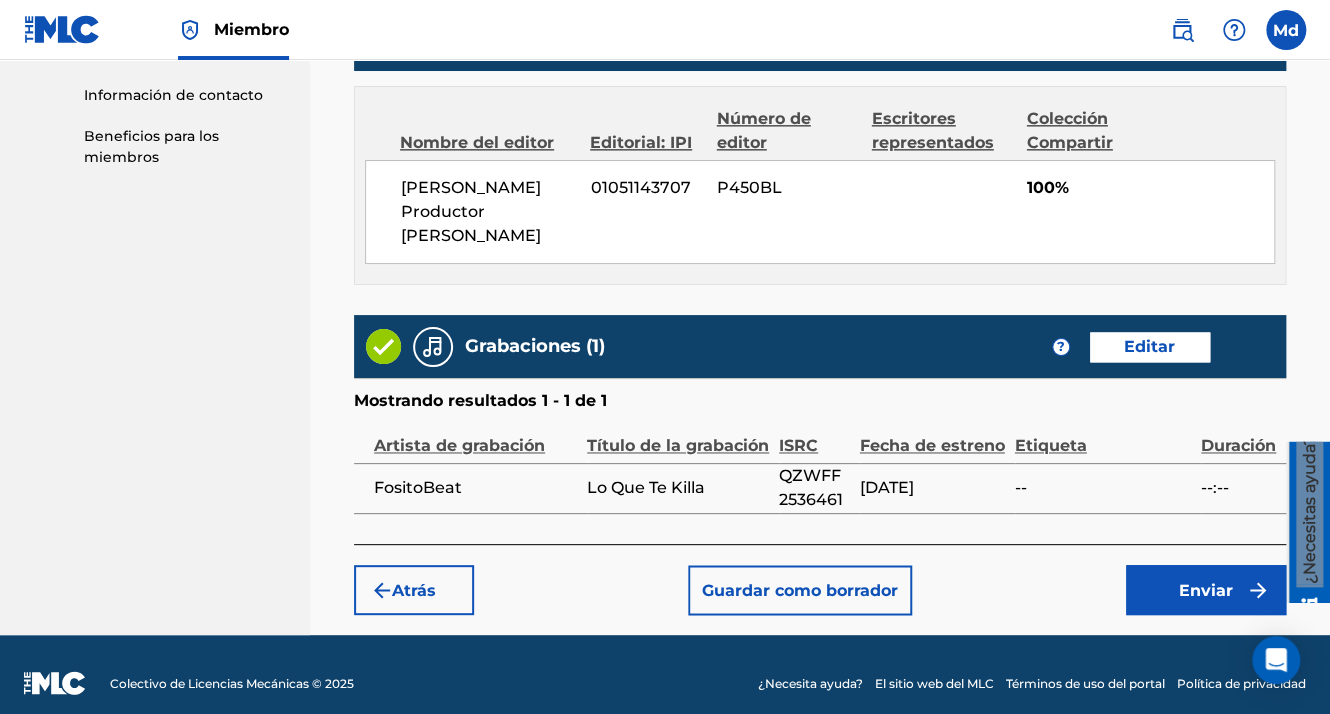 click on "Enviar" at bounding box center (1206, 590) 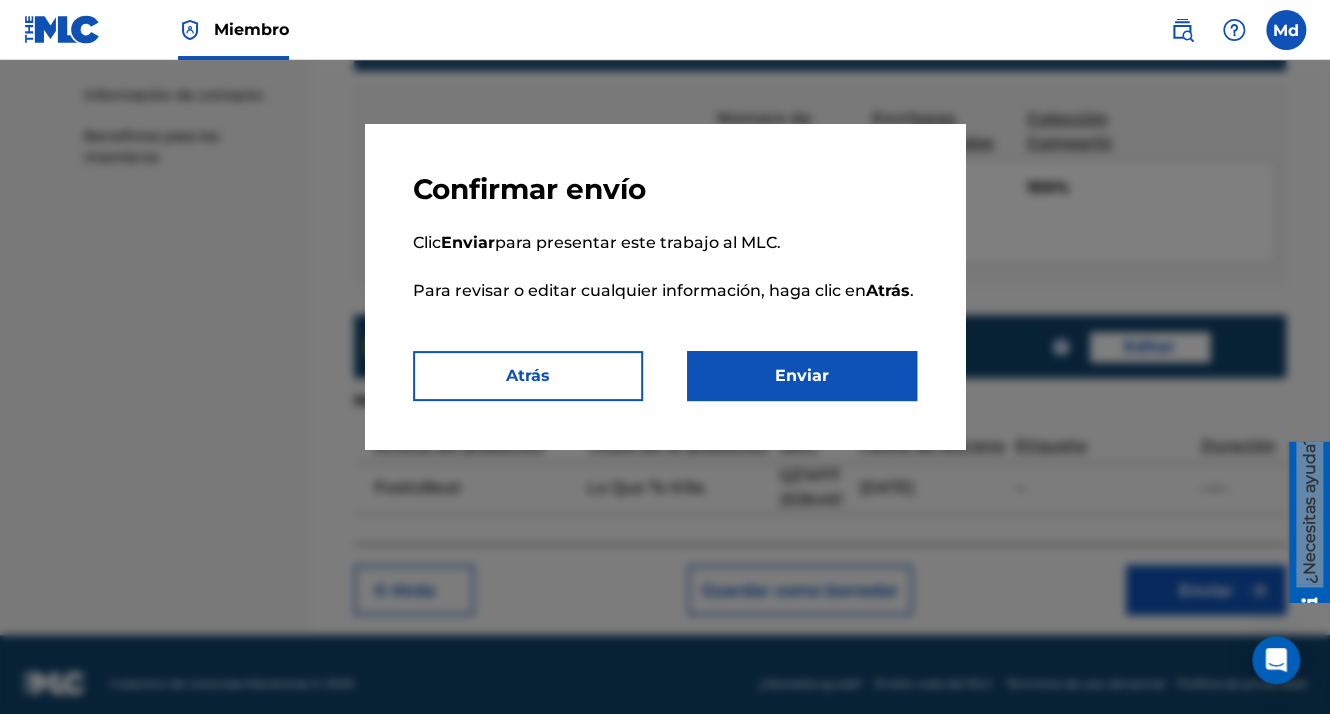 click on "Enviar" at bounding box center [802, 376] 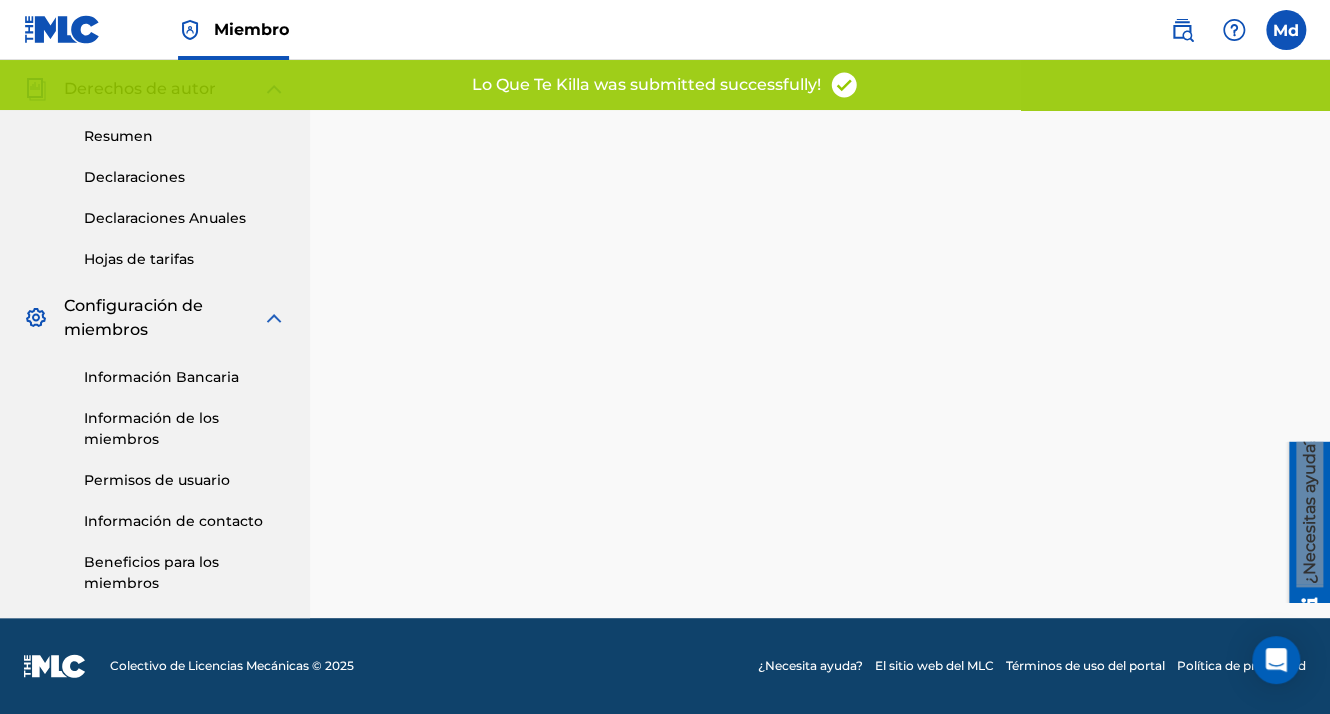 scroll, scrollTop: 0, scrollLeft: 0, axis: both 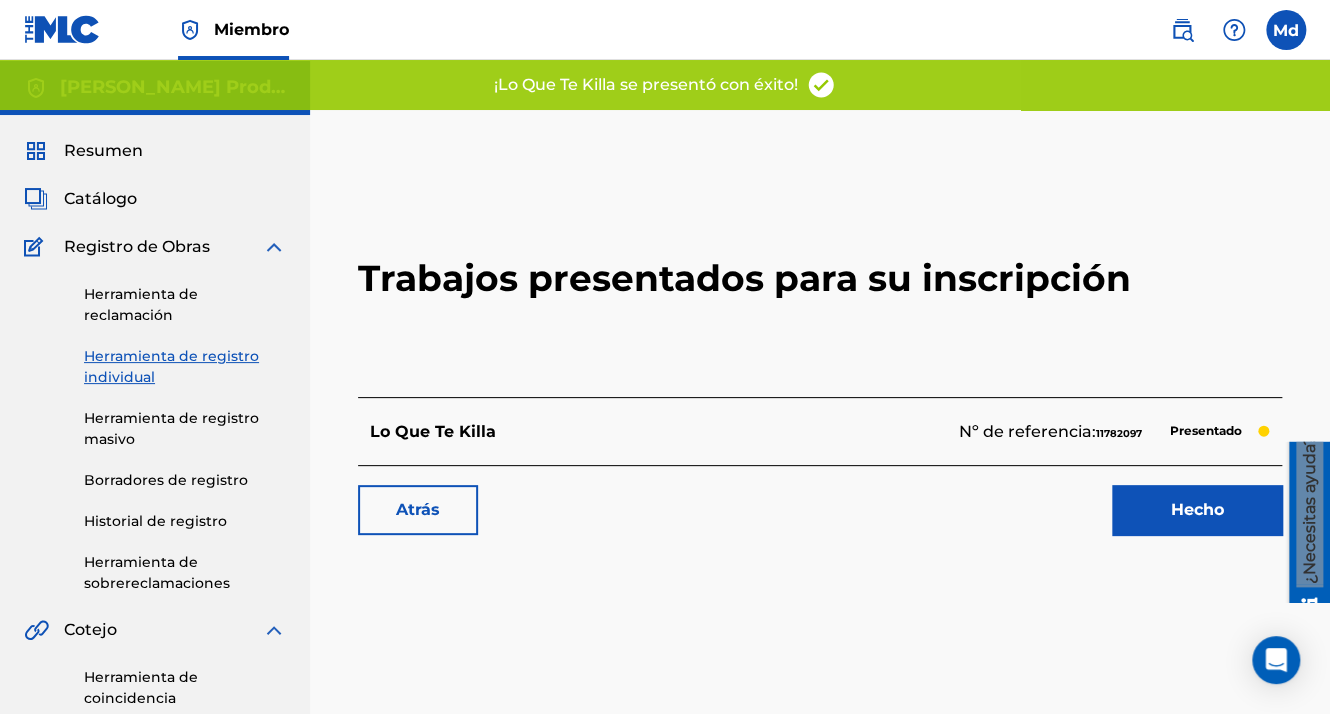 click on "Hecho" at bounding box center [1197, 510] 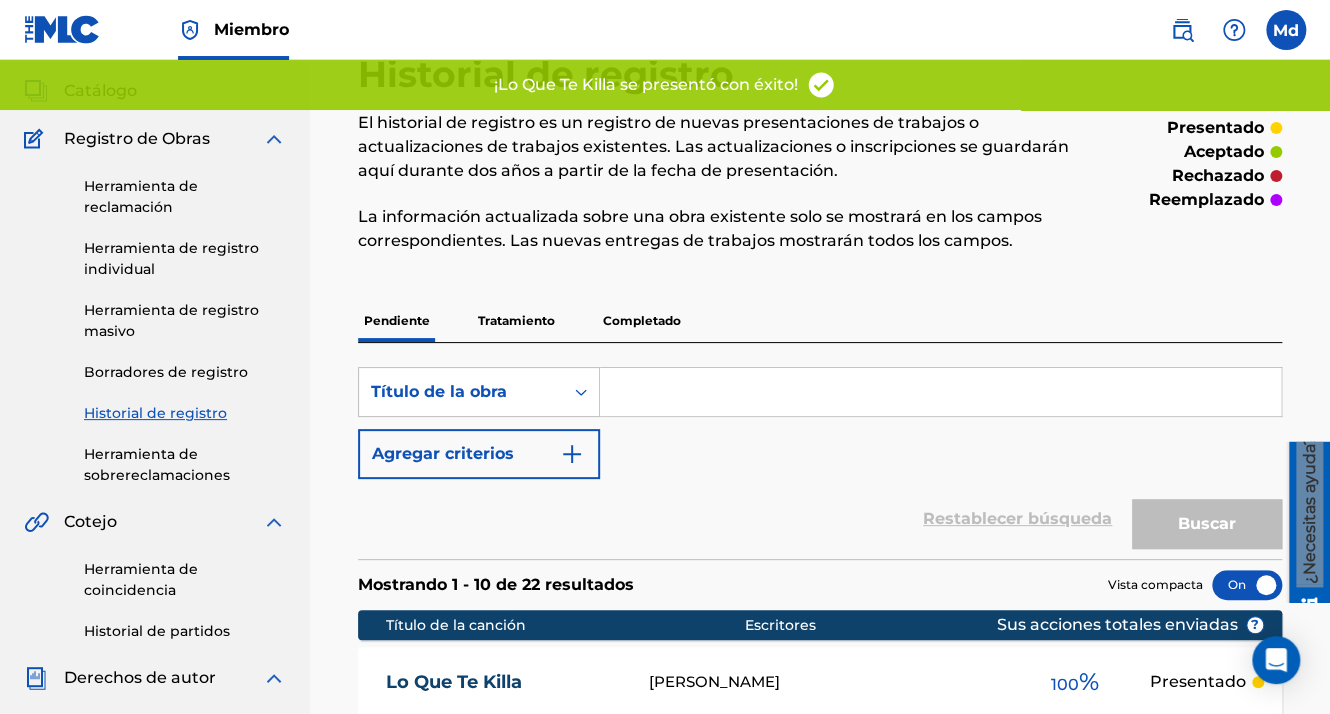 scroll, scrollTop: 100, scrollLeft: 0, axis: vertical 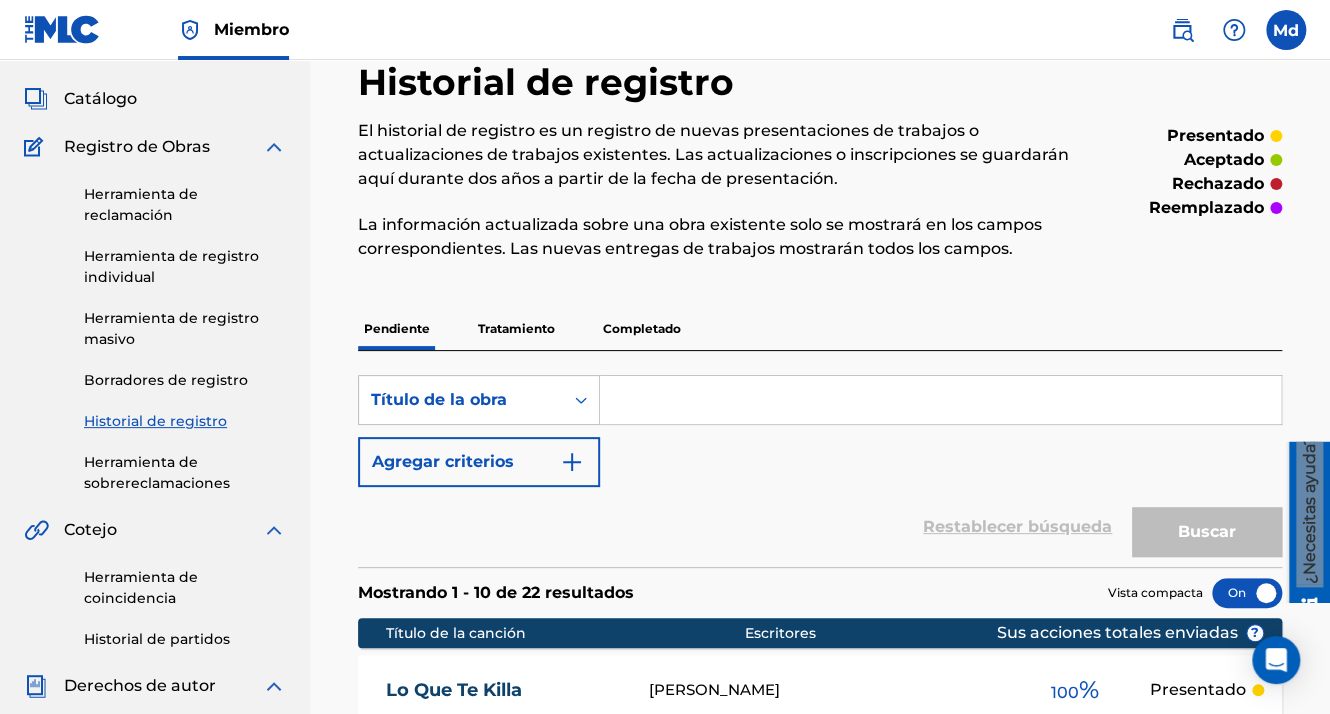 click at bounding box center (940, 400) 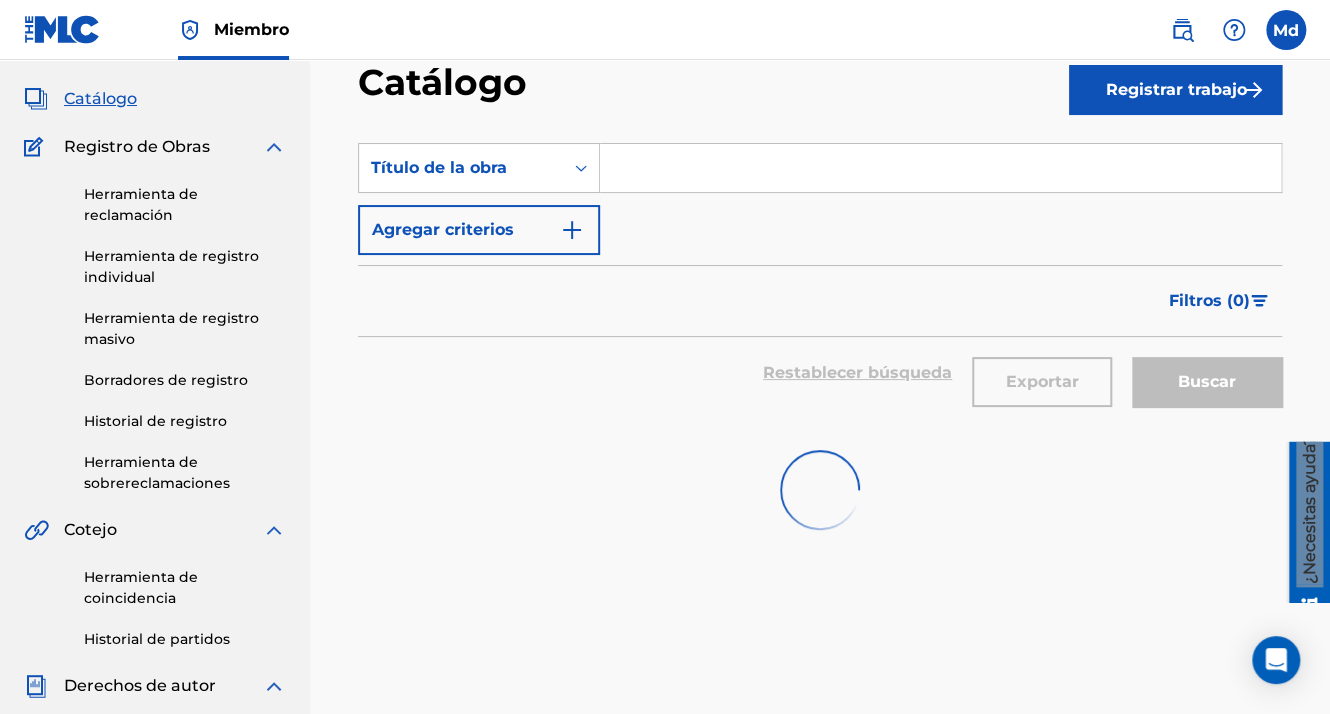 scroll, scrollTop: 0, scrollLeft: 0, axis: both 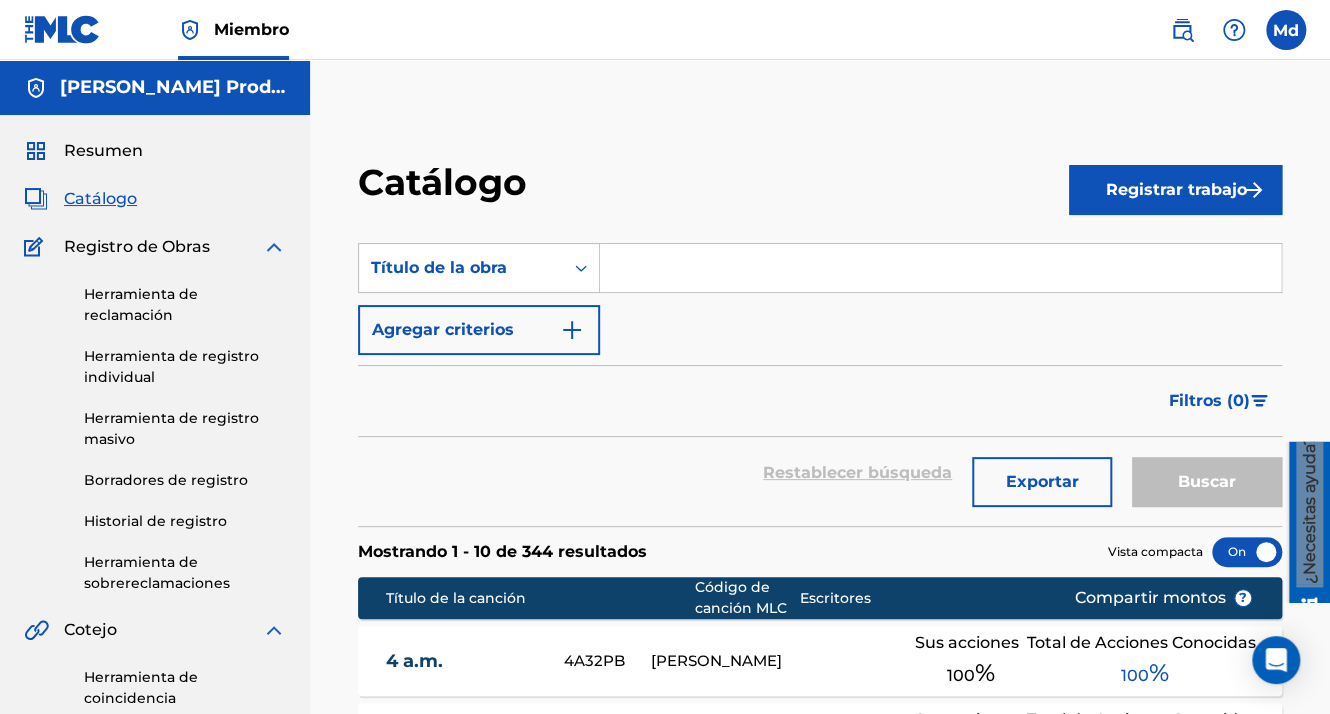 click on "Registrar trabajo" at bounding box center [1175, 190] 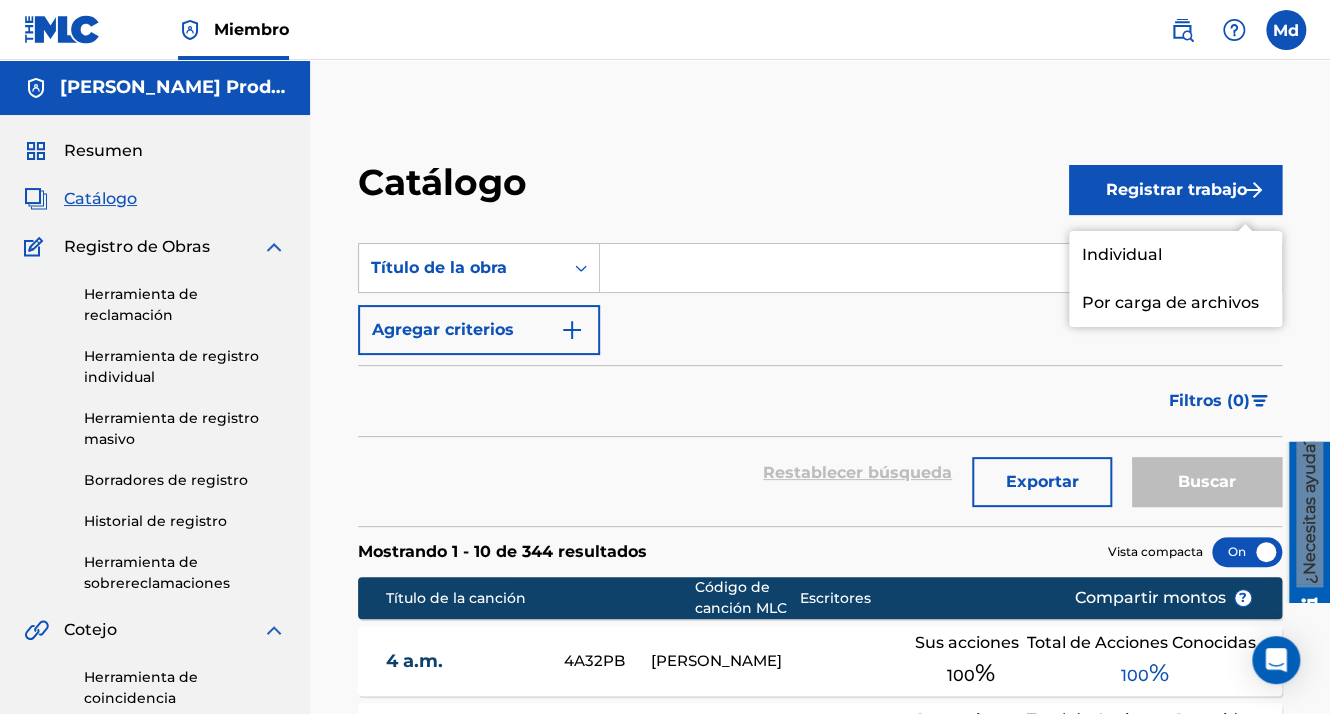 click on "Individual" at bounding box center [1175, 255] 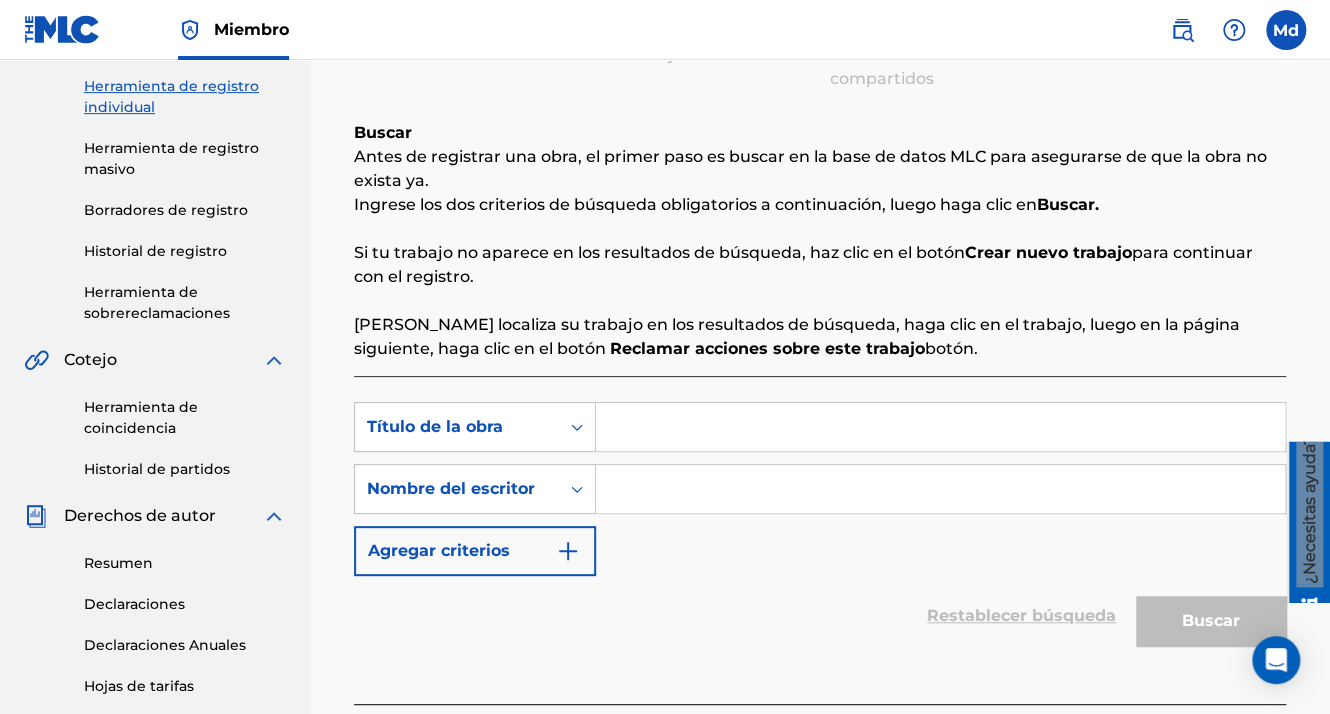 scroll, scrollTop: 400, scrollLeft: 0, axis: vertical 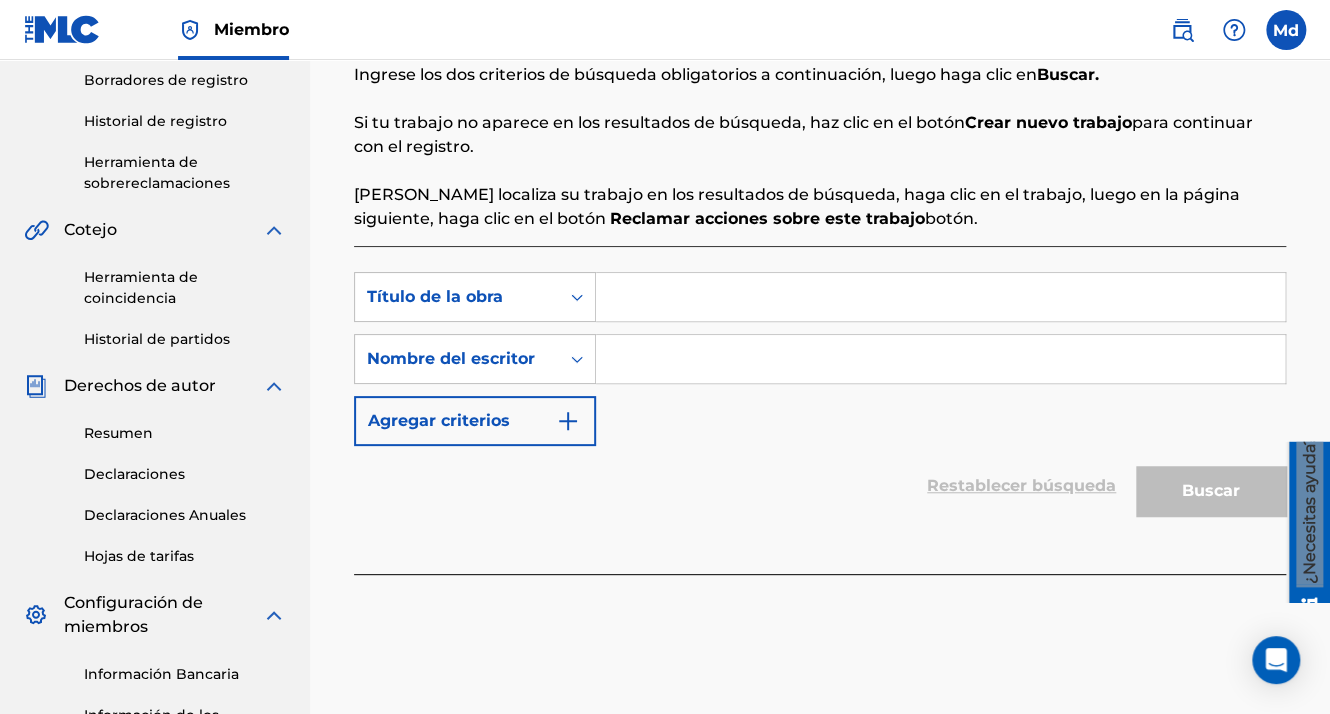click at bounding box center [940, 297] 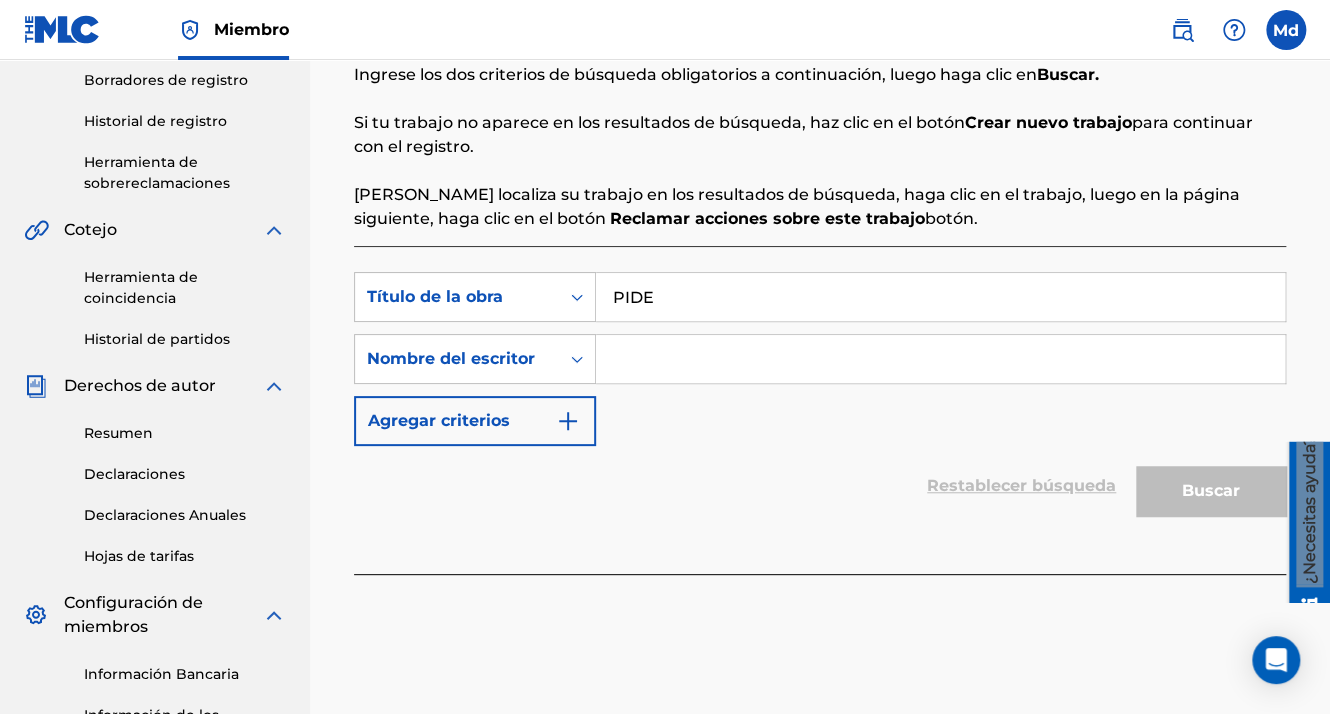 click at bounding box center [940, 359] 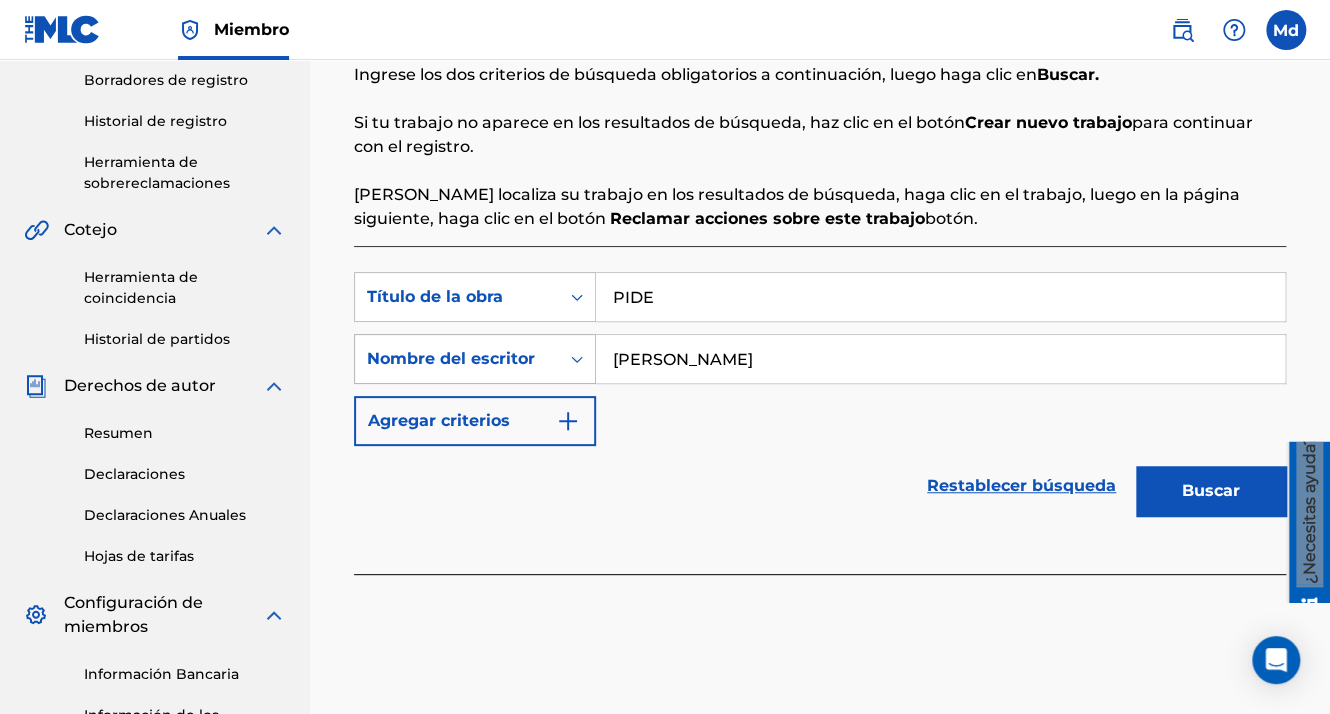 drag, startPoint x: 913, startPoint y: 360, endPoint x: 421, endPoint y: 383, distance: 492.53732 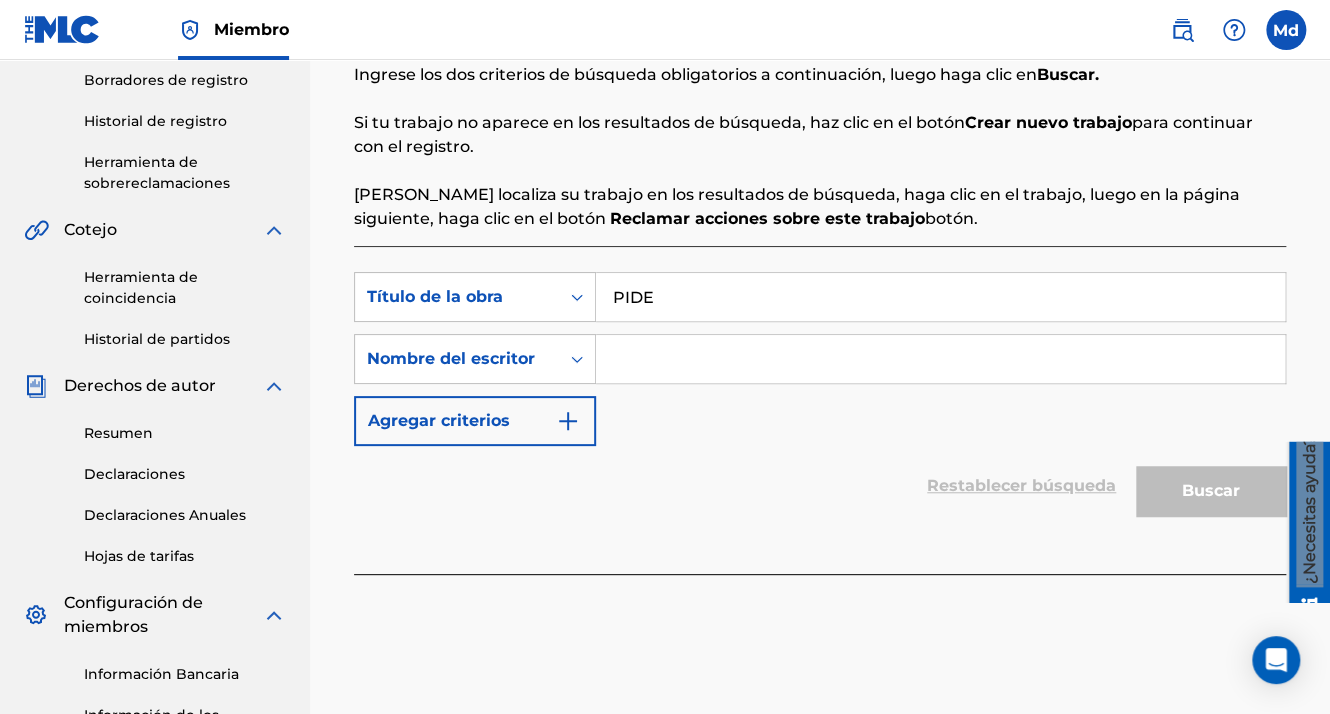 click at bounding box center (940, 359) 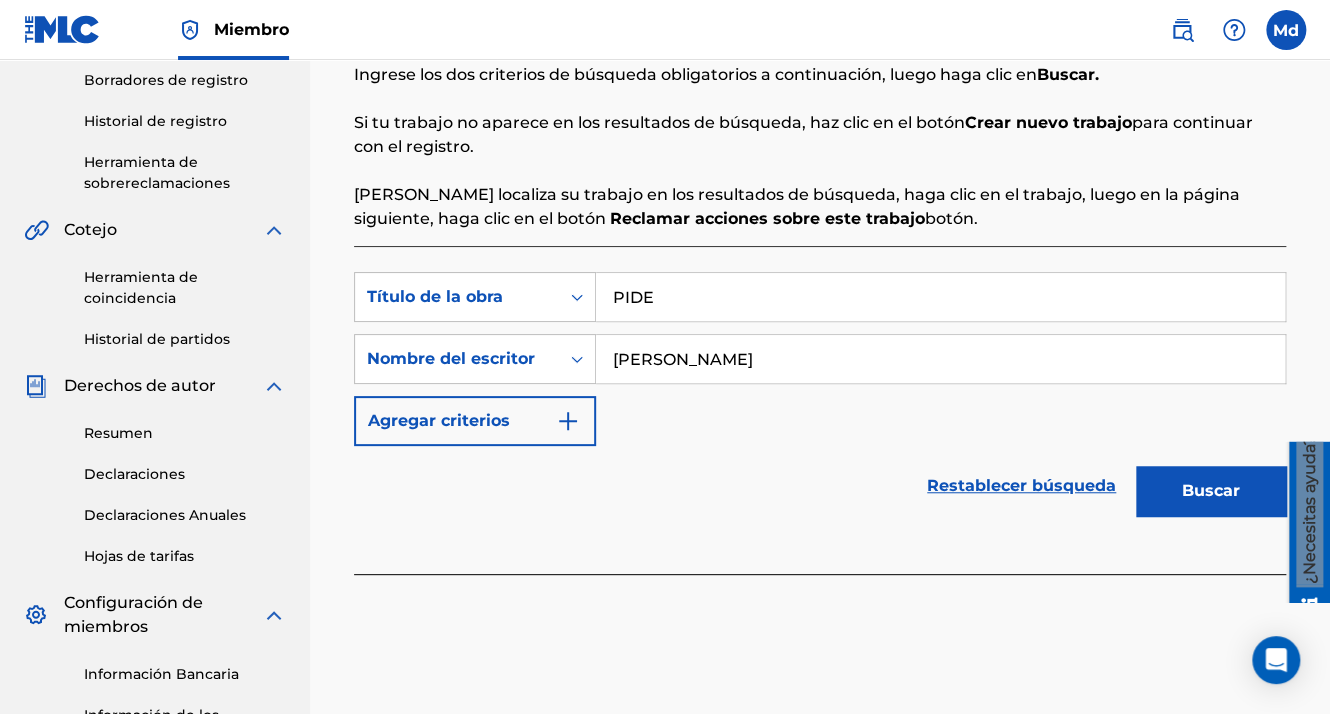 click on "Agregar criterios" at bounding box center [475, 421] 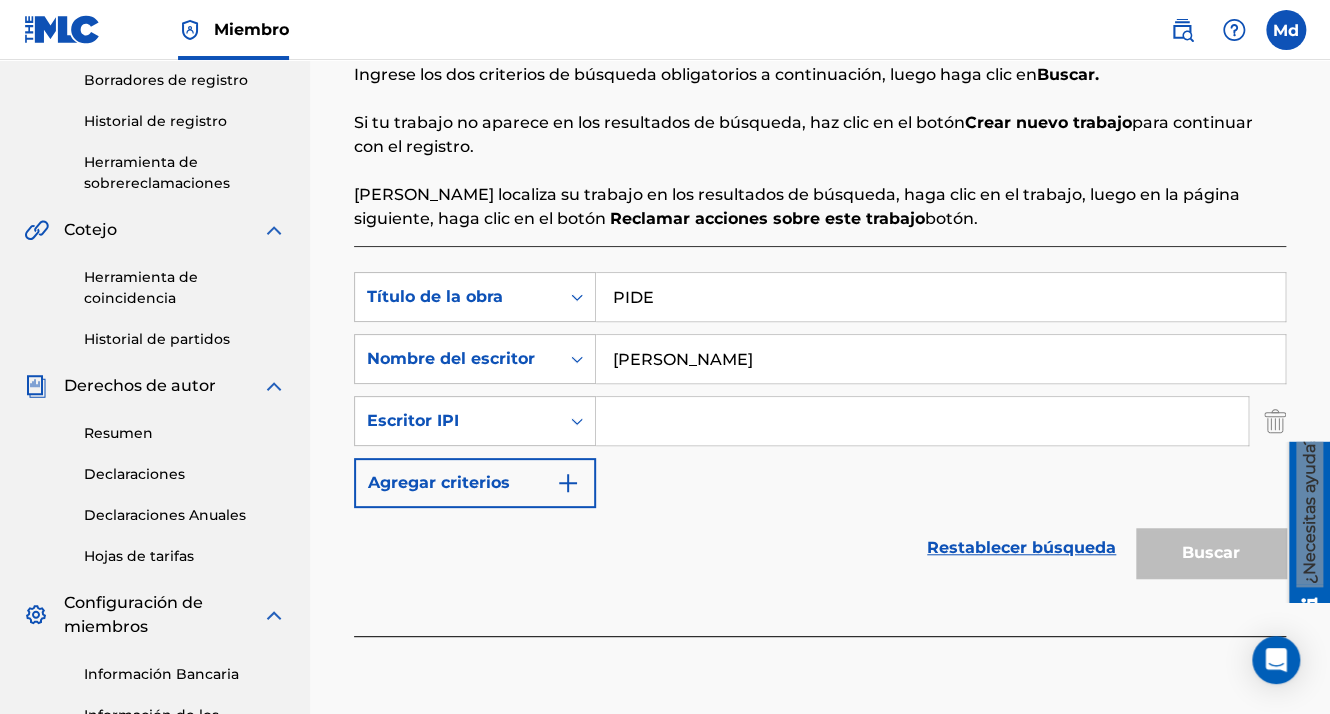 drag, startPoint x: 659, startPoint y: 426, endPoint x: 676, endPoint y: 434, distance: 18.788294 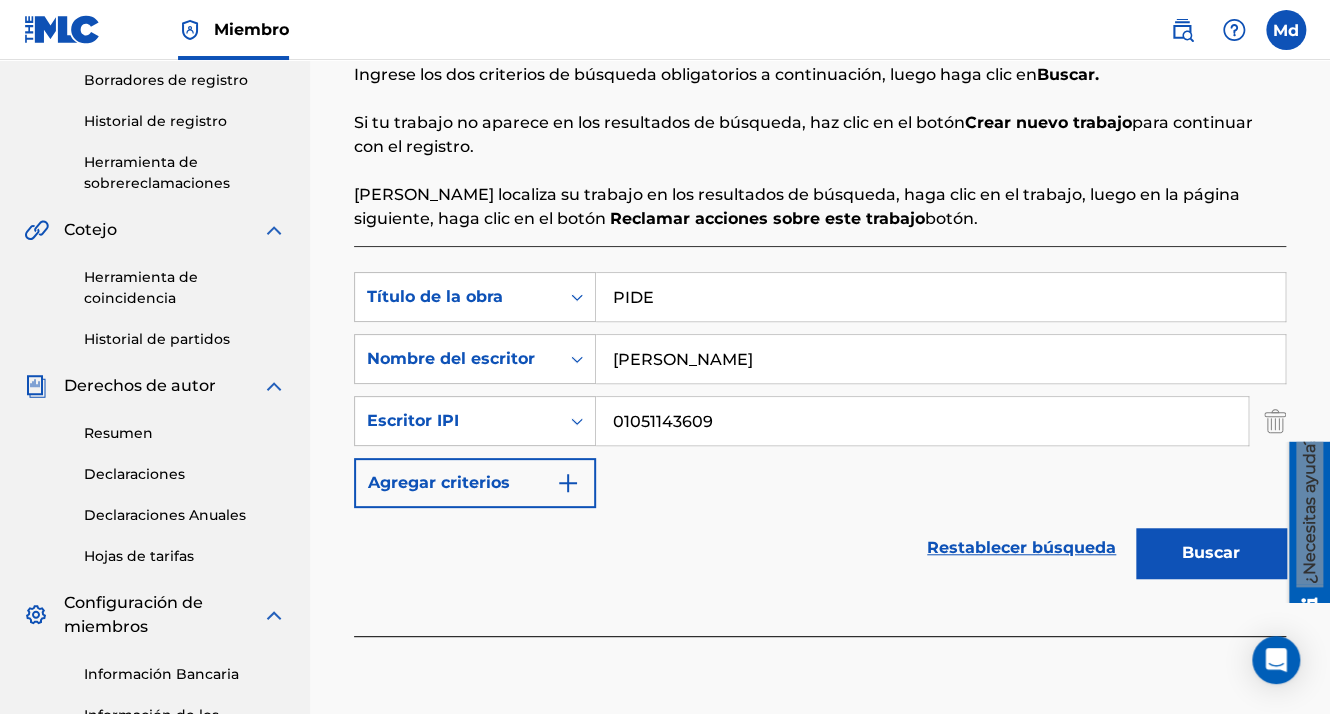 click on "Buscar" at bounding box center (1211, 553) 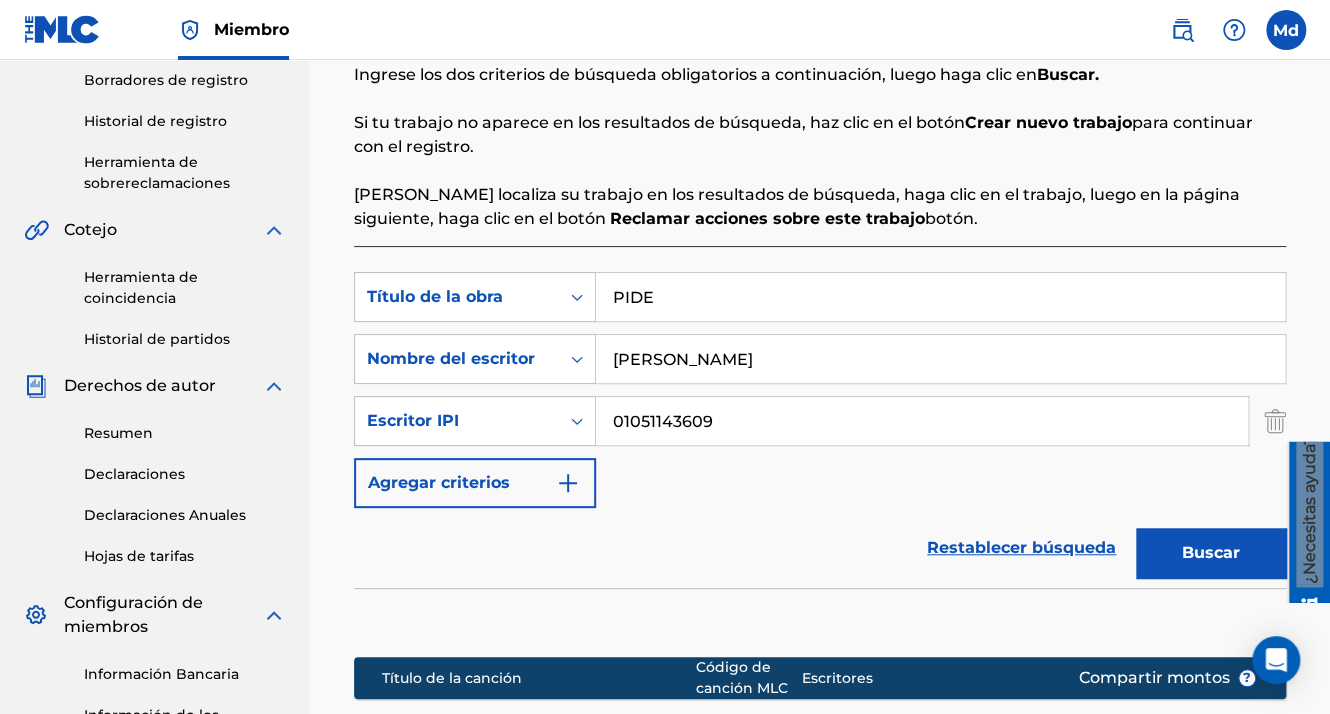 click on "Buscar" at bounding box center (1211, 553) 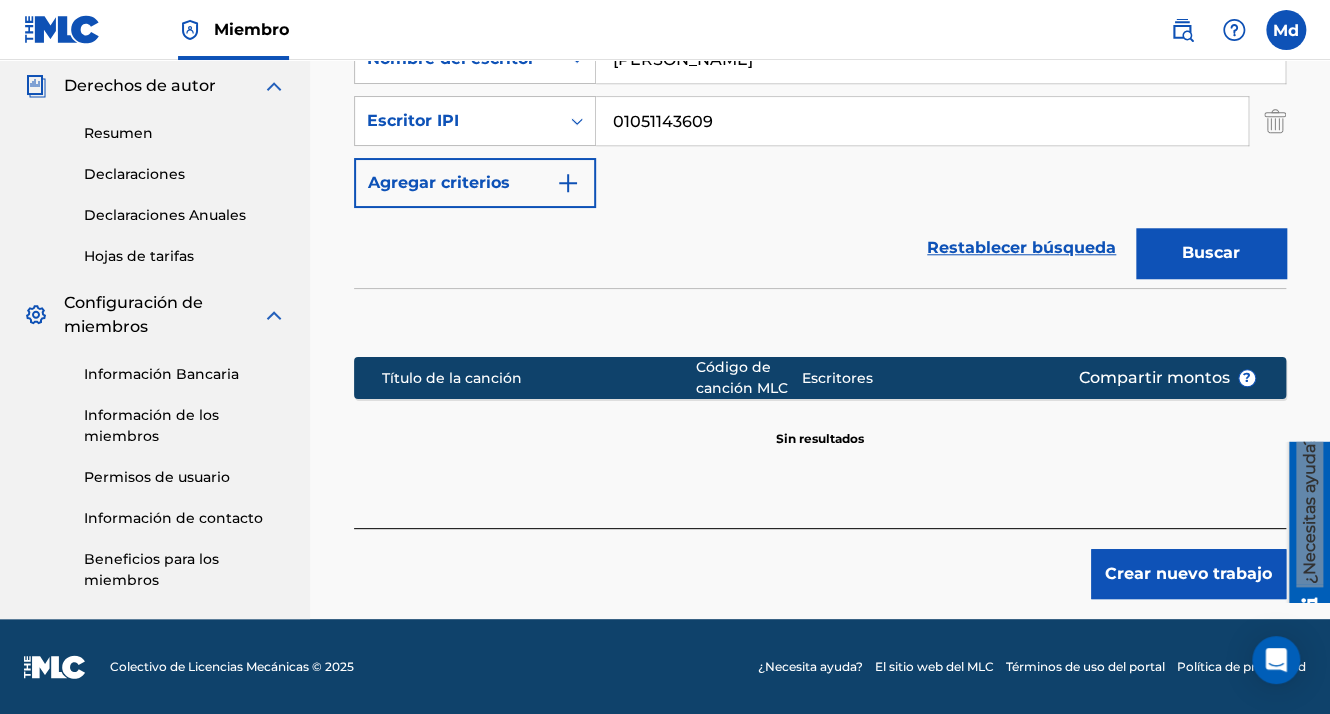 click on "Crear nuevo trabajo" at bounding box center [1188, 574] 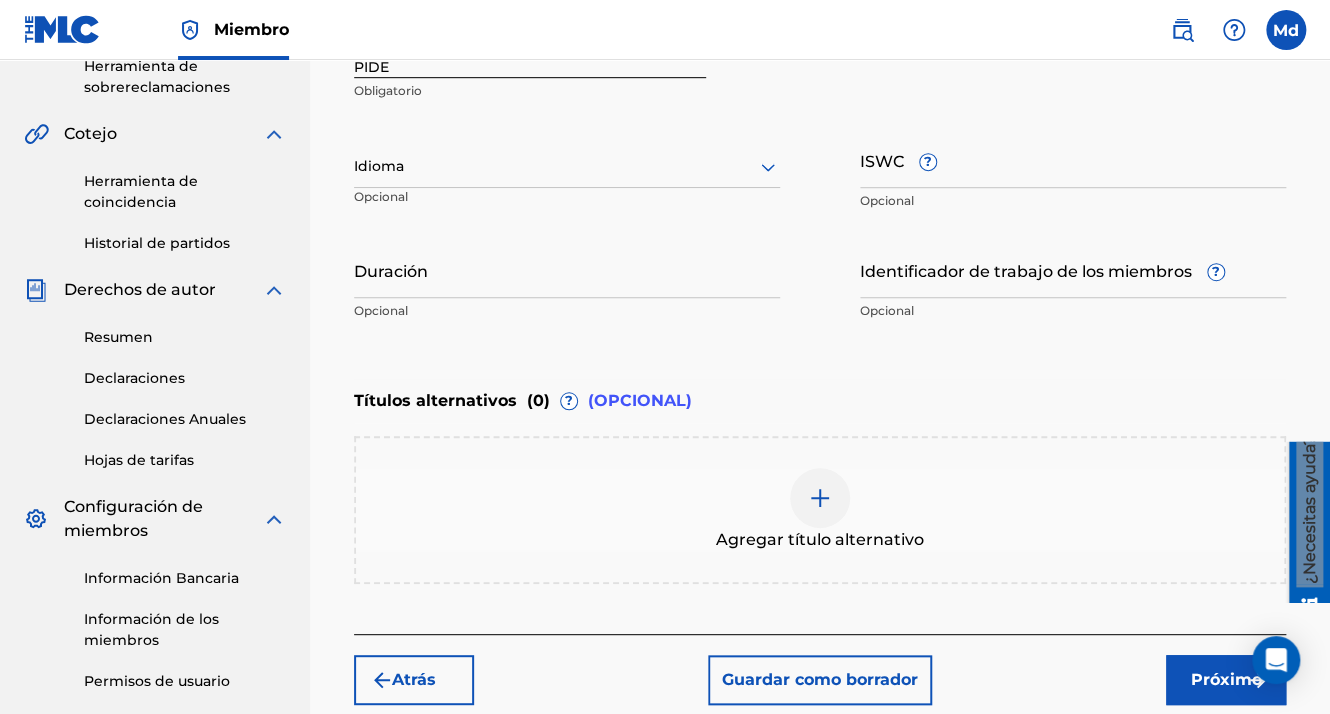 scroll, scrollTop: 296, scrollLeft: 0, axis: vertical 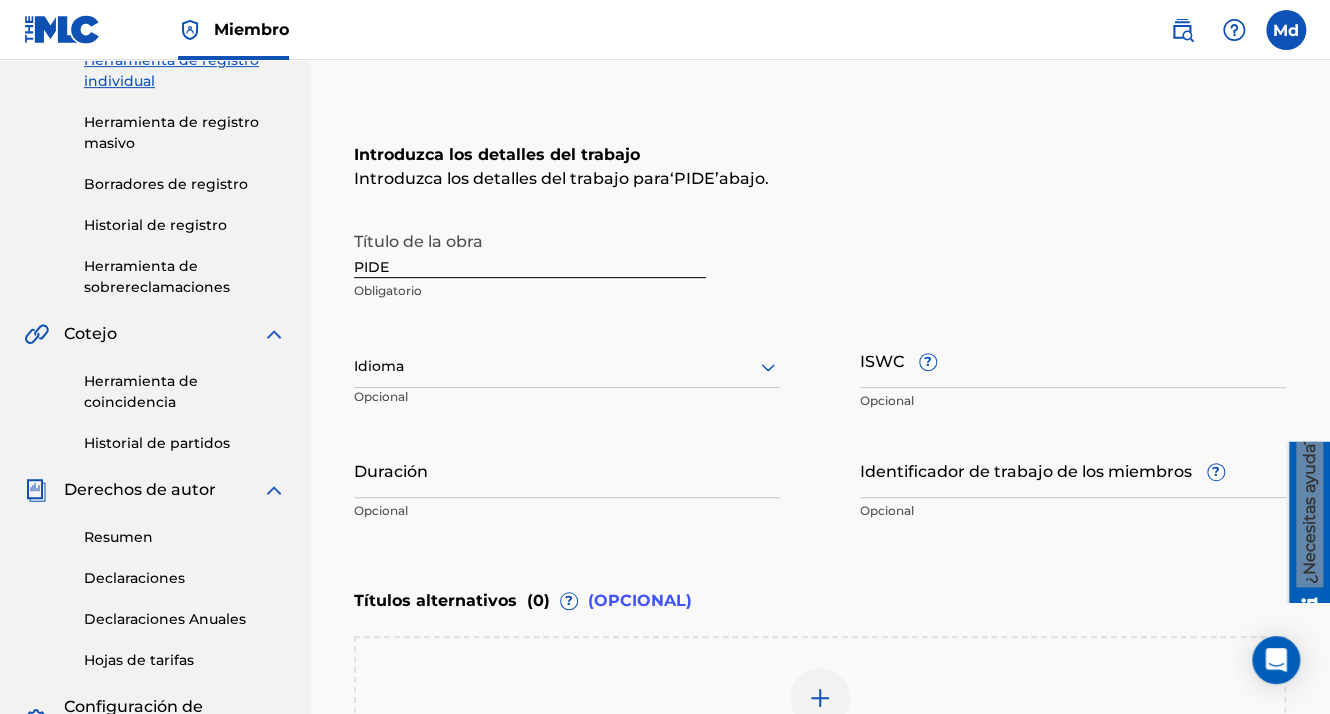 click at bounding box center (567, 366) 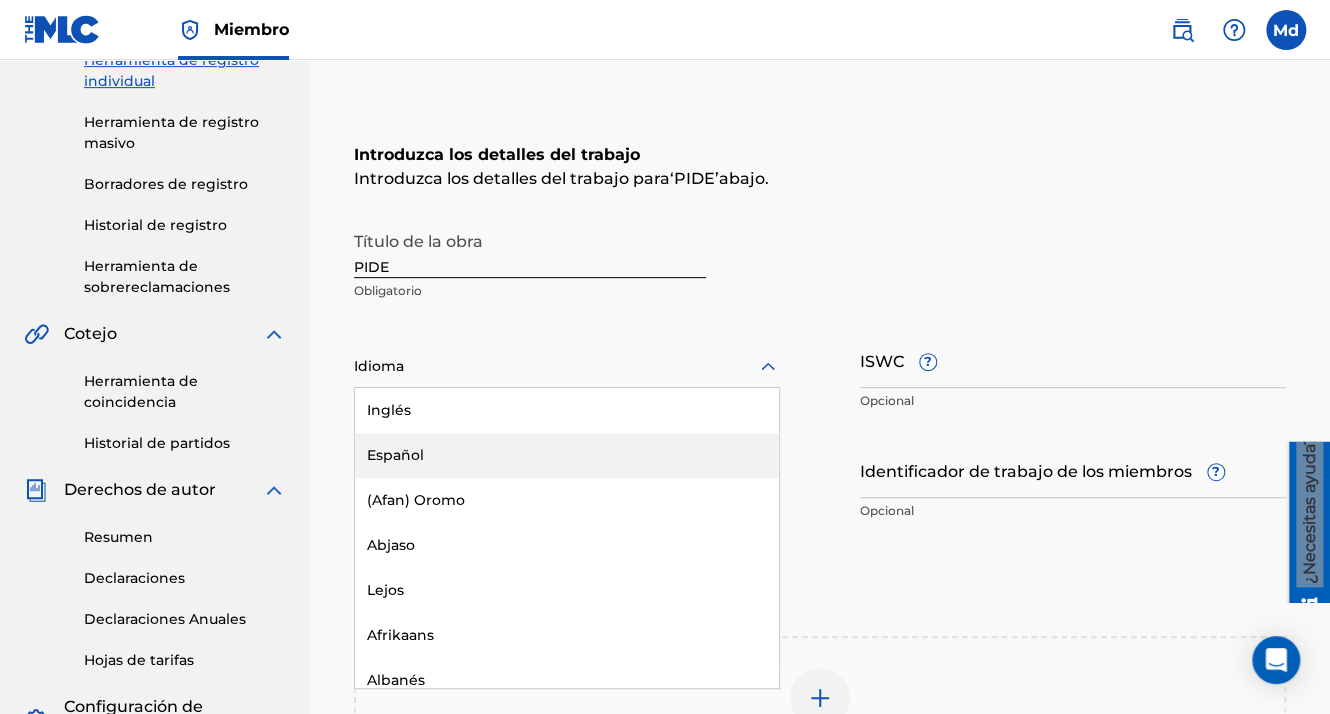 click on "Español" at bounding box center [567, 455] 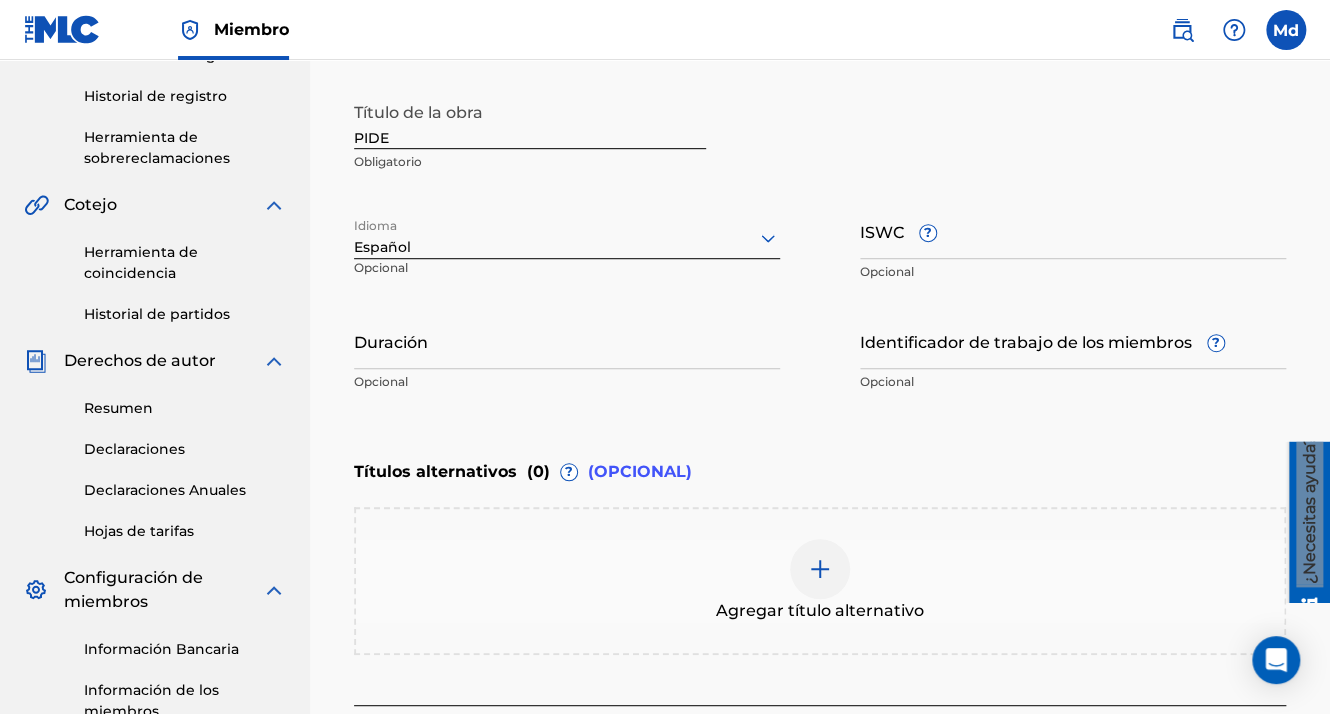 scroll, scrollTop: 696, scrollLeft: 0, axis: vertical 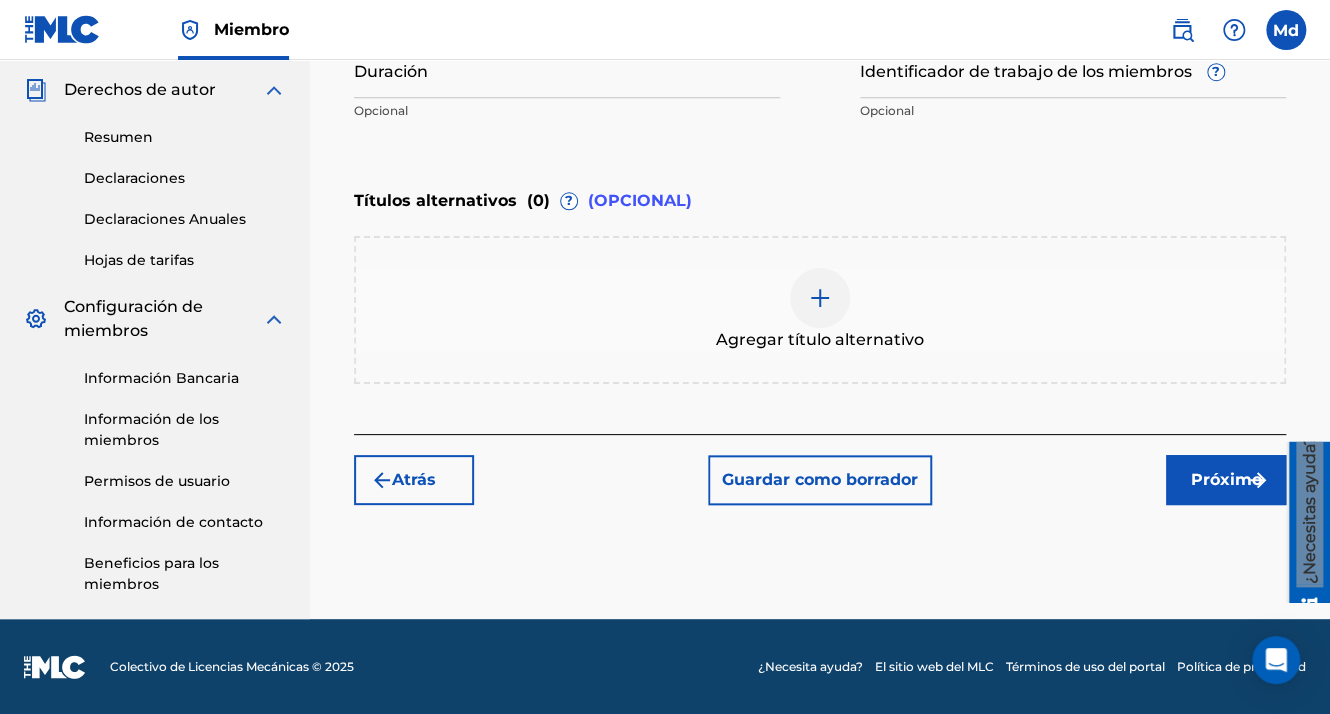 click on "Próximo" at bounding box center (1226, 480) 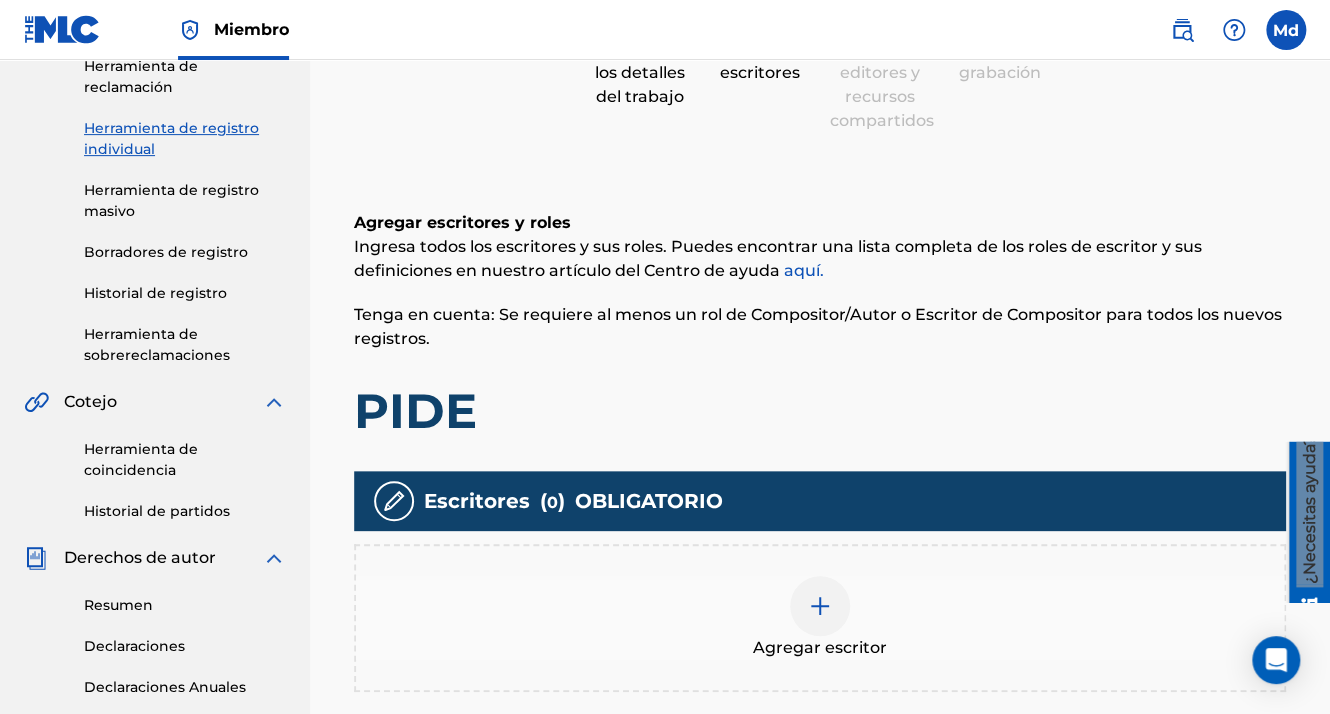 scroll, scrollTop: 196, scrollLeft: 0, axis: vertical 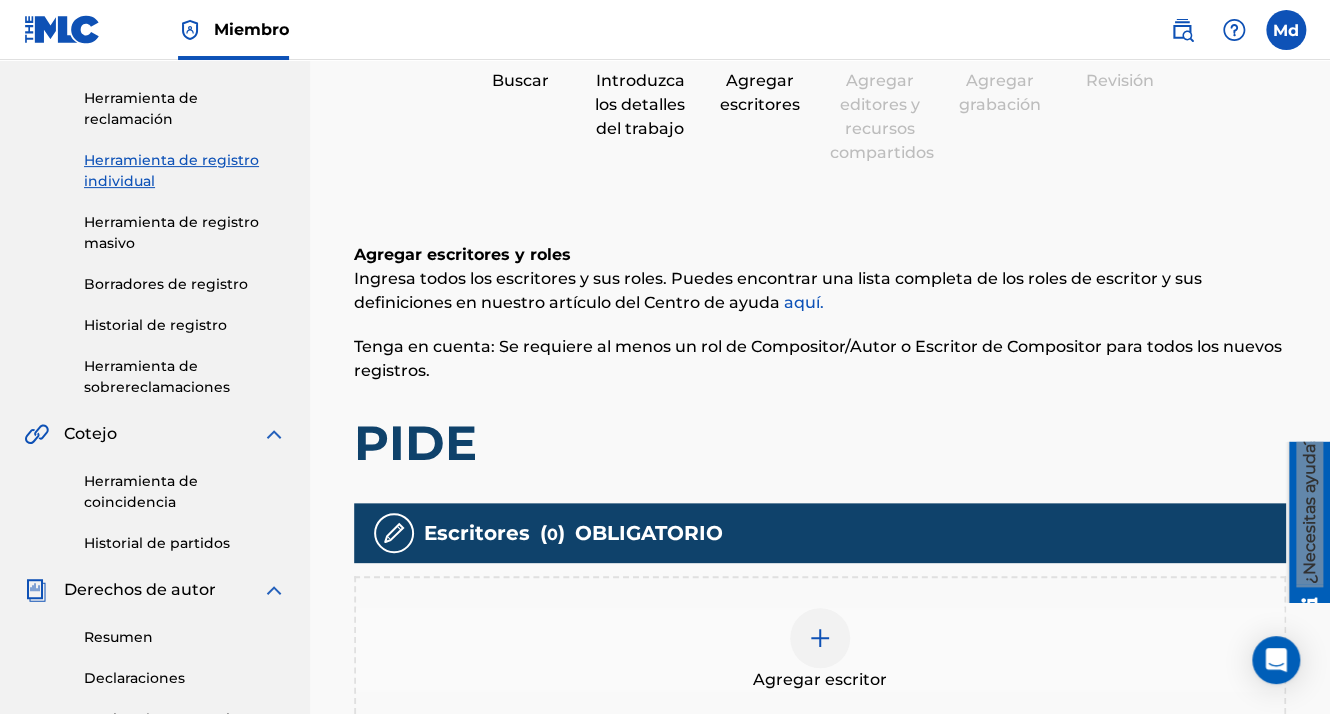 click at bounding box center (820, 638) 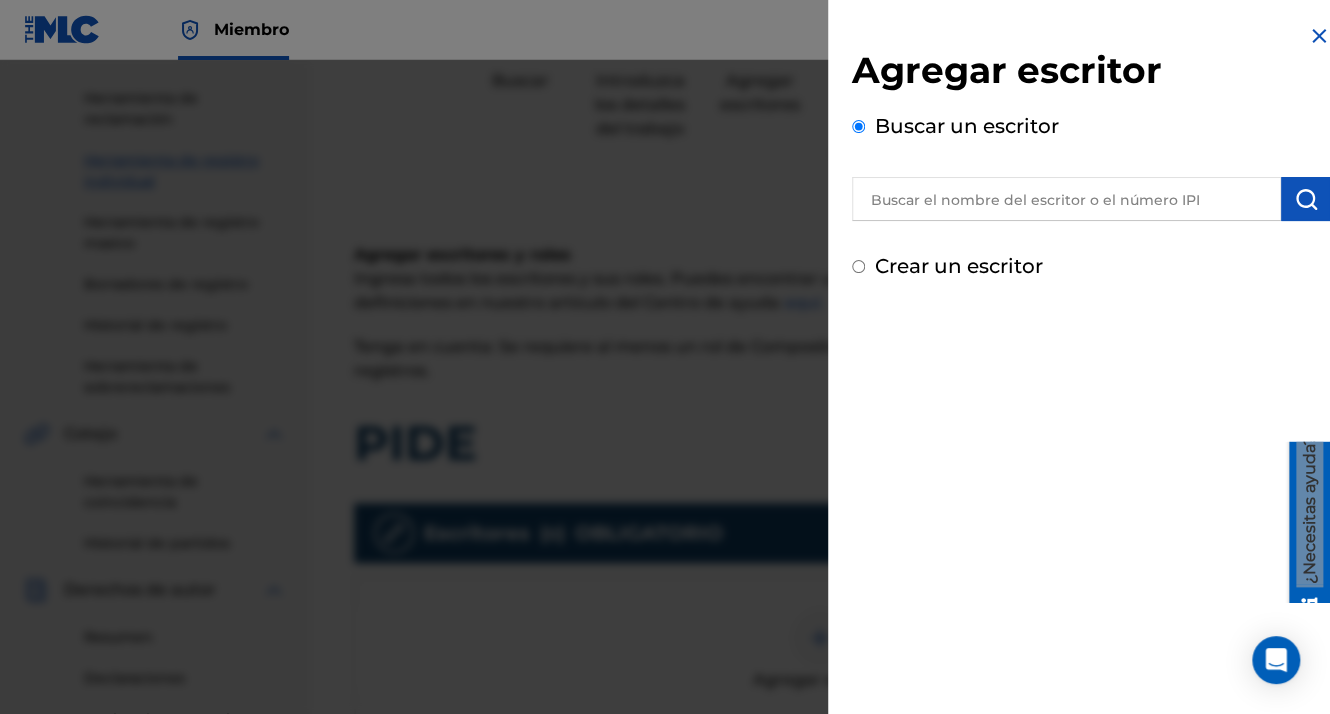 click at bounding box center [1066, 199] 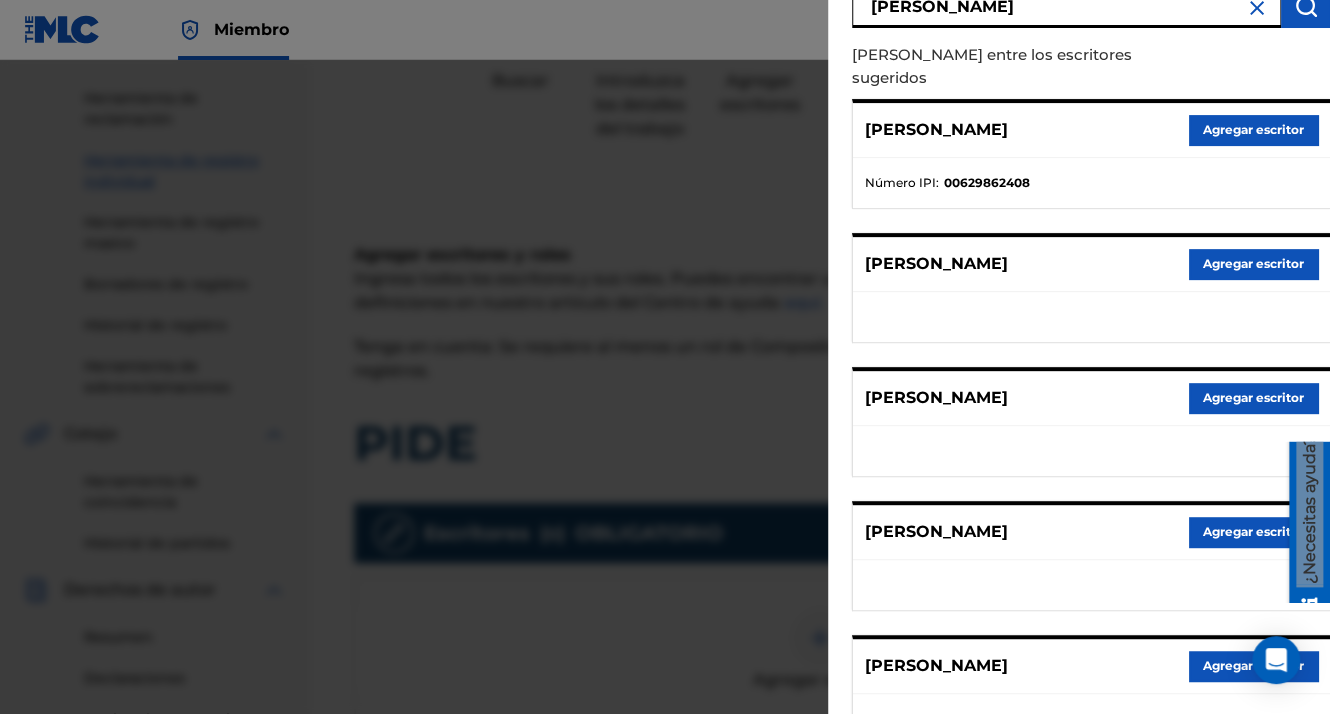 scroll, scrollTop: 344, scrollLeft: 0, axis: vertical 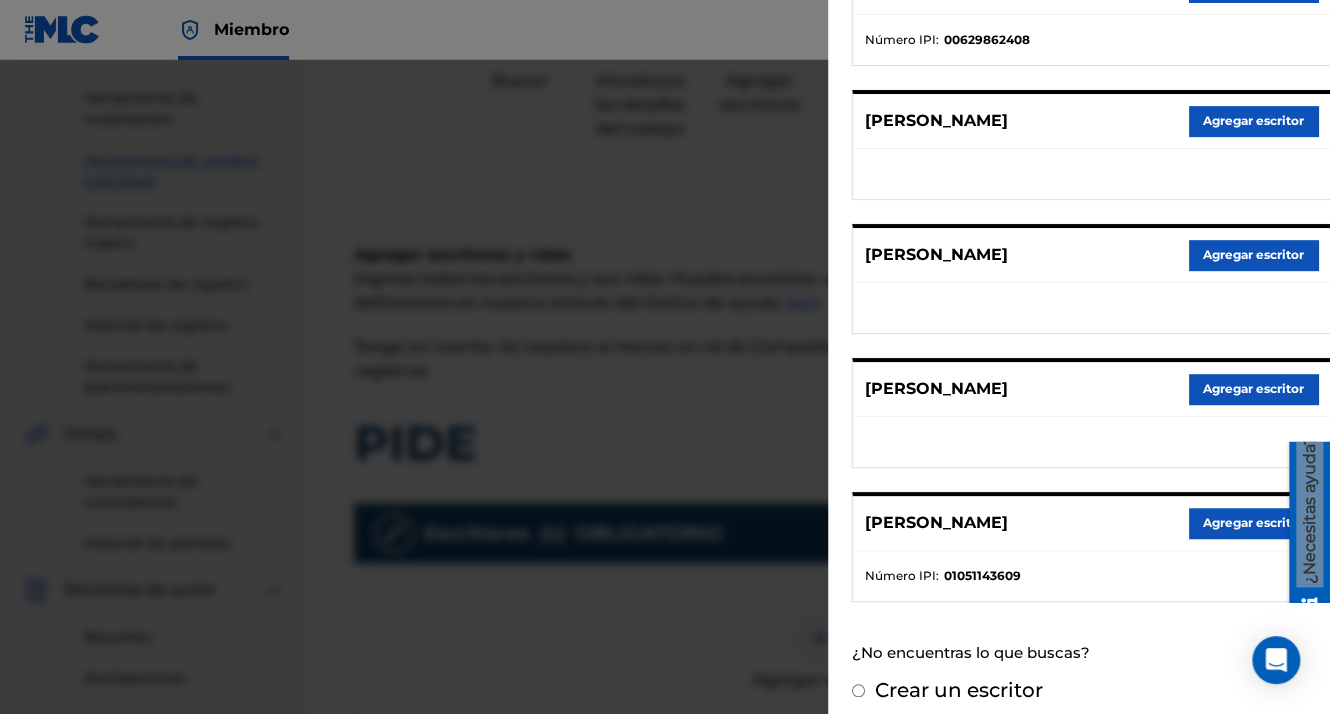 click on "Agregar escritor" at bounding box center (1253, 523) 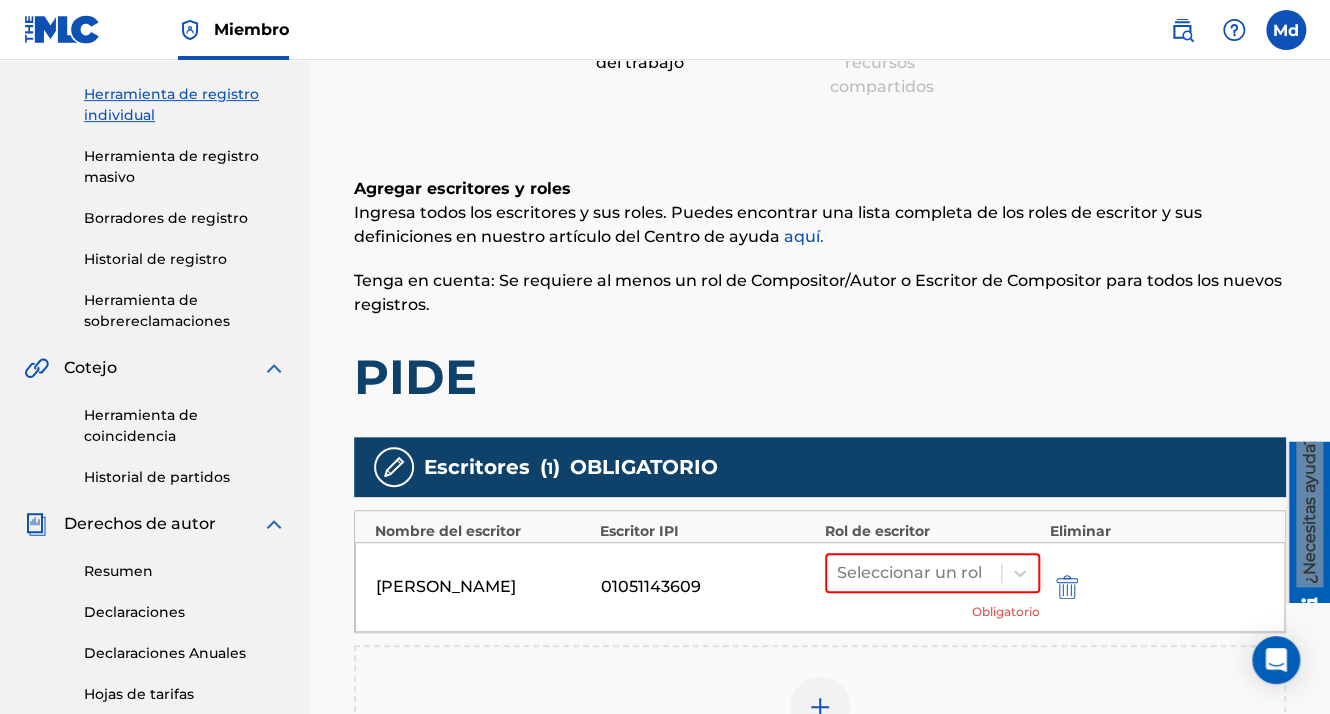 scroll, scrollTop: 296, scrollLeft: 0, axis: vertical 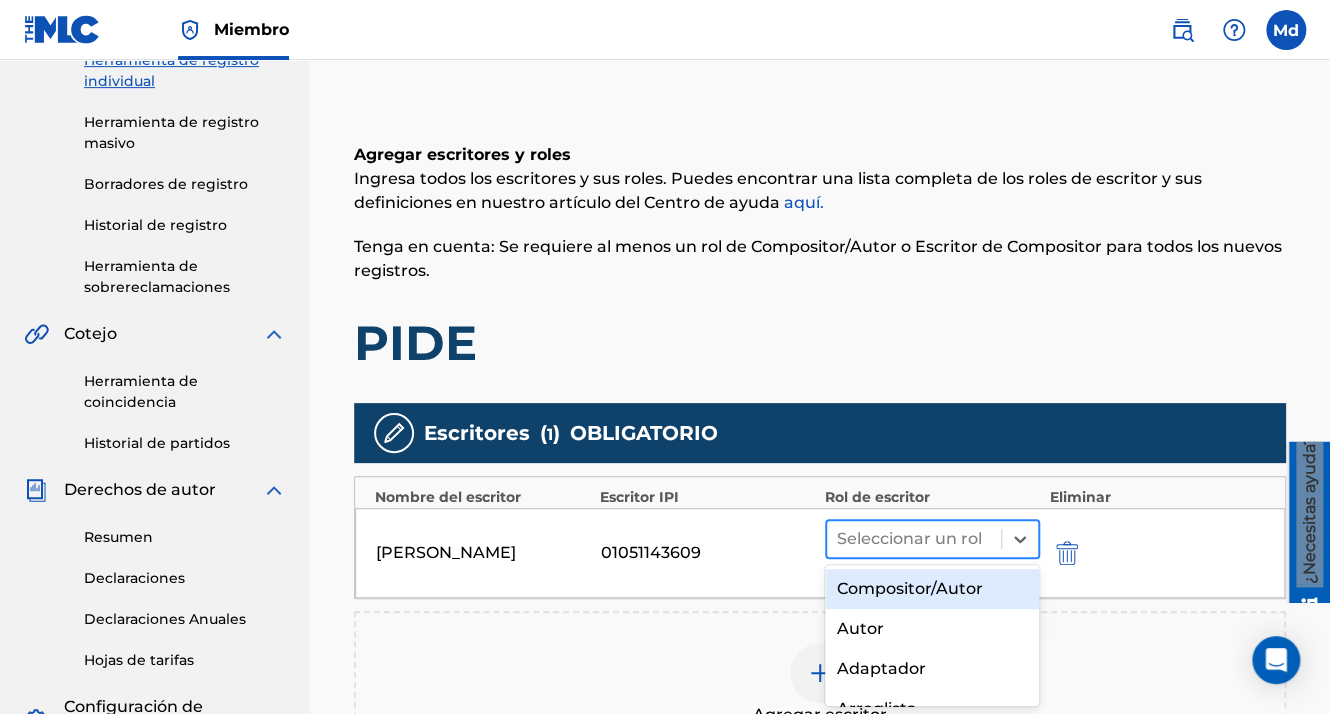click at bounding box center (914, 539) 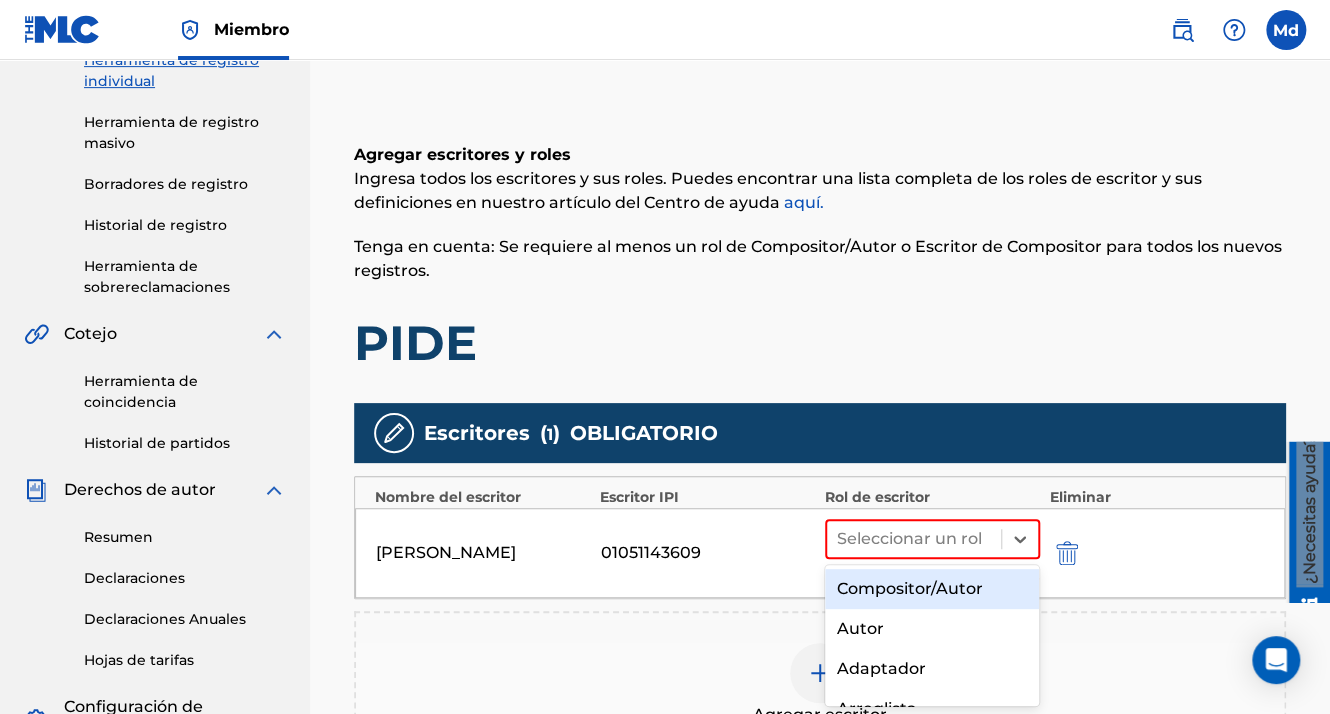 click on "Compositor/Autor" at bounding box center (932, 589) 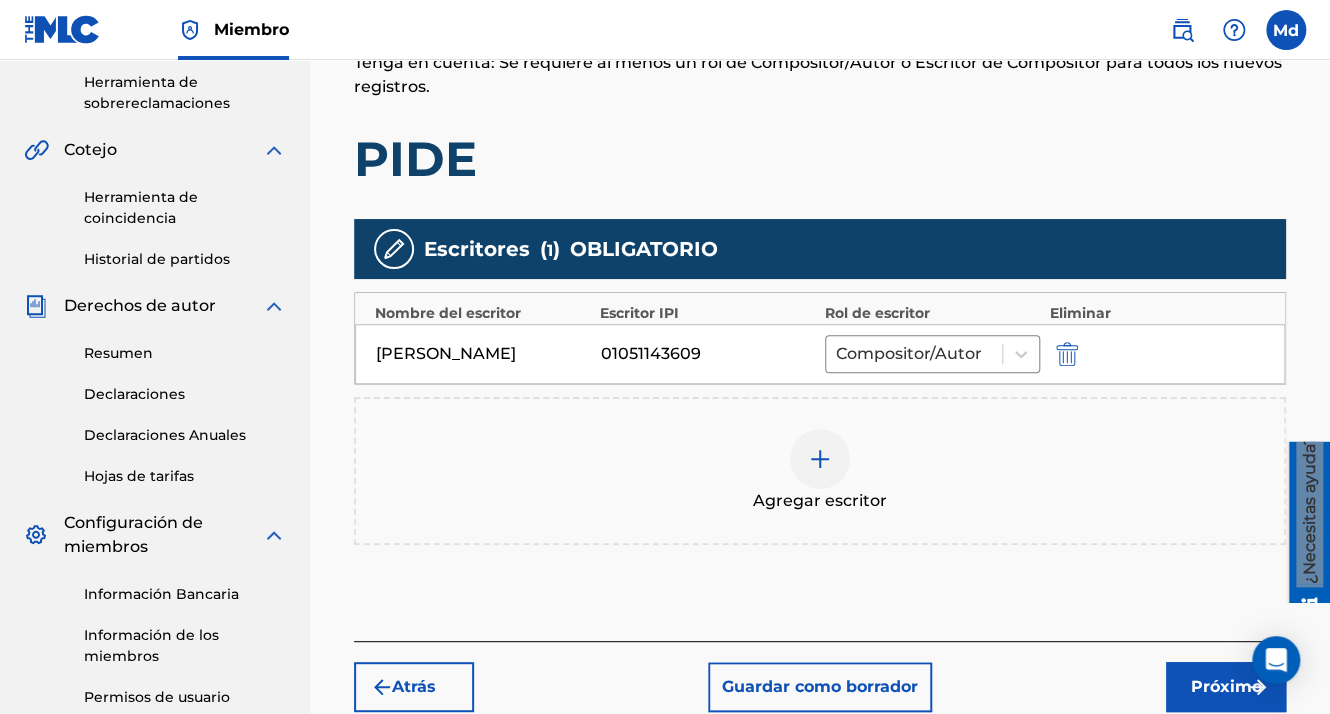 scroll, scrollTop: 696, scrollLeft: 0, axis: vertical 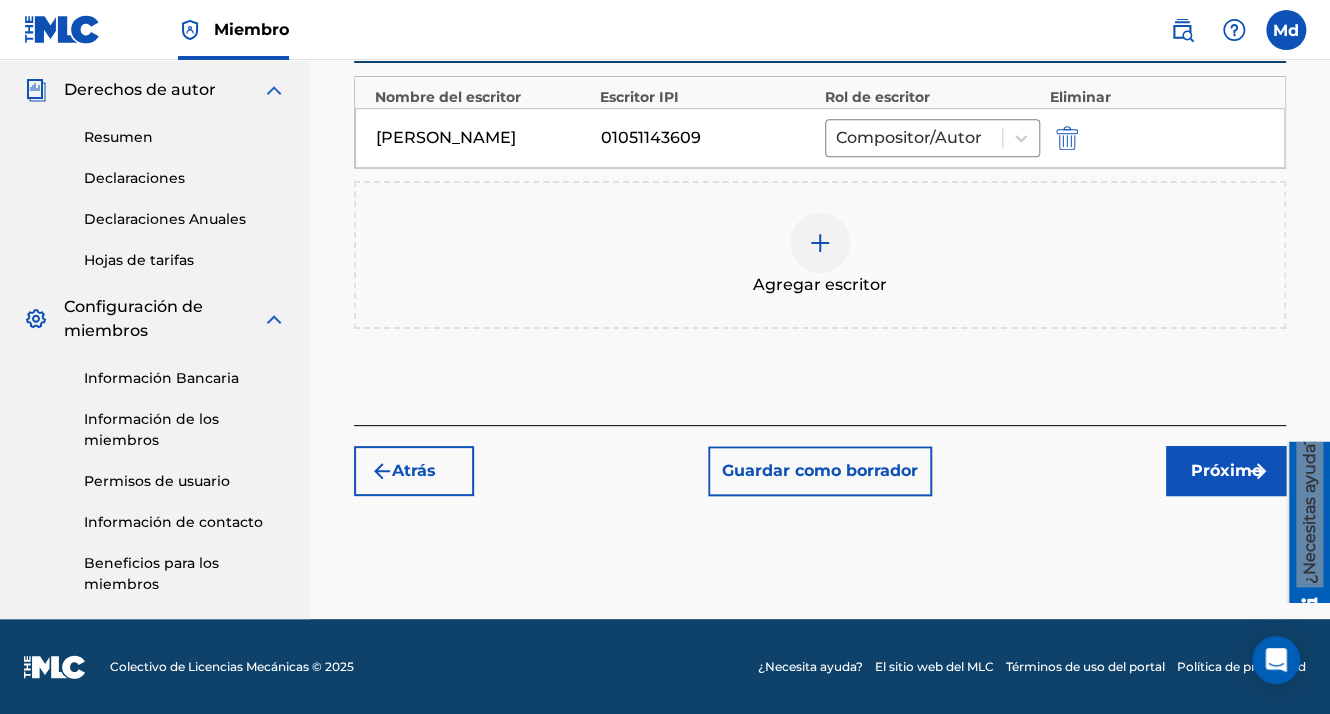click on "Próximo" at bounding box center [1226, 471] 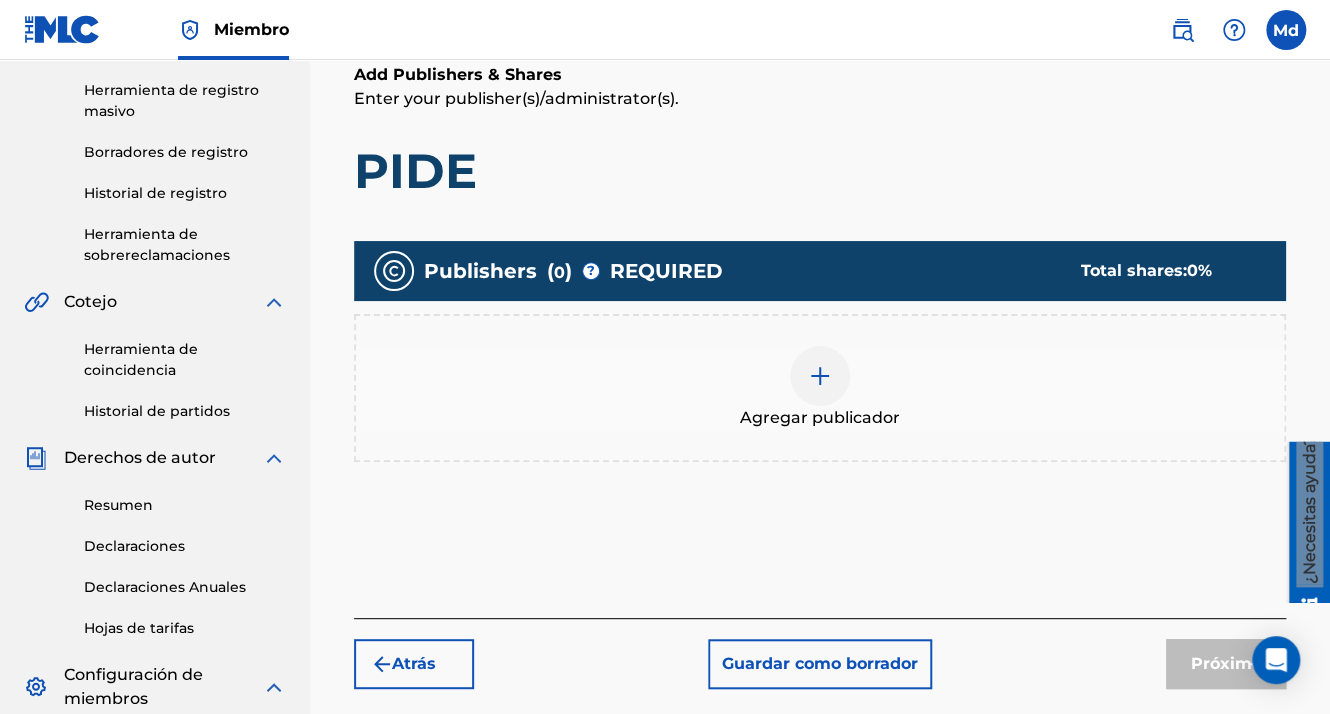 scroll, scrollTop: 490, scrollLeft: 0, axis: vertical 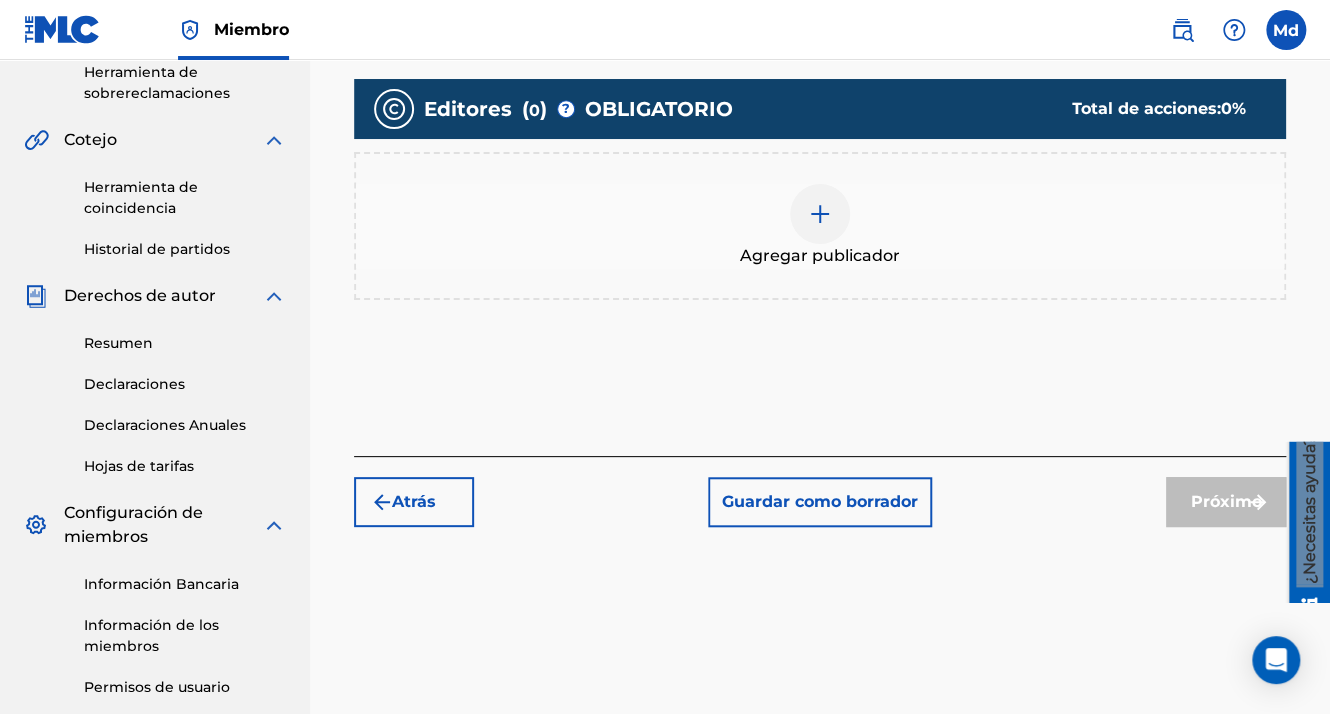 click at bounding box center (820, 214) 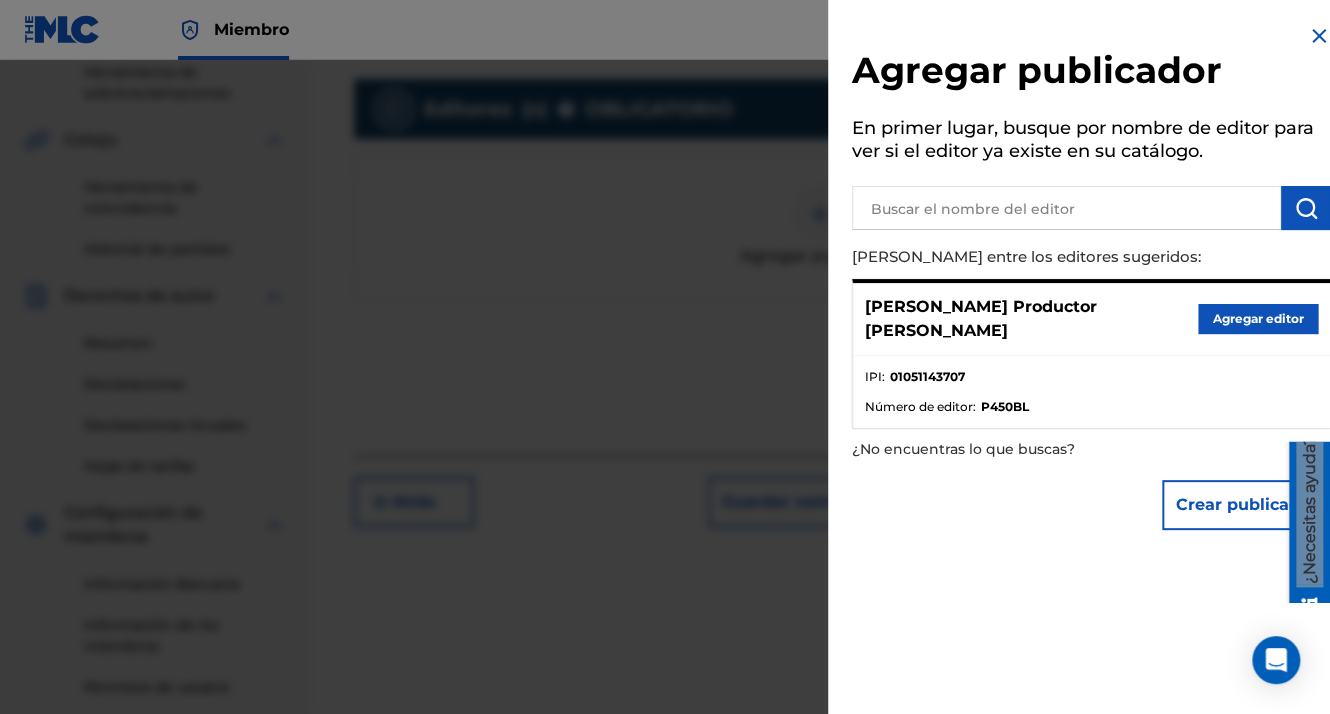 click on "Agregar editor" at bounding box center [1258, 319] 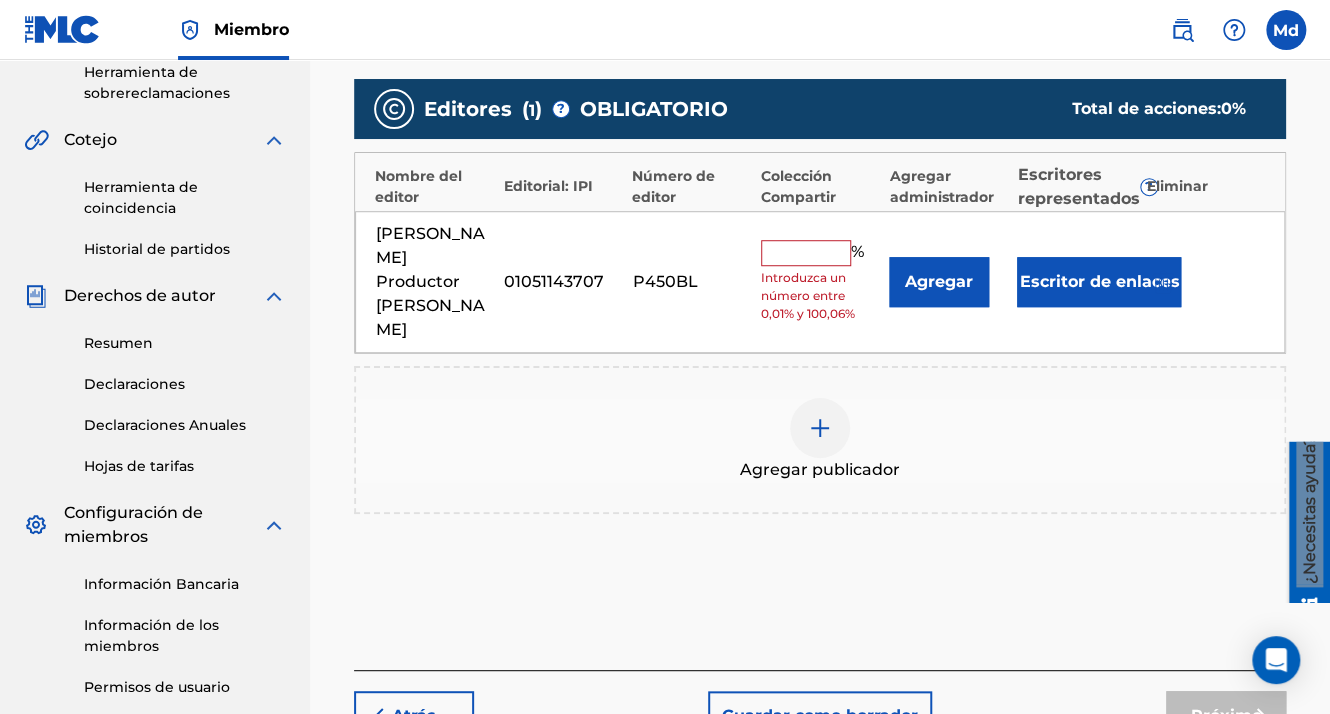 click at bounding box center (806, 253) 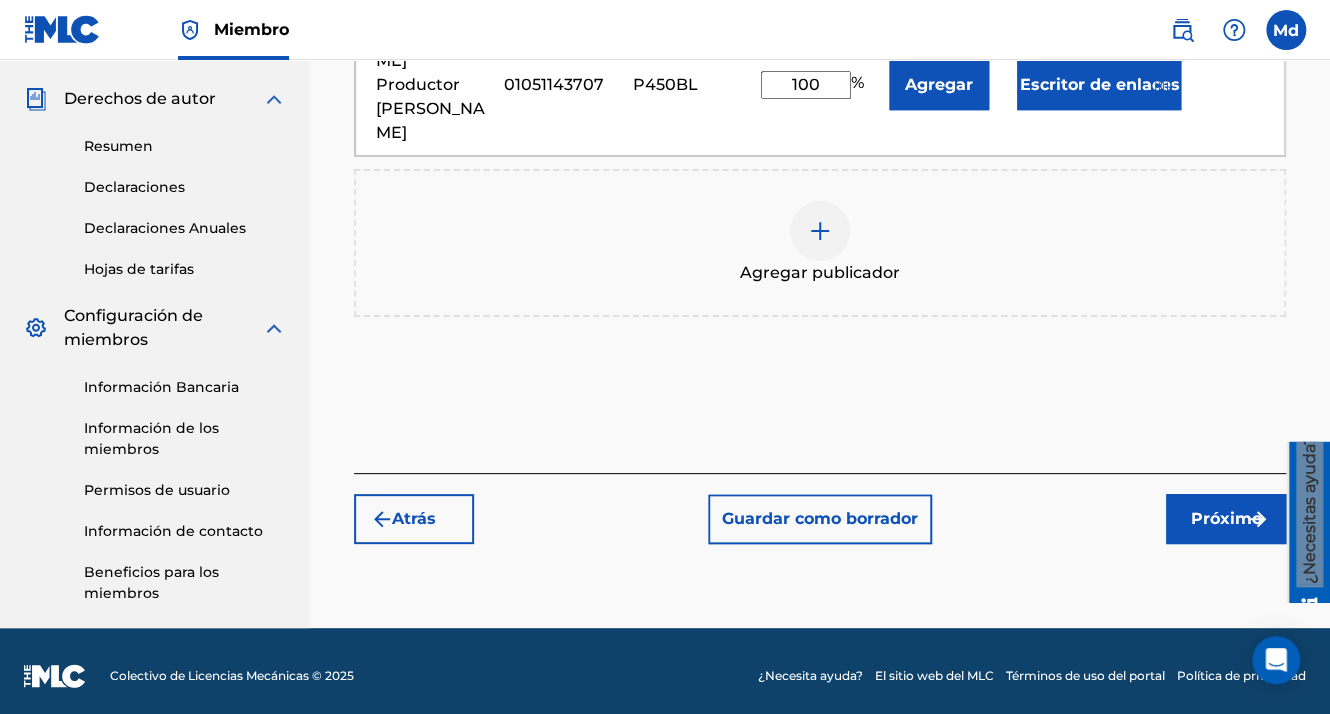 scroll, scrollTop: 696, scrollLeft: 0, axis: vertical 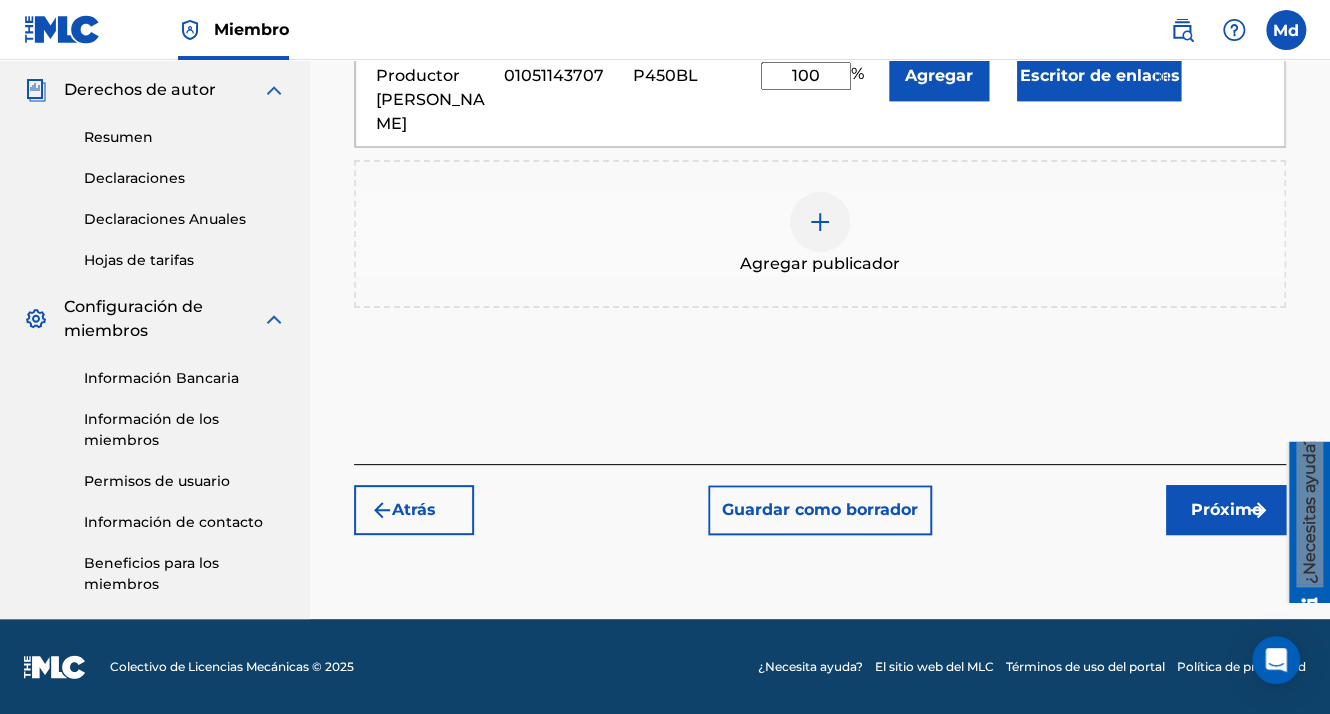 click on "Próximo" at bounding box center [1226, 510] 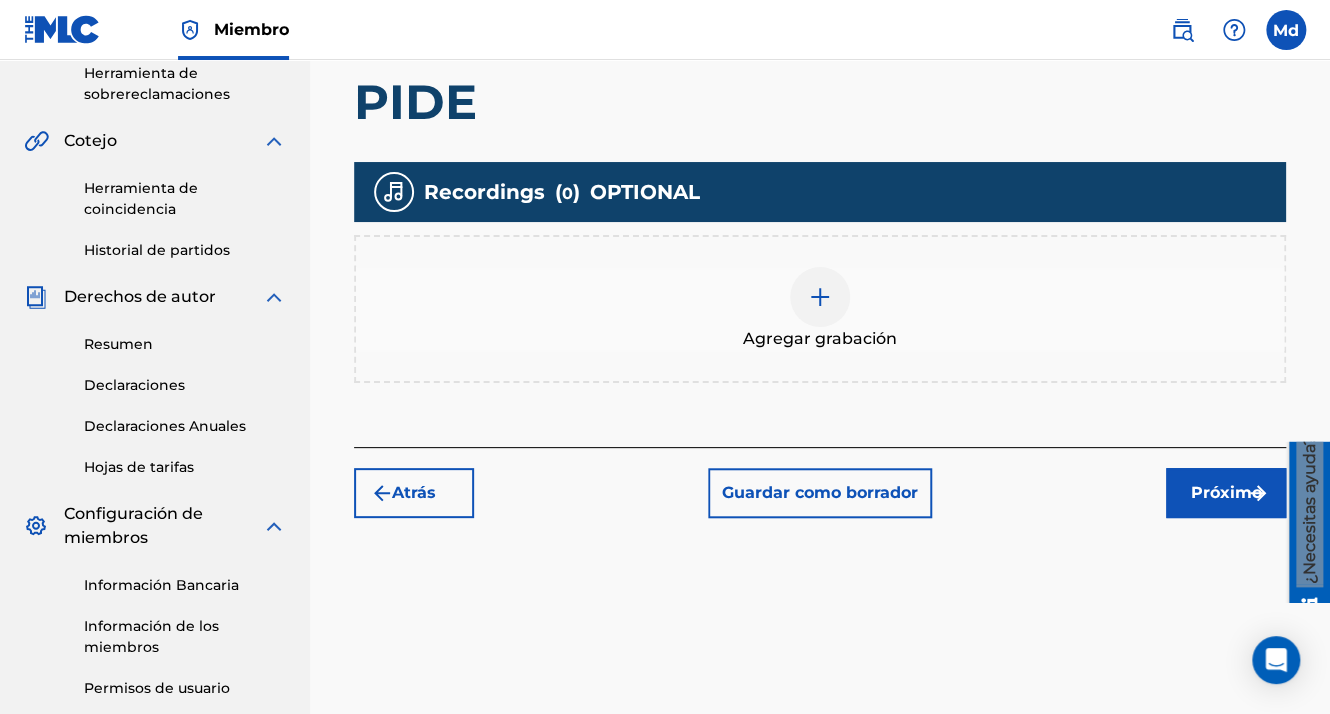 scroll, scrollTop: 490, scrollLeft: 0, axis: vertical 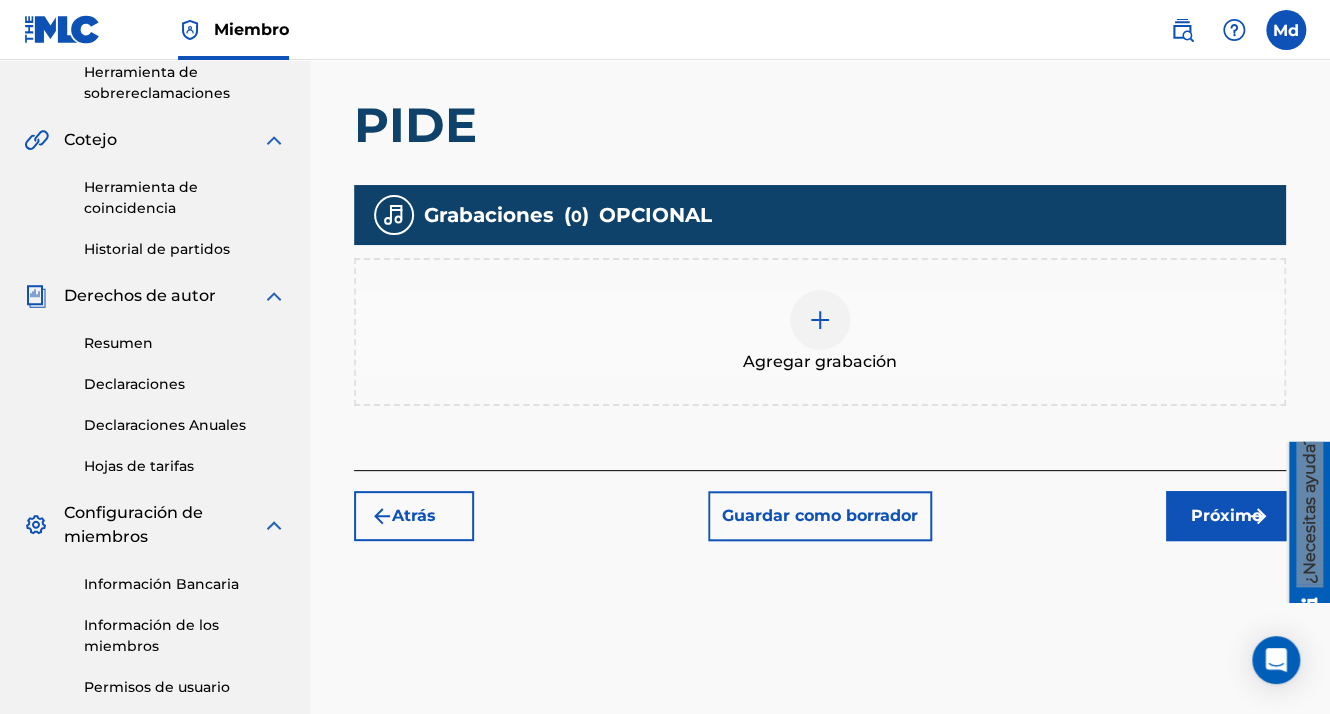 click at bounding box center (820, 320) 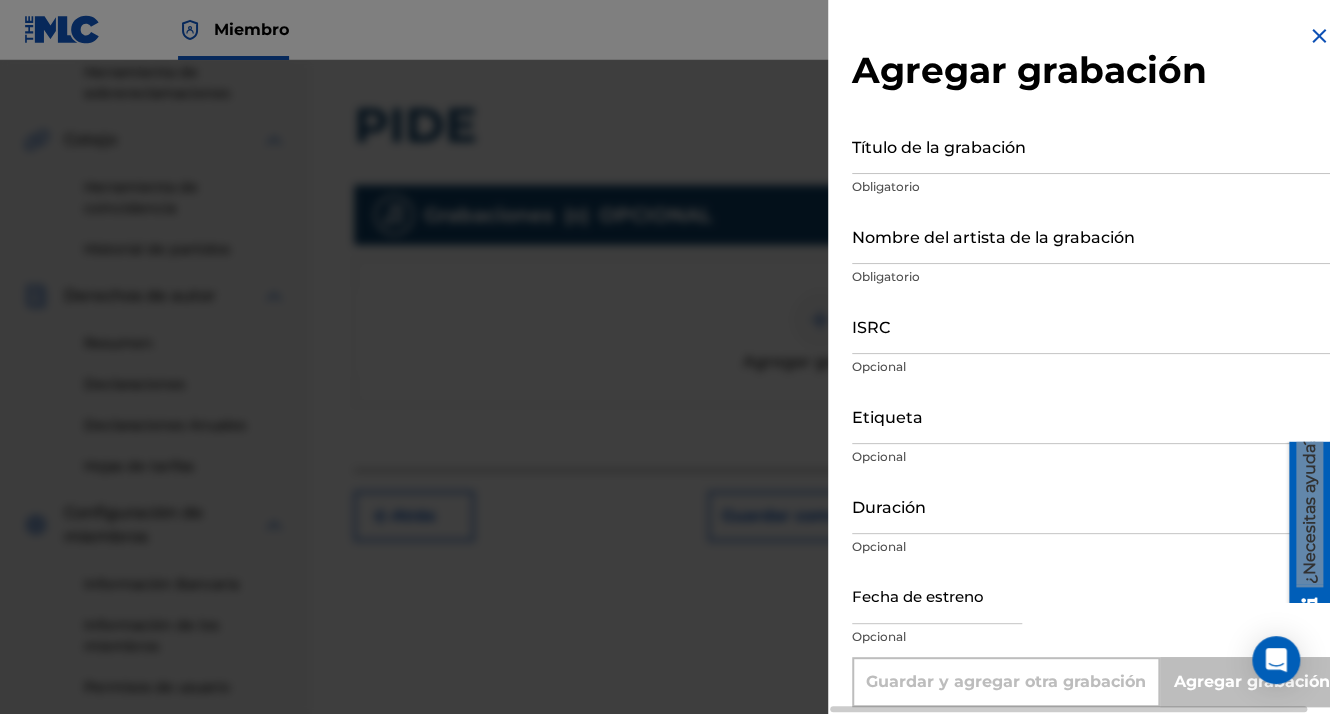click on "Título de la grabación" at bounding box center (1091, 145) 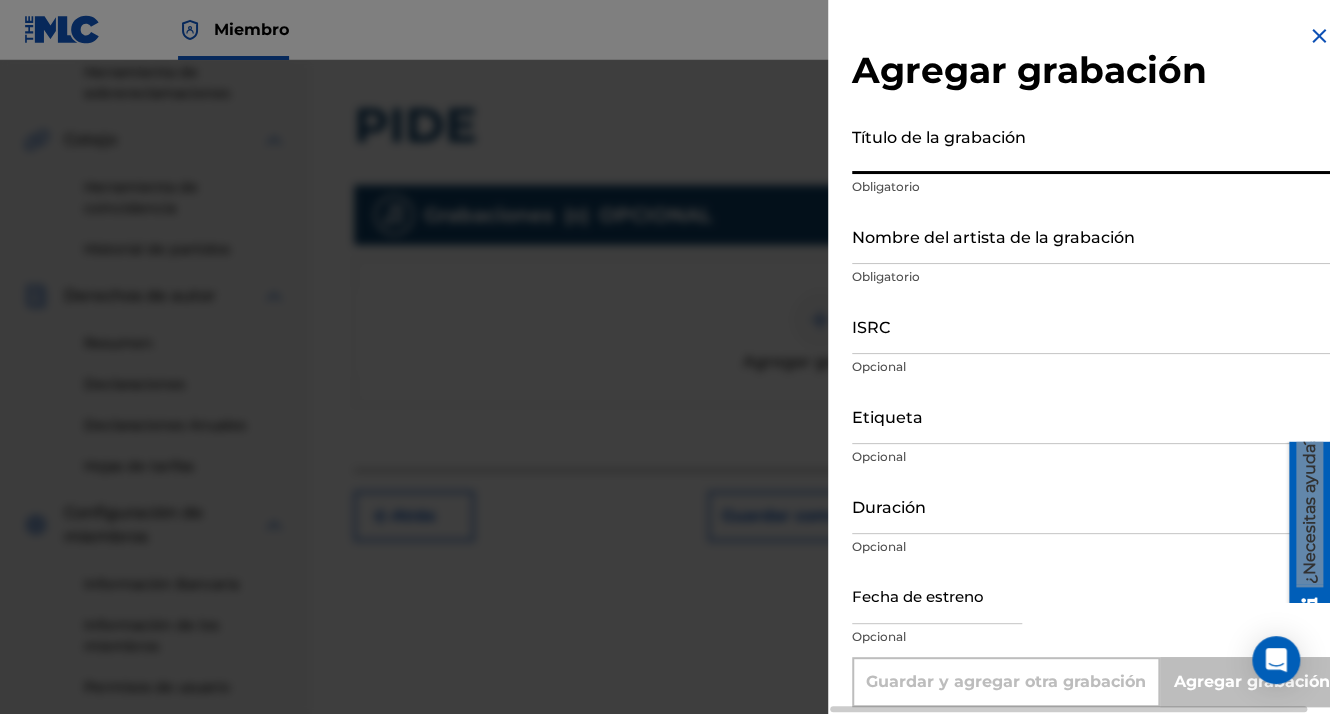 paste on "PIDE" 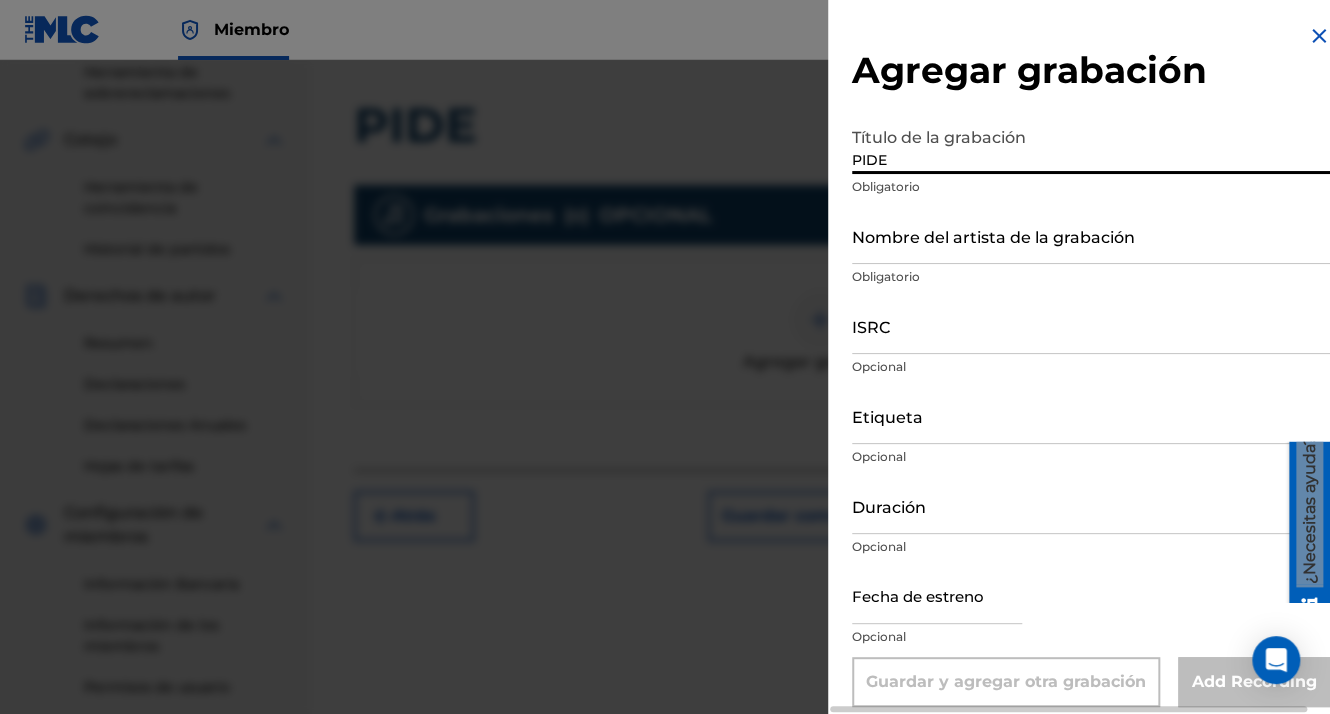 click on "Nombre del artista de la grabación" at bounding box center [1091, 235] 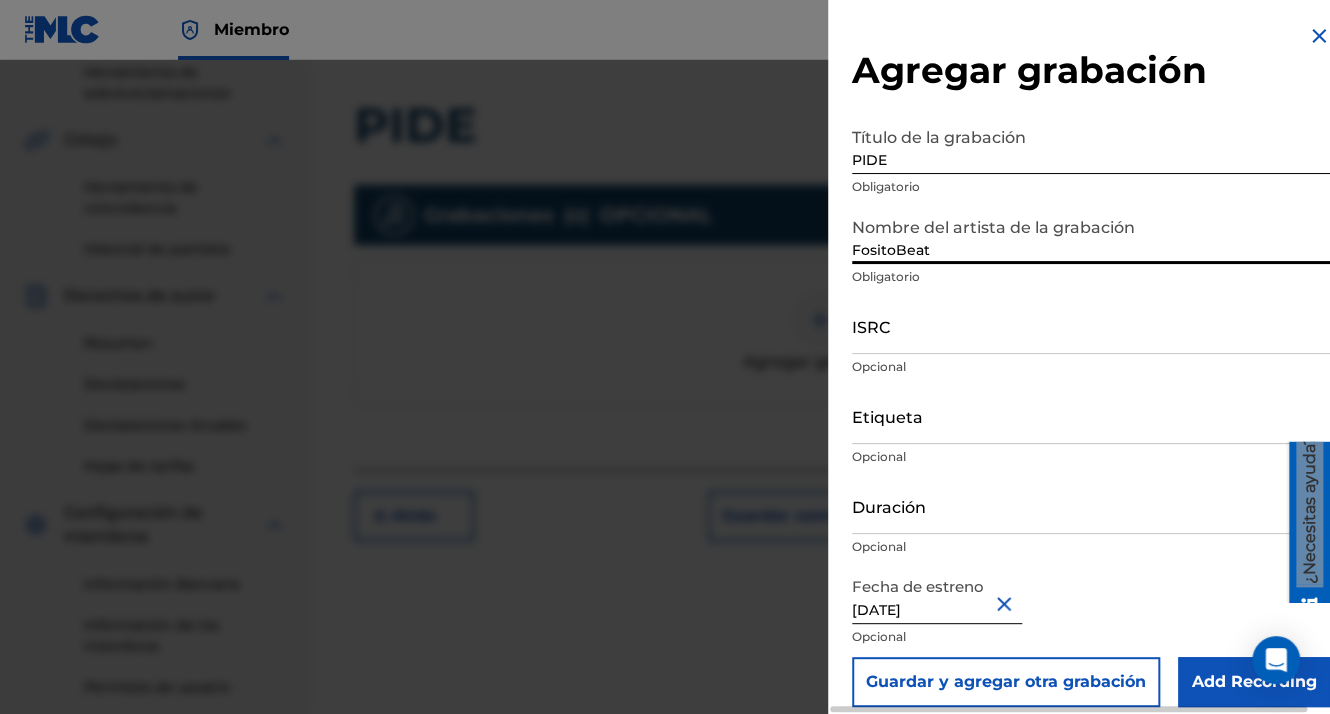 drag, startPoint x: 948, startPoint y: 248, endPoint x: 872, endPoint y: 240, distance: 76.41989 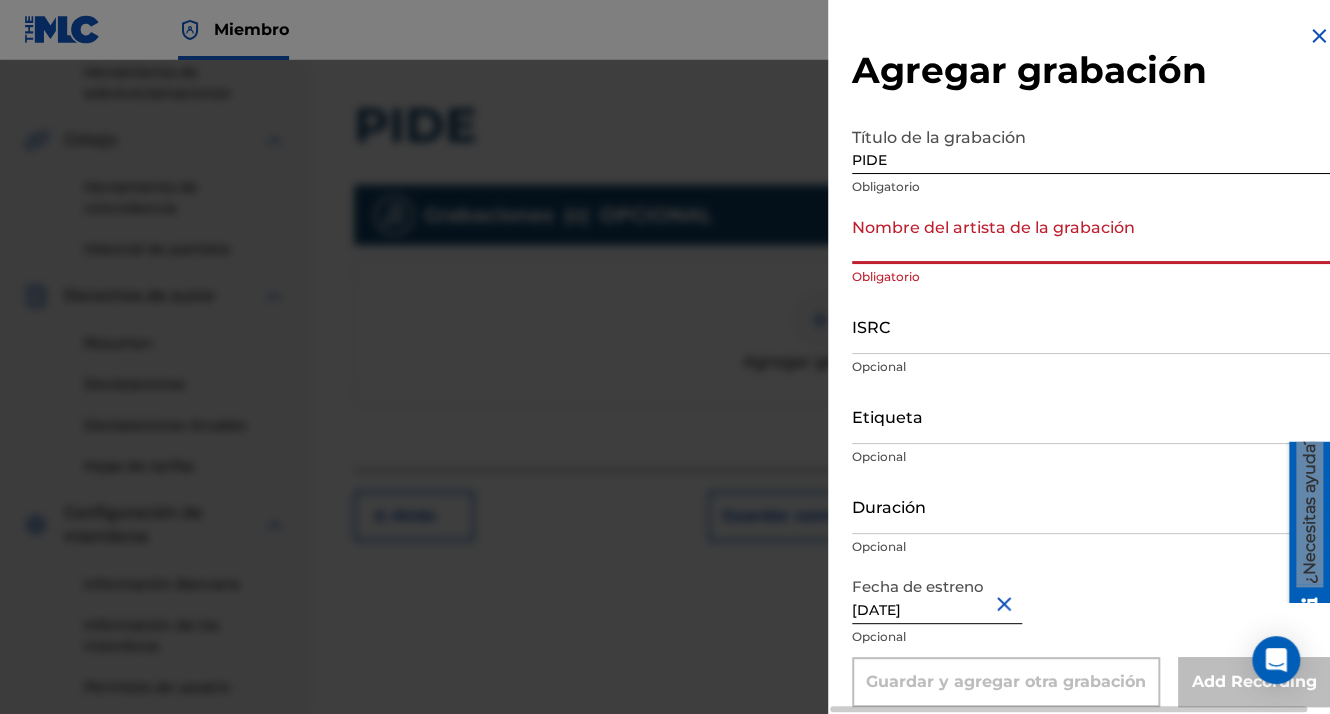 paste on "BrindaBeat" 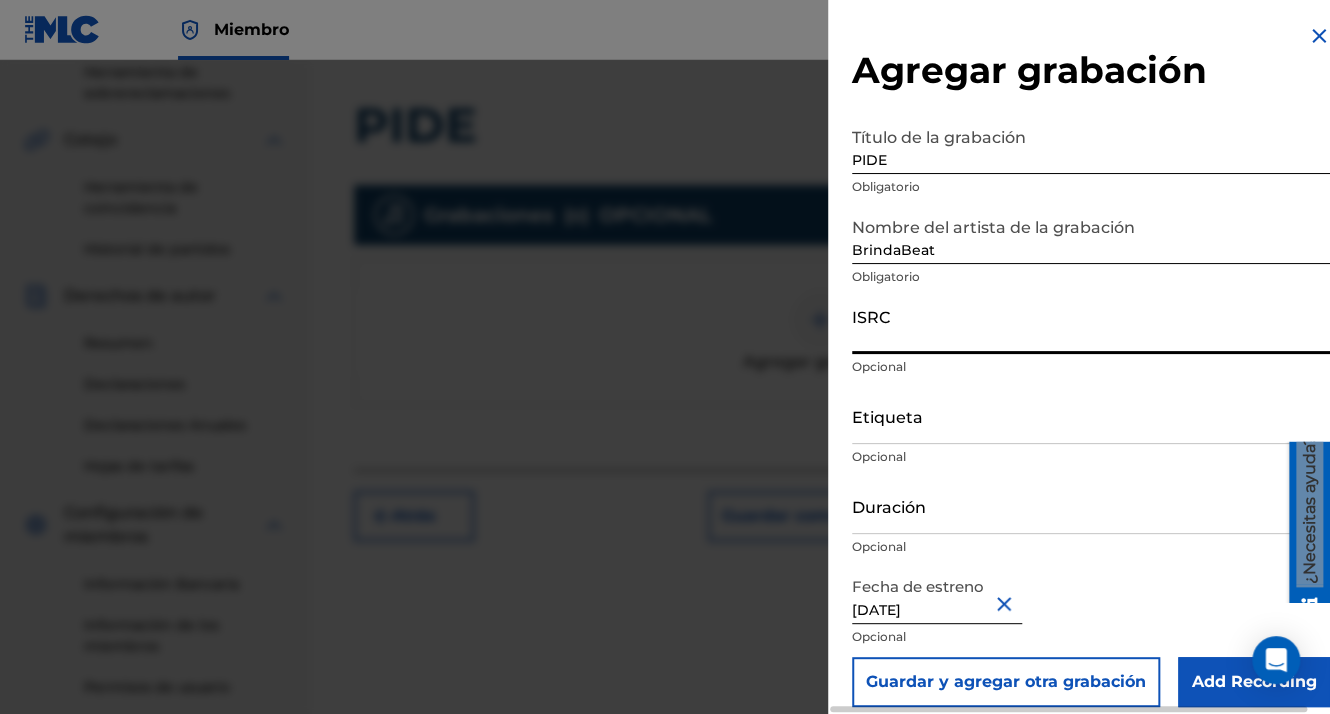 click on "ISRC" at bounding box center (1091, 325) 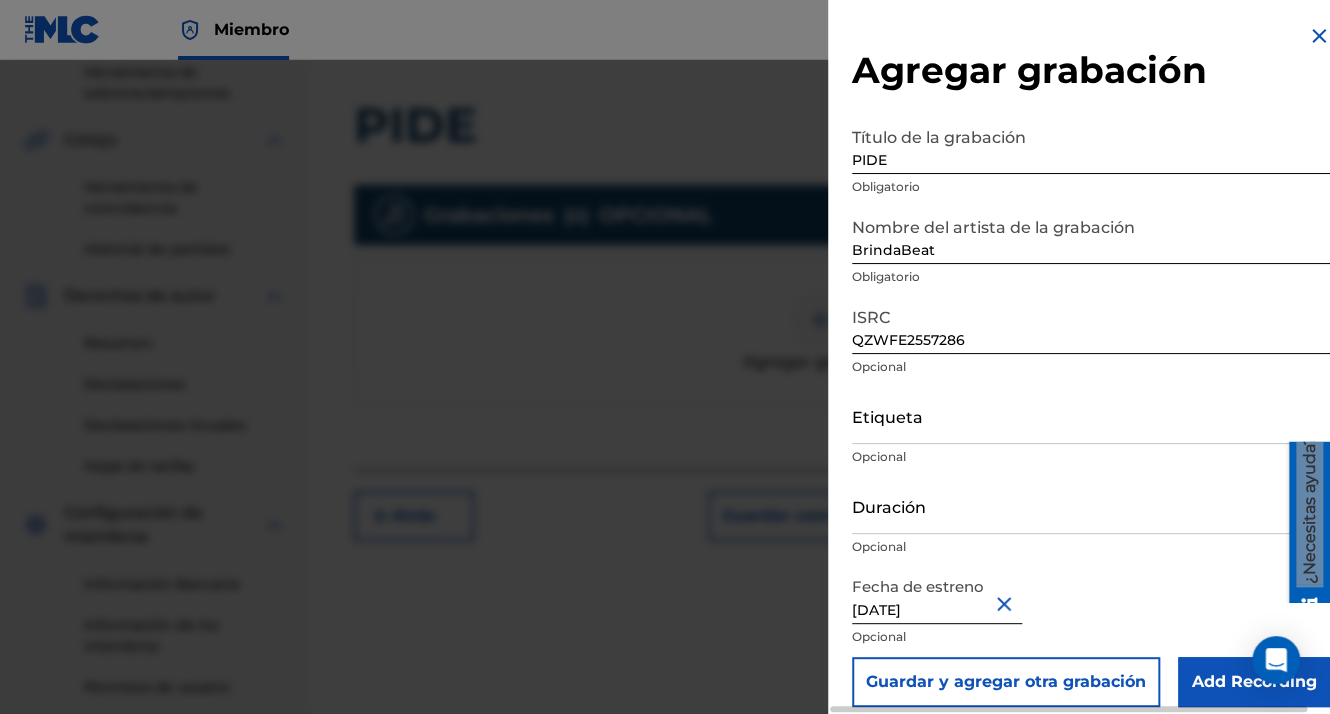 click on "Add Recording" at bounding box center [1254, 682] 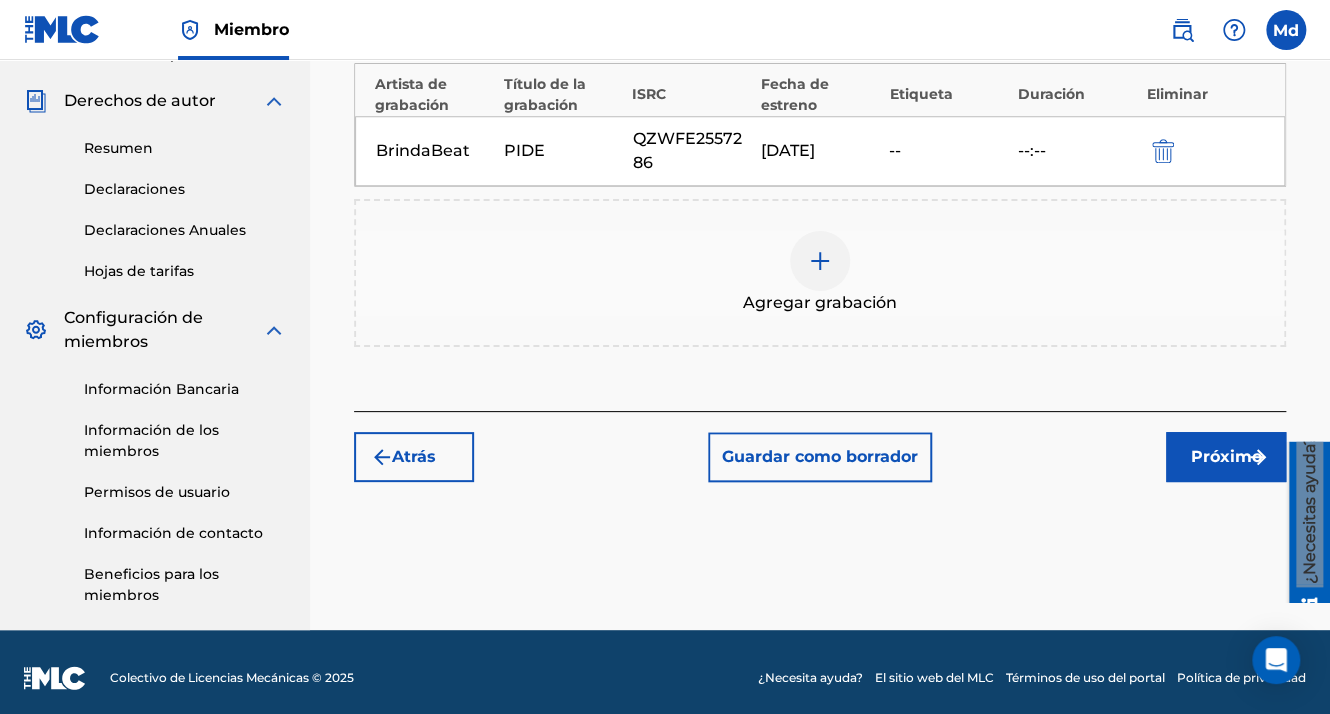 scroll, scrollTop: 690, scrollLeft: 0, axis: vertical 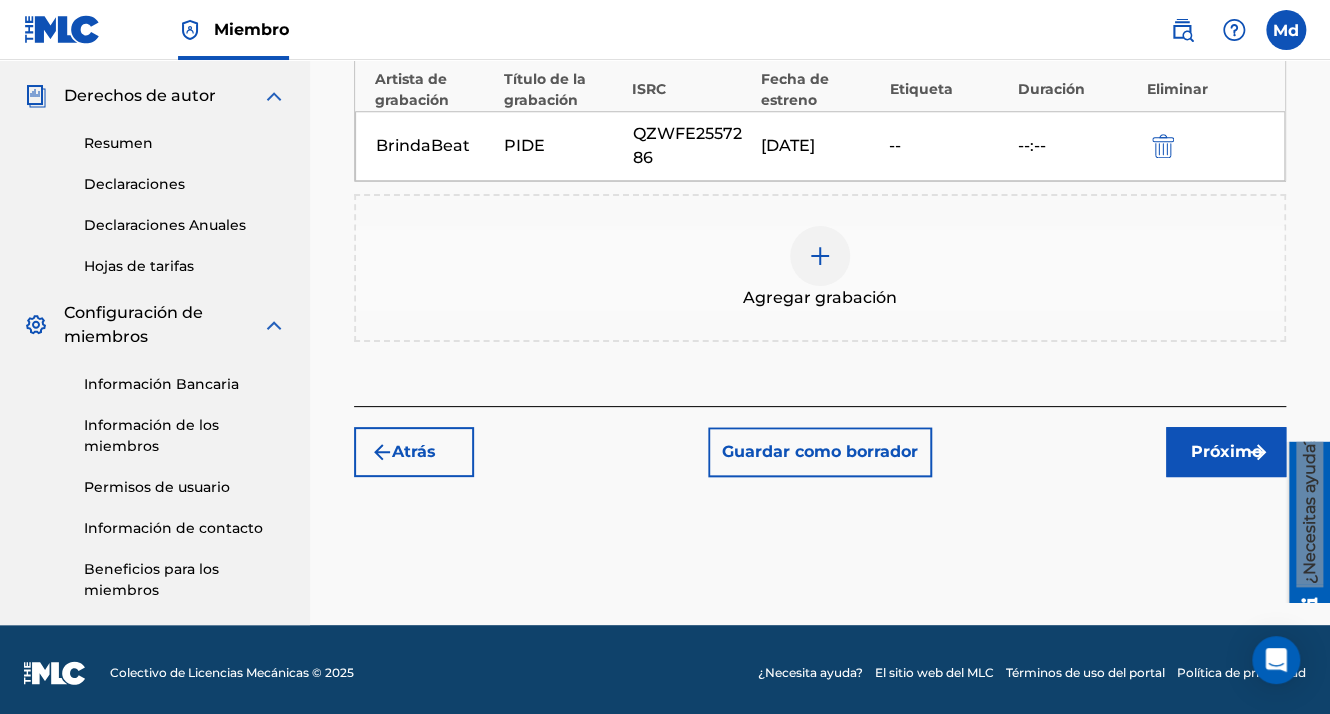 click on "Próximo" at bounding box center (1226, 452) 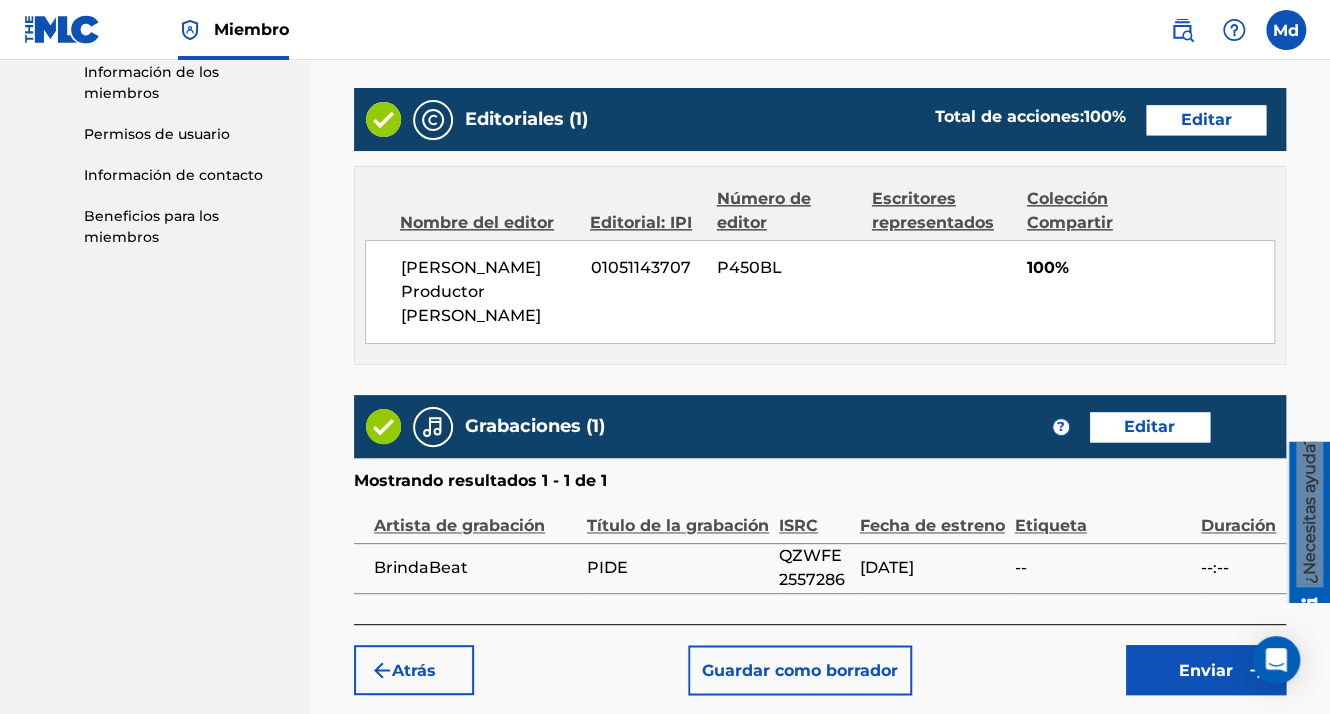 scroll, scrollTop: 1123, scrollLeft: 0, axis: vertical 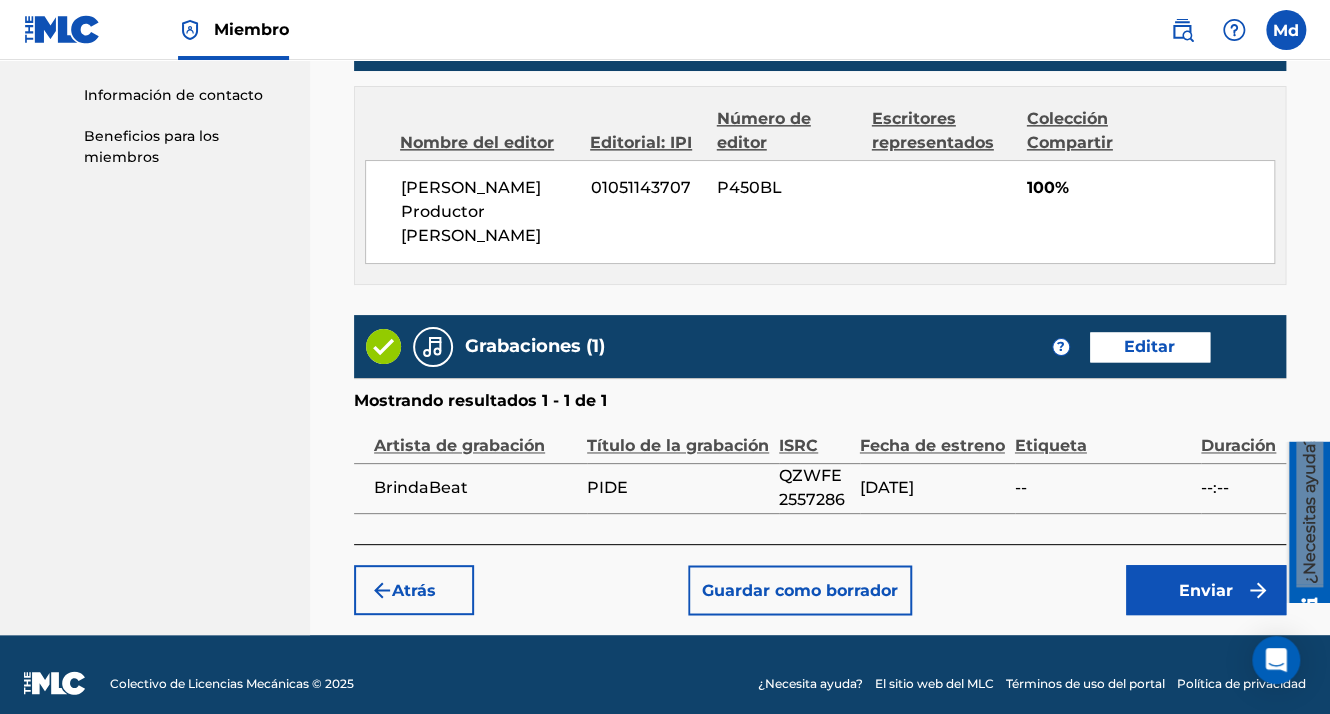 click on "Enviar" at bounding box center [1206, 590] 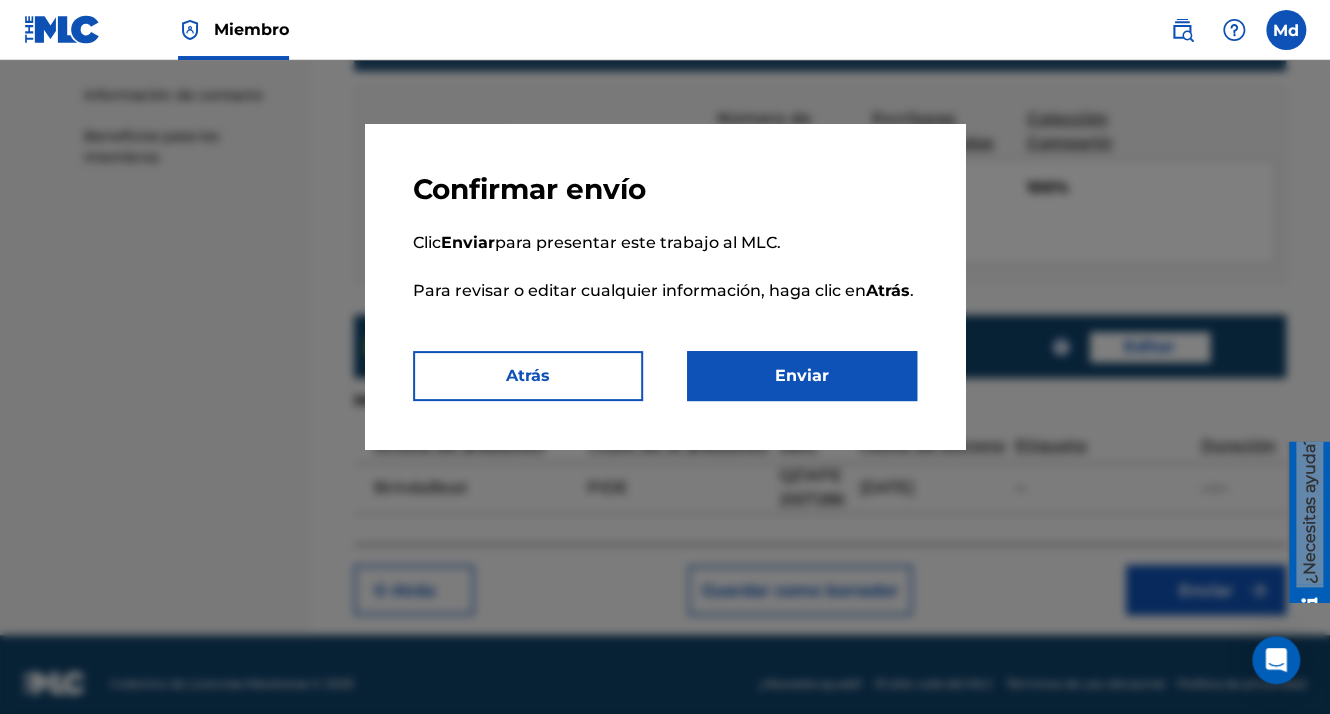 click on "Enviar" at bounding box center (802, 376) 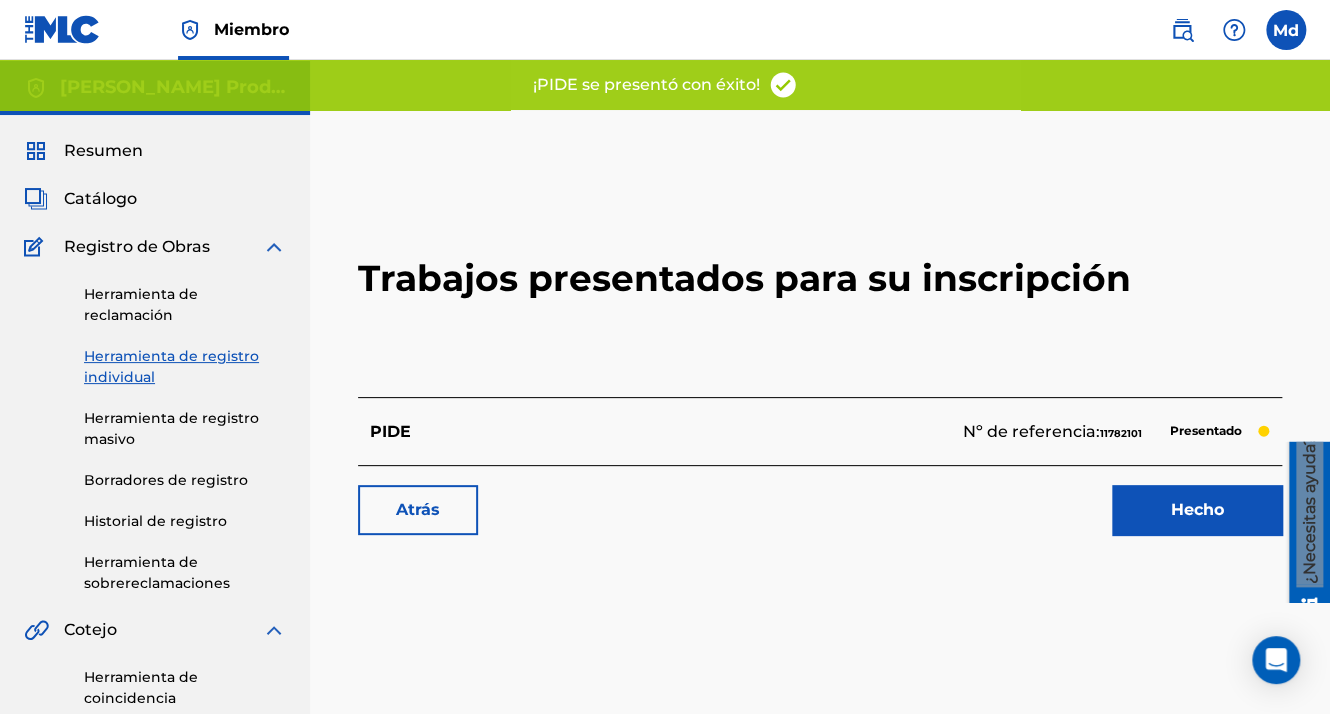 click on "Hecho" at bounding box center [1197, 510] 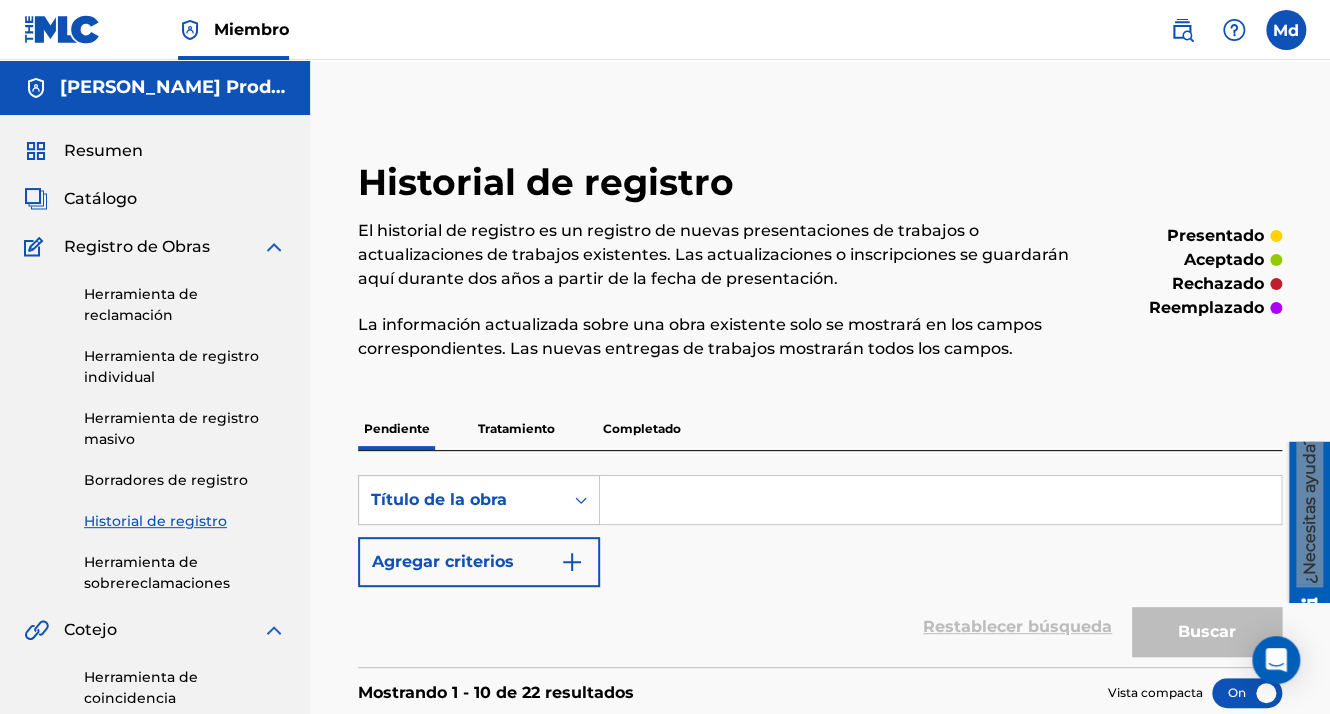 click on "Catálogo" at bounding box center [100, 199] 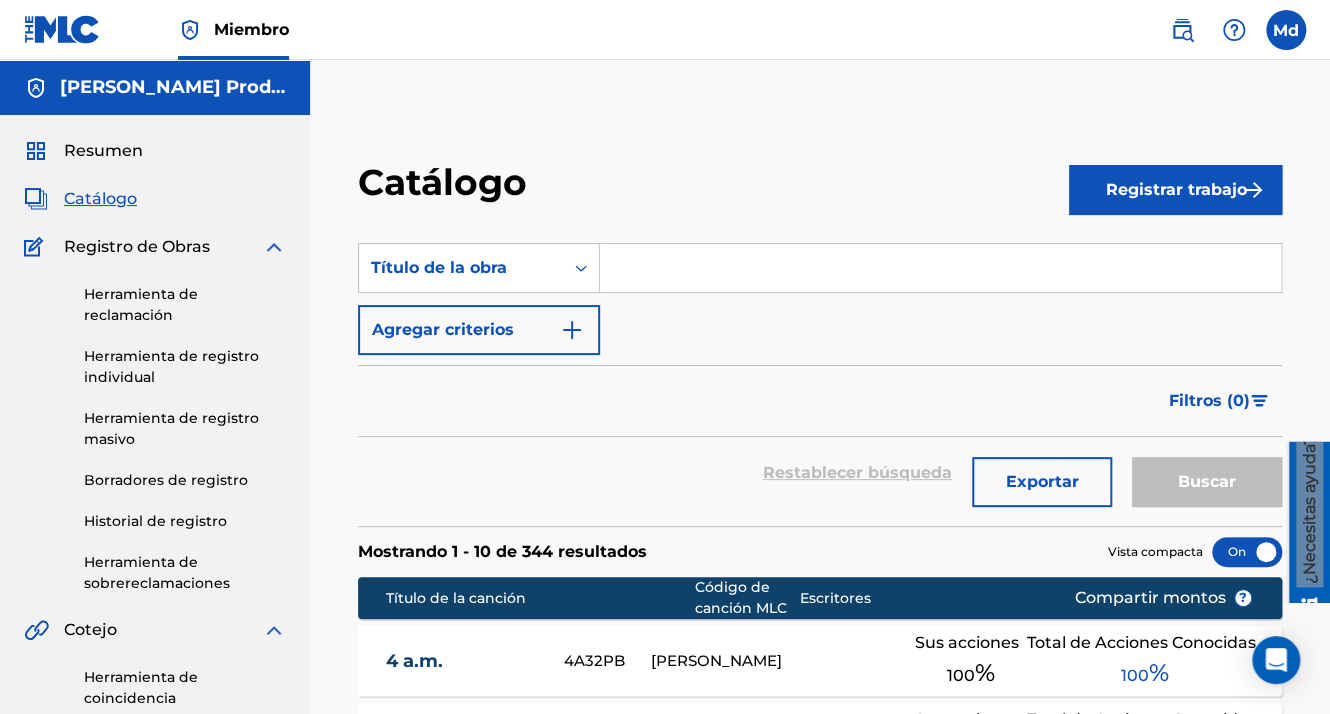 click on "Registrar trabajo" at bounding box center [1175, 190] 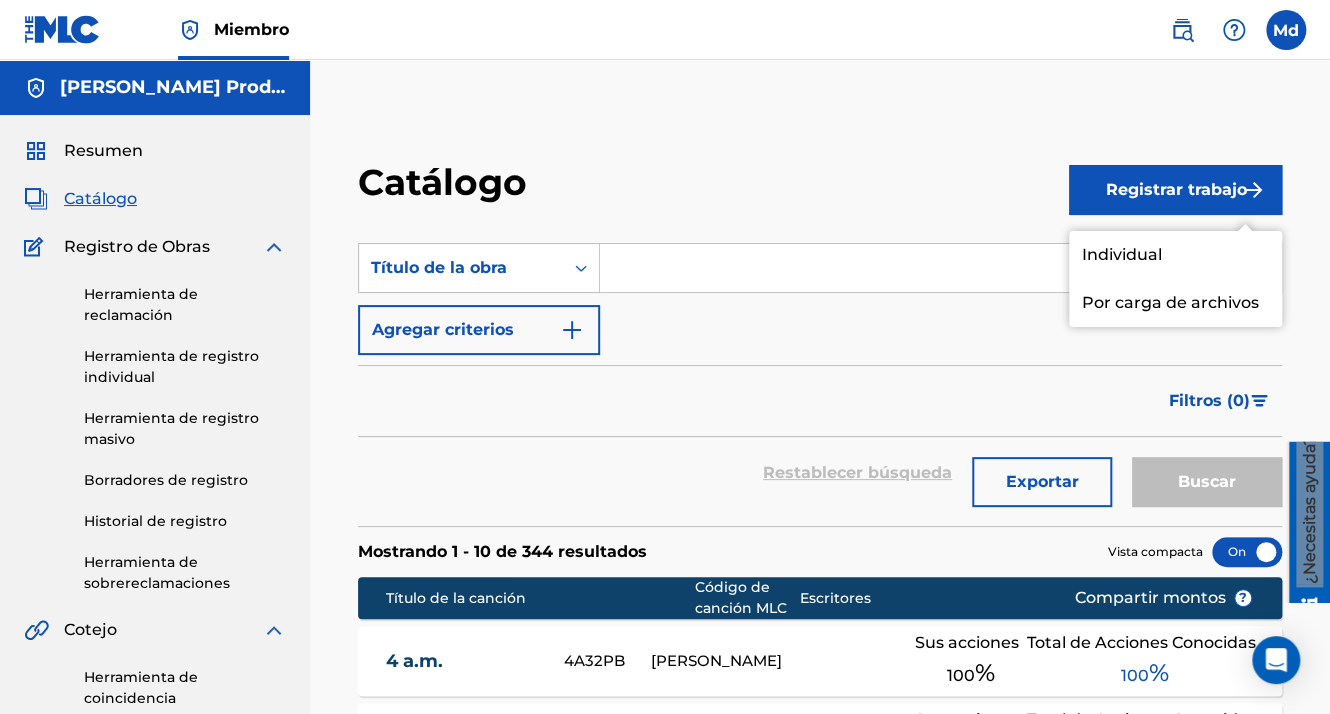 click on "Individual" at bounding box center [1175, 255] 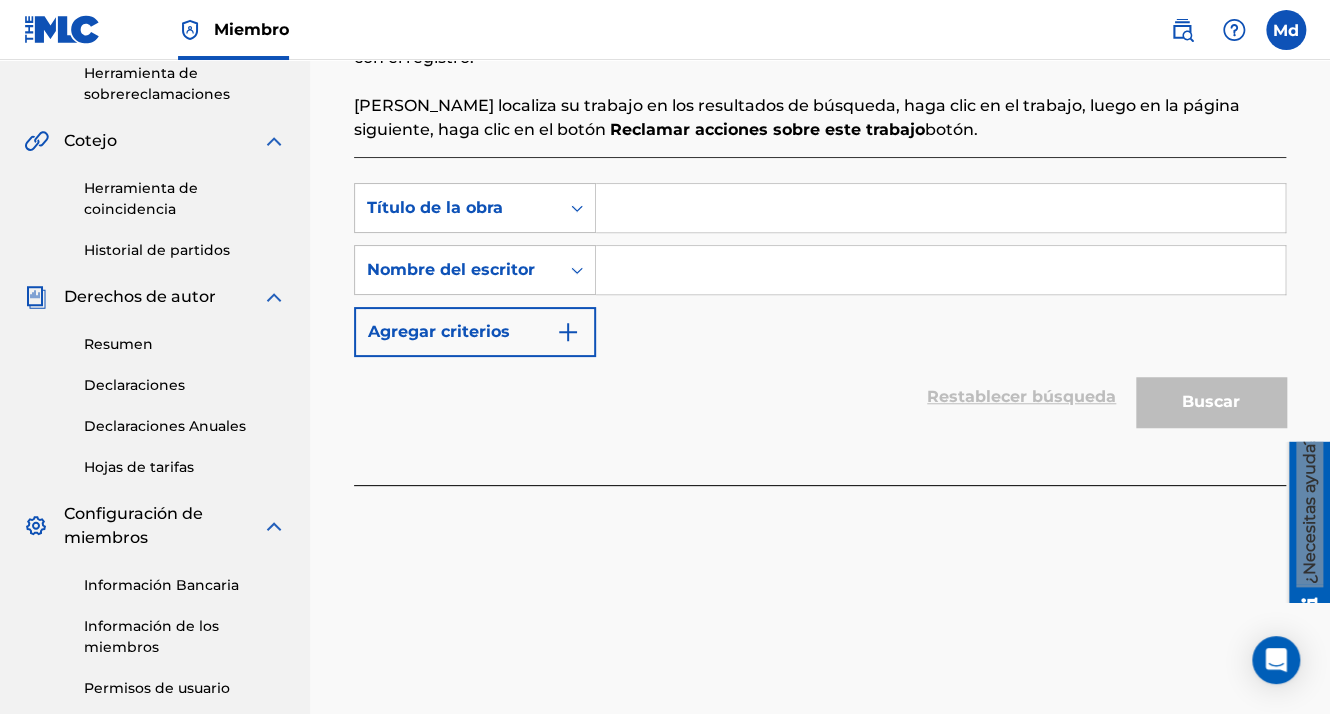 scroll, scrollTop: 500, scrollLeft: 0, axis: vertical 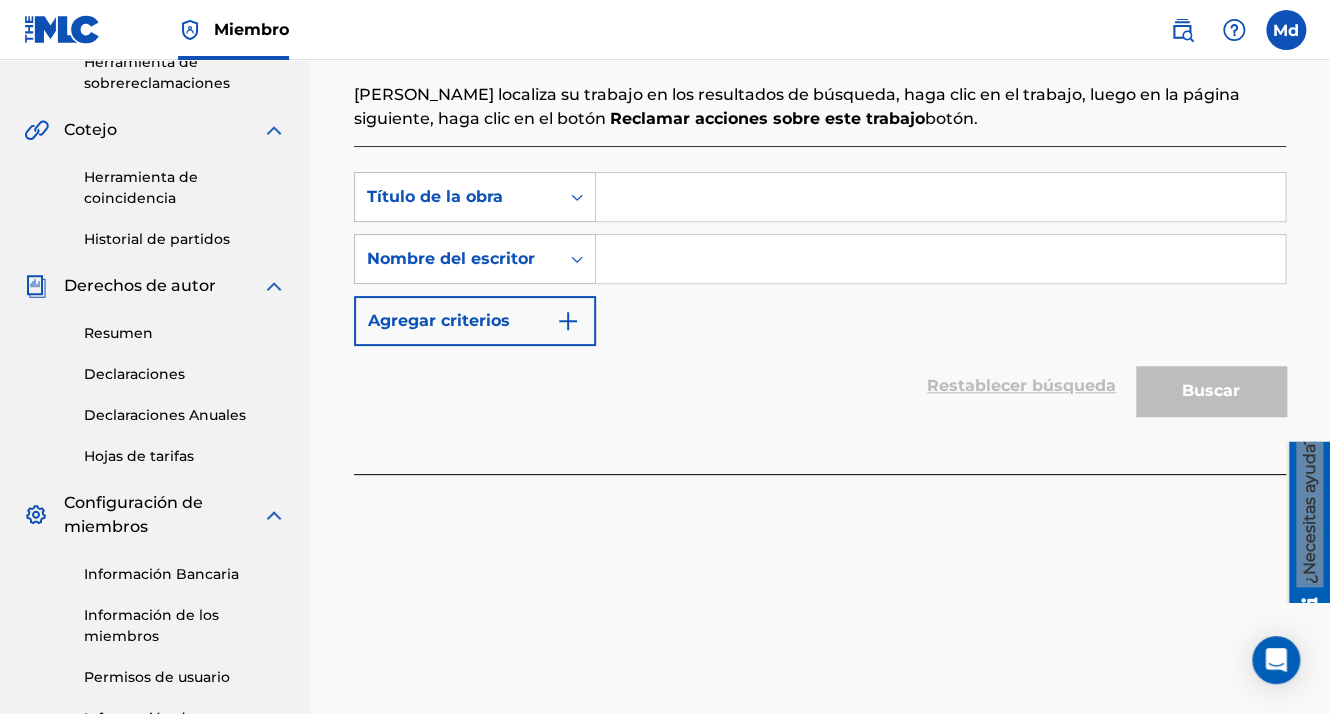 paste on "WEPA" 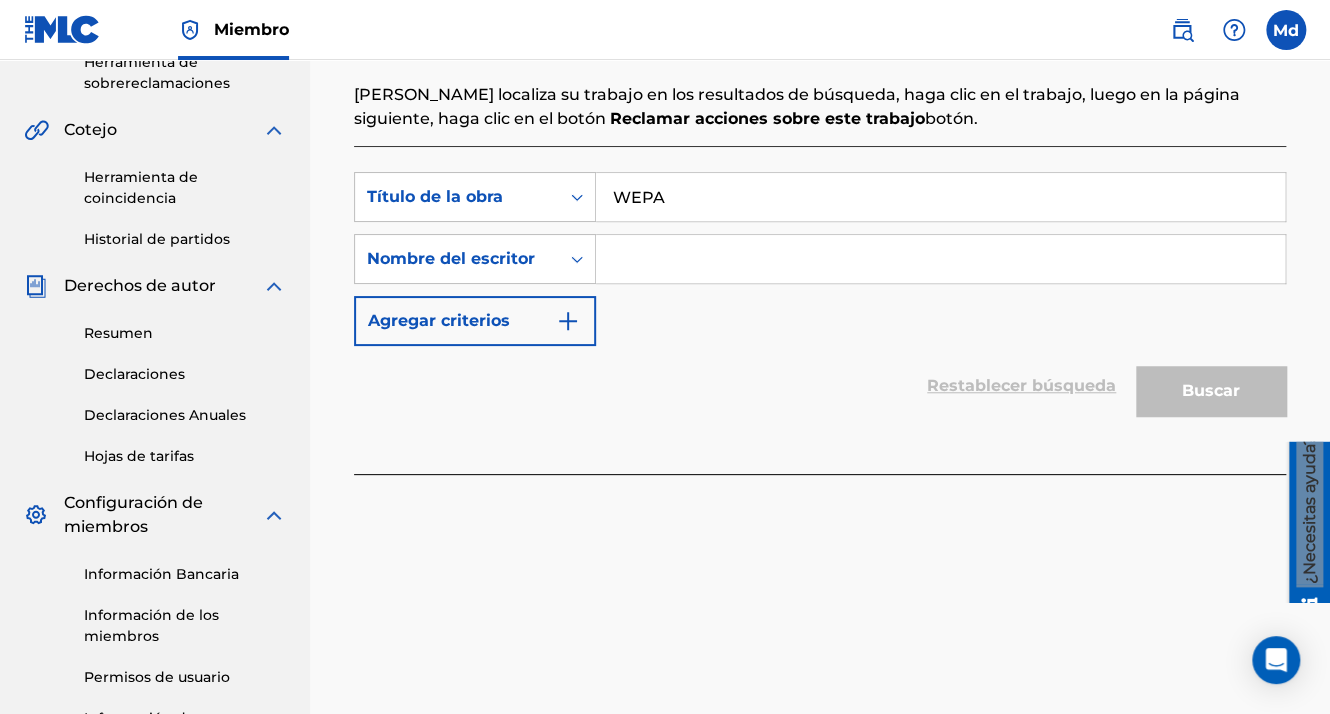 click on "SearchWithCriteriaa49d54d2-1779-47d5-b62d-3e5b6481eeee Título de la obra WEPA SearchWithCriteriac488f33e-f444-4171-b383-48b361756d5f Nombre del escritor Agregar criterios" at bounding box center (820, 259) 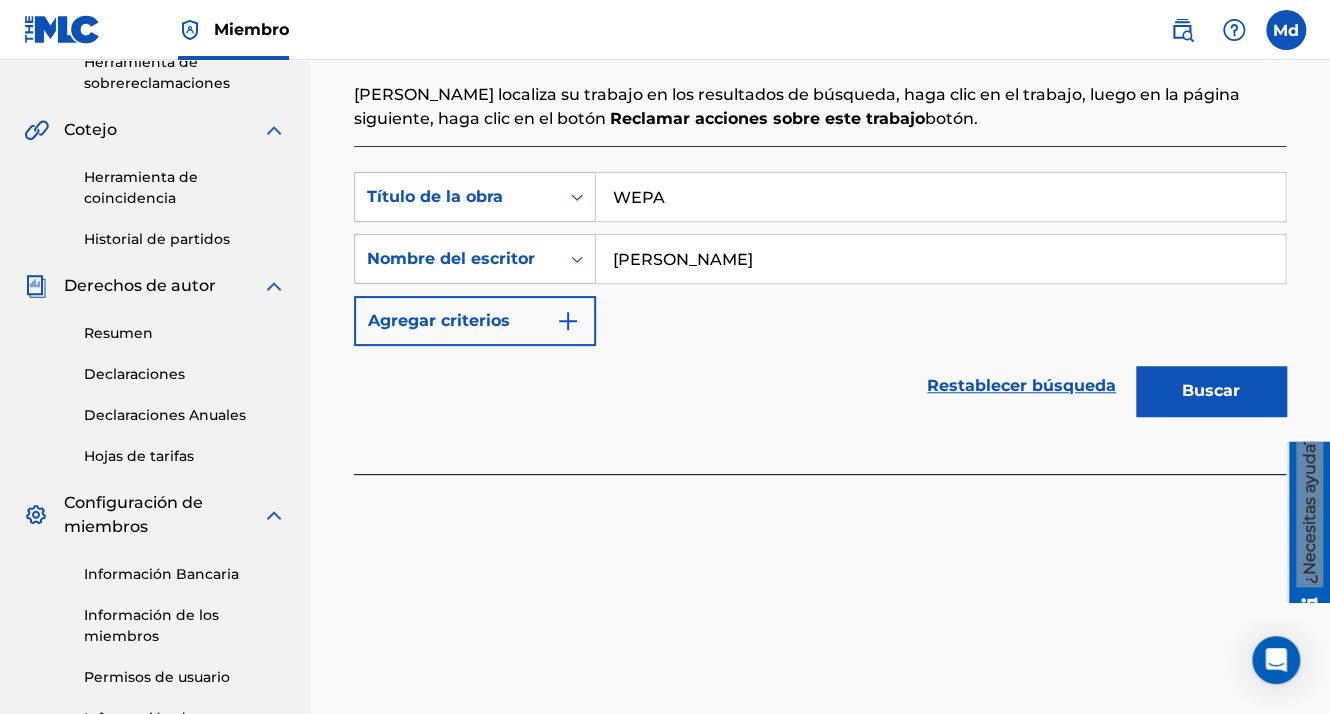 click at bounding box center [568, 321] 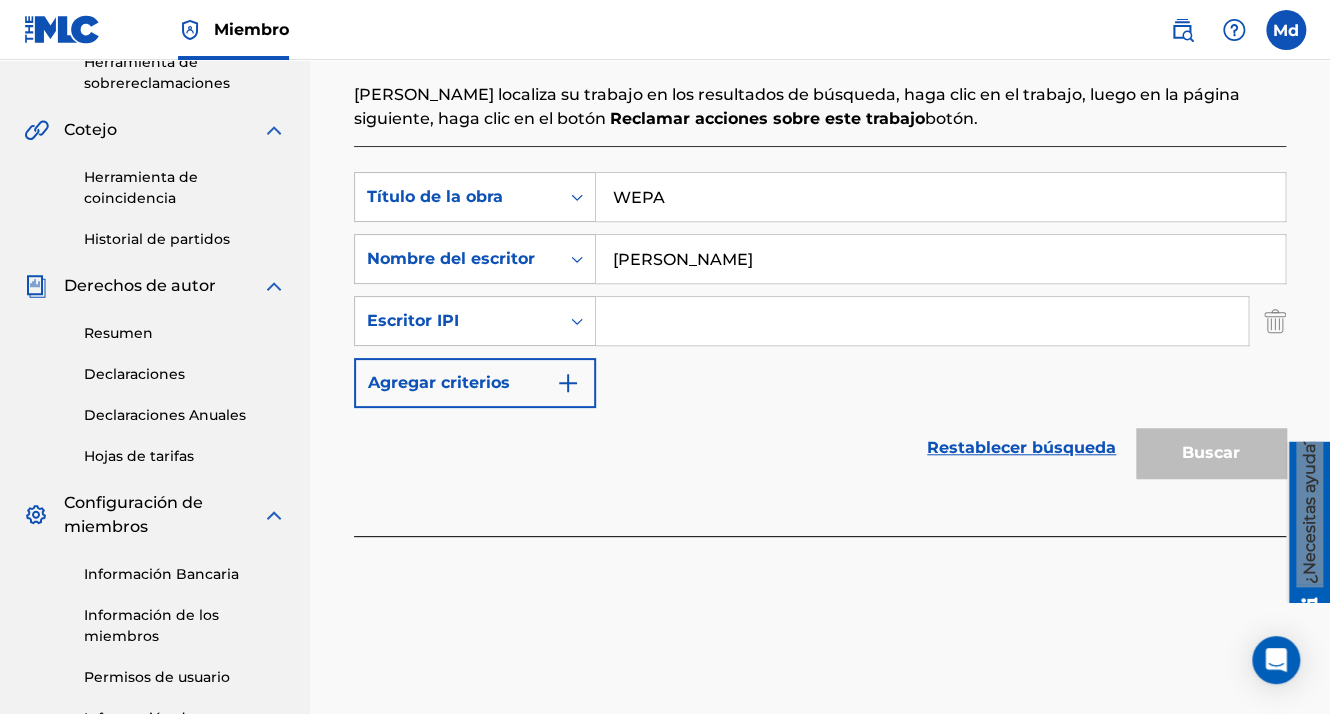 click at bounding box center [922, 321] 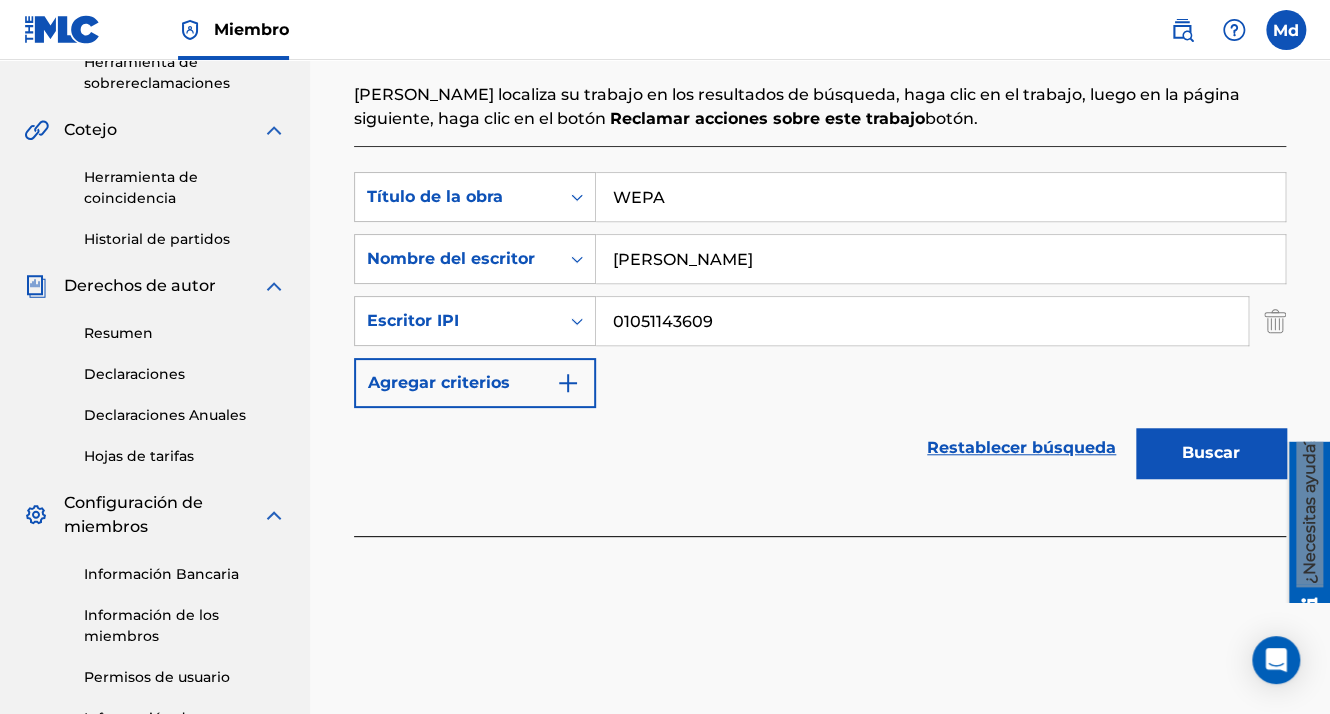 click on "Buscar" at bounding box center (1211, 453) 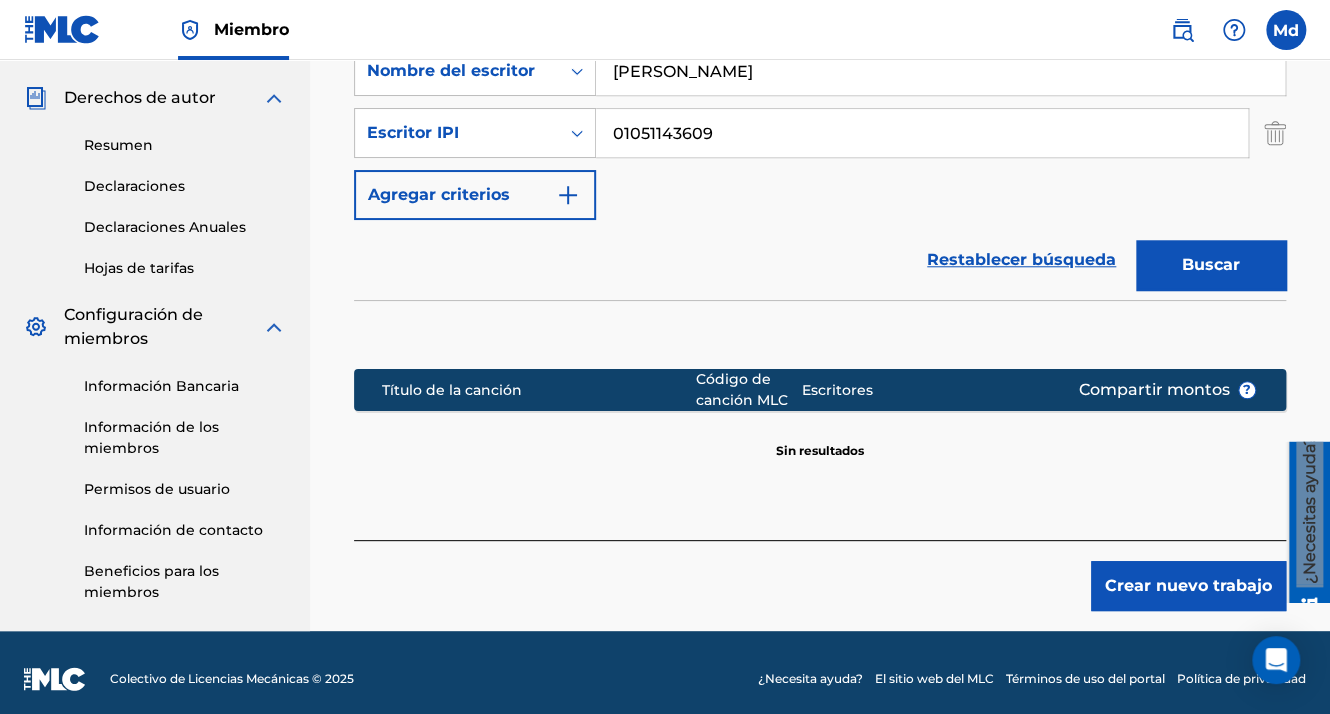 scroll, scrollTop: 700, scrollLeft: 0, axis: vertical 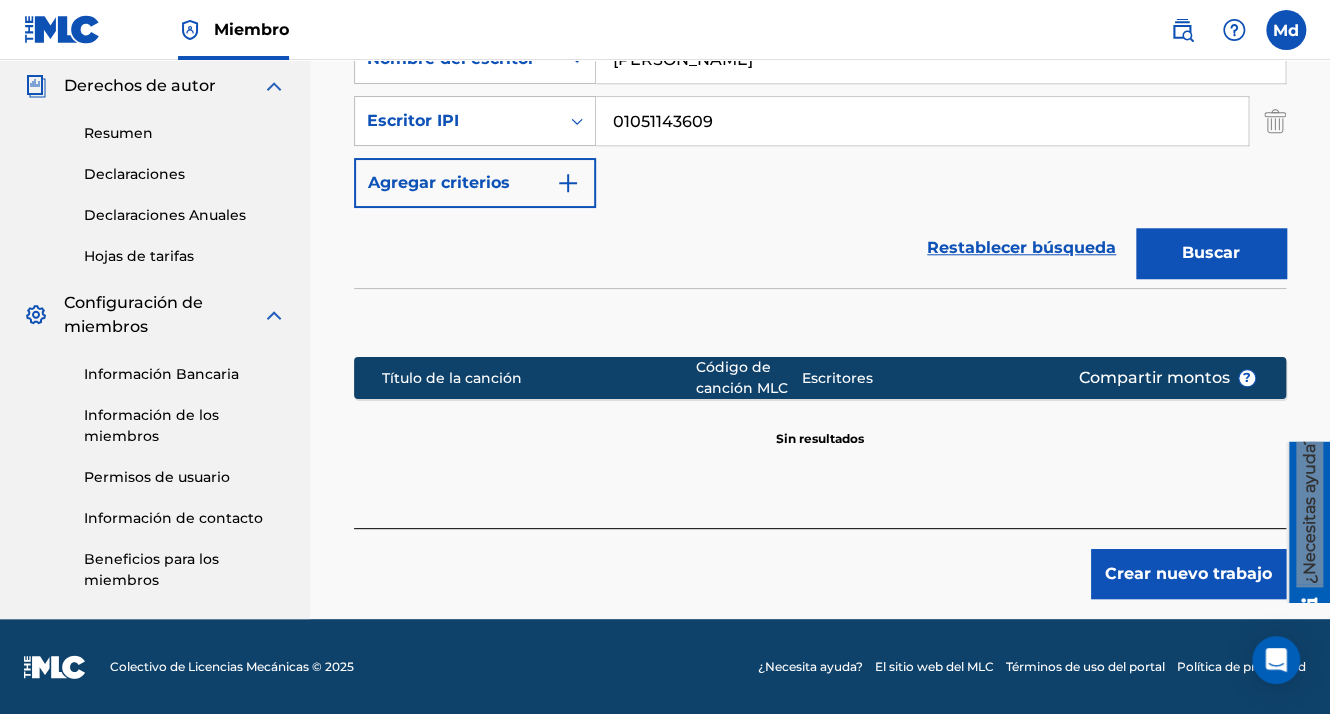 click on "Crear nuevo trabajo" at bounding box center [1188, 574] 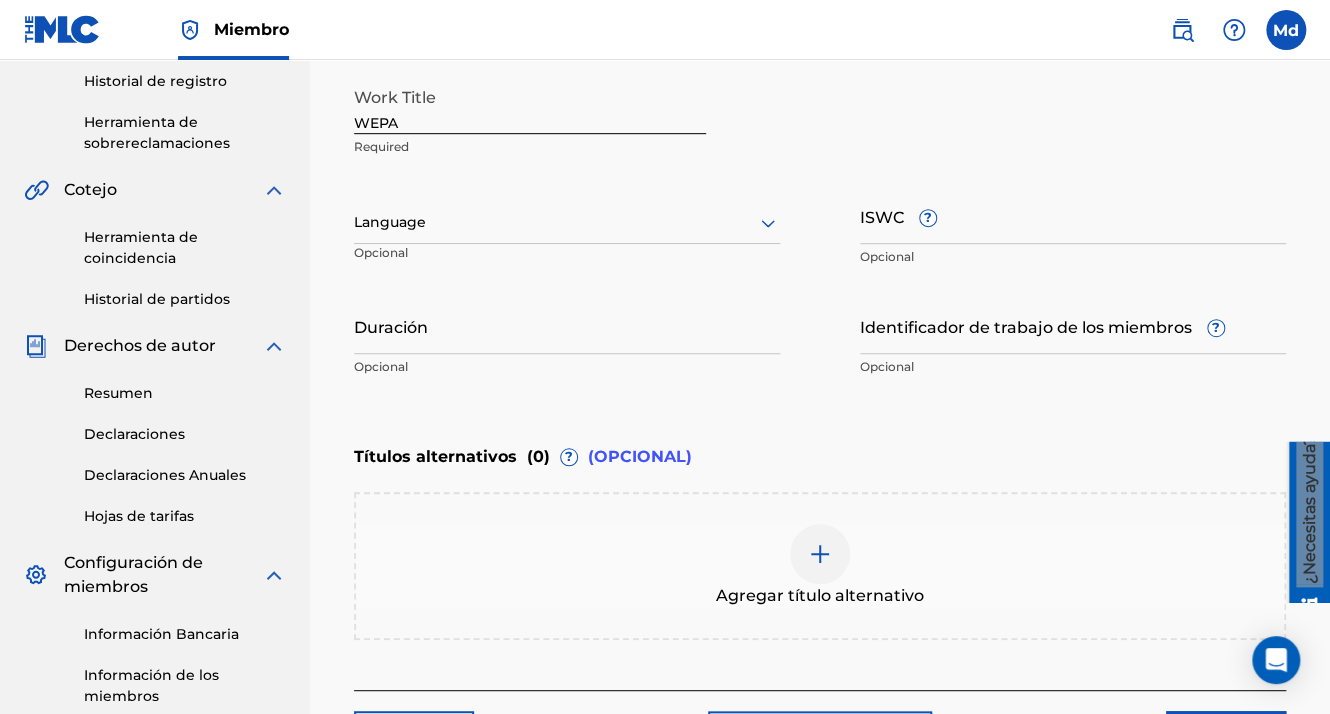 scroll, scrollTop: 396, scrollLeft: 0, axis: vertical 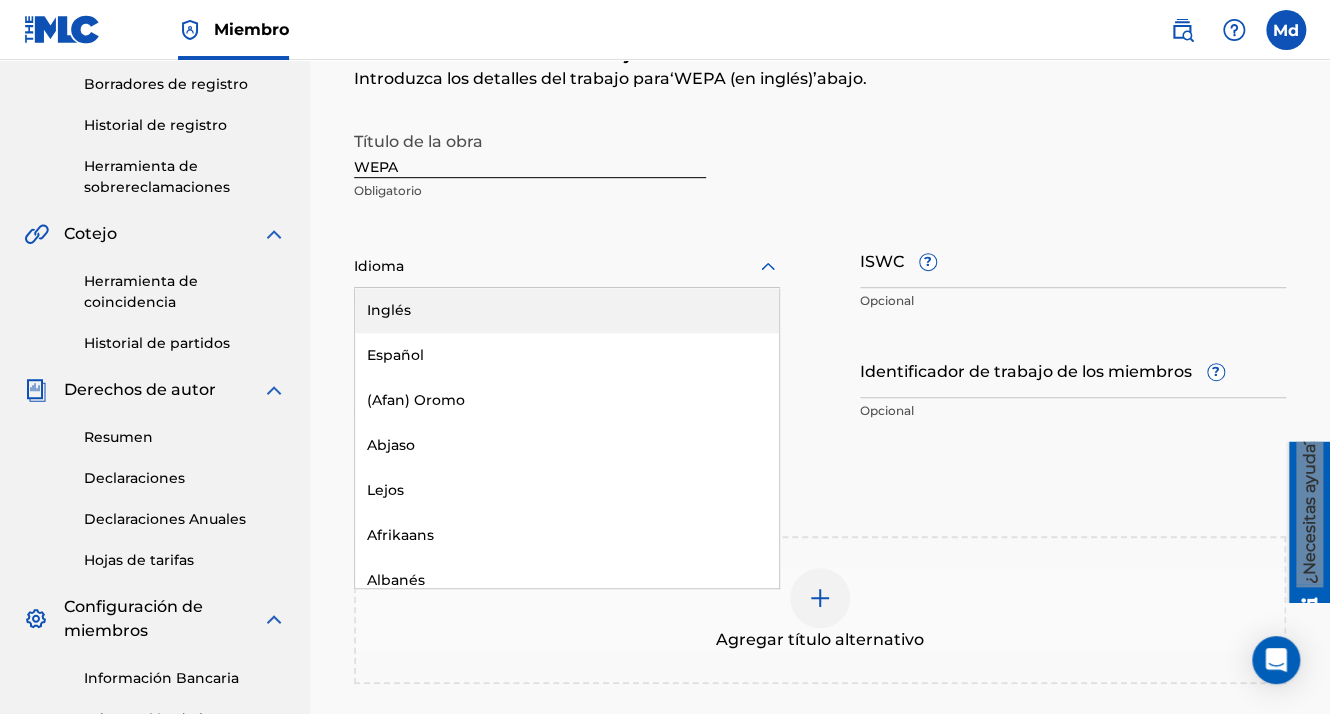 click at bounding box center (567, 266) 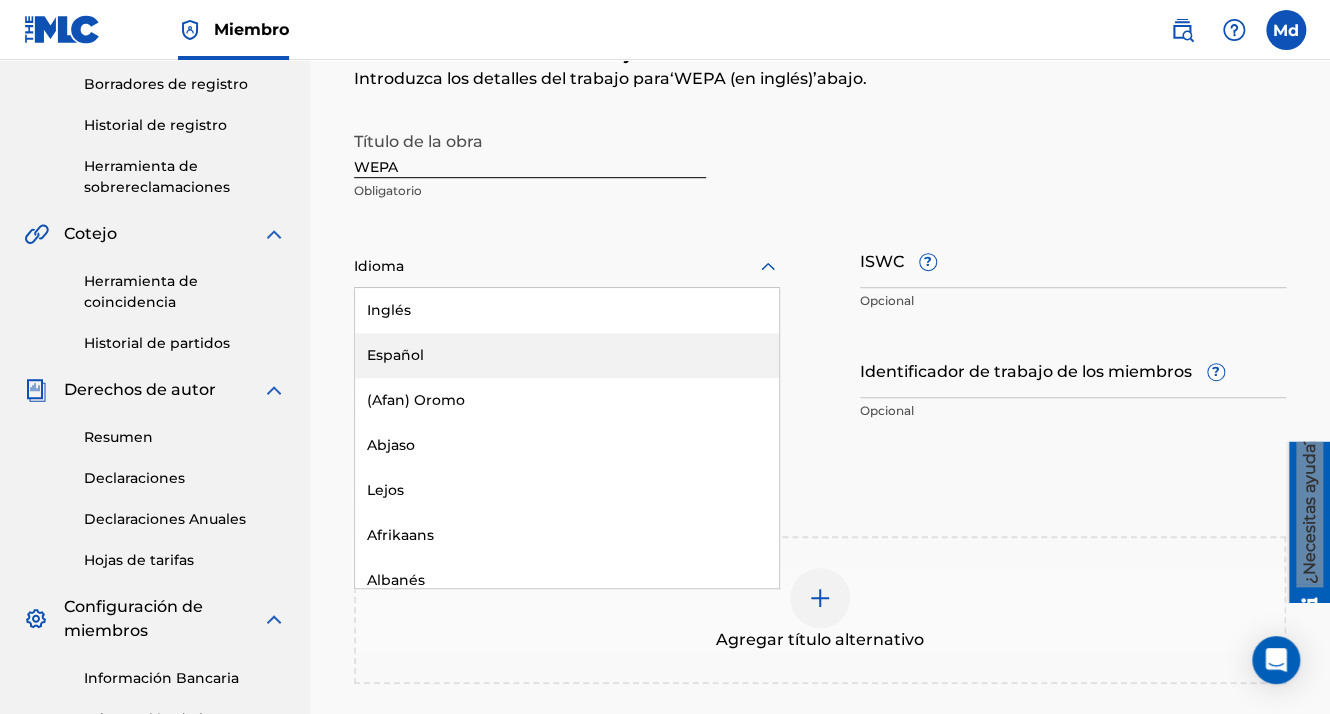 click on "Español" at bounding box center [567, 355] 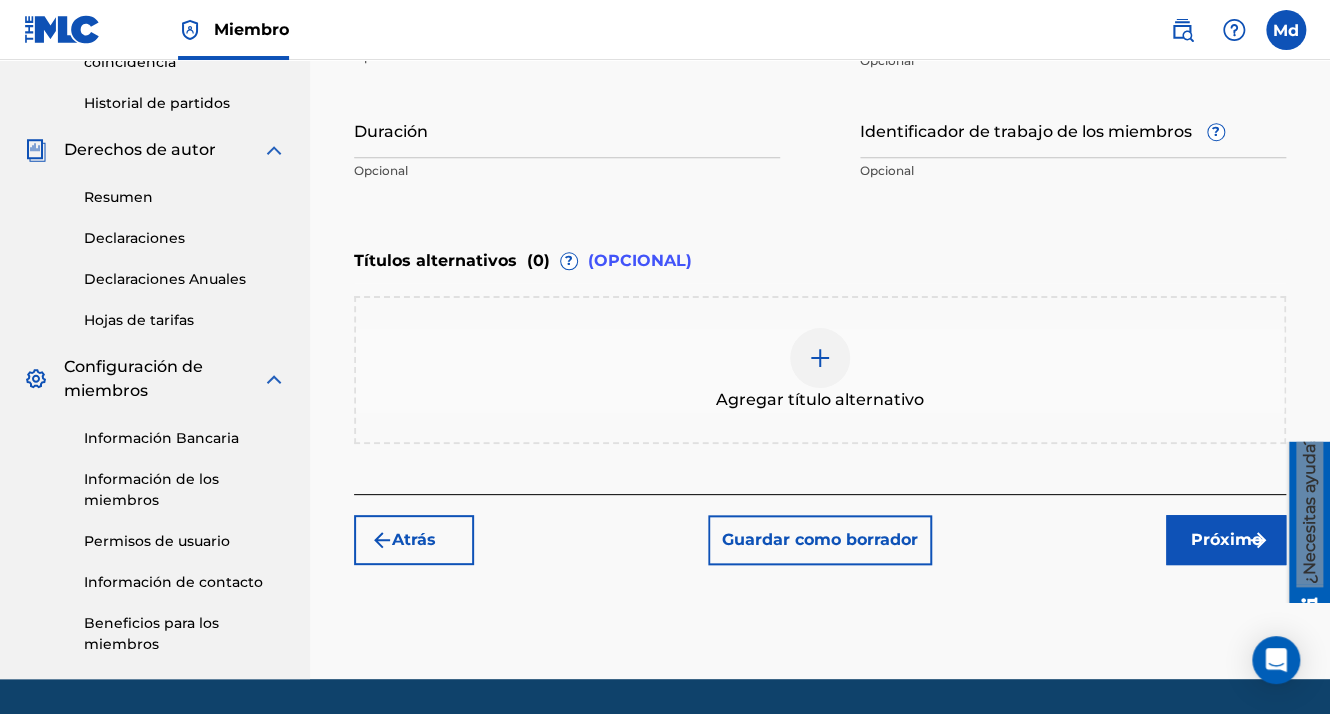 scroll, scrollTop: 696, scrollLeft: 0, axis: vertical 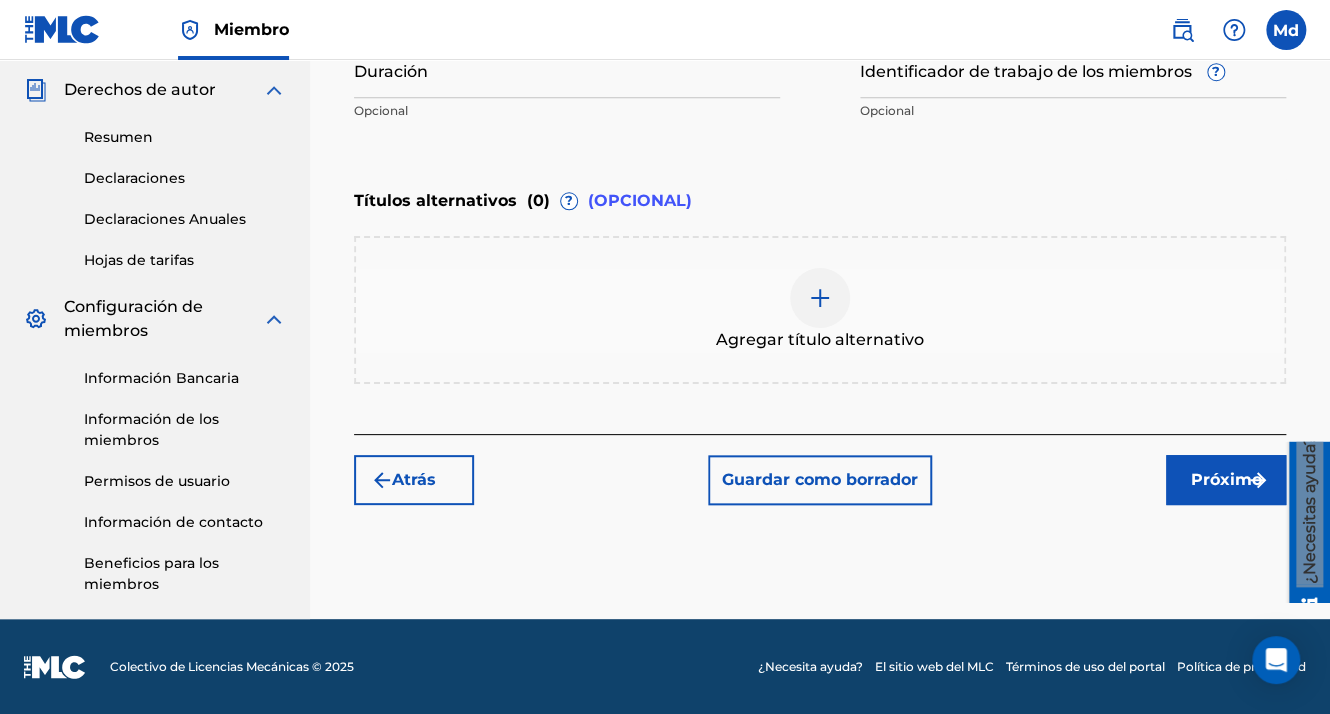 click on "Próximo" at bounding box center [1226, 480] 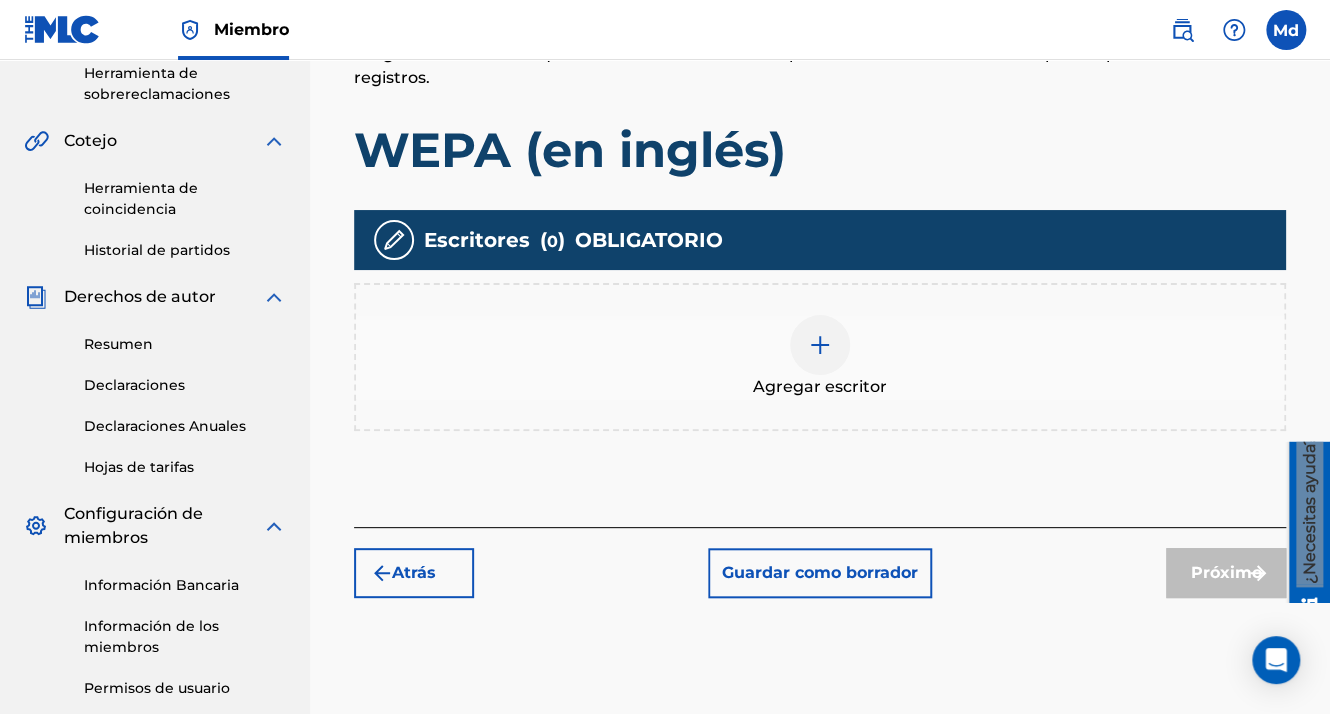 scroll, scrollTop: 490, scrollLeft: 0, axis: vertical 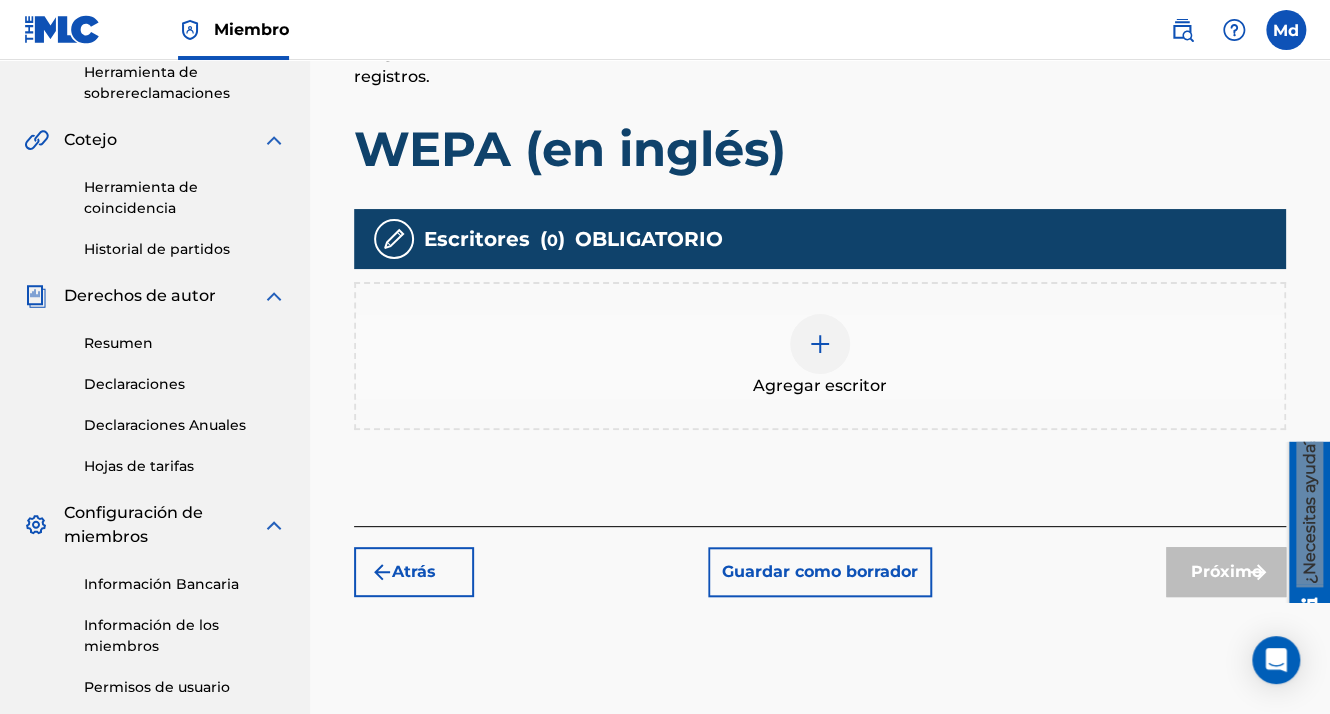 click at bounding box center (820, 344) 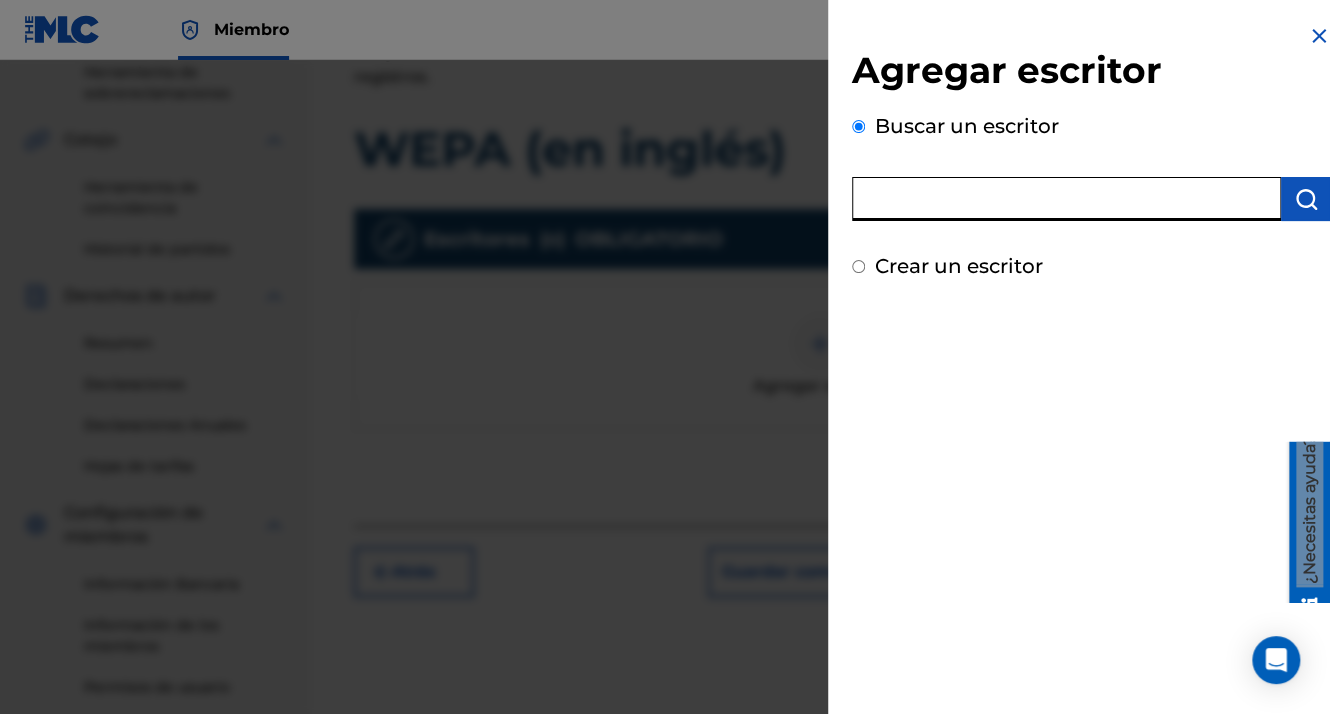 click at bounding box center (1066, 199) 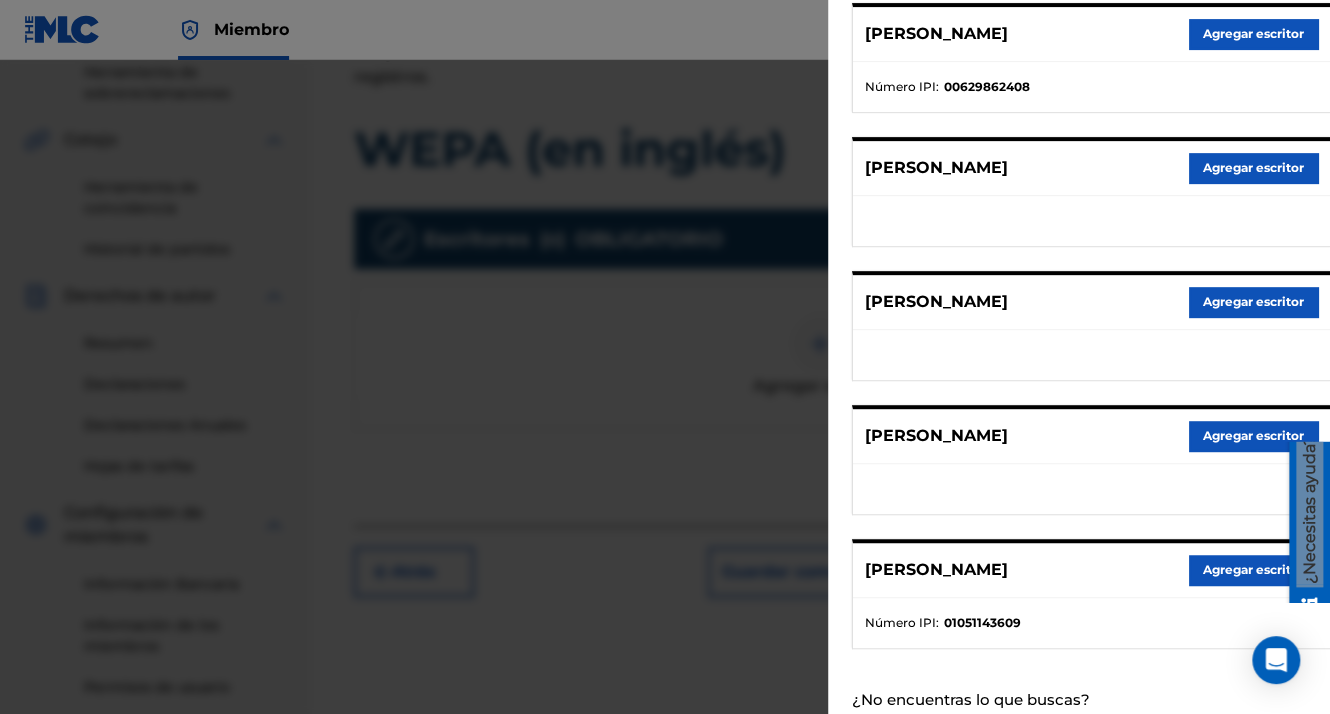 scroll, scrollTop: 344, scrollLeft: 0, axis: vertical 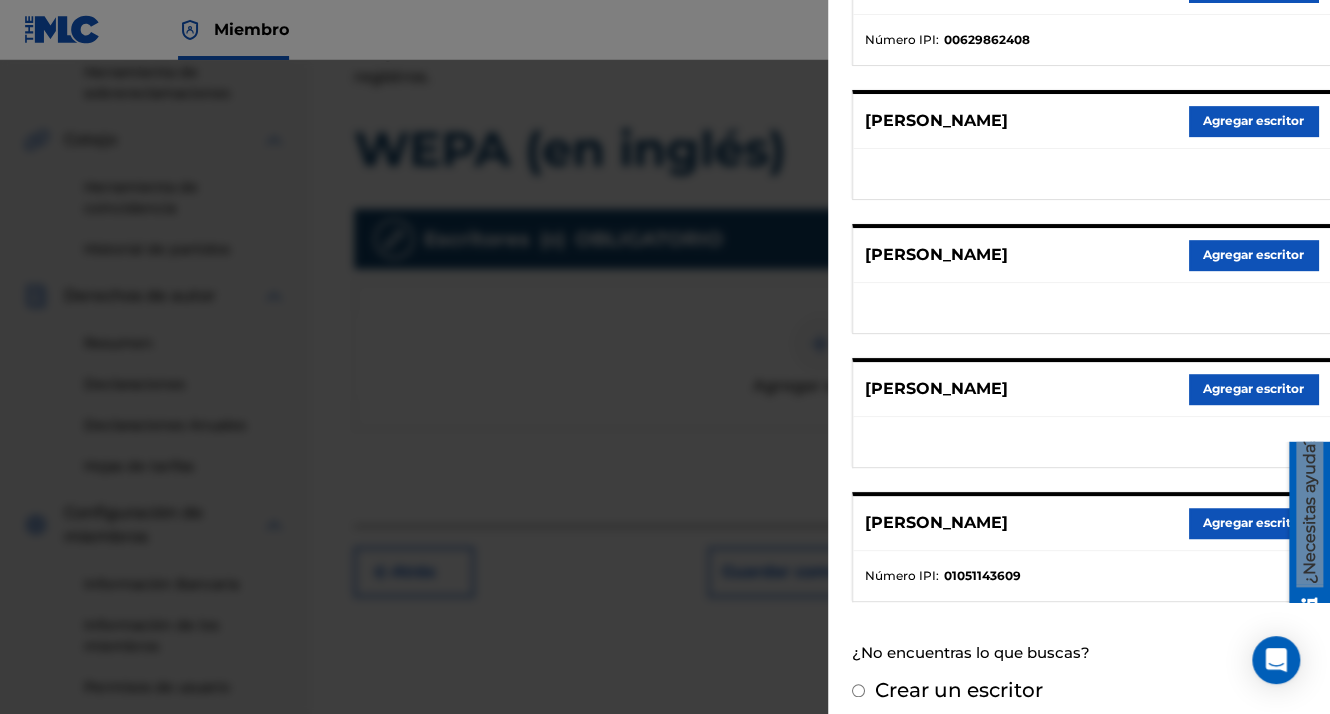 click on "Agregar escritor" at bounding box center [1253, 523] 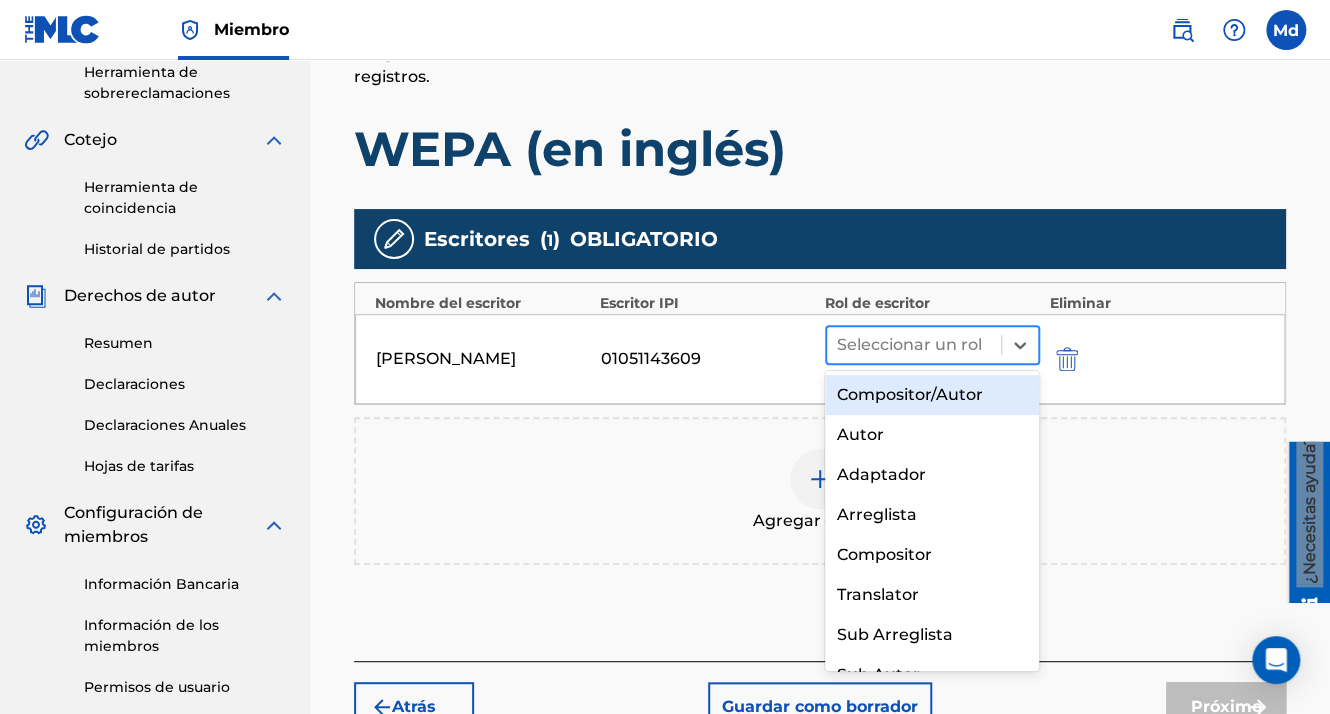click at bounding box center (914, 345) 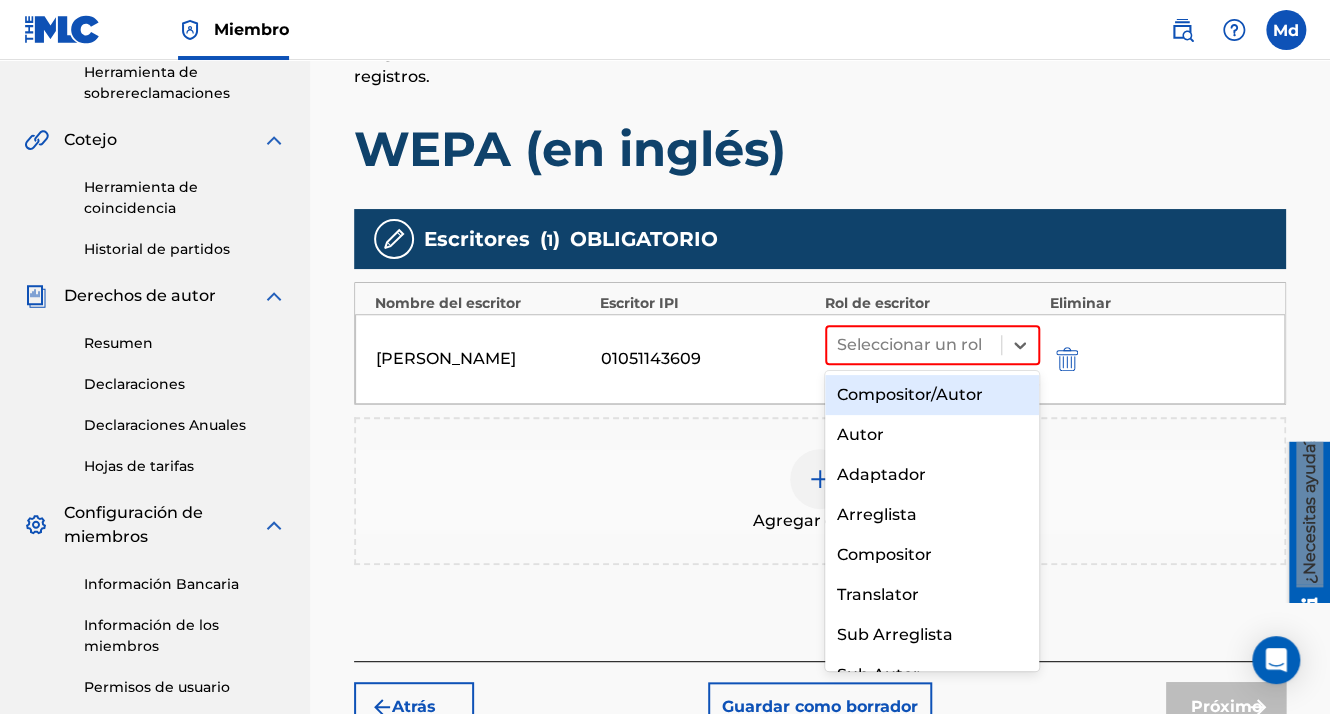 click on "Compositor/Autor" at bounding box center [932, 395] 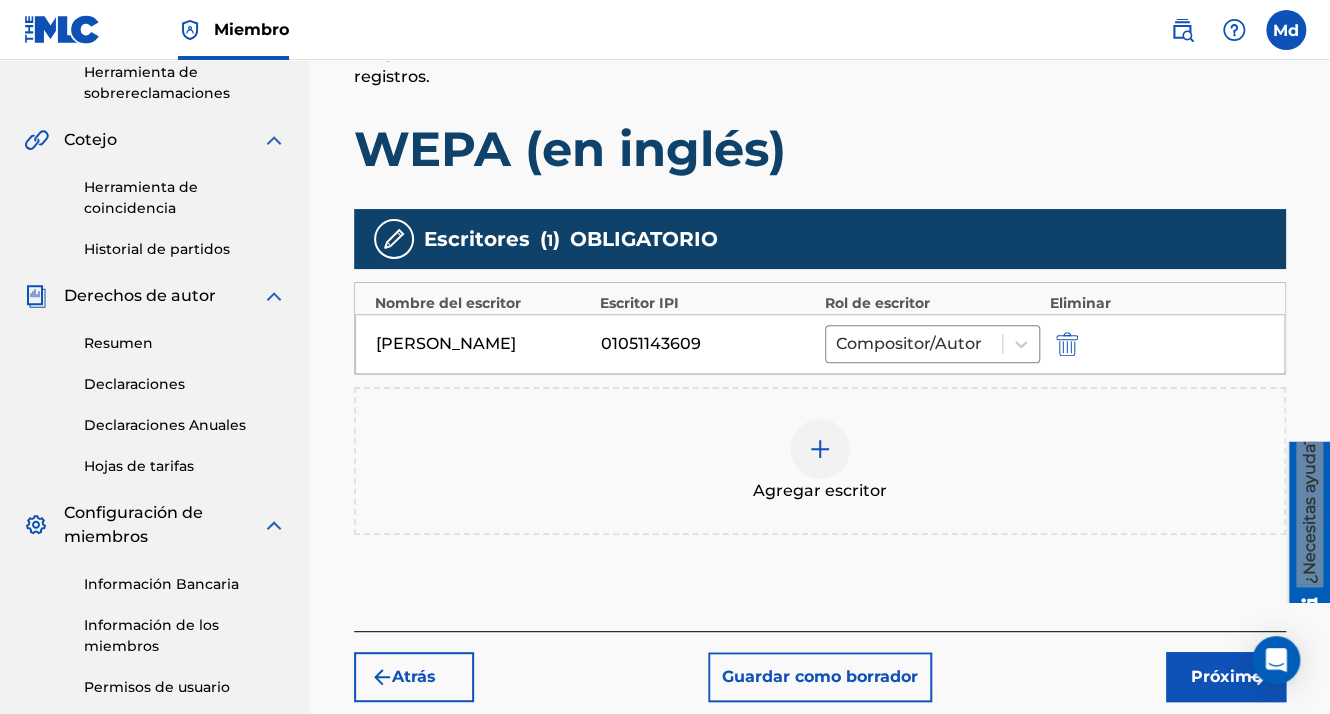 click on "Próximo" at bounding box center (1226, 677) 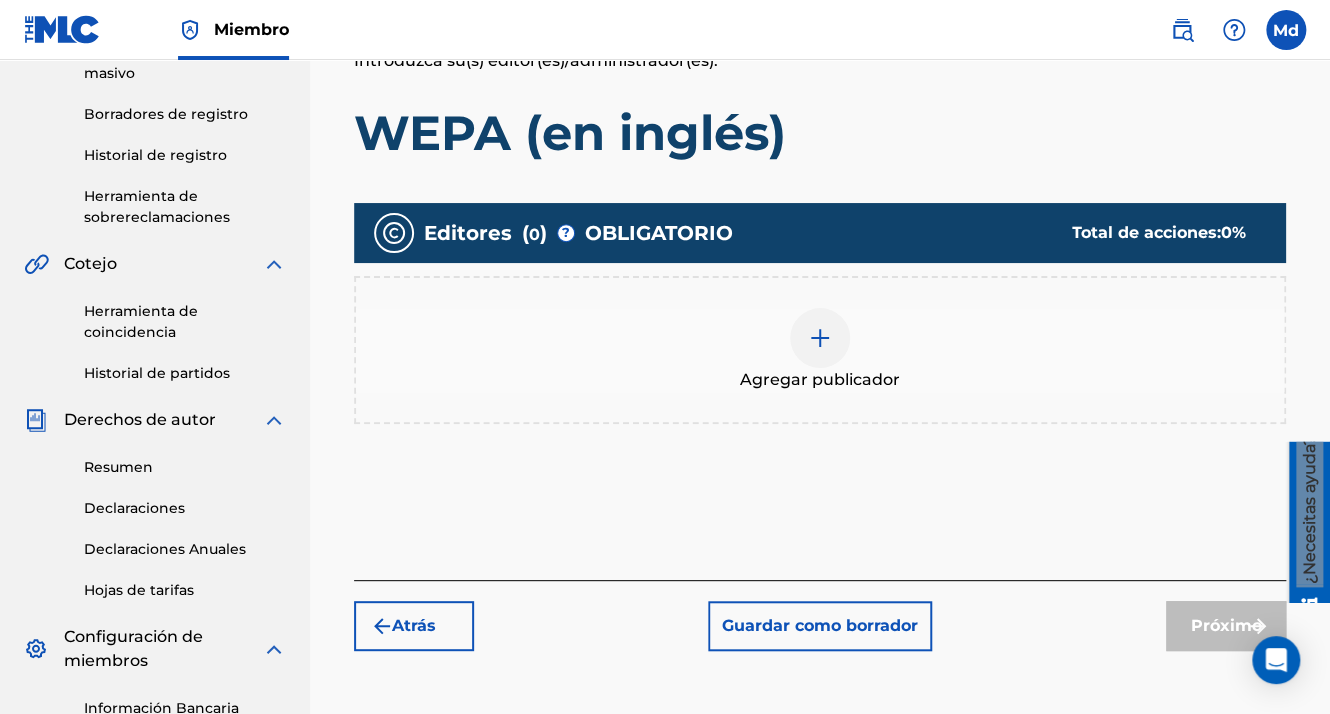 scroll, scrollTop: 296, scrollLeft: 0, axis: vertical 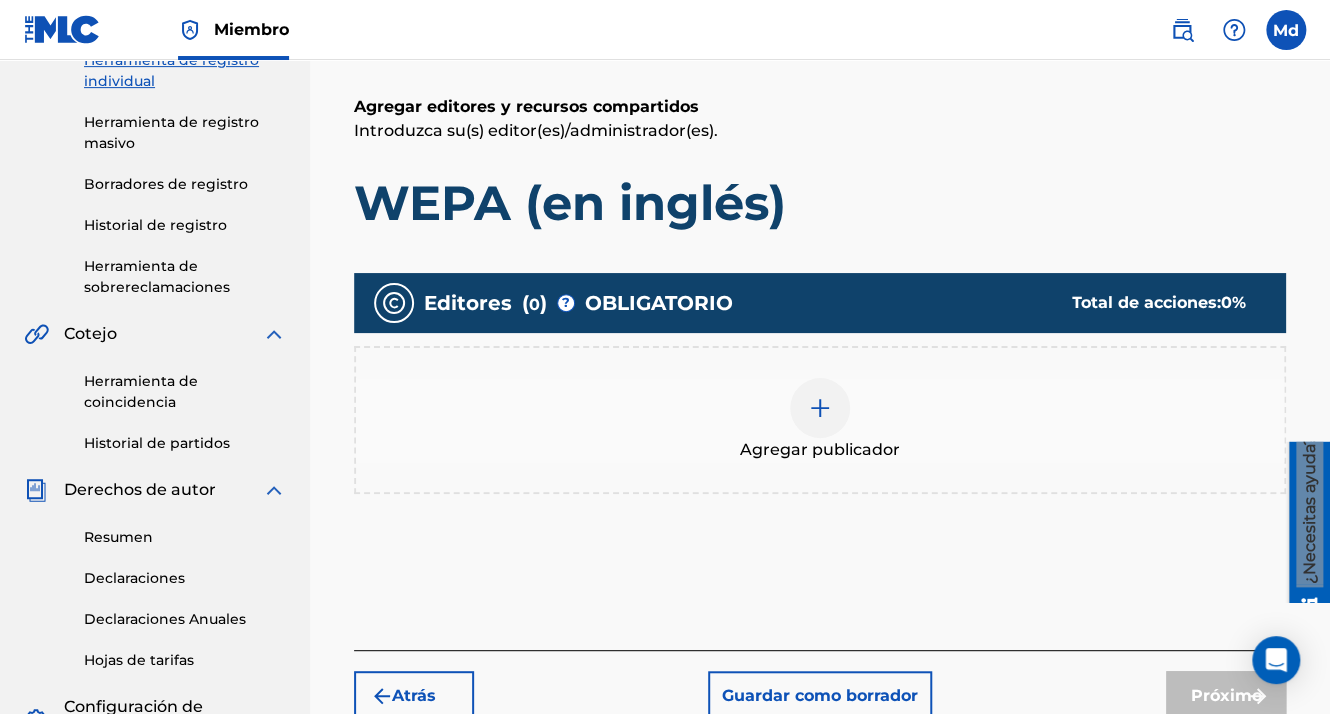 click at bounding box center [820, 408] 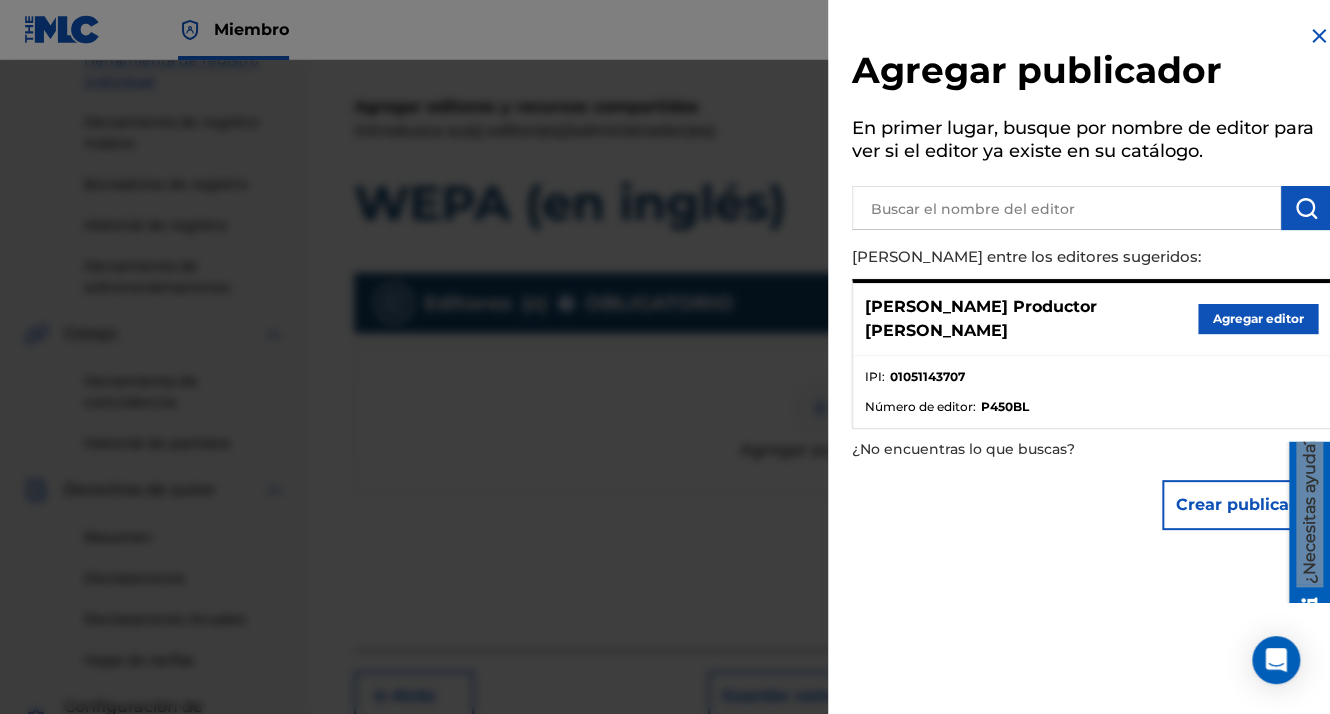click on "Agregar editor" at bounding box center (1258, 319) 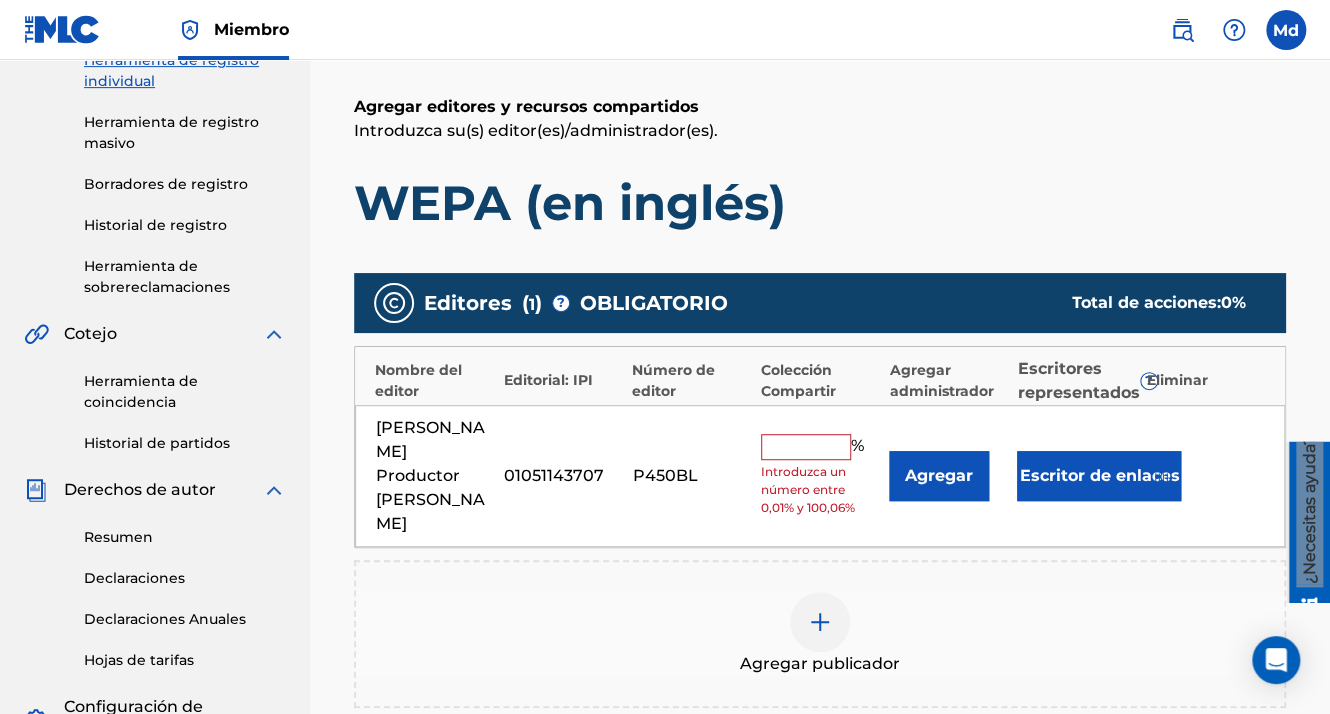 click at bounding box center (806, 447) 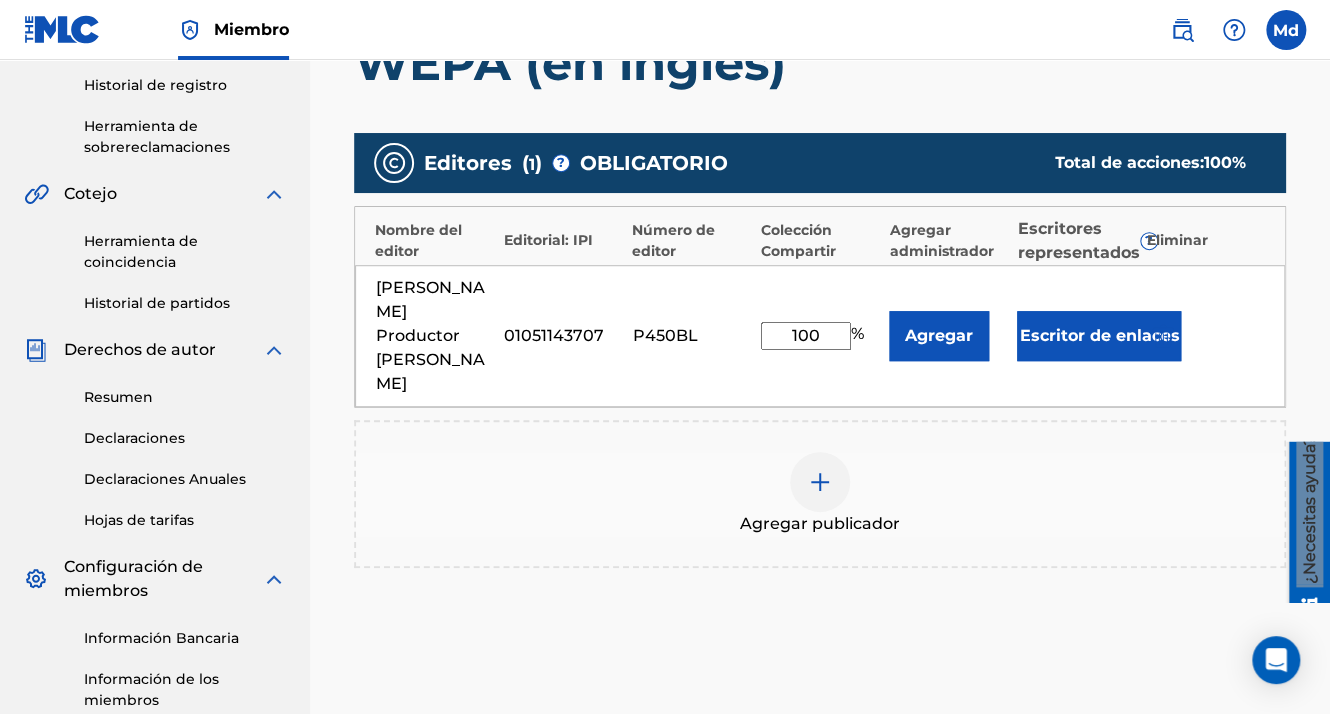 scroll, scrollTop: 696, scrollLeft: 0, axis: vertical 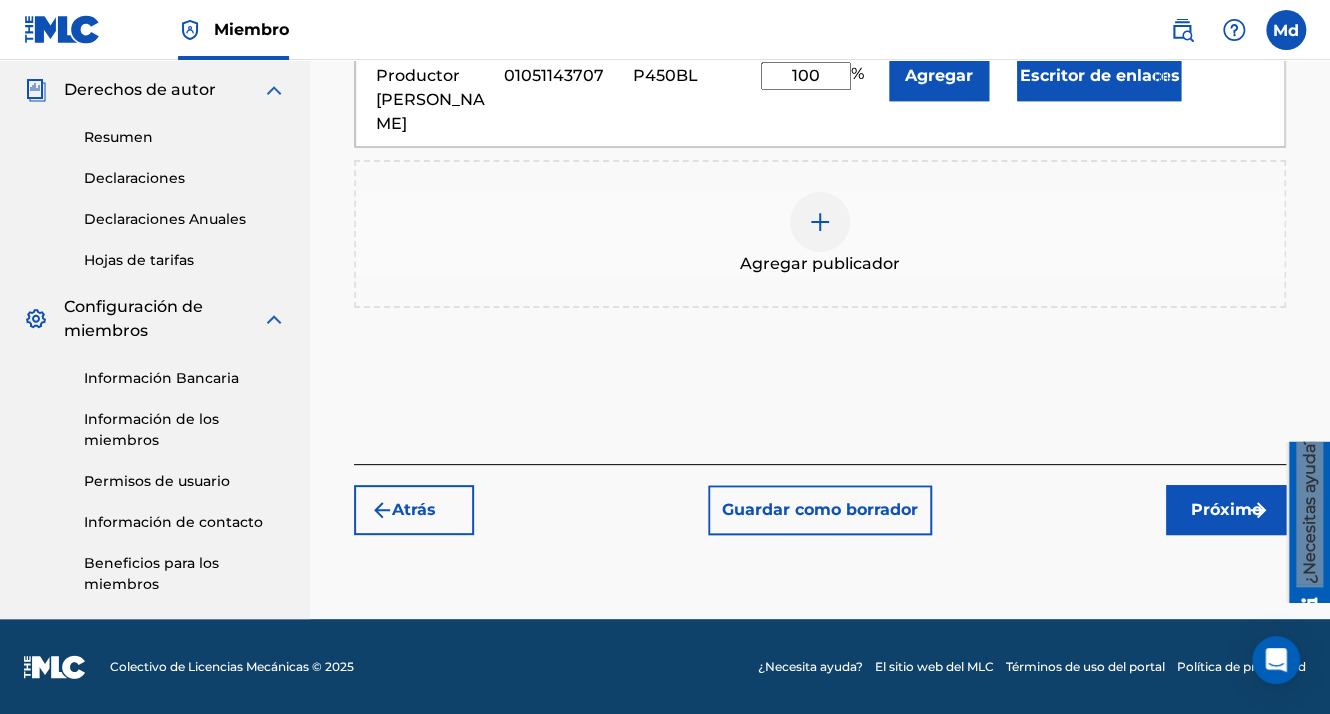 click on "Próximo" at bounding box center [1226, 510] 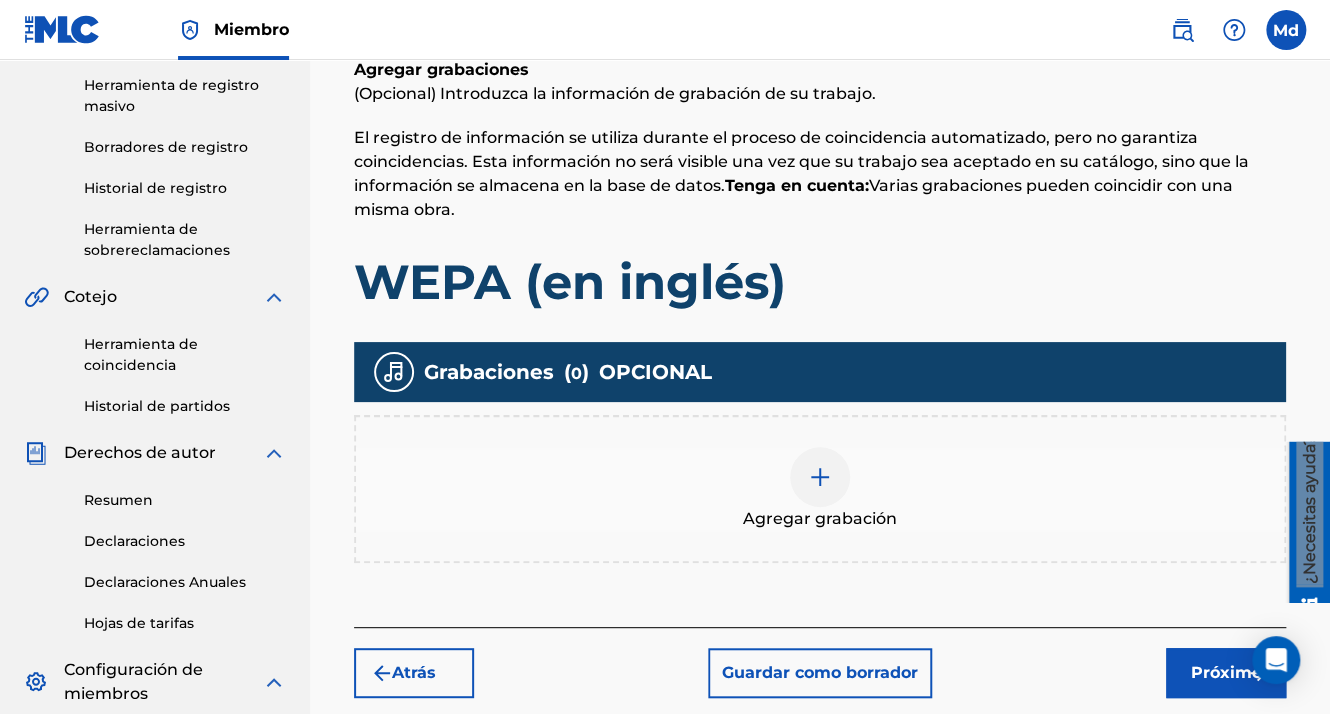 scroll, scrollTop: 390, scrollLeft: 0, axis: vertical 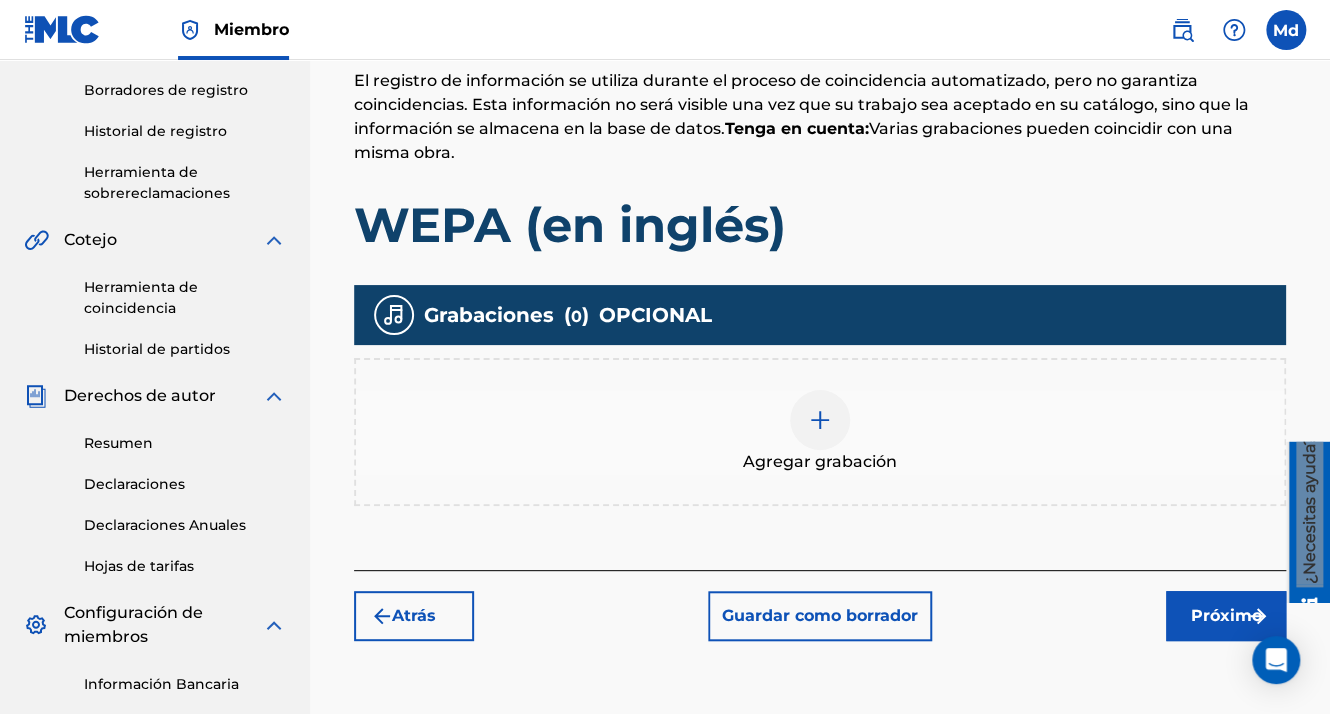 click at bounding box center (820, 420) 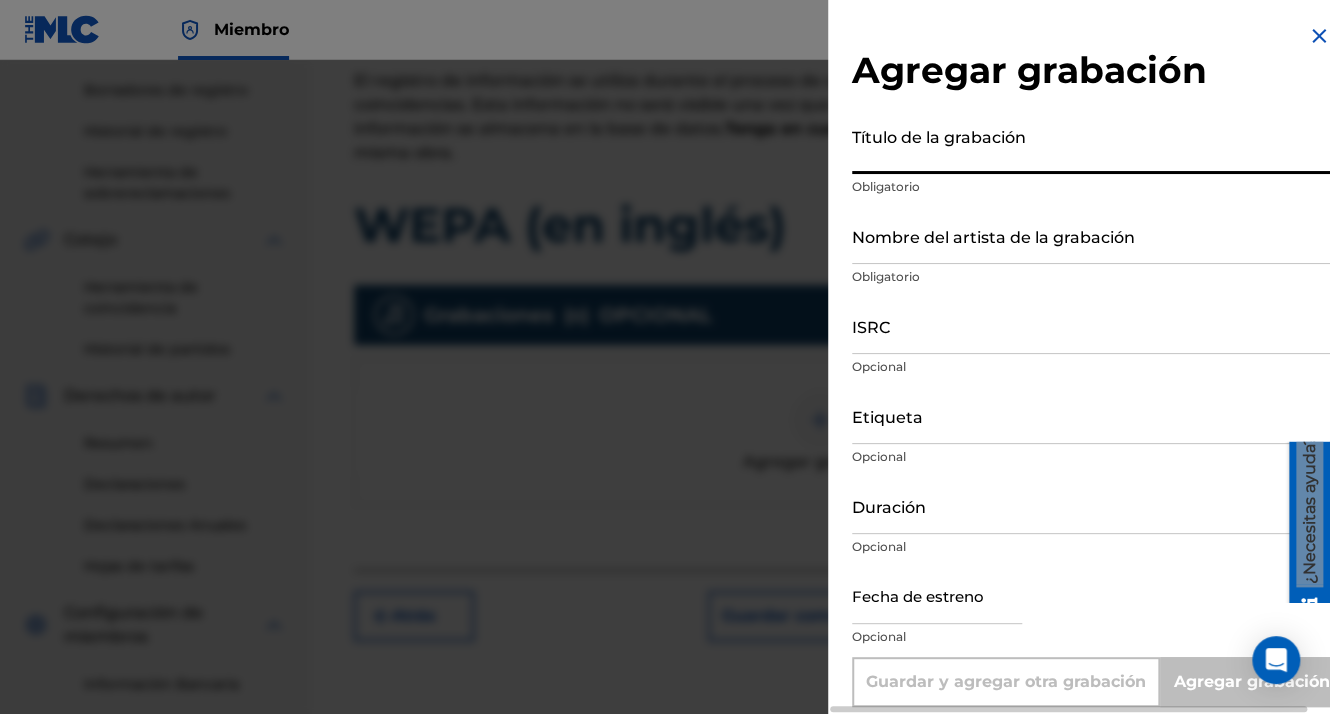 click on "Título de la grabación" at bounding box center (1091, 145) 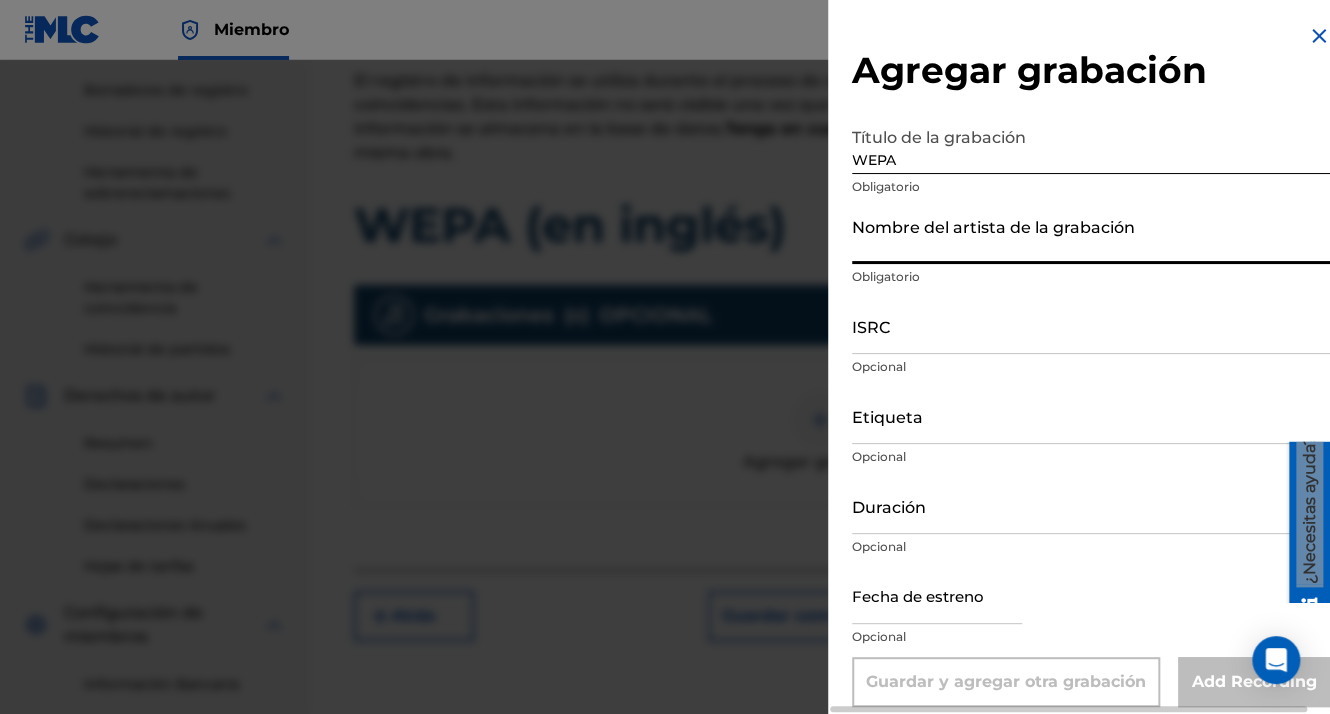 click on "Nombre del artista de la grabación" at bounding box center [1091, 235] 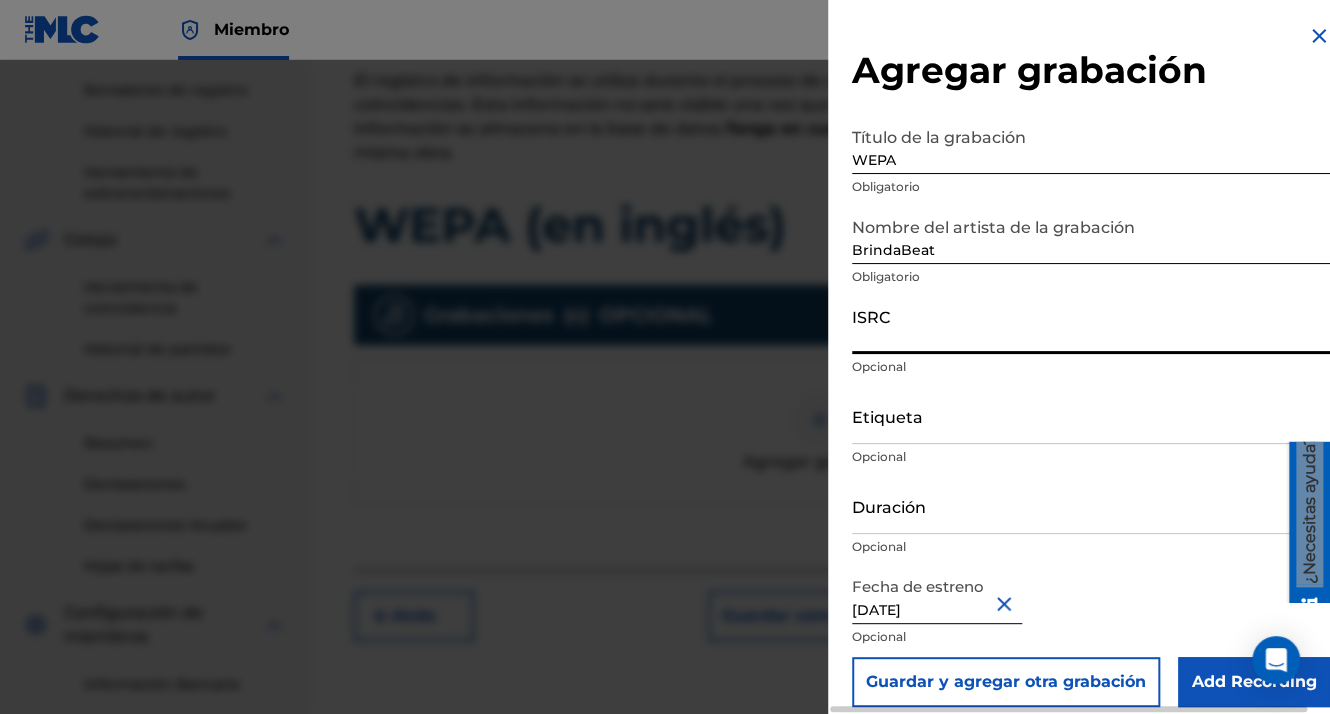 click on "ISRC" at bounding box center (1091, 325) 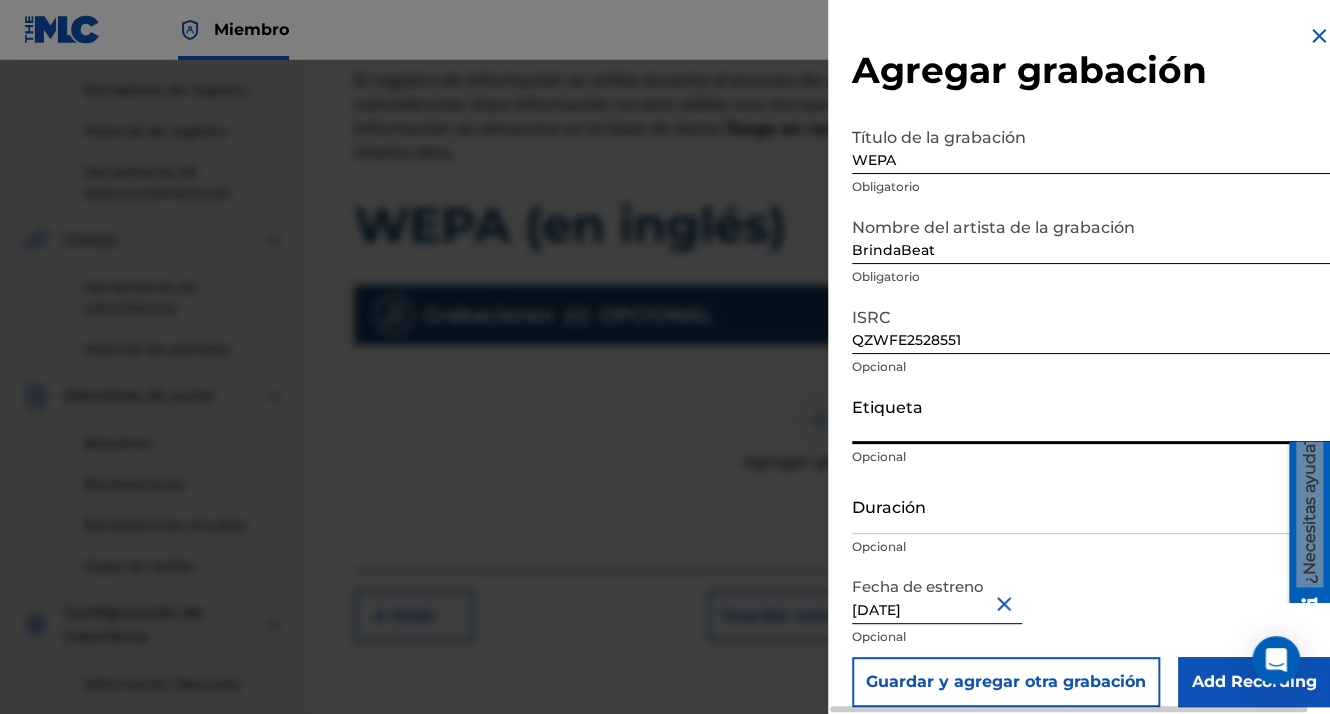 click on "Etiqueta" at bounding box center (1091, 415) 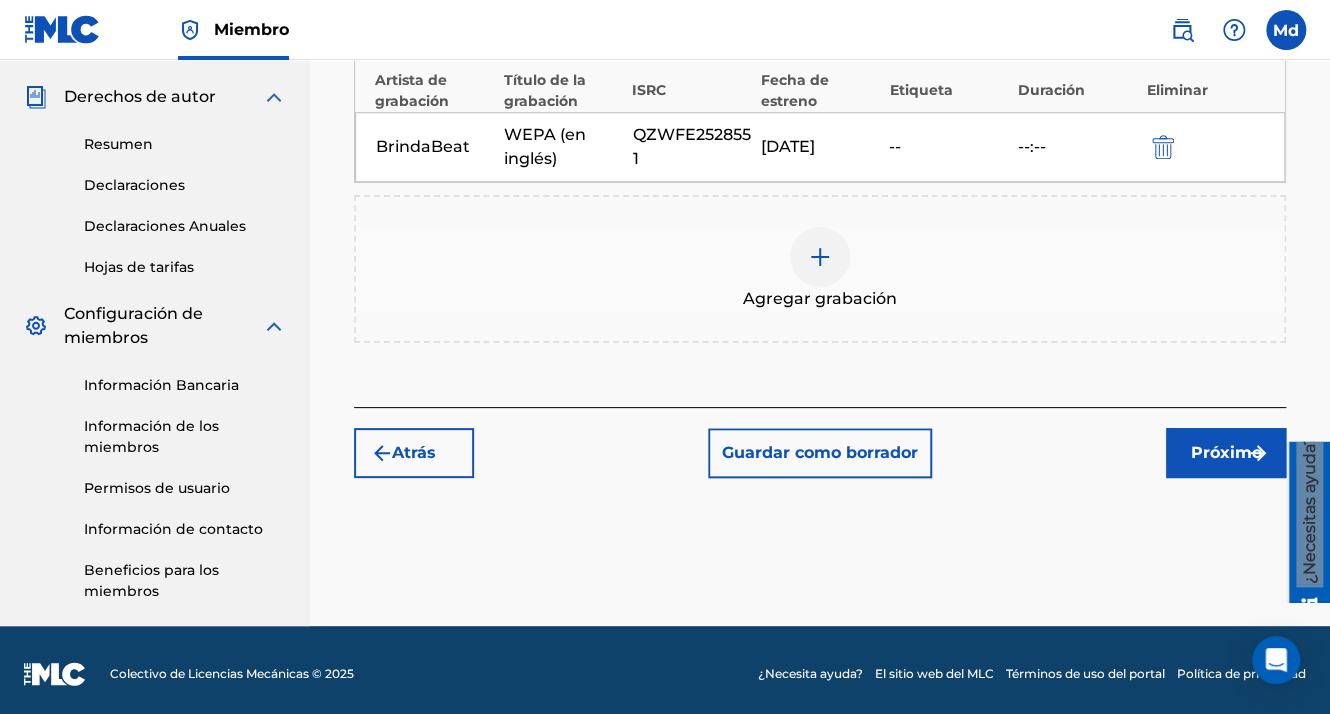scroll, scrollTop: 690, scrollLeft: 0, axis: vertical 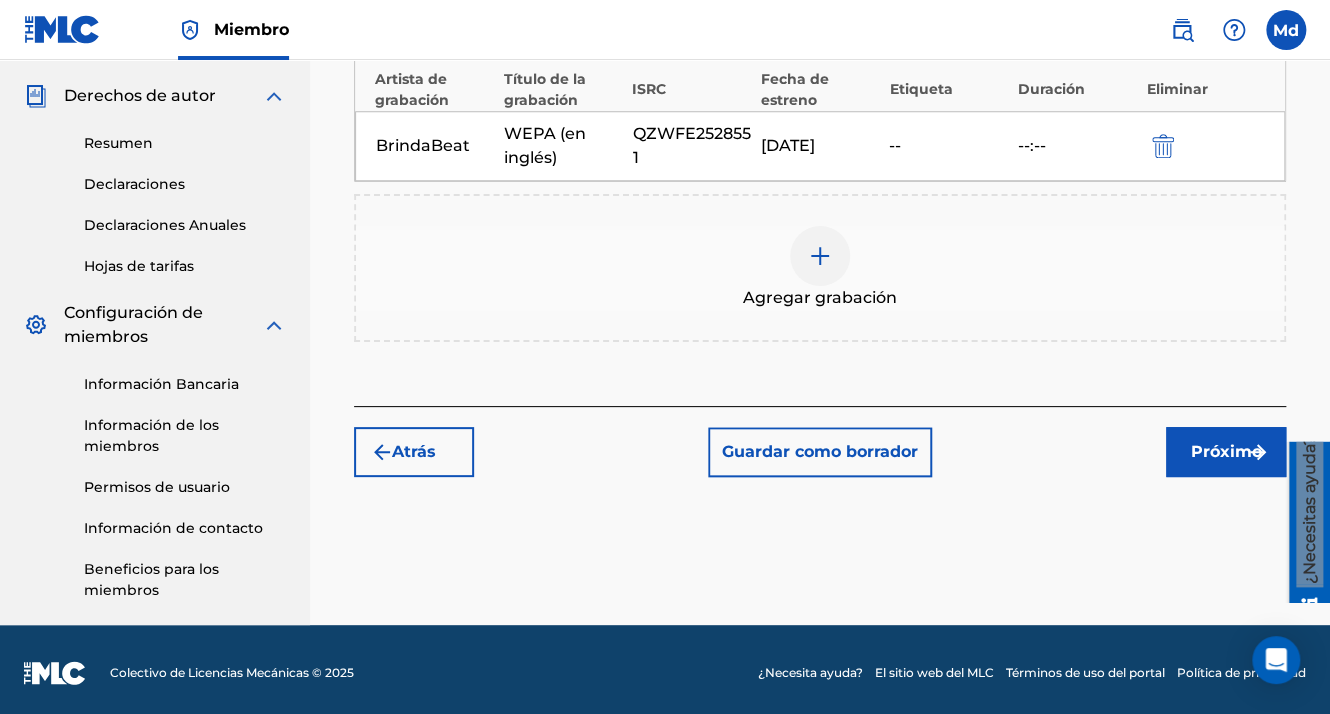 click on "Próximo" at bounding box center (1226, 452) 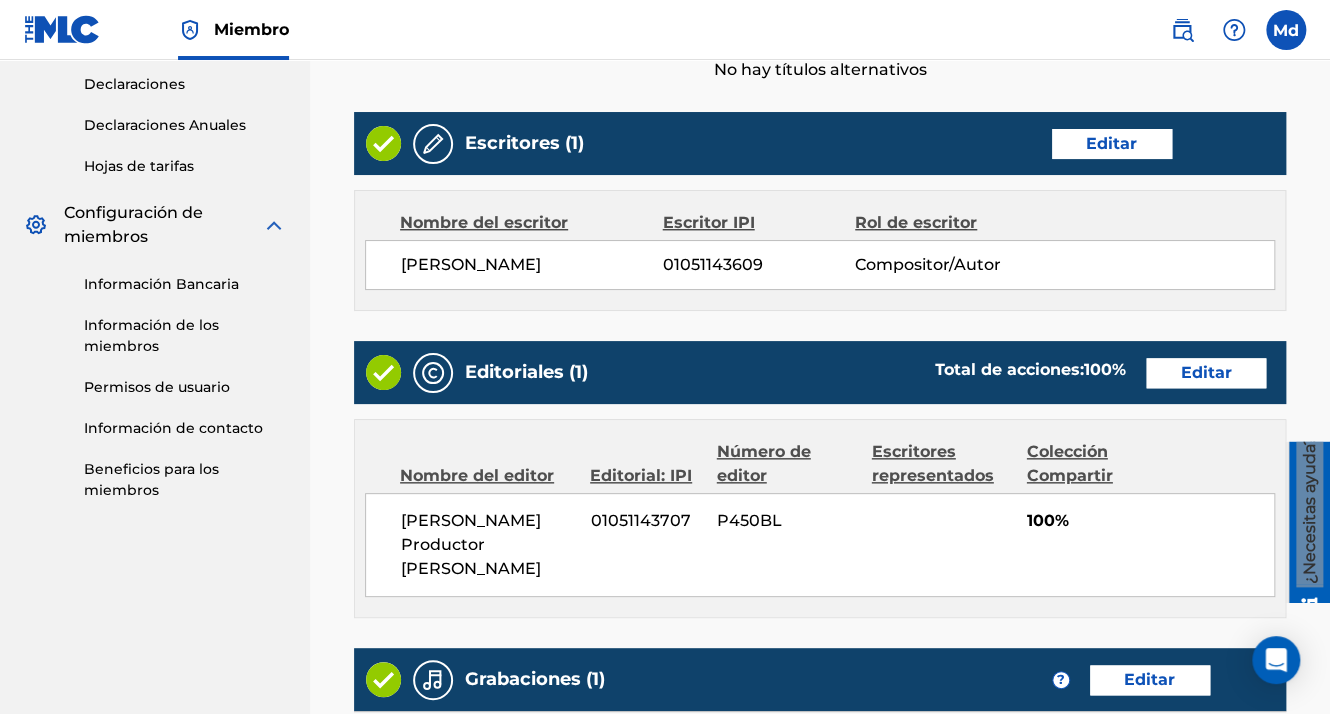 scroll, scrollTop: 1123, scrollLeft: 0, axis: vertical 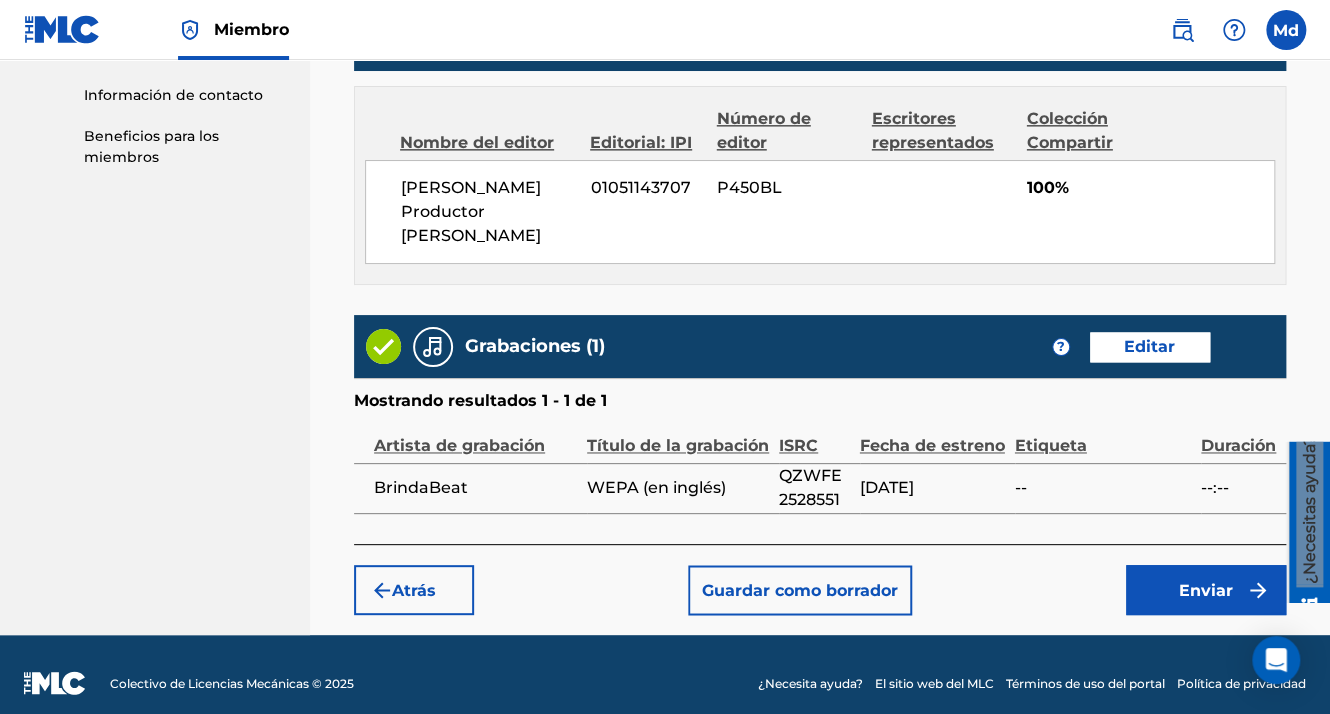 click on "Enviar" at bounding box center (1206, 590) 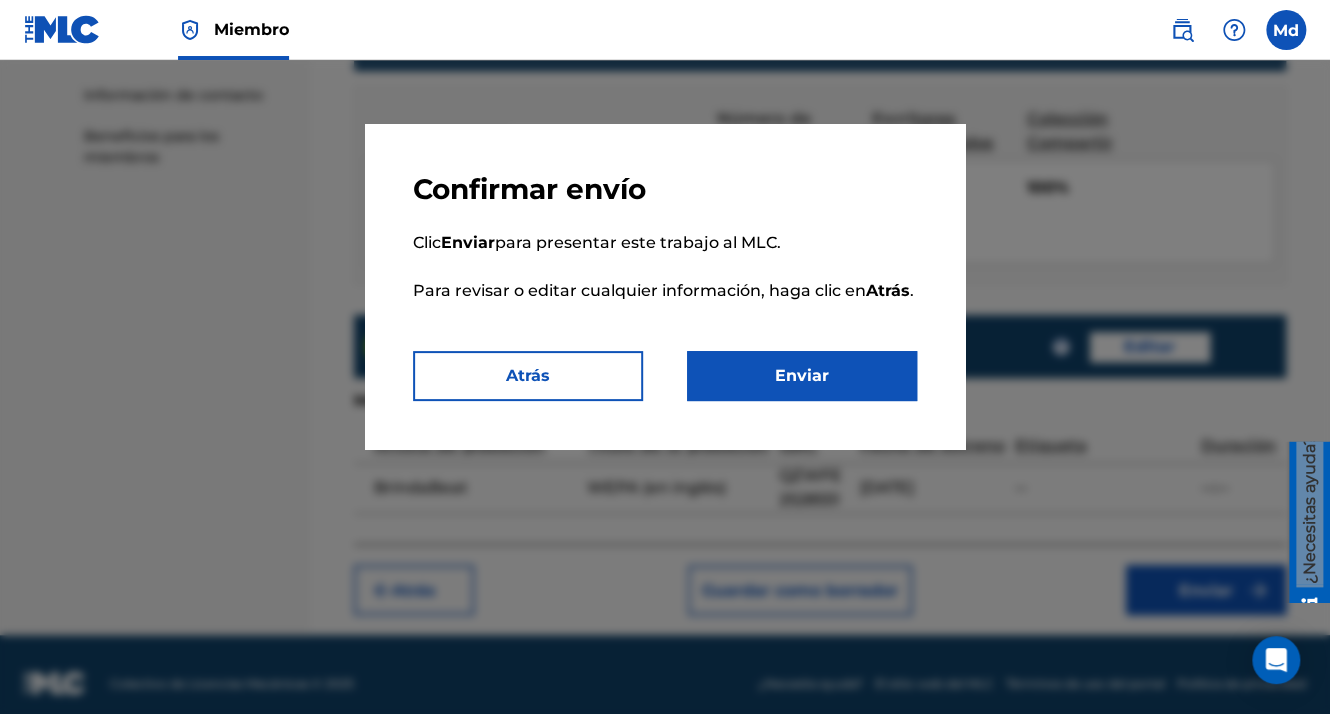 click on "Enviar" at bounding box center (802, 376) 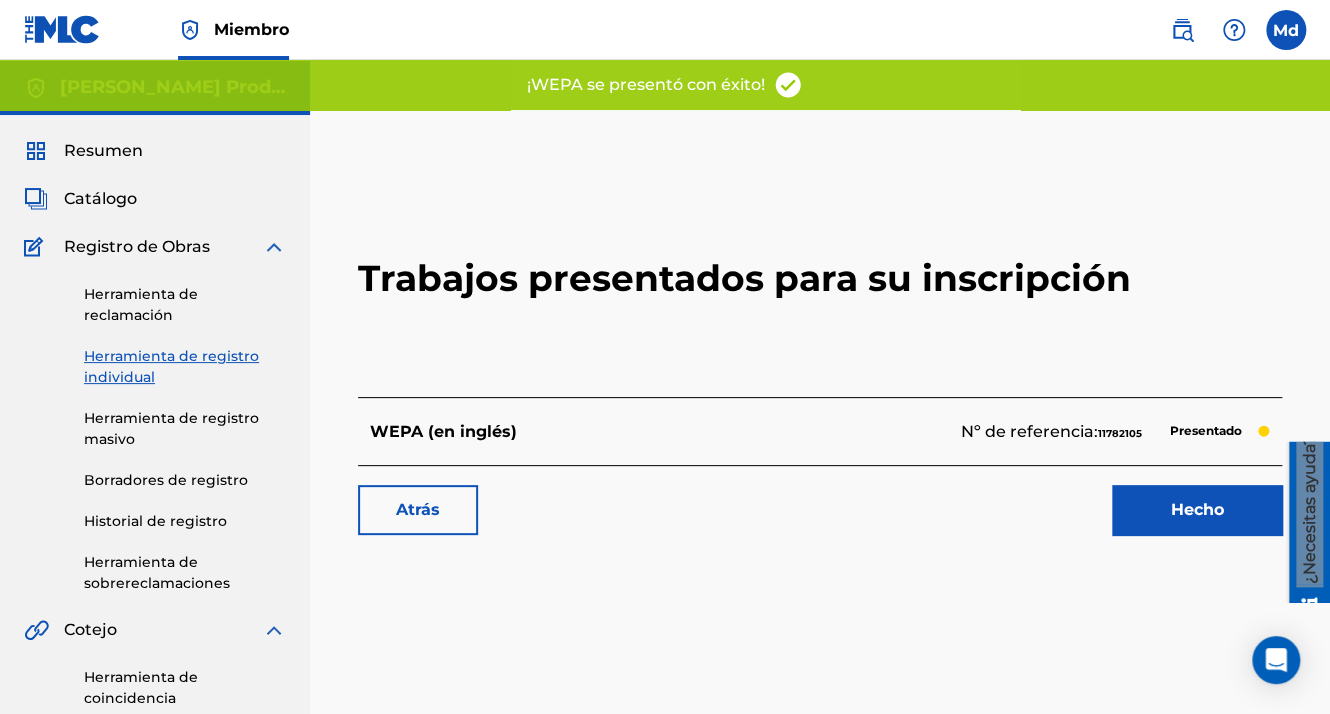 click on "Hecho" at bounding box center [1197, 510] 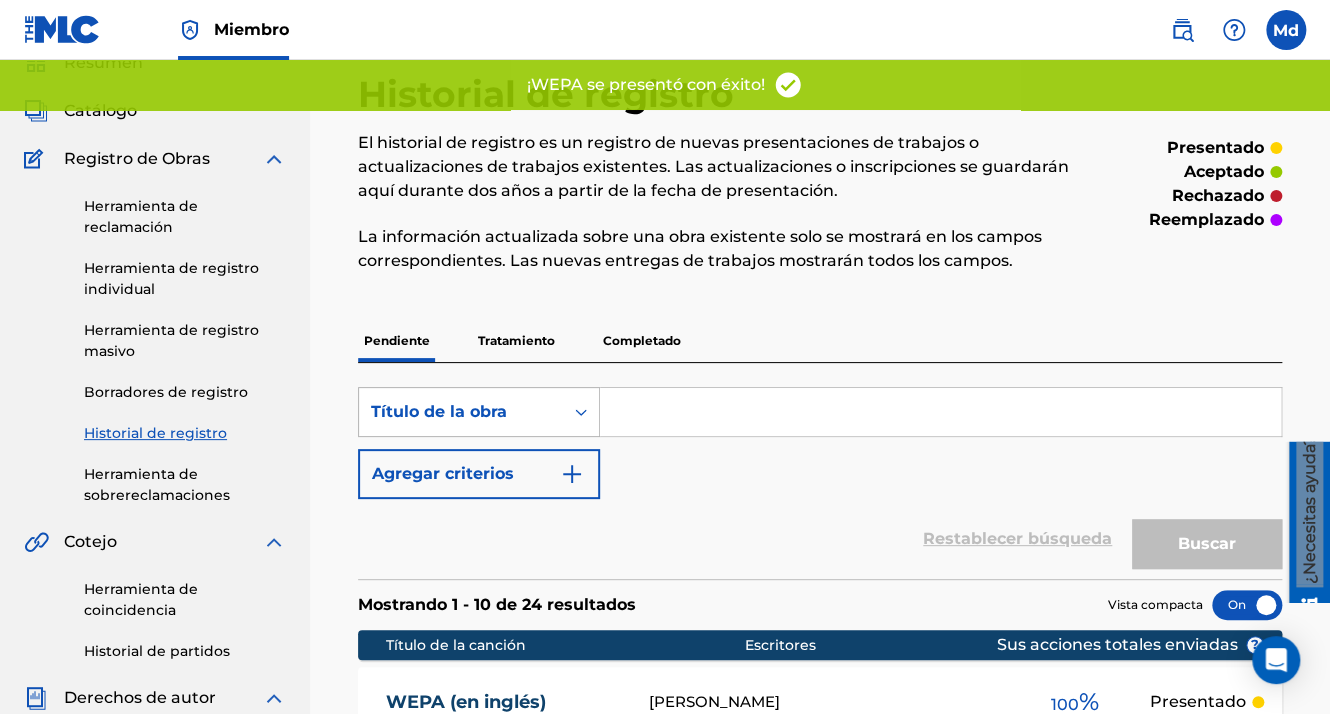 scroll, scrollTop: 100, scrollLeft: 0, axis: vertical 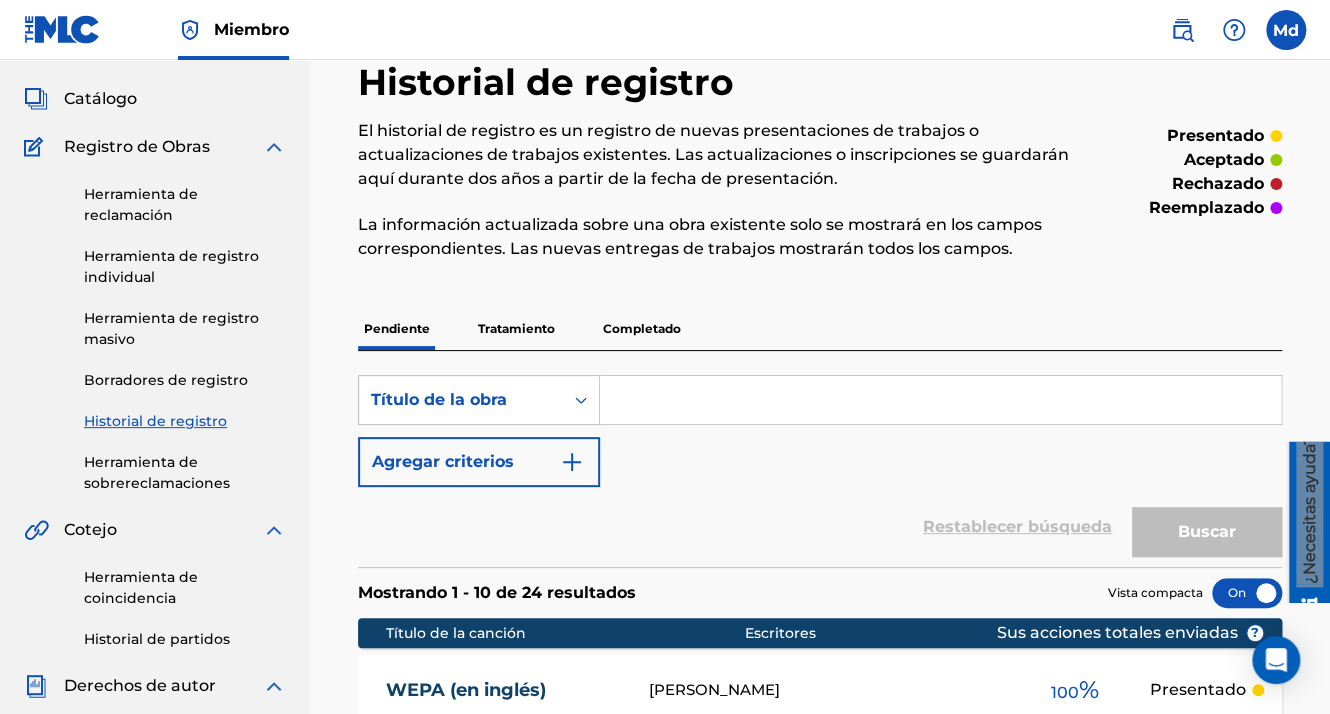 click on "Catálogo" at bounding box center [100, 99] 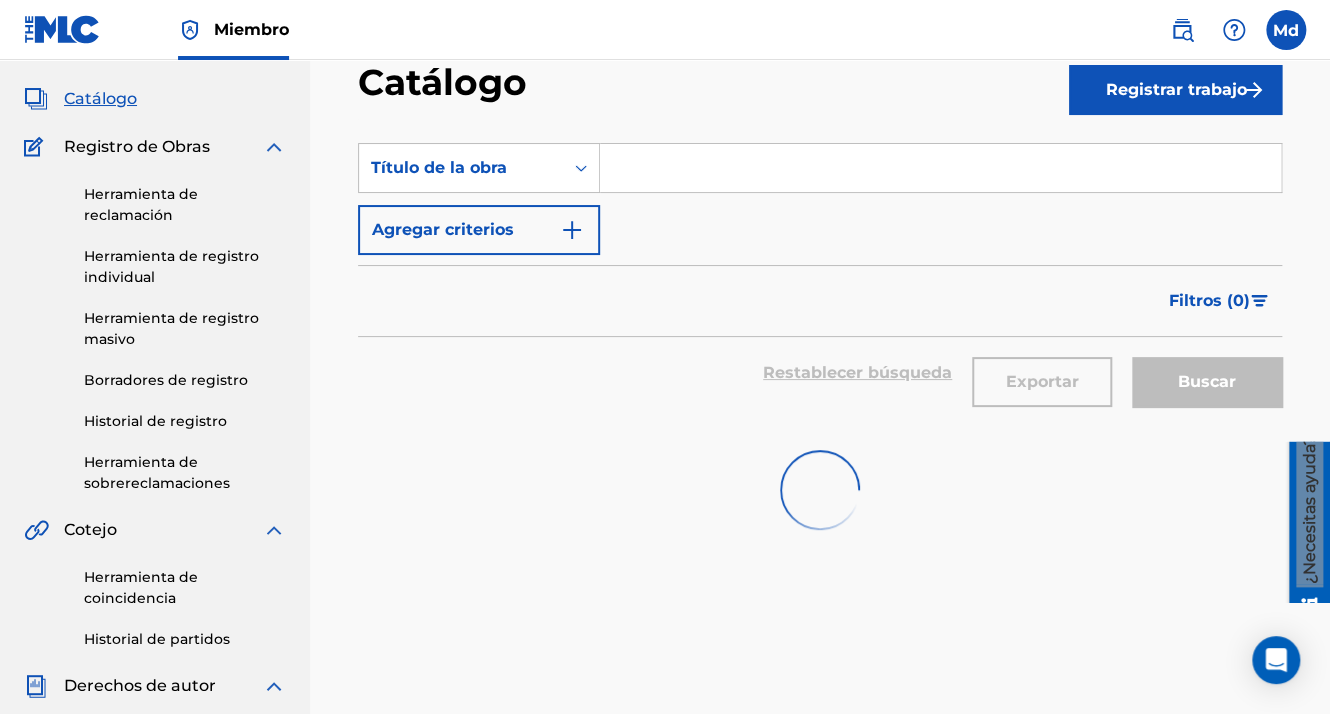 scroll, scrollTop: 0, scrollLeft: 0, axis: both 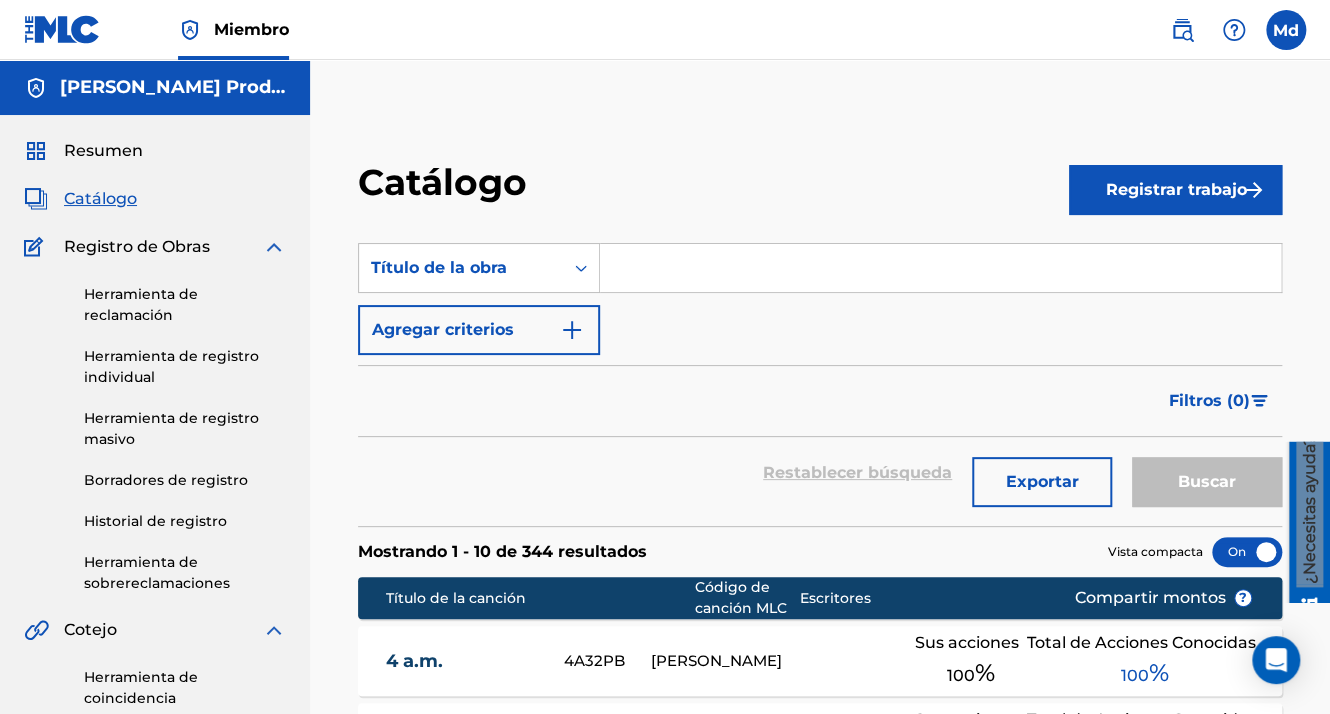 click on "Registrar trabajo" at bounding box center (1175, 190) 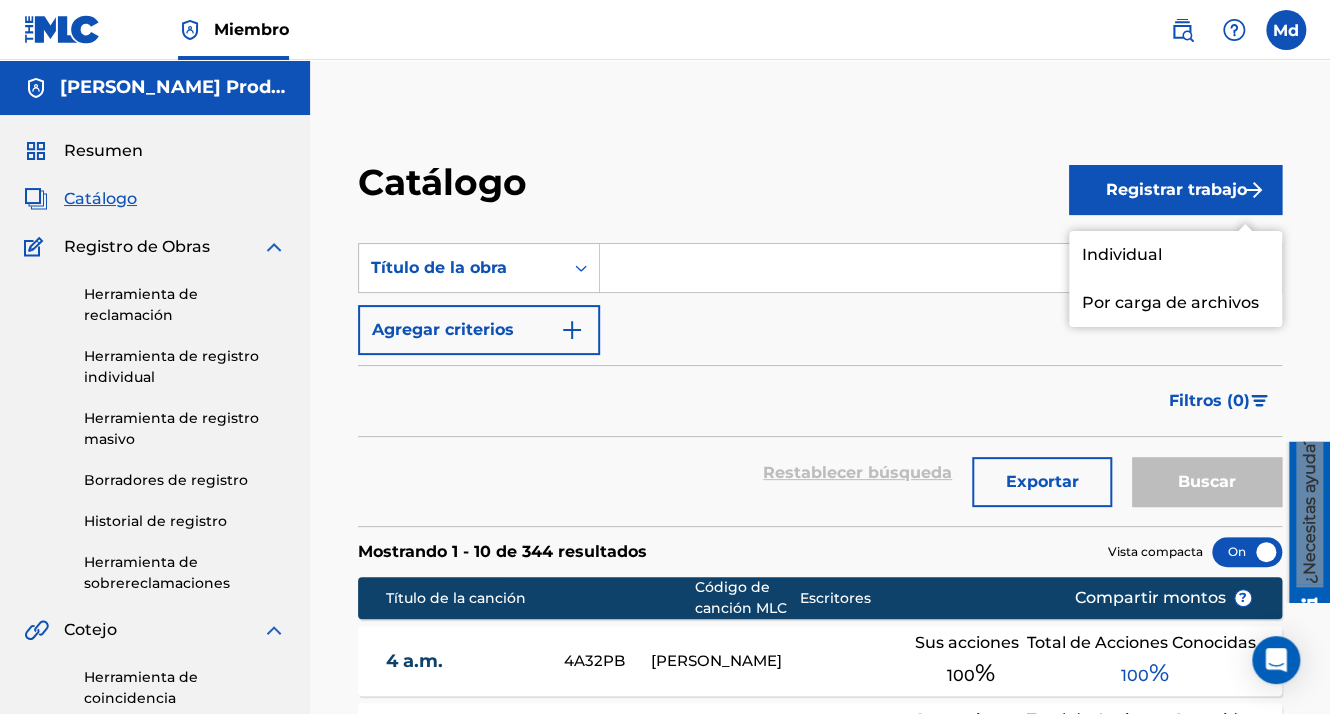 click on "Individual" at bounding box center [1175, 255] 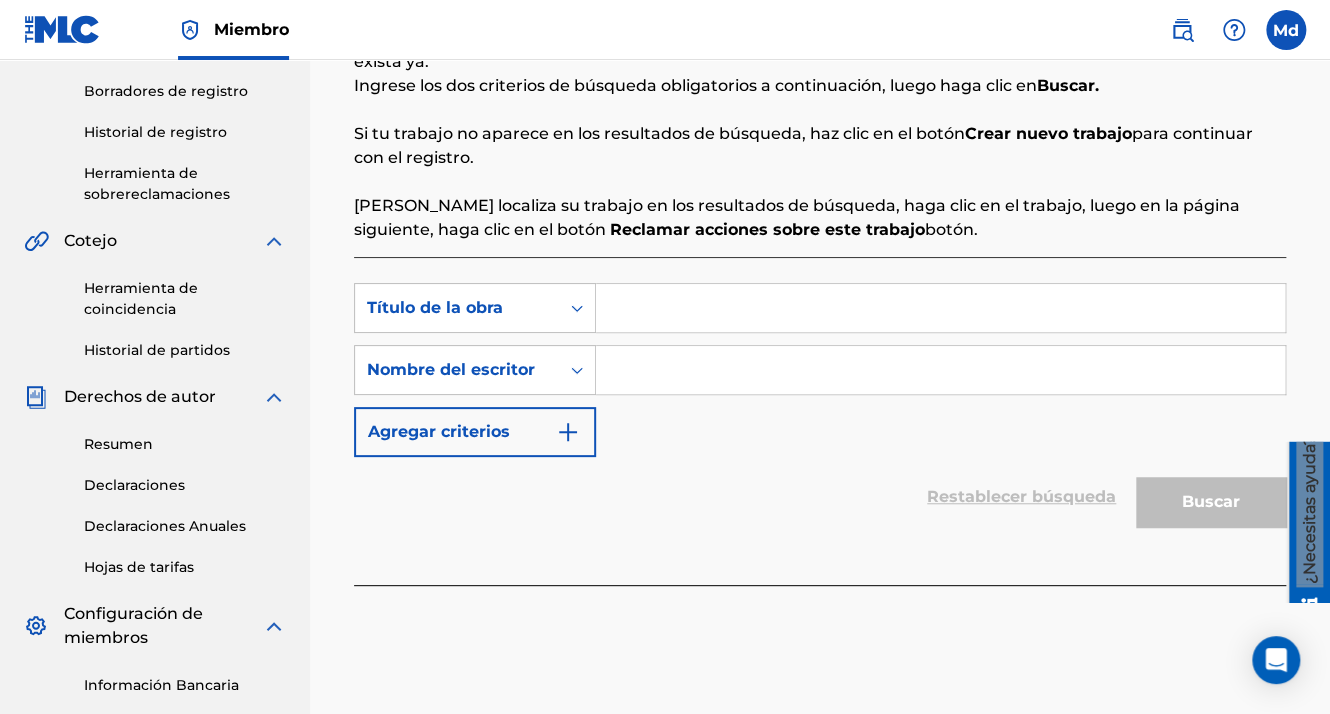 click at bounding box center (940, 308) 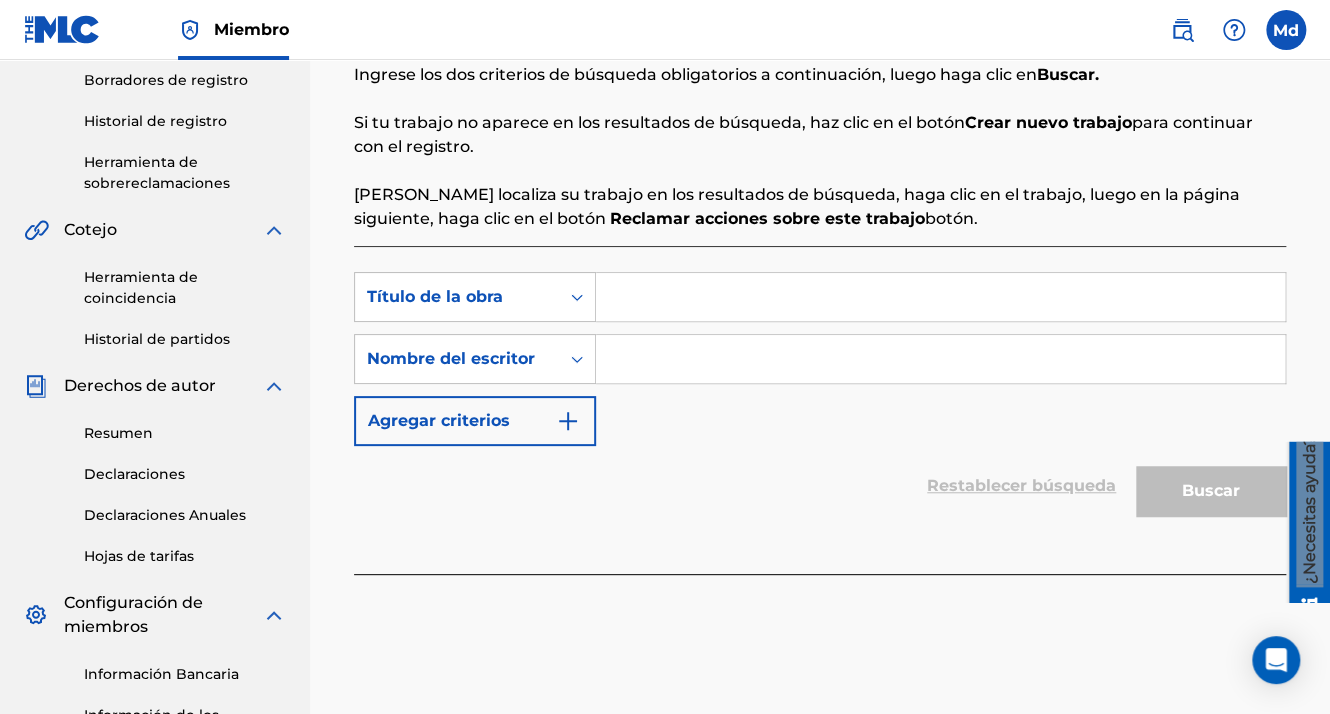 click at bounding box center (940, 297) 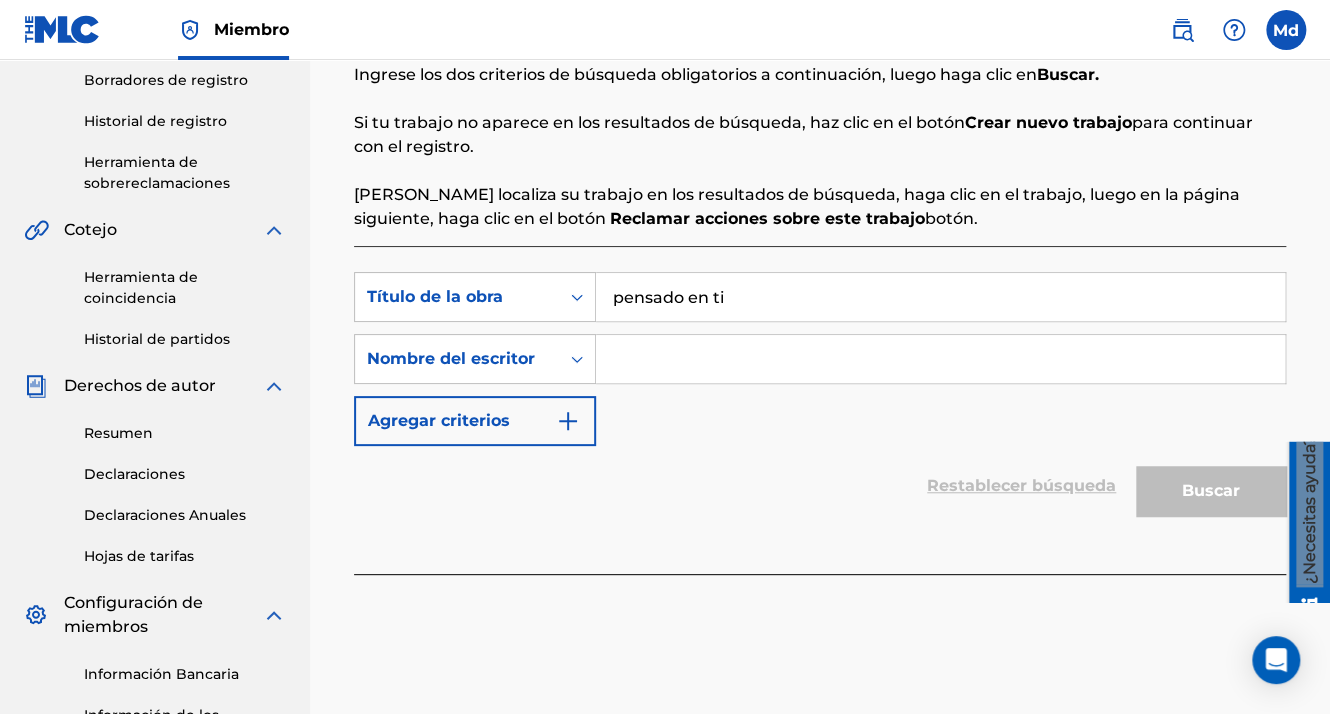 click at bounding box center [940, 359] 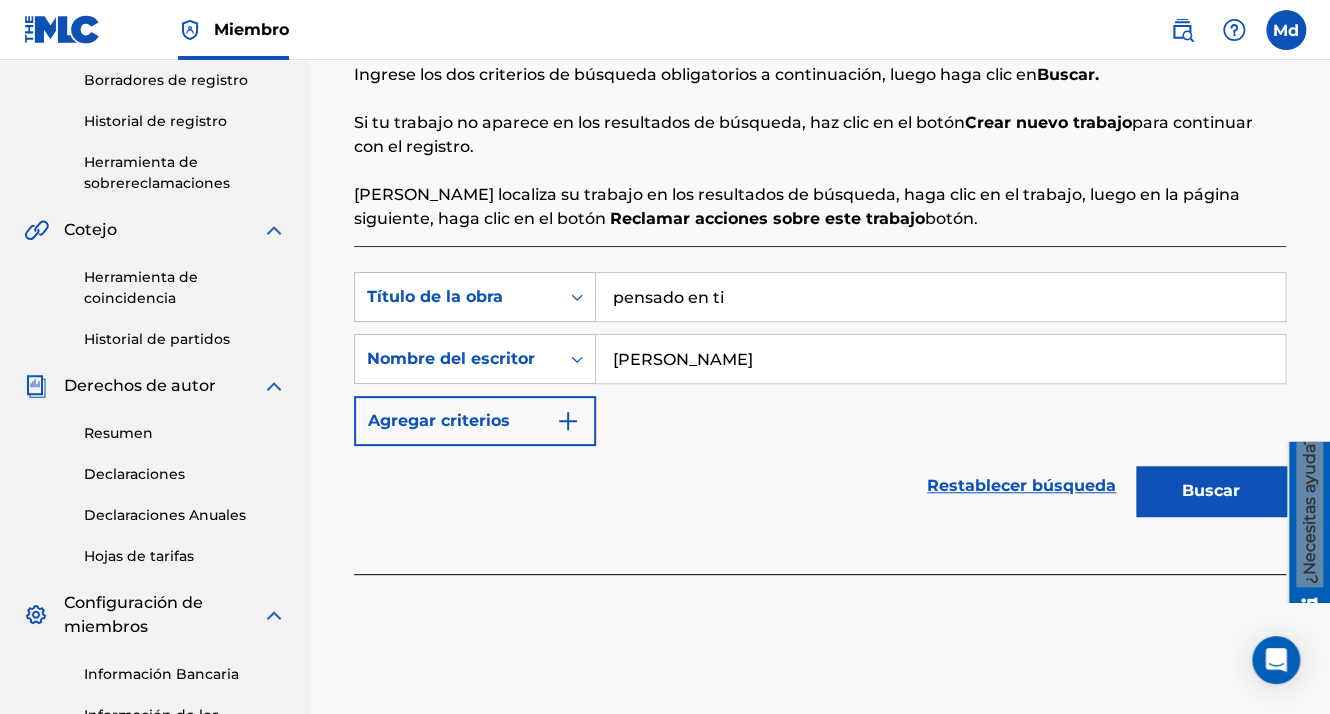 click at bounding box center (568, 421) 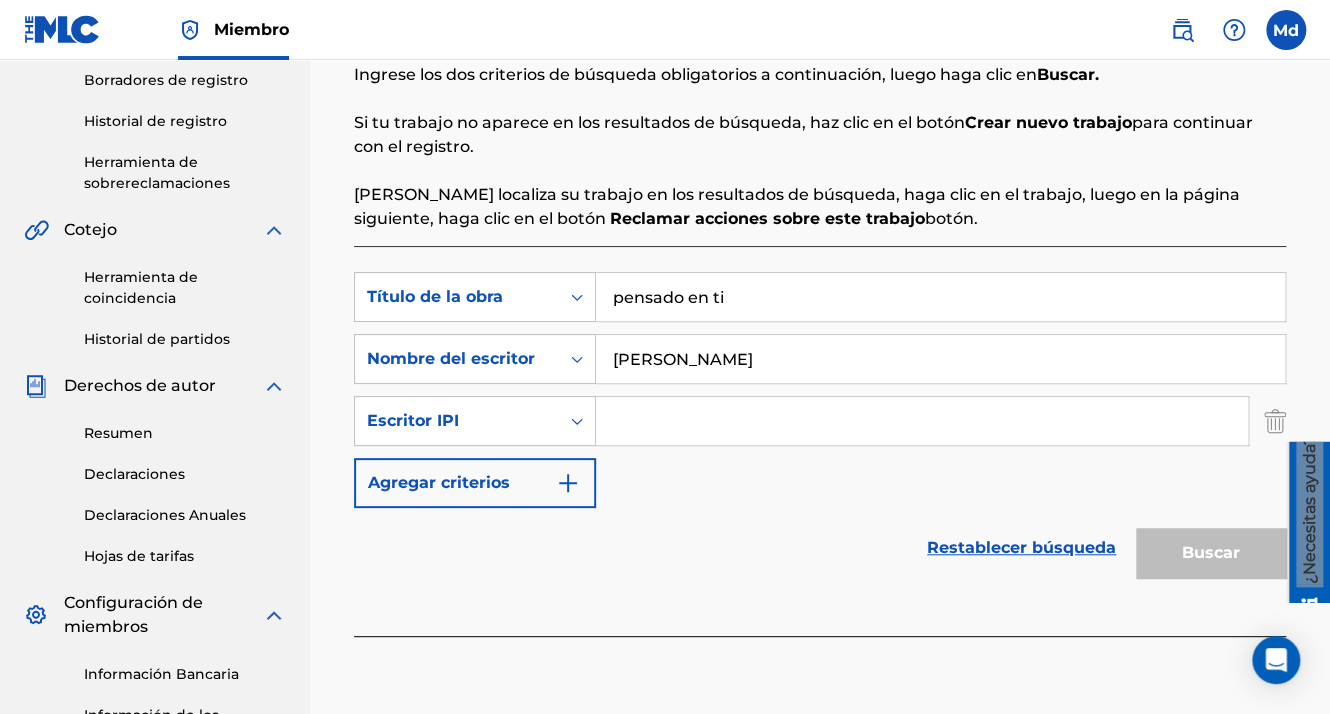 click at bounding box center (922, 421) 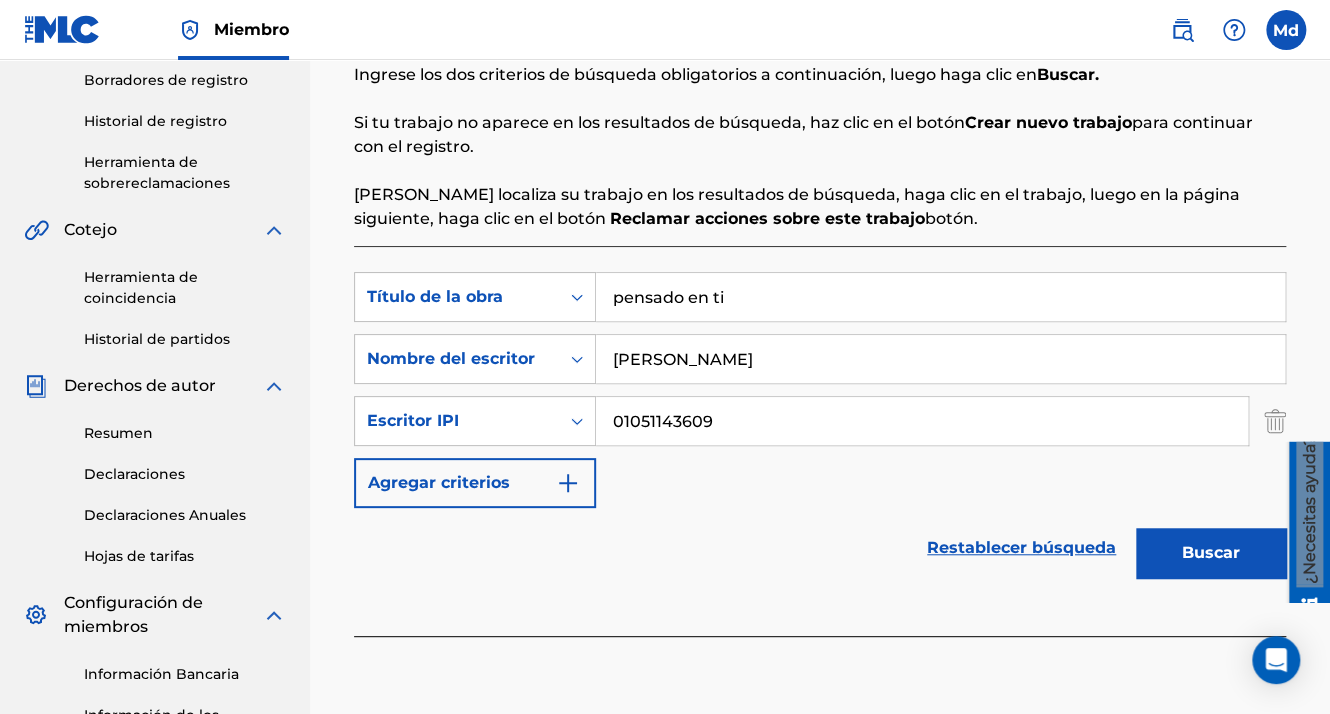 click on "Buscar" at bounding box center [1211, 553] 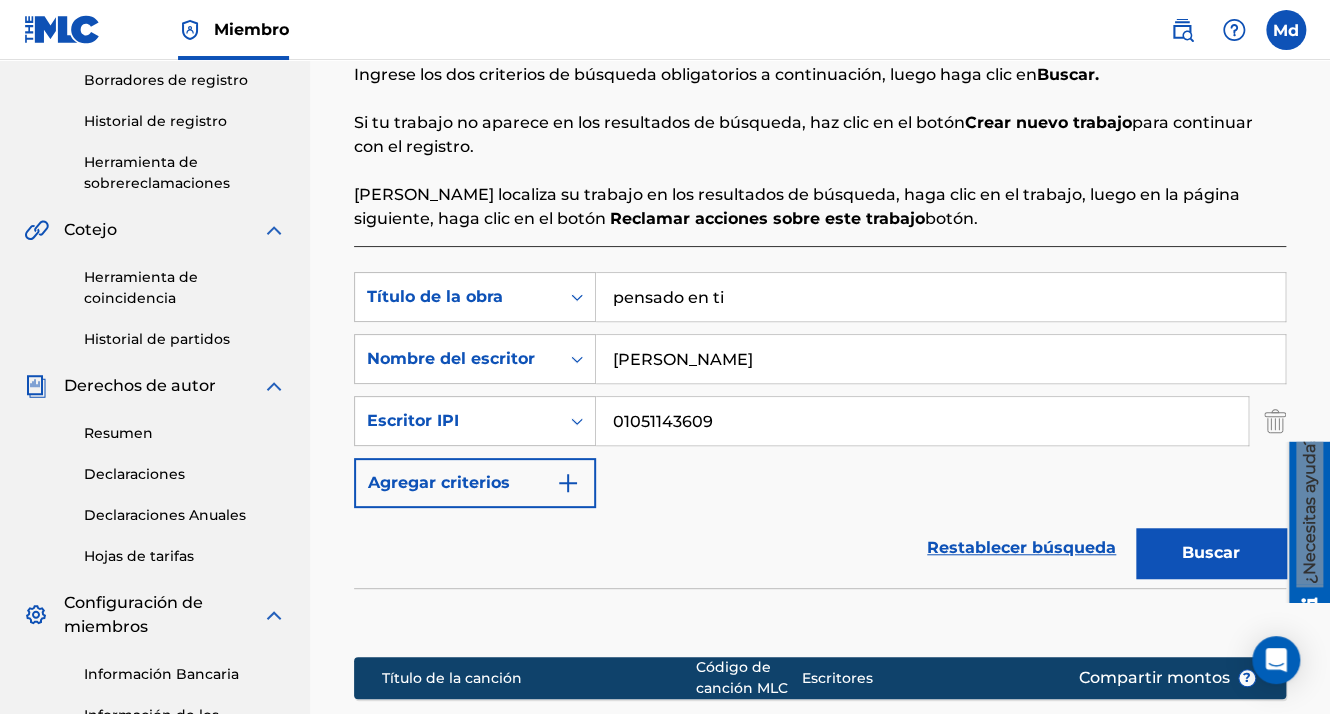 scroll, scrollTop: 500, scrollLeft: 0, axis: vertical 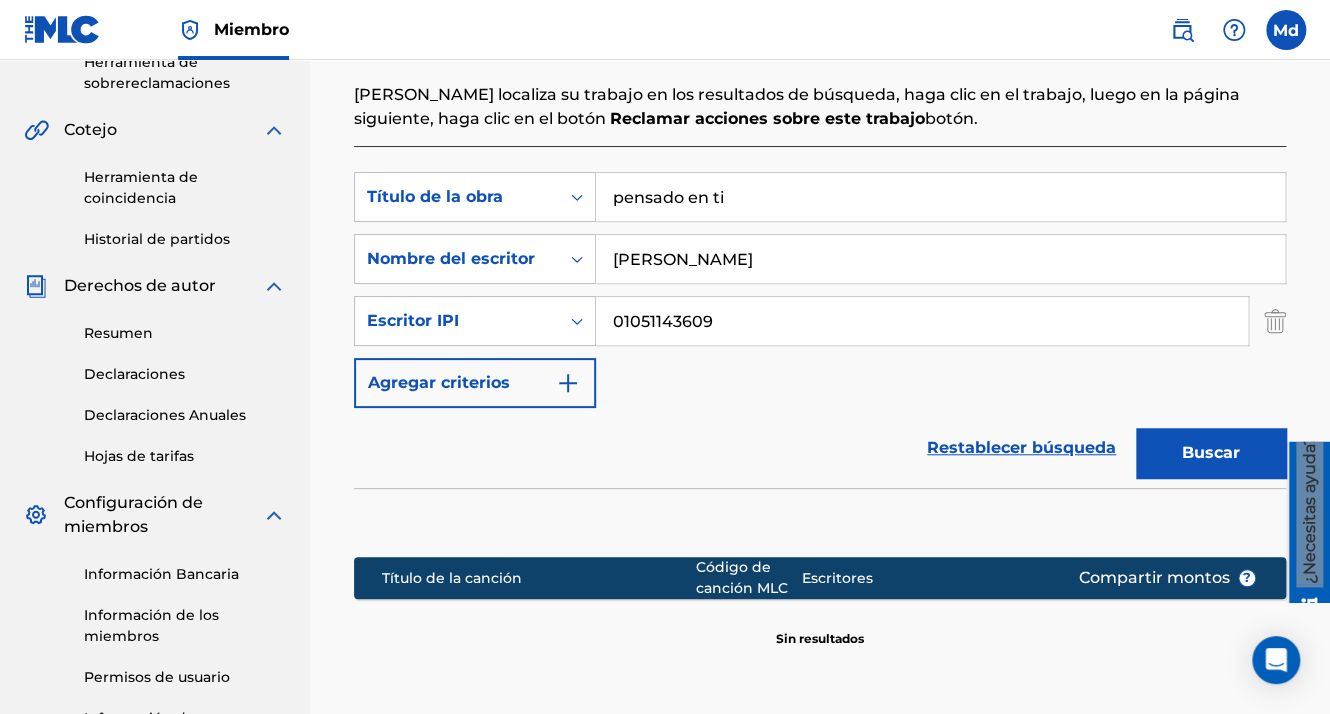 click on "Buscar" at bounding box center [1211, 453] 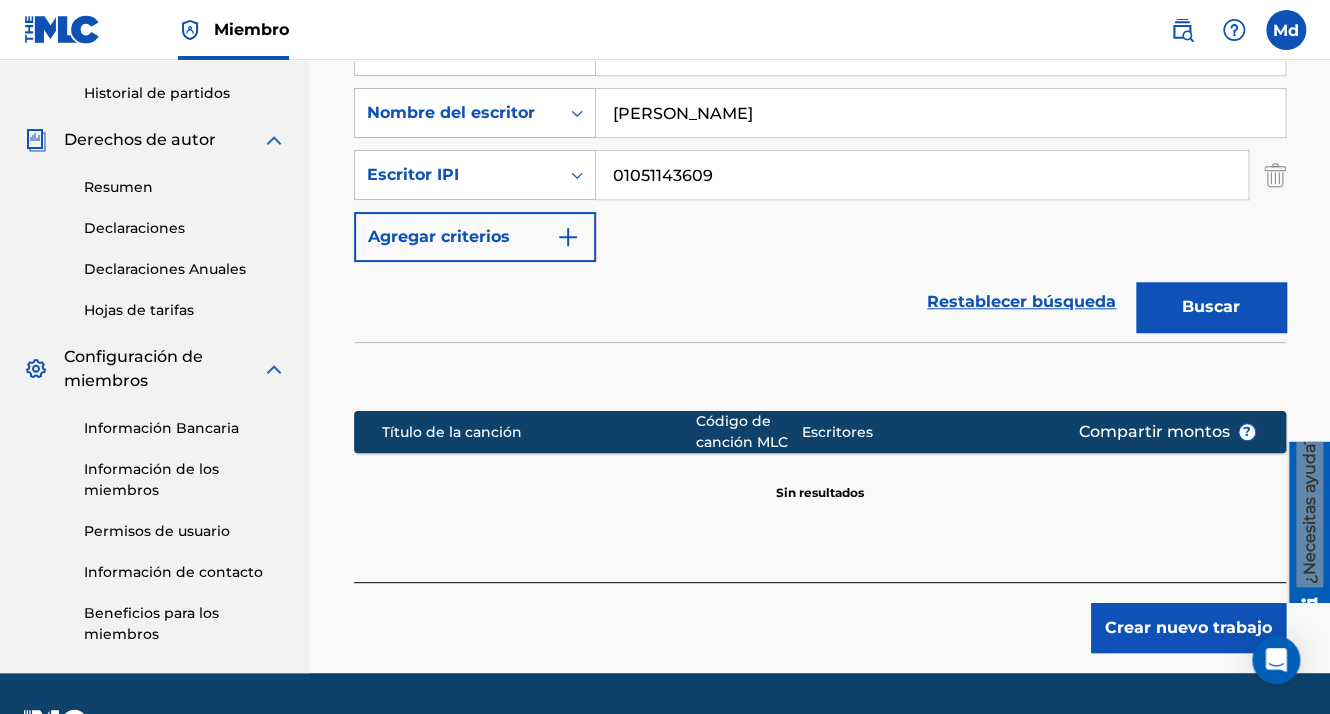 scroll, scrollTop: 700, scrollLeft: 0, axis: vertical 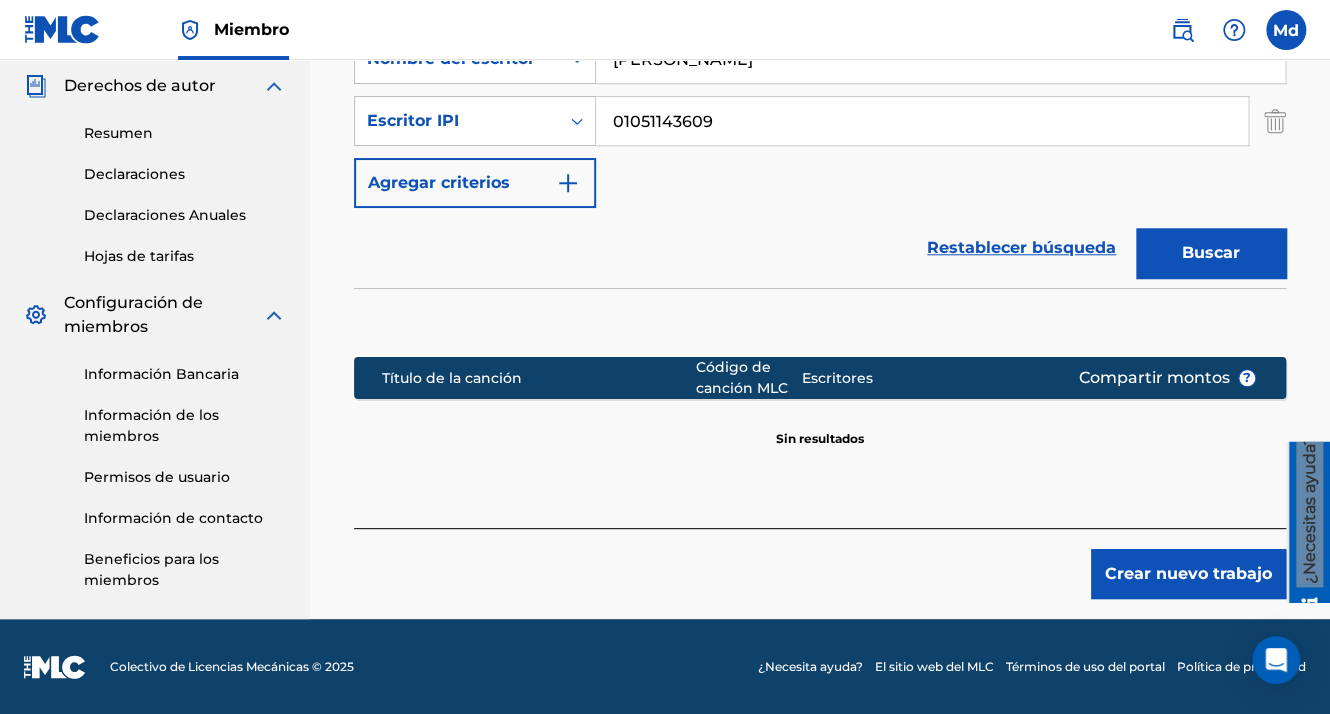 click on "Crear nuevo trabajo" at bounding box center [1188, 574] 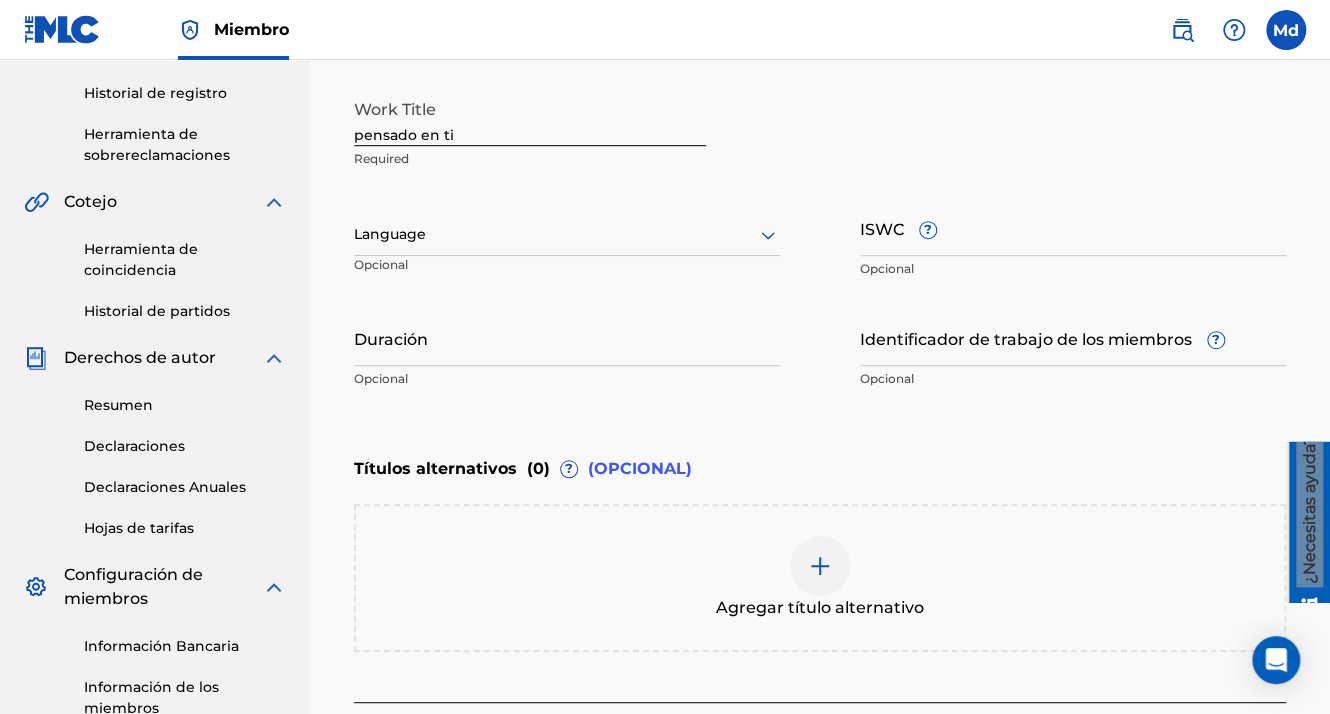 scroll, scrollTop: 396, scrollLeft: 0, axis: vertical 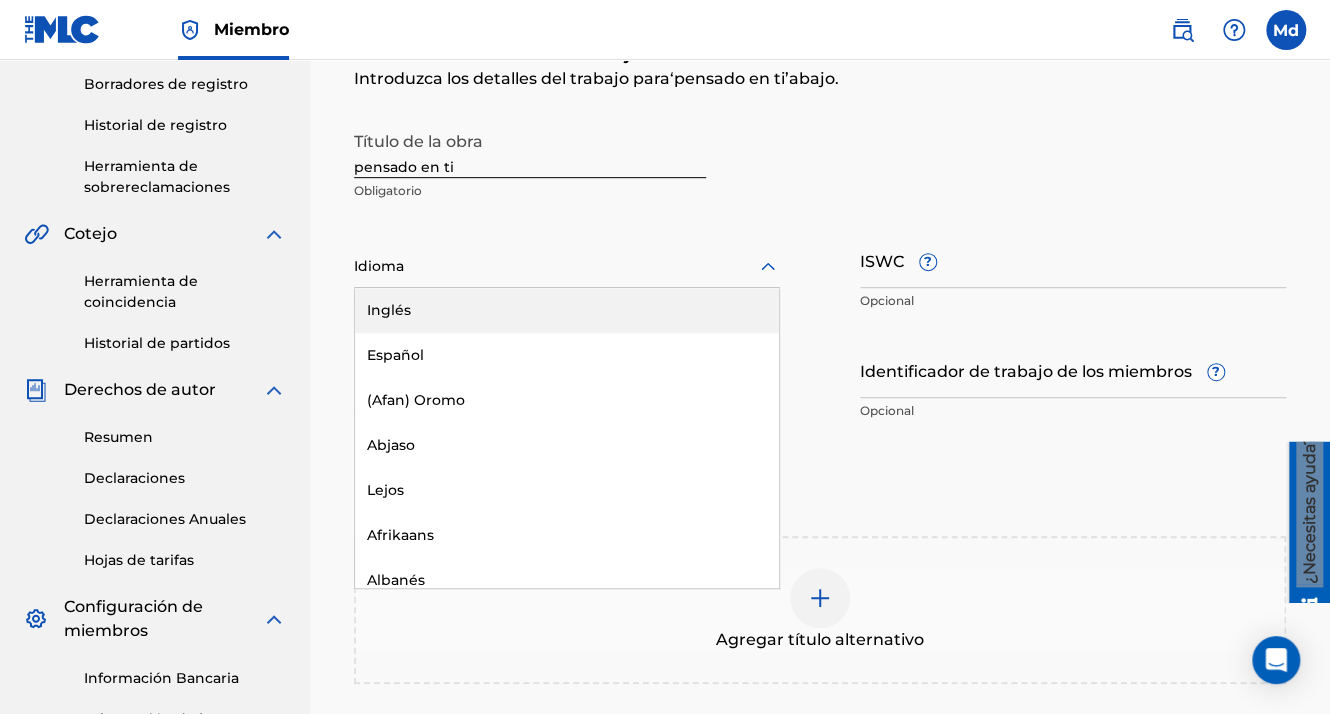click on "Idioma" at bounding box center (567, 267) 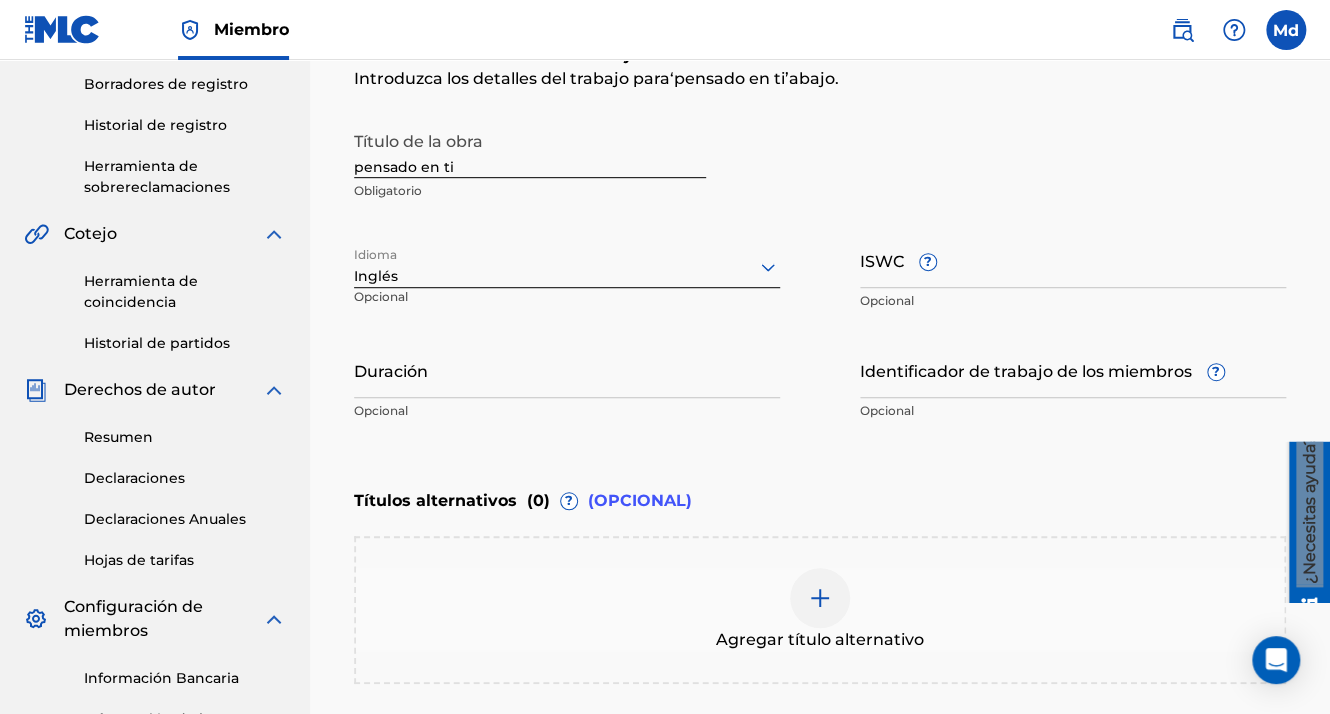 click on "Inglés" at bounding box center [567, 276] 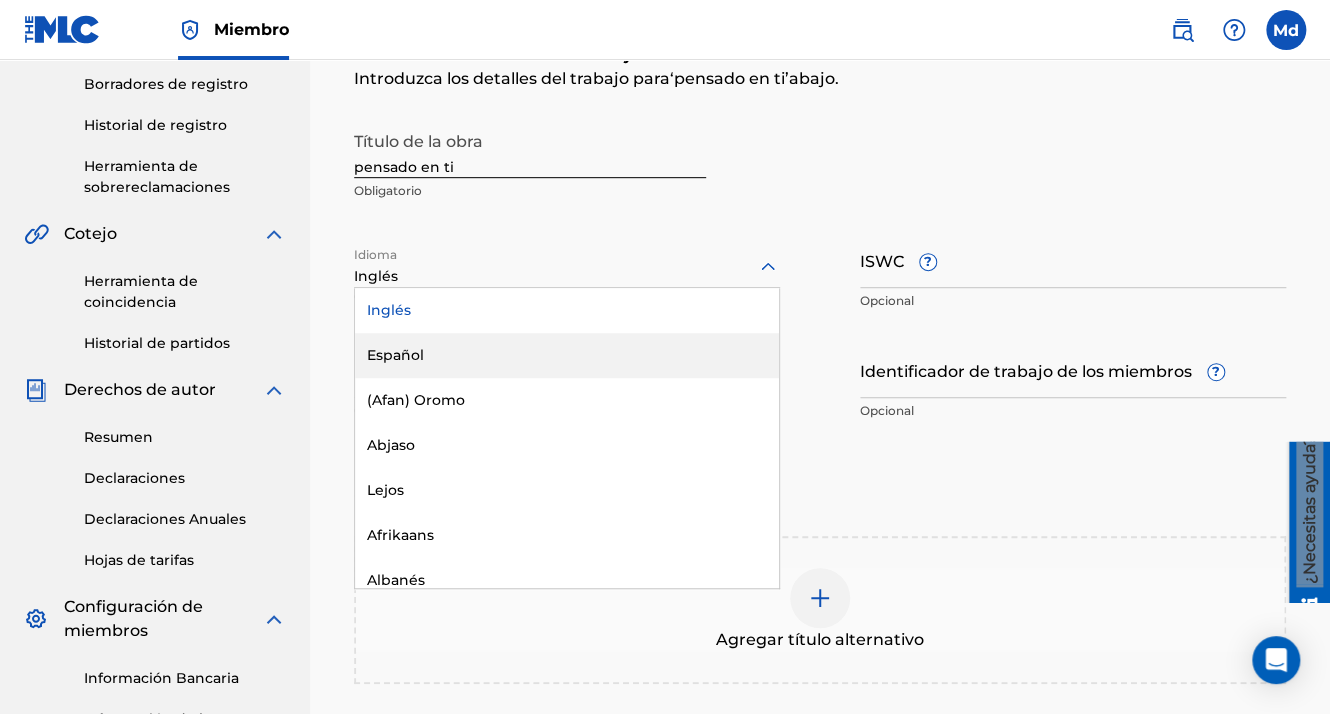 click on "Español" at bounding box center (567, 355) 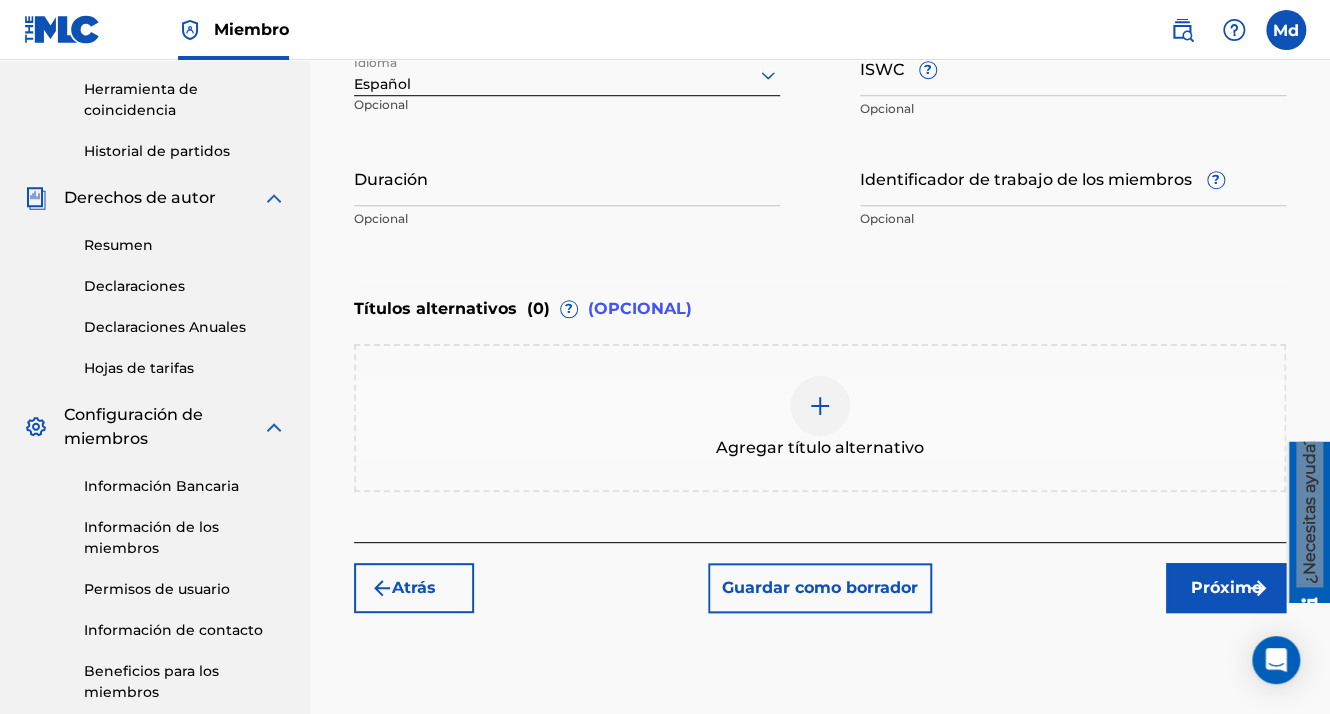 scroll, scrollTop: 696, scrollLeft: 0, axis: vertical 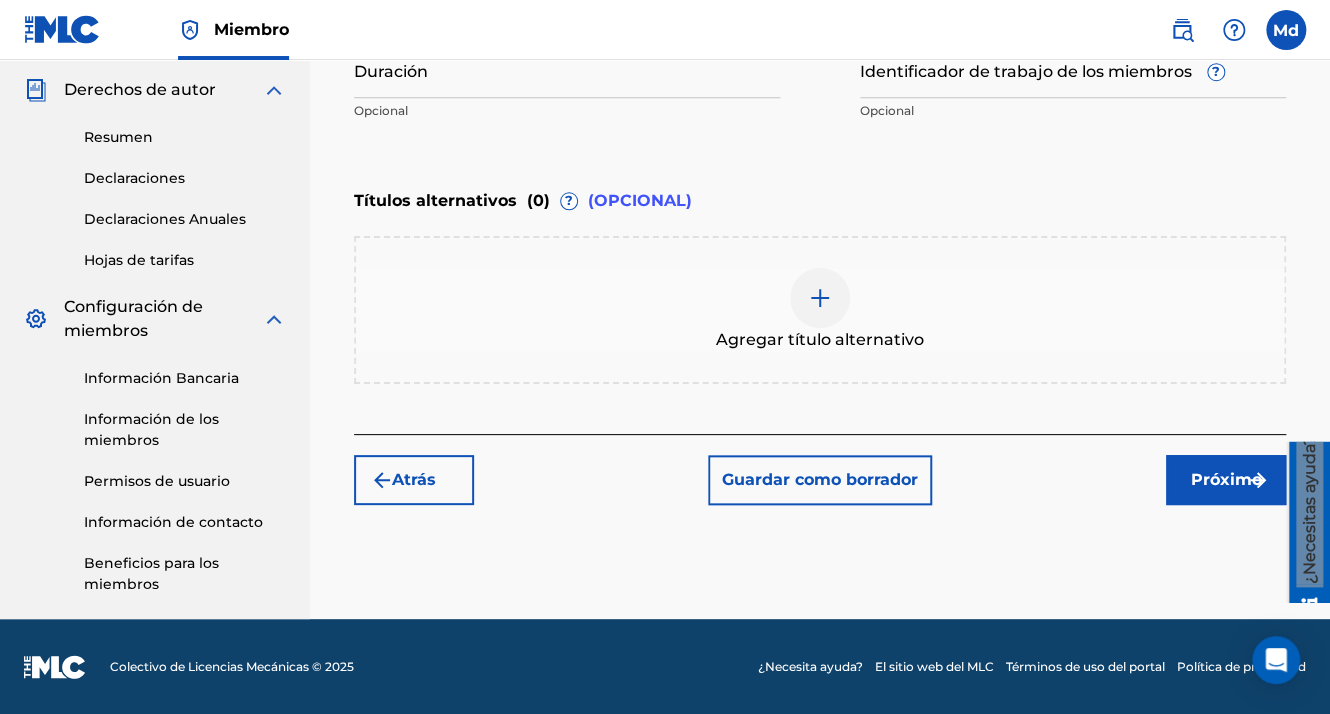 click on "Próximo" at bounding box center (1226, 480) 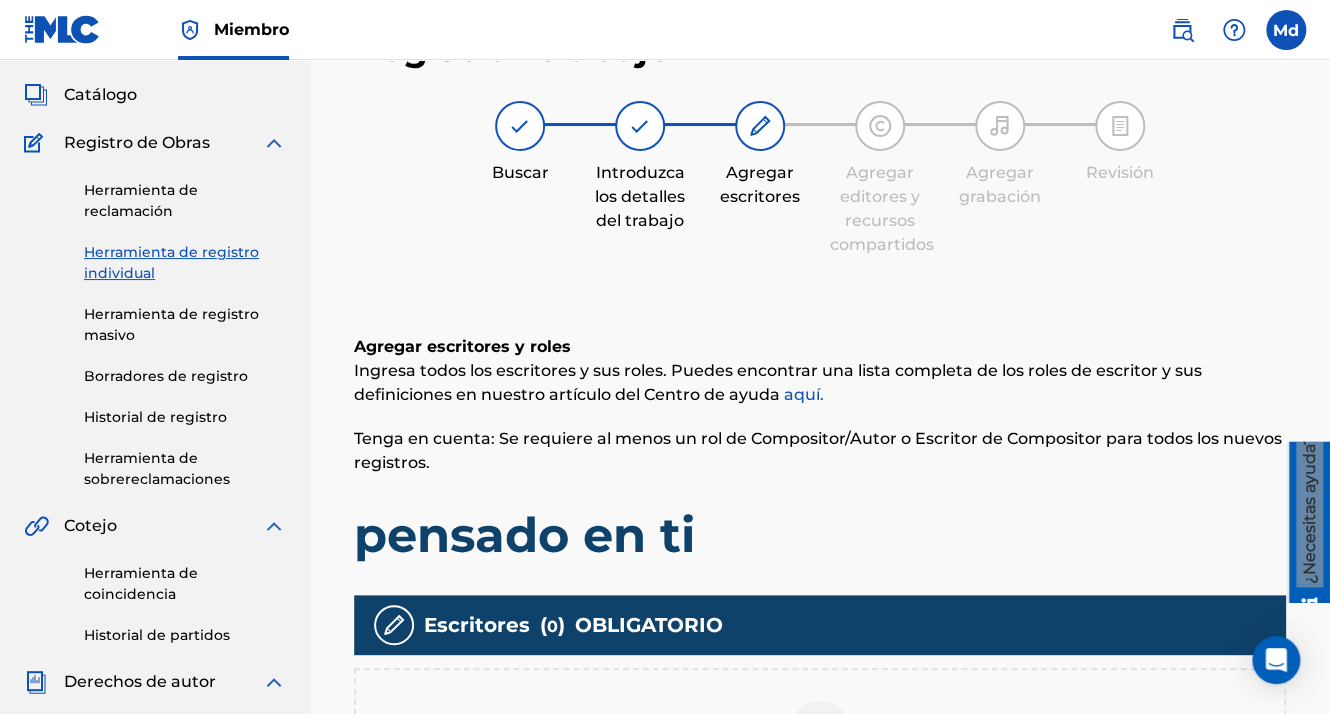 scroll, scrollTop: 390, scrollLeft: 0, axis: vertical 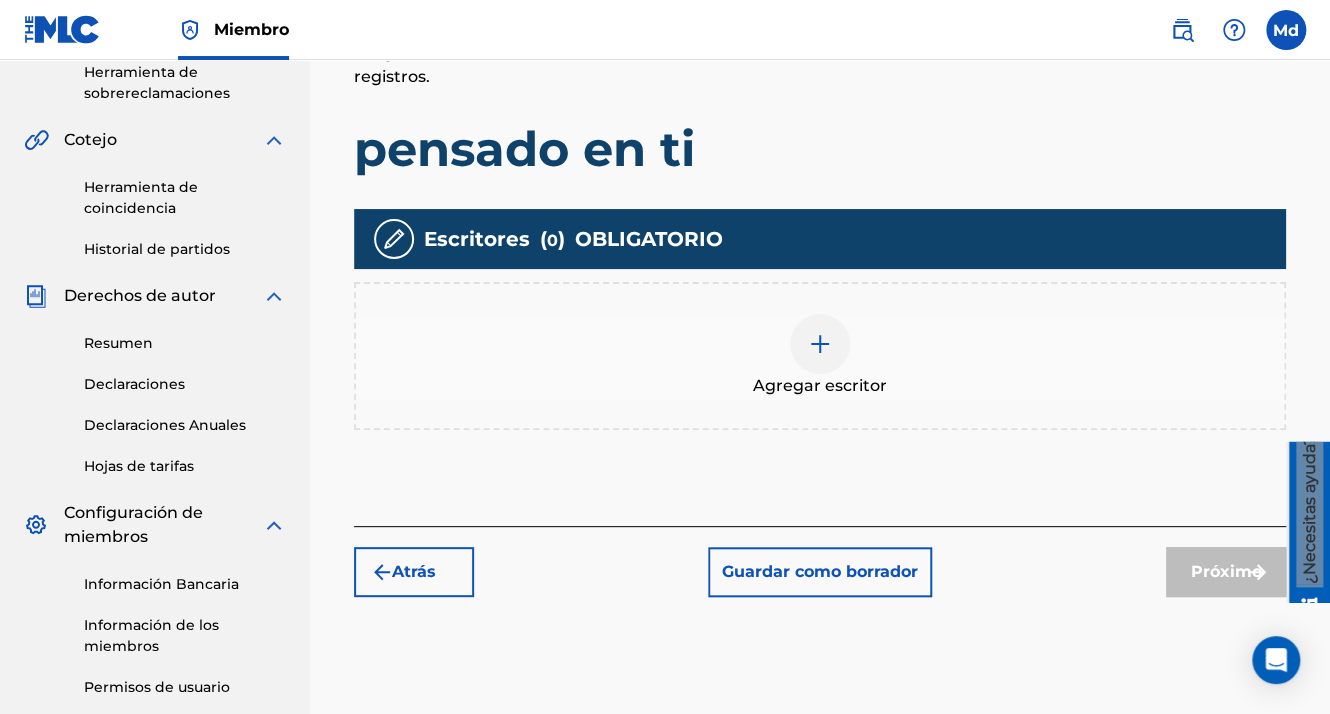 click at bounding box center (820, 344) 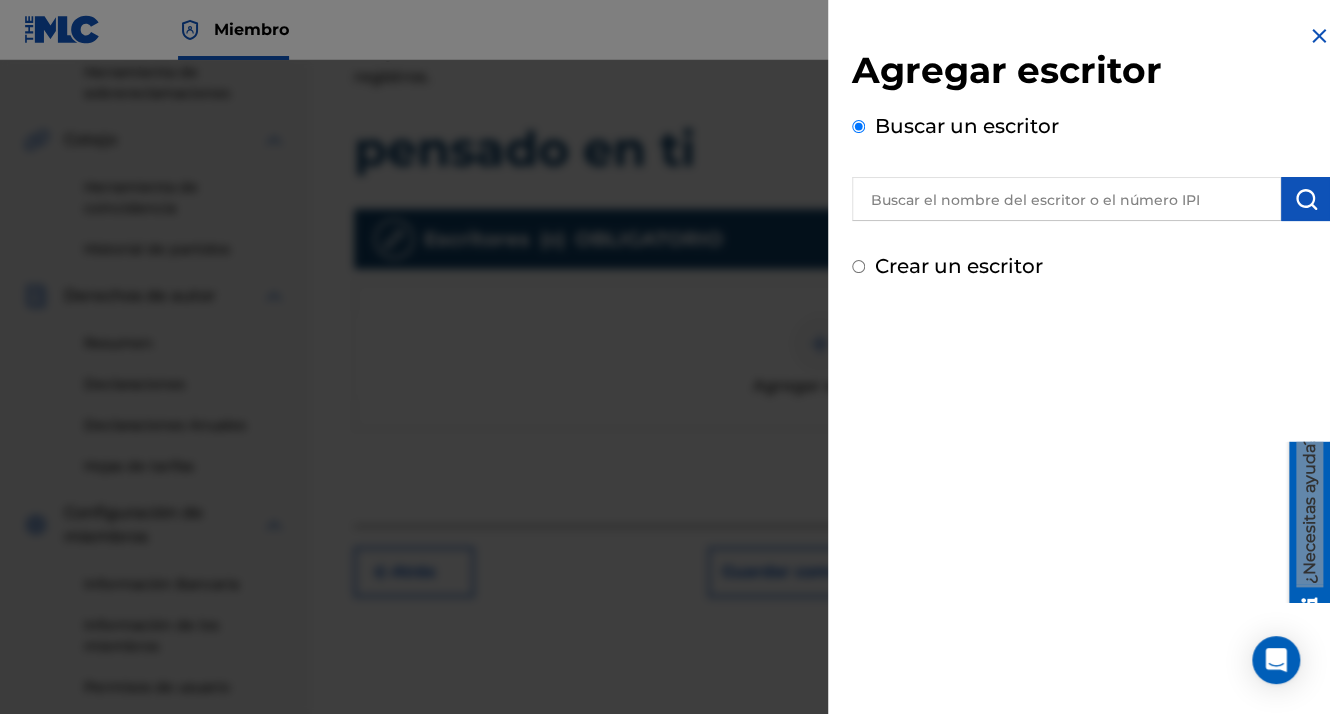 click at bounding box center [1066, 199] 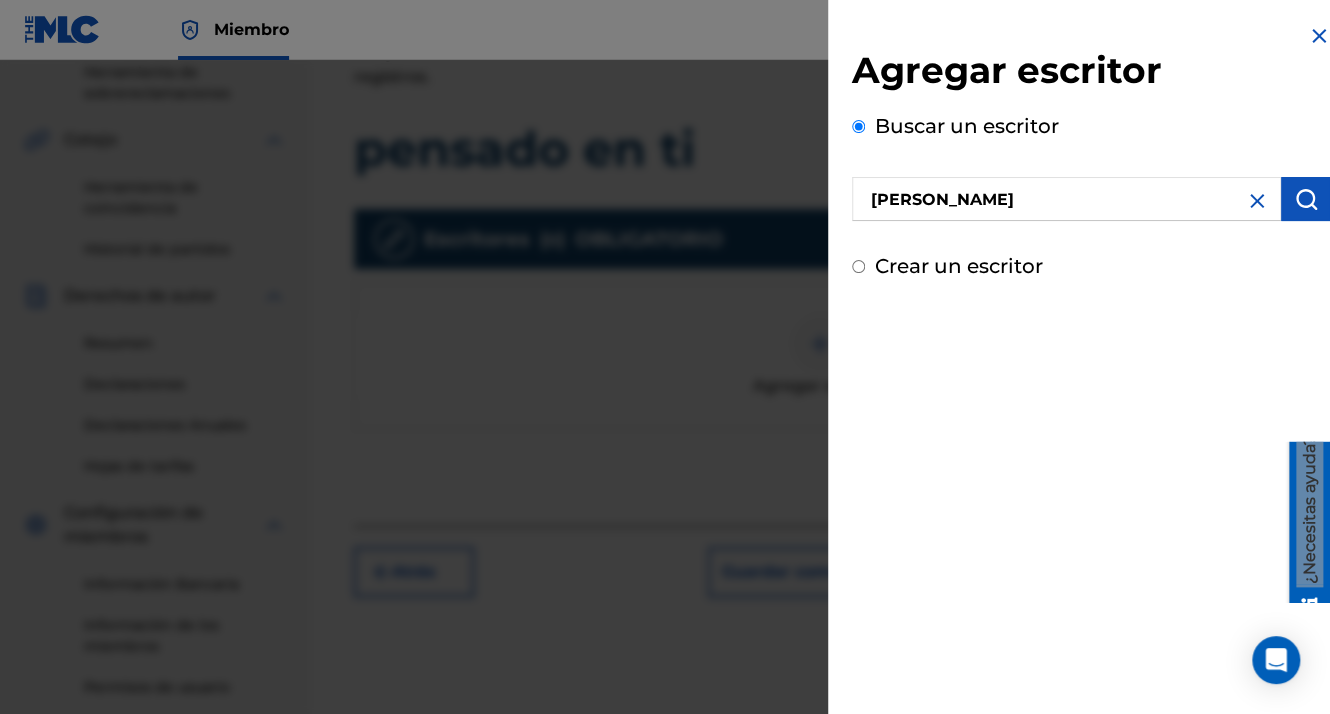 click at bounding box center [1306, 199] 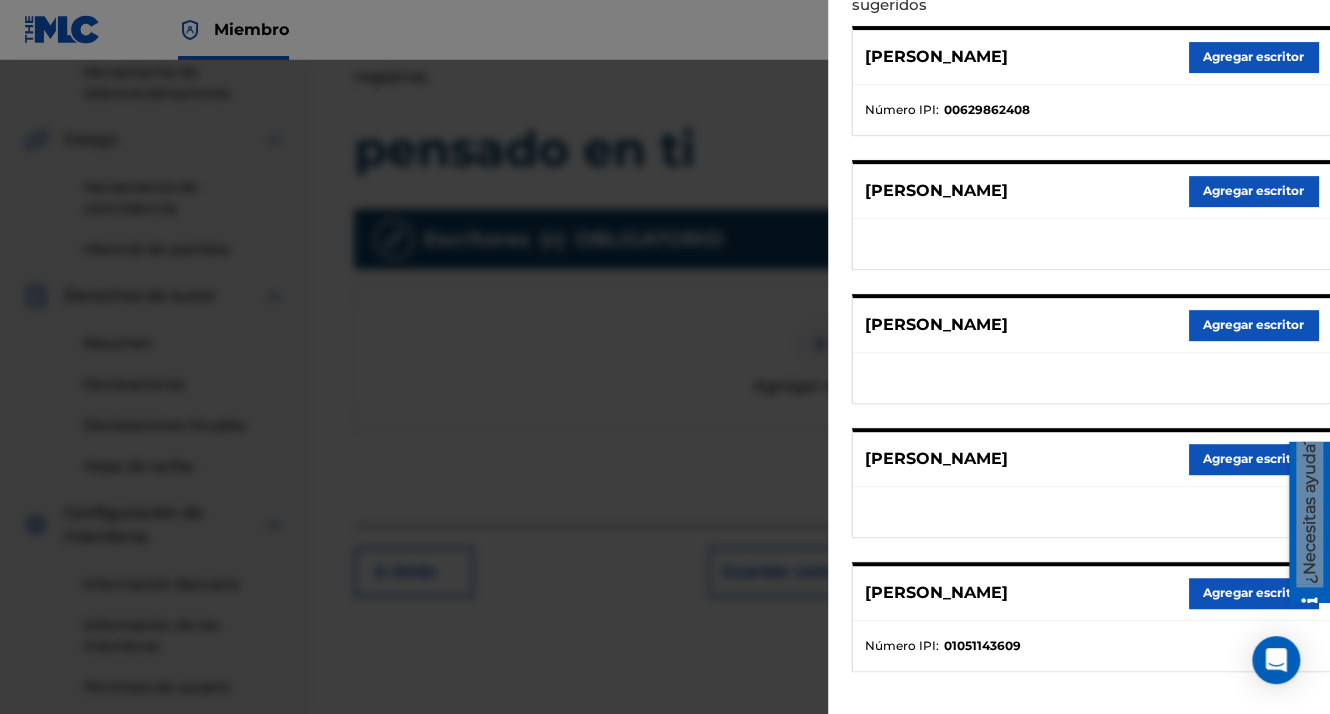 scroll, scrollTop: 300, scrollLeft: 0, axis: vertical 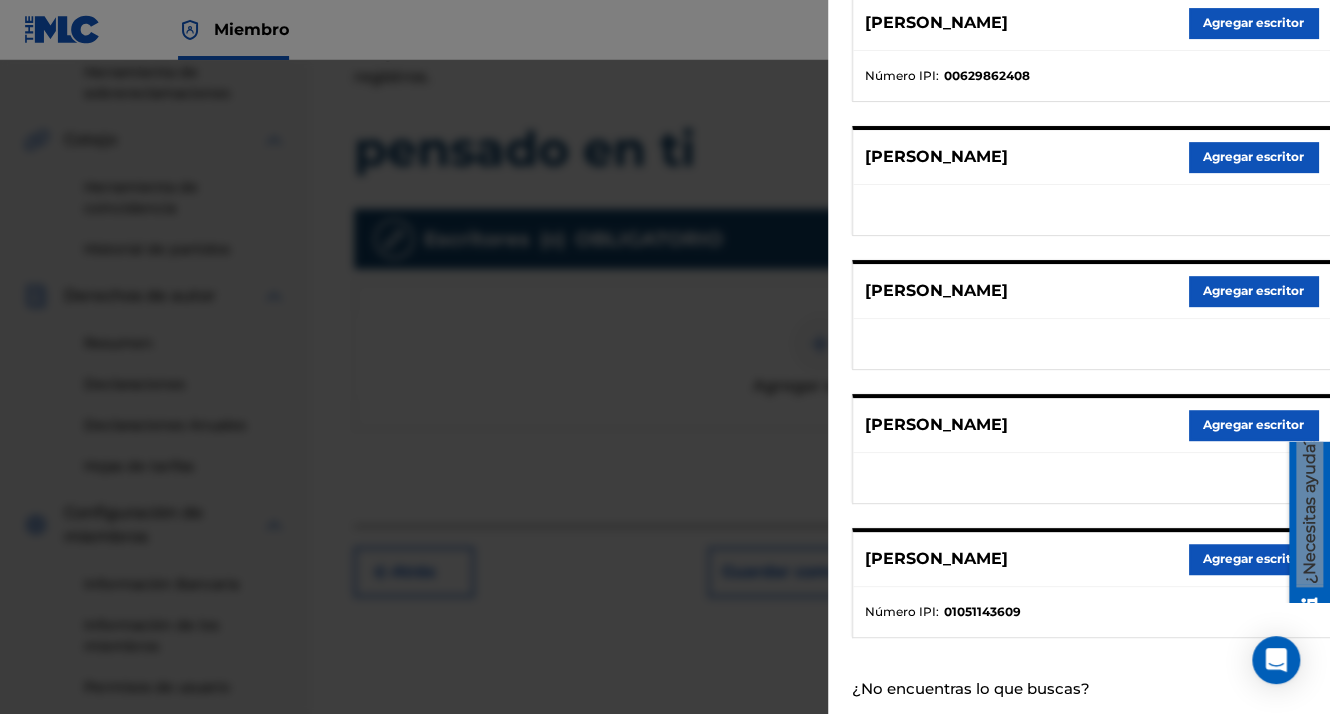 click on "[PERSON_NAME] escritor" at bounding box center (1091, 559) 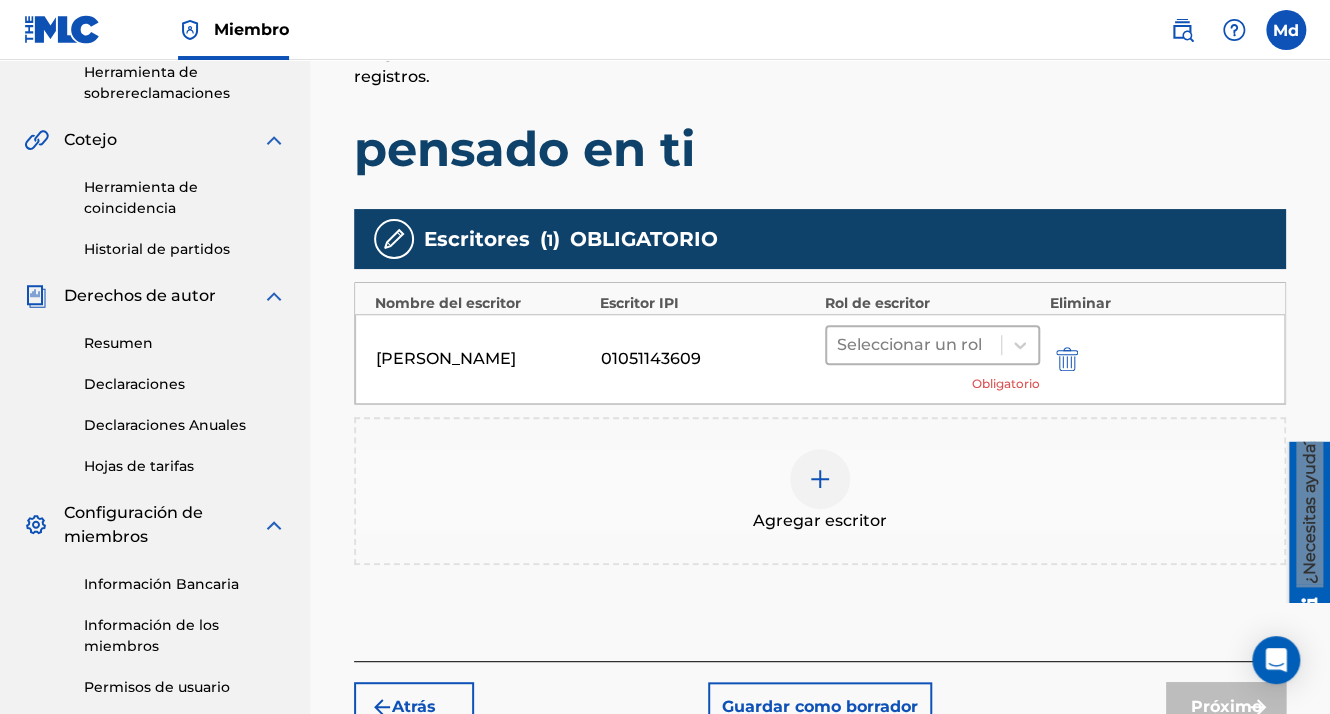 click at bounding box center [914, 345] 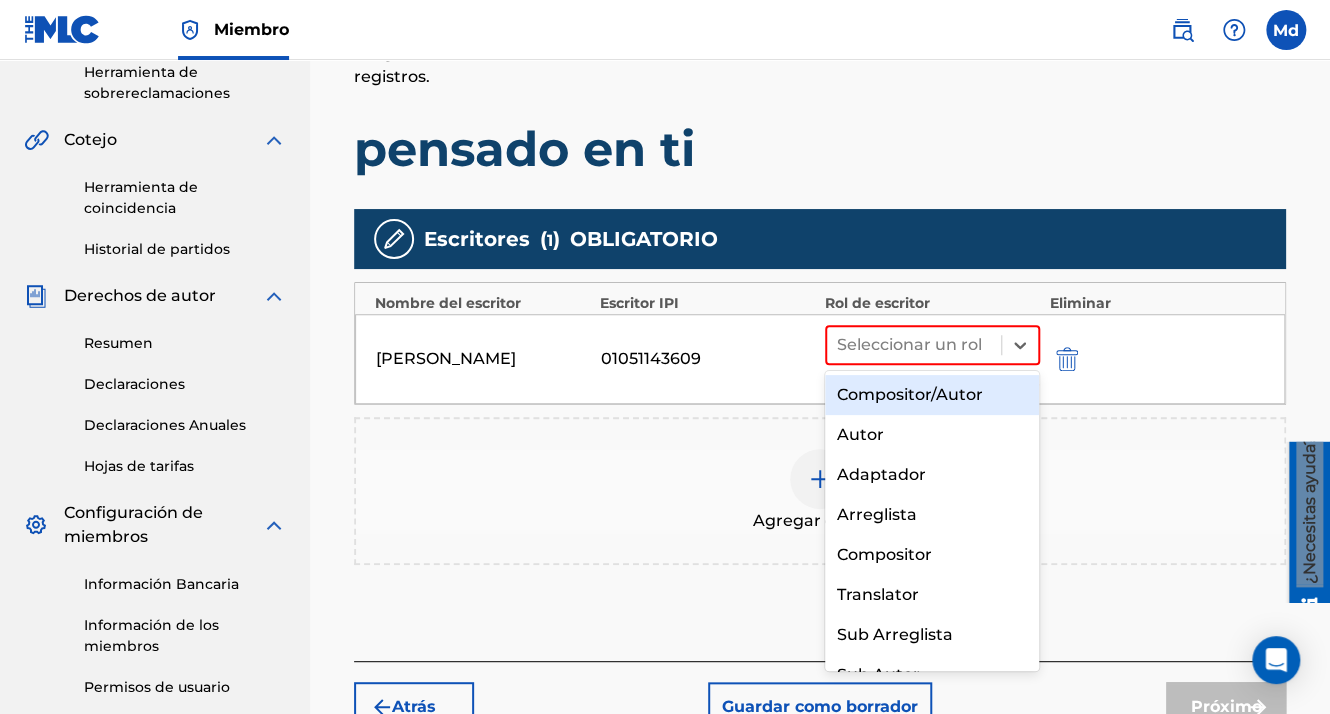 click on "Compositor/Autor" at bounding box center [932, 395] 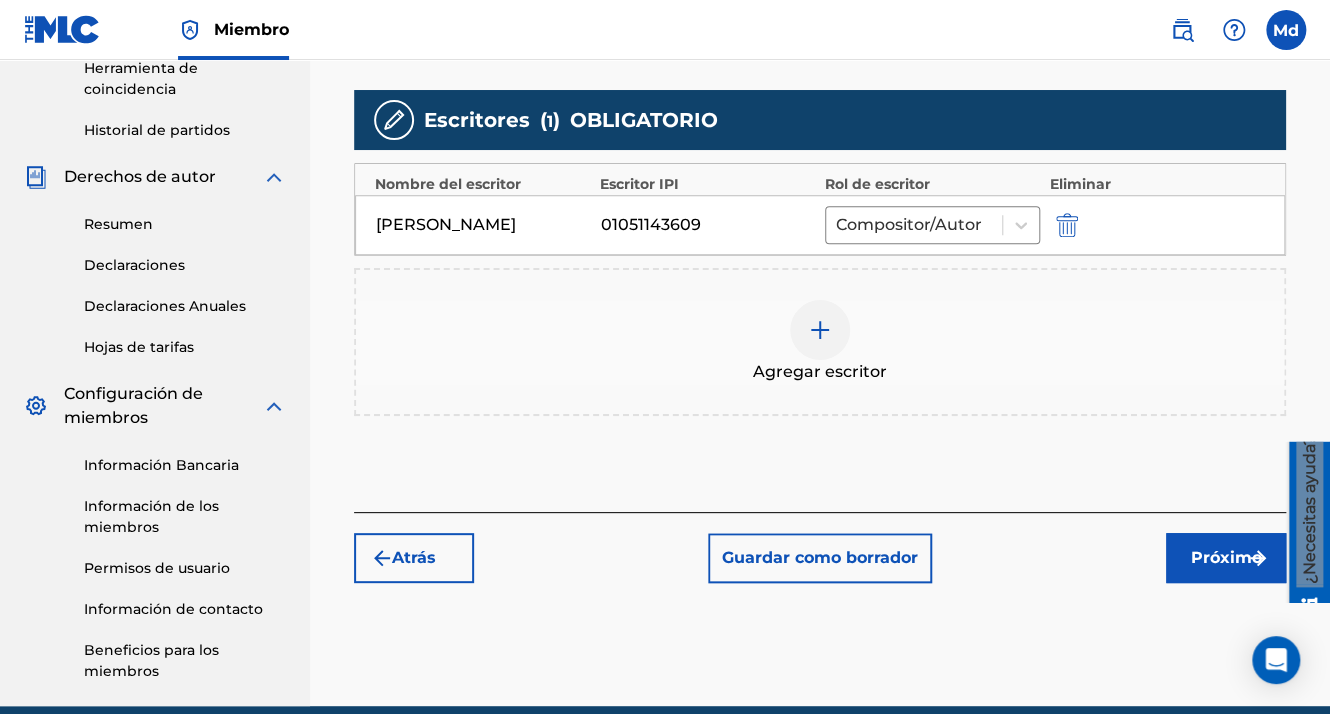 scroll, scrollTop: 696, scrollLeft: 0, axis: vertical 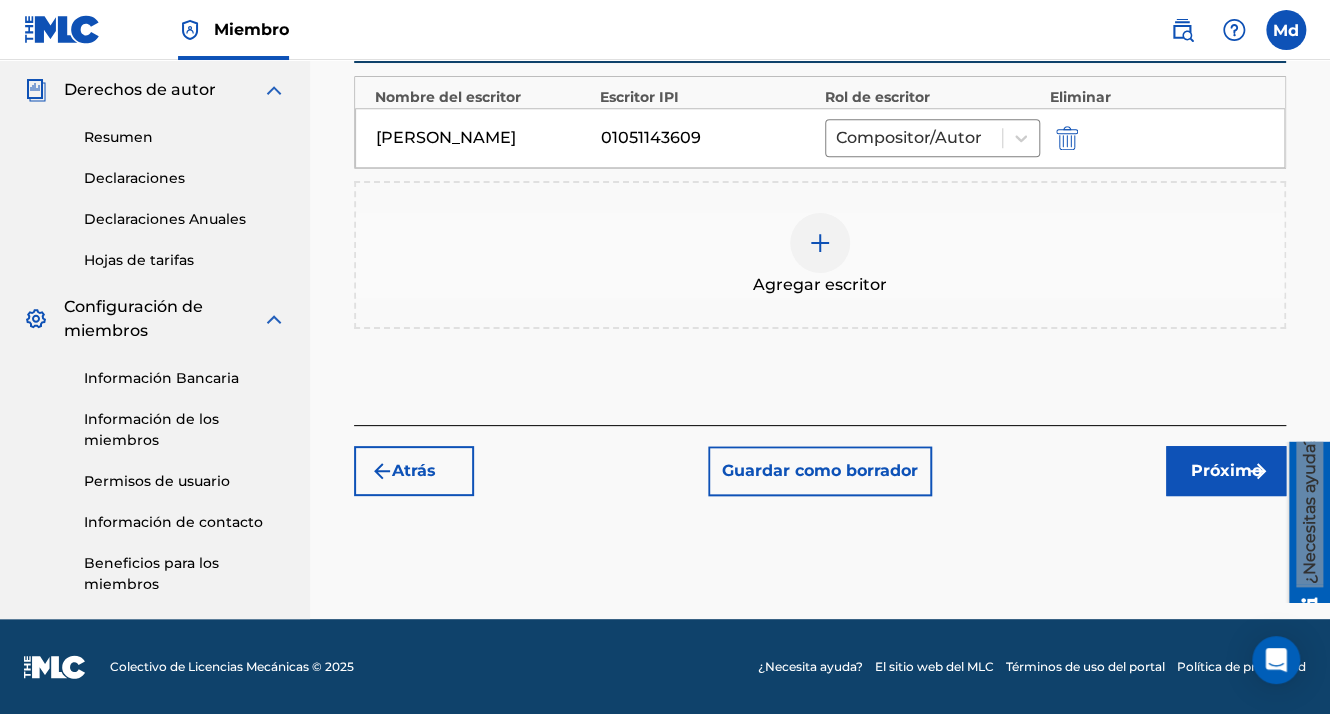 click on "Próximo" at bounding box center [1226, 471] 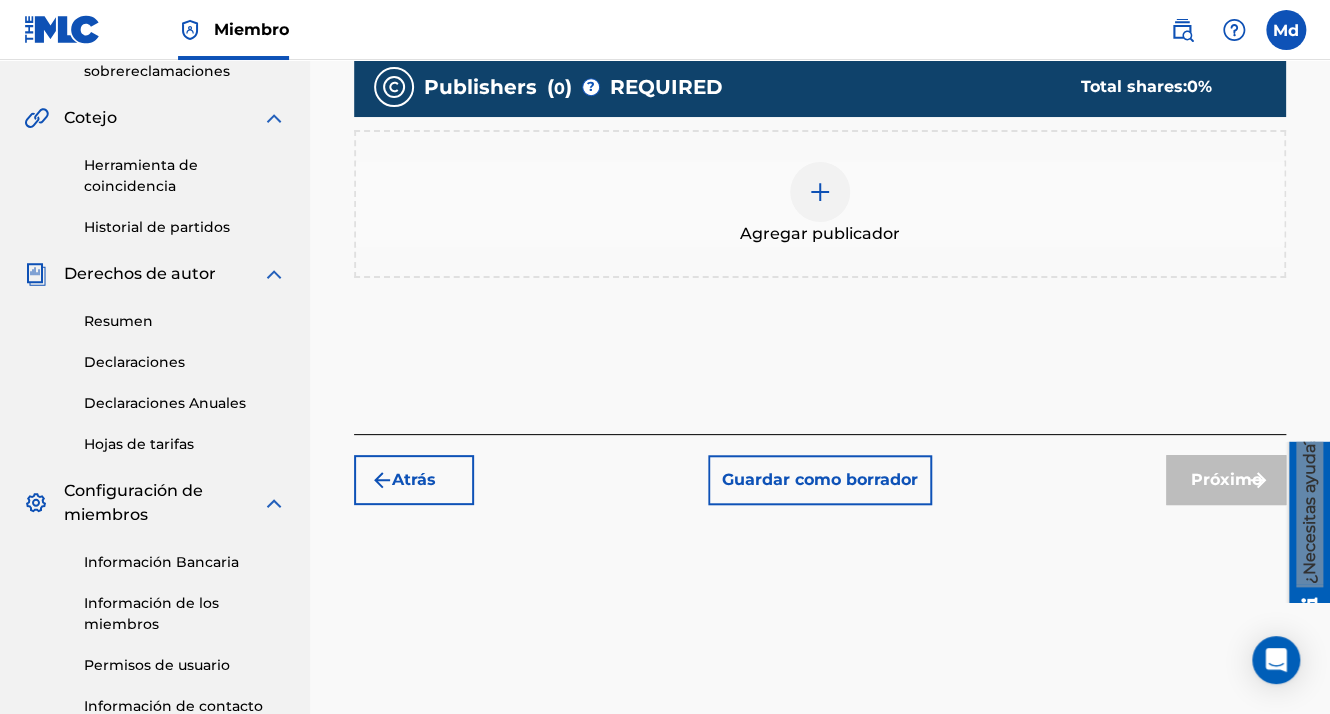 scroll, scrollTop: 540, scrollLeft: 0, axis: vertical 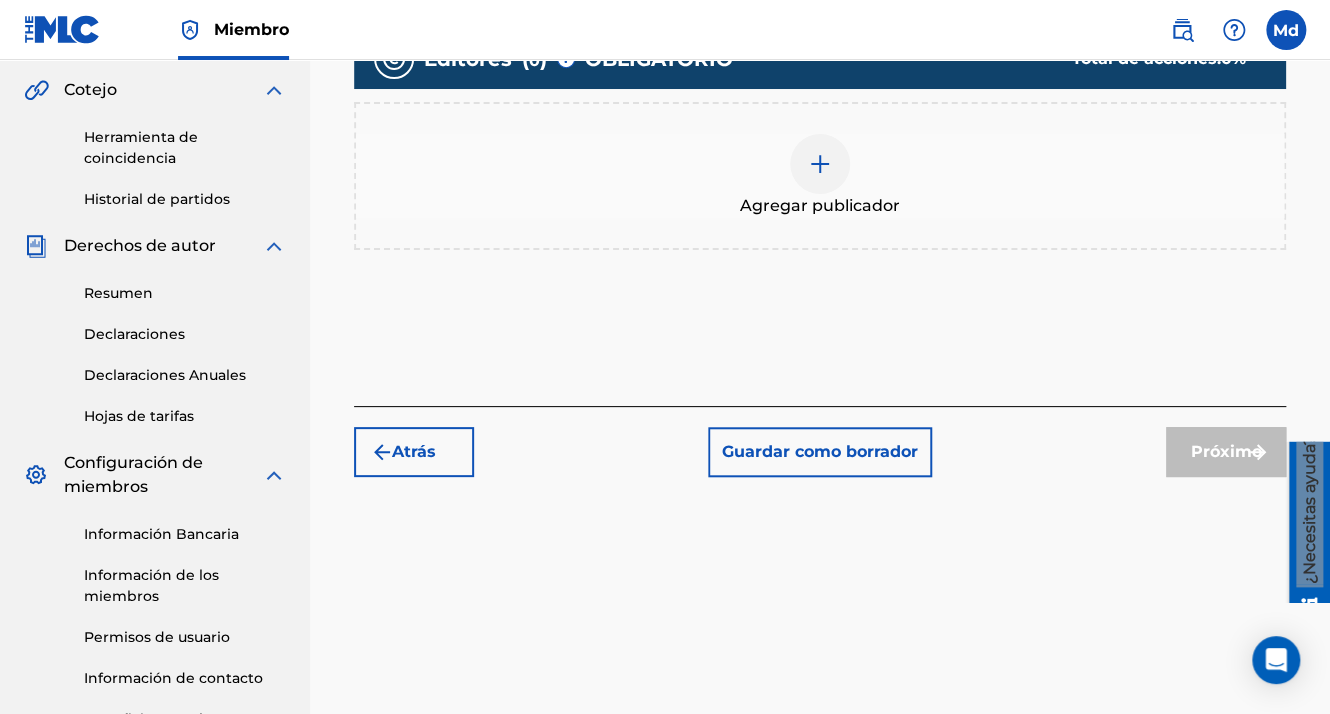 click at bounding box center (820, 164) 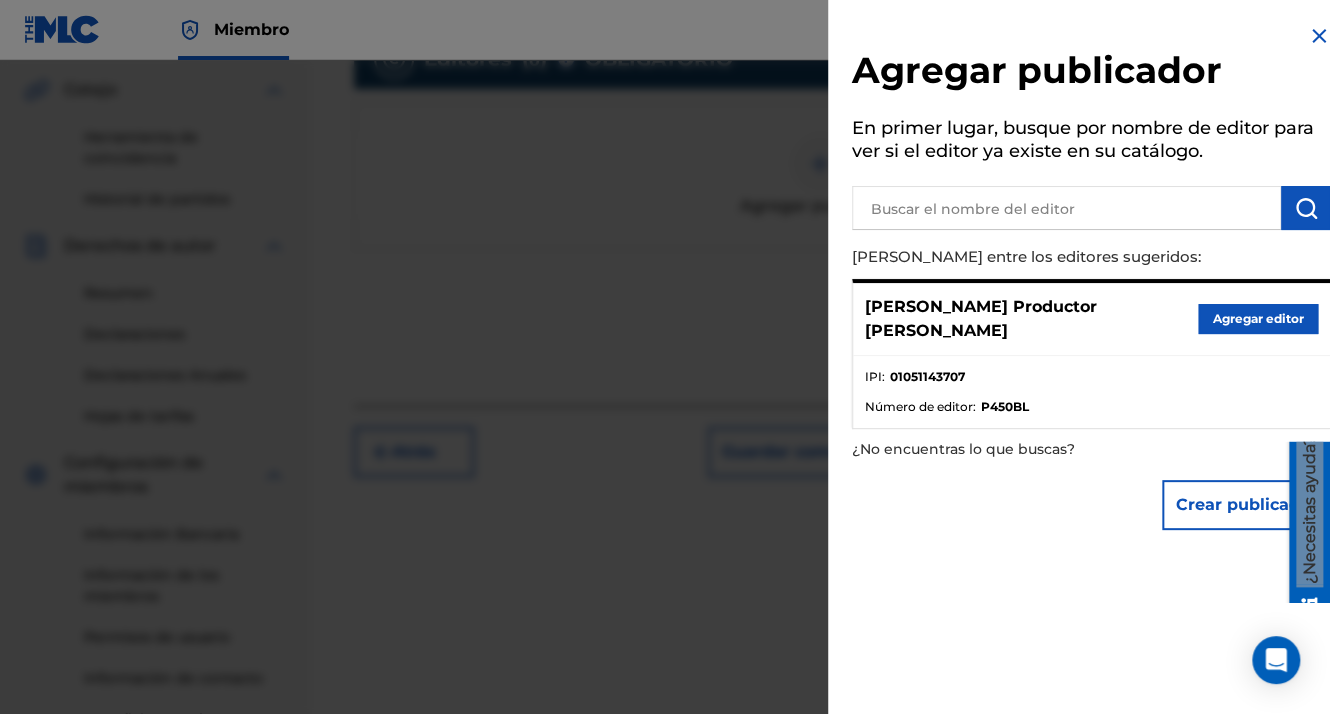 drag, startPoint x: 1194, startPoint y: 292, endPoint x: 1196, endPoint y: 303, distance: 11.18034 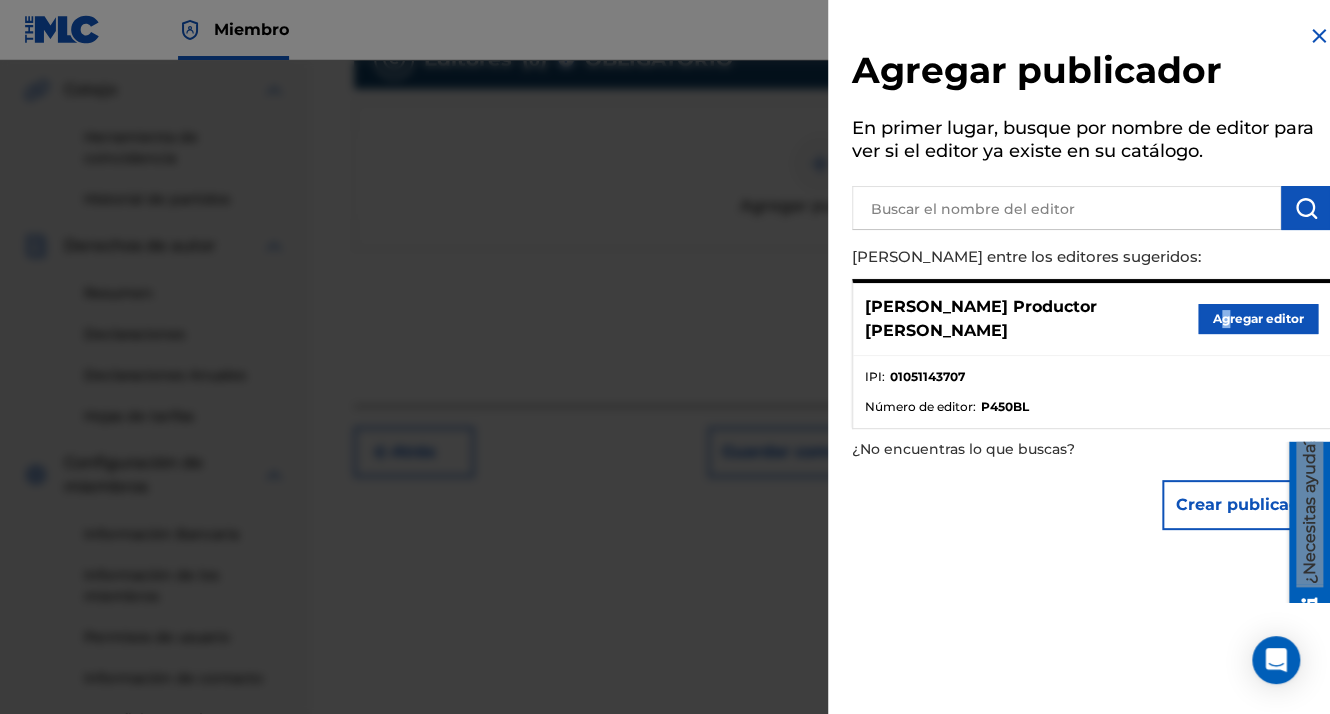 click on "Agregar editor" at bounding box center [1258, 319] 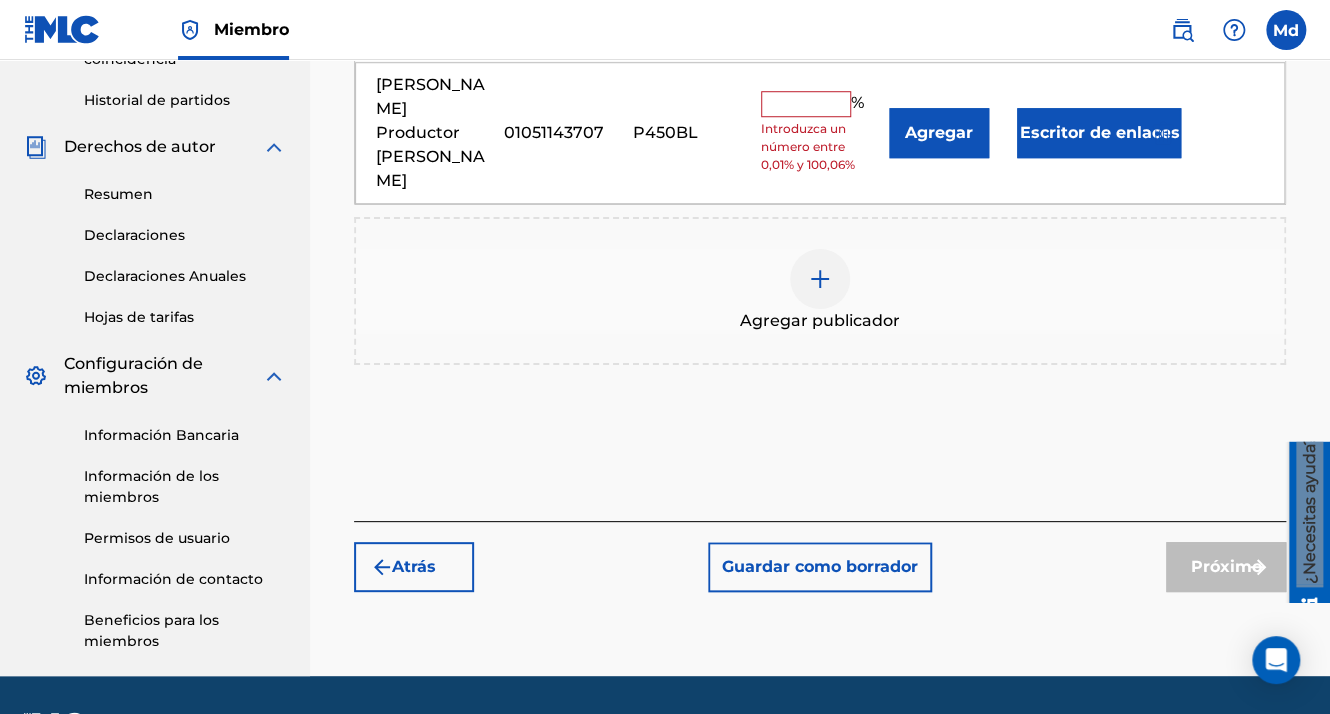 scroll, scrollTop: 496, scrollLeft: 0, axis: vertical 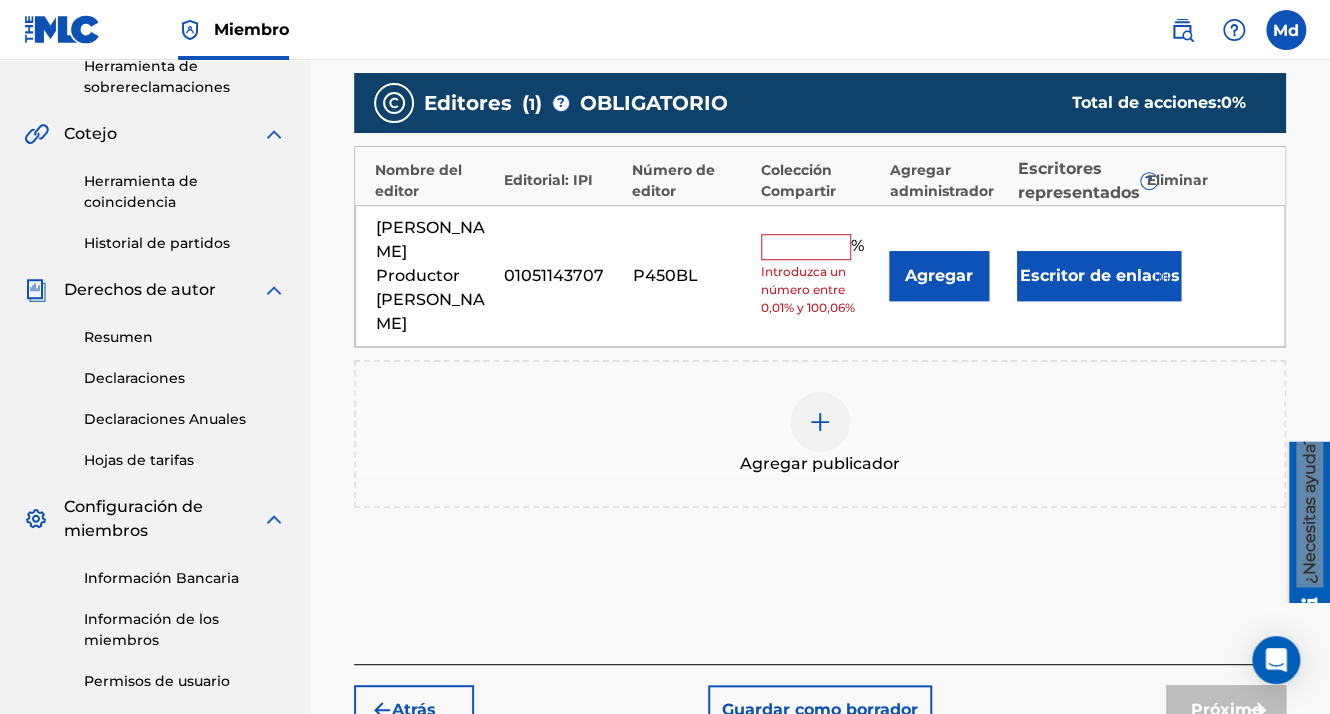 click at bounding box center [806, 247] 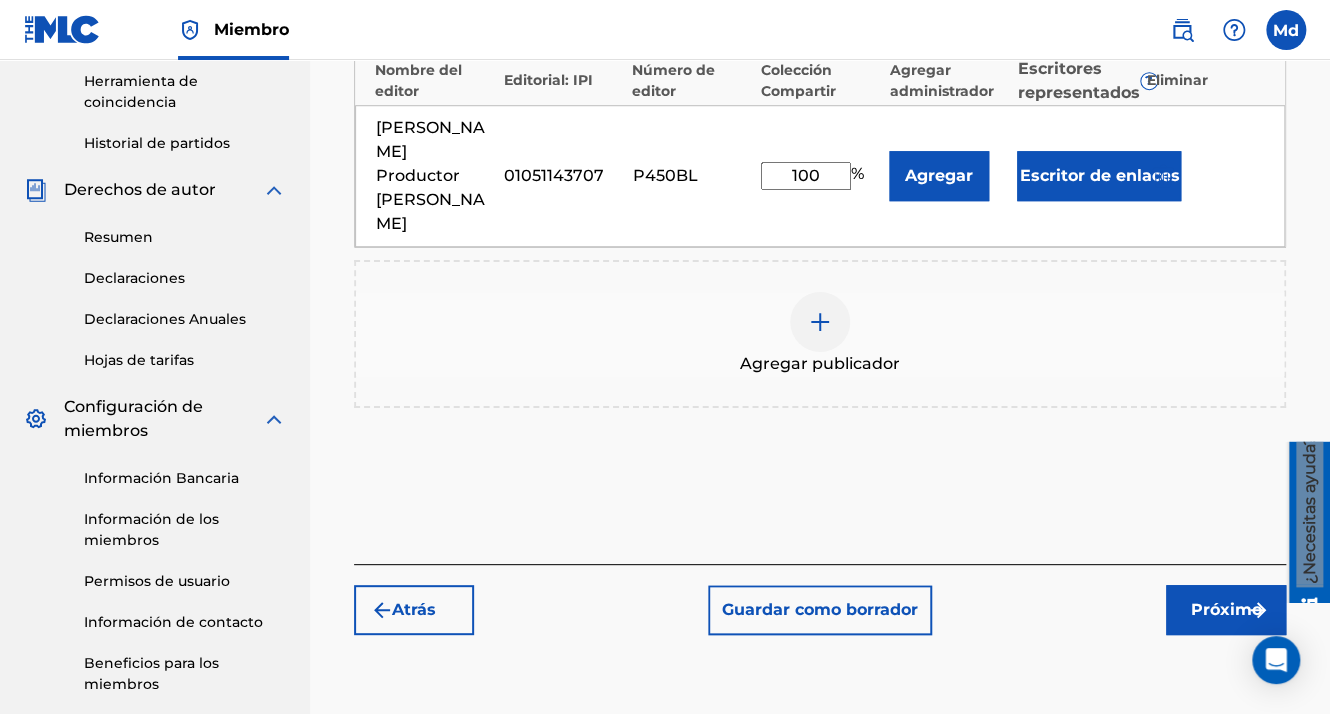 click on "Próximo" at bounding box center [1226, 610] 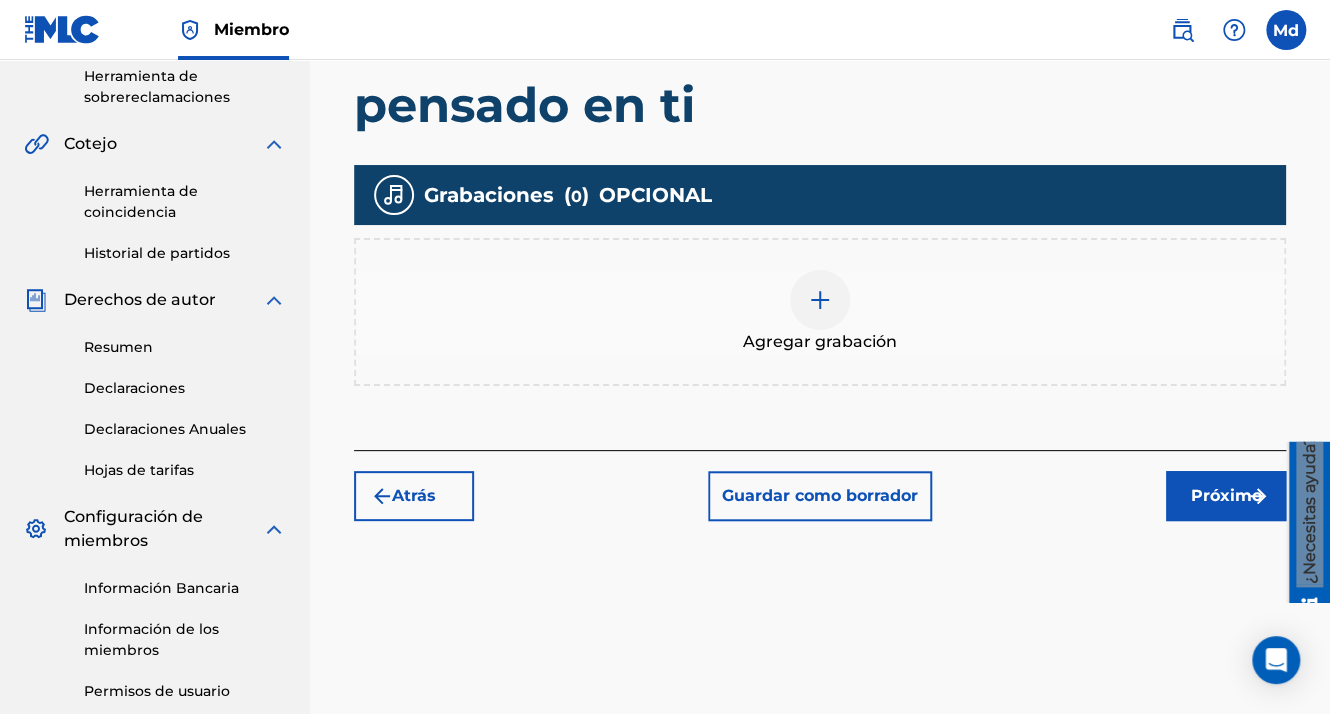 scroll, scrollTop: 500, scrollLeft: 0, axis: vertical 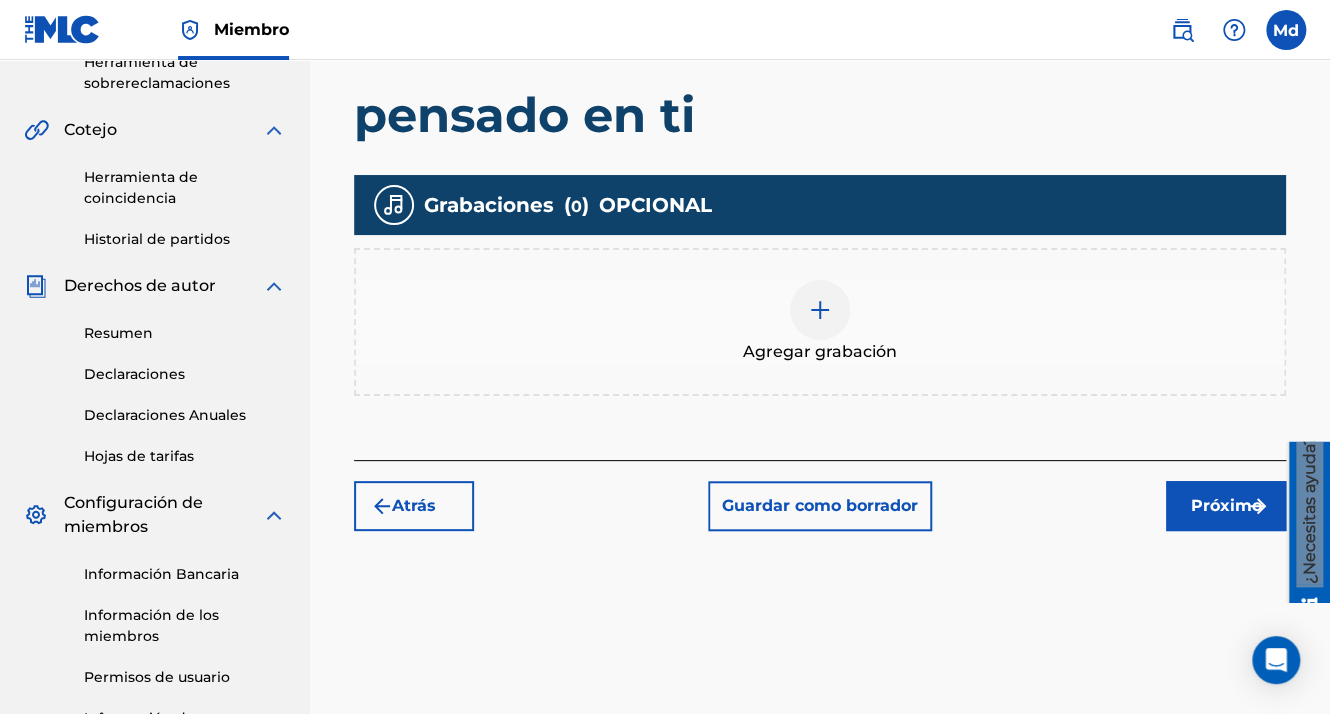 click at bounding box center (820, 310) 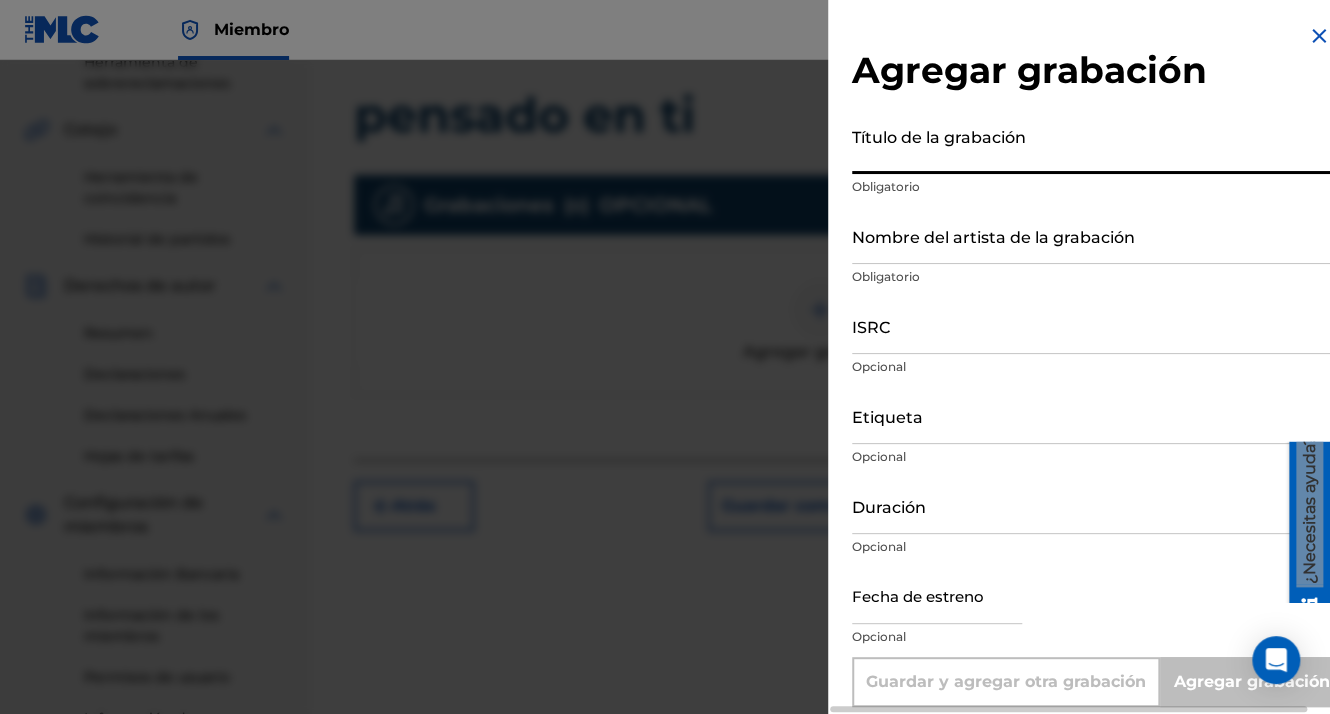 click on "Título de la grabación" at bounding box center [1091, 145] 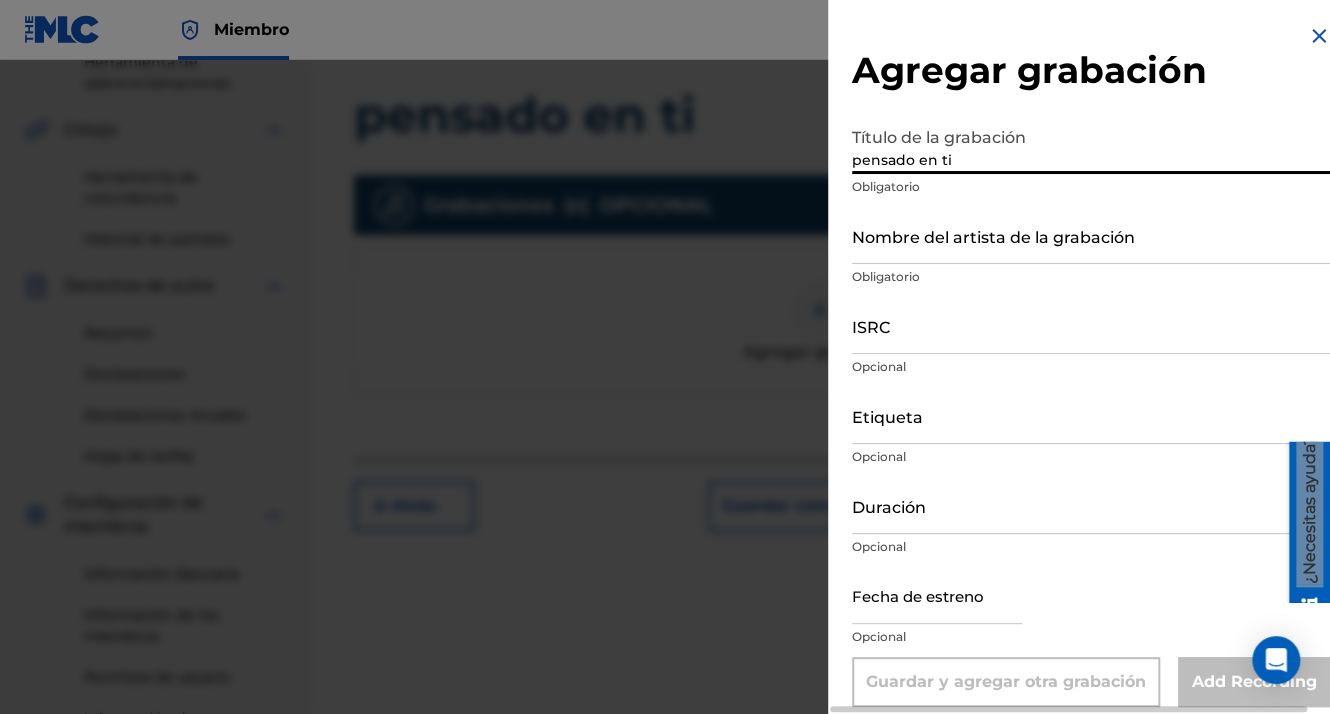 click on "Nombre del artista de la grabación" at bounding box center (1091, 235) 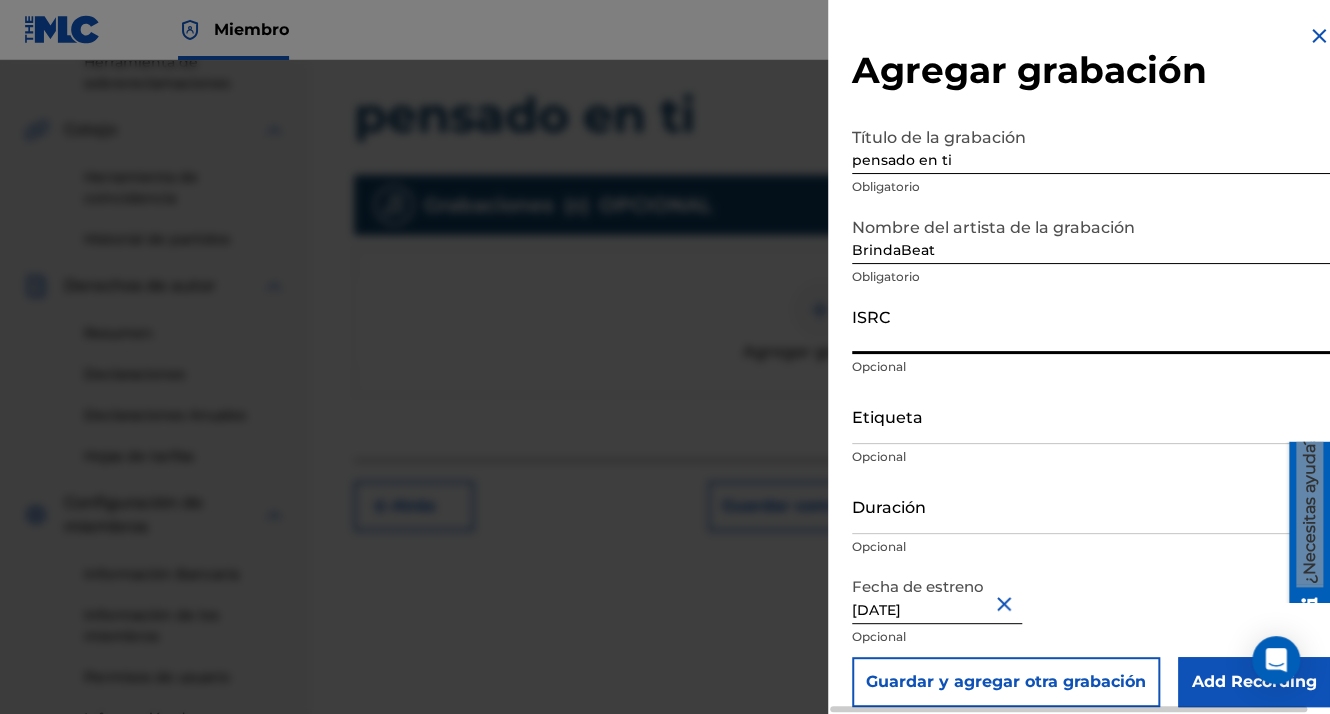 paste on "QZWFE2528548" 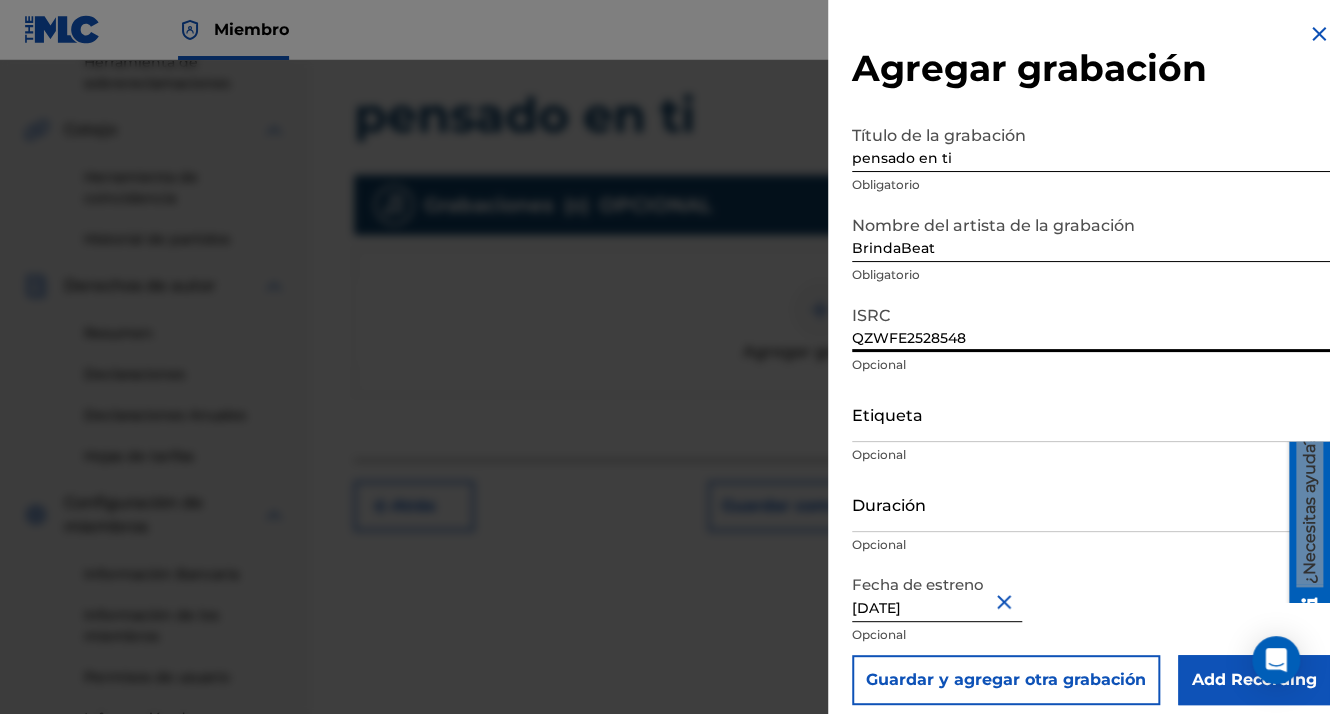 scroll, scrollTop: 16, scrollLeft: 0, axis: vertical 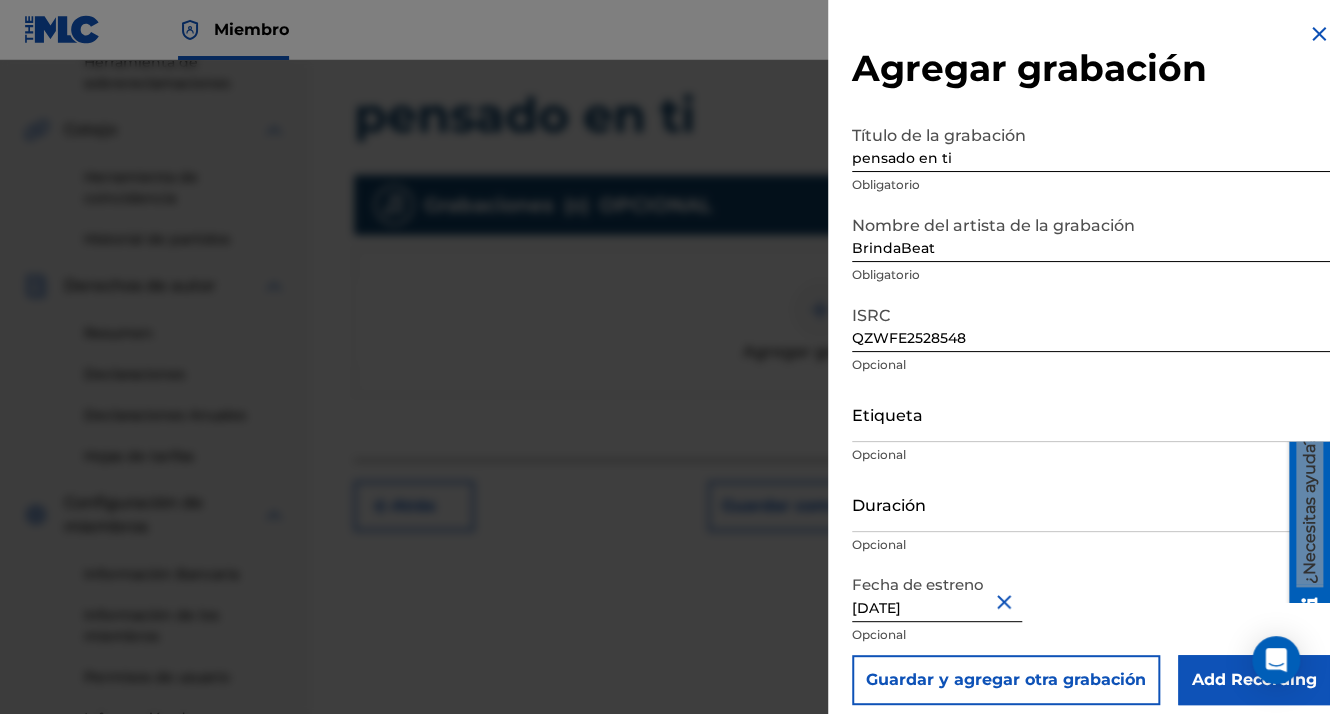 click on "Add Recording" at bounding box center [1254, 680] 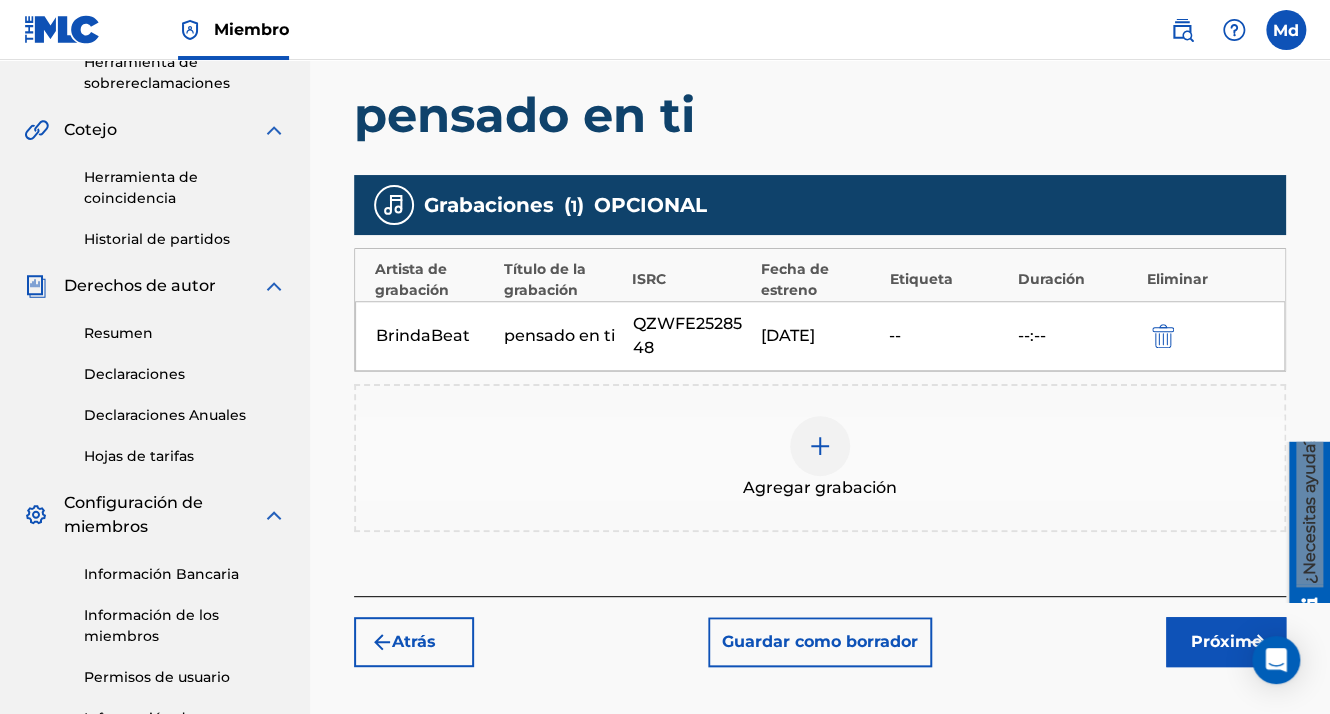 click on "Próximo" at bounding box center (1226, 642) 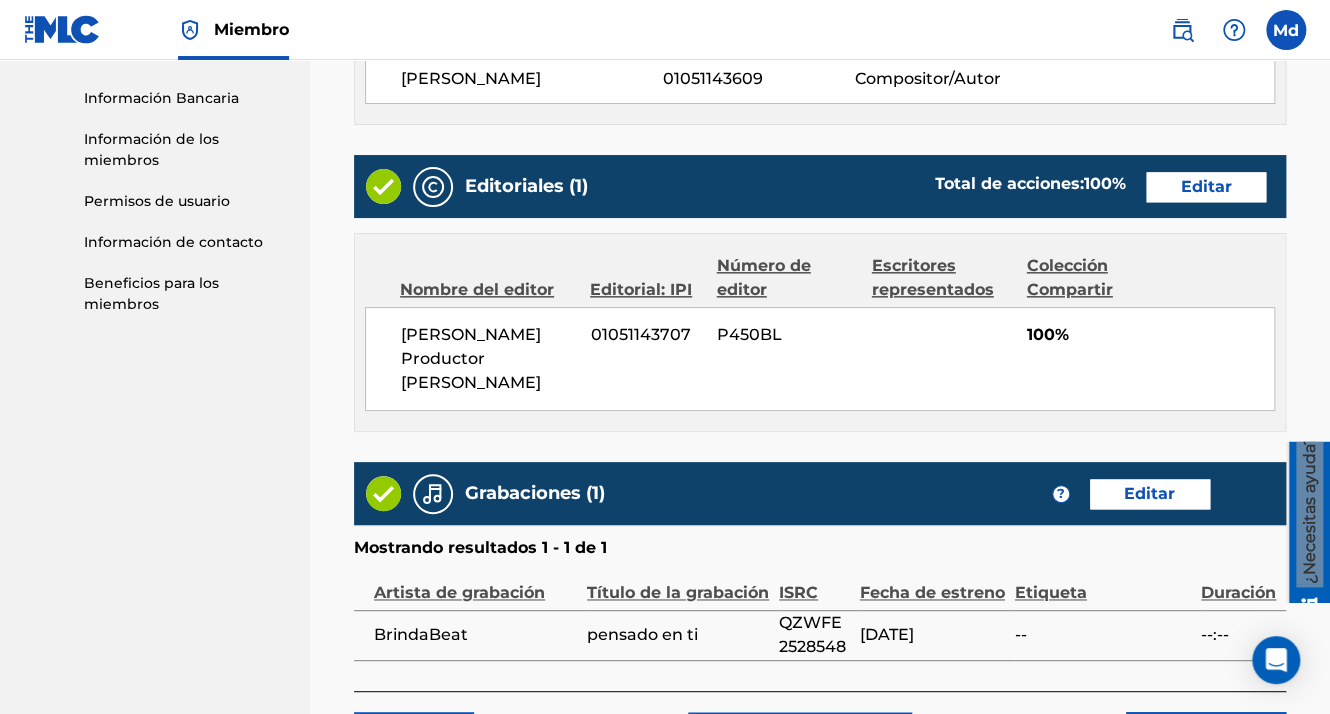scroll, scrollTop: 990, scrollLeft: 0, axis: vertical 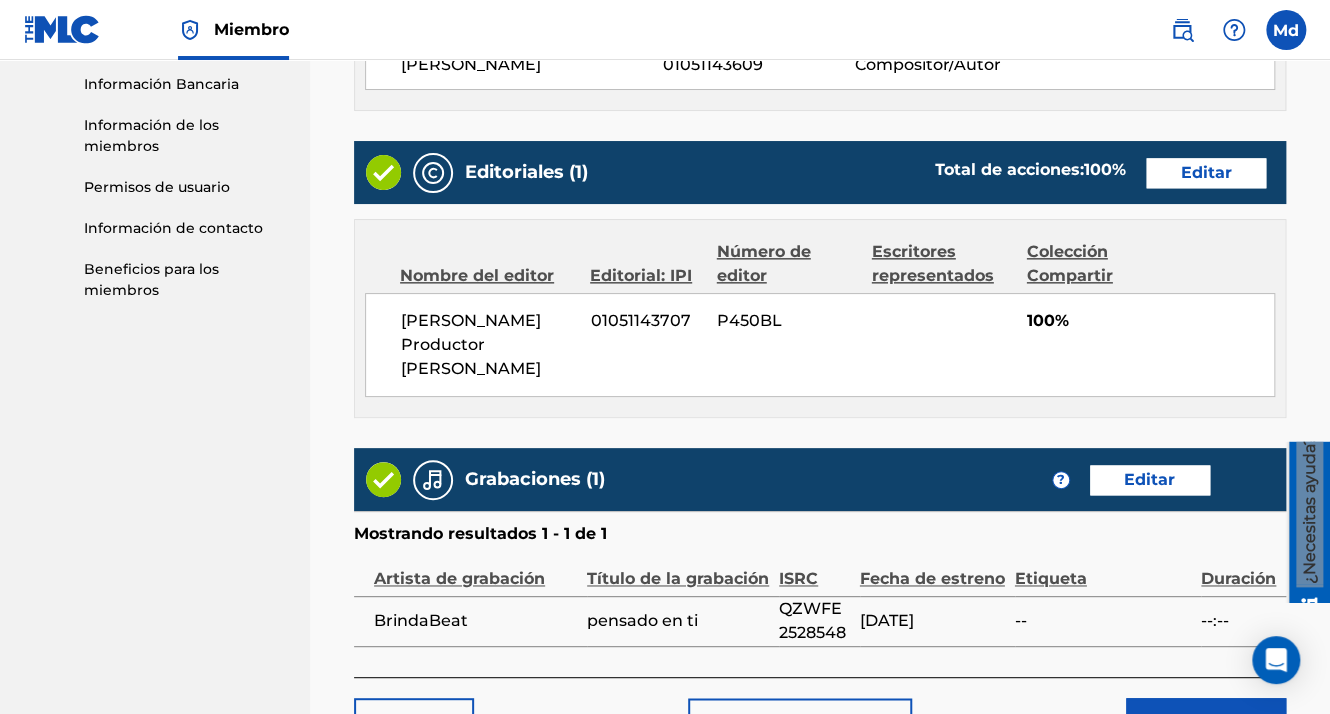 drag, startPoint x: 1139, startPoint y: 679, endPoint x: 1148, endPoint y: 689, distance: 13.453624 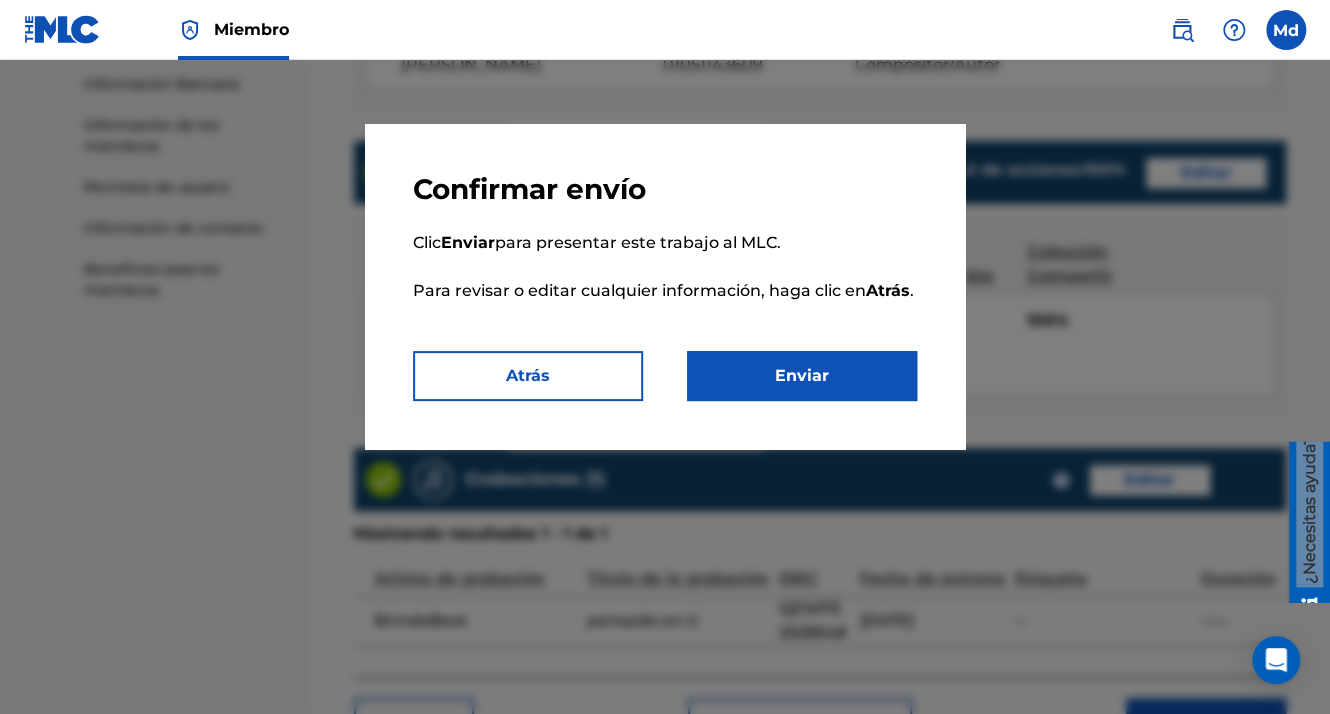 click on "Enviar" at bounding box center (802, 376) 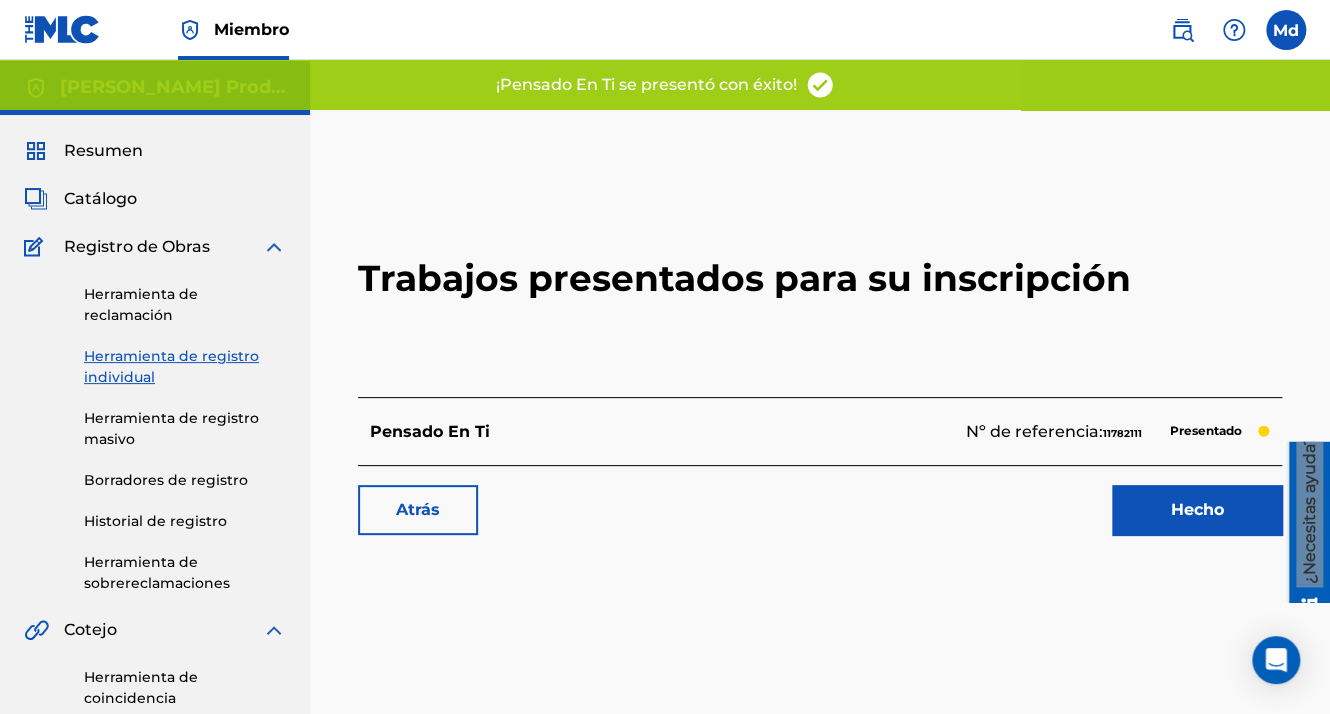 click on "Hecho" at bounding box center [1197, 510] 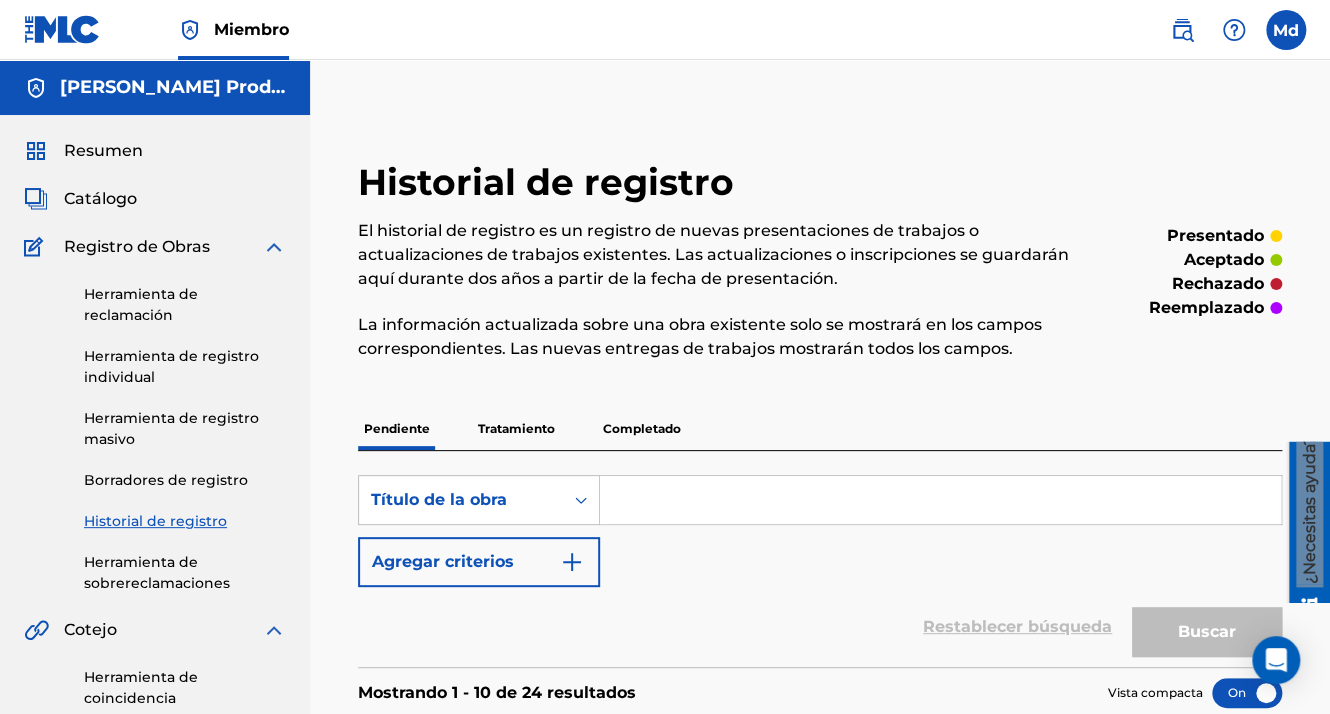 click on "Resumen" at bounding box center (103, 151) 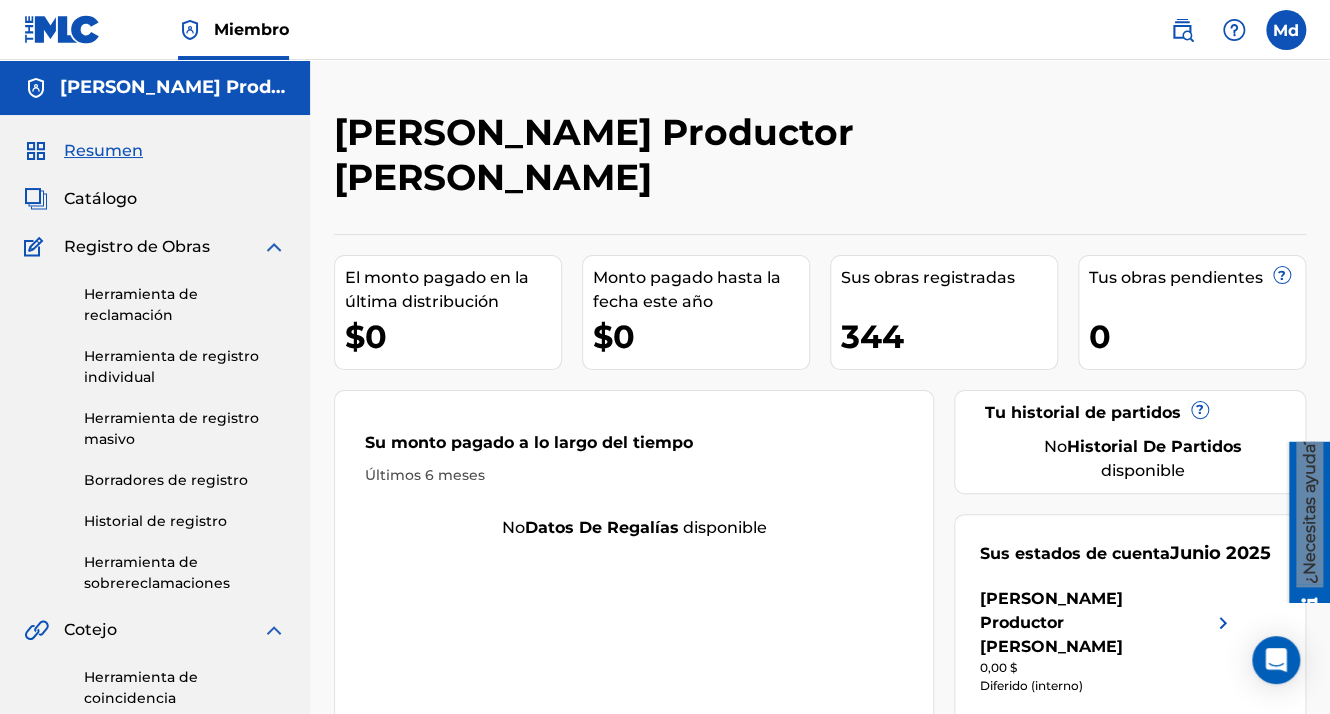 click on "Catálogo" at bounding box center (100, 199) 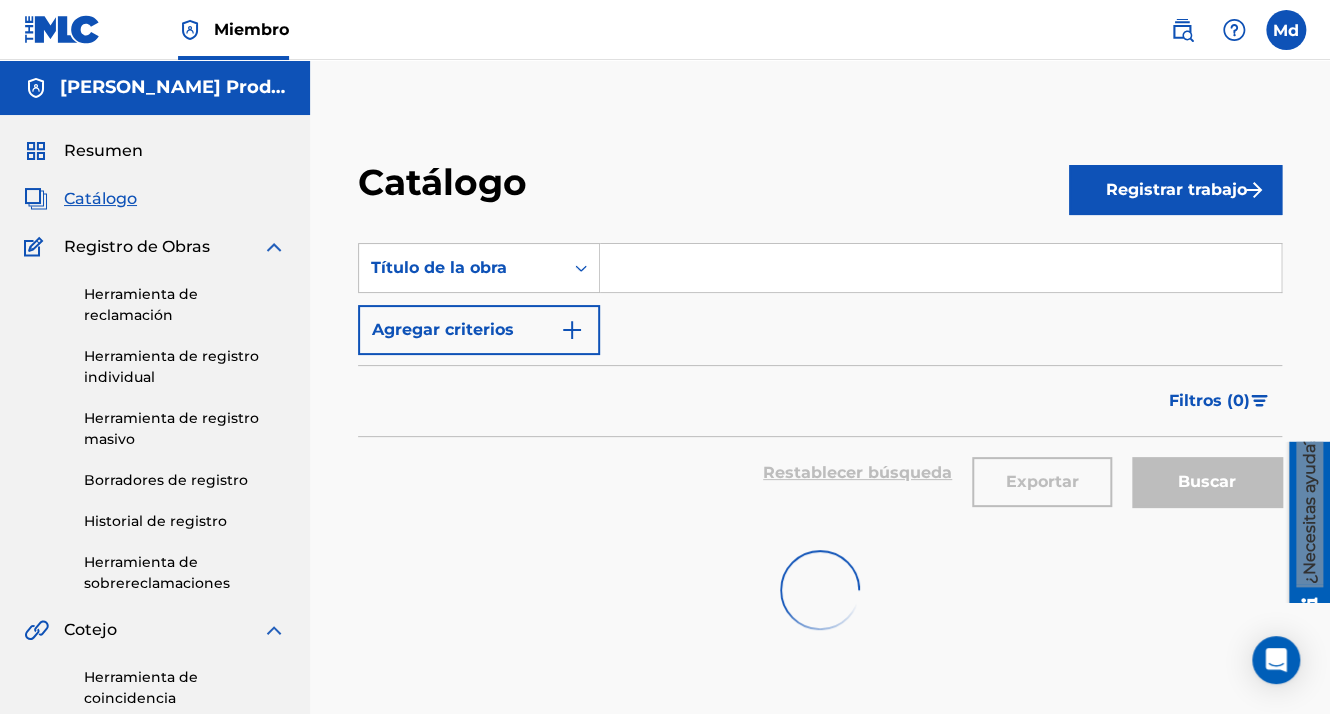 click on "Registrar trabajo" at bounding box center (1175, 190) 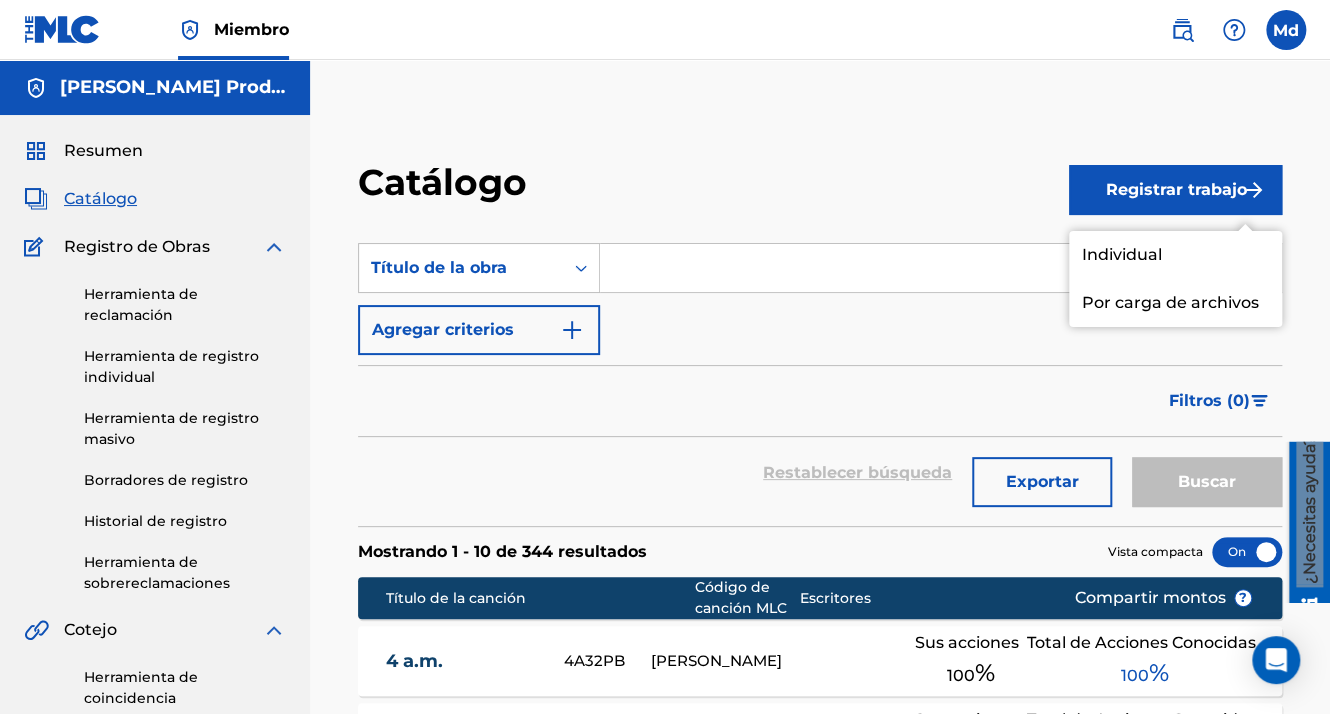 click on "Individual" at bounding box center (1175, 255) 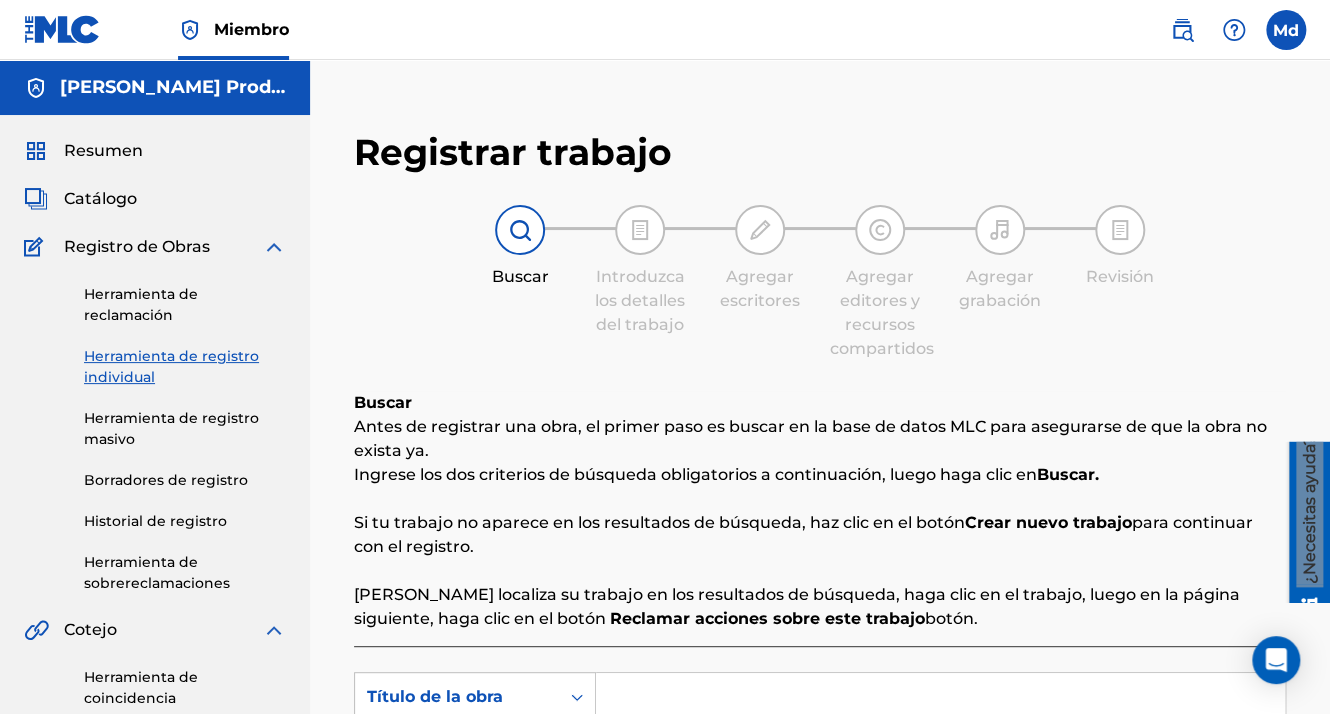 scroll, scrollTop: 200, scrollLeft: 0, axis: vertical 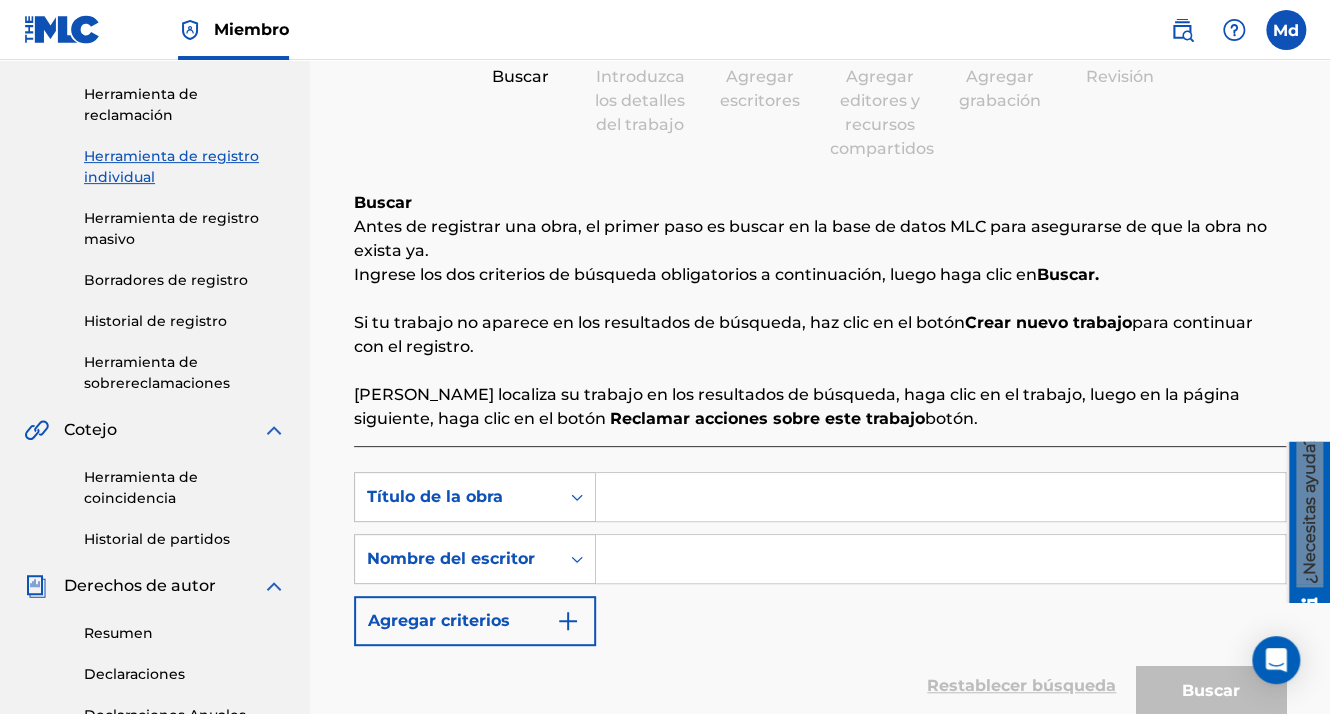 click at bounding box center [940, 497] 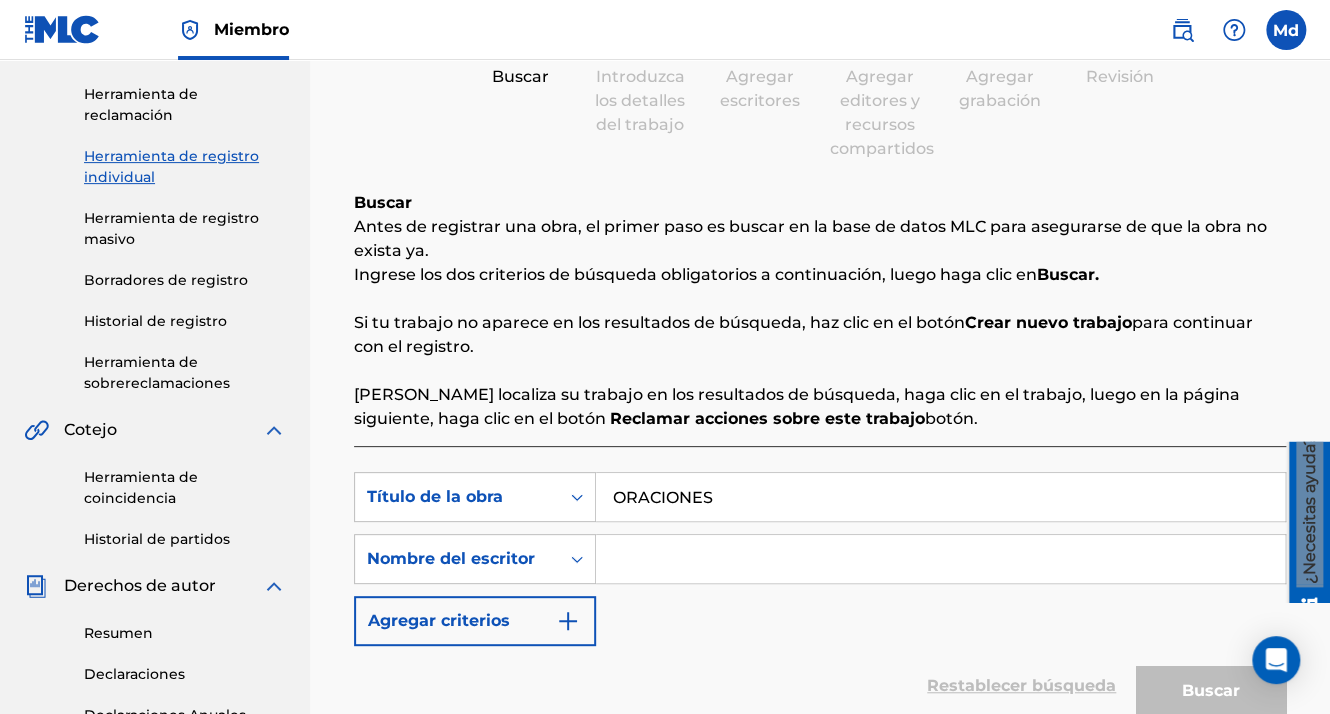 click at bounding box center (940, 559) 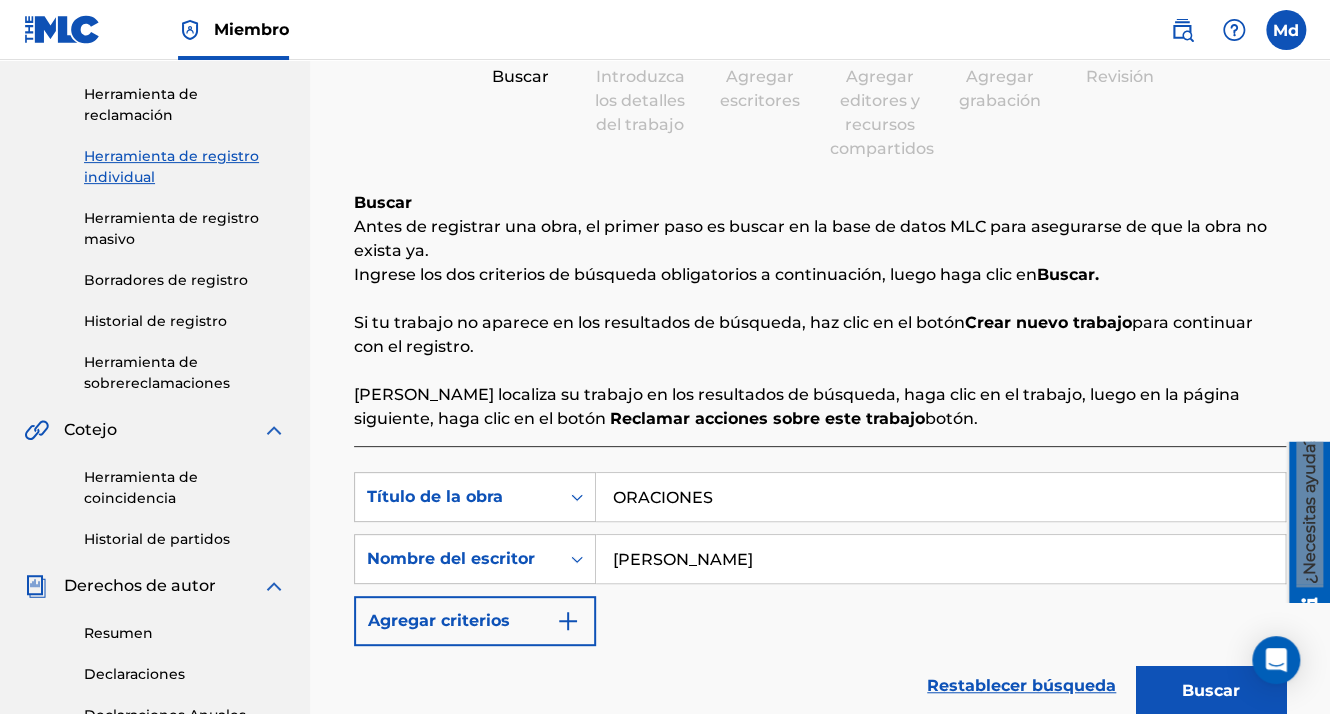 click on "Agregar criterios" at bounding box center [475, 621] 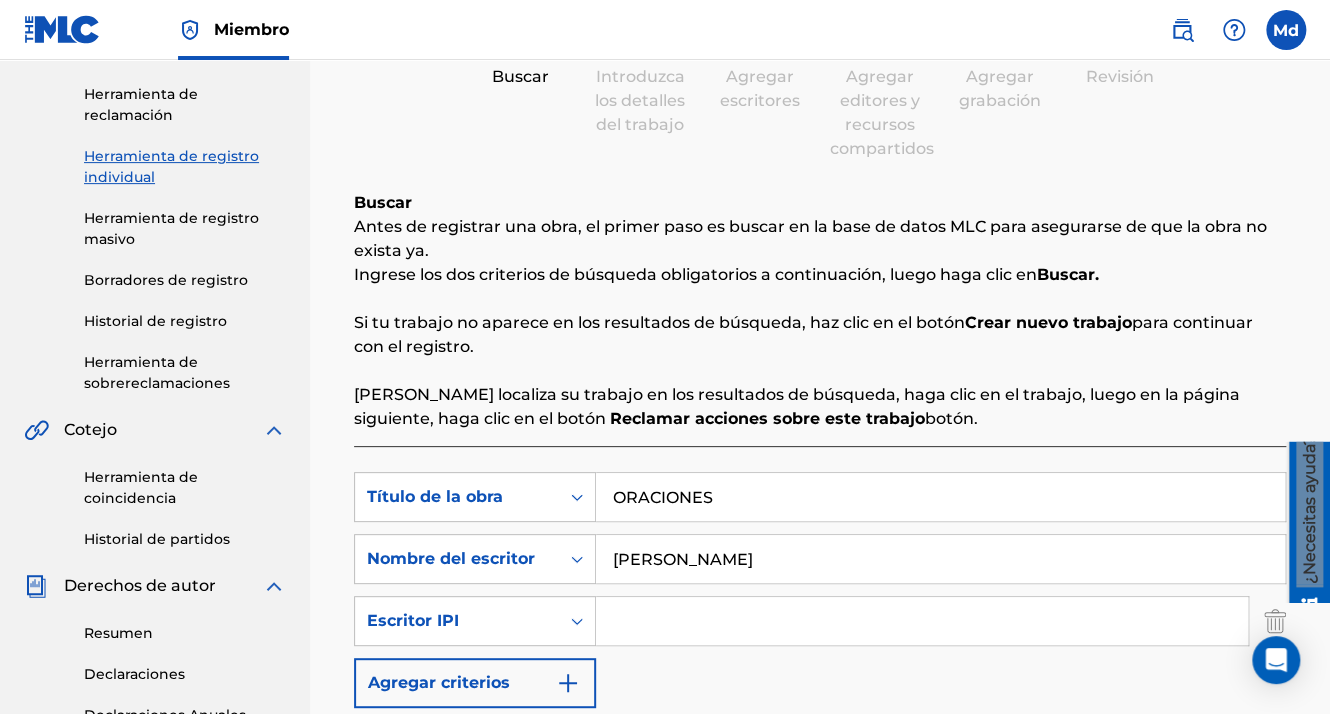 click at bounding box center (922, 621) 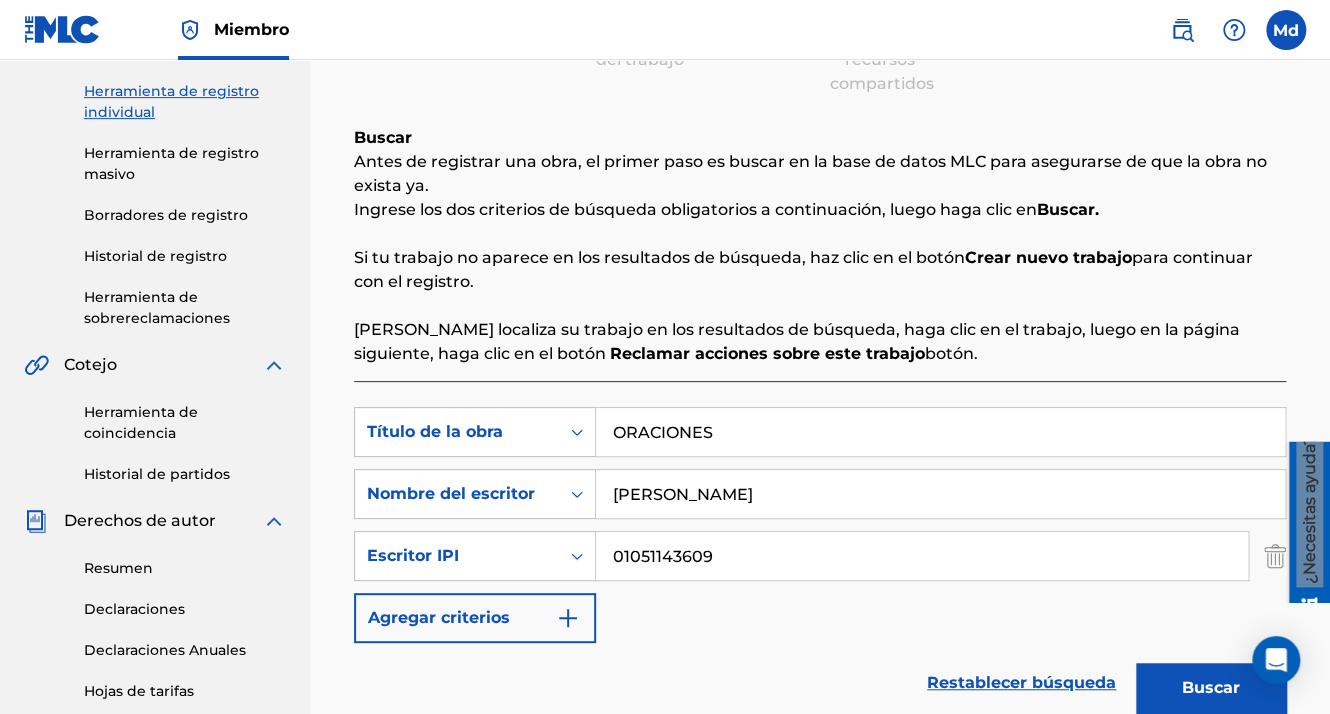 scroll, scrollTop: 300, scrollLeft: 0, axis: vertical 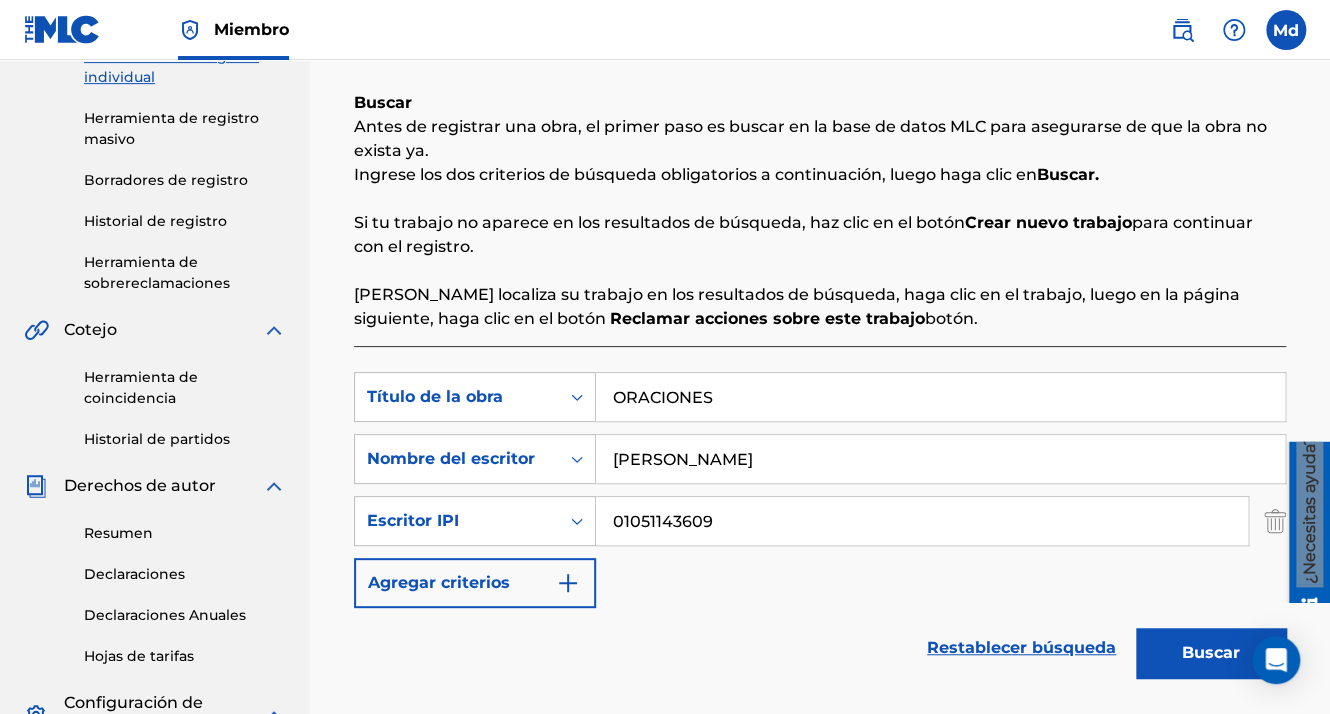 click on "Buscar" at bounding box center [1211, 653] 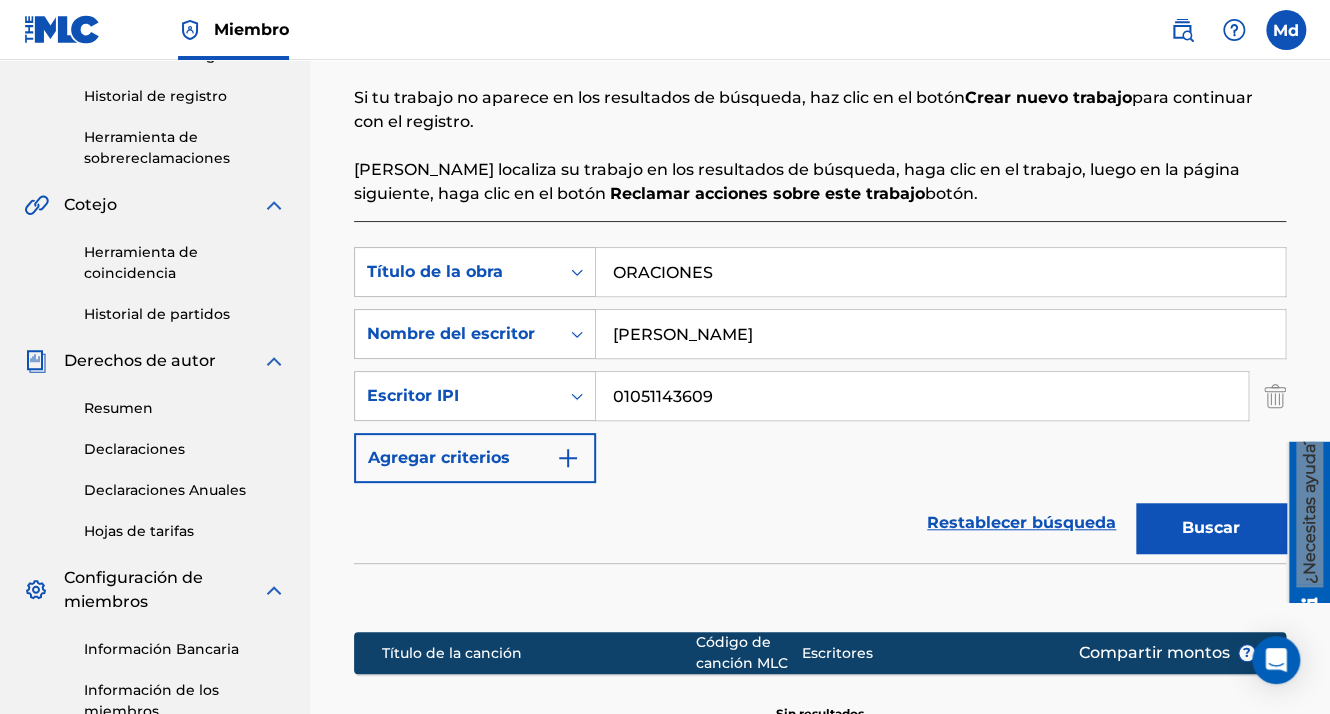 scroll, scrollTop: 600, scrollLeft: 0, axis: vertical 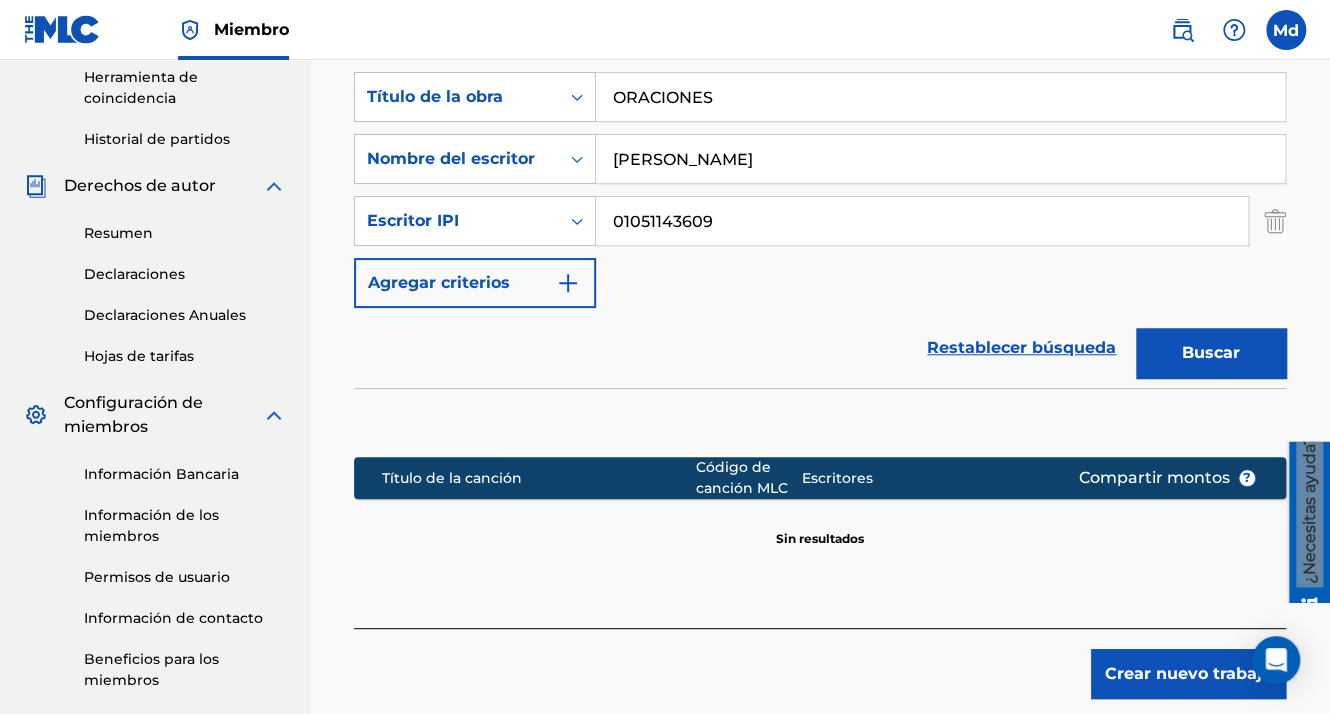 click on "Crear nuevo trabajo" at bounding box center (1188, 674) 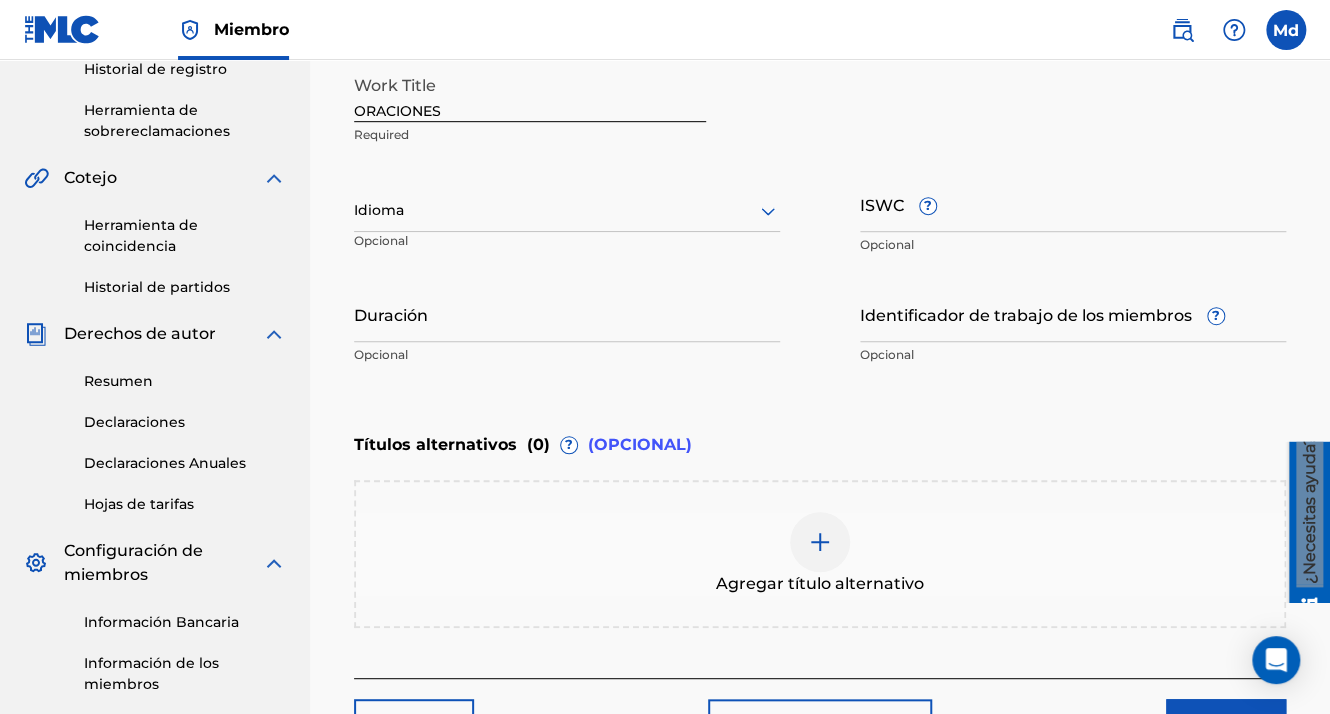 scroll, scrollTop: 300, scrollLeft: 0, axis: vertical 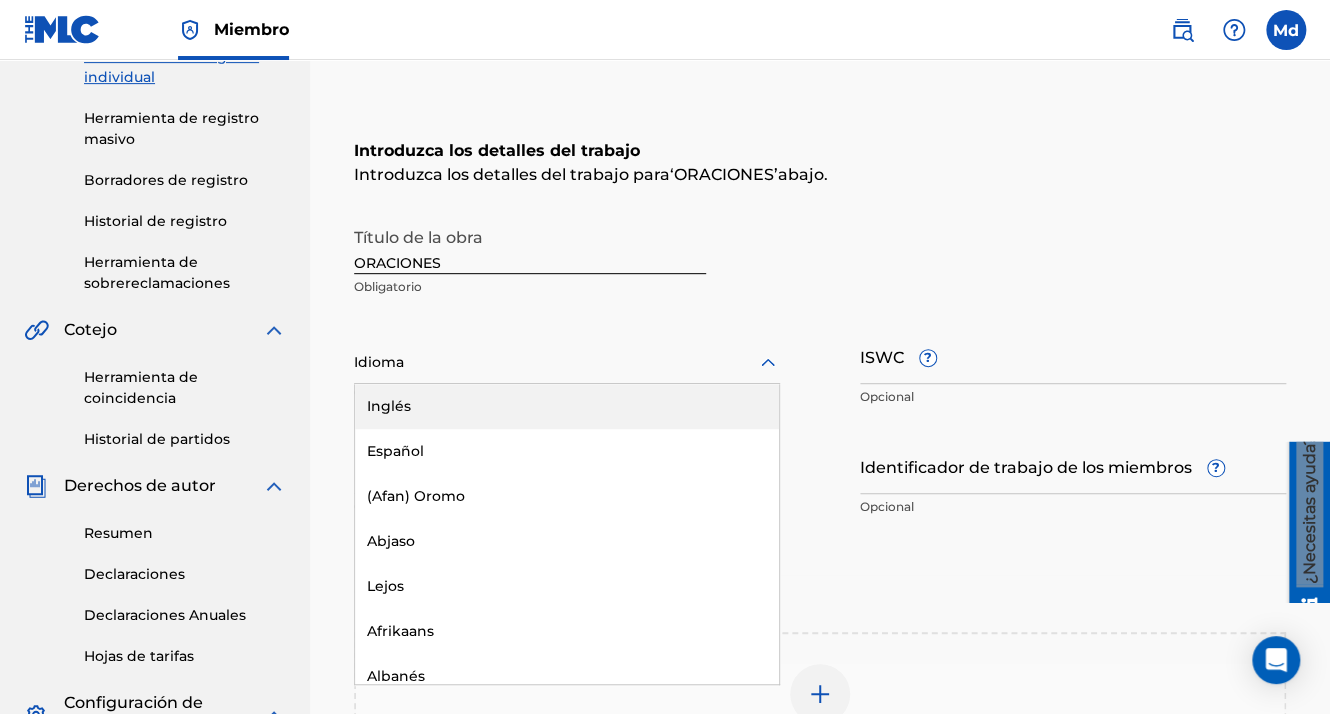click on "Idioma" at bounding box center [567, 363] 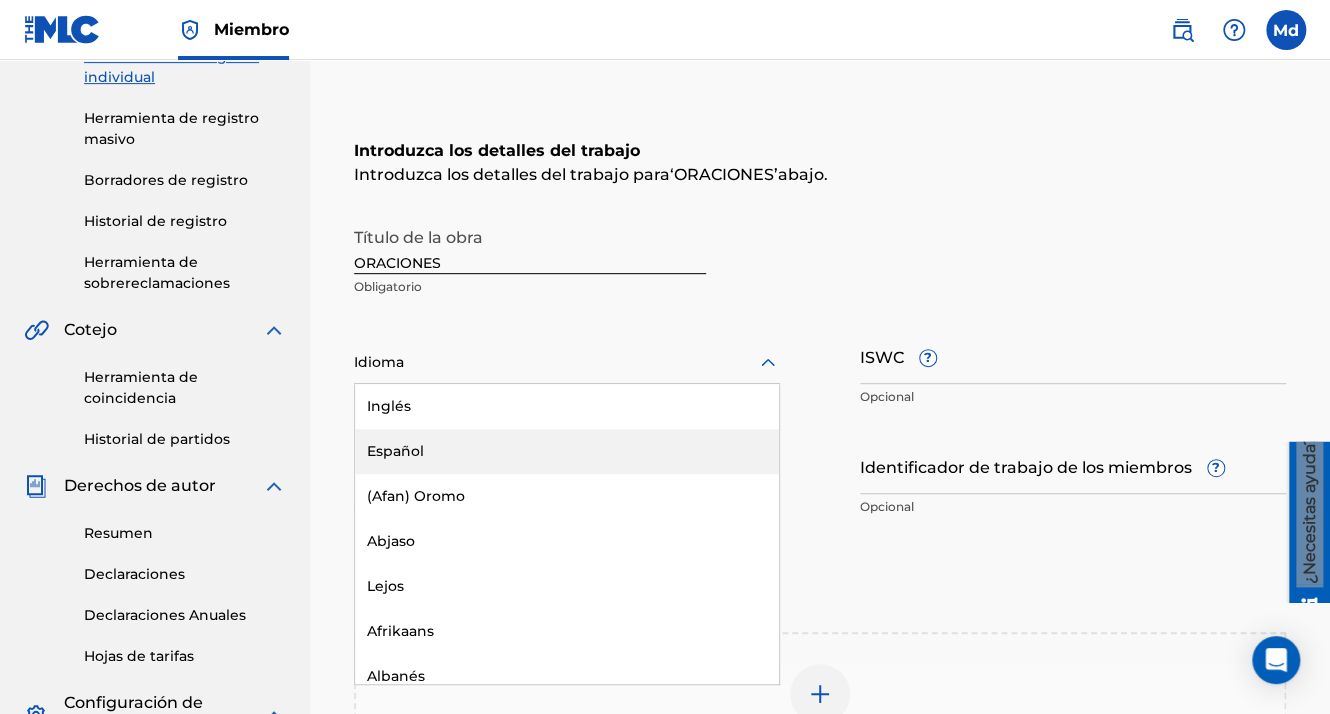 click on "Español" at bounding box center [567, 451] 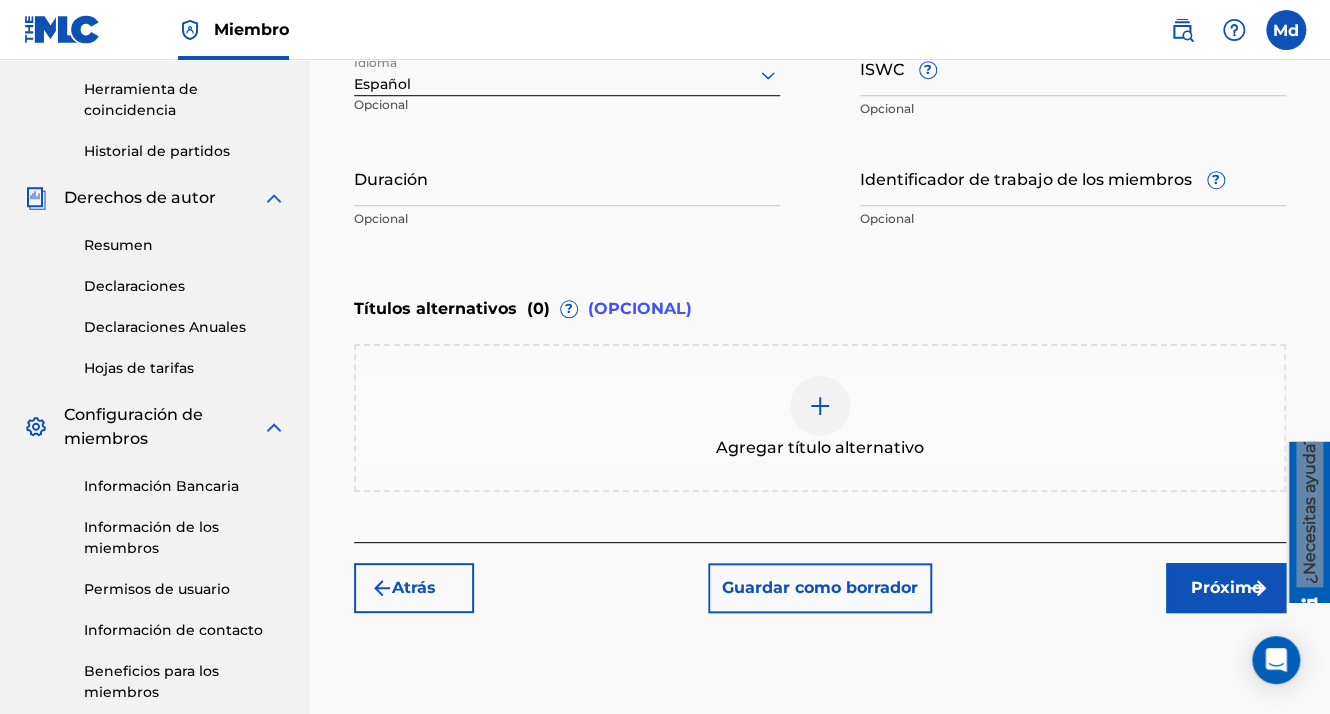 scroll, scrollTop: 600, scrollLeft: 0, axis: vertical 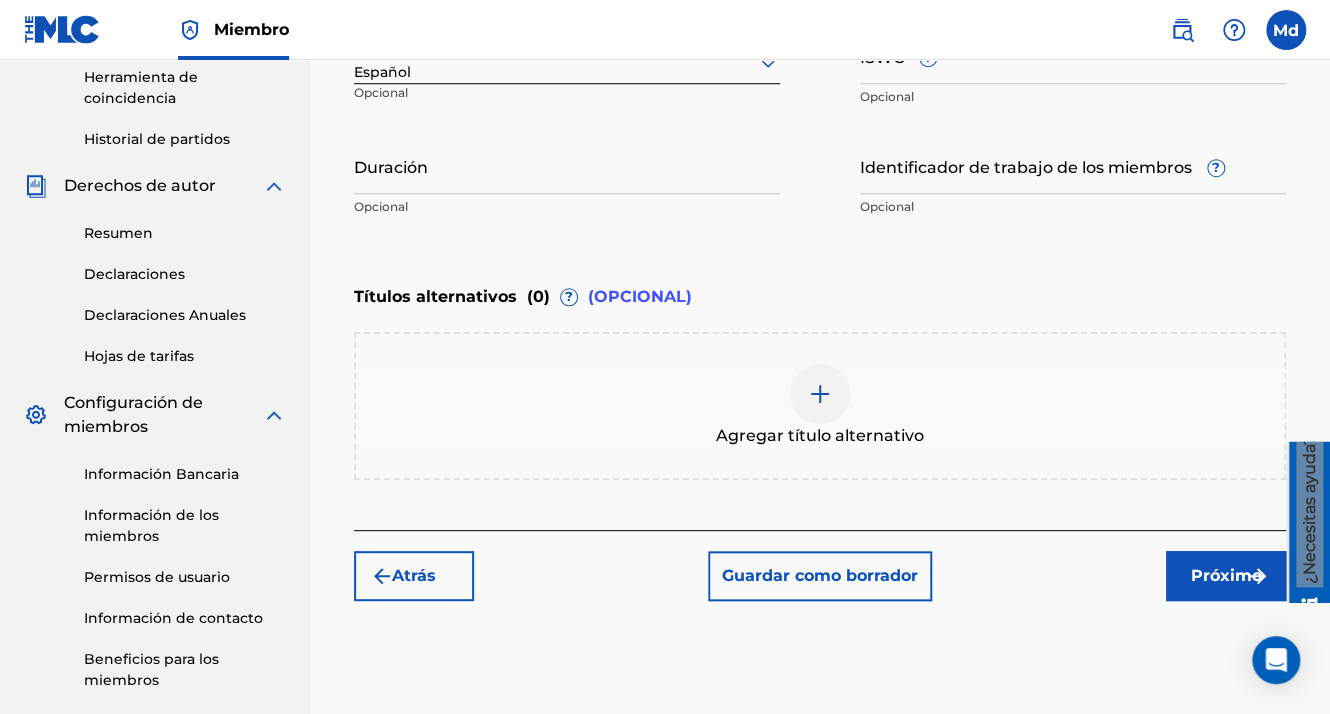 click on "Próximo" at bounding box center [1226, 576] 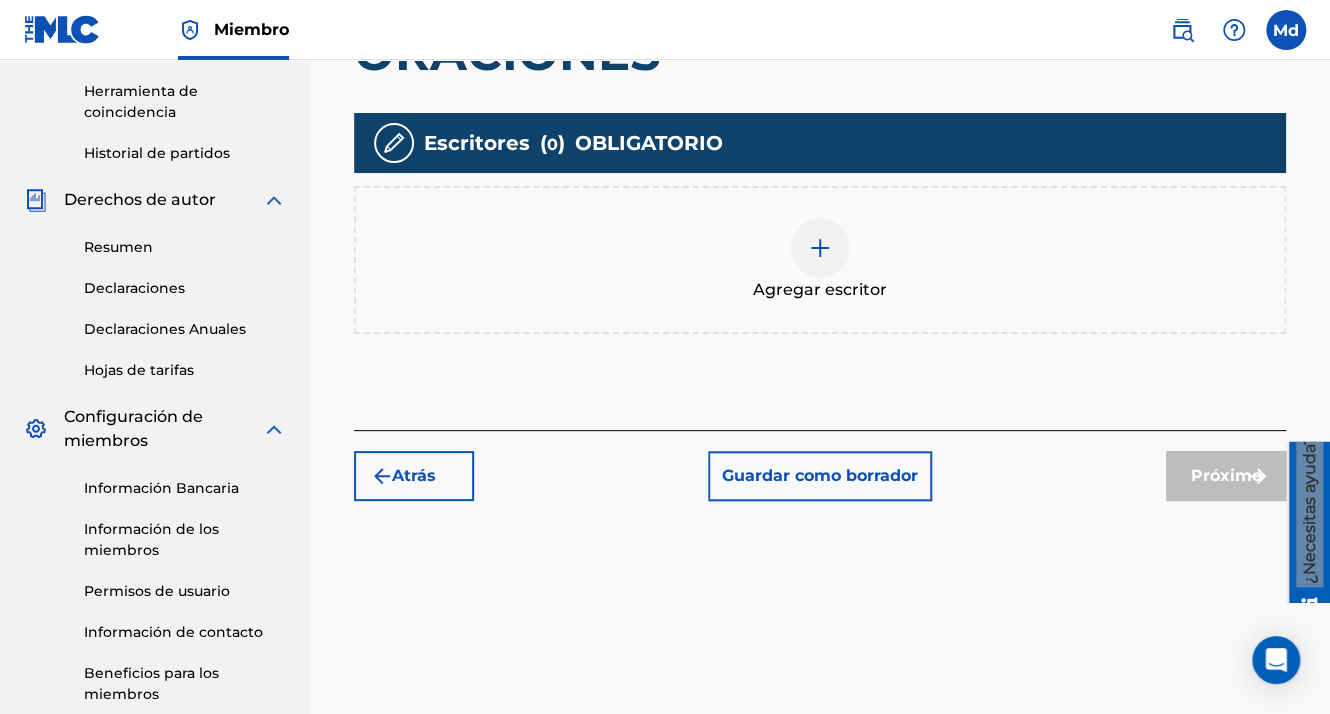 scroll, scrollTop: 590, scrollLeft: 0, axis: vertical 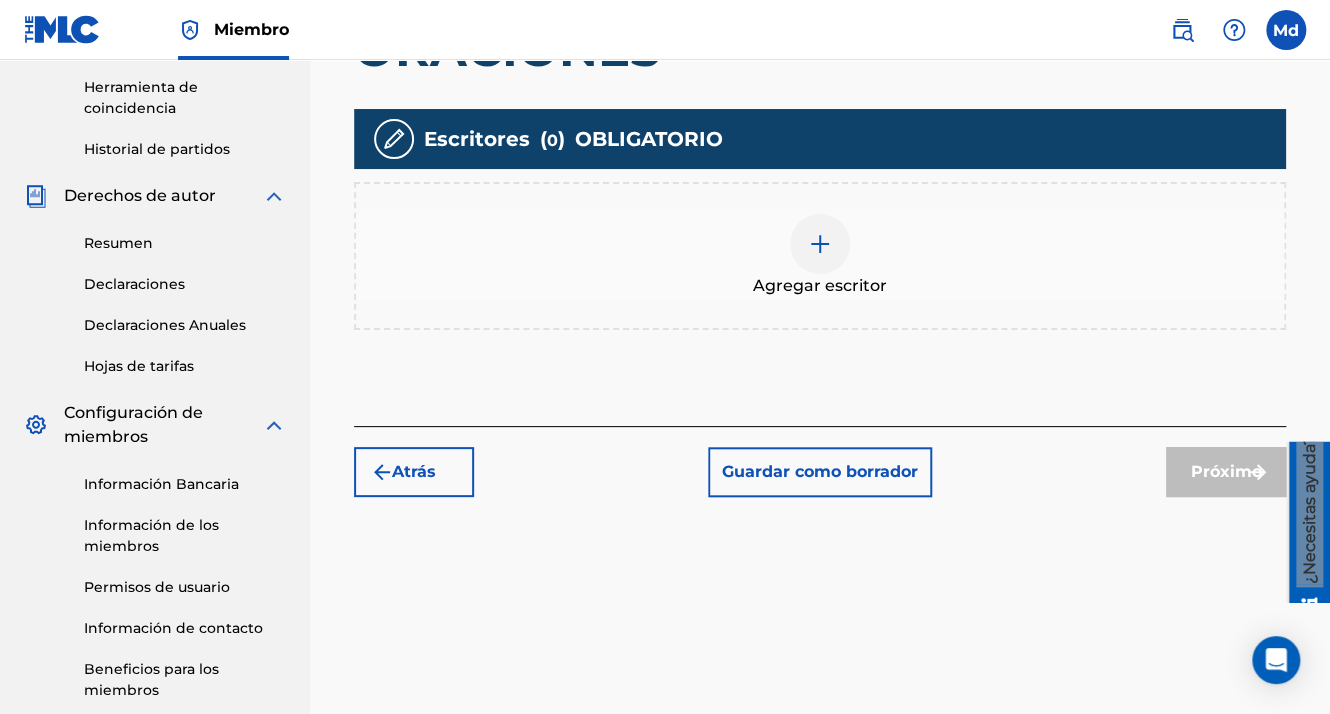 click on "Agregar escritor" at bounding box center (820, 286) 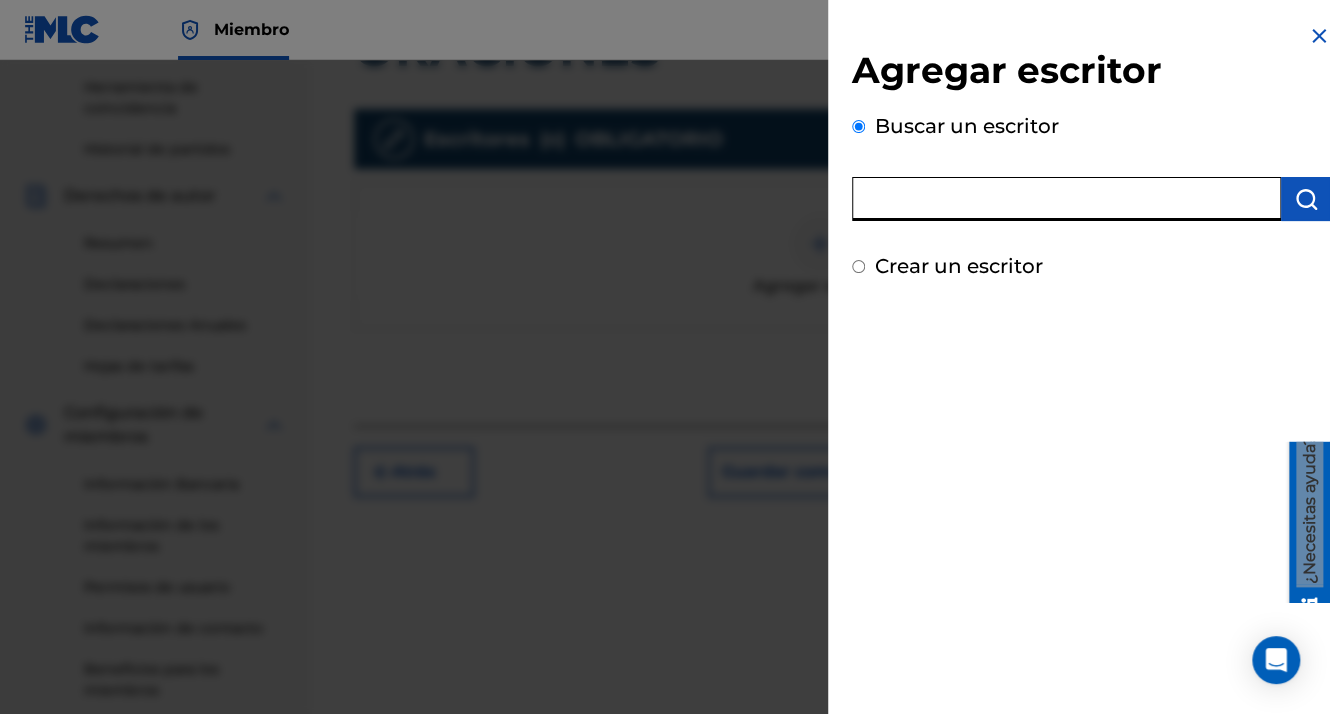 click at bounding box center [1066, 199] 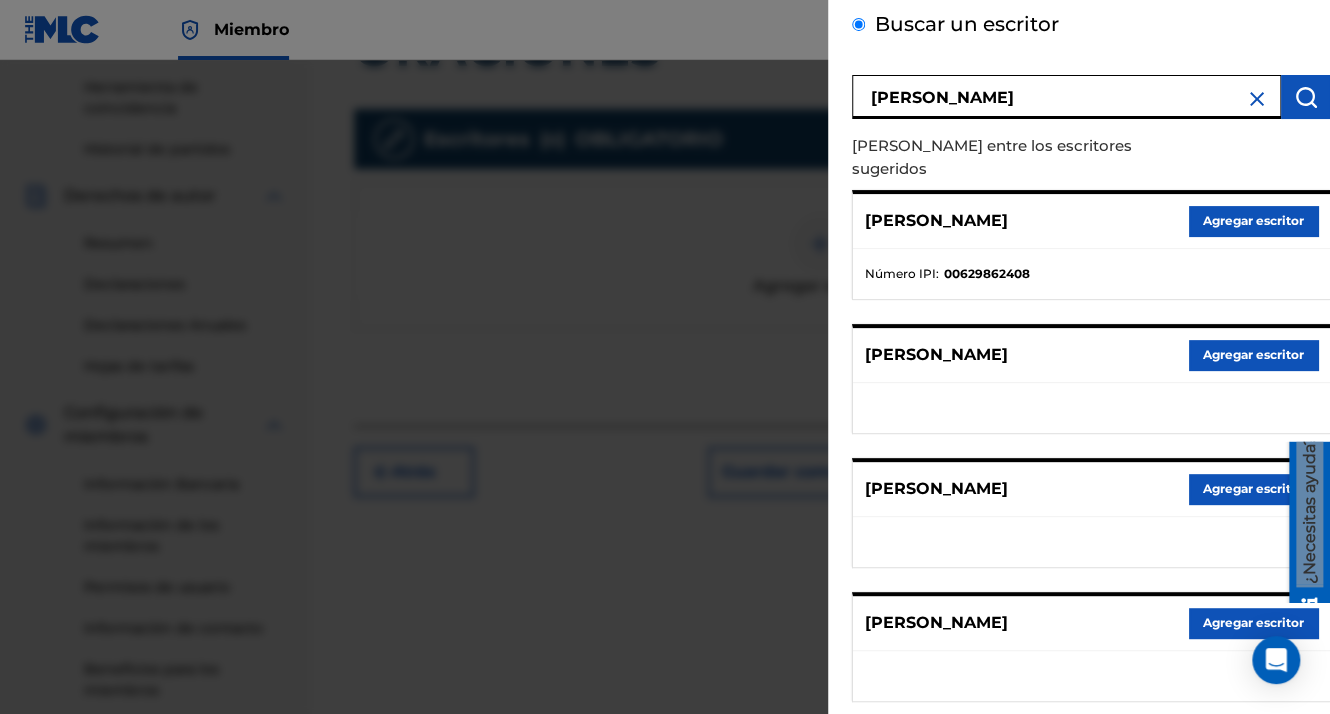 scroll, scrollTop: 300, scrollLeft: 0, axis: vertical 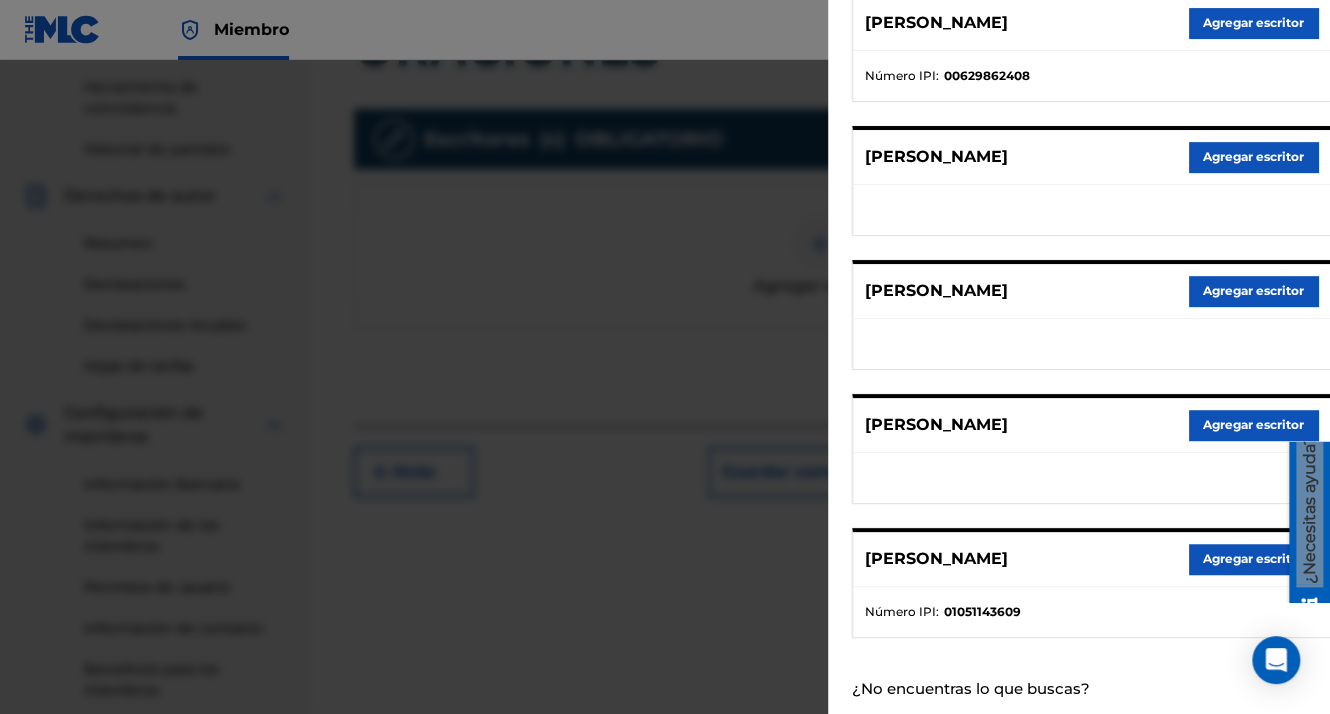 click on "[PERSON_NAME] escritor" at bounding box center [1091, 559] 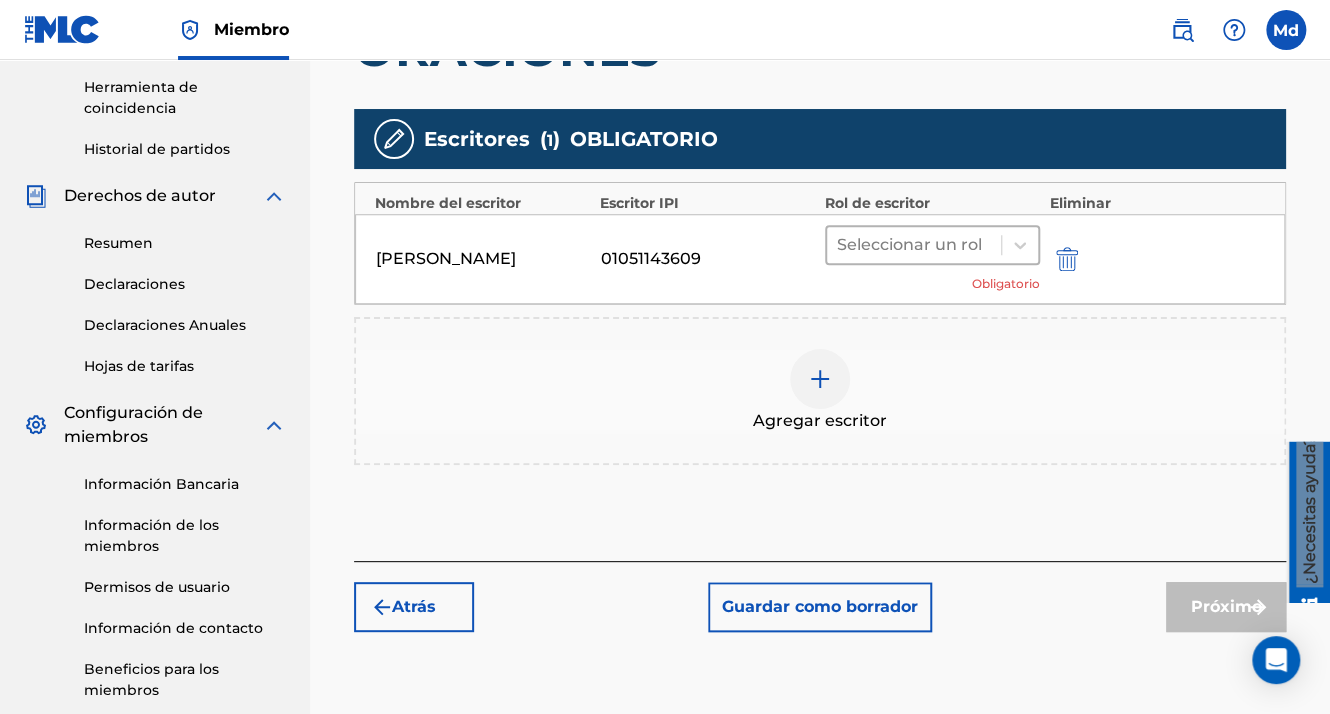 click at bounding box center [914, 245] 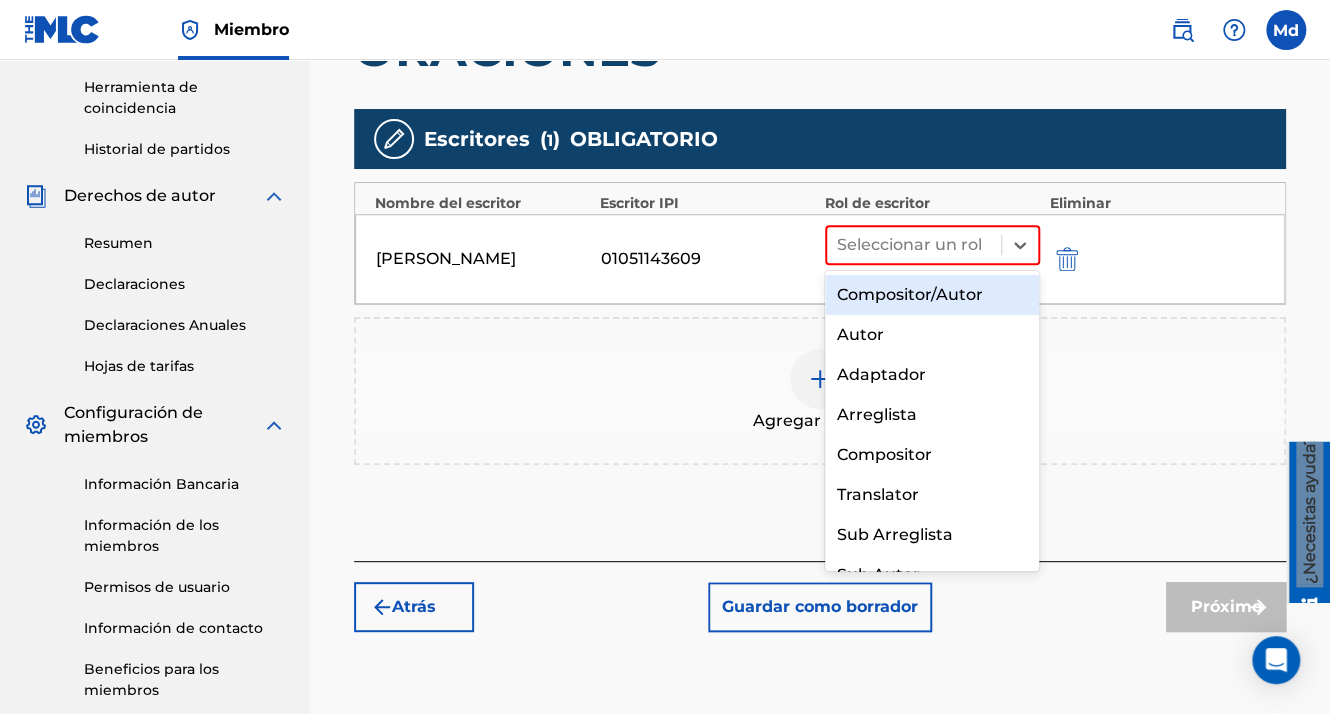 click on "Compositor/Autor" at bounding box center (932, 295) 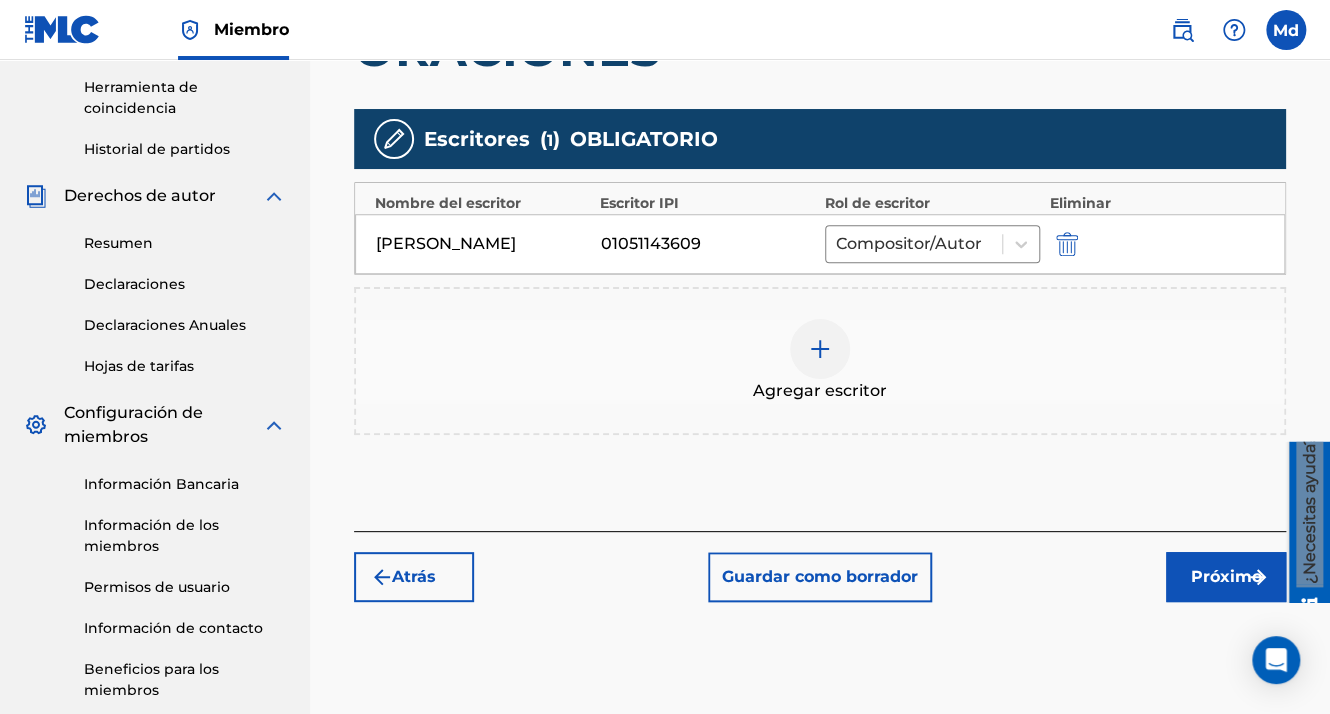 click on "Próximo" at bounding box center [1226, 577] 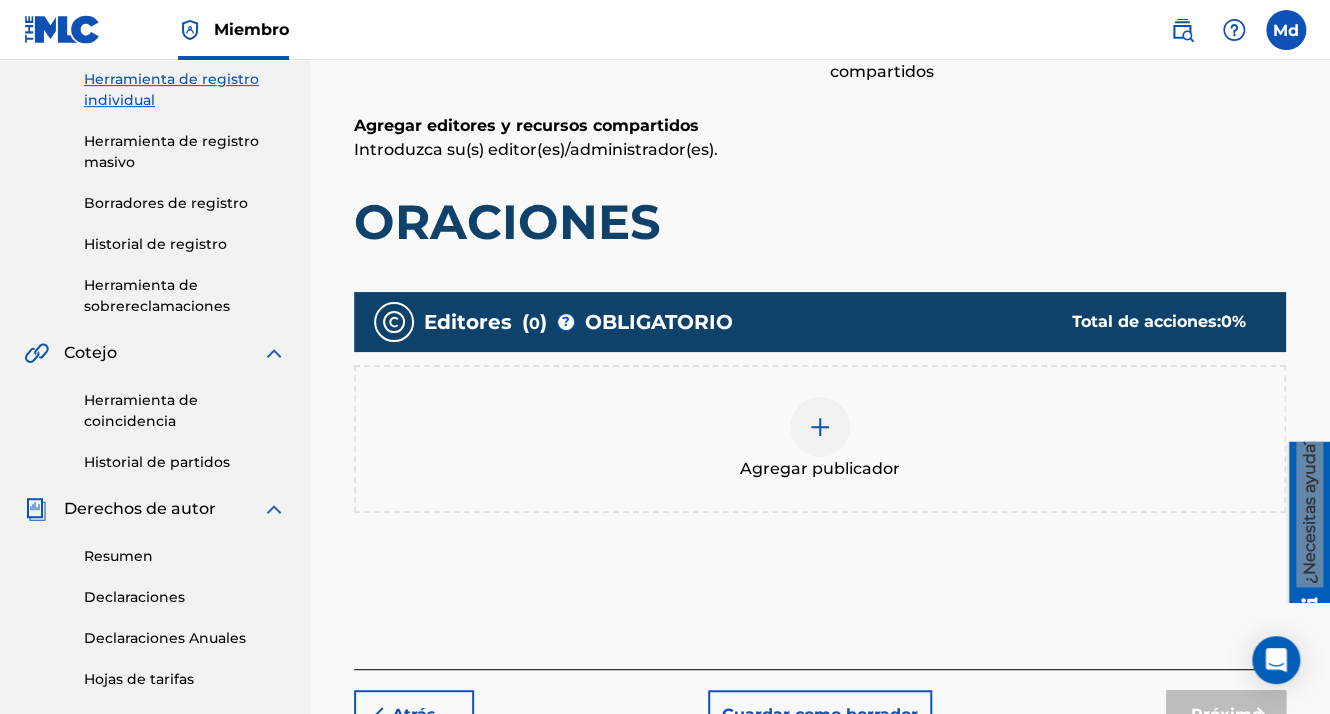 scroll, scrollTop: 290, scrollLeft: 0, axis: vertical 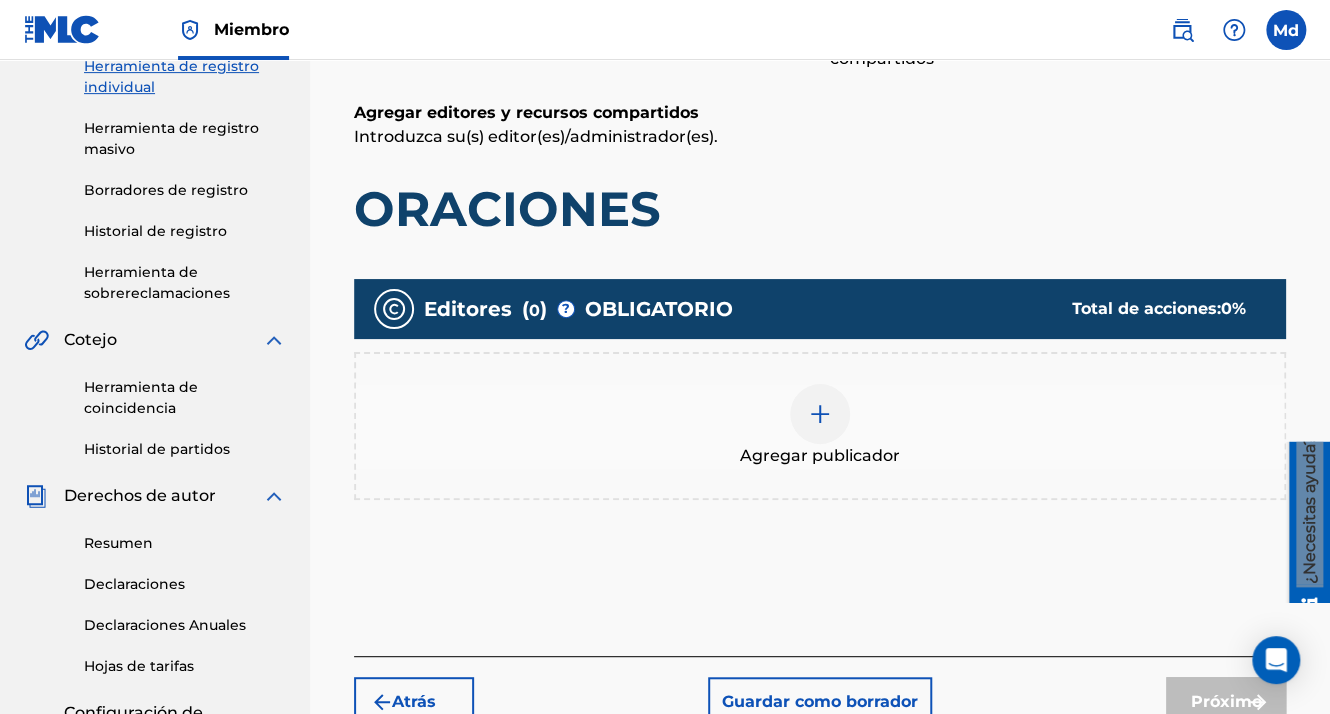 click at bounding box center (820, 414) 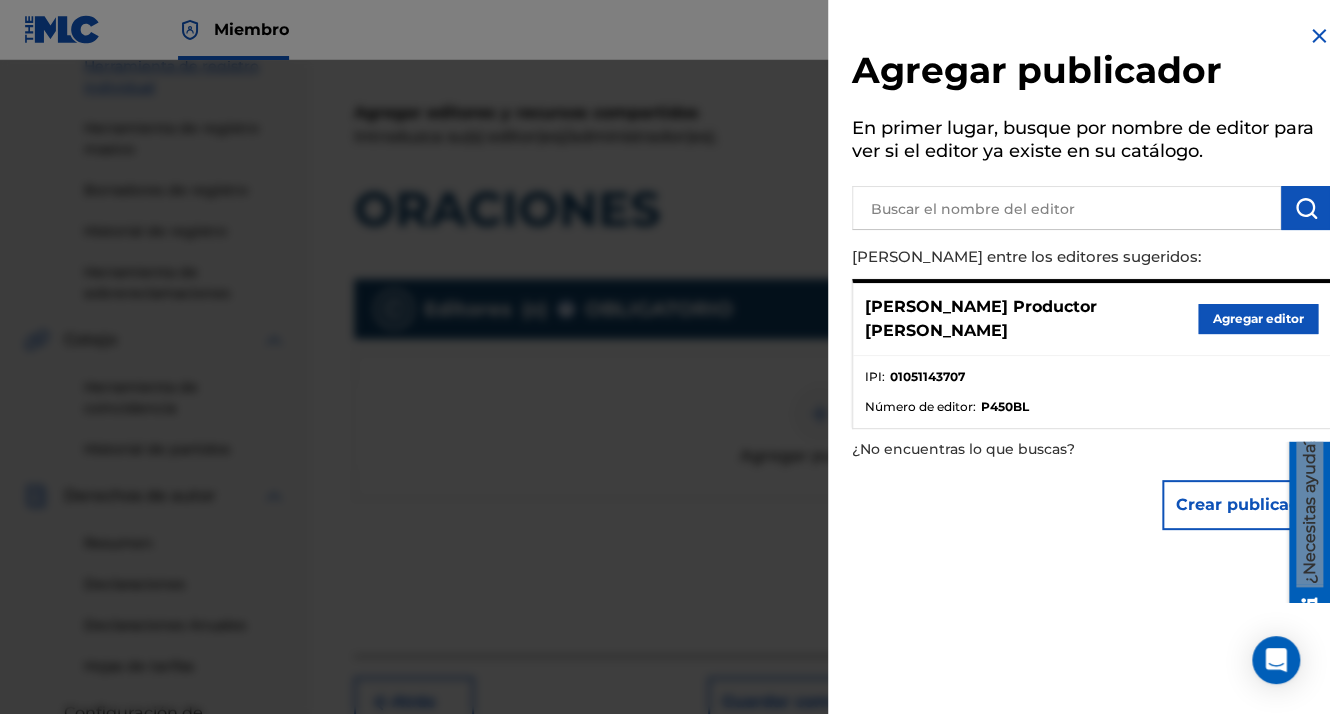 click on "Agregar editor" at bounding box center (1258, 319) 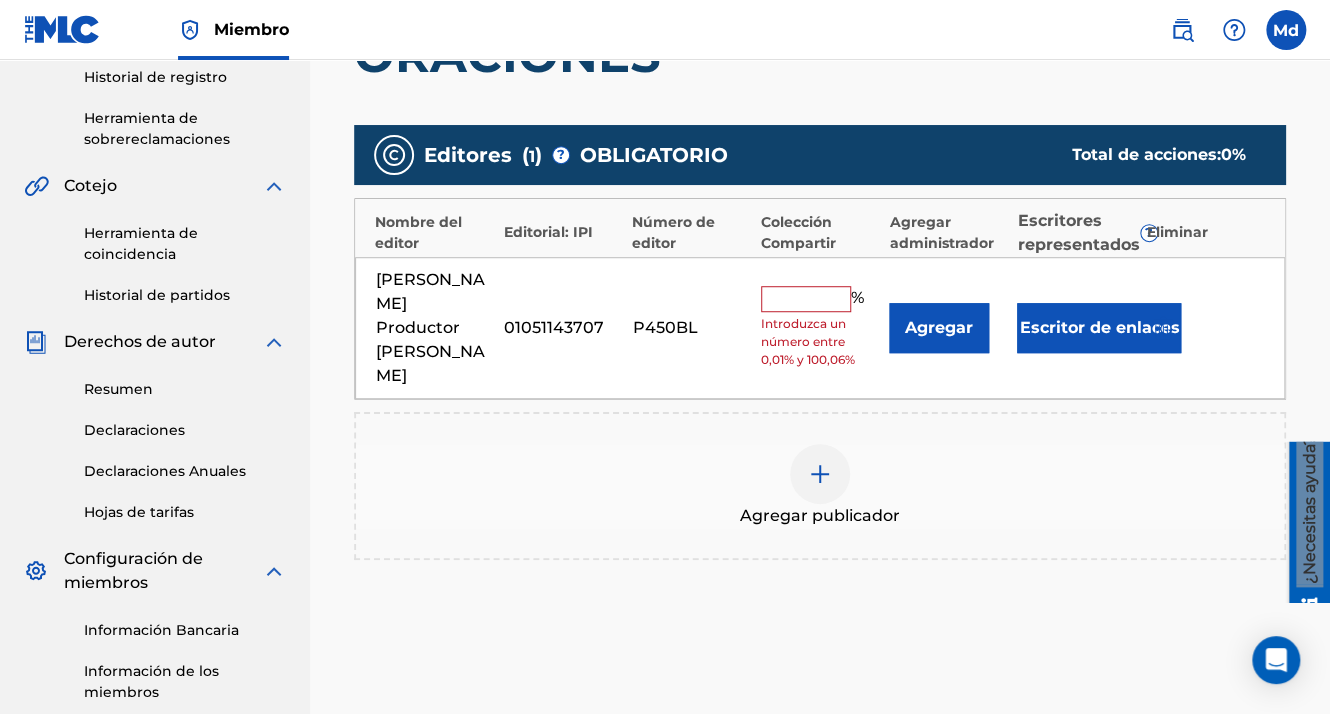 scroll, scrollTop: 490, scrollLeft: 0, axis: vertical 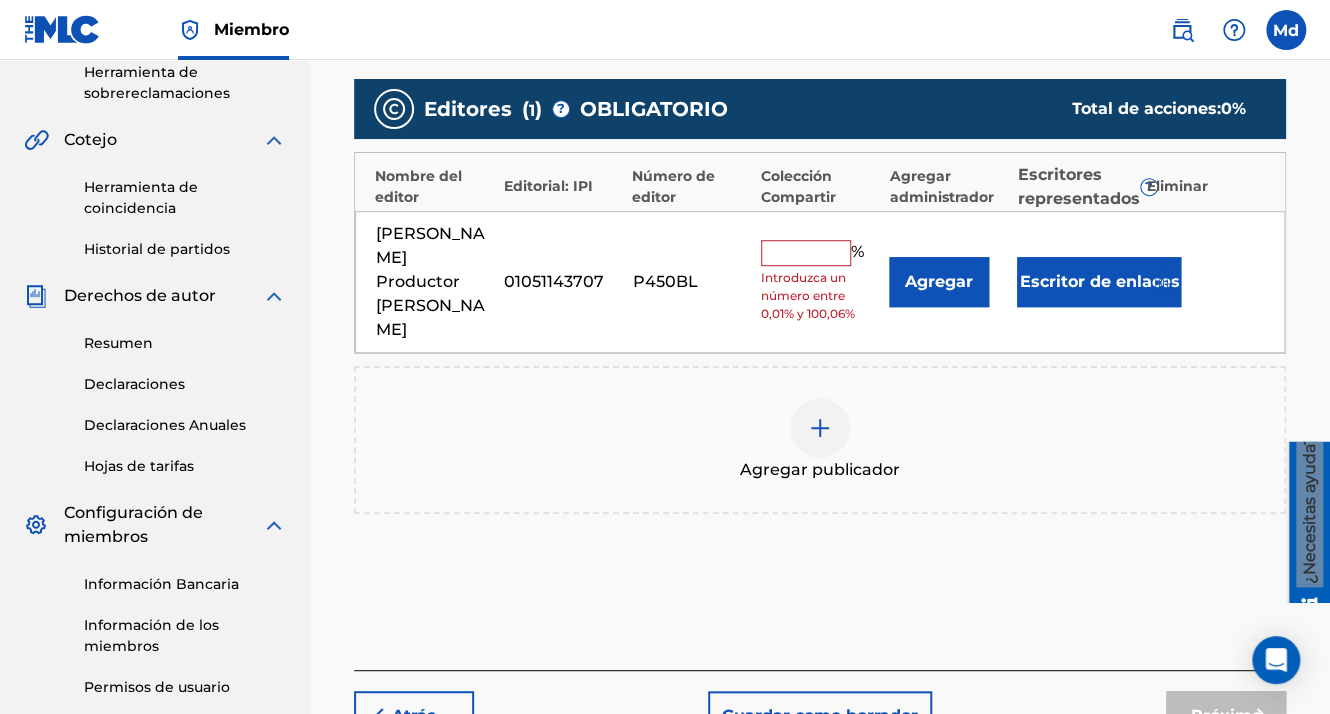 click at bounding box center [806, 253] 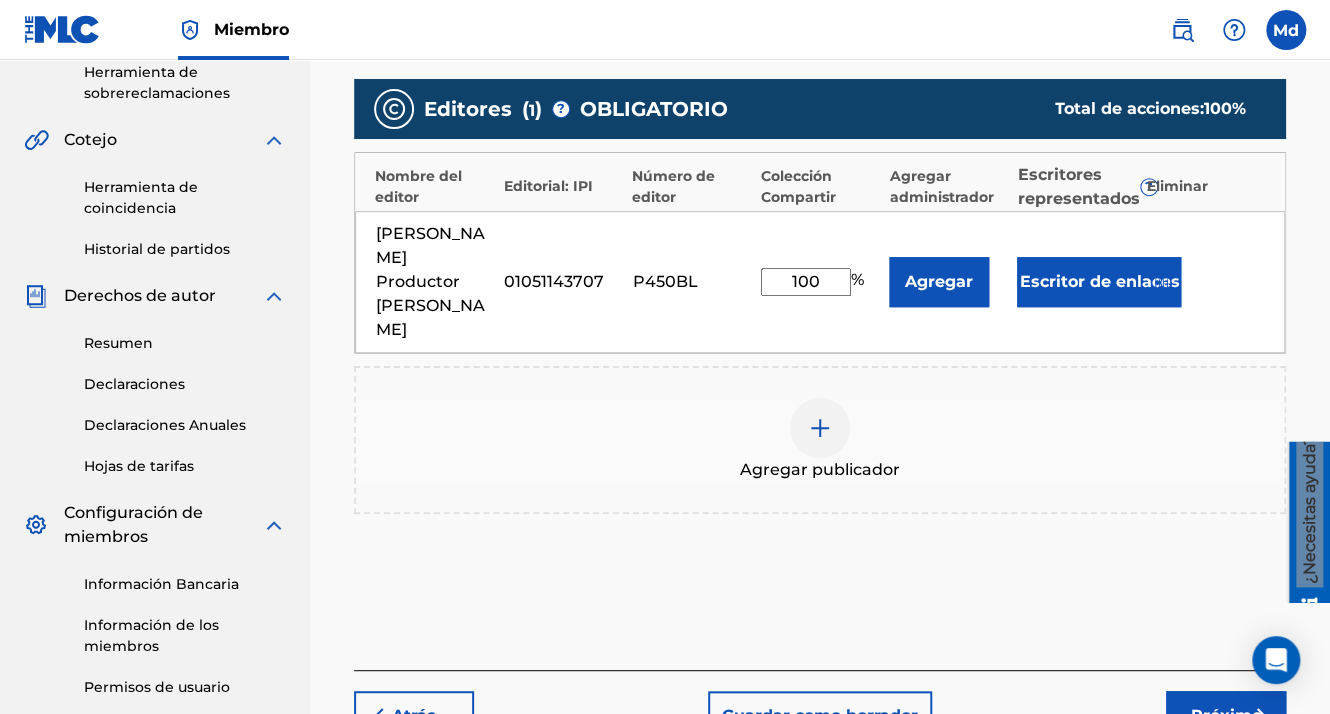 click on "Próximo" at bounding box center (1226, 716) 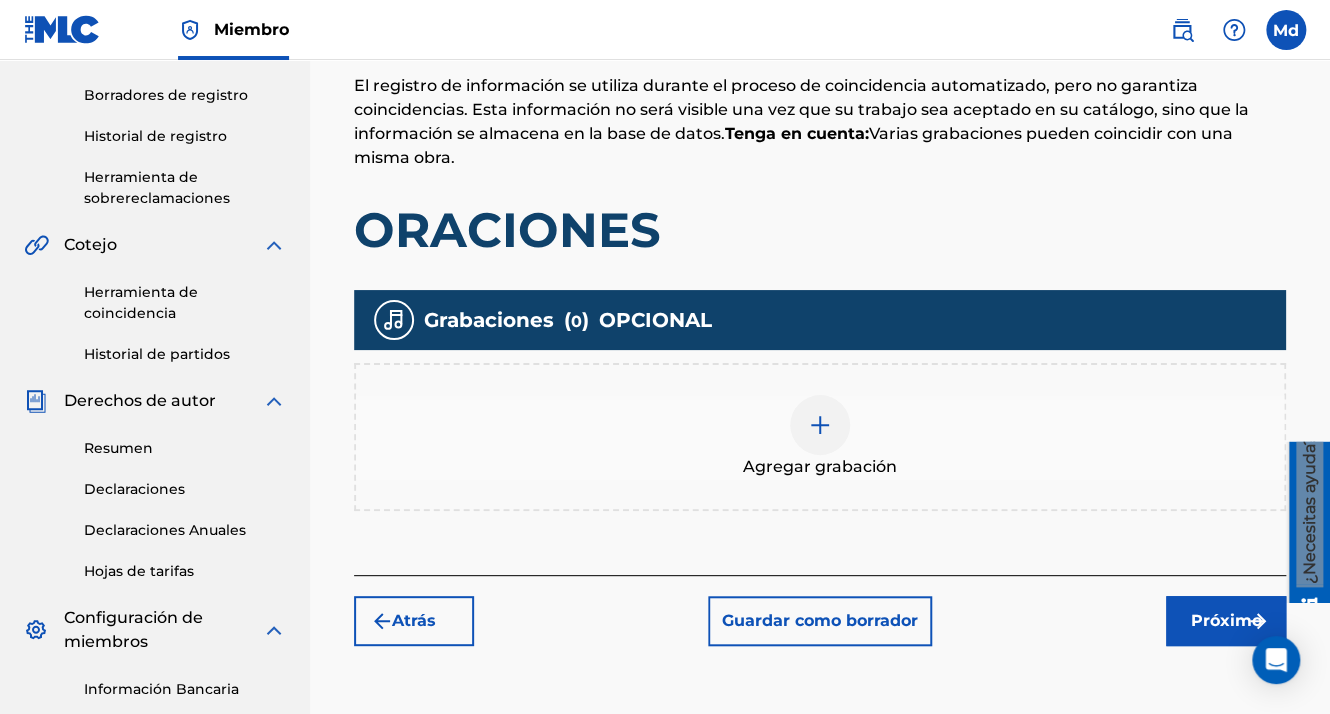 scroll, scrollTop: 390, scrollLeft: 0, axis: vertical 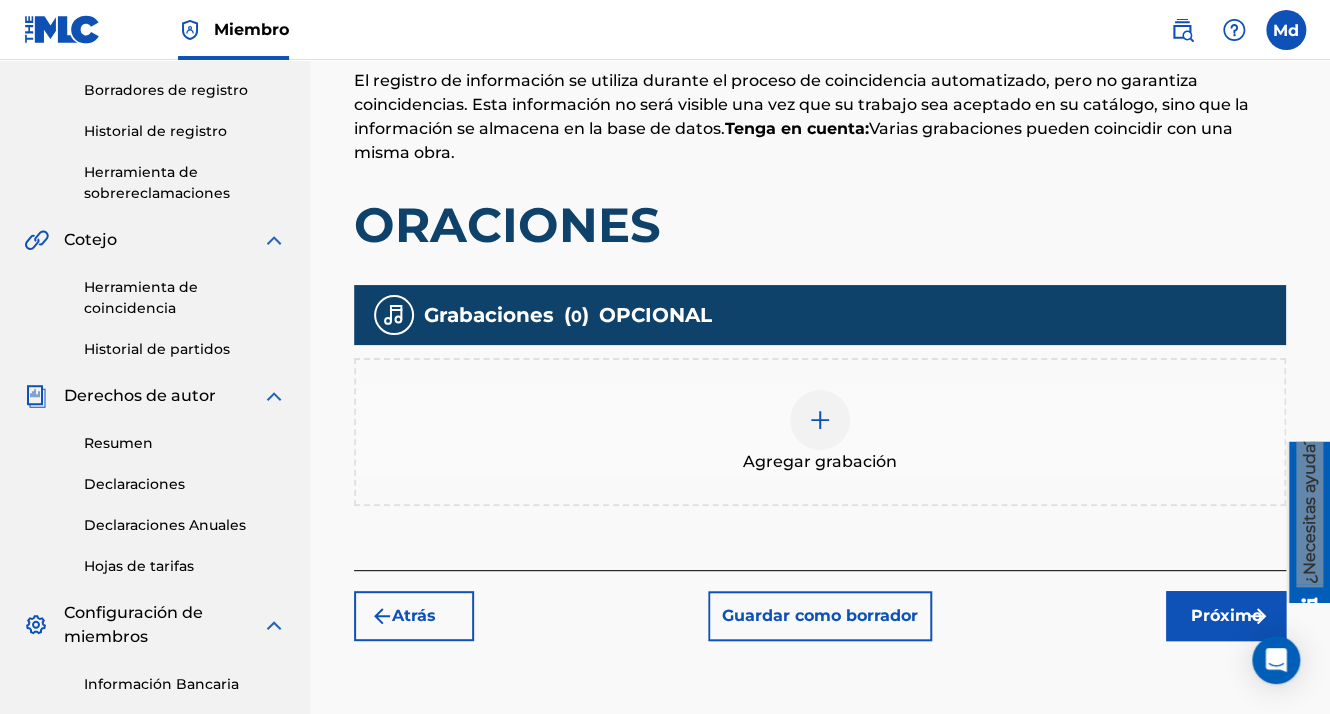 click on "Agregar grabación" at bounding box center [820, 432] 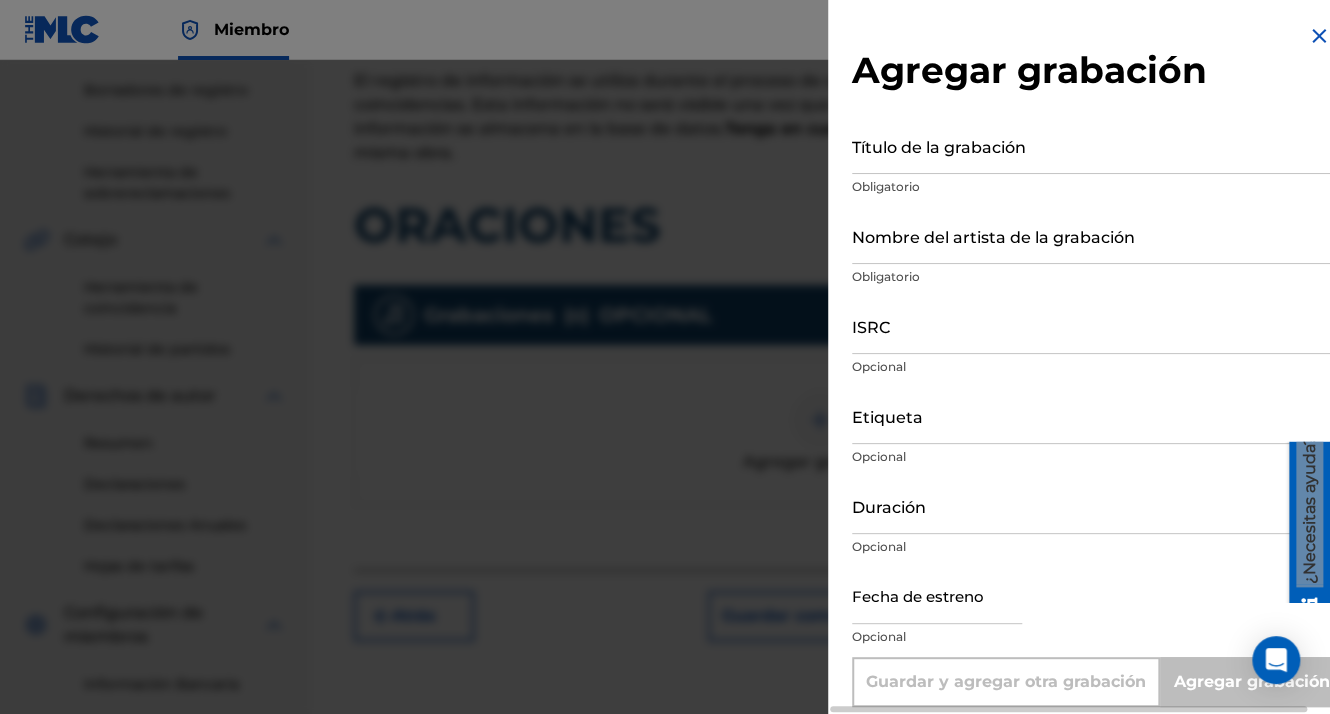 click on "Título de la grabación" at bounding box center (1091, 145) 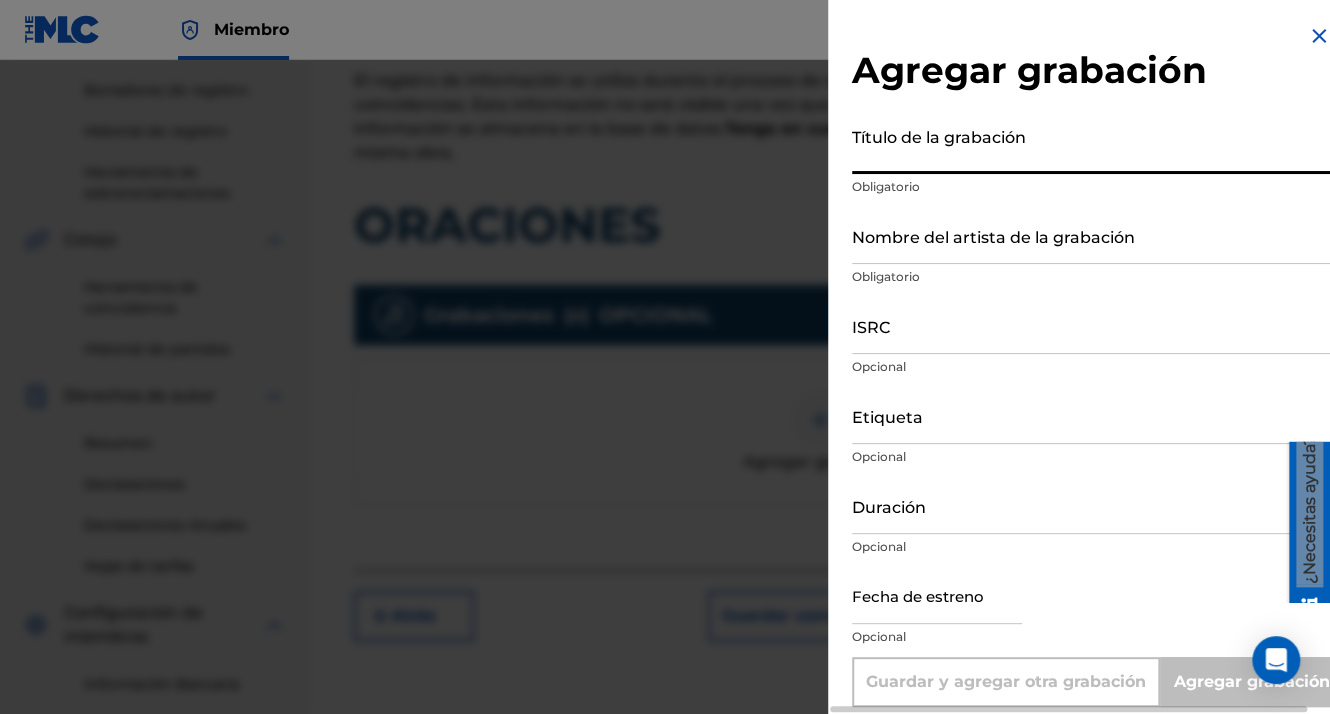 paste on "ORACIONES" 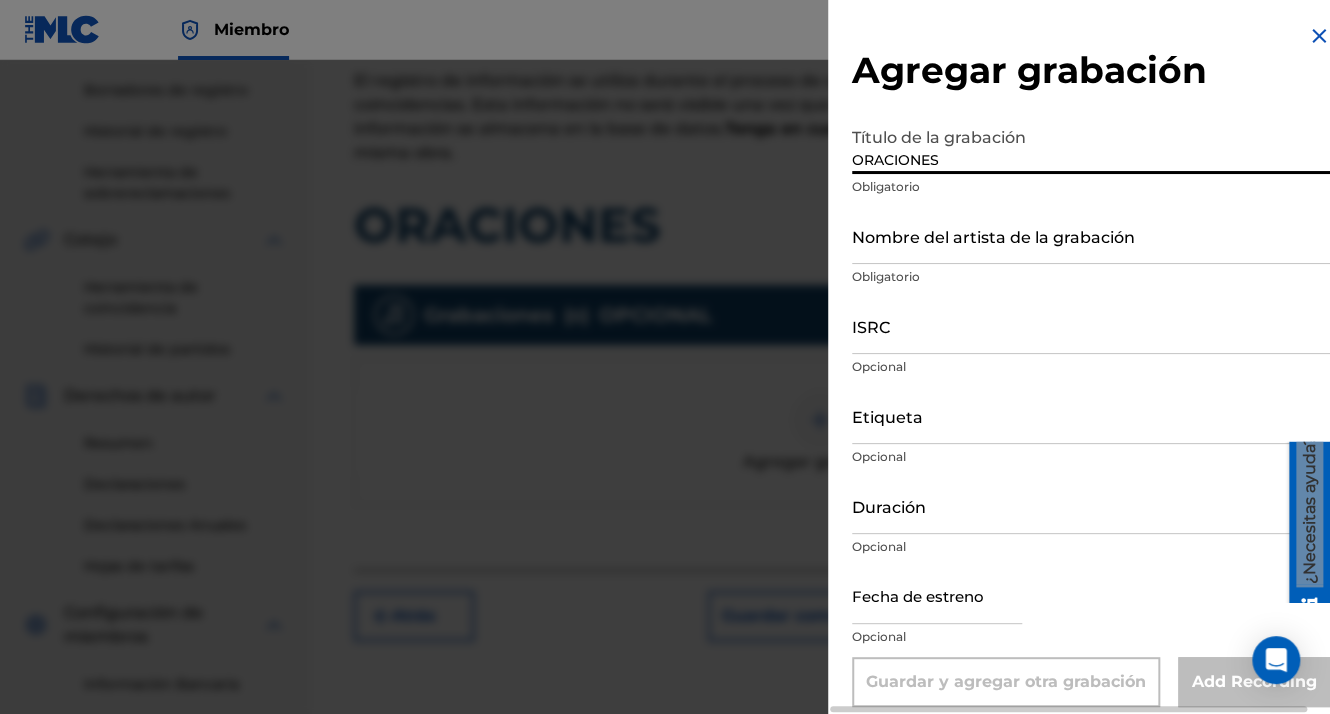 click on "Nombre del artista de la grabación" at bounding box center (1091, 235) 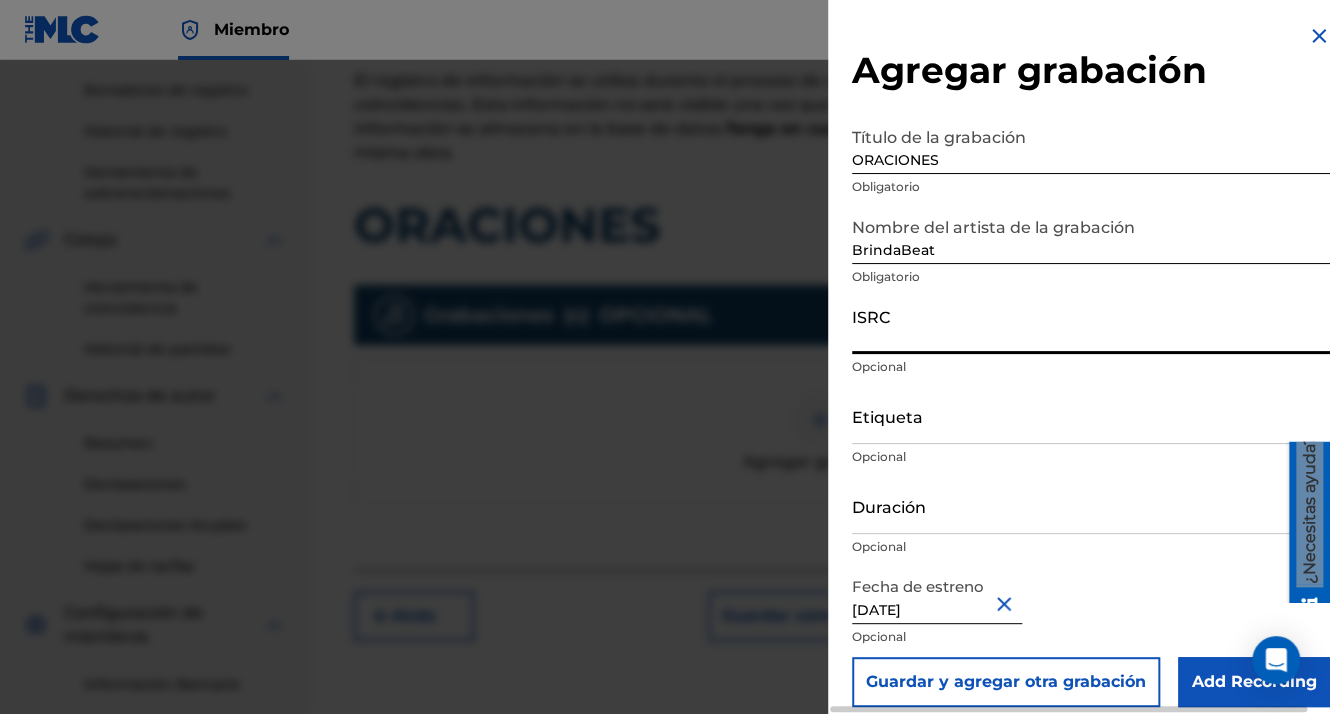 click on "ISRC" at bounding box center (1091, 325) 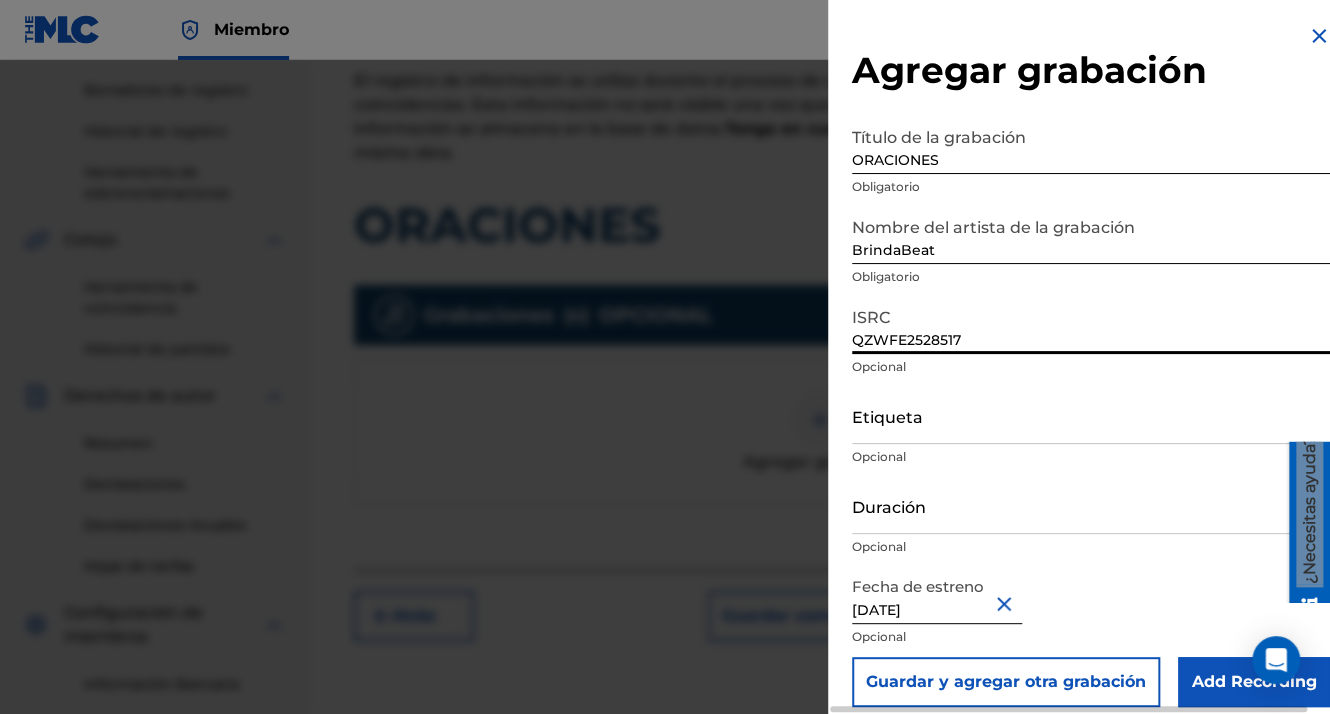 click on "Add Recording" at bounding box center (1254, 682) 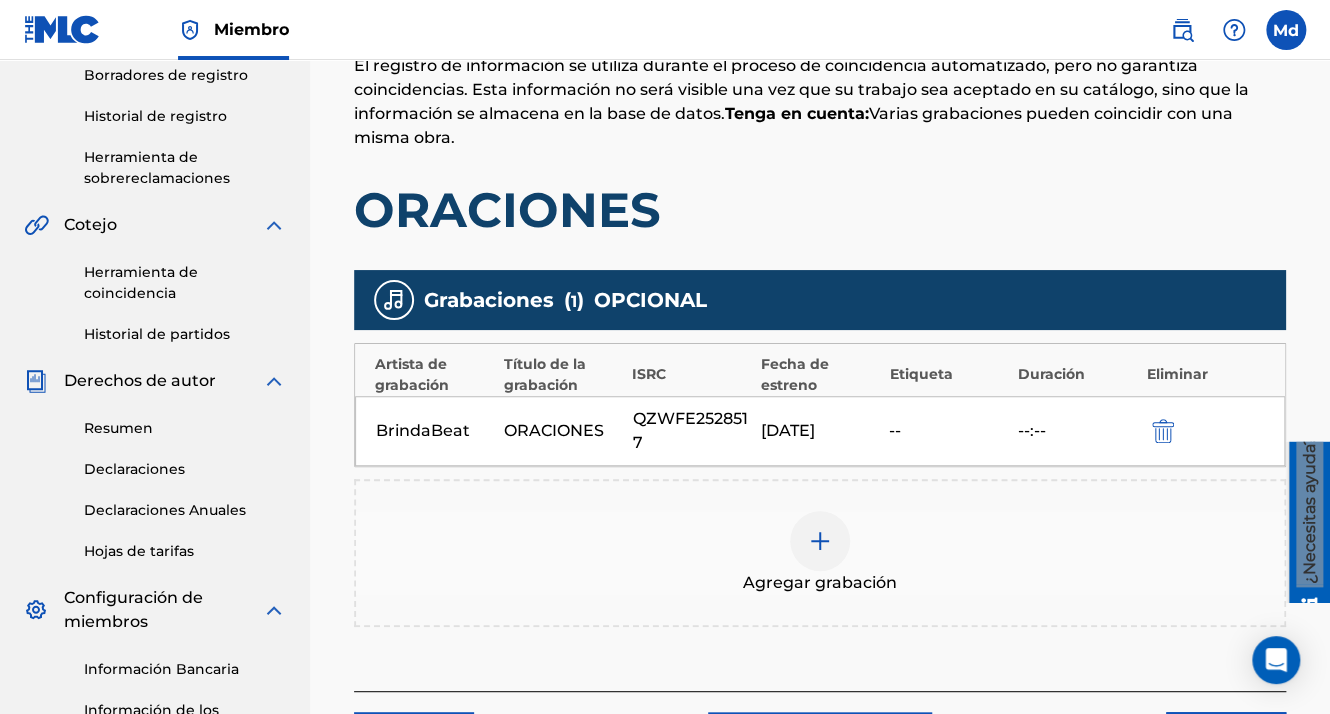 scroll, scrollTop: 690, scrollLeft: 0, axis: vertical 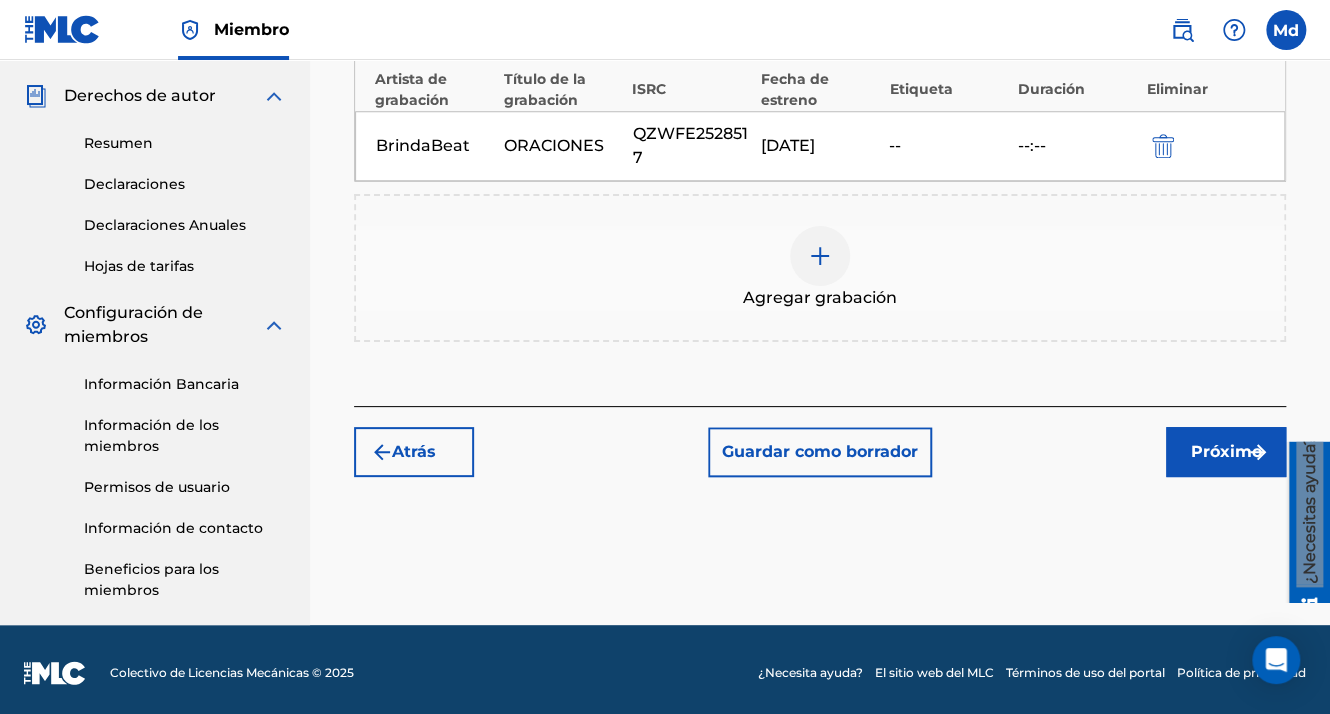 click on "Próximo" at bounding box center [1226, 452] 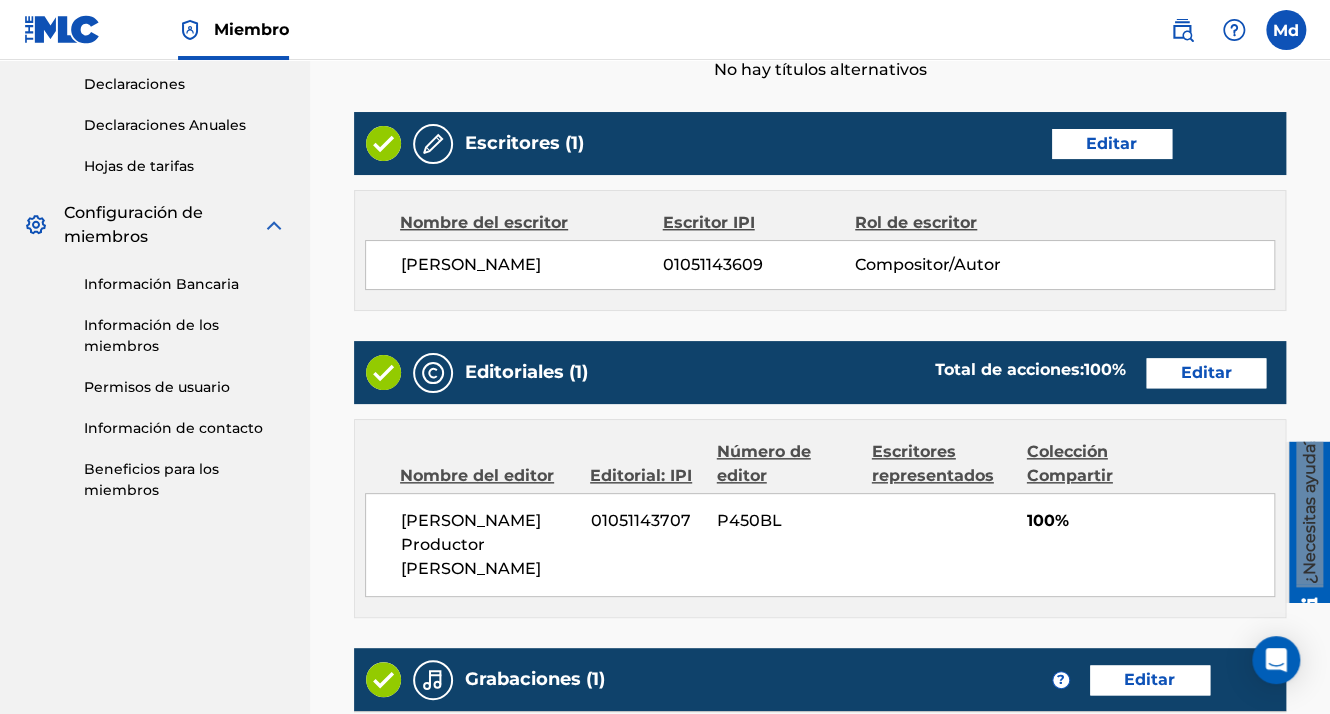 scroll, scrollTop: 1123, scrollLeft: 0, axis: vertical 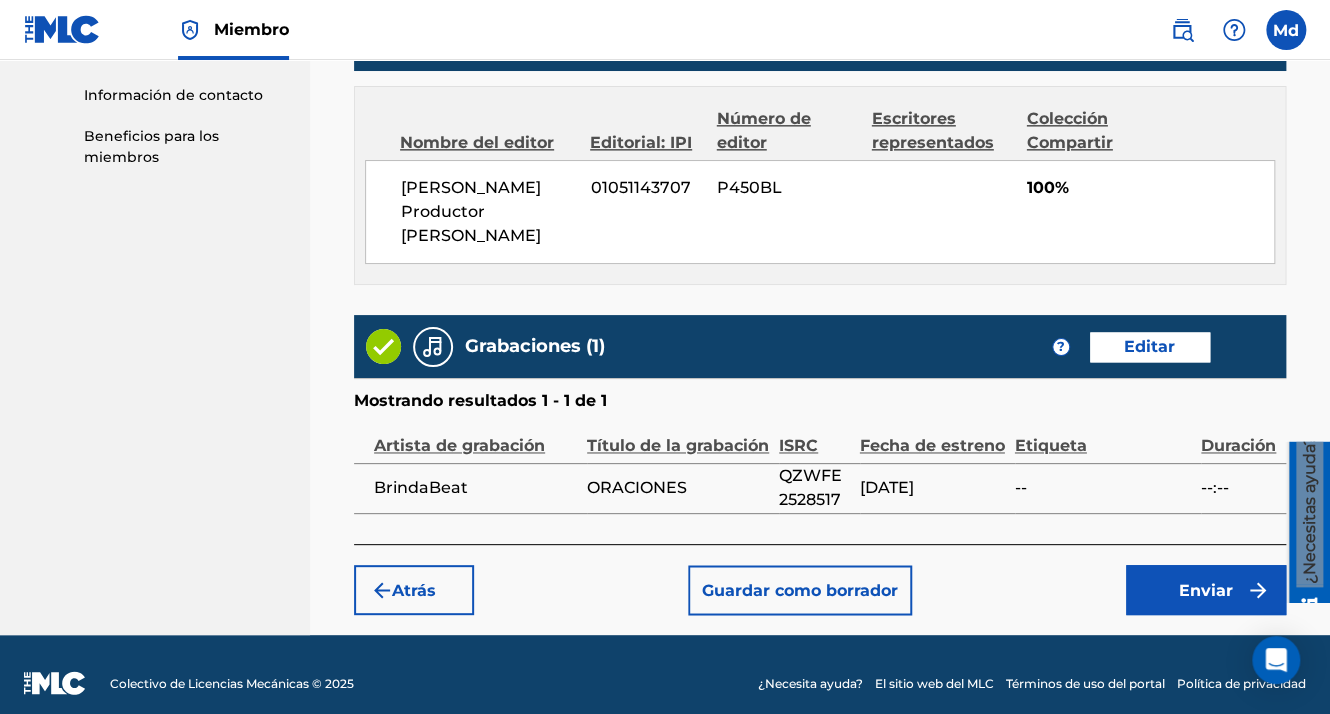 click on "Enviar" at bounding box center [1206, 590] 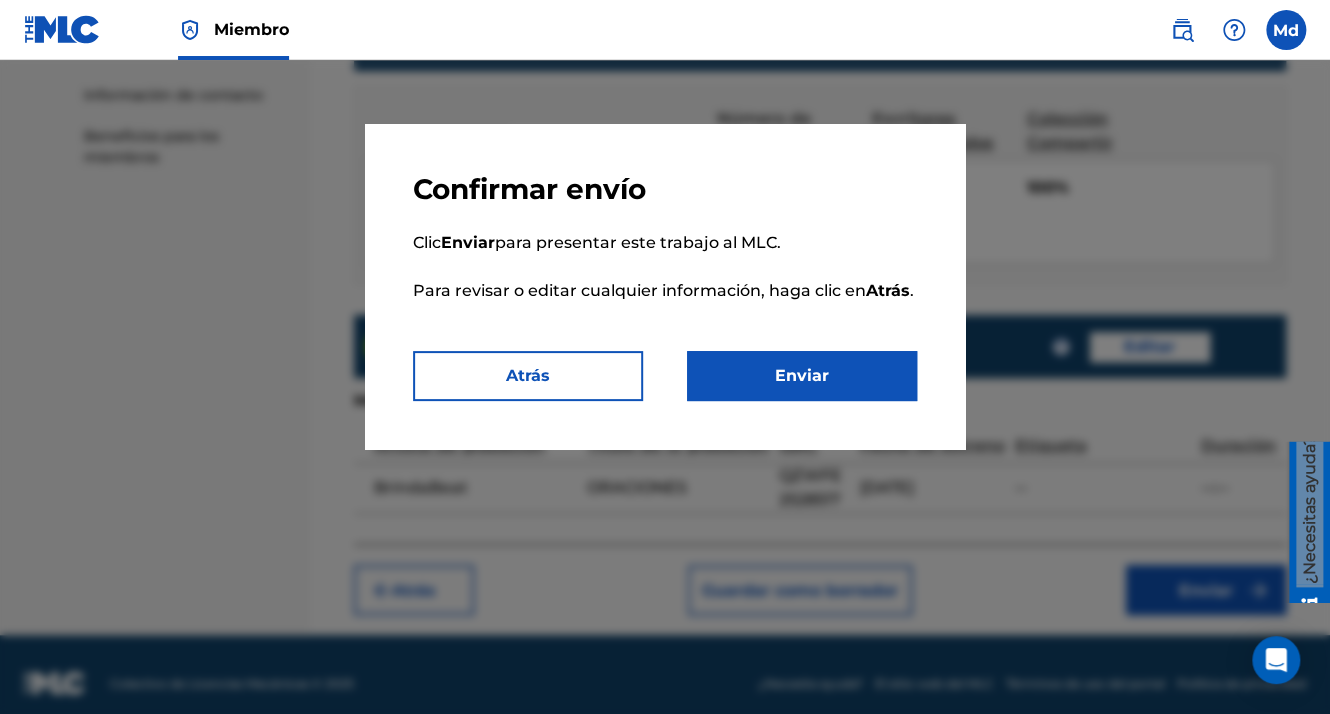 click on "Enviar" at bounding box center (802, 376) 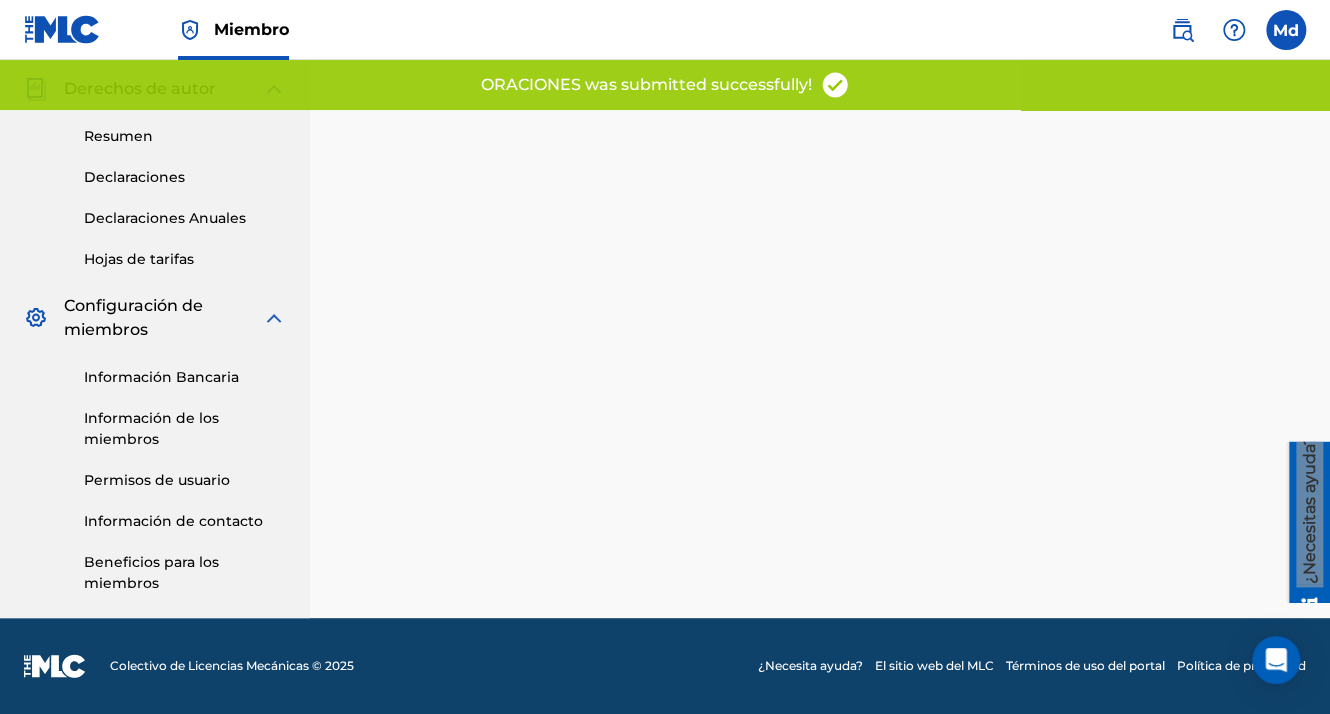 scroll, scrollTop: 0, scrollLeft: 0, axis: both 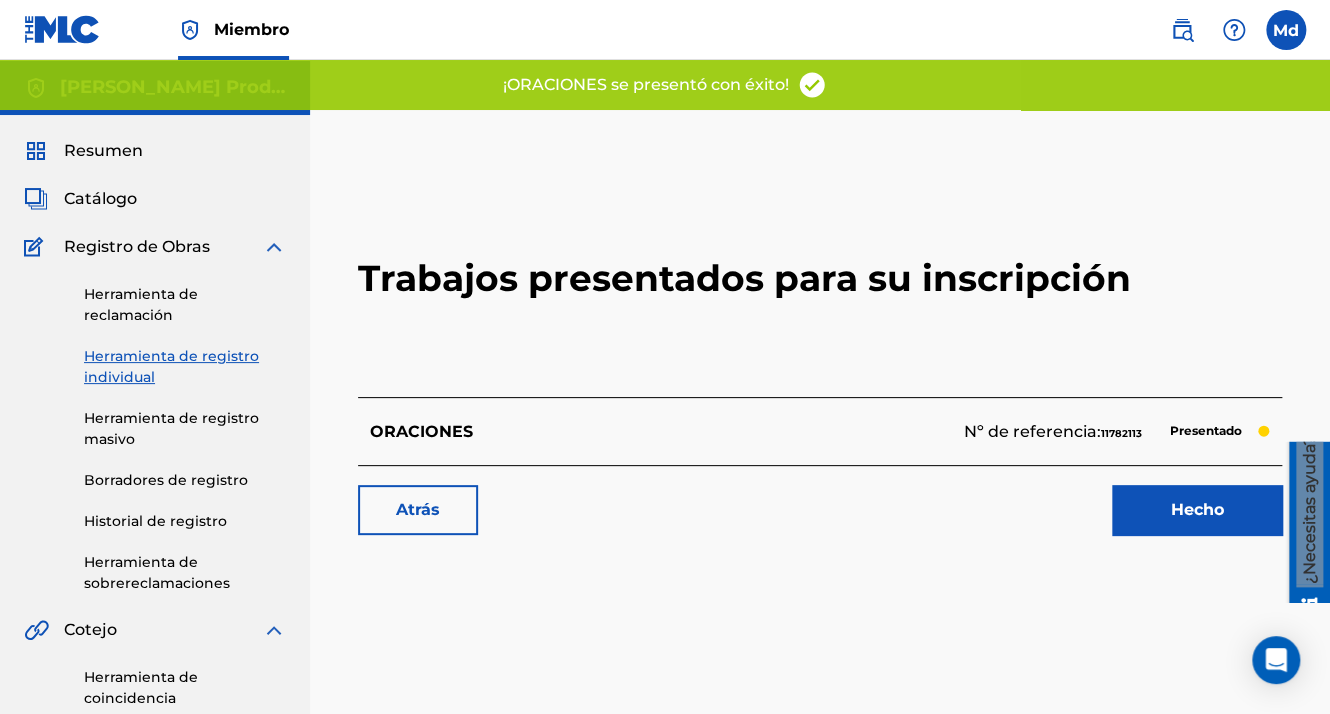 click on "Hecho" at bounding box center (1197, 510) 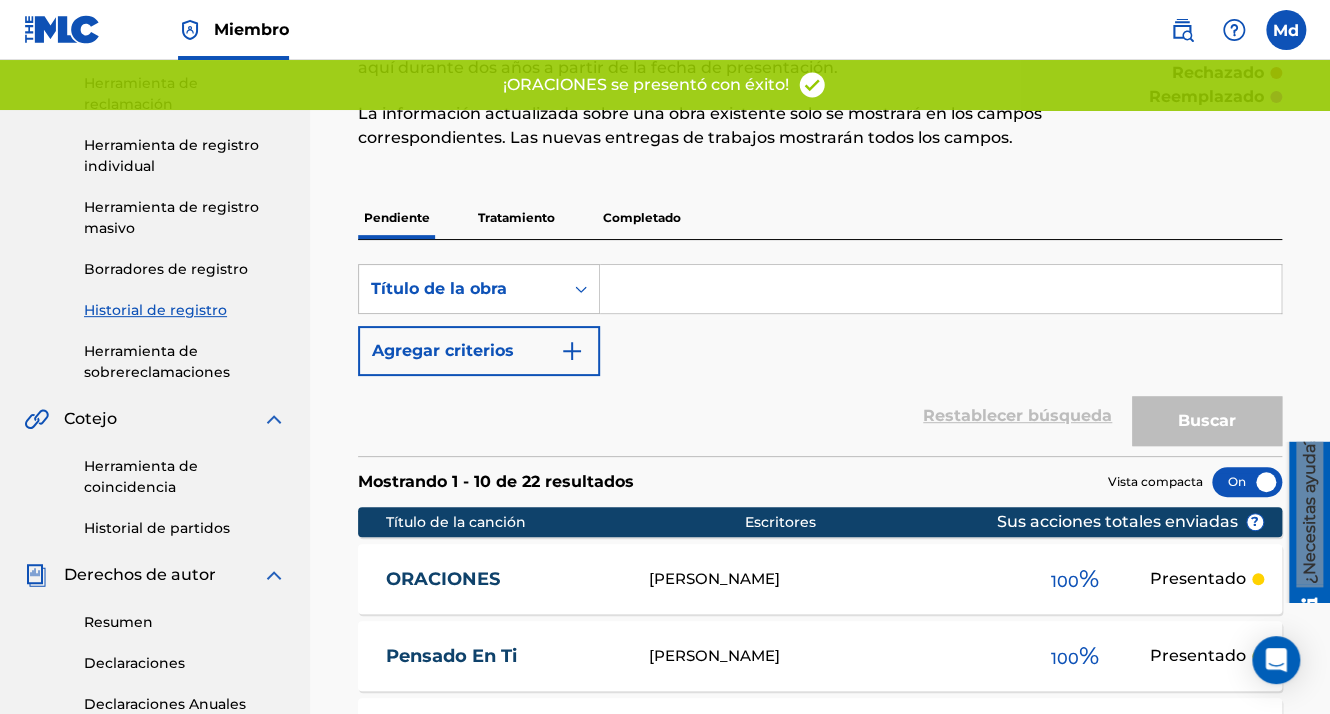 scroll, scrollTop: 0, scrollLeft: 0, axis: both 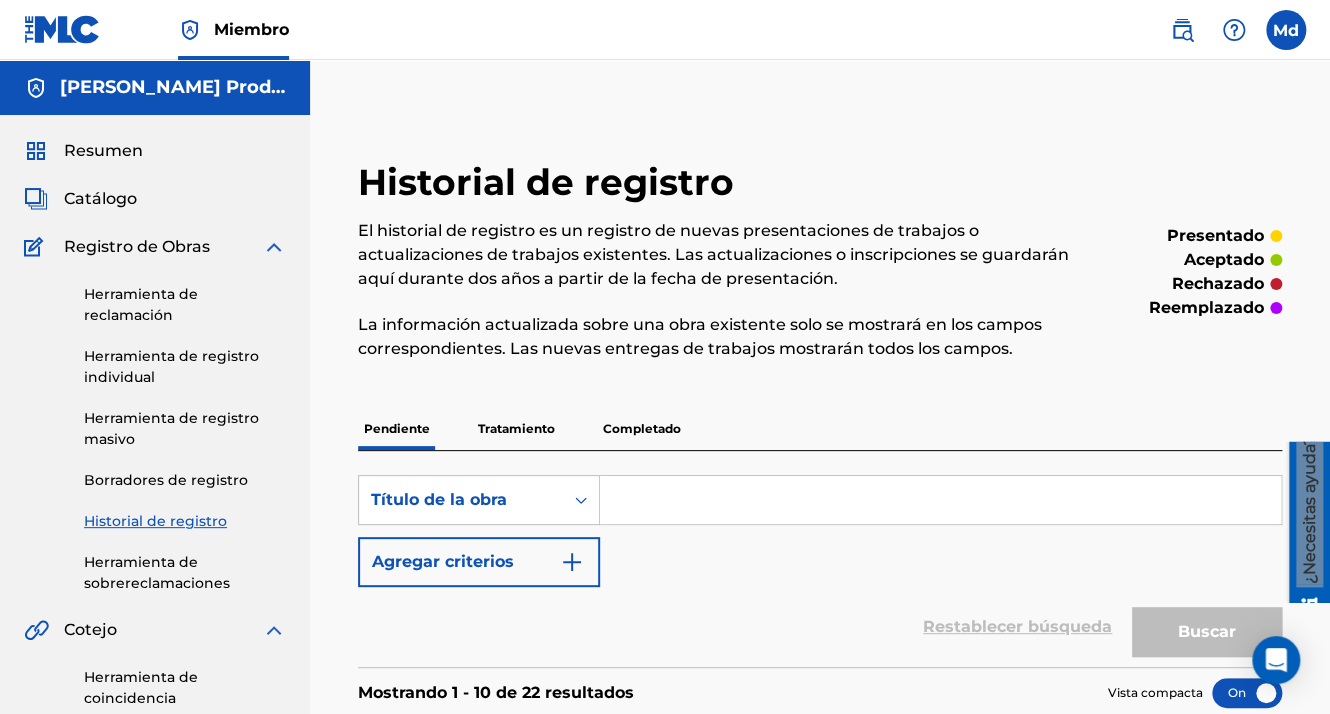 click on "Resumen" at bounding box center (103, 151) 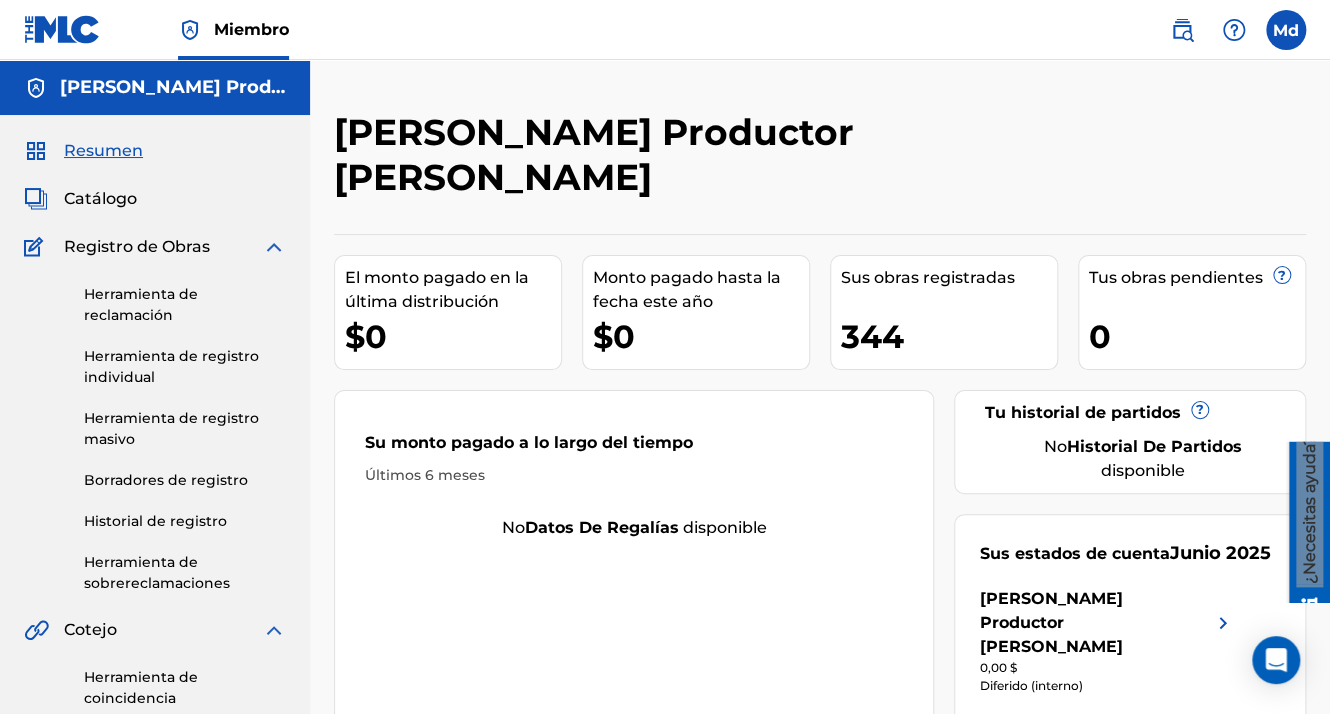 click on "Catálogo" at bounding box center (100, 199) 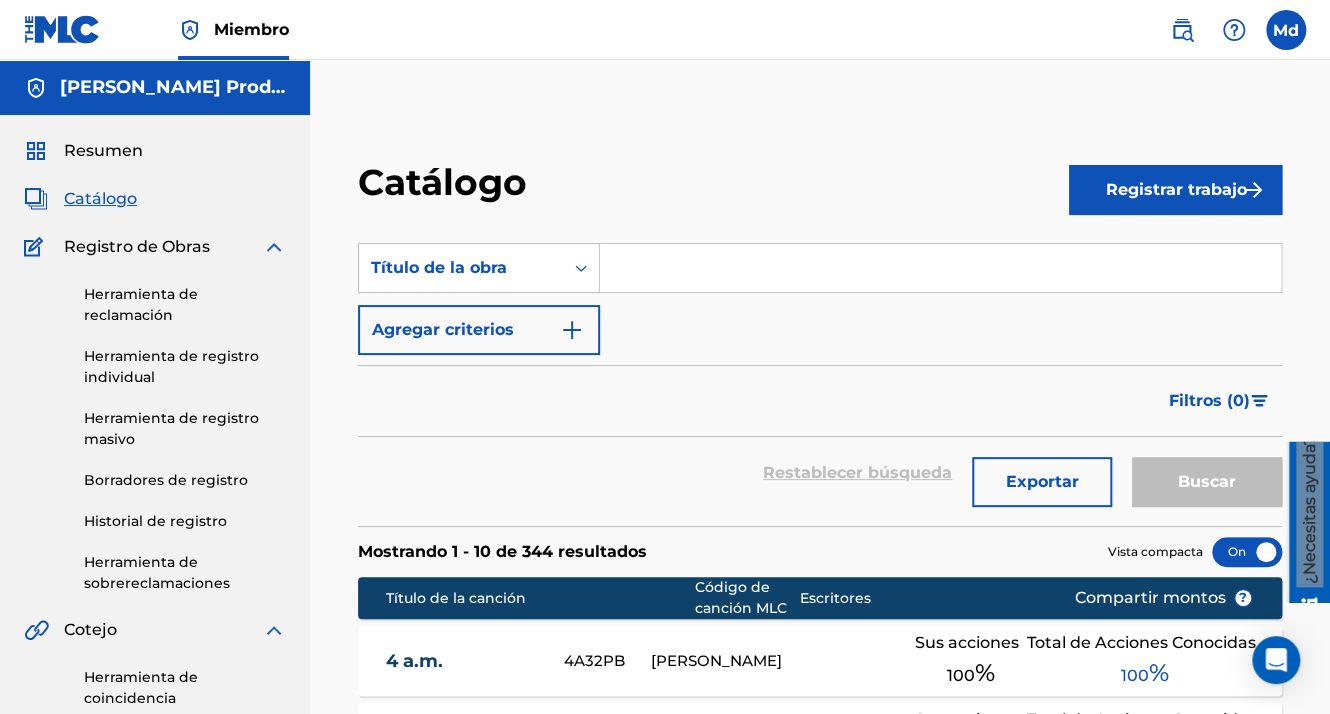 click on "Registrar trabajo" at bounding box center (1175, 190) 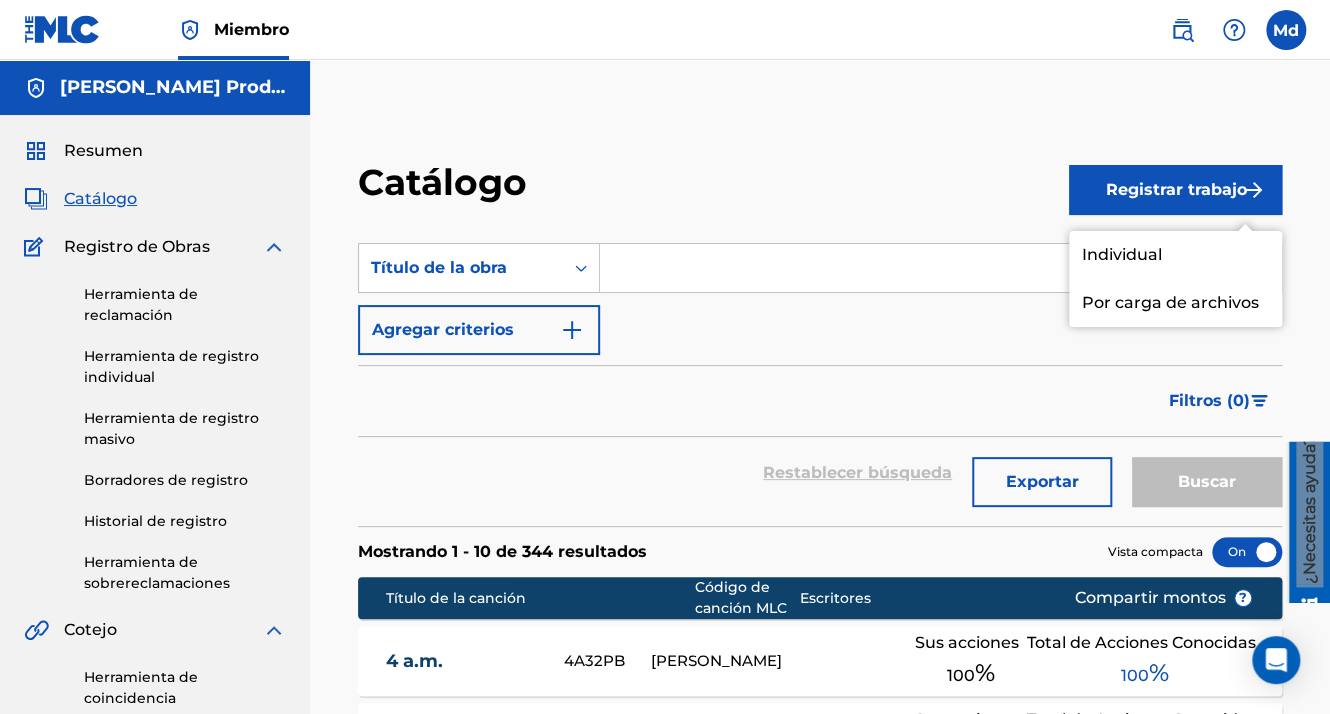 click on "Individual" at bounding box center (1175, 255) 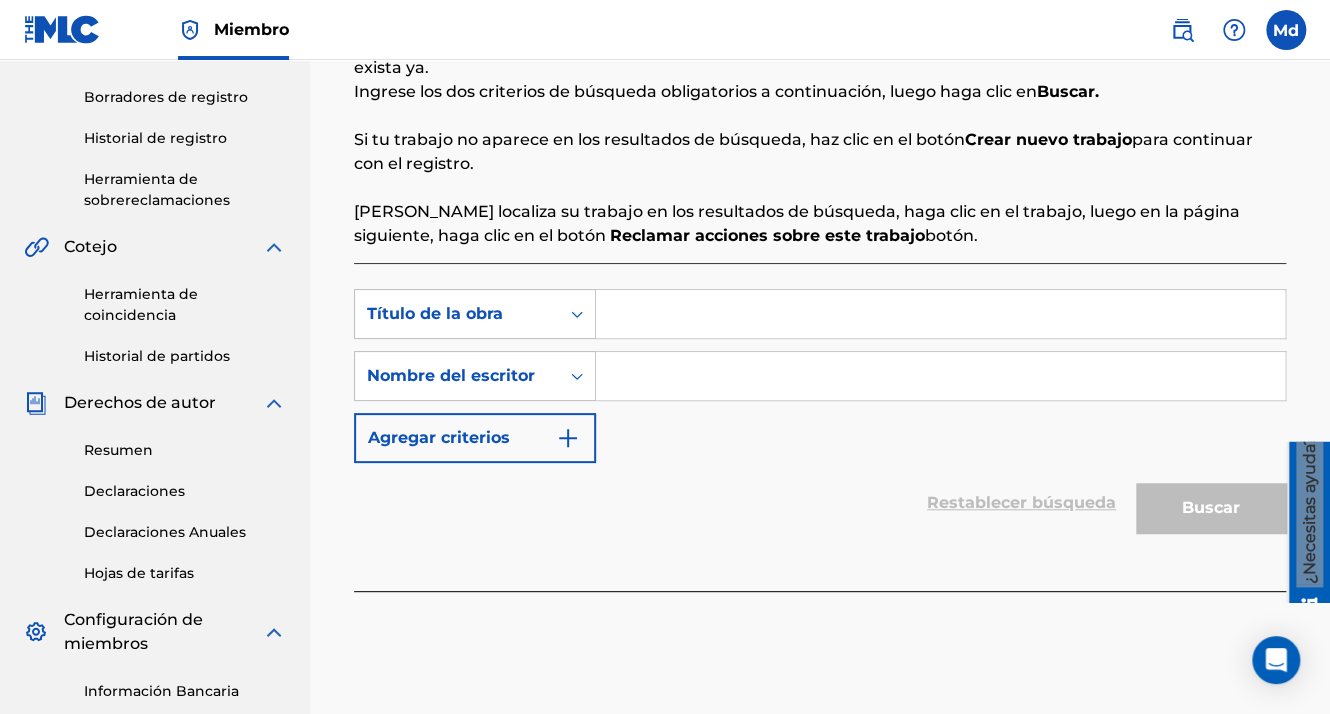 scroll, scrollTop: 400, scrollLeft: 0, axis: vertical 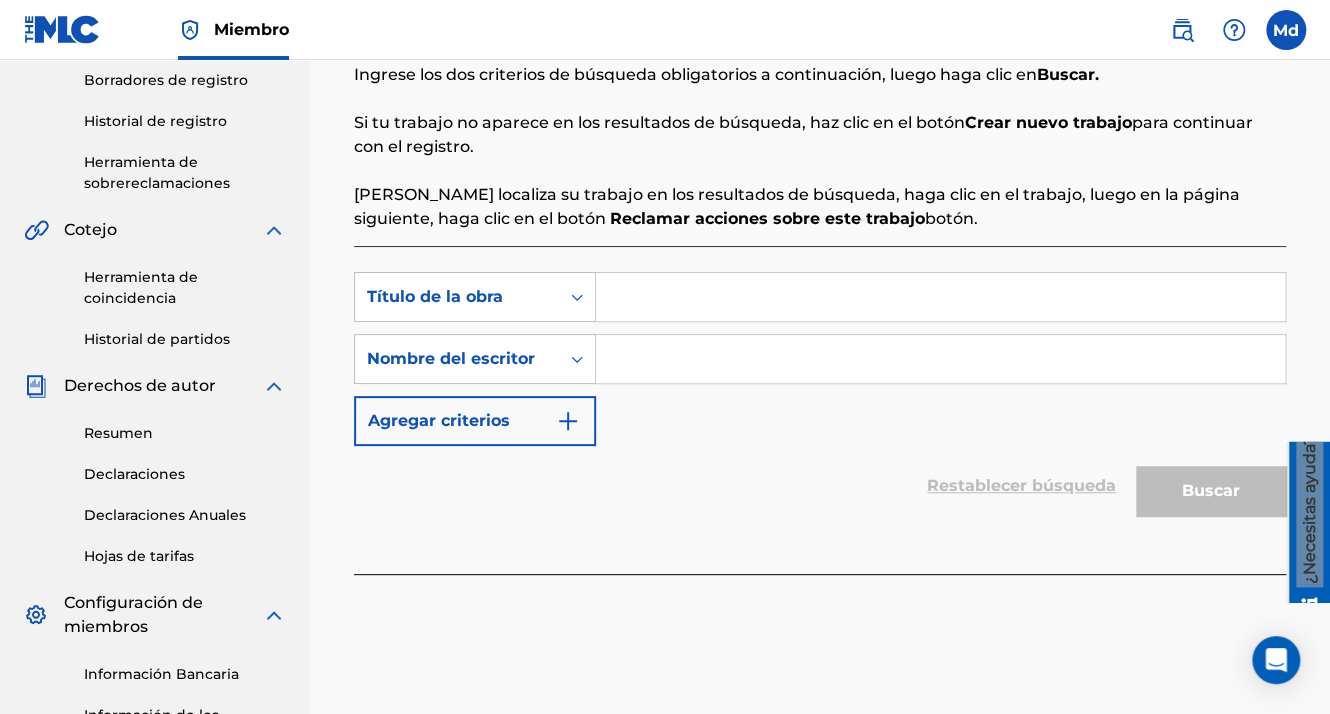 click at bounding box center (940, 297) 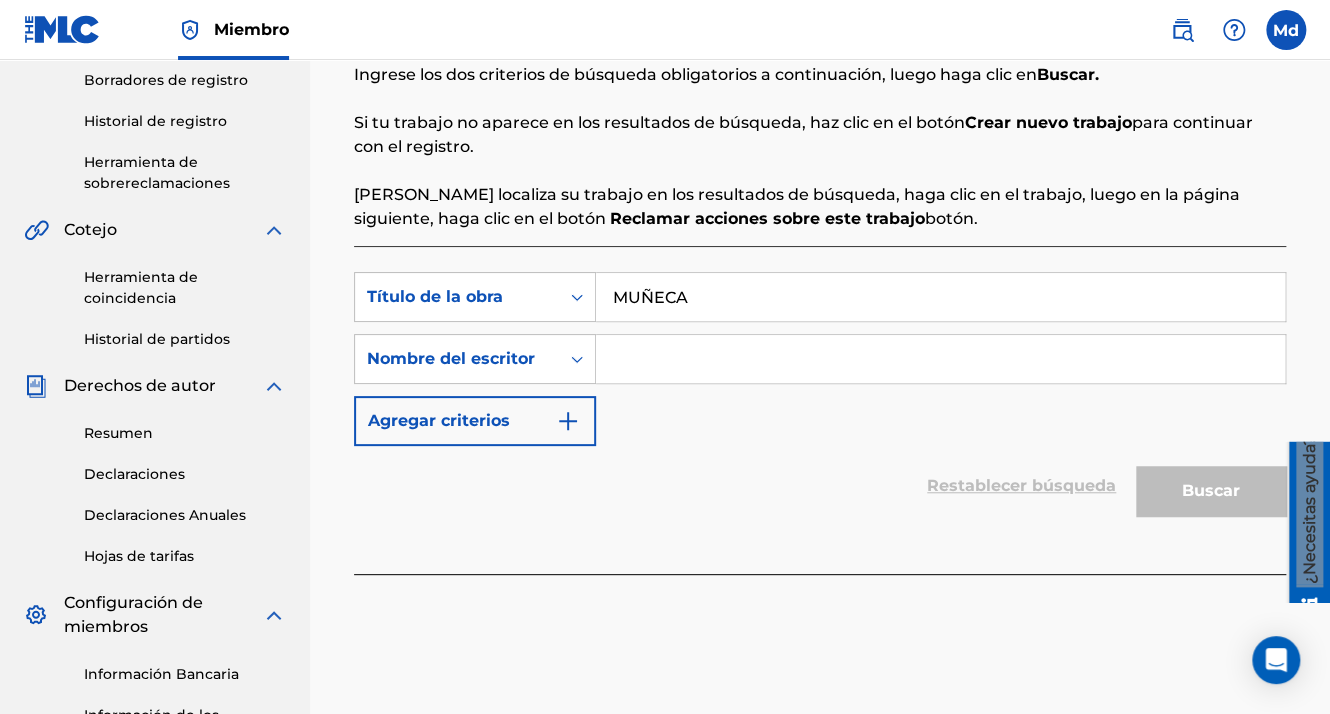 drag, startPoint x: 648, startPoint y: 324, endPoint x: 656, endPoint y: 346, distance: 23.409399 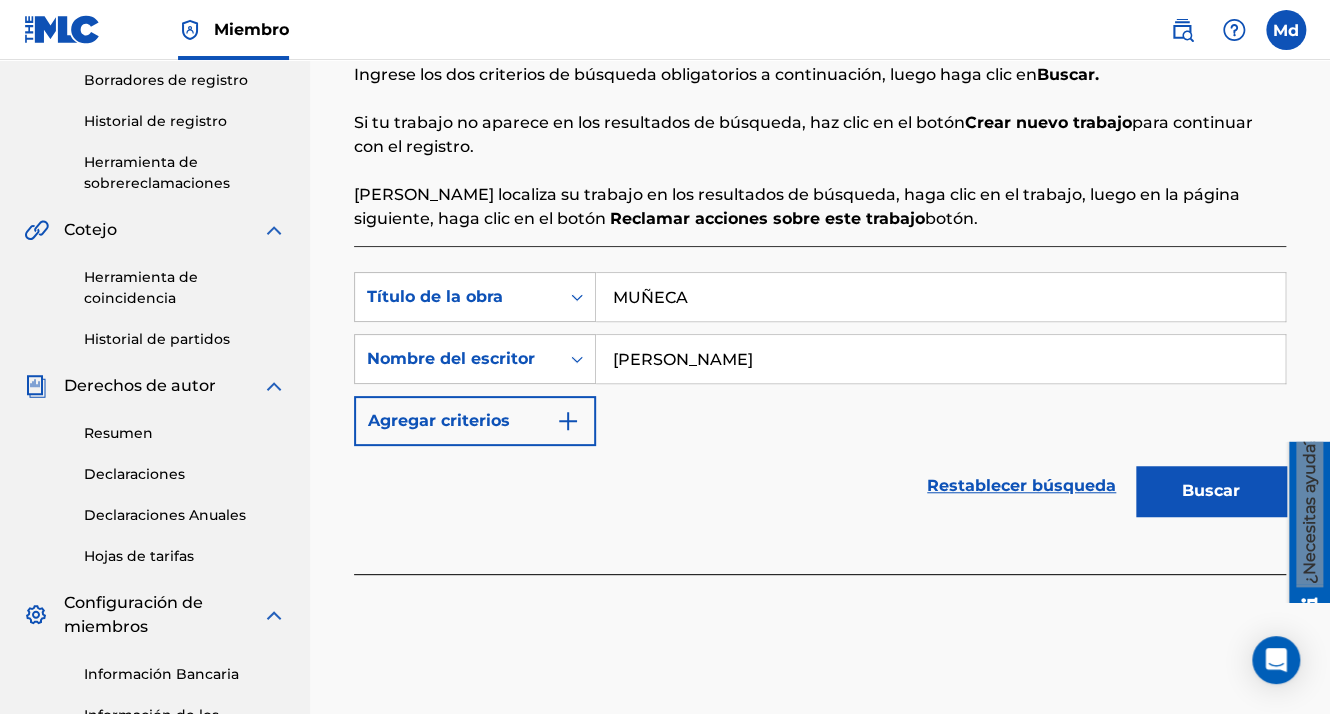 click on "Agregar criterios" at bounding box center [475, 421] 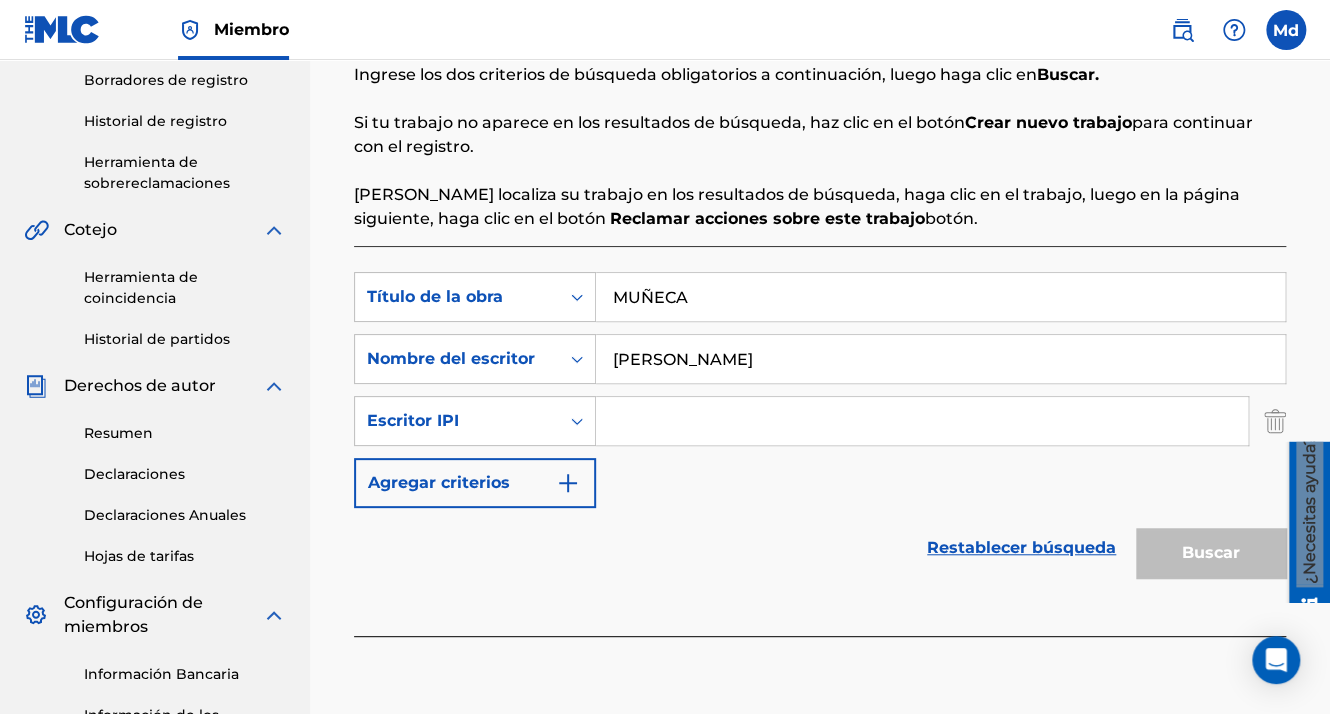 drag, startPoint x: 625, startPoint y: 422, endPoint x: 637, endPoint y: 430, distance: 14.422205 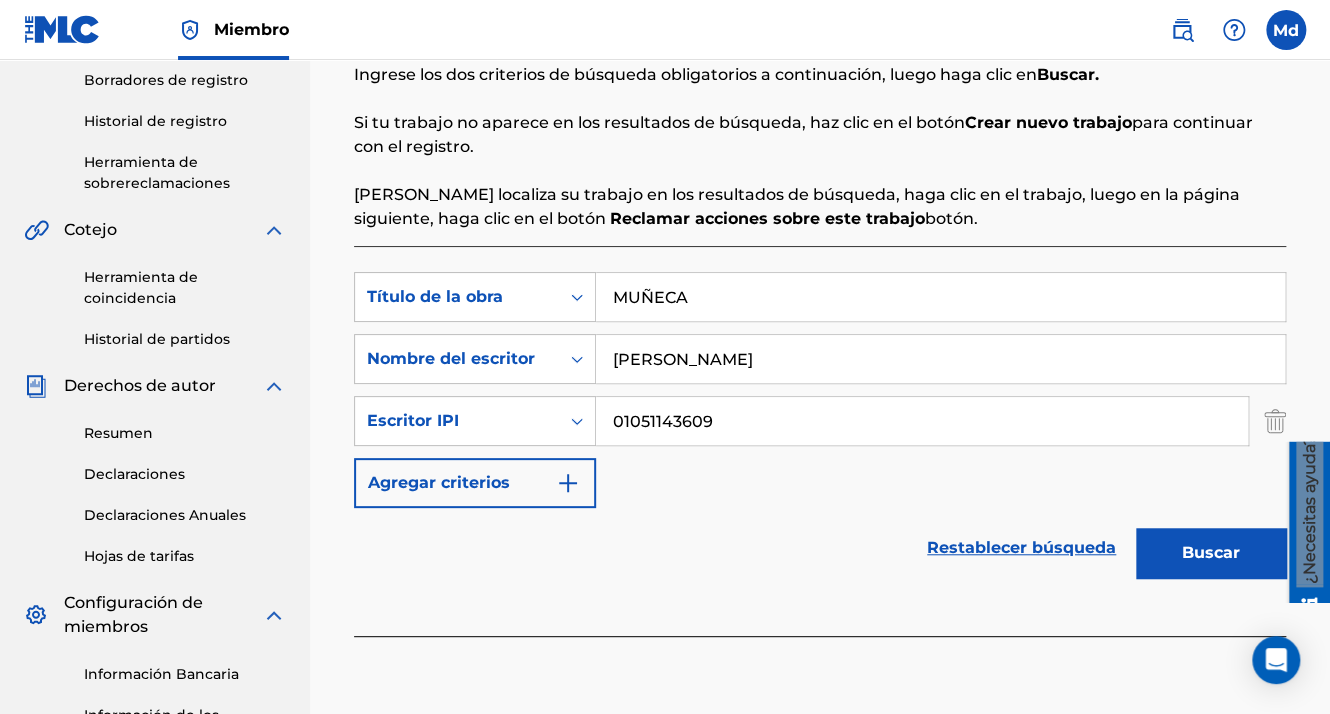 click on "Buscar" at bounding box center [1211, 553] 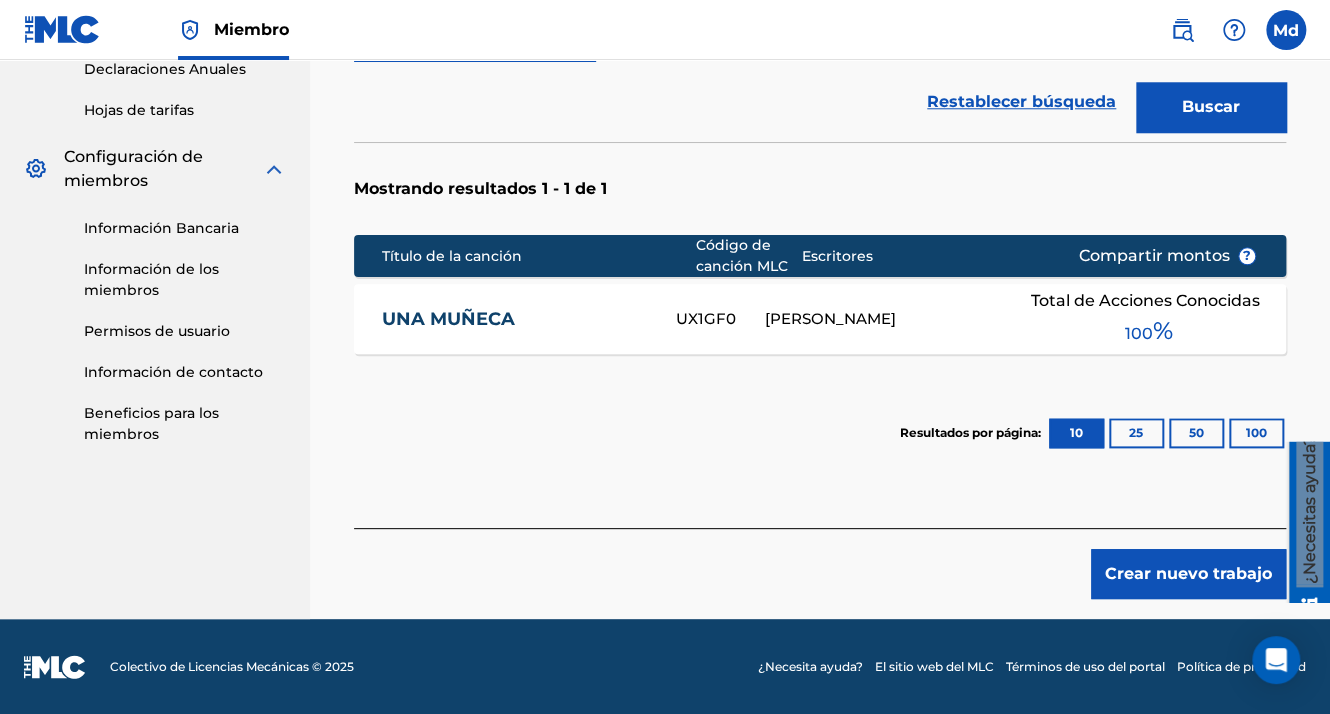 click on "Crear nuevo trabajo" at bounding box center (1188, 574) 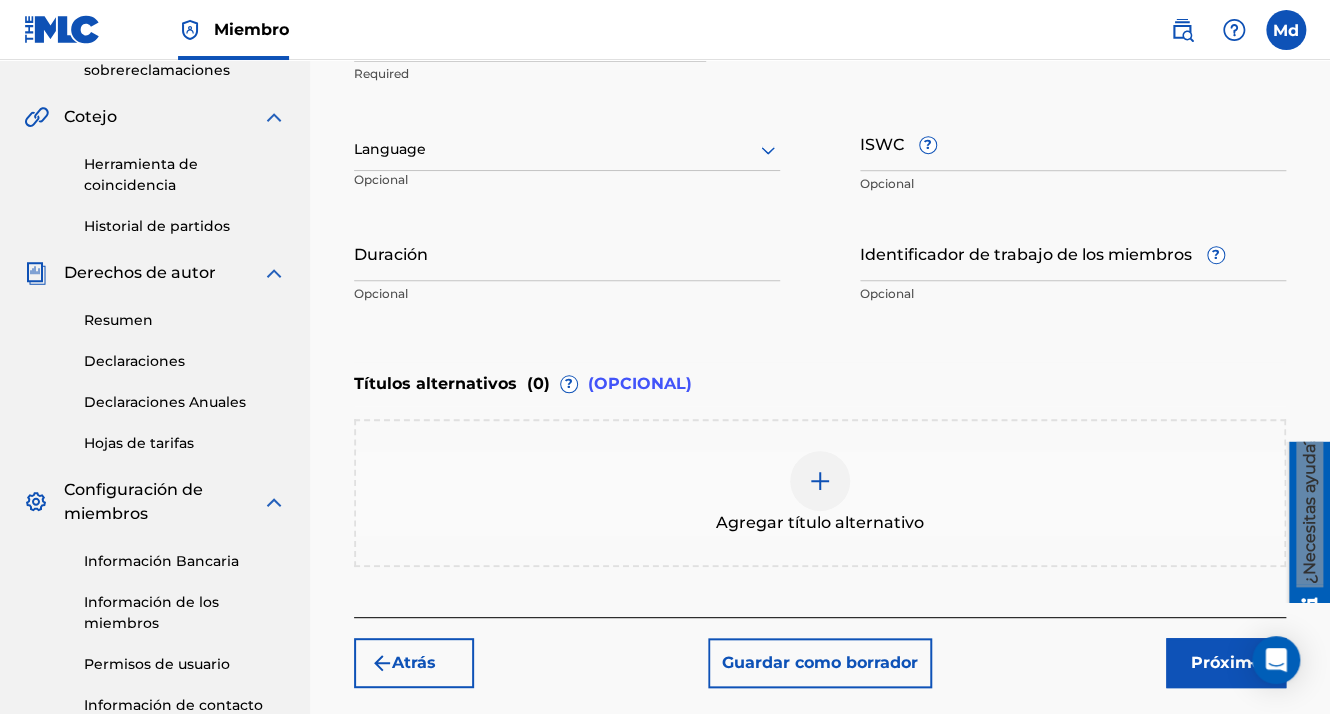 scroll, scrollTop: 396, scrollLeft: 0, axis: vertical 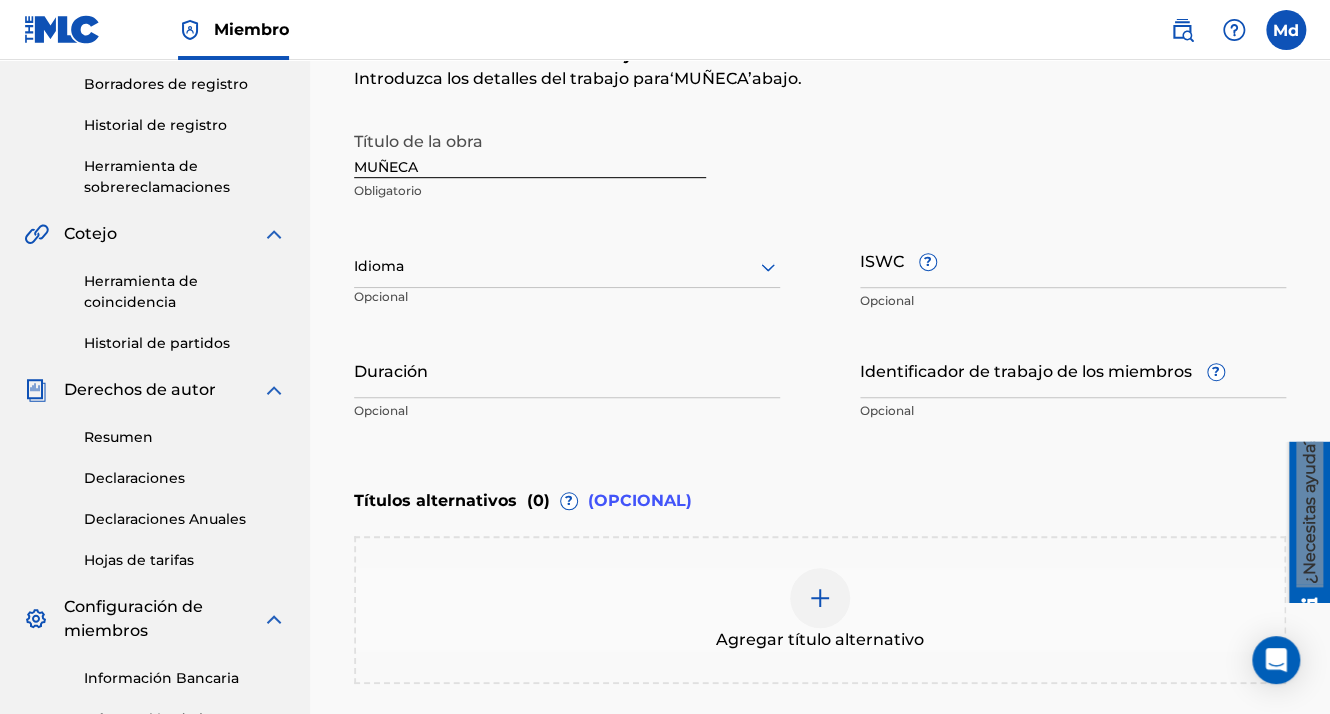 click on "Idioma" at bounding box center [567, 267] 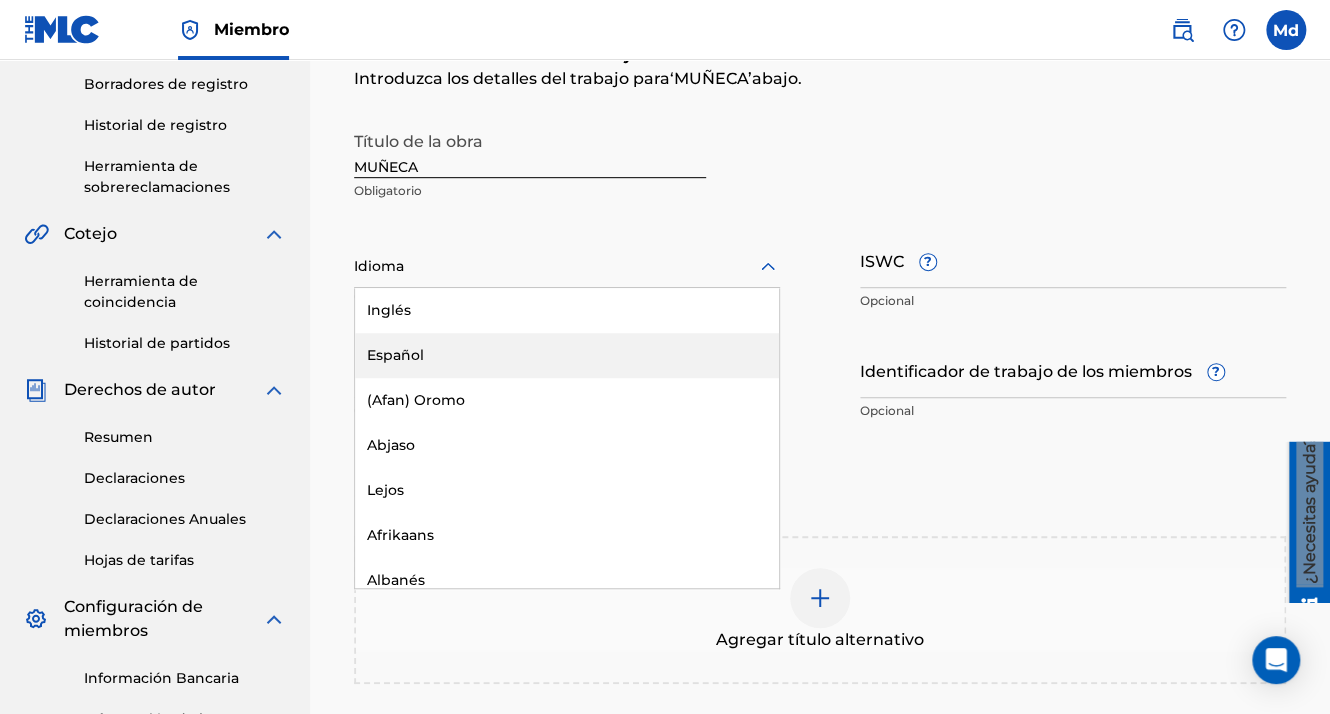 click on "Español" at bounding box center (567, 355) 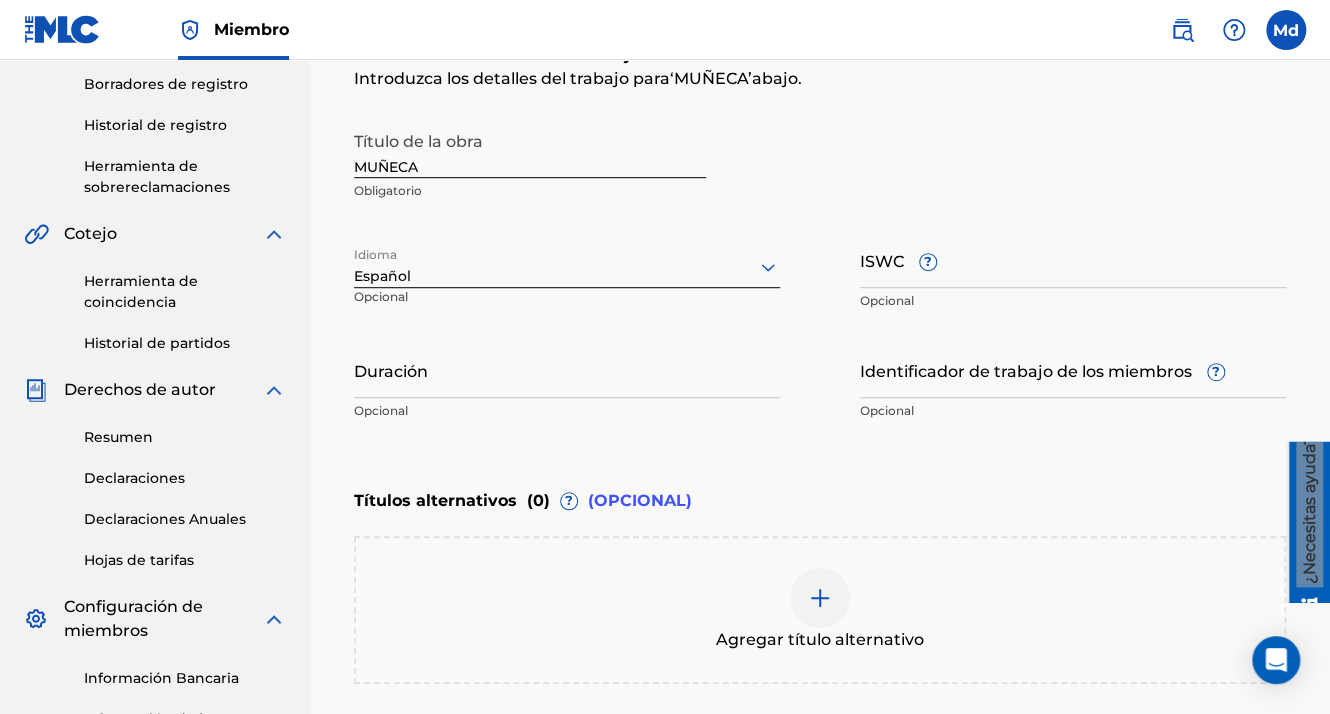 scroll, scrollTop: 596, scrollLeft: 0, axis: vertical 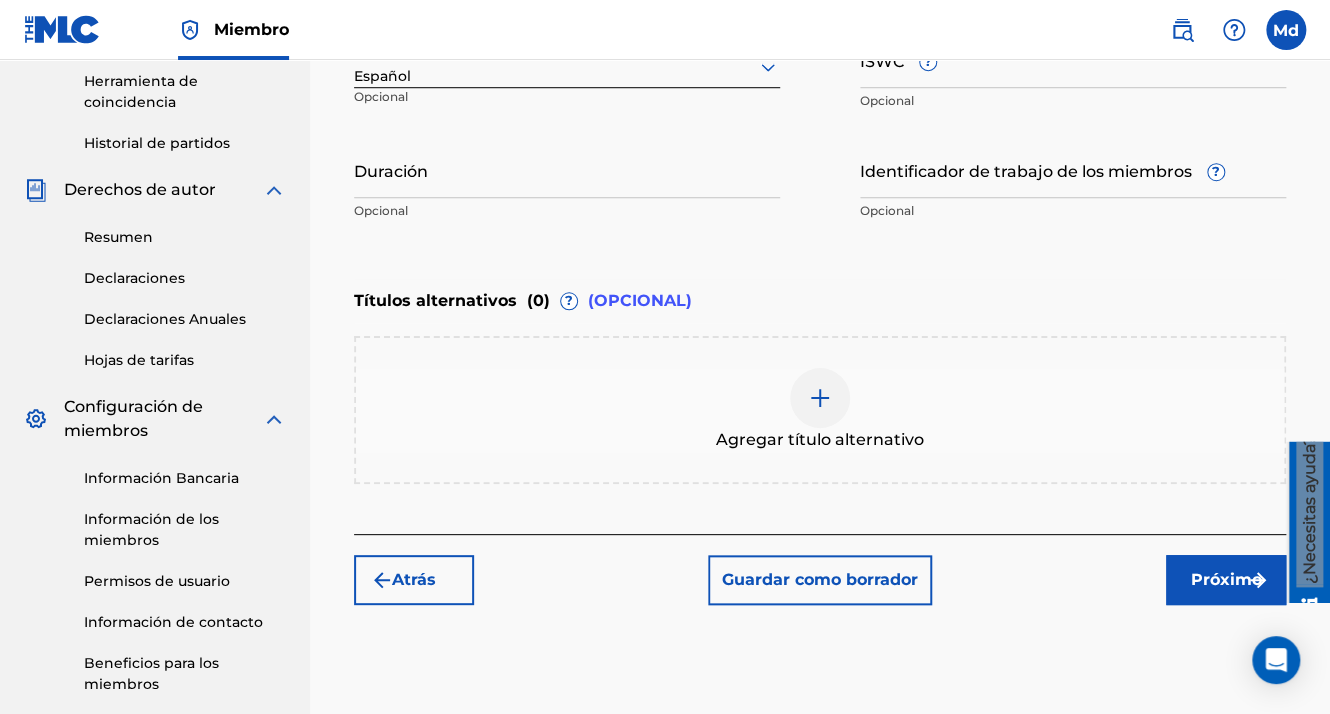 click on "Próximo" at bounding box center (1226, 580) 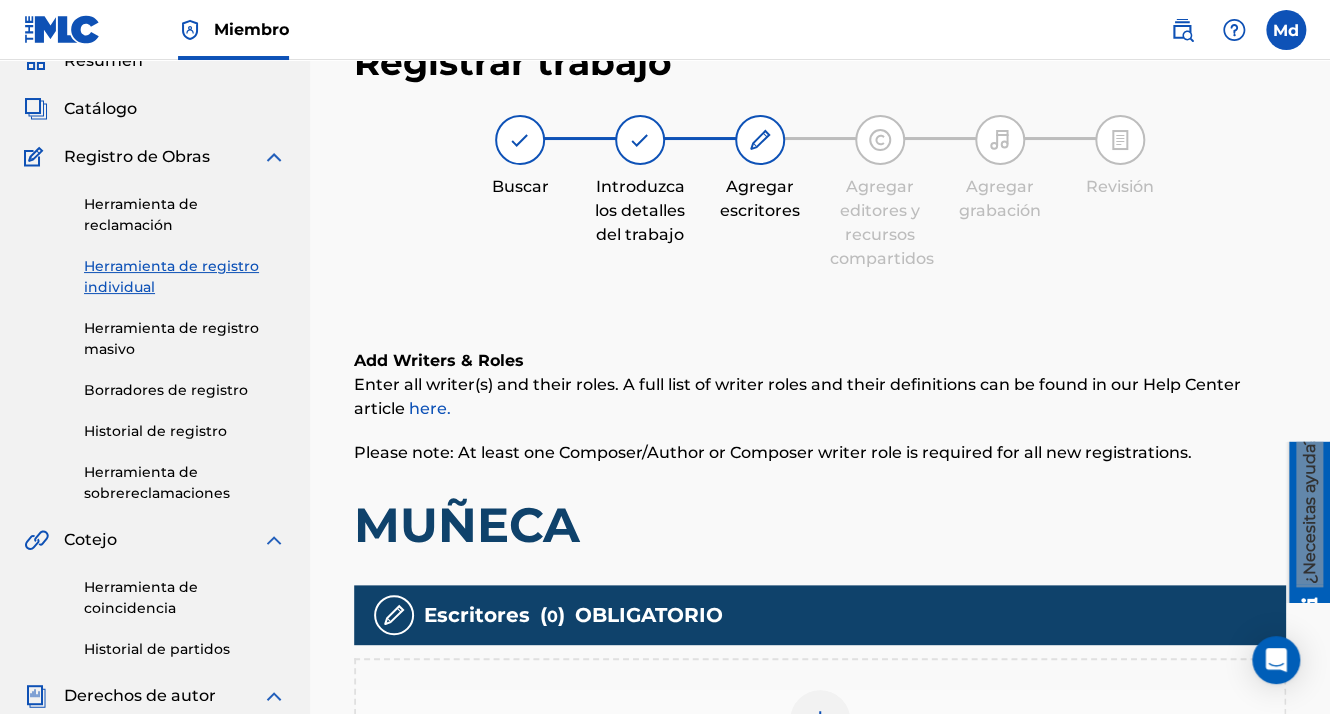 scroll, scrollTop: 390, scrollLeft: 0, axis: vertical 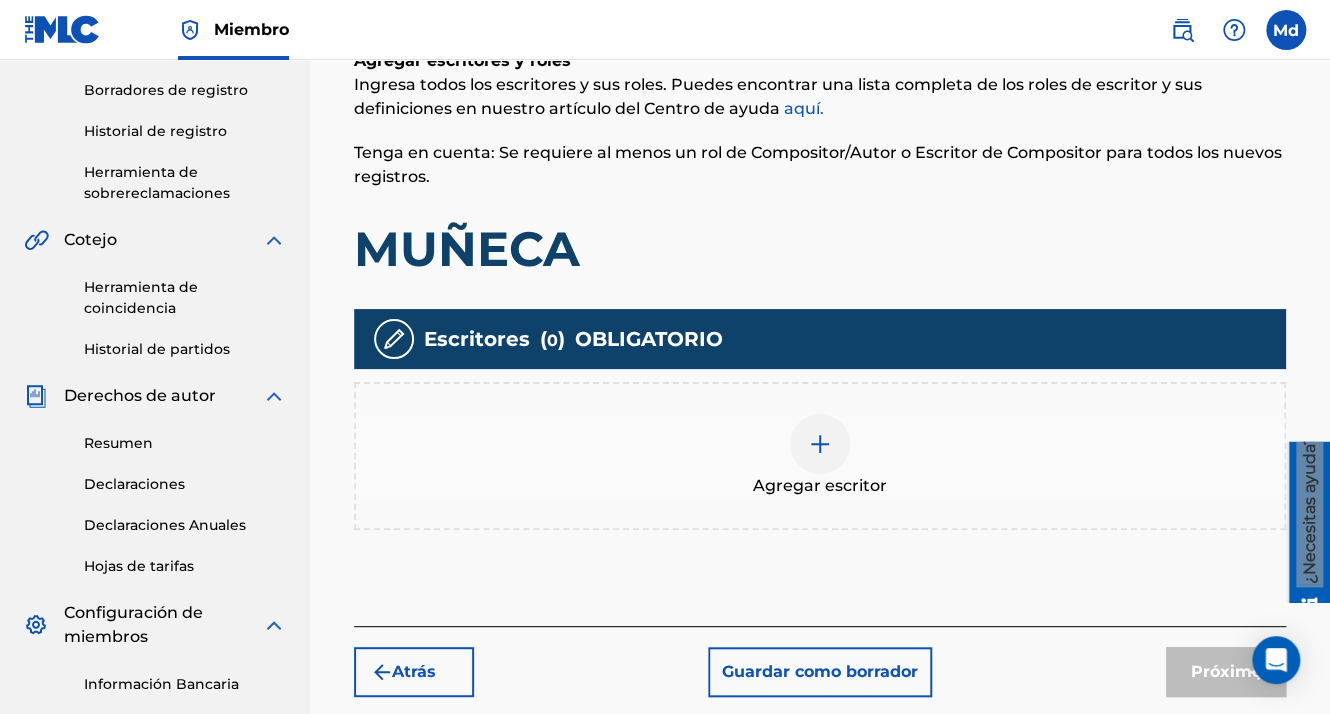 click at bounding box center (820, 444) 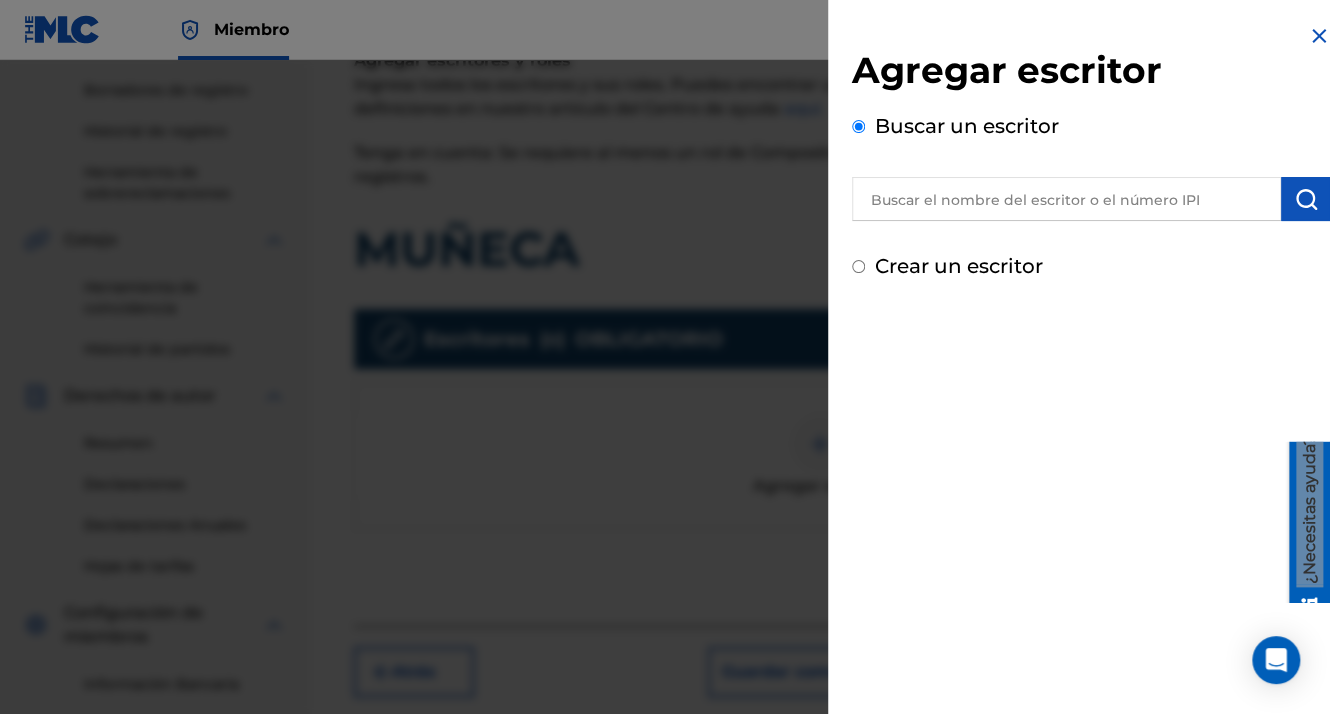 click at bounding box center [1066, 199] 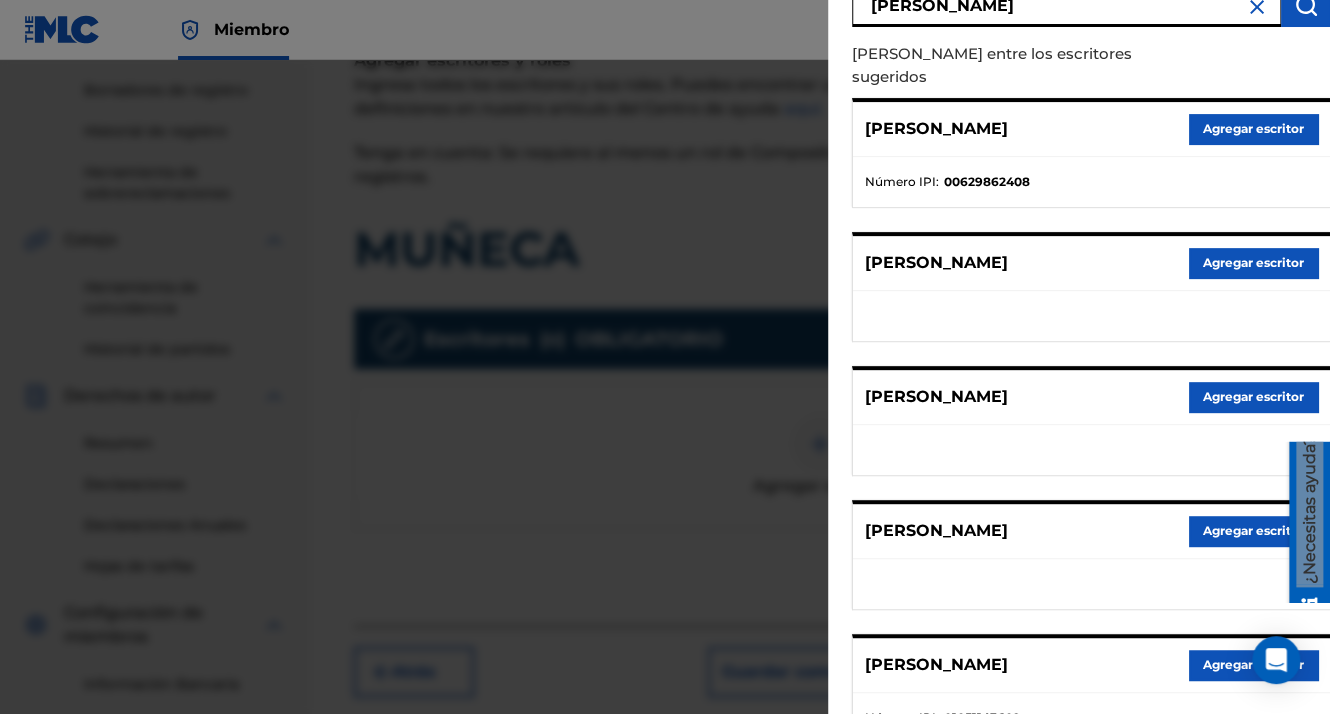 scroll, scrollTop: 344, scrollLeft: 0, axis: vertical 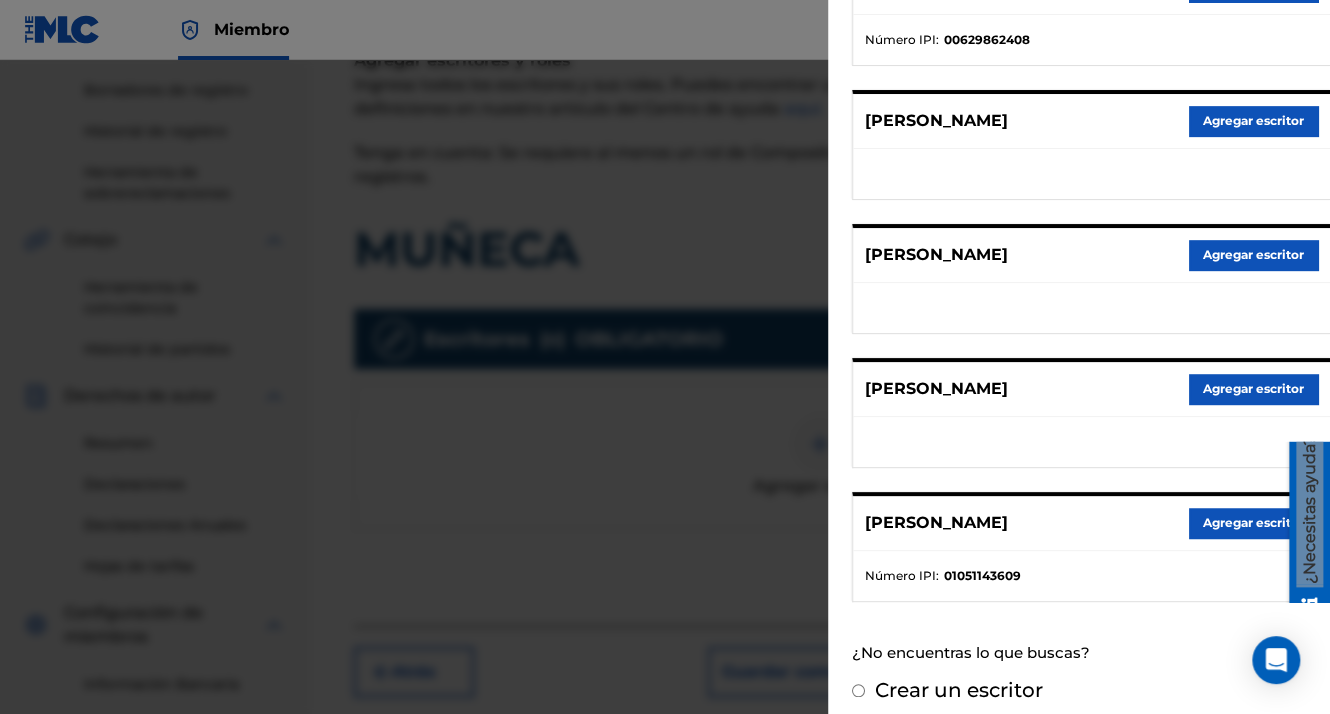 click on "Agregar escritor" at bounding box center (1253, 523) 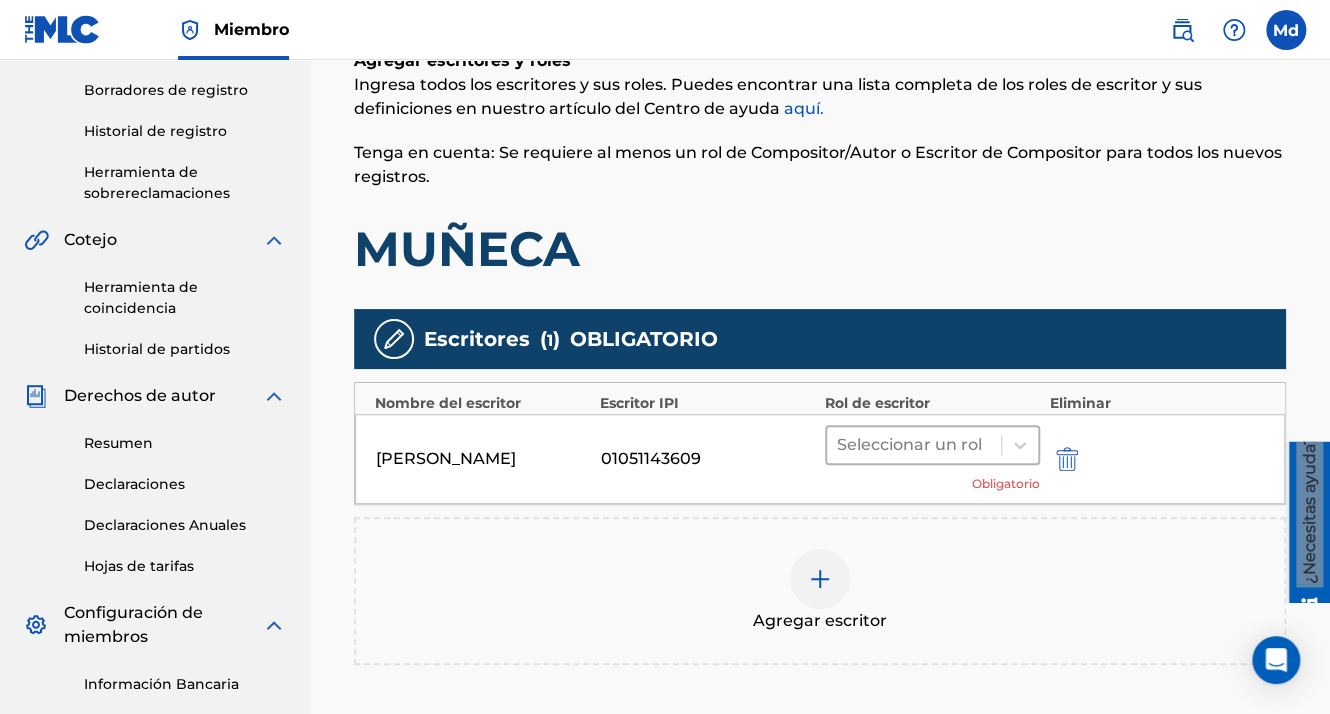 click at bounding box center (914, 445) 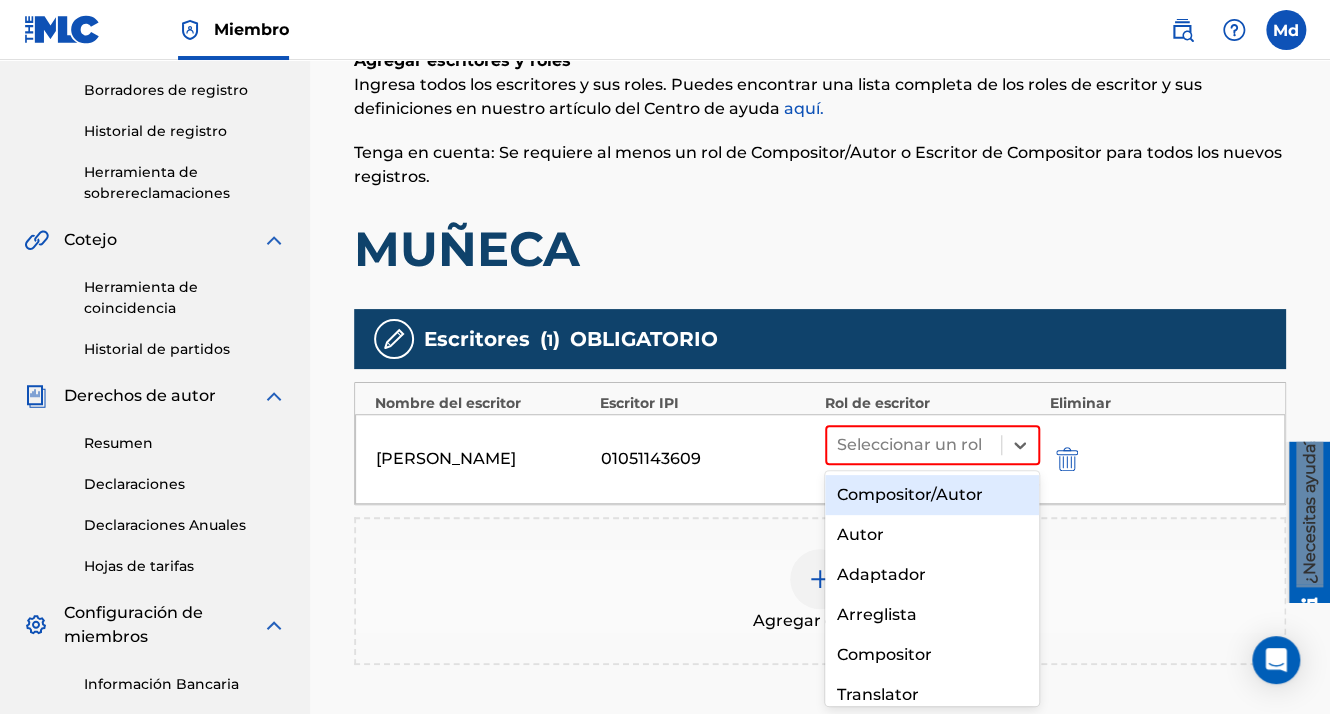 click on "Compositor/Autor" at bounding box center [932, 495] 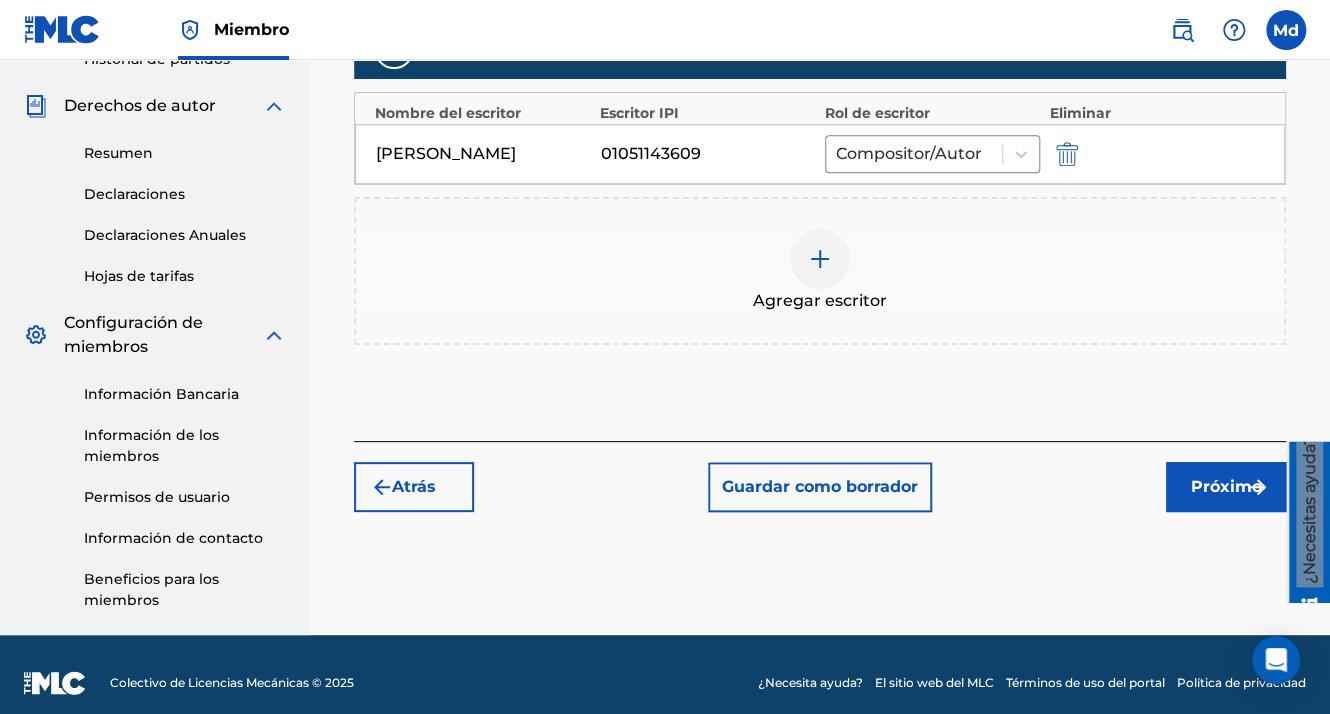 scroll, scrollTop: 696, scrollLeft: 0, axis: vertical 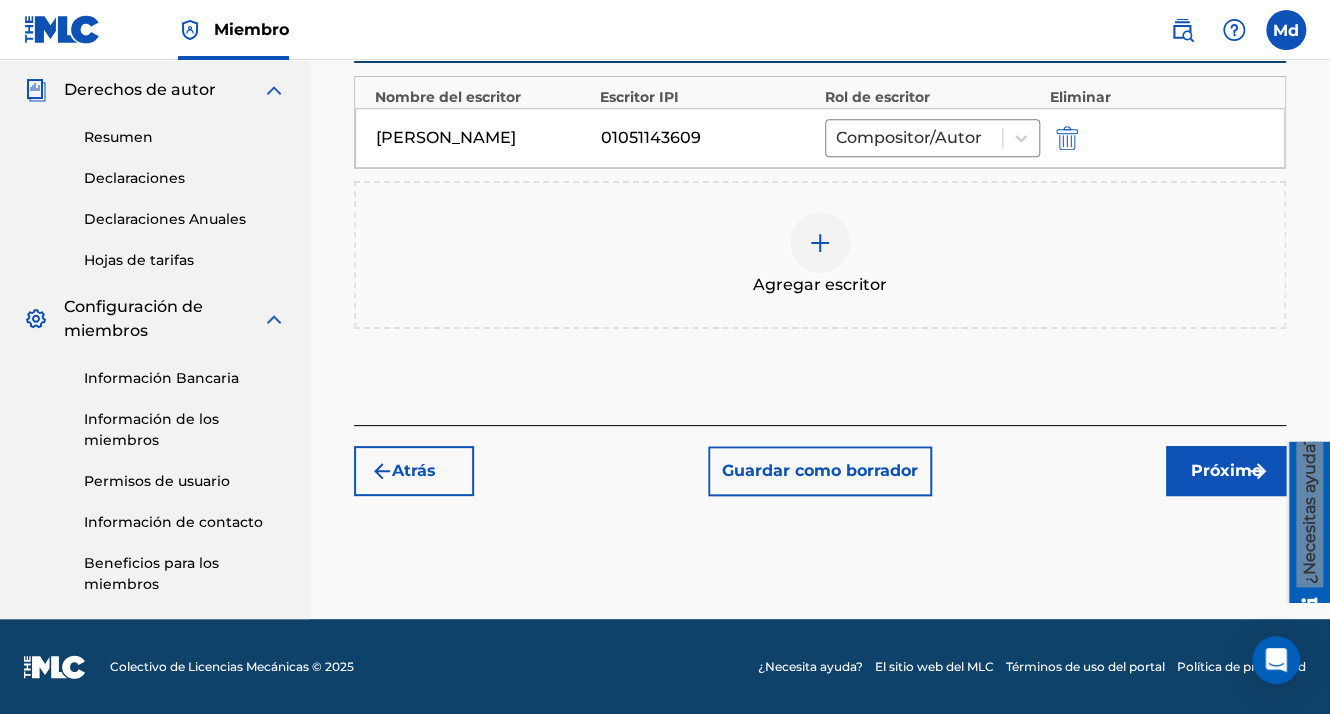 click on "Próximo" at bounding box center [1226, 471] 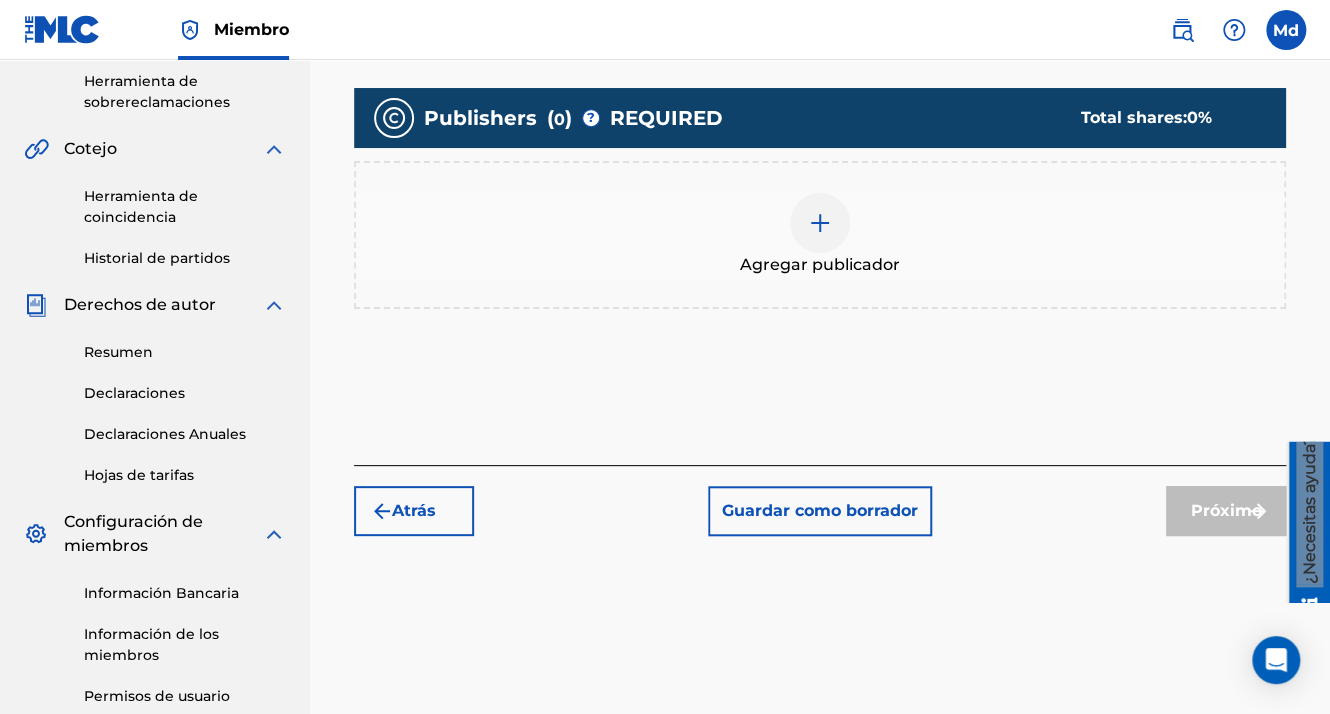 scroll, scrollTop: 490, scrollLeft: 0, axis: vertical 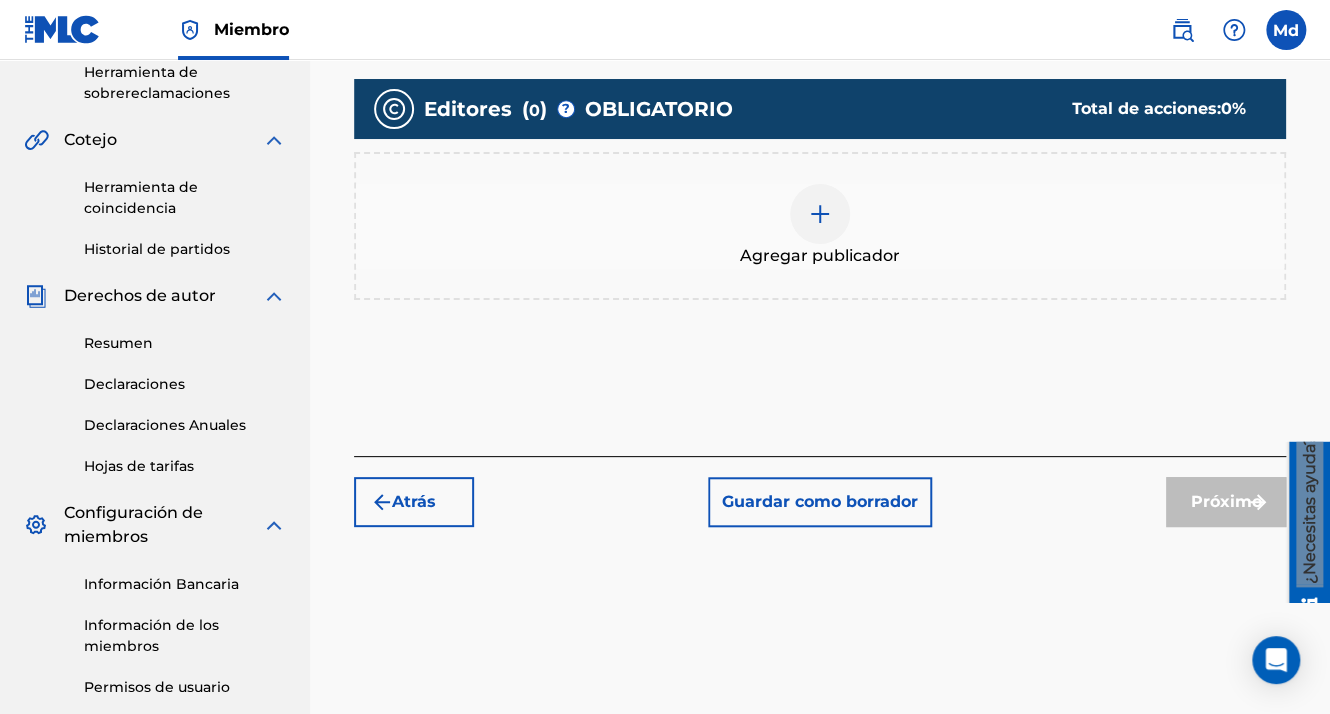 click at bounding box center [820, 214] 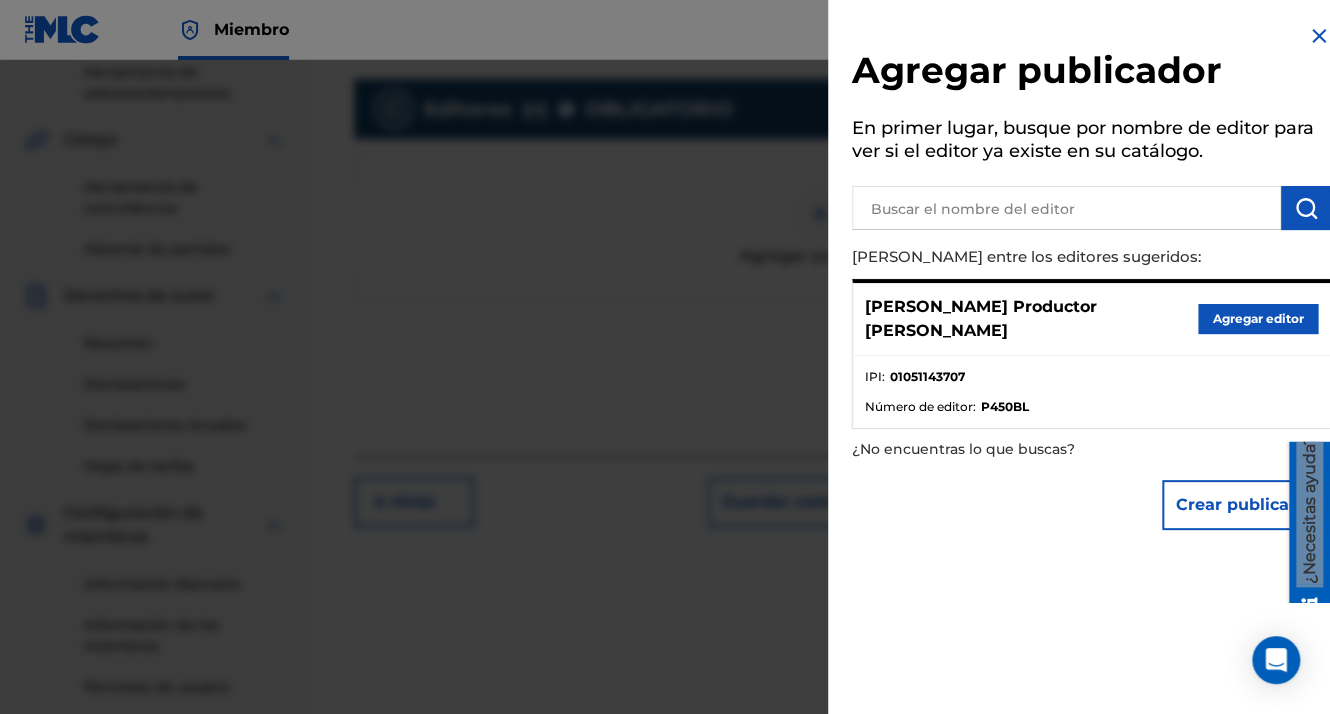 click on "[PERSON_NAME] Productor [PERSON_NAME] editor" at bounding box center (1091, 319) 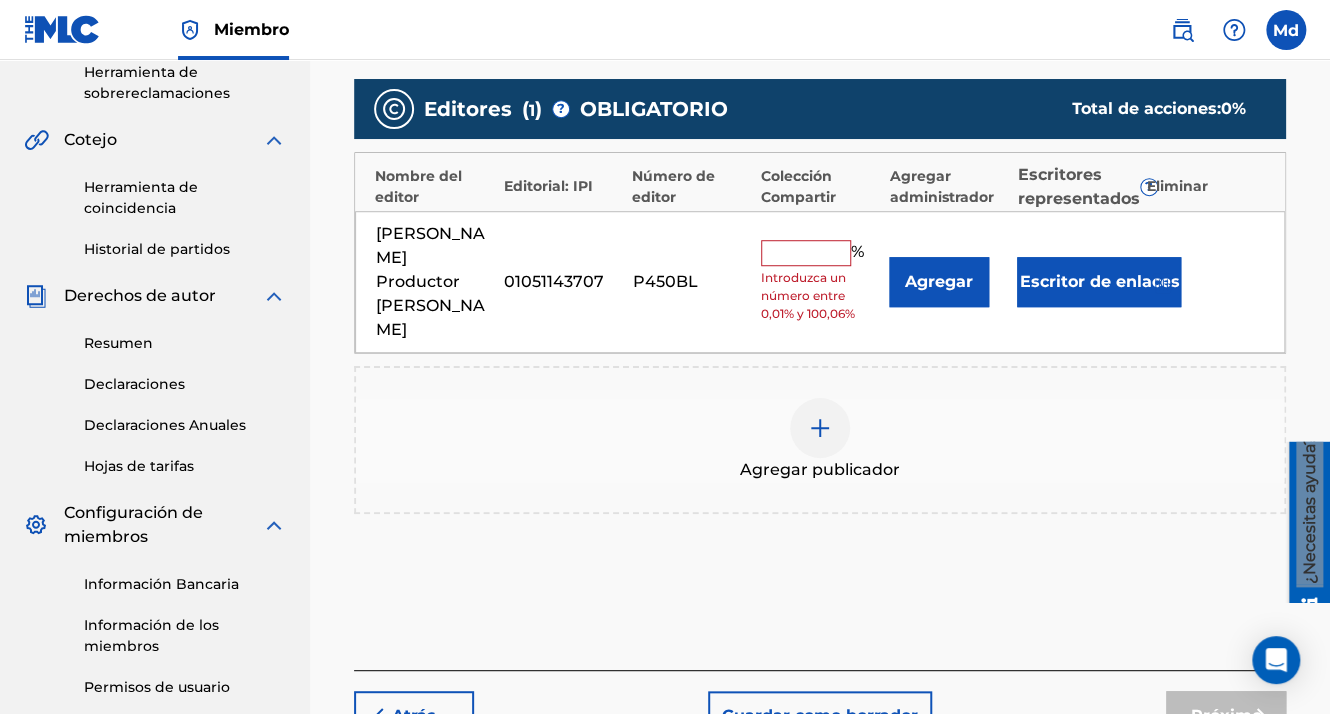 click at bounding box center [806, 253] 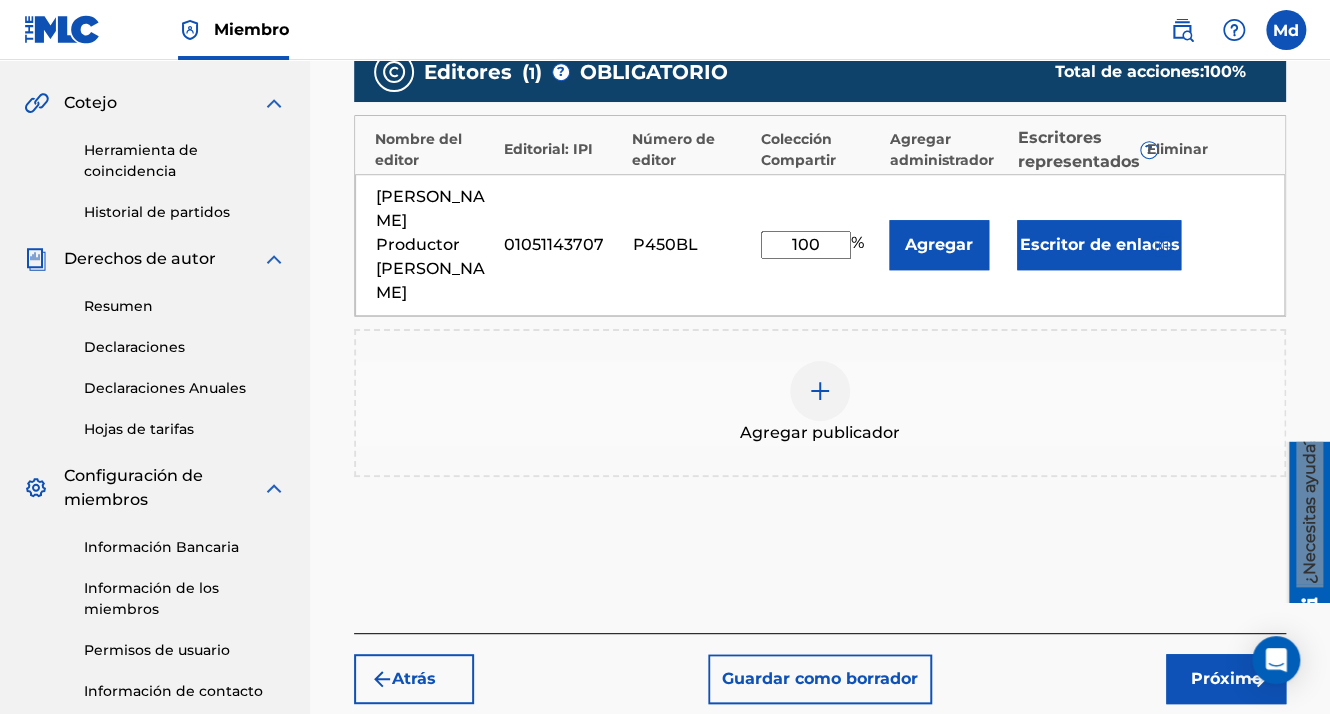 scroll, scrollTop: 590, scrollLeft: 0, axis: vertical 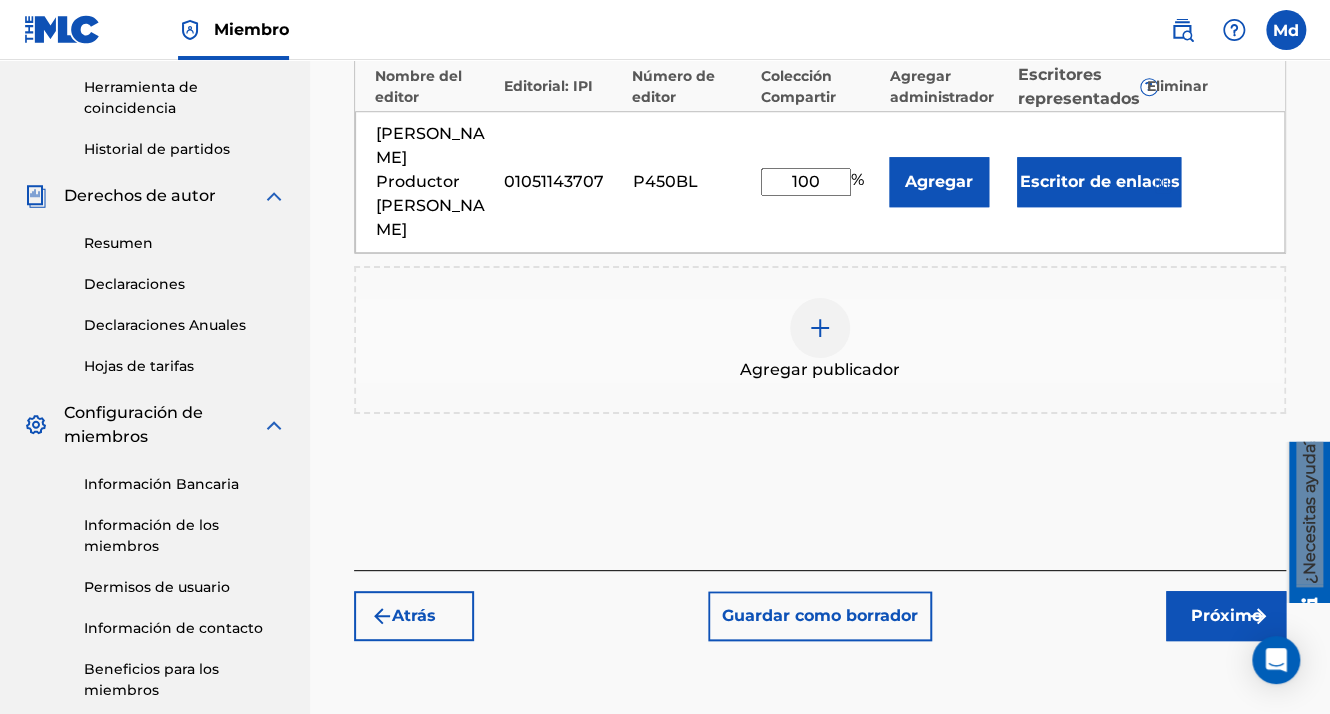 drag, startPoint x: 1205, startPoint y: 551, endPoint x: 1087, endPoint y: 490, distance: 132.83449 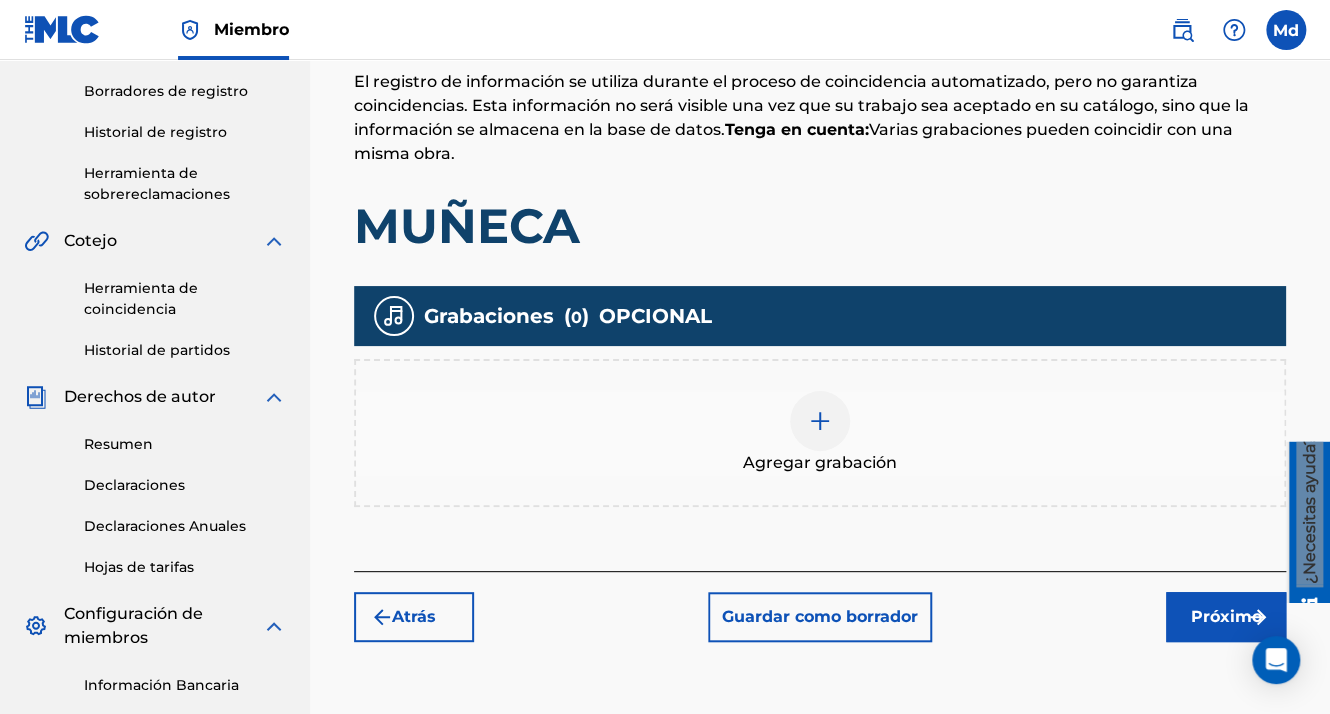 scroll, scrollTop: 390, scrollLeft: 0, axis: vertical 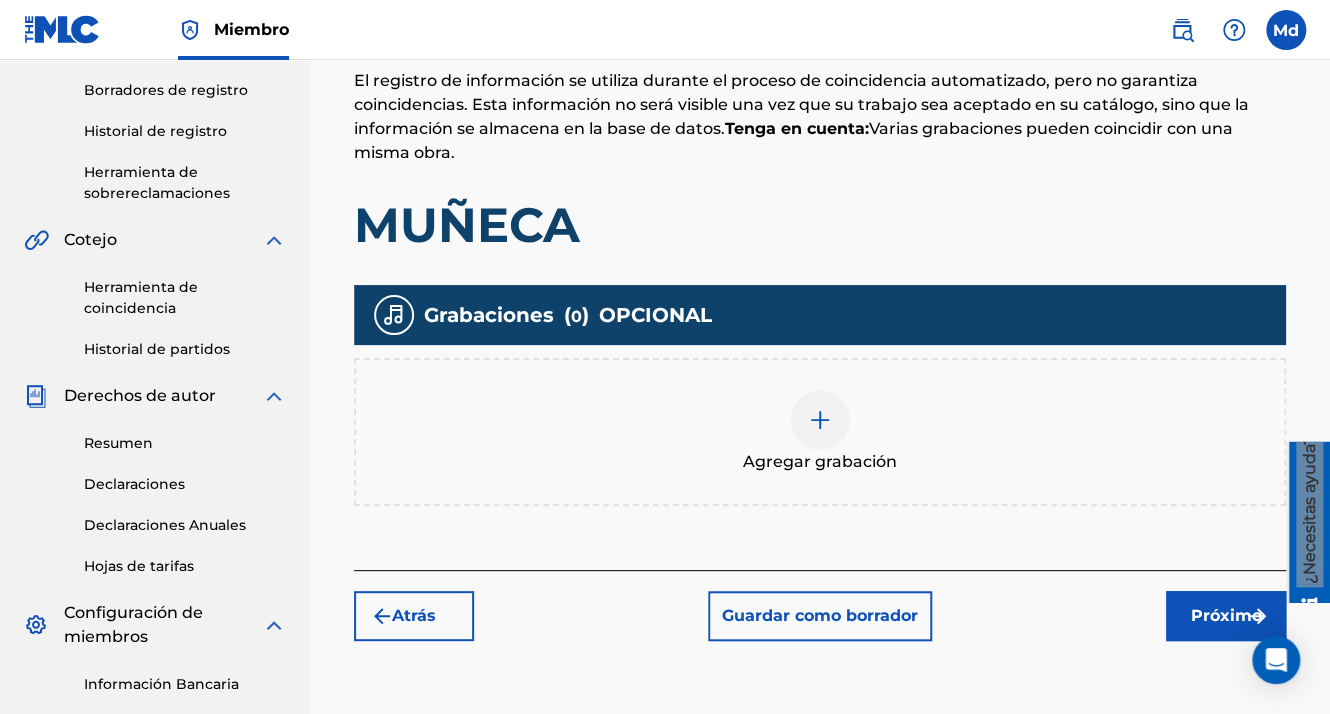 click at bounding box center [820, 420] 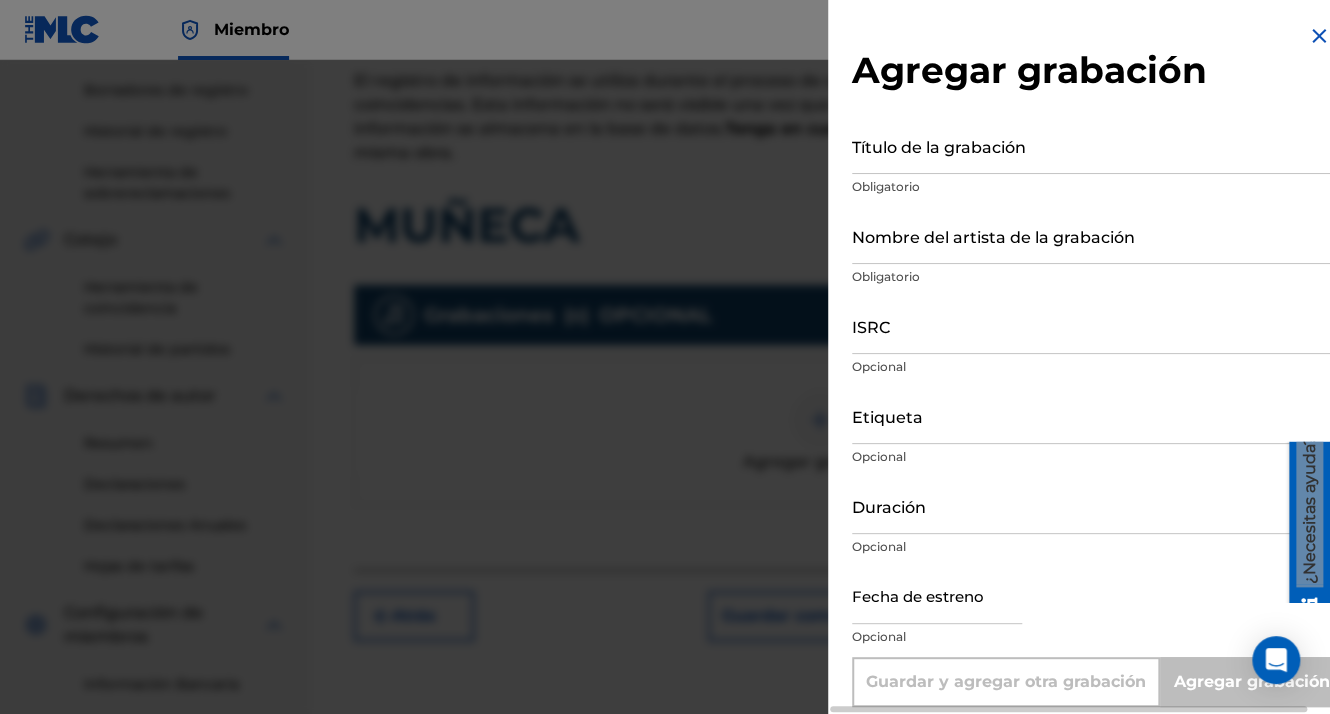 click on "Título de la grabación" at bounding box center [1091, 145] 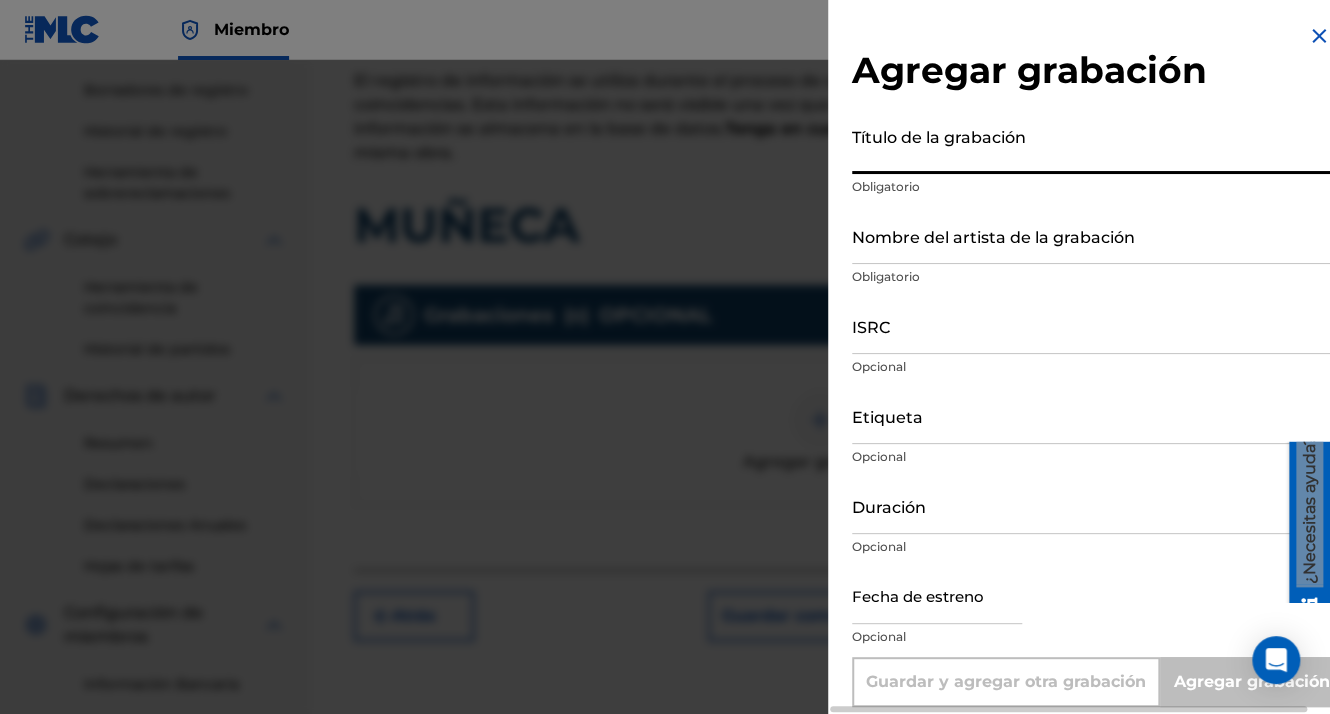 paste on "MUÑECA" 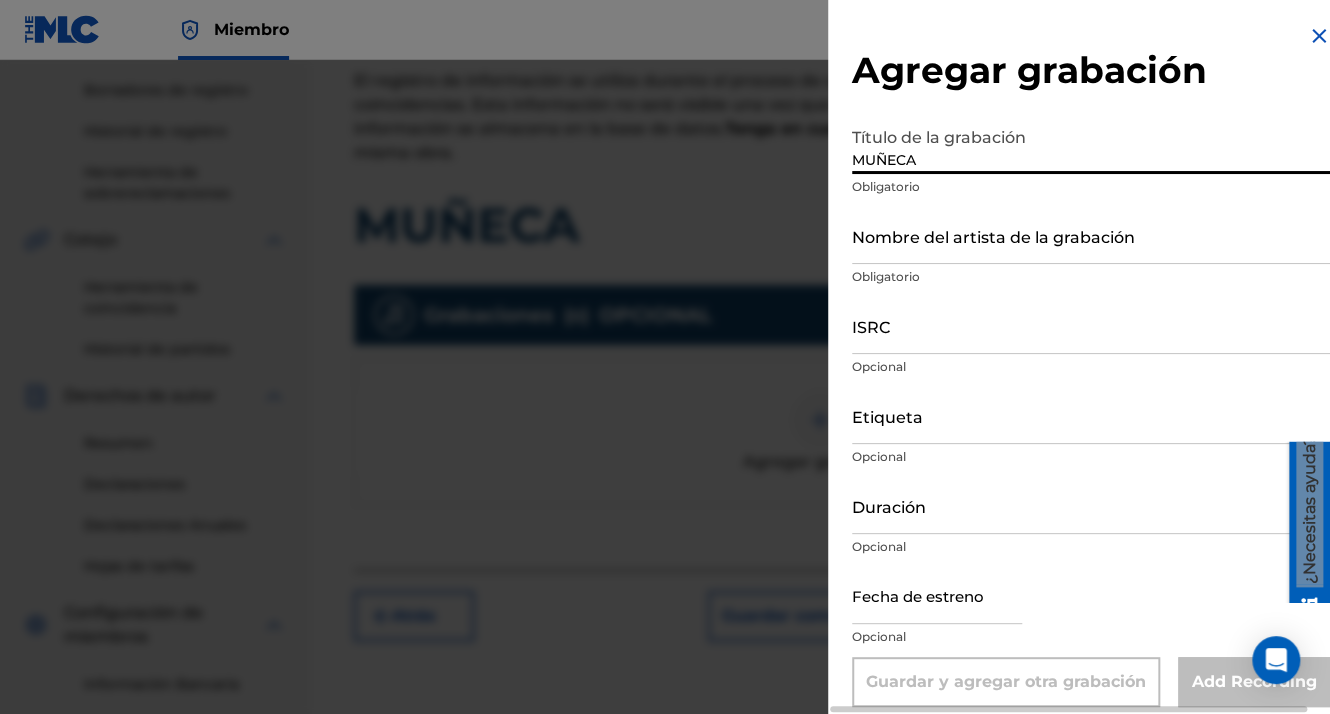 click on "Nombre del artista de la grabación" at bounding box center (1091, 235) 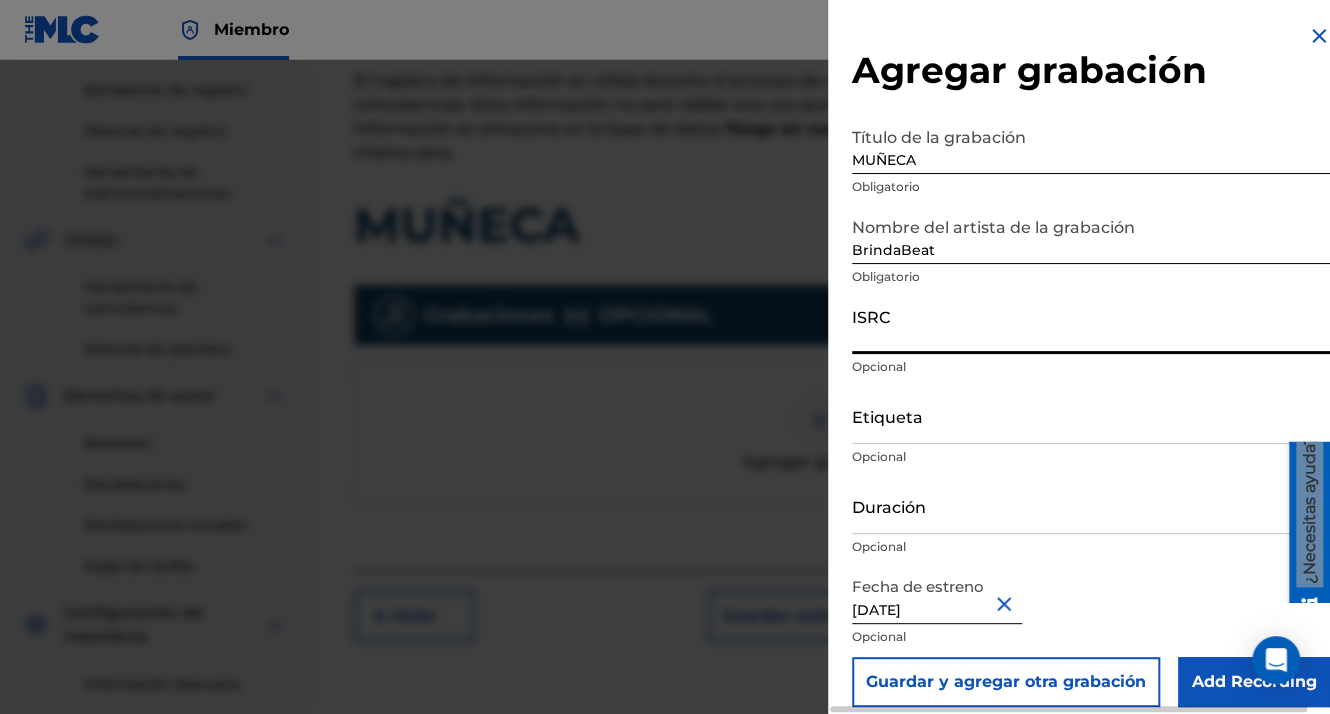 paste on "QZWFE2528516" 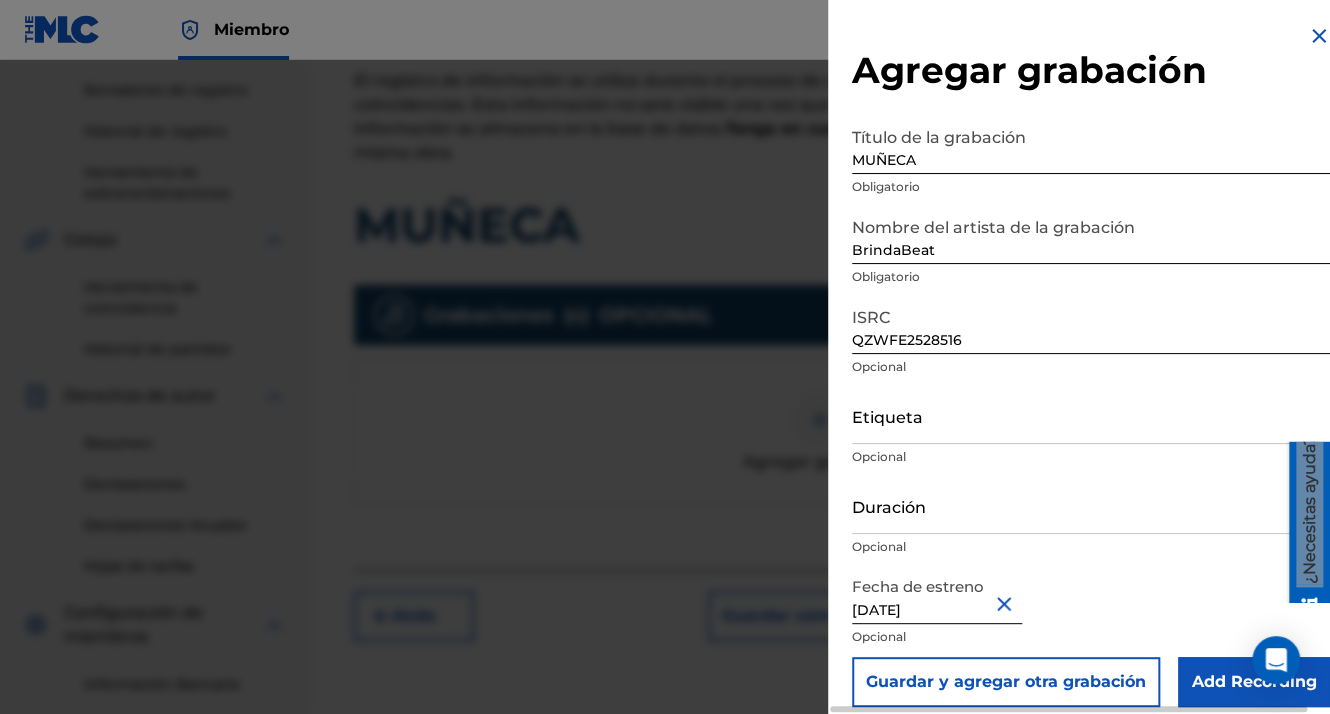 click on "[DATE]" at bounding box center (937, 595) 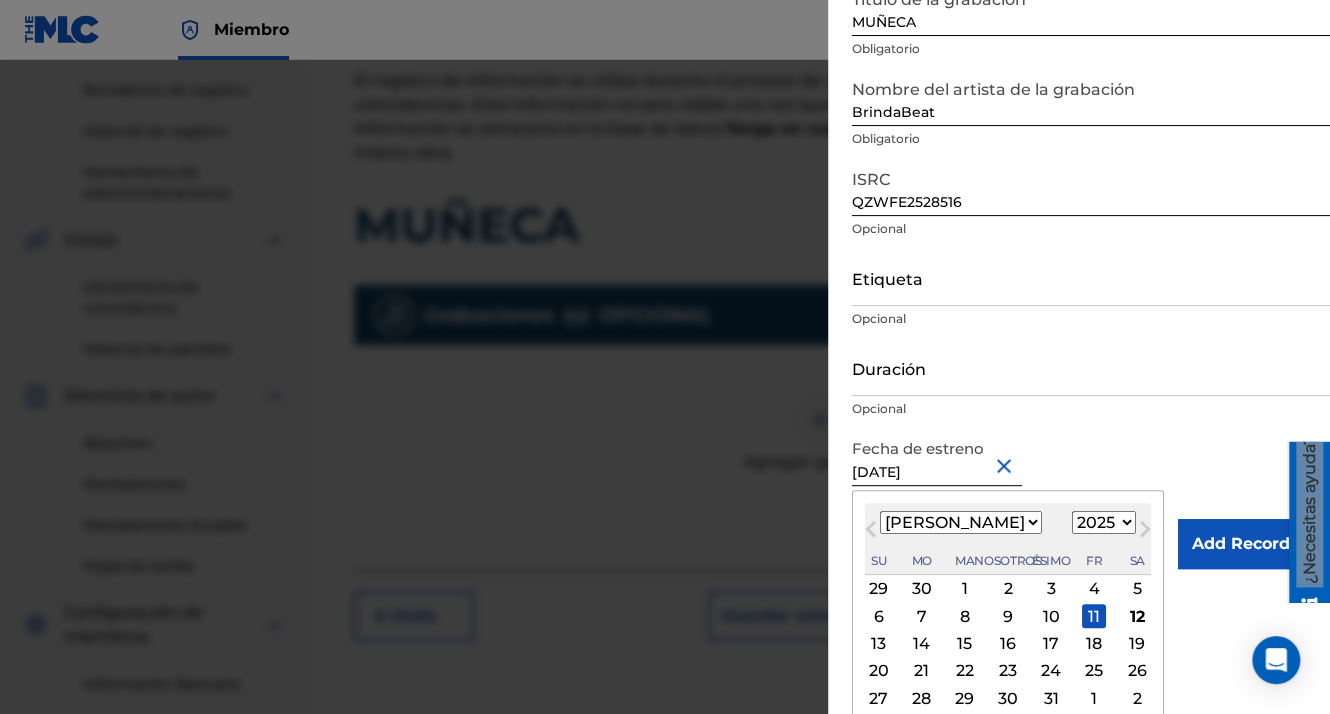 scroll, scrollTop: 175, scrollLeft: 0, axis: vertical 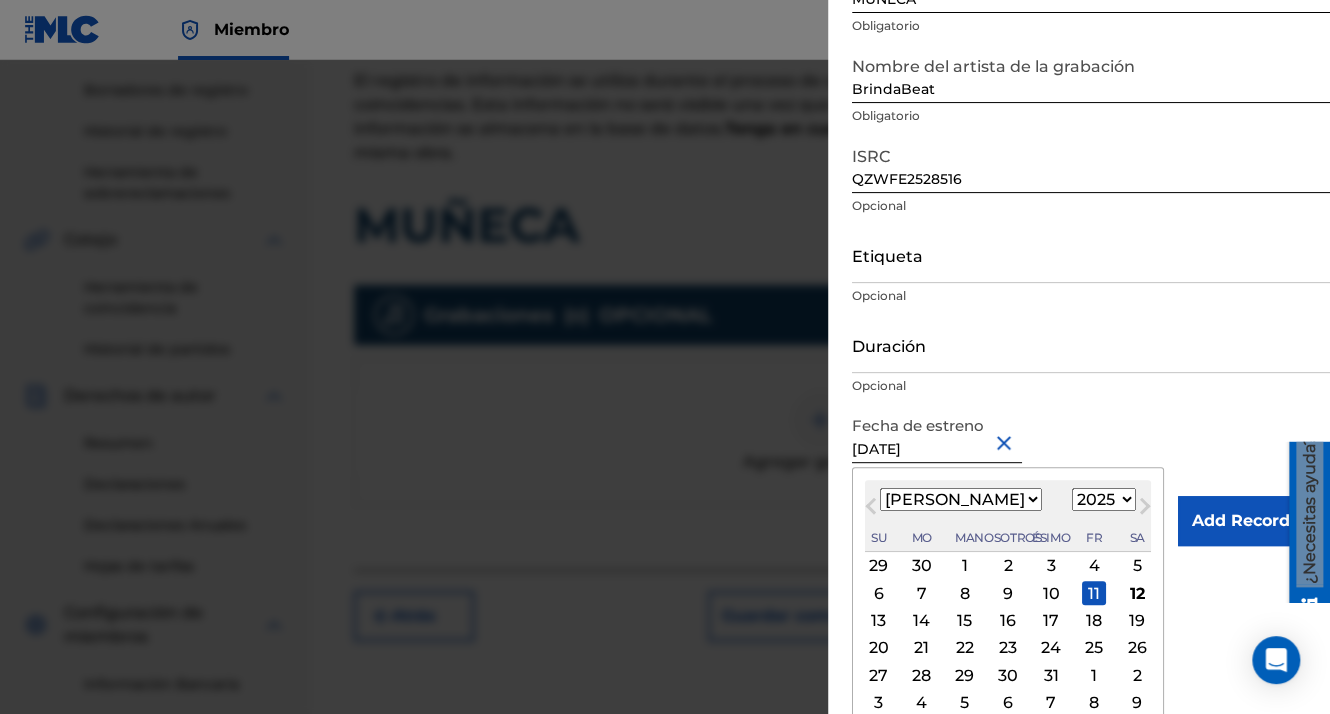 click on "9" at bounding box center (1008, 593) 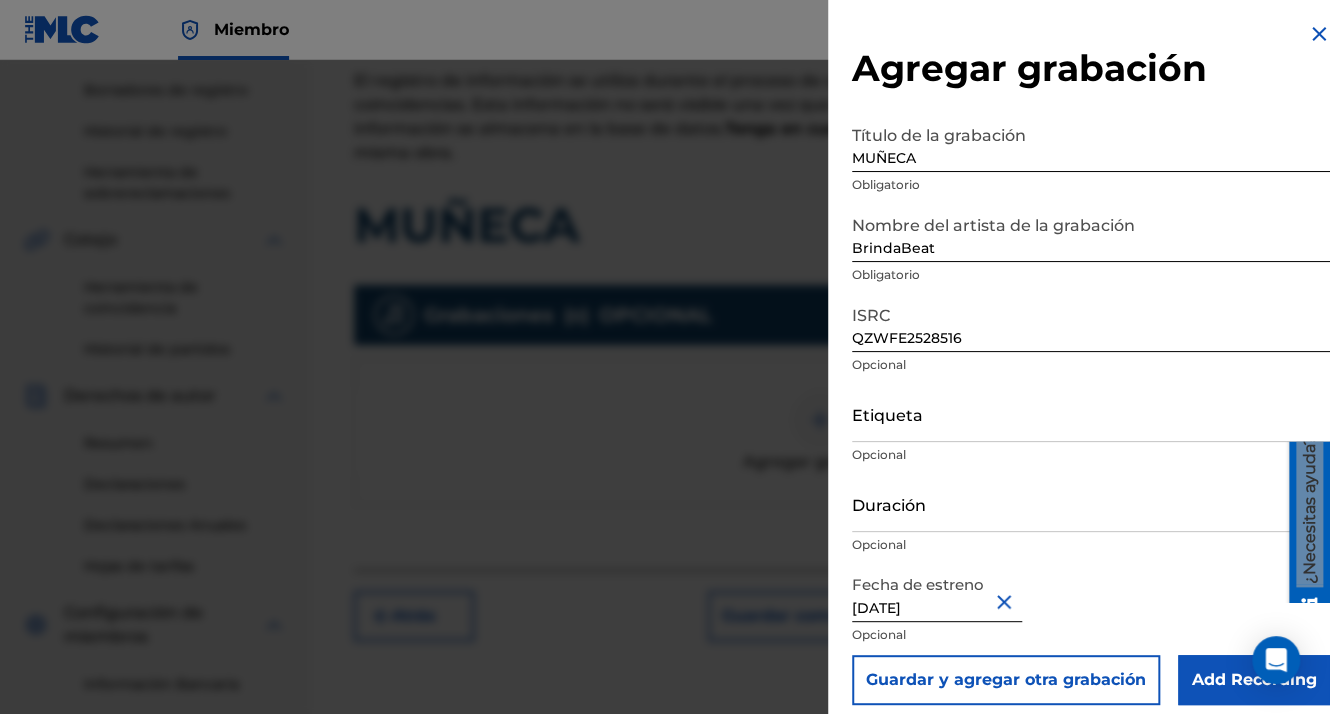 scroll, scrollTop: 16, scrollLeft: 0, axis: vertical 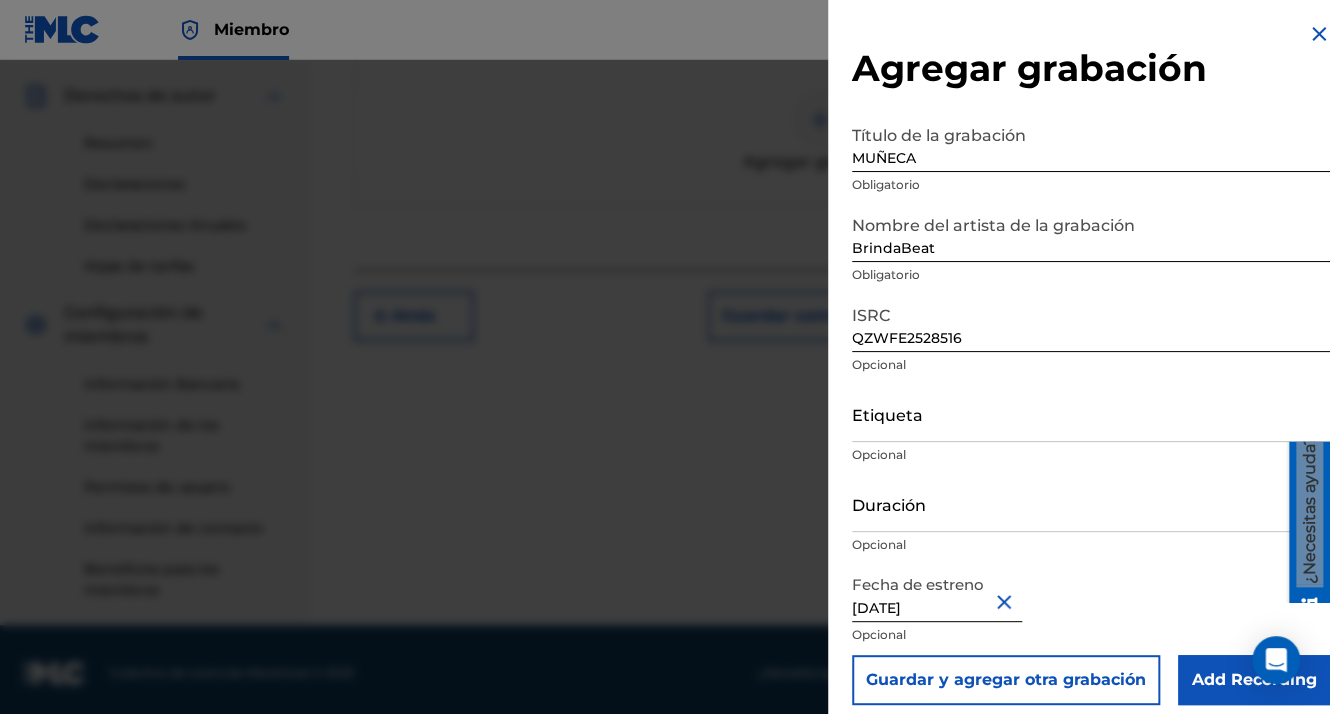 click on "Add Recording" at bounding box center [1254, 680] 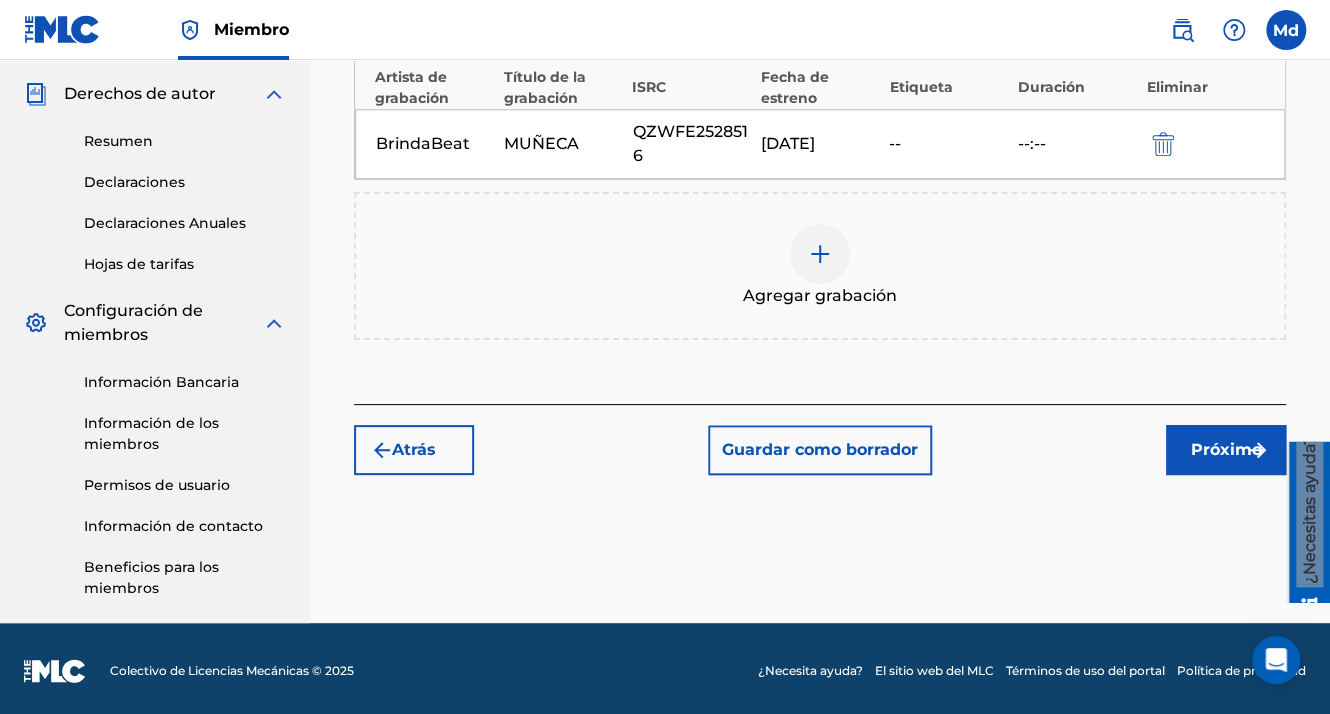 scroll, scrollTop: 696, scrollLeft: 0, axis: vertical 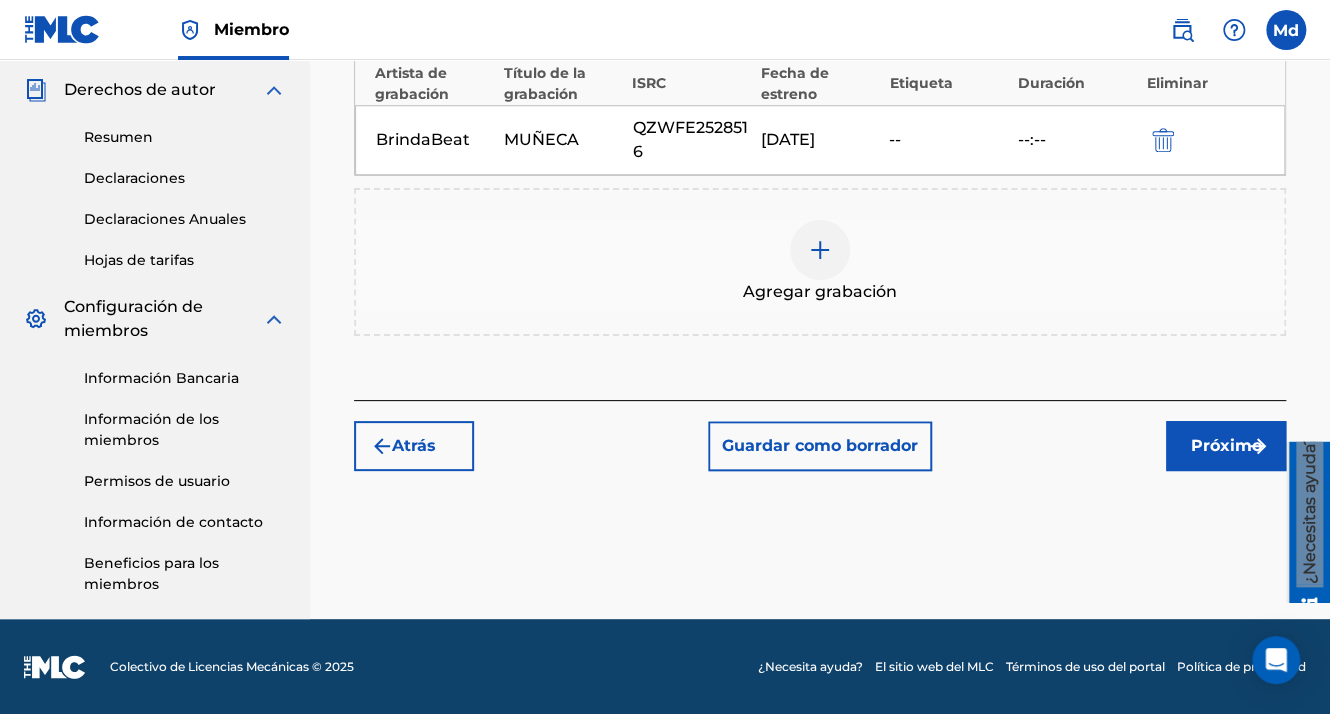 click on "Próximo" at bounding box center (1226, 446) 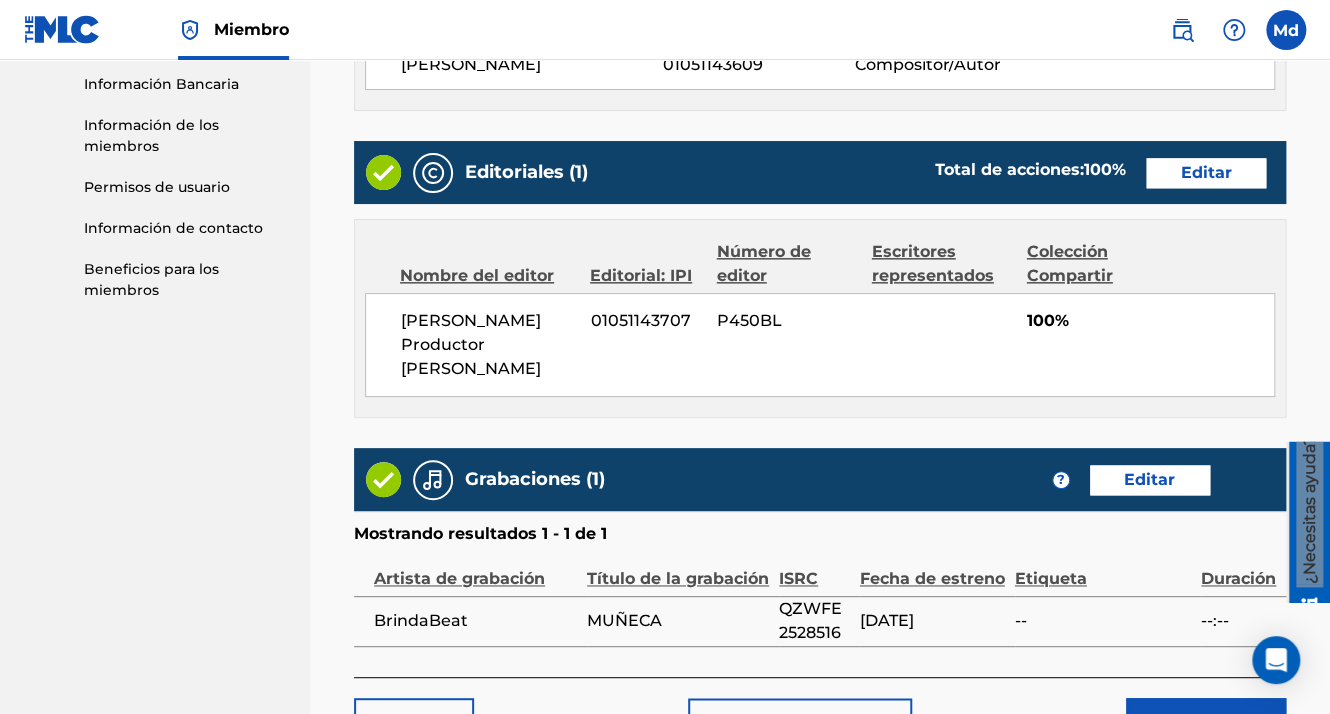 scroll, scrollTop: 1123, scrollLeft: 0, axis: vertical 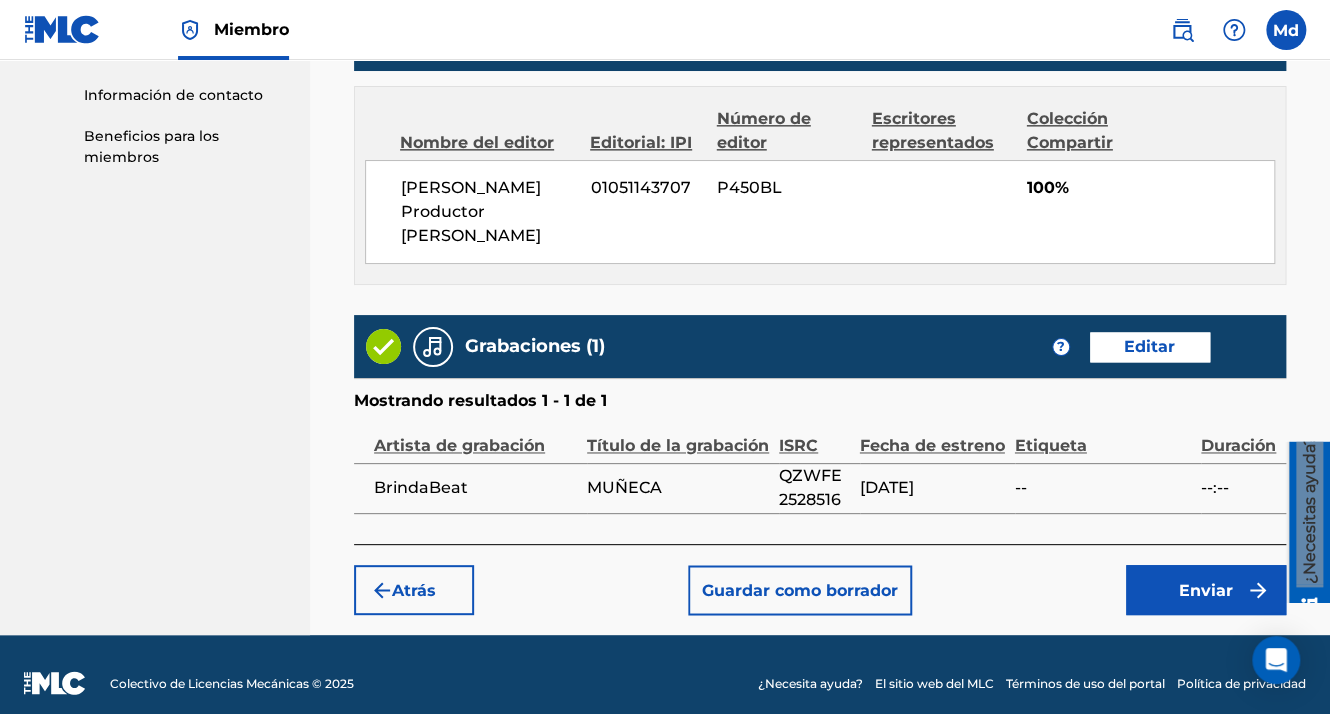 click on "Enviar" at bounding box center [1206, 590] 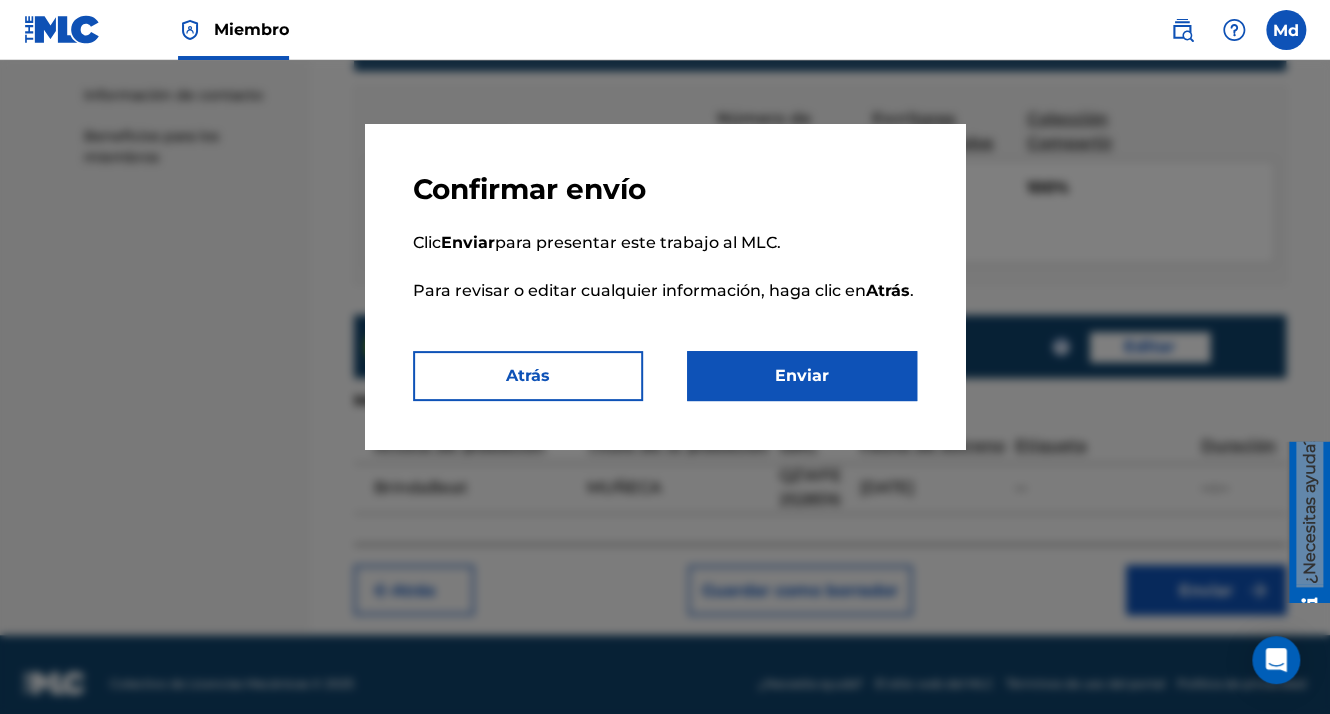 click on "Enviar" at bounding box center (802, 376) 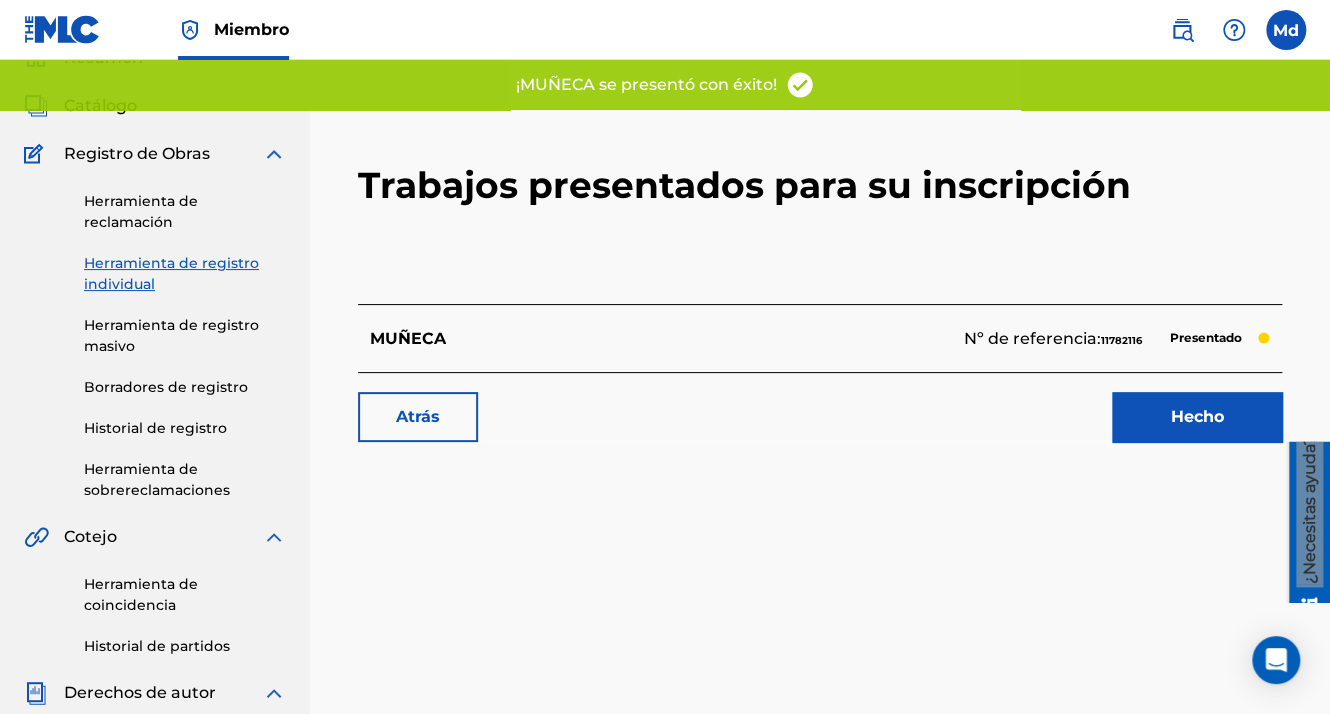scroll, scrollTop: 200, scrollLeft: 0, axis: vertical 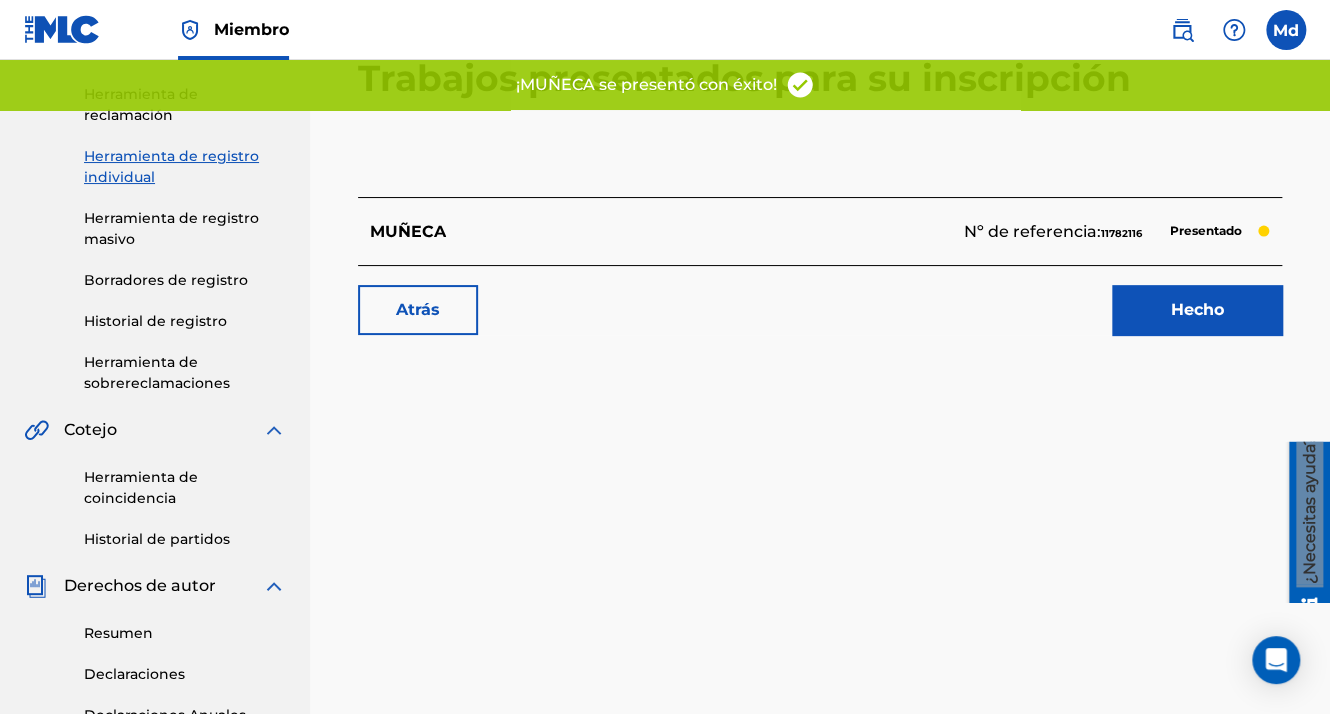 click on "Hecho" at bounding box center [1197, 310] 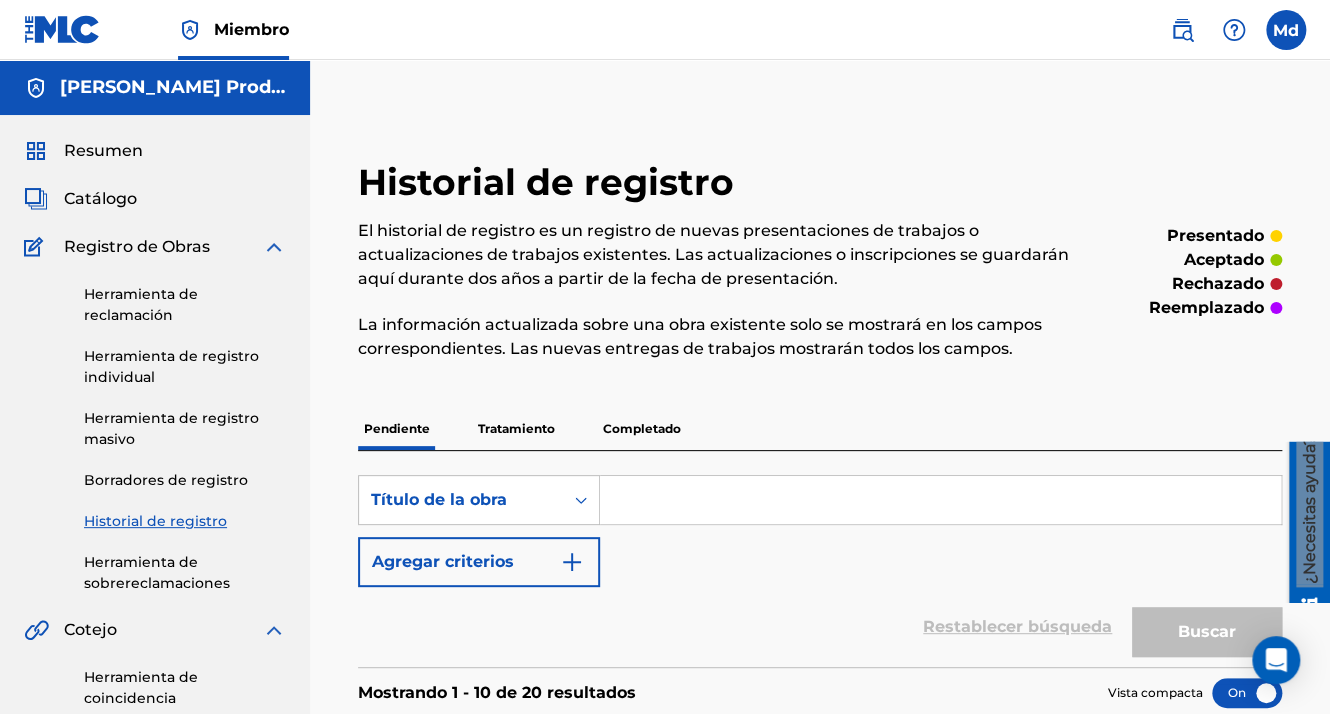 scroll, scrollTop: 200, scrollLeft: 0, axis: vertical 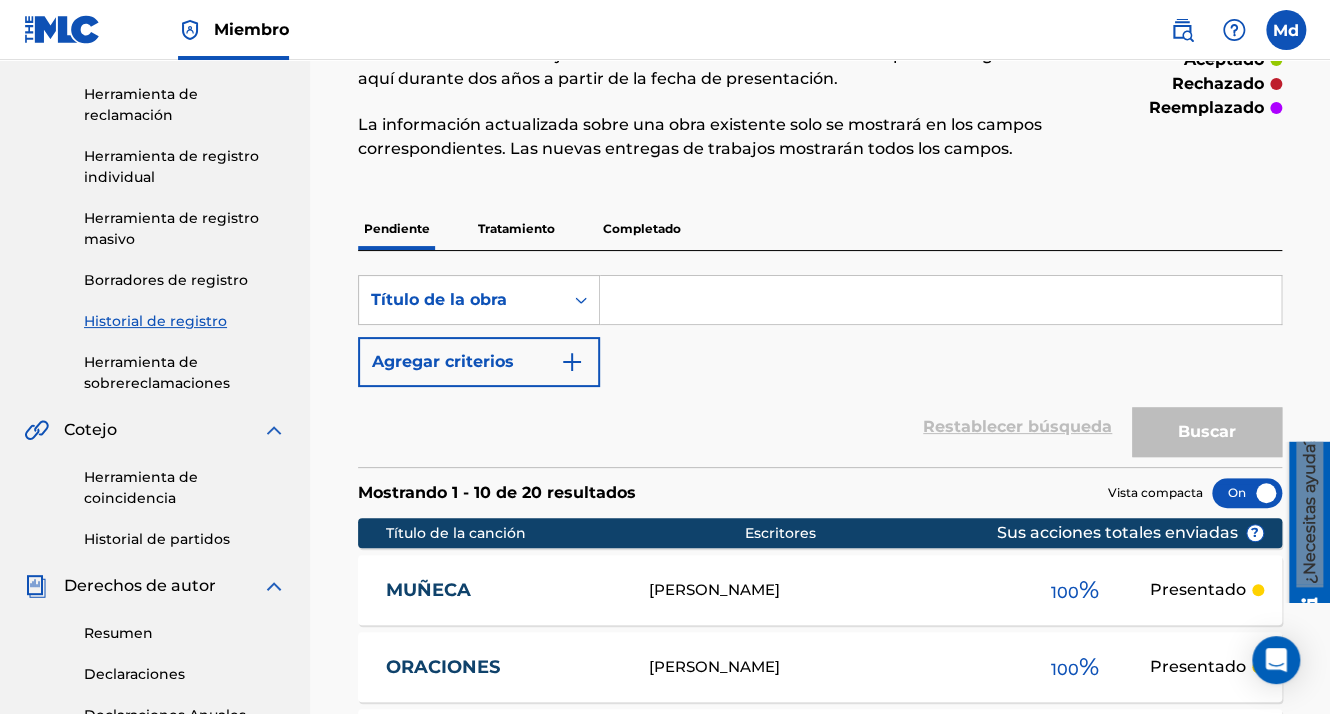 click at bounding box center [940, 300] 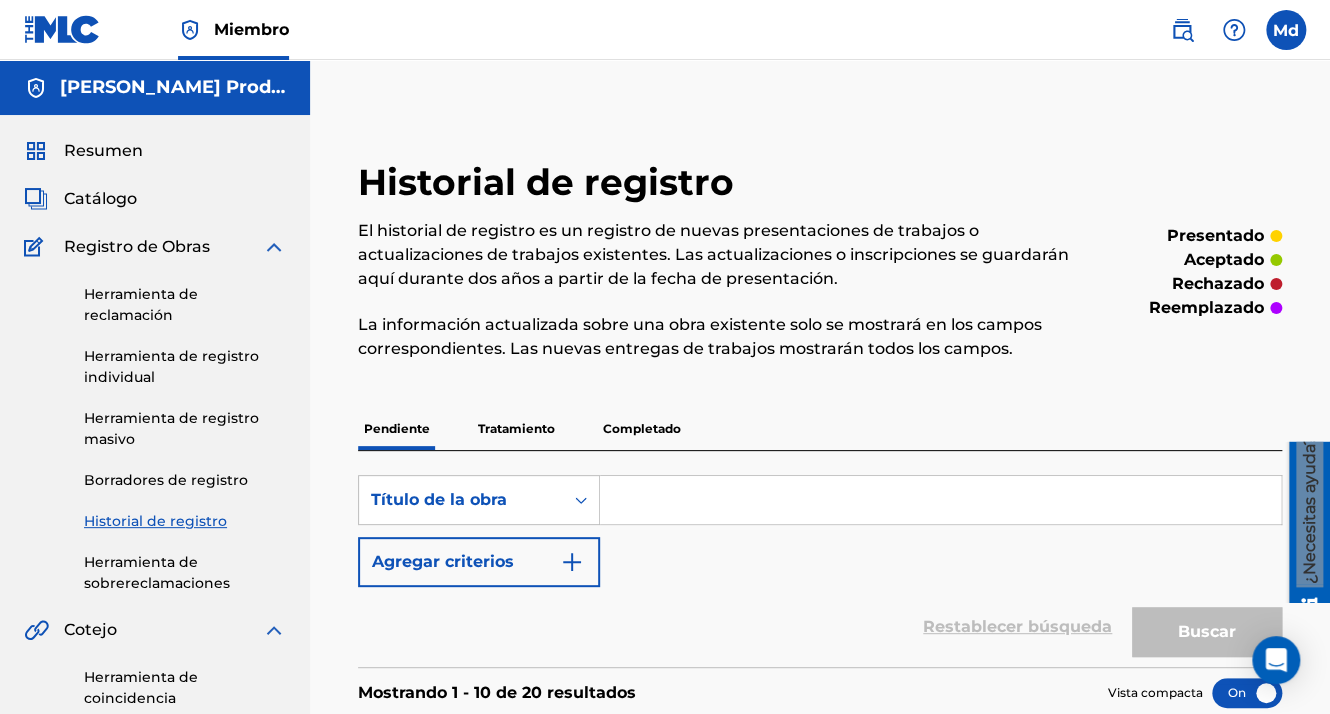 click on "Catálogo" at bounding box center (100, 199) 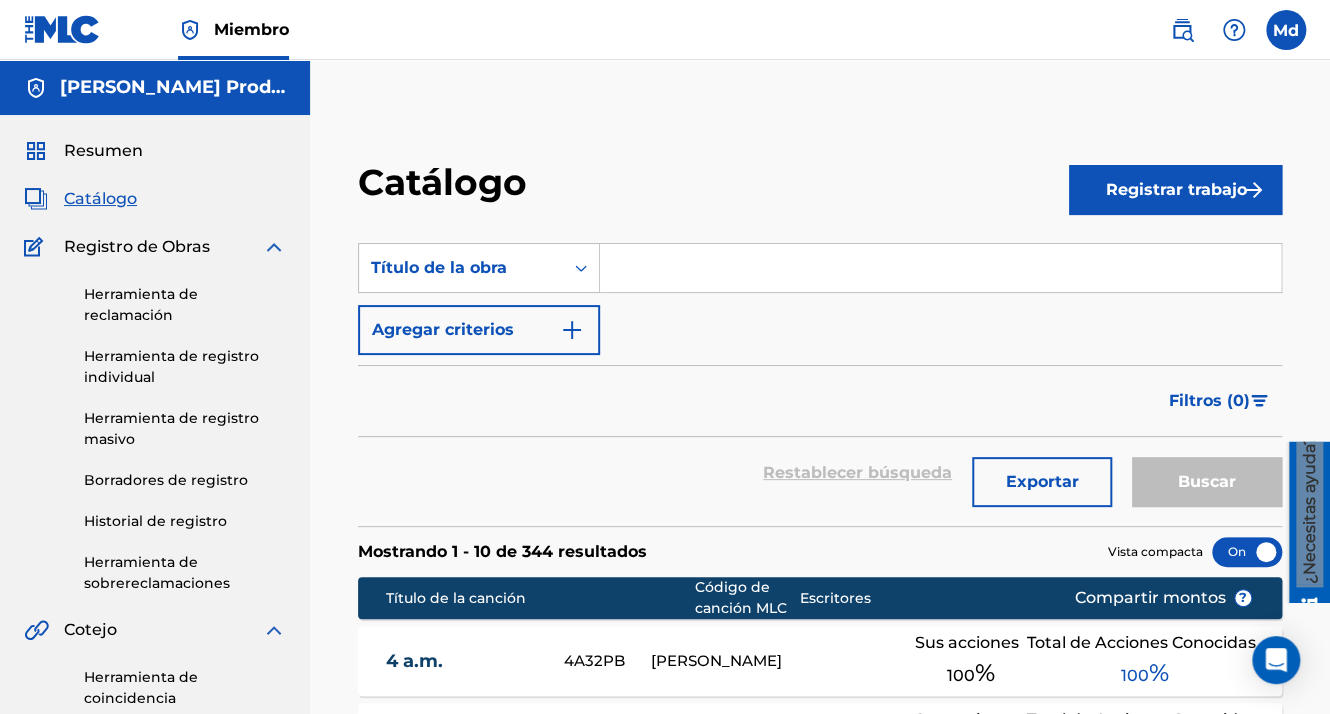 click on "Registrar trabajo" at bounding box center (1175, 190) 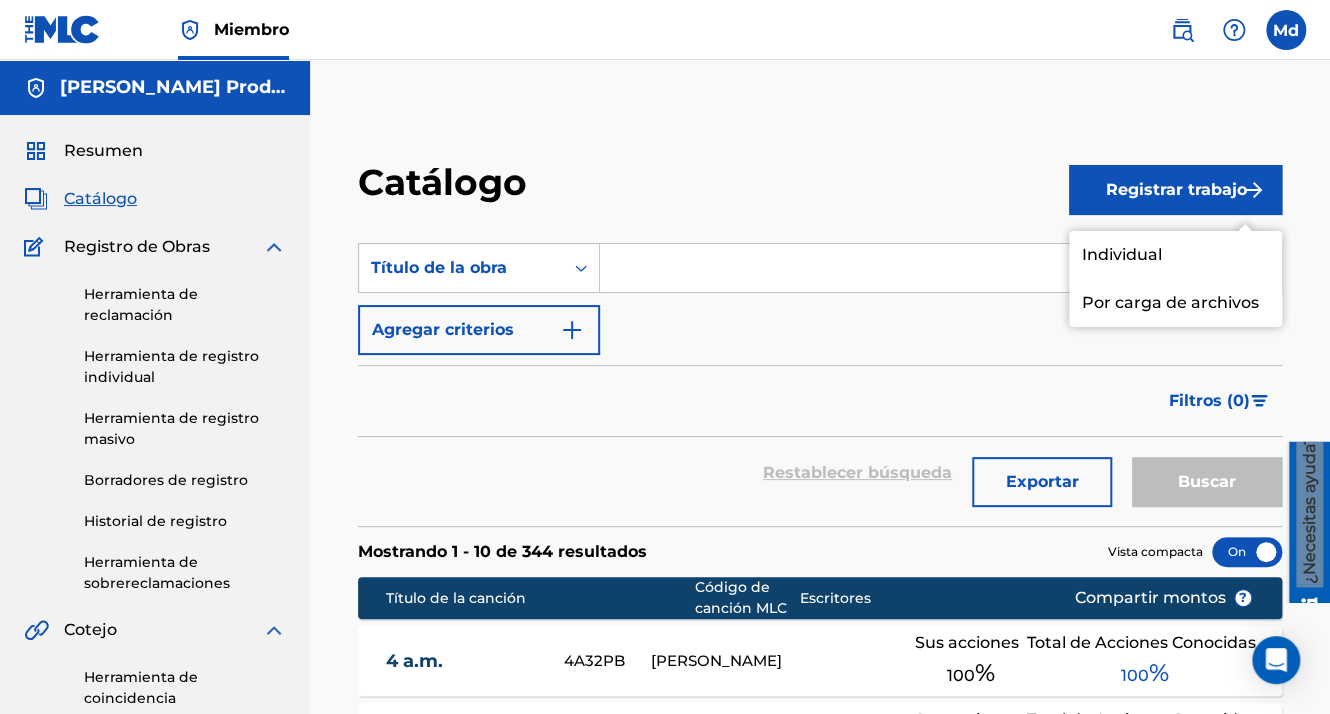 click on "Individual" at bounding box center [1175, 255] 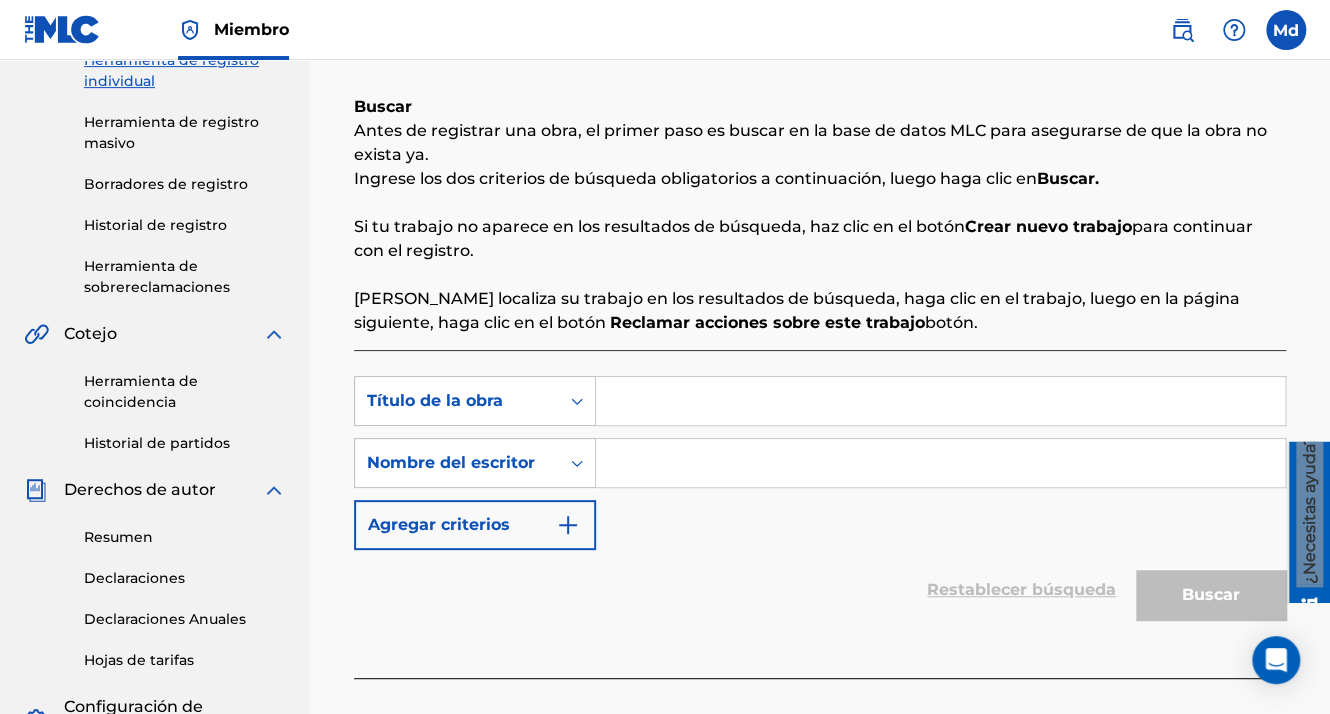 scroll, scrollTop: 300, scrollLeft: 0, axis: vertical 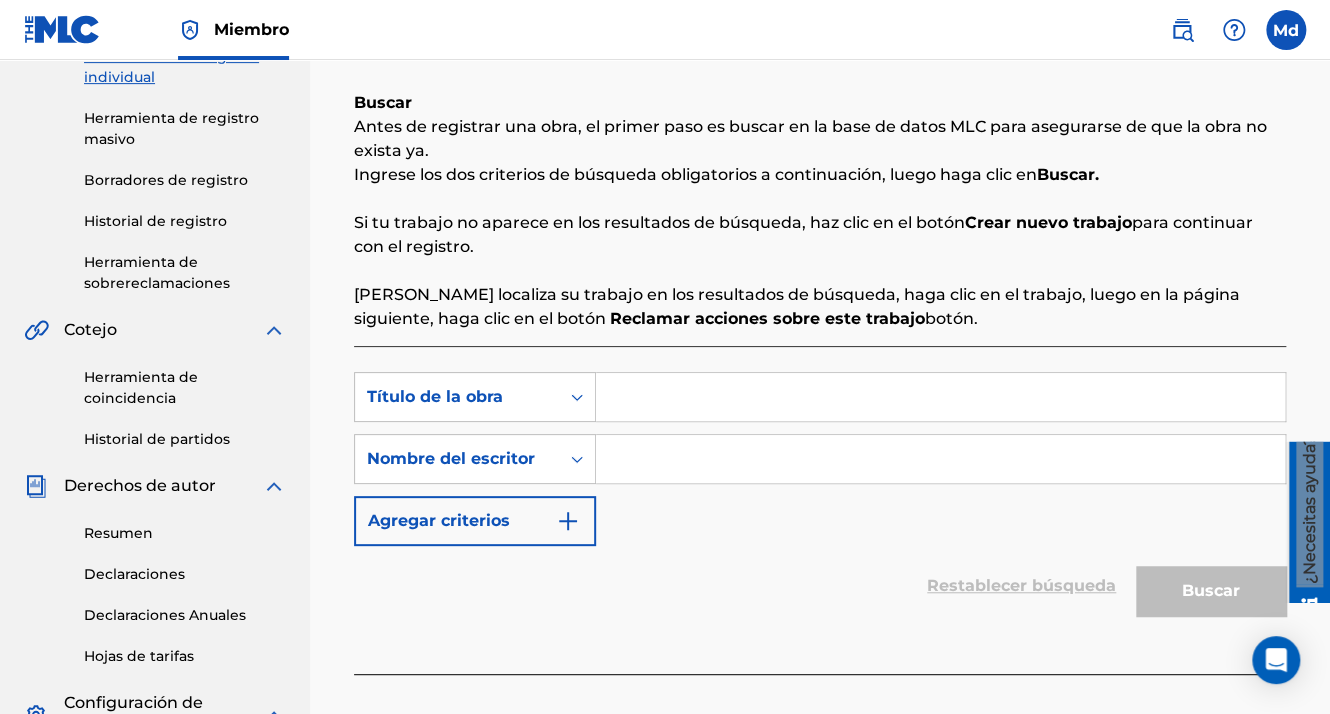 click at bounding box center (940, 397) 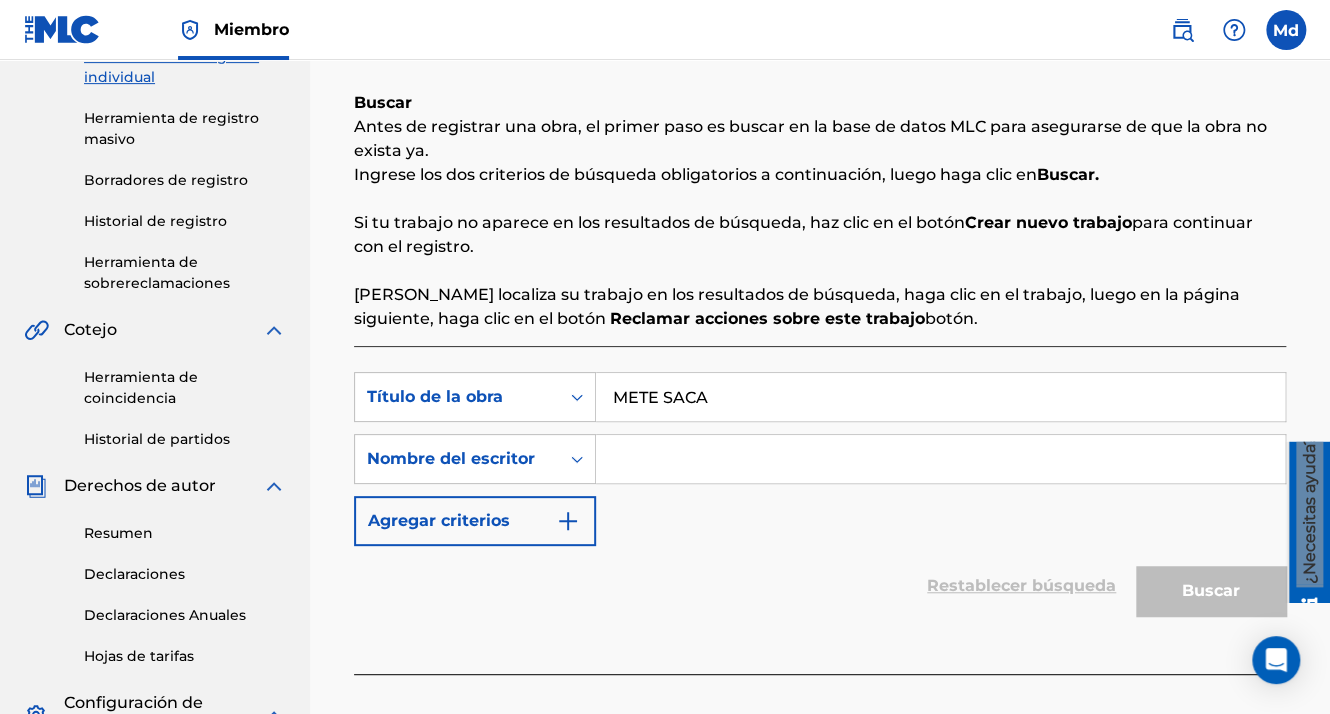 drag, startPoint x: 691, startPoint y: 430, endPoint x: 692, endPoint y: 449, distance: 19.026299 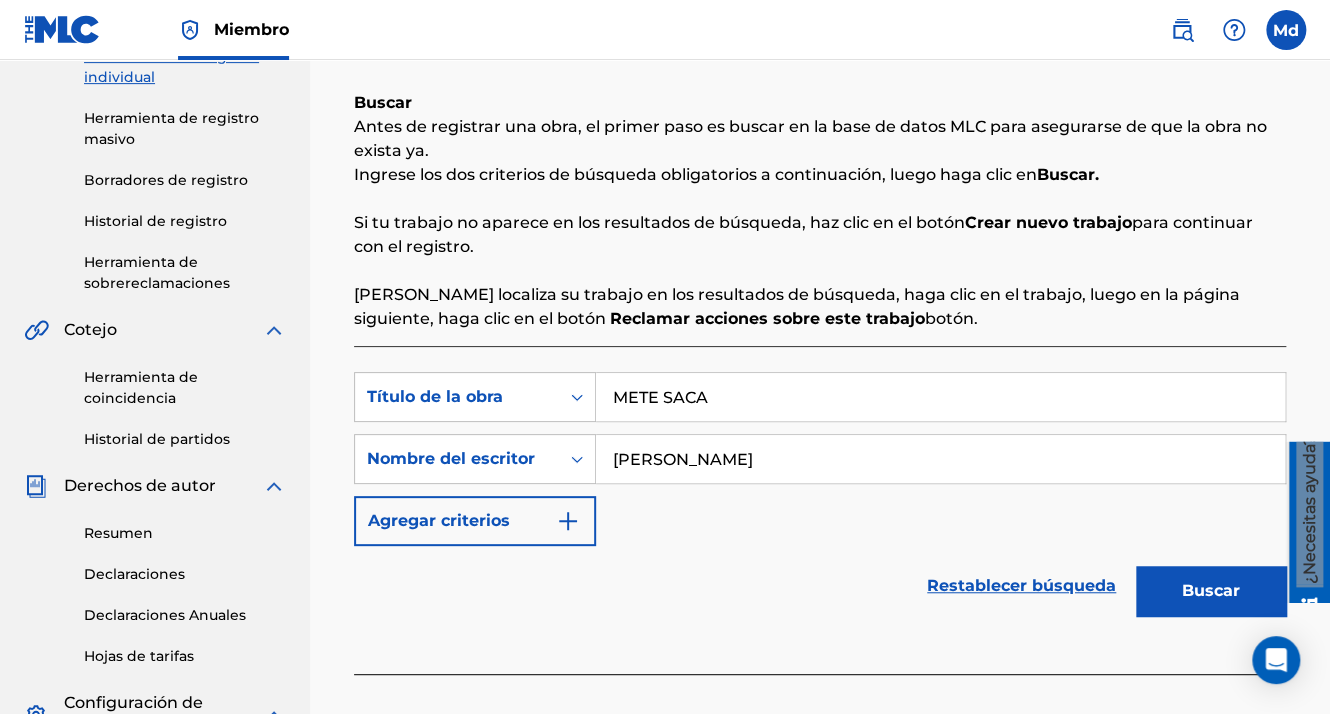 drag, startPoint x: 594, startPoint y: 522, endPoint x: 580, endPoint y: 525, distance: 14.3178215 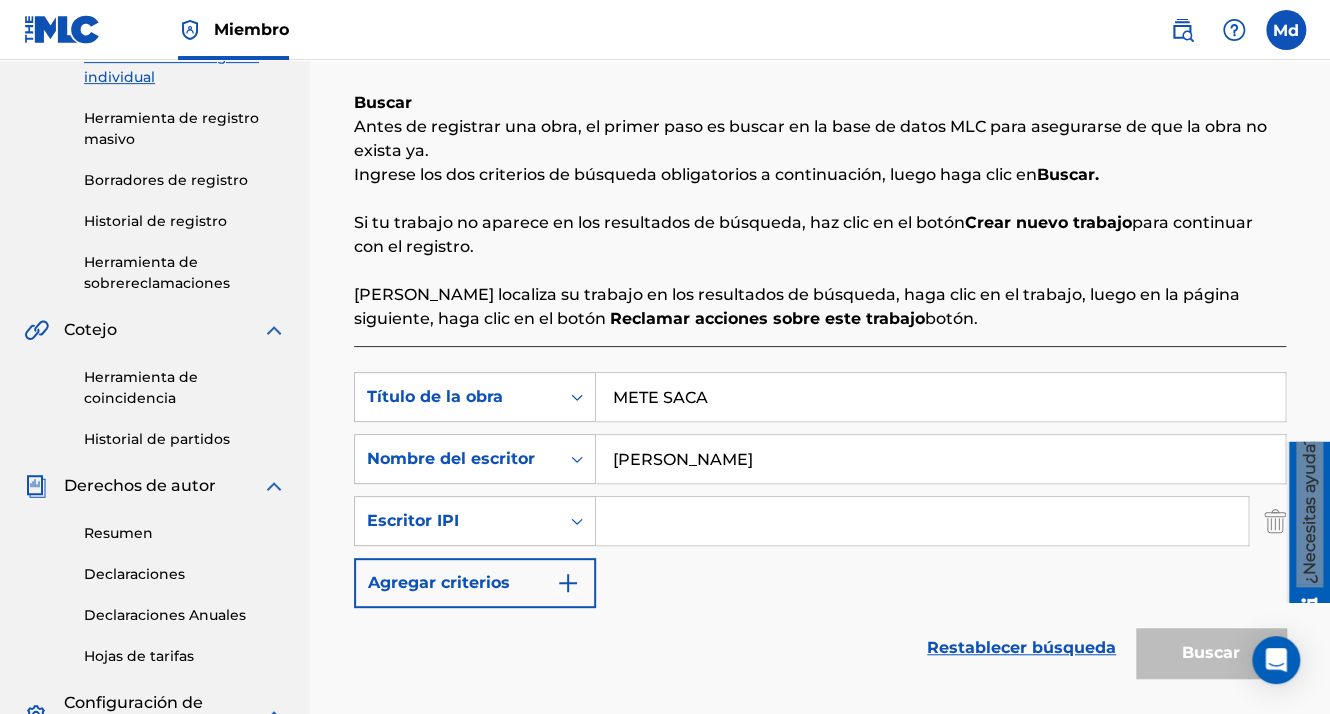 click at bounding box center (922, 521) 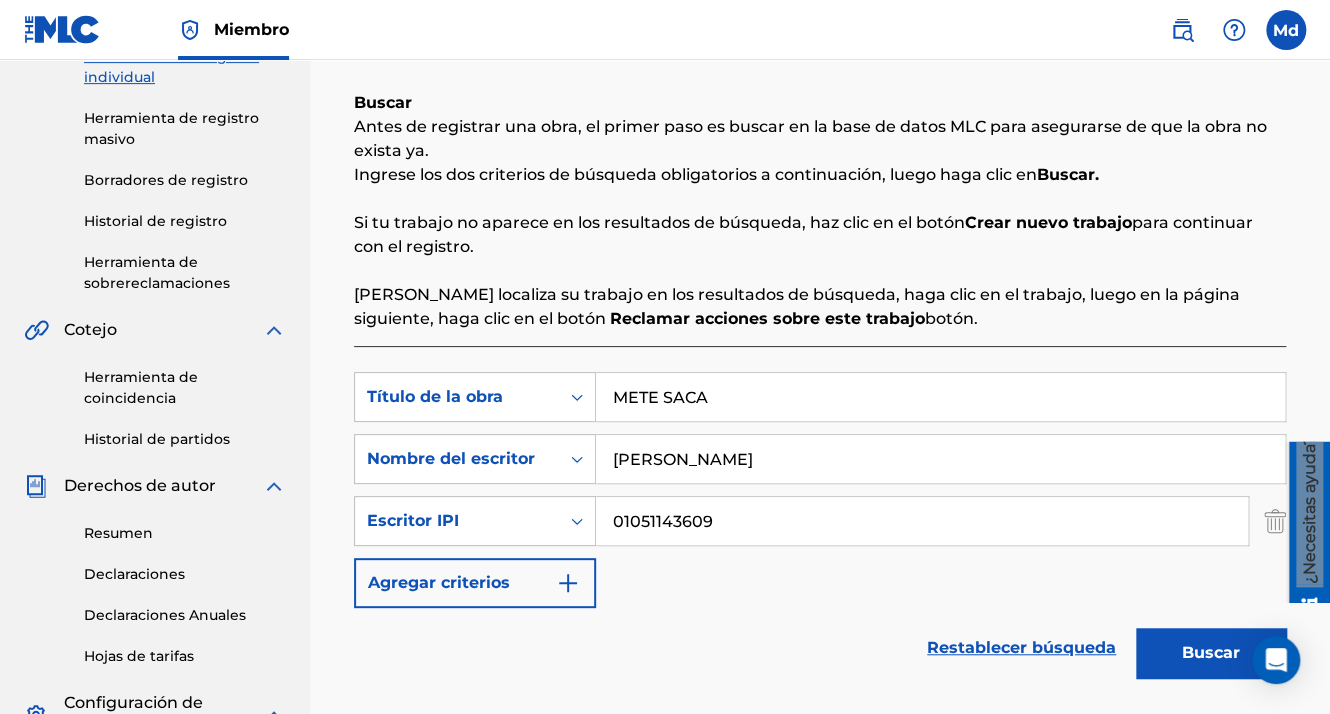 click on "Buscar" at bounding box center (1211, 653) 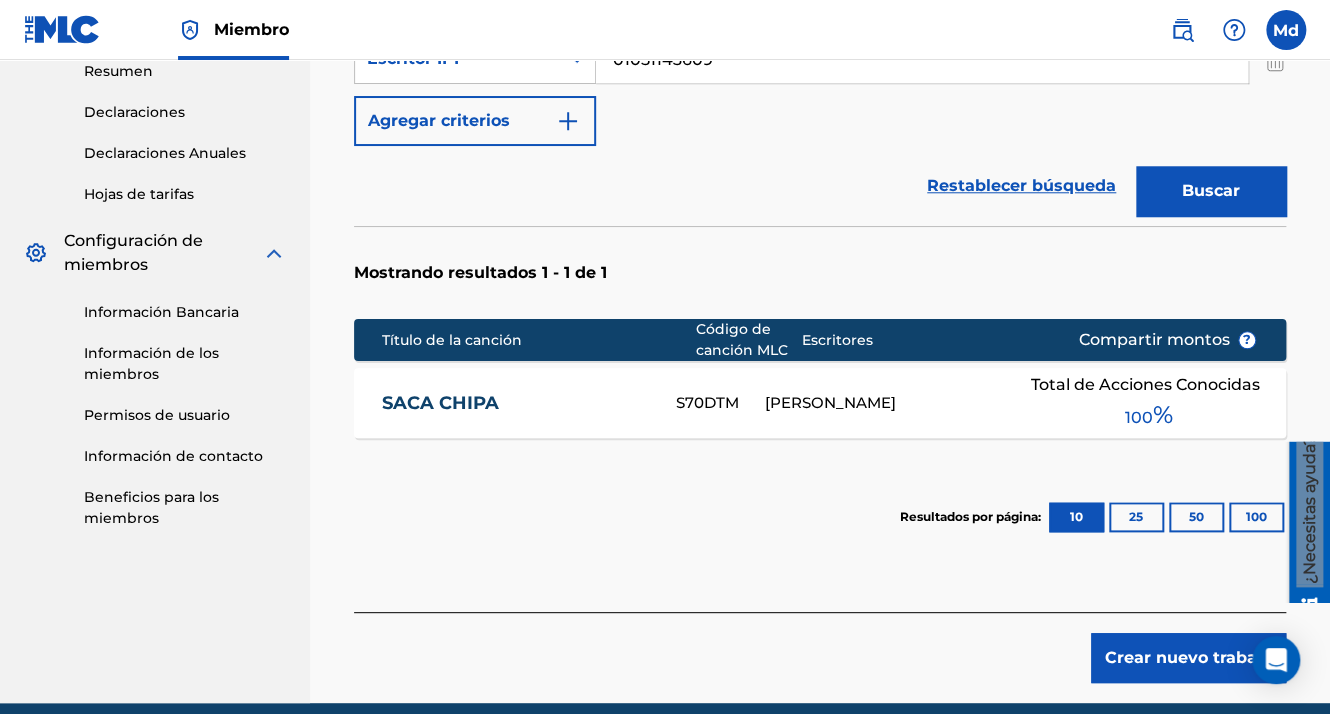 scroll, scrollTop: 846, scrollLeft: 0, axis: vertical 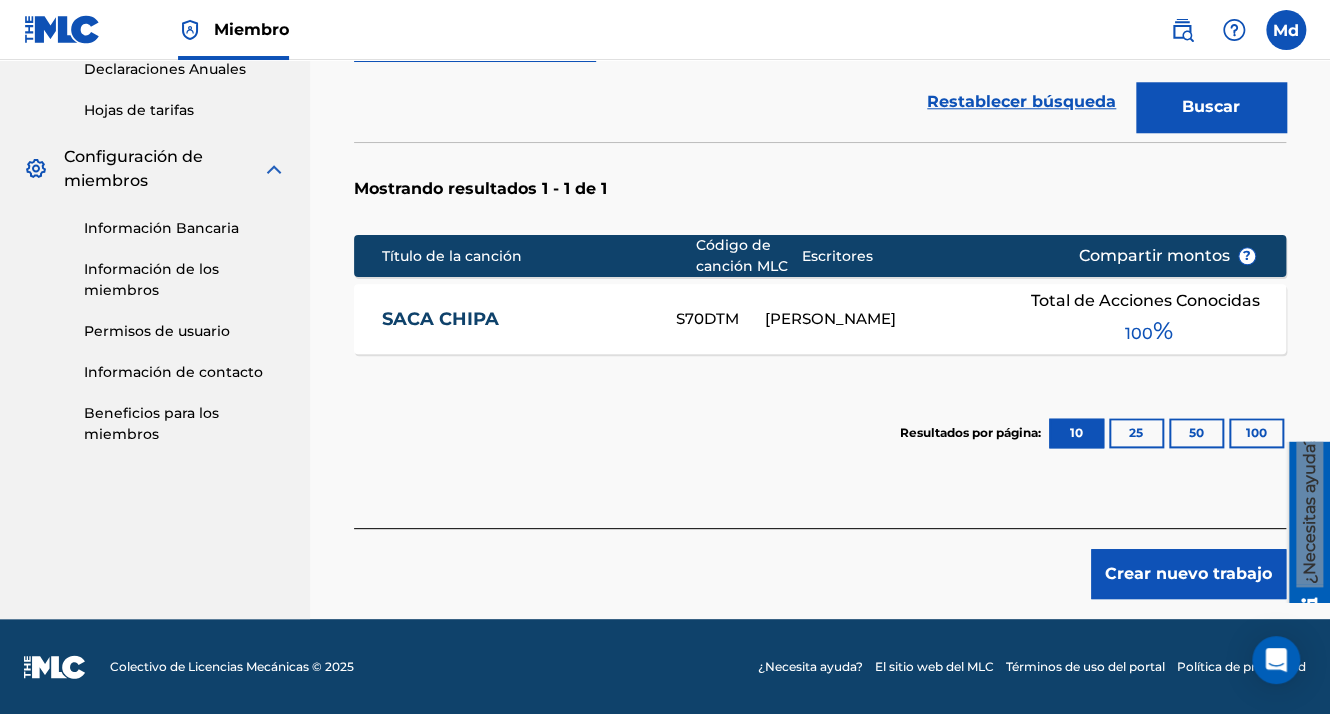 click on "Crear nuevo trabajo" at bounding box center [1188, 574] 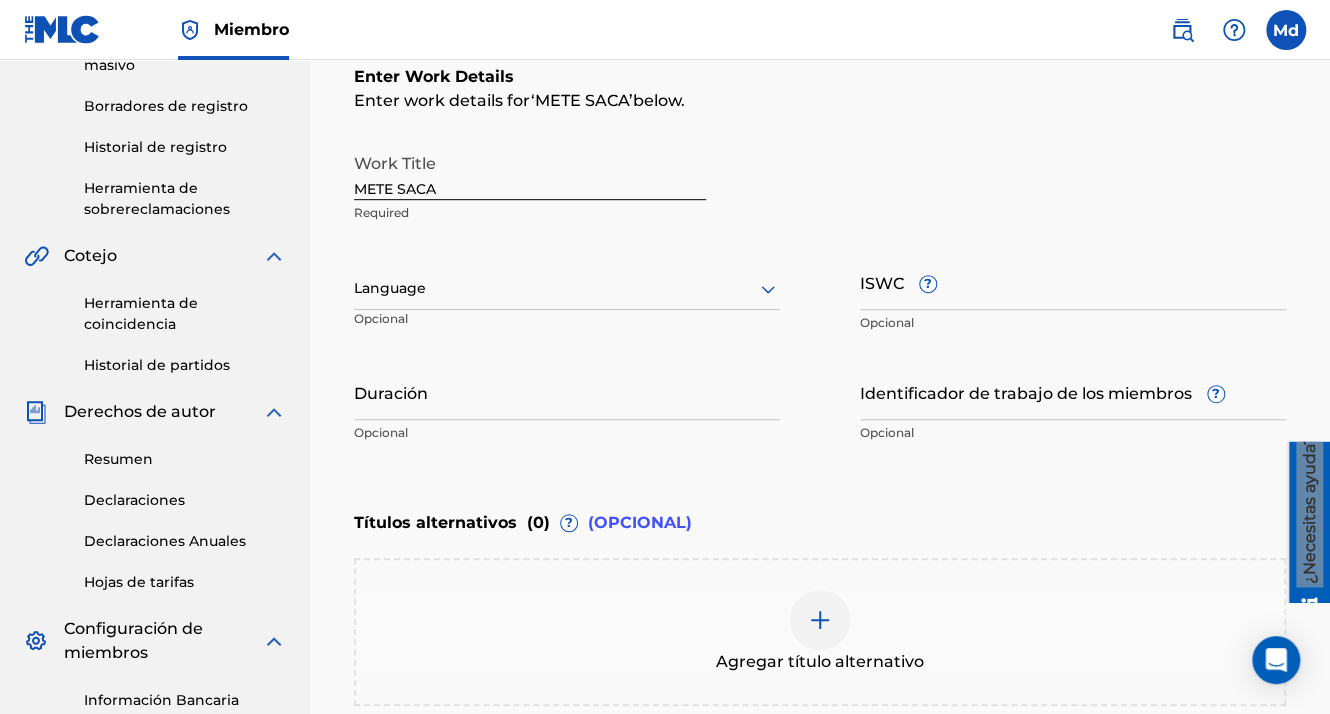 scroll, scrollTop: 296, scrollLeft: 0, axis: vertical 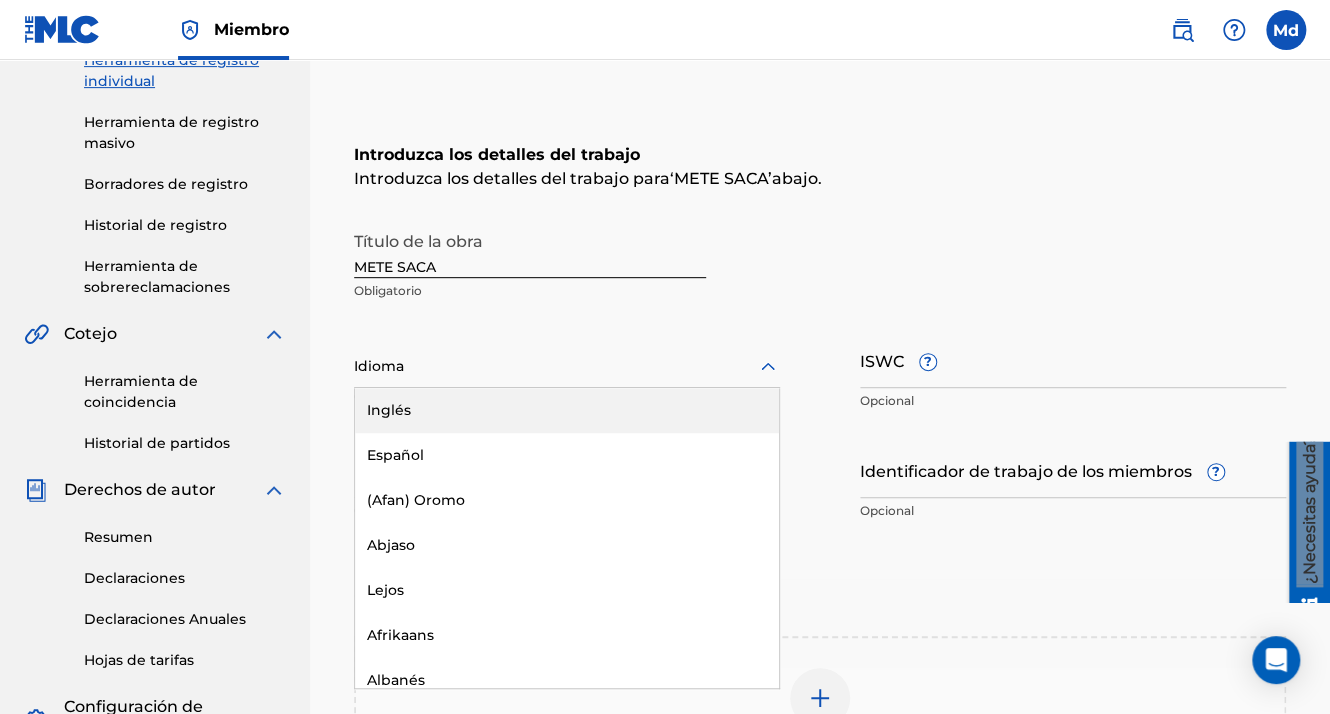 click at bounding box center (567, 366) 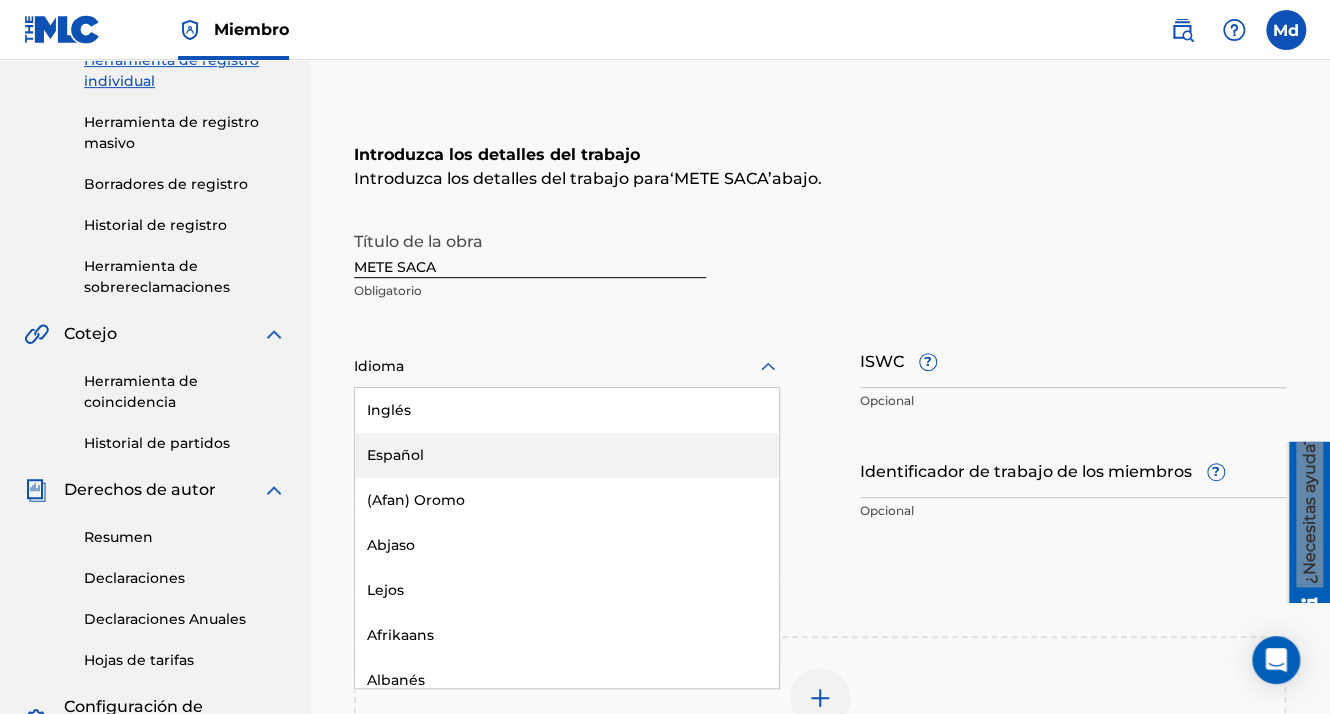 click on "Español" at bounding box center [567, 455] 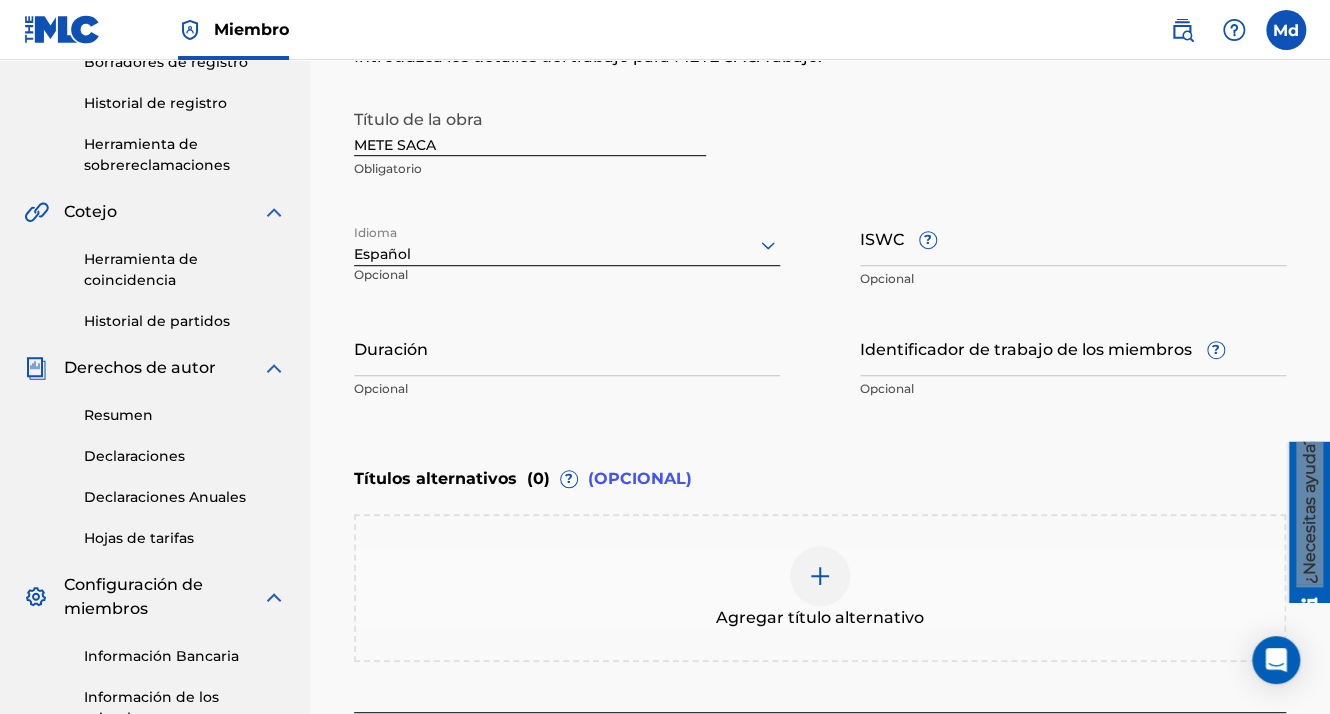 scroll, scrollTop: 596, scrollLeft: 0, axis: vertical 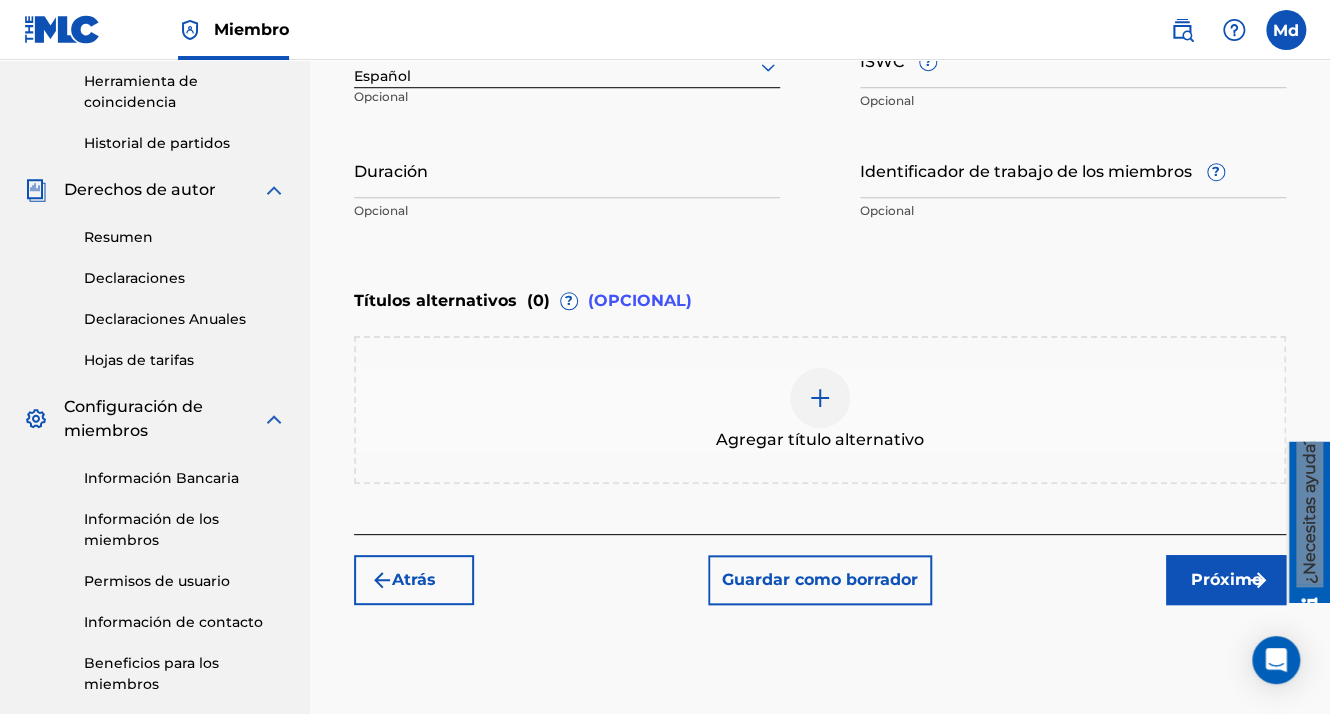 click on "Próximo" at bounding box center [1226, 580] 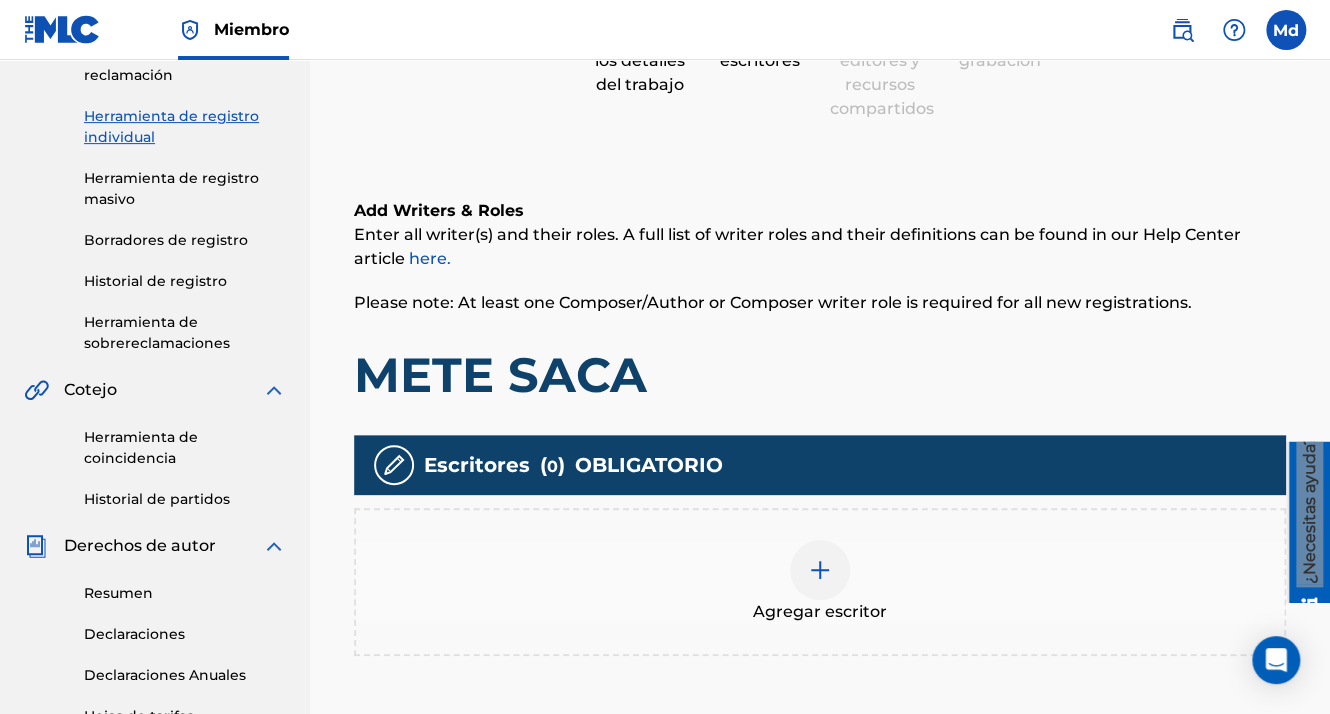 scroll, scrollTop: 290, scrollLeft: 0, axis: vertical 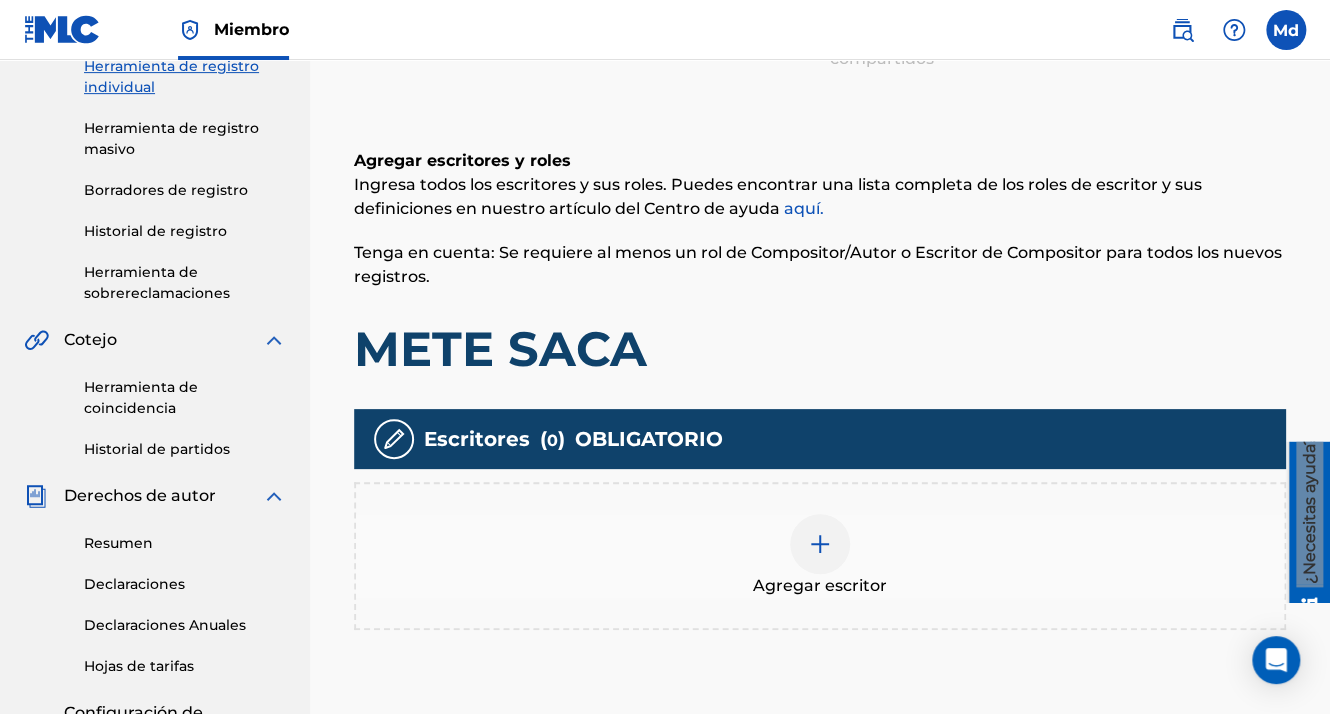 click at bounding box center (820, 544) 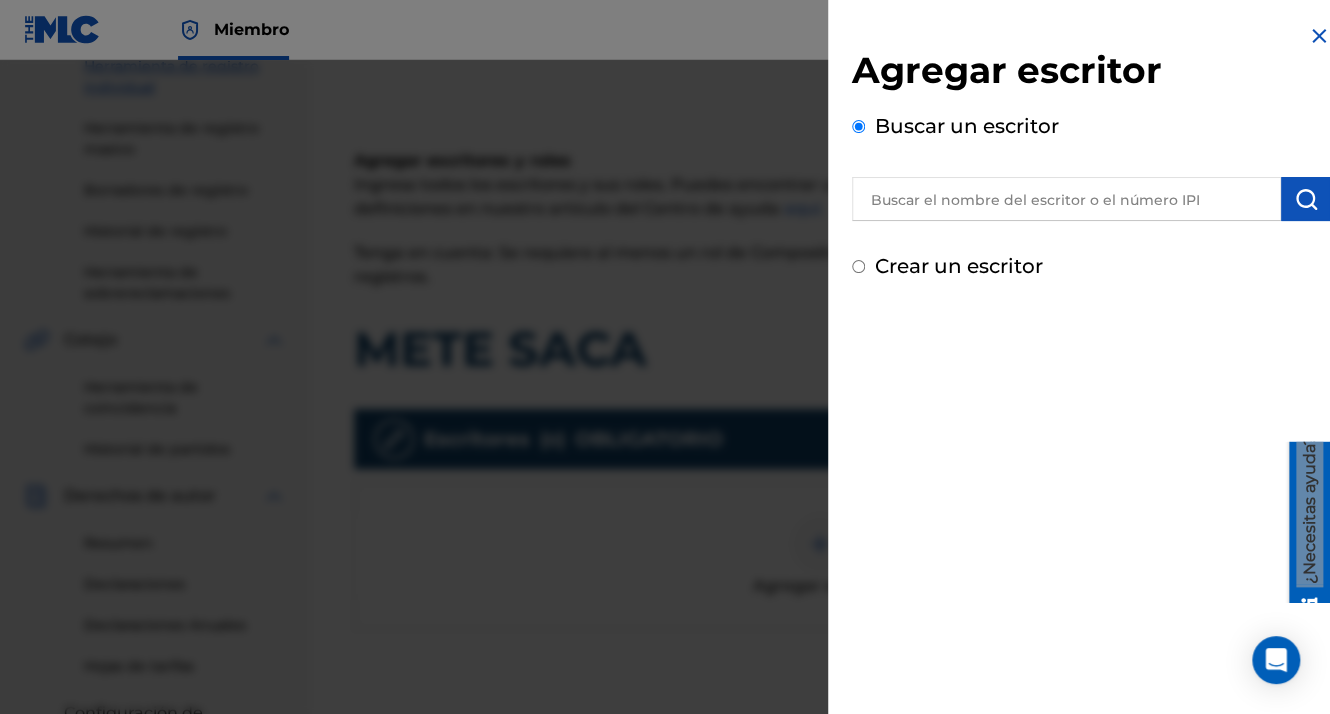 click at bounding box center [1066, 199] 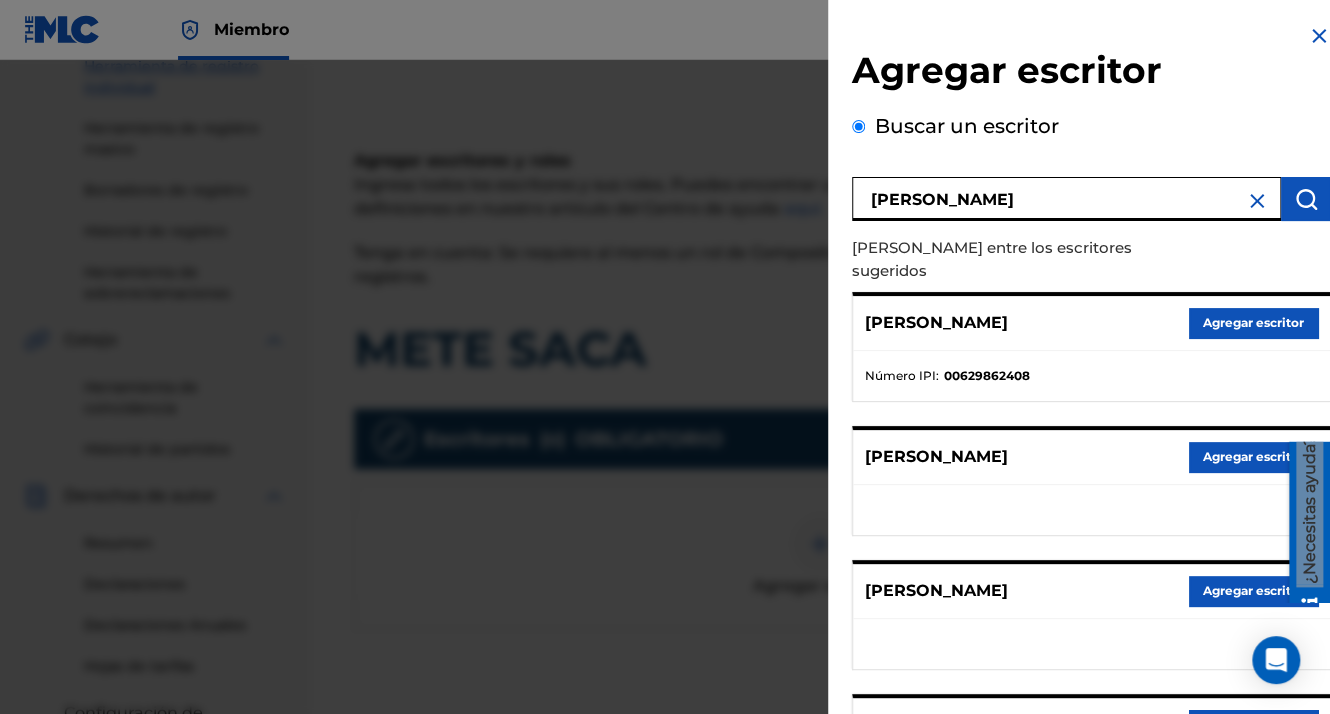 scroll, scrollTop: 332, scrollLeft: 0, axis: vertical 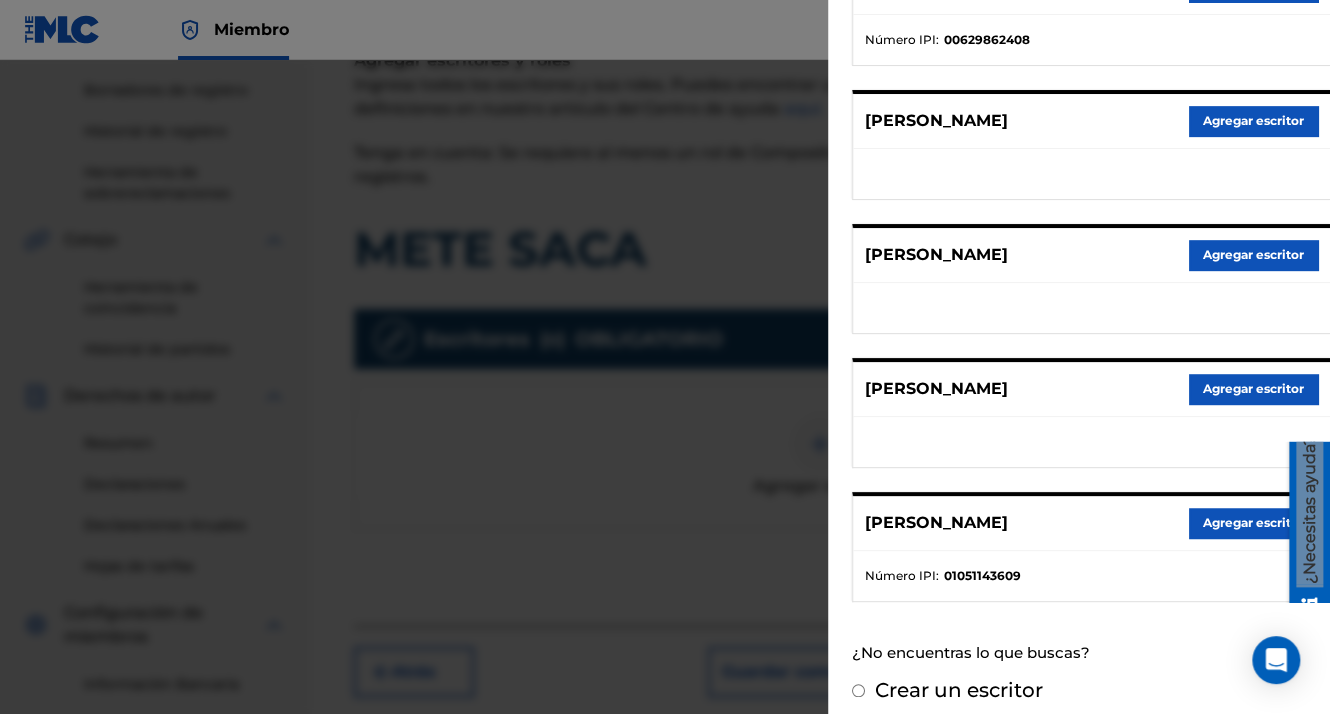 click on "Agregar escritor" at bounding box center (1253, 523) 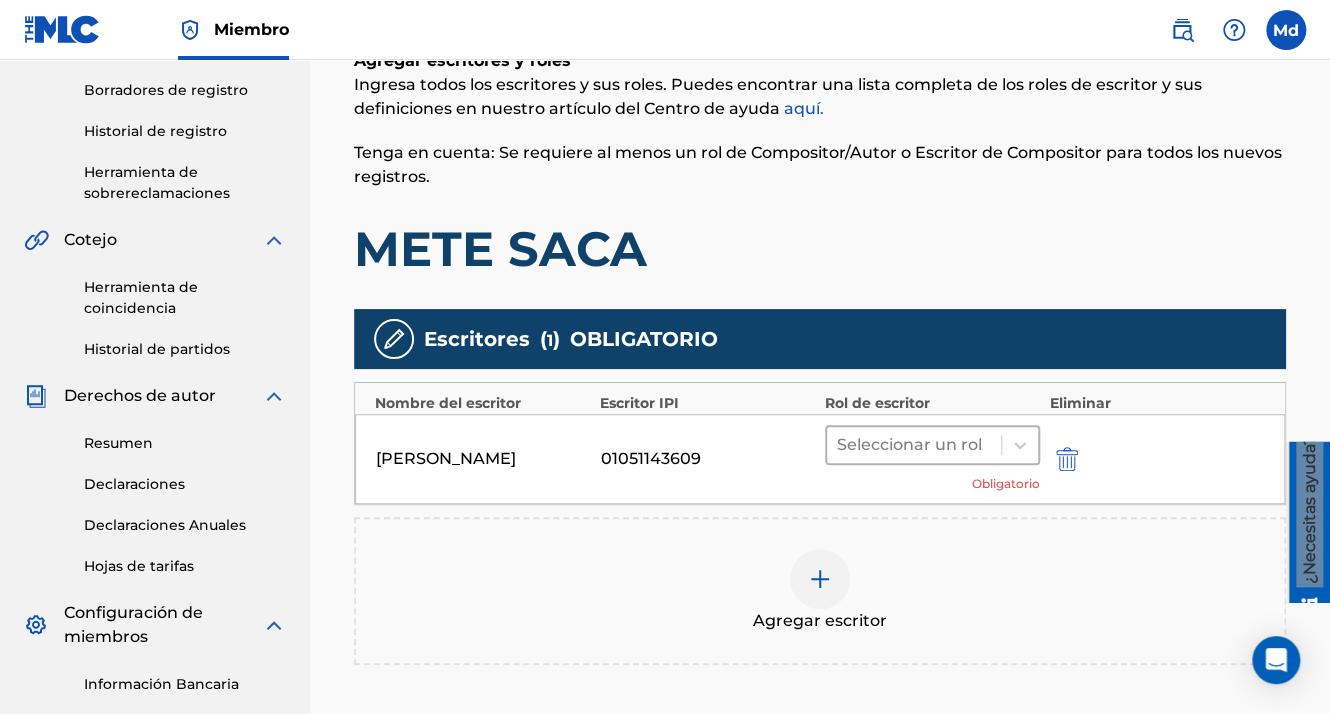 click at bounding box center [914, 445] 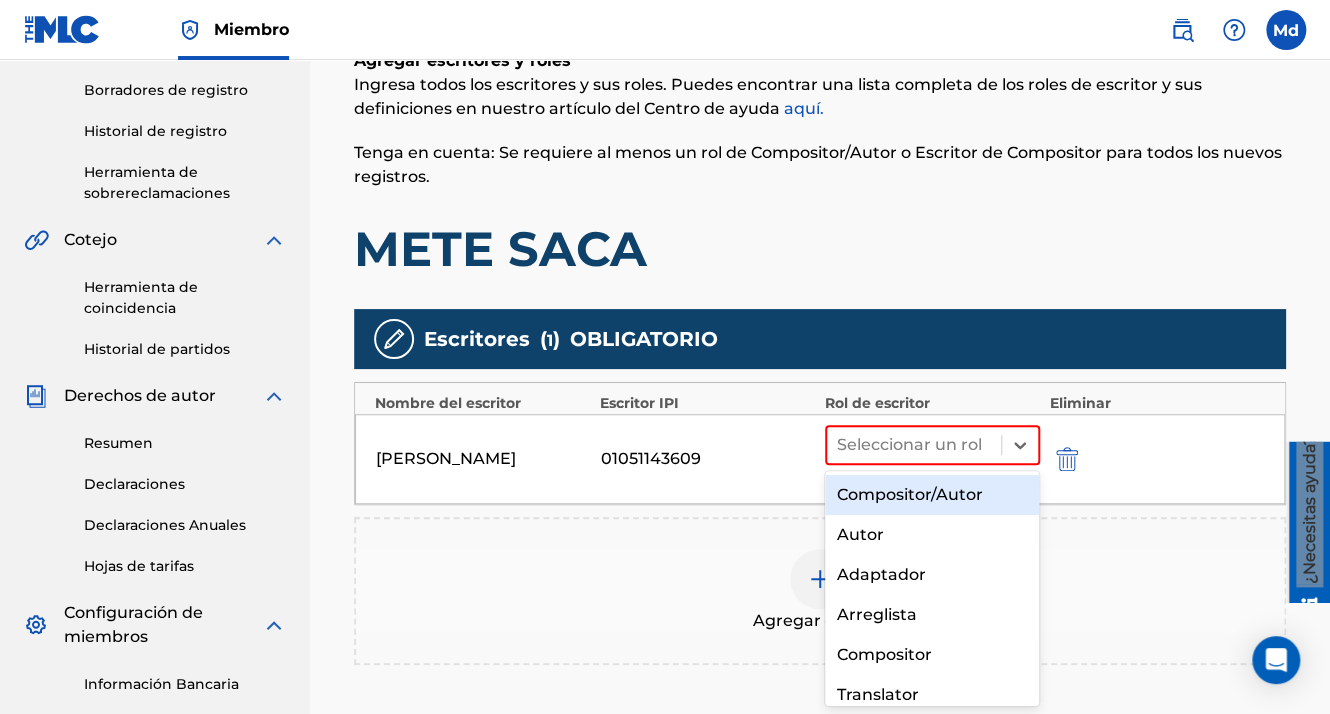 click on "Compositor/Autor" at bounding box center (932, 495) 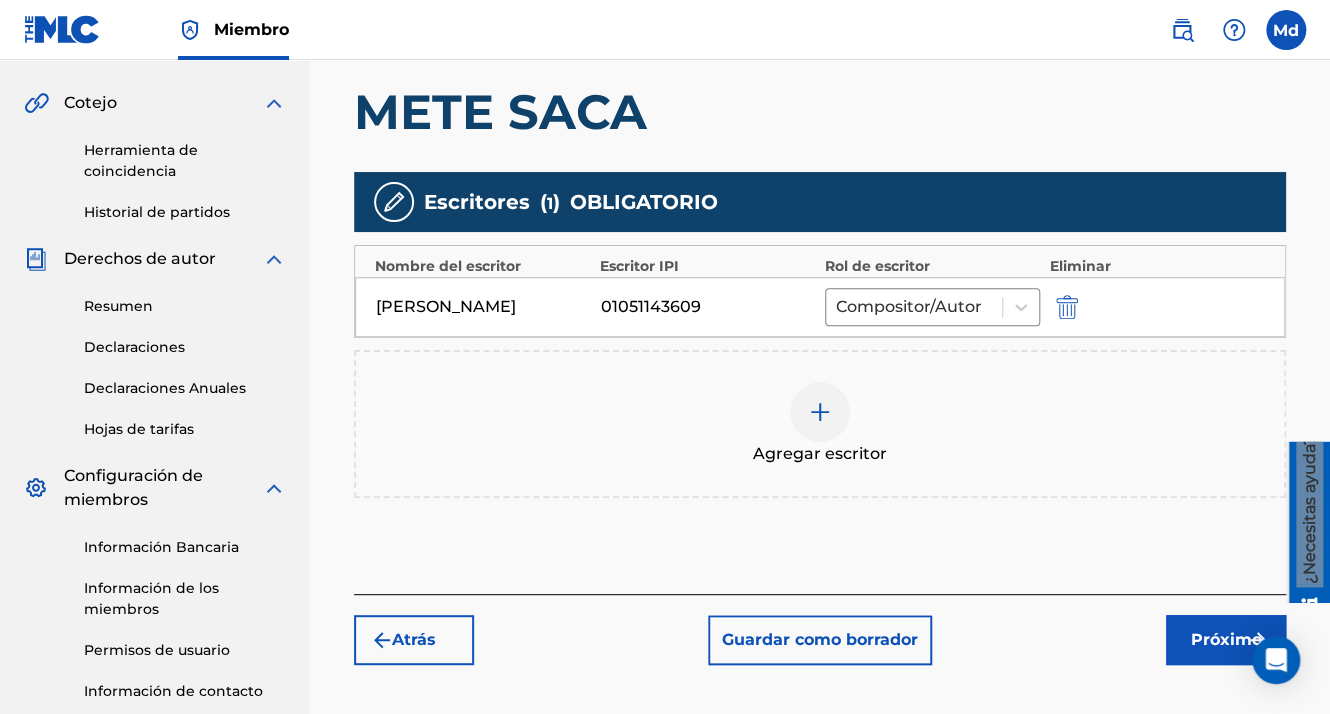 scroll, scrollTop: 690, scrollLeft: 0, axis: vertical 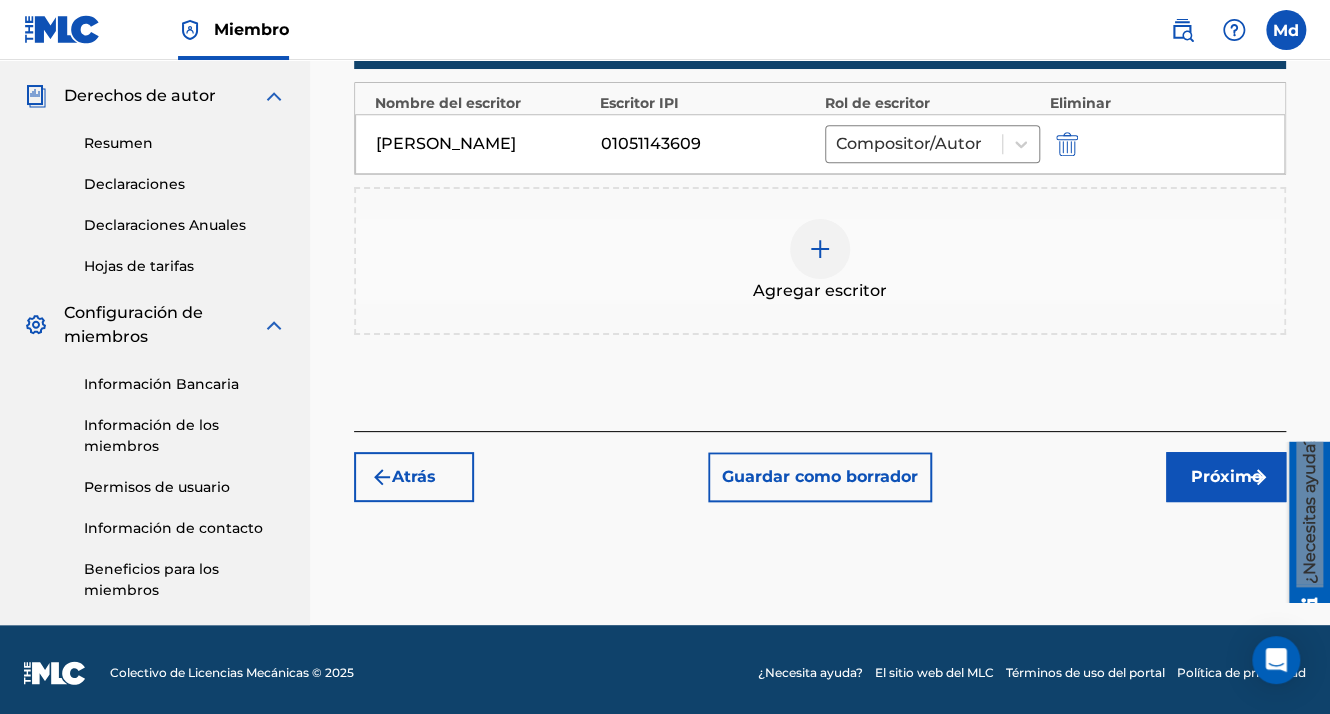 click on "Próximo" at bounding box center (1226, 477) 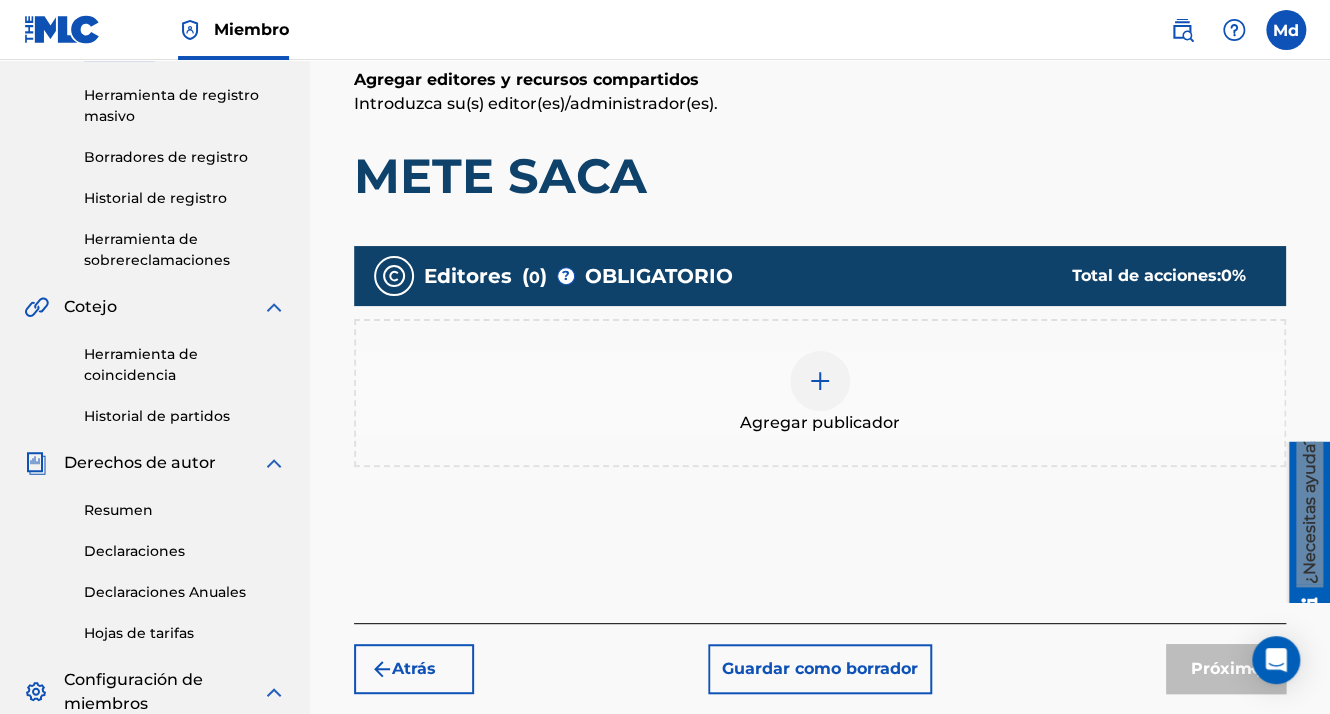 scroll, scrollTop: 390, scrollLeft: 0, axis: vertical 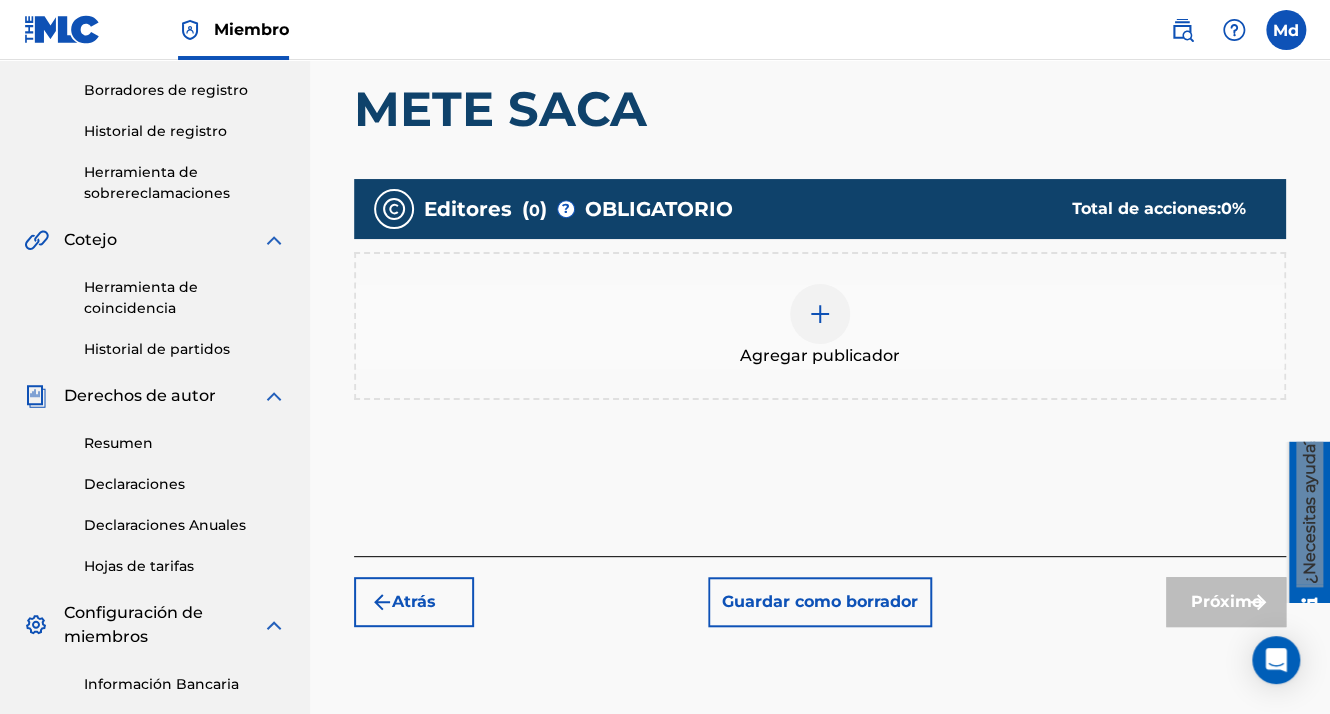click on "Agregar publicador" at bounding box center [820, 356] 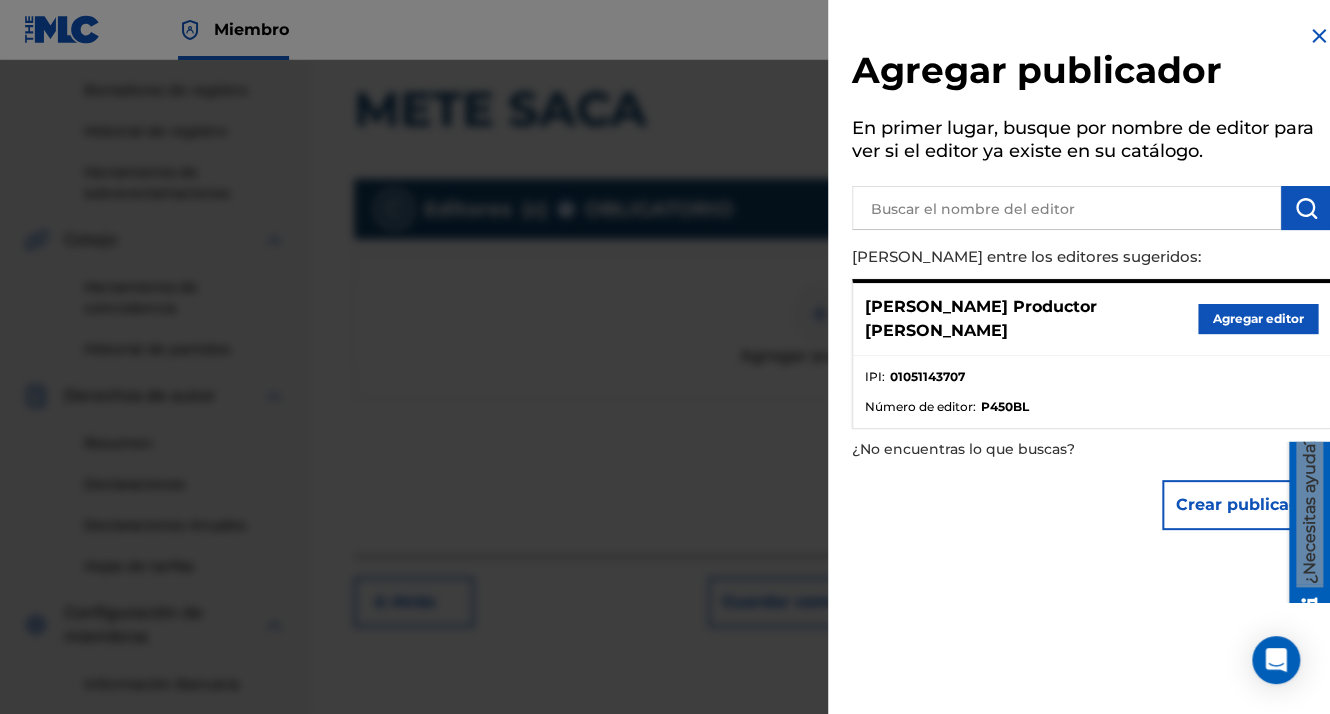click on "Agregar editor" at bounding box center [1258, 319] 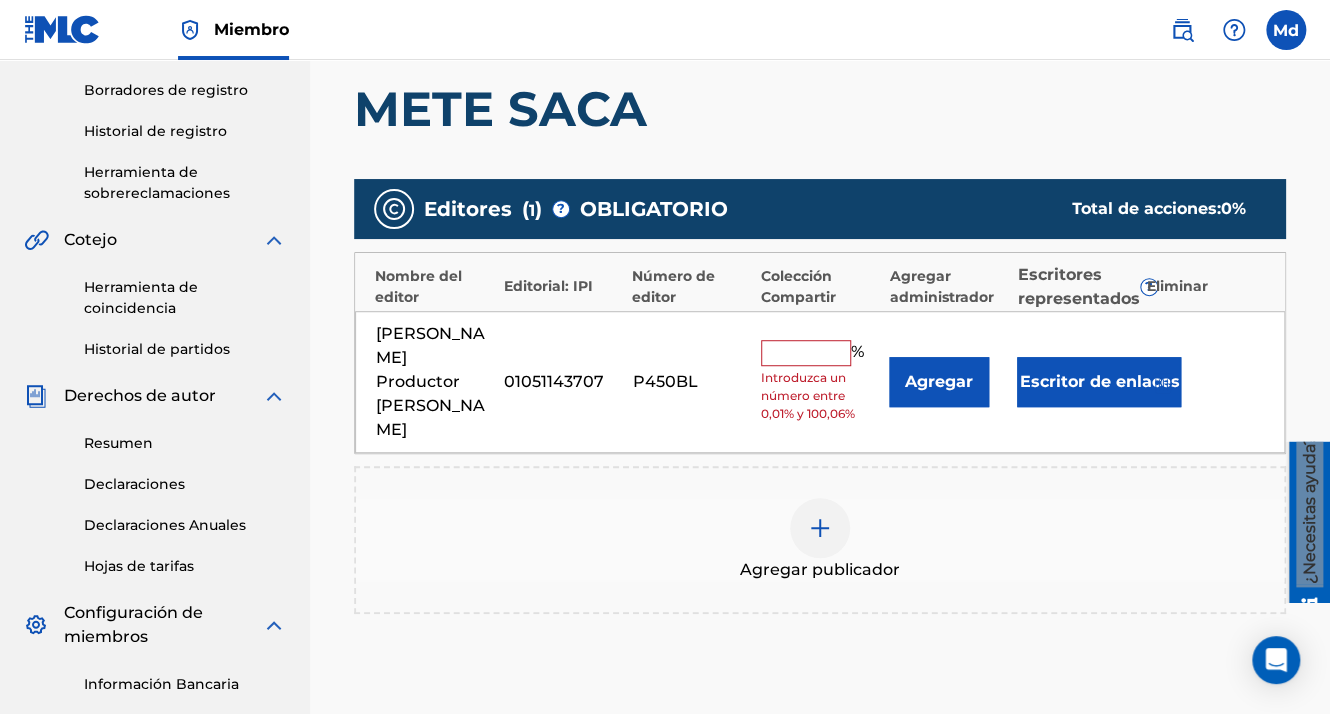 click at bounding box center (806, 353) 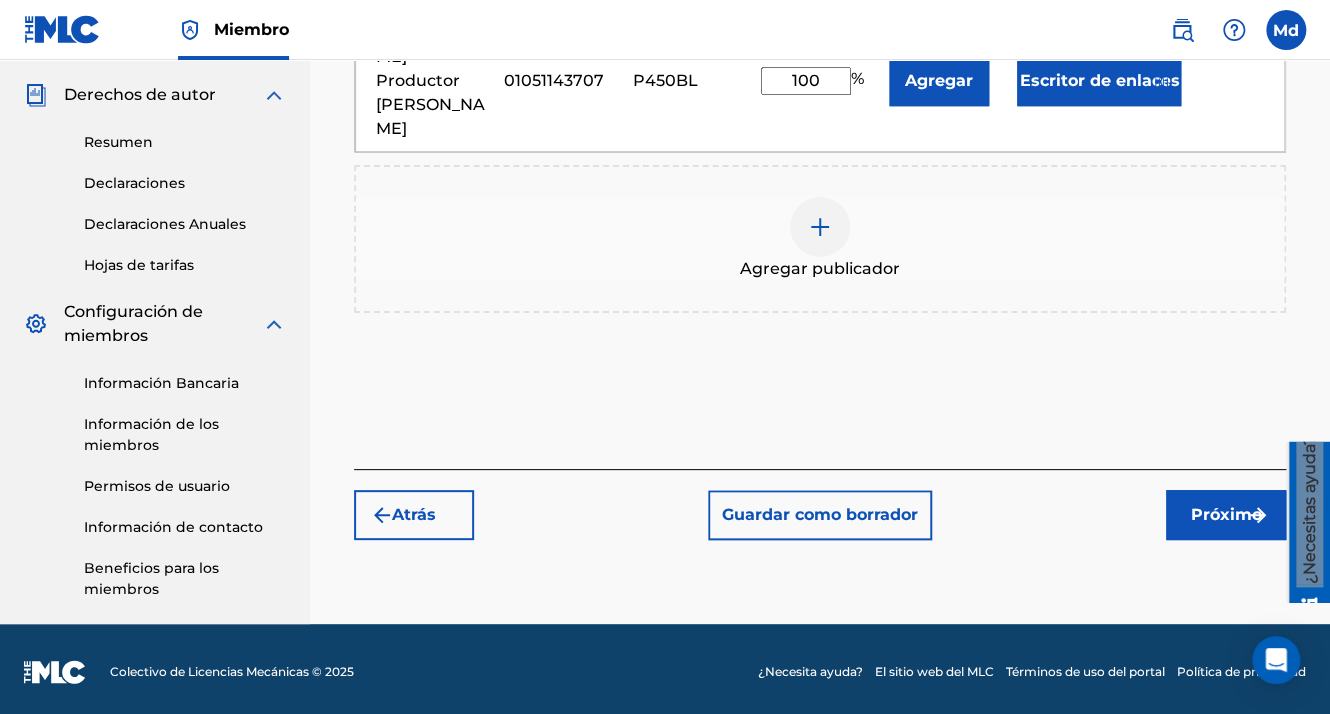 scroll, scrollTop: 696, scrollLeft: 0, axis: vertical 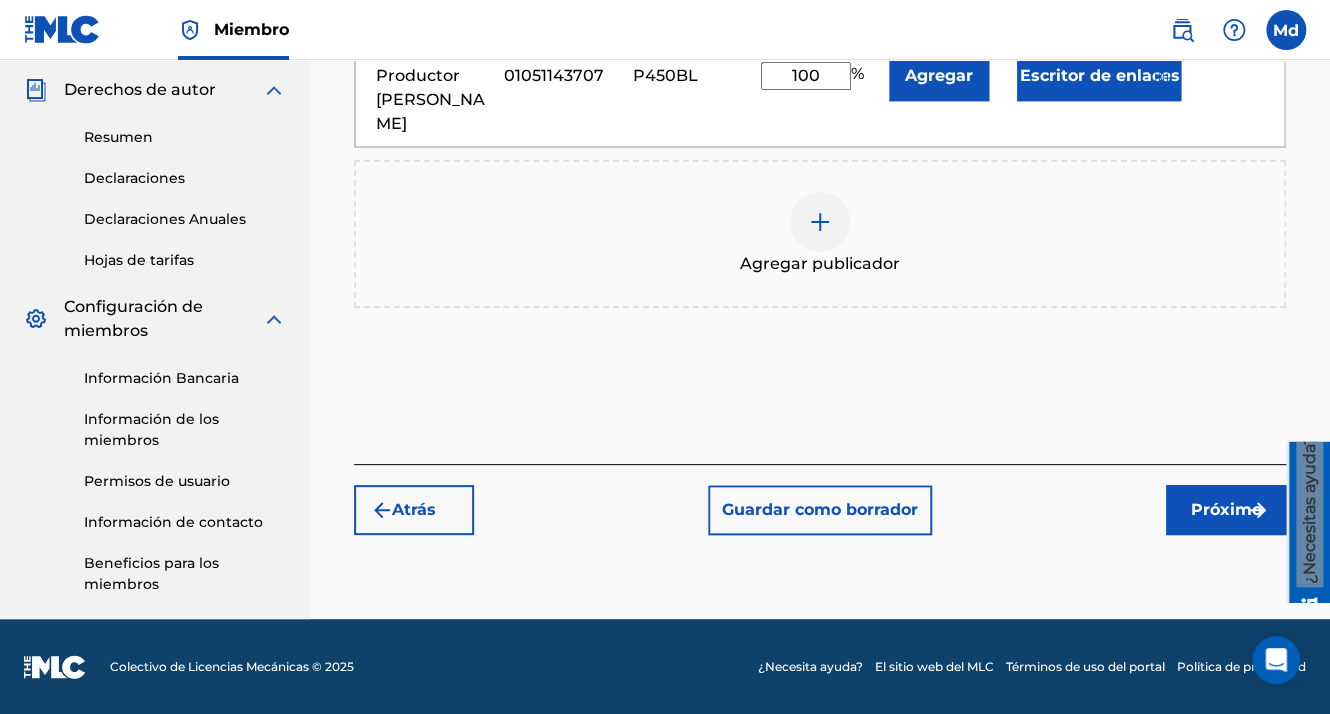 click on "Próximo" at bounding box center [1226, 510] 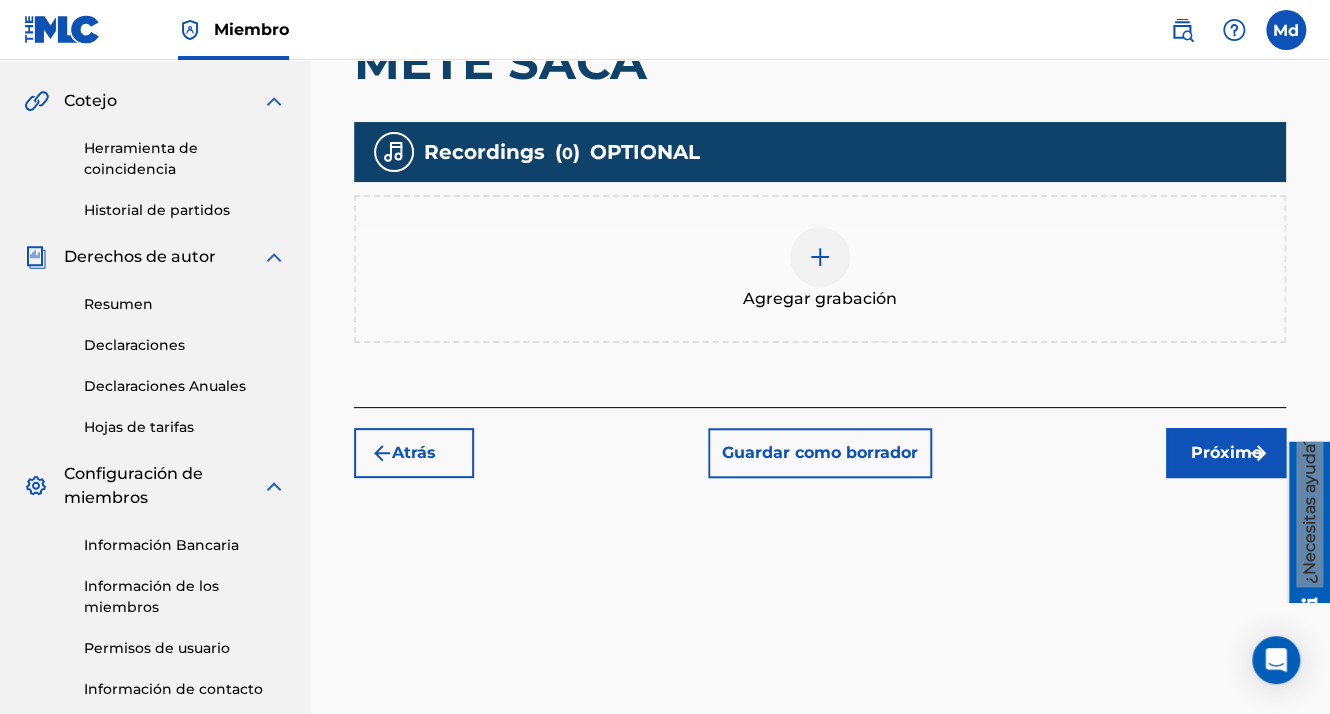 scroll, scrollTop: 523, scrollLeft: 0, axis: vertical 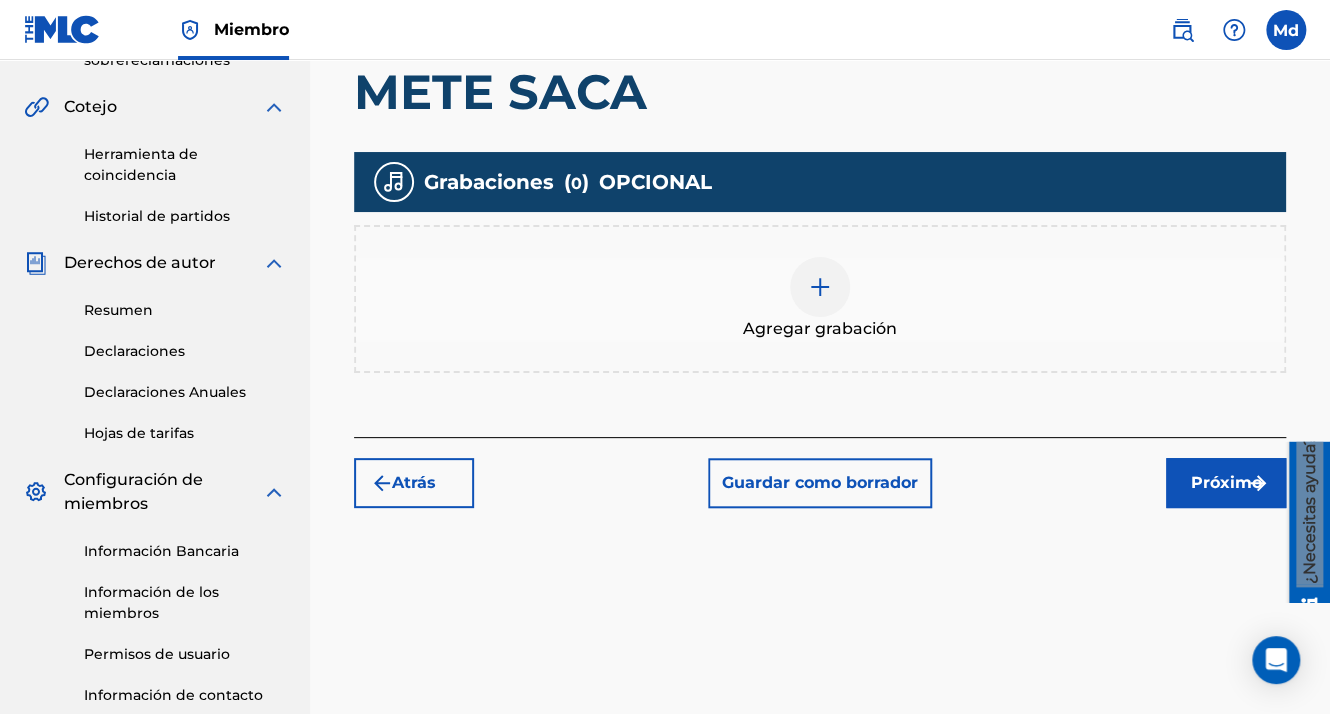 click at bounding box center [820, 287] 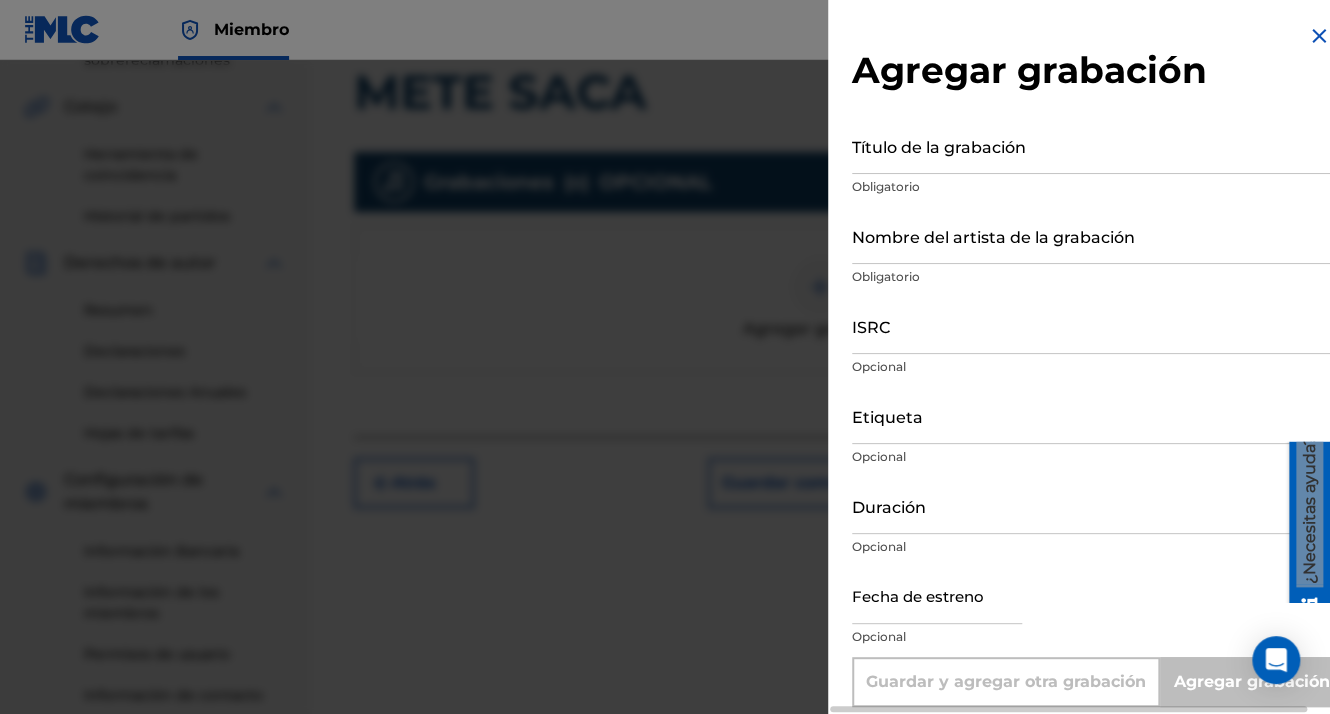 click on "Título de la grabación" at bounding box center [1091, 145] 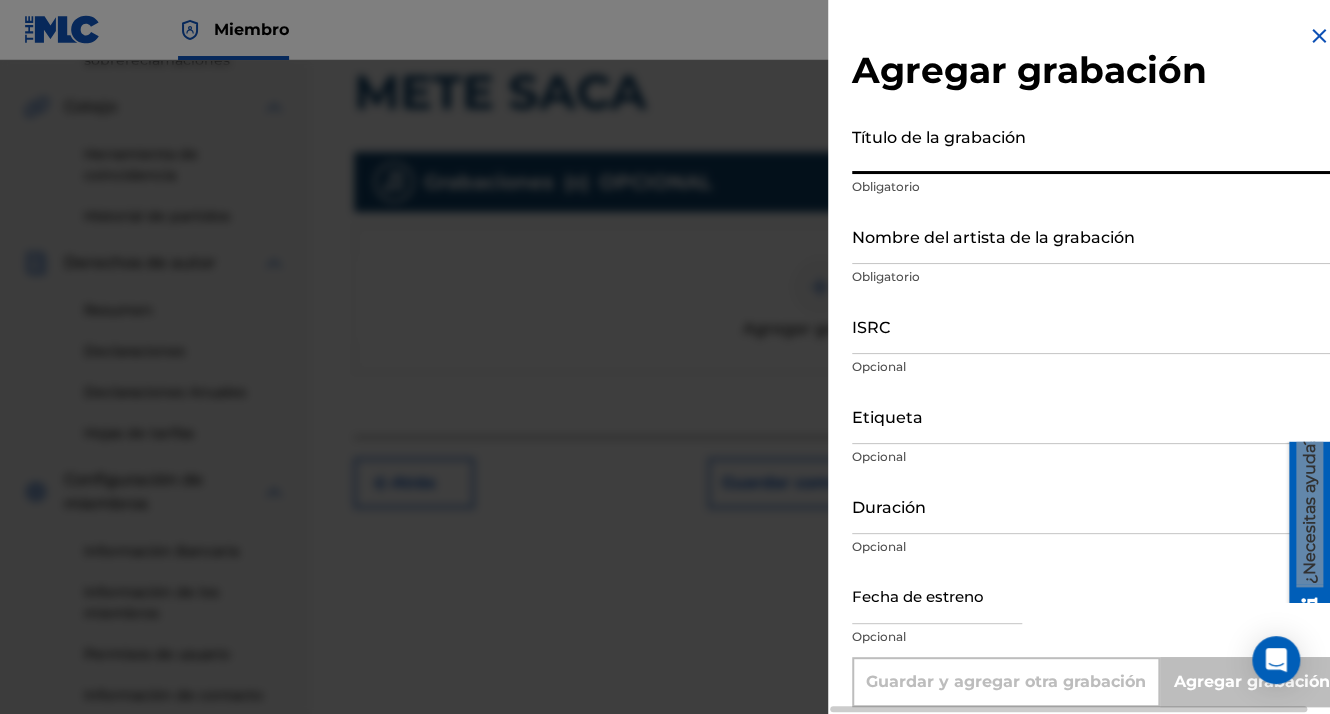 paste on "METE SACA" 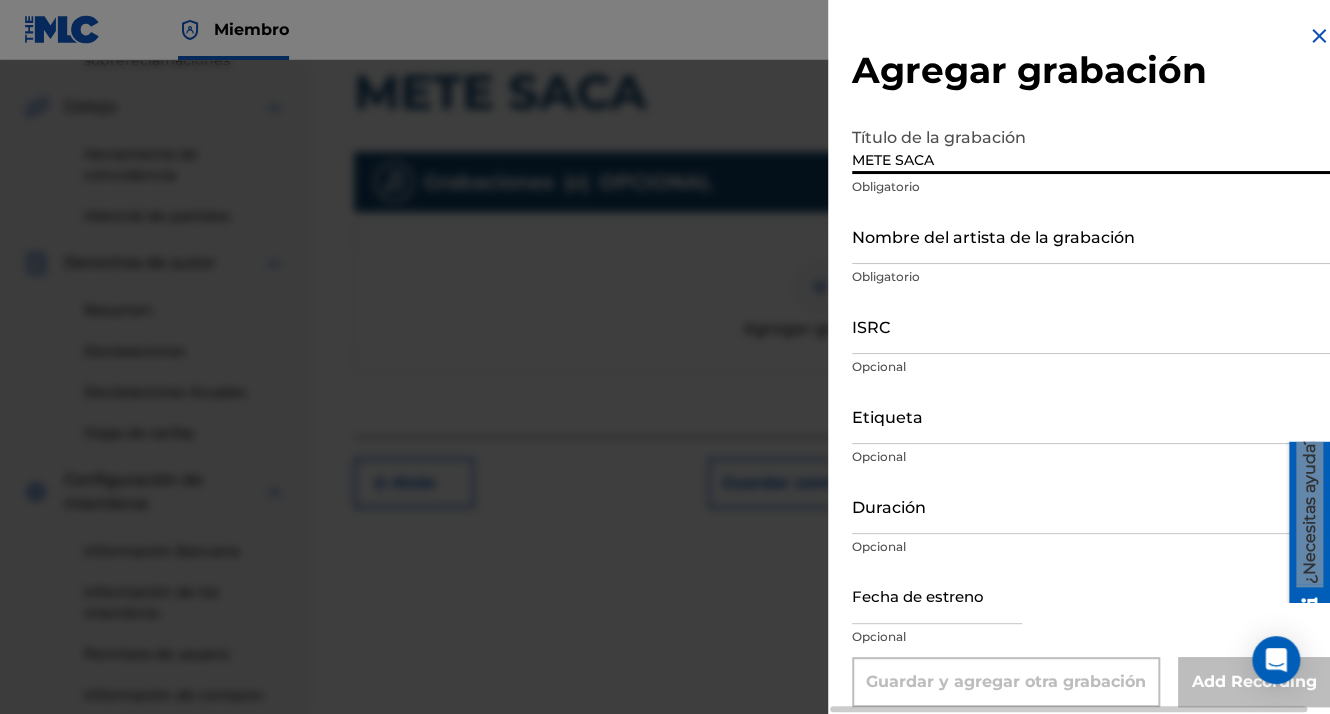 click on "Nombre del artista de la grabación" at bounding box center (1091, 235) 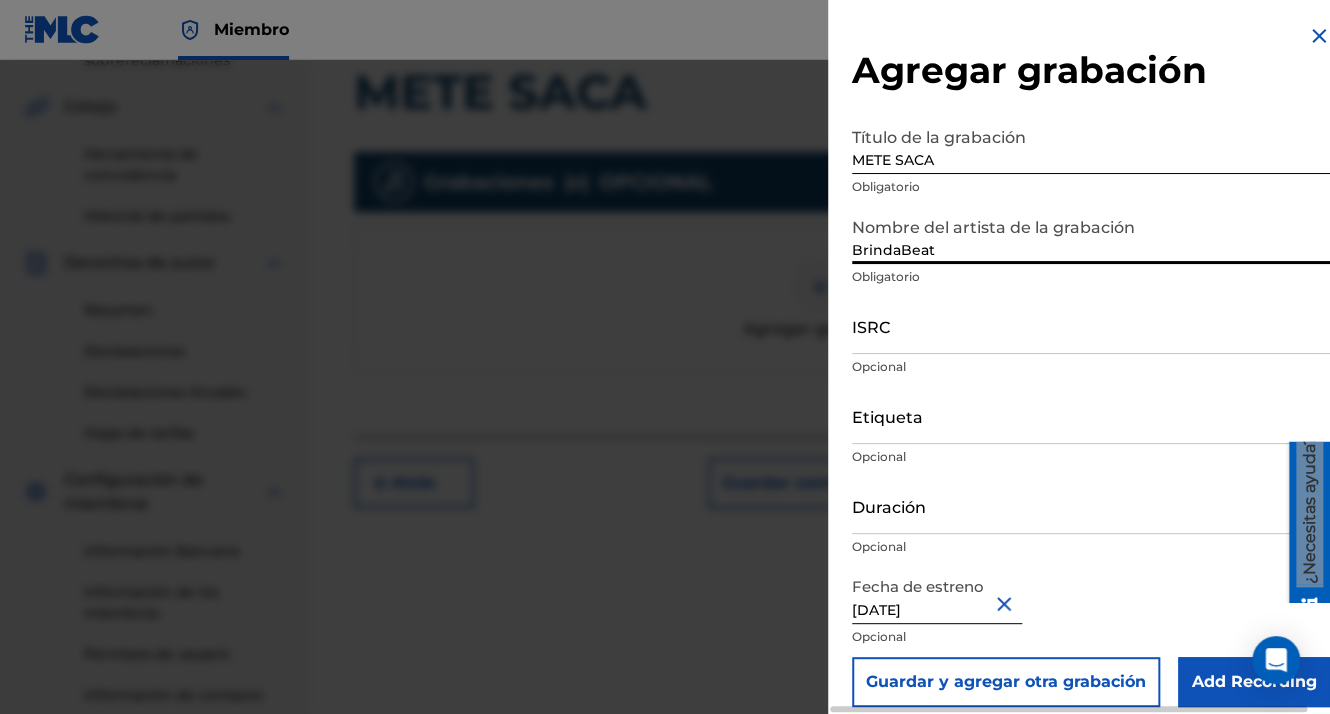 click on "ISRC" at bounding box center (1091, 325) 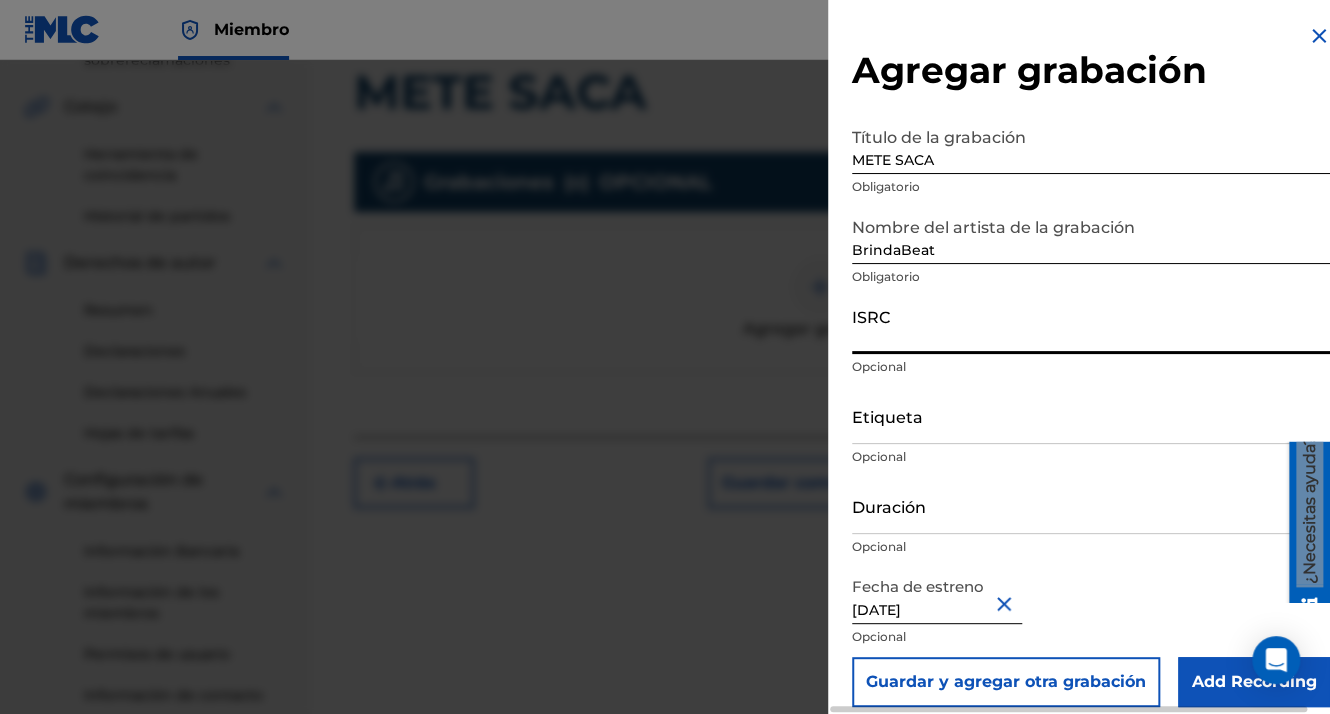 paste on "QZWFE2528498" 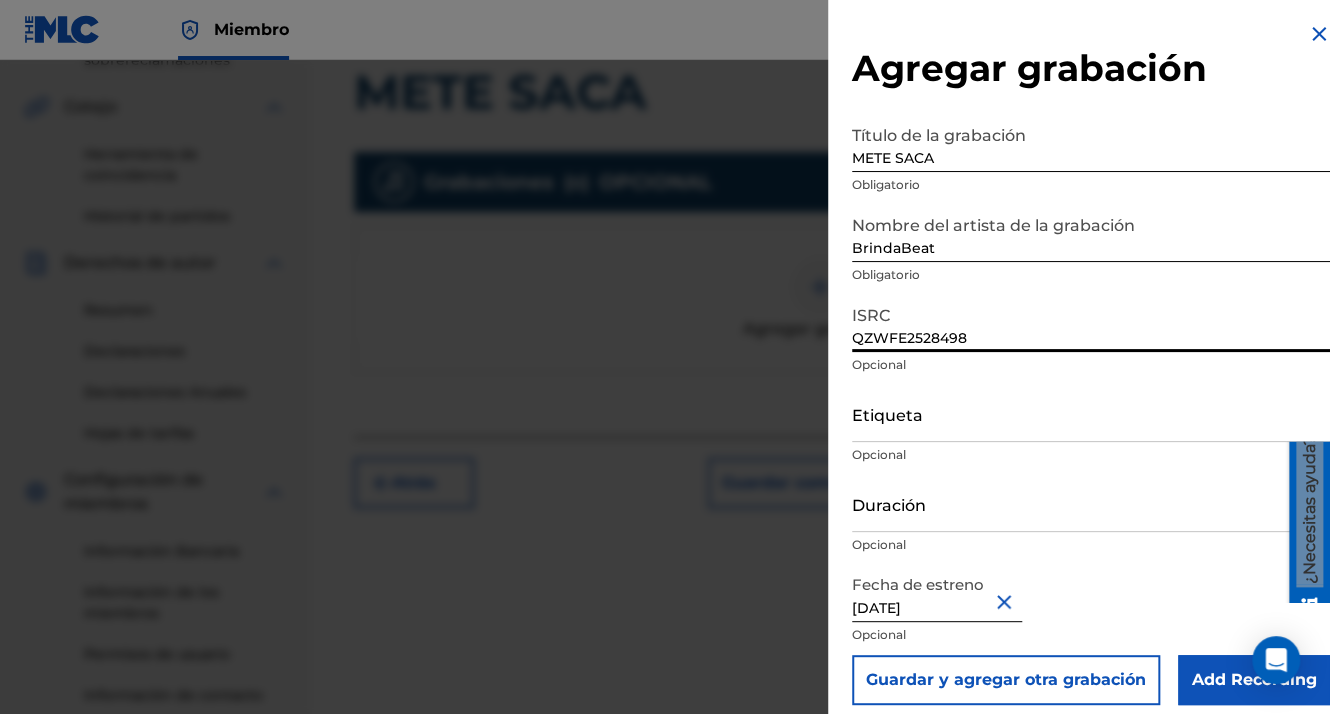 scroll, scrollTop: 16, scrollLeft: 0, axis: vertical 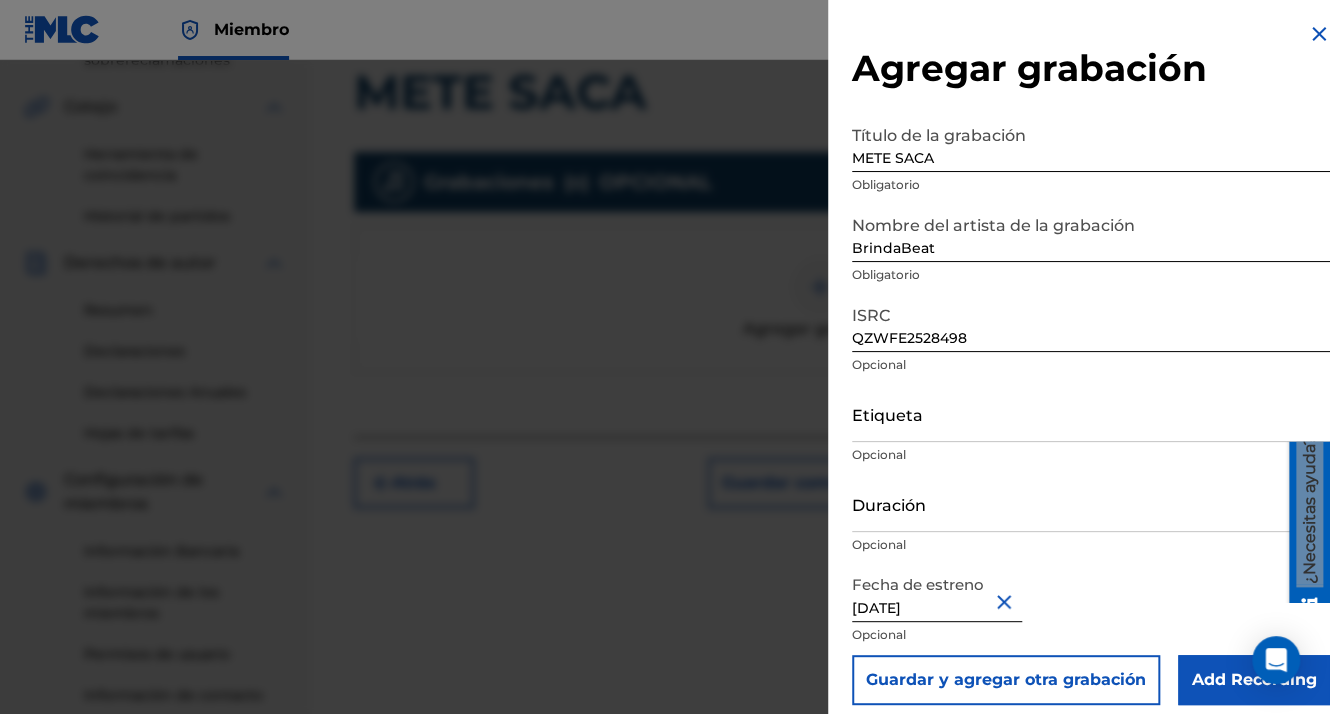 click on "Add Recording" at bounding box center (1254, 680) 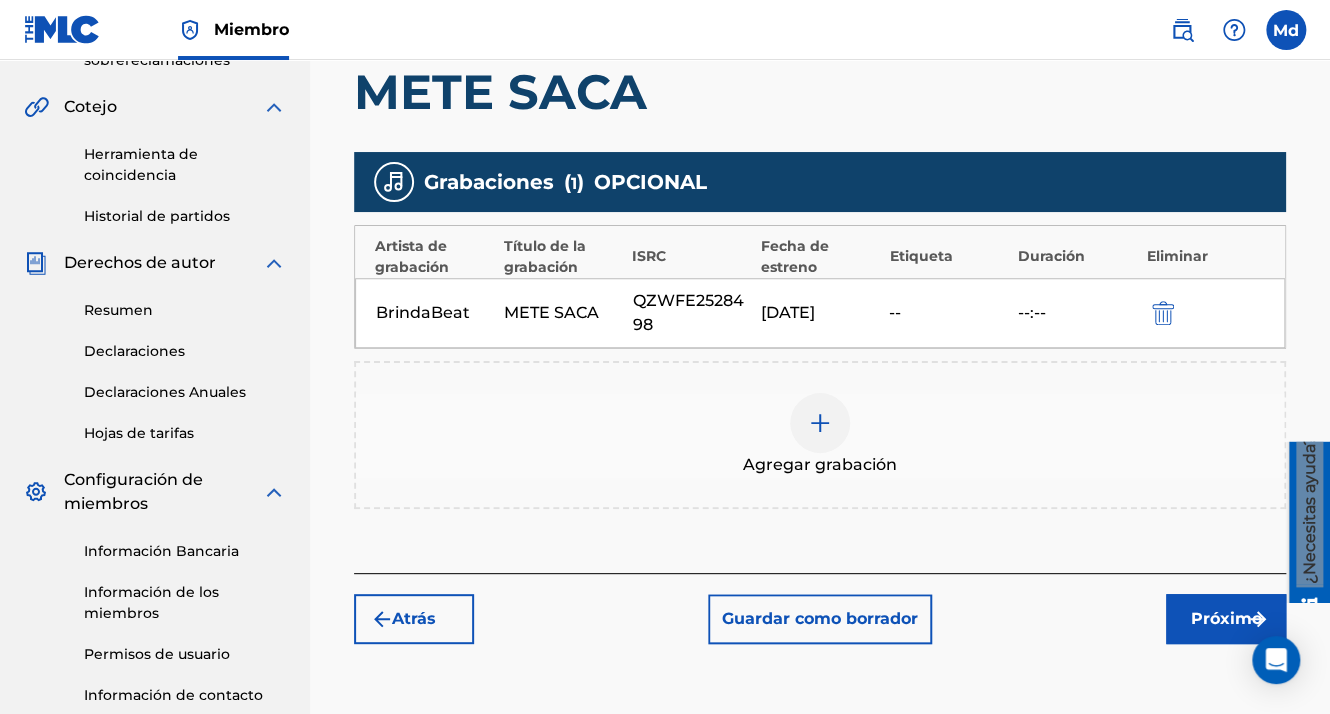 click on "Próximo" at bounding box center [1226, 619] 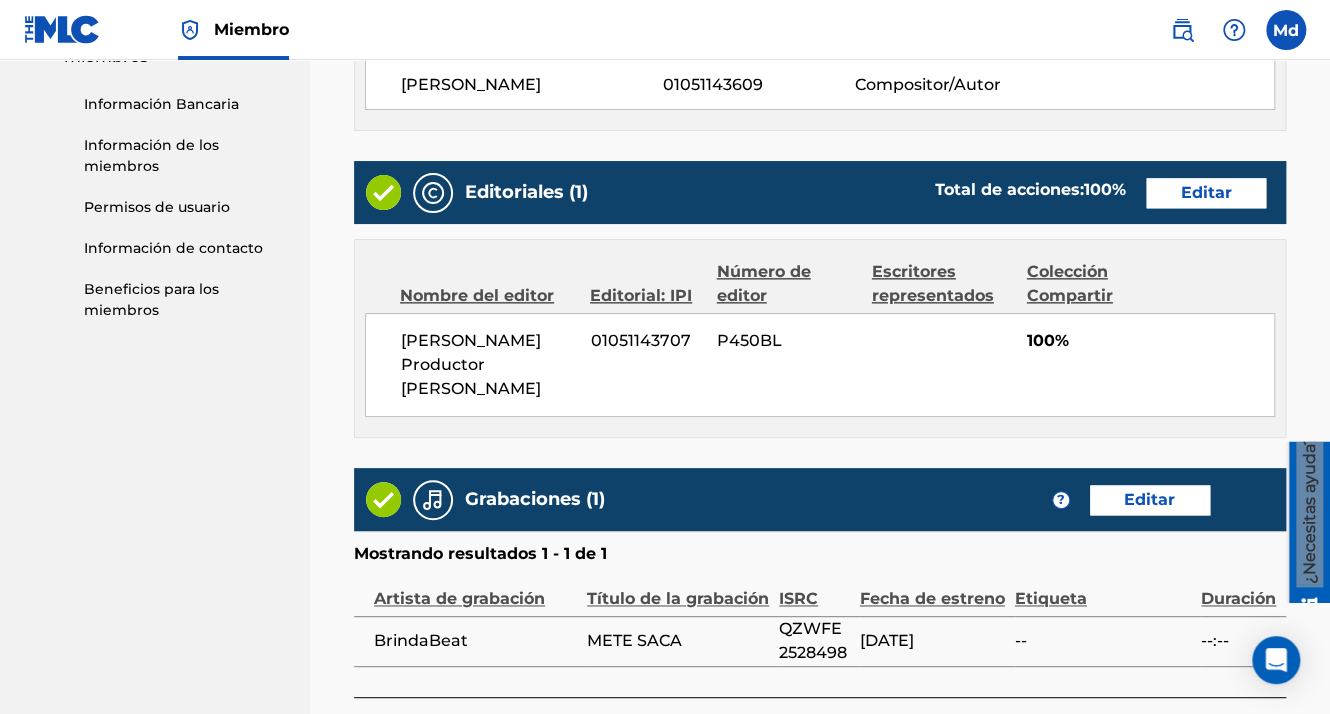 scroll, scrollTop: 1123, scrollLeft: 0, axis: vertical 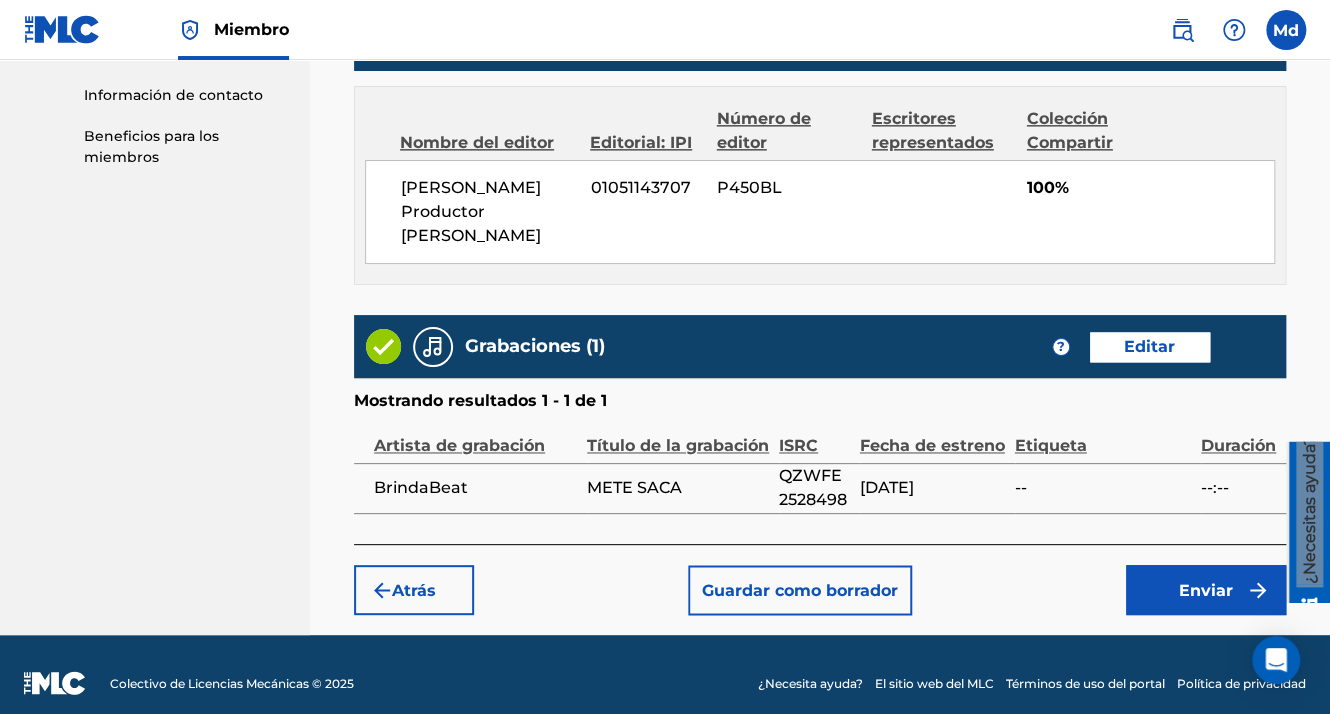 click on "Enviar" at bounding box center [1206, 590] 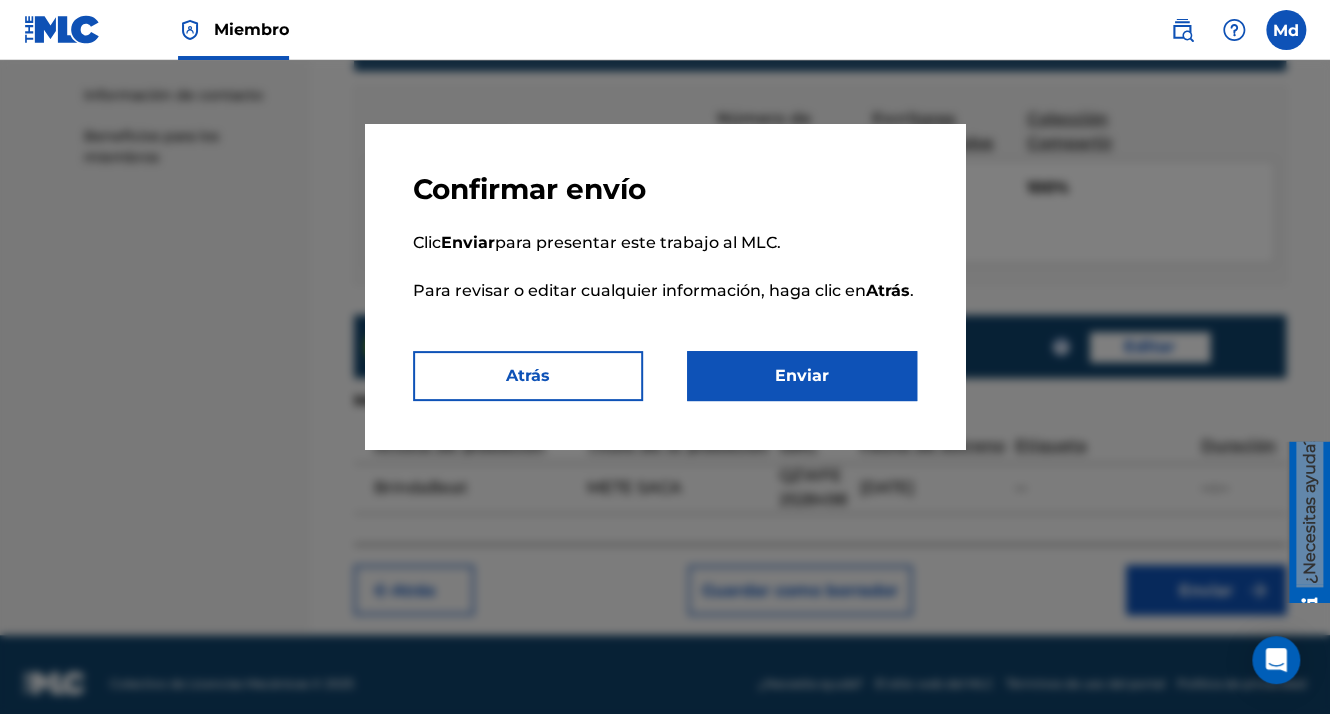 click on "Enviar" at bounding box center [802, 376] 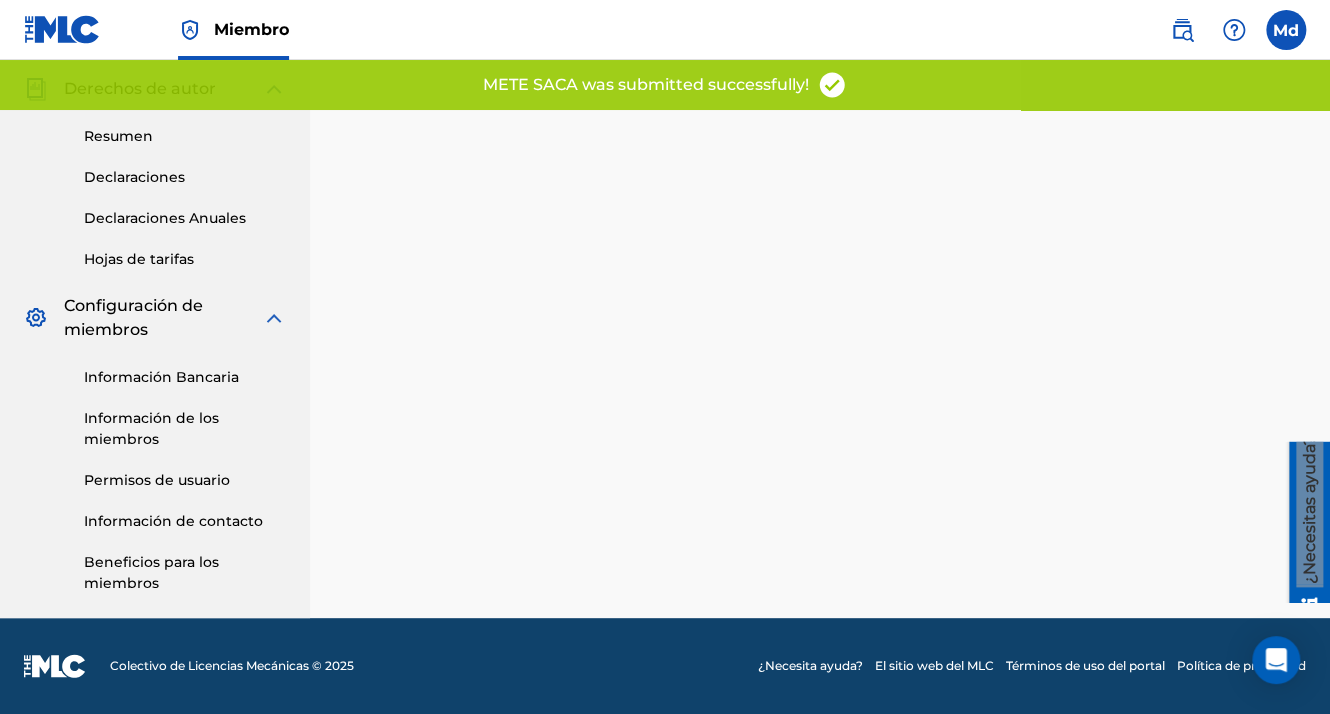 scroll, scrollTop: 0, scrollLeft: 0, axis: both 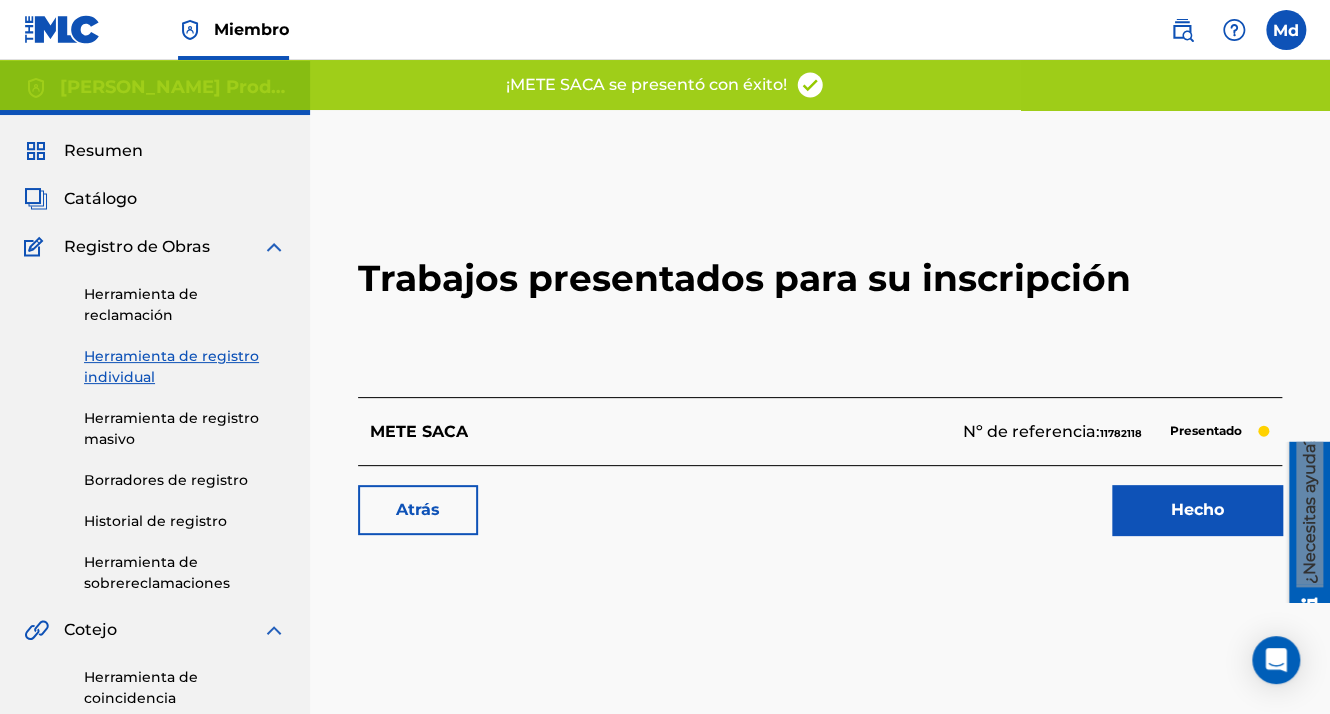 click on "Hecho" at bounding box center (1197, 510) 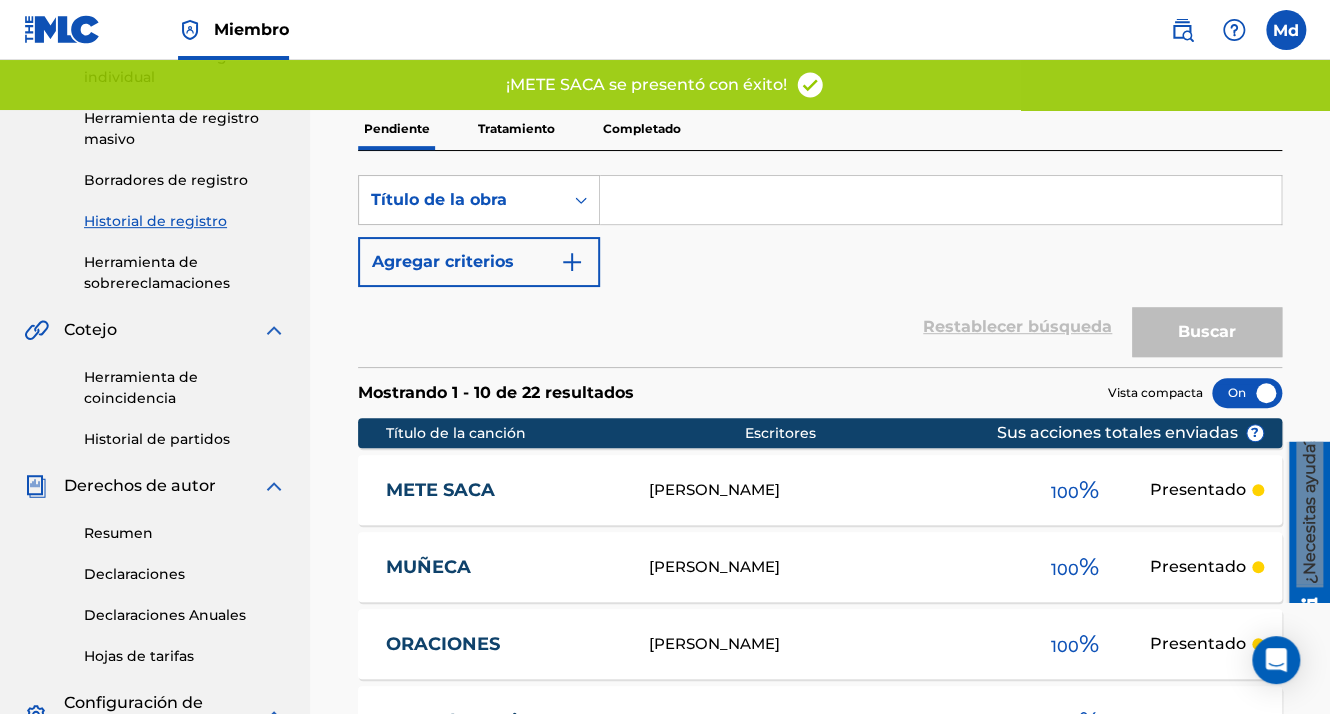 scroll, scrollTop: 0, scrollLeft: 0, axis: both 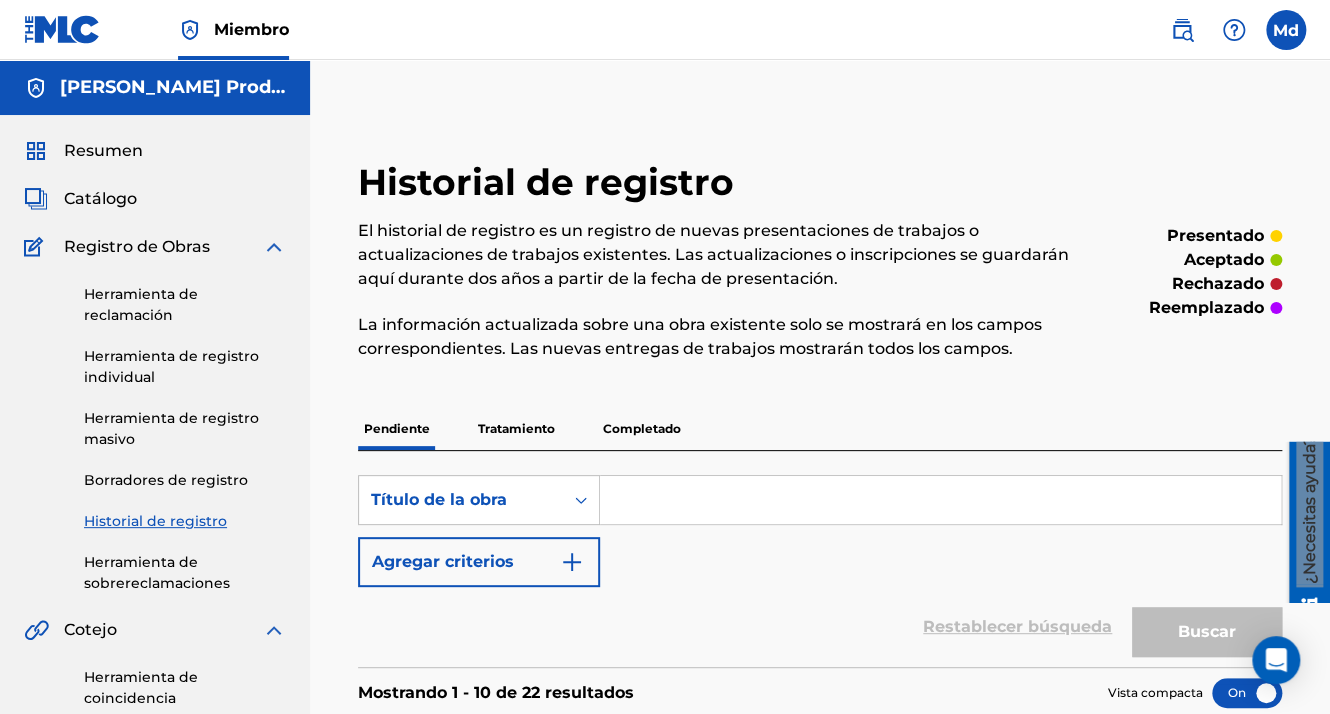 click at bounding box center (62, 29) 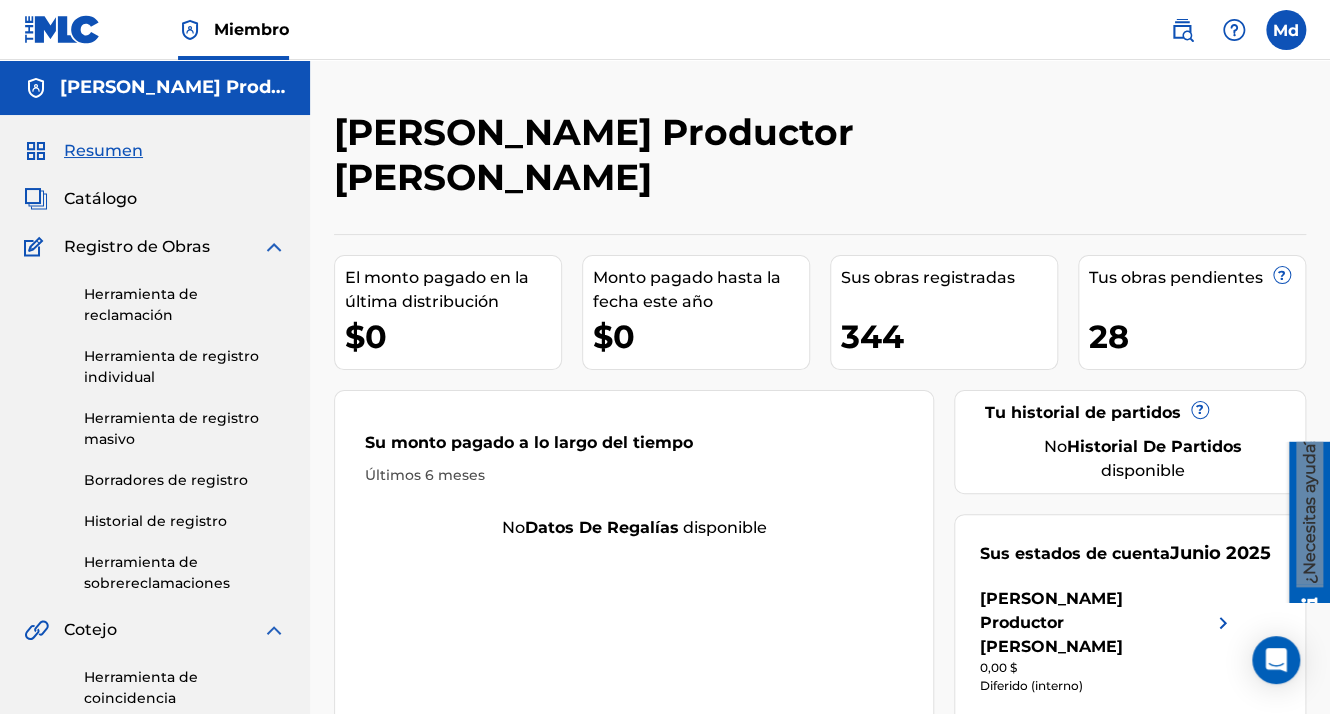 click on "Catálogo" at bounding box center (100, 199) 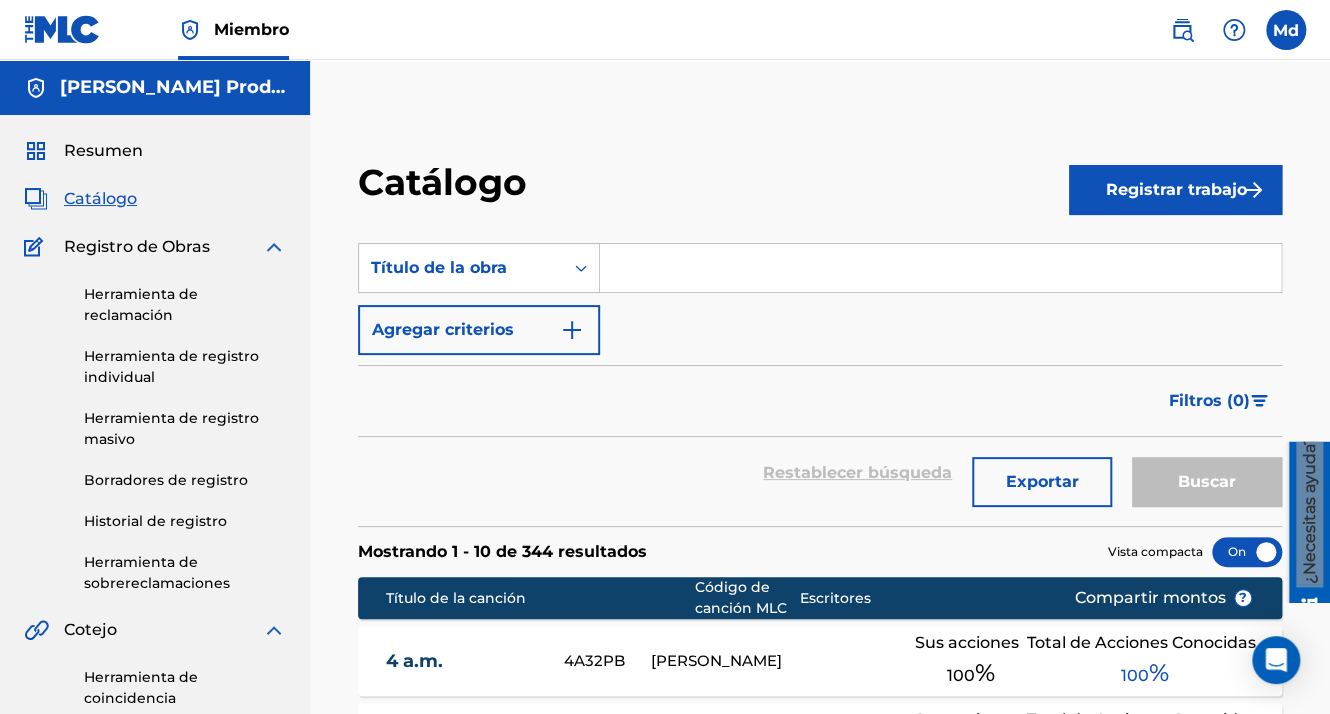 click on "Registrar trabajo" at bounding box center [1175, 190] 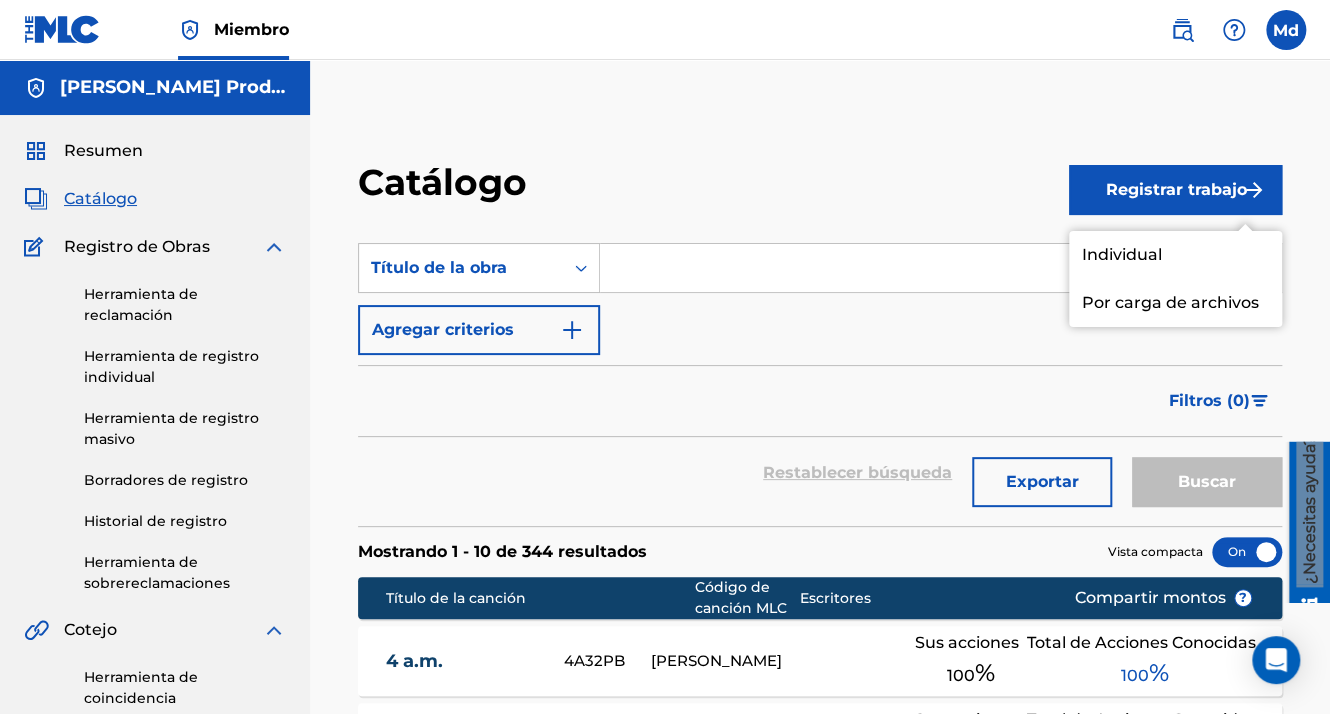 click on "Individual" at bounding box center [1175, 255] 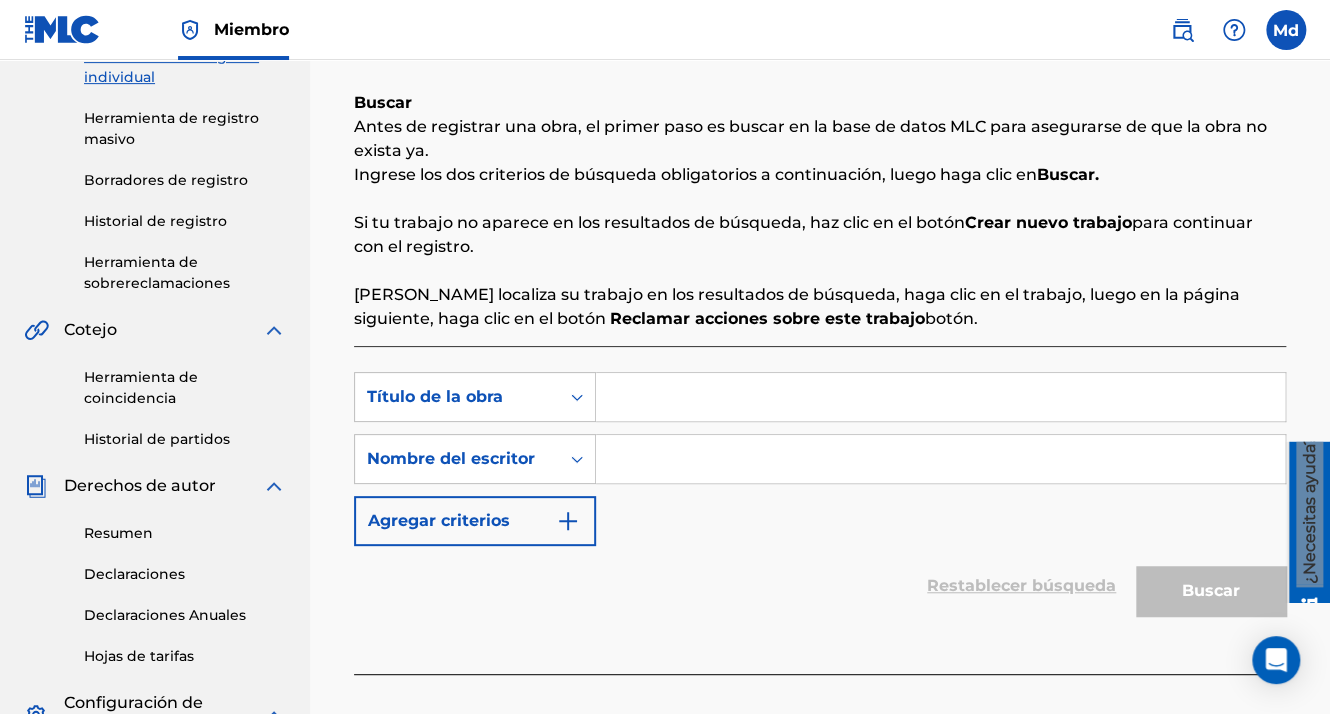 scroll, scrollTop: 400, scrollLeft: 0, axis: vertical 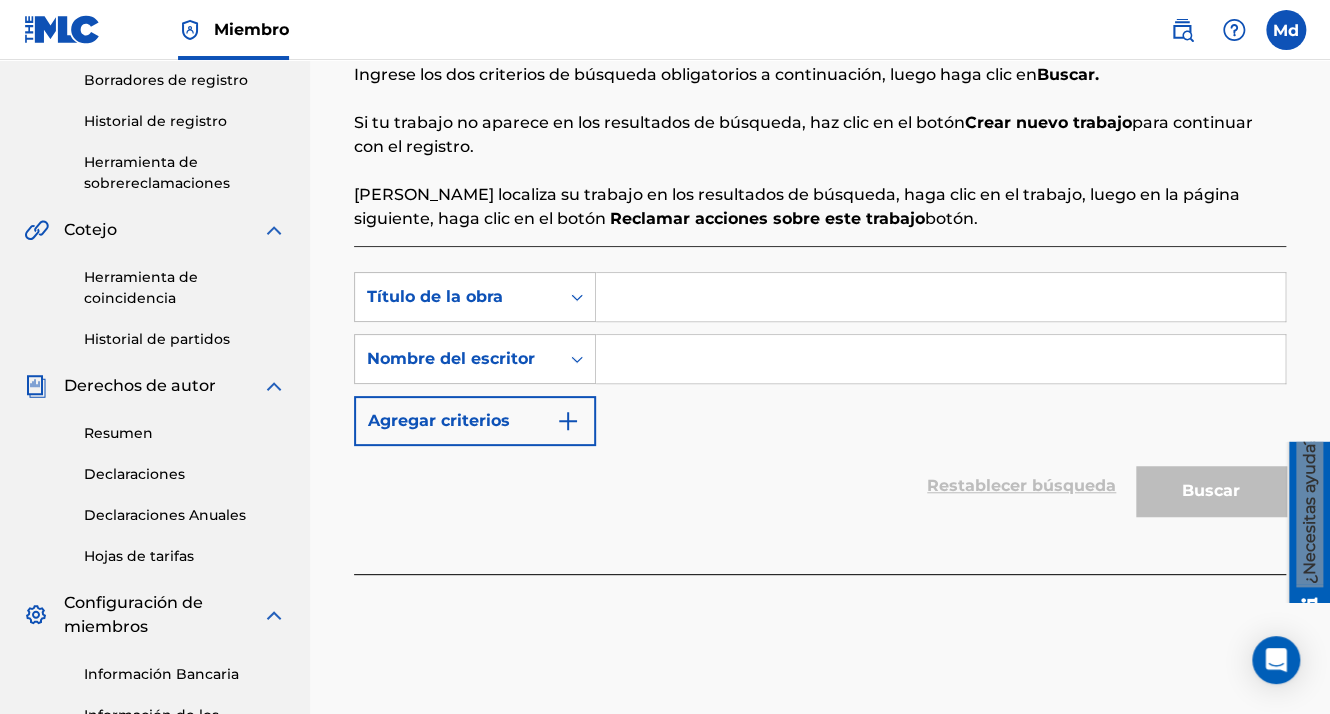 click at bounding box center (940, 297) 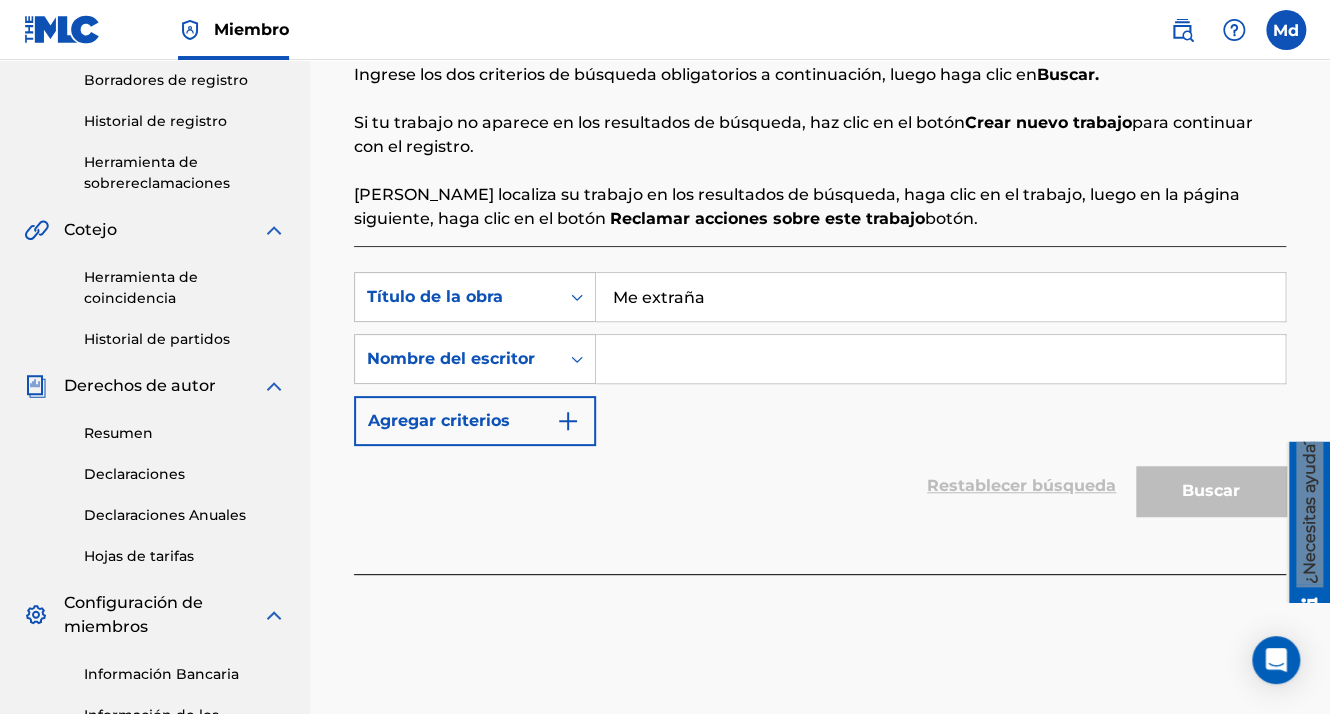 click at bounding box center [940, 359] 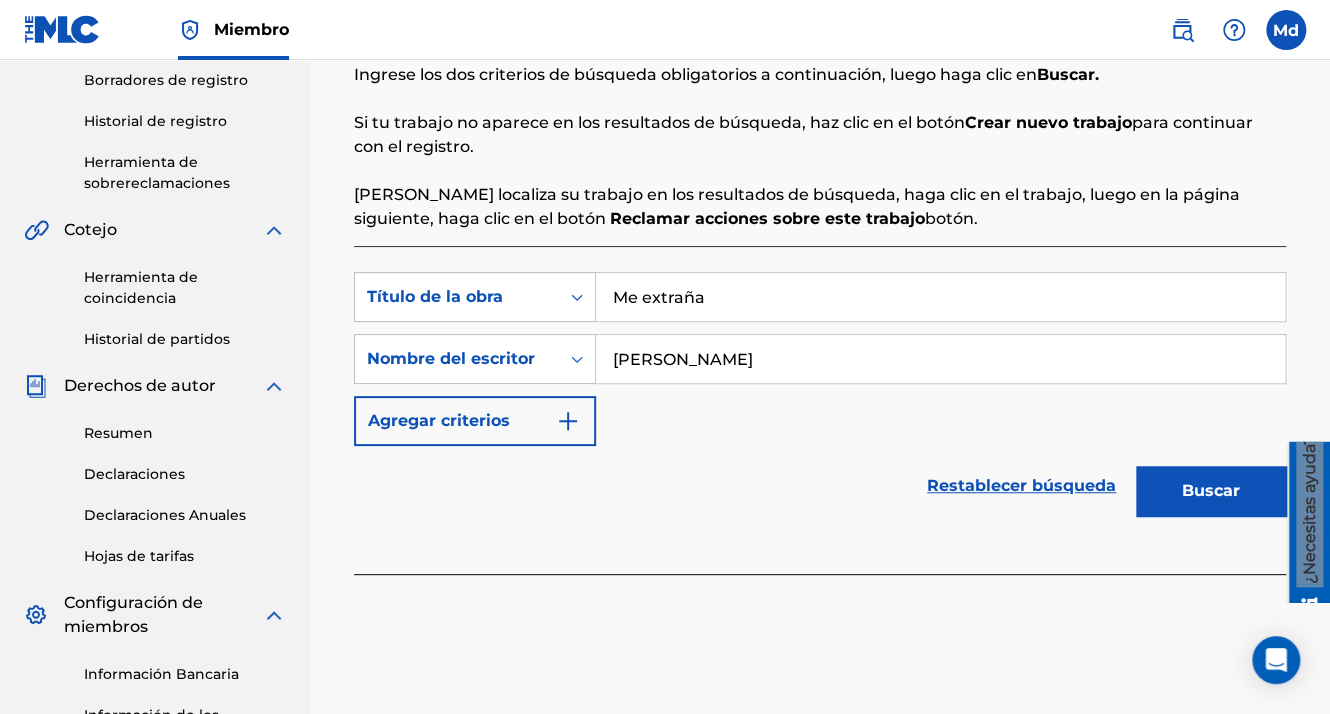 click on "Agregar criterios" at bounding box center [475, 421] 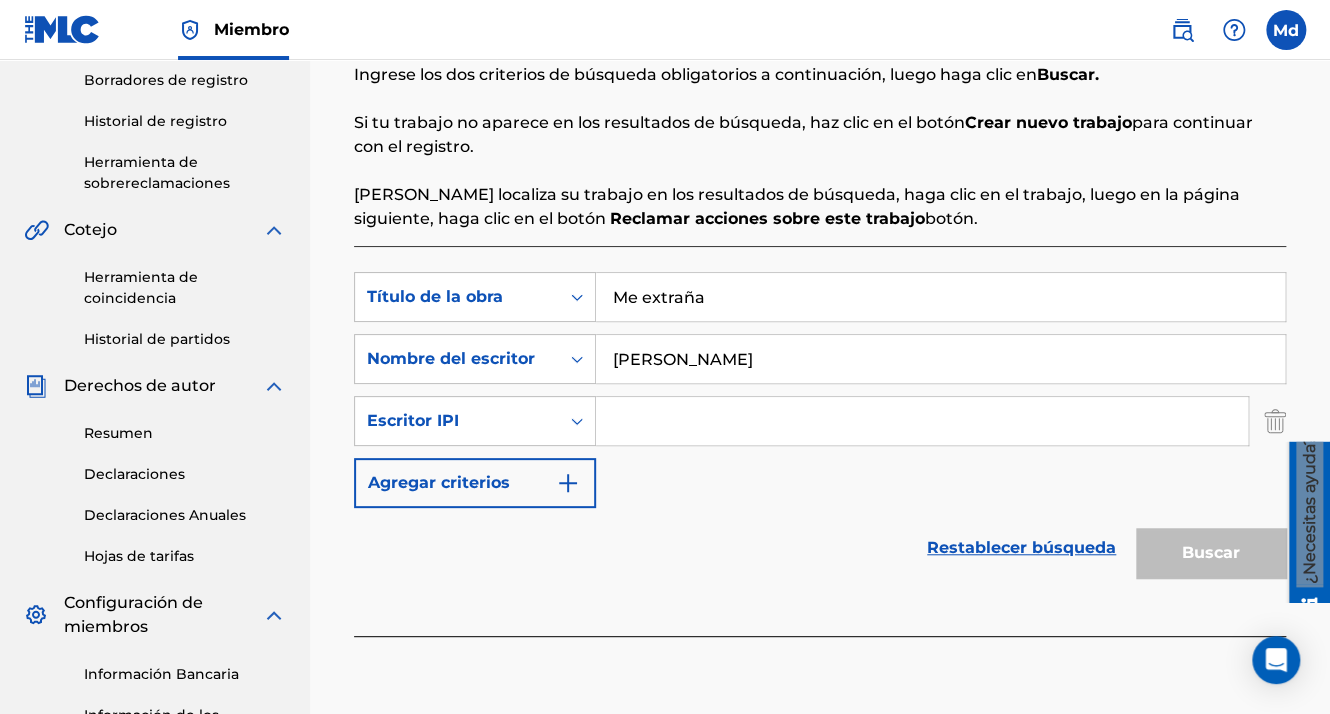click at bounding box center [922, 421] 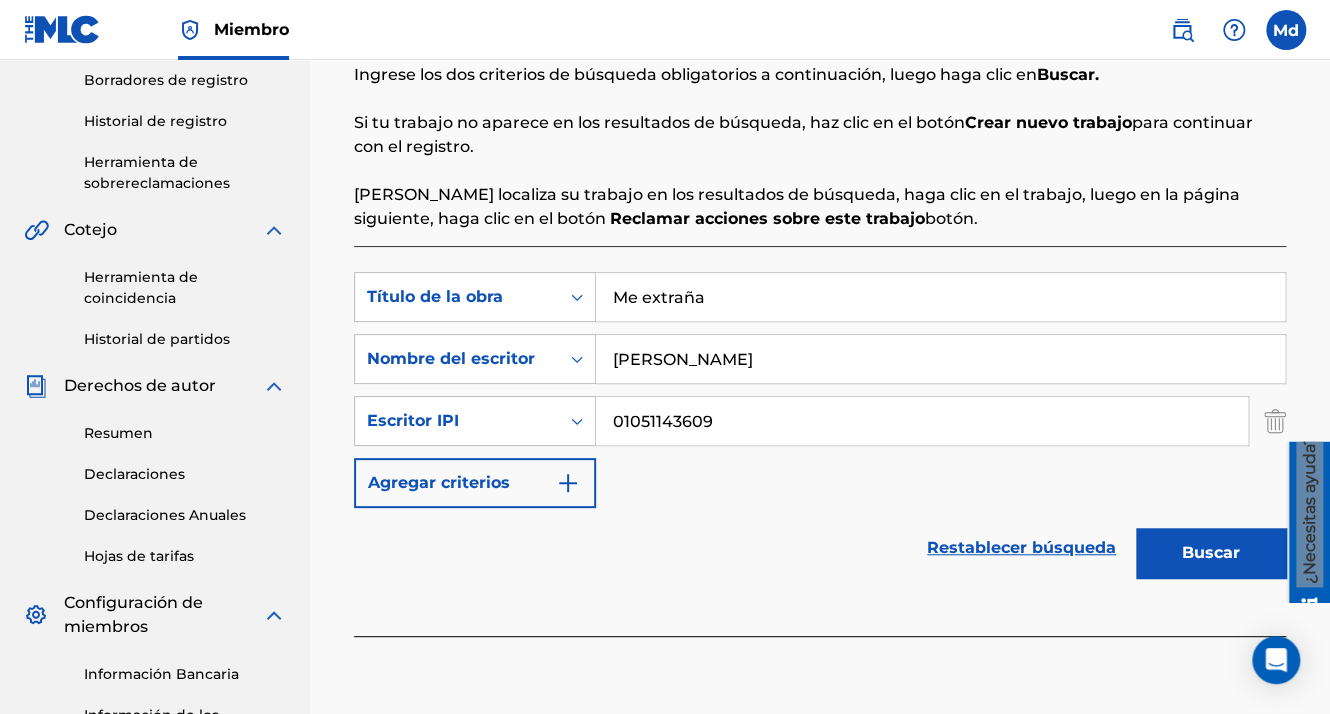 click on "Buscar" at bounding box center (1211, 553) 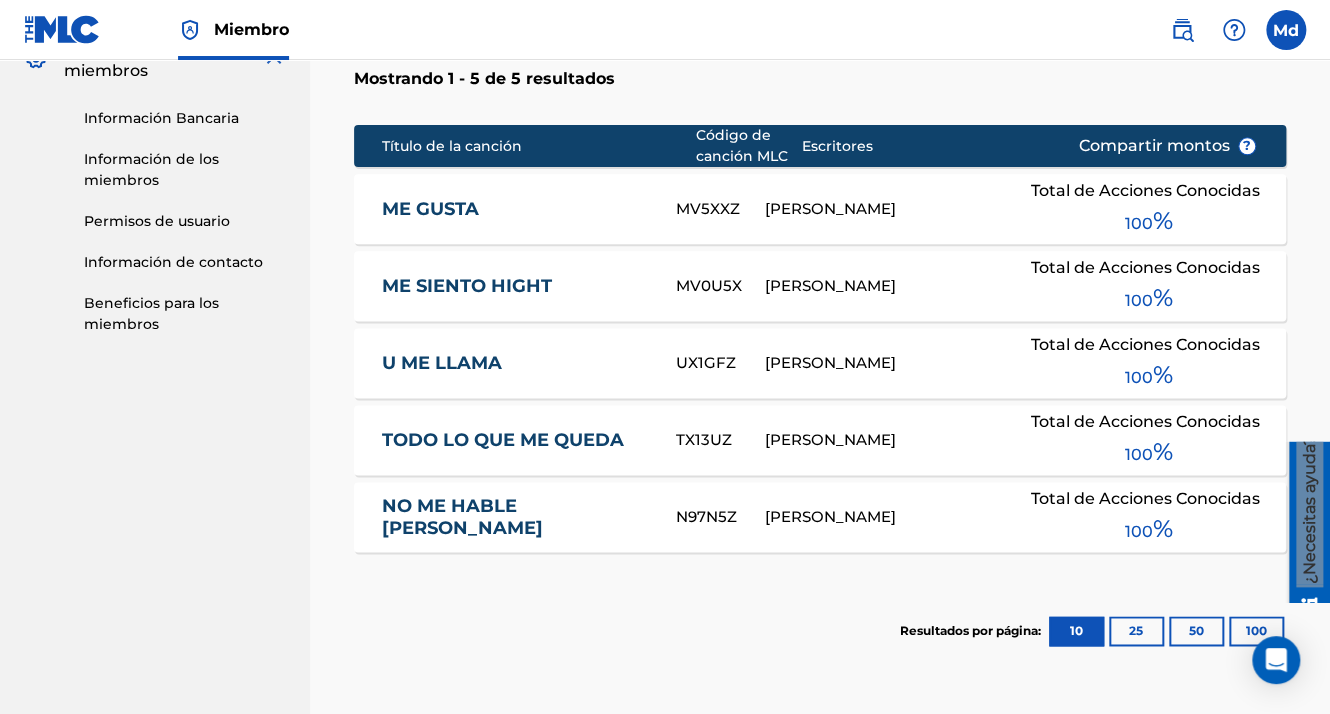 scroll, scrollTop: 1154, scrollLeft: 0, axis: vertical 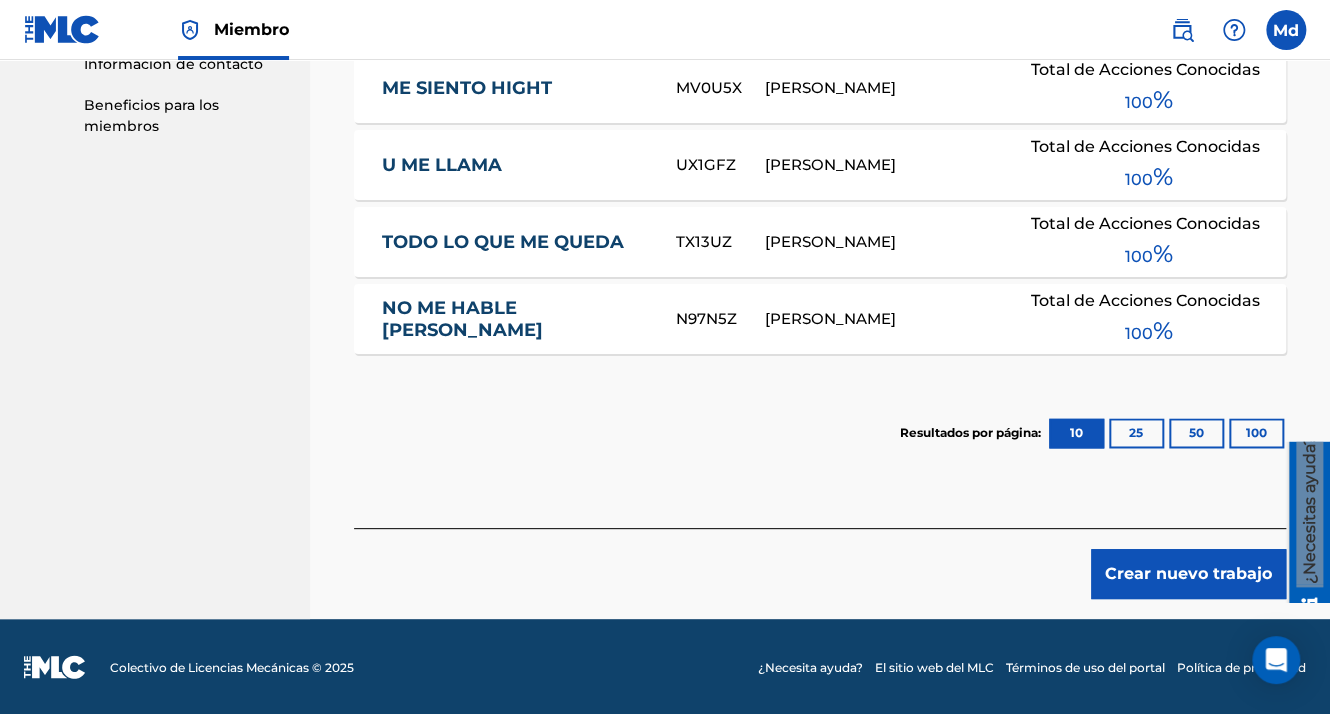 click on "Crear nuevo trabajo" at bounding box center [1188, 574] 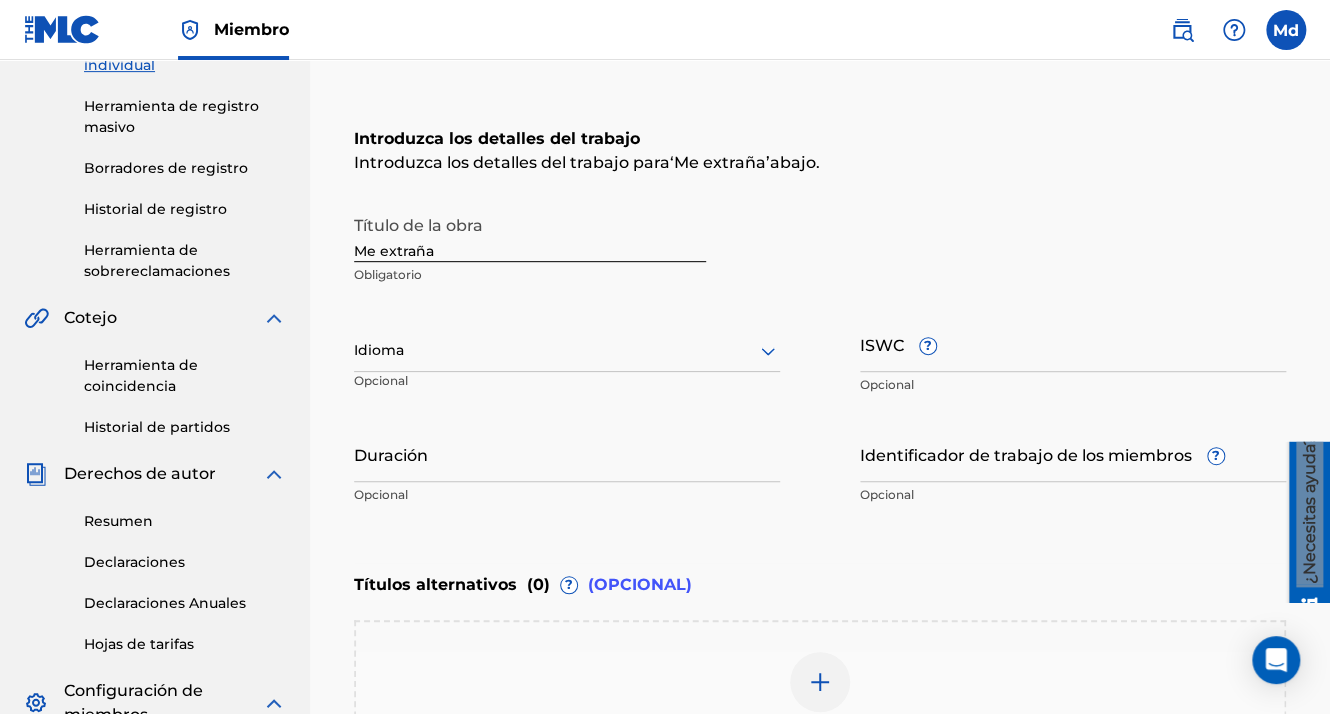 scroll, scrollTop: 296, scrollLeft: 0, axis: vertical 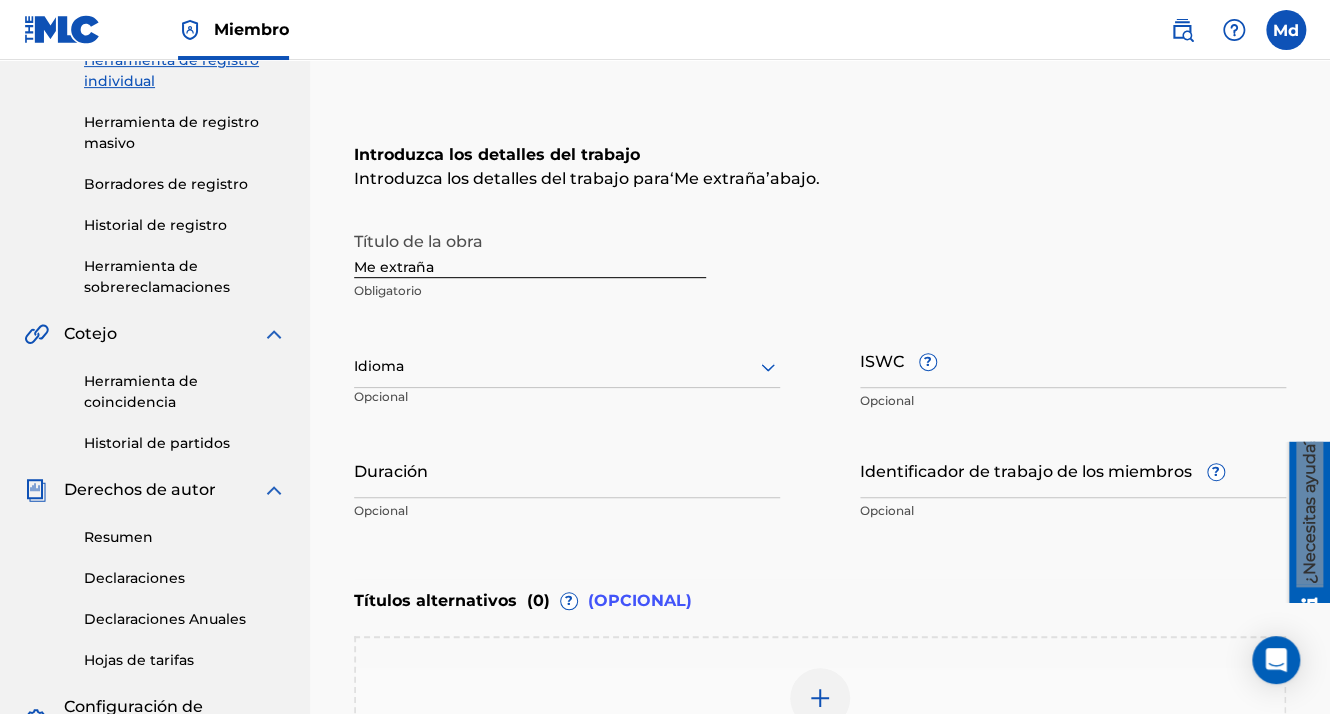 click at bounding box center (567, 366) 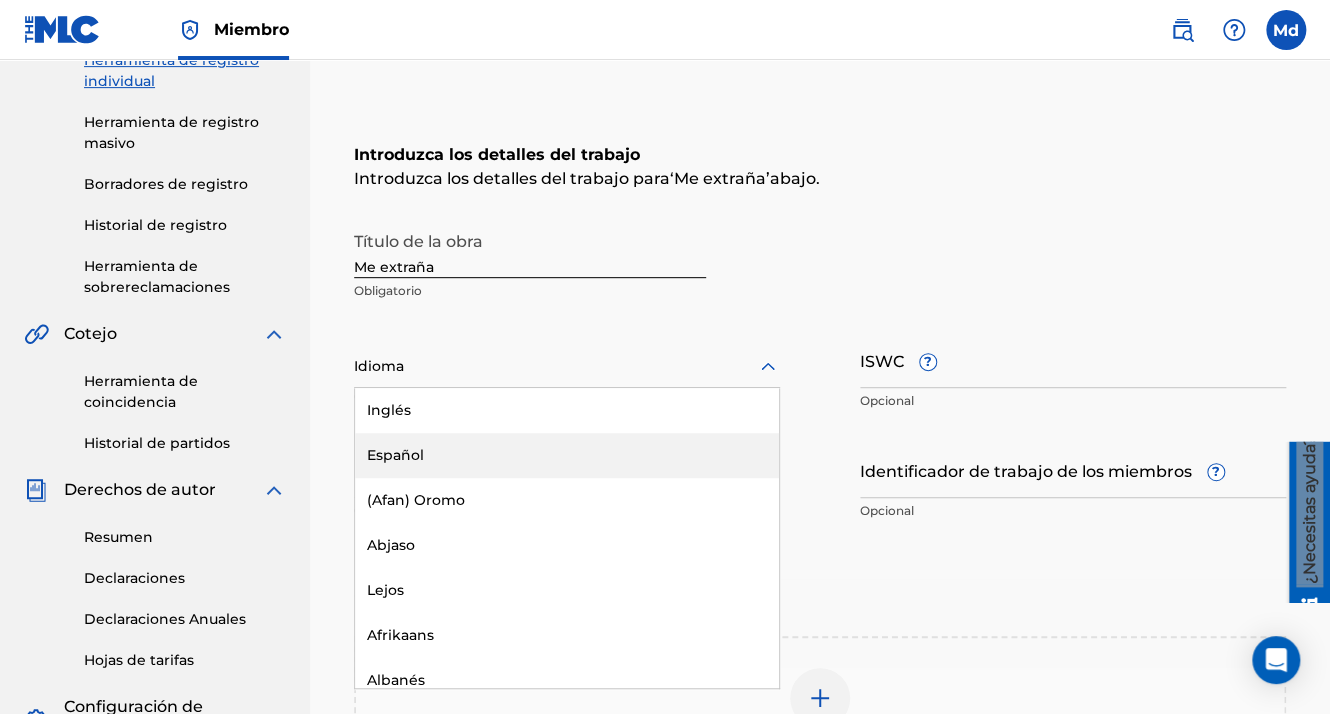 click on "Español" at bounding box center [567, 455] 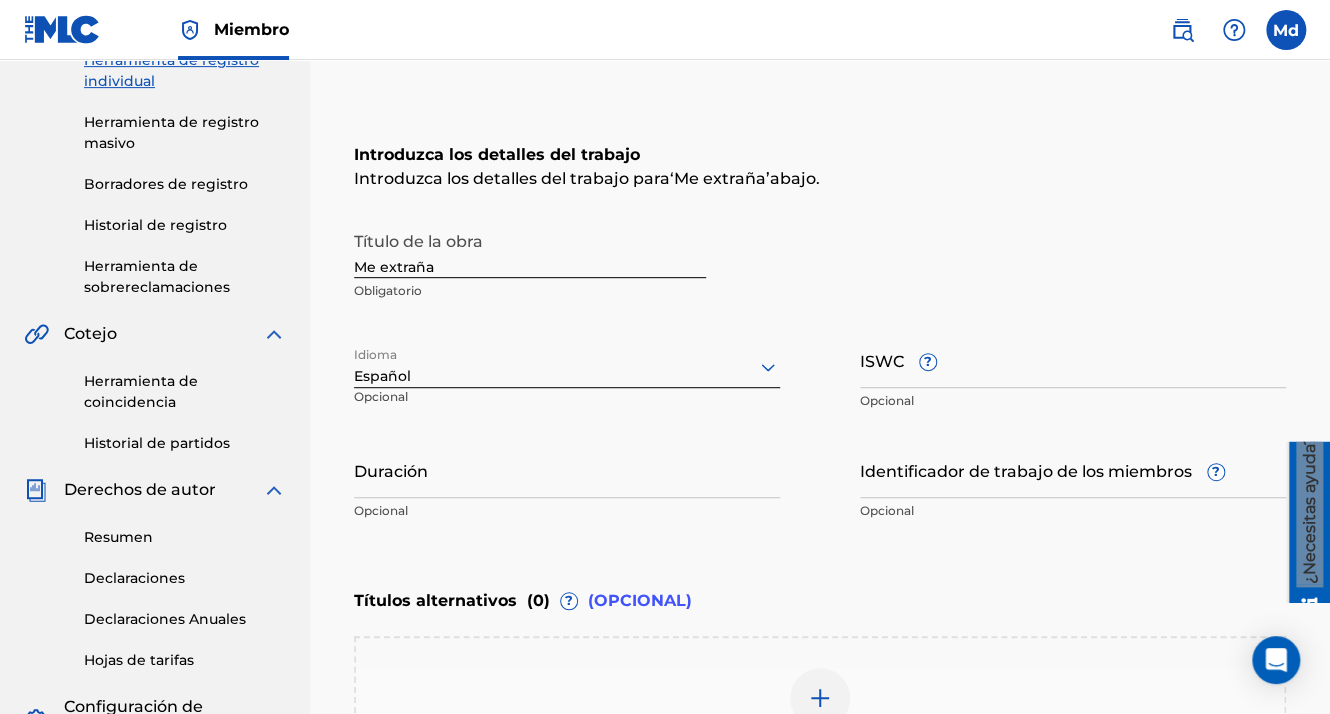 scroll, scrollTop: 596, scrollLeft: 0, axis: vertical 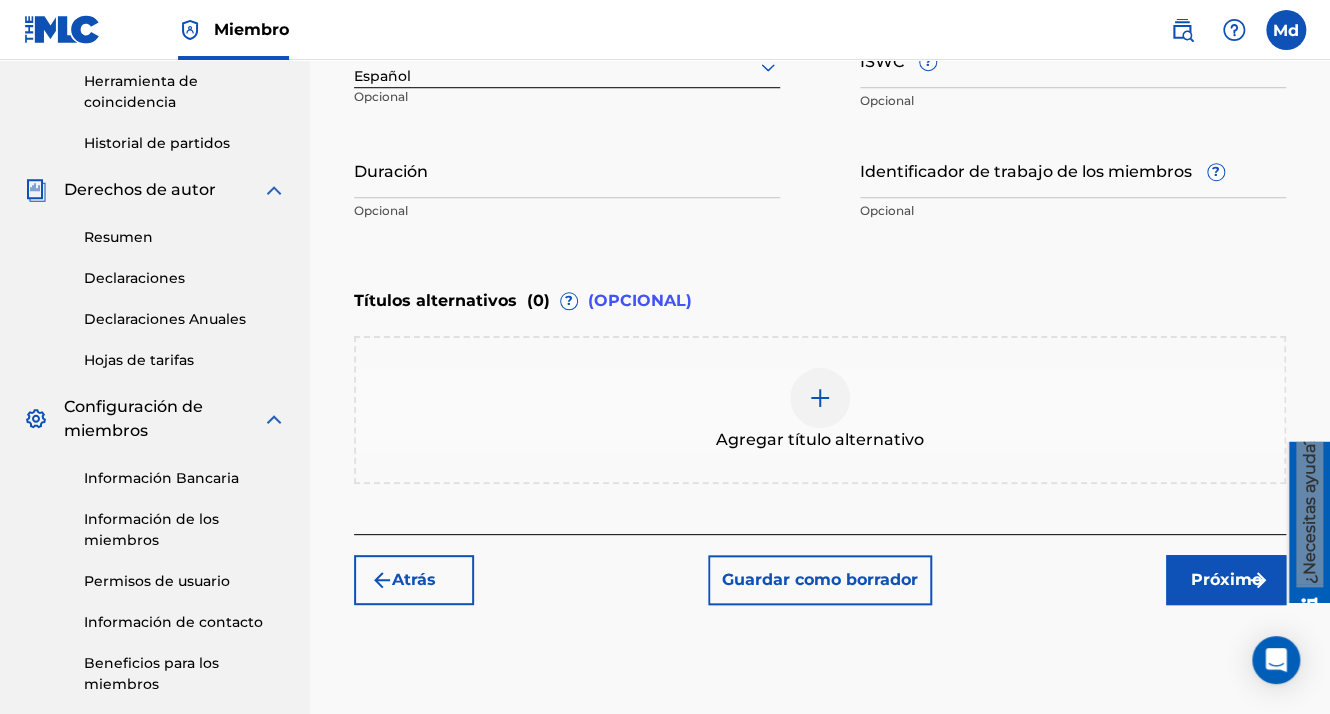 click on "Próximo" at bounding box center [1226, 580] 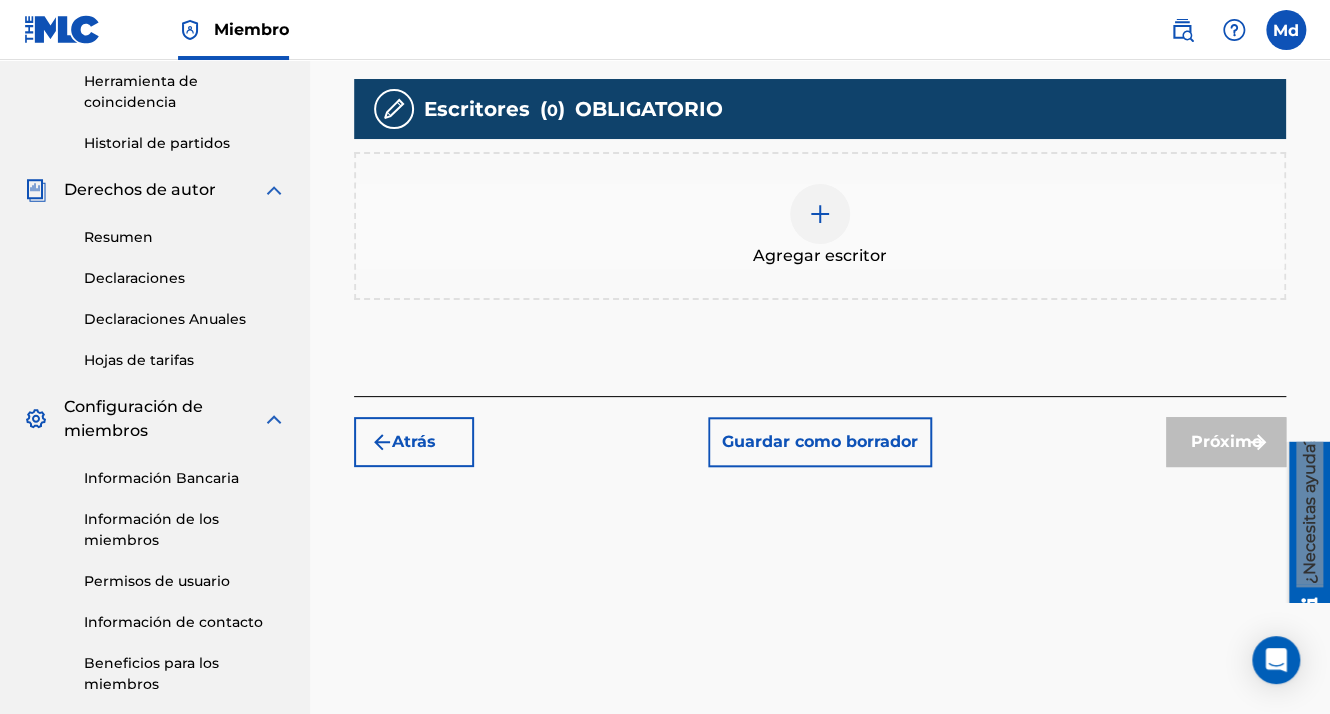 scroll, scrollTop: 490, scrollLeft: 0, axis: vertical 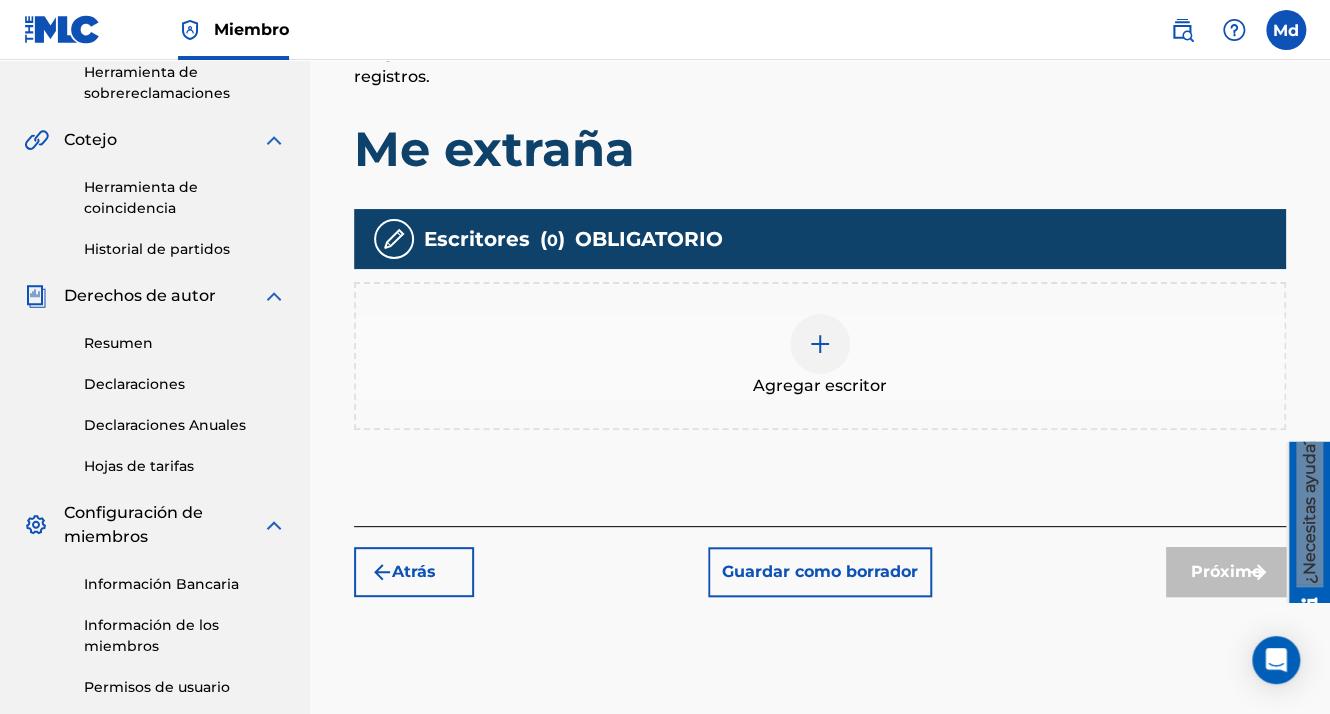 click at bounding box center (820, 344) 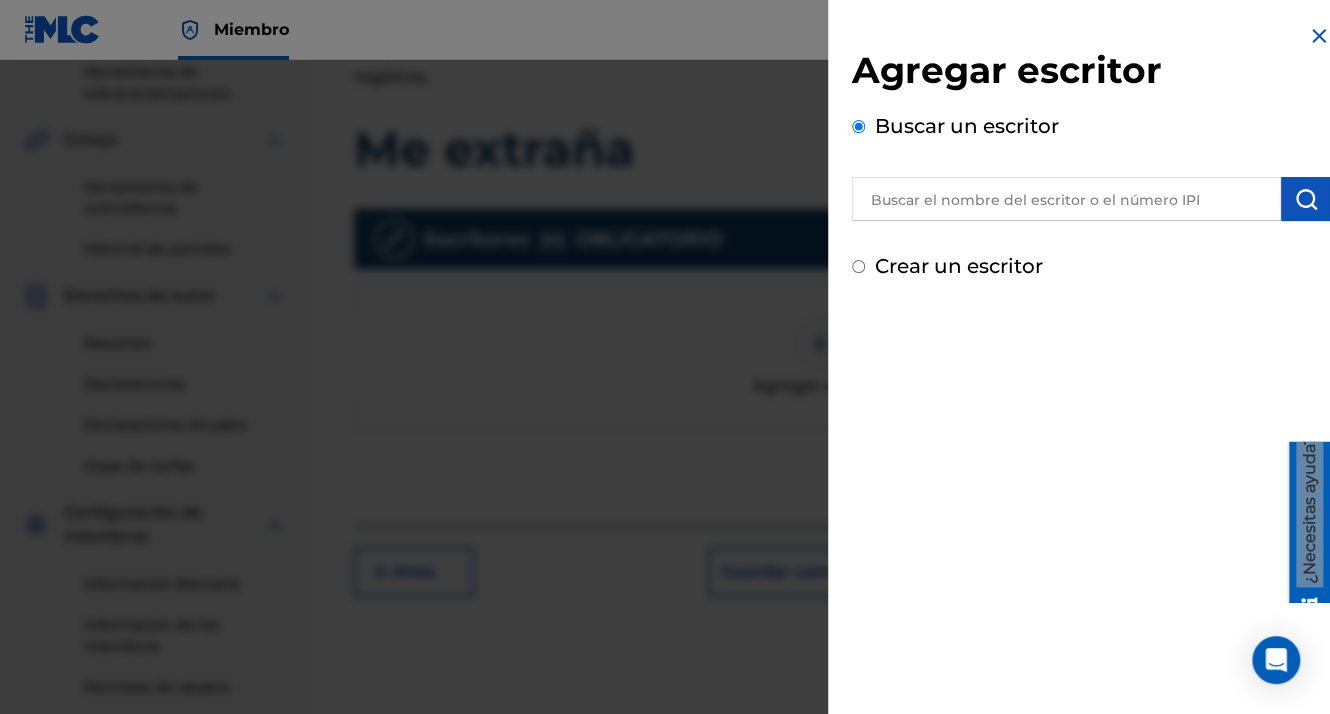 click at bounding box center [1066, 199] 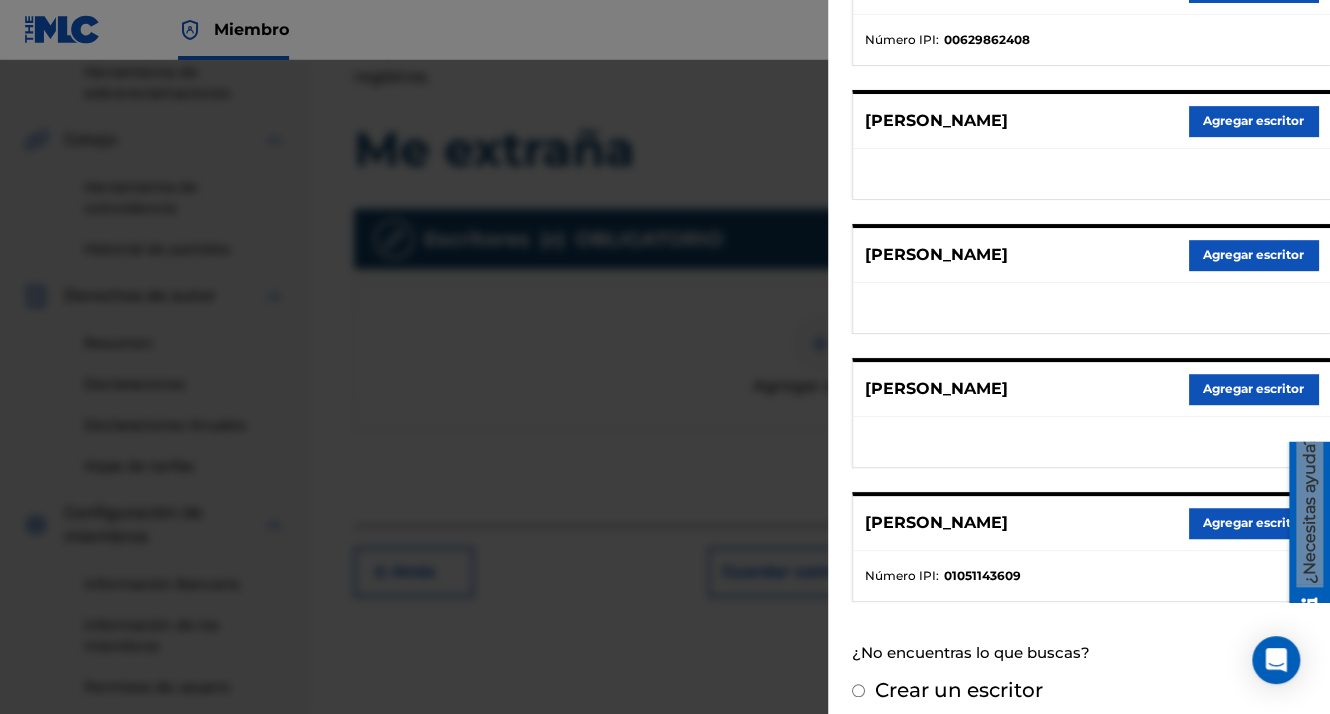 scroll, scrollTop: 344, scrollLeft: 0, axis: vertical 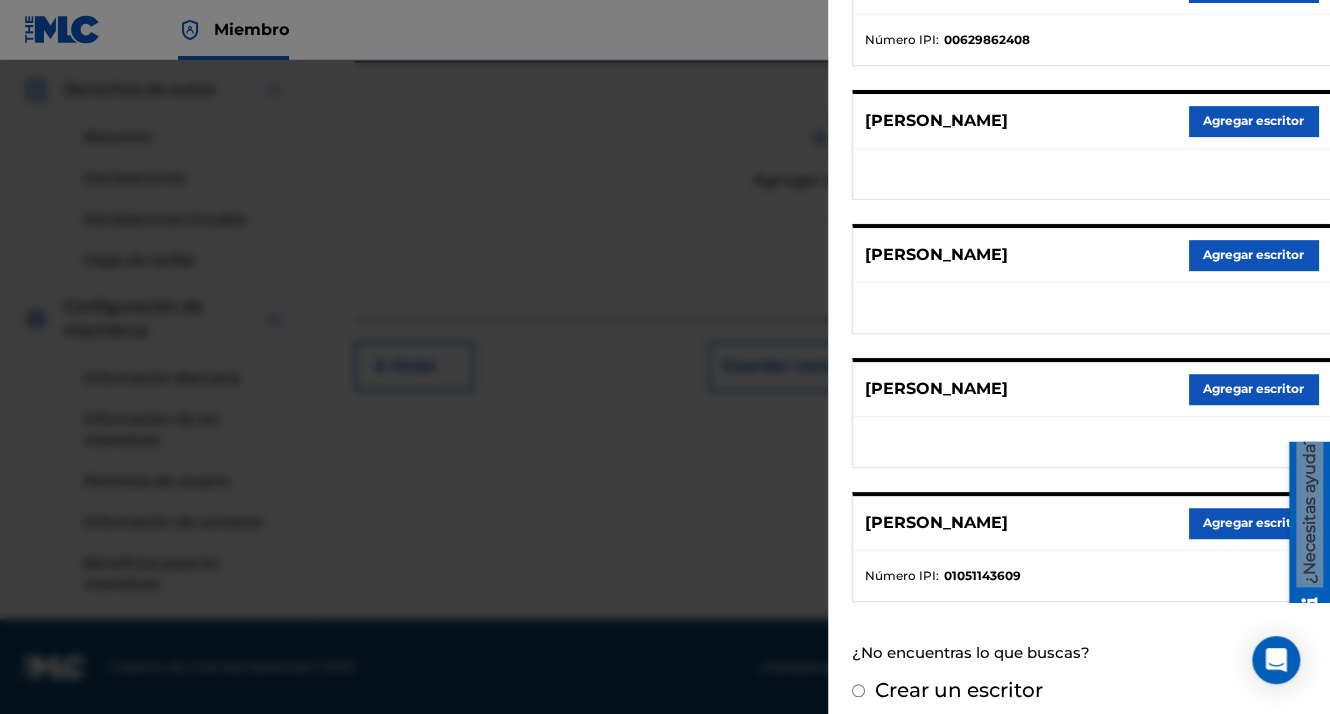click on "Agregar escritor" at bounding box center (1253, 523) 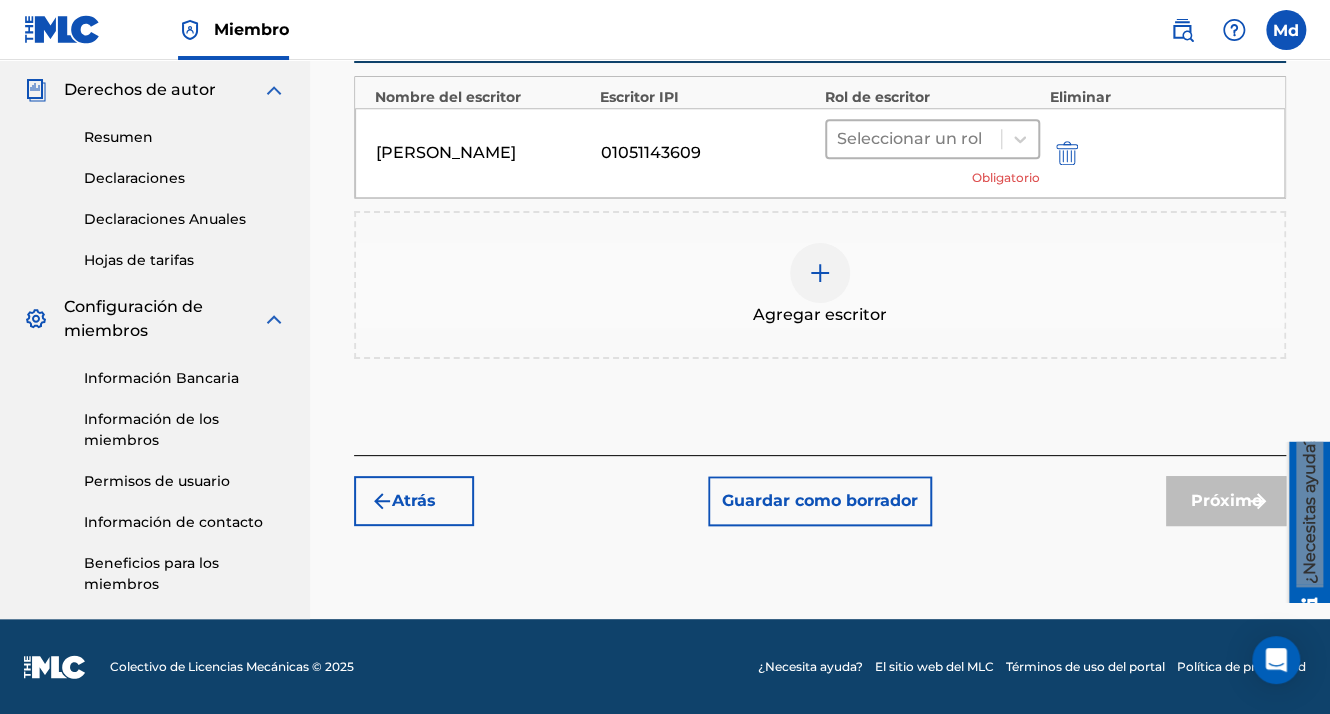drag, startPoint x: 865, startPoint y: 158, endPoint x: 858, endPoint y: 141, distance: 18.384777 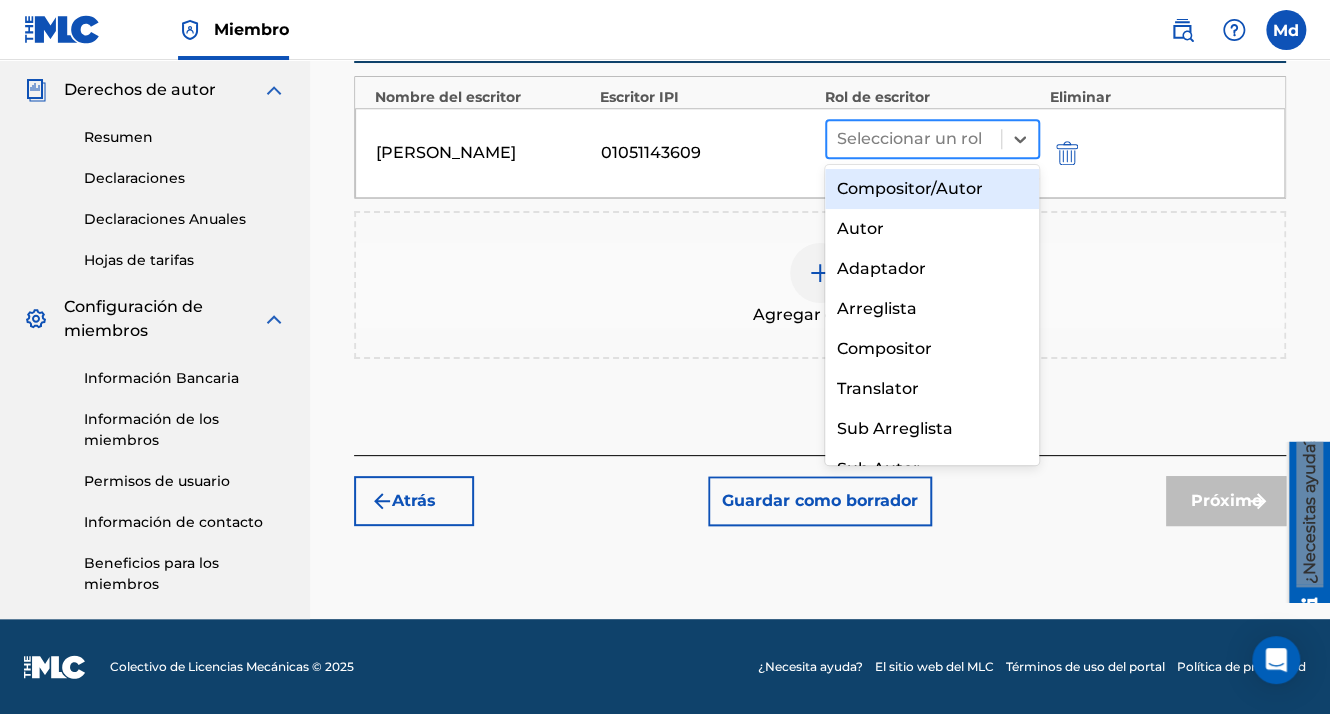 click at bounding box center (914, 139) 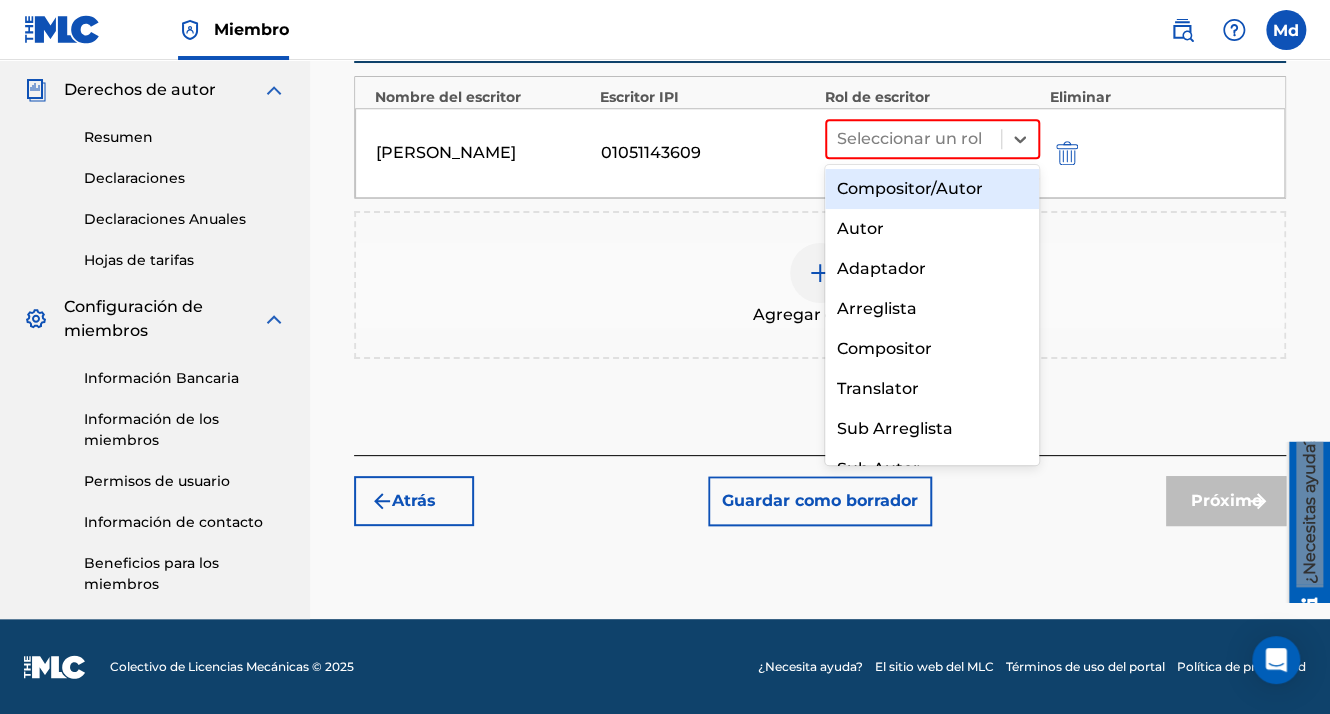 click on "Compositor/Autor" at bounding box center [932, 189] 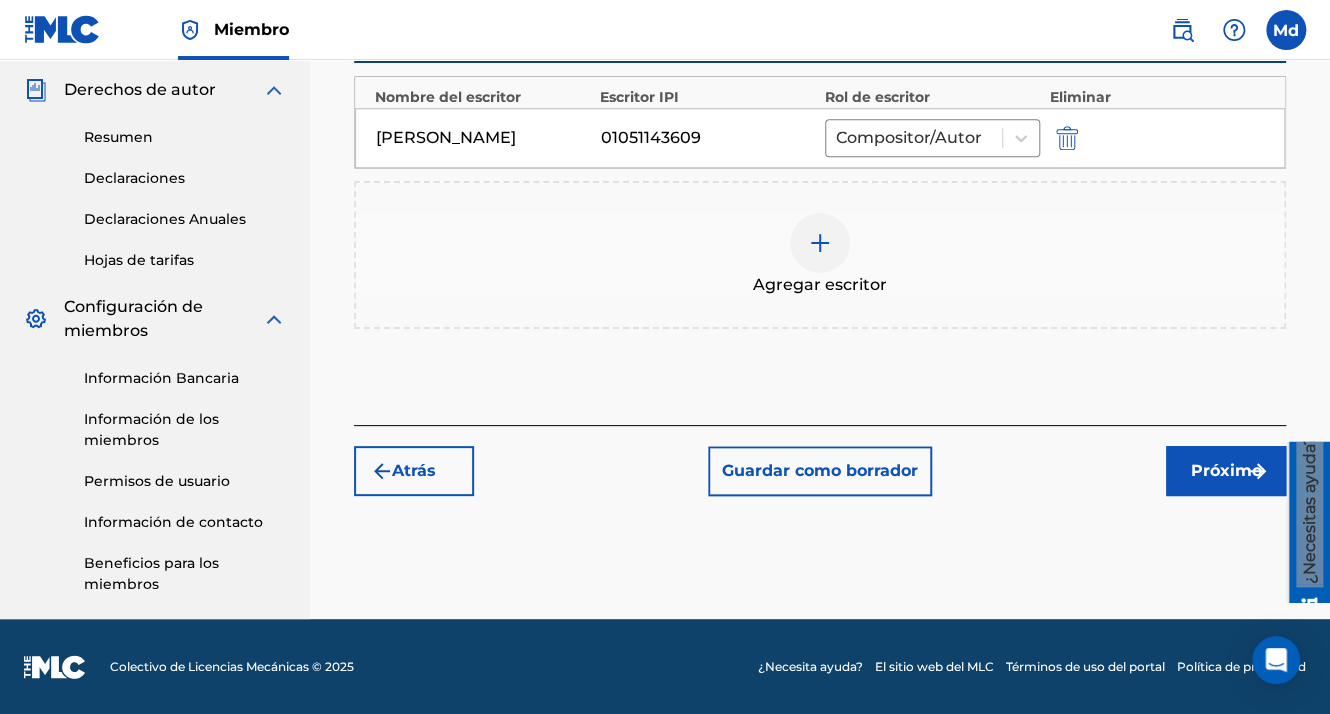 click on "Próximo" at bounding box center [1226, 471] 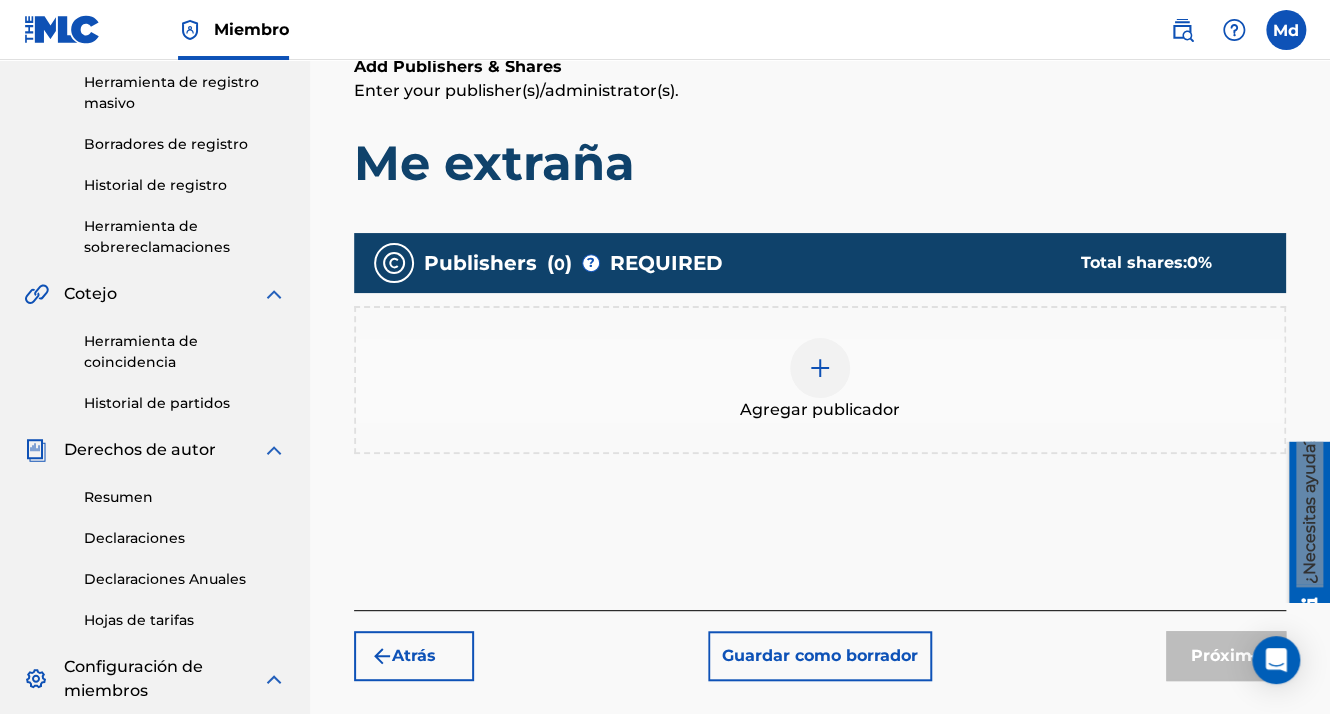 scroll, scrollTop: 400, scrollLeft: 0, axis: vertical 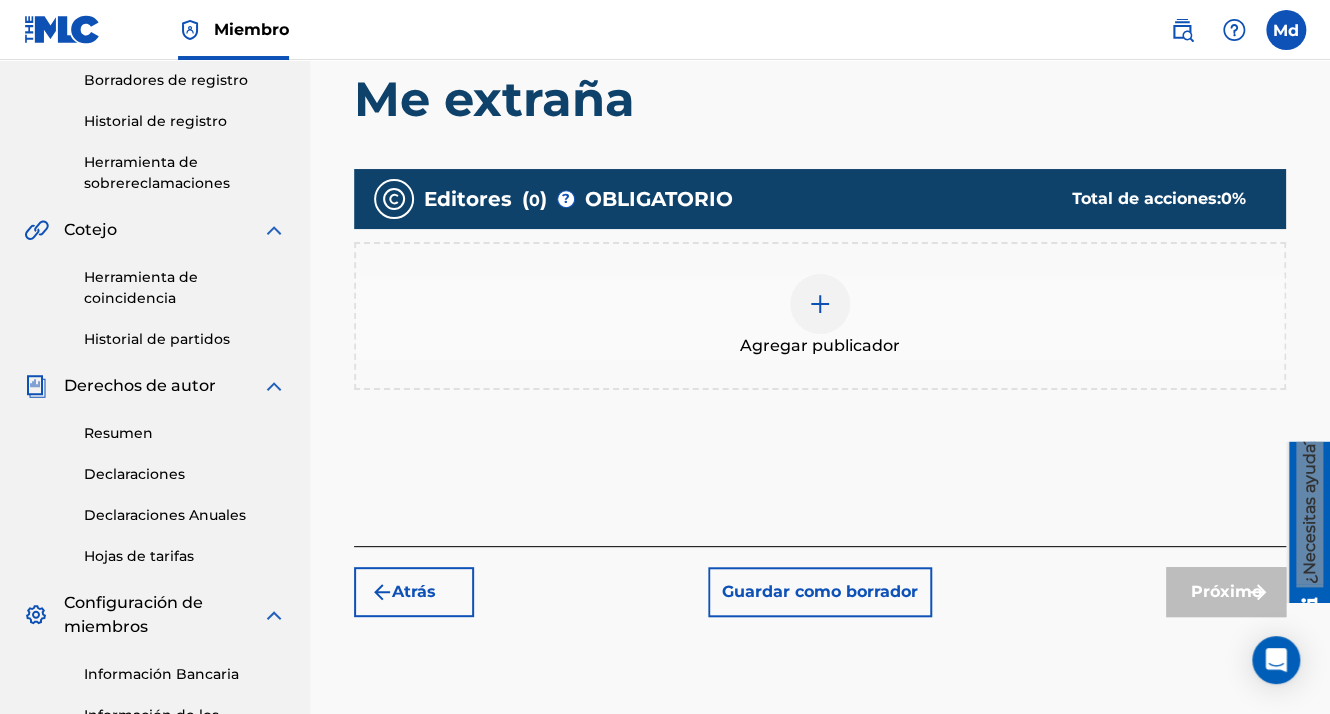 click on "Agregar publicador" at bounding box center [820, 316] 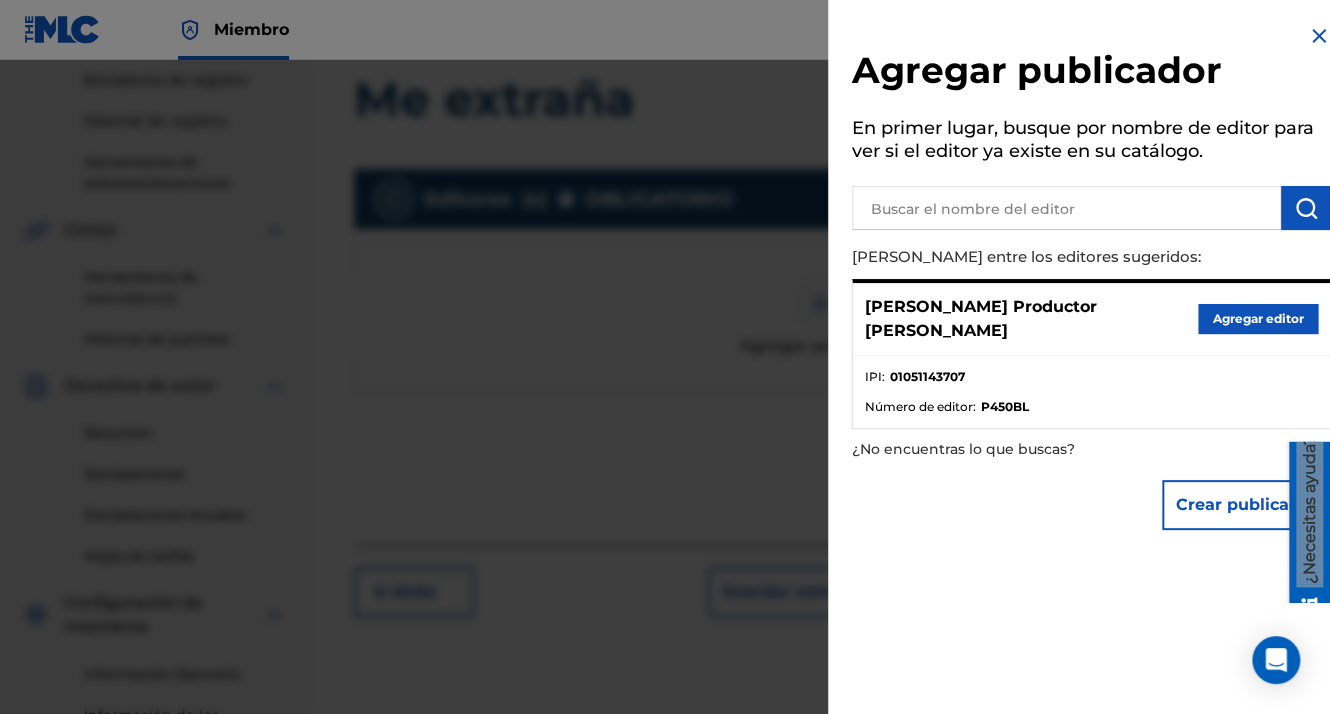 click on "Agregar editor" at bounding box center [1258, 319] 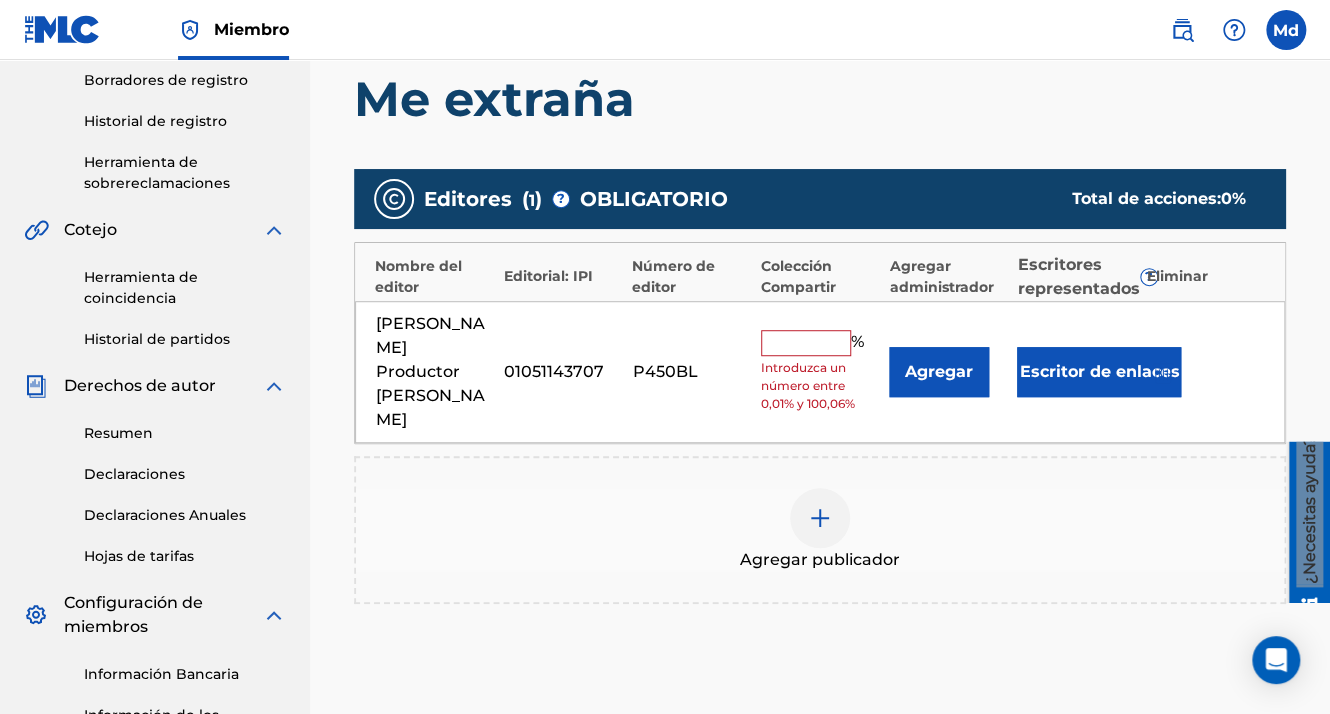 click at bounding box center (806, 343) 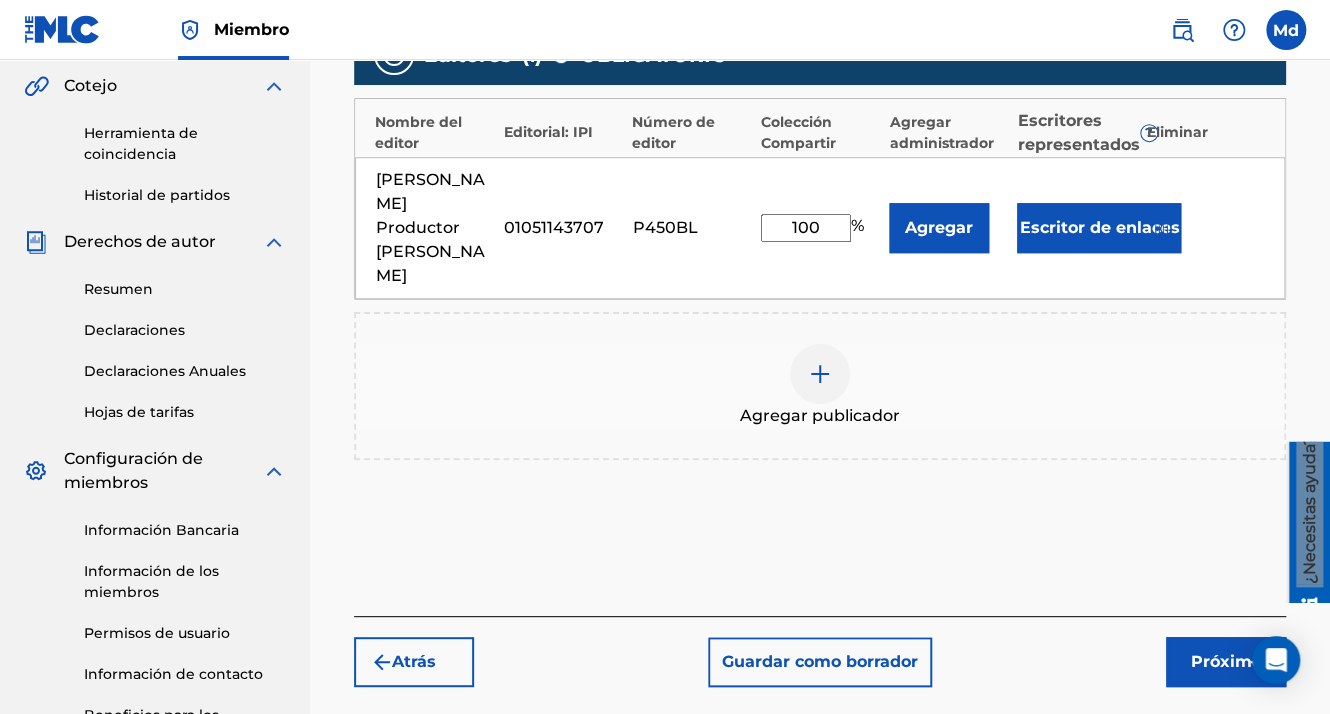 scroll, scrollTop: 600, scrollLeft: 0, axis: vertical 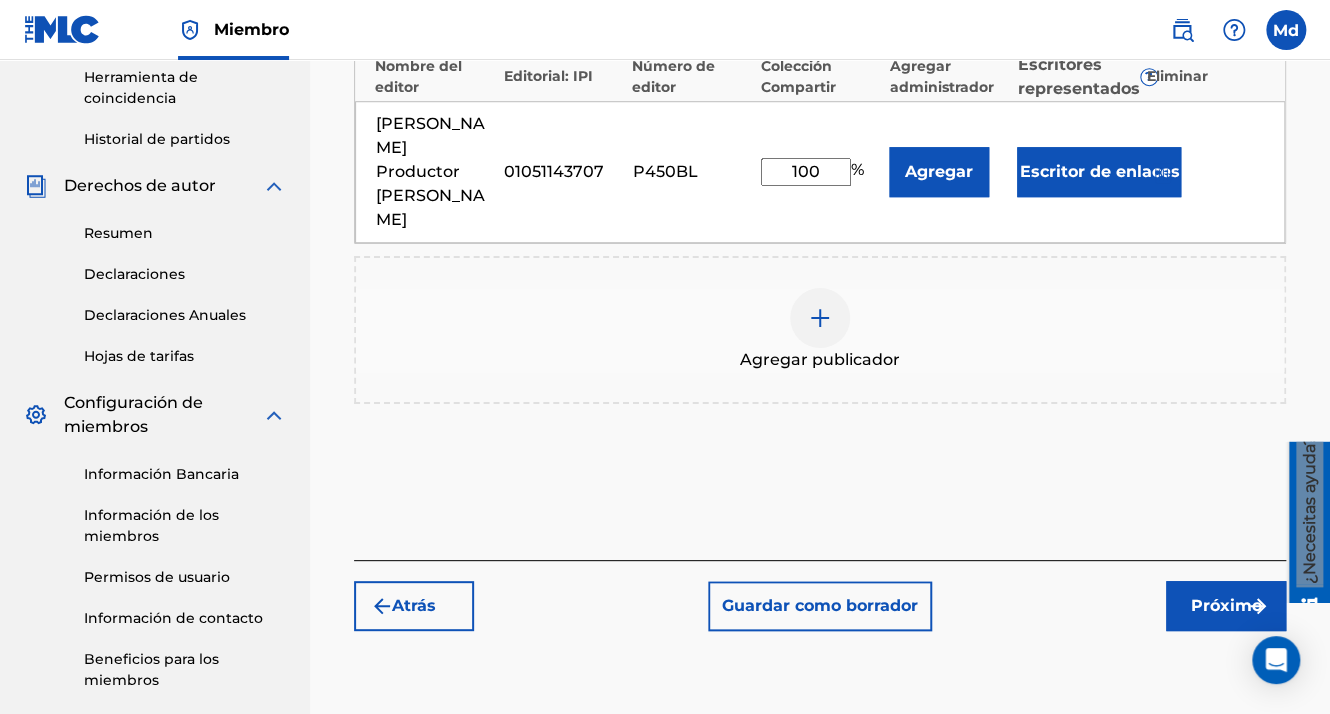 click on "Próximo" at bounding box center (1226, 606) 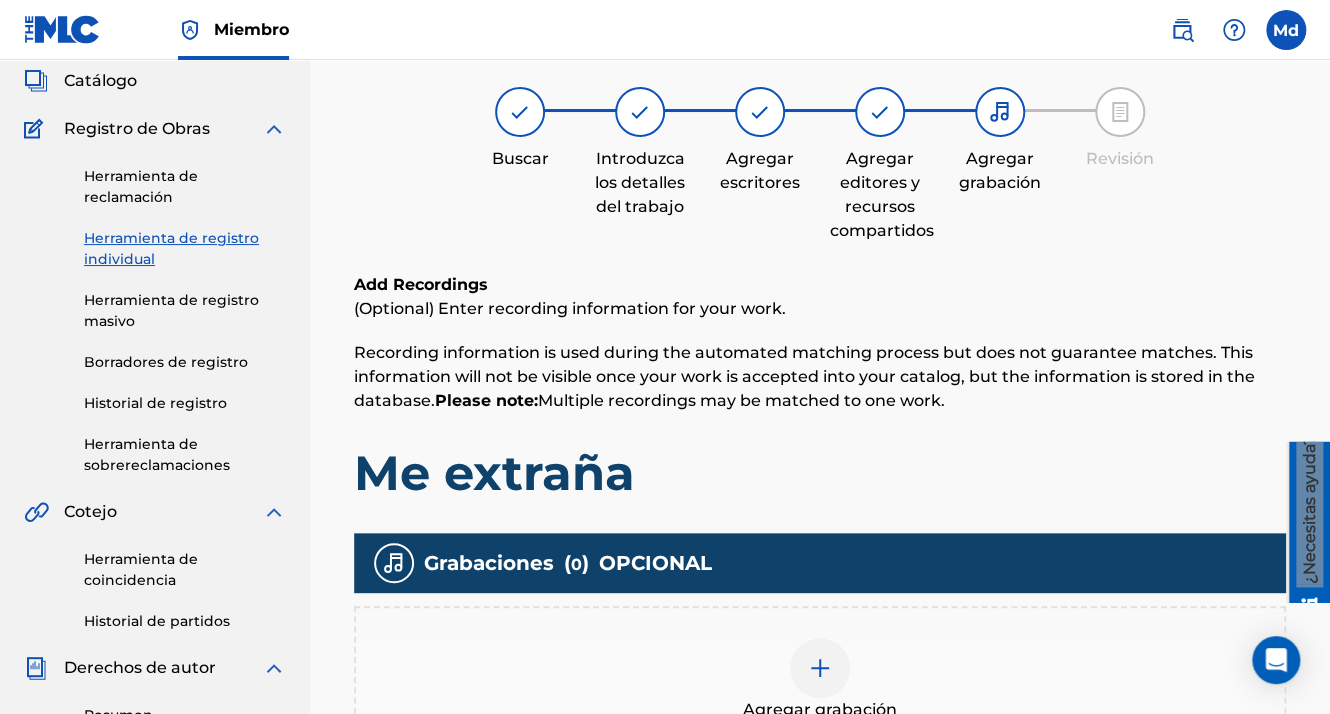 scroll, scrollTop: 290, scrollLeft: 0, axis: vertical 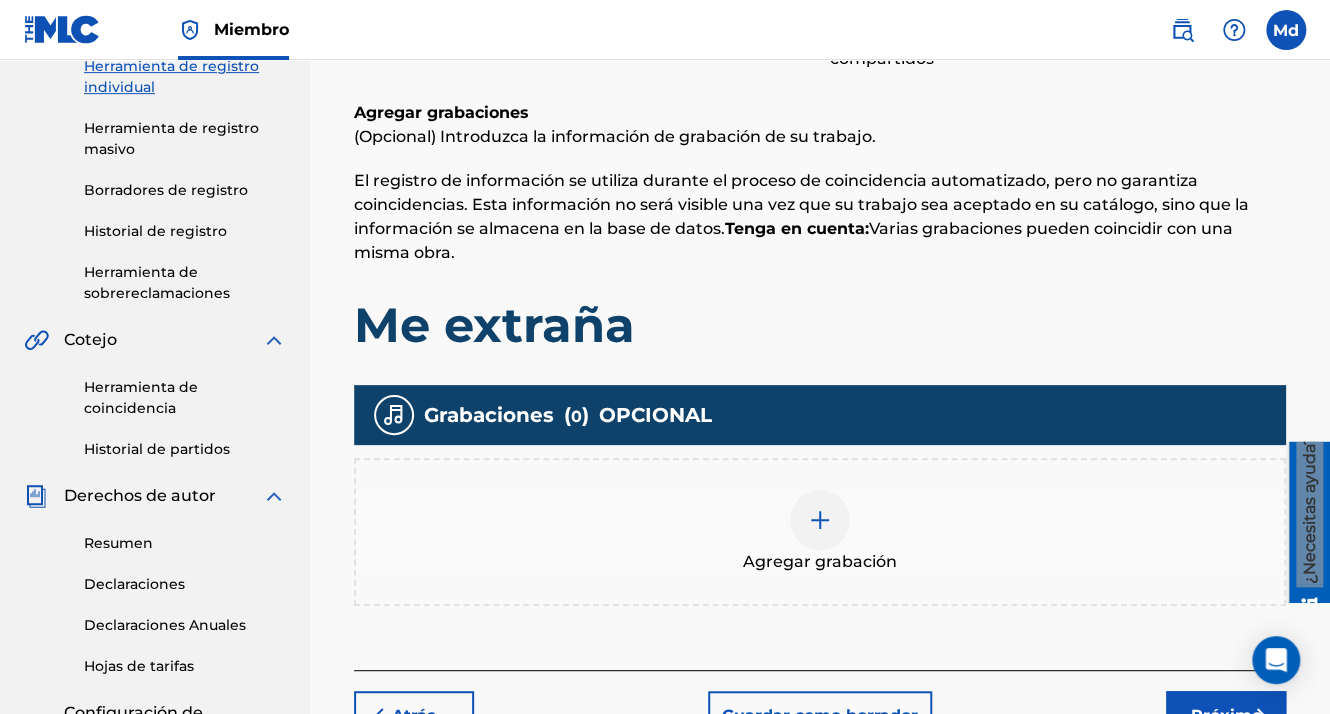click on "Agregar grabación" at bounding box center [820, 532] 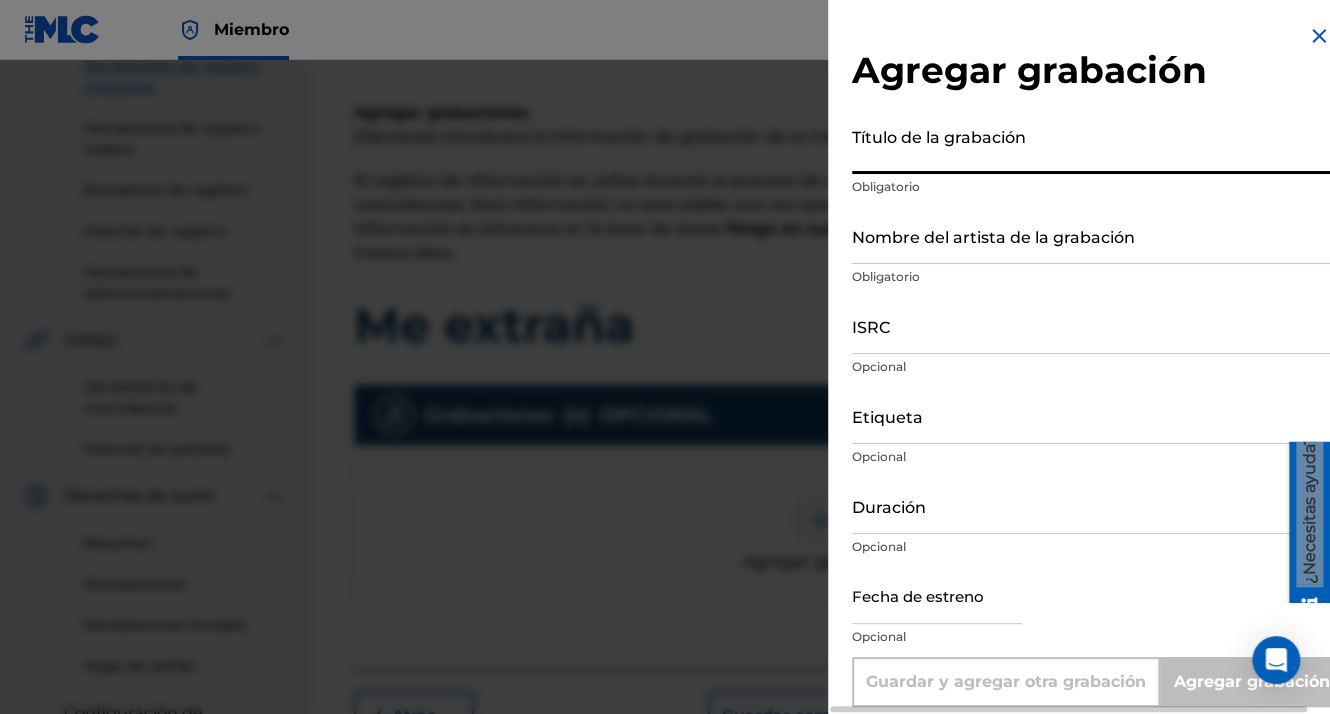 click on "Título de la grabación" at bounding box center [1091, 145] 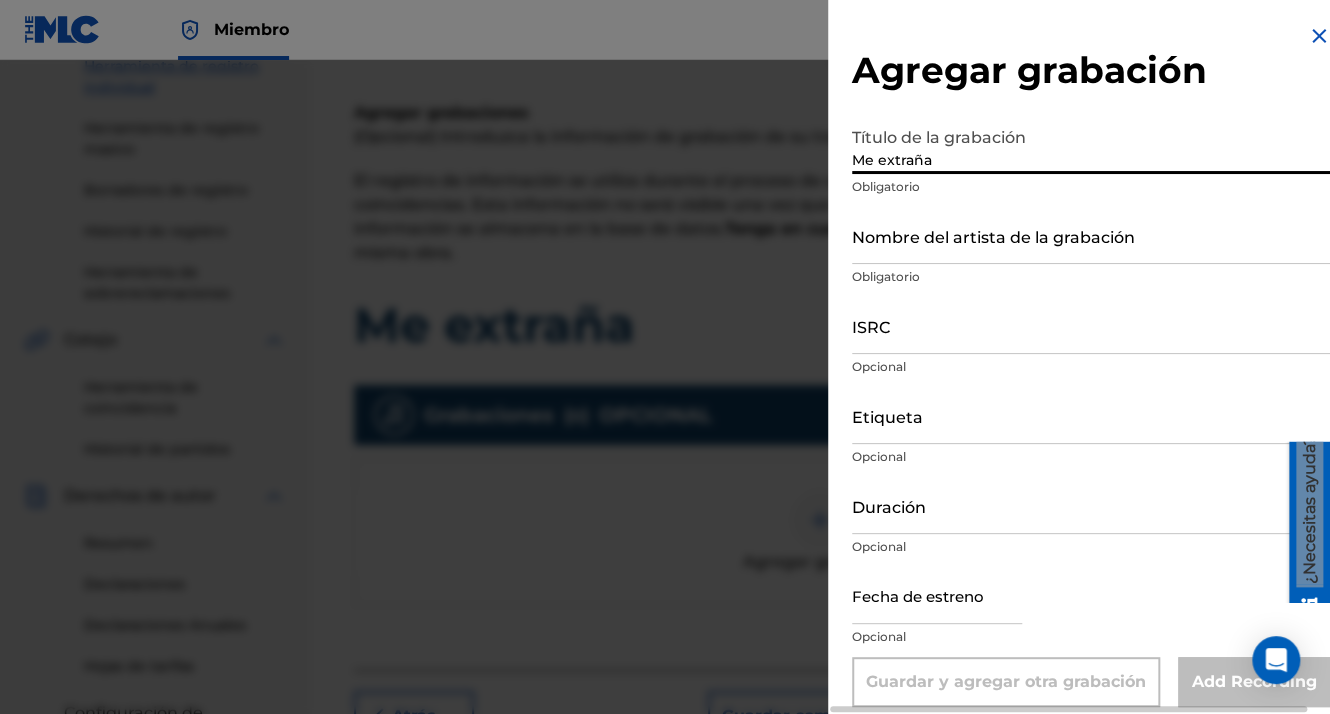 click on "Nombre del artista de la grabación" at bounding box center [1091, 235] 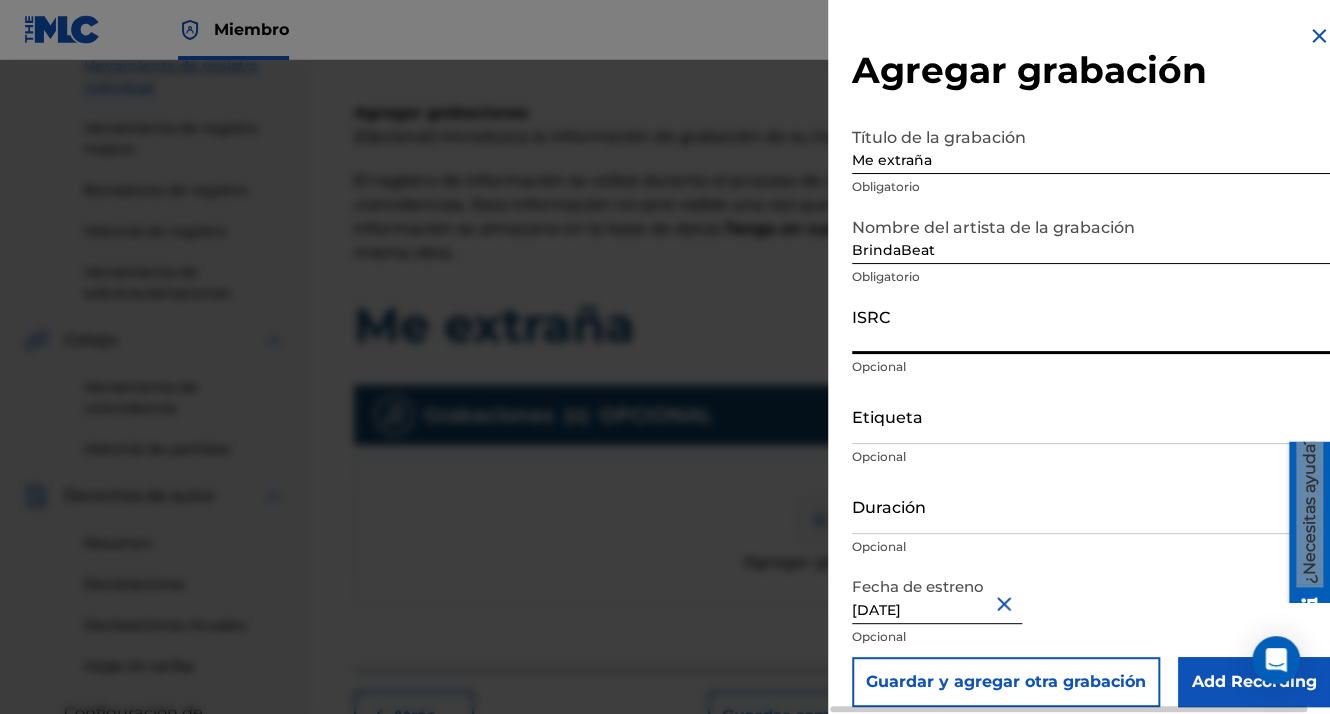 click on "ISRC" at bounding box center (1091, 325) 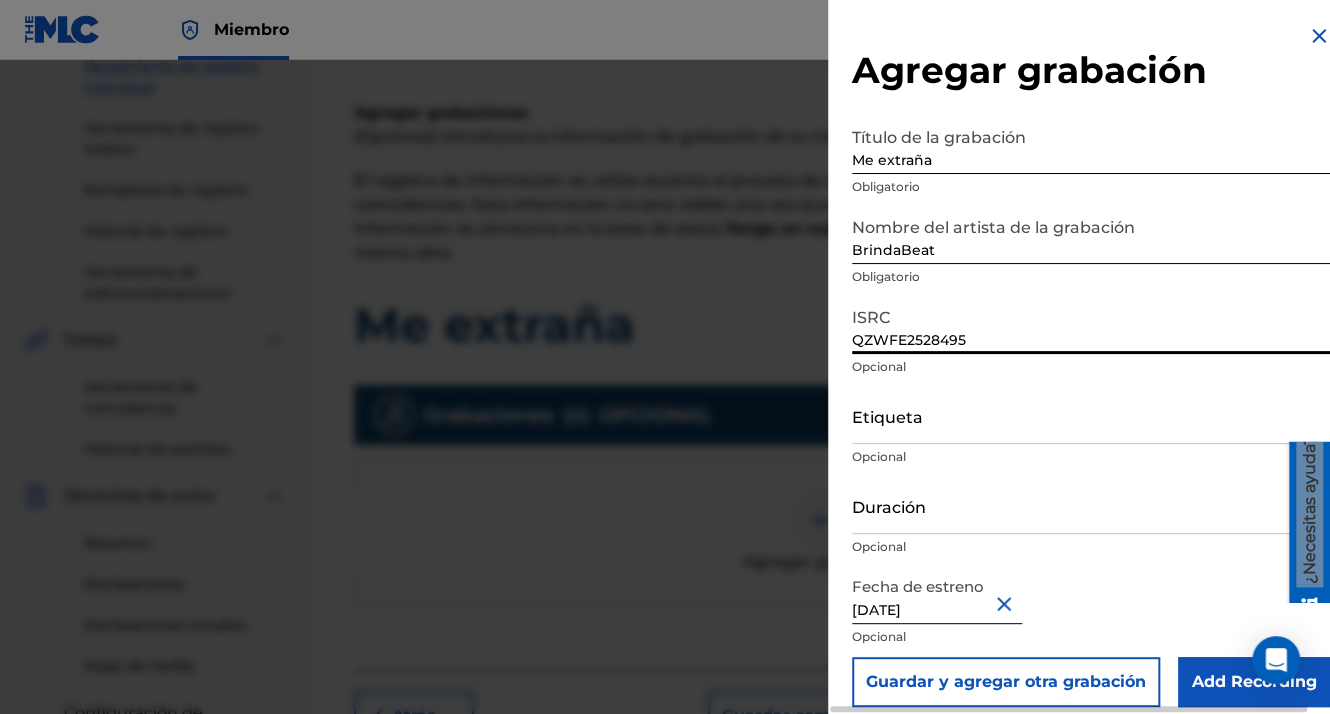 click on "Add Recording" at bounding box center [1254, 682] 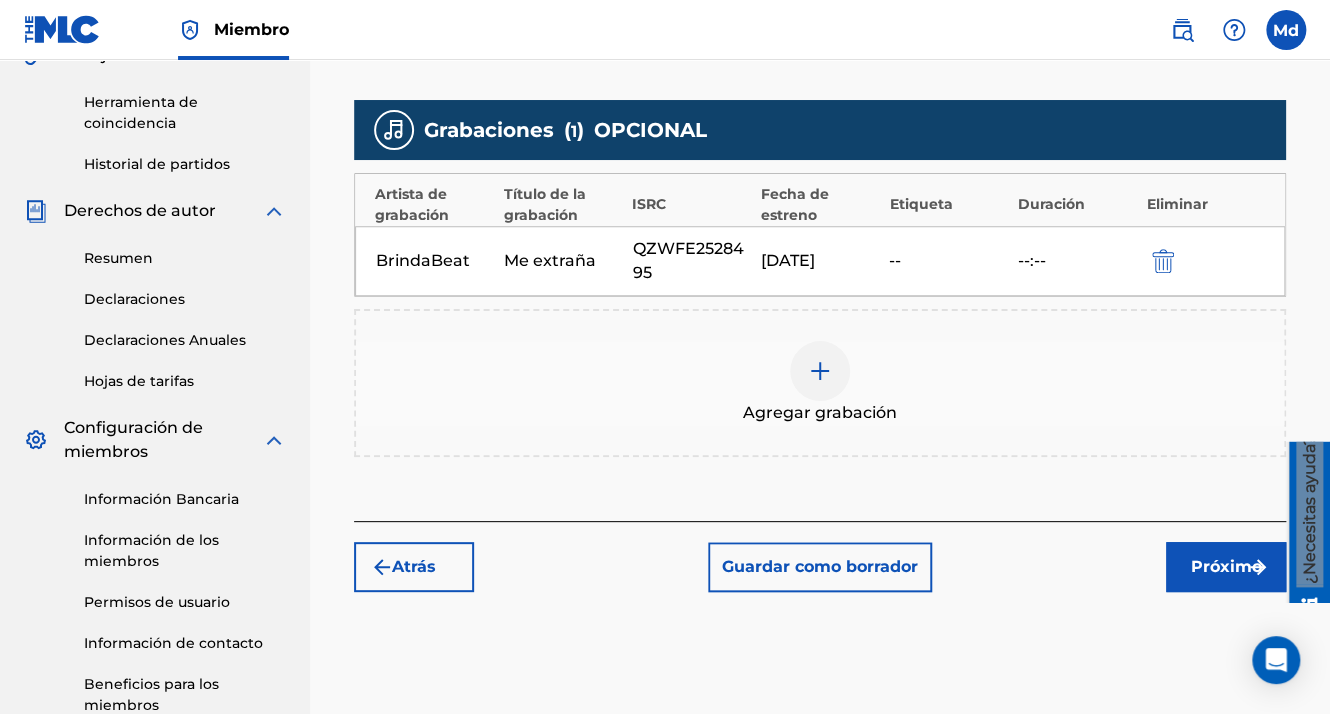 scroll, scrollTop: 590, scrollLeft: 0, axis: vertical 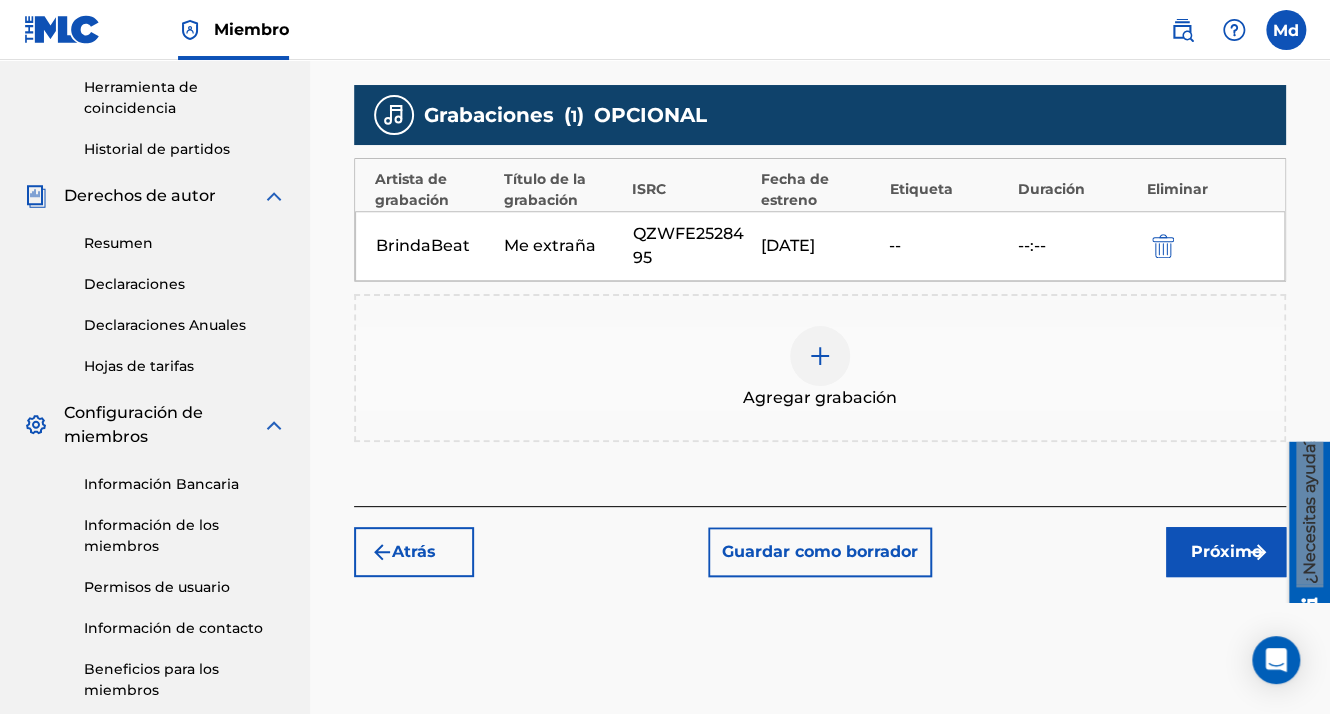 click on "Registrar trabajo Buscar Introduzca los detalles del trabajo Agregar escritores Agregar editores y recursos compartidos Agregar grabación Revisión Agregar grabaciones (Opcional) Introduzca la información de grabación de su trabajo. El registro de información se utiliza durante el proceso de coincidencia automatizado, pero no garantiza coincidencias. Esta información no será visible una vez que su trabajo sea aceptado en su catálogo, sino que la información se almacena en la base de datos.  Tenga en cuenta:  [PERSON_NAME] grabaciones pueden coincidir con una misma obra. Me extraña Grabaciones ( 1 ) OPCIONAL Artista de grabación Título de la grabación ISRC Fecha de estreno Etiqueta Duración Eliminar BrindaBeat Me extraña QZWFE2528495 [DATE] -- --:-- Agregar grabación Atrás Guardar como borrador Próximo" at bounding box center (820, 58) 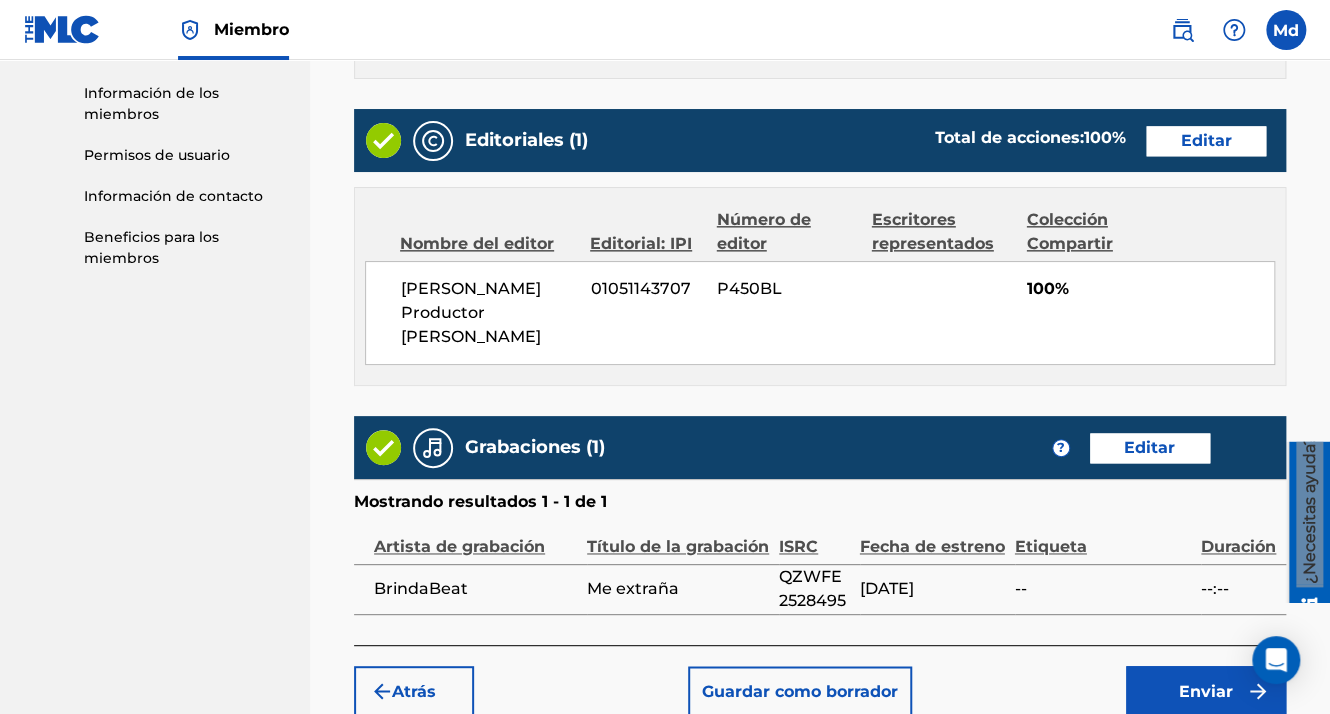 scroll, scrollTop: 1123, scrollLeft: 0, axis: vertical 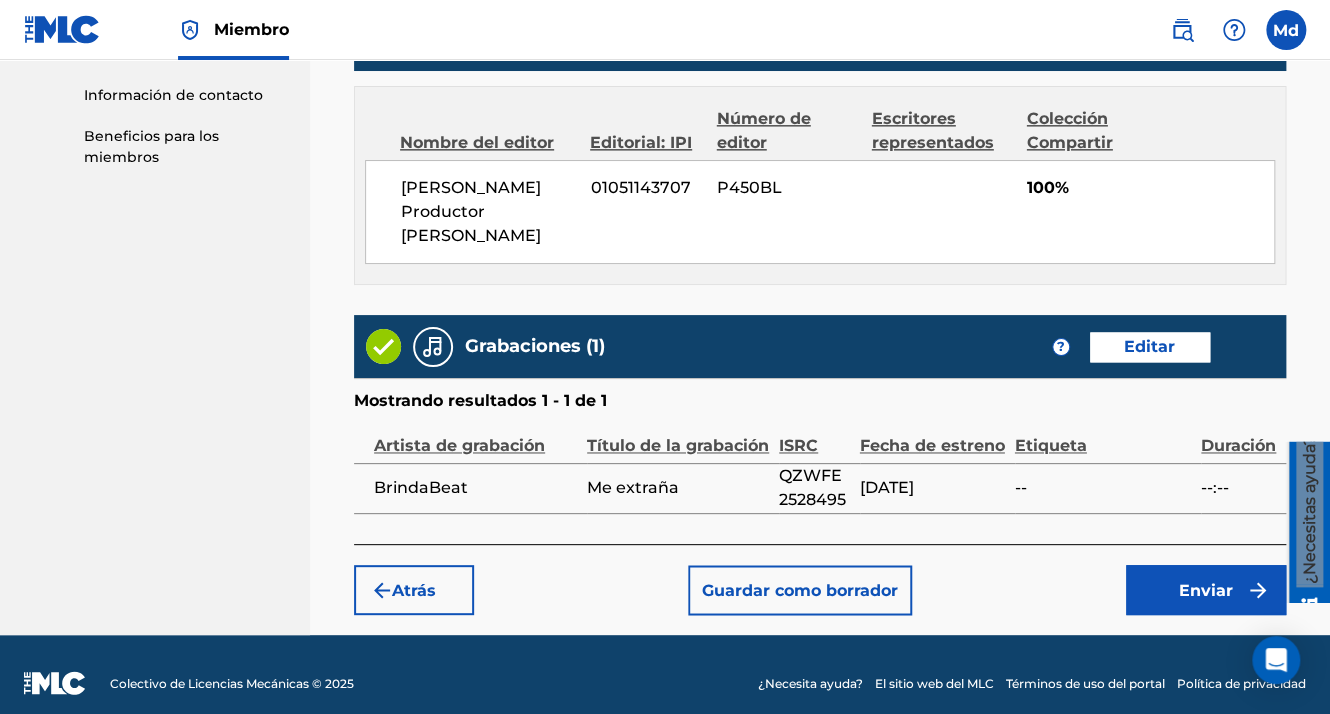 click on "Enviar" at bounding box center (1206, 590) 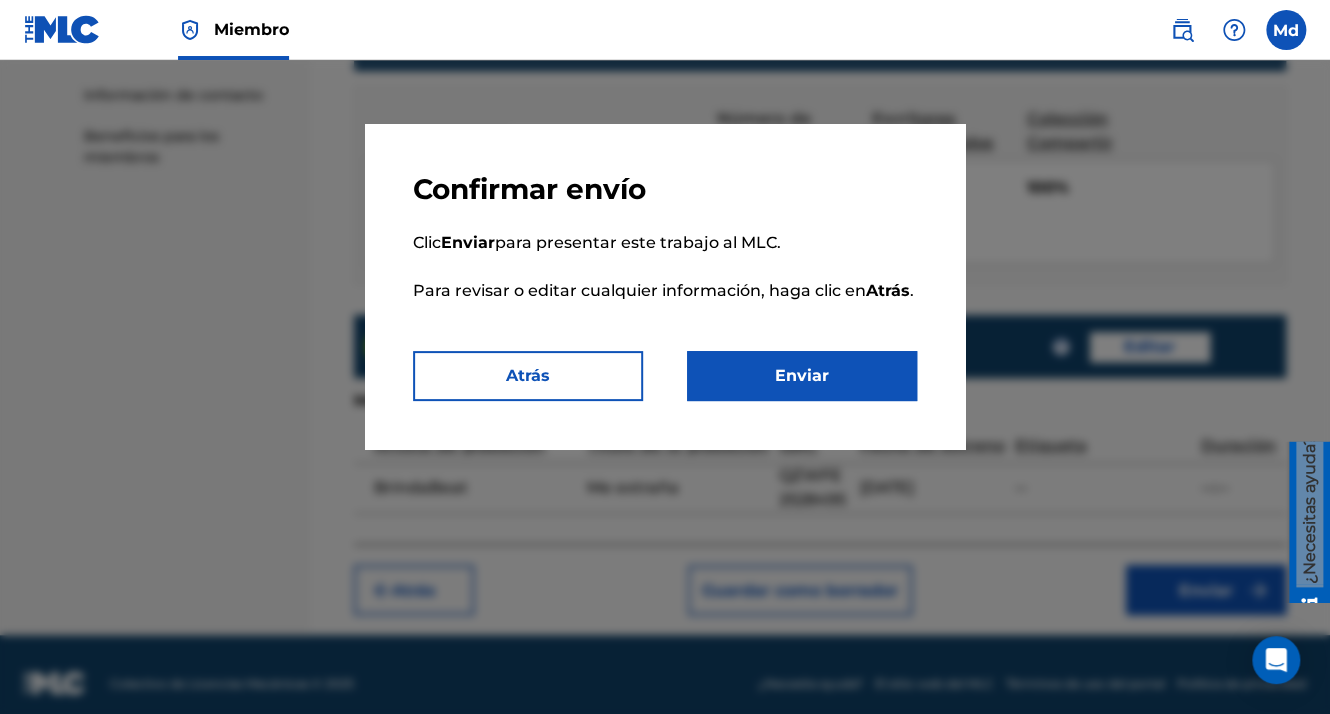 click on "Enviar" at bounding box center (802, 376) 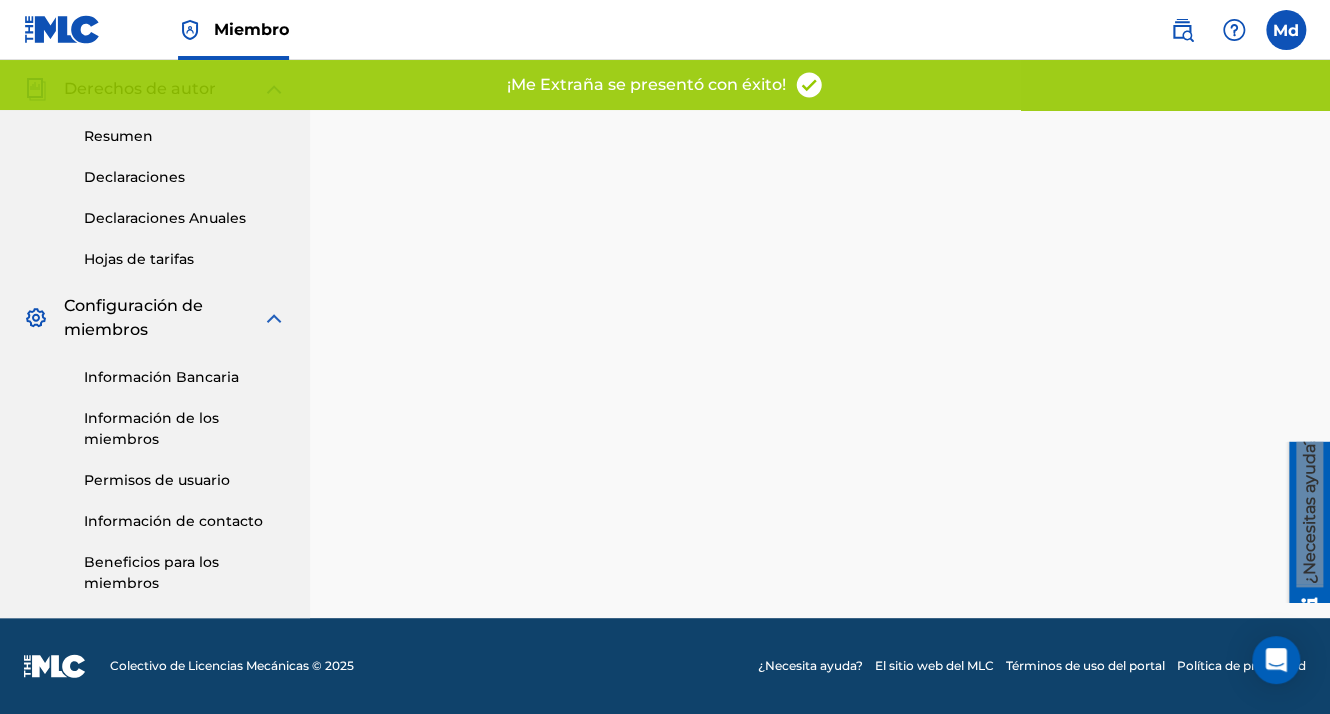 scroll, scrollTop: 0, scrollLeft: 0, axis: both 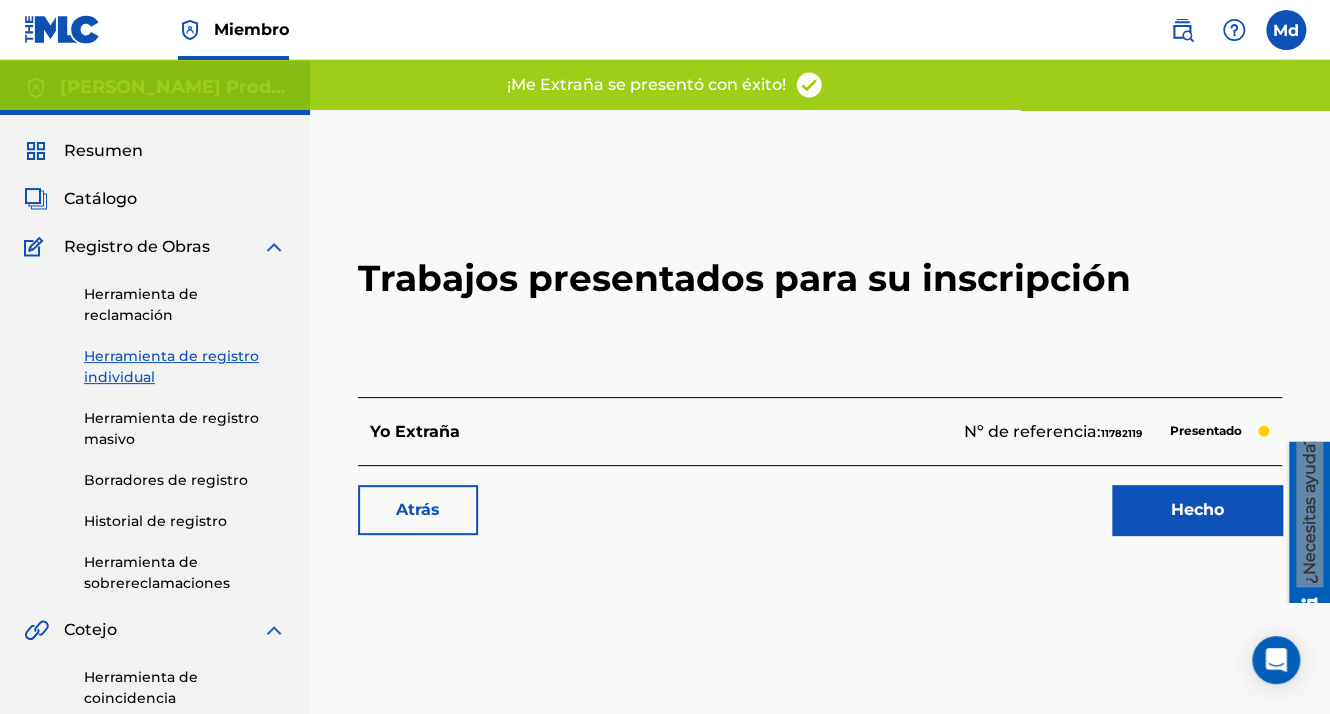 click on "Hecho" at bounding box center (1197, 510) 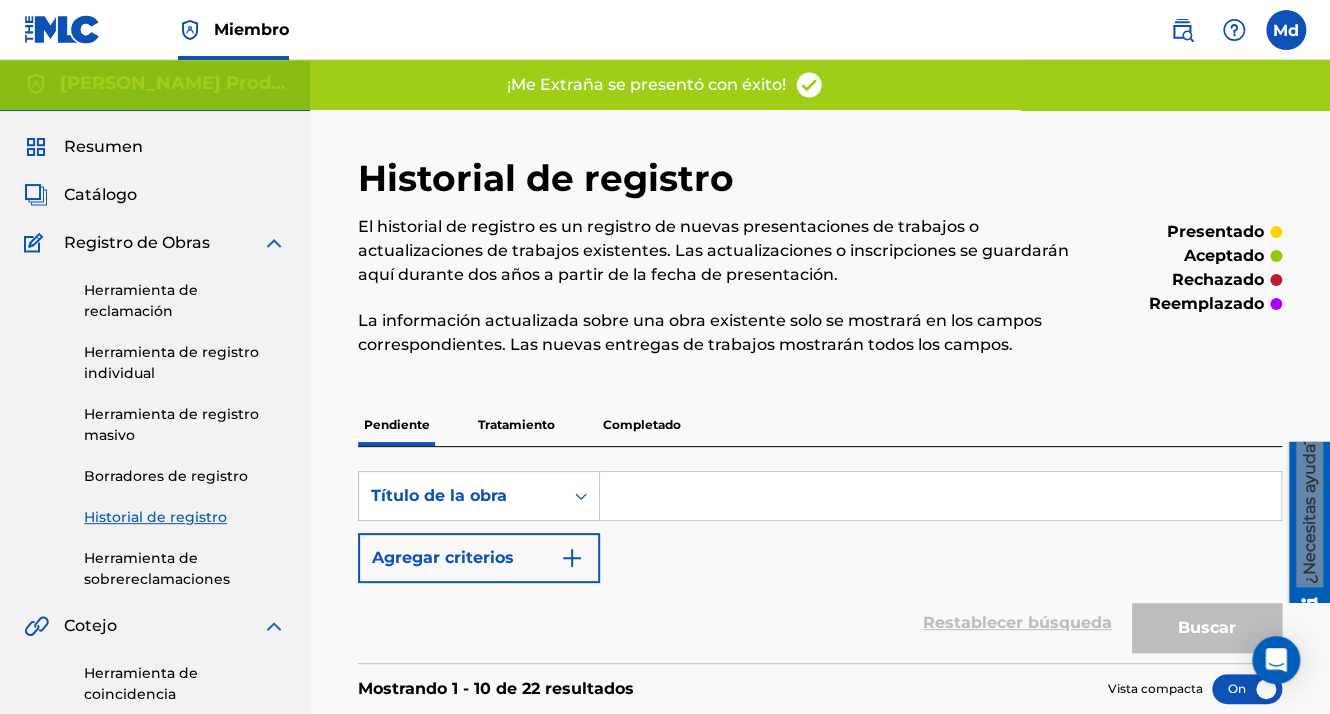 scroll, scrollTop: 0, scrollLeft: 0, axis: both 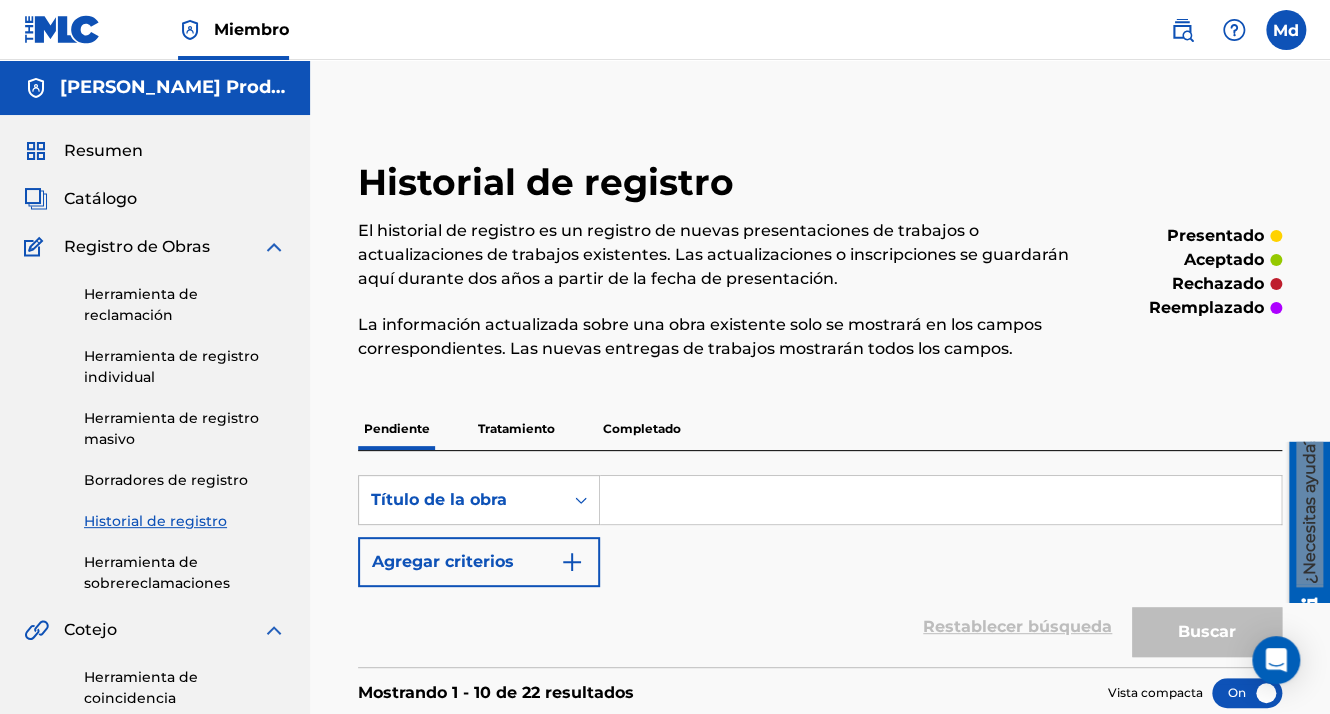 click on "Resumen" at bounding box center (103, 151) 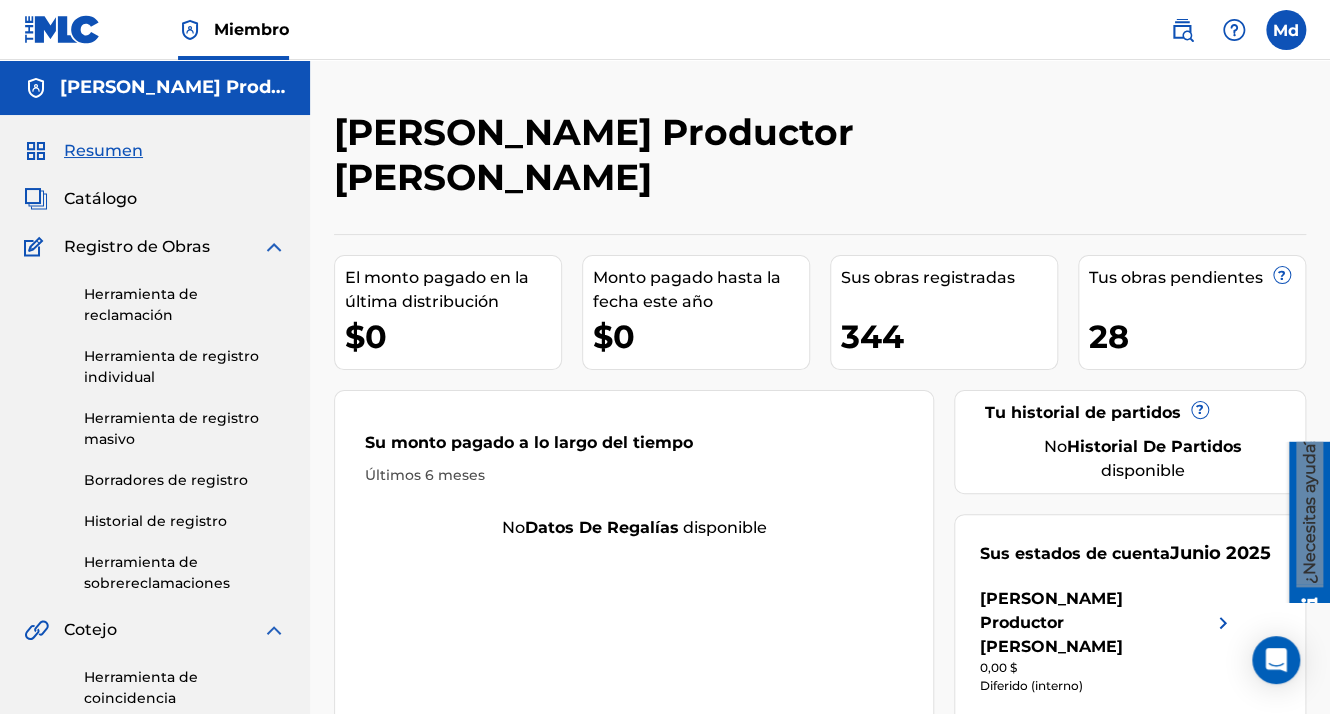 click on "Catálogo" at bounding box center (100, 199) 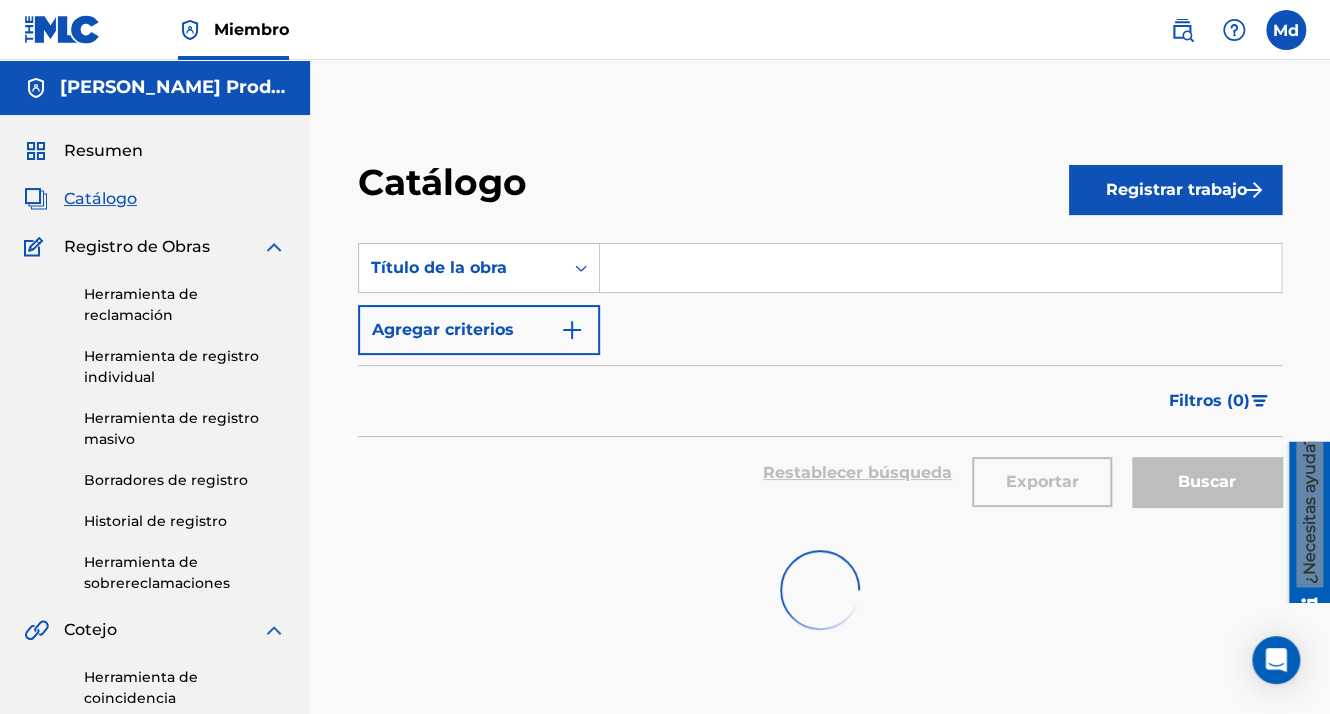 click on "Registrar trabajo" at bounding box center (1175, 190) 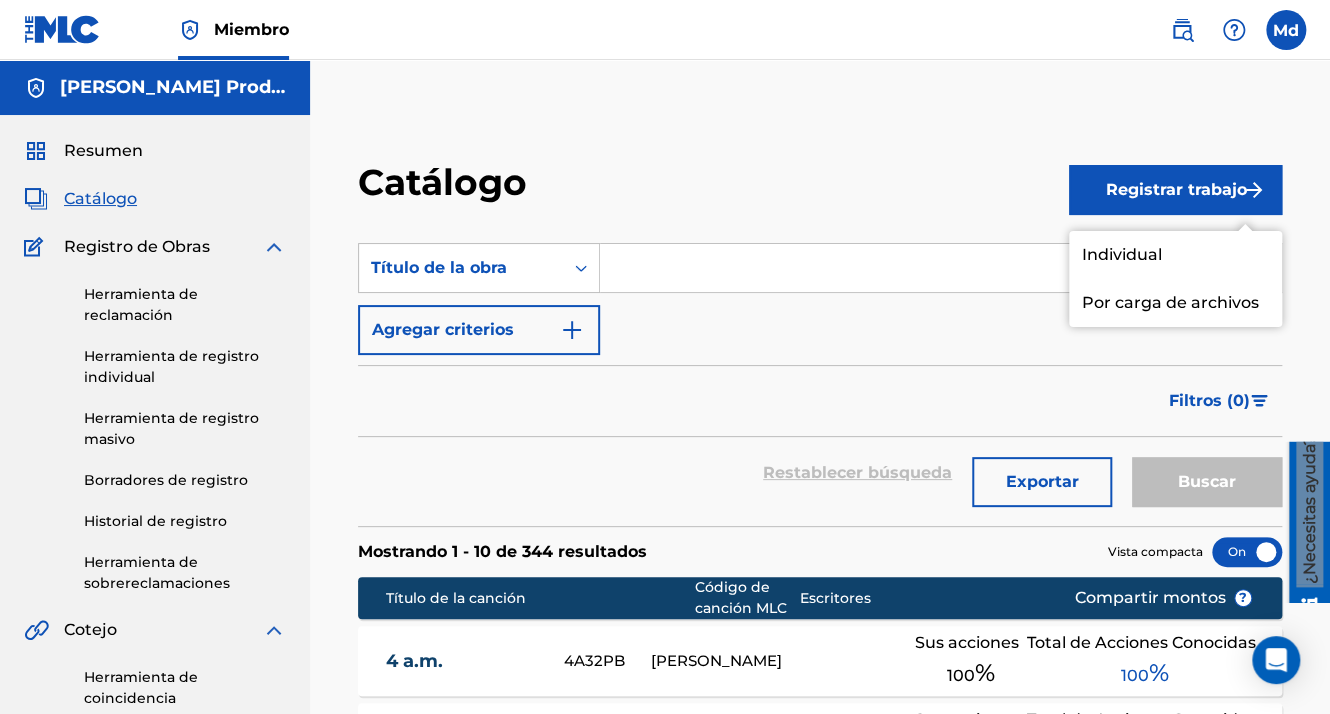 click on "Individual" at bounding box center (1175, 255) 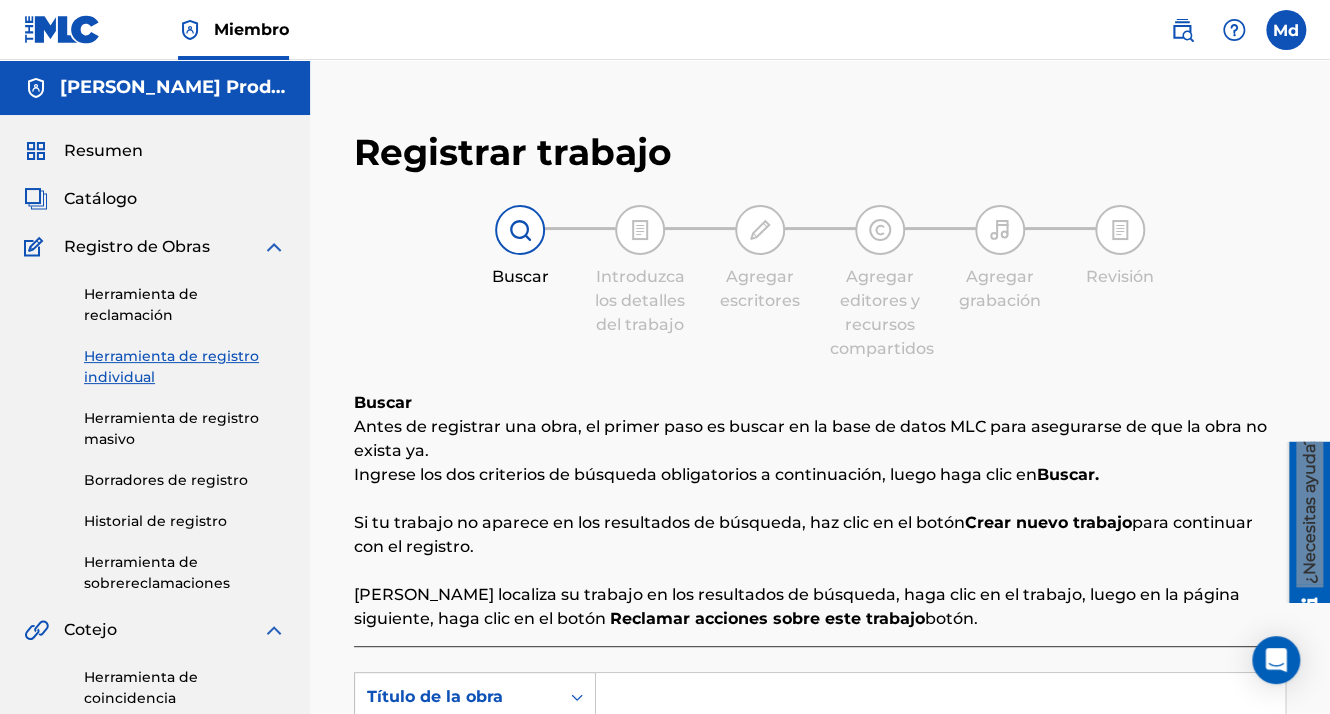 scroll, scrollTop: 400, scrollLeft: 0, axis: vertical 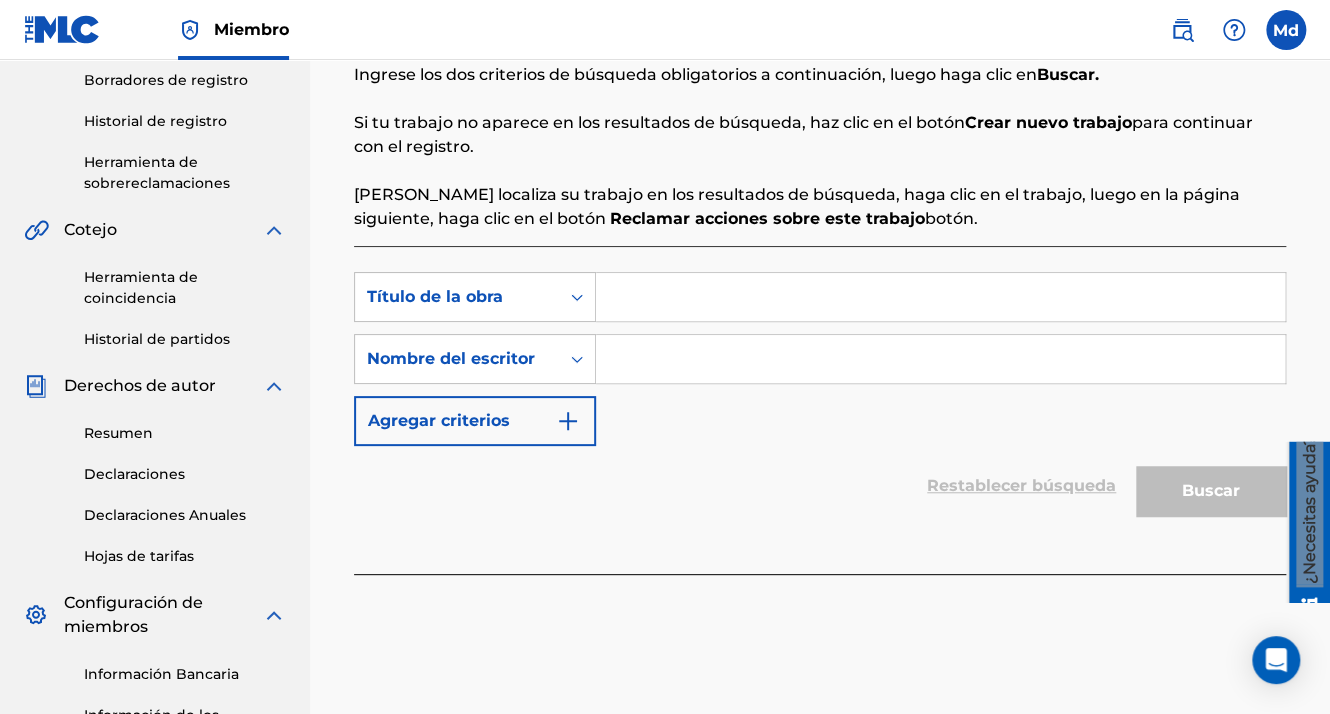 click at bounding box center (940, 297) 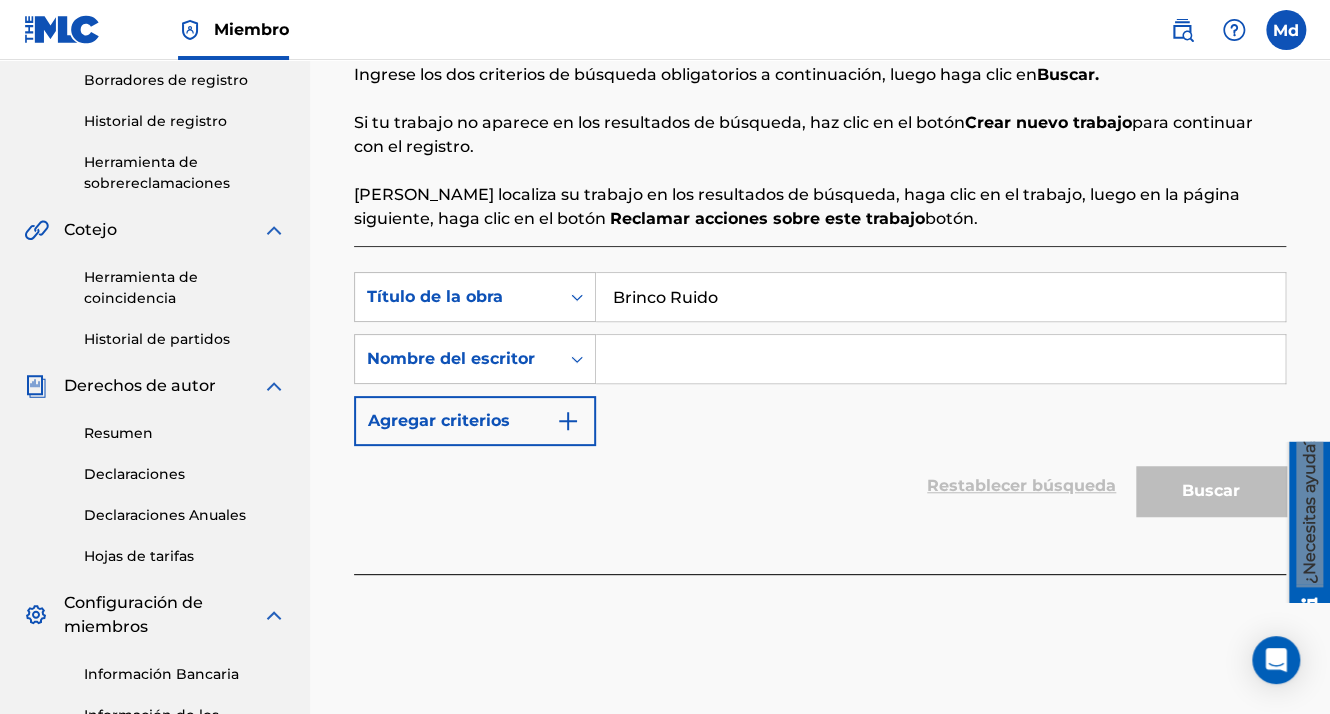 click at bounding box center (940, 359) 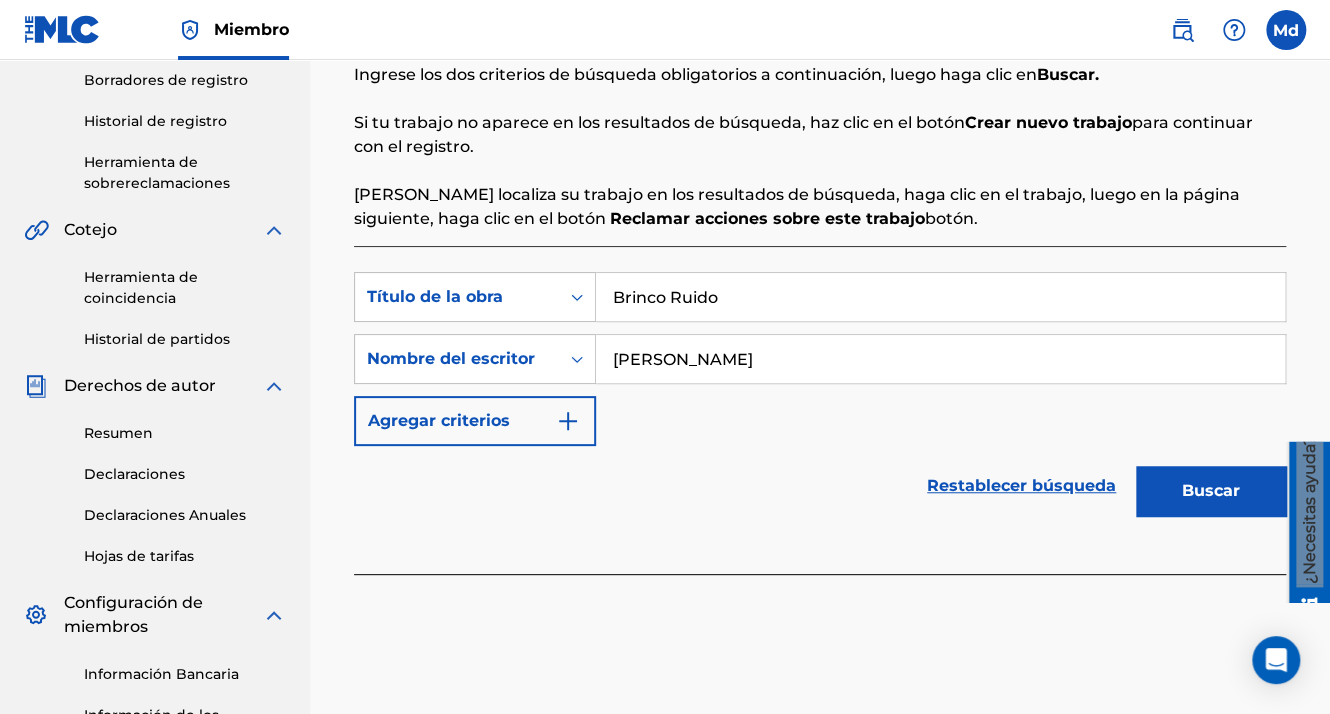 click at bounding box center (568, 421) 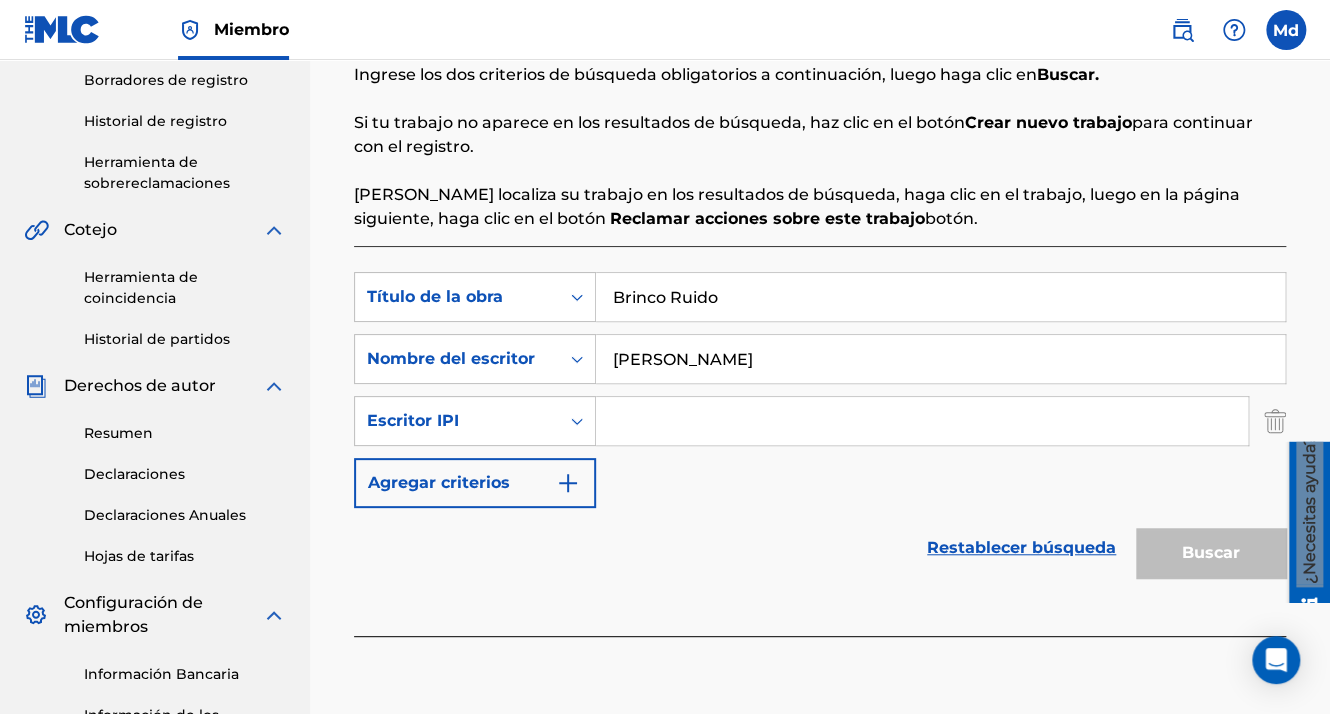 drag, startPoint x: 580, startPoint y: 411, endPoint x: 656, endPoint y: 411, distance: 76 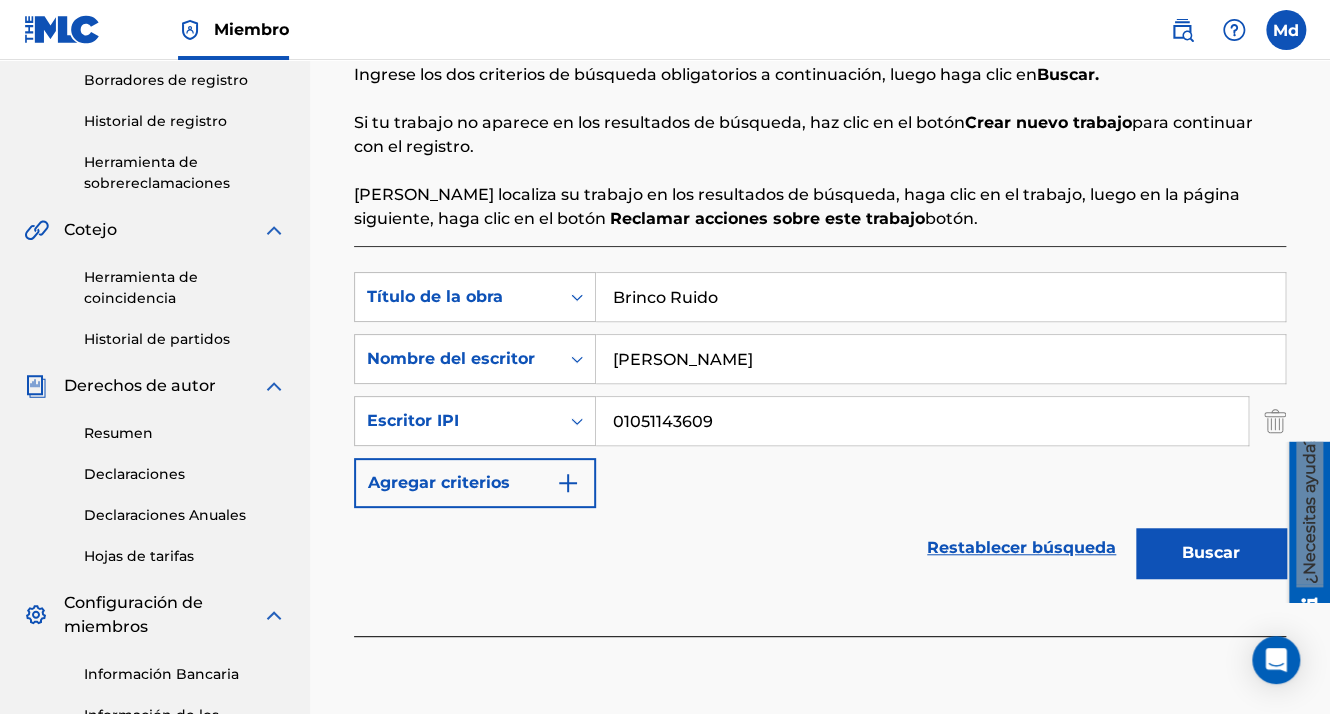 click on "Buscar" at bounding box center [1211, 553] 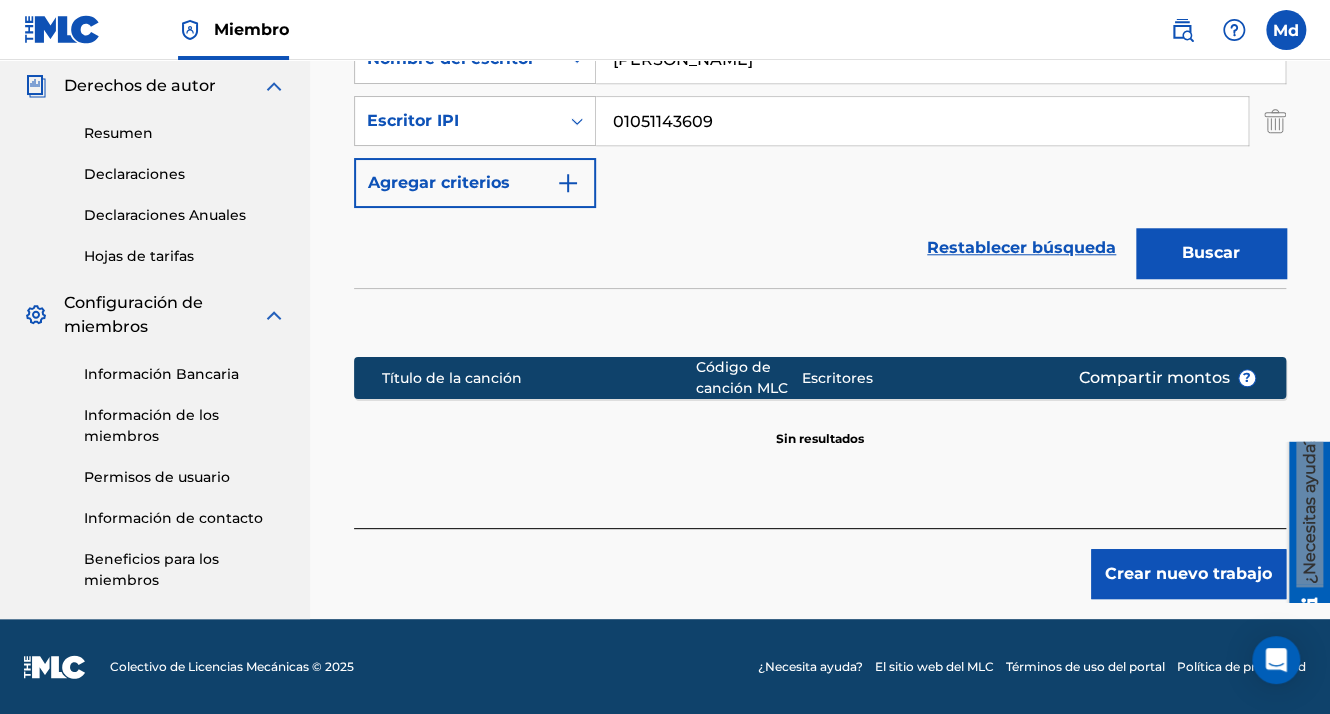 click on "Crear nuevo trabajo" at bounding box center (1188, 574) 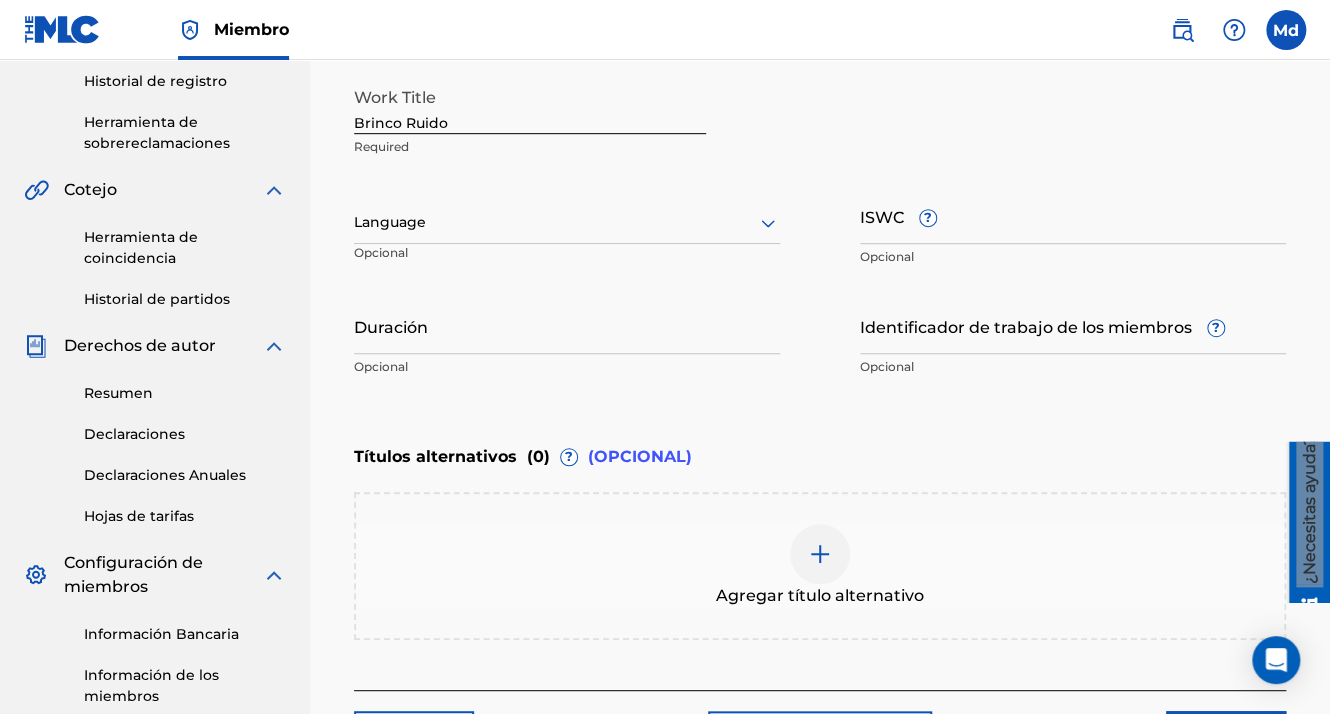 scroll, scrollTop: 396, scrollLeft: 0, axis: vertical 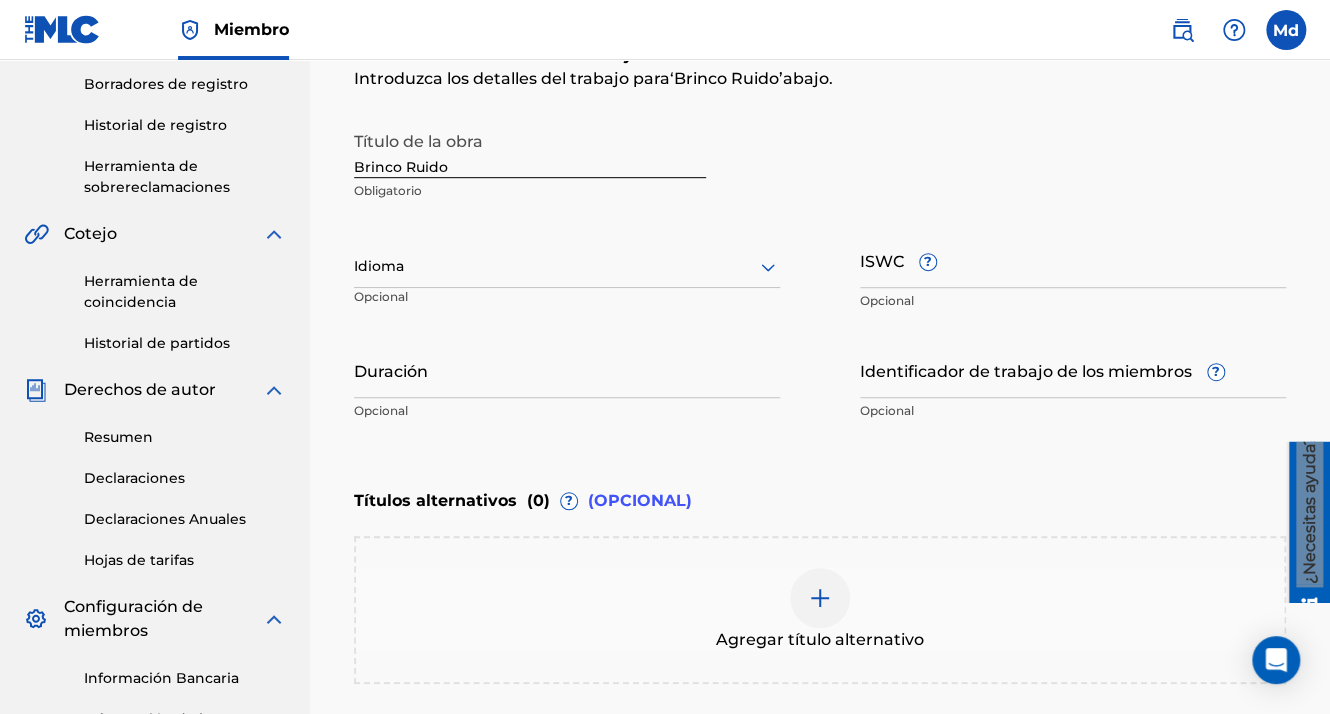 click on "Idioma" at bounding box center [567, 267] 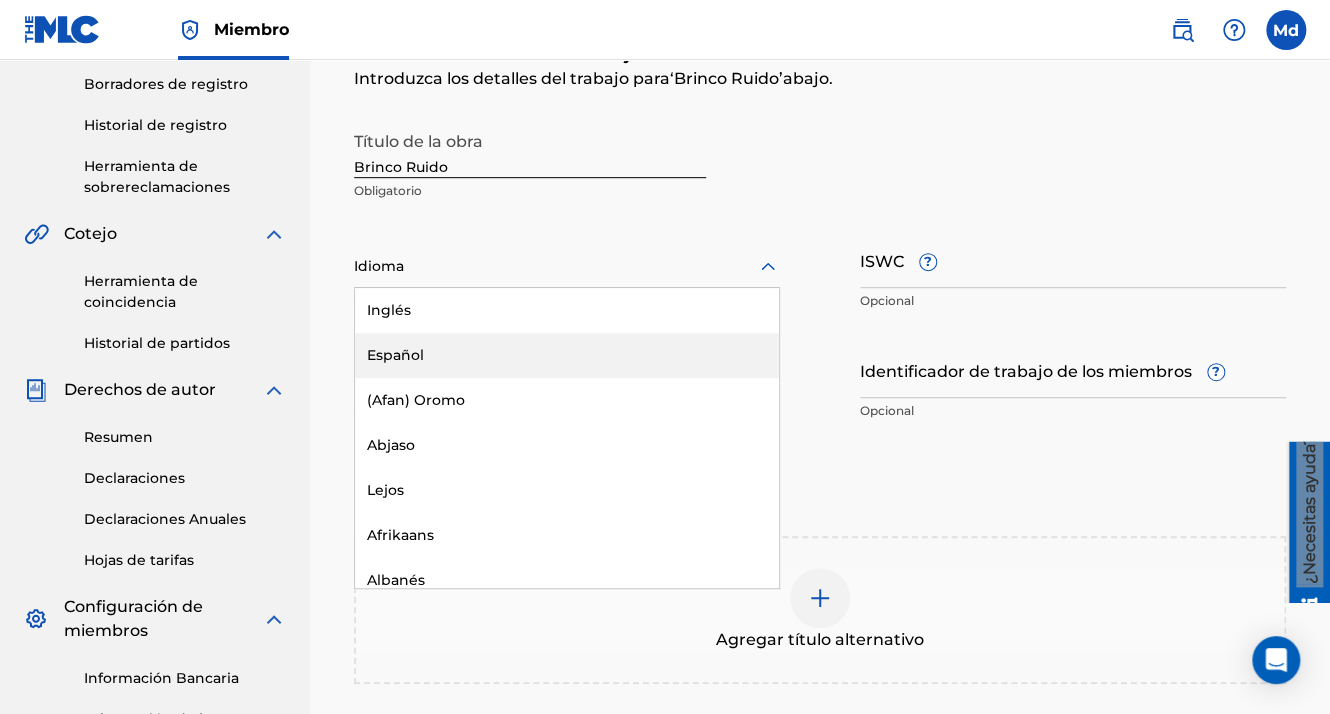 click on "Español" at bounding box center (567, 355) 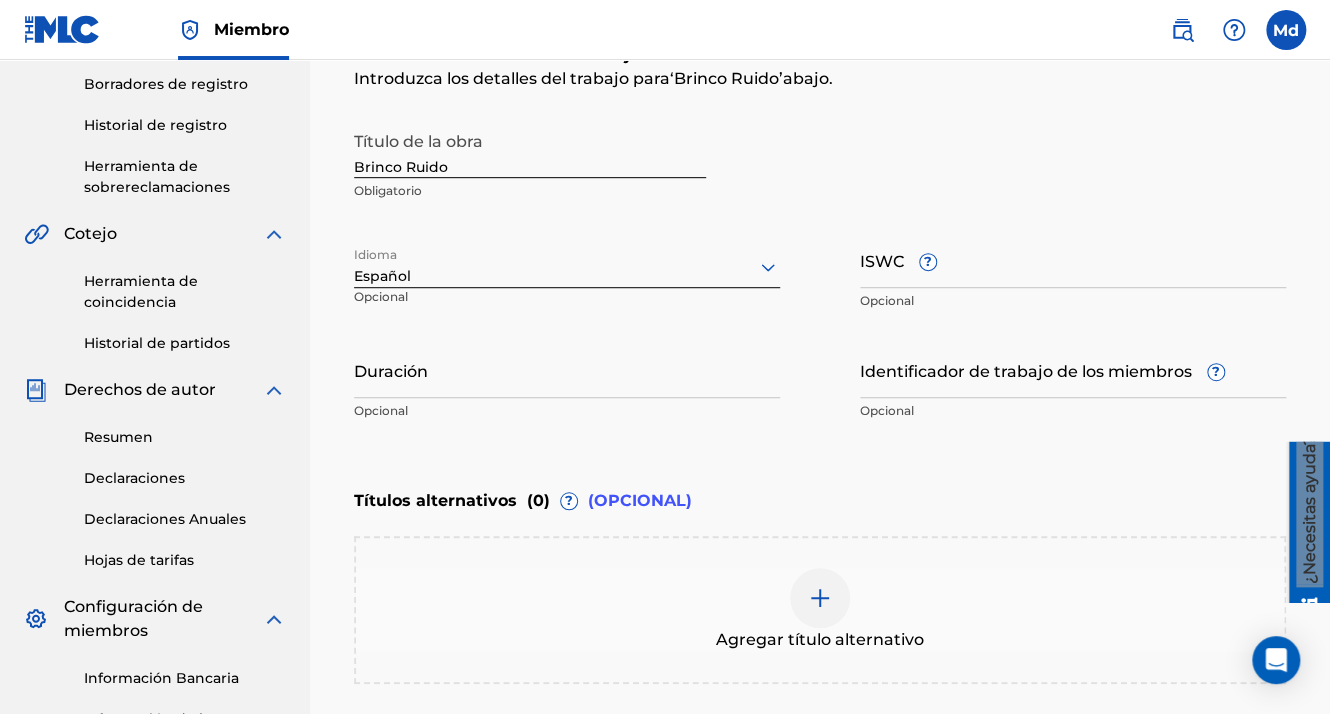 scroll, scrollTop: 696, scrollLeft: 0, axis: vertical 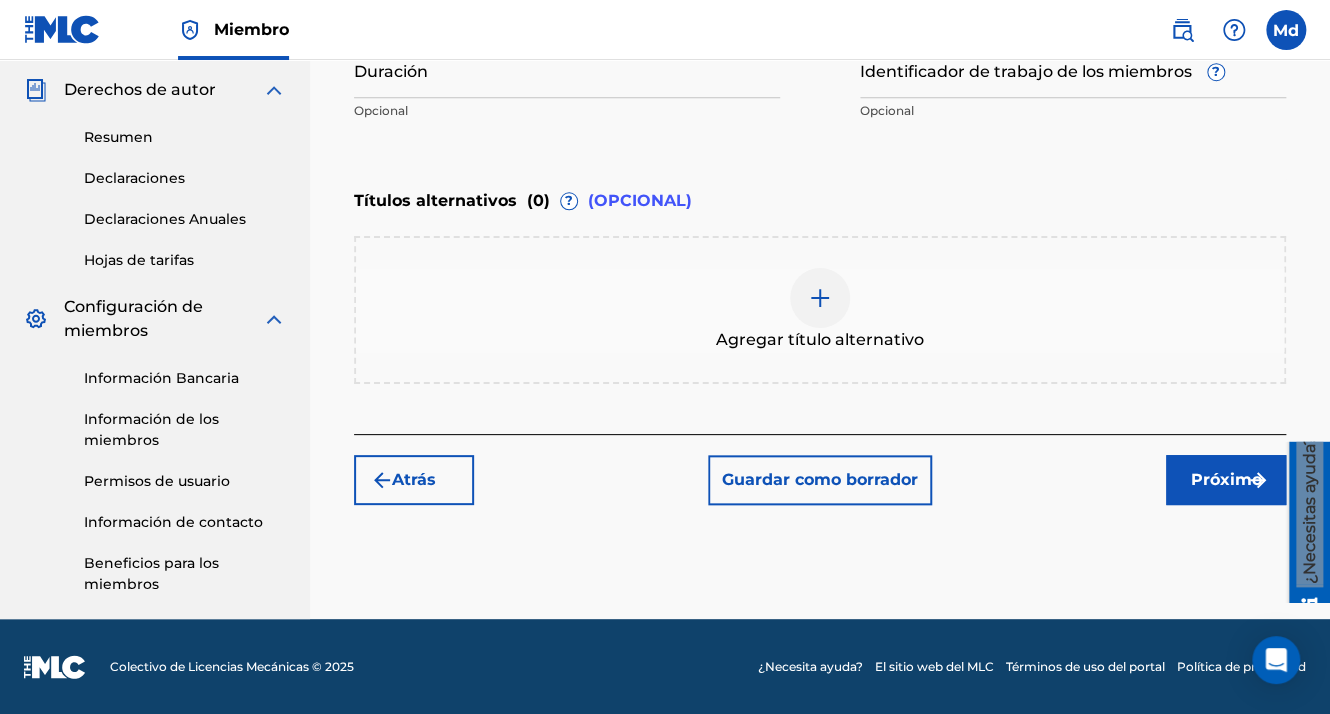 click on "Próximo" at bounding box center (1226, 480) 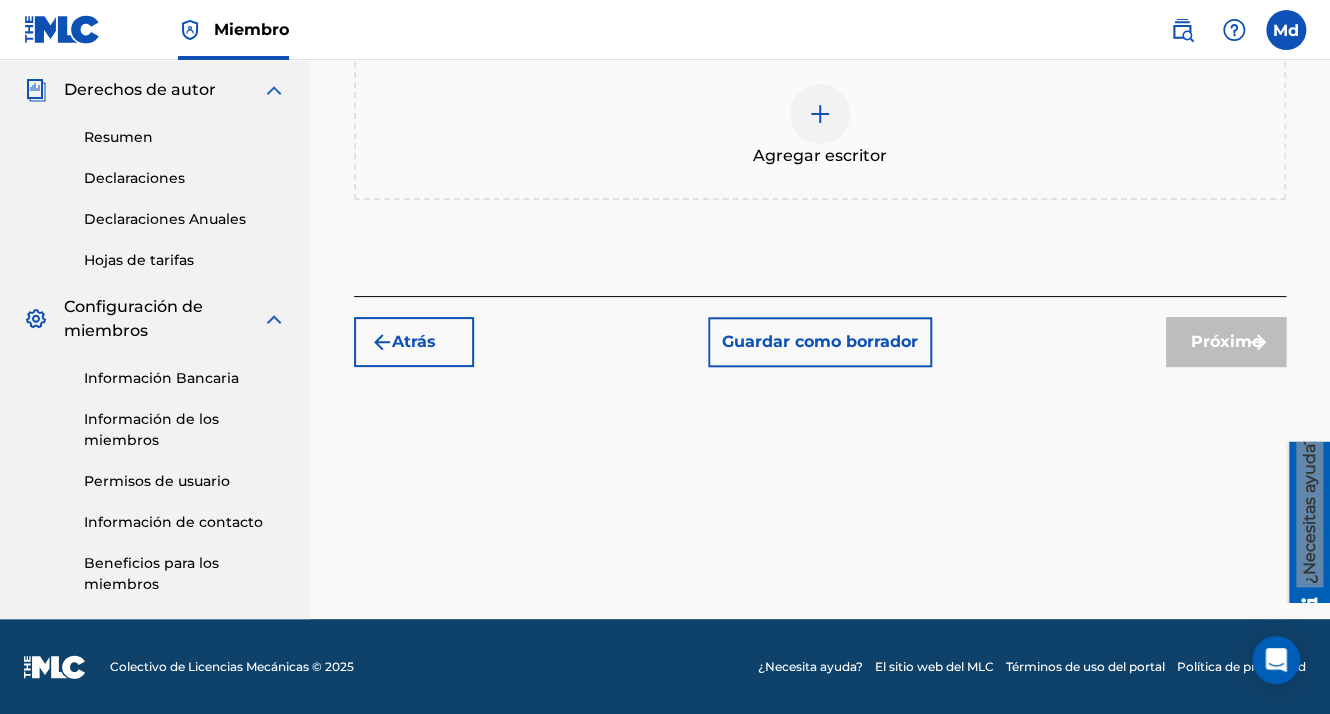 scroll, scrollTop: 684, scrollLeft: 0, axis: vertical 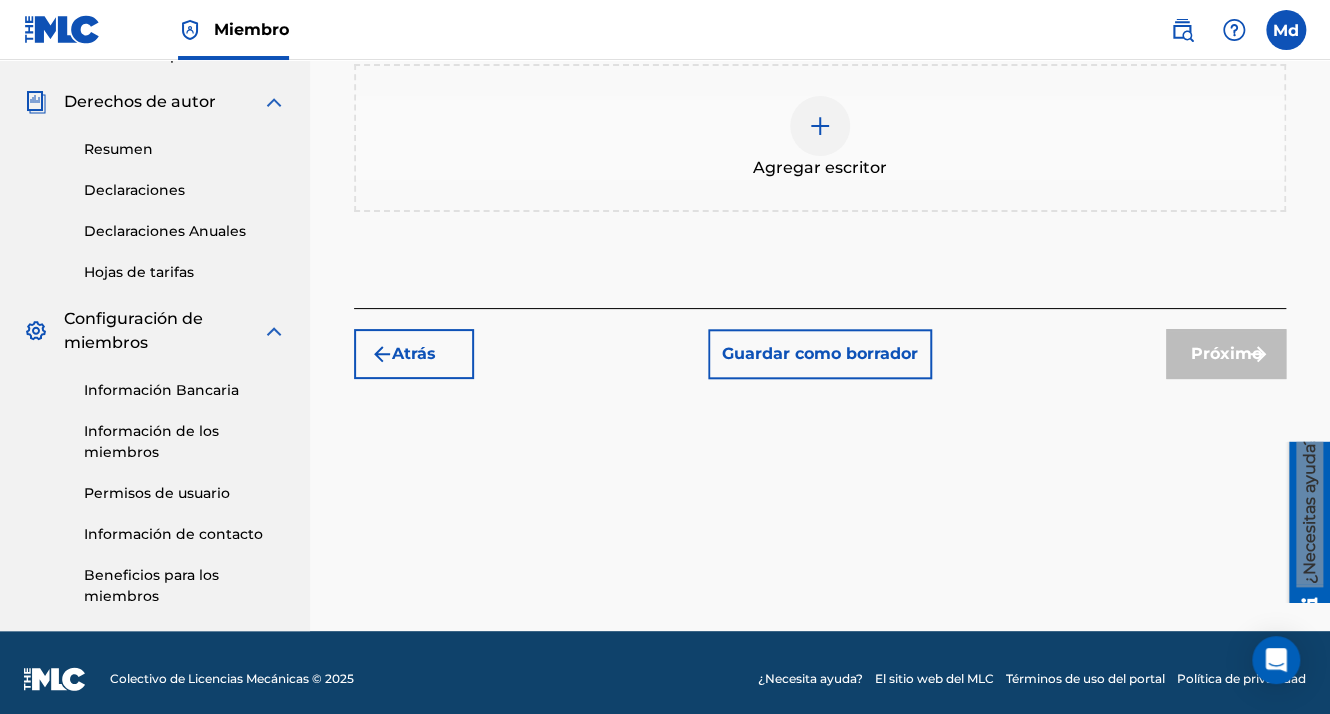 click at bounding box center [820, 126] 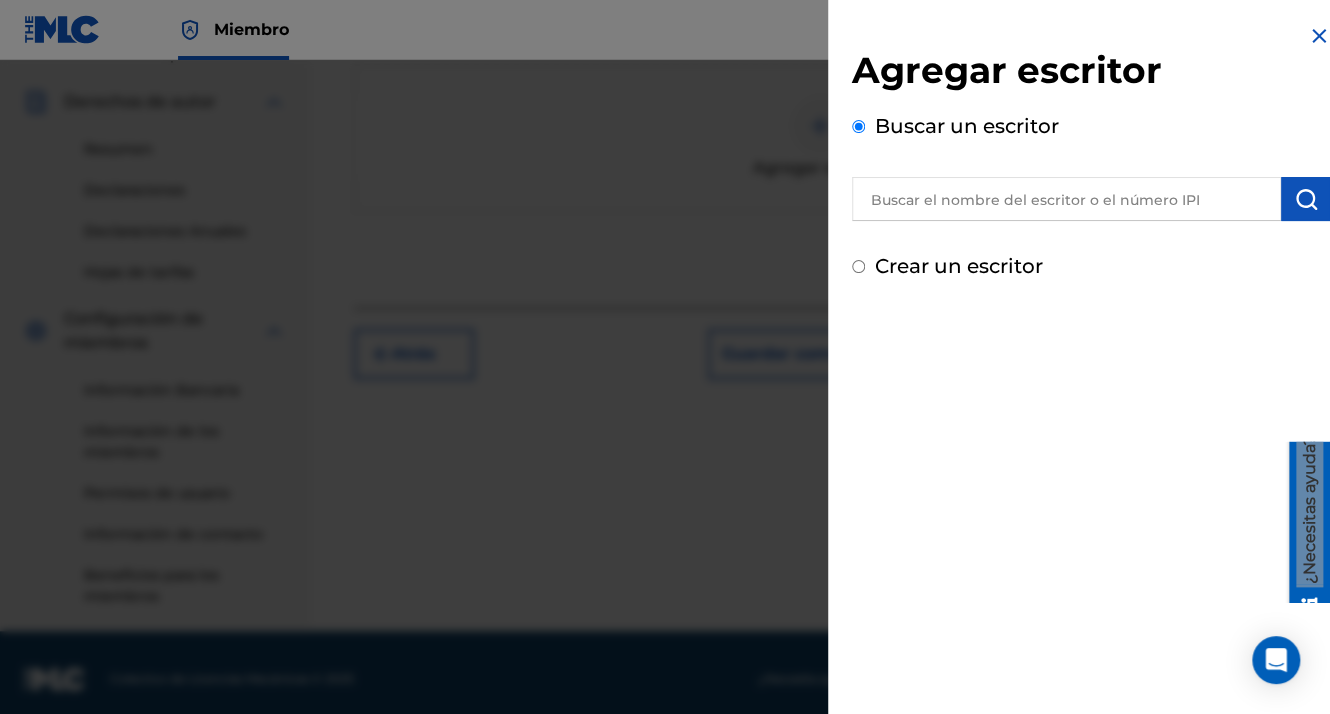 click at bounding box center [1066, 199] 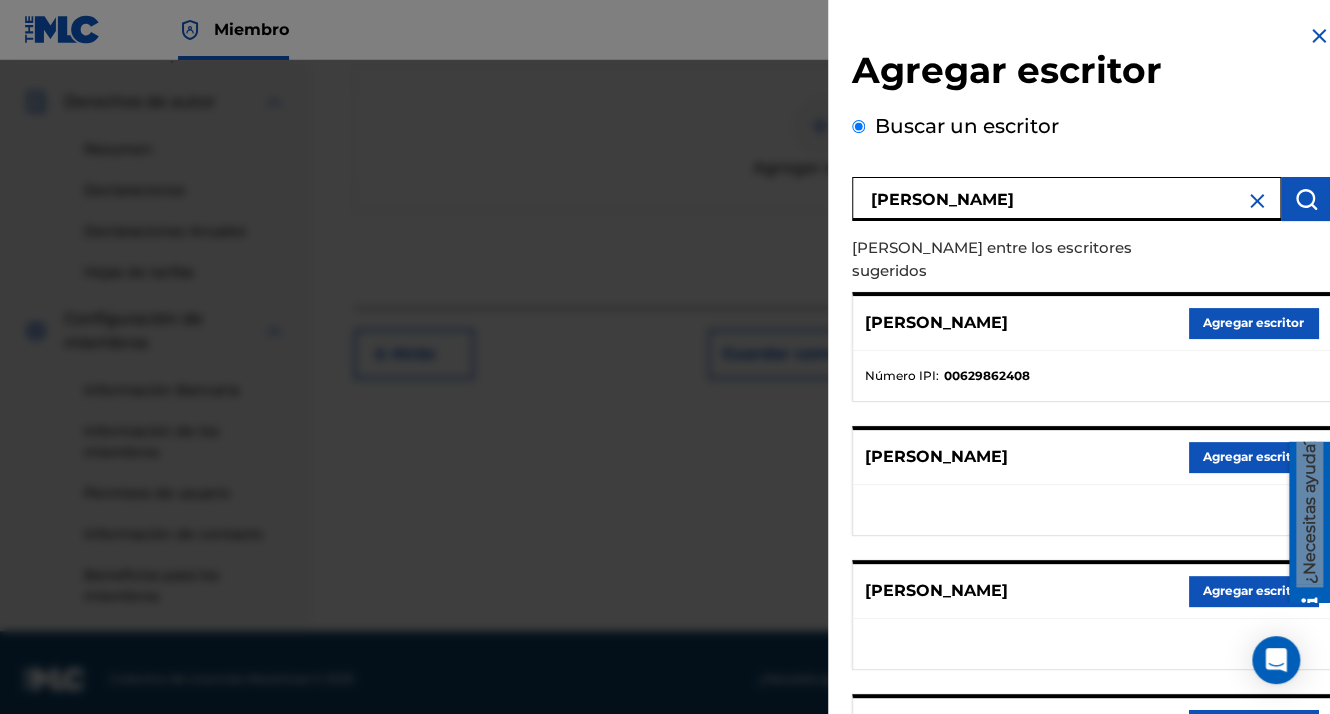 scroll, scrollTop: 344, scrollLeft: 0, axis: vertical 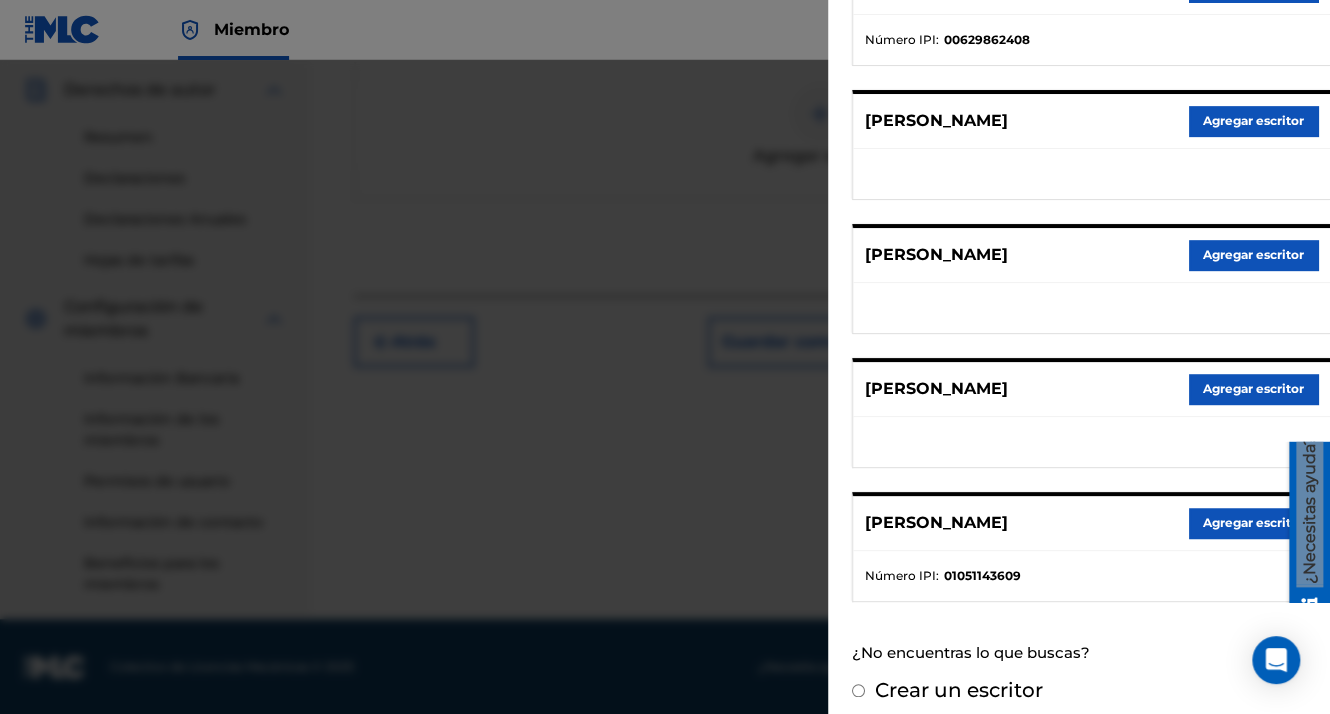 click on "Agregar escritor" at bounding box center [1253, 523] 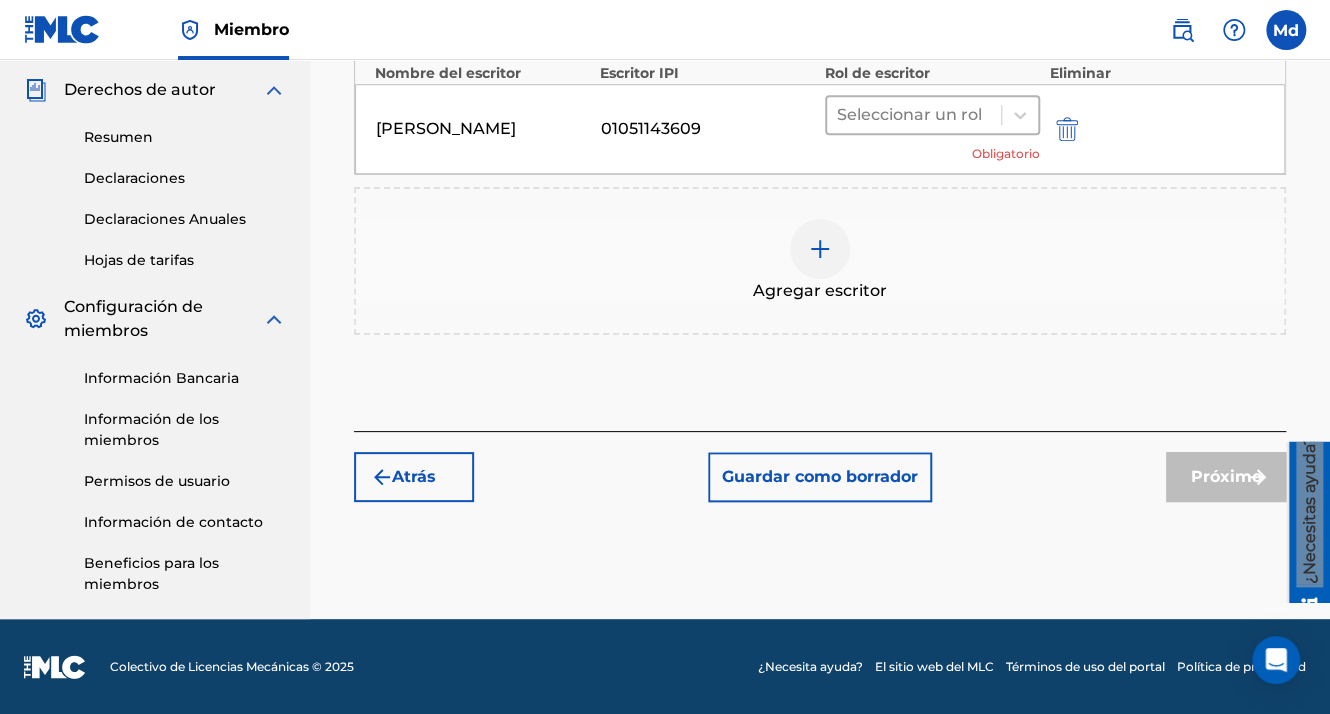 click at bounding box center (914, 115) 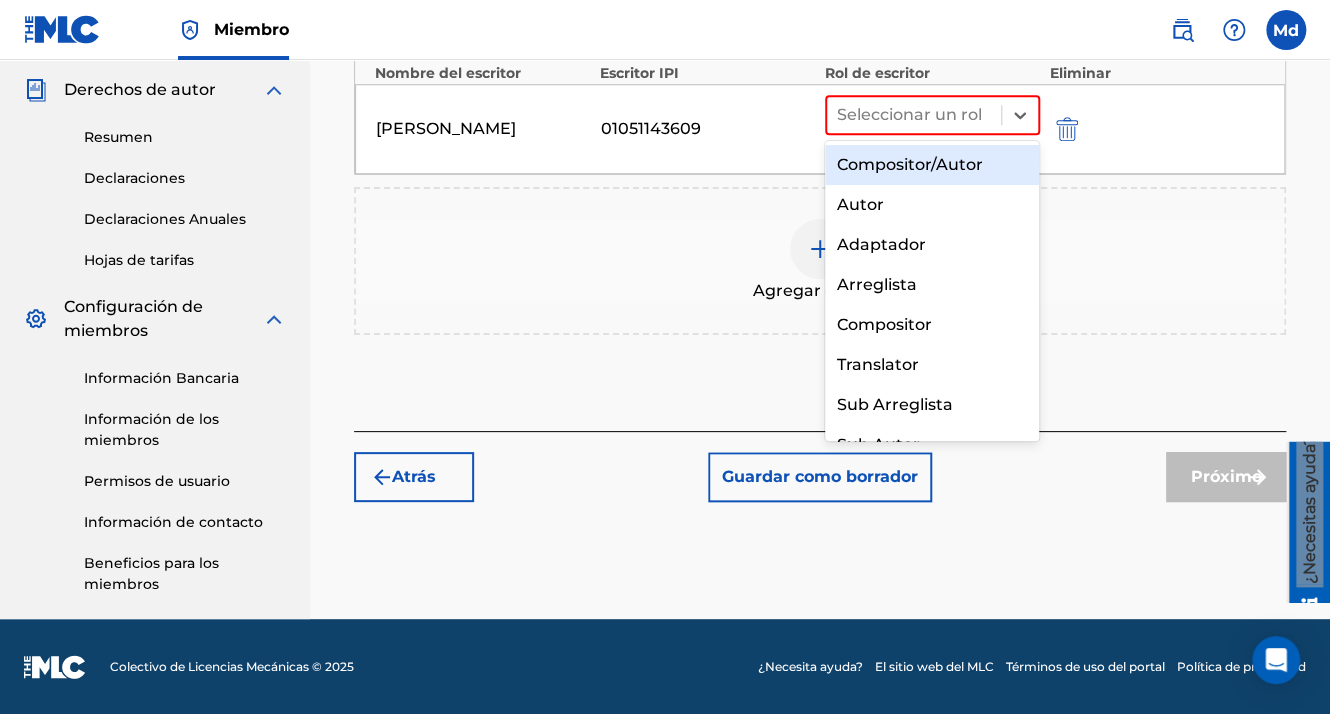 click on "Compositor/Autor" at bounding box center (932, 165) 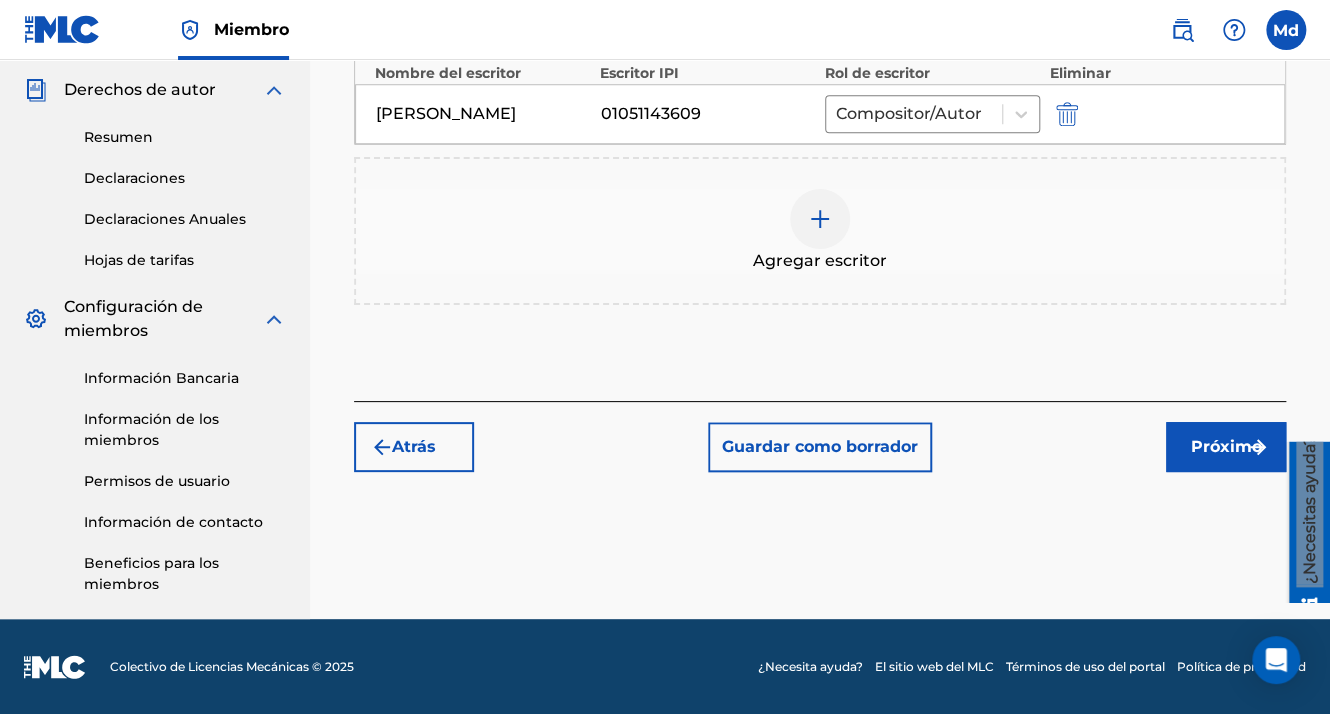 click on "Próximo" at bounding box center [1226, 447] 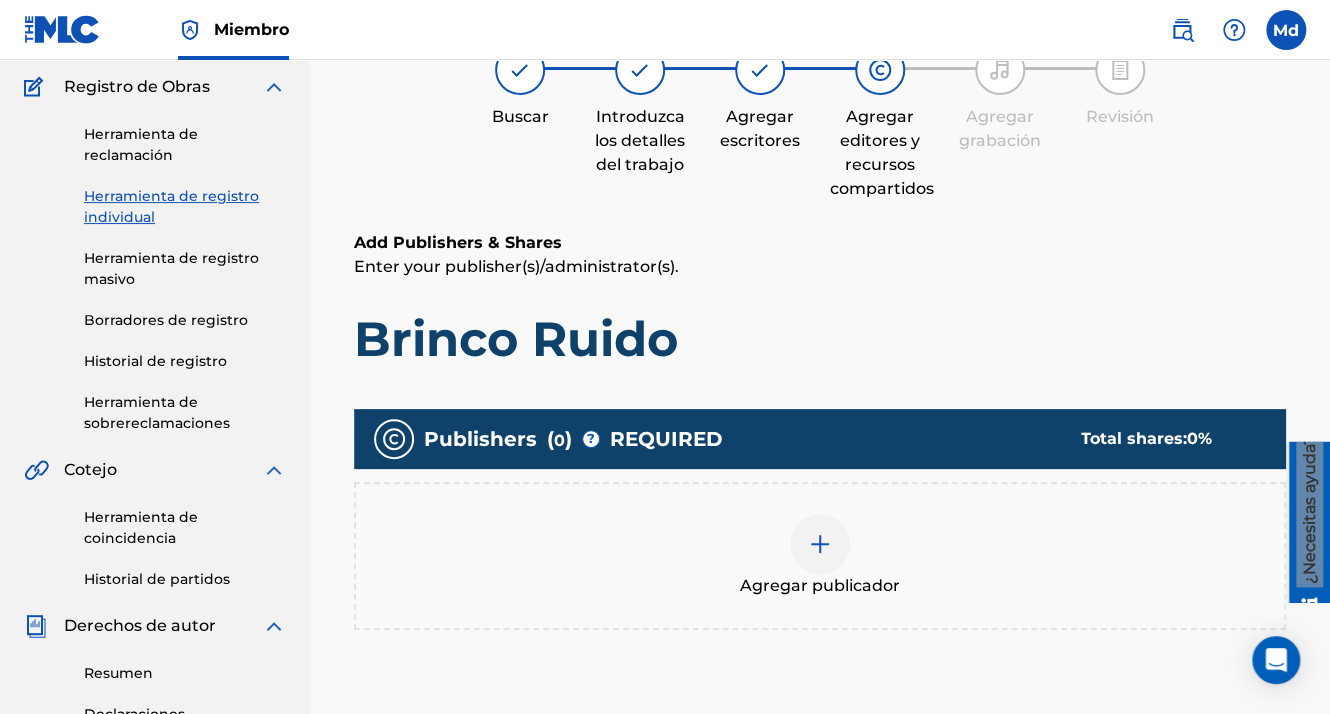 scroll, scrollTop: 390, scrollLeft: 0, axis: vertical 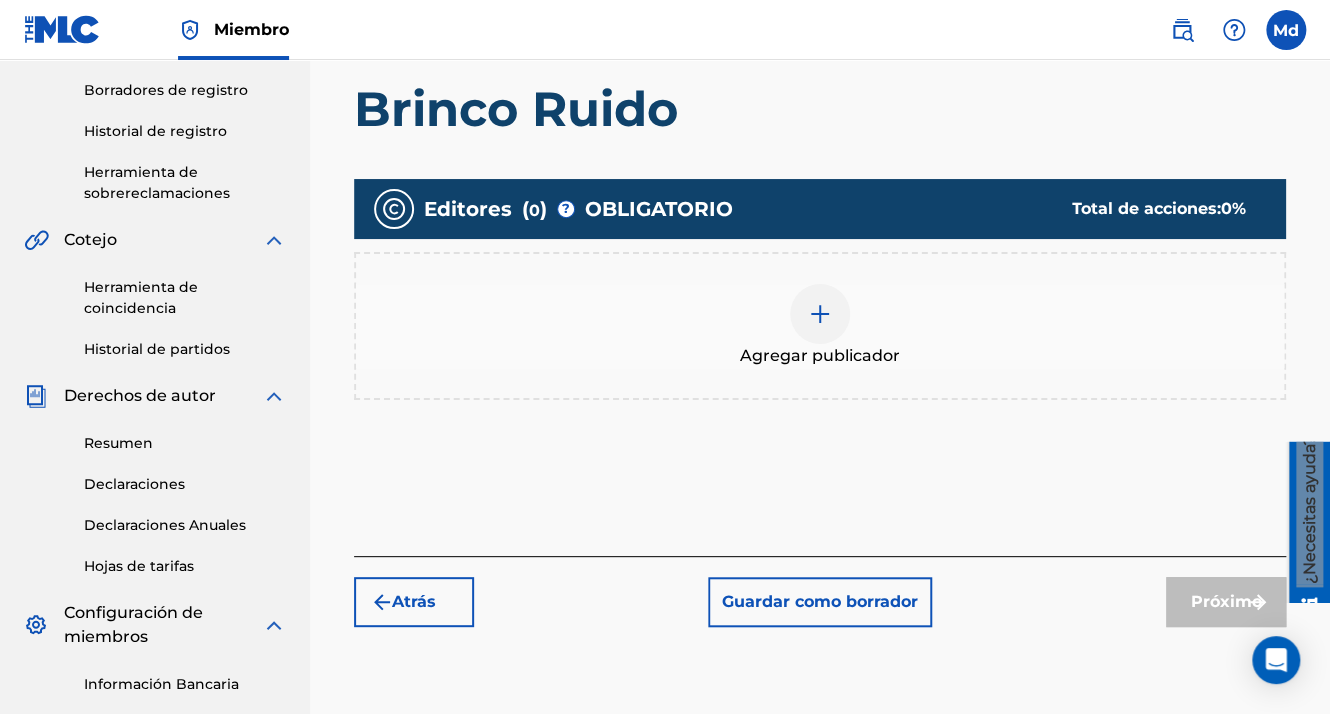 click at bounding box center [820, 314] 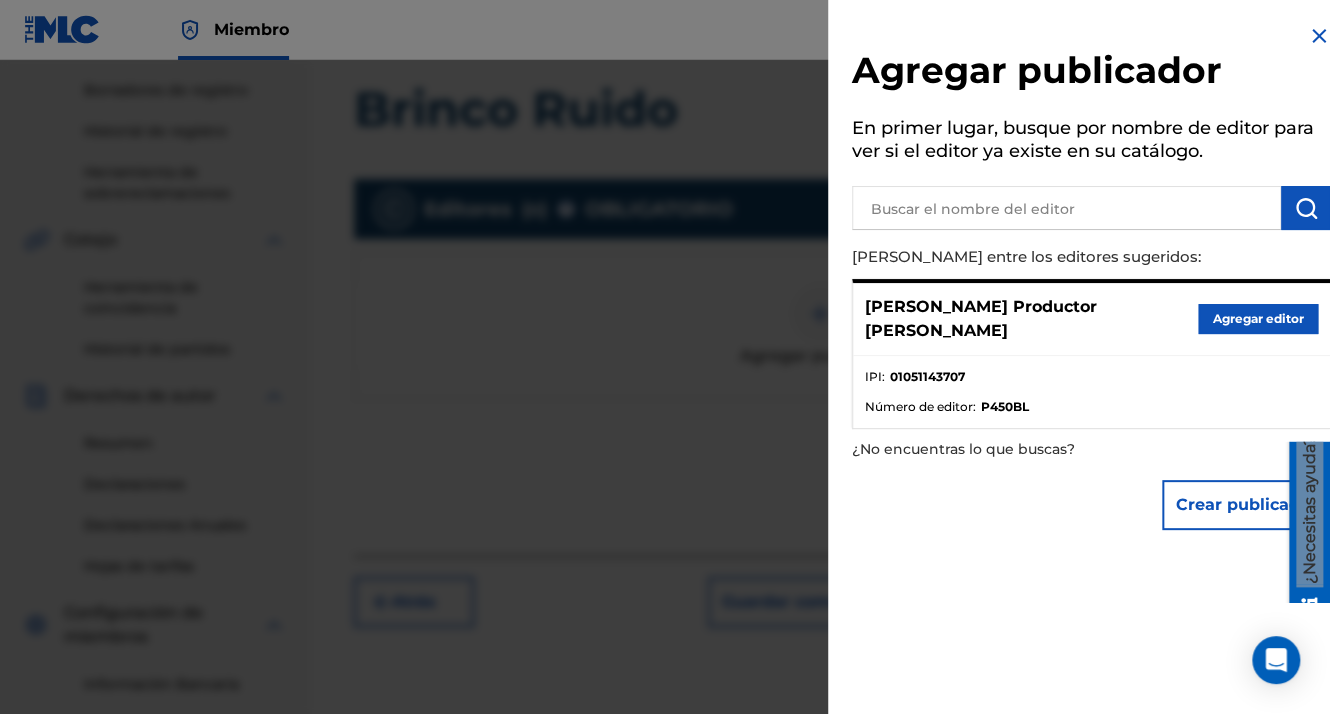 click on "Agregar editor" at bounding box center (1258, 319) 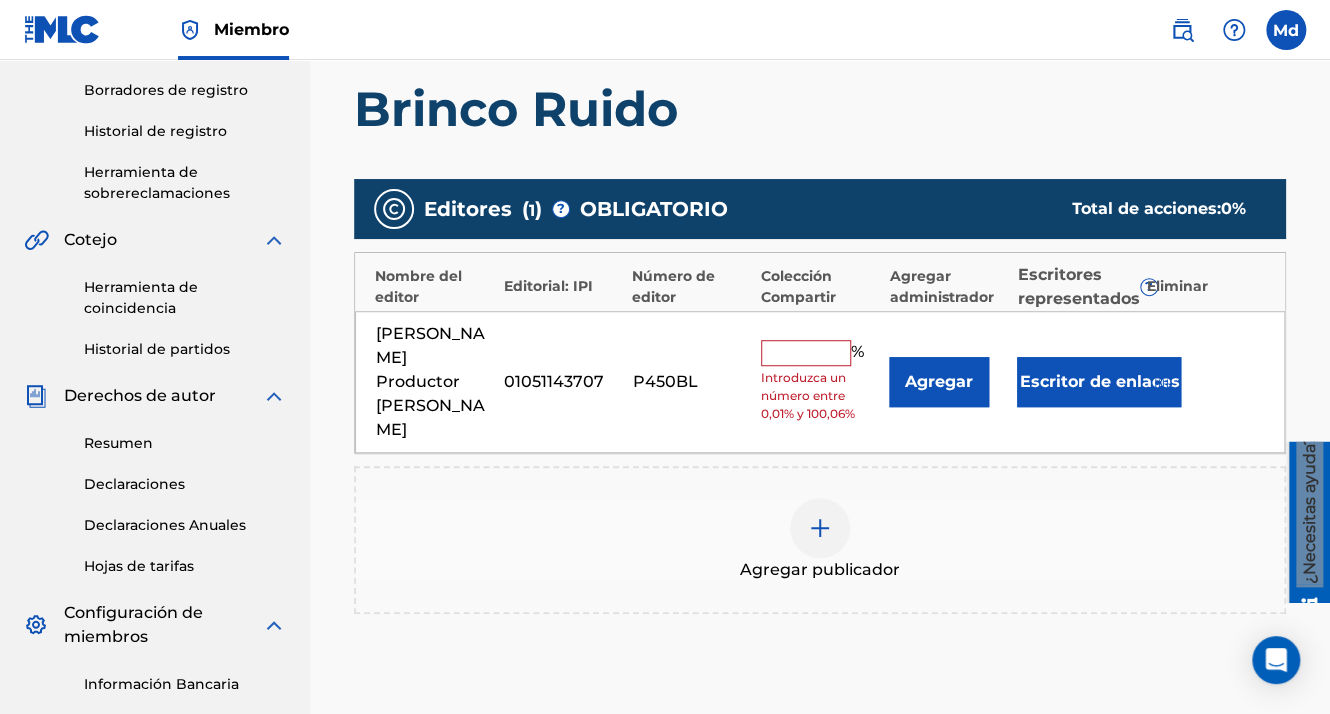 click at bounding box center [806, 353] 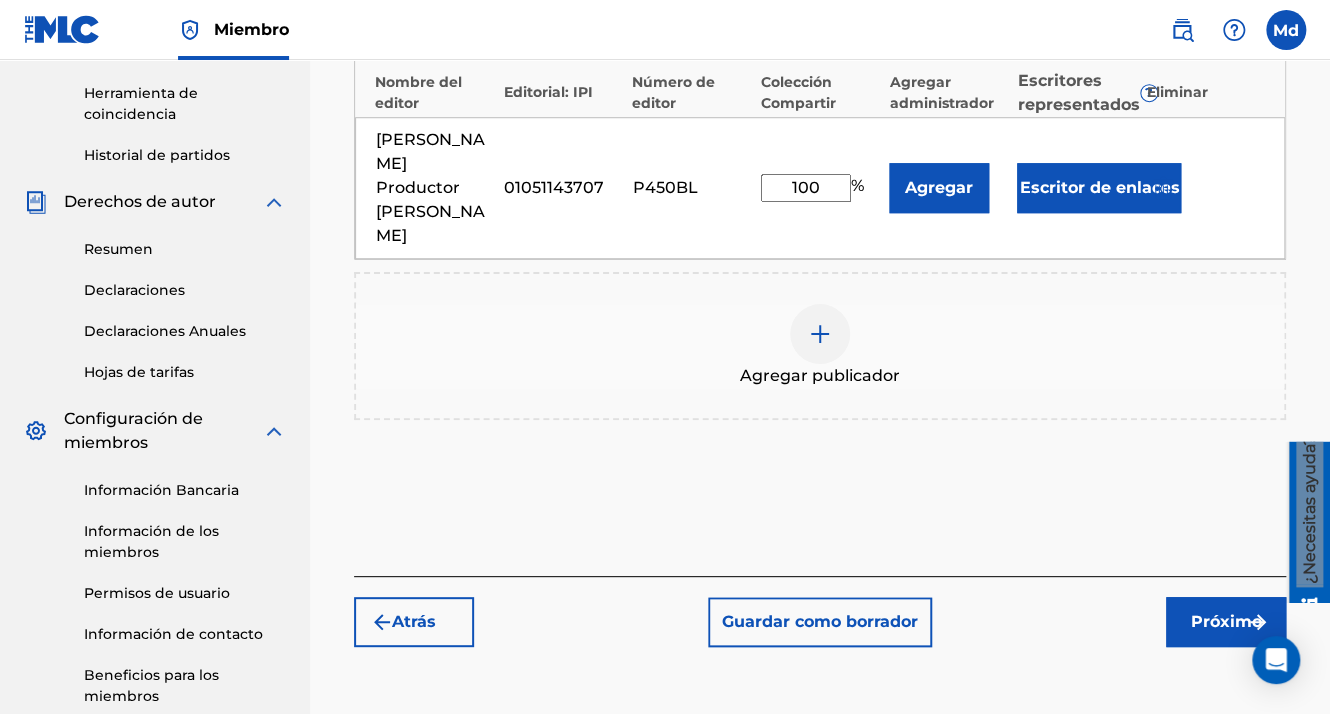 scroll, scrollTop: 696, scrollLeft: 0, axis: vertical 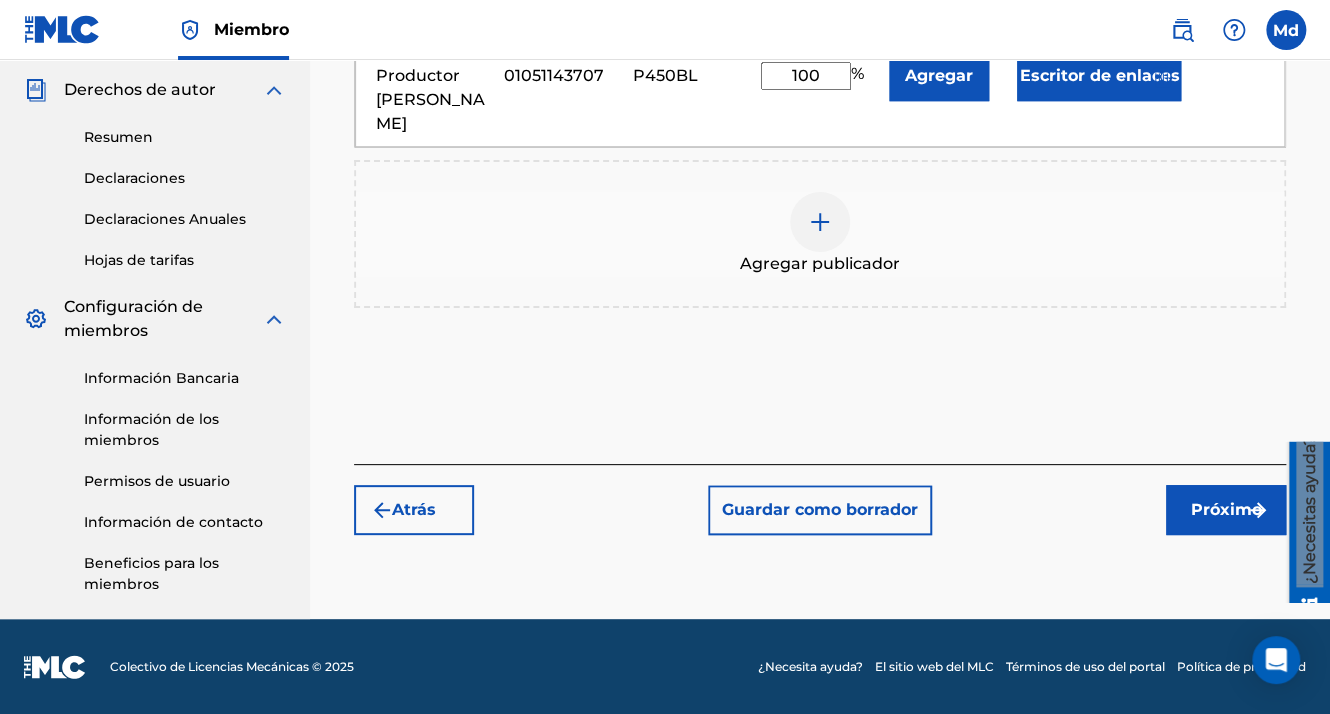 click on "Próximo" at bounding box center [1226, 510] 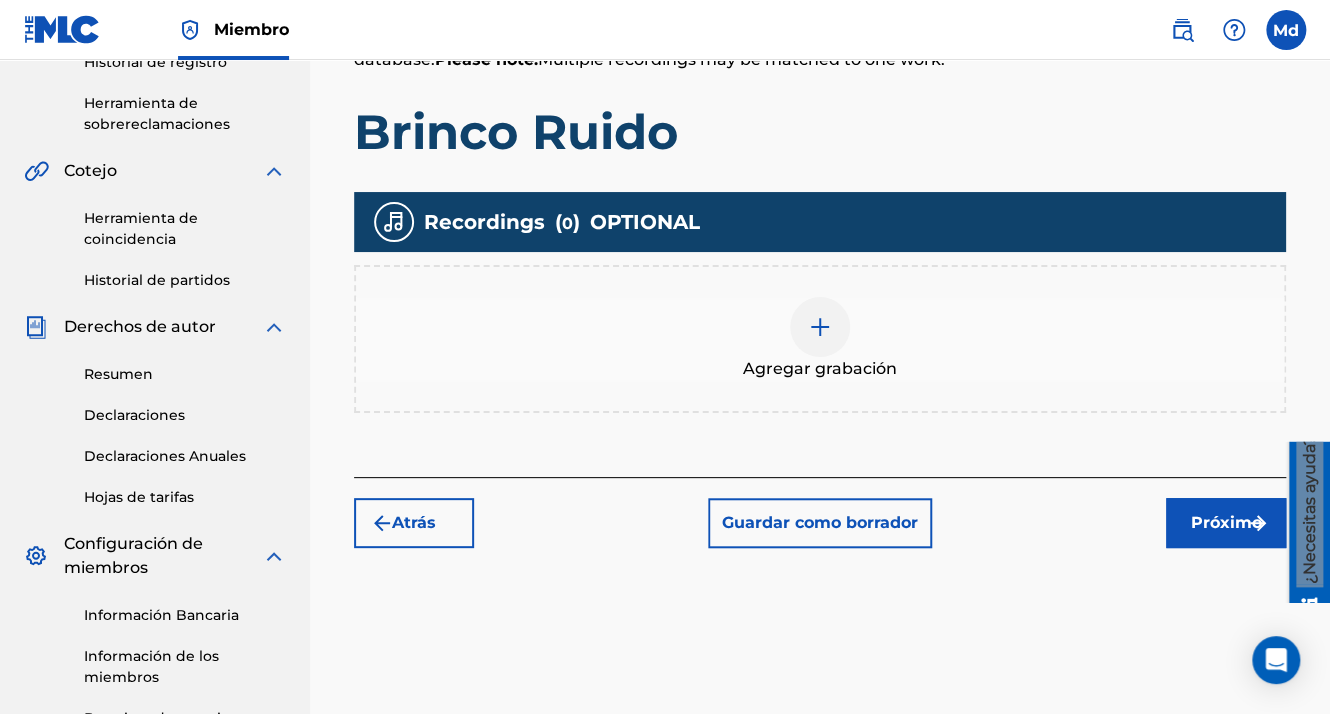 scroll, scrollTop: 640, scrollLeft: 0, axis: vertical 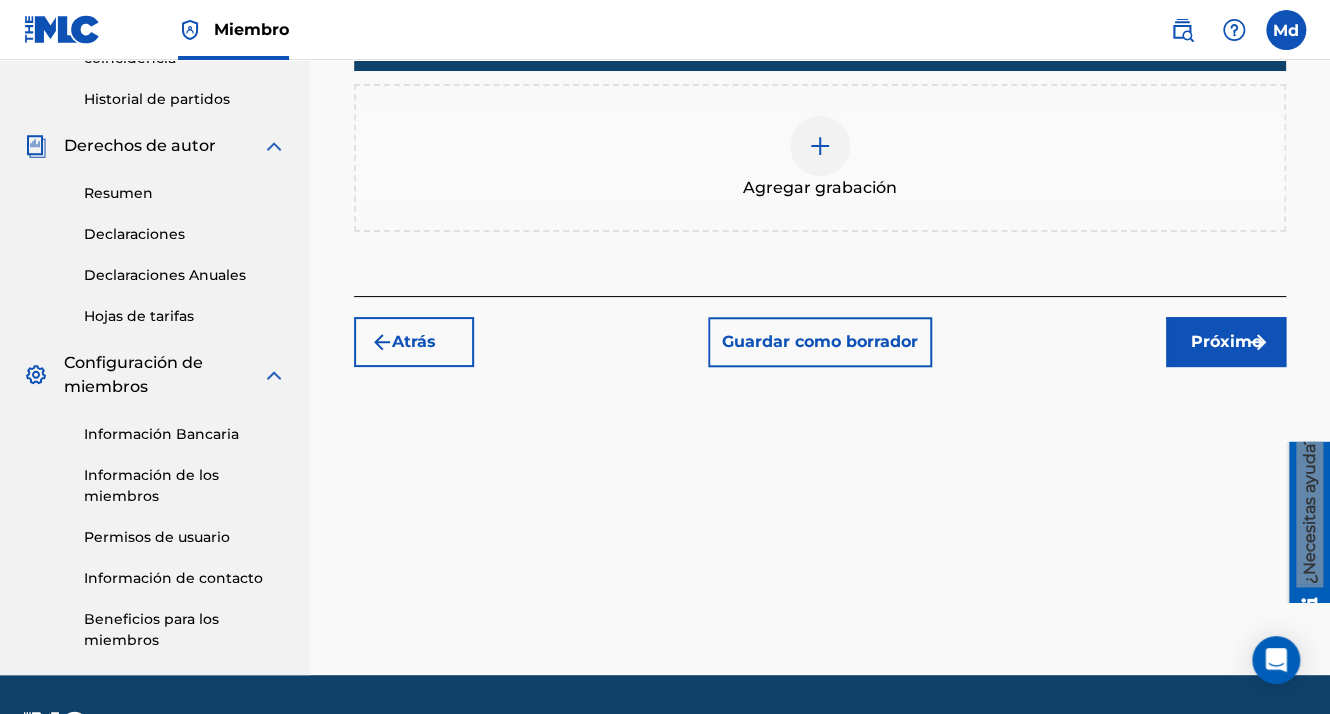 click at bounding box center (820, 146) 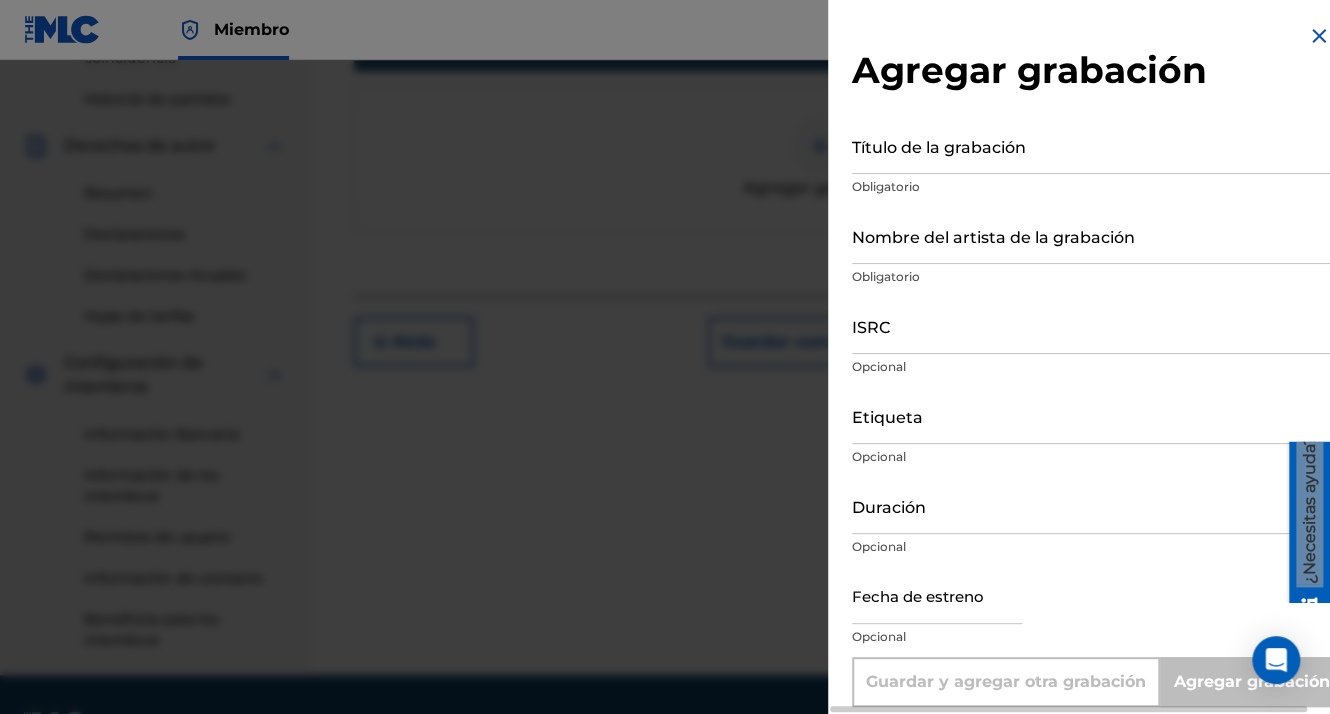 click on "Título de la grabación" at bounding box center [1091, 145] 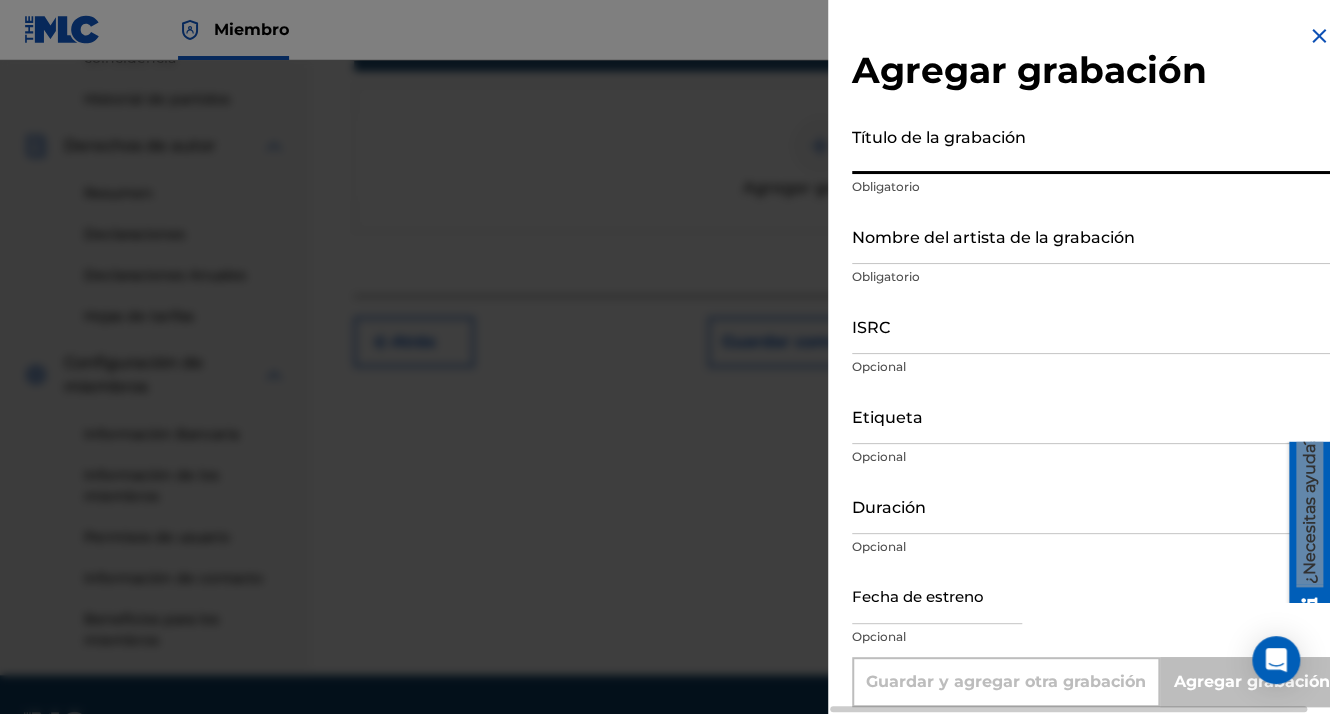 paste 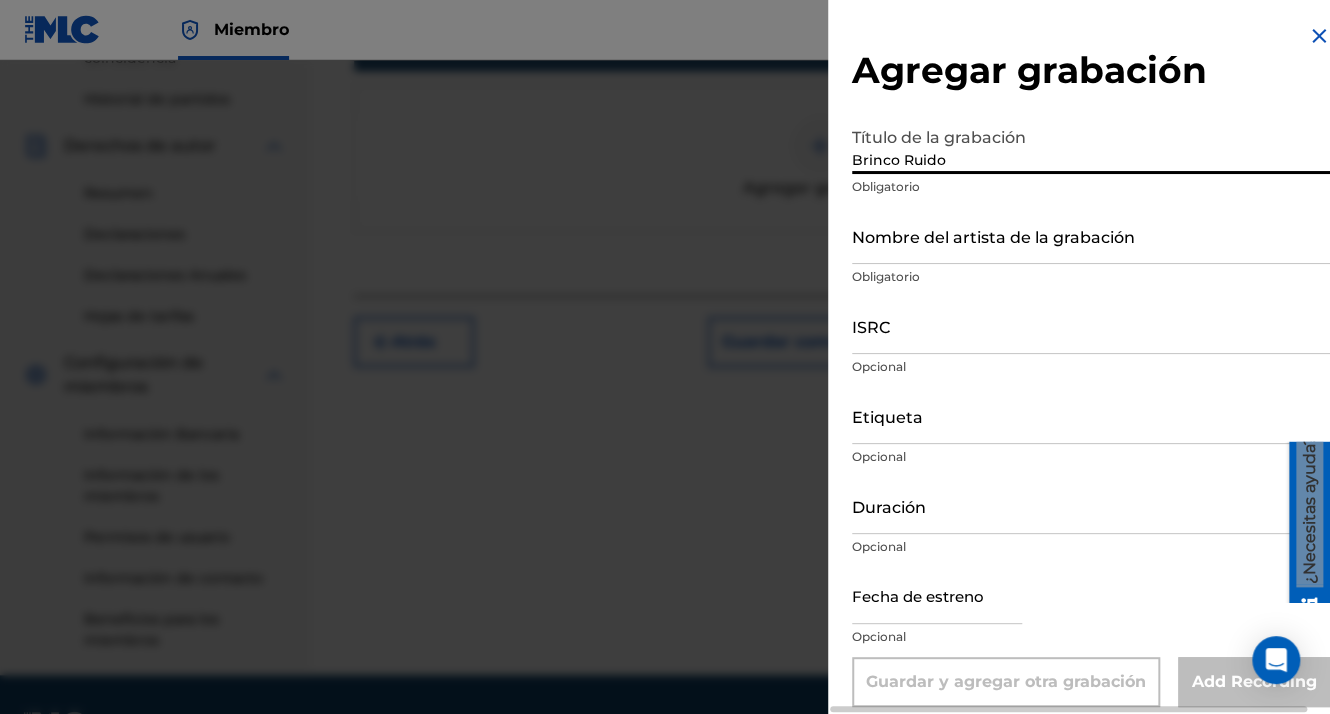 click on "Nombre del artista de la grabación" at bounding box center [1091, 235] 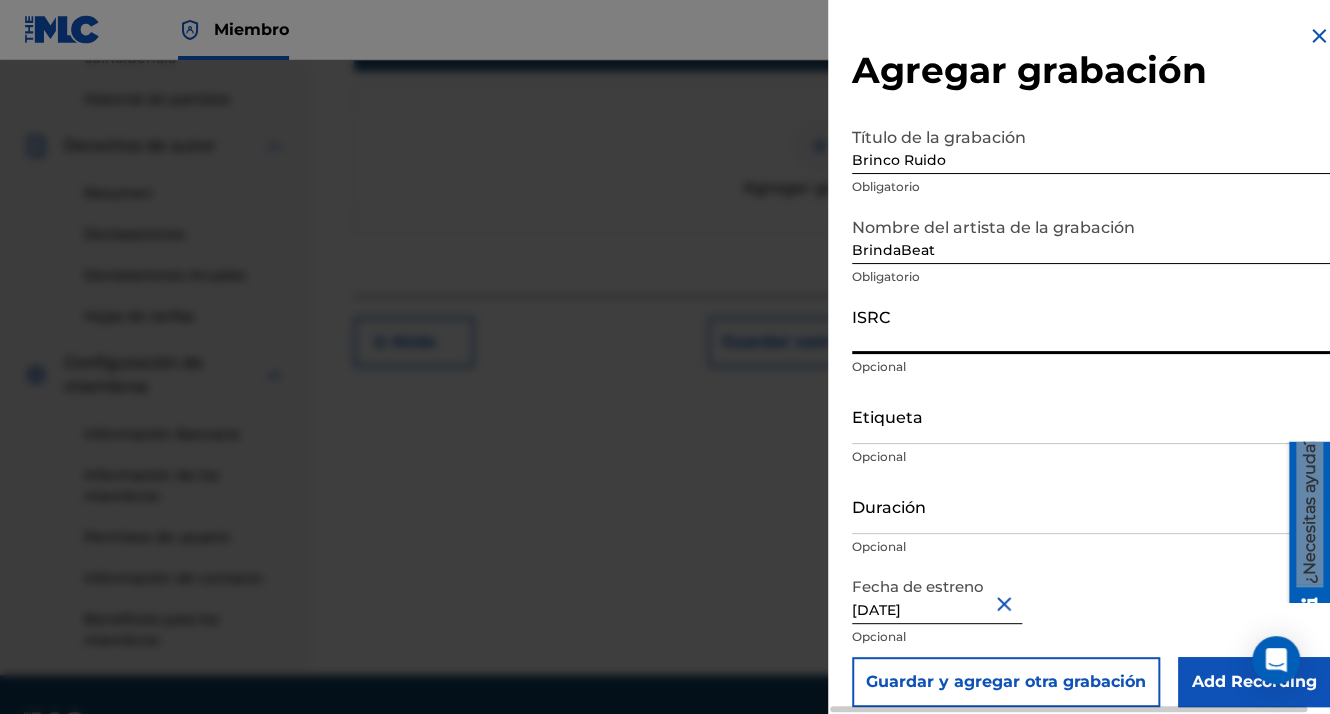 click on "ISRC" at bounding box center (1091, 325) 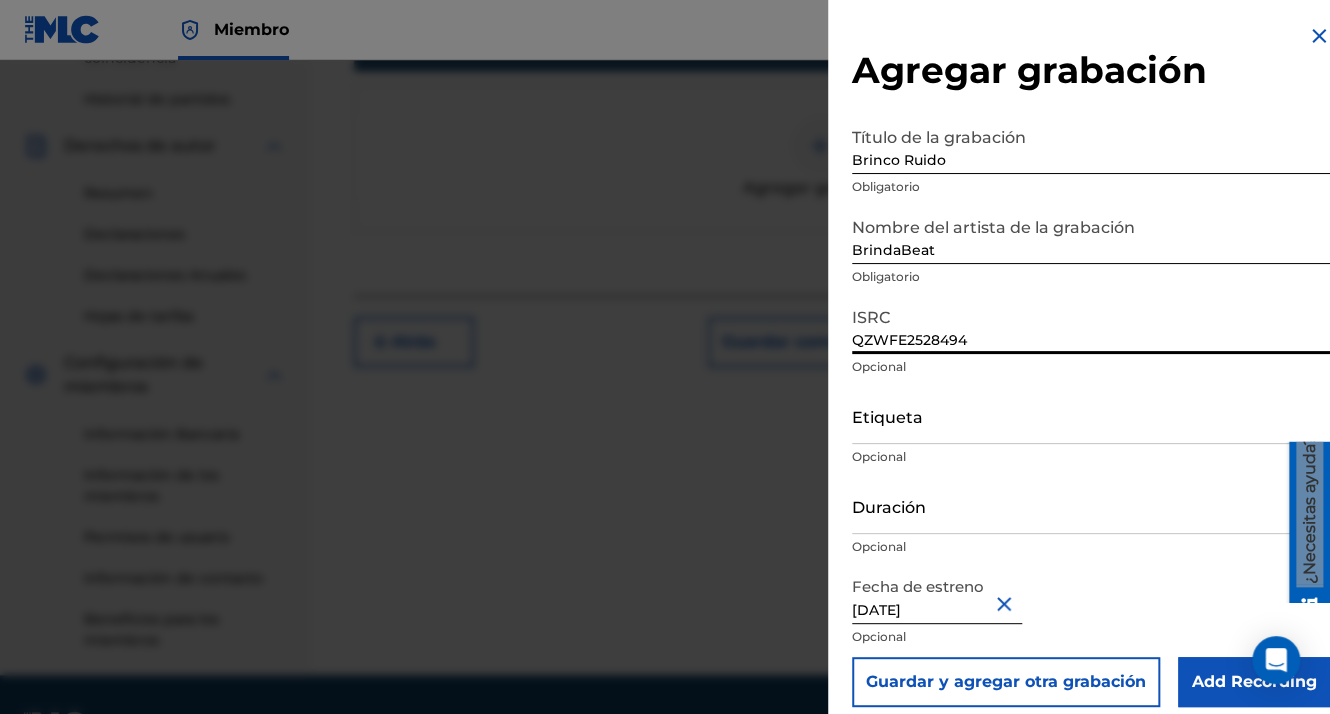scroll, scrollTop: 16, scrollLeft: 0, axis: vertical 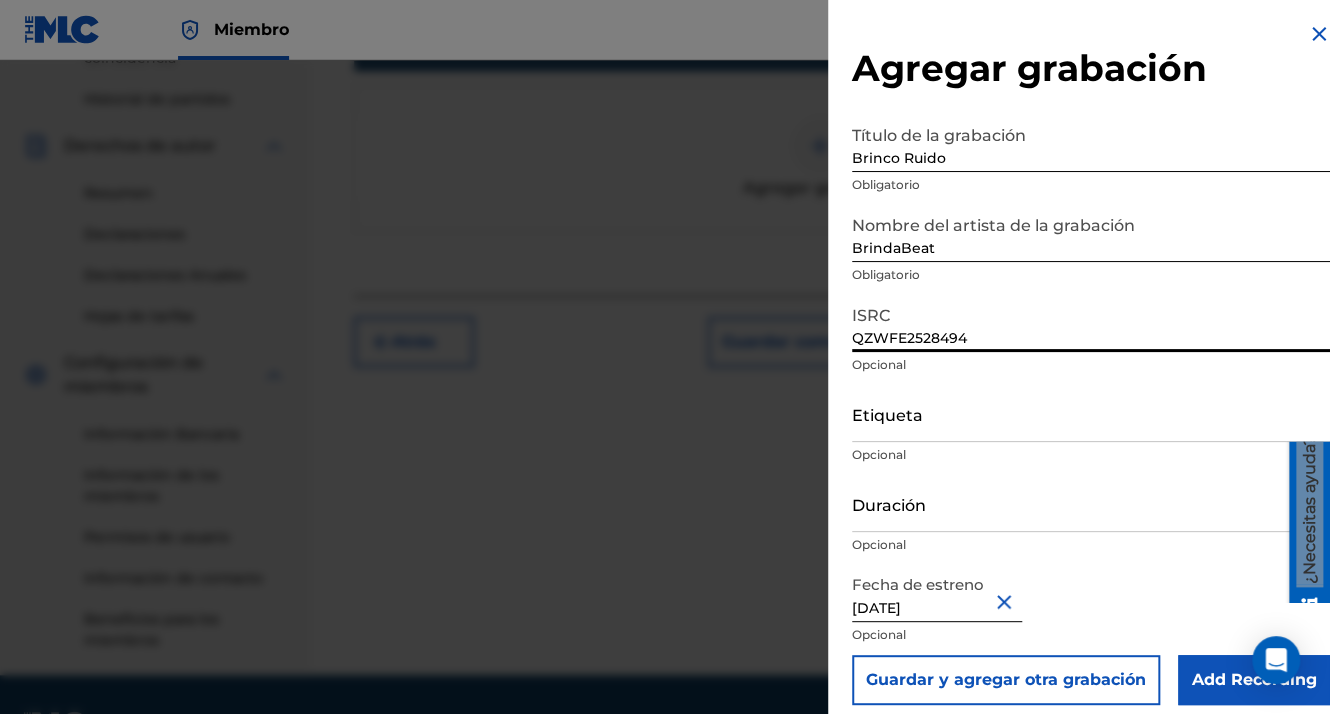 click on "Fecha de estreno [DATE] Opcional" at bounding box center [1091, 610] 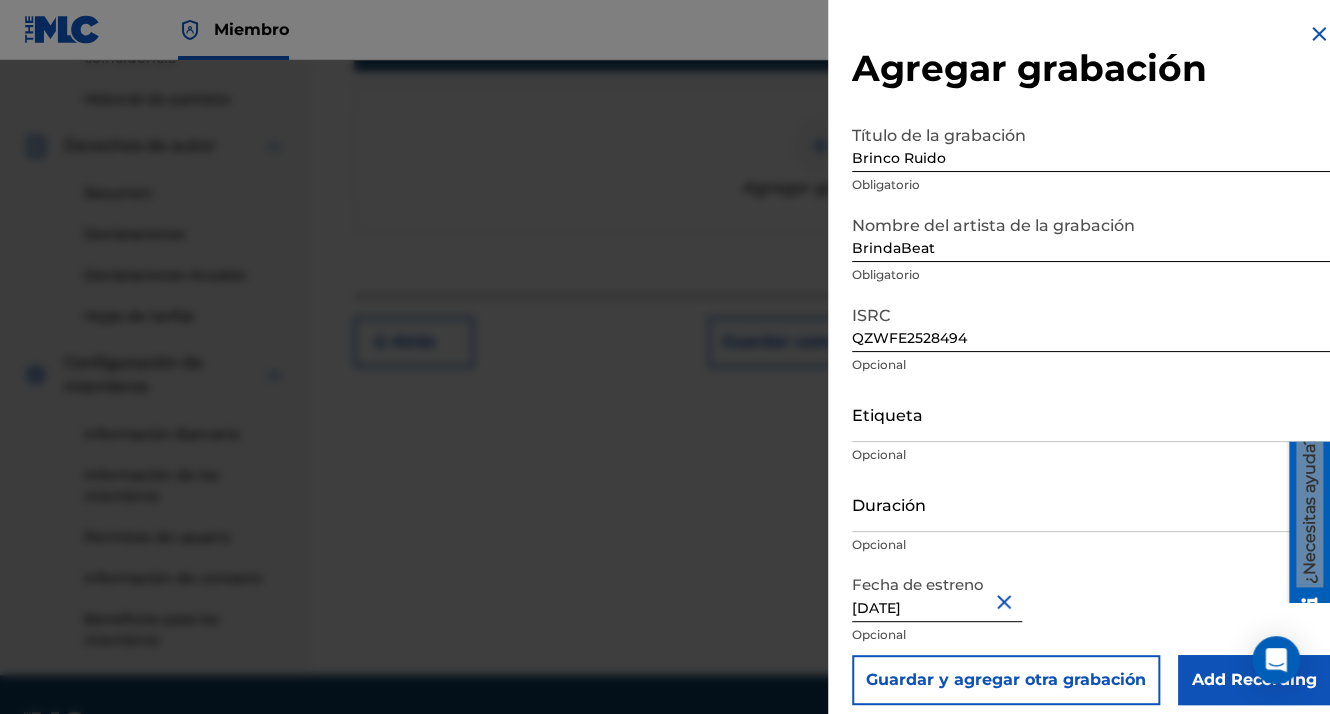 click on "Add Recording" at bounding box center (1254, 680) 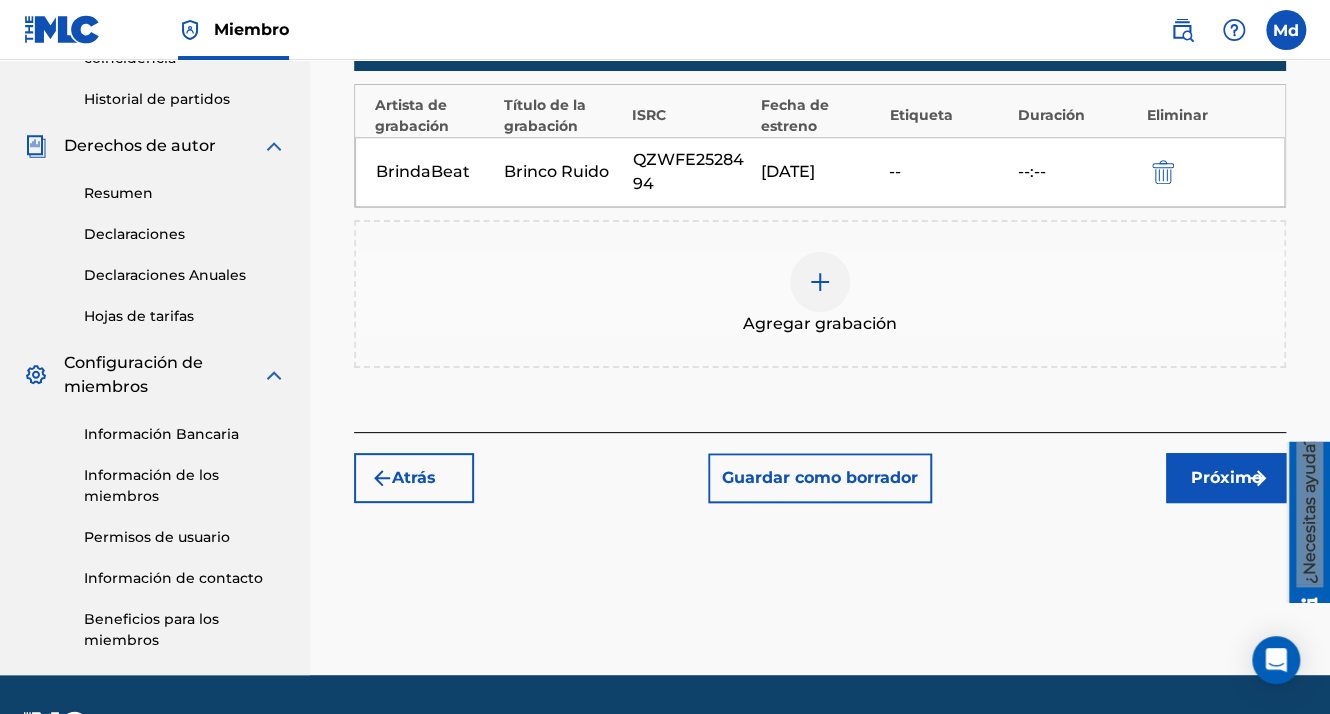 click on "Próximo" at bounding box center (1226, 478) 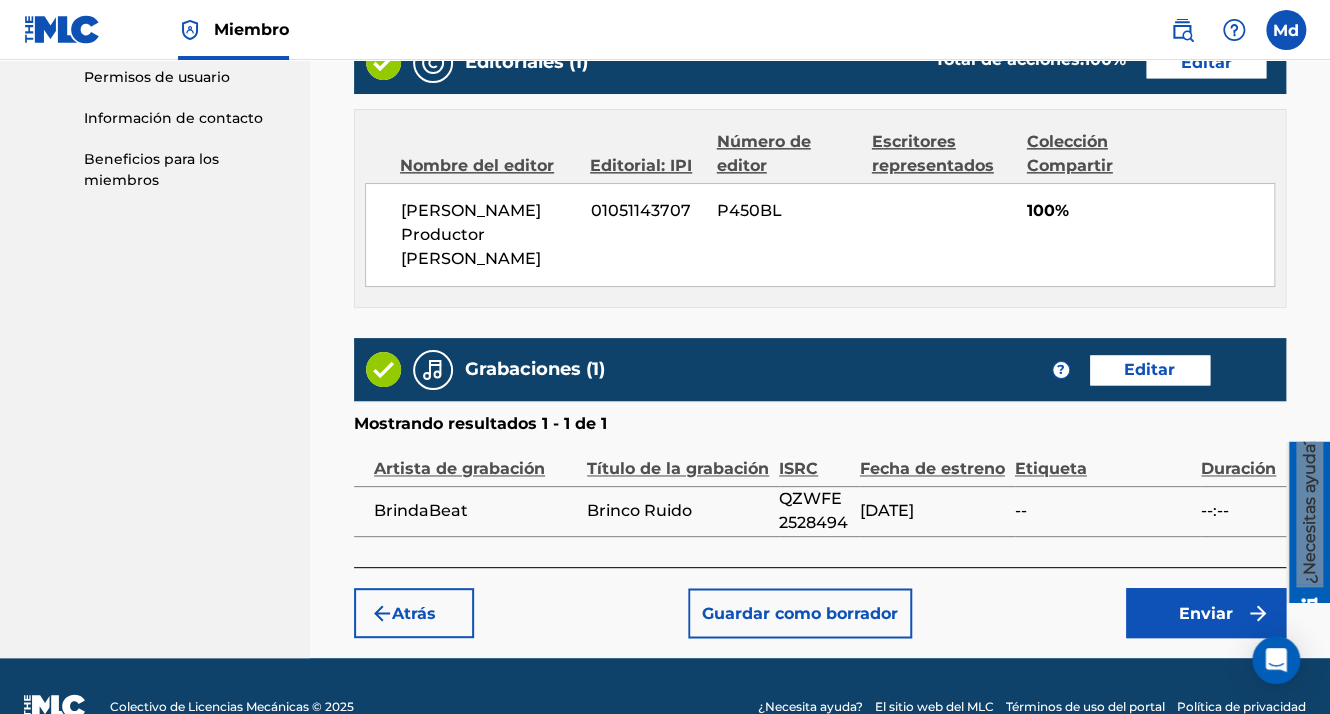scroll, scrollTop: 1123, scrollLeft: 0, axis: vertical 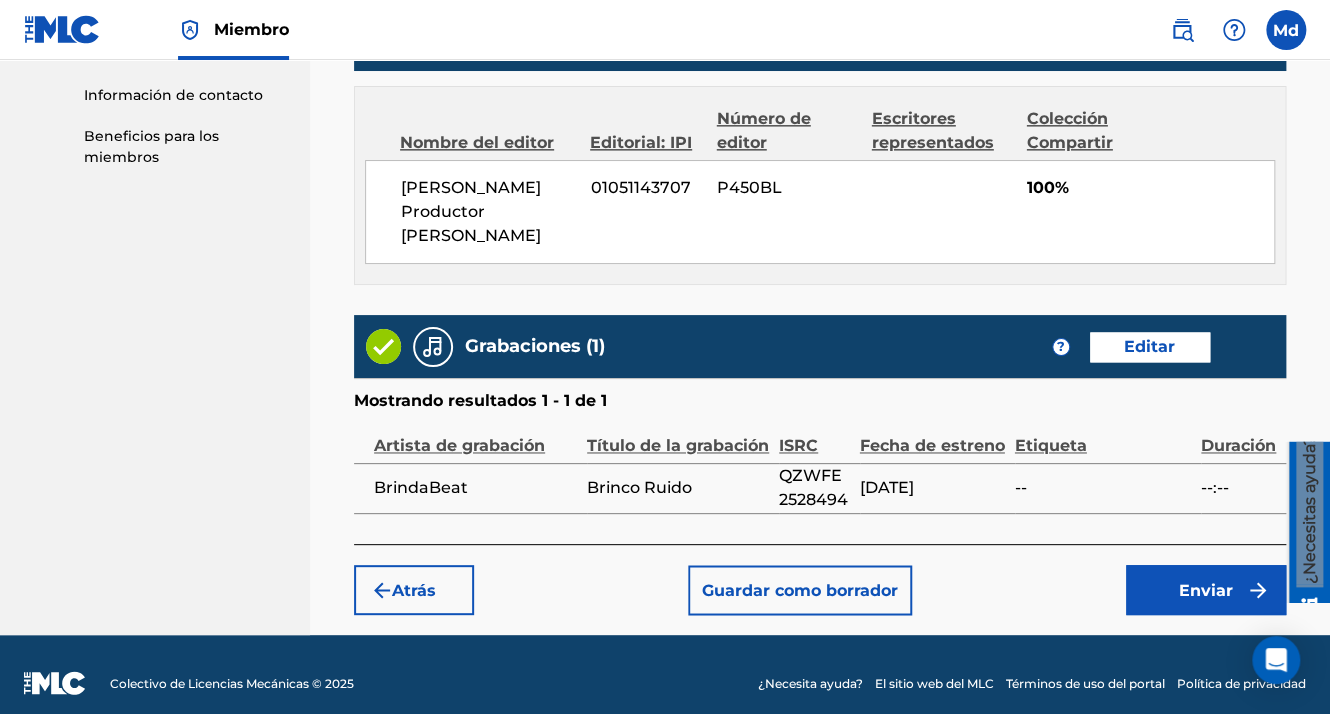 click on "Enviar" at bounding box center (1206, 590) 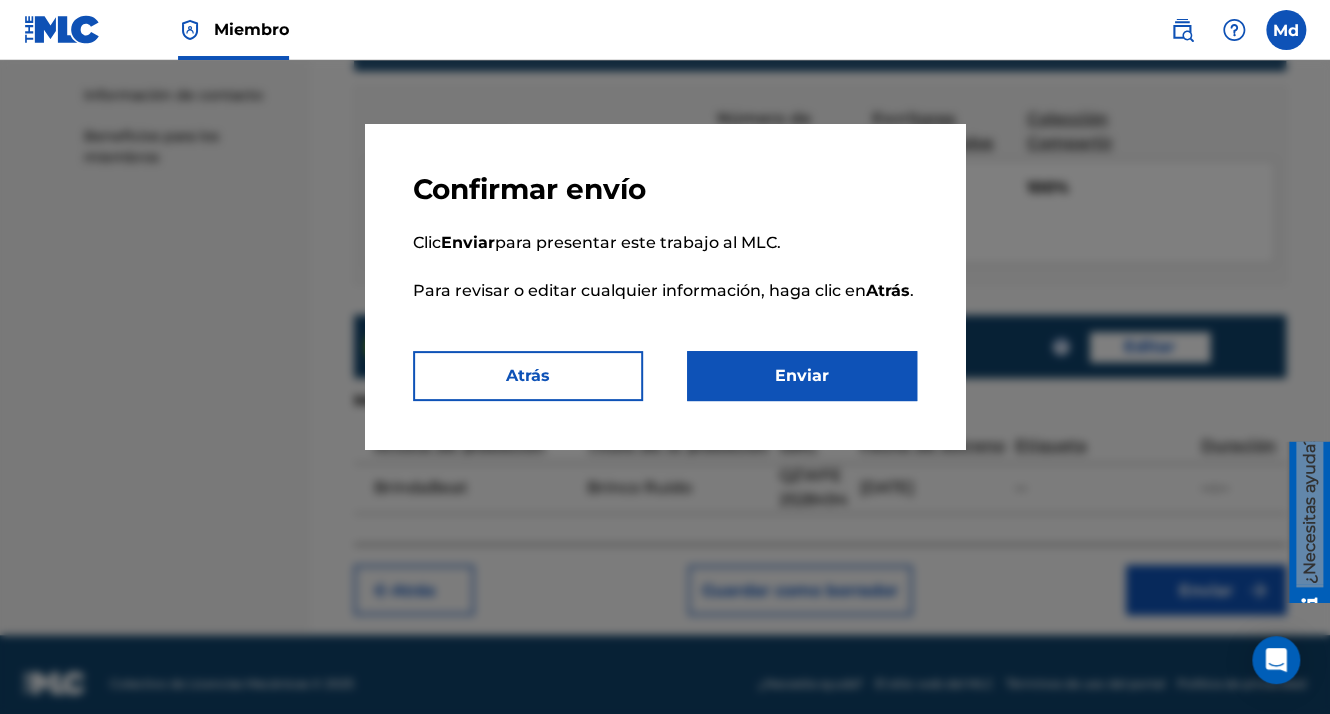 click on "Enviar" at bounding box center [802, 376] 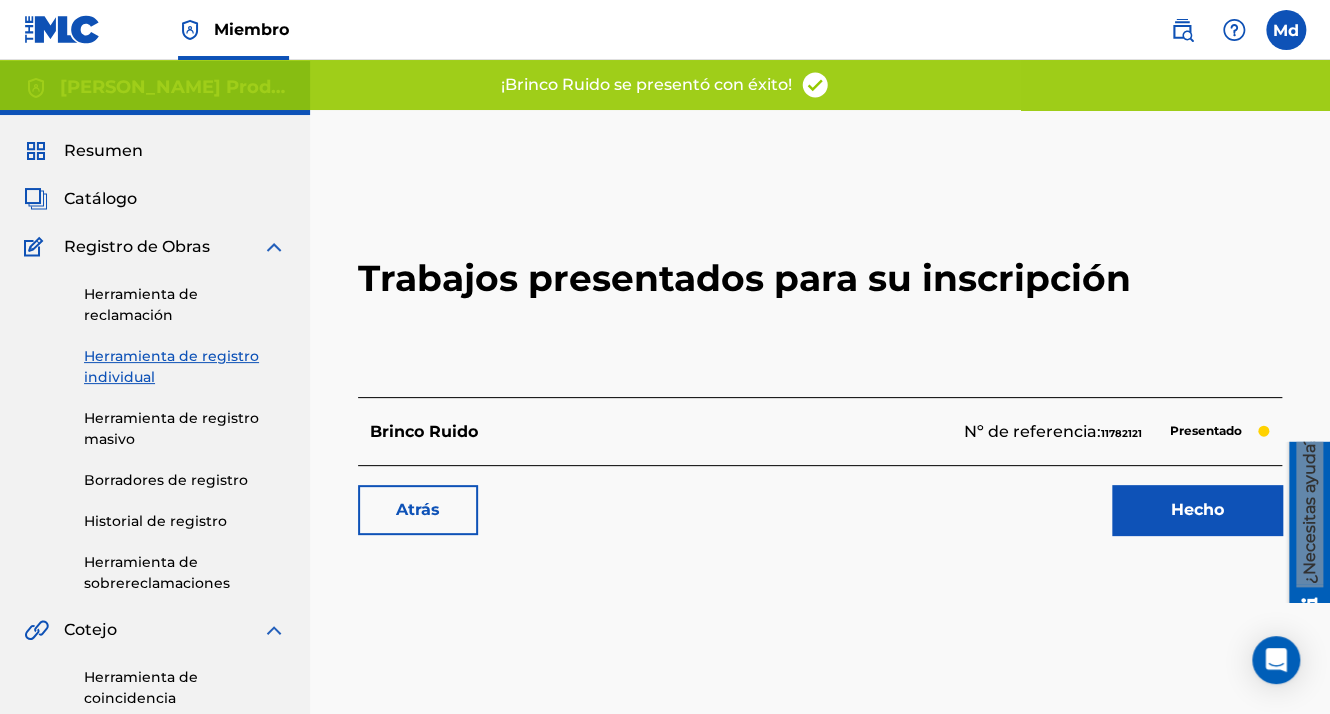 scroll, scrollTop: 100, scrollLeft: 0, axis: vertical 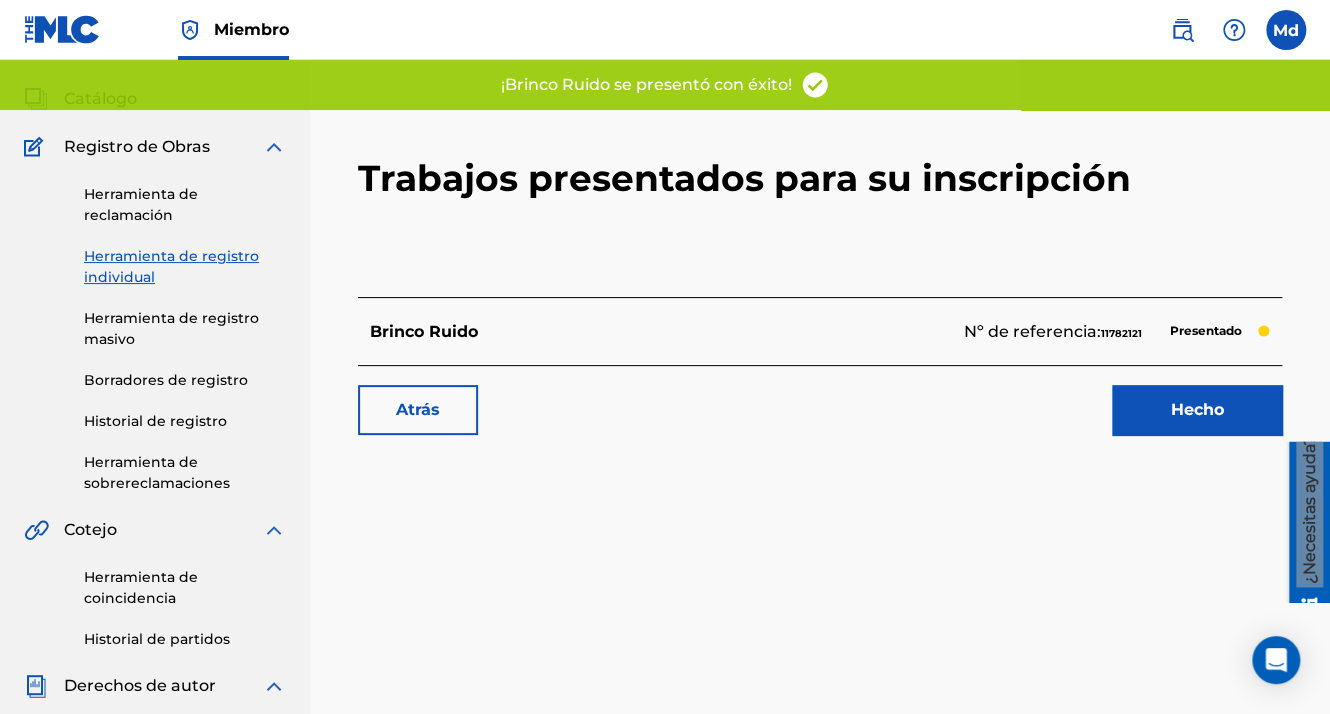click on "Hecho" at bounding box center (1197, 410) 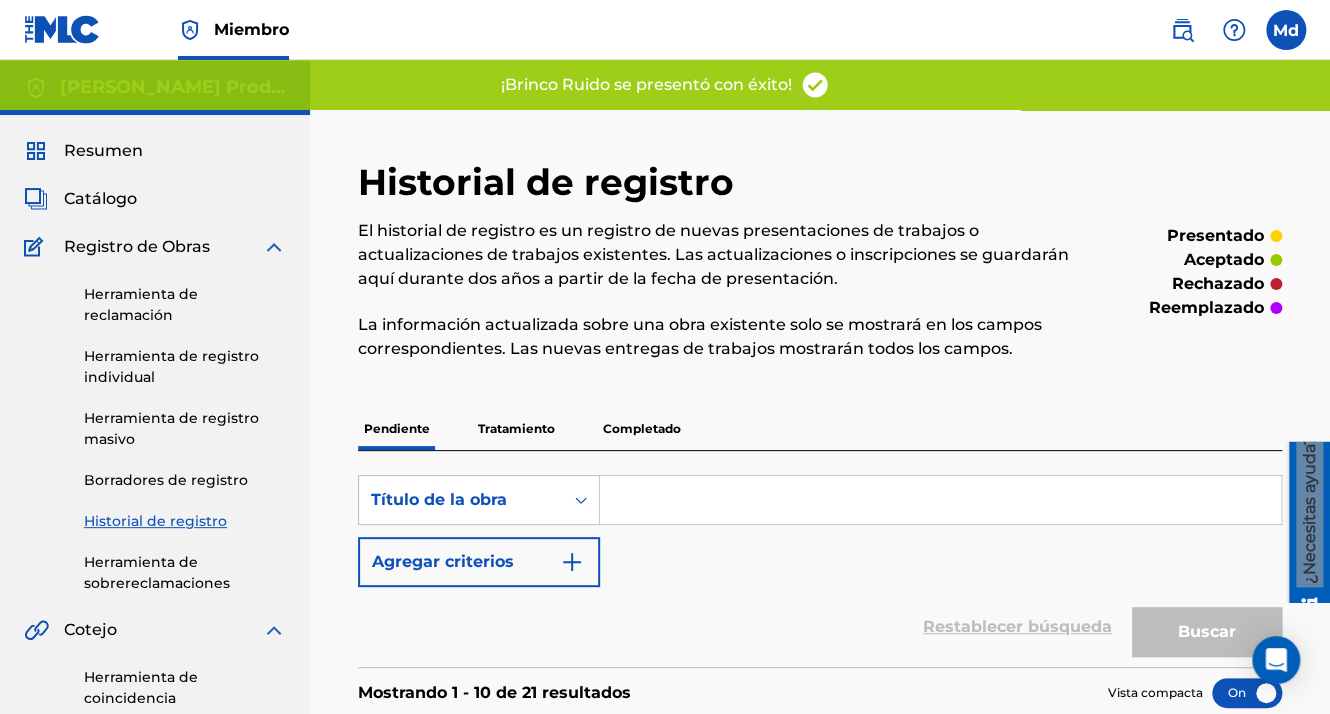 scroll, scrollTop: 300, scrollLeft: 0, axis: vertical 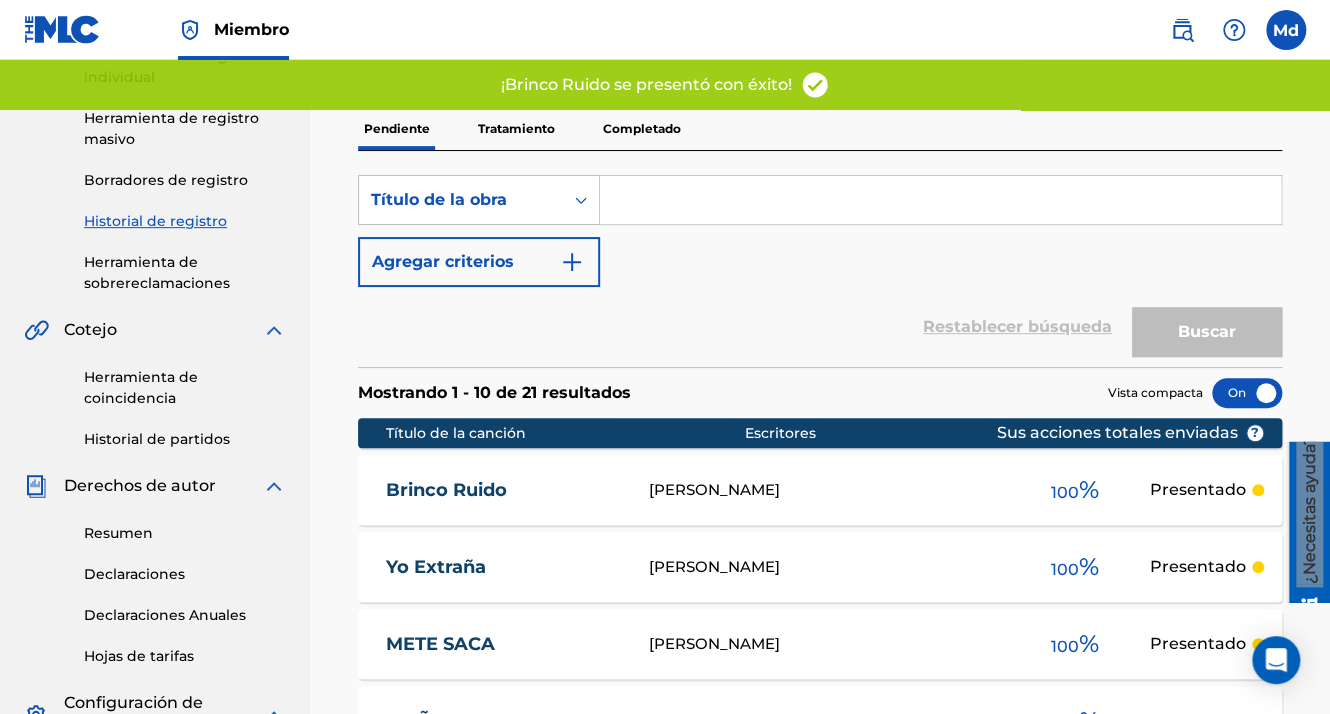 click at bounding box center [62, 29] 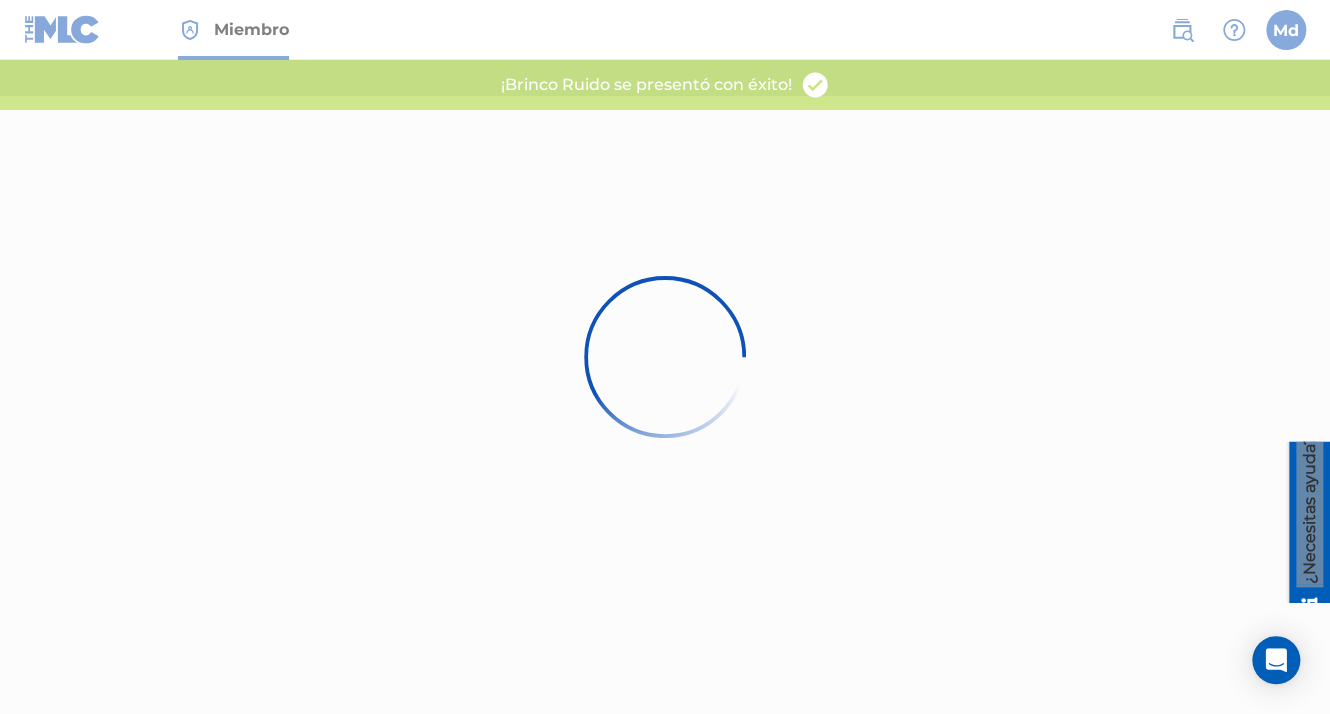 scroll, scrollTop: 0, scrollLeft: 0, axis: both 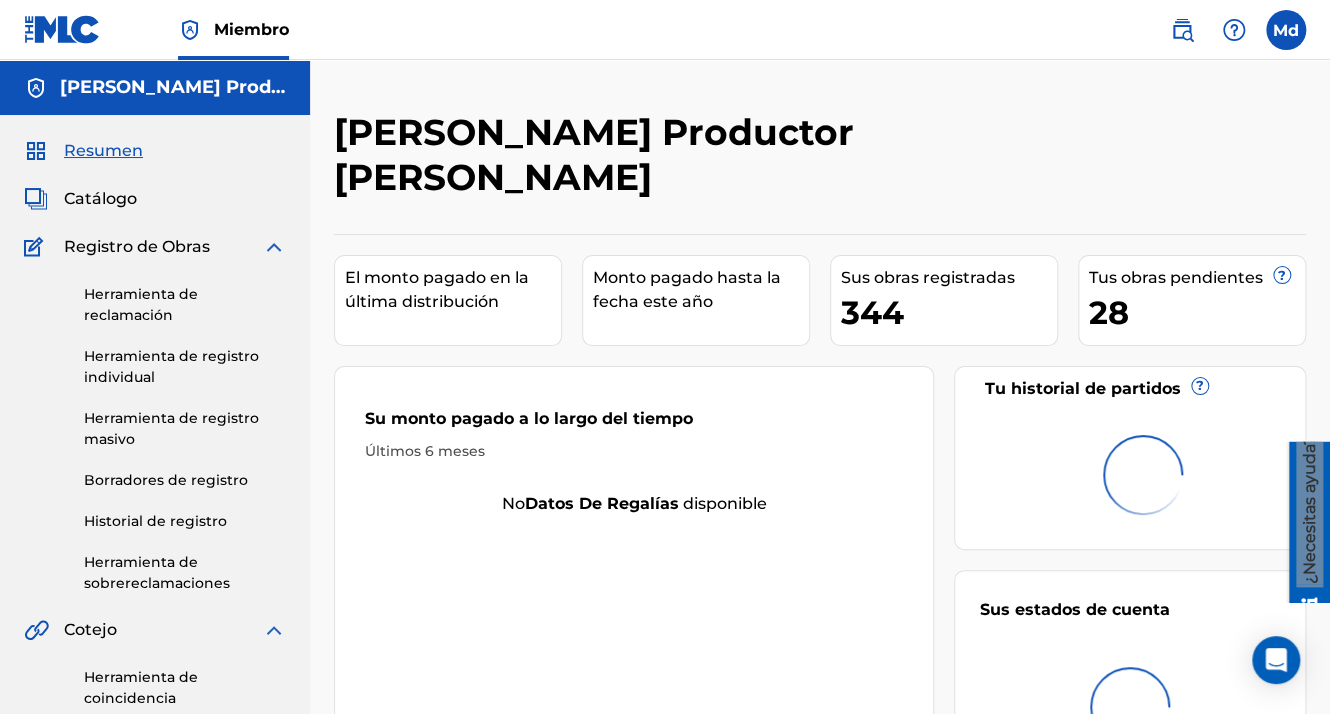 click on "Catálogo" at bounding box center (100, 199) 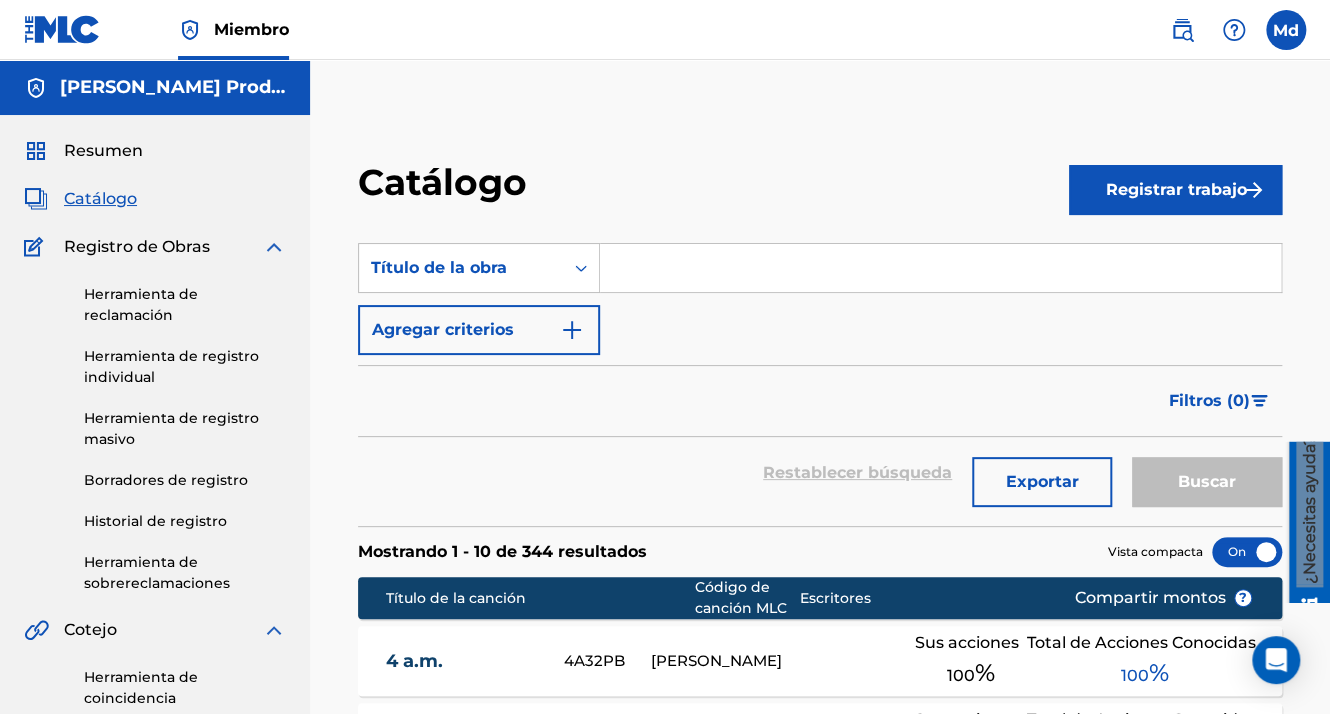 click on "Registrar trabajo" at bounding box center (1175, 190) 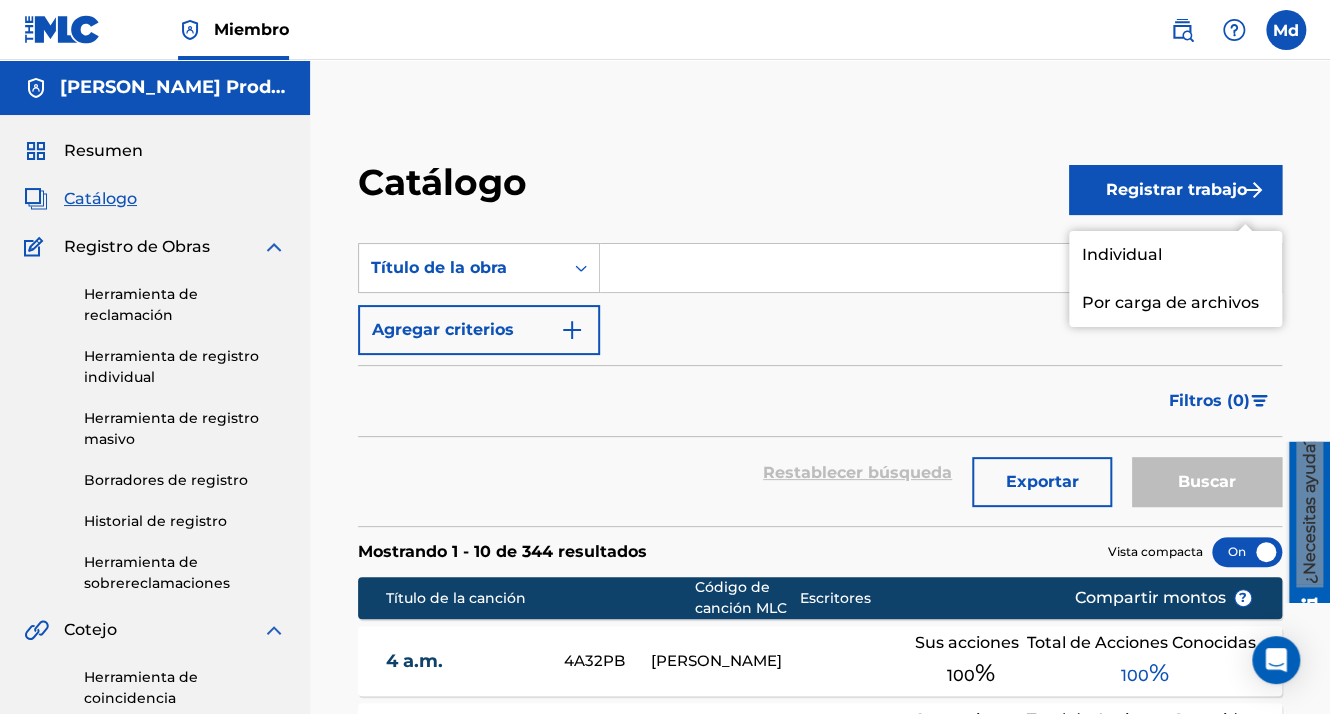 click on "Individual" at bounding box center (1175, 255) 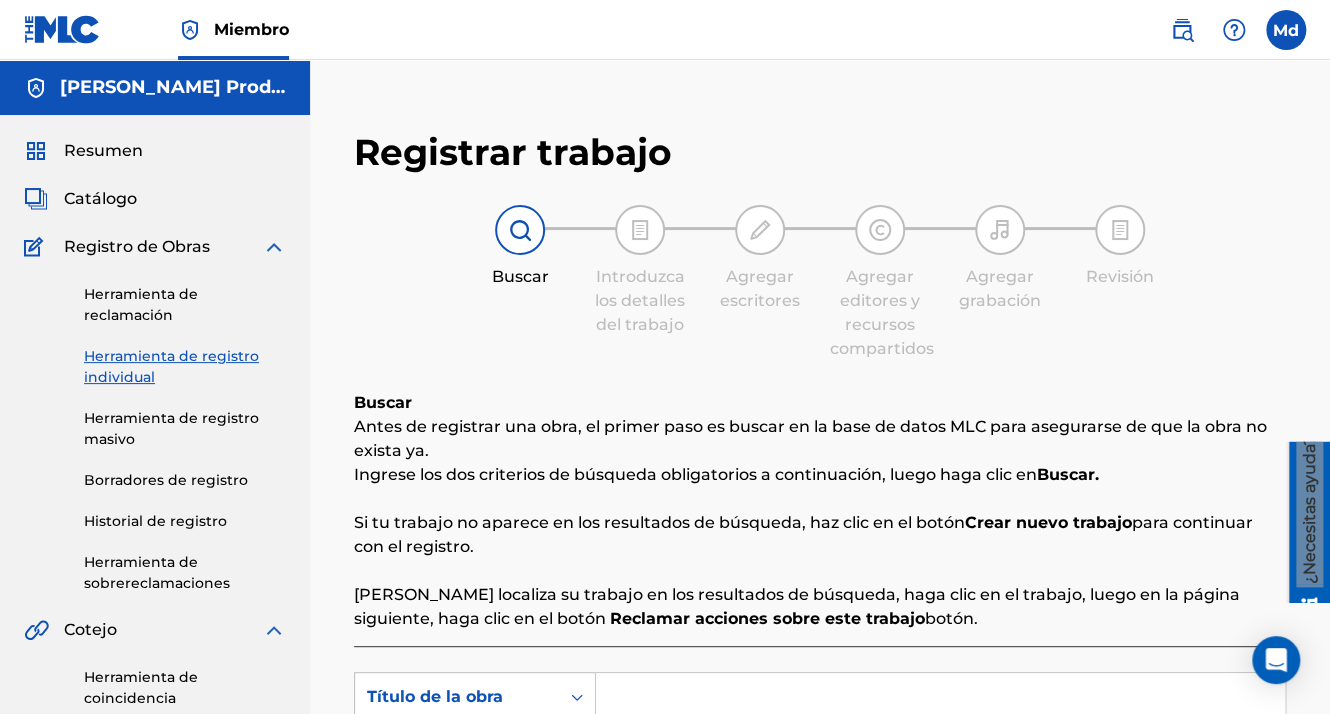 scroll, scrollTop: 300, scrollLeft: 0, axis: vertical 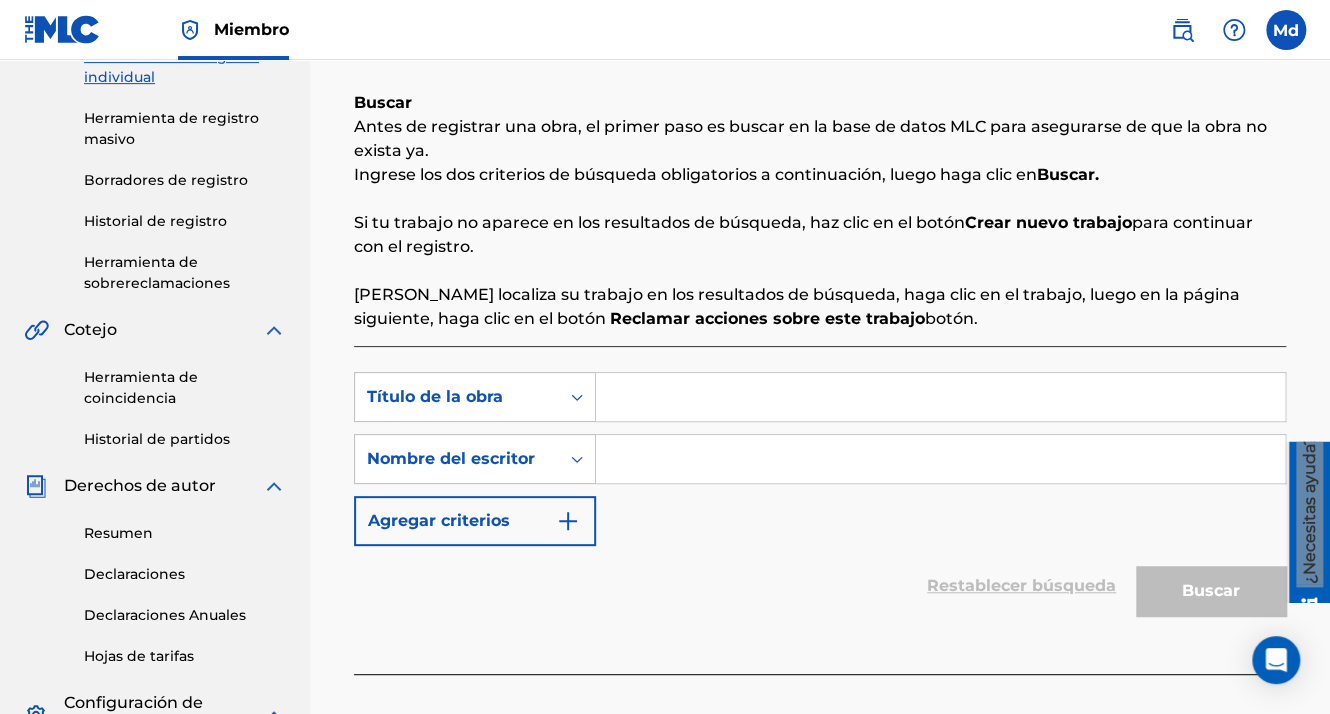 click at bounding box center [940, 397] 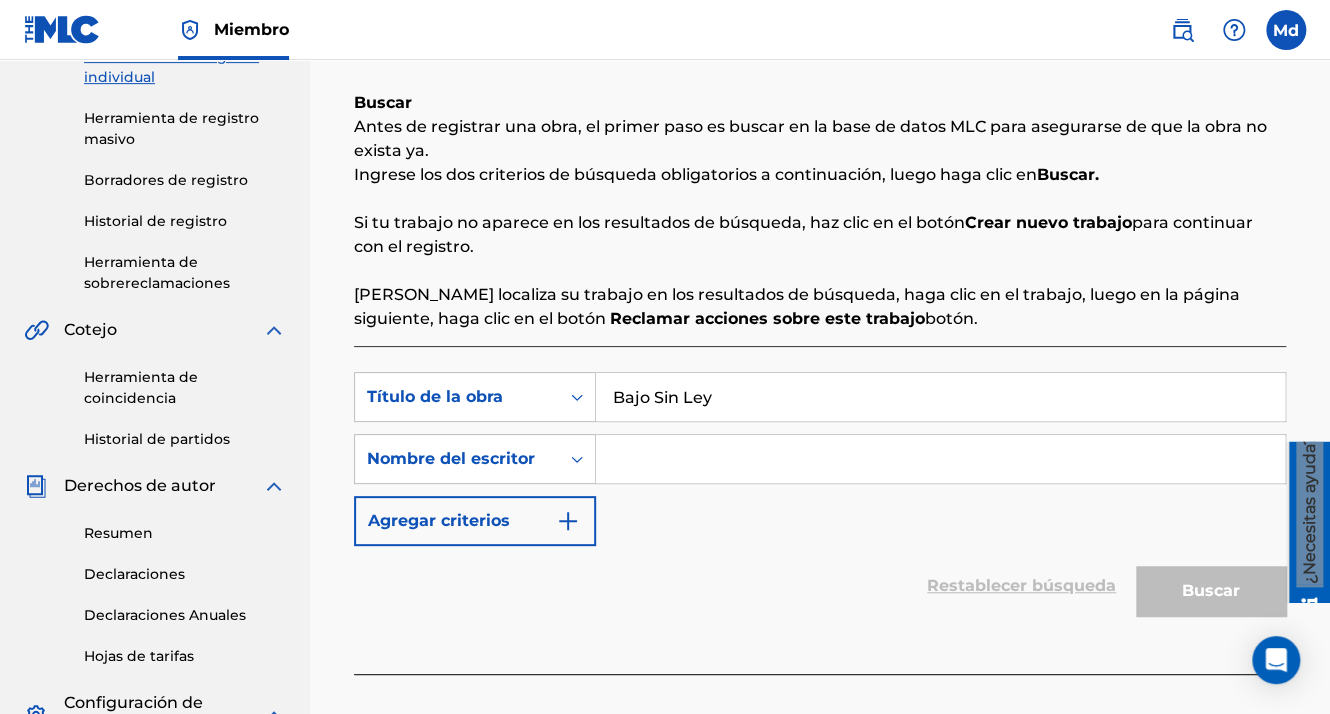 click at bounding box center (940, 459) 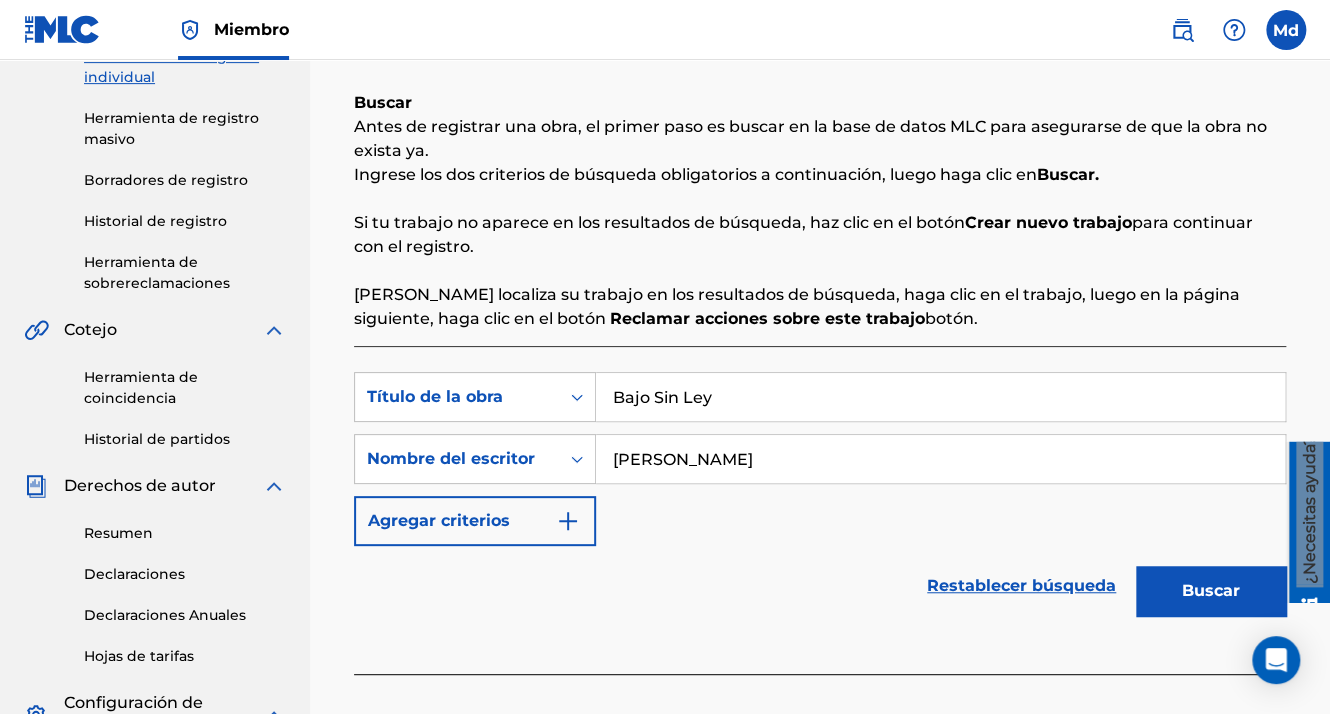 click on "Agregar criterios" at bounding box center (475, 521) 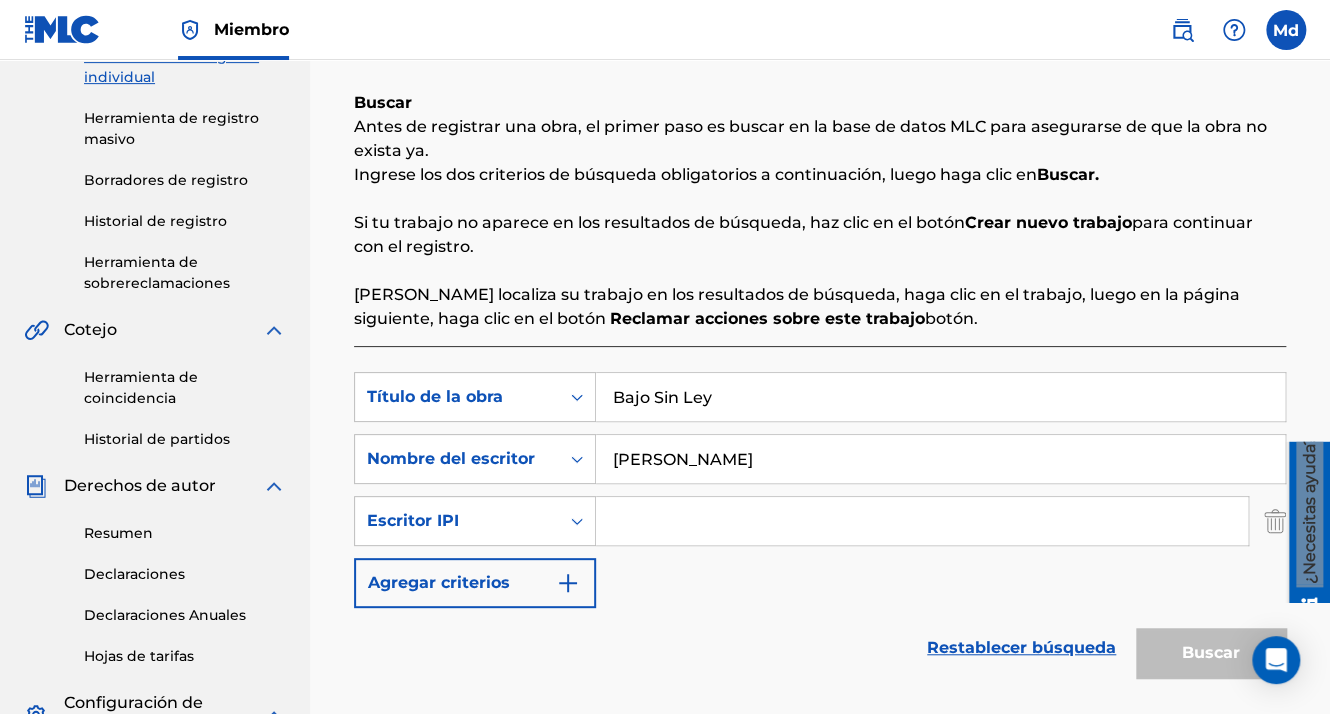 drag, startPoint x: 584, startPoint y: 517, endPoint x: 666, endPoint y: 522, distance: 82.1523 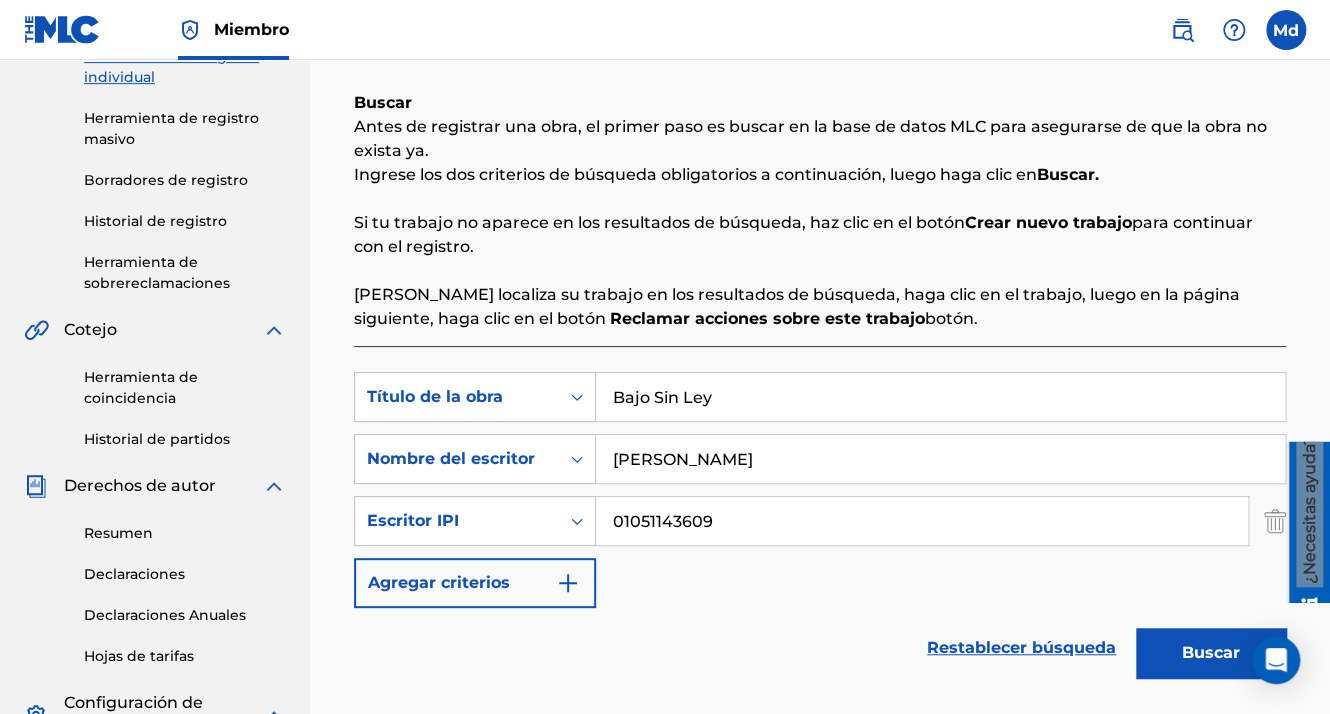 click on "Buscar" at bounding box center (1211, 653) 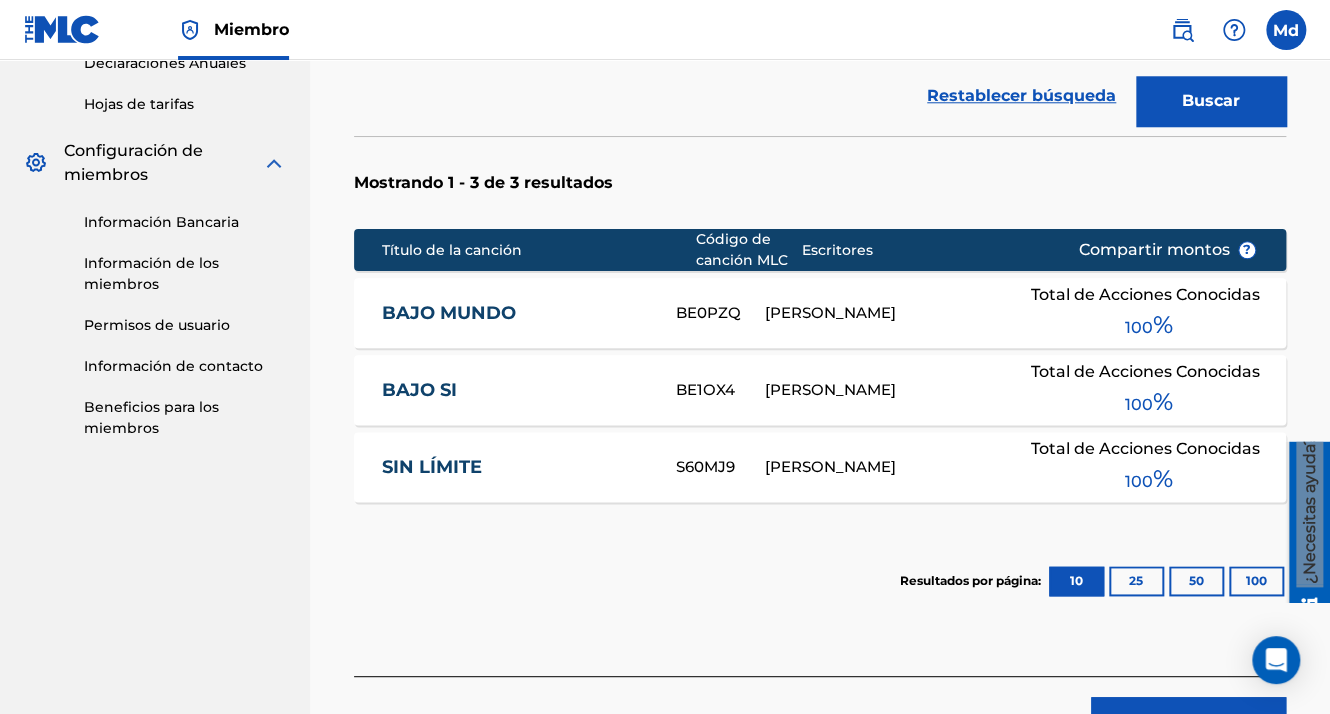 scroll, scrollTop: 1000, scrollLeft: 0, axis: vertical 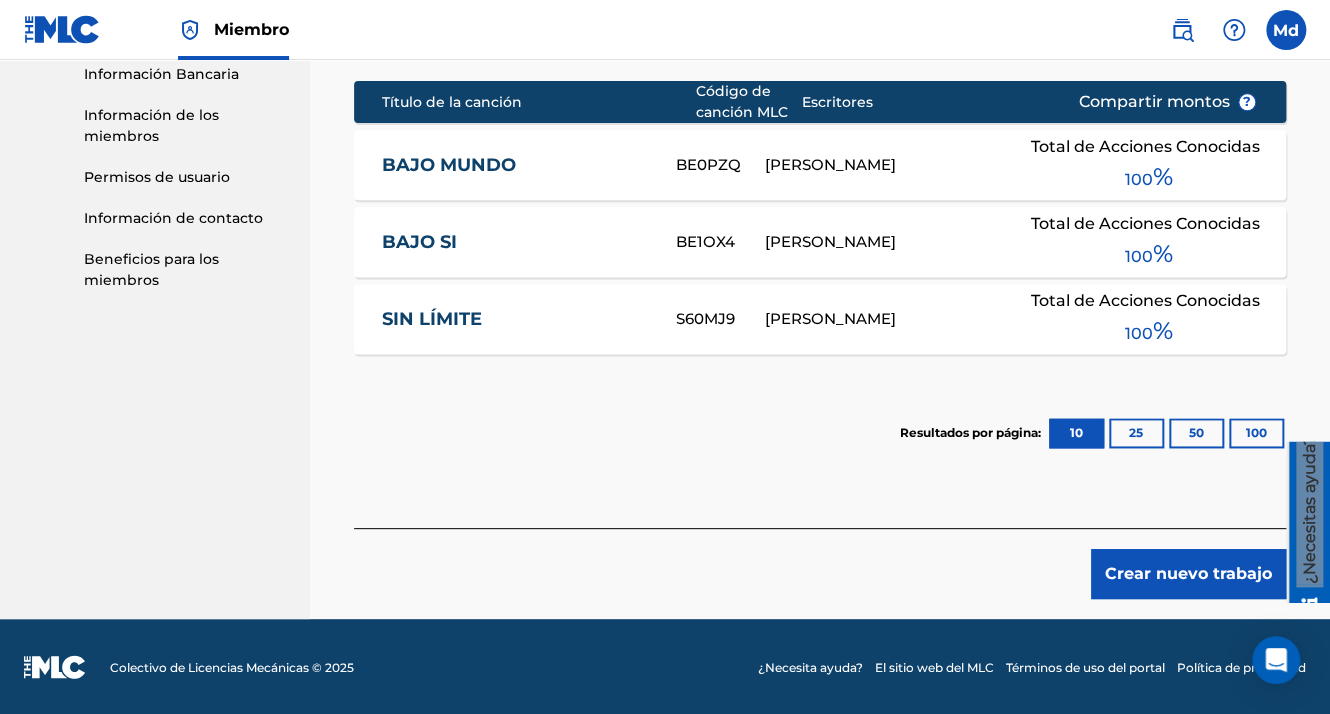 click on "Crear nuevo trabajo" at bounding box center (1188, 574) 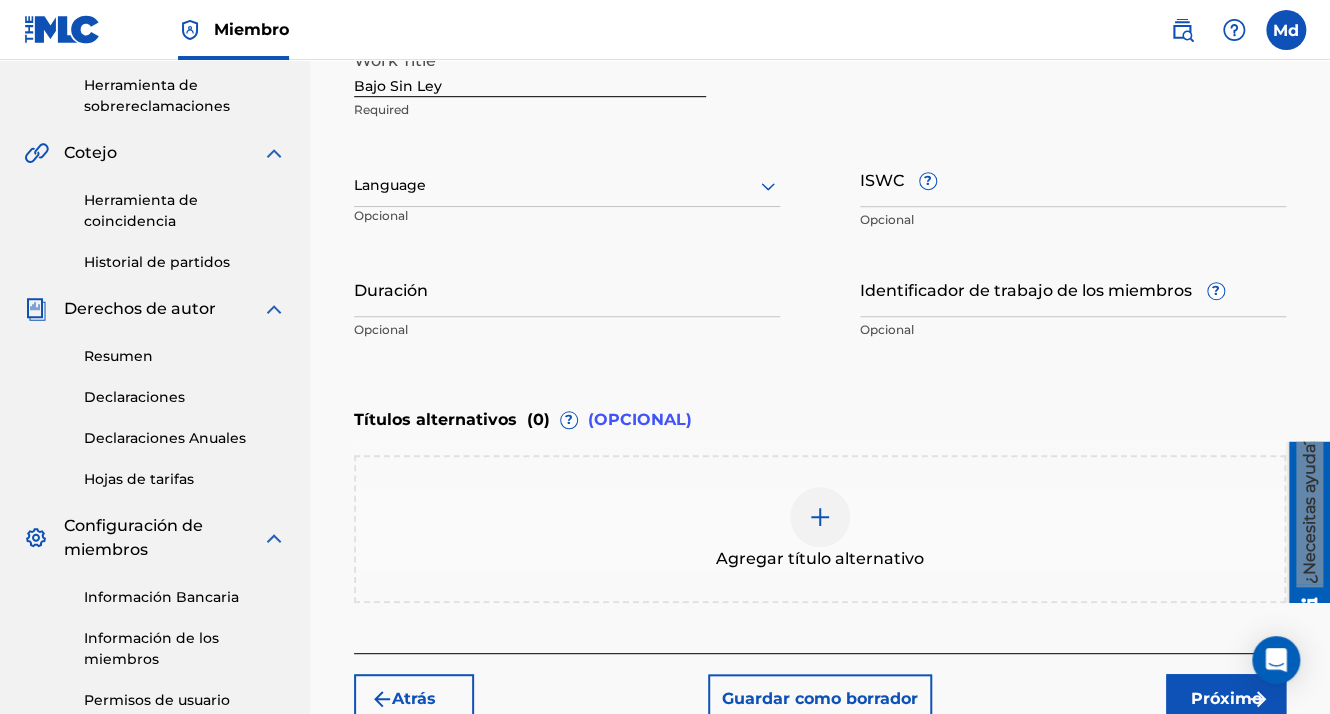 scroll, scrollTop: 396, scrollLeft: 0, axis: vertical 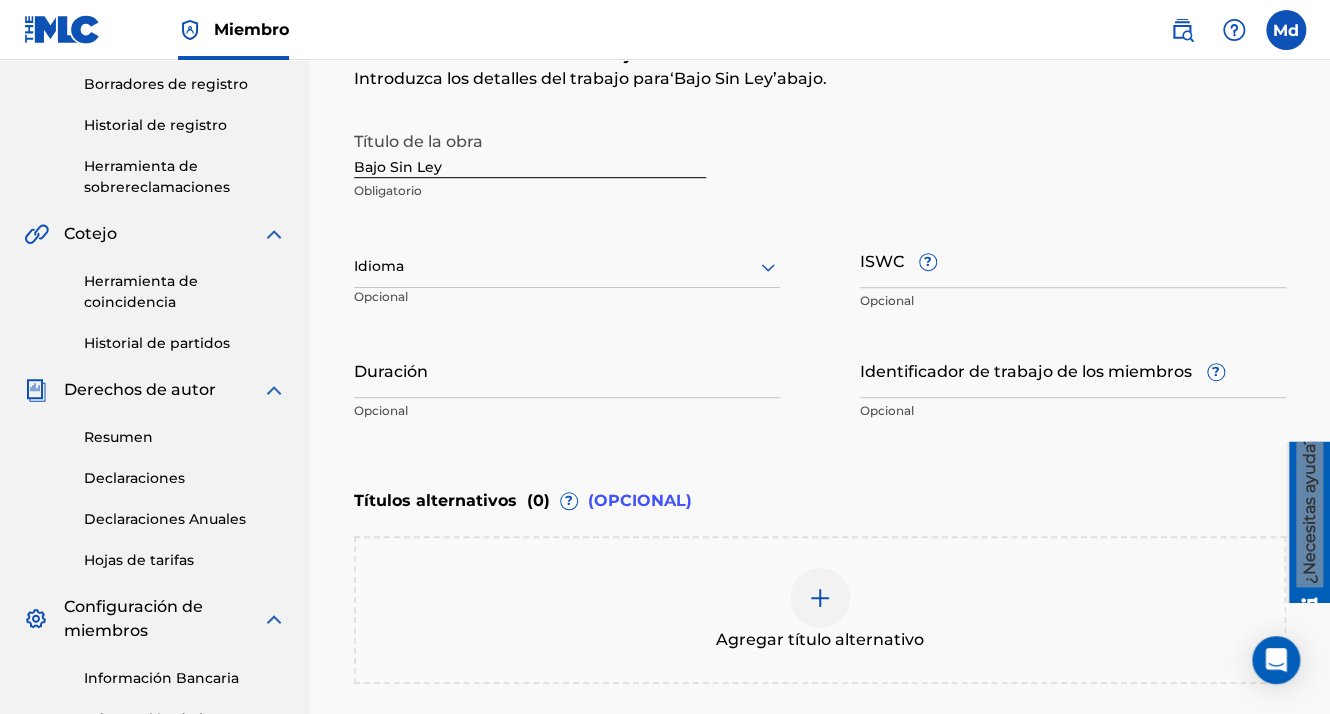 click at bounding box center (567, 266) 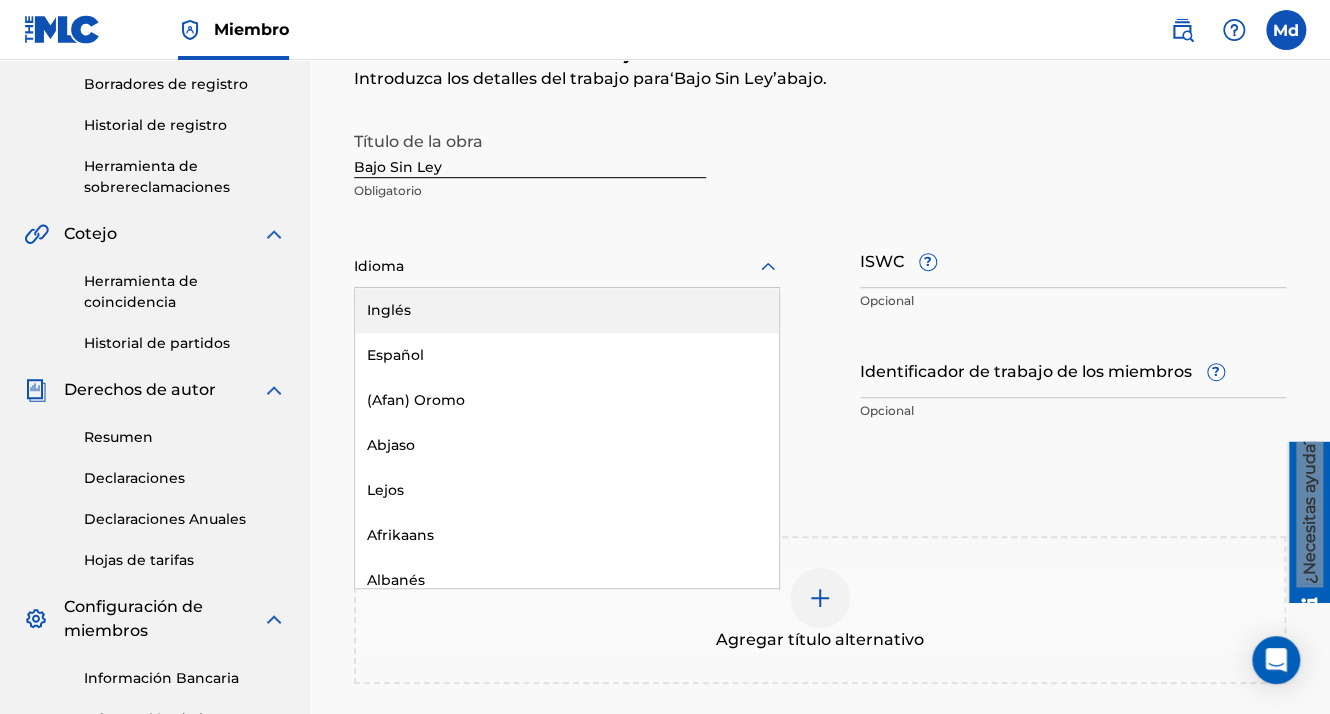 click on "Español" at bounding box center (567, 355) 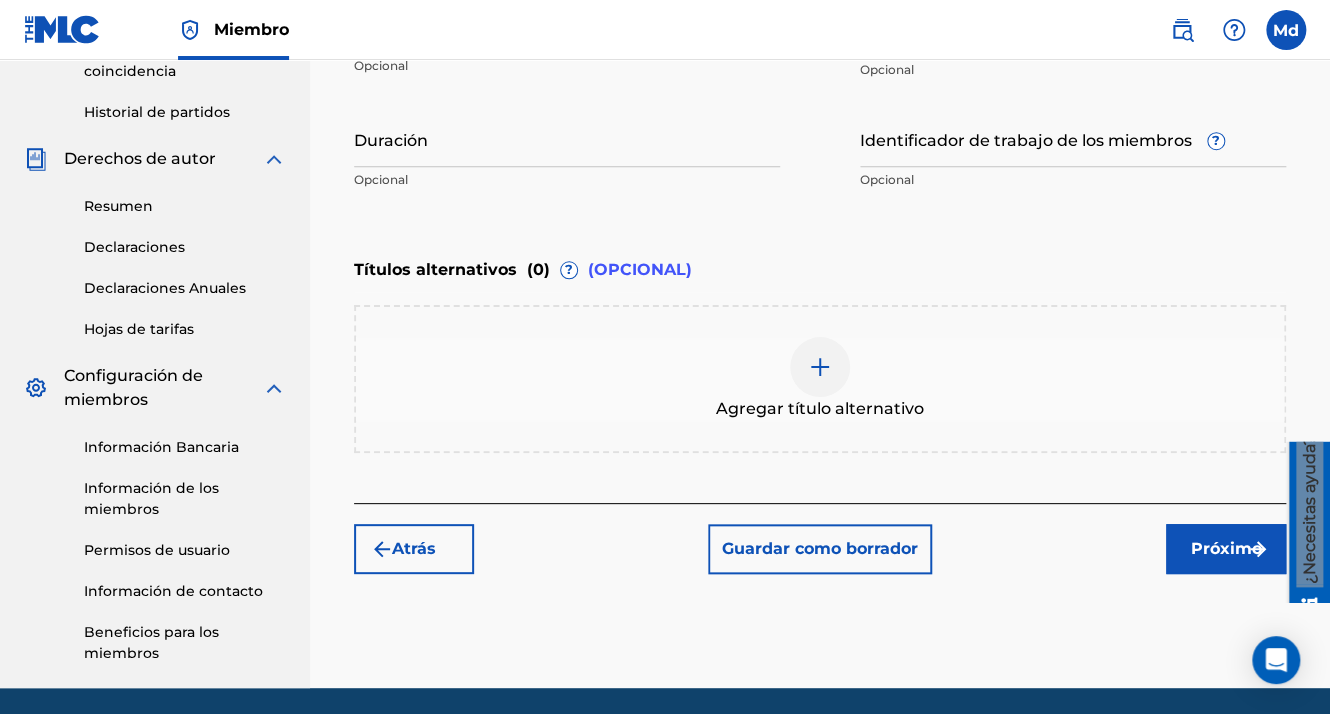 scroll, scrollTop: 696, scrollLeft: 0, axis: vertical 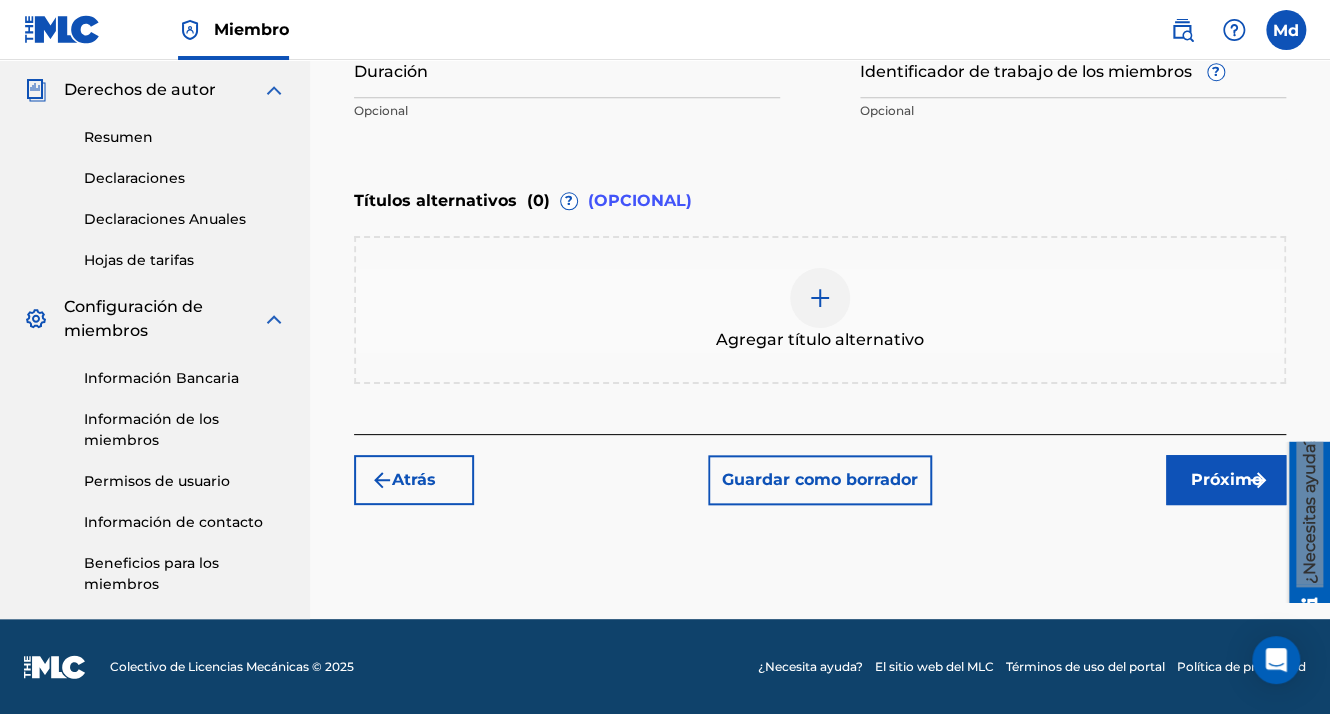 click on "Próximo" at bounding box center [1226, 480] 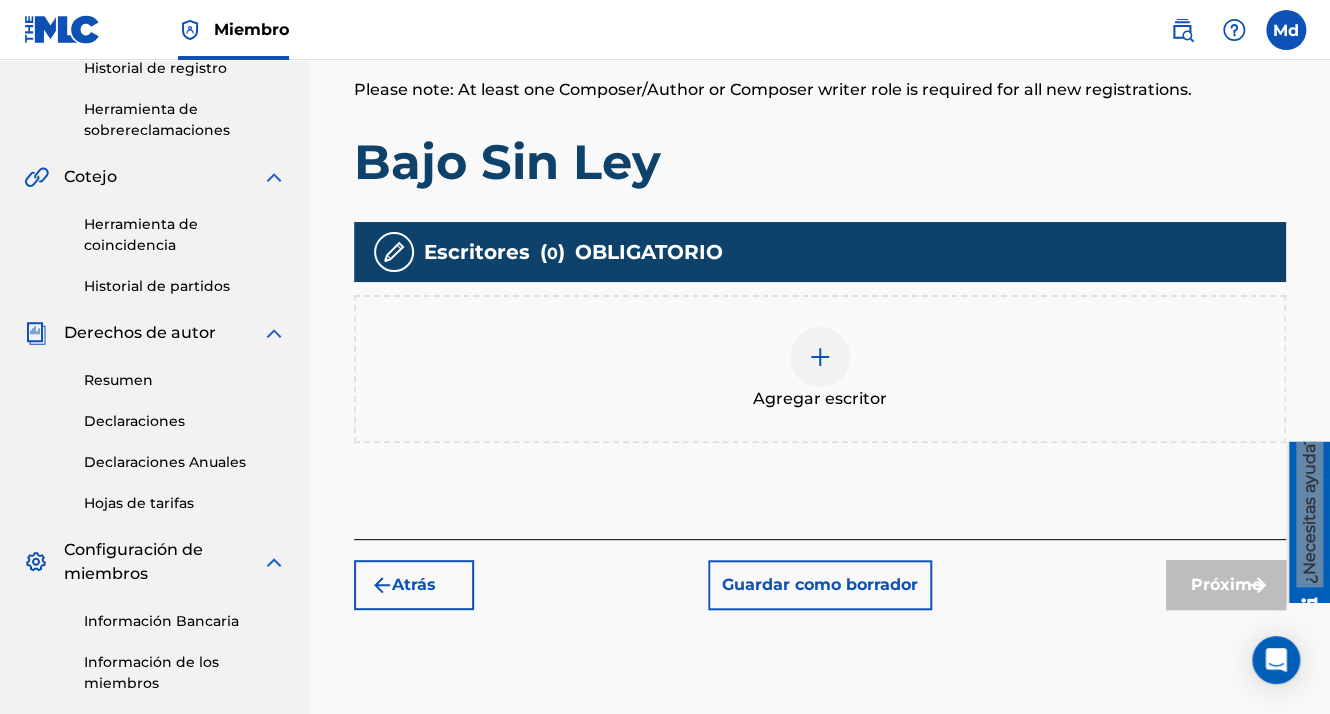 scroll, scrollTop: 490, scrollLeft: 0, axis: vertical 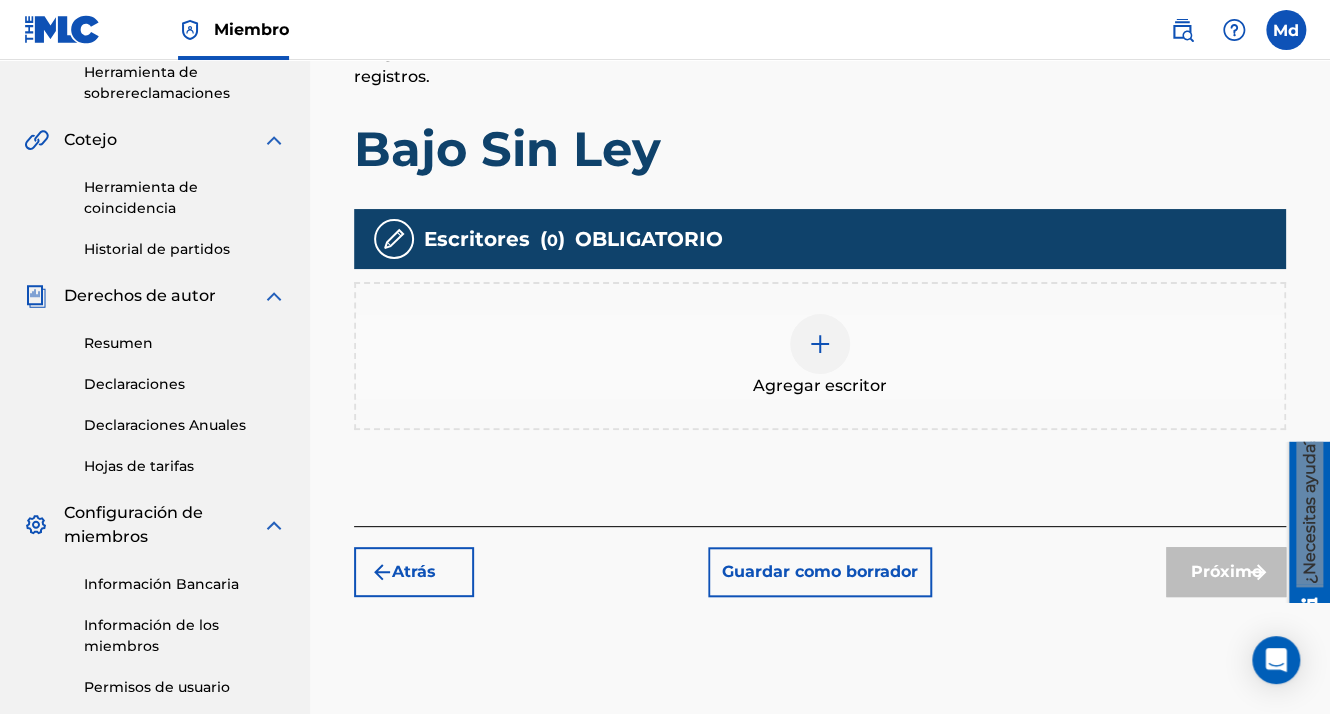 click at bounding box center (820, 344) 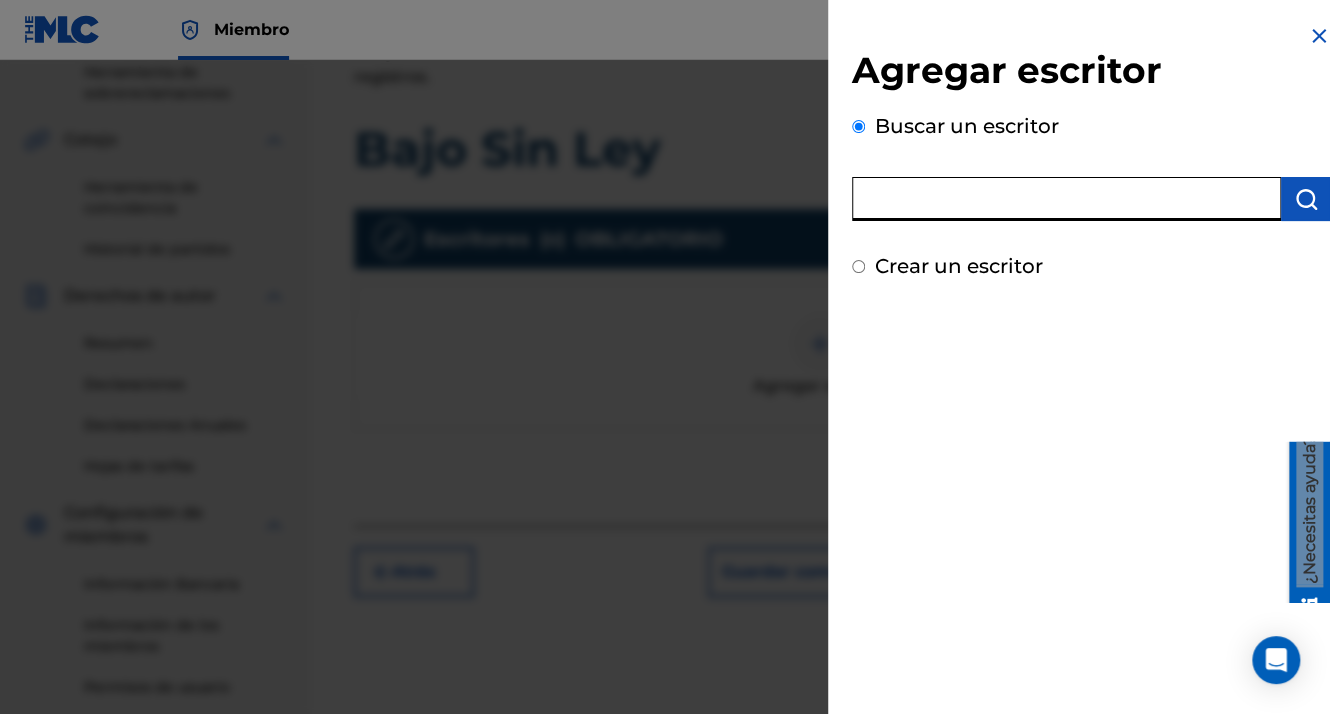 click at bounding box center [1066, 199] 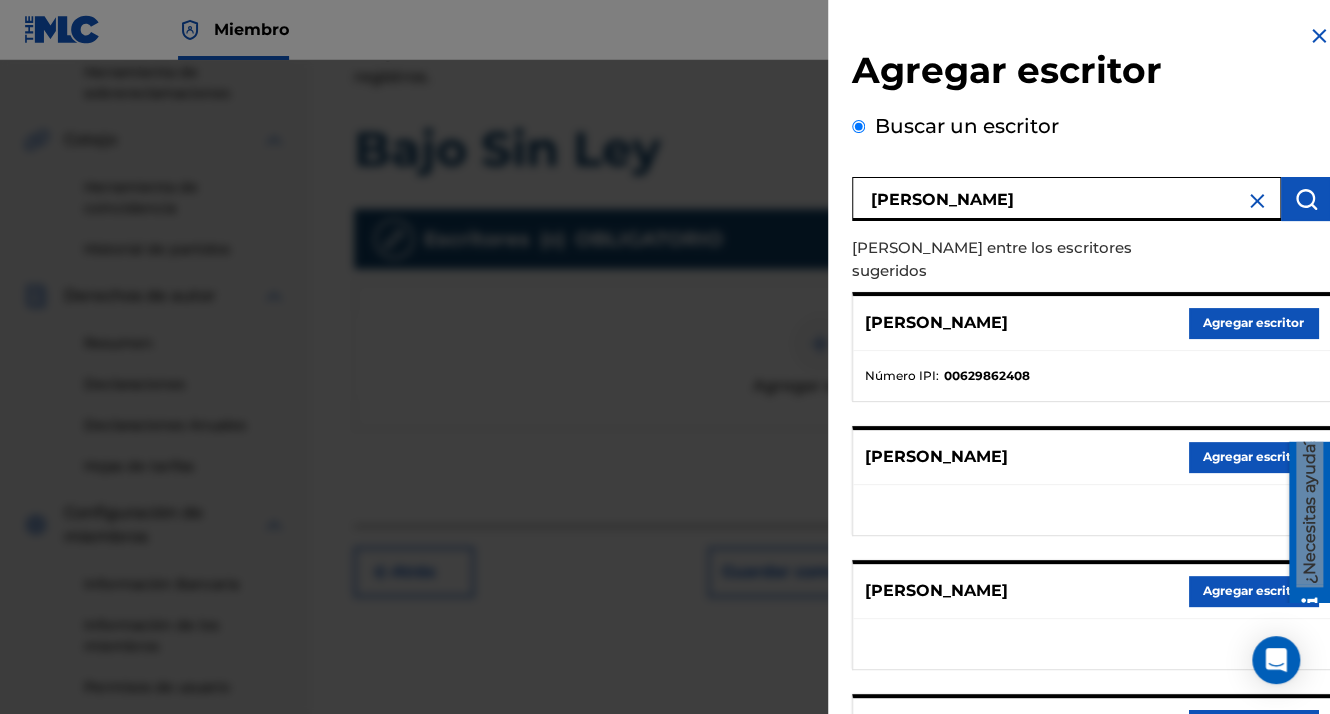 scroll, scrollTop: 344, scrollLeft: 0, axis: vertical 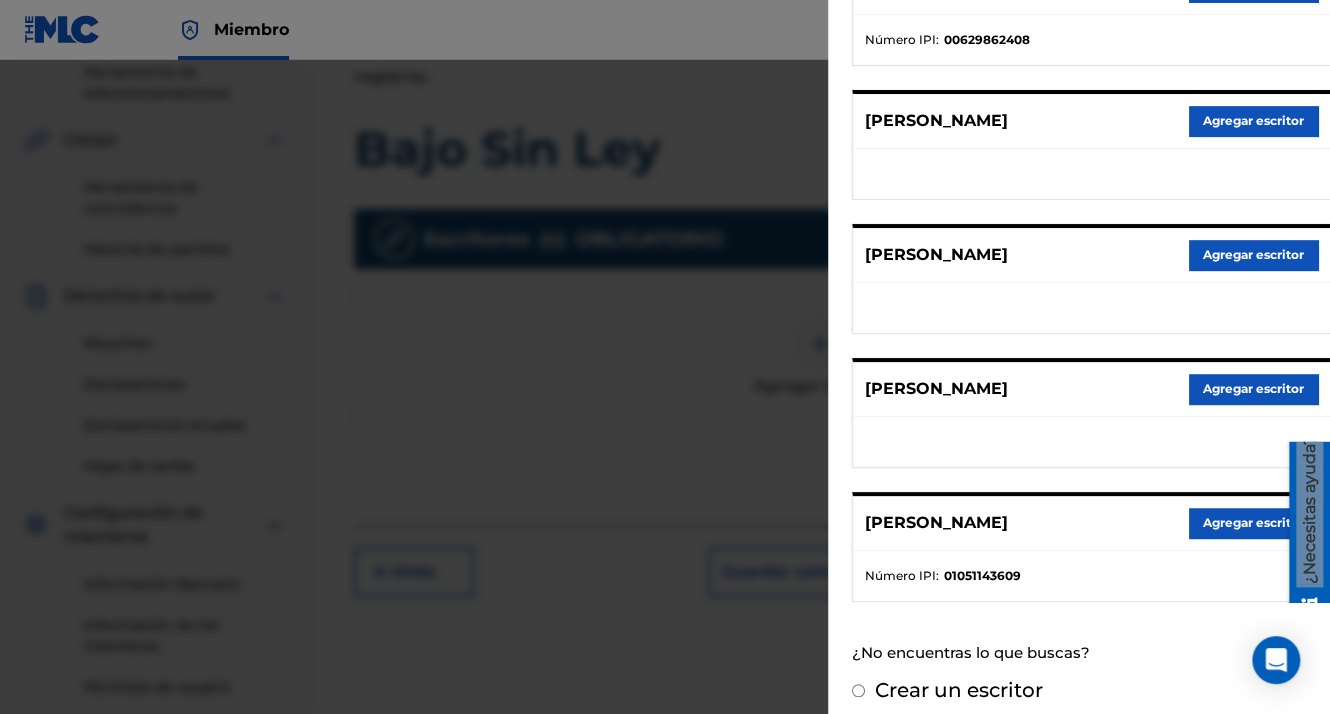 click on "Agregar escritor" at bounding box center [1253, 523] 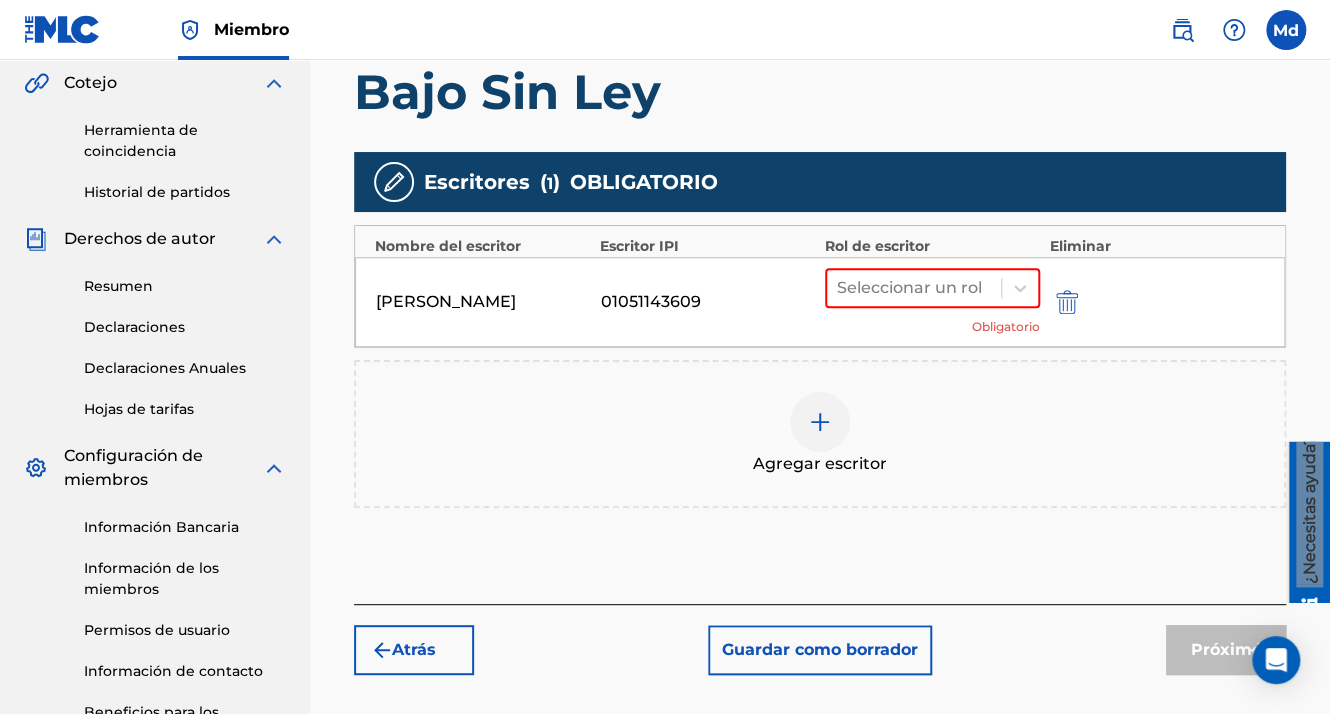 scroll, scrollTop: 690, scrollLeft: 0, axis: vertical 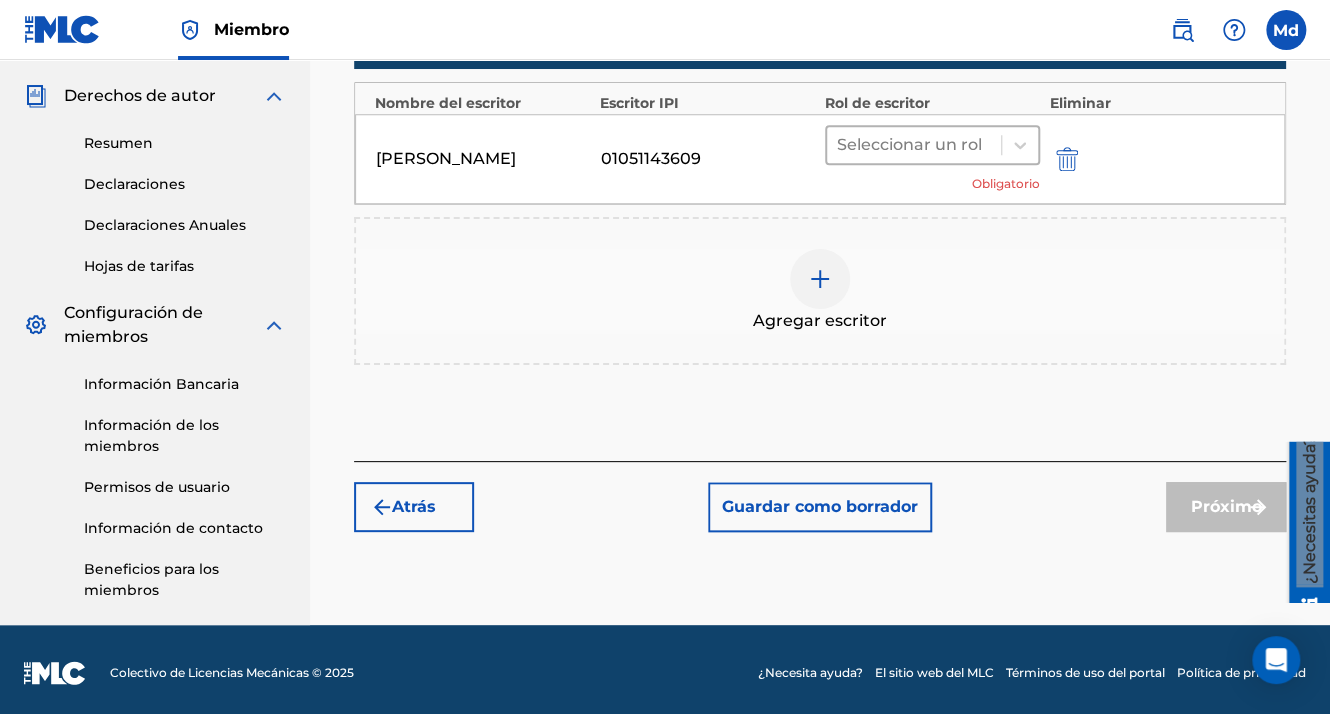 click at bounding box center (914, 145) 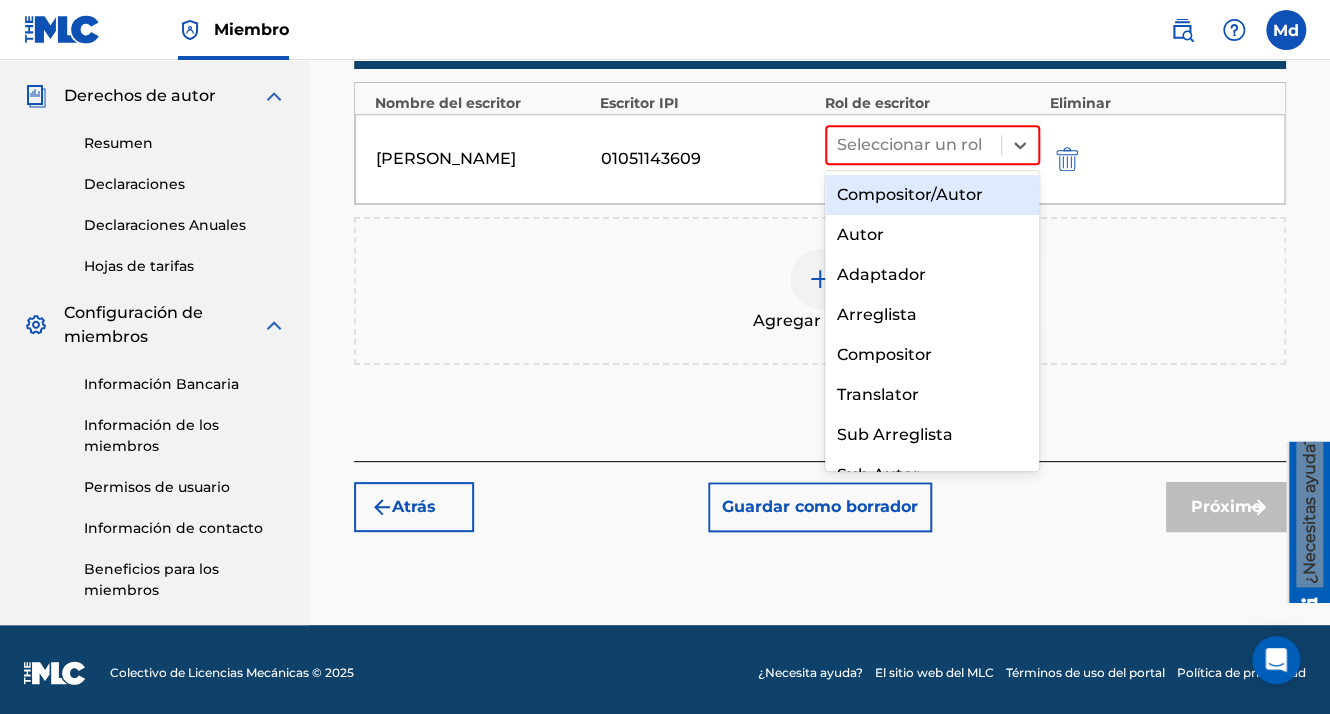 click on "Compositor/Autor" at bounding box center [932, 195] 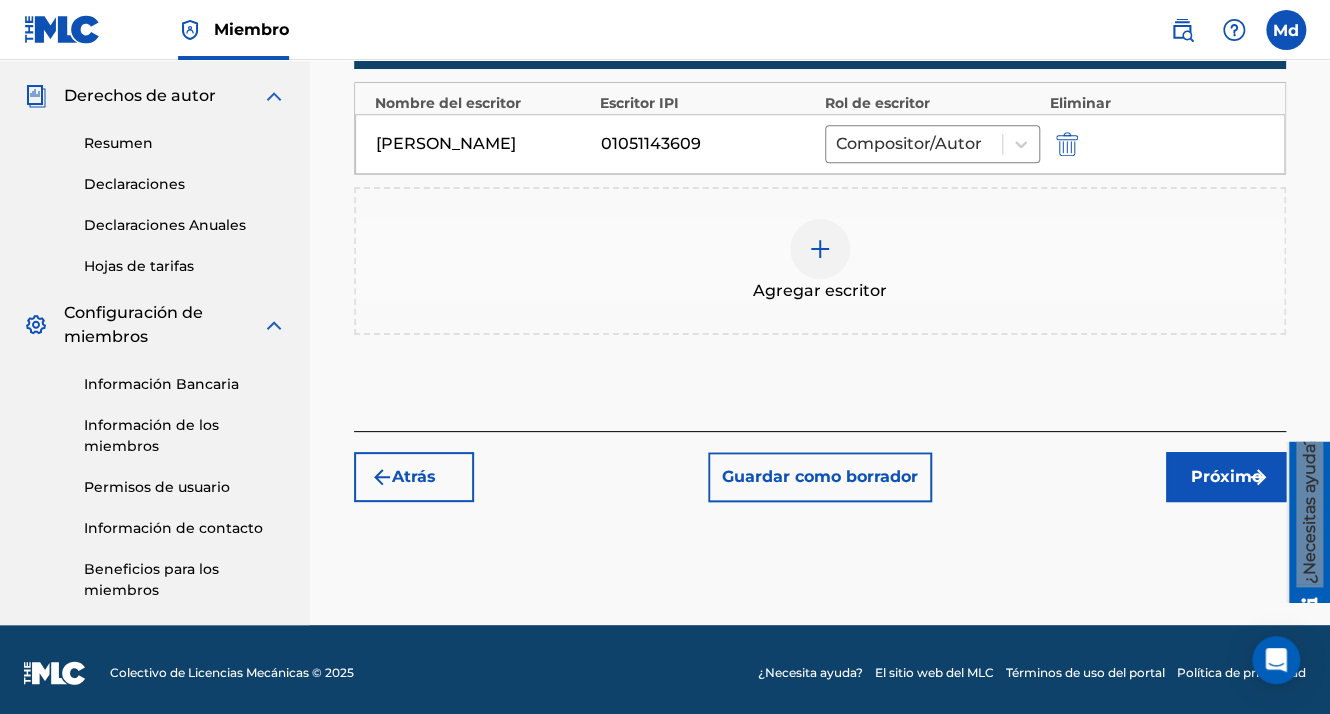 click on "Próximo" at bounding box center [1226, 477] 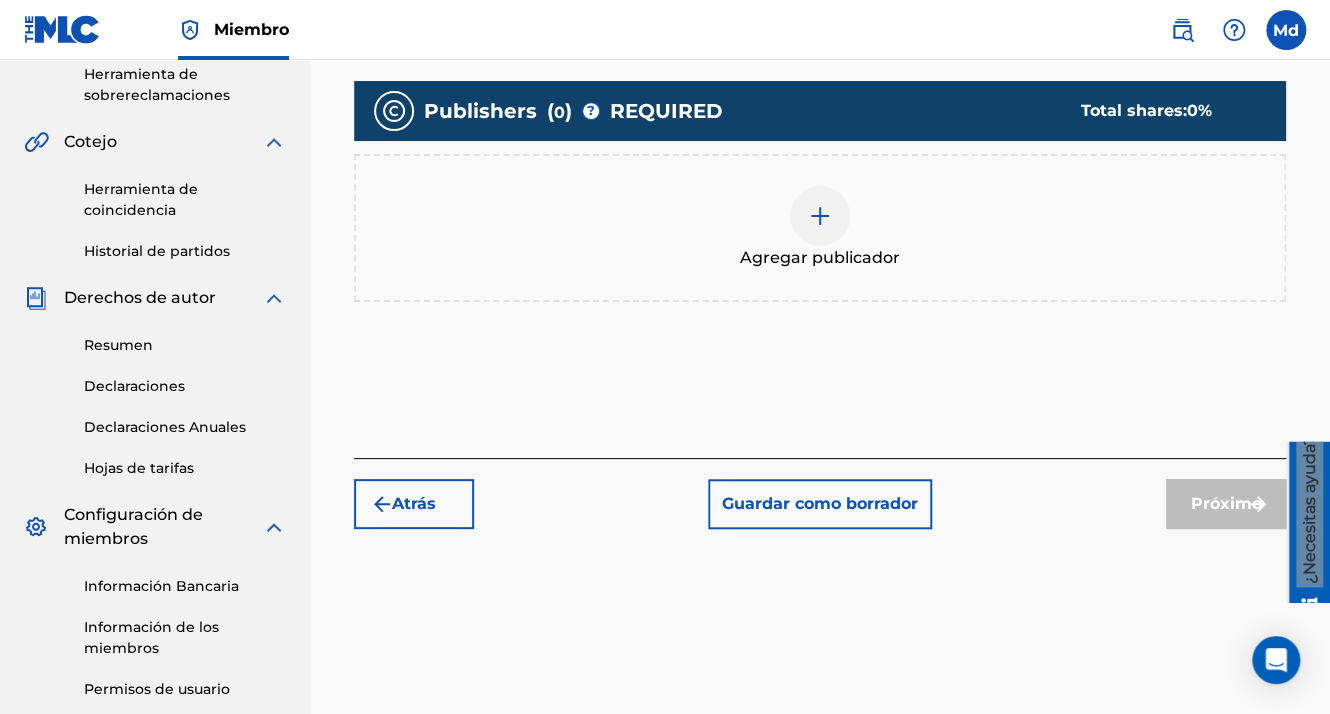 scroll, scrollTop: 536, scrollLeft: 0, axis: vertical 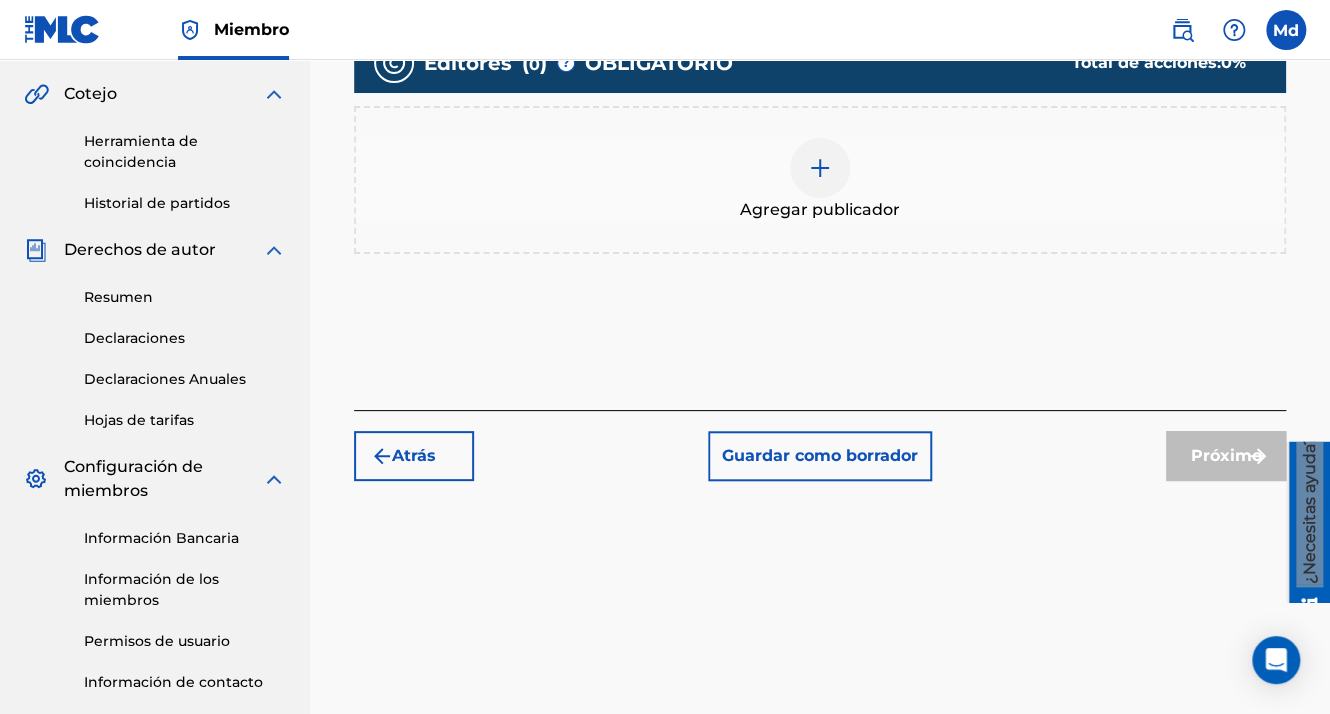 click on "Agregar publicador" at bounding box center (820, 210) 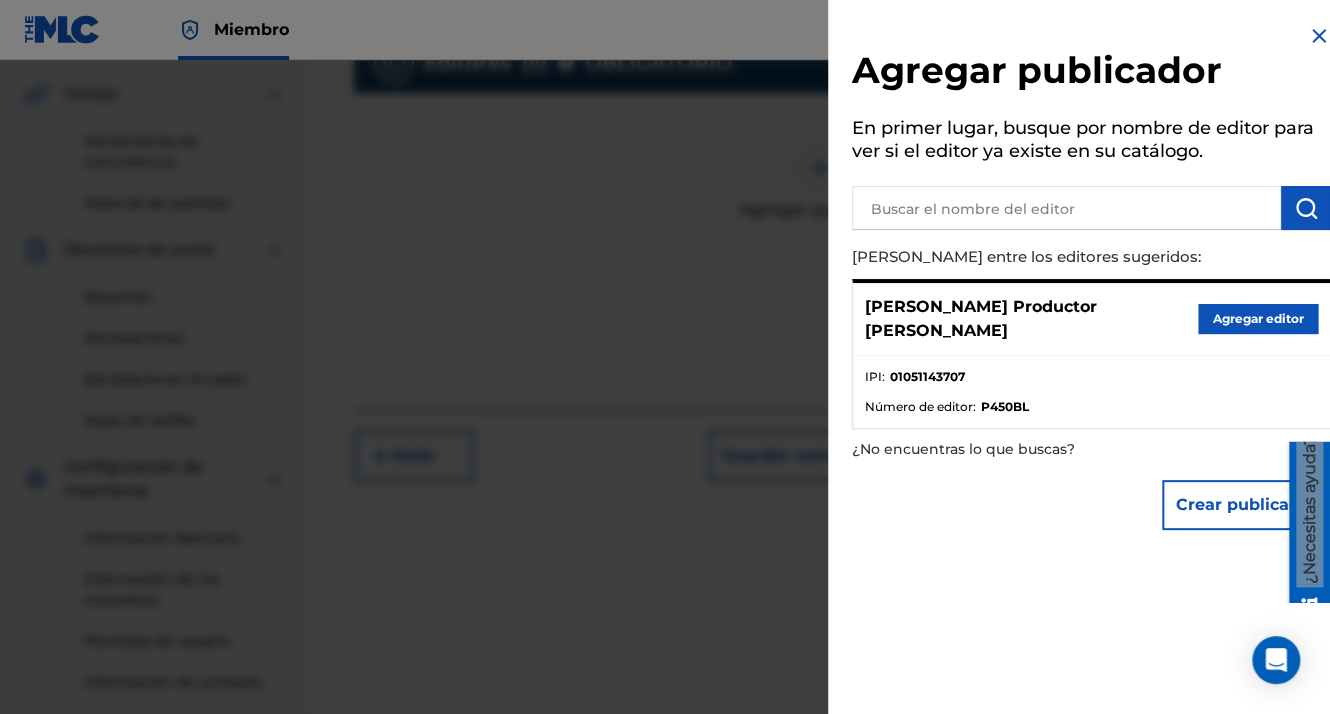 click at bounding box center (1066, 208) 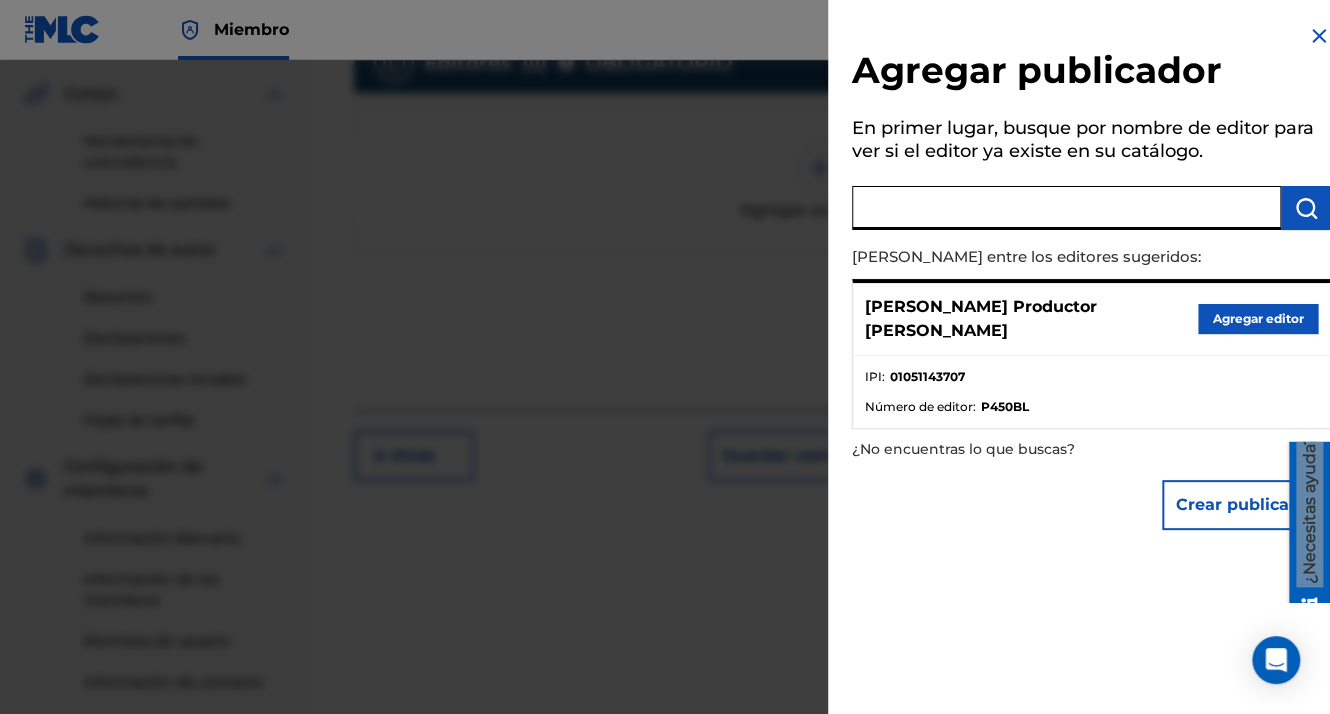 click on "Agregar editor" at bounding box center (1258, 319) 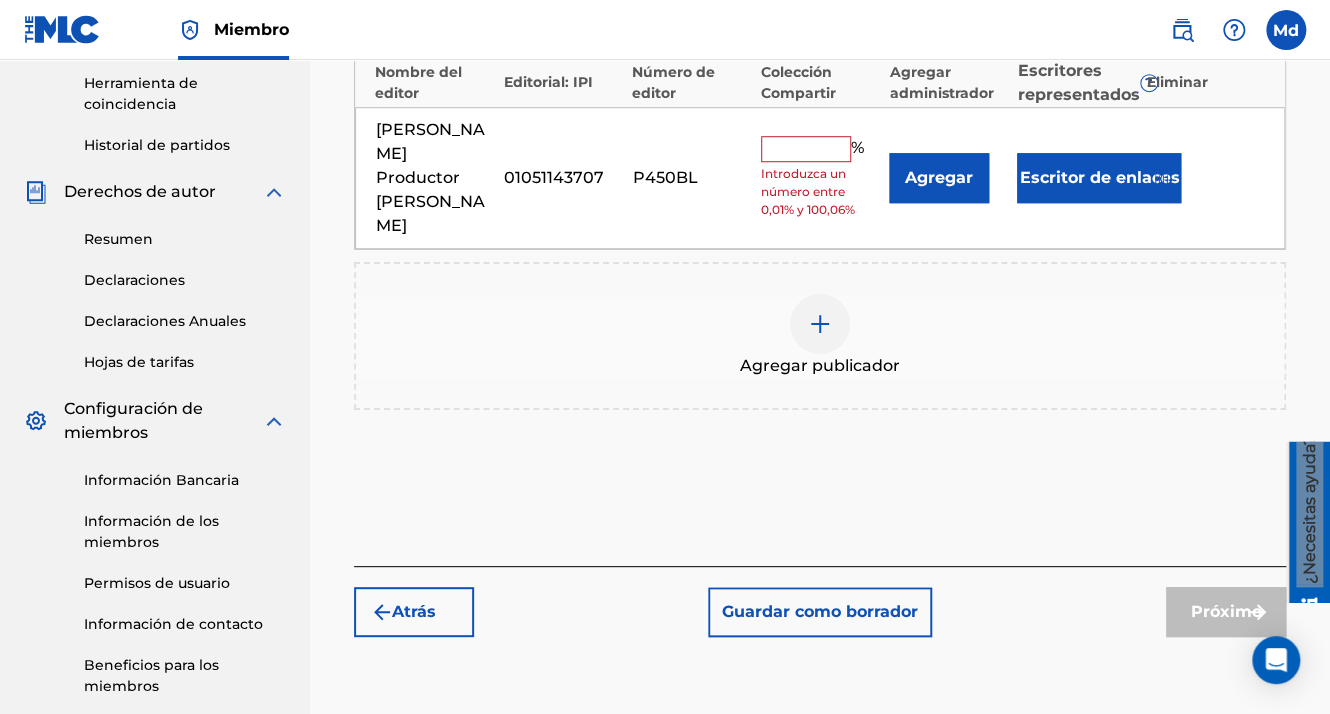 scroll, scrollTop: 496, scrollLeft: 0, axis: vertical 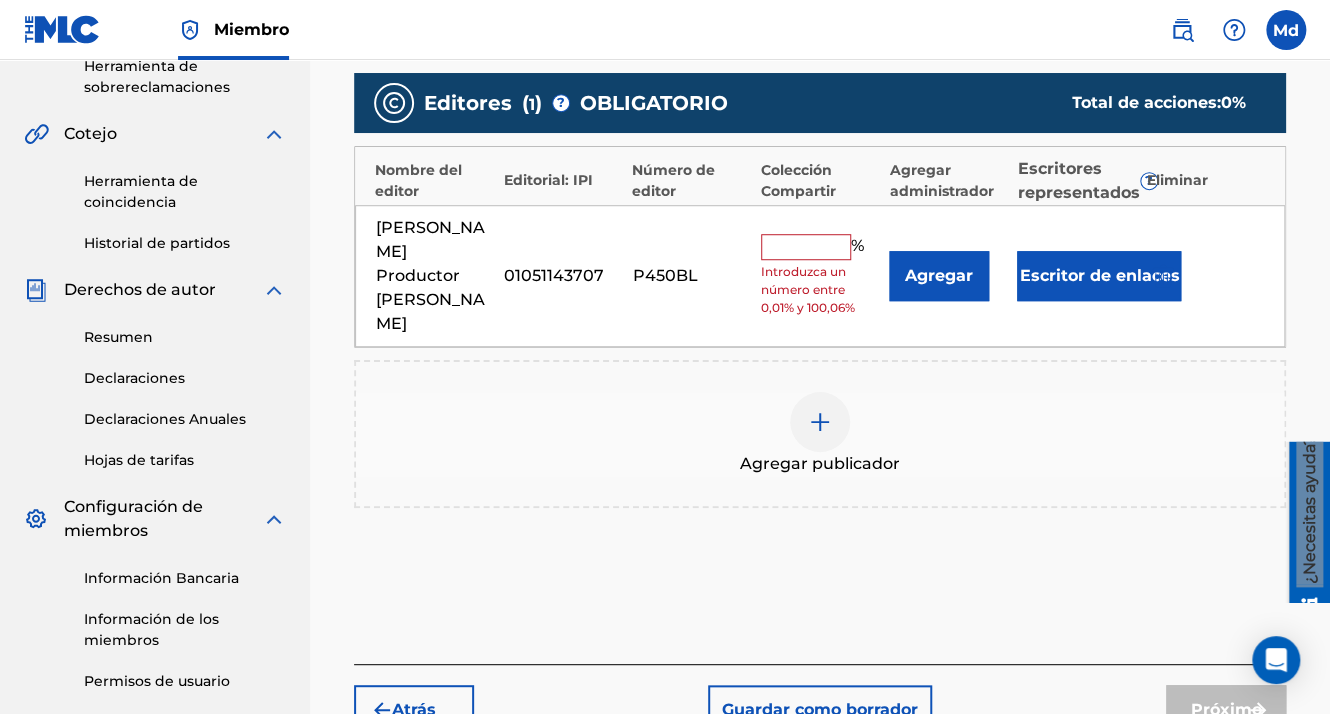 click on "% Introduzca un número entre 0,01% y 100,06%" at bounding box center [820, 275] 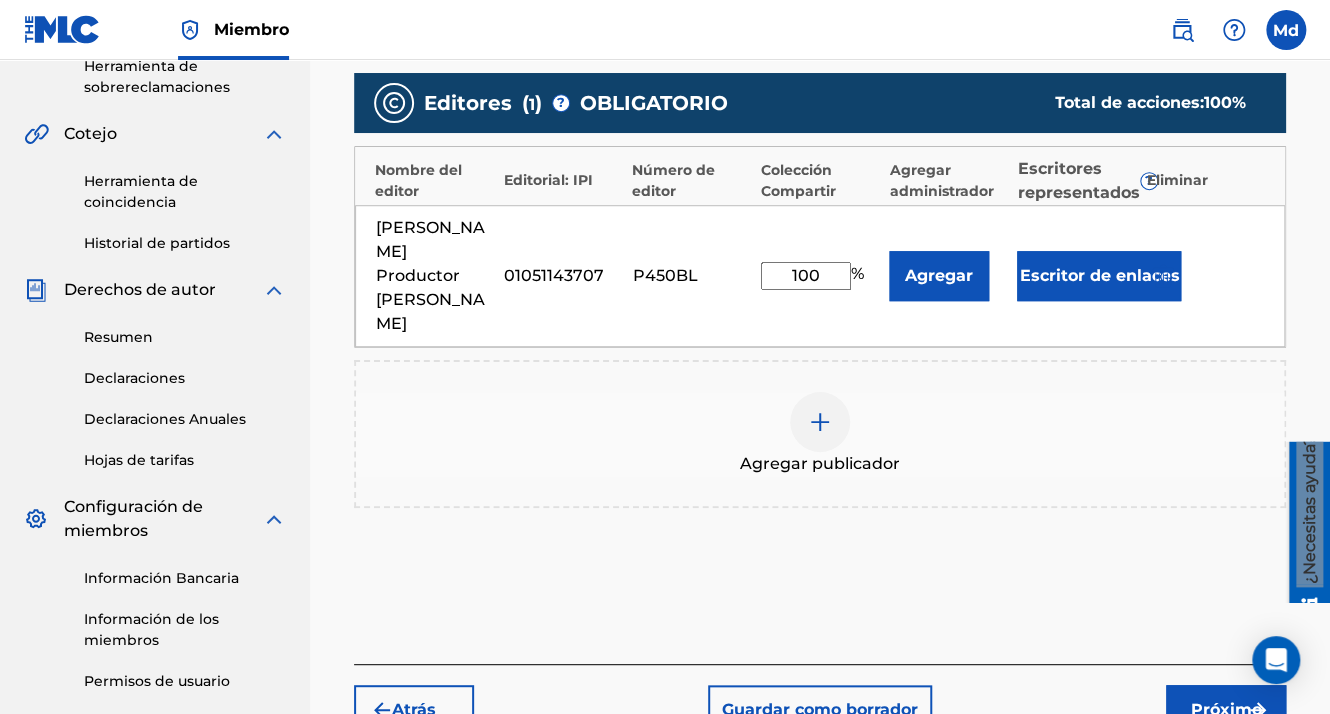 scroll, scrollTop: 696, scrollLeft: 0, axis: vertical 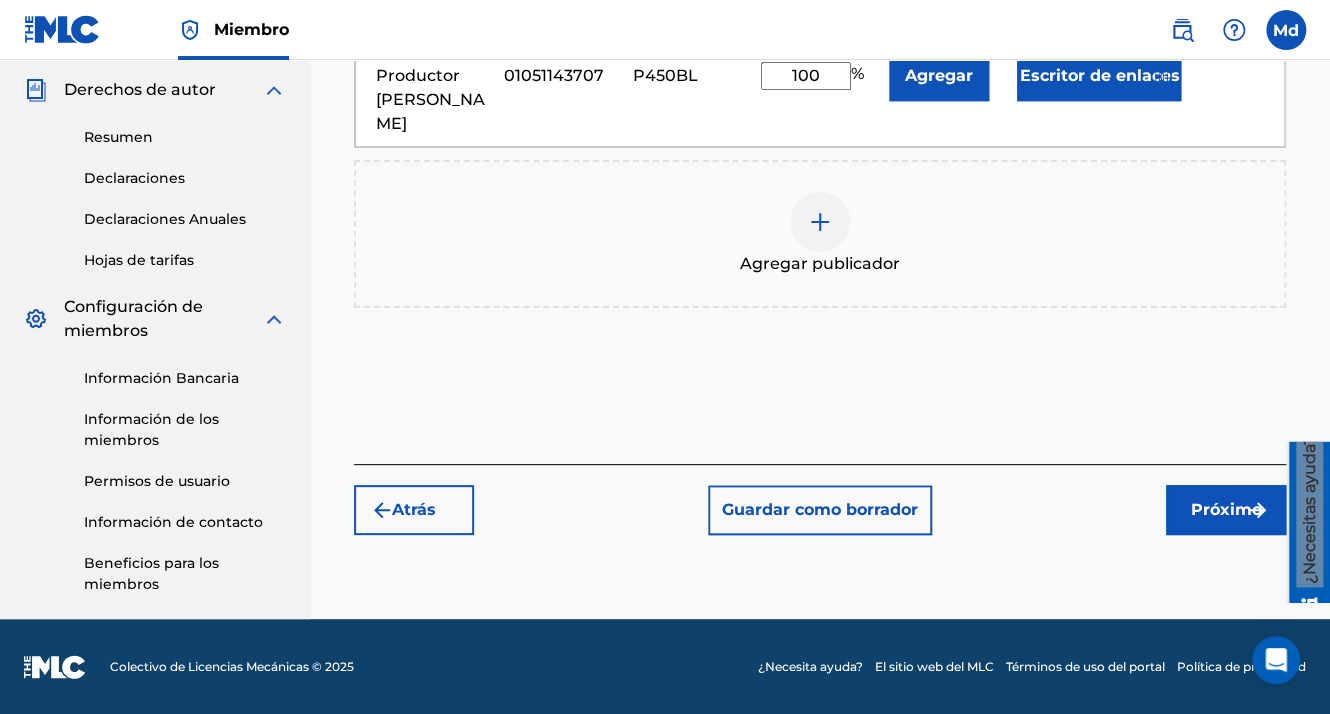click on "Atrás Guardar como borrador Próximo" at bounding box center [820, 499] 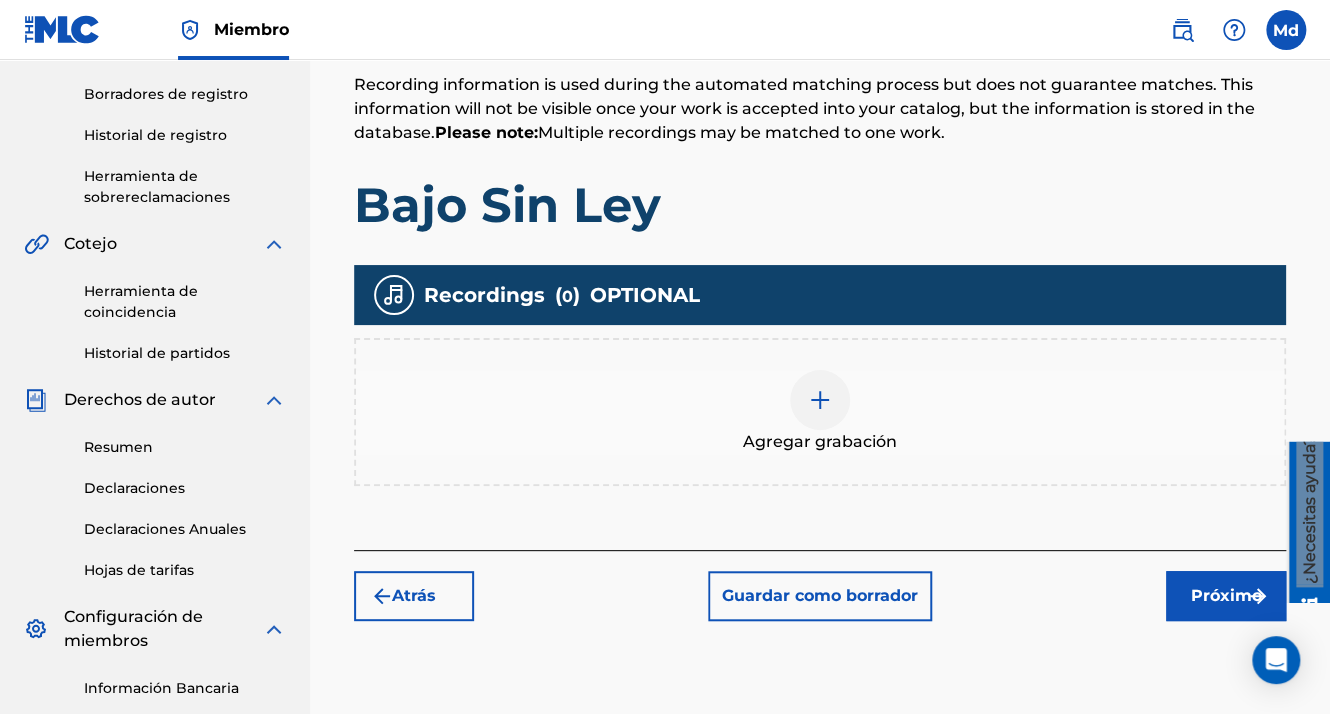 scroll, scrollTop: 390, scrollLeft: 0, axis: vertical 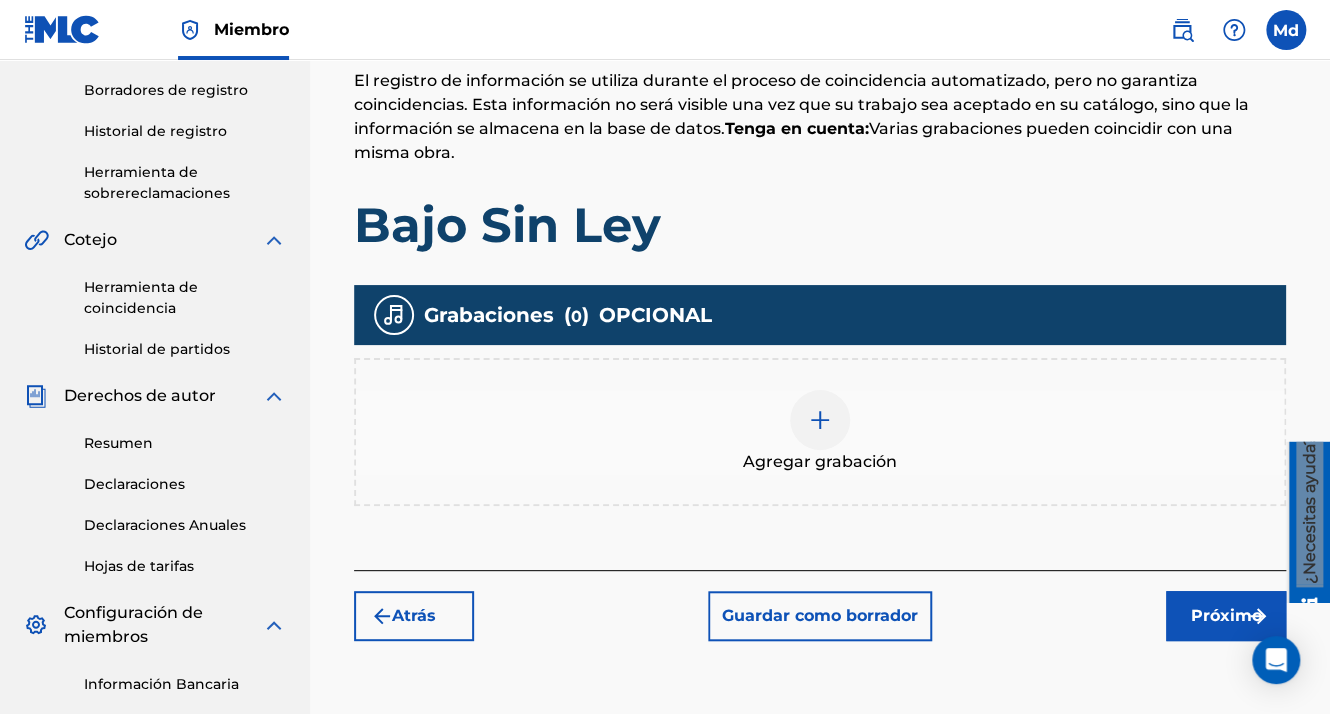 click at bounding box center (820, 420) 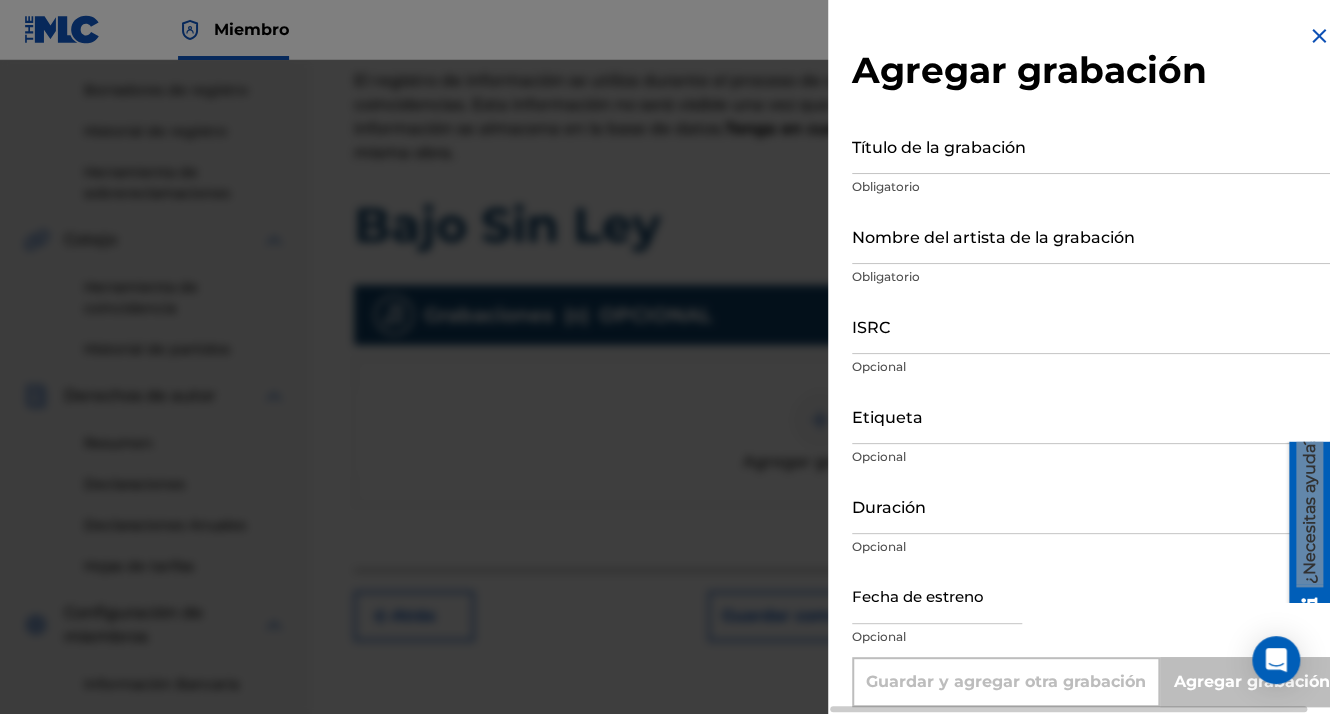 click on "Título de la grabación" at bounding box center (1091, 145) 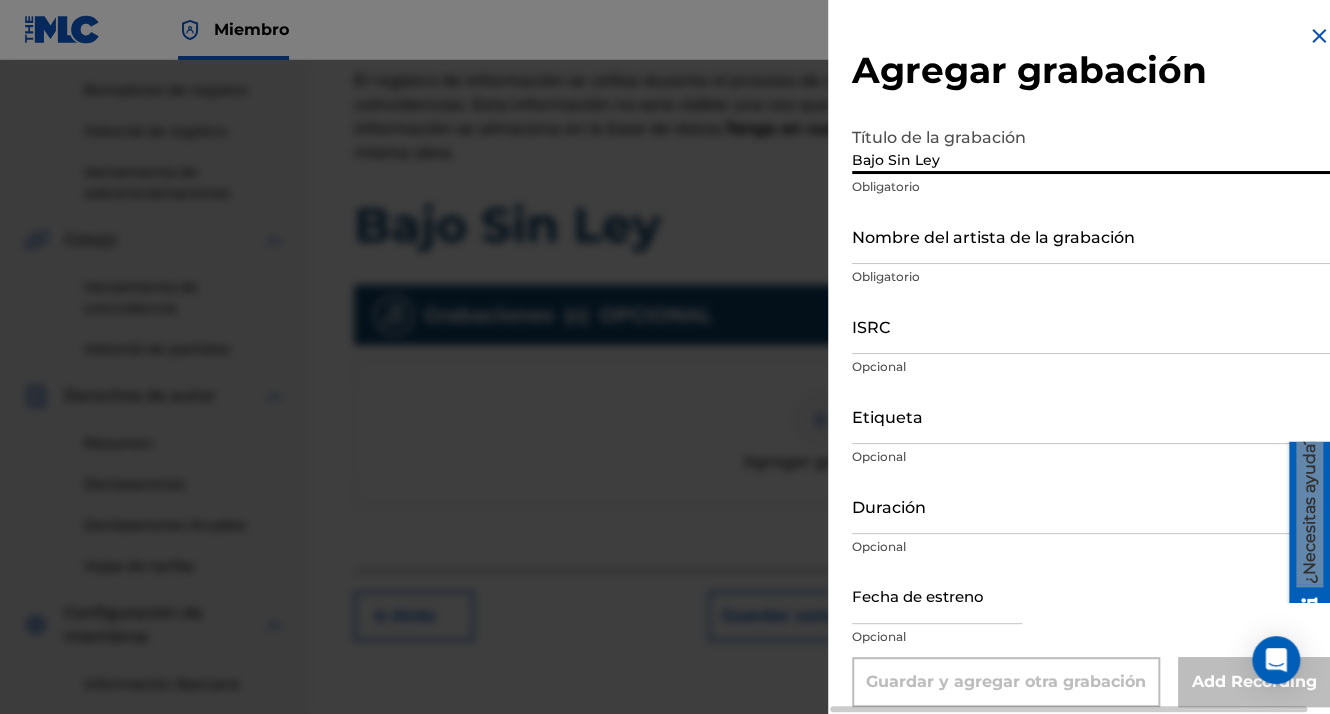 click on "Nombre del artista de la grabación" at bounding box center [1091, 235] 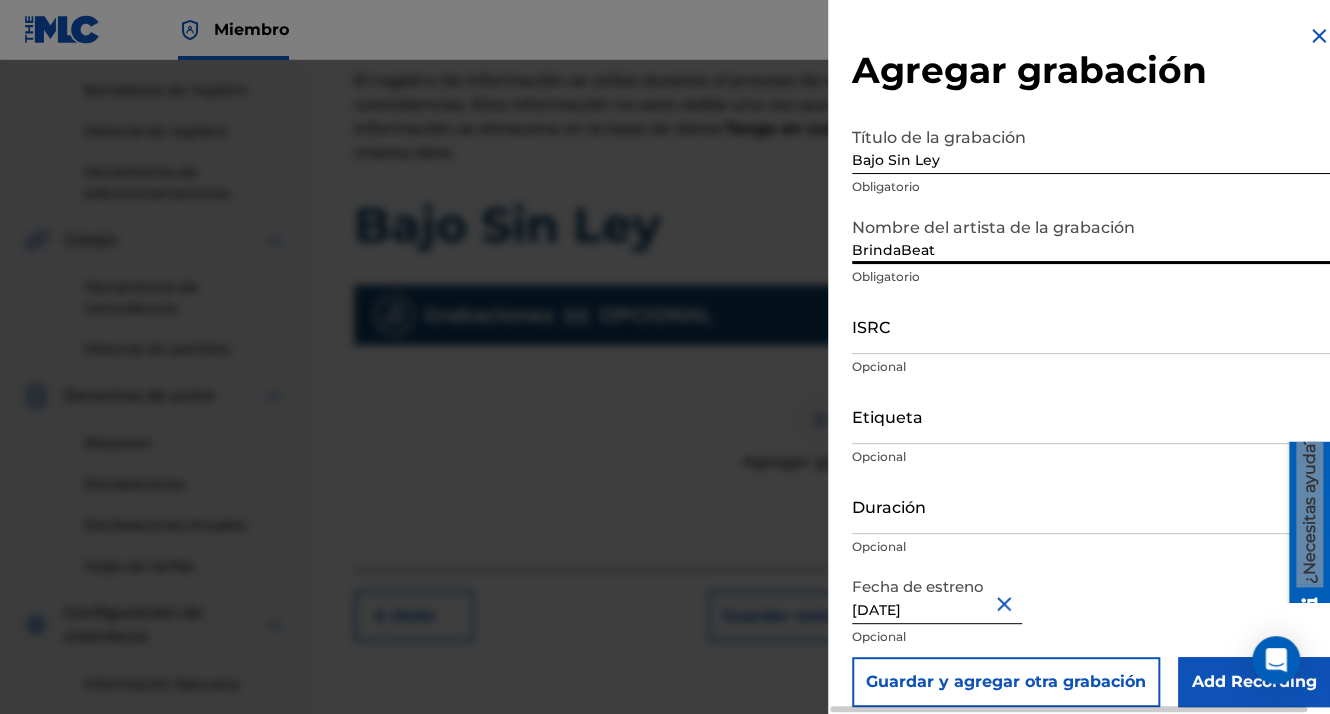 click on "ISRC" at bounding box center [1091, 325] 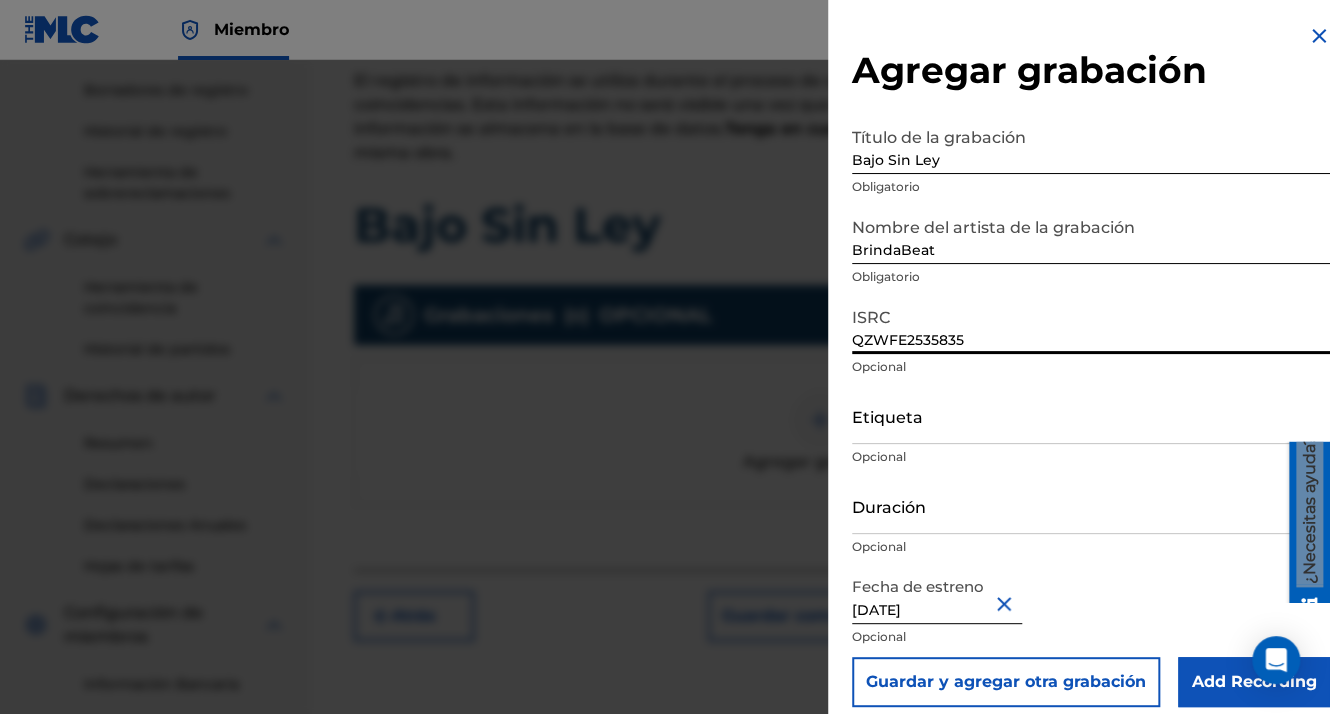 scroll, scrollTop: 16, scrollLeft: 0, axis: vertical 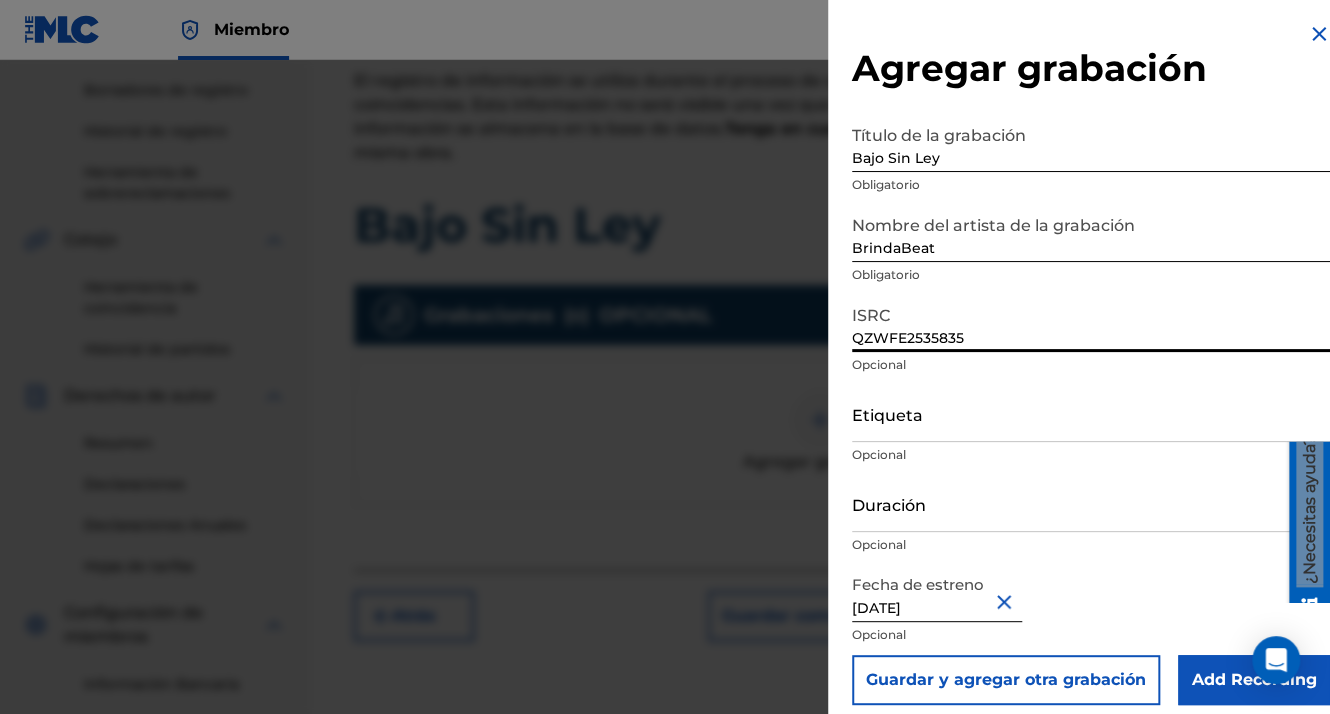 click on "Add Recording" at bounding box center (1254, 680) 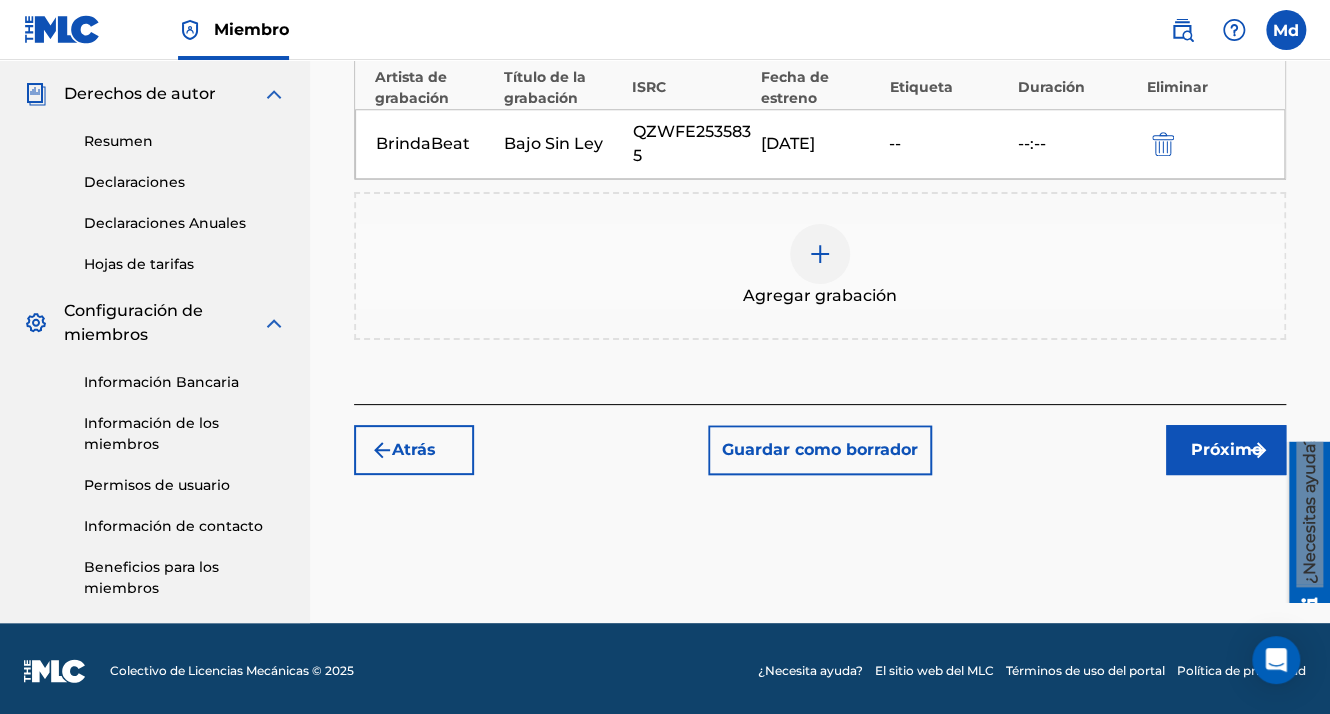 scroll, scrollTop: 696, scrollLeft: 0, axis: vertical 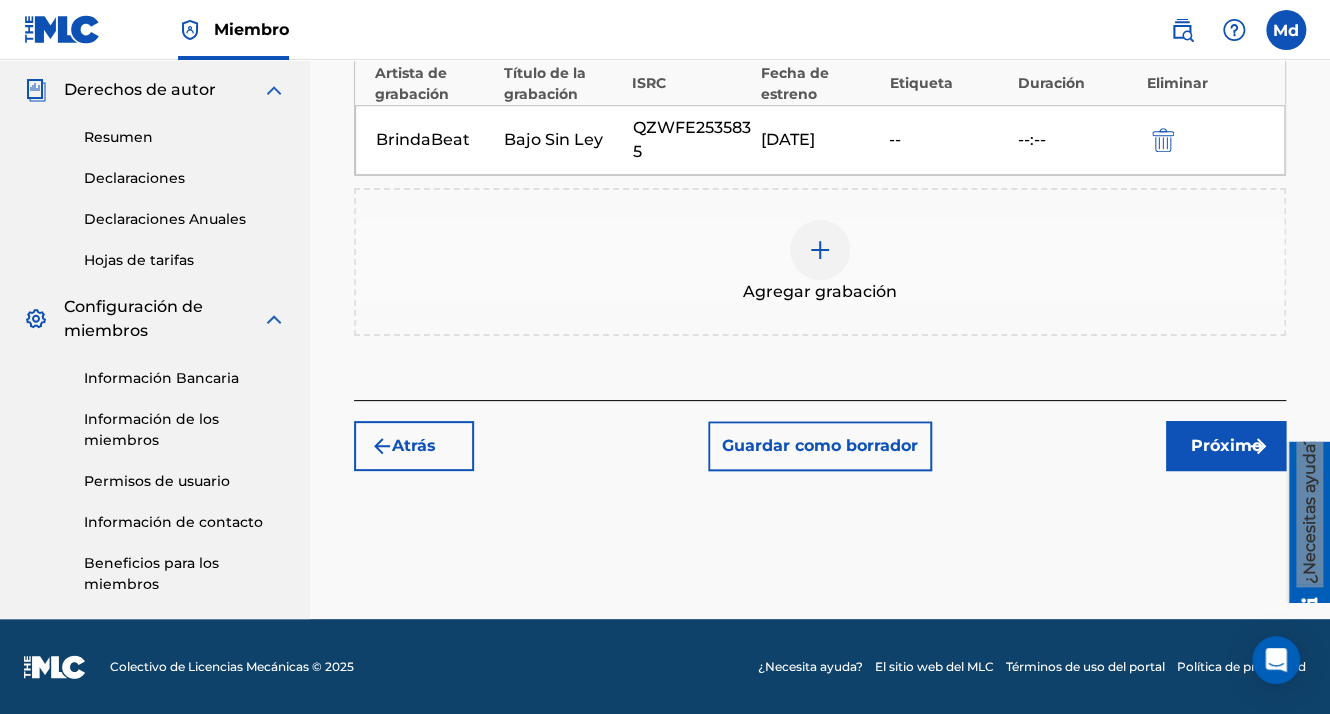 click on "Registrar trabajo Buscar Introduzca los detalles del trabajo Agregar escritores Agregar editores y recursos compartidos Agregar grabación Revisión Agregar grabaciones (Opcional) Introduzca la información de grabación de su trabajo. El registro de información se utiliza durante el proceso de coincidencia automatizado, pero no garantiza coincidencias. Esta información no será visible una vez que su trabajo sea aceptado en su catálogo, sino que la información se almacena en la base de datos.  Tenga en cuenta:  [PERSON_NAME] grabaciones pueden coincidir con una misma obra. Bajo Sin Ley Grabaciones ( 1 ) OPCIONAL Artista de grabación Título de la grabación ISRC Fecha de estreno Etiqueta Duración Eliminar BrindaBeat Bajo Sin Ley QZWFE2535835 [DATE] -- --:-- Agregar grabación Atrás Guardar como borrador Próximo" at bounding box center (820, -48) 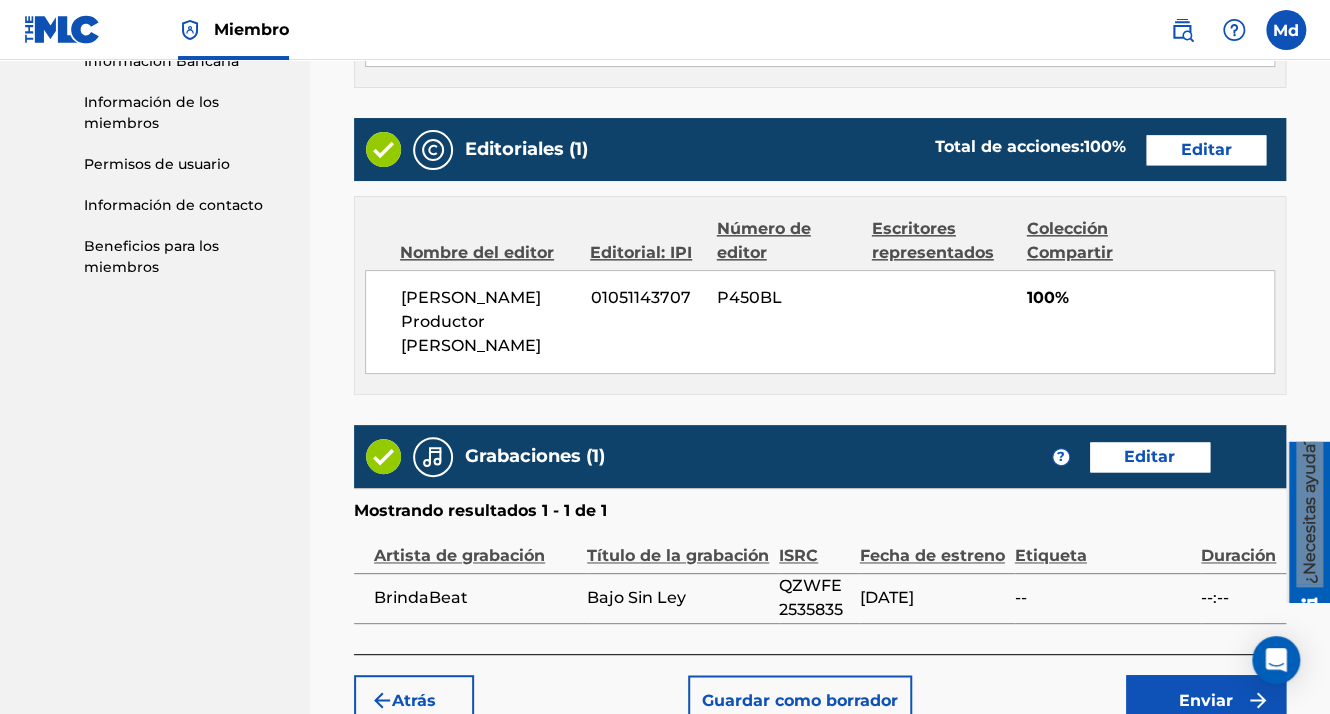 scroll, scrollTop: 1123, scrollLeft: 0, axis: vertical 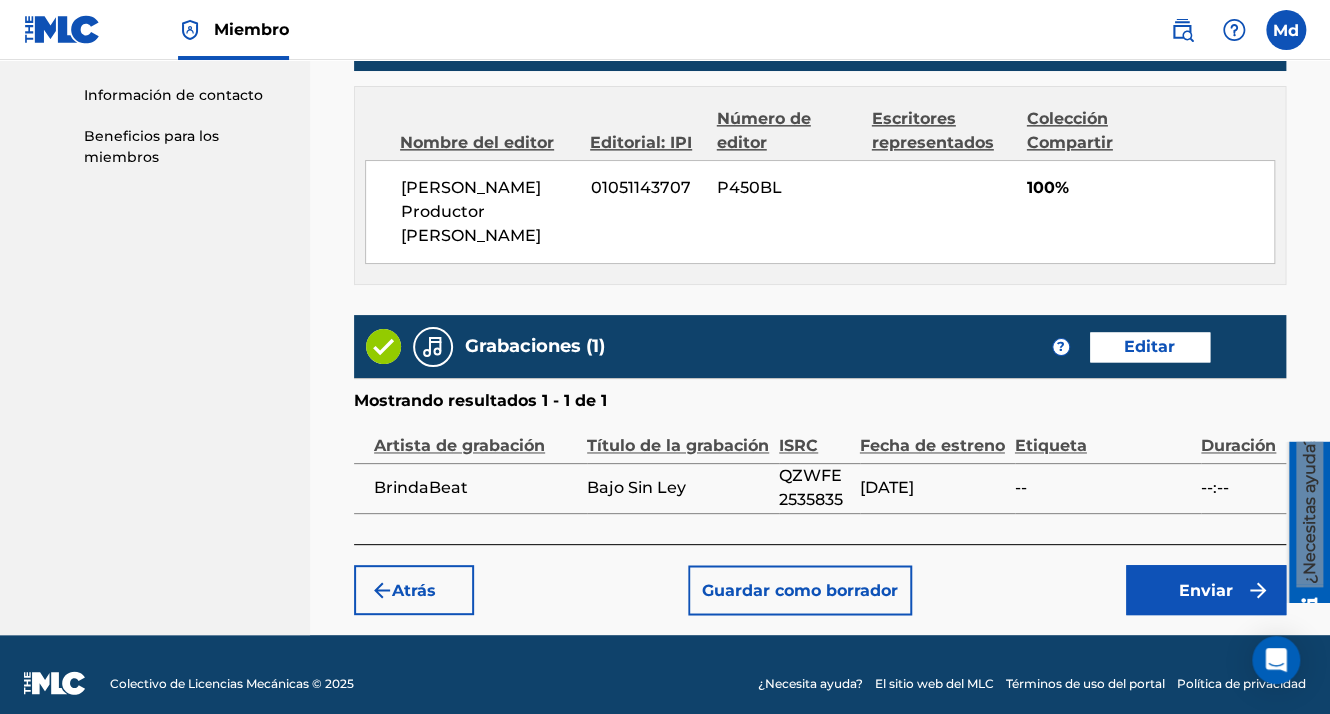 click on "Enviar" at bounding box center [1206, 590] 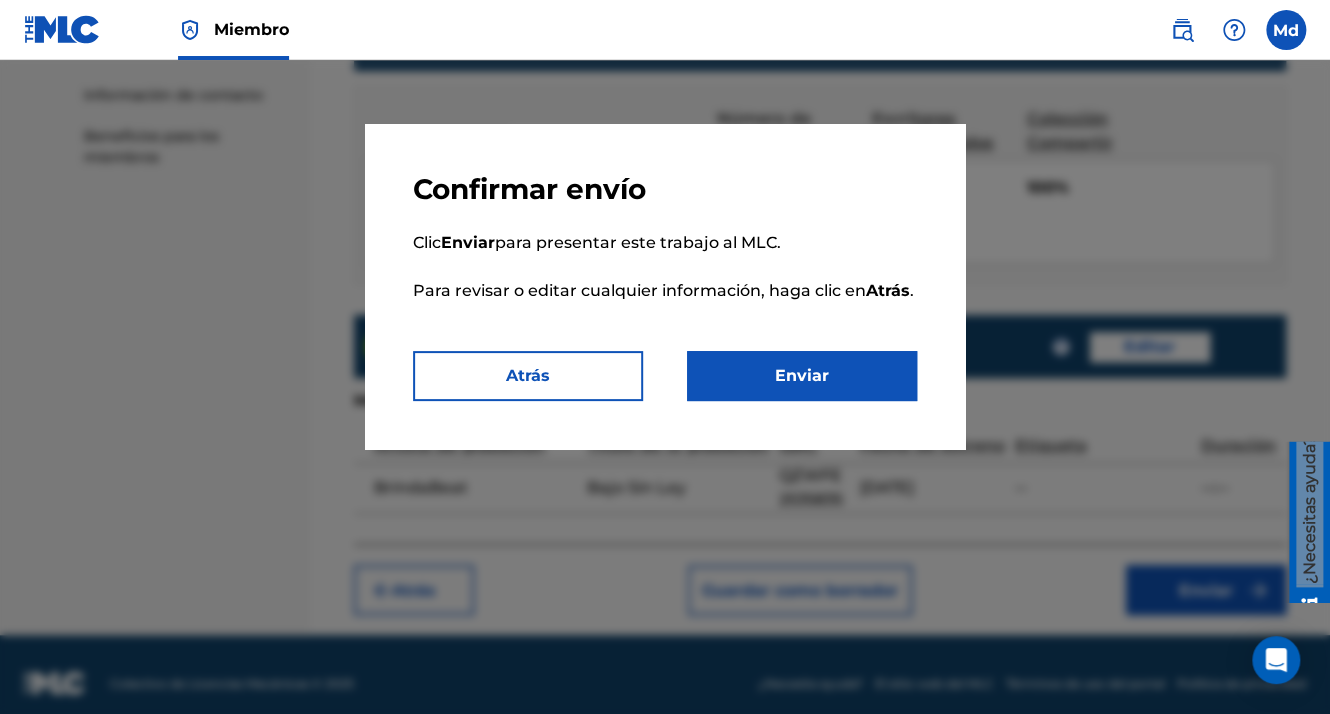 click on "Enviar" at bounding box center (802, 376) 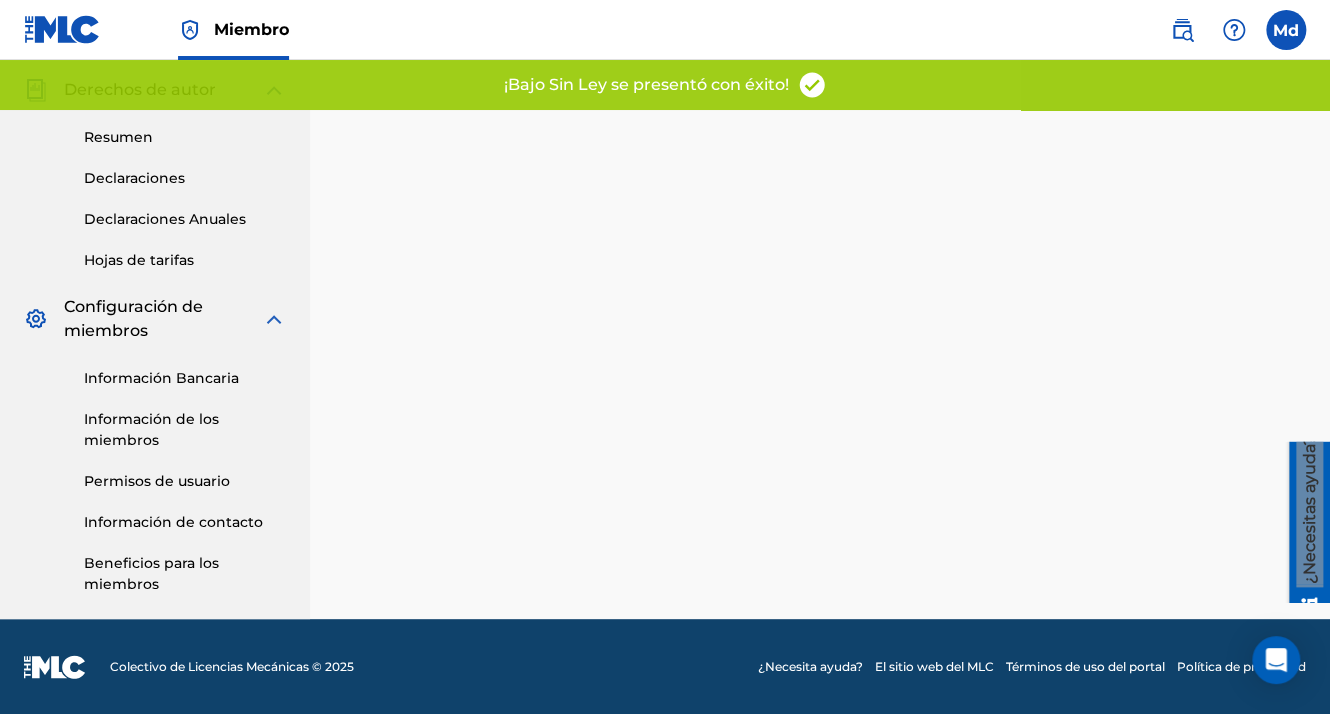 scroll, scrollTop: 0, scrollLeft: 0, axis: both 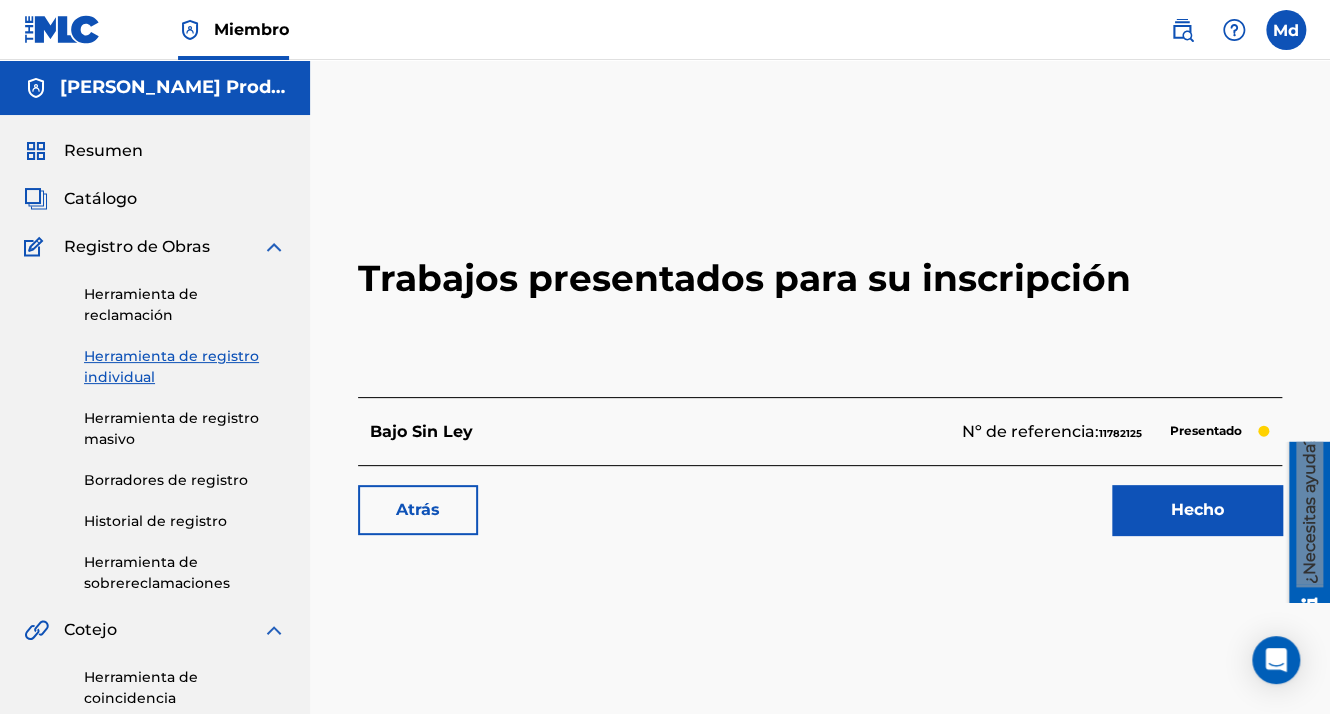 click on "Hecho" at bounding box center [1197, 510] 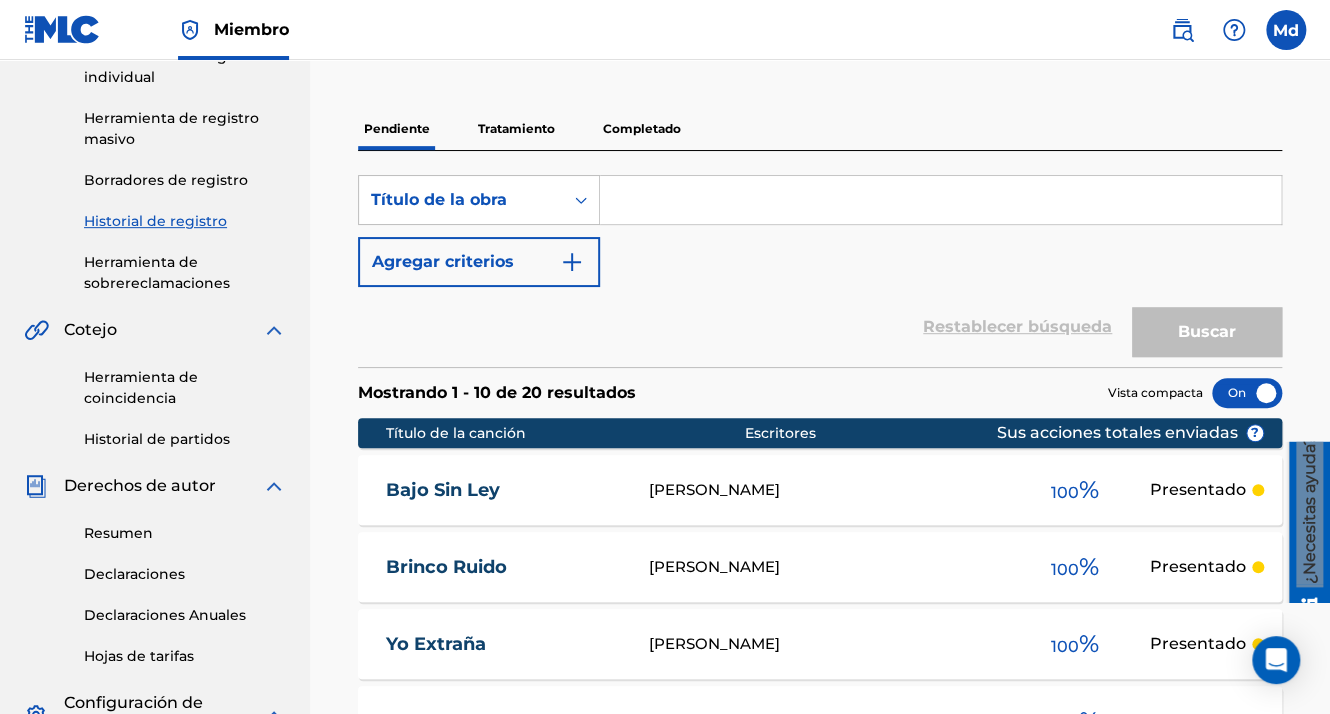 scroll, scrollTop: 300, scrollLeft: 0, axis: vertical 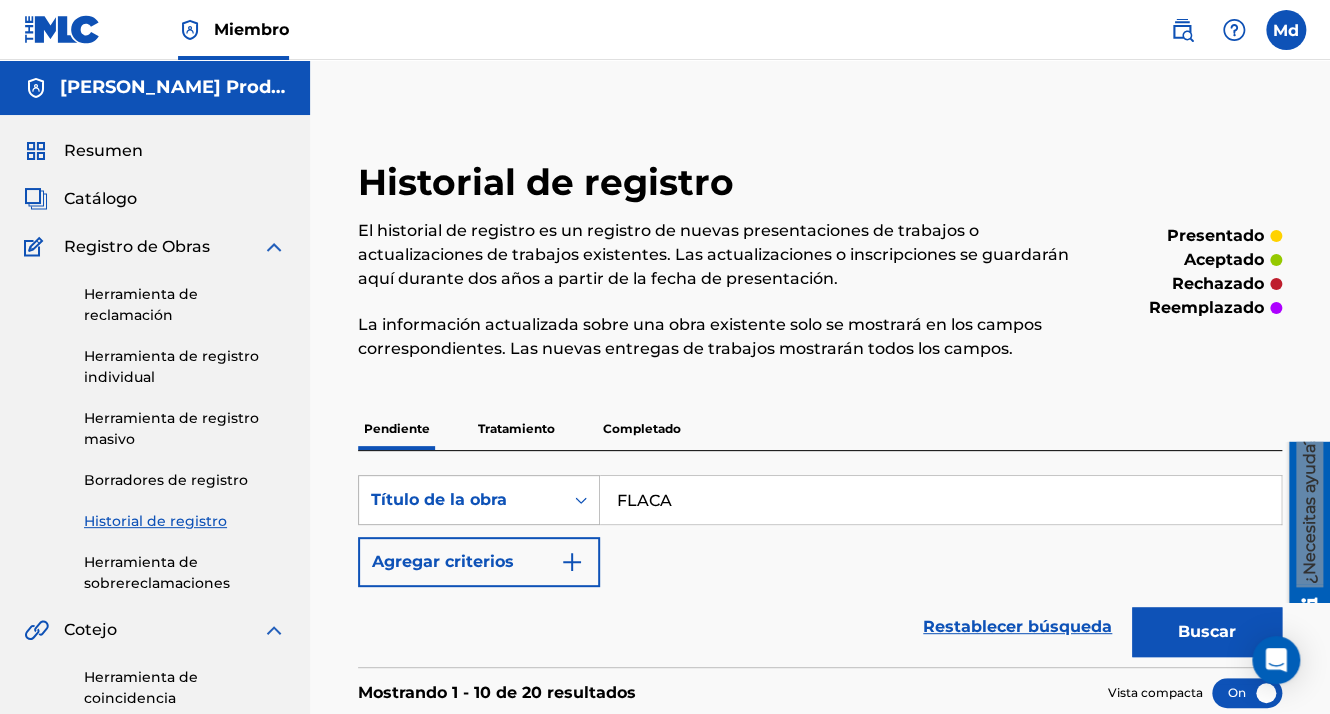 drag, startPoint x: 564, startPoint y: 495, endPoint x: 431, endPoint y: 486, distance: 133.30417 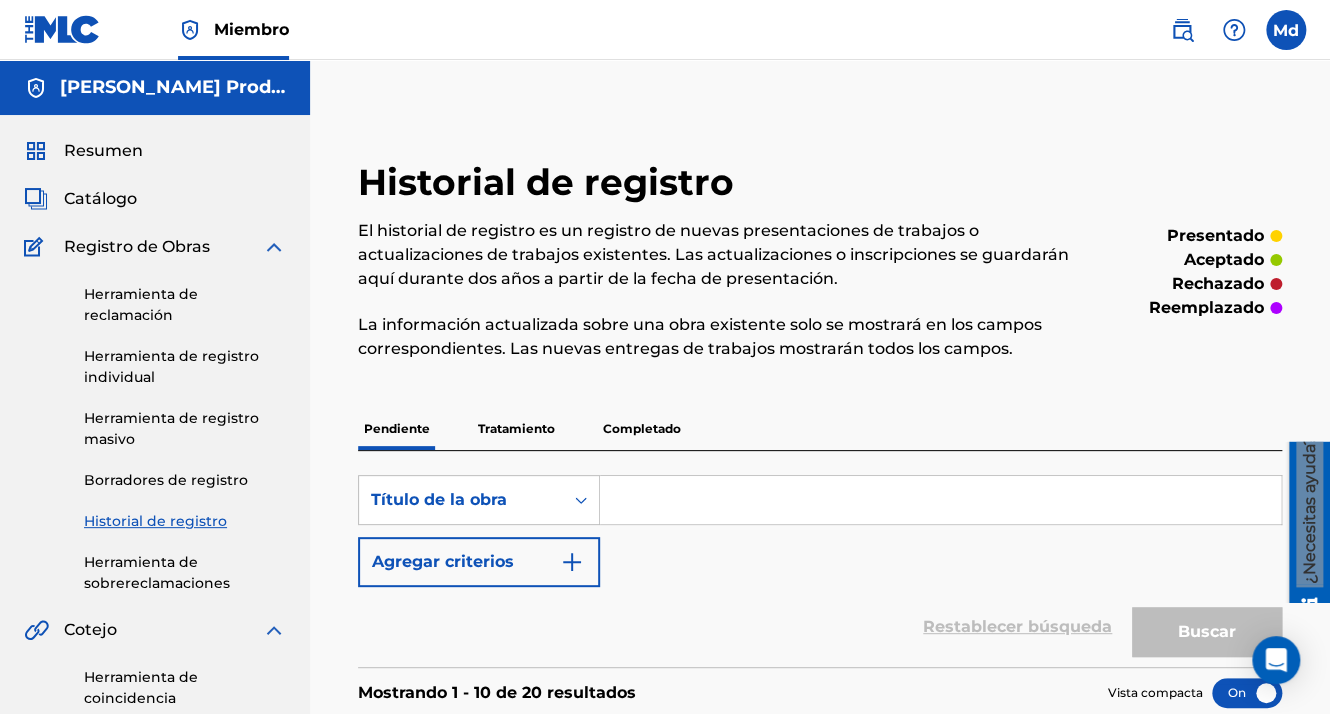 click on "Resumen Catálogo Registro de Obras Herramienta de reclamación Herramienta de registro individual Herramienta de registro masivo Borradores de registro Historial de registro Herramienta de sobrereclamaciones Cotejo Herramienta de coincidencia Historial de partidos Derechos de autor Resumen Declaraciones Declaraciones Anuales Hojas de tarifas Configuración de miembros Información Bancaria Información de los miembros Permisos de usuario Información de contacto Beneficios para los miembros" at bounding box center (155, 715) 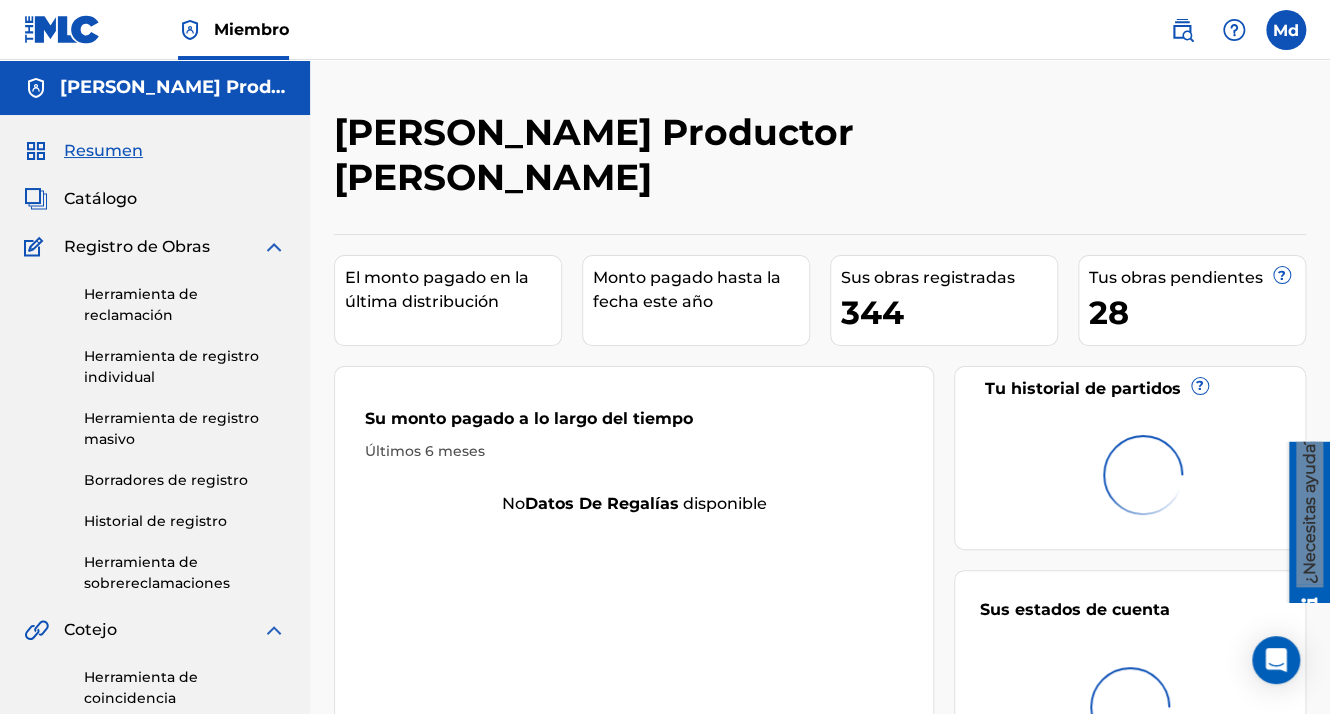 click on "Catálogo" at bounding box center (100, 199) 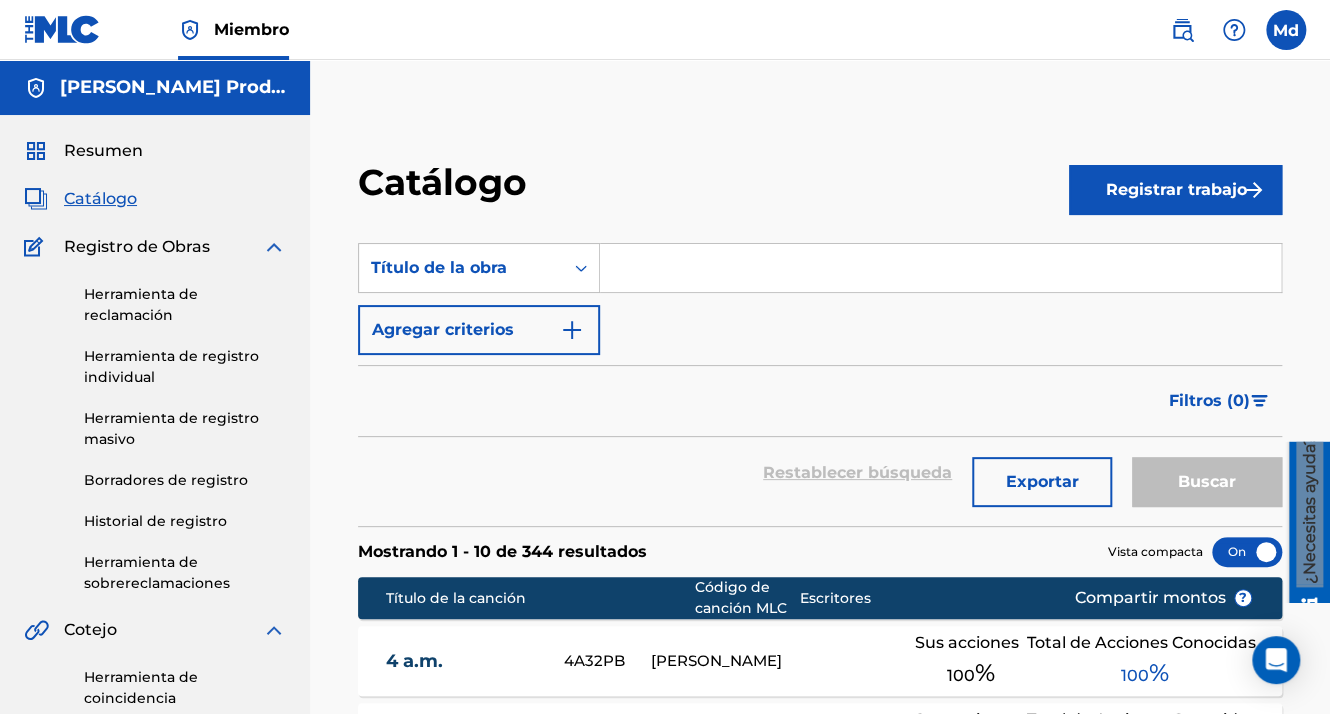 click on "Registrar trabajo" at bounding box center [1175, 190] 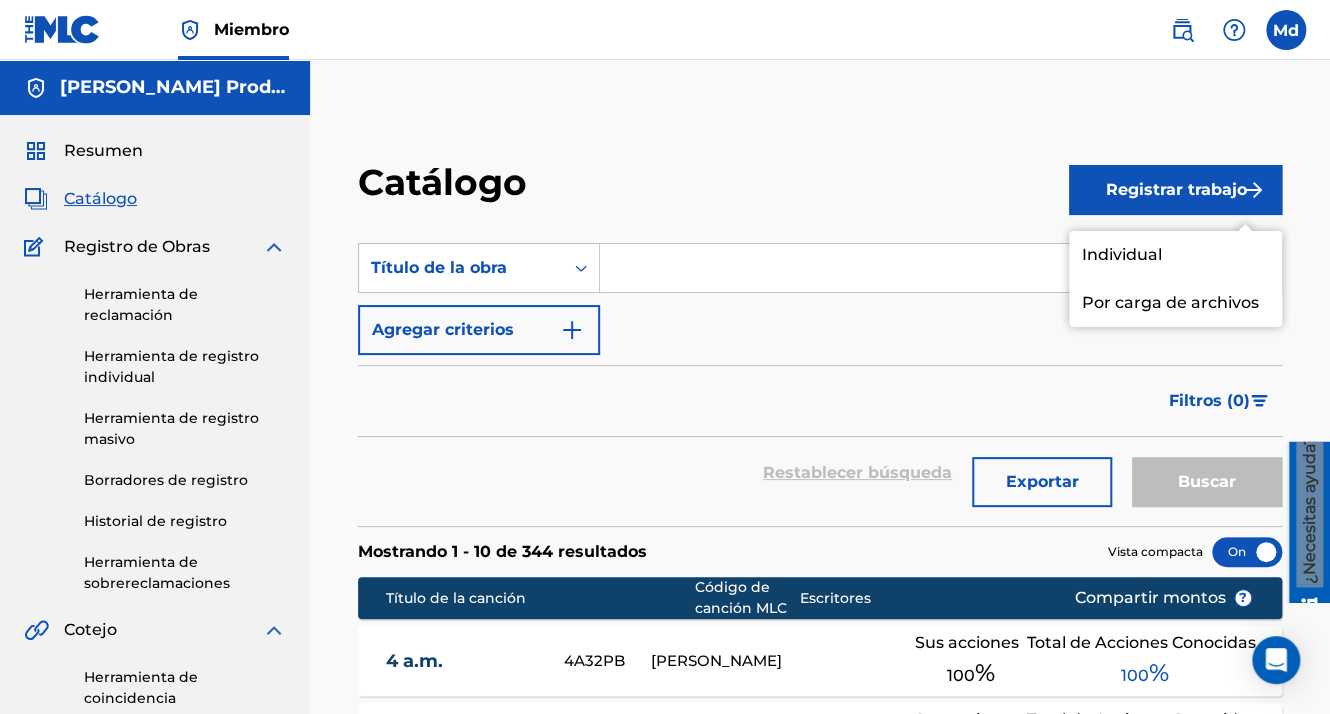 click on "Individual" at bounding box center [1175, 255] 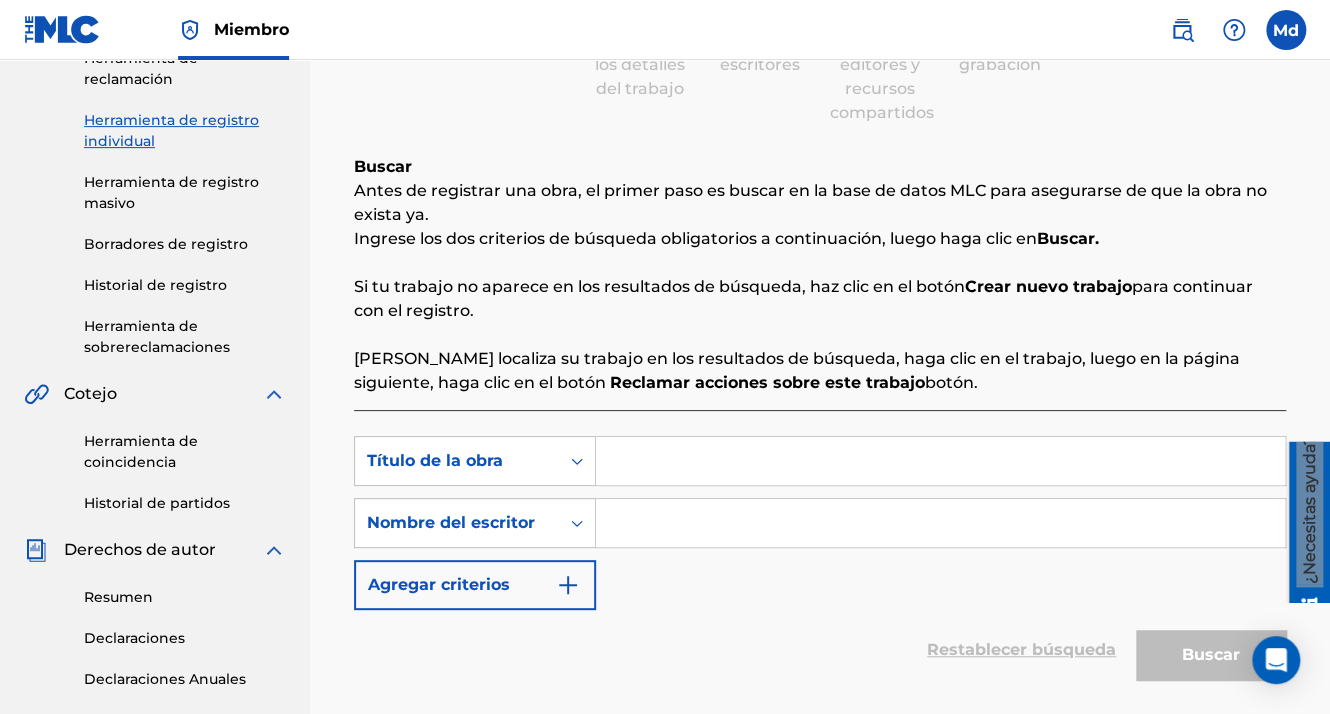 scroll, scrollTop: 400, scrollLeft: 0, axis: vertical 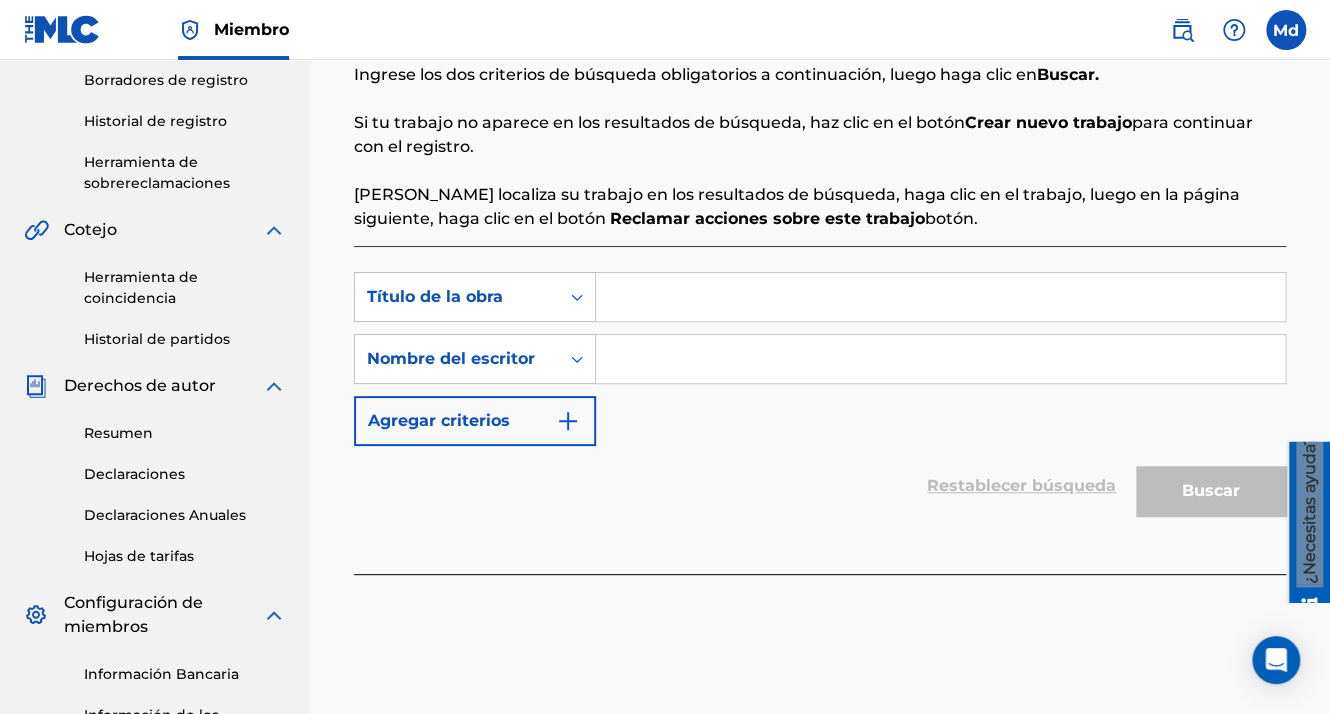 click at bounding box center [940, 297] 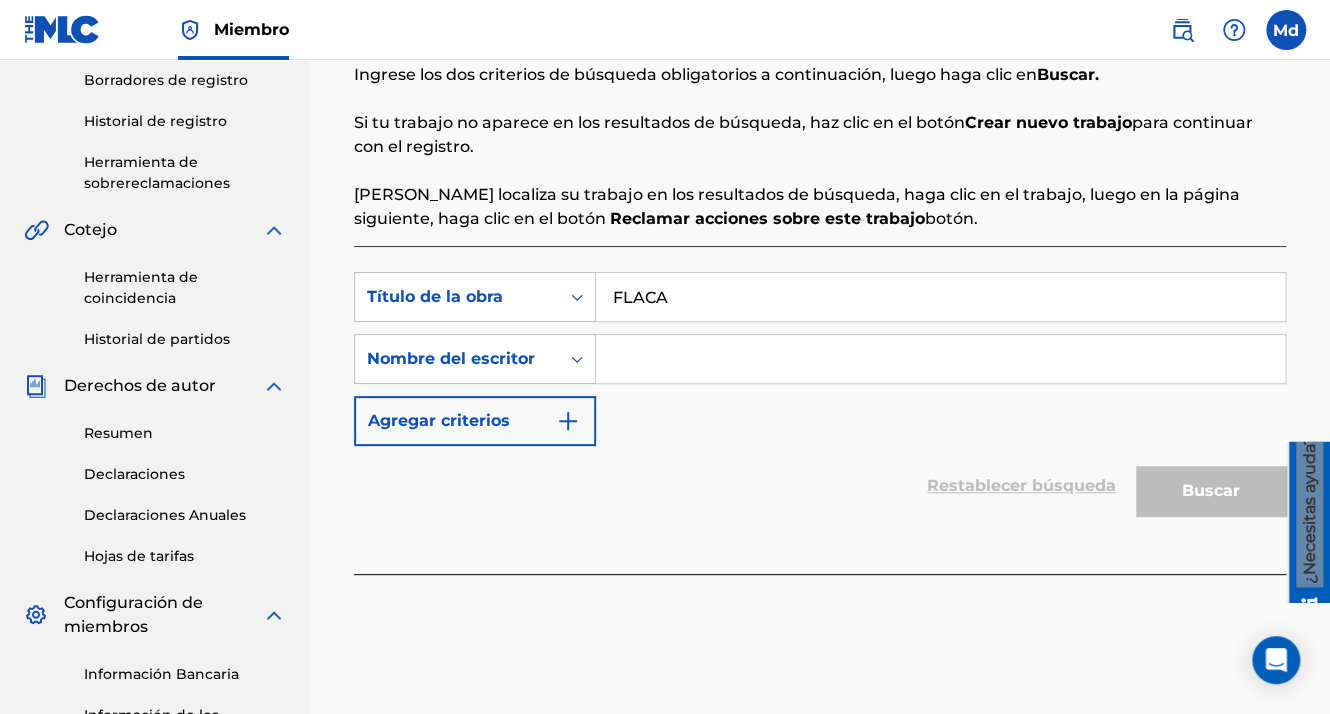 click at bounding box center [940, 359] 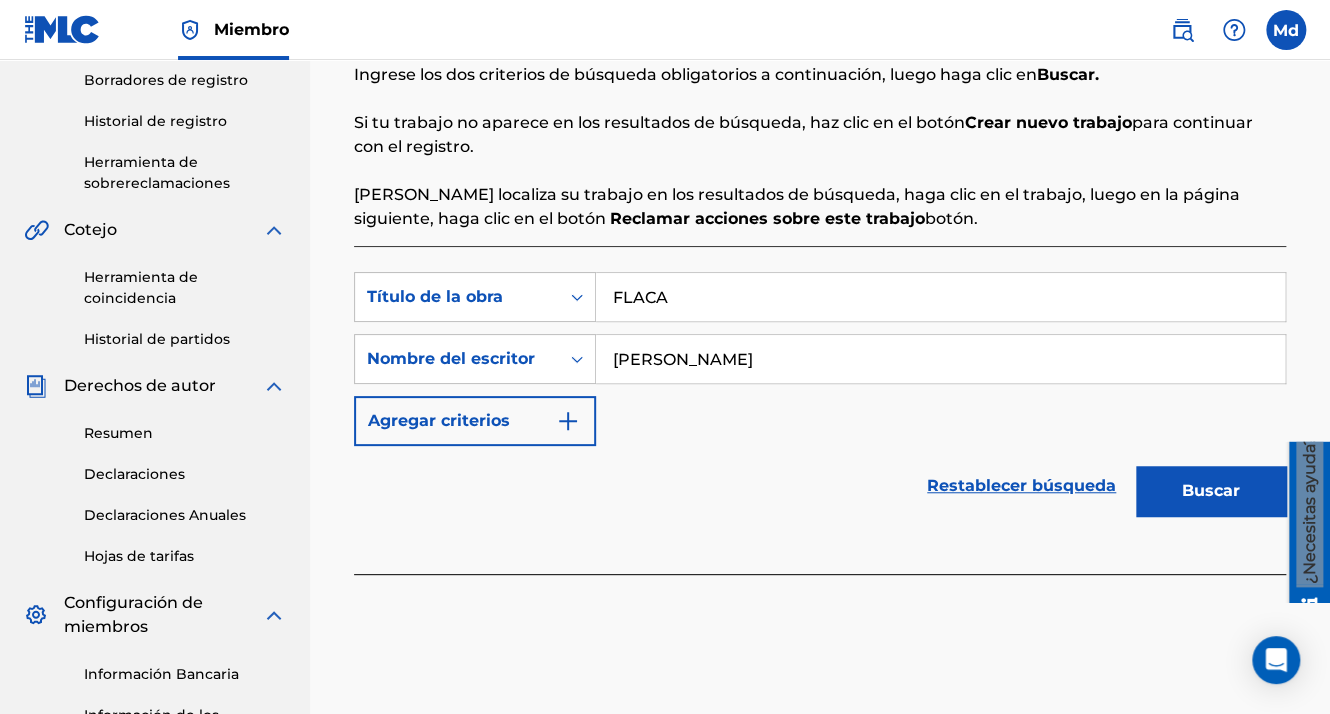click on "Agregar criterios" at bounding box center (475, 421) 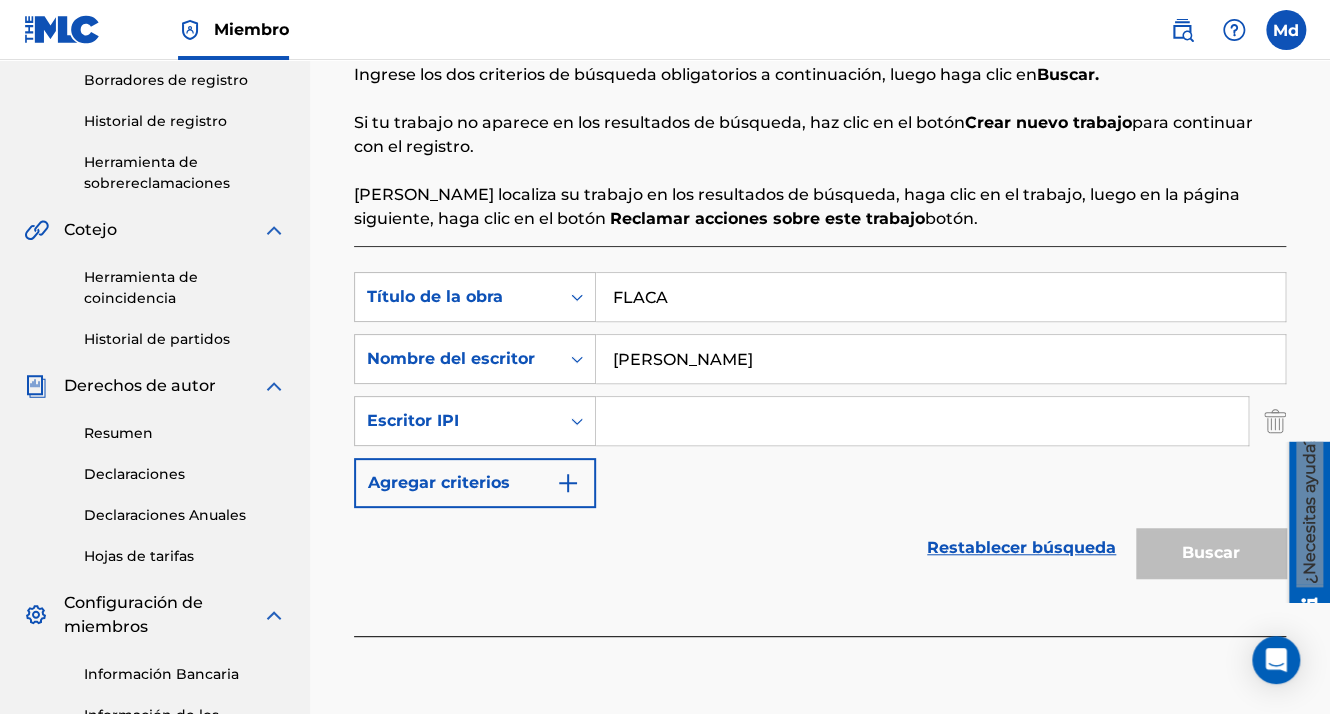 drag, startPoint x: 578, startPoint y: 403, endPoint x: 649, endPoint y: 404, distance: 71.00704 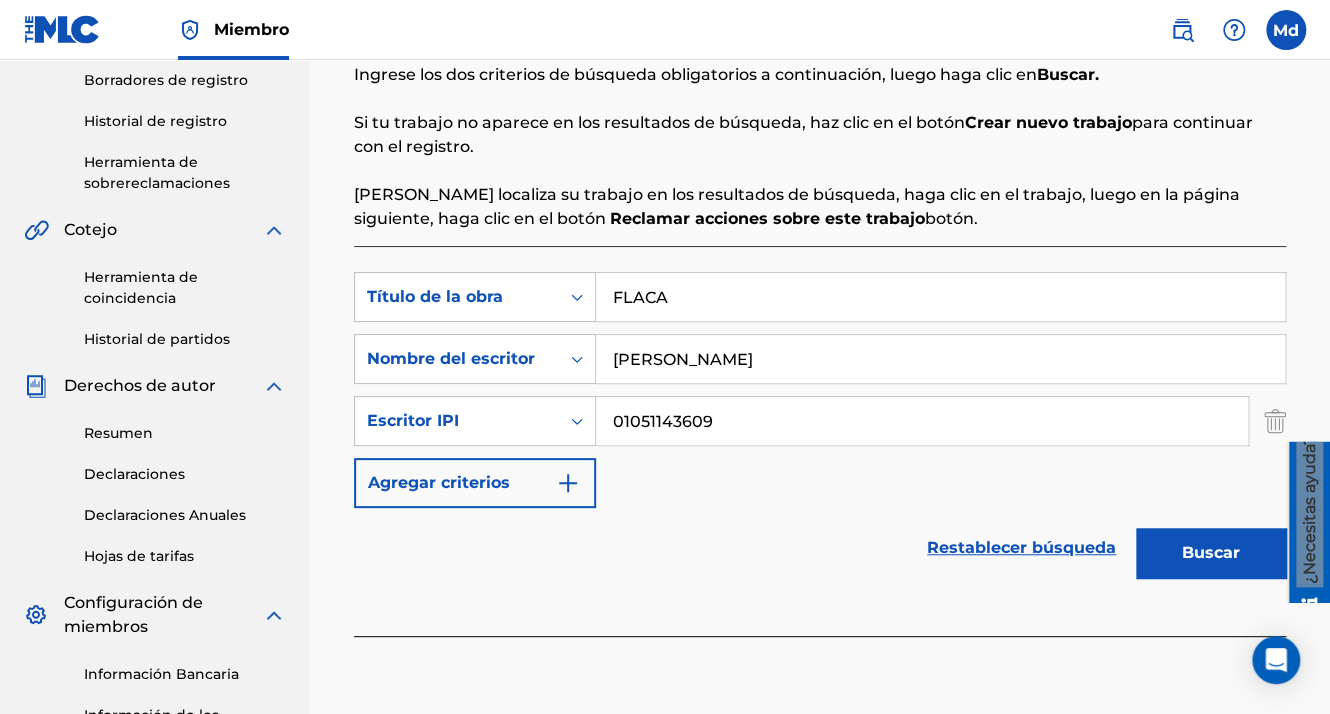 click on "Buscar" at bounding box center [1211, 553] 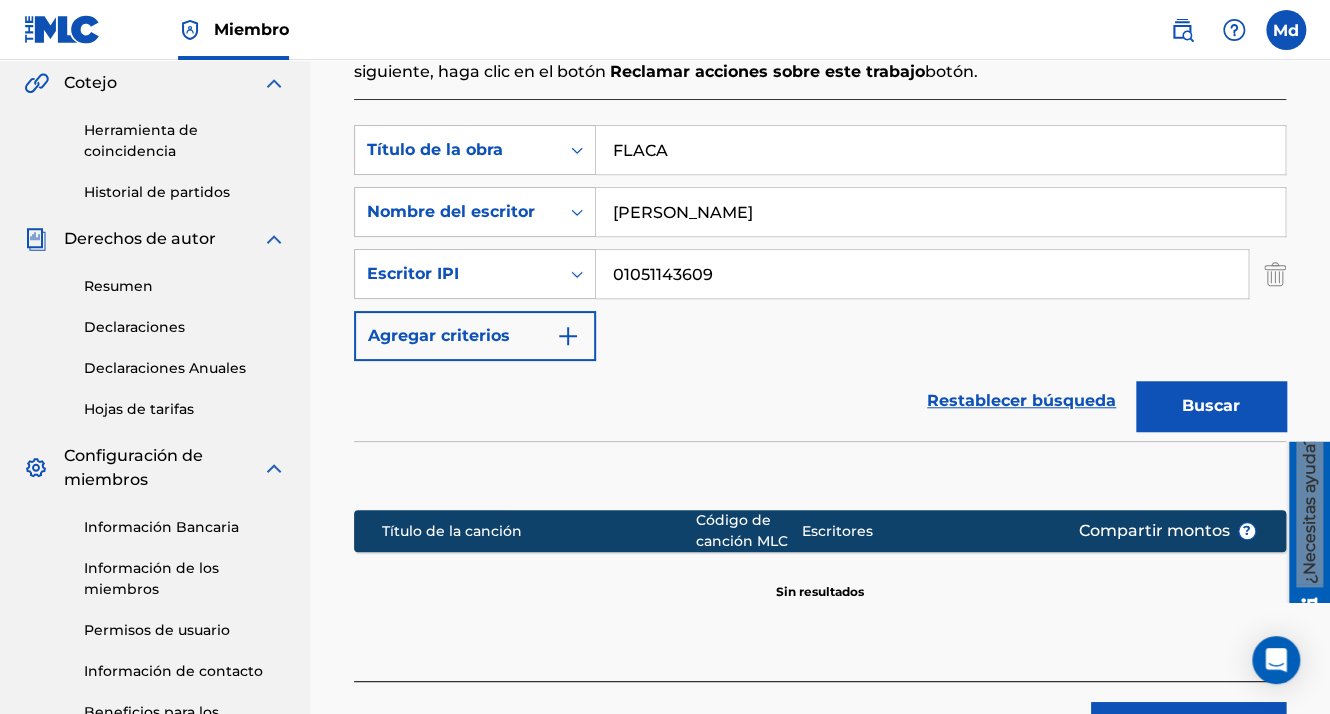 scroll, scrollTop: 700, scrollLeft: 0, axis: vertical 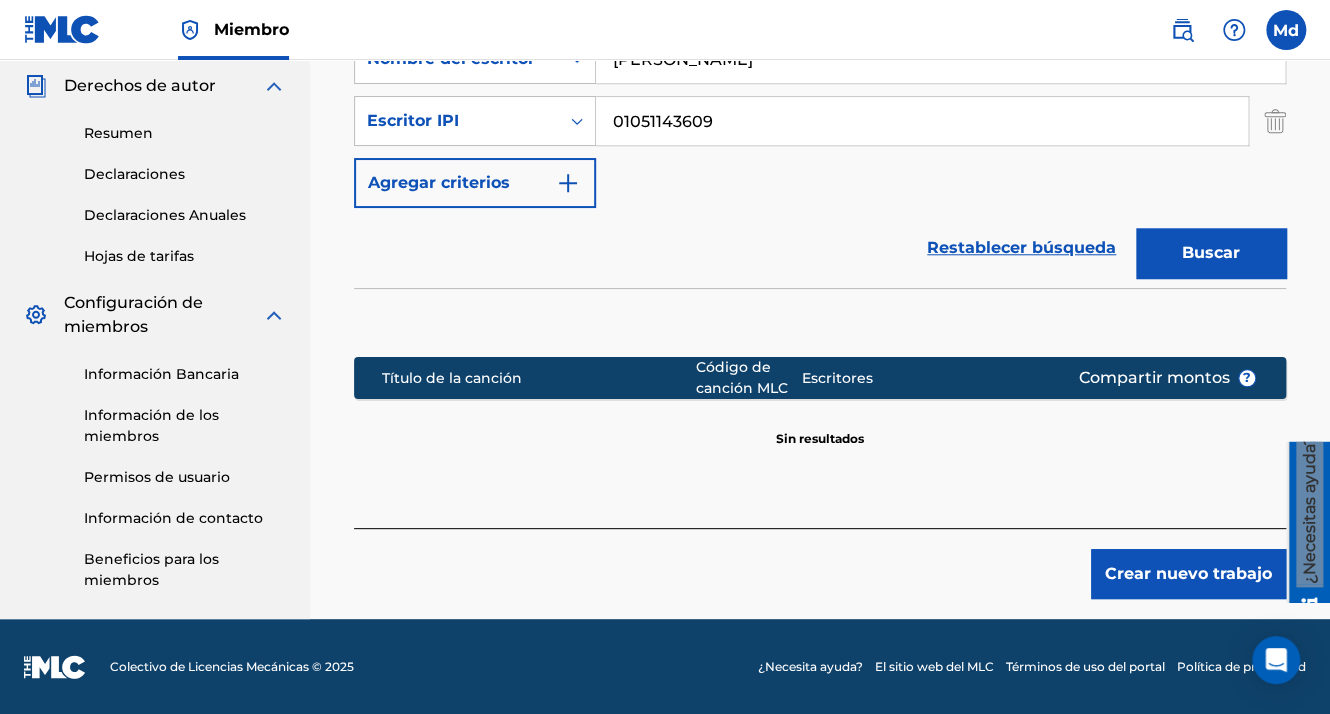 click on "Crear nuevo trabajo" at bounding box center (1188, 574) 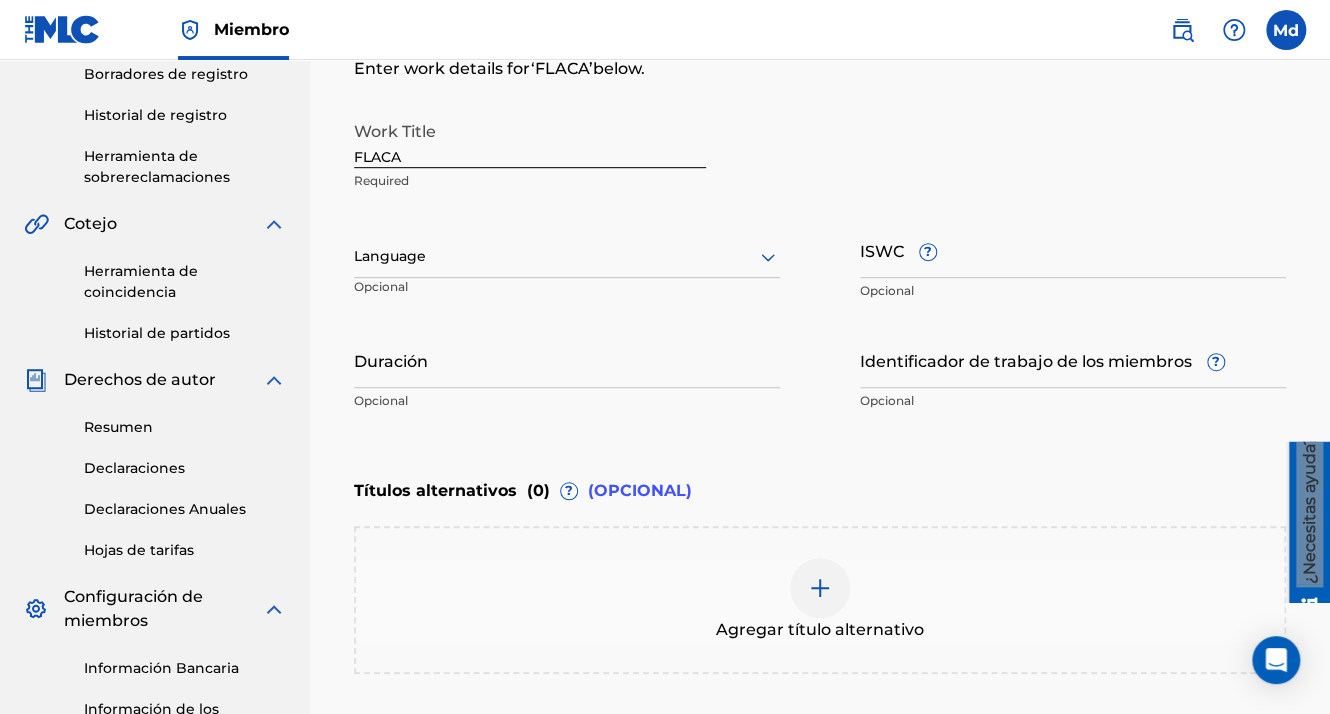 scroll, scrollTop: 396, scrollLeft: 0, axis: vertical 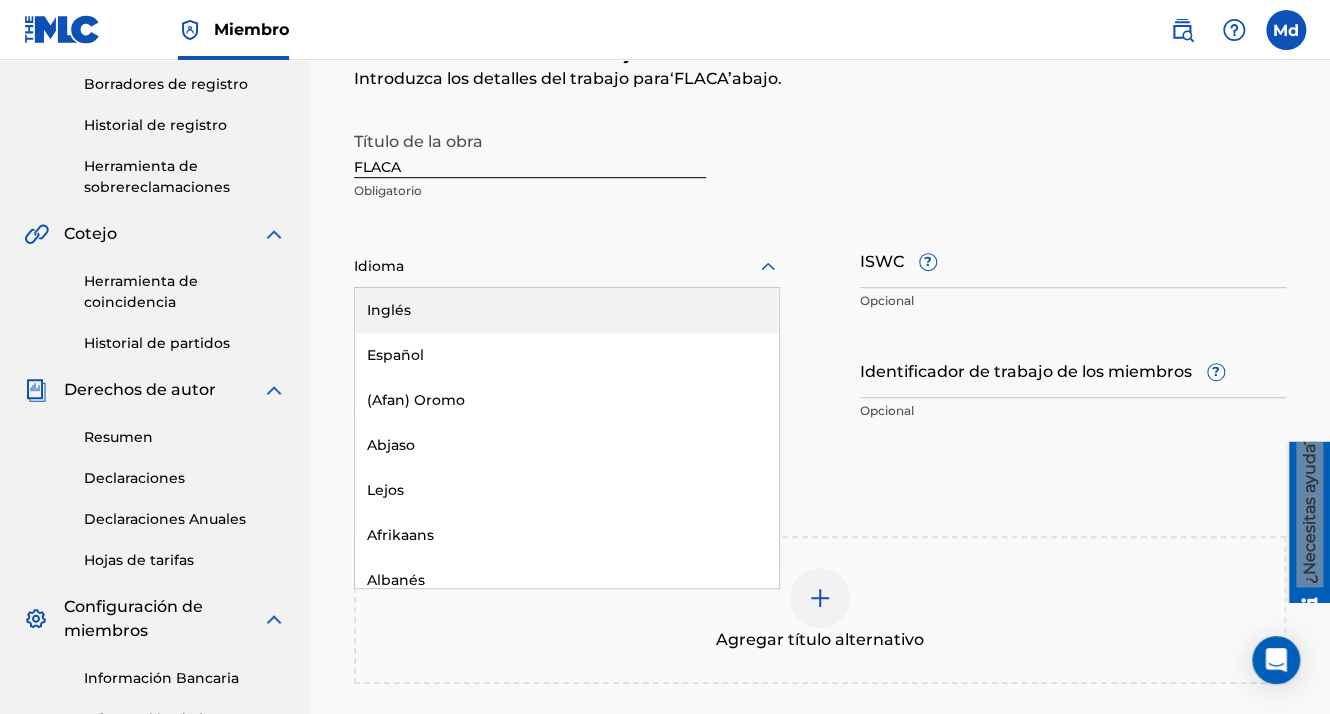 click at bounding box center (567, 266) 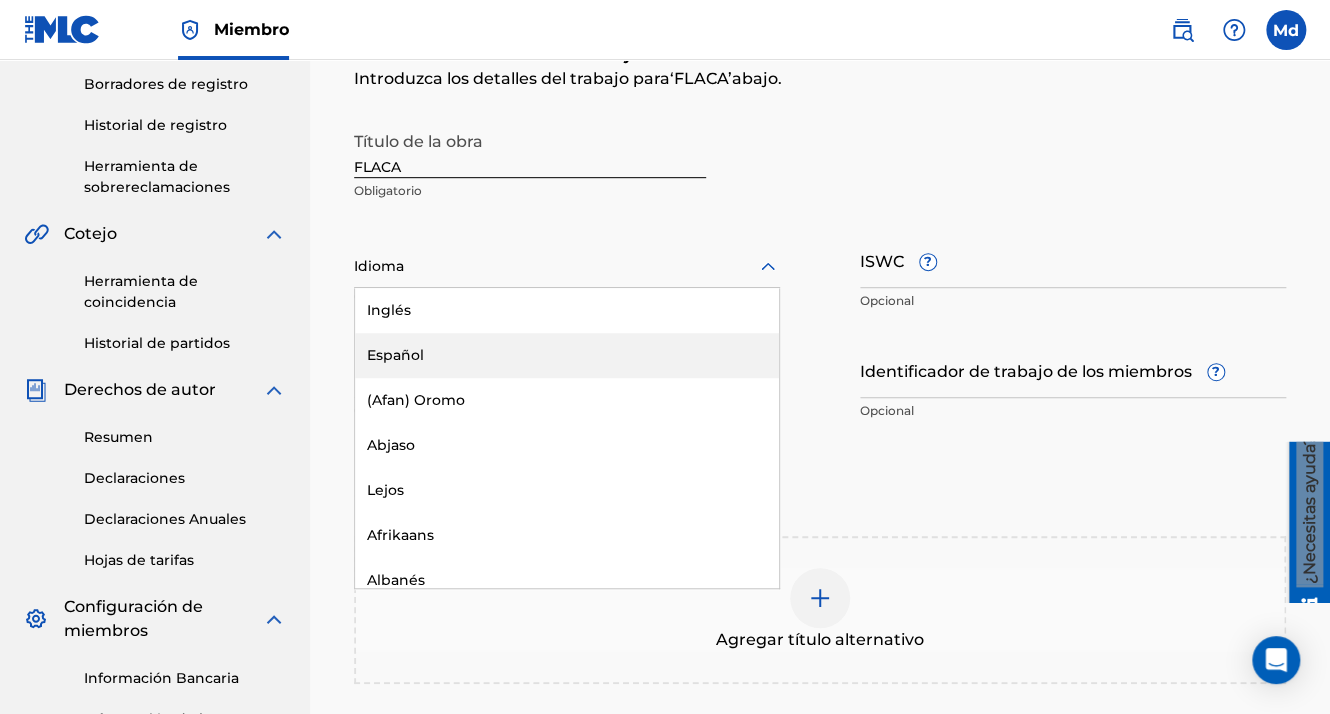 click on "Español" at bounding box center (567, 355) 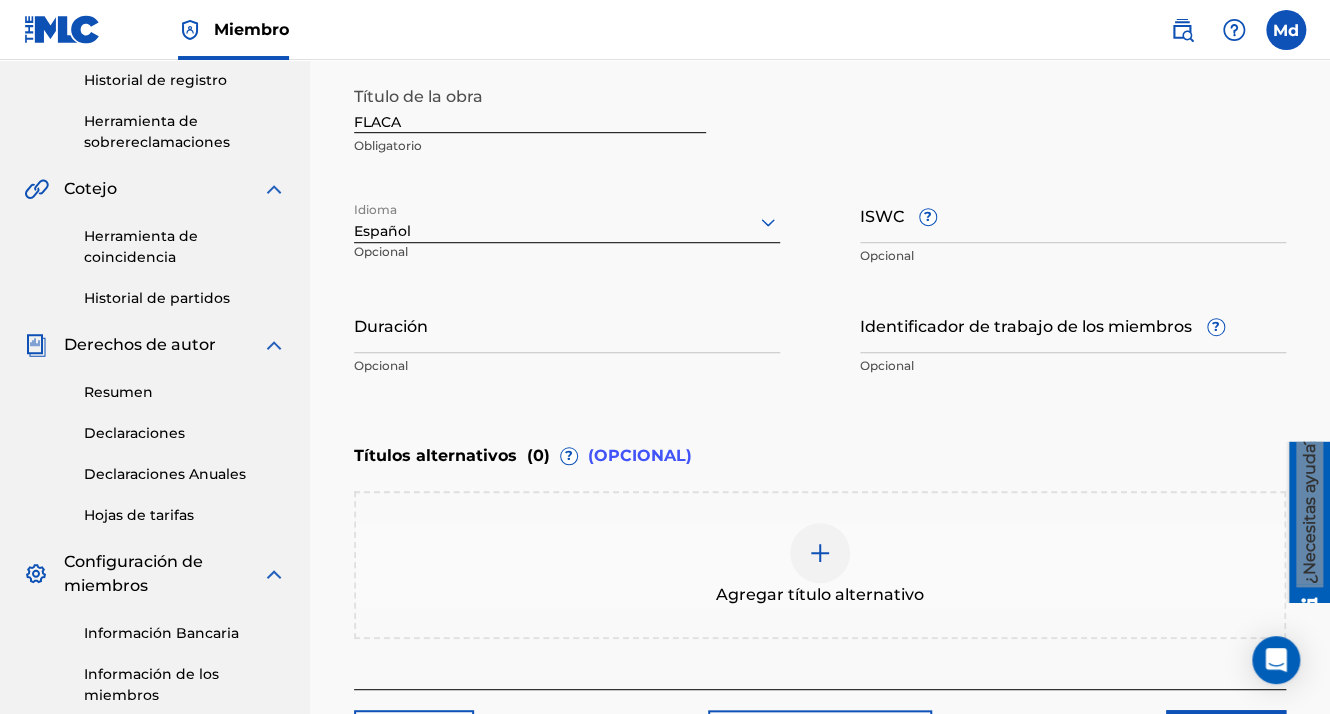 scroll, scrollTop: 696, scrollLeft: 0, axis: vertical 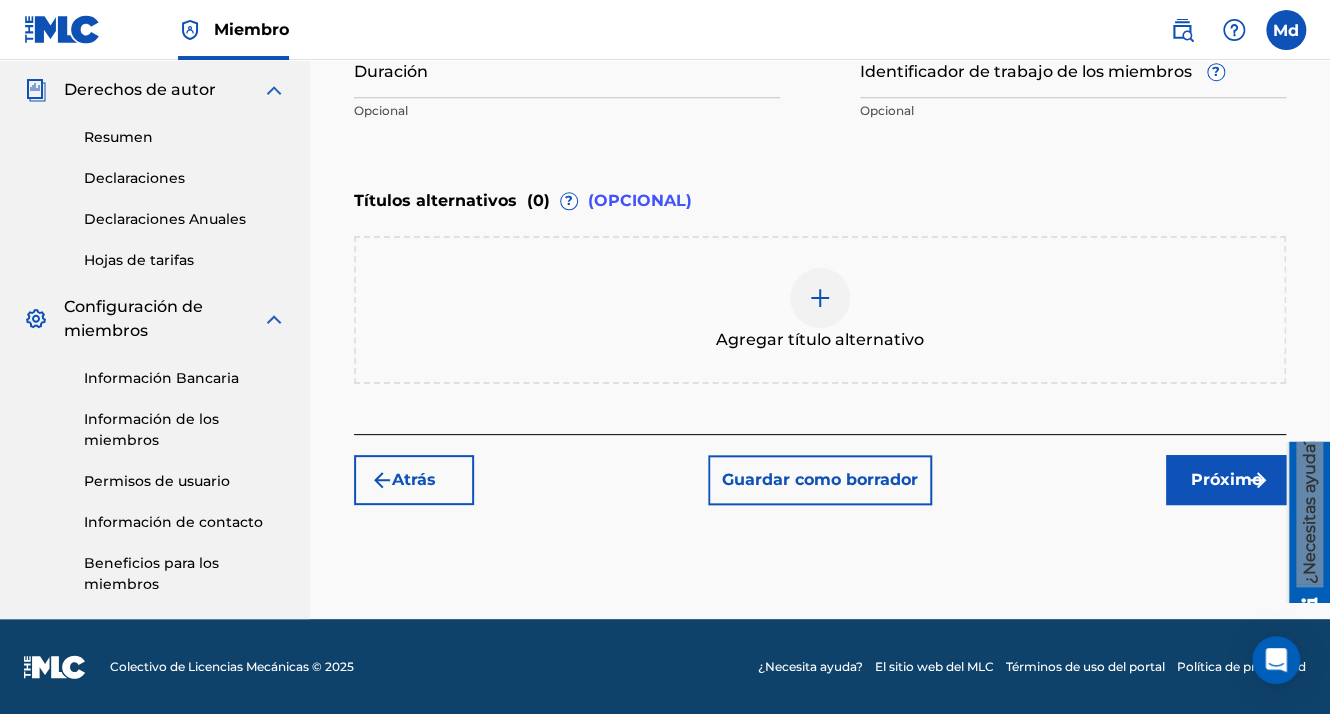 click on "Próximo" at bounding box center (1226, 480) 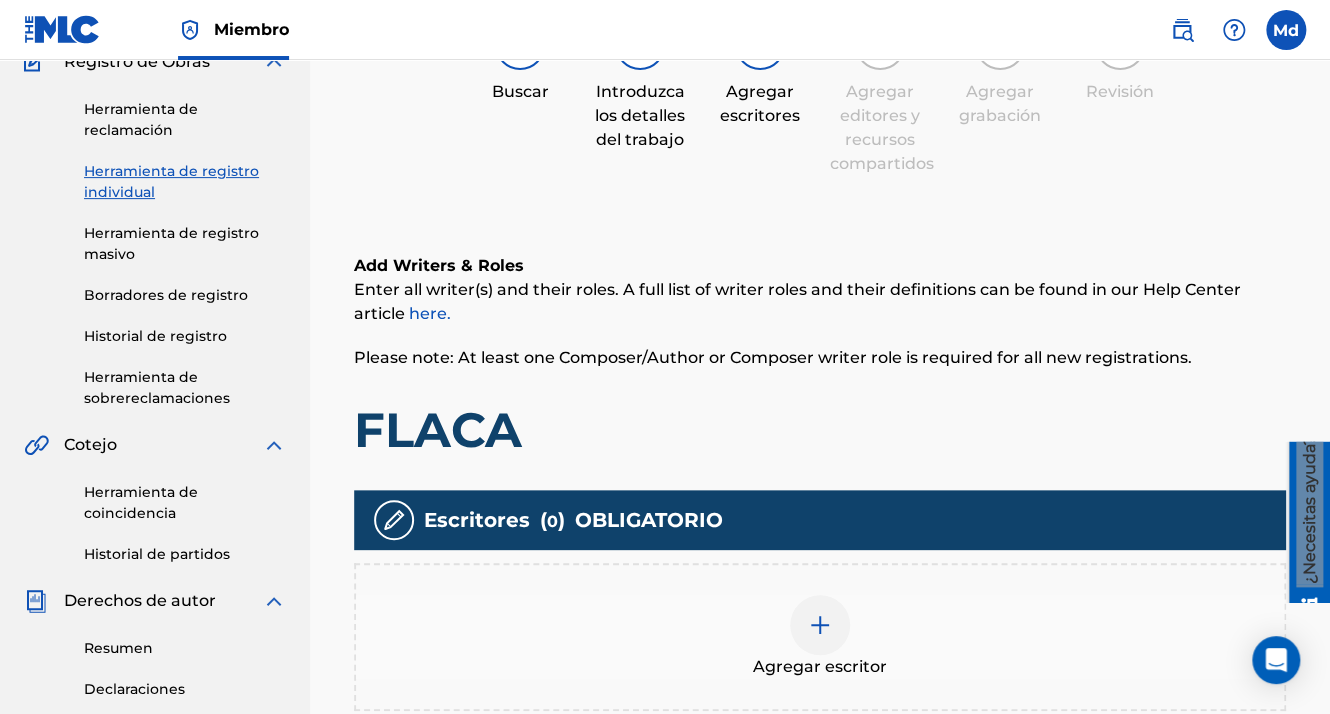 scroll, scrollTop: 190, scrollLeft: 0, axis: vertical 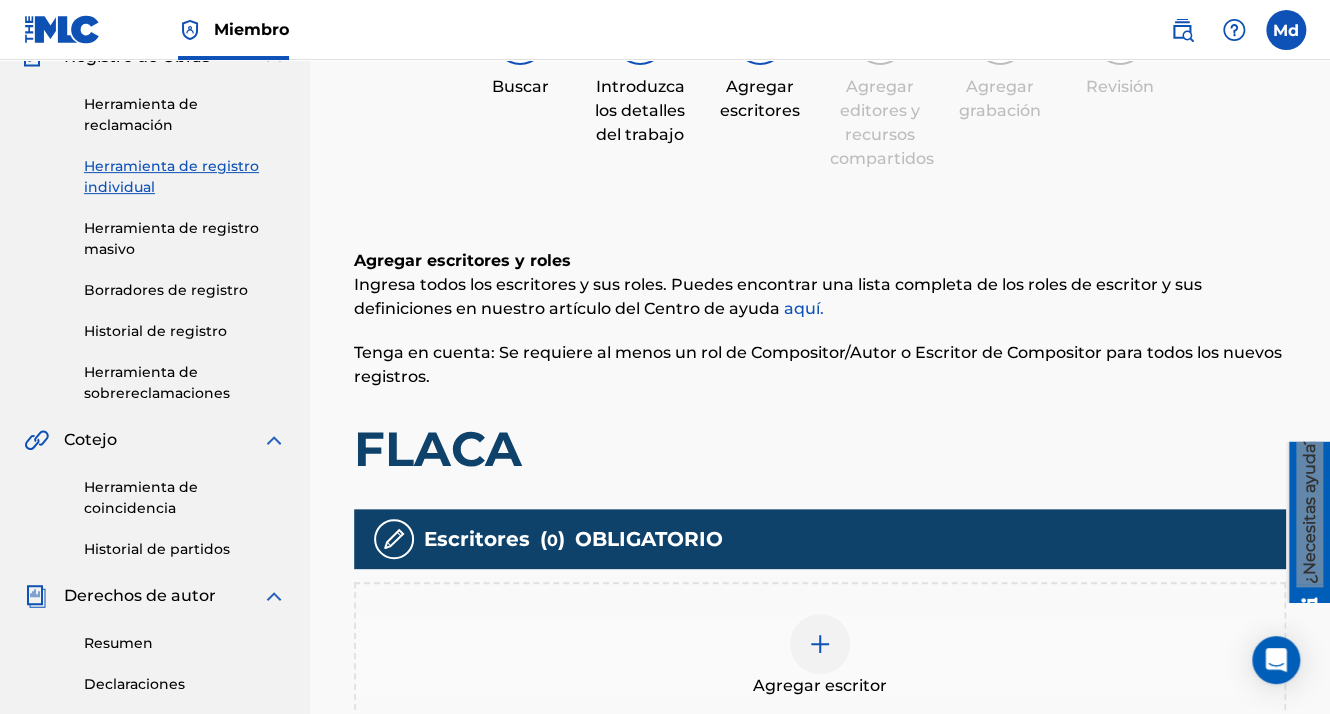 click on "Agregar escritor" at bounding box center [820, 656] 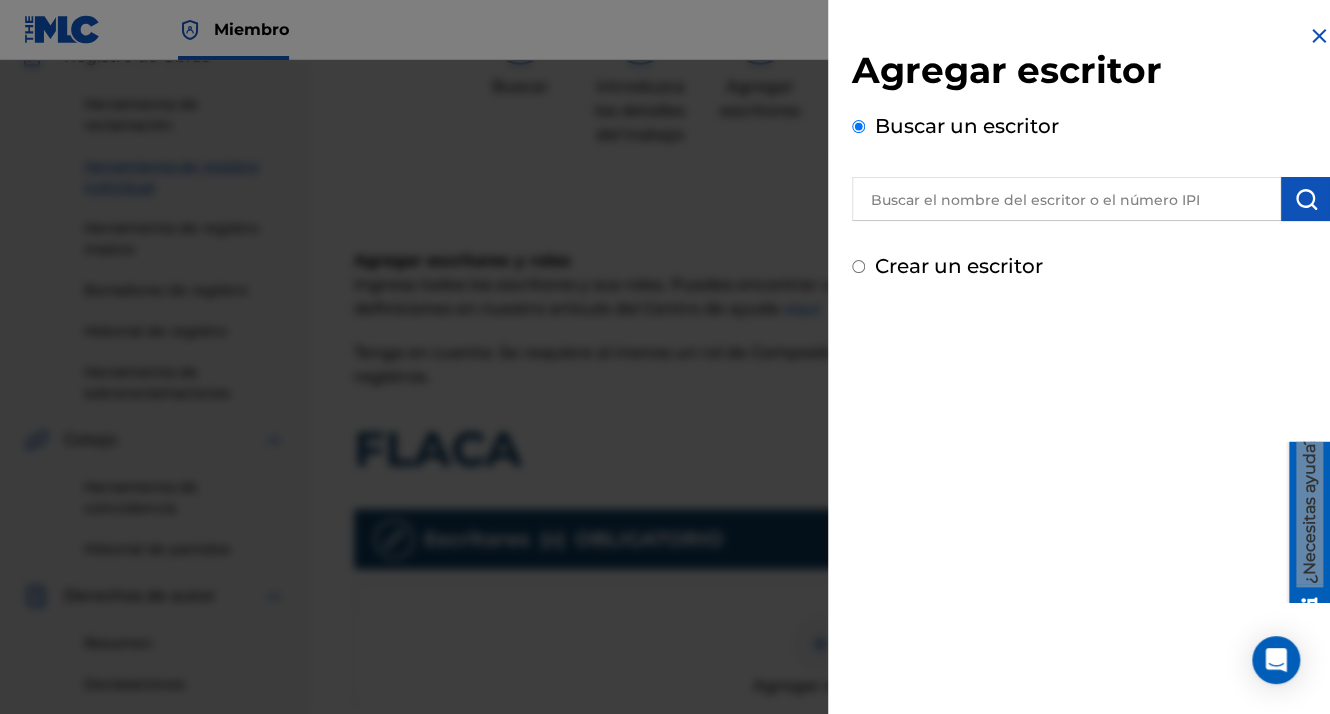 click at bounding box center (1066, 199) 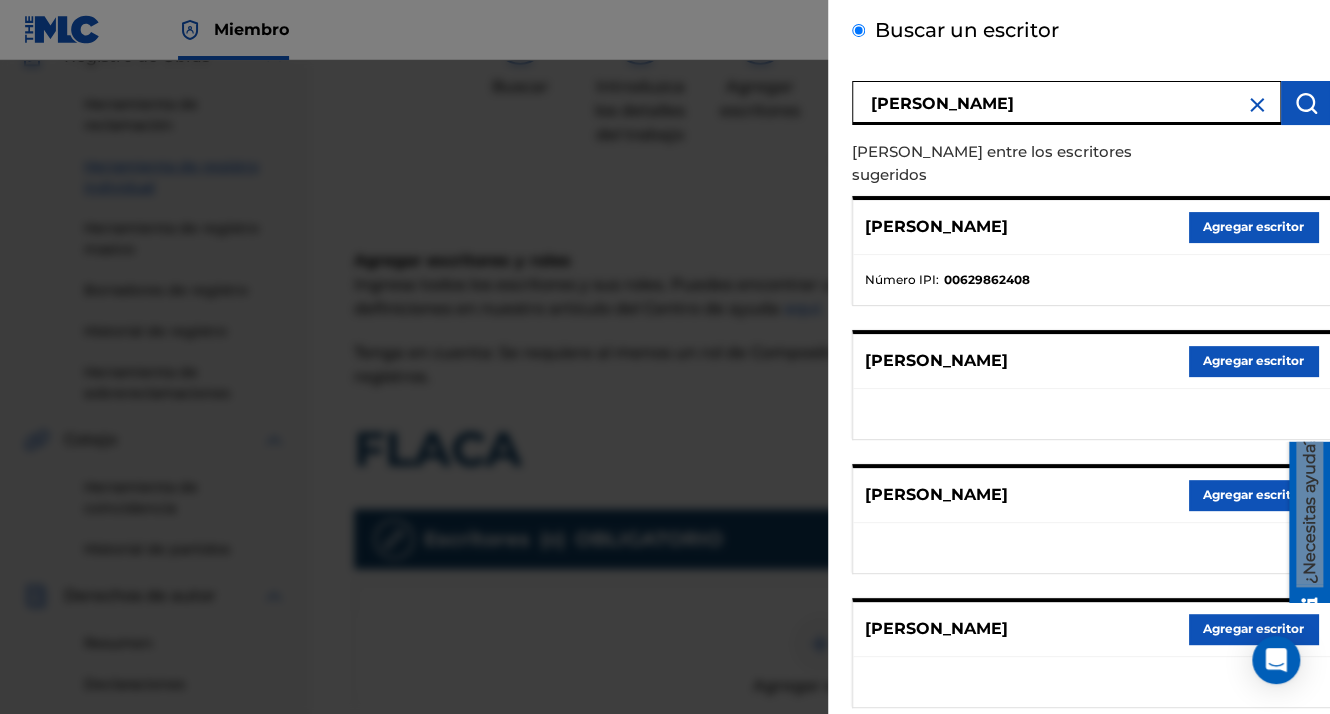 scroll, scrollTop: 100, scrollLeft: 0, axis: vertical 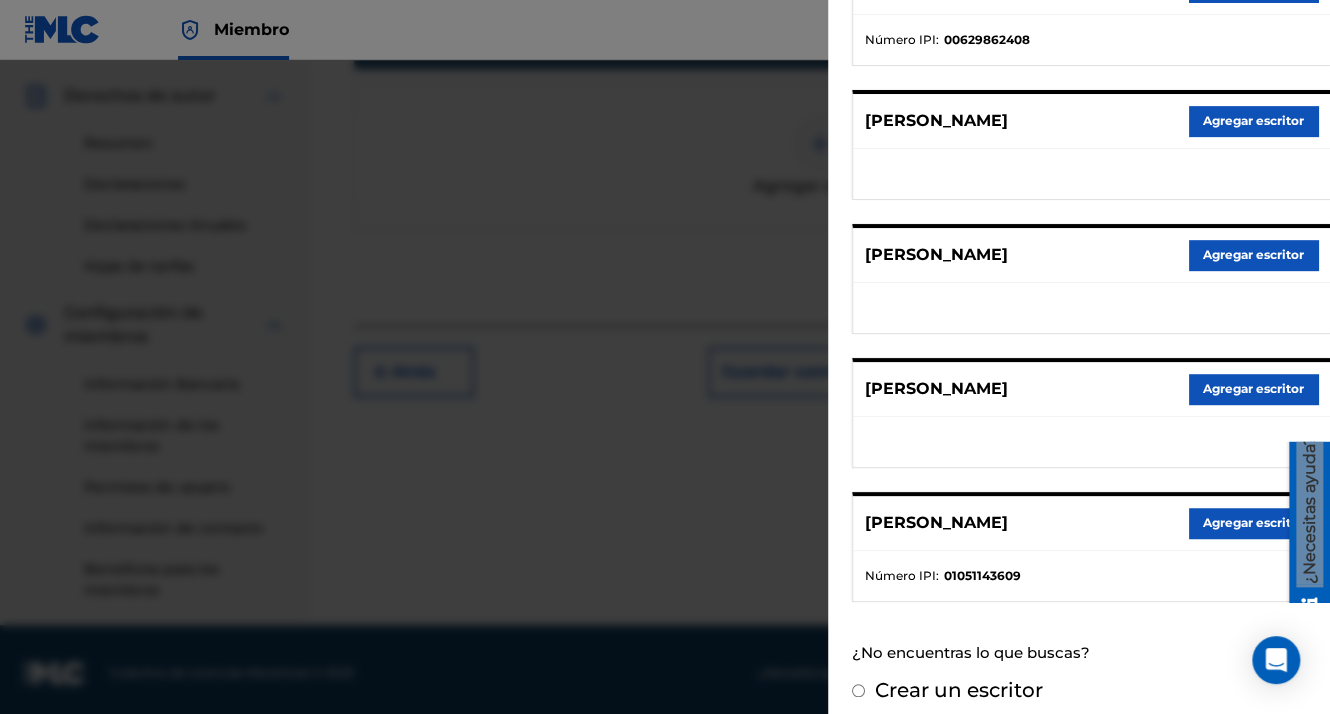 click on "Agregar escritor" at bounding box center [1253, 523] 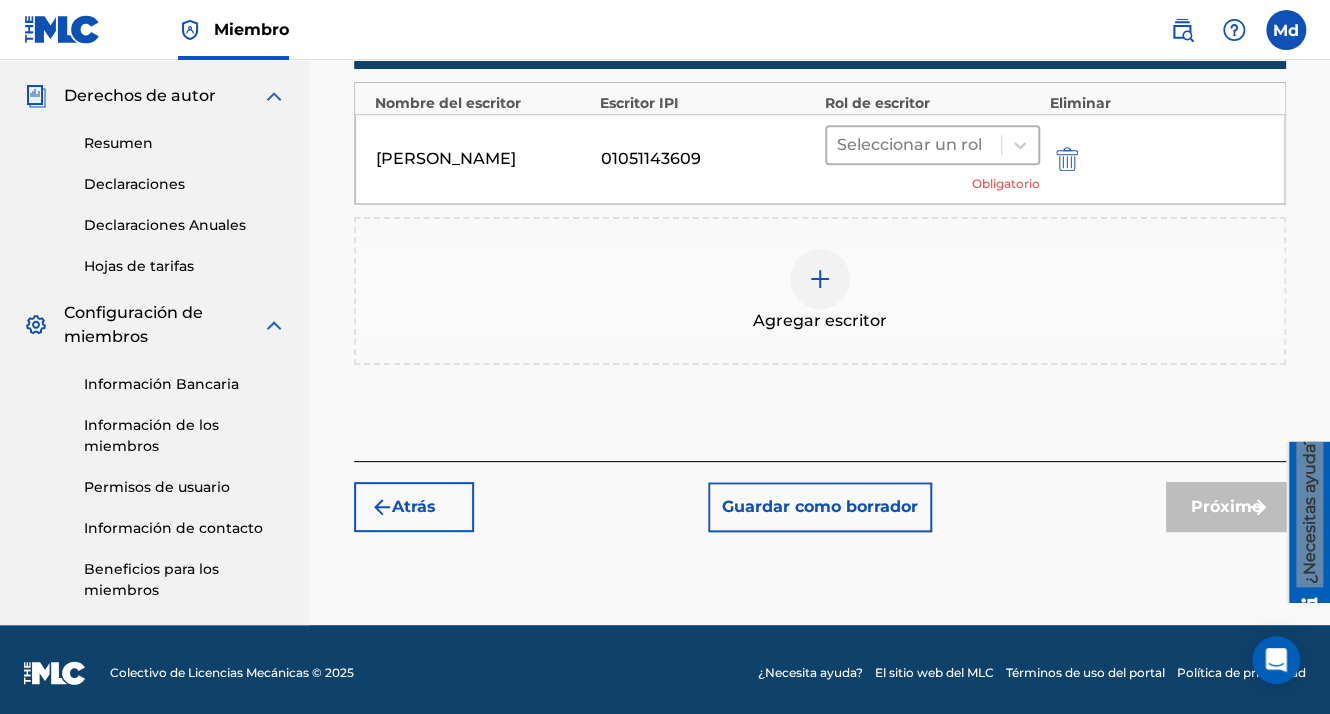 click at bounding box center [914, 145] 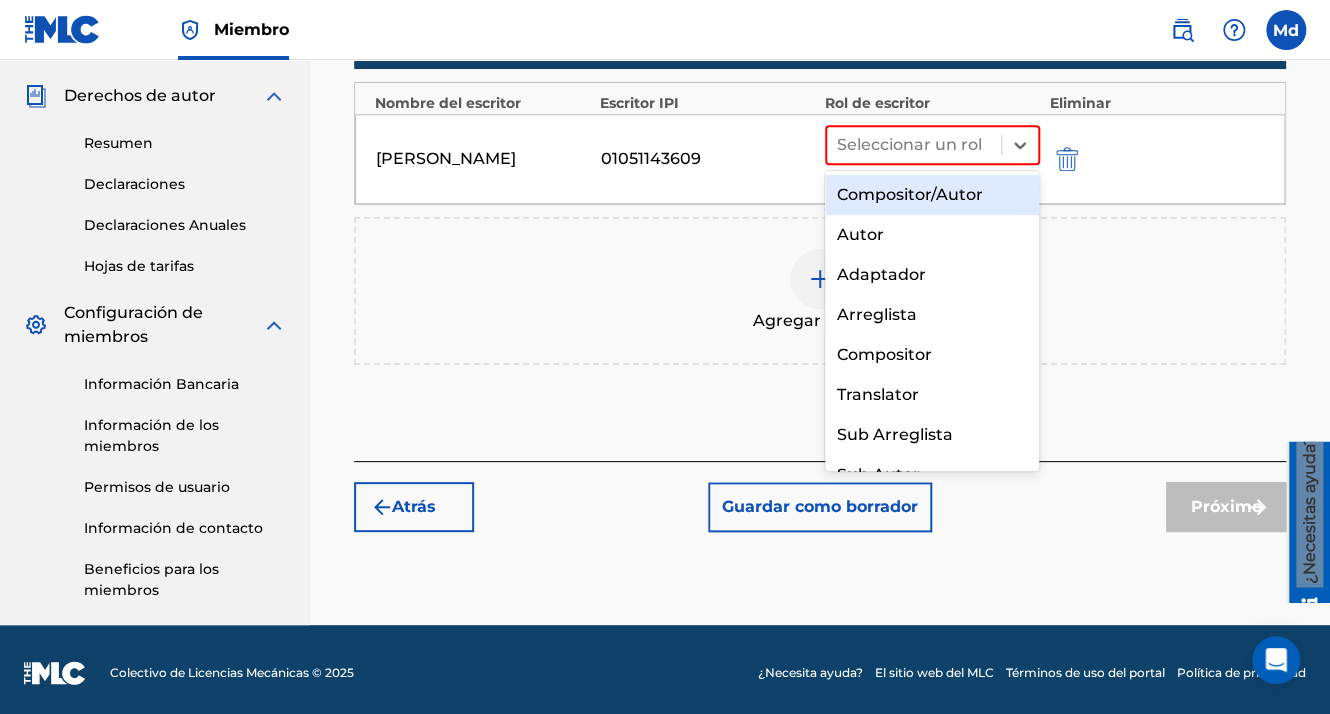click on "Compositor/Autor" at bounding box center [932, 195] 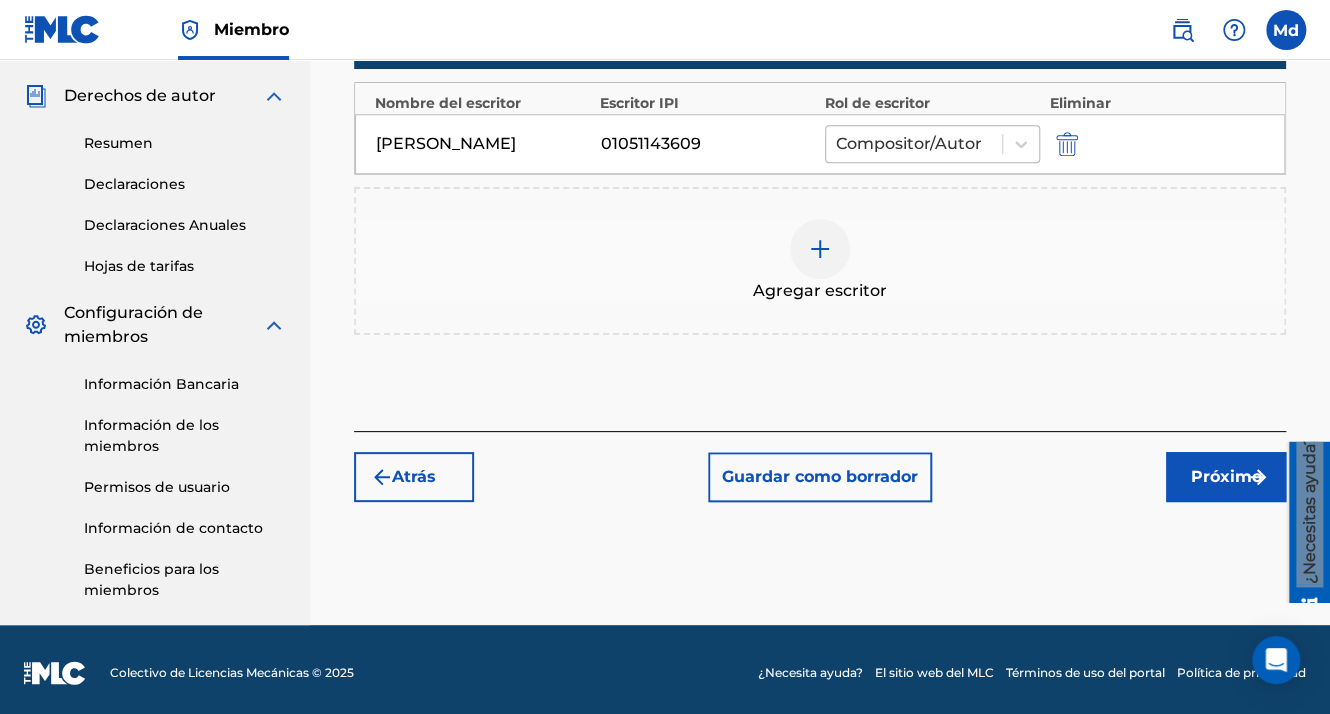 click at bounding box center [914, 144] 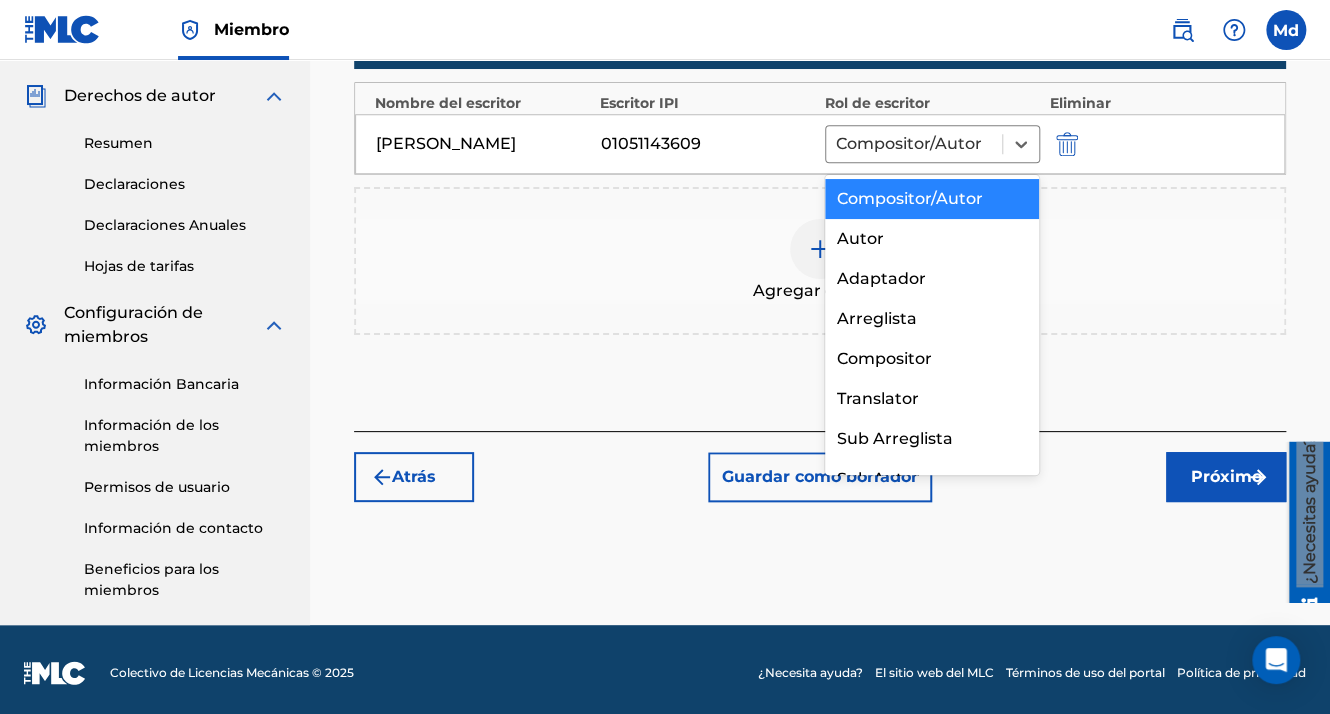 click on "Compositor/Autor" at bounding box center (932, 199) 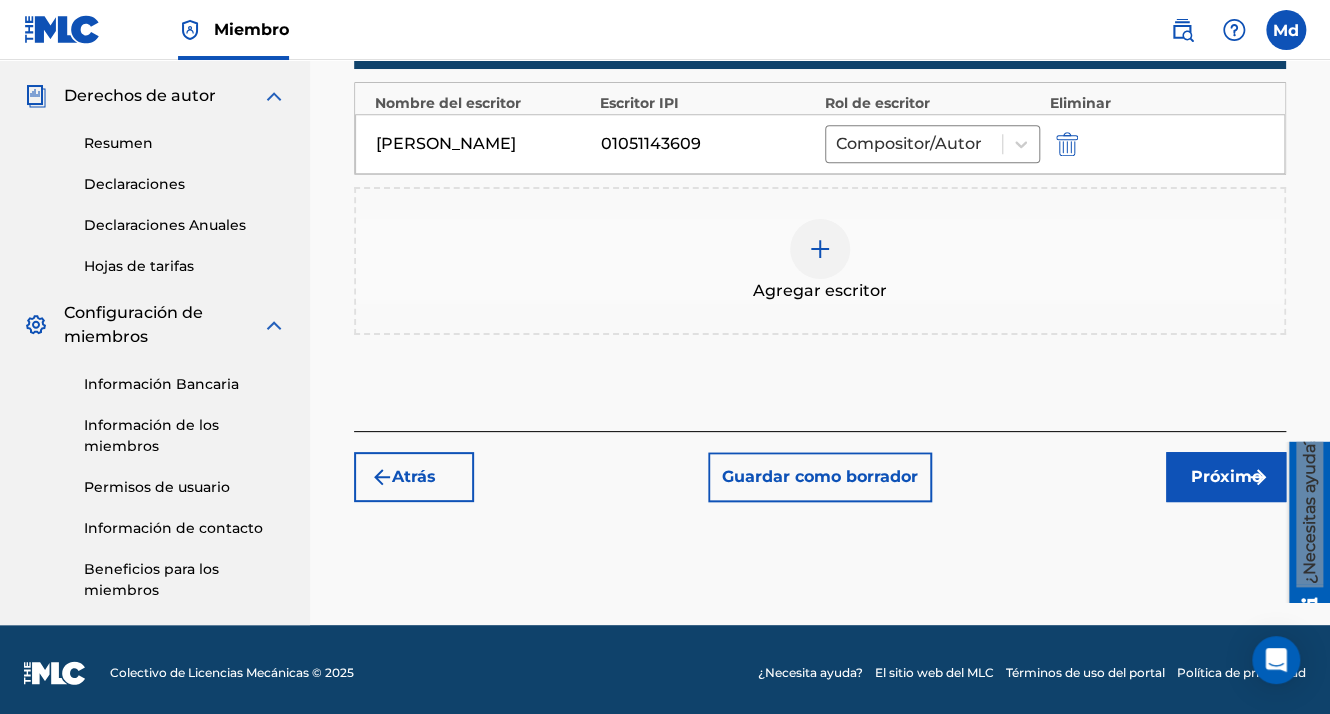 click on "Próximo" at bounding box center [1226, 477] 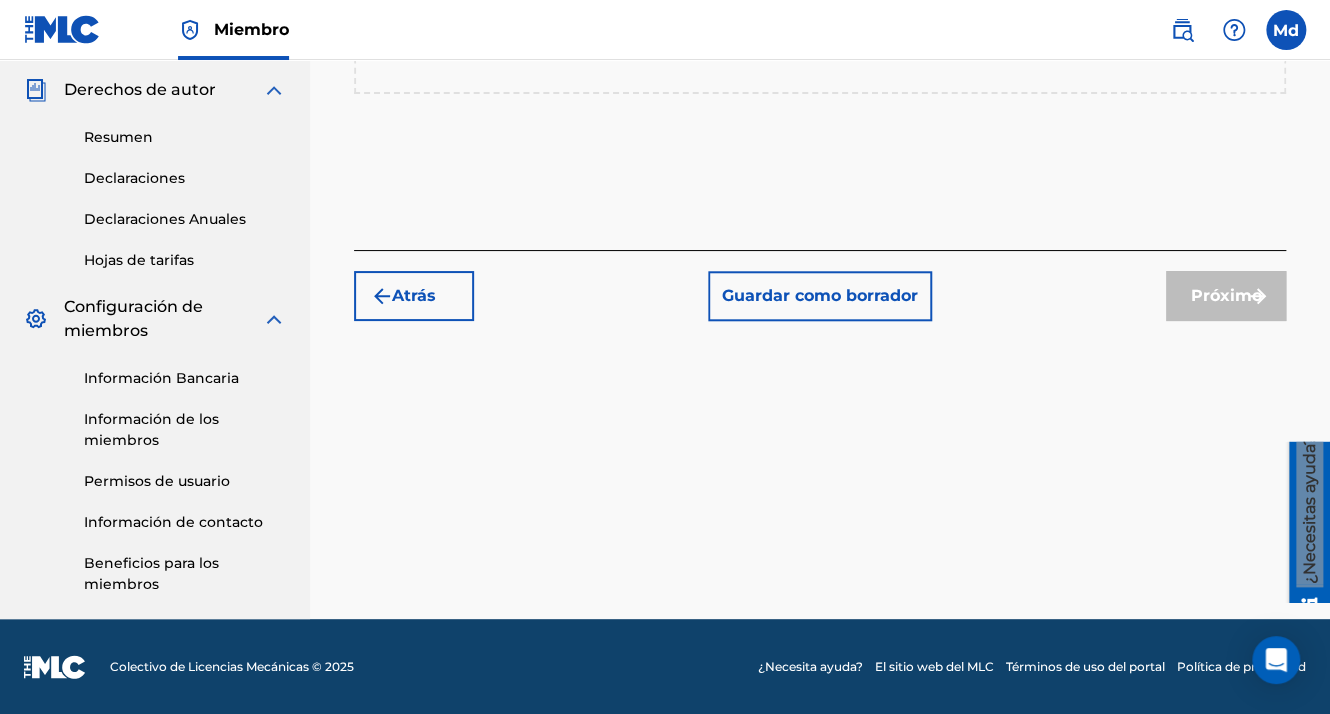 scroll, scrollTop: 396, scrollLeft: 0, axis: vertical 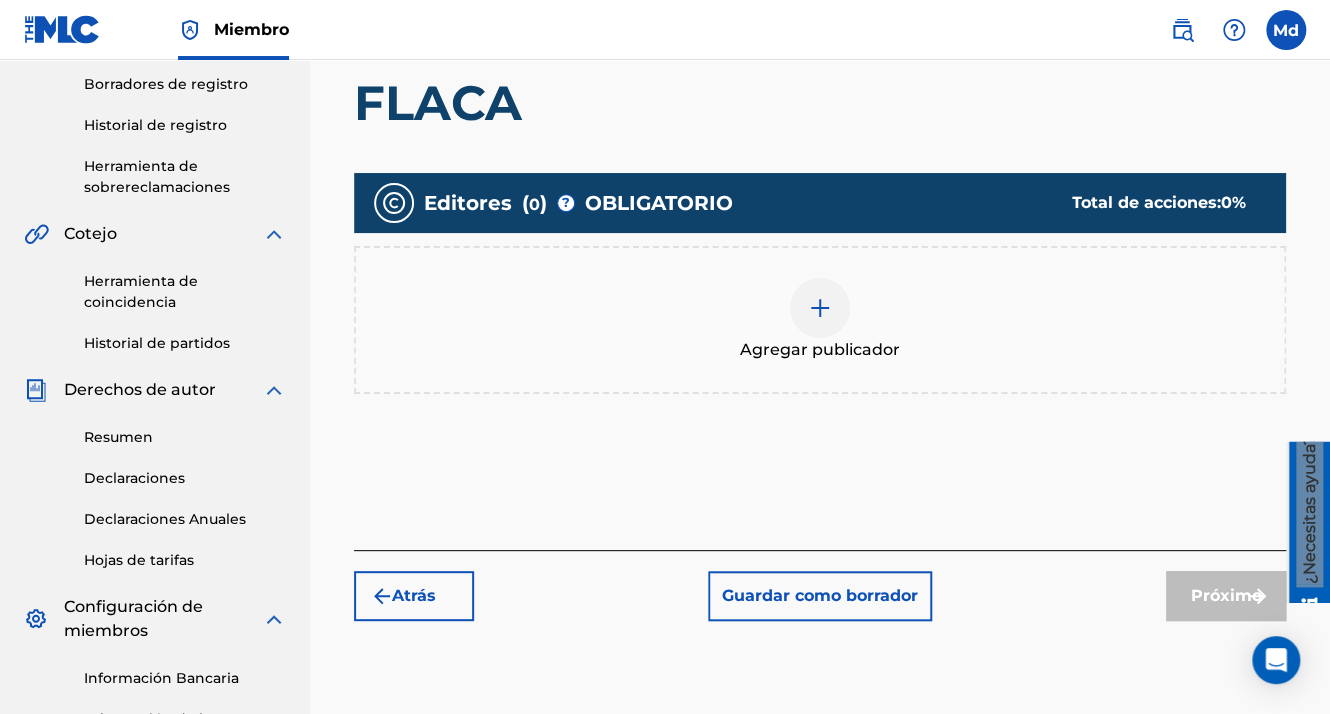 click on "Agregar publicador" at bounding box center (820, 320) 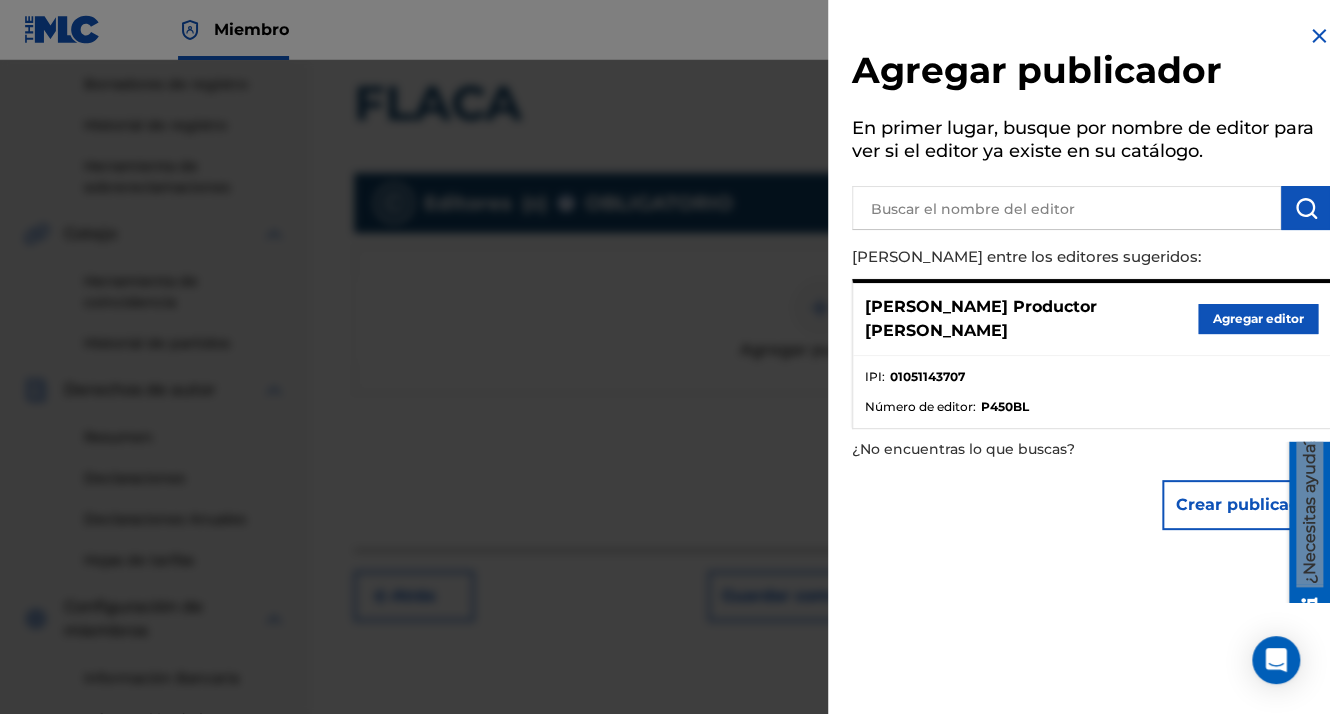 click on "Agregar editor" at bounding box center (1258, 319) 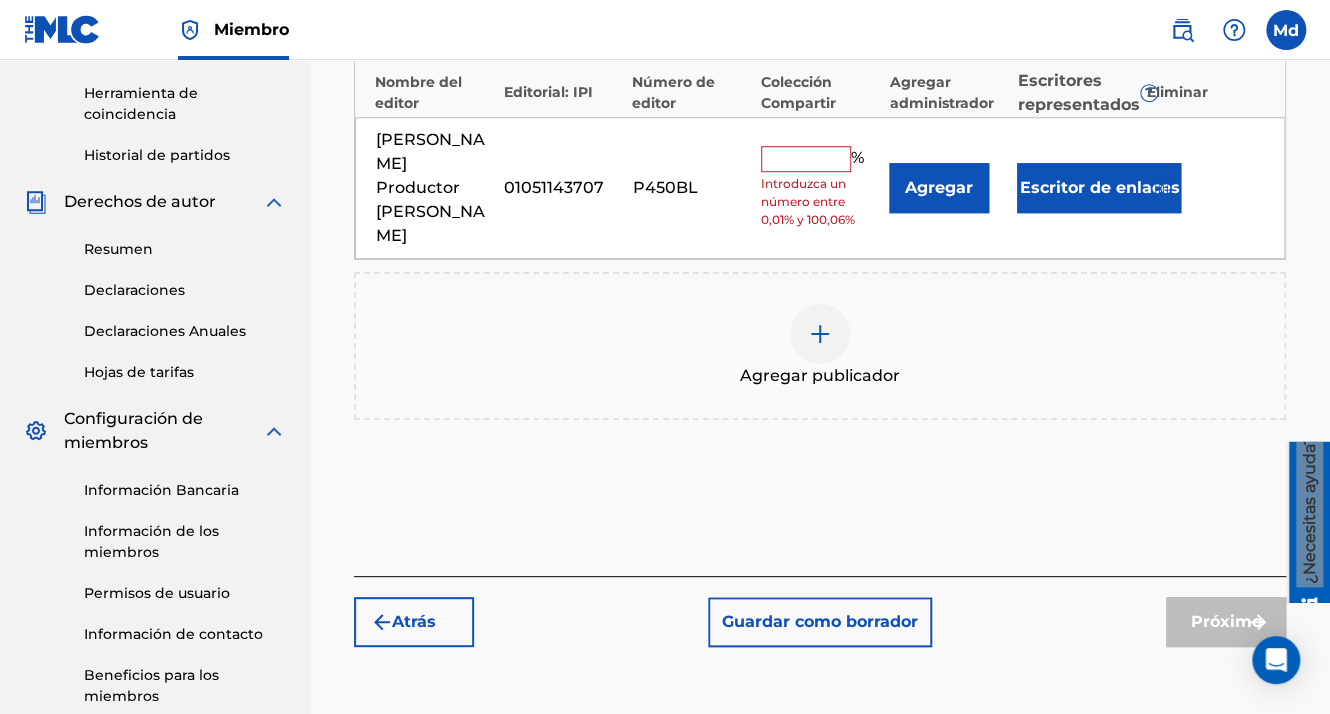 scroll, scrollTop: 596, scrollLeft: 0, axis: vertical 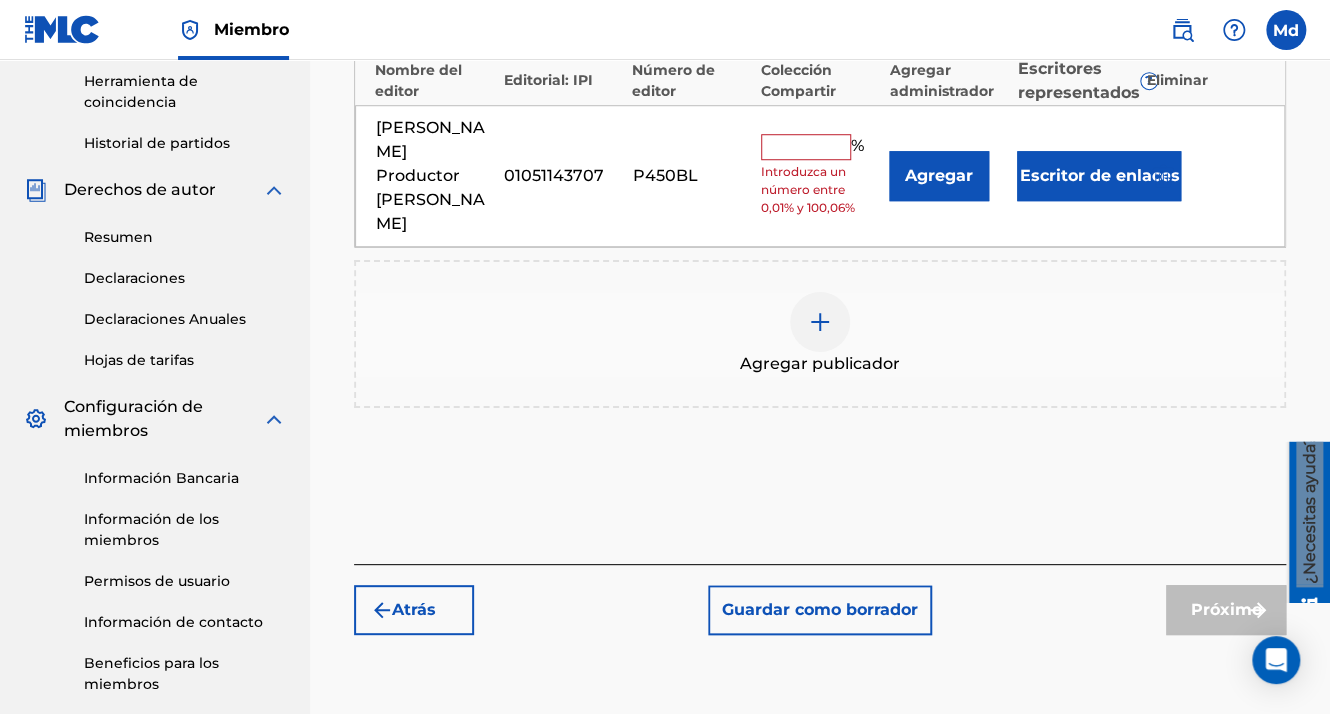 click at bounding box center [806, 147] 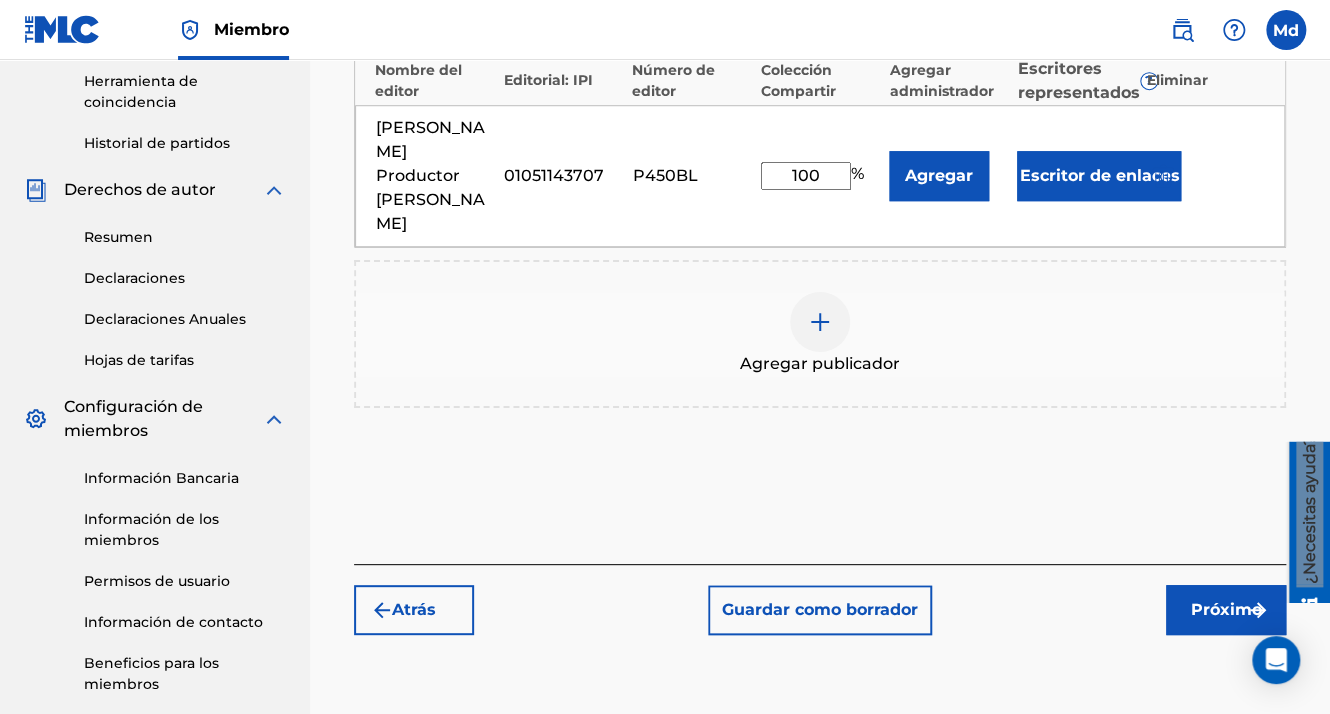 click on "Próximo" at bounding box center (1226, 610) 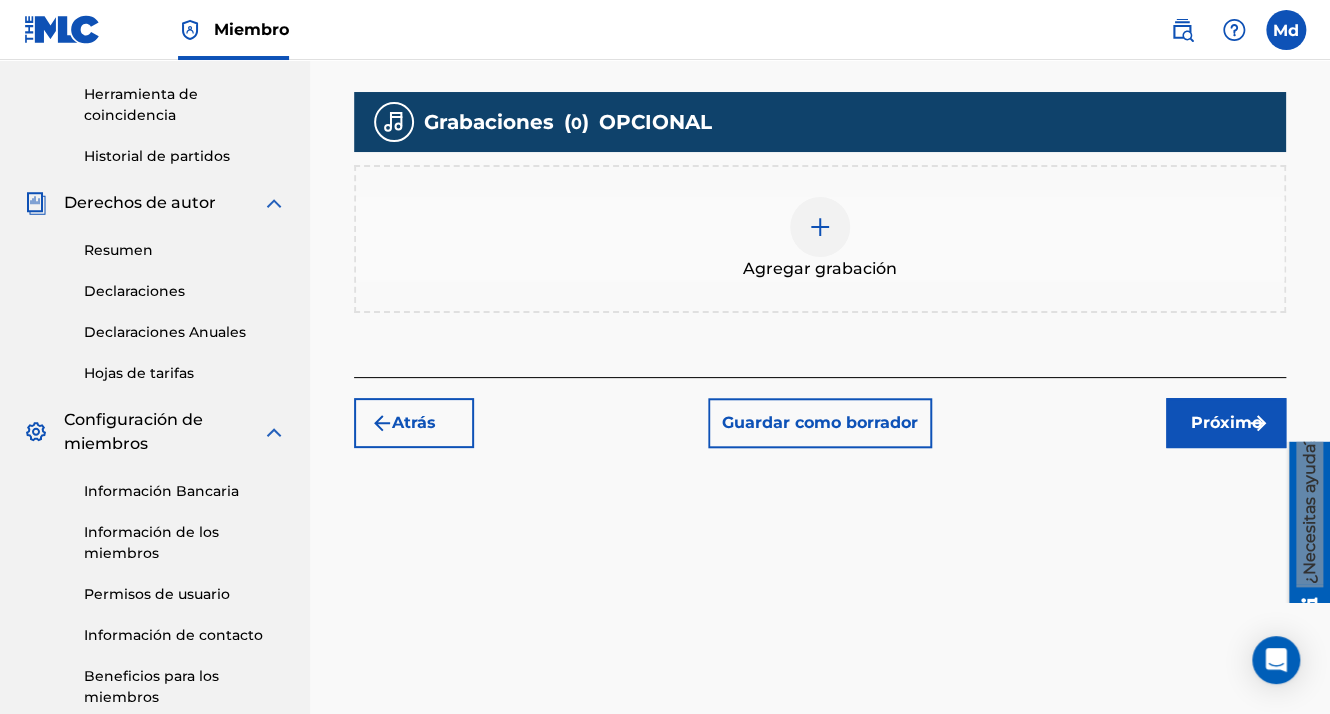 scroll, scrollTop: 396, scrollLeft: 0, axis: vertical 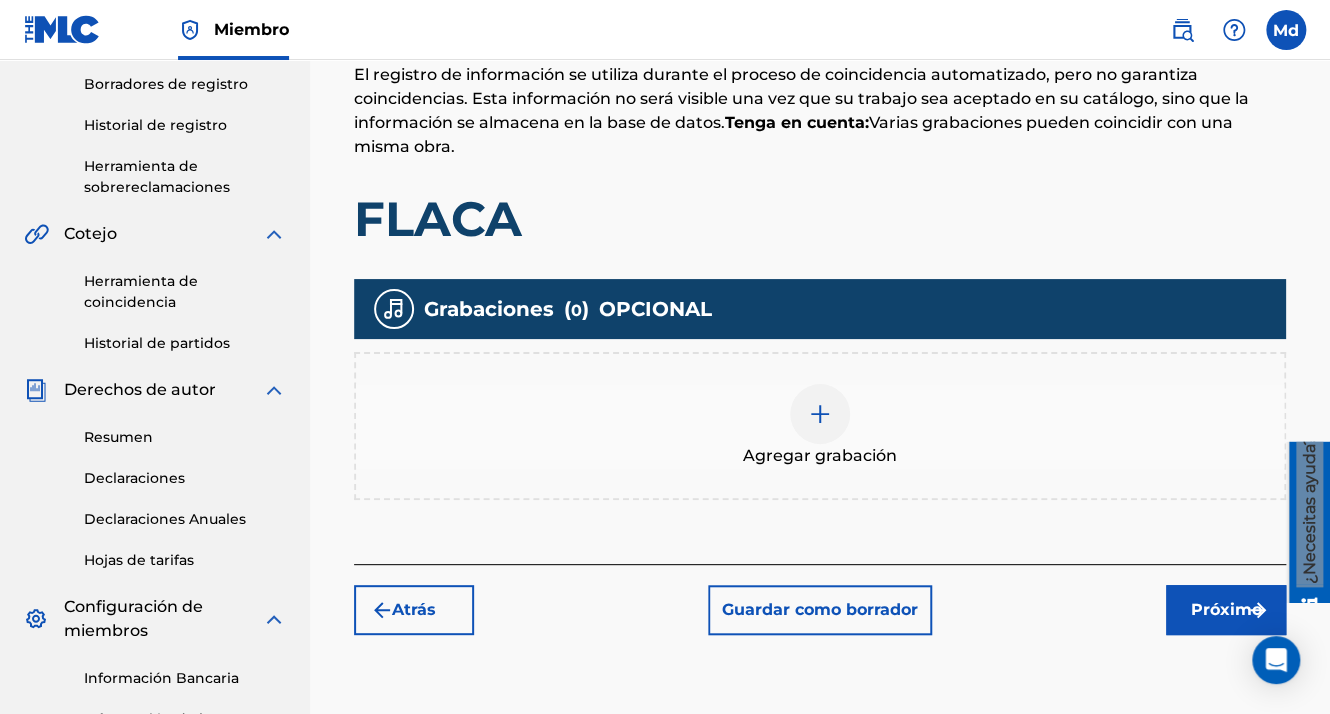 click on "Agregar grabación" at bounding box center (820, 456) 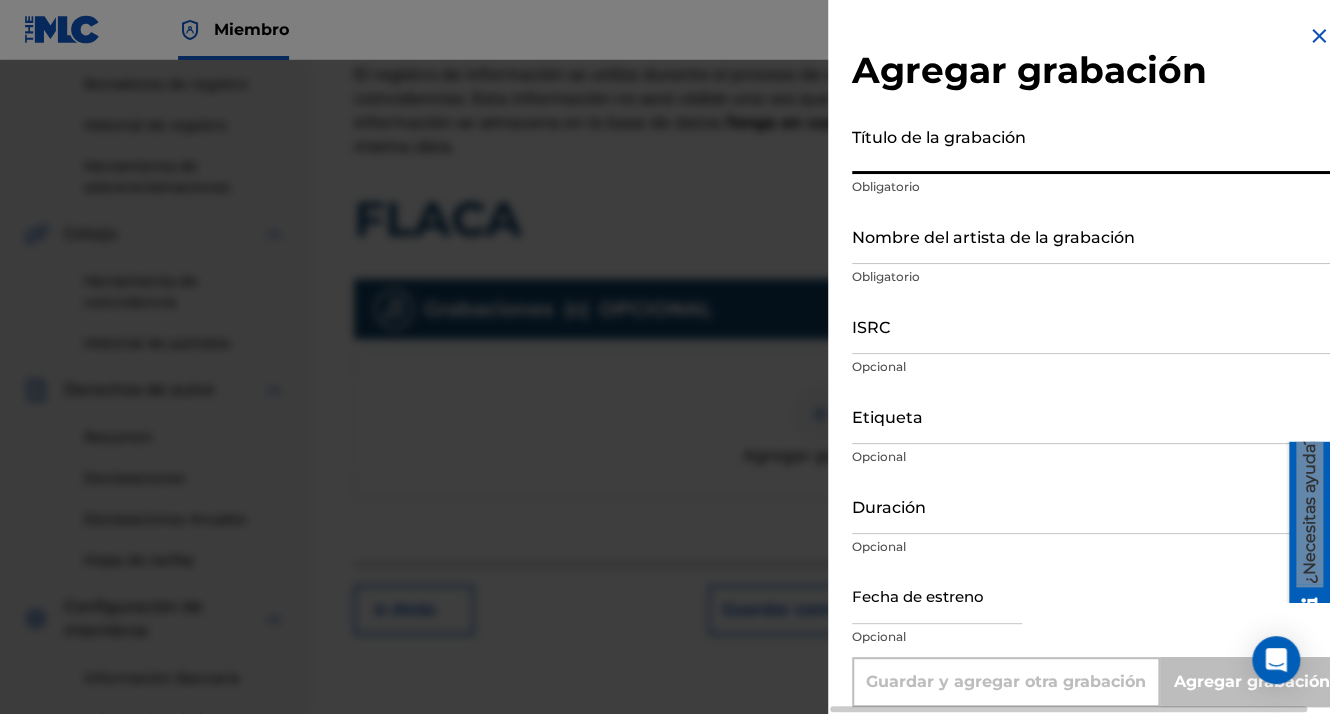 click on "Título de la grabación" at bounding box center [1091, 145] 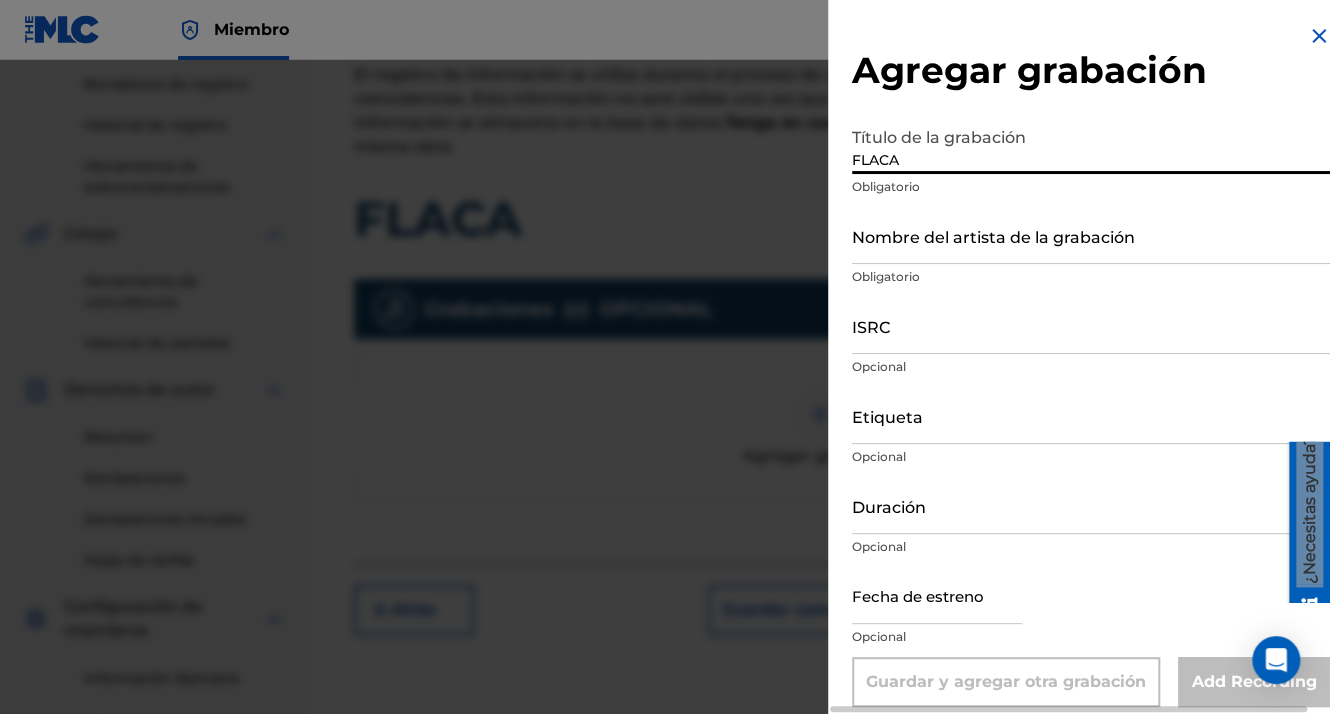 click on "Nombre del artista de la grabación" at bounding box center [1091, 235] 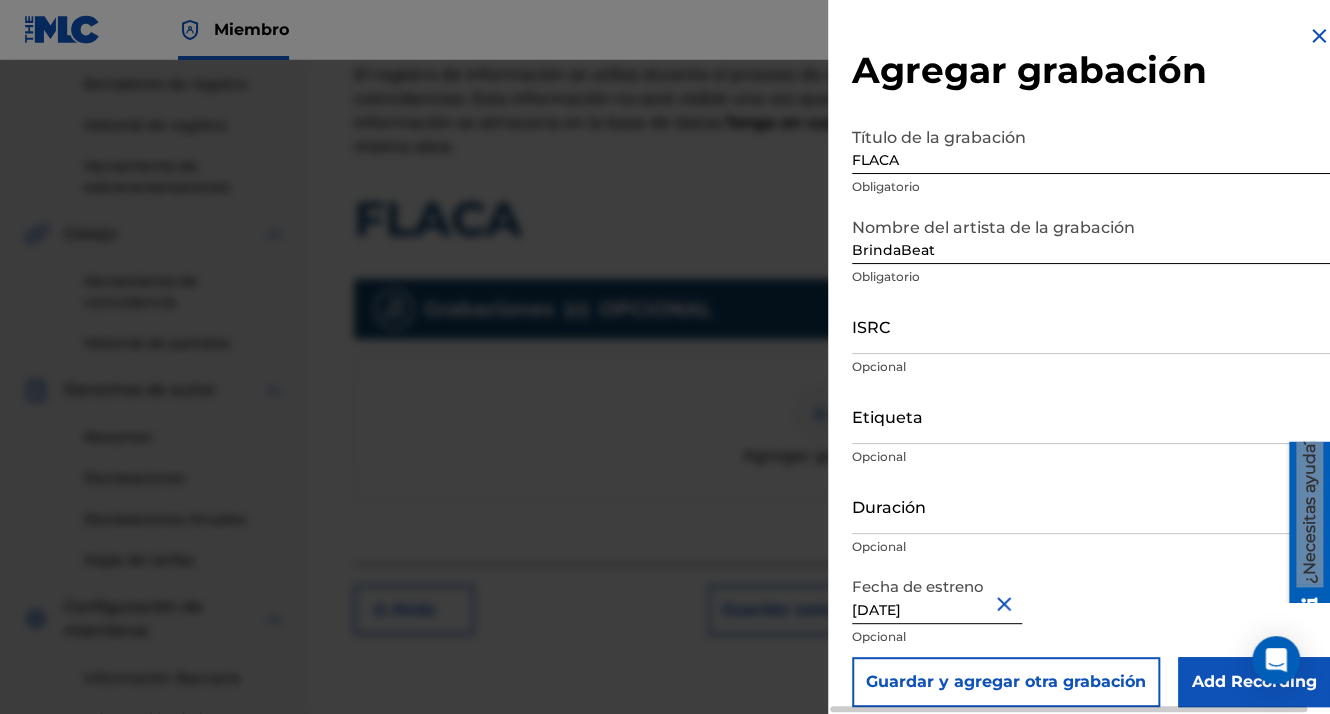 click on "Agregar grabación Título de la grabación FLACA Obligatorio Nombre del artista de la grabación BrindaBeat Obligatorio ISRC Opcional Etiqueta Opcional Duración Opcional Fecha de estreno [DATE] Opcional Guardar y agregar otra grabación Add Recording" at bounding box center [1091, 365] 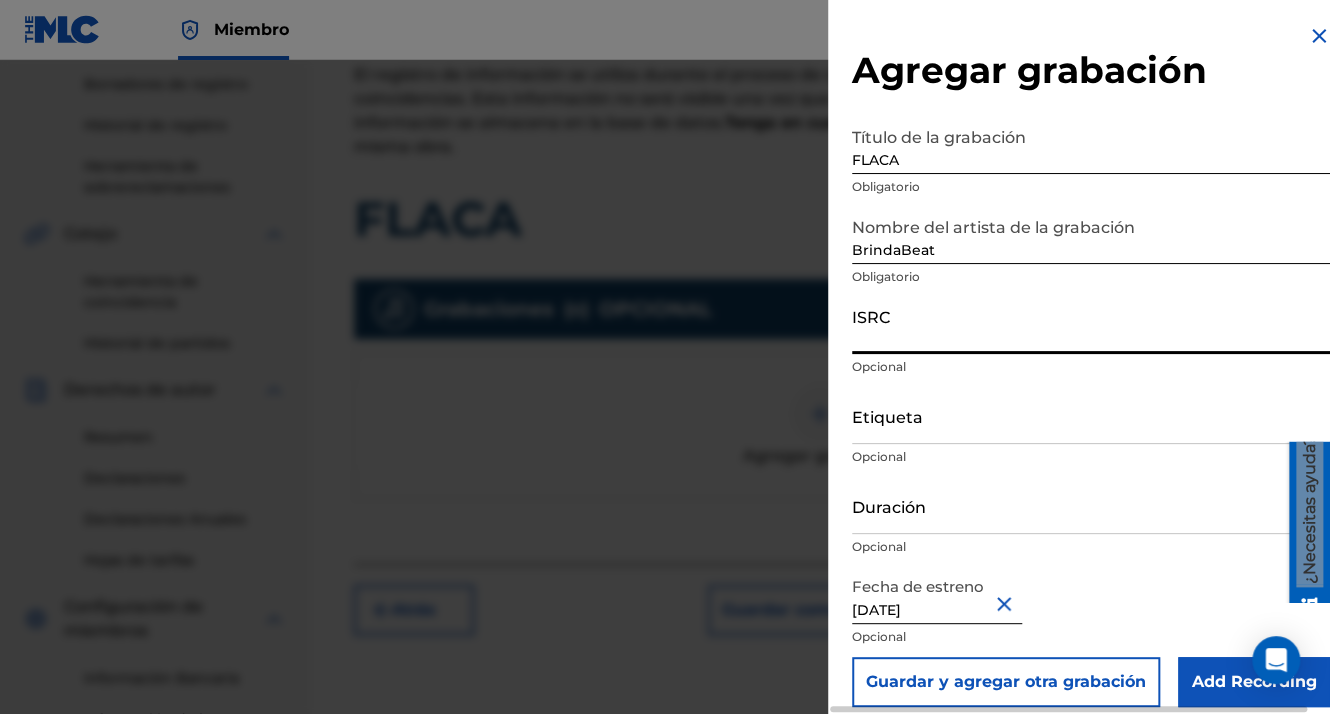 drag, startPoint x: 900, startPoint y: 351, endPoint x: 864, endPoint y: 330, distance: 41.677334 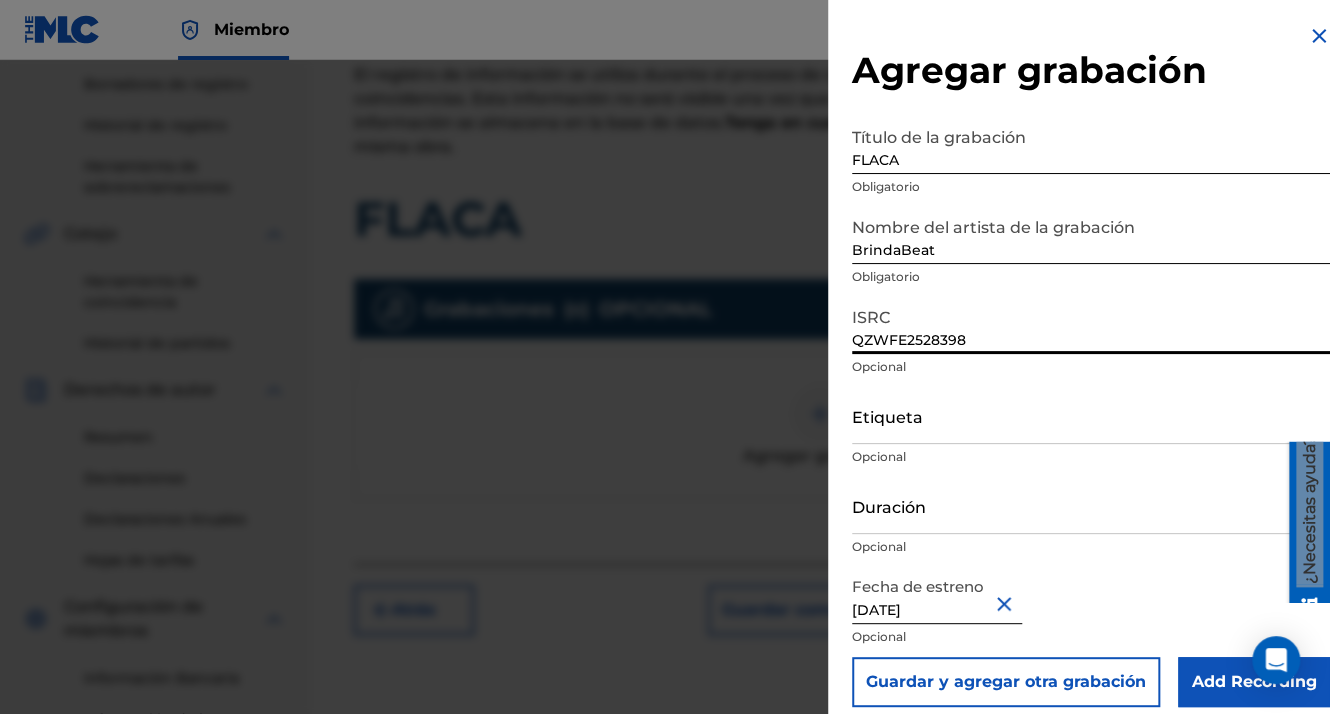 scroll, scrollTop: 16, scrollLeft: 0, axis: vertical 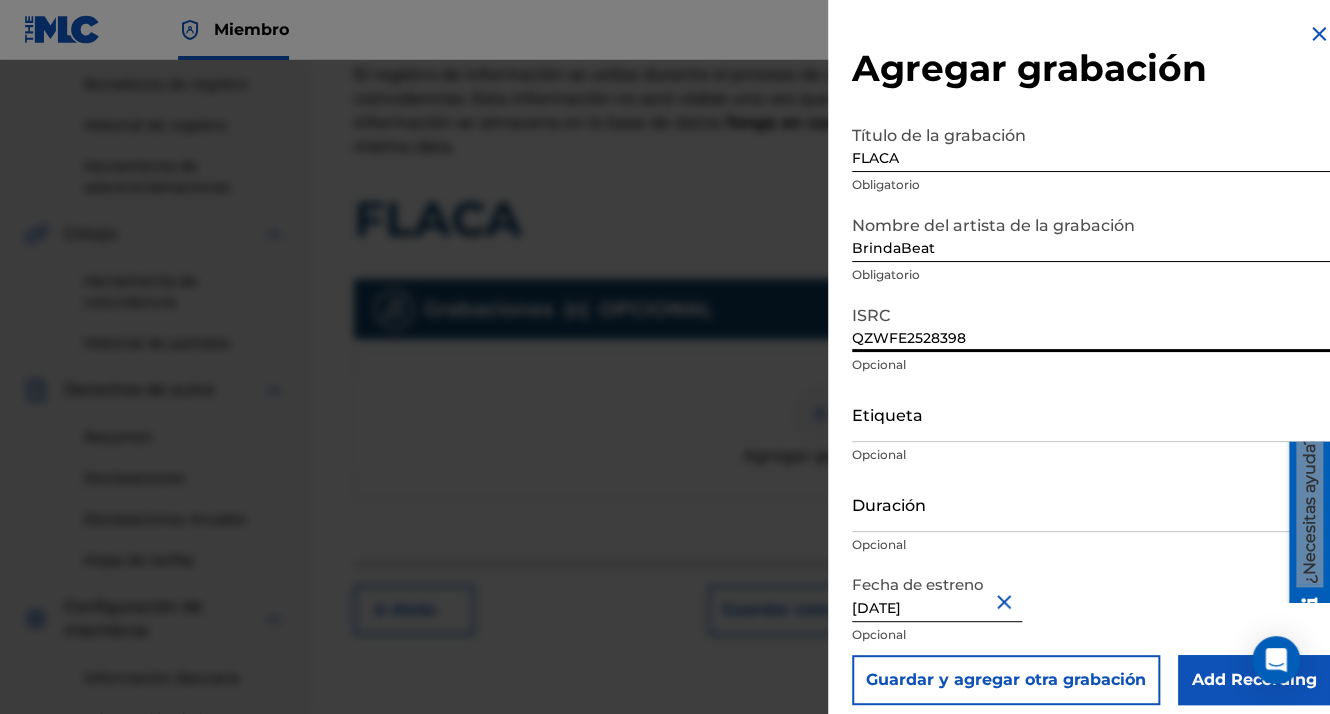 click on "Fecha de estreno [DATE] Opcional" at bounding box center (1091, 610) 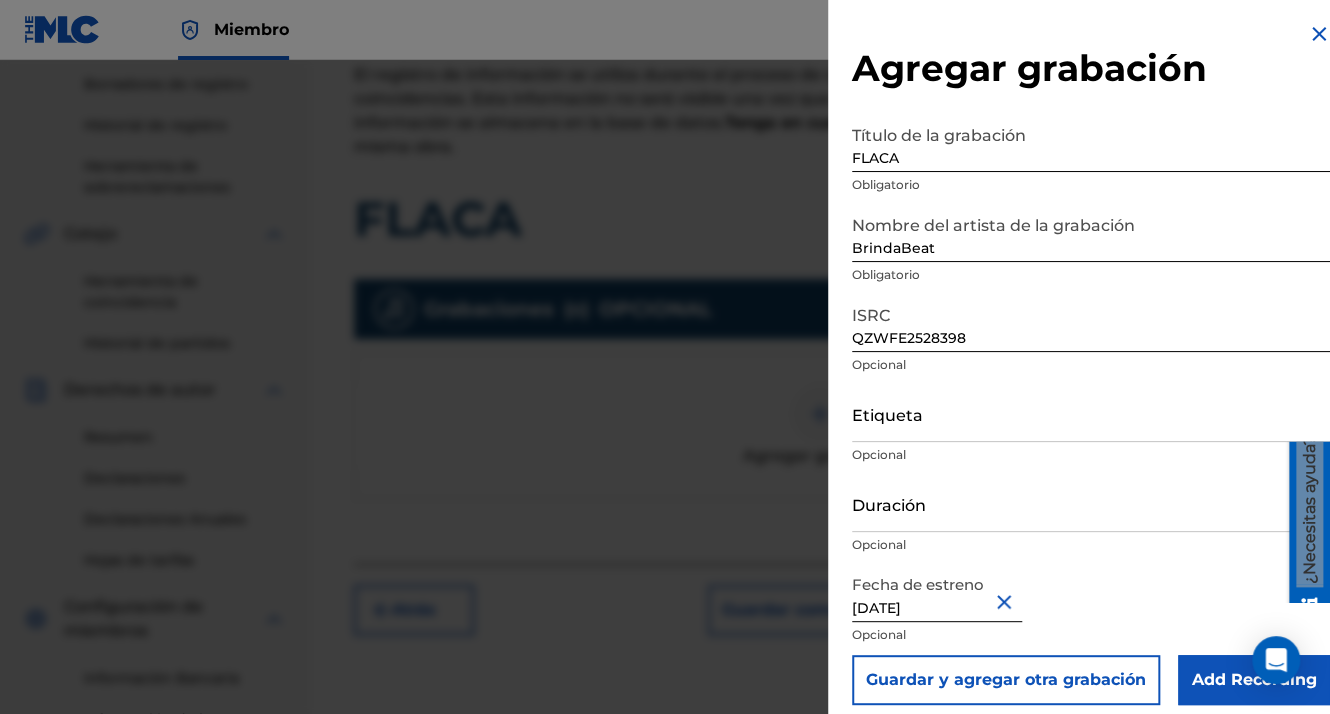 click on "Add Recording" at bounding box center [1254, 680] 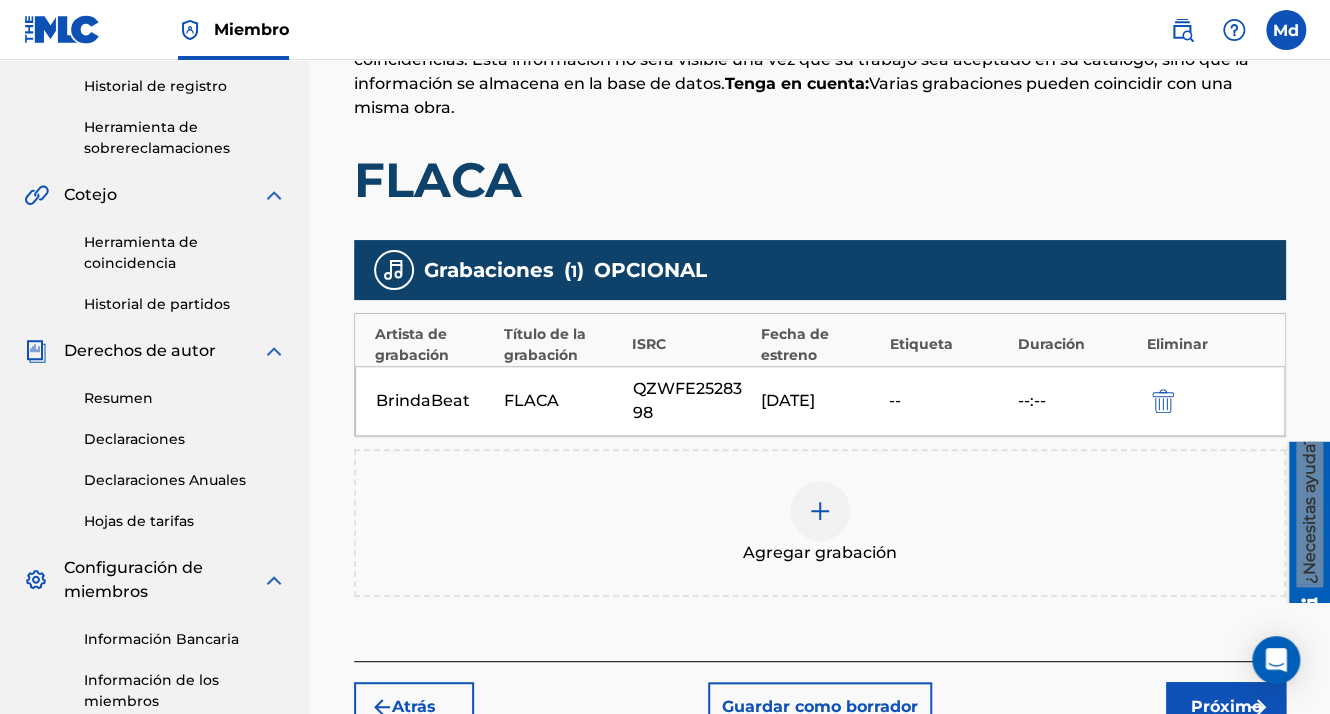 scroll, scrollTop: 596, scrollLeft: 0, axis: vertical 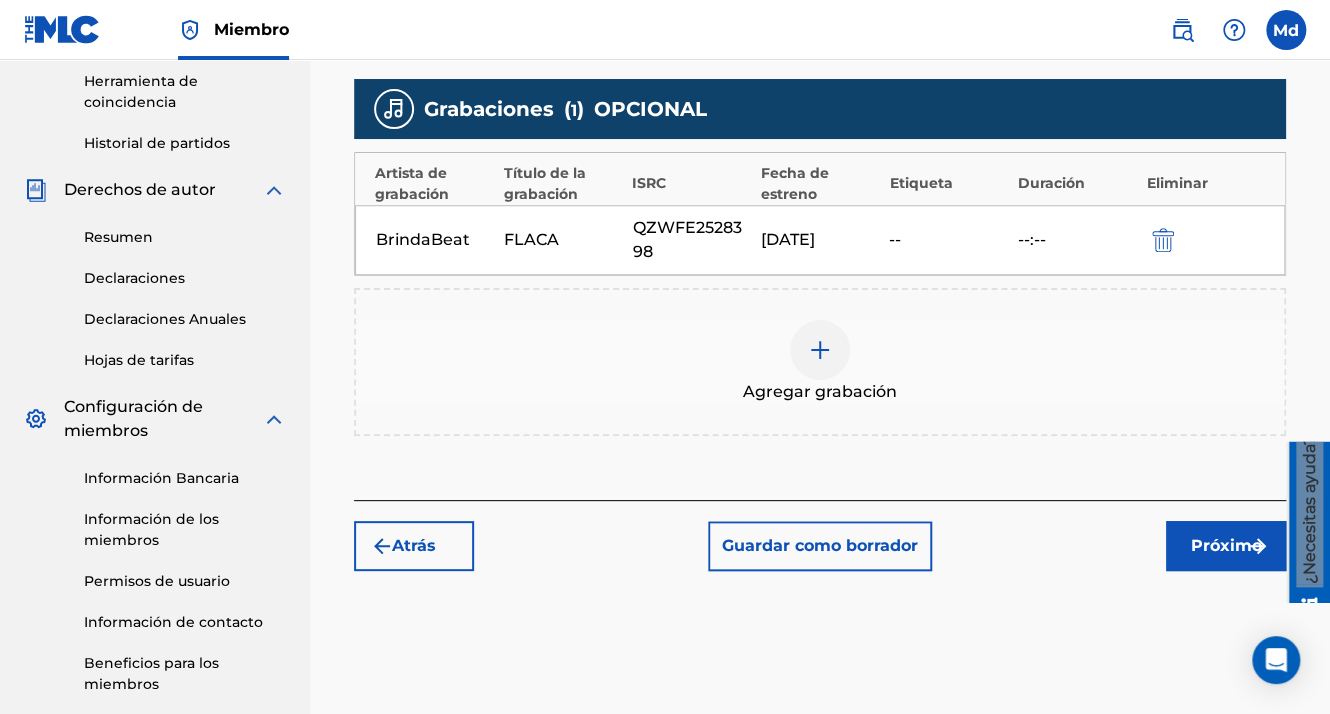 click on "Próximo" at bounding box center [1226, 546] 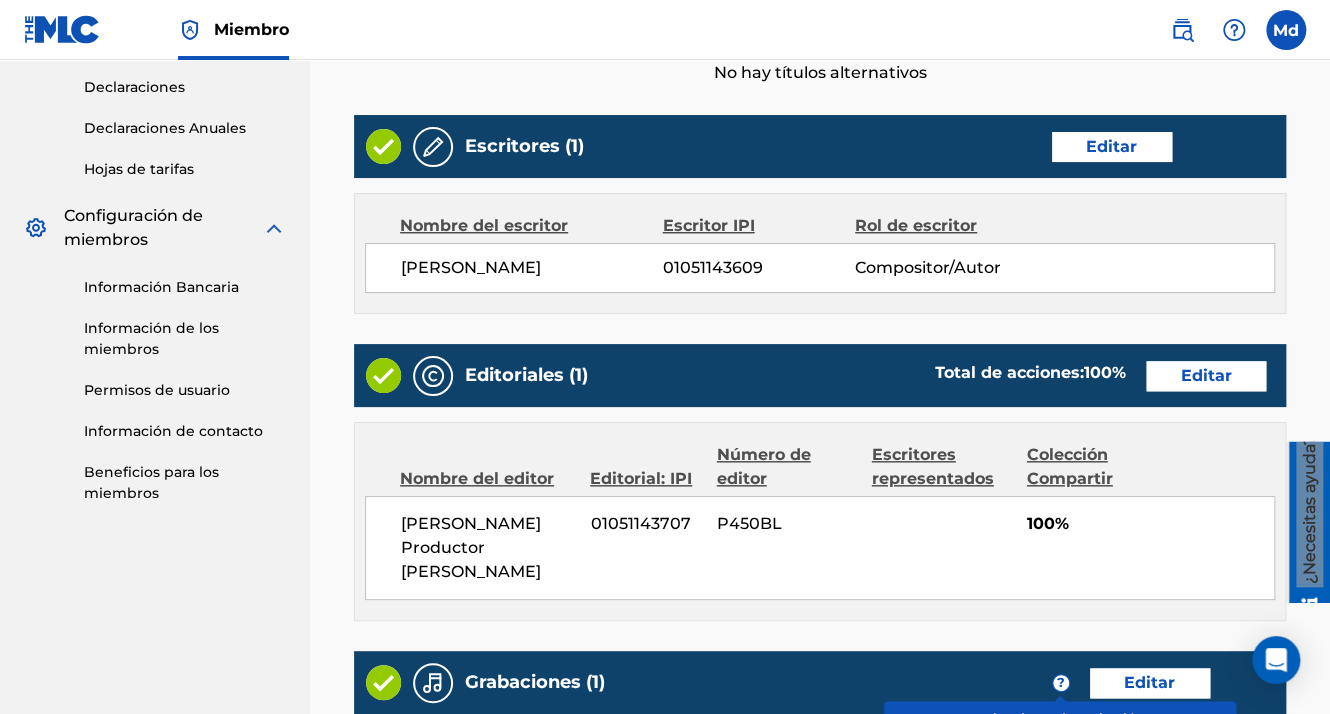 scroll, scrollTop: 1123, scrollLeft: 0, axis: vertical 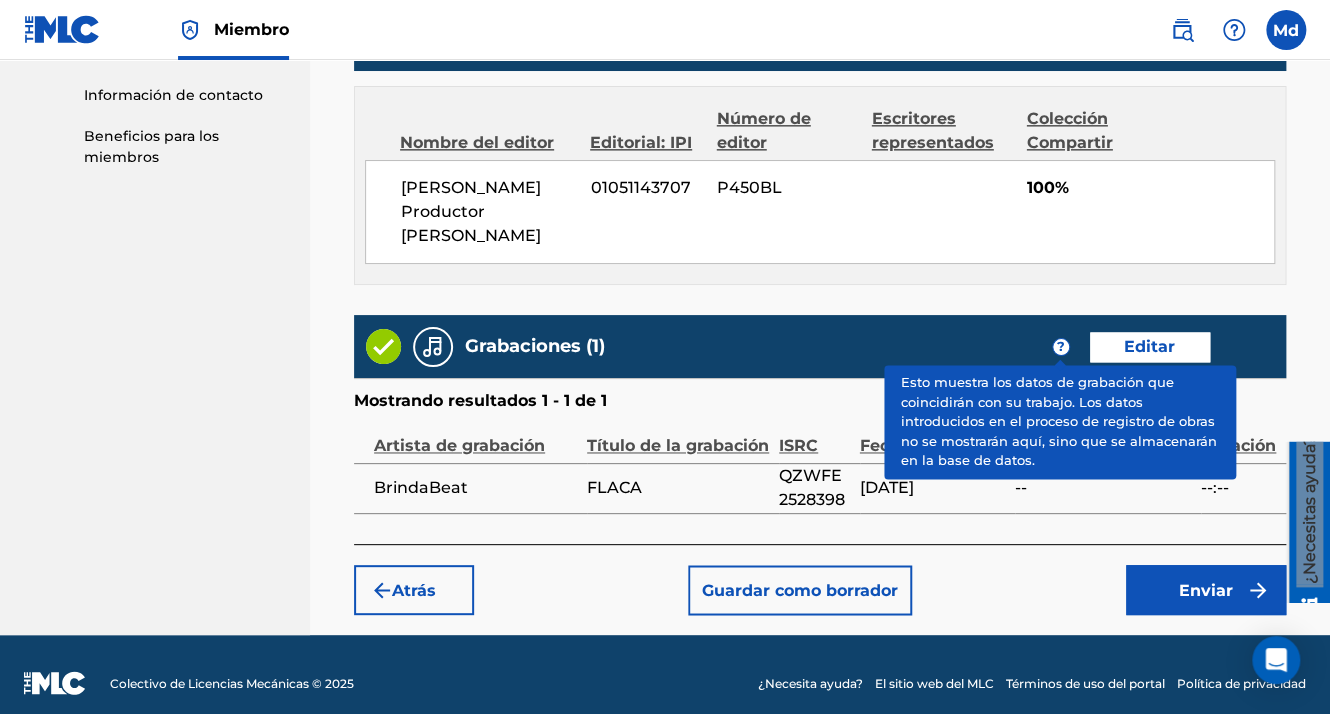 click on "Enviar" at bounding box center (1206, 590) 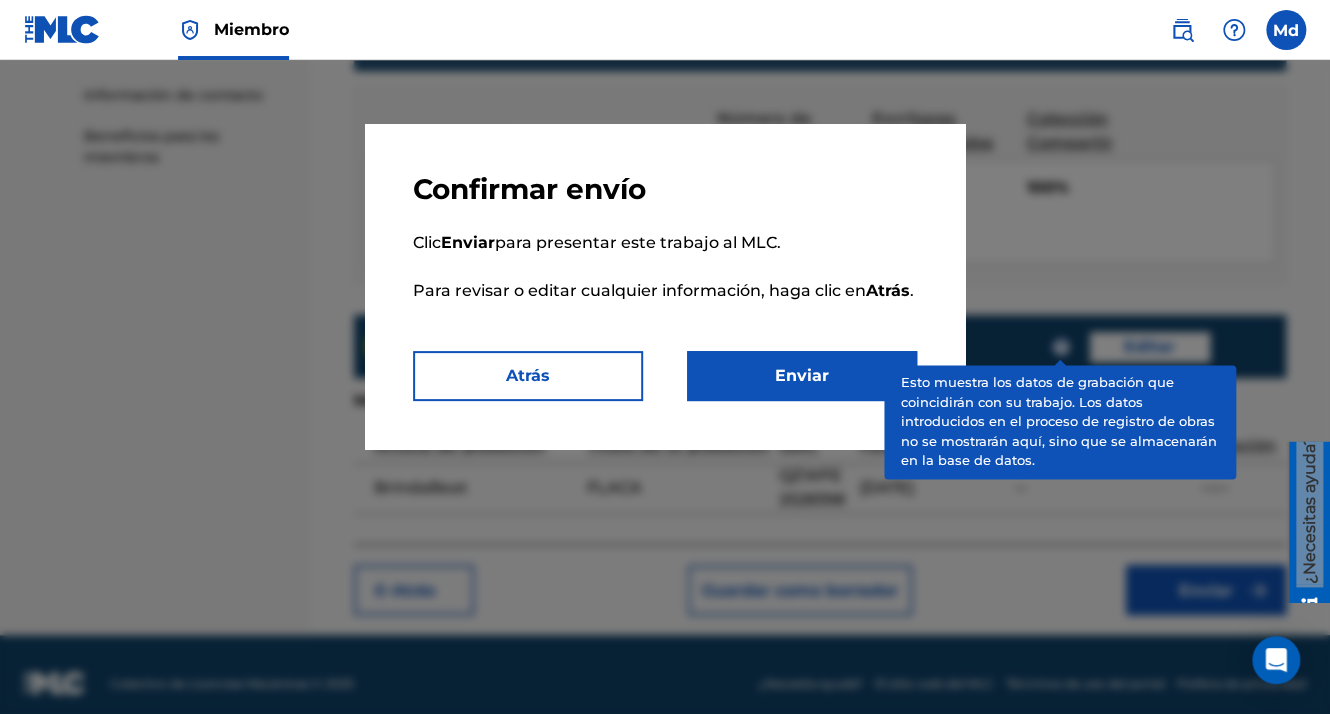 click on "Enviar" at bounding box center (802, 376) 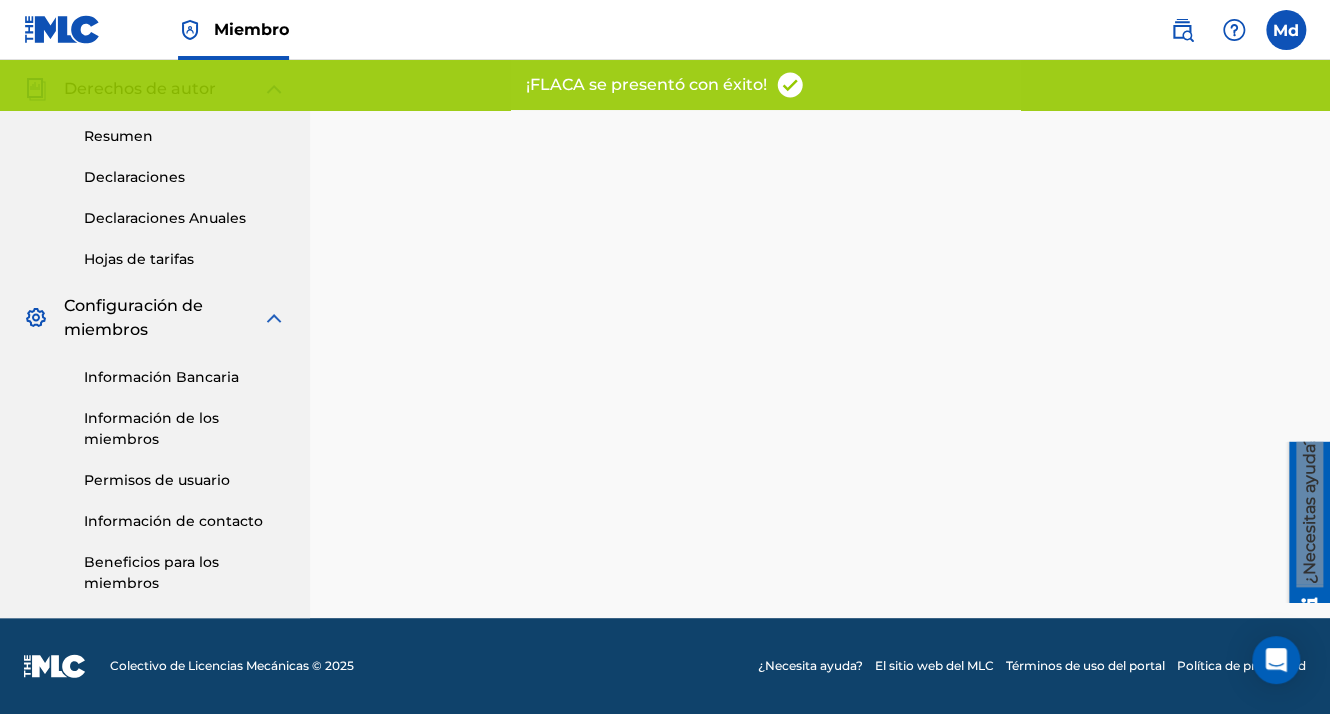 scroll, scrollTop: 0, scrollLeft: 0, axis: both 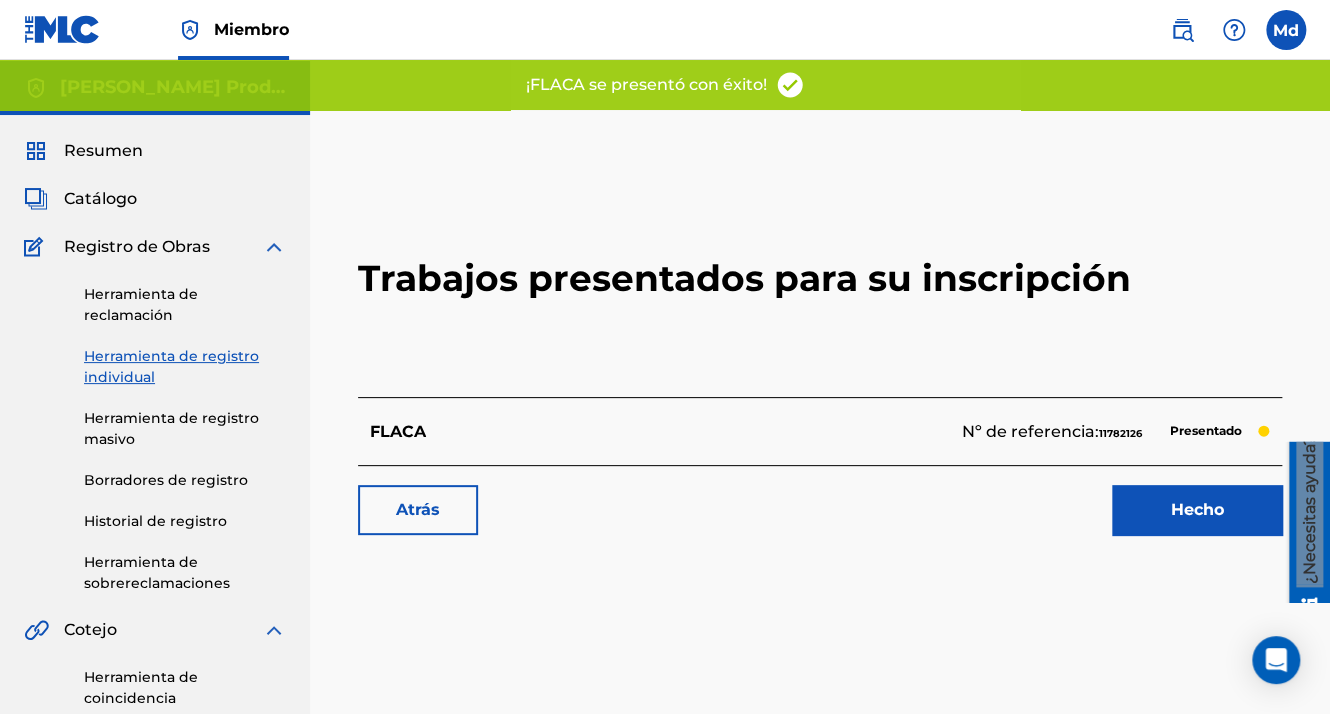 click on "Hecho" at bounding box center (1197, 510) 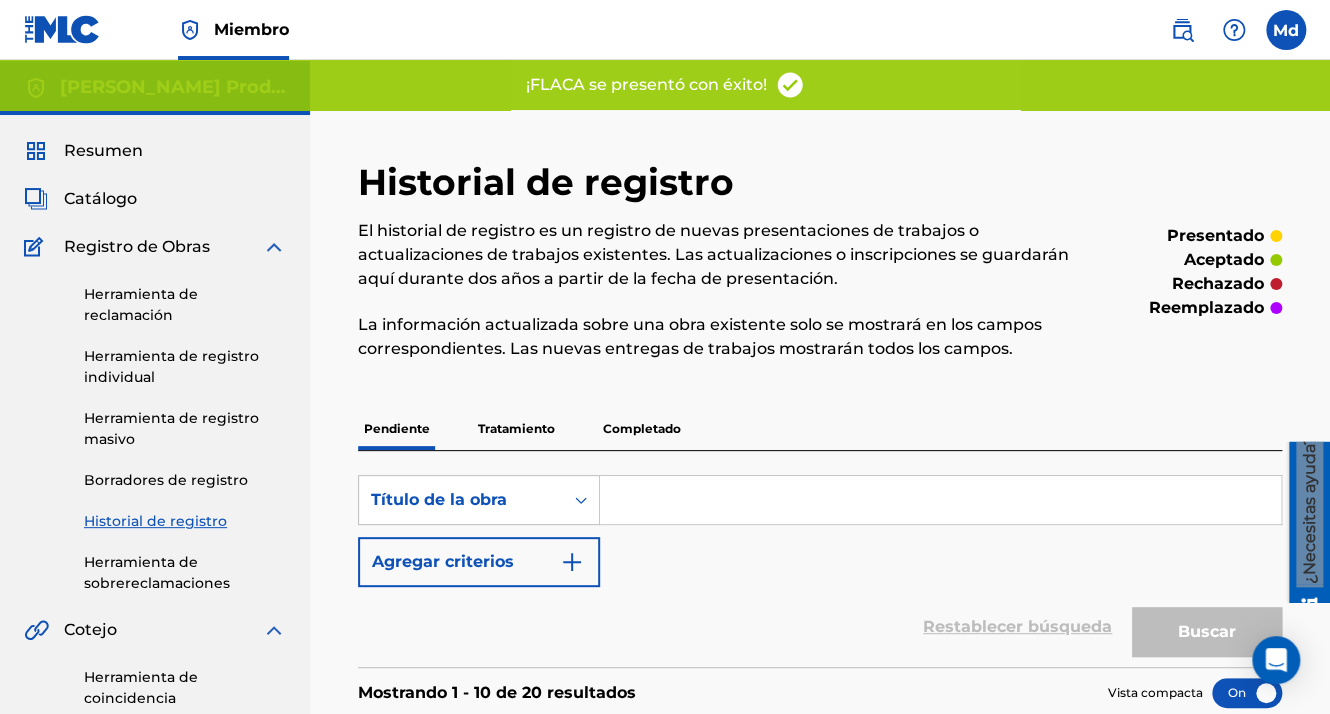click on "Resumen" at bounding box center (103, 151) 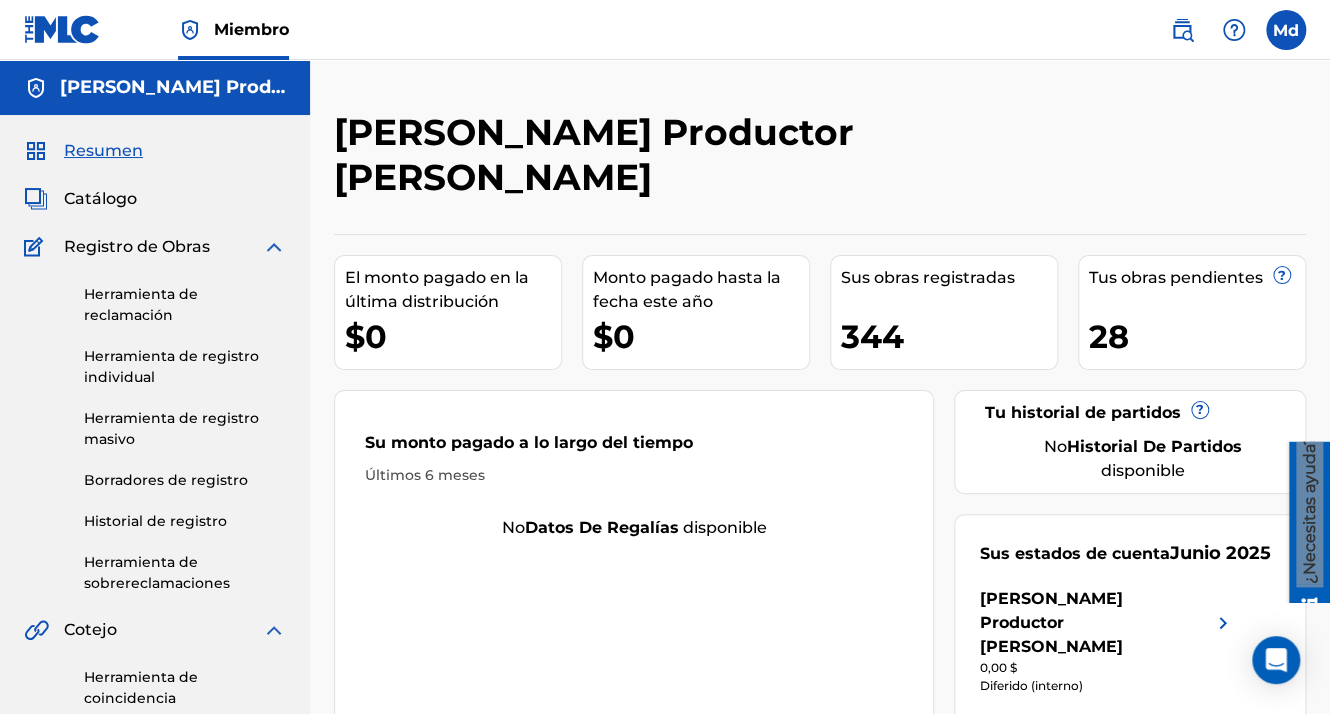 click on "Catálogo" at bounding box center (80, 199) 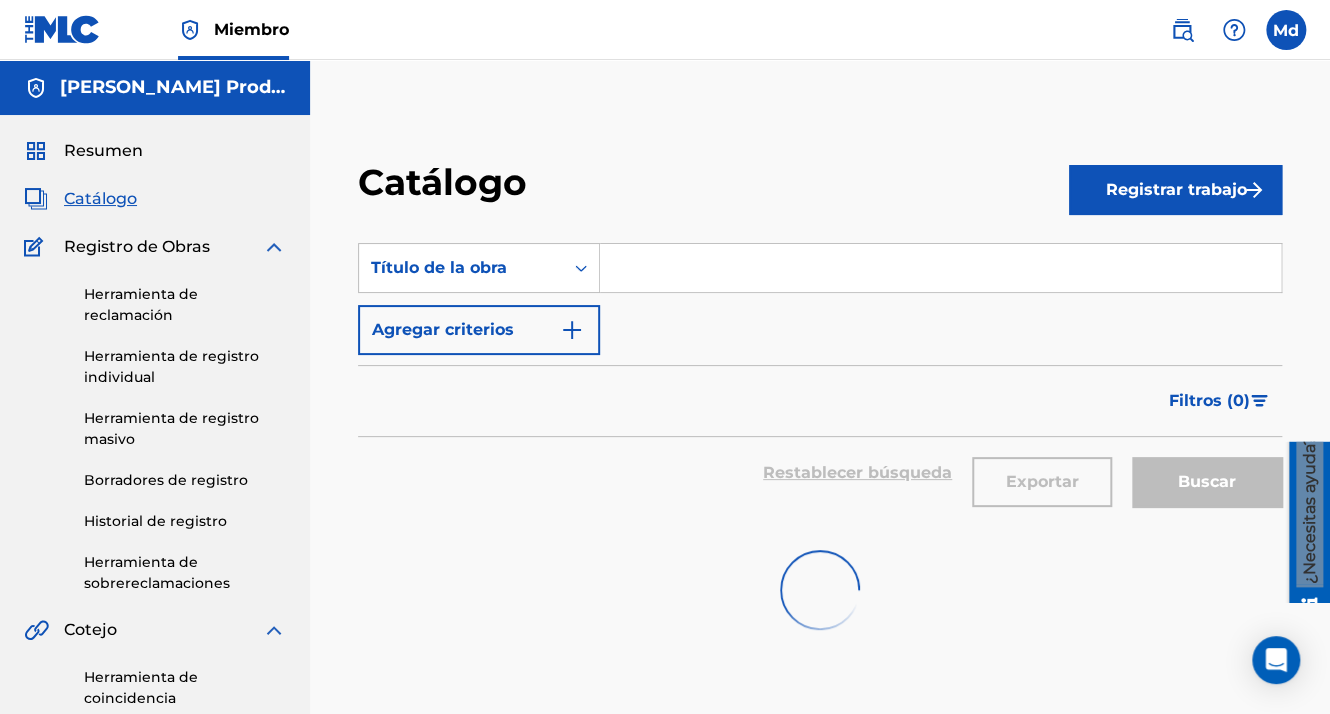 click on "Registrar trabajo" at bounding box center [1175, 190] 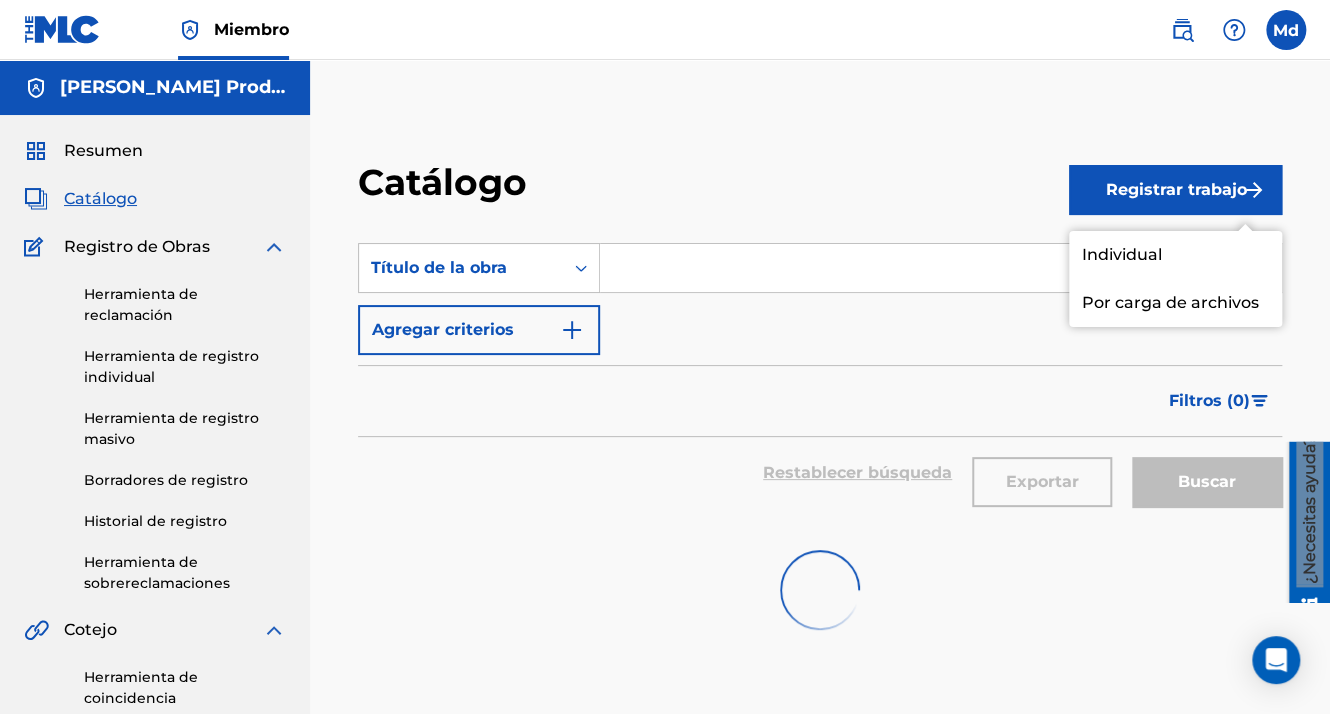 click on "Individual" at bounding box center (1175, 255) 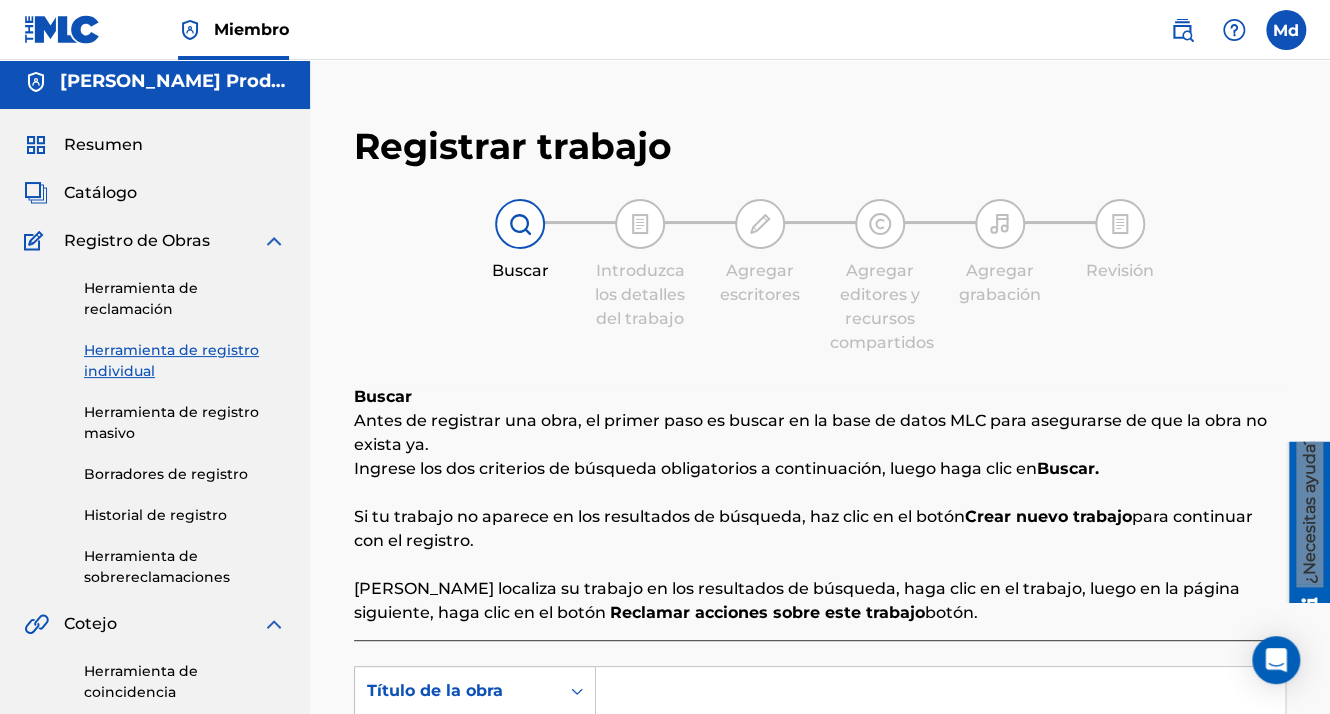 scroll, scrollTop: 300, scrollLeft: 0, axis: vertical 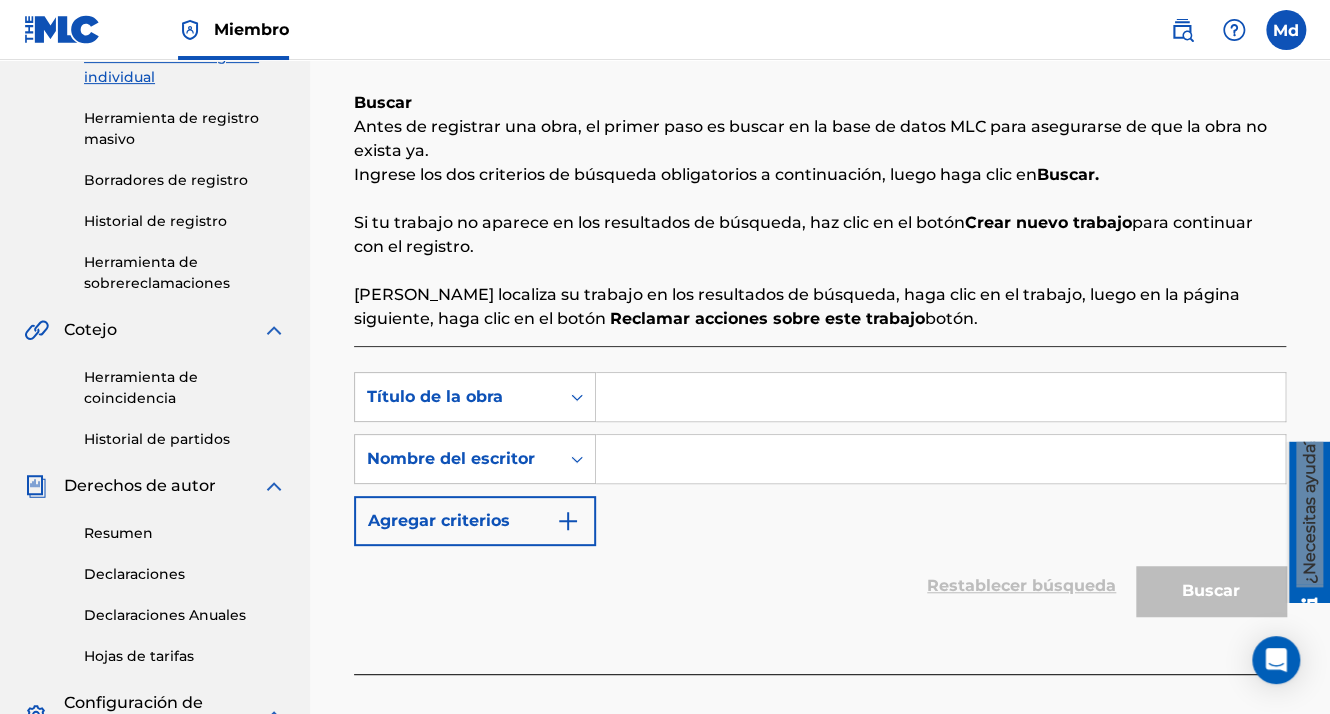 click at bounding box center (940, 397) 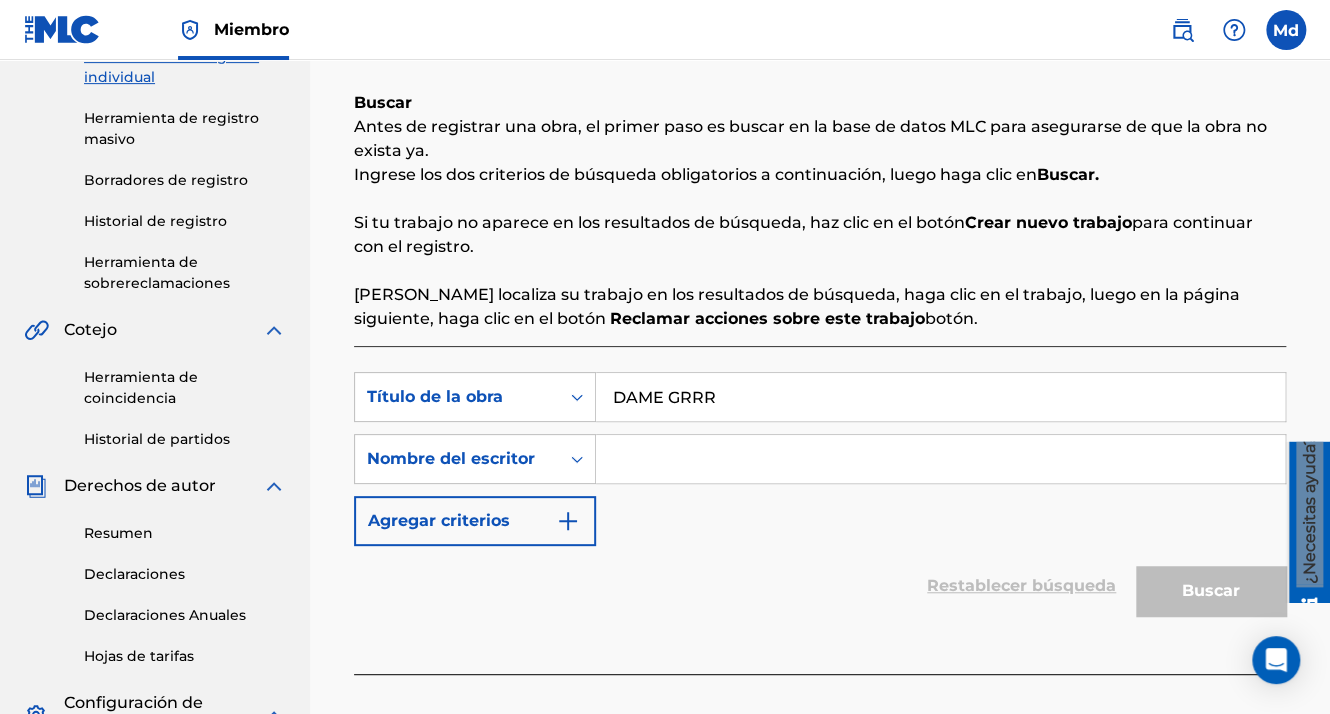 click at bounding box center (940, 459) 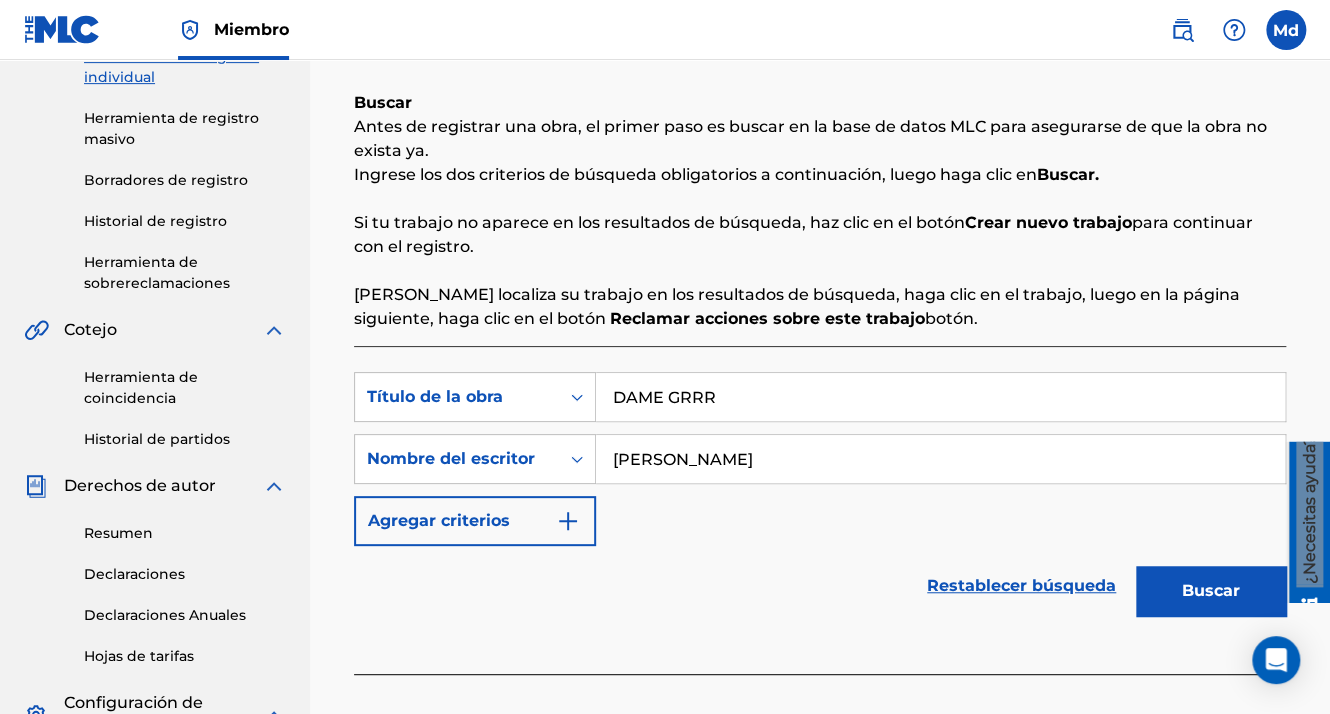 click at bounding box center [568, 521] 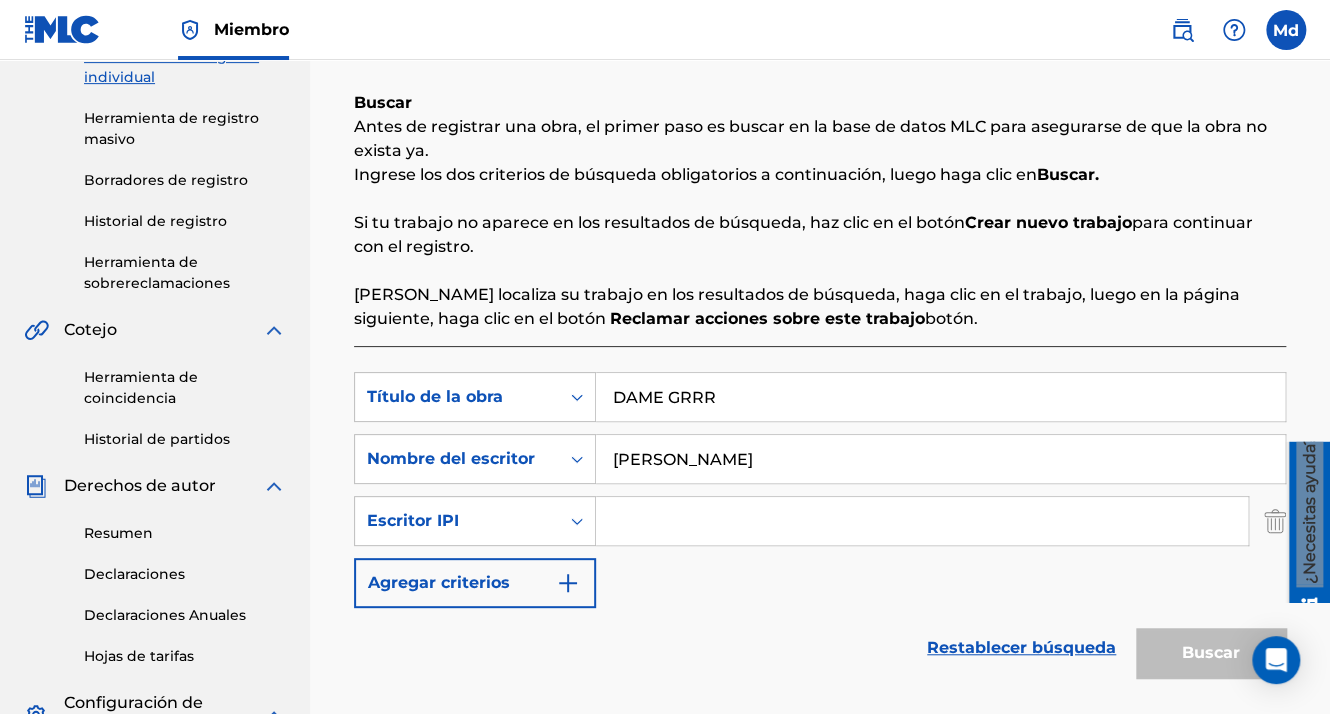 drag, startPoint x: 572, startPoint y: 530, endPoint x: 652, endPoint y: 522, distance: 80.399 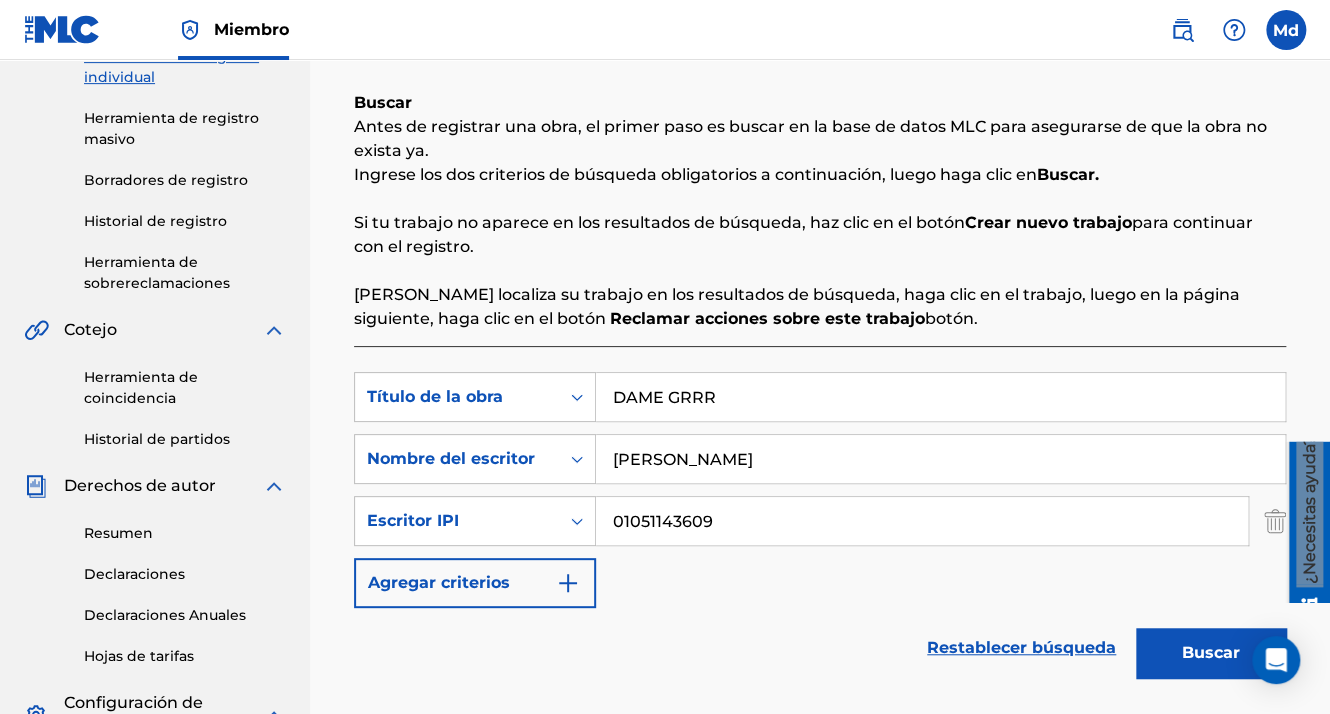 click on "Buscar" at bounding box center (1211, 653) 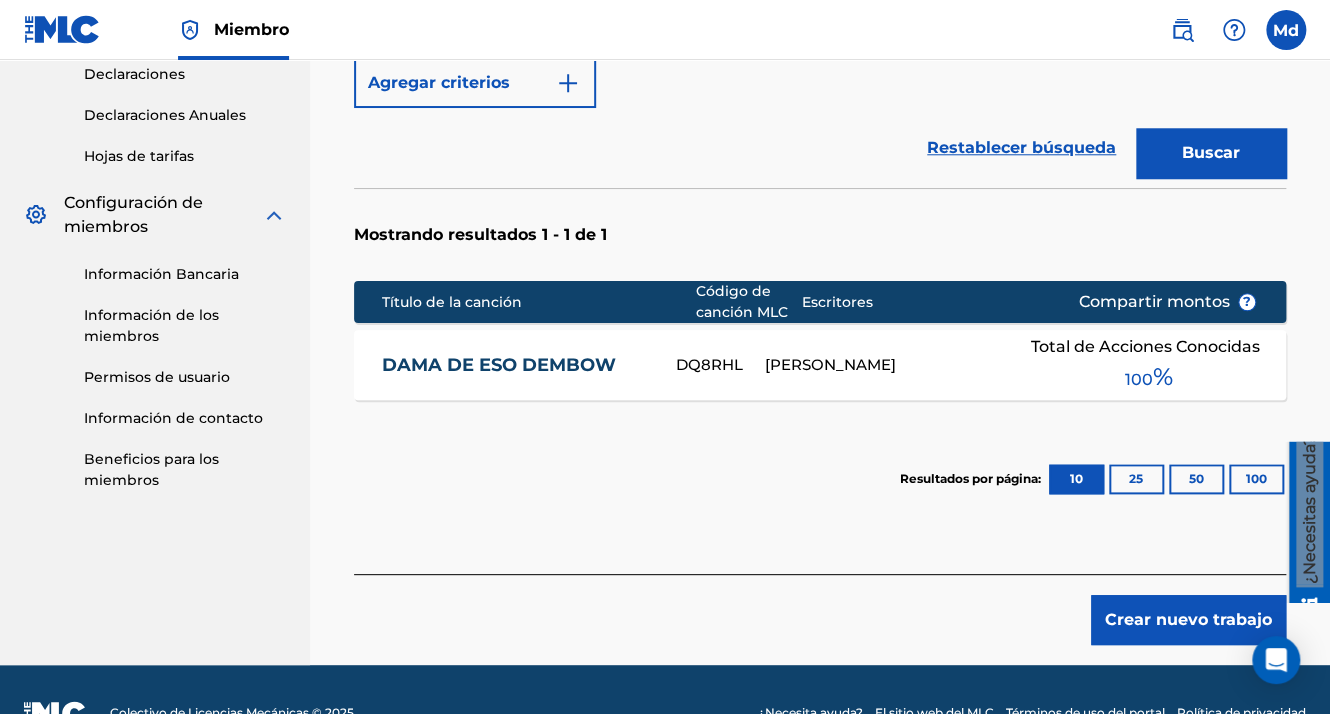 click on "Crear nuevo trabajo" at bounding box center [1188, 620] 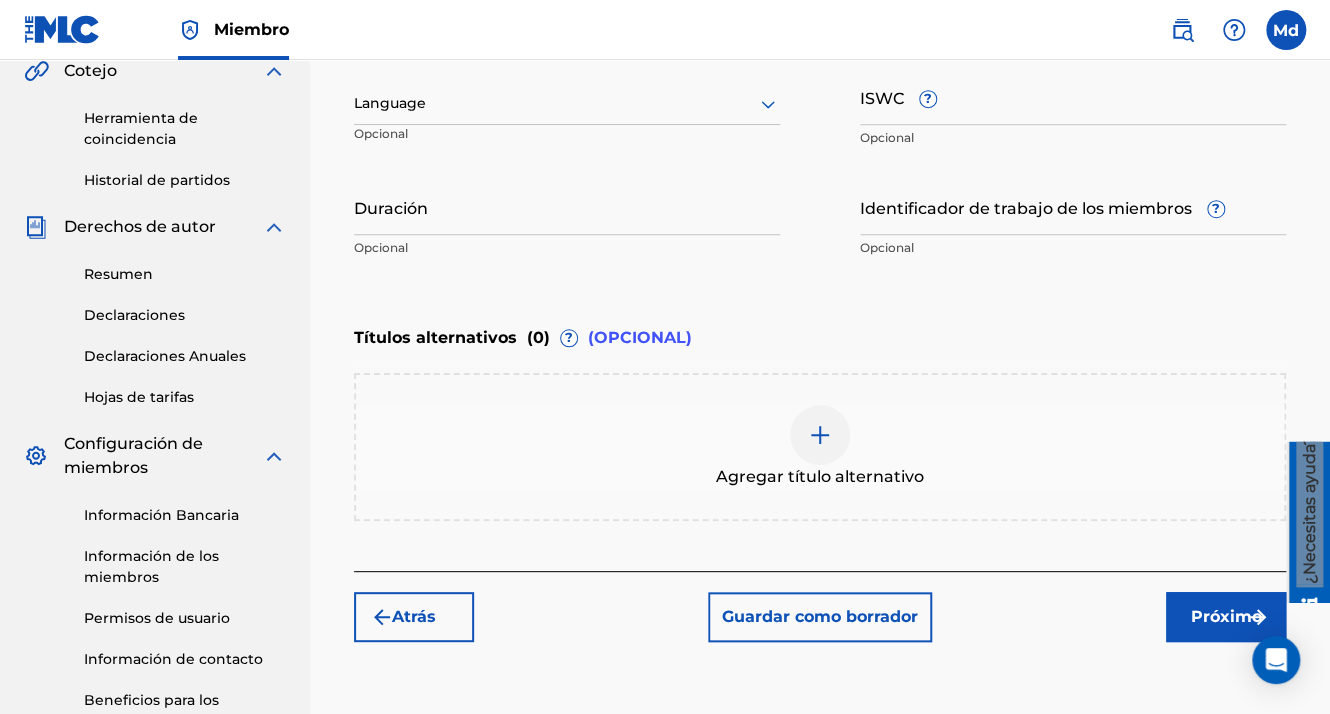 scroll, scrollTop: 396, scrollLeft: 0, axis: vertical 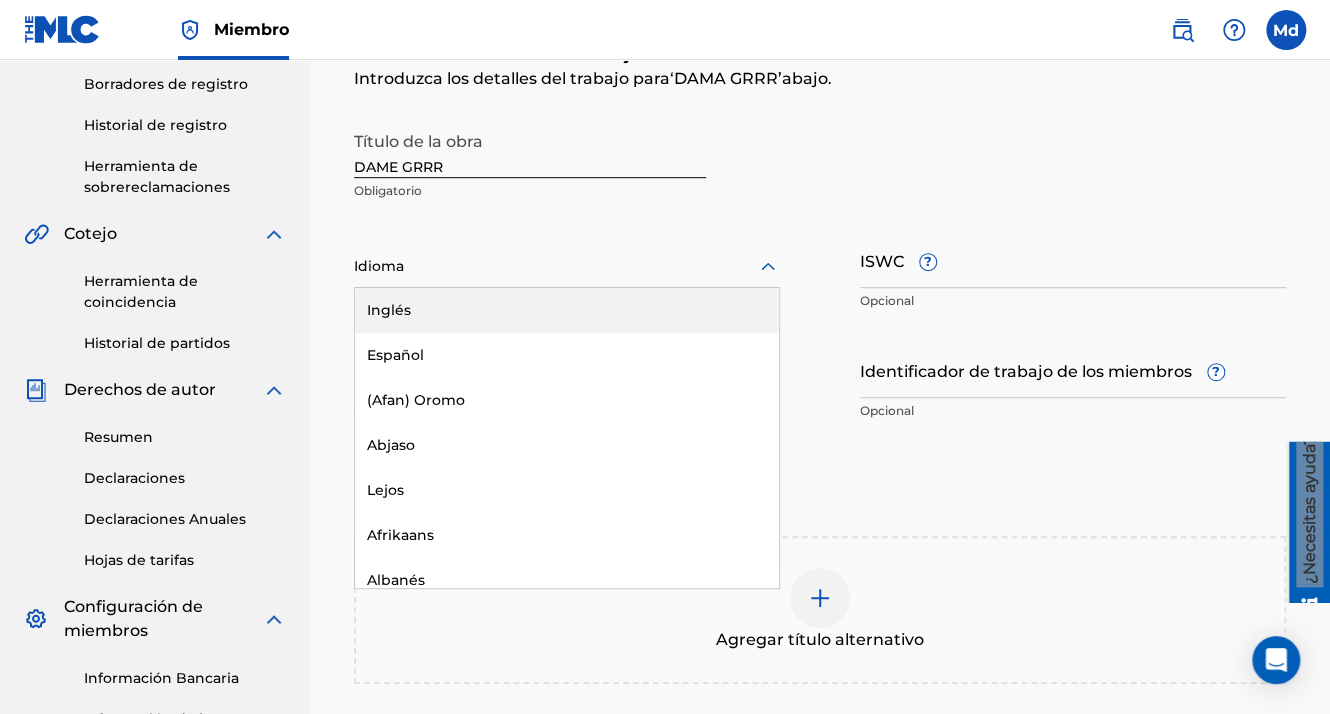 click at bounding box center (567, 266) 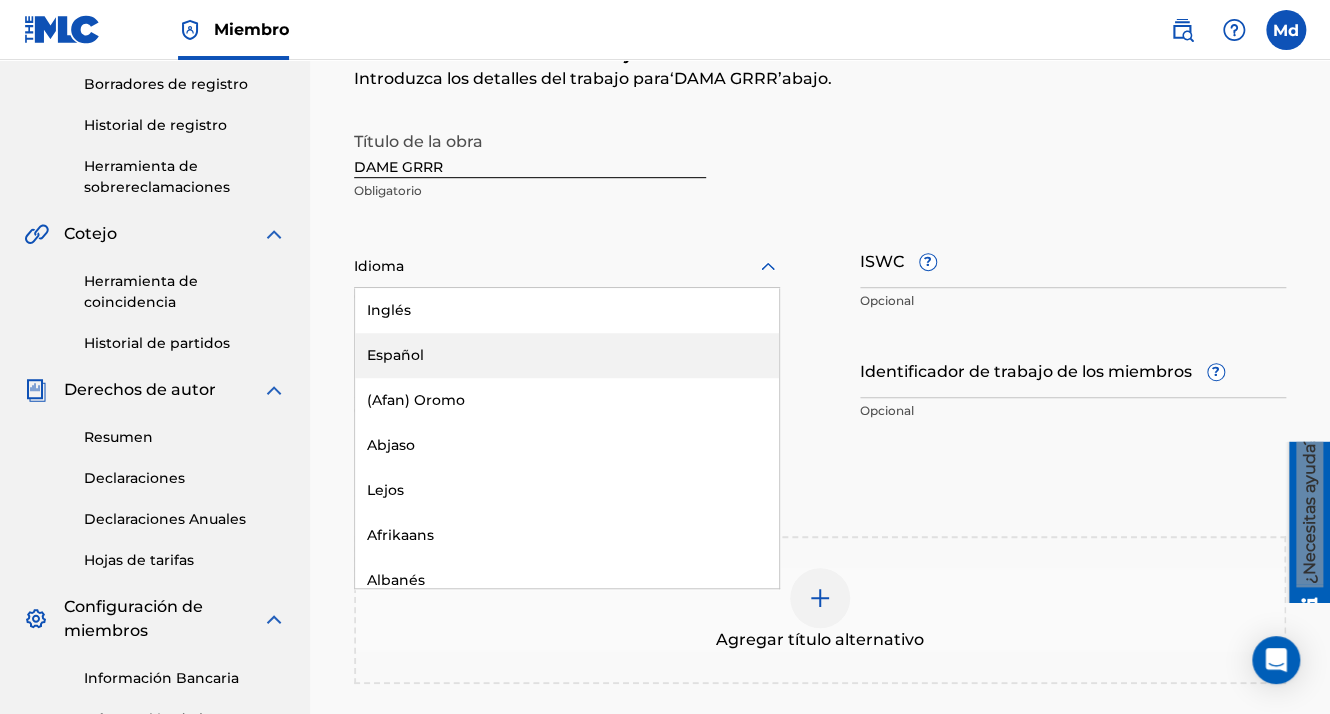 click on "Español" at bounding box center [567, 355] 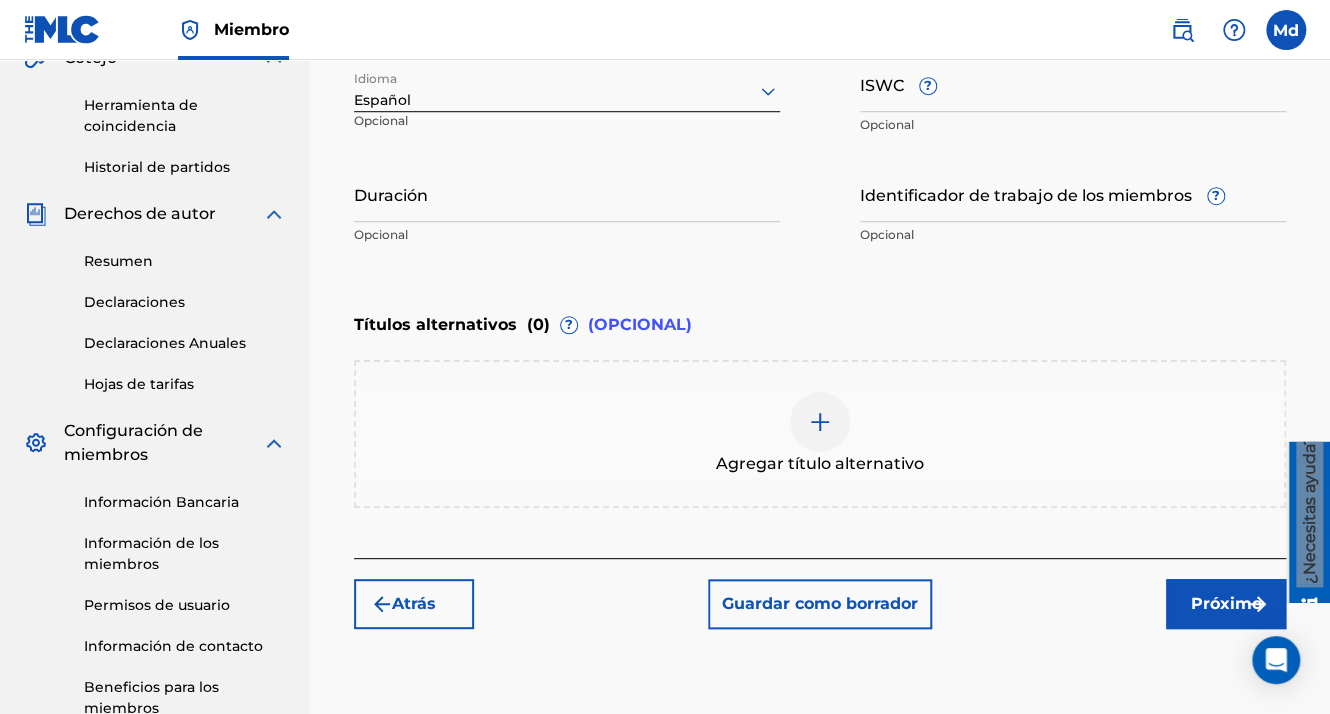 scroll, scrollTop: 696, scrollLeft: 0, axis: vertical 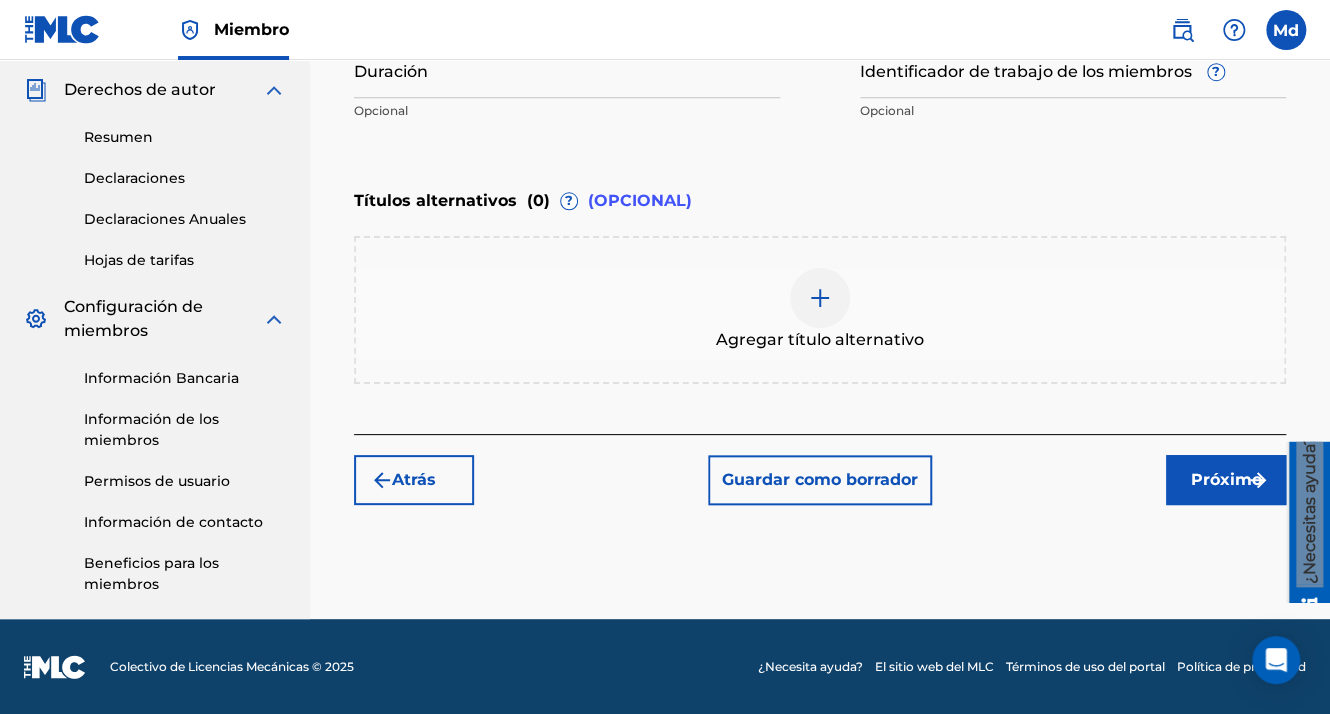 click on "Próximo" at bounding box center (1226, 480) 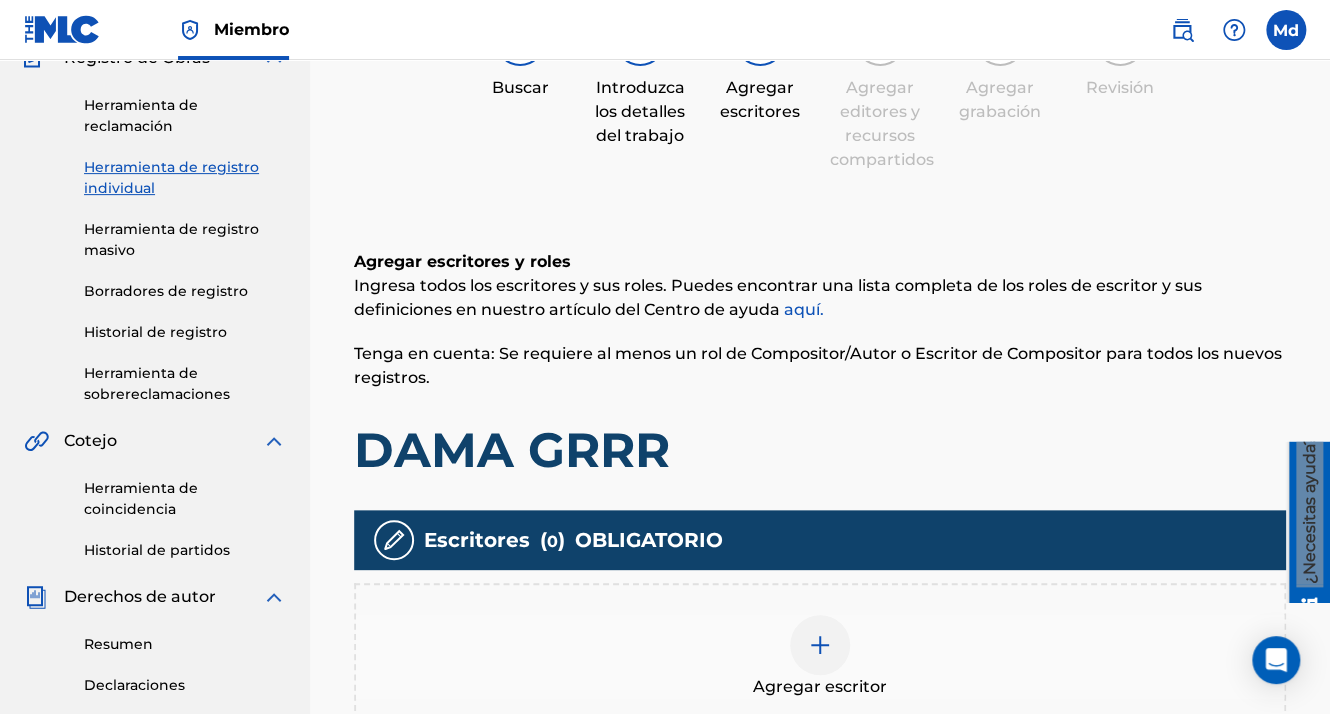 scroll, scrollTop: 290, scrollLeft: 0, axis: vertical 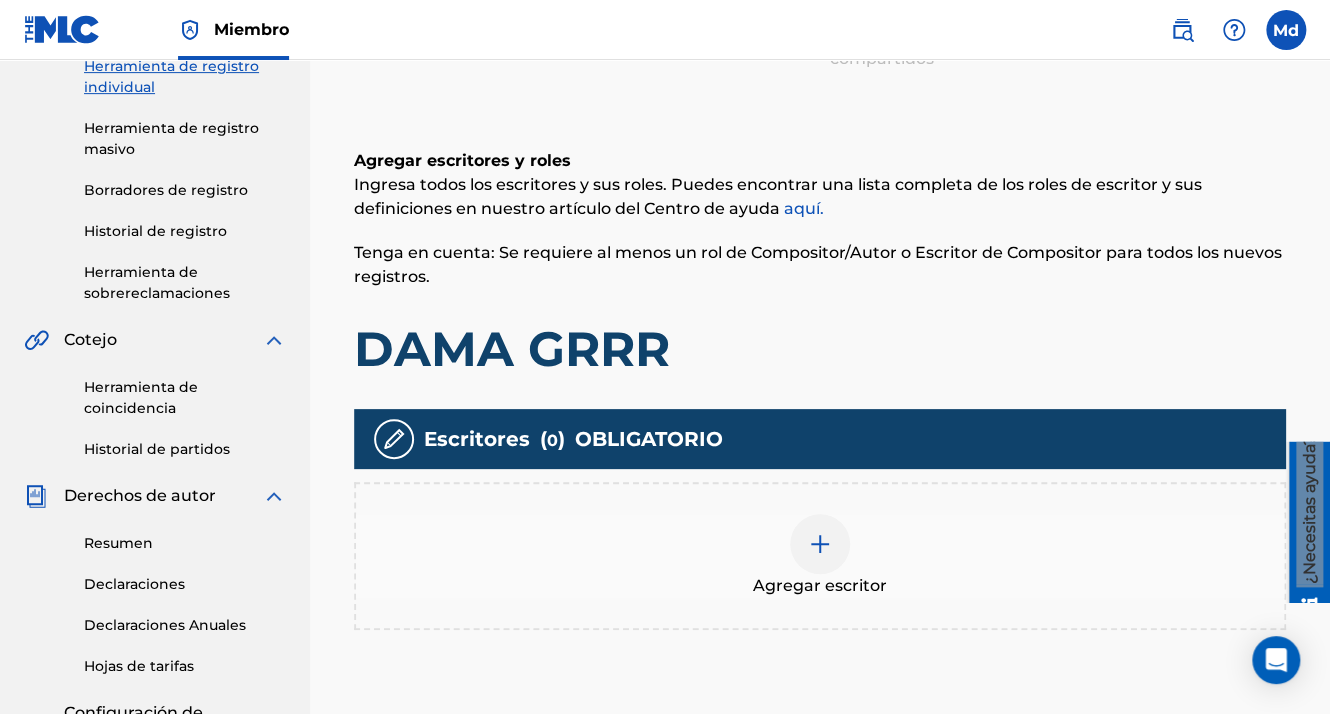 click at bounding box center [820, 544] 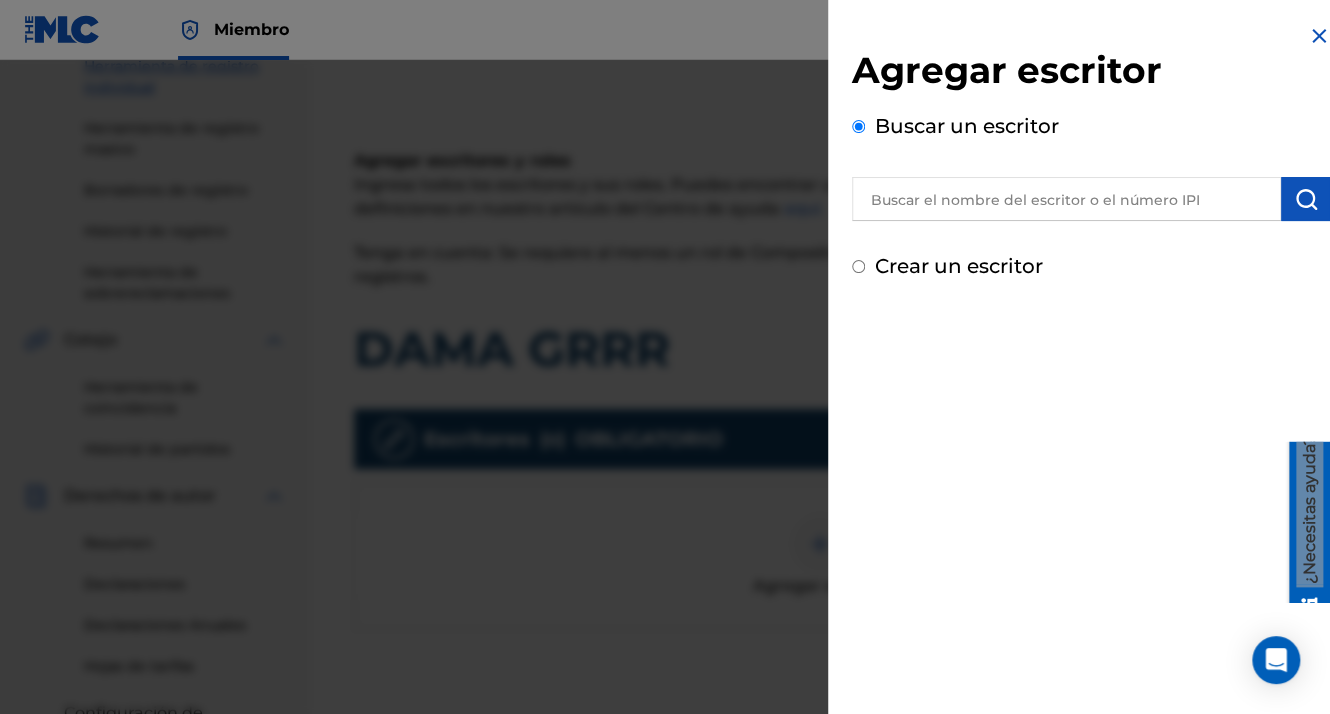 click at bounding box center [1066, 199] 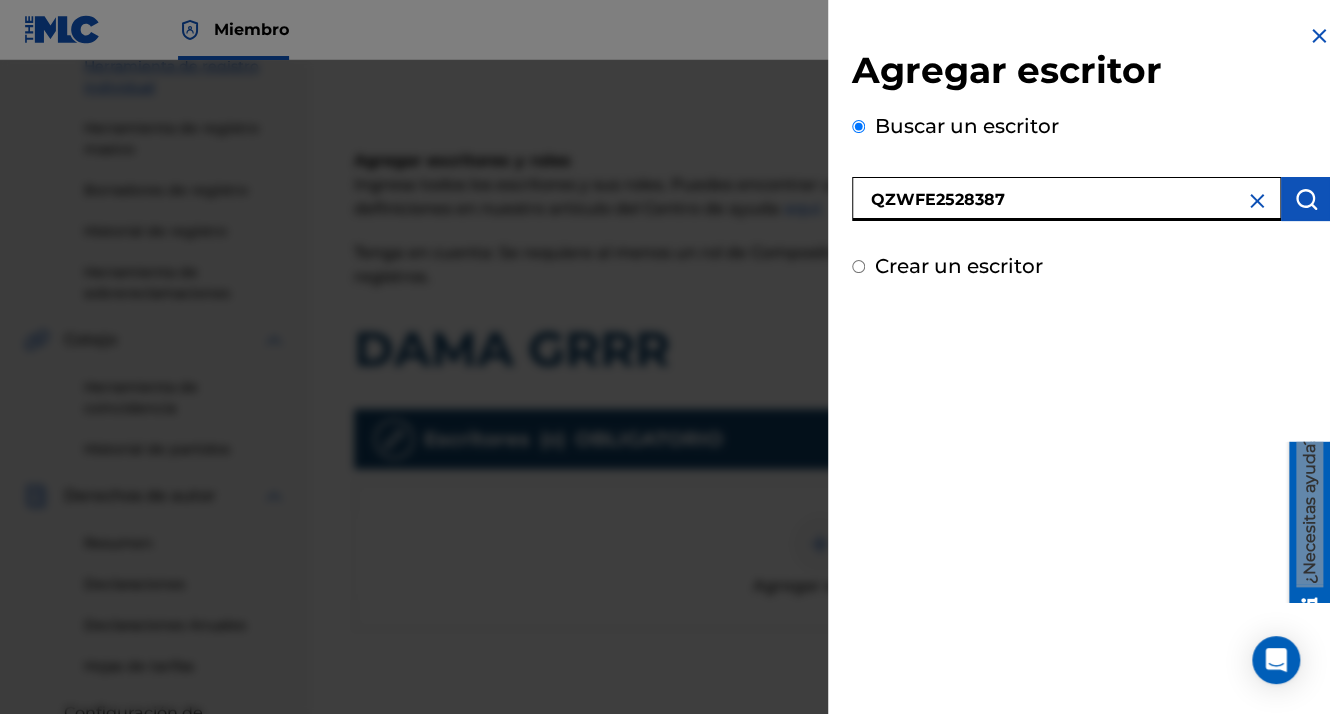drag, startPoint x: 1022, startPoint y: 198, endPoint x: 659, endPoint y: 198, distance: 363 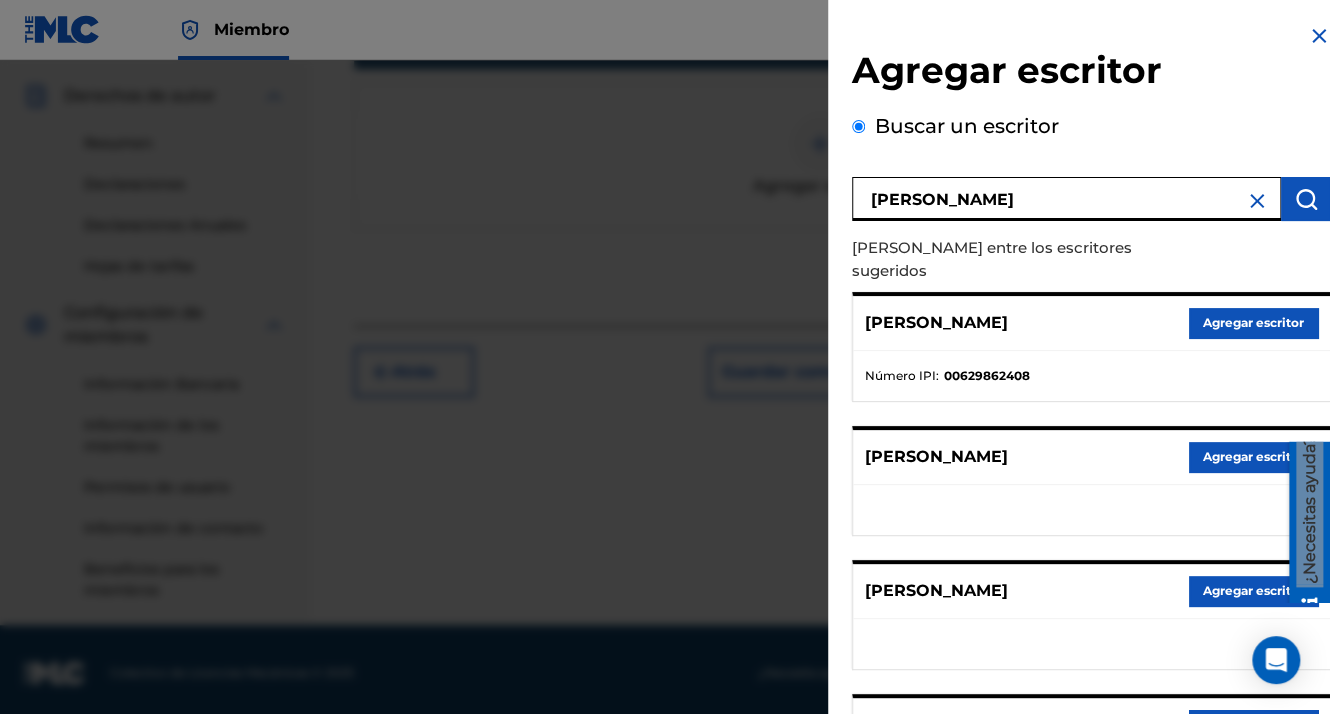 scroll, scrollTop: 696, scrollLeft: 0, axis: vertical 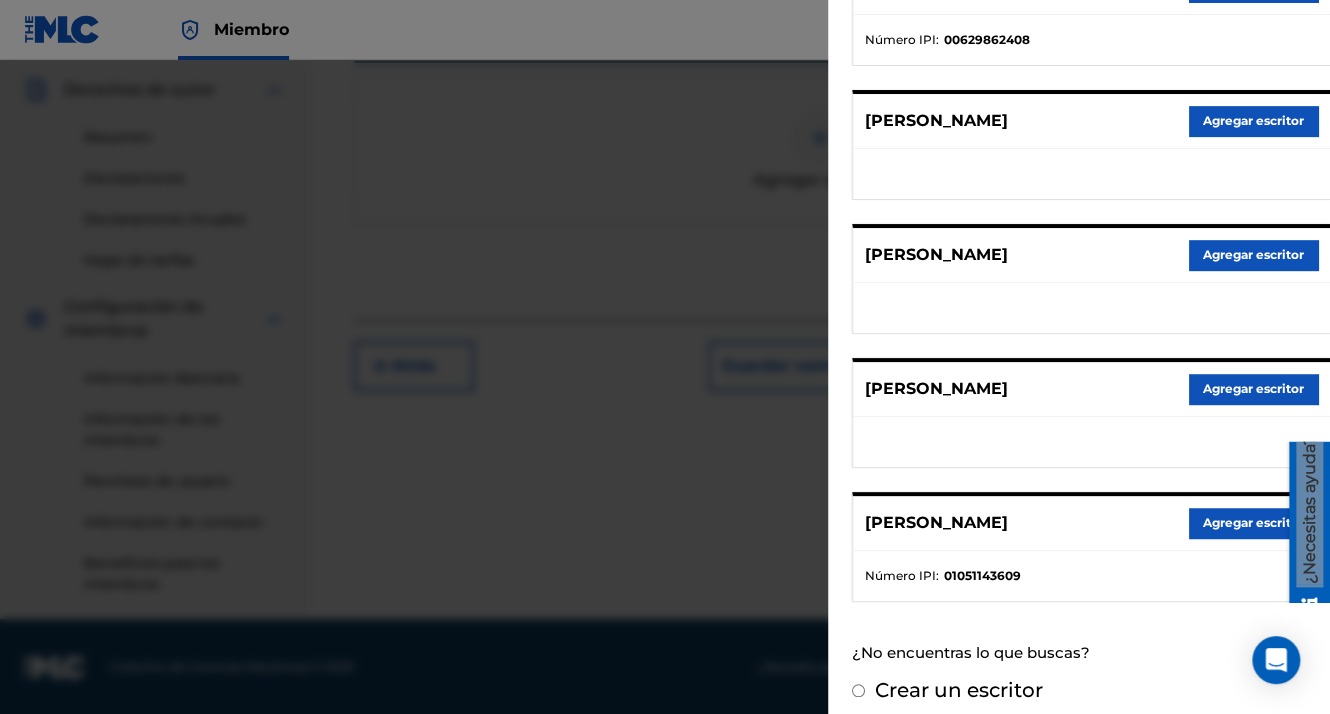 click on "Agregar escritor" at bounding box center (1253, 523) 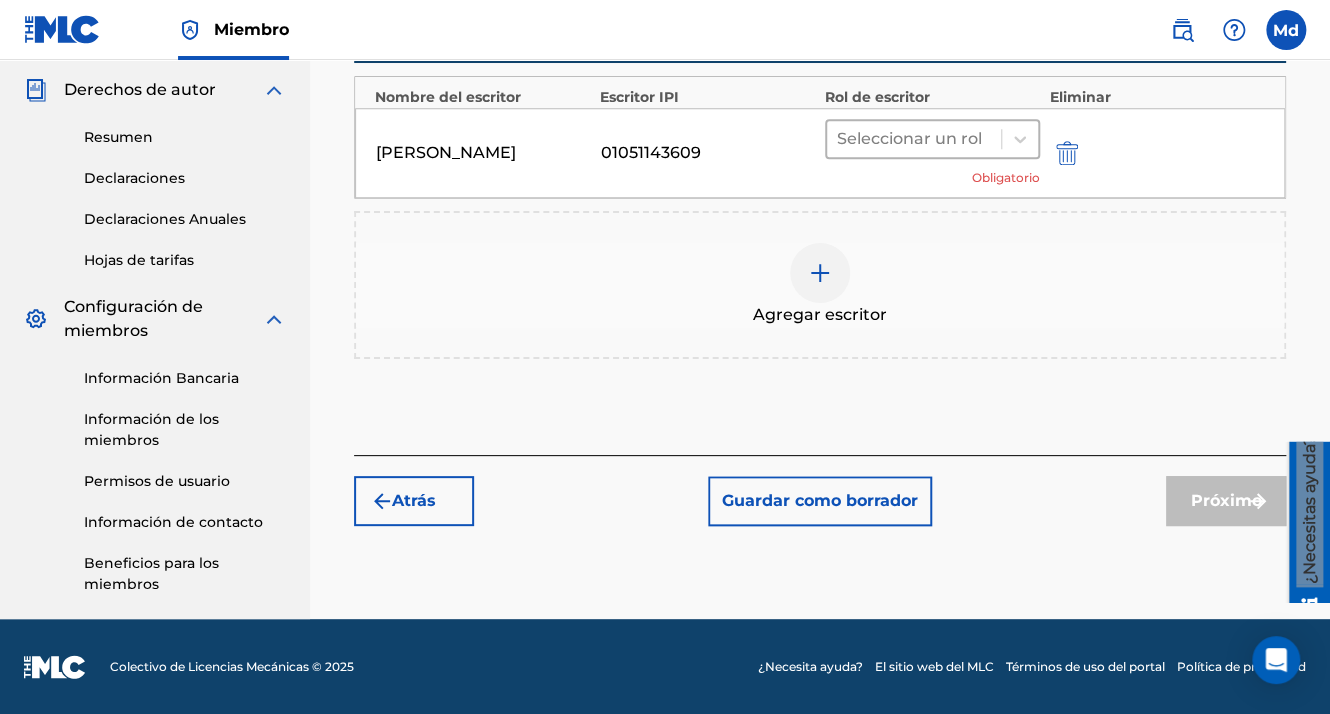 click at bounding box center [914, 139] 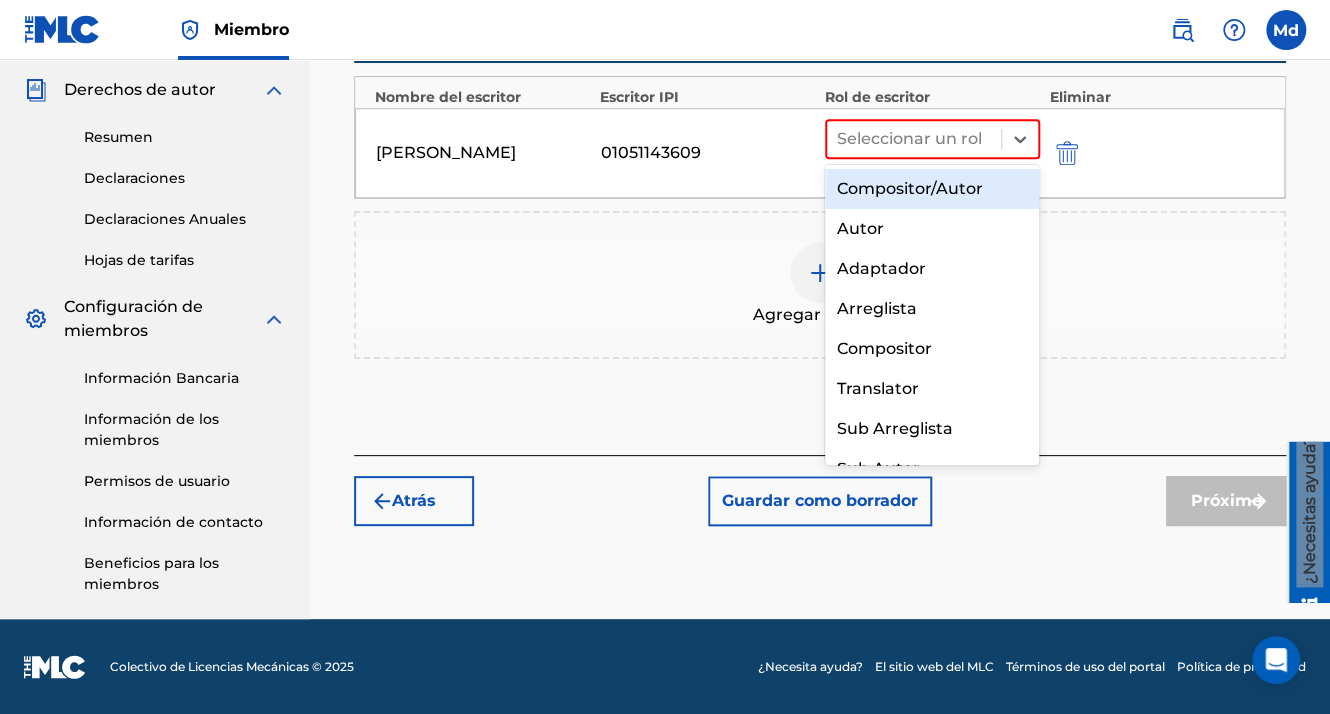 click on "Compositor/Autor" at bounding box center [932, 189] 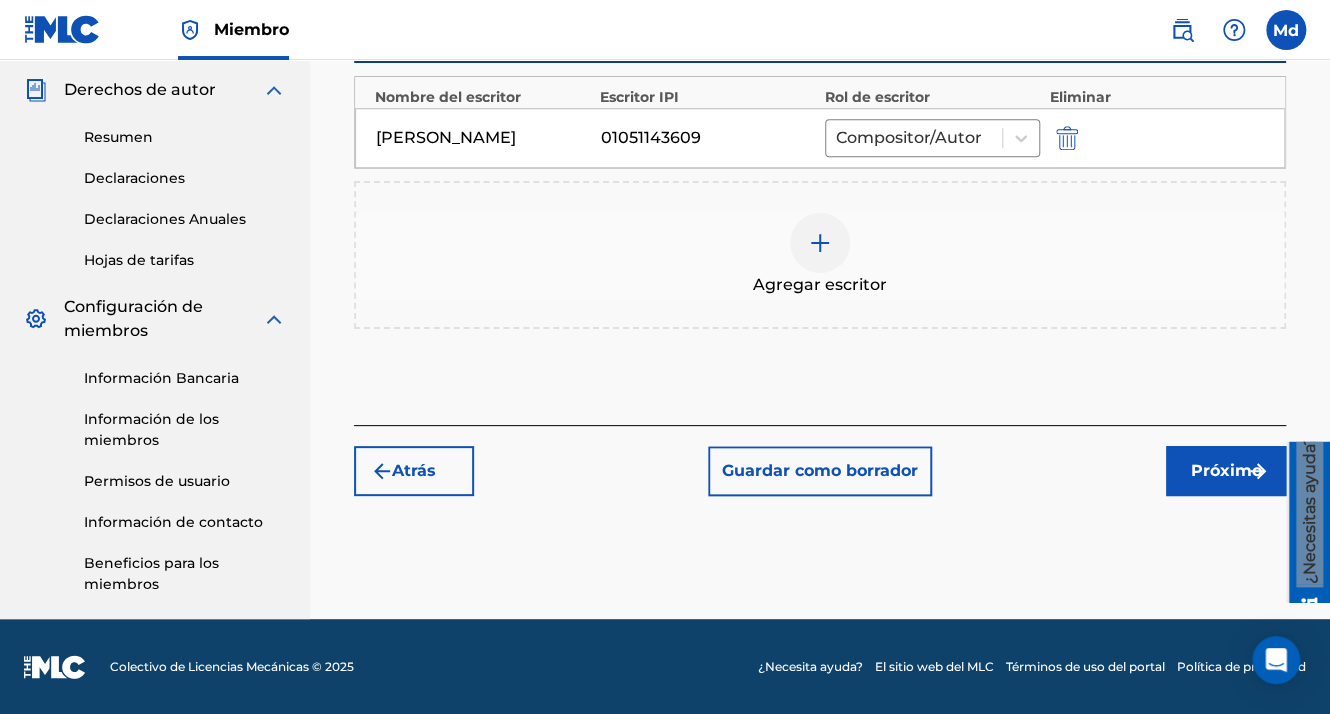 click on "Próximo" at bounding box center (1226, 471) 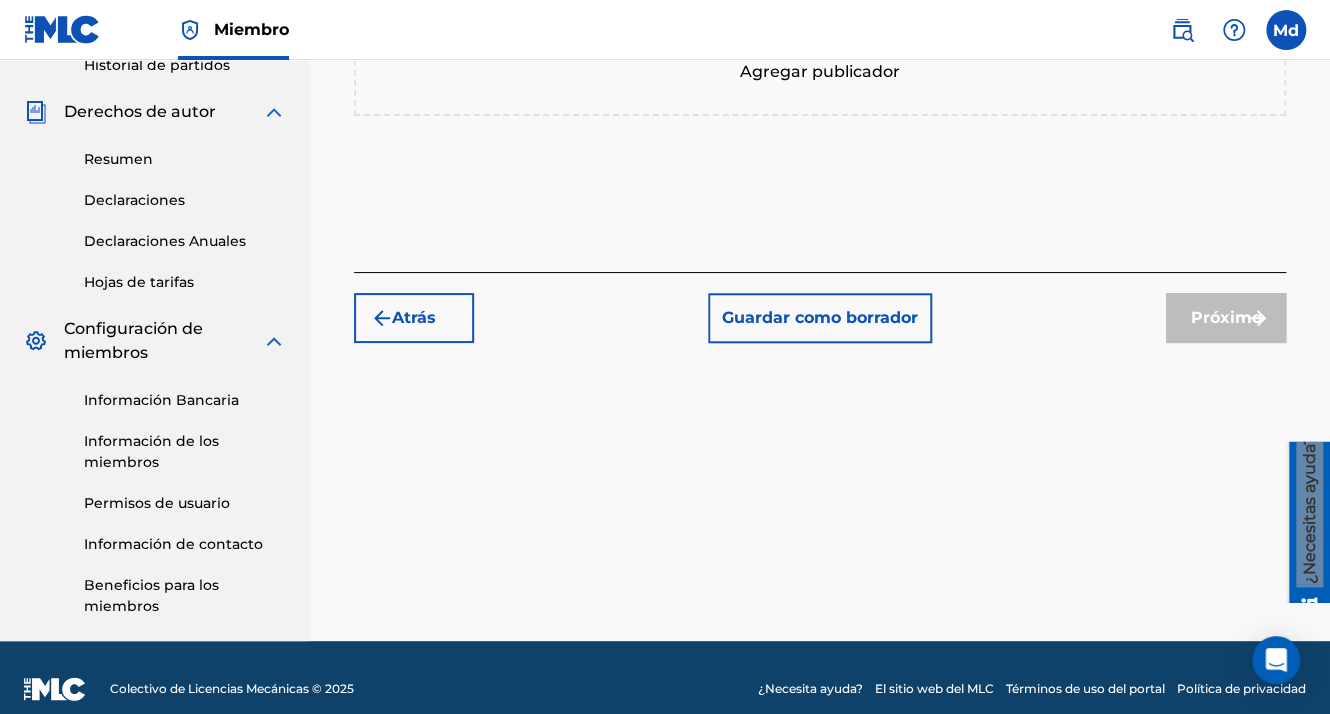 scroll, scrollTop: 474, scrollLeft: 0, axis: vertical 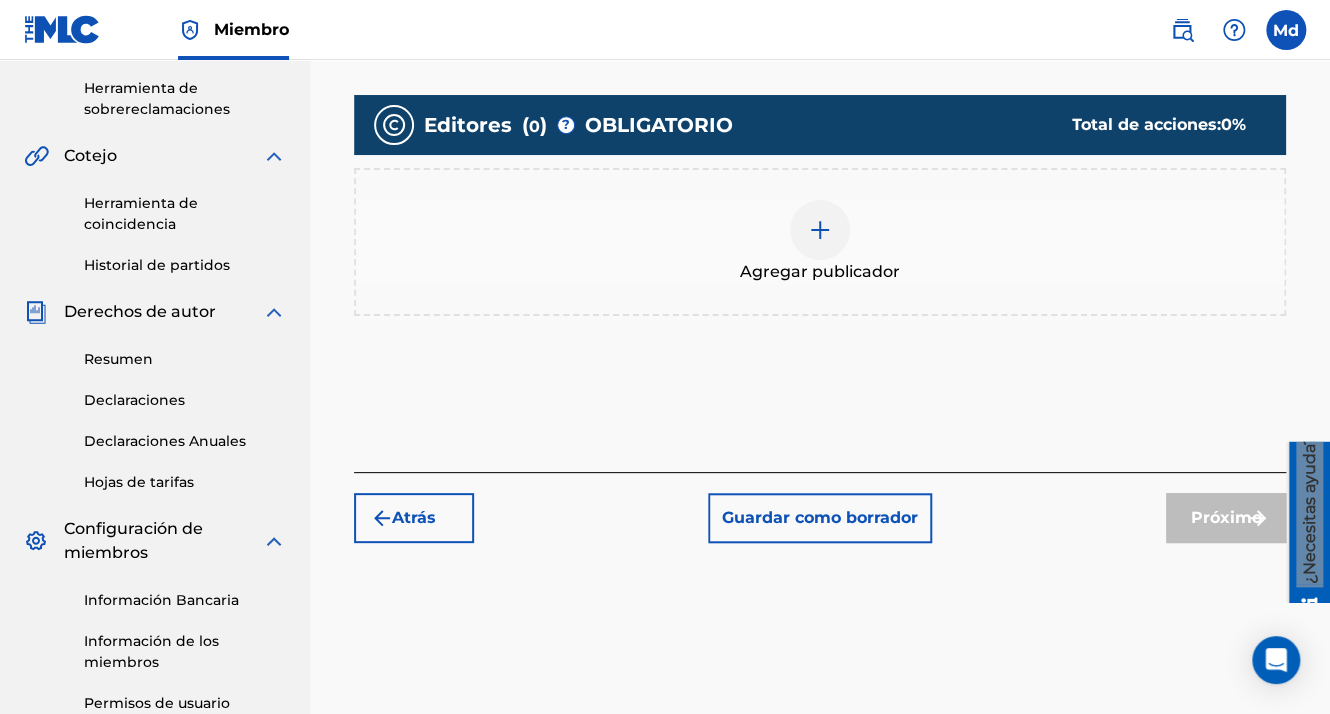click on "Agregar publicador" at bounding box center [820, 272] 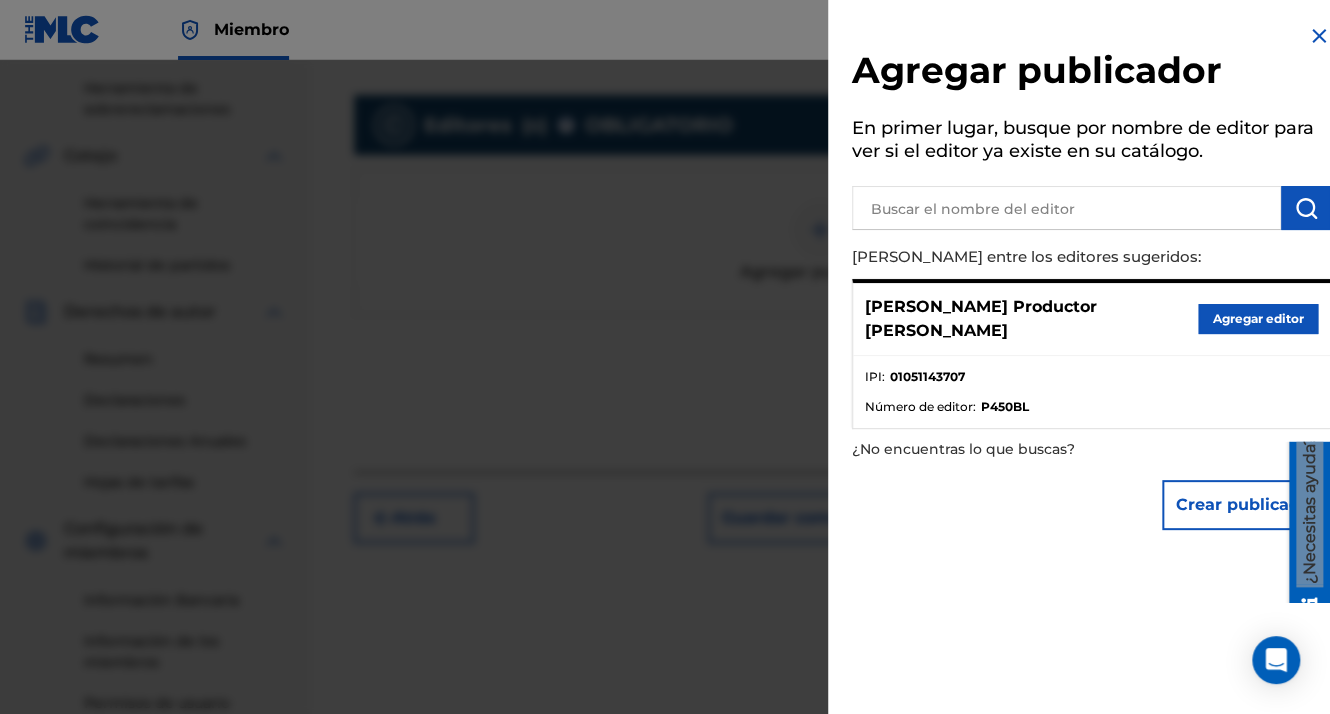 click on "Agregar editor" at bounding box center (1258, 319) 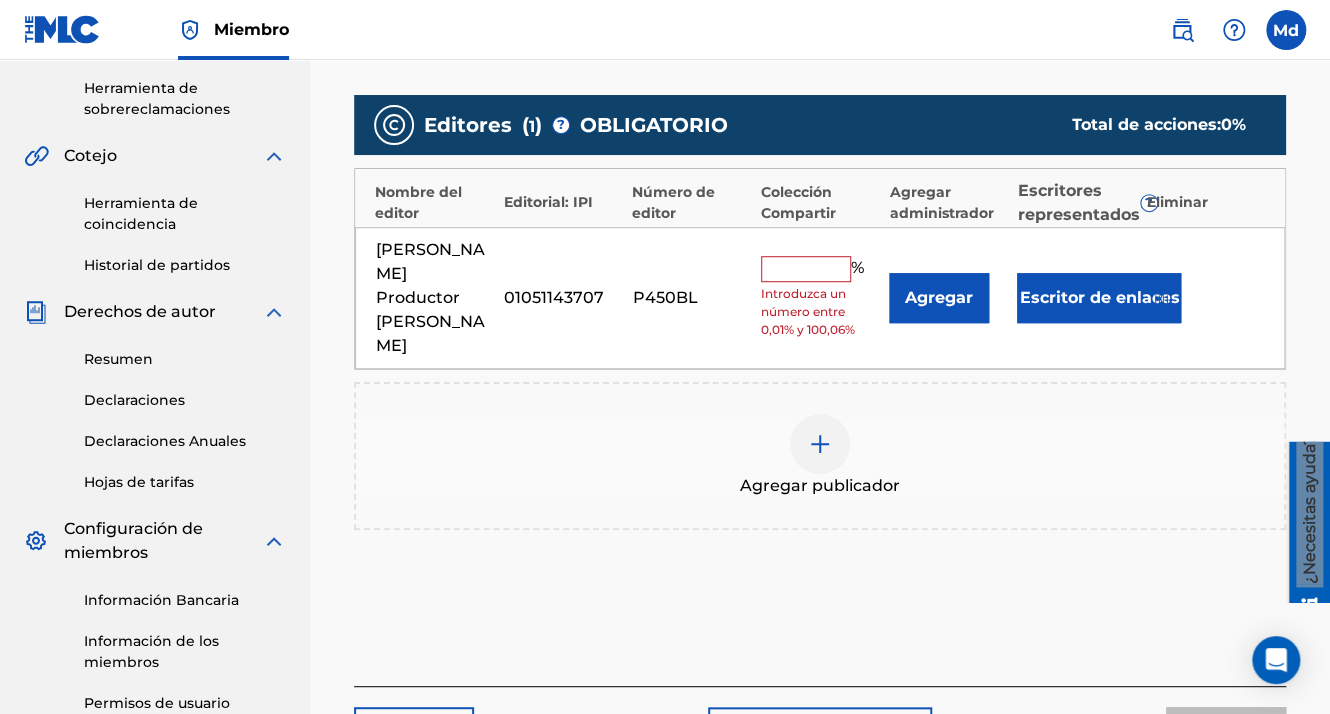 click at bounding box center [806, 269] 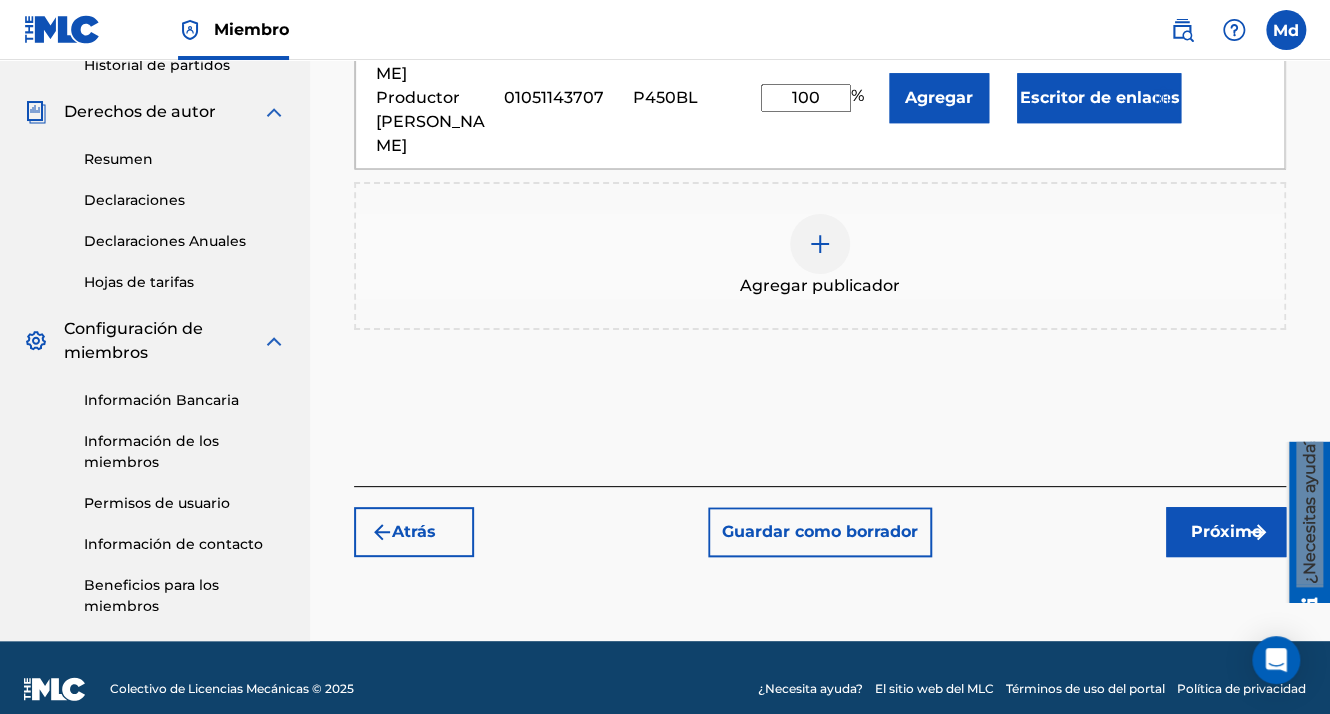 click on "Próximo" at bounding box center [1226, 532] 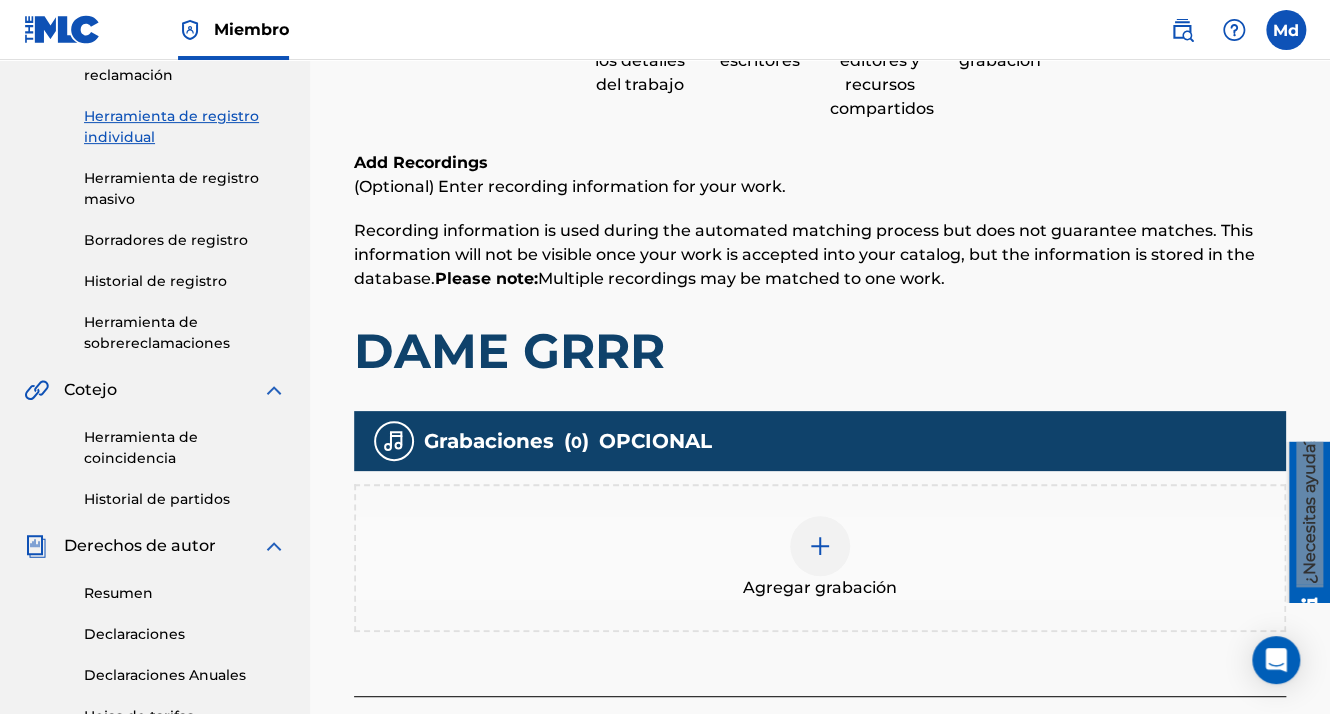 scroll, scrollTop: 290, scrollLeft: 0, axis: vertical 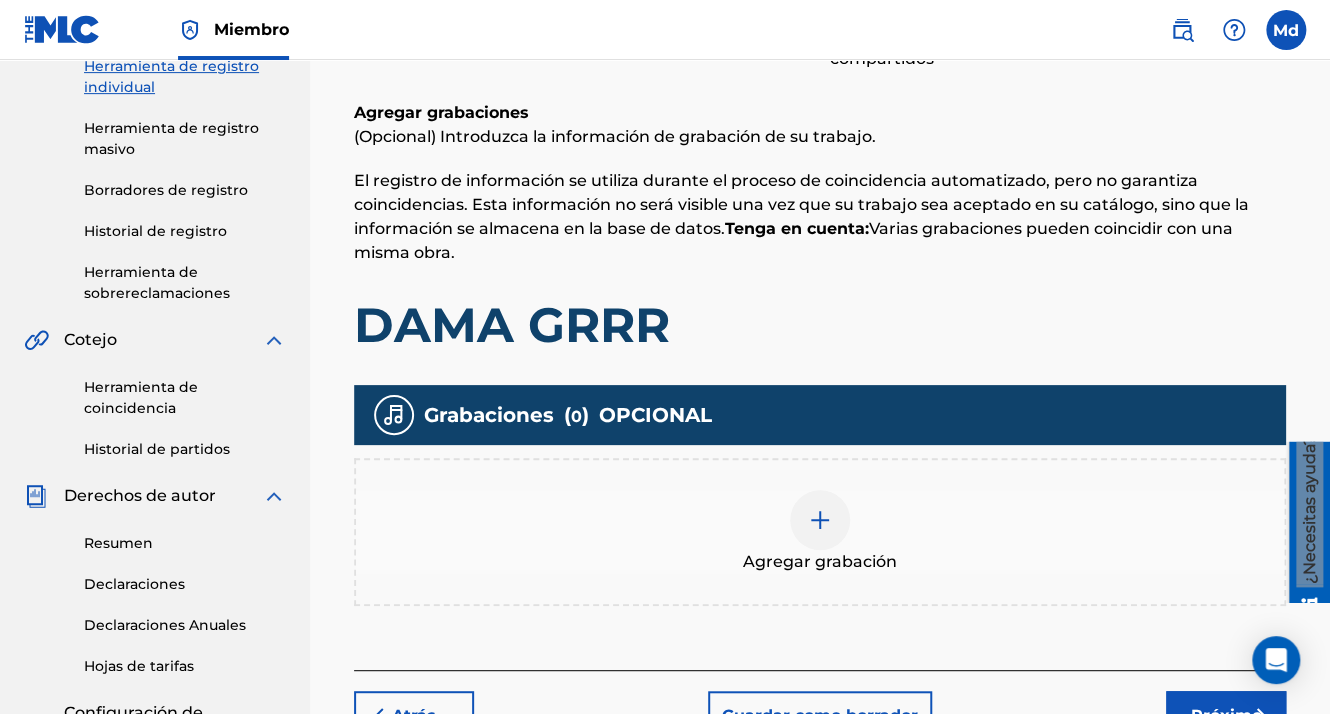 click on "Agregar grabación" at bounding box center [820, 532] 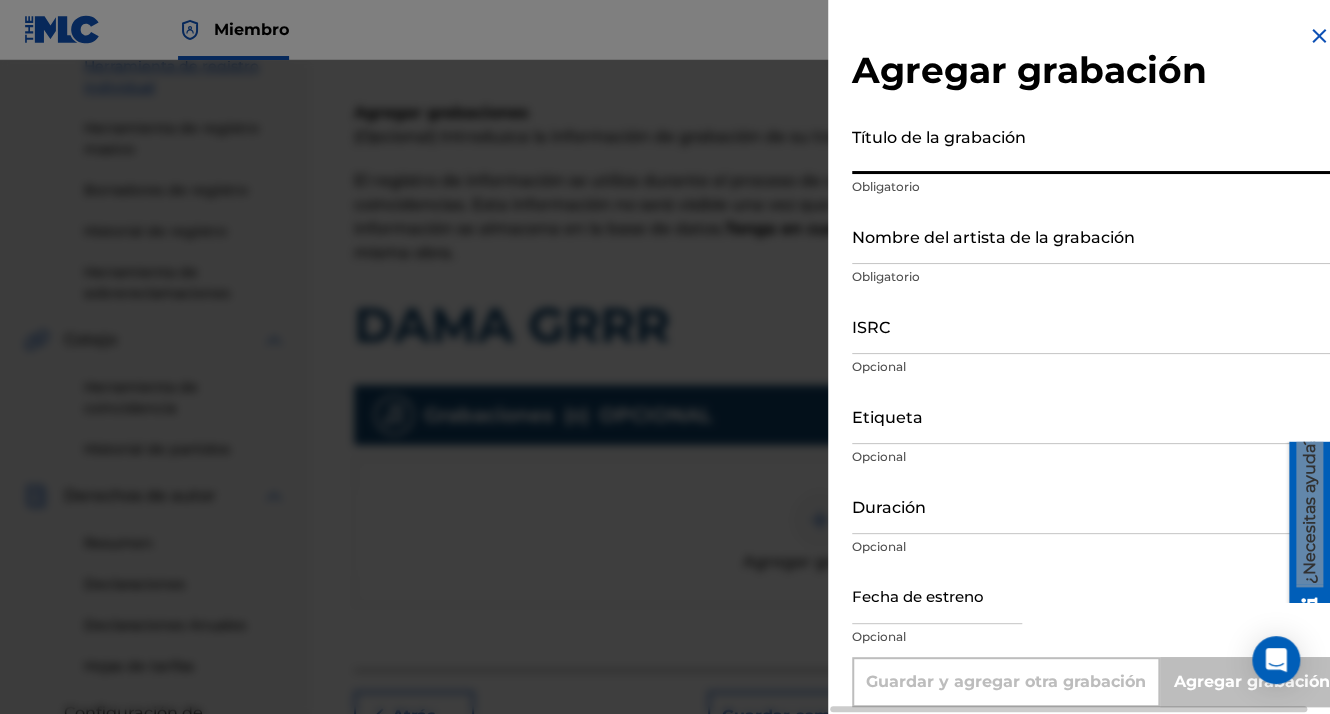 click on "Título de la grabación" at bounding box center [1091, 145] 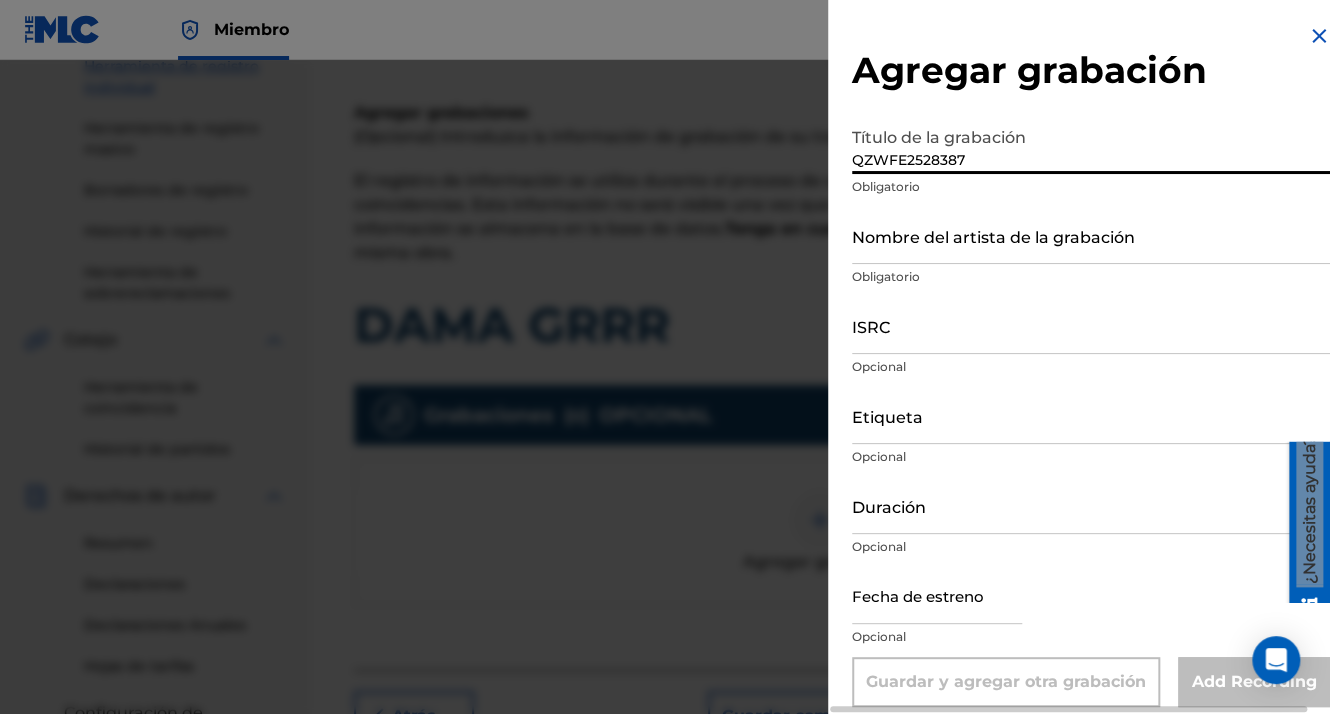 drag, startPoint x: 973, startPoint y: 160, endPoint x: 705, endPoint y: 166, distance: 268.06717 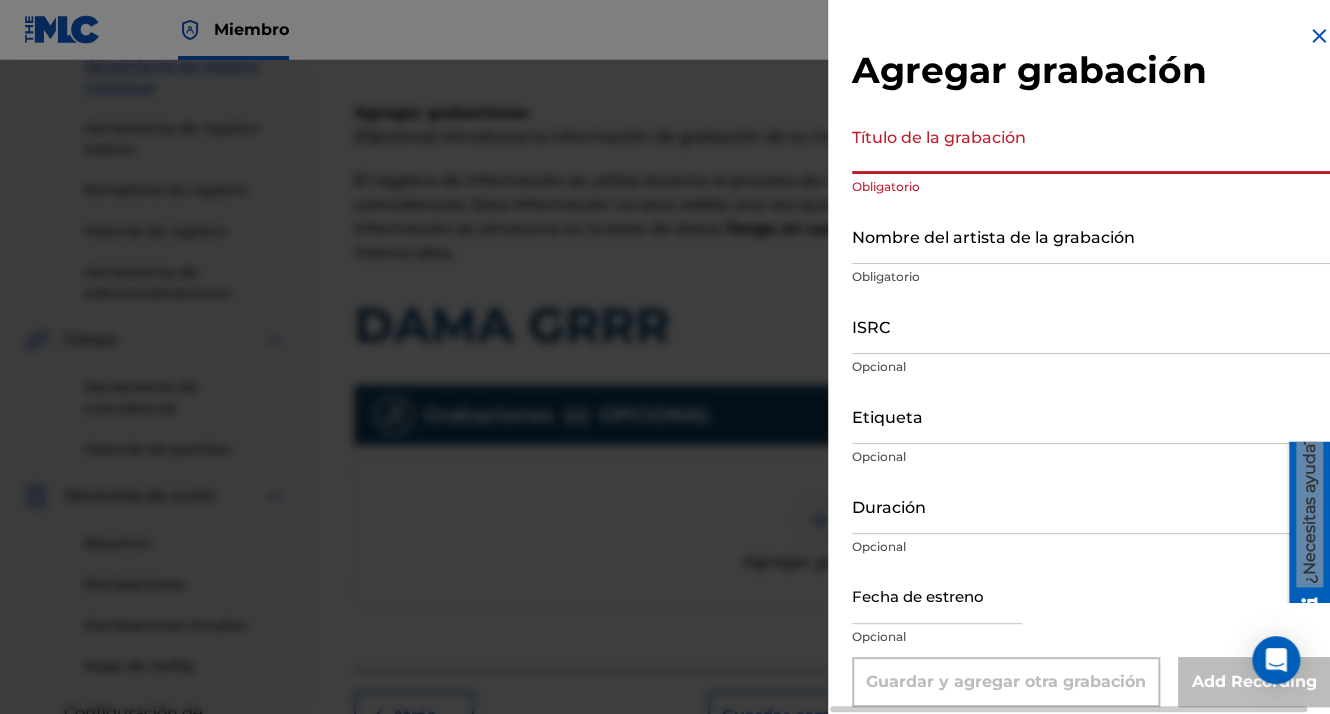 click on "Nombre del artista de la grabación" at bounding box center [1091, 235] 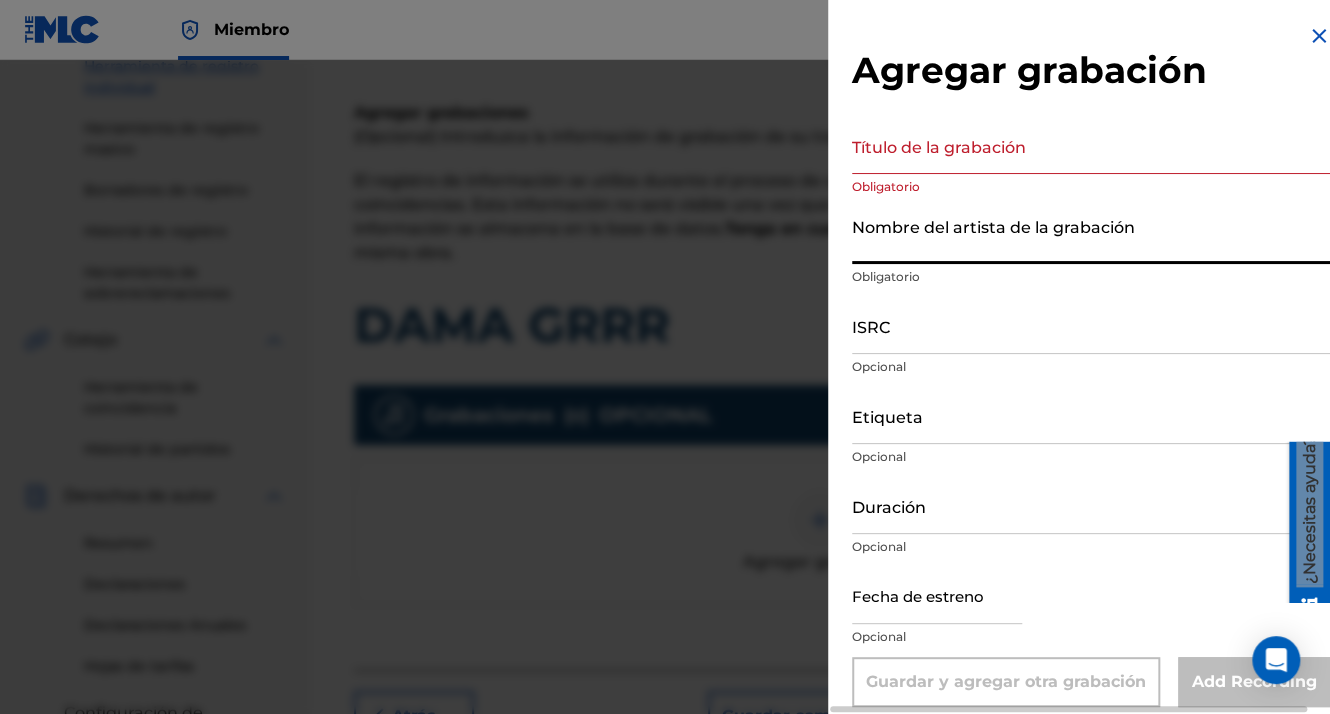 drag, startPoint x: 888, startPoint y: 239, endPoint x: 869, endPoint y: 318, distance: 81.25269 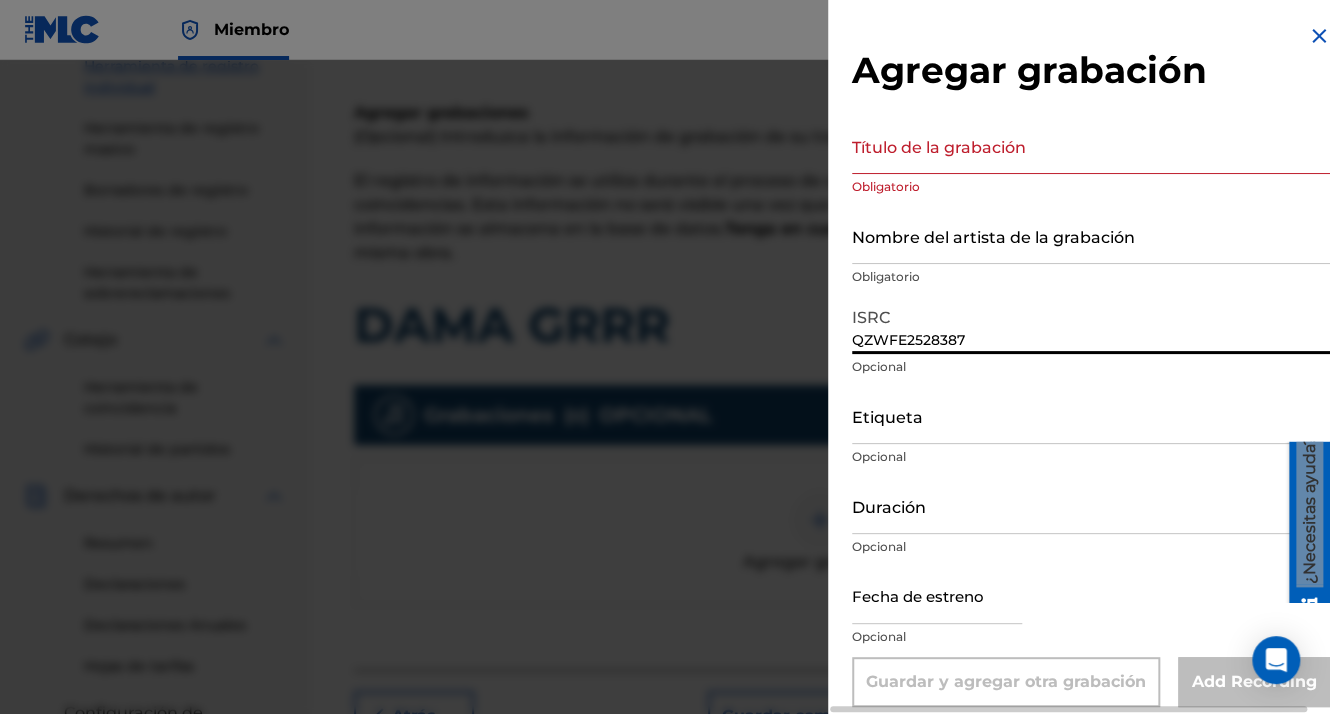 click on "Nombre del artista de la grabación" at bounding box center [1091, 235] 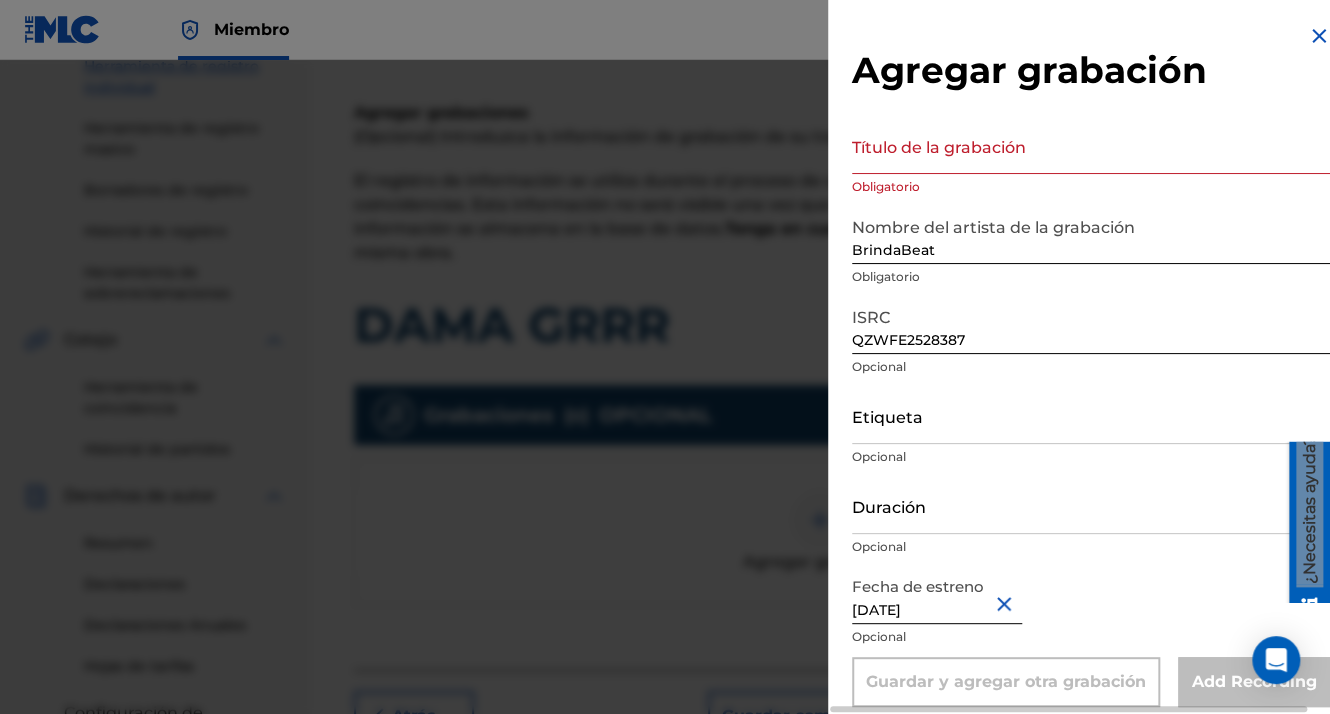 drag, startPoint x: 908, startPoint y: 174, endPoint x: 901, endPoint y: 148, distance: 26.925823 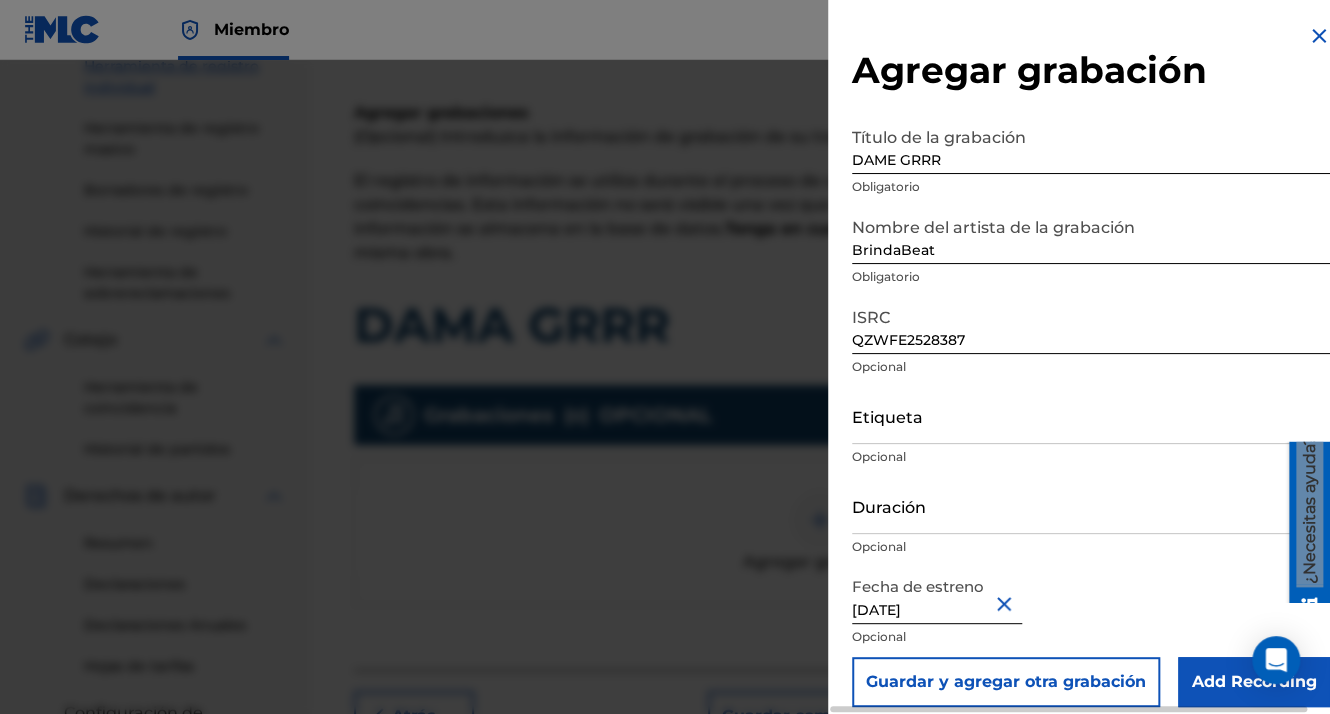 click on "Add Recording" at bounding box center [1254, 682] 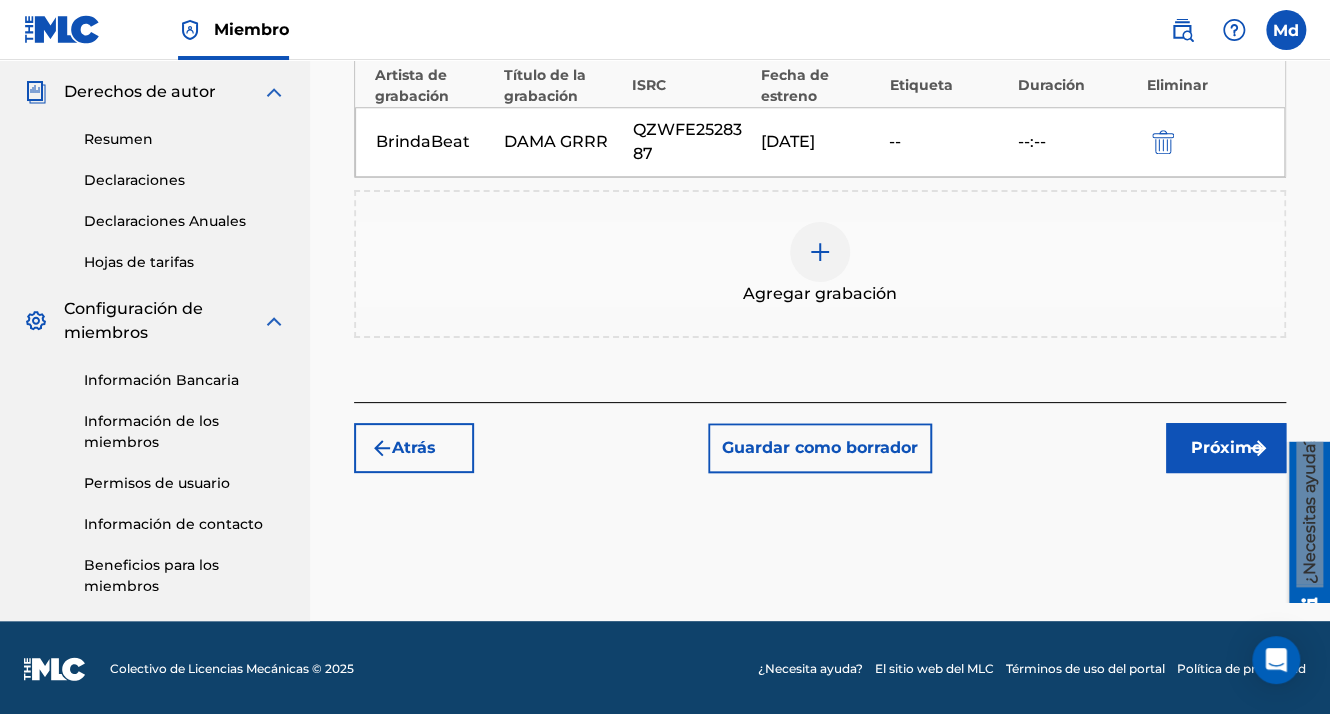 scroll, scrollTop: 696, scrollLeft: 0, axis: vertical 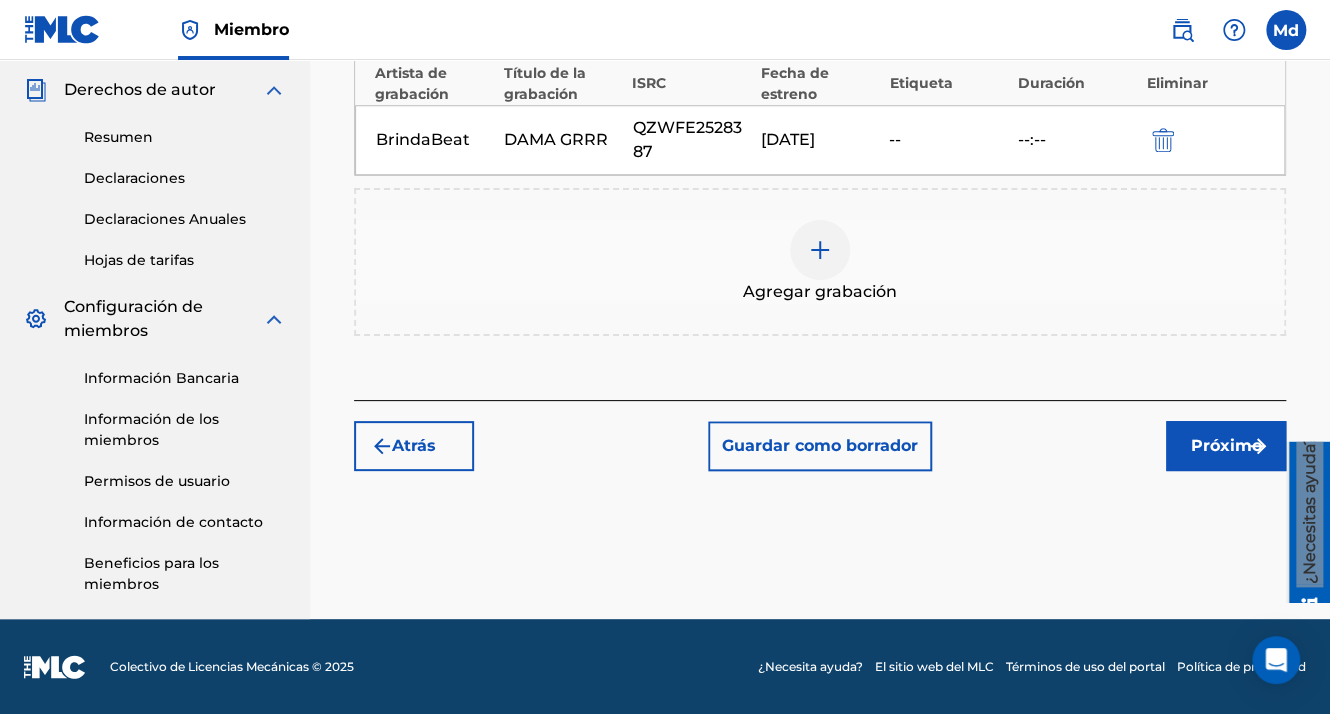 click on "Próximo" at bounding box center [1226, 446] 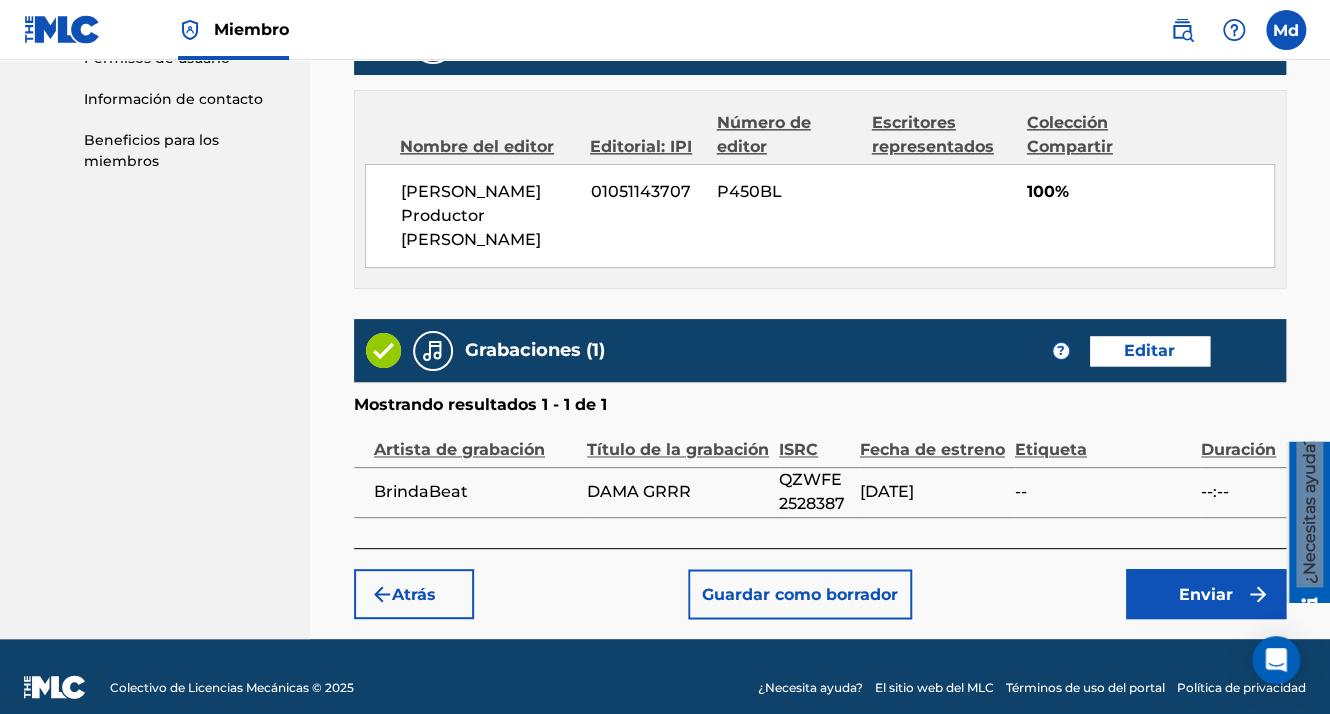 scroll, scrollTop: 1123, scrollLeft: 0, axis: vertical 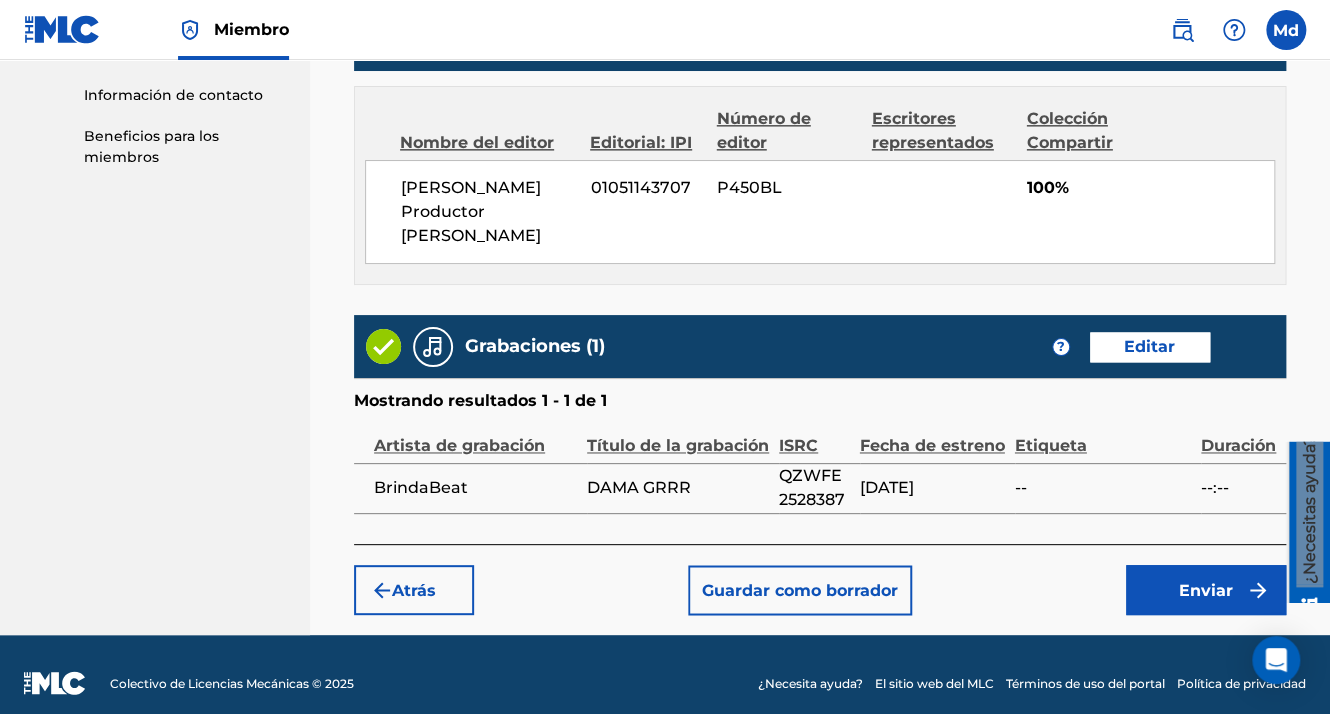 click on "Enviar" at bounding box center (1206, 590) 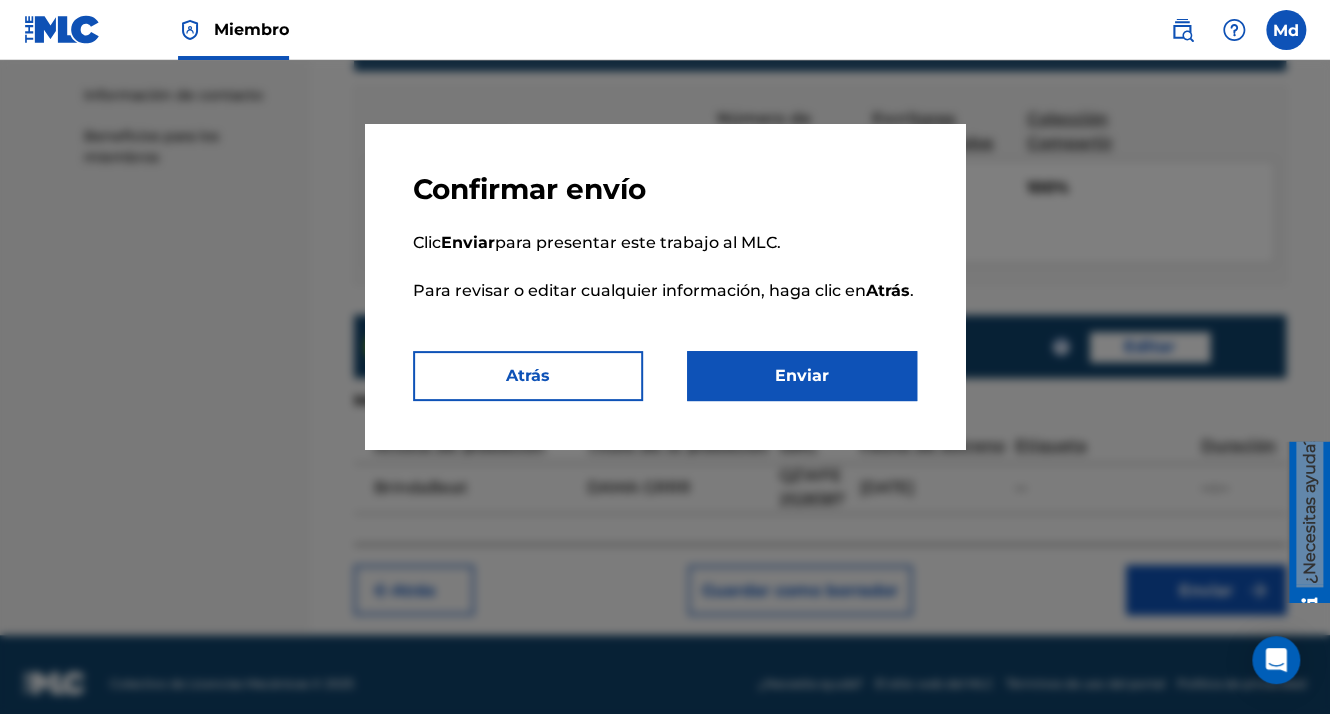 click on "Enviar" at bounding box center [802, 376] 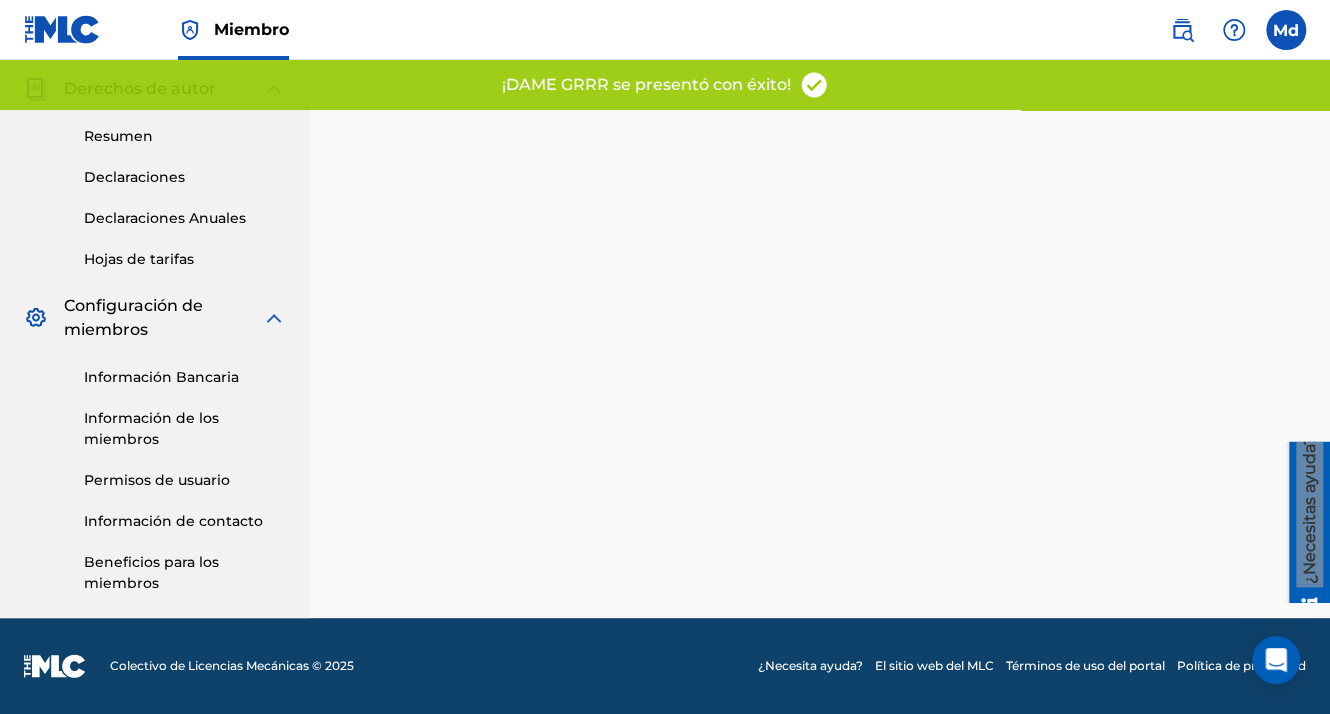 scroll, scrollTop: 0, scrollLeft: 0, axis: both 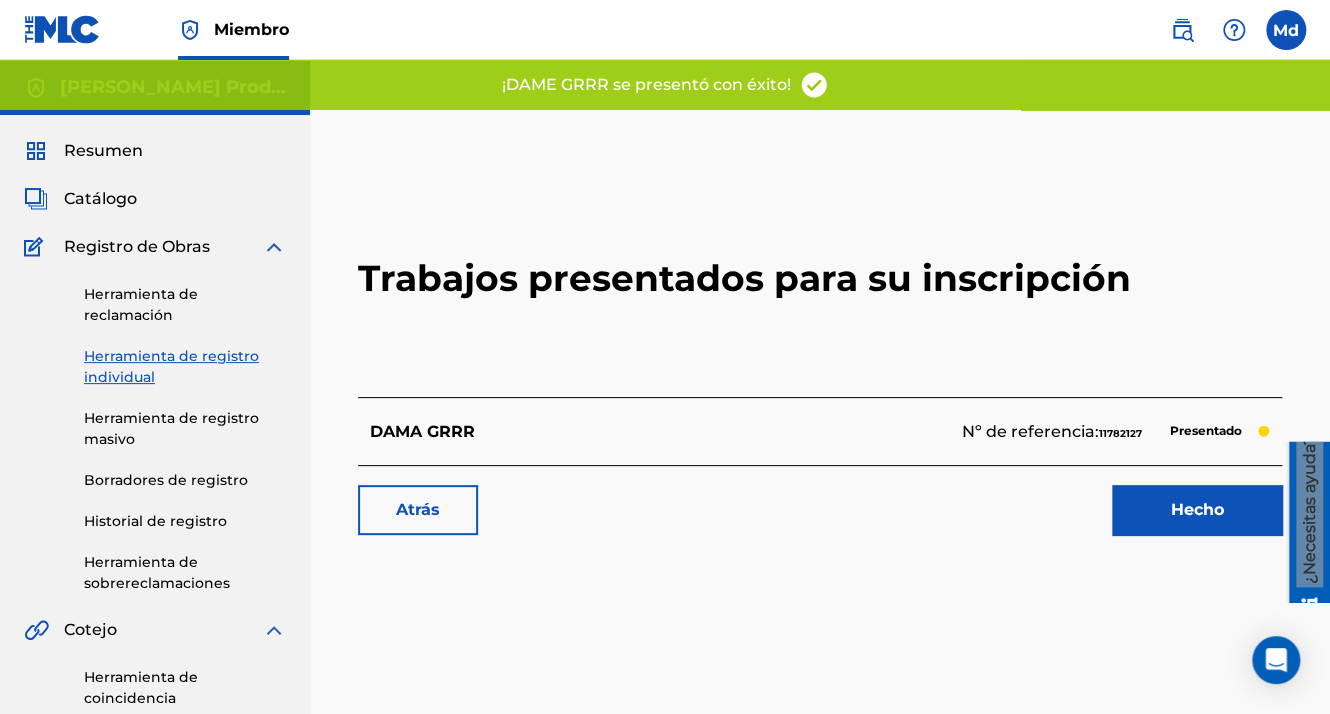 click on "Trabajos presentados para su inscripción" at bounding box center (820, 278) 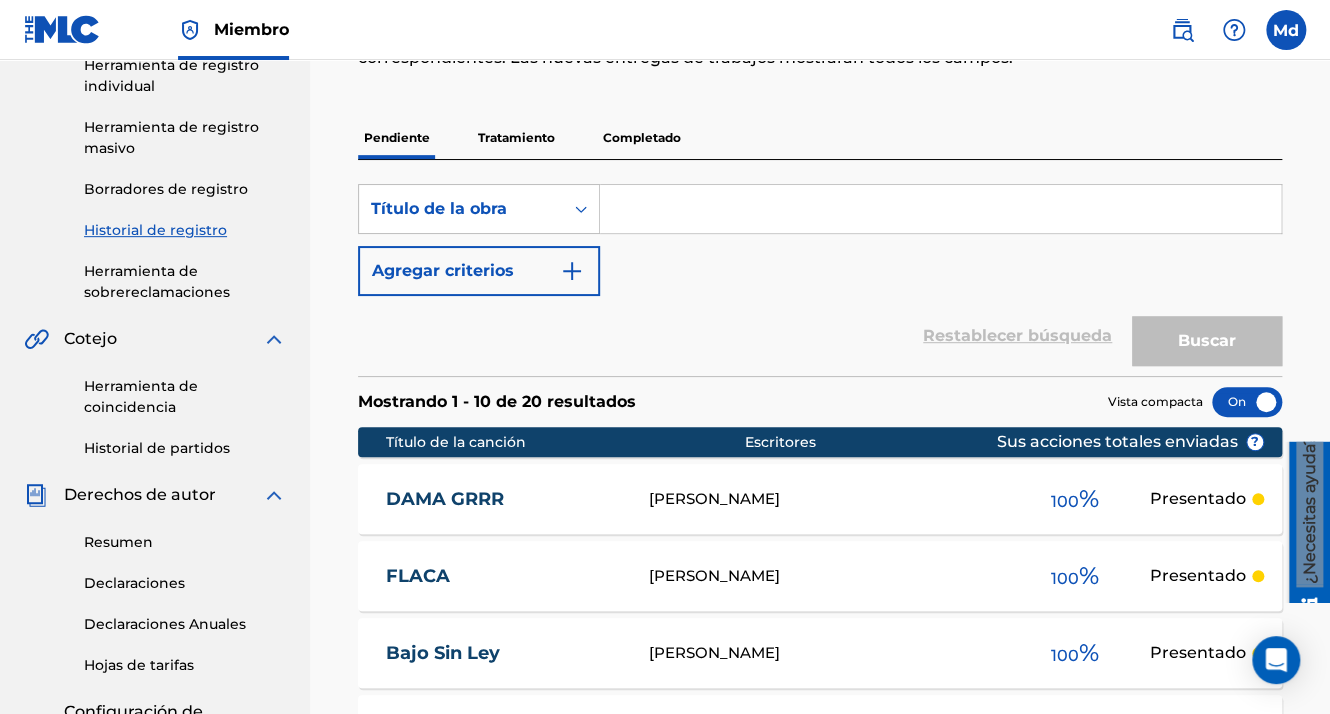 scroll, scrollTop: 300, scrollLeft: 0, axis: vertical 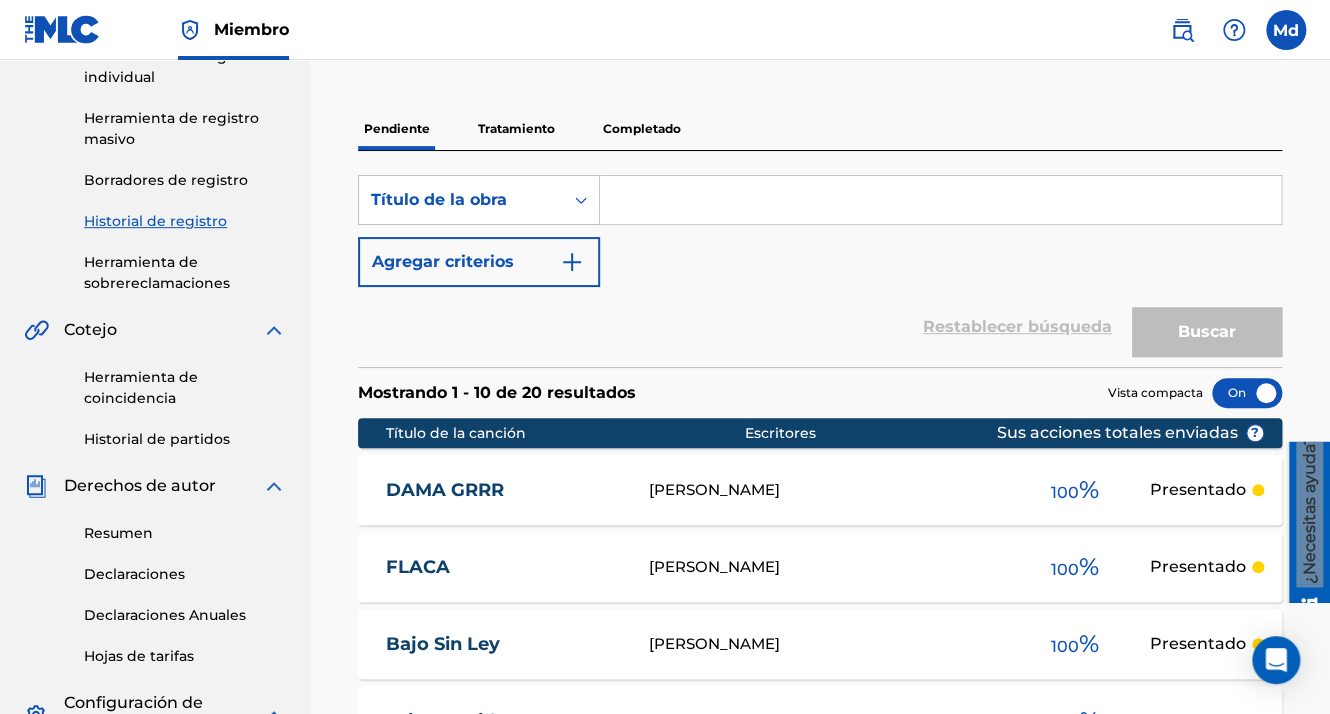 click at bounding box center [940, 200] 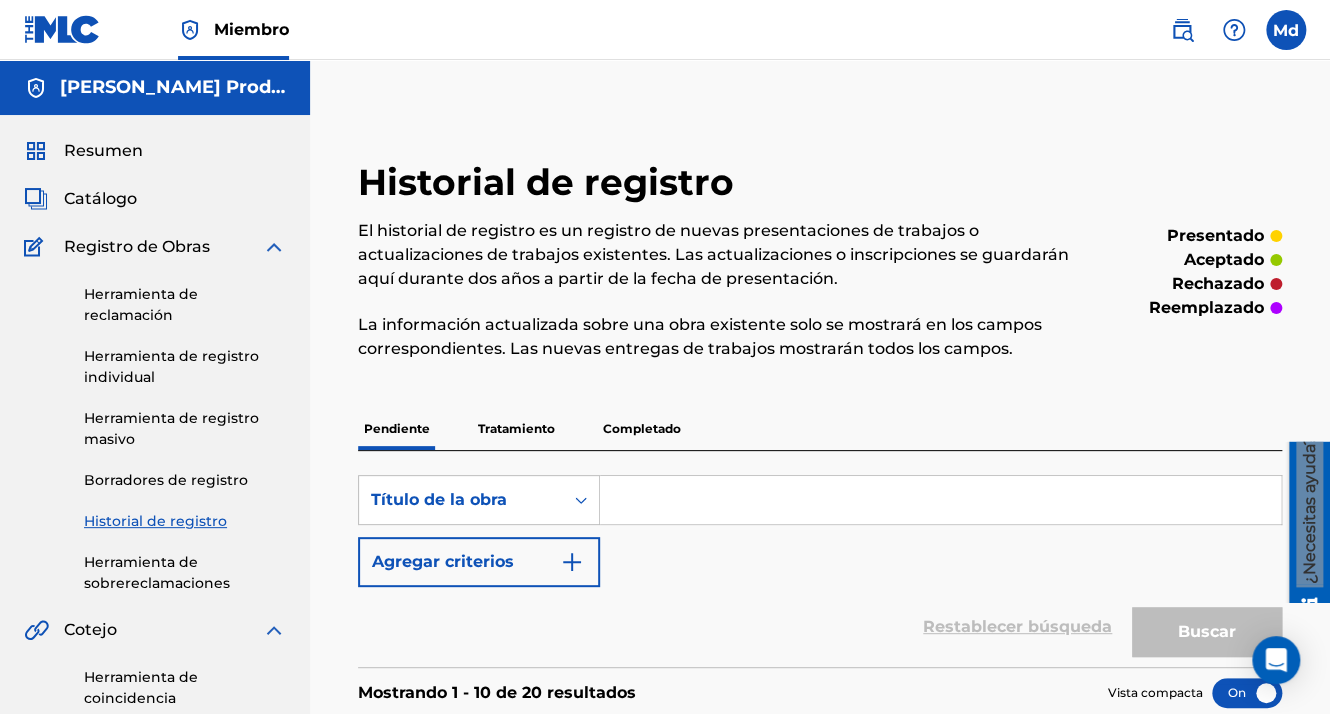 click on "Resumen" at bounding box center (103, 151) 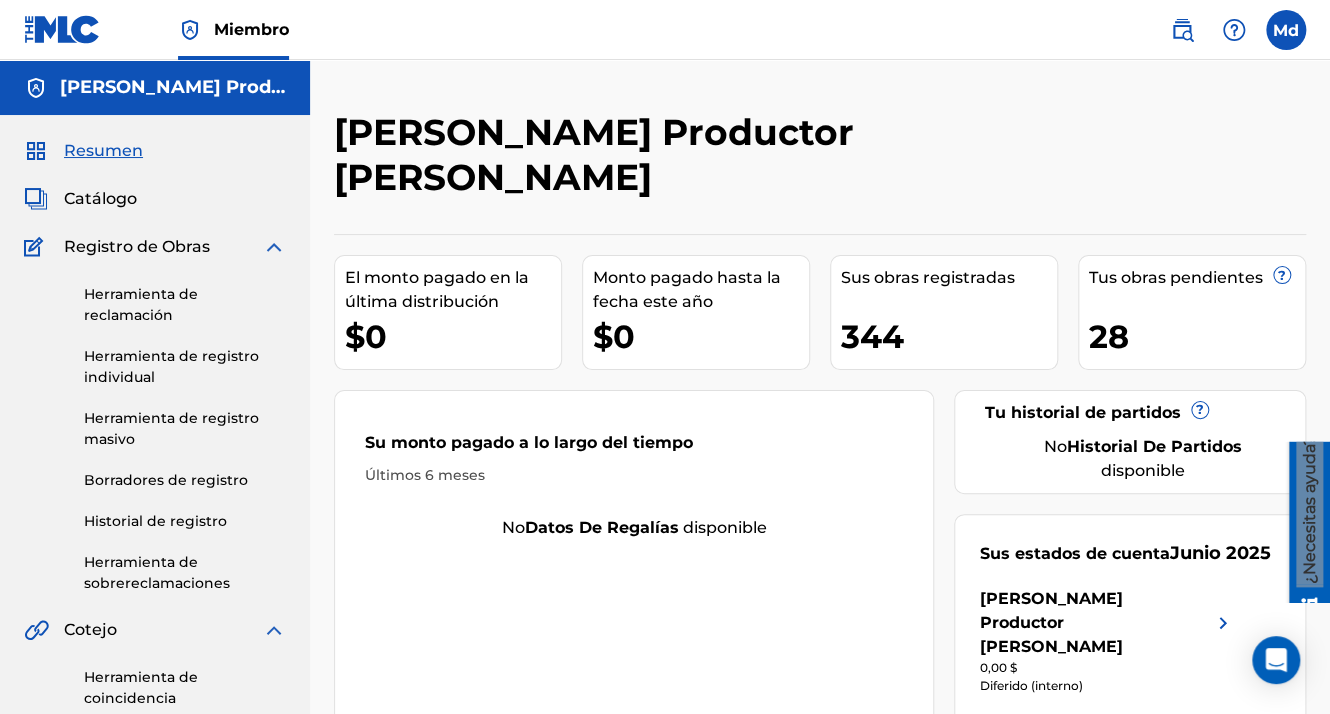 click at bounding box center [1223, 623] 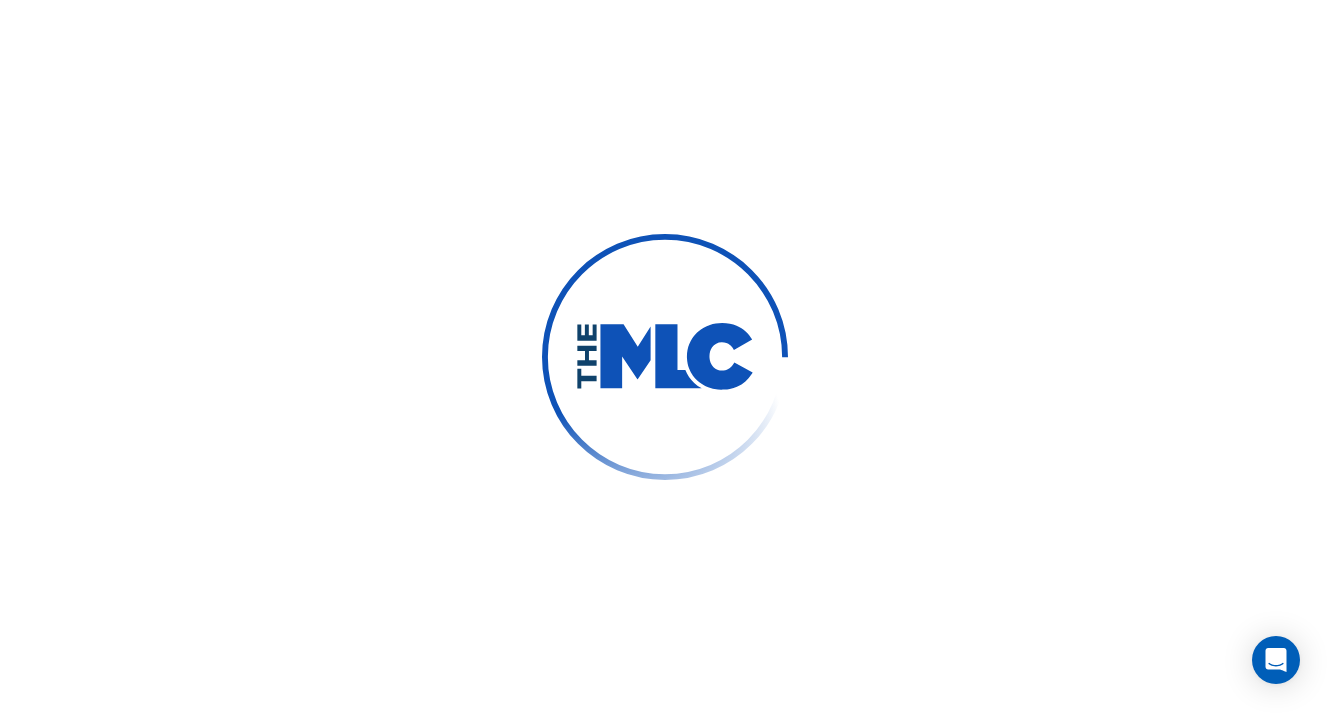 scroll, scrollTop: 0, scrollLeft: 0, axis: both 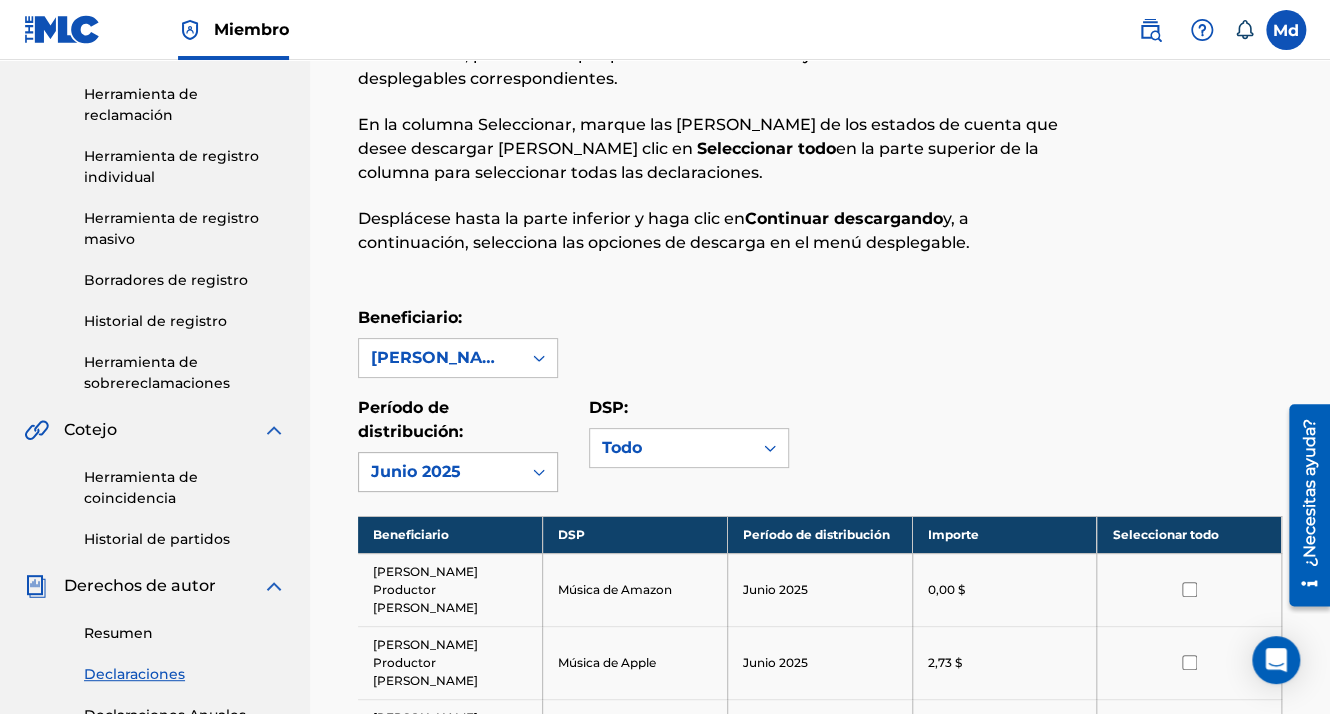 click on "Junio 2025" at bounding box center (440, 472) 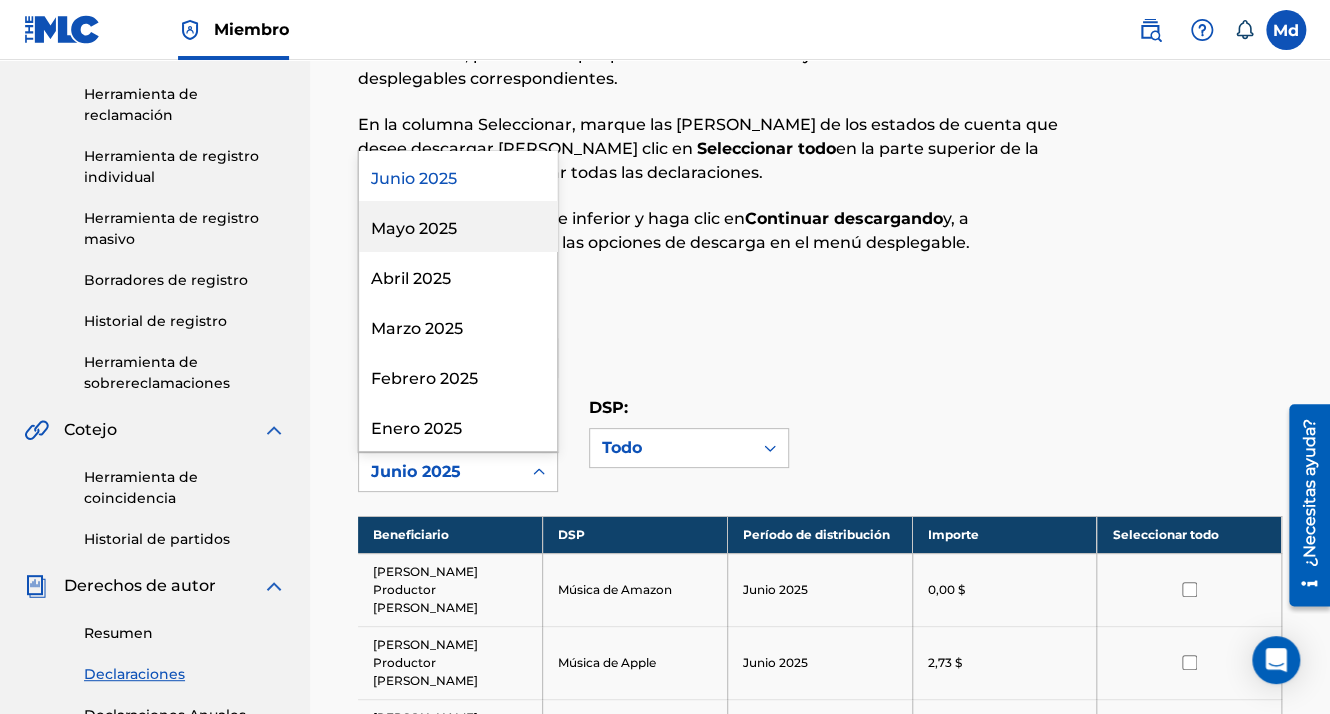click on "Mayo 2025" at bounding box center (458, 226) 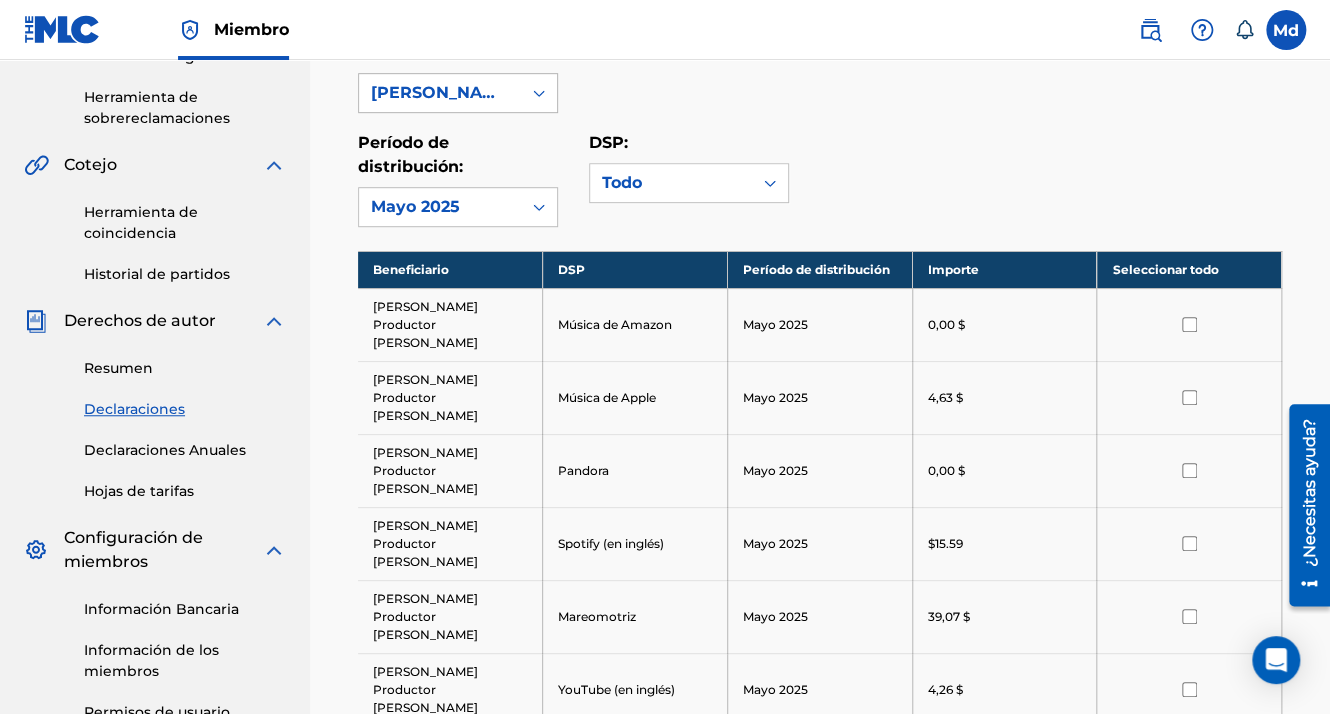 scroll, scrollTop: 500, scrollLeft: 0, axis: vertical 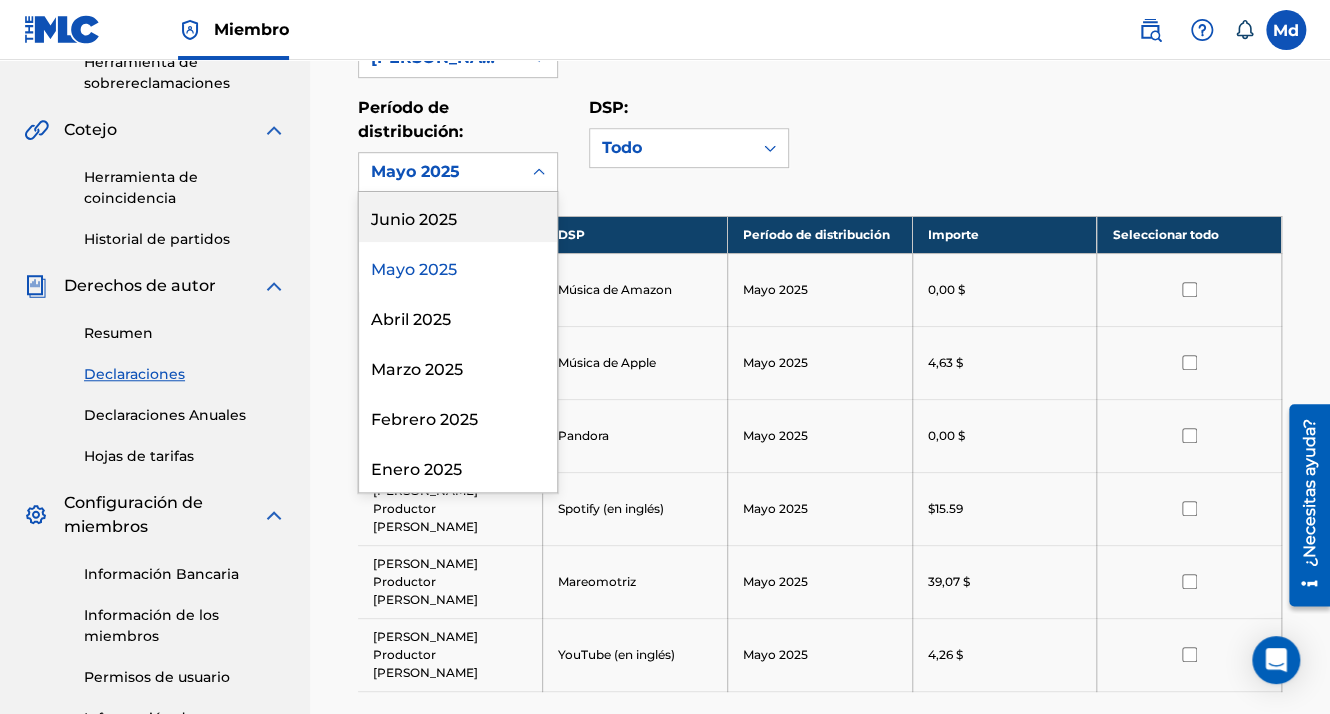 click on "Mayo 2025" at bounding box center (440, 172) 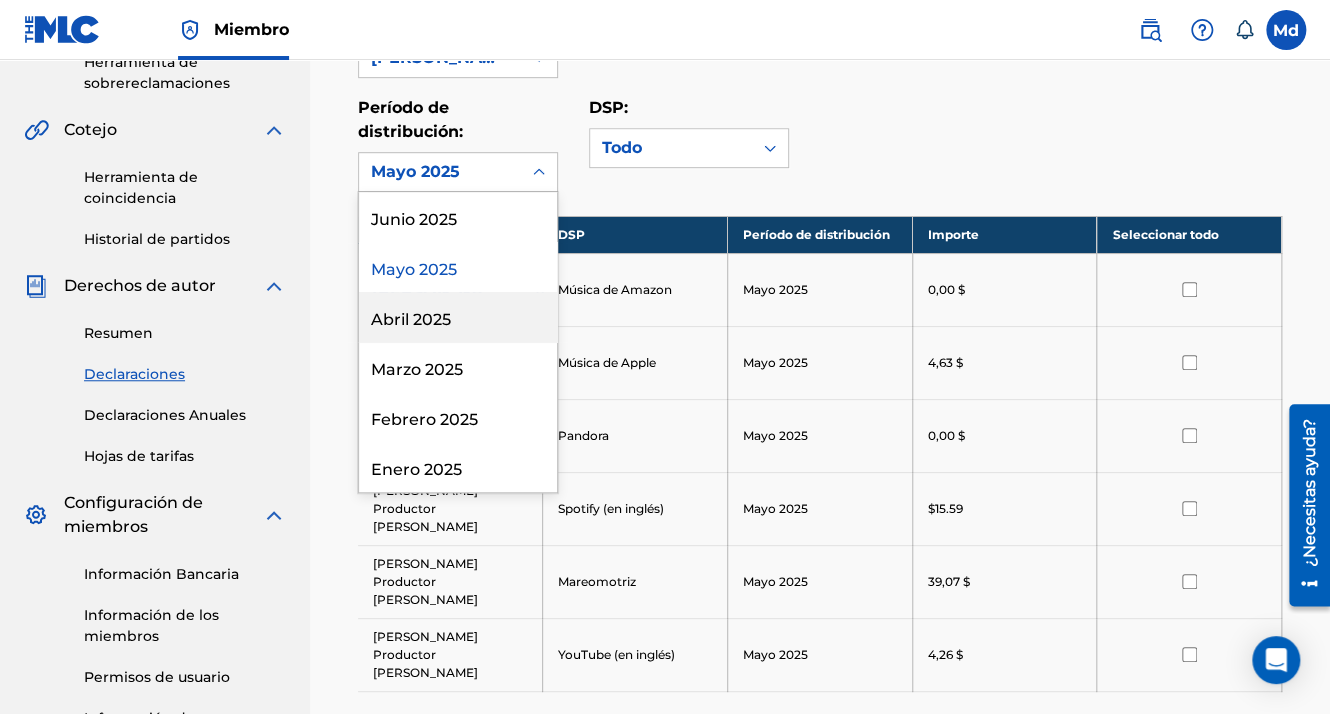 click on "Abril 2025" at bounding box center (458, 317) 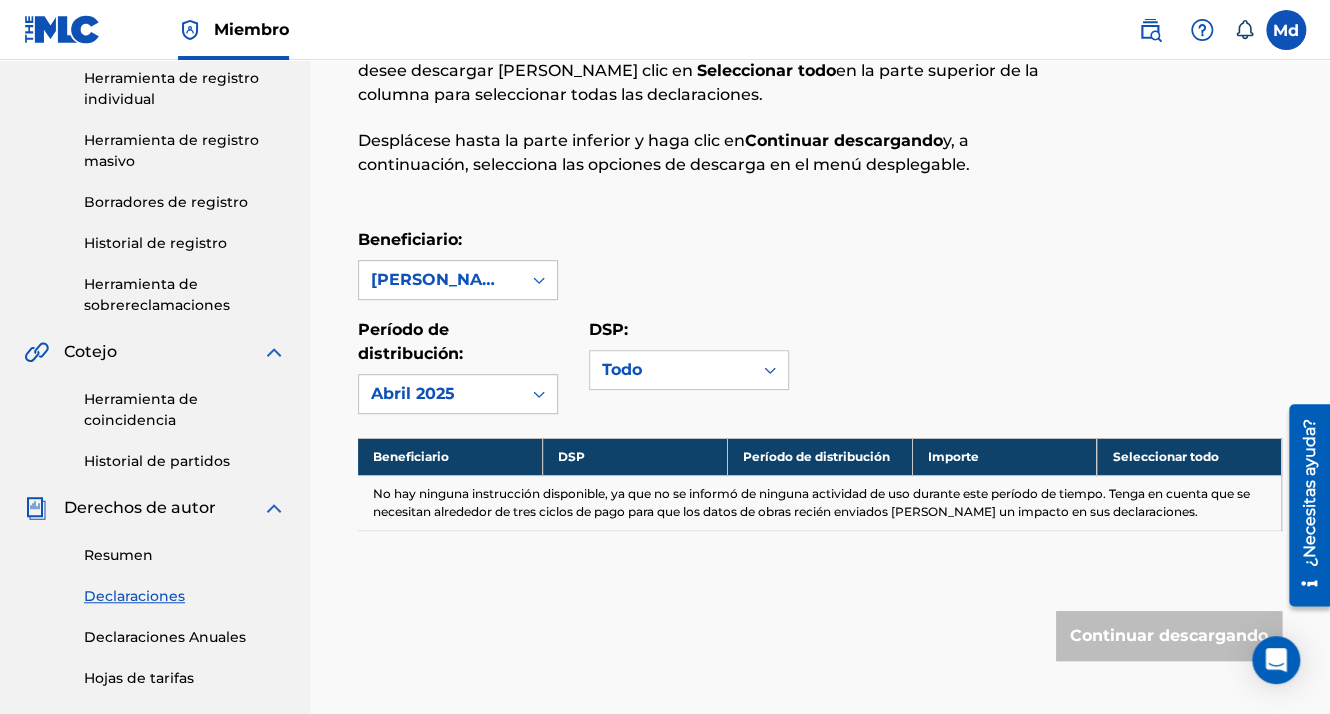scroll, scrollTop: 200, scrollLeft: 0, axis: vertical 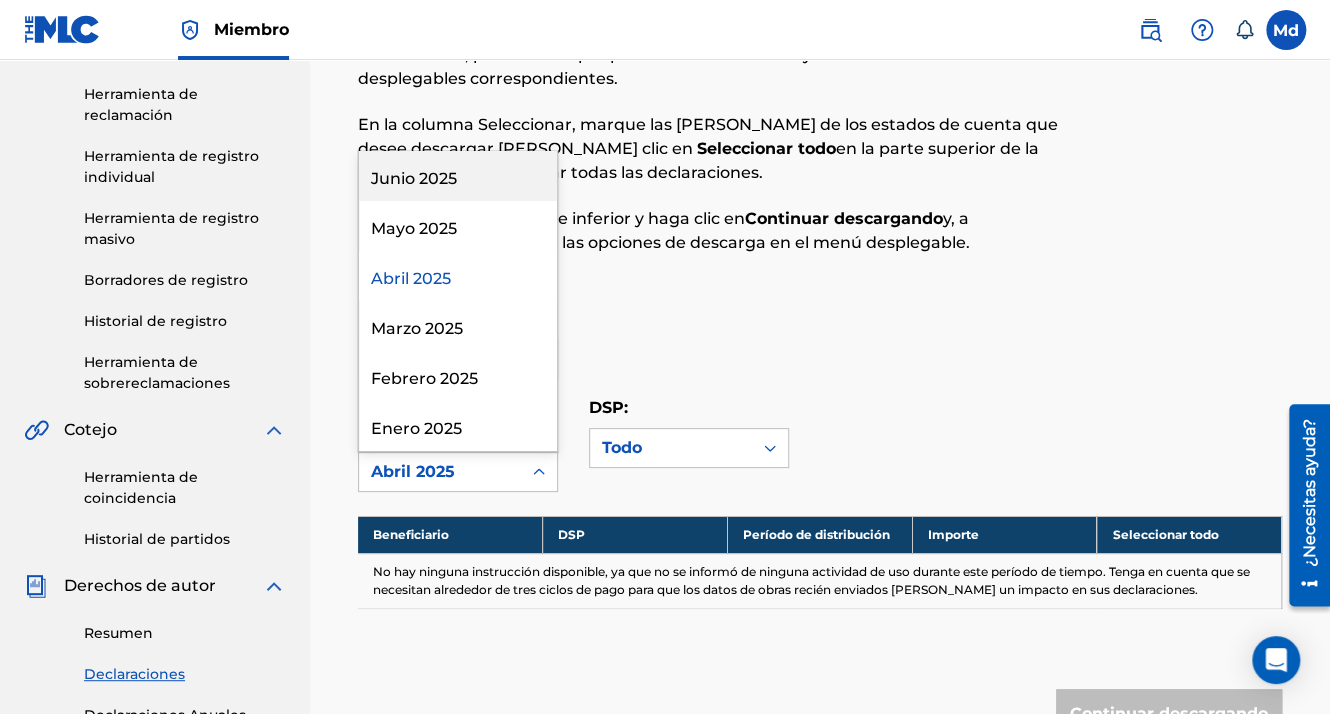click on "Abril 2025" at bounding box center (440, 472) 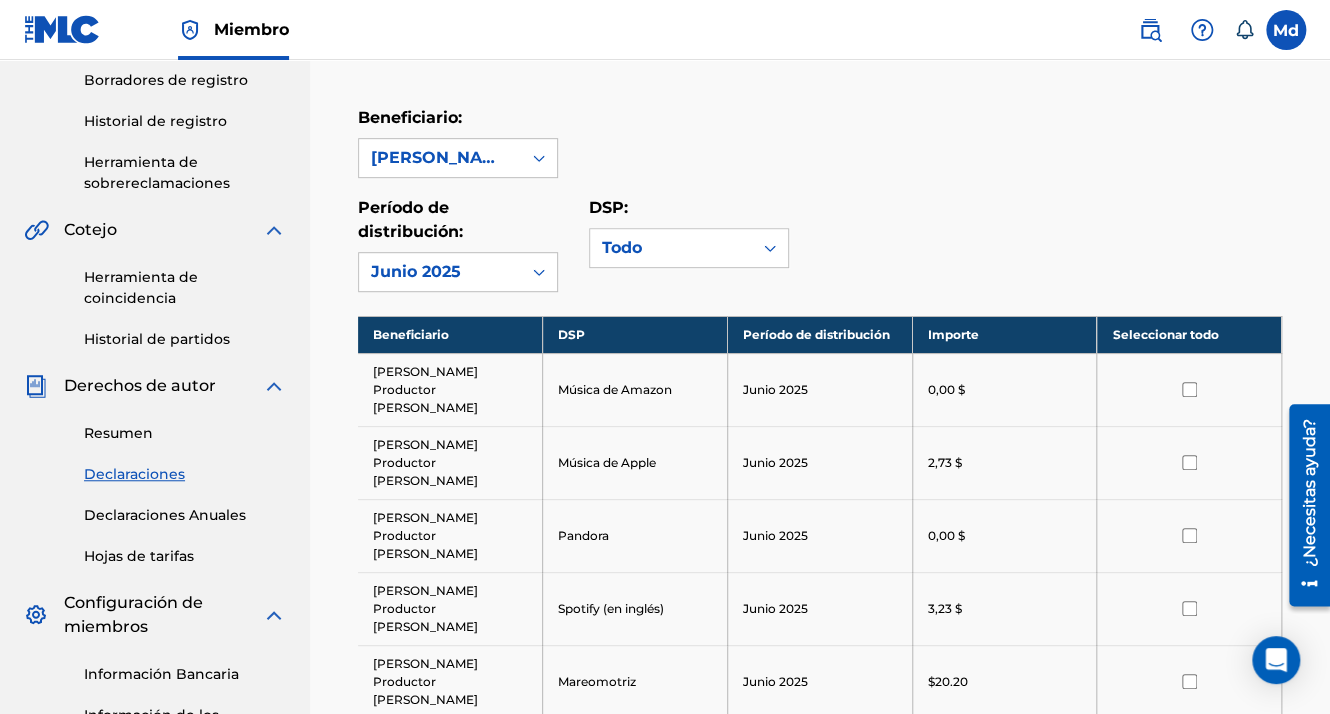 scroll, scrollTop: 500, scrollLeft: 0, axis: vertical 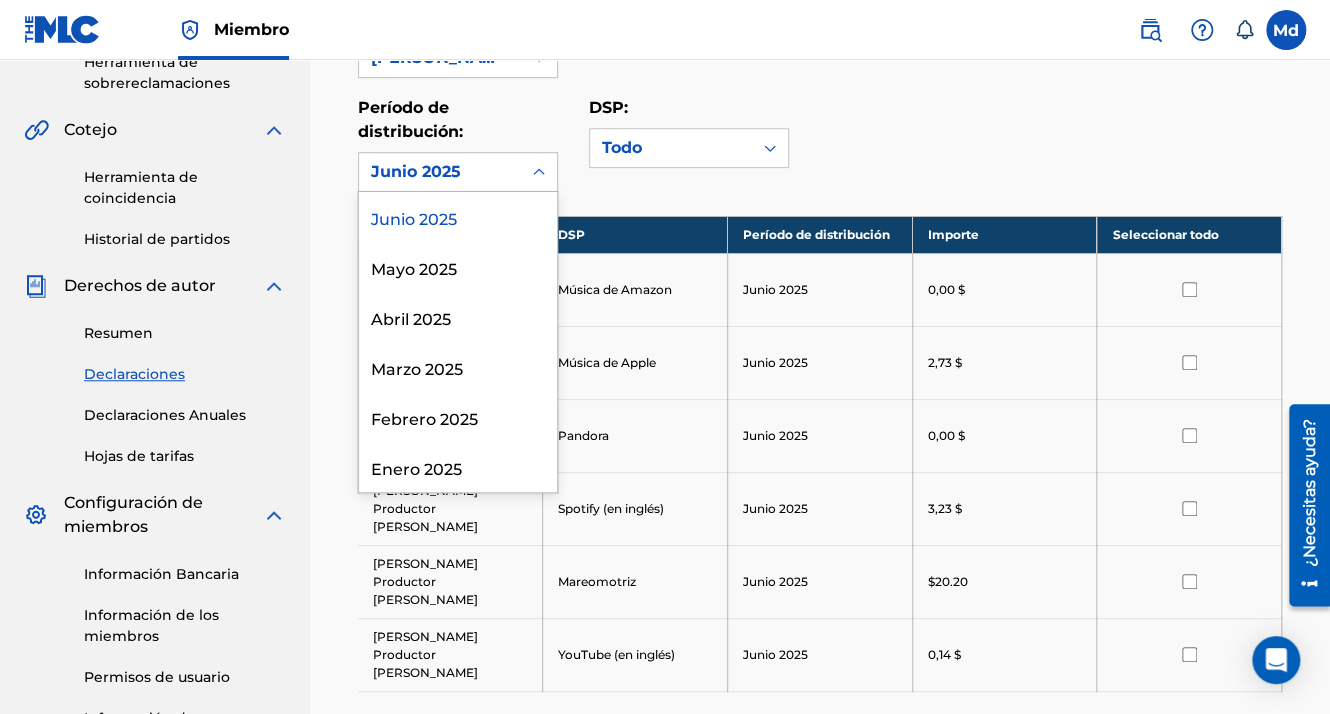 click on "Junio 2025" at bounding box center (440, 172) 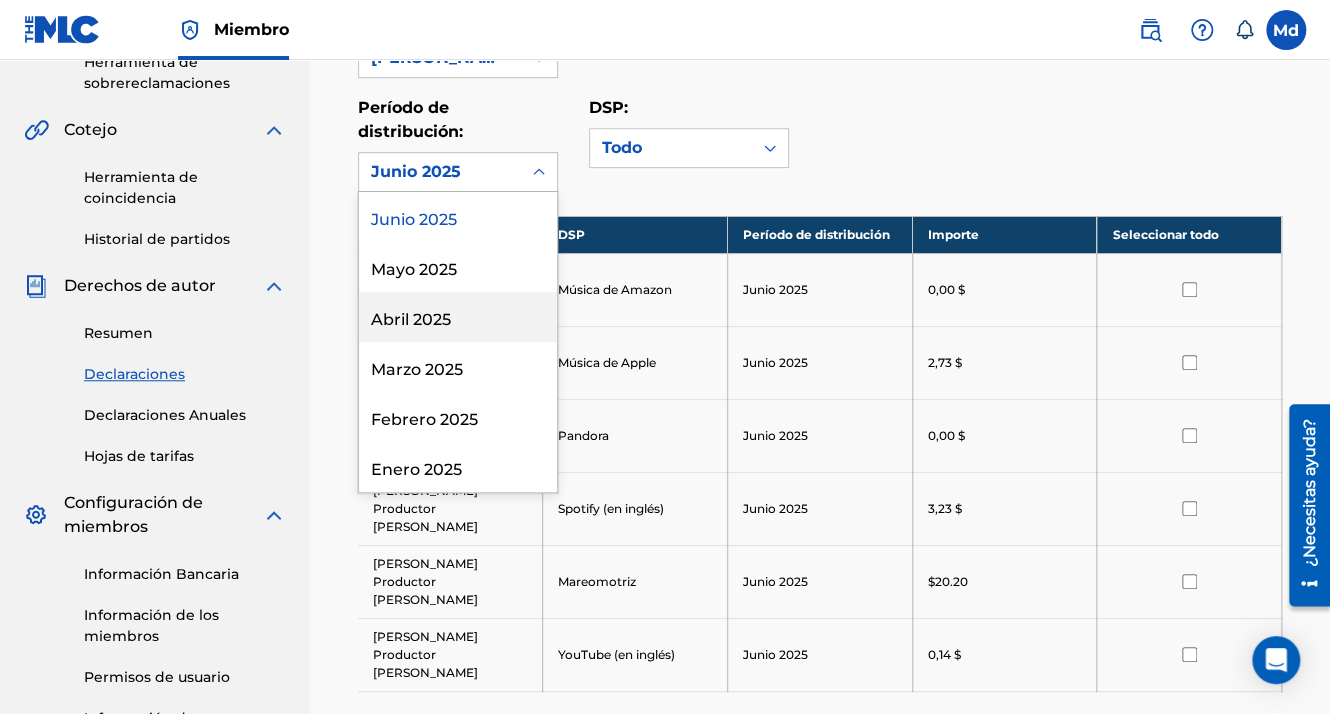 click on "Abril 2025" at bounding box center (458, 317) 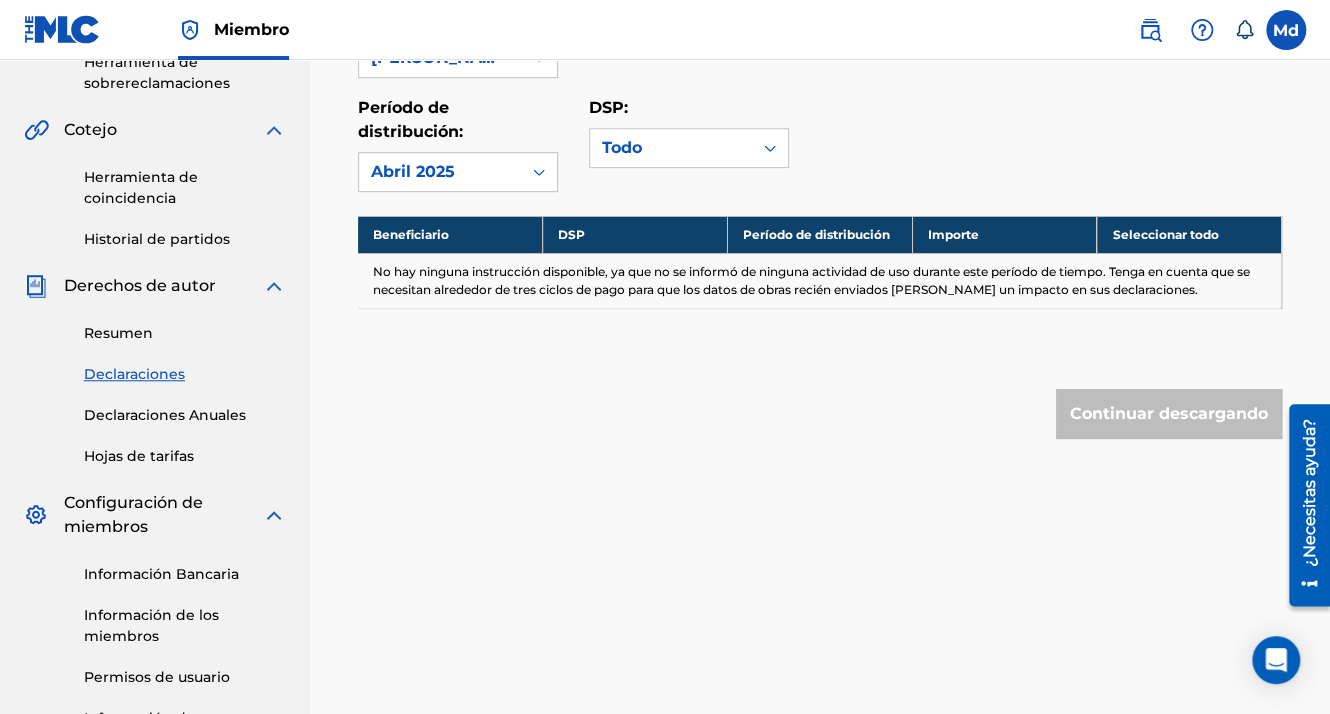 click on "Abril 2025" at bounding box center [440, 172] 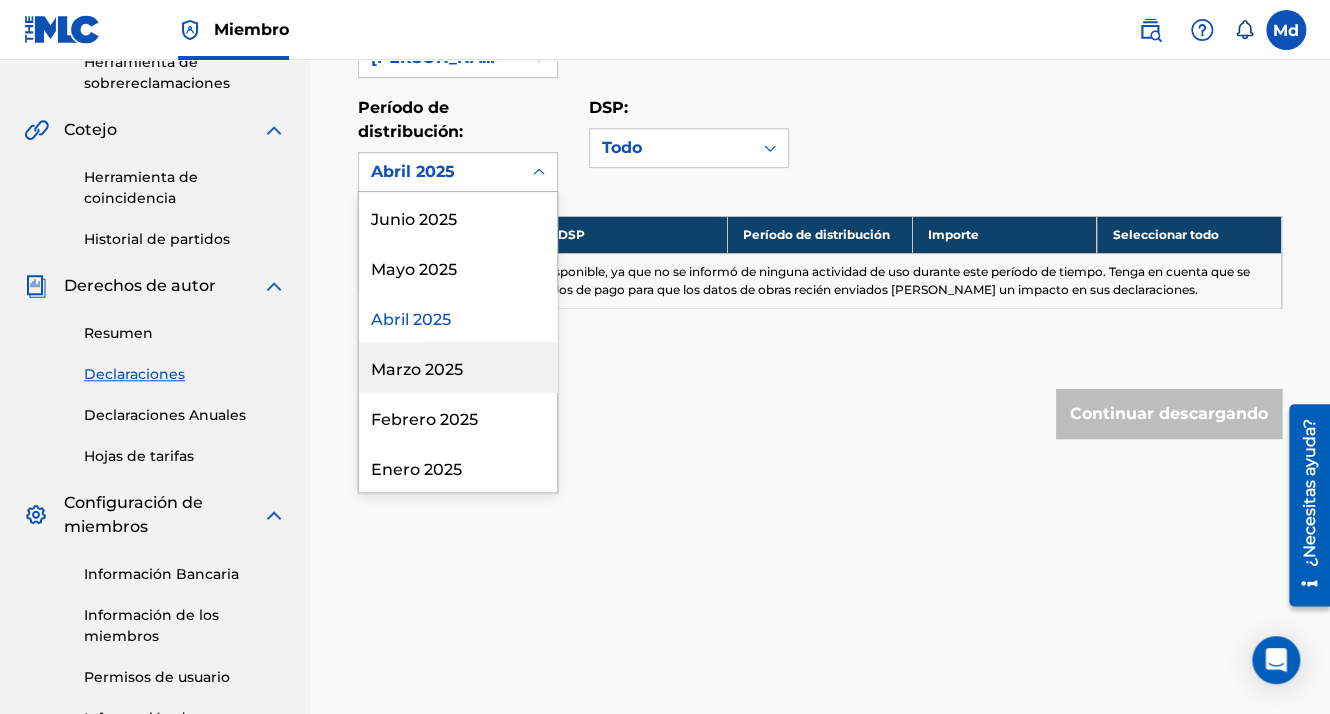 click on "Marzo 2025" at bounding box center (458, 367) 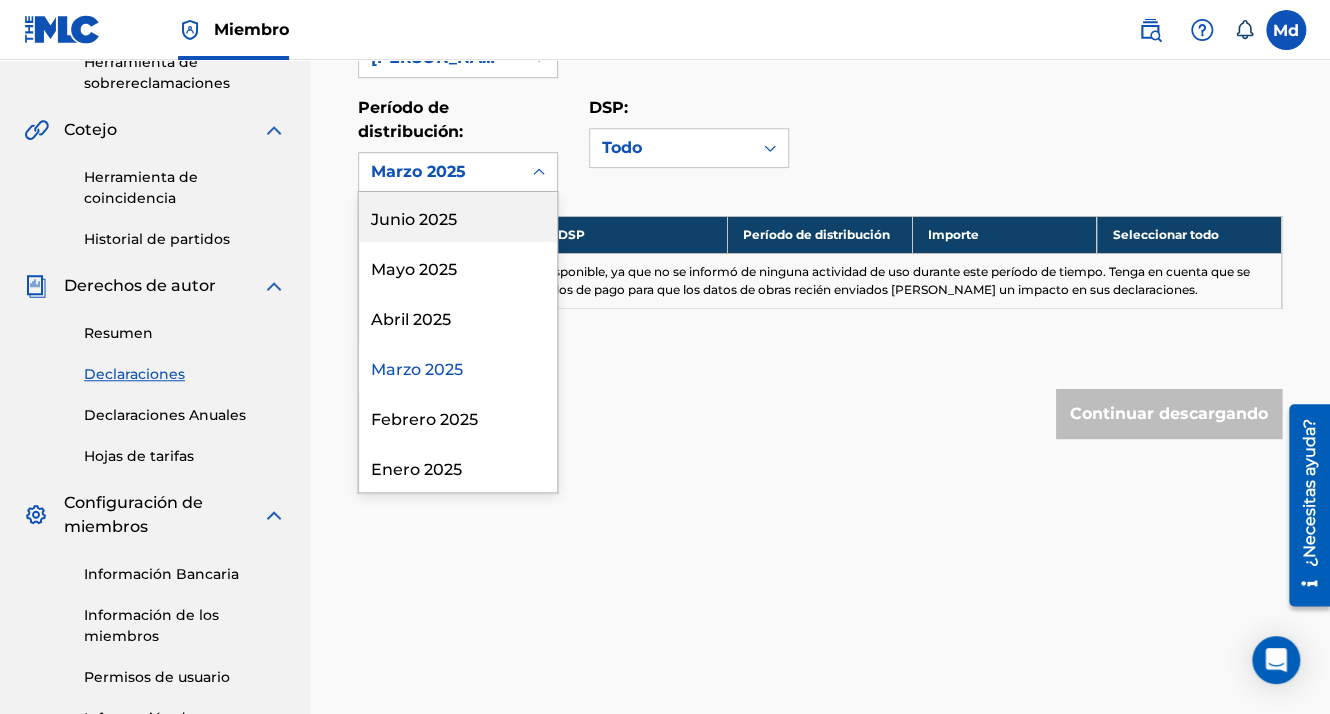 click on "Marzo 2025" at bounding box center (440, 172) 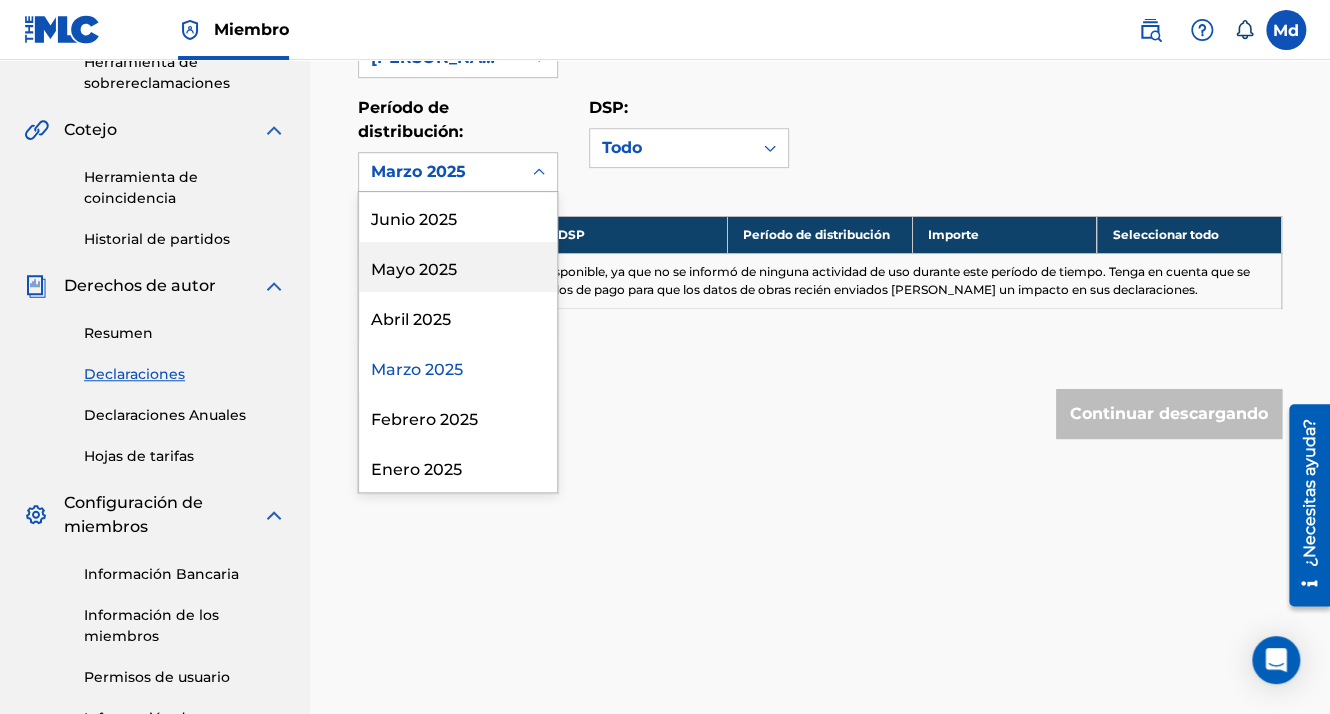 click on "Mayo 2025" at bounding box center [458, 267] 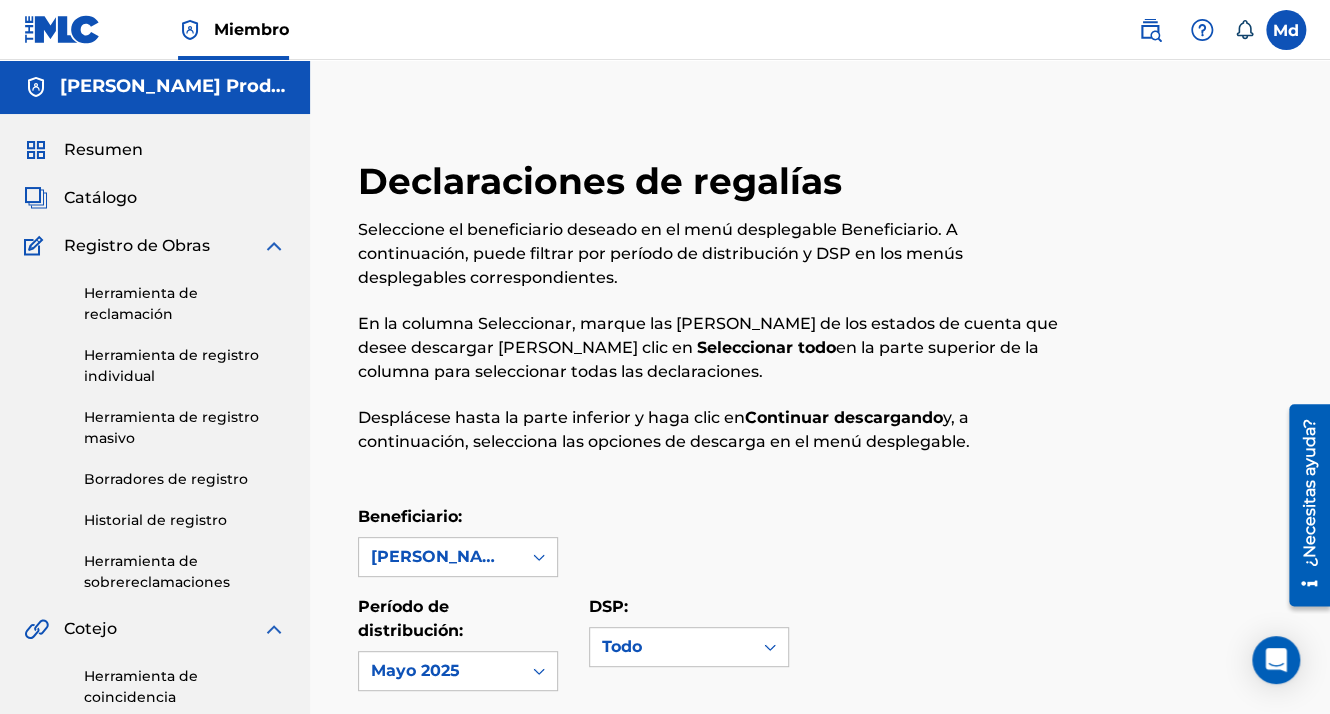 scroll, scrollTop: 0, scrollLeft: 0, axis: both 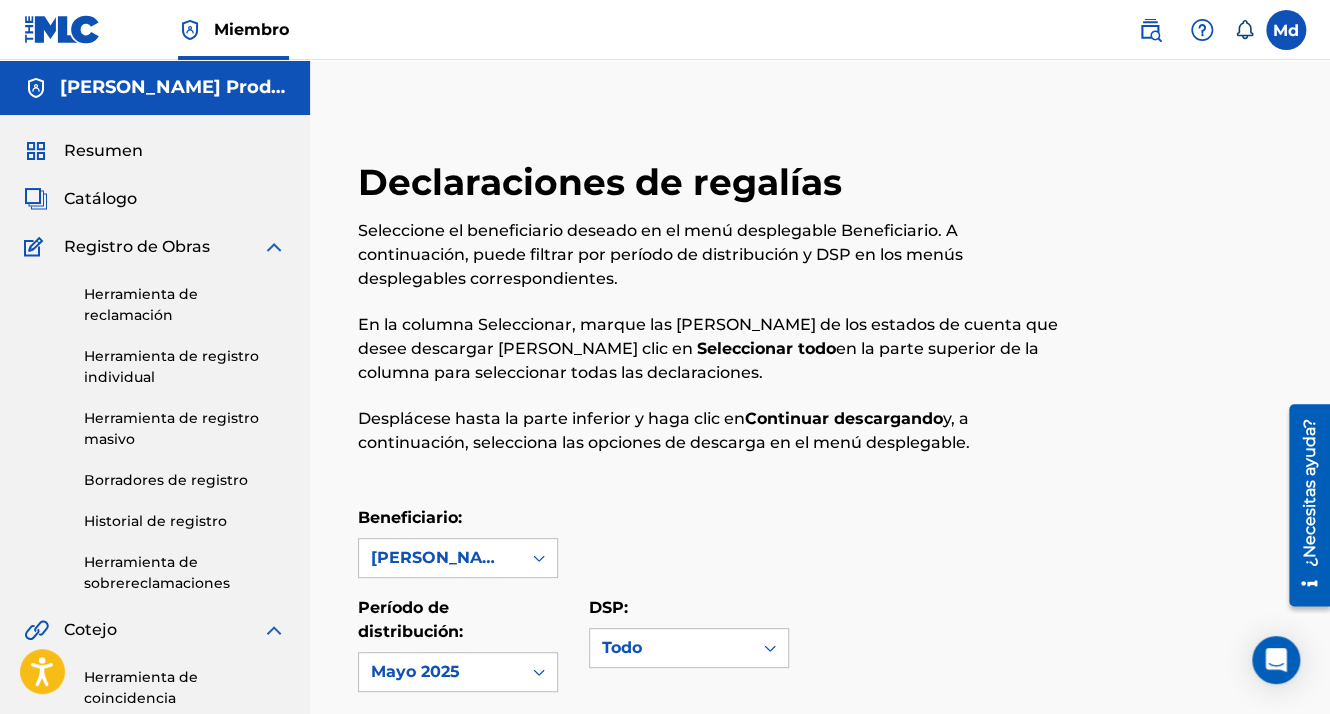 click on "Resumen" at bounding box center [103, 151] 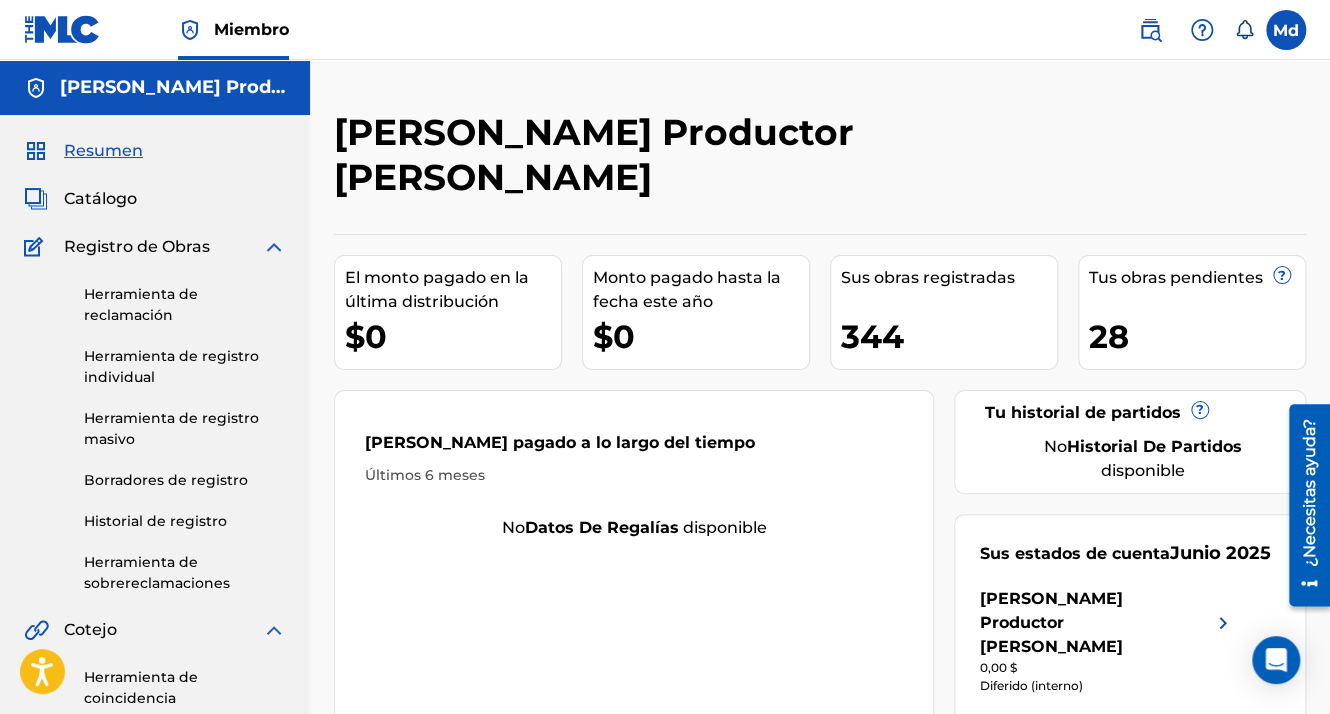 click at bounding box center [62, 29] 